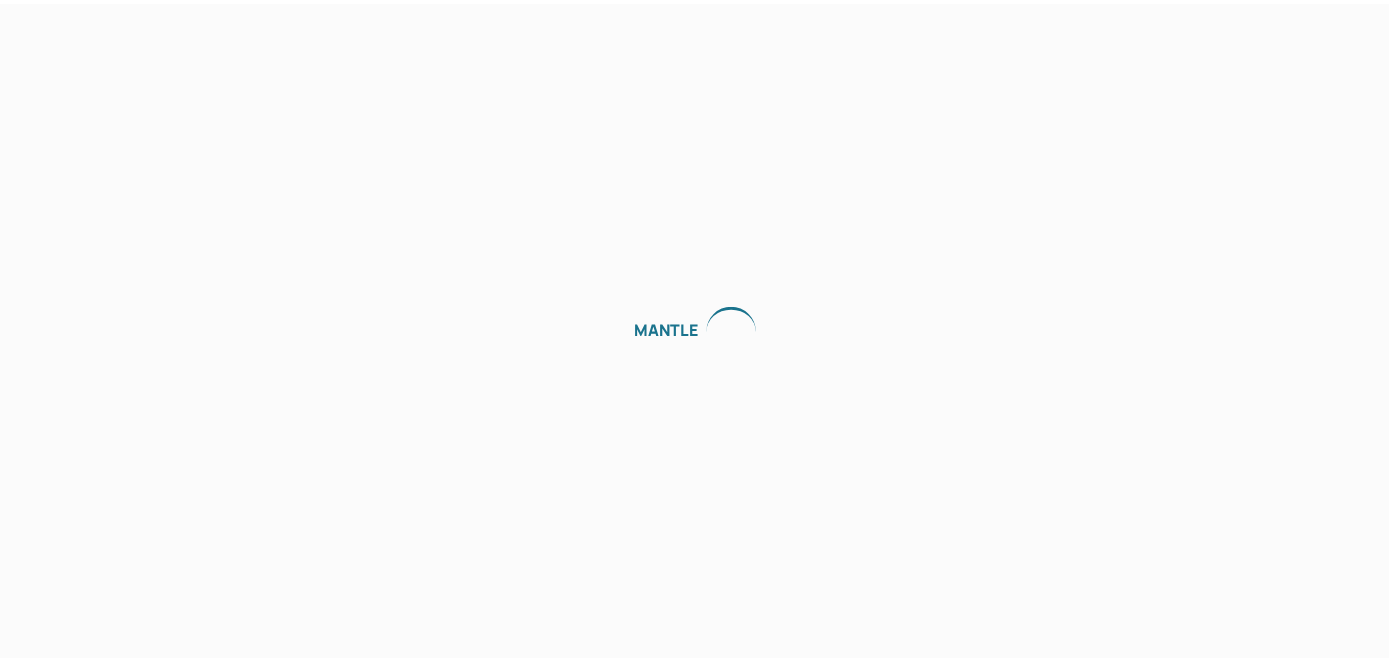 scroll, scrollTop: 0, scrollLeft: 0, axis: both 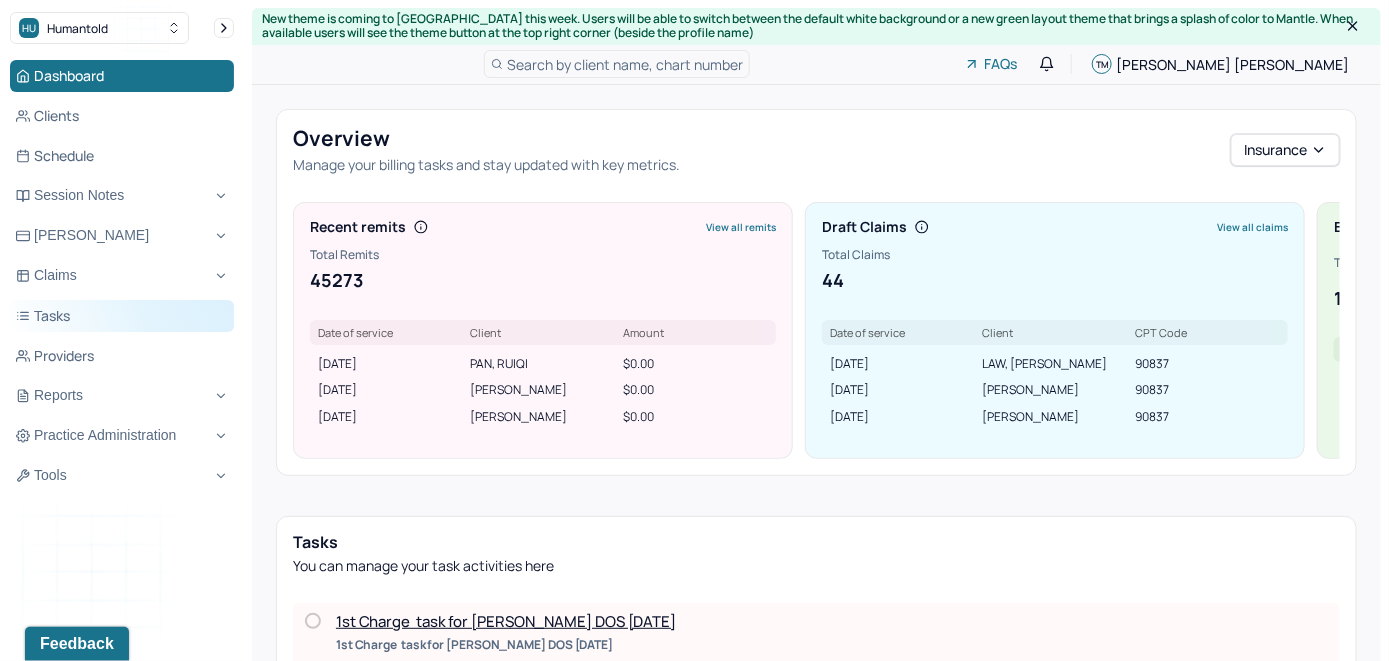 click on "Tasks" at bounding box center (122, 316) 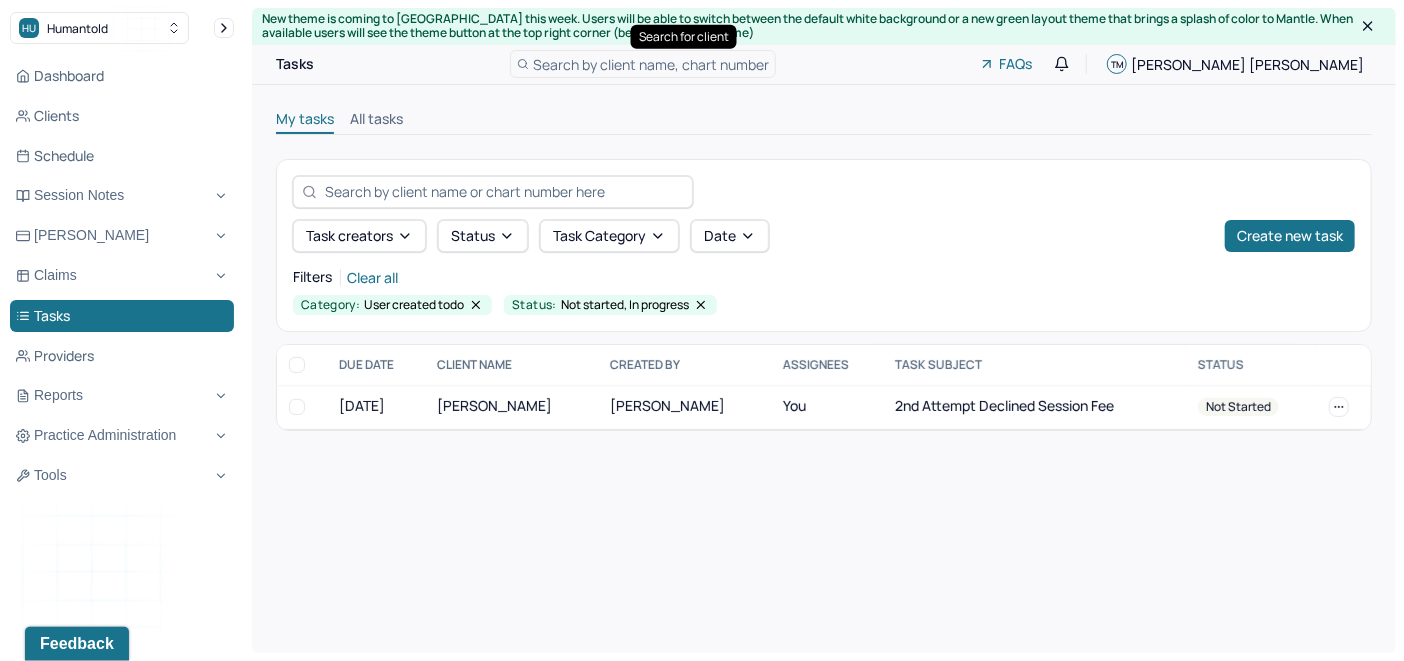click on "Search by client name, chart number" at bounding box center (651, 64) 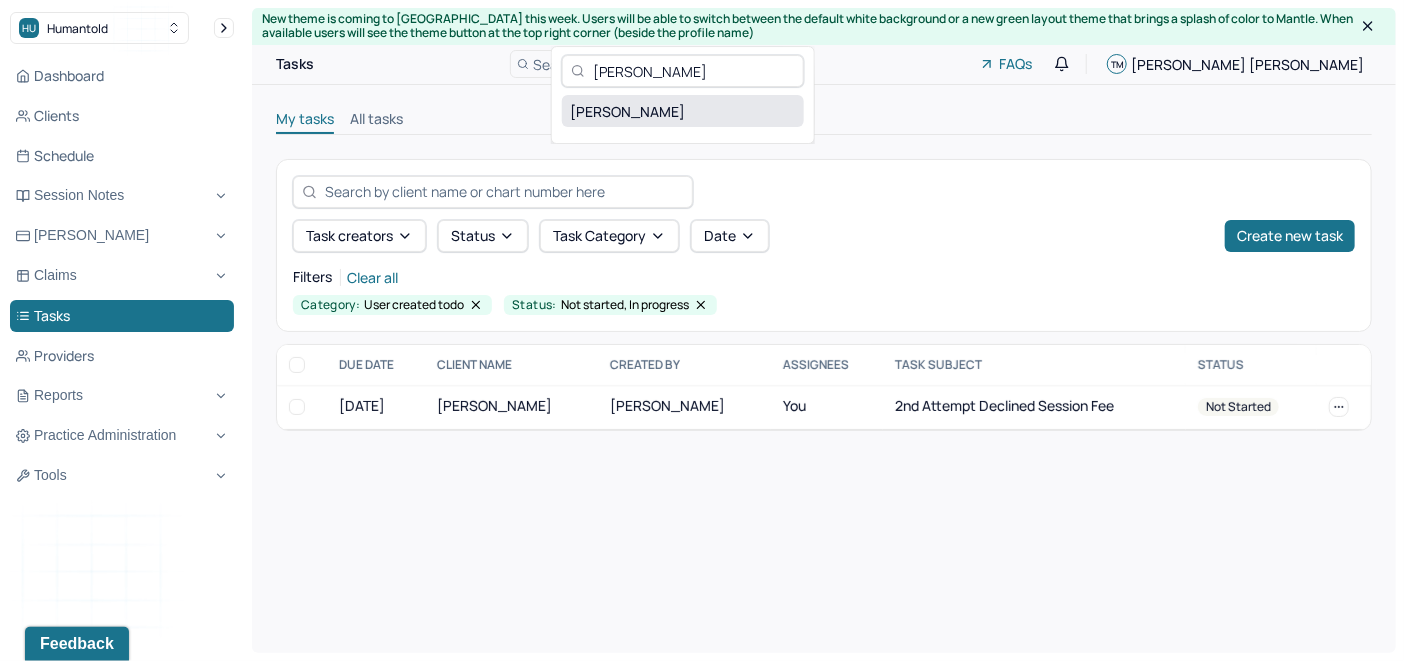 type on "[PERSON_NAME]" 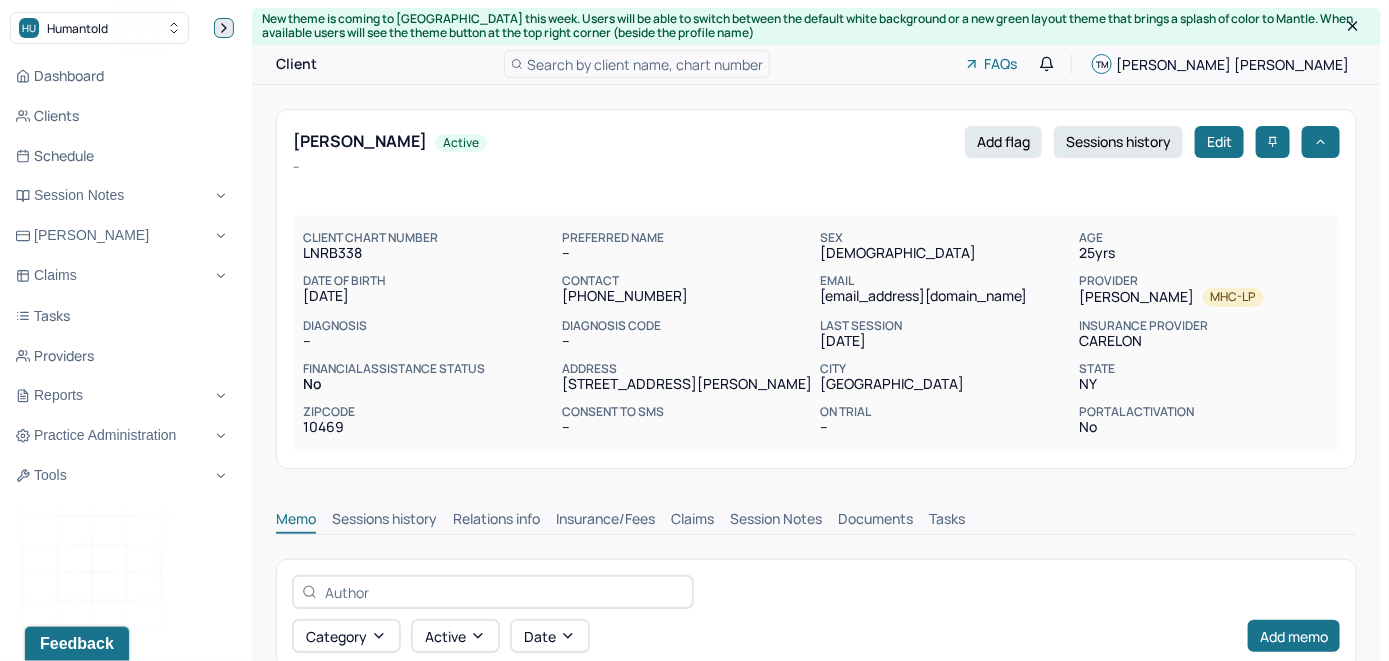 click at bounding box center (224, 28) 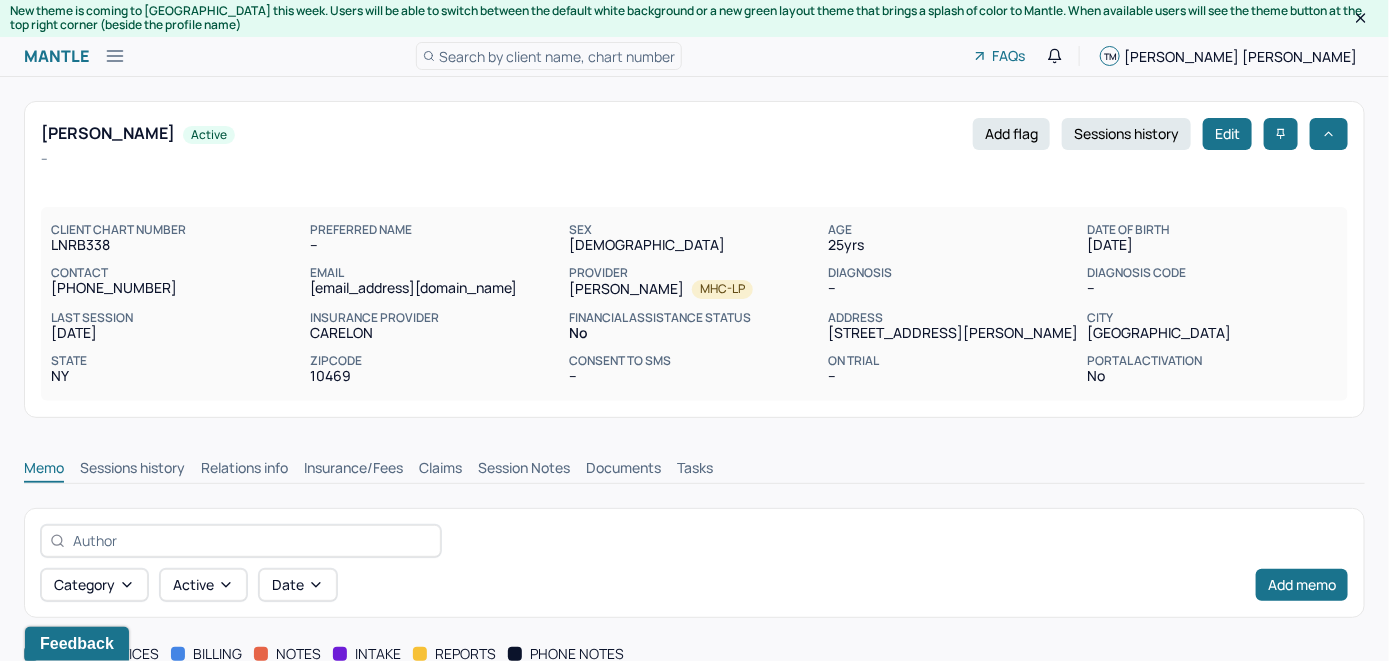 scroll, scrollTop: 0, scrollLeft: 0, axis: both 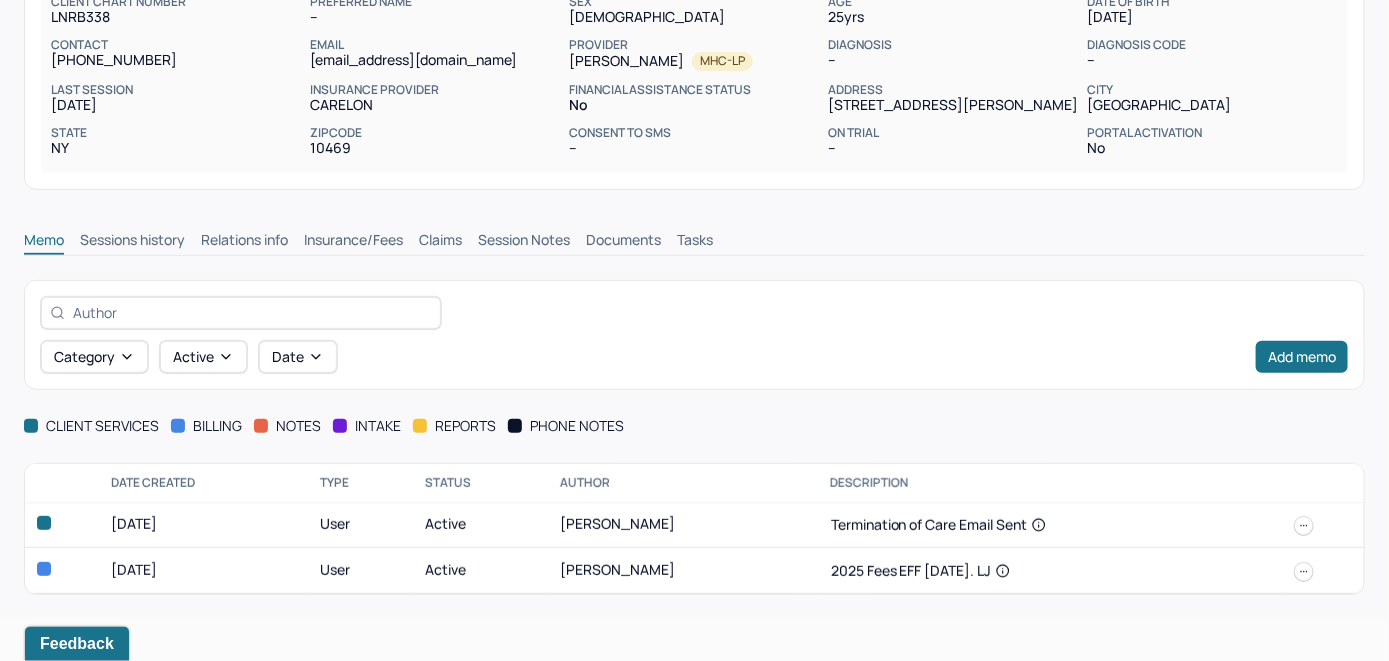 click on "Insurance/Fees" at bounding box center (353, 242) 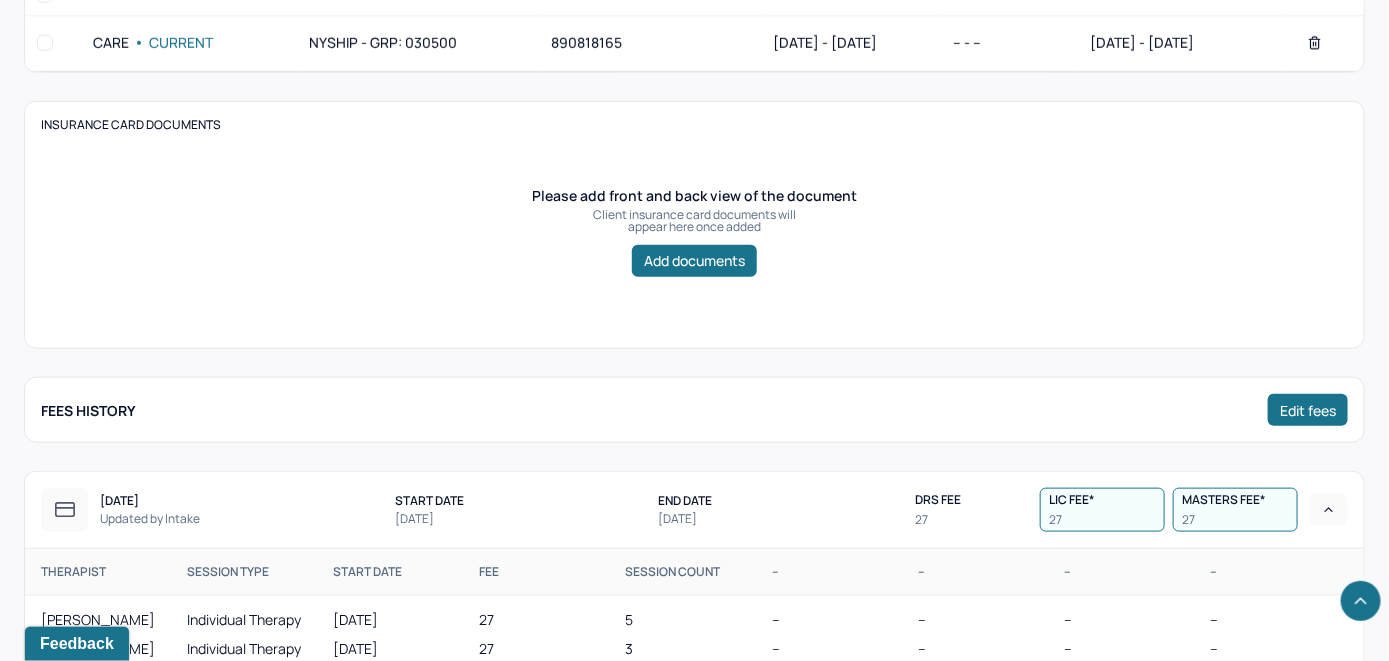 scroll, scrollTop: 228, scrollLeft: 0, axis: vertical 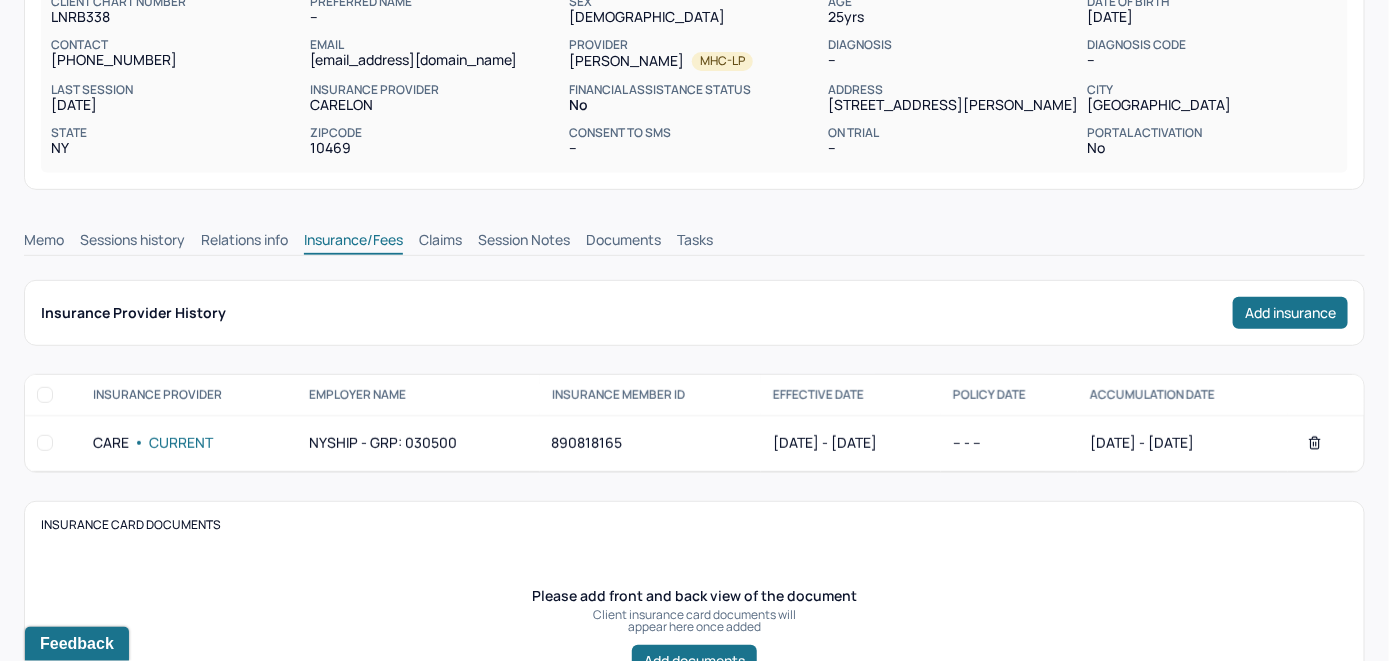 click on "Claims" at bounding box center [440, 242] 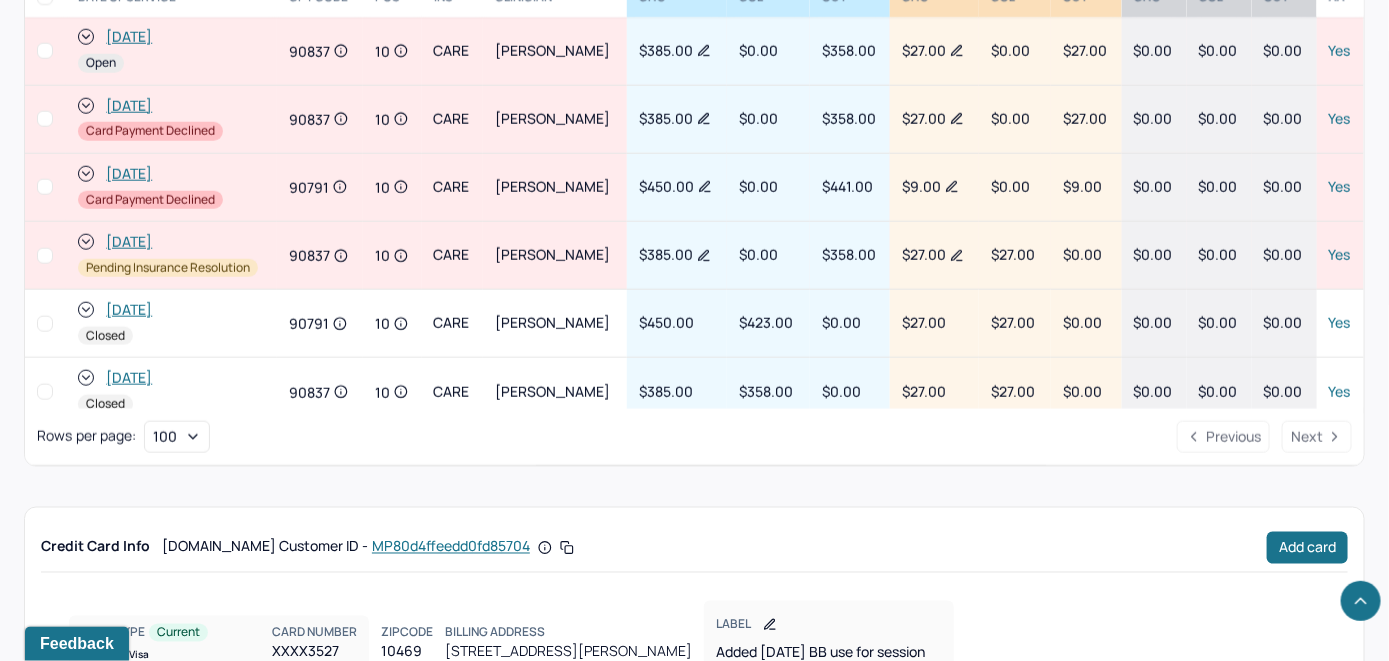 scroll, scrollTop: 738, scrollLeft: 0, axis: vertical 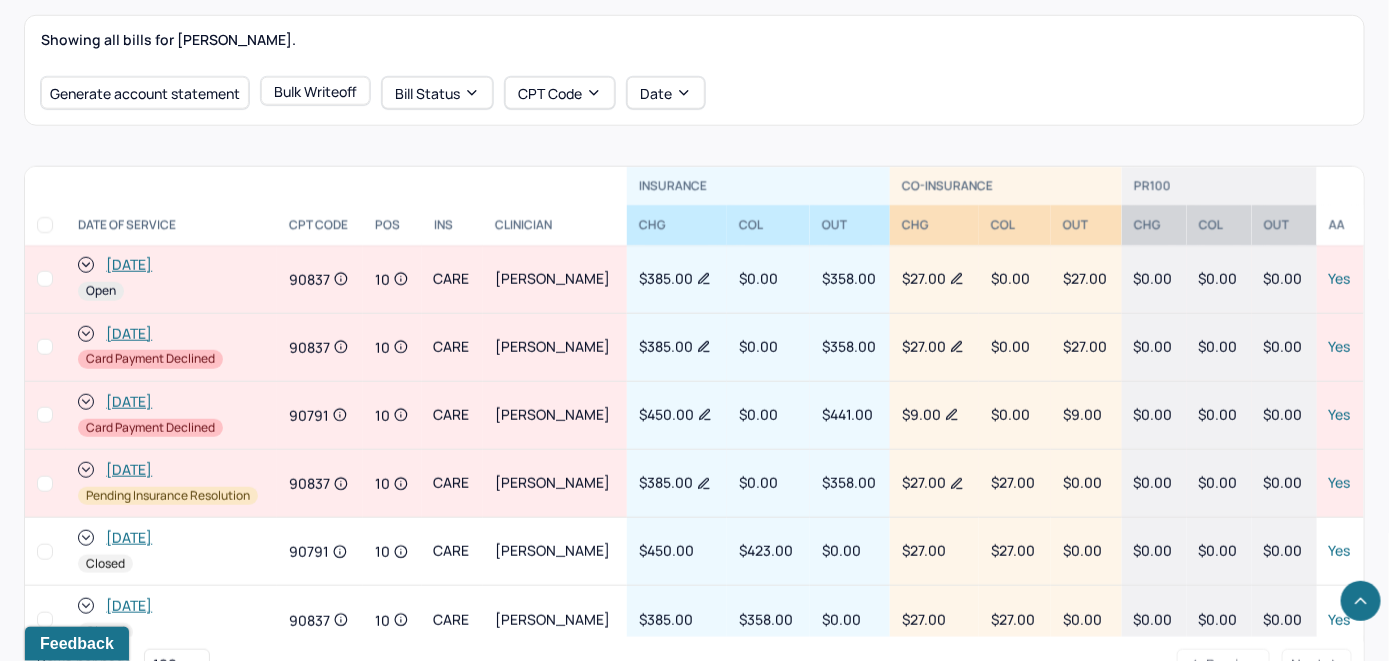 click on "[DATE]" at bounding box center (129, 265) 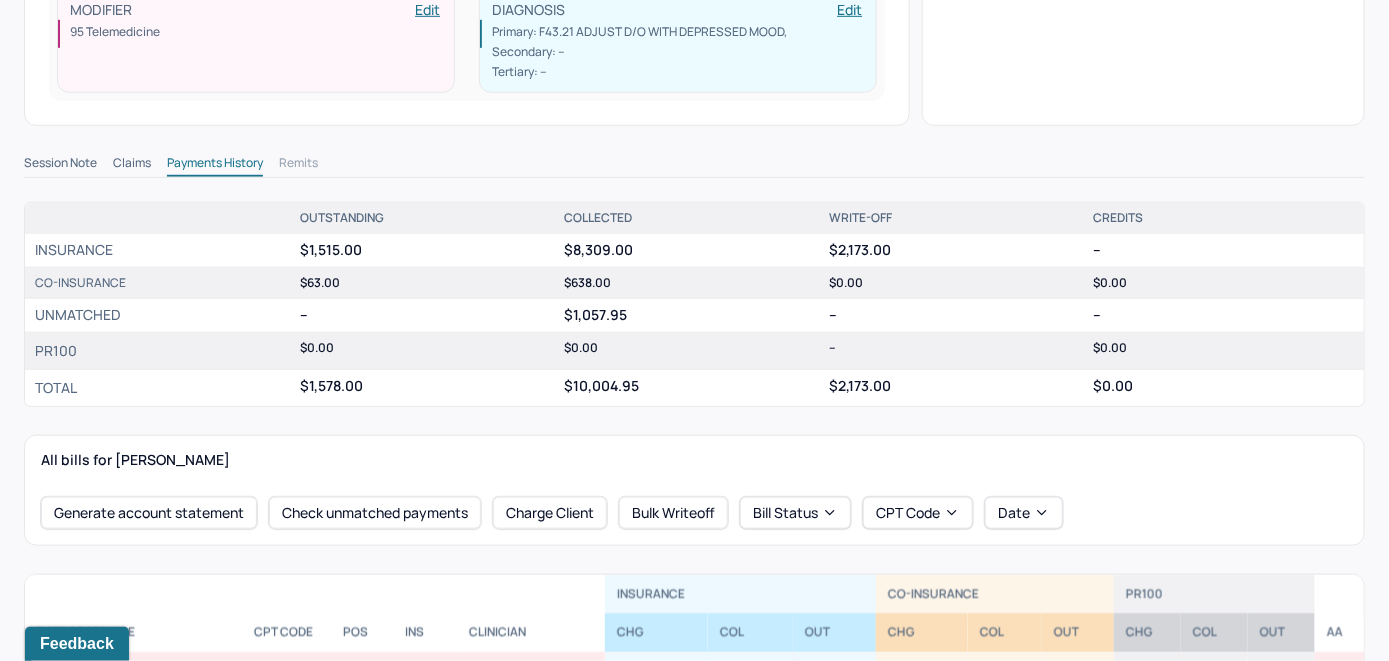 scroll, scrollTop: 700, scrollLeft: 0, axis: vertical 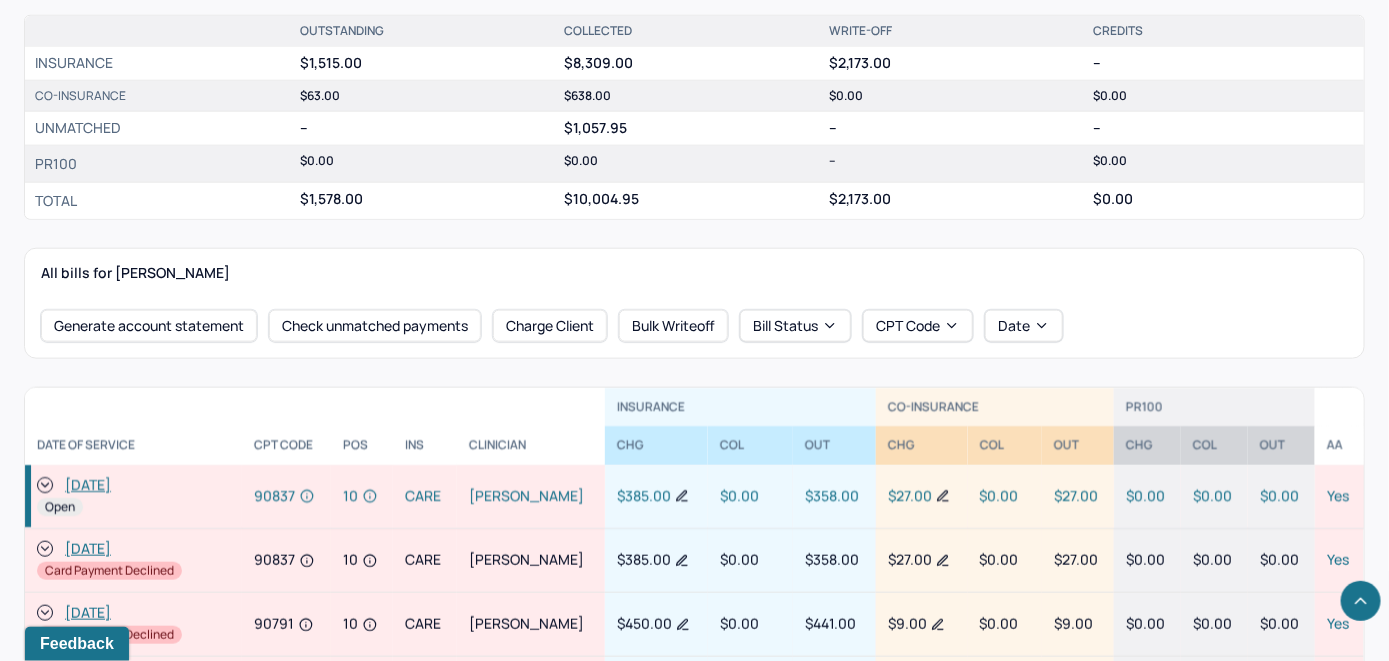click on "Check unmatched payments" at bounding box center [375, 326] 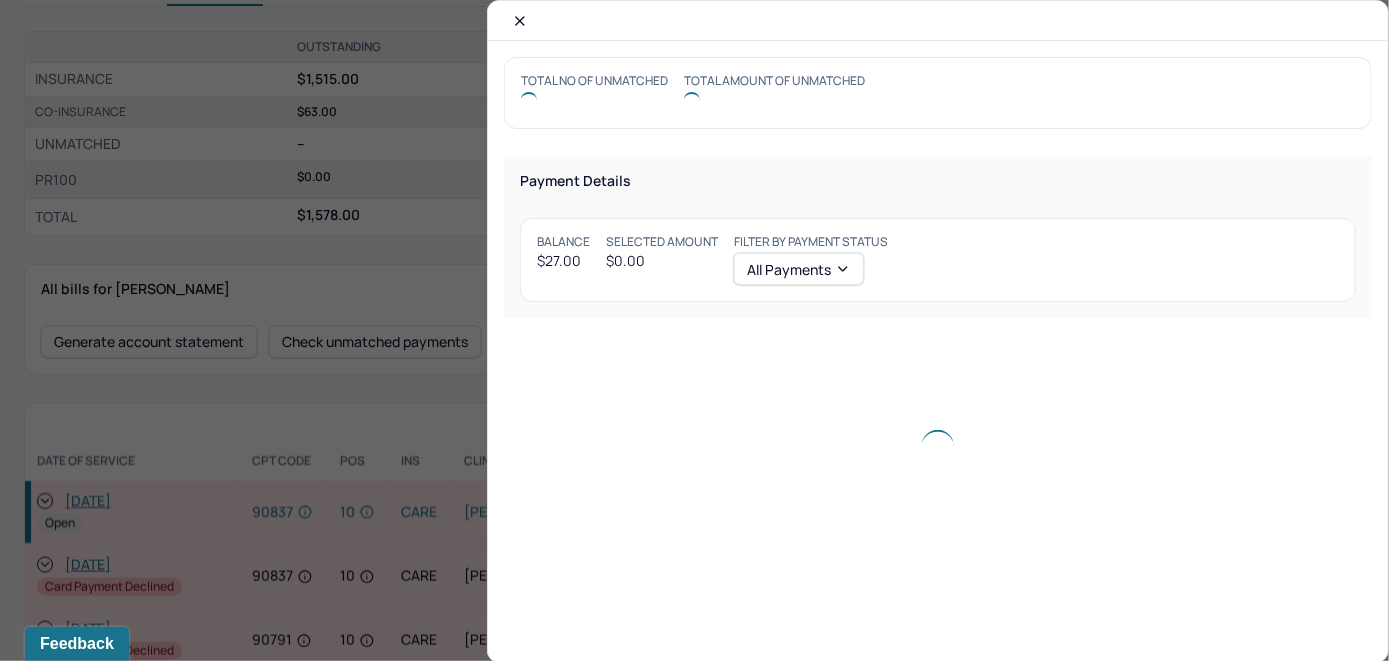 scroll, scrollTop: 716, scrollLeft: 0, axis: vertical 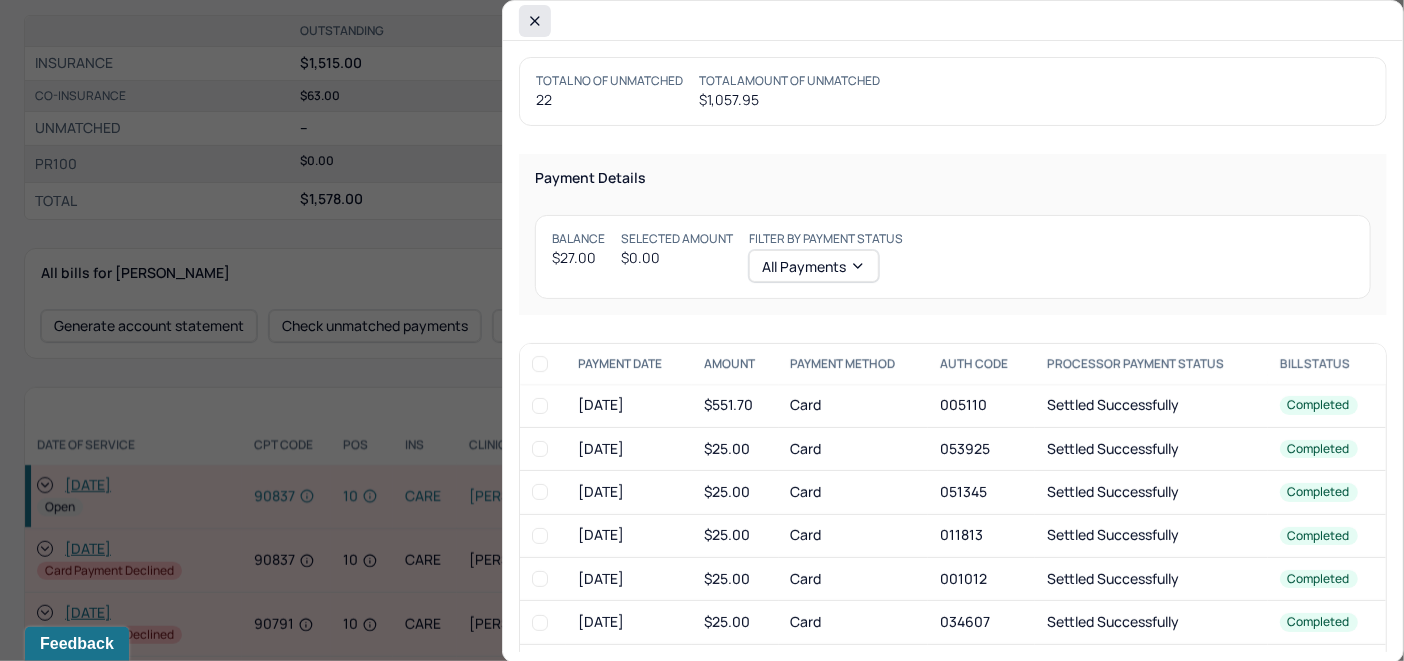 click 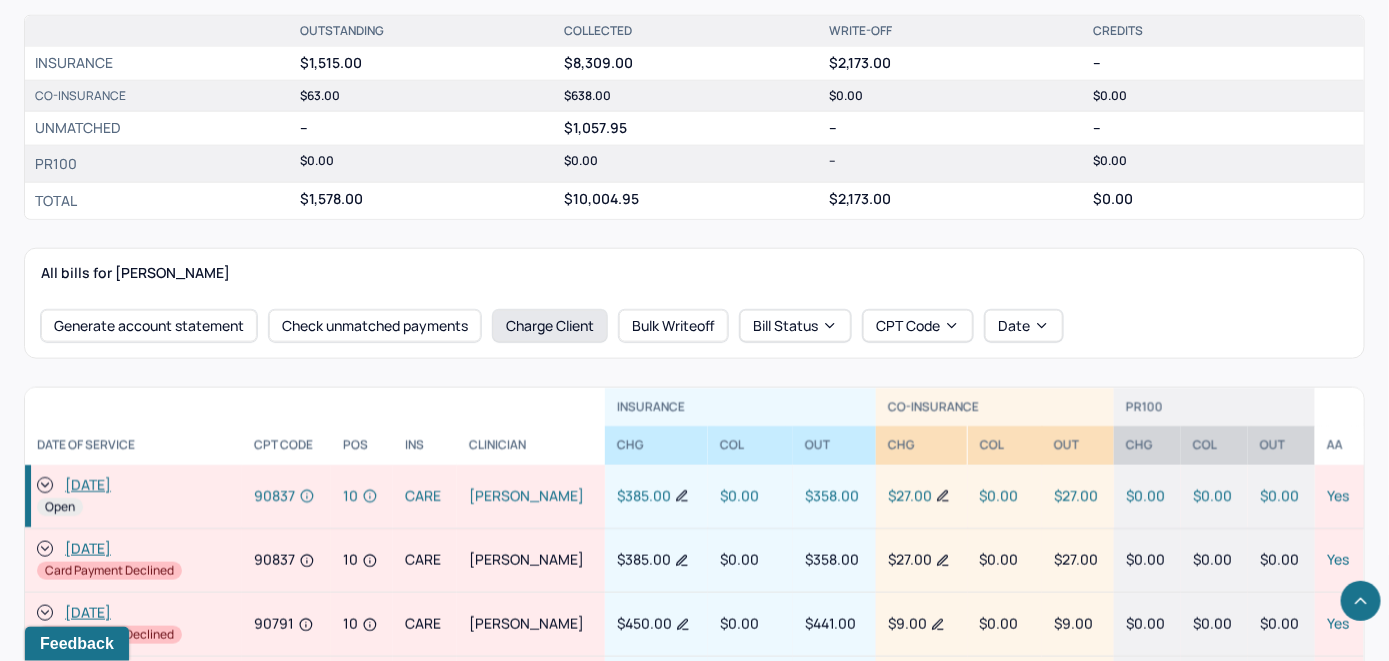 click on "Charge Client" at bounding box center [550, 326] 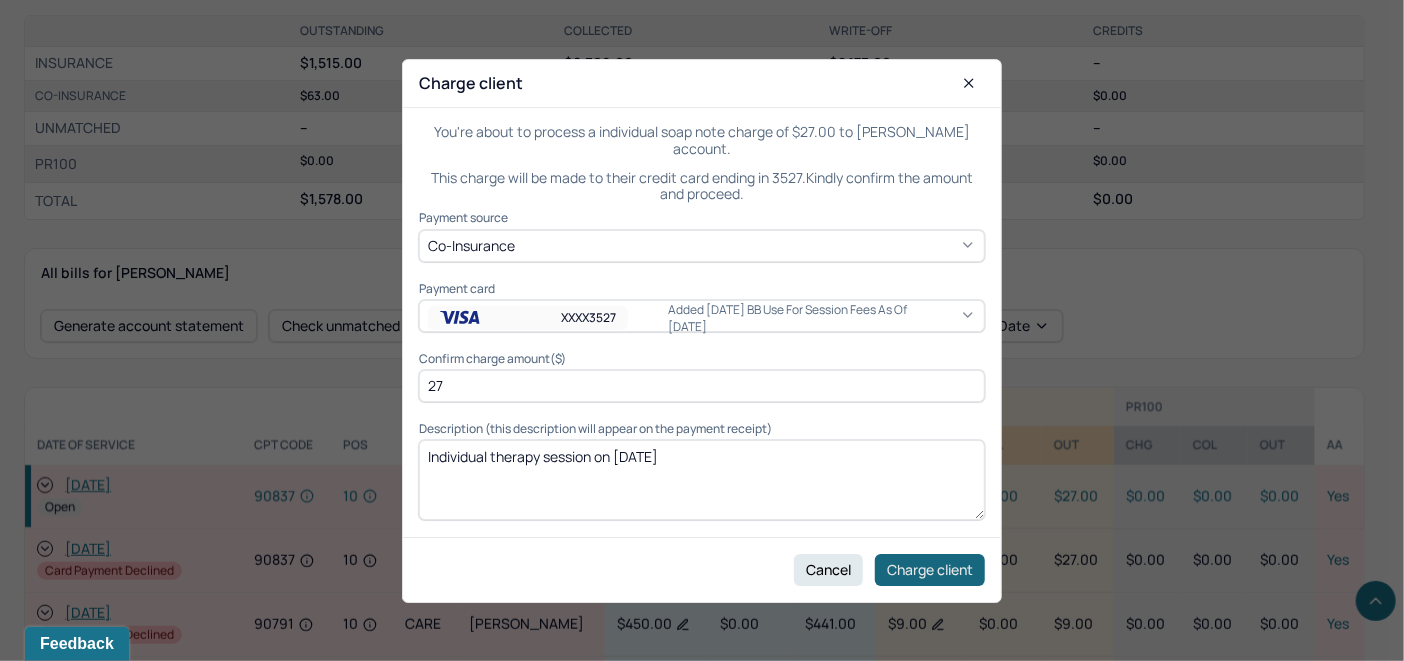 click on "Charge client" at bounding box center [930, 569] 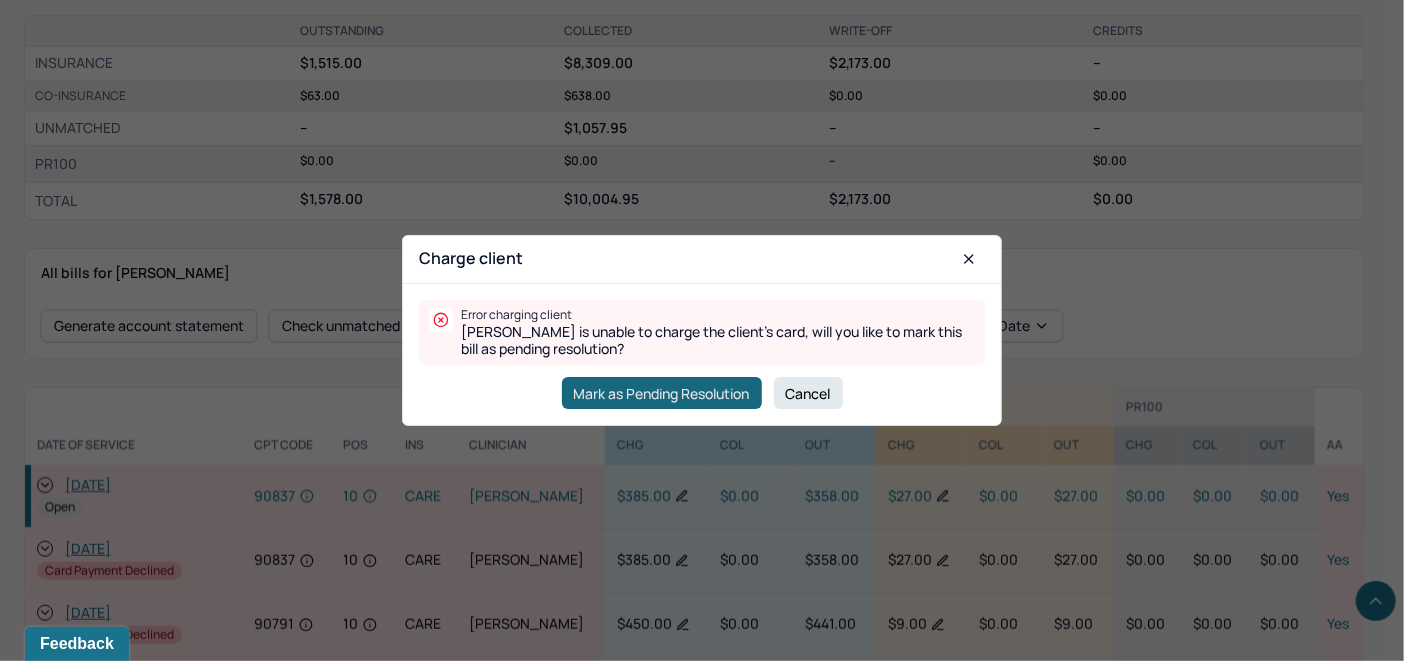 click on "Mark as Pending Resolution" at bounding box center [662, 393] 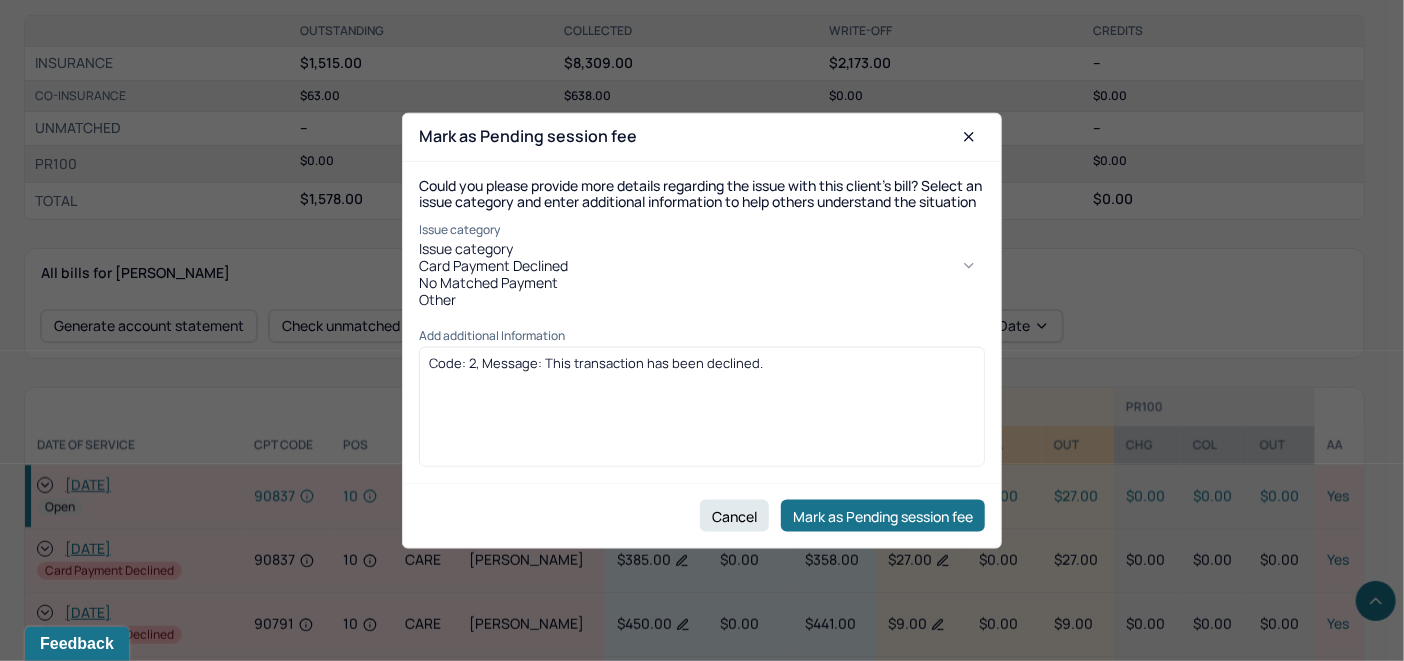 click 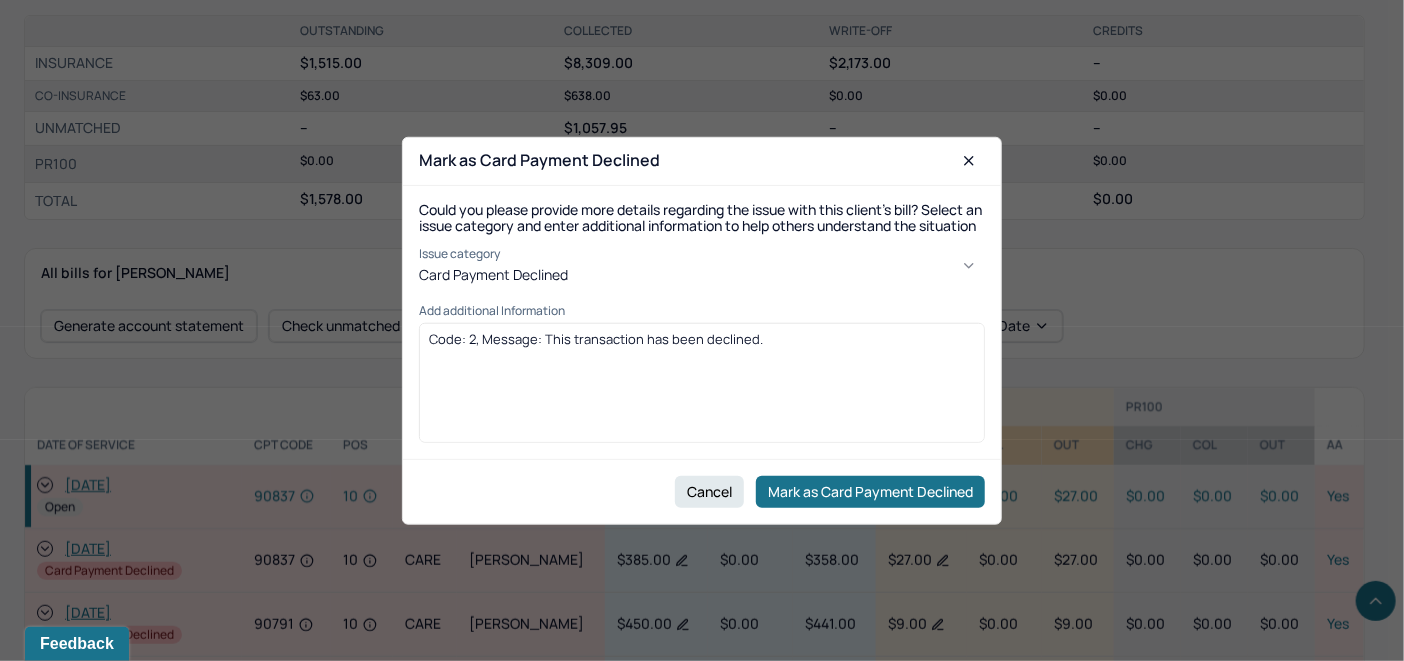 click on "Code: 2, Message: This transaction has been declined." at bounding box center [702, 339] 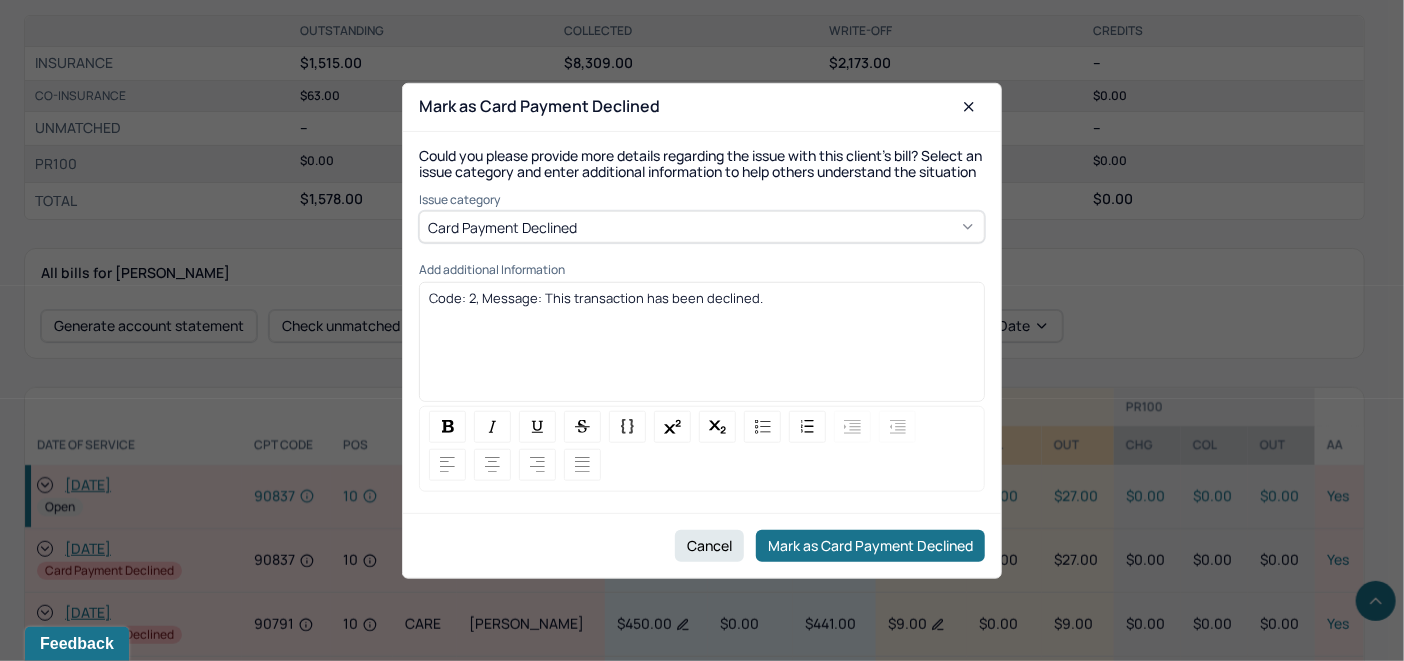 drag, startPoint x: 769, startPoint y: 306, endPoint x: 419, endPoint y: 312, distance: 350.05142 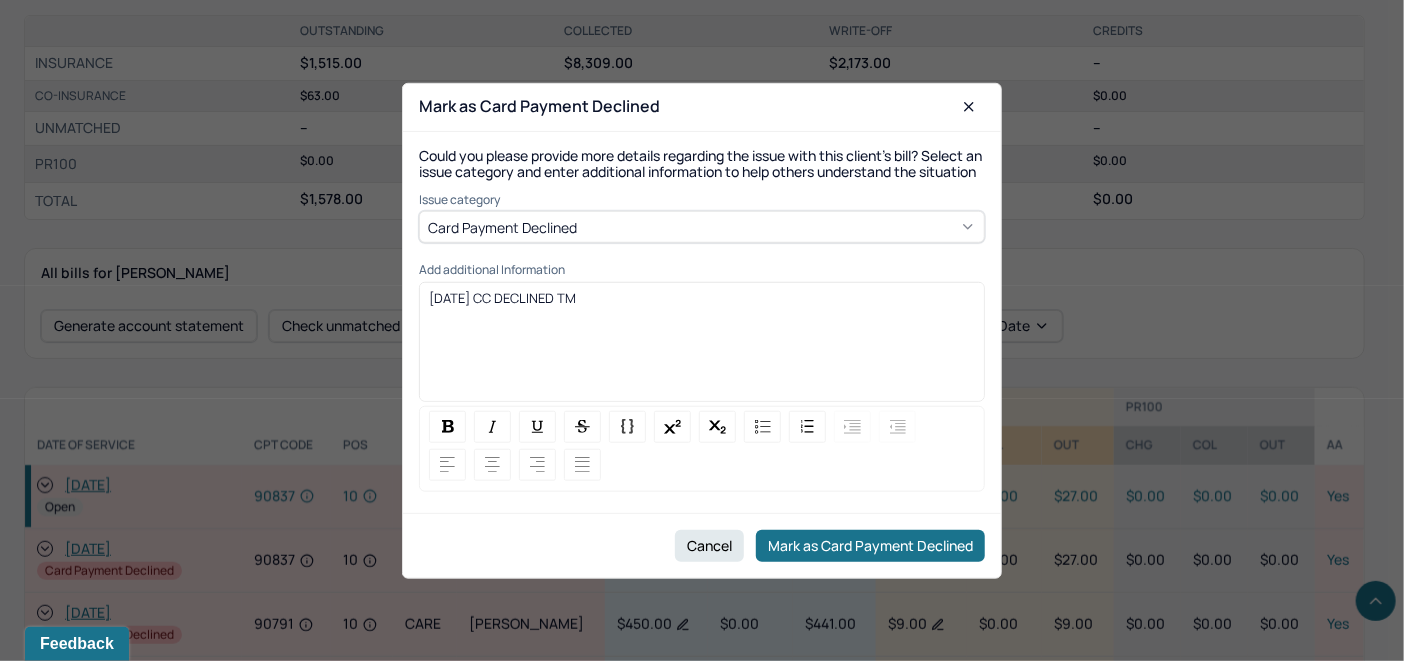 drag, startPoint x: 637, startPoint y: 308, endPoint x: 372, endPoint y: 305, distance: 265.01697 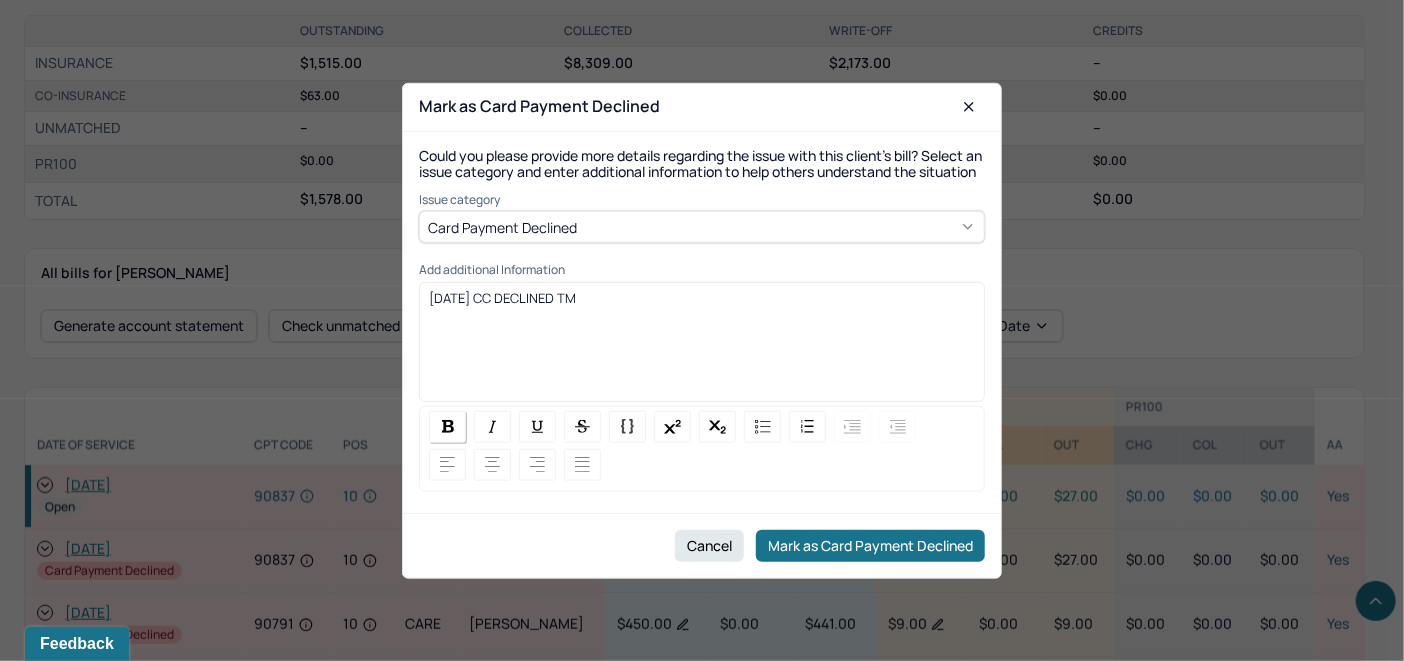 click at bounding box center (447, 427) 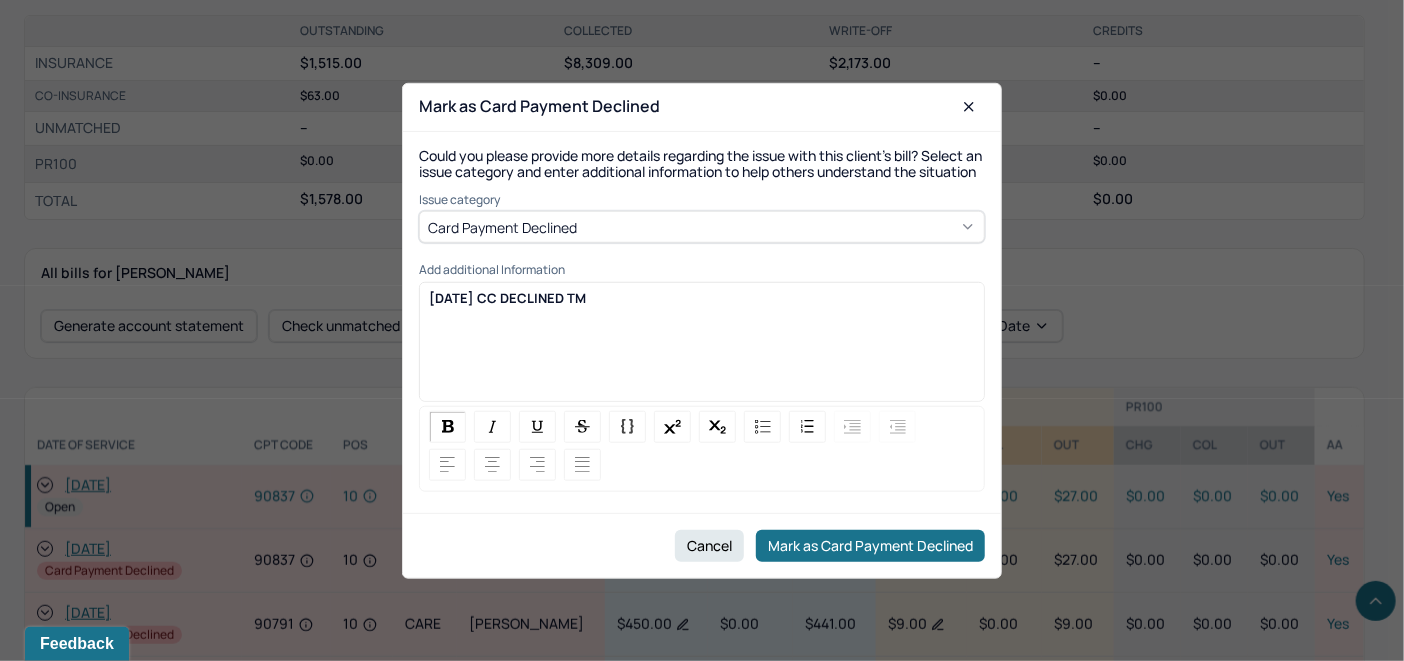 copy on "[DATE] CC DECLINED TM" 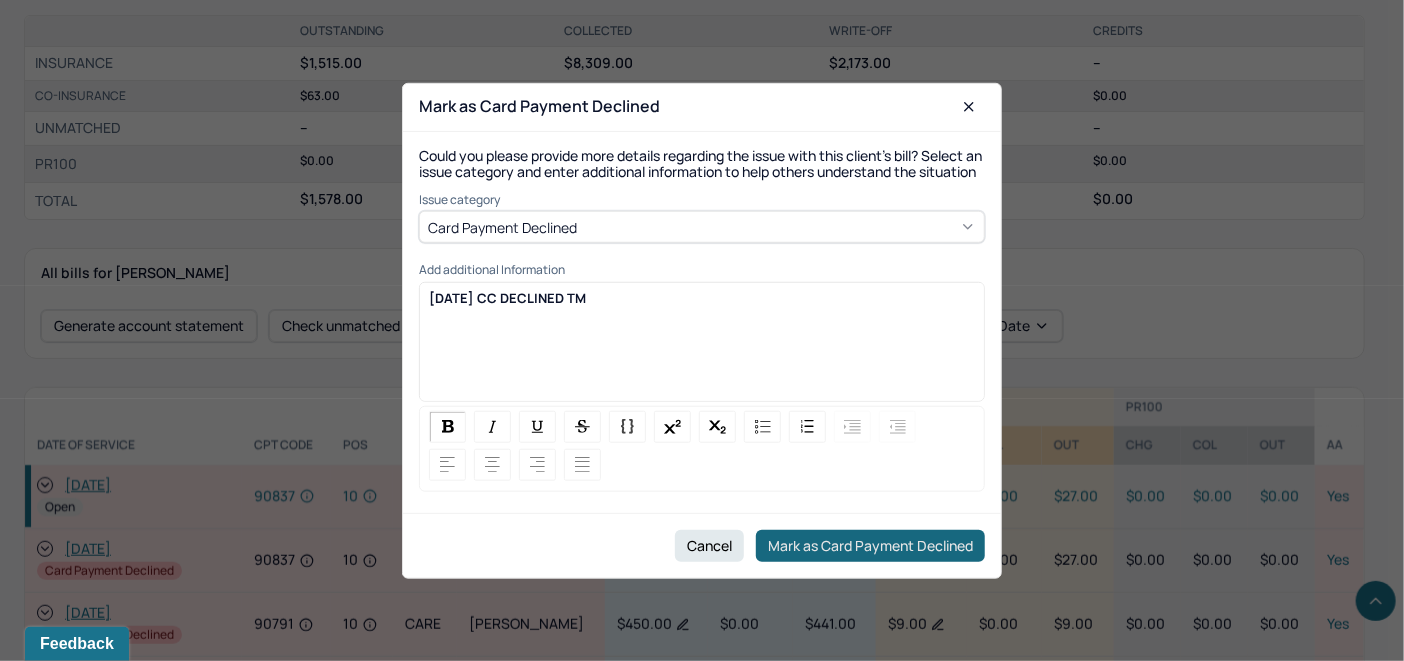 click on "Mark as Card Payment Declined" at bounding box center [870, 546] 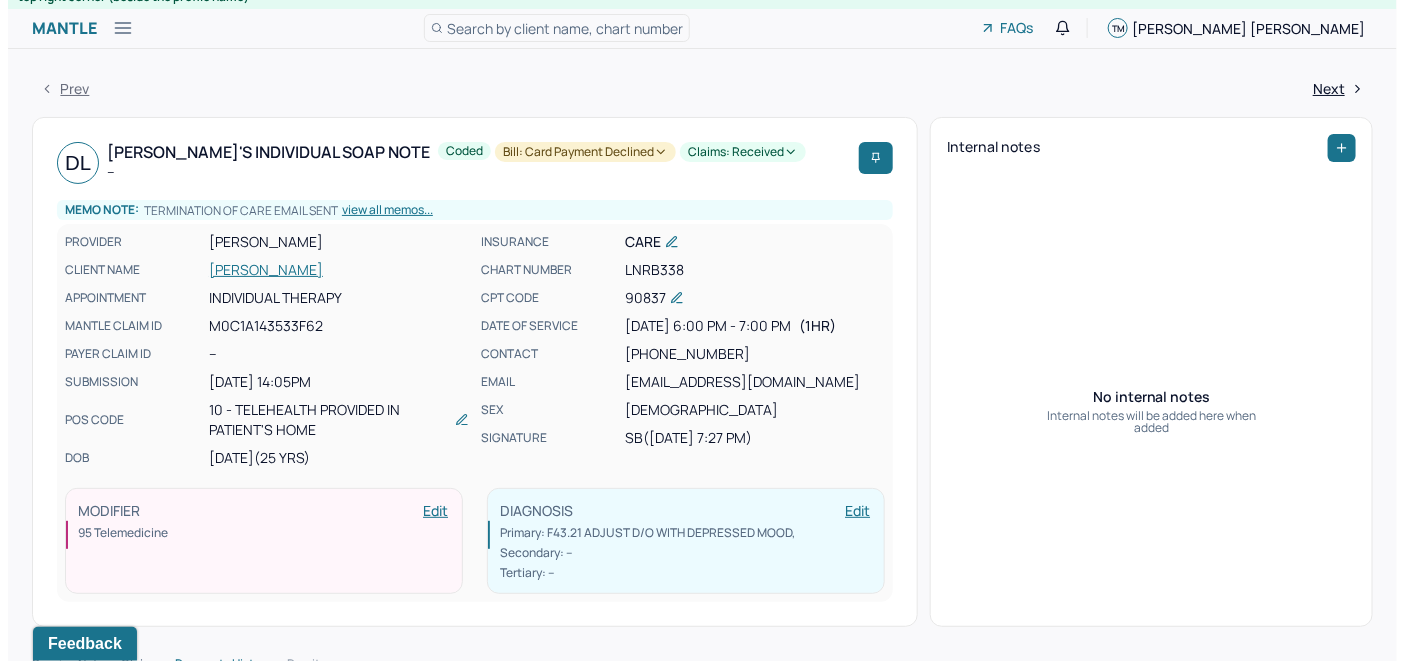 scroll, scrollTop: 0, scrollLeft: 0, axis: both 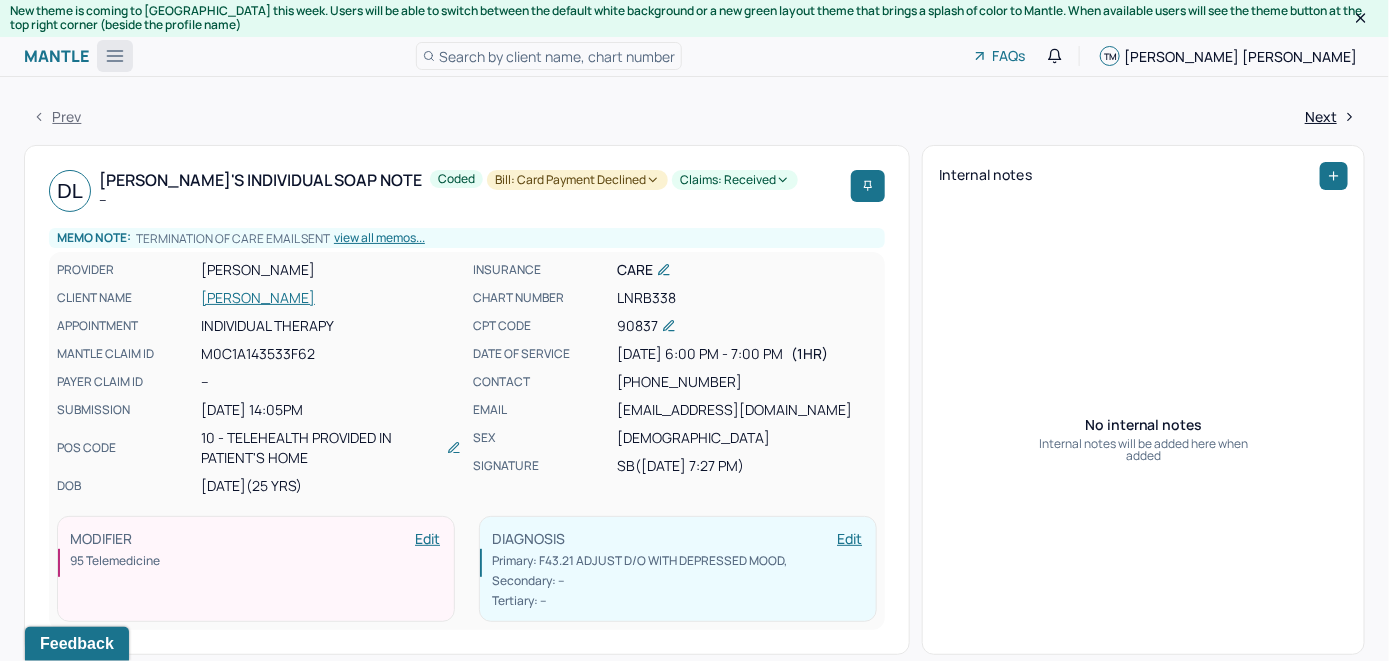 click 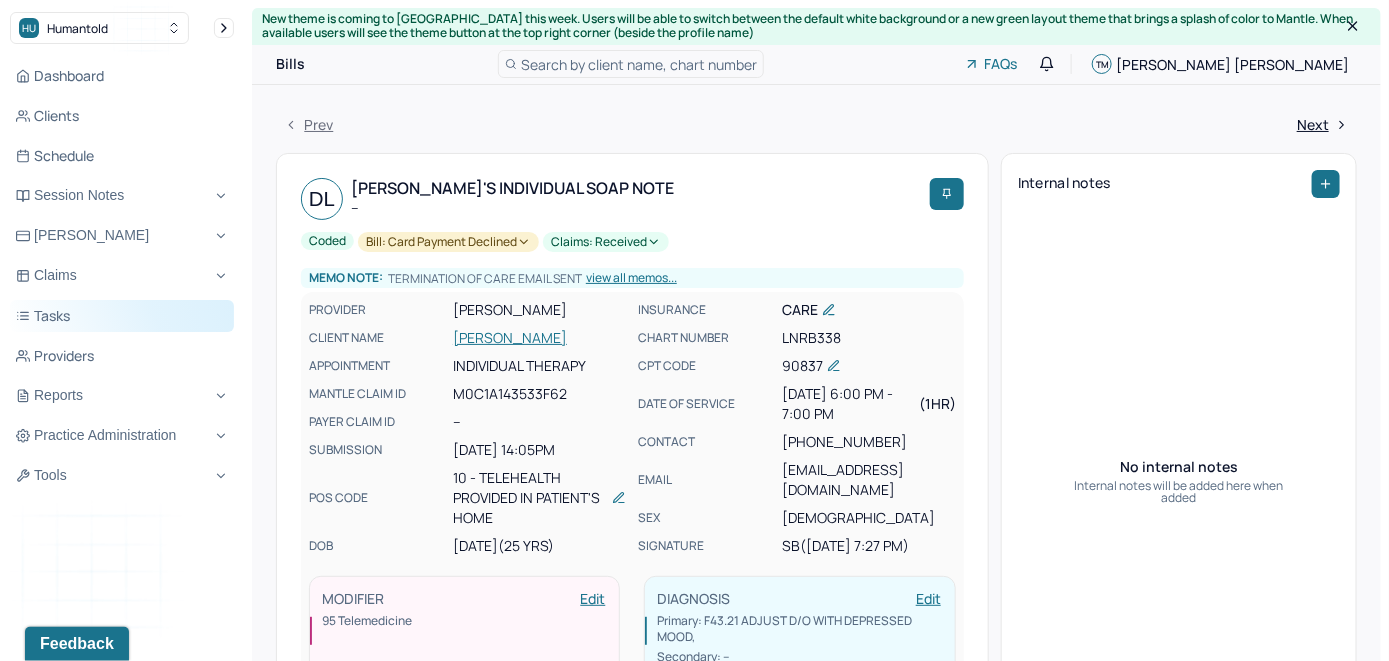 click on "Tasks" at bounding box center [122, 316] 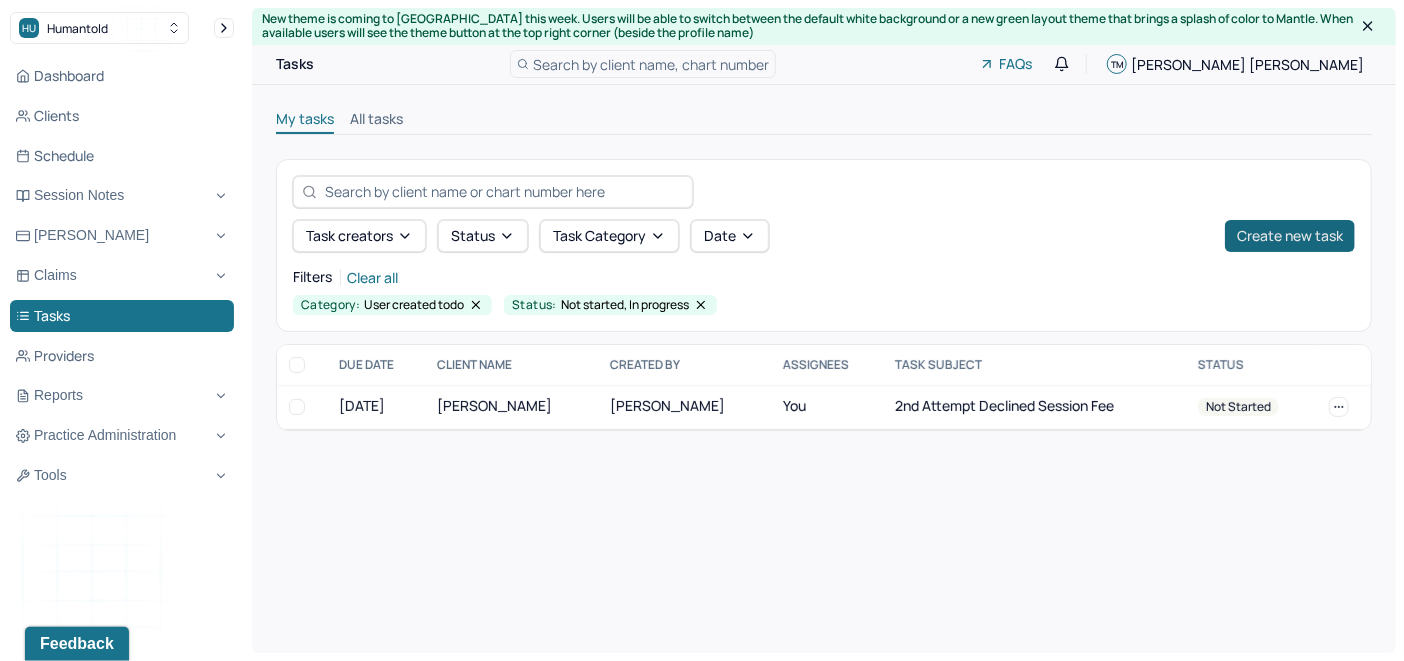 click on "Create new task" at bounding box center [1290, 236] 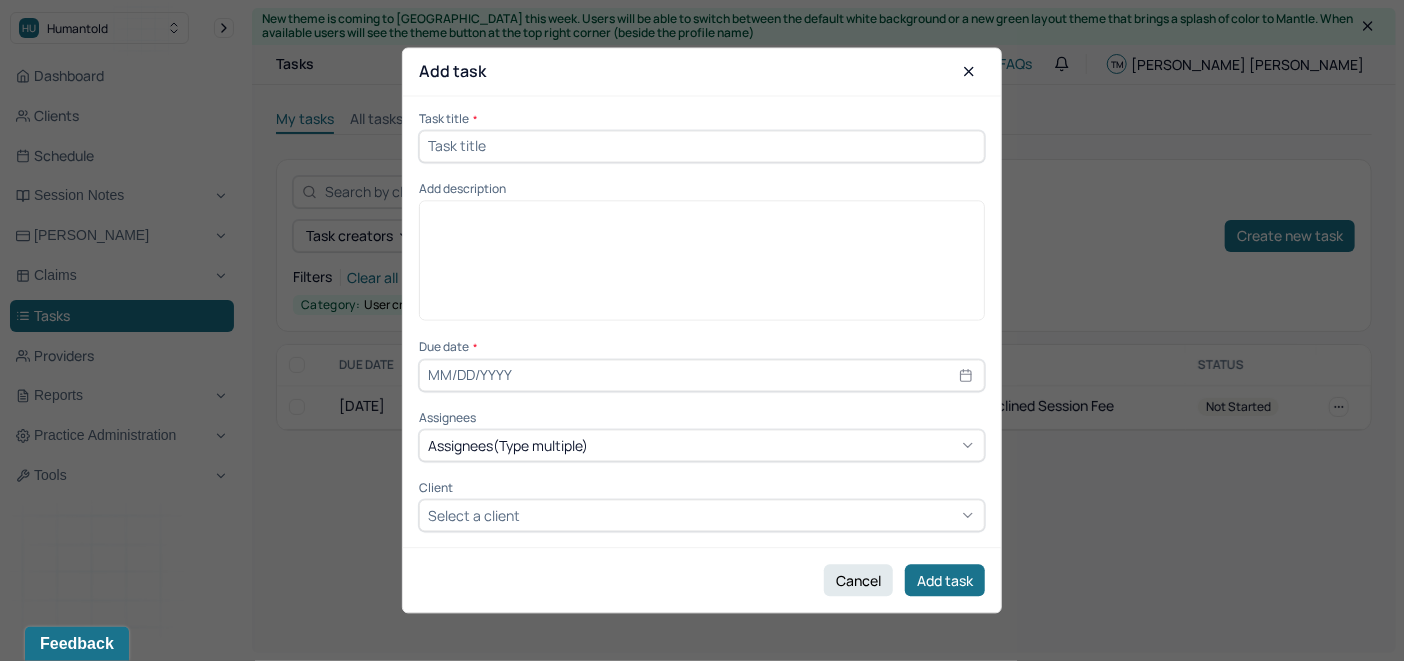 click at bounding box center (702, 146) 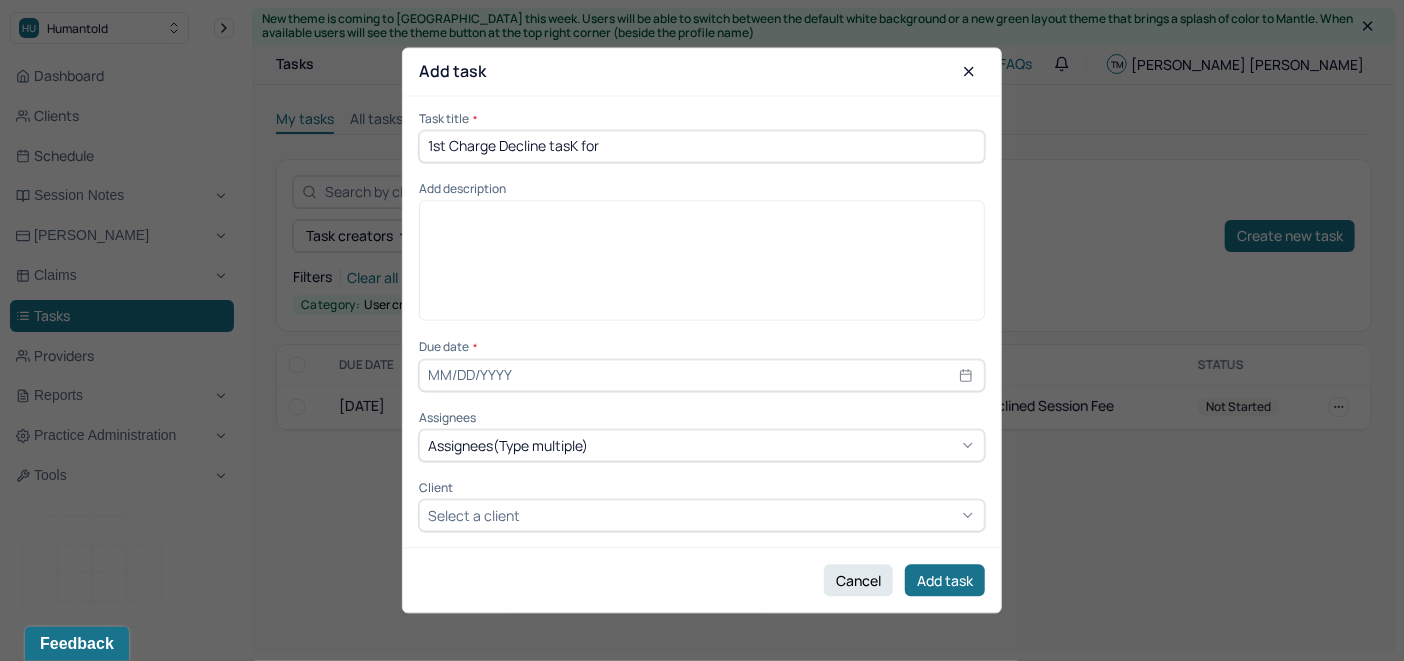 click on "1st Charge Decline tasK for" at bounding box center (702, 146) 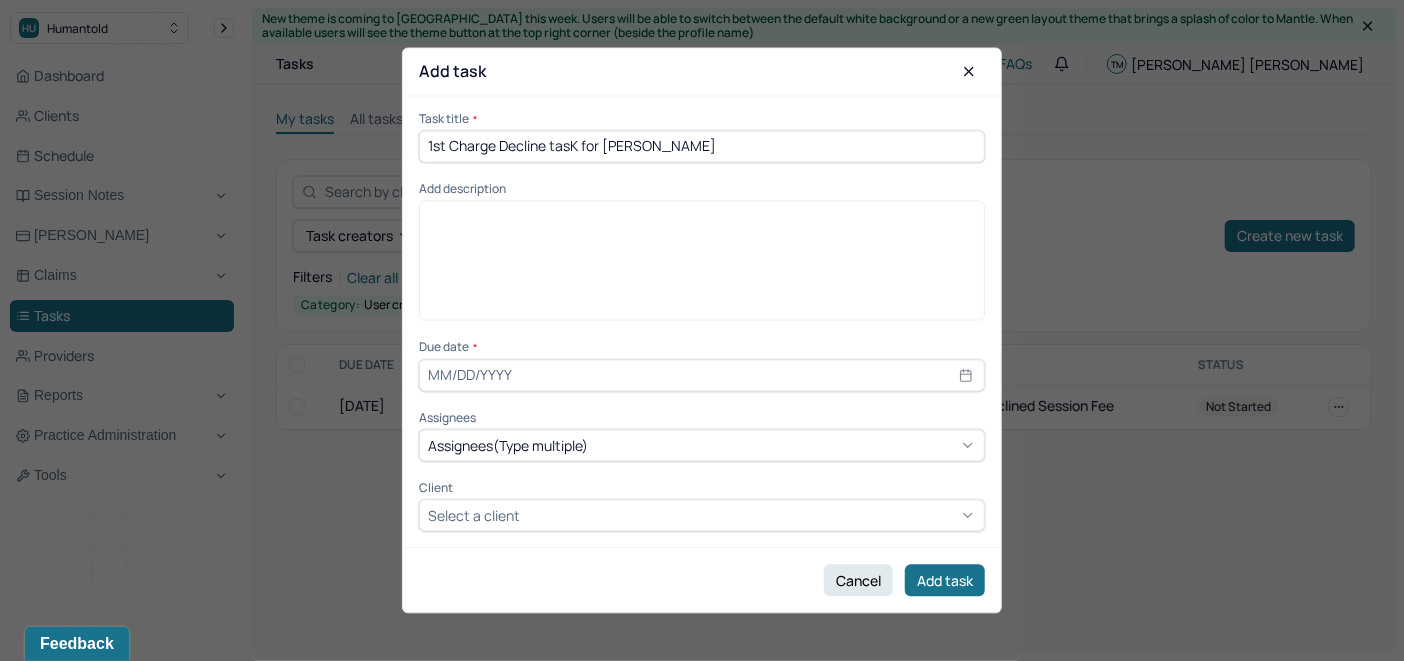type on "1st Charge Decline tasK for [PERSON_NAME]" 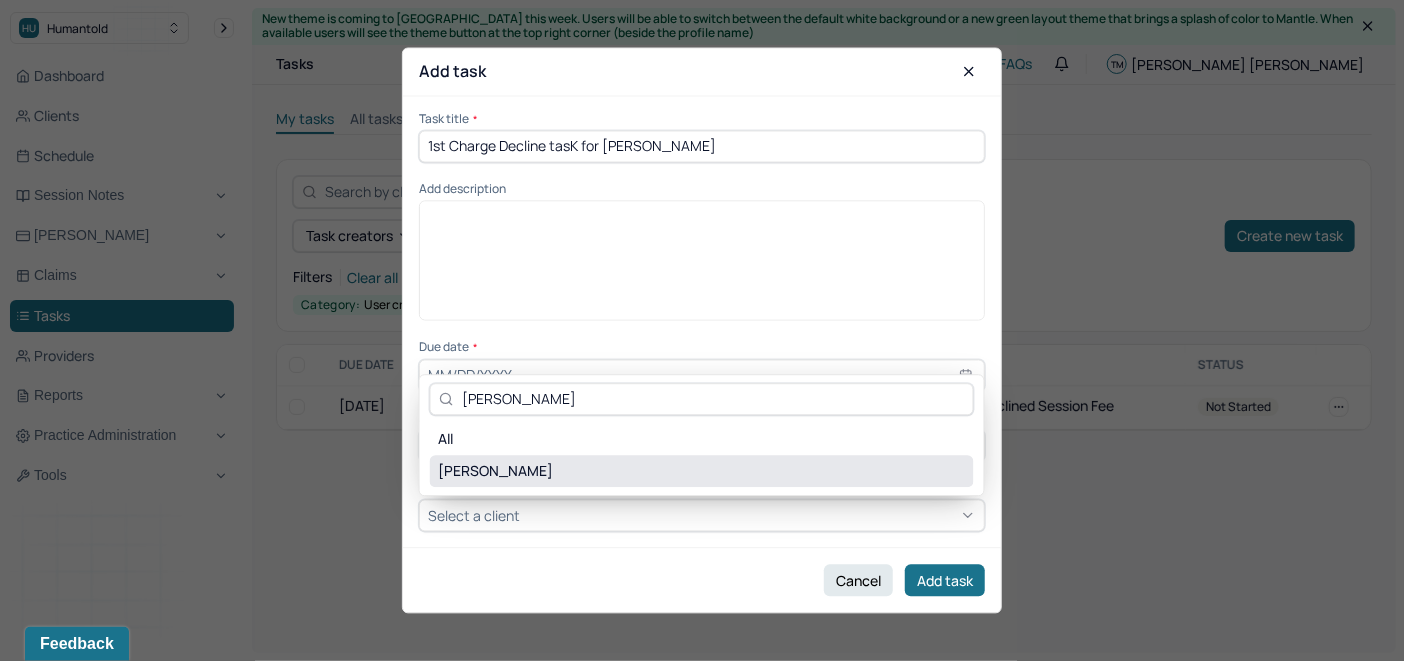 type on "[PERSON_NAME]" 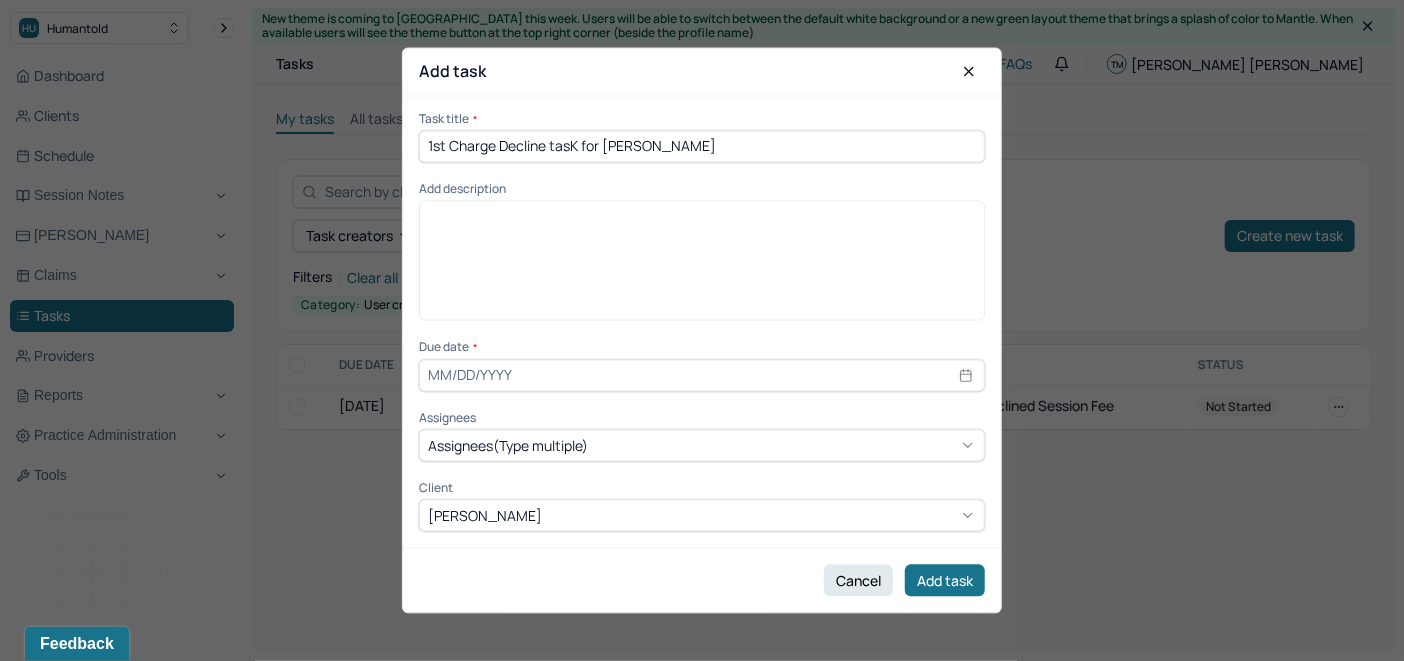 click on "1st Charge Decline tasK for [PERSON_NAME]" at bounding box center [702, 146] 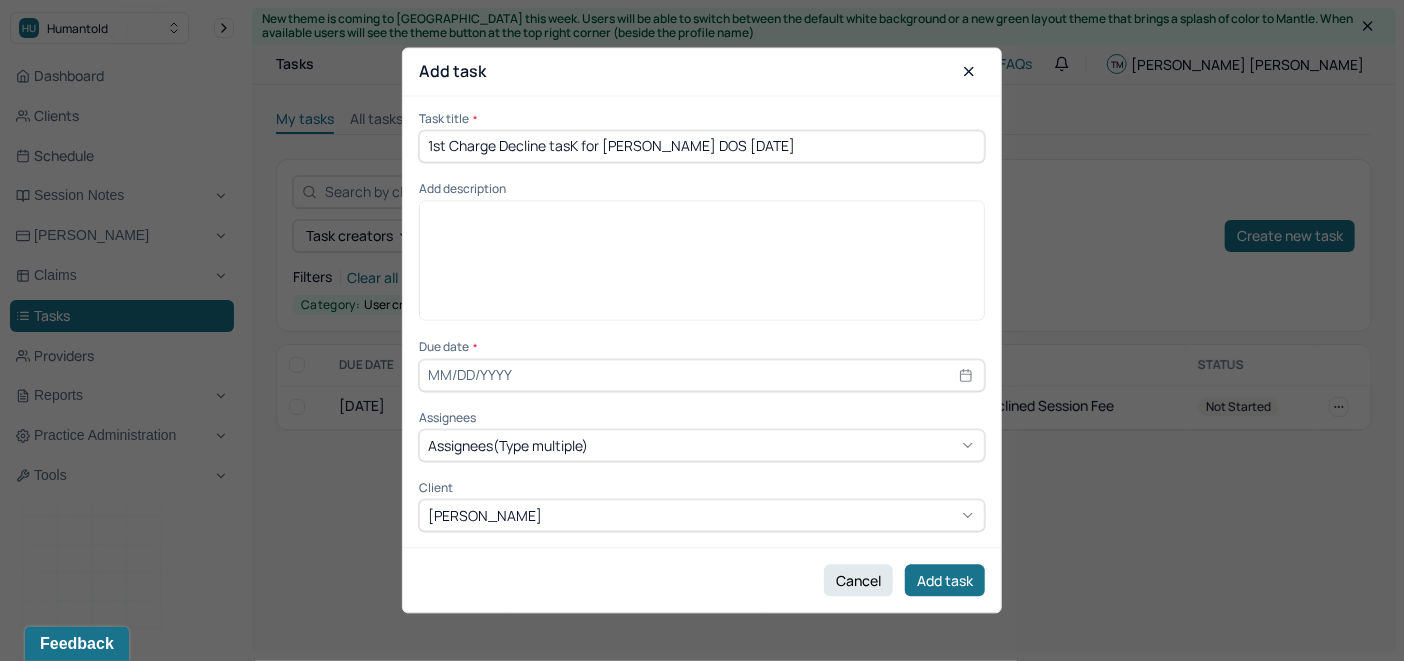 drag, startPoint x: 807, startPoint y: 146, endPoint x: 307, endPoint y: 163, distance: 500.2889 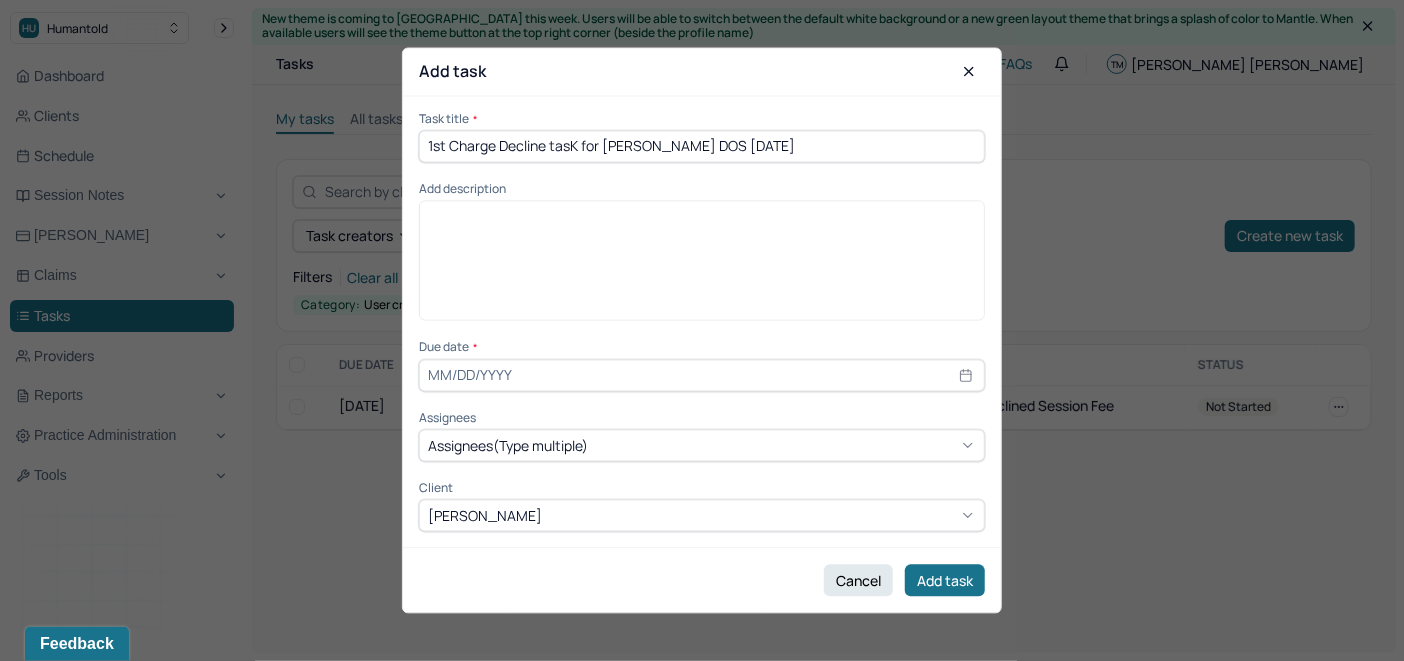 type on "1st Charge Decline tasK for [PERSON_NAME] DOS [DATE]" 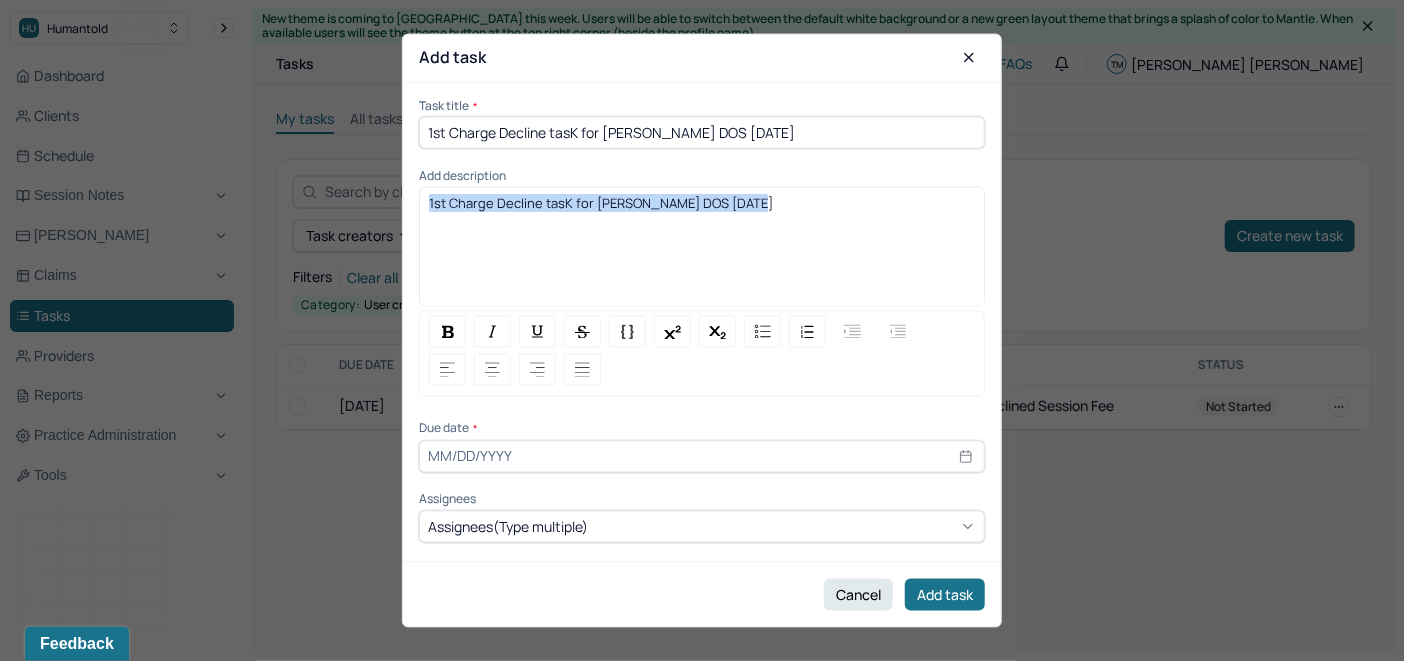 drag, startPoint x: 753, startPoint y: 200, endPoint x: 417, endPoint y: 191, distance: 336.1205 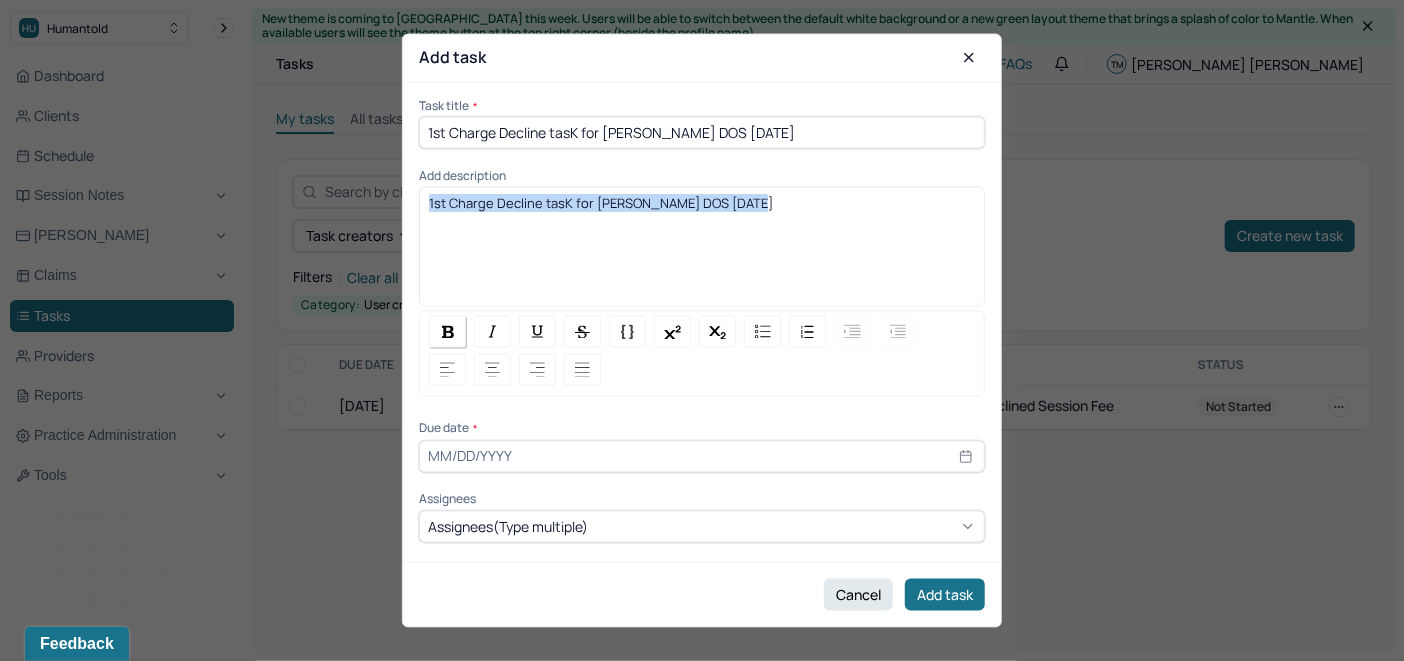 click at bounding box center [448, 331] 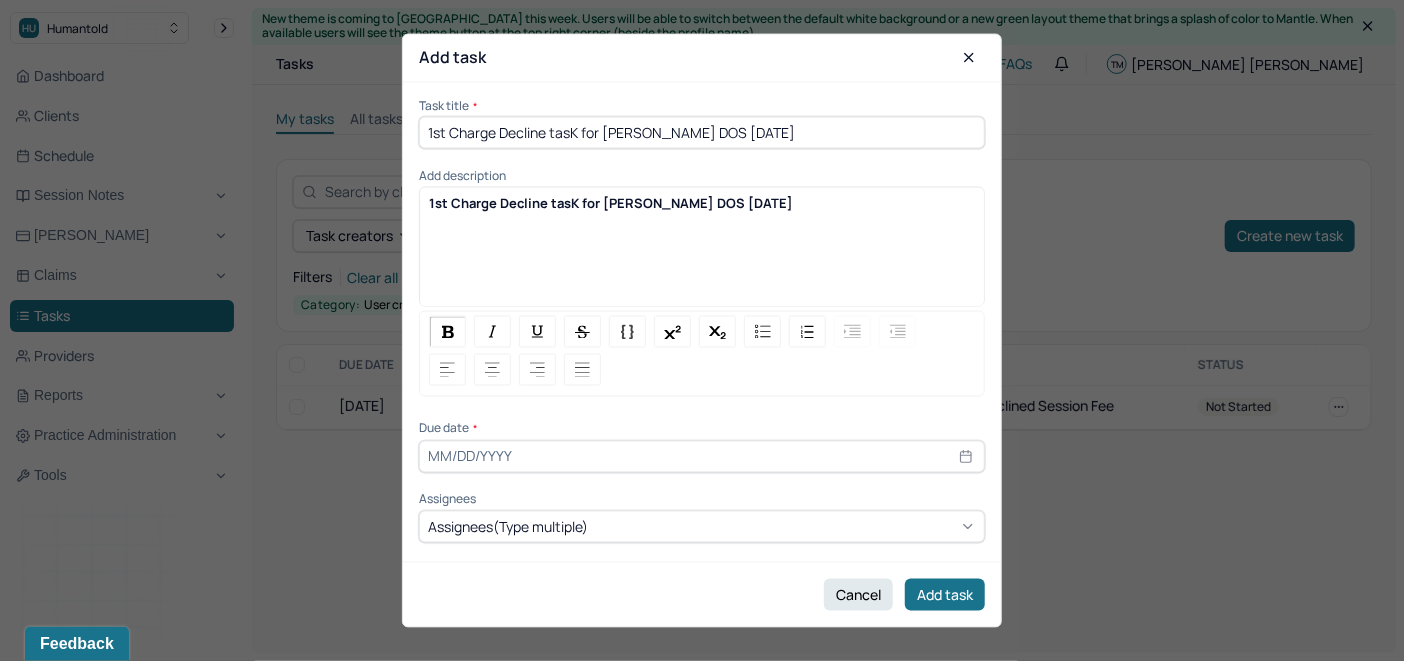 click at bounding box center (702, 456) 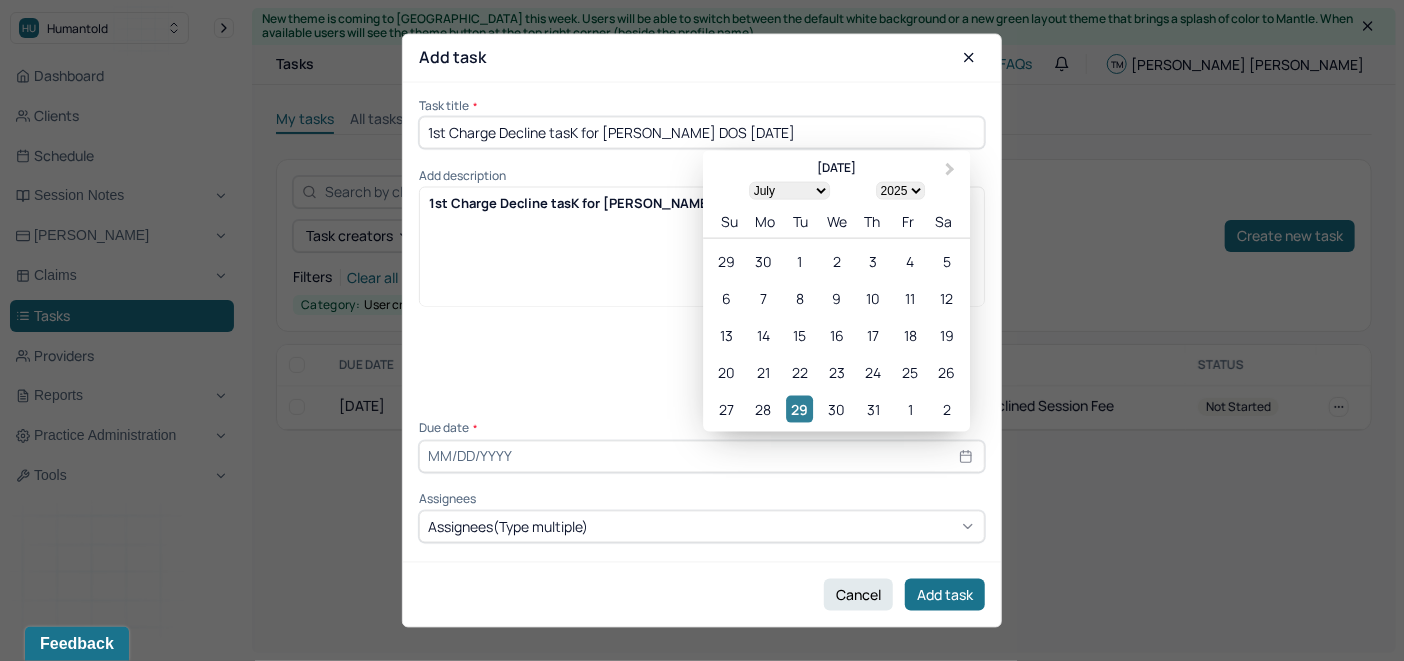 click on "29" at bounding box center (799, 408) 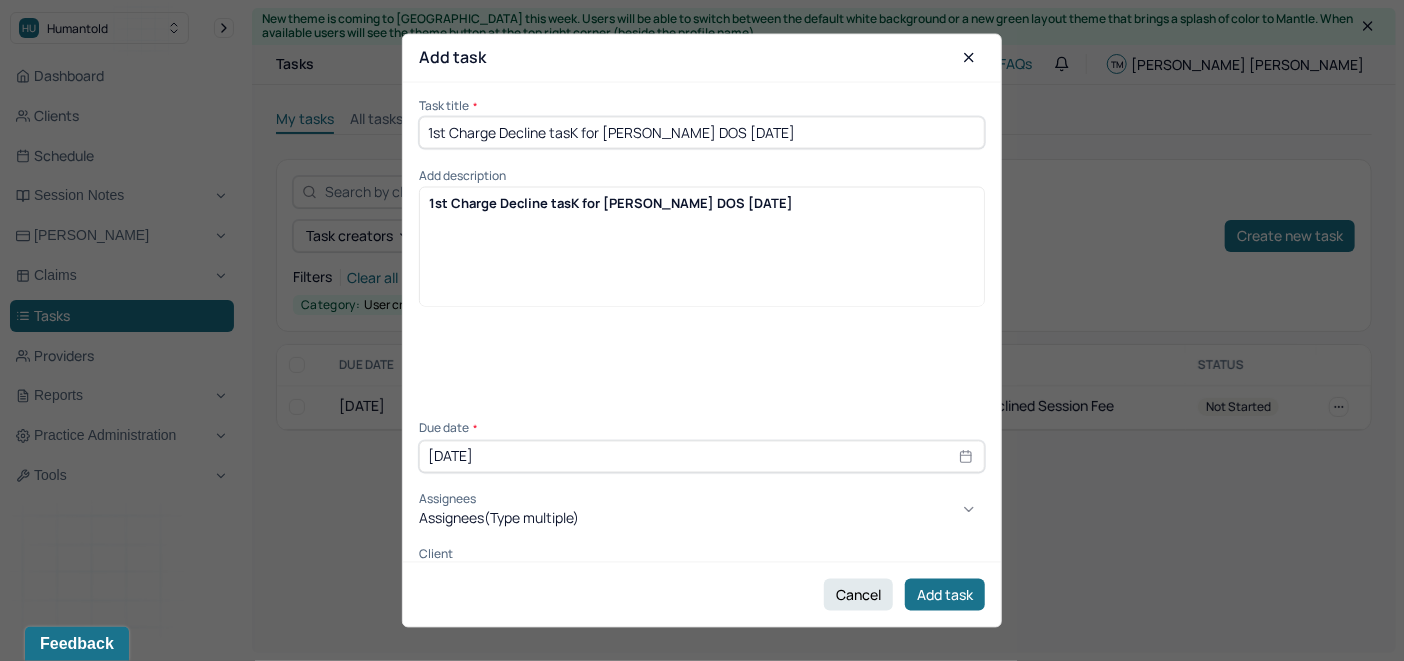 click on "Assignees(Type multiple)" at bounding box center [499, 519] 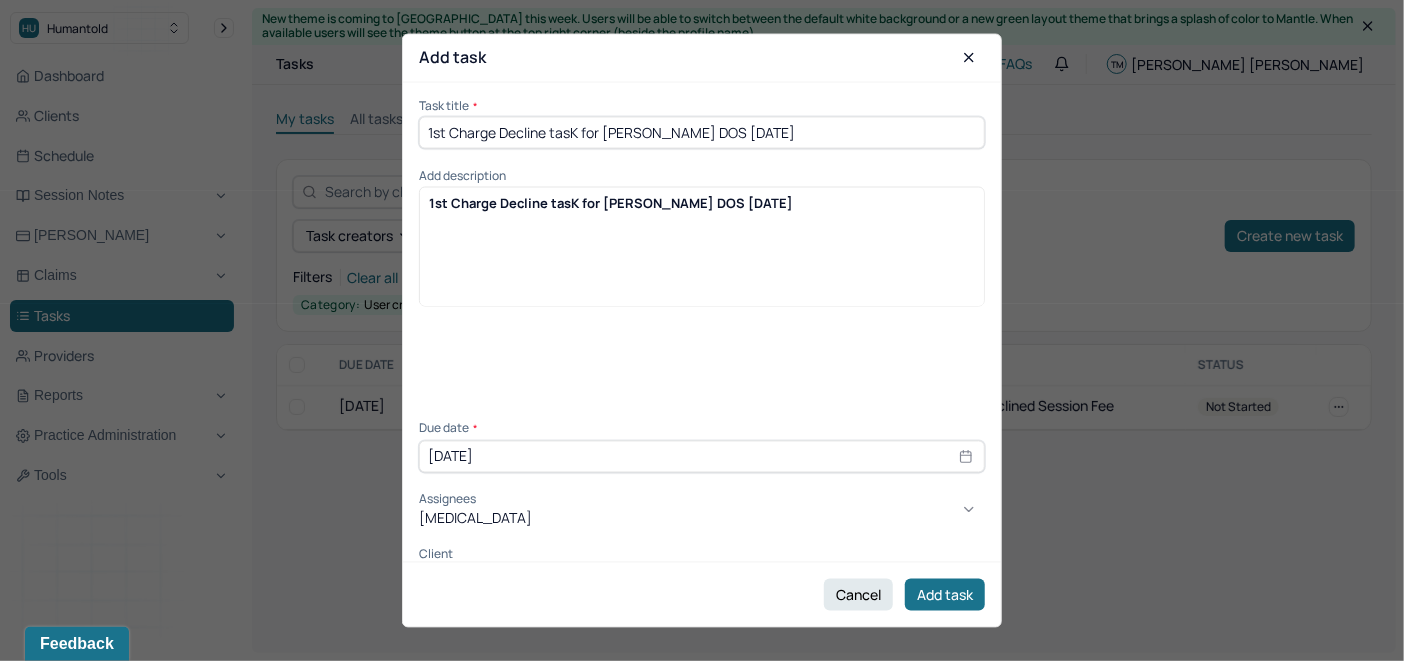 type on "ALLIE" 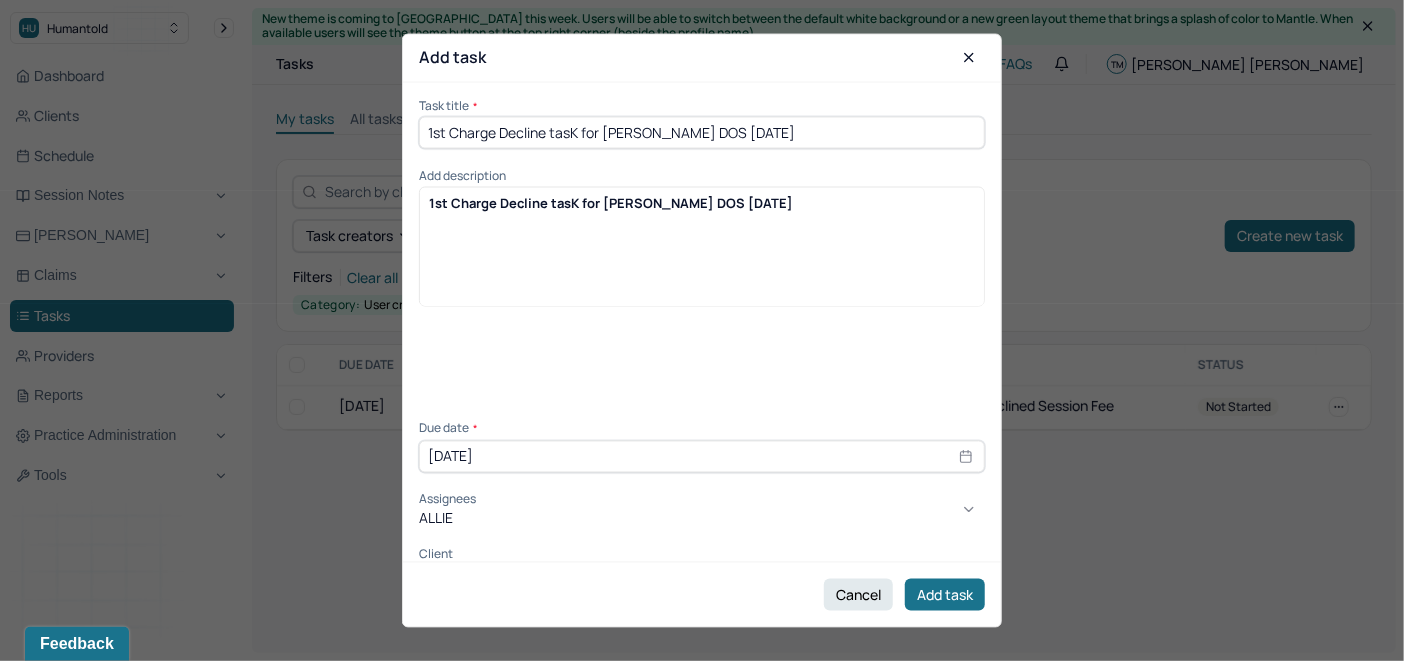 click on "[PERSON_NAME]" at bounding box center [702, 686] 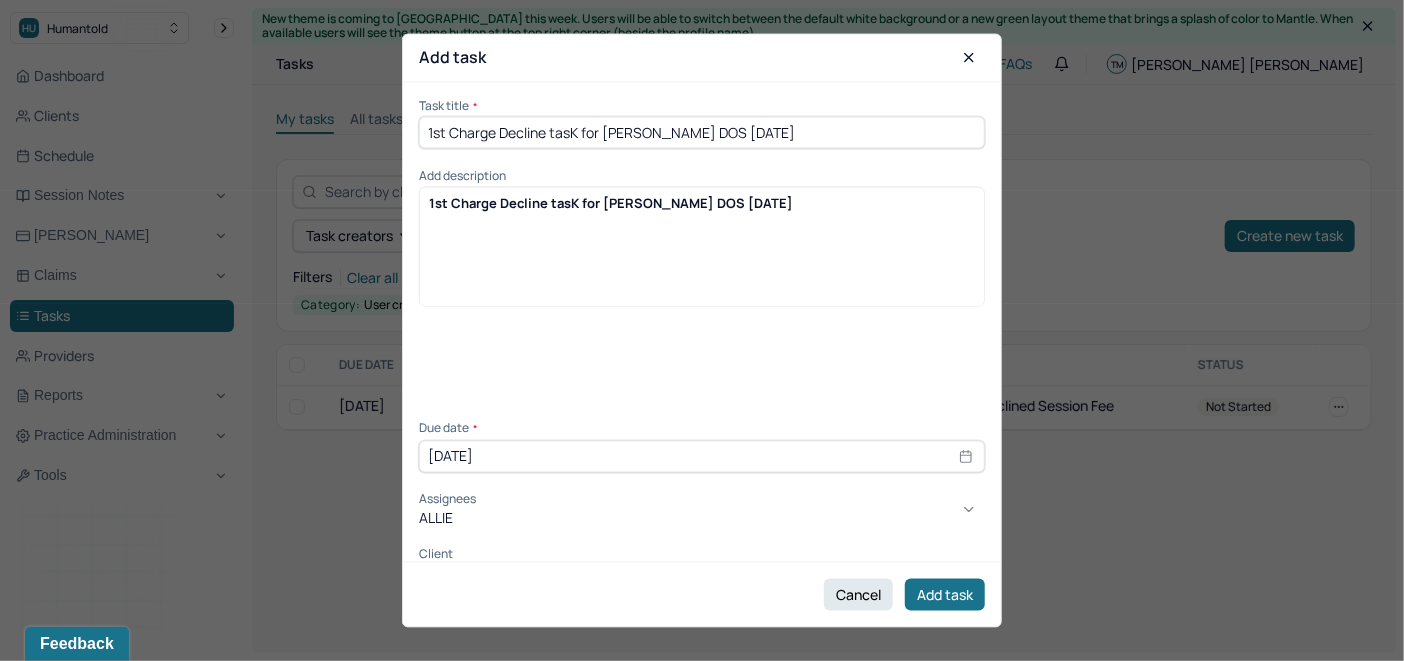 type 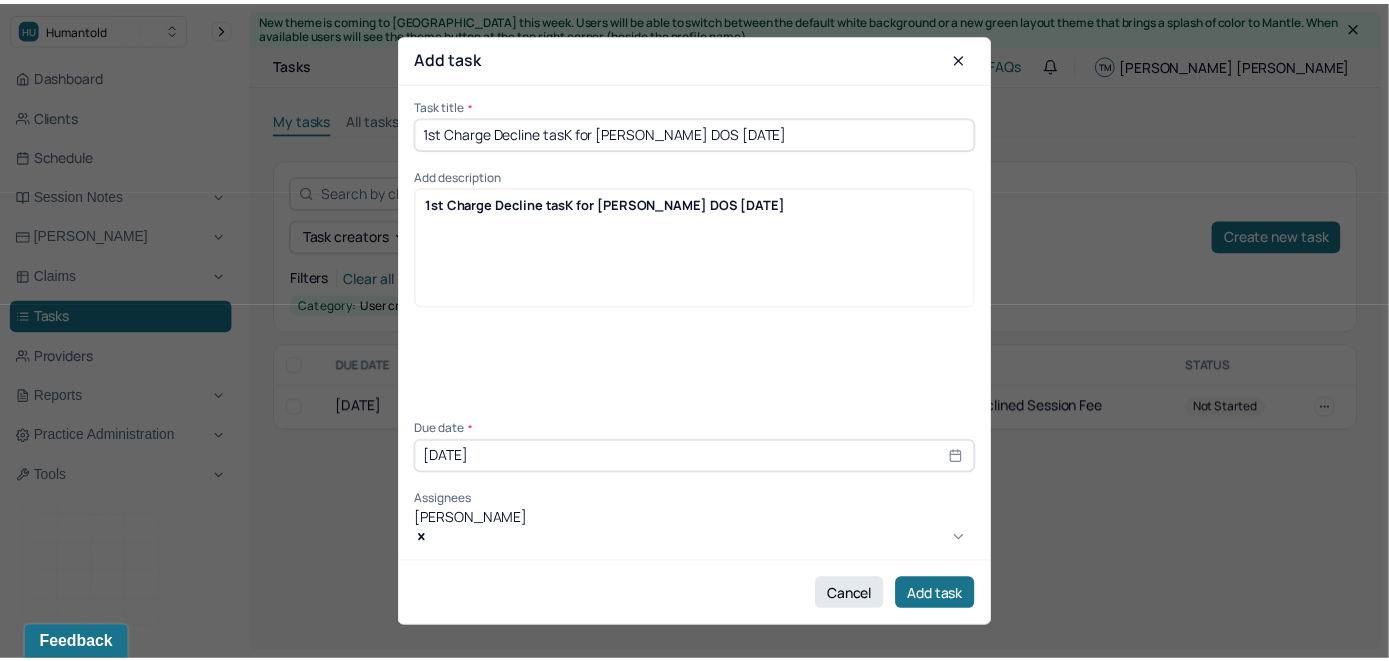 scroll, scrollTop: 70, scrollLeft: 0, axis: vertical 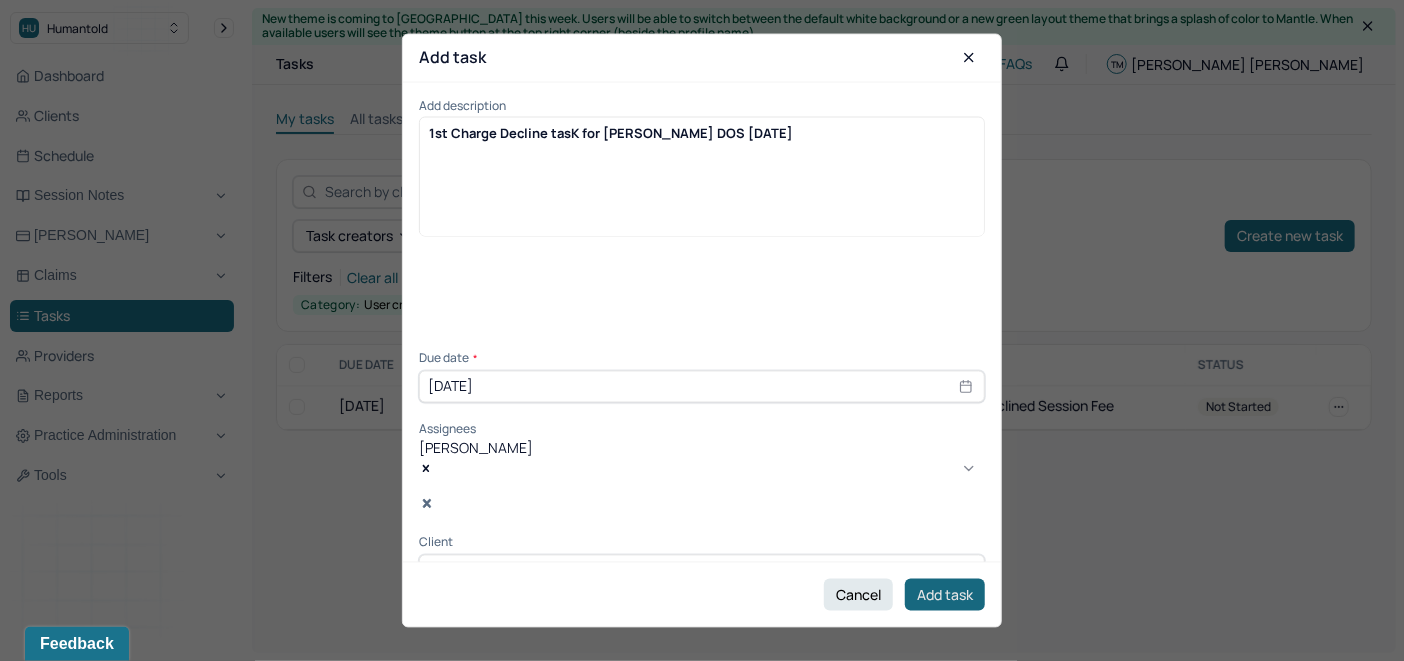 click on "Add task" at bounding box center [945, 595] 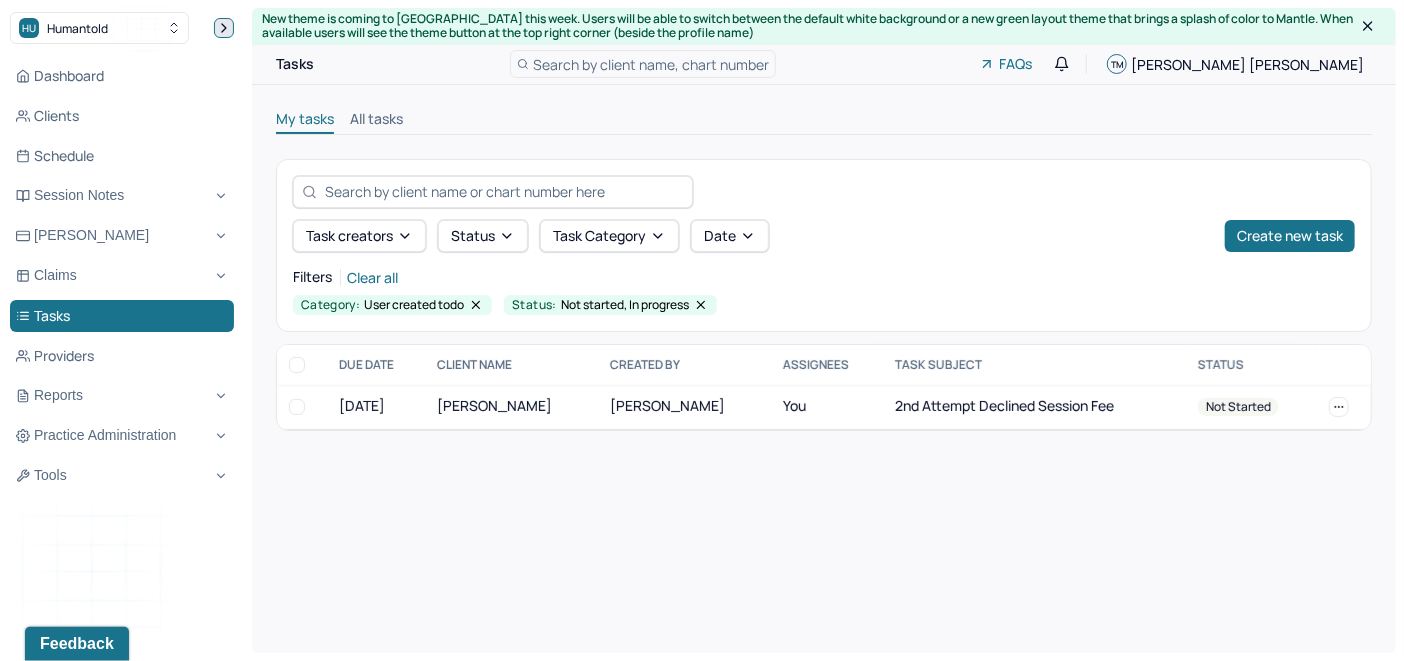 click 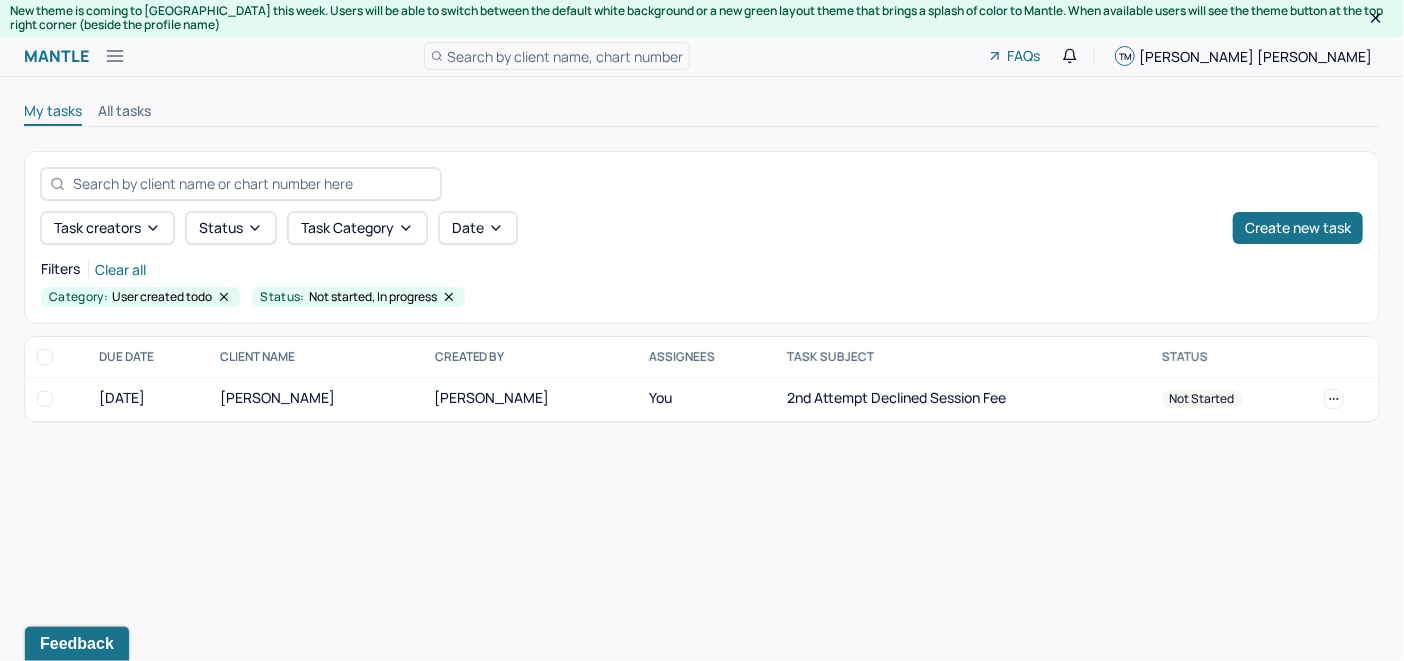 click on "Search by client name, chart number" at bounding box center [565, 56] 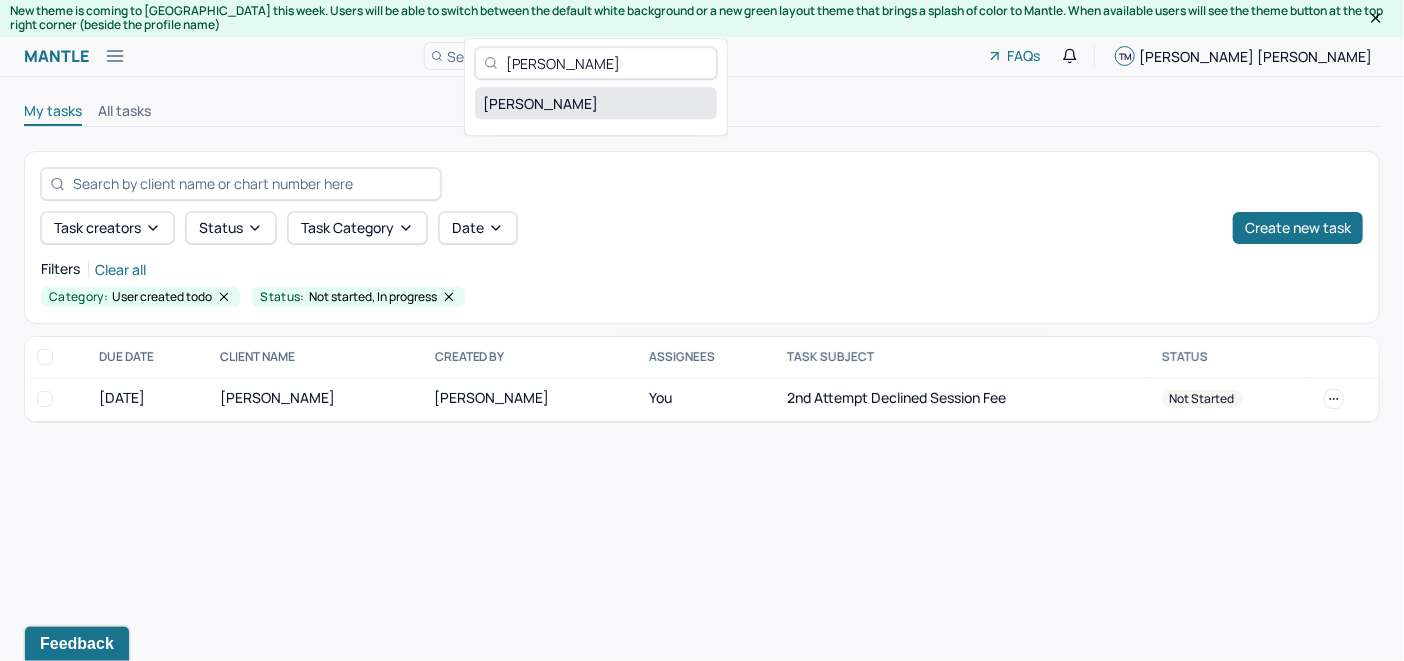 type on "[PERSON_NAME]" 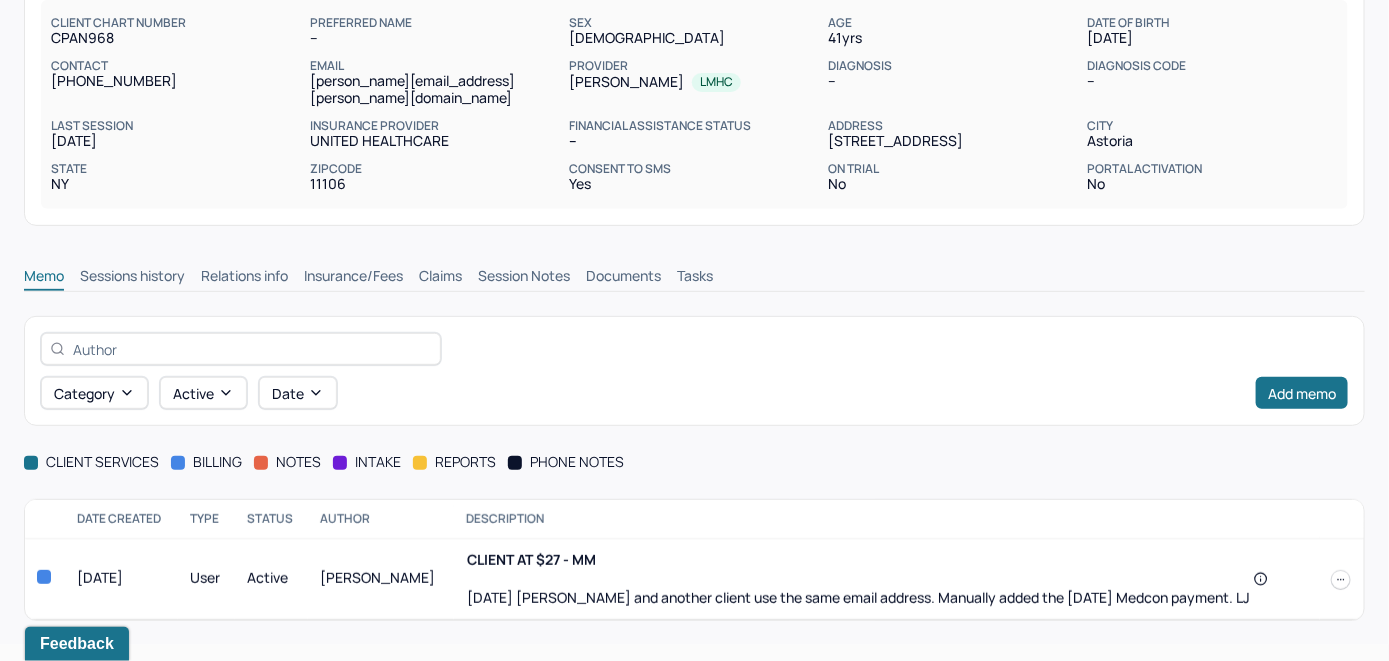 scroll, scrollTop: 219, scrollLeft: 0, axis: vertical 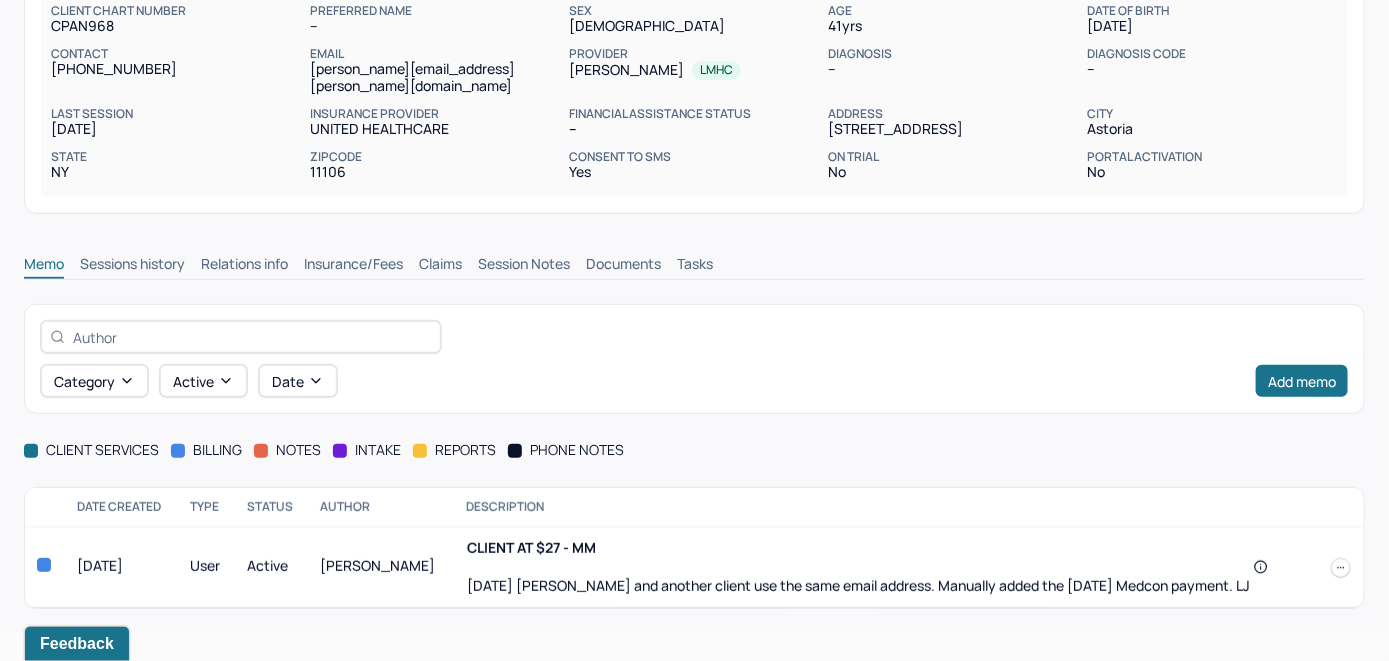 click on "Insurance/Fees" at bounding box center (353, 266) 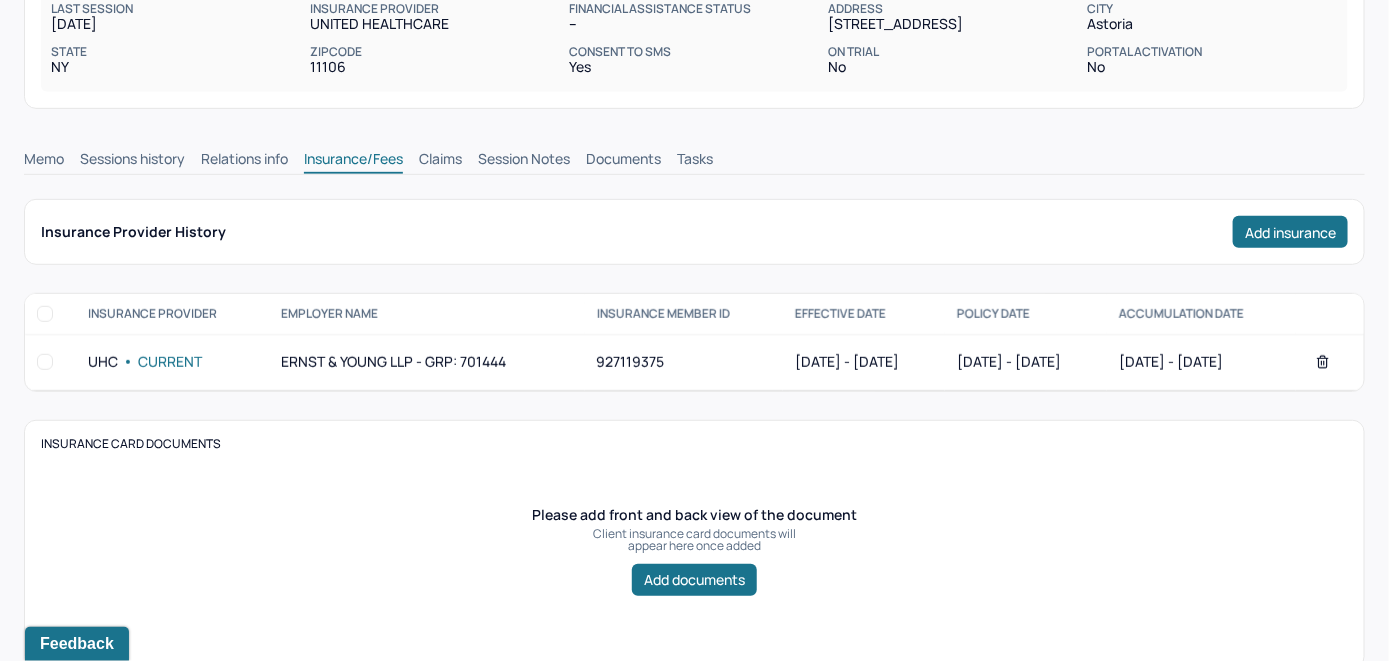 scroll, scrollTop: 219, scrollLeft: 0, axis: vertical 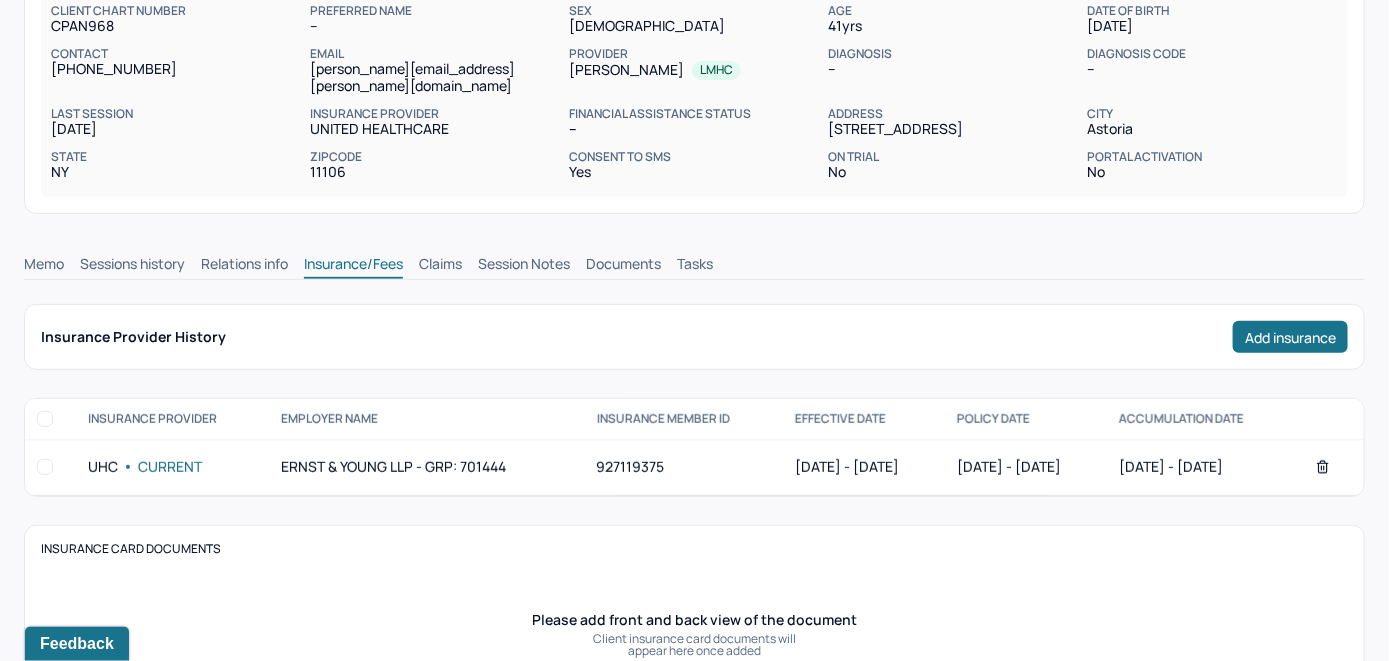 click on "Claims" at bounding box center (440, 266) 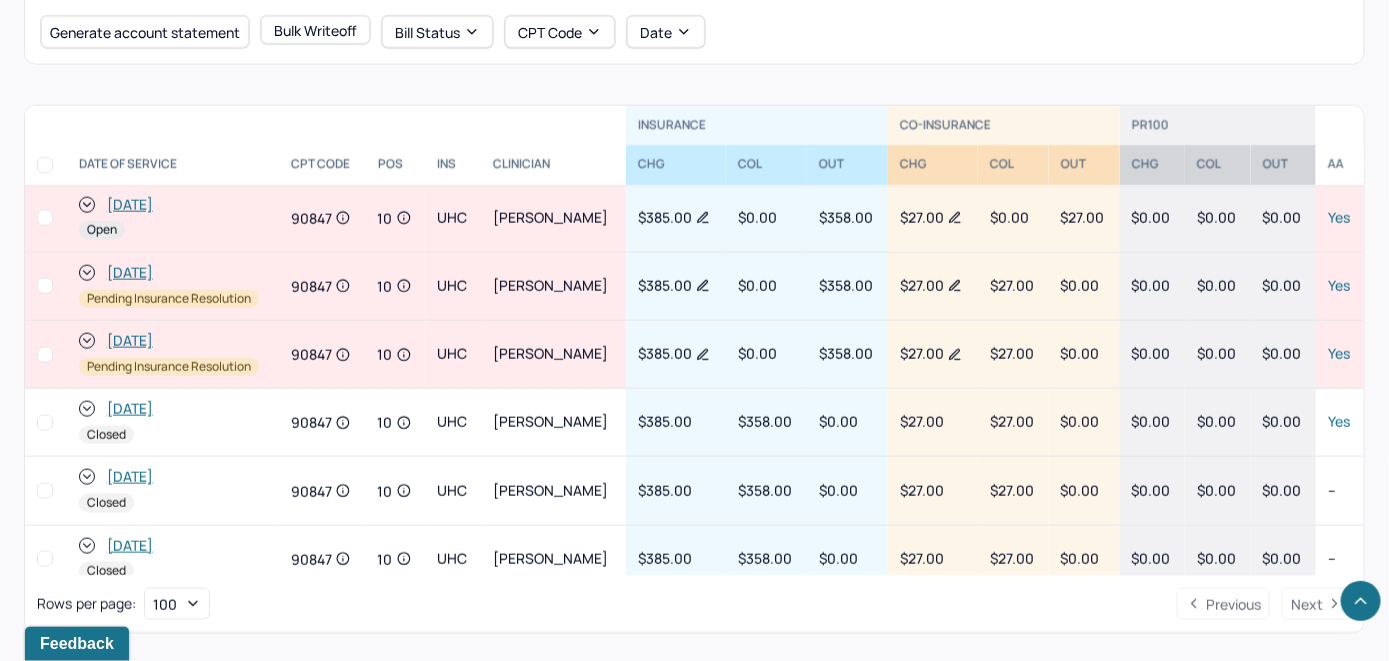 scroll, scrollTop: 923, scrollLeft: 0, axis: vertical 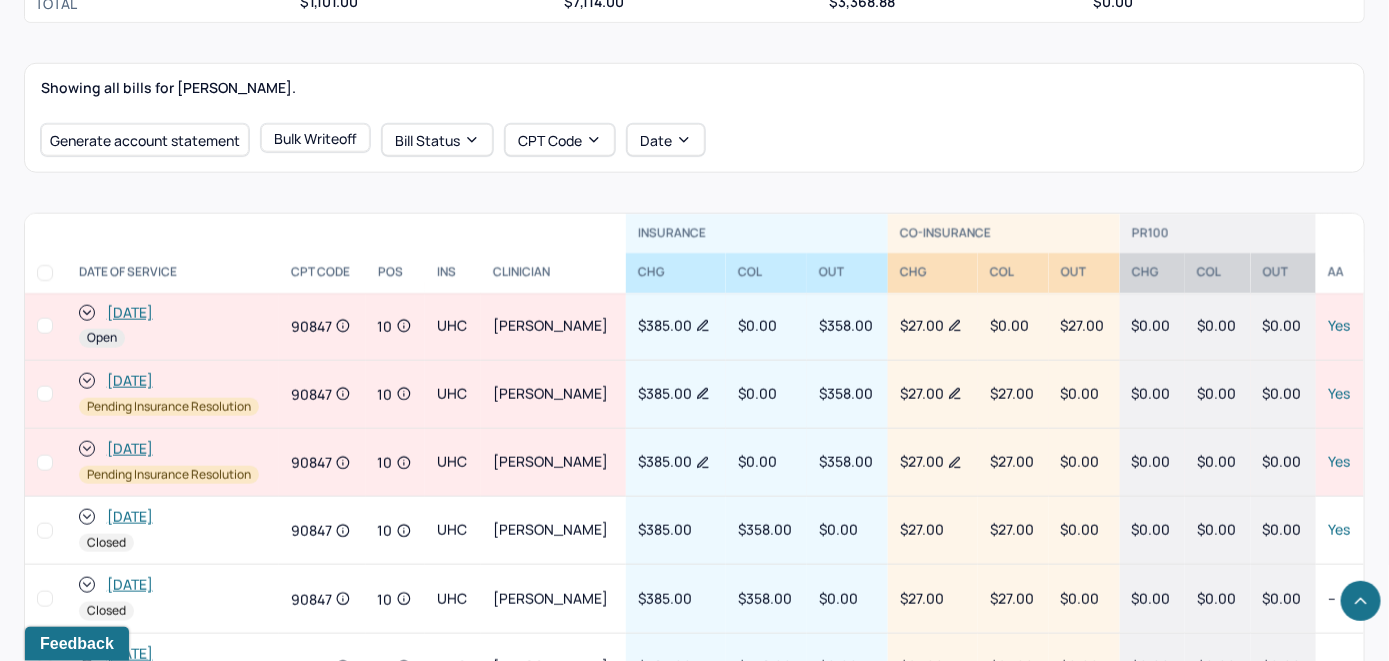 click on "[DATE]" at bounding box center (130, 313) 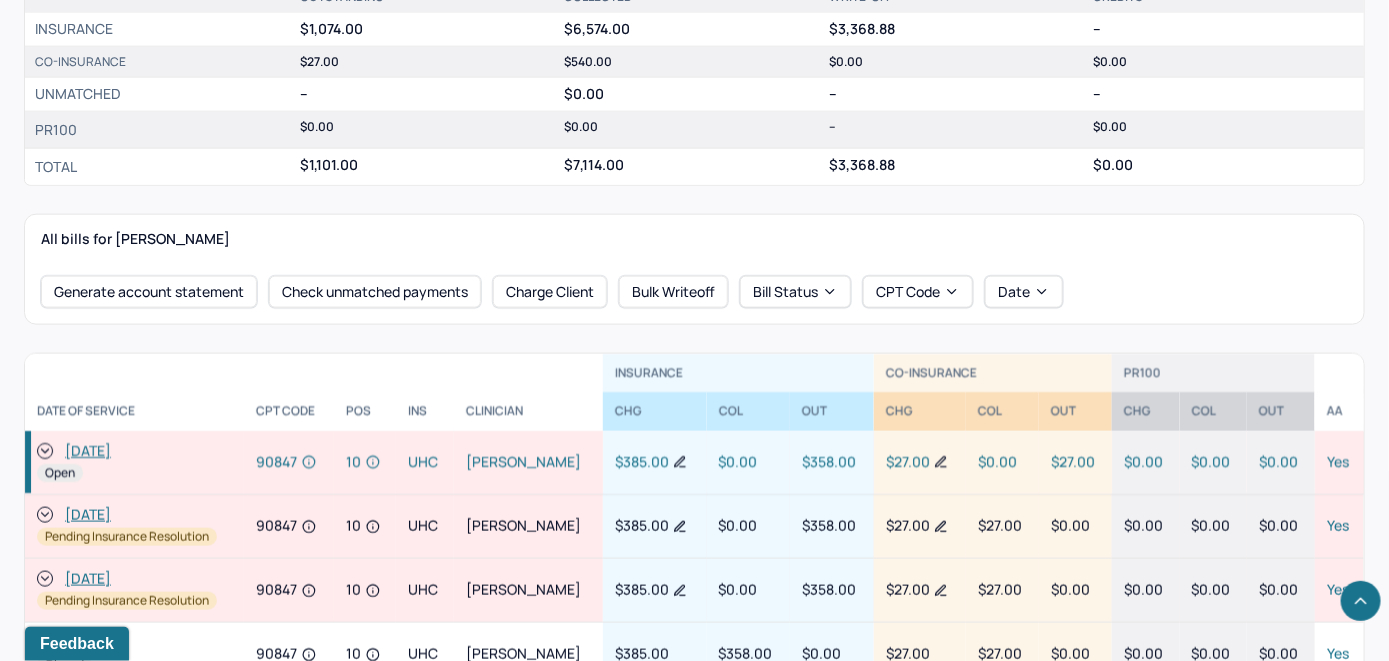 scroll, scrollTop: 900, scrollLeft: 0, axis: vertical 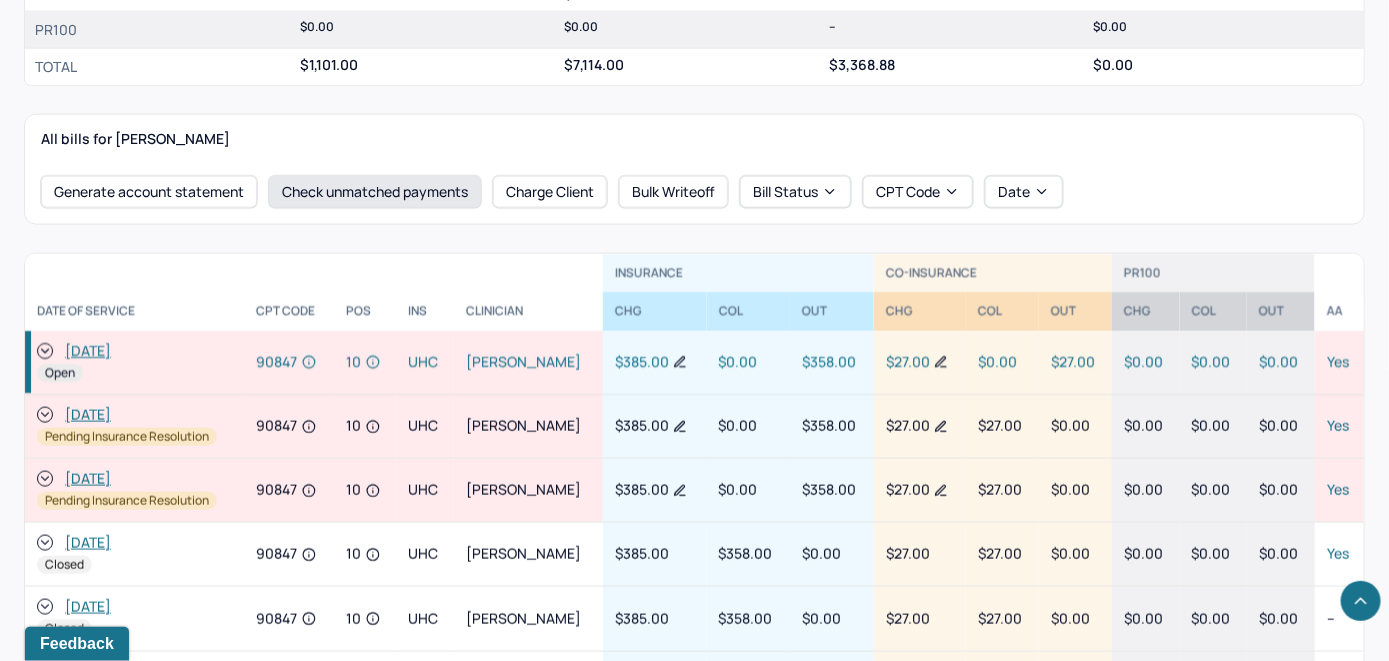 click on "Check unmatched payments" at bounding box center [375, 192] 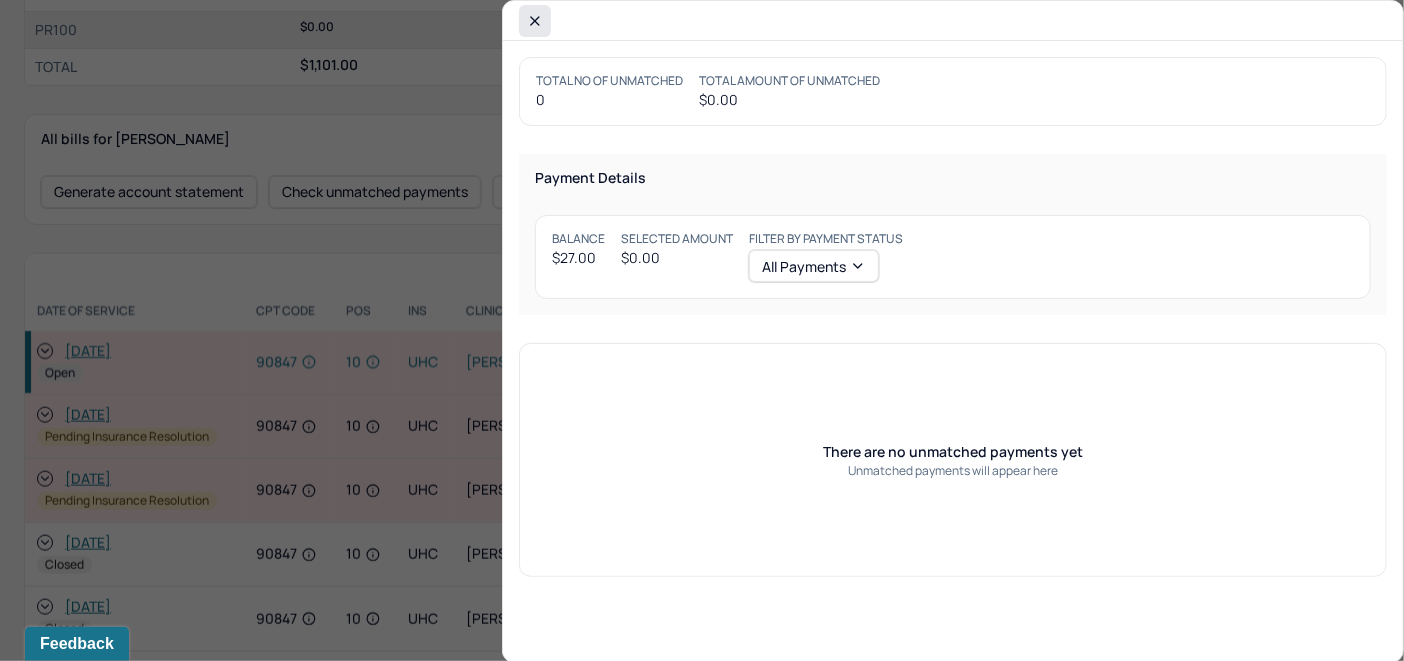 click at bounding box center [535, 21] 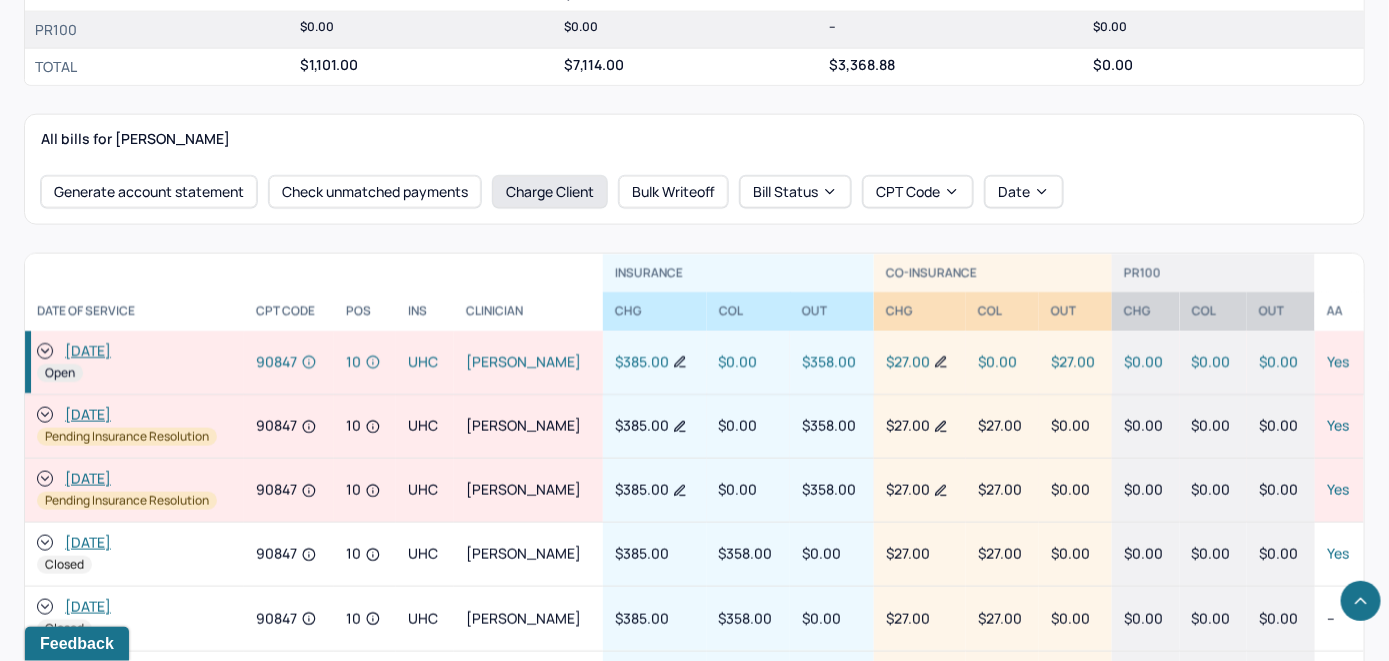 click on "Charge Client" at bounding box center [550, 192] 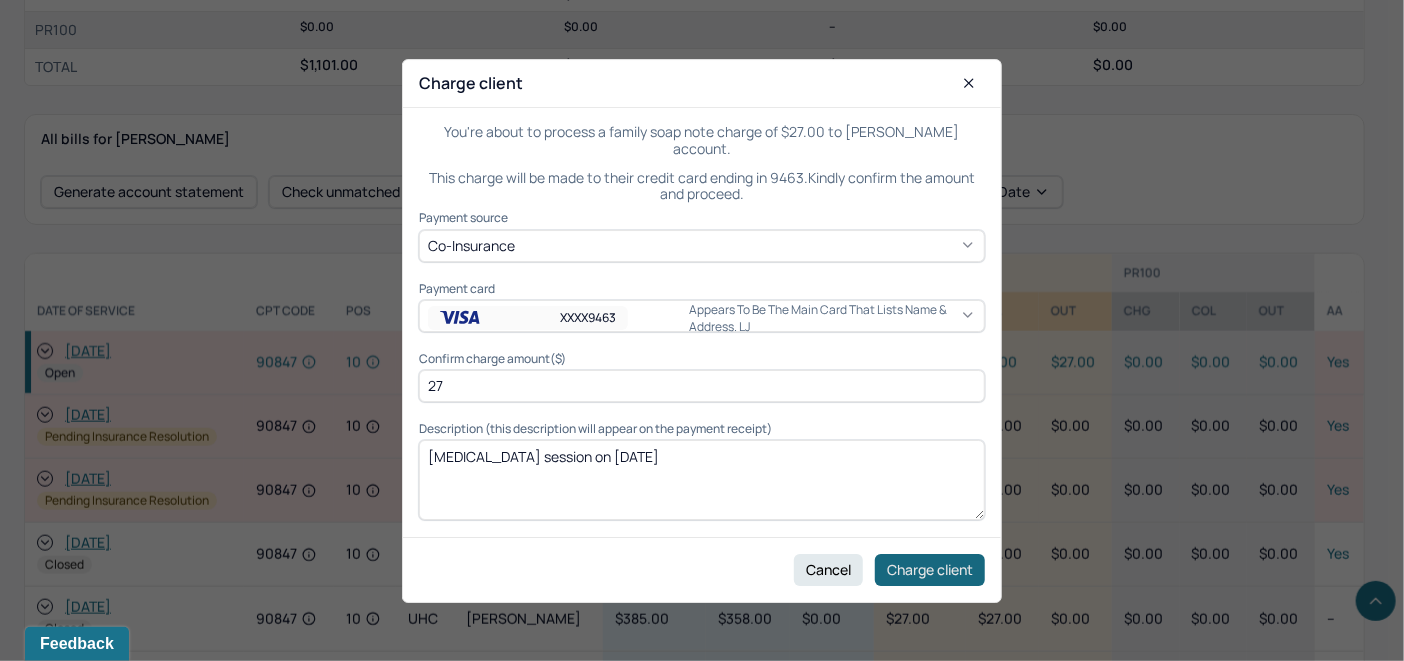 click on "Charge client" at bounding box center (930, 569) 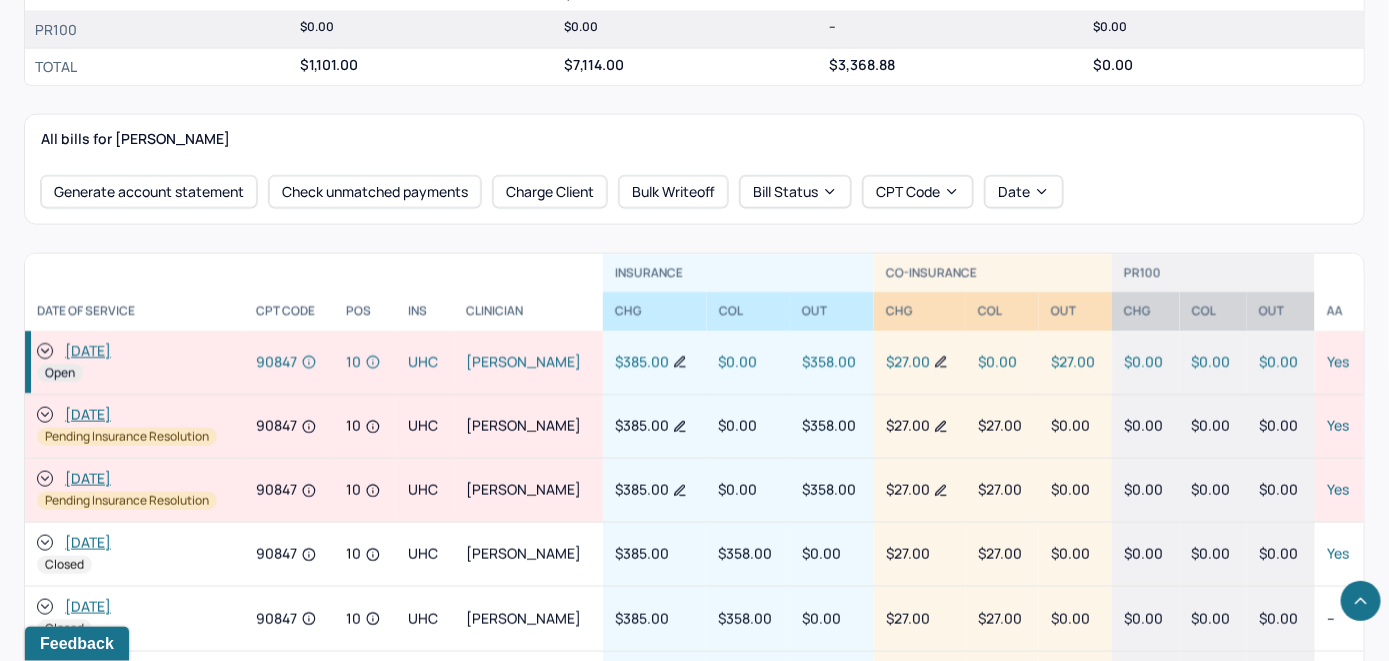 click on "[DATE]" at bounding box center [134, 351] 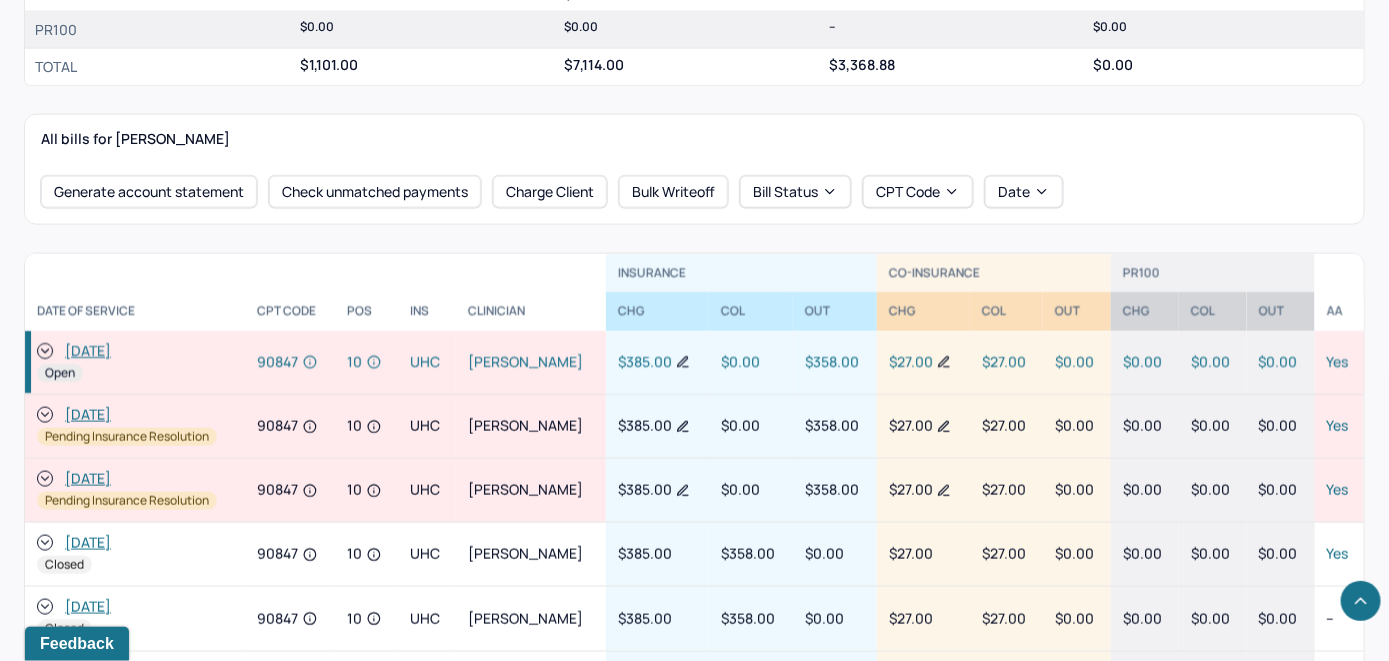 click on "[DATE] Open" at bounding box center [135, 363] 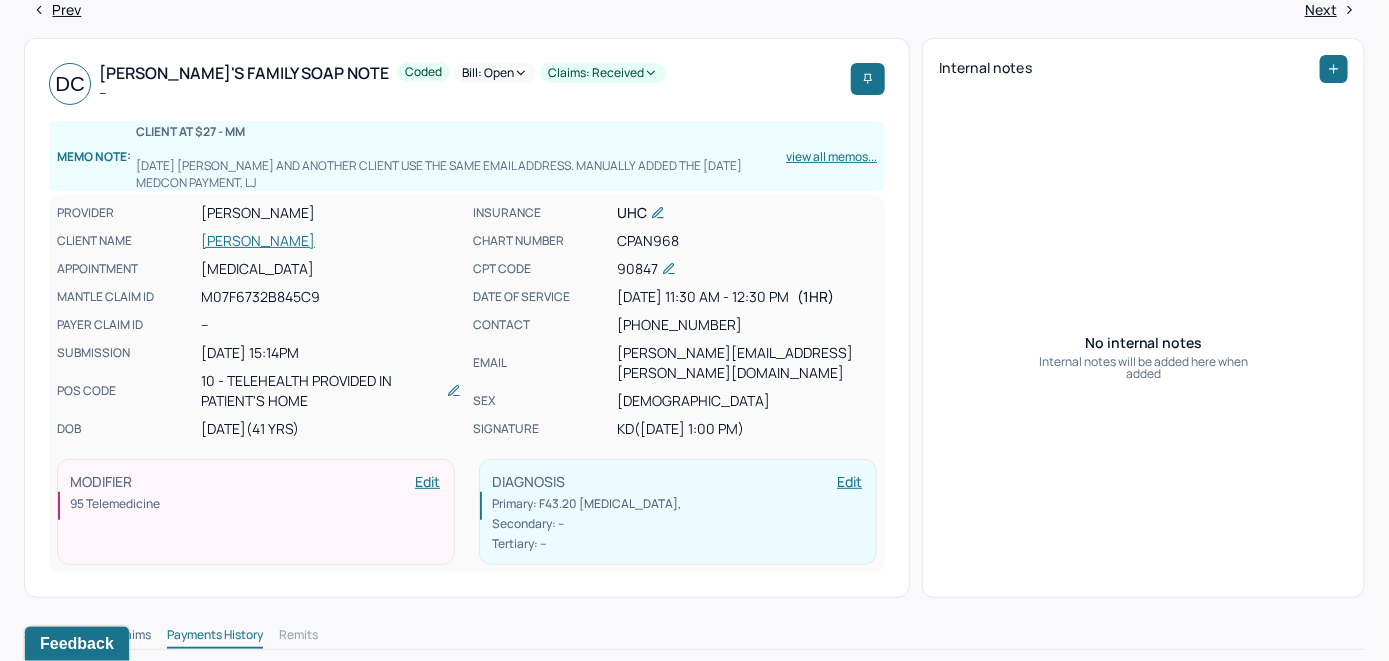 scroll, scrollTop: 0, scrollLeft: 0, axis: both 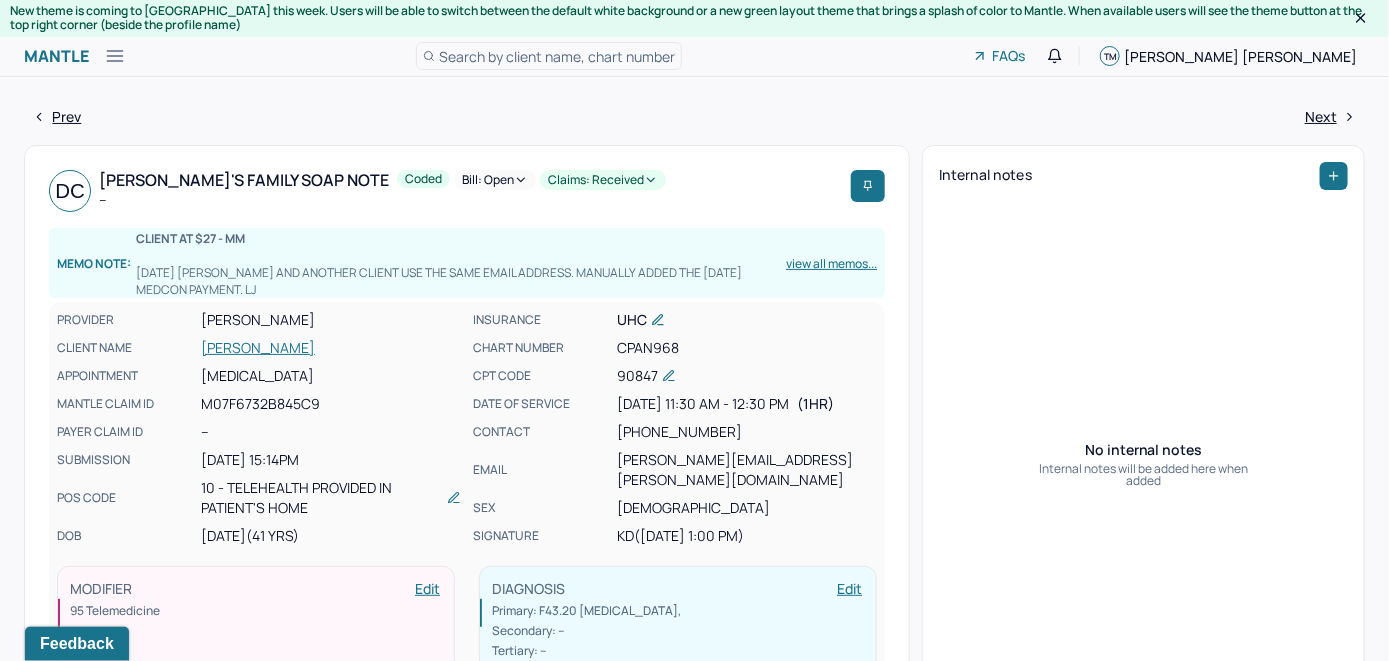 click on "Bill: Open" at bounding box center (495, 180) 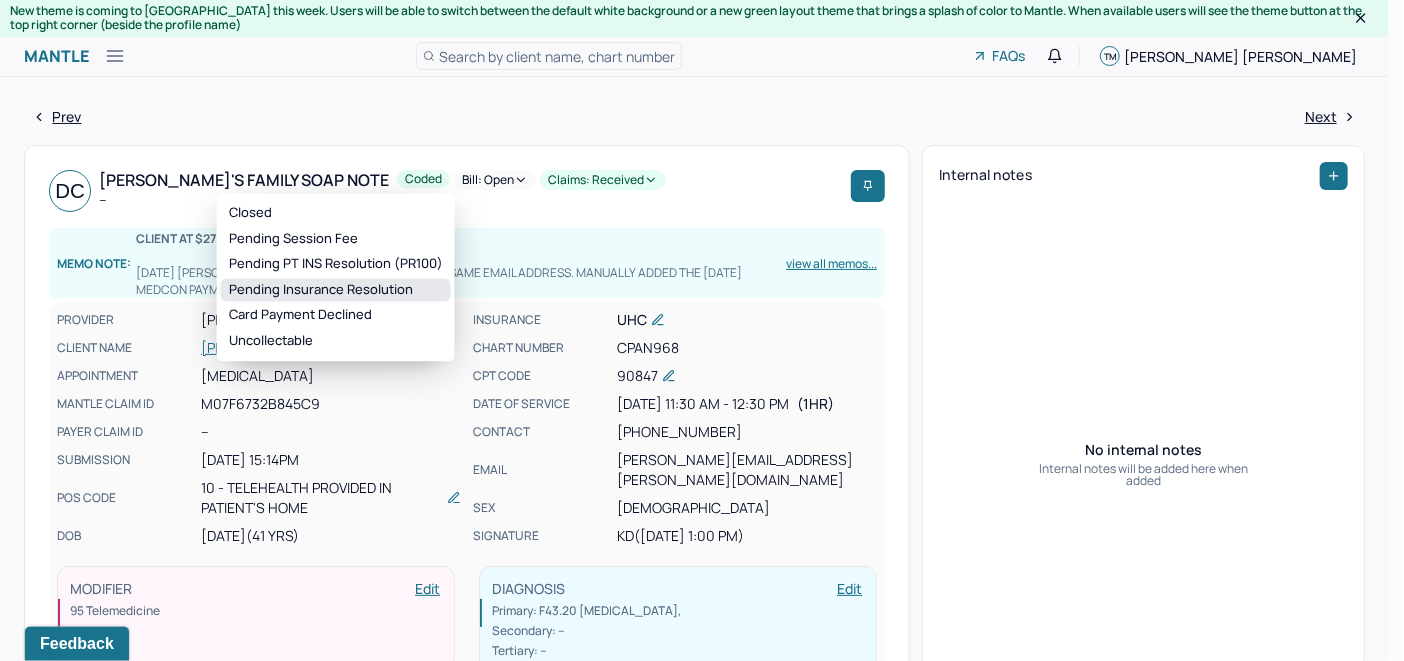 click on "Pending Insurance Resolution" at bounding box center [336, 290] 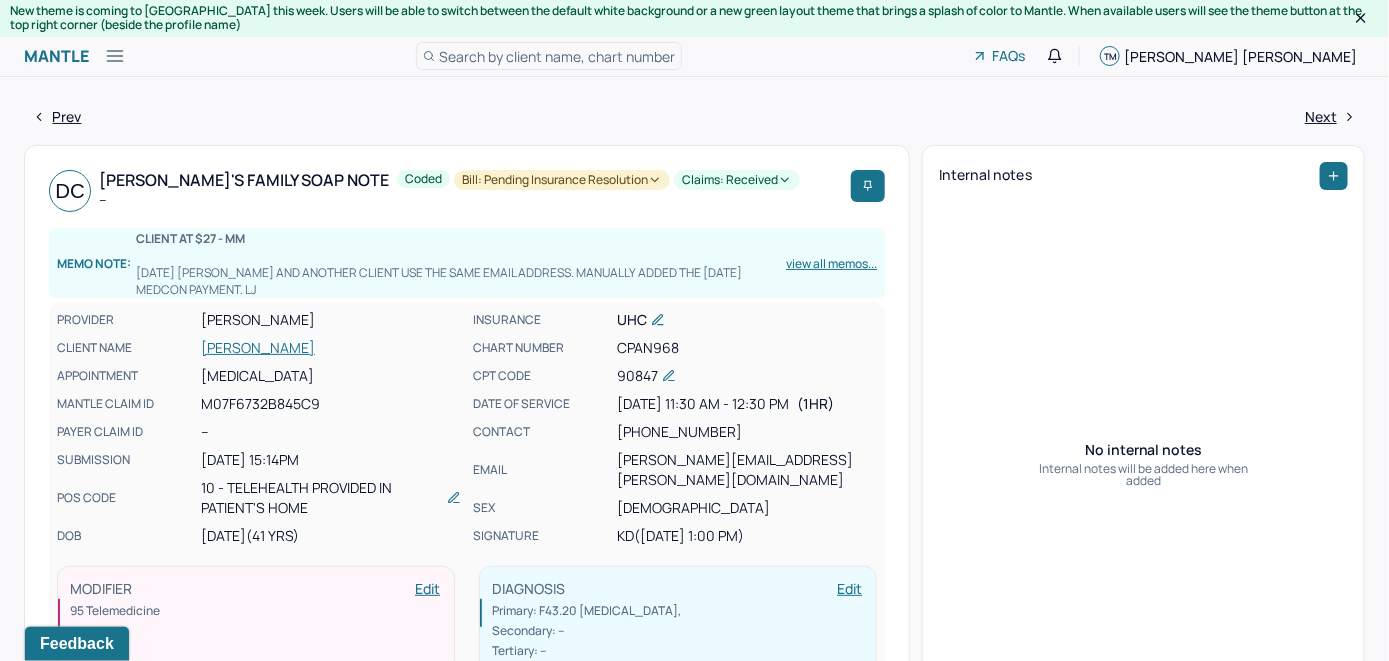 click on "Search by client name, chart number" at bounding box center [557, 56] 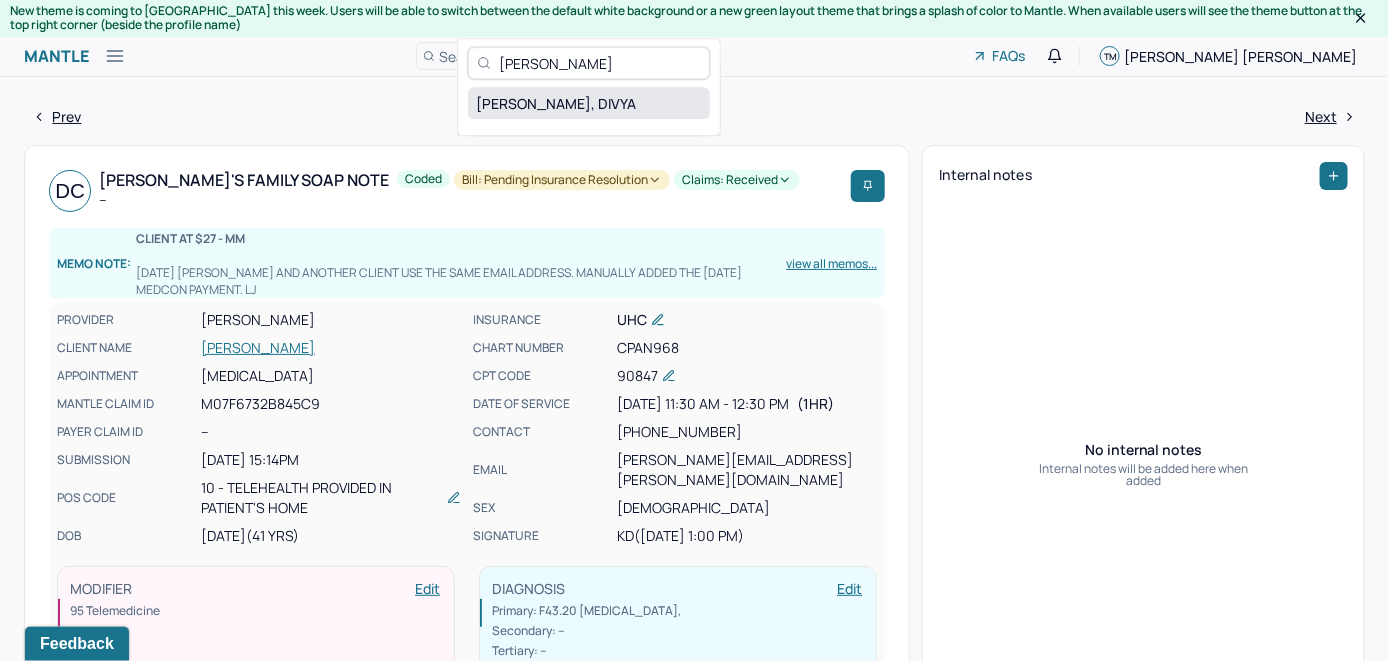 type on "[PERSON_NAME]" 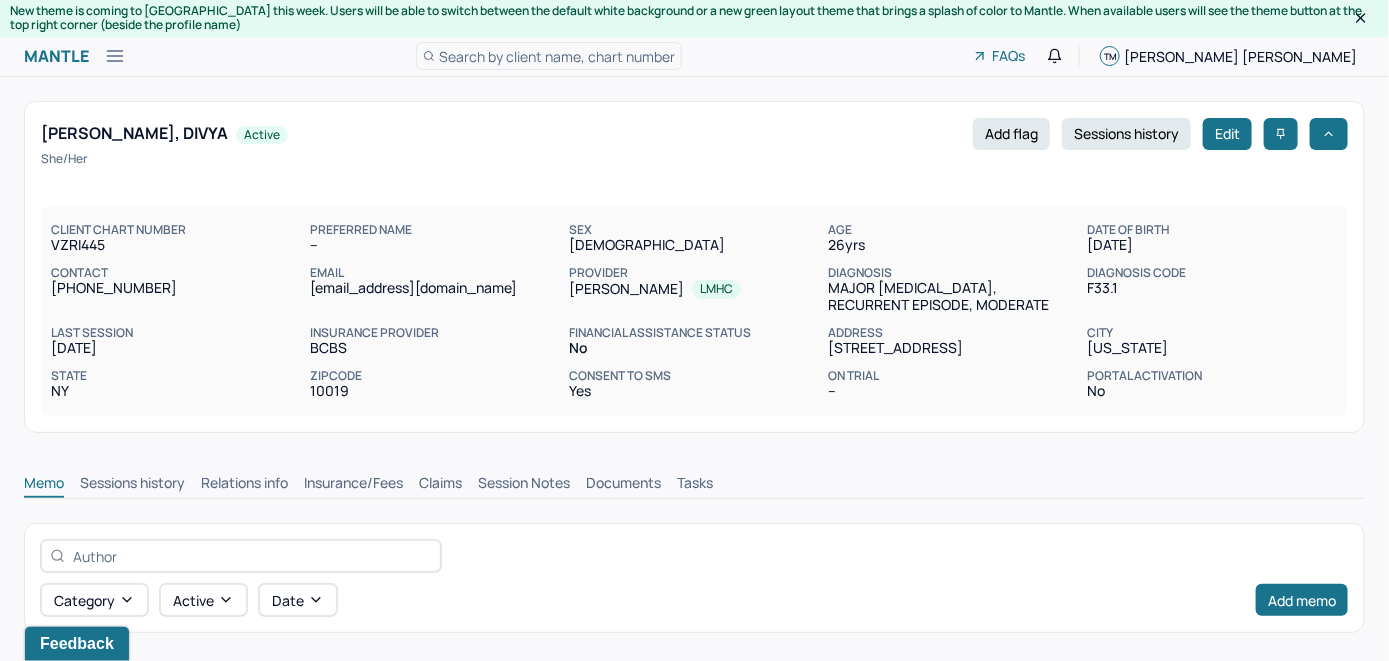 scroll, scrollTop: 0, scrollLeft: 0, axis: both 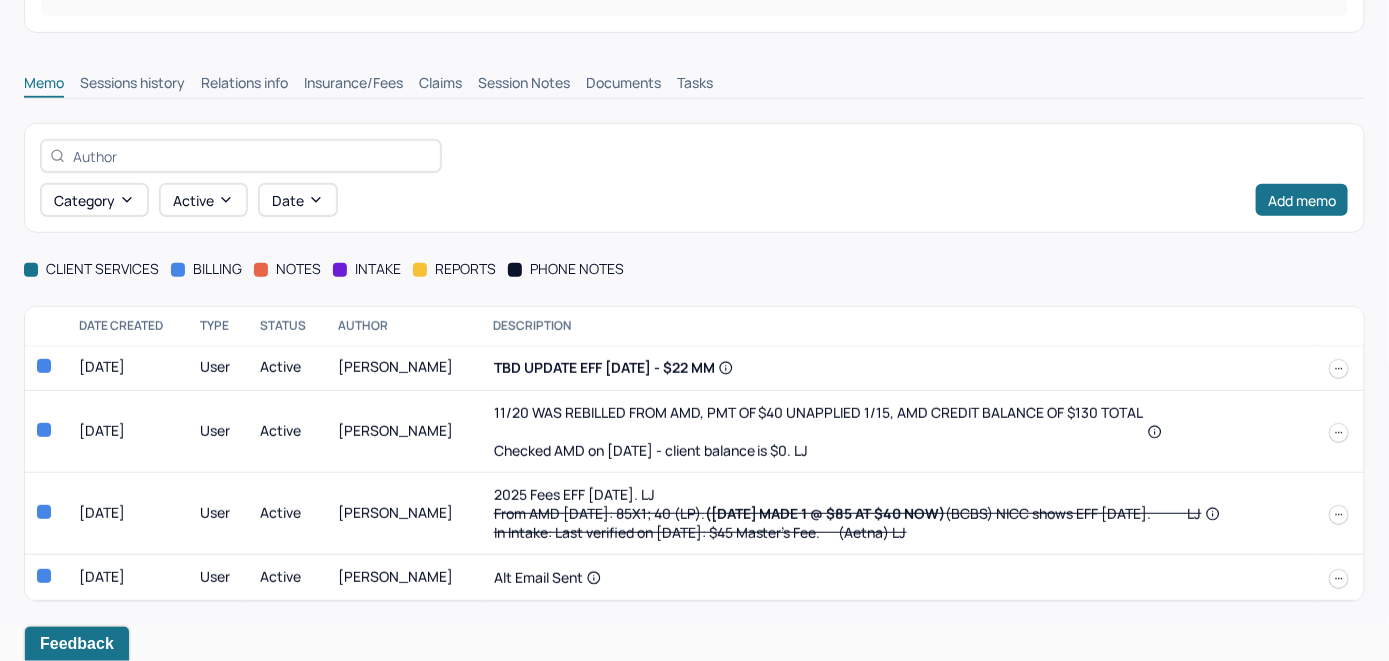 click on "Insurance/Fees" at bounding box center [353, 85] 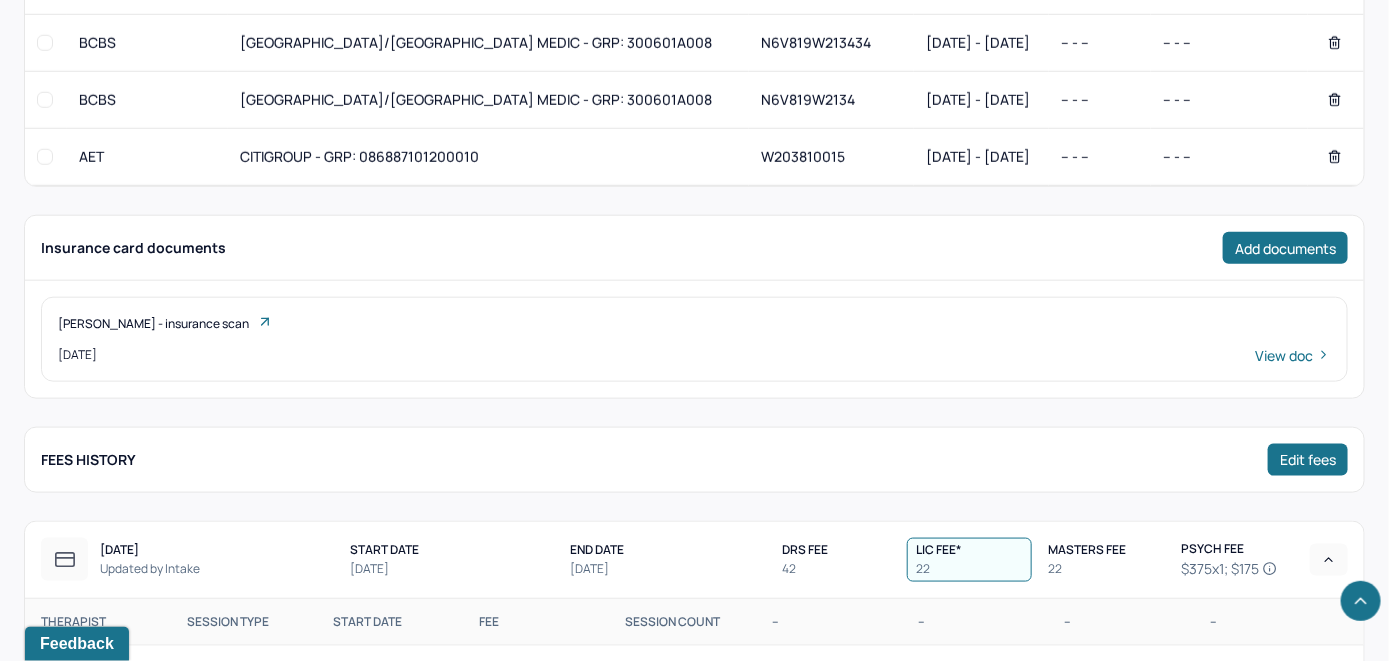 scroll, scrollTop: 300, scrollLeft: 0, axis: vertical 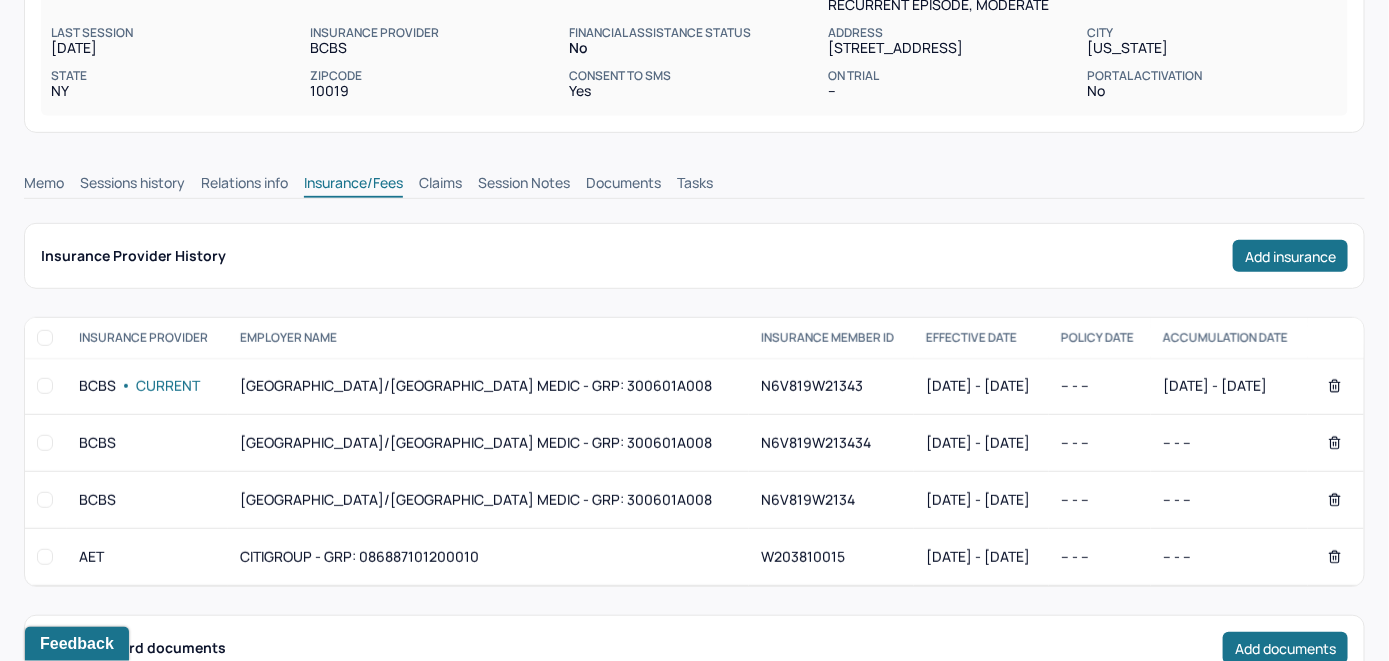 click on "Claims" at bounding box center (440, 185) 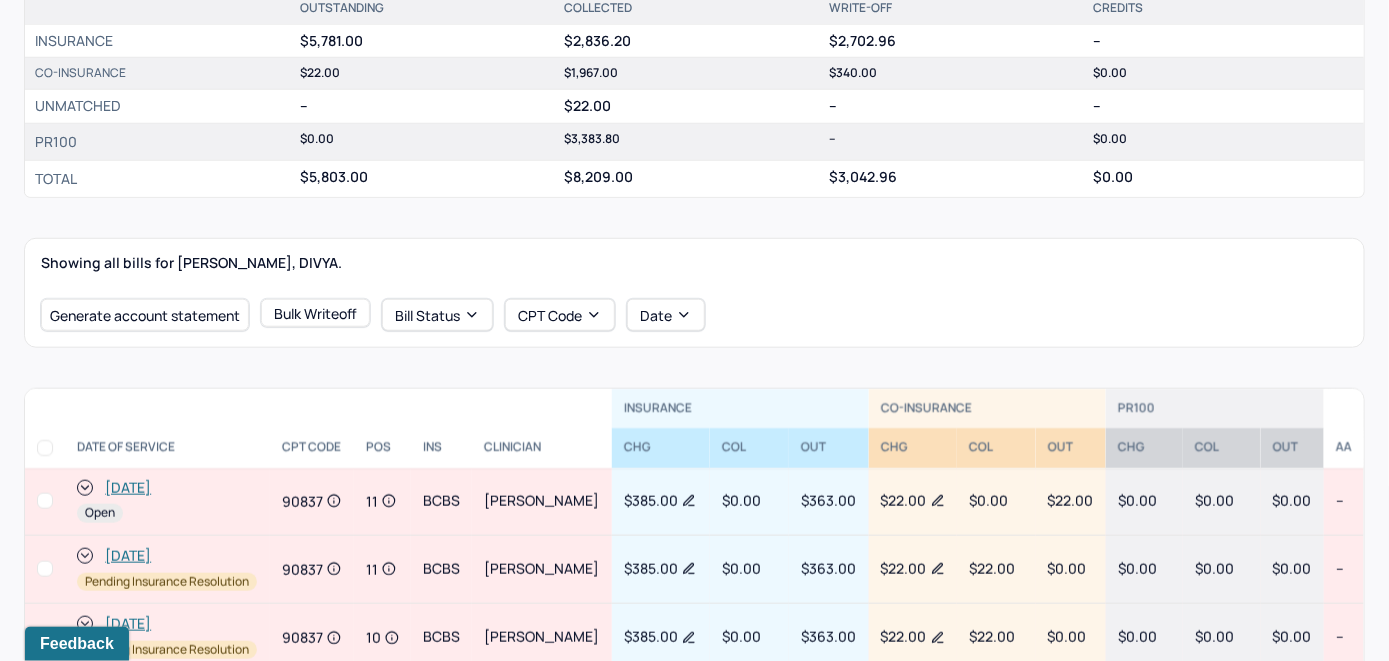 scroll, scrollTop: 600, scrollLeft: 0, axis: vertical 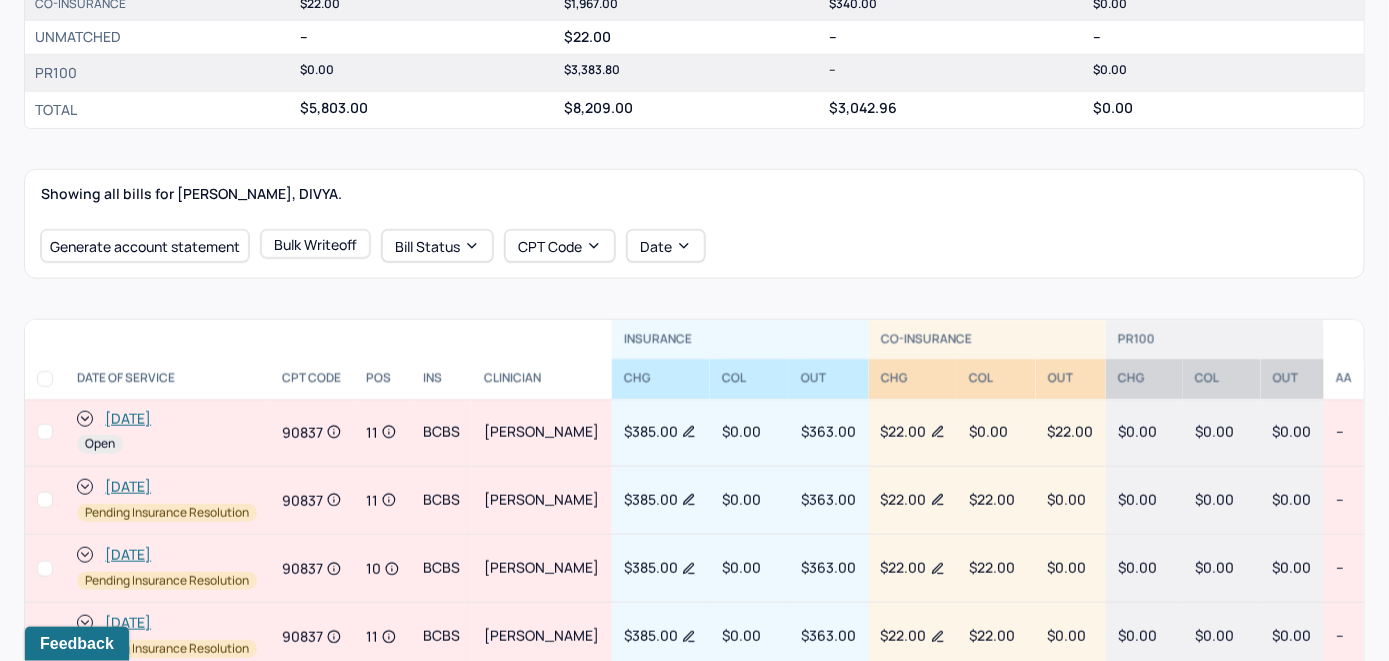 click on "[DATE]" at bounding box center (128, 419) 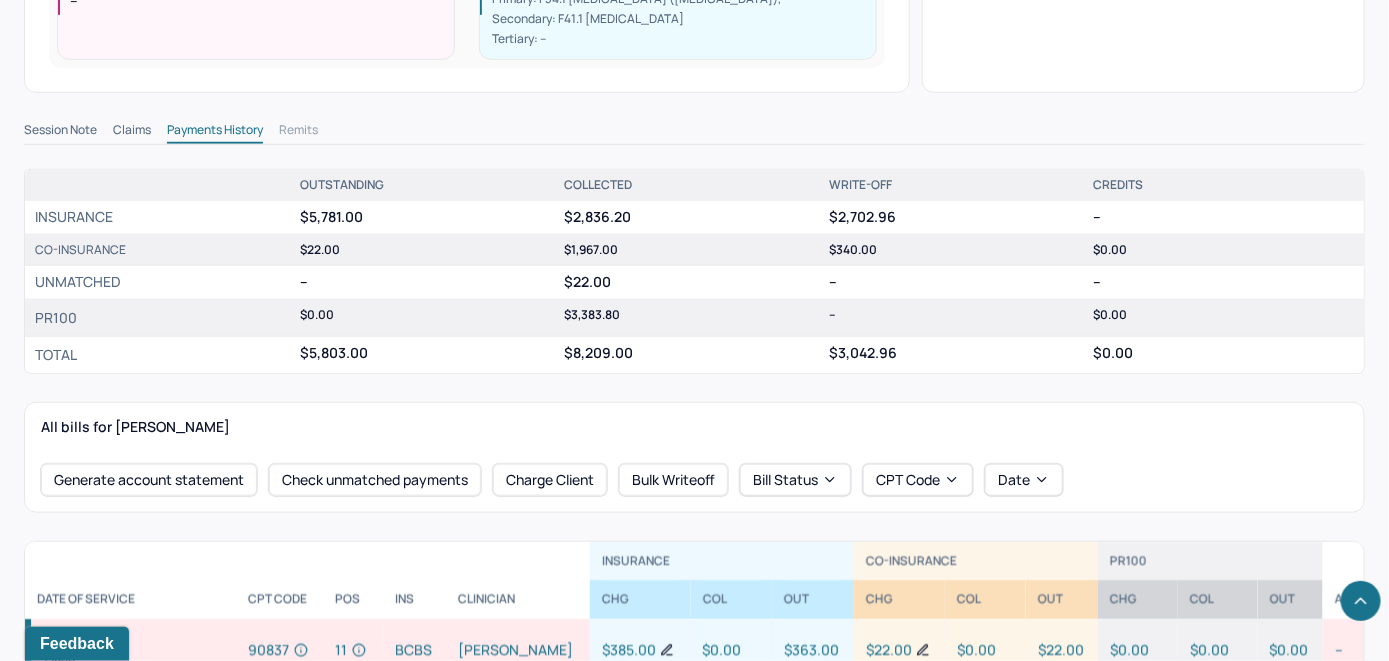 scroll, scrollTop: 700, scrollLeft: 0, axis: vertical 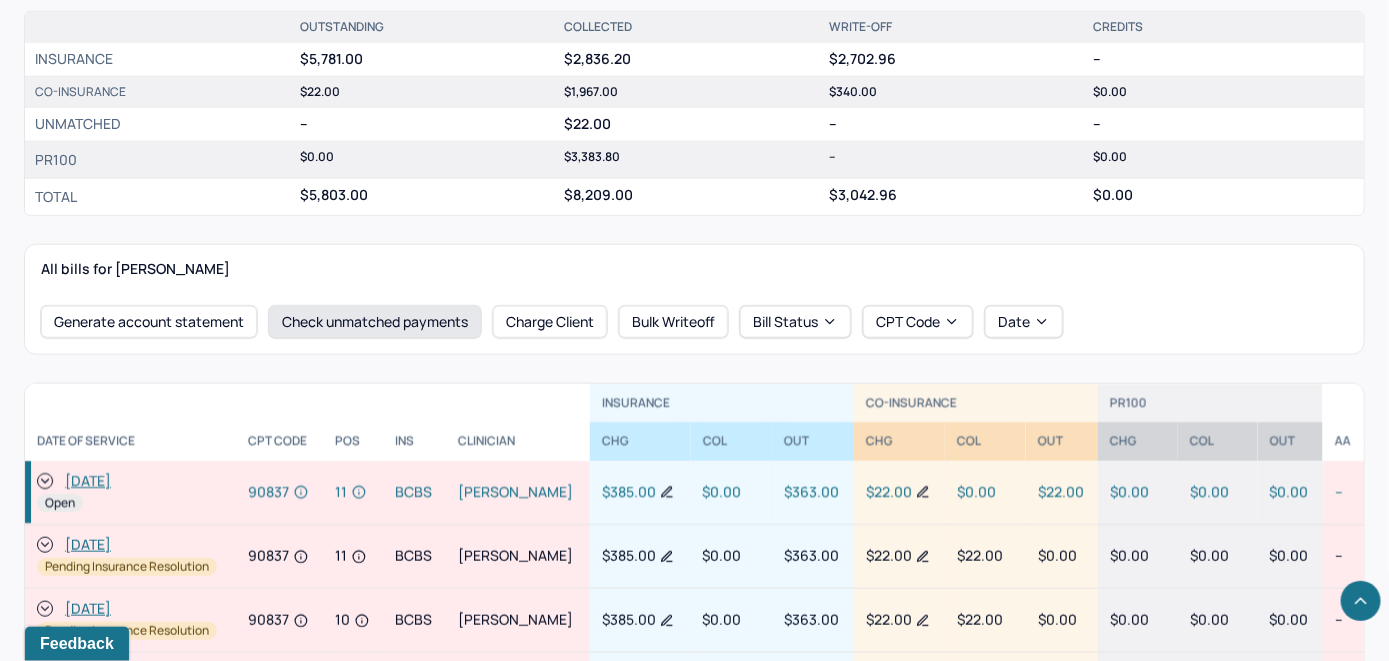 click on "Check unmatched payments" at bounding box center [375, 322] 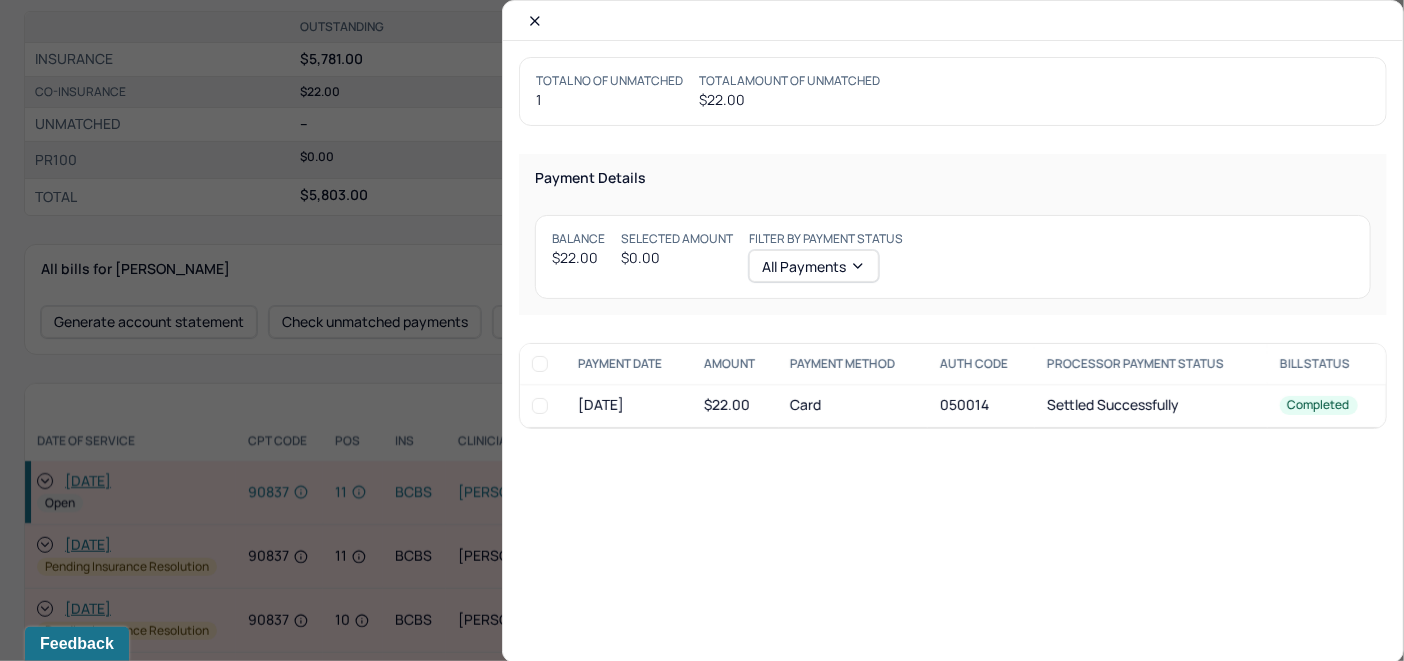 click at bounding box center [540, 406] 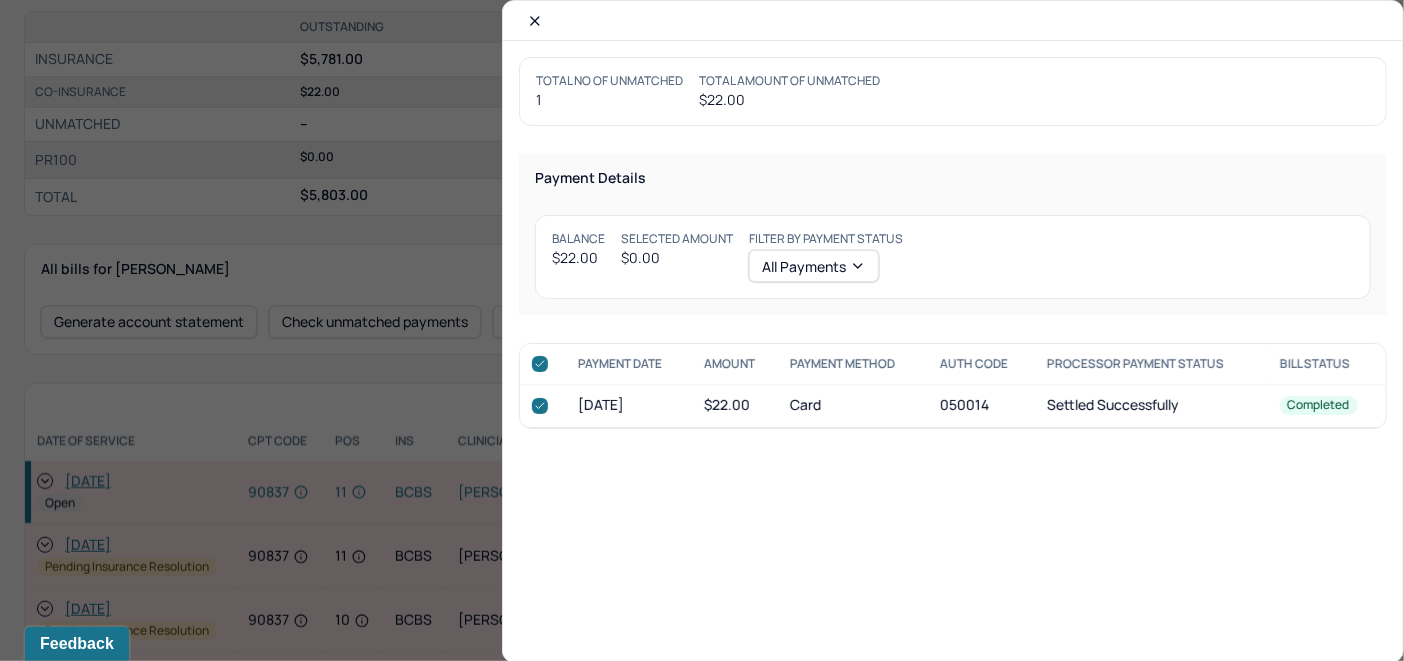checkbox on "true" 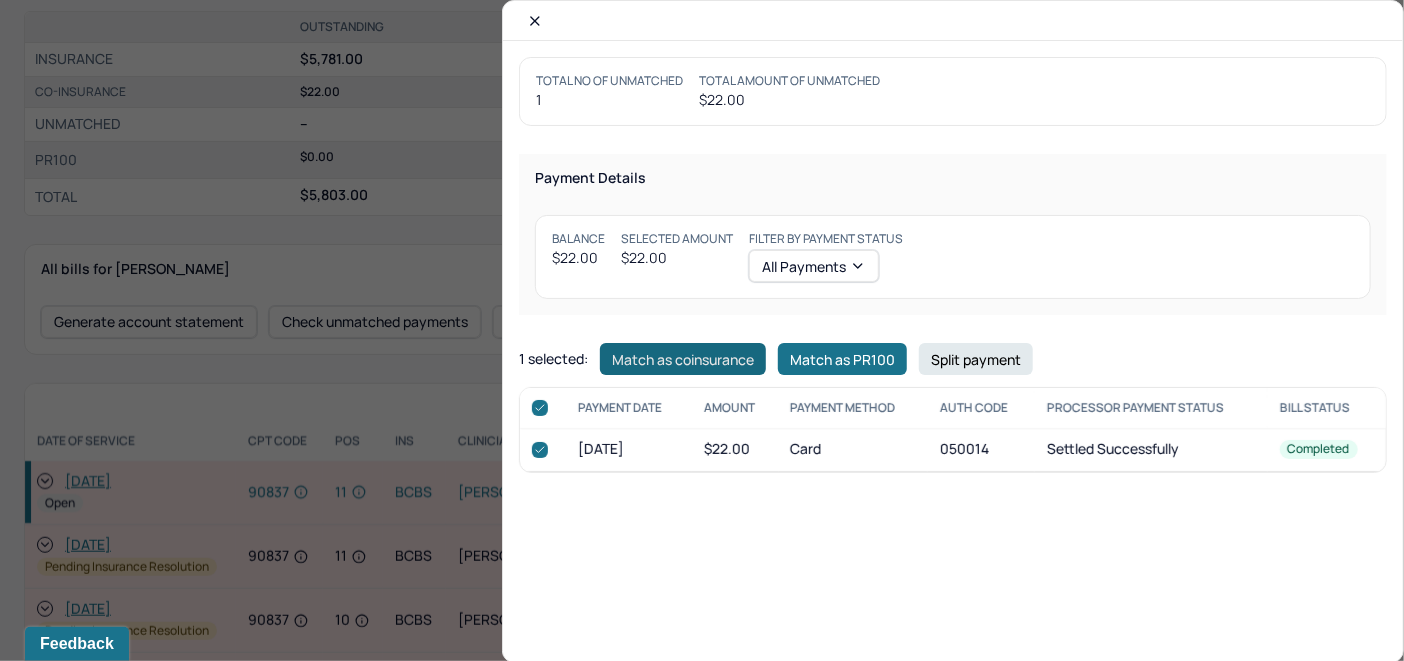 click on "Match as coinsurance" at bounding box center (683, 359) 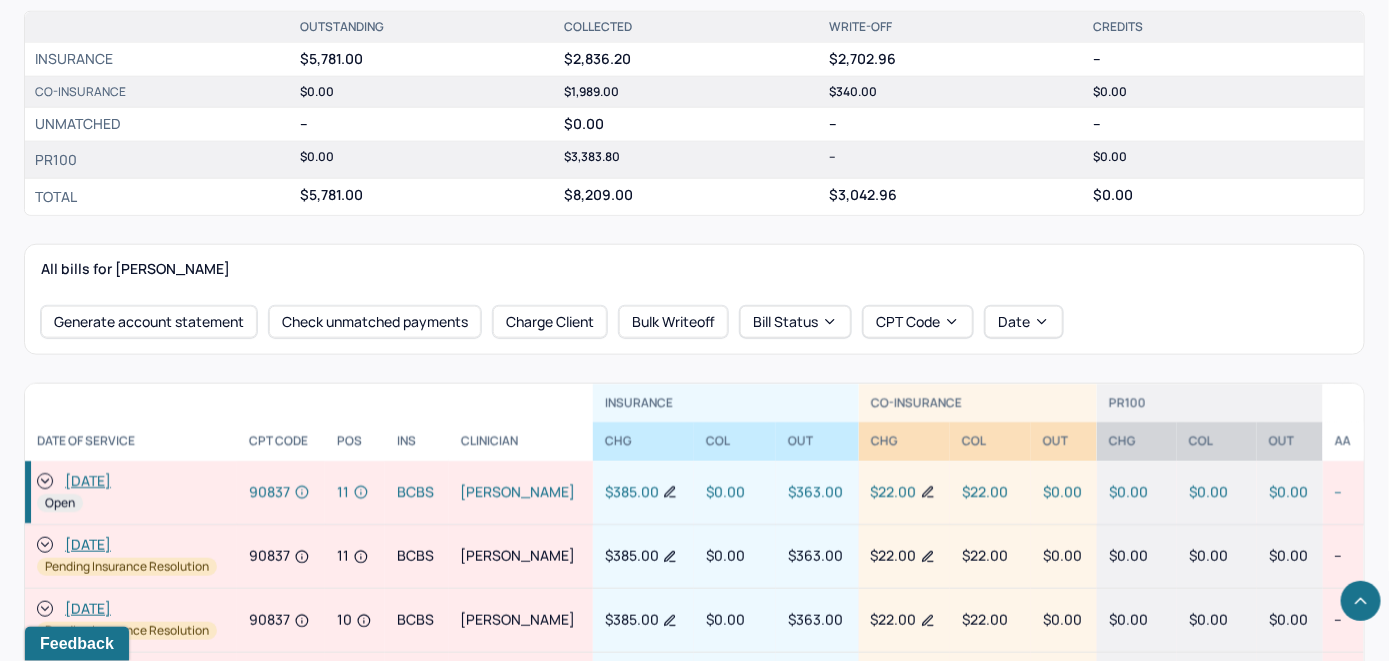 click 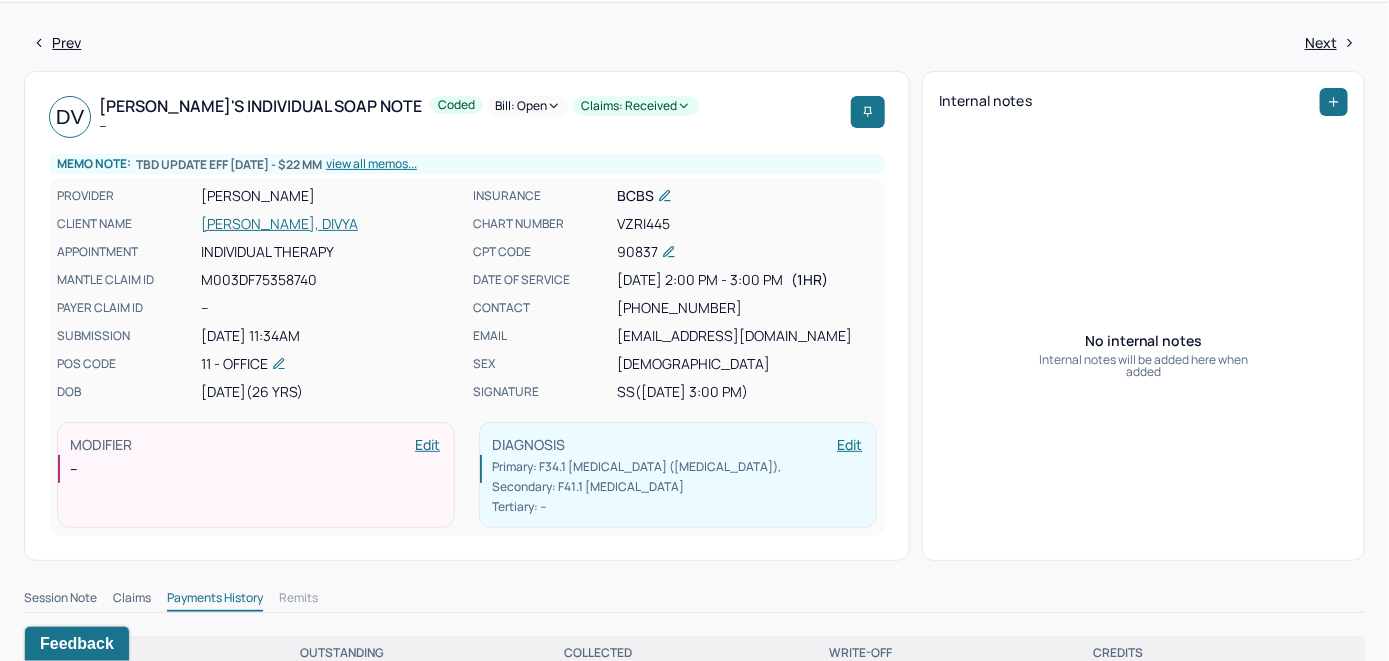 scroll, scrollTop: 0, scrollLeft: 0, axis: both 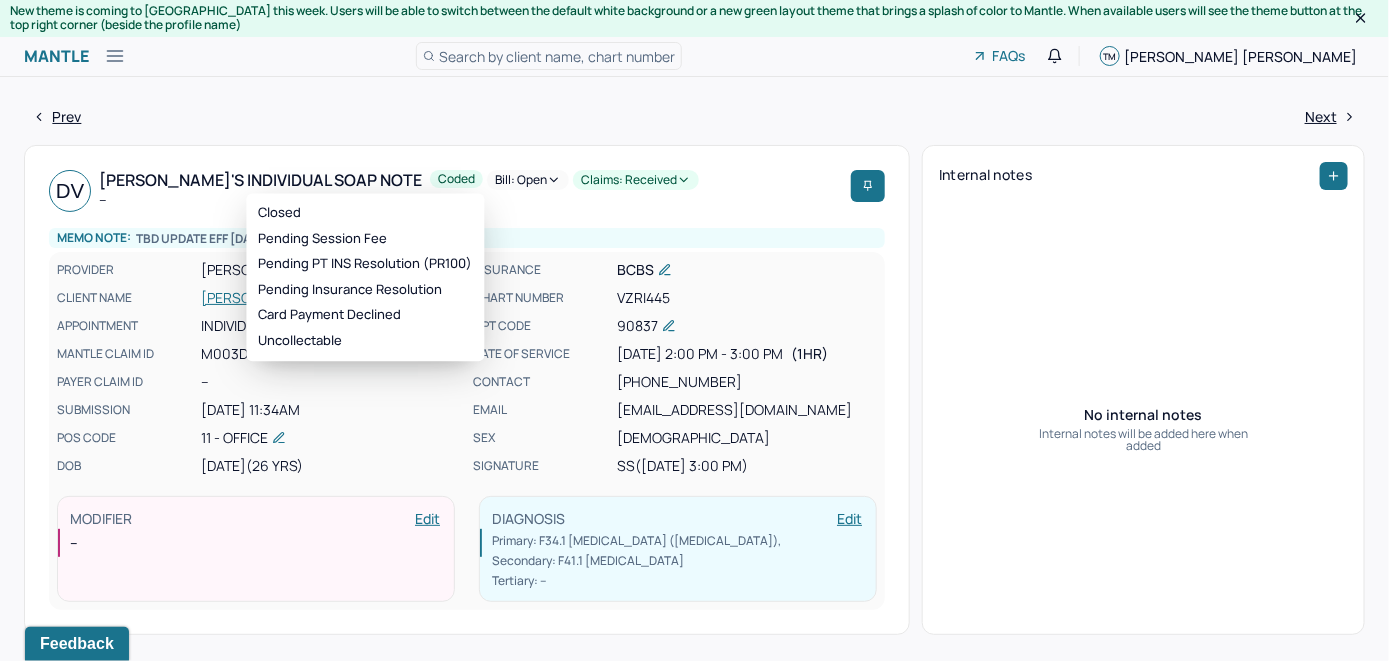 click on "Bill: Open" at bounding box center (528, 180) 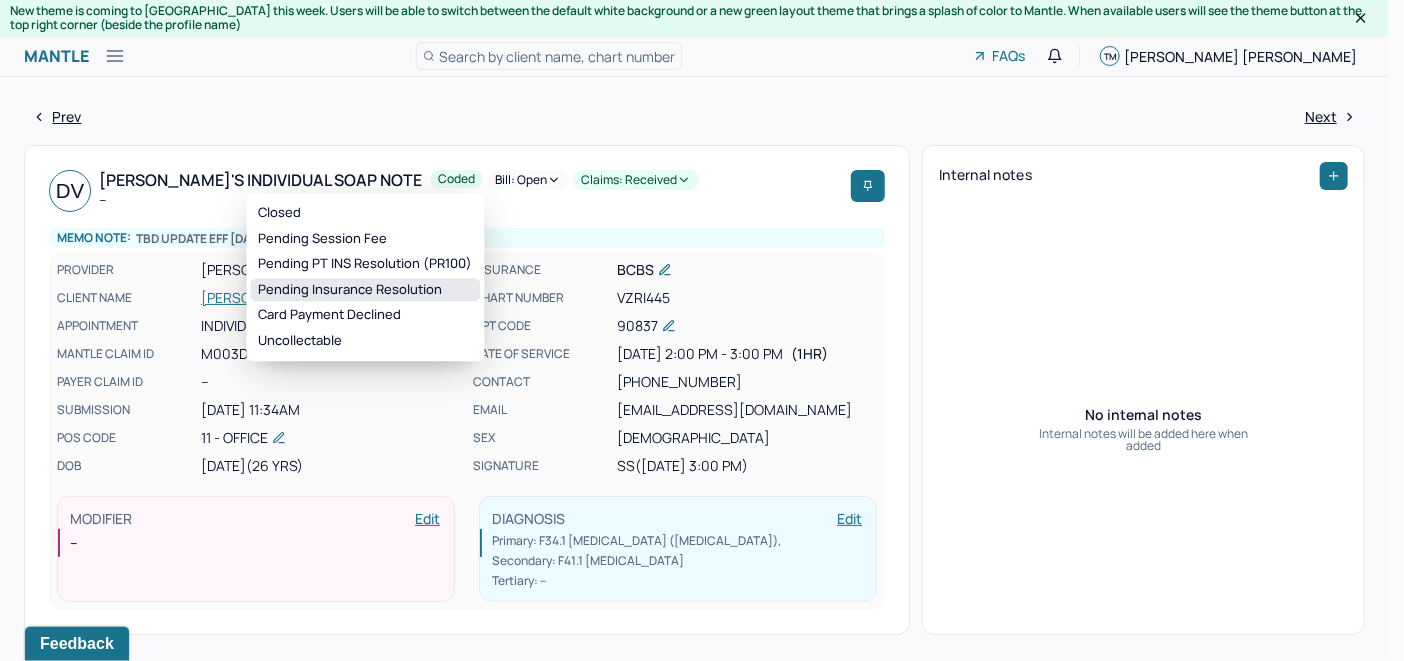 click on "Pending Insurance Resolution" at bounding box center [365, 290] 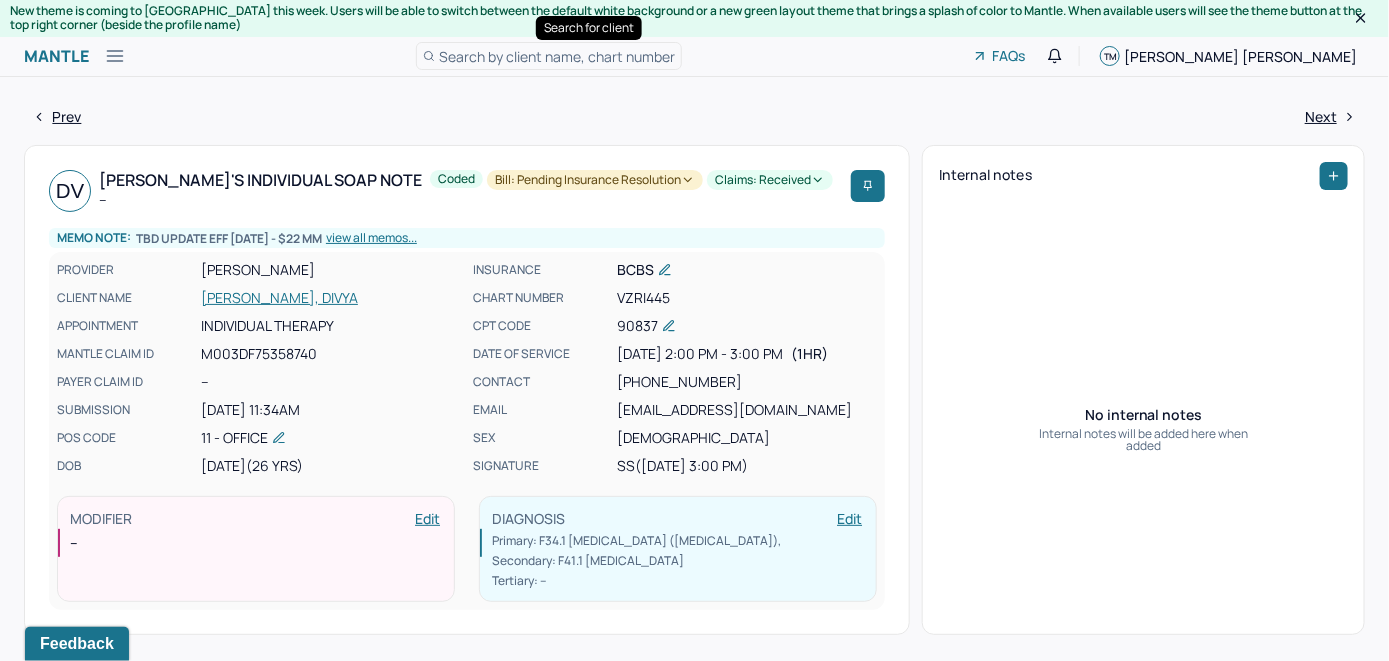 click on "Search by client name, chart number" at bounding box center [557, 56] 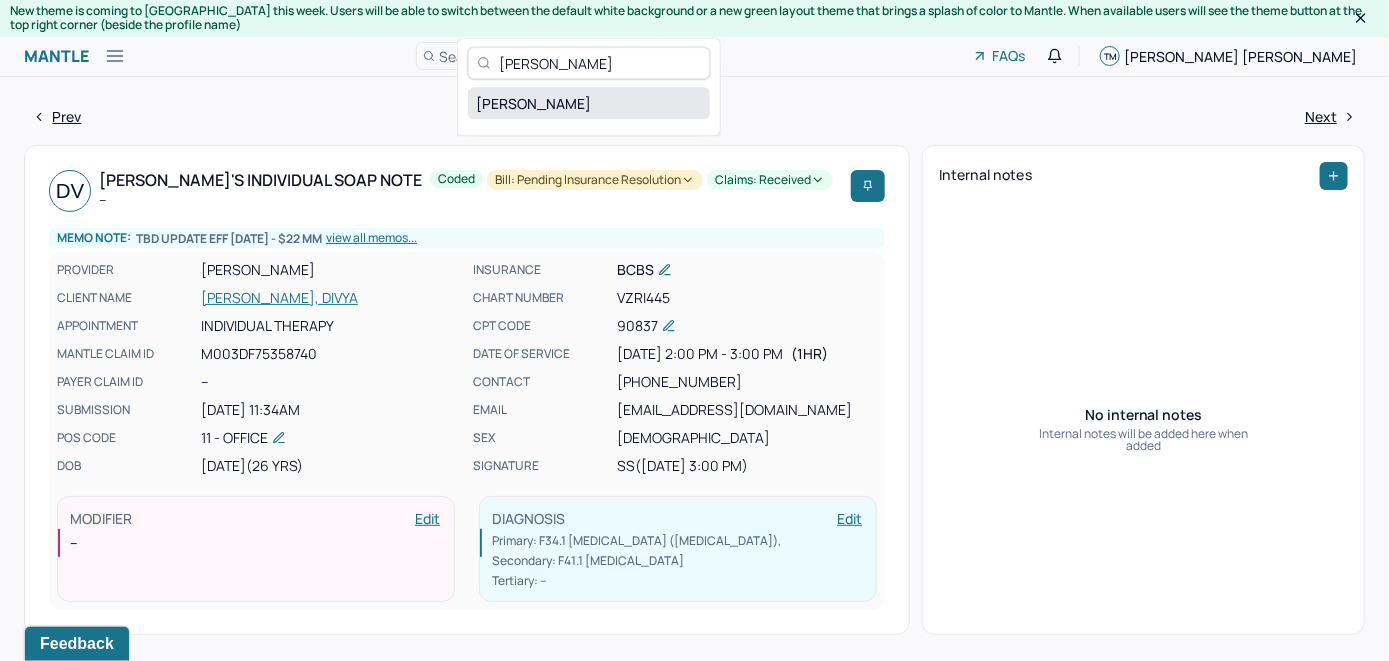 type on "[PERSON_NAME]" 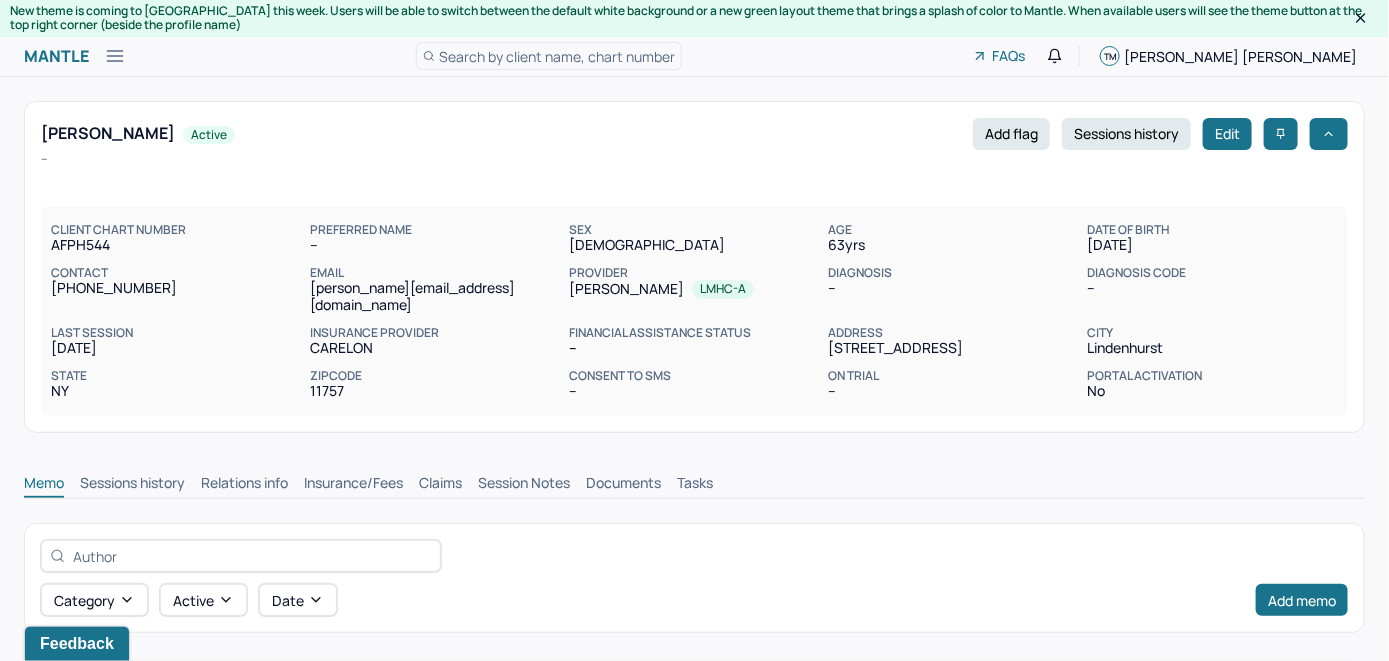 scroll, scrollTop: 0, scrollLeft: 0, axis: both 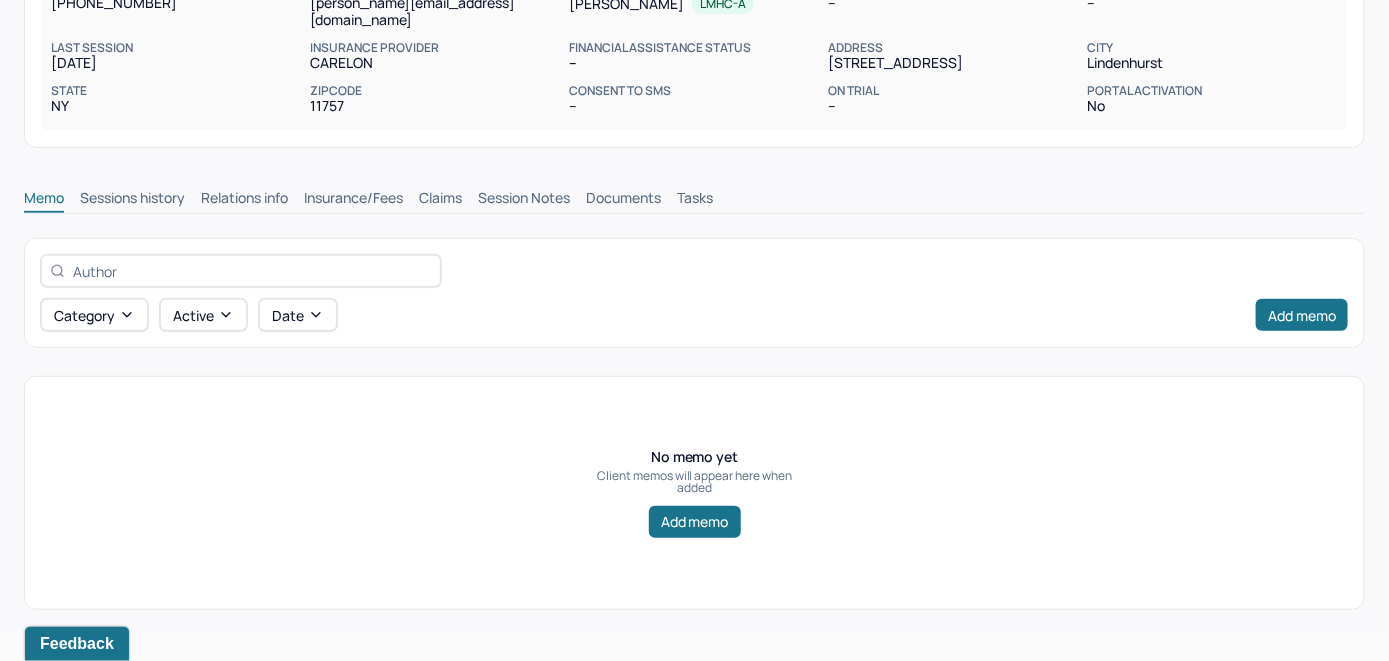 click on "Insurance/Fees" at bounding box center [353, 200] 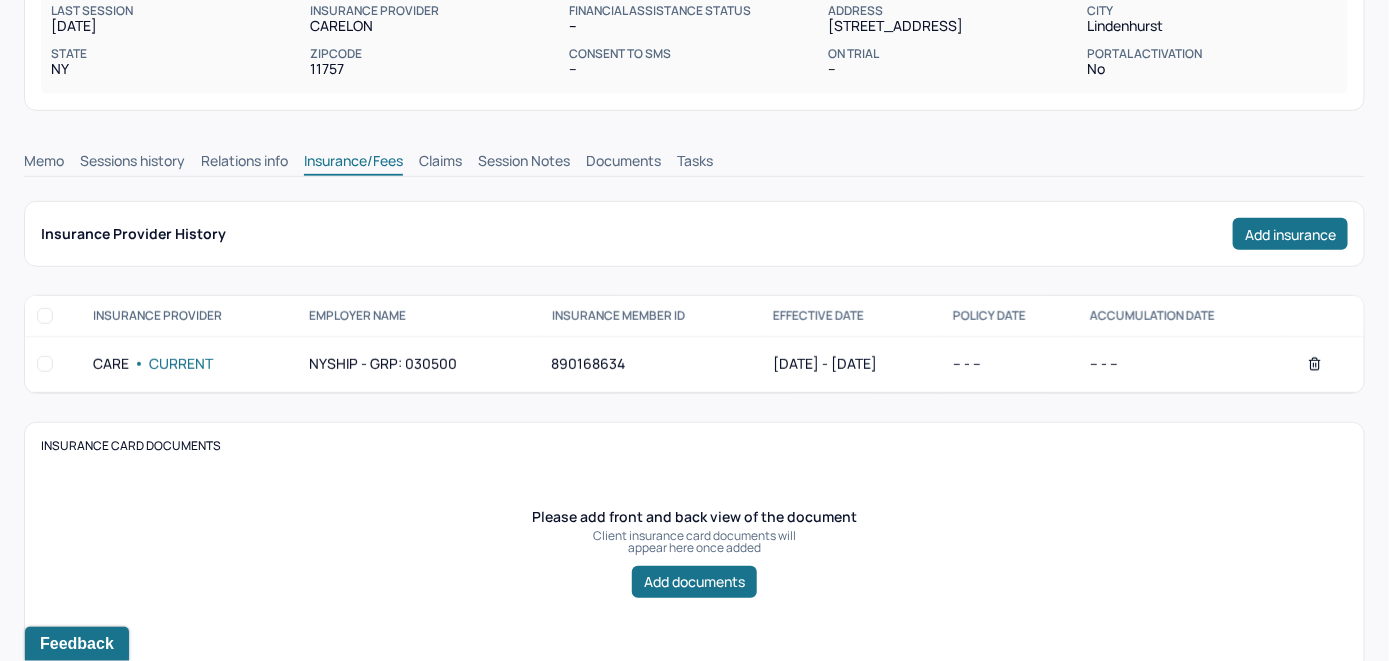 scroll, scrollTop: 185, scrollLeft: 0, axis: vertical 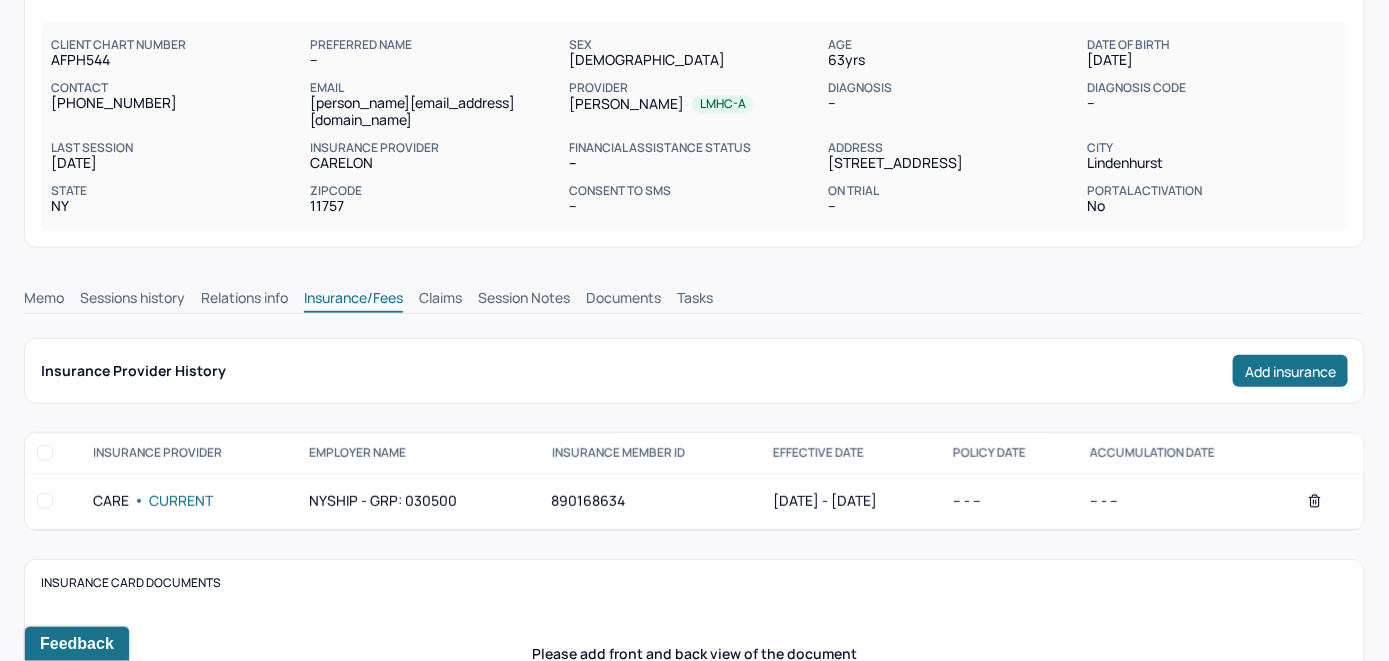 click on "Claims" at bounding box center [440, 300] 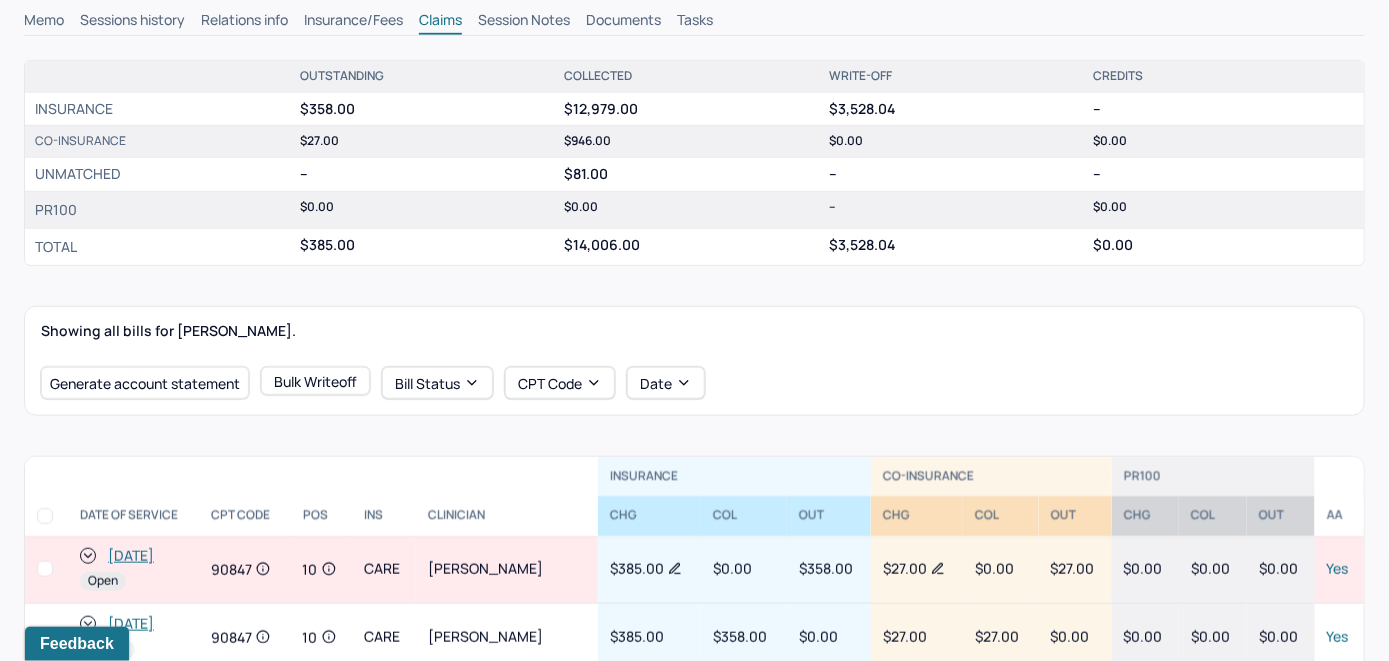 scroll, scrollTop: 485, scrollLeft: 0, axis: vertical 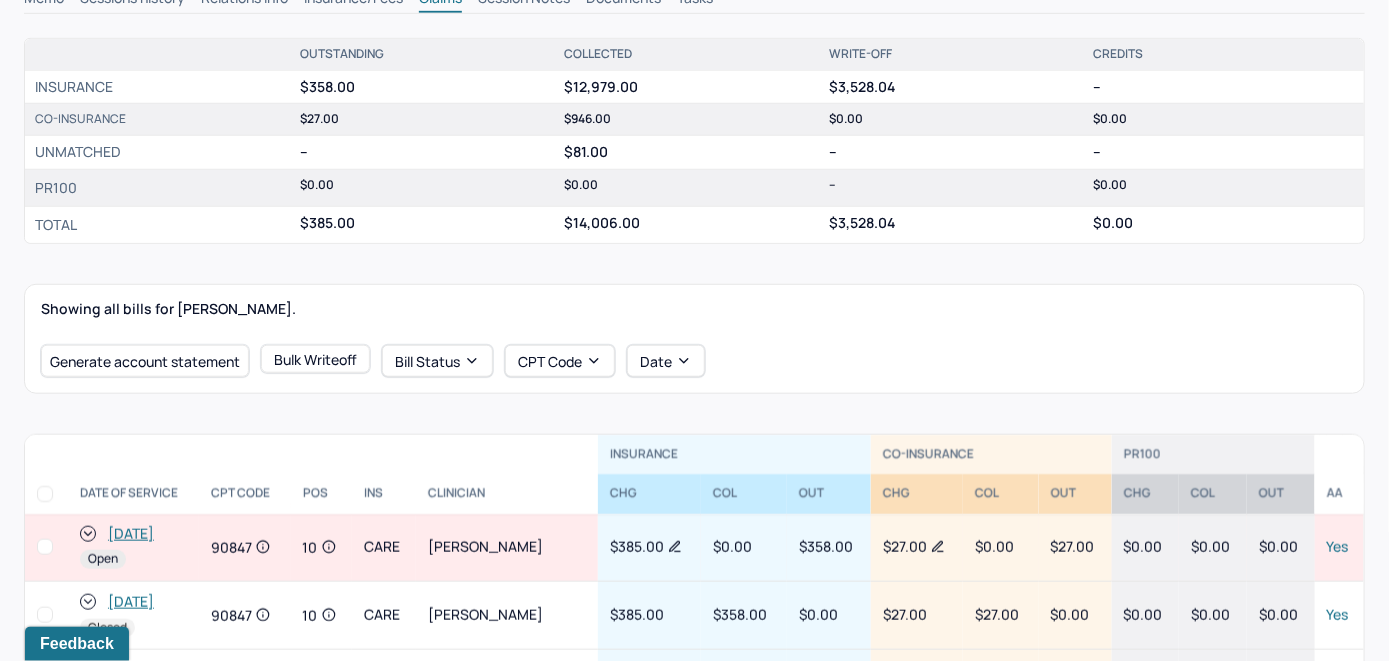 drag, startPoint x: 116, startPoint y: 561, endPoint x: 125, endPoint y: 555, distance: 10.816654 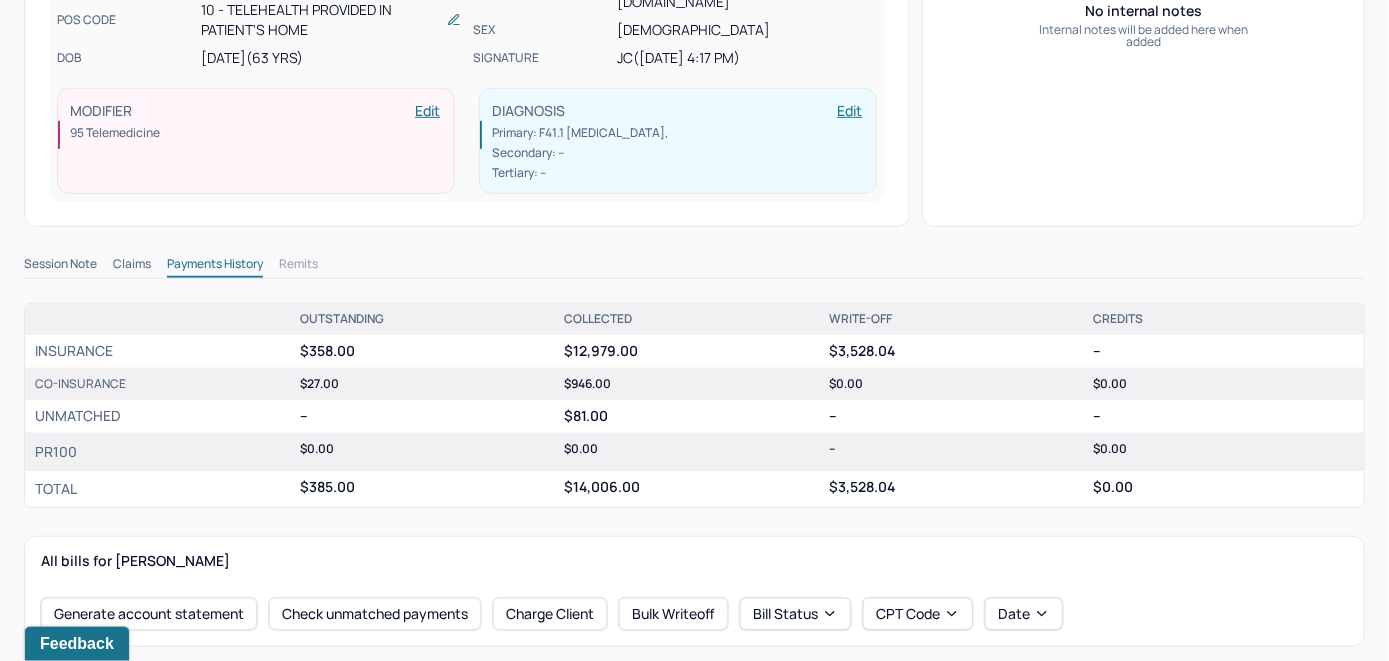 scroll, scrollTop: 700, scrollLeft: 0, axis: vertical 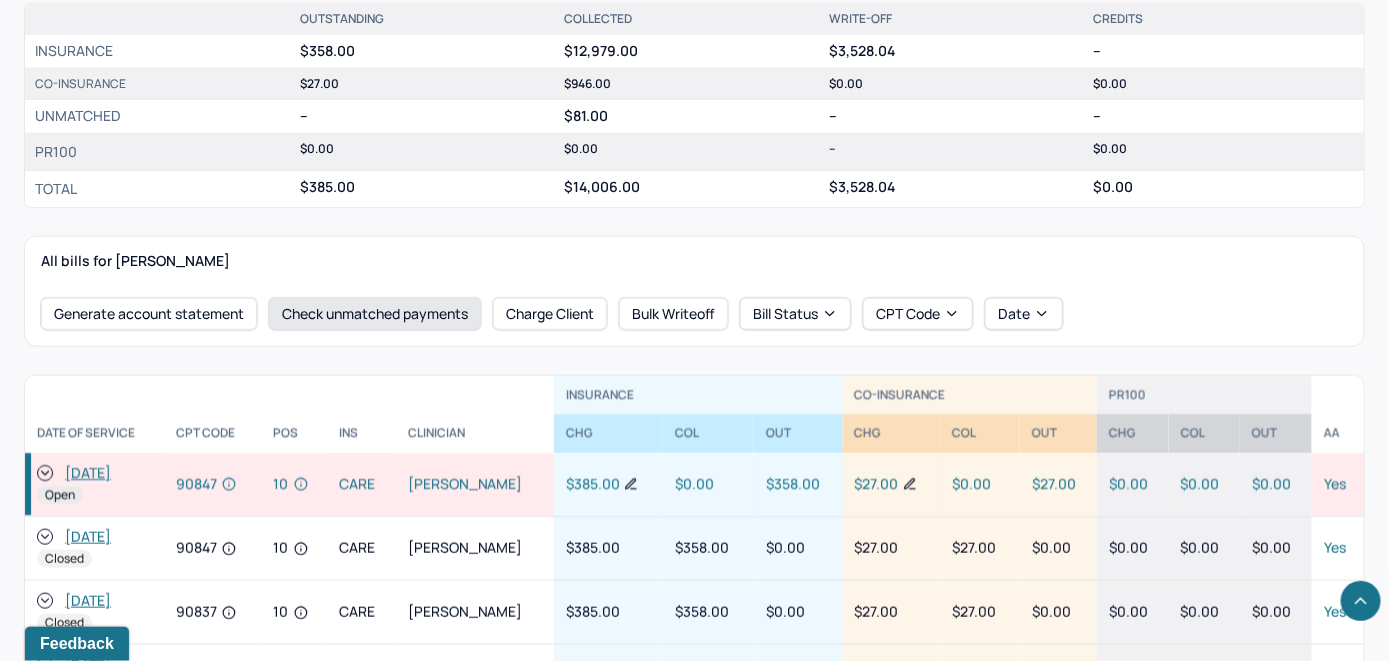 click on "Check unmatched payments" at bounding box center [375, 314] 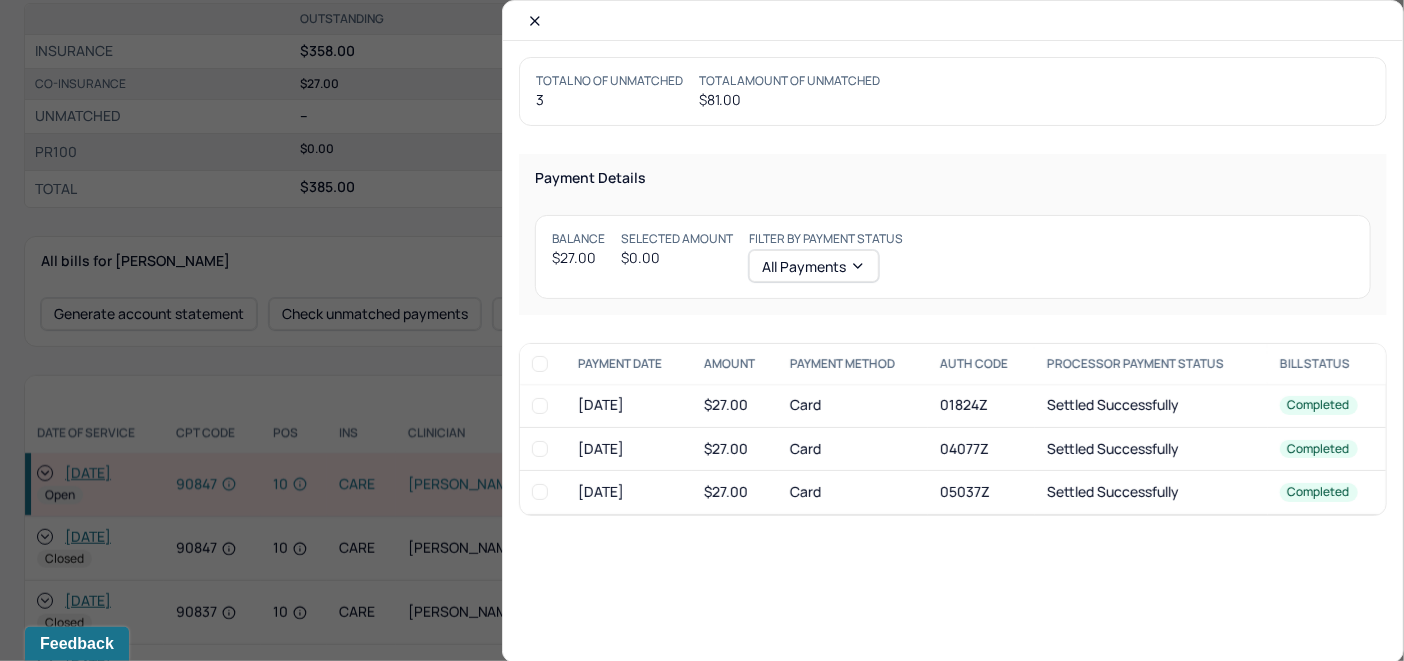 click at bounding box center (540, 449) 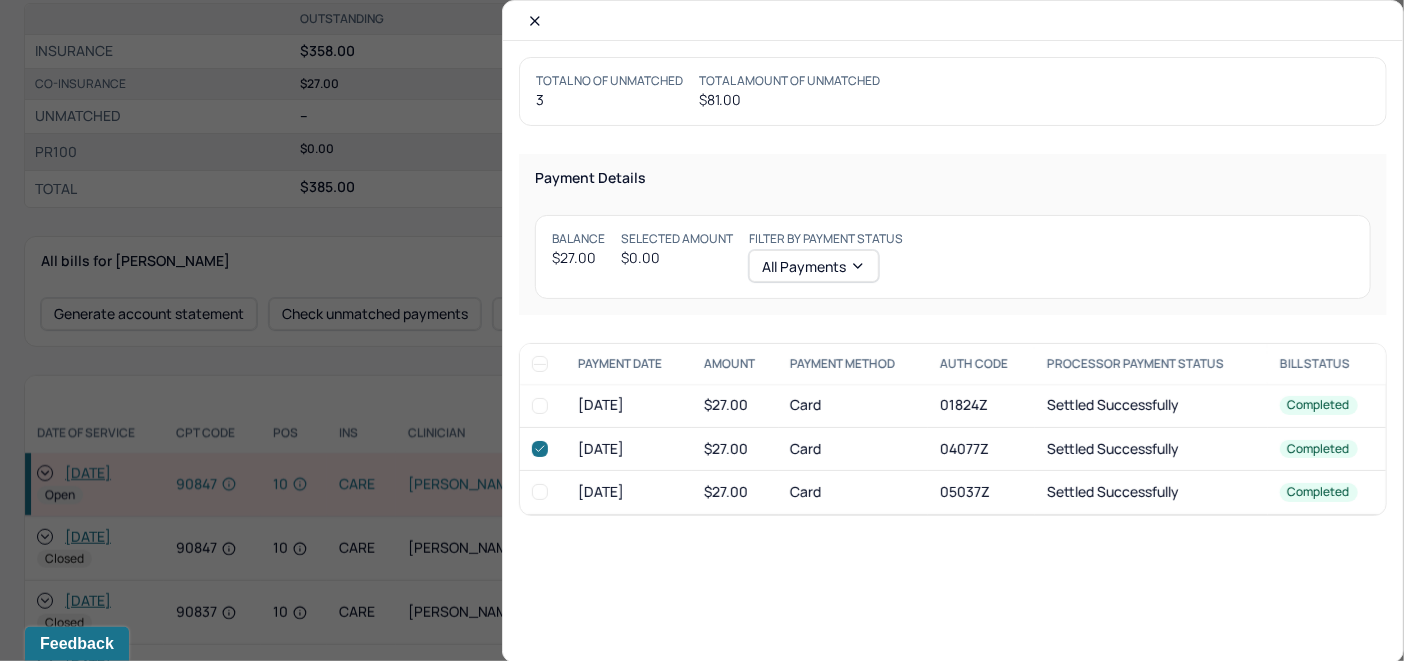 checkbox on "true" 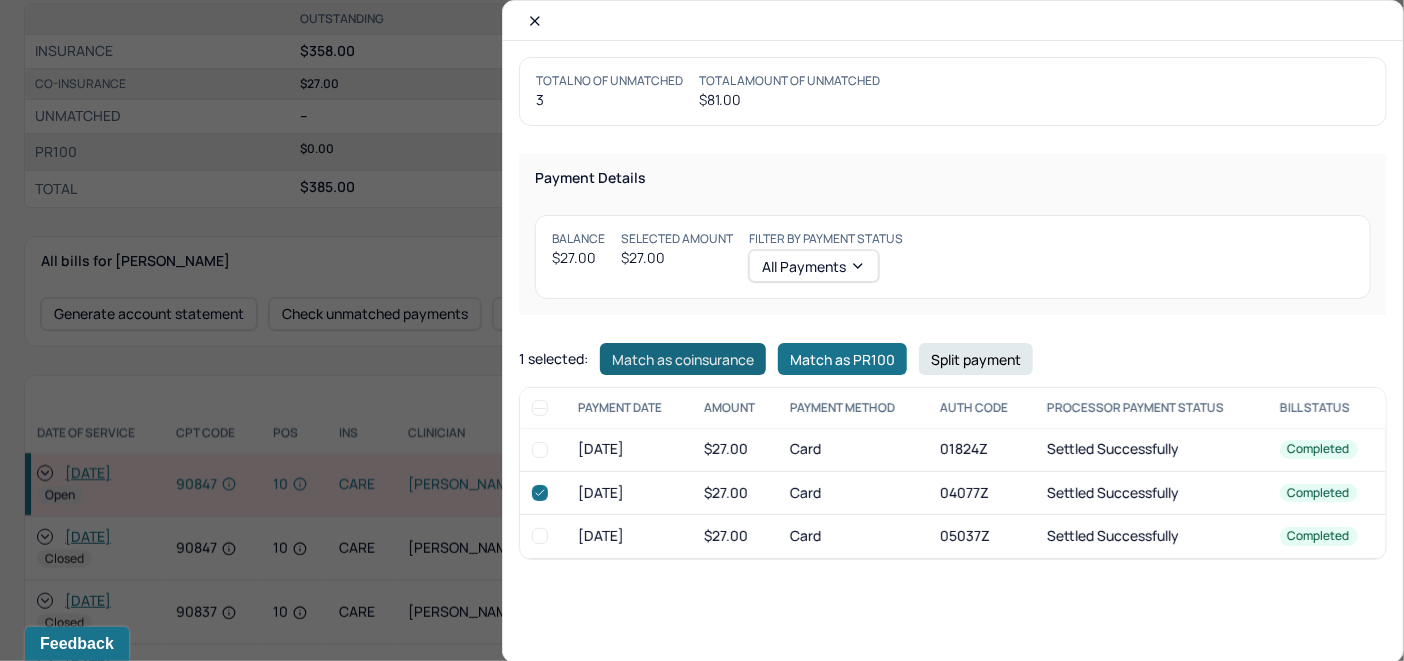 click on "Match as coinsurance" at bounding box center [683, 359] 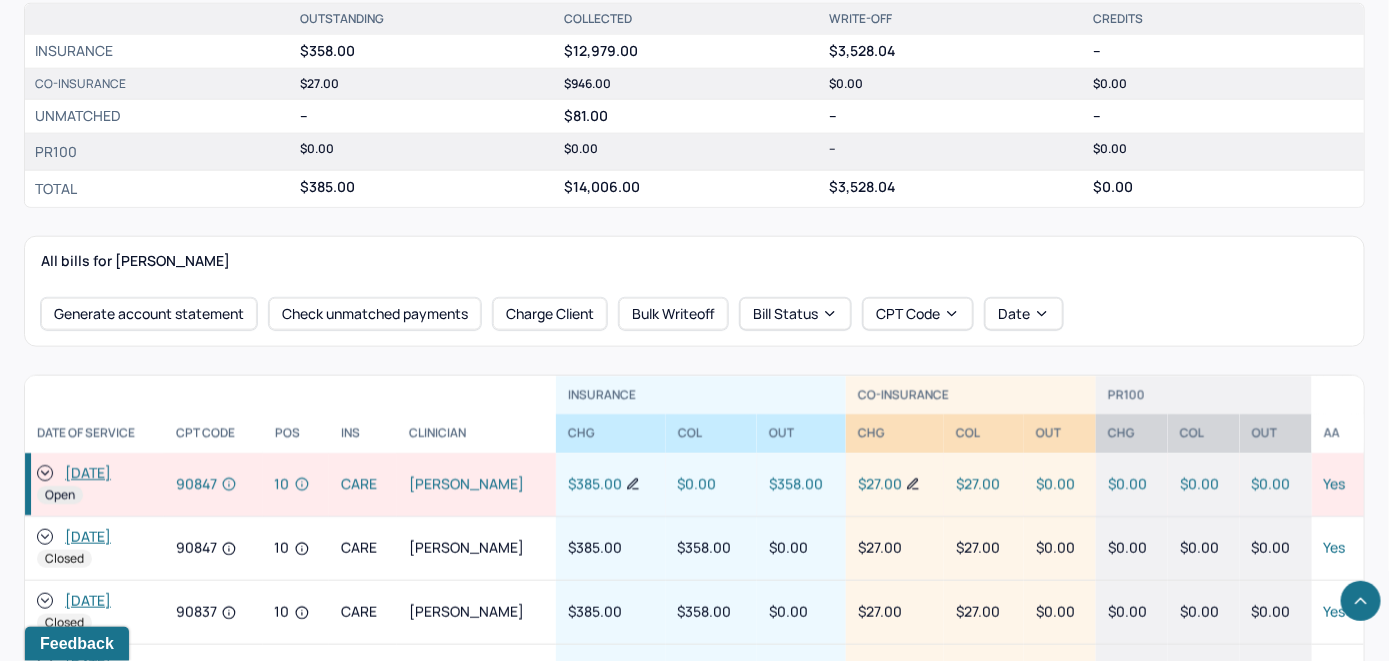 click 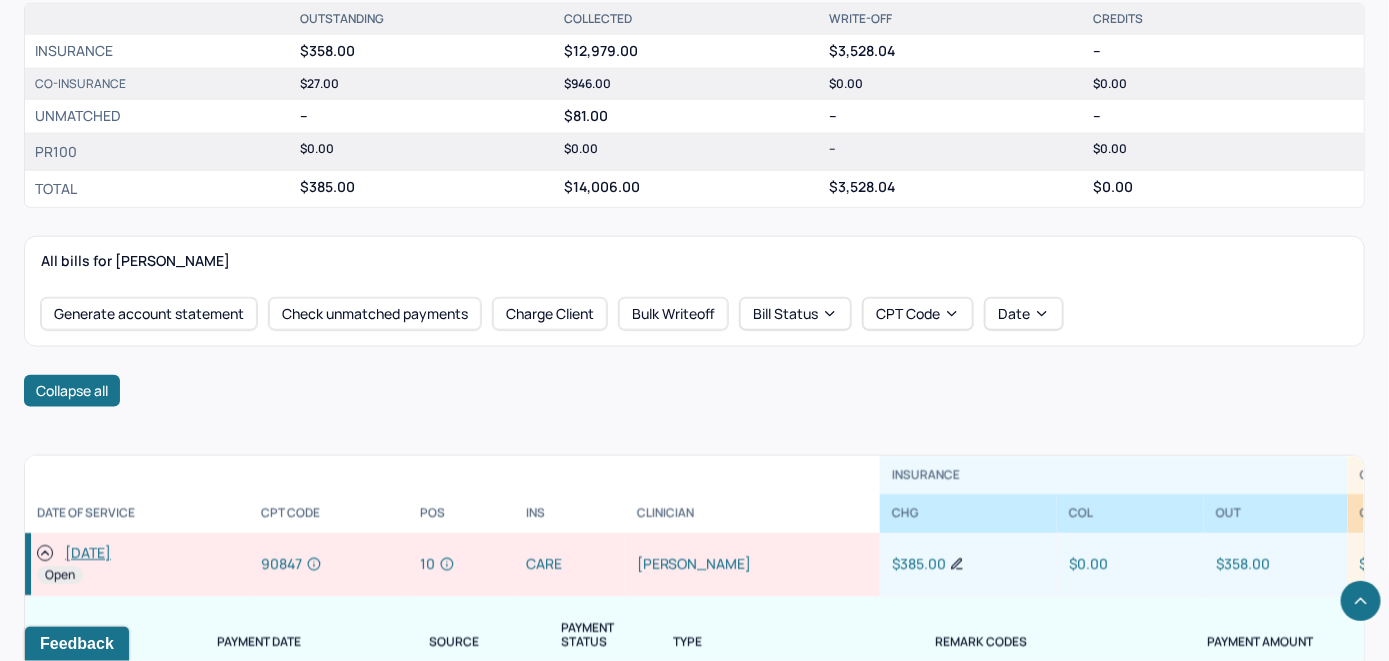 scroll, scrollTop: 200, scrollLeft: 0, axis: vertical 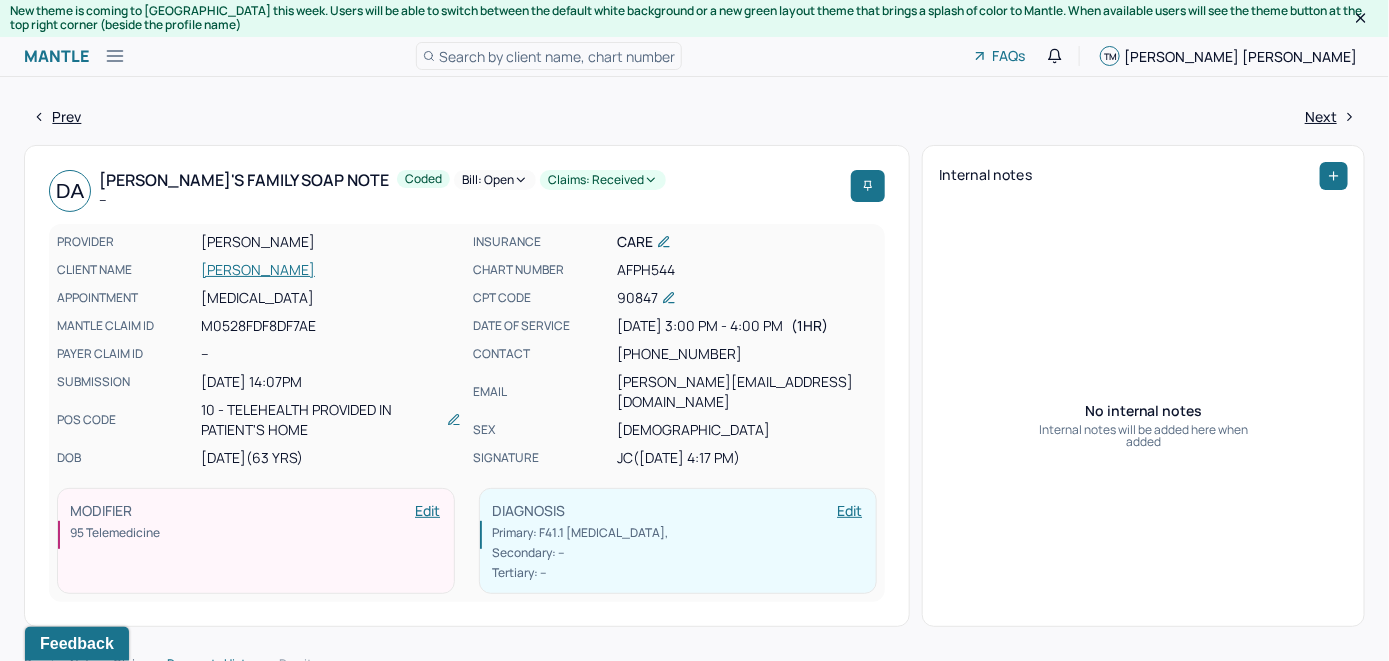 click on "Bill: Open" at bounding box center (495, 180) 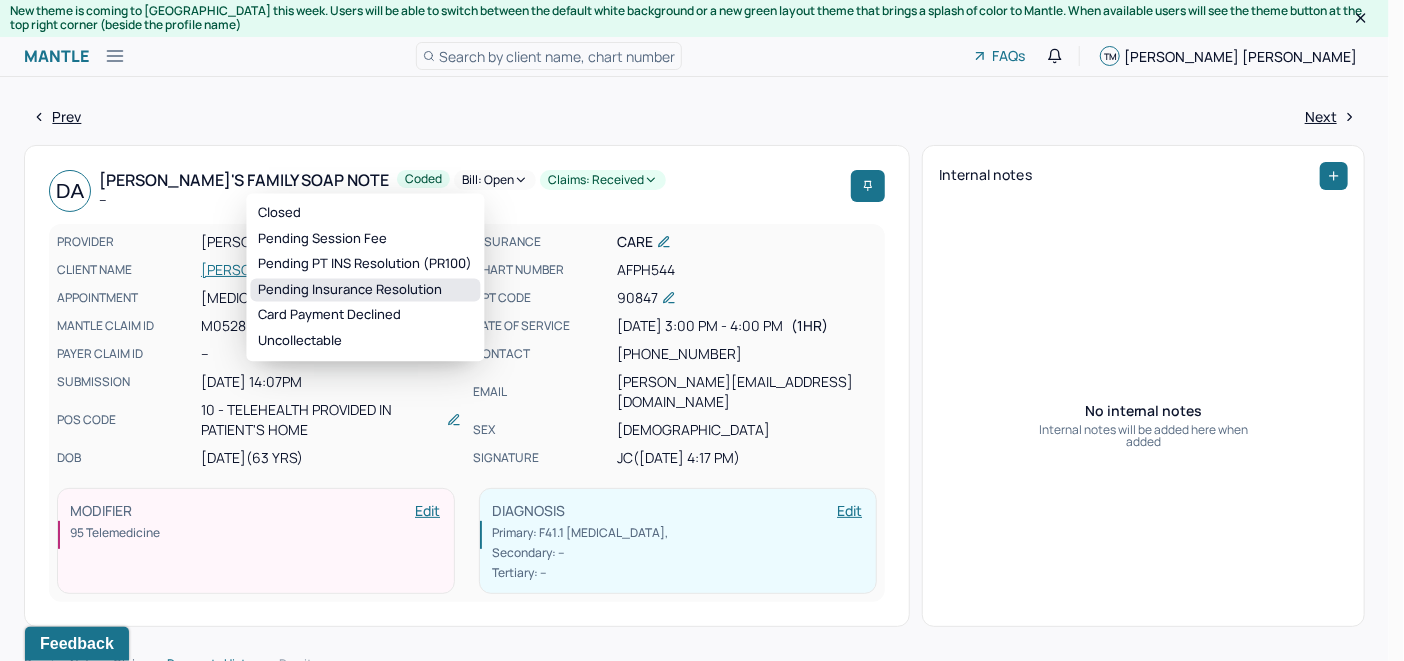click on "Pending Insurance Resolution" at bounding box center (365, 290) 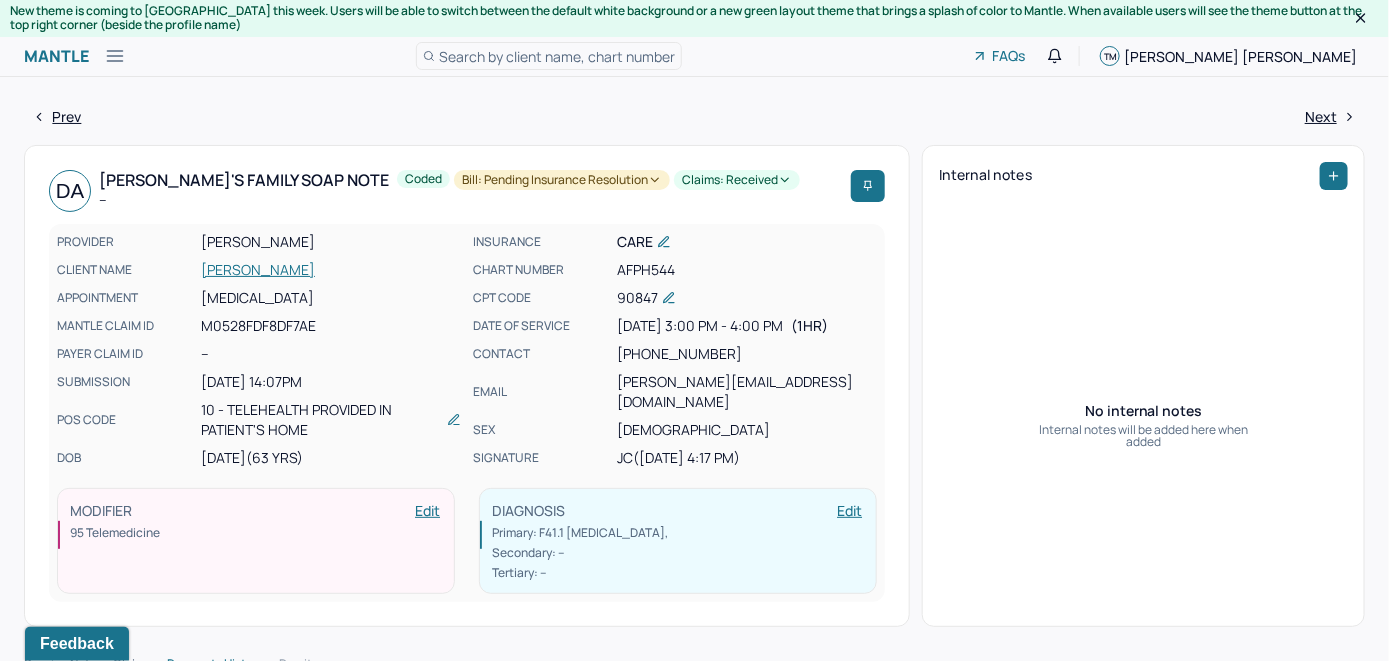 click on "Search by client name, chart number" at bounding box center [557, 56] 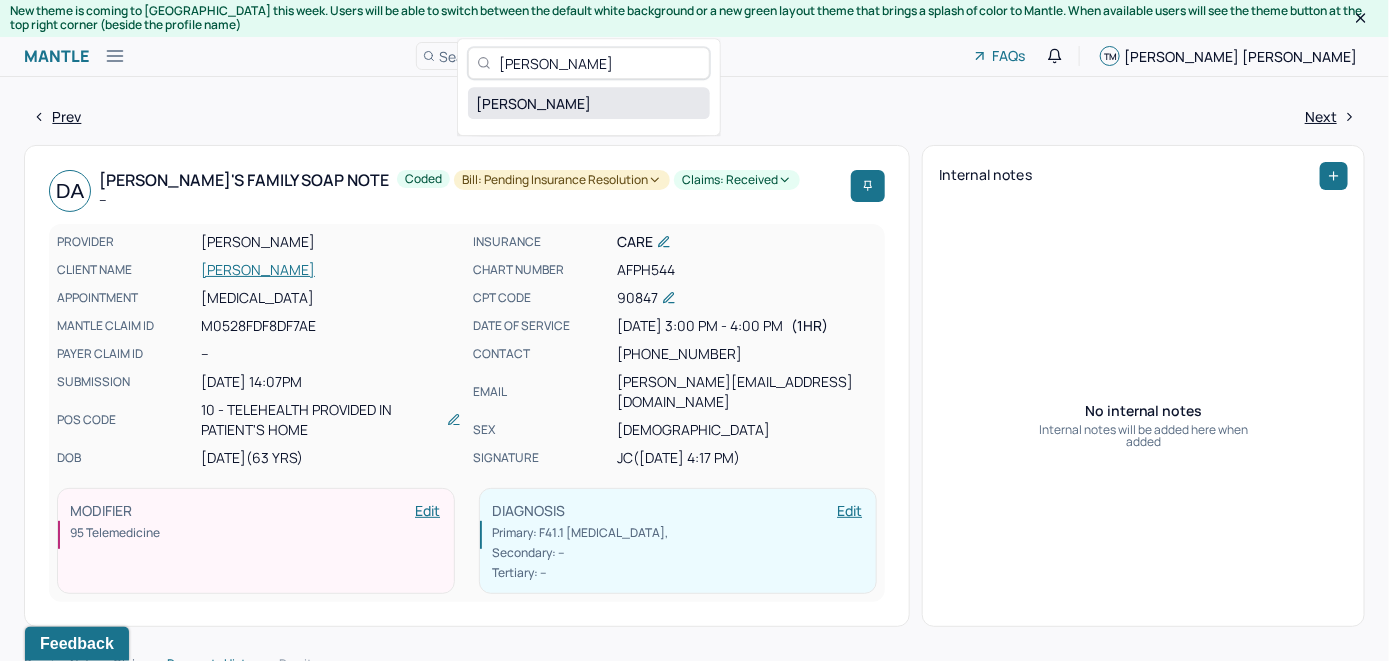 type on "[PERSON_NAME]" 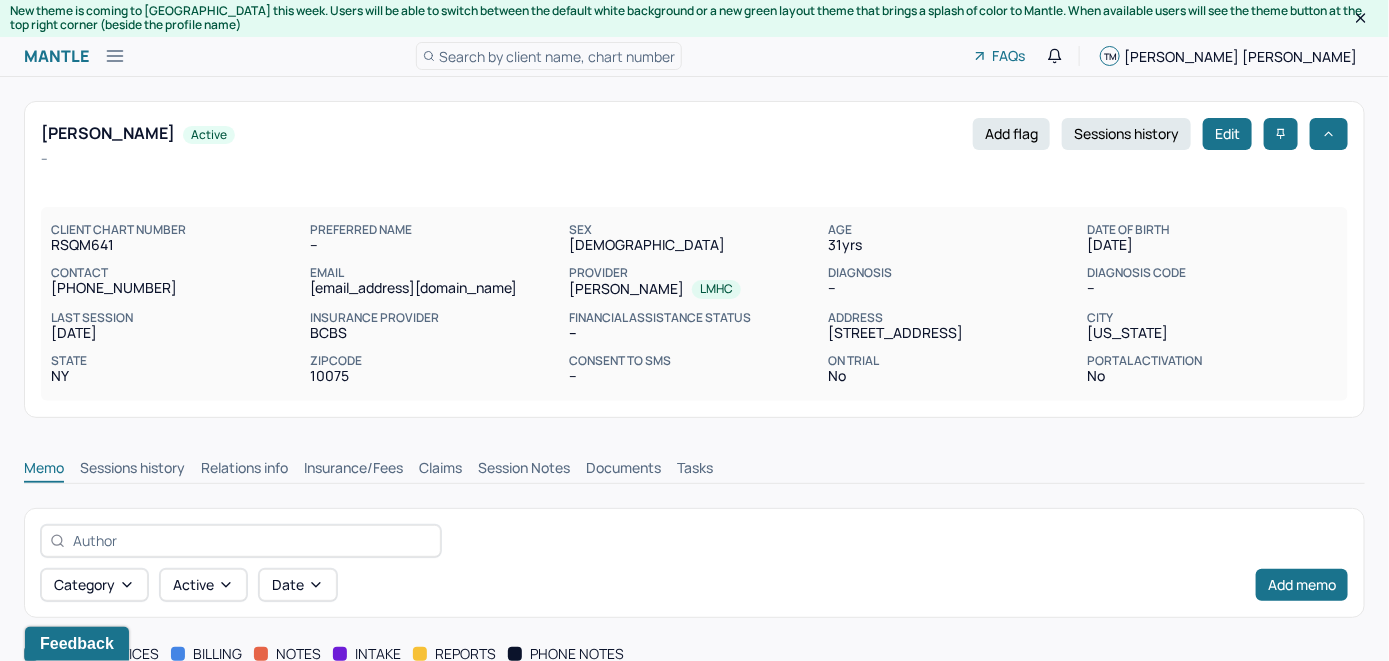 click on "Search by client name, chart number" at bounding box center [557, 56] 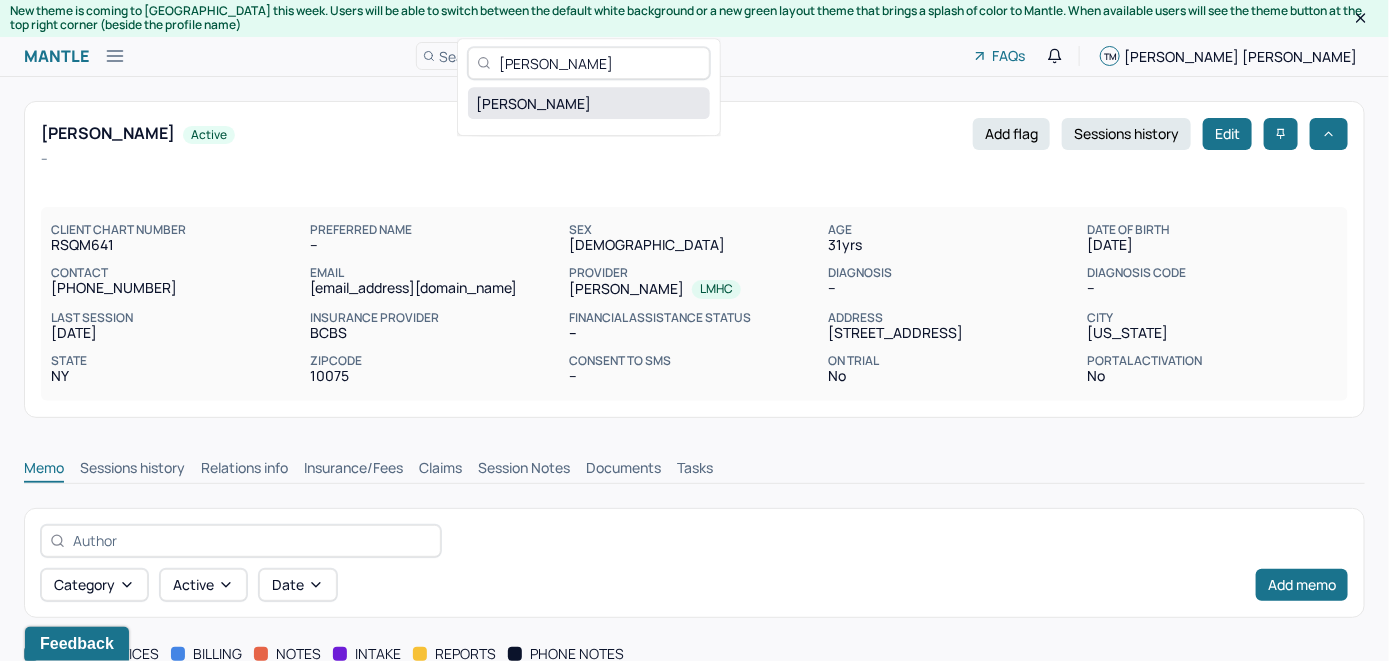 type on "[PERSON_NAME]" 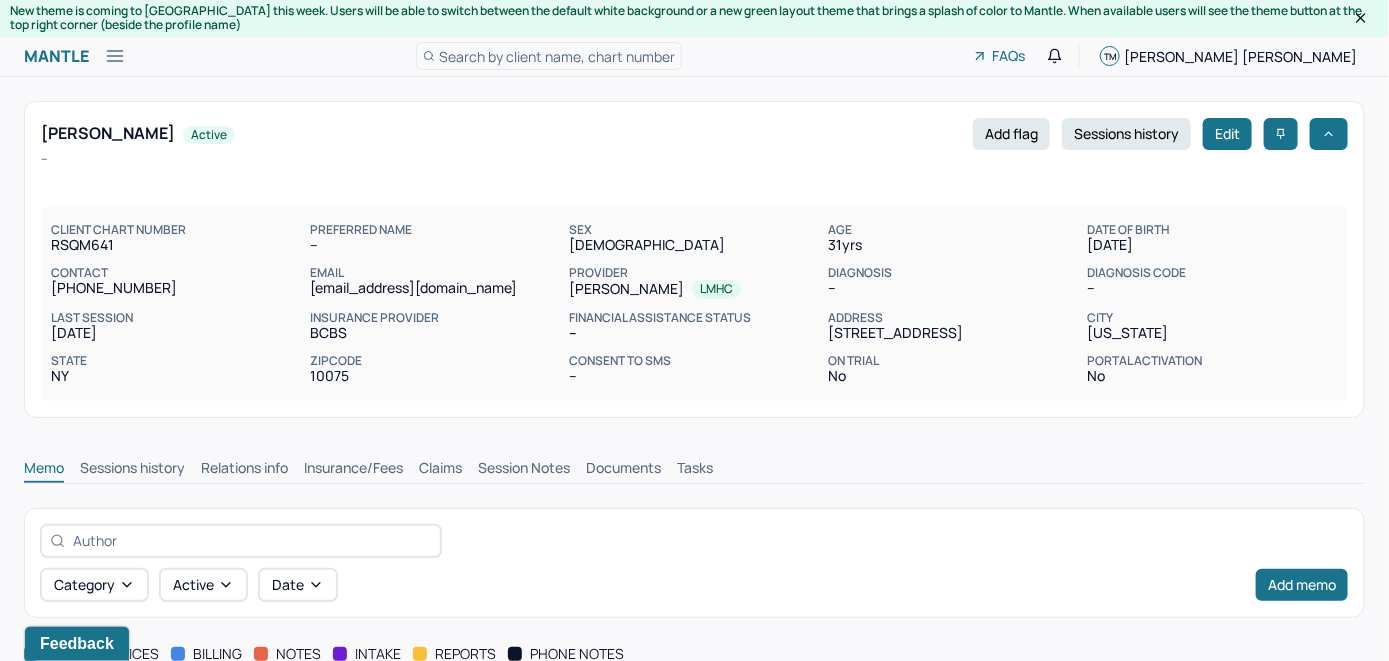 scroll, scrollTop: 0, scrollLeft: 0, axis: both 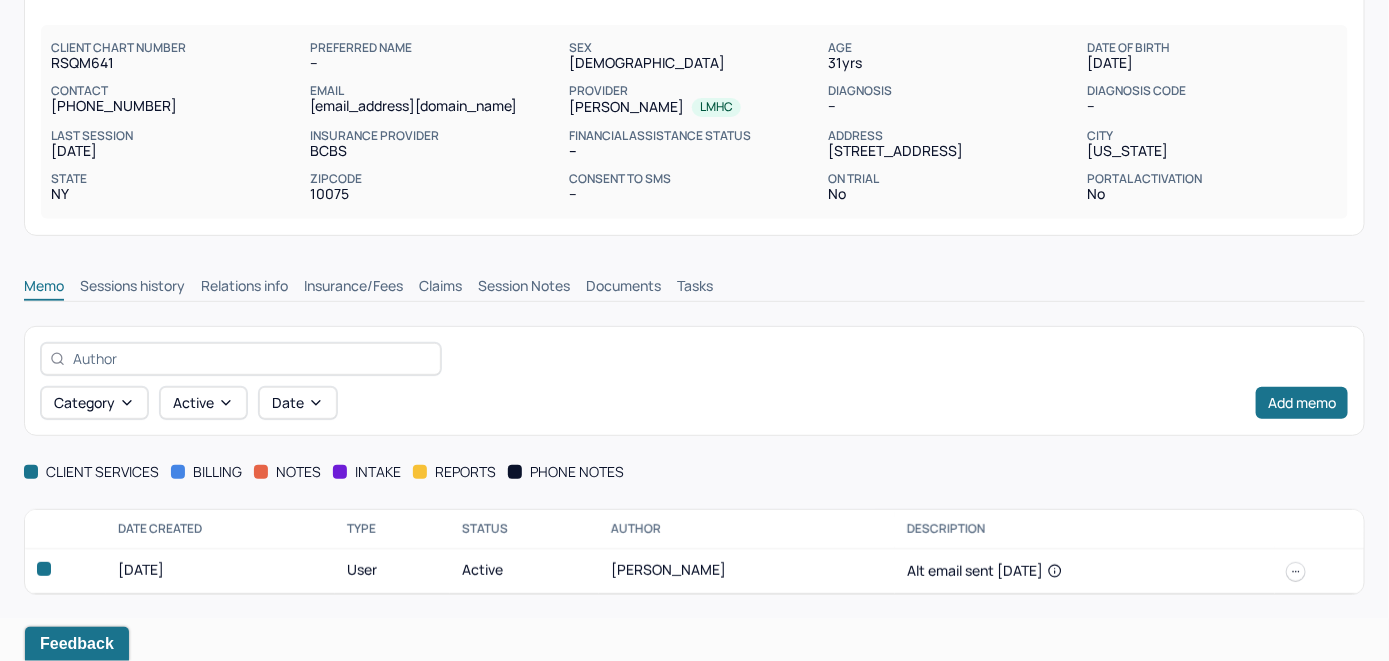 click on "Insurance/Fees" at bounding box center [353, 288] 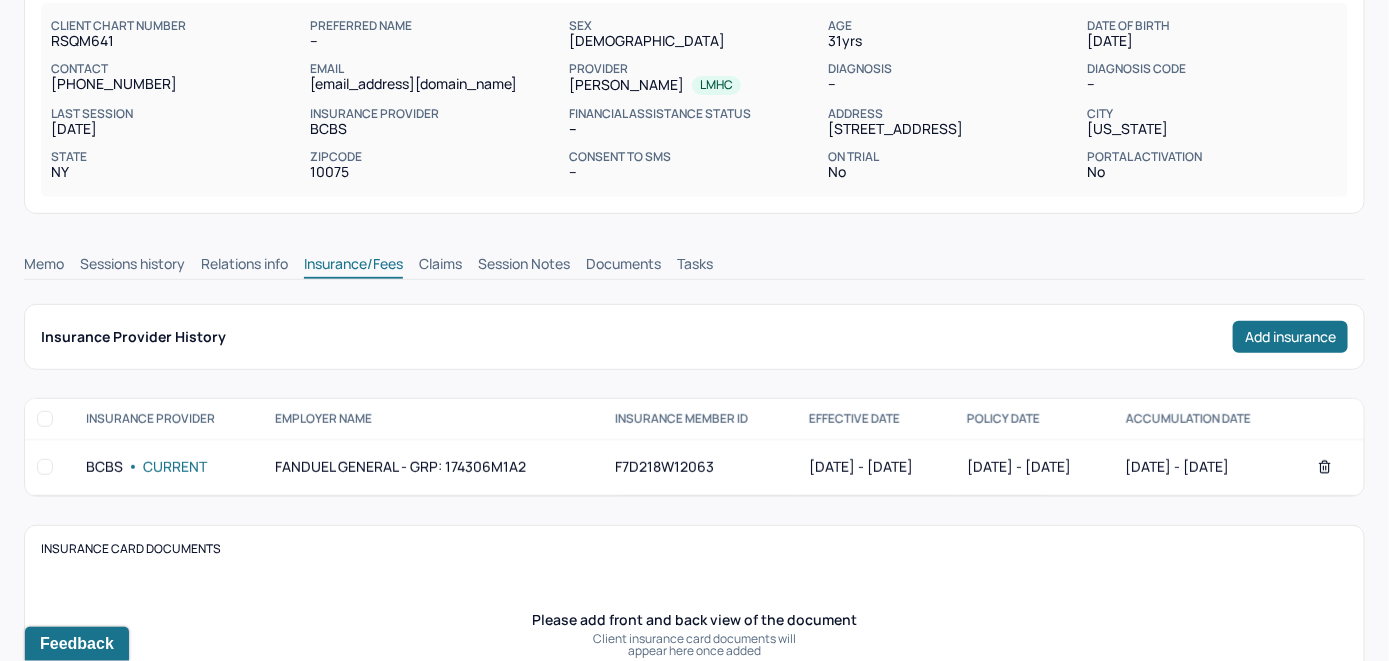 scroll, scrollTop: 82, scrollLeft: 0, axis: vertical 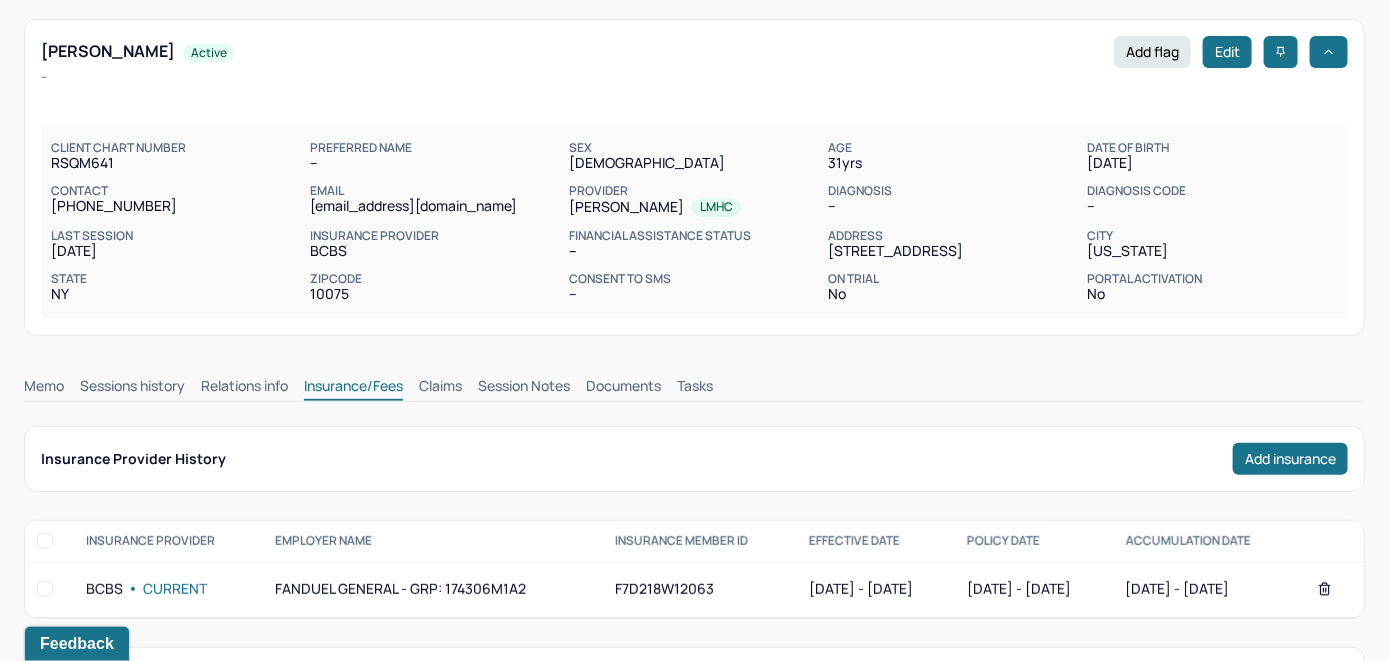 click on "Claims" at bounding box center (440, 388) 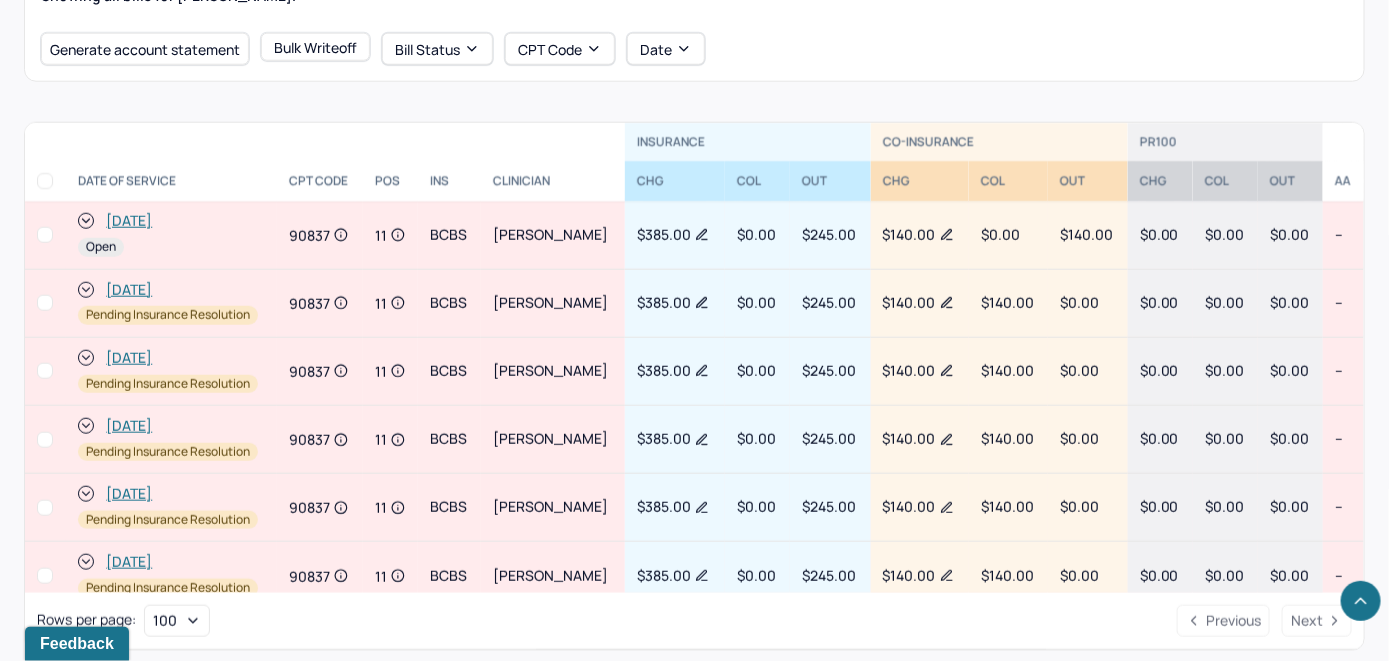 scroll, scrollTop: 786, scrollLeft: 0, axis: vertical 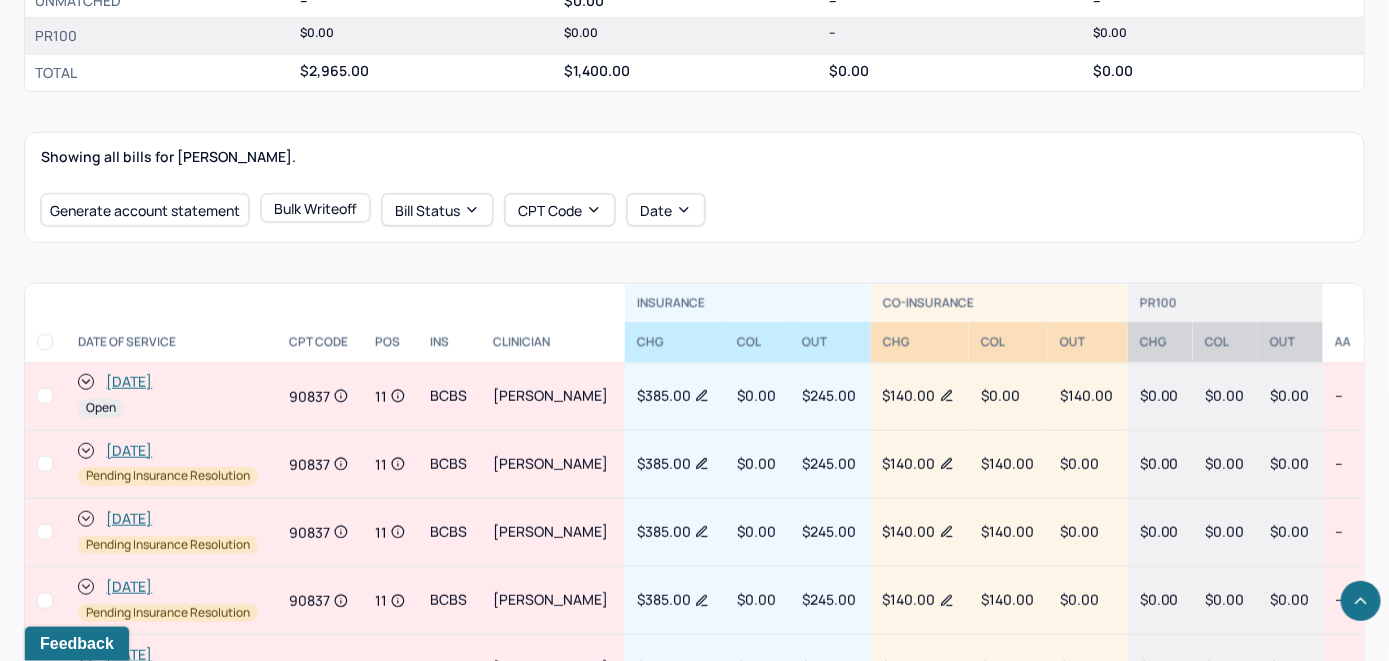 click on "[DATE]" at bounding box center [129, 382] 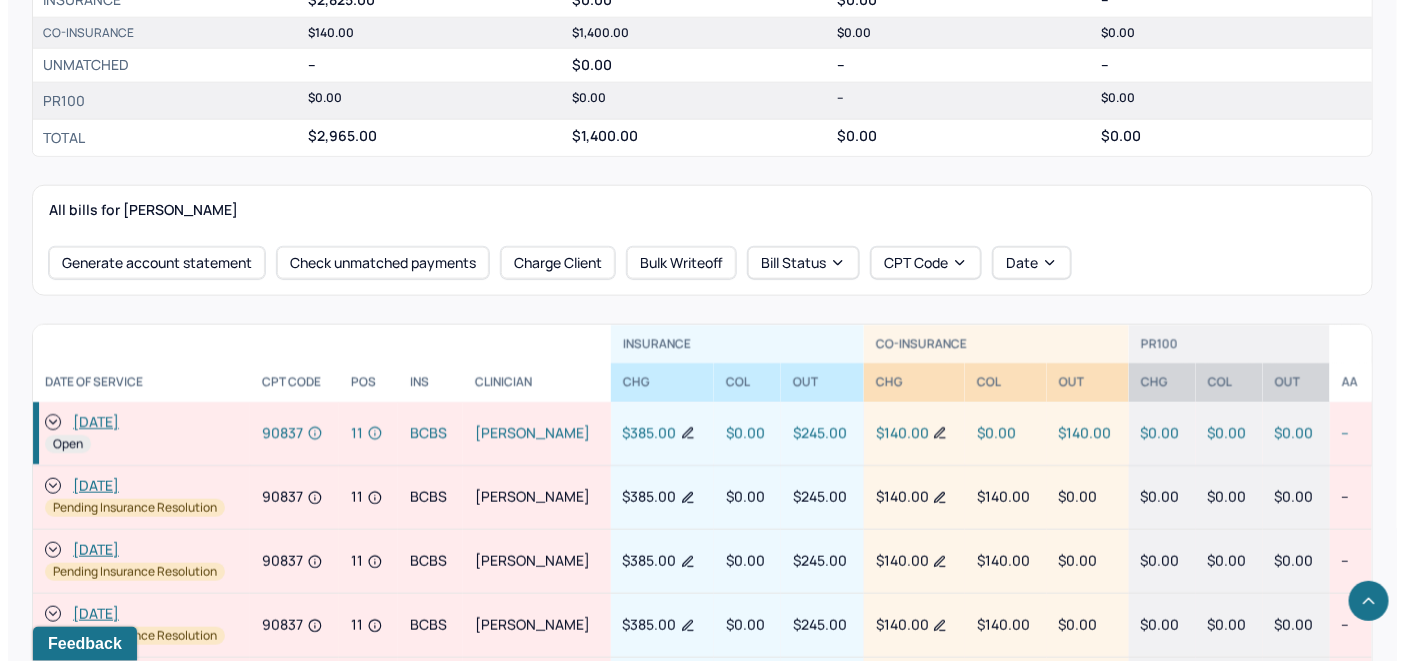 scroll, scrollTop: 800, scrollLeft: 0, axis: vertical 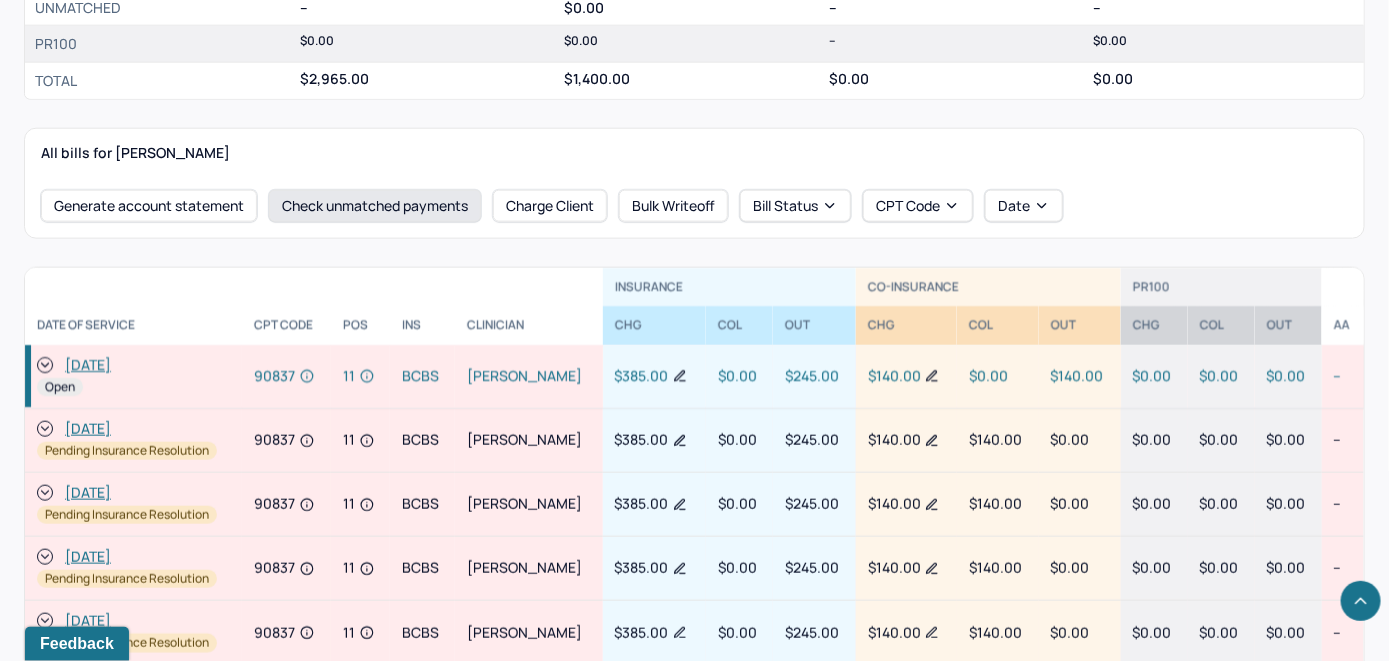 click on "Check unmatched payments" at bounding box center (375, 206) 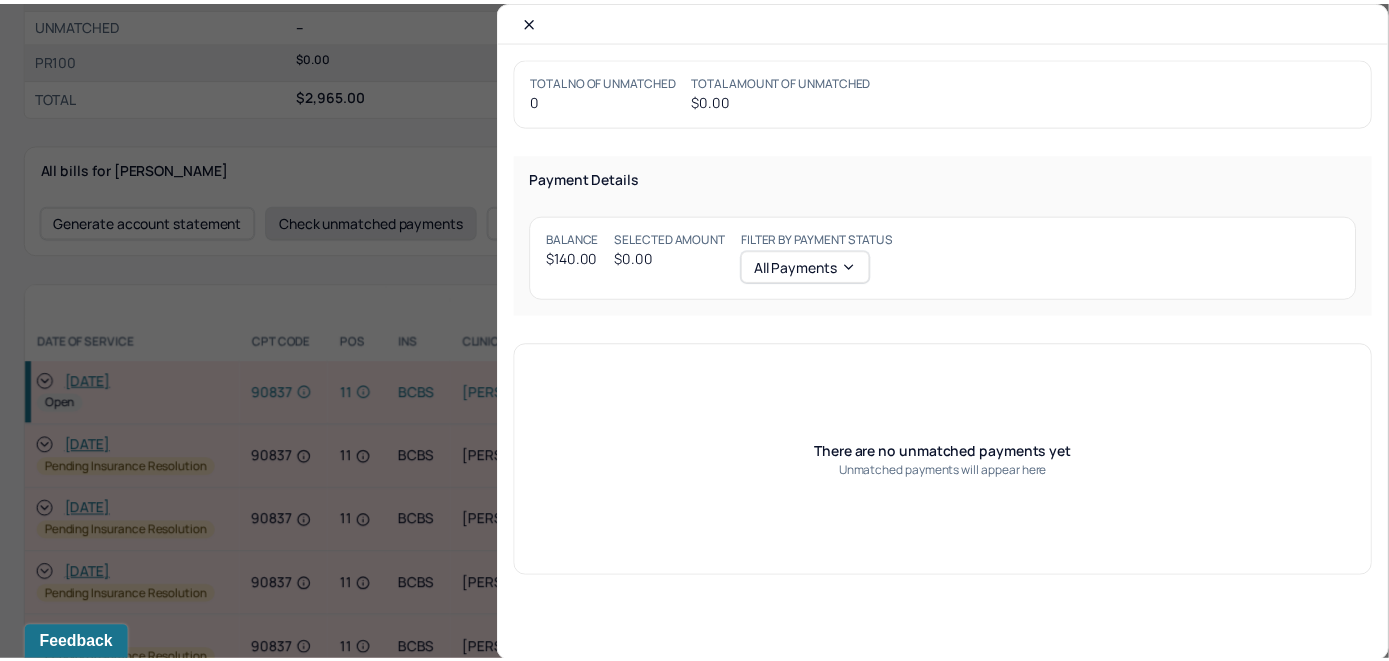 scroll, scrollTop: 816, scrollLeft: 0, axis: vertical 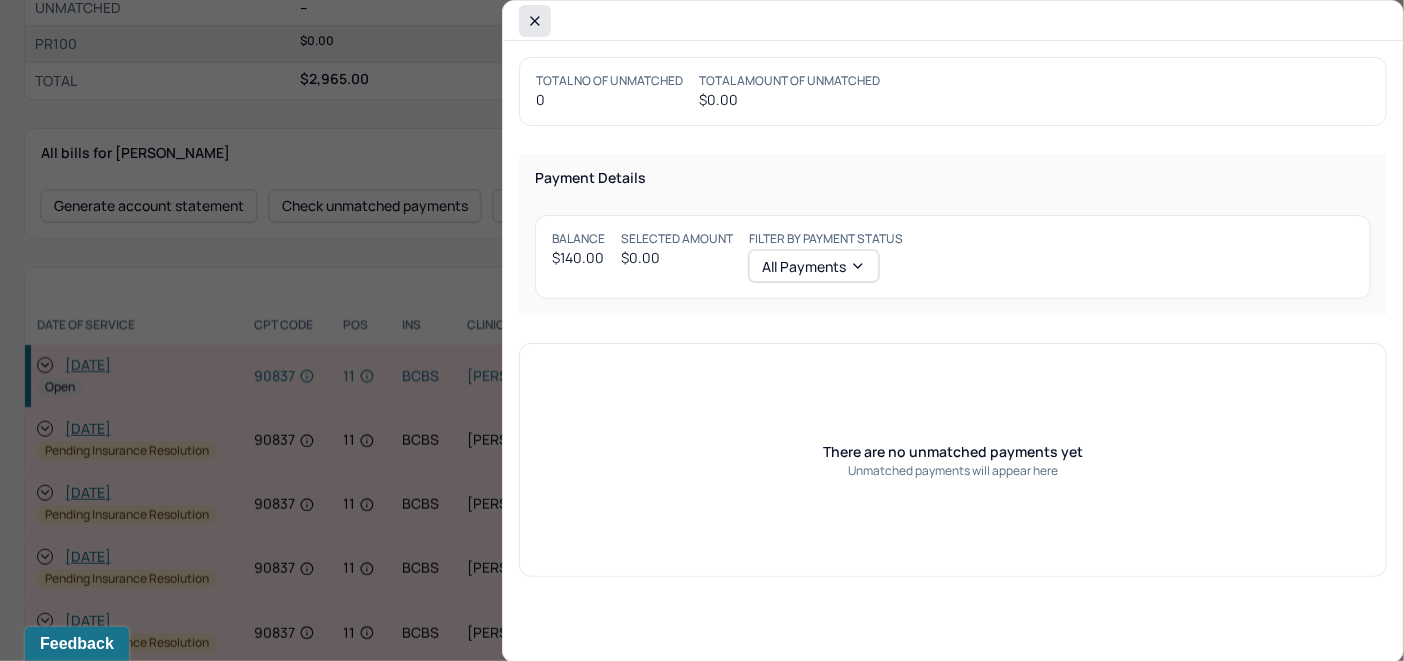 click at bounding box center [535, 21] 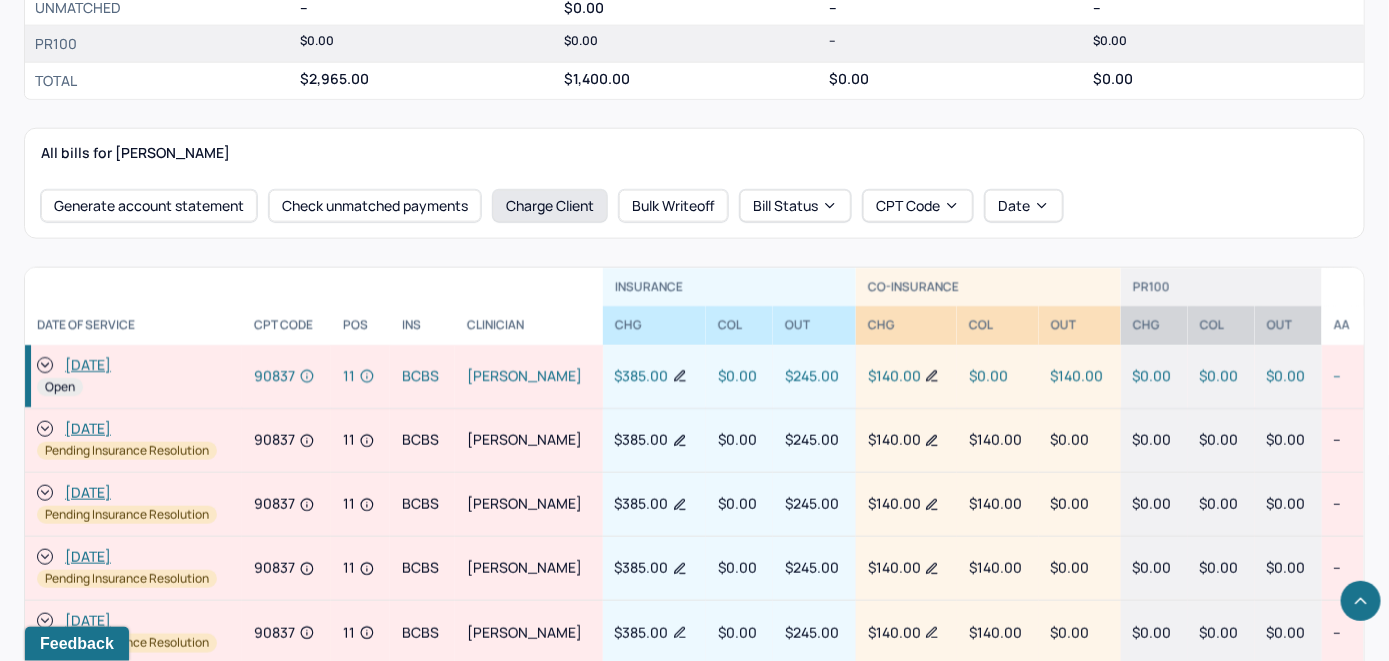 click on "Charge Client" at bounding box center [550, 206] 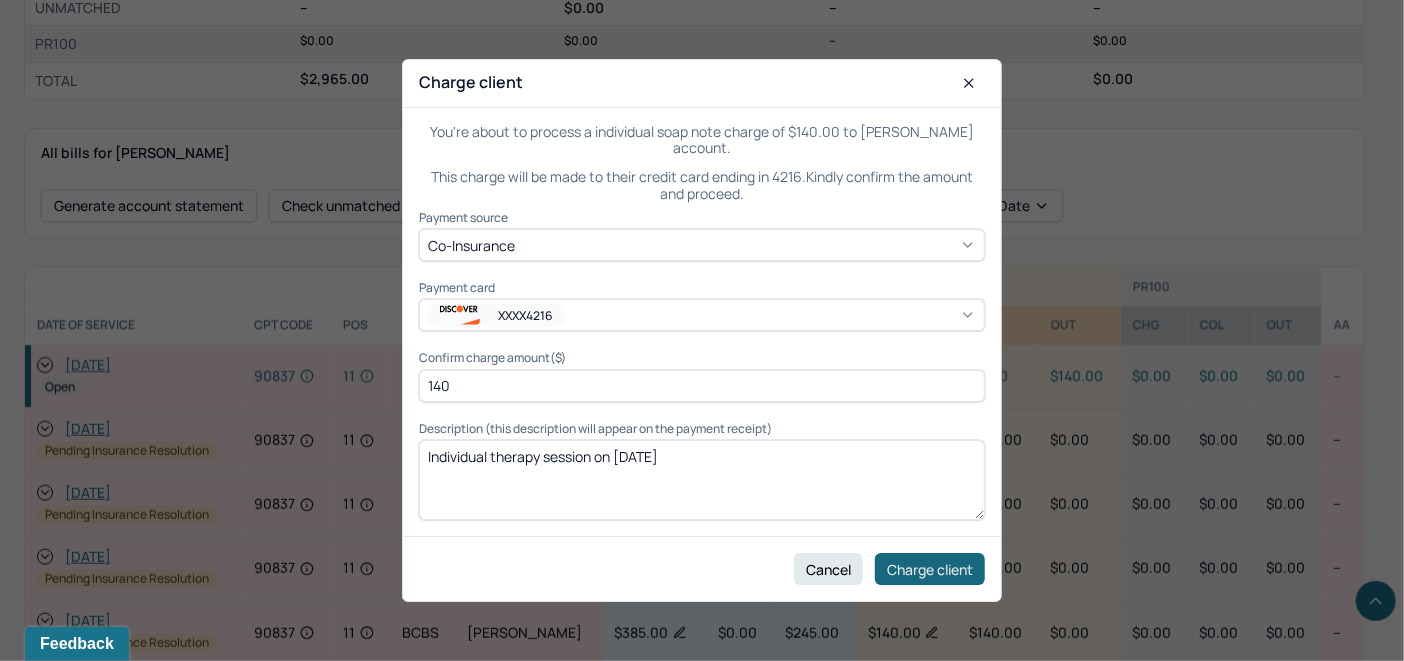 click on "Charge client" at bounding box center (930, 569) 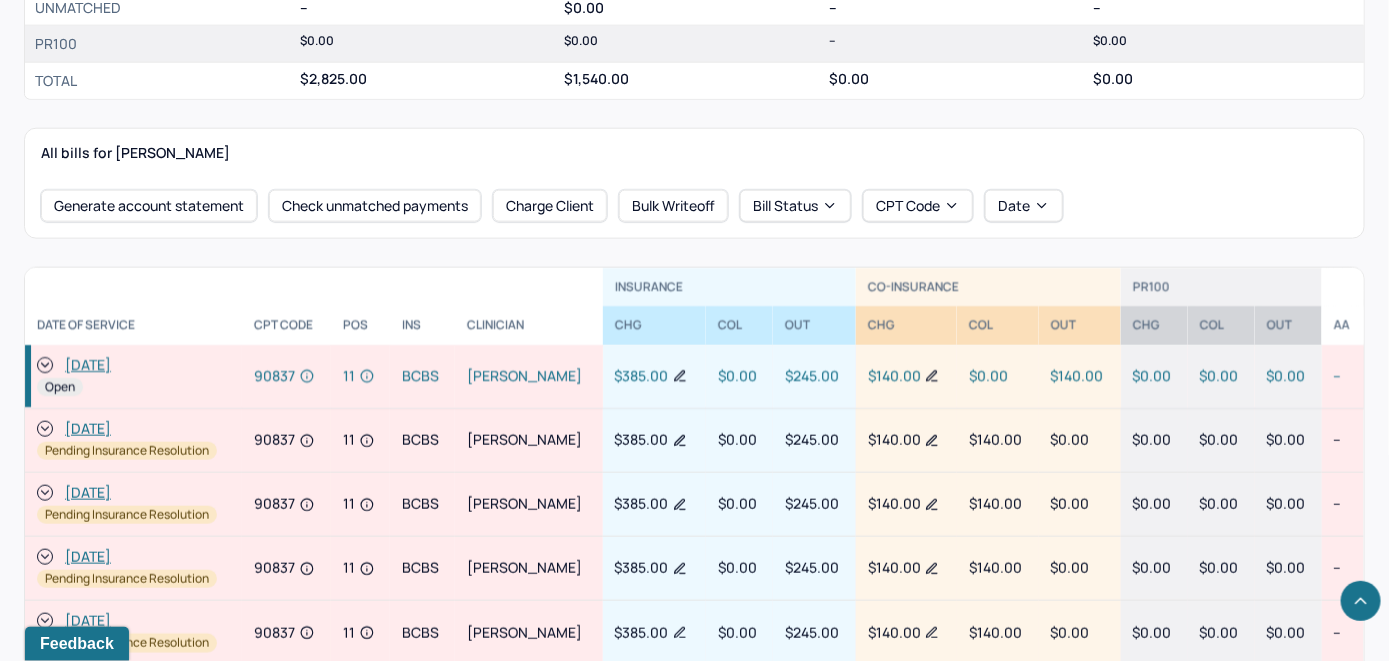 click 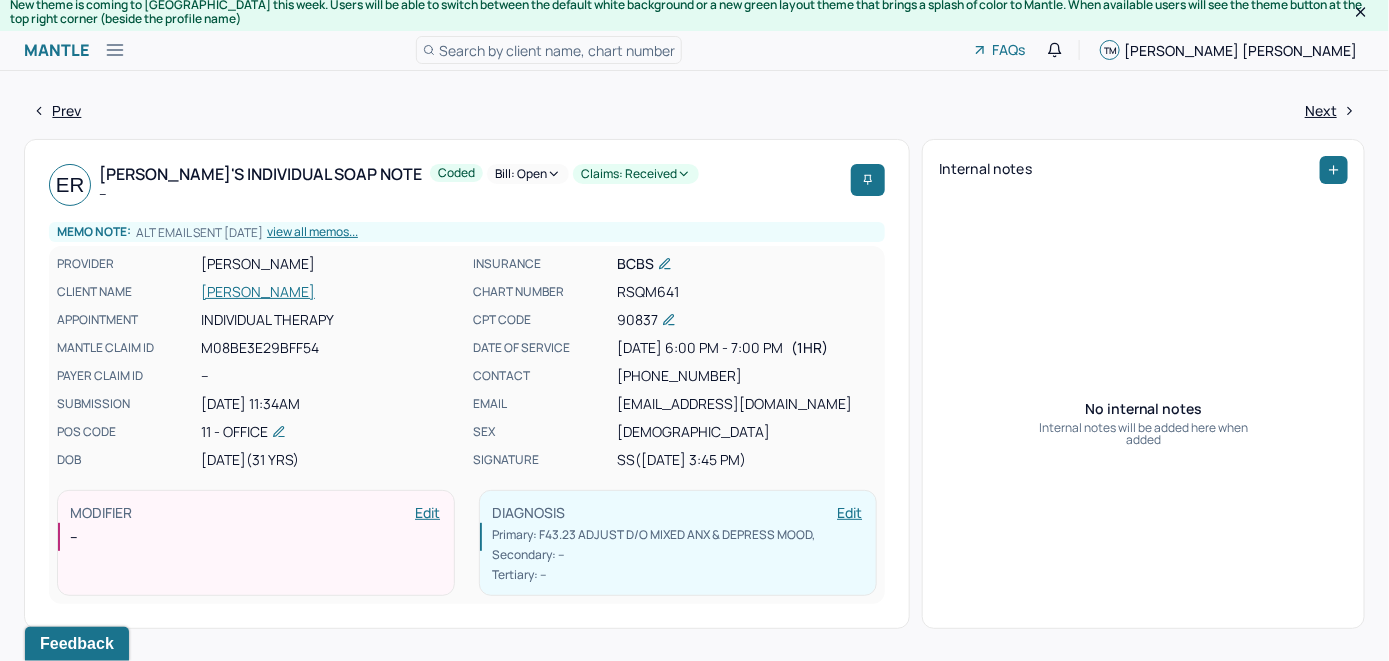 scroll, scrollTop: 0, scrollLeft: 0, axis: both 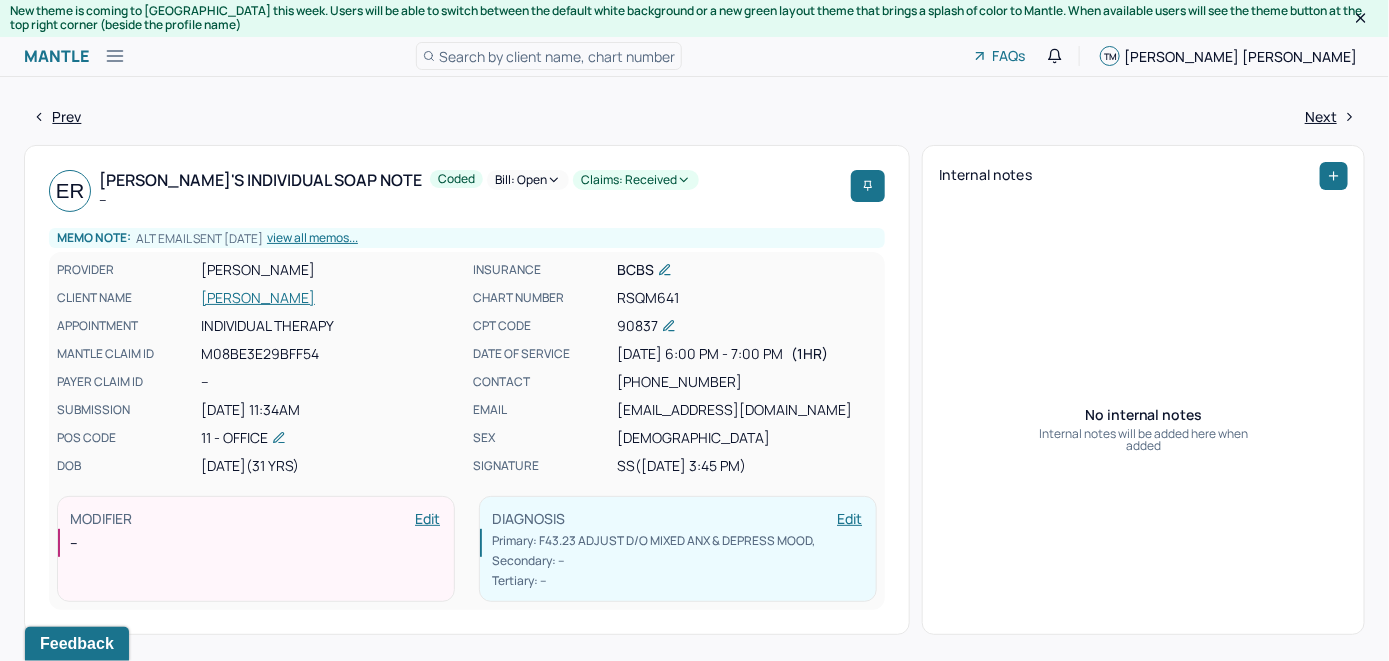 click on "Bill: Open" at bounding box center (528, 180) 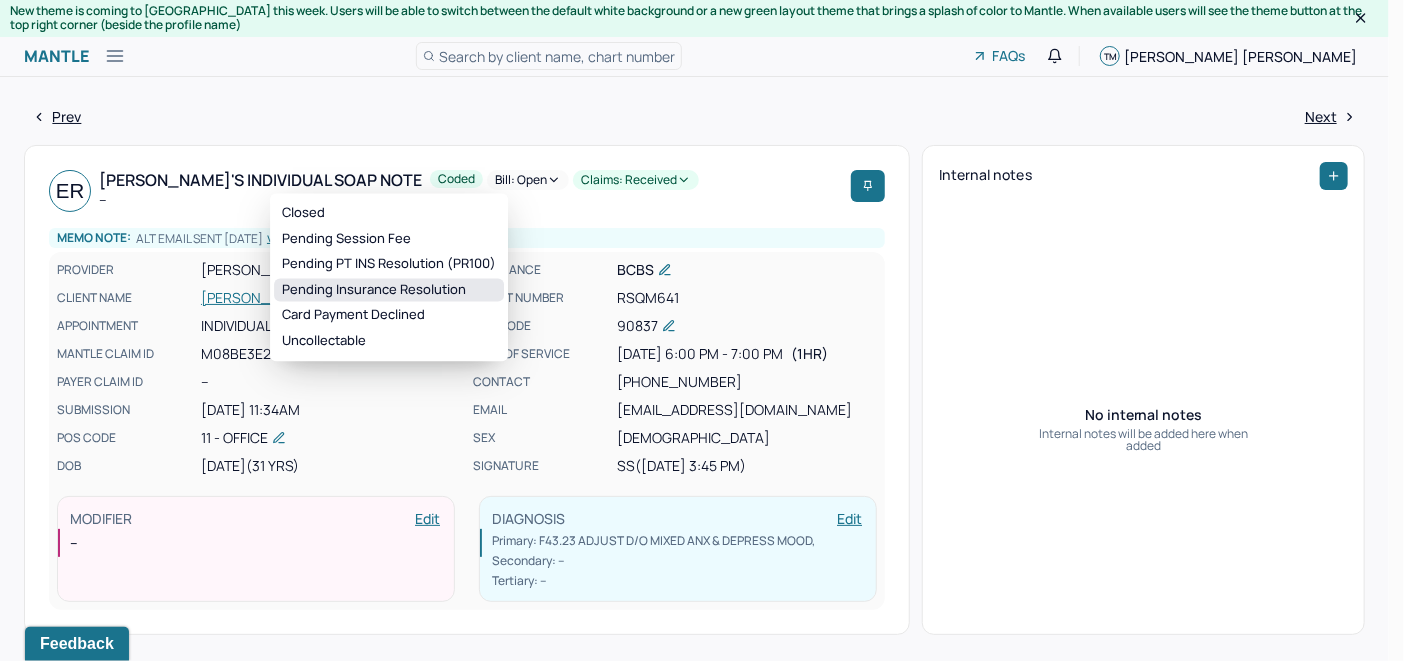 click on "Pending Insurance Resolution" at bounding box center [389, 290] 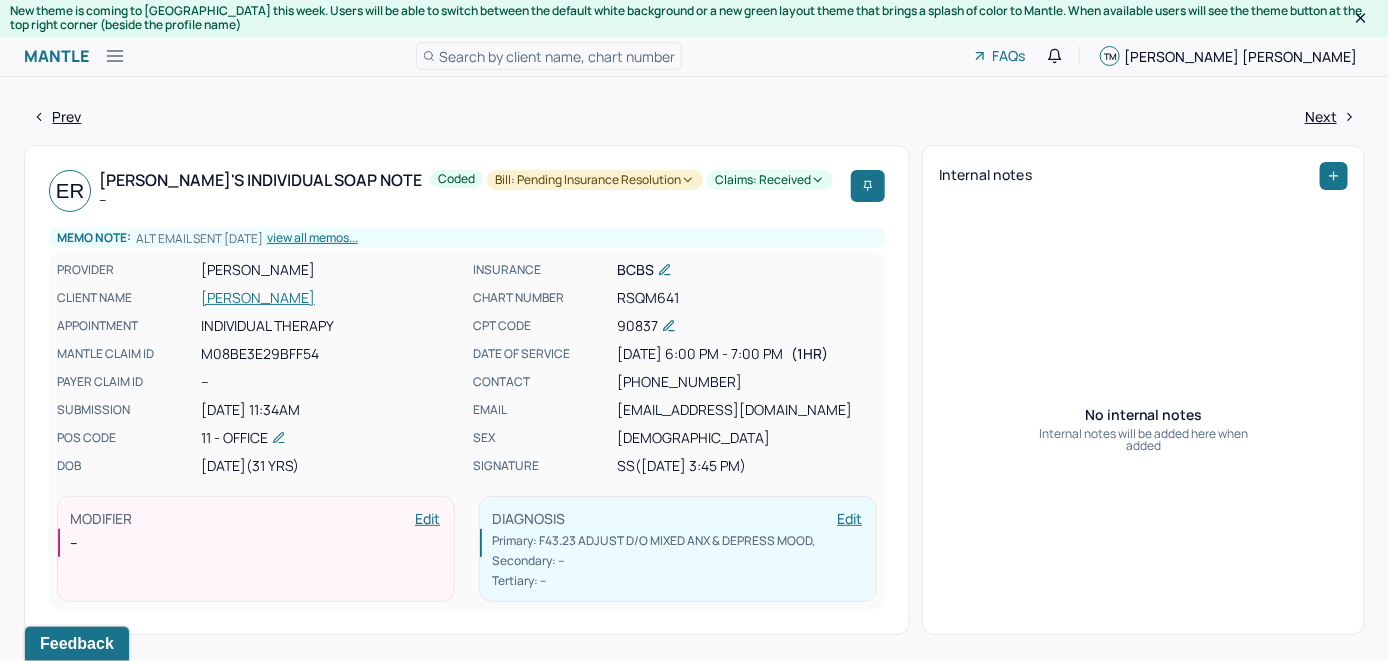 click on "Search by client name, chart number" at bounding box center (557, 56) 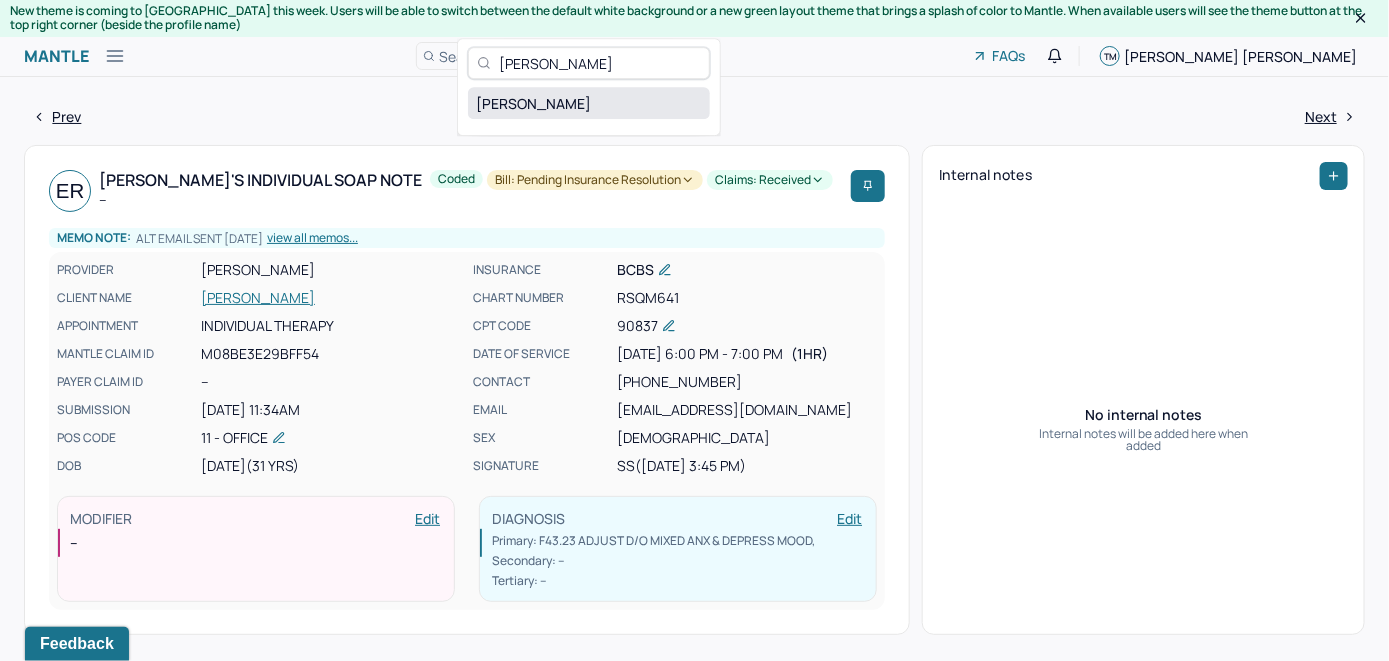 type on "[PERSON_NAME]" 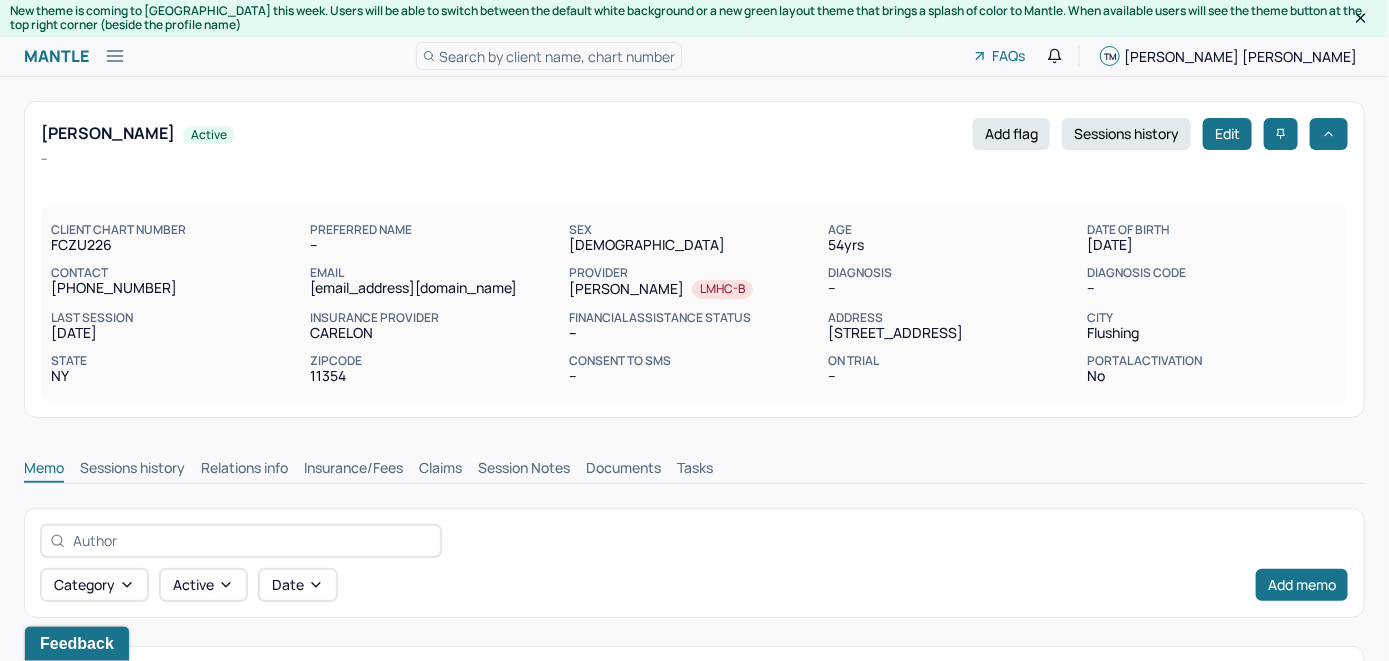 scroll, scrollTop: 0, scrollLeft: 0, axis: both 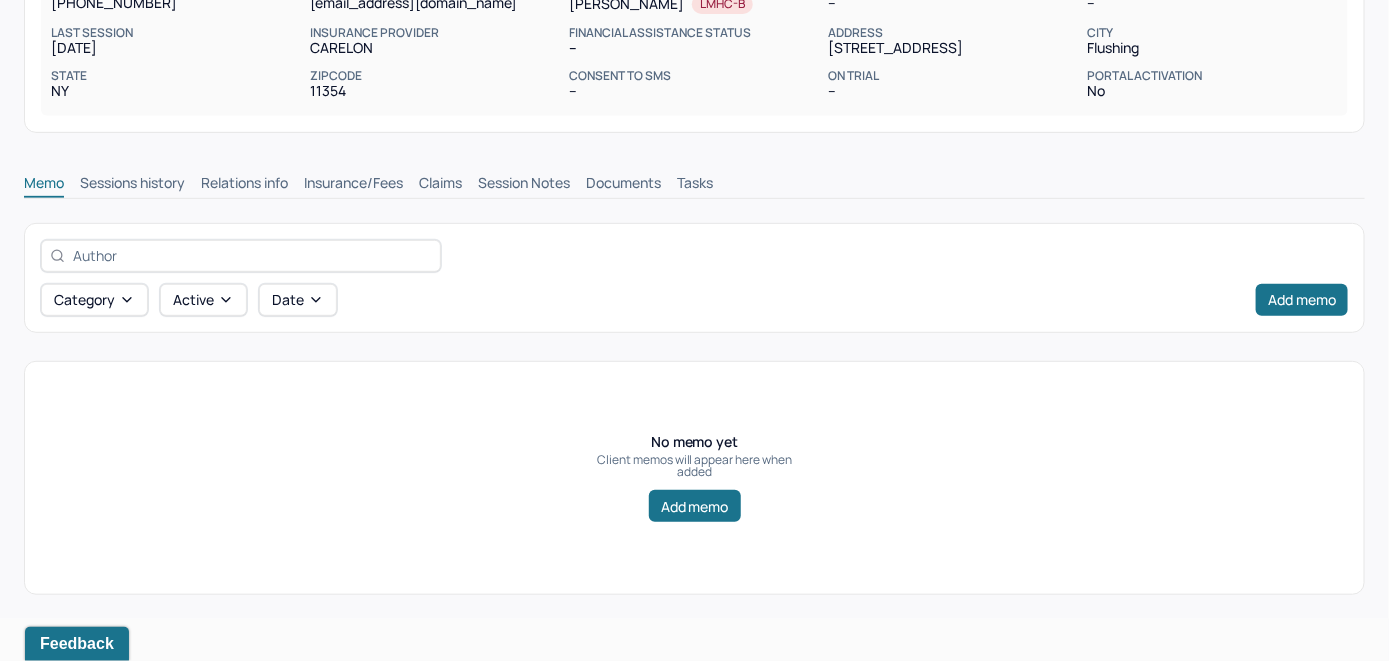 click on "Insurance/Fees" at bounding box center (353, 185) 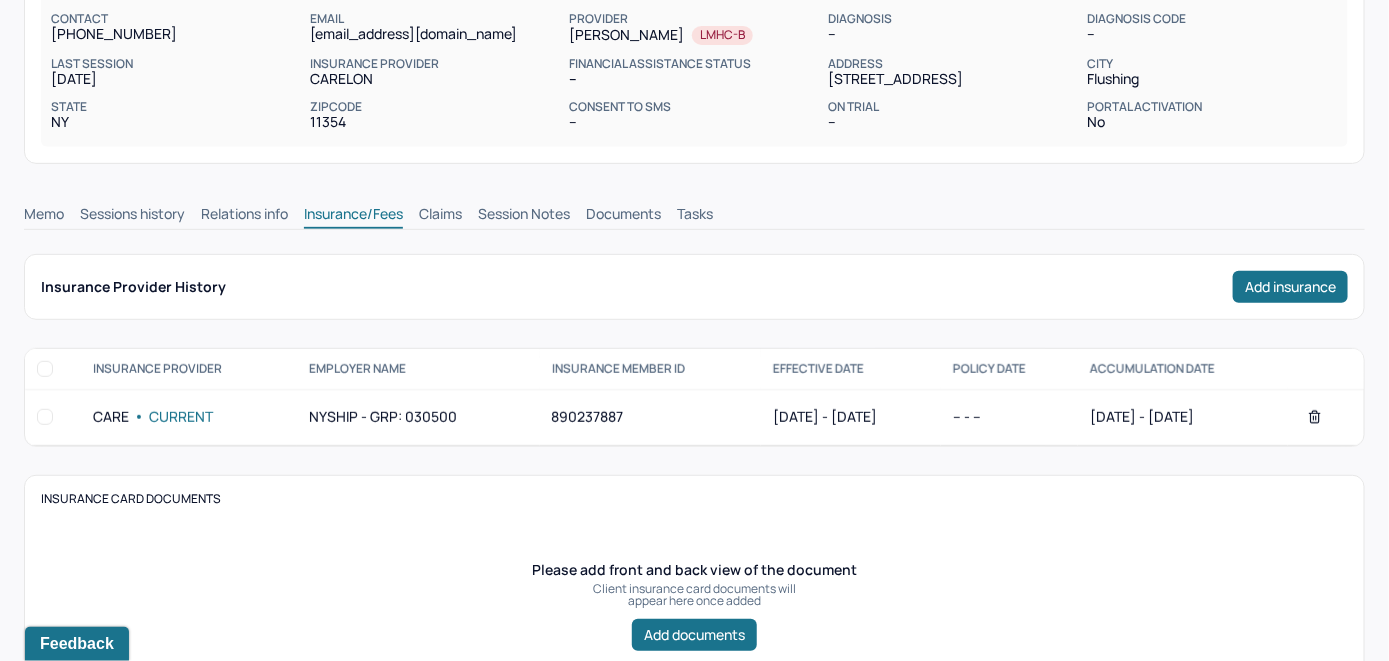scroll, scrollTop: 285, scrollLeft: 0, axis: vertical 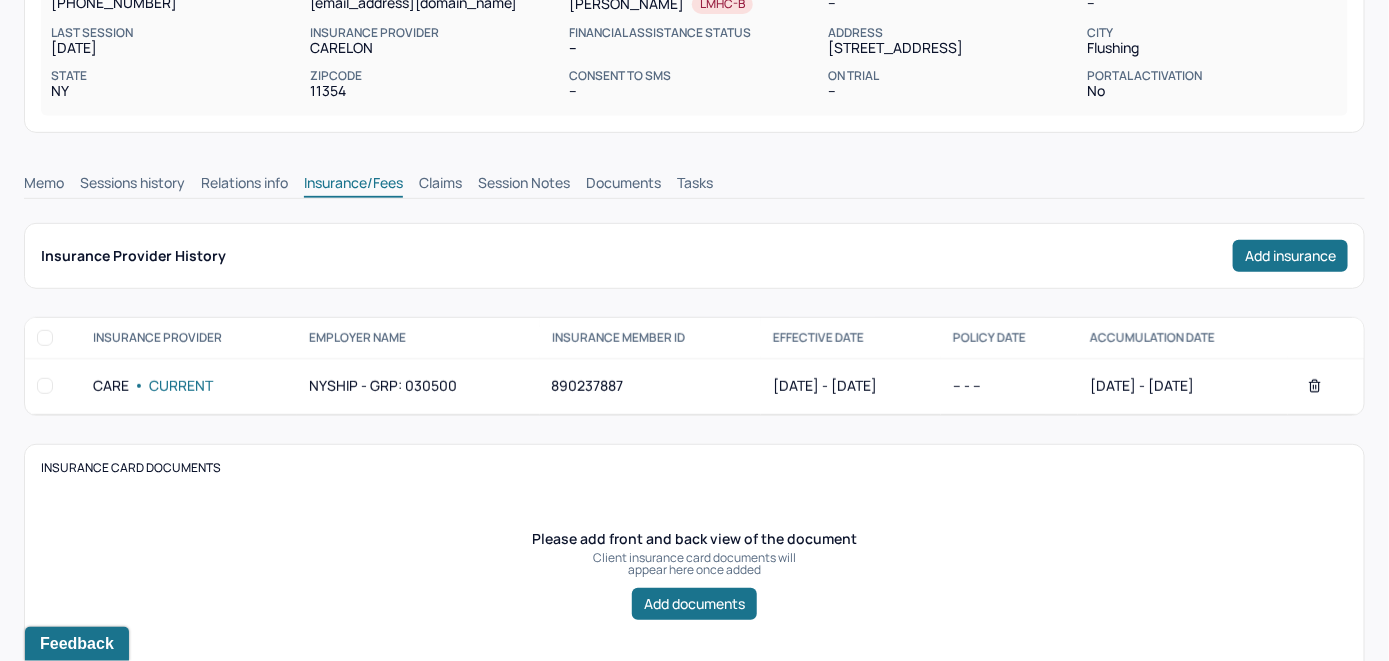 click on "Claims" at bounding box center [440, 185] 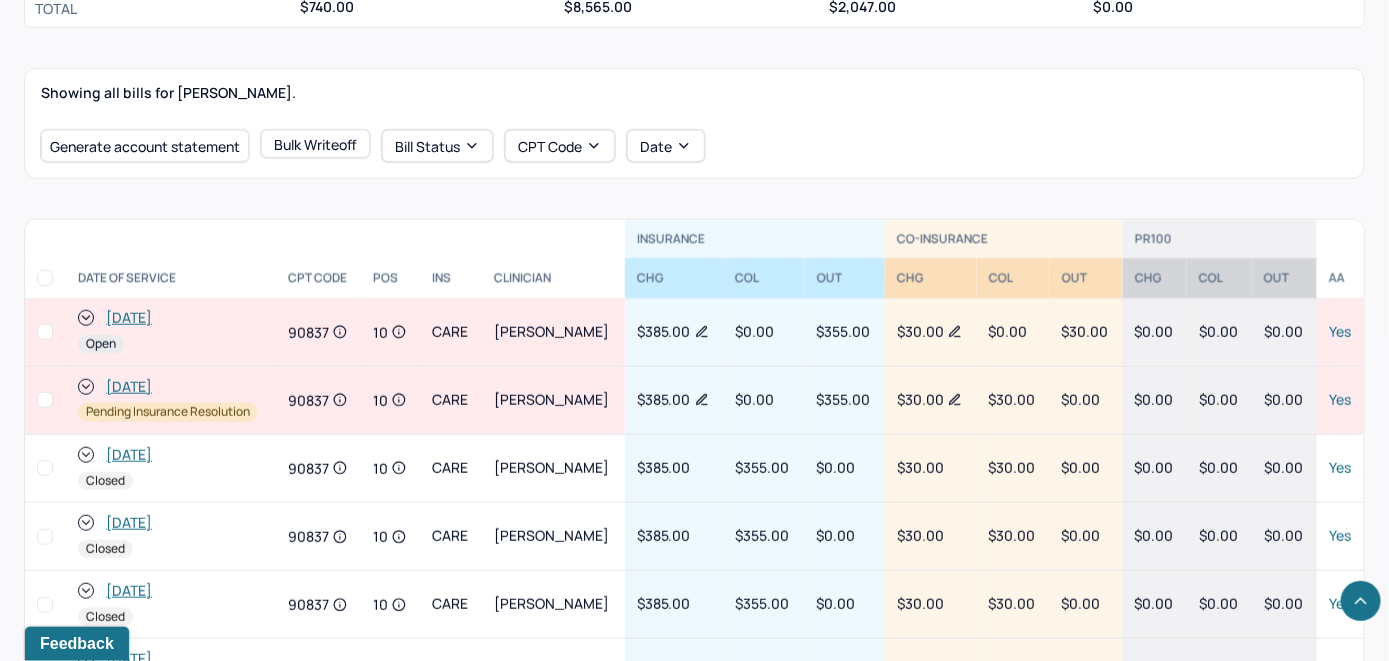 scroll, scrollTop: 689, scrollLeft: 0, axis: vertical 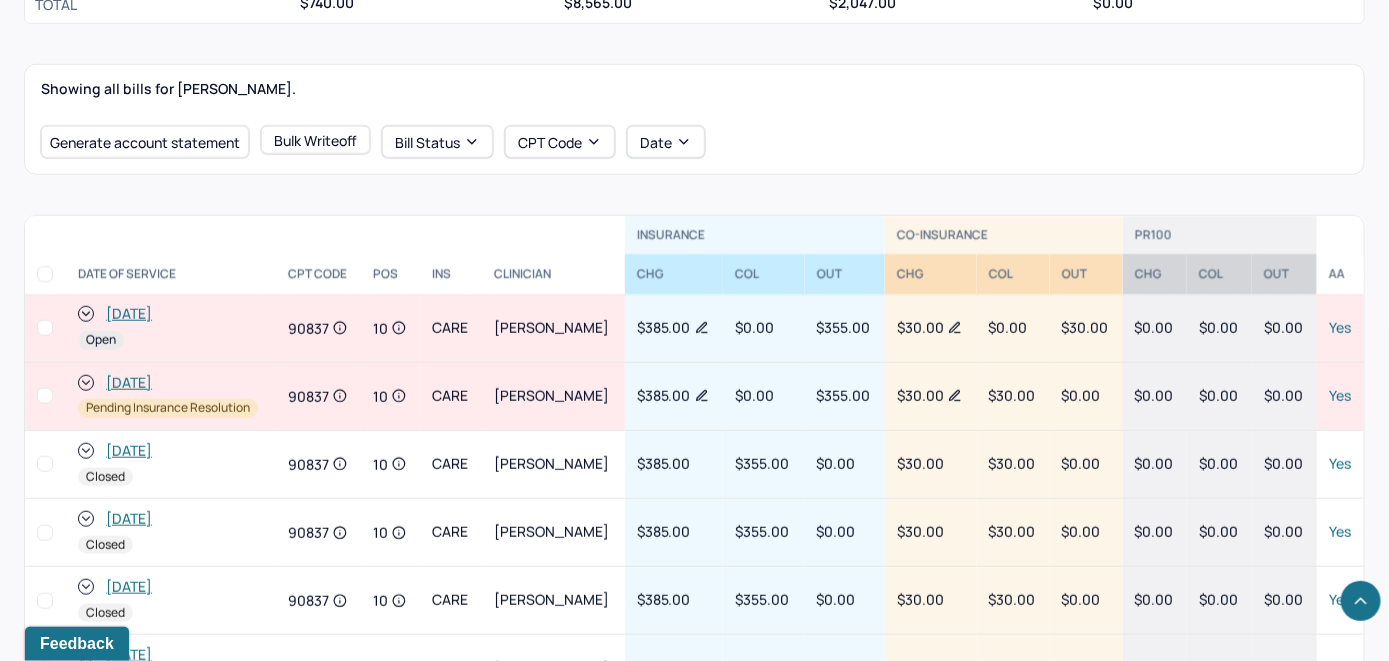click on "[DATE]" at bounding box center (129, 314) 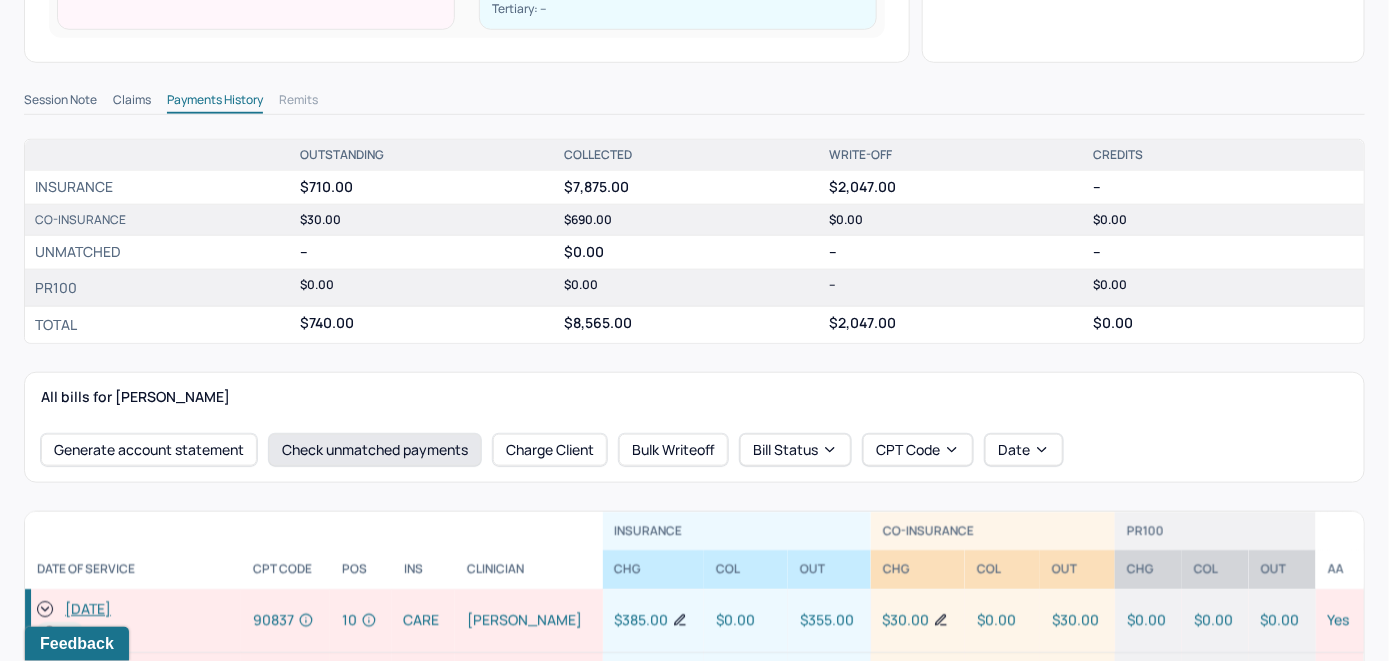 scroll, scrollTop: 600, scrollLeft: 0, axis: vertical 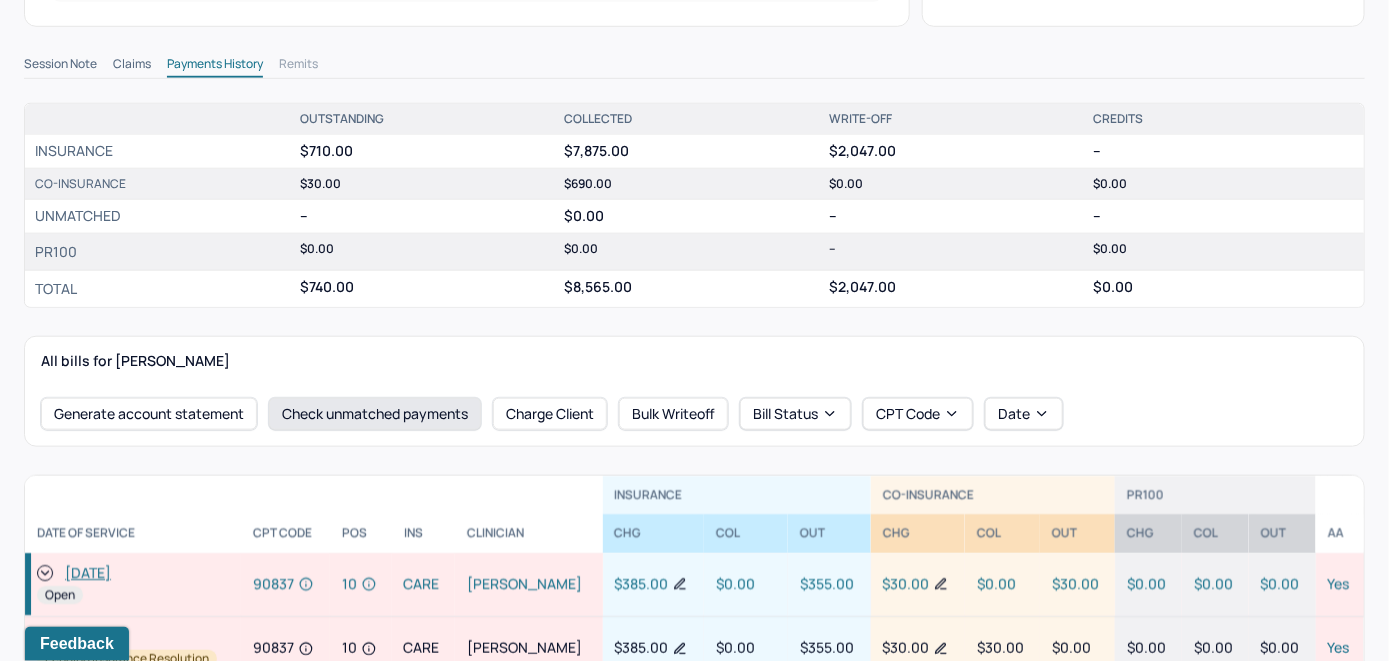 click on "Check unmatched payments" at bounding box center [375, 414] 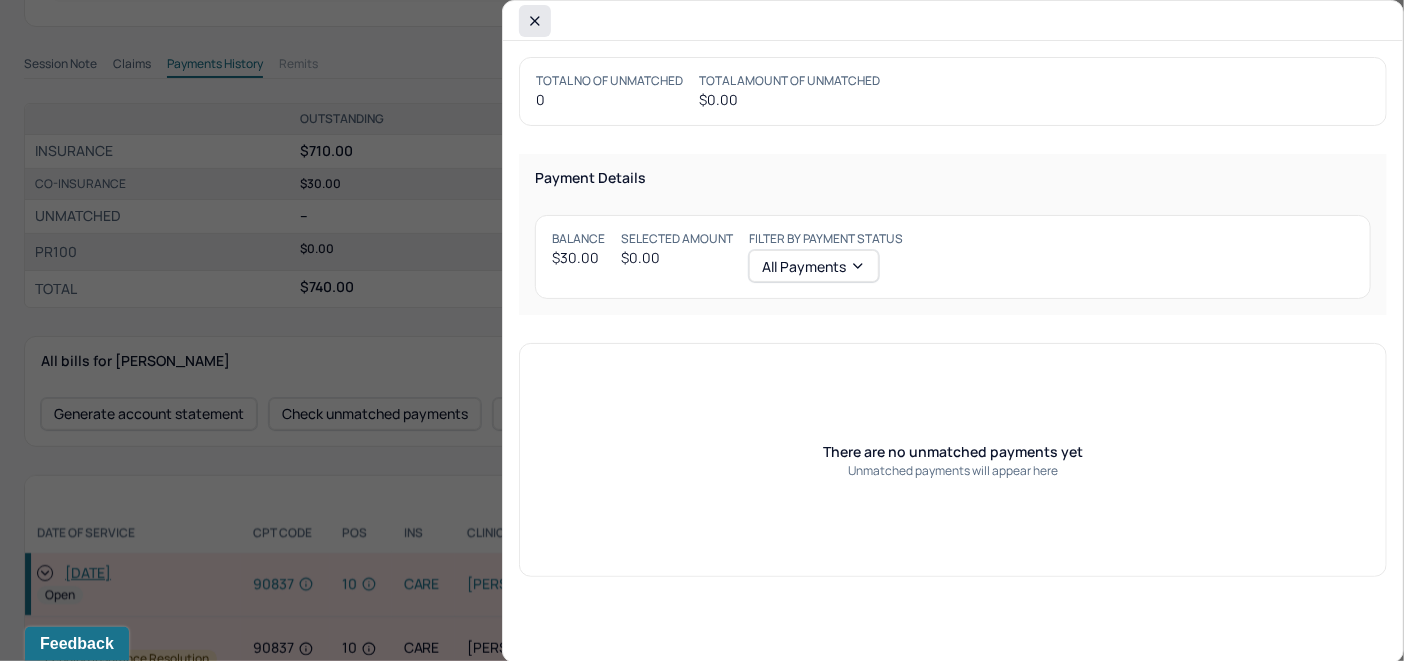 click at bounding box center [535, 21] 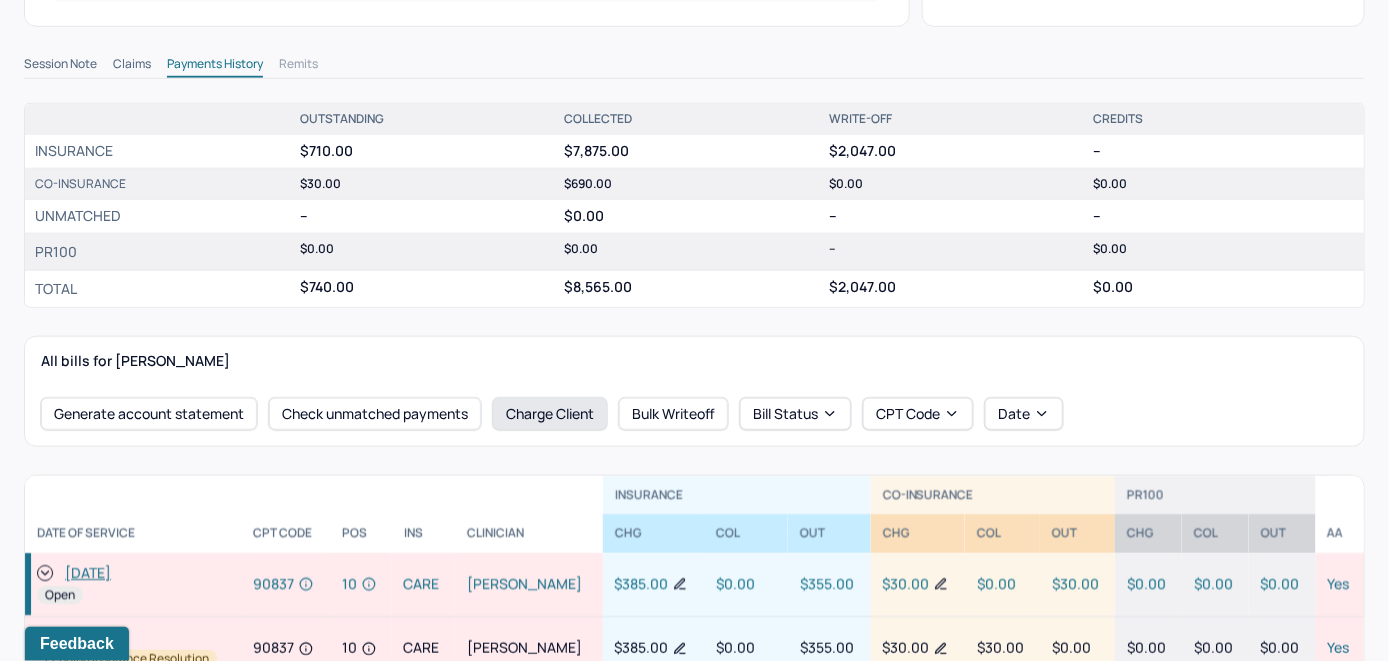 click on "Charge Client" at bounding box center (550, 414) 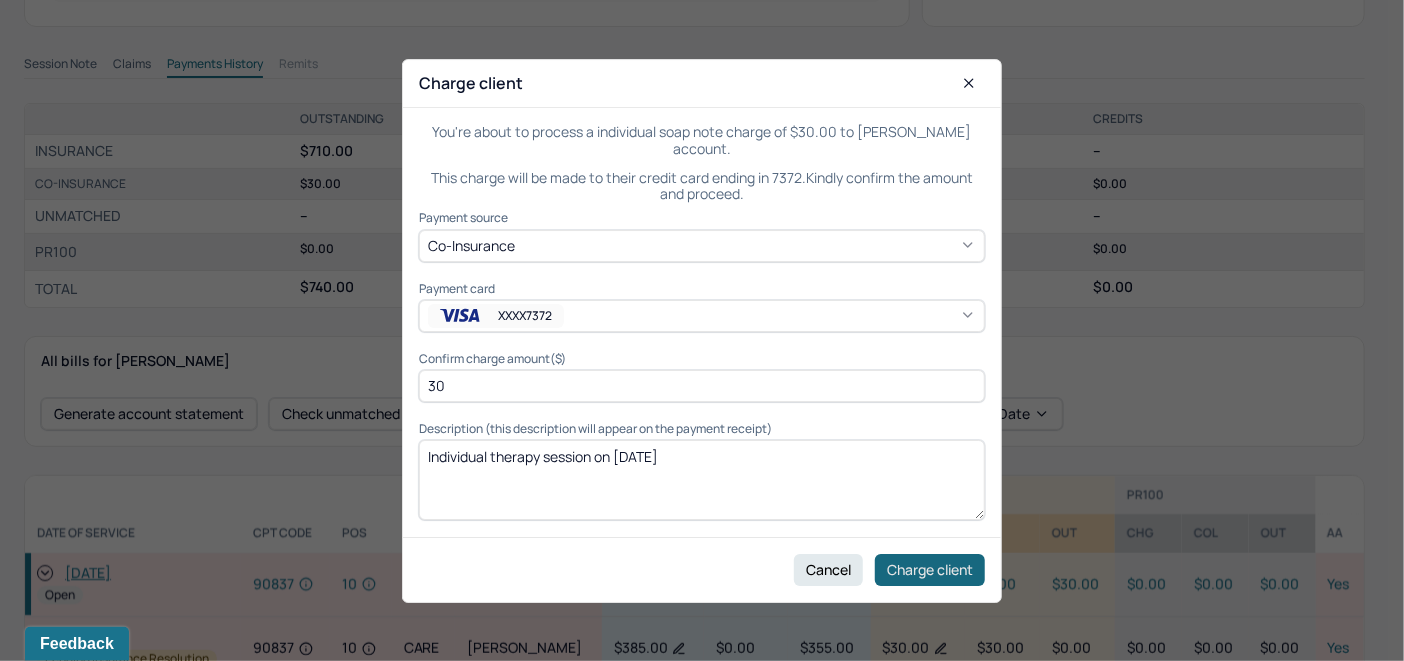 click on "Charge client" at bounding box center (930, 569) 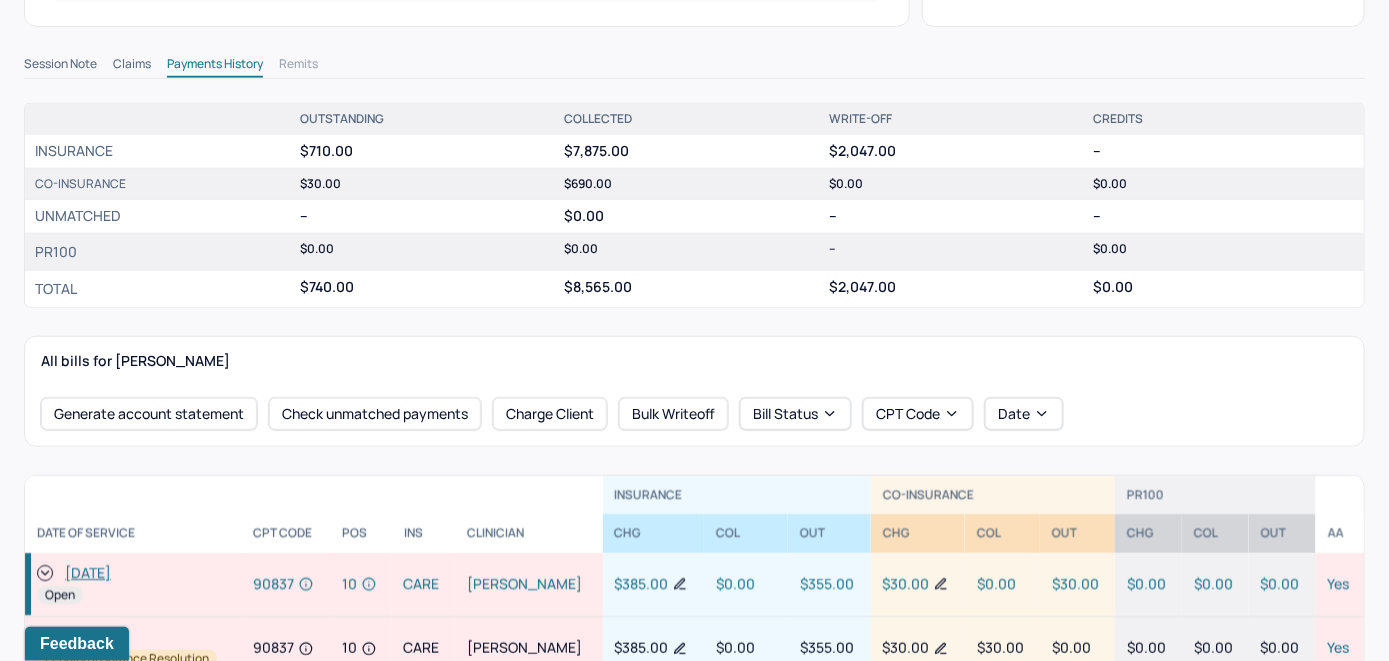 click 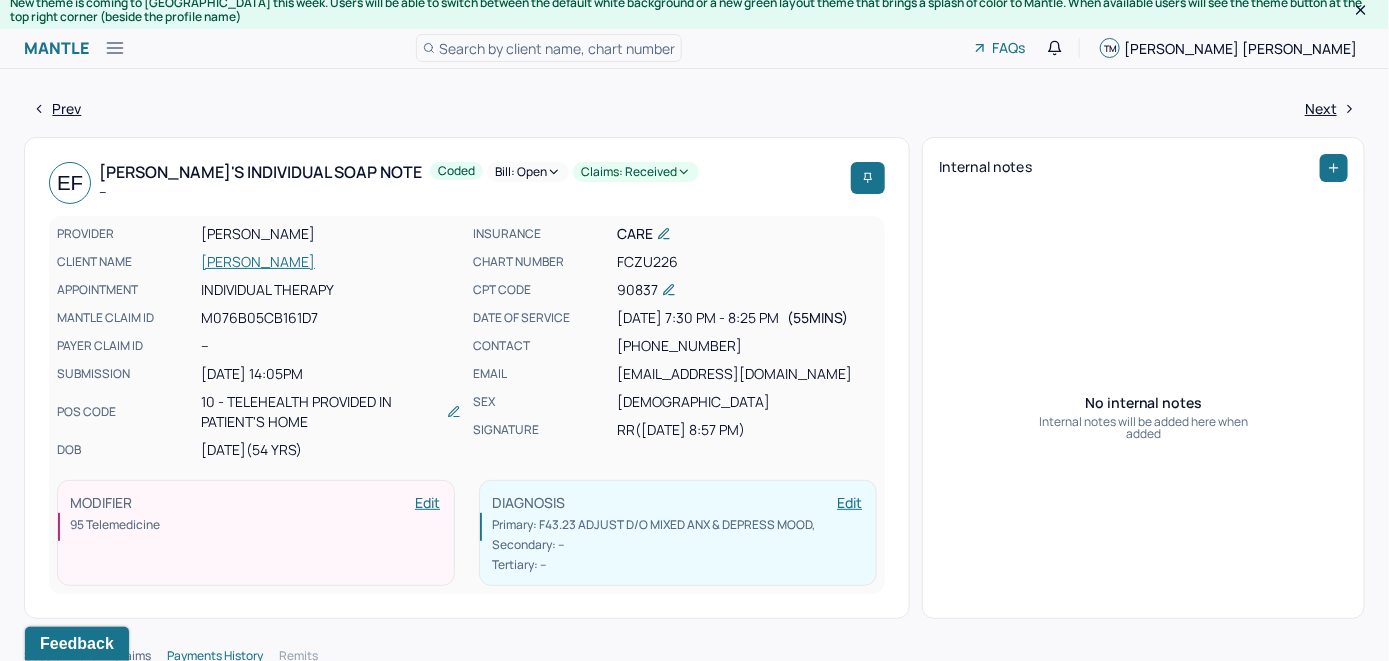 scroll, scrollTop: 0, scrollLeft: 0, axis: both 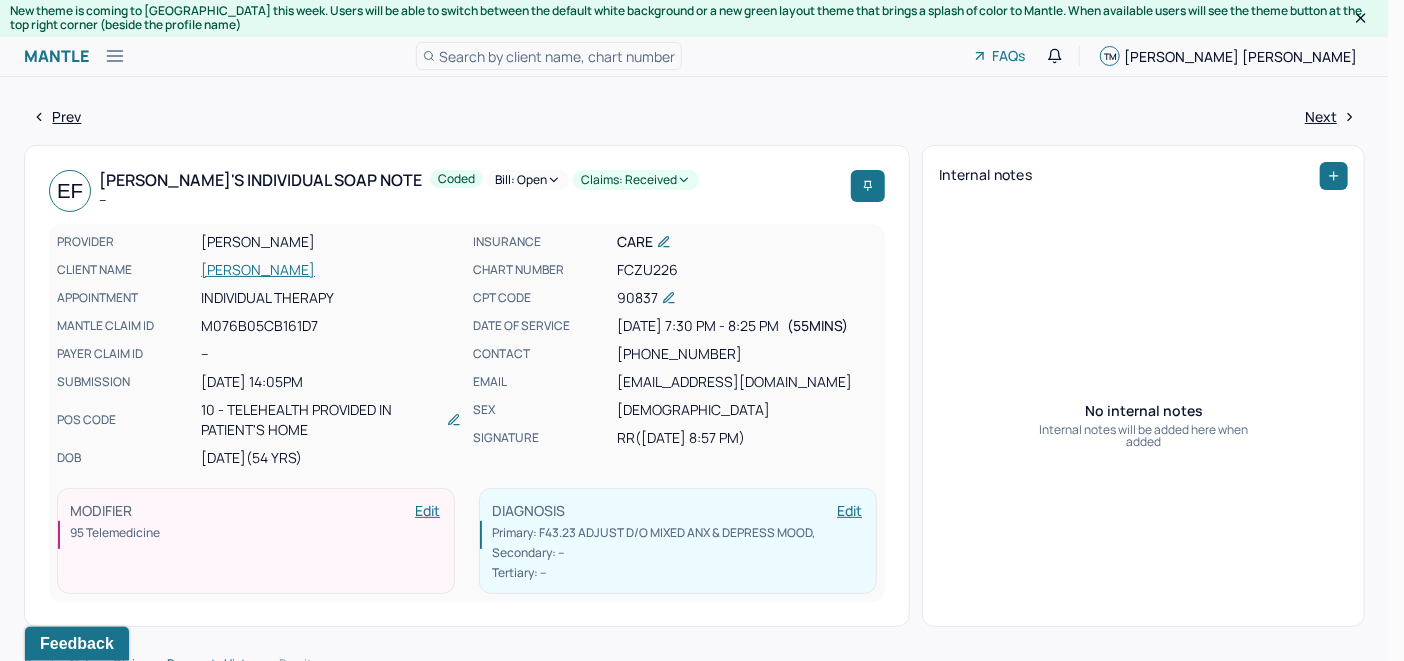 click on "Bill: Open" at bounding box center [528, 180] 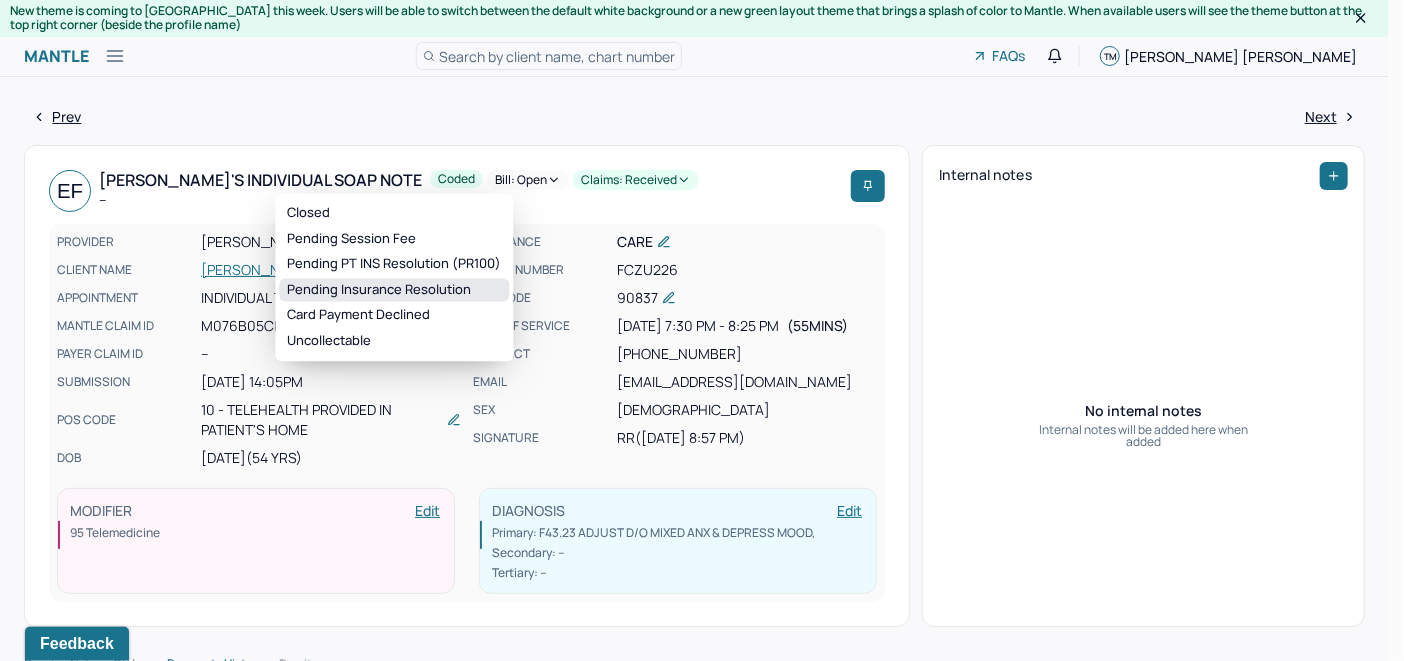 click on "Pending Insurance Resolution" at bounding box center (394, 290) 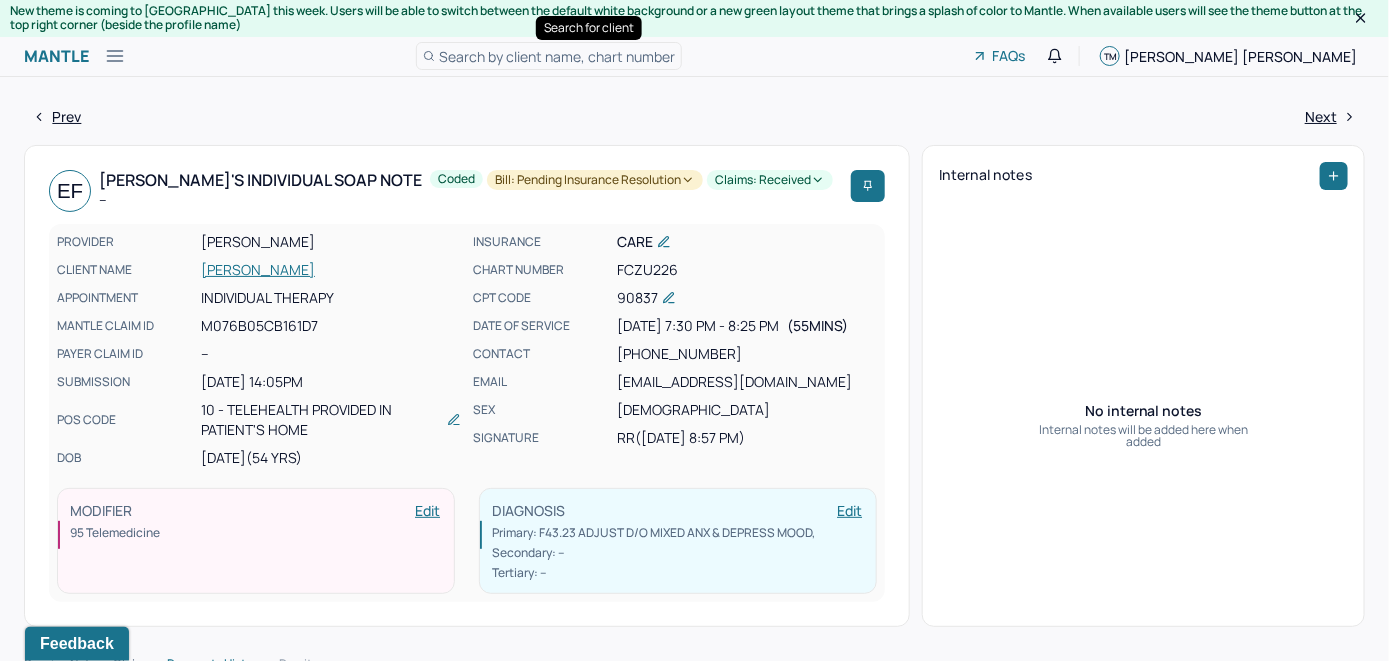 click on "Search by client name, chart number" at bounding box center (557, 56) 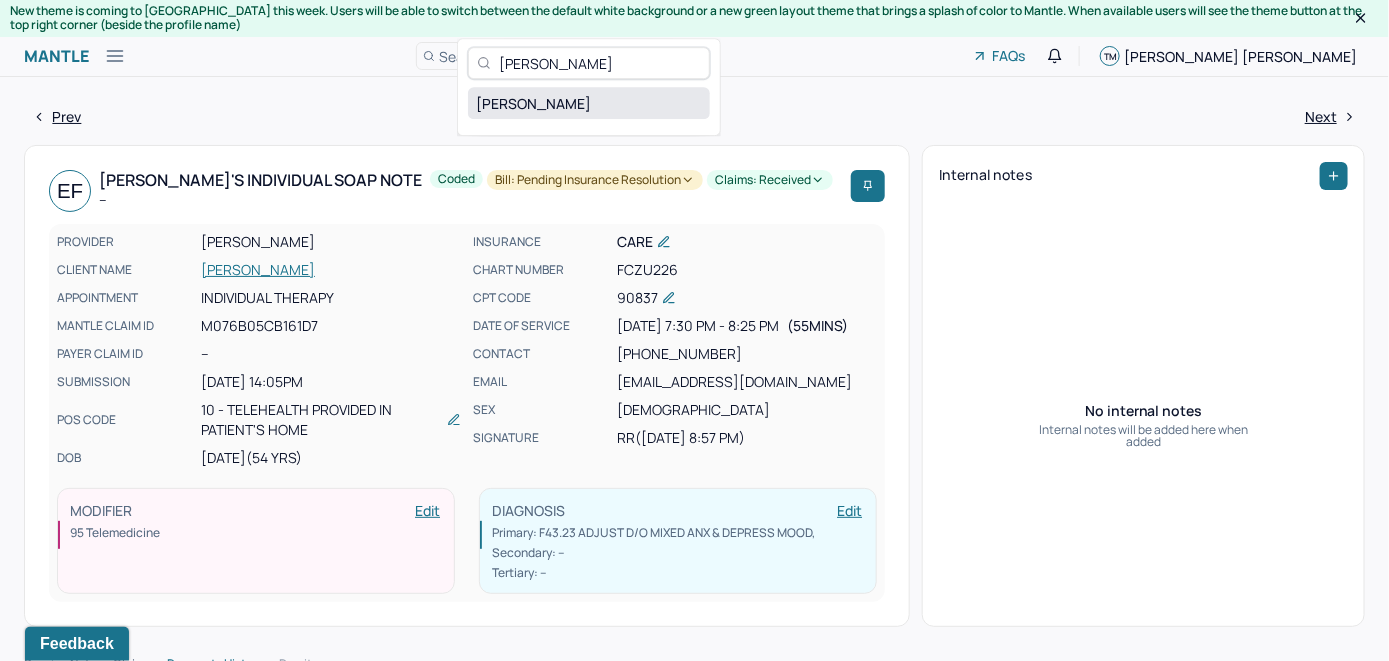 type on "[PERSON_NAME]" 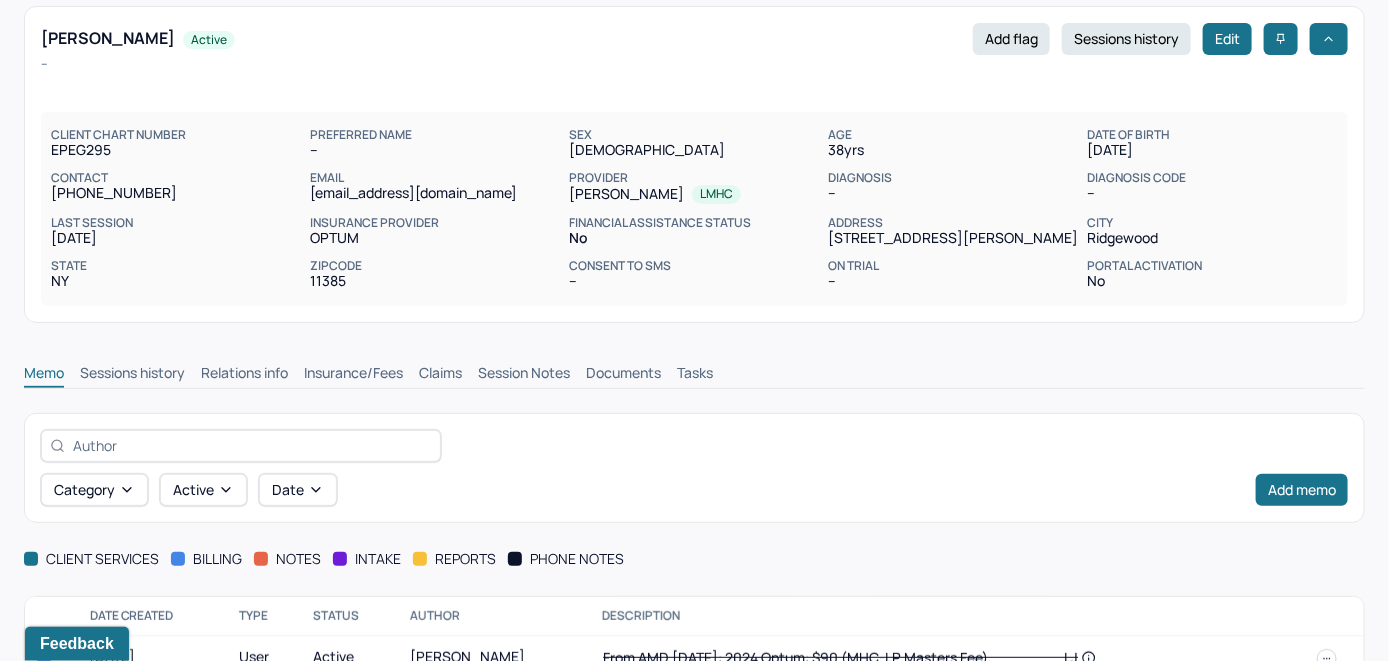 scroll, scrollTop: 182, scrollLeft: 0, axis: vertical 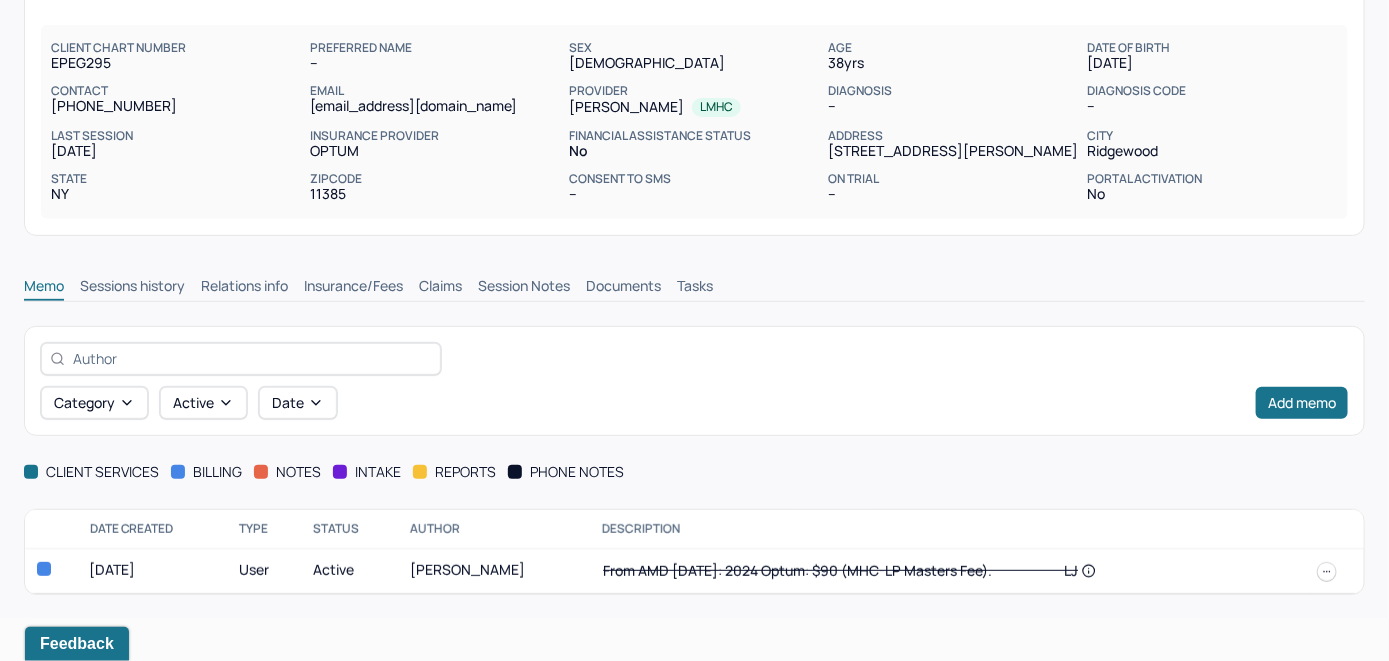 click on "Insurance/Fees" at bounding box center [353, 288] 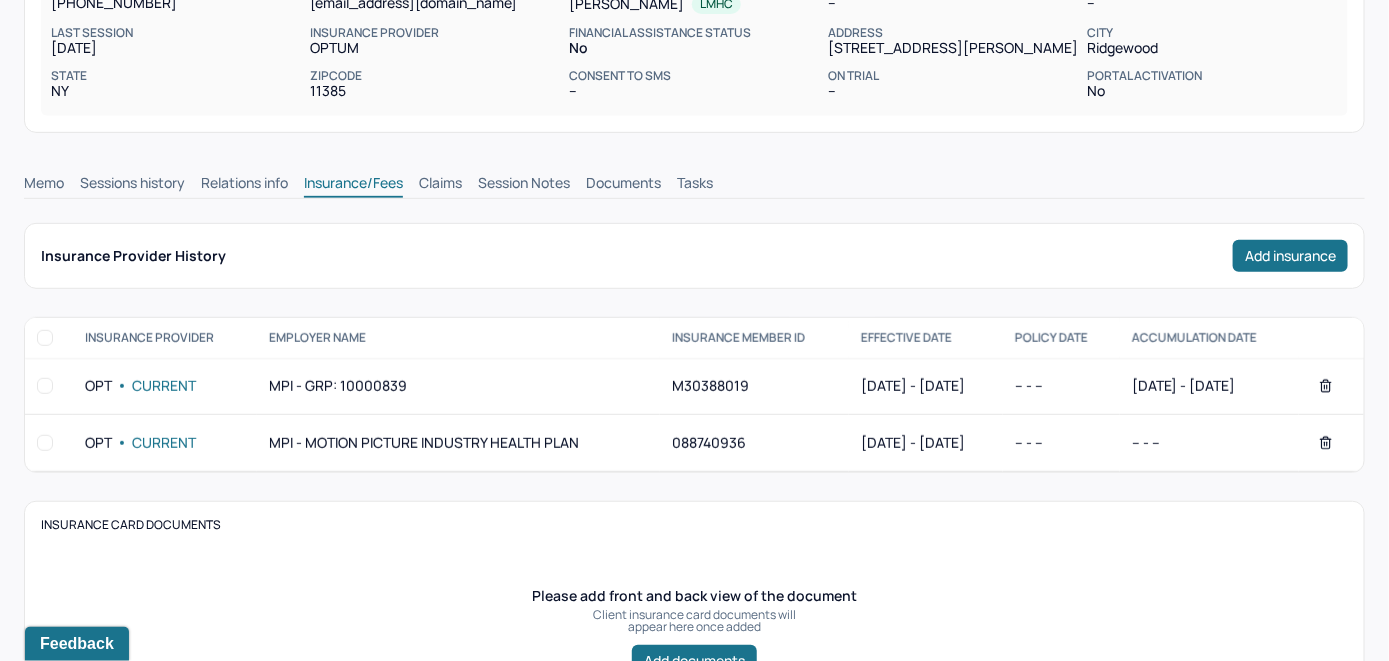 scroll, scrollTop: 282, scrollLeft: 0, axis: vertical 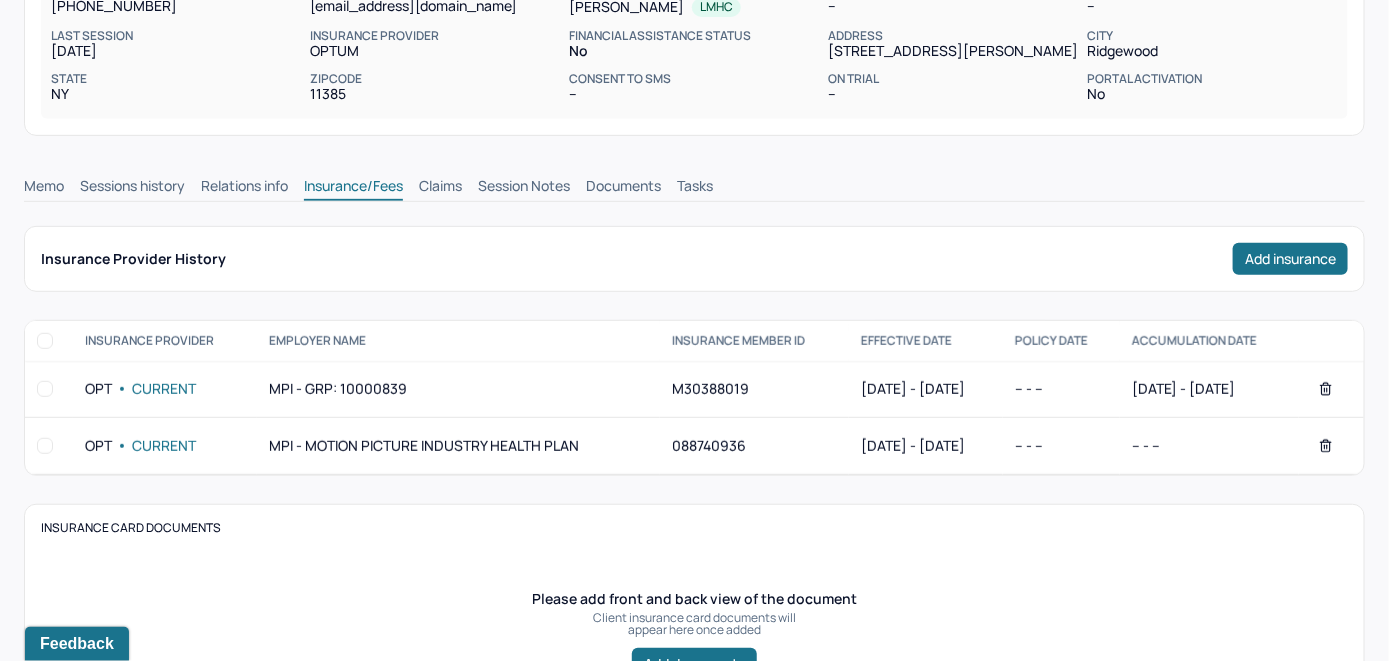 click on "Claims" at bounding box center (440, 188) 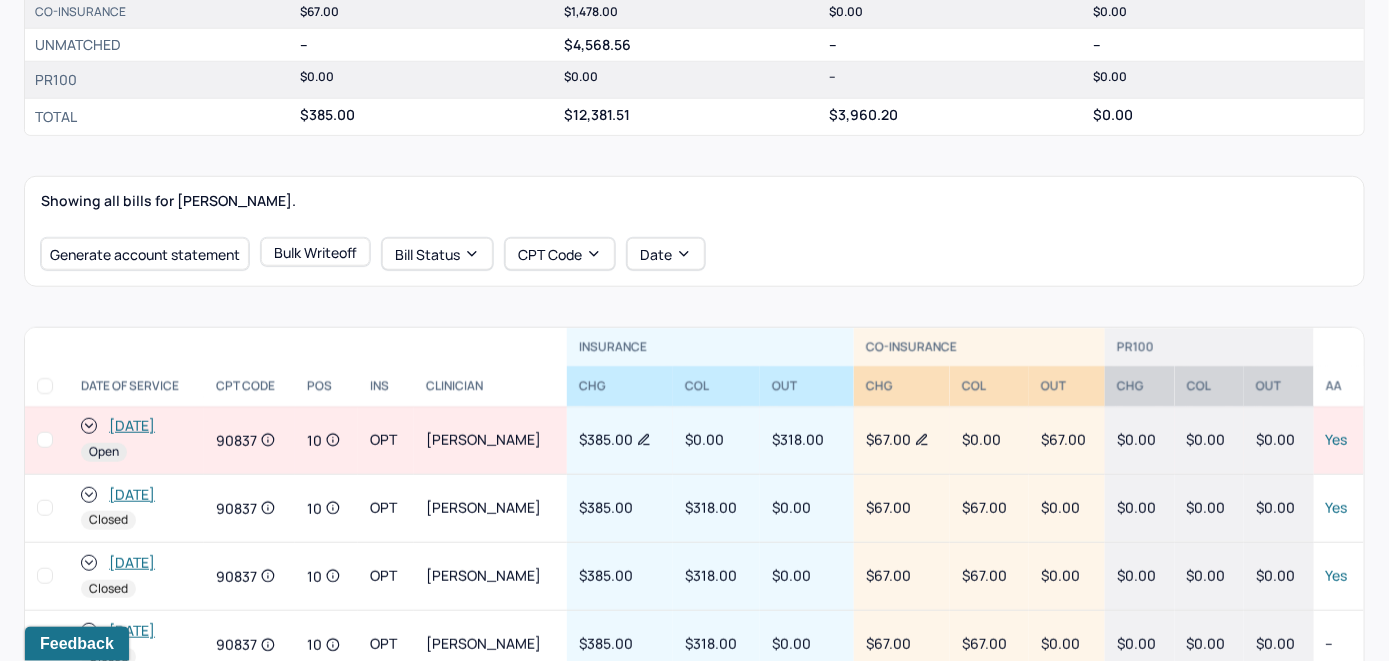 scroll, scrollTop: 582, scrollLeft: 0, axis: vertical 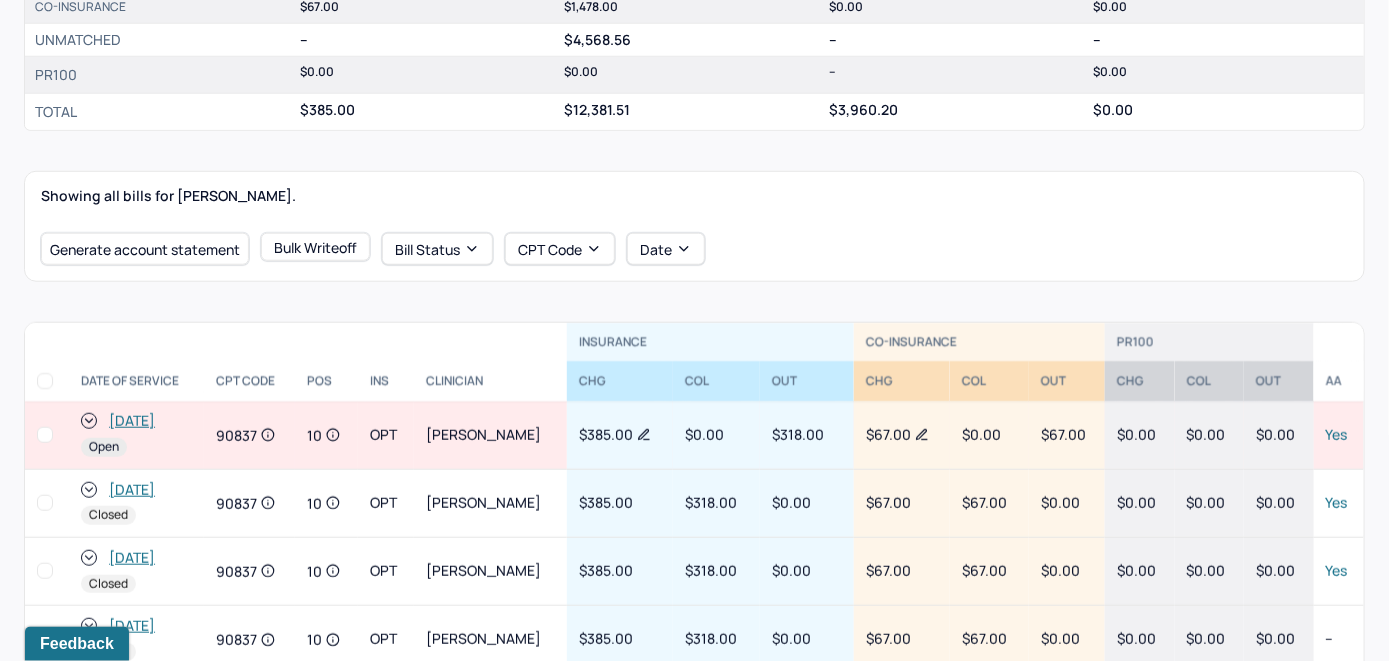 click on "[DATE]" at bounding box center (132, 421) 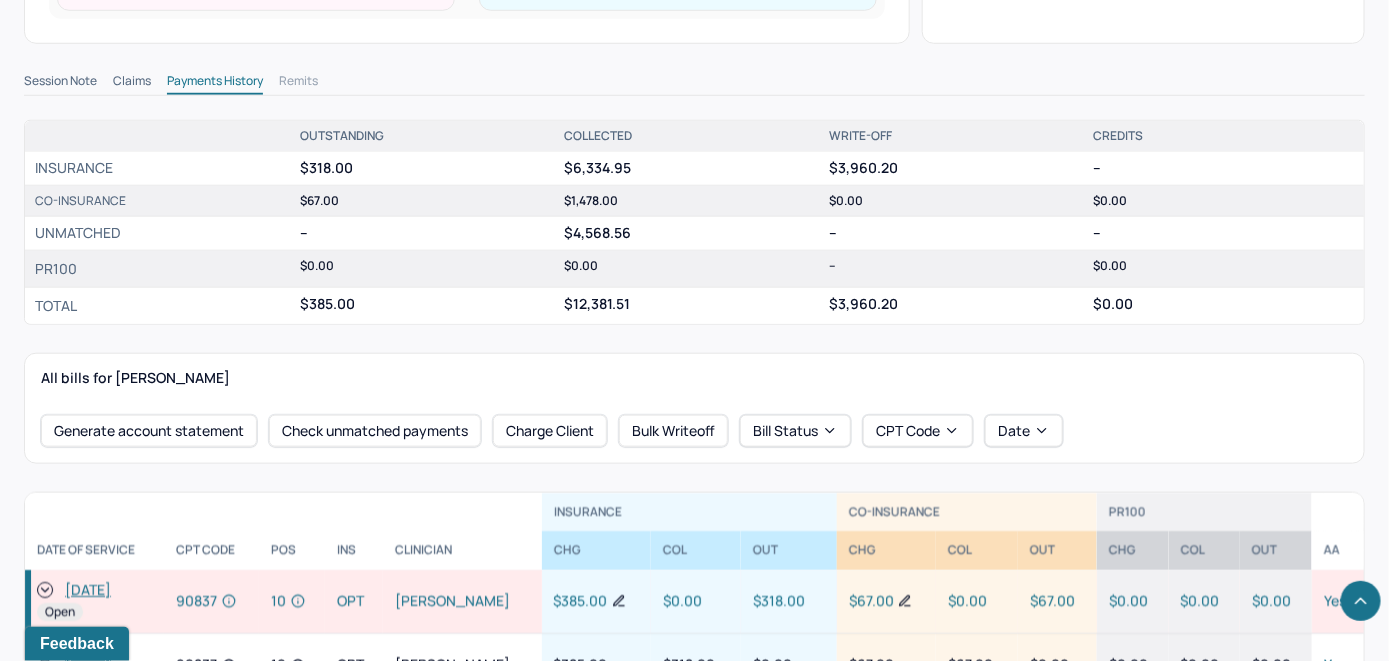 scroll, scrollTop: 700, scrollLeft: 0, axis: vertical 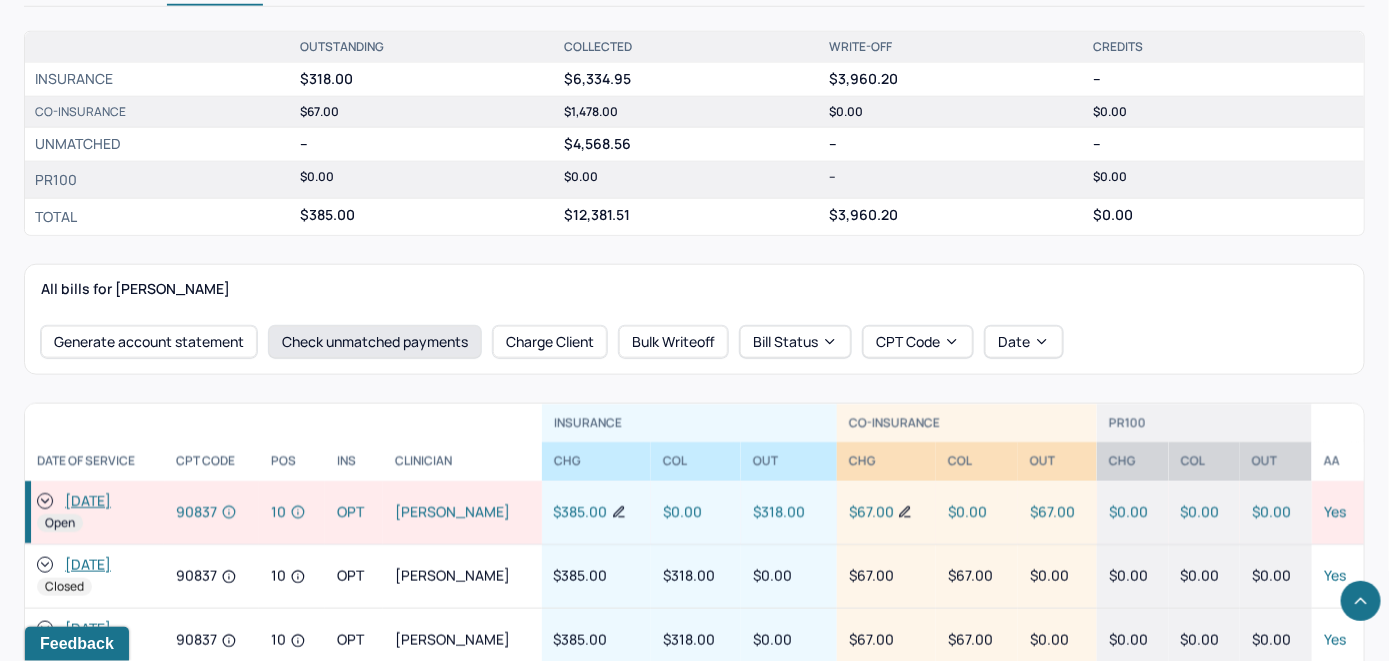 click on "Check unmatched payments" at bounding box center [375, 342] 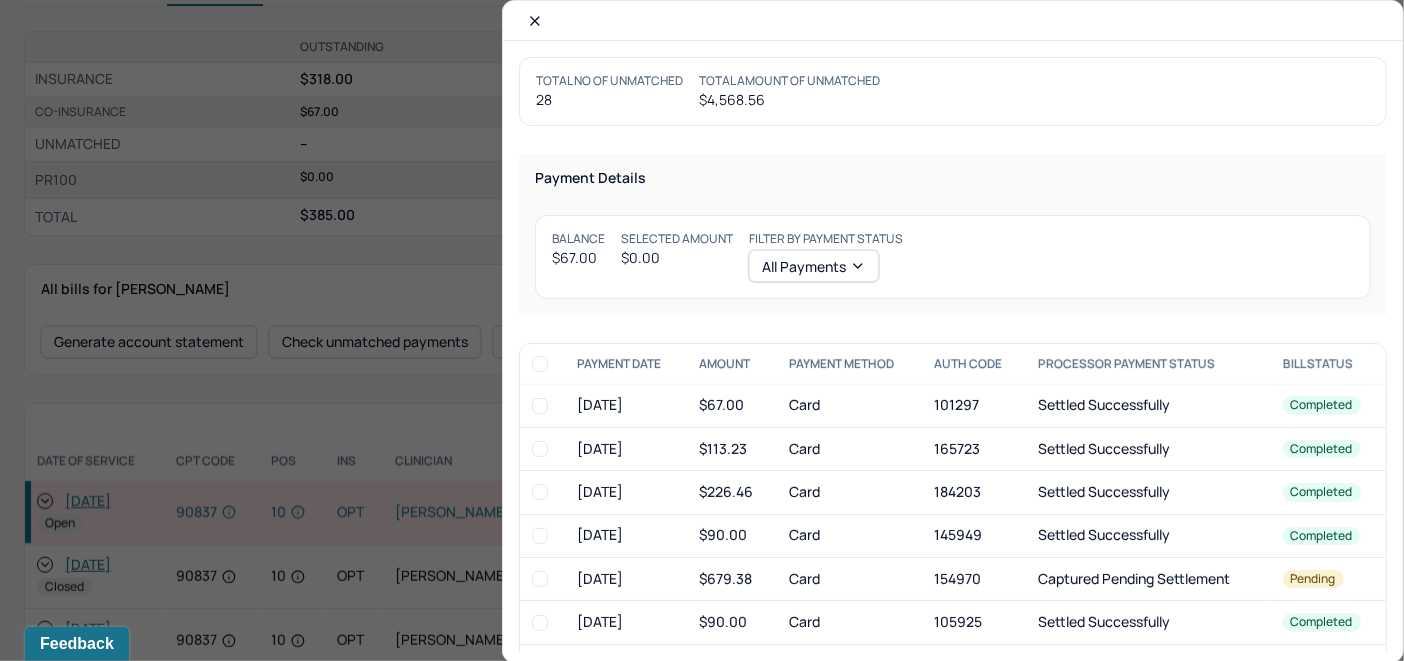 click at bounding box center [540, 406] 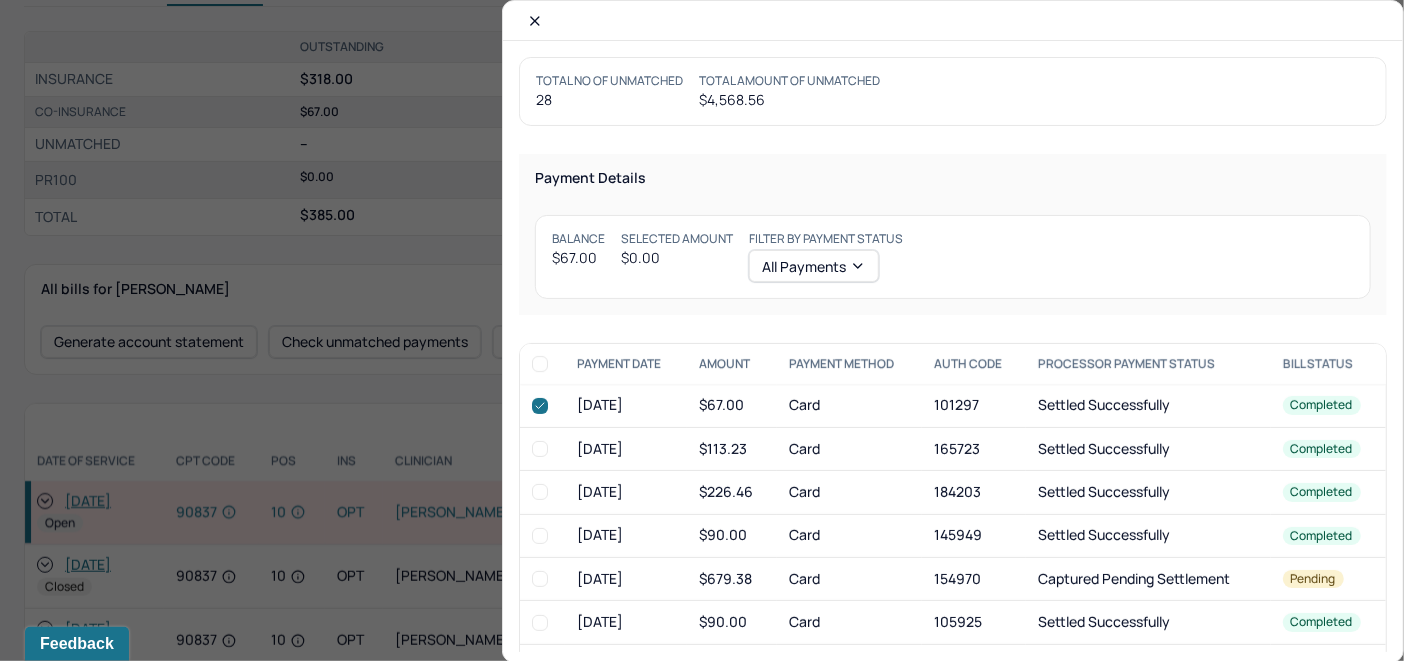 checkbox on "true" 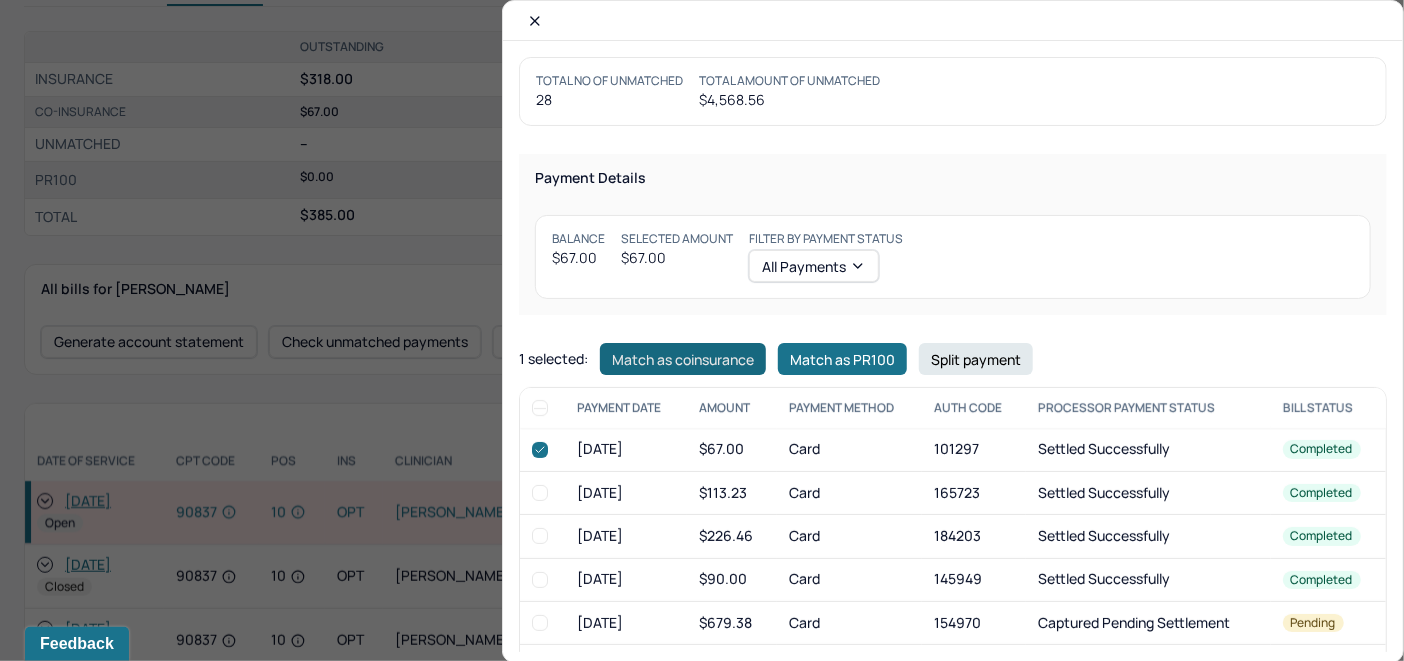 click on "Match as coinsurance" at bounding box center (683, 359) 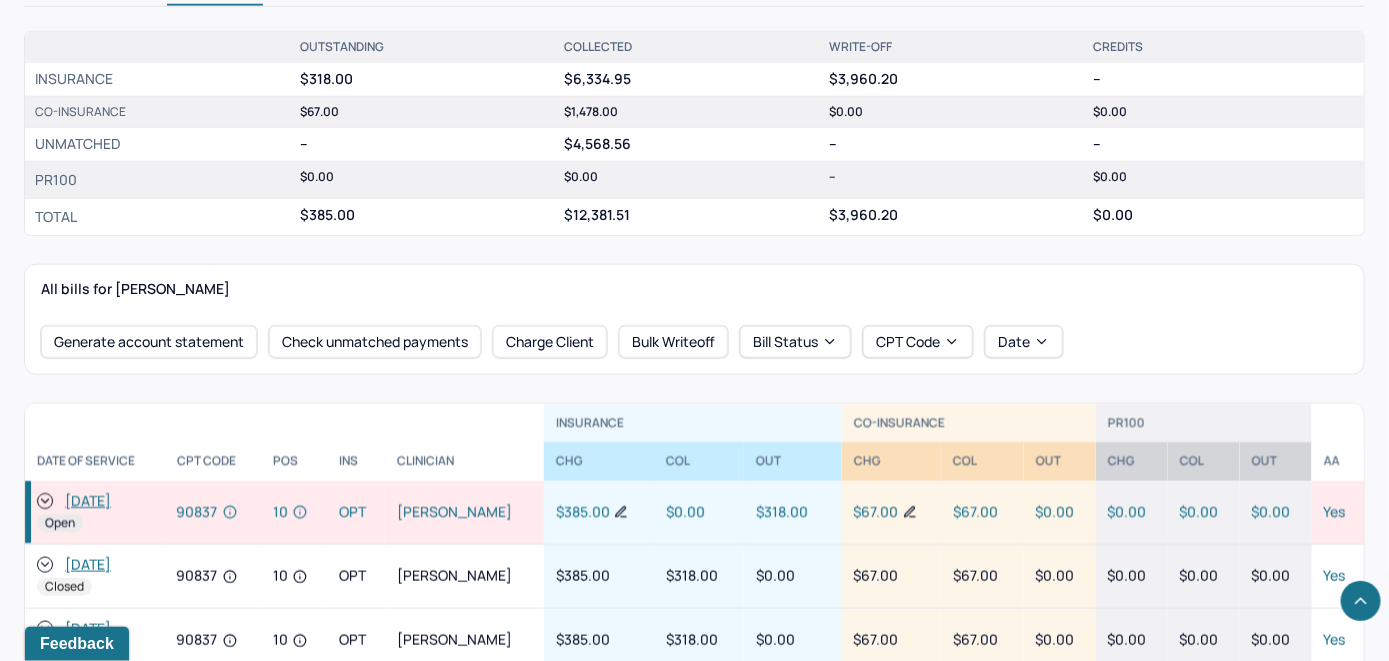 click 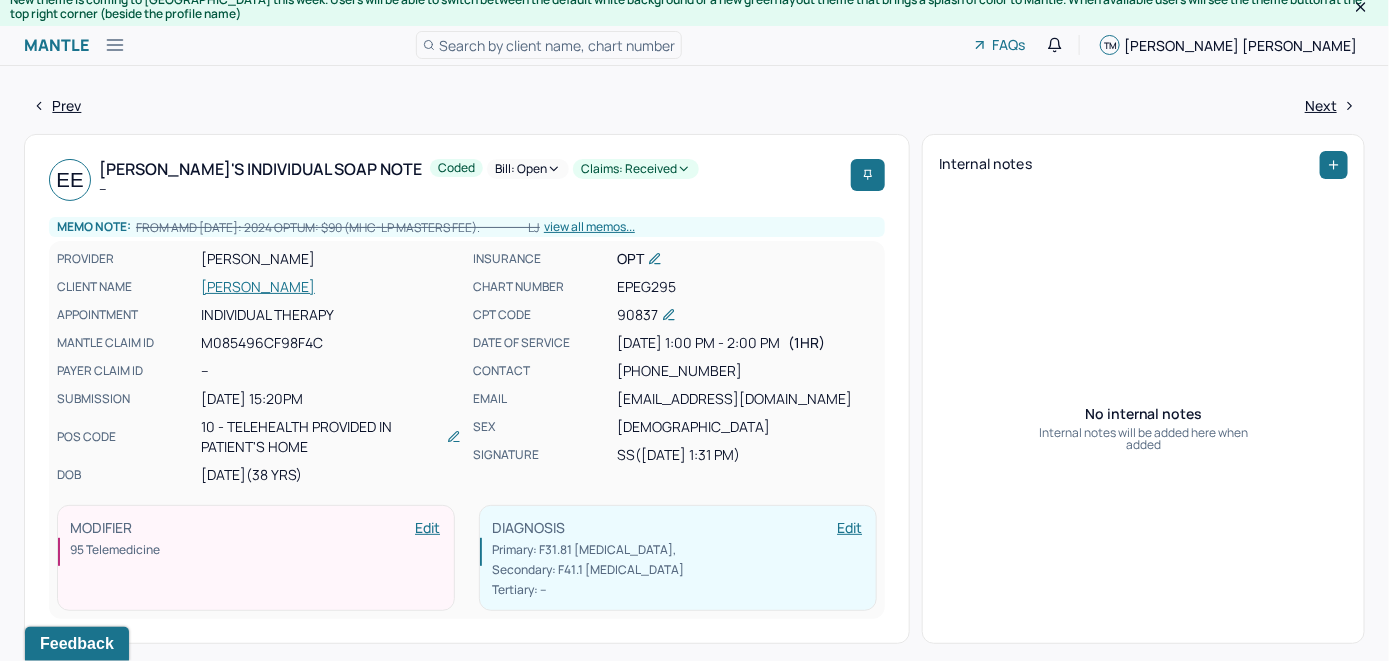 scroll, scrollTop: 0, scrollLeft: 0, axis: both 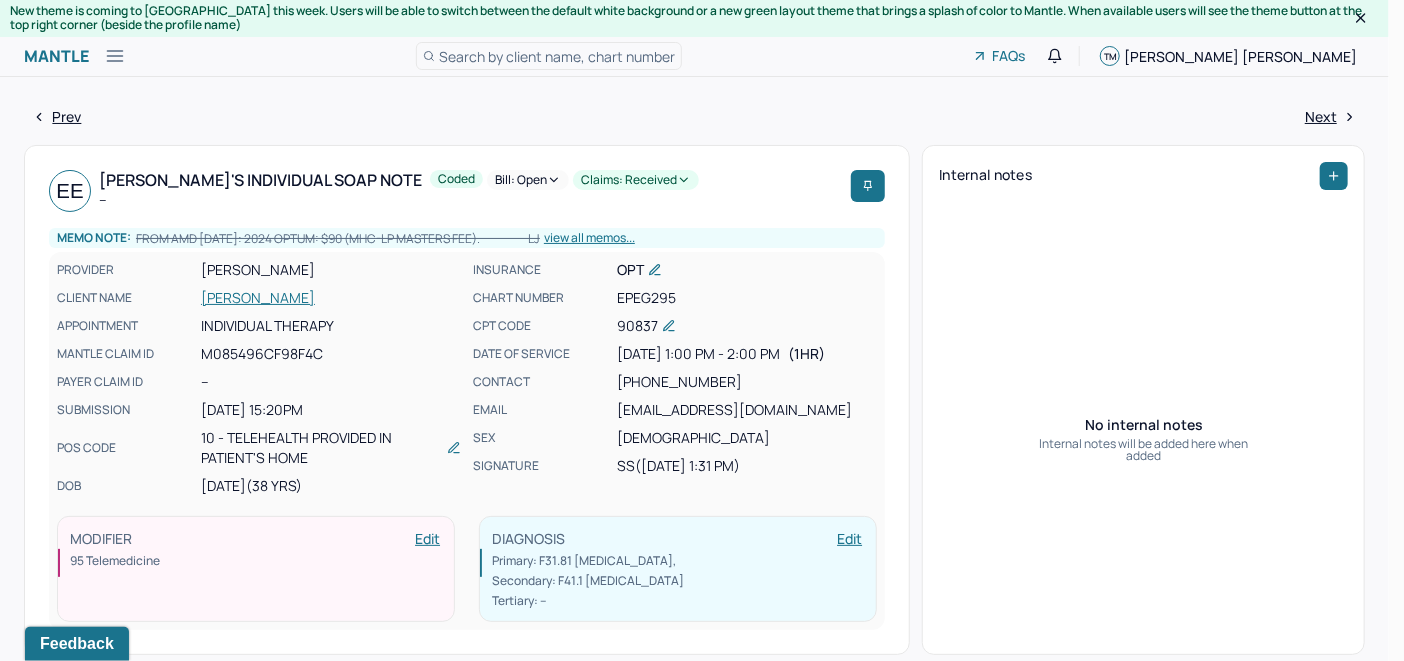 click on "Bill: Open" at bounding box center [528, 180] 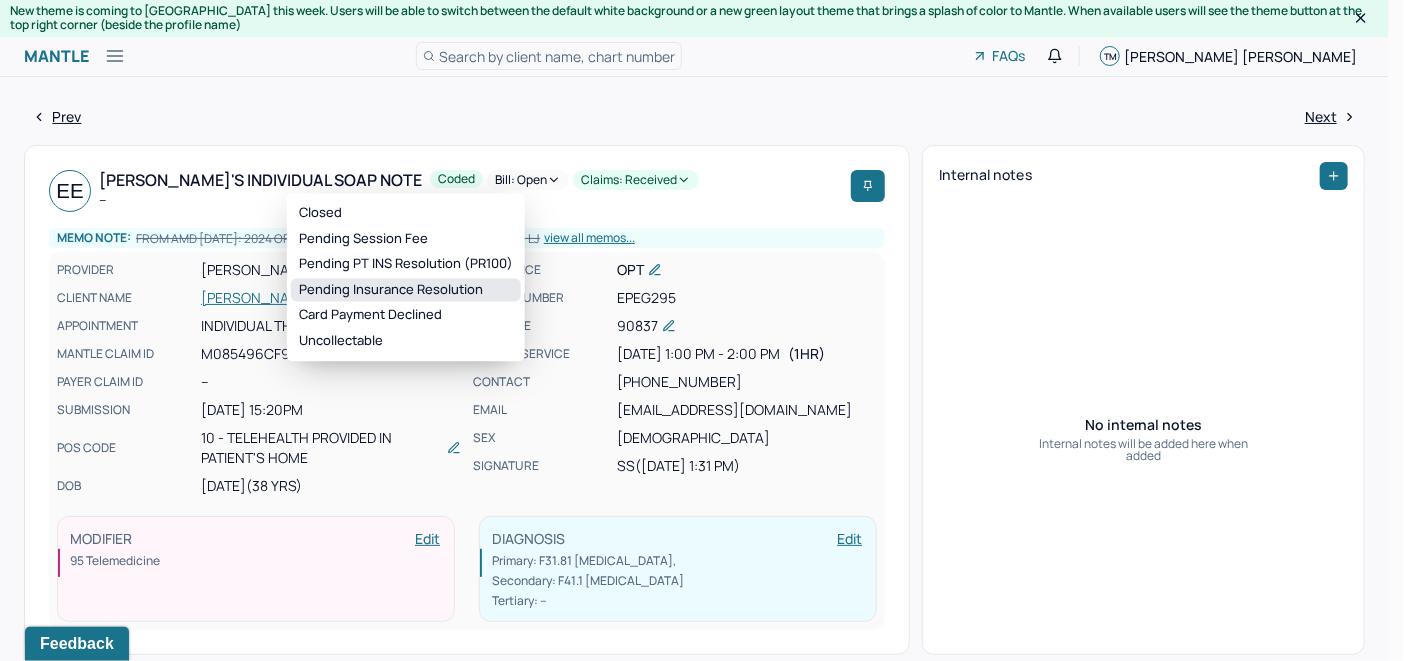 click on "Pending Insurance Resolution" at bounding box center (406, 290) 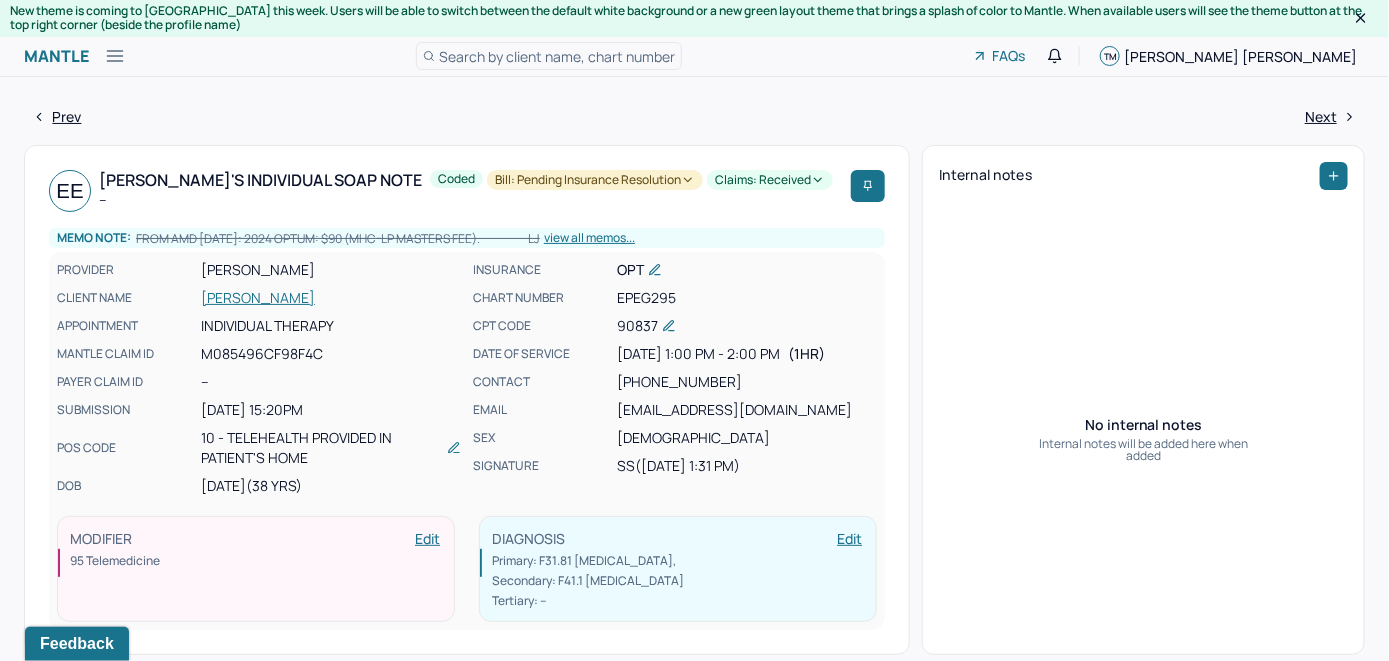 click on "Search by client name, chart number" at bounding box center (557, 56) 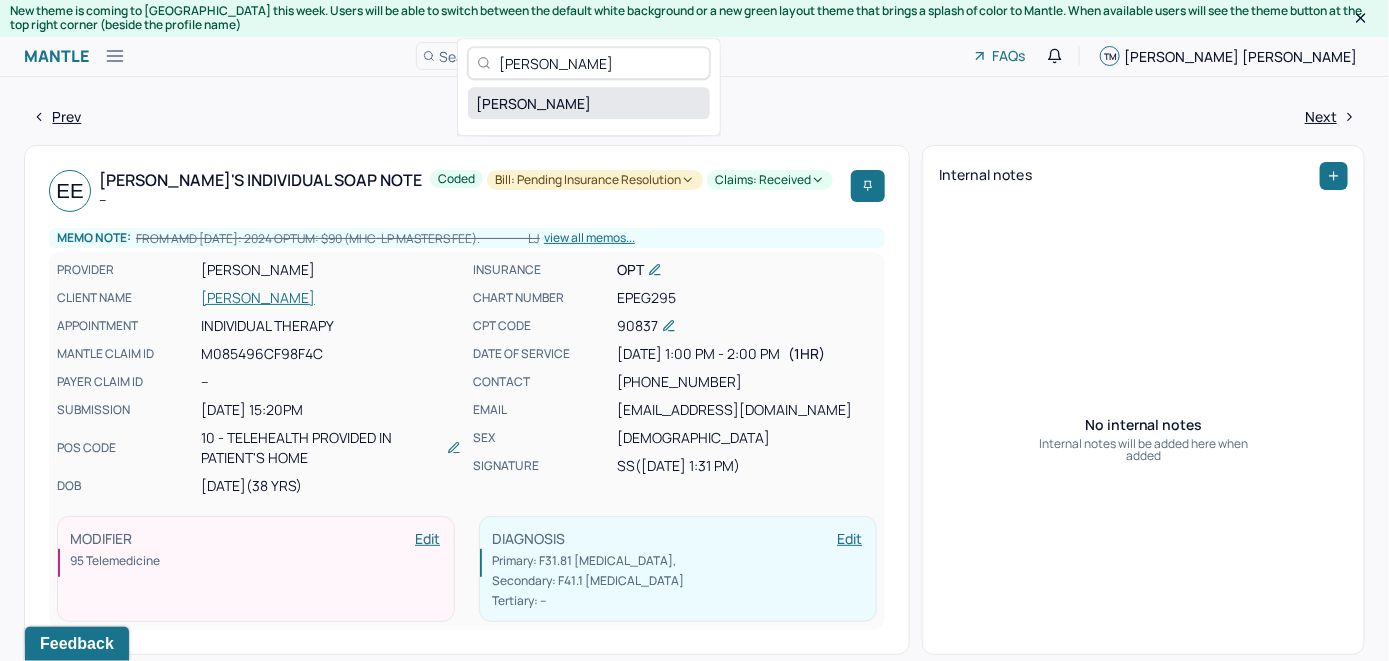 type on "[PERSON_NAME]" 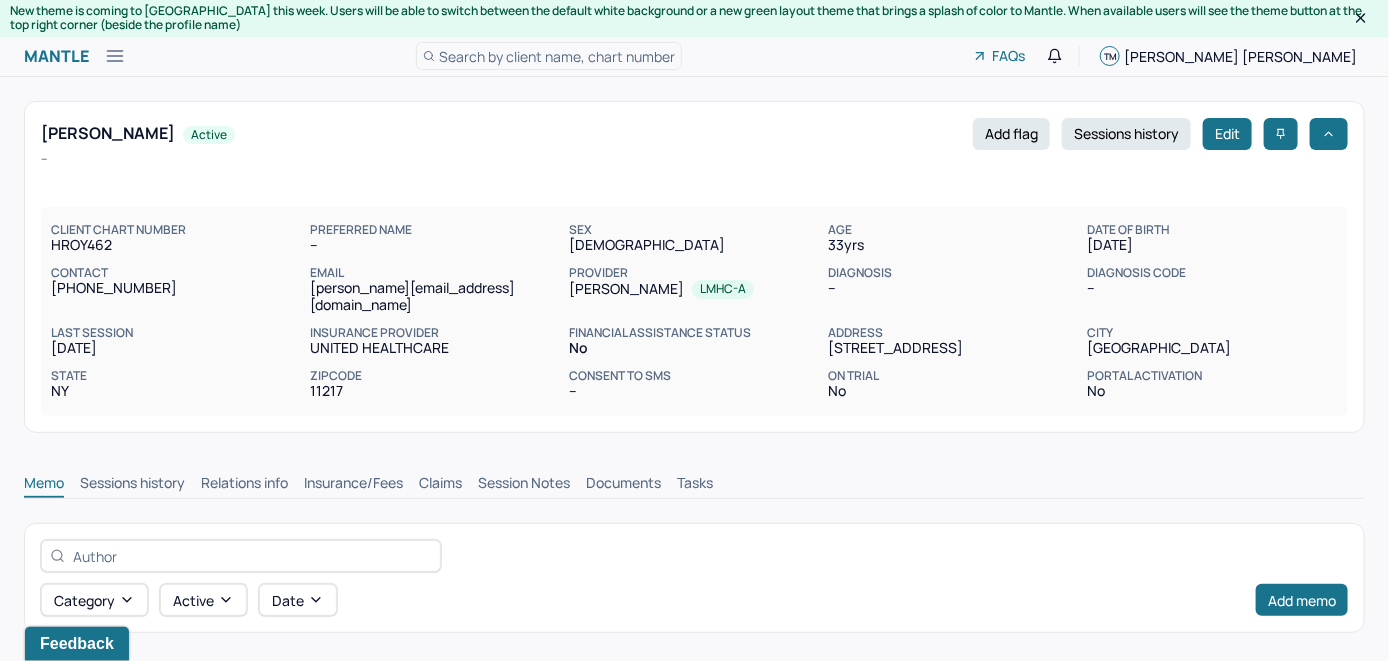 scroll, scrollTop: 0, scrollLeft: 0, axis: both 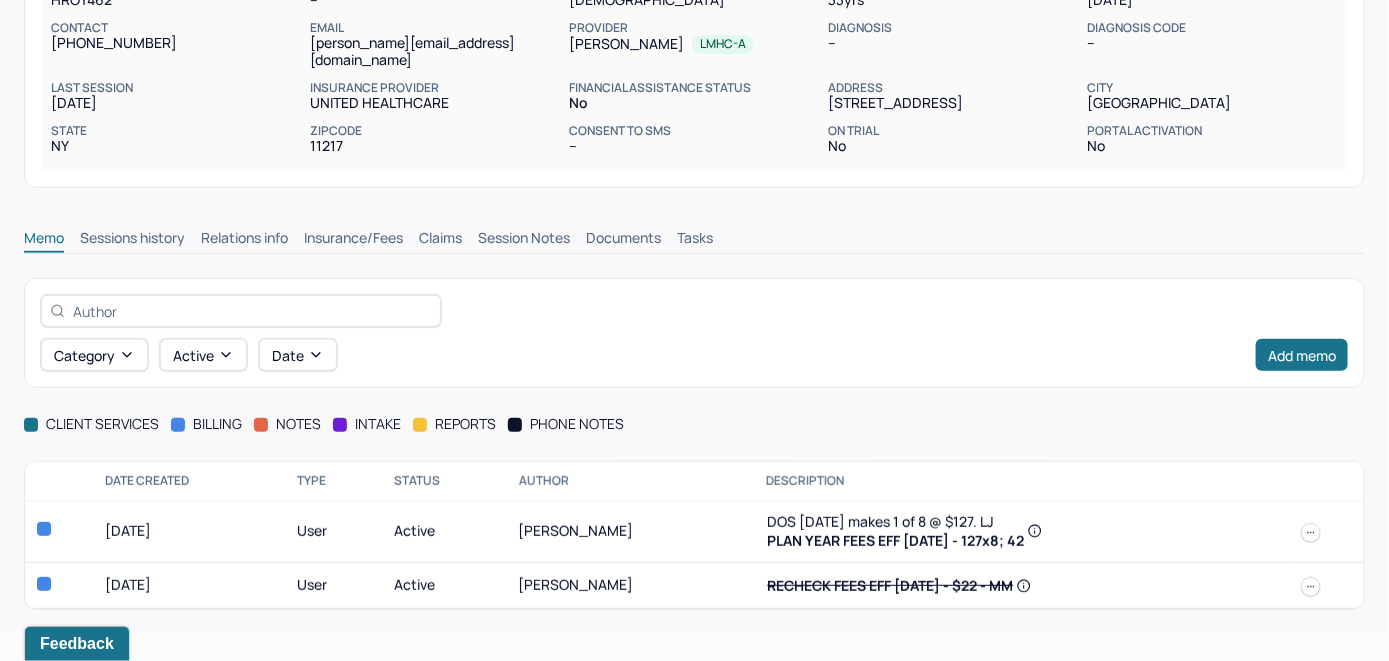 click on "Insurance/Fees" at bounding box center (353, 240) 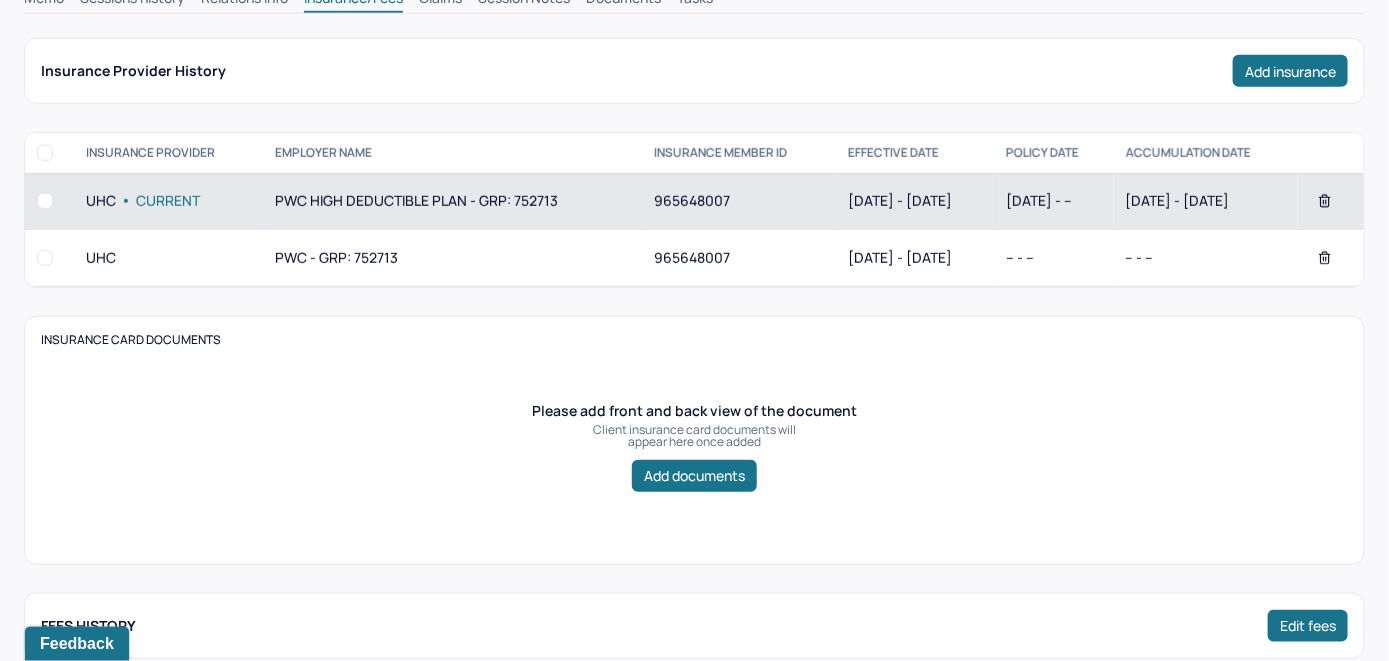scroll, scrollTop: 450, scrollLeft: 0, axis: vertical 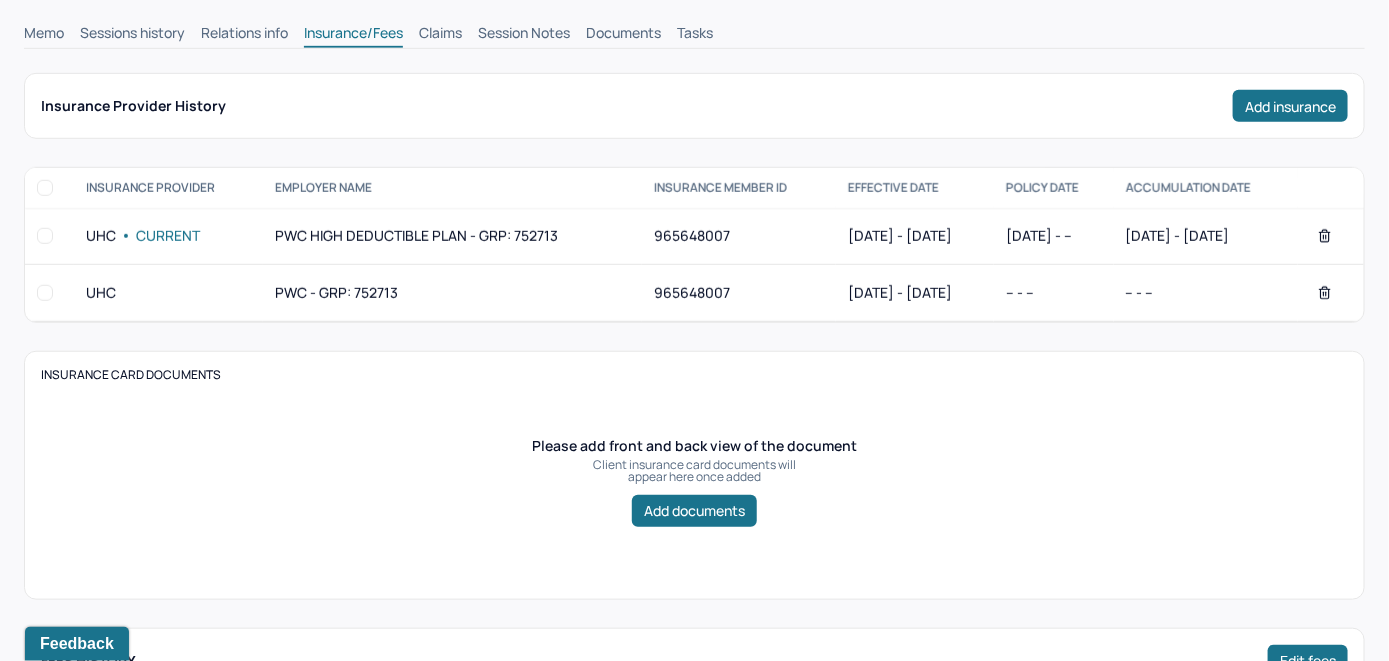 click on "Claims" at bounding box center [440, 35] 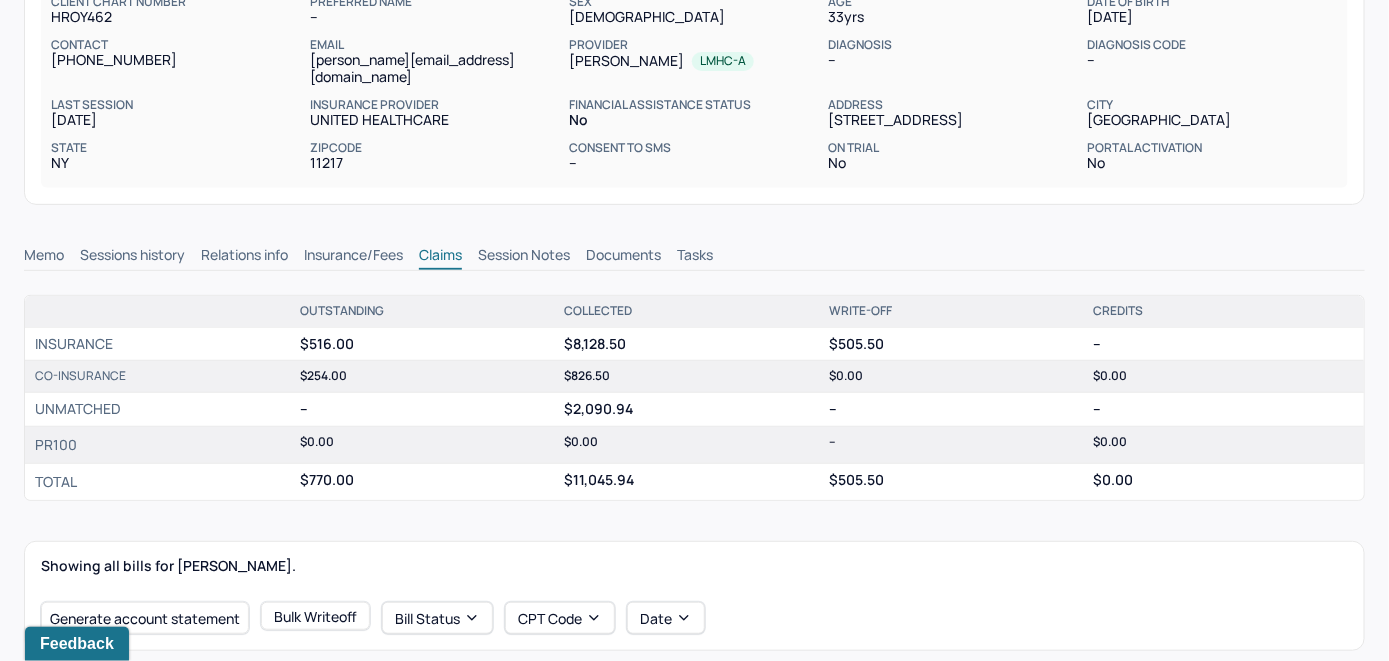 scroll, scrollTop: 150, scrollLeft: 0, axis: vertical 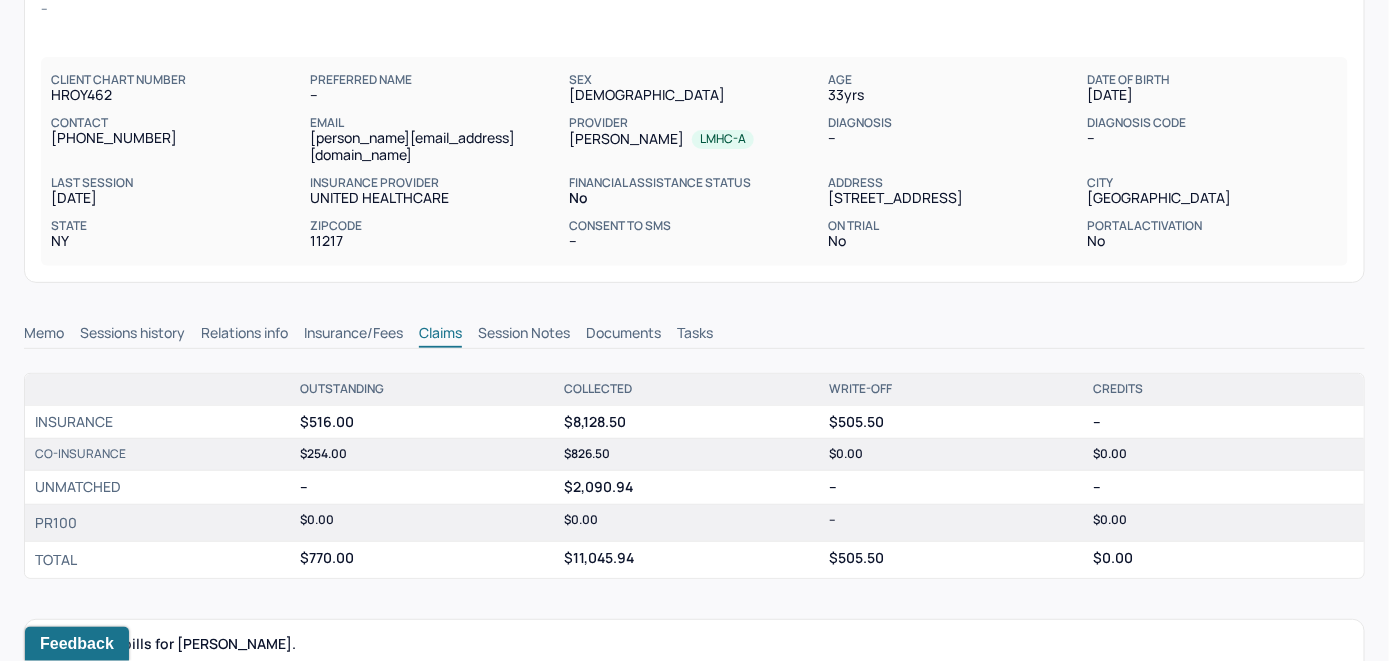click on "Session Notes" at bounding box center (524, 335) 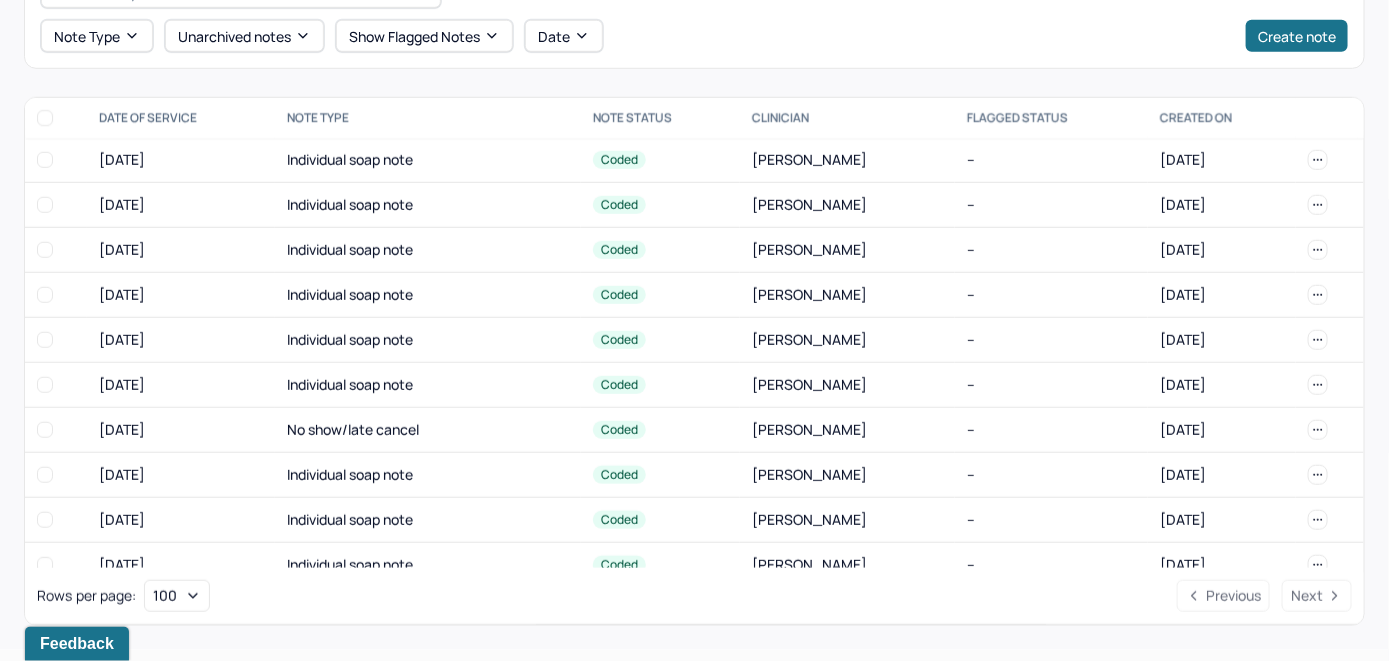 scroll, scrollTop: 580, scrollLeft: 0, axis: vertical 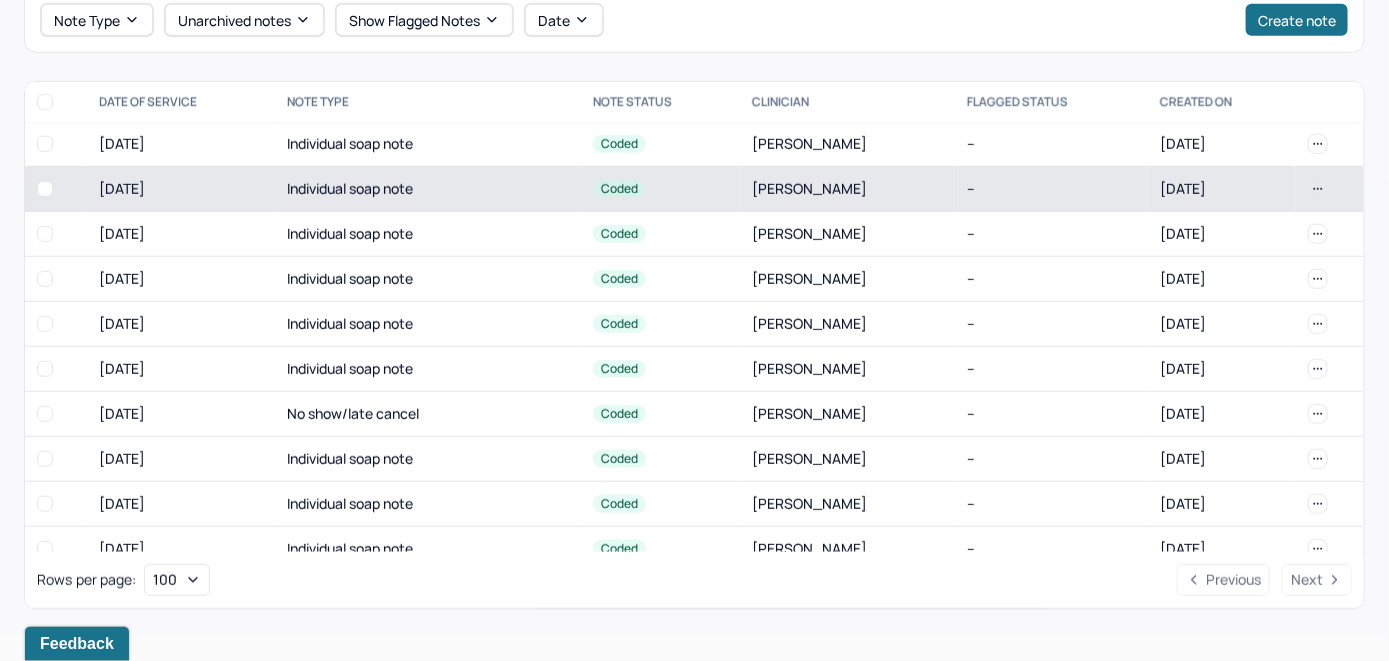 click on "[DATE]" at bounding box center (1222, 189) 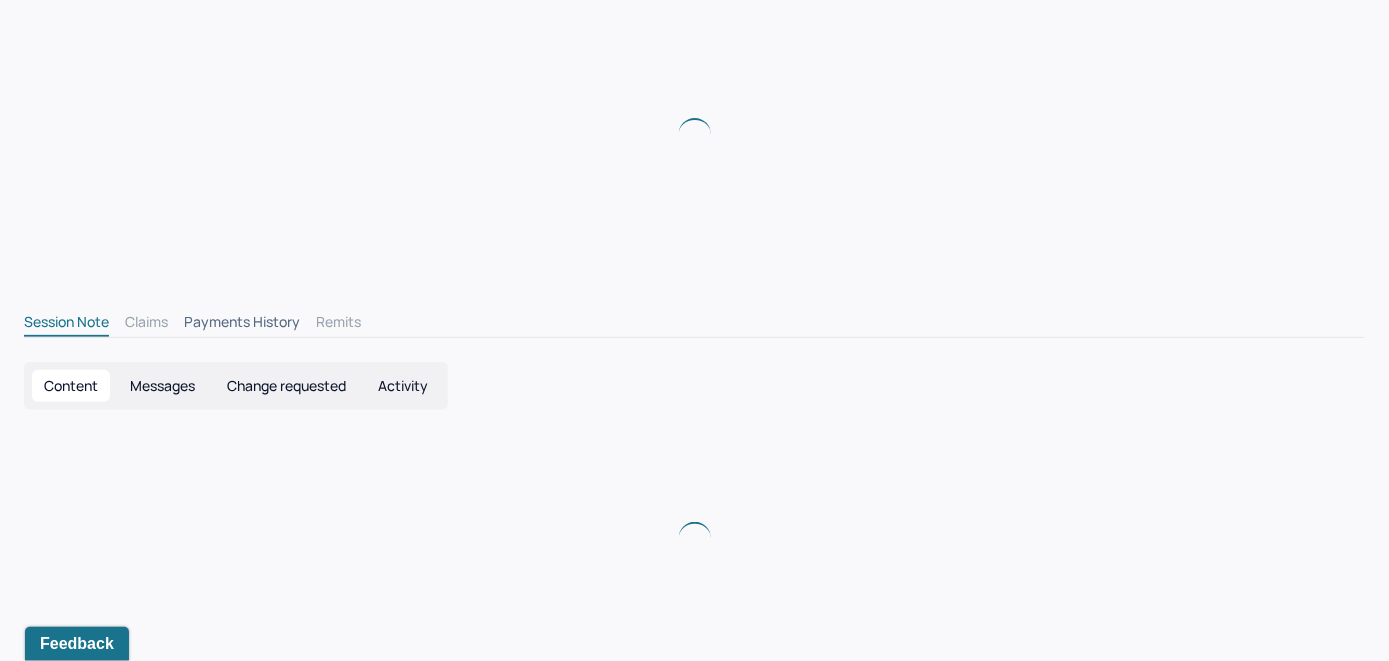 scroll, scrollTop: 580, scrollLeft: 0, axis: vertical 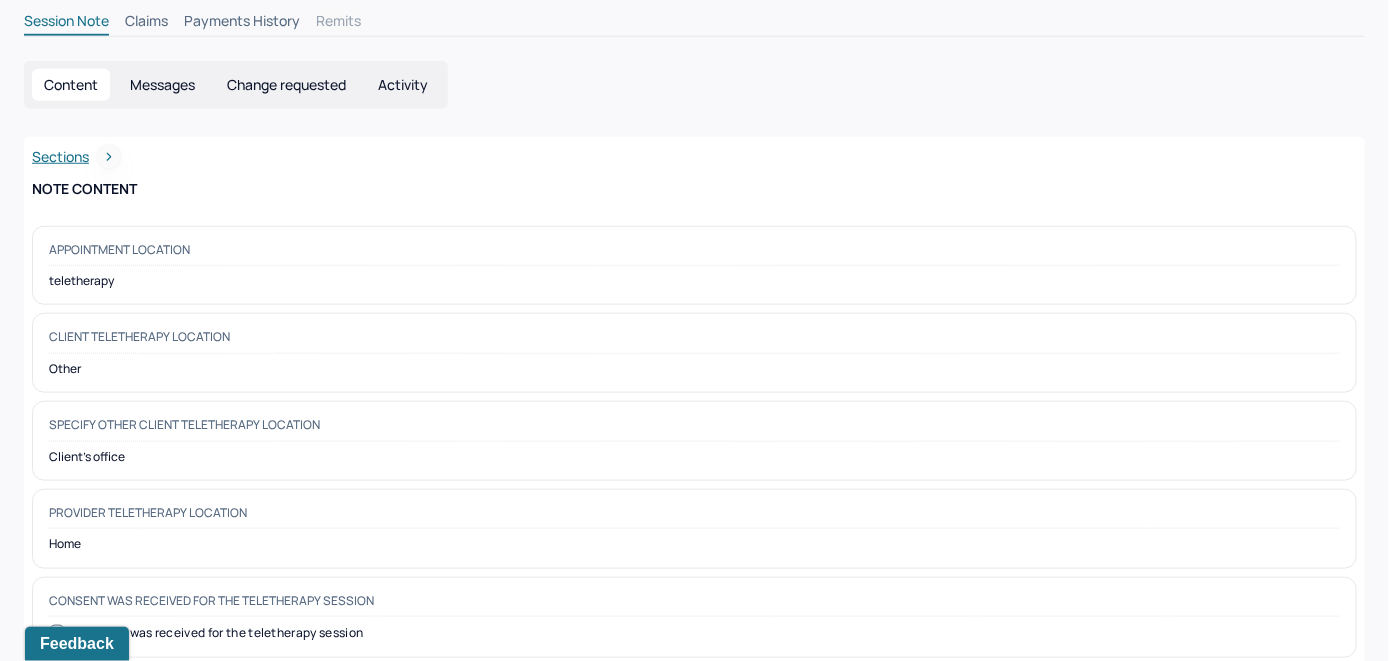 click on "Activity" at bounding box center [403, 85] 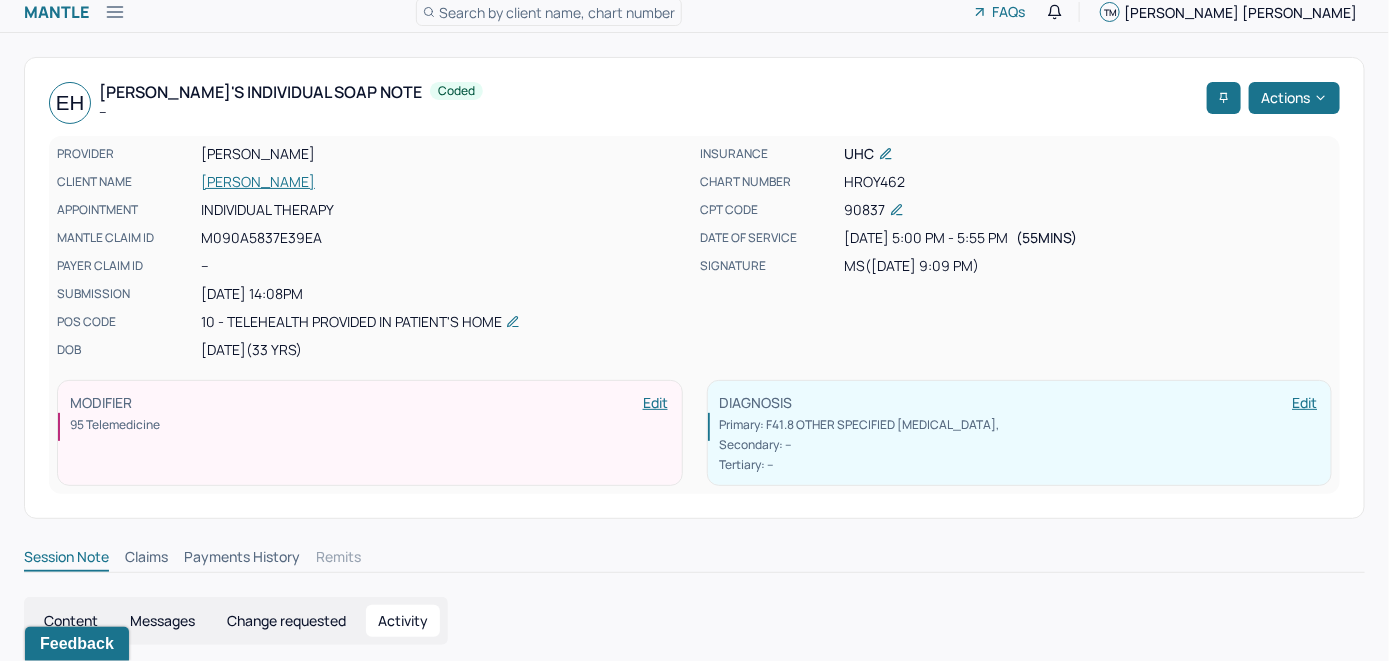 scroll, scrollTop: 0, scrollLeft: 0, axis: both 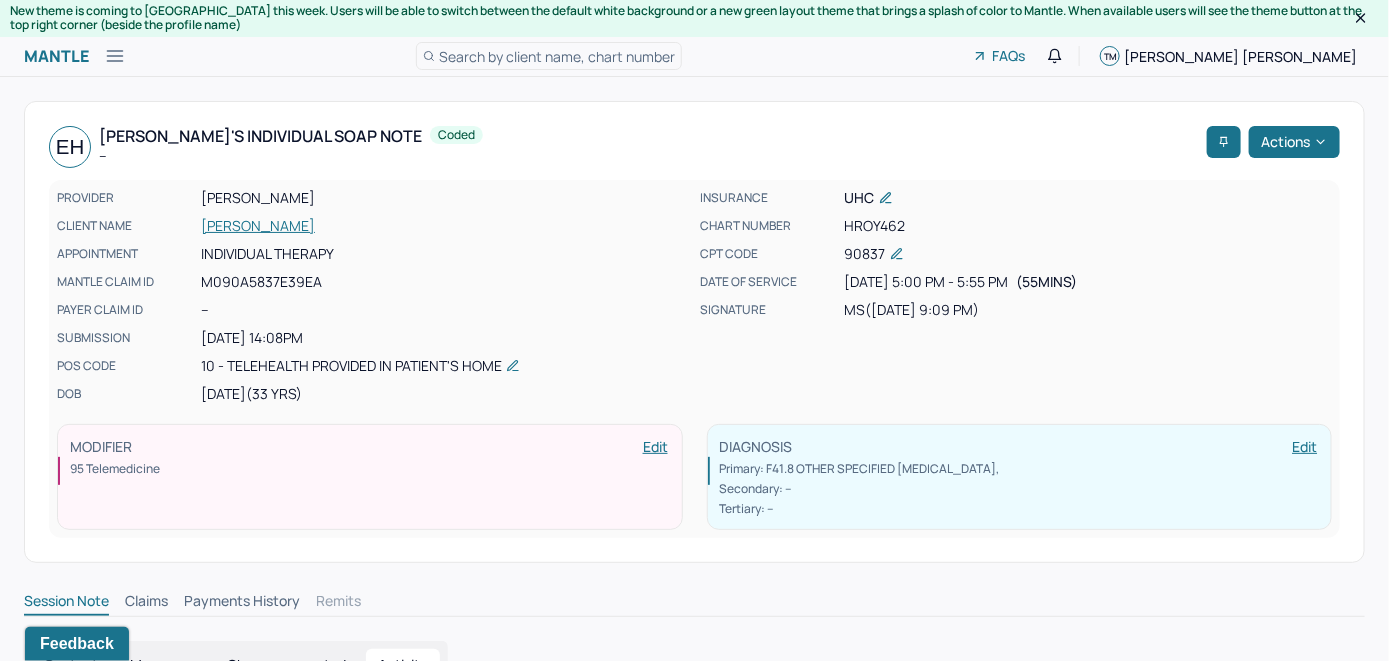 click on "[PERSON_NAME]" at bounding box center (445, 226) 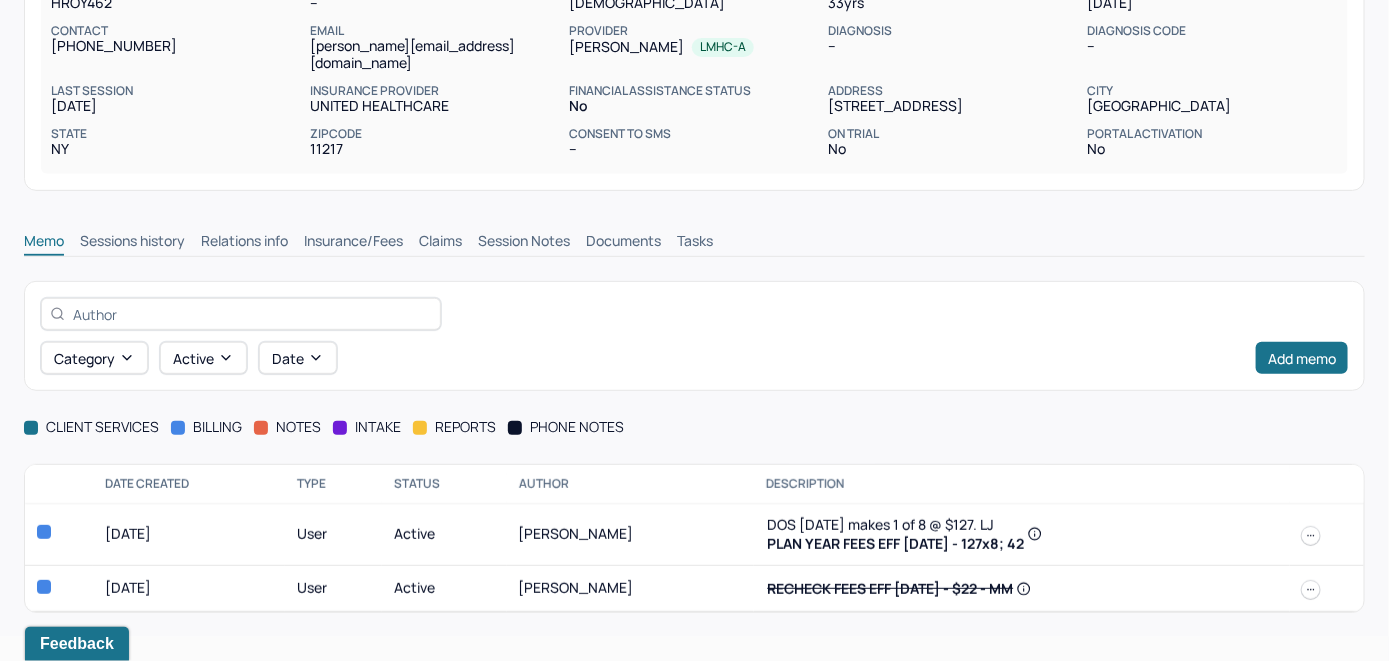 scroll, scrollTop: 245, scrollLeft: 0, axis: vertical 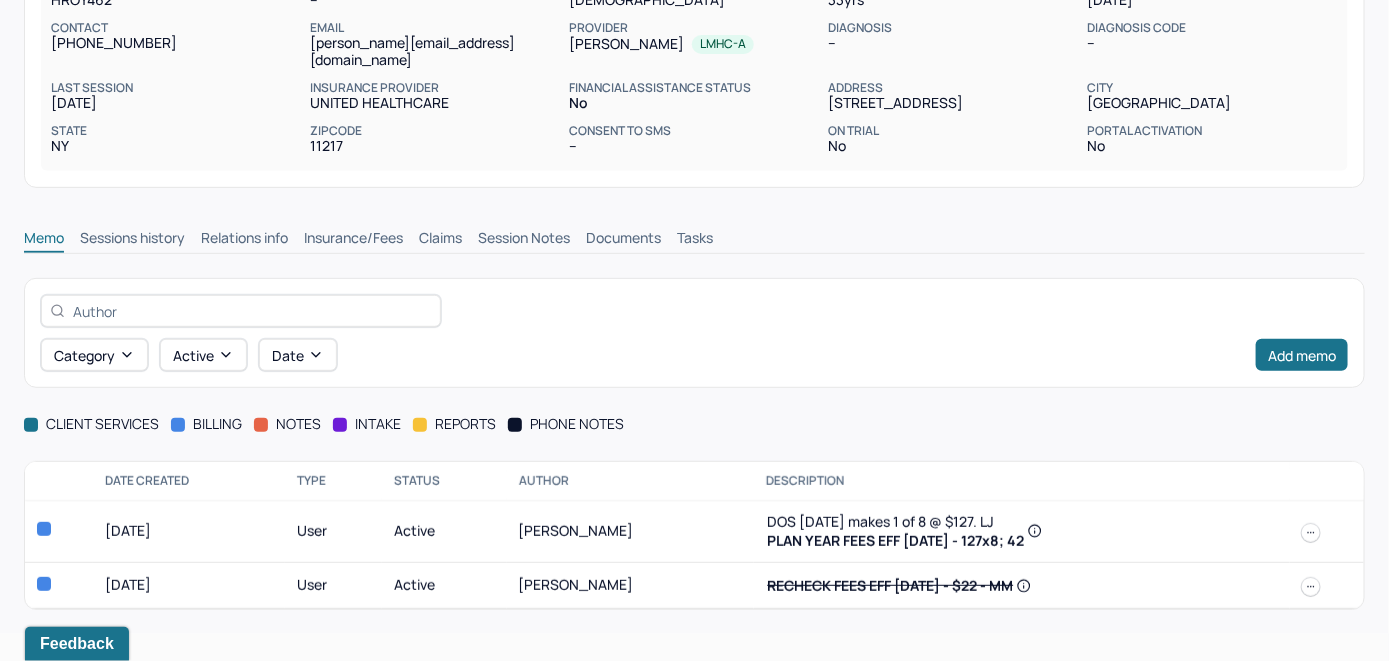 click on "Claims" at bounding box center (440, 240) 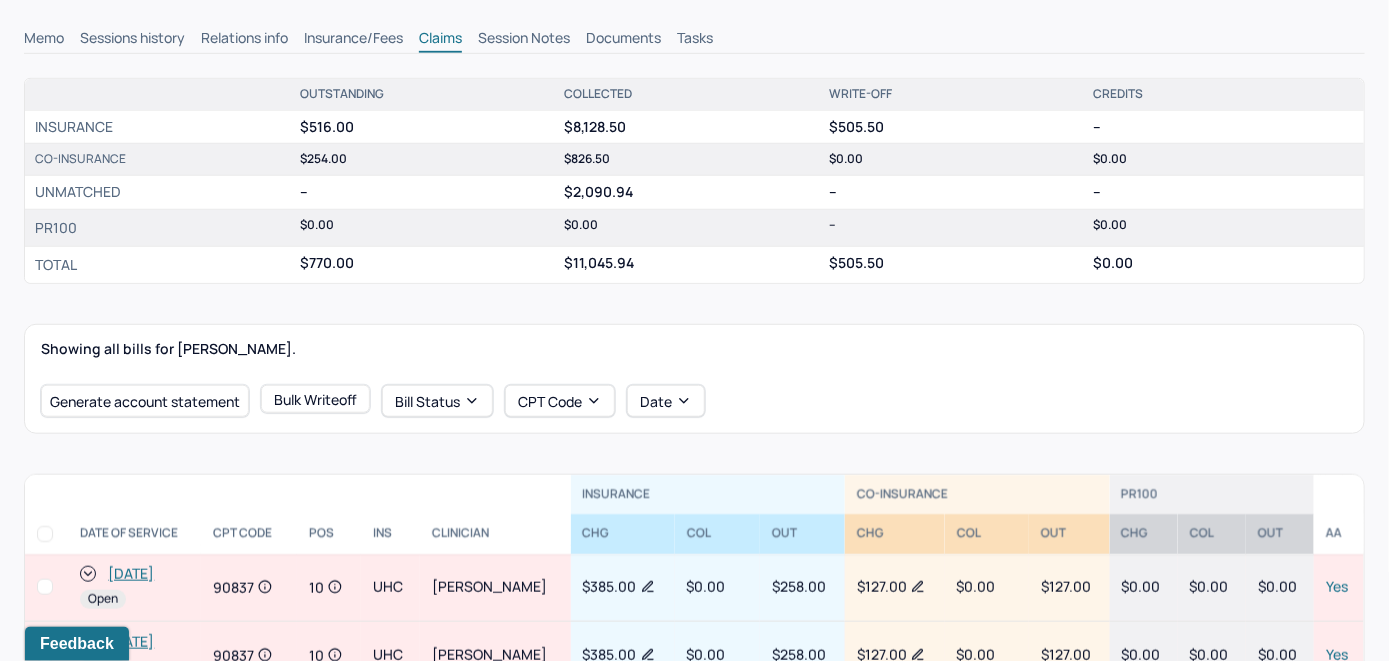 scroll, scrollTop: 645, scrollLeft: 0, axis: vertical 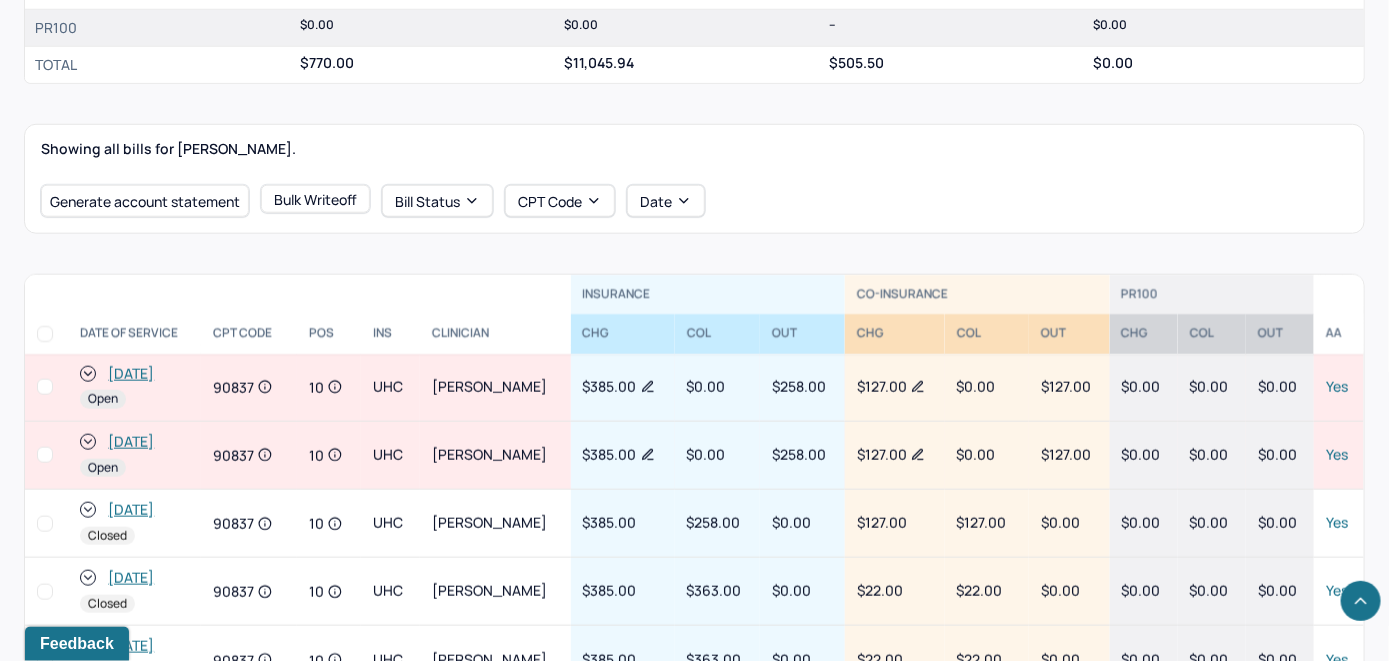 click on "[DATE]" at bounding box center (131, 442) 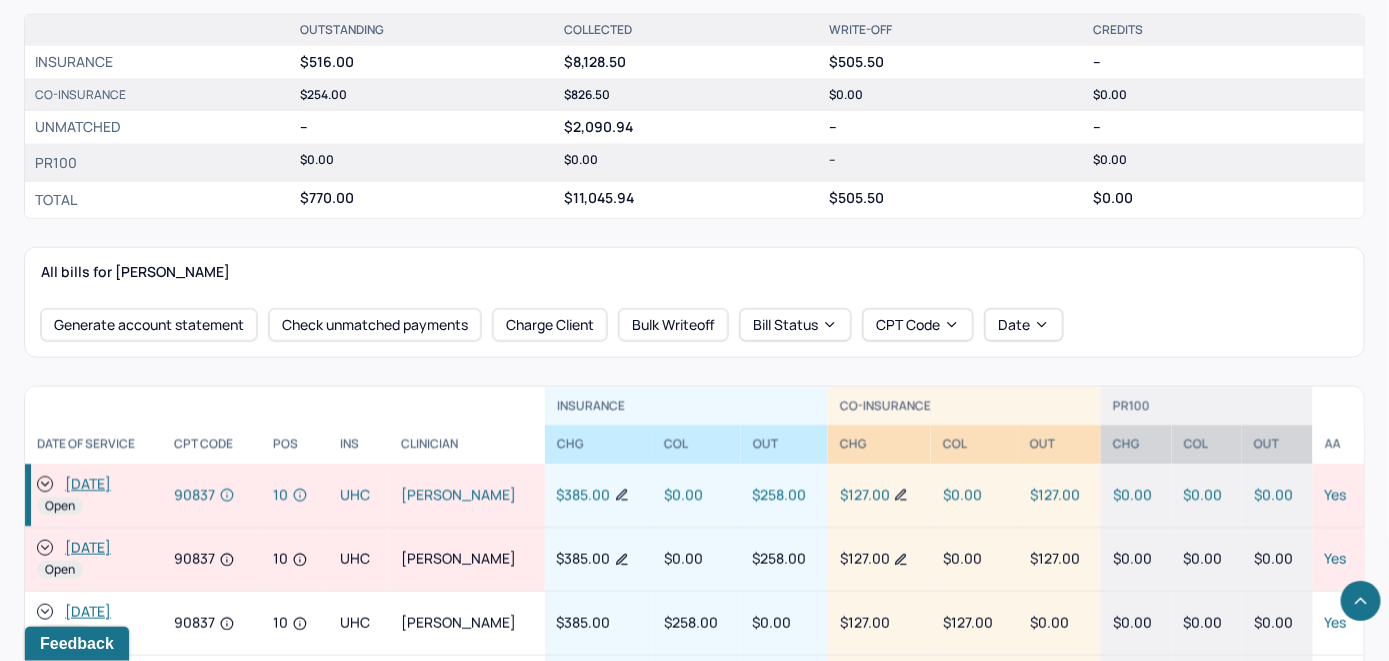 scroll, scrollTop: 769, scrollLeft: 0, axis: vertical 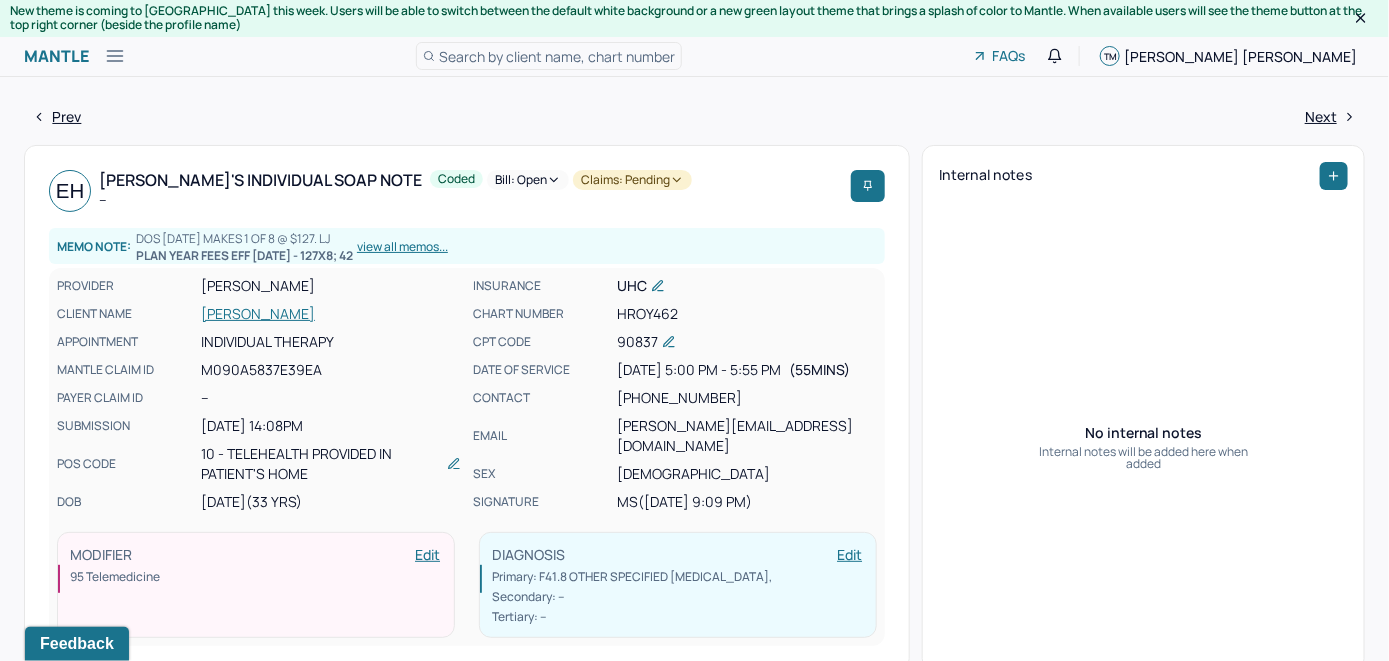 click on "[PERSON_NAME]" at bounding box center (331, 314) 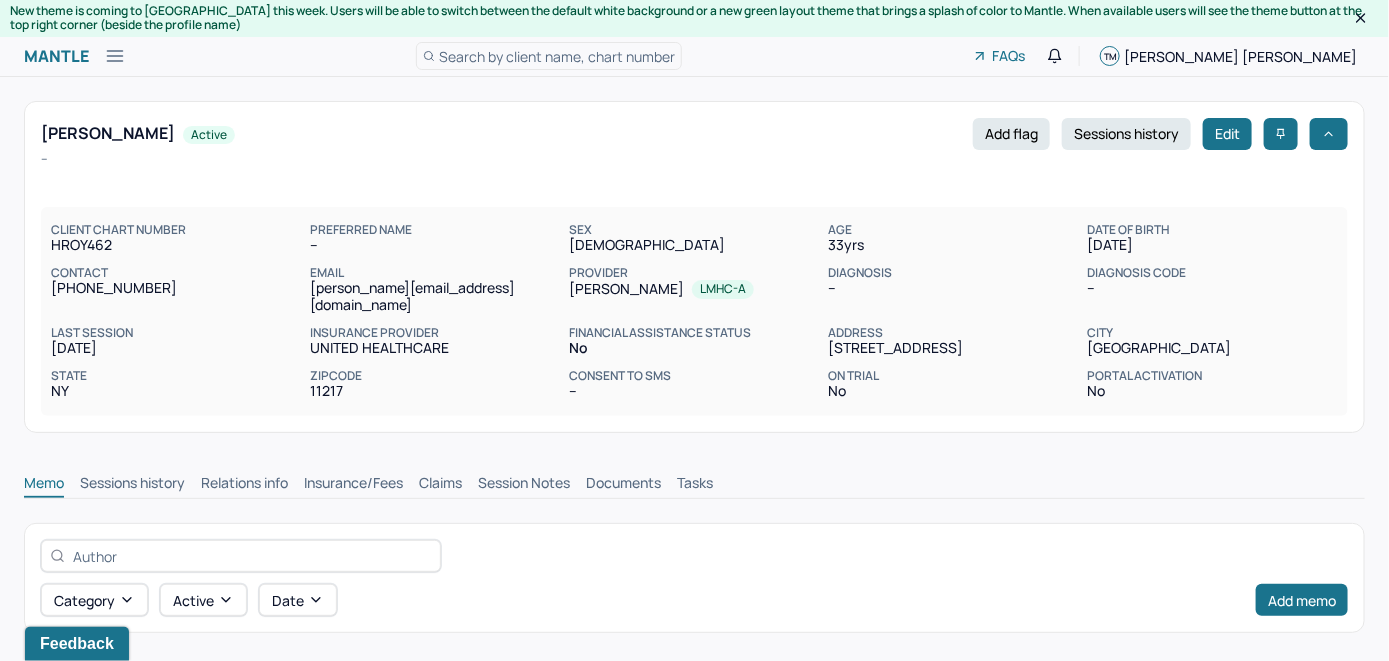 scroll, scrollTop: 0, scrollLeft: 0, axis: both 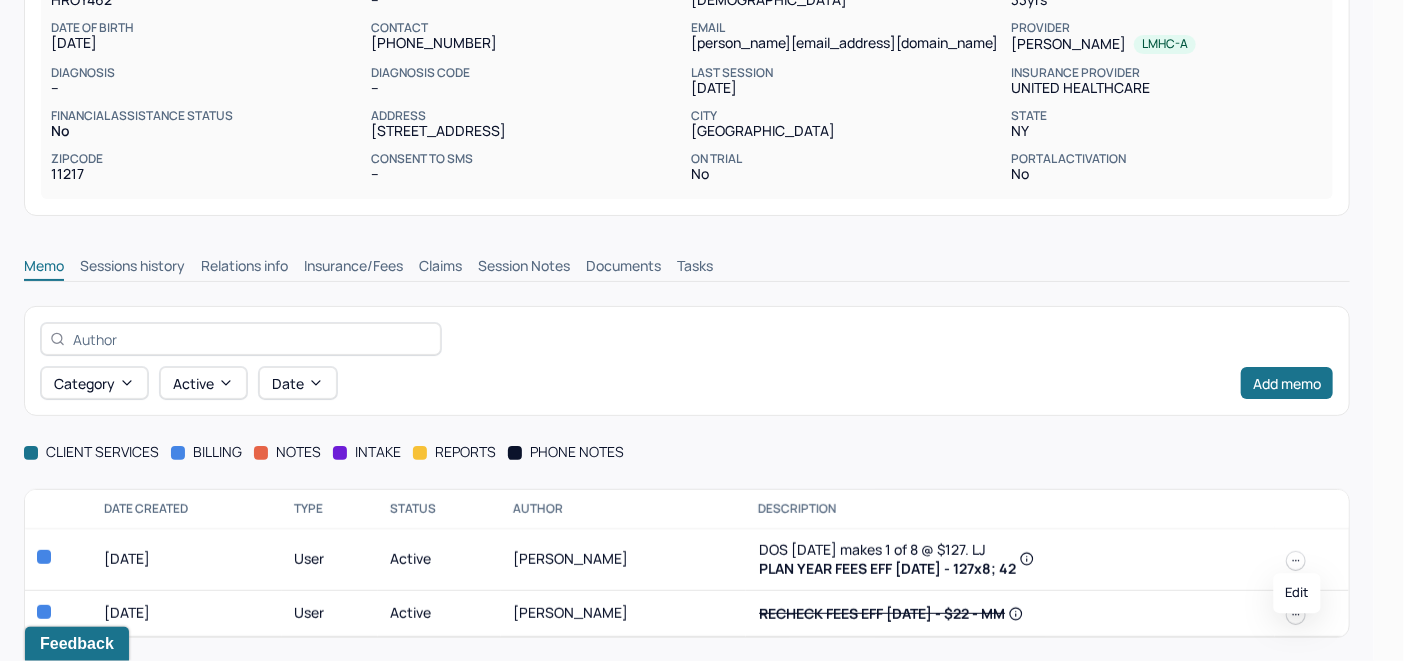 click at bounding box center [1296, 561] 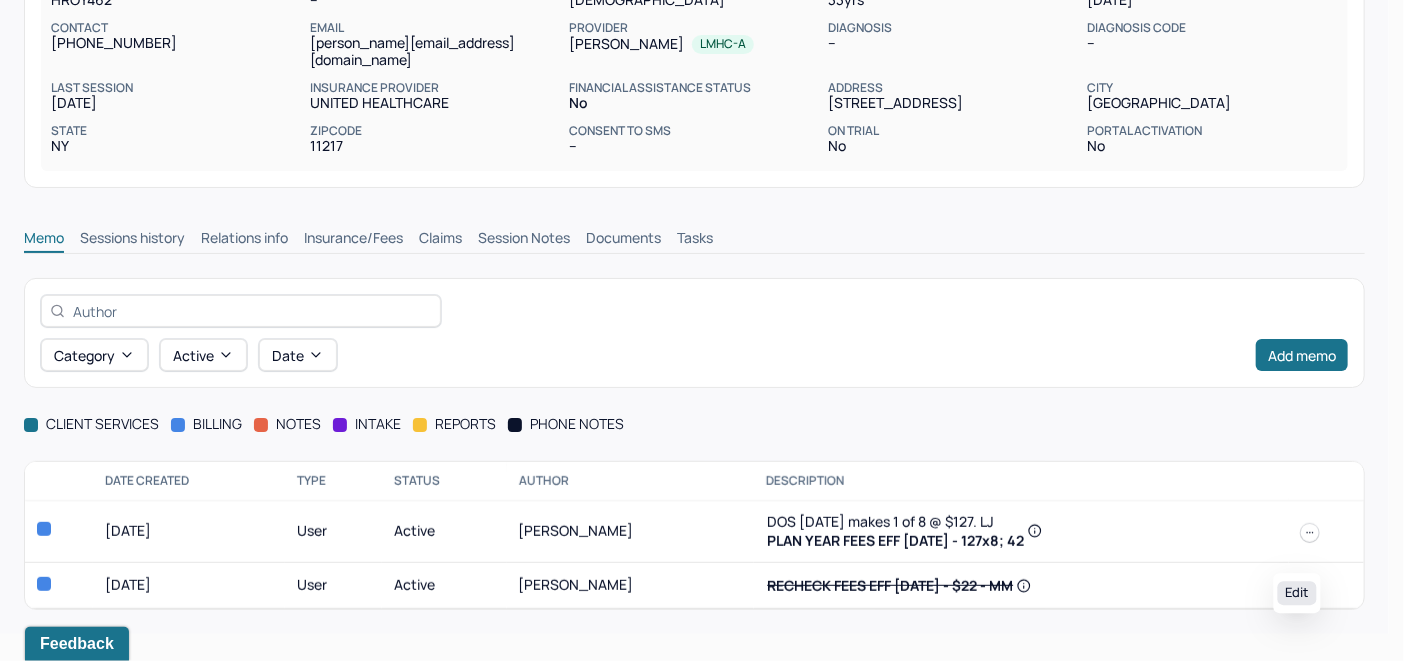 click on "Edit" at bounding box center [1297, 593] 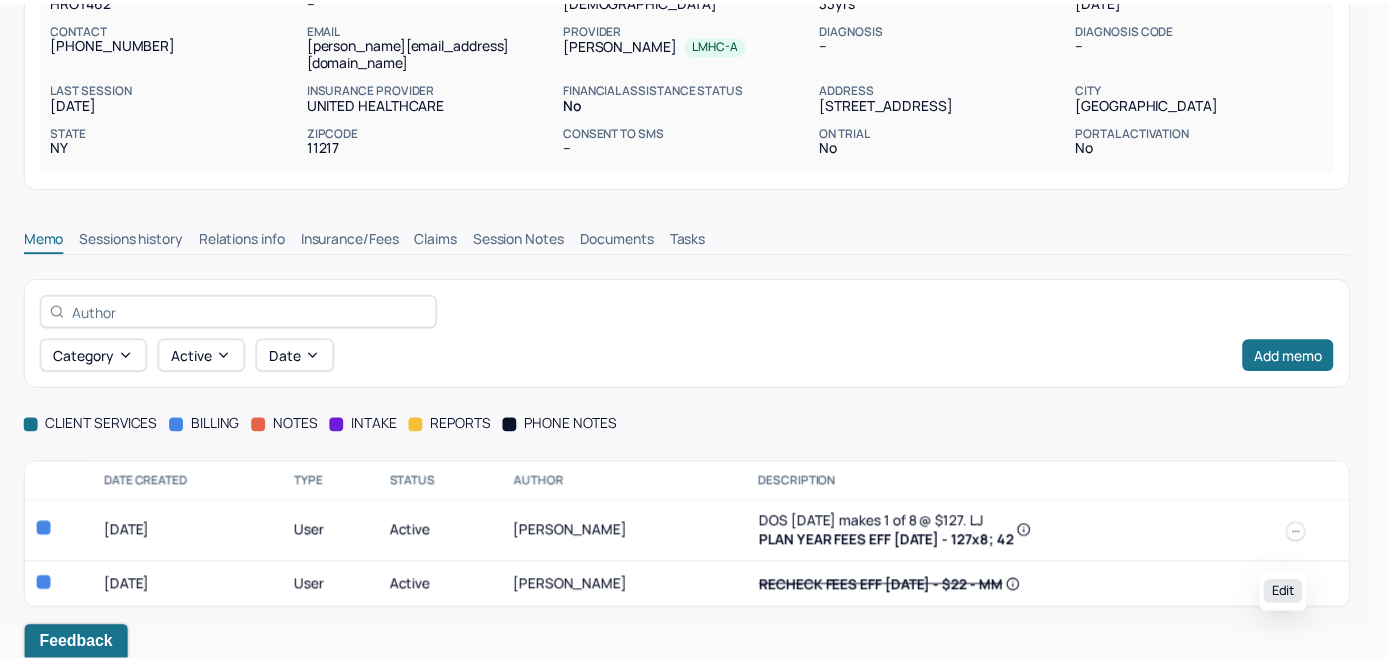 scroll, scrollTop: 202, scrollLeft: 0, axis: vertical 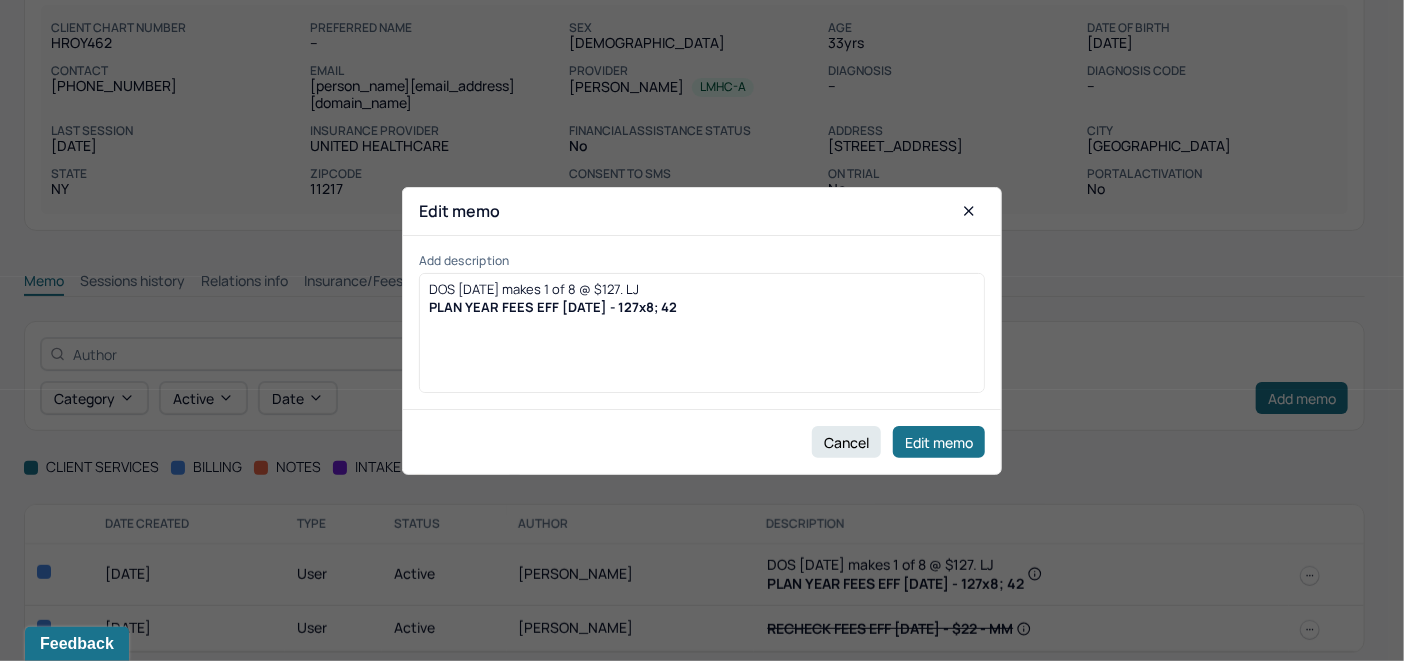 click on "DOS [DATE] makes 1 of 8 @ $127. LJ PLAN YEAR FEES EFF [DATE] - 127x8; 42" at bounding box center (702, 340) 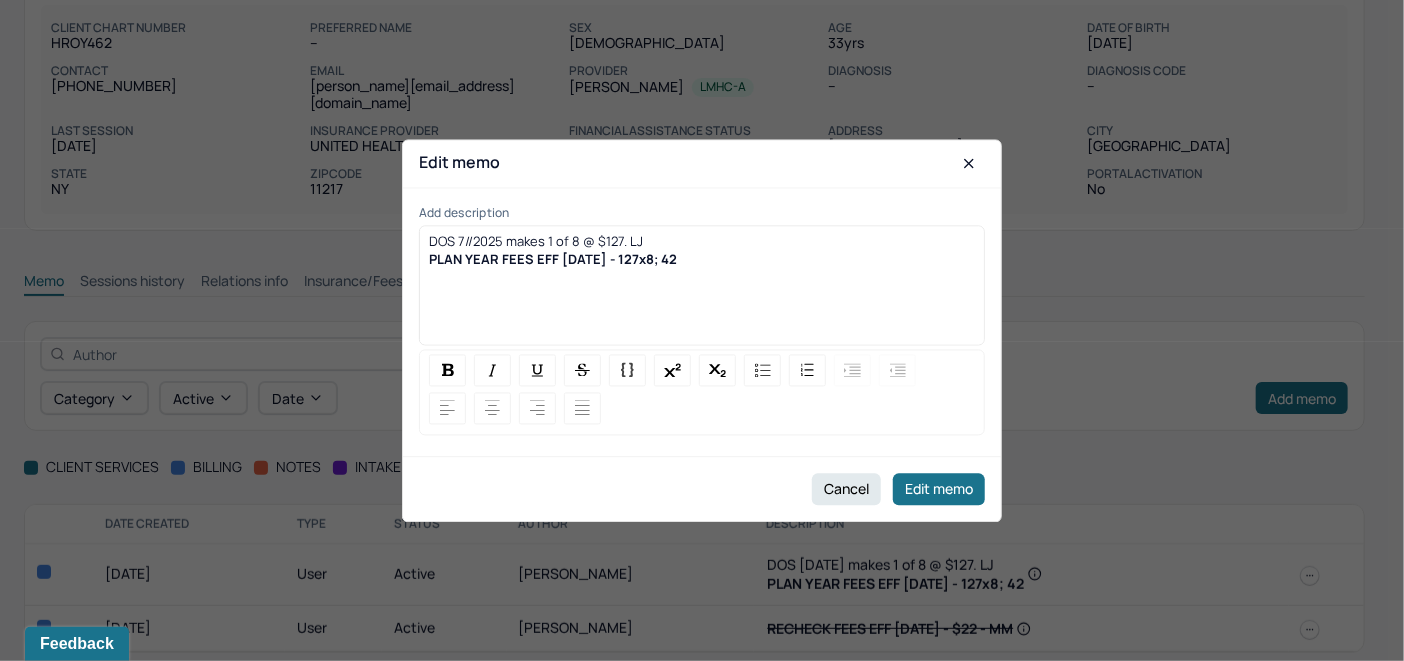 type 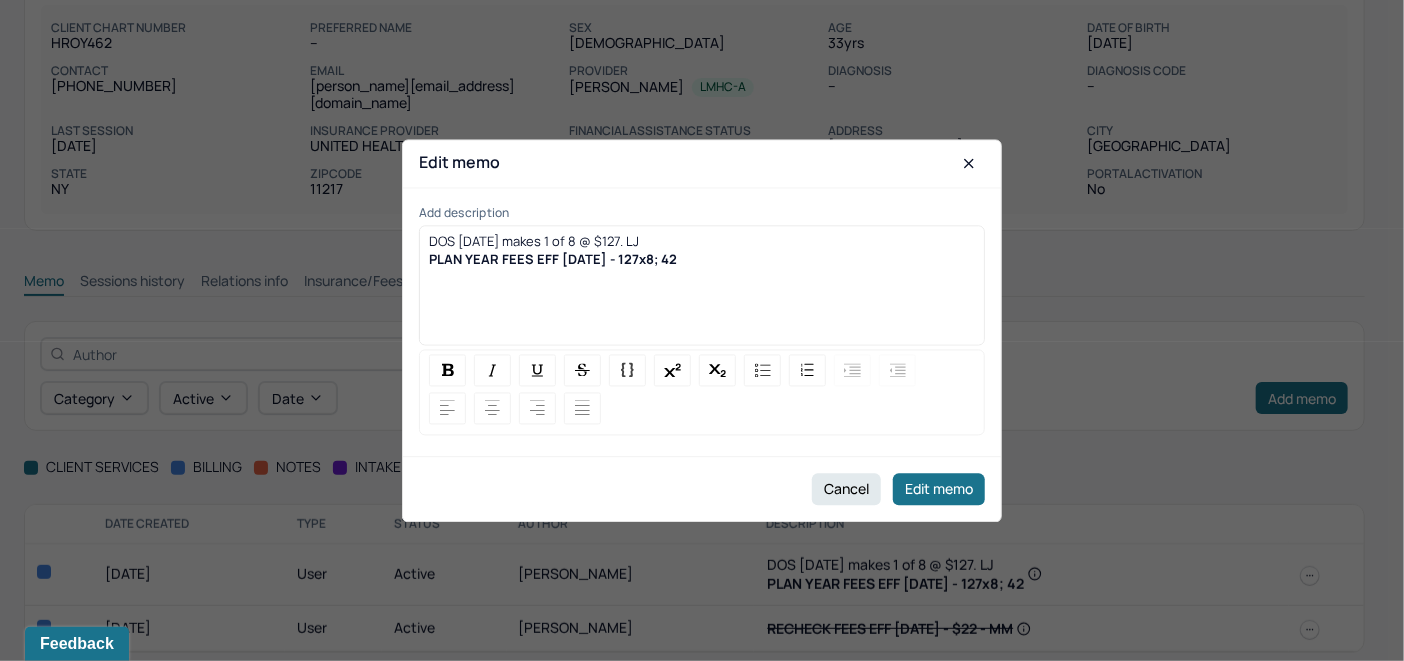 click on "DOS [DATE] makes 1 of 8 @ $127. LJ" at bounding box center (534, 241) 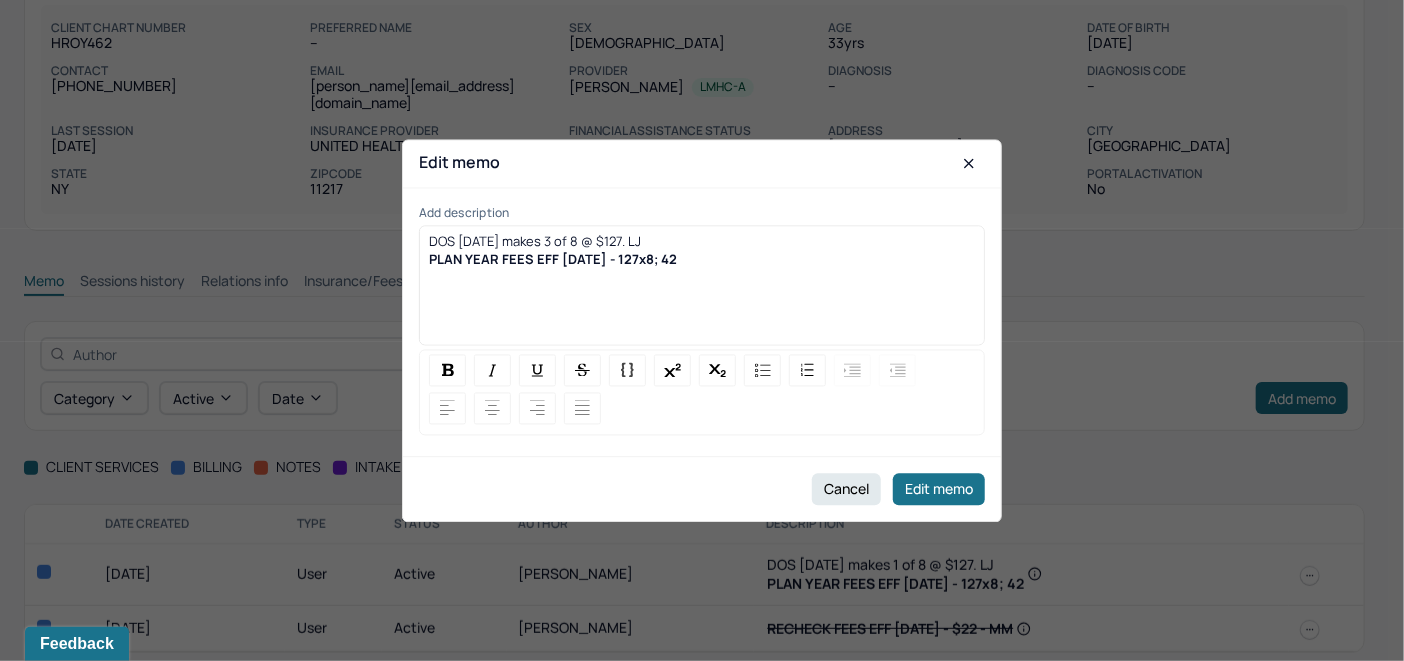 click on "DOS [DATE] makes 3 of 8 @ $127. LJ" at bounding box center [702, 241] 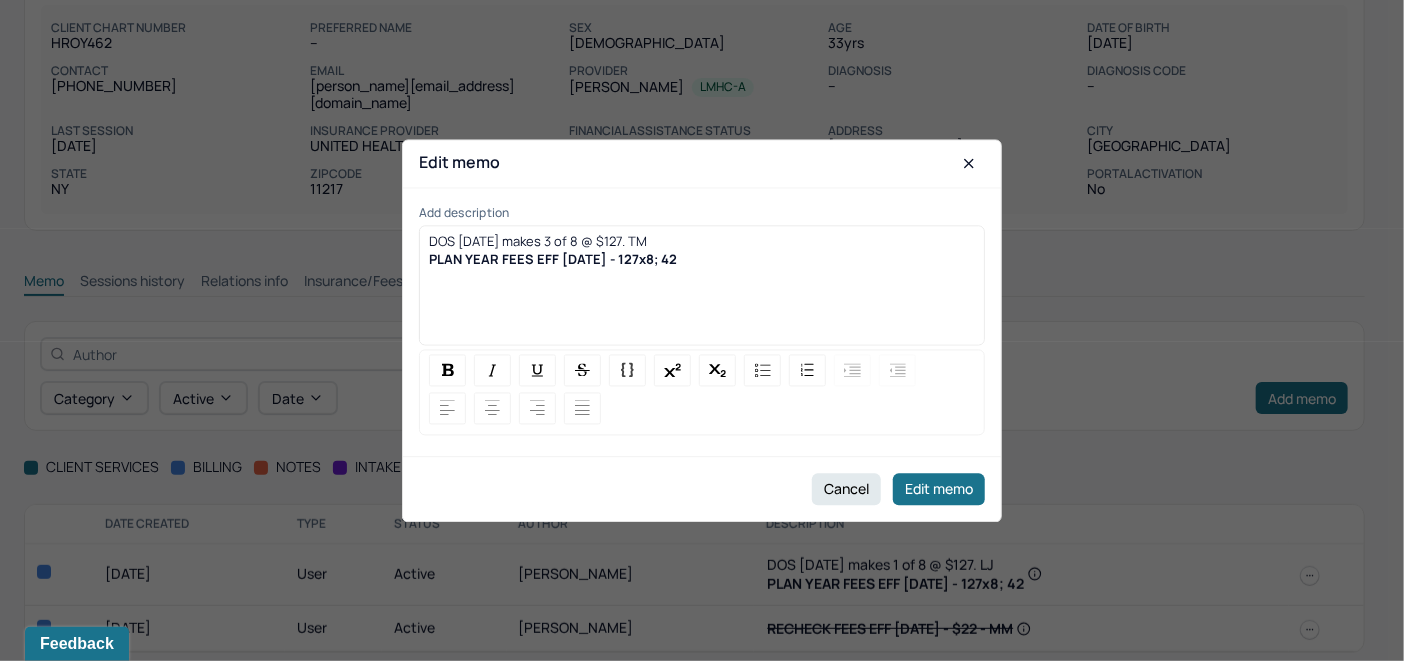 drag, startPoint x: 673, startPoint y: 241, endPoint x: 427, endPoint y: 244, distance: 246.0183 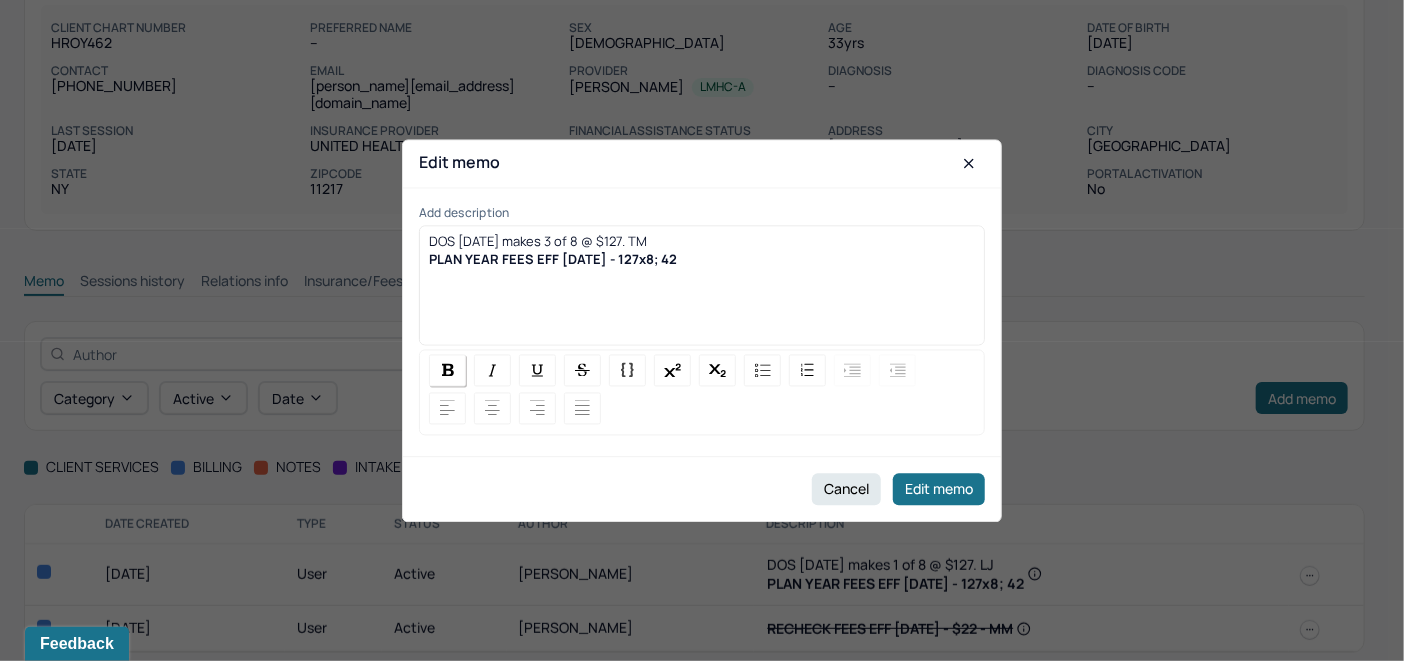 click at bounding box center (447, 370) 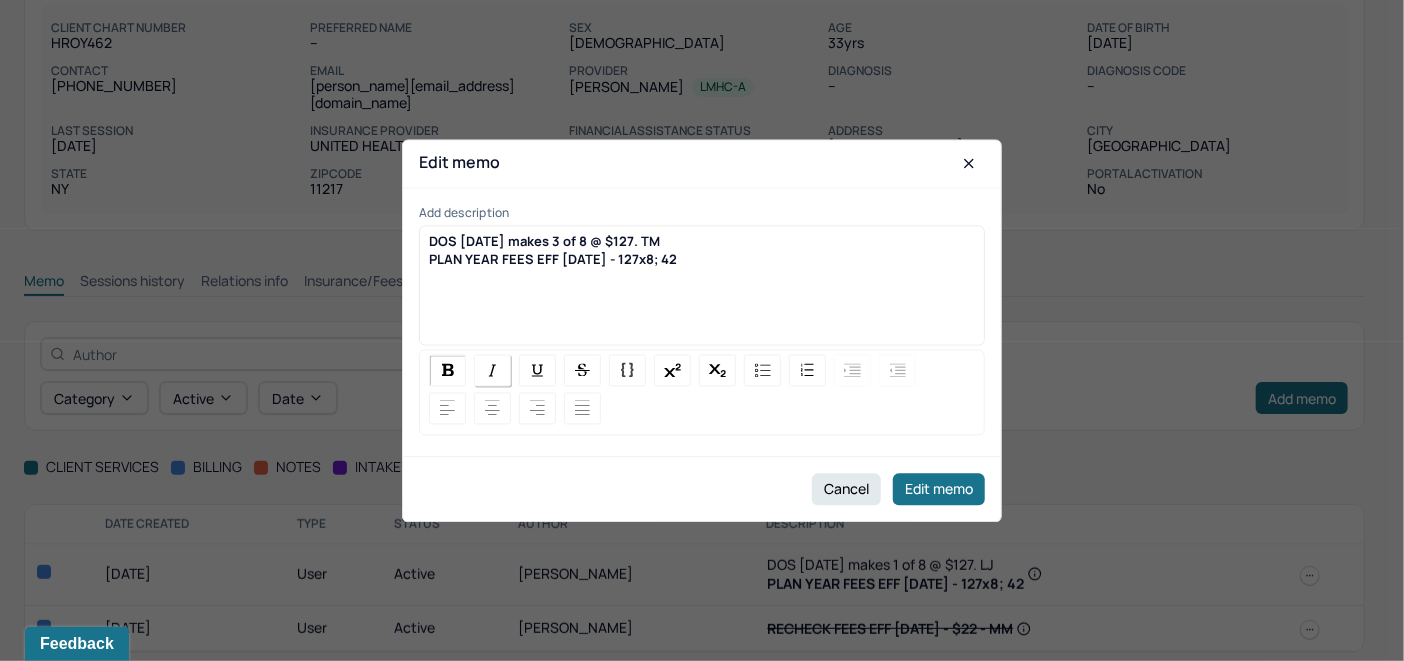 click at bounding box center [492, 370] 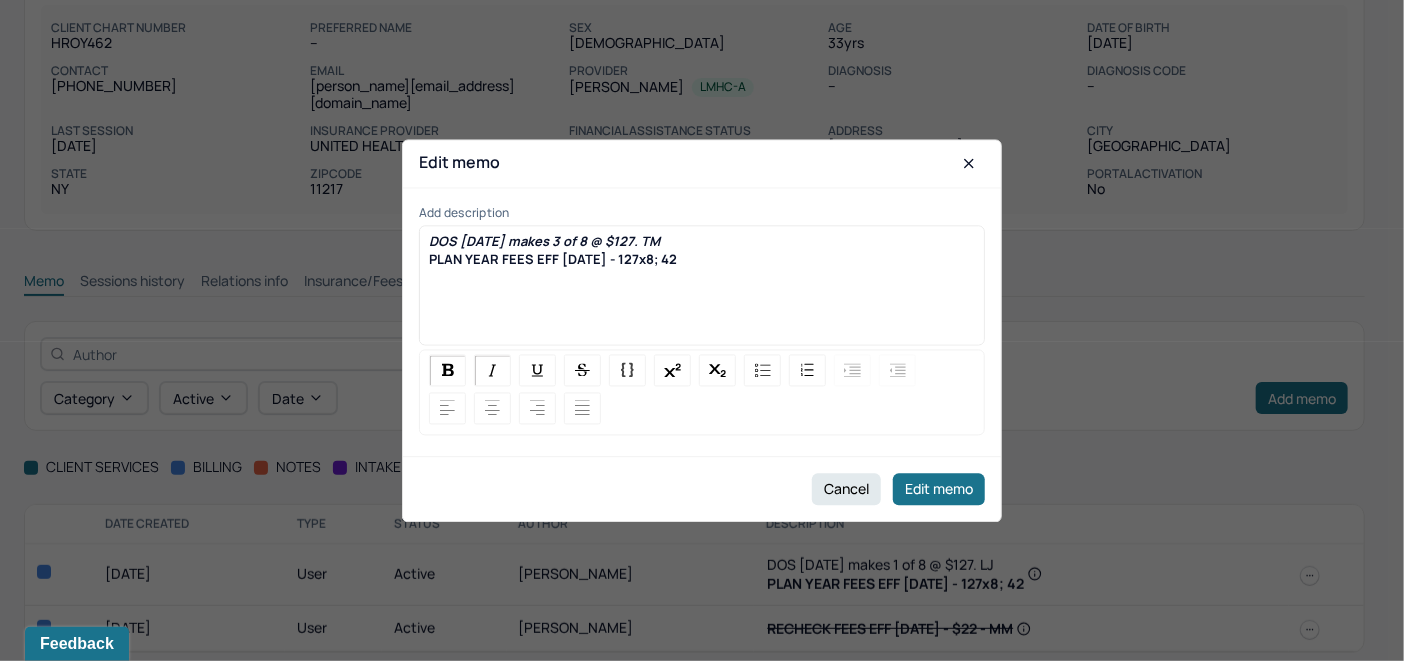 click on "DOS [DATE] makes 3 of 8 @ $127. TM" at bounding box center [702, 241] 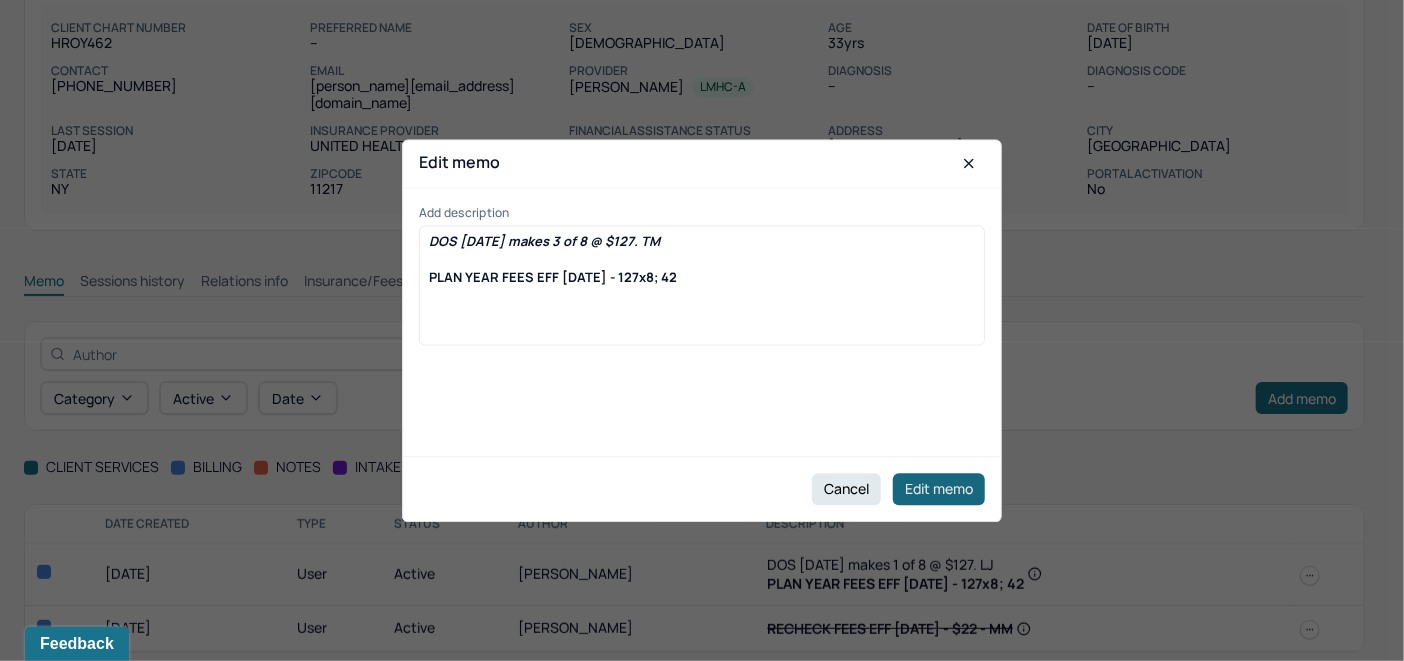 click on "Edit memo" at bounding box center (939, 489) 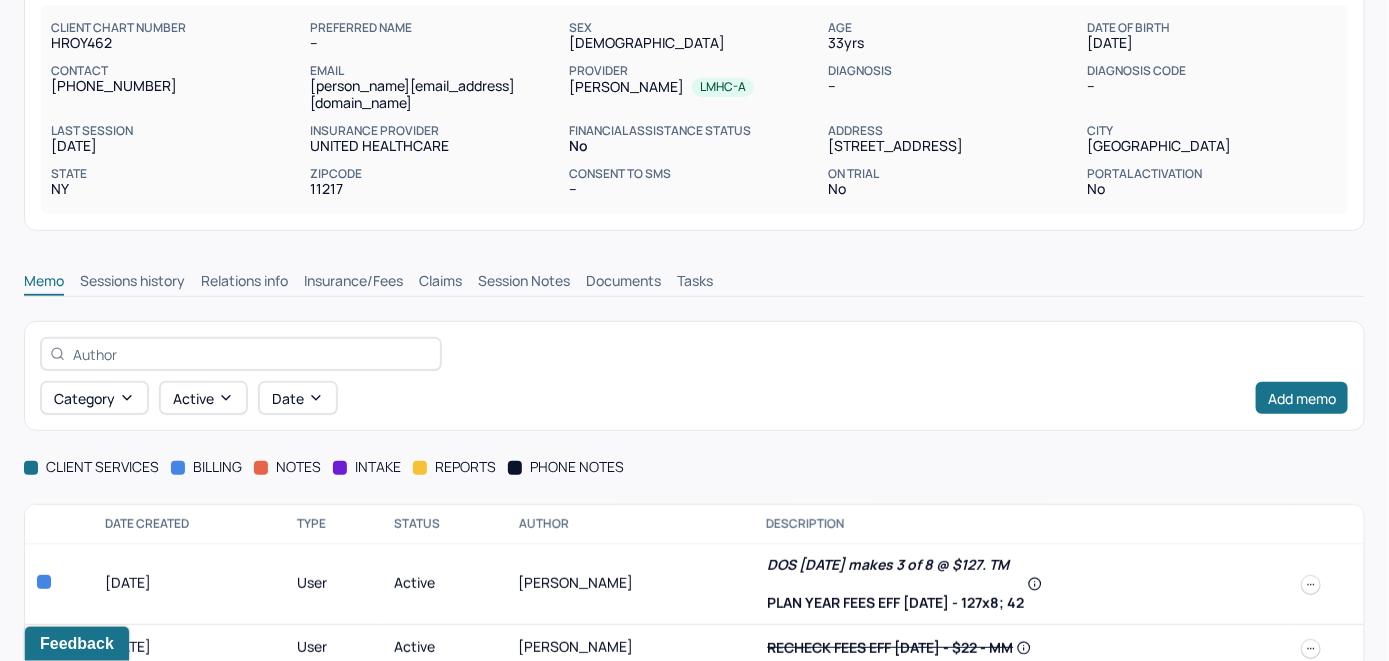 click on "Claims" at bounding box center (440, 283) 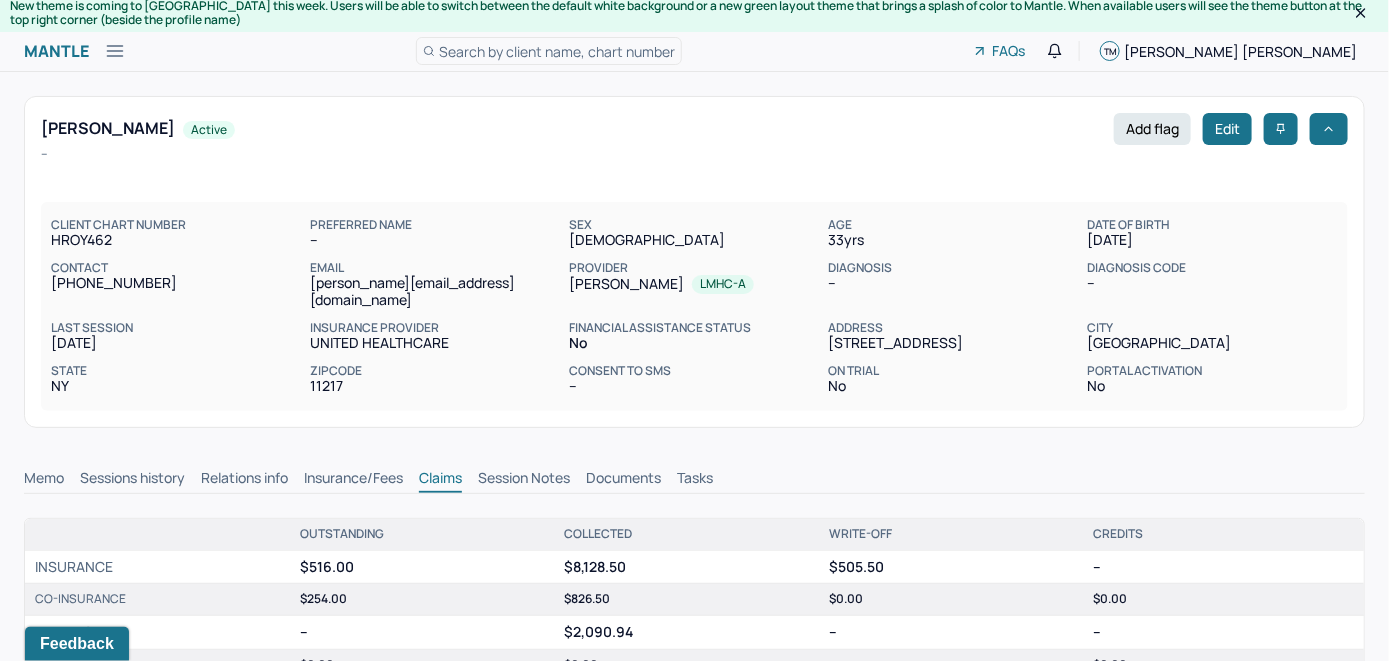 scroll, scrollTop: 0, scrollLeft: 0, axis: both 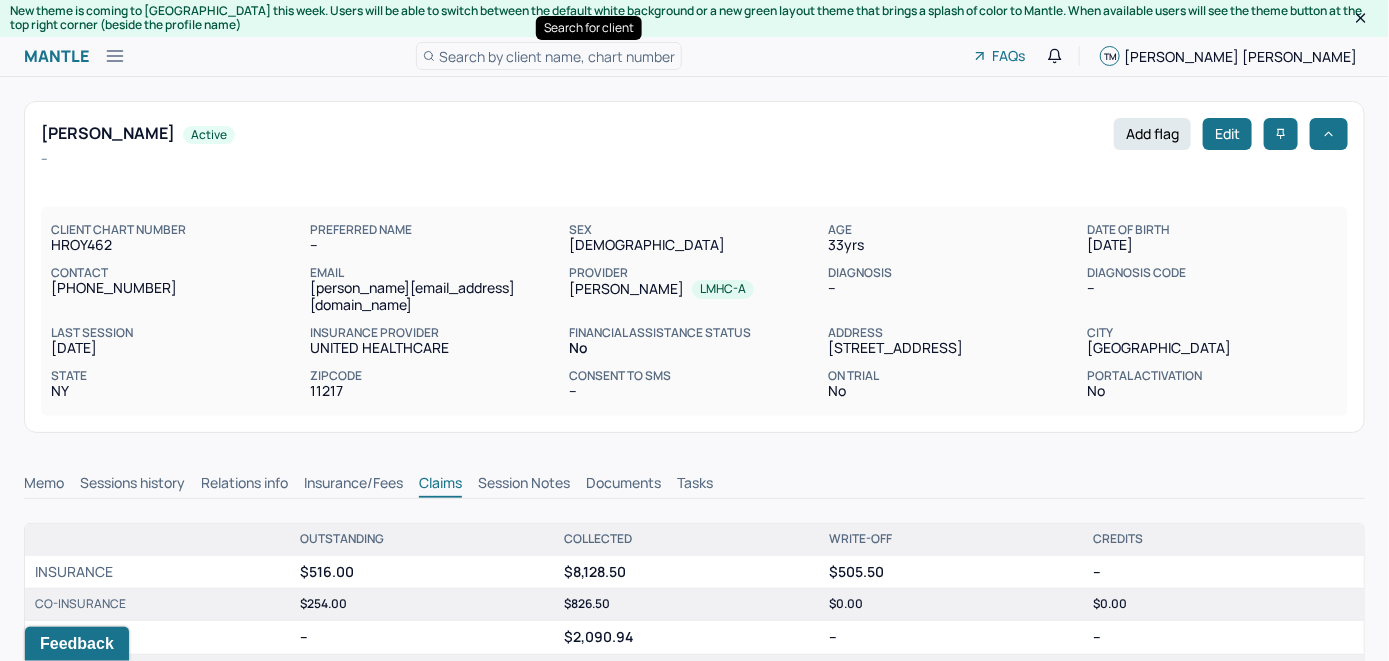 click on "Search by client name, chart number" at bounding box center [557, 56] 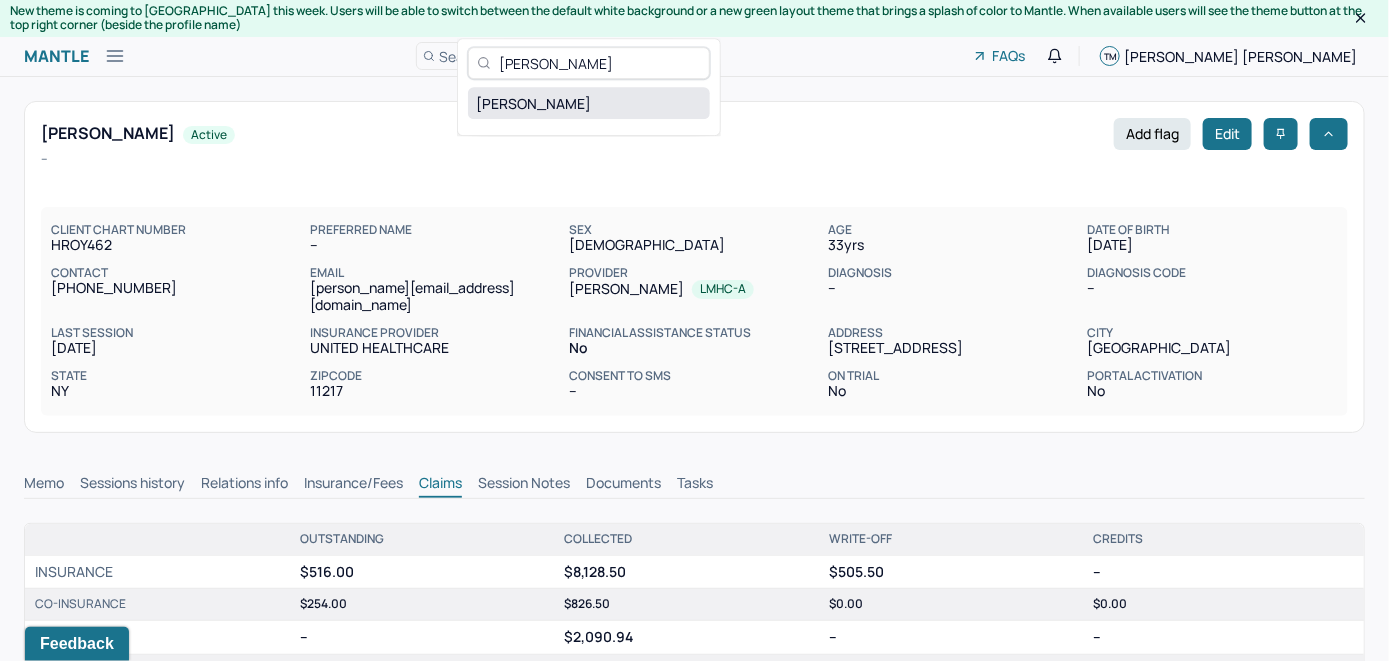 type on "[PERSON_NAME]" 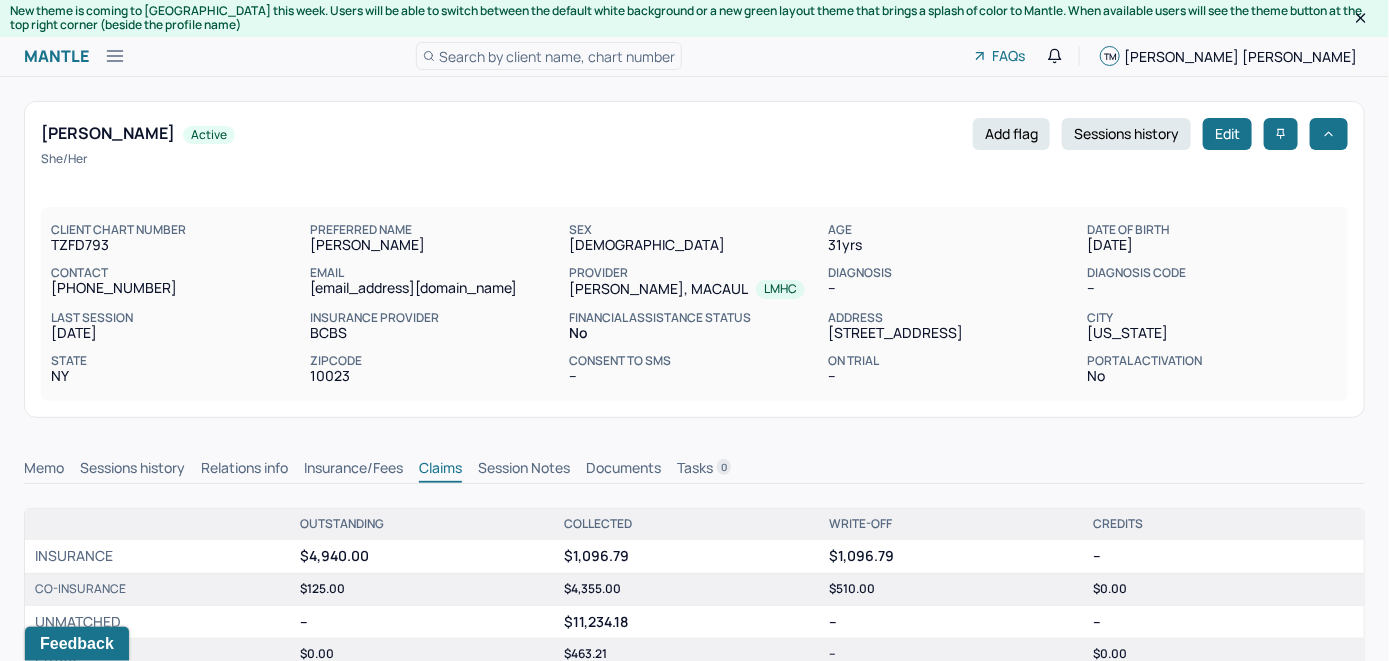 click on "Memo" at bounding box center (44, 470) 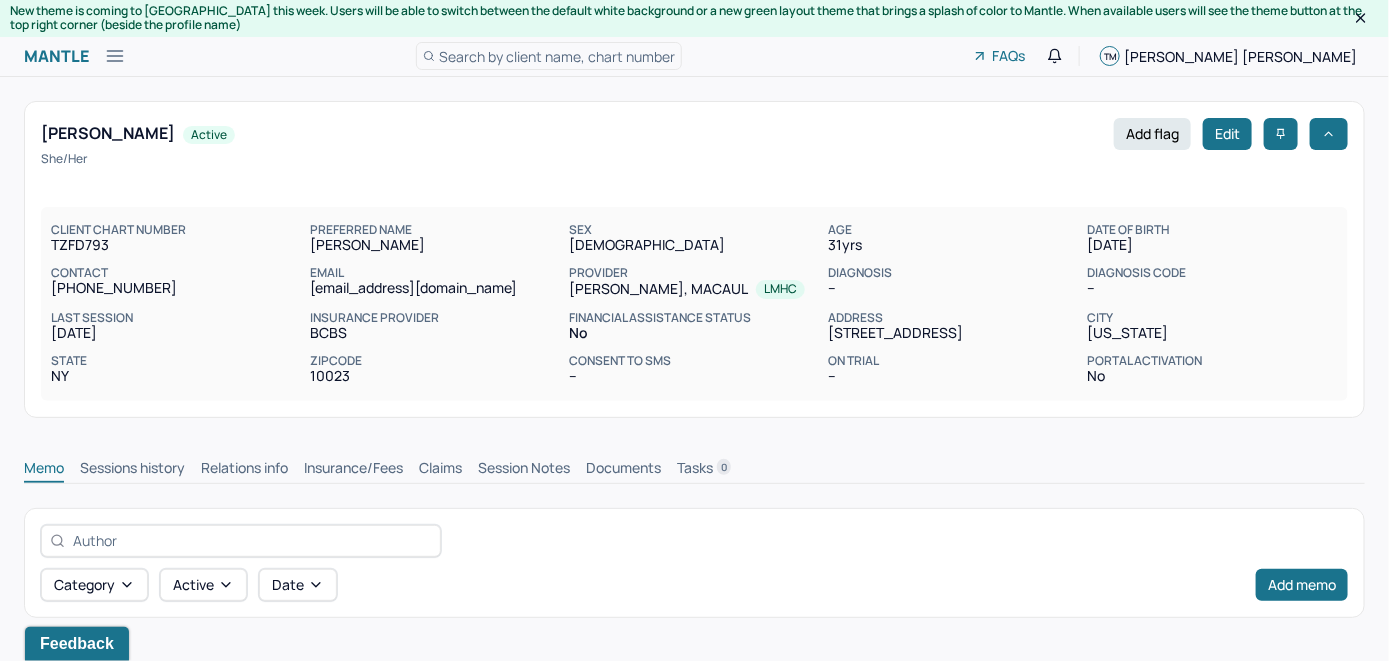 scroll, scrollTop: 0, scrollLeft: 0, axis: both 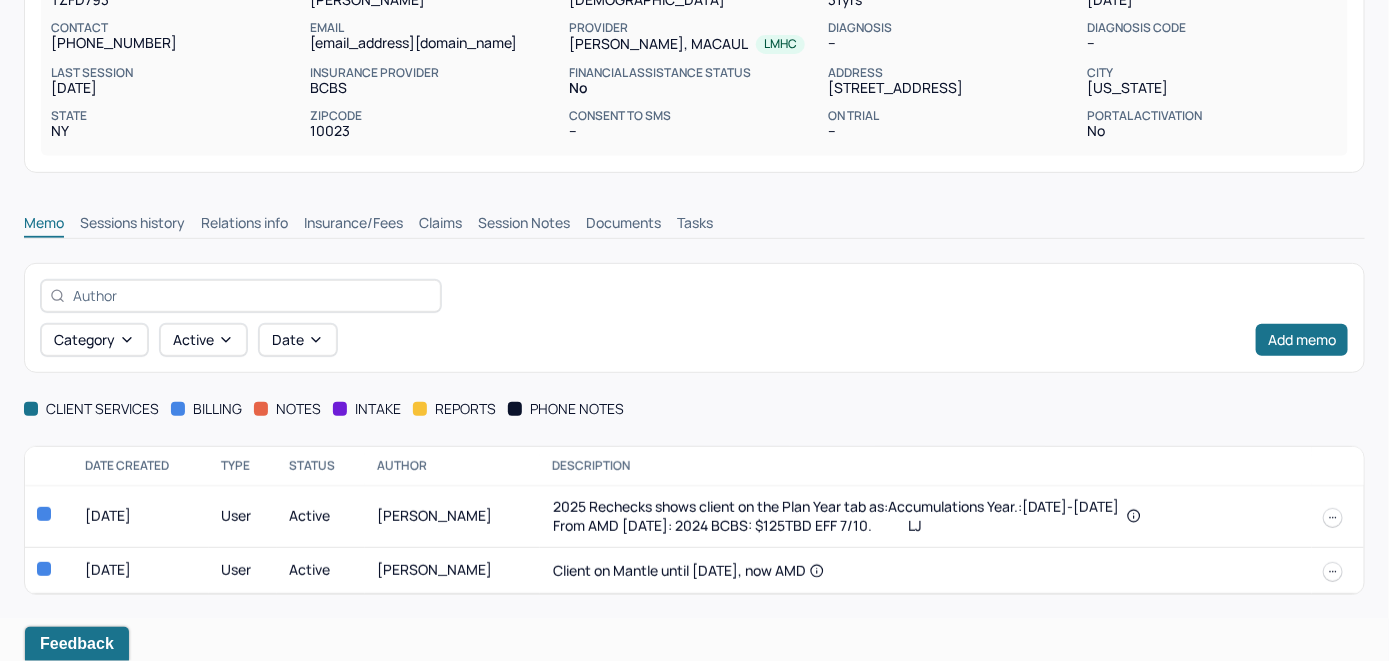 click on "Insurance/Fees" at bounding box center (353, 225) 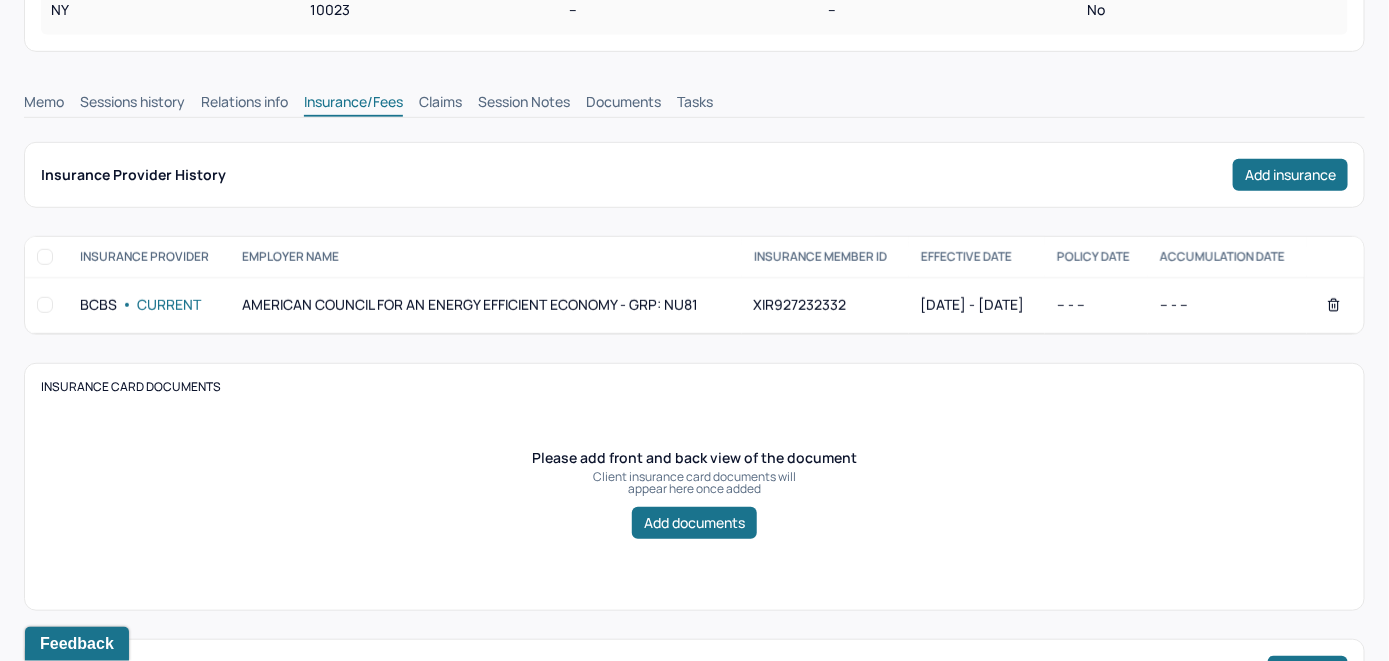 scroll, scrollTop: 345, scrollLeft: 0, axis: vertical 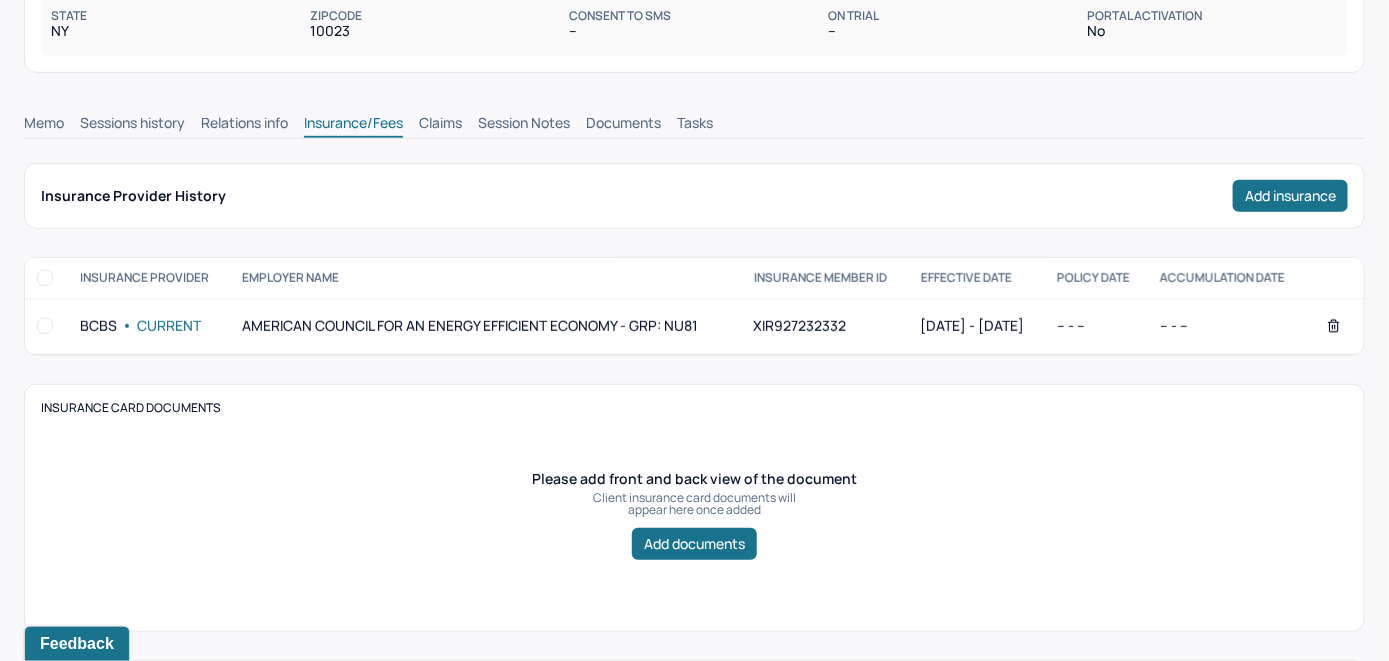 click on "Claims" at bounding box center [440, 125] 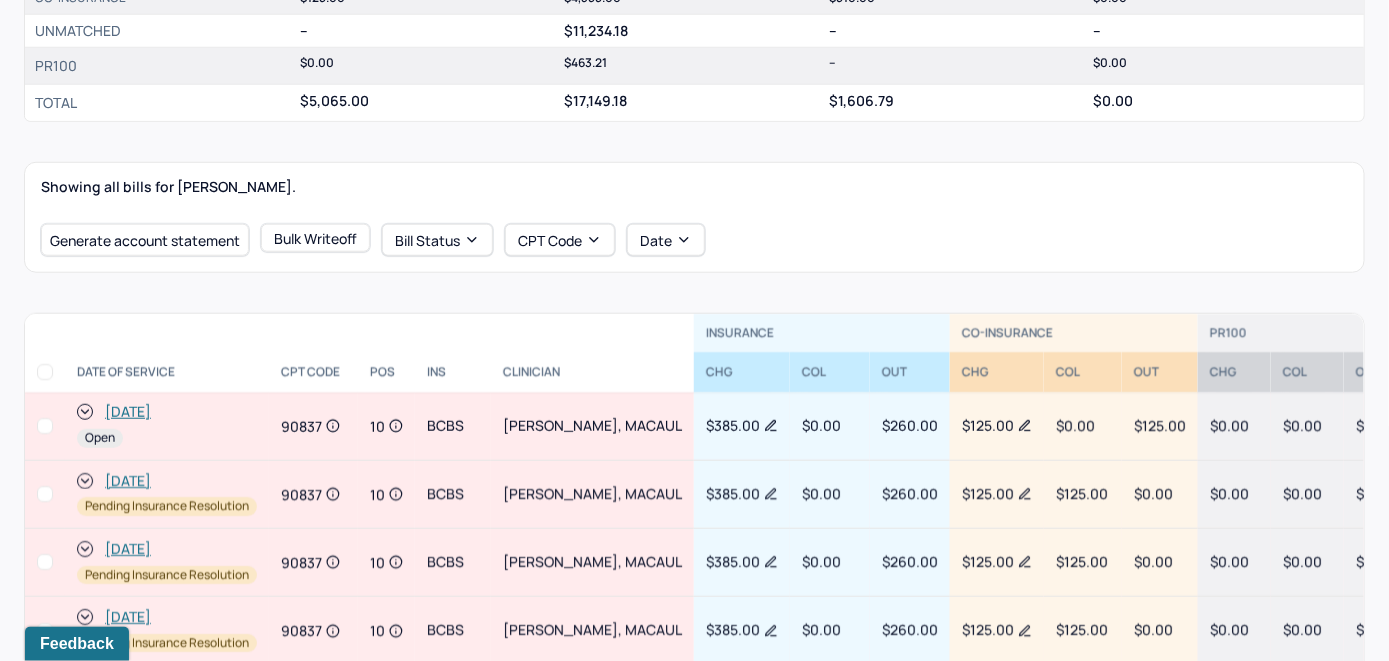 scroll, scrollTop: 645, scrollLeft: 0, axis: vertical 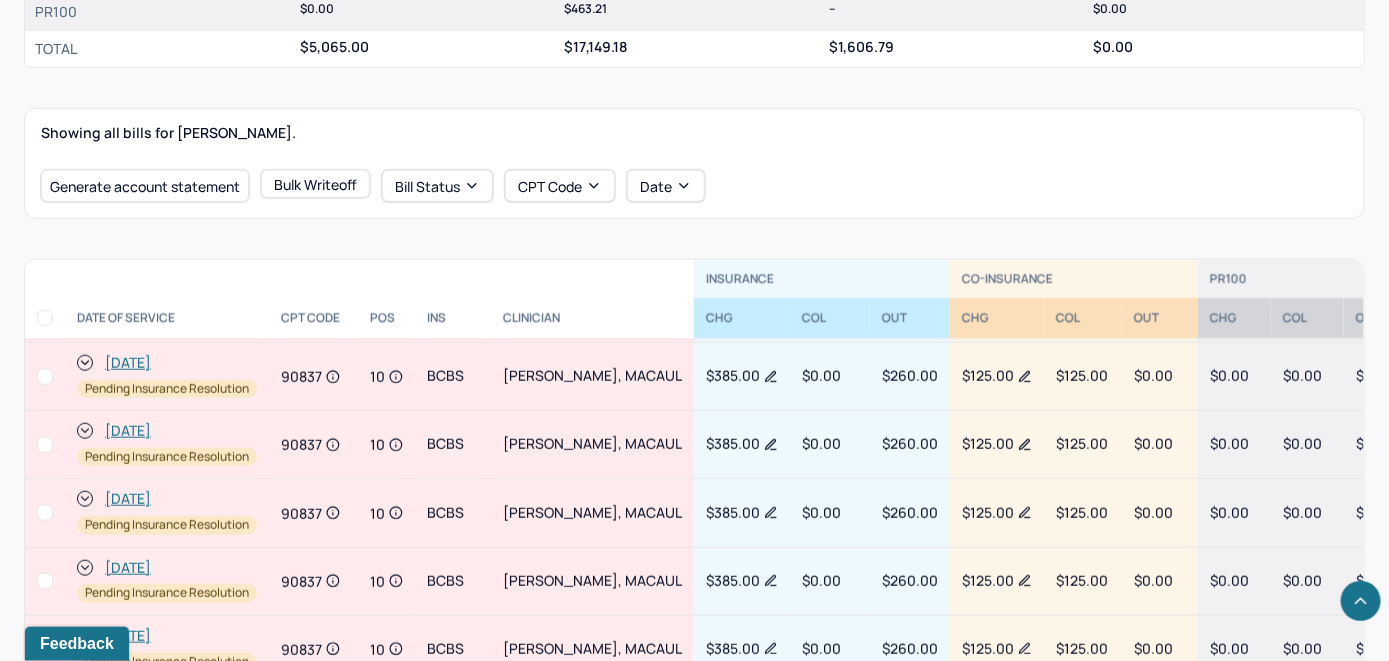 click on "Showing all bills for [PERSON_NAME].  Generate account statement Bulk Writeoff Bill Status CPT Code Date" at bounding box center [694, 163] 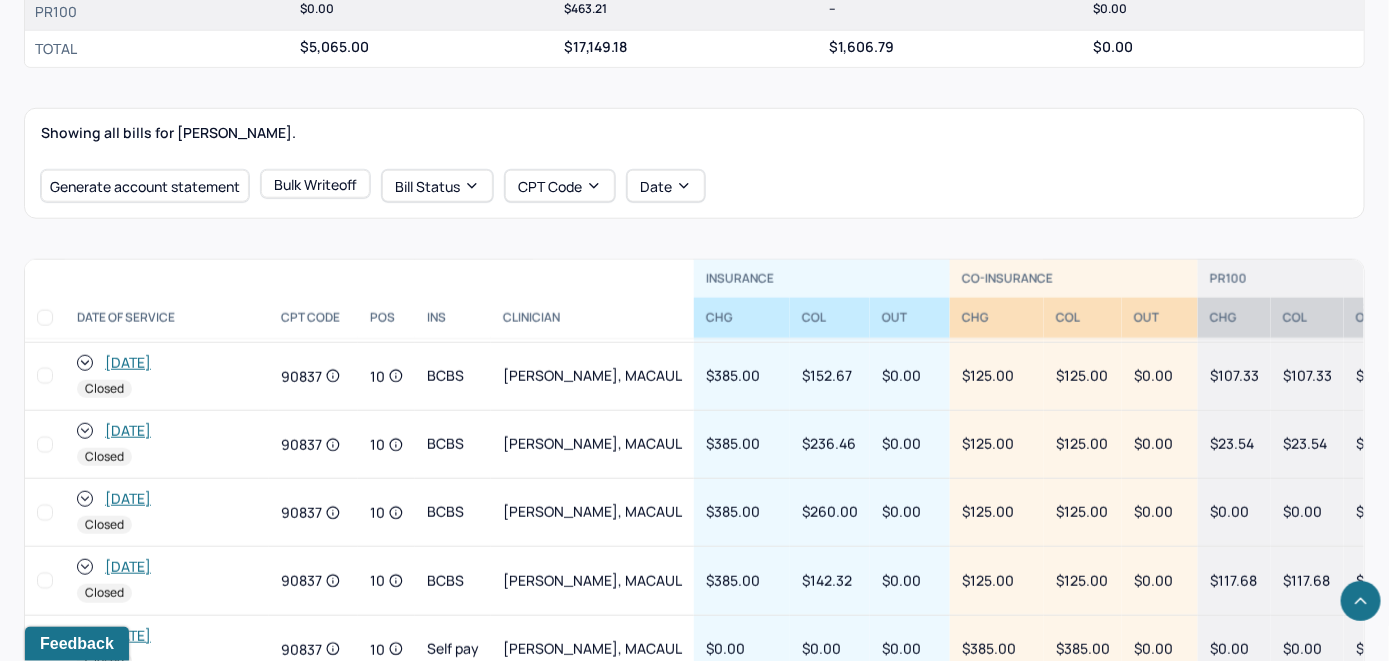 scroll, scrollTop: 1663, scrollLeft: 0, axis: vertical 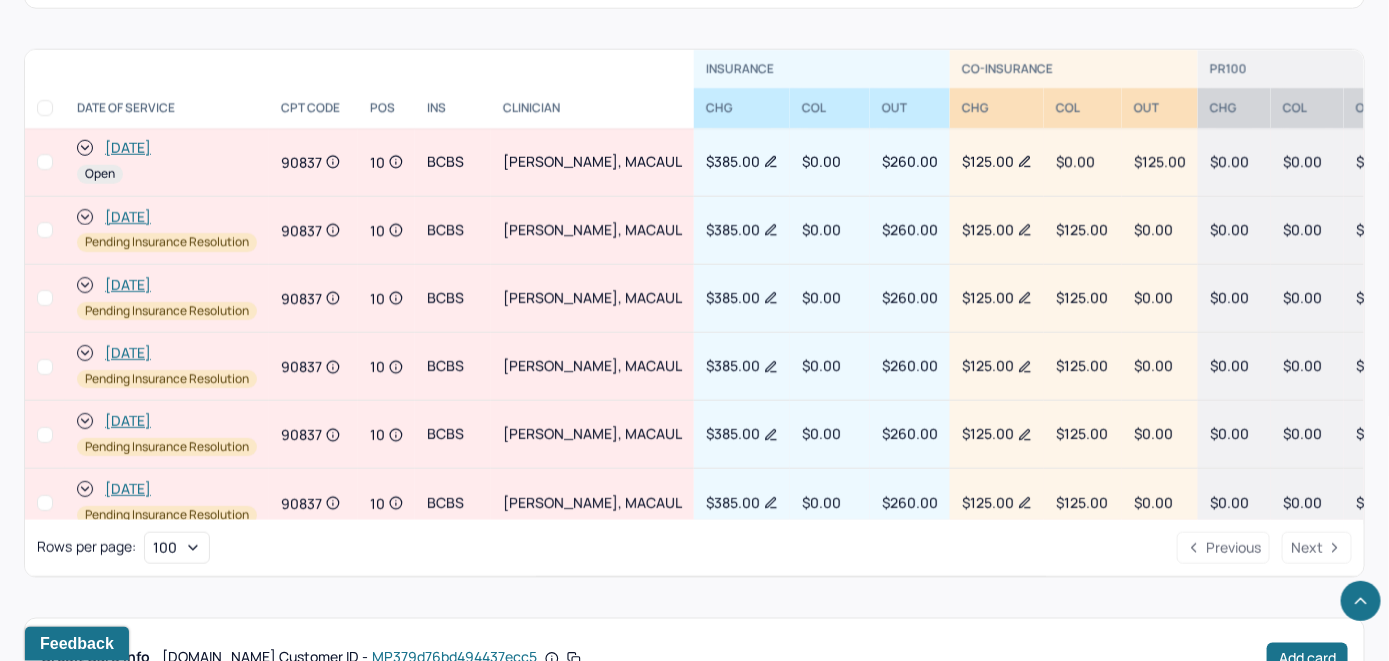 click on "[DATE]" at bounding box center (128, 148) 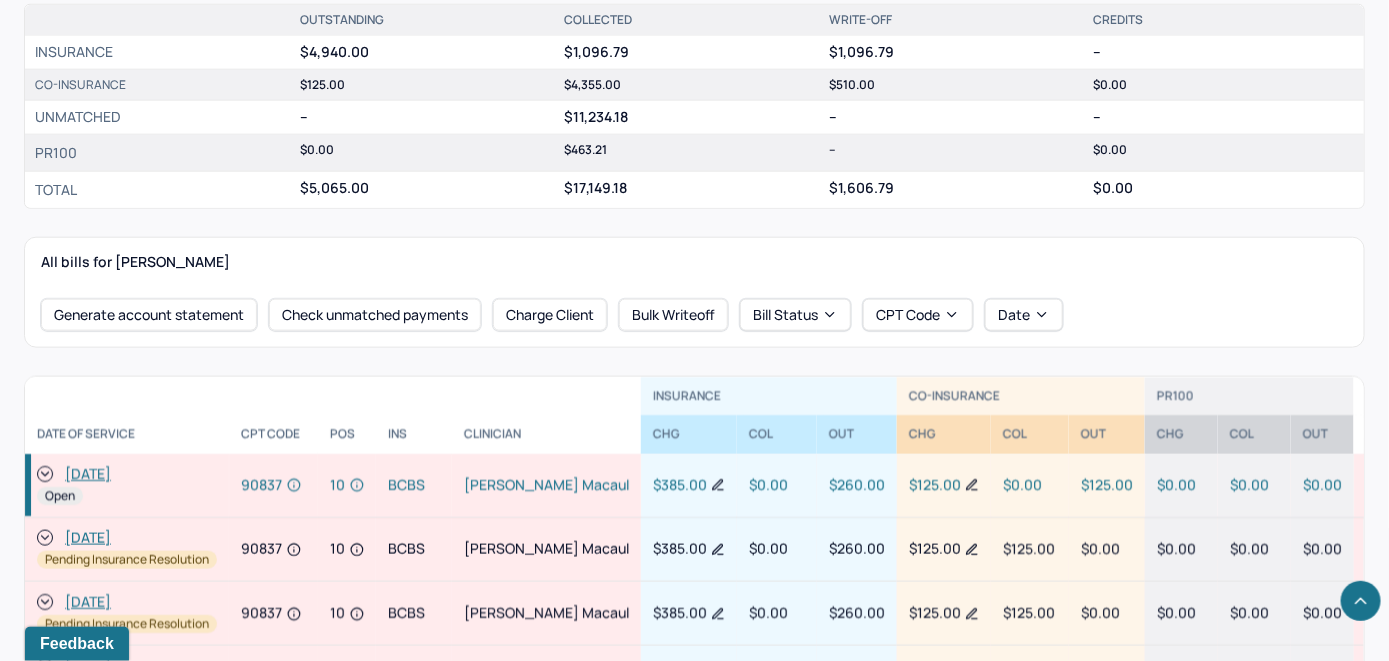 scroll, scrollTop: 843, scrollLeft: 0, axis: vertical 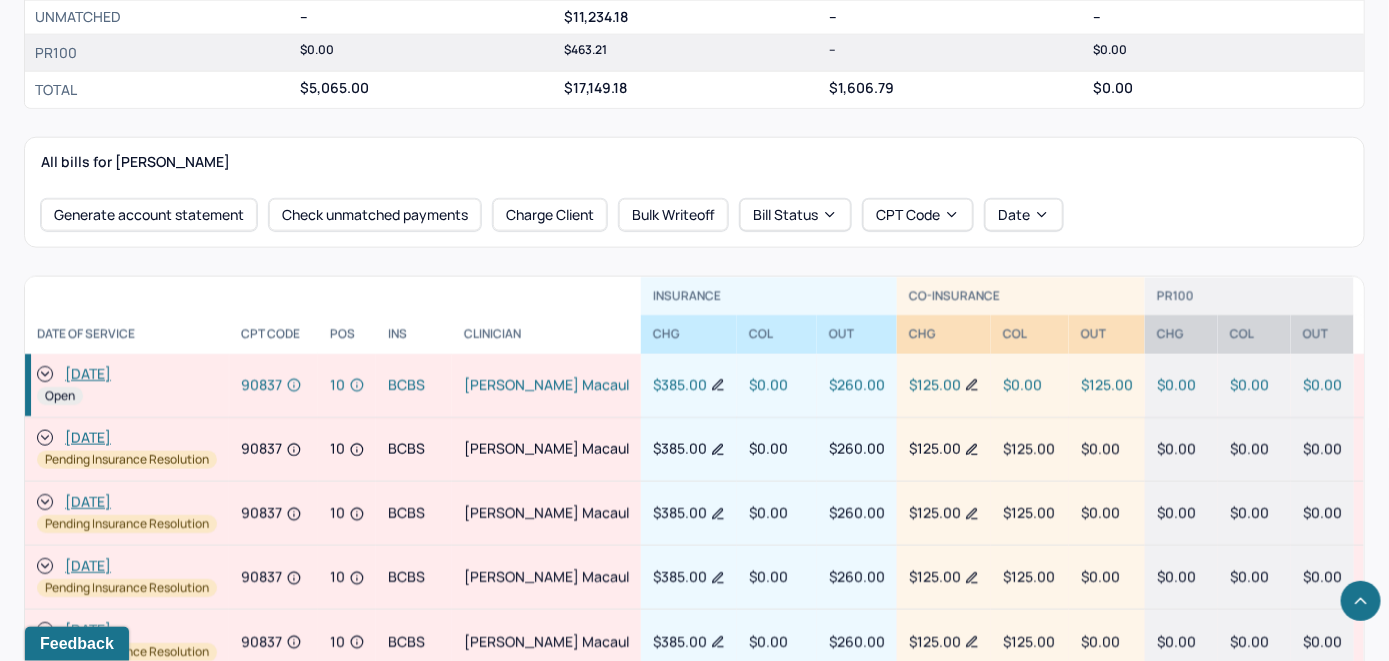 click on "[DATE]" at bounding box center [88, 374] 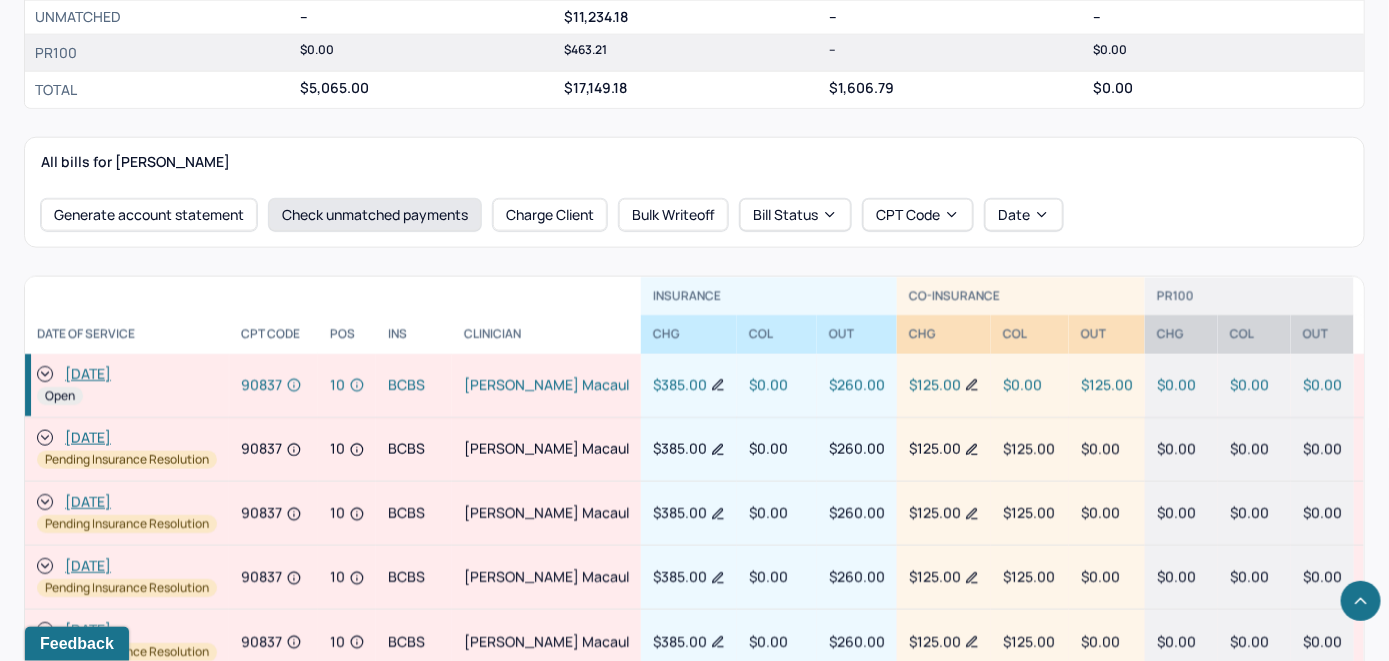 click on "Check unmatched payments" at bounding box center (375, 215) 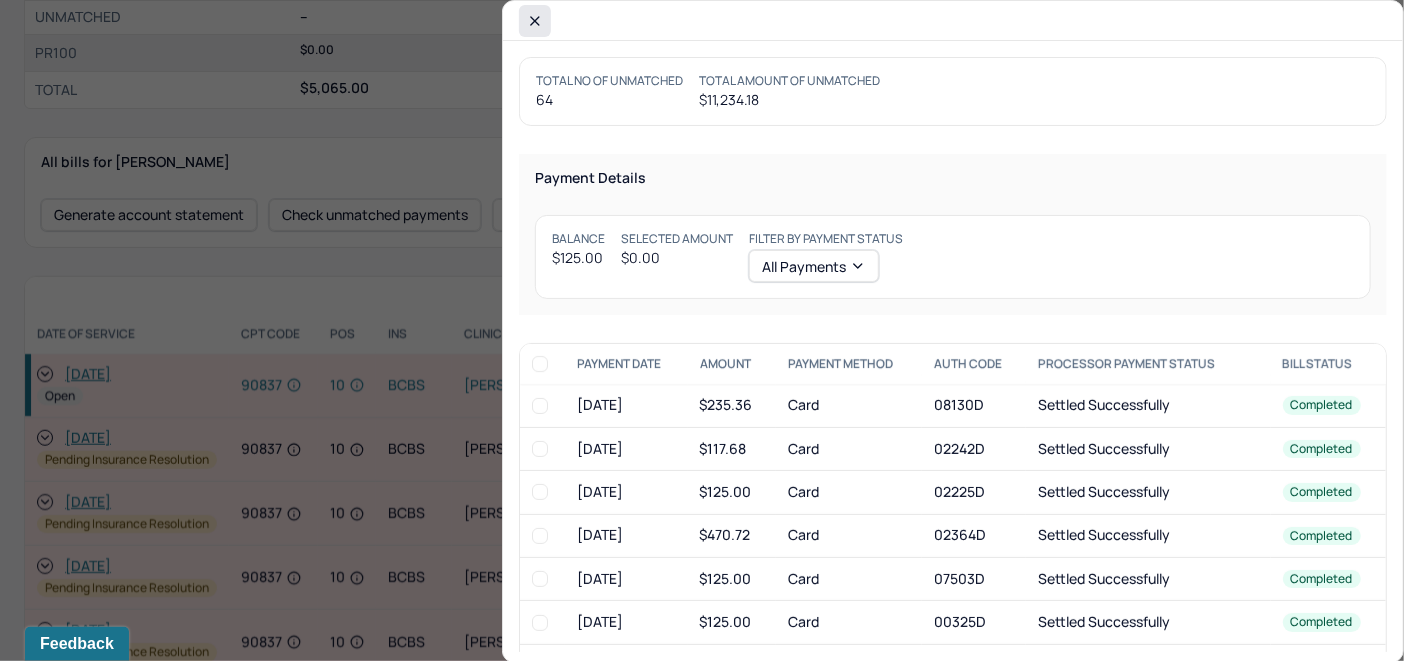 click 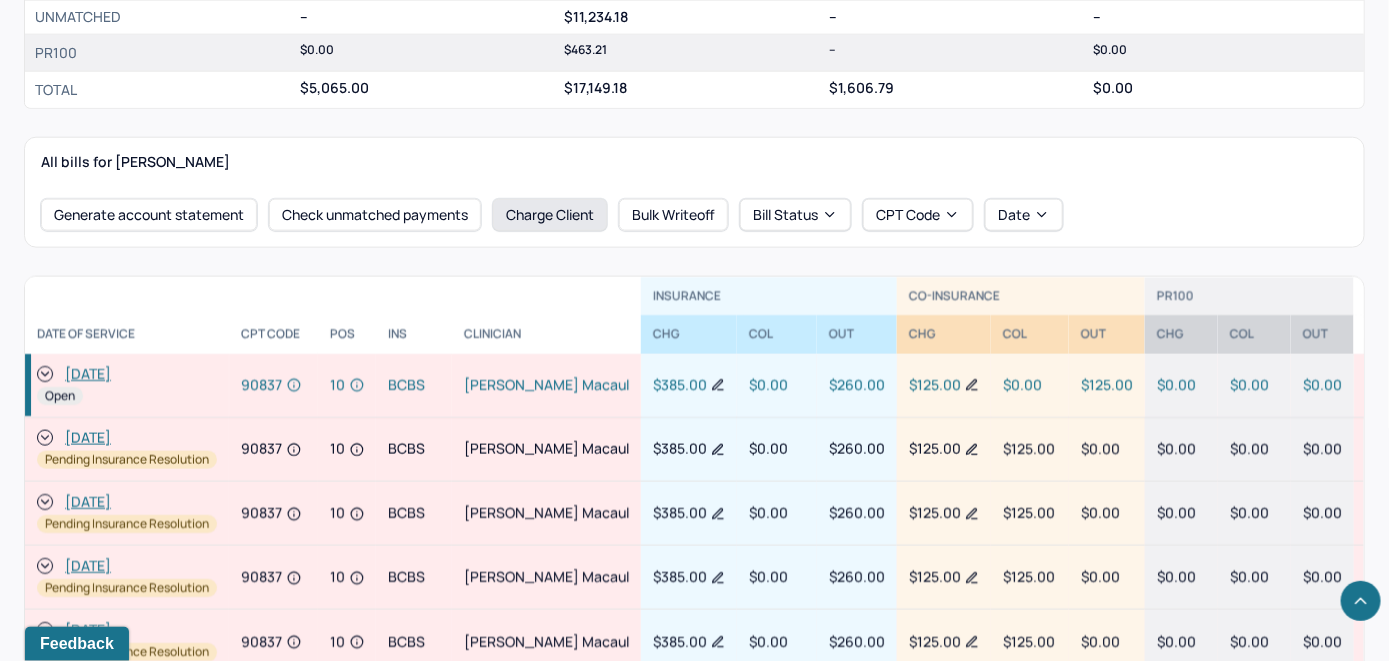 click on "Charge Client" at bounding box center [550, 215] 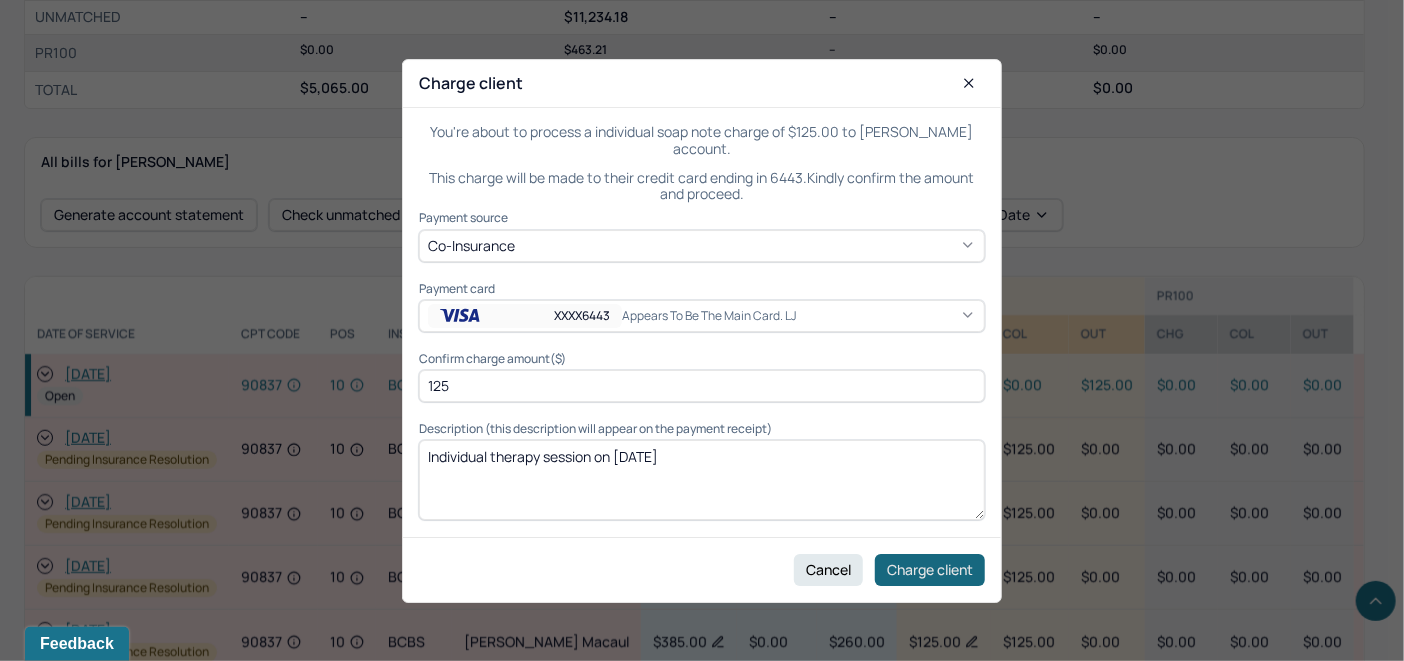 click on "Charge client" at bounding box center [930, 569] 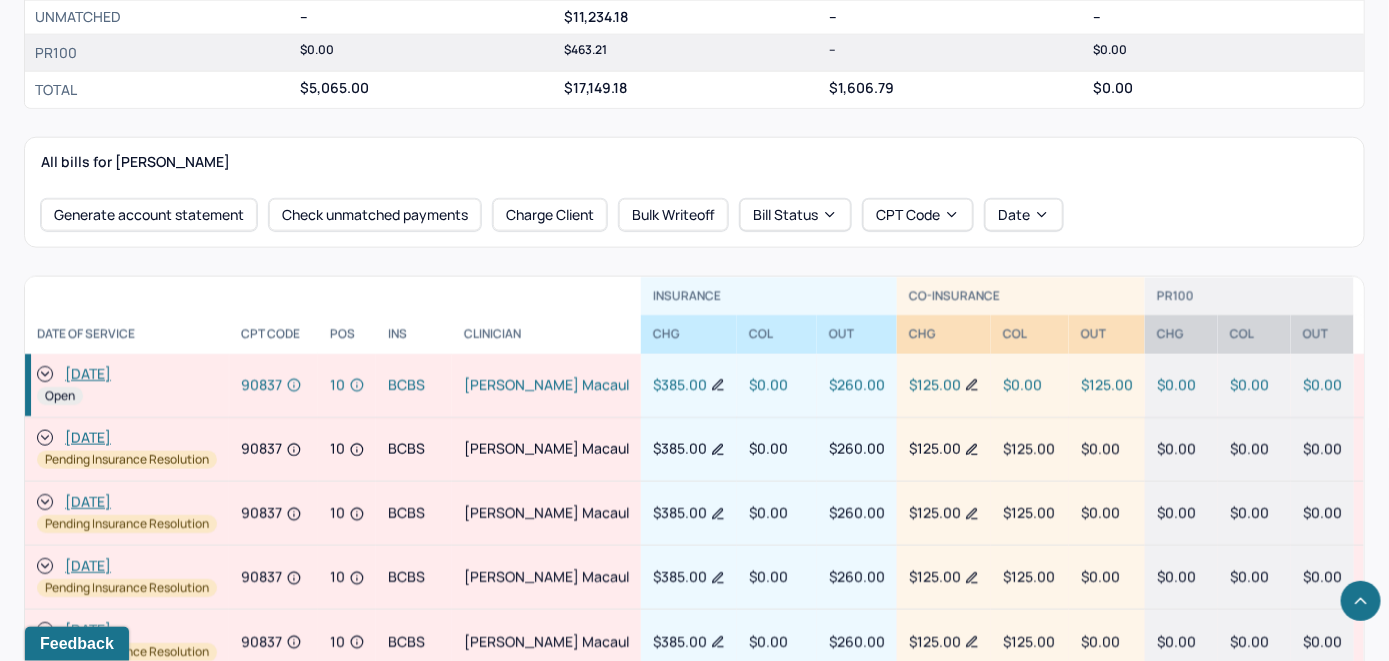 click 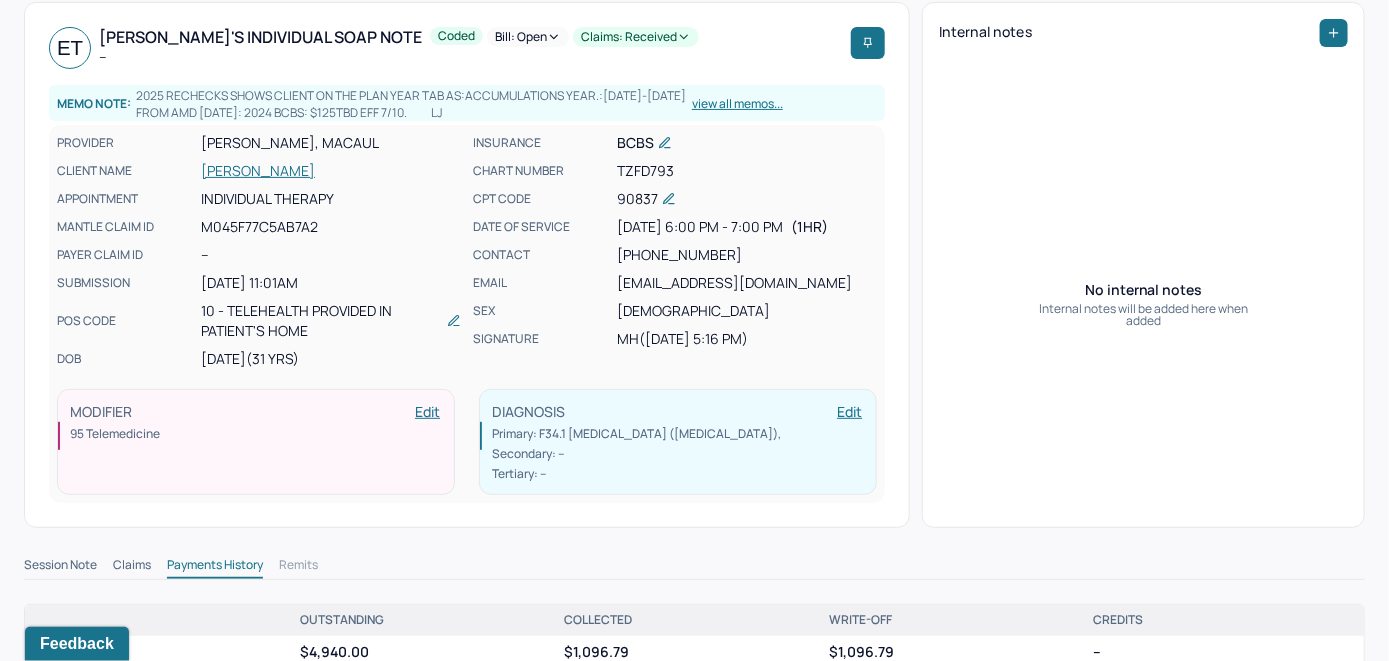 scroll, scrollTop: 0, scrollLeft: 0, axis: both 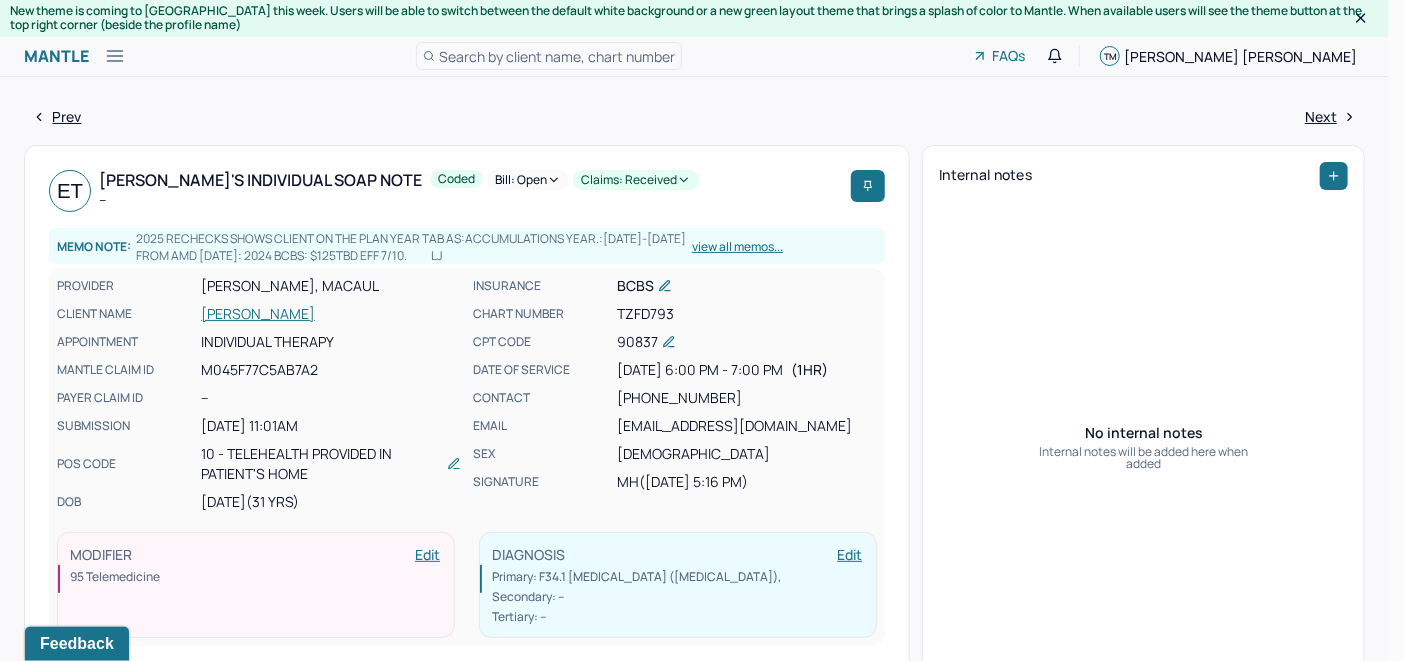 click on "Bill: Open" at bounding box center [528, 180] 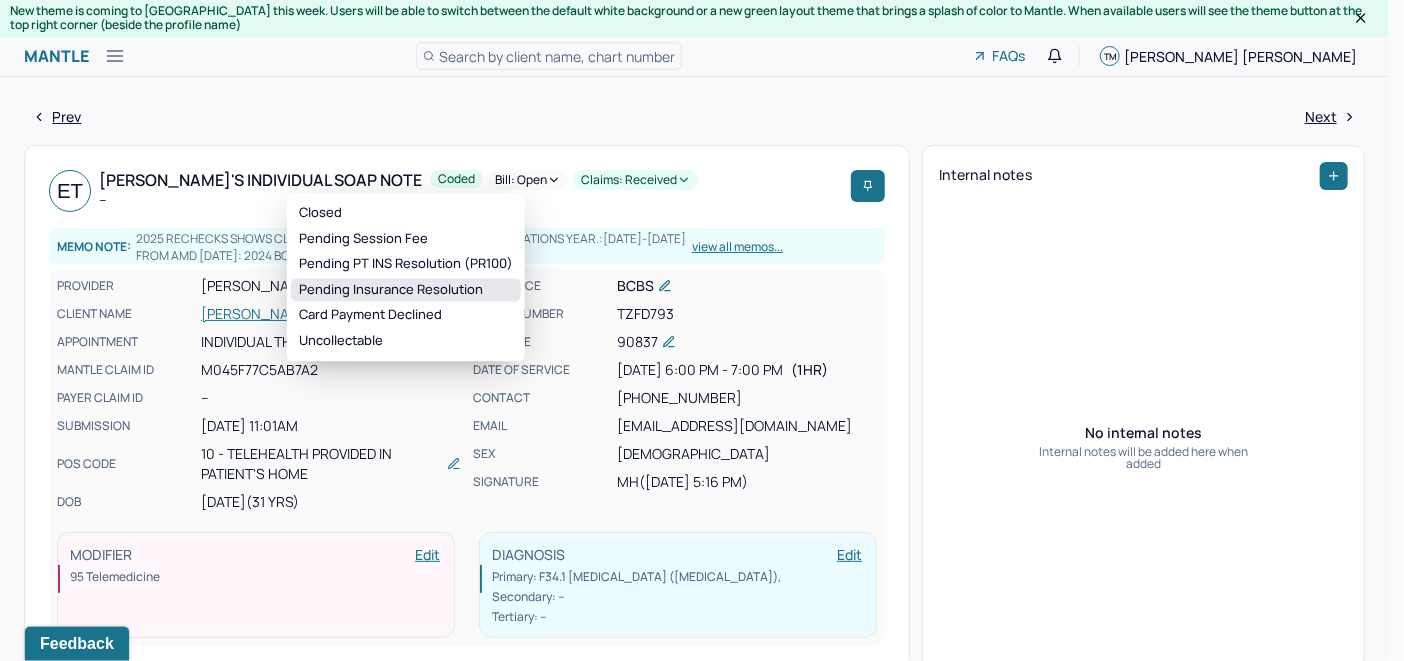click on "Pending Insurance Resolution" at bounding box center (406, 290) 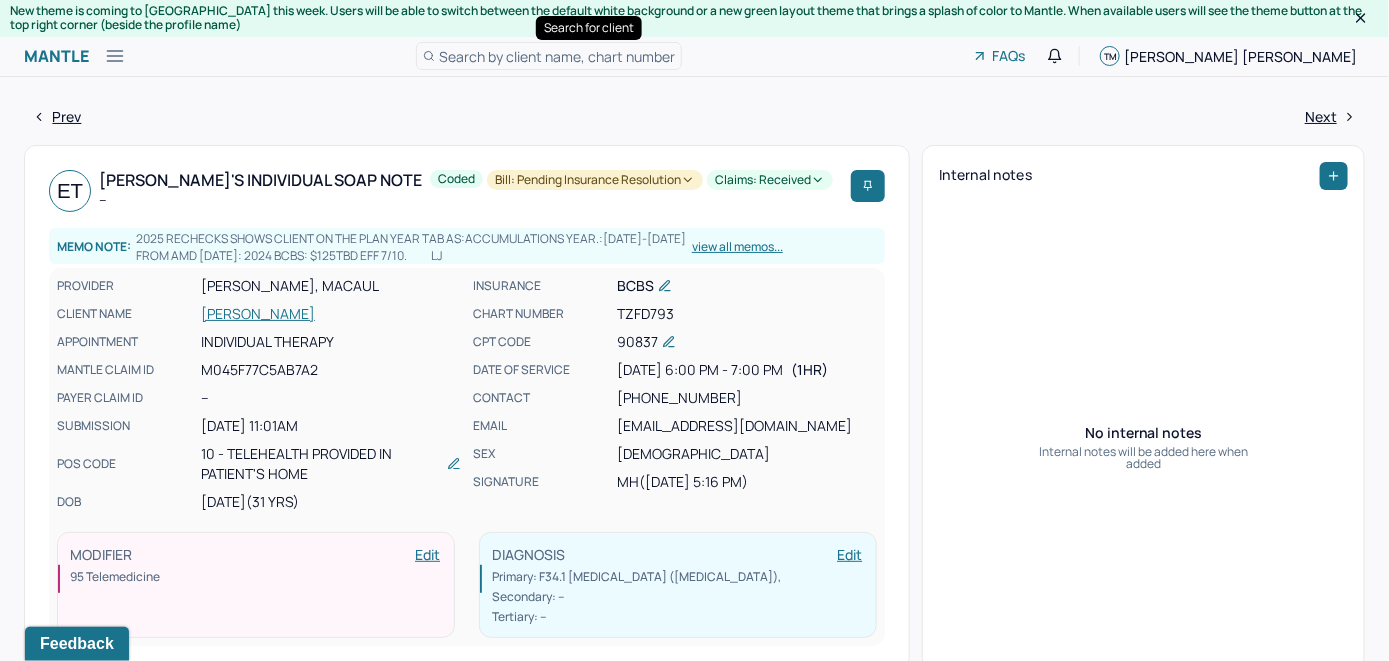 click on "Search by client name, chart number" at bounding box center [549, 56] 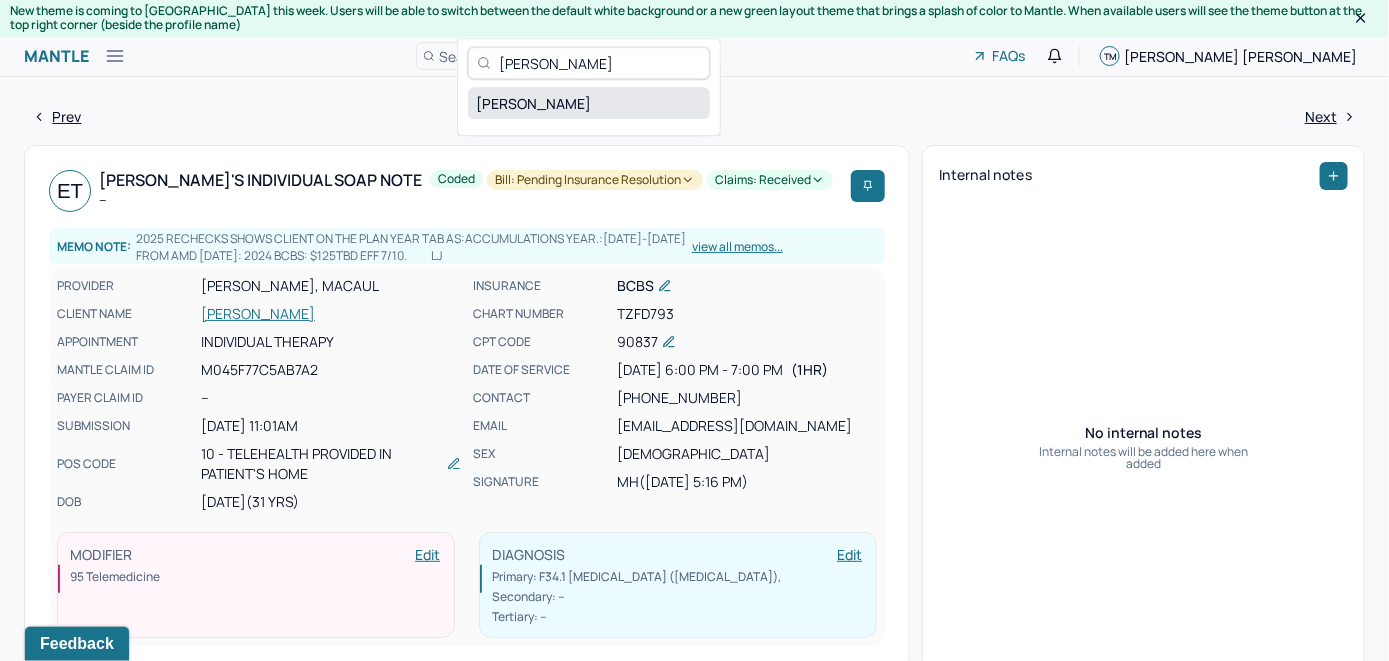 type on "[PERSON_NAME]" 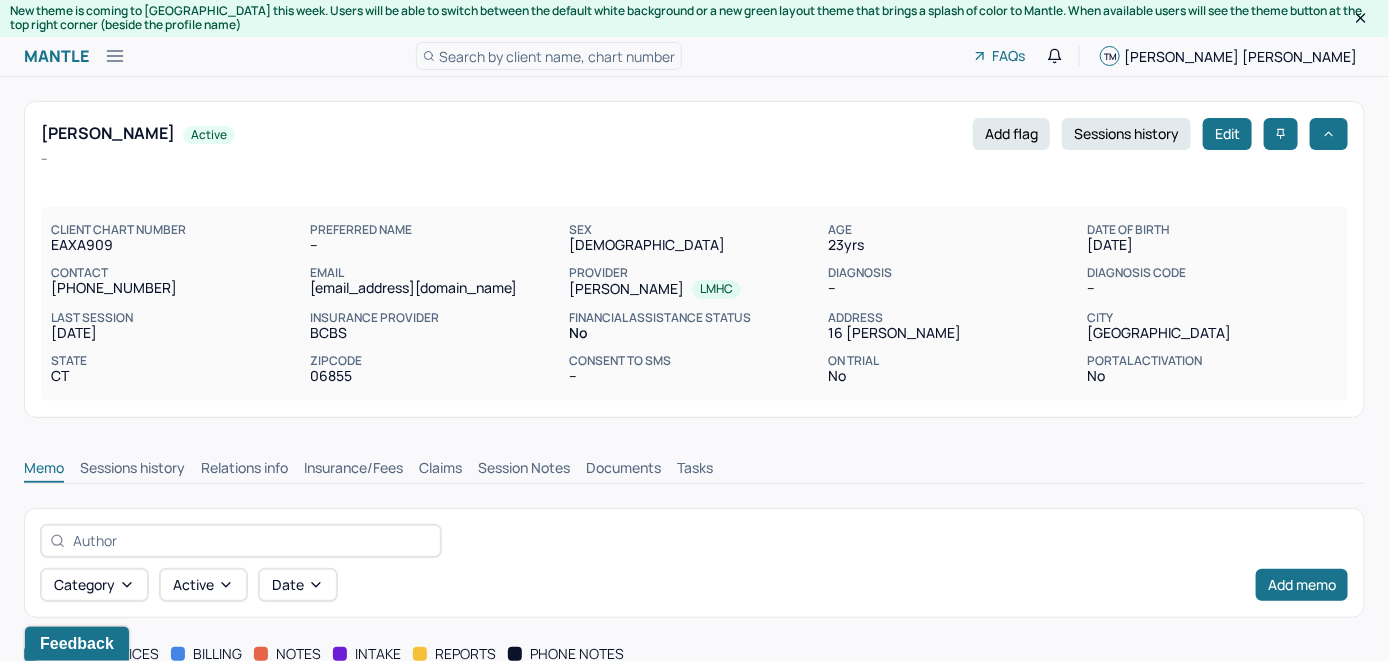 scroll, scrollTop: 0, scrollLeft: 0, axis: both 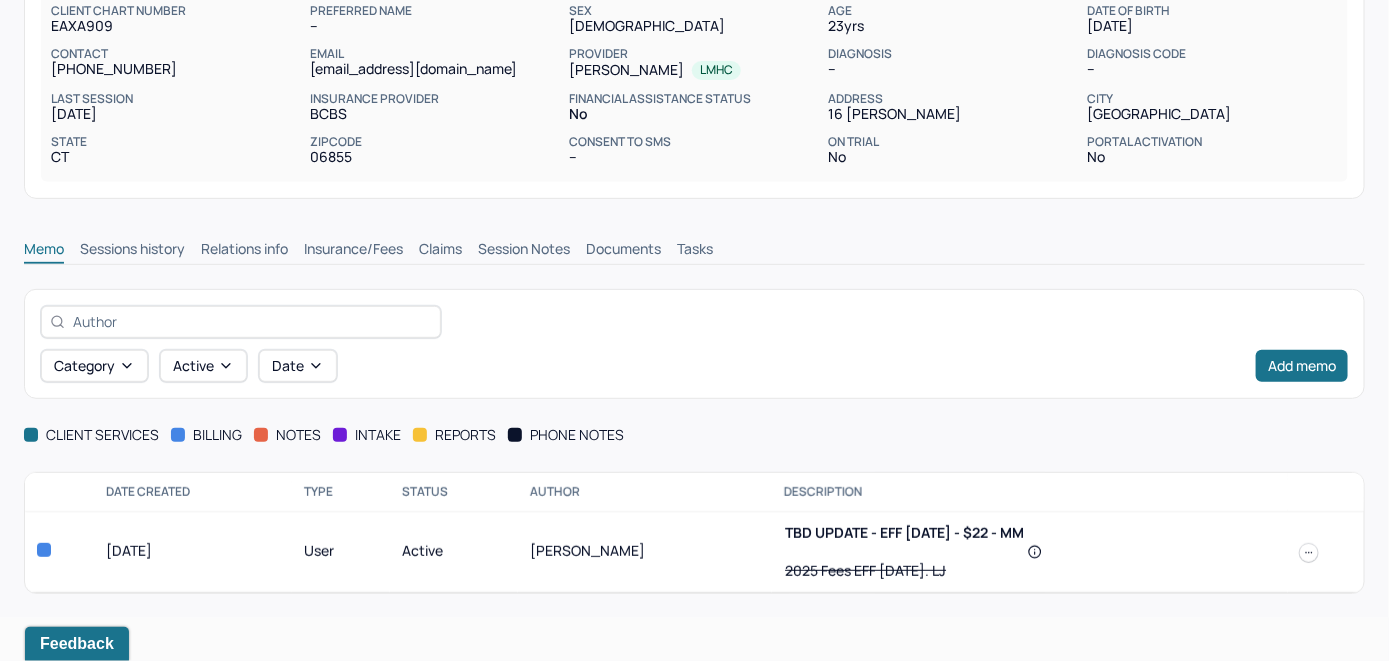 click on "Insurance/Fees" at bounding box center [353, 251] 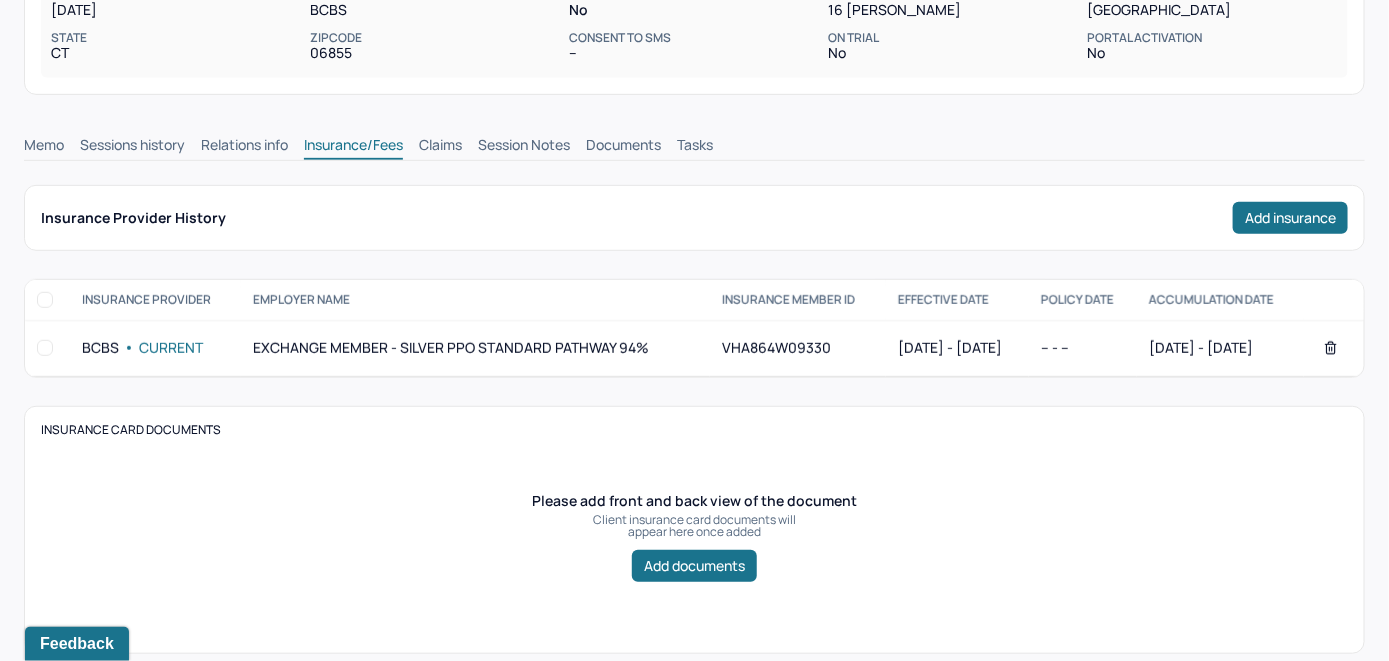 scroll, scrollTop: 319, scrollLeft: 0, axis: vertical 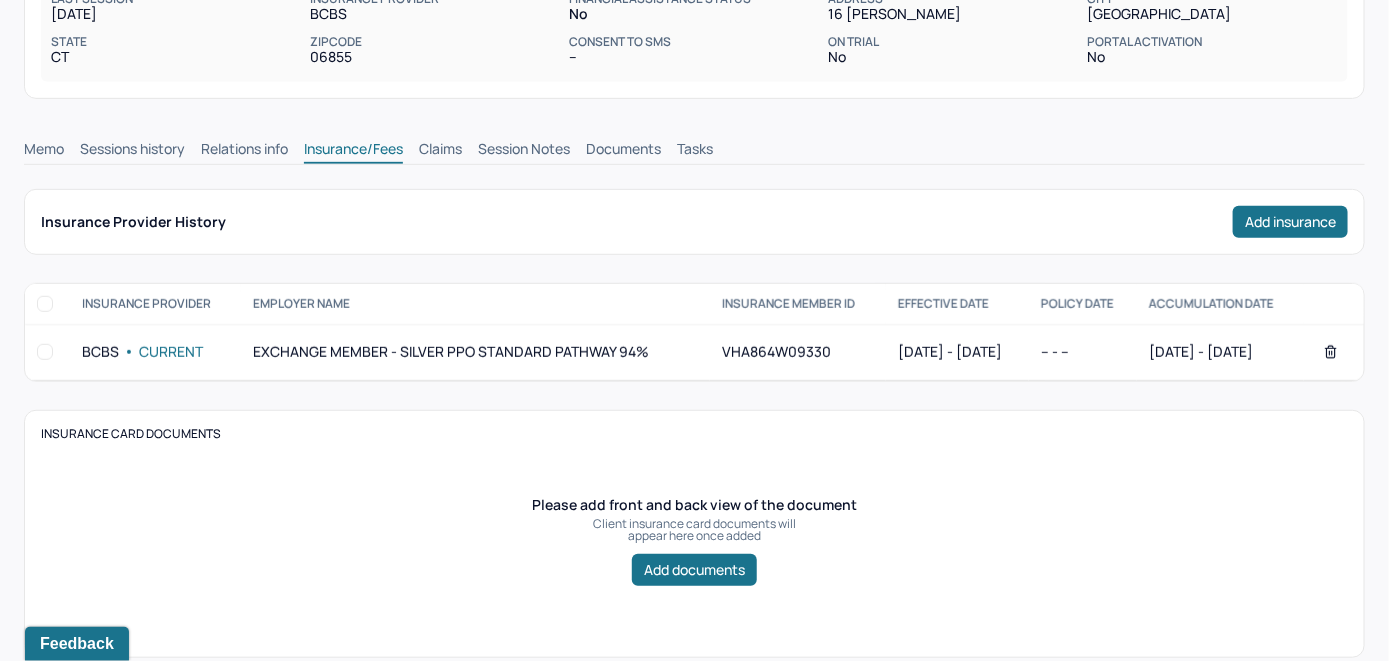 click on "Claims" at bounding box center [440, 151] 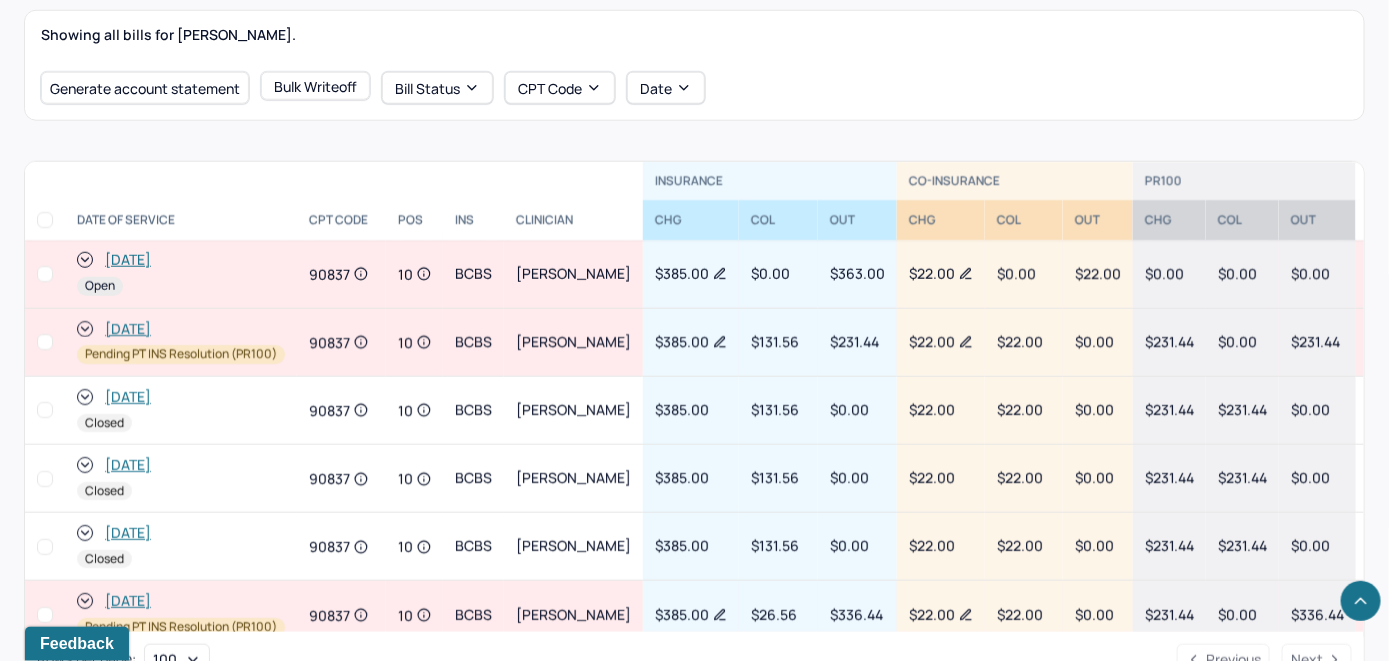 scroll, scrollTop: 707, scrollLeft: 0, axis: vertical 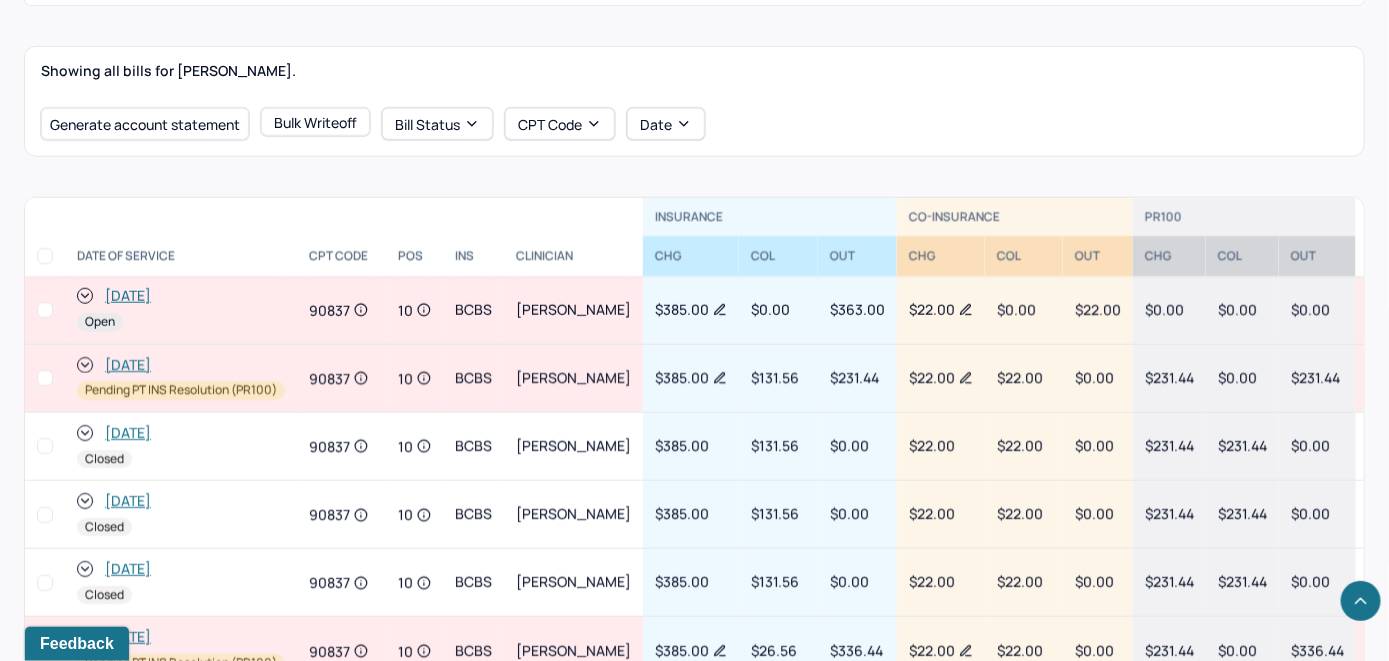click on "[DATE]" at bounding box center (128, 296) 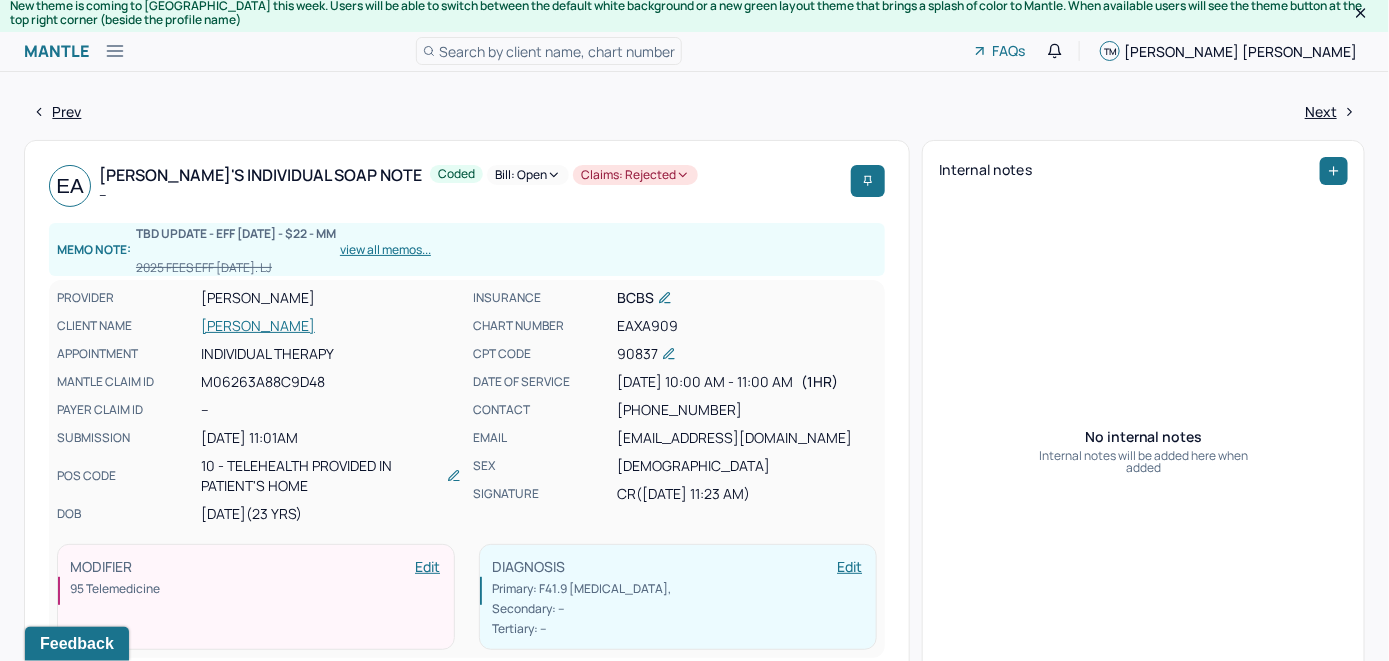 scroll, scrollTop: 0, scrollLeft: 0, axis: both 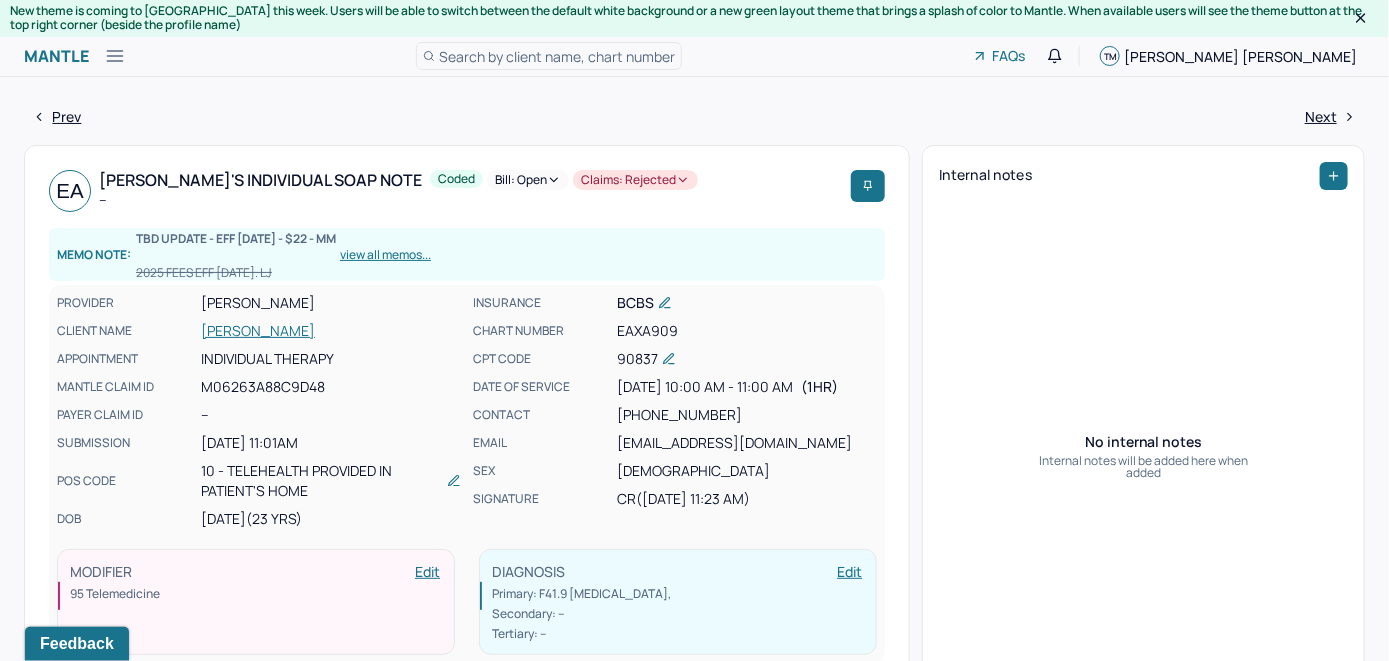 click on "[PERSON_NAME]" at bounding box center (331, 331) 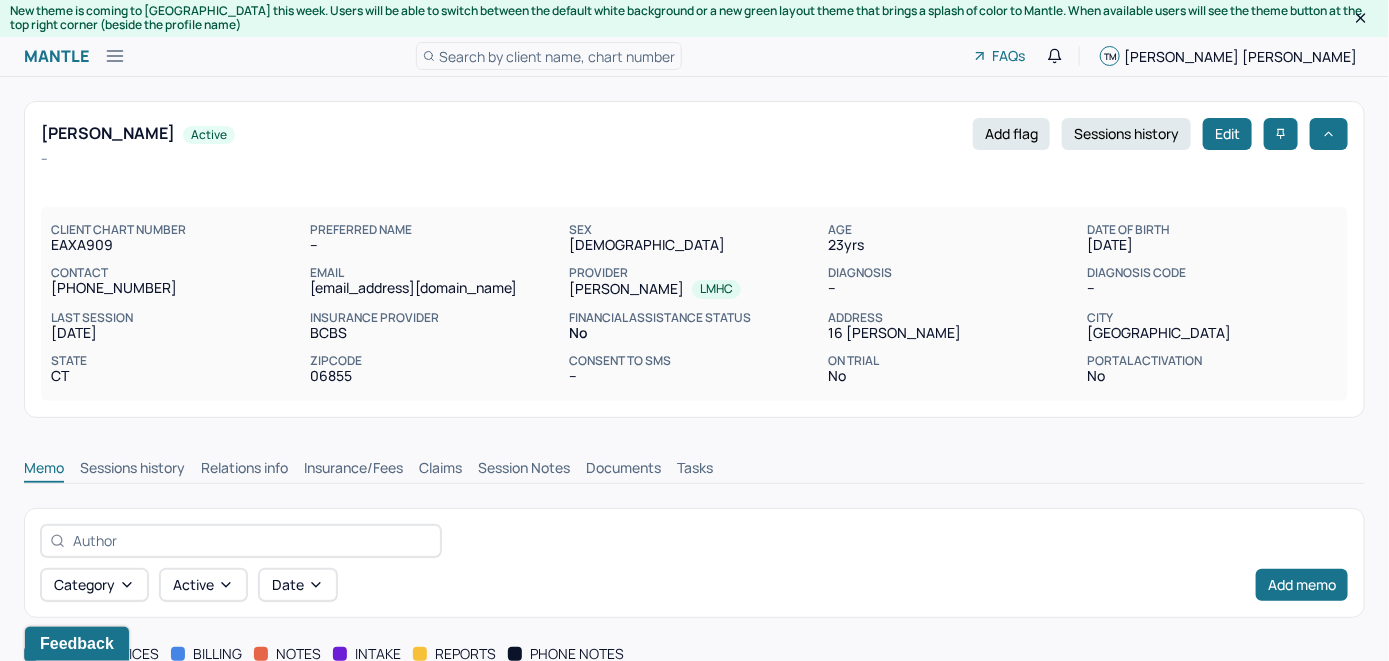 click on "Claims" at bounding box center [440, 470] 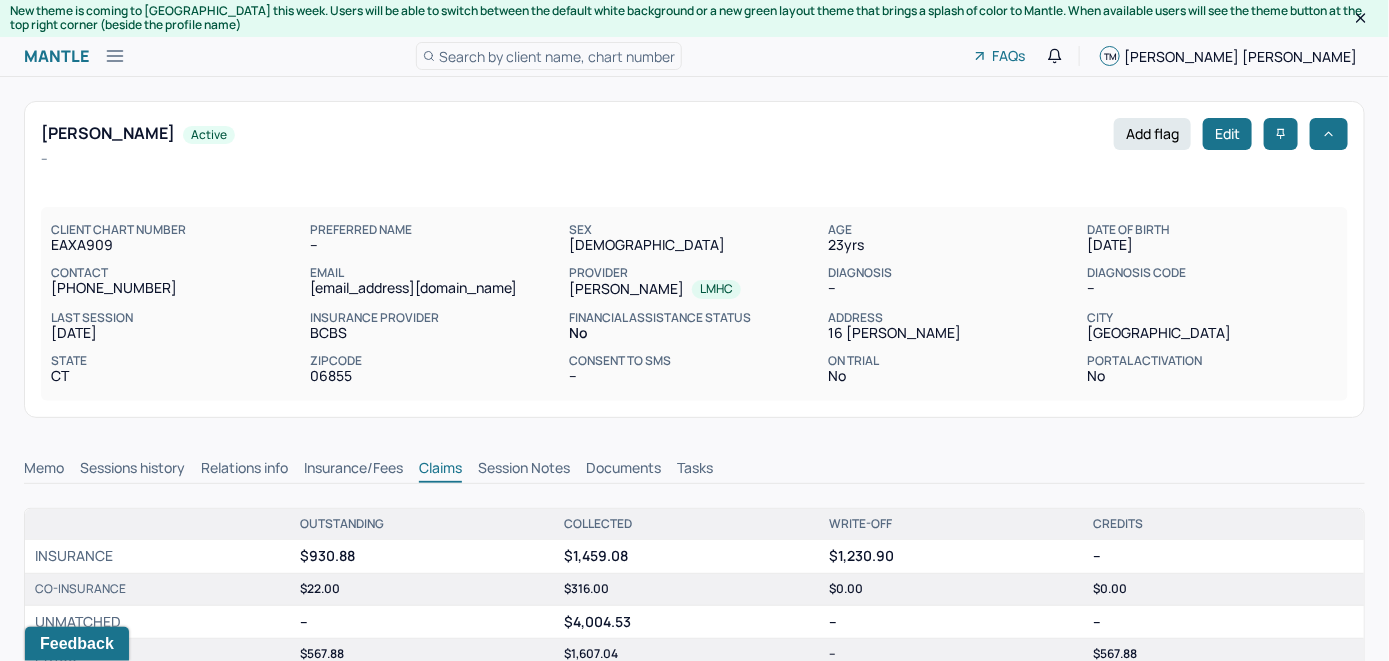 scroll, scrollTop: 0, scrollLeft: 0, axis: both 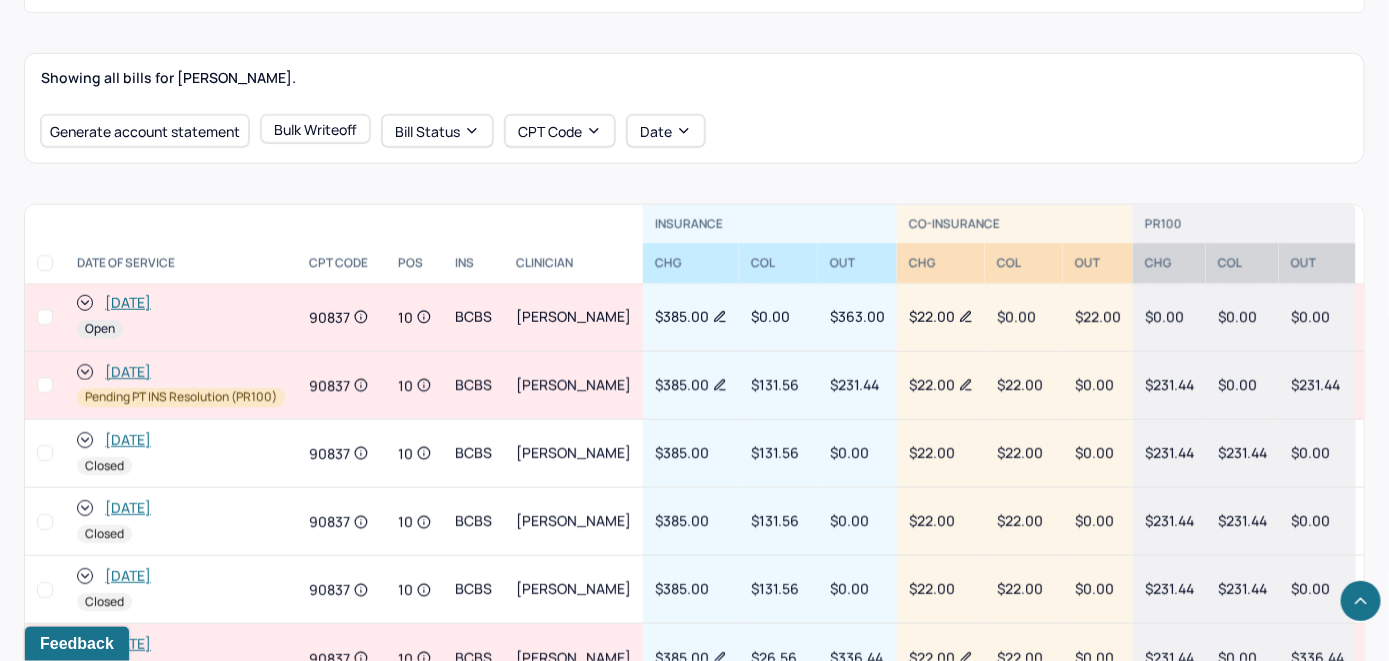 click on "[DATE]" at bounding box center [128, 303] 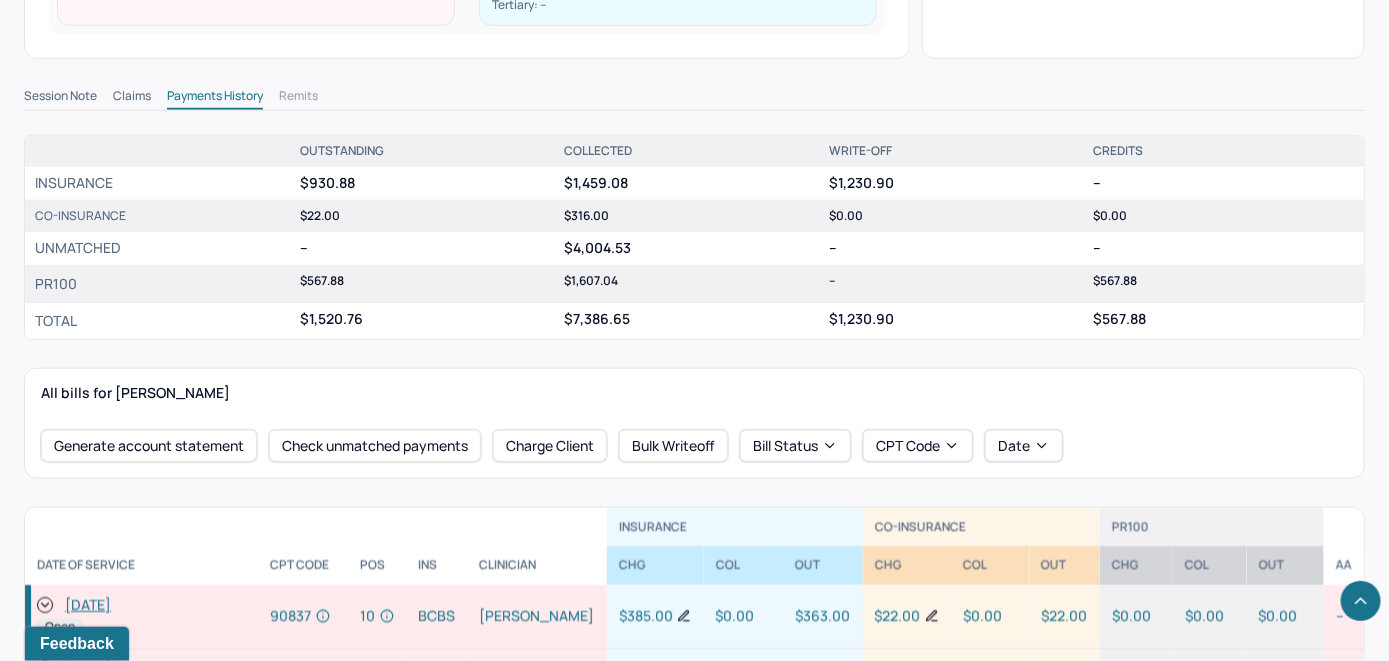 scroll, scrollTop: 823, scrollLeft: 0, axis: vertical 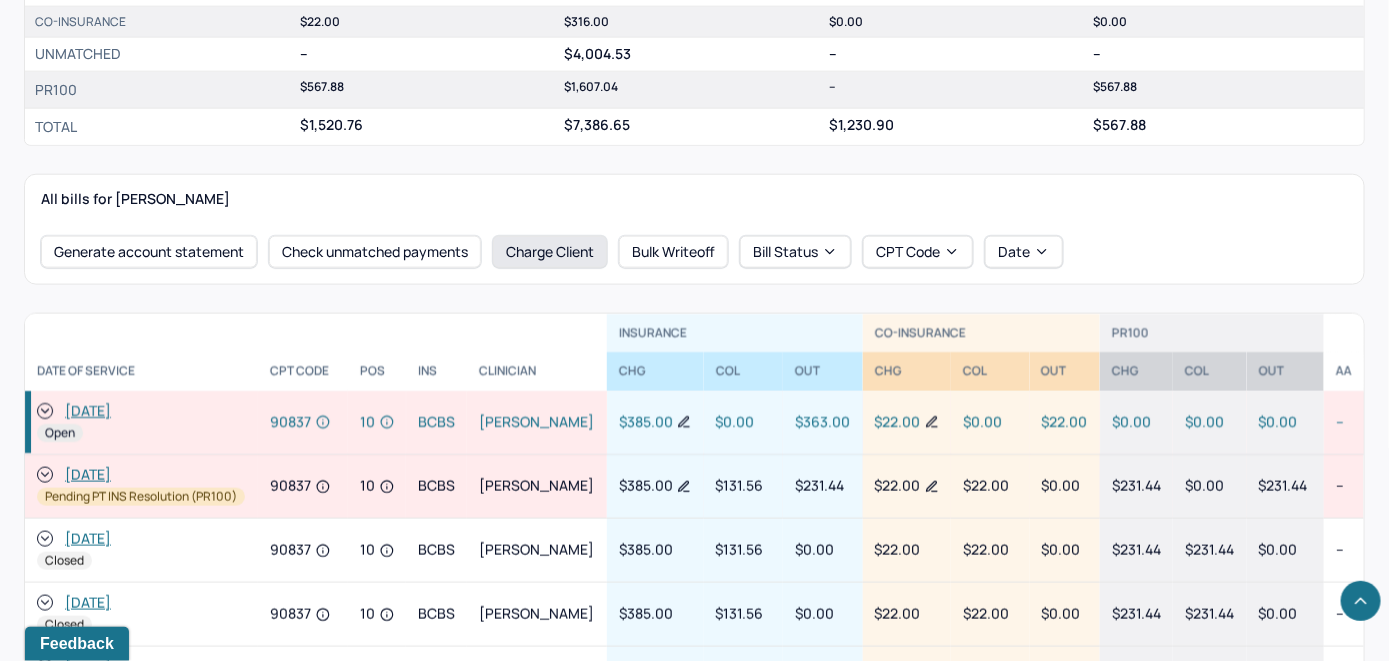click on "Charge Client" at bounding box center [550, 252] 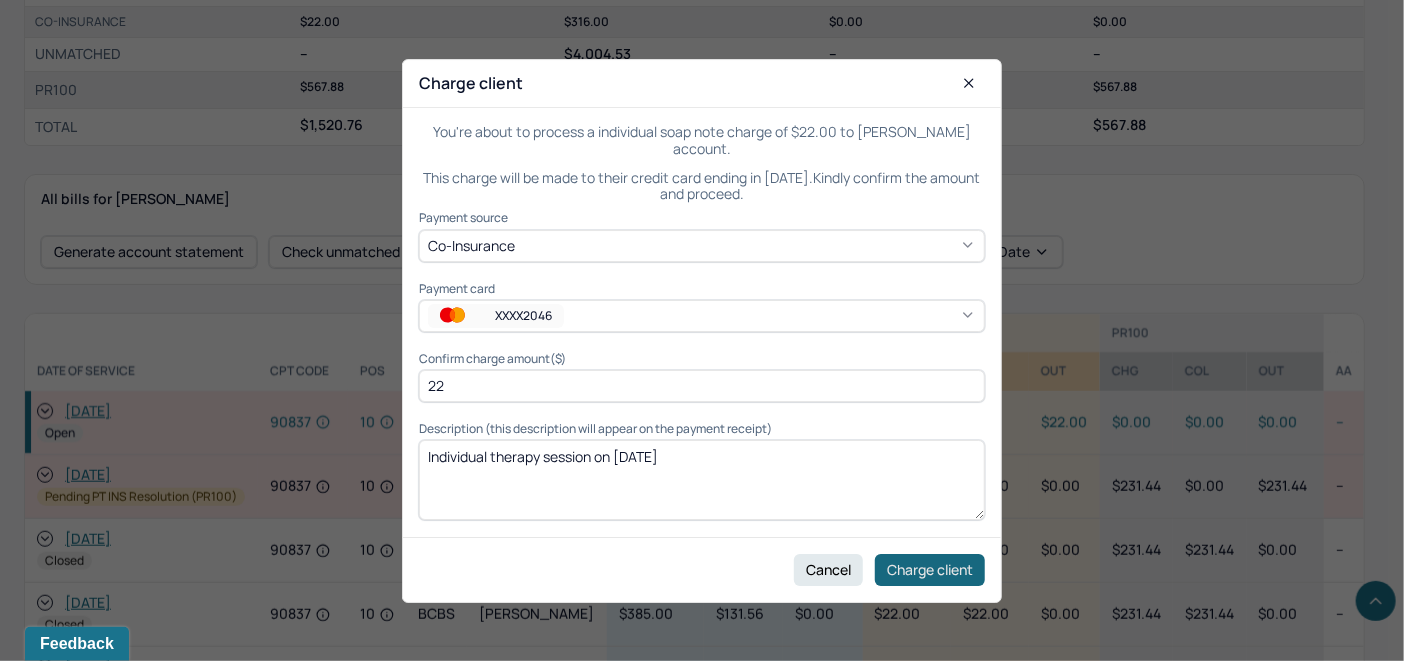 click on "Charge client" at bounding box center [930, 569] 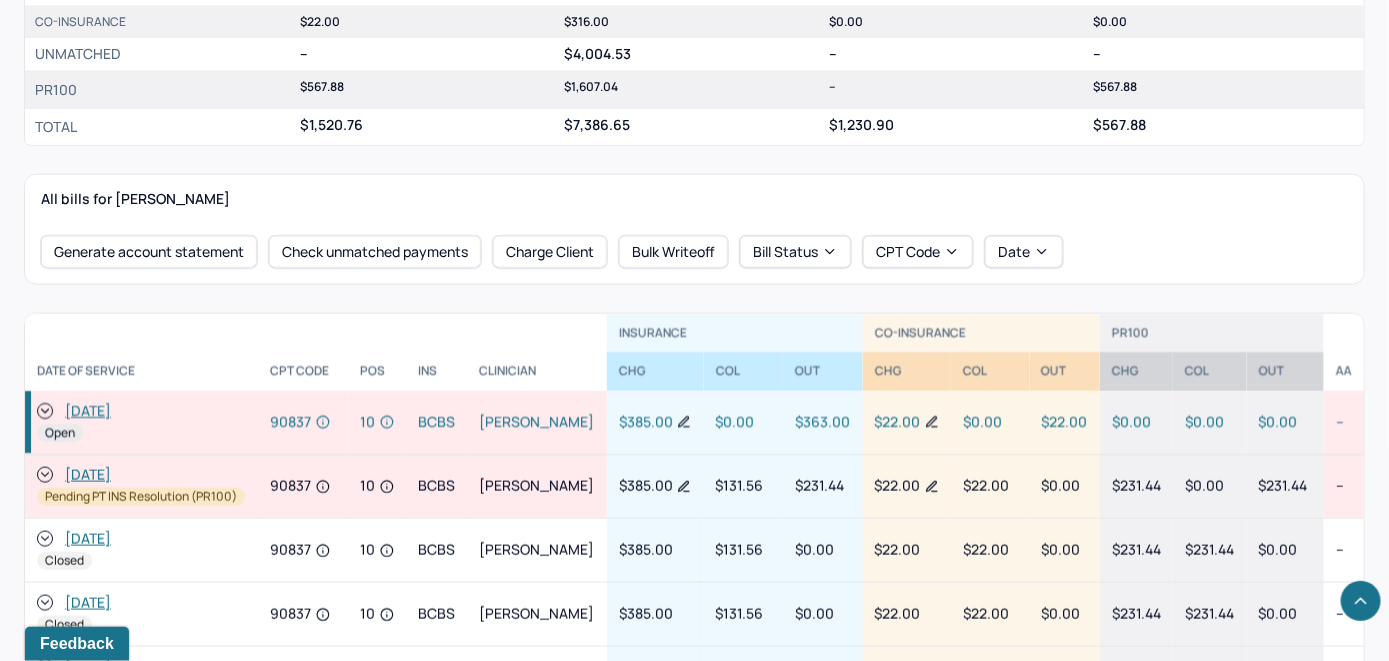 click 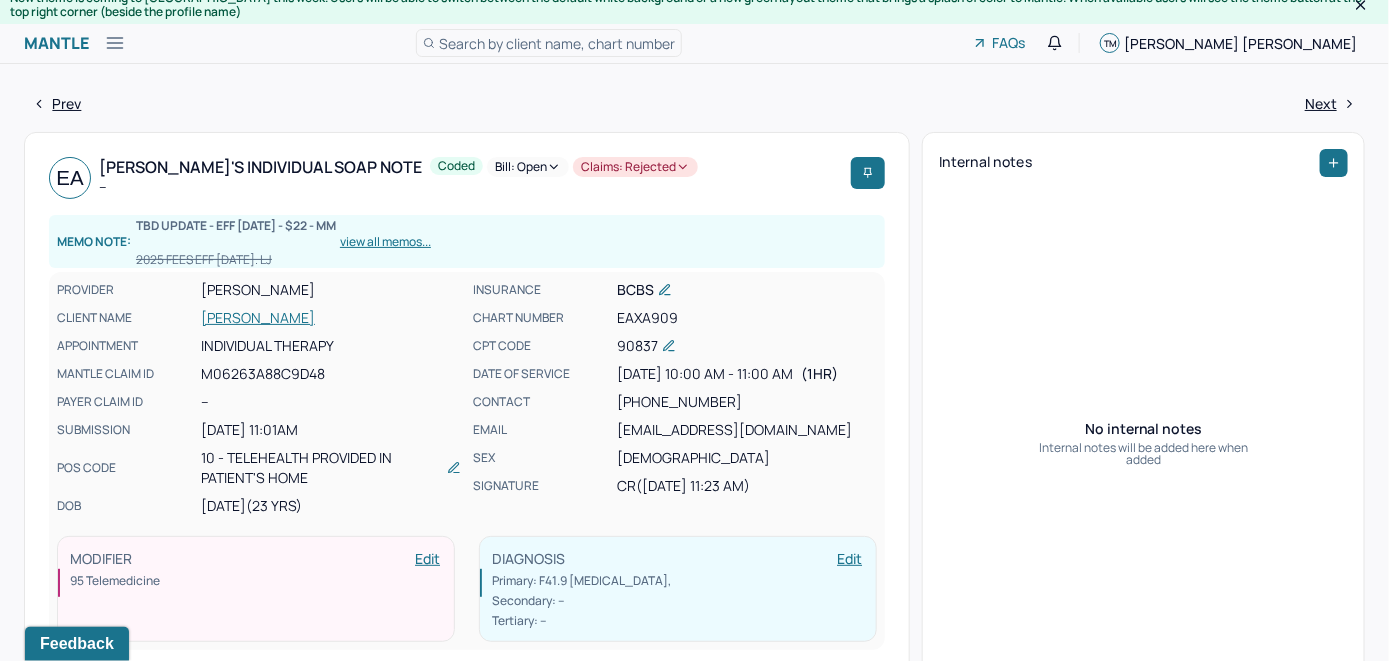 scroll, scrollTop: 0, scrollLeft: 0, axis: both 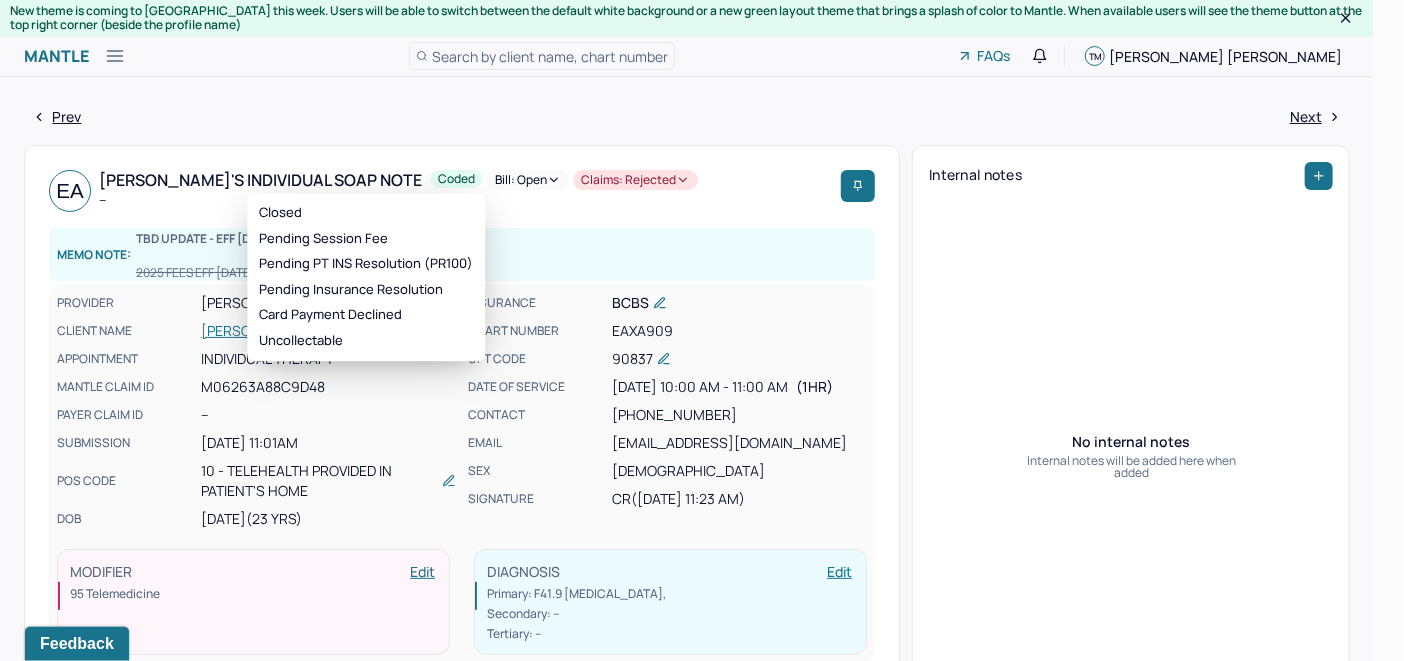 click on "Bill: Open" at bounding box center [528, 180] 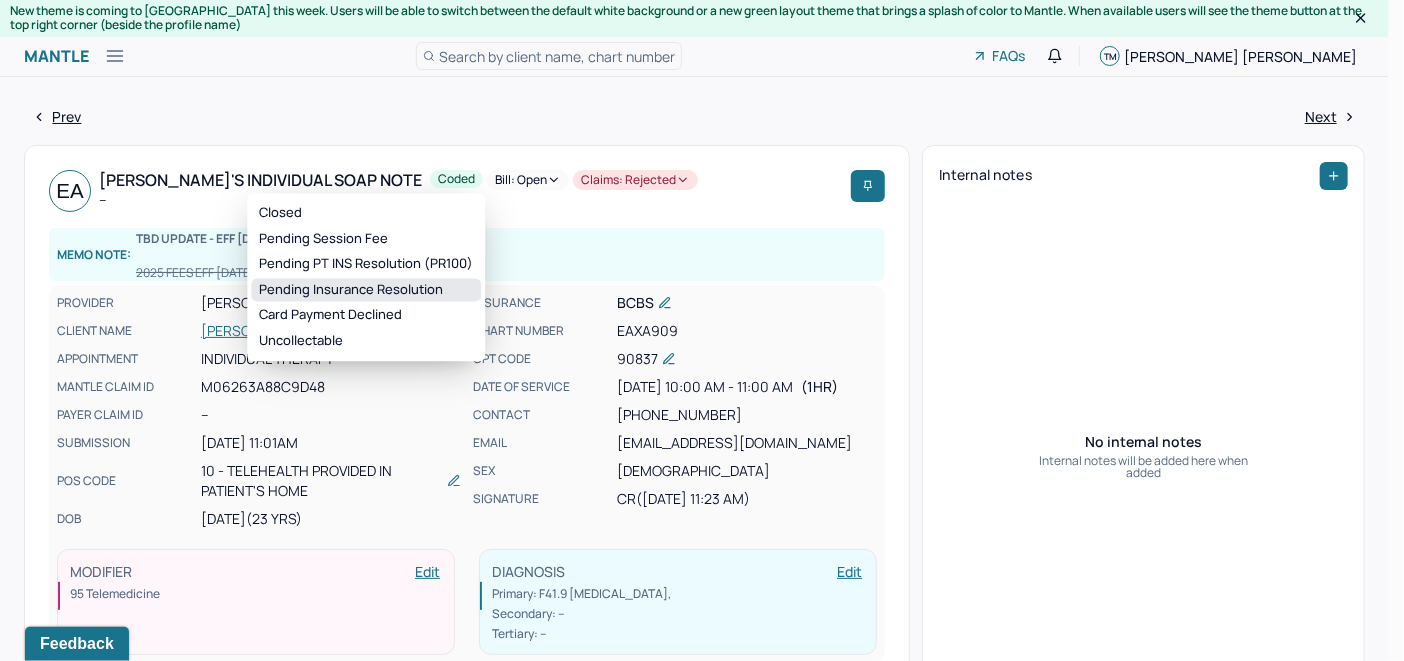 click on "Pending Insurance Resolution" at bounding box center [366, 290] 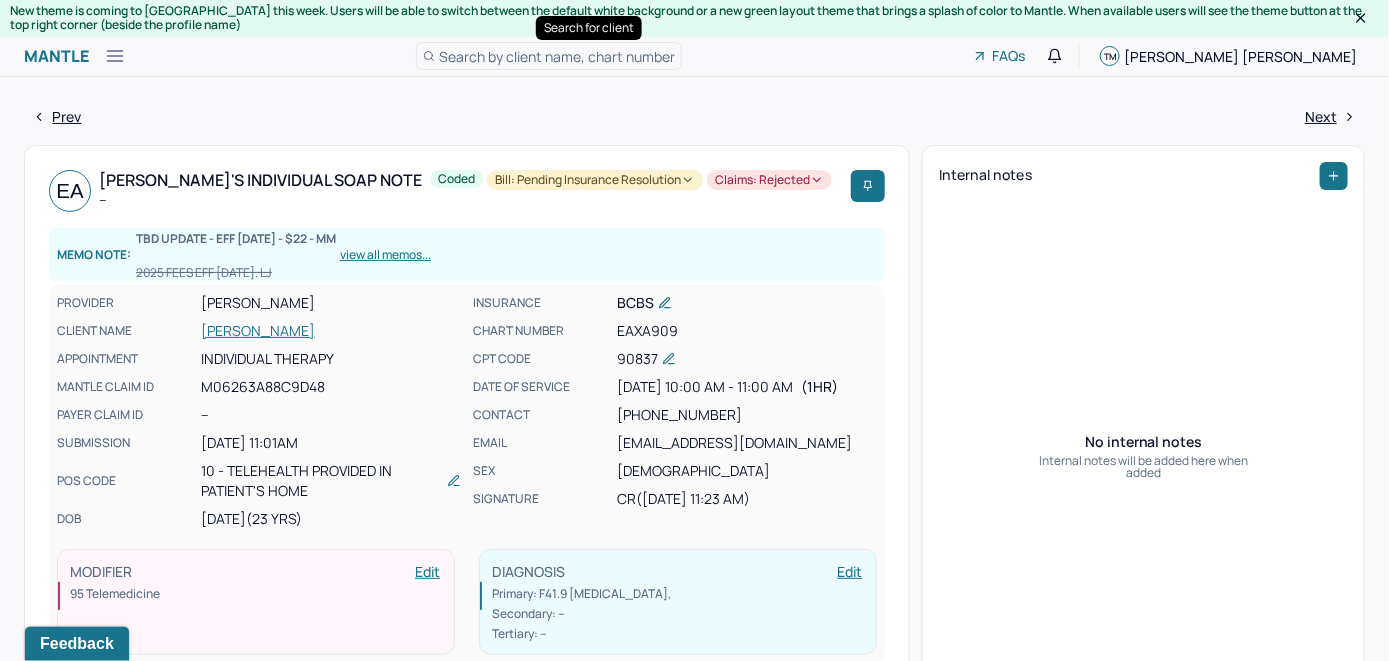 click on "Search by client name, chart number" at bounding box center [557, 56] 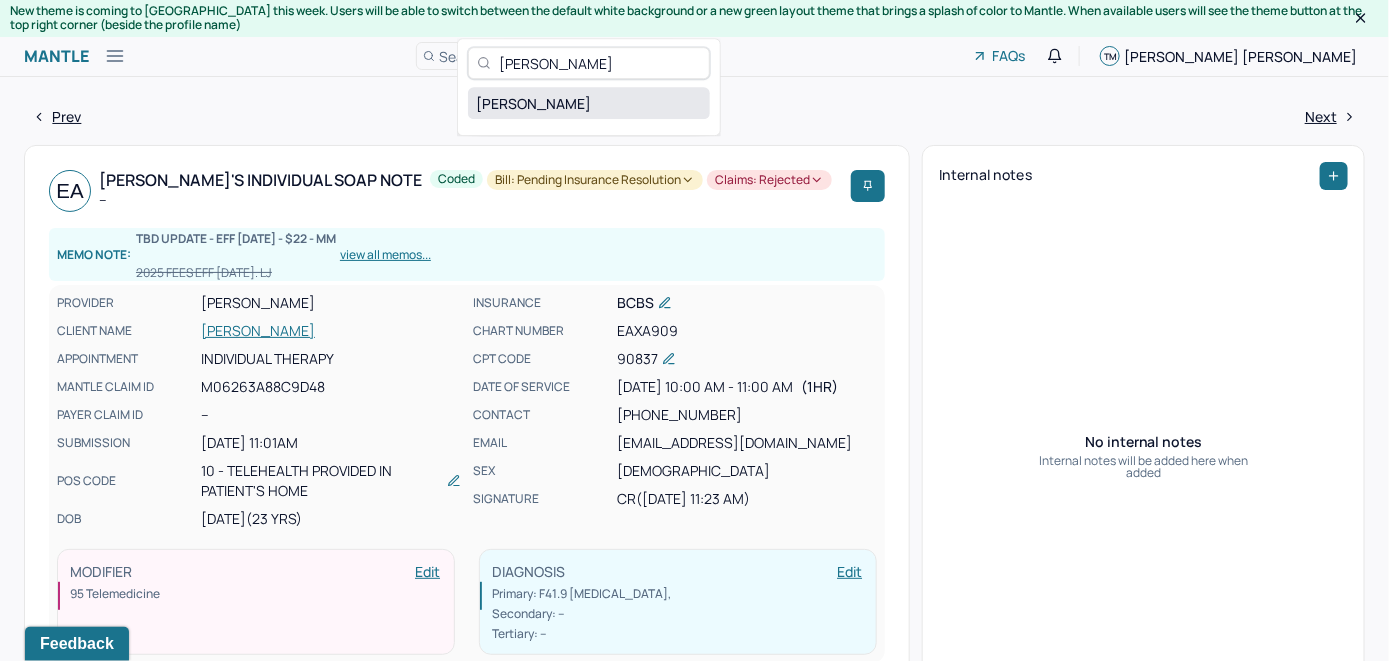 type on "[PERSON_NAME]" 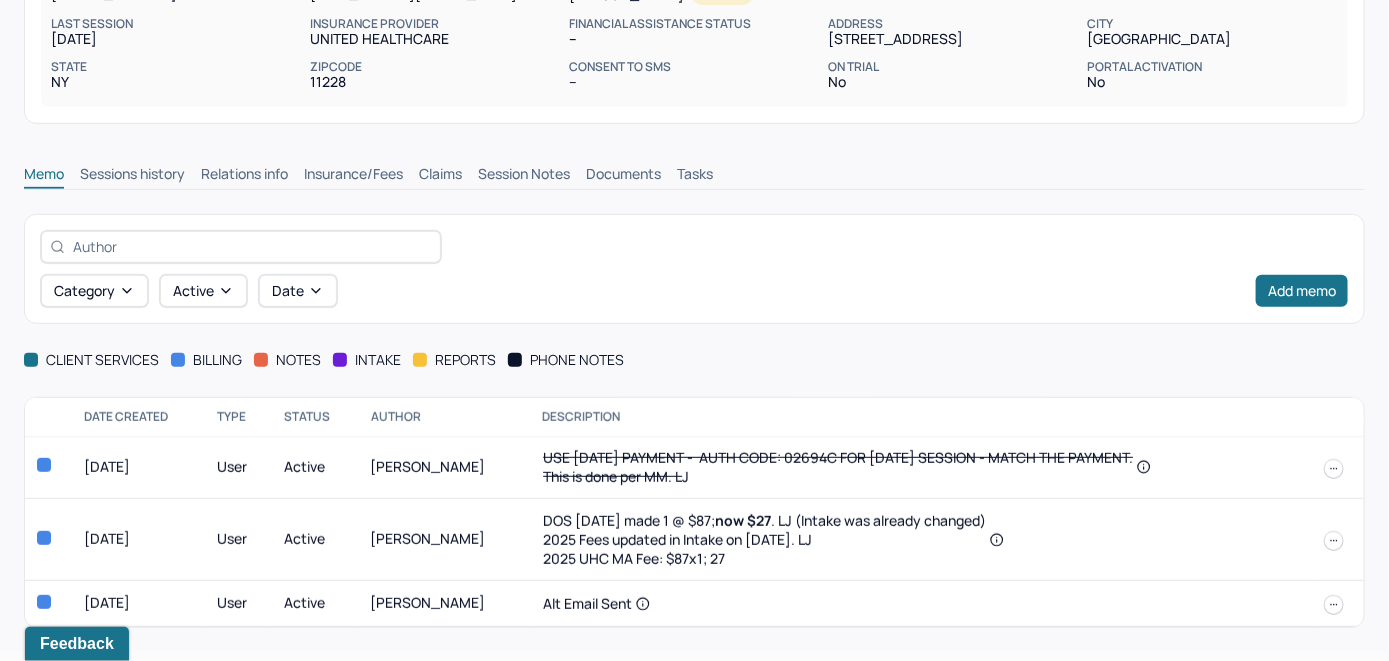 scroll, scrollTop: 300, scrollLeft: 0, axis: vertical 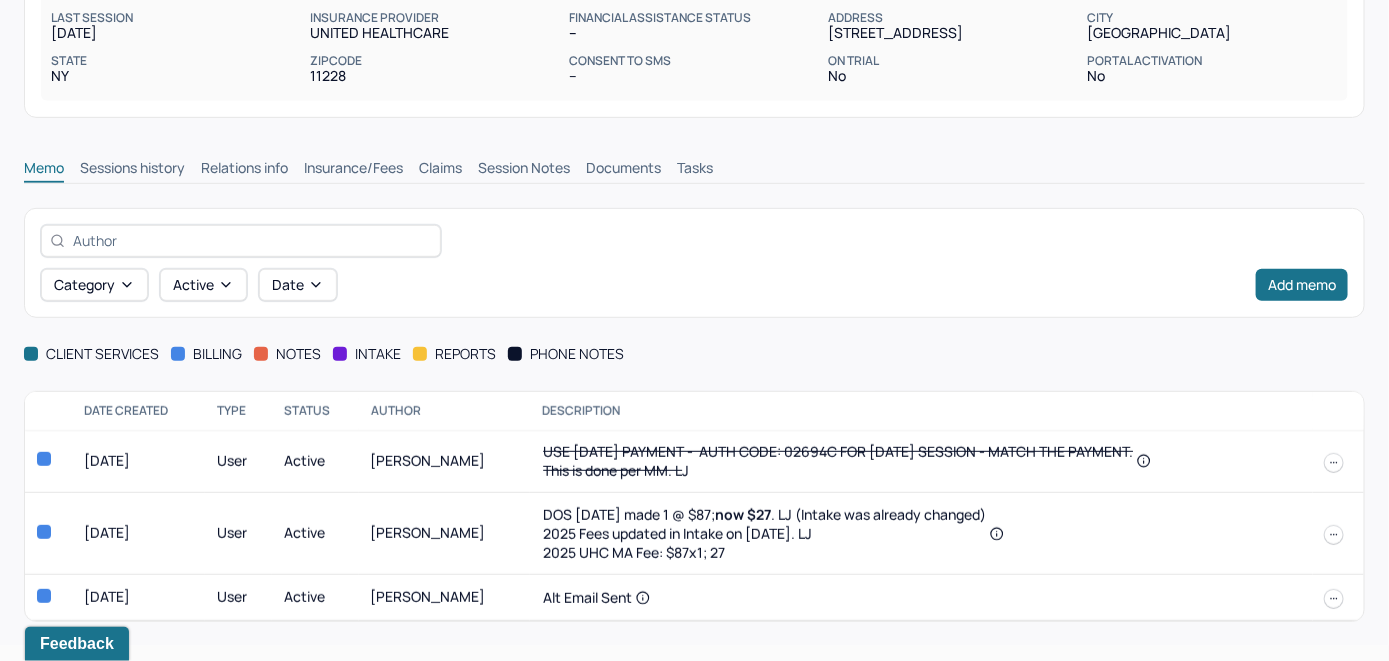 click on "Insurance/Fees" at bounding box center (353, 170) 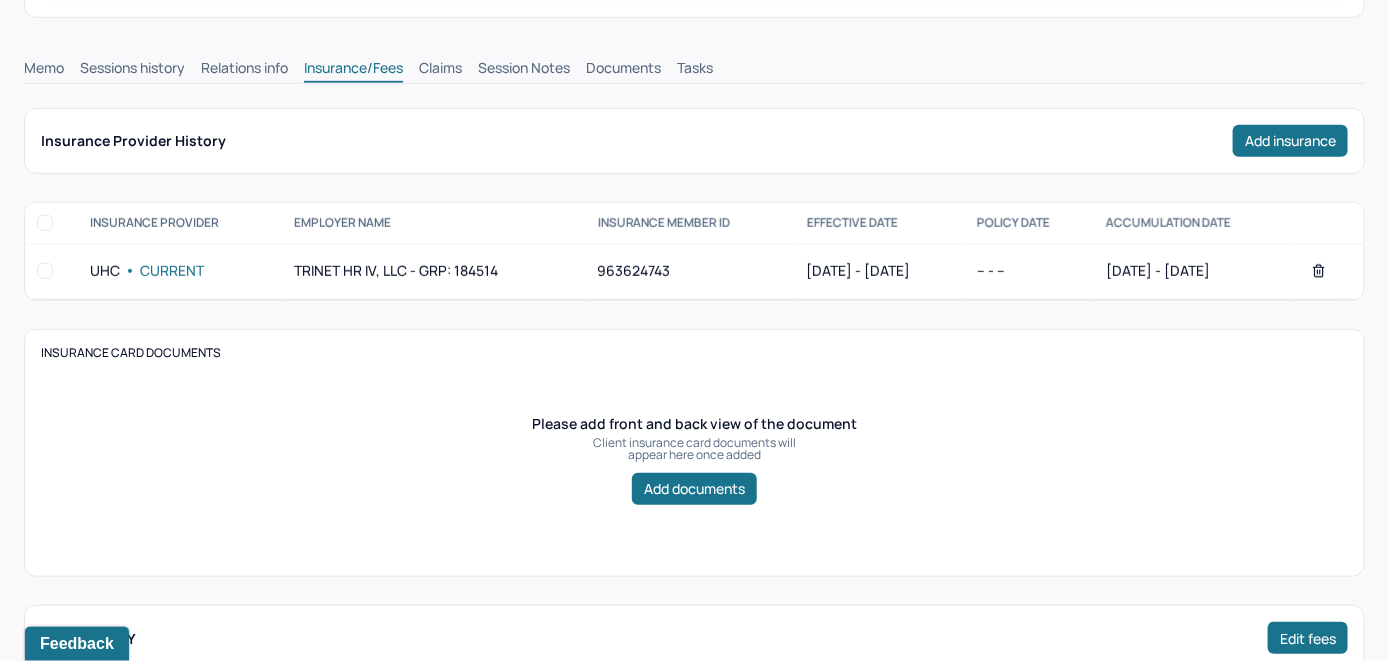 click on "Claims" at bounding box center (440, 70) 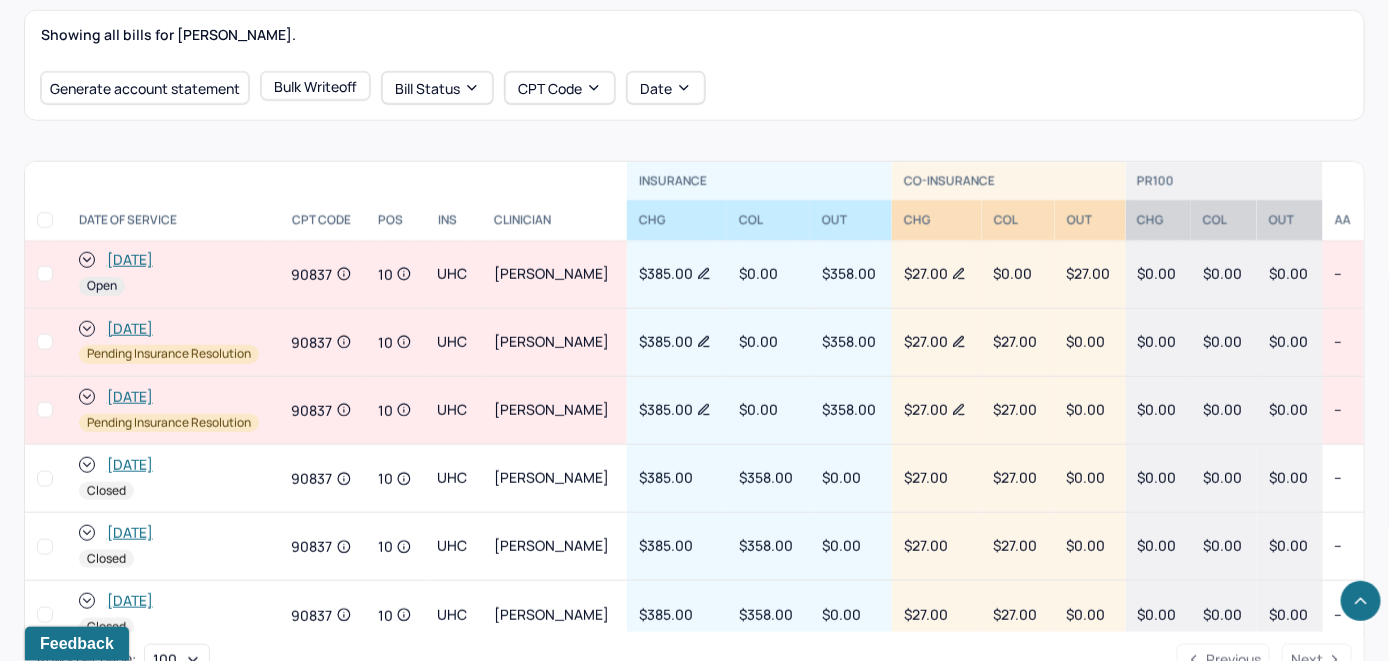 scroll, scrollTop: 748, scrollLeft: 0, axis: vertical 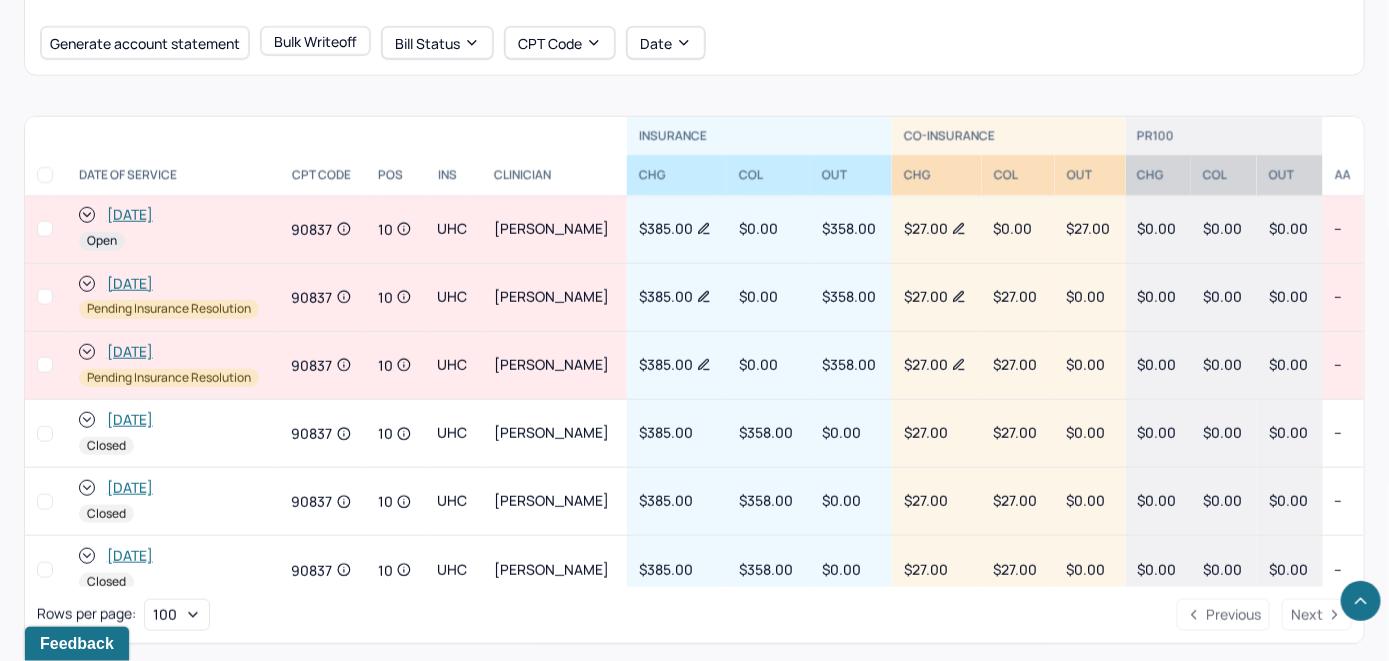 click on "[DATE]" at bounding box center (130, 215) 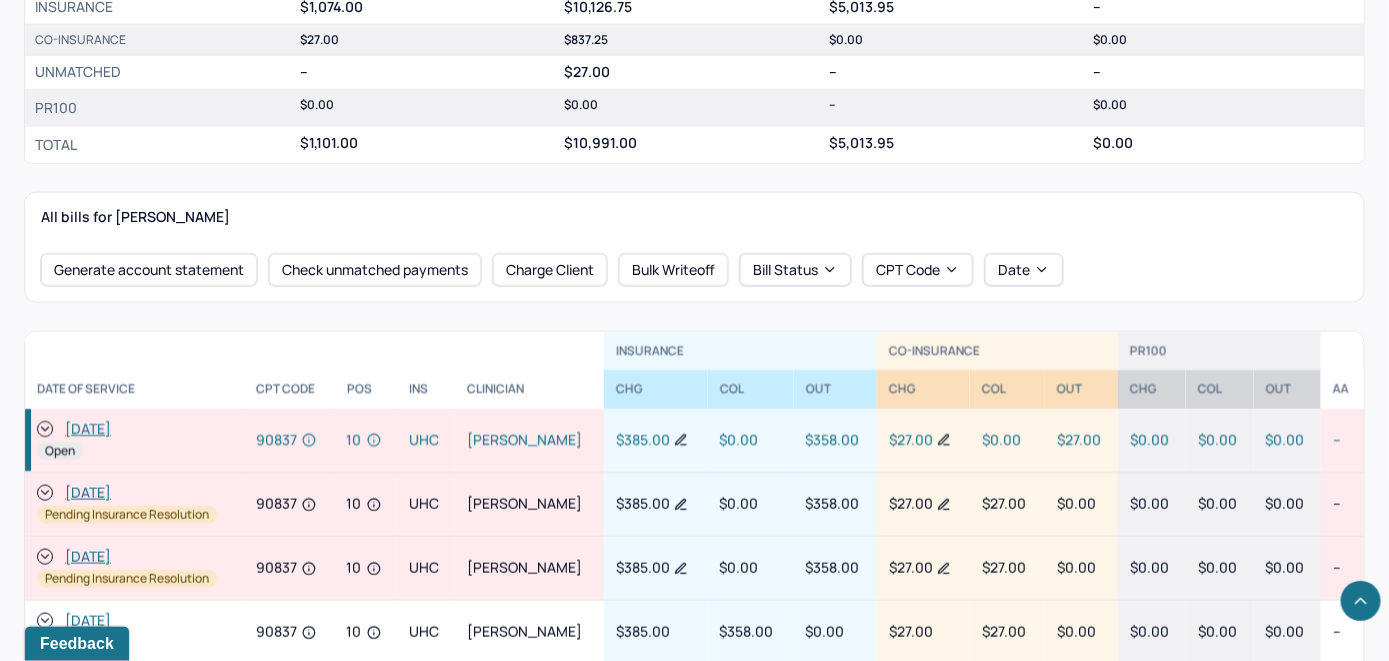 scroll, scrollTop: 900, scrollLeft: 0, axis: vertical 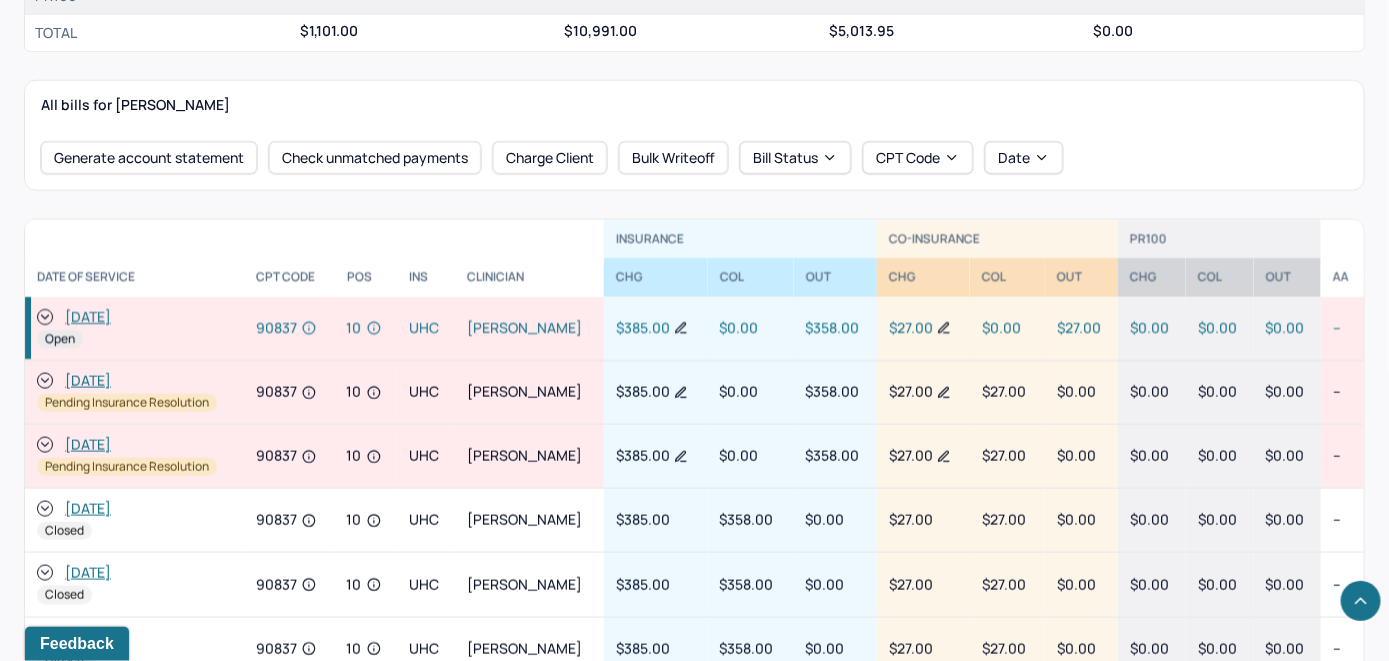 click on "[DATE]" at bounding box center [88, 317] 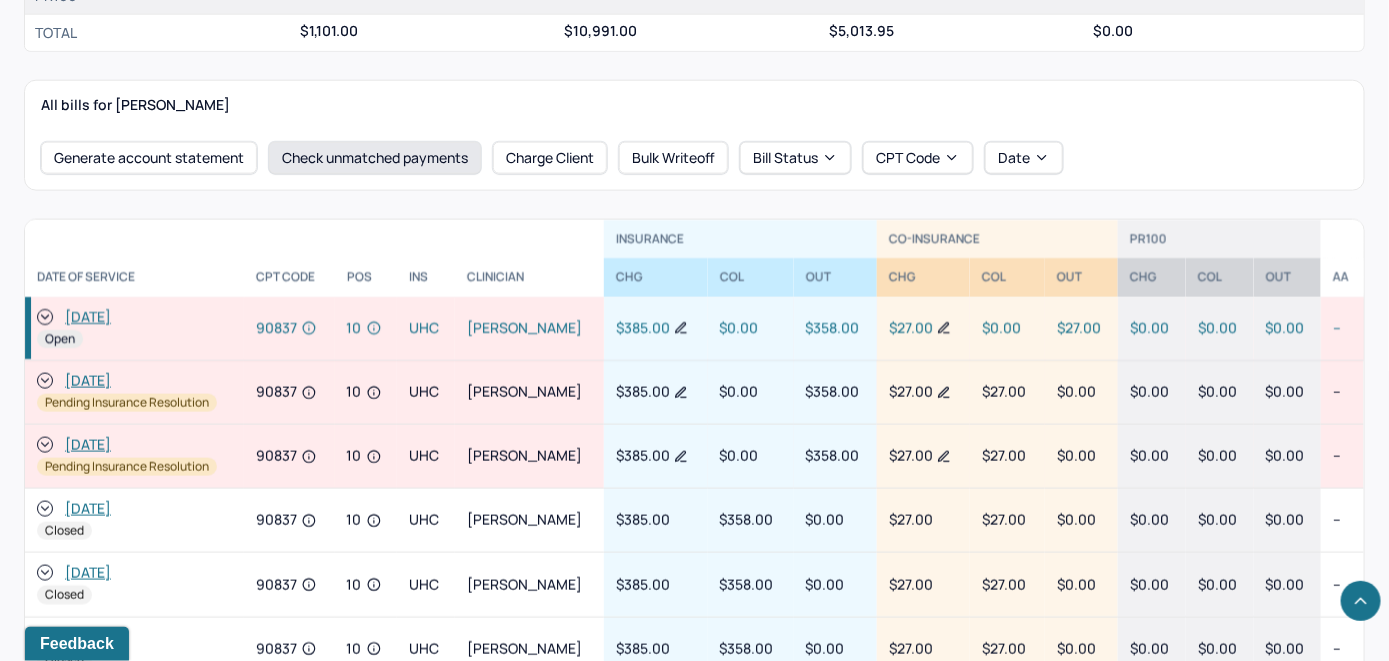 click on "Check unmatched payments" at bounding box center (375, 158) 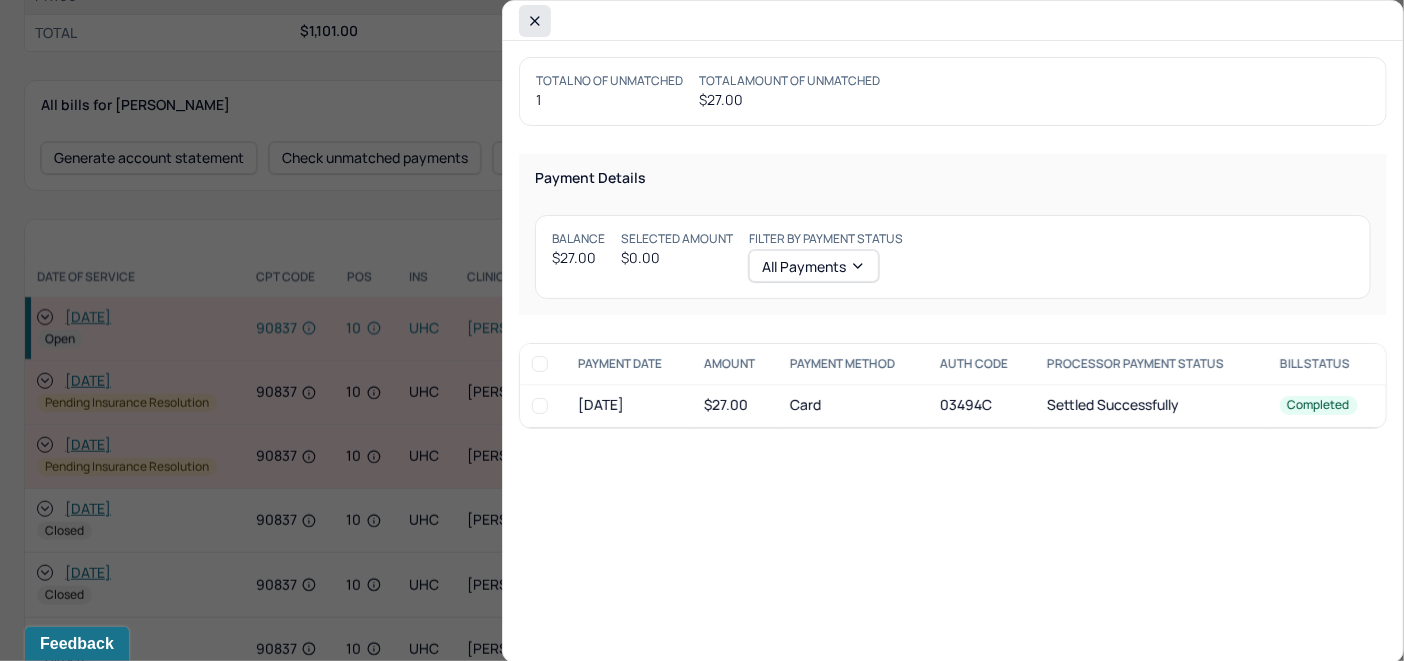 click 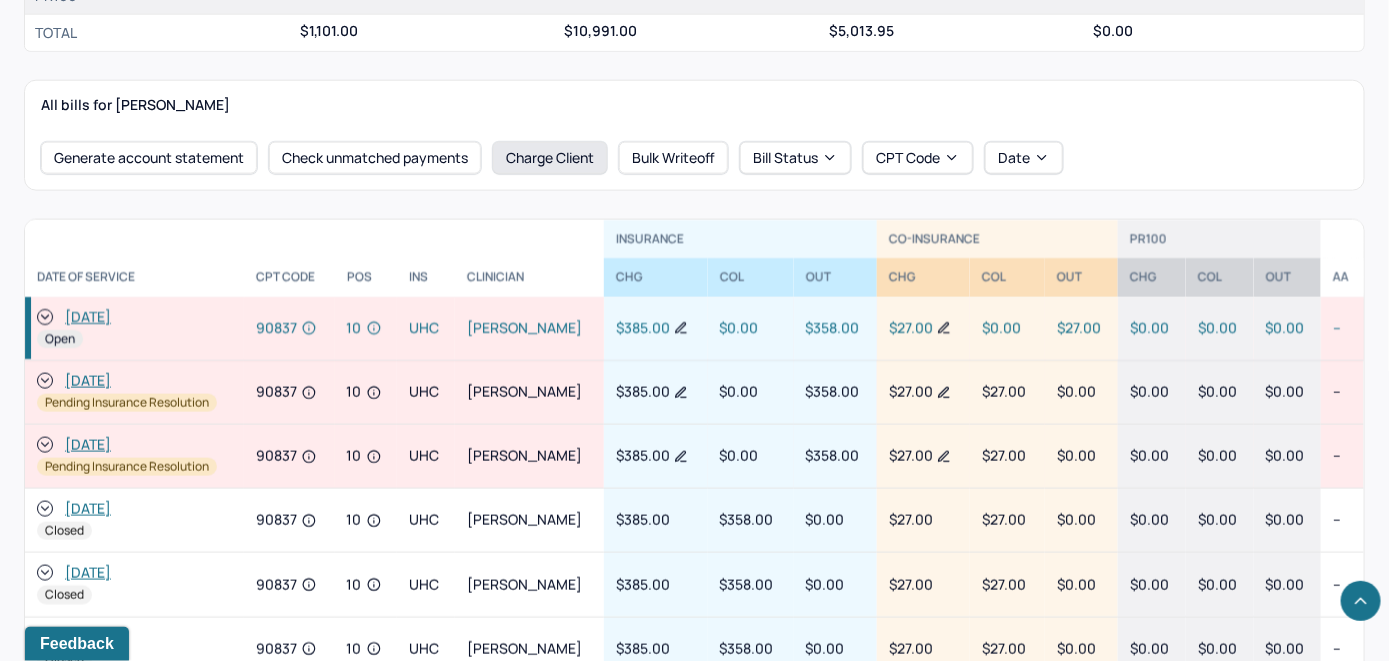click on "Charge Client" at bounding box center (550, 158) 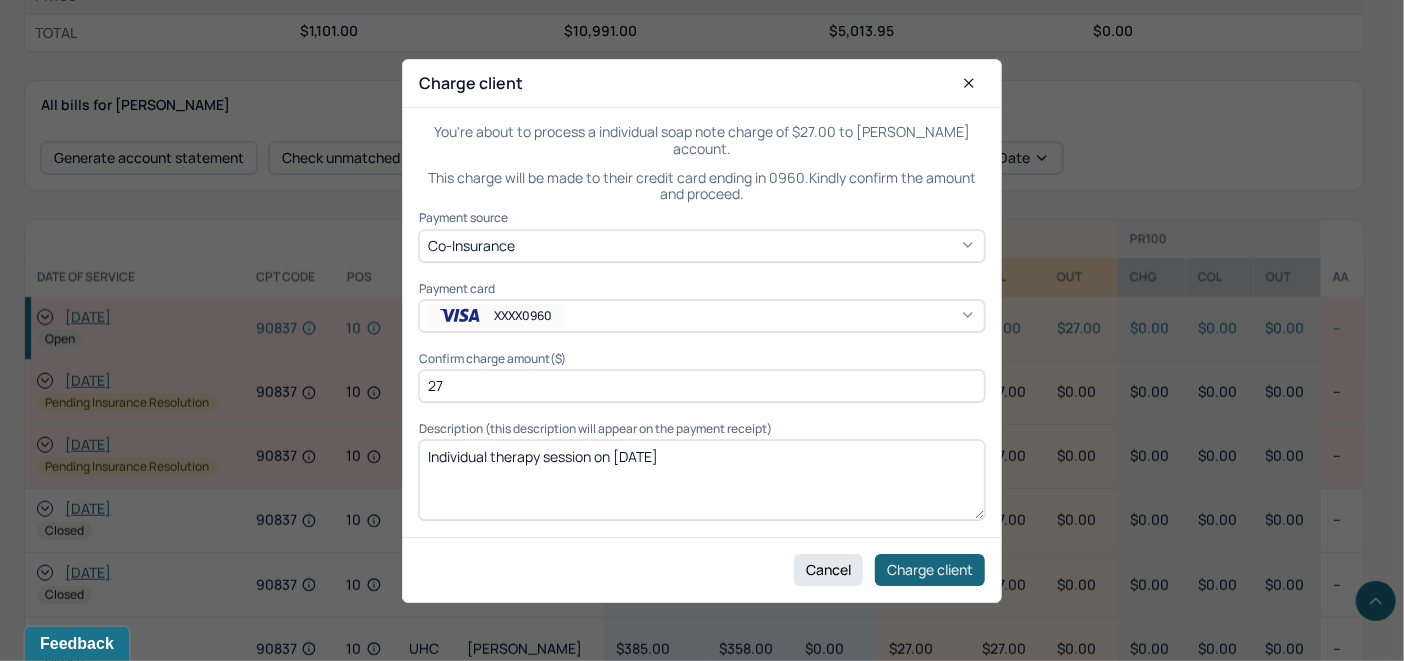 click on "Charge client" at bounding box center (930, 569) 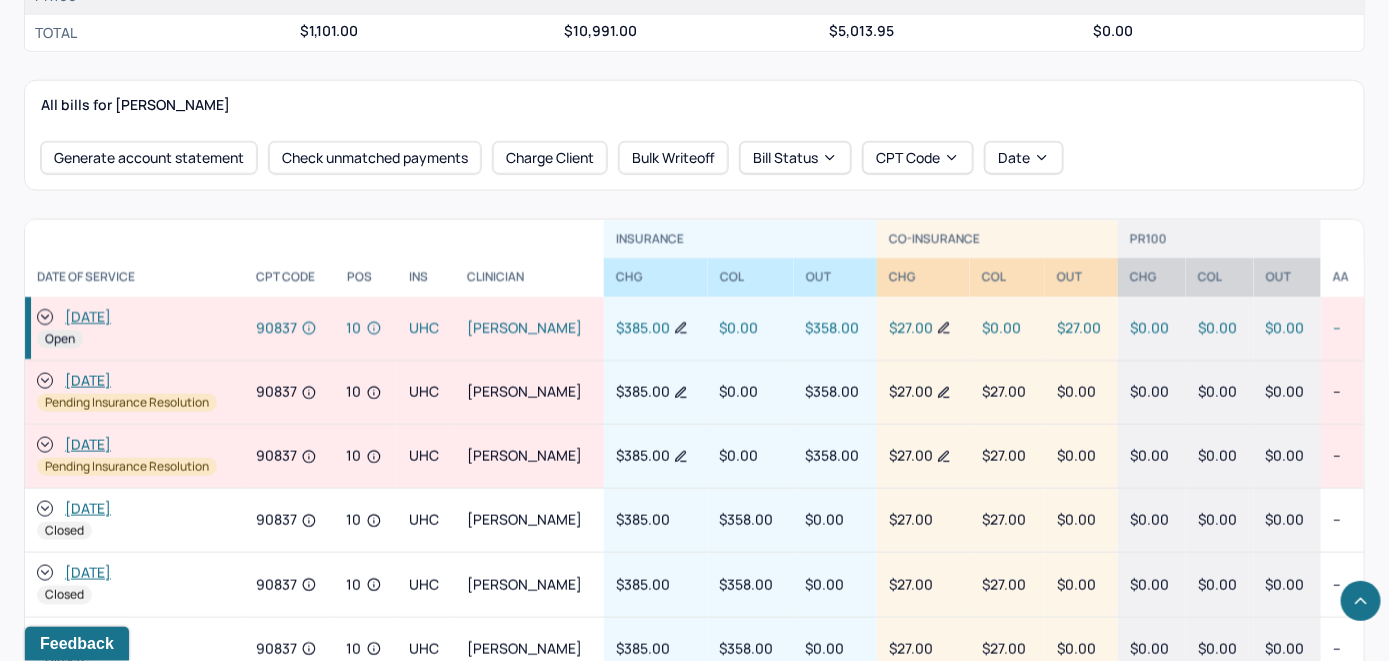 click 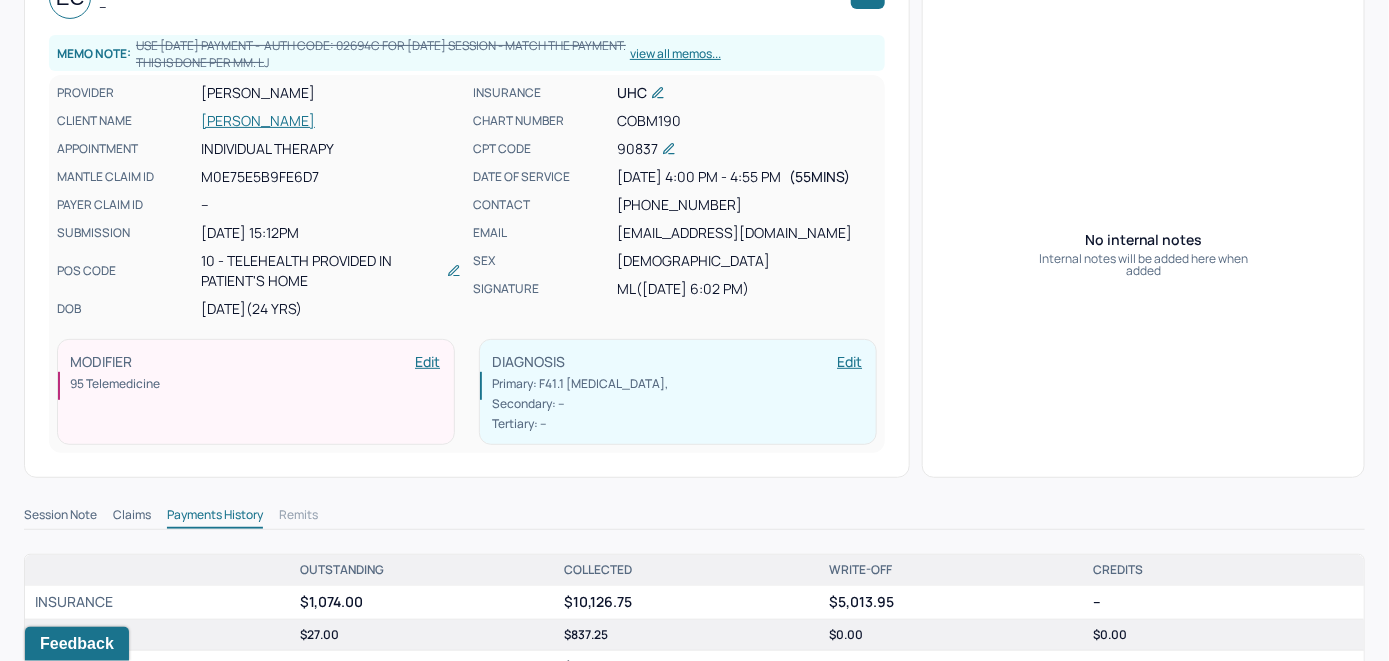 scroll, scrollTop: 0, scrollLeft: 0, axis: both 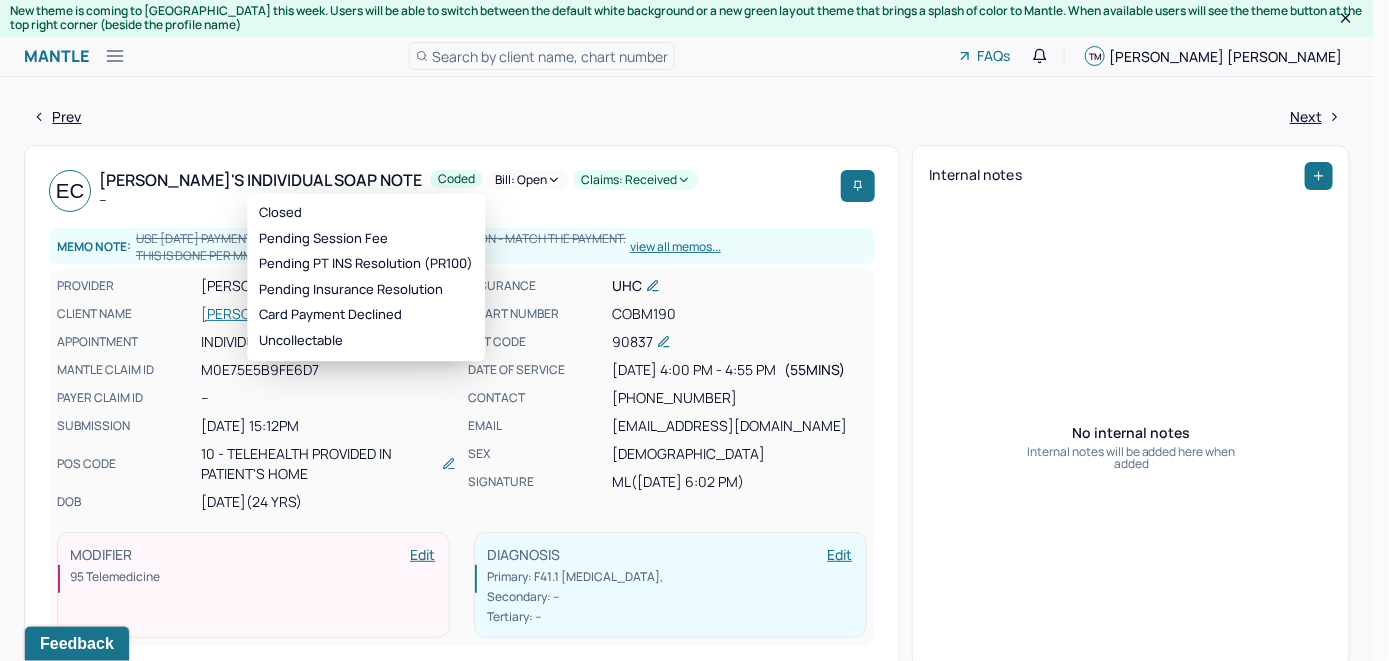 click on "Bill: Open" at bounding box center [528, 180] 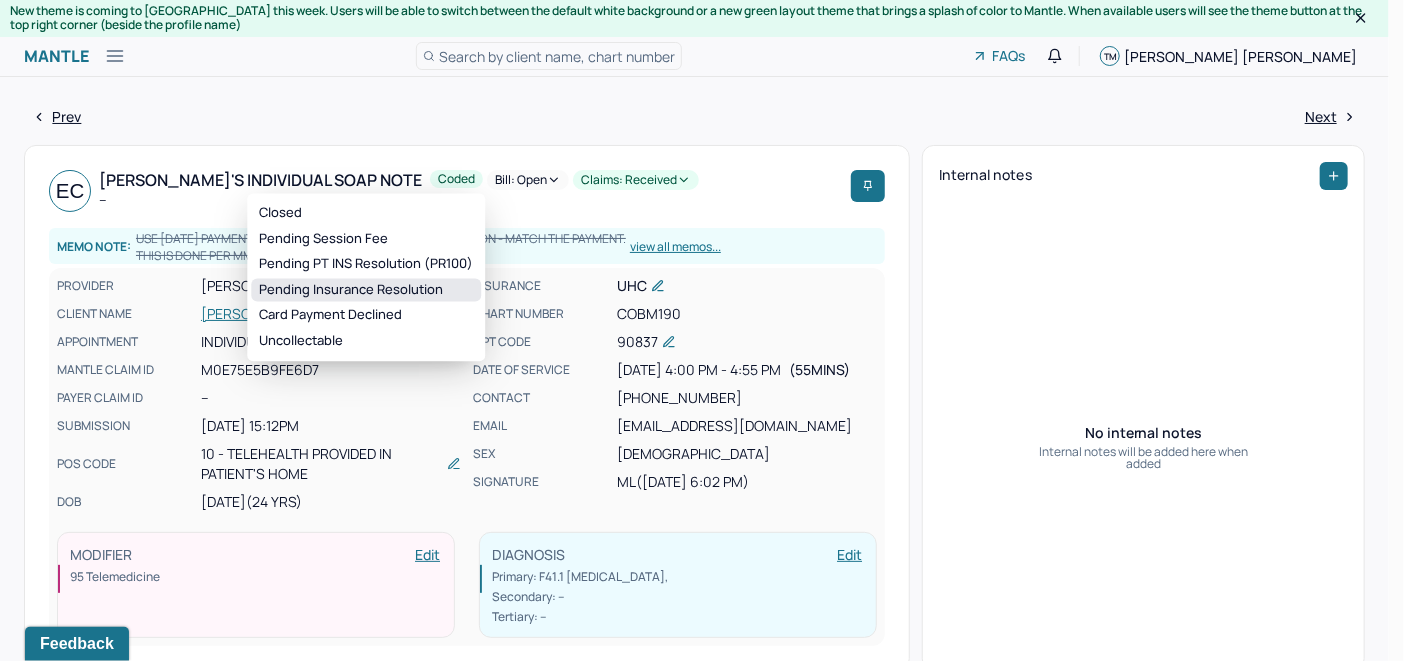click on "Pending Insurance Resolution" at bounding box center [366, 290] 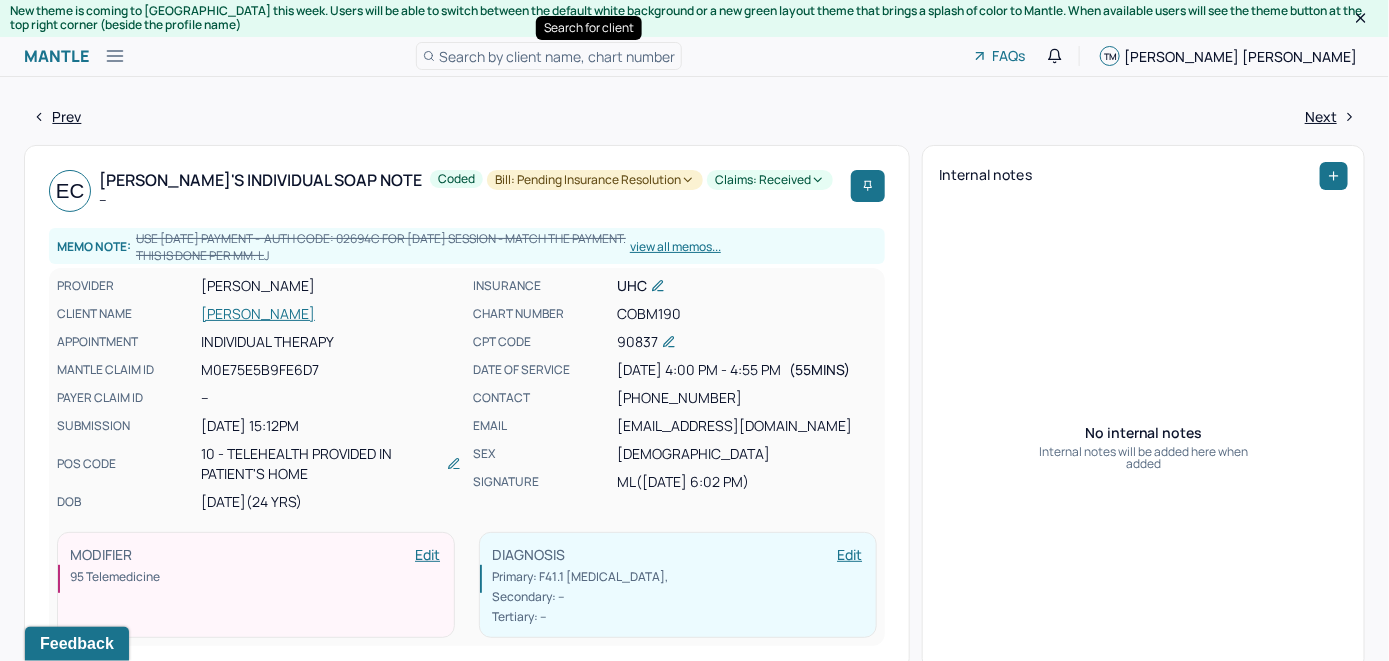 click on "Search by client name, chart number" at bounding box center [557, 56] 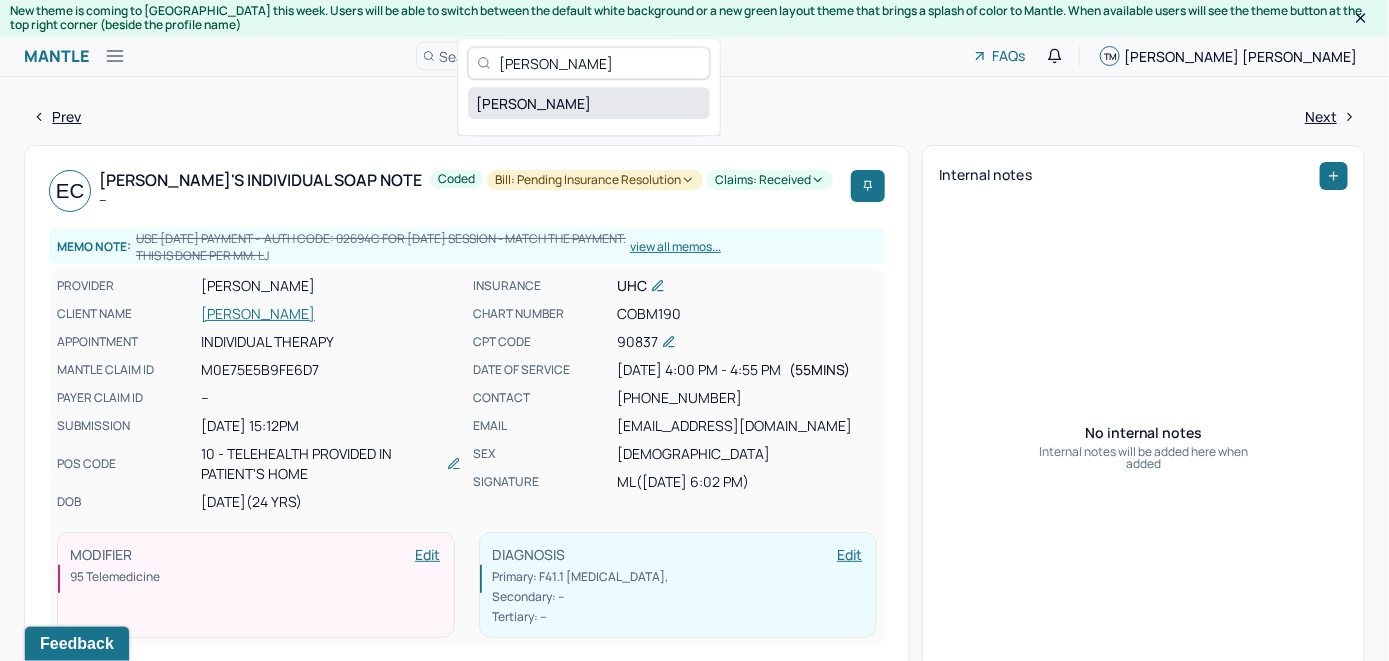 type on "[PERSON_NAME]" 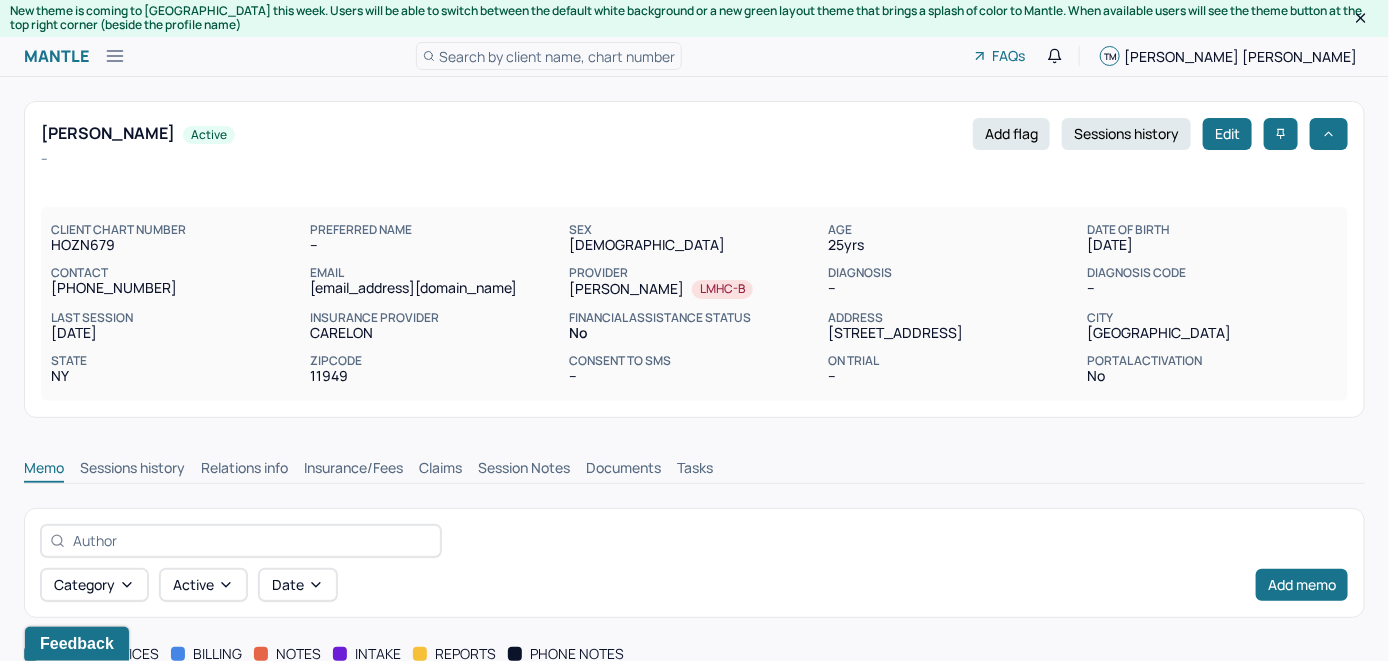 scroll, scrollTop: 0, scrollLeft: 0, axis: both 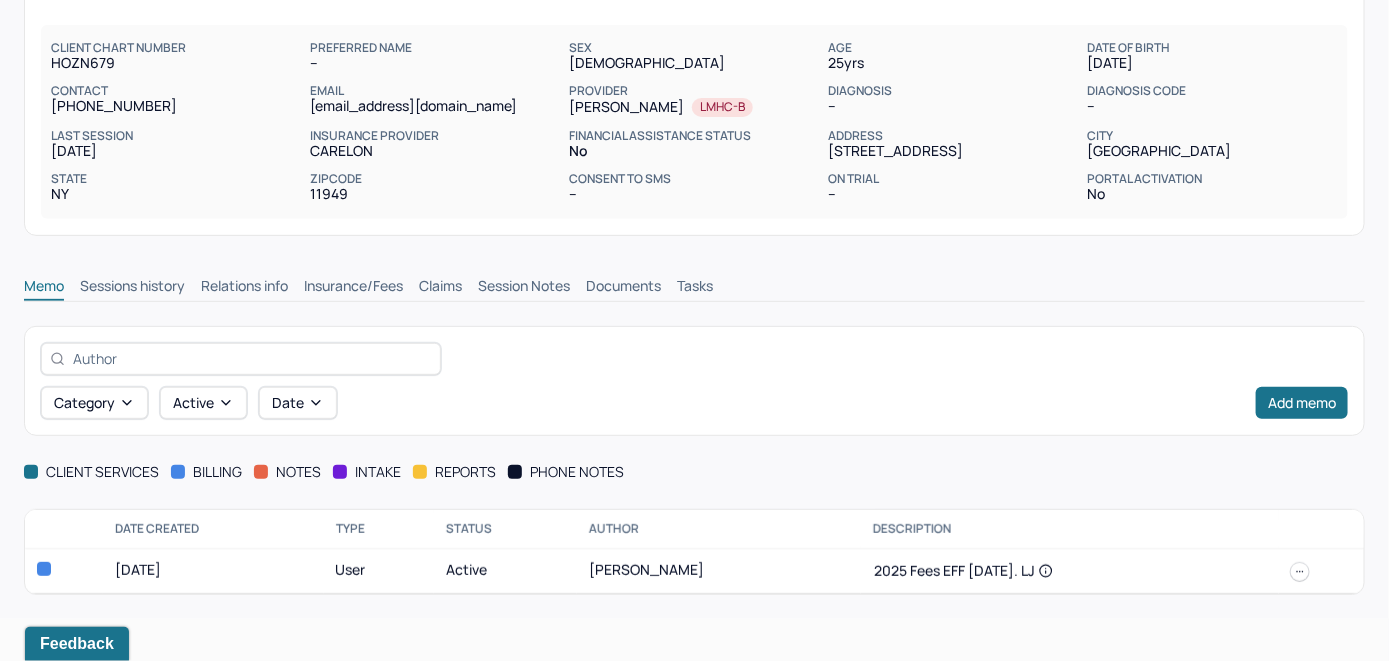 click on "Insurance/Fees" at bounding box center (353, 288) 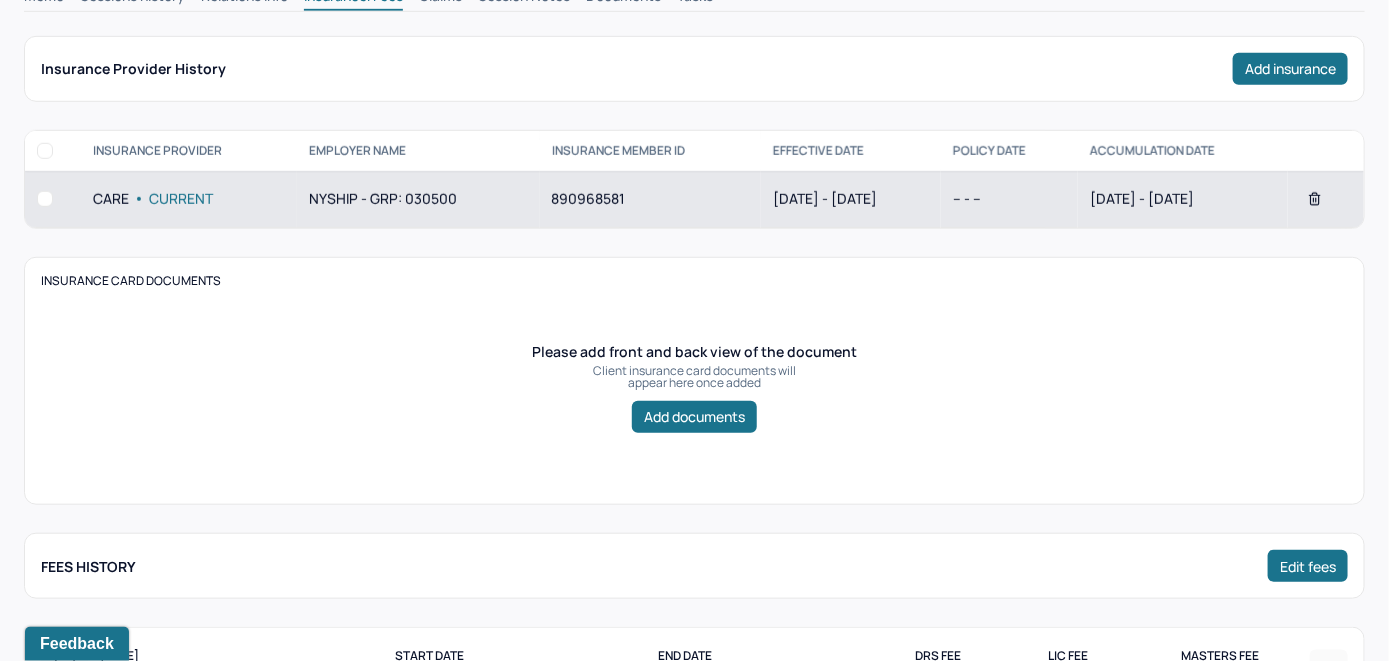 scroll, scrollTop: 382, scrollLeft: 0, axis: vertical 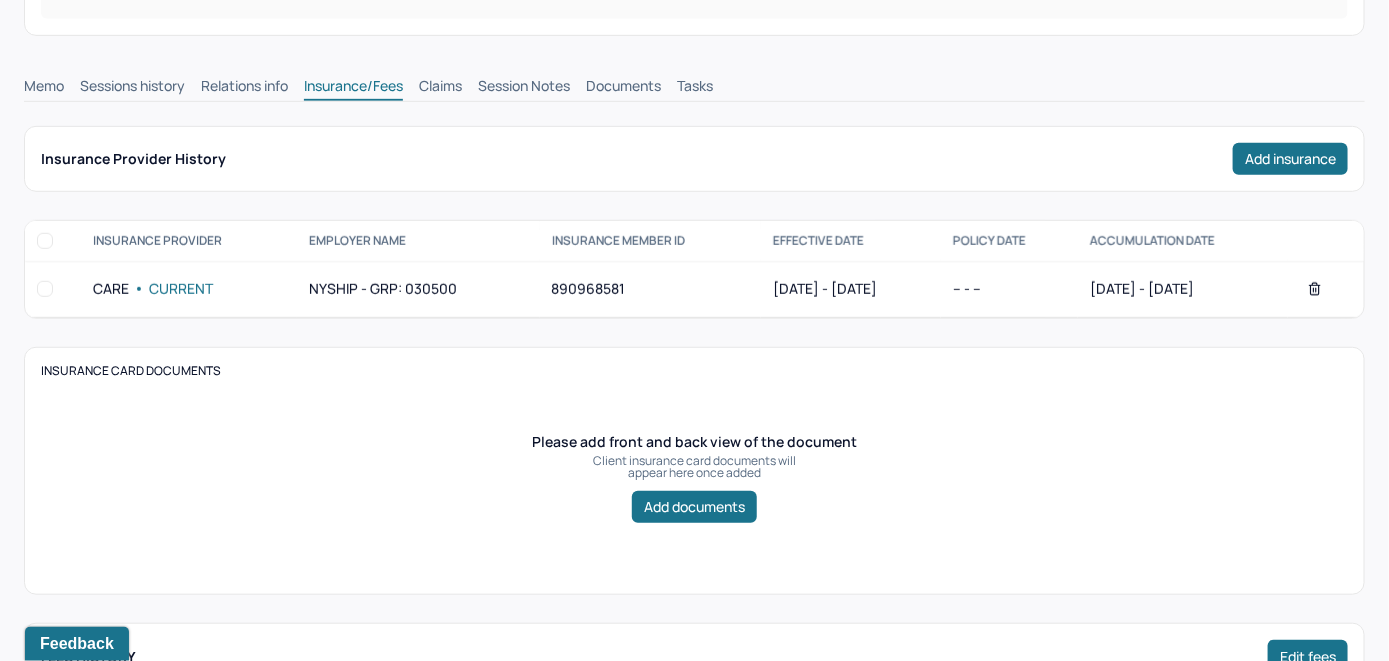click on "Claims" at bounding box center [440, 88] 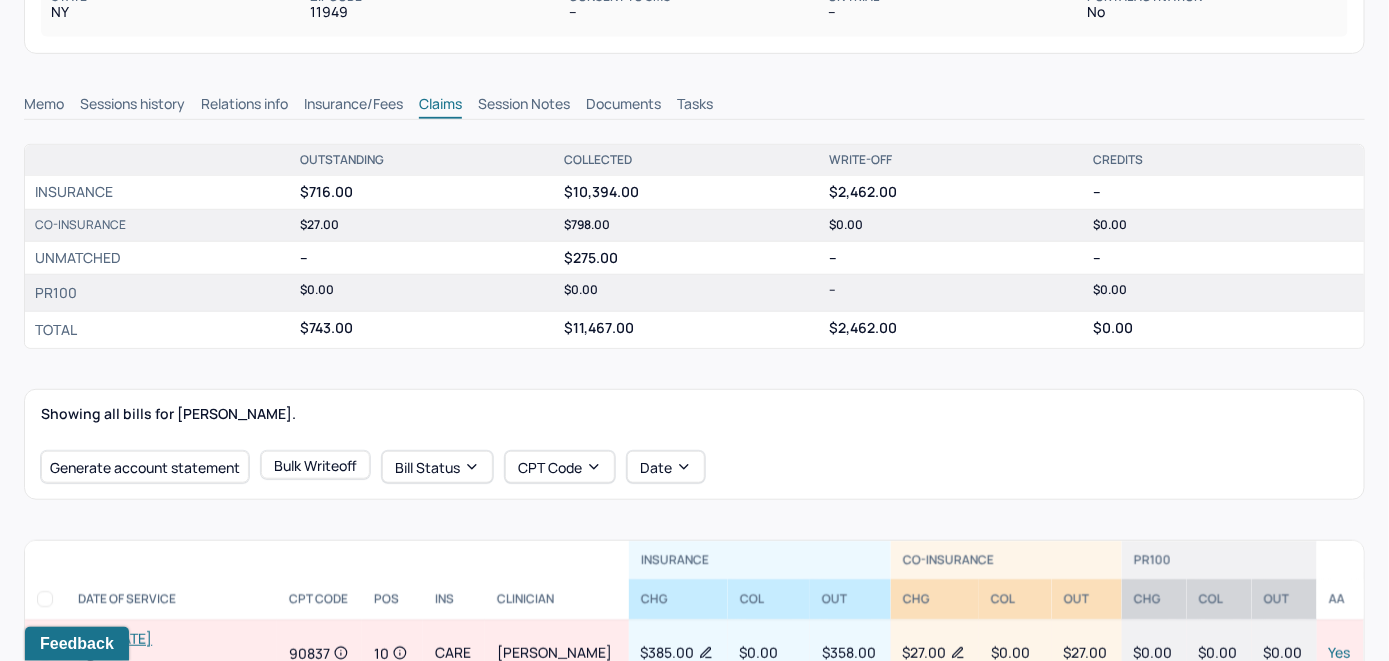 scroll, scrollTop: 82, scrollLeft: 0, axis: vertical 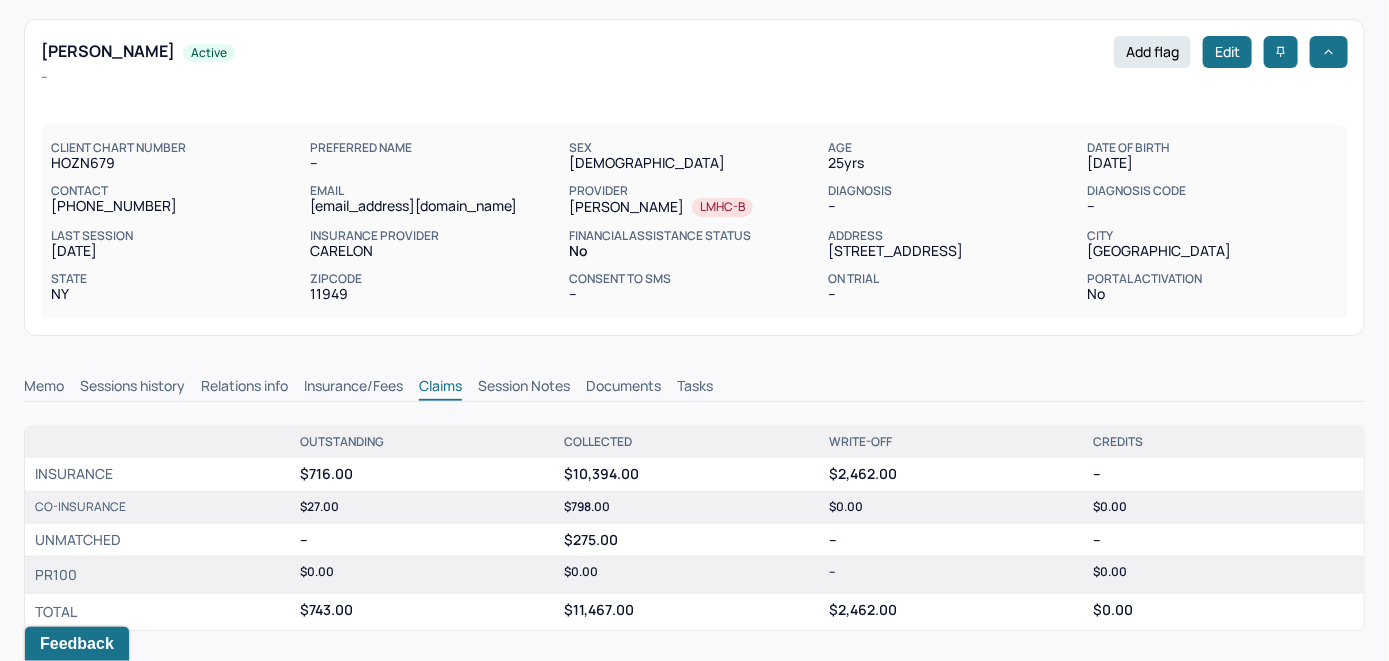 click on "Memo" at bounding box center (44, 388) 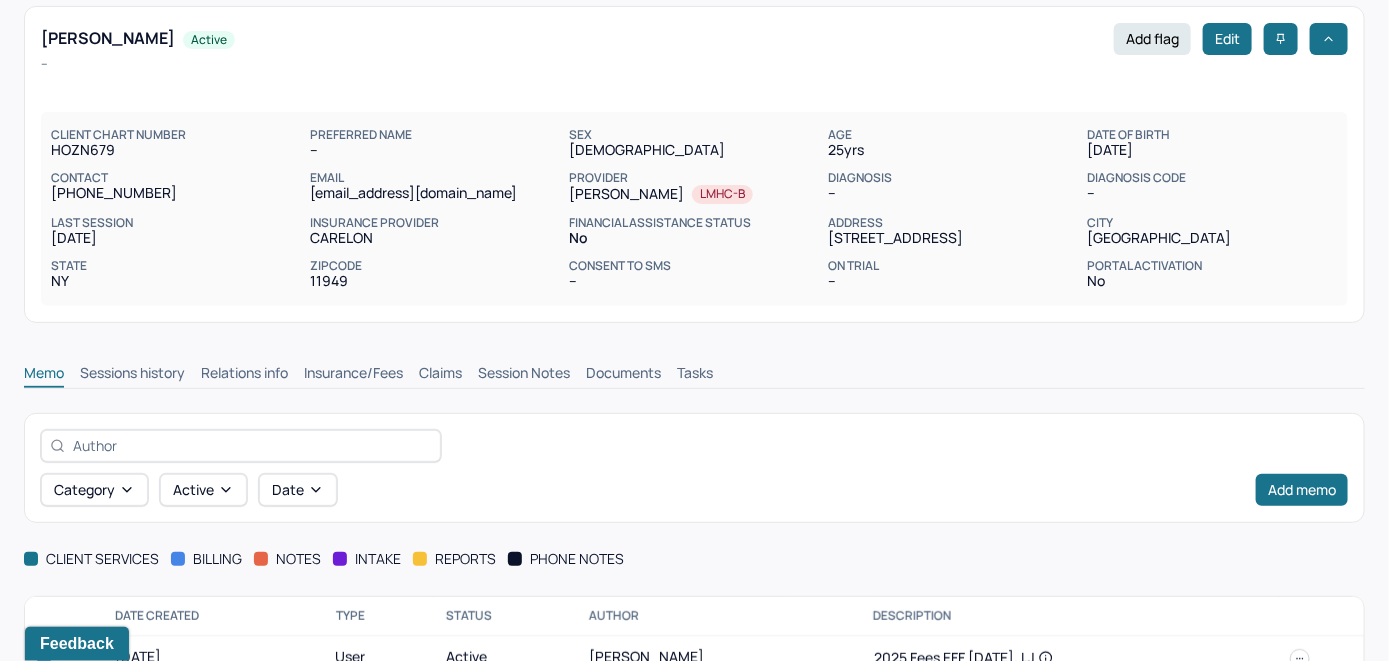 scroll, scrollTop: 182, scrollLeft: 0, axis: vertical 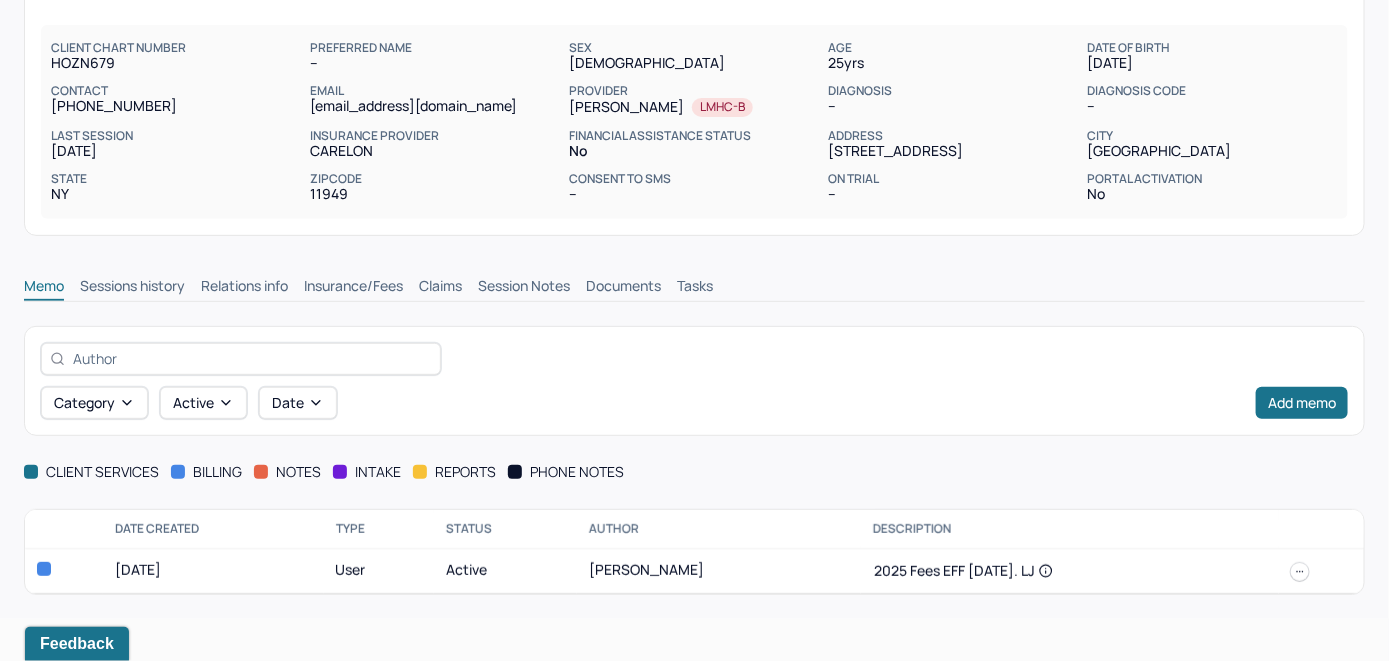 click on "Insurance/Fees" at bounding box center (353, 288) 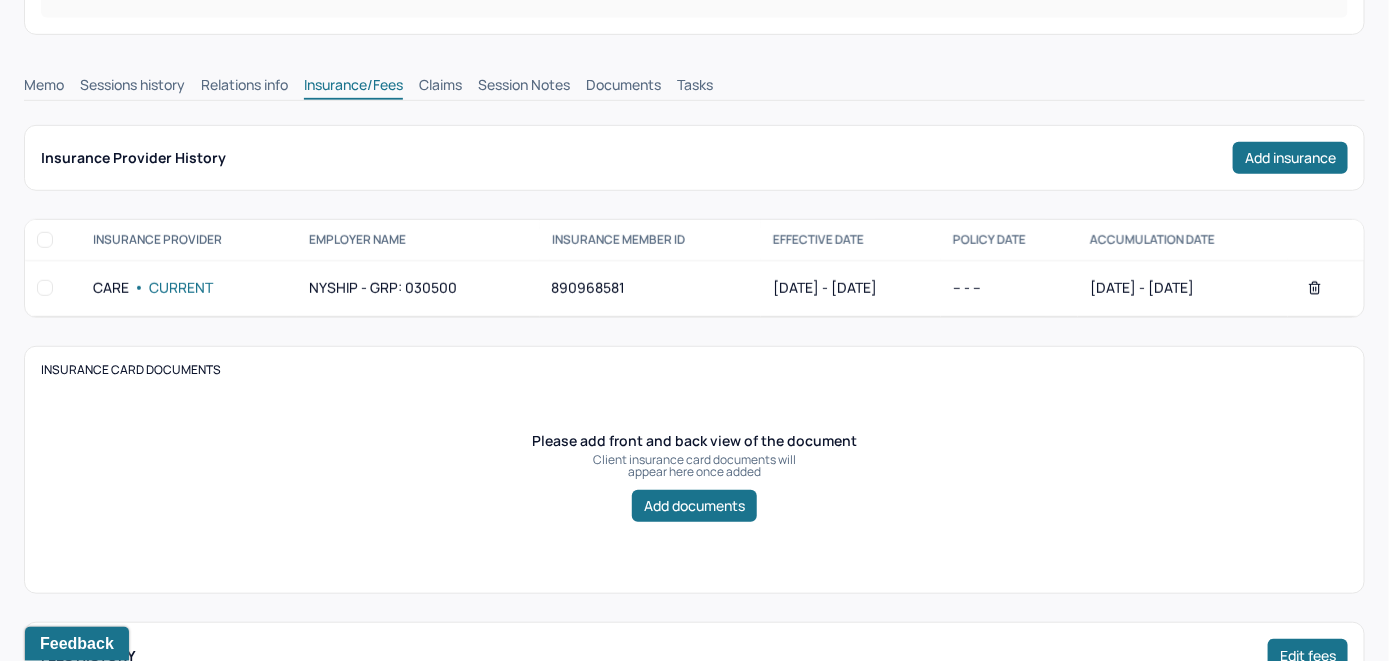 scroll, scrollTop: 382, scrollLeft: 0, axis: vertical 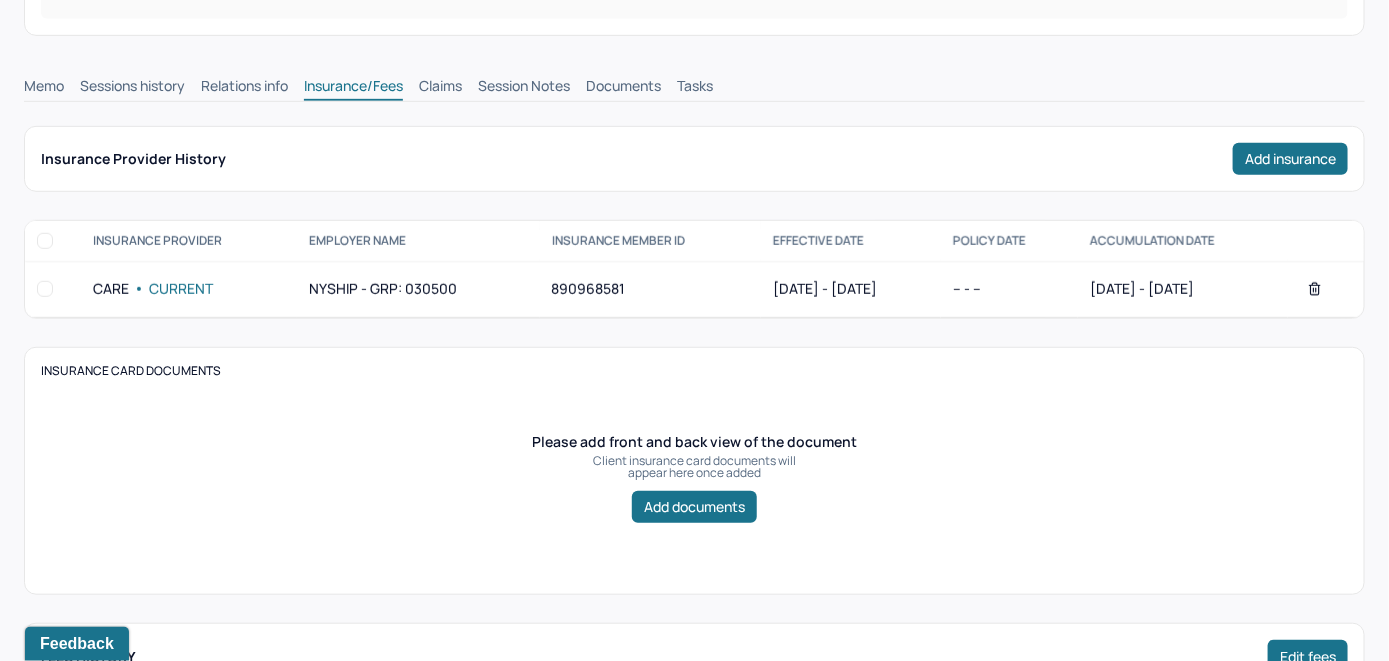 click on "Claims" at bounding box center [440, 88] 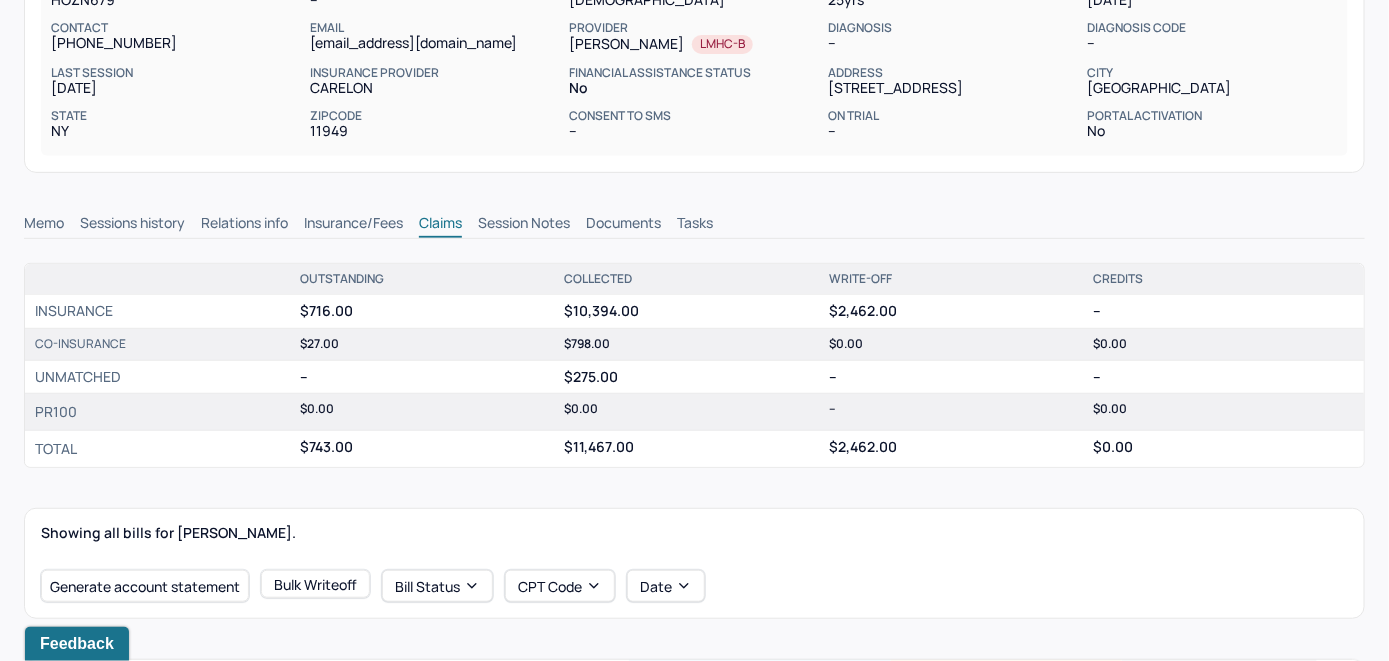 scroll, scrollTop: 221, scrollLeft: 0, axis: vertical 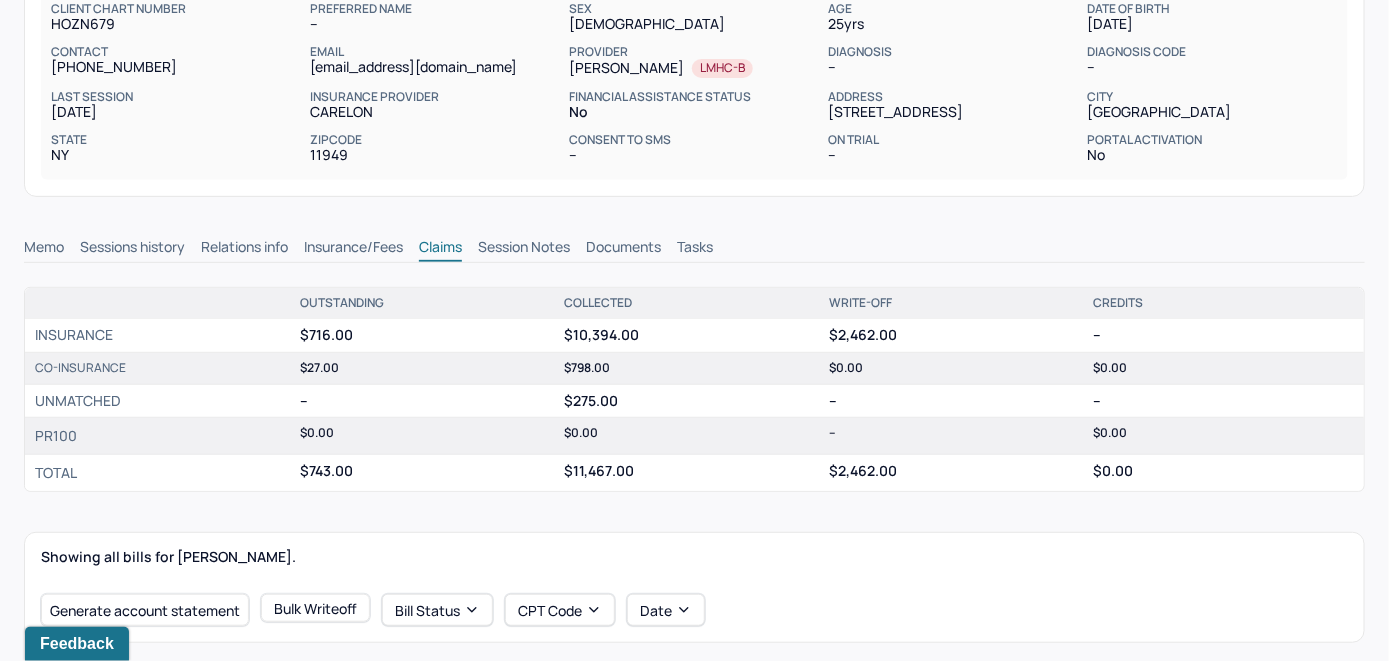 click on "Session Notes" at bounding box center (524, 249) 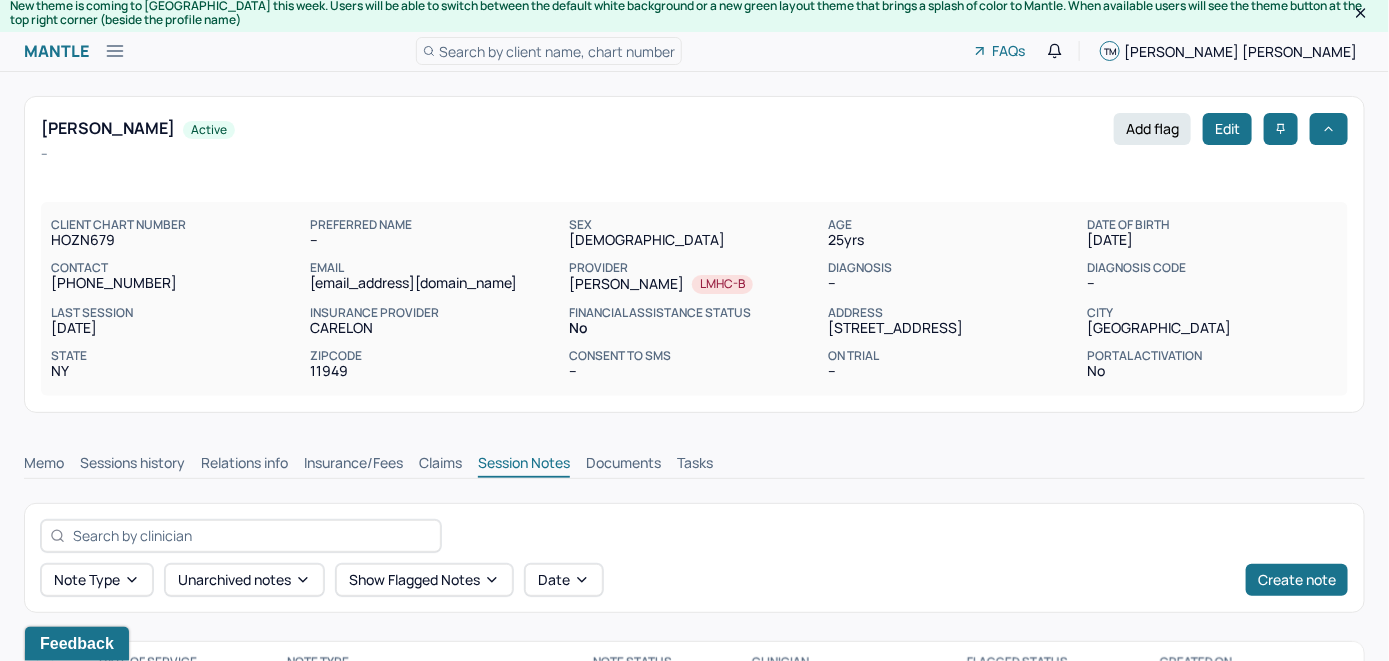 scroll, scrollTop: 0, scrollLeft: 0, axis: both 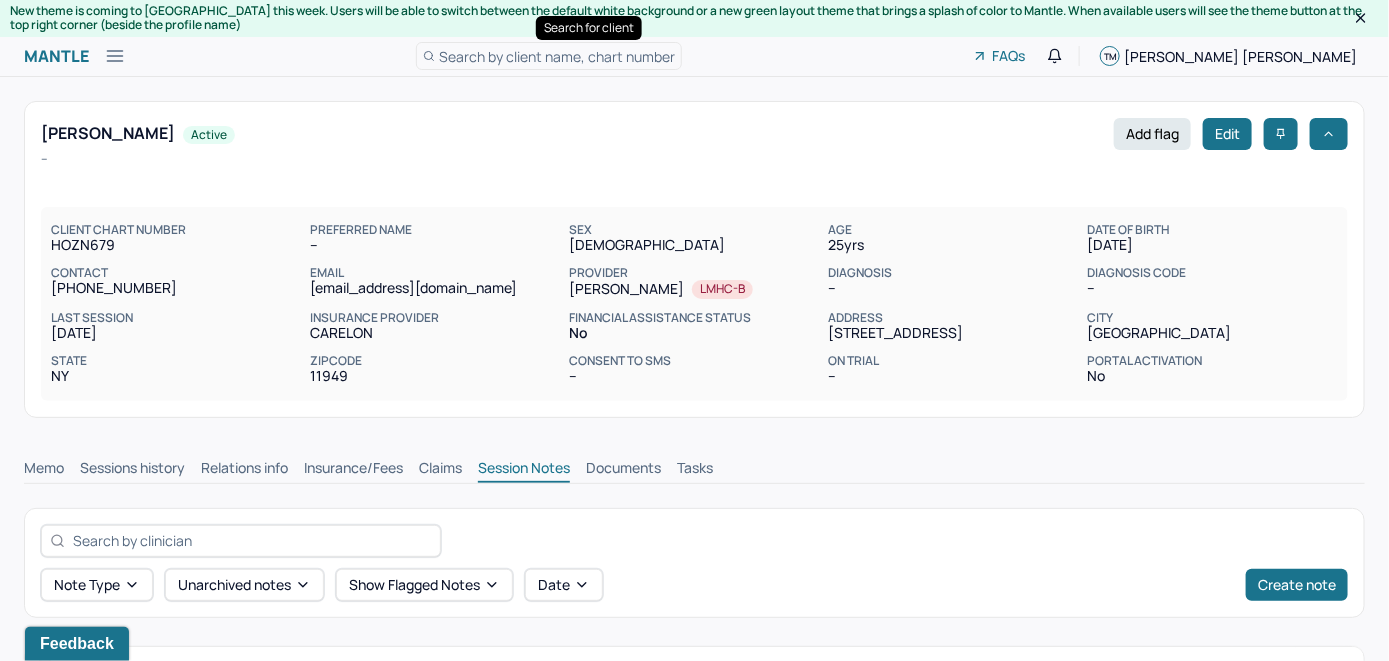 click on "Search by client name, chart number" at bounding box center [557, 56] 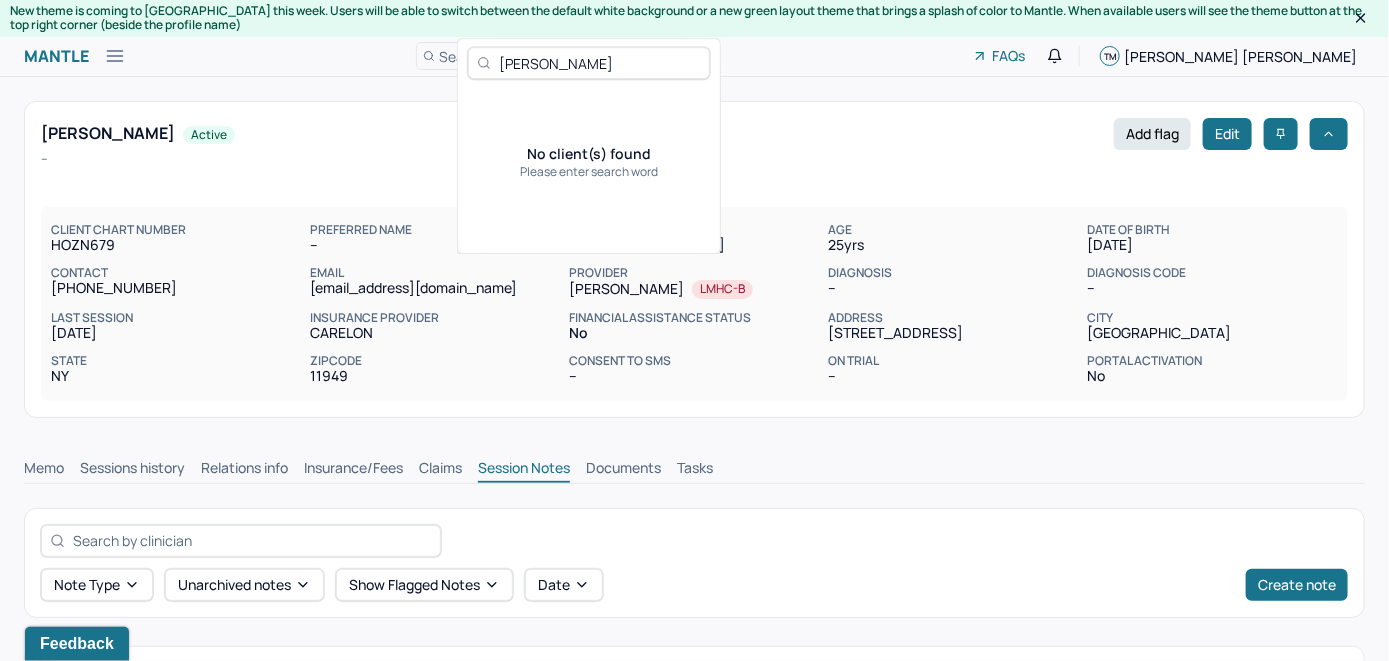 type on "[PERSON_NAME]" 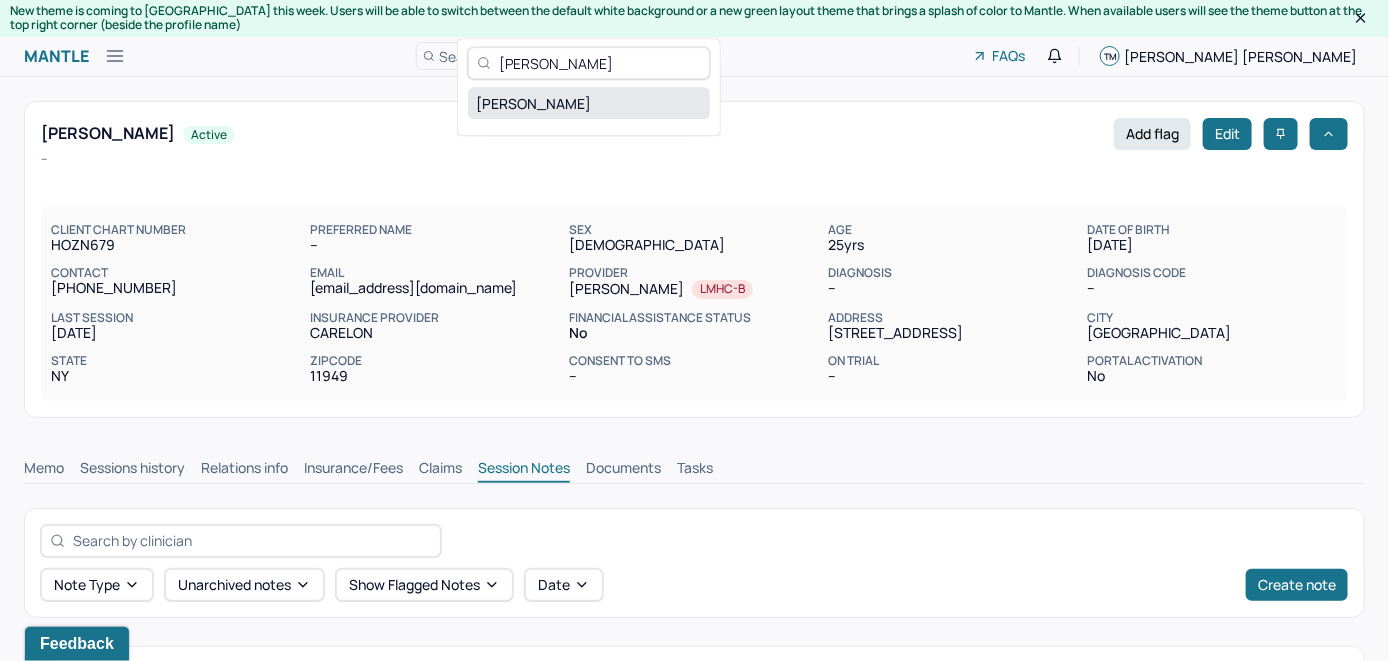 click on "[PERSON_NAME]" at bounding box center (589, 103) 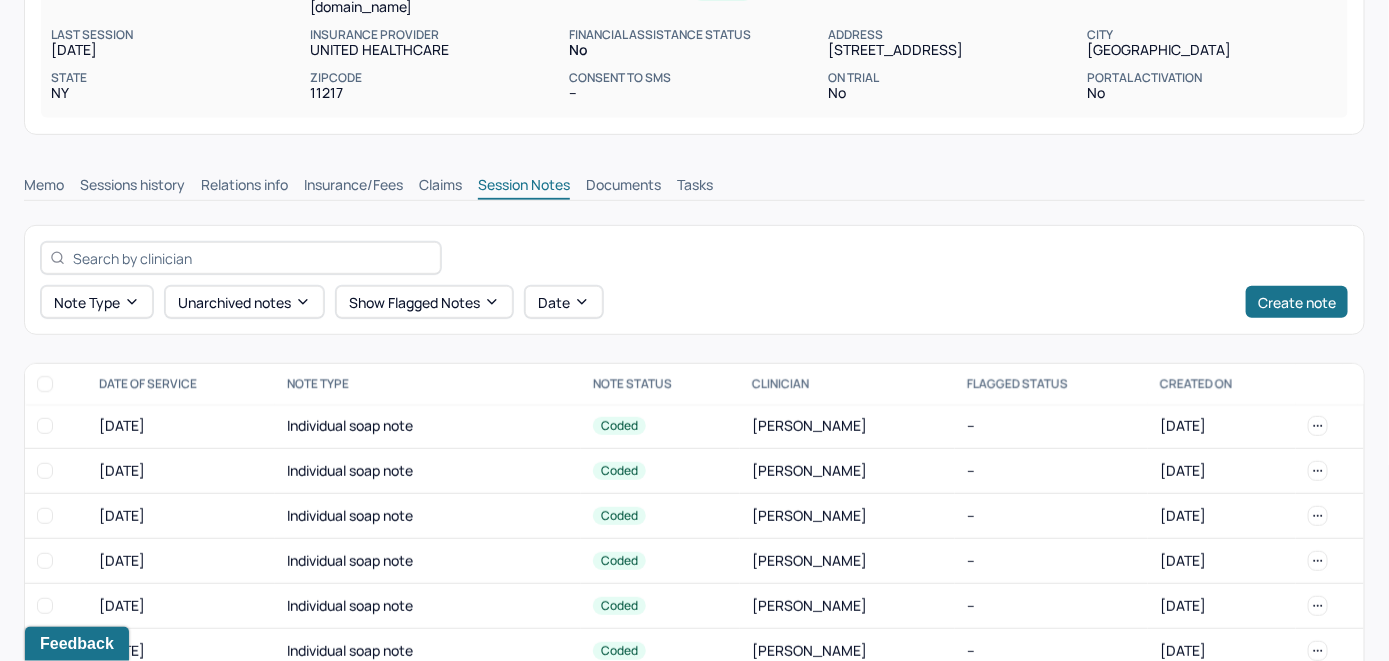 scroll, scrollTop: 300, scrollLeft: 0, axis: vertical 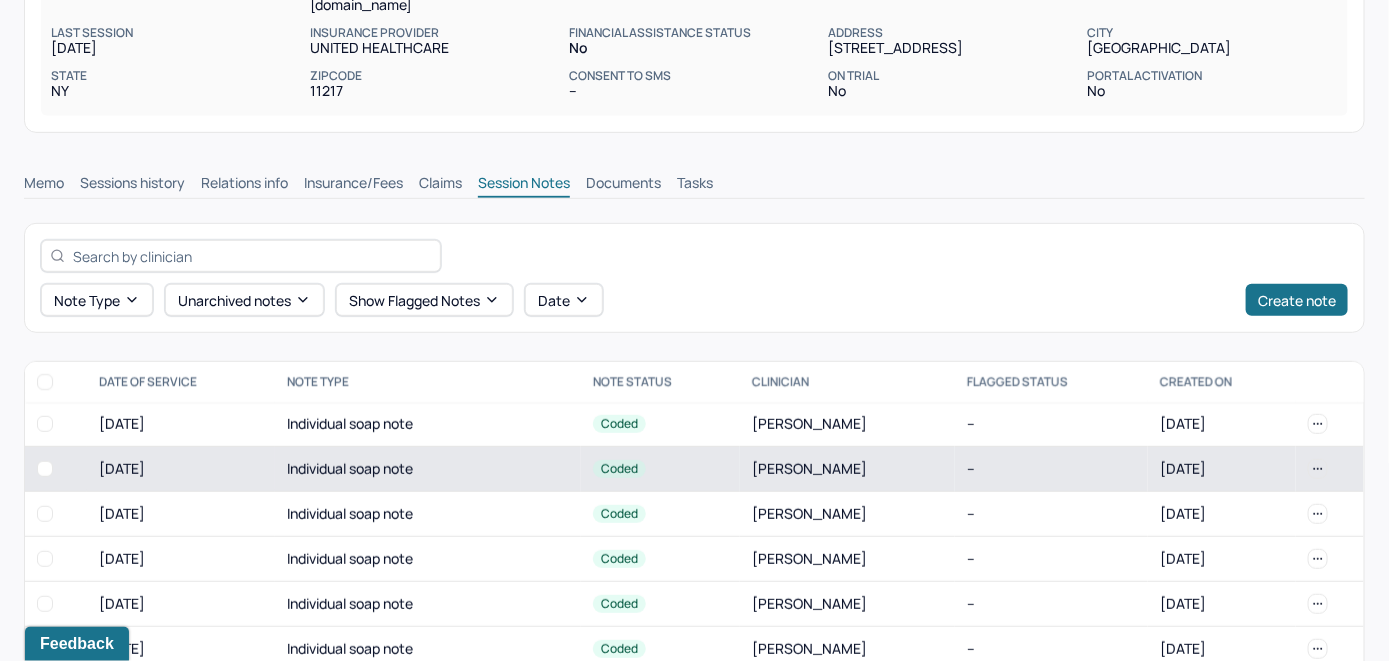 click on "[DATE]" at bounding box center (181, 469) 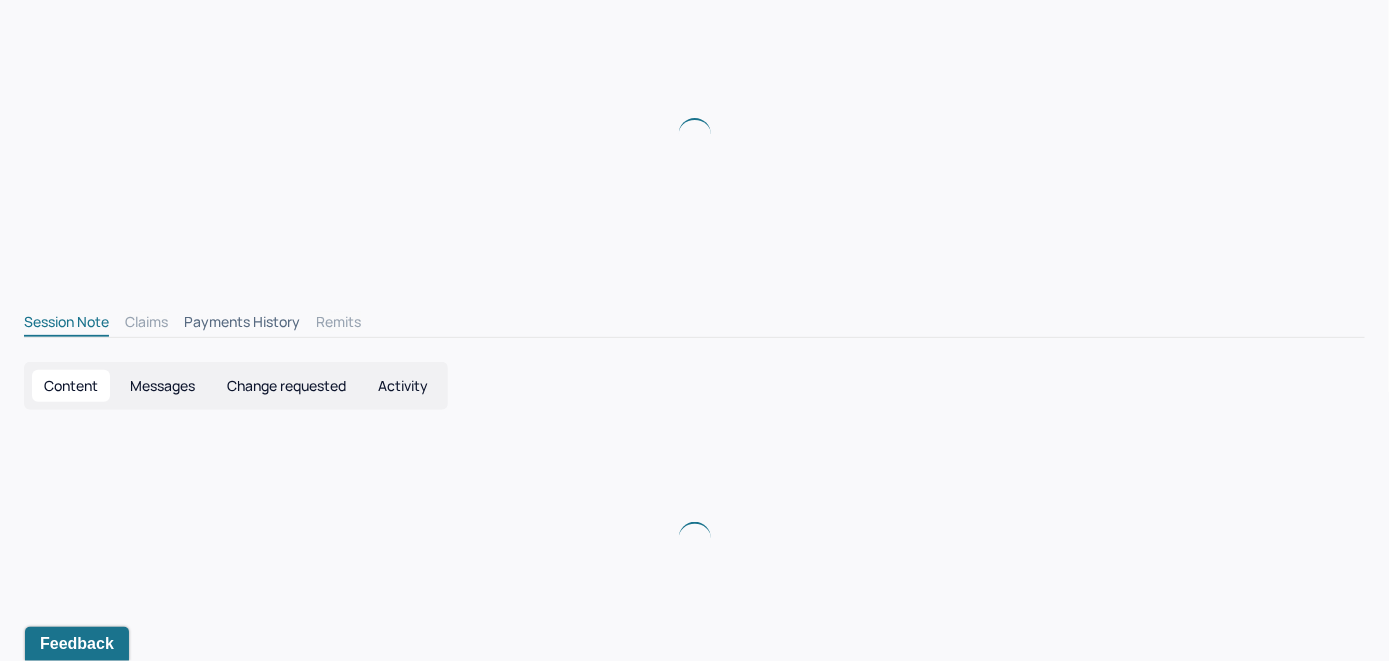 scroll, scrollTop: 300, scrollLeft: 0, axis: vertical 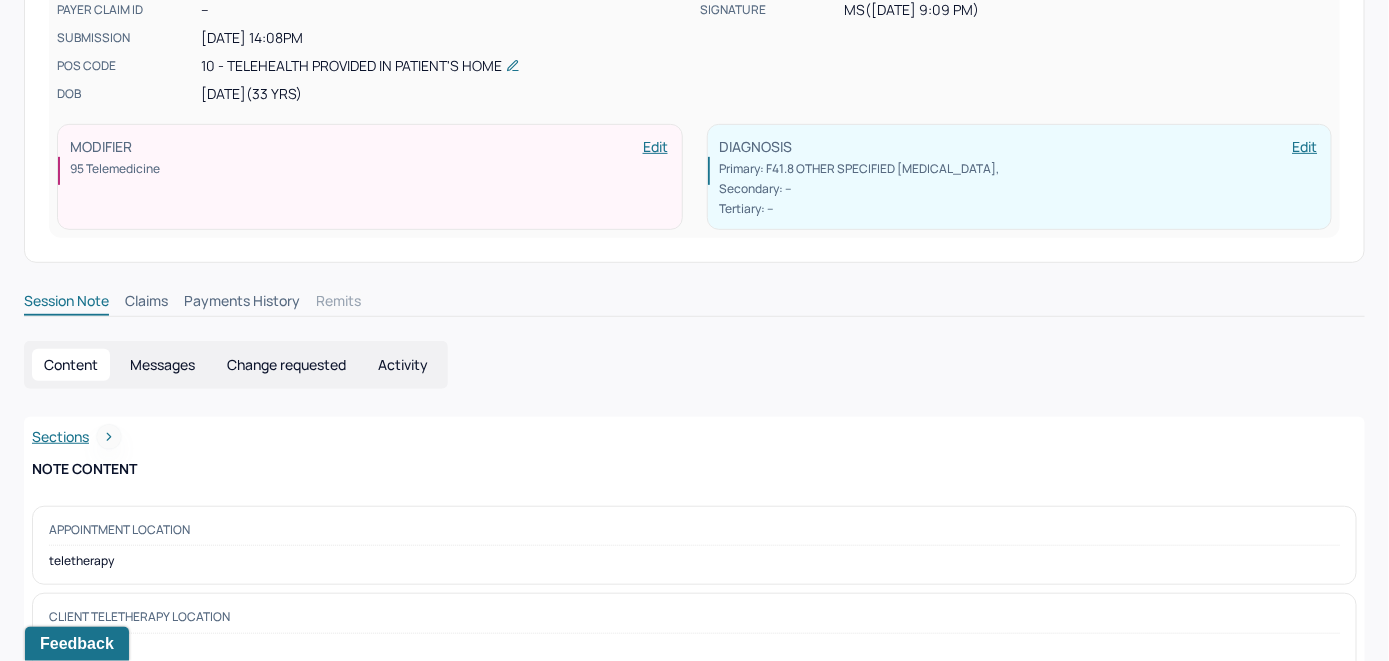 click on "Activity" at bounding box center (403, 365) 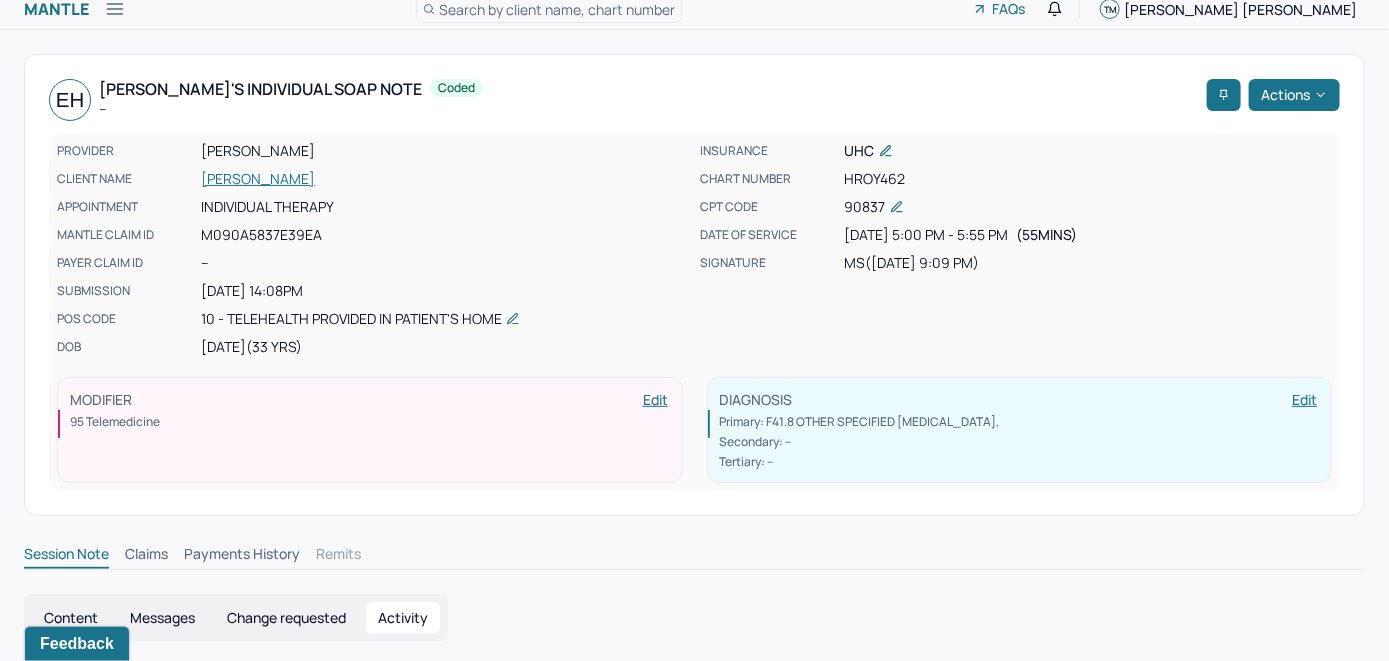 scroll, scrollTop: 0, scrollLeft: 0, axis: both 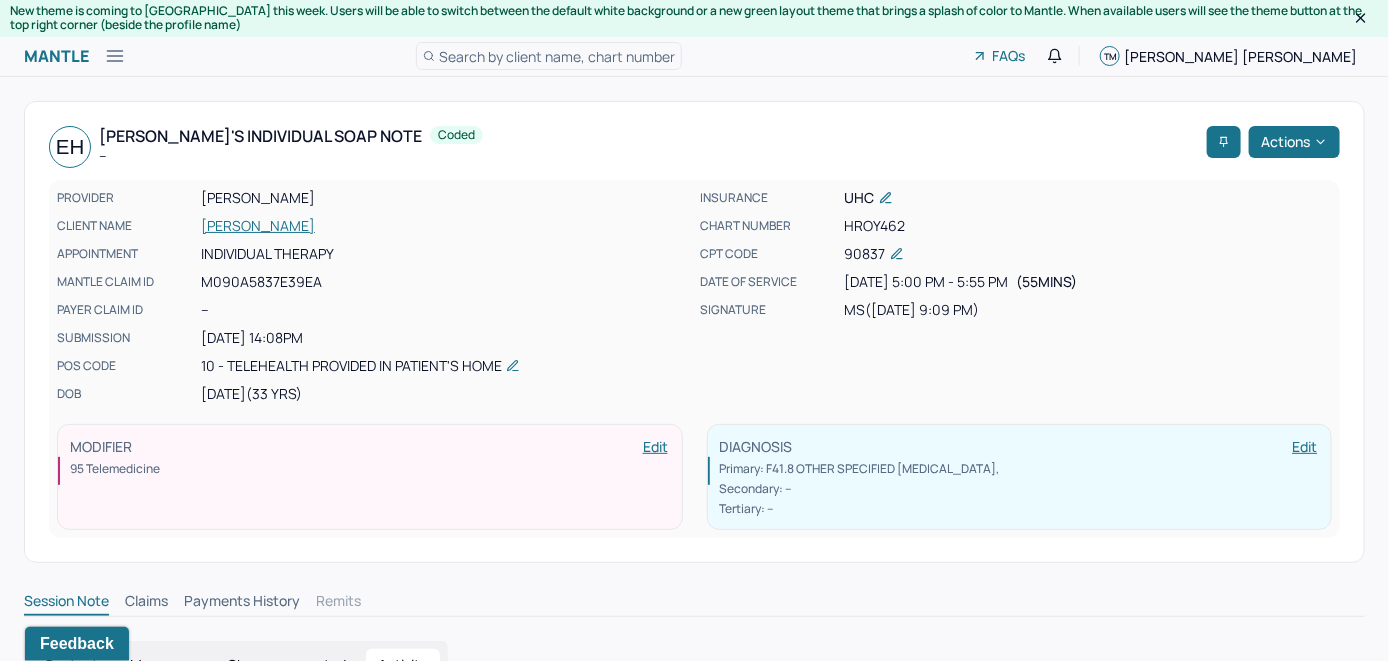 click on "[PERSON_NAME]" at bounding box center [445, 226] 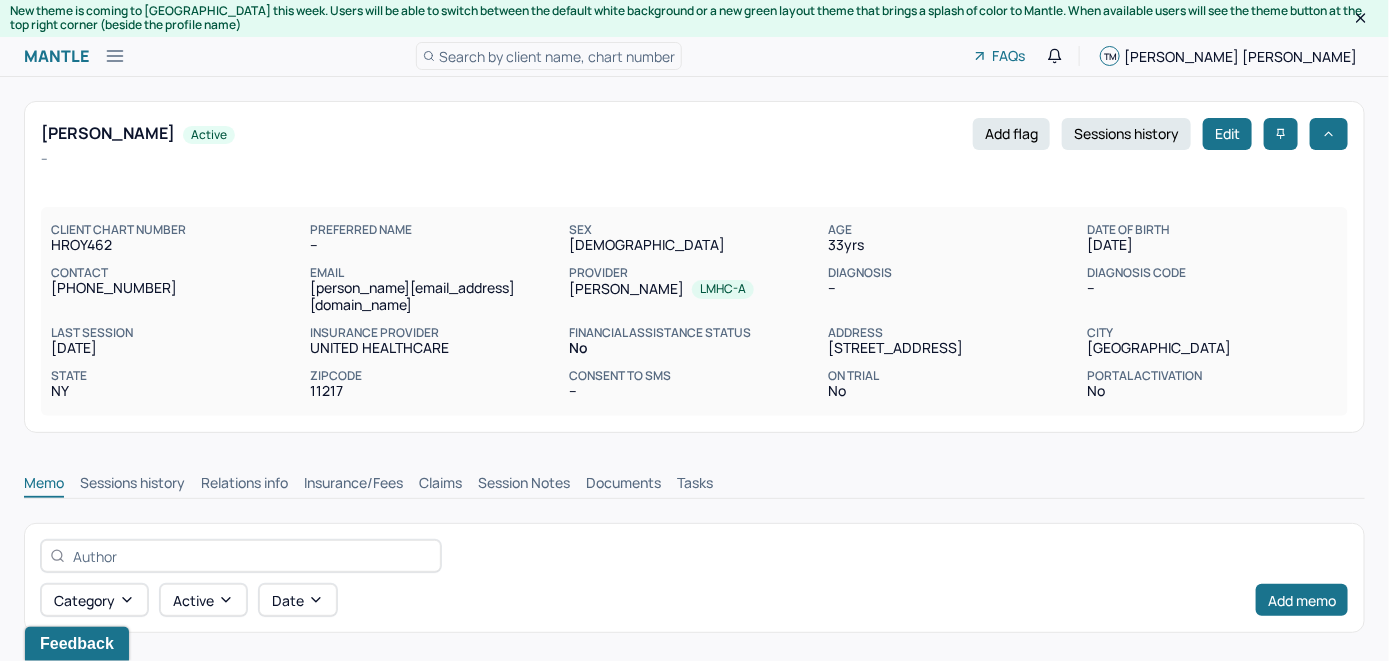 scroll, scrollTop: 0, scrollLeft: 0, axis: both 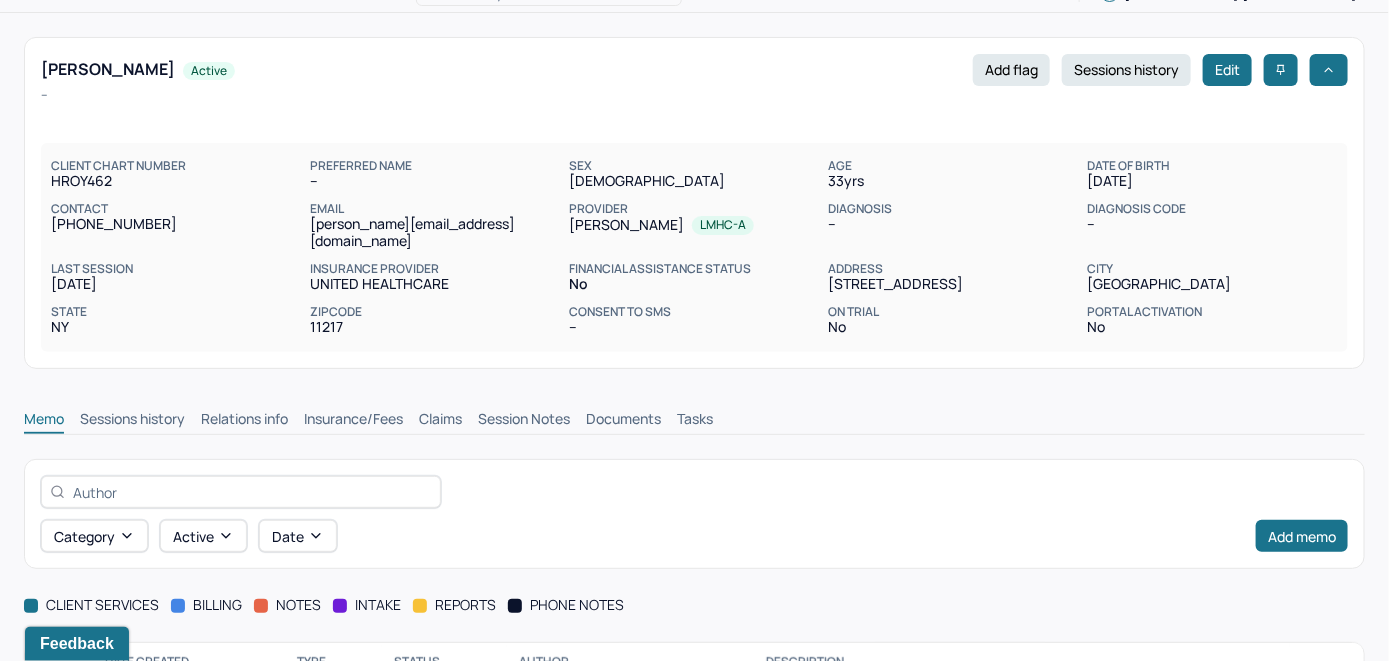 click on "Claims" at bounding box center (440, 421) 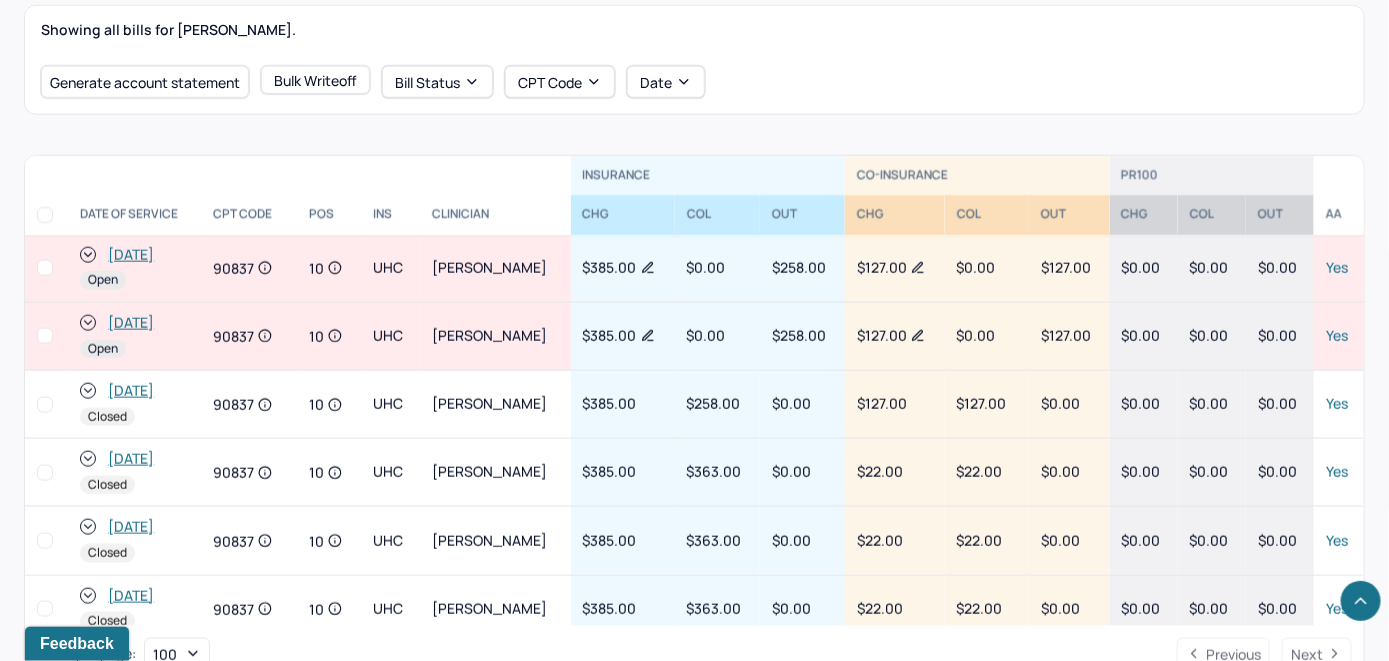 scroll, scrollTop: 769, scrollLeft: 0, axis: vertical 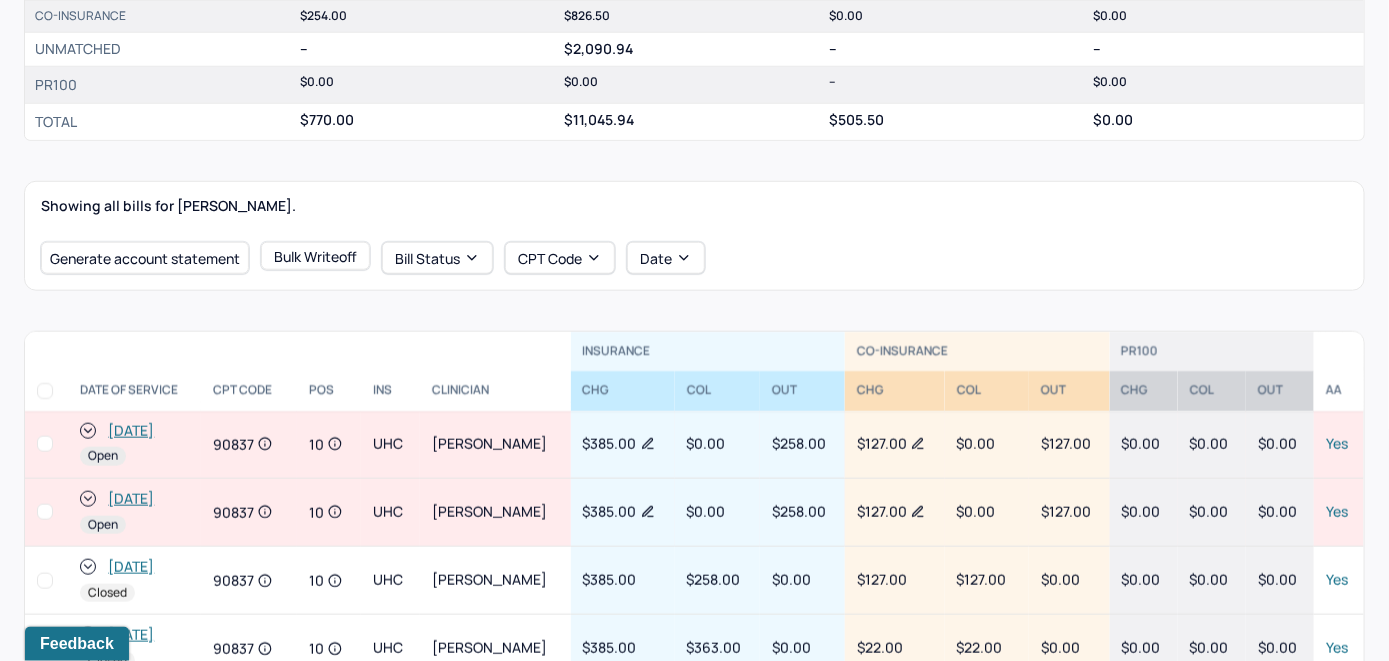 click on "[DATE]" at bounding box center [131, 499] 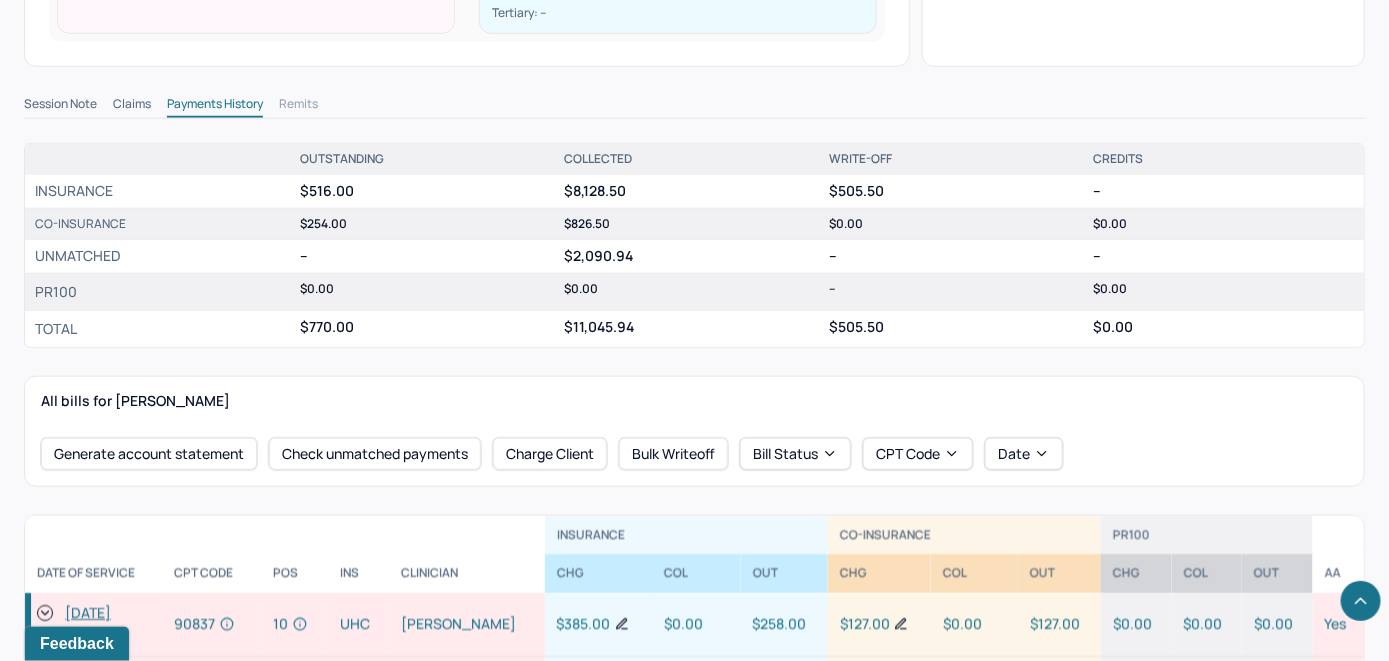 scroll, scrollTop: 711, scrollLeft: 0, axis: vertical 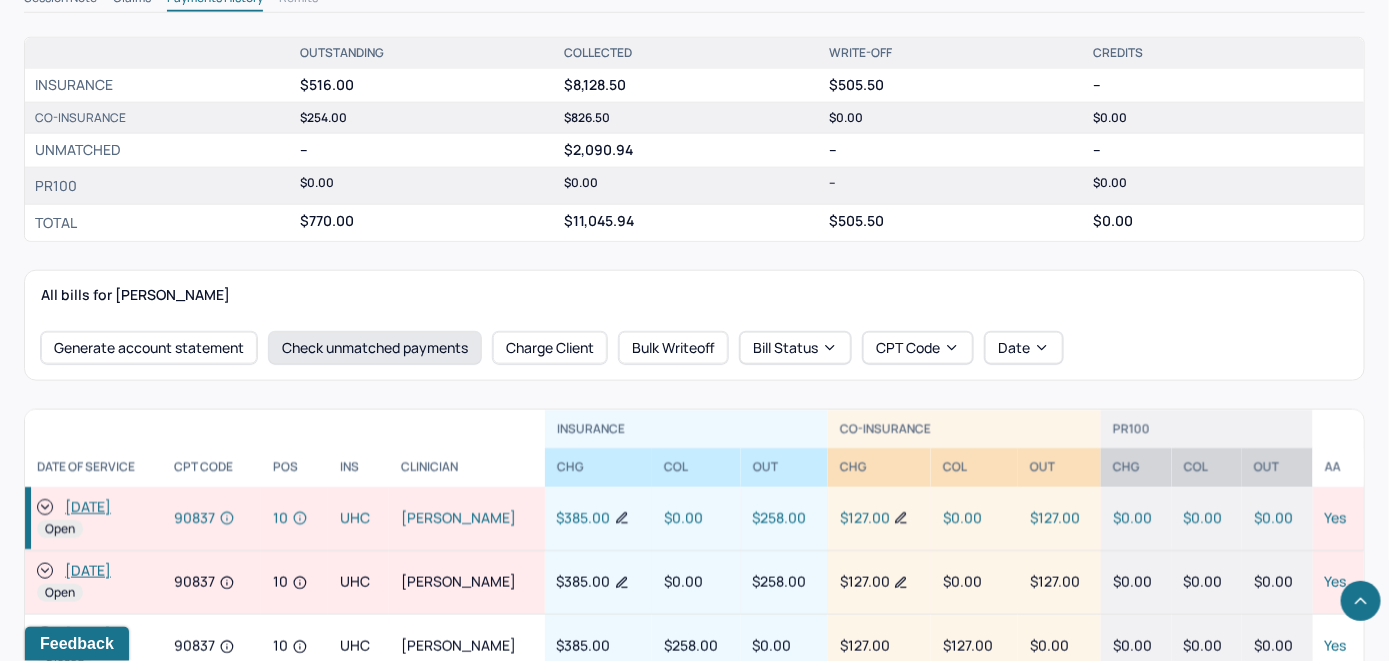 click on "Check unmatched payments" at bounding box center (375, 348) 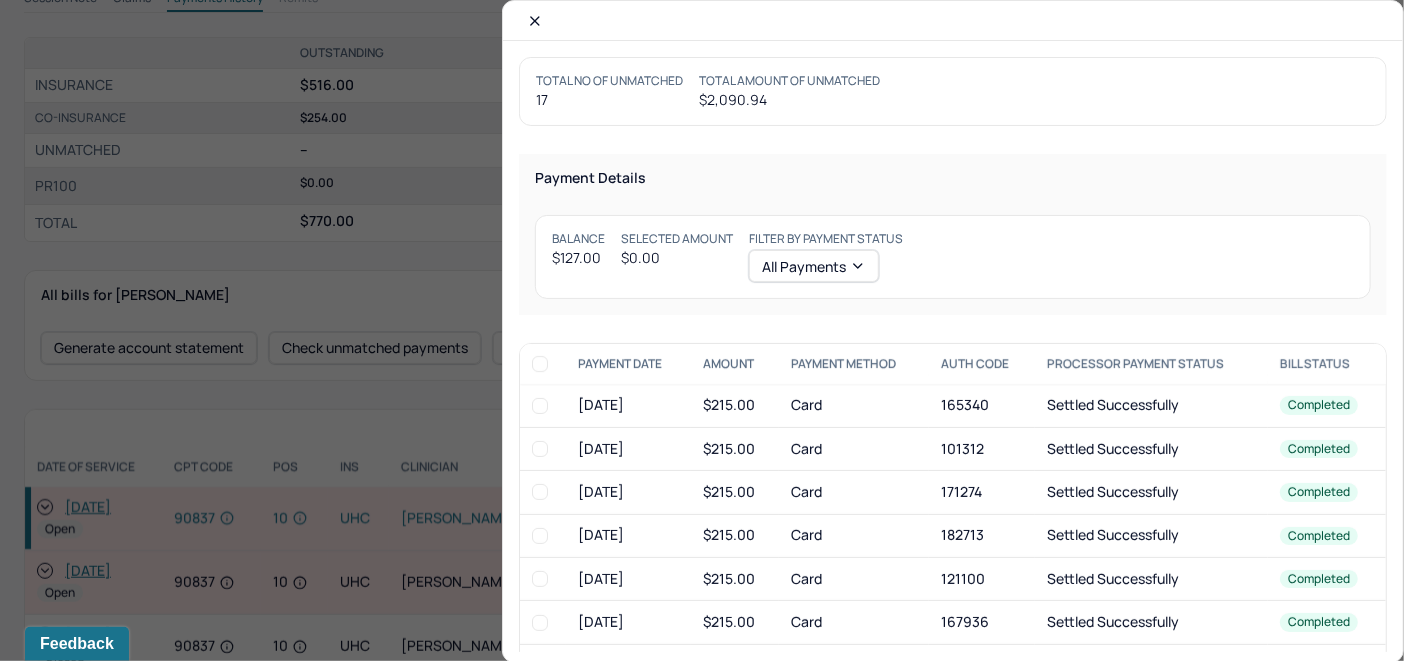 click at bounding box center [535, 21] 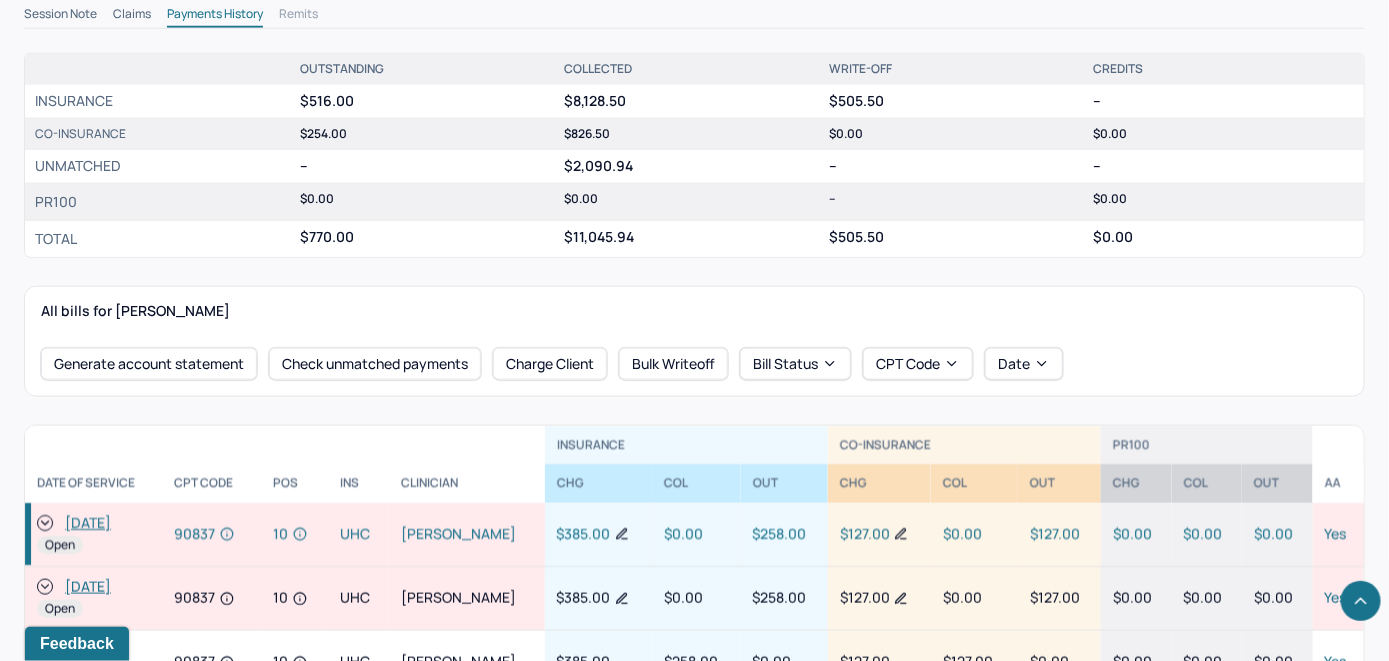 scroll, scrollTop: 727, scrollLeft: 0, axis: vertical 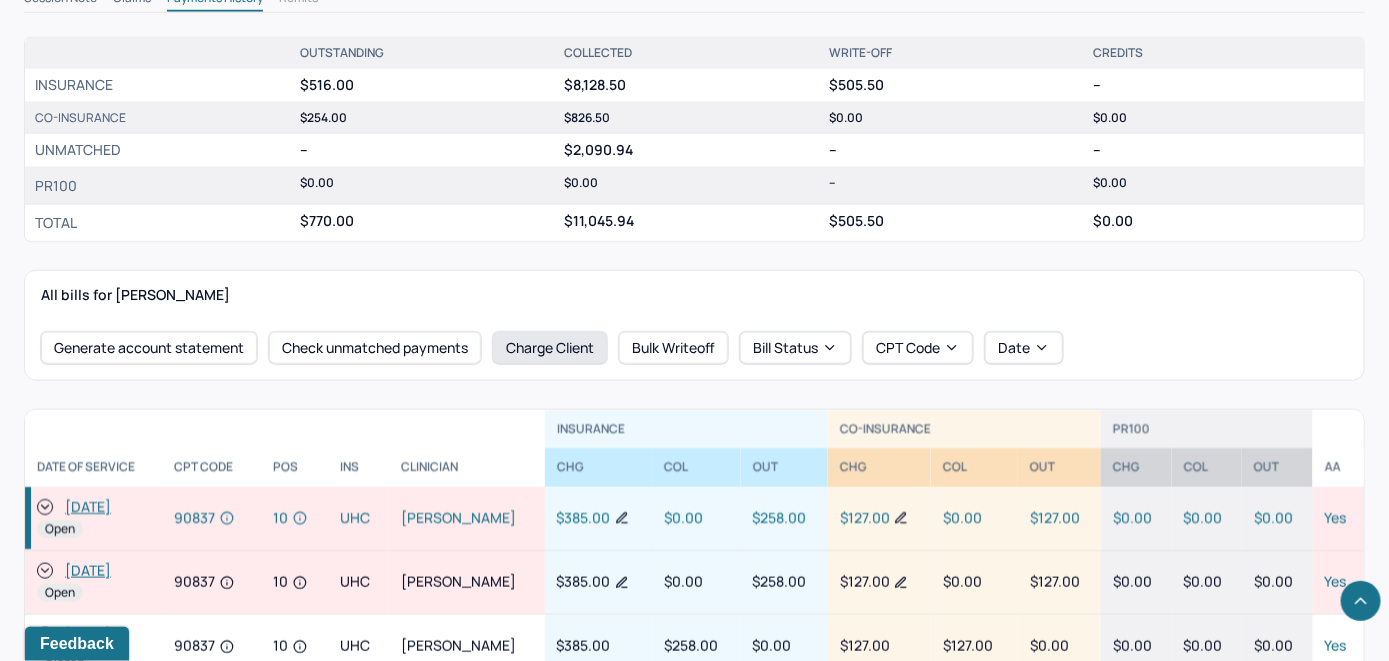 click on "Charge Client" at bounding box center (550, 348) 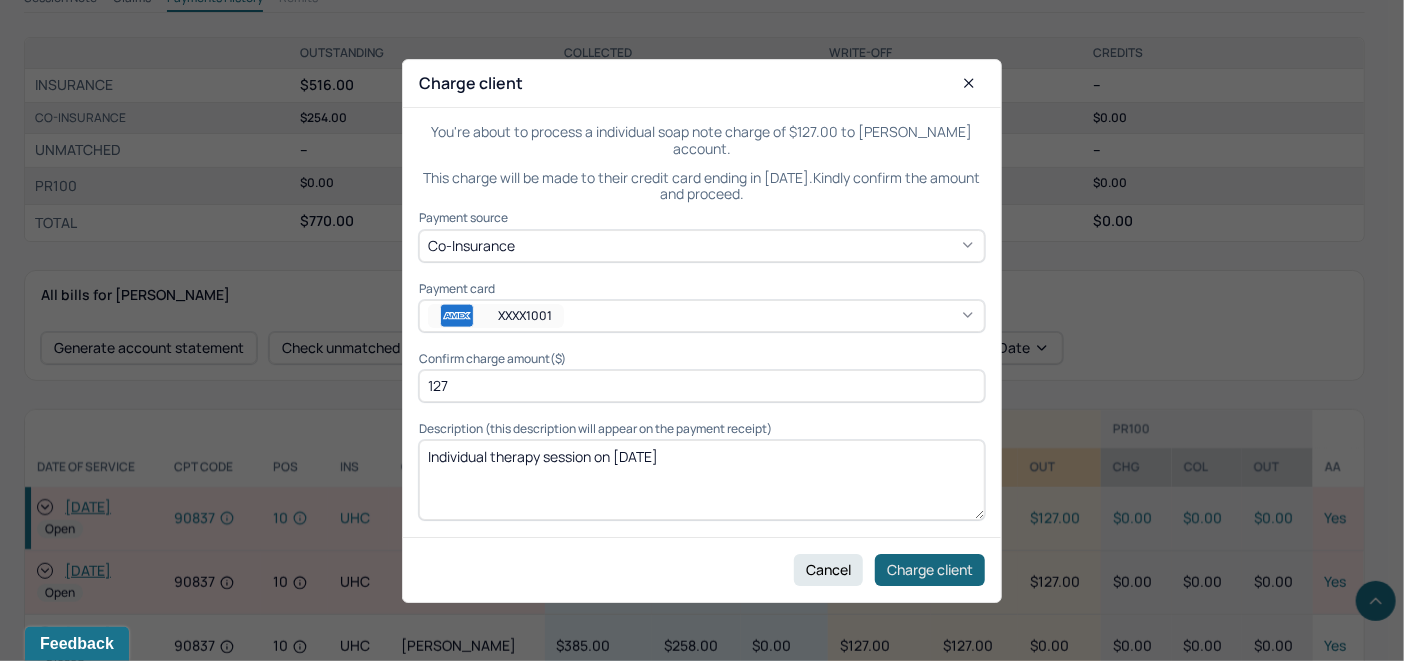 click on "Charge client" at bounding box center [930, 569] 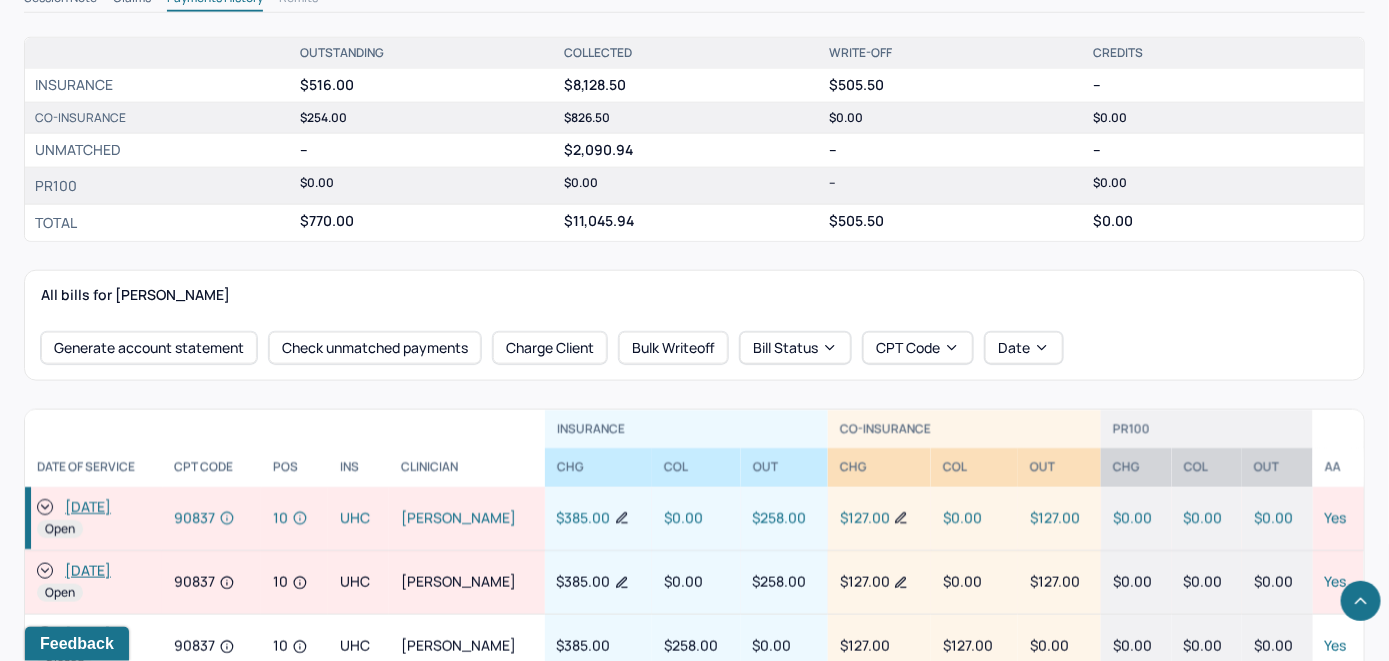 click 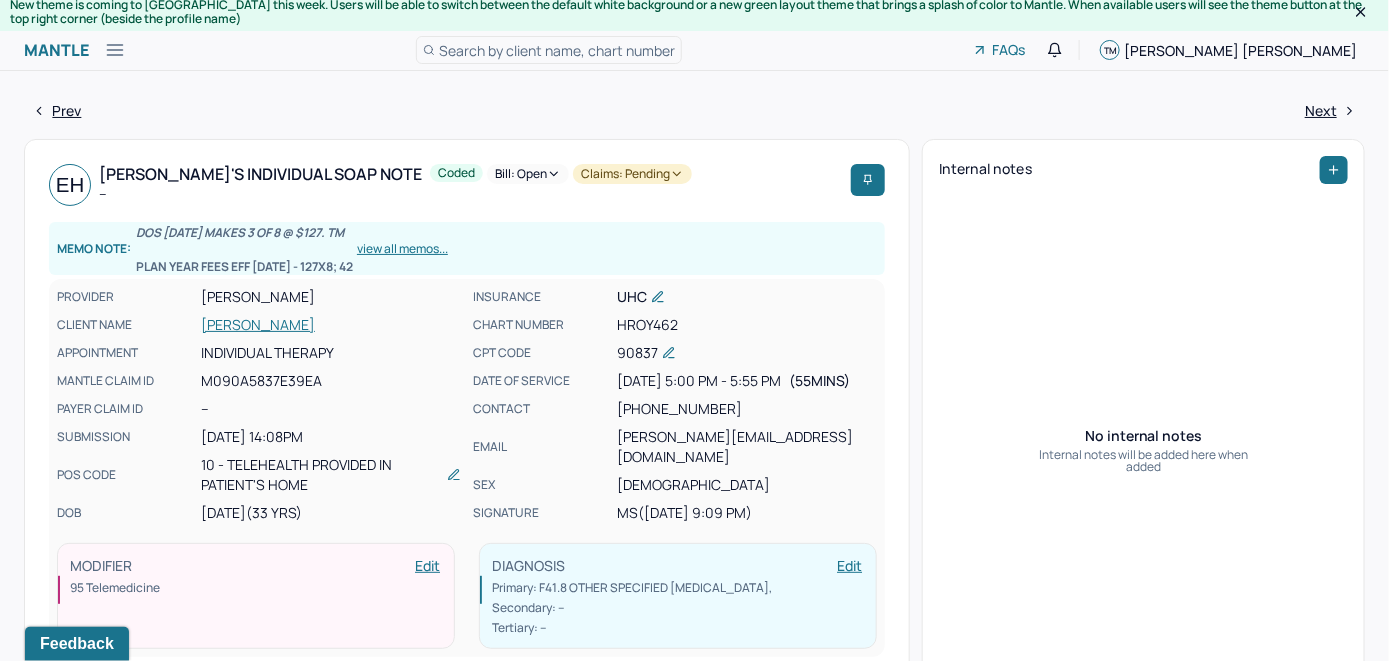 scroll, scrollTop: 0, scrollLeft: 0, axis: both 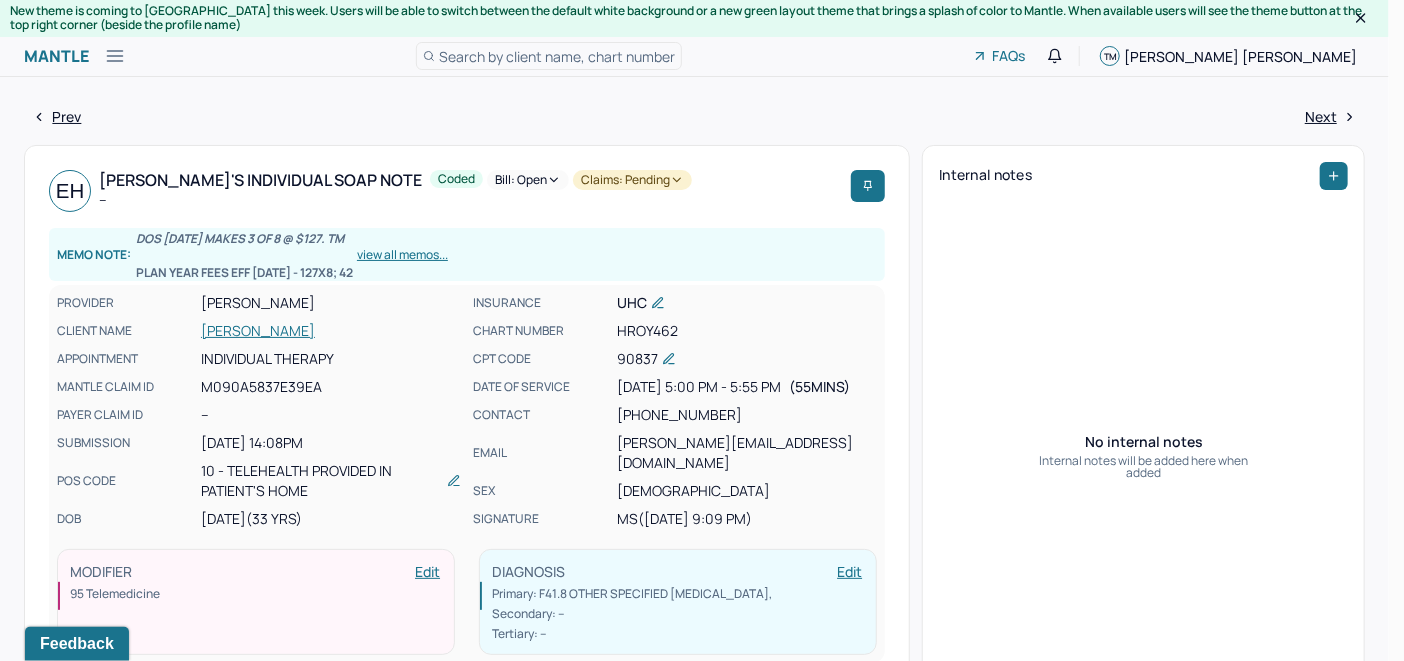 click on "Bill: Open" at bounding box center (528, 180) 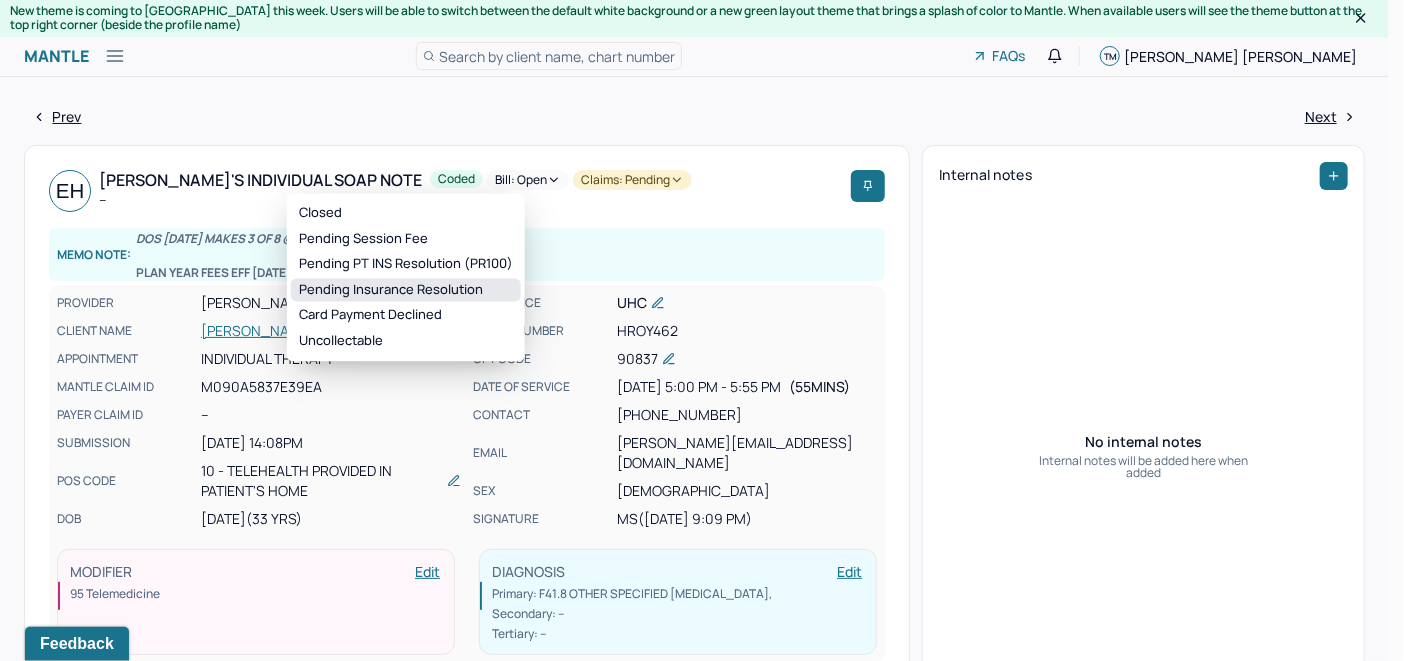 click on "Pending Insurance Resolution" at bounding box center [406, 290] 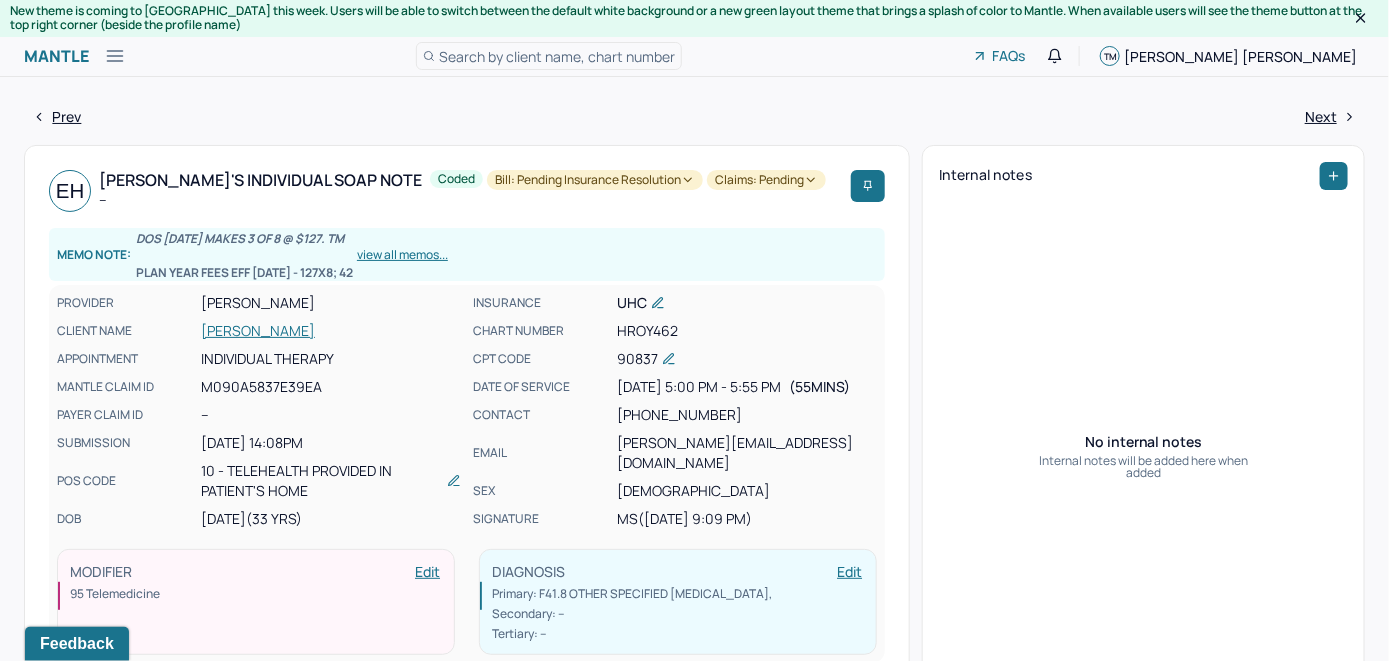 click on "Search by client name, chart number" at bounding box center (557, 56) 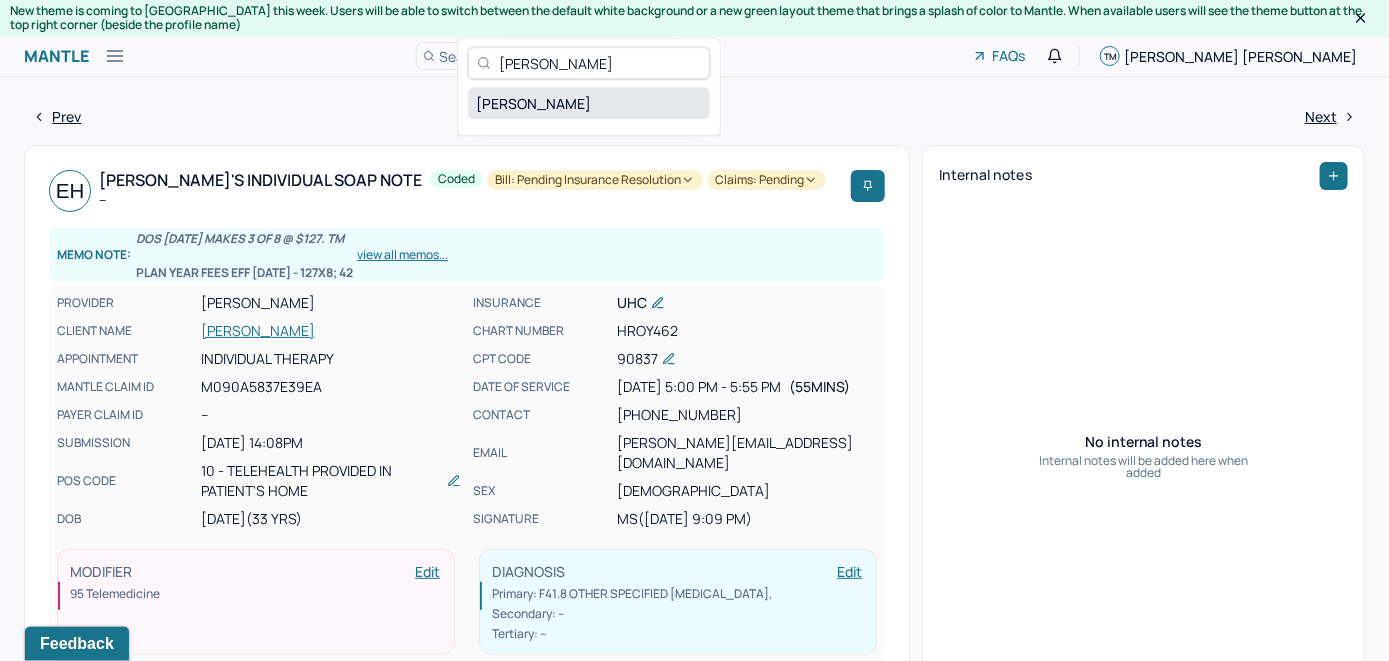 type on "[PERSON_NAME]" 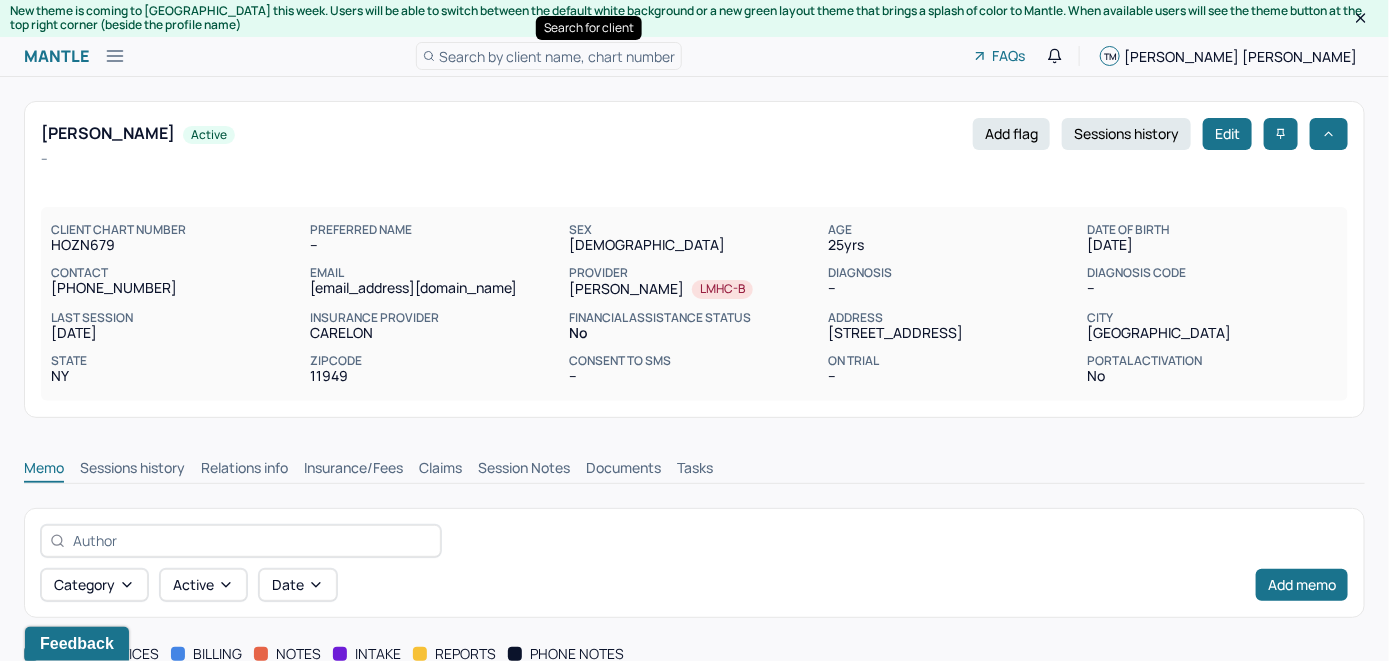 click on "Search by client name, chart number" at bounding box center (557, 56) 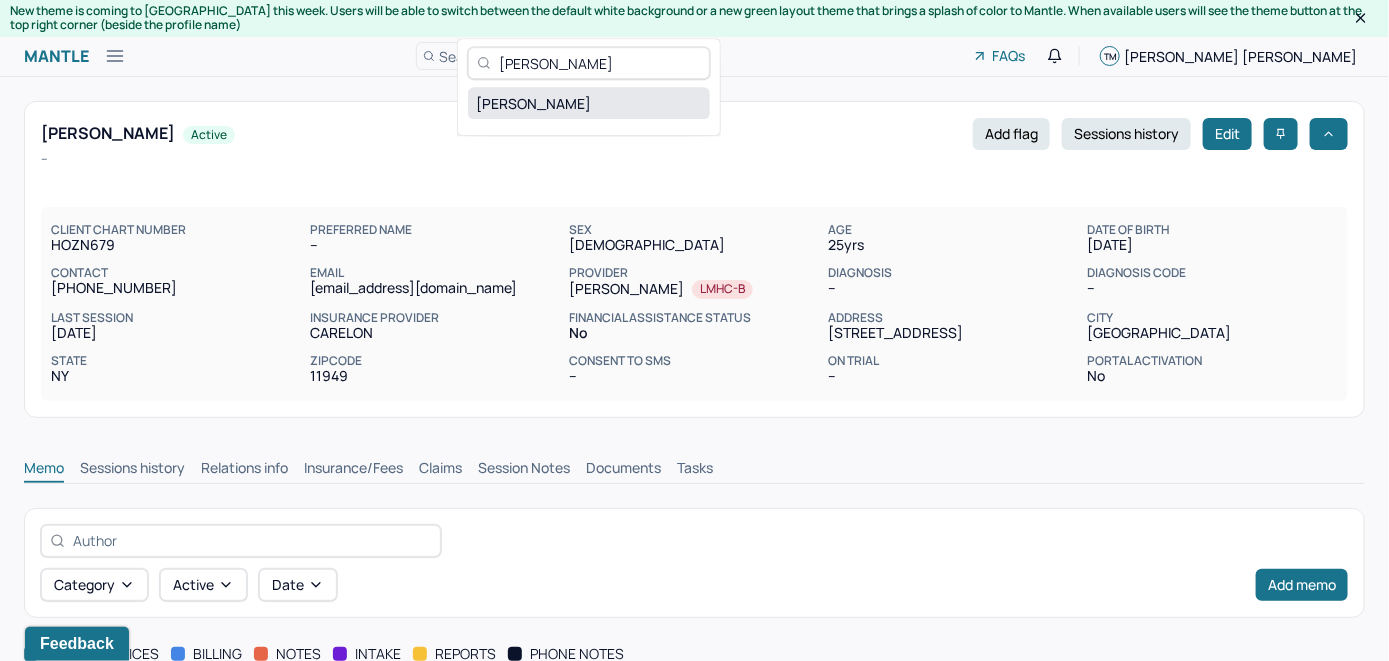 type on "[PERSON_NAME]" 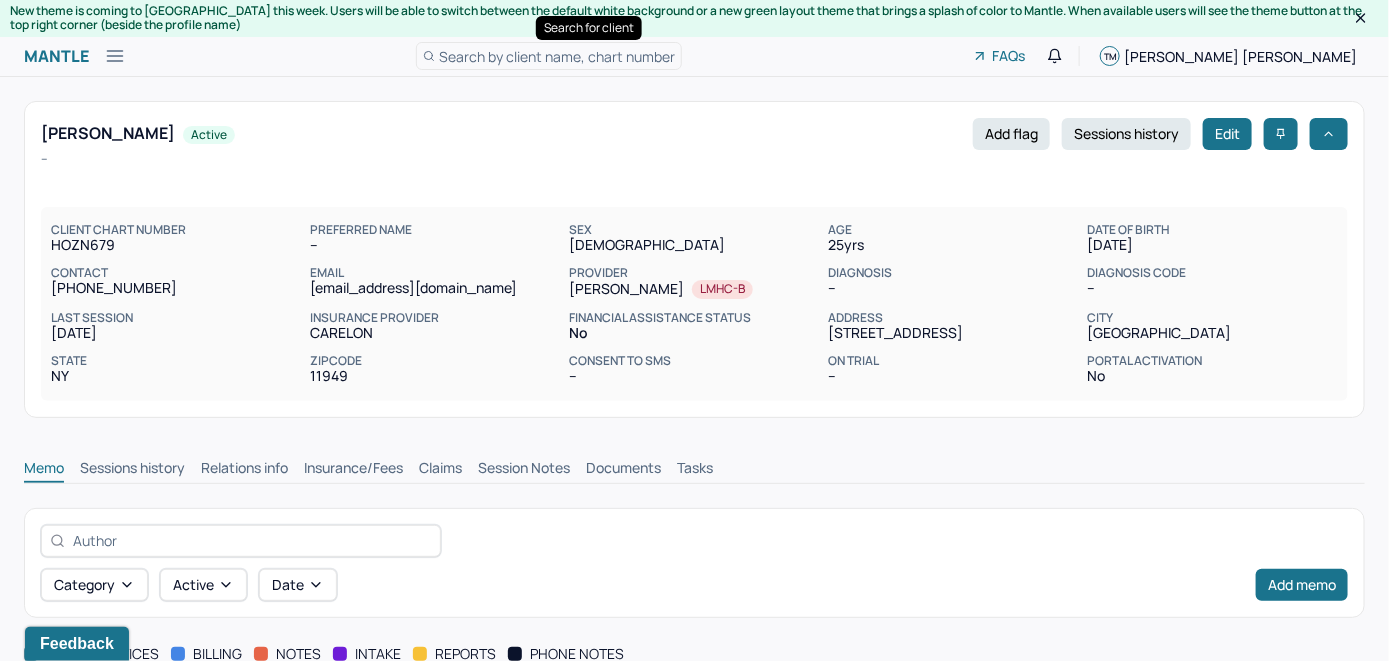 scroll, scrollTop: 0, scrollLeft: 0, axis: both 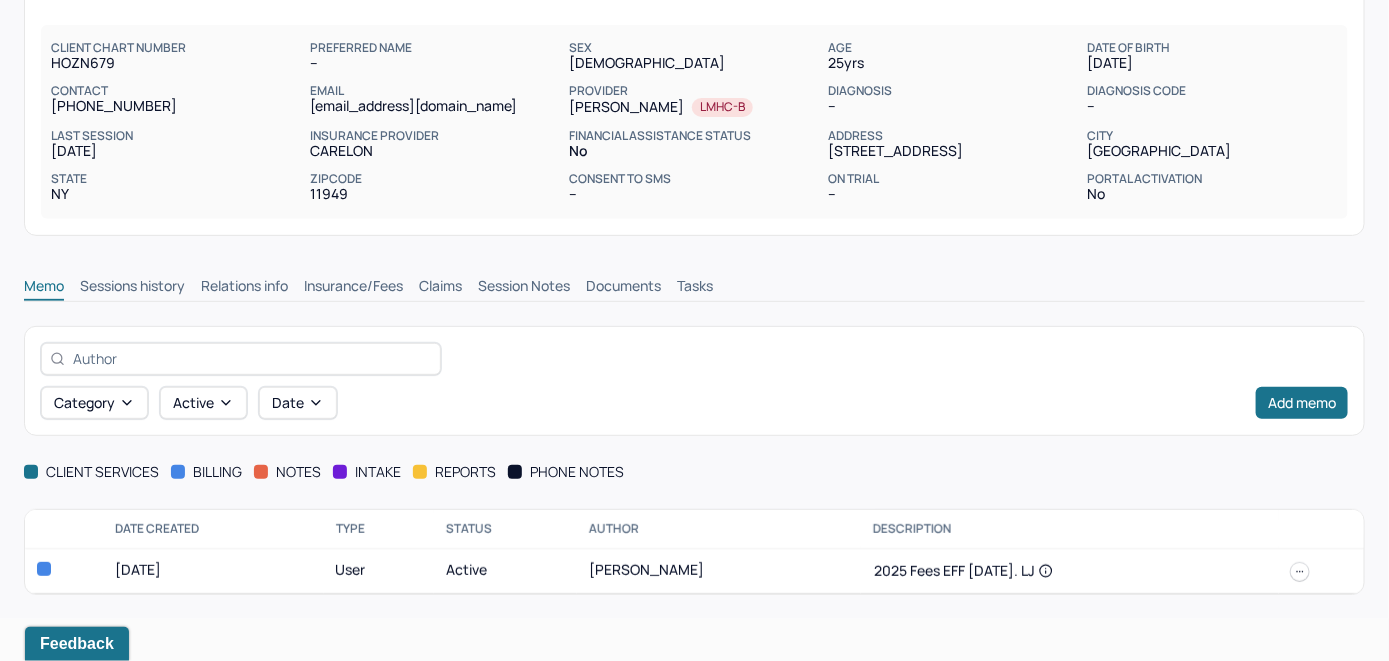 click on "Insurance/Fees" at bounding box center [353, 288] 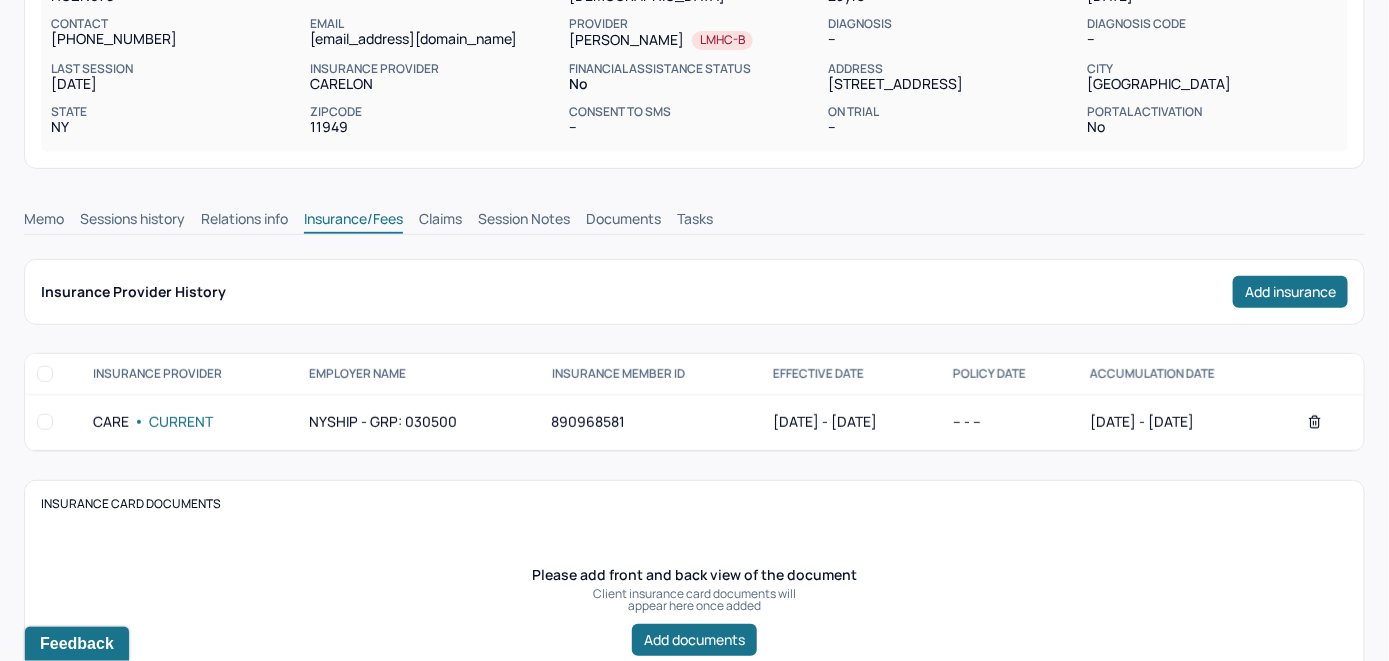 scroll, scrollTop: 182, scrollLeft: 0, axis: vertical 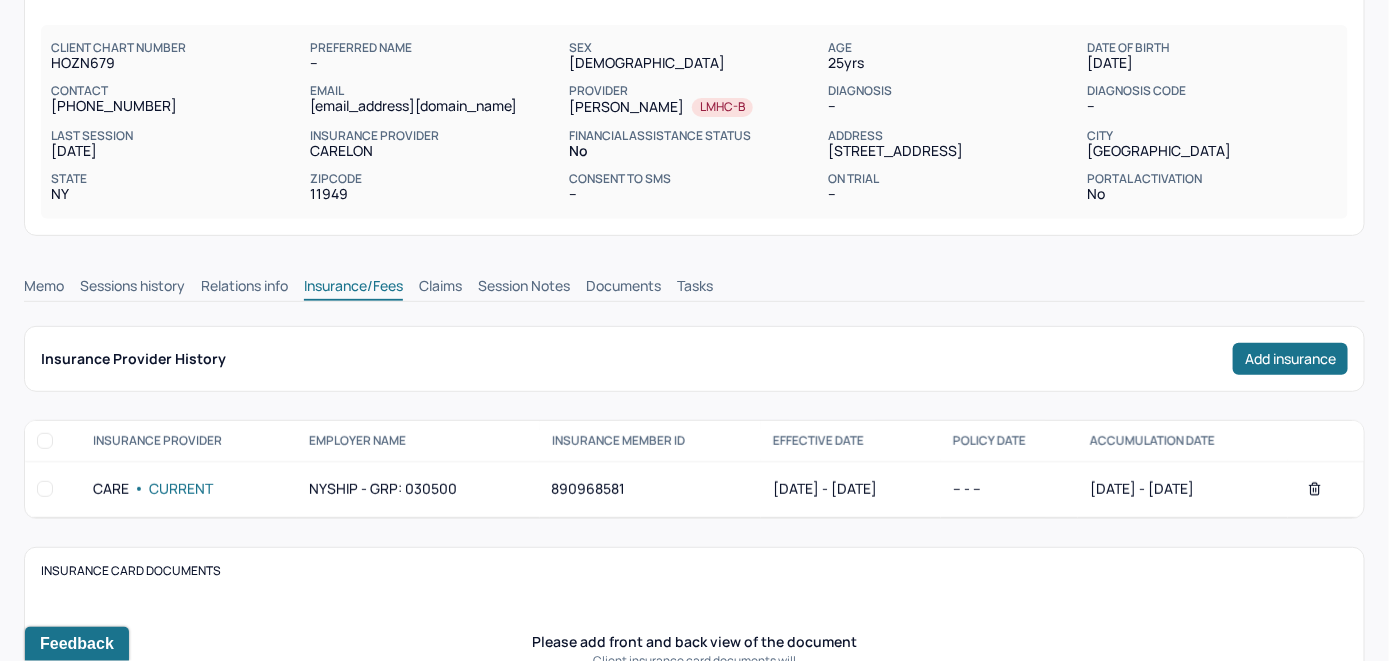 click on "Claims" at bounding box center (440, 288) 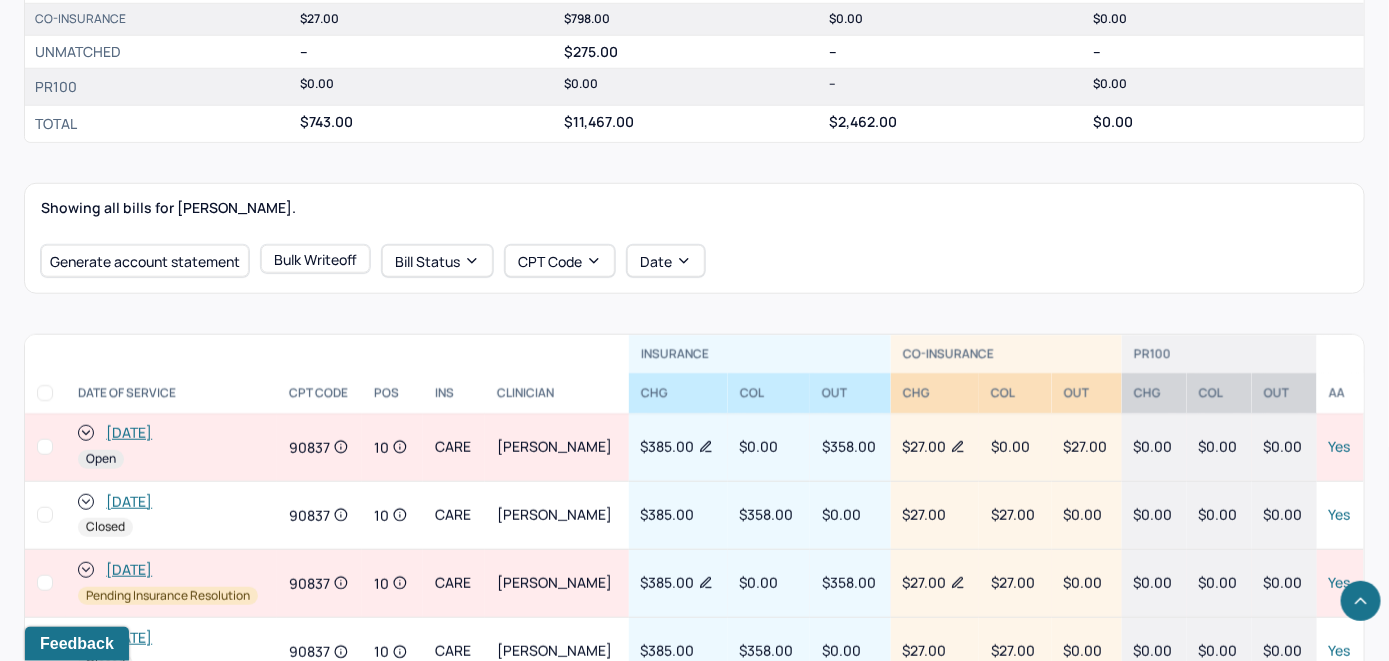 scroll, scrollTop: 682, scrollLeft: 0, axis: vertical 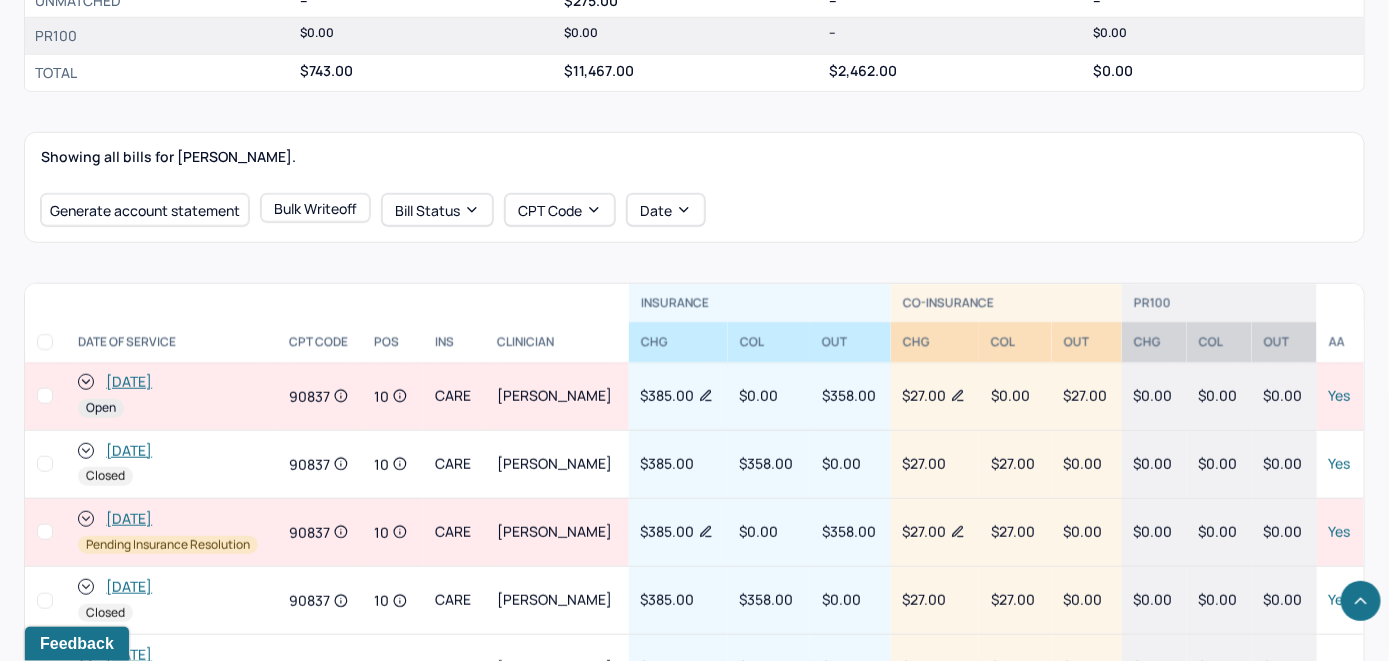 click on "[DATE]" at bounding box center [129, 382] 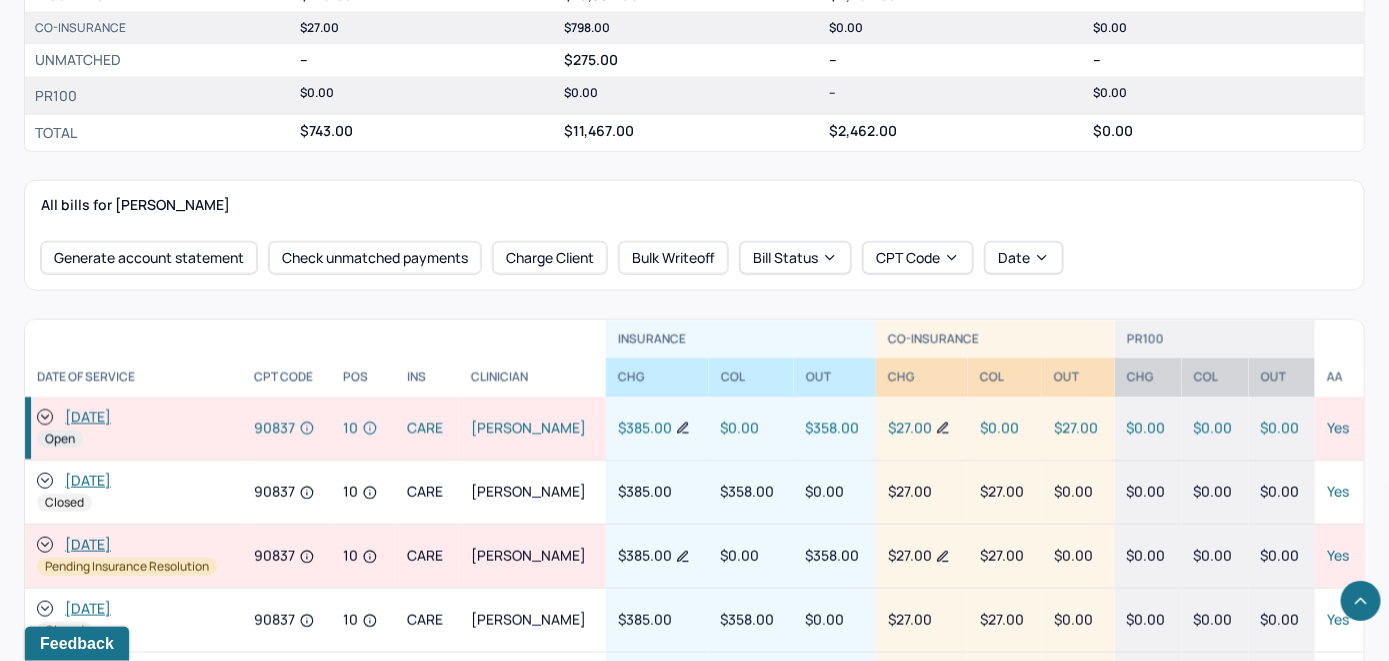 scroll, scrollTop: 800, scrollLeft: 0, axis: vertical 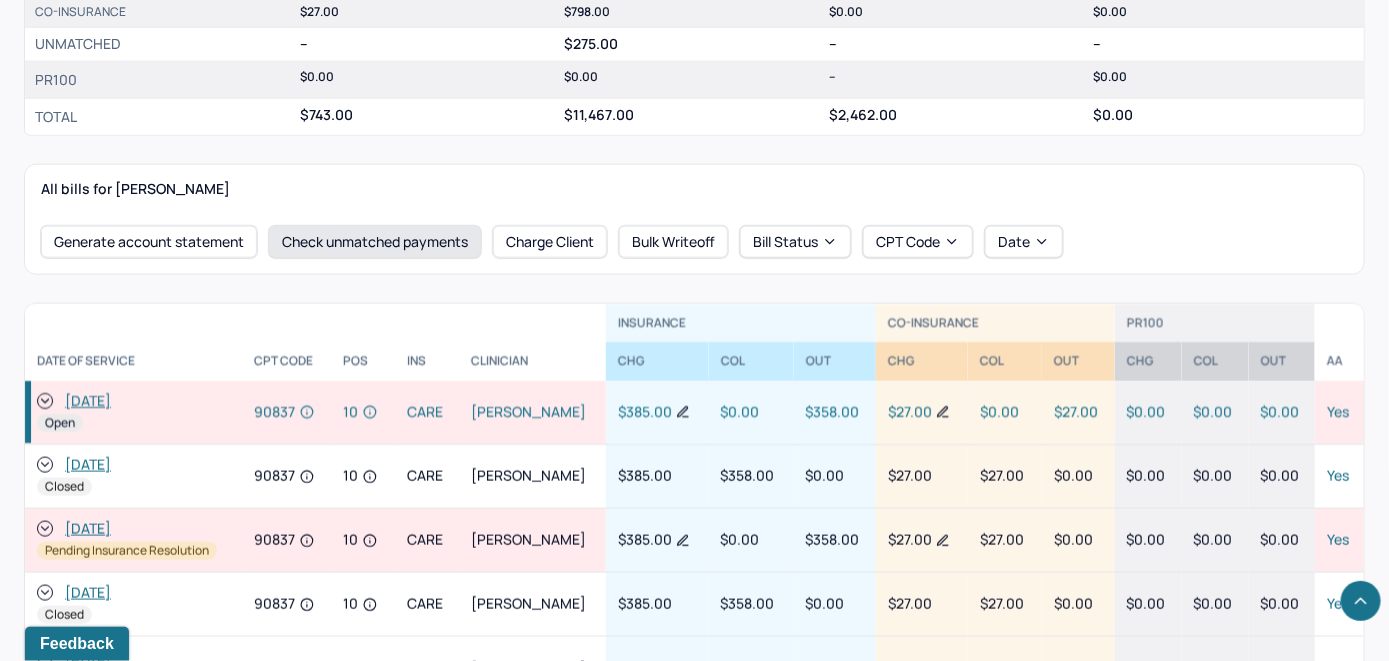 click on "Check unmatched payments" at bounding box center [375, 242] 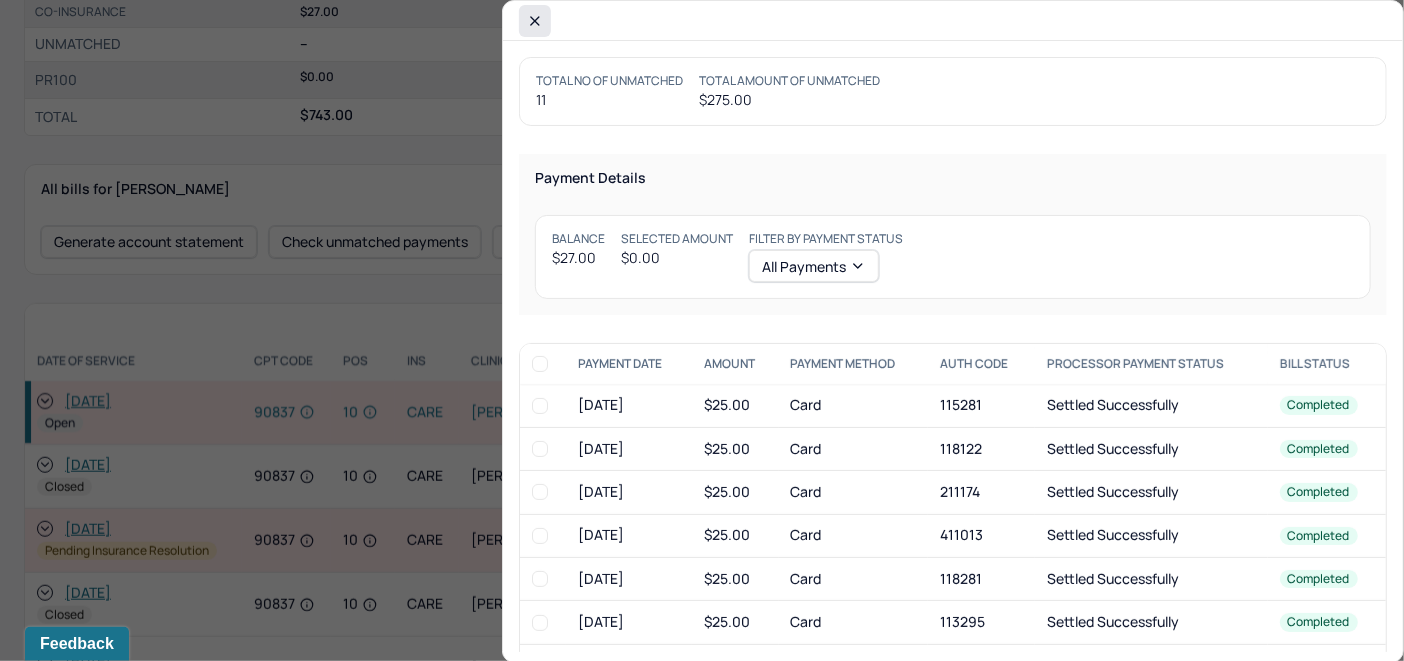 click 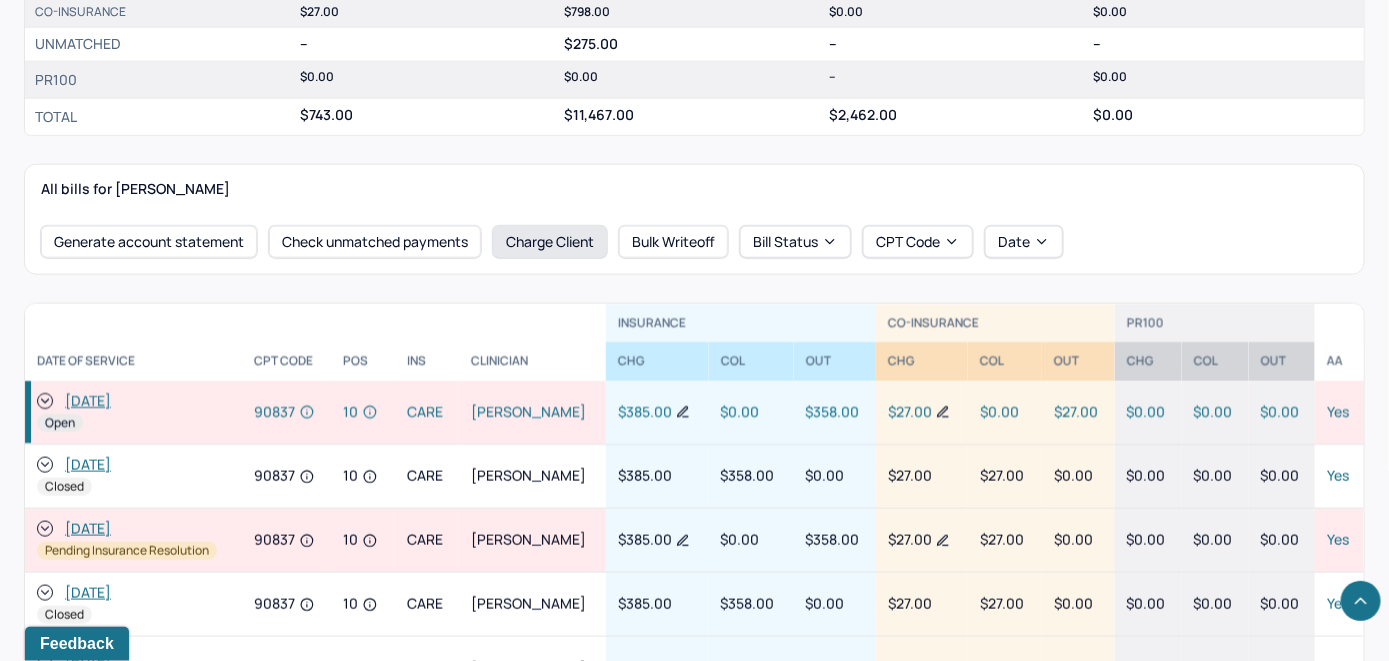 click on "Charge Client" at bounding box center [550, 242] 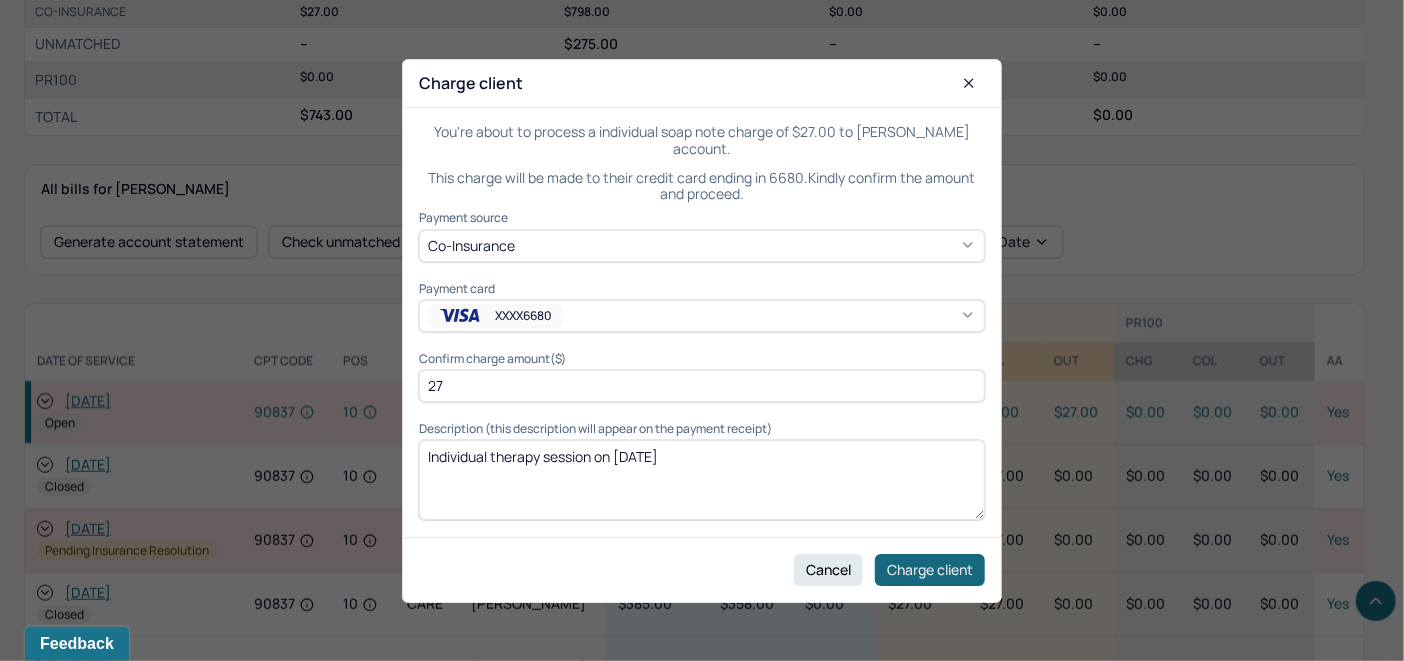 click on "Charge client" at bounding box center (930, 569) 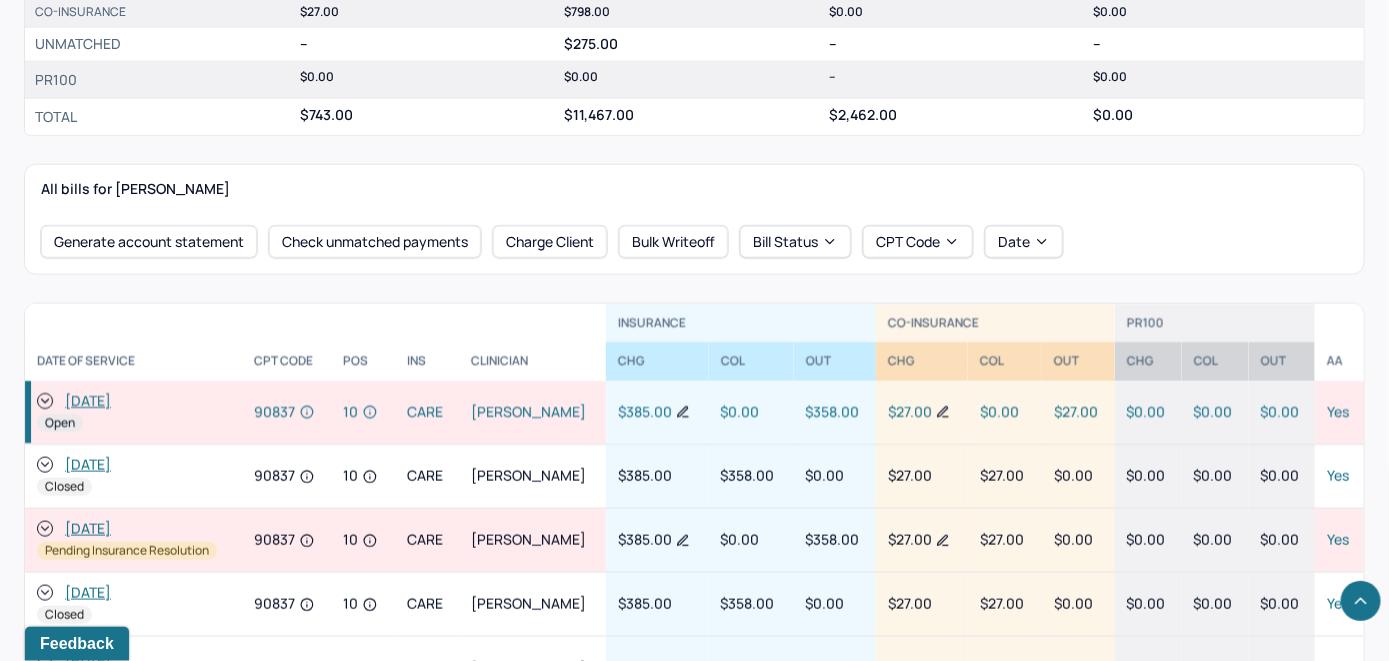 click 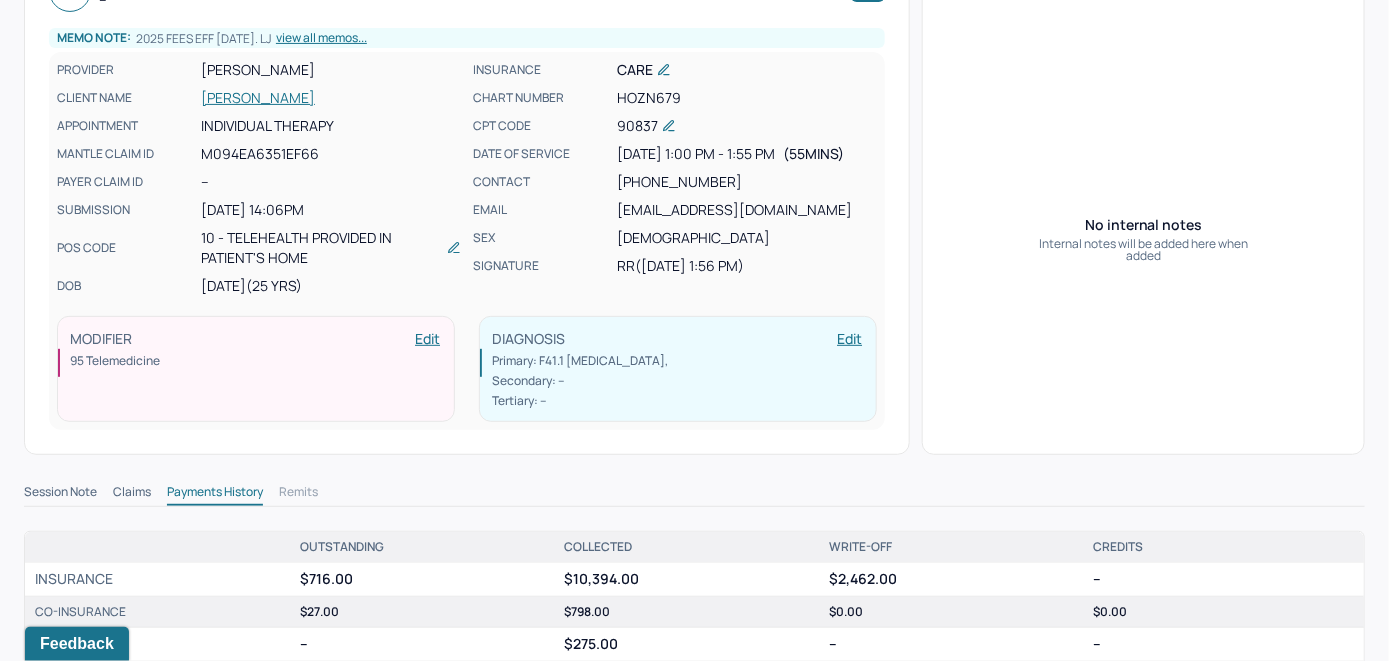scroll, scrollTop: 0, scrollLeft: 0, axis: both 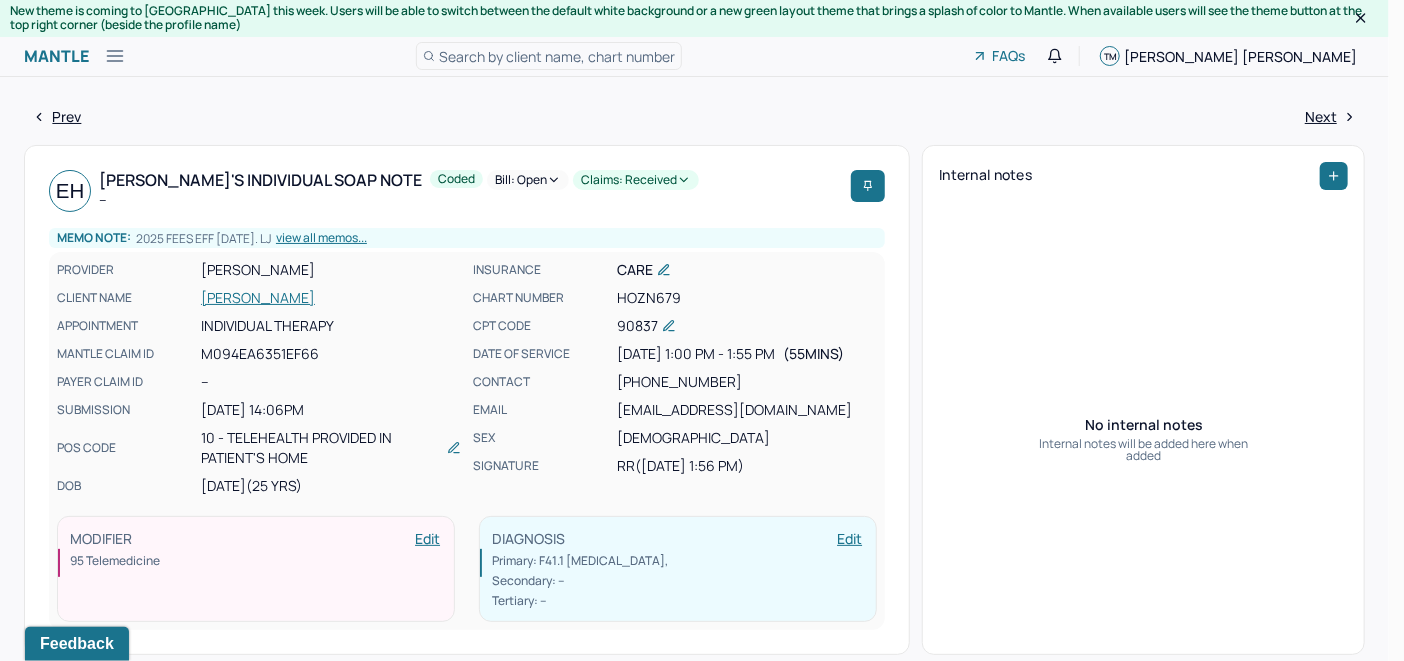 click on "Bill: Open" at bounding box center [528, 180] 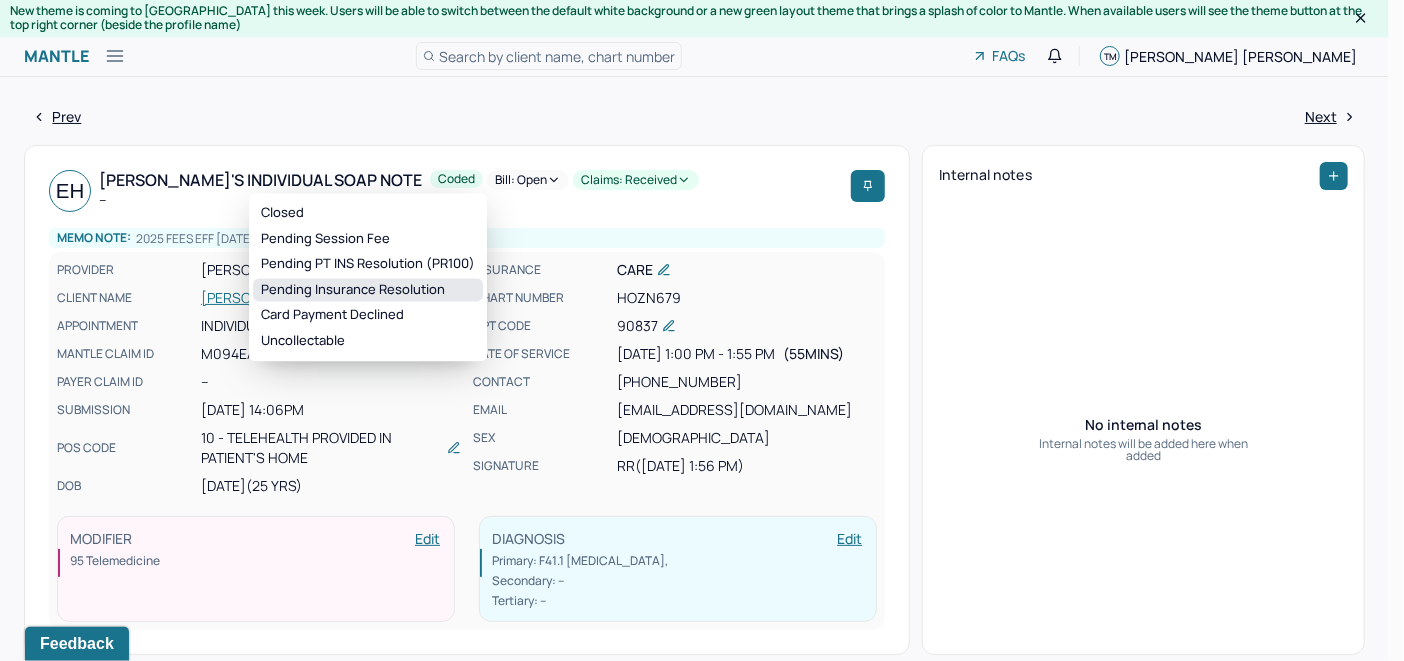 click on "Pending Insurance Resolution" at bounding box center (368, 290) 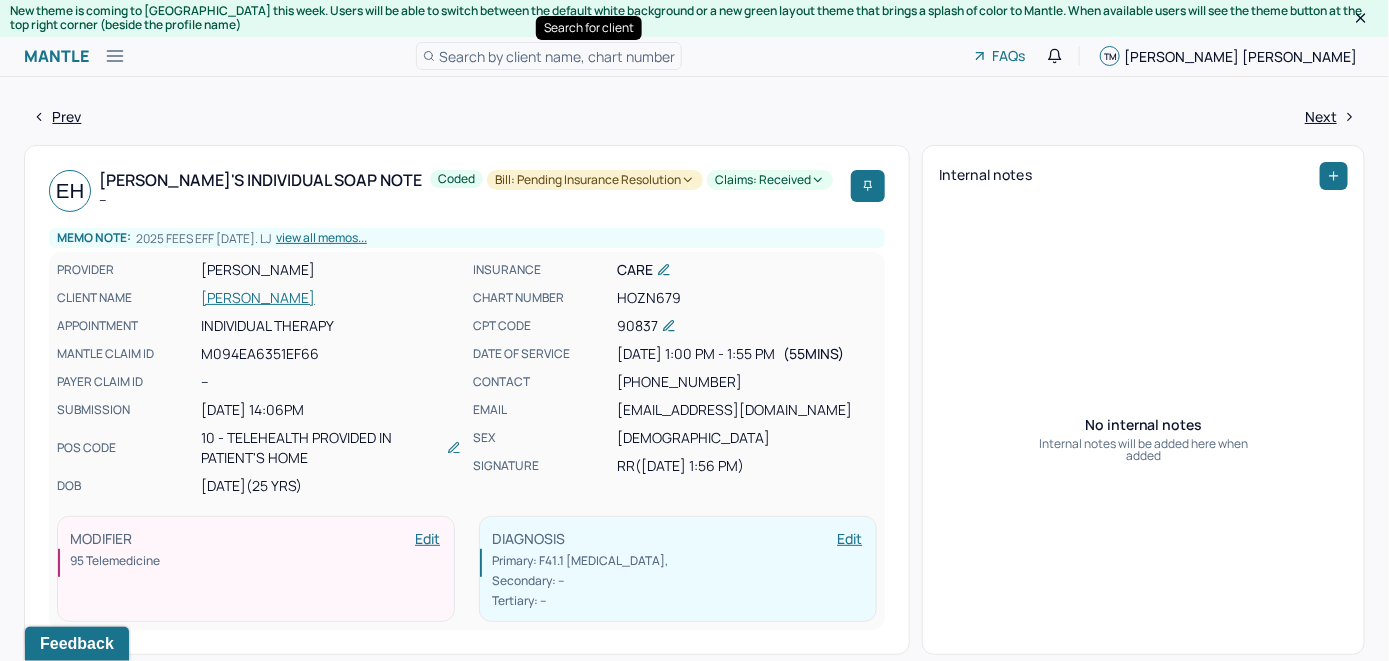 click on "Search by client name, chart number" at bounding box center (557, 56) 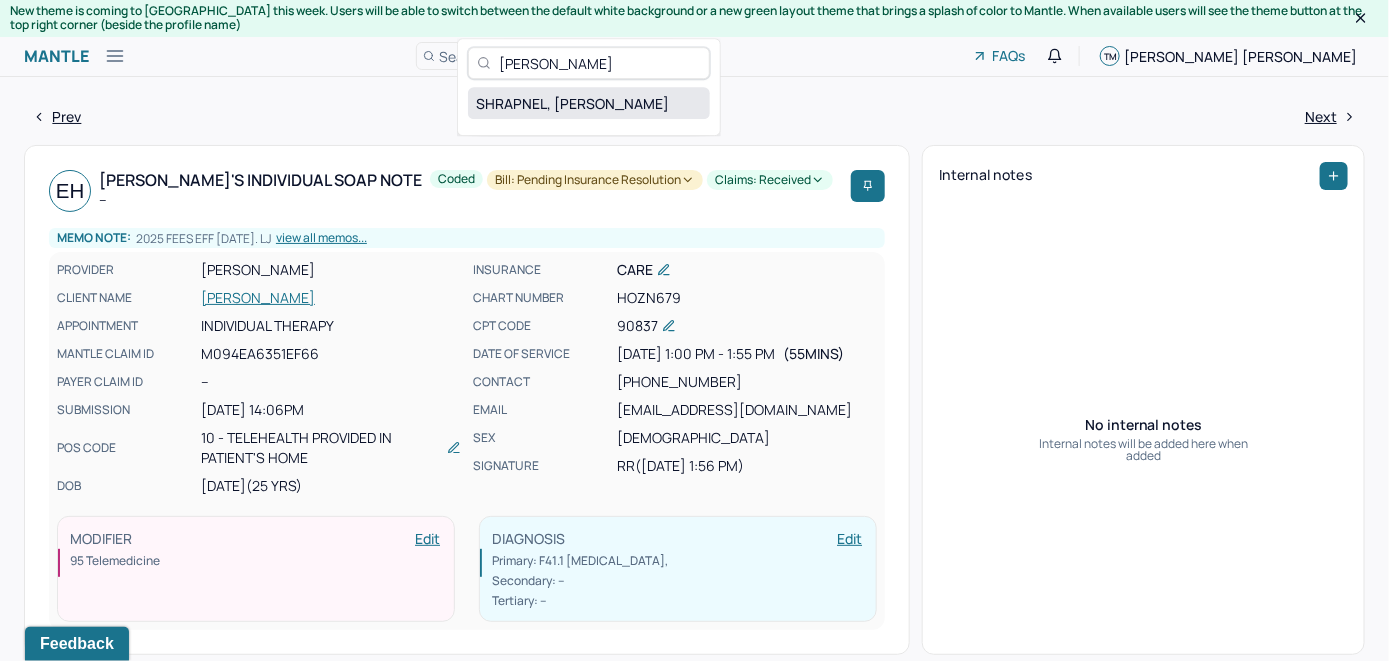 type on "[PERSON_NAME]" 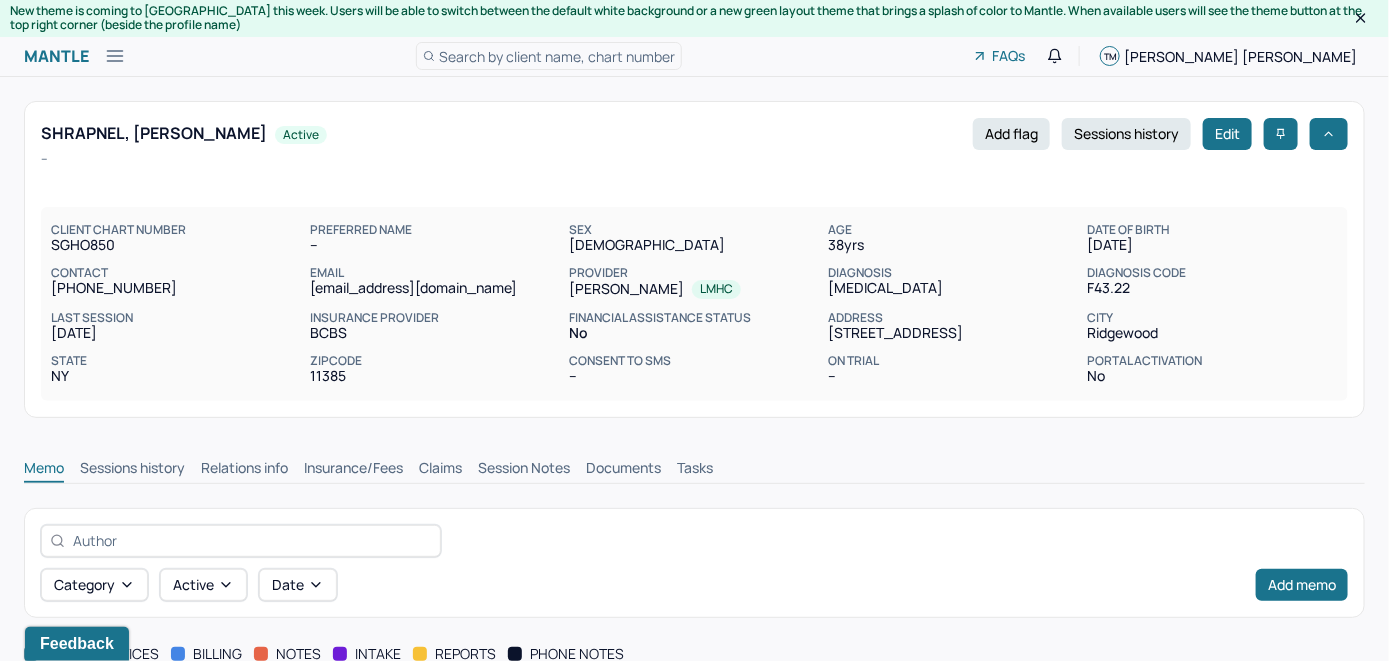 scroll, scrollTop: 0, scrollLeft: 0, axis: both 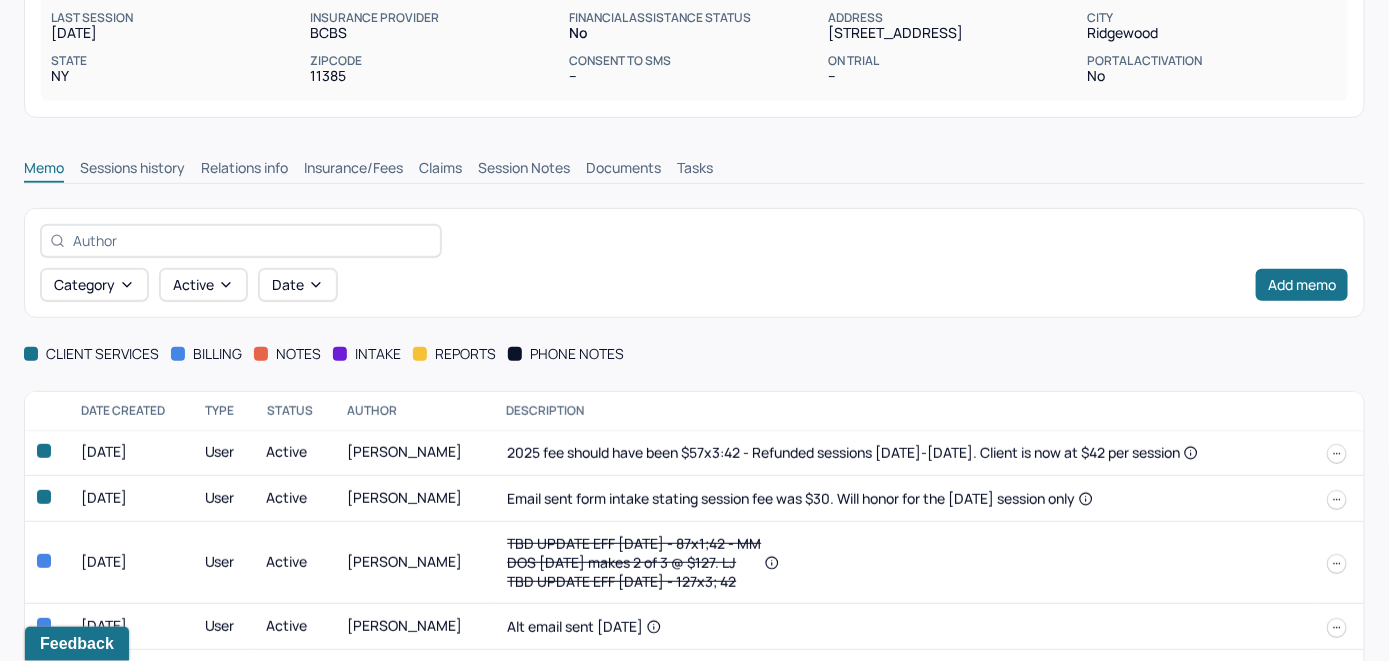 click on "Insurance/Fees" at bounding box center (353, 170) 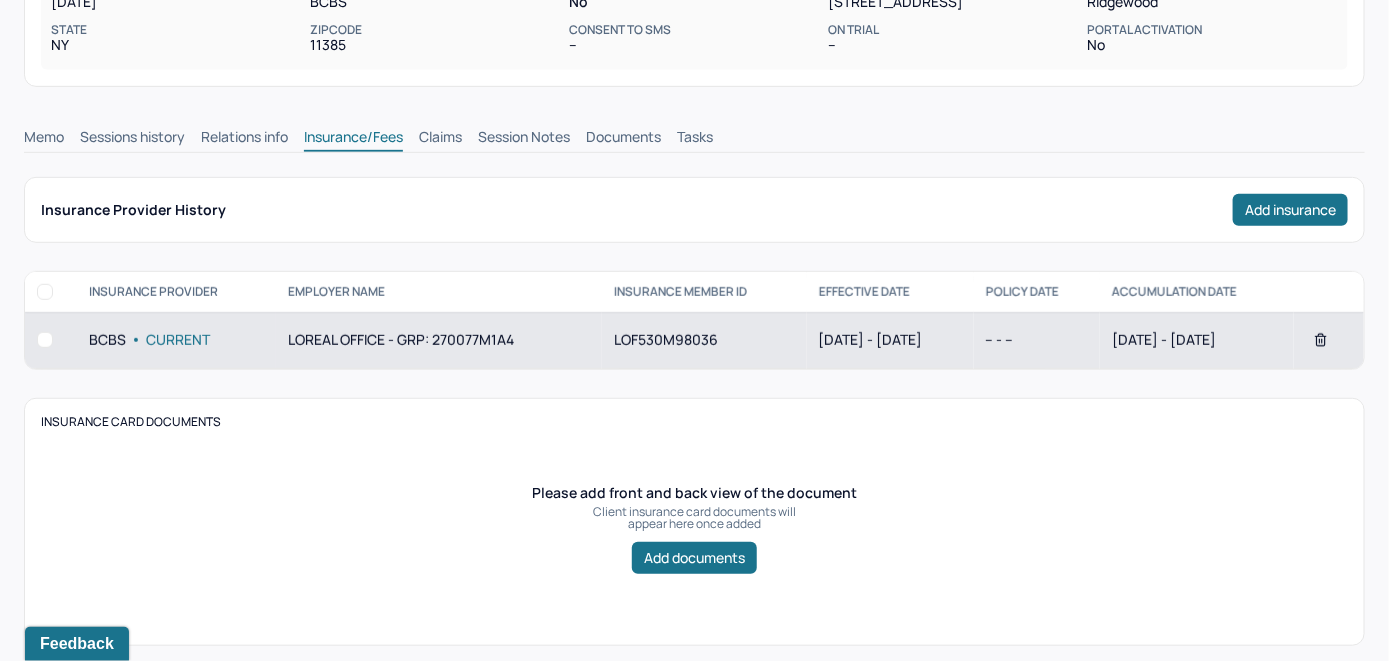 scroll, scrollTop: 300, scrollLeft: 0, axis: vertical 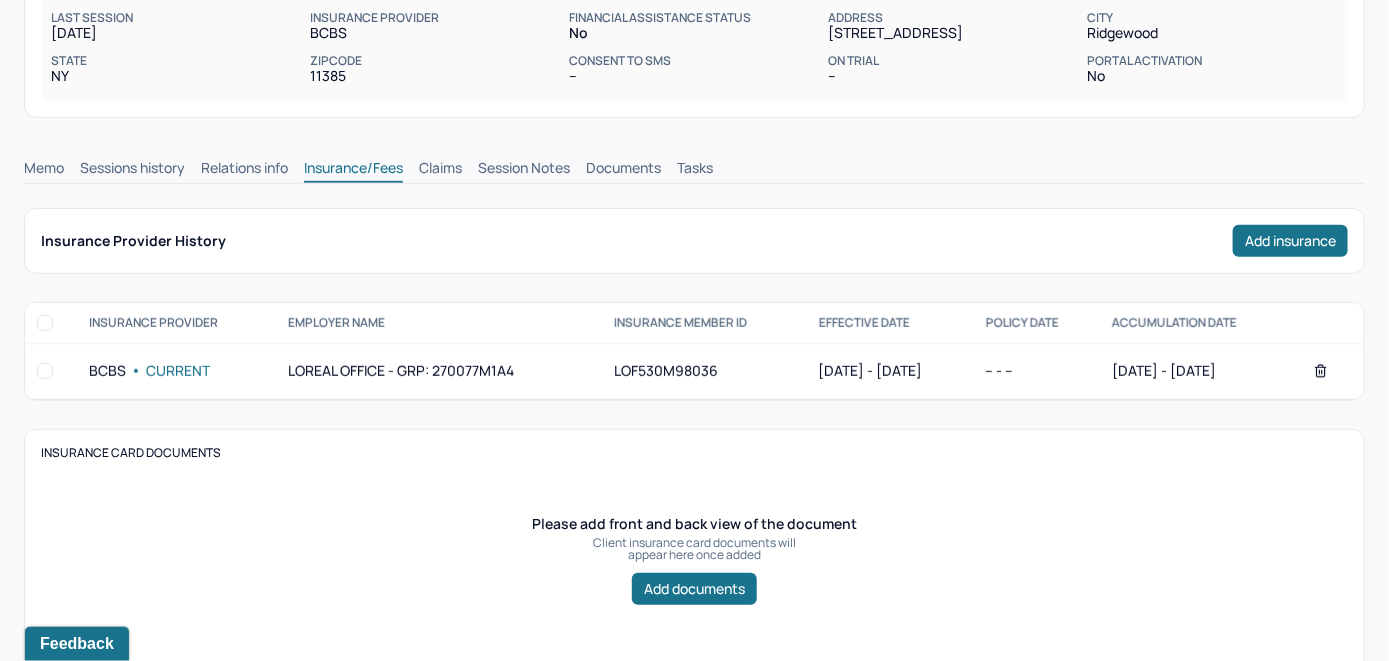 click on "Claims" at bounding box center (440, 170) 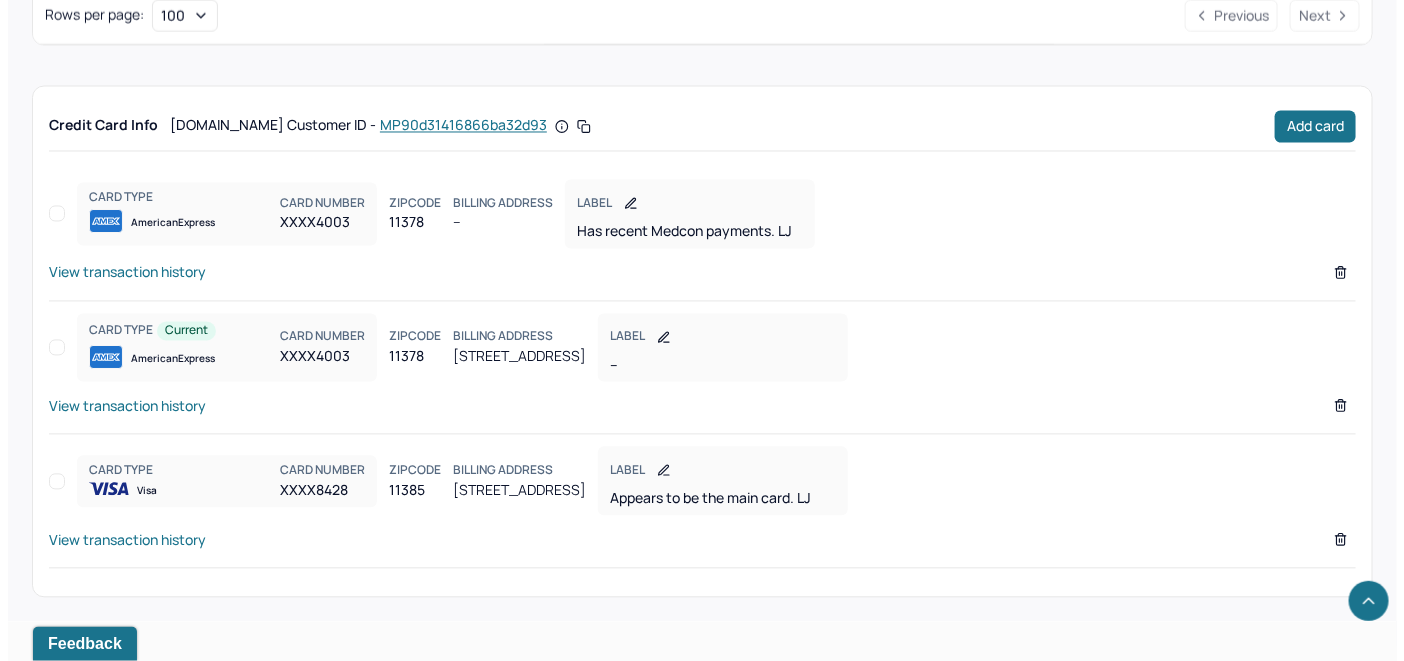 scroll, scrollTop: 1388, scrollLeft: 0, axis: vertical 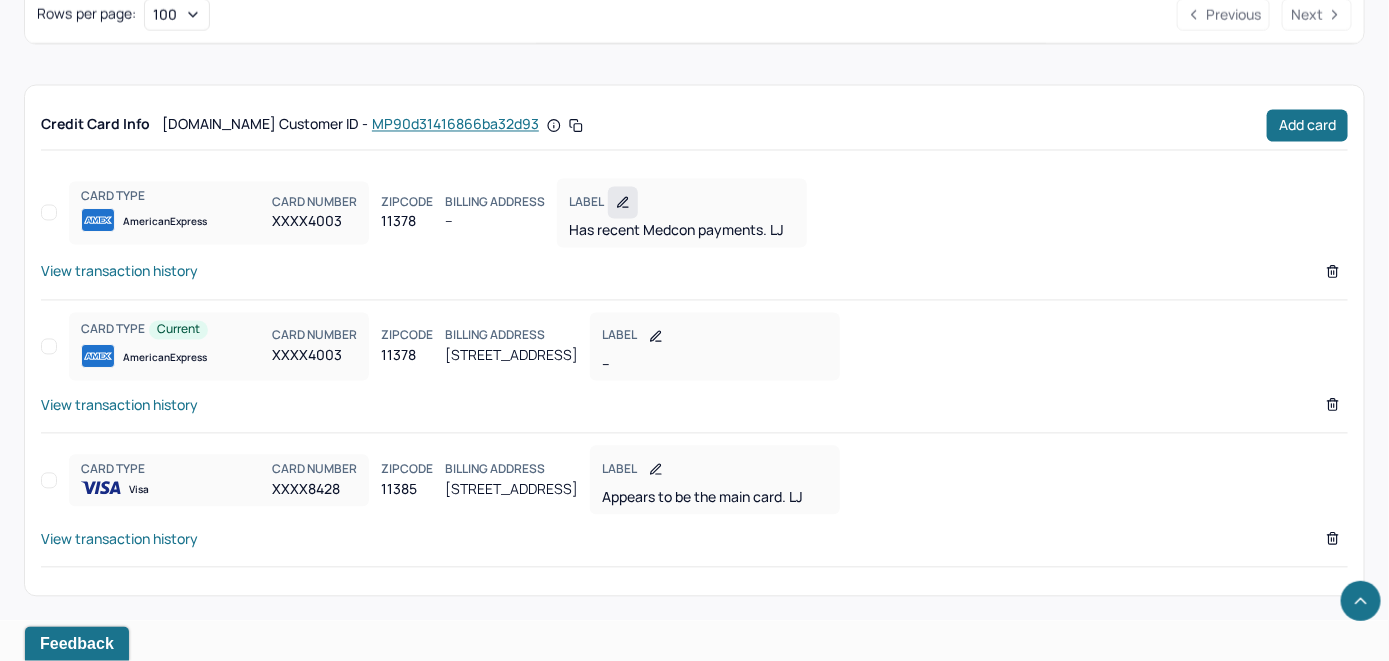 click 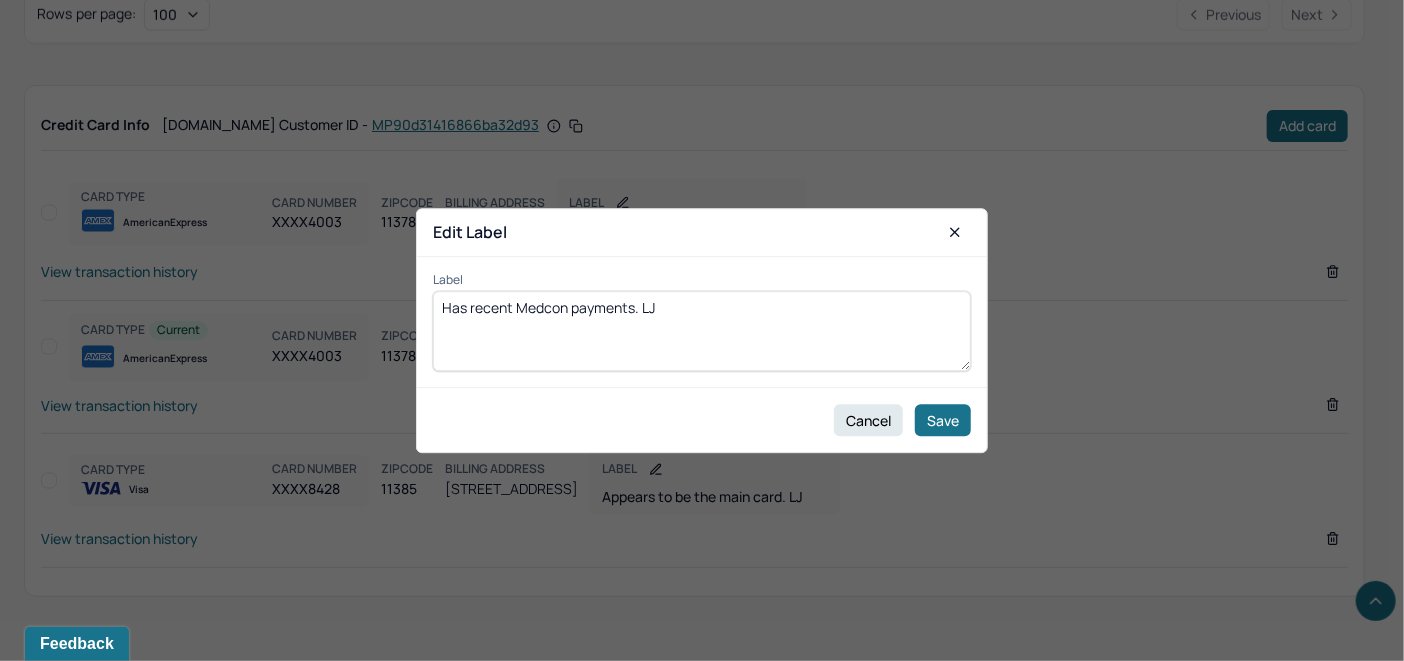 click on "Has recent Medcon payments. LJ" at bounding box center [702, 331] 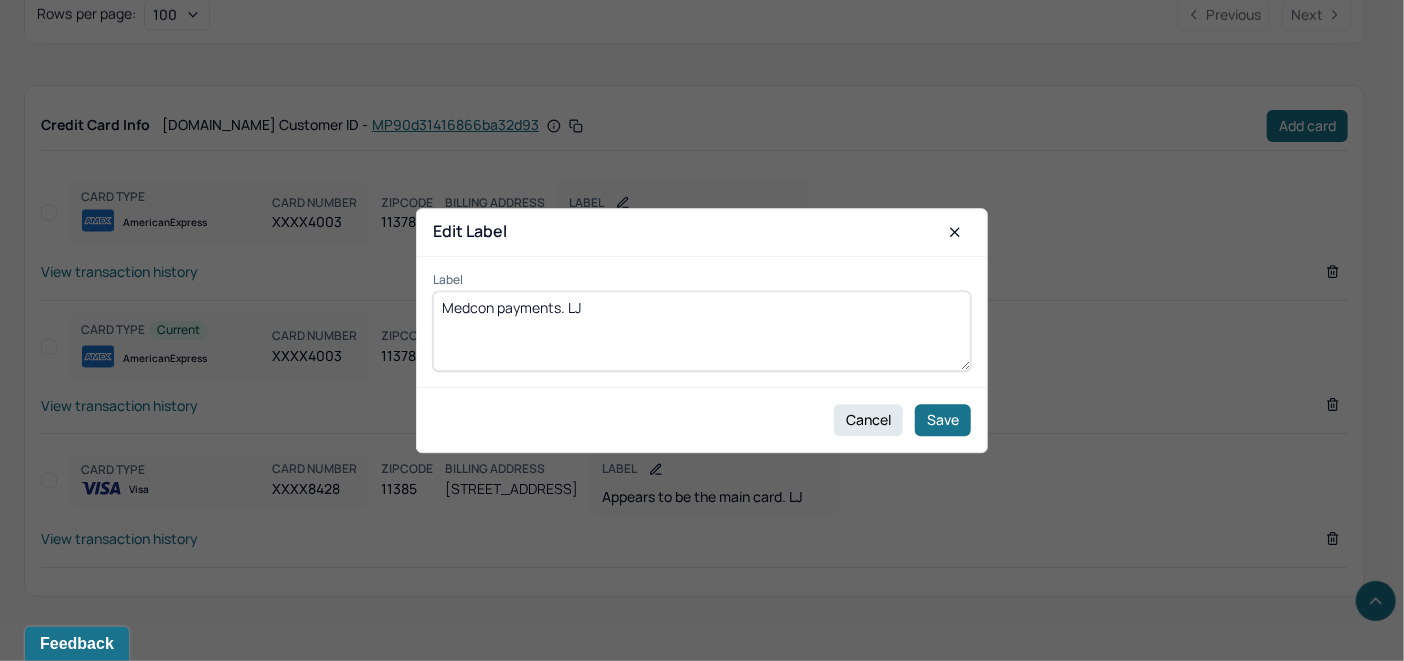 click on "Has recent Medcon payments. LJ" at bounding box center [702, 331] 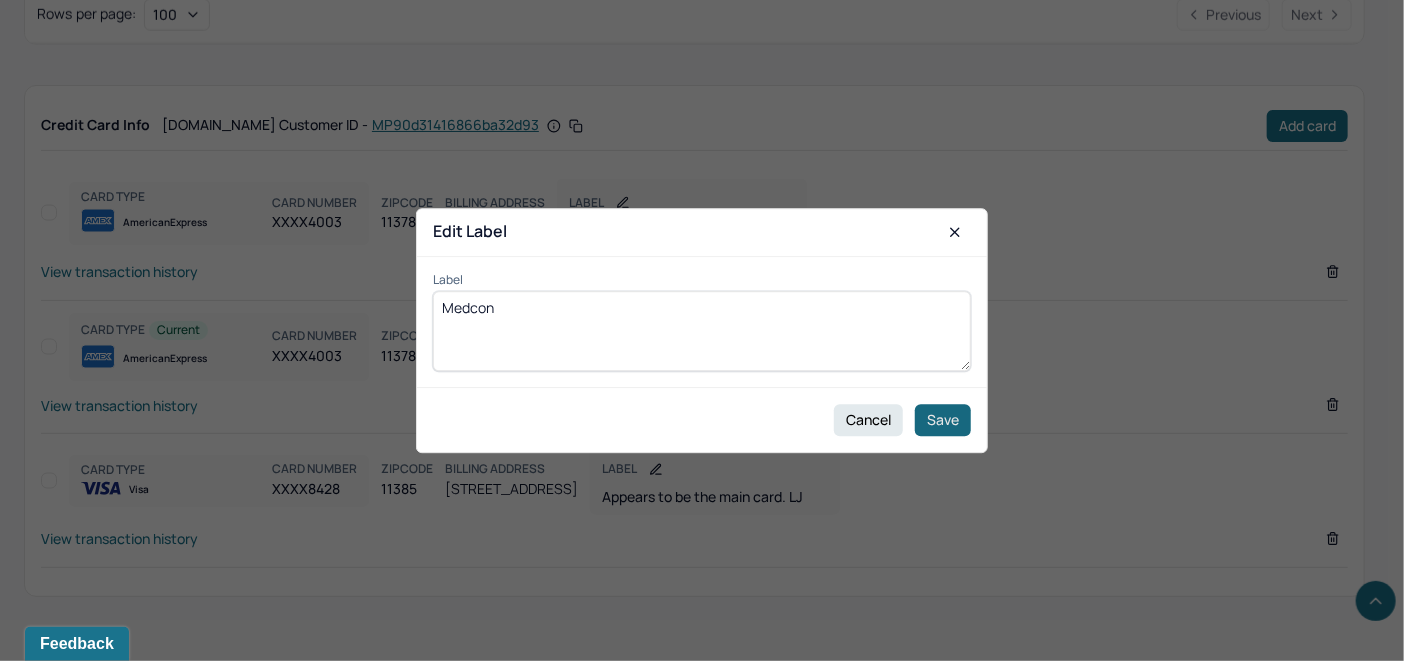 type on "Medcon" 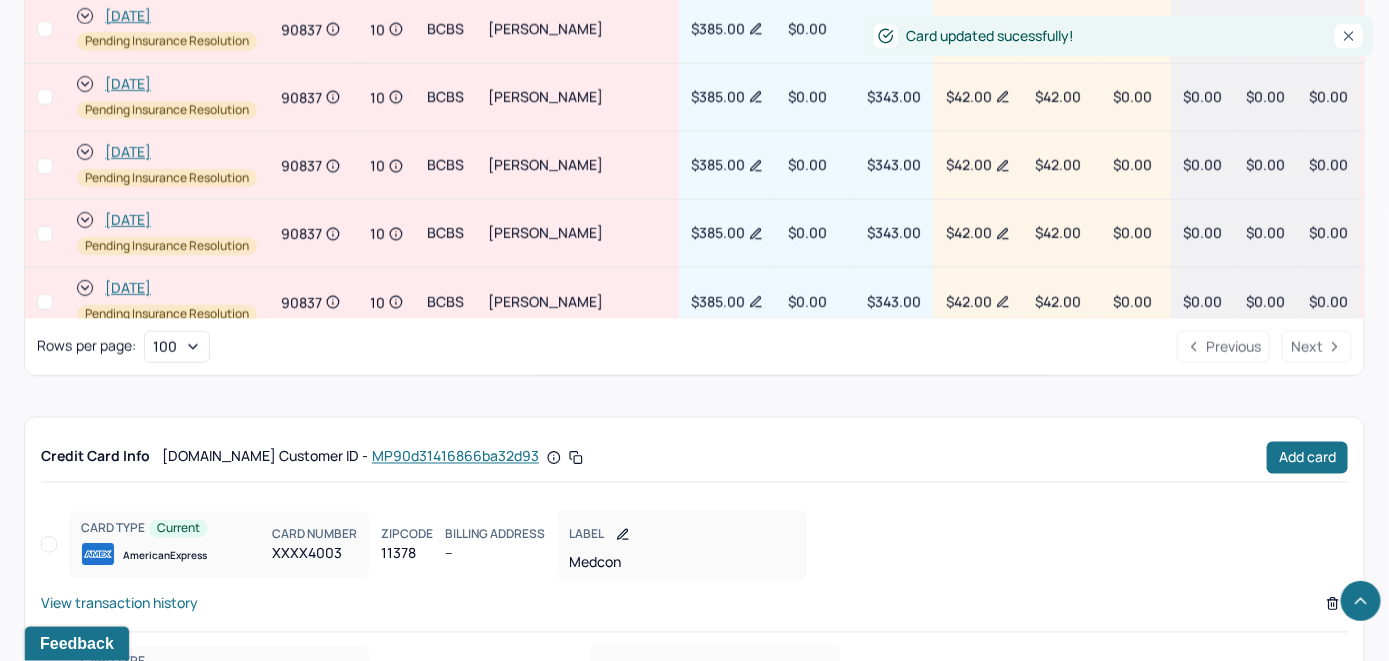 scroll, scrollTop: 861, scrollLeft: 0, axis: vertical 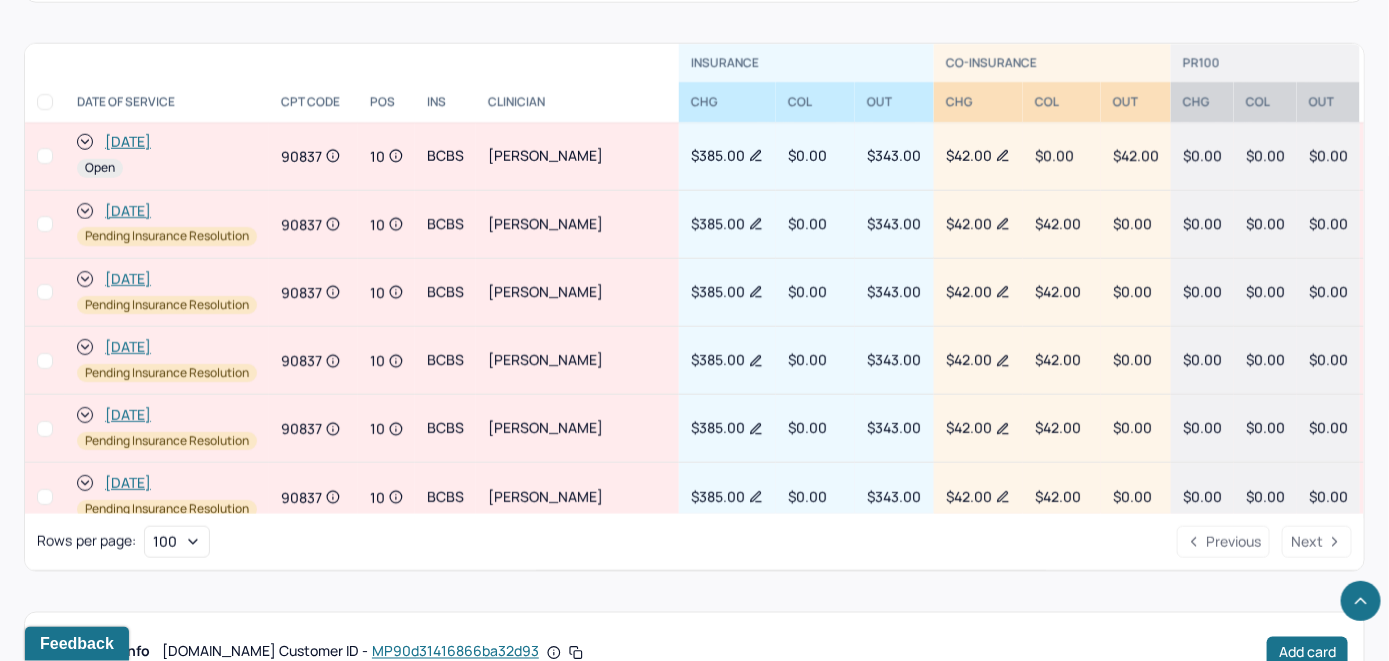 click on "[DATE]" at bounding box center (128, 142) 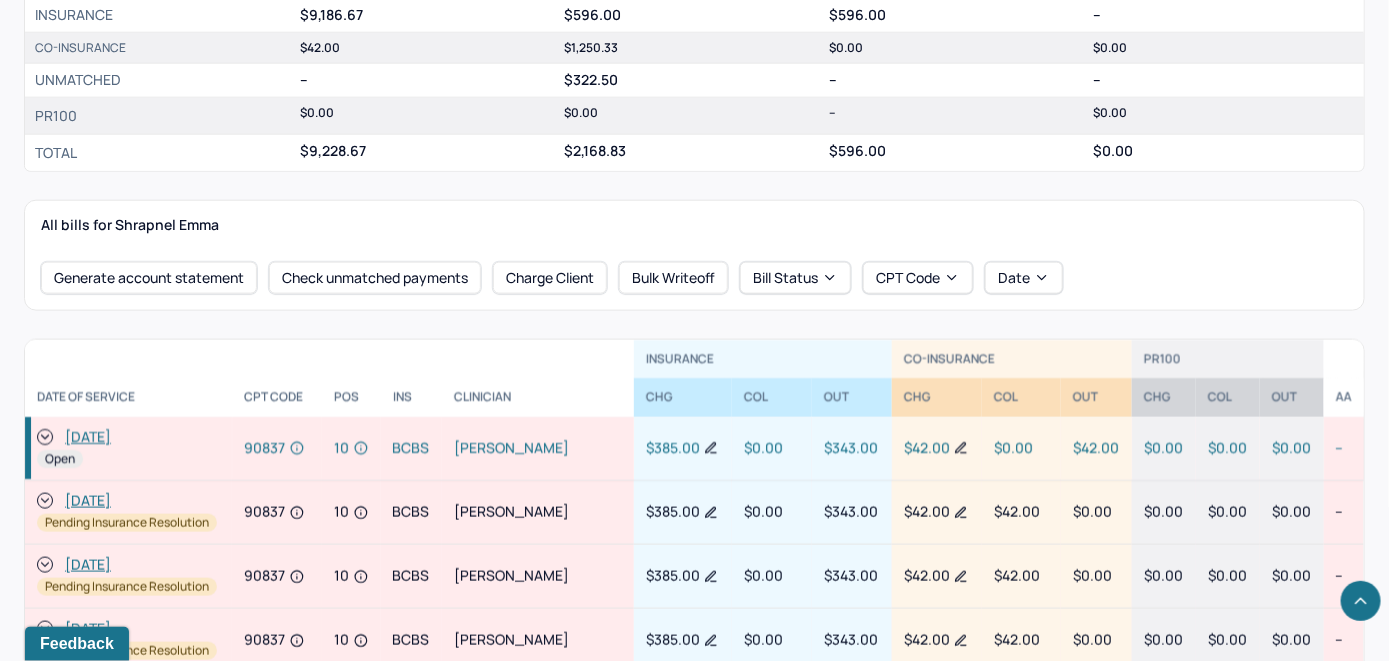 scroll, scrollTop: 800, scrollLeft: 0, axis: vertical 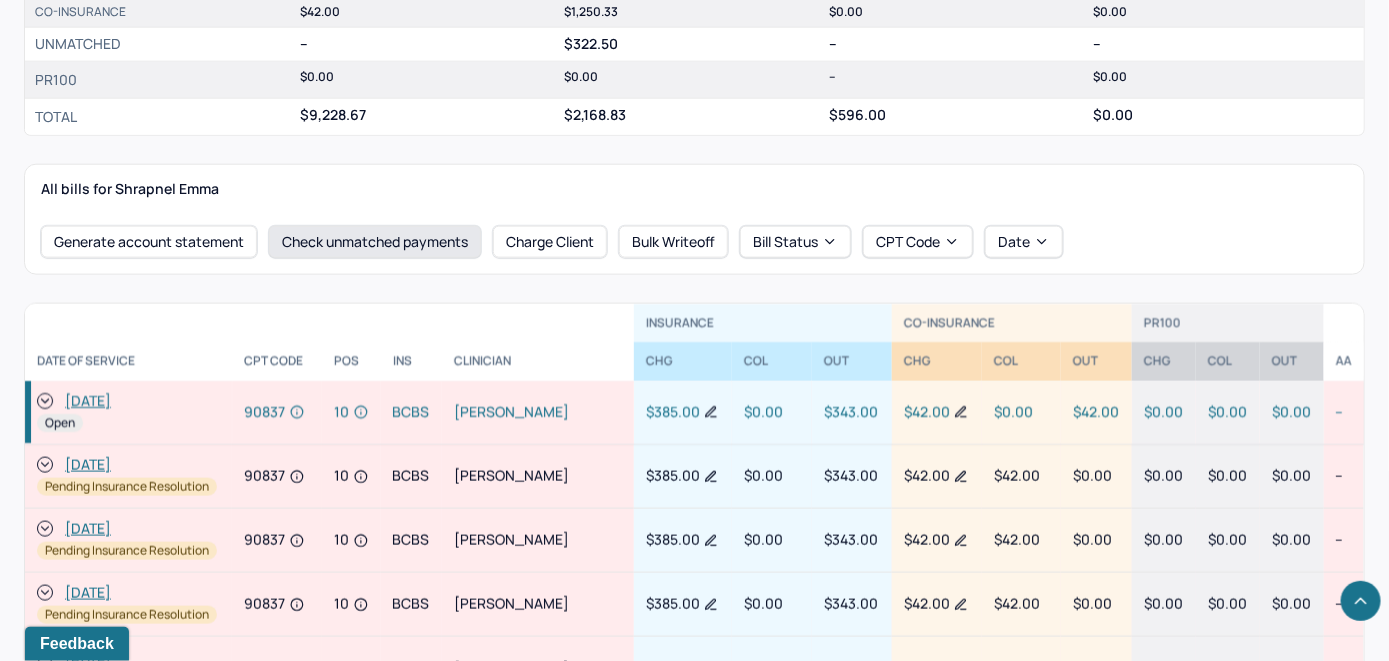 click on "Check unmatched payments" at bounding box center [375, 242] 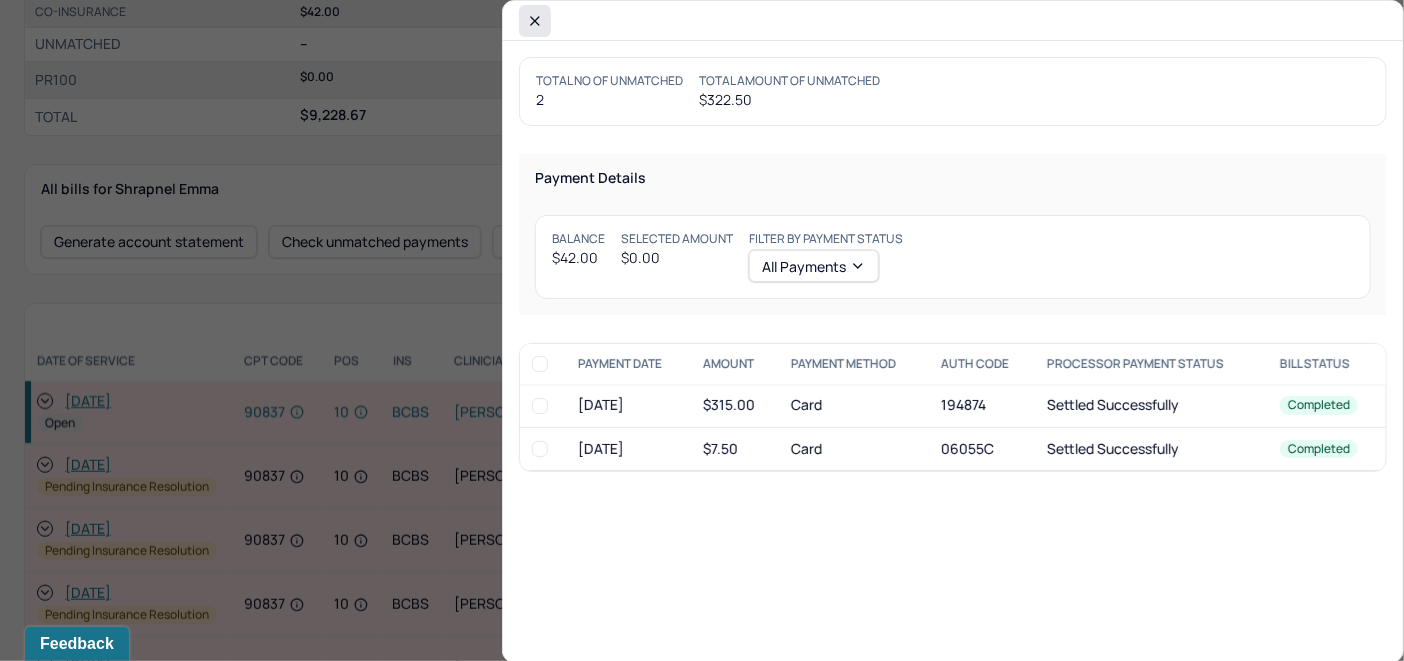 click 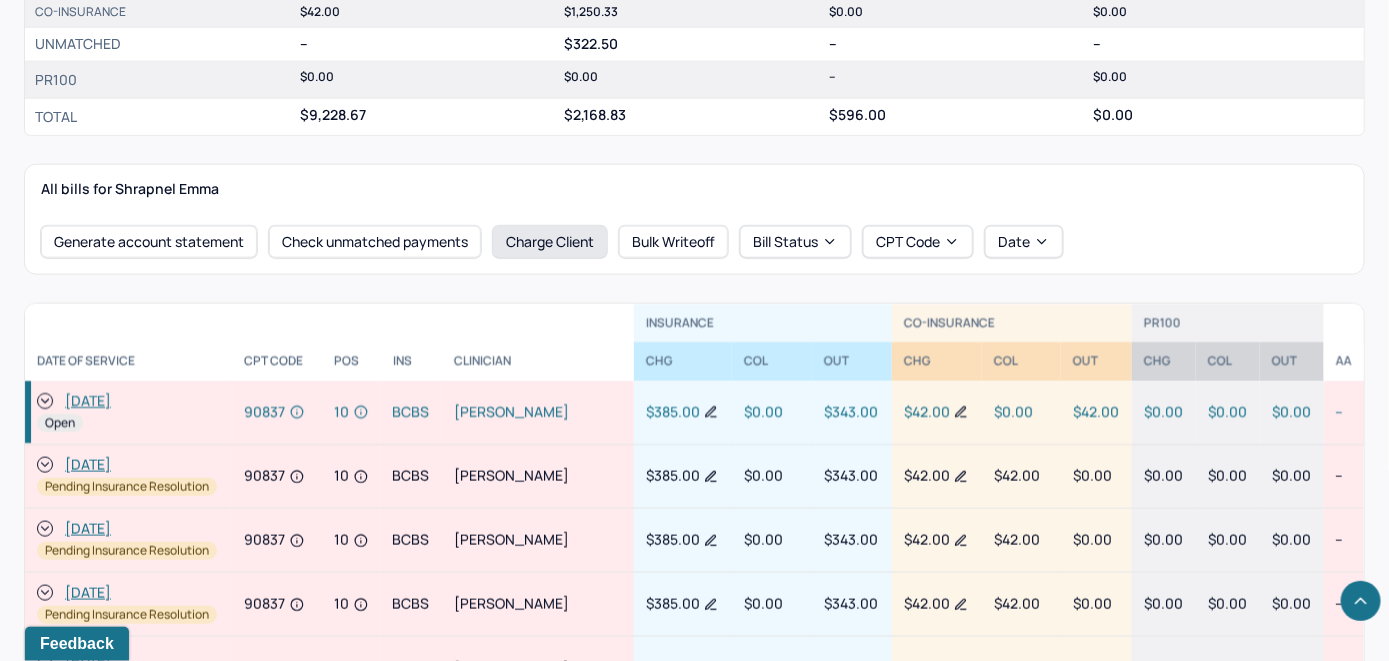 click on "Charge Client" at bounding box center [550, 242] 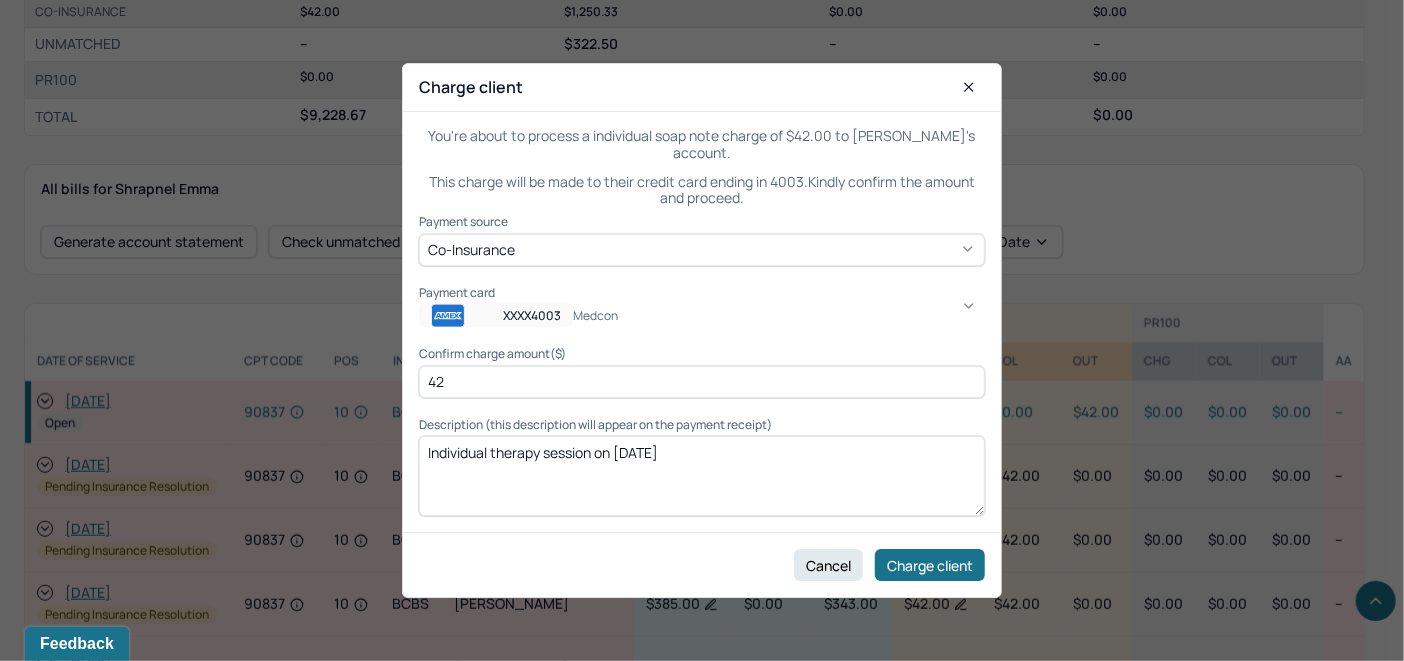 click 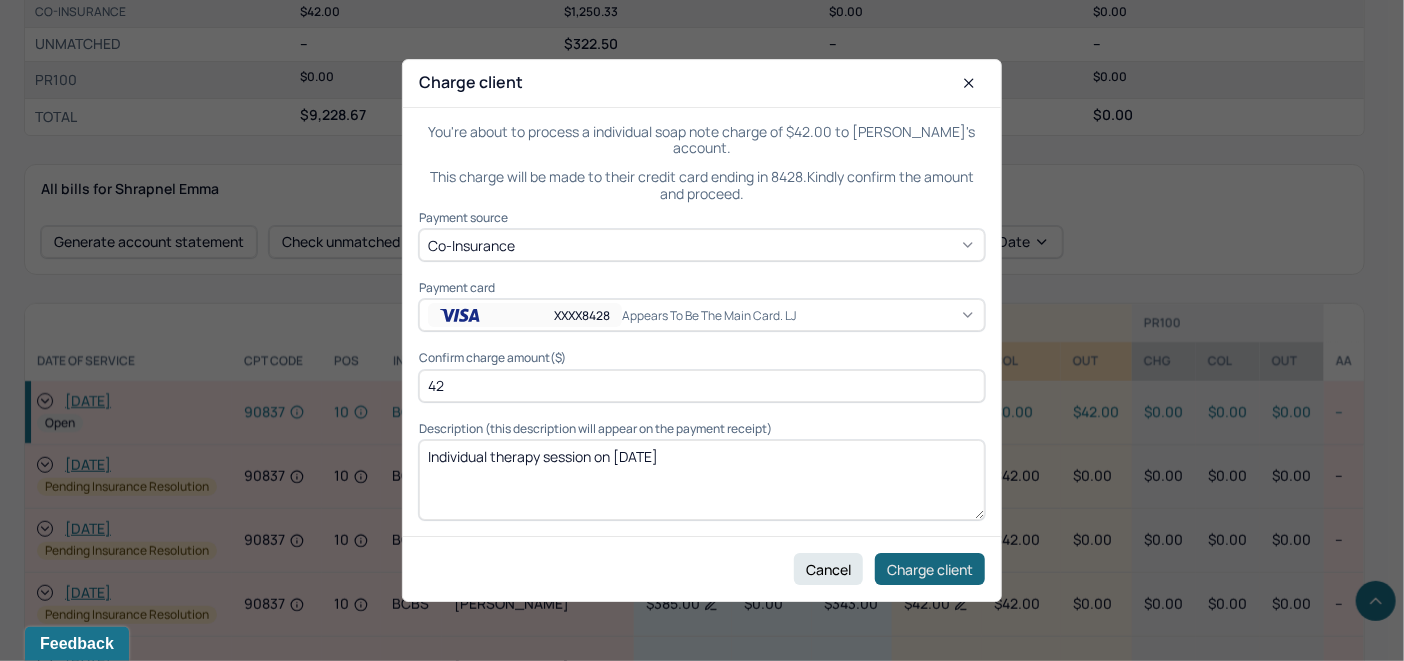 click on "Charge client" at bounding box center [930, 569] 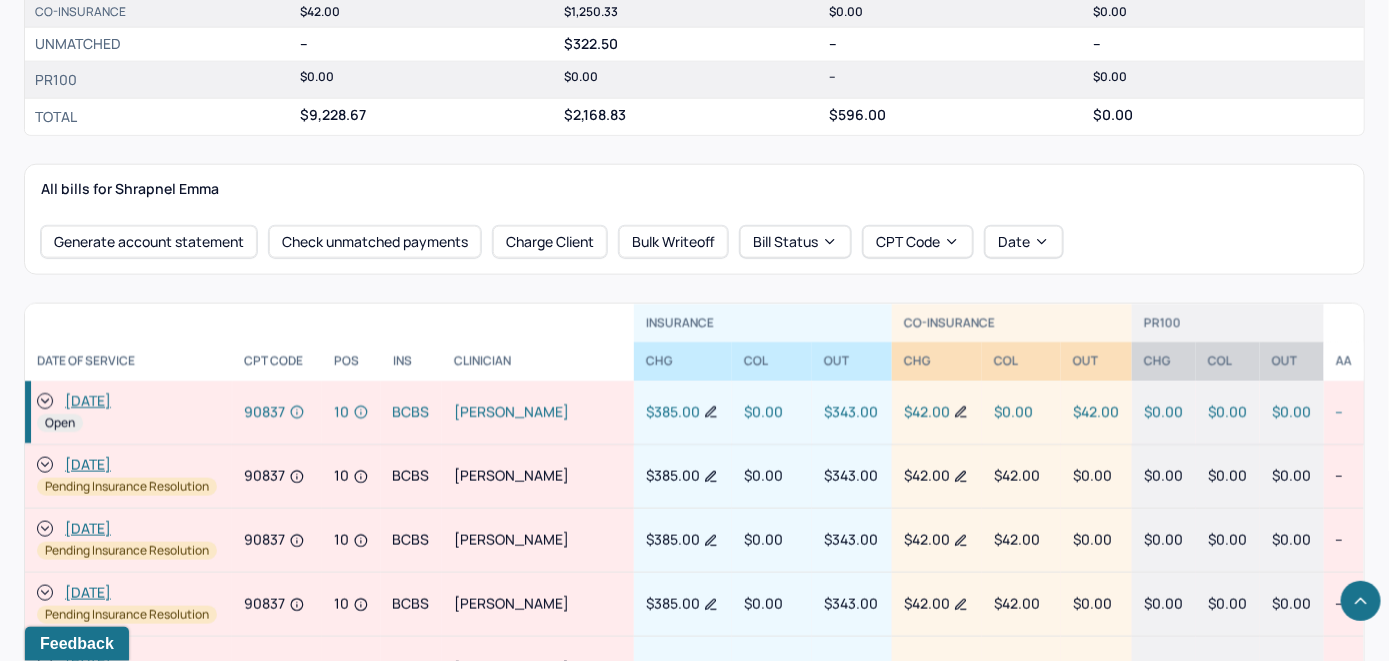 click 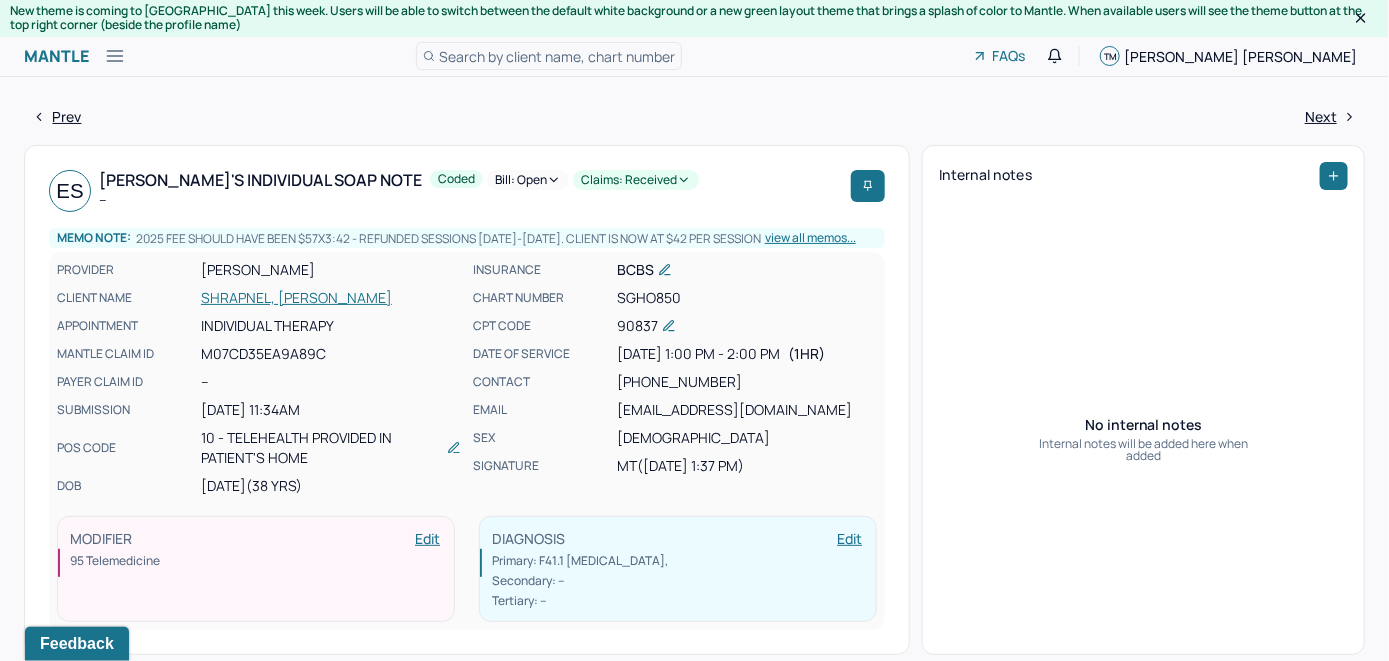 scroll, scrollTop: 0, scrollLeft: 0, axis: both 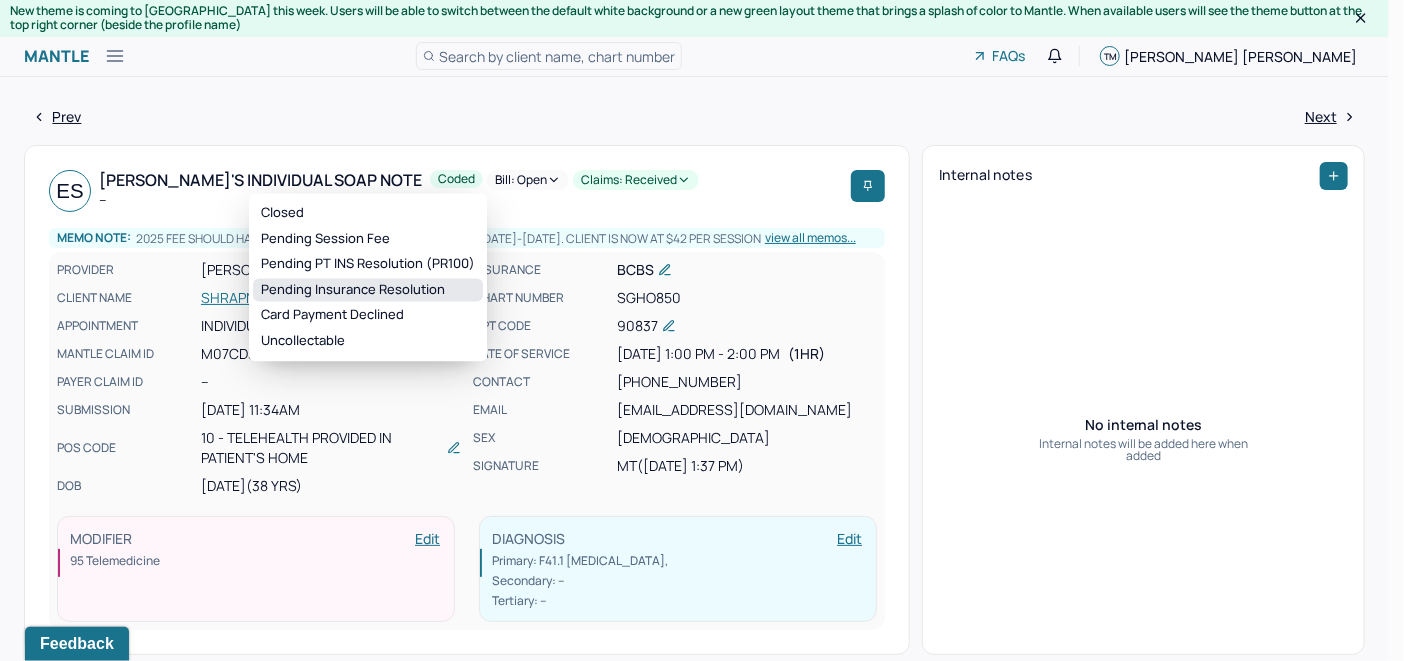 click on "Pending Insurance Resolution" at bounding box center [368, 290] 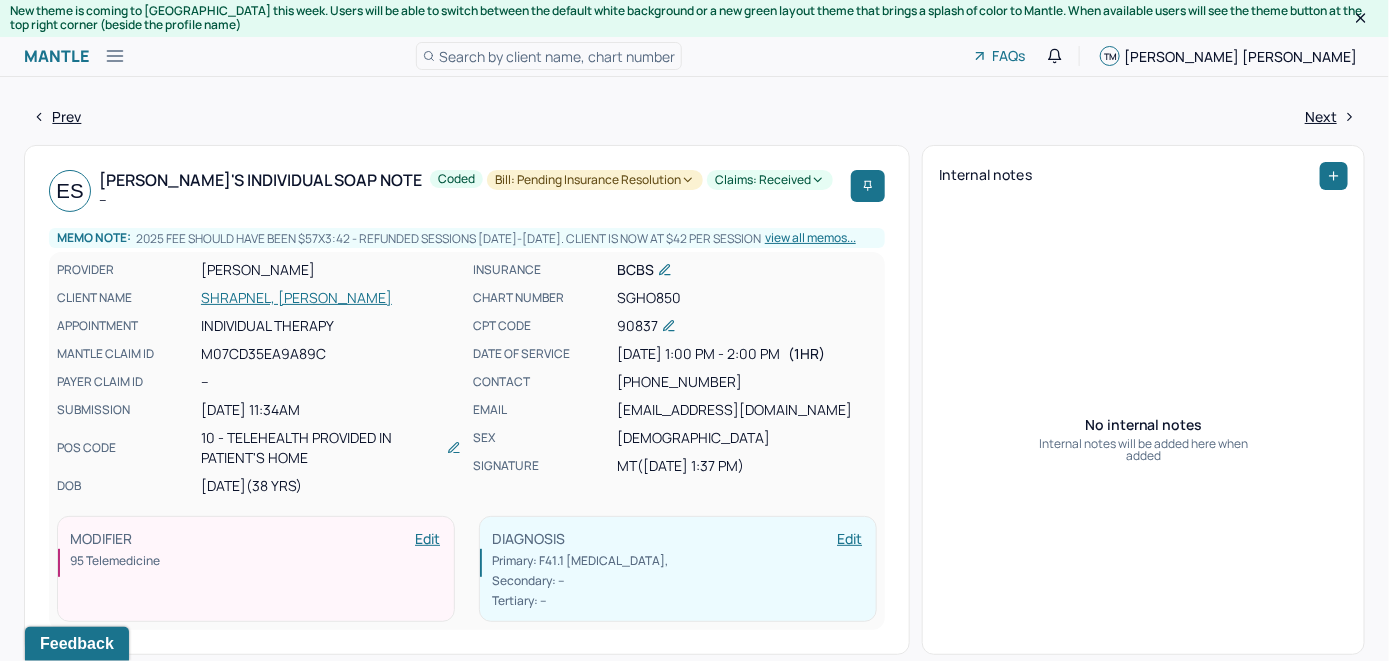 click on "Search by client name, chart number" at bounding box center [557, 56] 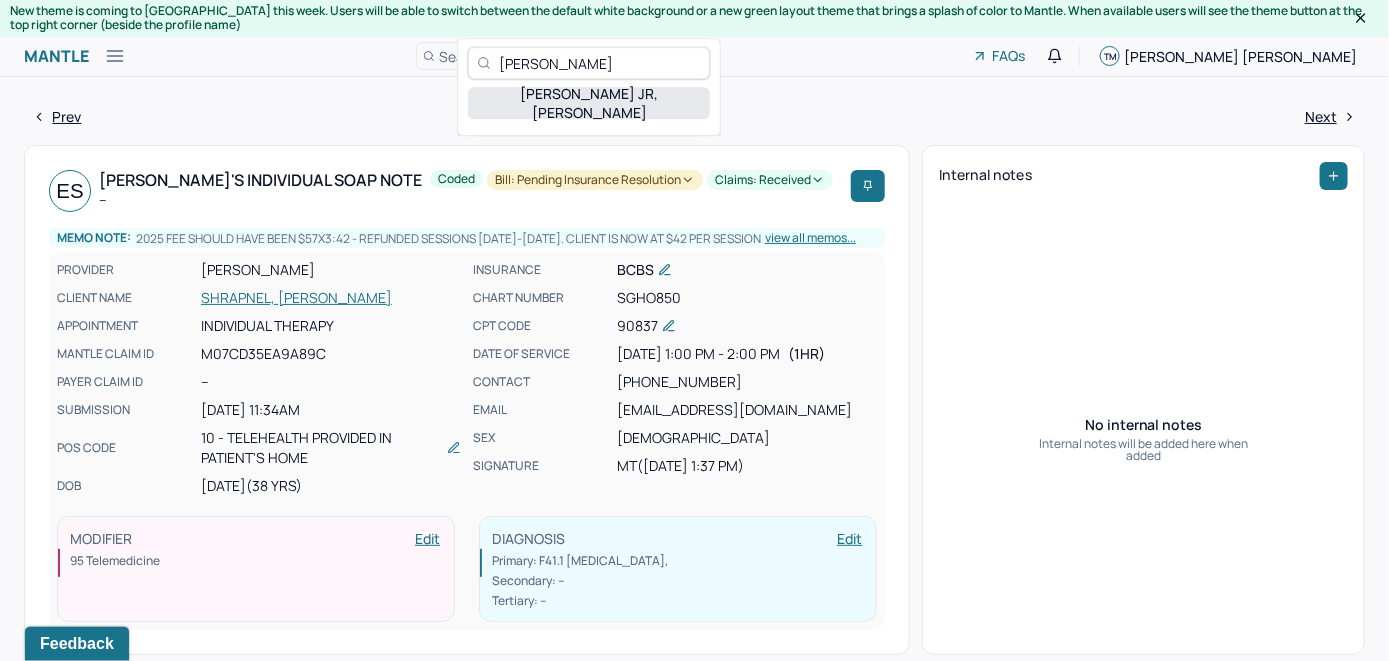 type on "[PERSON_NAME]" 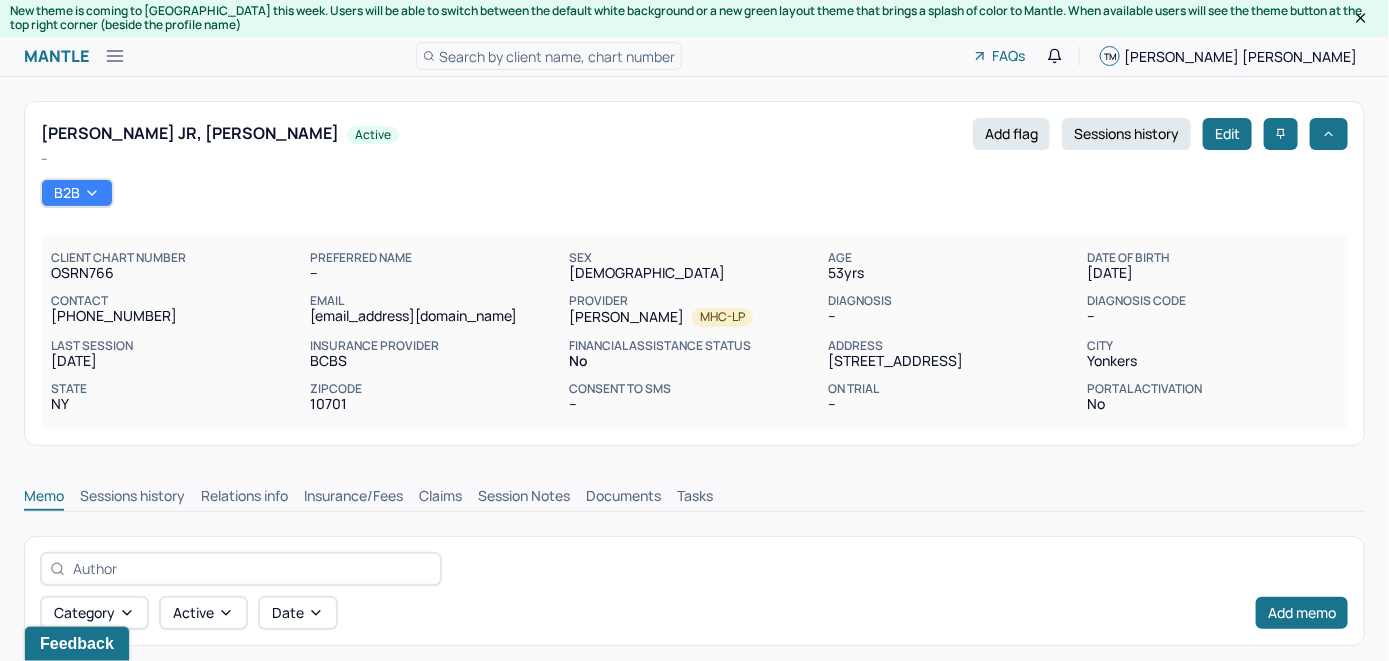 scroll, scrollTop: 0, scrollLeft: 0, axis: both 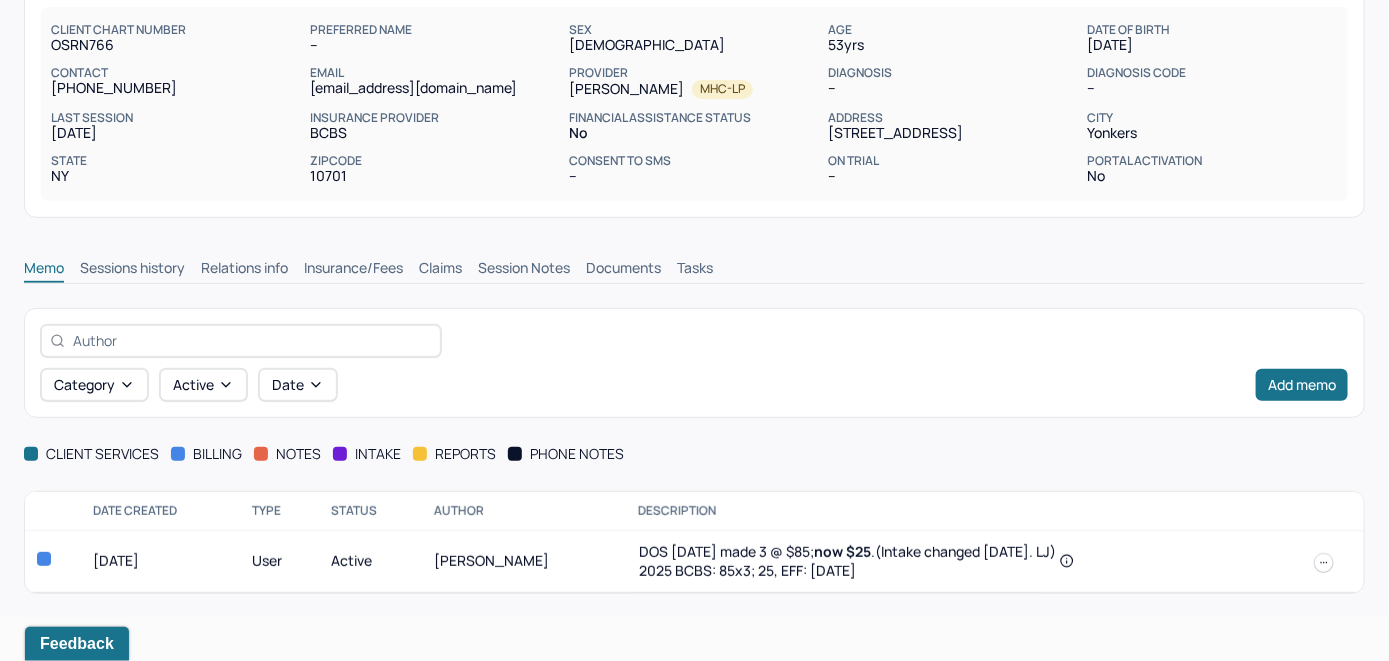click on "Insurance/Fees" at bounding box center (353, 270) 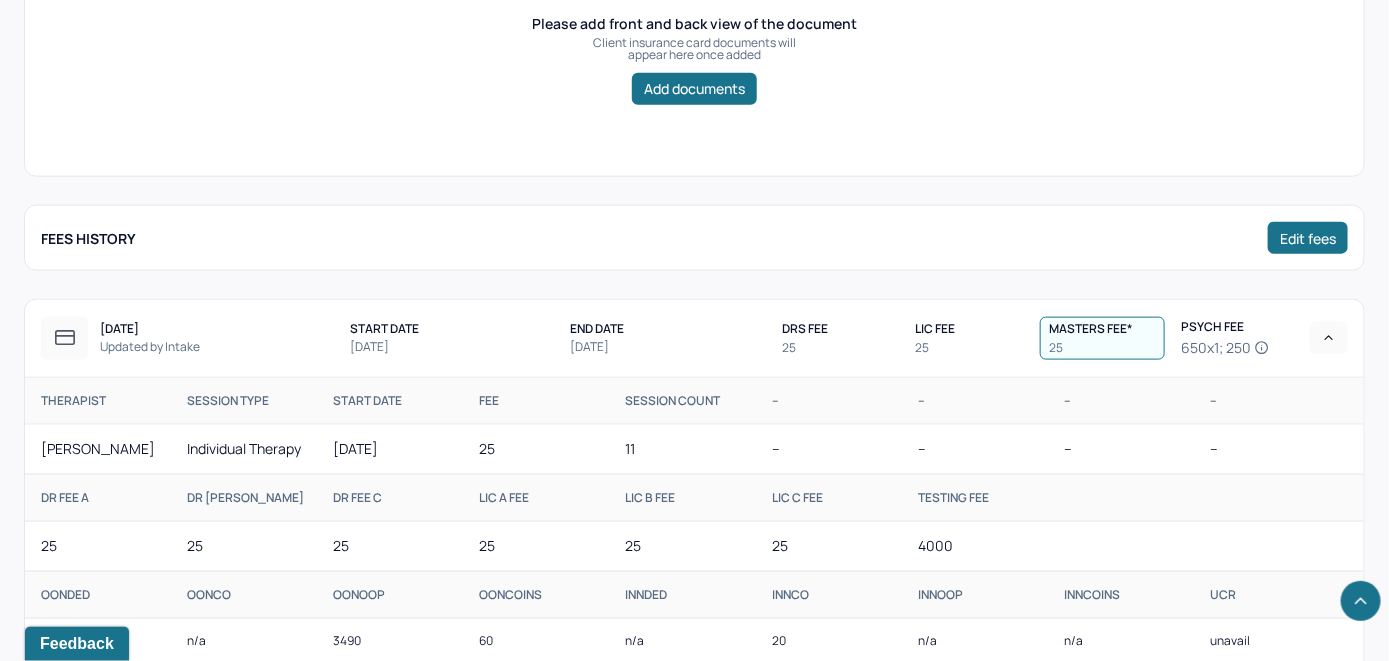 scroll, scrollTop: 328, scrollLeft: 0, axis: vertical 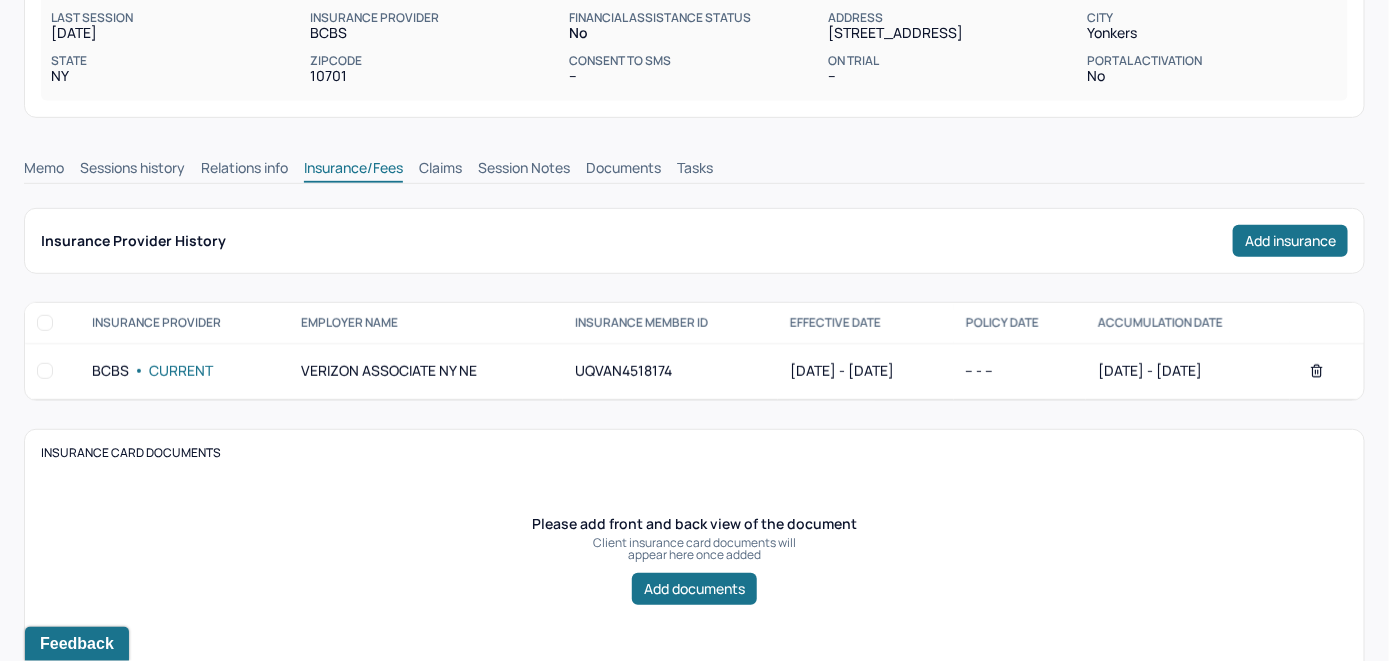 click on "Memo Sessions history Relations info Insurance/Fees Claims Session Notes Documents Tasks" at bounding box center [694, 171] 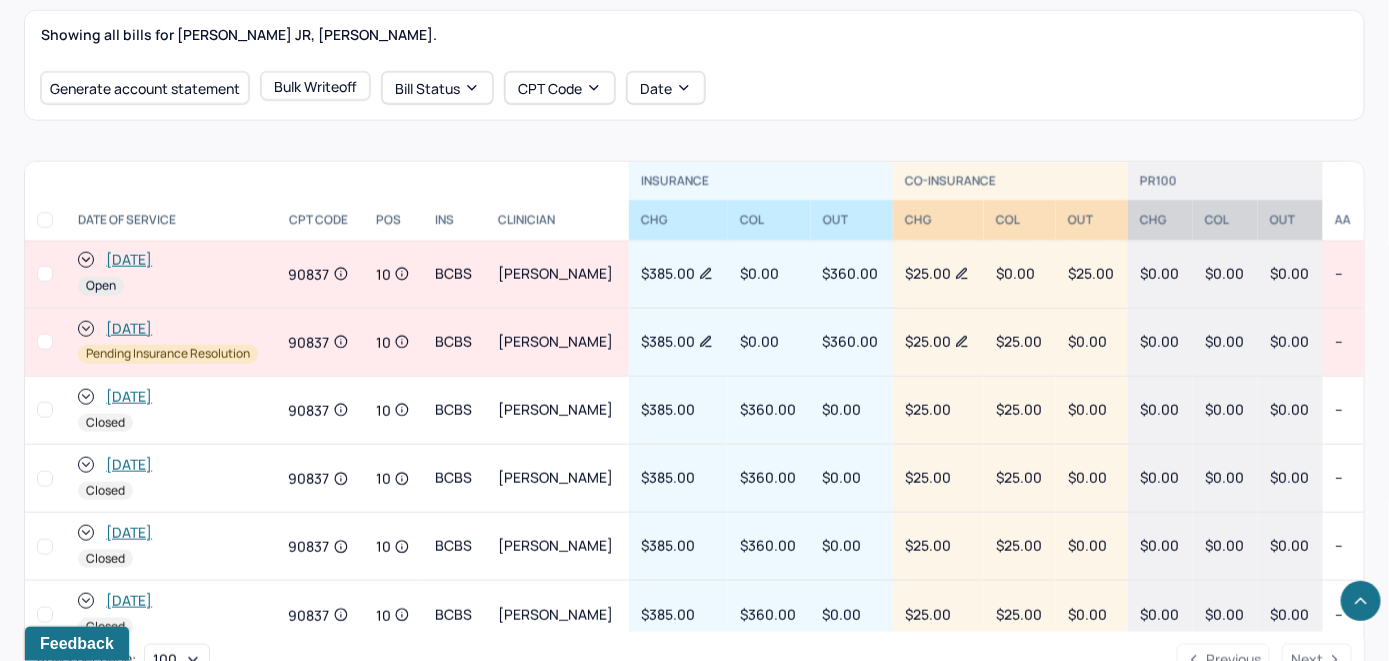 scroll, scrollTop: 776, scrollLeft: 0, axis: vertical 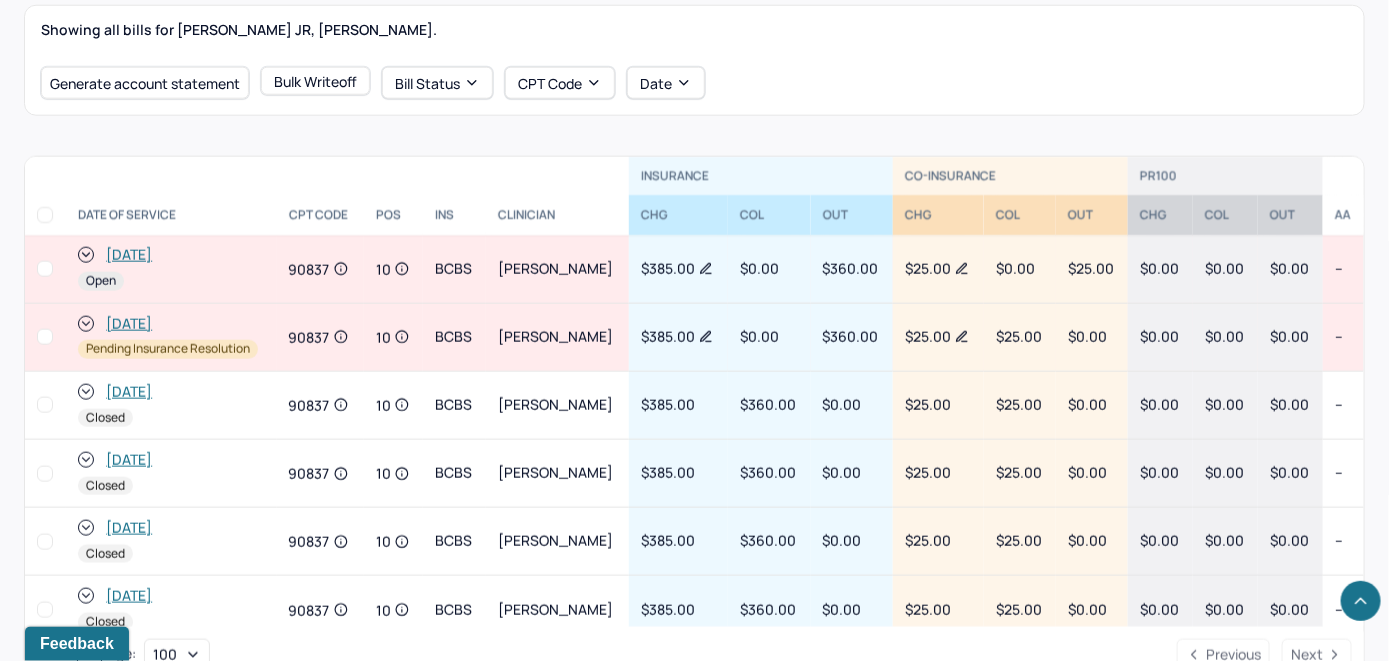 click on "[DATE]" at bounding box center (129, 255) 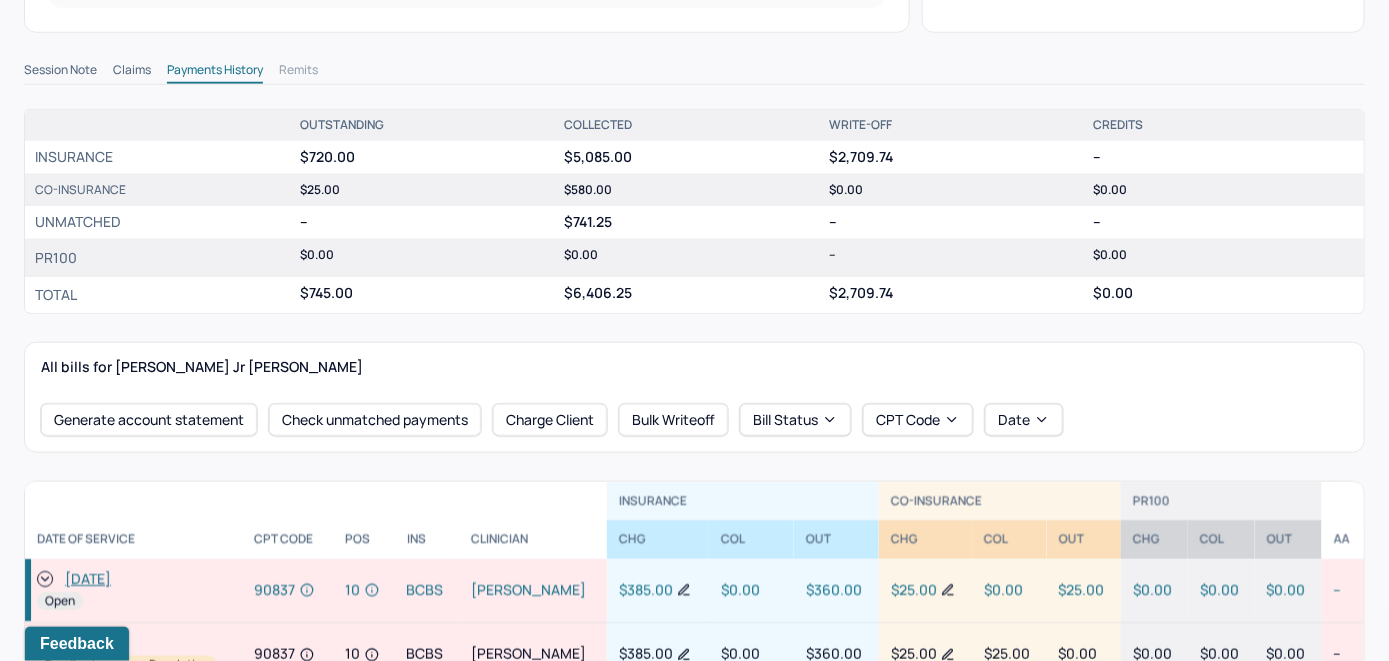 scroll, scrollTop: 800, scrollLeft: 0, axis: vertical 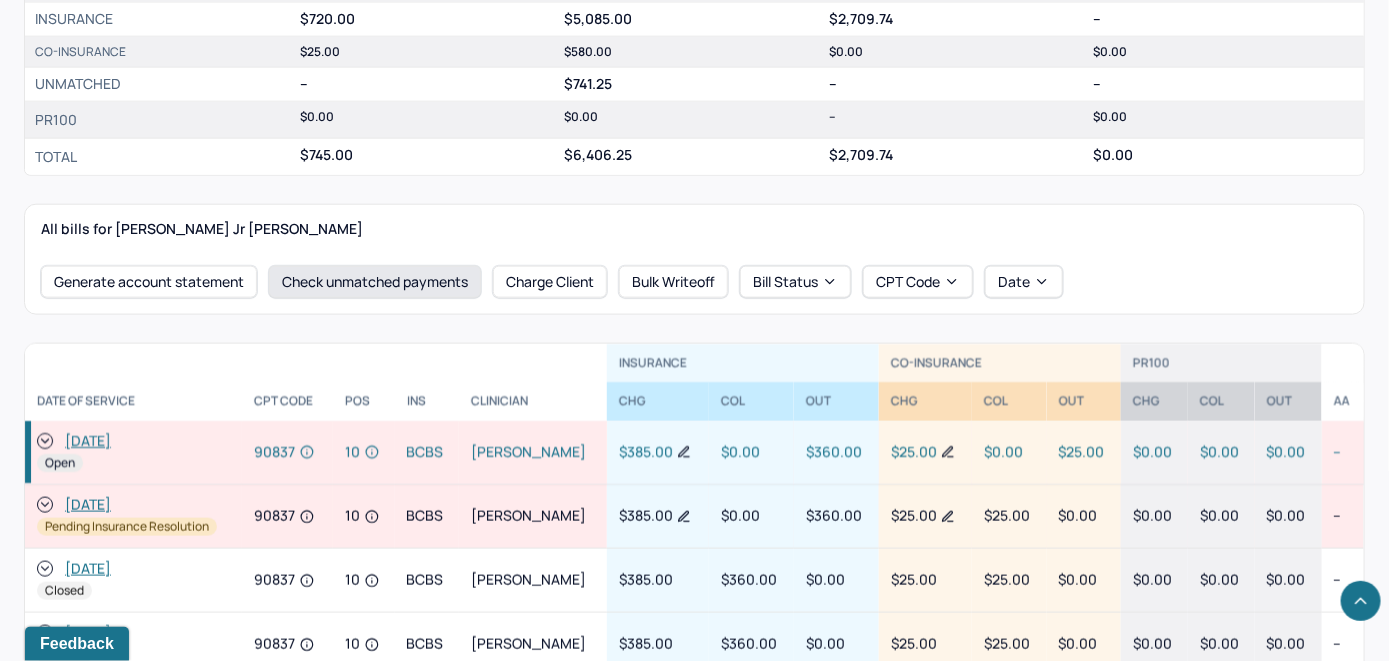 click on "Check unmatched payments" at bounding box center [375, 282] 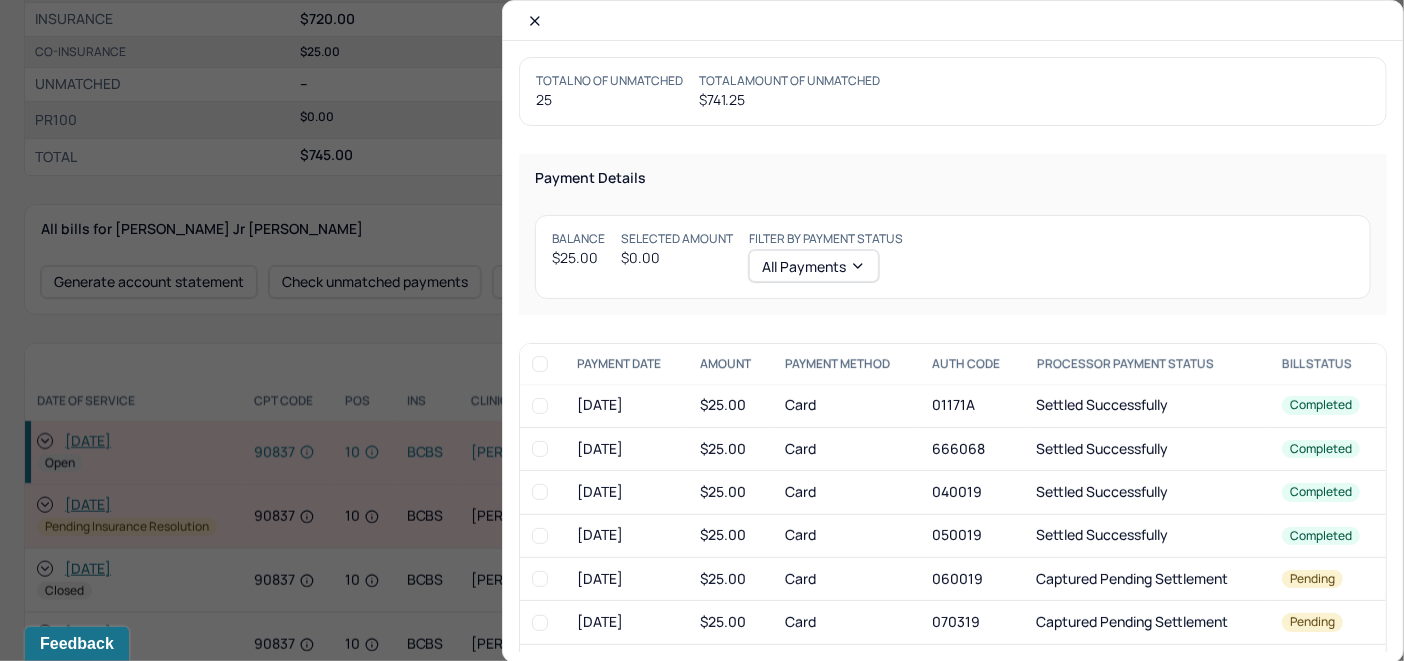 click at bounding box center (540, 406) 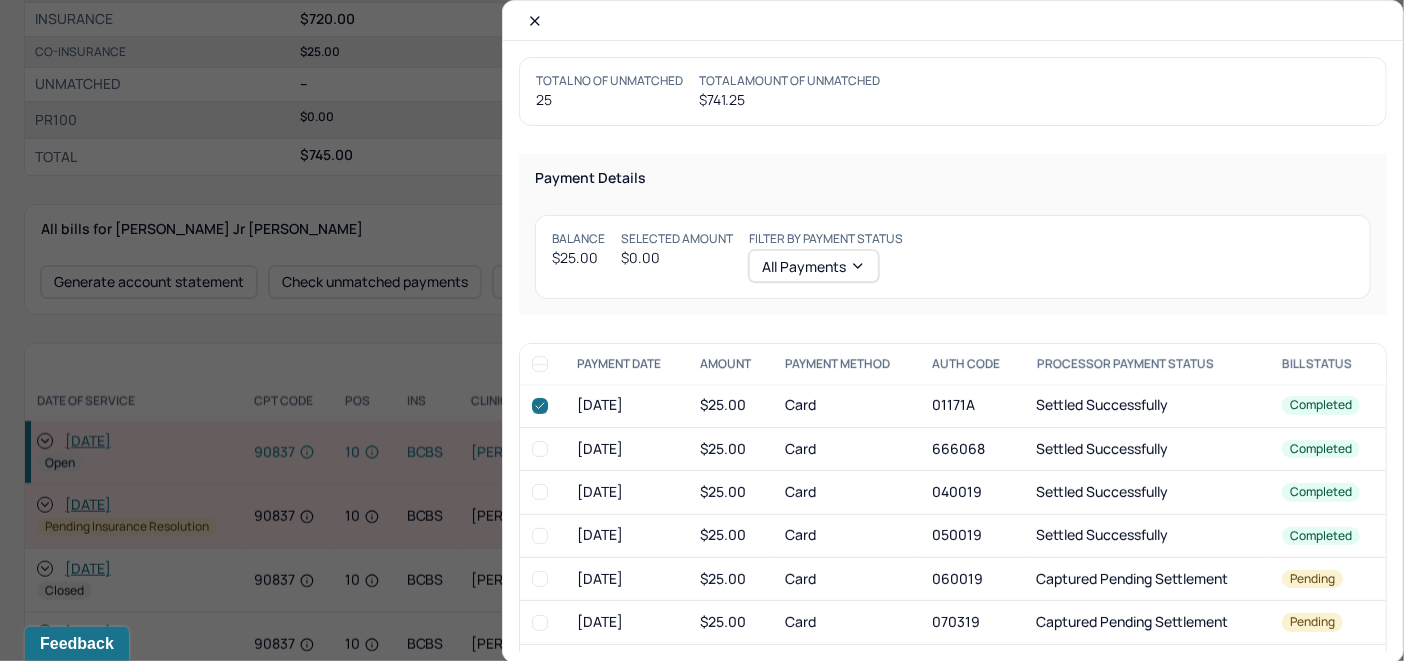 checkbox on "true" 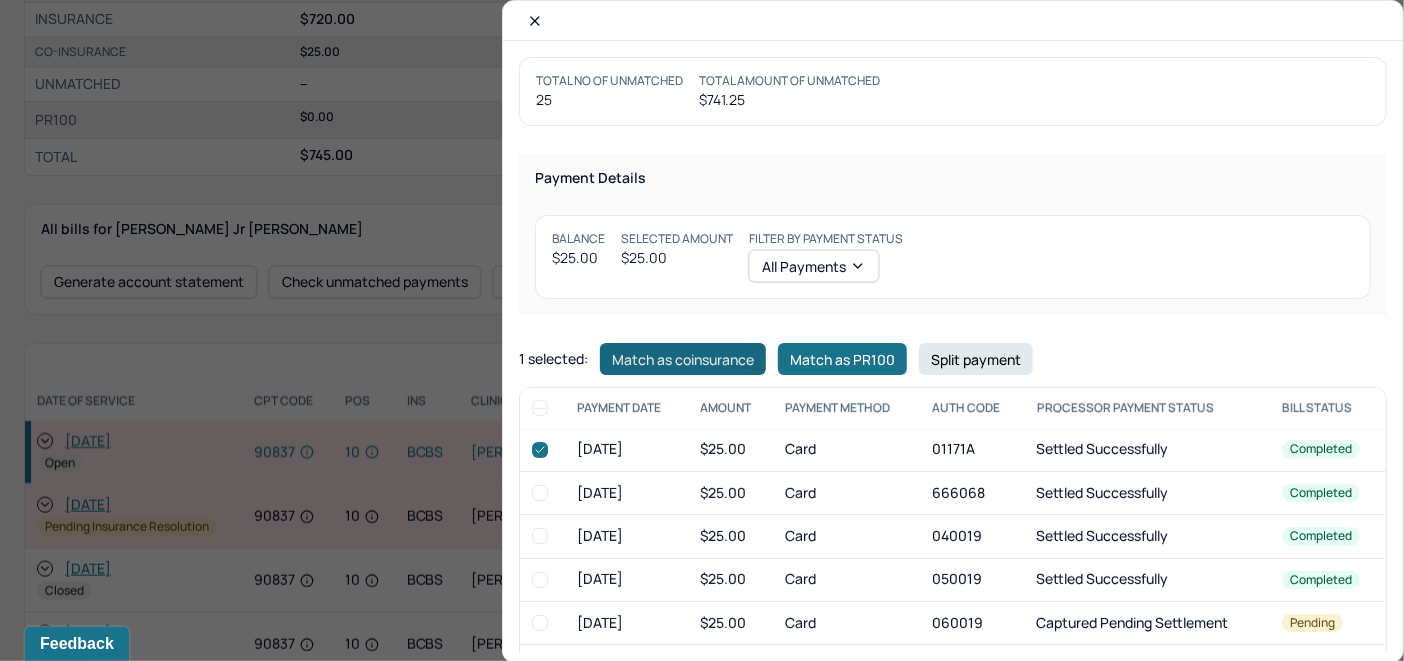 click on "Match as coinsurance" at bounding box center [683, 359] 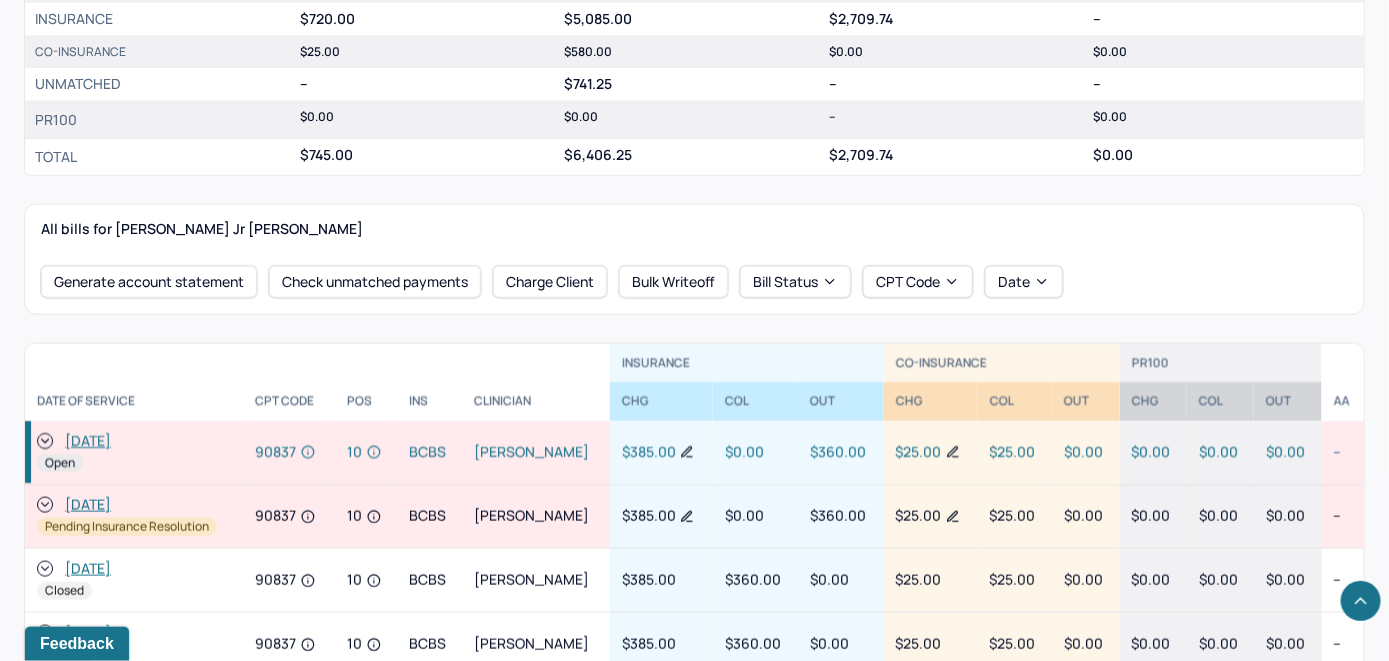 click 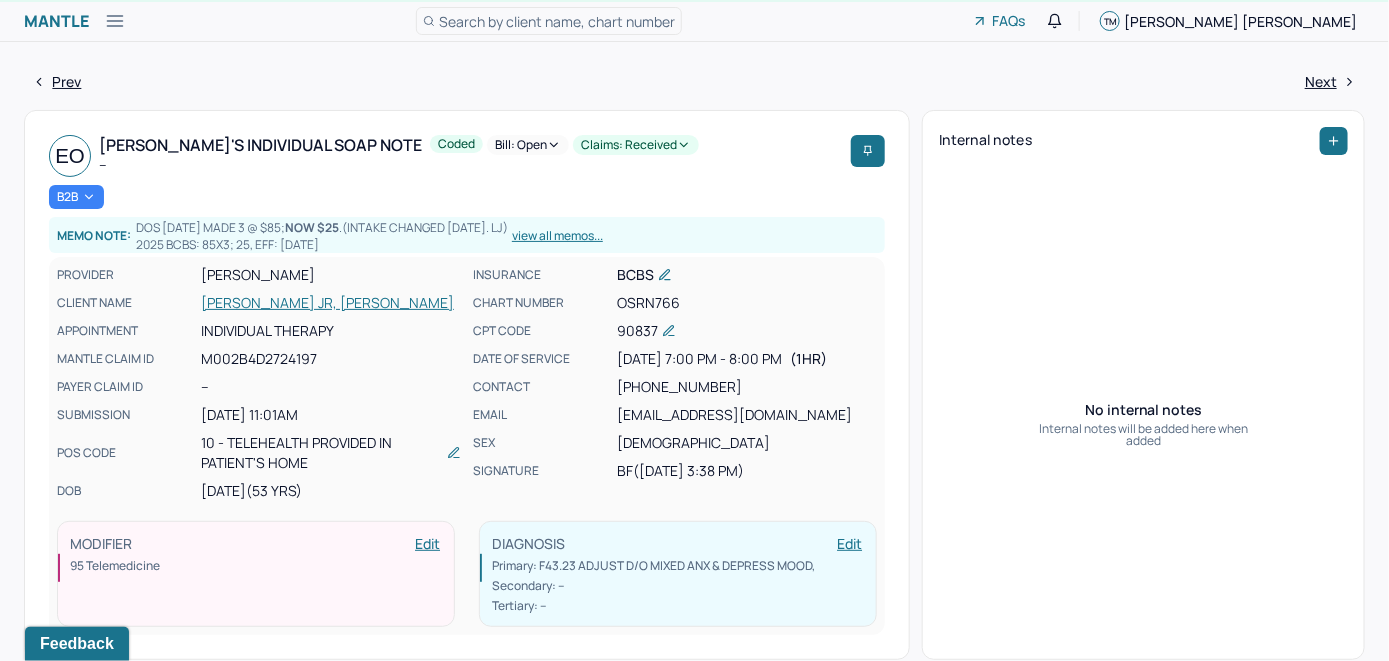 scroll, scrollTop: 0, scrollLeft: 0, axis: both 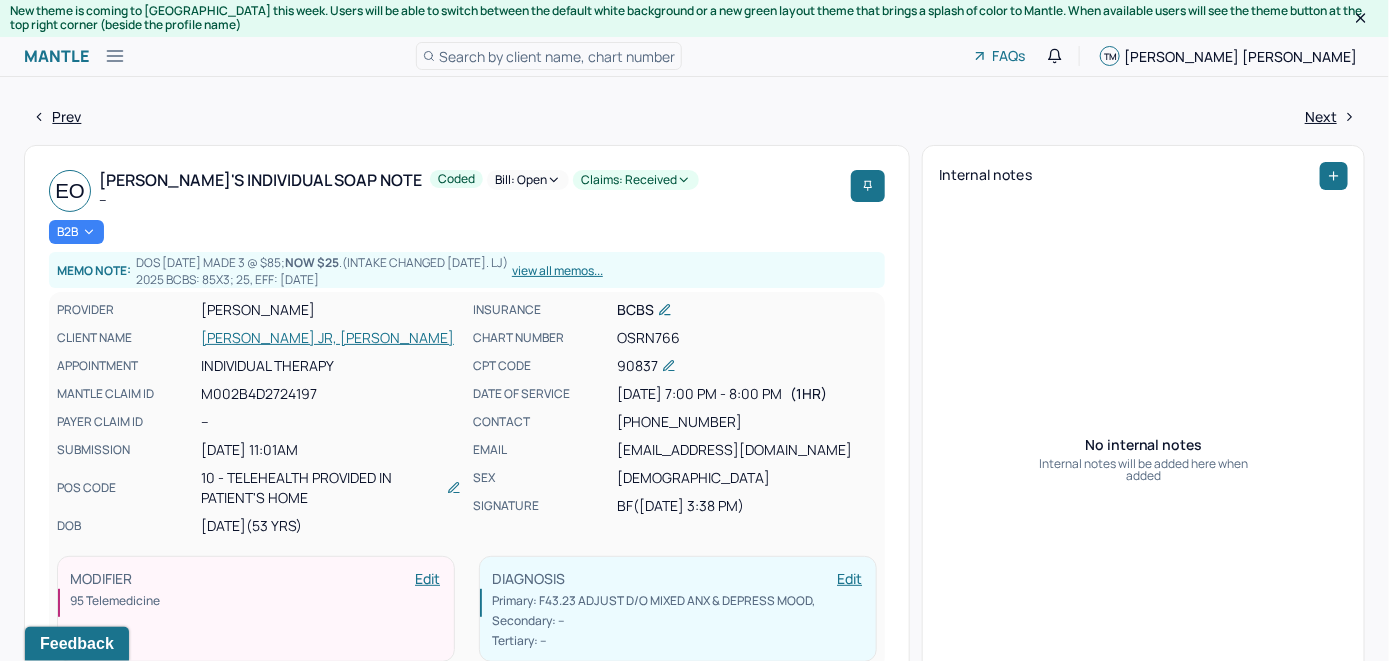 click on "Bill: Open" at bounding box center (528, 180) 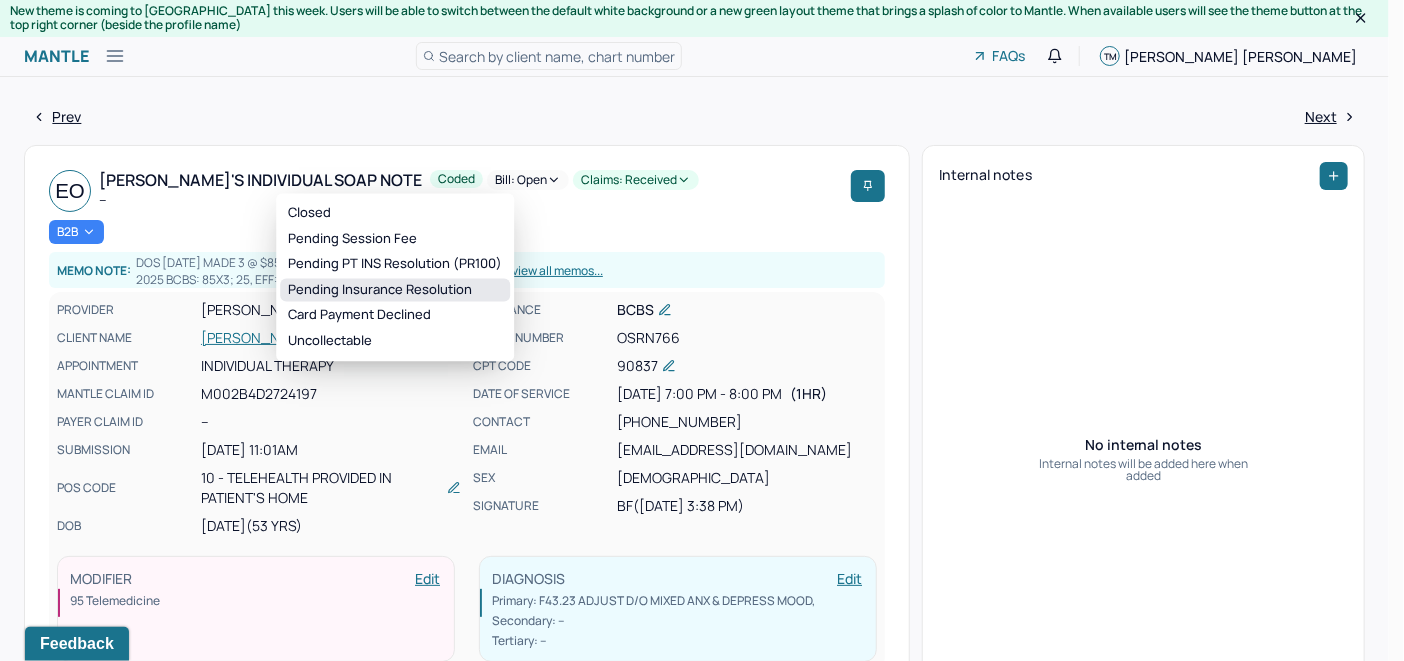 click on "Pending Insurance Resolution" at bounding box center [395, 290] 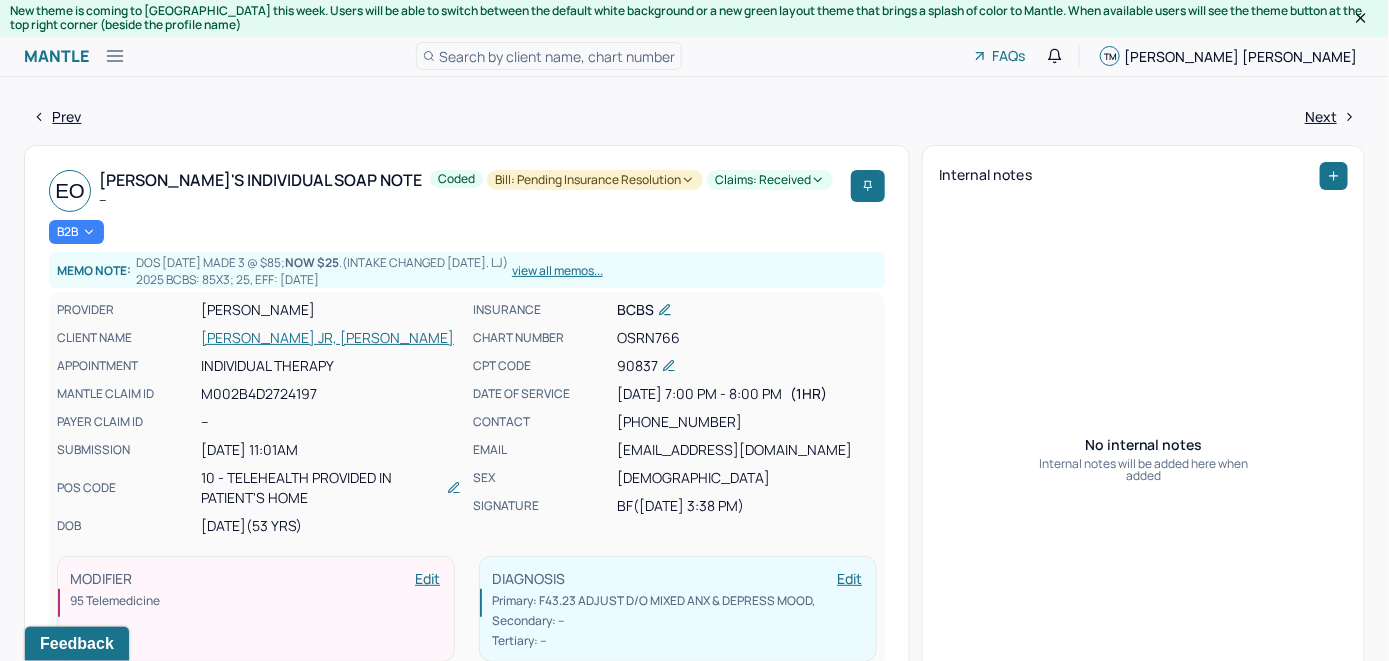 click on "Search by client name, chart number" at bounding box center [557, 56] 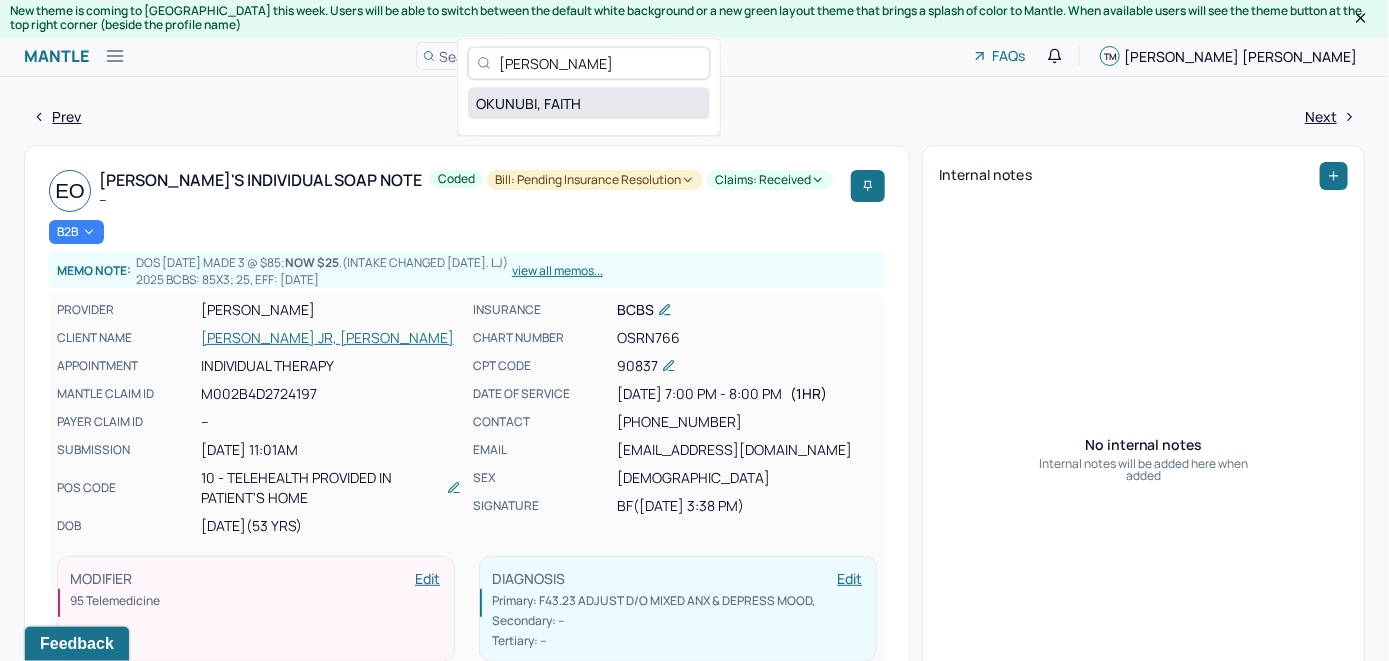 type on "[PERSON_NAME]" 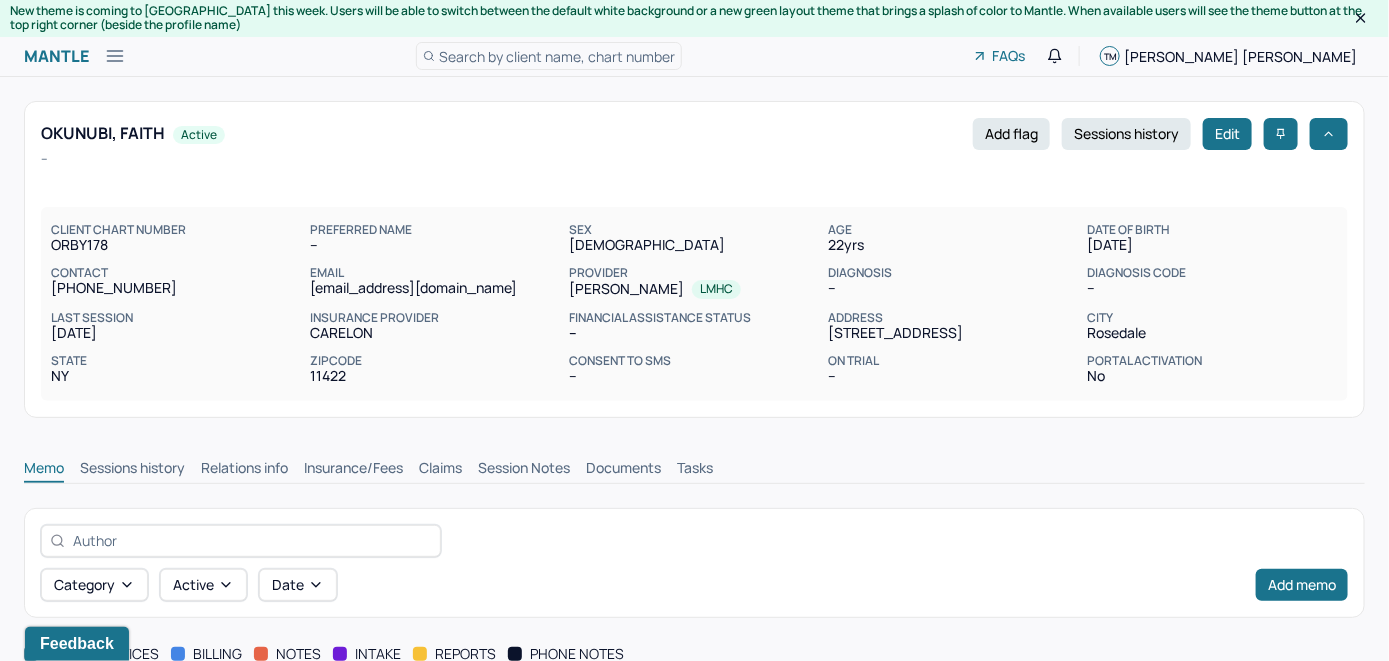 scroll, scrollTop: 0, scrollLeft: 0, axis: both 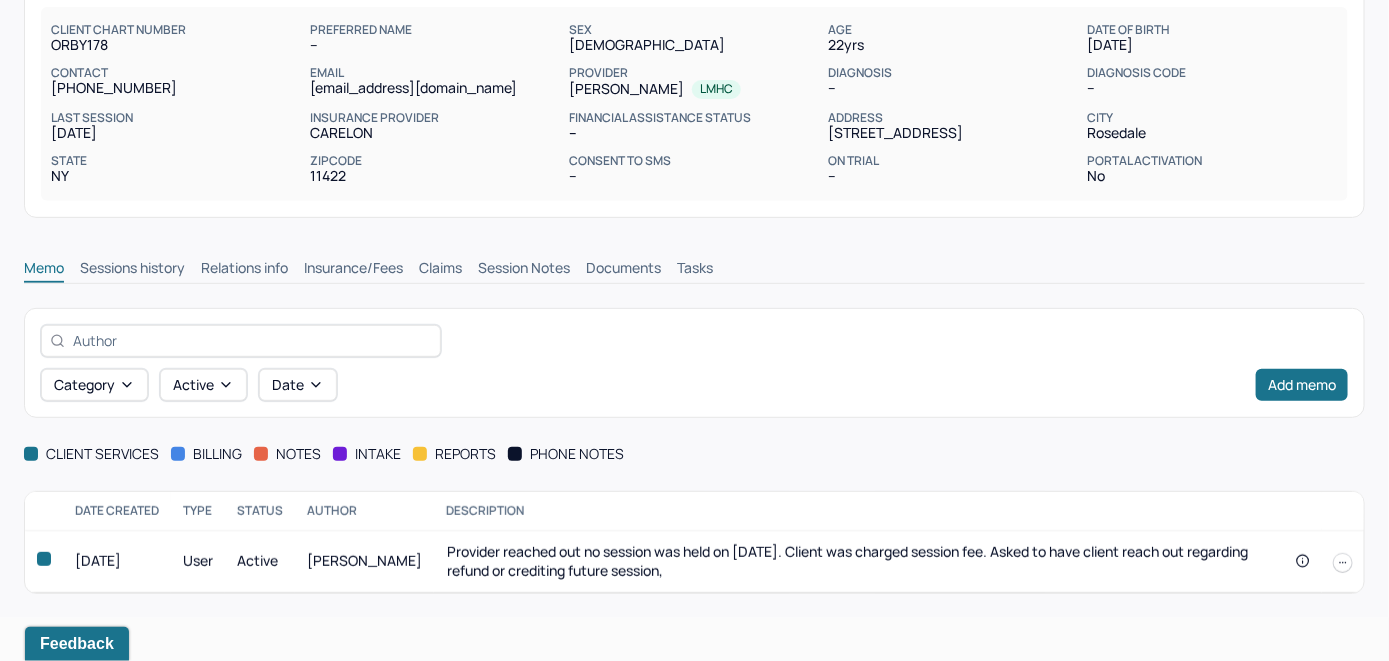 click on "Insurance/Fees" at bounding box center (353, 270) 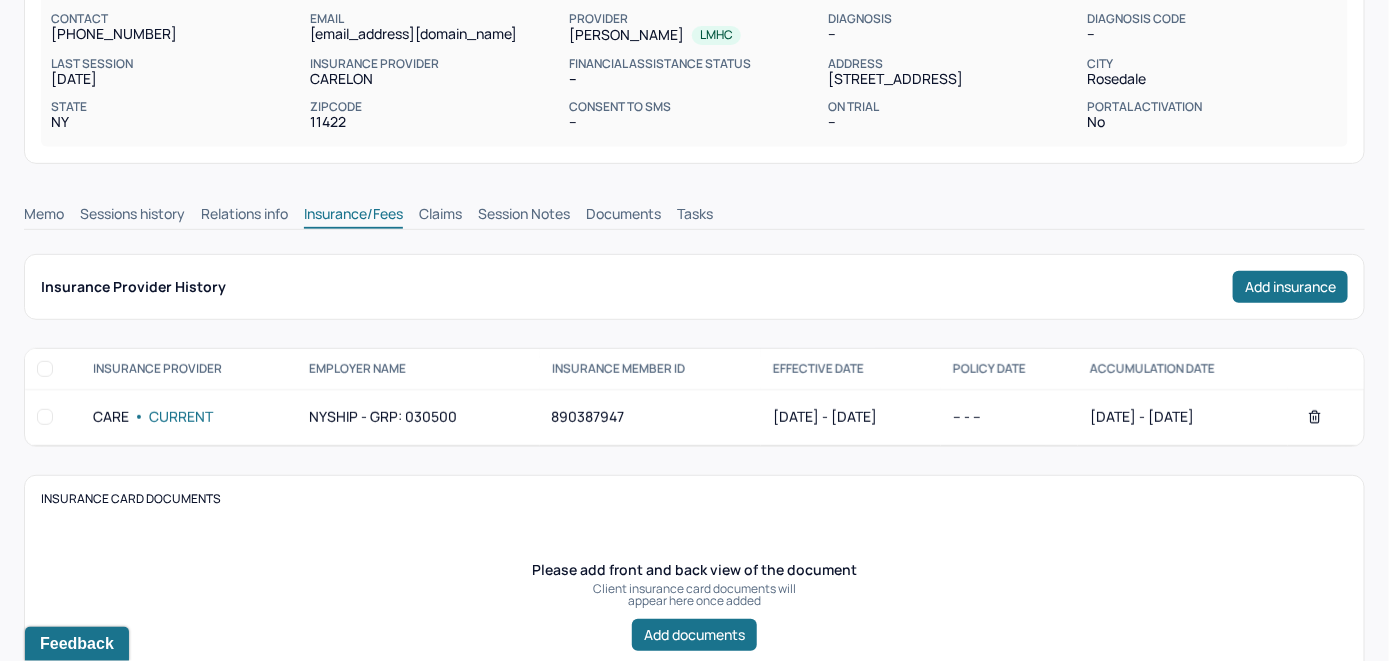 scroll, scrollTop: 200, scrollLeft: 0, axis: vertical 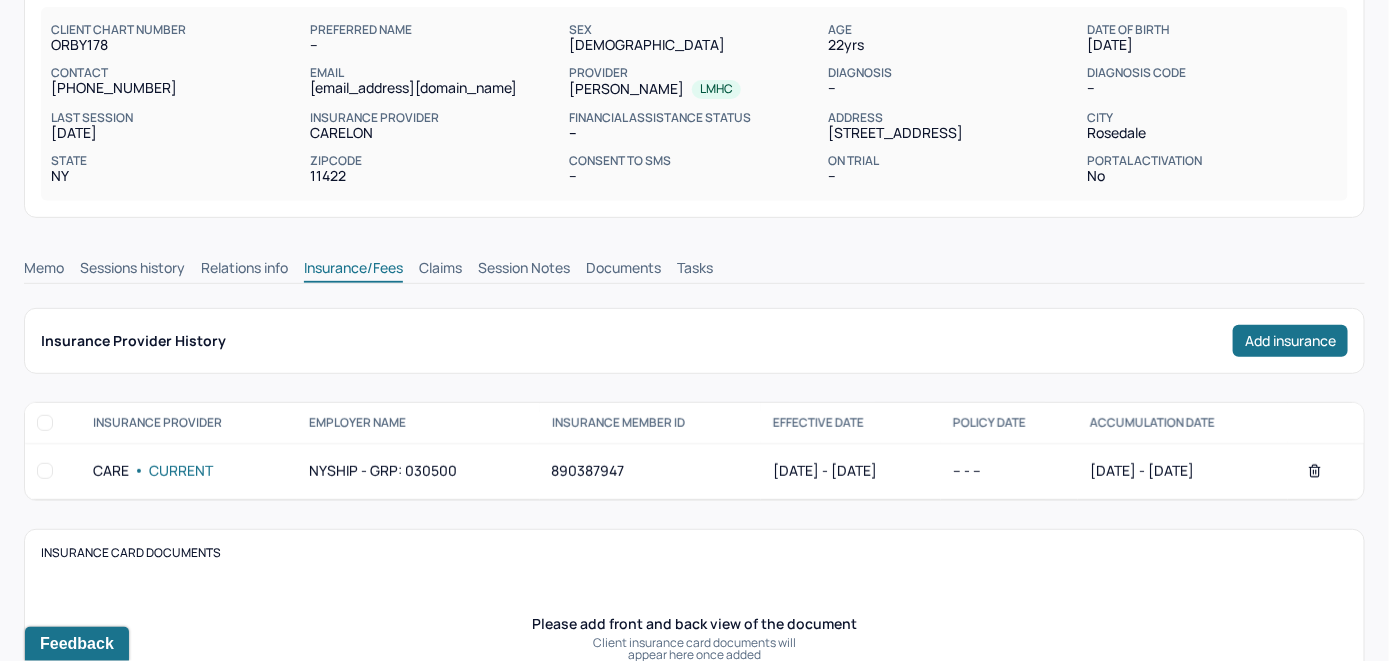 click on "Claims" at bounding box center (440, 270) 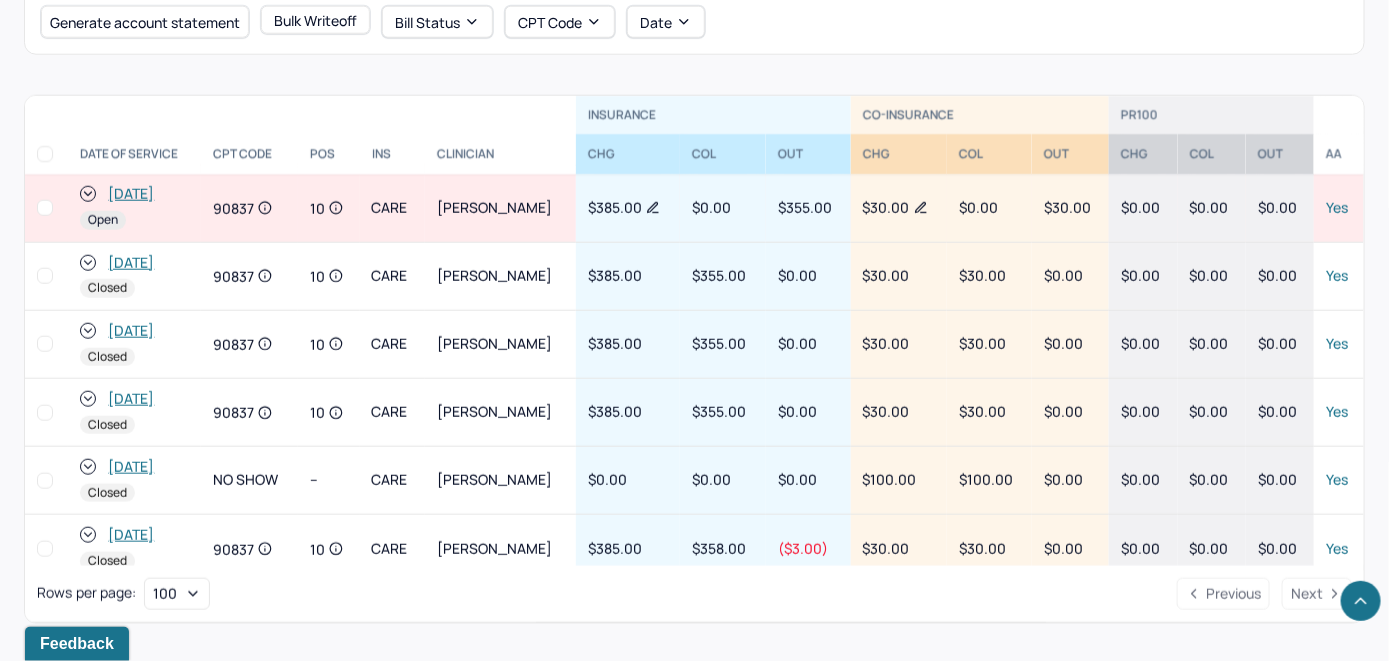 scroll, scrollTop: 804, scrollLeft: 0, axis: vertical 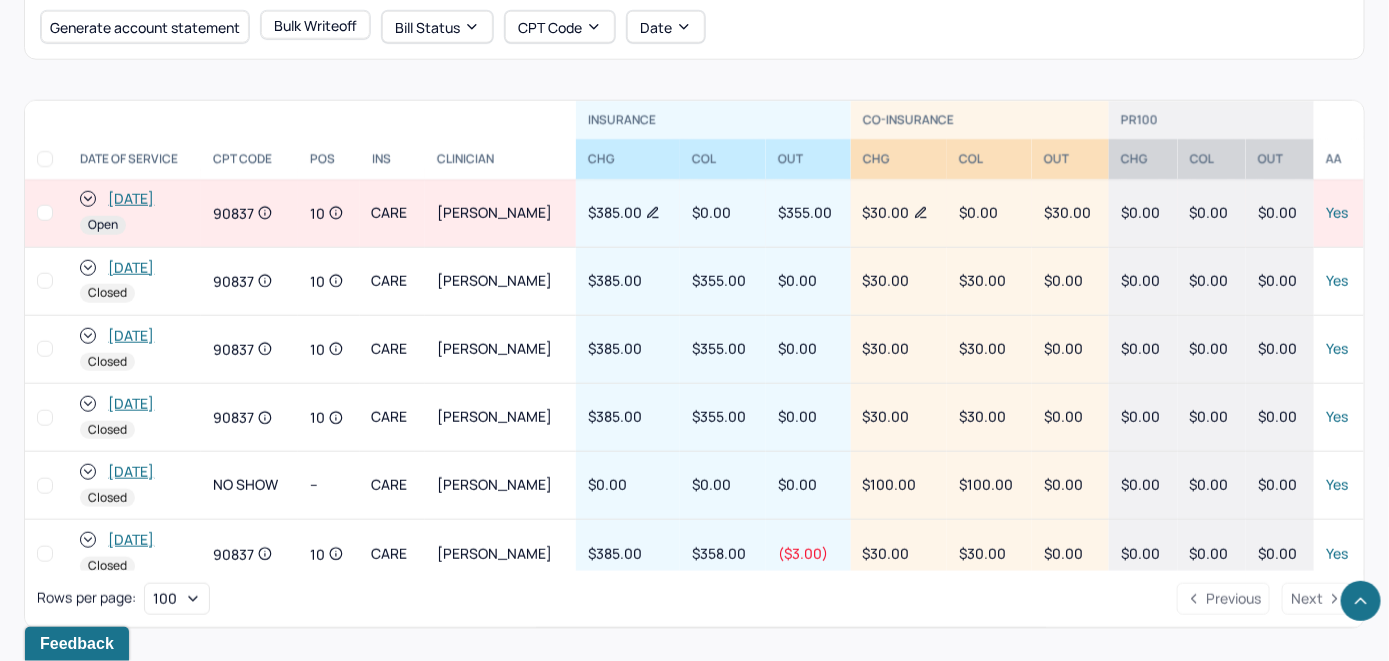 click on "[DATE]" at bounding box center [131, 199] 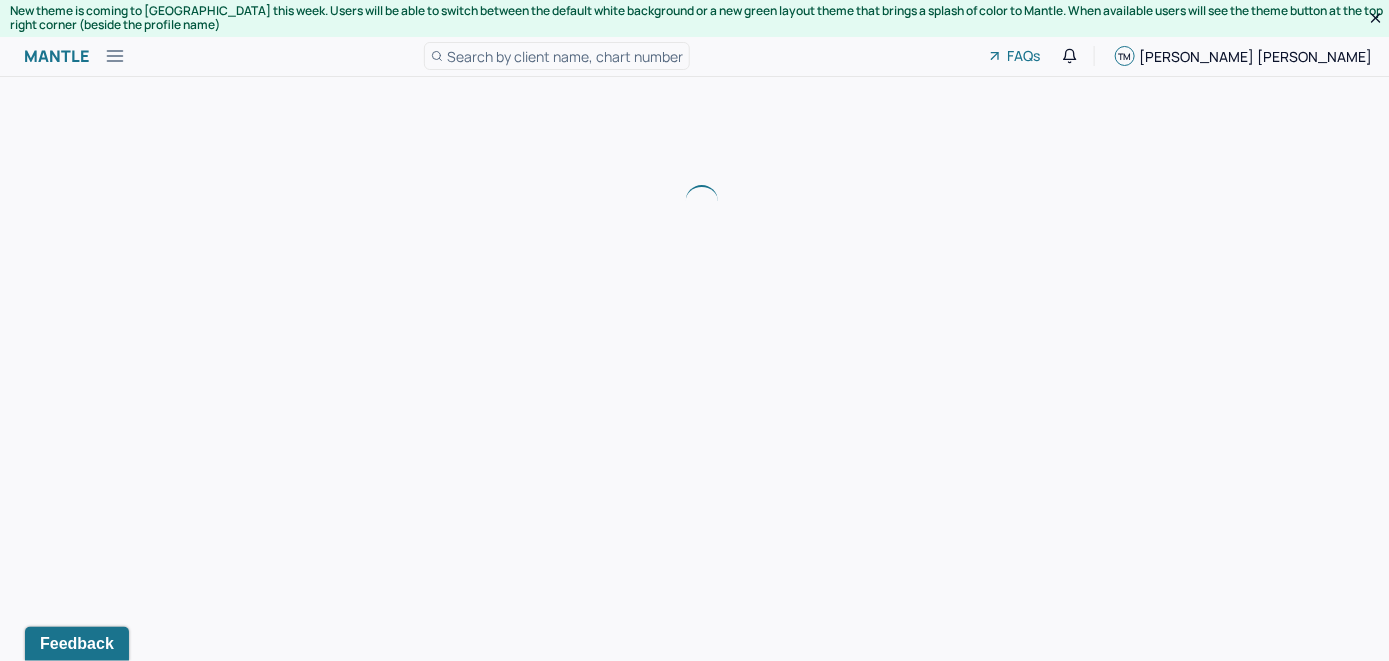 scroll, scrollTop: 0, scrollLeft: 0, axis: both 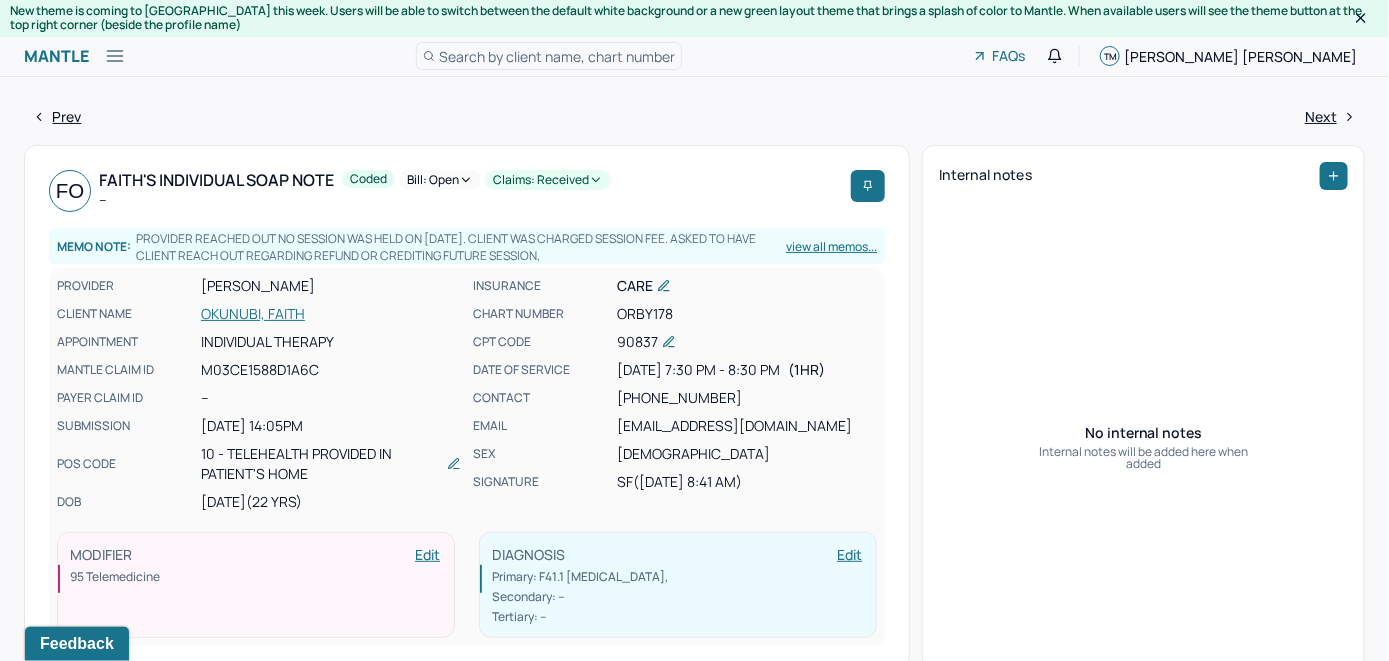 click on "OKUNUBI, FAITH" at bounding box center [331, 314] 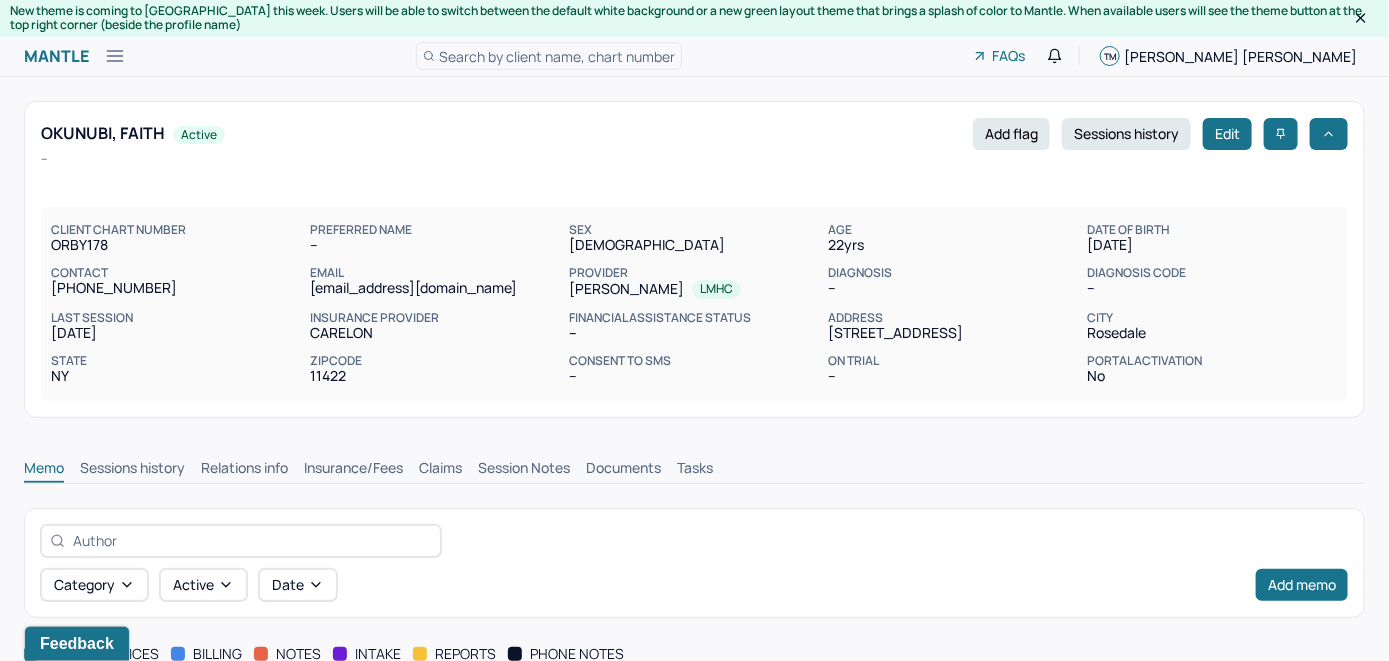 scroll, scrollTop: 0, scrollLeft: 0, axis: both 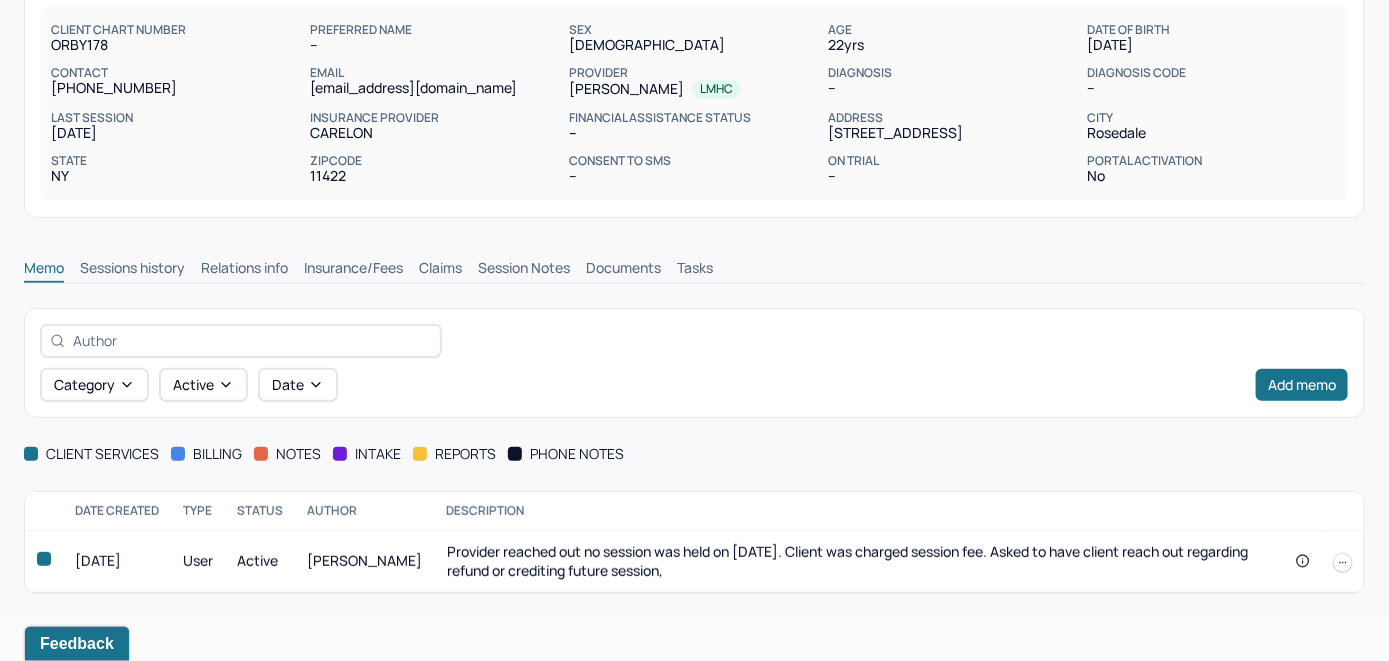 click on "Memo" at bounding box center (44, 270) 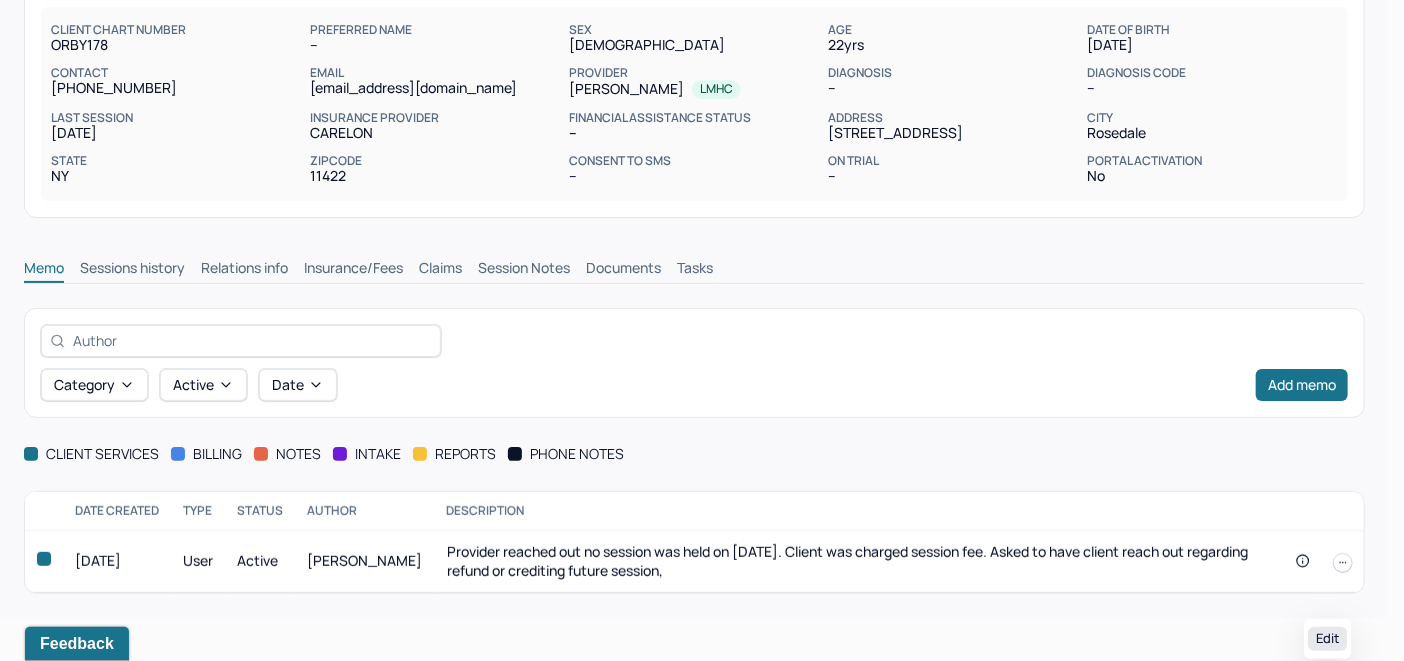 click on "Edit" at bounding box center [1327, 639] 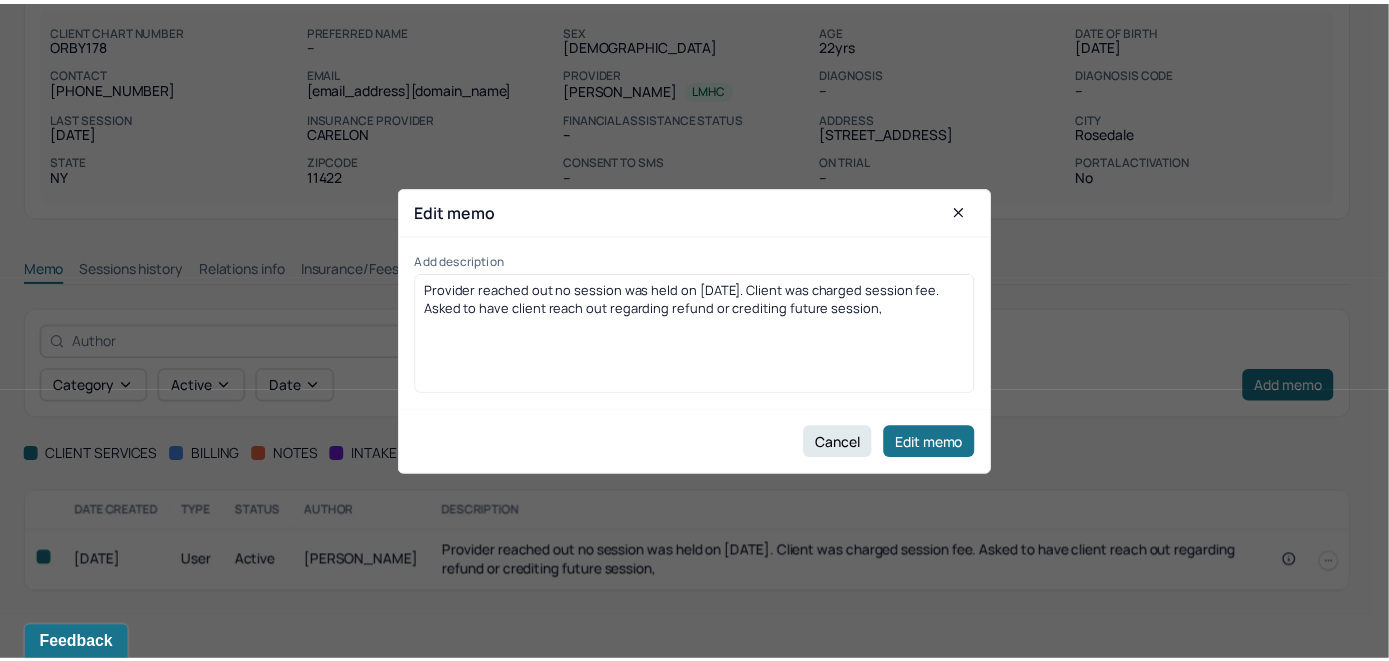 scroll, scrollTop: 156, scrollLeft: 0, axis: vertical 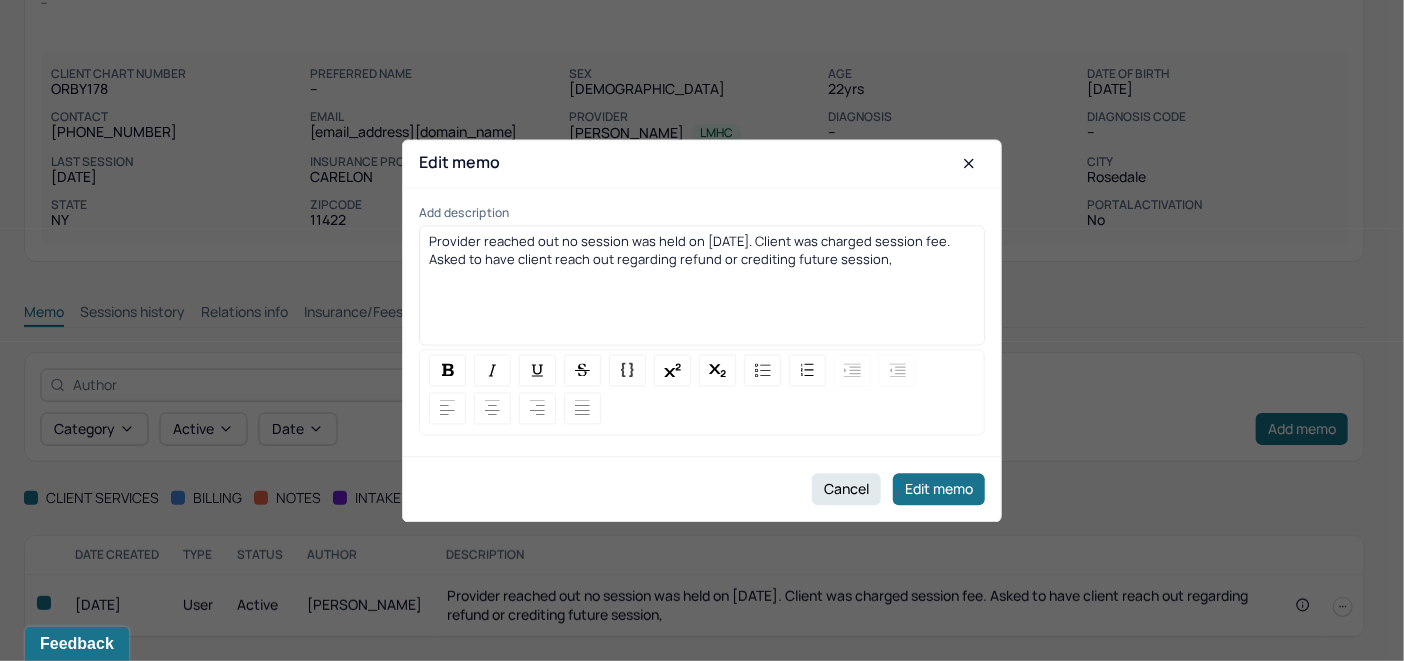 click on "Provider reached out no session was held on [DATE]. Client was charged session fee. Asked to have client reach out regarding refund or crediting future session," at bounding box center (702, 292) 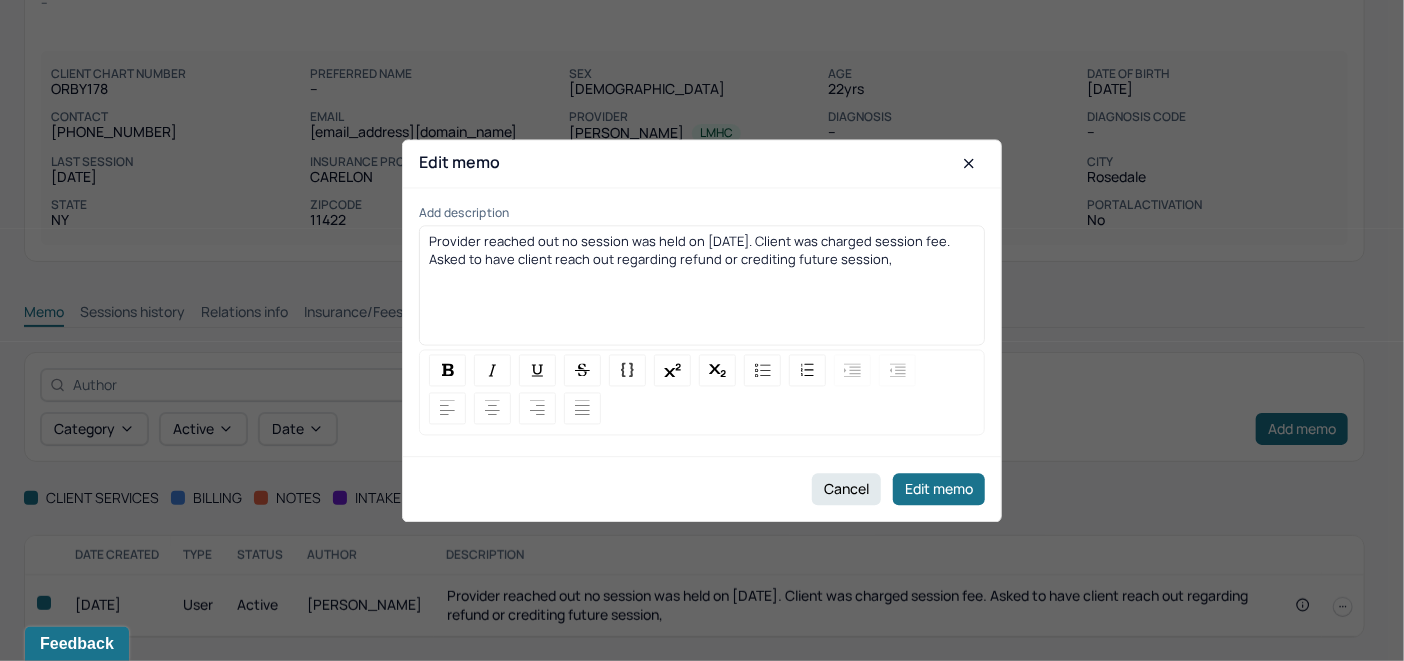 copy on "Provider reached out no session was held on [DATE]. Client was charged session fee. Asked to have client reach out regarding refund or crediting future session," 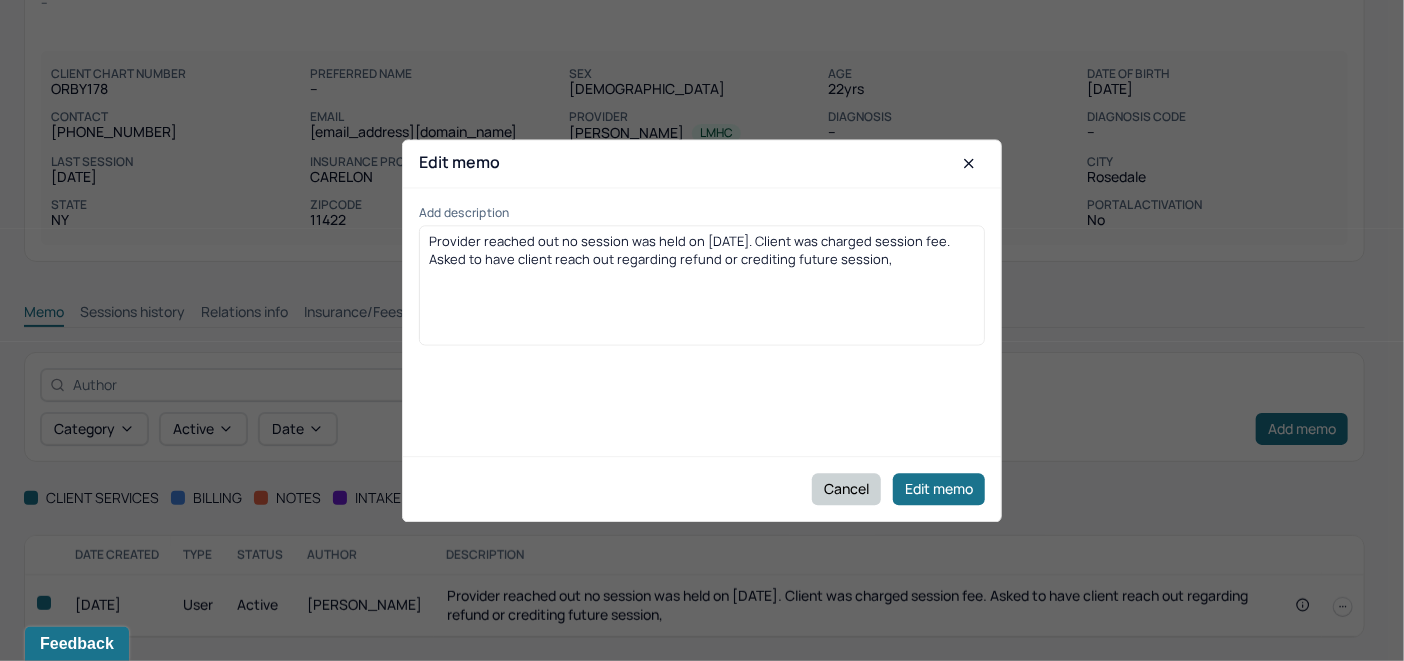 click on "Cancel" at bounding box center [846, 489] 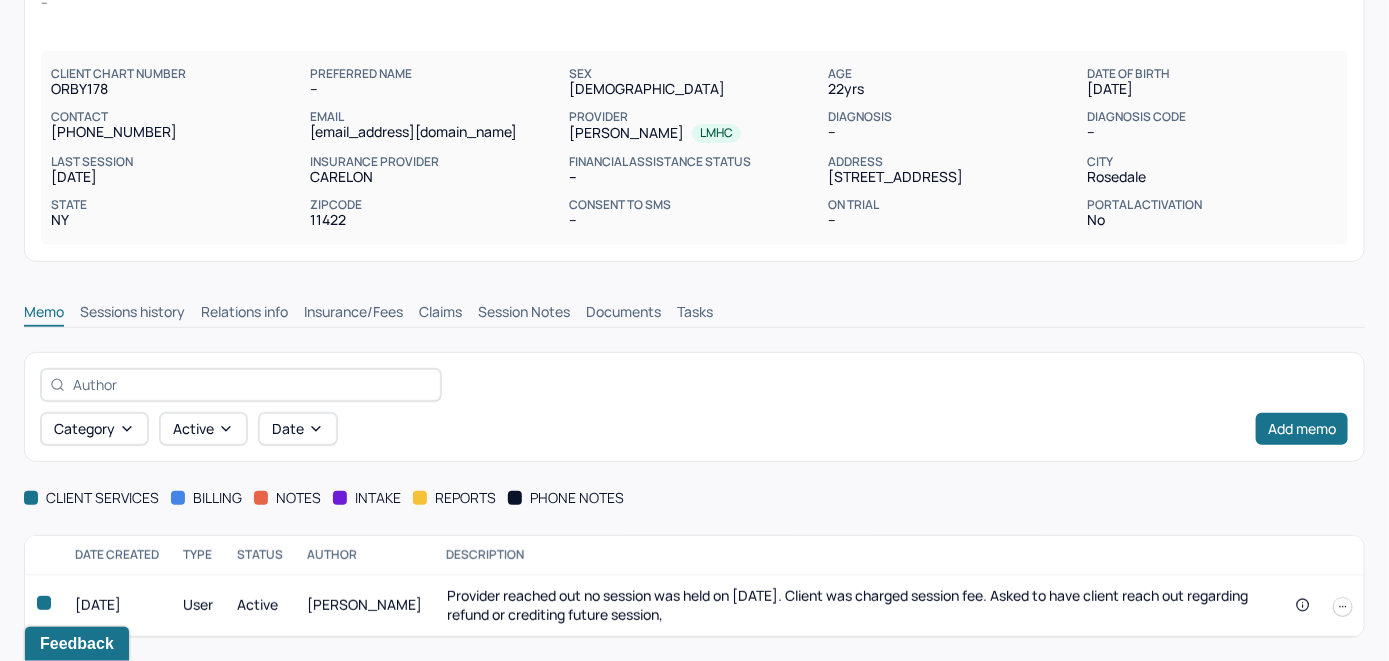 click on "Claims" at bounding box center (440, 314) 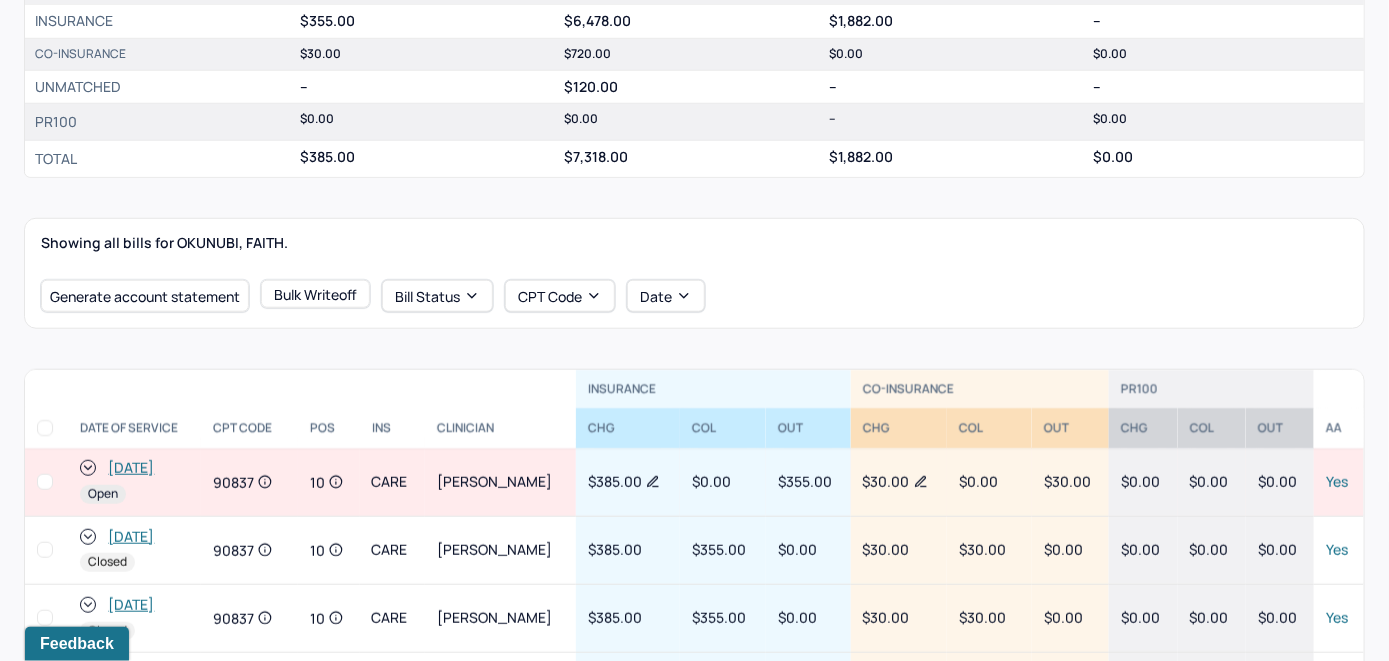 scroll, scrollTop: 656, scrollLeft: 0, axis: vertical 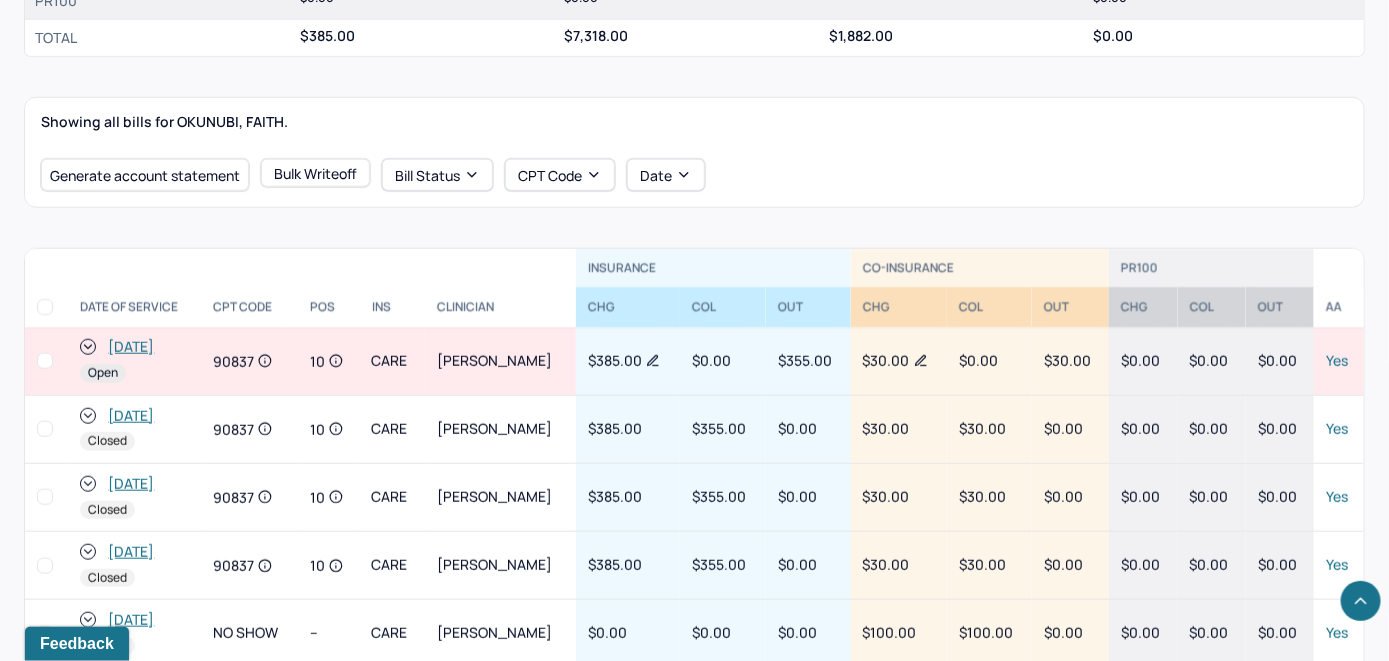 click on "[DATE]" at bounding box center (131, 347) 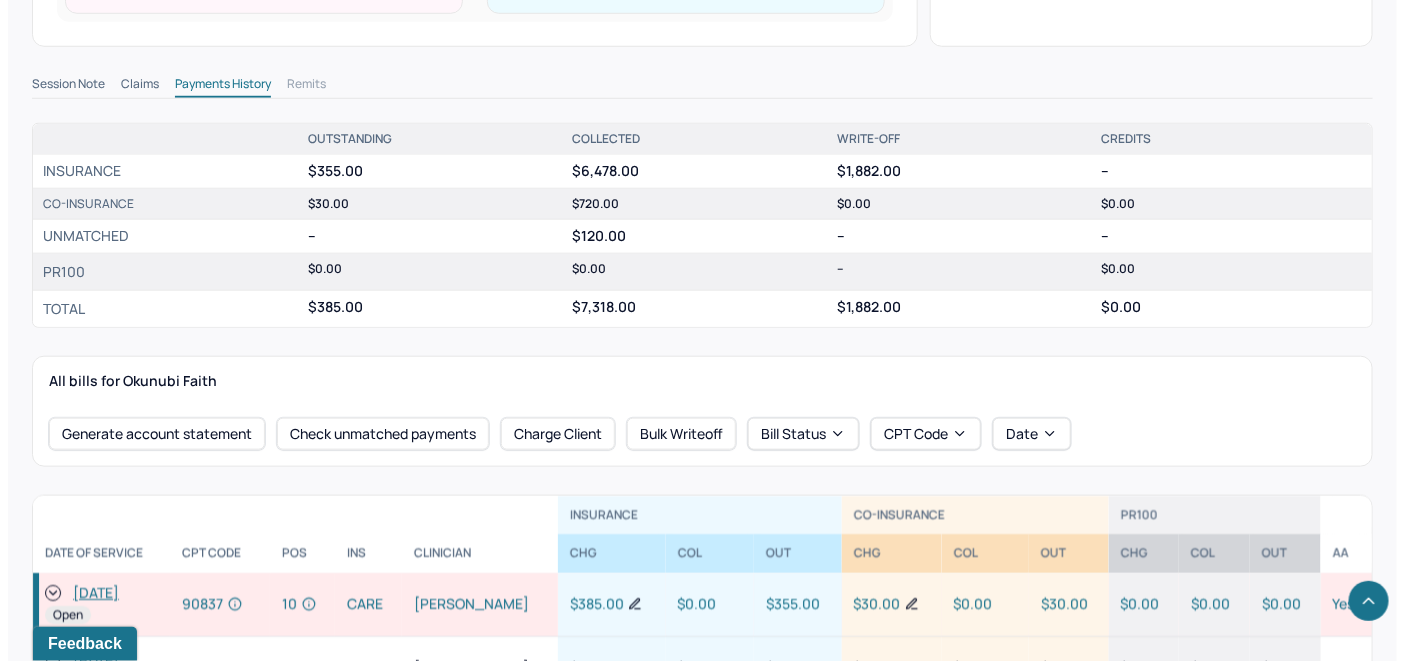 scroll, scrollTop: 700, scrollLeft: 0, axis: vertical 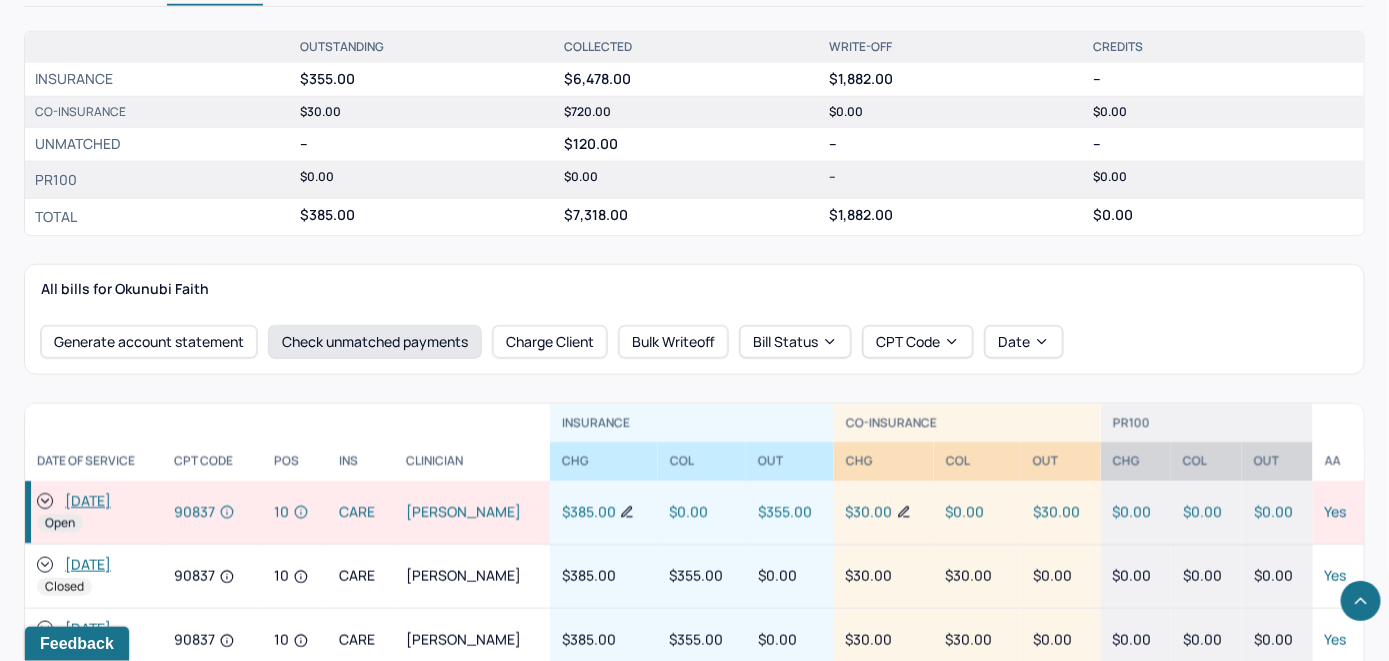 click on "Check unmatched payments" at bounding box center (375, 342) 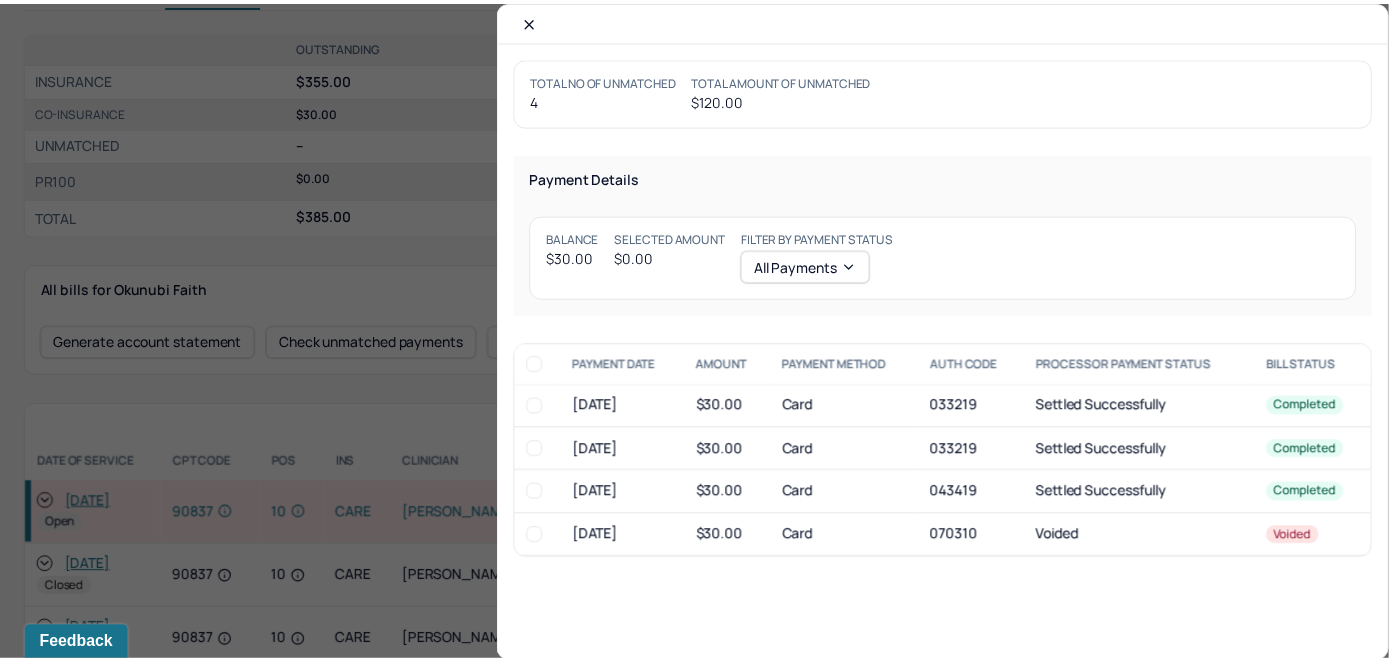 scroll, scrollTop: 715, scrollLeft: 0, axis: vertical 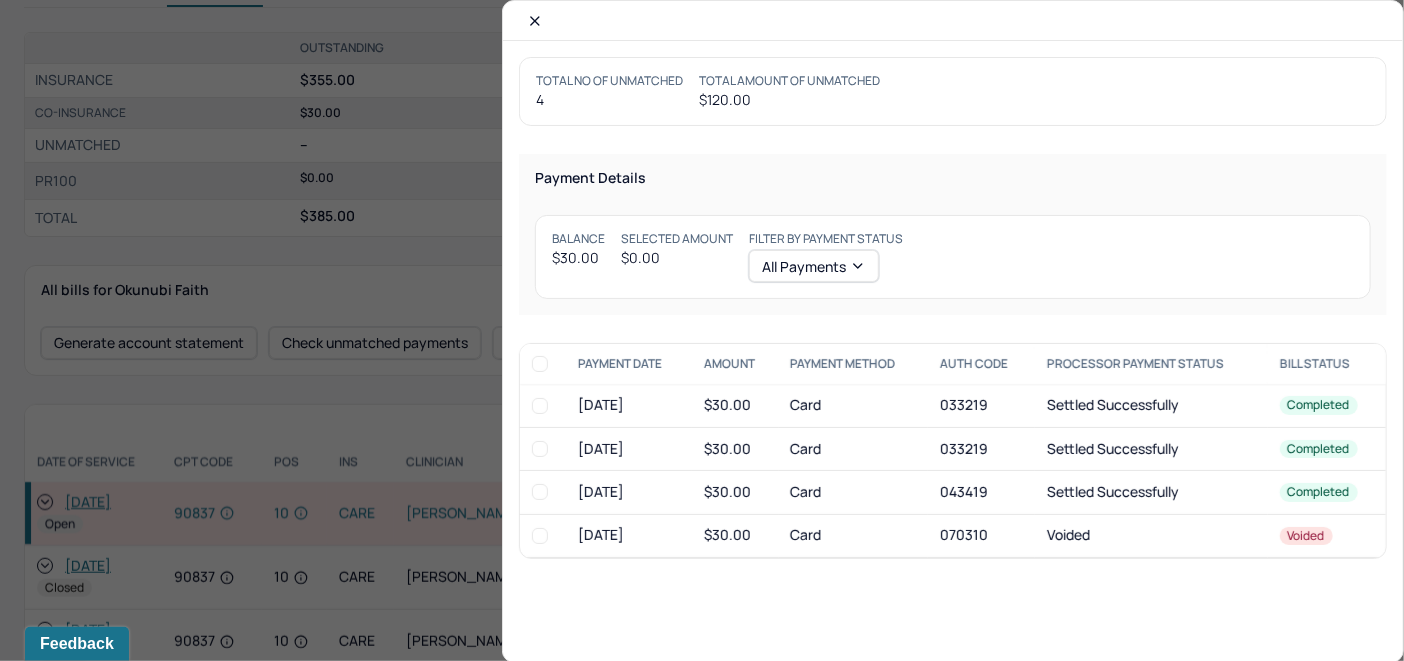 click at bounding box center (540, 406) 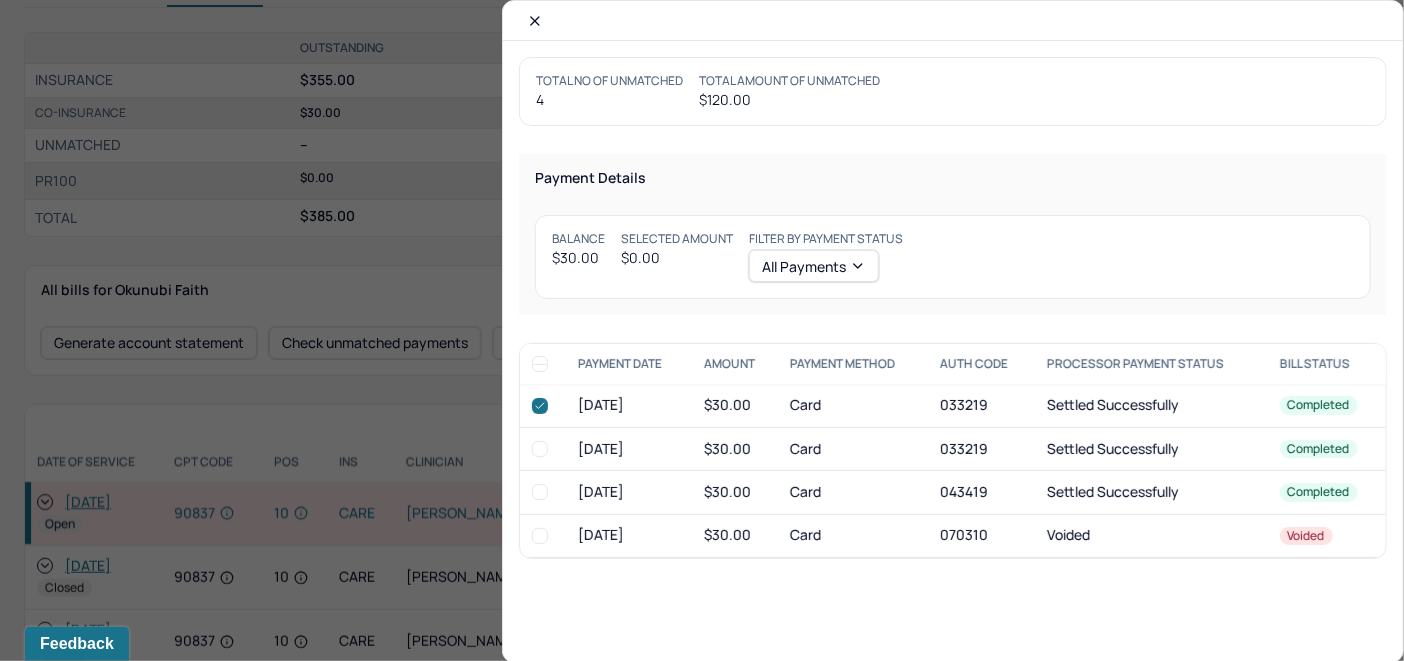 checkbox on "true" 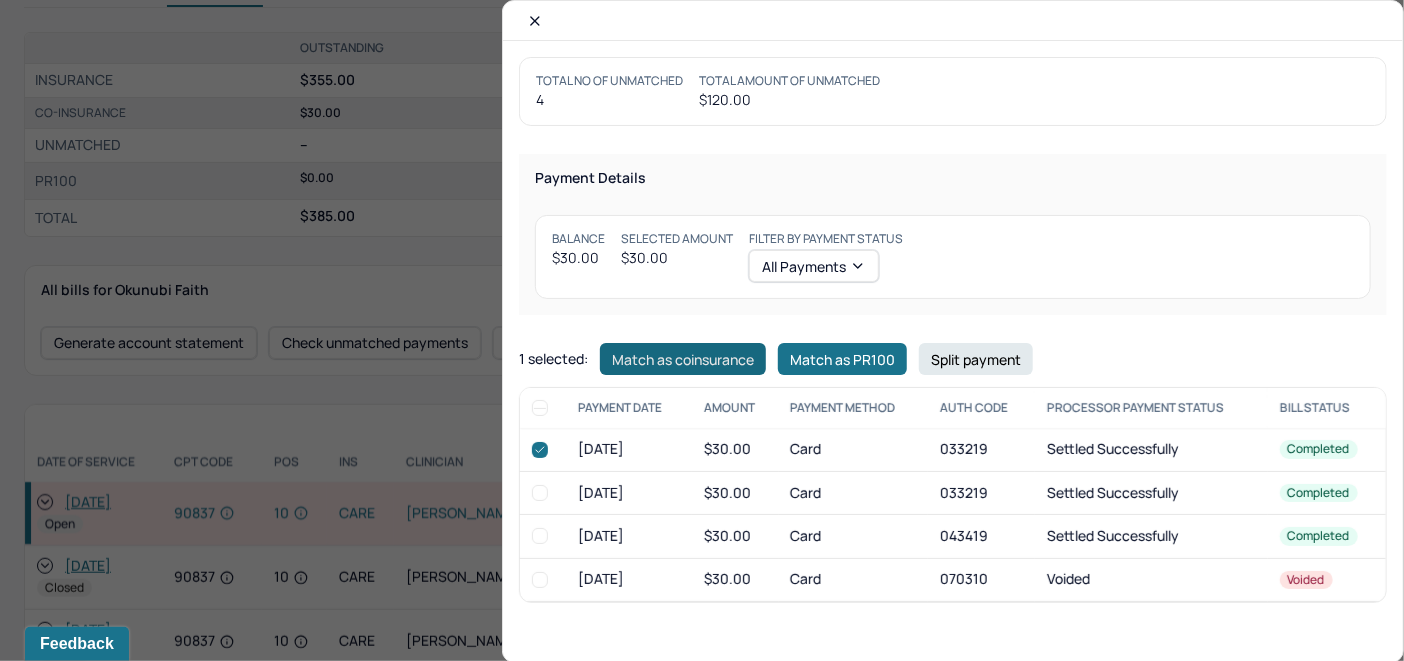 click on "Match as coinsurance" at bounding box center (683, 359) 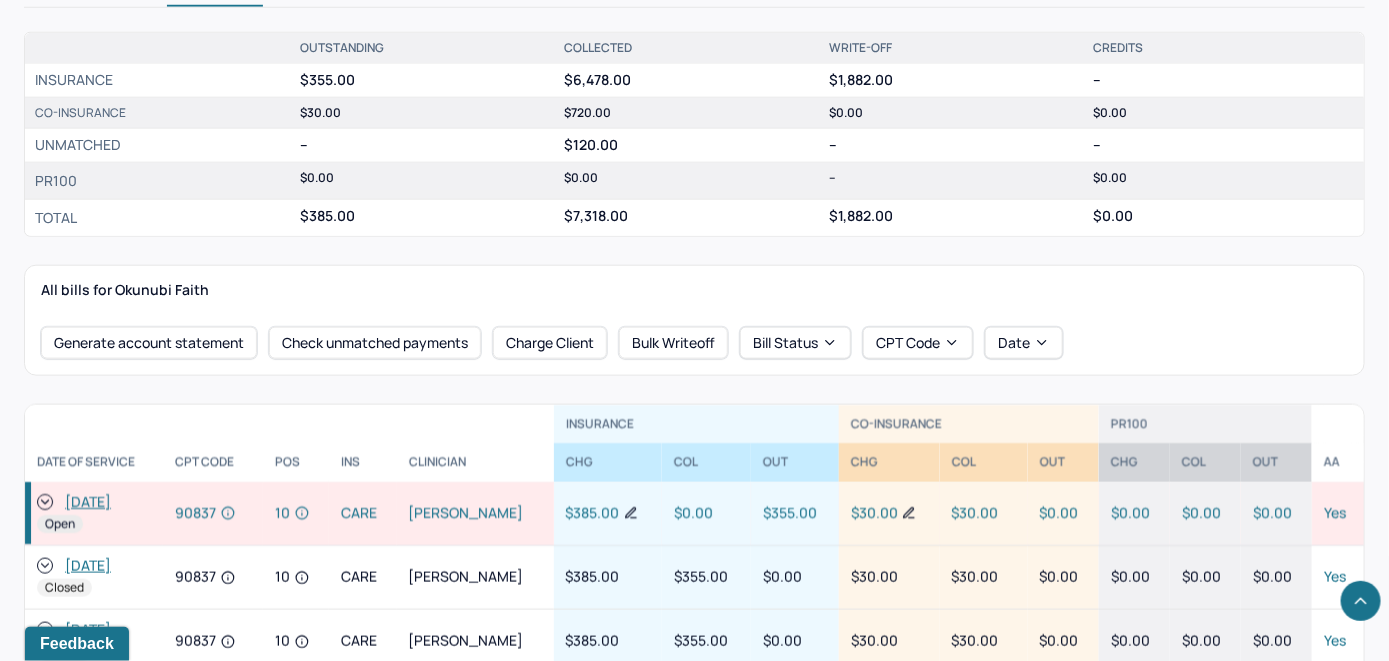 click 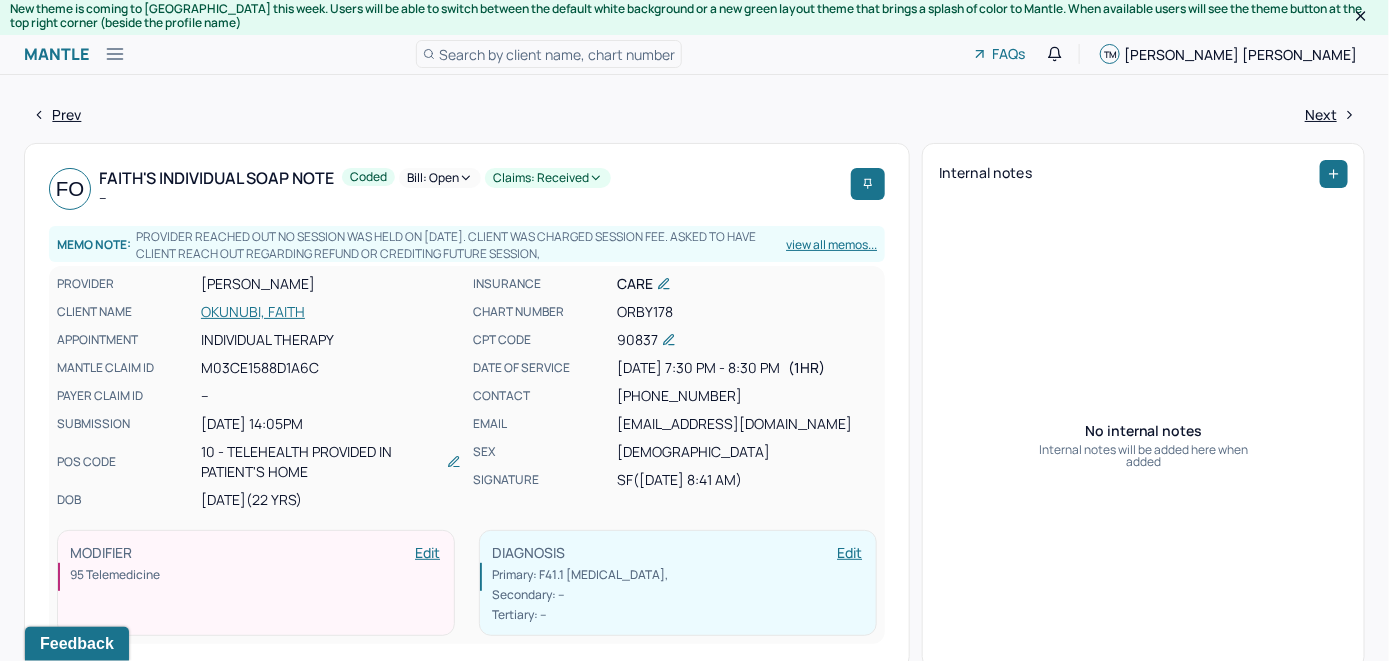 scroll, scrollTop: 0, scrollLeft: 0, axis: both 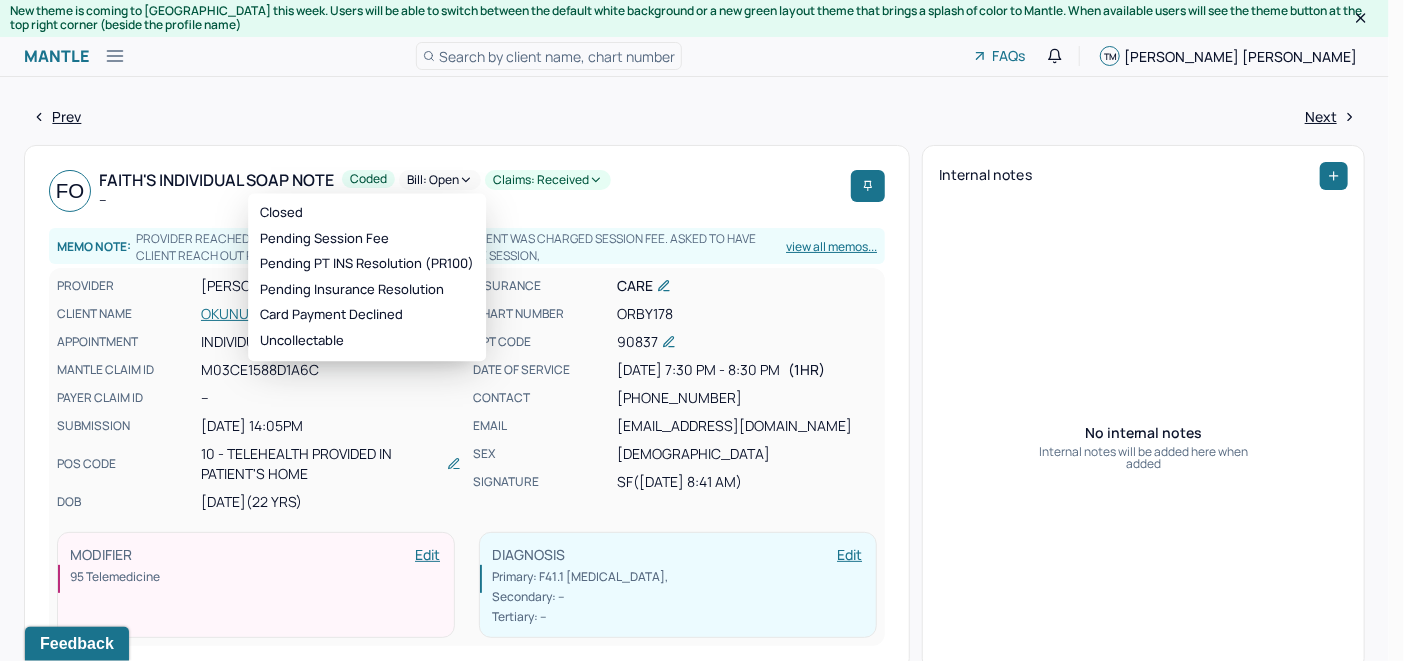click on "Bill: Open" at bounding box center (440, 180) 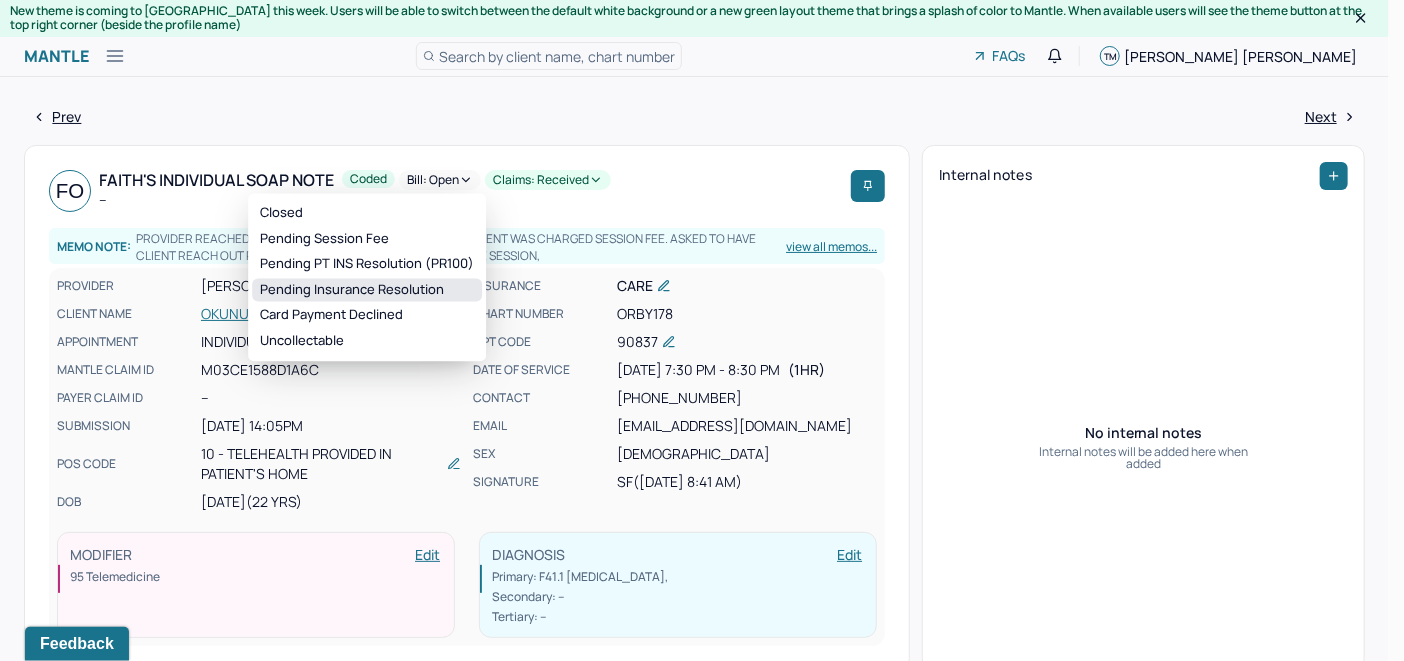 click on "Pending Insurance Resolution" at bounding box center (367, 290) 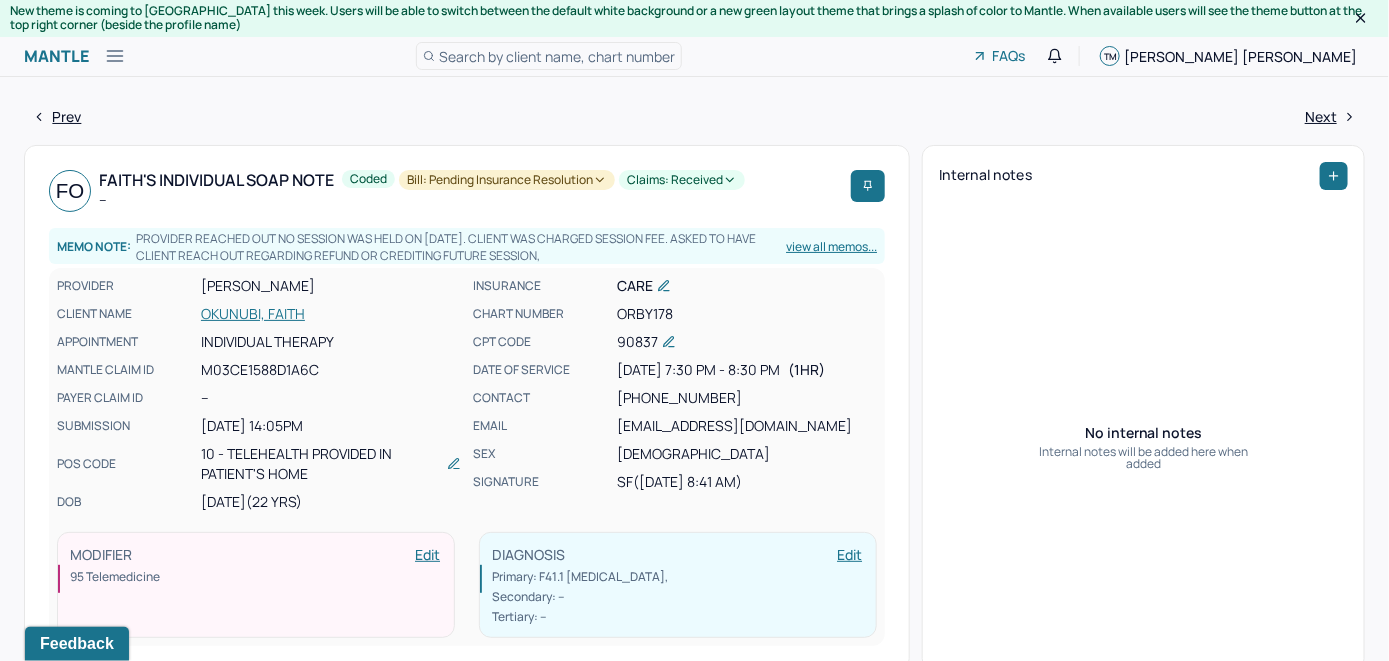 click on "Search by client name, chart number" at bounding box center (557, 56) 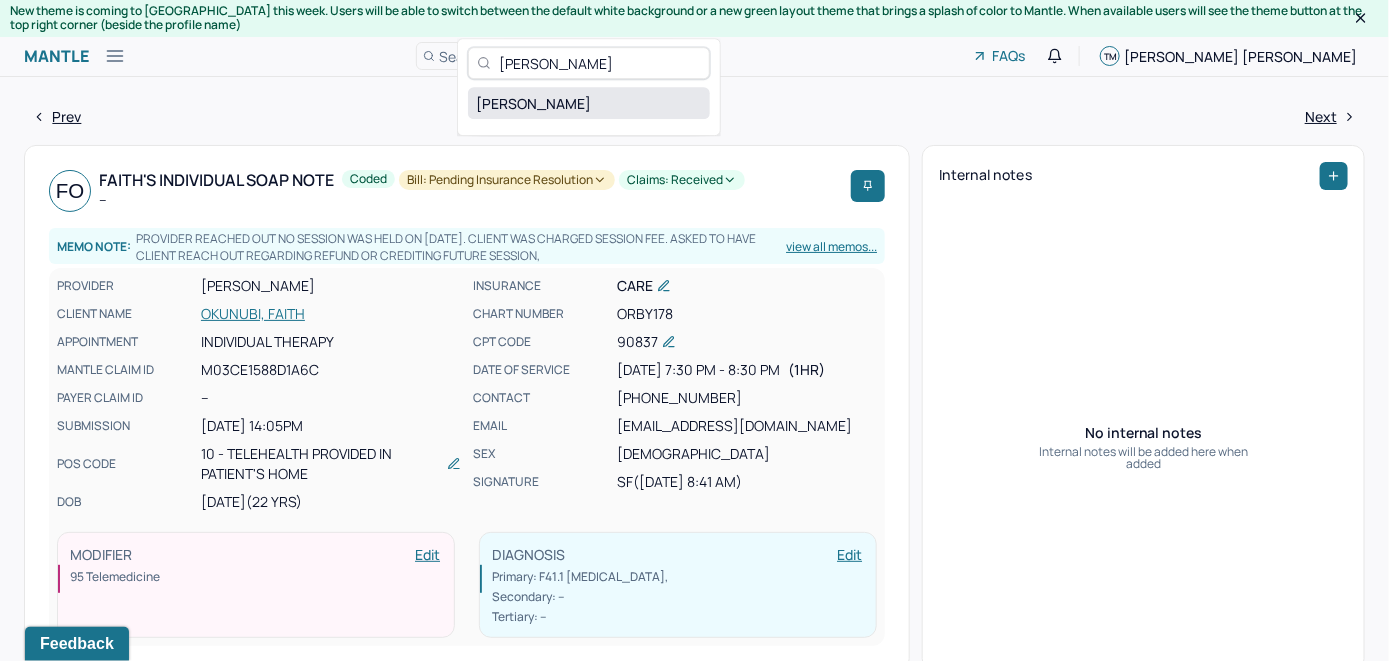 type on "[PERSON_NAME]" 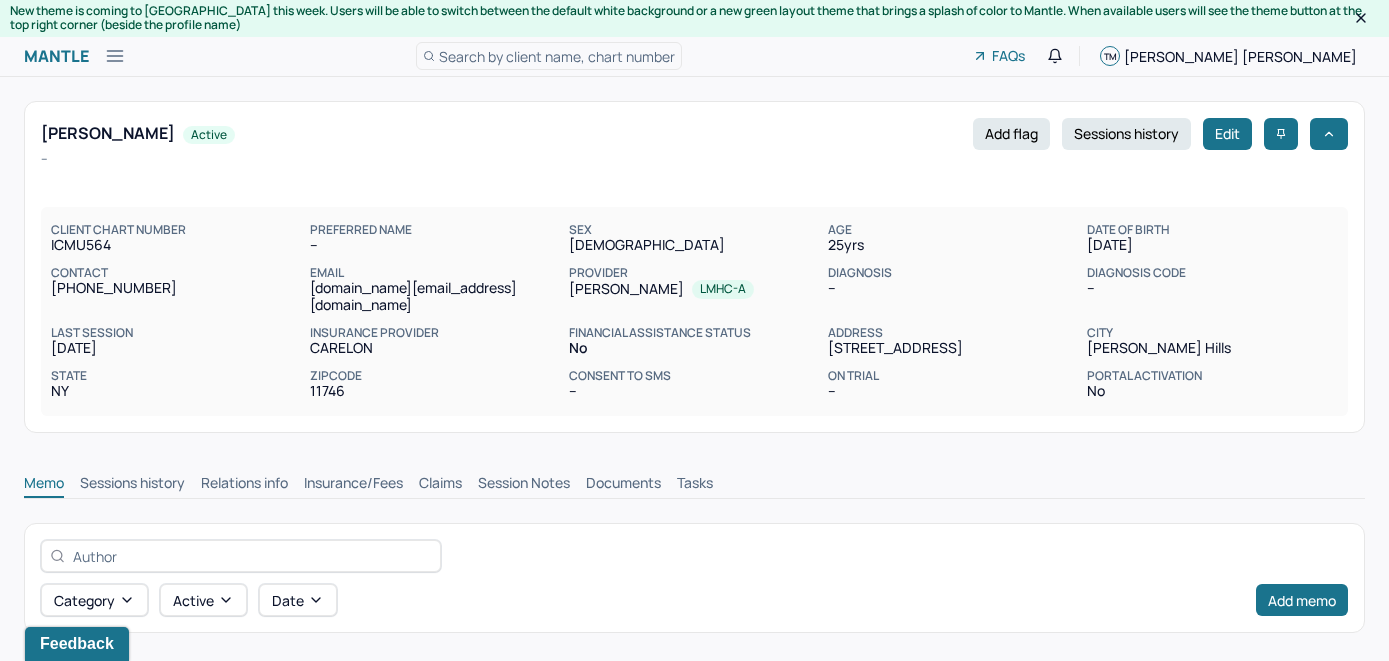 scroll, scrollTop: 0, scrollLeft: 0, axis: both 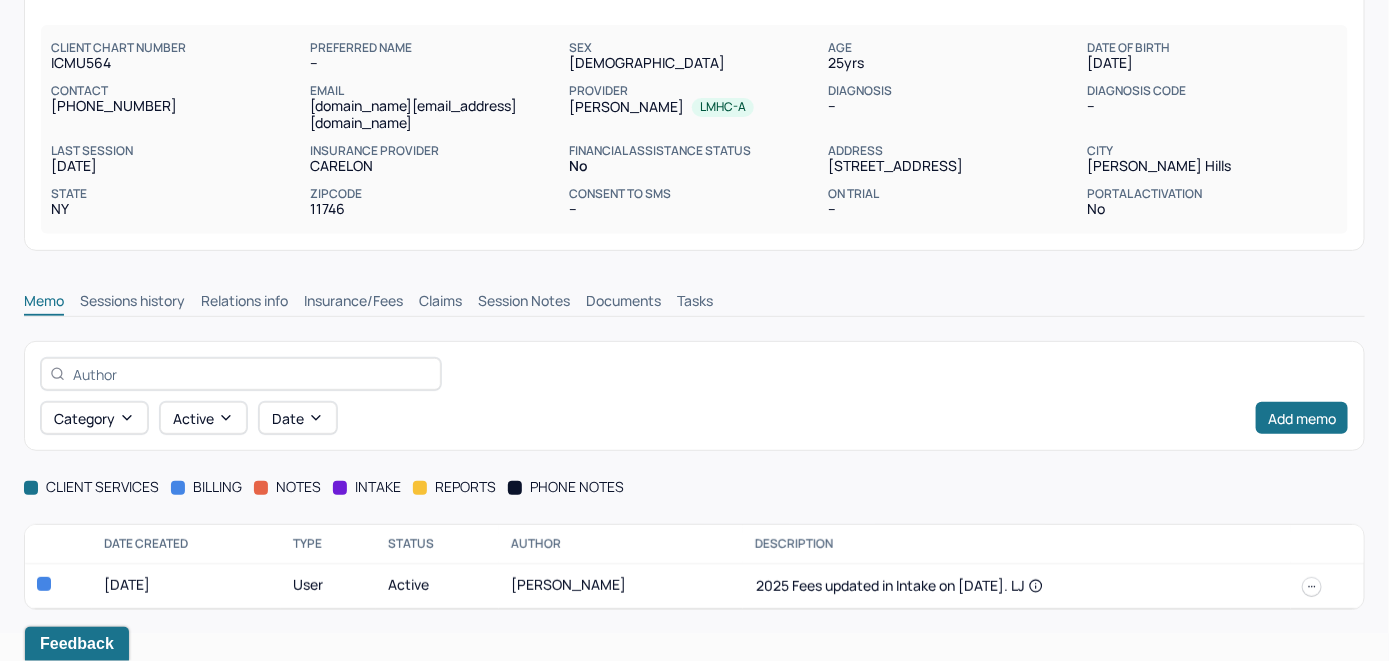click on "Insurance/Fees" at bounding box center (353, 303) 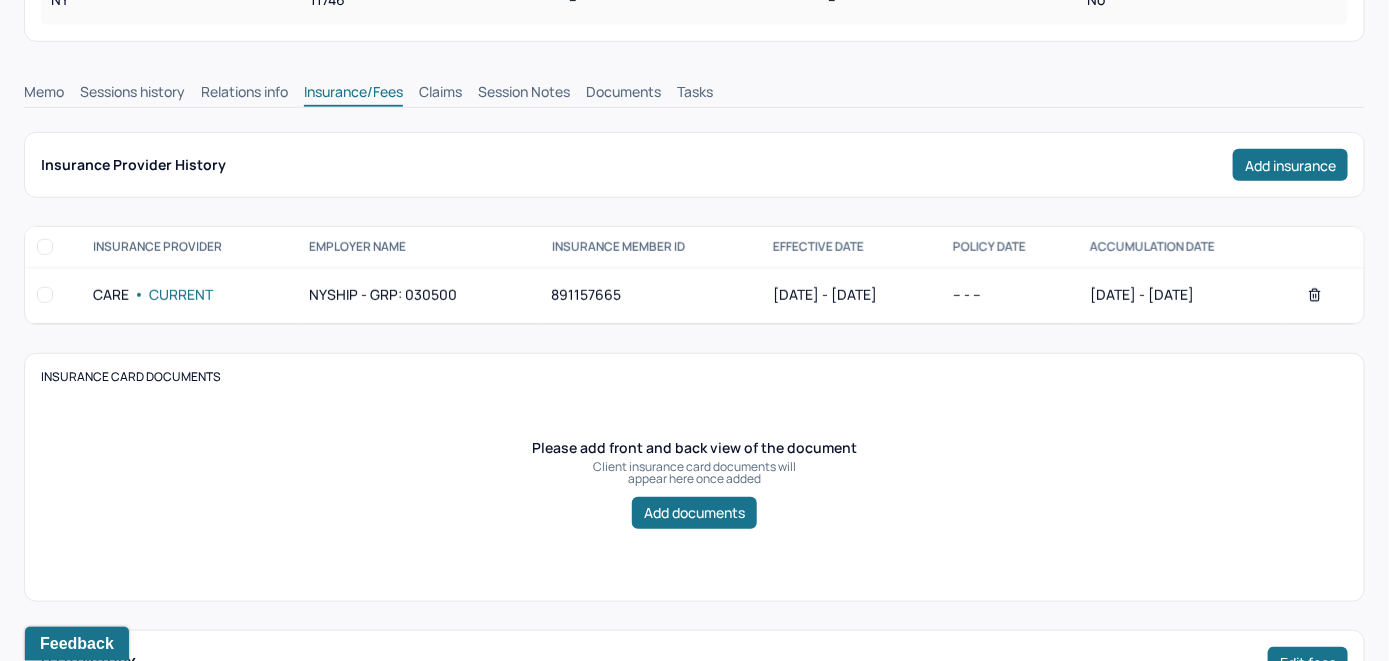 scroll, scrollTop: 382, scrollLeft: 0, axis: vertical 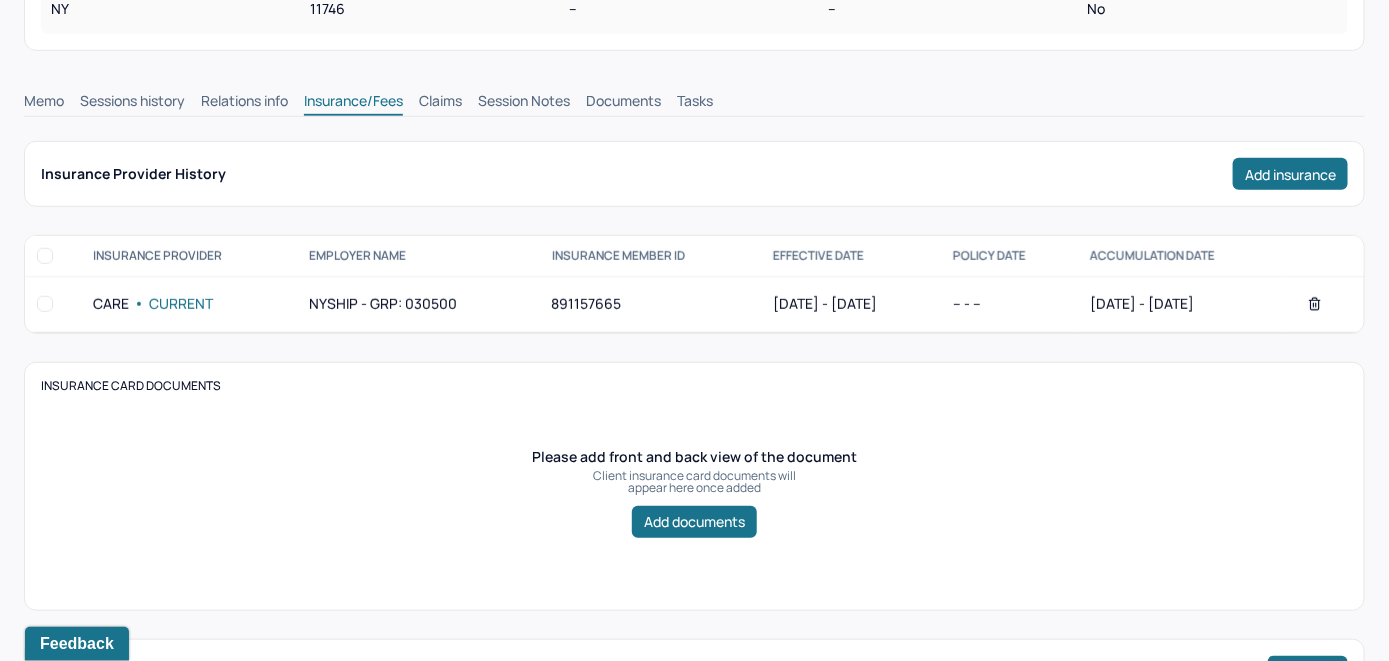 click on "Claims" at bounding box center [440, 103] 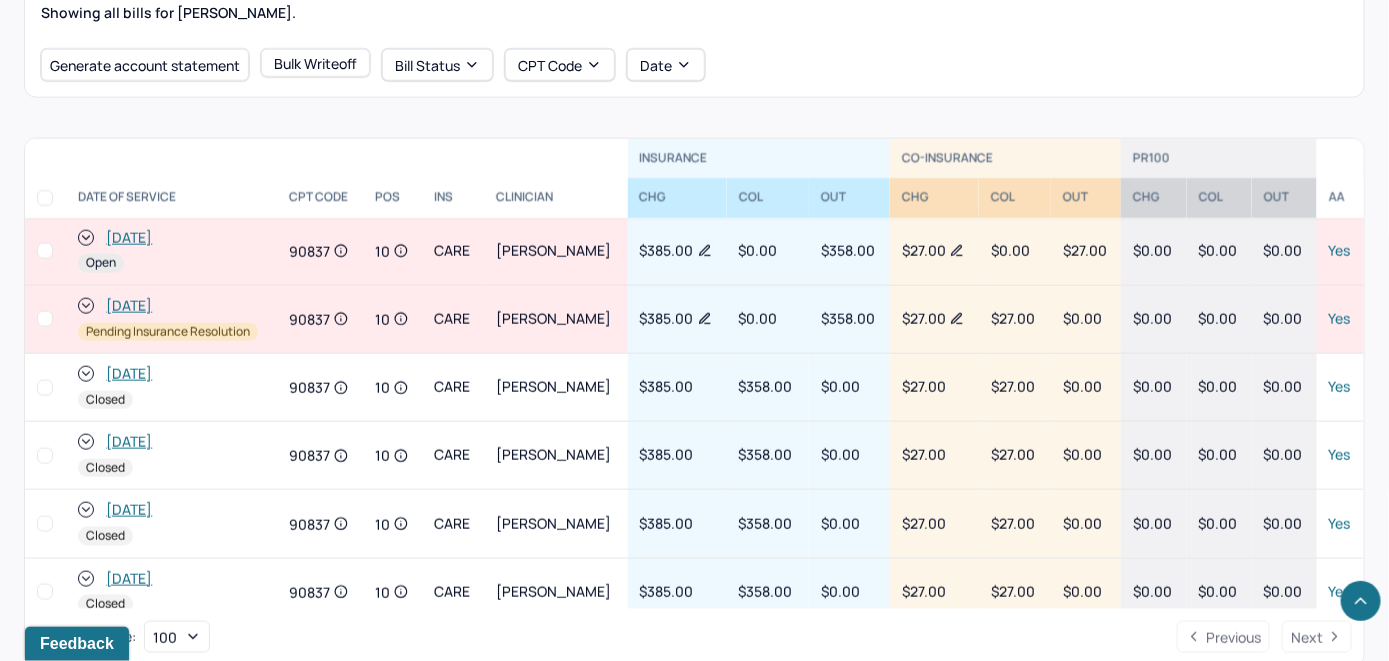scroll, scrollTop: 777, scrollLeft: 0, axis: vertical 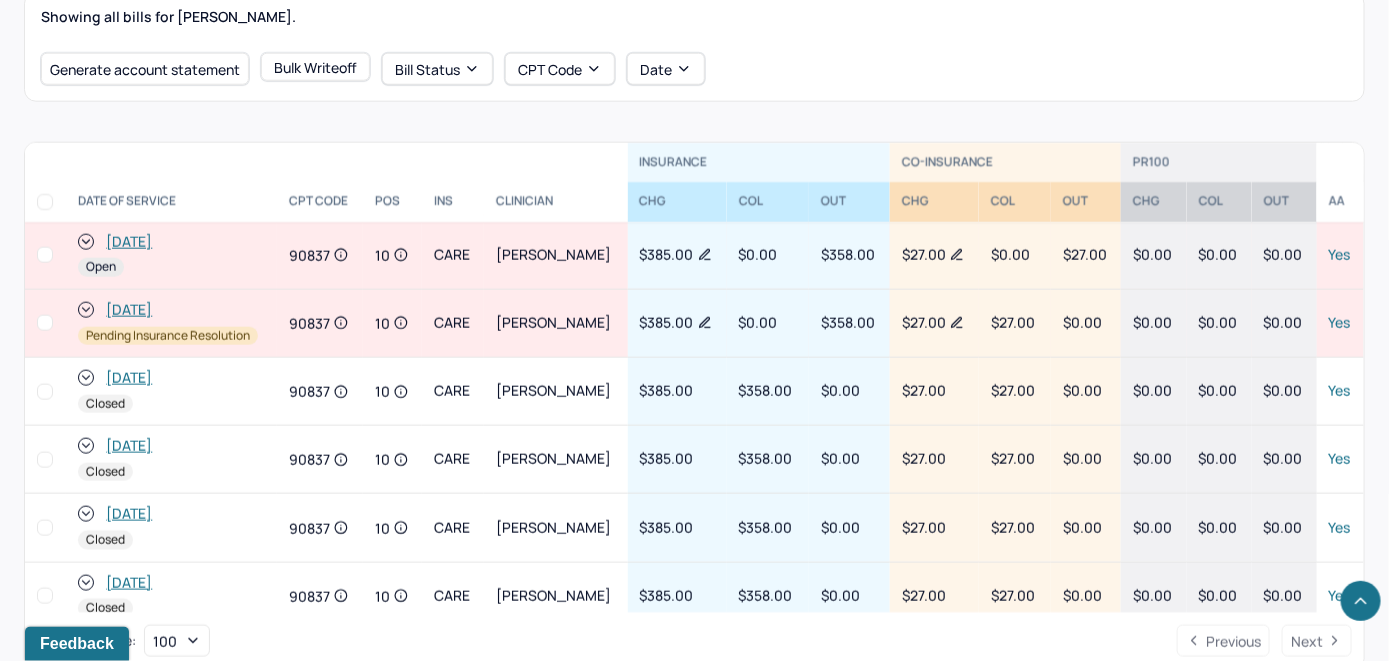 click on "[DATE]" at bounding box center [129, 242] 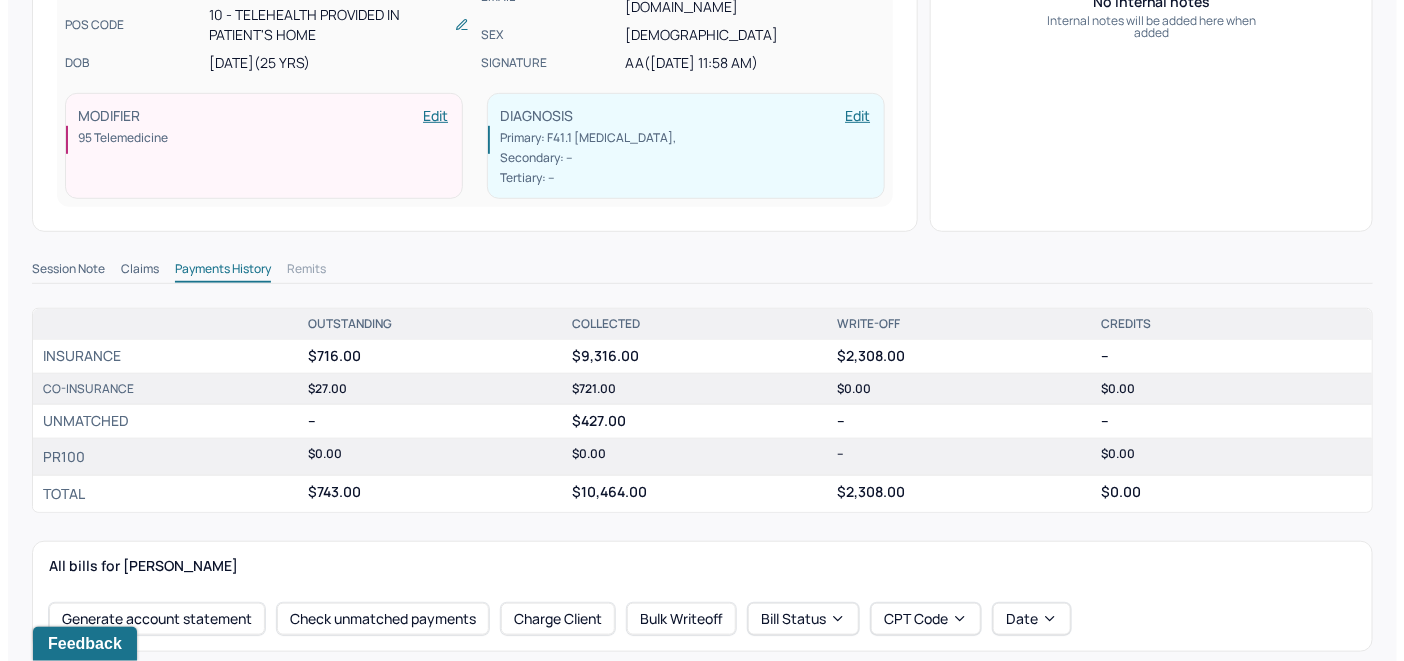 scroll, scrollTop: 500, scrollLeft: 0, axis: vertical 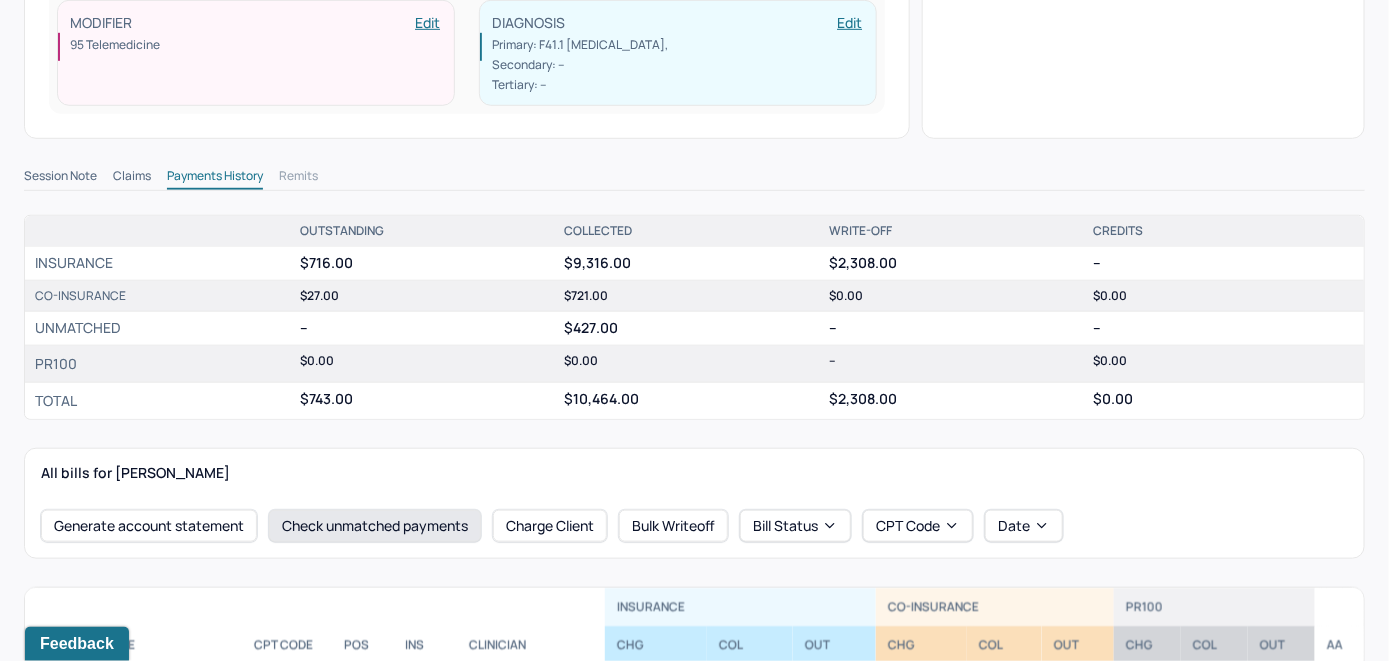 click on "Check unmatched payments" at bounding box center [375, 526] 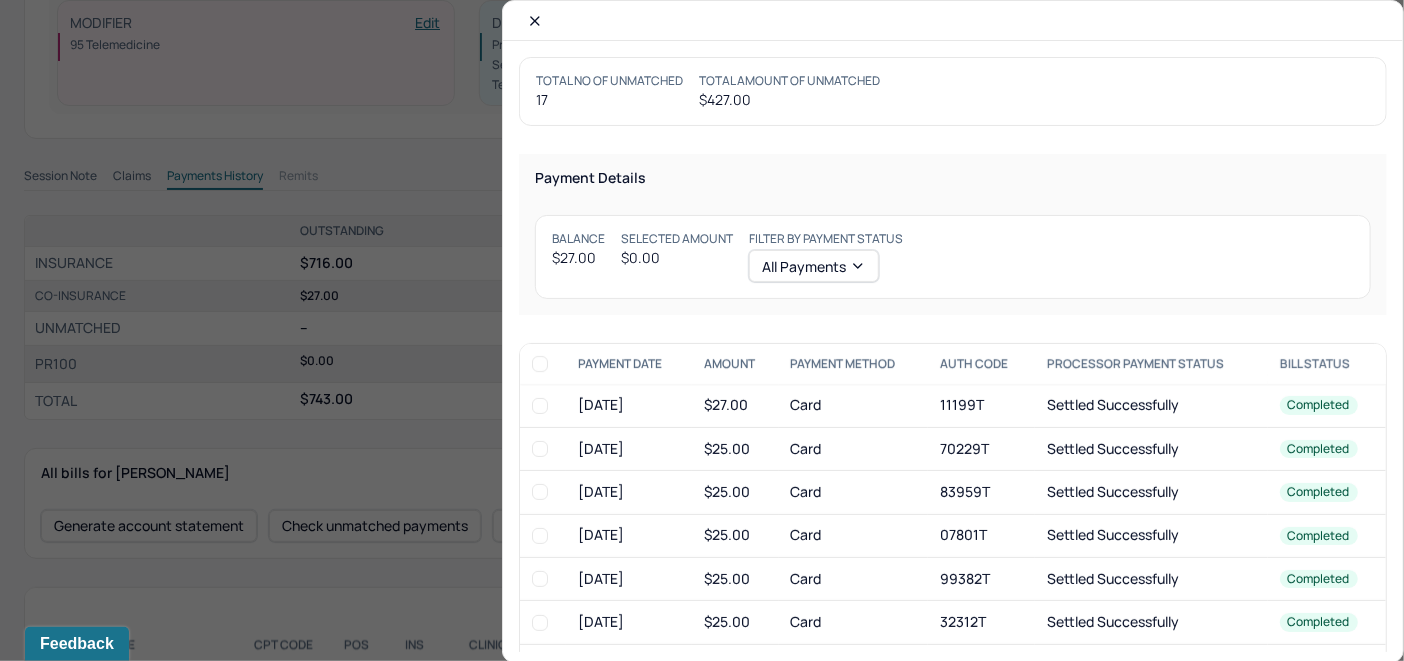 click at bounding box center (543, 406) 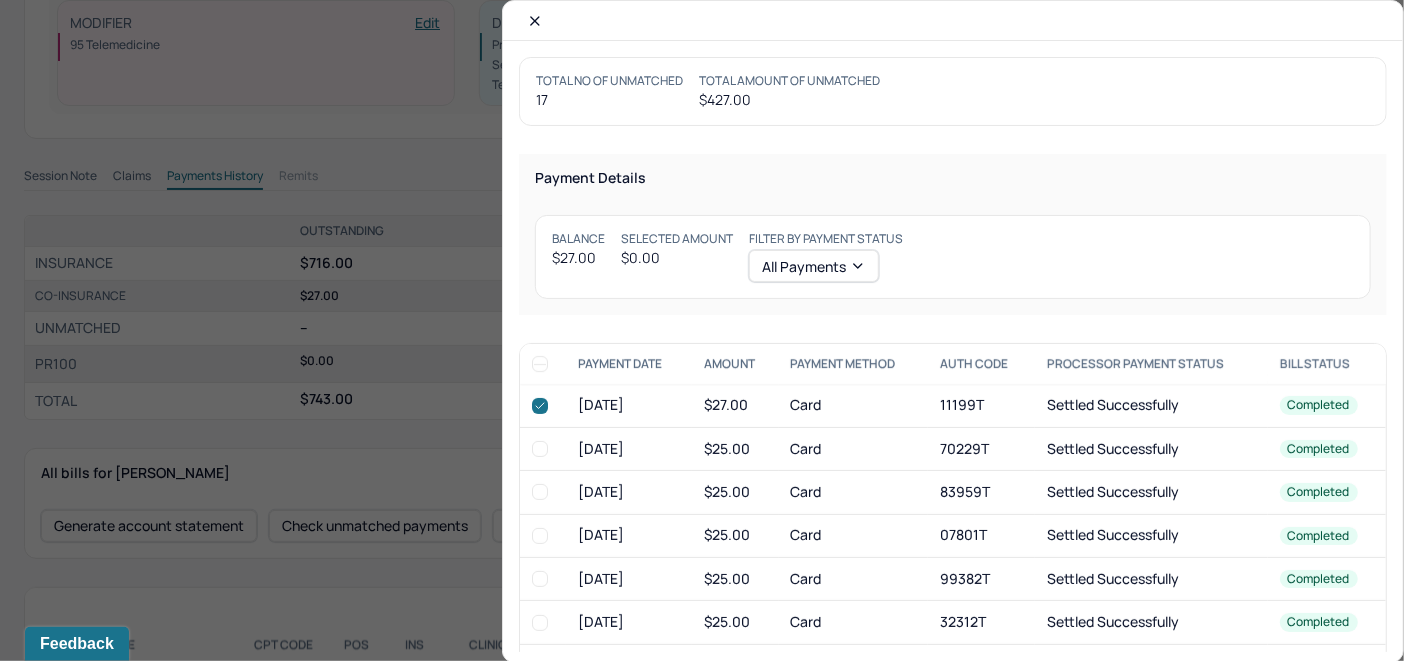 checkbox on "true" 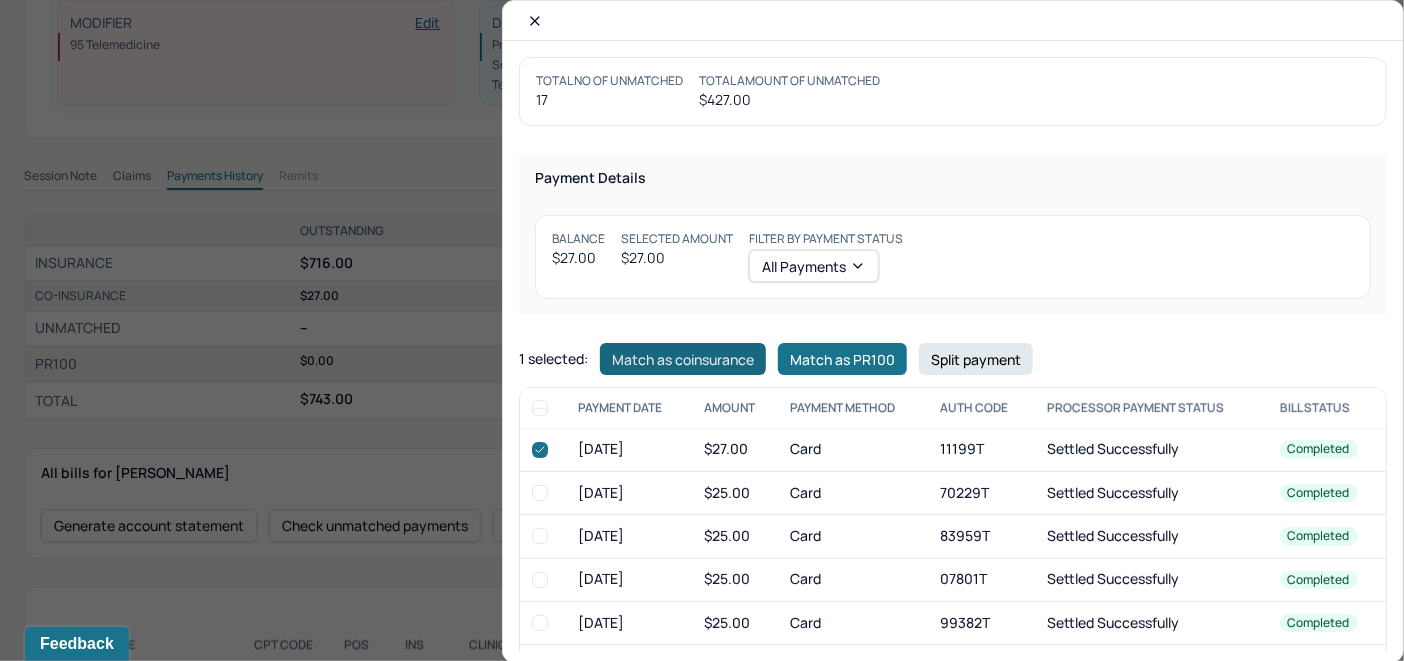 click on "Match as coinsurance" at bounding box center [683, 359] 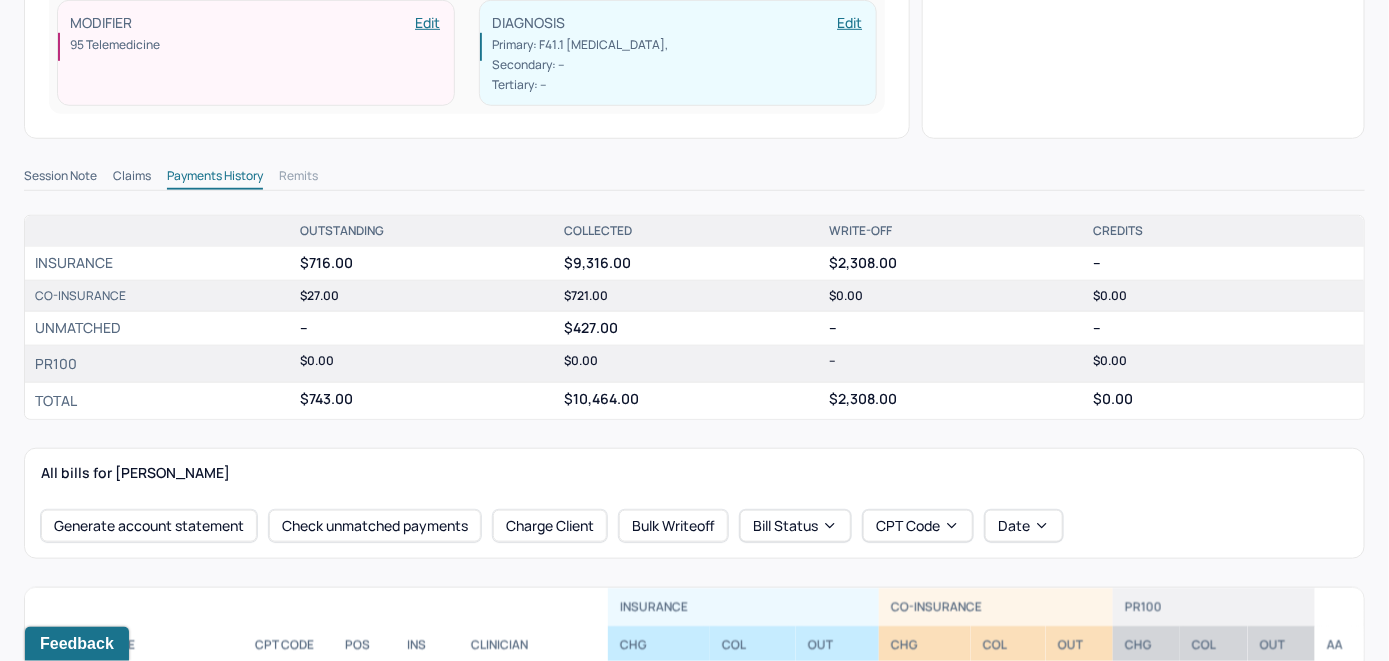 scroll, scrollTop: 816, scrollLeft: 0, axis: vertical 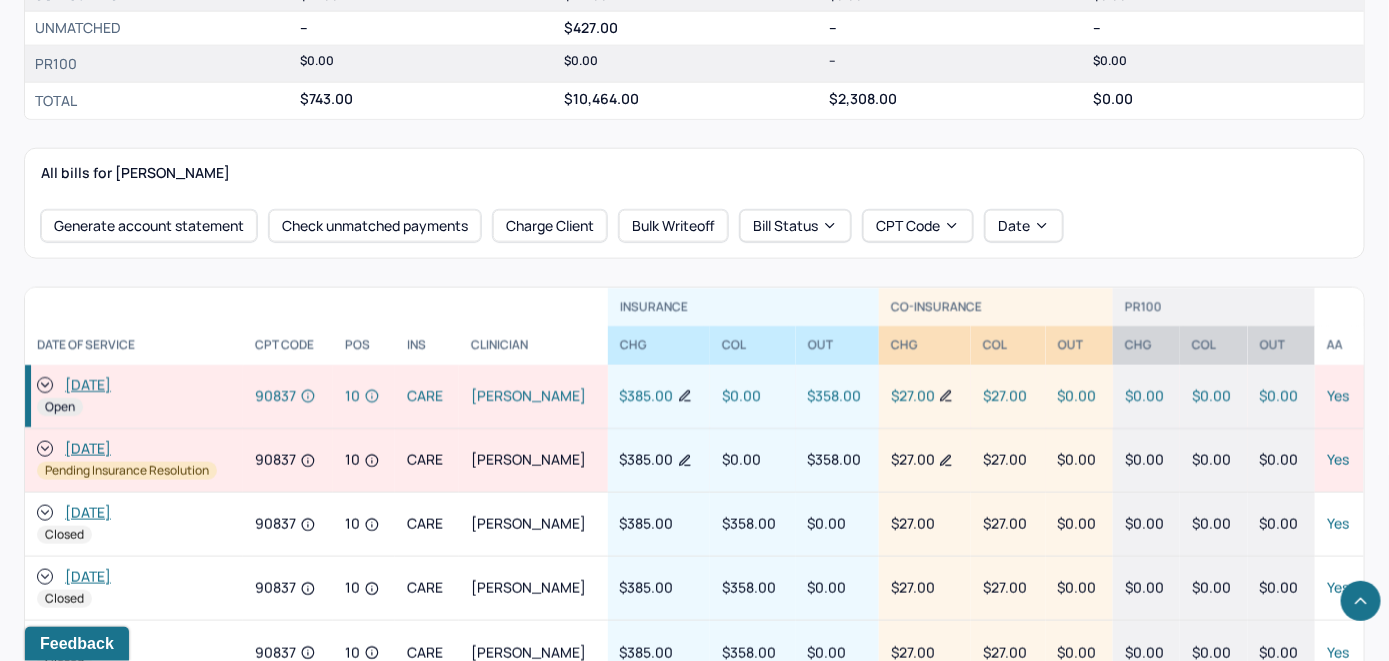 click 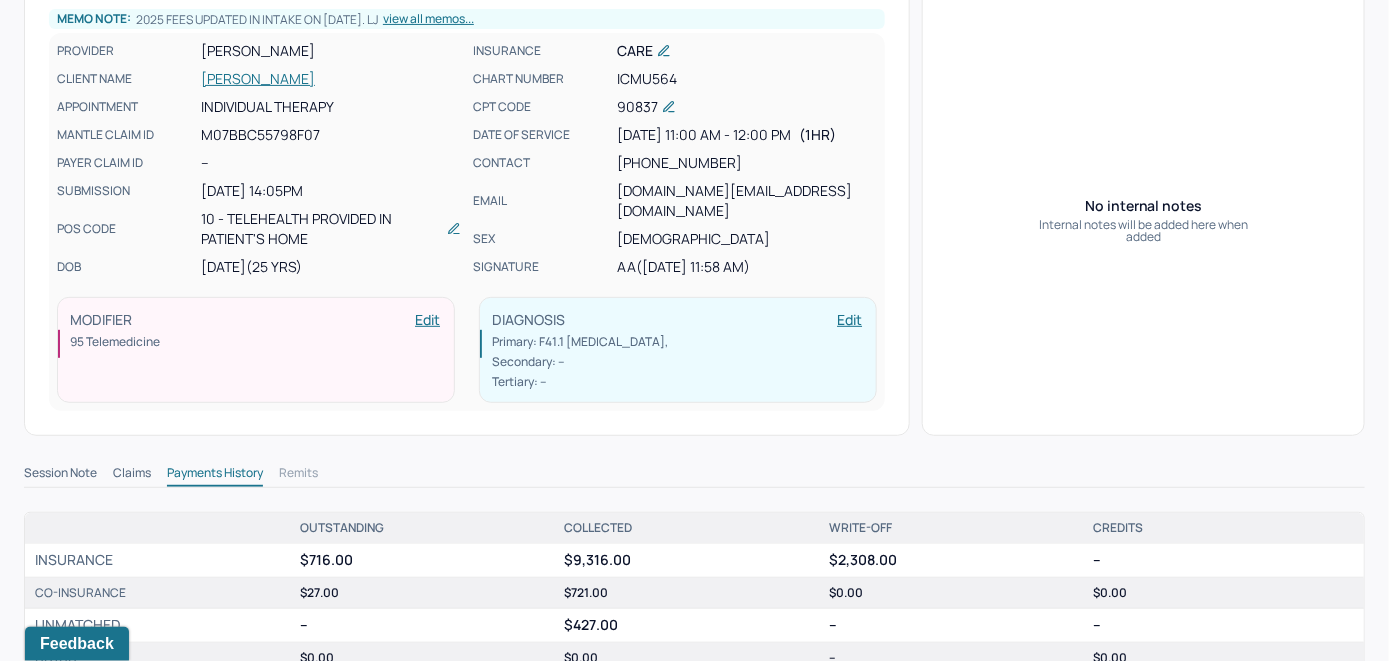 scroll, scrollTop: 16, scrollLeft: 0, axis: vertical 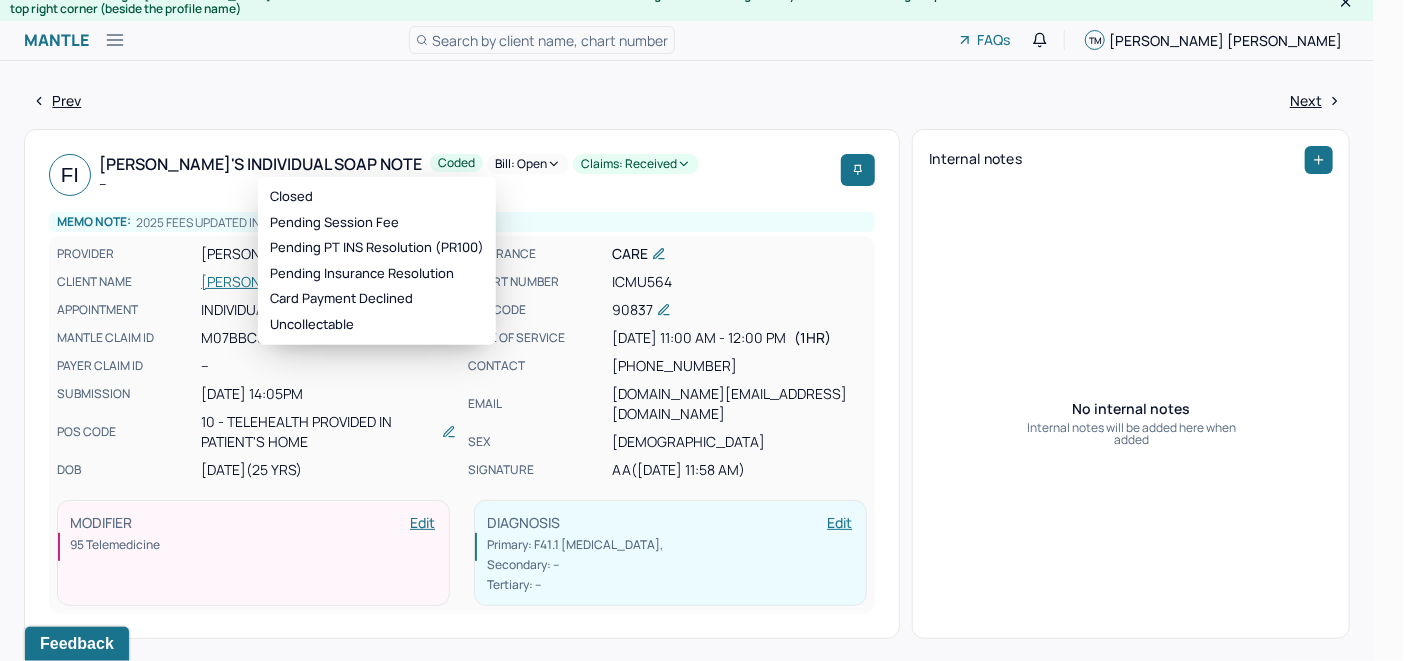 click on "Bill: Open" at bounding box center (528, 164) 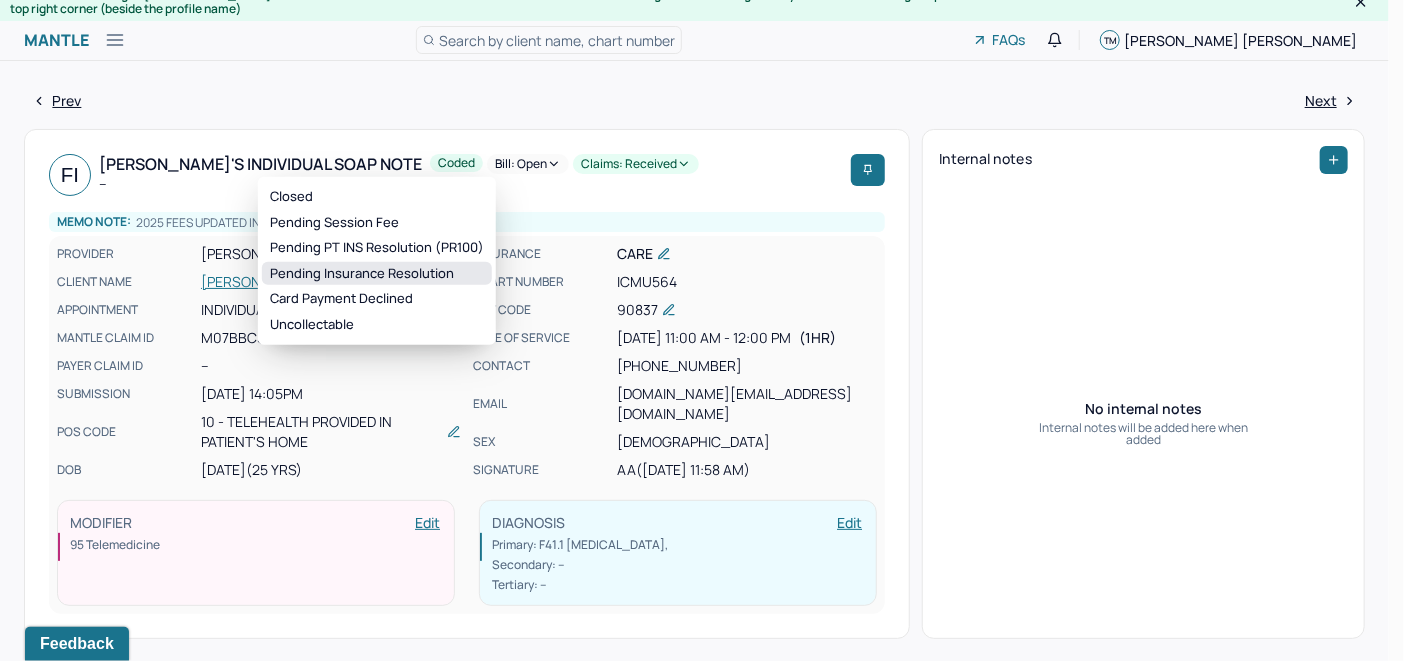 click on "Pending Insurance Resolution" at bounding box center (377, 274) 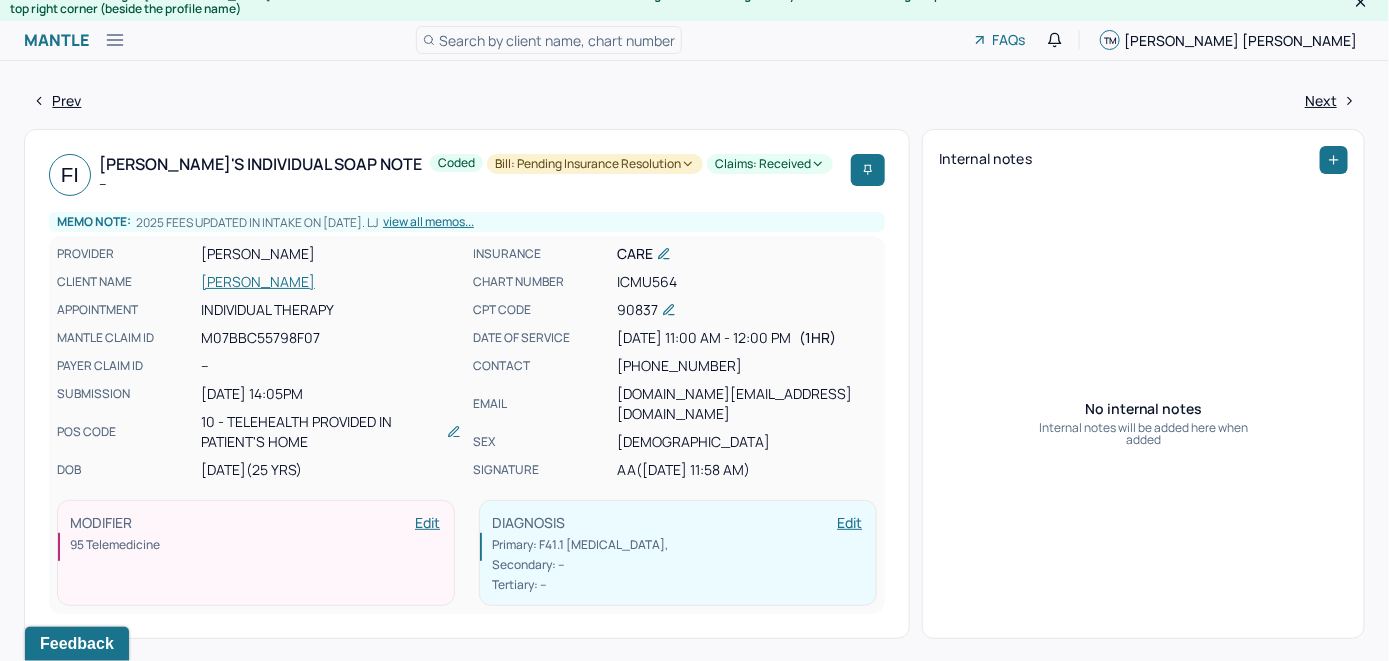 click on "Search by client name, chart number" at bounding box center (557, 40) 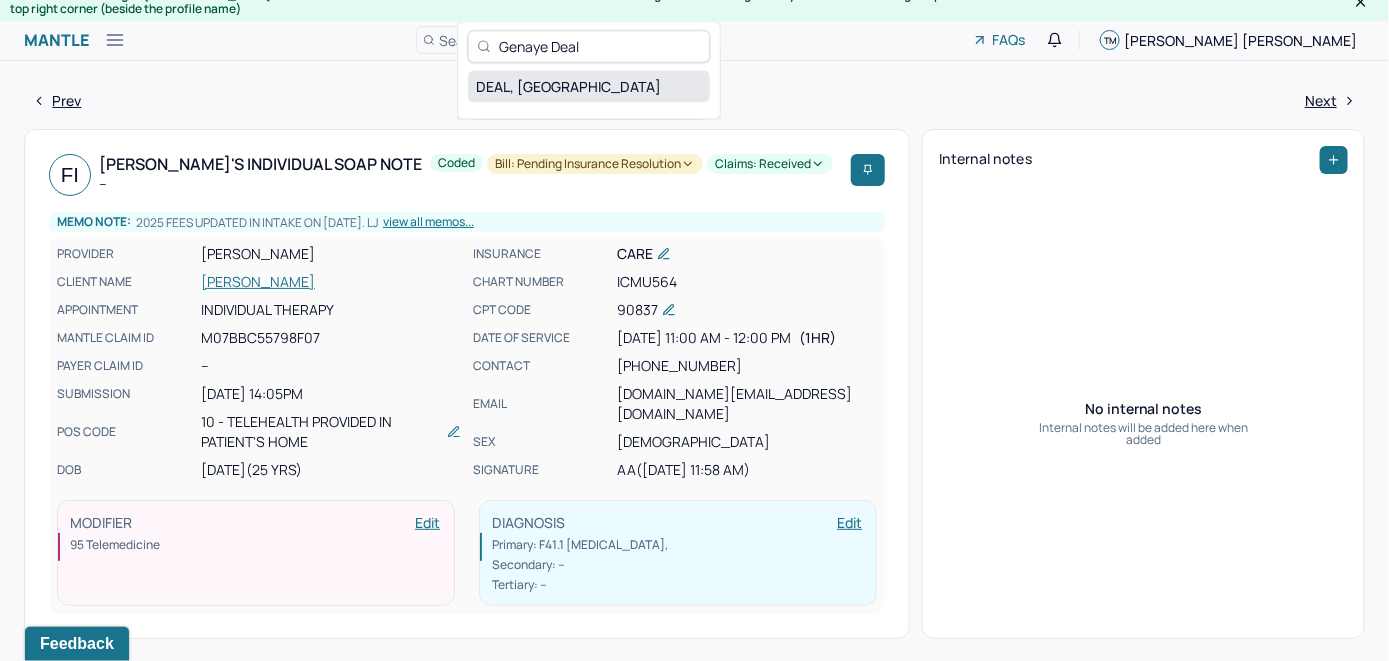 type on "Genaye Deal" 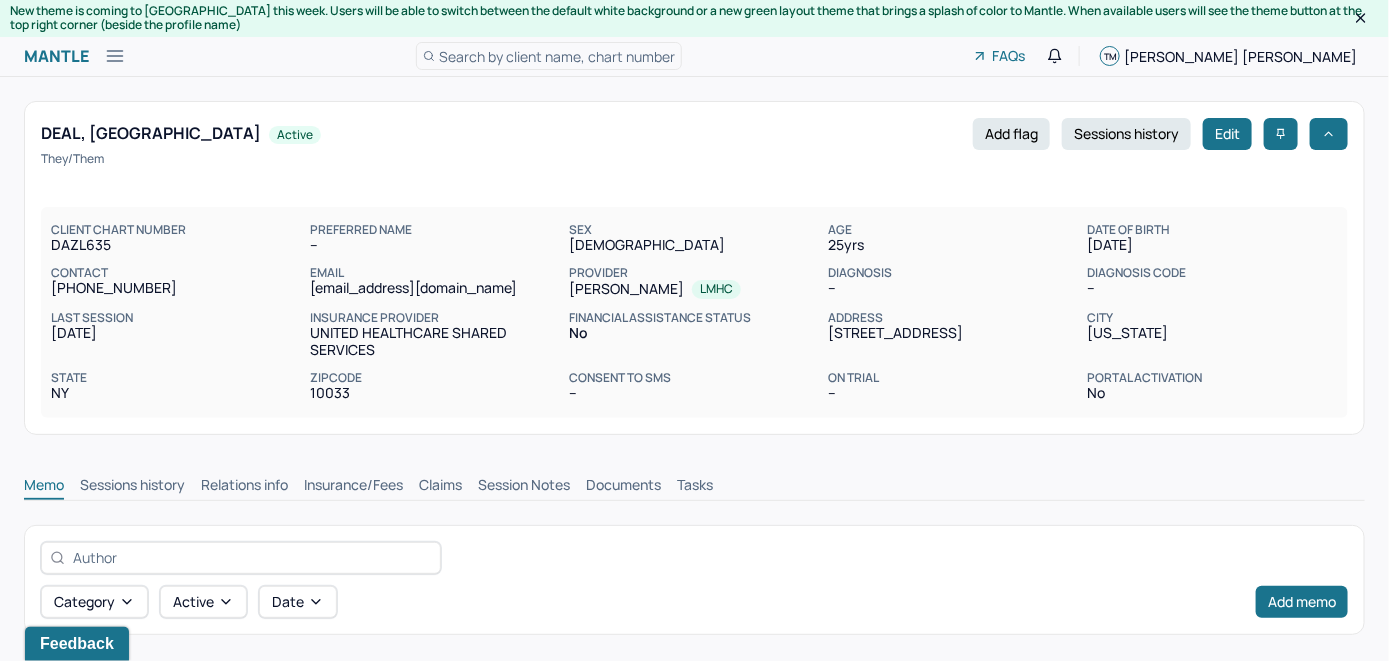 scroll, scrollTop: 0, scrollLeft: 0, axis: both 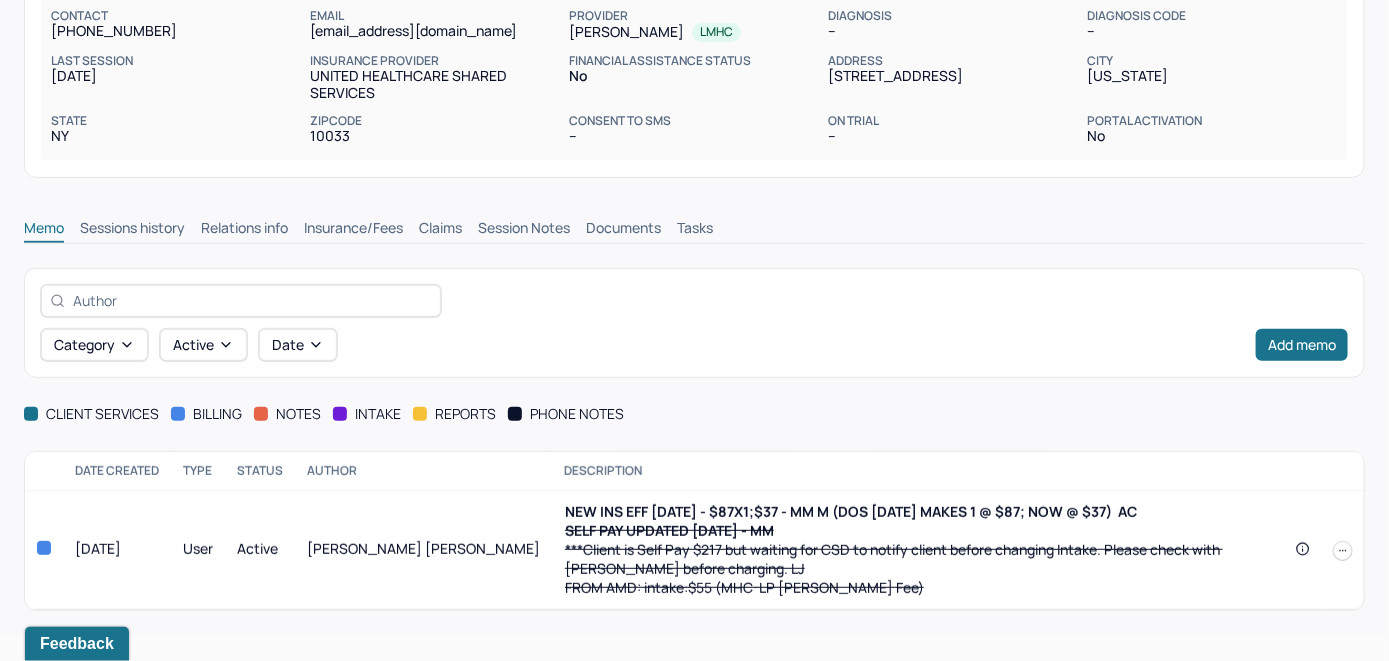 click on "Insurance/Fees" at bounding box center (353, 230) 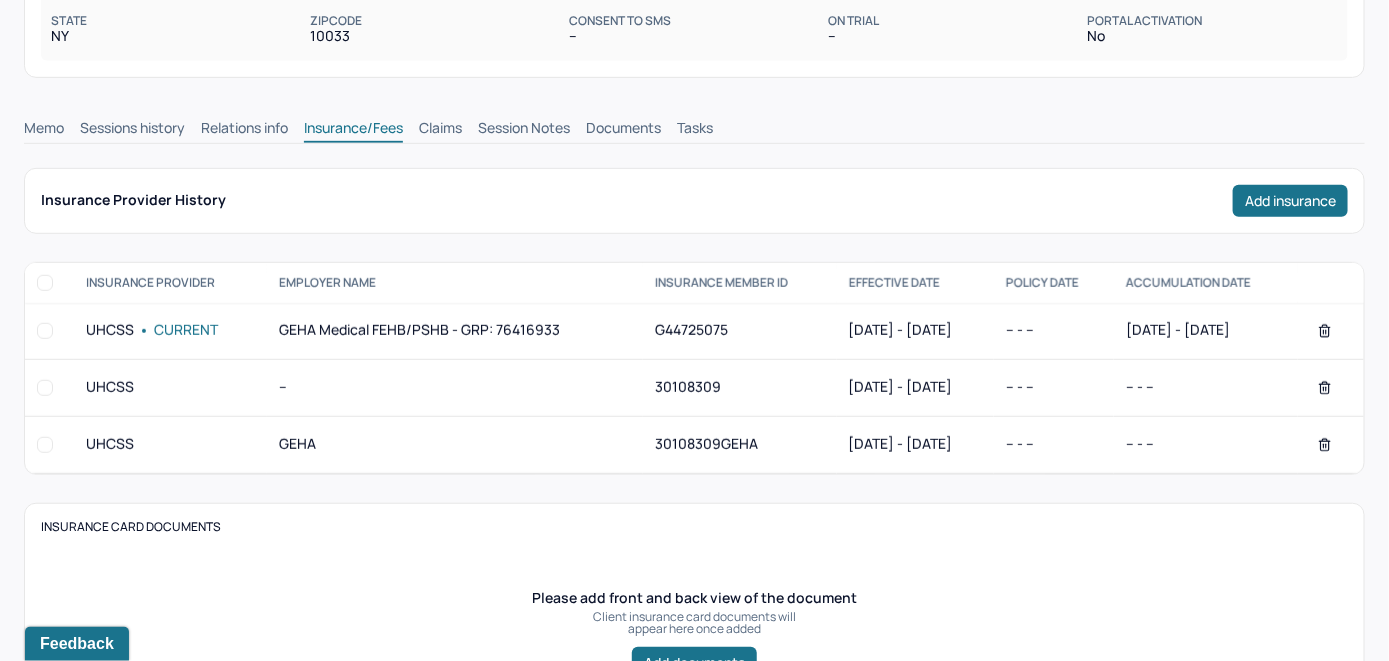 click on "Claims" at bounding box center [440, 130] 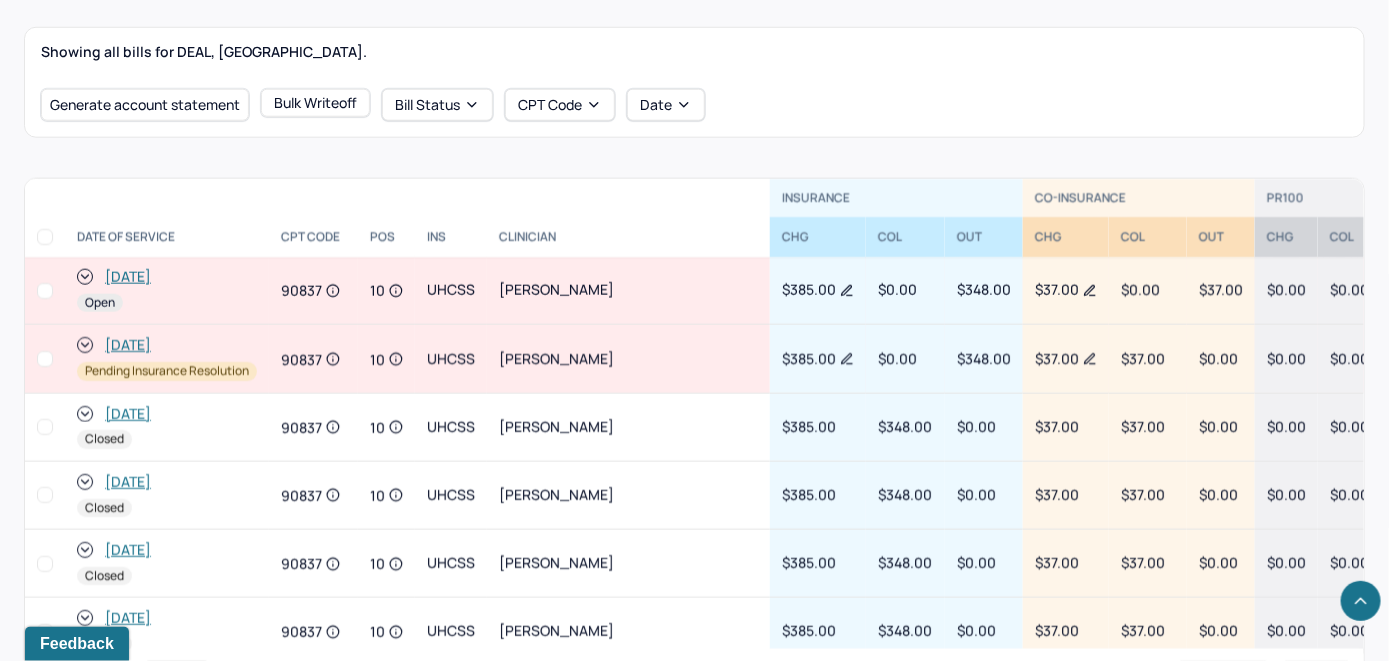 scroll, scrollTop: 748, scrollLeft: 0, axis: vertical 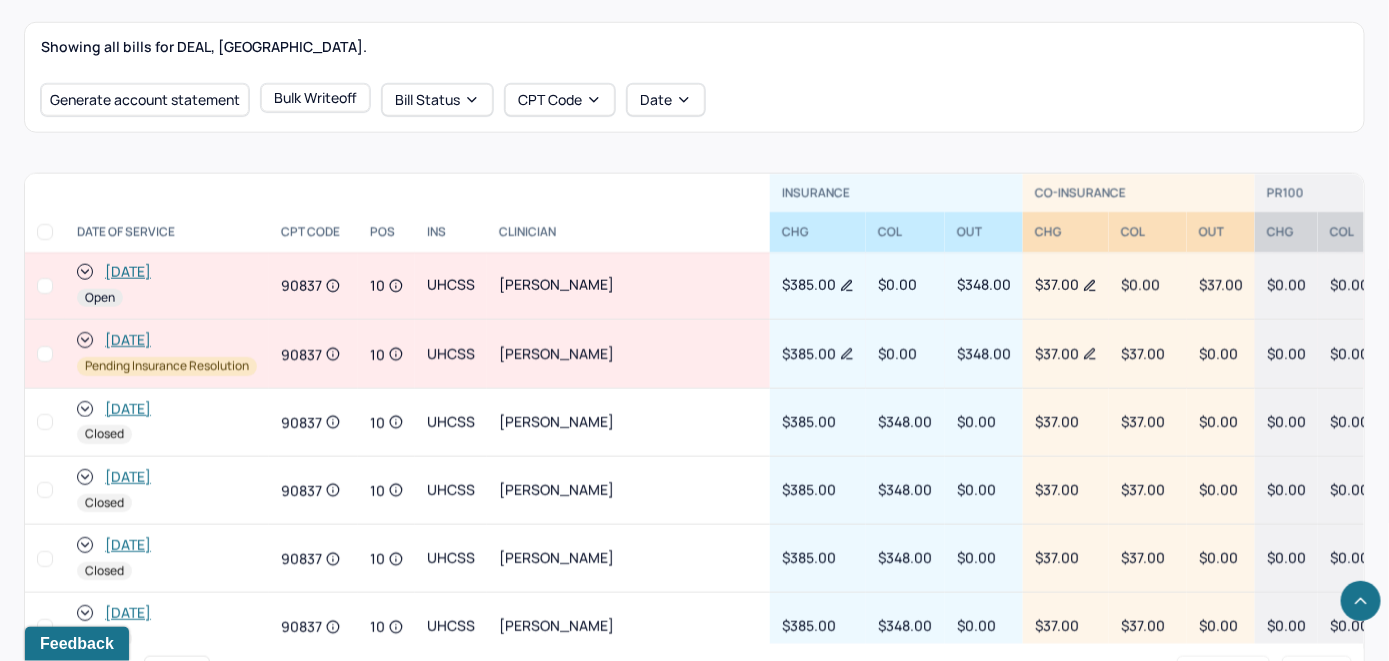 click on "[DATE]" at bounding box center (128, 272) 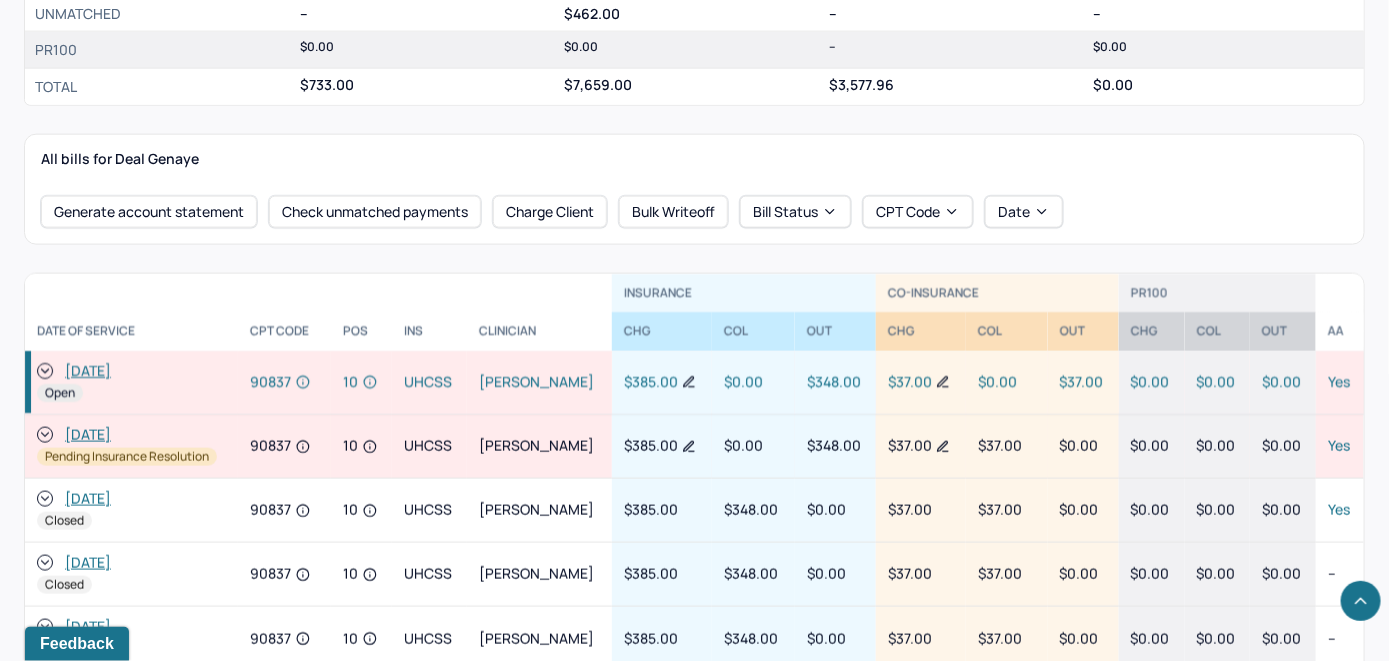scroll, scrollTop: 900, scrollLeft: 0, axis: vertical 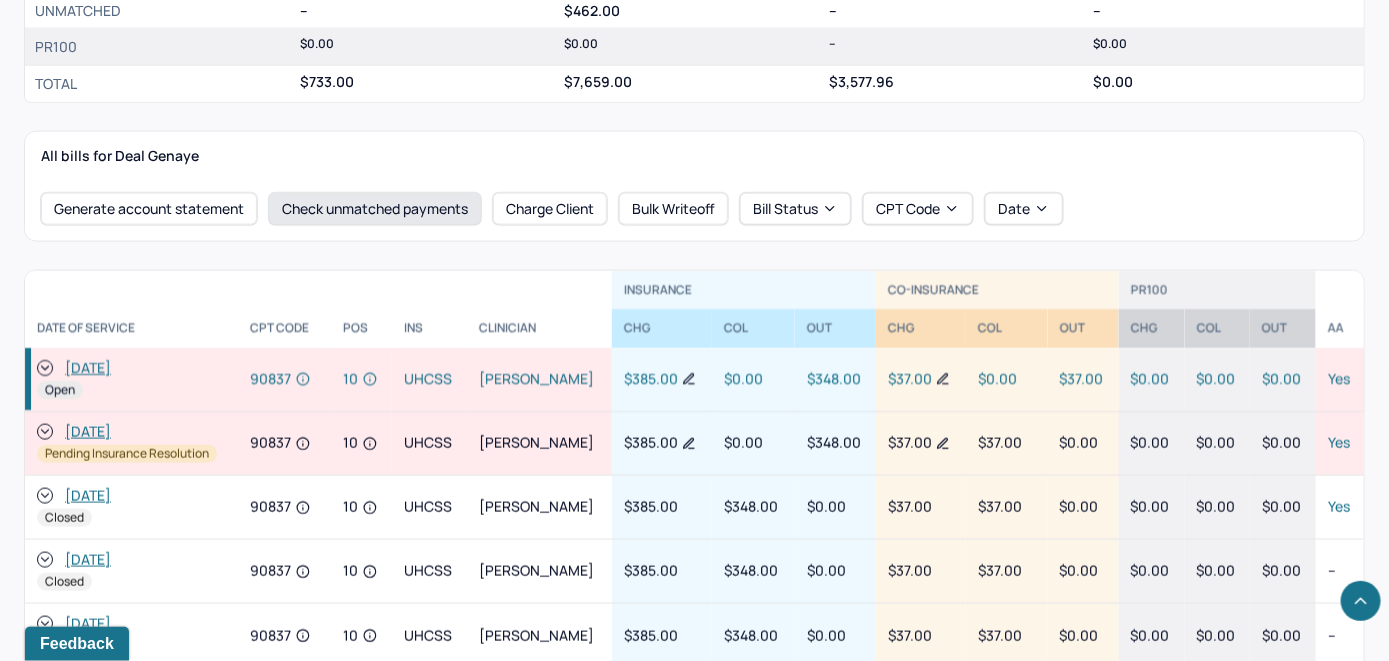 click on "Check unmatched payments" at bounding box center [375, 209] 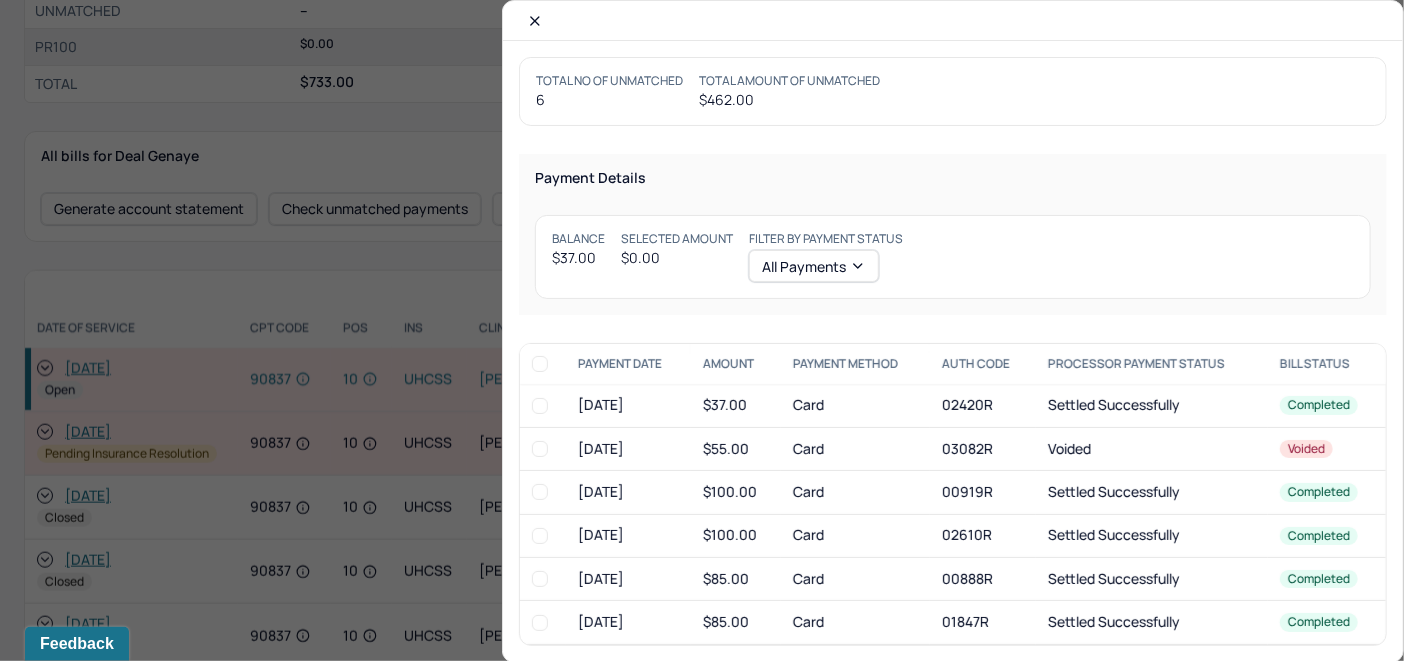 click at bounding box center (540, 406) 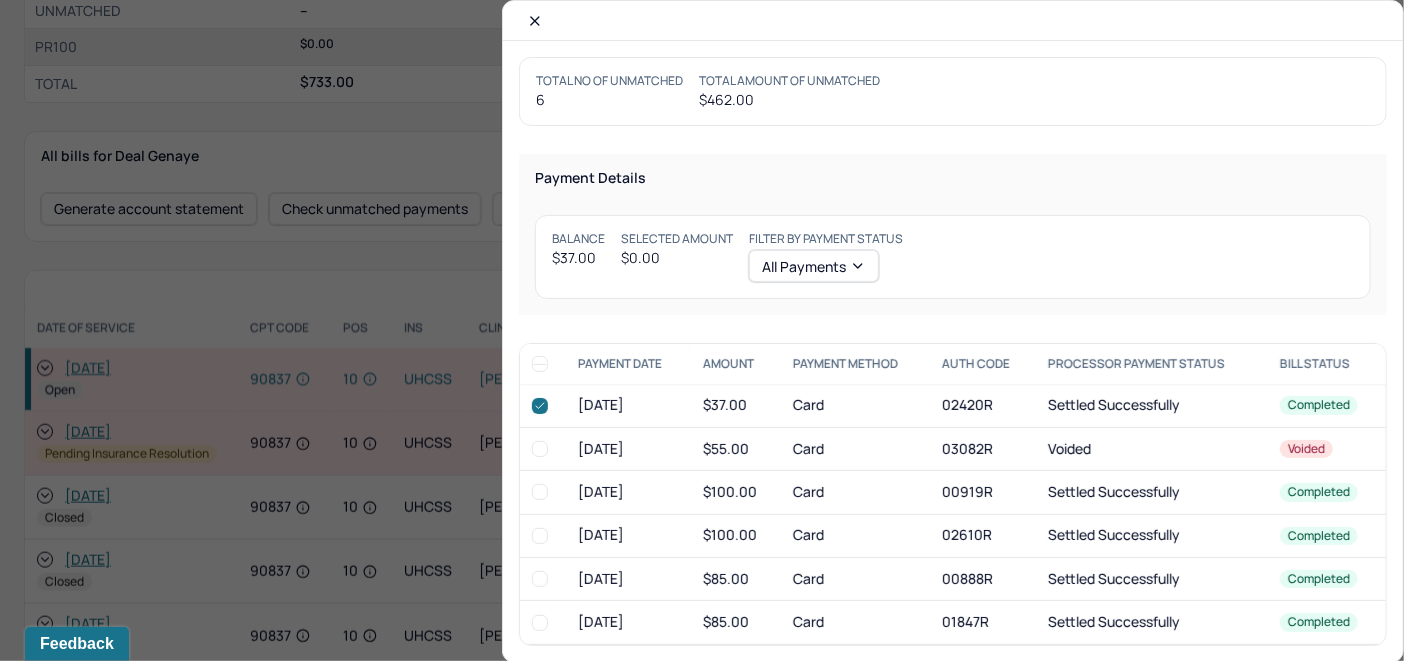 checkbox on "true" 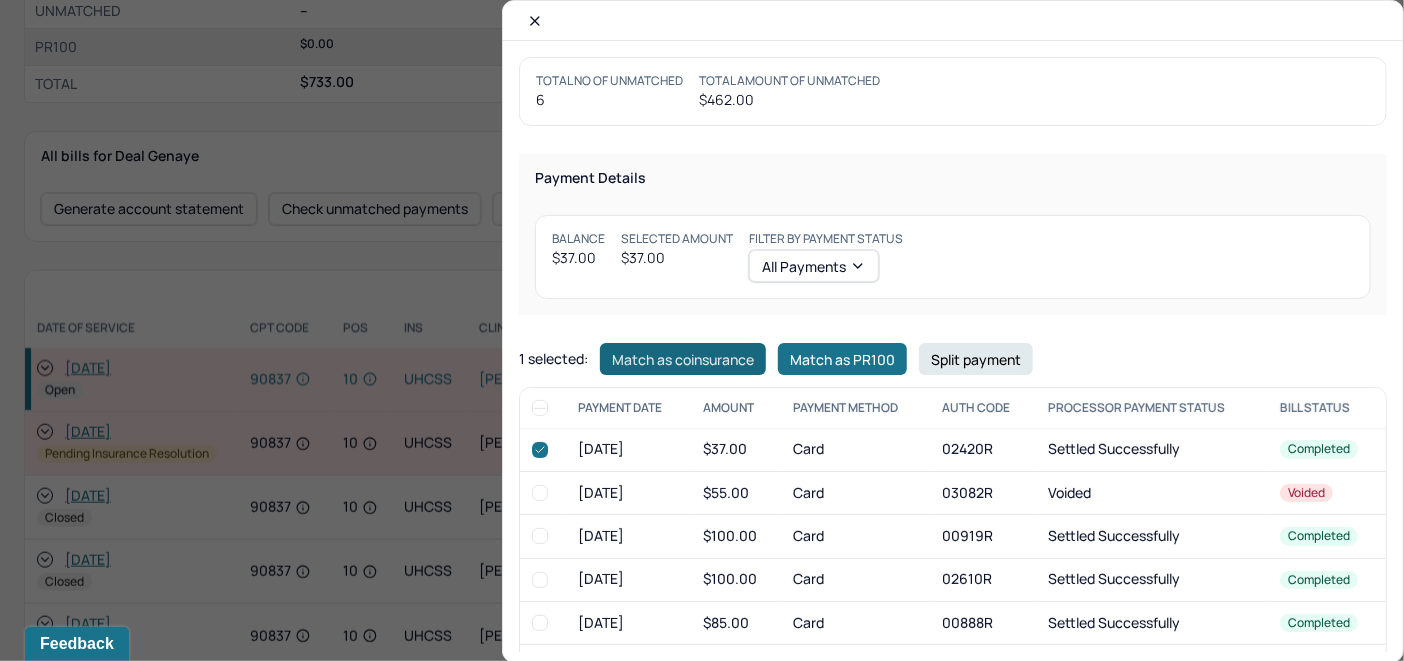 click on "Match as coinsurance" at bounding box center [683, 359] 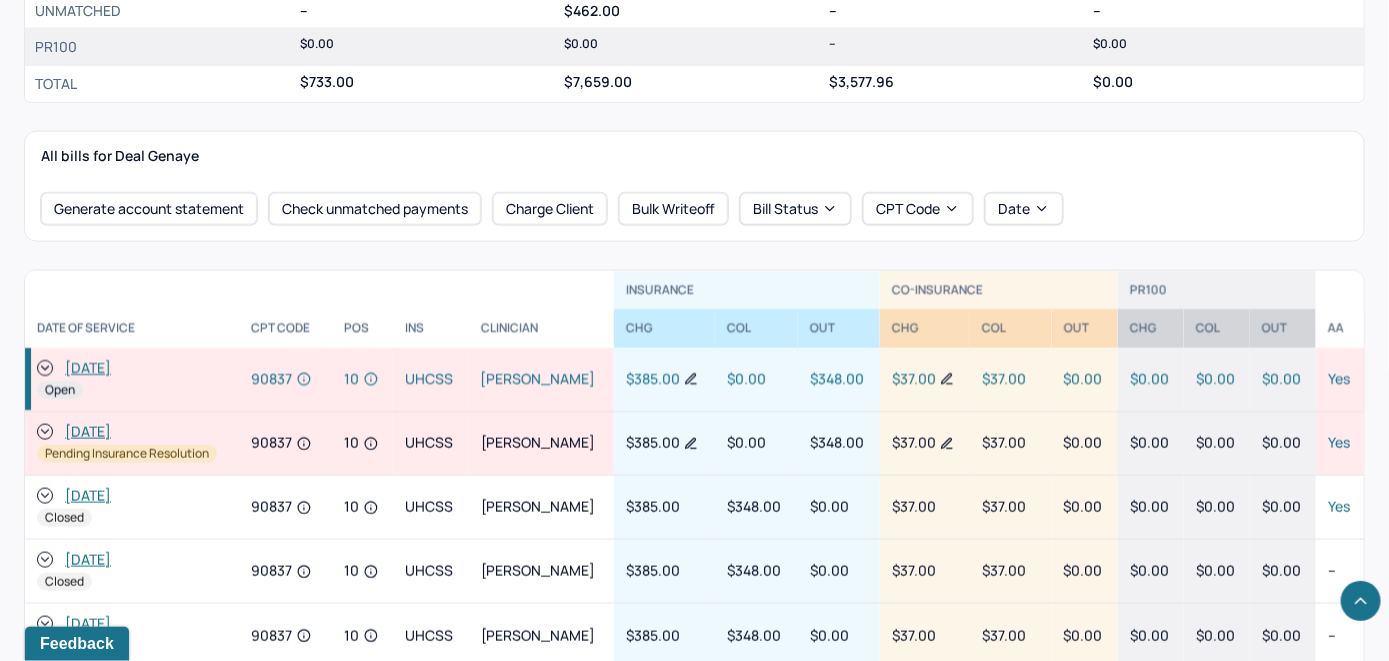 click on "[DATE]" at bounding box center [88, 368] 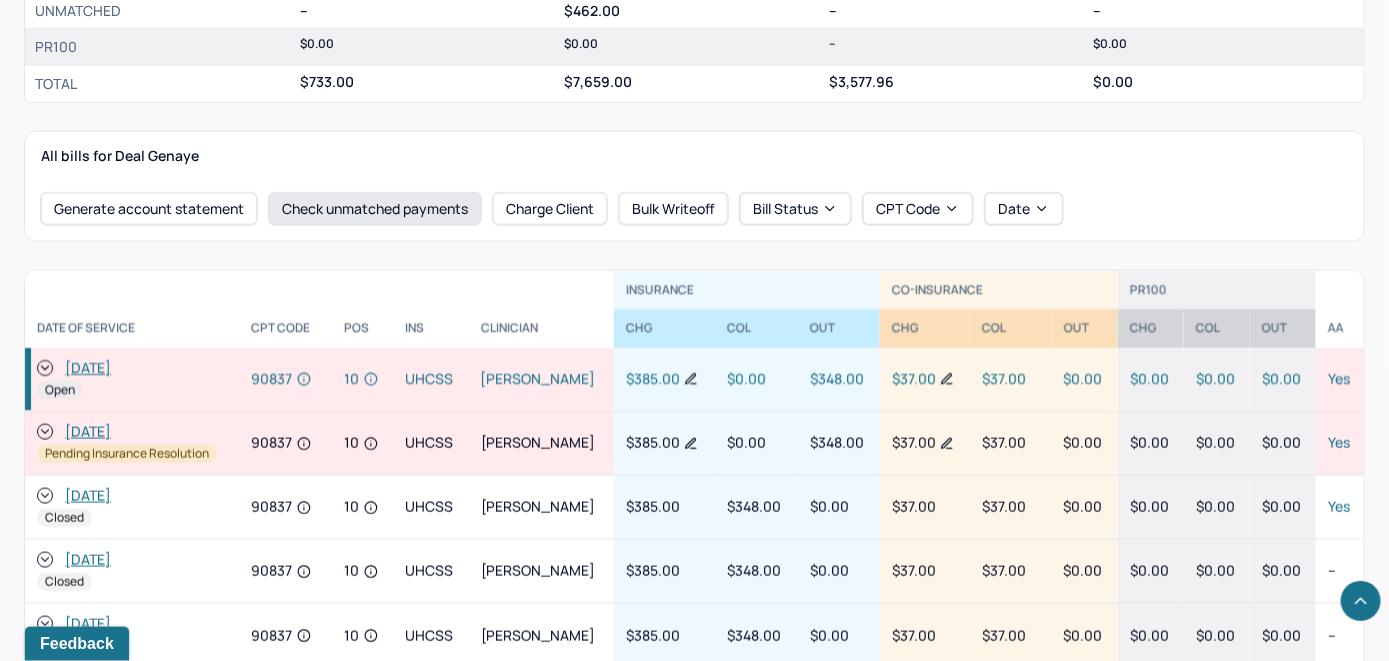 click on "Check unmatched payments" at bounding box center [375, 209] 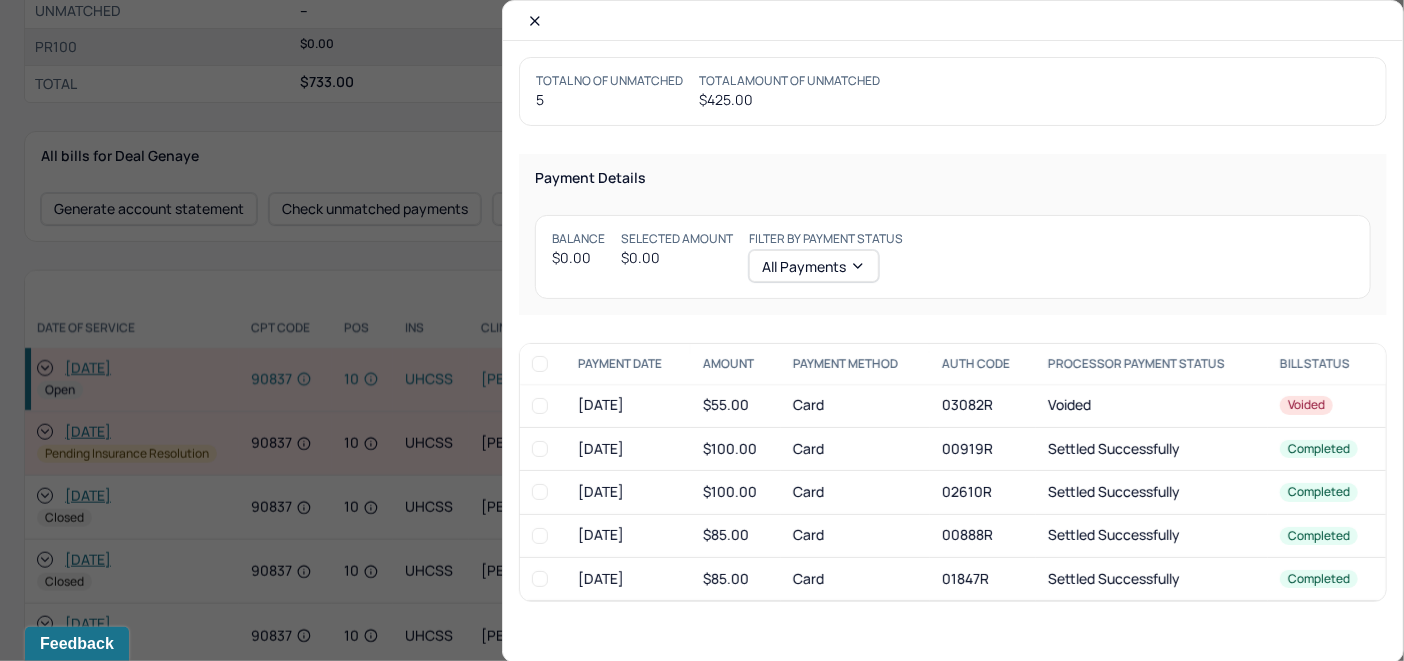drag, startPoint x: 528, startPoint y: 19, endPoint x: 75, endPoint y: 241, distance: 504.473 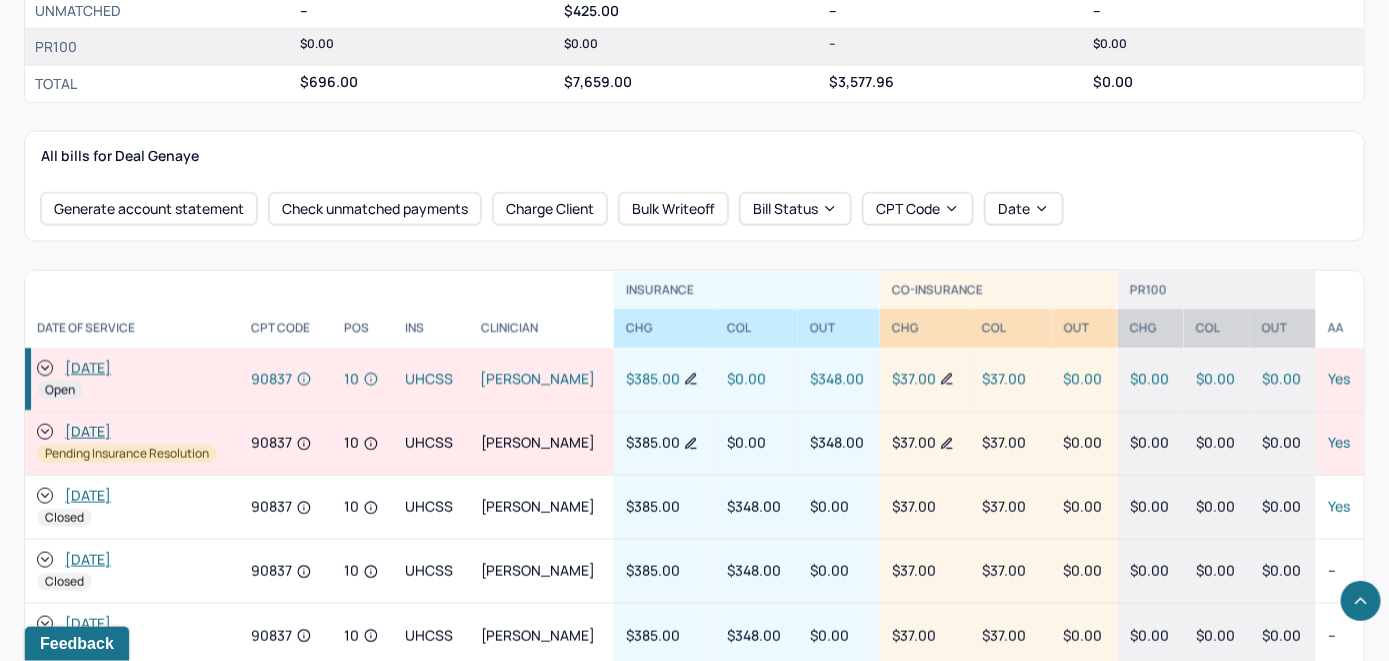 click on "[DATE] Open" at bounding box center (132, 380) 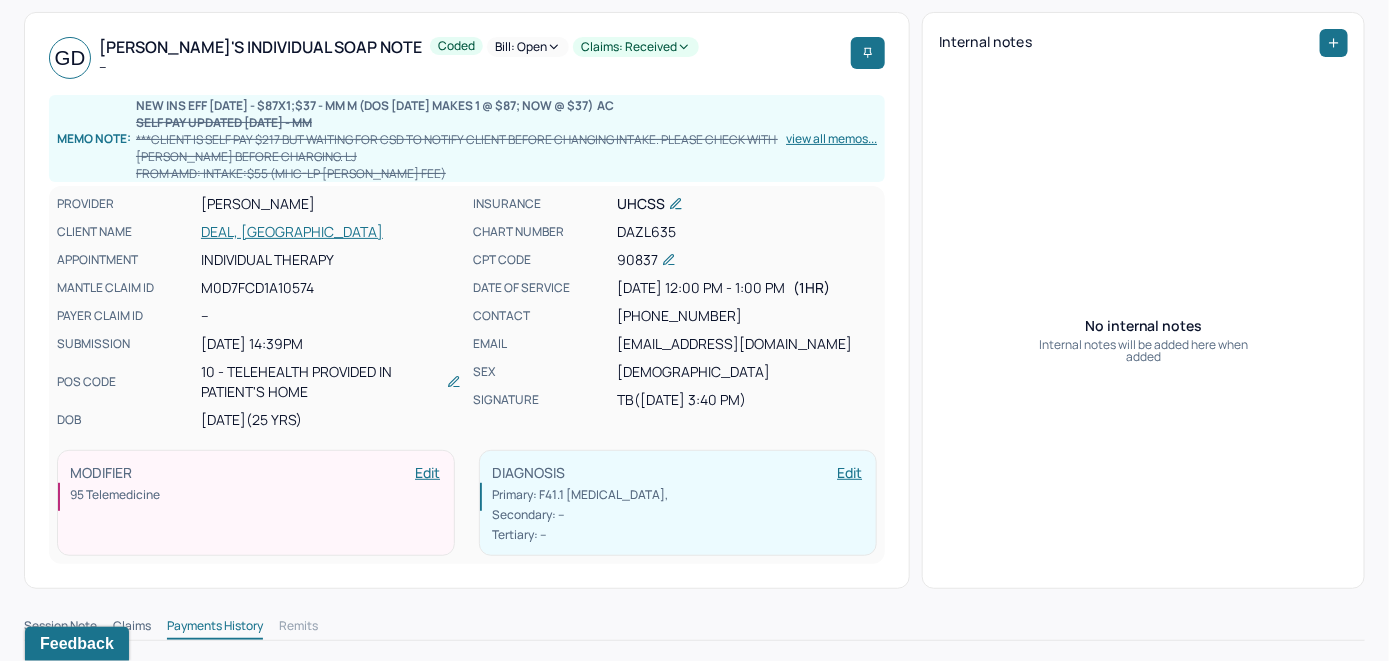 scroll, scrollTop: 100, scrollLeft: 0, axis: vertical 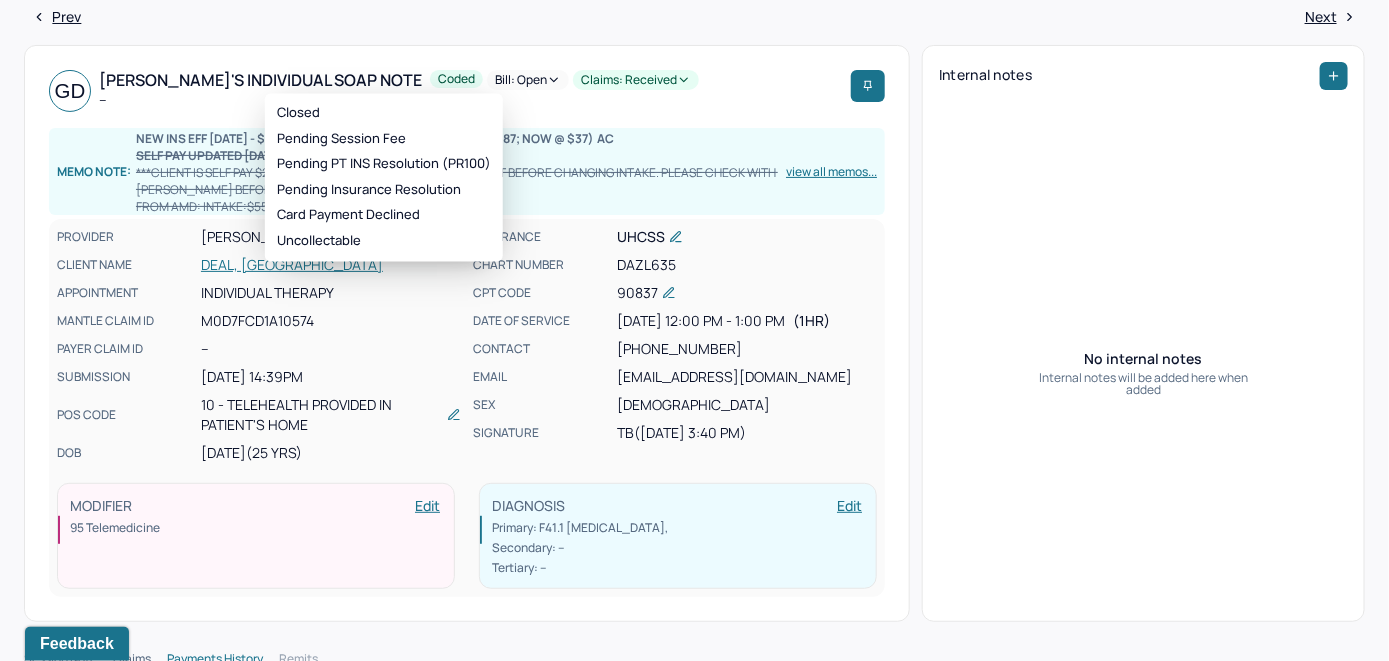 click on "Bill: Open" at bounding box center [528, 80] 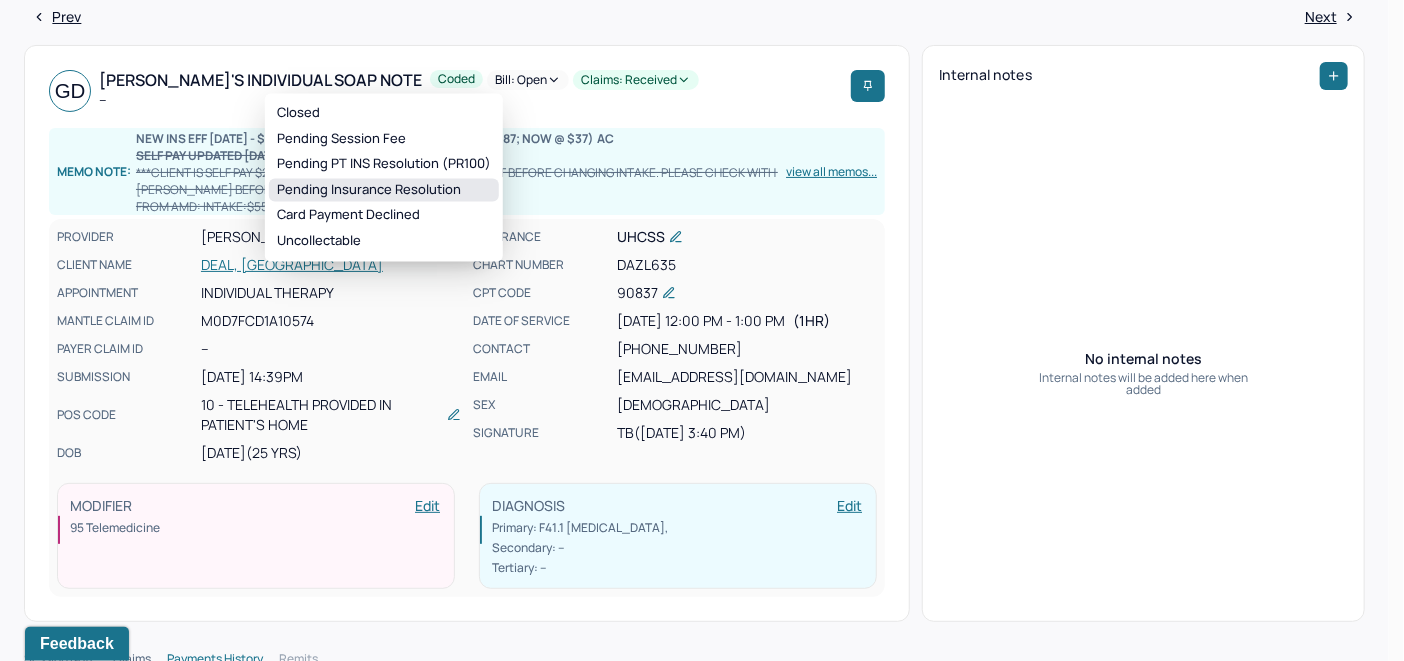 click on "Pending Insurance Resolution" at bounding box center (384, 190) 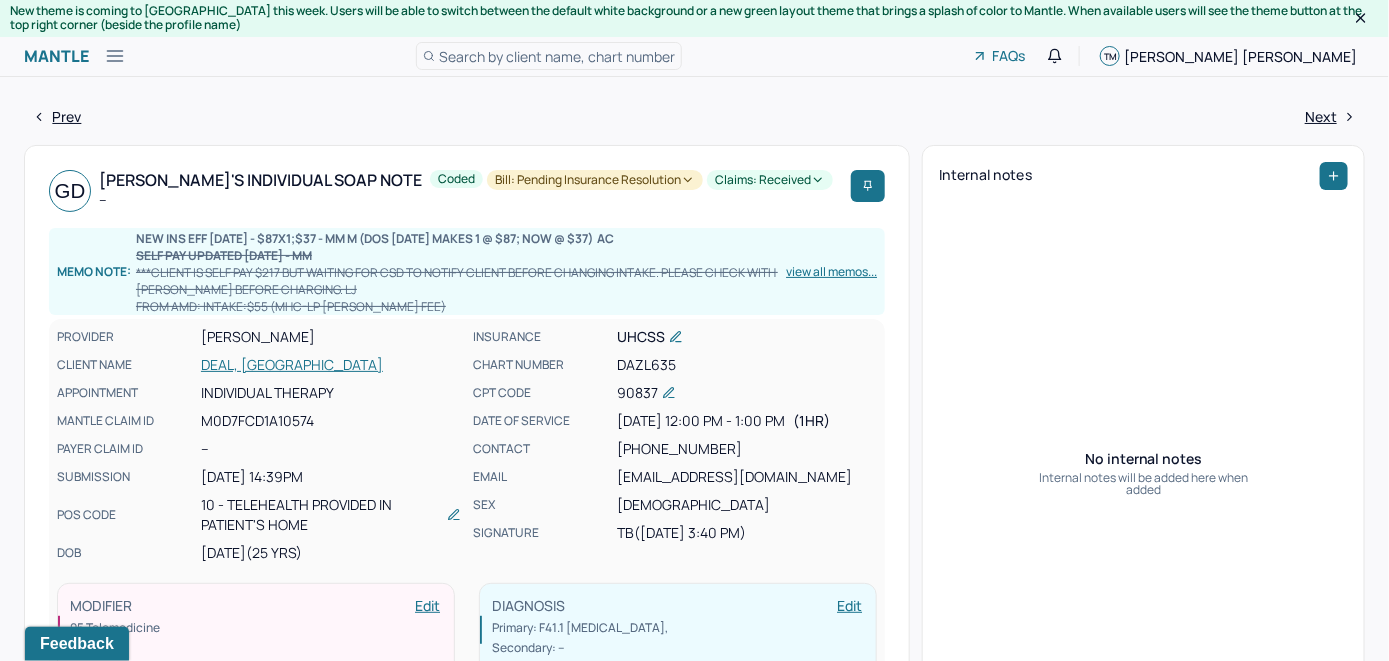 scroll, scrollTop: 0, scrollLeft: 0, axis: both 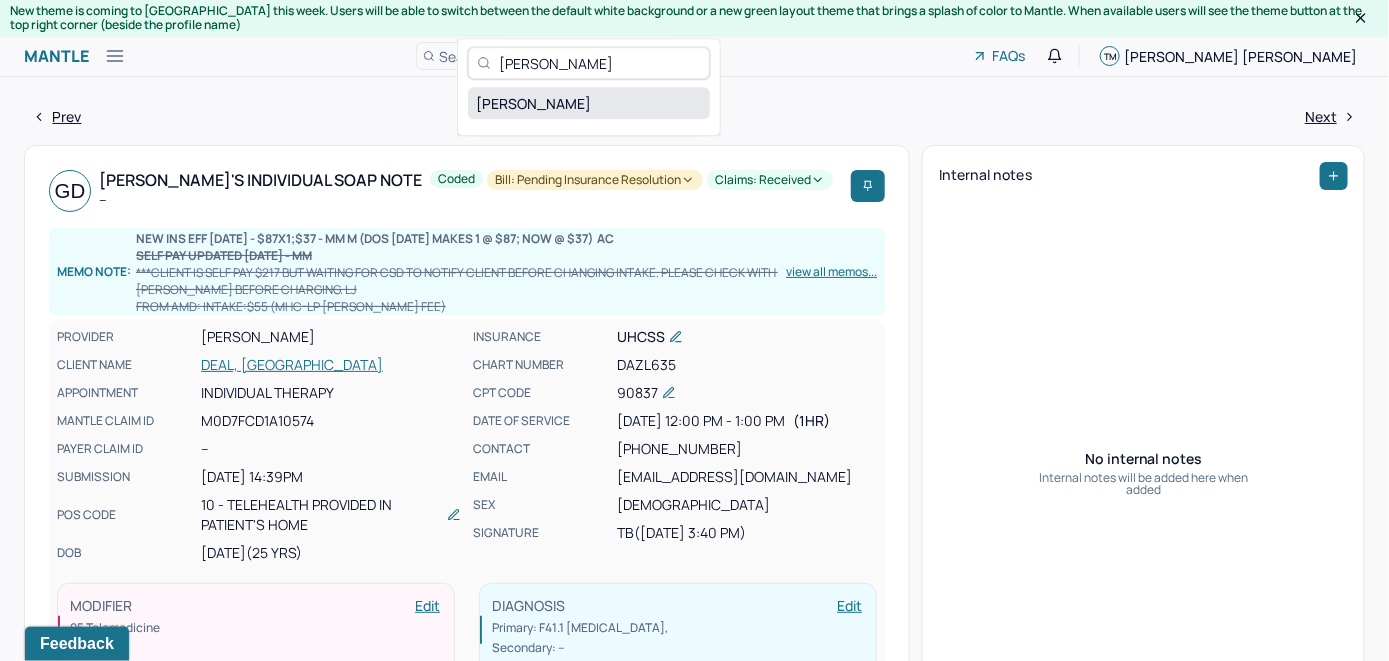 type on "Gianna Muscolino" 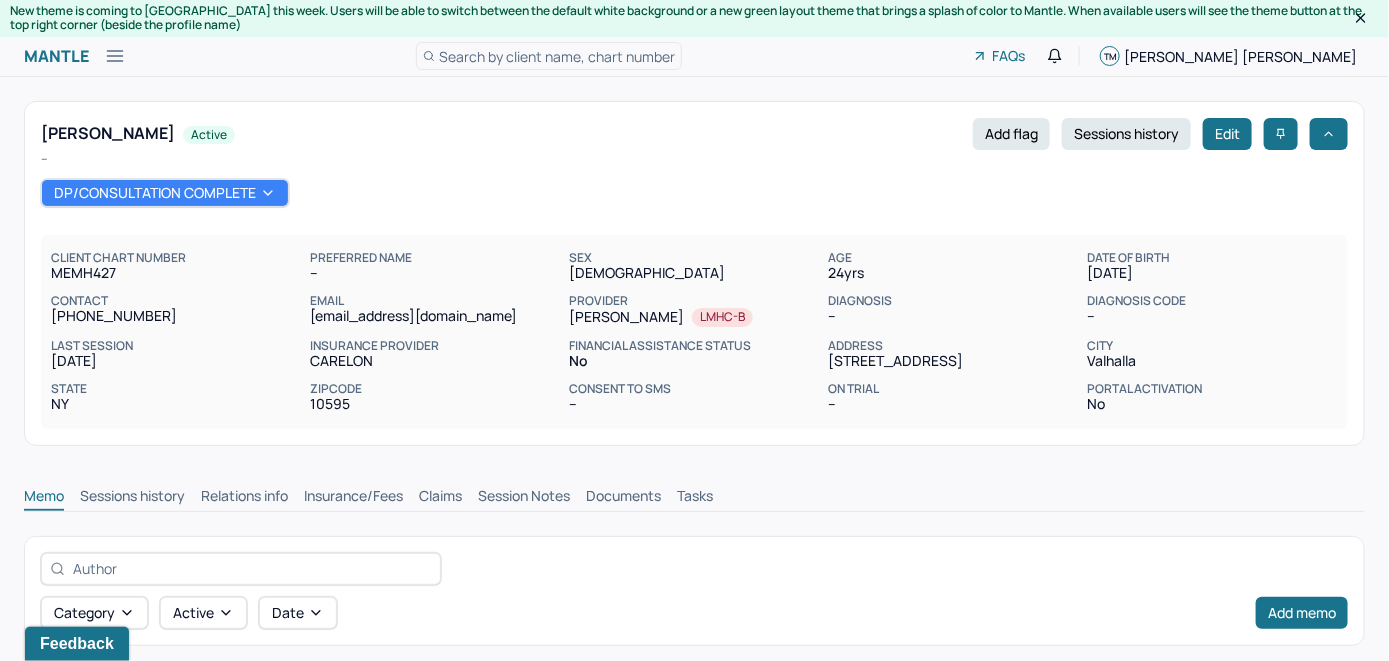 scroll, scrollTop: 0, scrollLeft: 0, axis: both 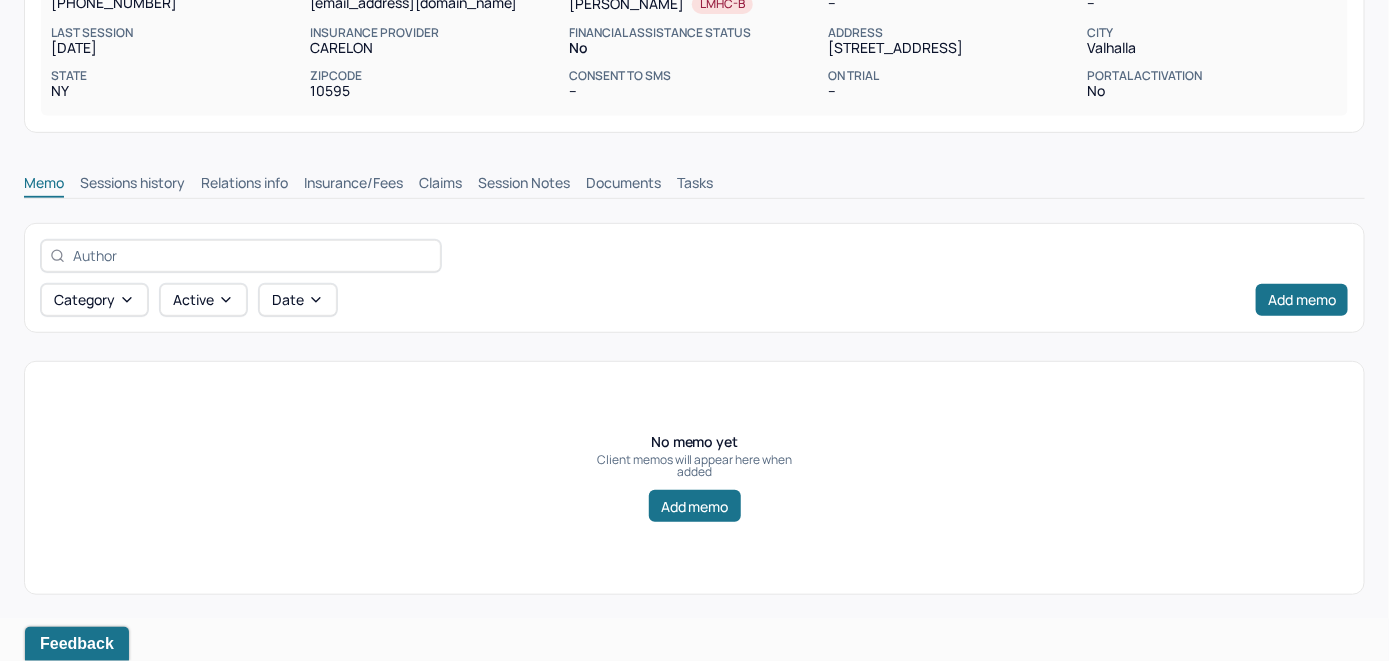click on "Insurance/Fees" at bounding box center [353, 185] 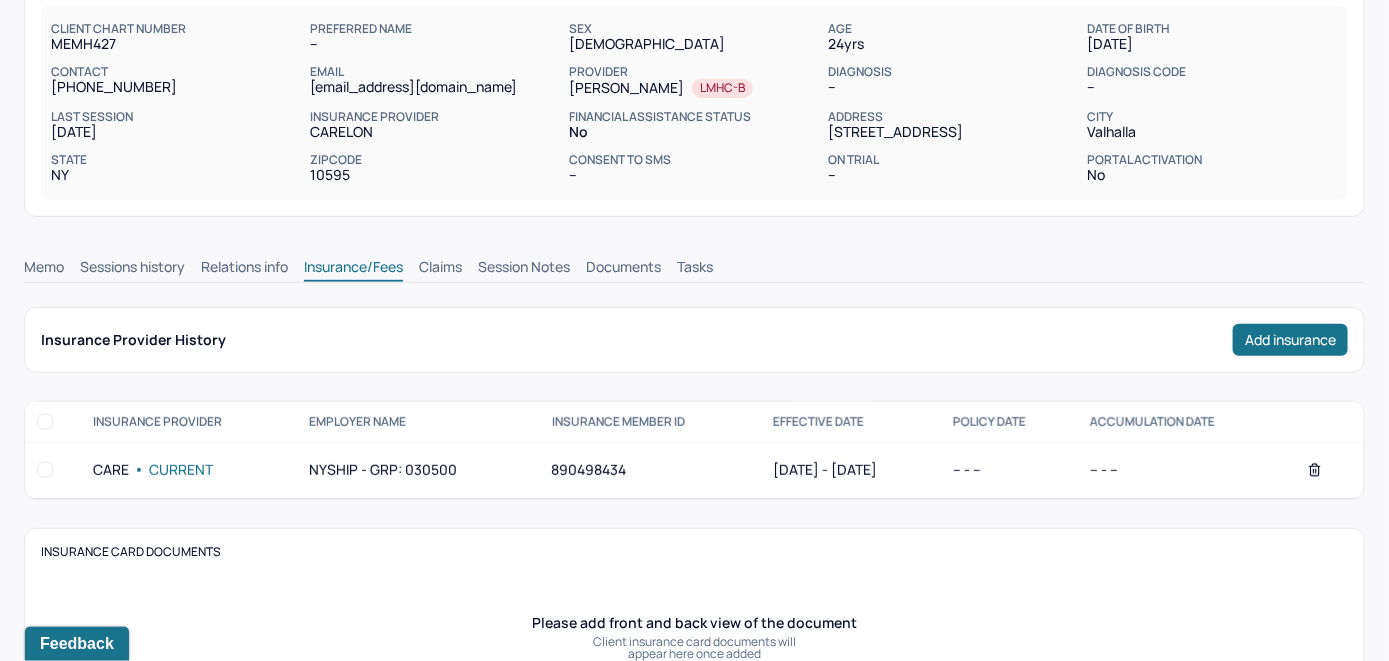scroll, scrollTop: 213, scrollLeft: 0, axis: vertical 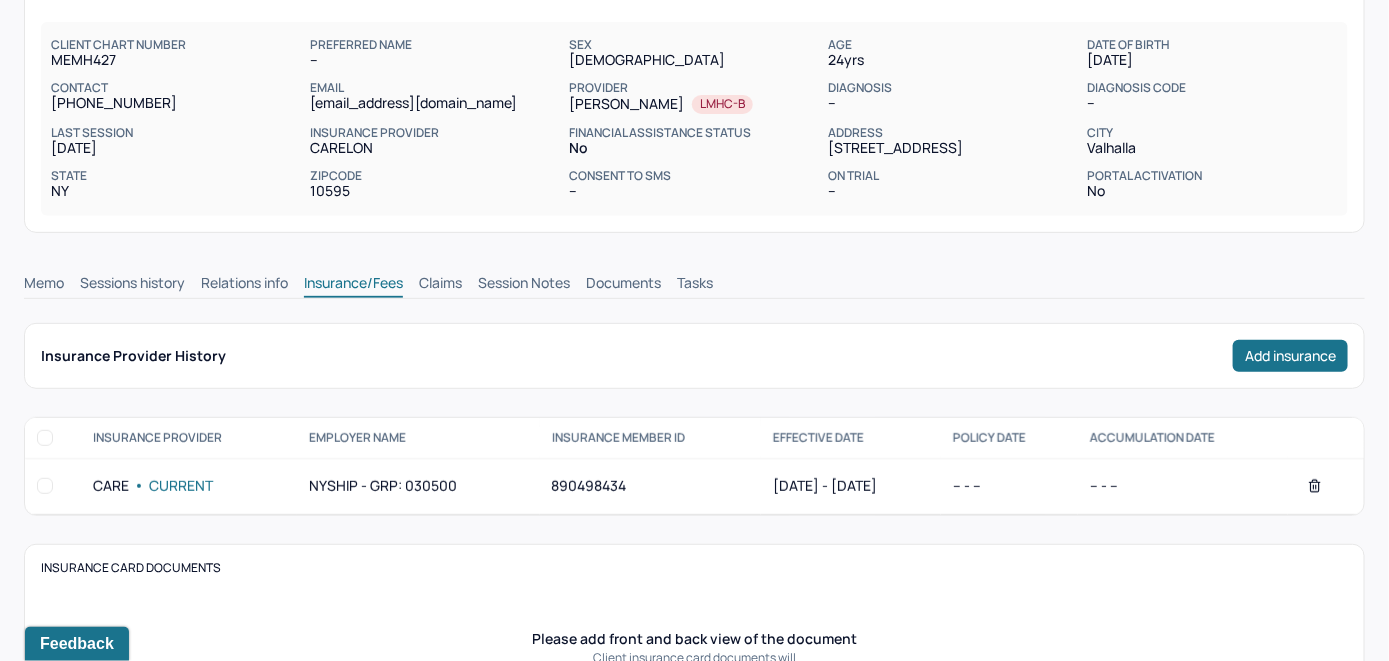 click on "Claims" at bounding box center [440, 285] 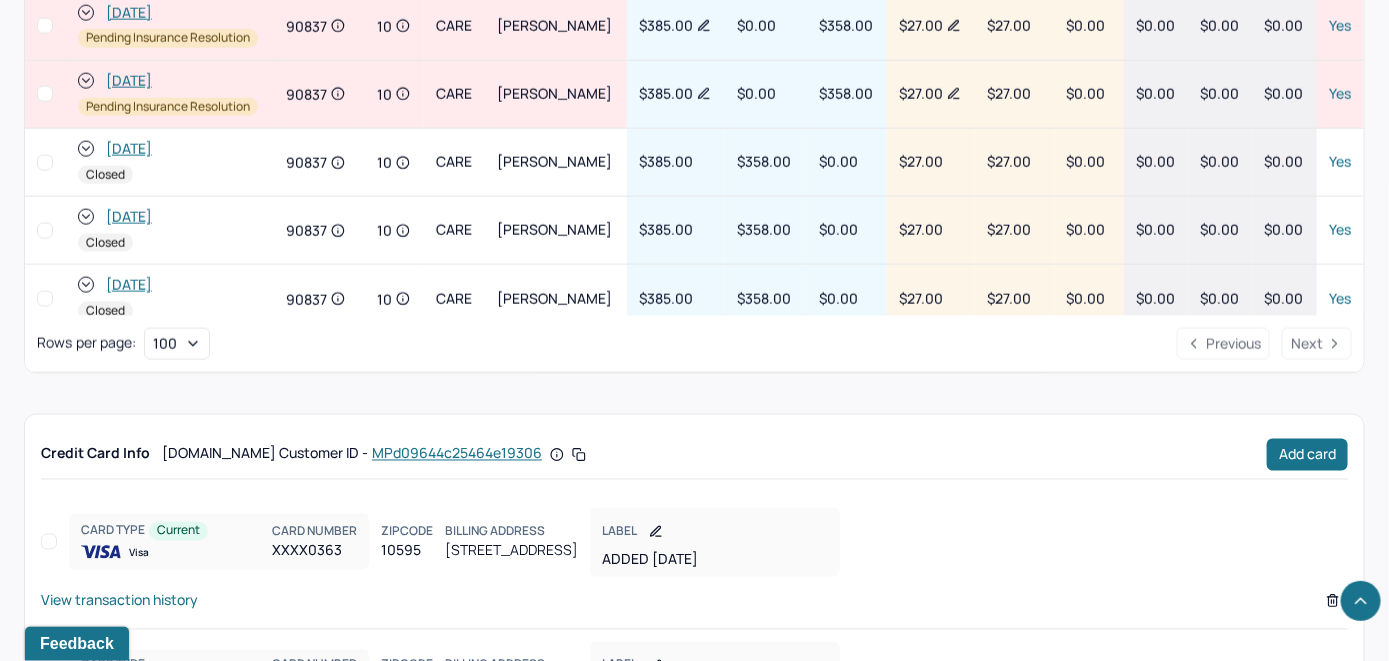 scroll, scrollTop: 983, scrollLeft: 0, axis: vertical 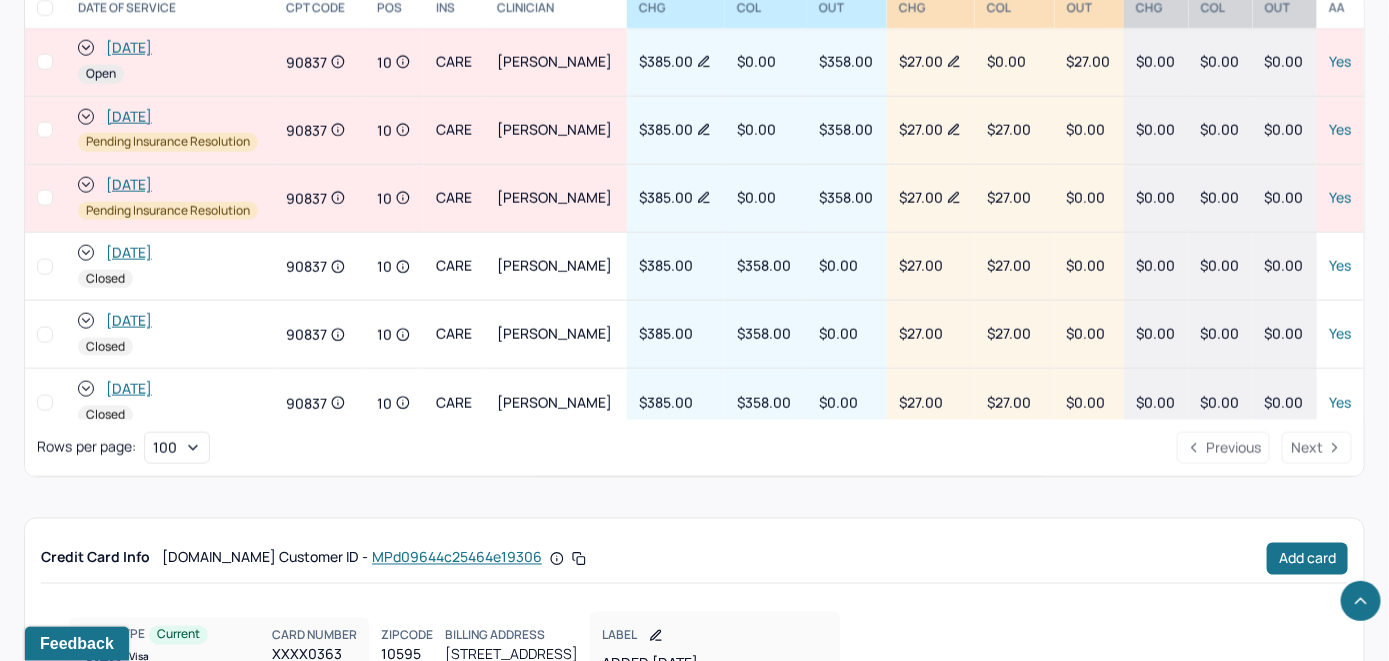 click on "[DATE]" at bounding box center [129, 48] 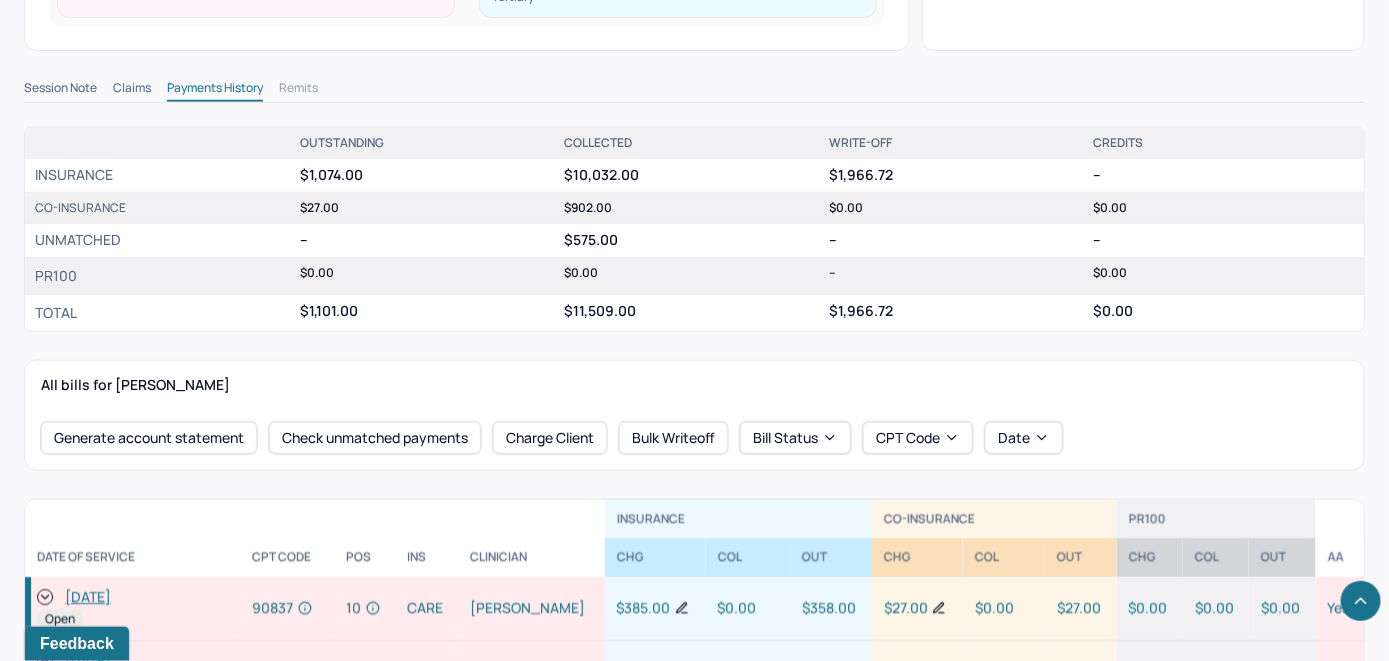 scroll, scrollTop: 800, scrollLeft: 0, axis: vertical 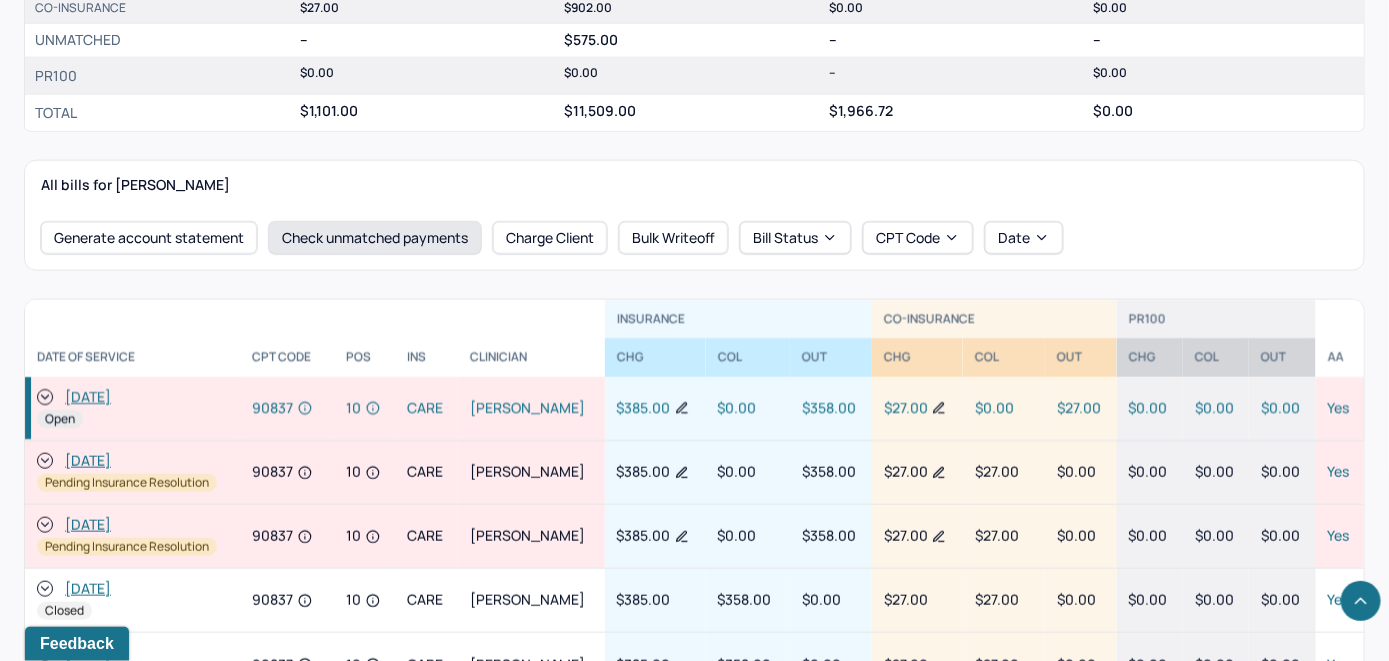 click on "Check unmatched payments" at bounding box center (375, 238) 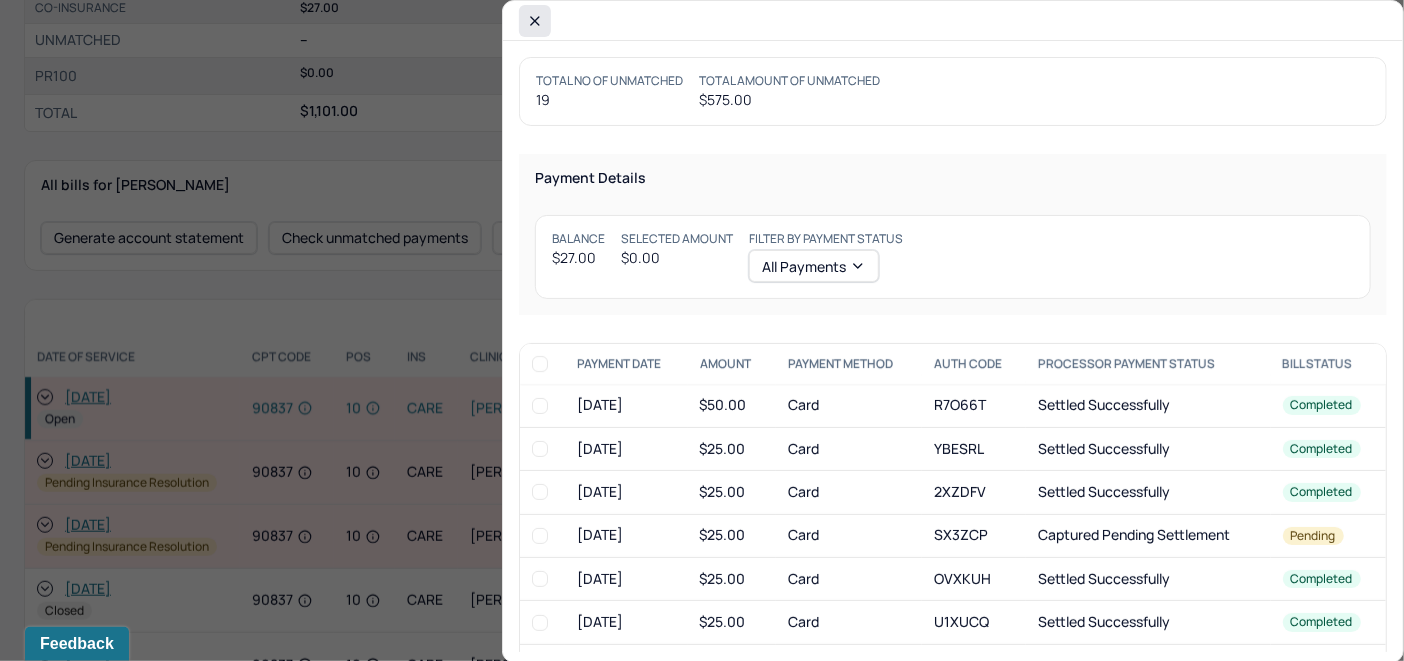 click 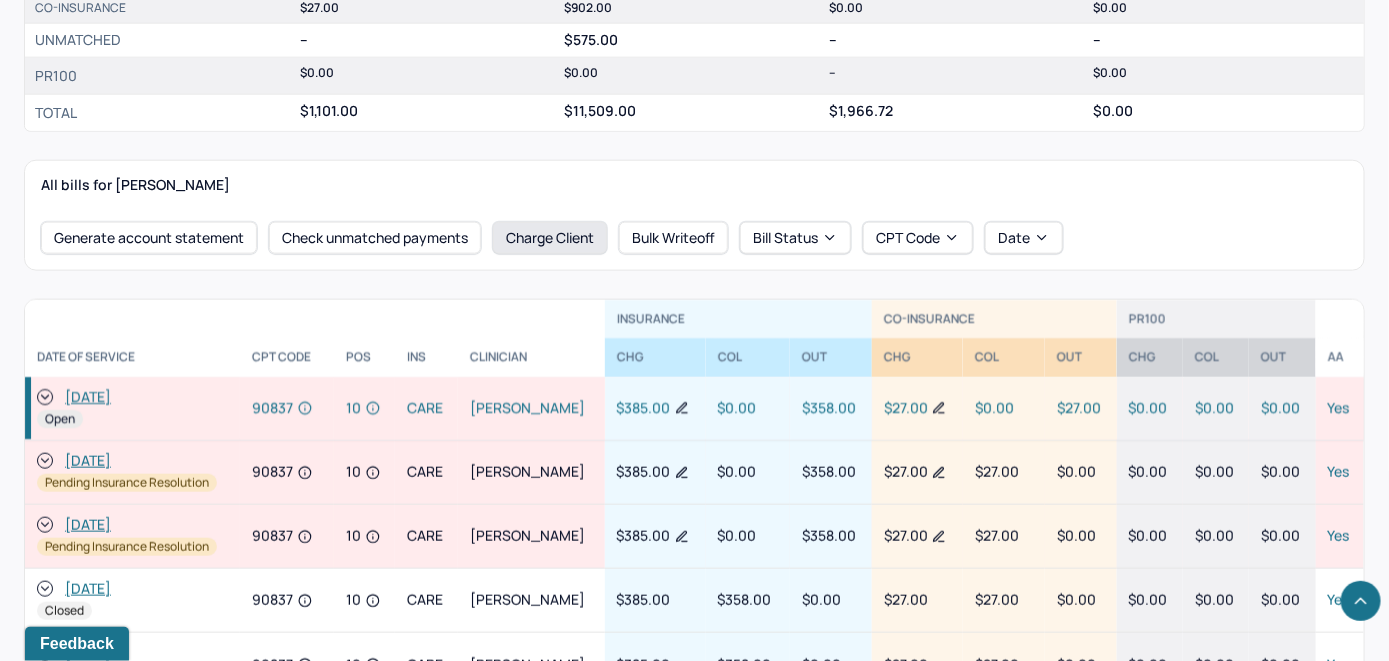 click on "Charge Client" at bounding box center (550, 238) 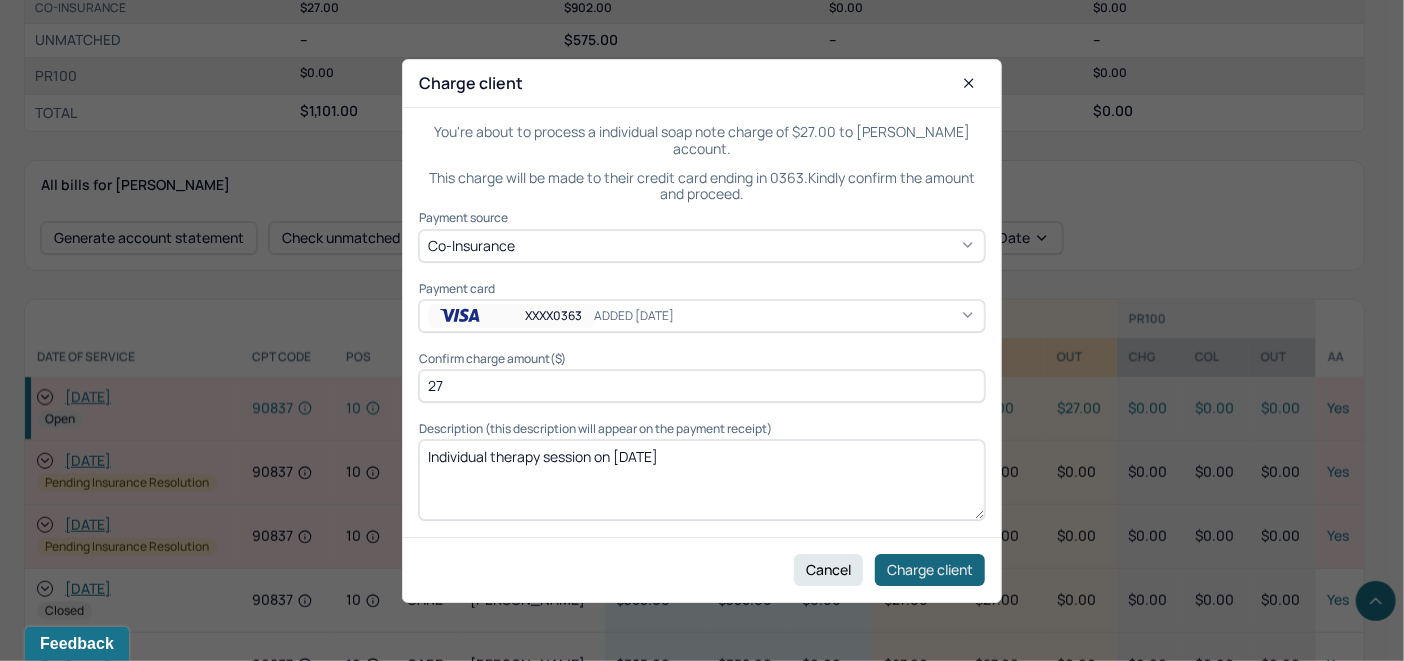 click on "Charge client" at bounding box center (930, 569) 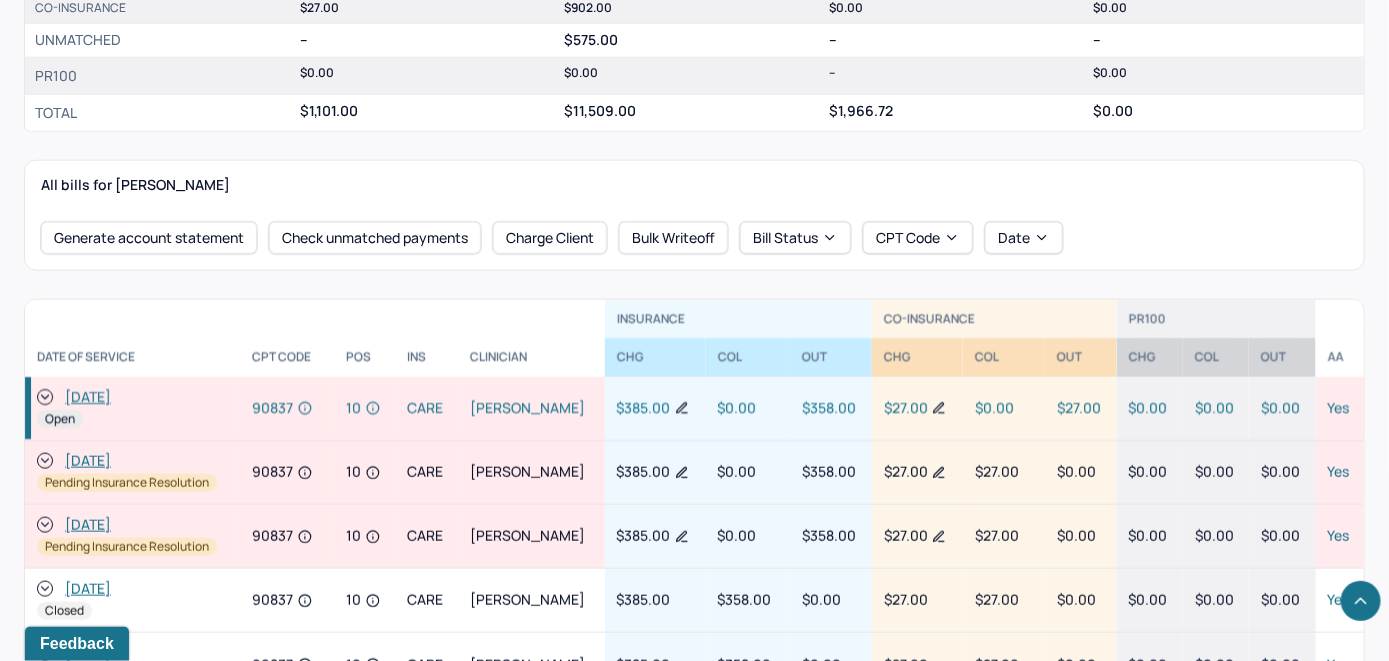 click at bounding box center [45, 397] 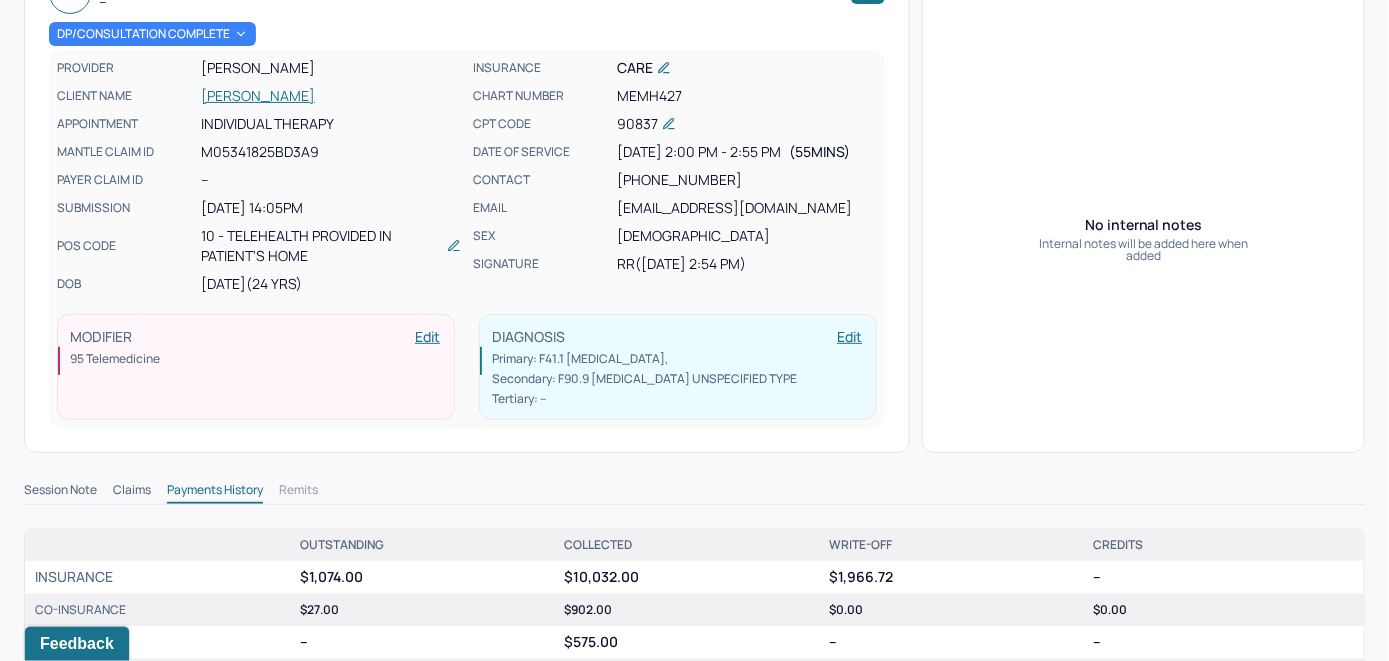 scroll, scrollTop: 0, scrollLeft: 0, axis: both 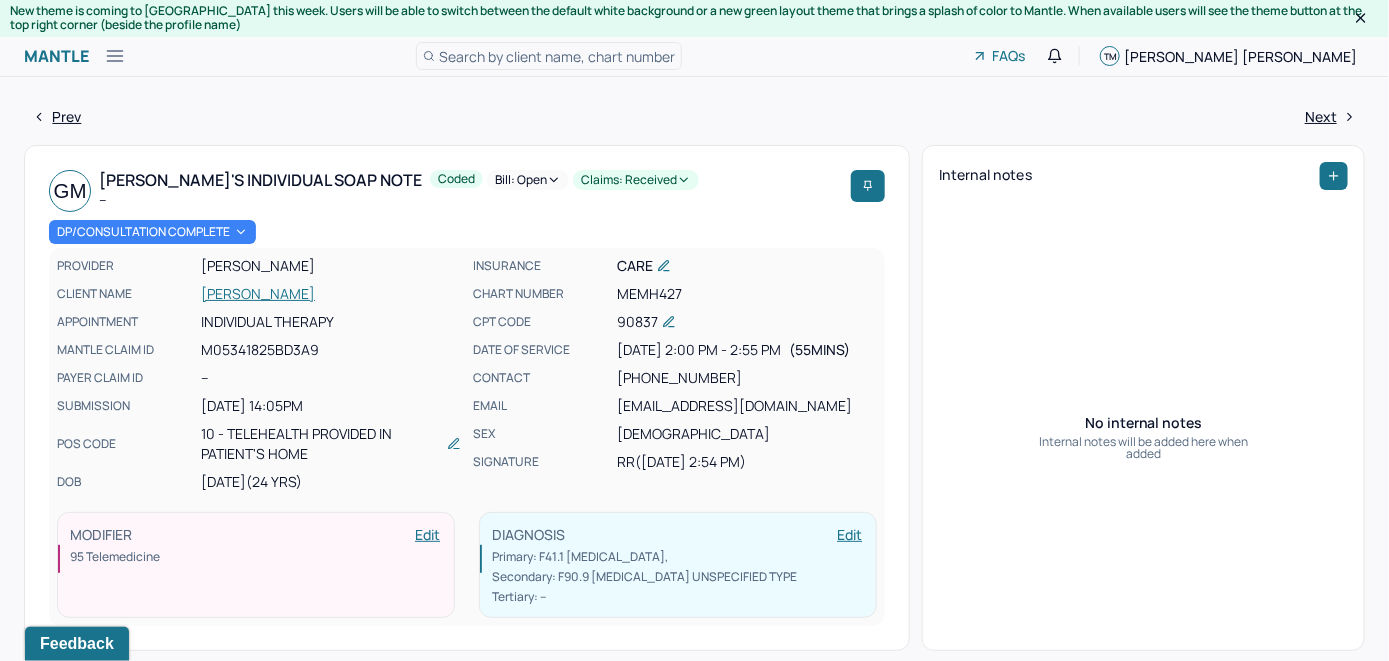 click on "Bill: Open" at bounding box center (528, 180) 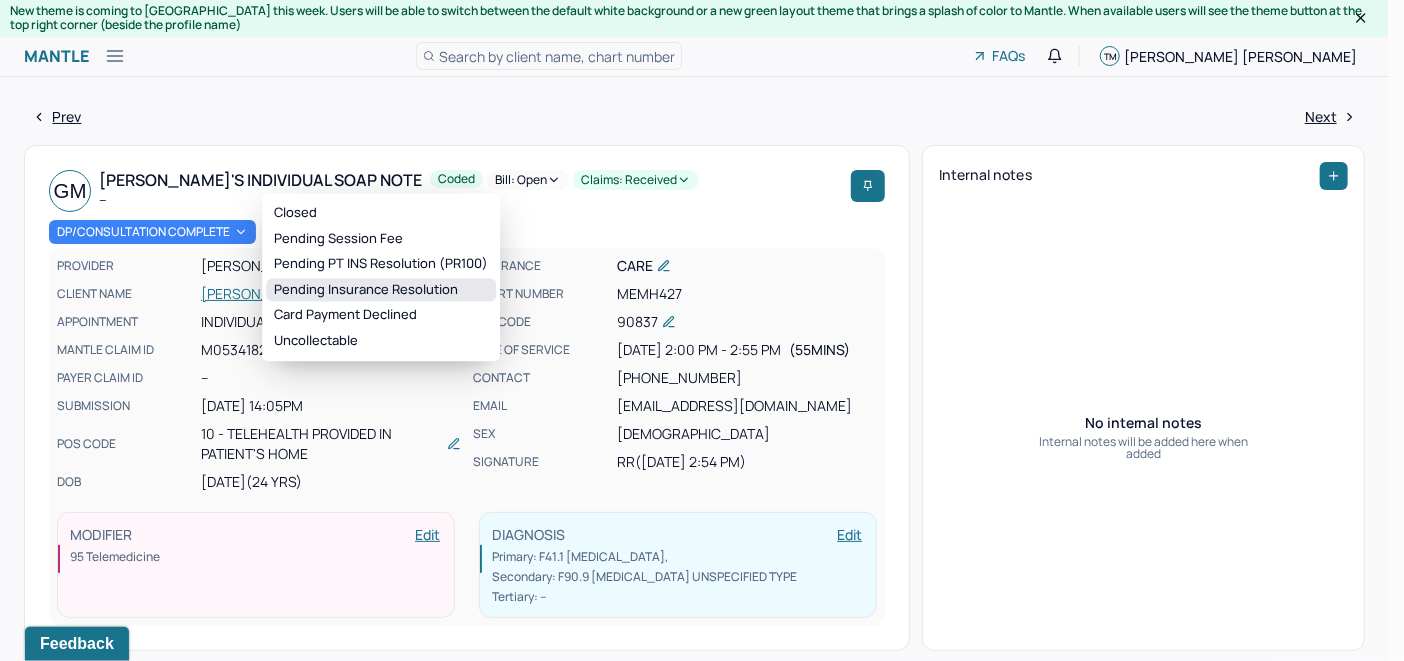 click on "Pending Insurance Resolution" at bounding box center (381, 290) 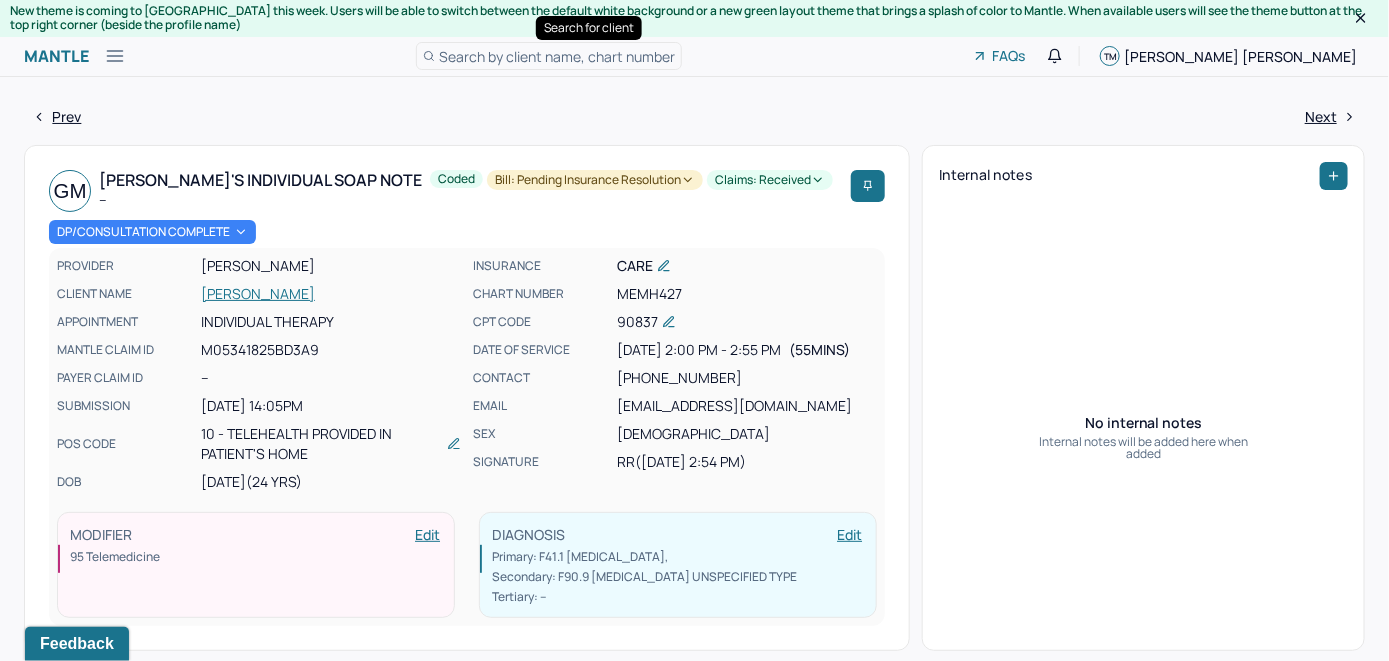 click on "Search by client name, chart number" at bounding box center [557, 56] 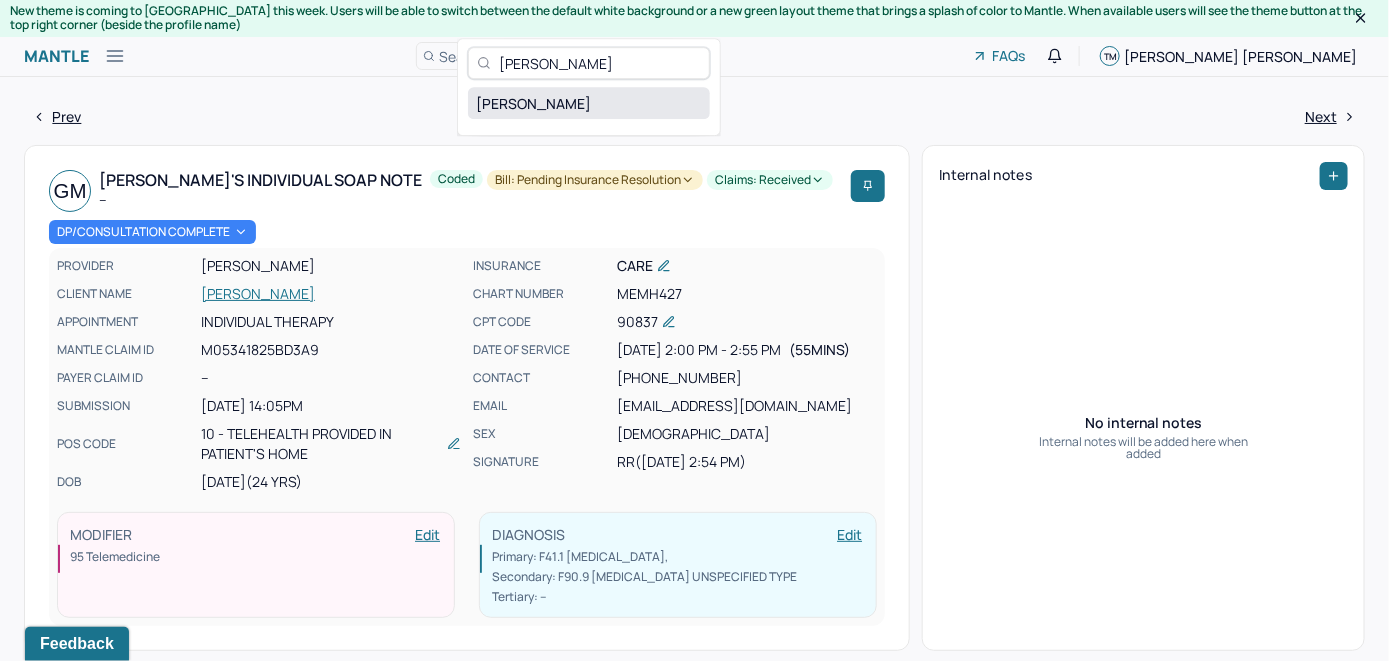 type on "Girolamo Vitale" 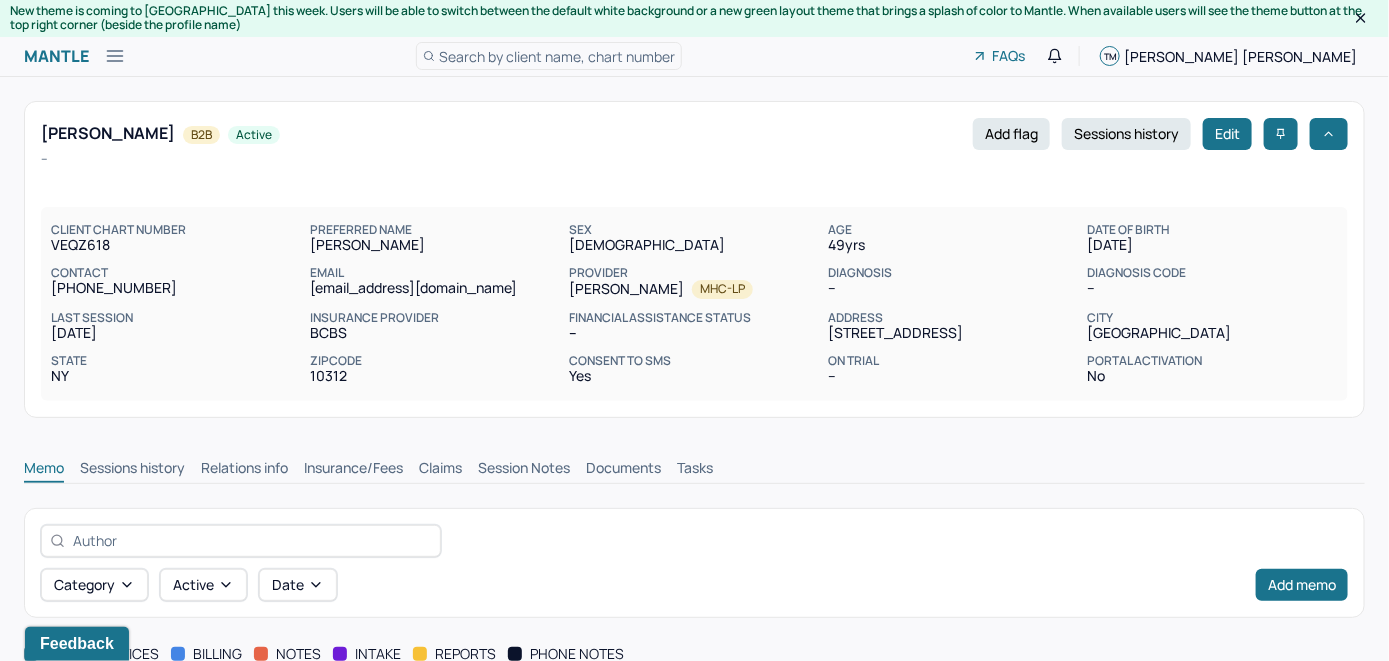 scroll, scrollTop: 0, scrollLeft: 0, axis: both 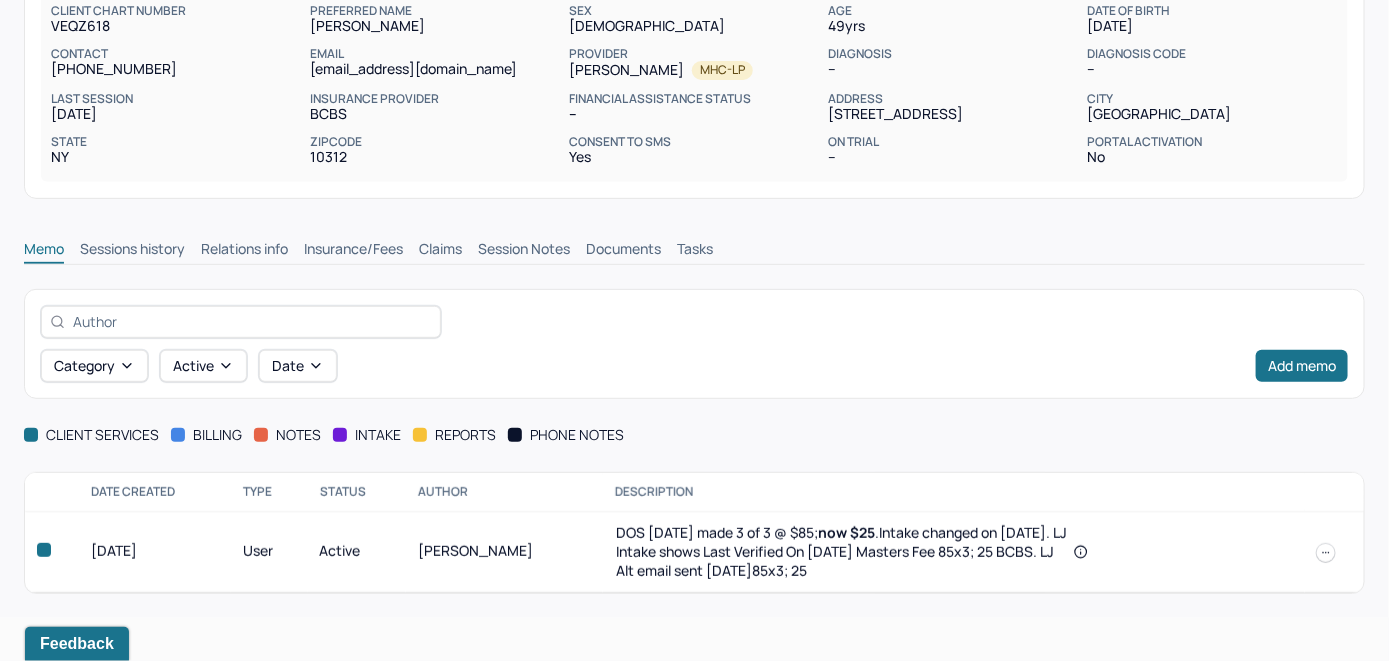 click on "Insurance/Fees" at bounding box center (353, 251) 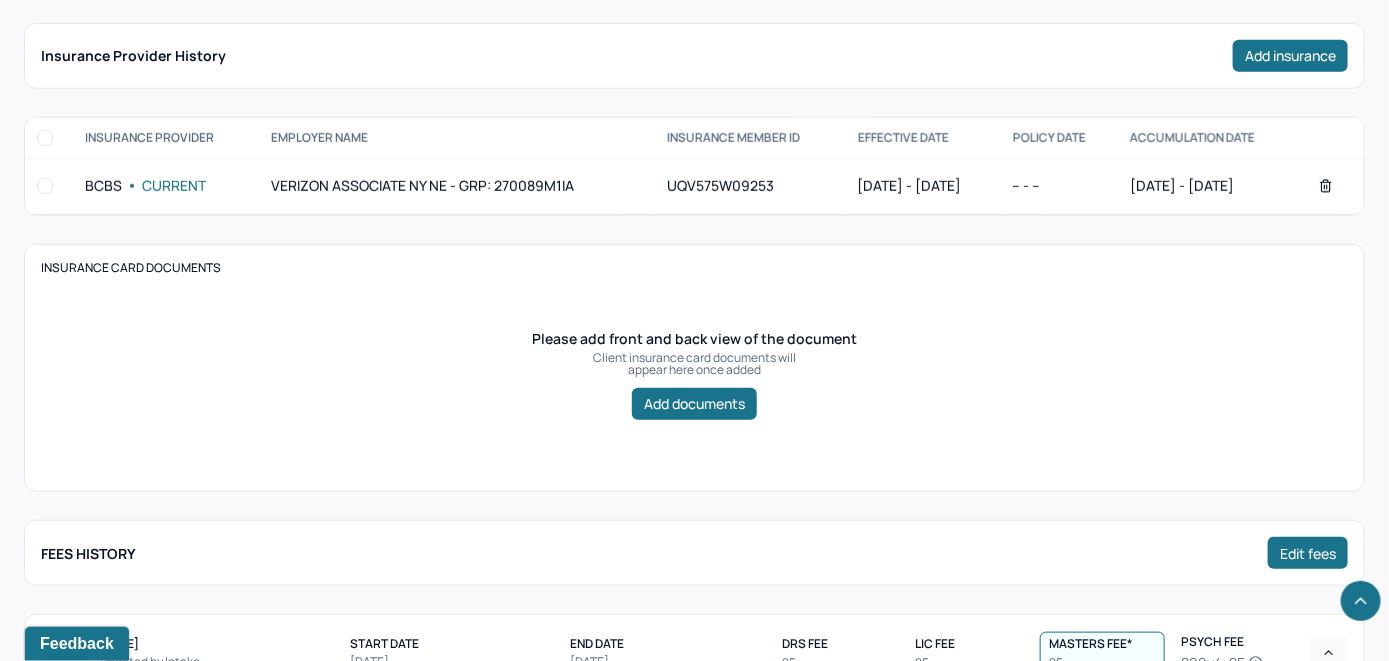 scroll, scrollTop: 319, scrollLeft: 0, axis: vertical 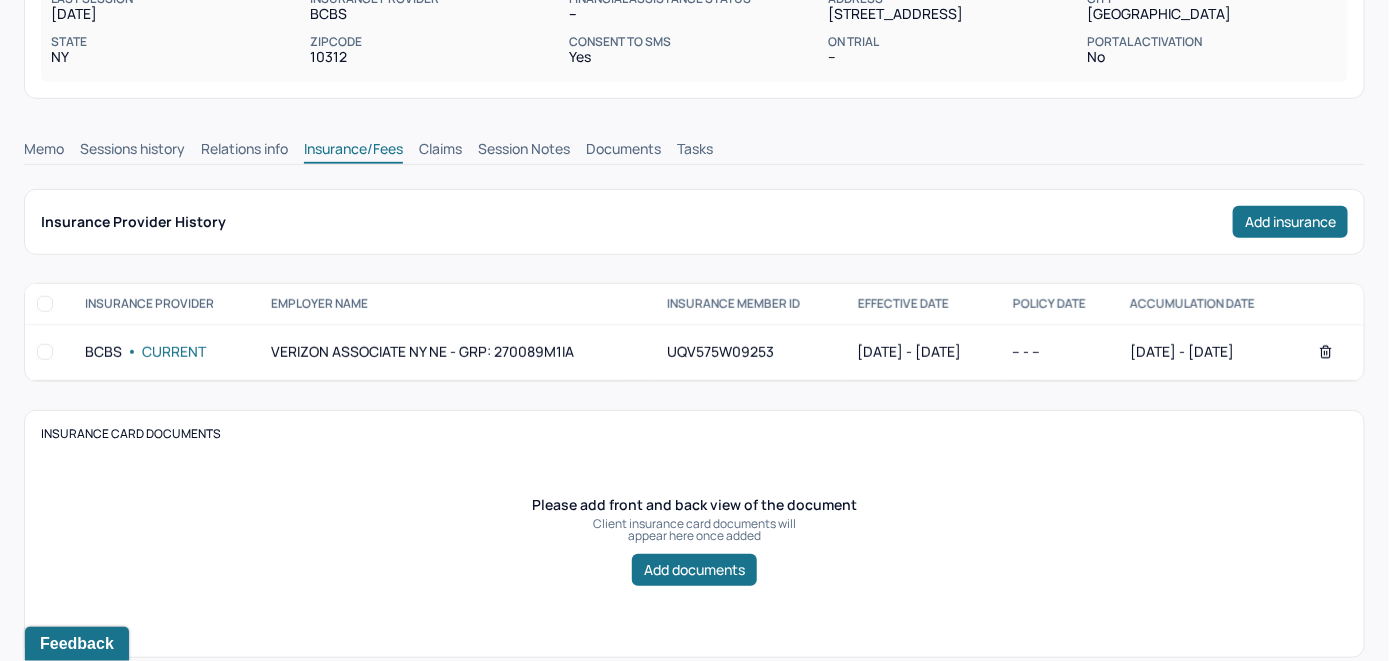 click on "Claims" at bounding box center (440, 151) 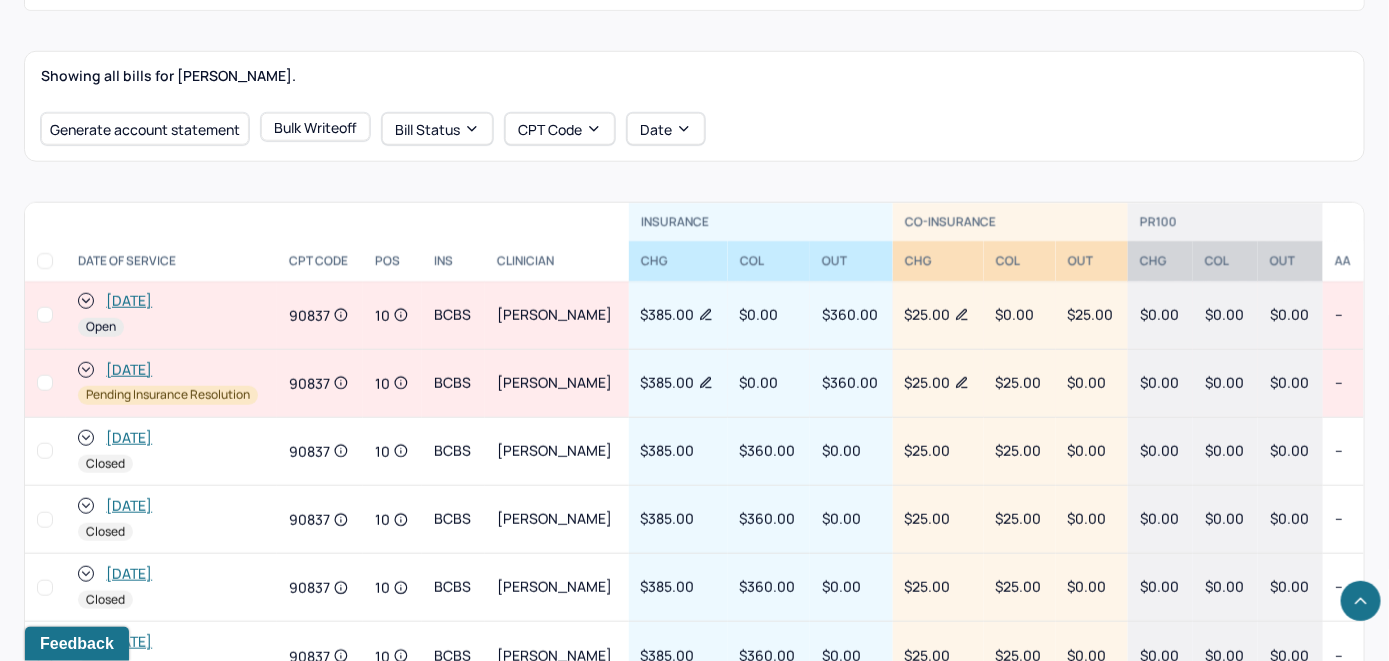 scroll, scrollTop: 723, scrollLeft: 0, axis: vertical 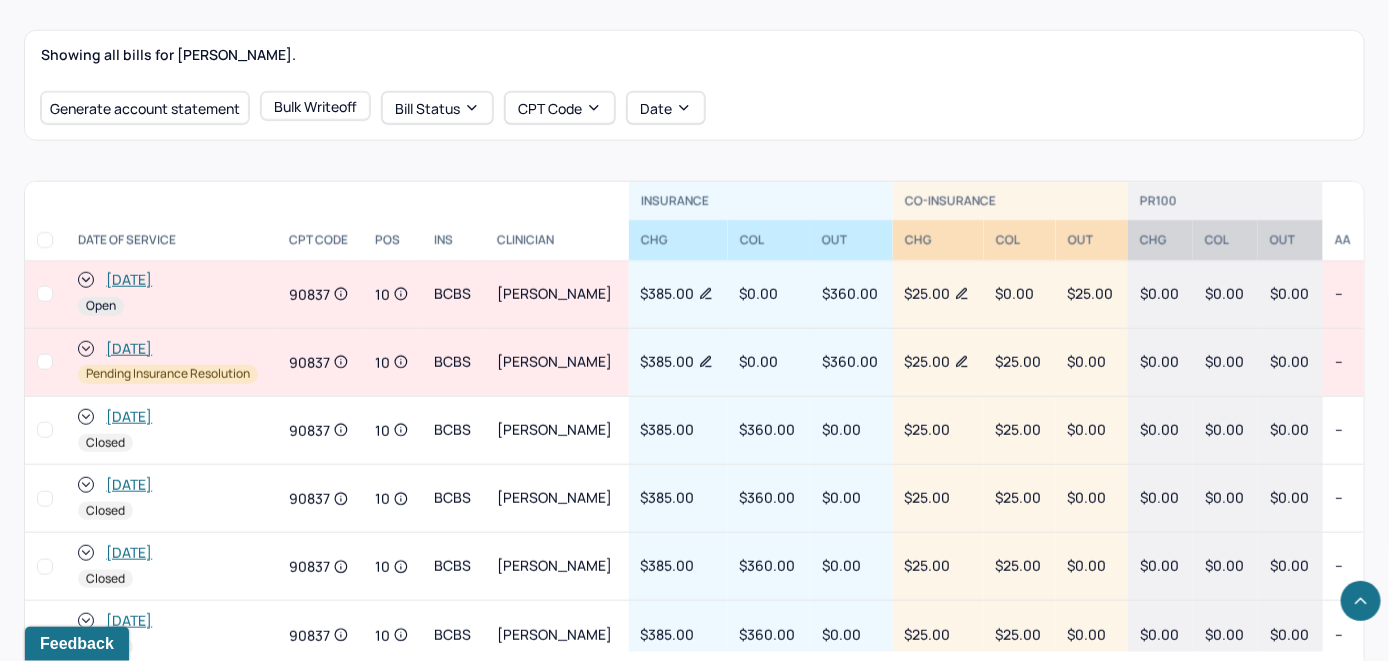 click on "[DATE]" at bounding box center (129, 280) 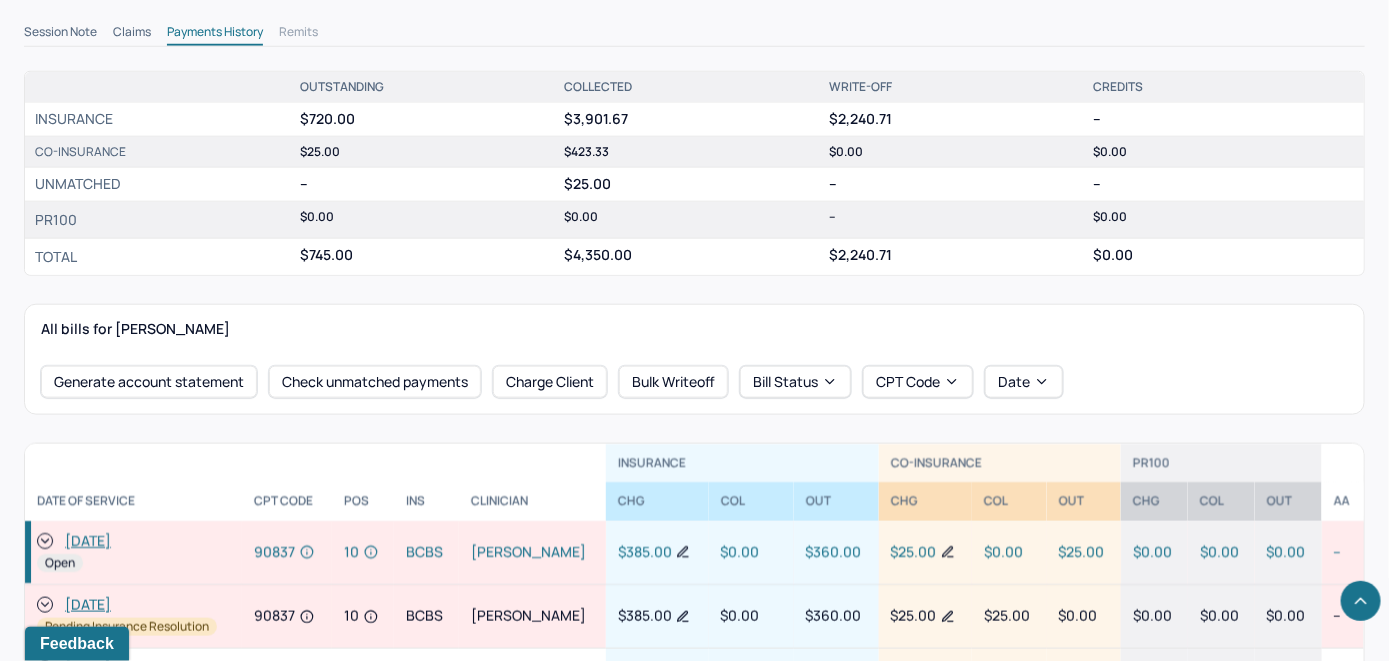scroll, scrollTop: 700, scrollLeft: 0, axis: vertical 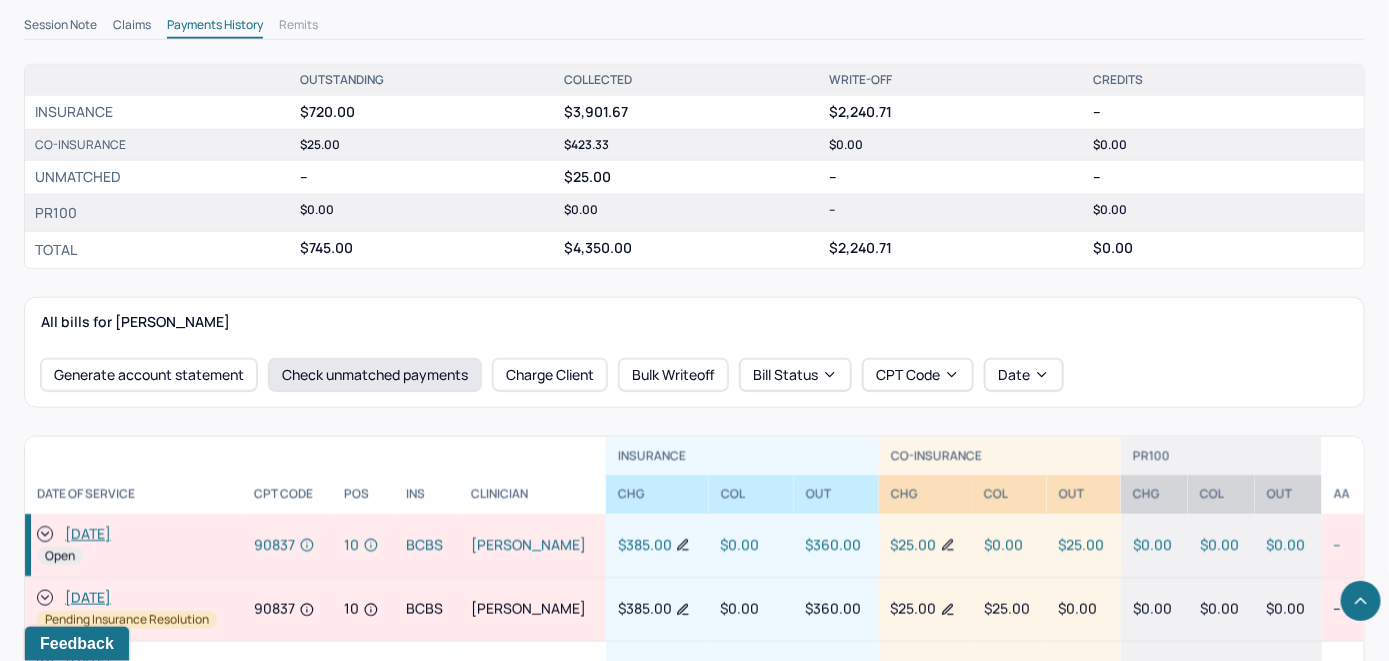 click on "Check unmatched payments" at bounding box center [375, 375] 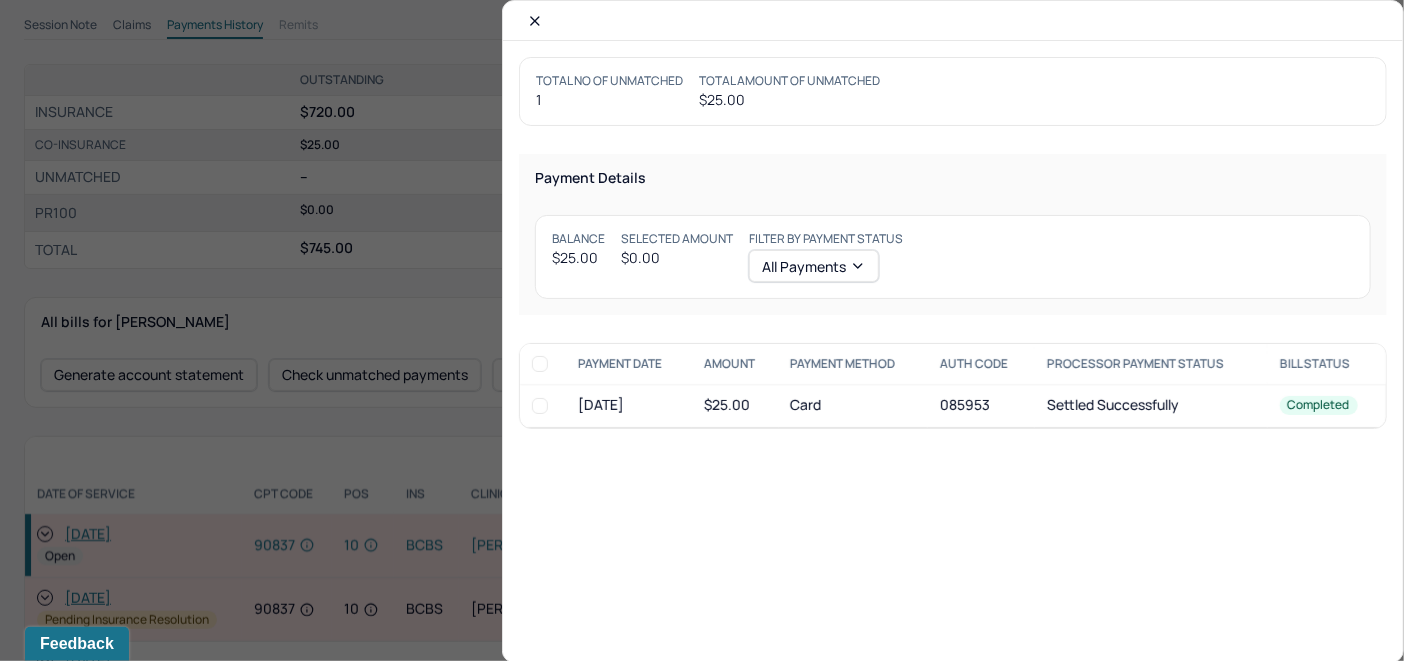 click at bounding box center [540, 406] 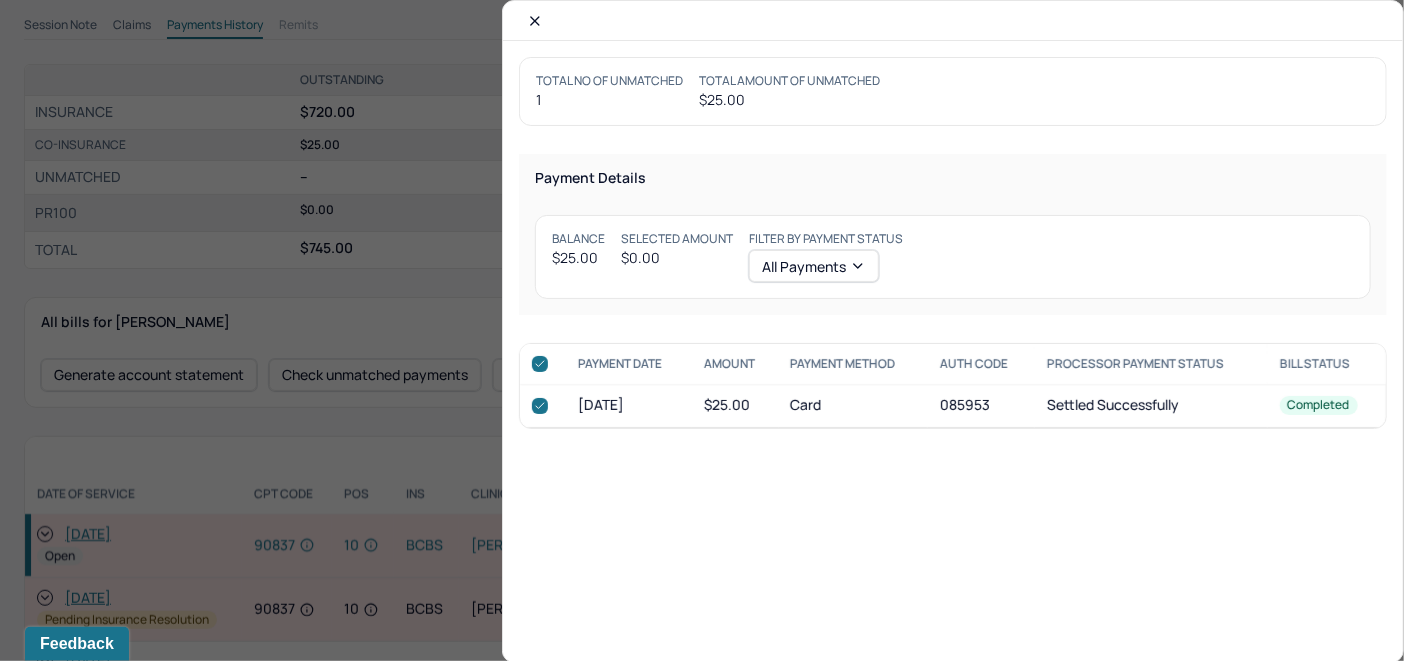 checkbox on "true" 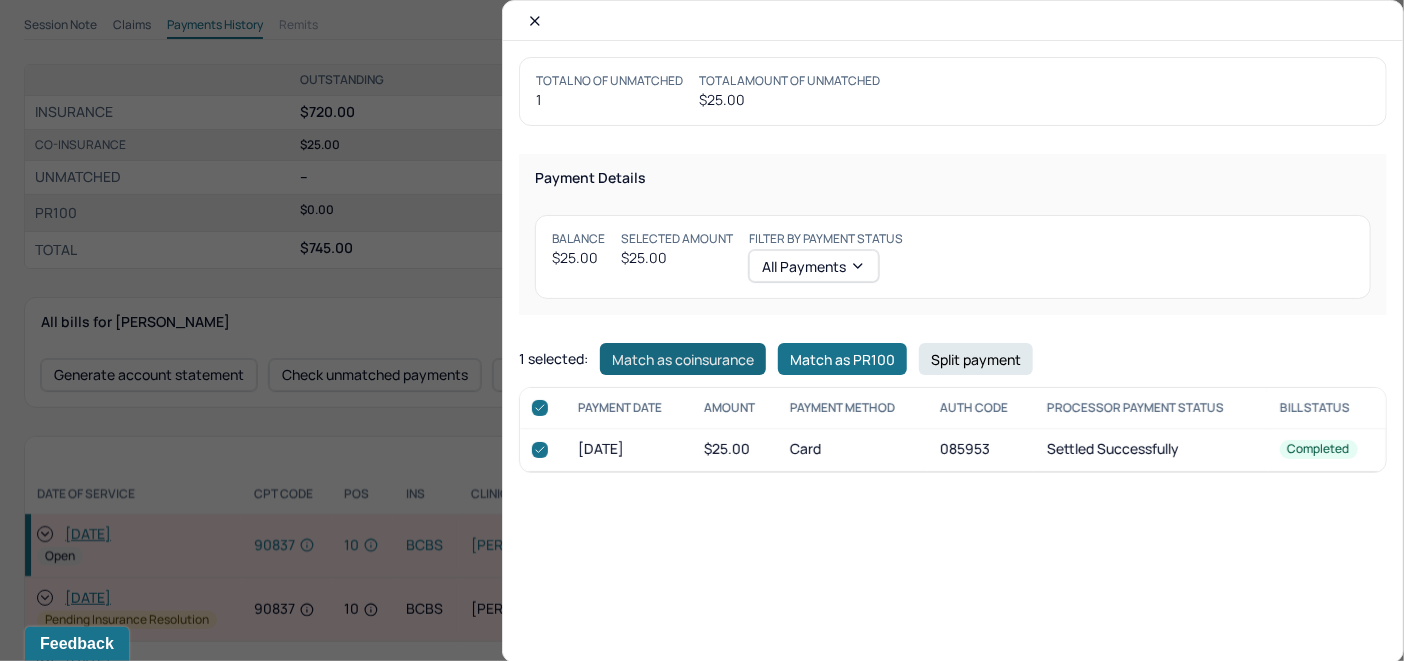 click on "Match as coinsurance" at bounding box center [683, 359] 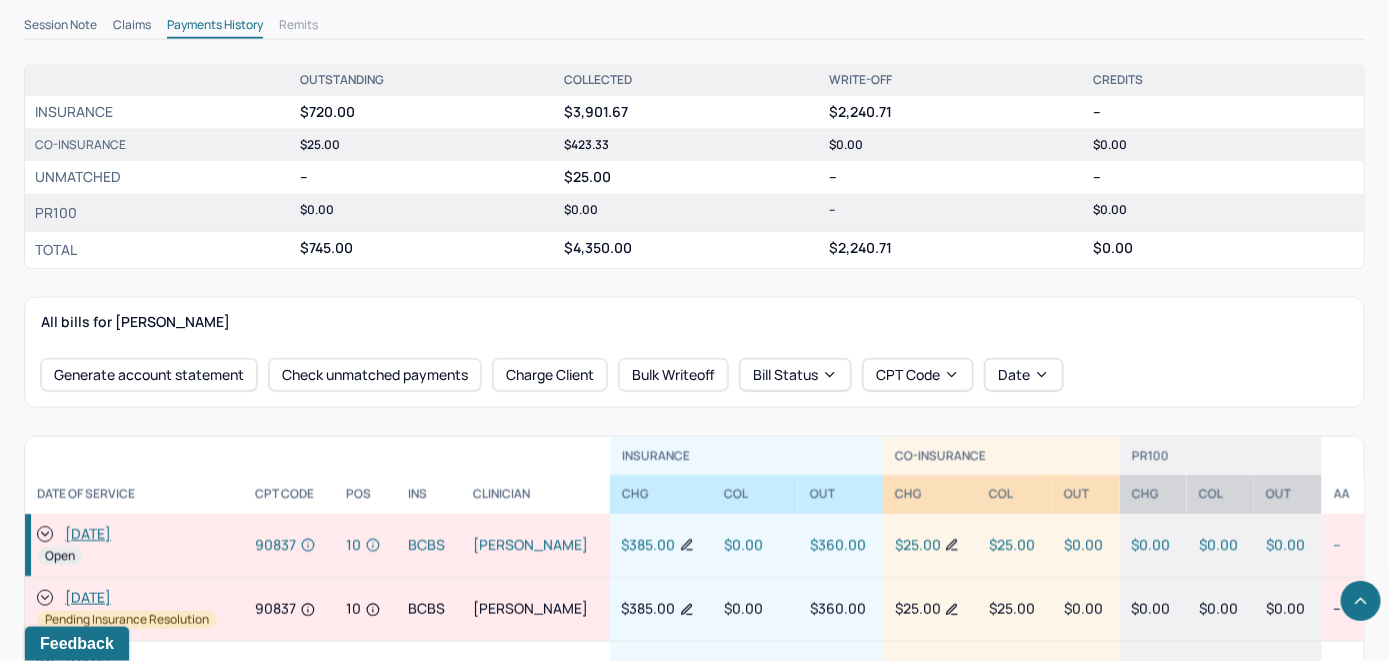 click 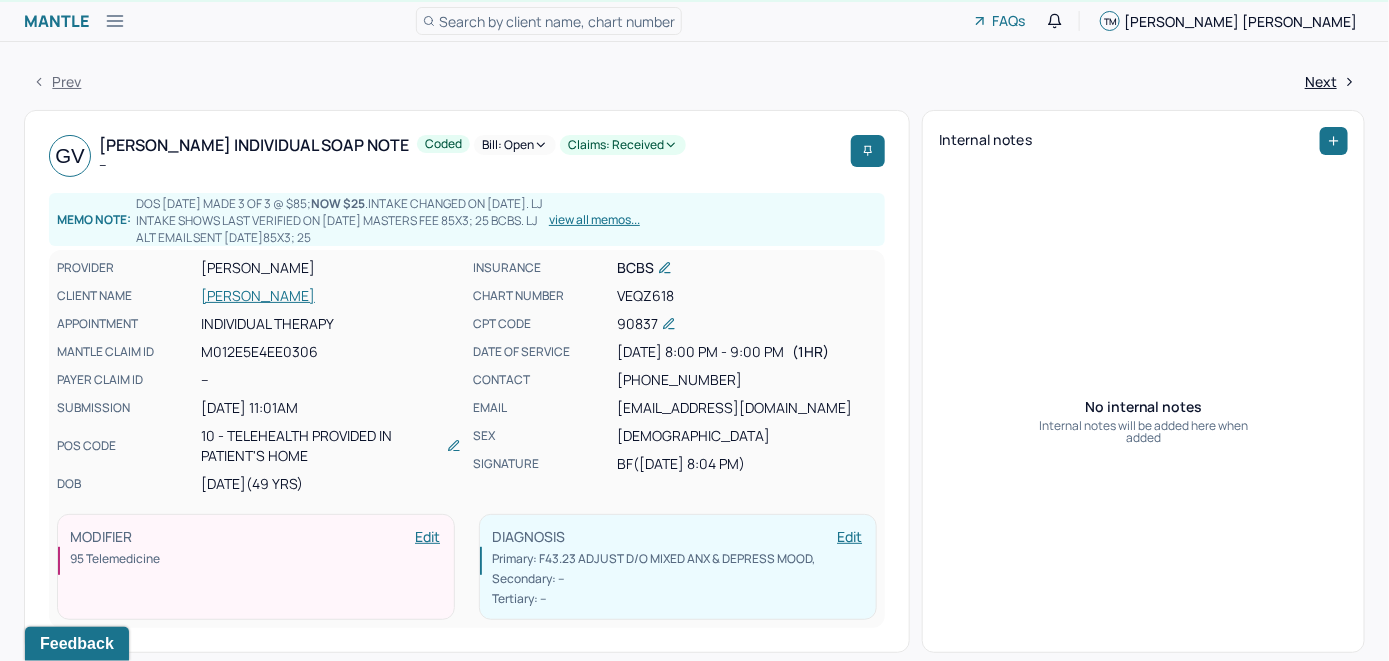 scroll, scrollTop: 0, scrollLeft: 0, axis: both 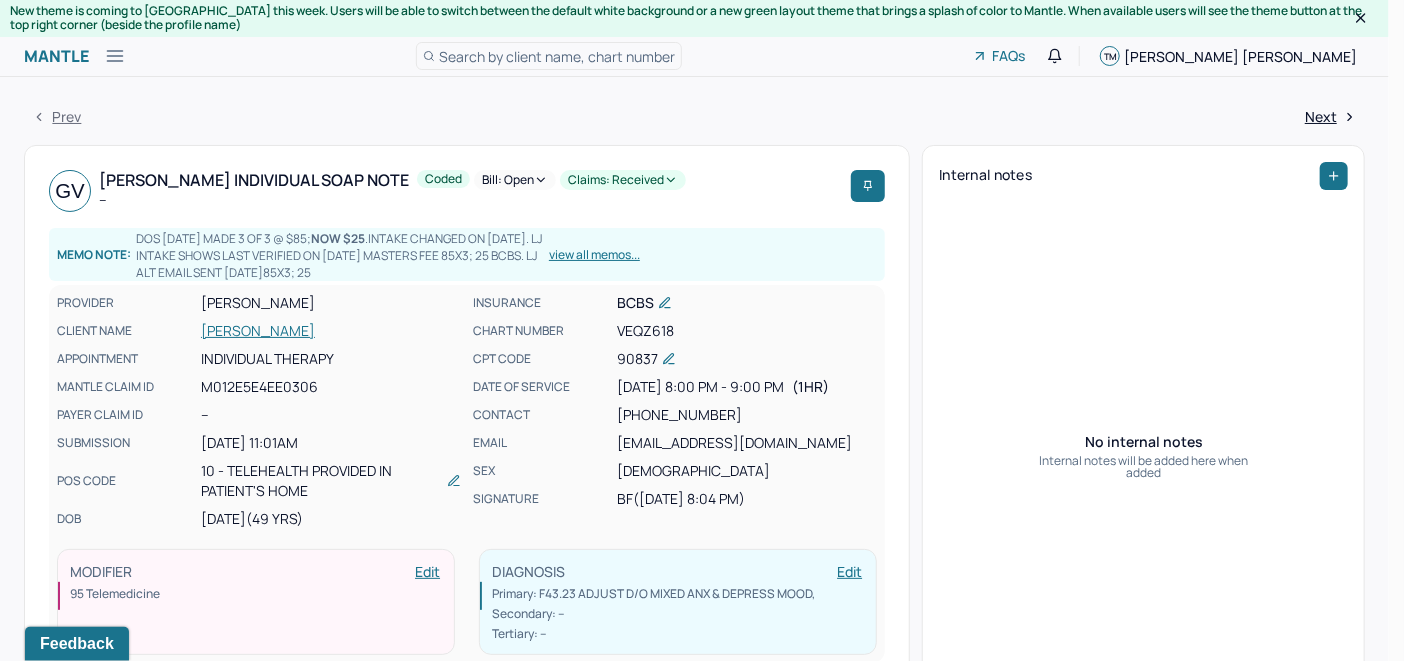 click on "Bill: Open" at bounding box center (515, 180) 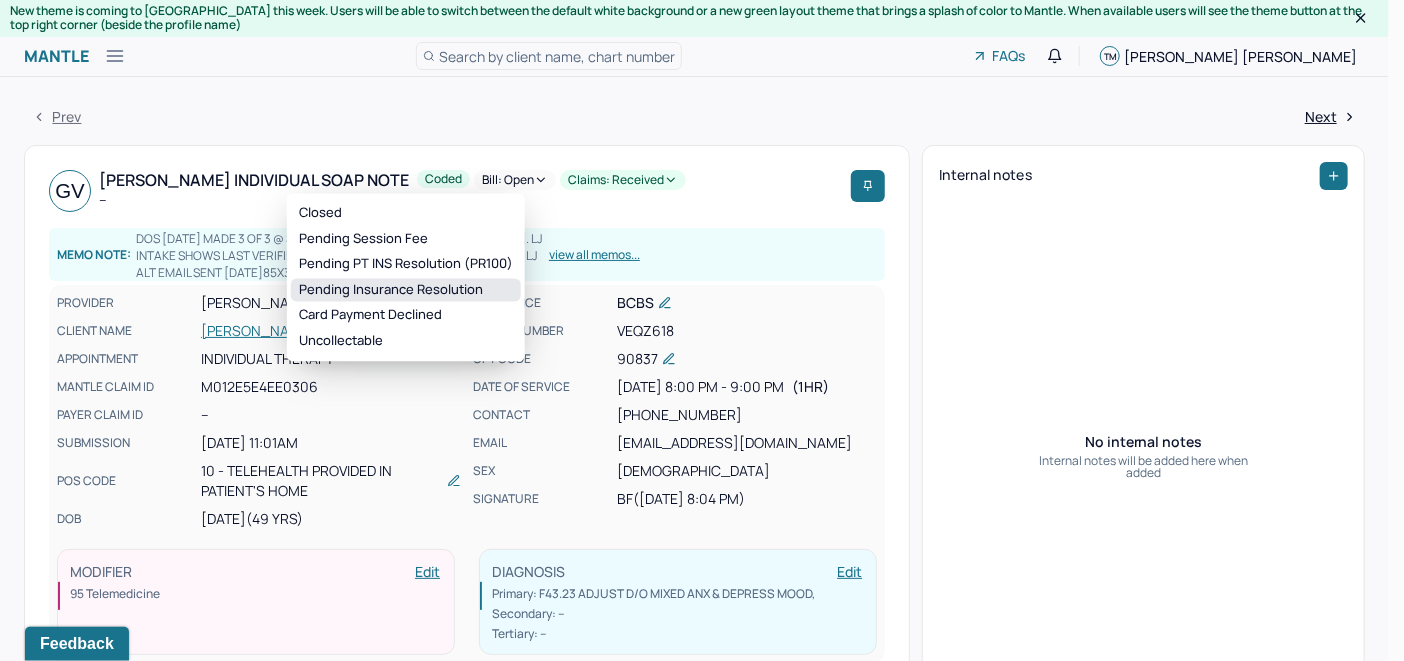click on "Pending Insurance Resolution" at bounding box center [406, 290] 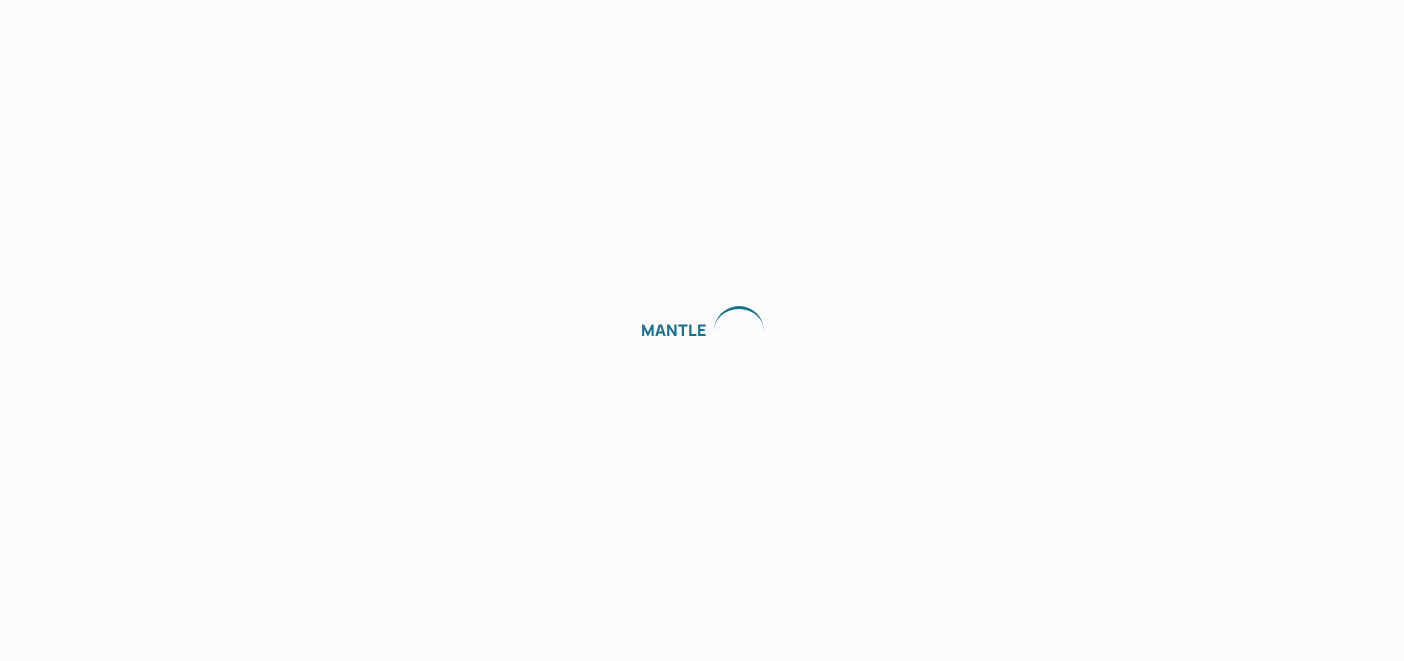 scroll, scrollTop: 0, scrollLeft: 0, axis: both 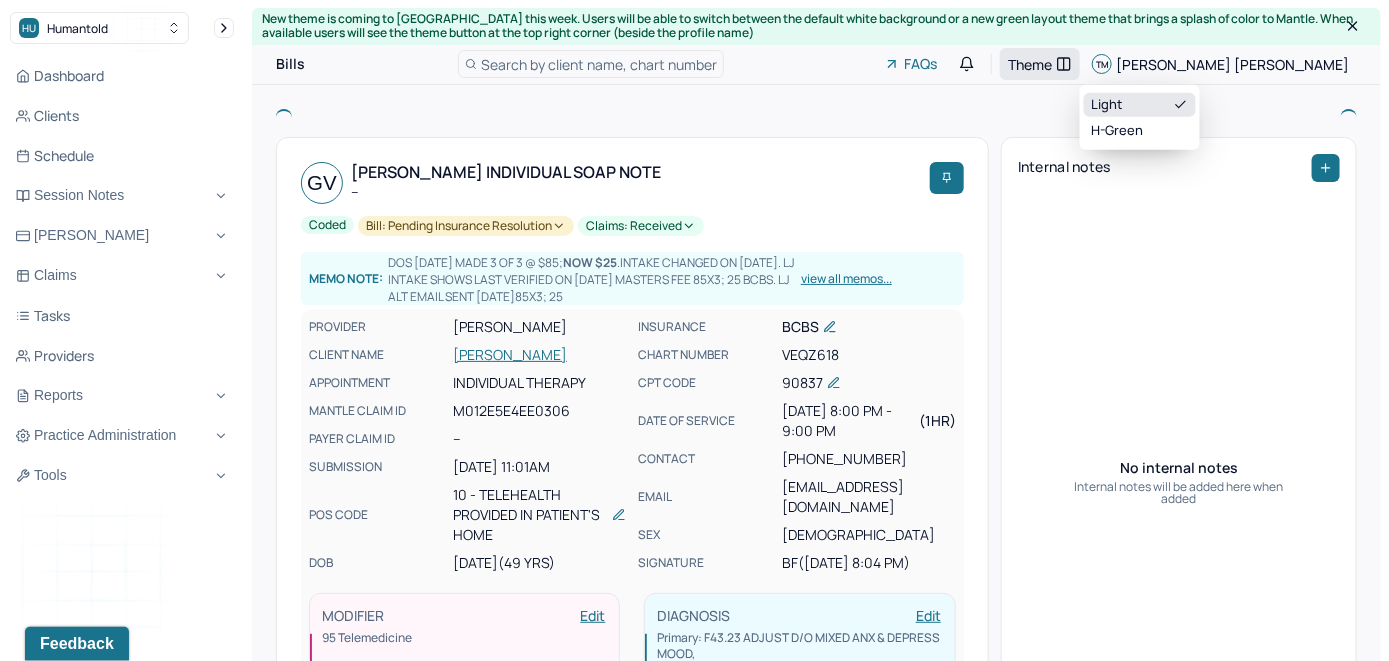 click 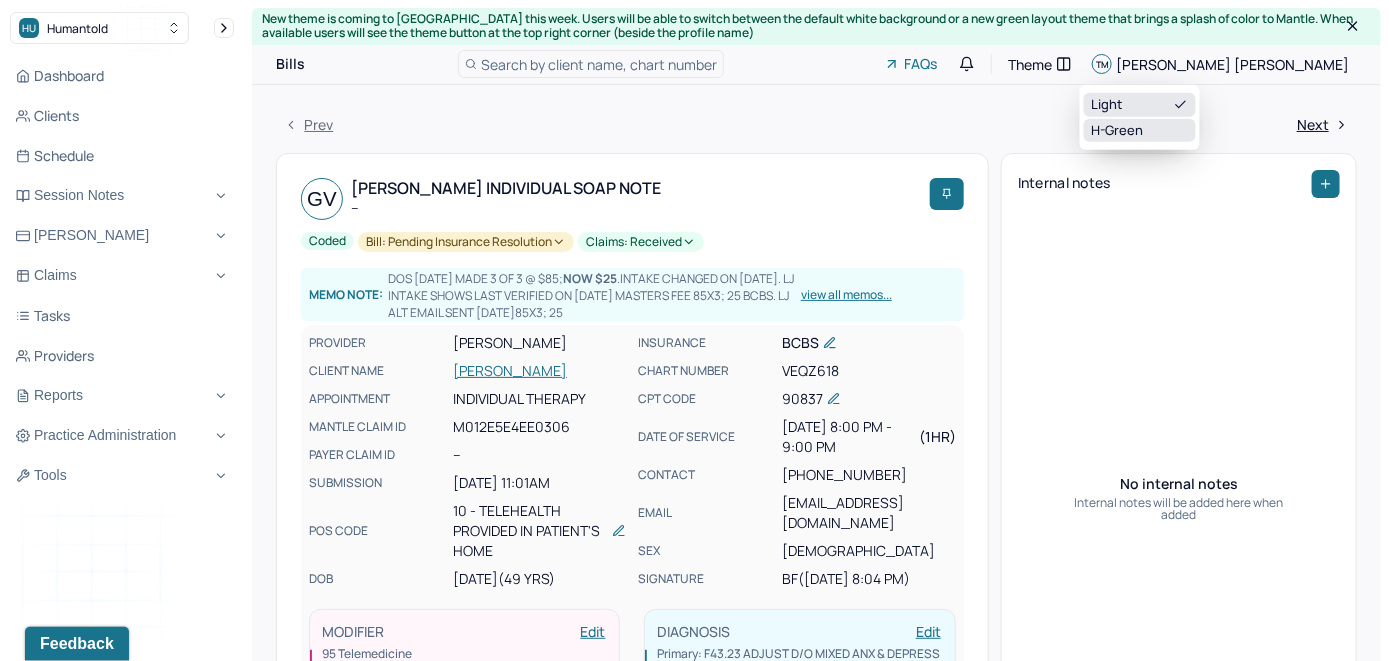 click on "H-green" at bounding box center [1140, 130] 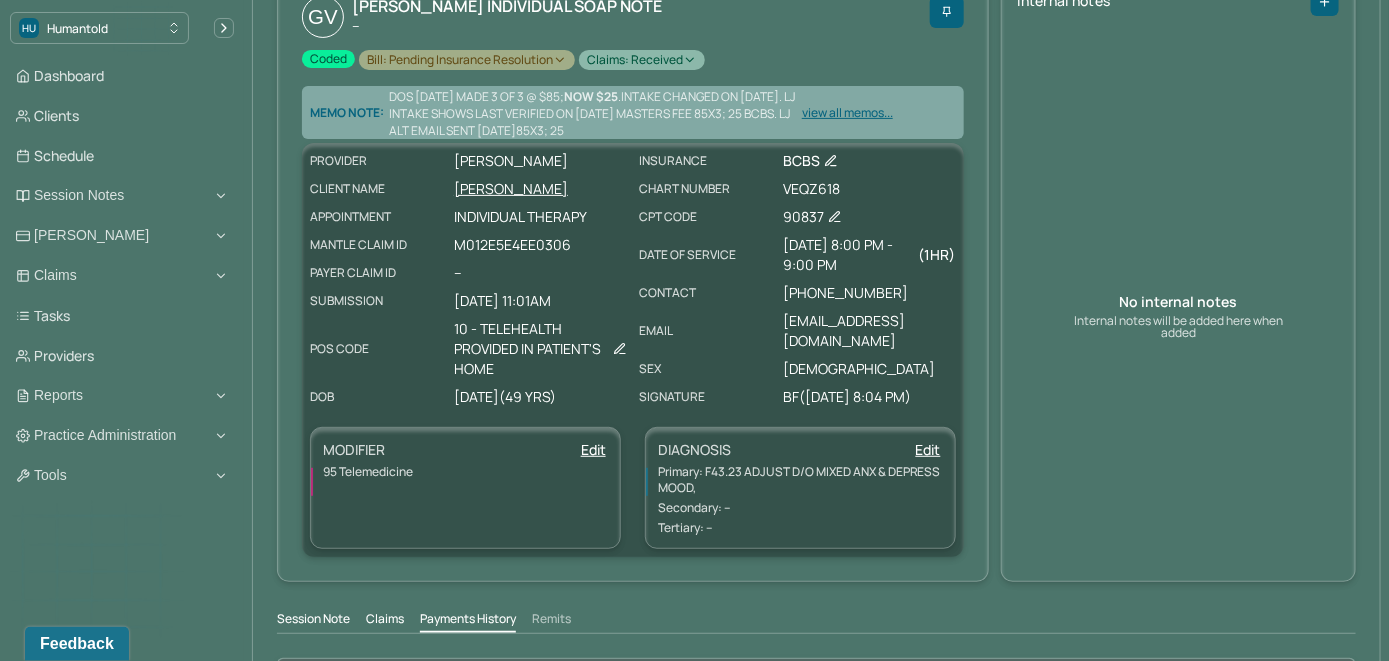 scroll, scrollTop: 0, scrollLeft: 0, axis: both 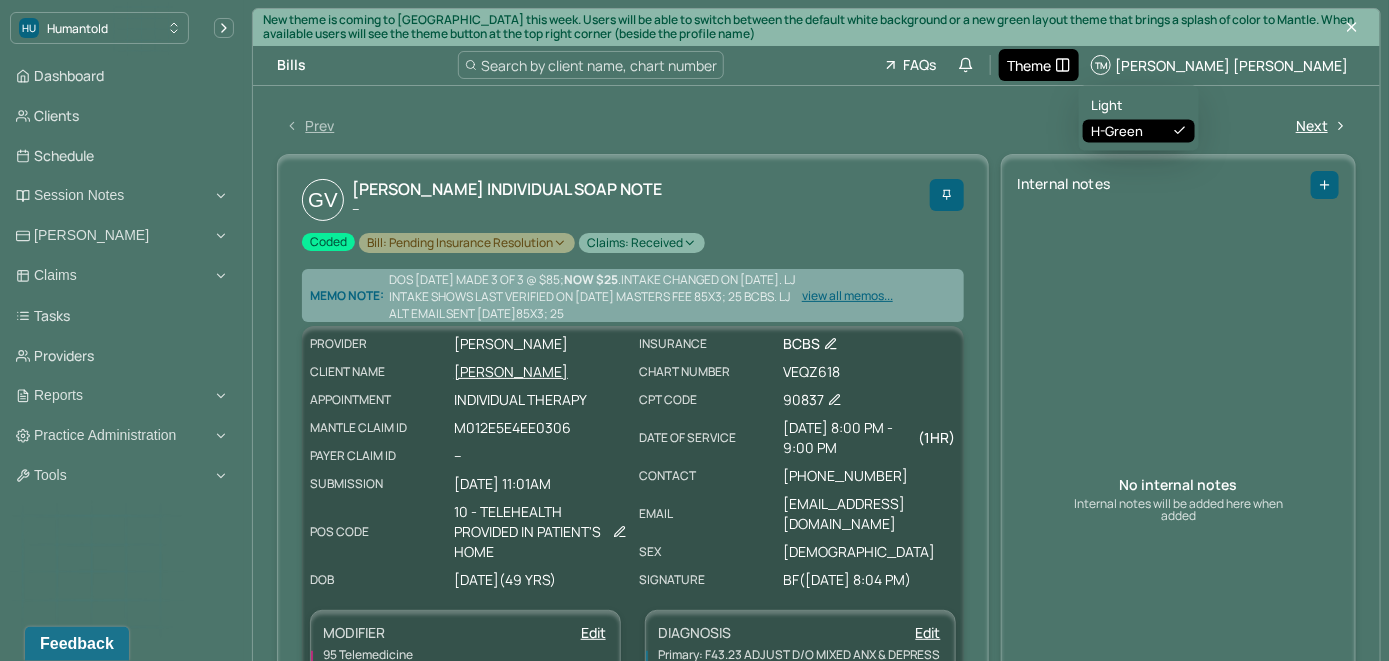 click 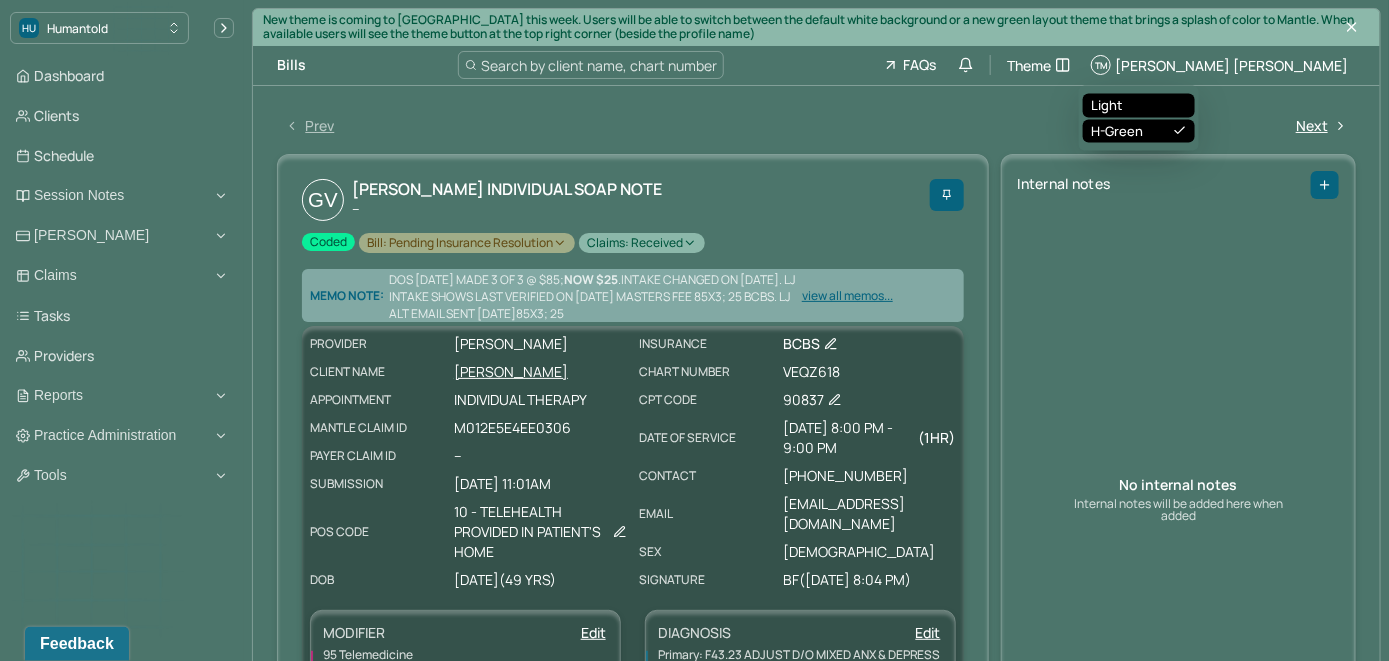 click on "Light" at bounding box center (1139, 106) 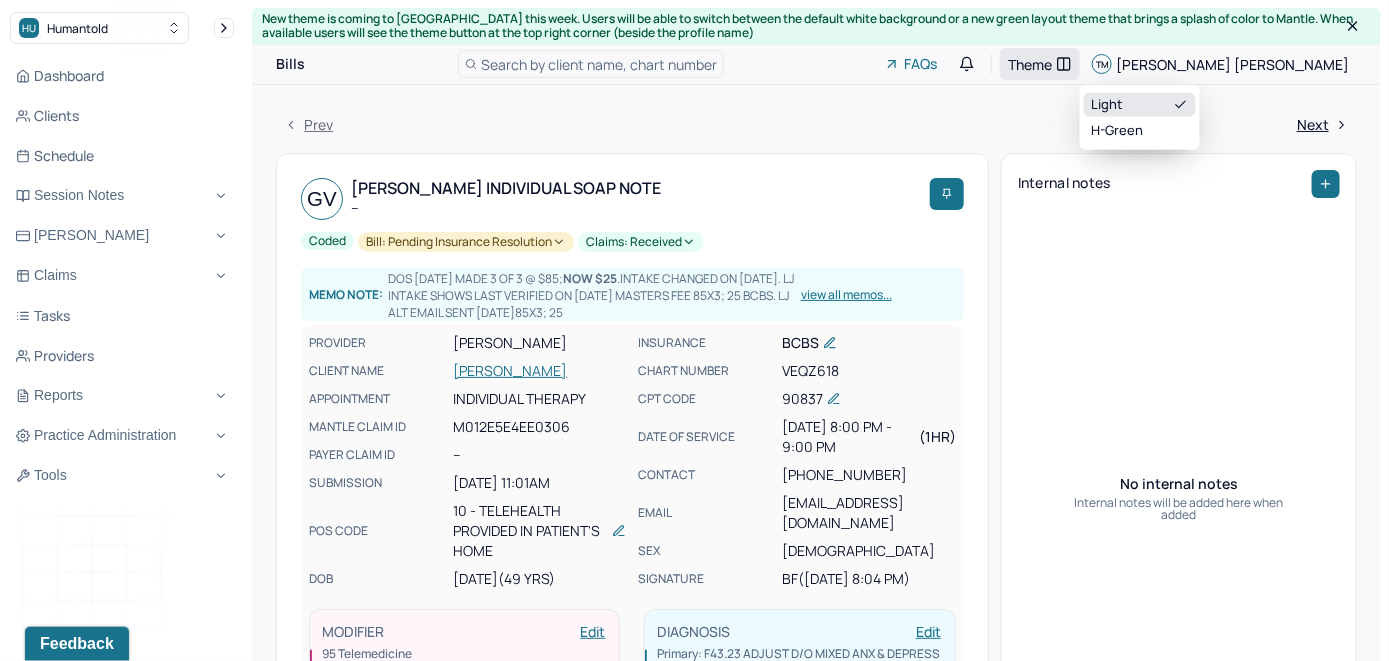 click 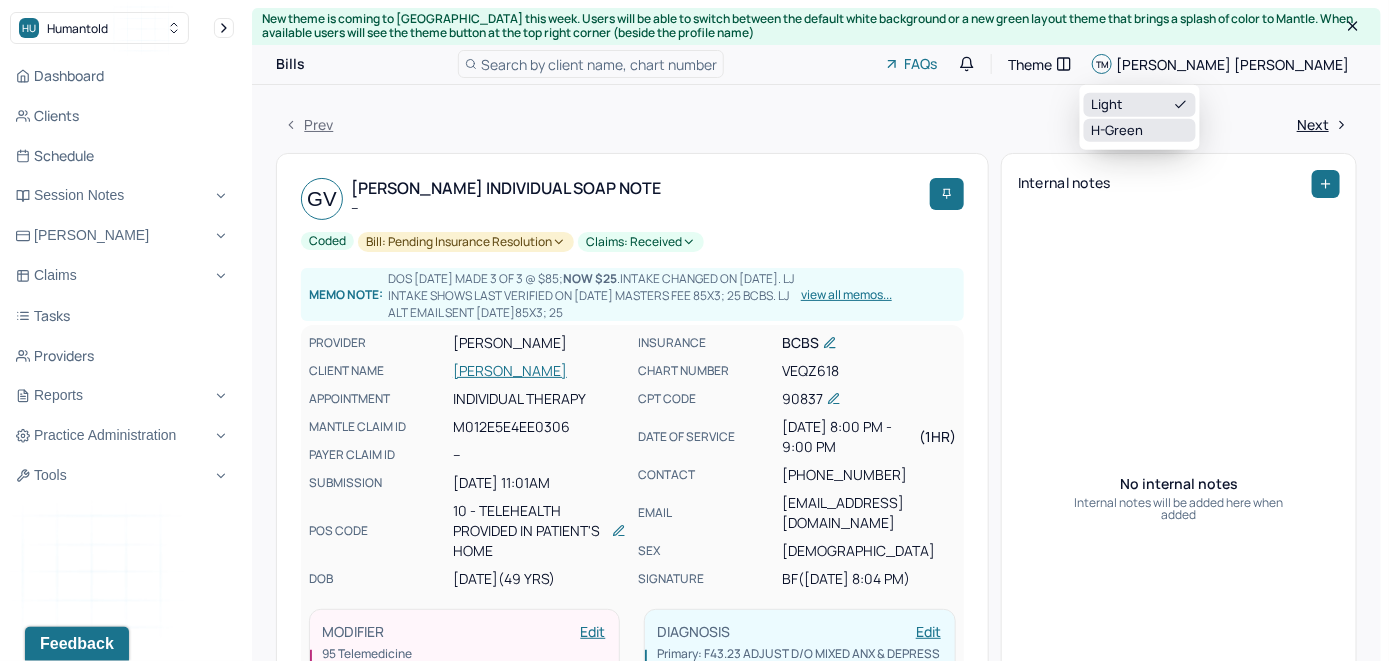 click on "H-green" at bounding box center [1140, 130] 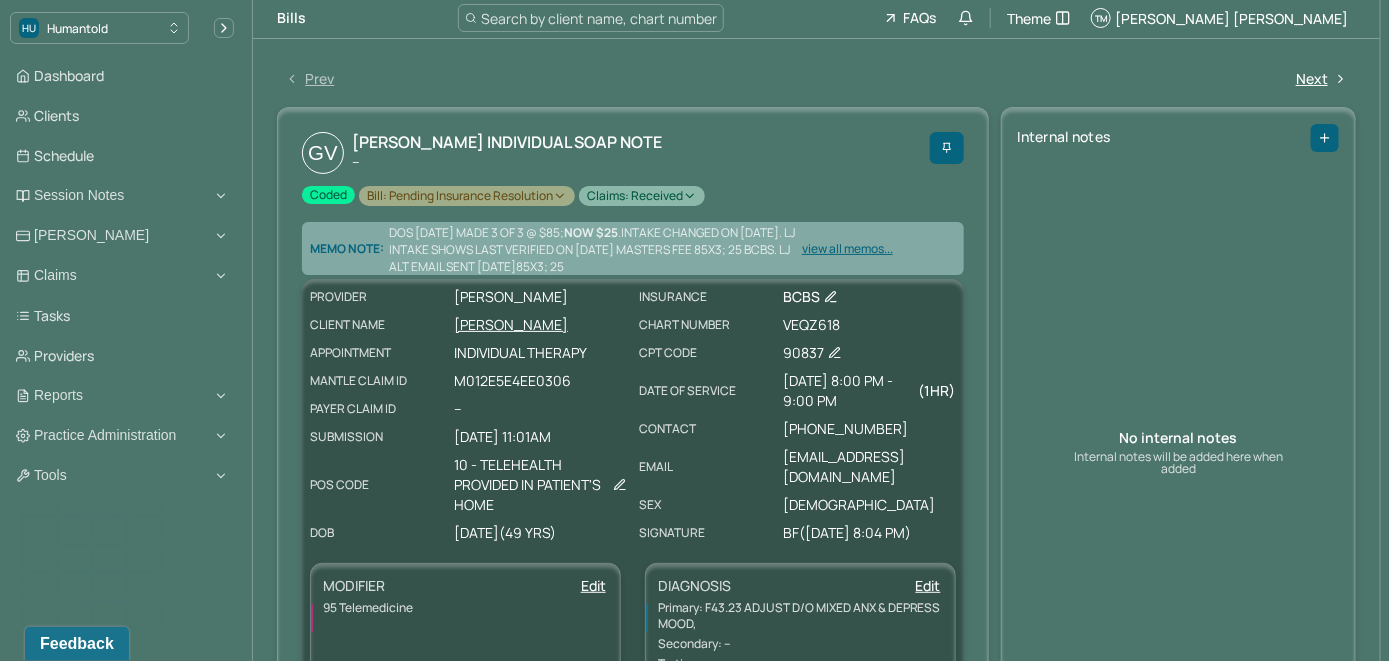 scroll, scrollTop: 0, scrollLeft: 0, axis: both 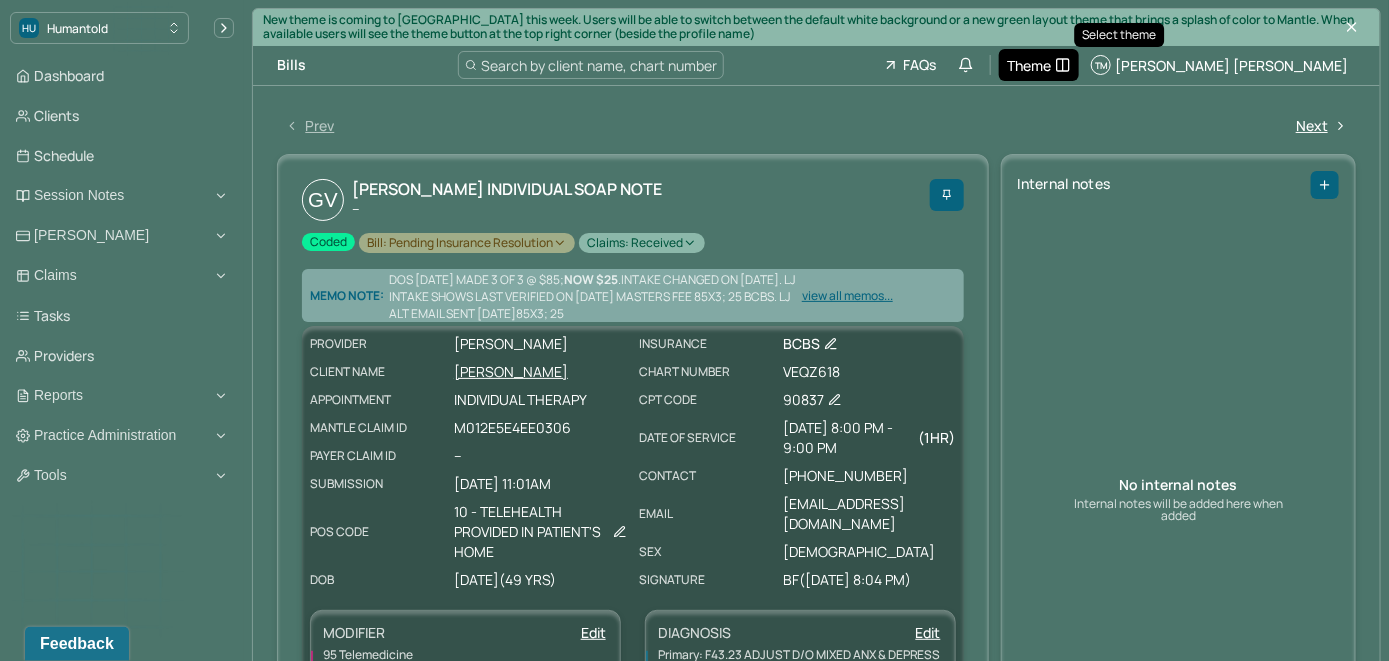 click on "Theme" at bounding box center [1029, 65] 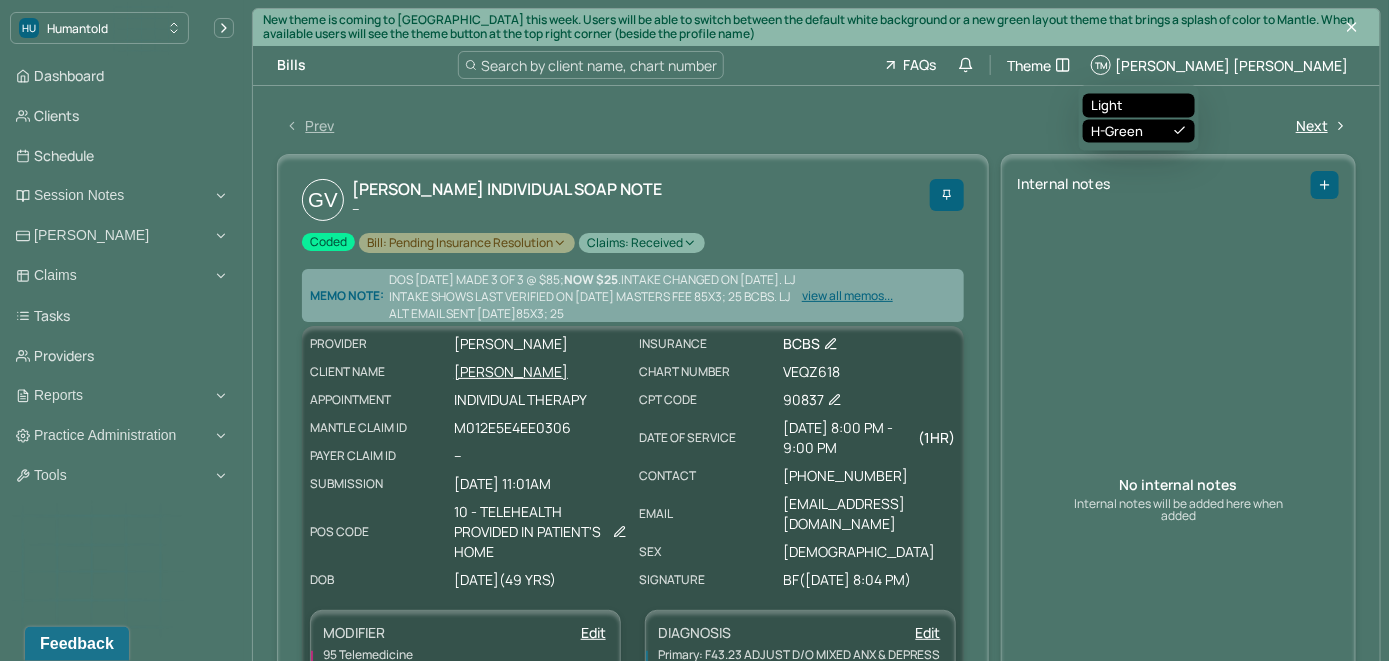 click on "Light" at bounding box center [1139, 106] 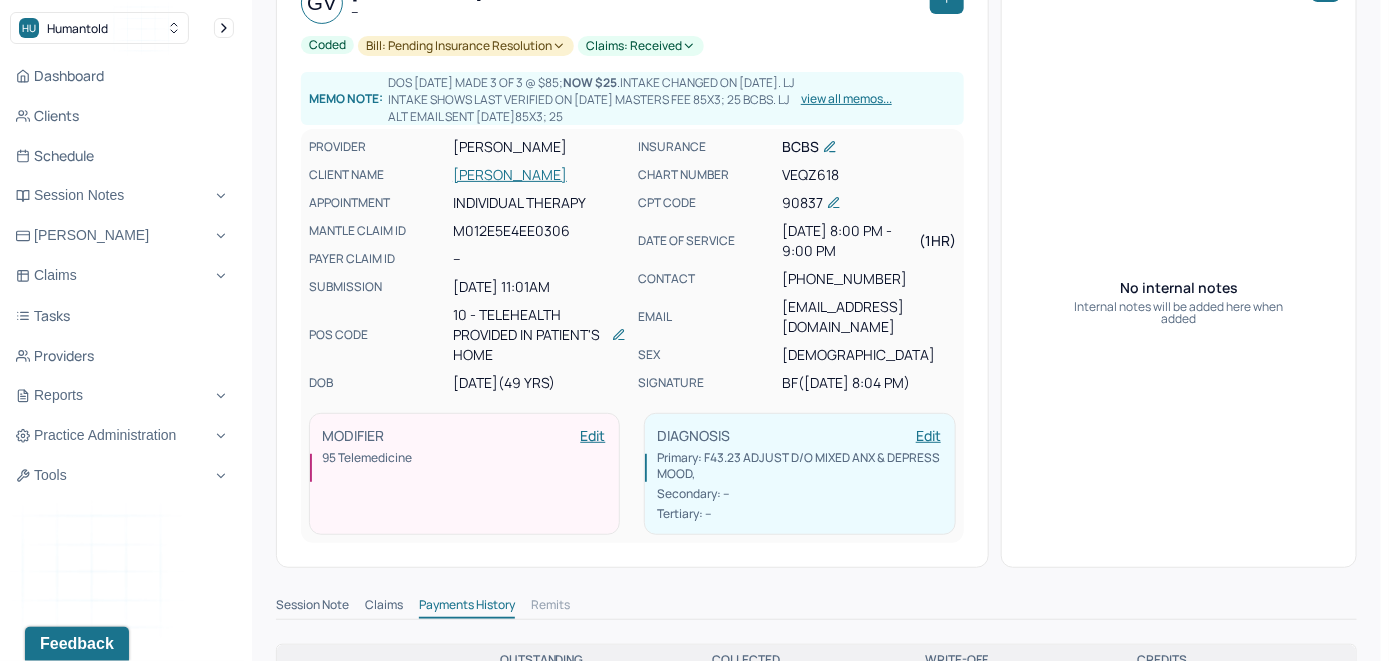 scroll, scrollTop: 200, scrollLeft: 0, axis: vertical 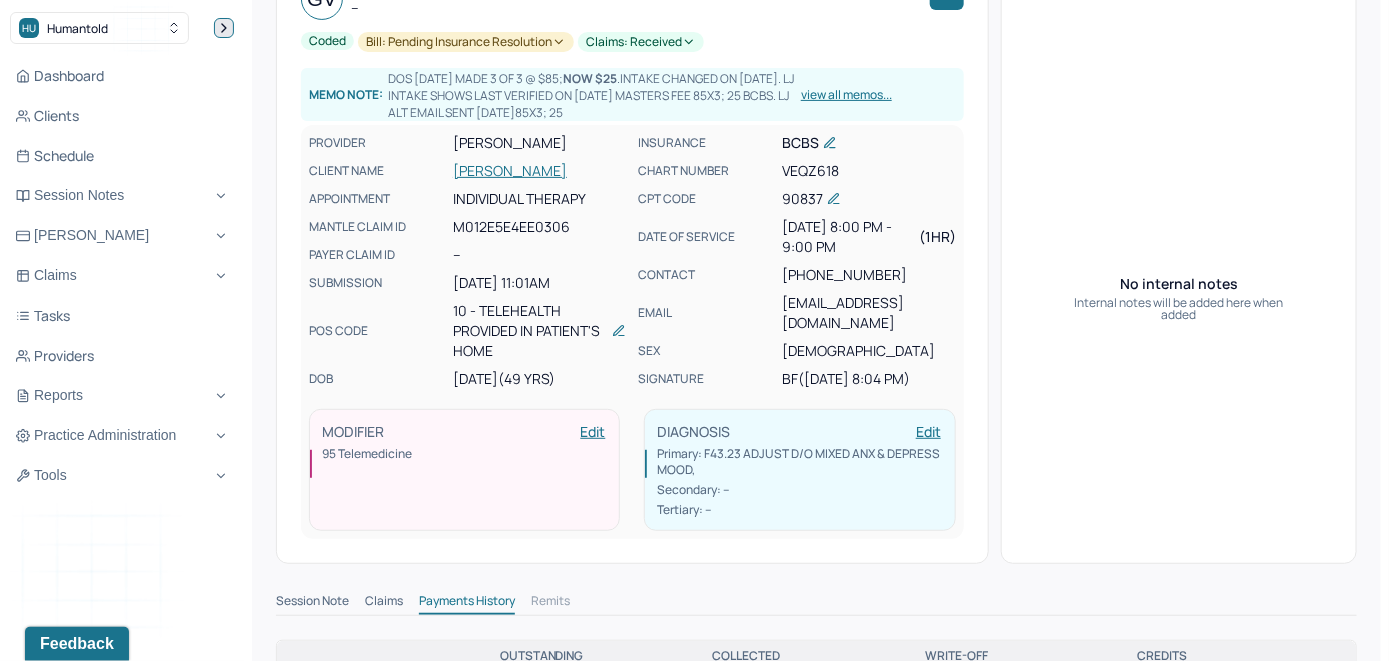 click 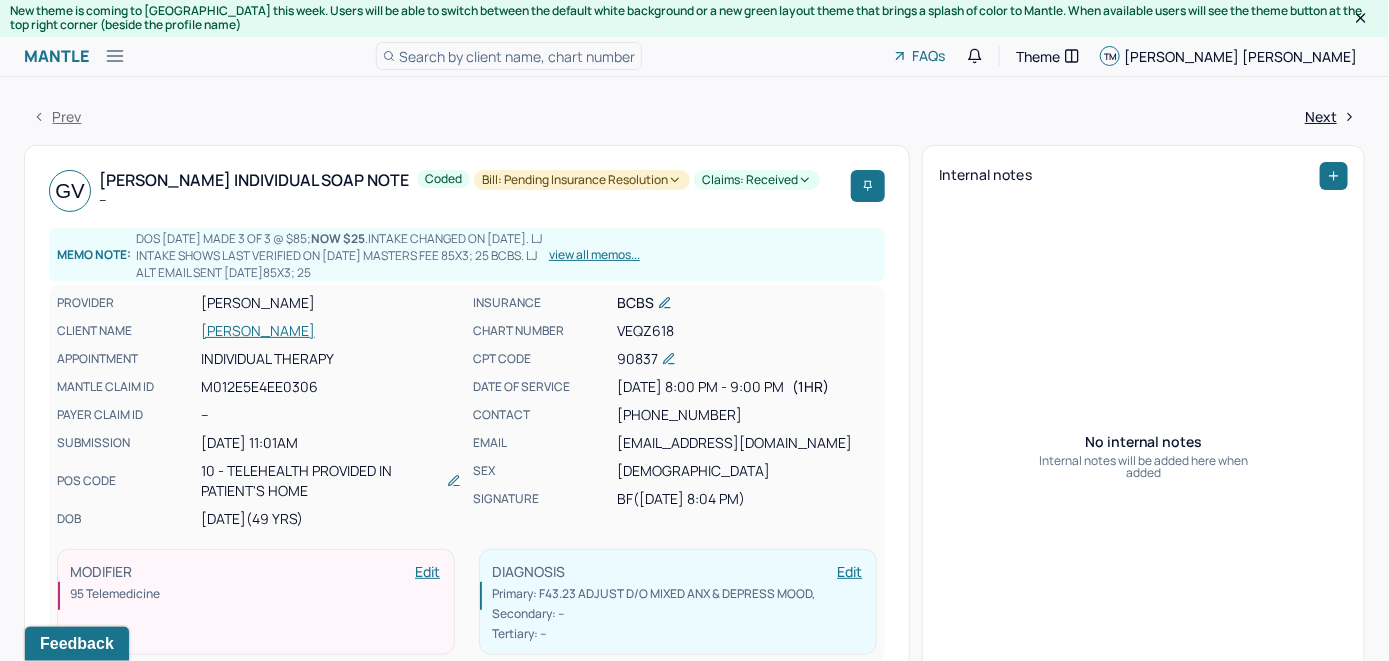 scroll, scrollTop: 0, scrollLeft: 0, axis: both 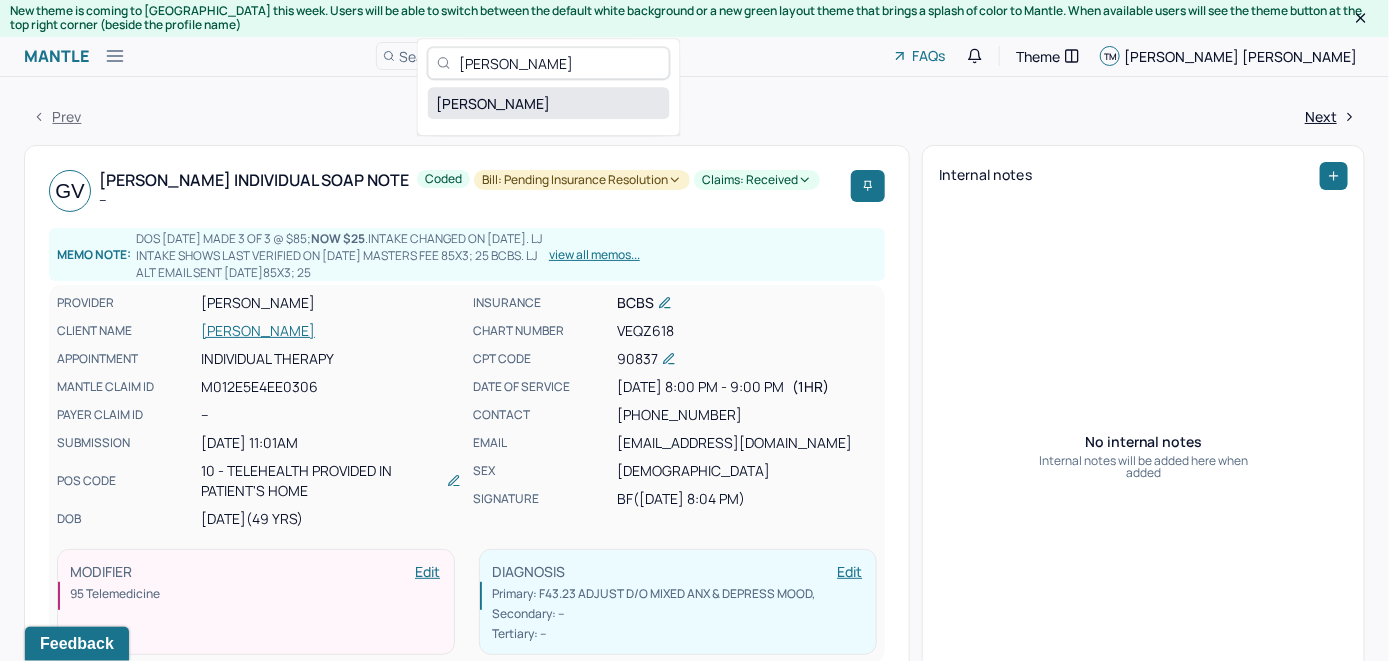 type on "Haley Gatley" 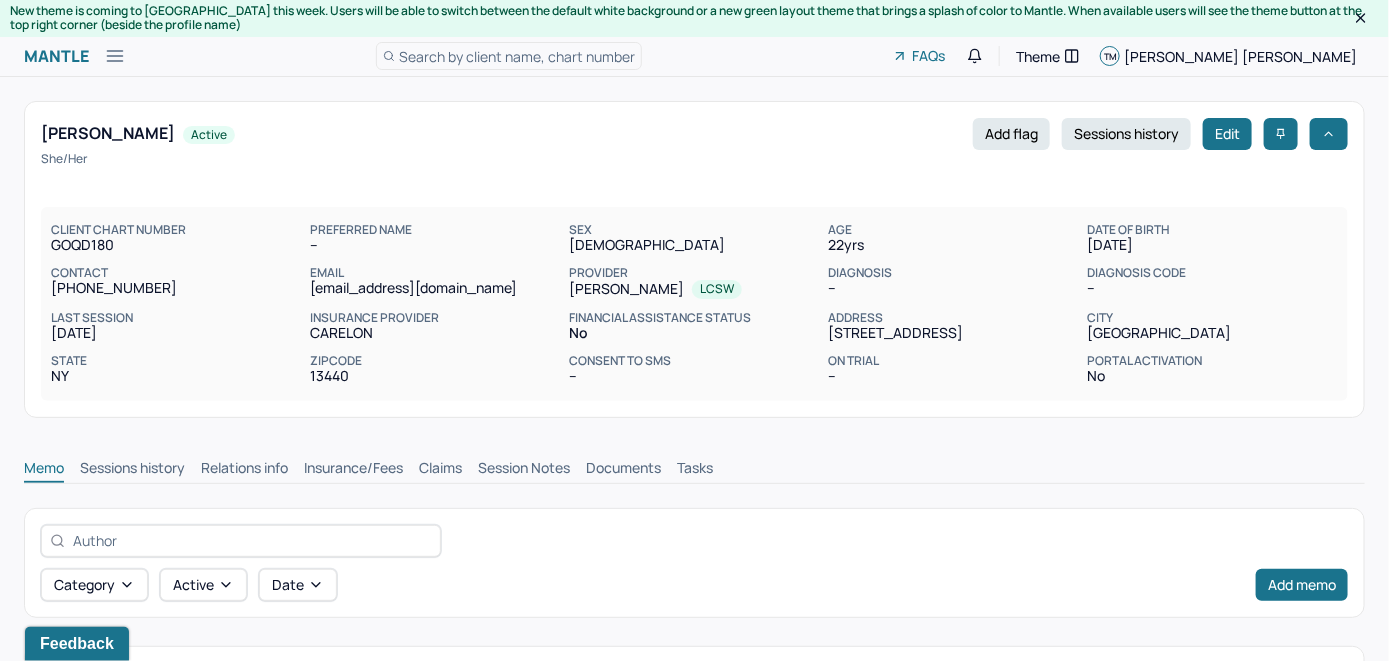 scroll, scrollTop: 0, scrollLeft: 0, axis: both 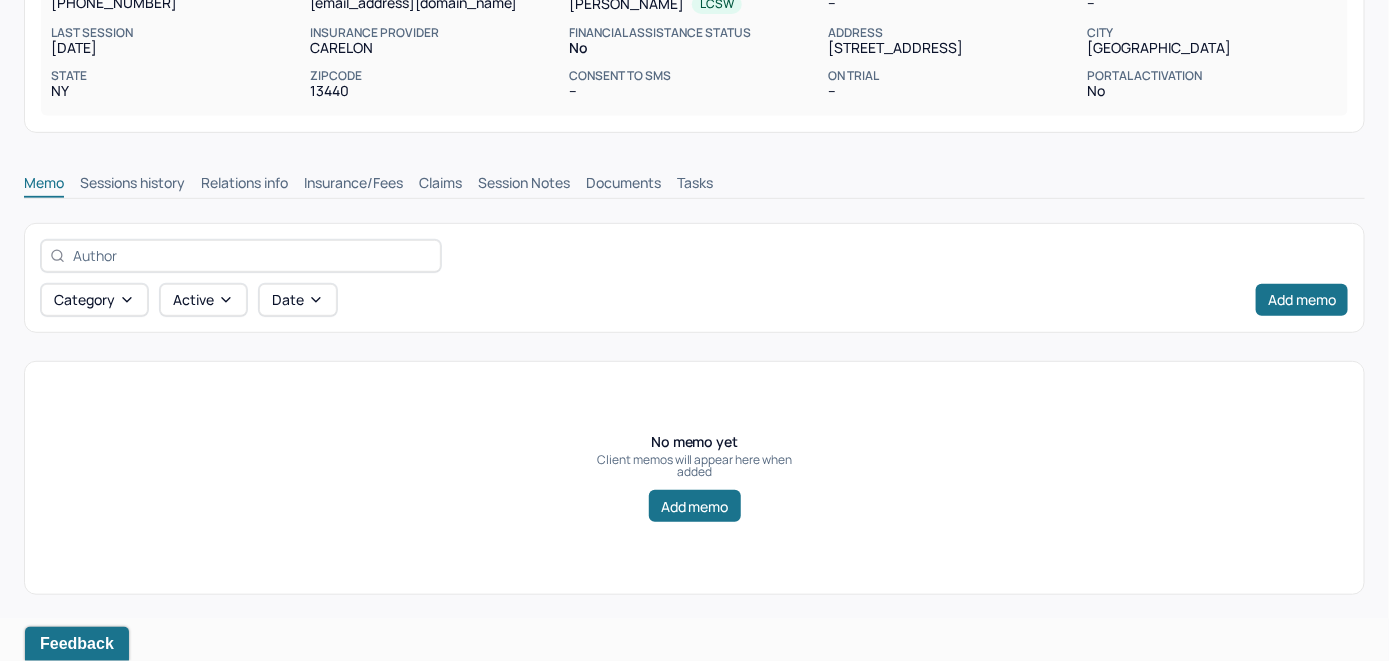 click on "Insurance/Fees" at bounding box center [353, 185] 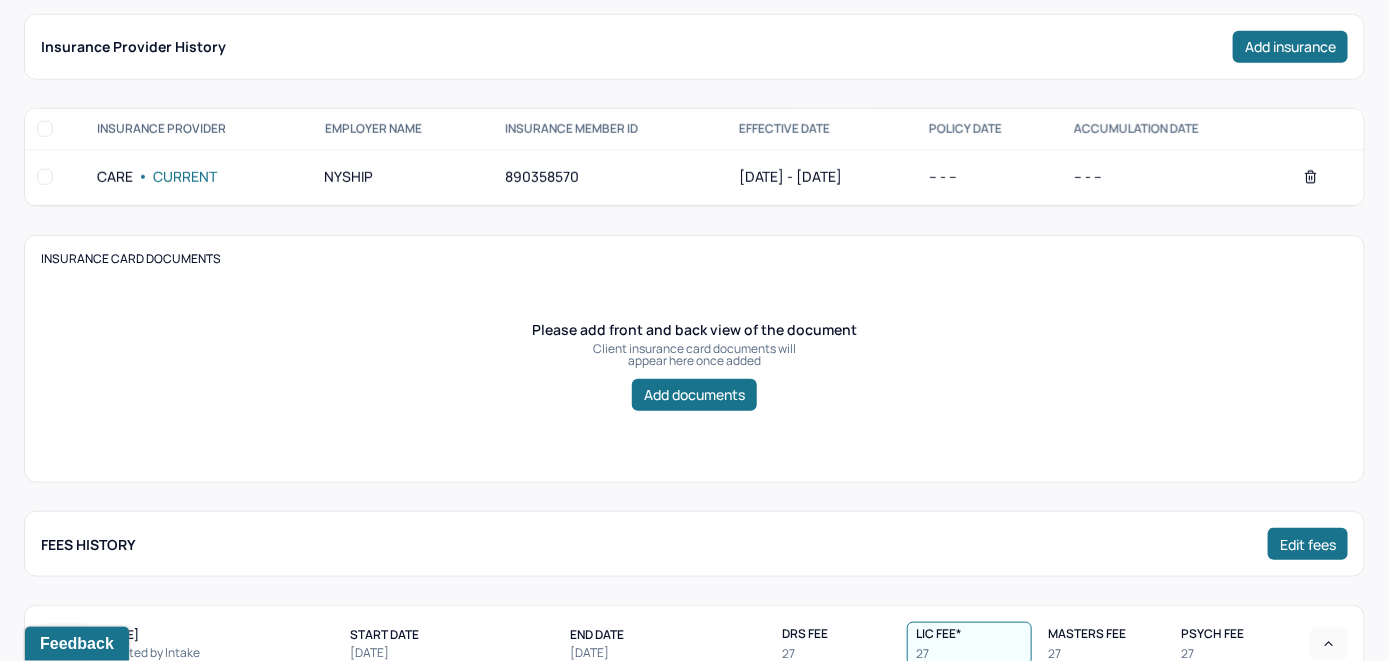 scroll, scrollTop: 285, scrollLeft: 0, axis: vertical 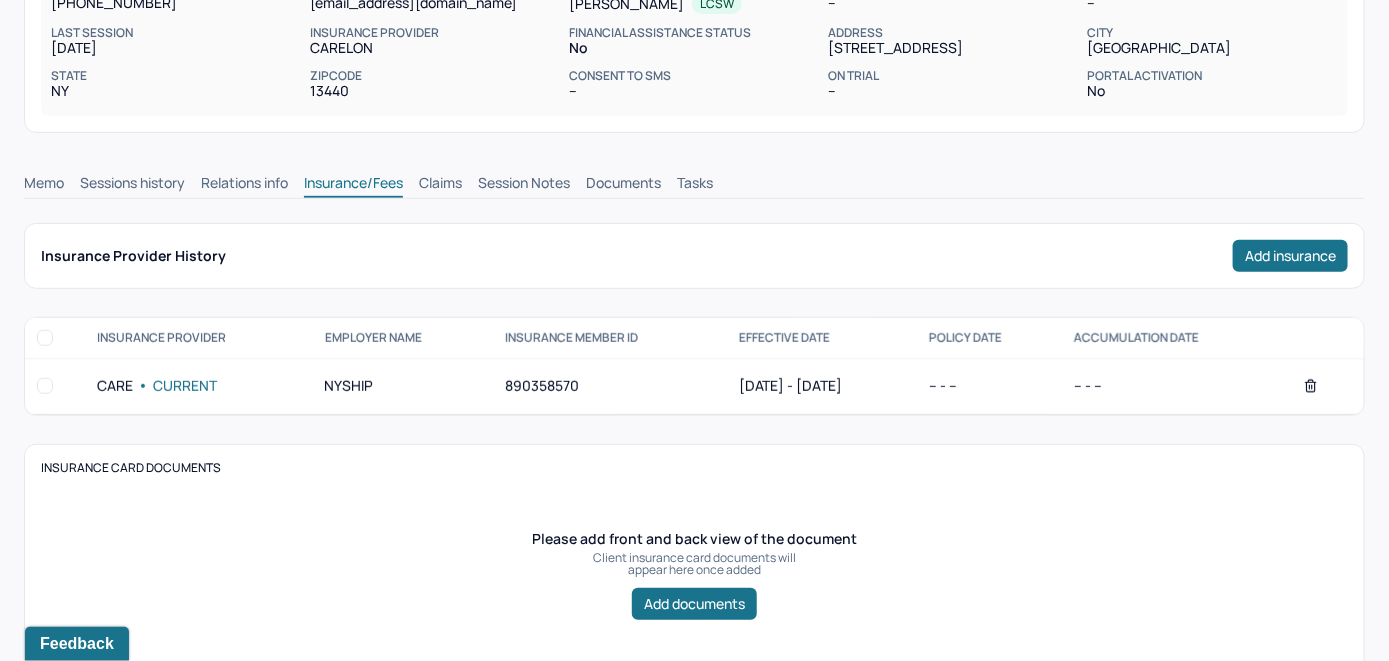 click on "Claims" at bounding box center (440, 185) 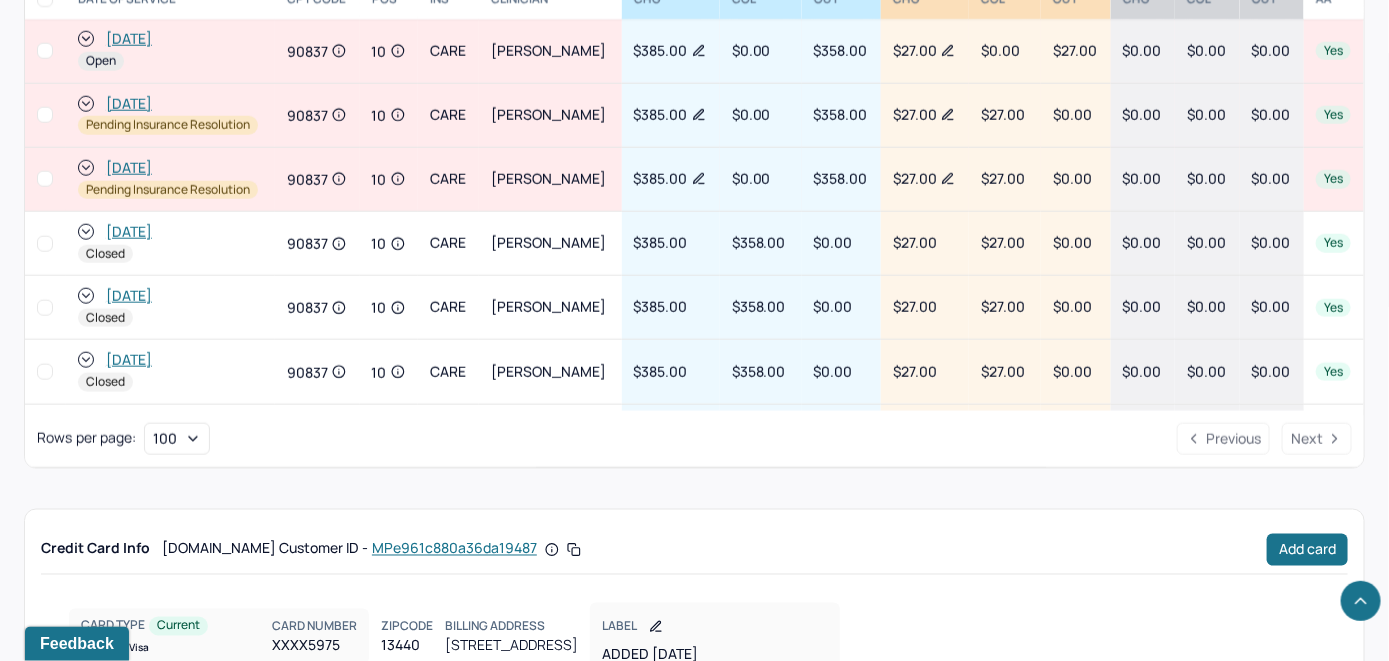 scroll, scrollTop: 985, scrollLeft: 0, axis: vertical 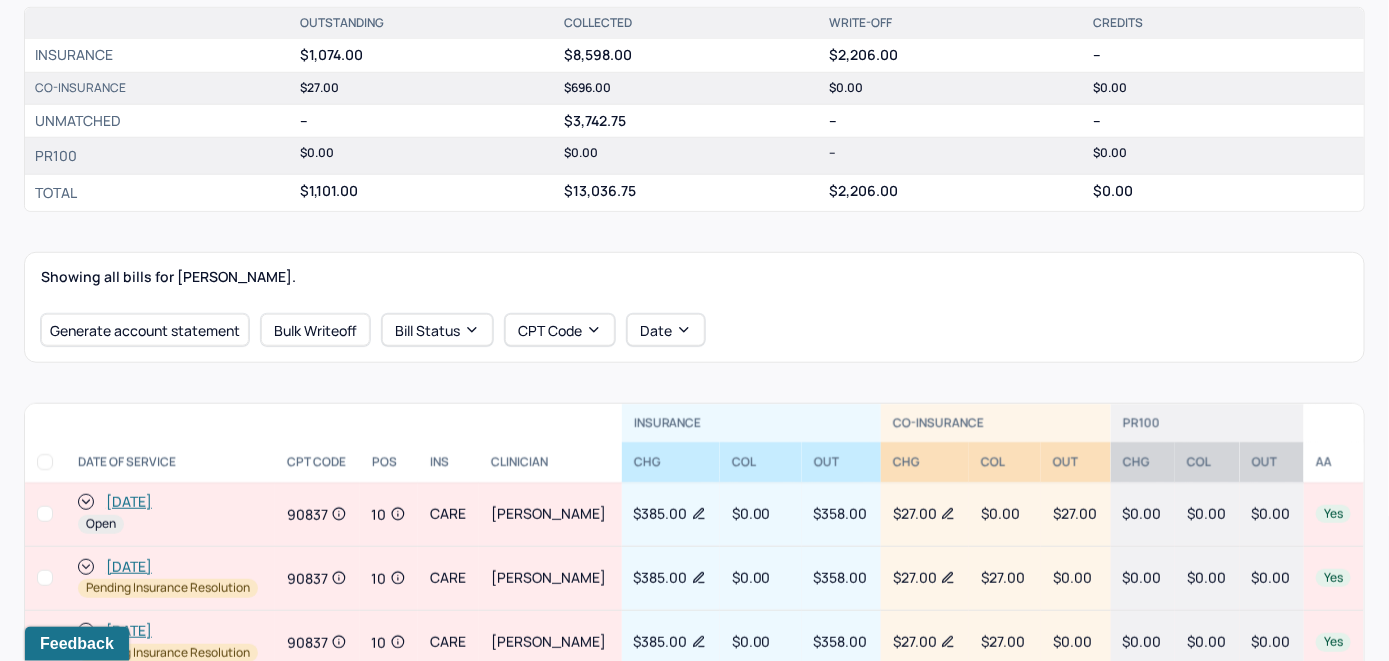 click on "[DATE]" at bounding box center (129, 502) 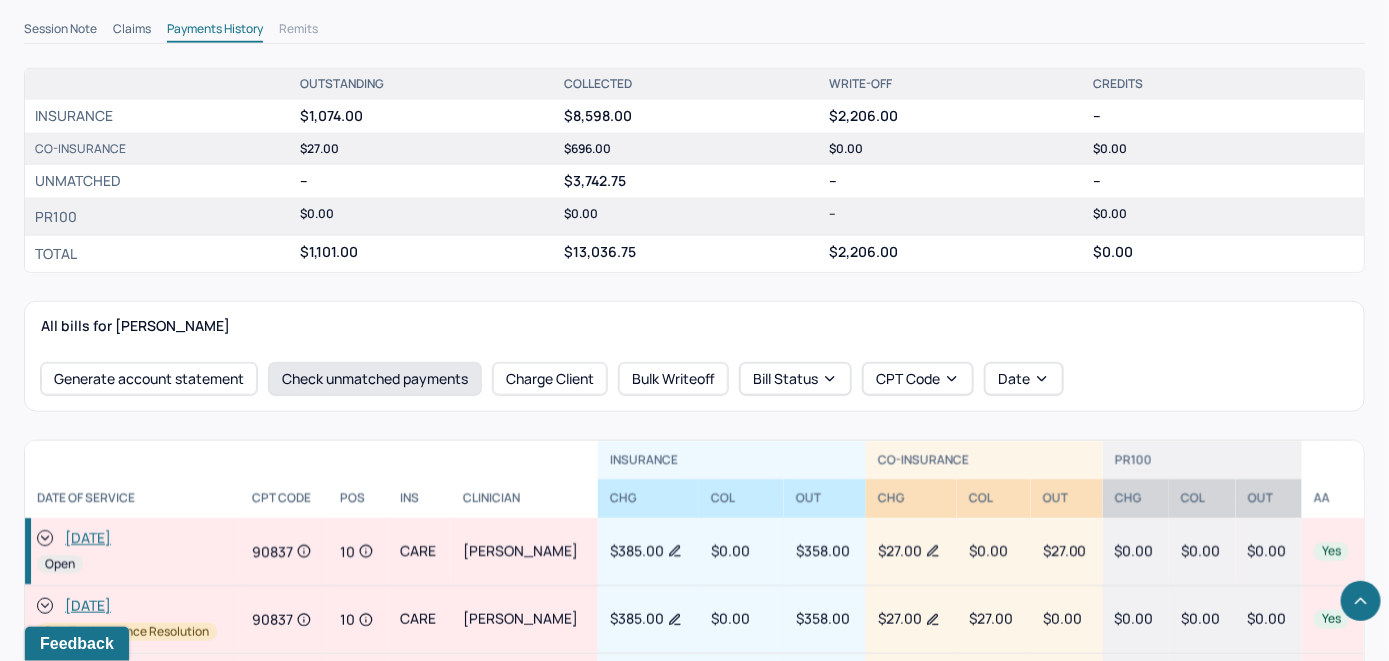 scroll, scrollTop: 635, scrollLeft: 0, axis: vertical 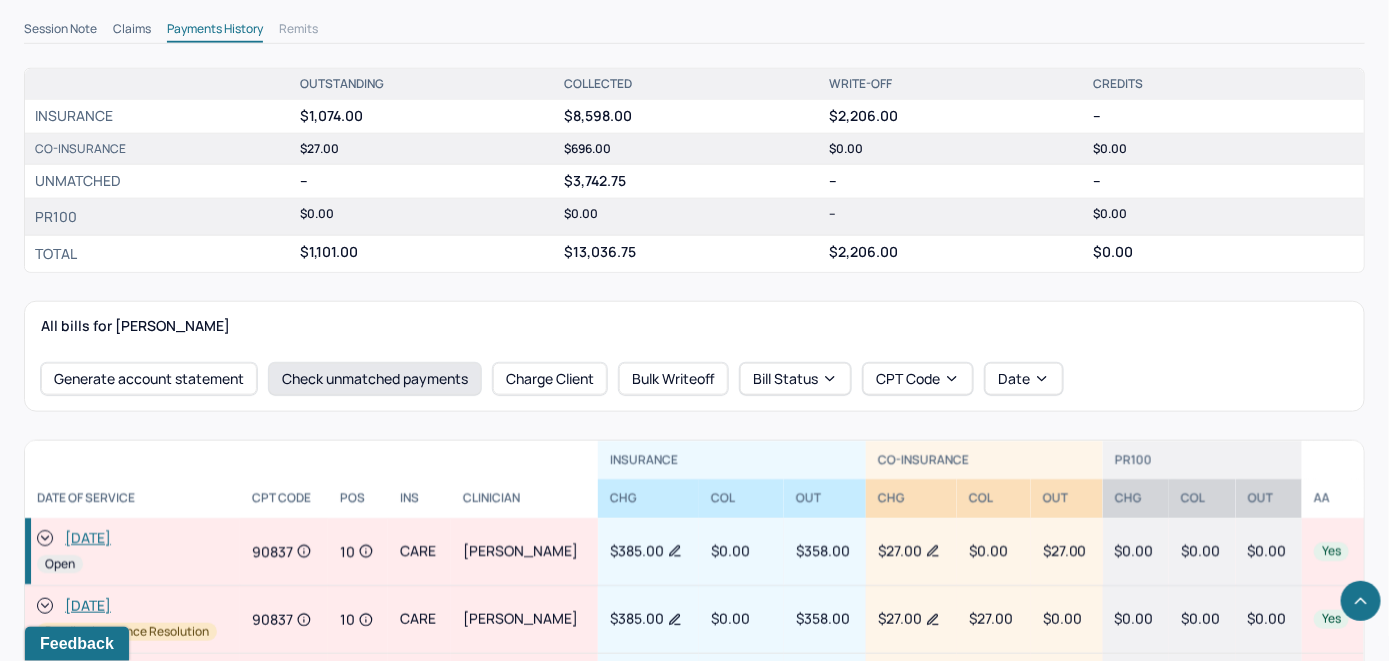 click on "Check unmatched payments" at bounding box center (375, 379) 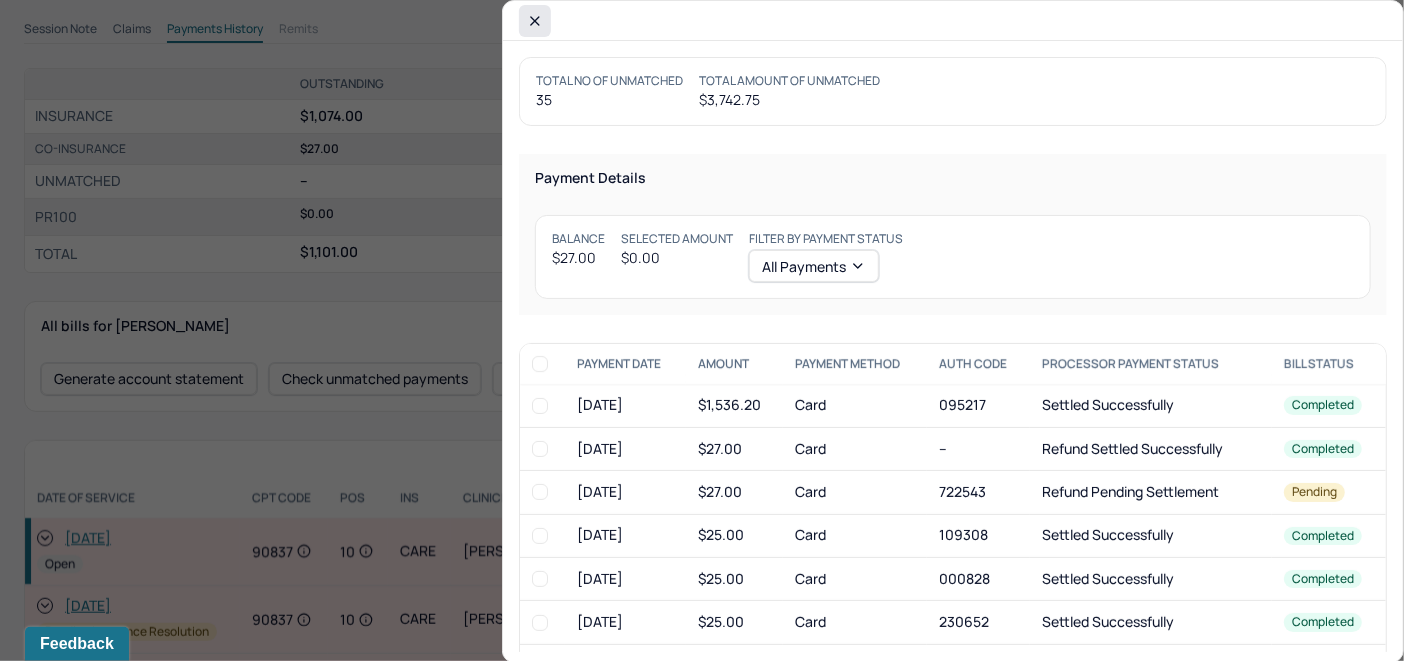 click 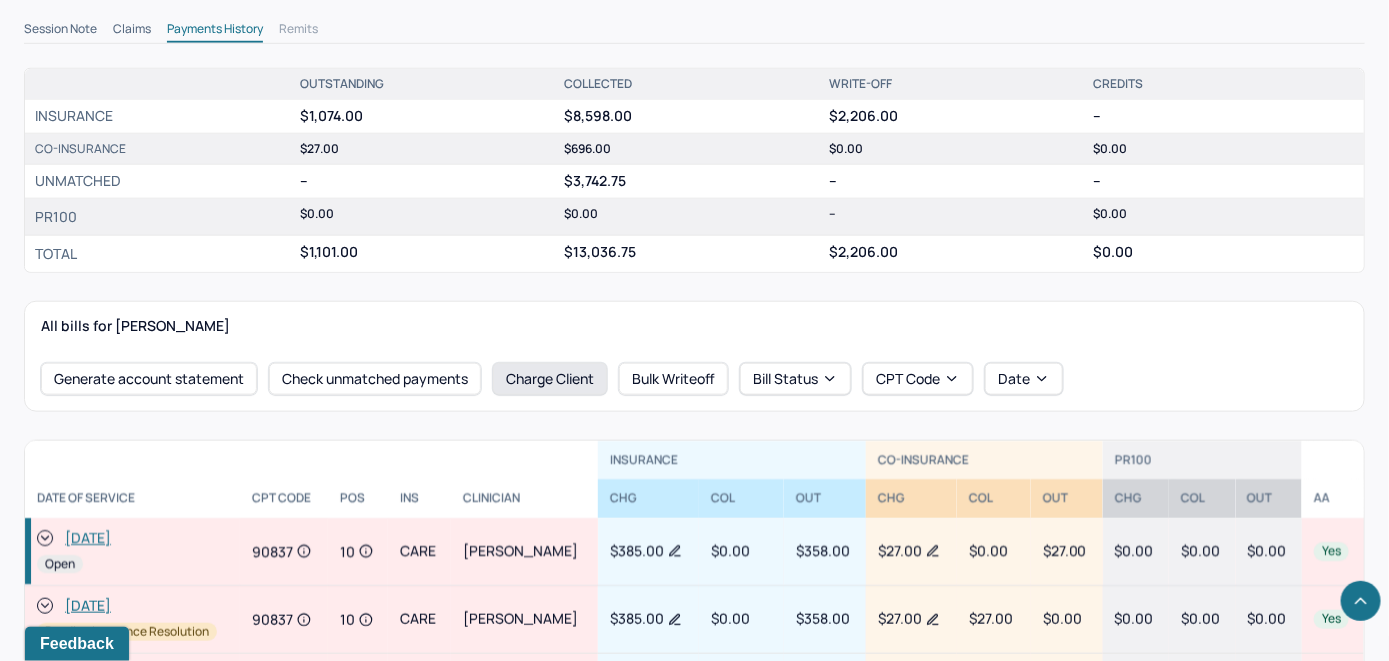 click on "Charge Client" at bounding box center (550, 379) 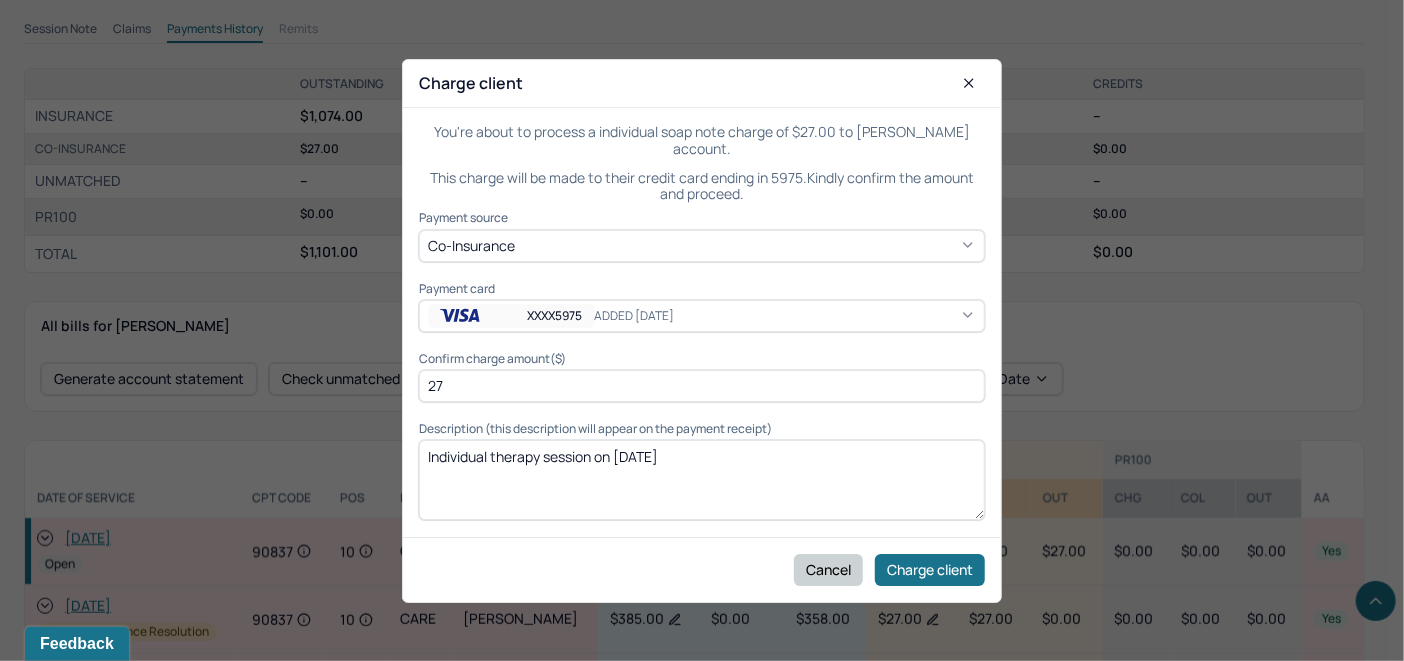 click on "Cancel" at bounding box center (828, 569) 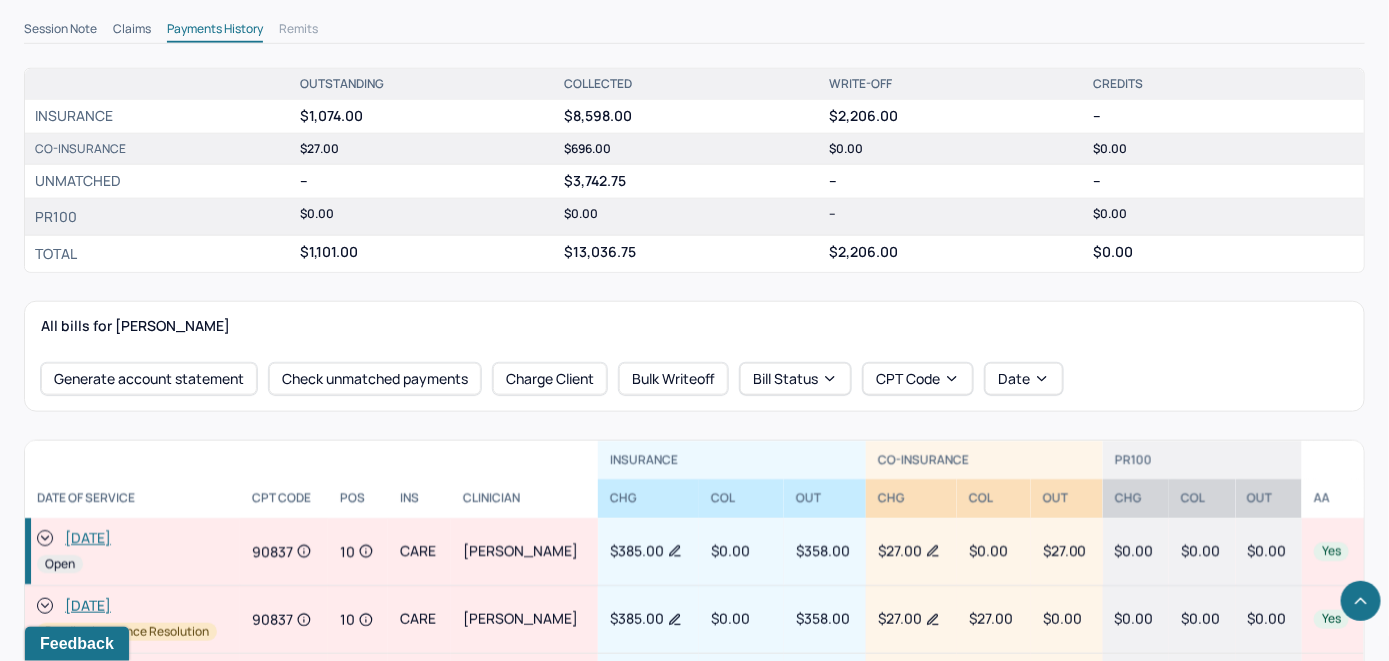 click 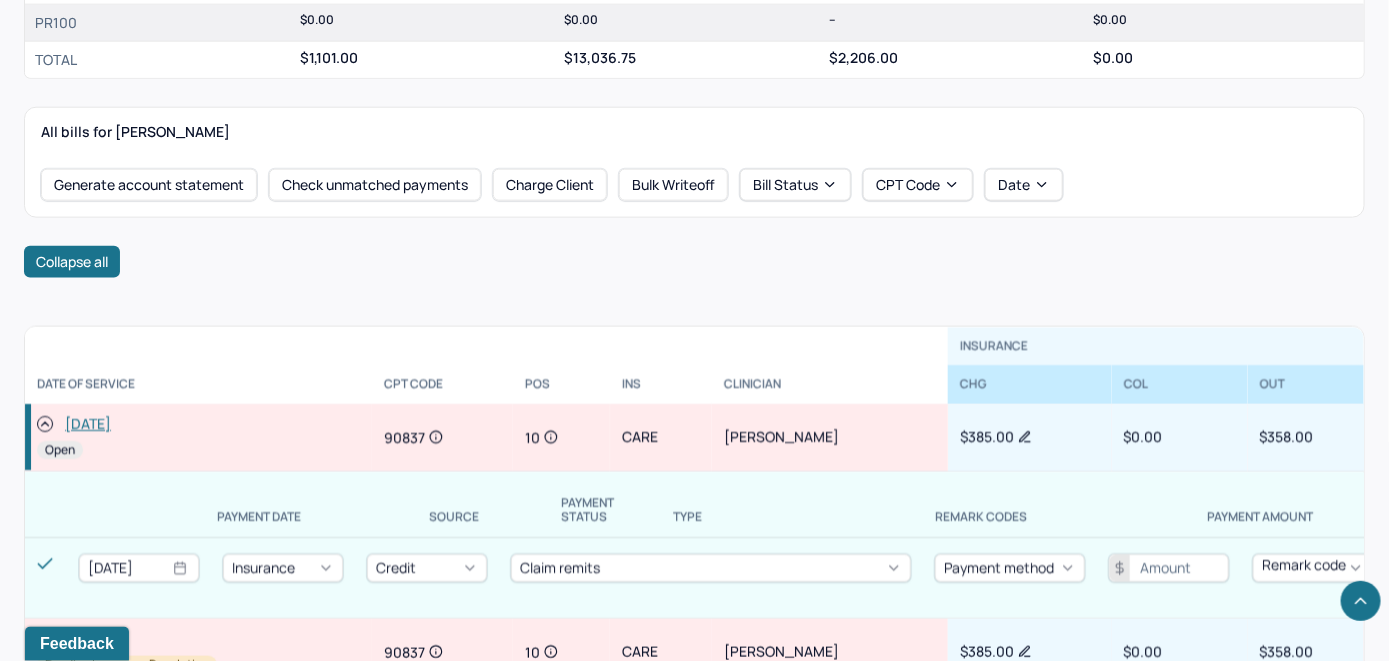 scroll, scrollTop: 835, scrollLeft: 0, axis: vertical 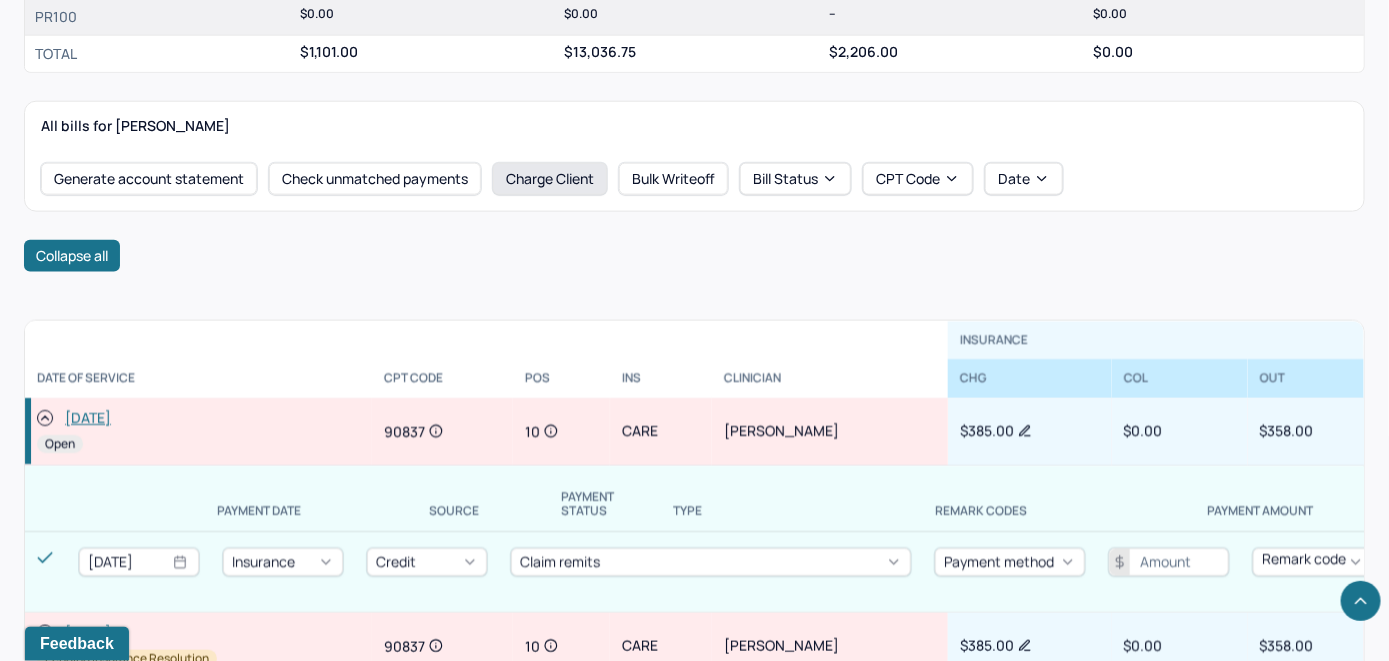 click on "Charge Client" at bounding box center [550, 179] 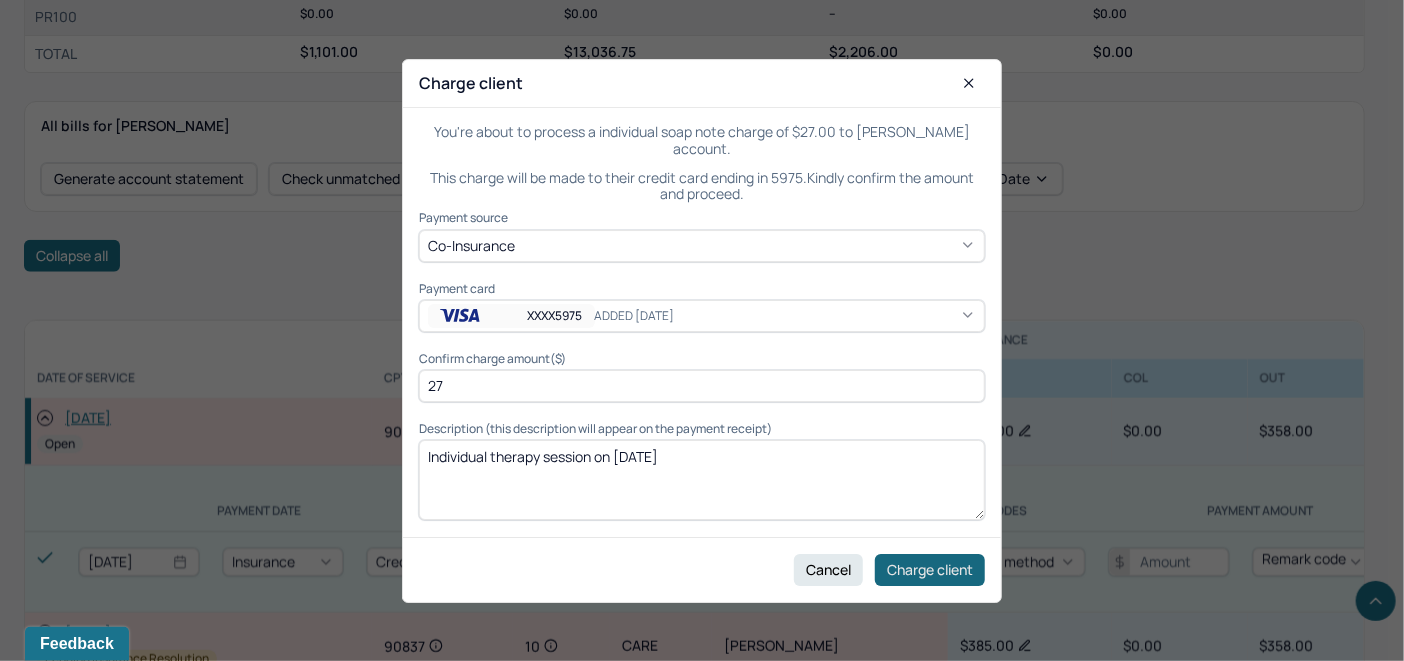click on "Charge client" at bounding box center (930, 569) 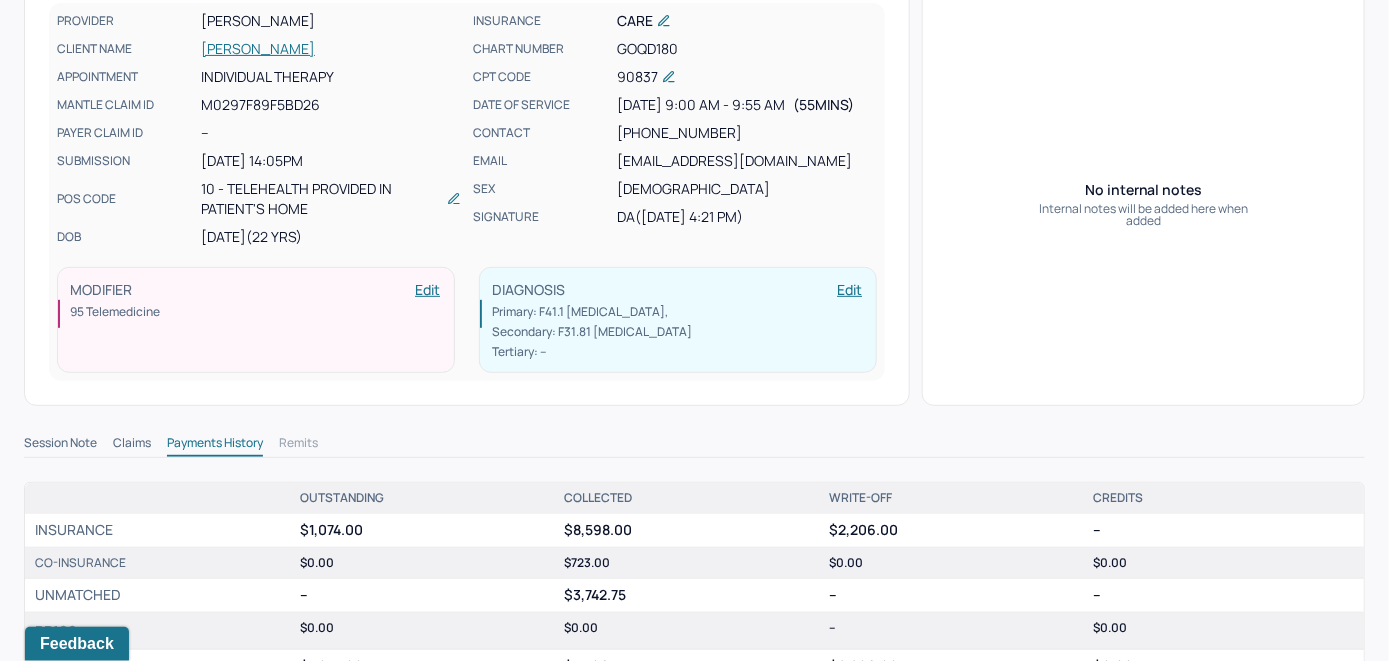 scroll, scrollTop: 0, scrollLeft: 0, axis: both 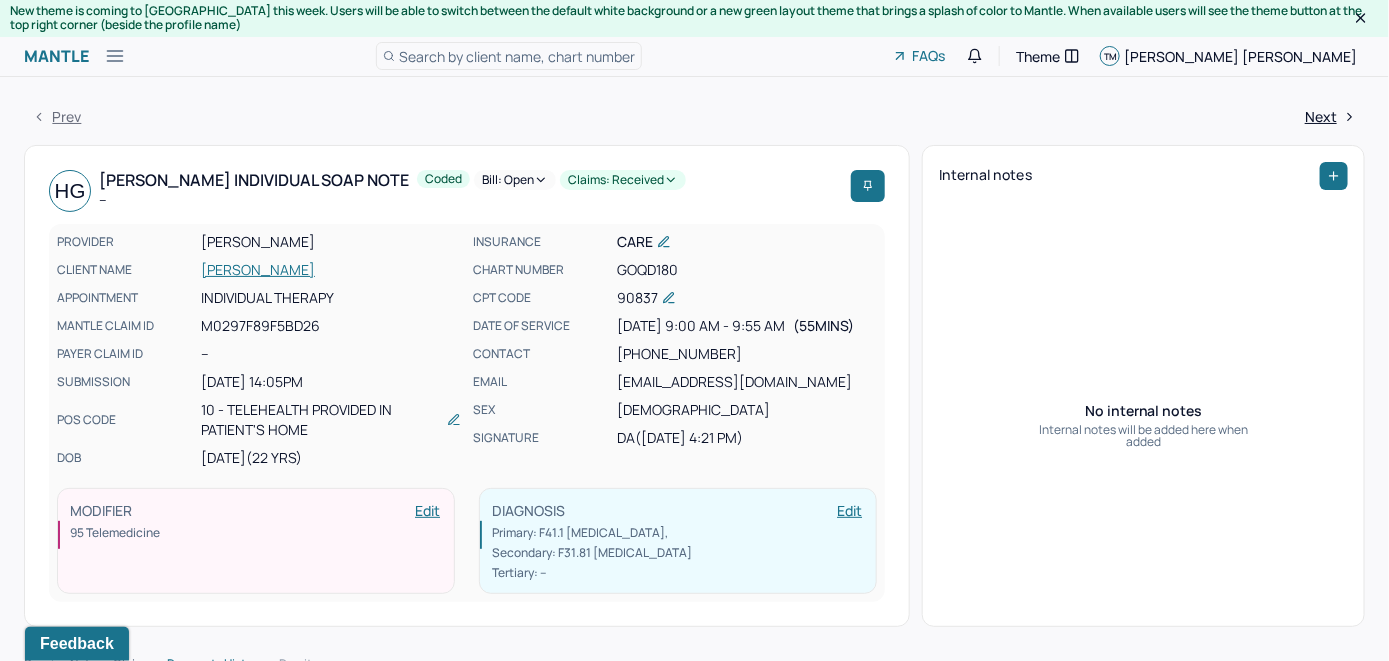 click on "HG Haley's   Individual soap note -- Coded Bill: Open Claims: received PROVIDER ALIPERTI, DEANNA CLIENT NAME GATLEY, HALEY APPOINTMENT Individual therapy   MANTLE CLAIM ID M0297F89F5BD26 PAYER CLAIM ID -- SUBMISSION 07/28/2025 14:05PM POS CODE 10 - Telehealth Provided in Patient's Home DOB 10/08/2002  (22 Yrs) INSURANCE CARE CHART NUMBER GOQD180 CPT CODE 90837 DATE OF SERVICE 07/24/2025   9:00 AM   -   9:55 AM ( 55mins ) CONTACT (315) 338-1406 EMAIL haygat3@gmail.com SEX female SIGNATURE DA  (07/24/2025, 4:21 PM) MODIFIER Edit 95 Telemedicine DIAGNOSIS Edit Primary:   F41.1 GENERALIZED ANXIETY DISORDER ,  Secondary:   F31.81 BIPOLAR II DISORDER  Tertiary:   --" at bounding box center (467, 386) 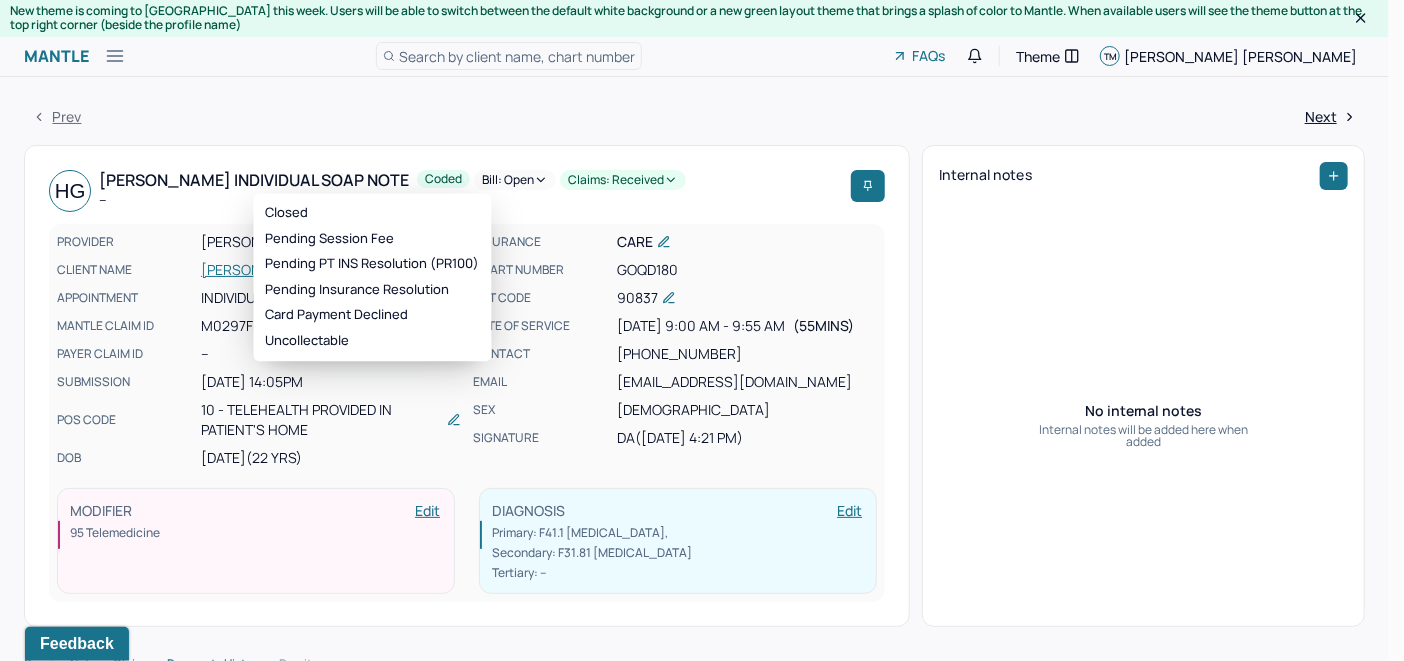 click on "Bill: Open" at bounding box center (515, 180) 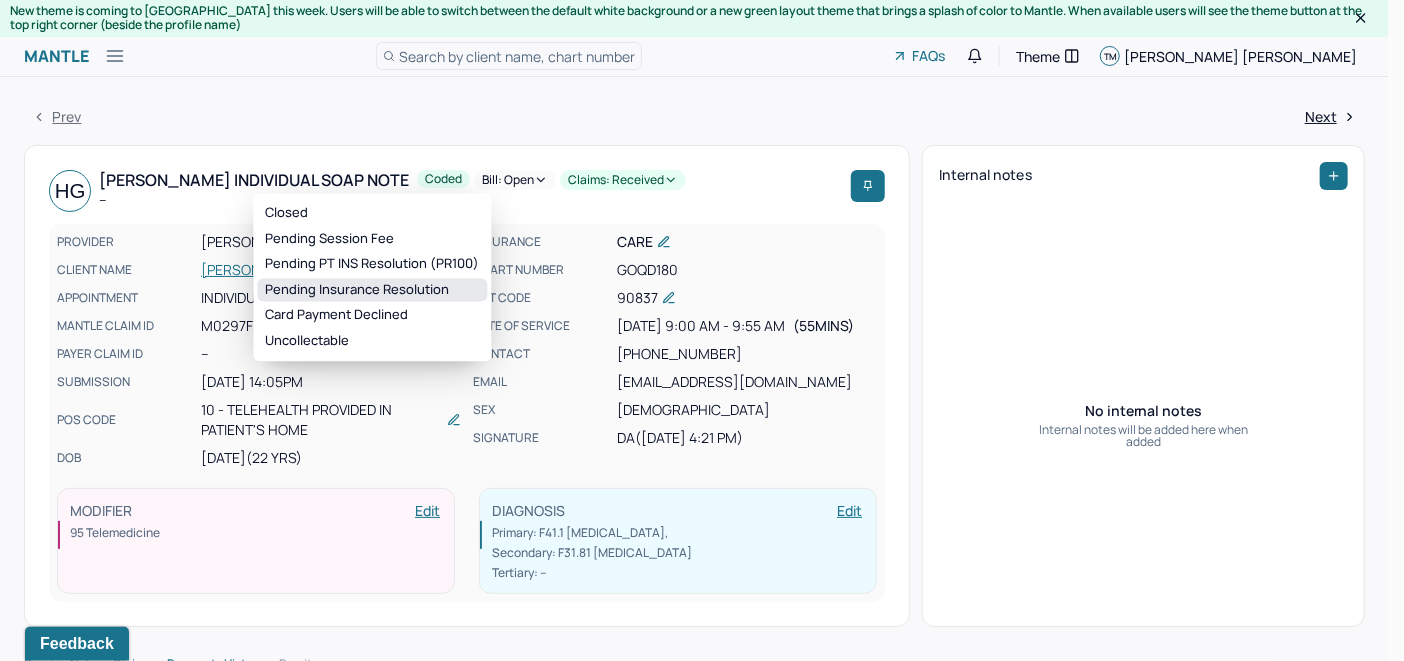 click on "Pending Insurance Resolution" at bounding box center (373, 290) 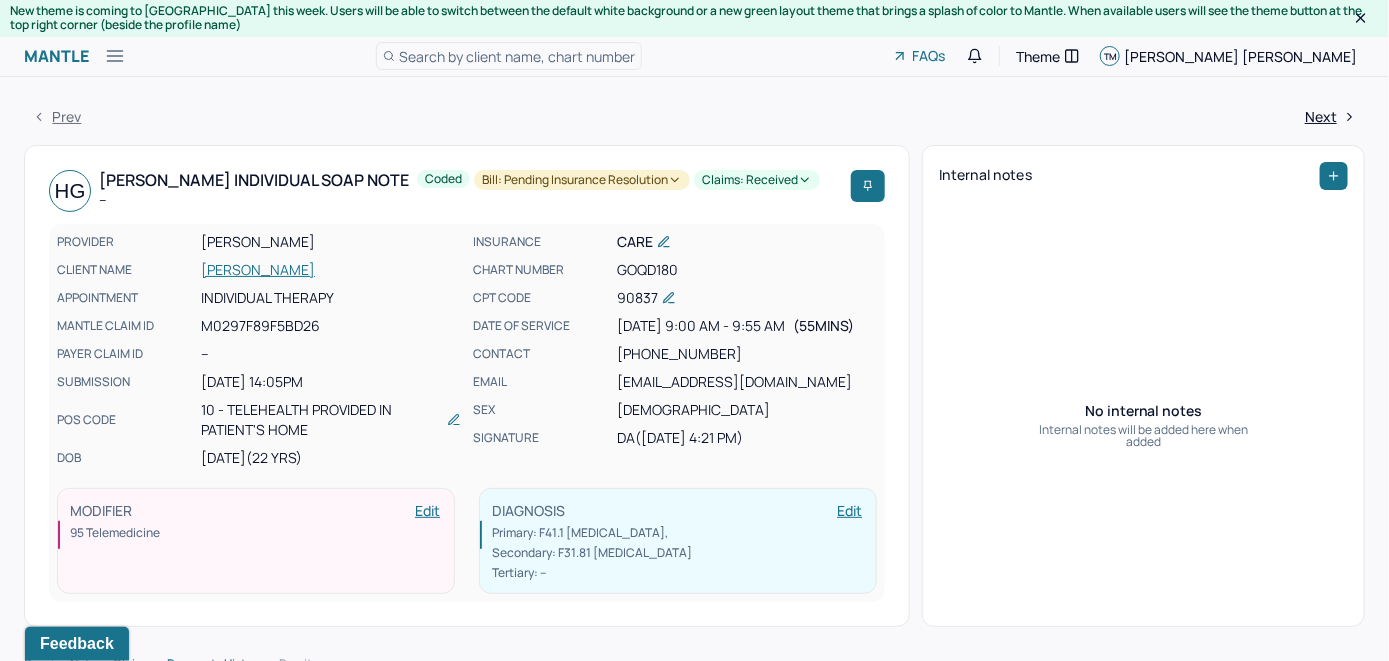 click on "Search by client name, chart number" at bounding box center [517, 56] 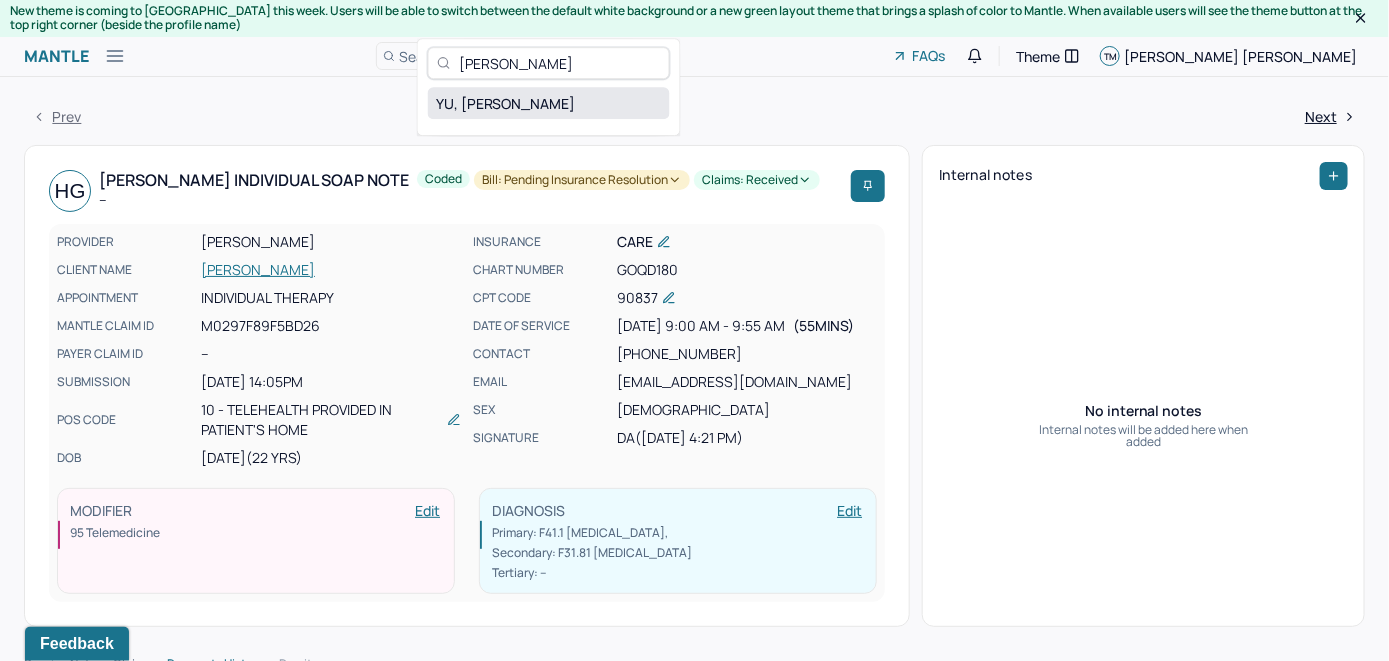 type on "Hao yi Yu" 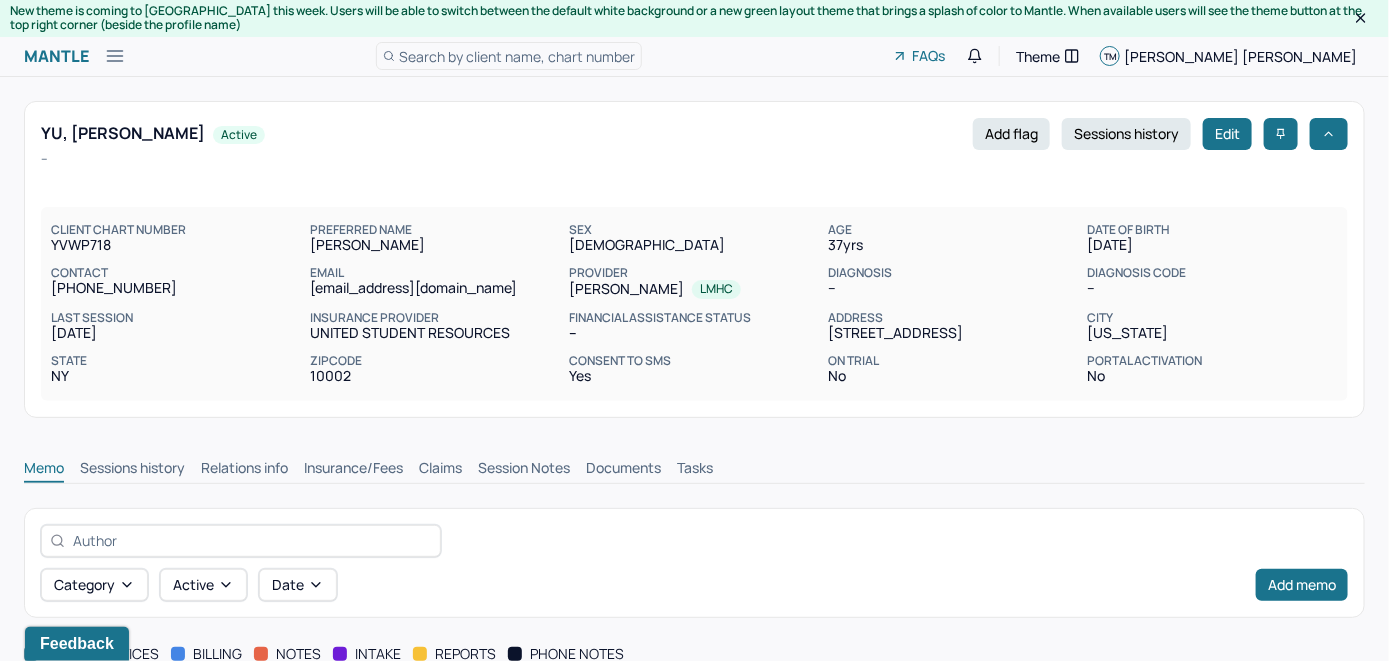 scroll, scrollTop: 0, scrollLeft: 0, axis: both 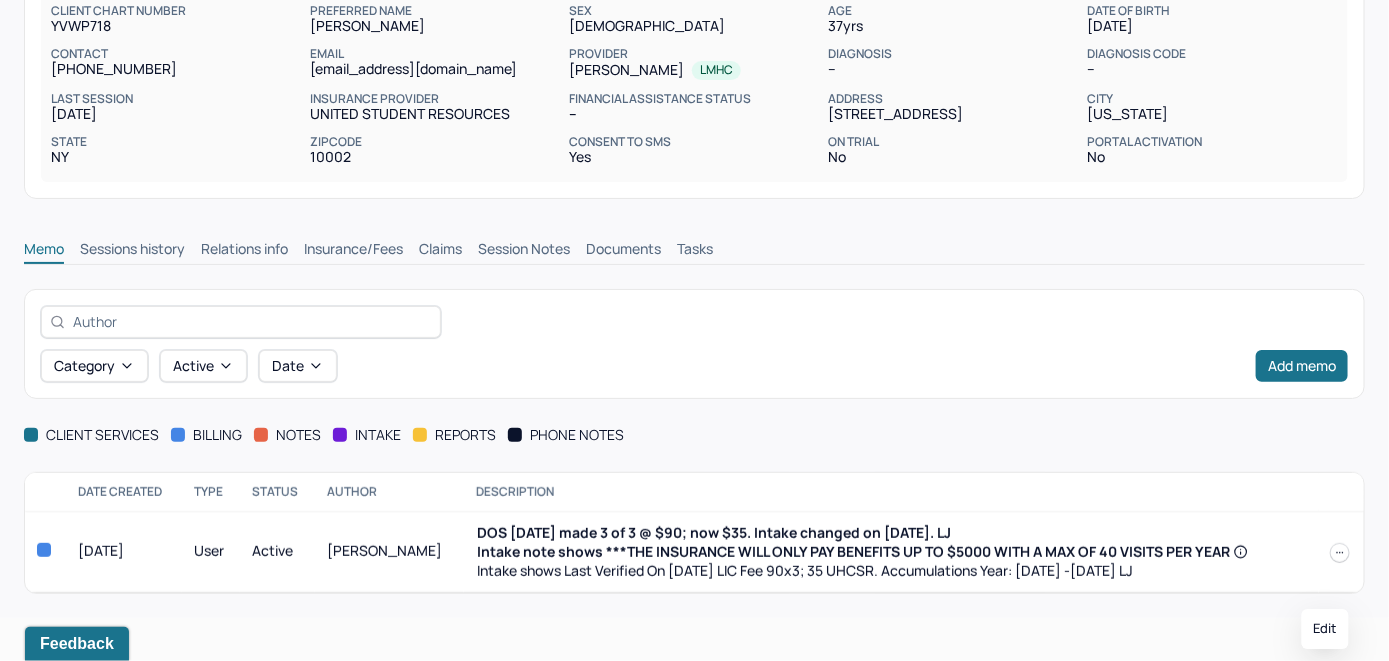 click at bounding box center (1340, 553) 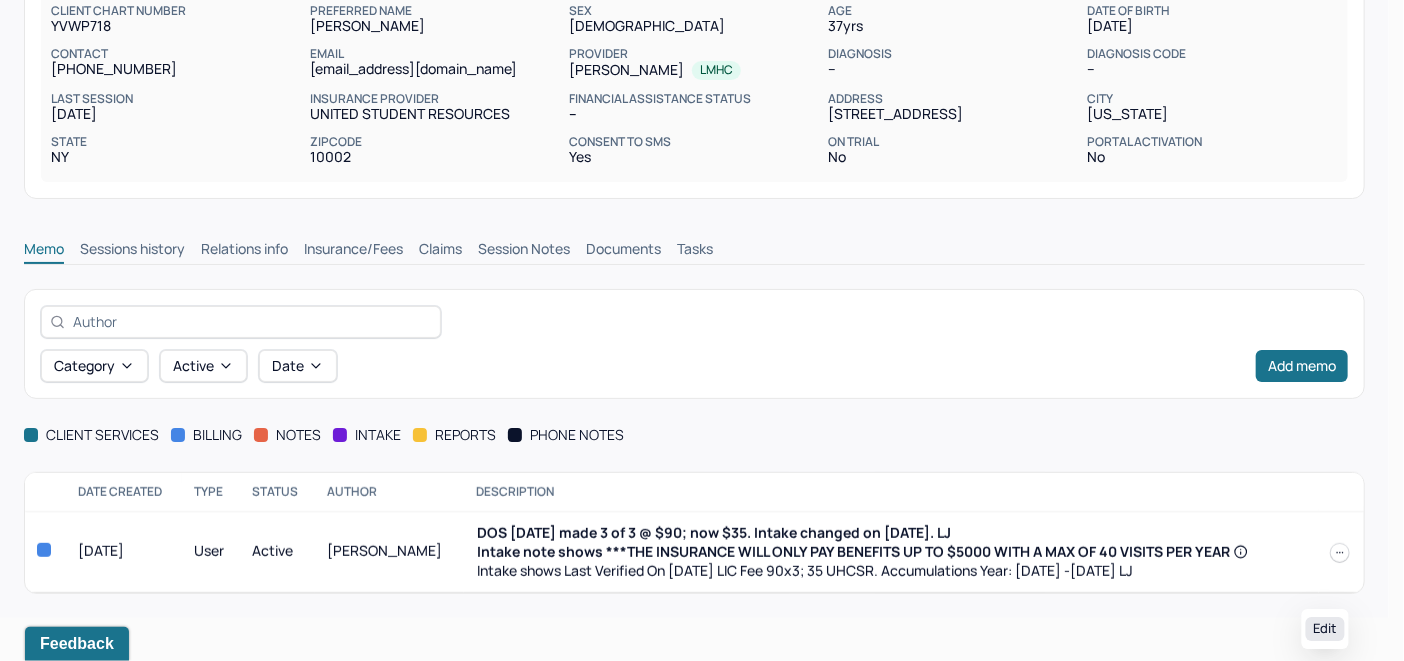 click on "Edit" at bounding box center (1325, 629) 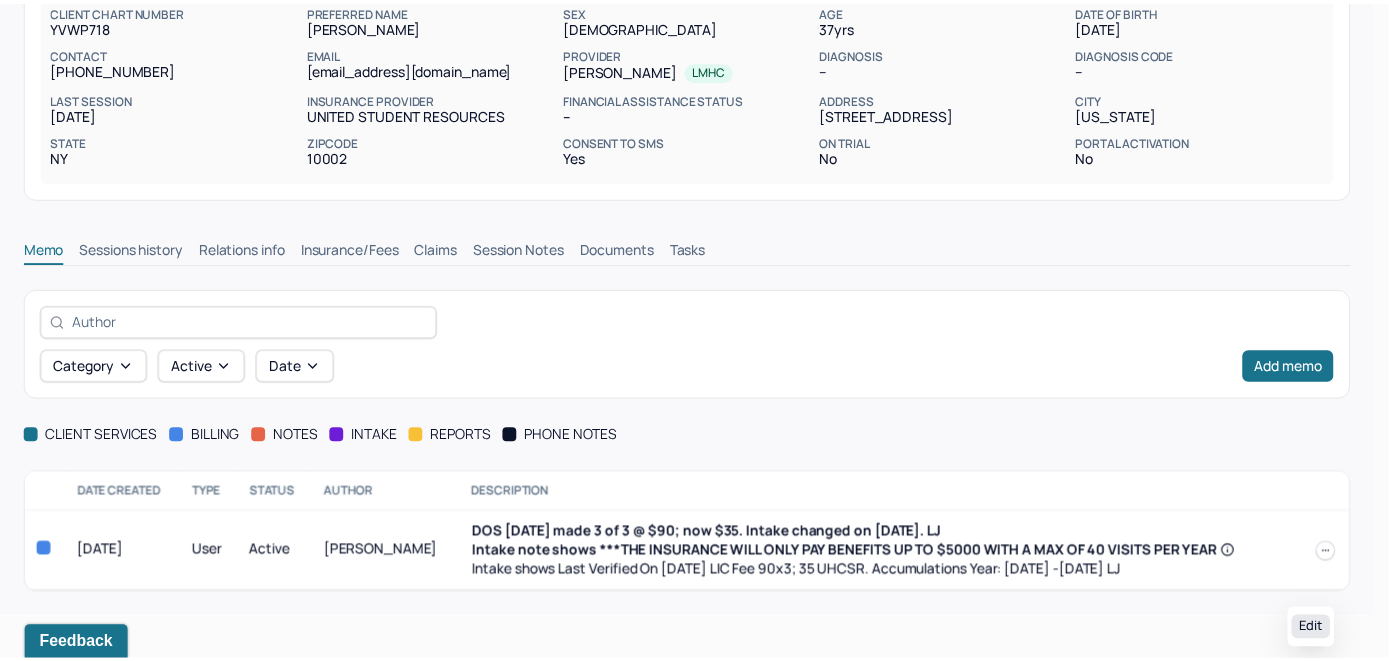 scroll, scrollTop: 175, scrollLeft: 0, axis: vertical 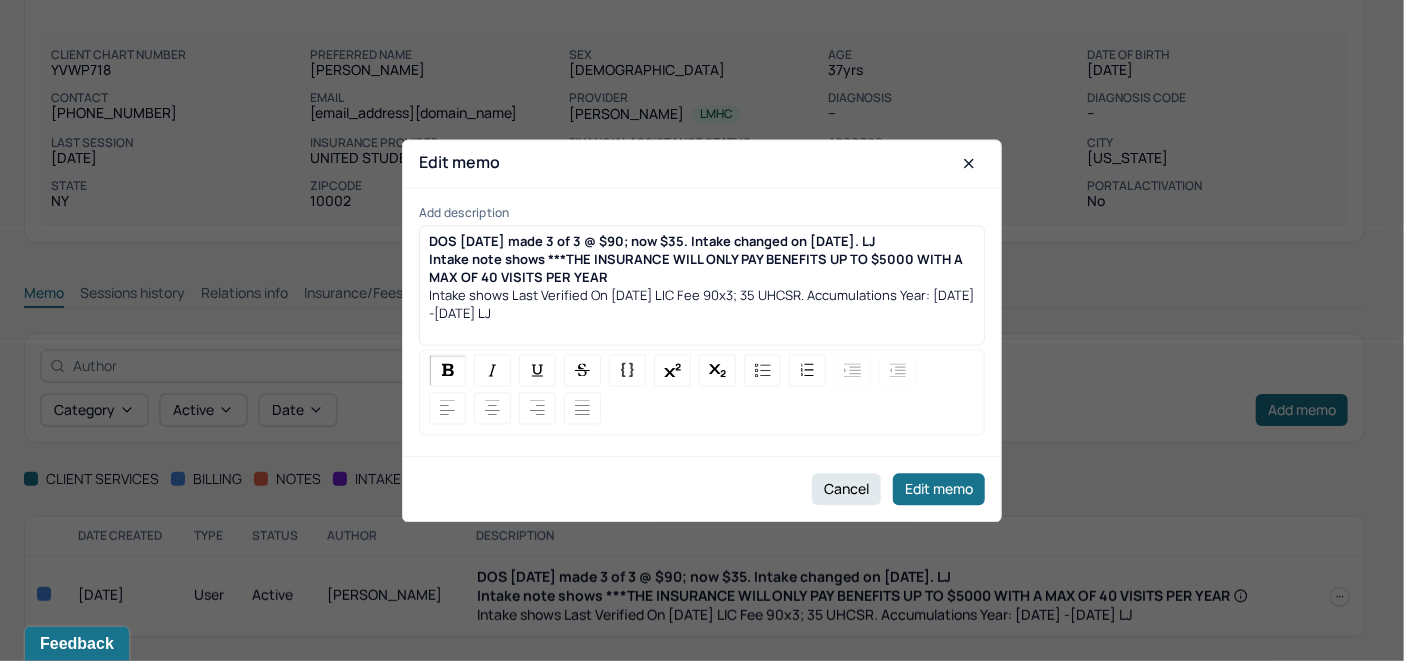 drag, startPoint x: 915, startPoint y: 282, endPoint x: 867, endPoint y: 277, distance: 48.259712 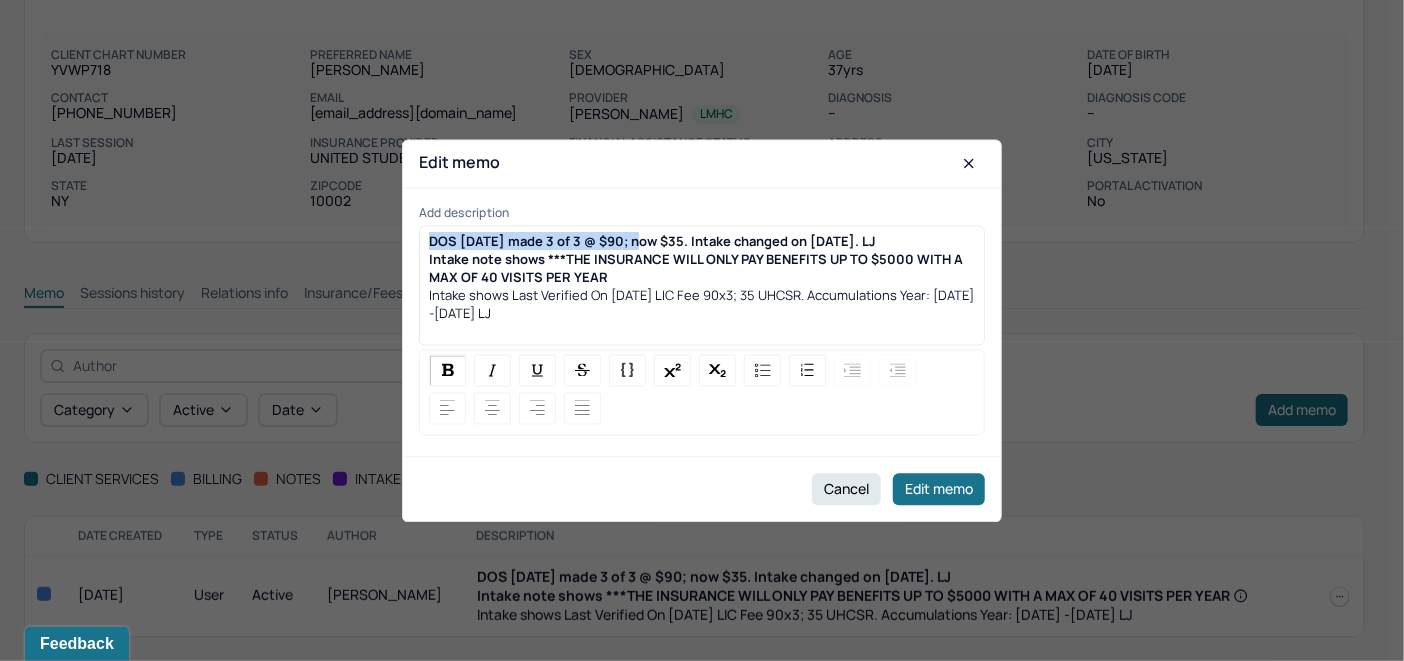 drag, startPoint x: 428, startPoint y: 235, endPoint x: 638, endPoint y: 236, distance: 210.00238 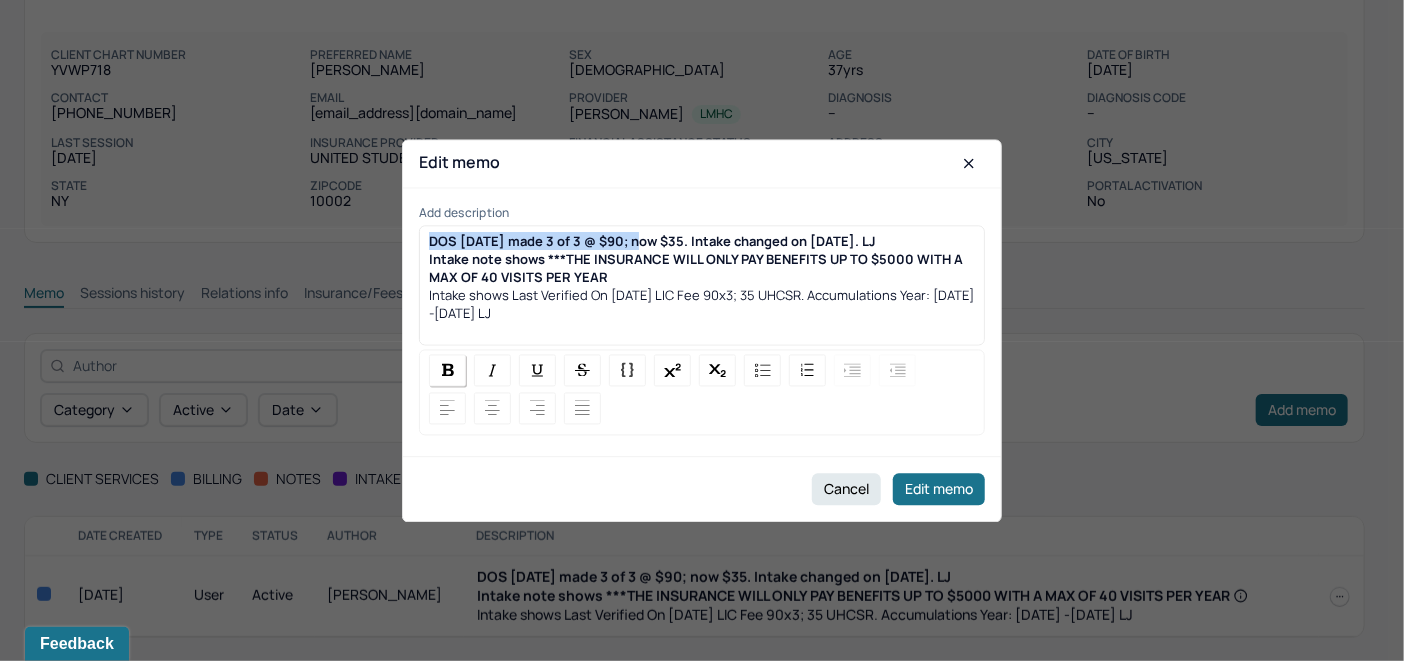 click at bounding box center [447, 370] 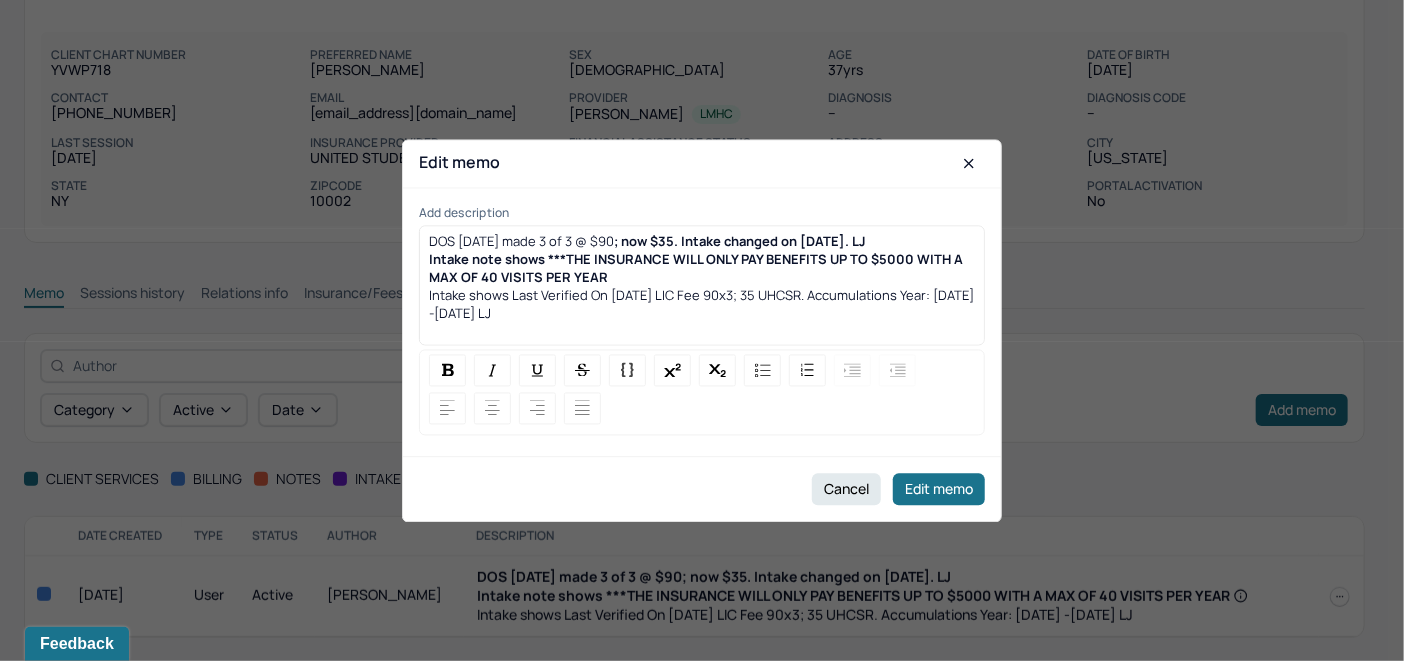 drag, startPoint x: 690, startPoint y: 237, endPoint x: 910, endPoint y: 234, distance: 220.02045 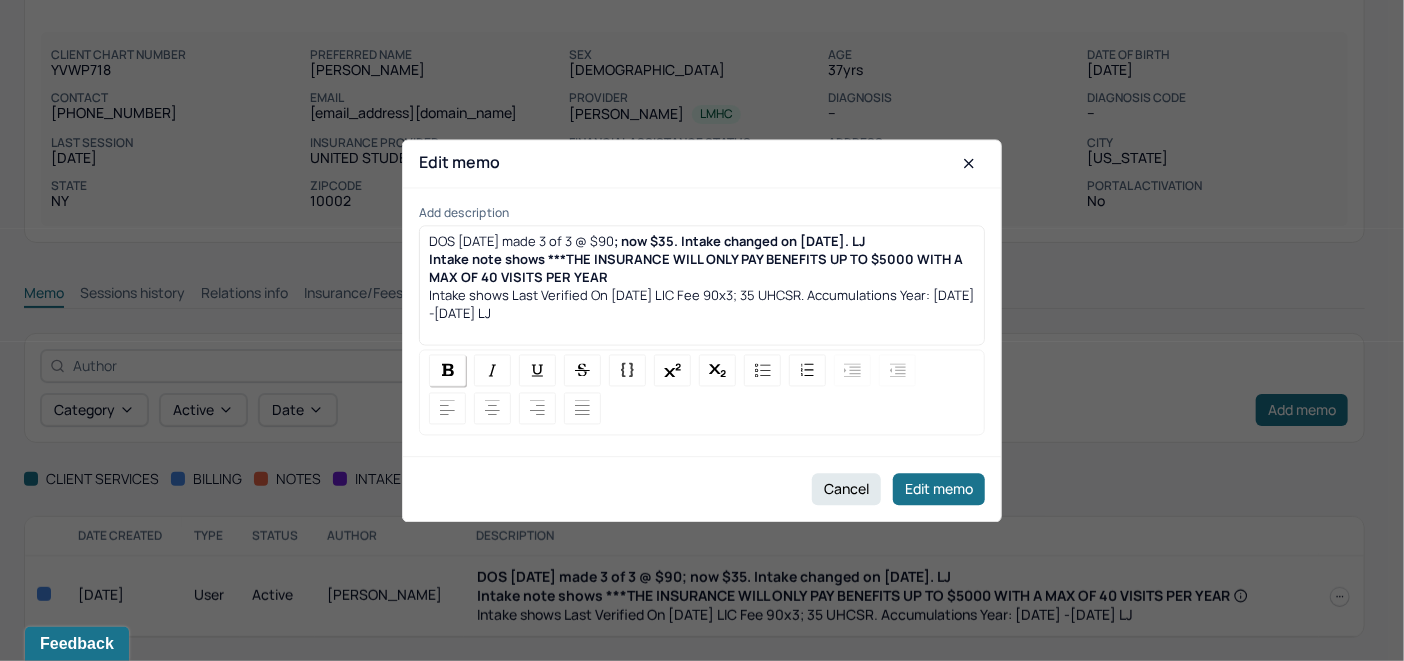 click at bounding box center [448, 370] 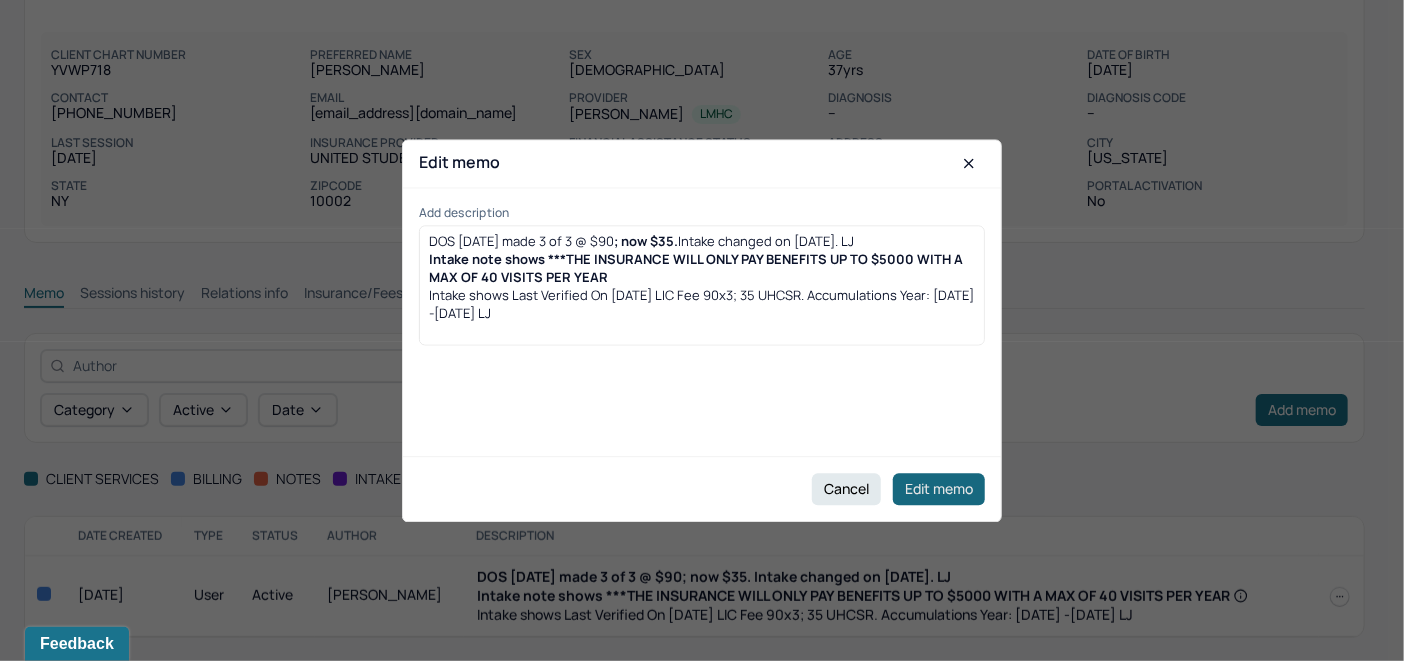 click on "Edit memo" at bounding box center [939, 489] 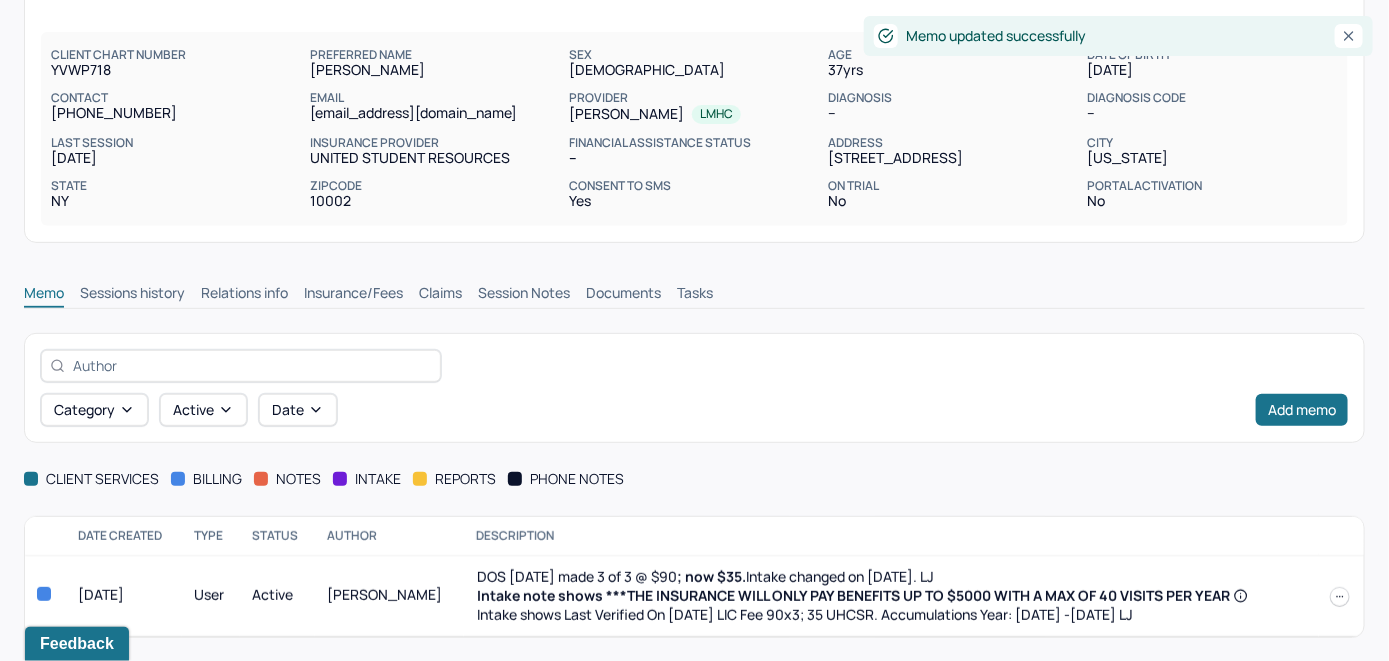 click on "Insurance/Fees" at bounding box center (353, 295) 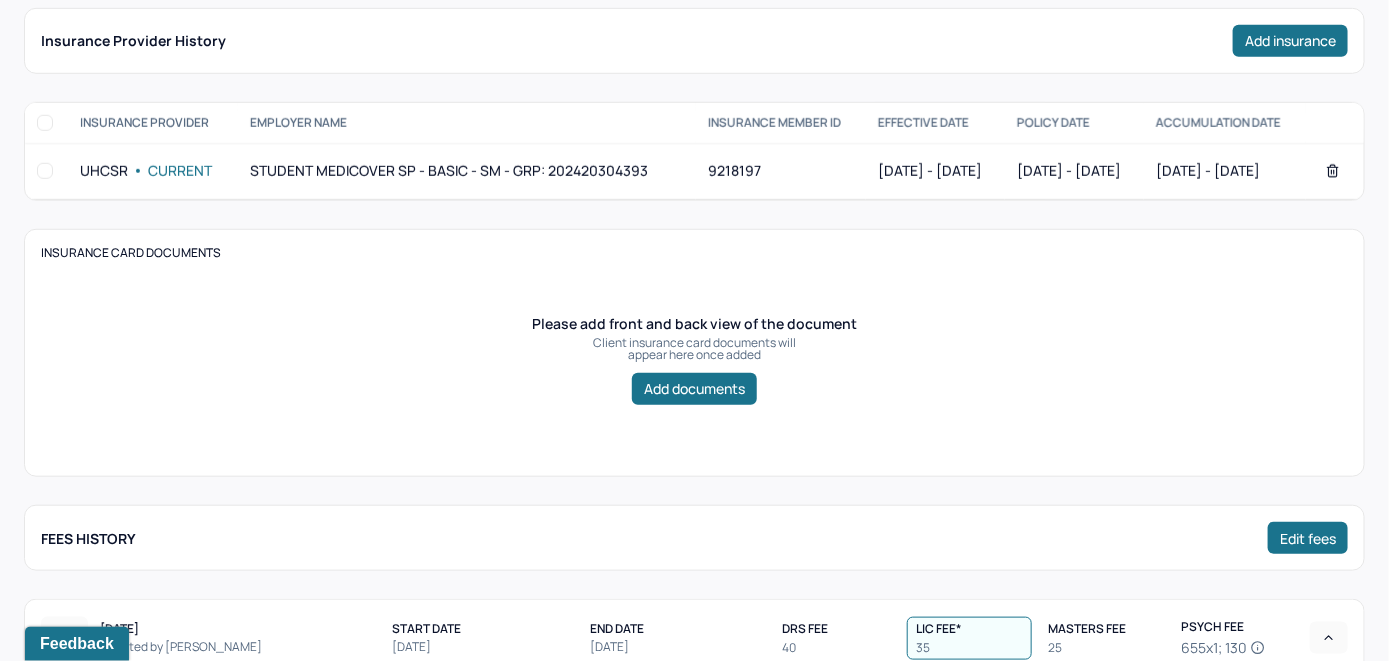 scroll, scrollTop: 375, scrollLeft: 0, axis: vertical 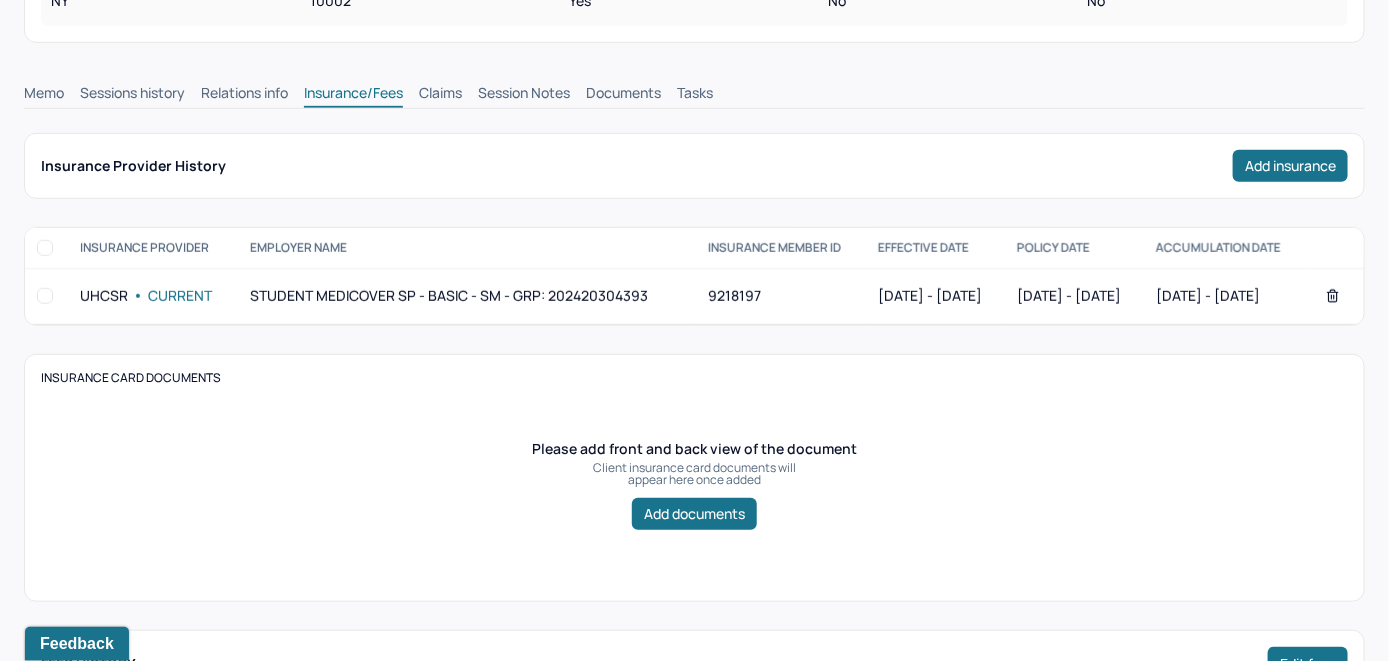click on "Claims" at bounding box center [440, 95] 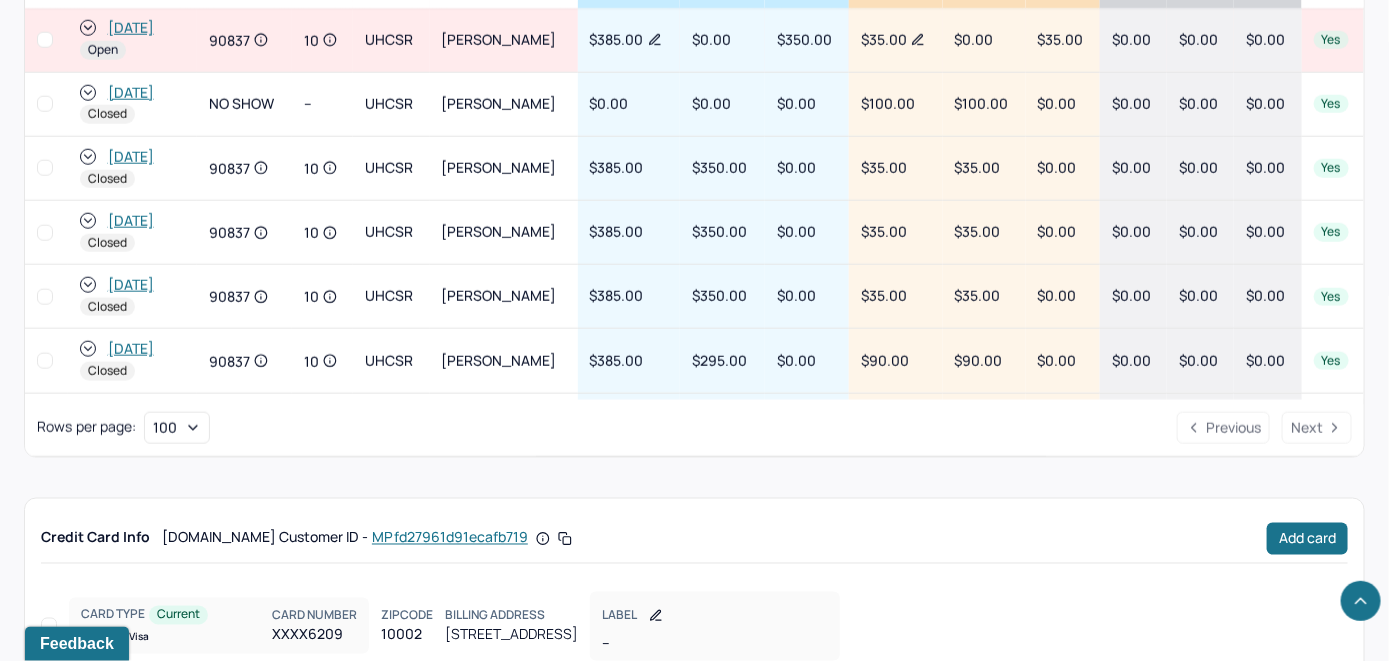 scroll, scrollTop: 955, scrollLeft: 0, axis: vertical 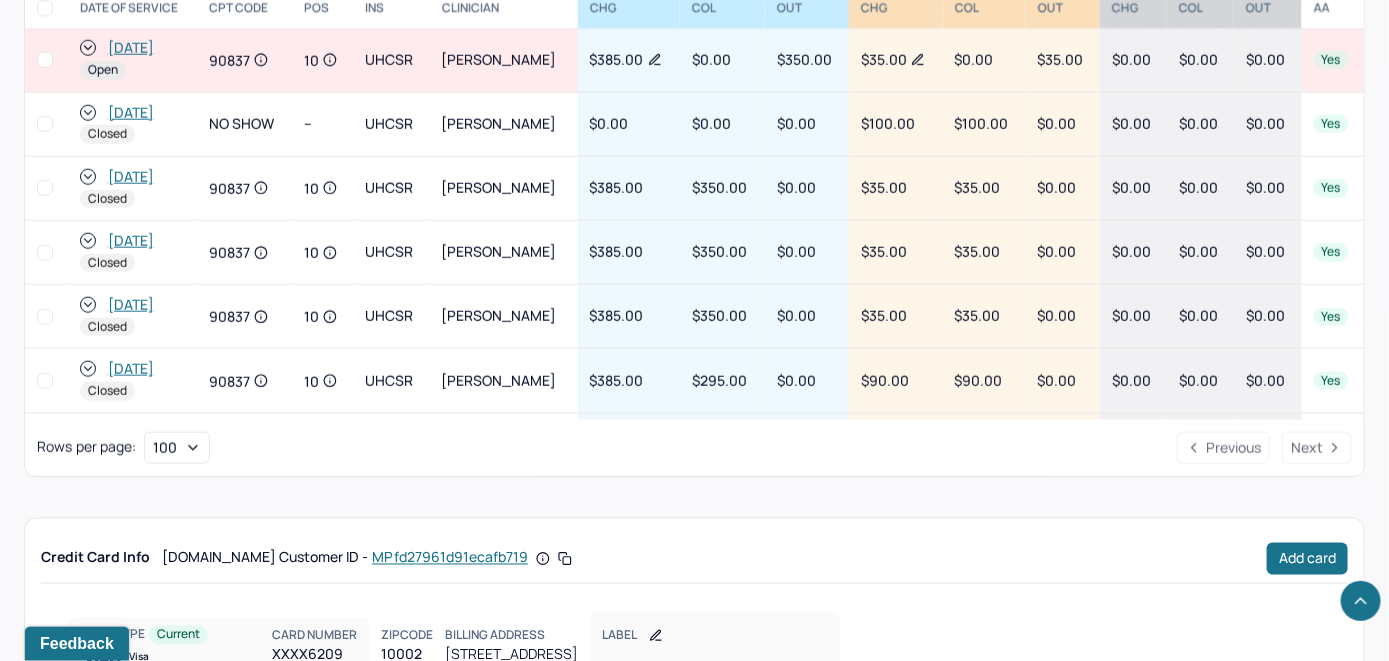 click on "[DATE]" at bounding box center (131, 48) 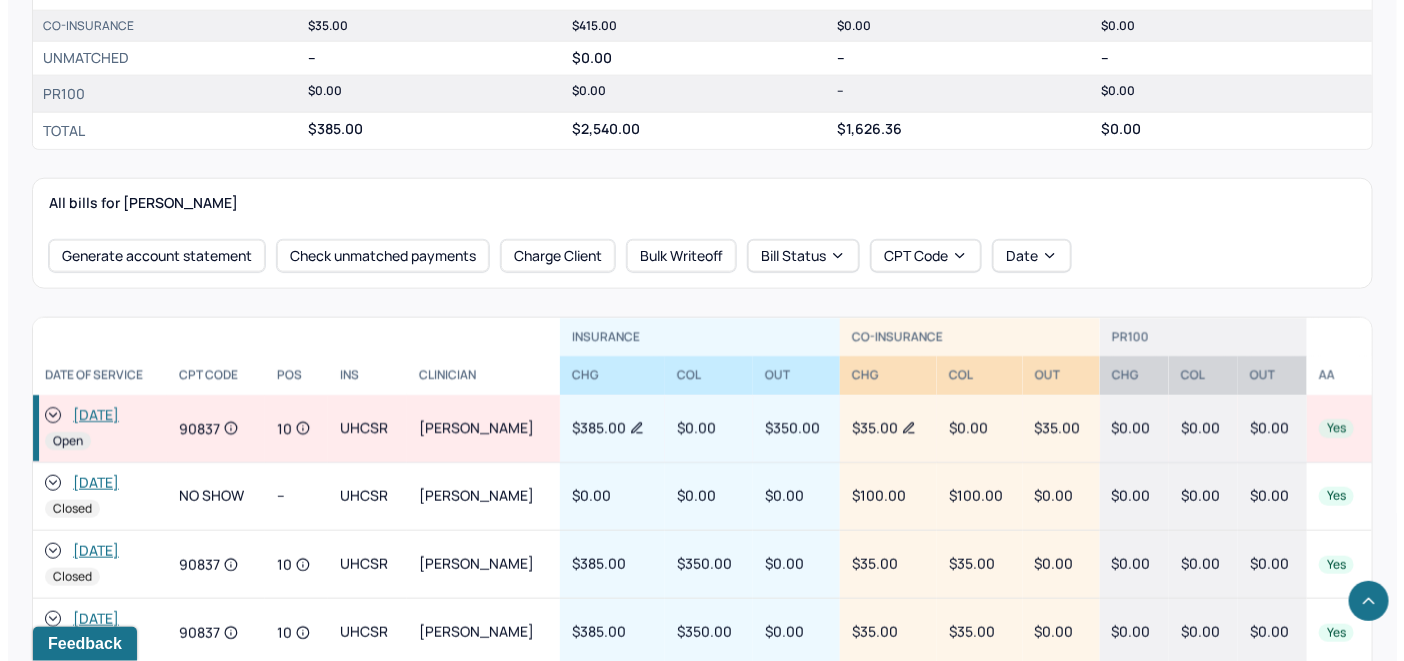 scroll, scrollTop: 800, scrollLeft: 0, axis: vertical 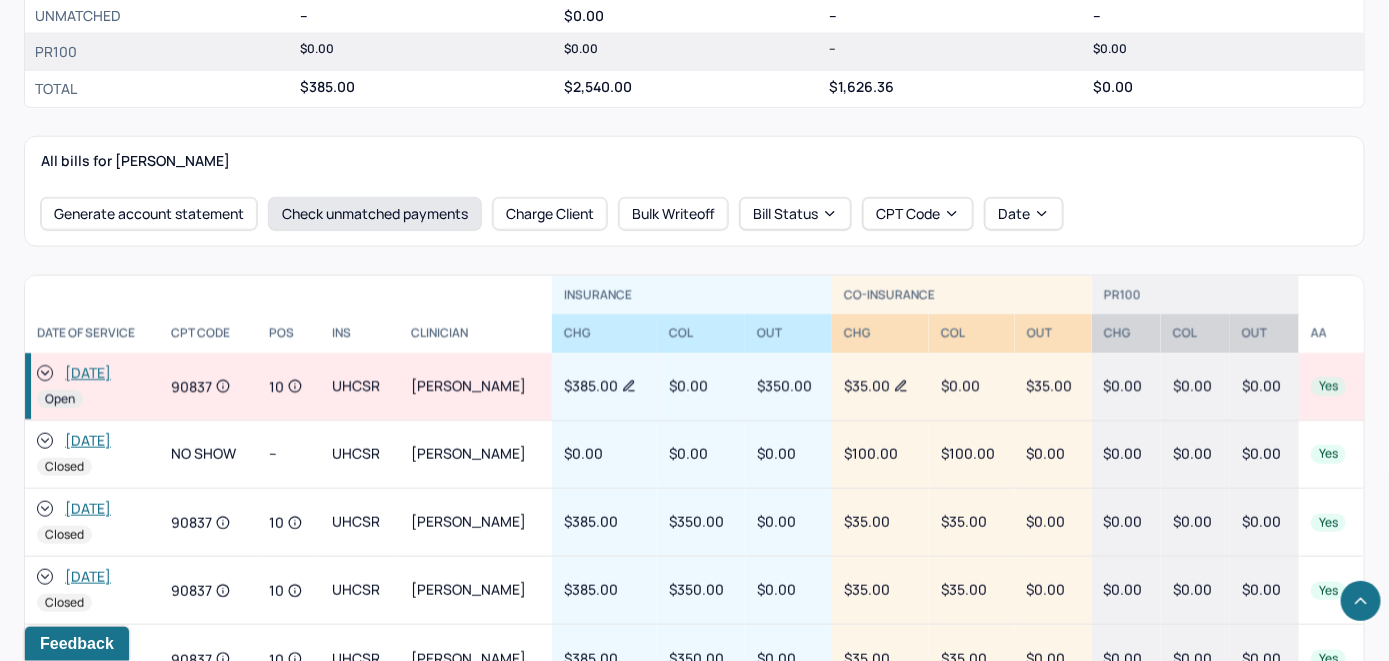 click on "Check unmatched payments" at bounding box center [375, 214] 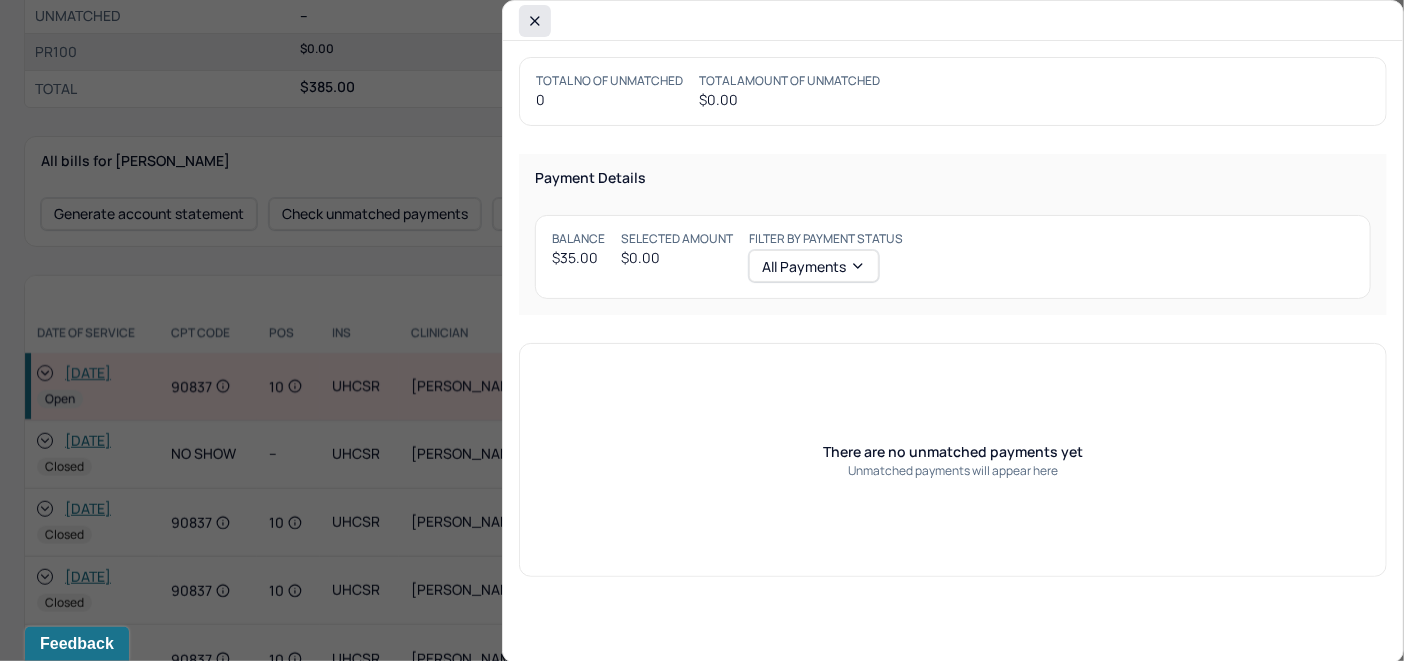 click 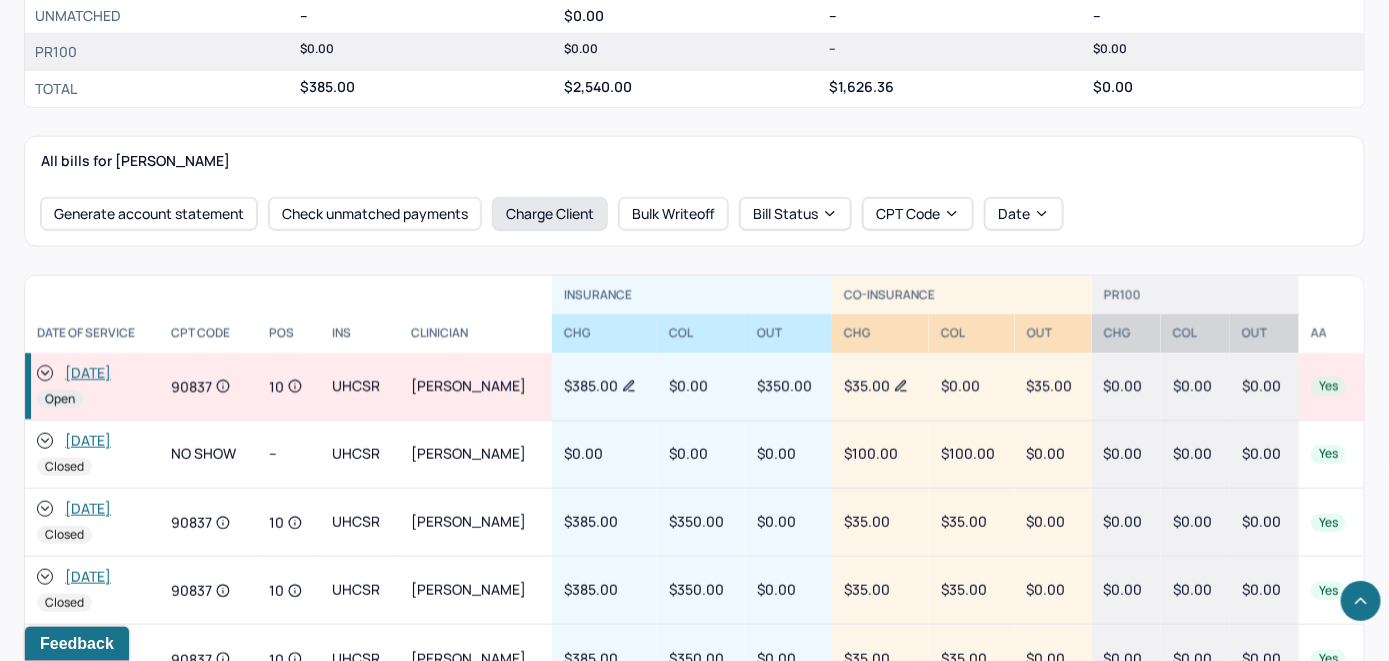 click on "Charge Client" at bounding box center (550, 214) 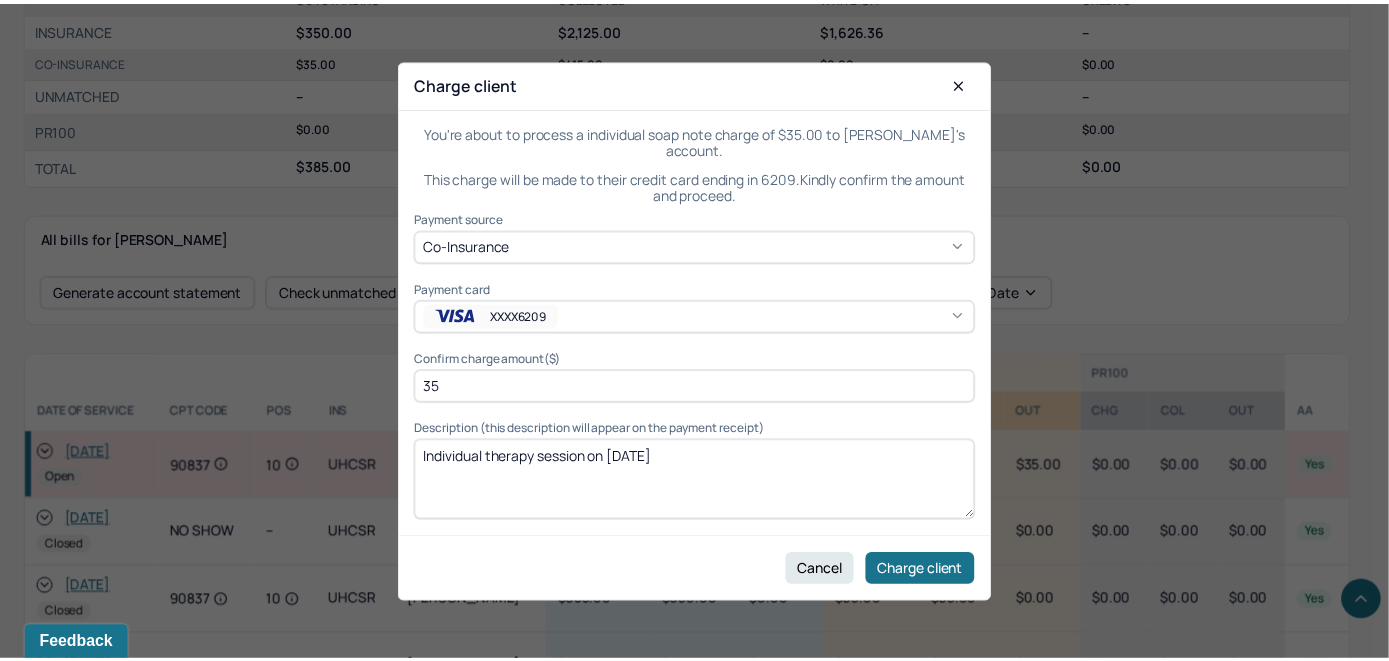 scroll, scrollTop: 876, scrollLeft: 0, axis: vertical 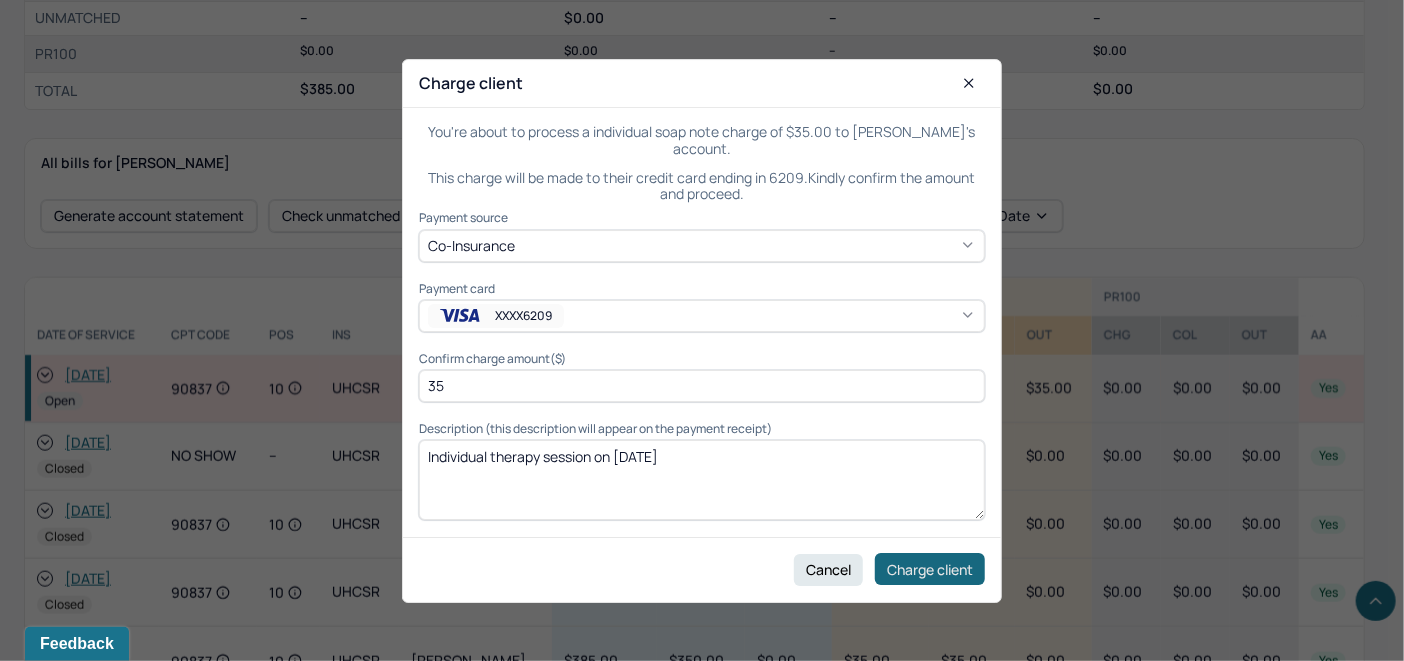 click on "Charge client" at bounding box center (930, 569) 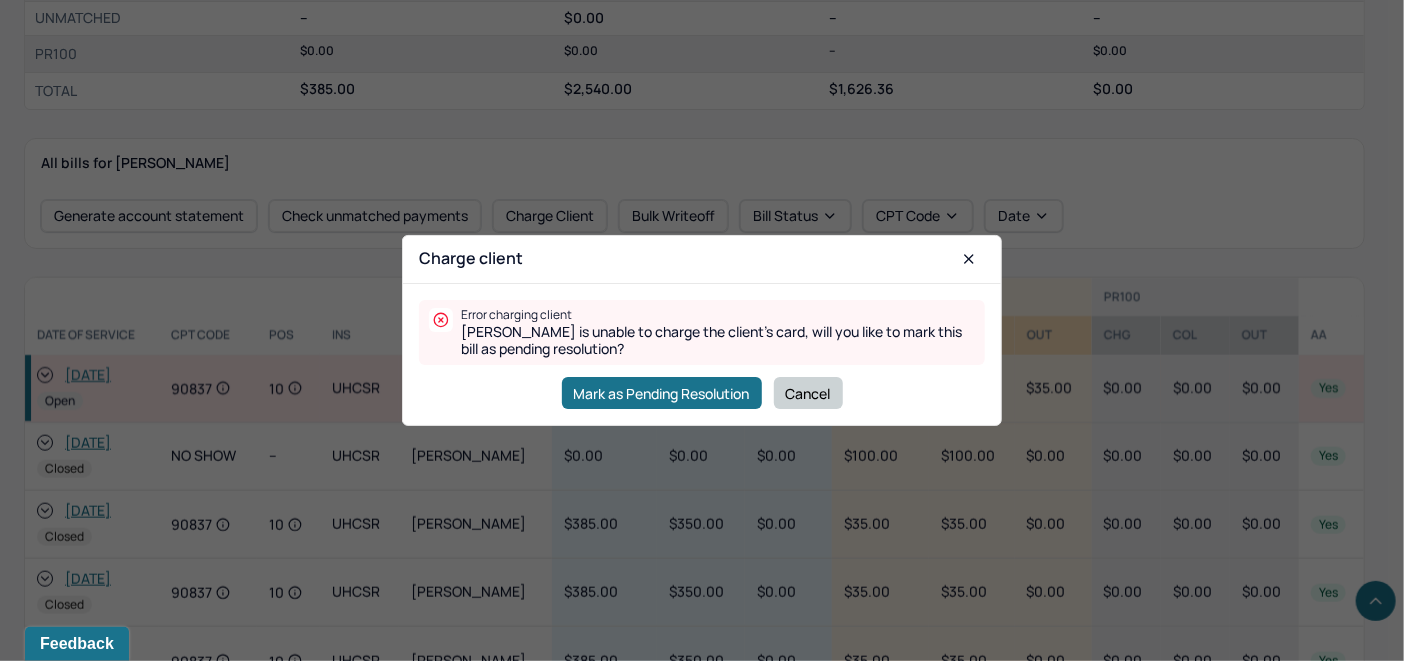 click on "Cancel" at bounding box center [808, 393] 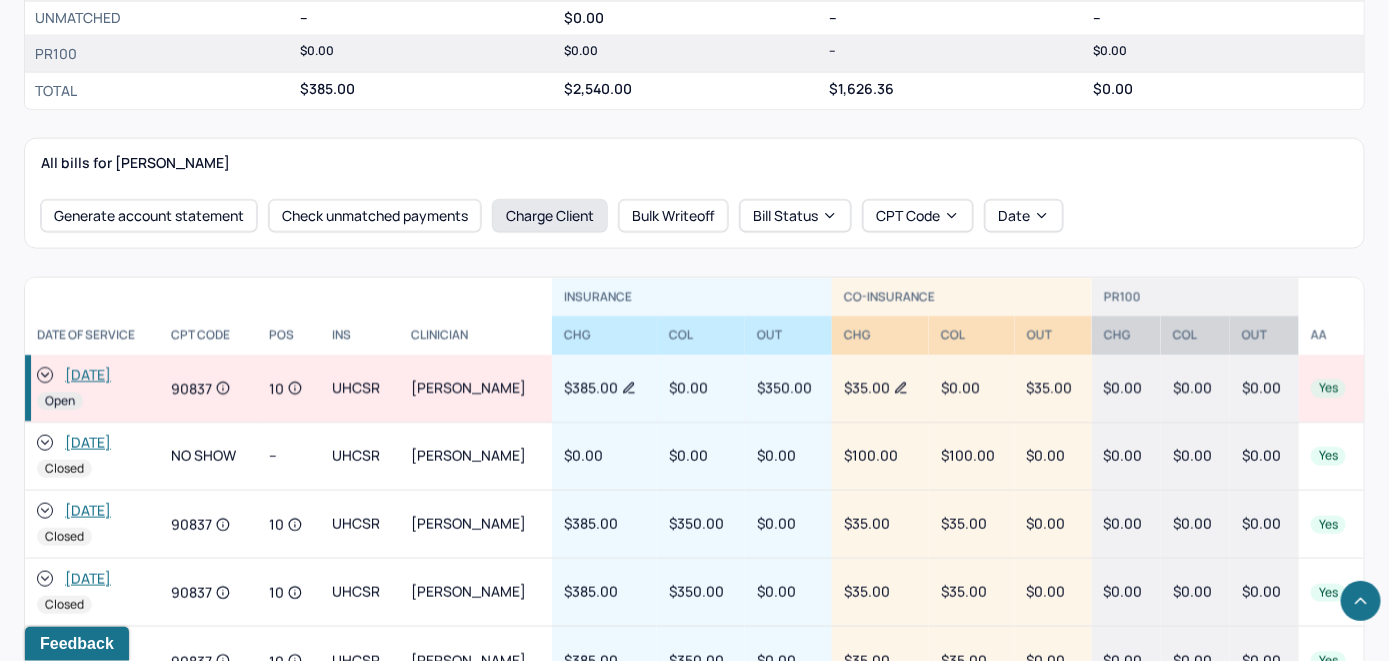 click on "Charge Client" at bounding box center (550, 216) 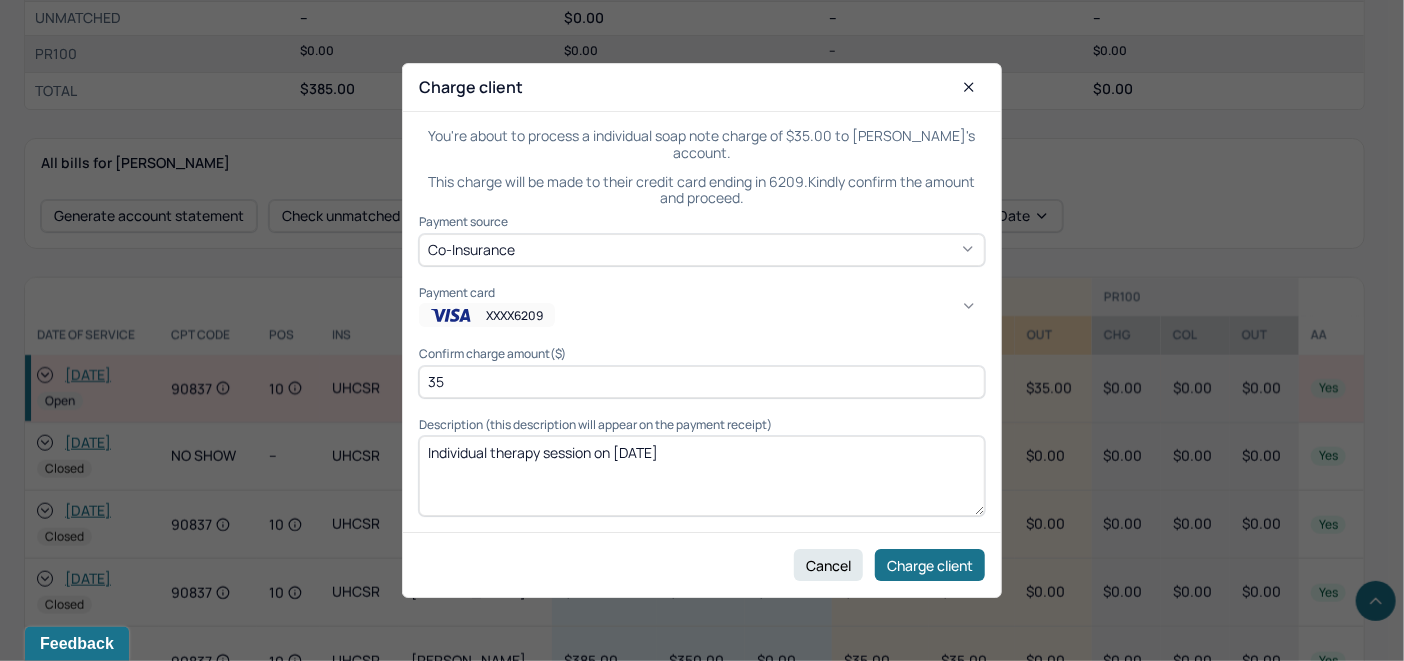 click 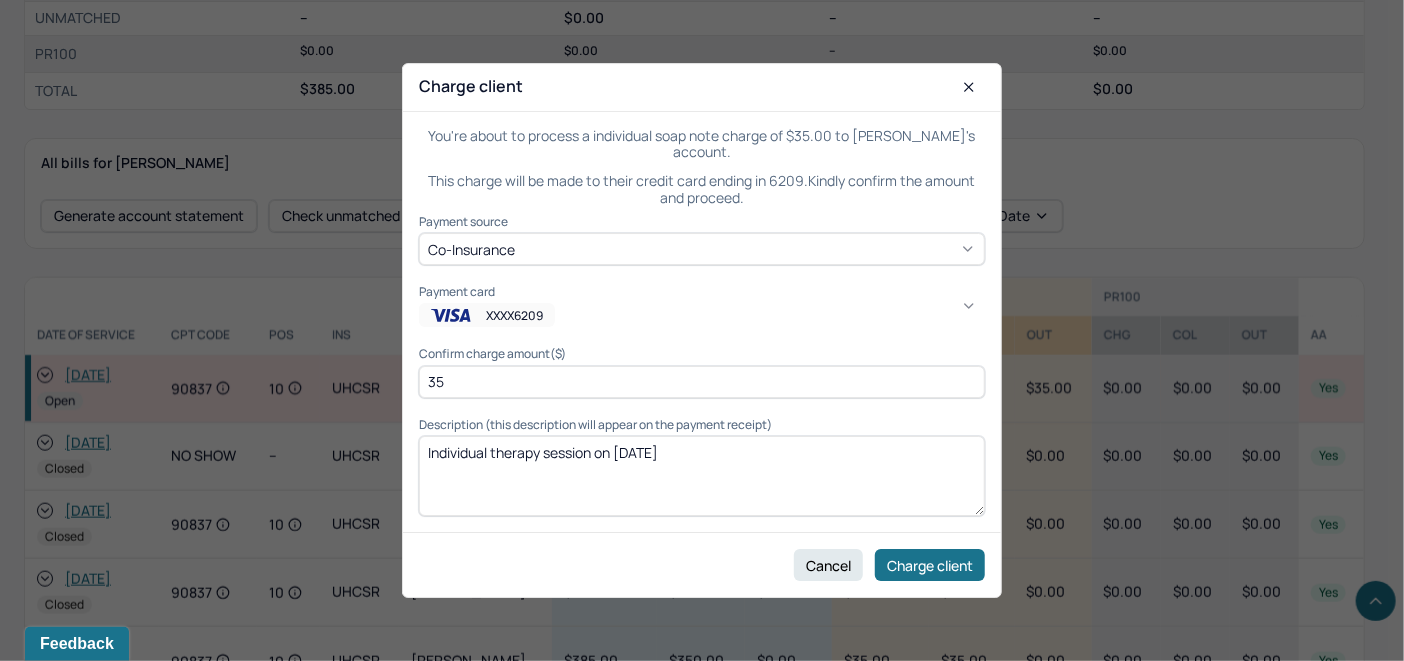 click on "ADDED 6/23/25" at bounding box center (1042, 866) 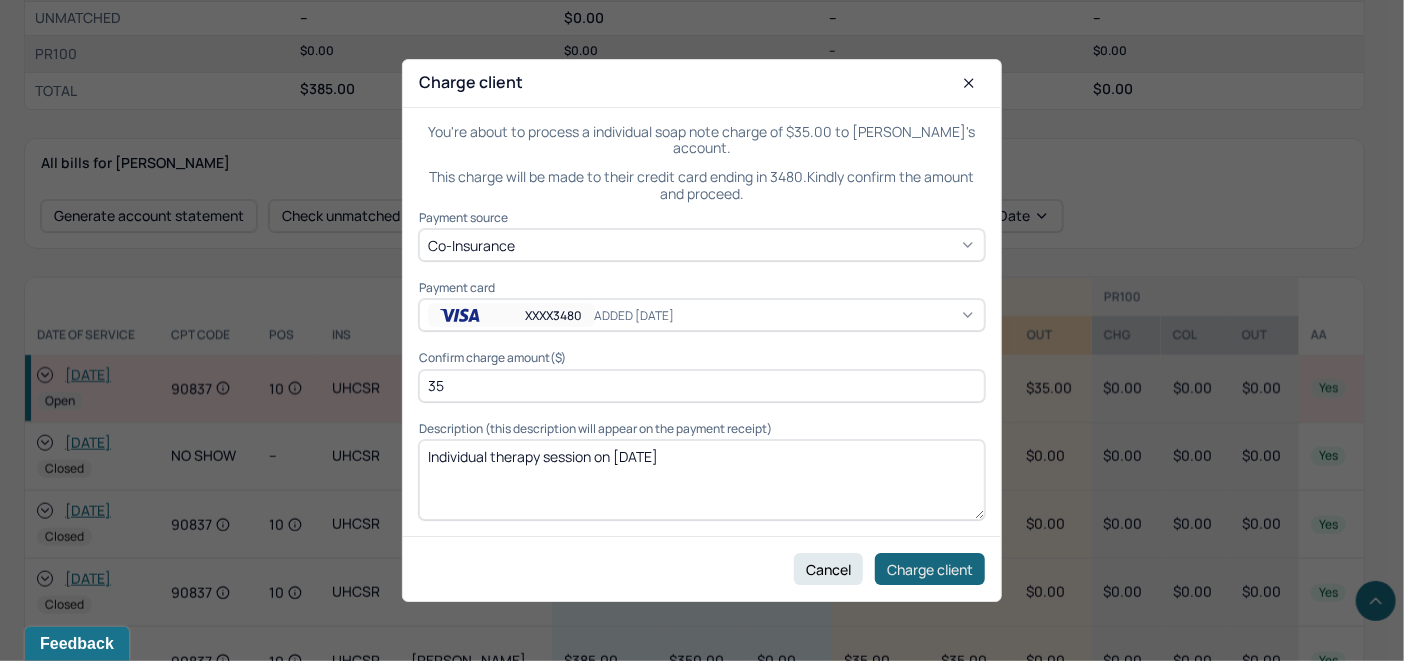 click on "Charge client" at bounding box center (930, 569) 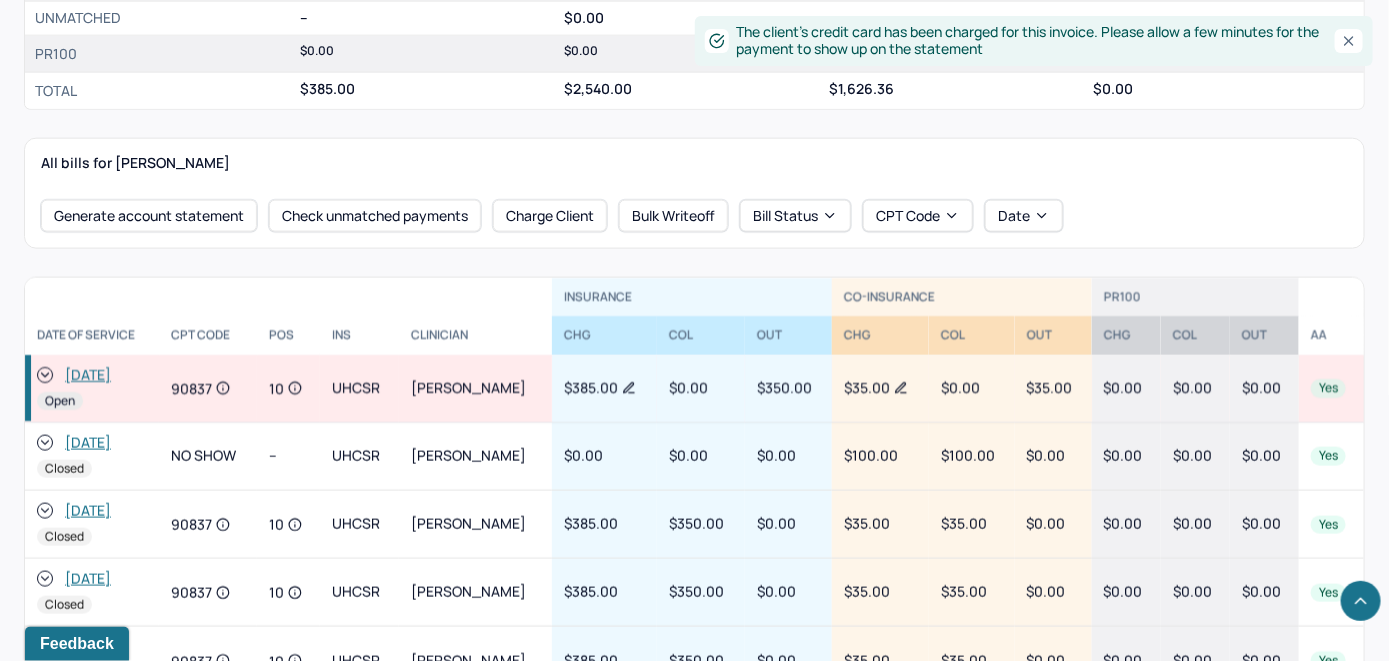 click 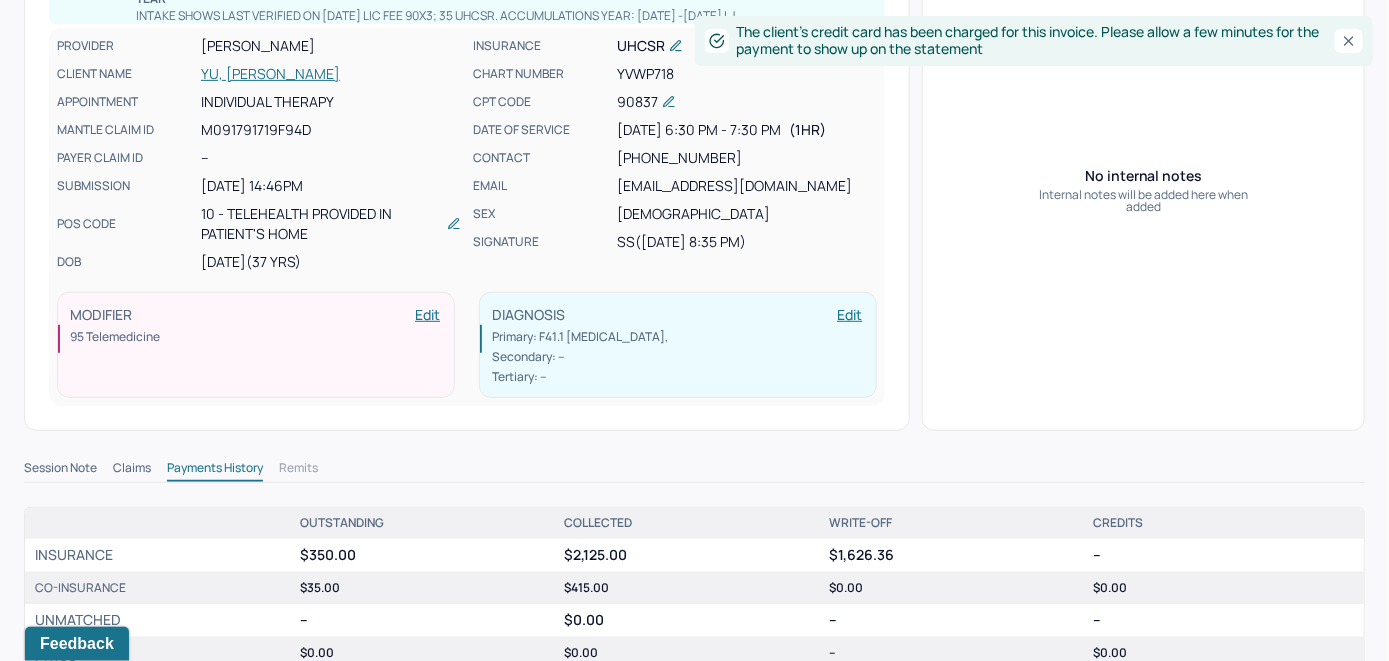 scroll, scrollTop: 0, scrollLeft: 0, axis: both 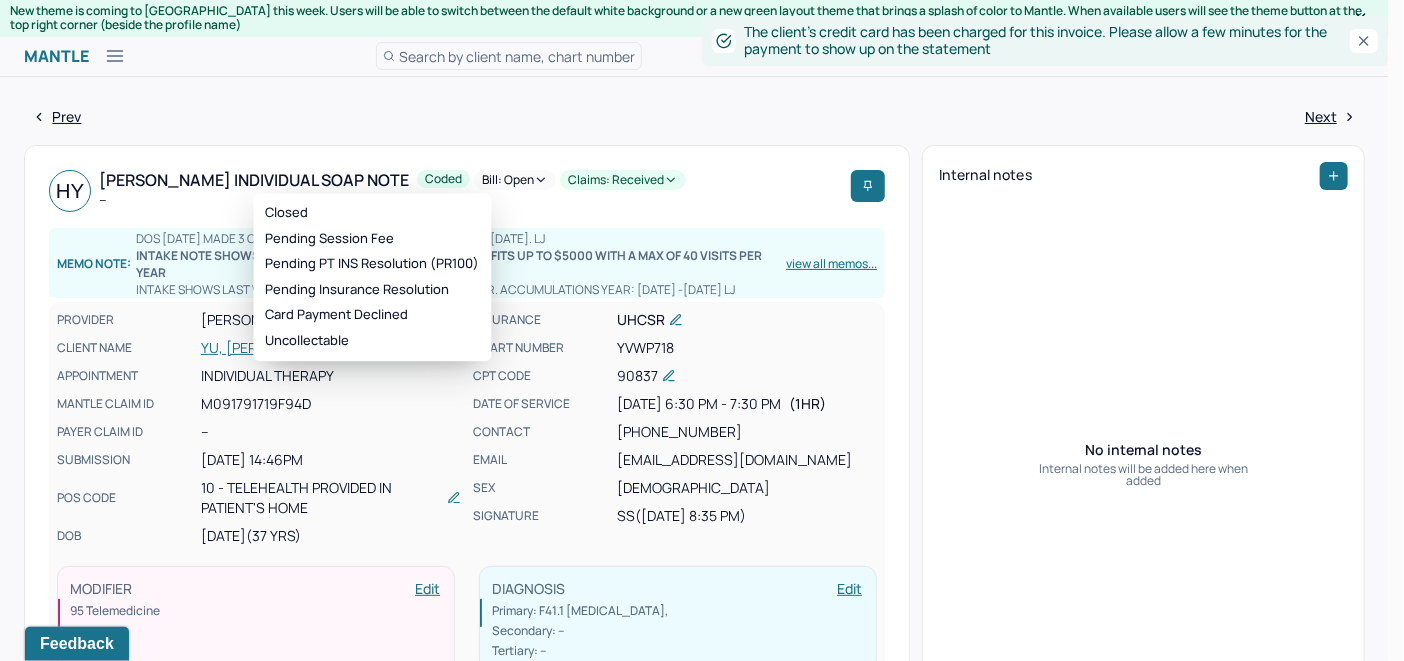 click on "Bill: Open" at bounding box center (515, 180) 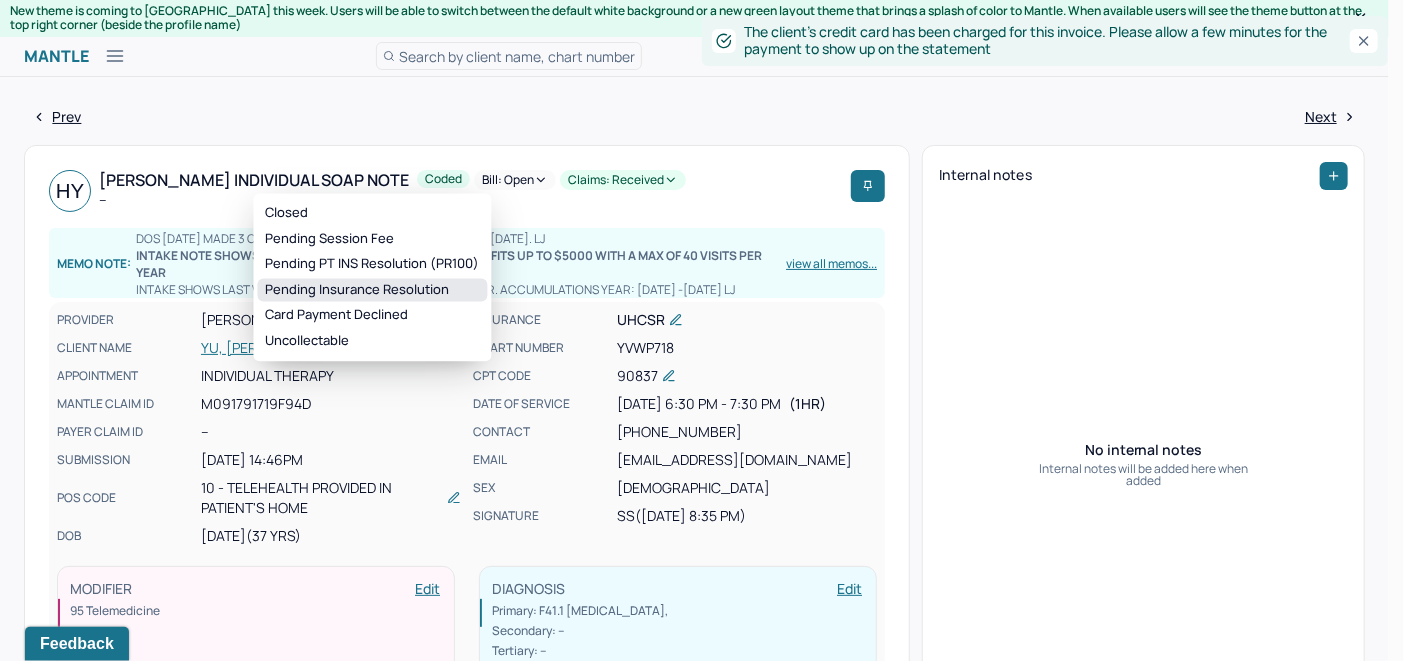 click on "Pending Insurance Resolution" at bounding box center (373, 290) 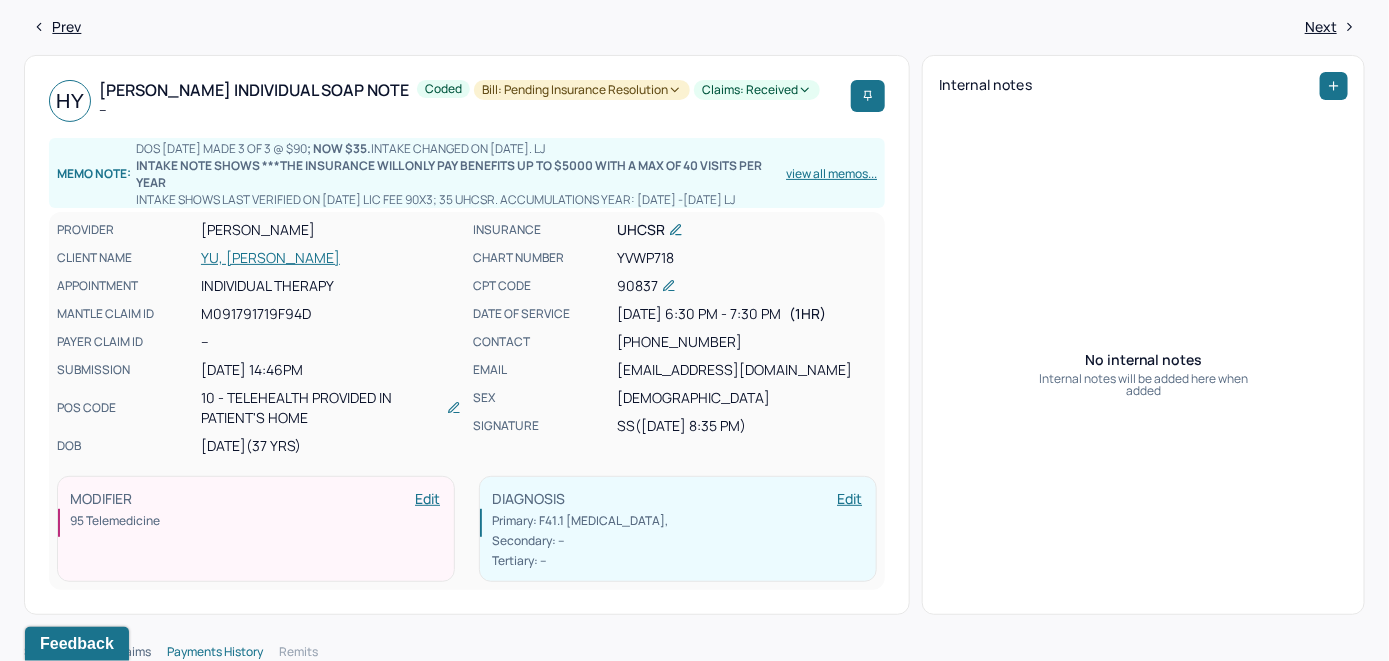 scroll, scrollTop: 0, scrollLeft: 0, axis: both 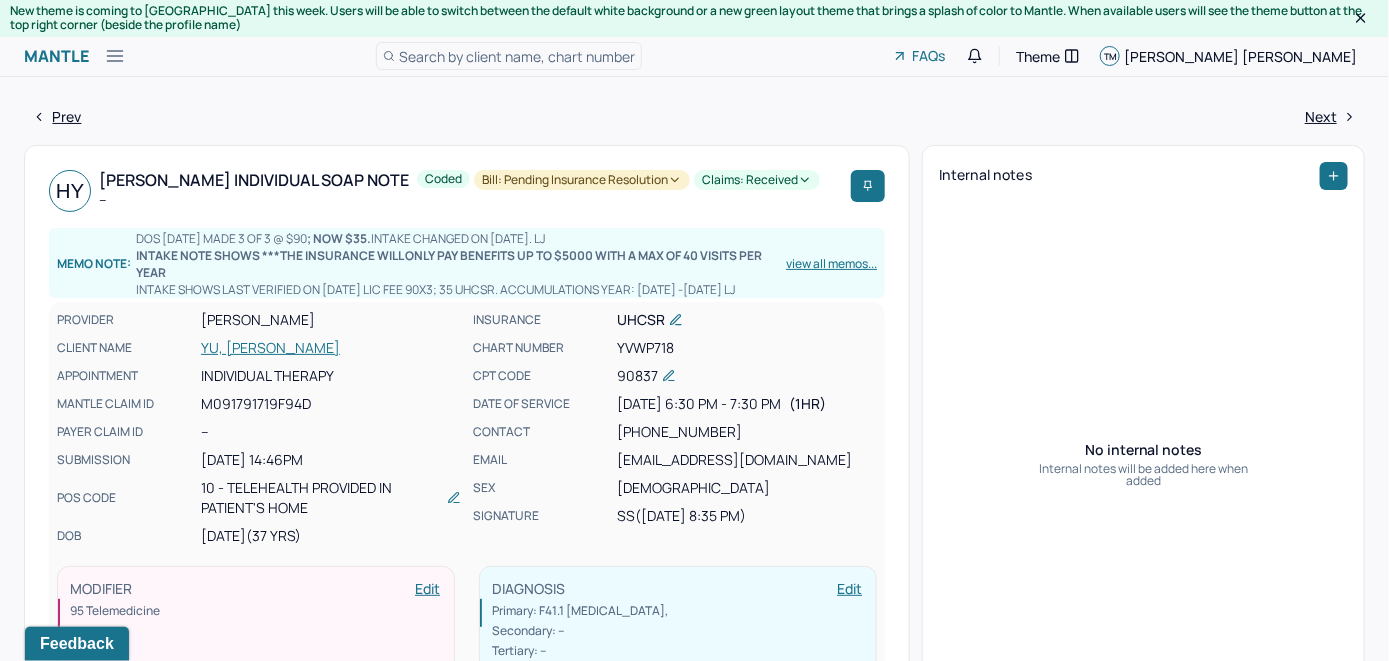 click on "Search by client name, chart number" at bounding box center [517, 56] 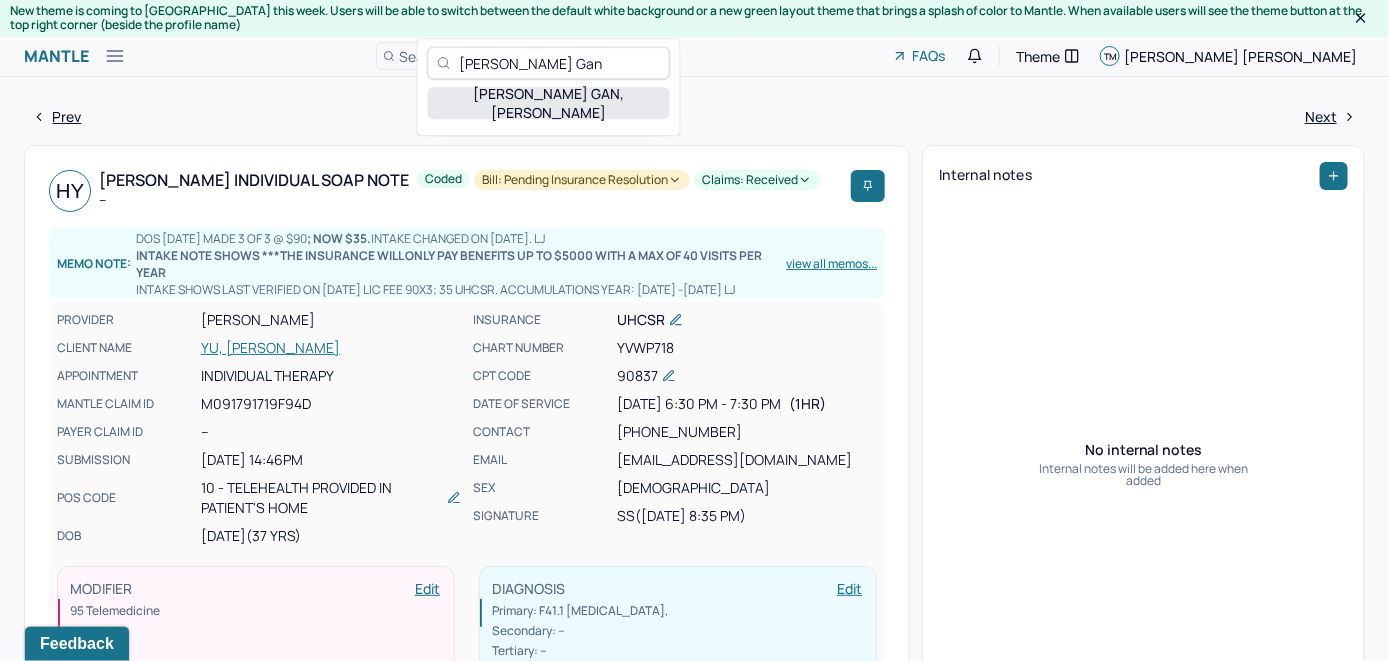 type on "Harrison Westbrook Gan" 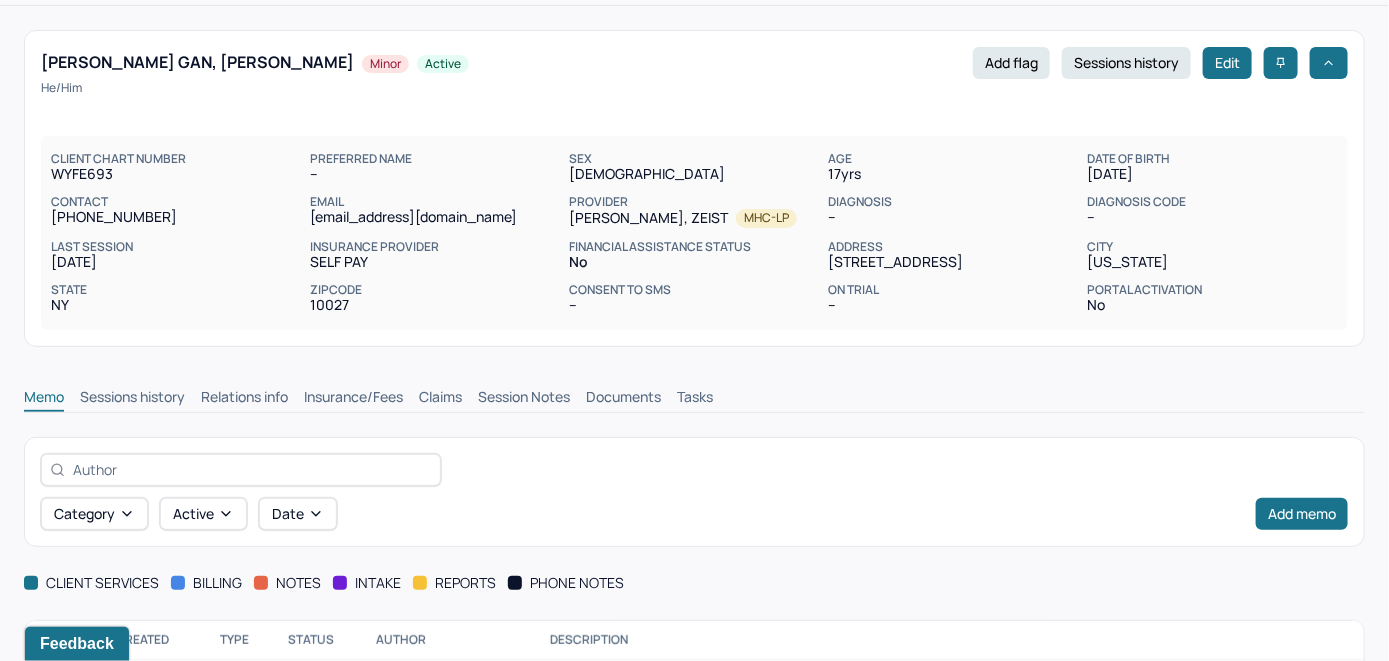 scroll, scrollTop: 282, scrollLeft: 0, axis: vertical 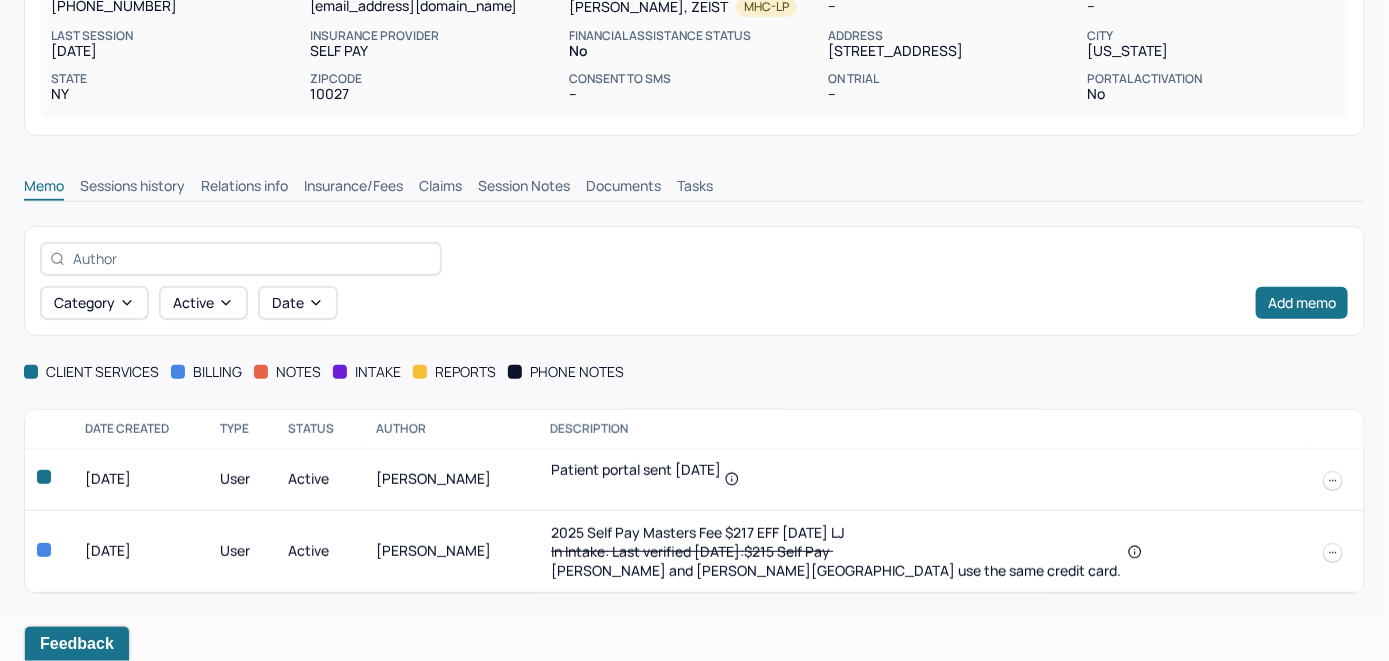 click on "Insurance/Fees" at bounding box center [353, 188] 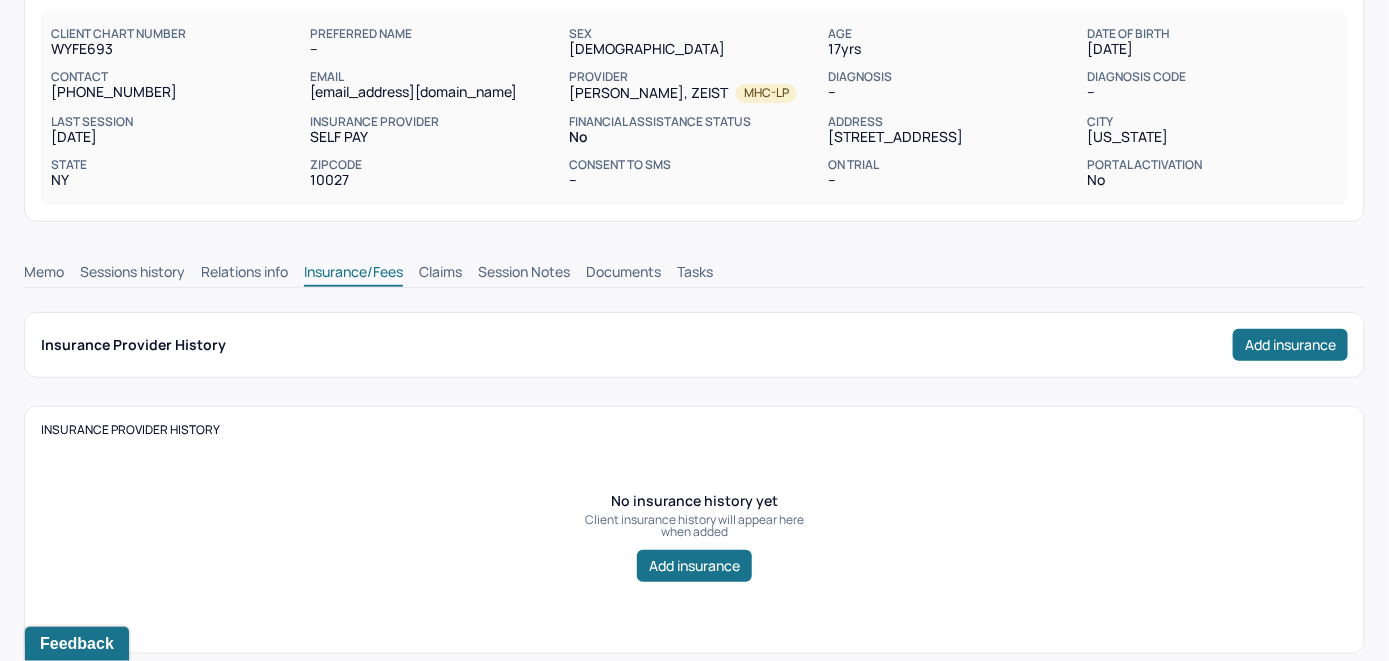 scroll, scrollTop: 135, scrollLeft: 0, axis: vertical 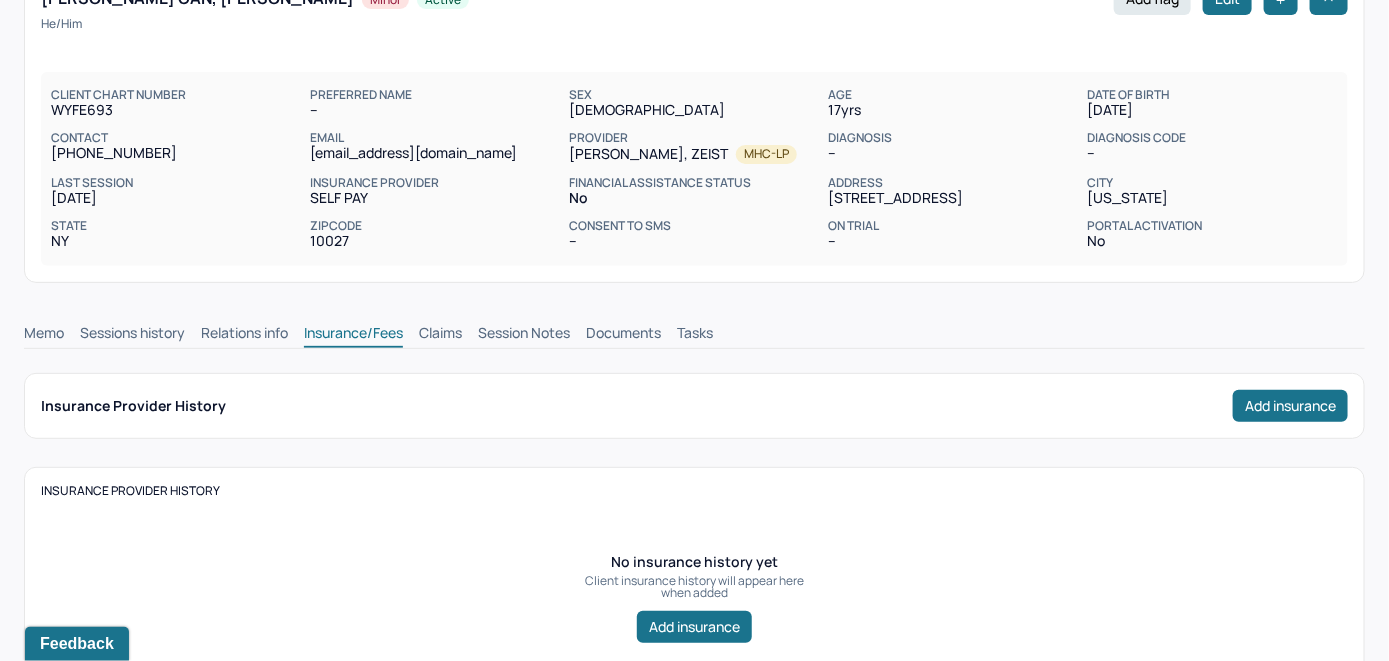 click on "Claims" at bounding box center [440, 335] 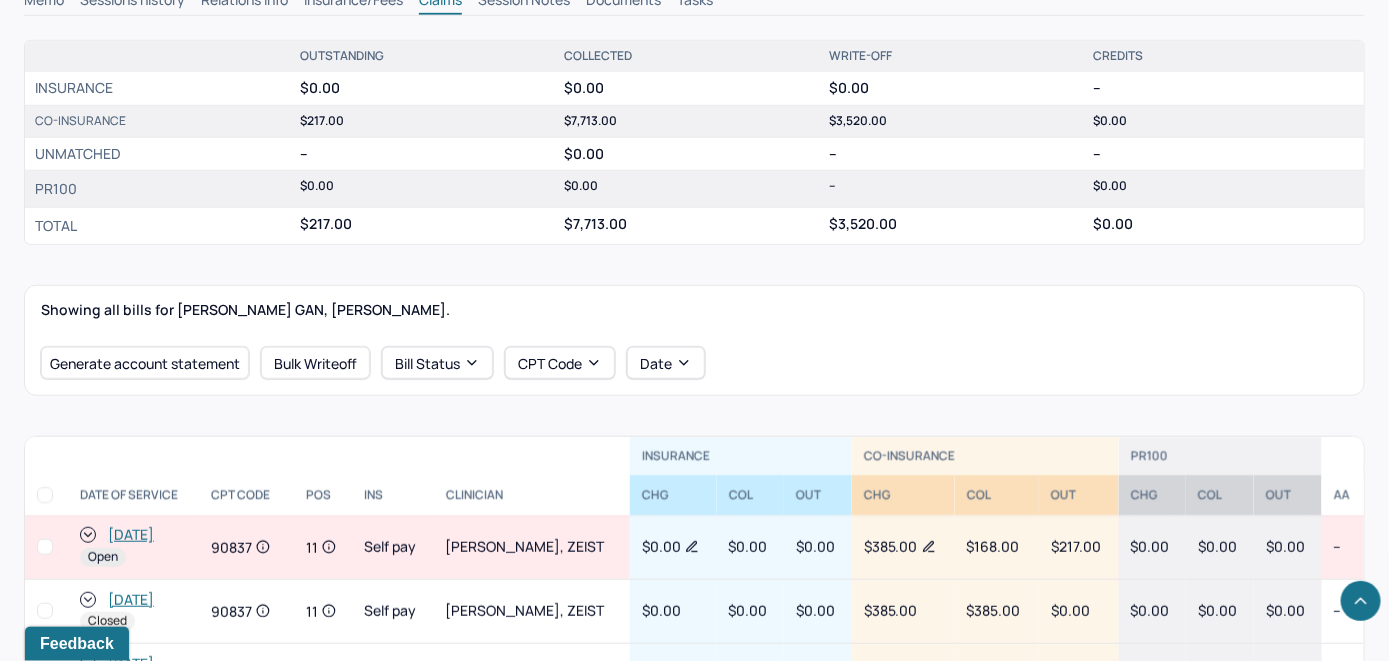 scroll, scrollTop: 635, scrollLeft: 0, axis: vertical 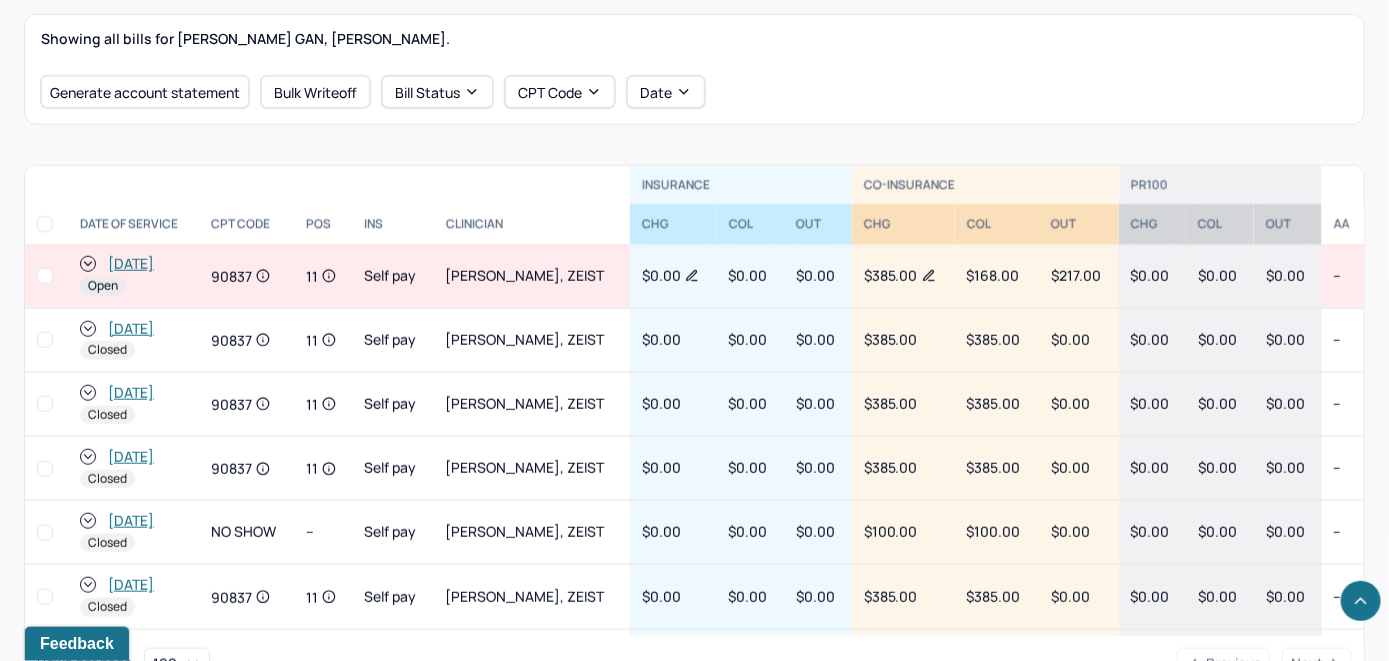 click on "[DATE]" at bounding box center (131, 264) 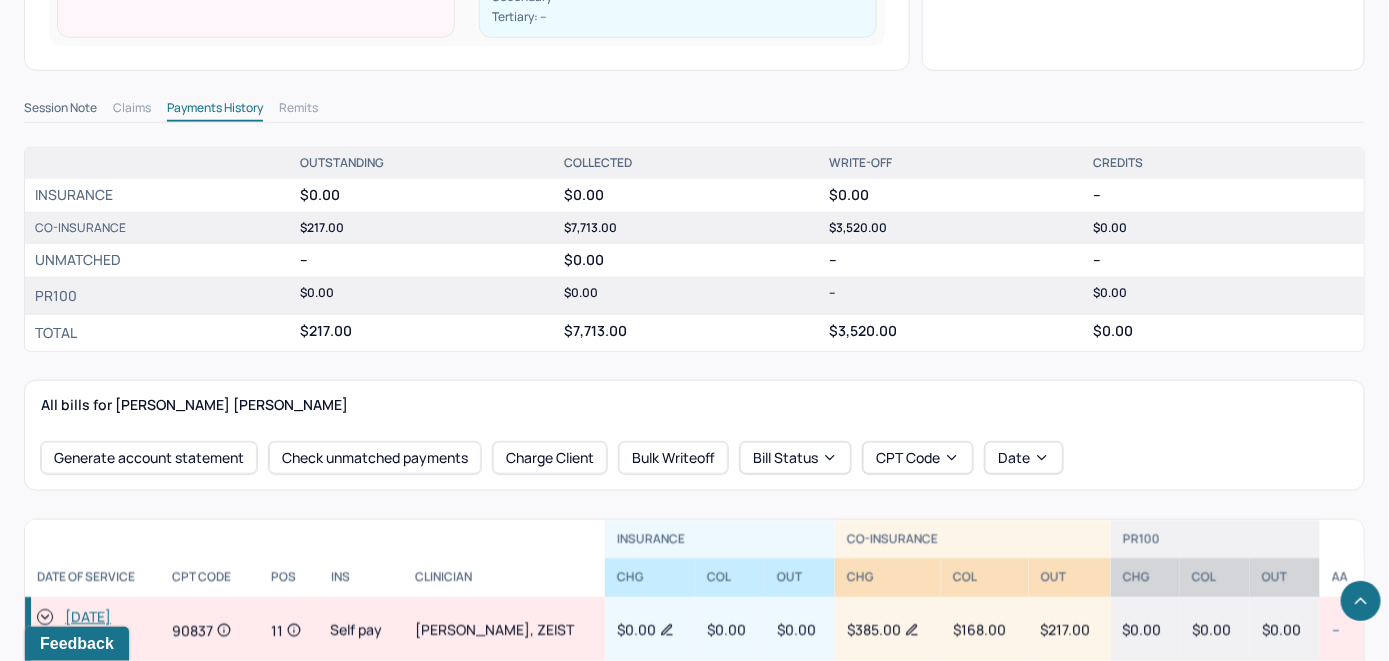 scroll, scrollTop: 700, scrollLeft: 0, axis: vertical 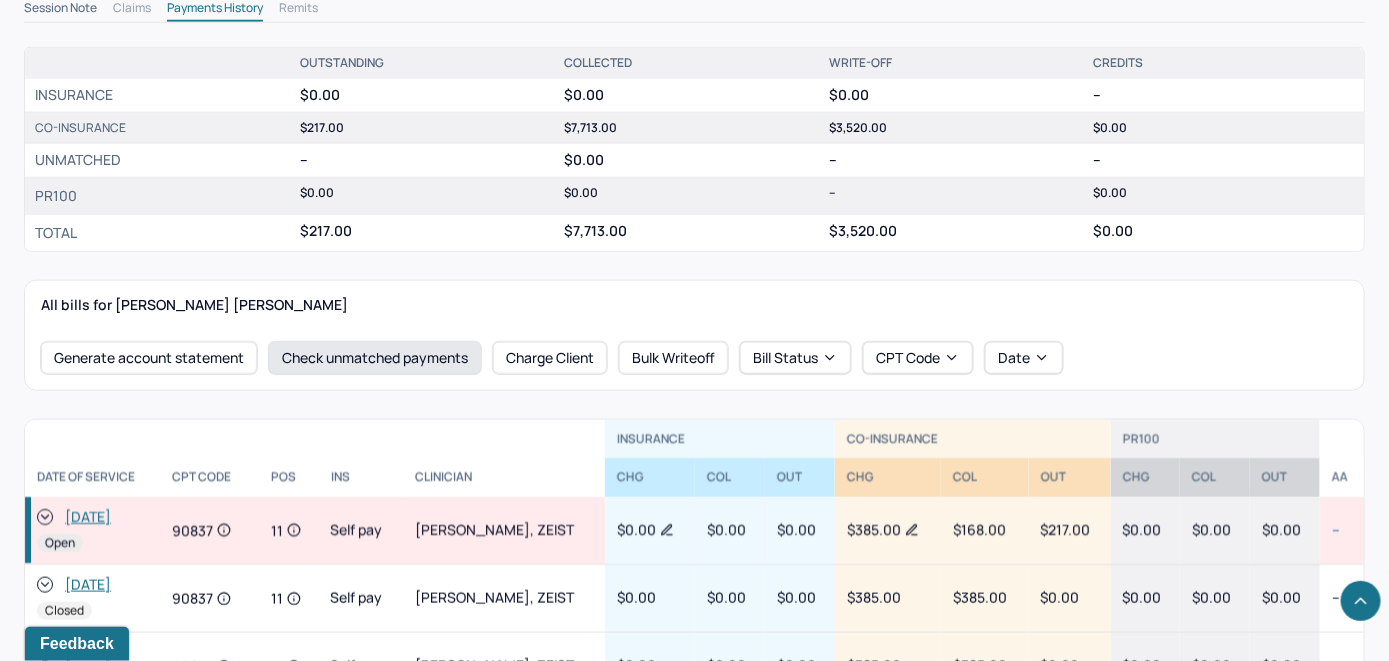 click on "Check unmatched payments" at bounding box center (375, 358) 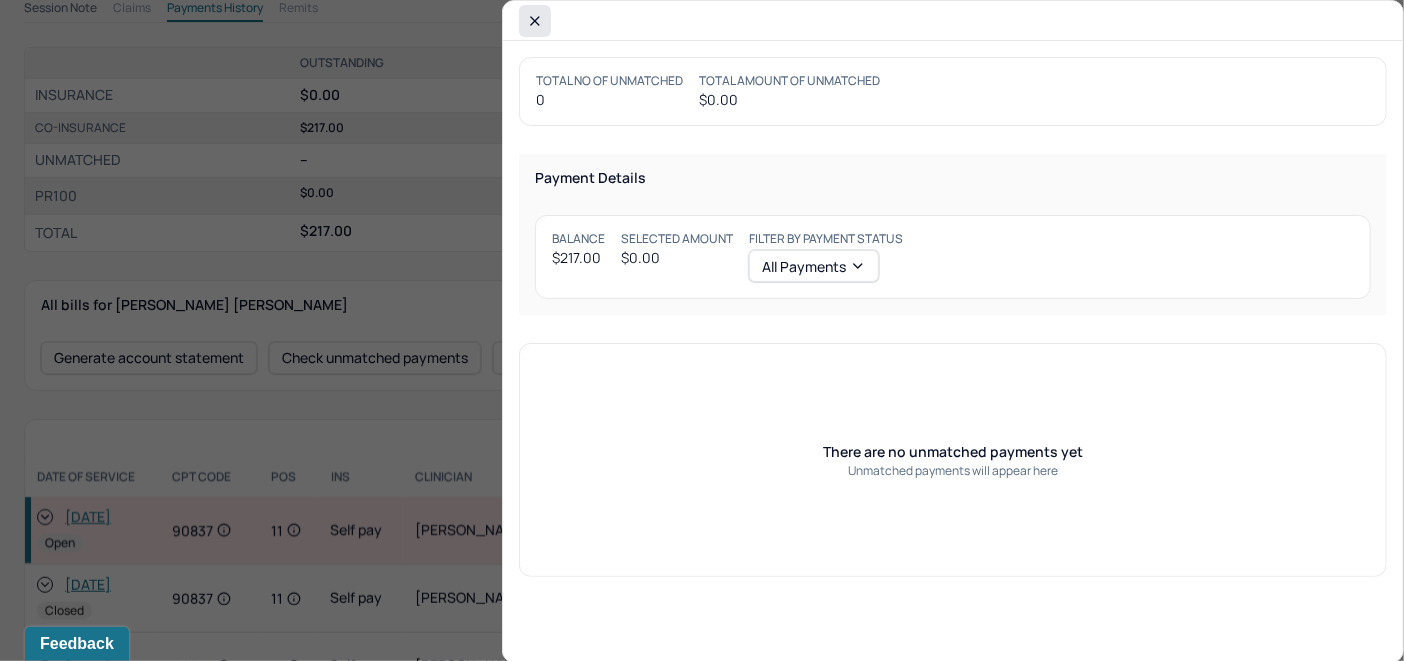 click at bounding box center (535, 21) 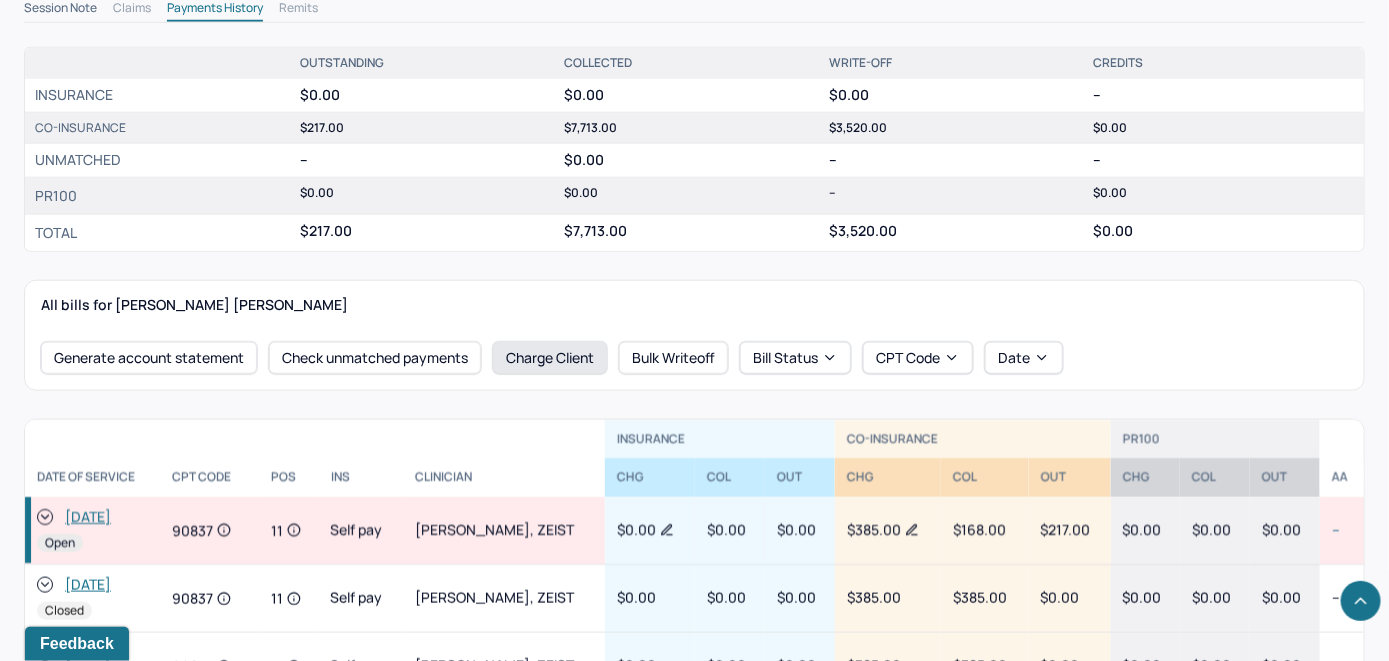 click on "Charge Client" at bounding box center [550, 358] 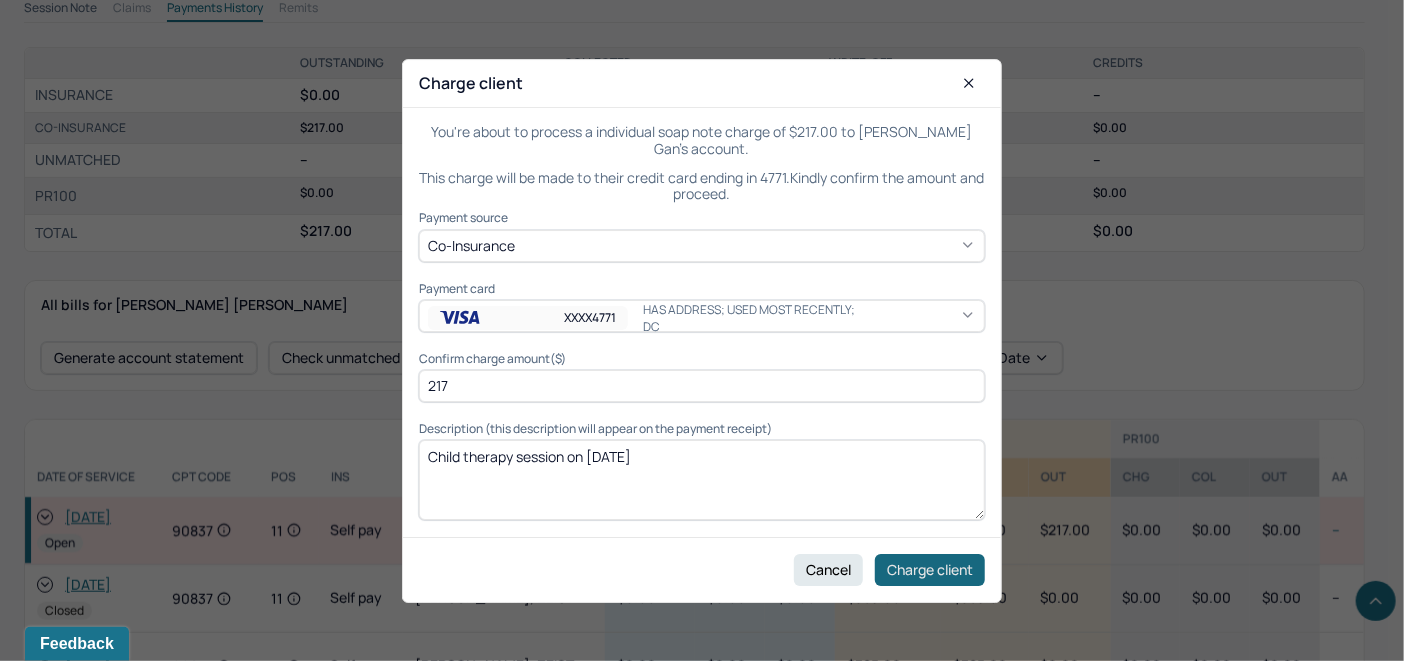 click on "Charge client" at bounding box center (930, 569) 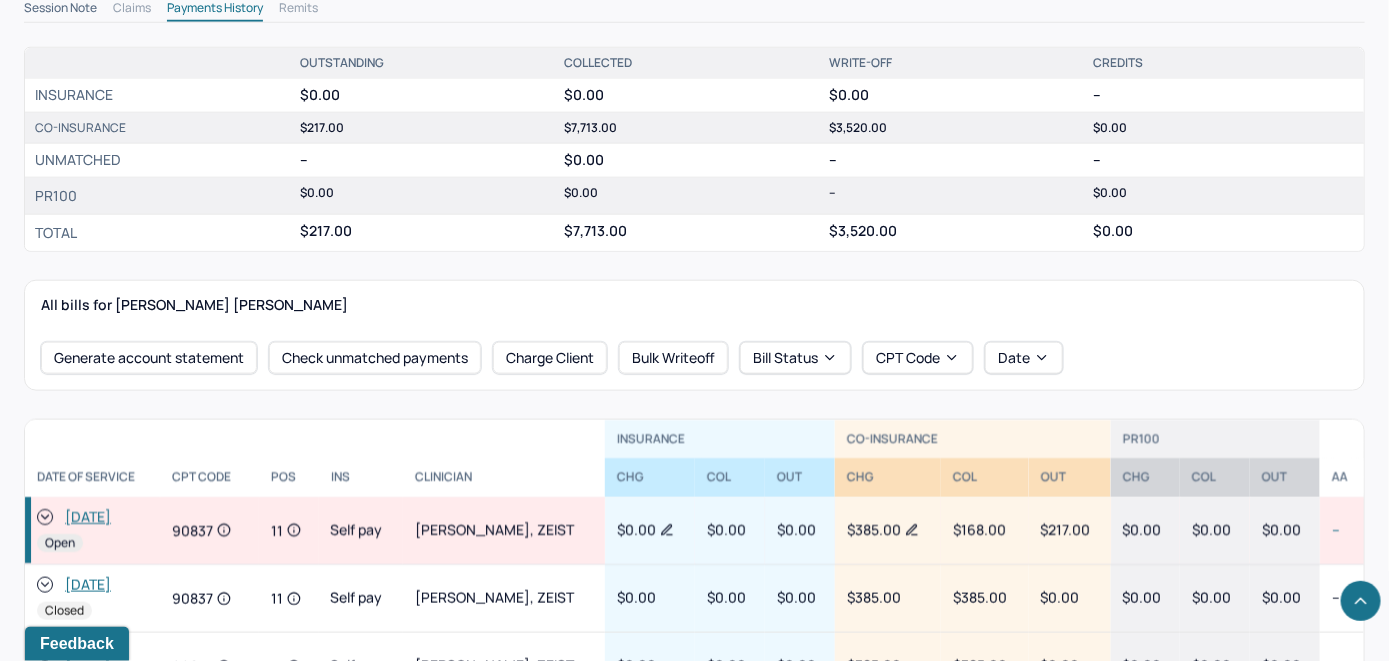 click 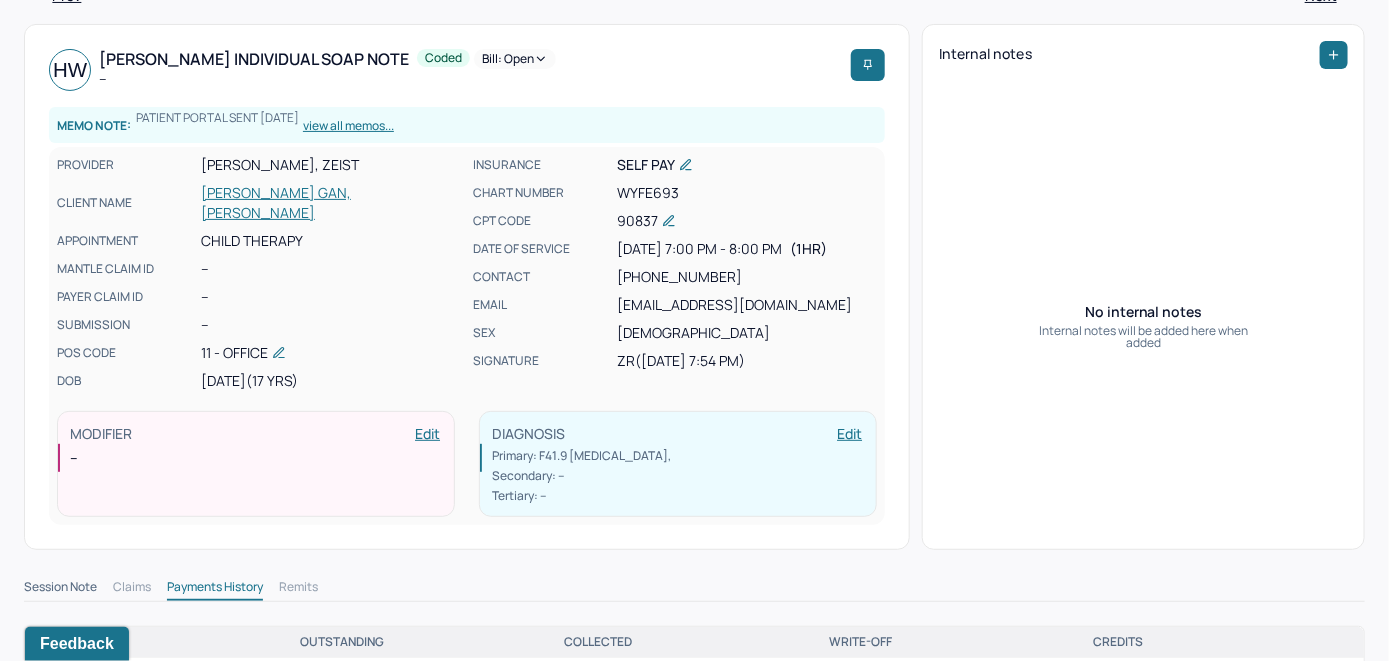 scroll, scrollTop: 0, scrollLeft: 0, axis: both 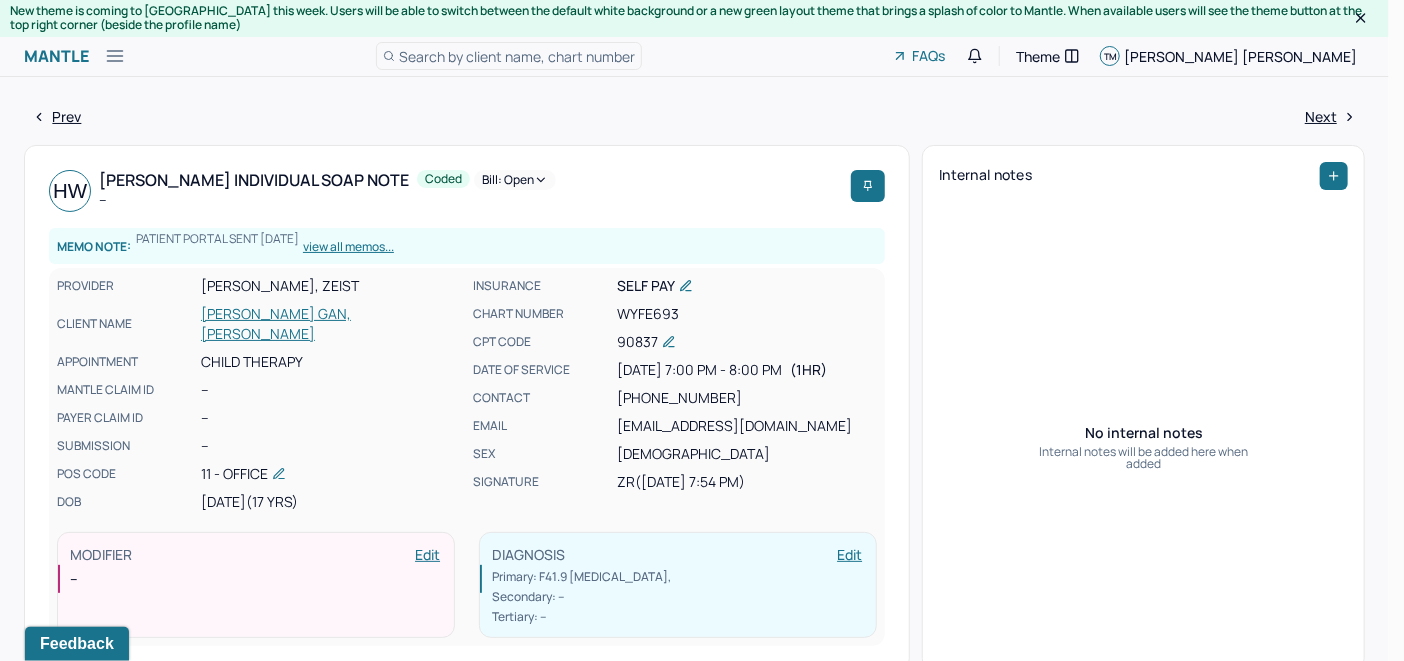 click on "Bill: Open" at bounding box center (515, 180) 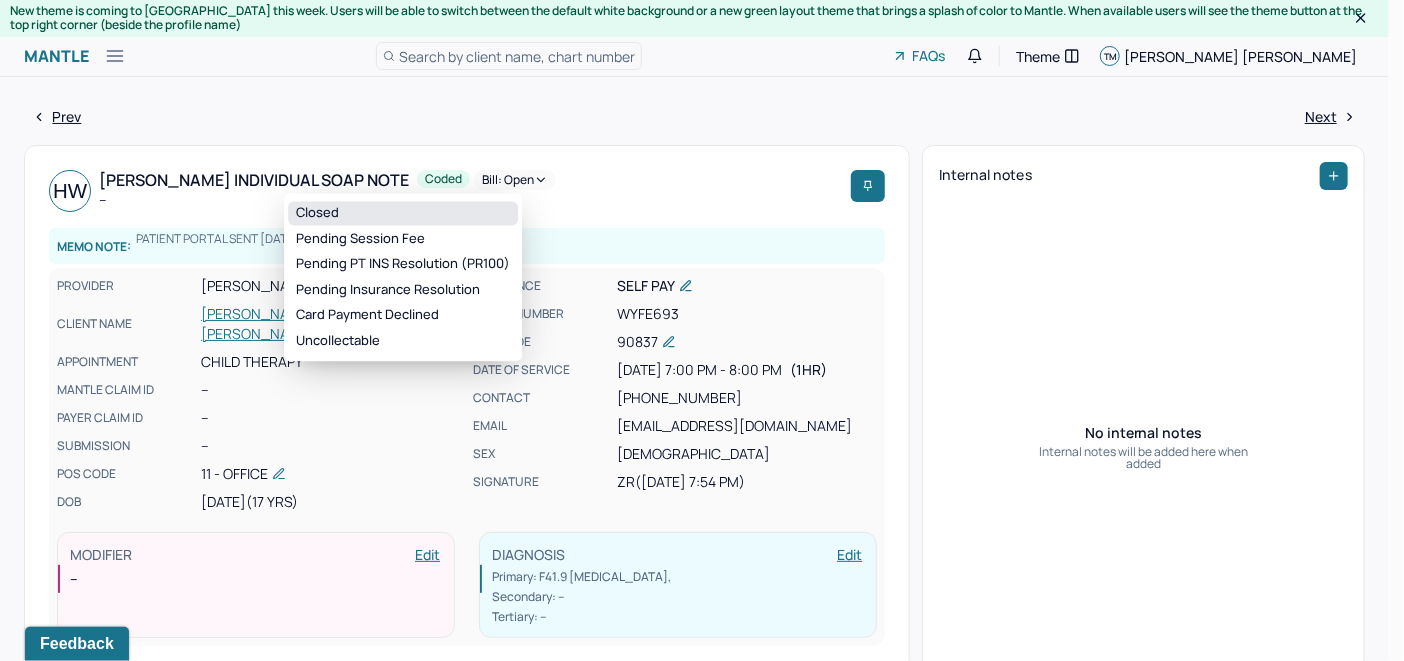 click on "Closed" at bounding box center [403, 213] 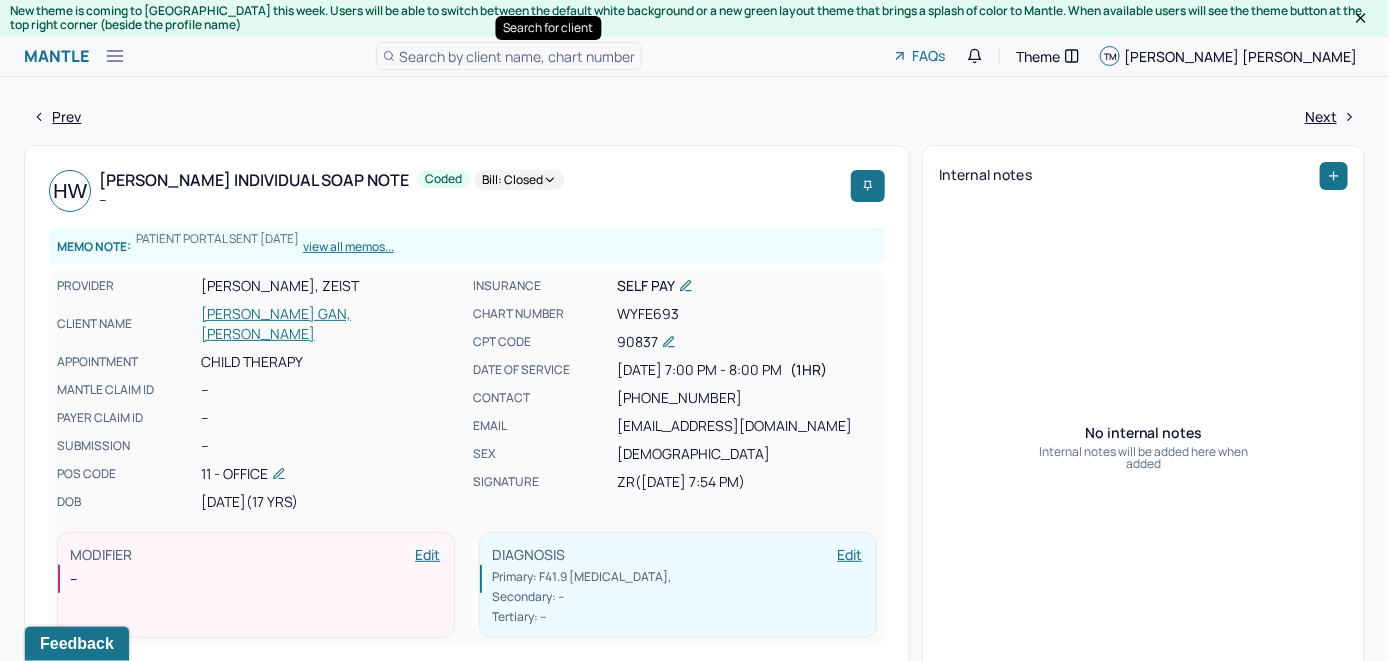click on "Search by client name, chart number" at bounding box center (517, 56) 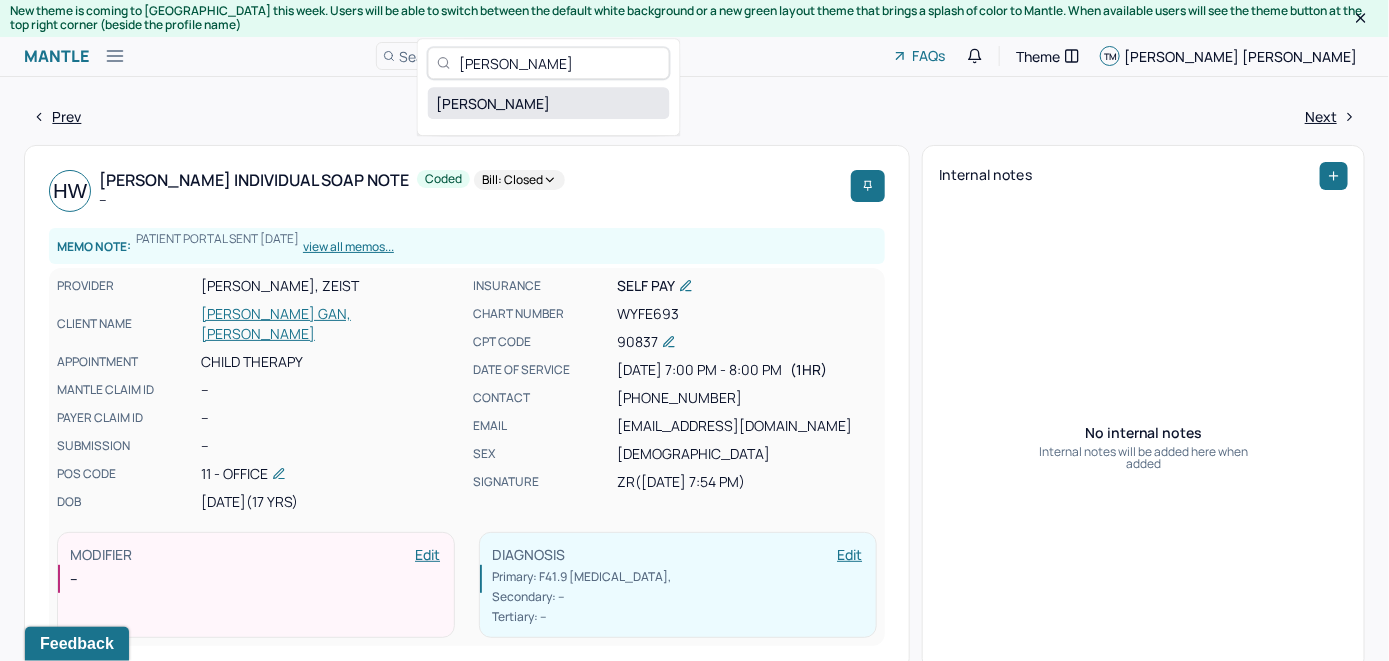 type on "Imani Johnson" 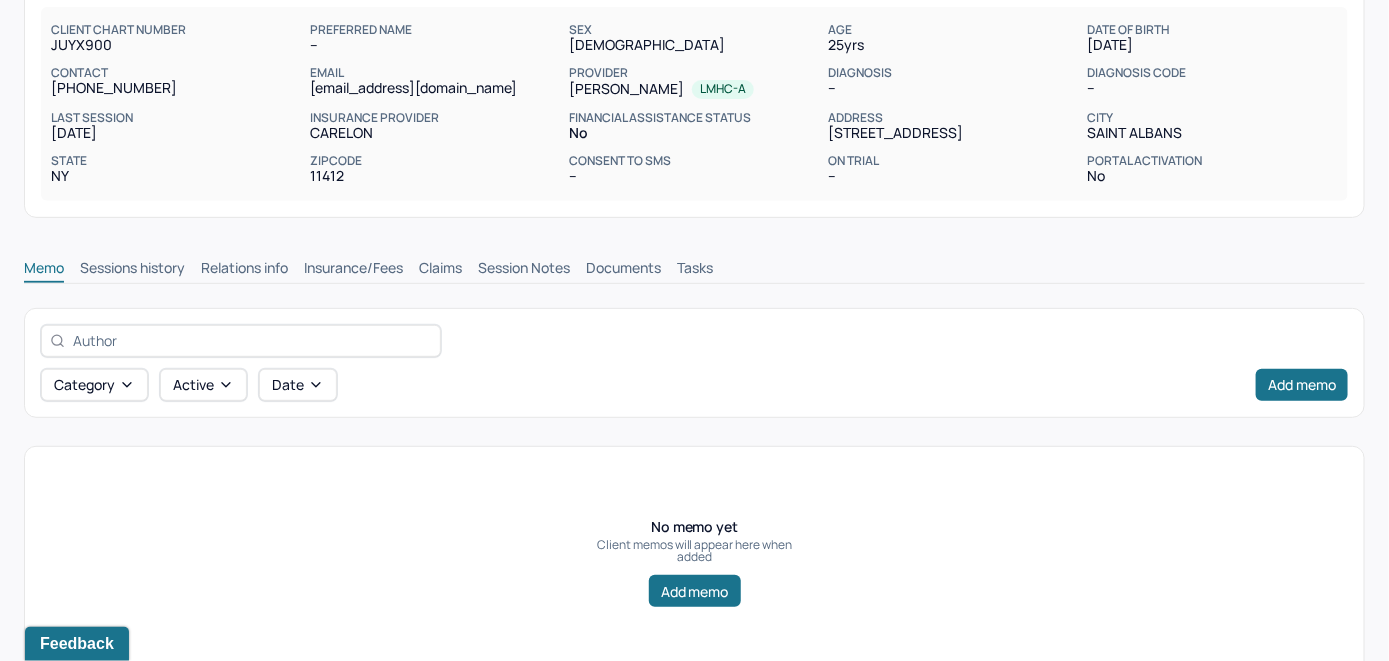 click on "Insurance/Fees" at bounding box center [353, 270] 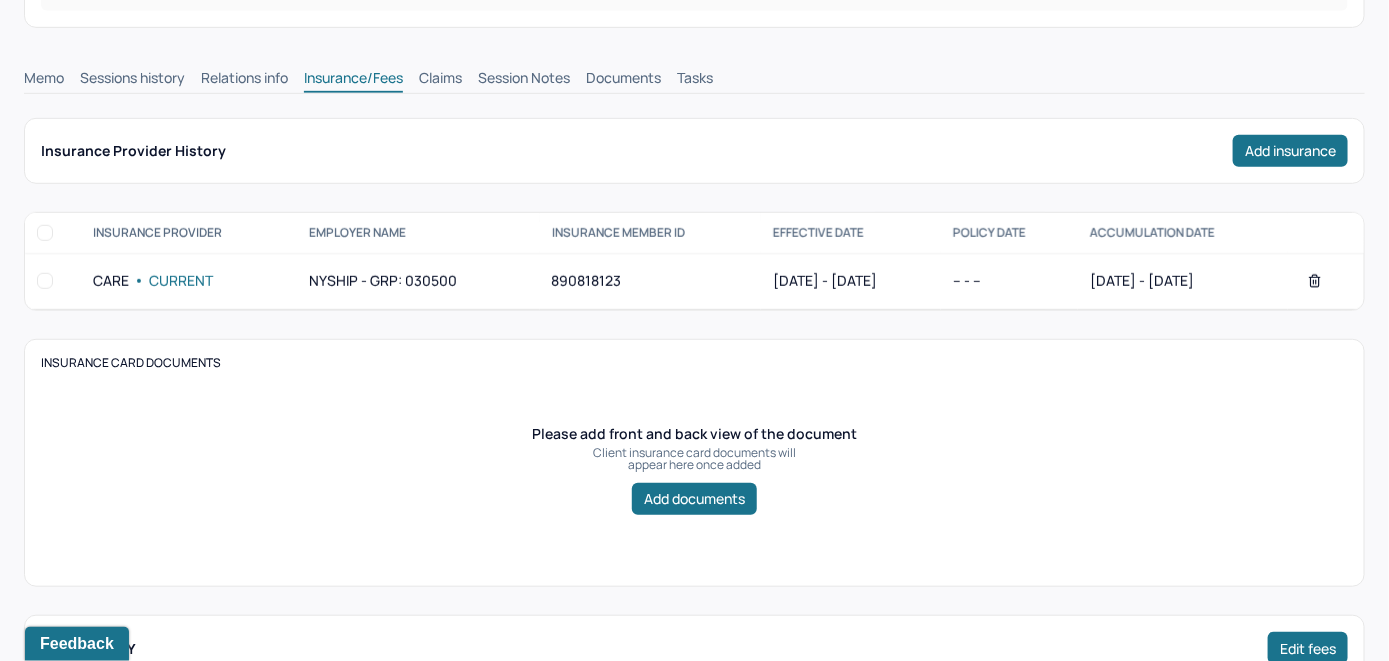 scroll, scrollTop: 300, scrollLeft: 0, axis: vertical 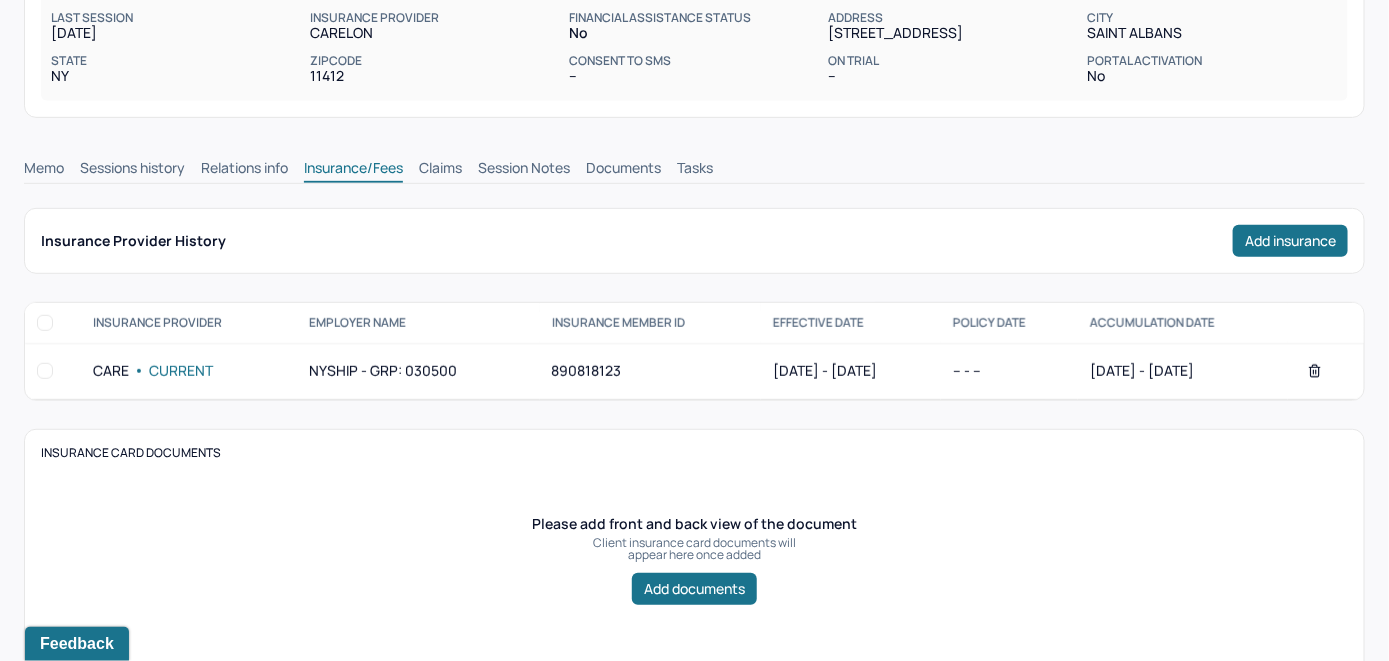 click on "Claims" at bounding box center (440, 170) 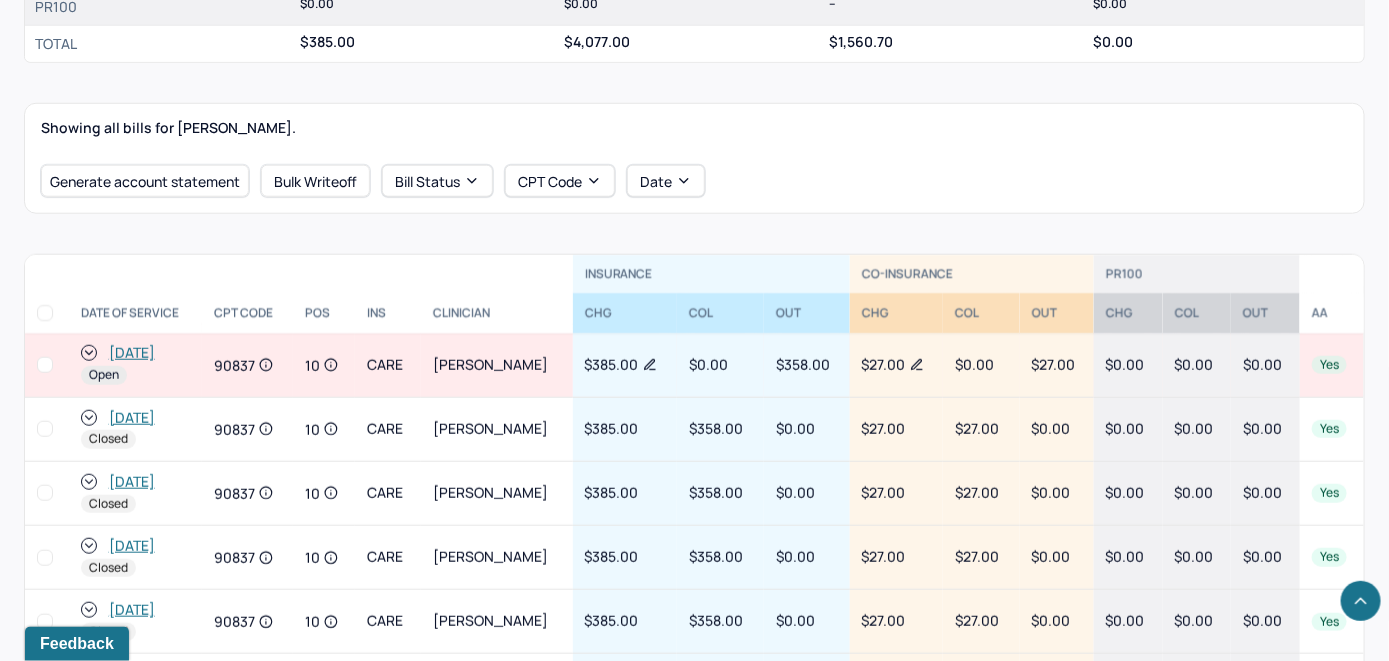 scroll, scrollTop: 700, scrollLeft: 0, axis: vertical 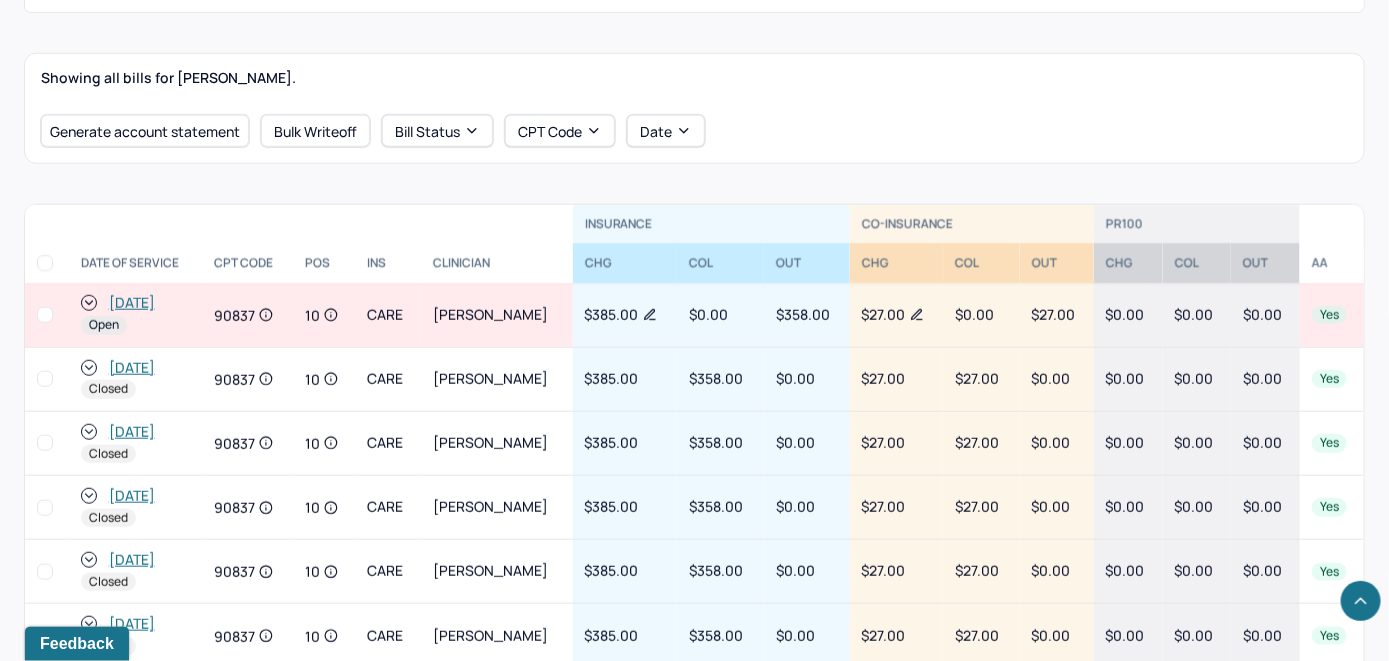 click on "[DATE]" at bounding box center (132, 303) 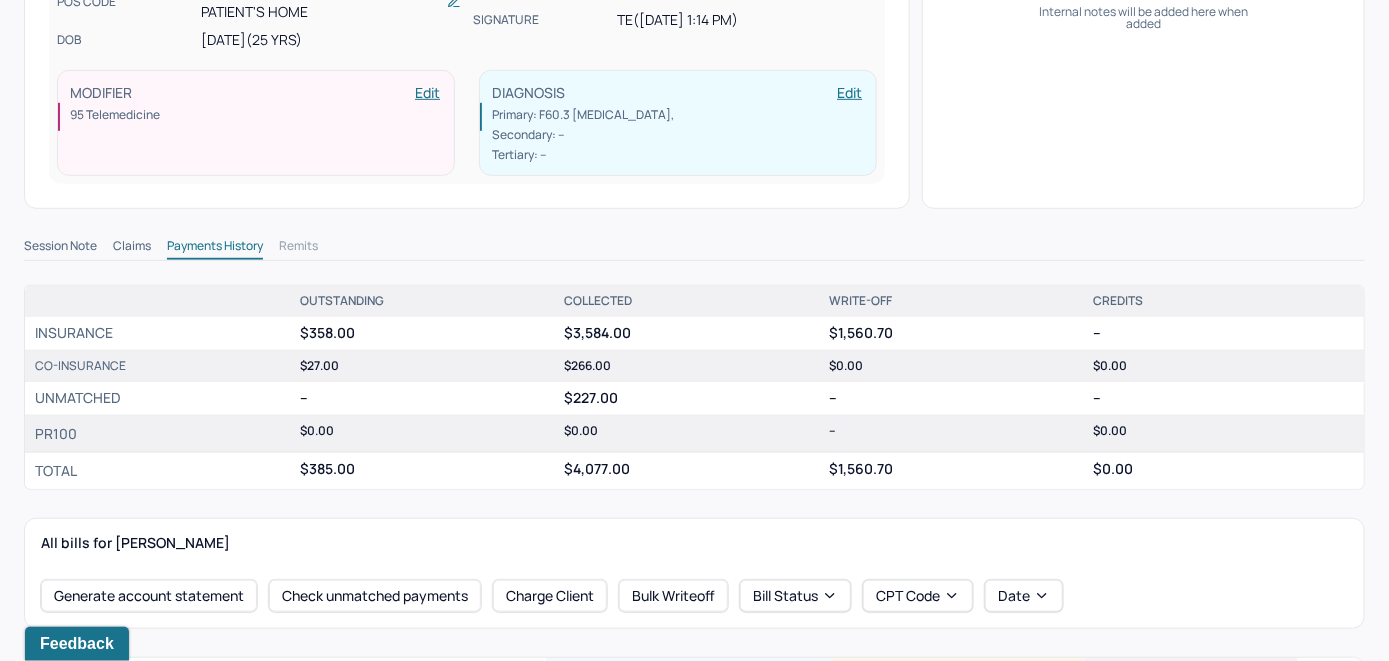 scroll, scrollTop: 500, scrollLeft: 0, axis: vertical 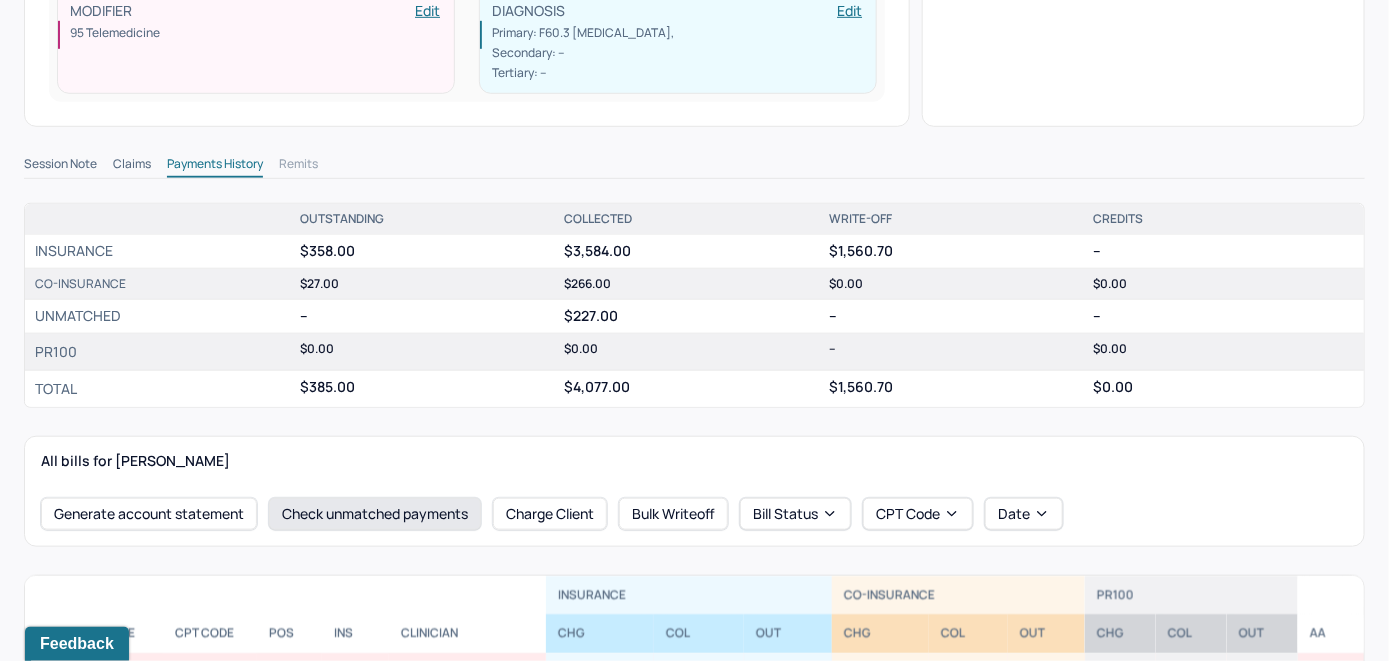 click on "Check unmatched payments" at bounding box center (375, 514) 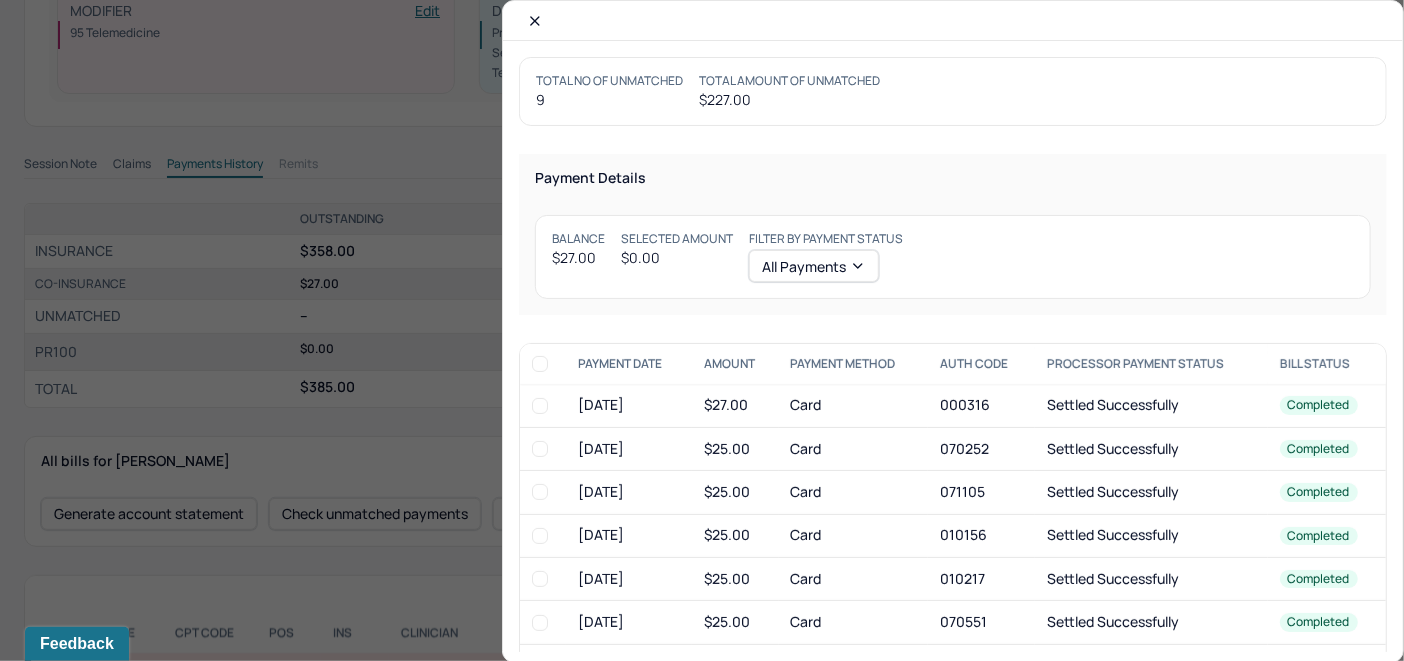 click at bounding box center [540, 406] 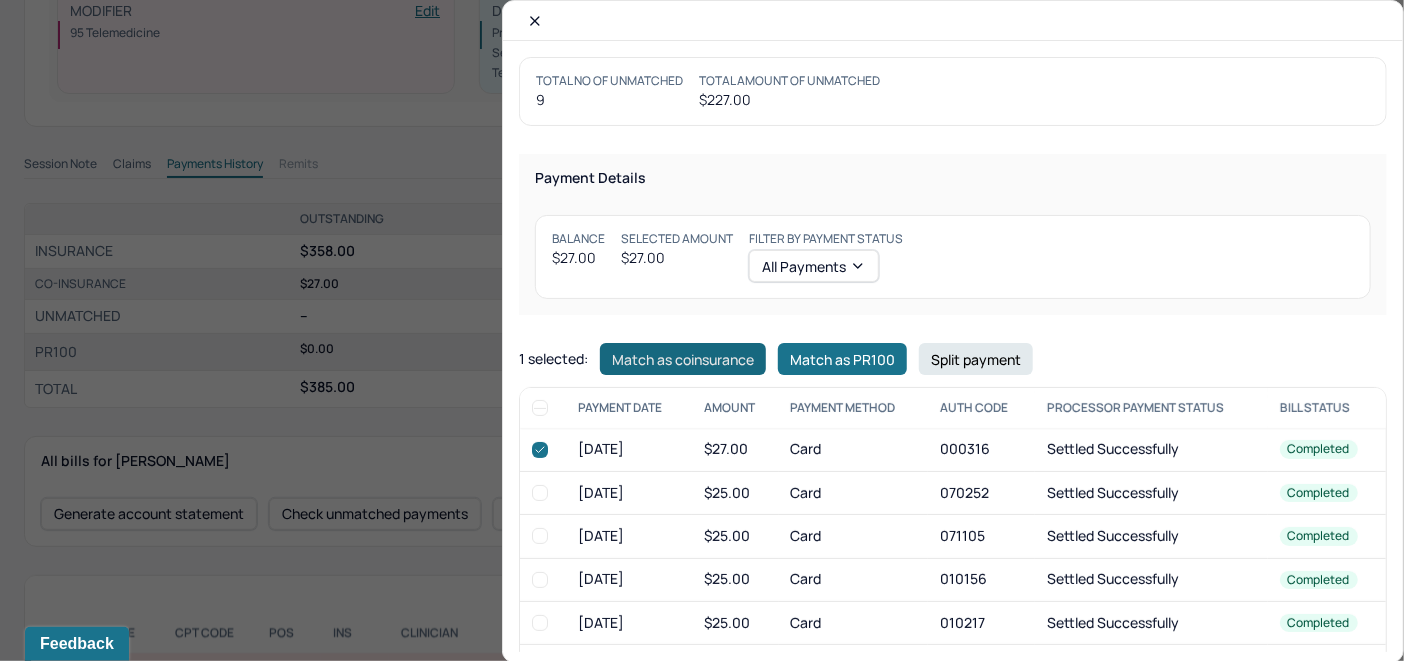 click on "Match as coinsurance" at bounding box center (683, 359) 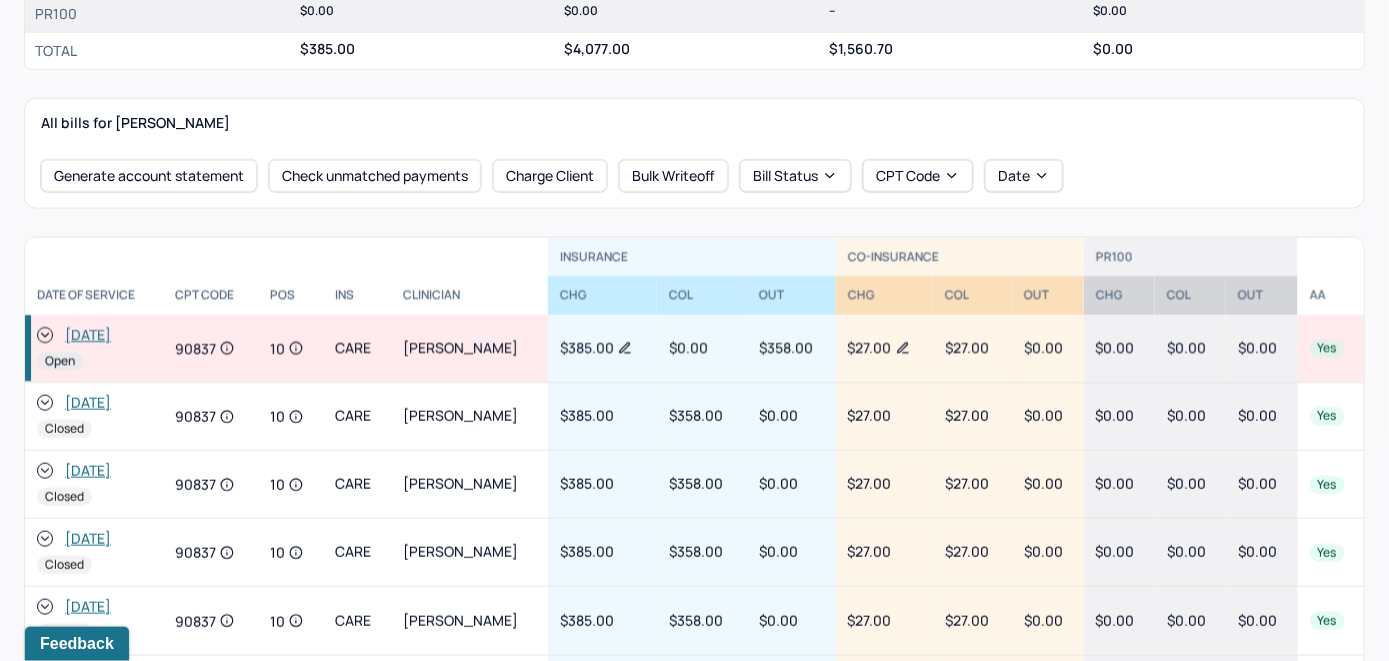 scroll, scrollTop: 900, scrollLeft: 0, axis: vertical 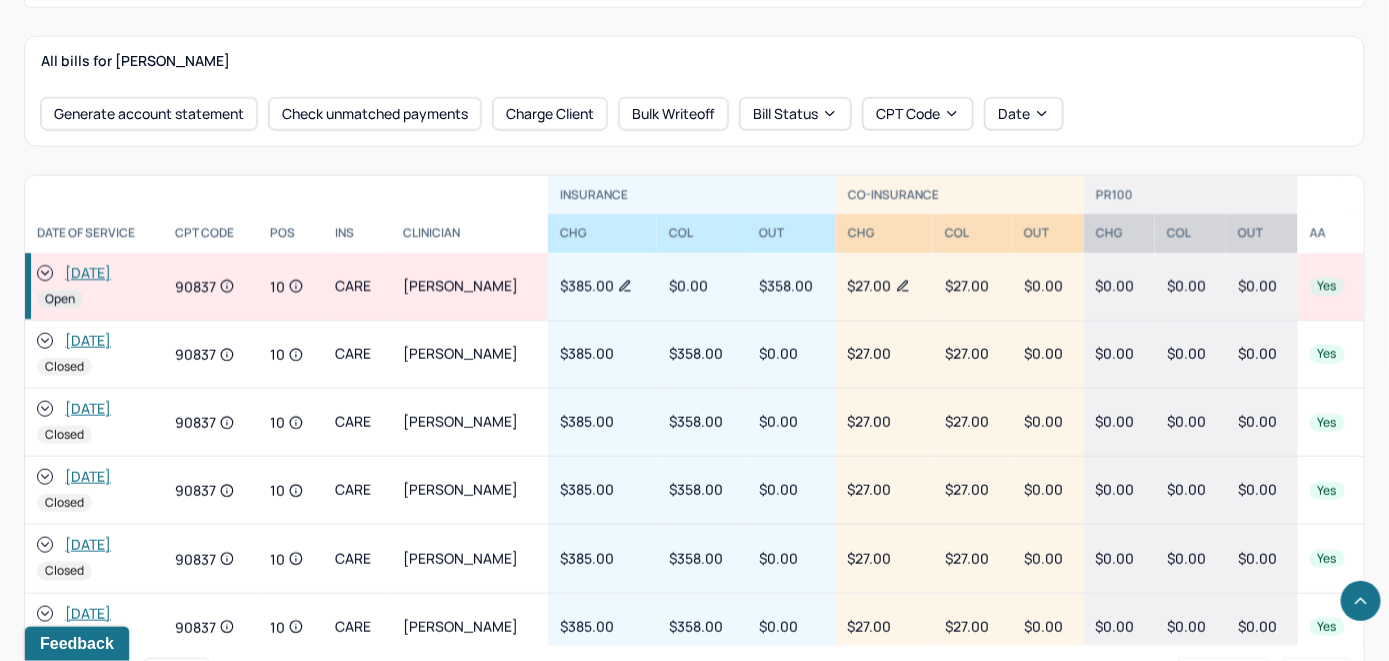click 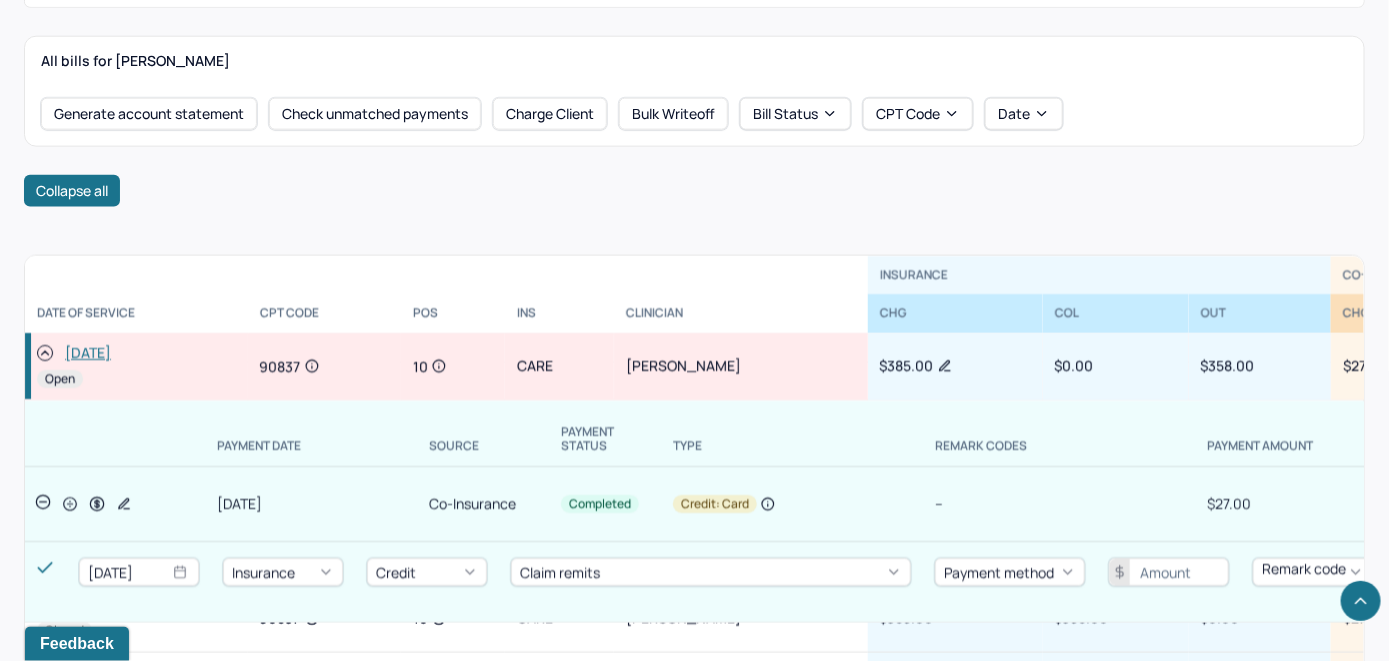 scroll, scrollTop: 0, scrollLeft: 0, axis: both 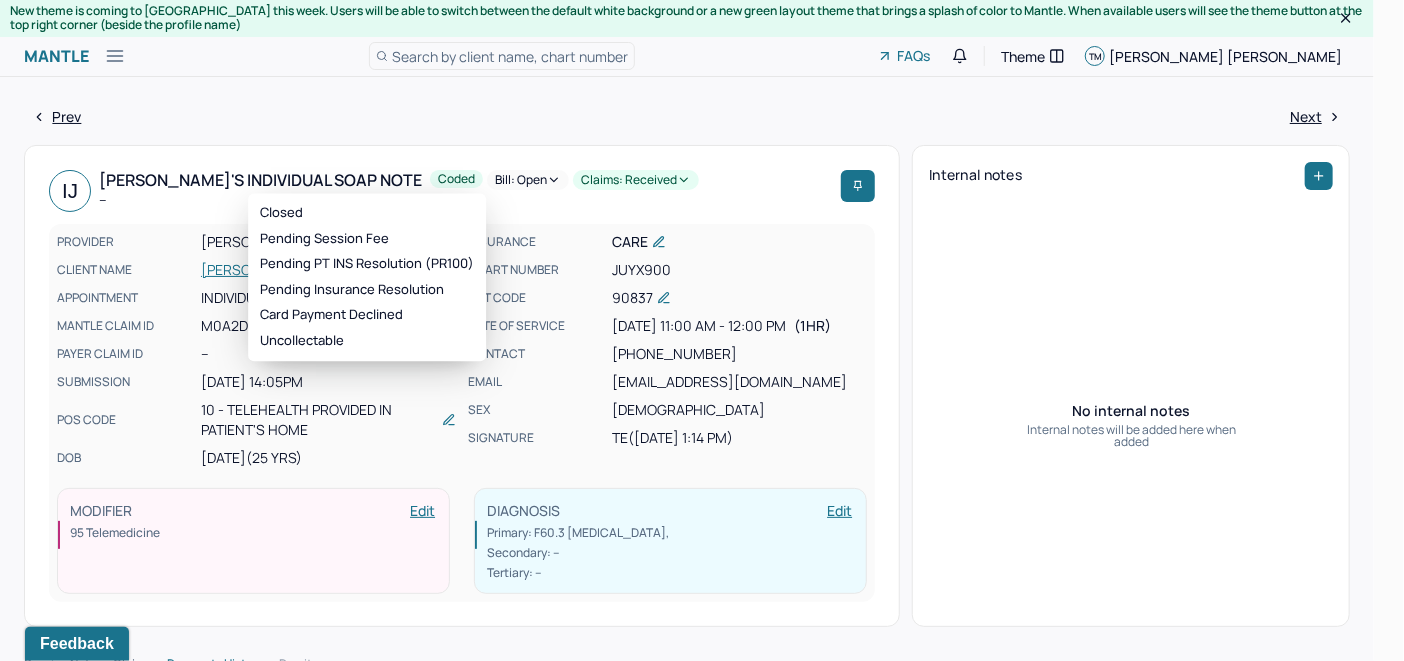 click on "Bill: Open" at bounding box center (528, 180) 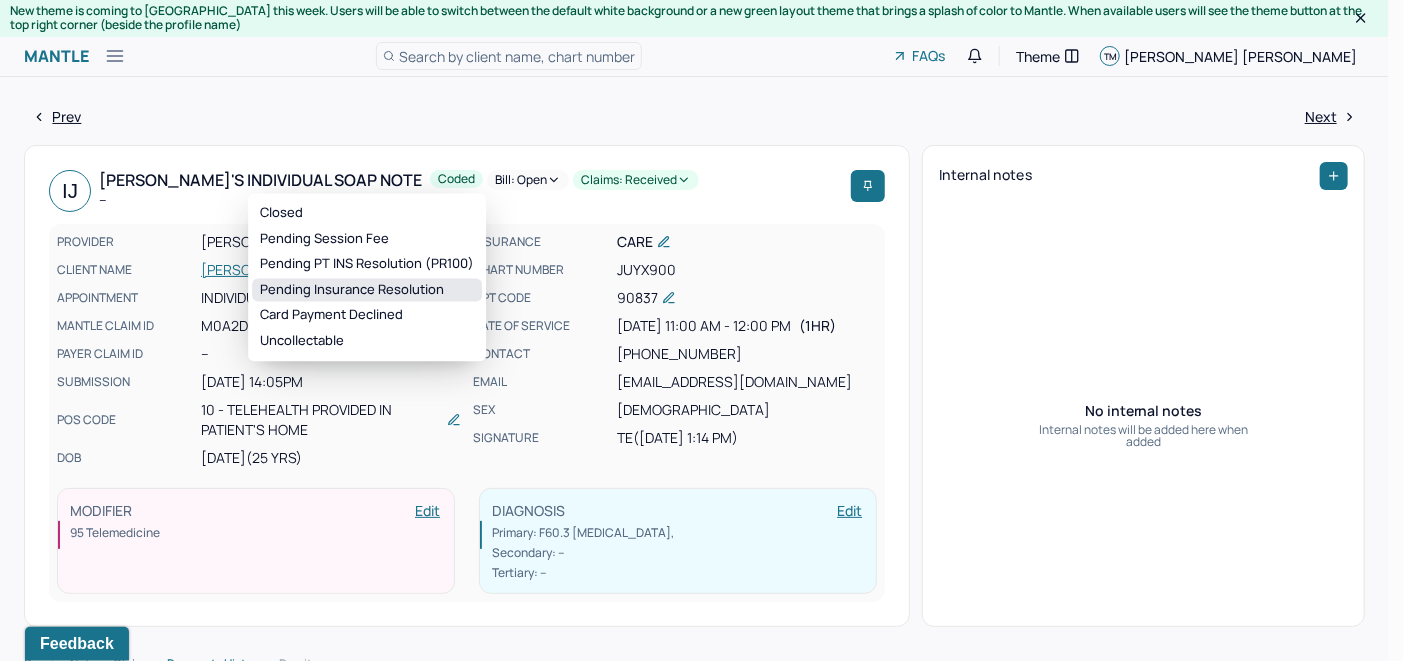 click on "Pending Insurance Resolution" at bounding box center [367, 290] 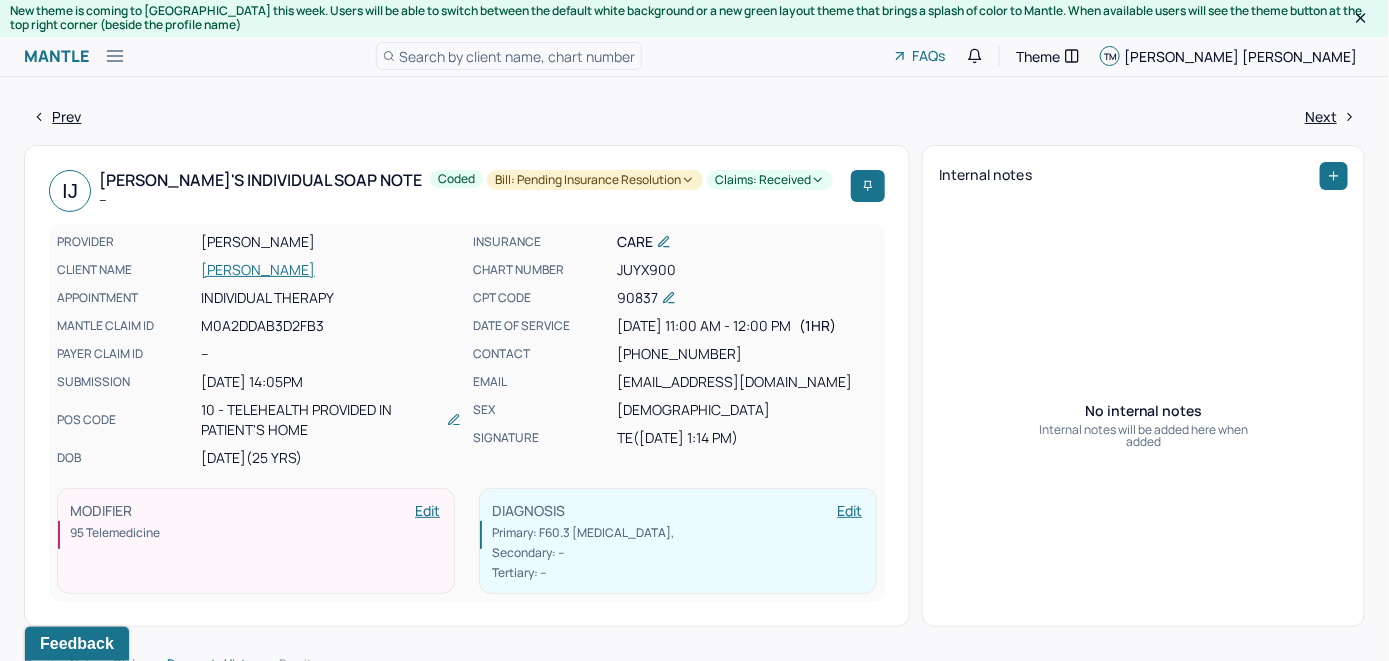 click on "Search by client name, chart number" at bounding box center (517, 56) 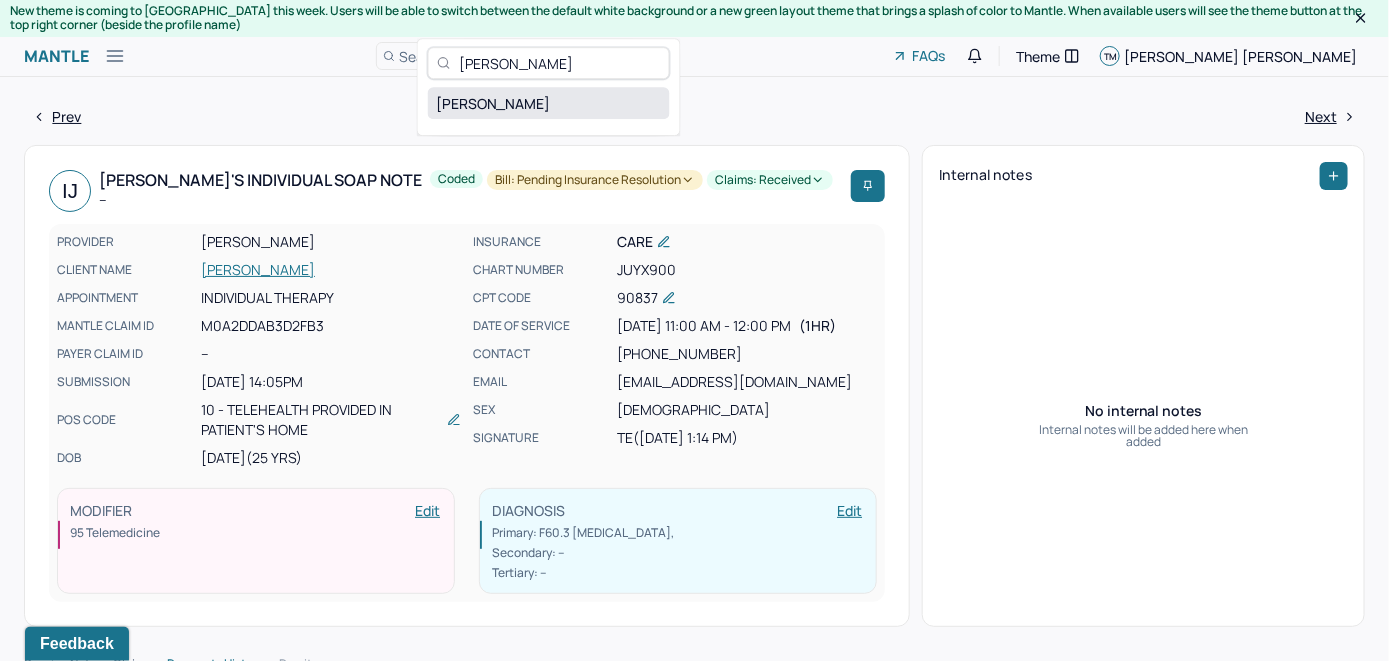 type on "Ines Villemure" 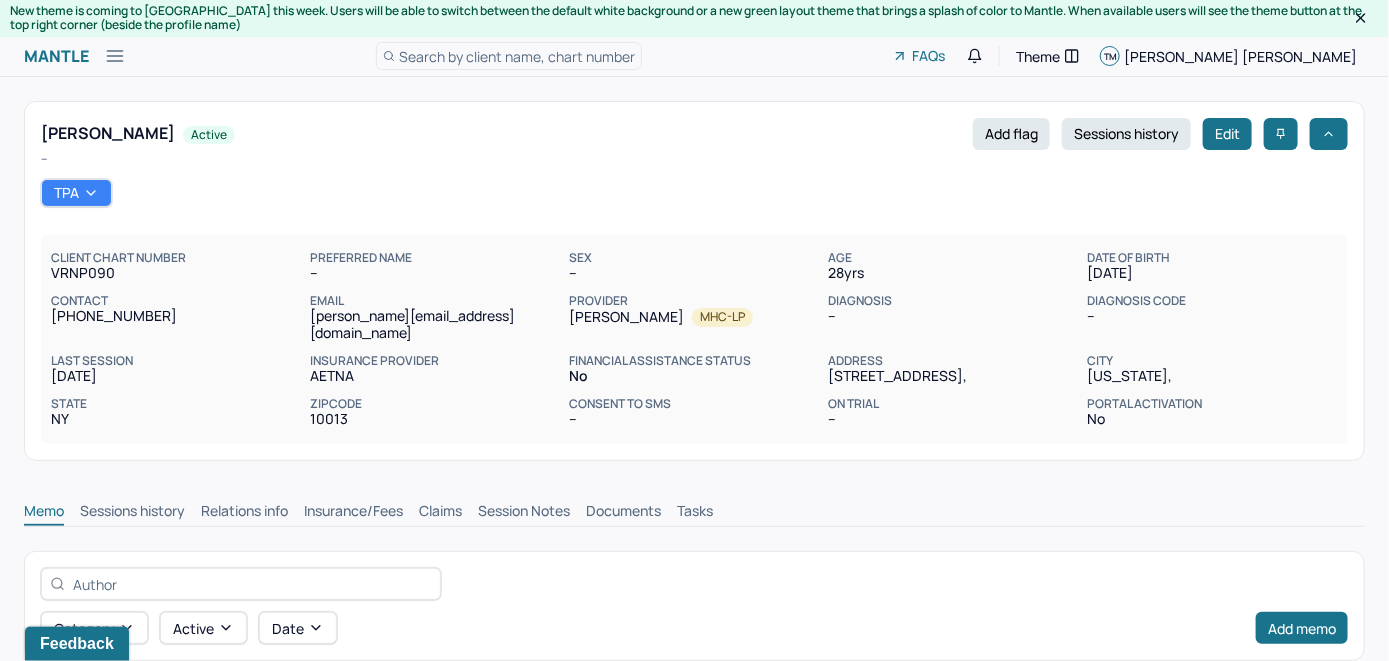 scroll, scrollTop: 0, scrollLeft: 0, axis: both 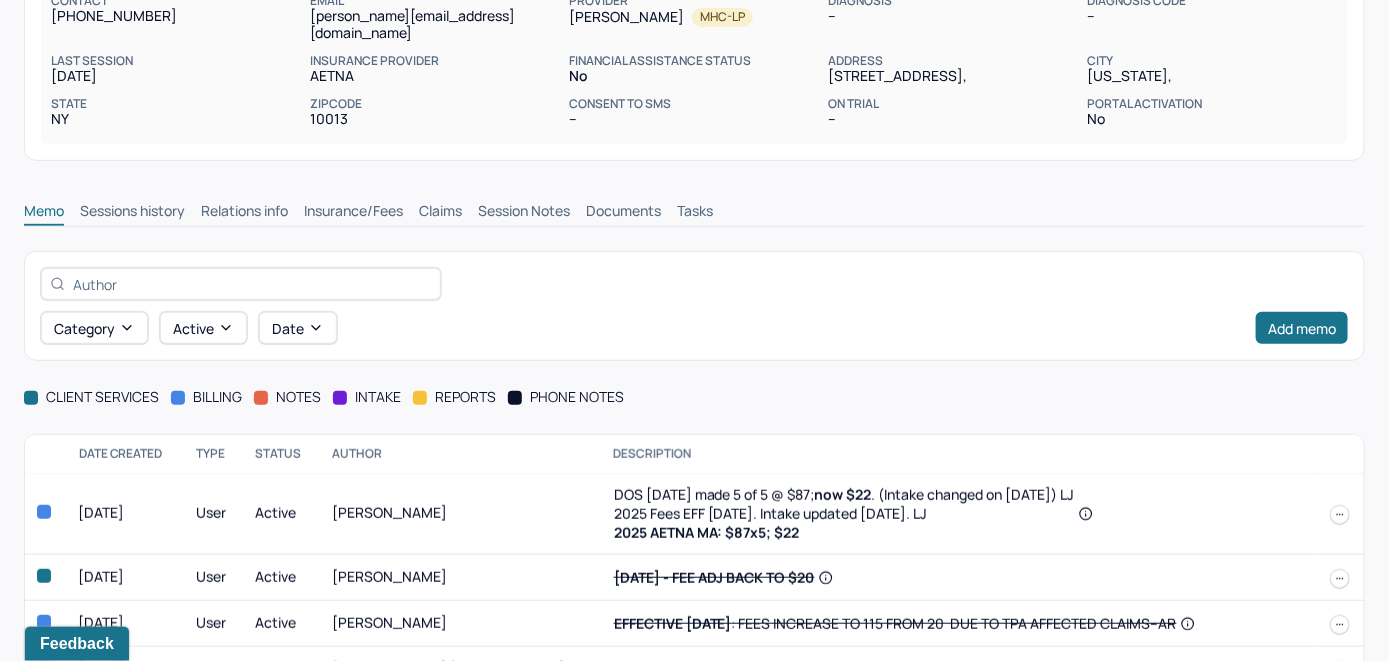 click on "Insurance/Fees" at bounding box center (353, 213) 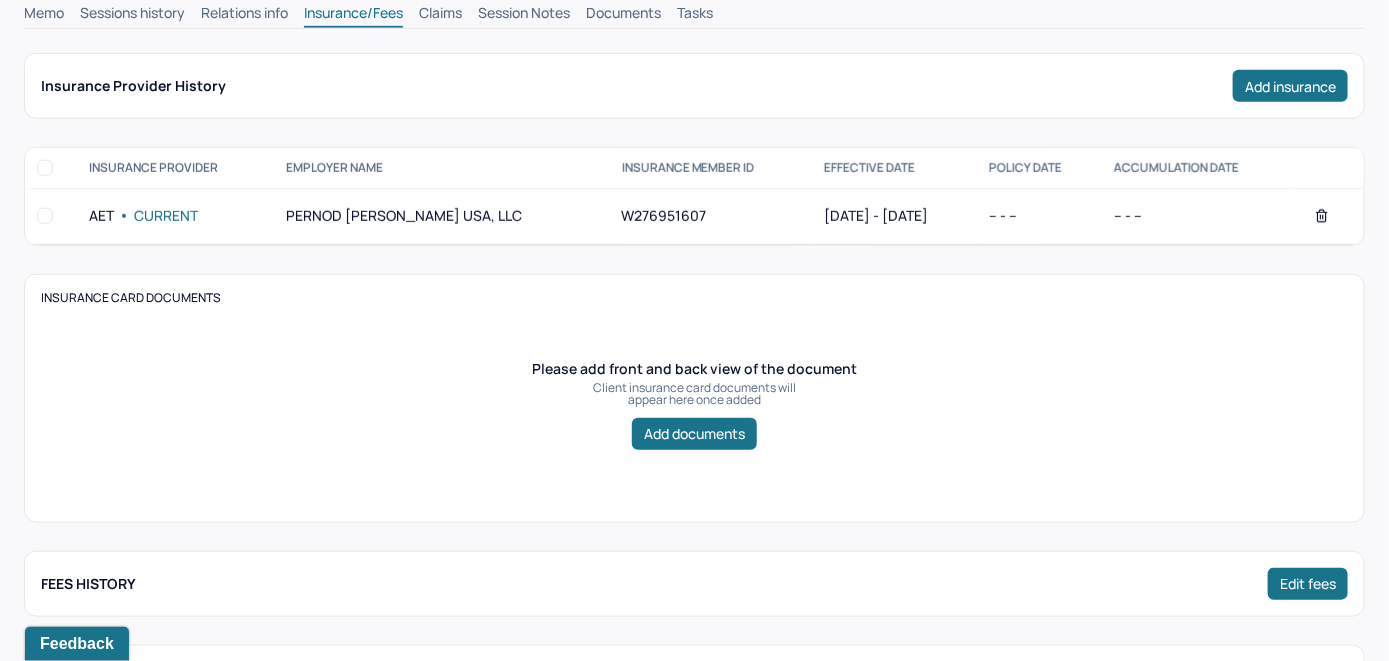 scroll, scrollTop: 300, scrollLeft: 0, axis: vertical 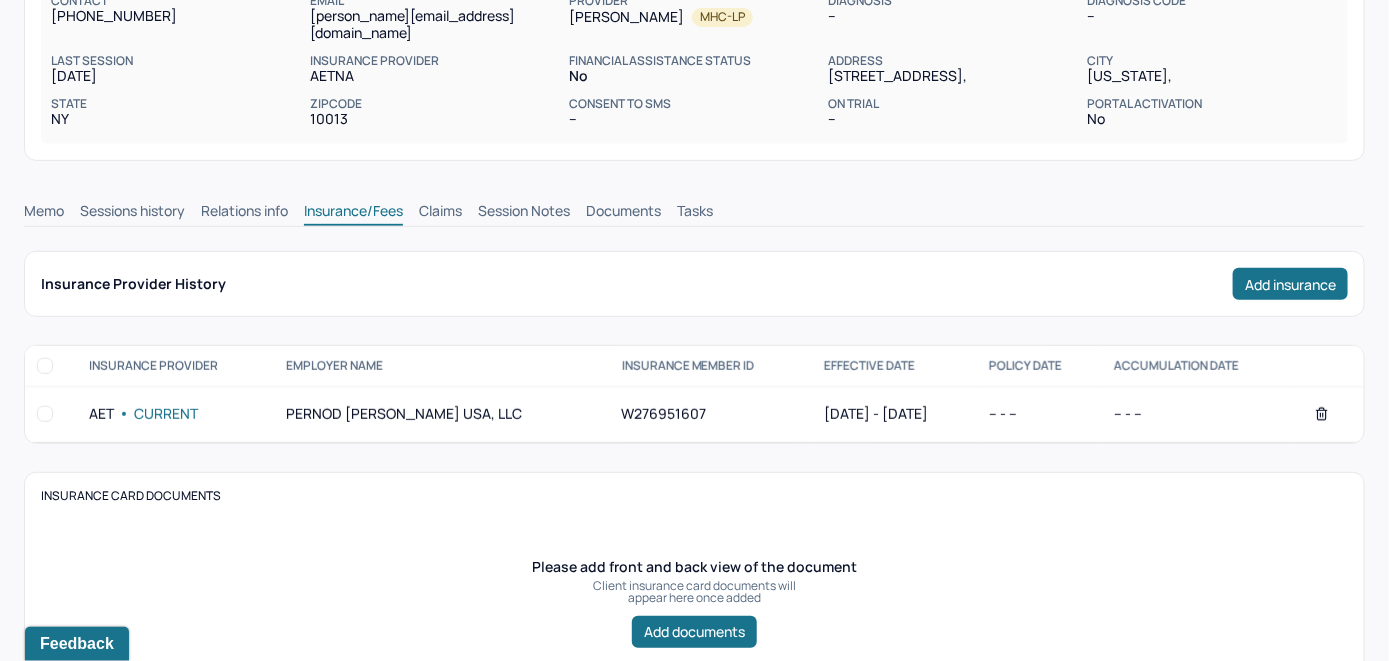 click on "Claims" at bounding box center [440, 213] 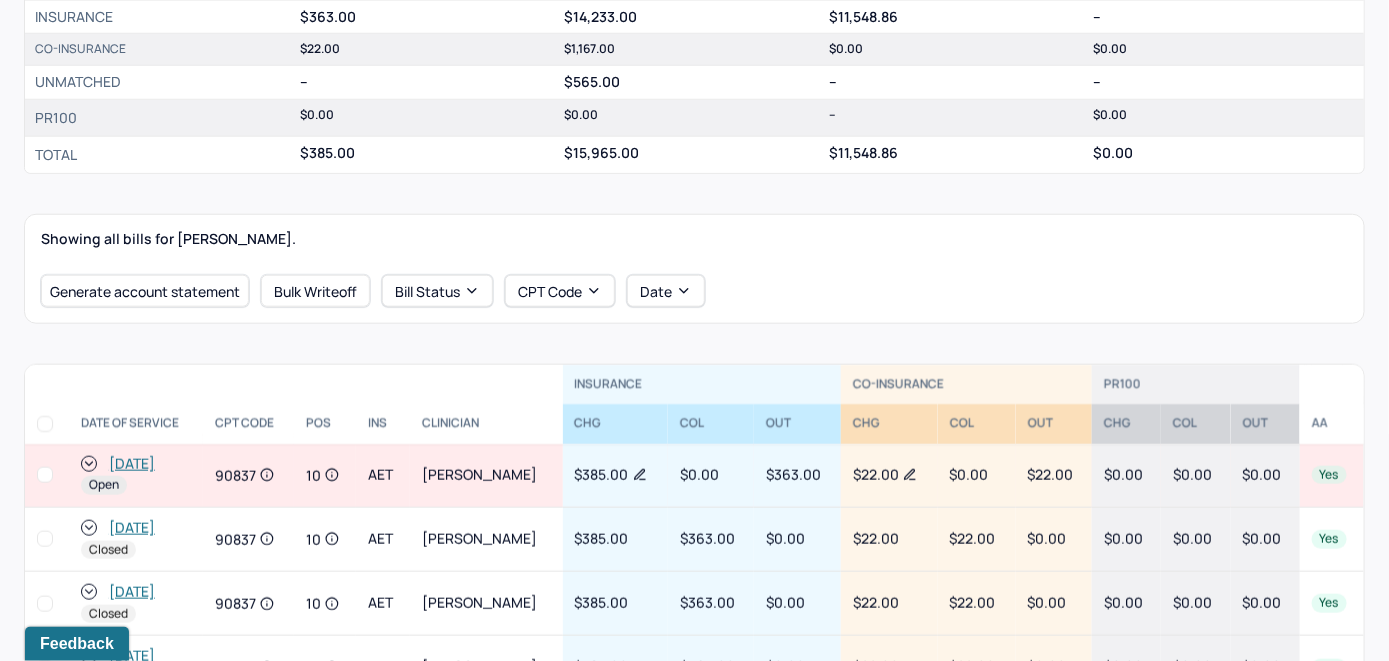 scroll, scrollTop: 600, scrollLeft: 0, axis: vertical 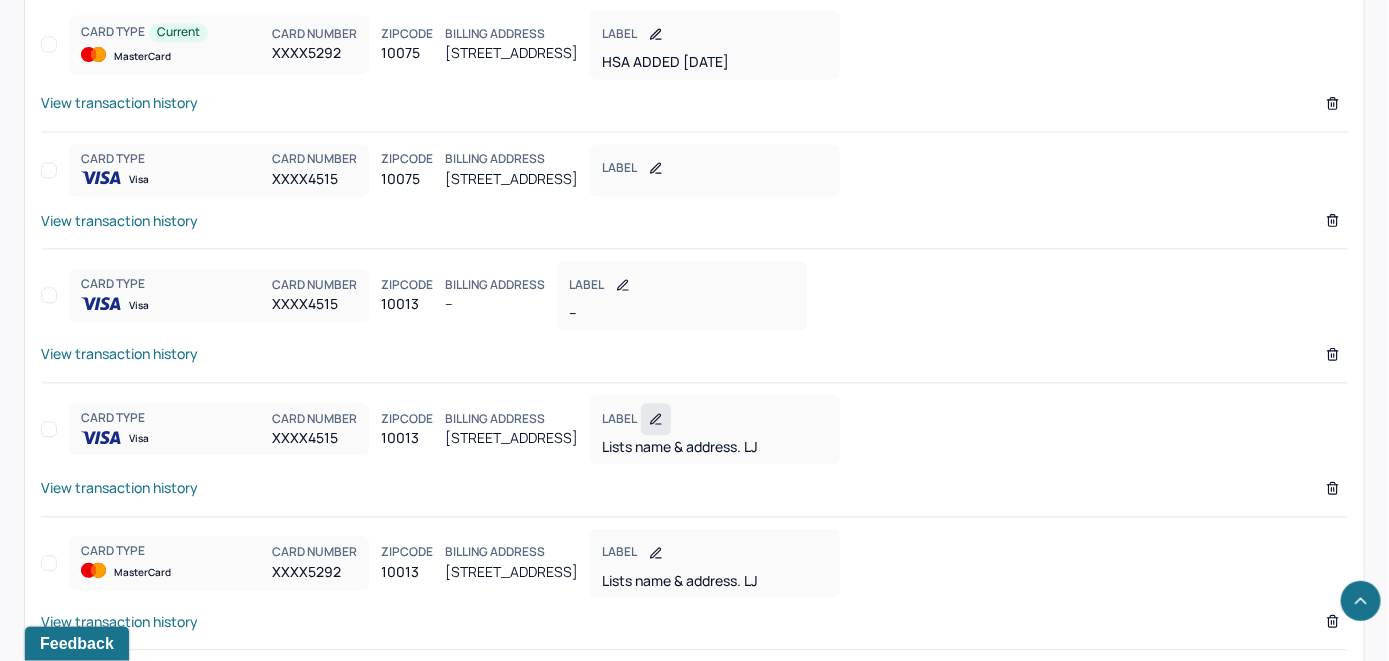 click 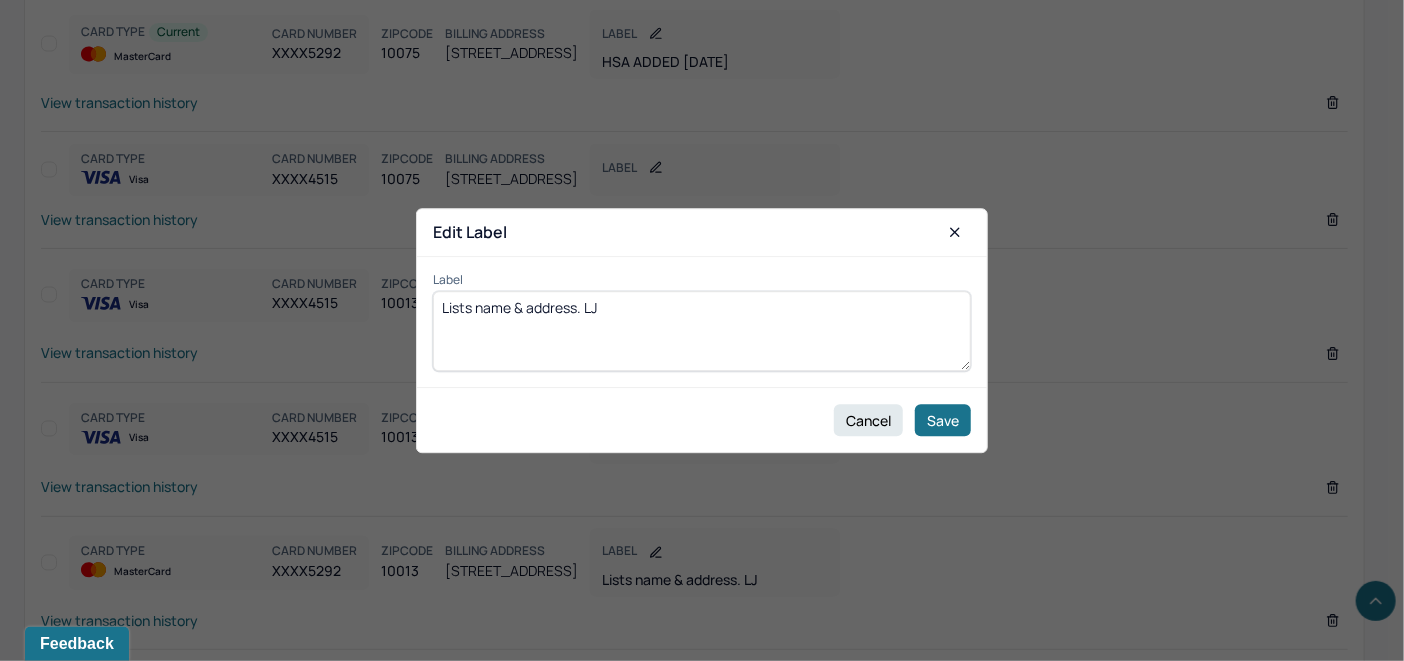 click on "Lists name & address. LJ" at bounding box center [702, 331] 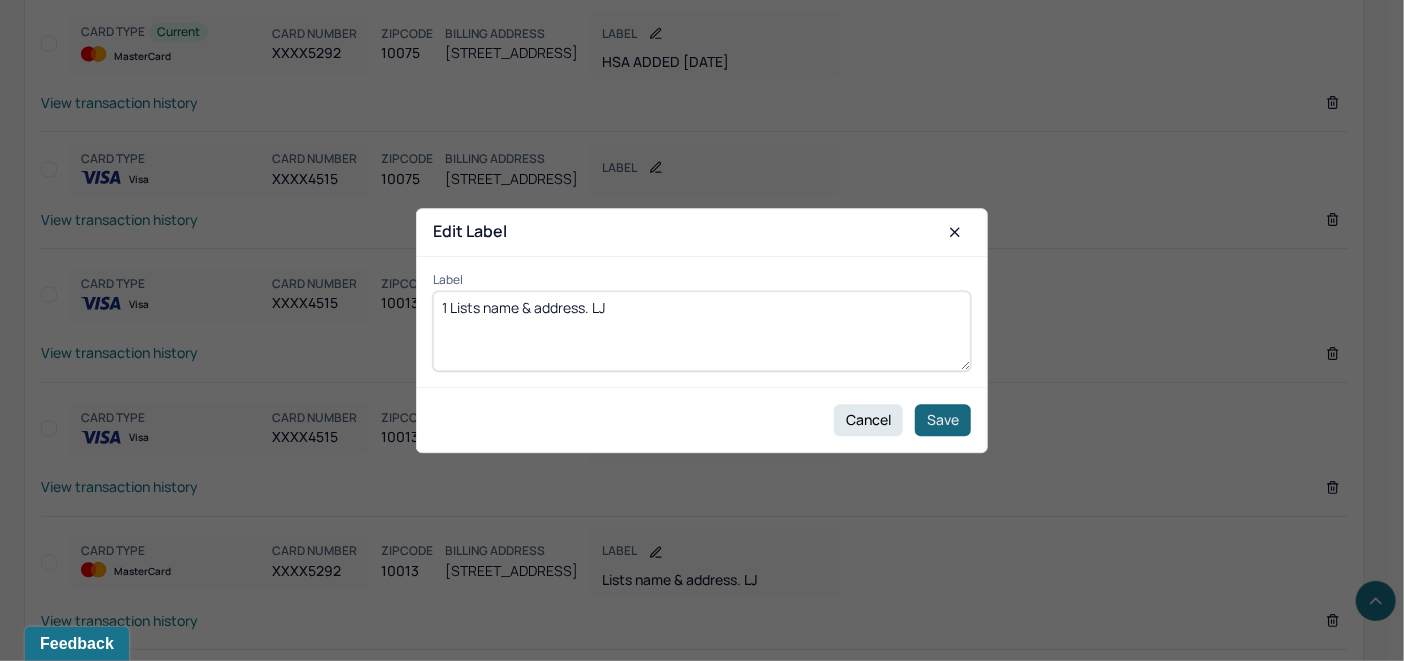 type on "1 Lists name & address. LJ" 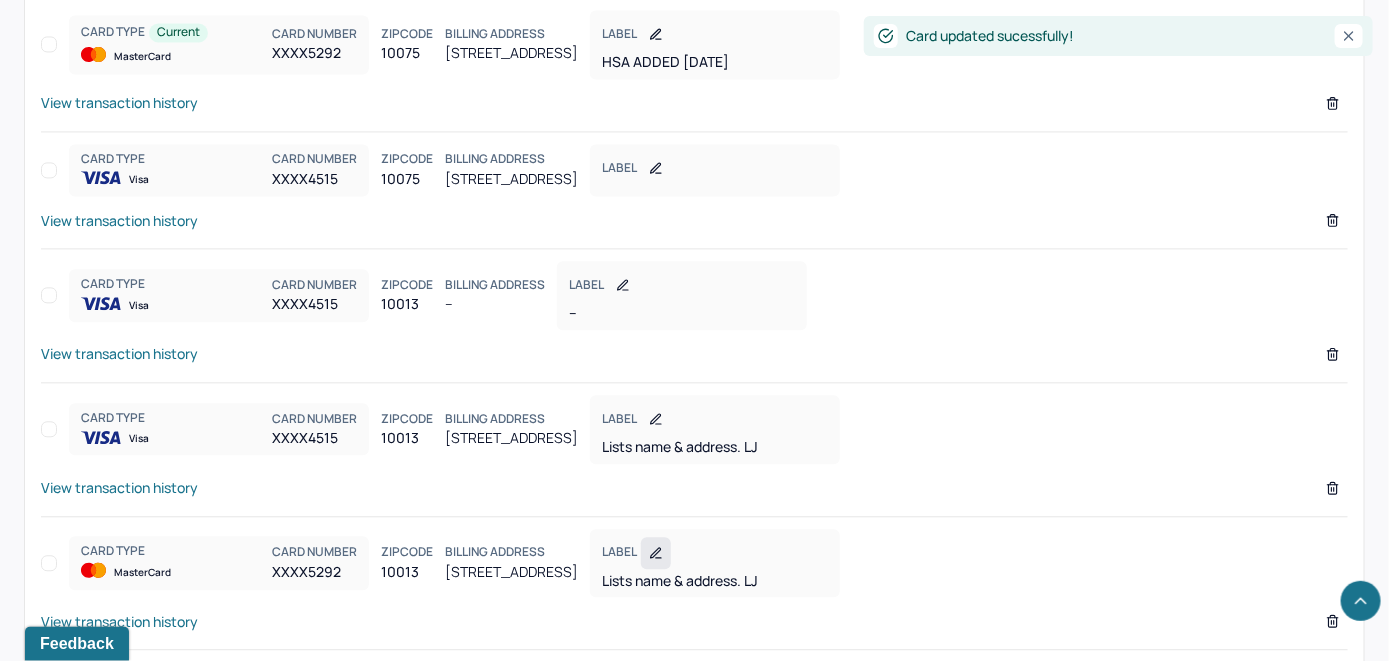 click 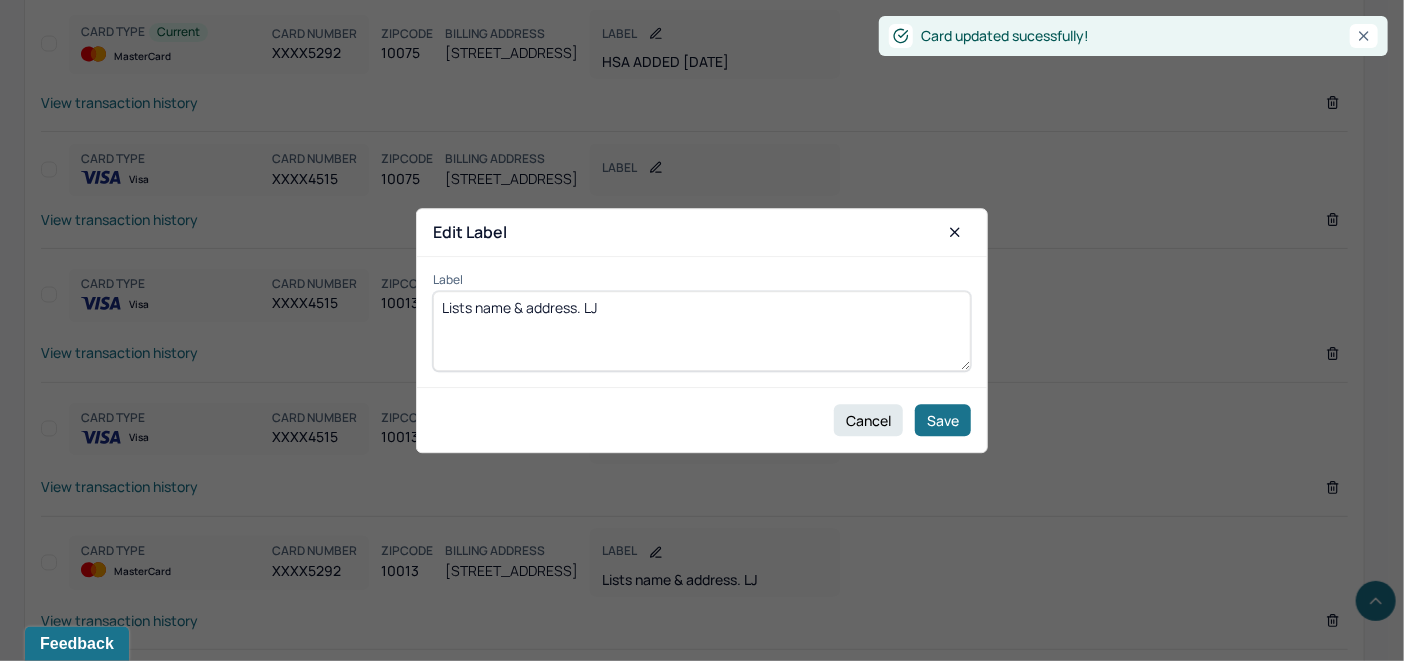 click on "Lists name & address. LJ" at bounding box center [702, 331] 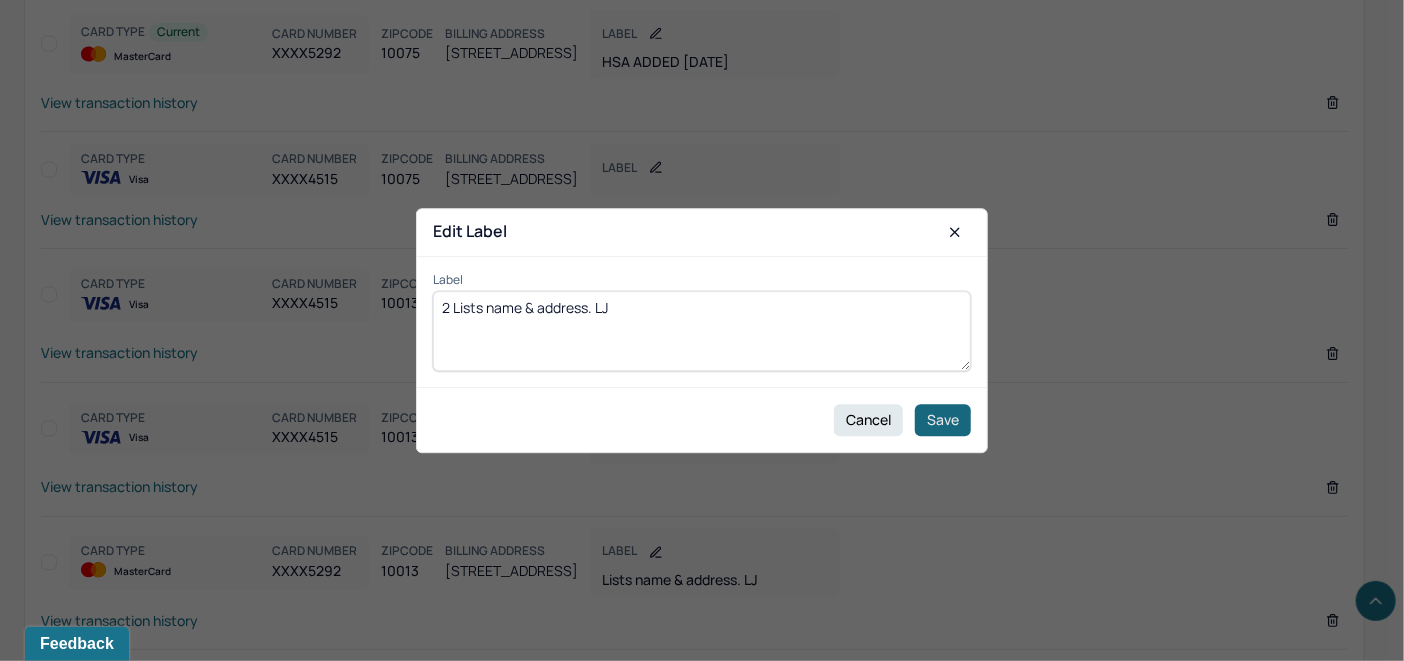 type on "2 Lists name & address. LJ" 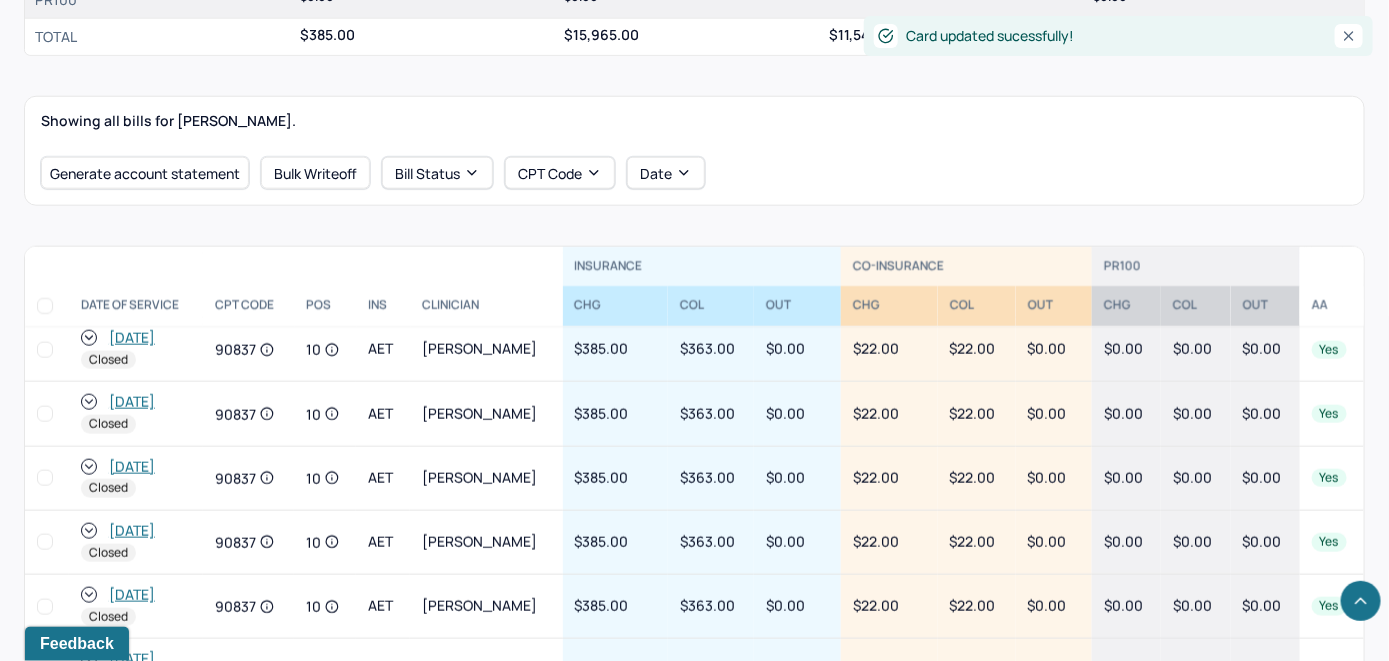 scroll, scrollTop: 700, scrollLeft: 0, axis: vertical 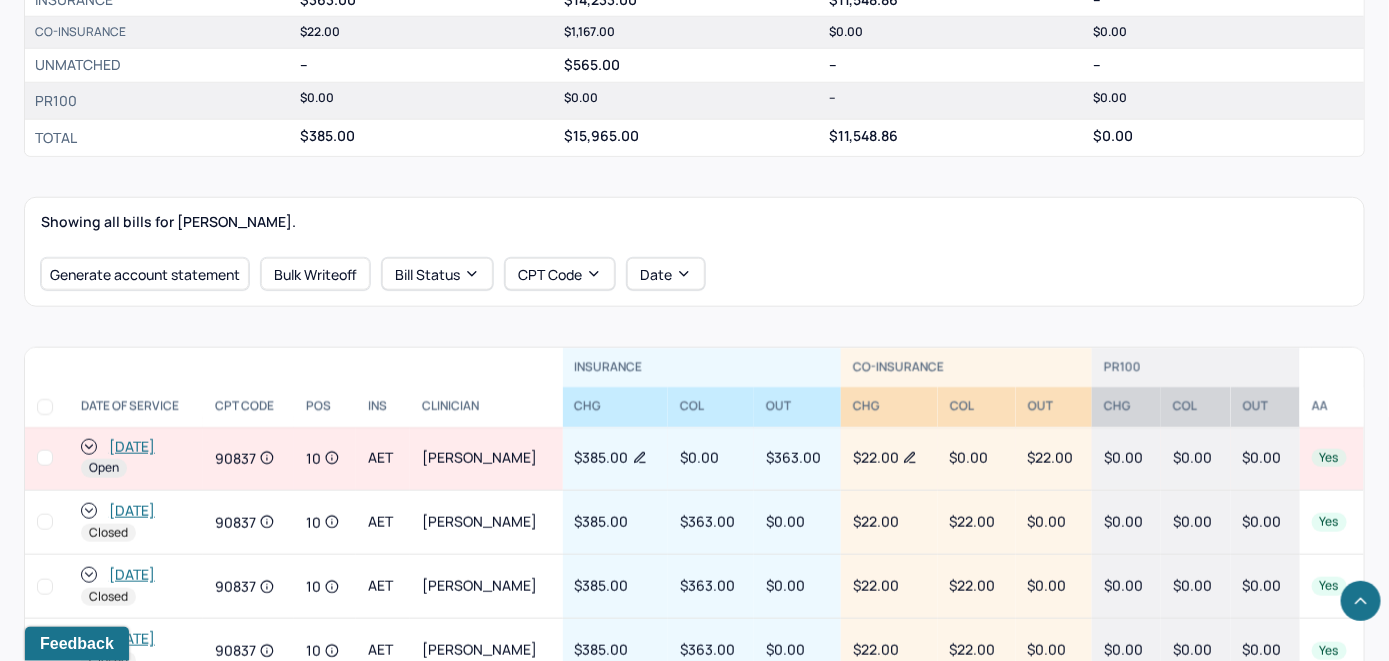 click on "[DATE]" at bounding box center (132, 447) 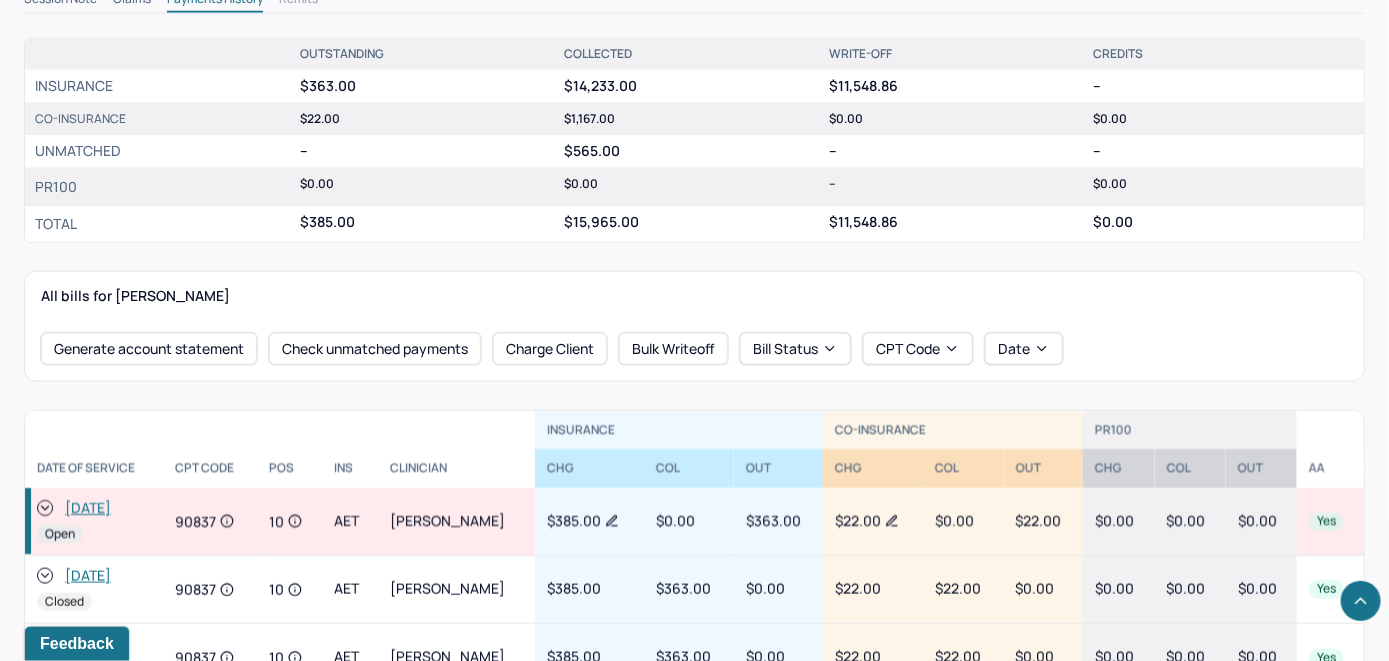 scroll, scrollTop: 900, scrollLeft: 0, axis: vertical 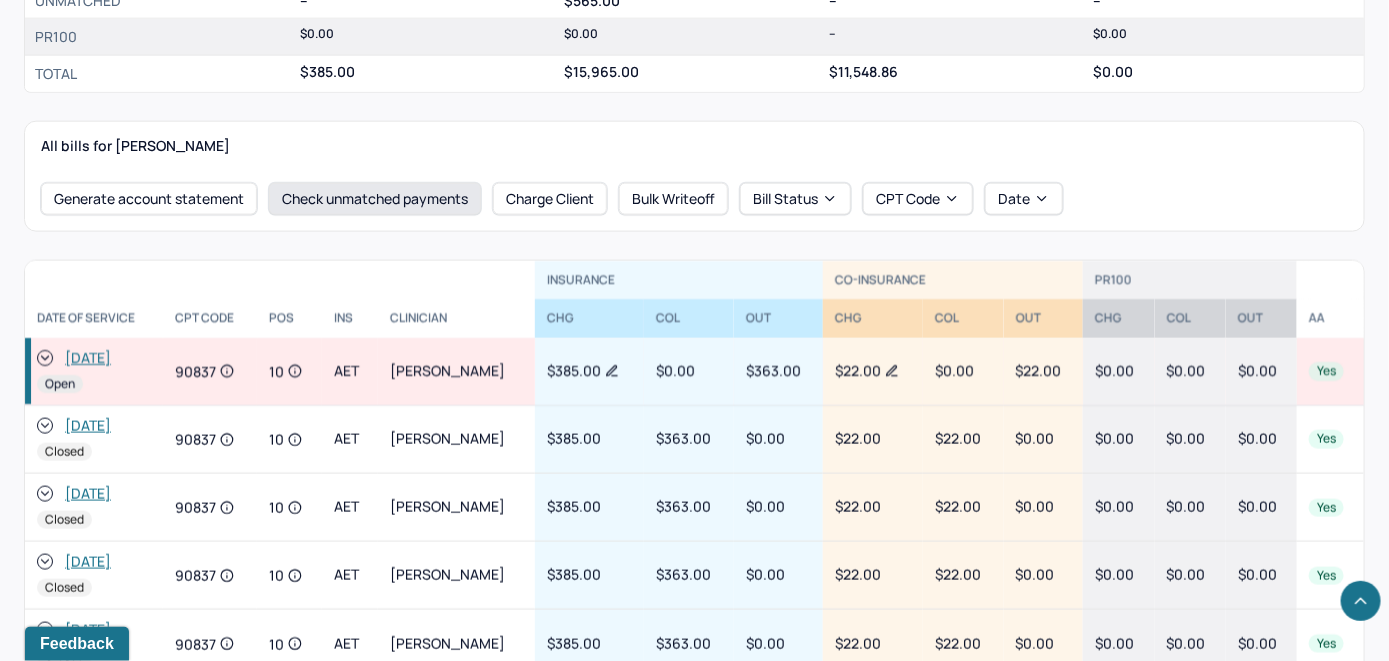 click on "Check unmatched payments" at bounding box center (375, 199) 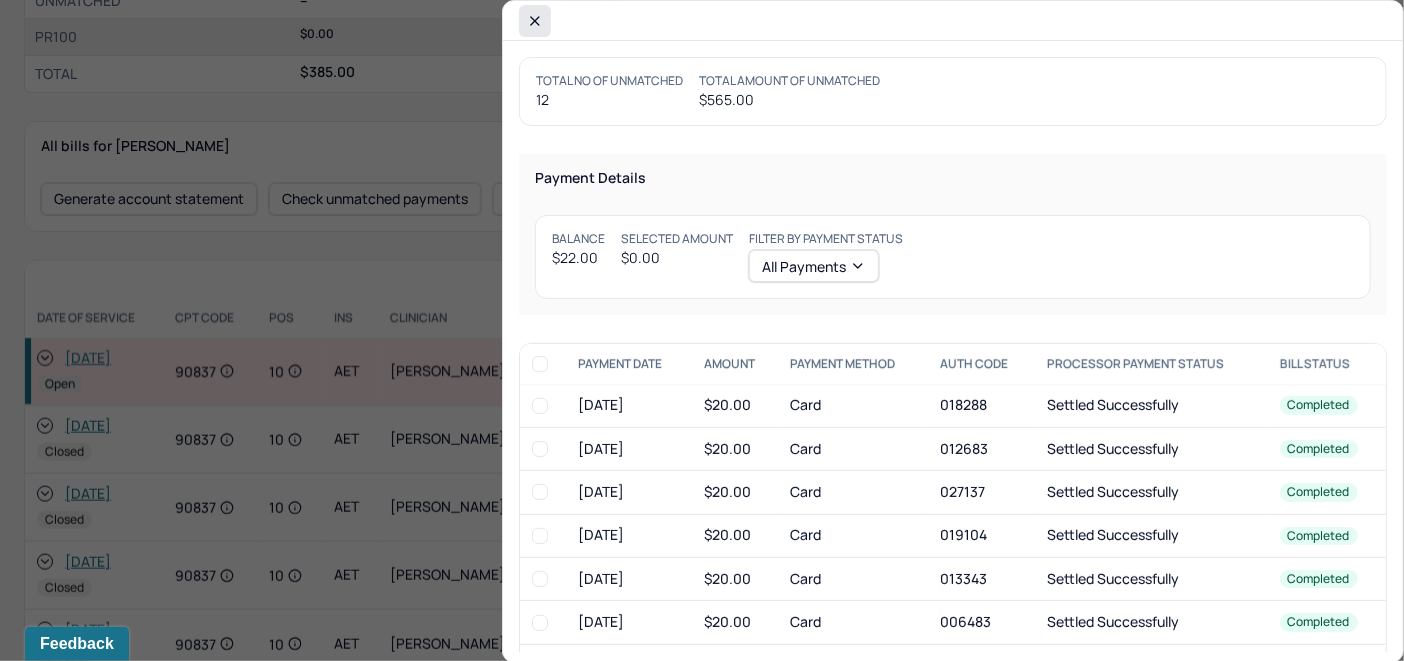 click 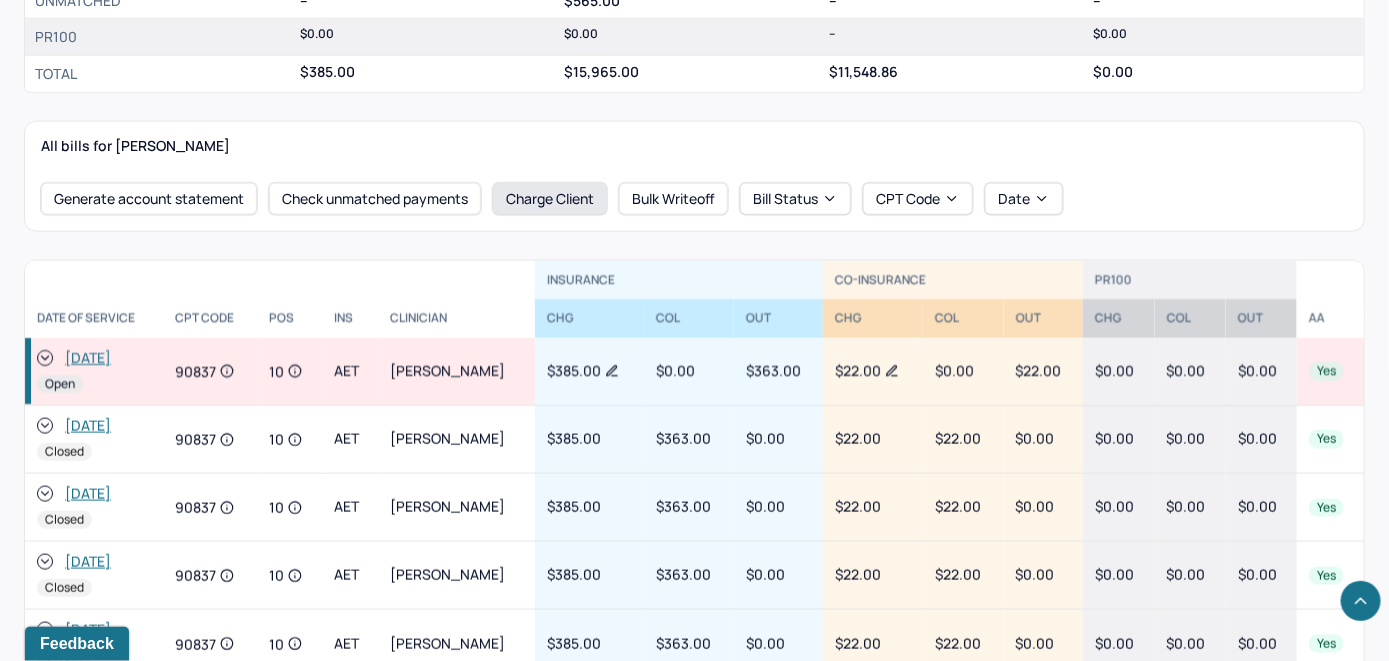 click on "Charge Client" at bounding box center [550, 199] 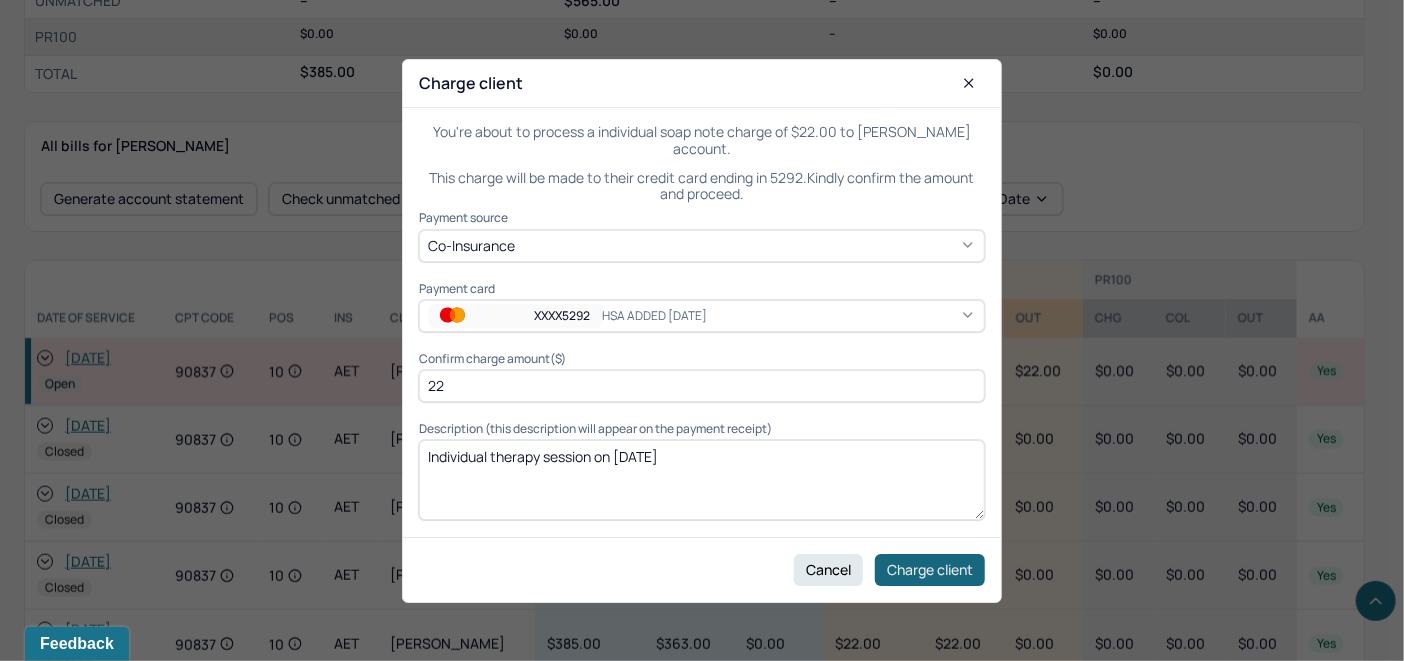 click on "Charge client" at bounding box center [930, 569] 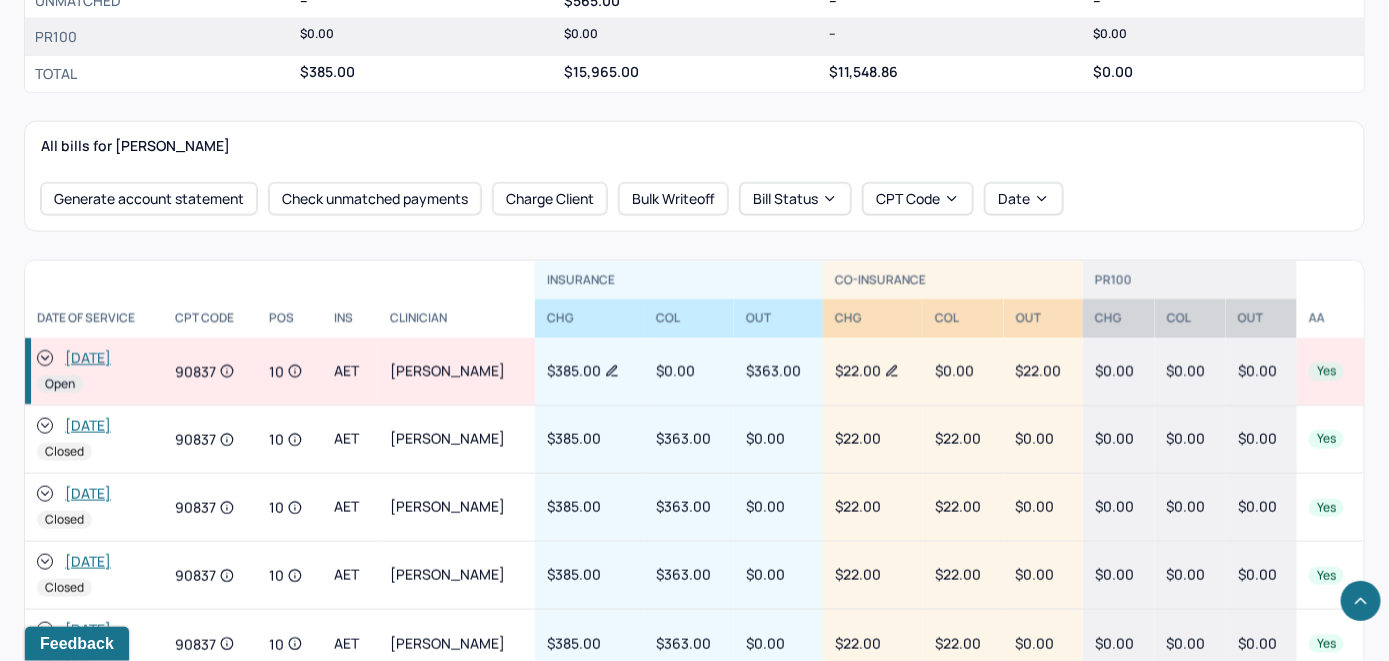 click 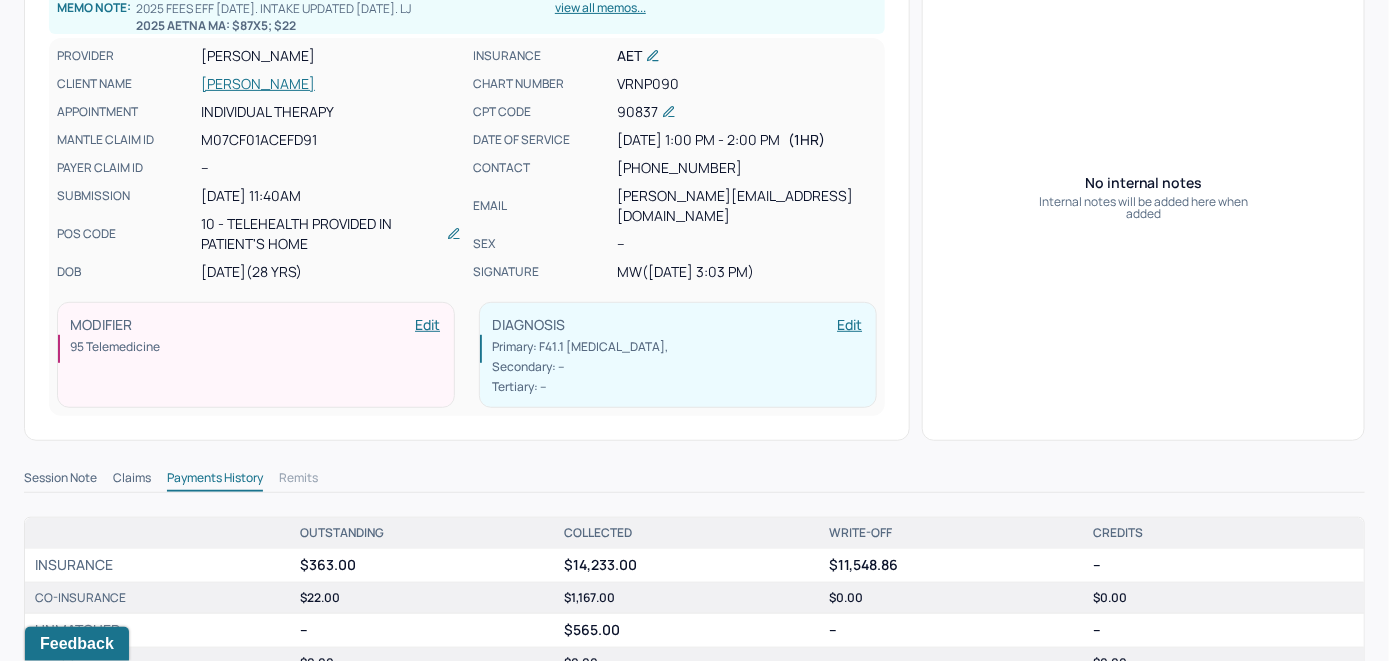 scroll, scrollTop: 0, scrollLeft: 0, axis: both 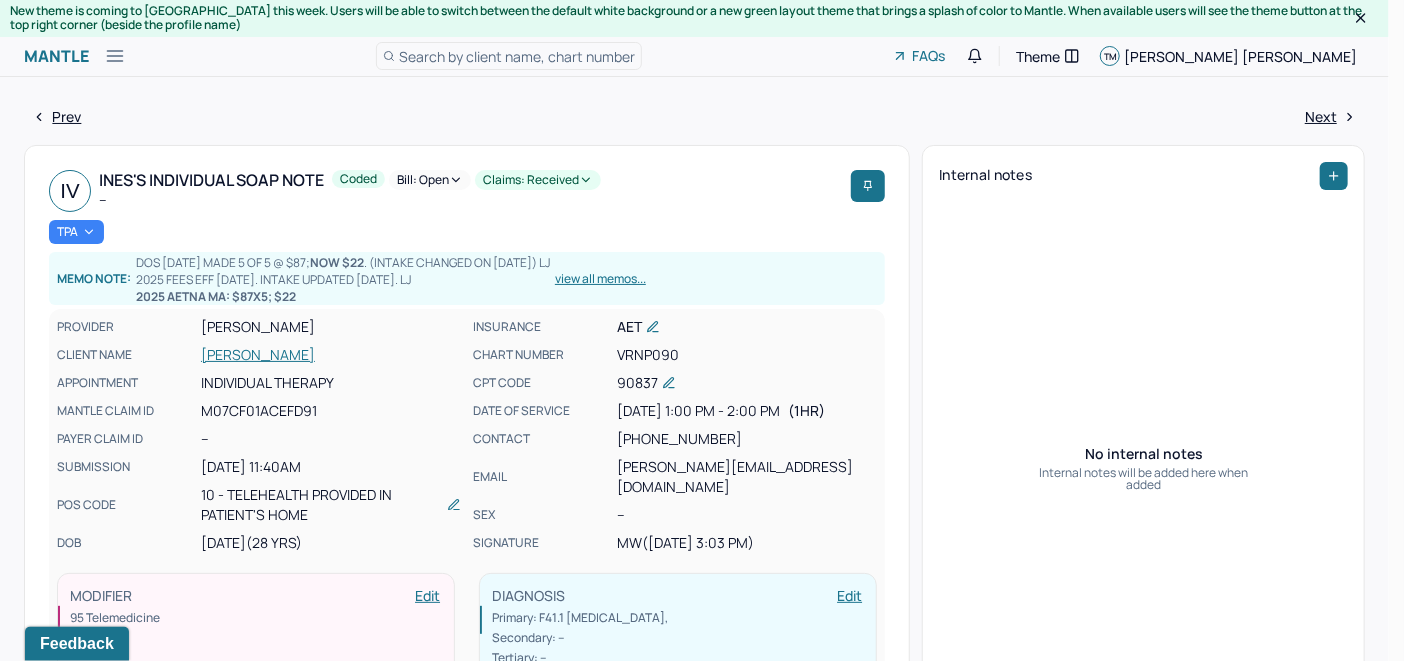 click on "Bill: Open" at bounding box center [430, 180] 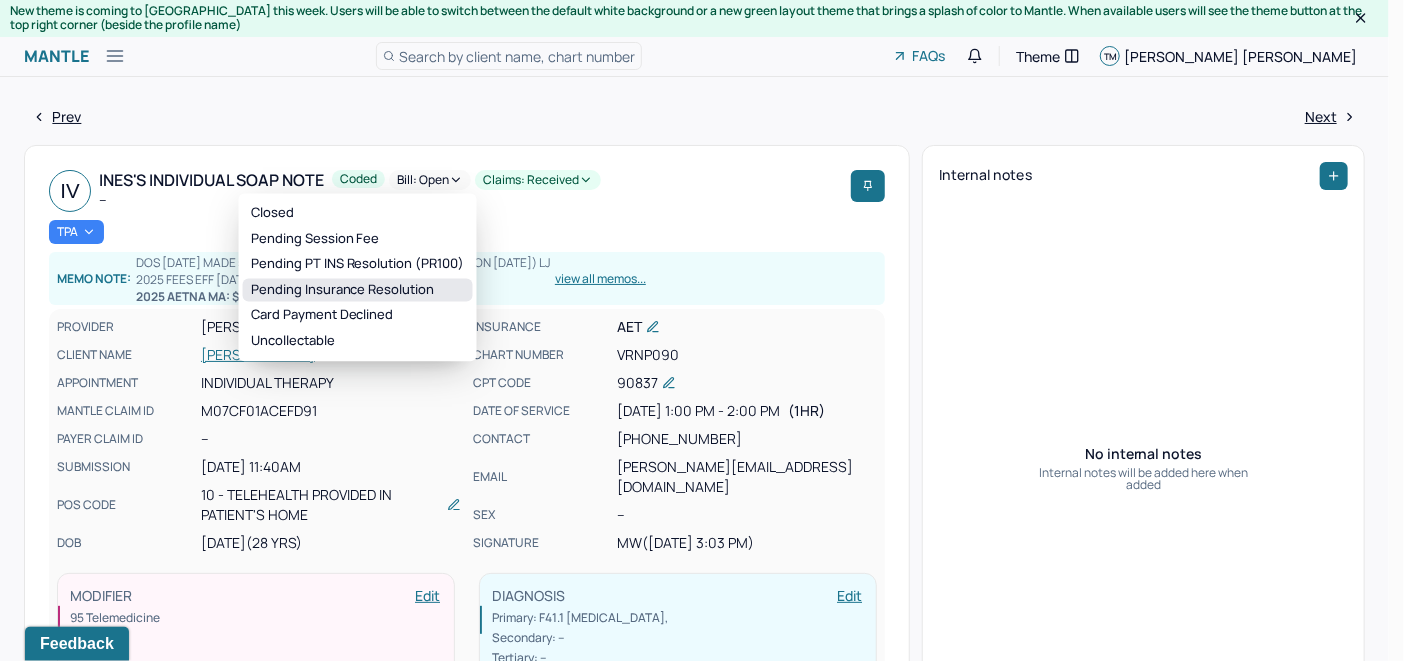 click on "Pending Insurance Resolution" at bounding box center (358, 290) 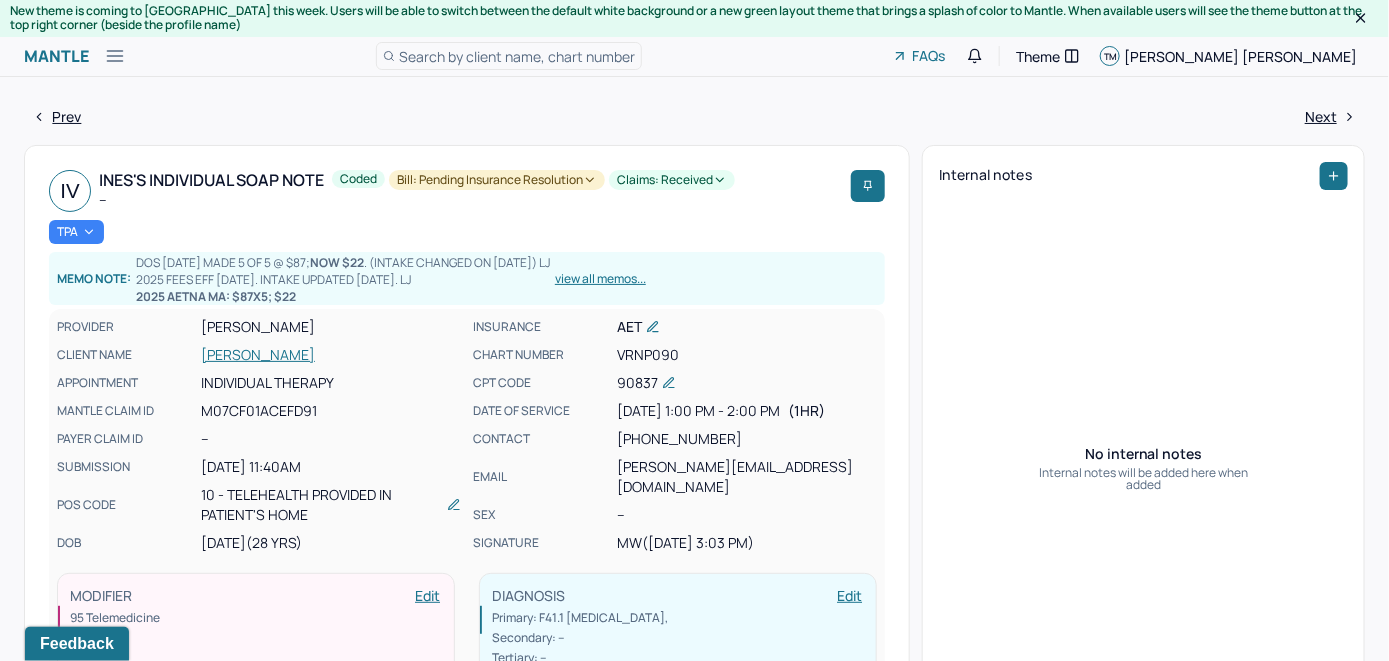 click on "Search by client name, chart number" at bounding box center (517, 56) 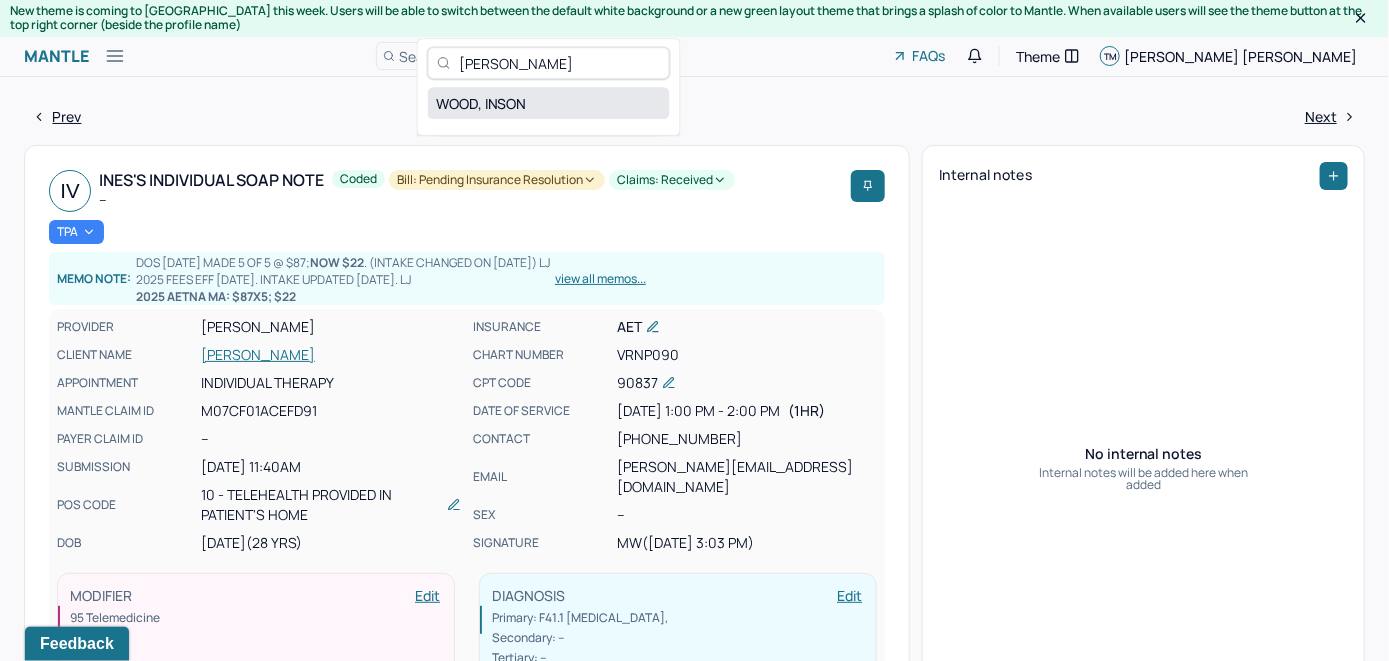 type on "Inson Wood" 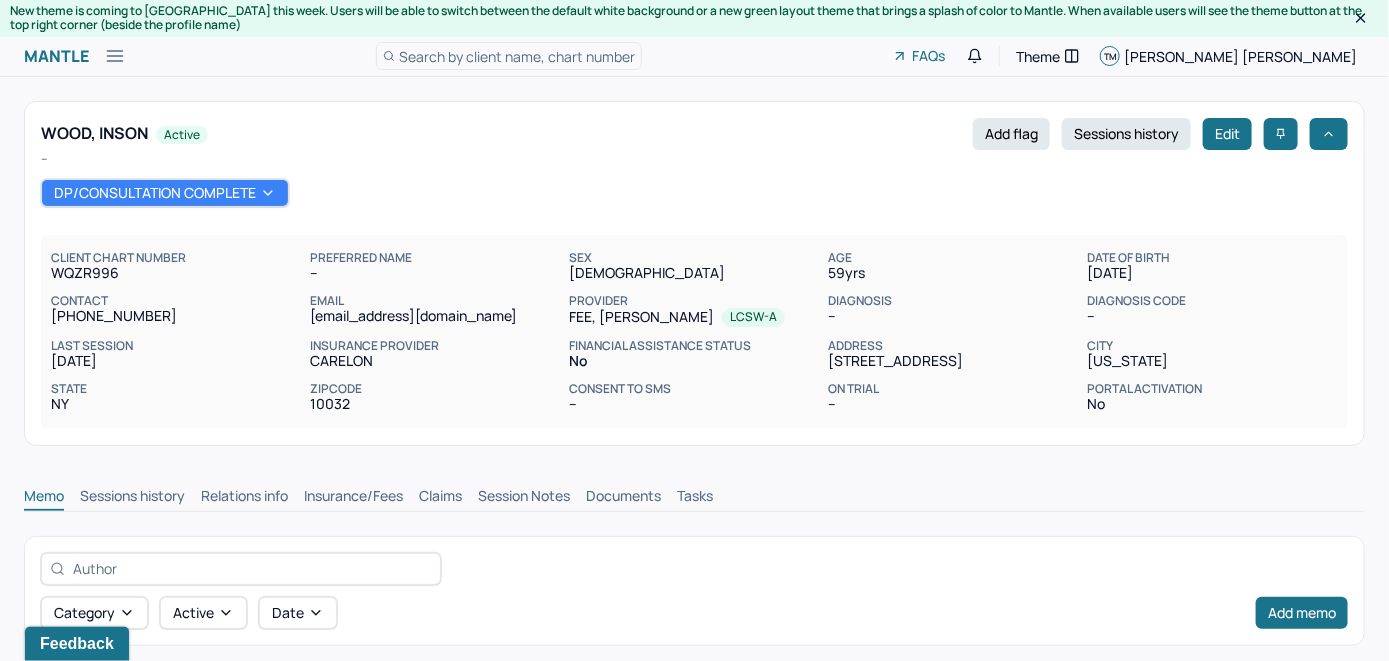 scroll, scrollTop: 0, scrollLeft: 0, axis: both 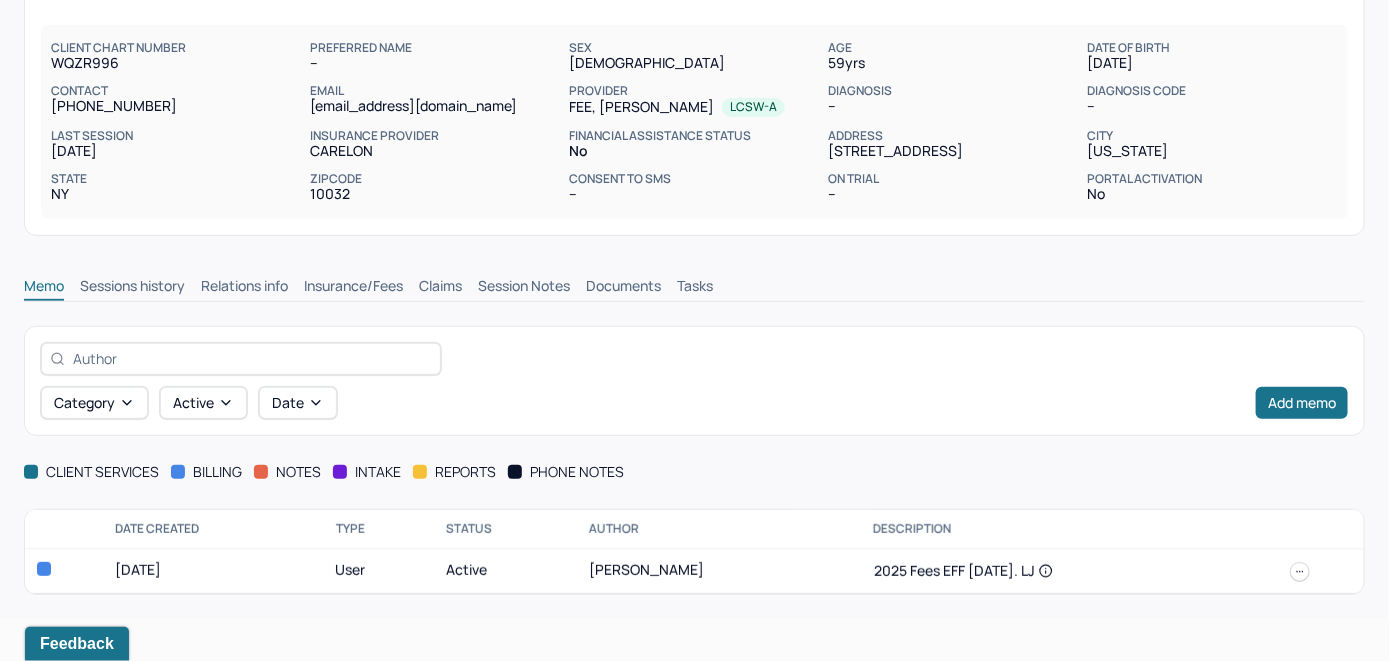 click on "Insurance/Fees" at bounding box center (353, 288) 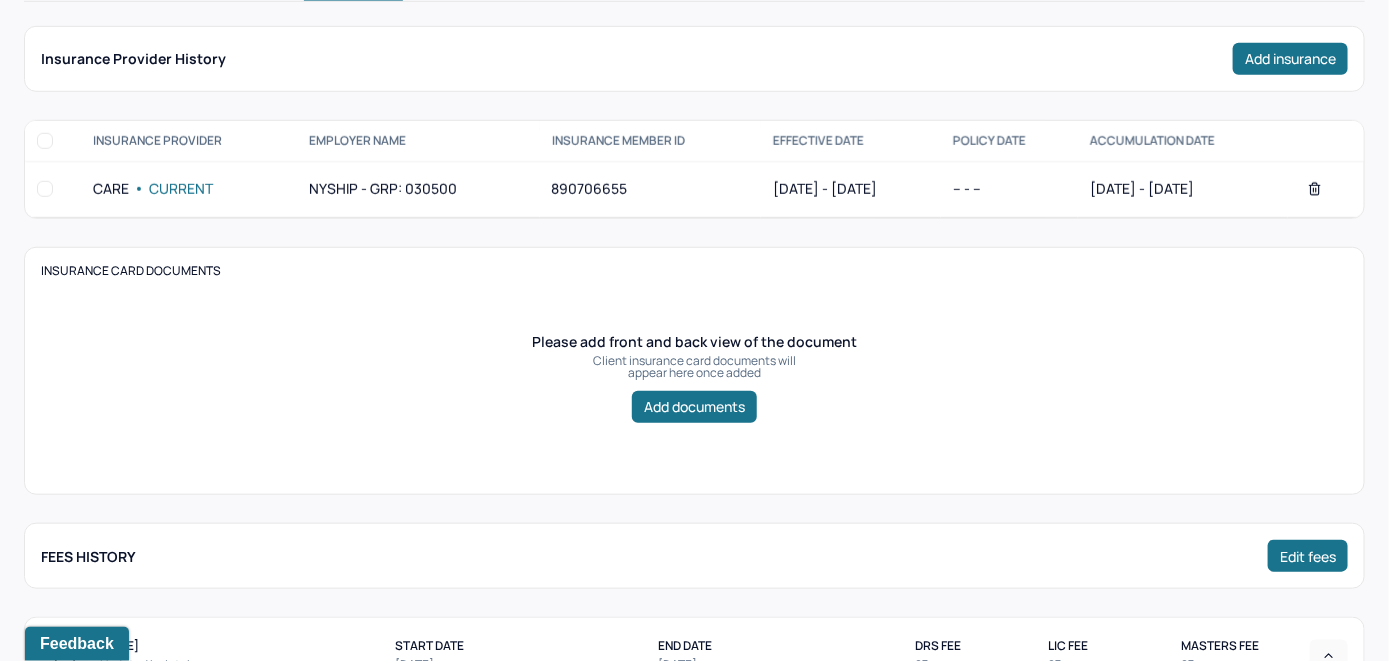 scroll, scrollTop: 310, scrollLeft: 0, axis: vertical 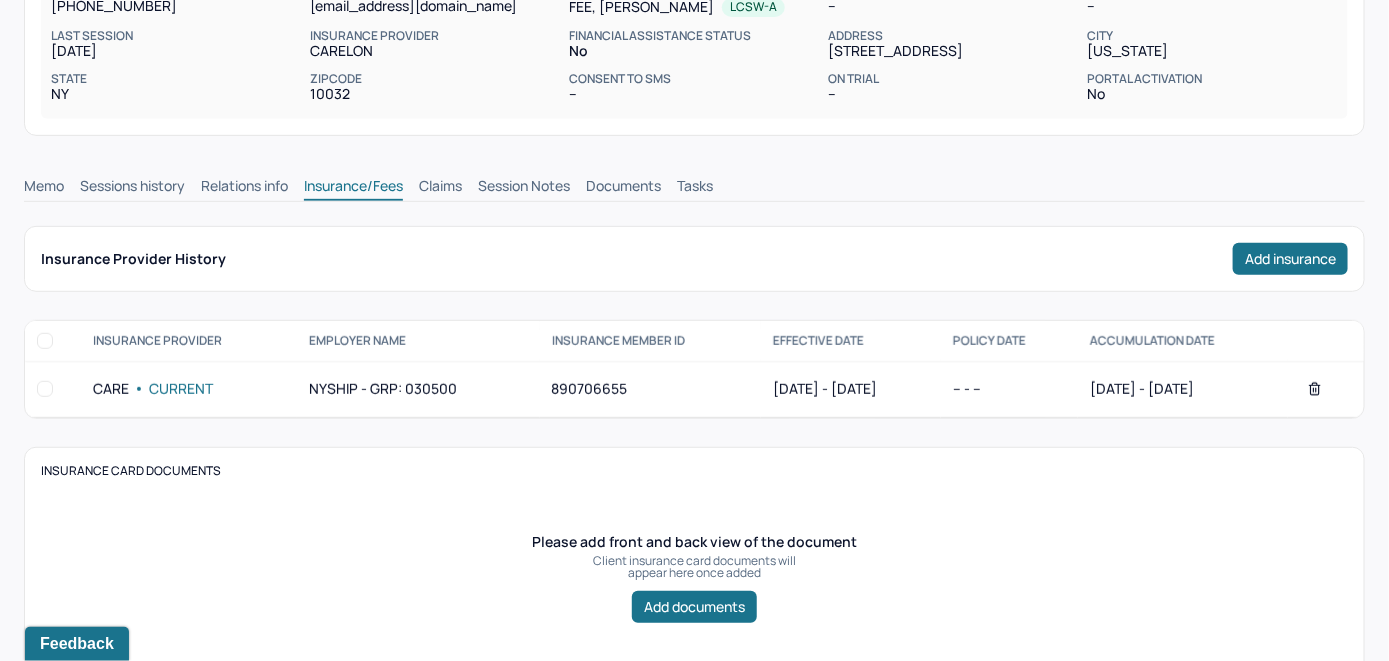 click on "Claims" at bounding box center (440, 188) 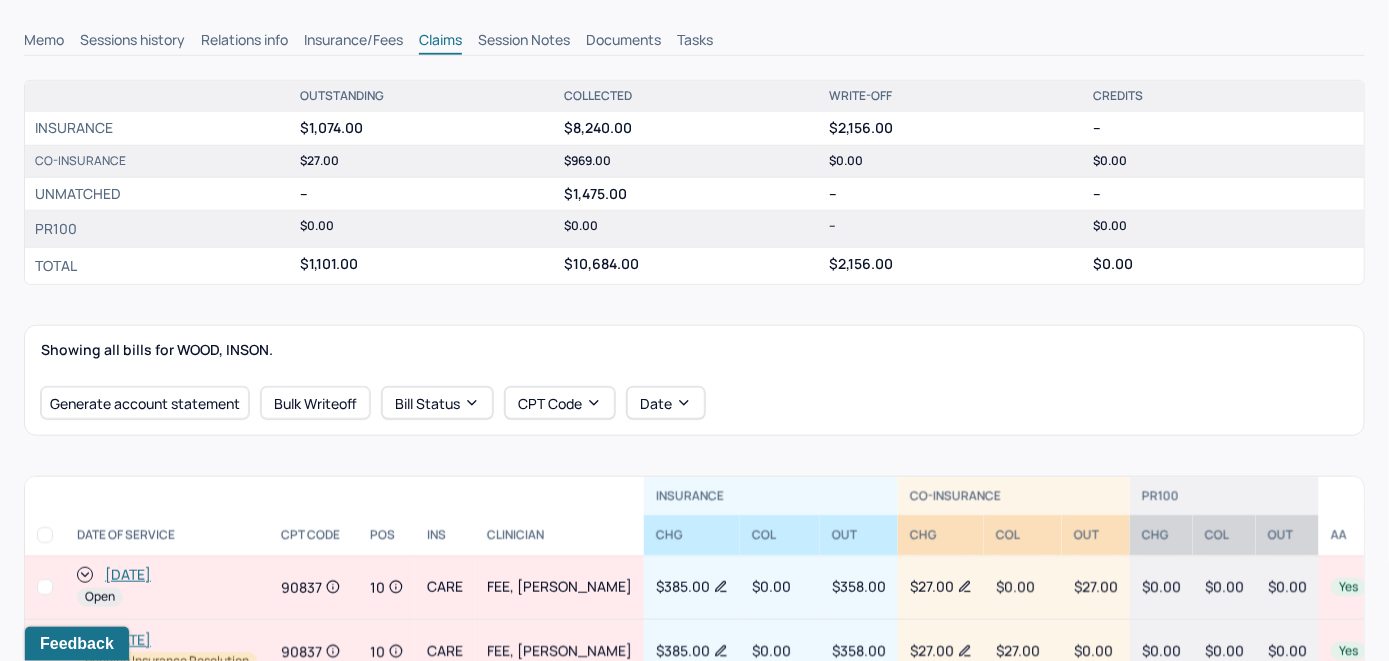 scroll, scrollTop: 710, scrollLeft: 0, axis: vertical 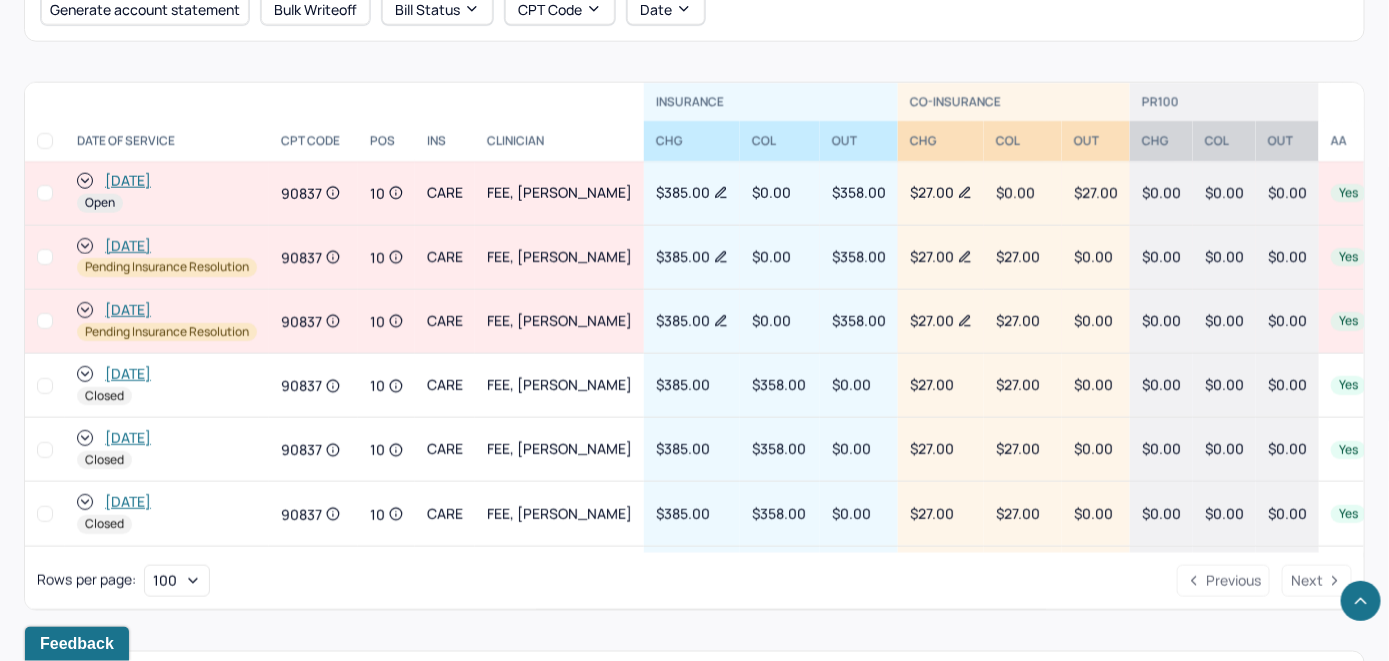 click on "[DATE]" at bounding box center [128, 181] 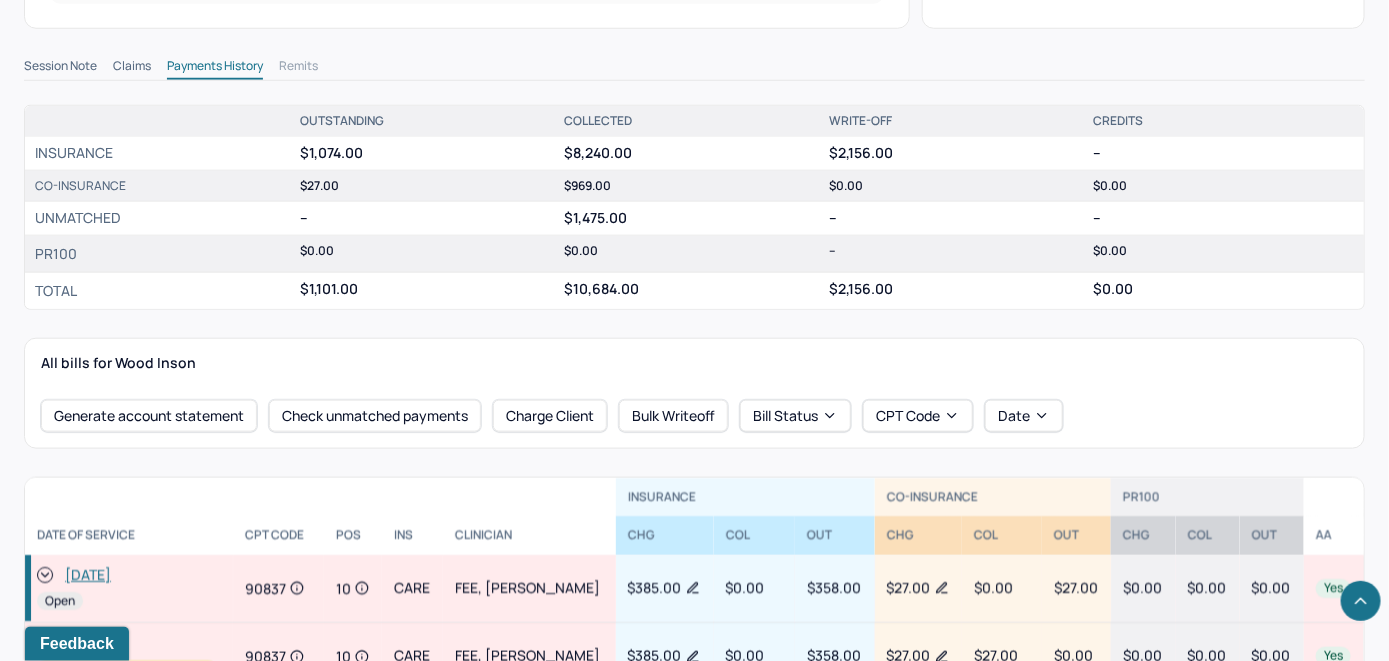 scroll, scrollTop: 800, scrollLeft: 0, axis: vertical 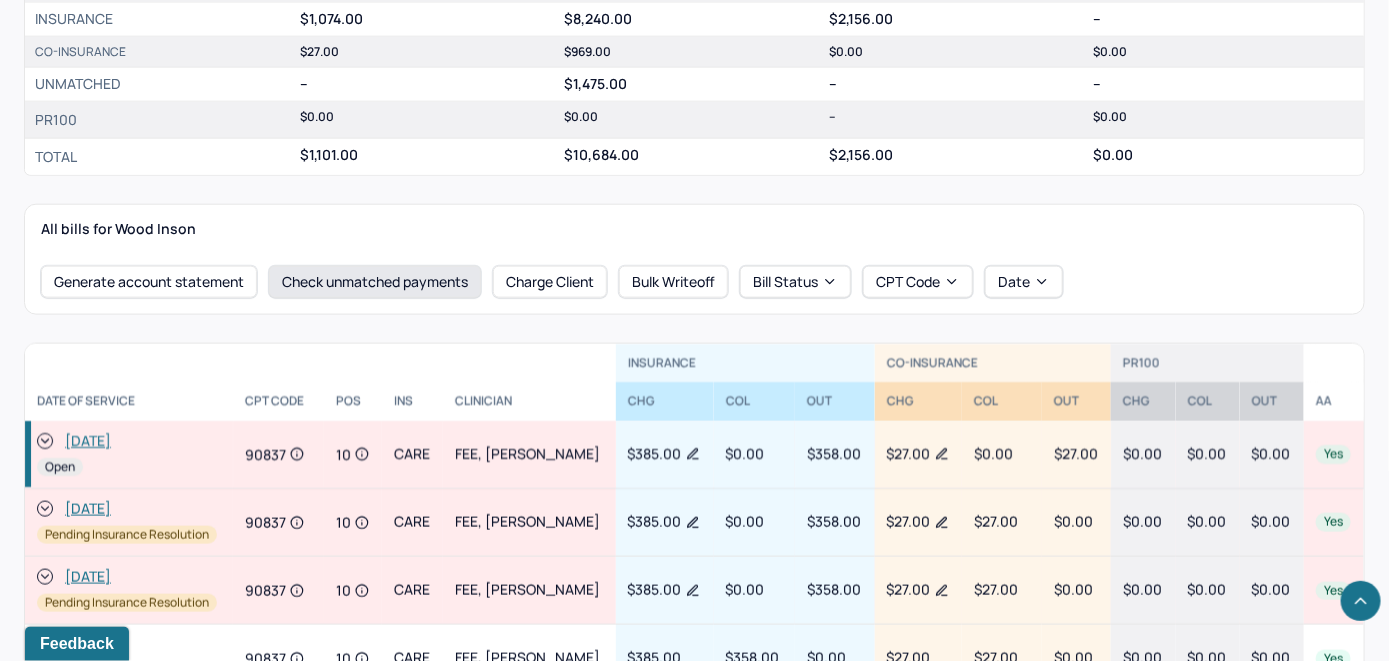 click on "Check unmatched payments" at bounding box center [375, 282] 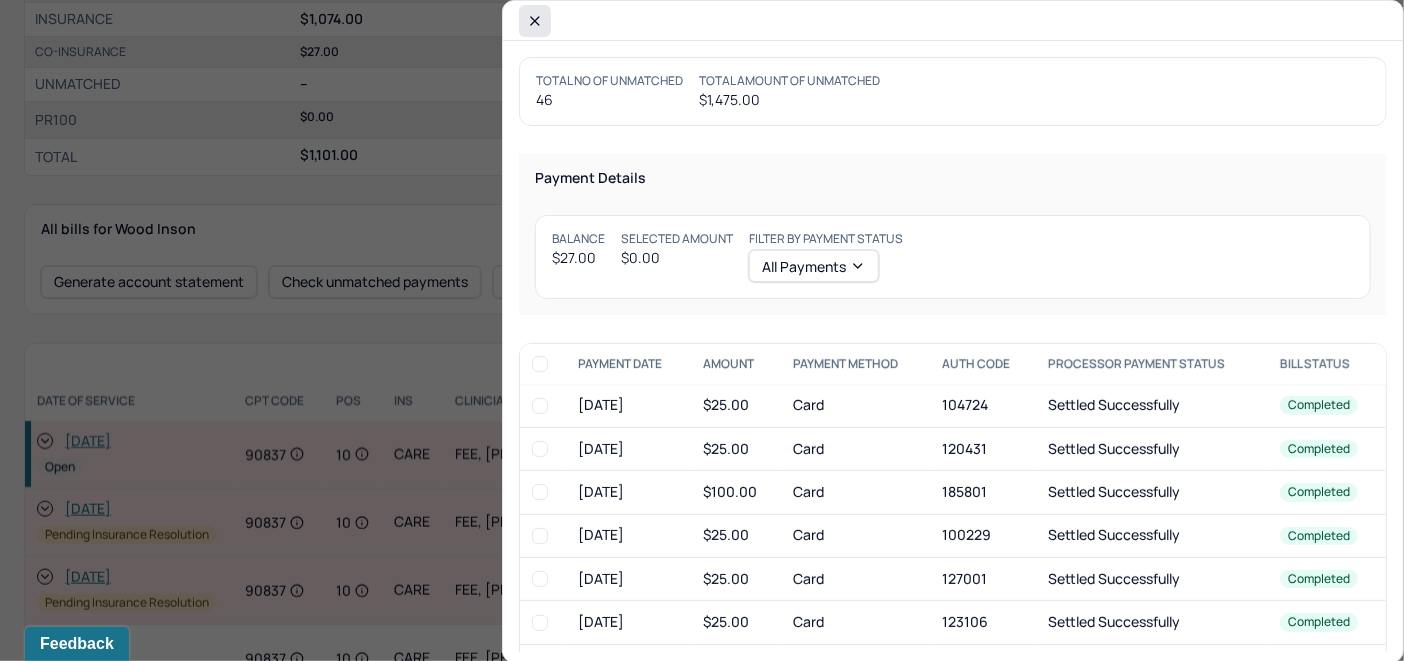 click 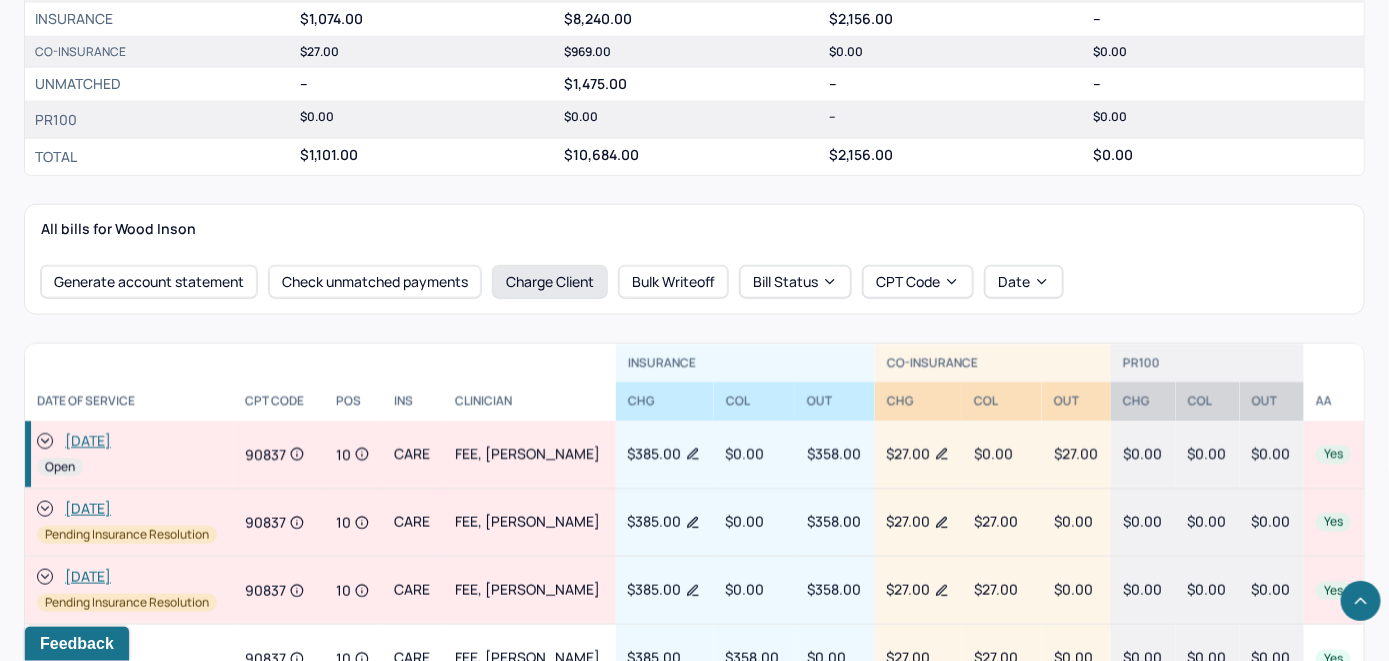 click on "Charge Client" at bounding box center (550, 282) 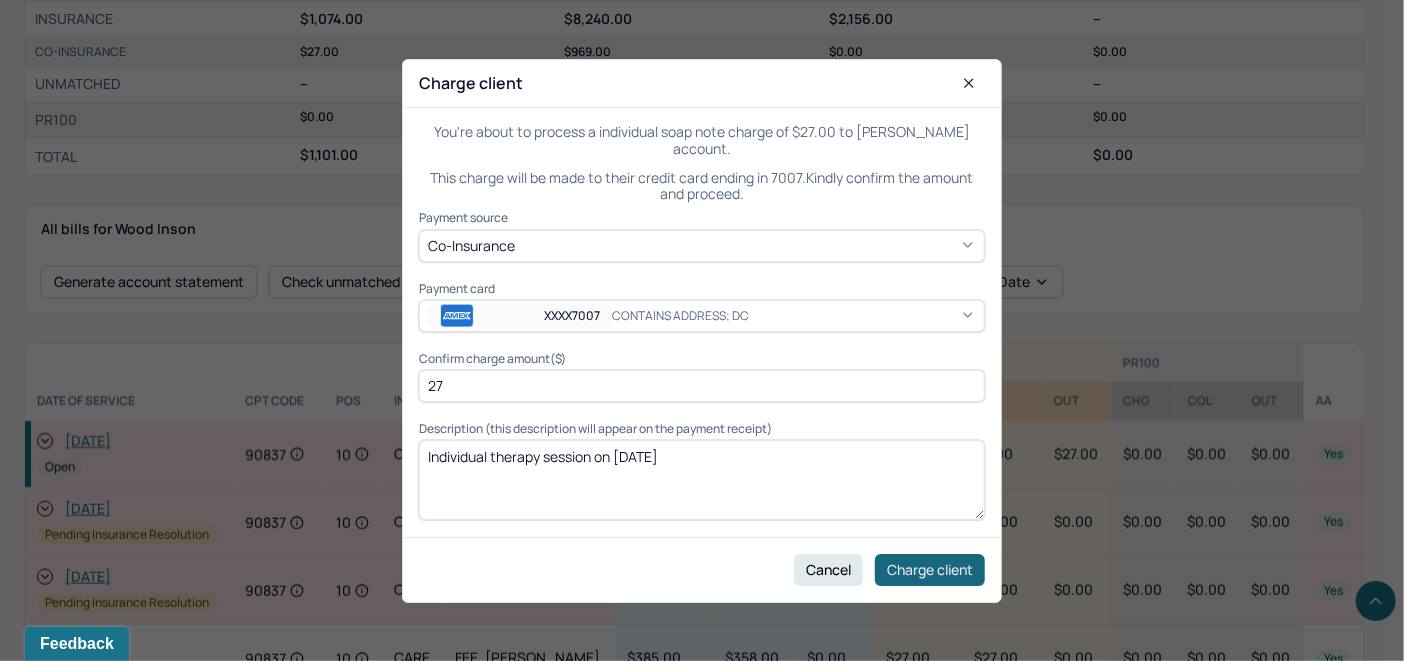 click on "Charge client" at bounding box center [930, 569] 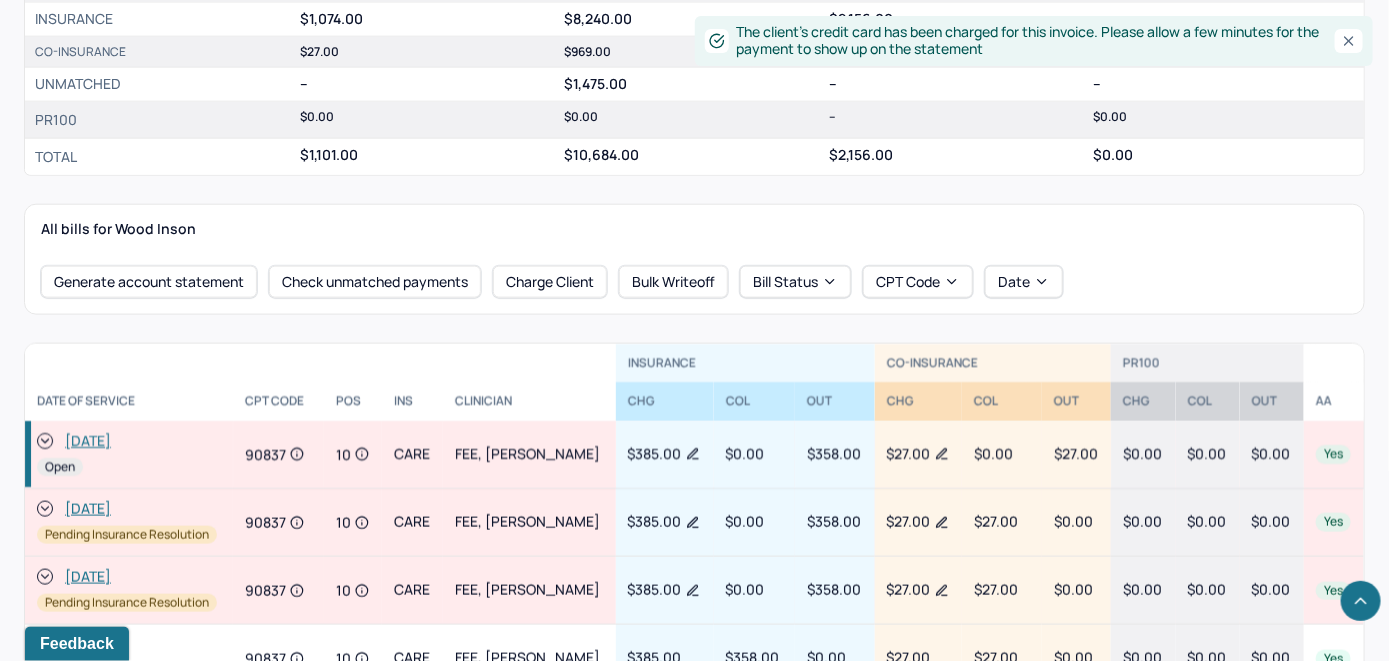 click 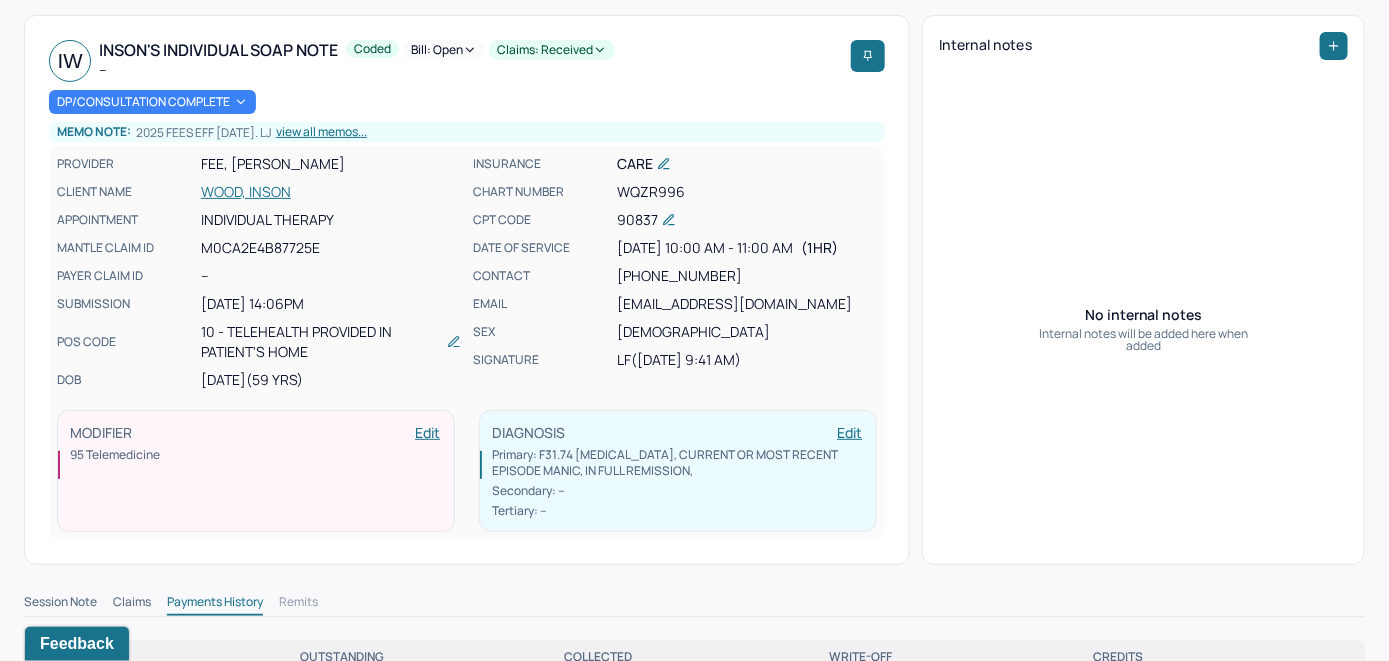 scroll, scrollTop: 0, scrollLeft: 0, axis: both 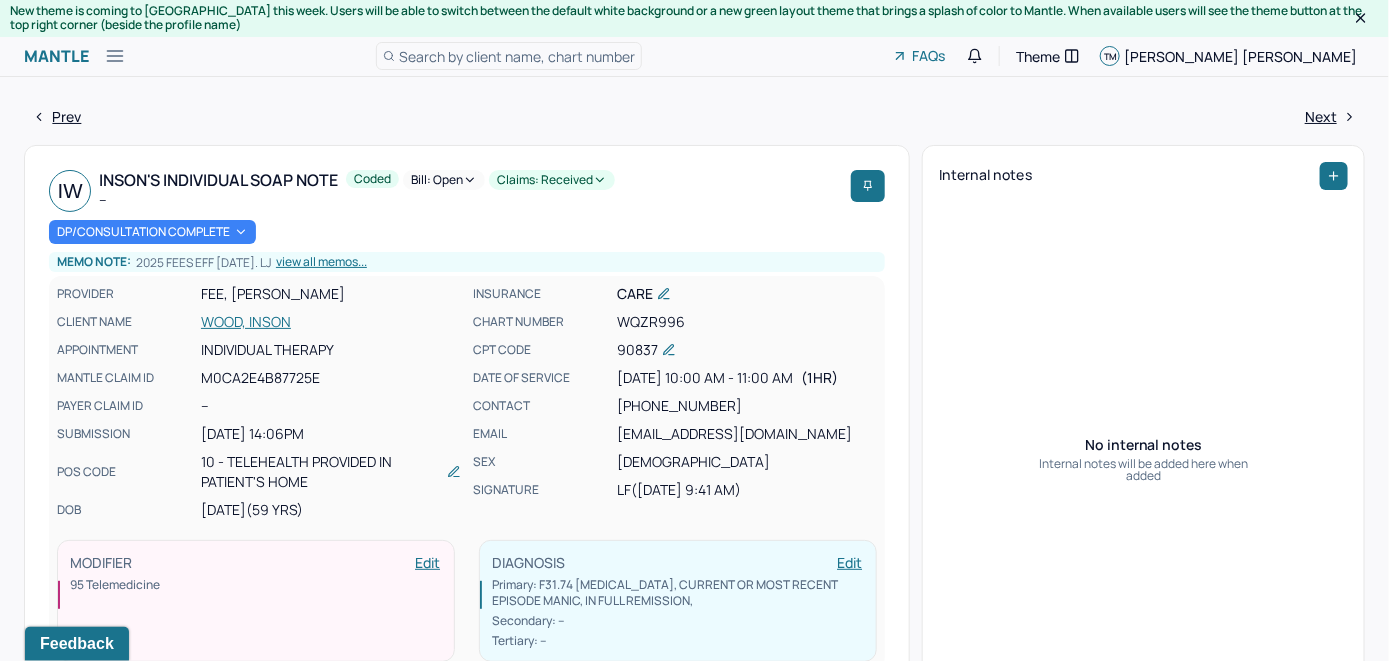 click on "Bill: Open" at bounding box center (444, 180) 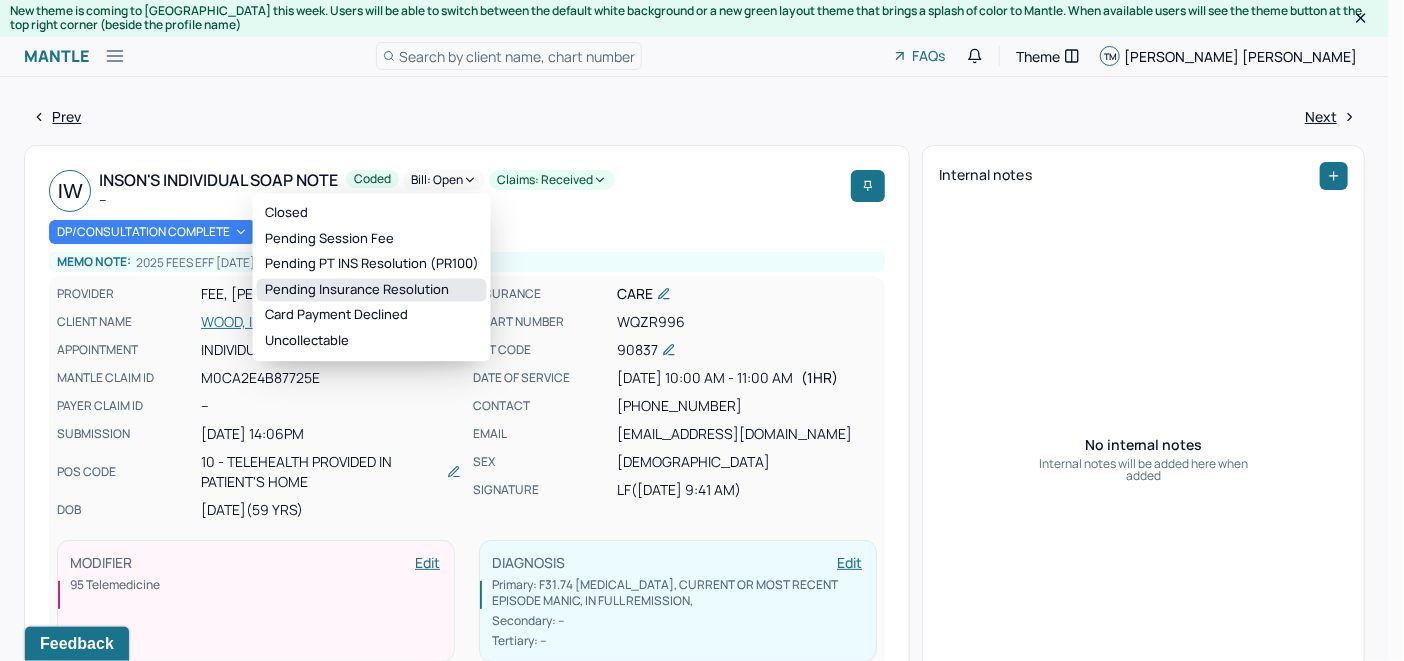 click on "Pending Insurance Resolution" at bounding box center [372, 290] 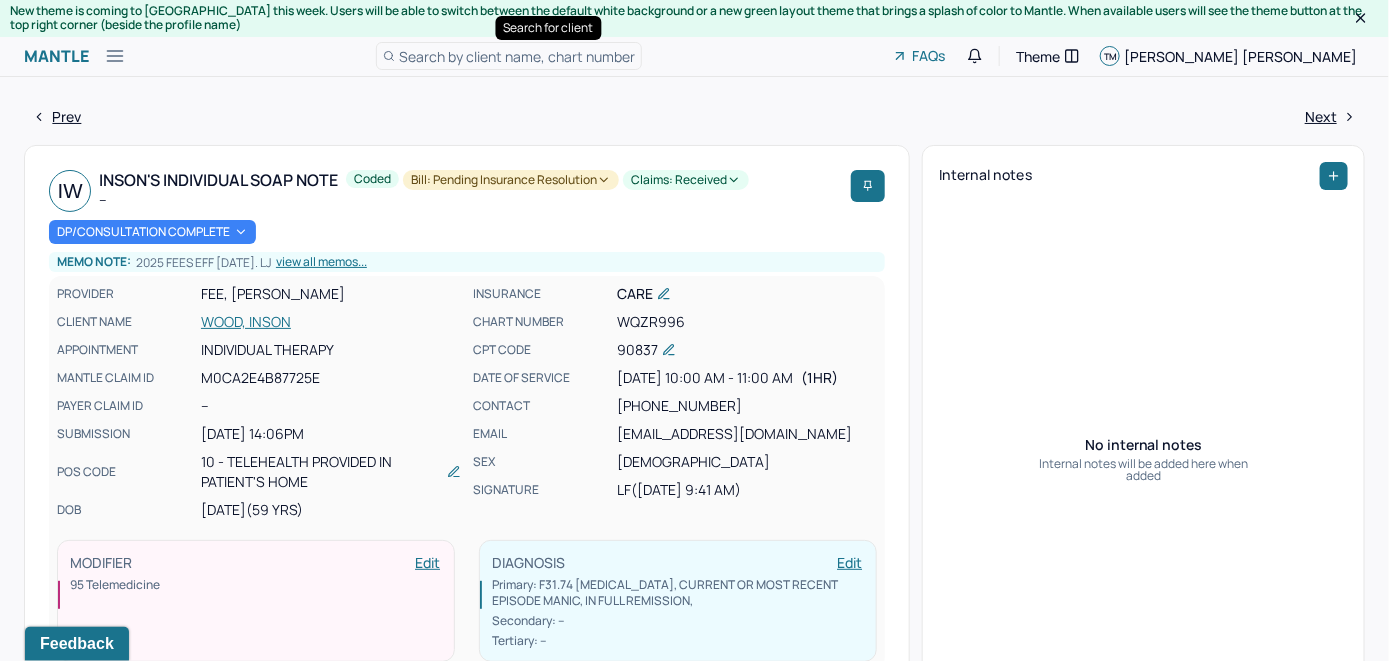 click on "Search by client name, chart number" at bounding box center (517, 56) 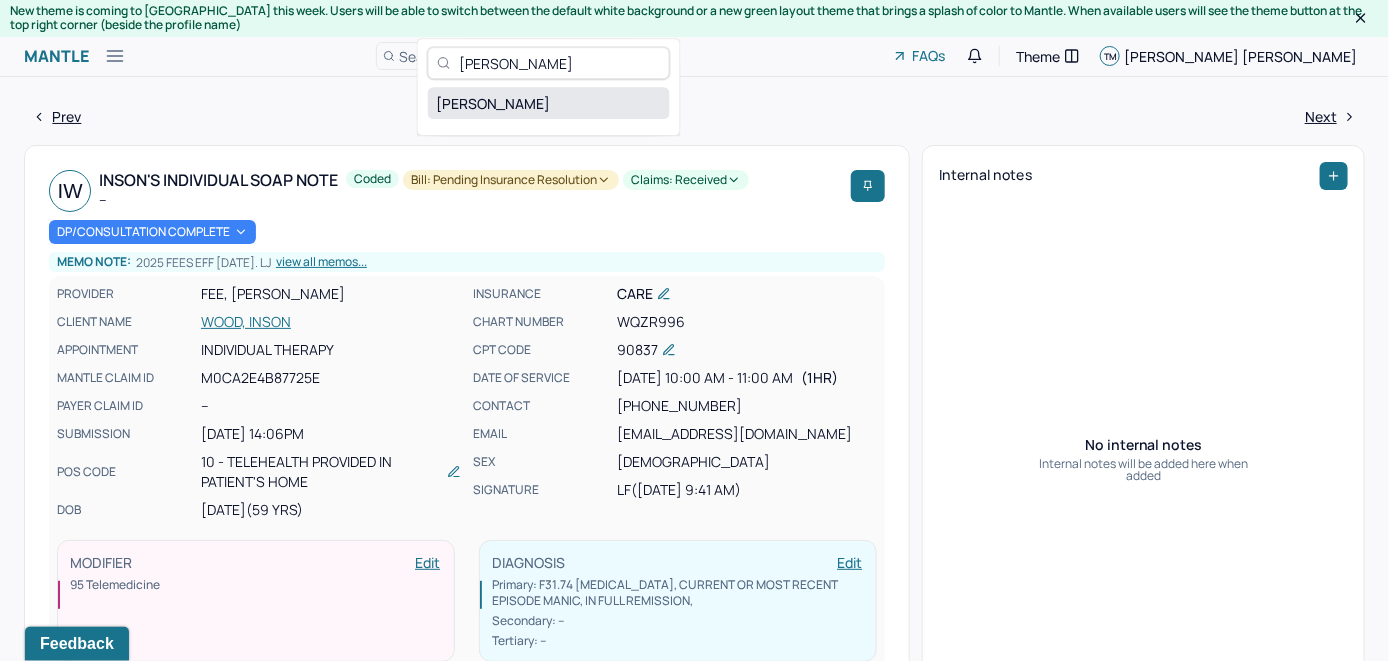 type on "Iram Malik" 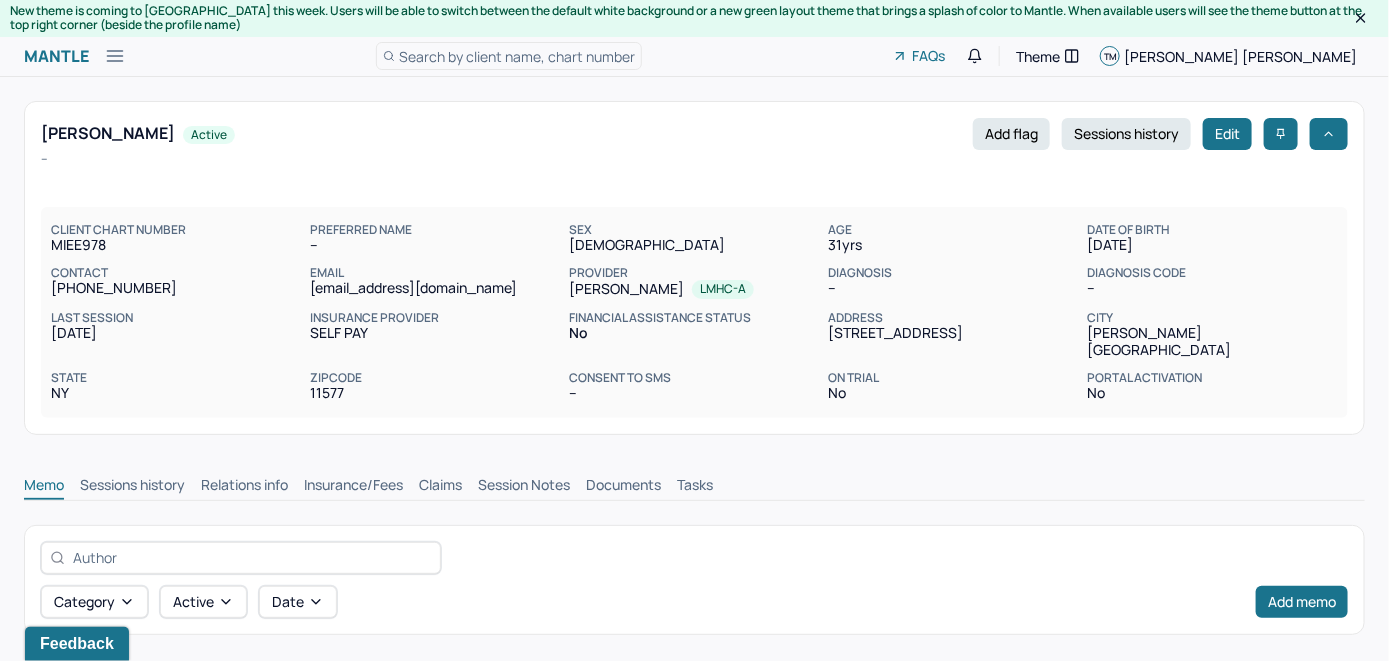 scroll, scrollTop: 0, scrollLeft: 0, axis: both 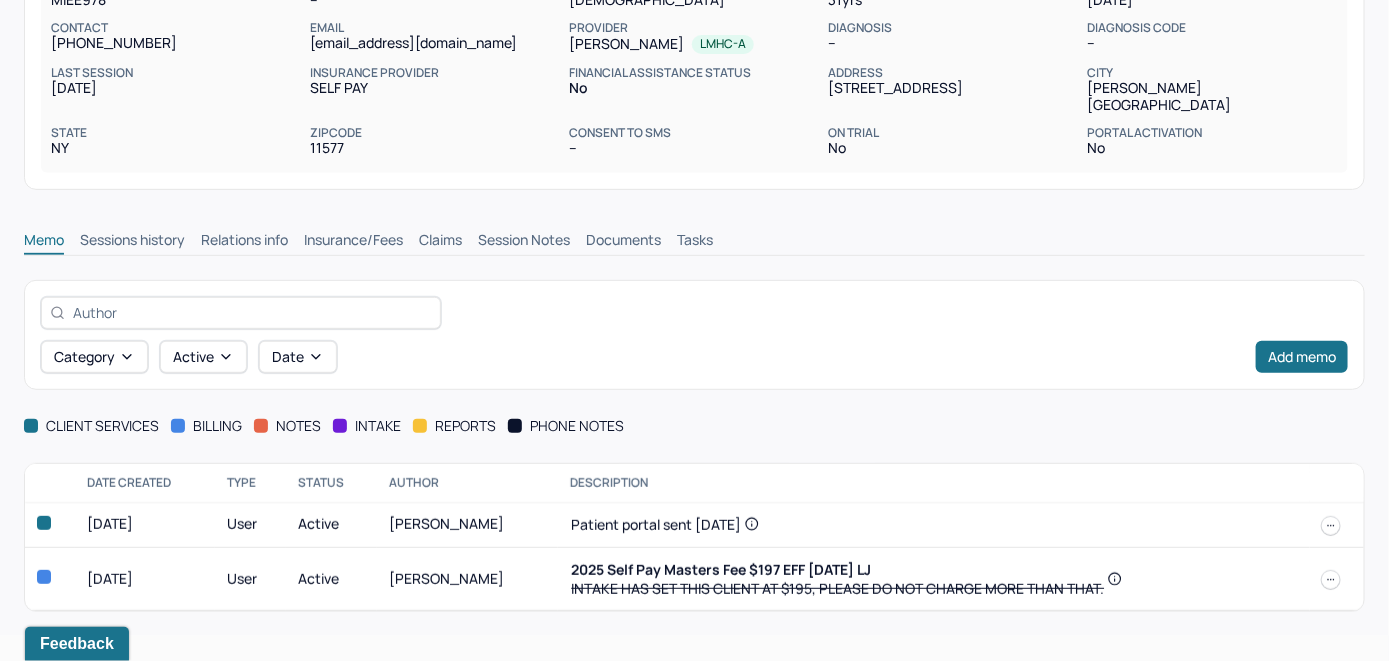 click on "Insurance/Fees" at bounding box center (353, 242) 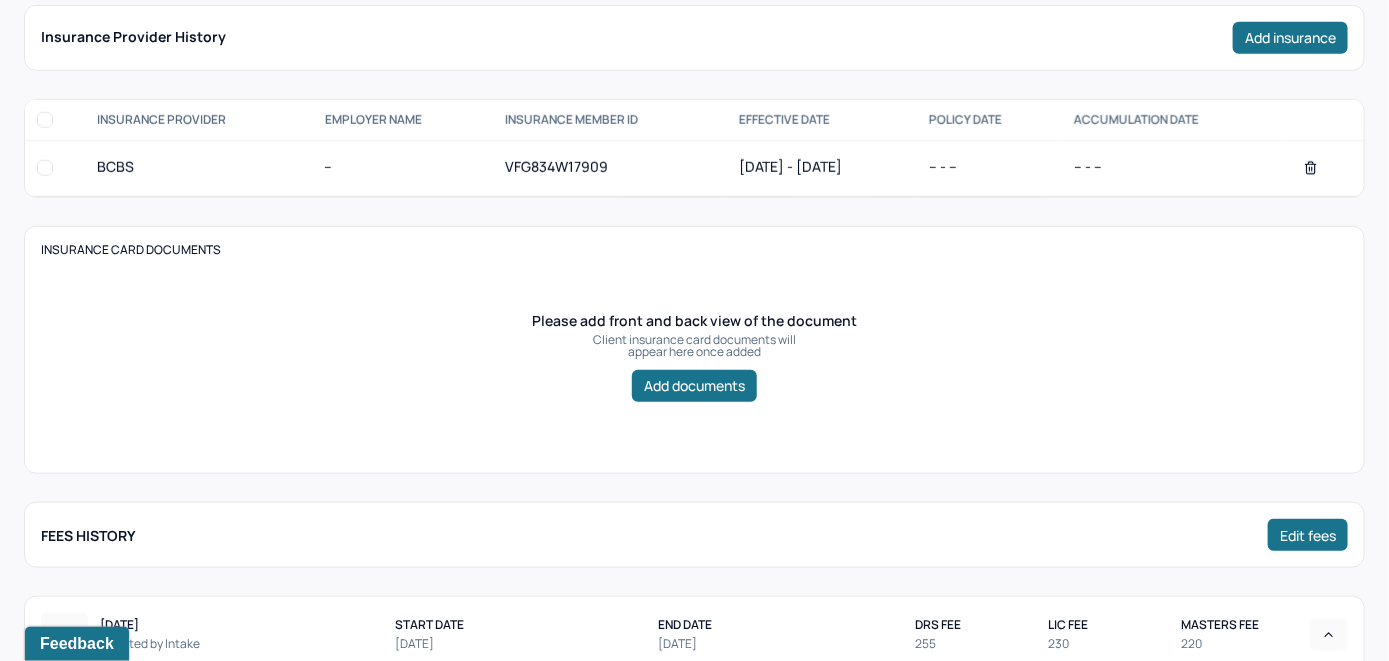 scroll, scrollTop: 345, scrollLeft: 0, axis: vertical 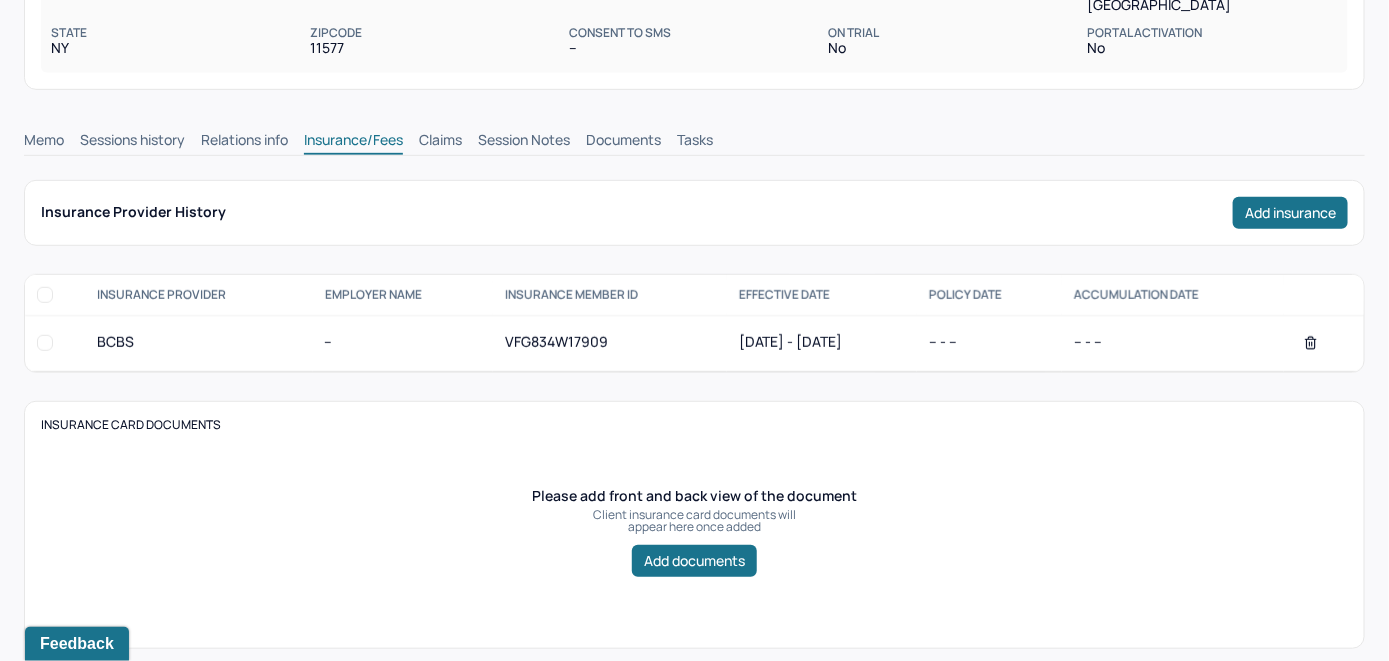 click on "Claims" at bounding box center [440, 142] 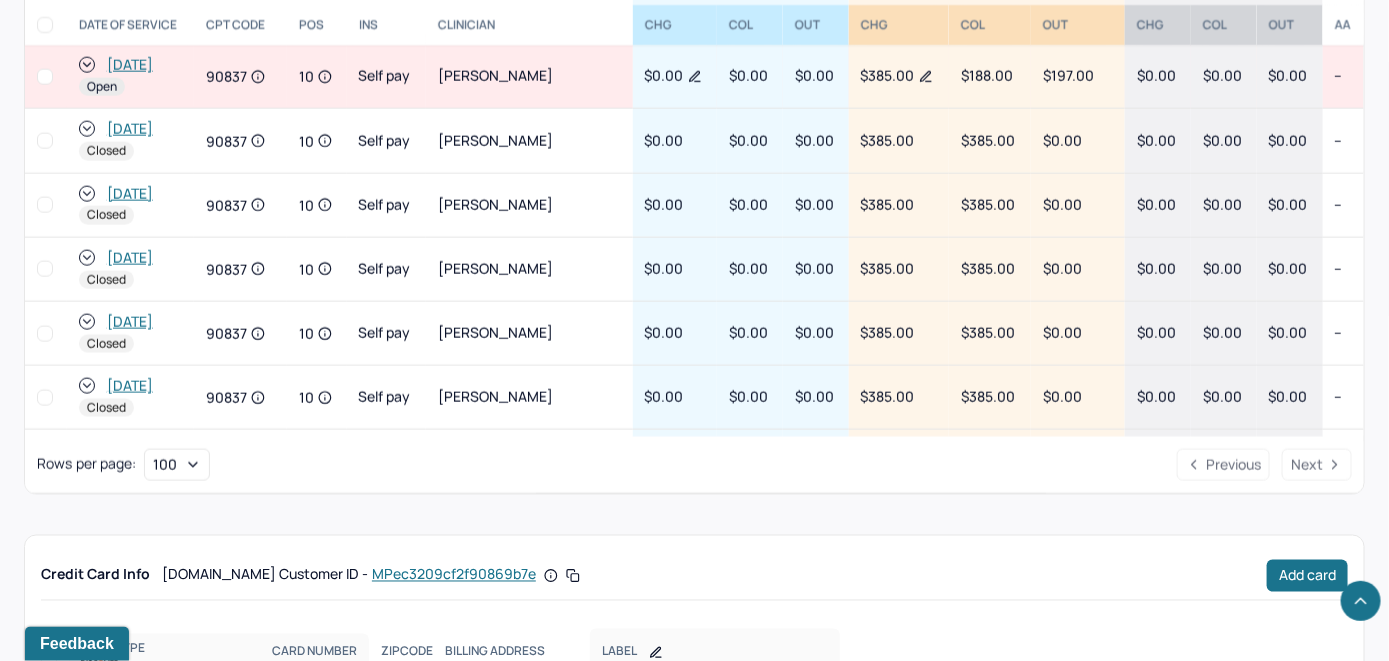 scroll, scrollTop: 855, scrollLeft: 0, axis: vertical 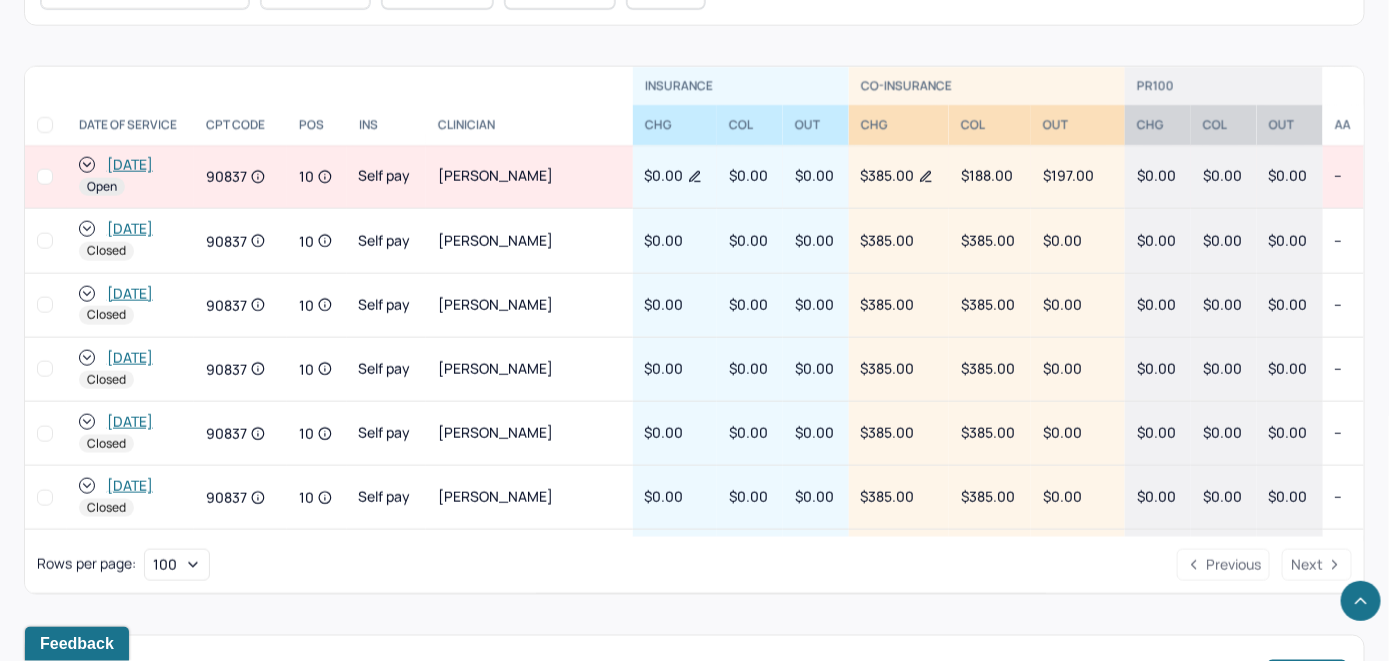 click on "[DATE]" at bounding box center (130, 165) 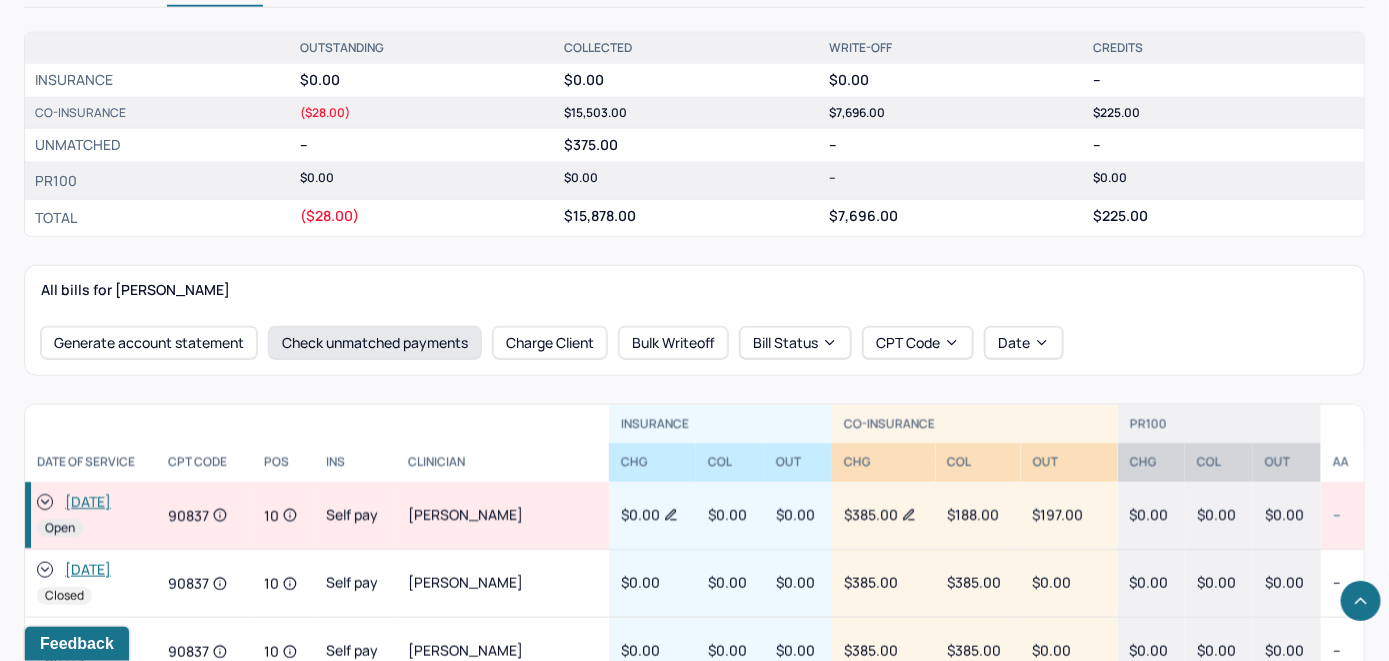 scroll, scrollTop: 700, scrollLeft: 0, axis: vertical 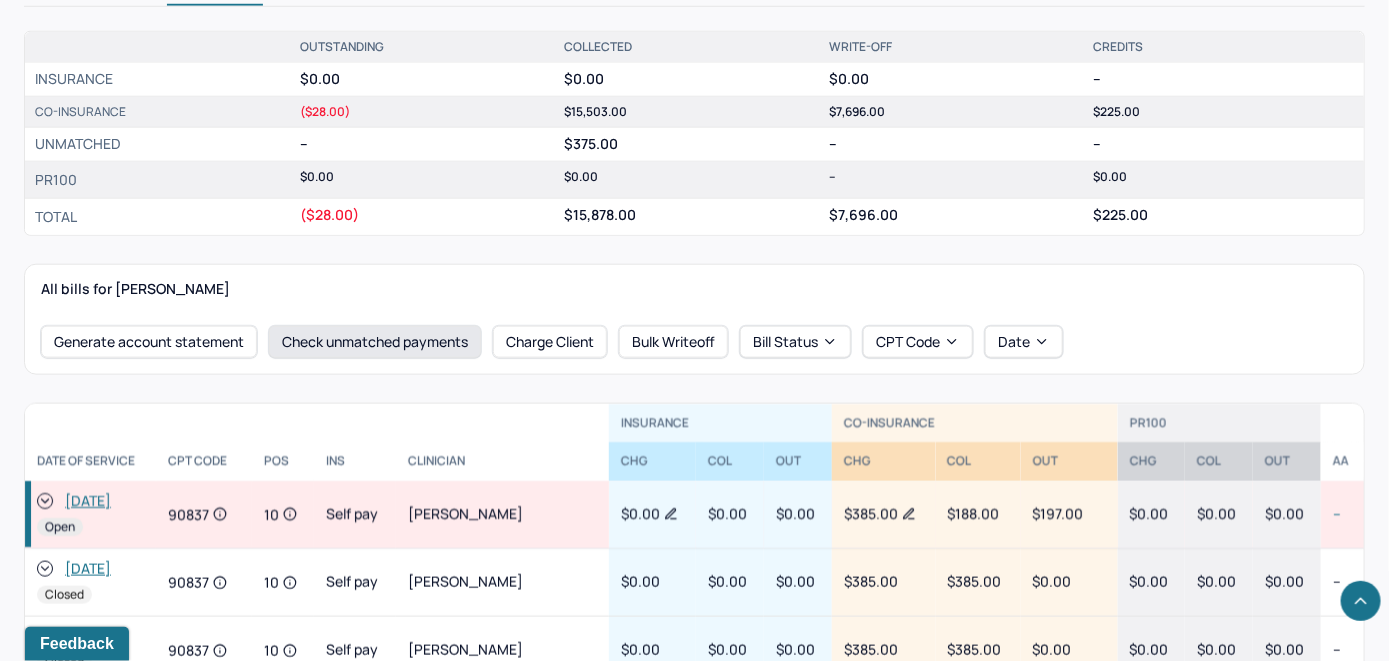 click on "Check unmatched payments" at bounding box center [375, 342] 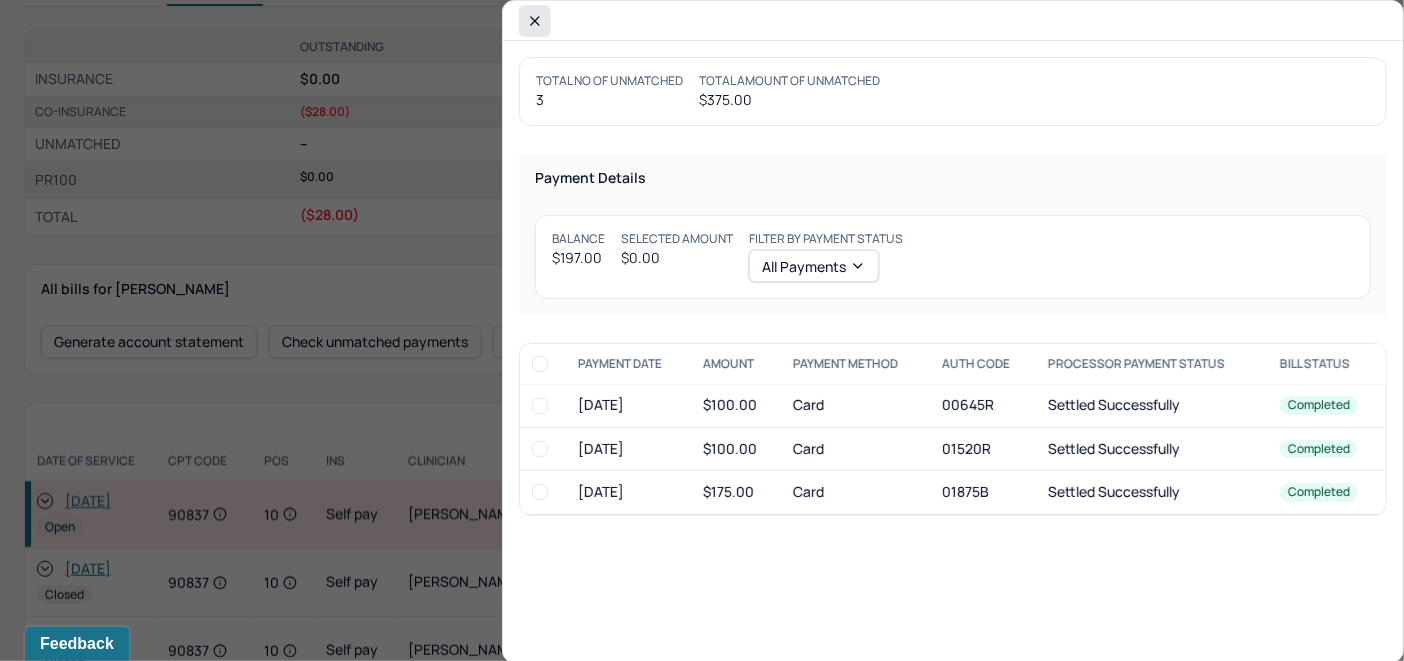 click 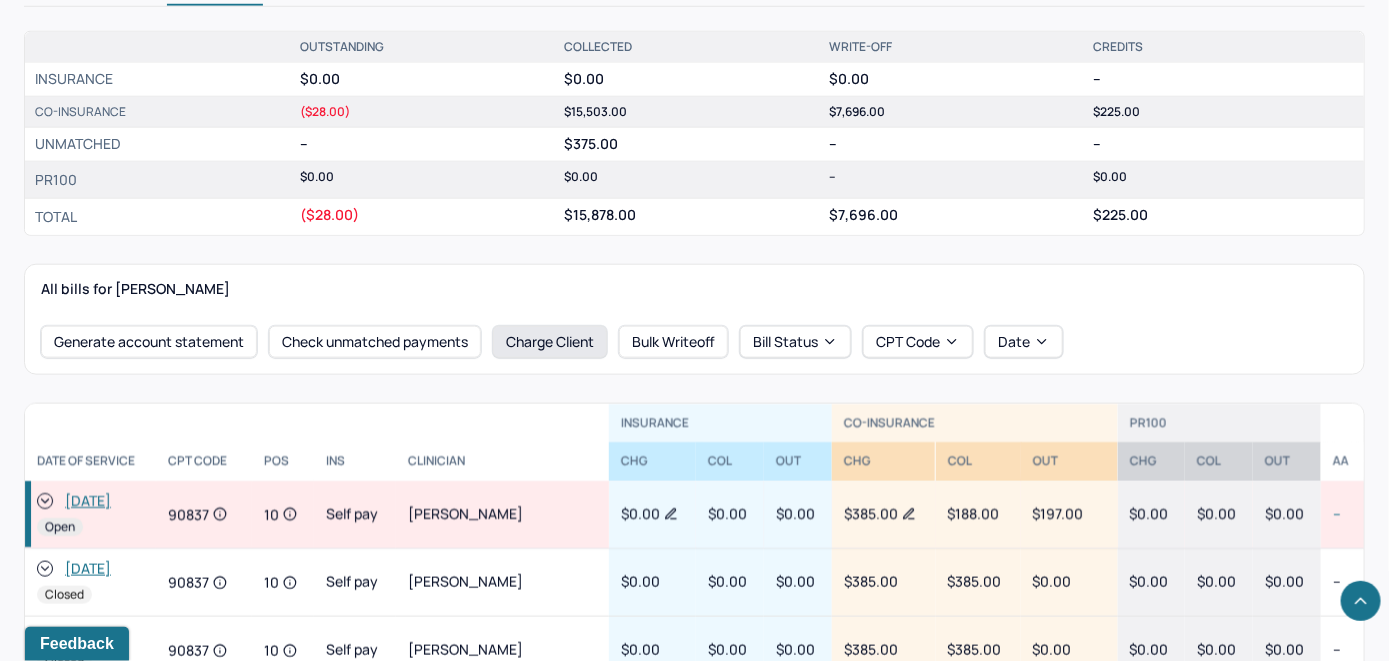 click on "Charge Client" at bounding box center [550, 342] 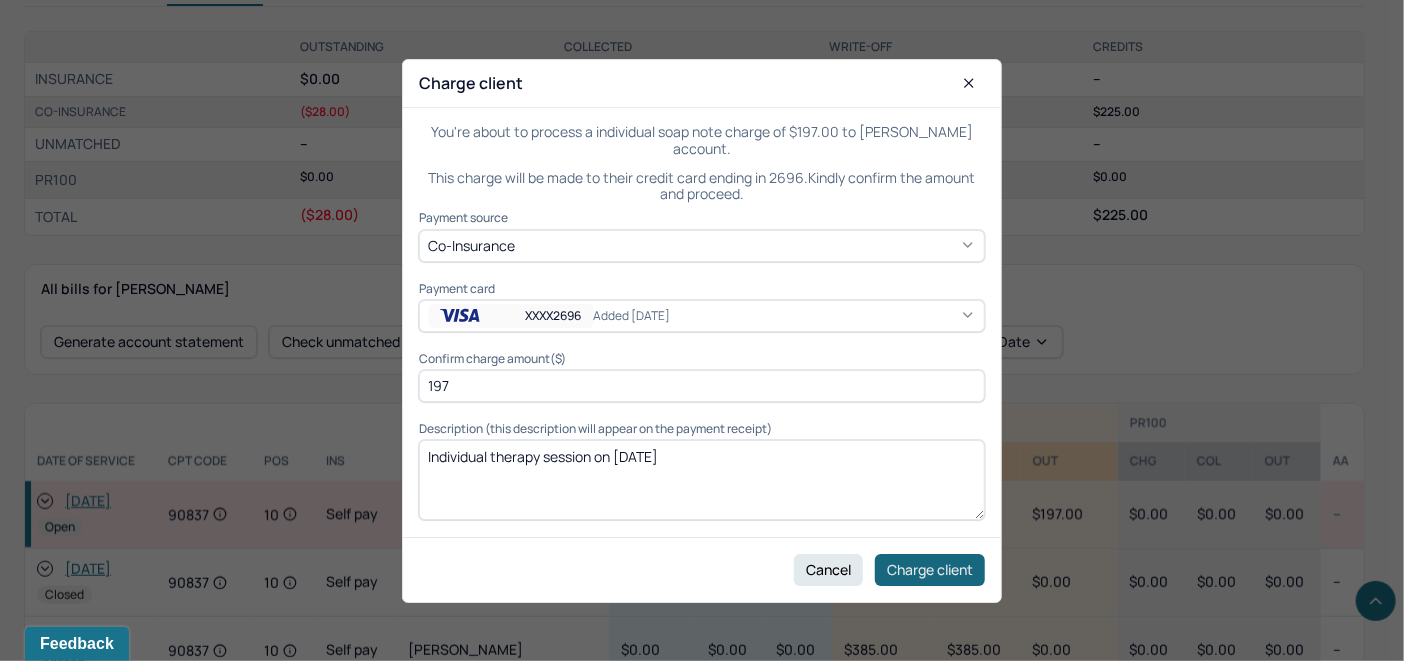 click on "Charge client" at bounding box center (930, 569) 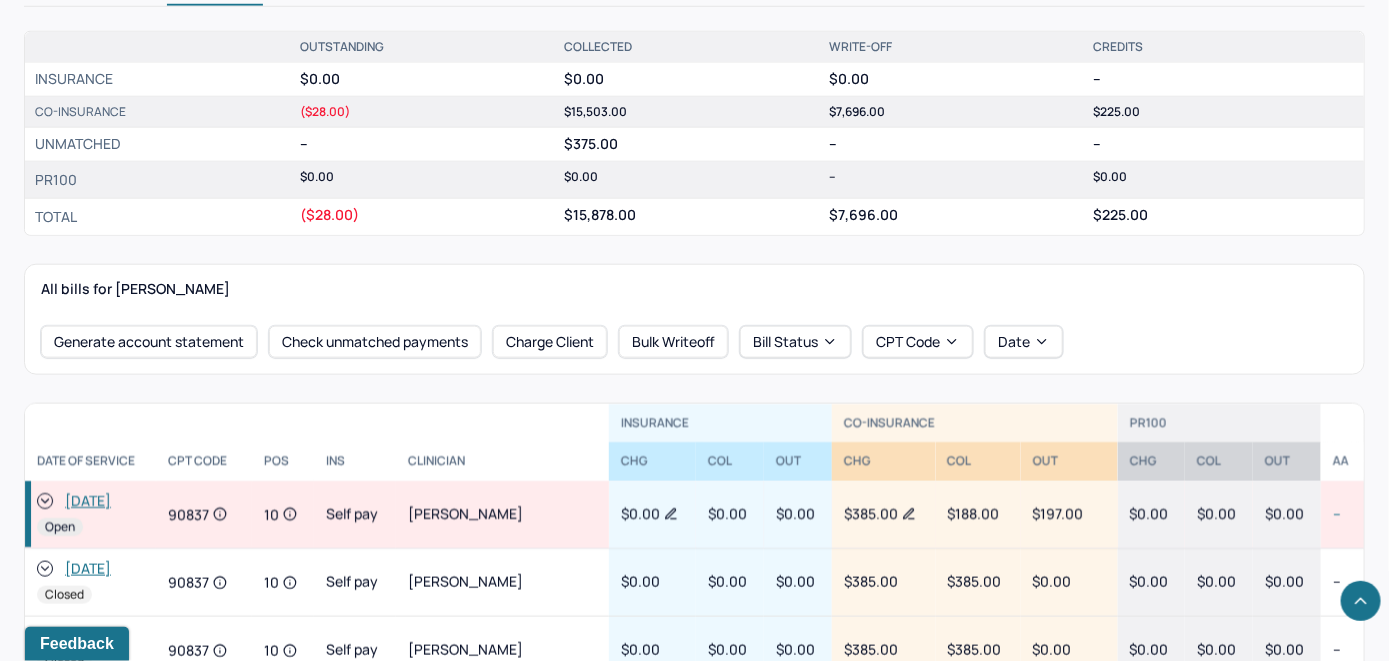 click 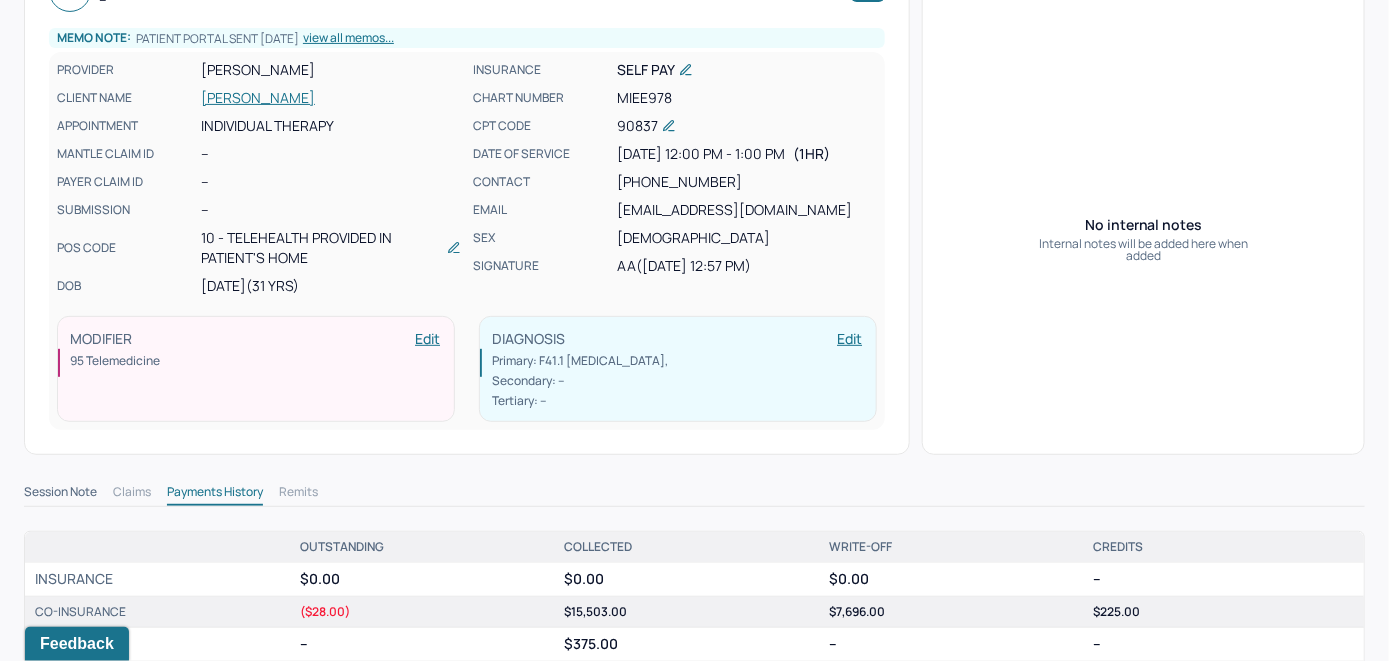 scroll, scrollTop: 0, scrollLeft: 0, axis: both 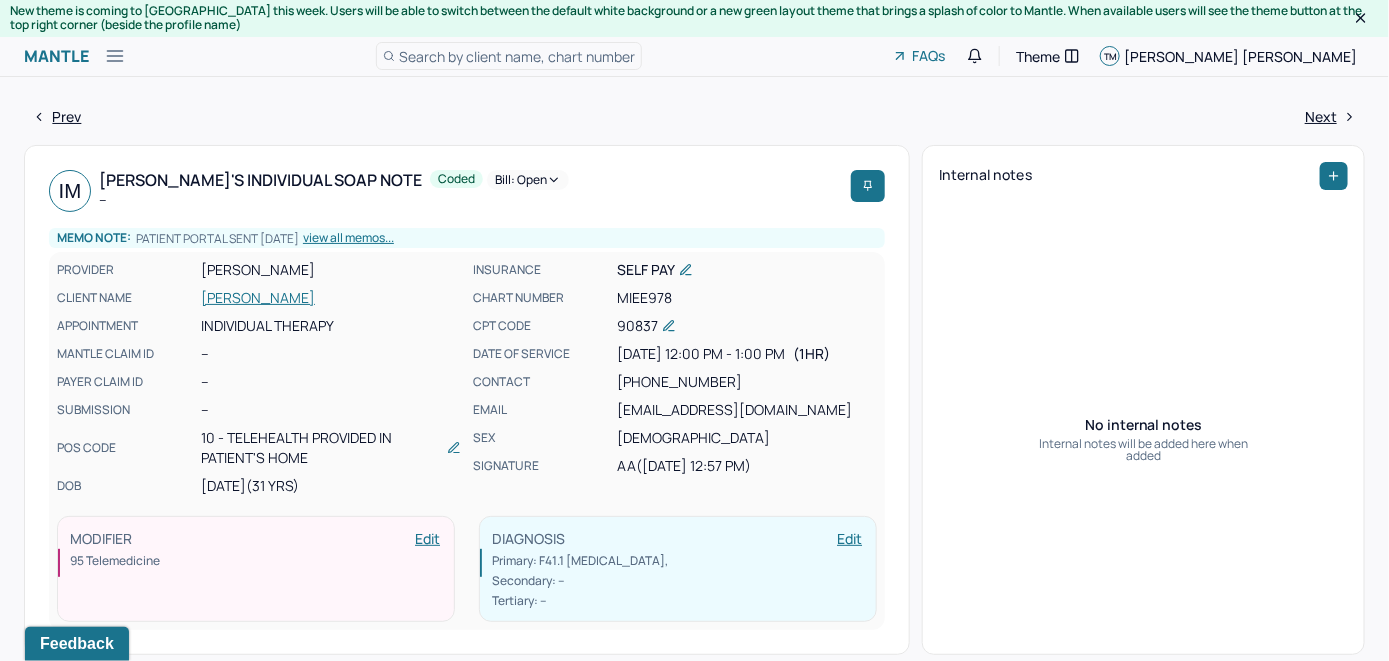 click on "IM Iram's   Individual soap note -- Coded Bill: Open Memo note: Patient portal sent 6/4/25 view all memos... PROVIDER ADAMJEE, AMNA CLIENT NAME MALIK, IRAM APPOINTMENT Individual therapy   MANTLE CLAIM ID -- PAYER CLAIM ID -- SUBMISSION -- POS CODE 10 - Telehealth Provided in Patient's Home DOB 11/07/1993  (31 Yrs) INSURANCE Self pay CHART NUMBER MIEE978 CPT CODE 90837 DATE OF SERVICE 07/24/2025   12:00 PM   -   1:00 PM ( 1hr ) CONTACT (347) 654-6706 EMAIL irumabbasmalik@gmail.com SEX female SIGNATURE aa  (07/24/2025, 12:57 PM) MODIFIER Edit 95 Telemedicine DIAGNOSIS Edit Primary:   F41.1 GENERALIZED ANXIETY DISORDER ,  Secondary:   -- Tertiary:   --" at bounding box center (467, 400) 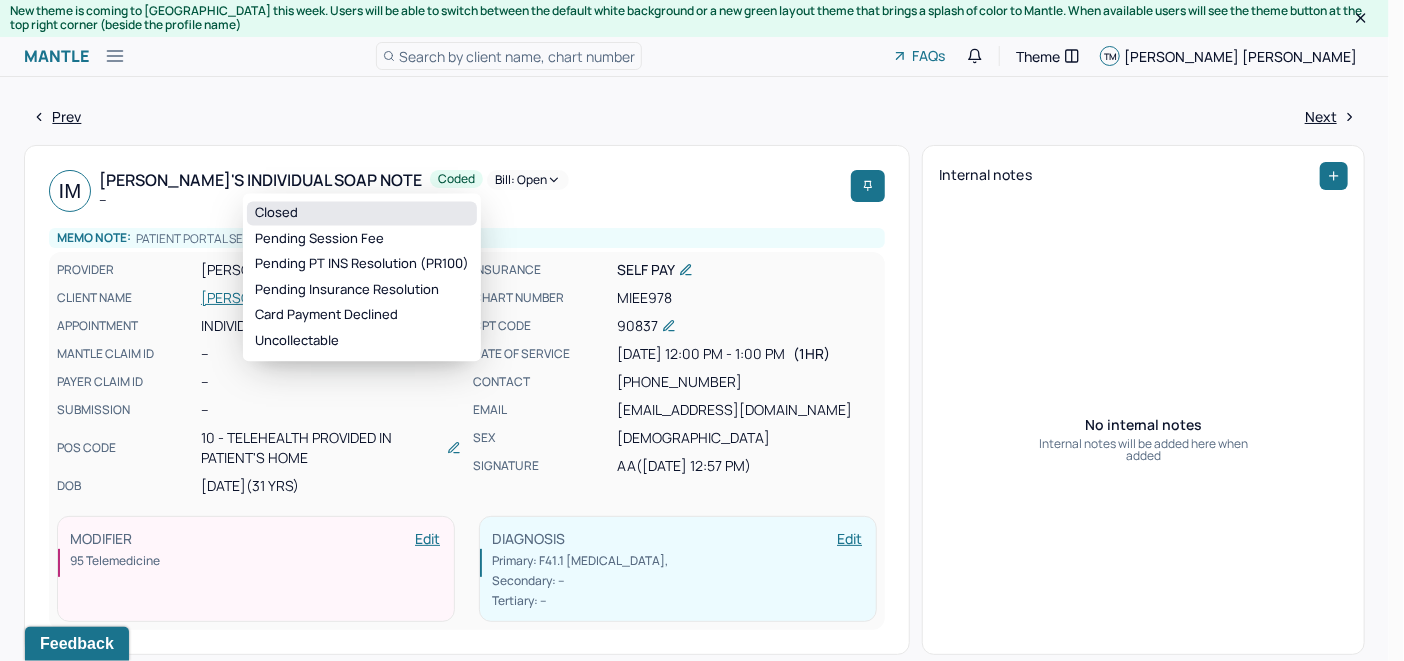 click on "Closed" at bounding box center [362, 213] 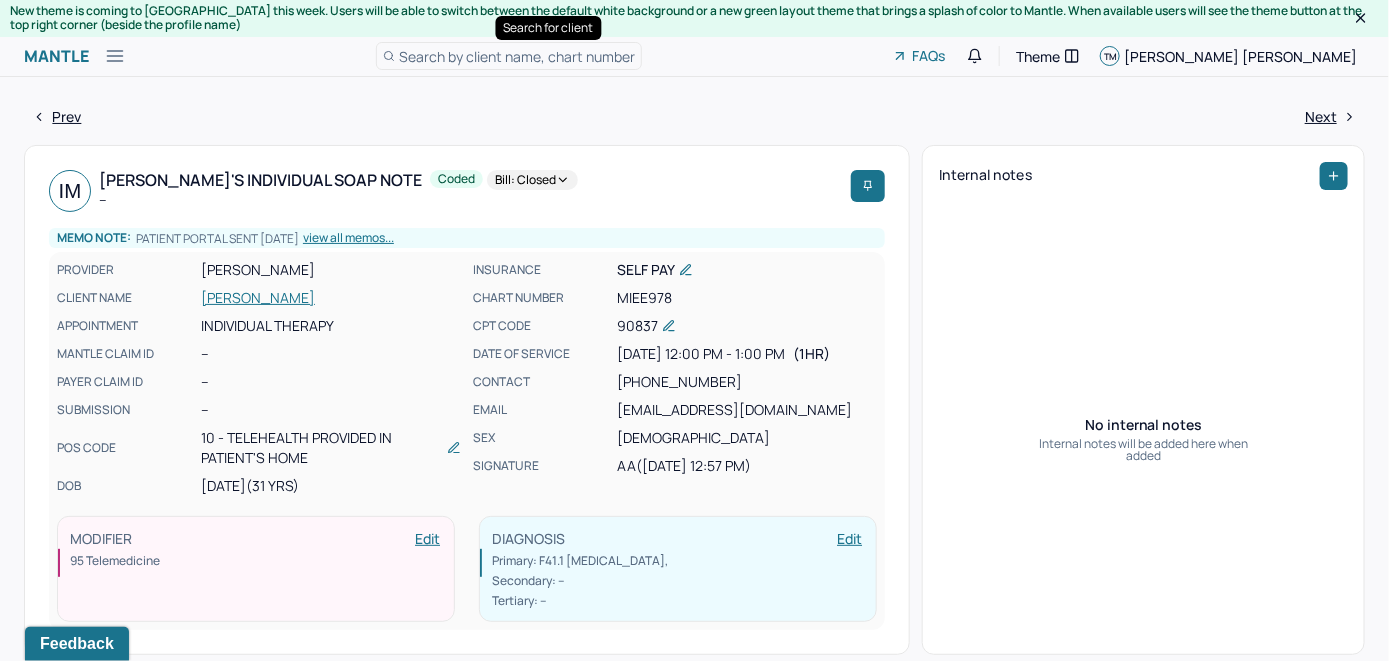 click on "Search by client name, chart number" at bounding box center [517, 56] 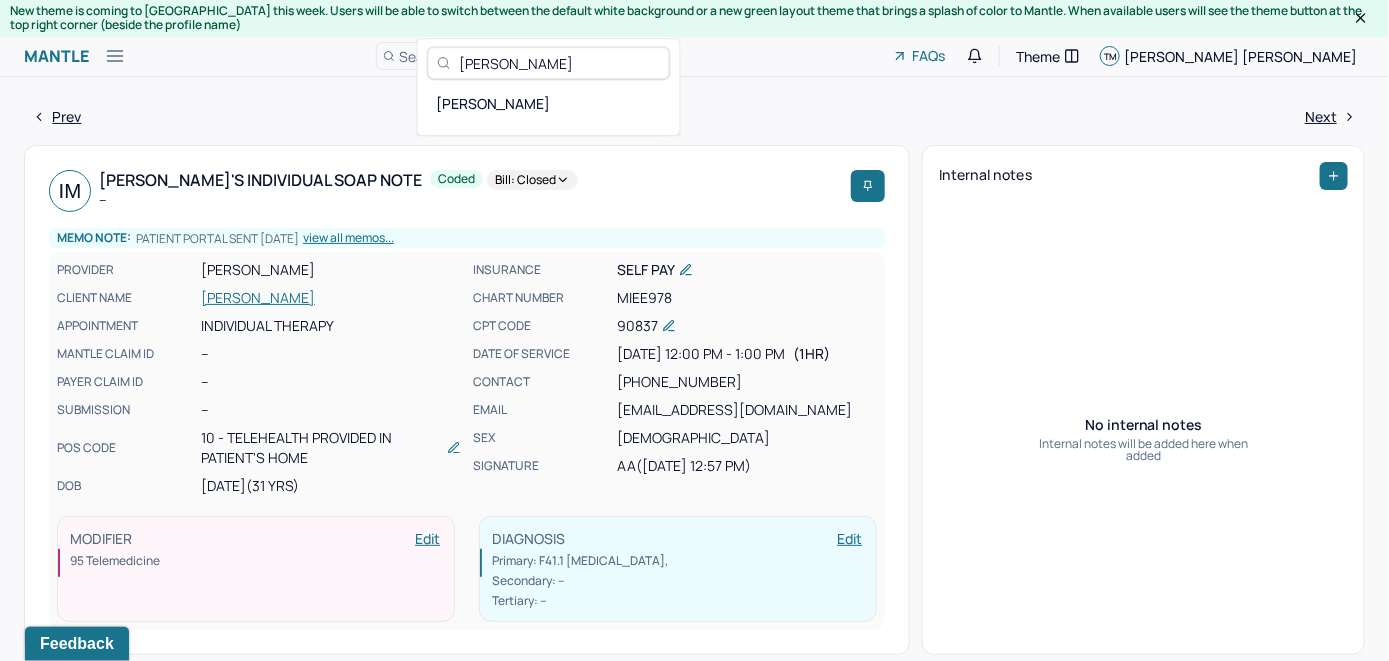 type on "Isa Brackett" 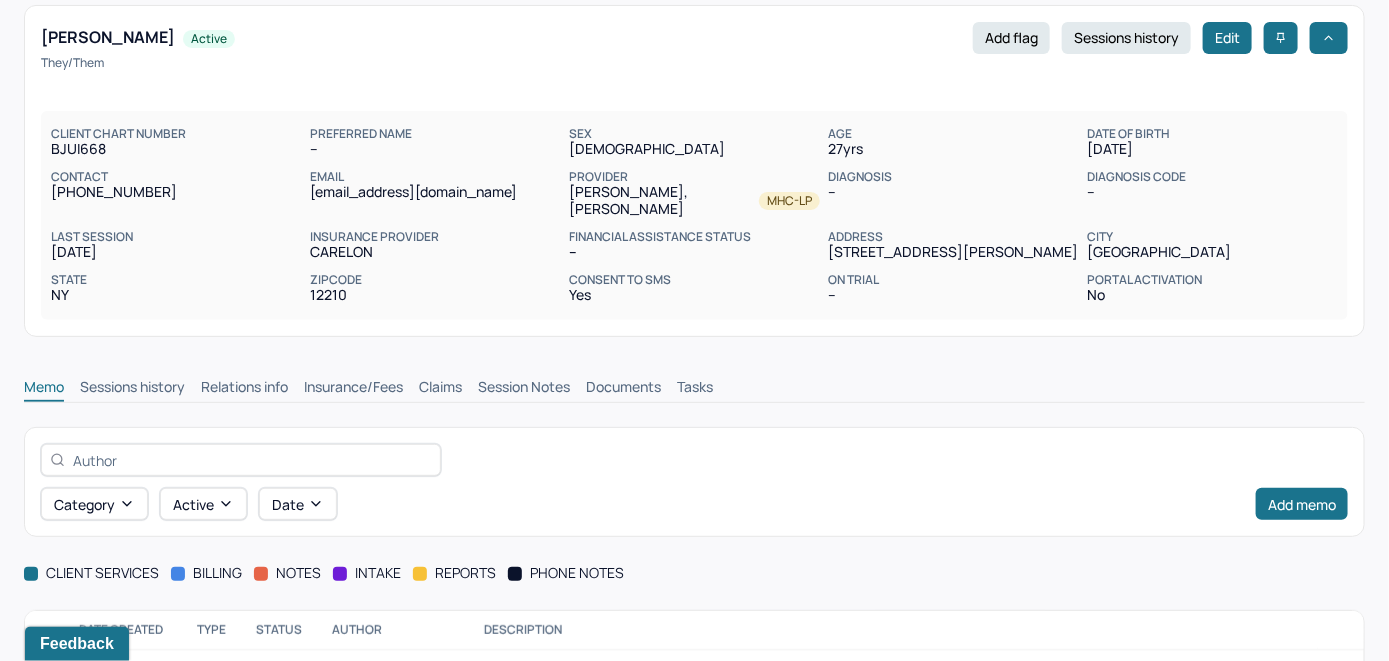 scroll, scrollTop: 182, scrollLeft: 0, axis: vertical 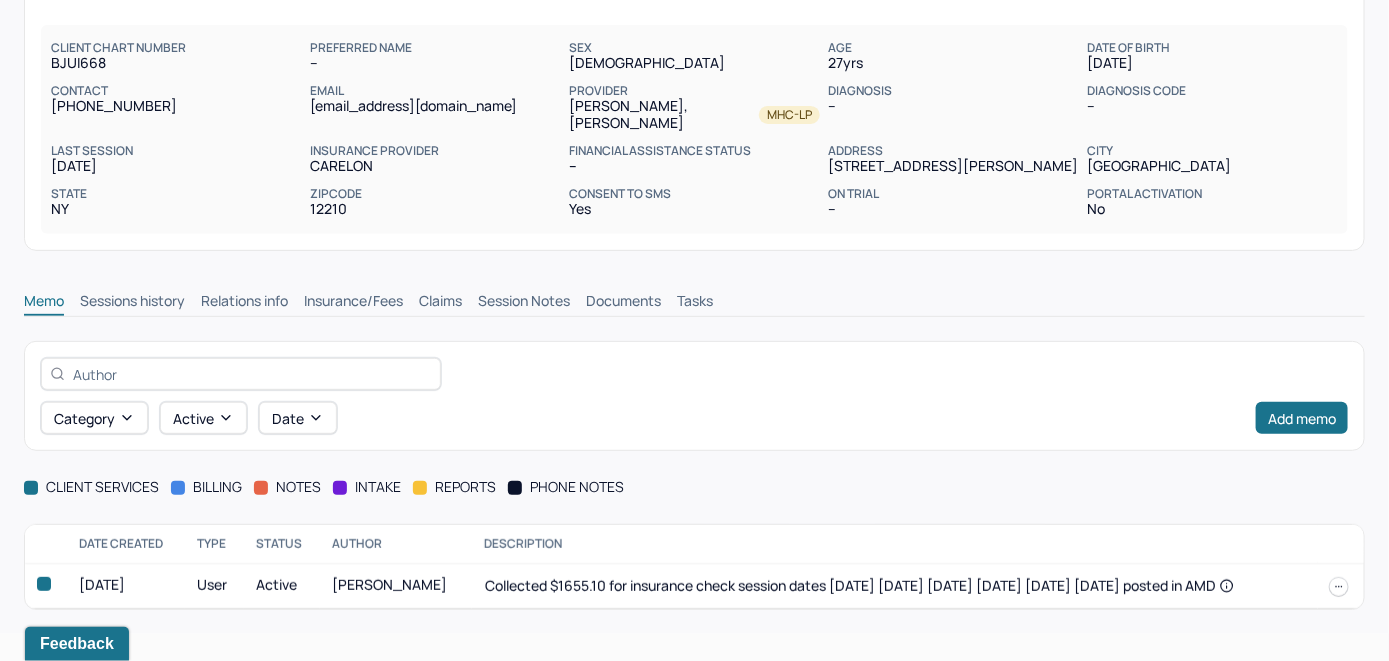 click on "Insurance/Fees" at bounding box center (353, 303) 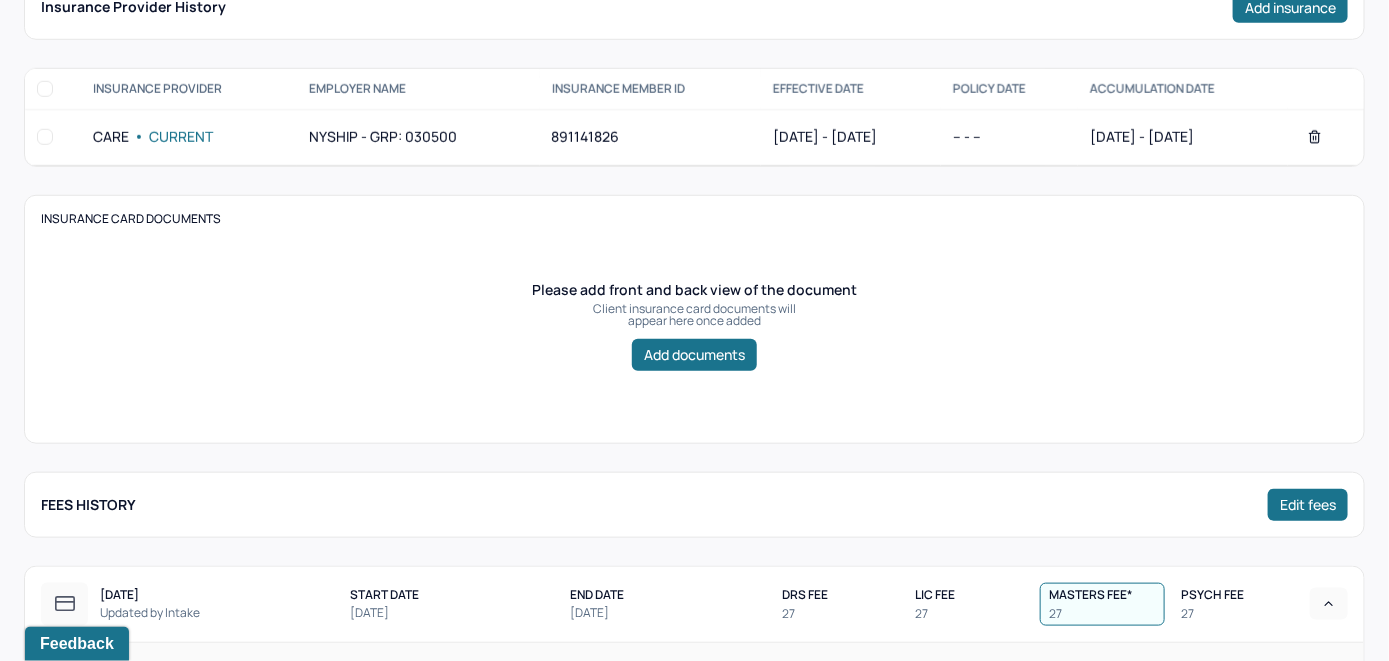 scroll, scrollTop: 382, scrollLeft: 0, axis: vertical 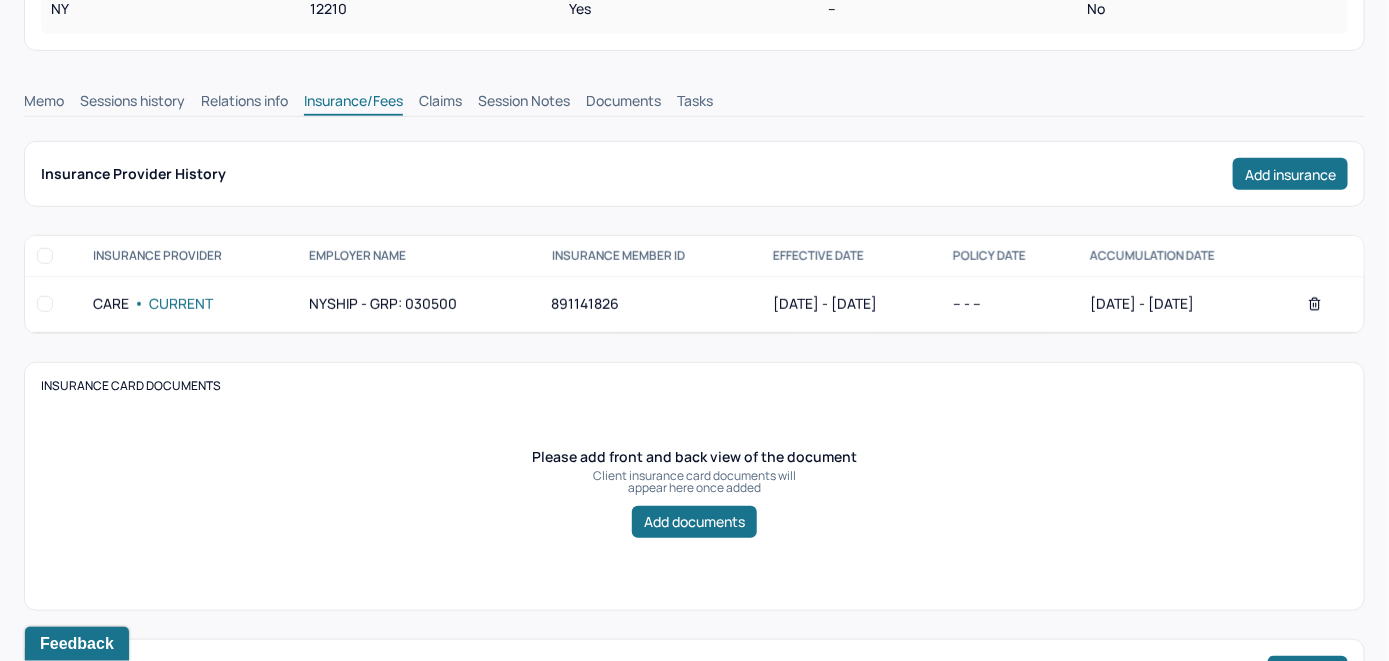 click on "Claims" at bounding box center [440, 103] 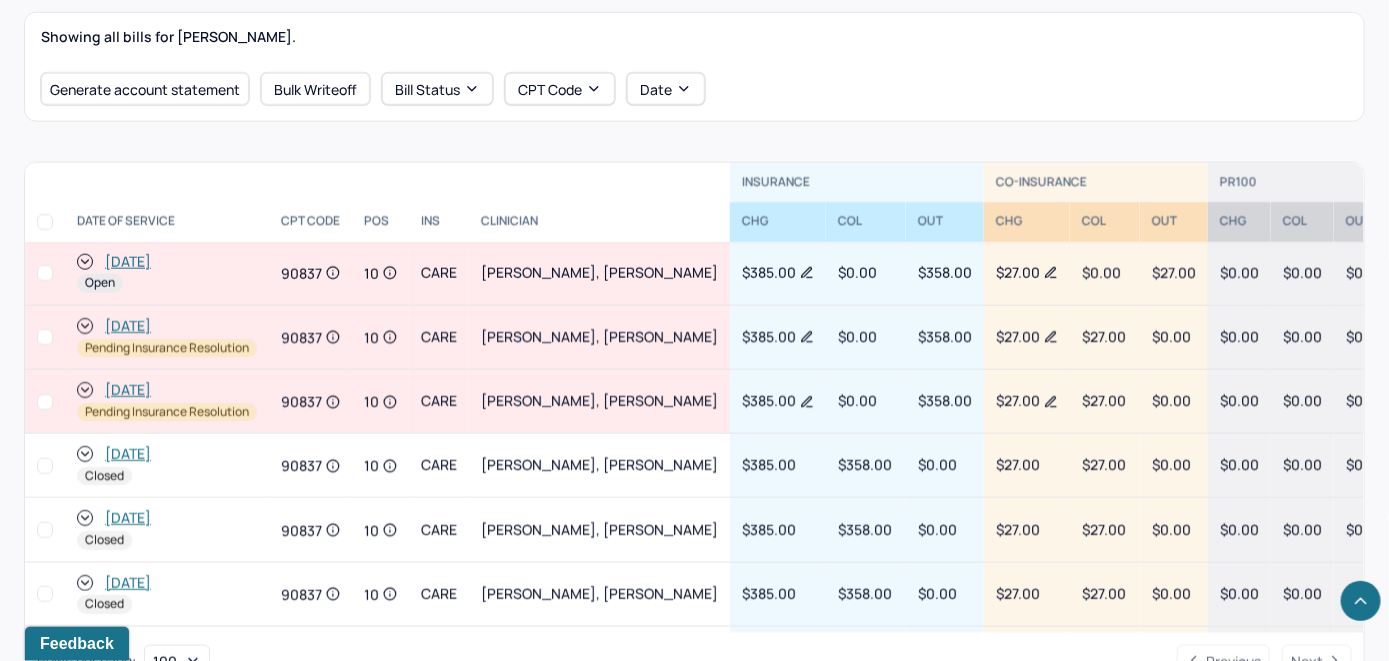 scroll, scrollTop: 782, scrollLeft: 0, axis: vertical 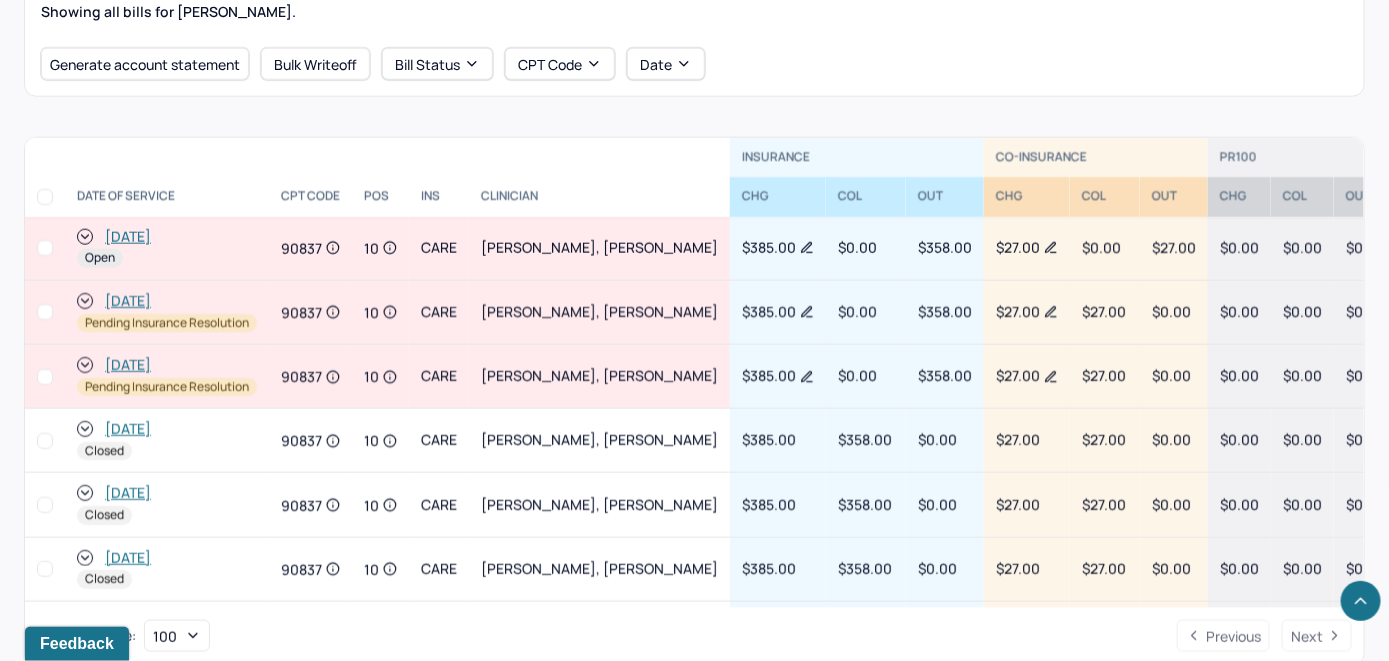 click on "[DATE]" at bounding box center (128, 237) 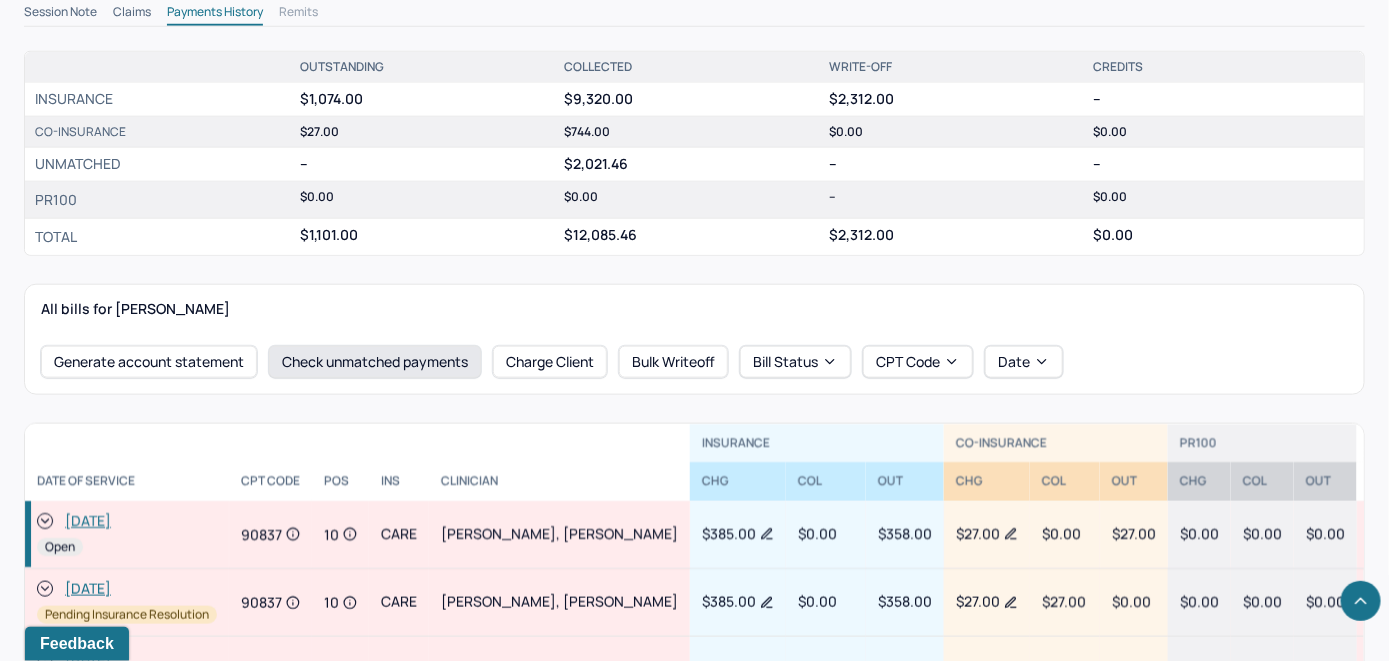 scroll, scrollTop: 700, scrollLeft: 0, axis: vertical 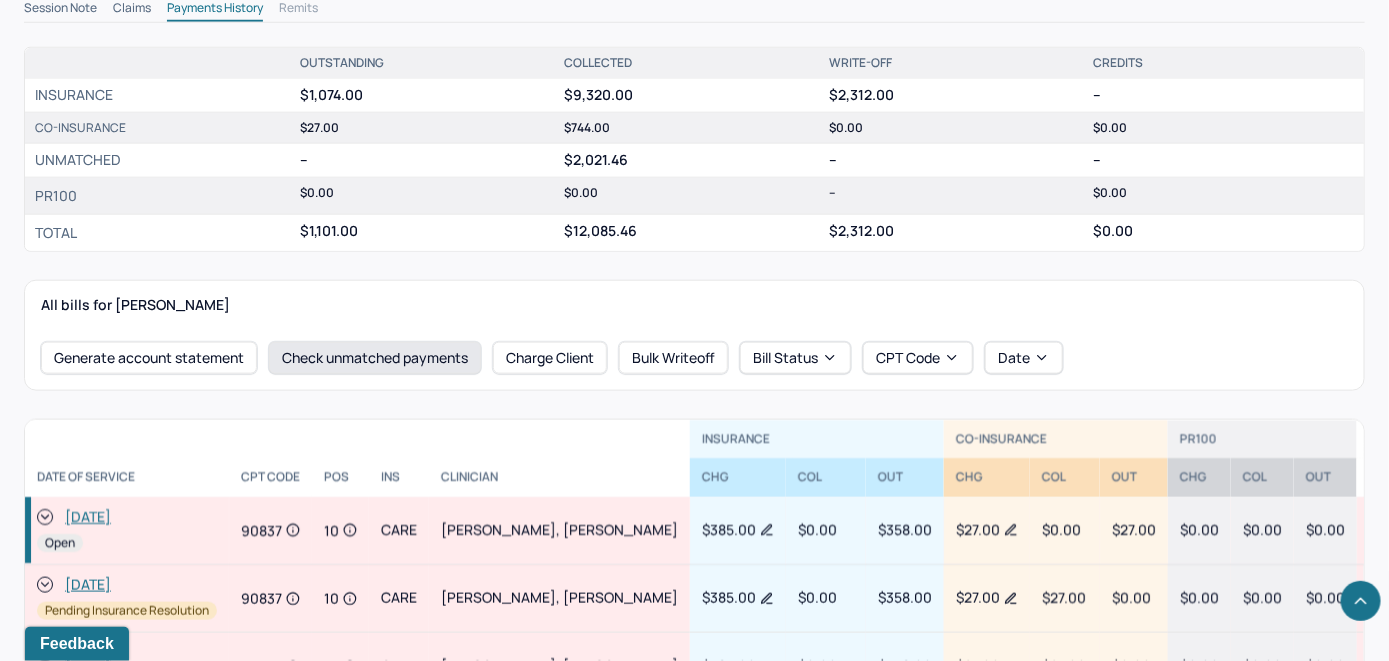 click on "Check unmatched payments" at bounding box center [375, 358] 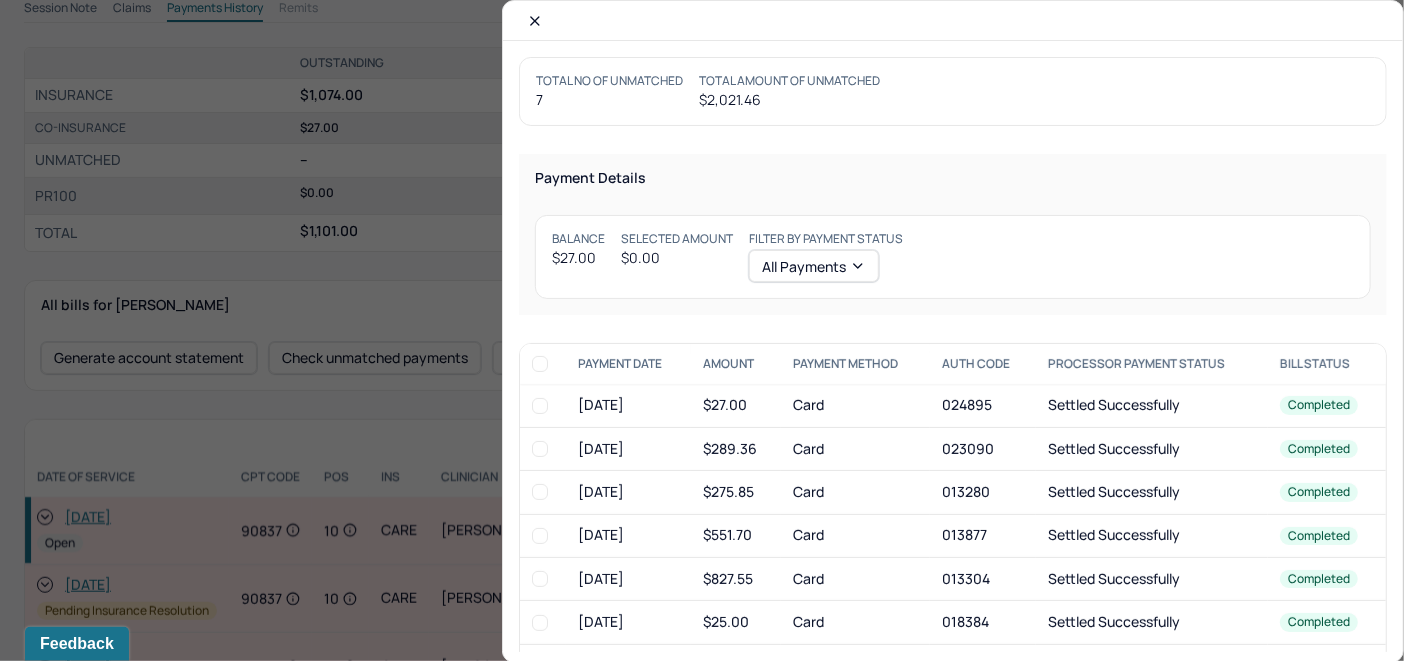 click at bounding box center (540, 406) 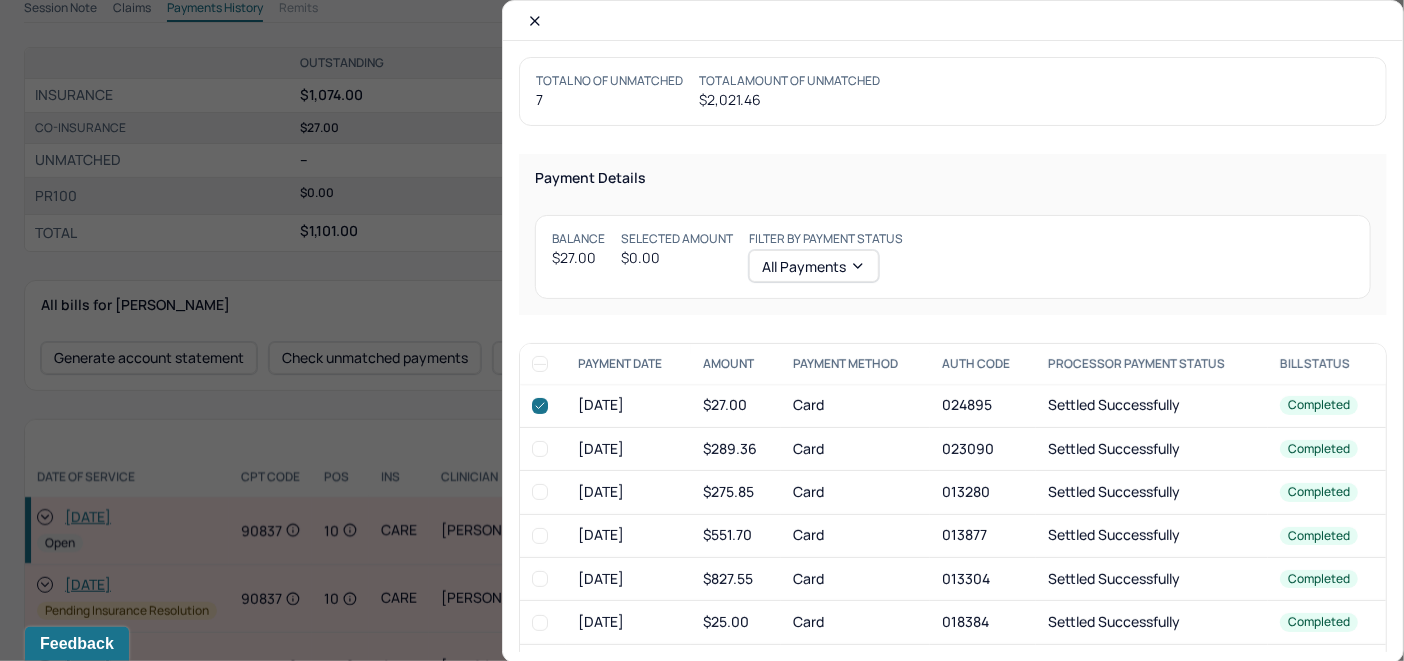 checkbox on "true" 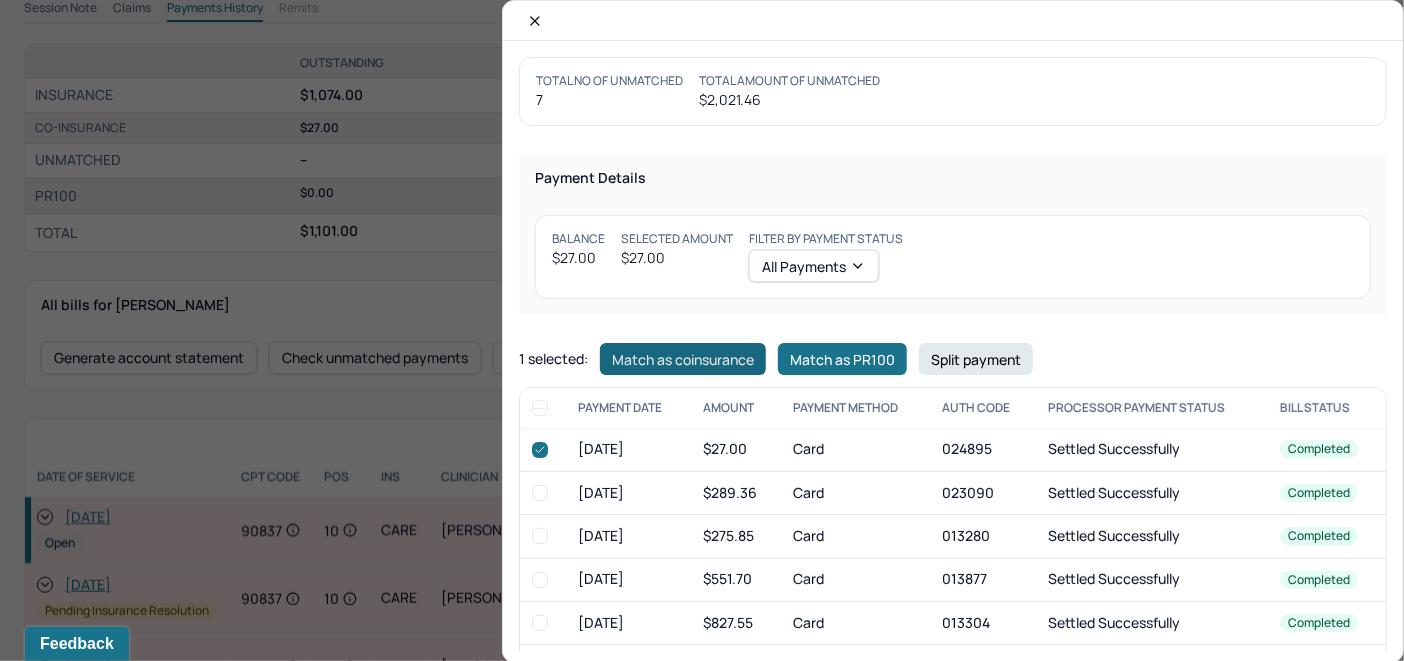 click on "Match as coinsurance" at bounding box center (683, 359) 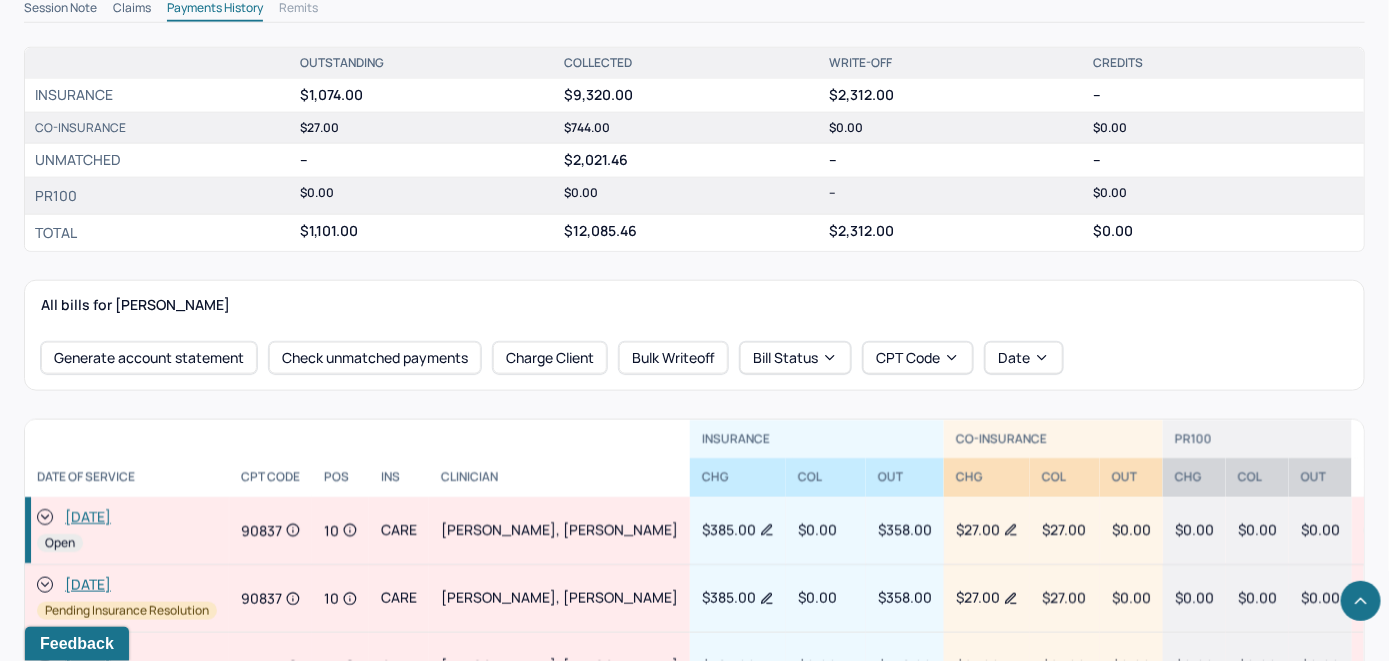 click 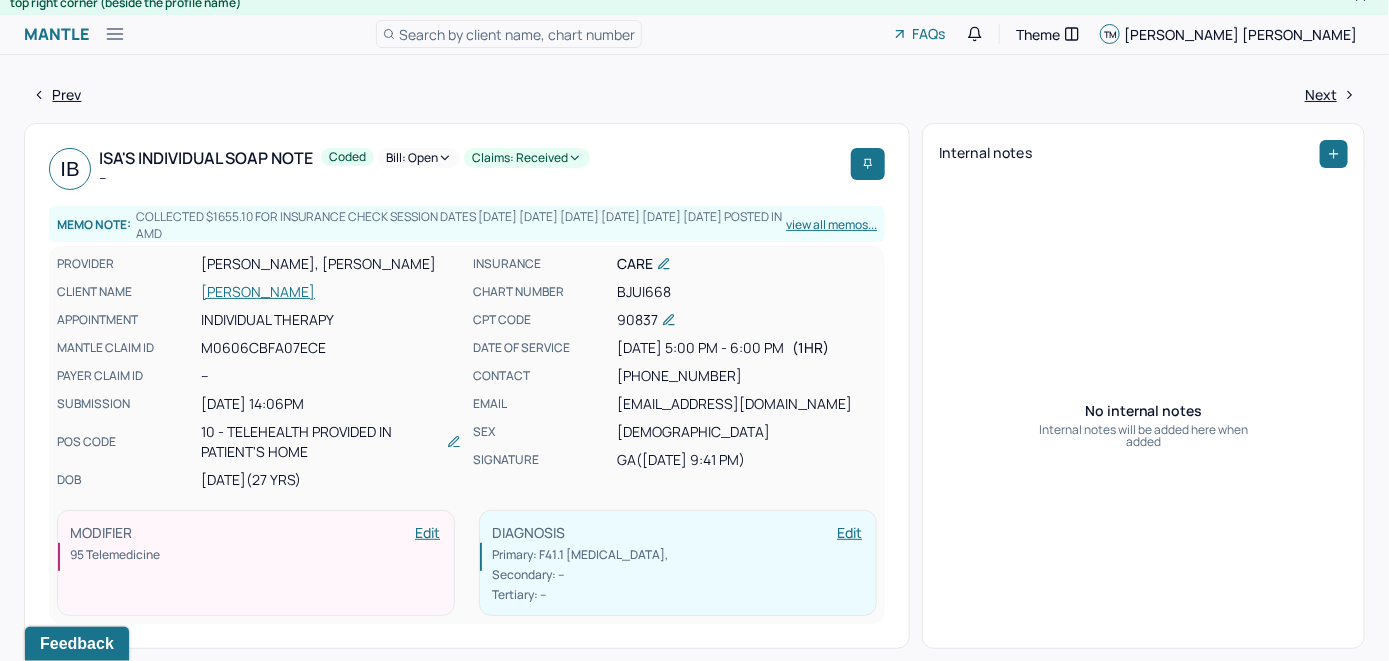 scroll, scrollTop: 0, scrollLeft: 0, axis: both 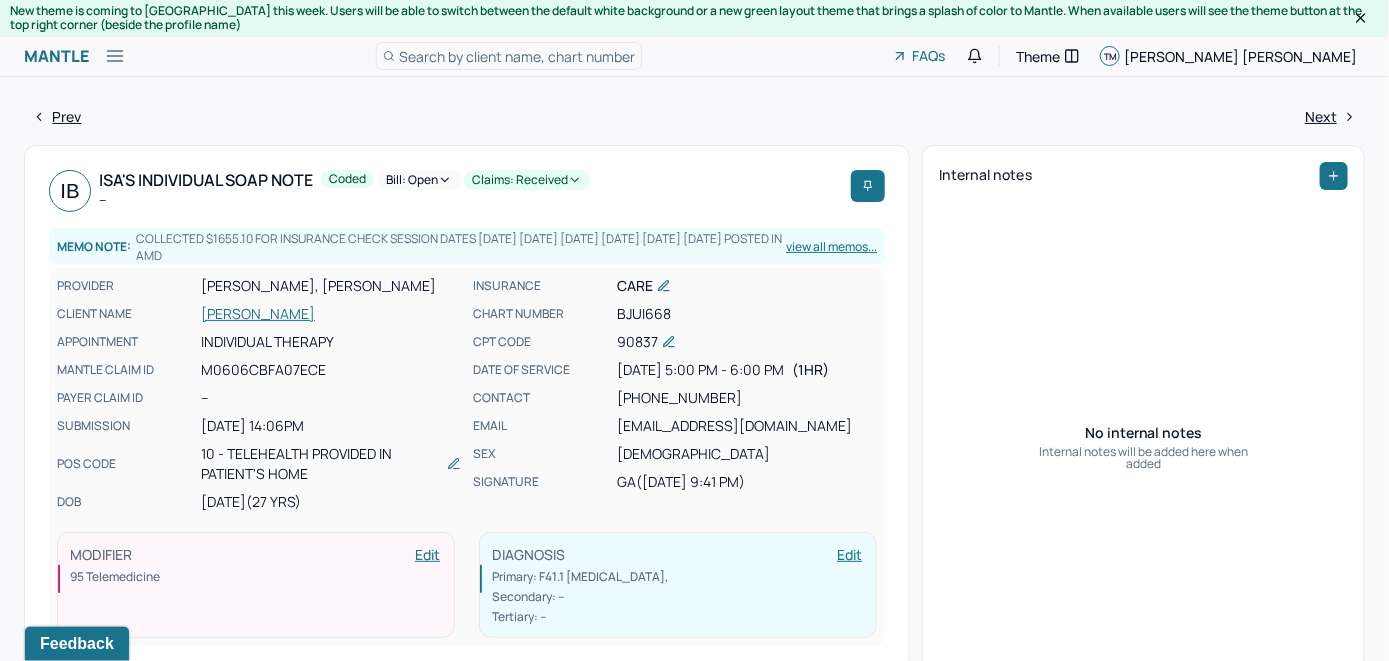 click on "Bill: Open" at bounding box center [419, 180] 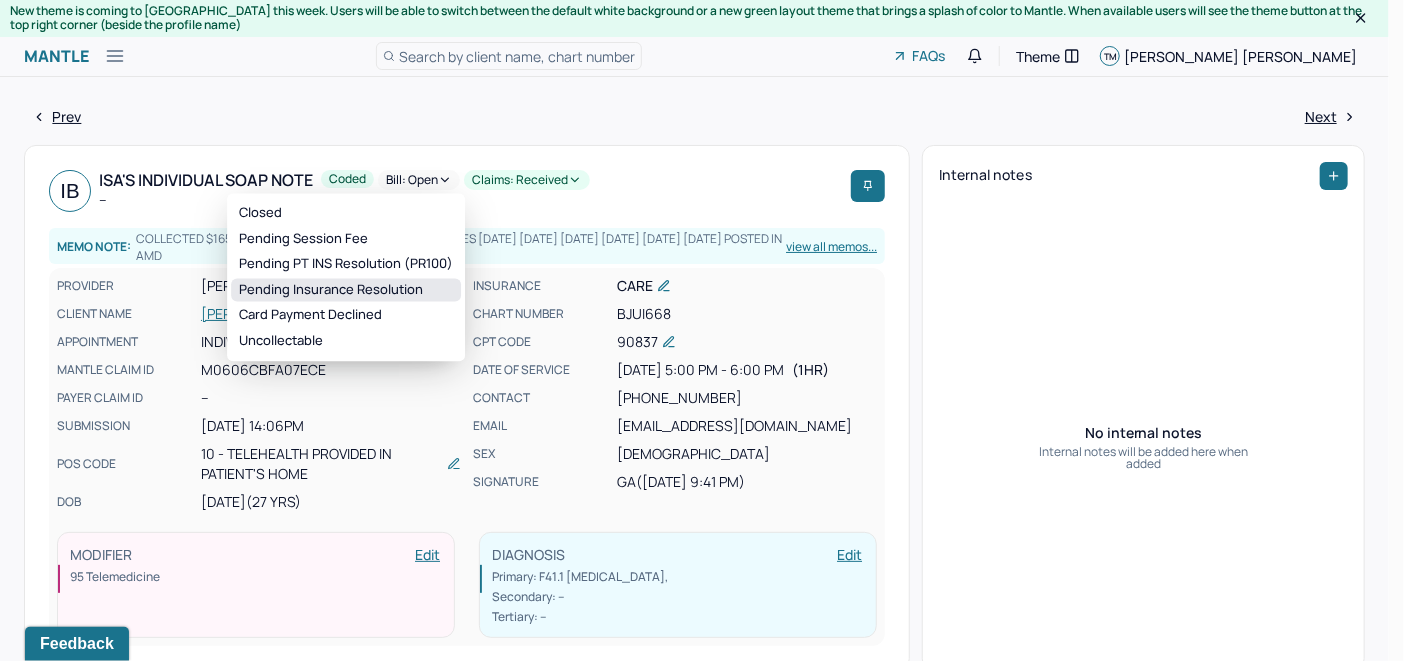 click on "Pending Insurance Resolution" at bounding box center (346, 290) 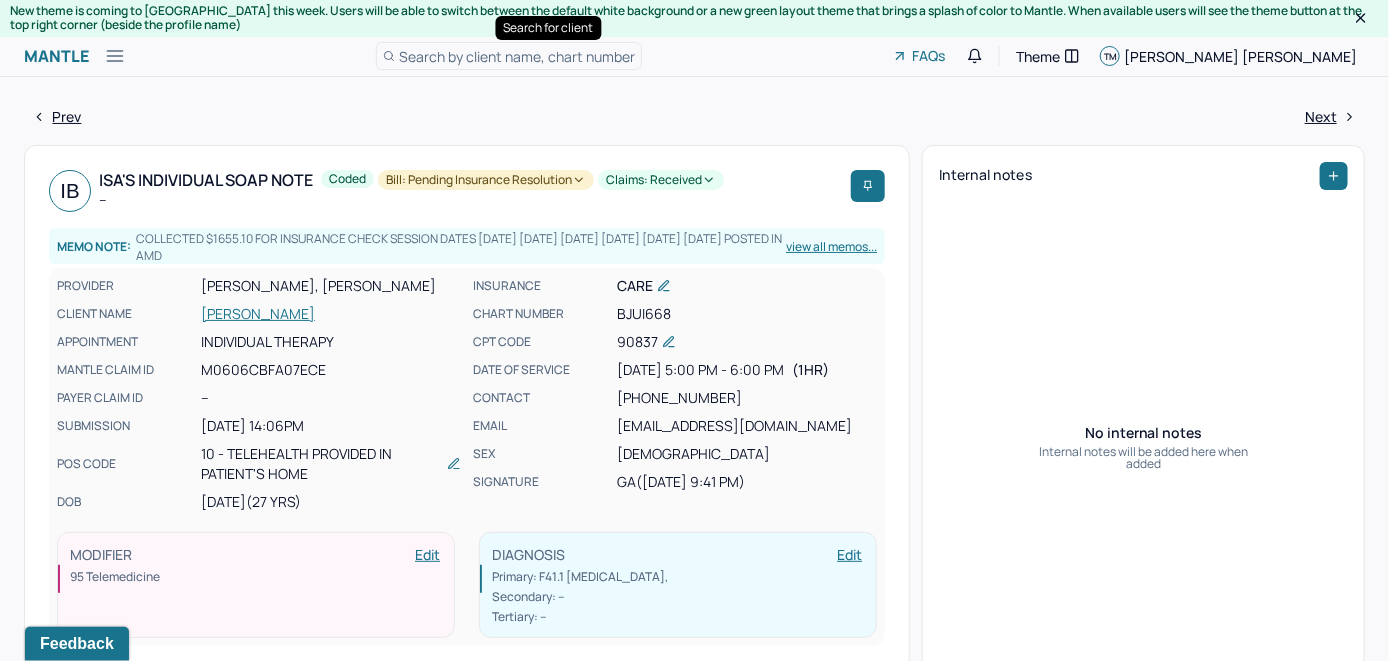 click on "Search by client name, chart number" at bounding box center [517, 56] 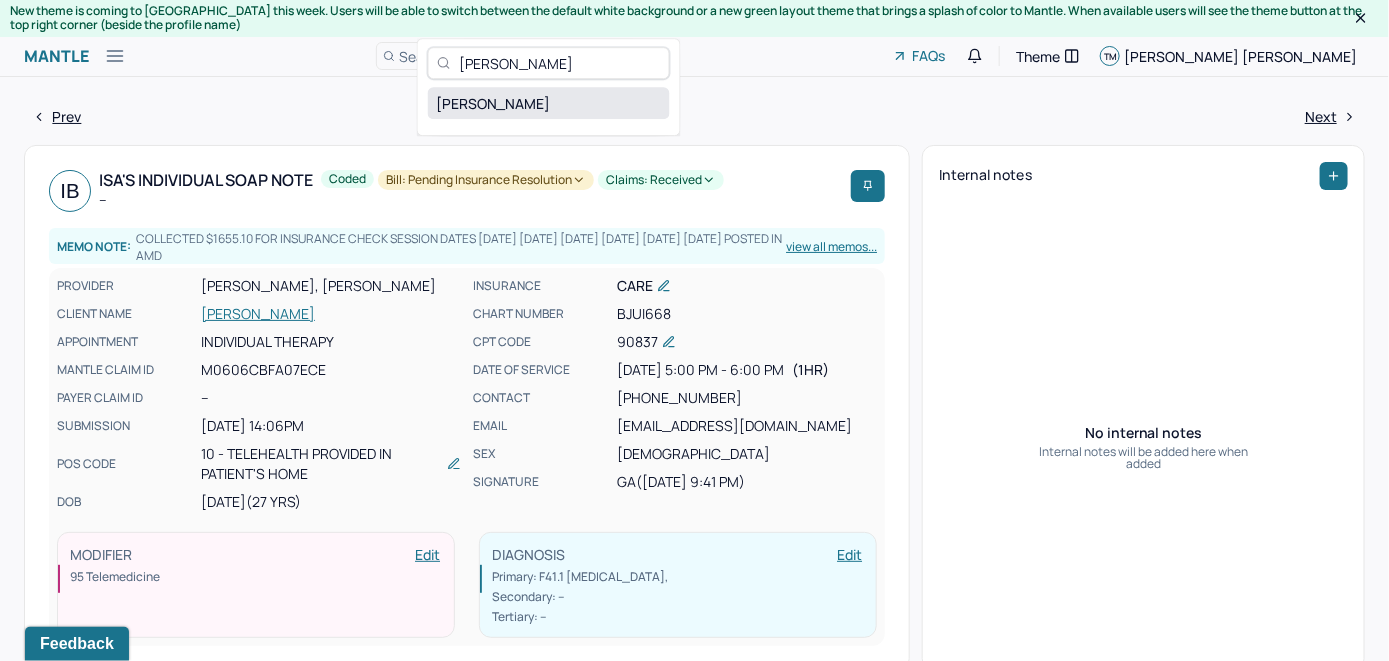 type on "Isabella Porreca" 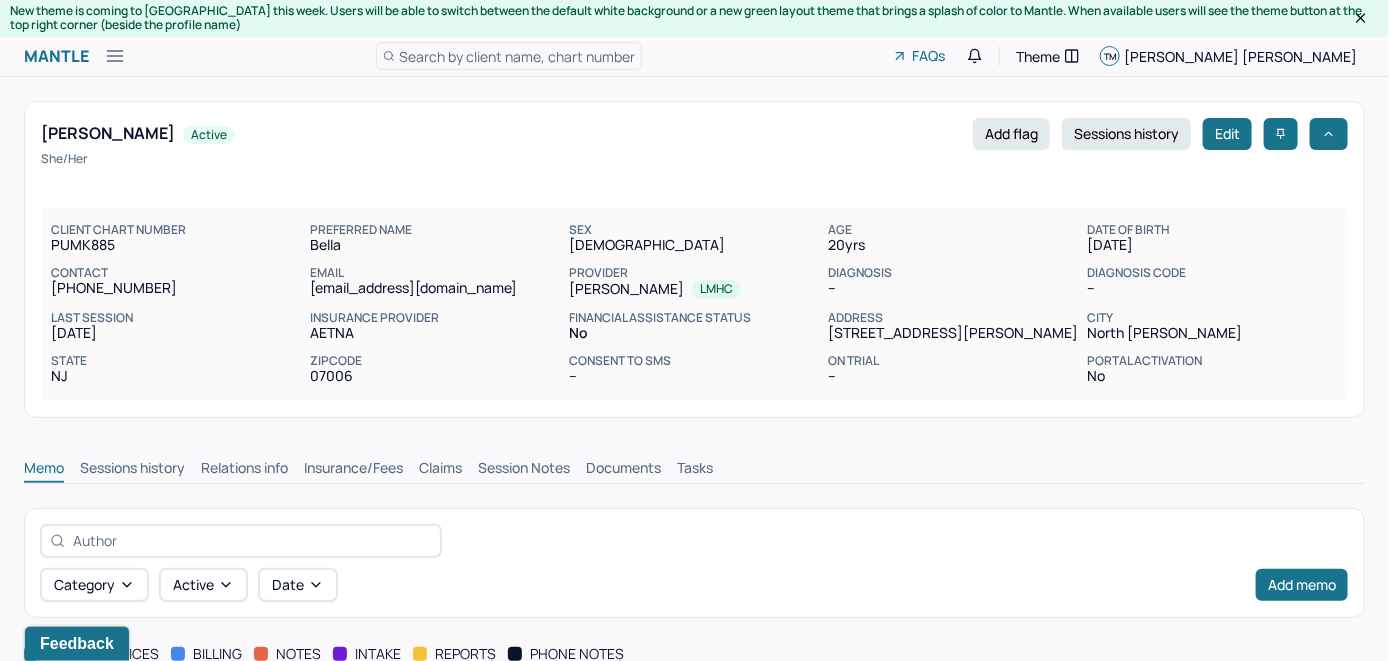 scroll, scrollTop: 0, scrollLeft: 0, axis: both 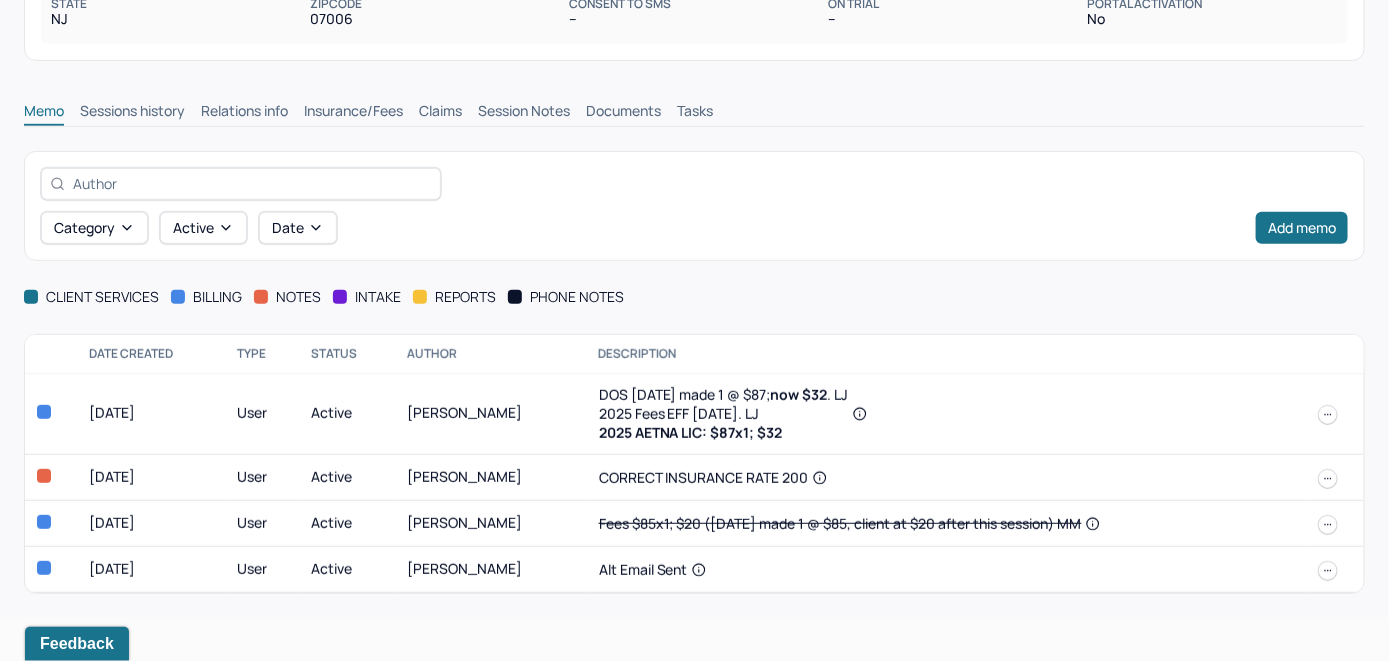 click on "Insurance/Fees" at bounding box center (353, 113) 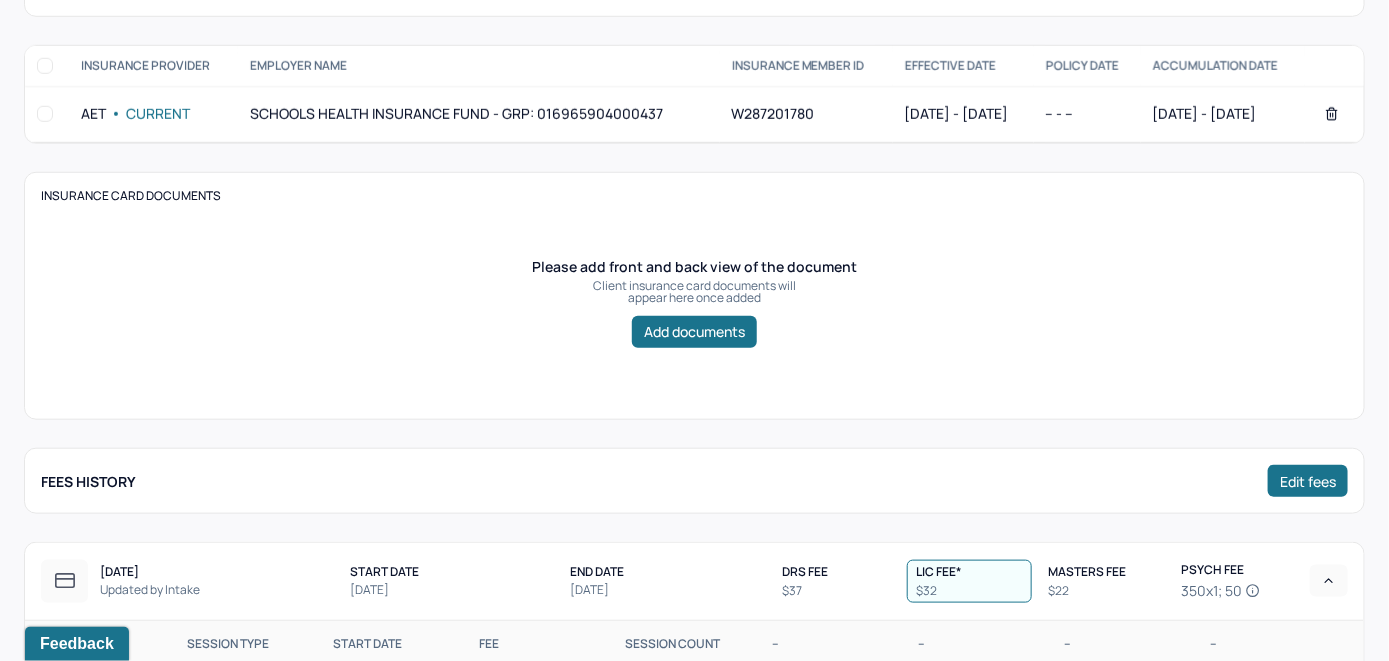 scroll, scrollTop: 357, scrollLeft: 0, axis: vertical 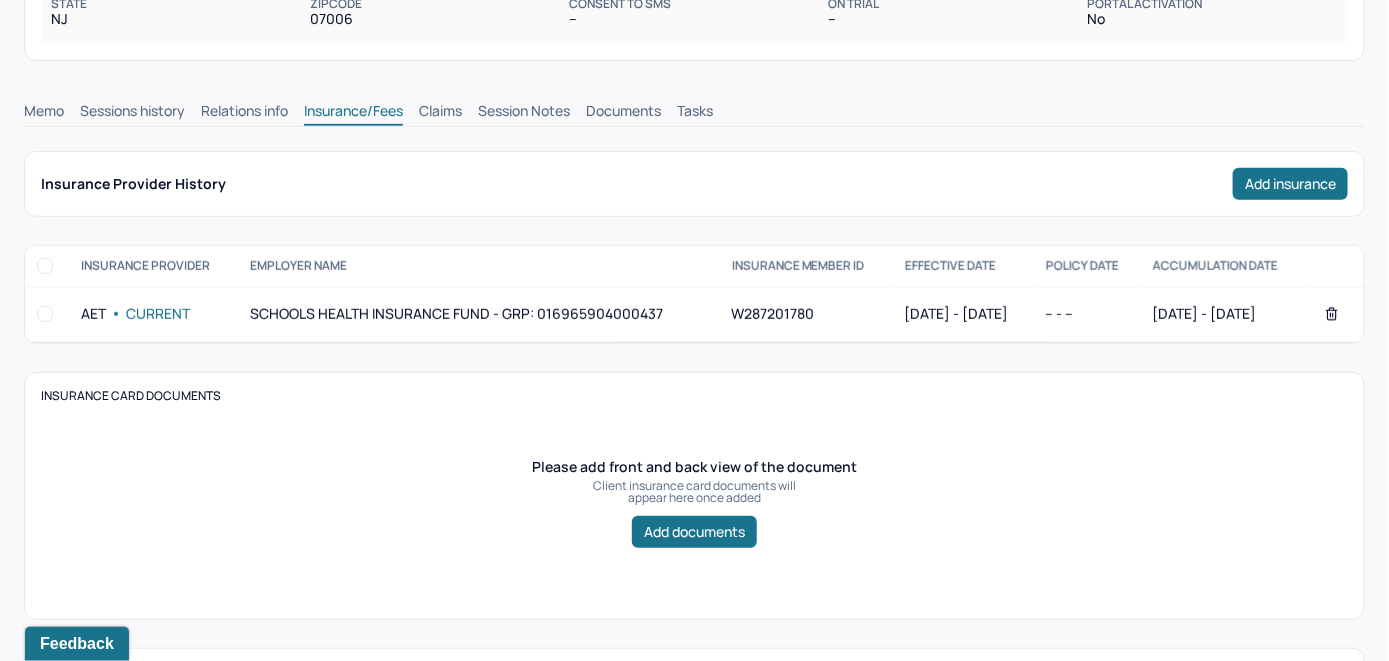click on "Claims" at bounding box center (440, 113) 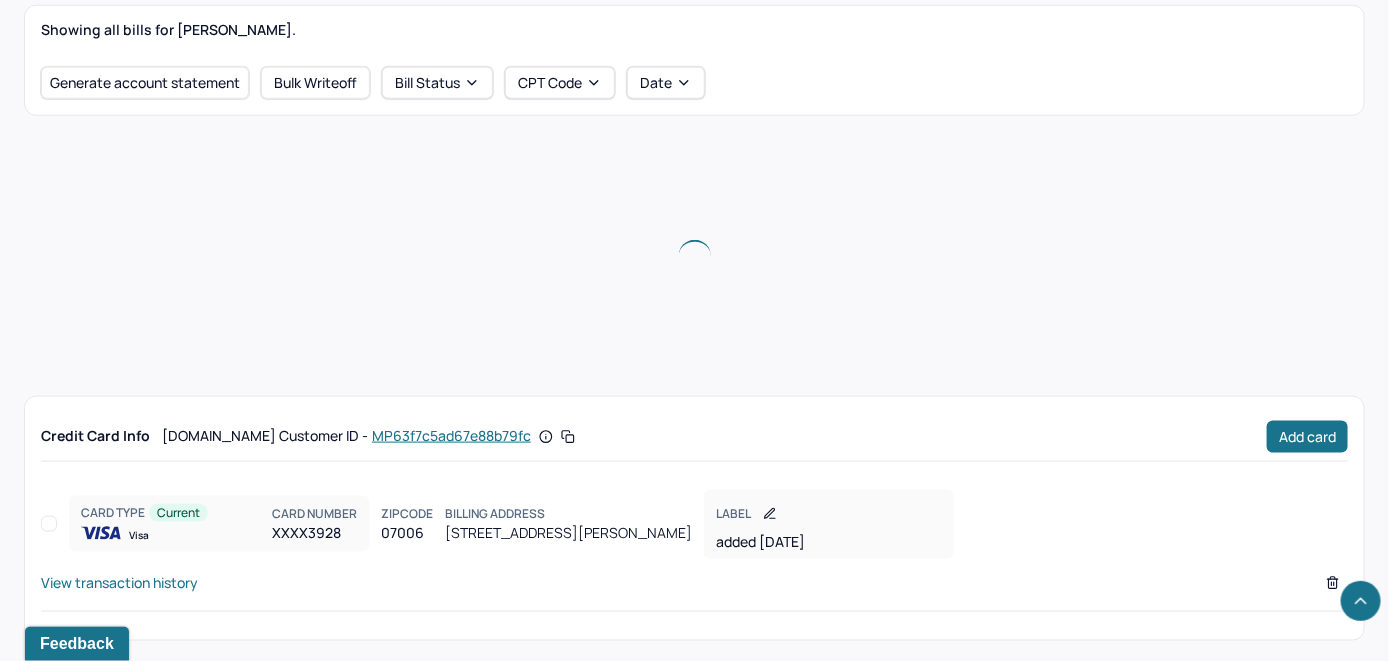 scroll, scrollTop: 748, scrollLeft: 0, axis: vertical 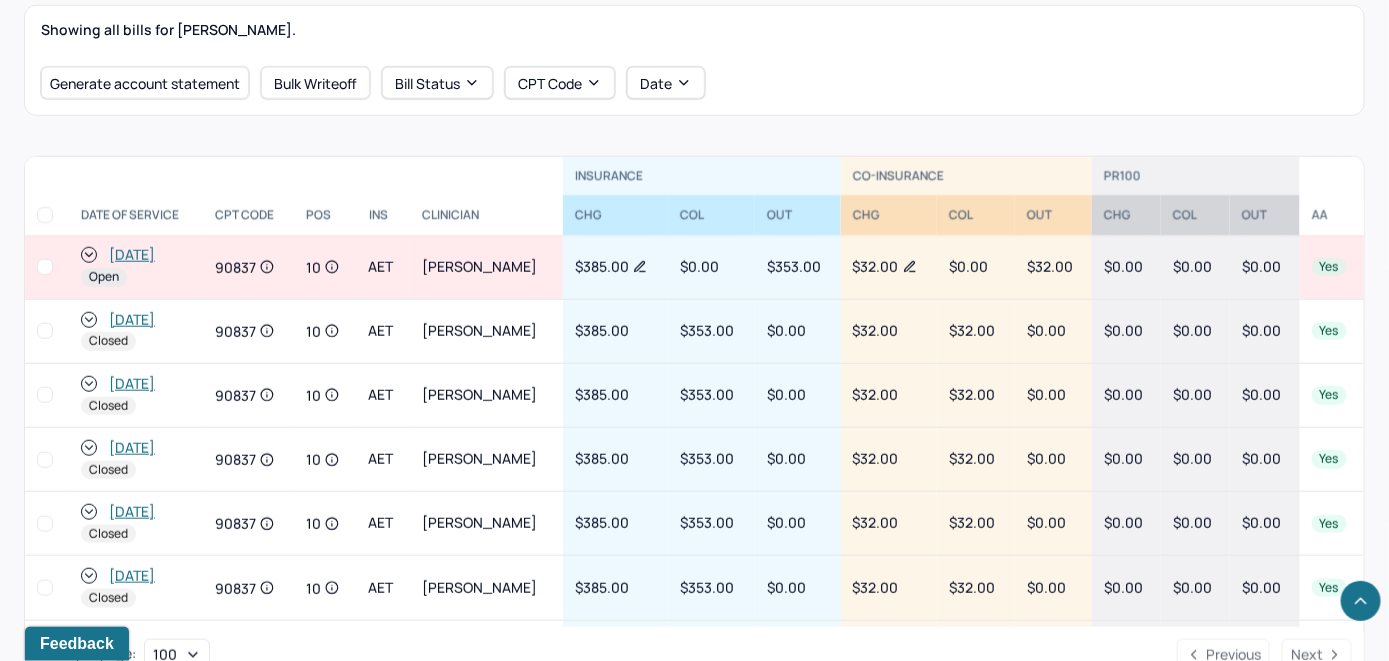 click on "[DATE]" at bounding box center [132, 255] 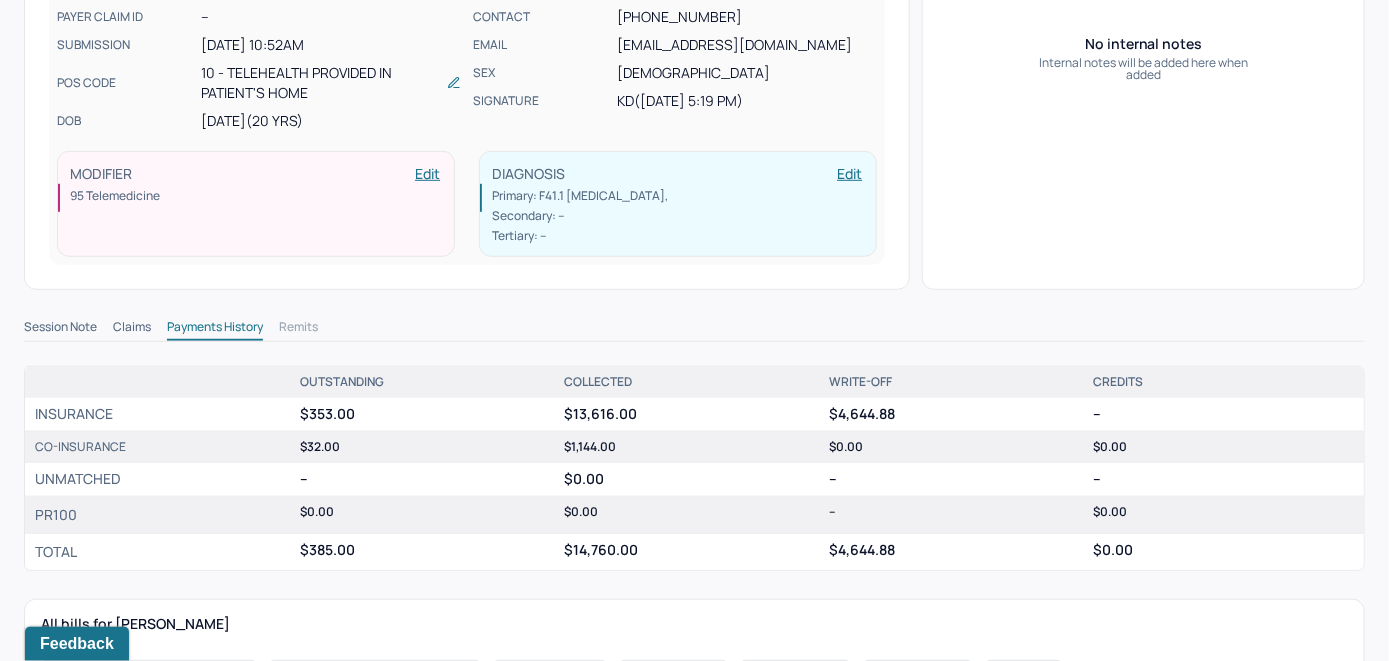scroll, scrollTop: 500, scrollLeft: 0, axis: vertical 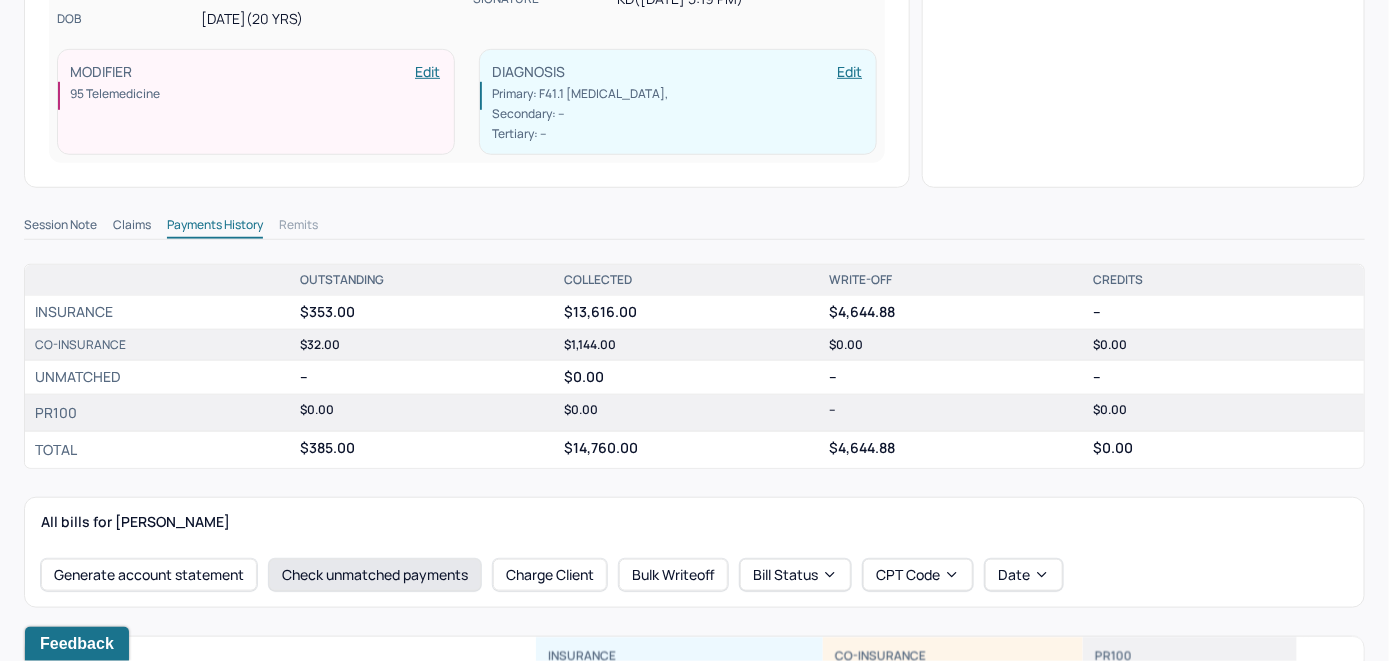 click on "Check unmatched payments" at bounding box center [375, 575] 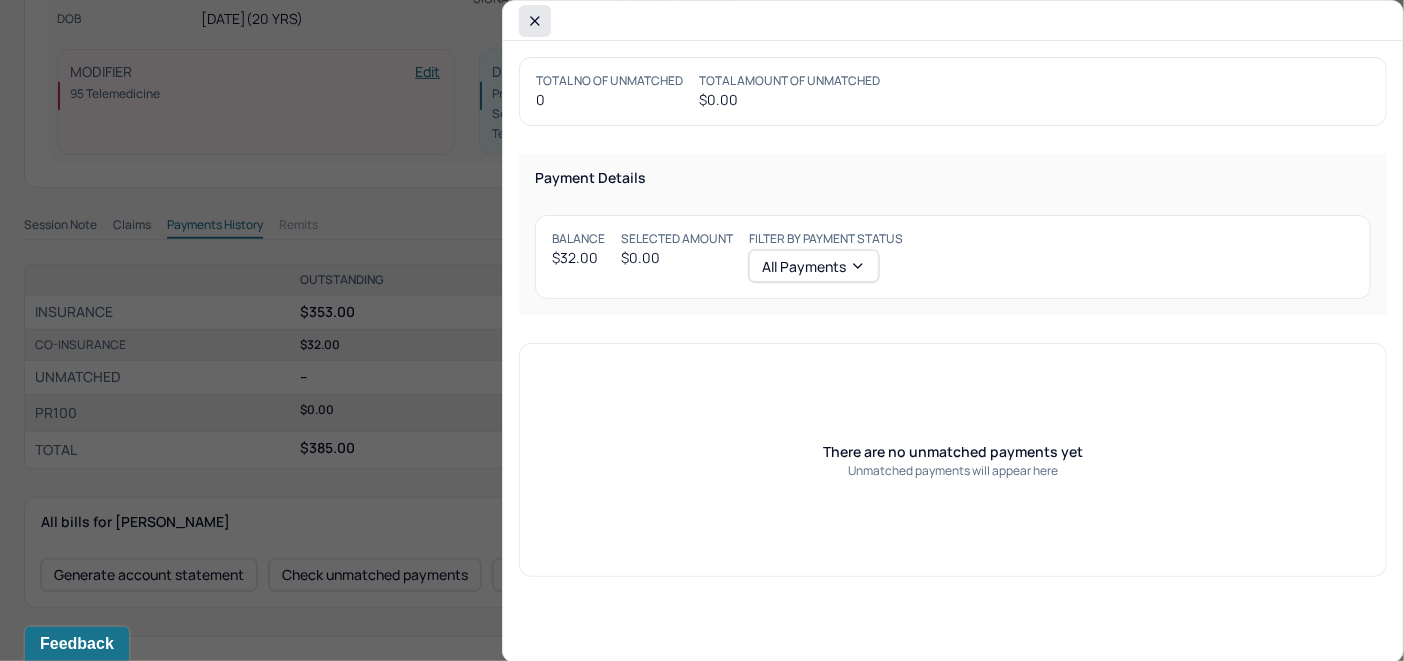 click 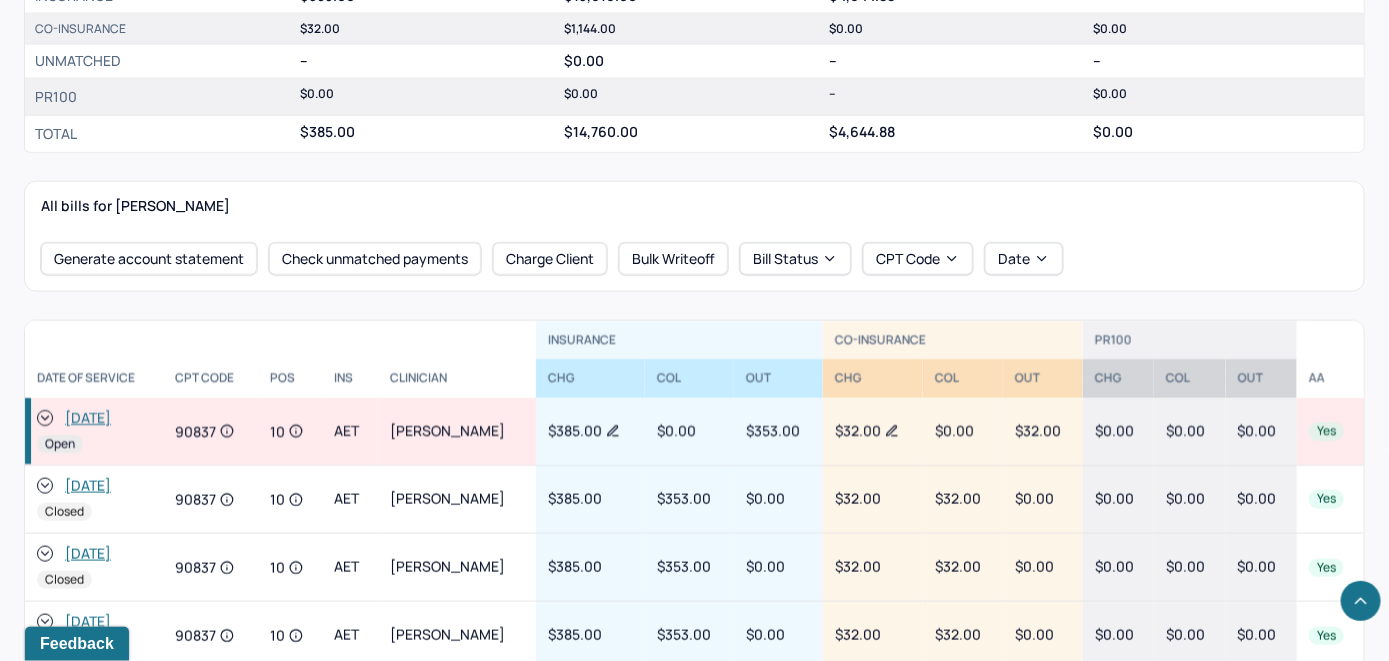 scroll, scrollTop: 900, scrollLeft: 0, axis: vertical 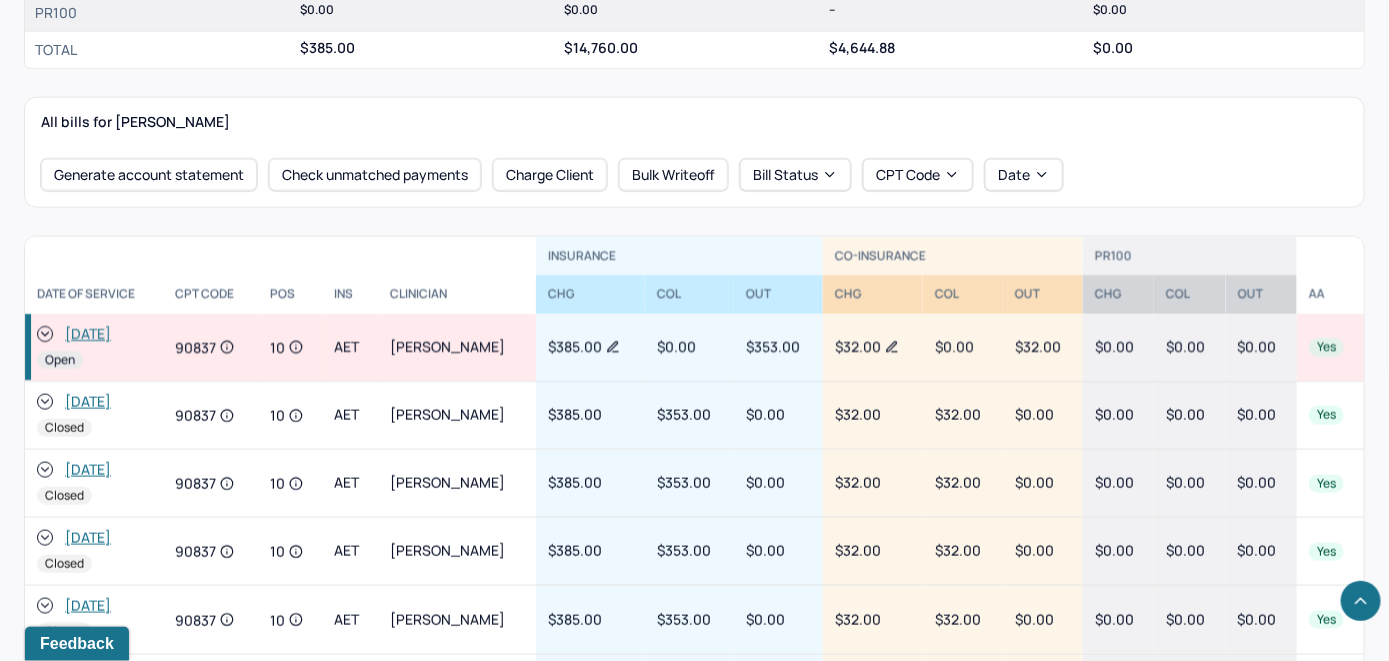 click 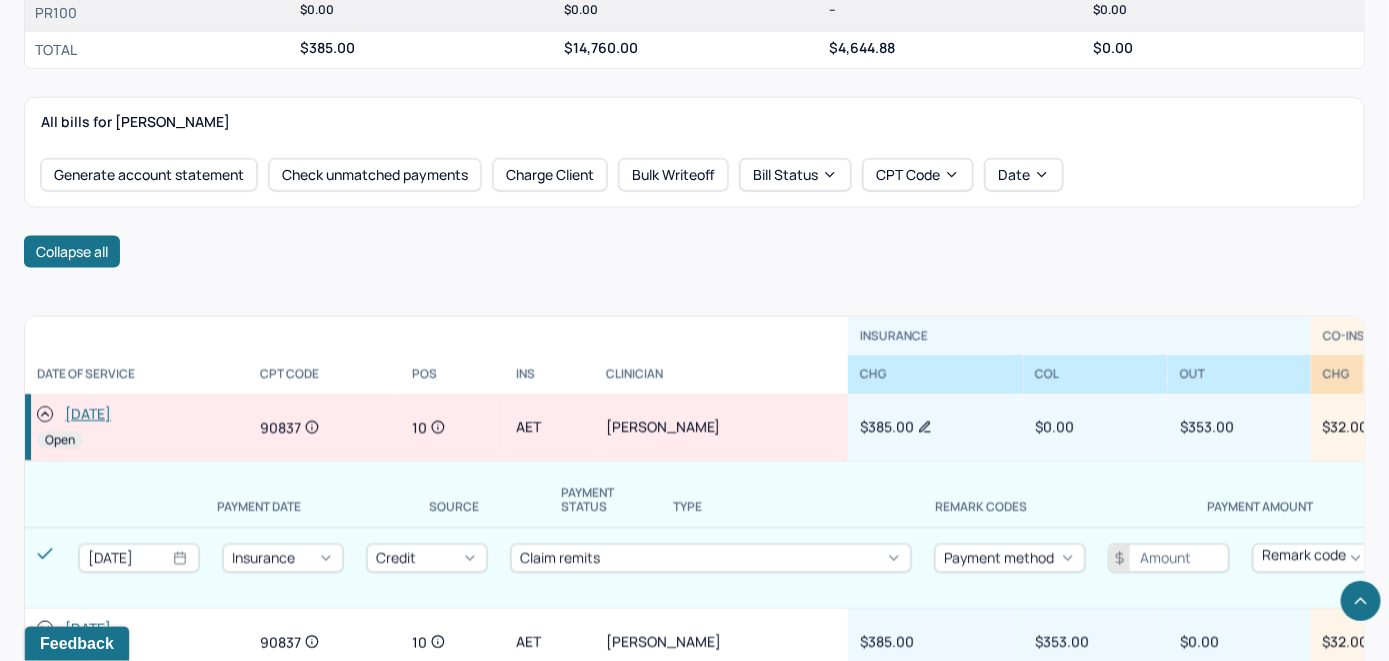 click on "Collapse all           INSURANCE CO-INSURANCE PR100   DATE OF SERVICE CPT CODE pos Ins CLINICIAN CHG COL OUT CHG COL OUT CHG COL OUT AA 07/24/2025 Open 90837 10 AET DAMIANO, KRISTINA $385.00 $0.00 $353.00 $32.00 $0.00 $32.00 $0.00 $0.00 $0.00 Yes PAYMENT DATE SOURCE PAYMENT STATUS TYPE REMARK CODES PAYMENT AMOUNT EFT POSTED BY PAYMENT NOTE DESCRIPTION 07/29/2025 Insurance Credit Claim remits Payment method Remark code Add 07/01/2025 Closed 90837 10 AET DAMIANO, KRISTINA $385.00 $353.00 $0.00 $32.00 $32.00 $0.00 $0.00 $0.00 $0.00 Yes 06/23/2025 Closed 90837 10 AET DAMIANO, KRISTINA $385.00 $353.00 $0.00 $32.00 $32.00 $0.00 $0.00 $0.00 $0.00 Yes 06/17/2025 Closed 90837 10 AET DAMIANO, KRISTINA $385.00 $353.00 $0.00 $32.00 $32.00 $0.00 $0.00 $0.00 $0.00 Yes 06/10/2025 Closed 90837 10 AET DAMIANO, KRISTINA $385.00 $353.00 $0.00 $32.00 $32.00 $0.00 $0.00 $0.00 $0.00 Yes 06/03/2025 Closed 90837 10 AET DAMIANO, KRISTINA $385.00 $353.00 $0.00 $32.00 $32.00 $0.00 $0.00 $0.00 $0.00 Yes 05/27/2025 Closed 90837 10 AET 10" at bounding box center (694, 540) 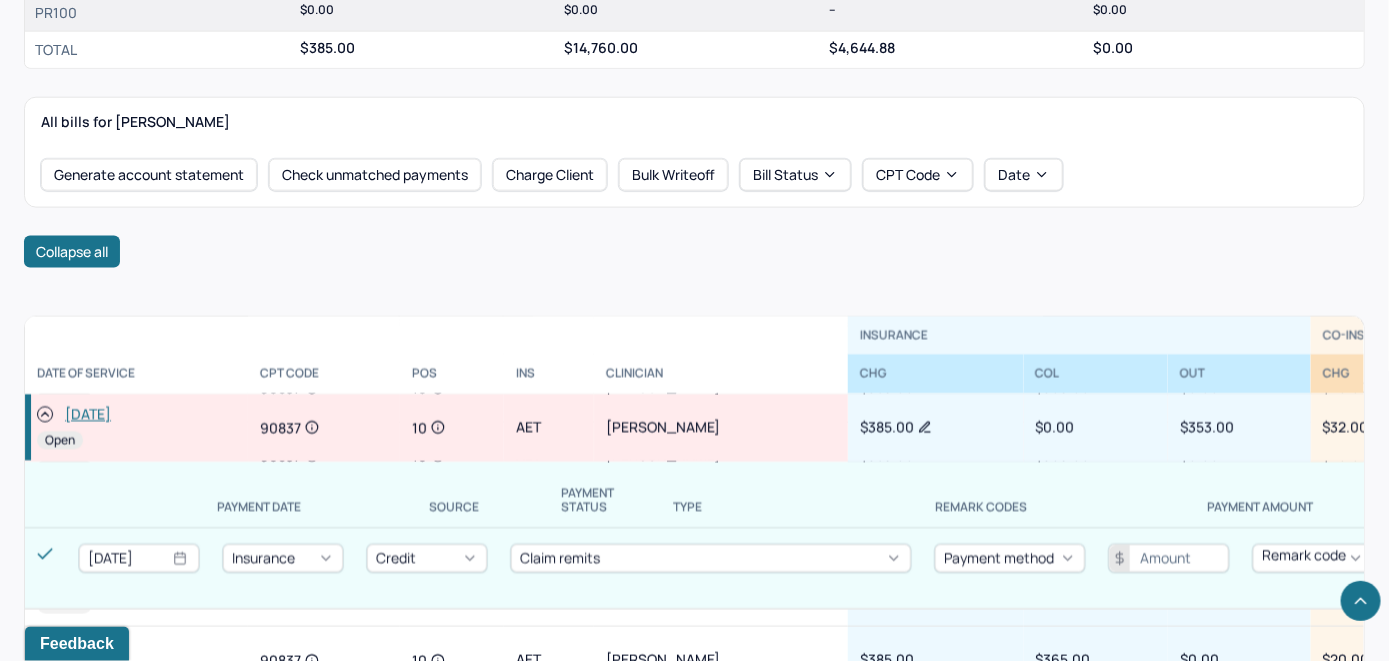scroll, scrollTop: 2420, scrollLeft: 0, axis: vertical 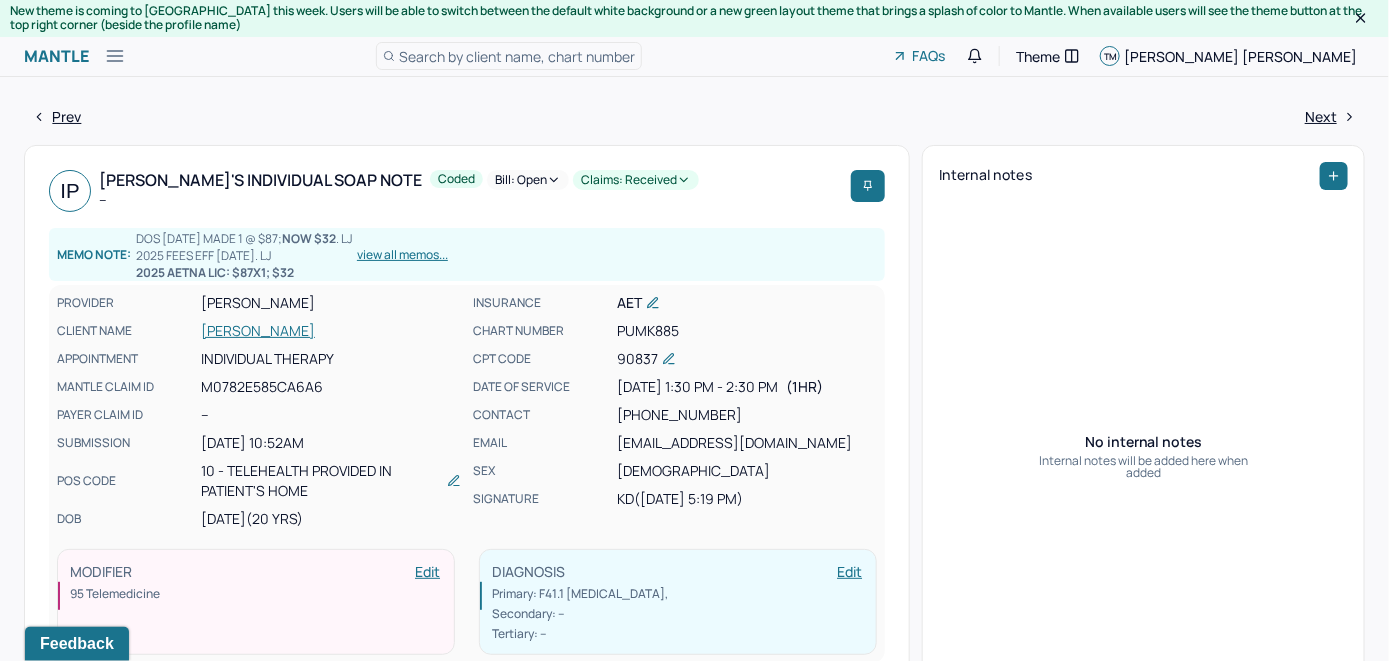 click on "PORRECA, ISABELLA" at bounding box center [331, 331] 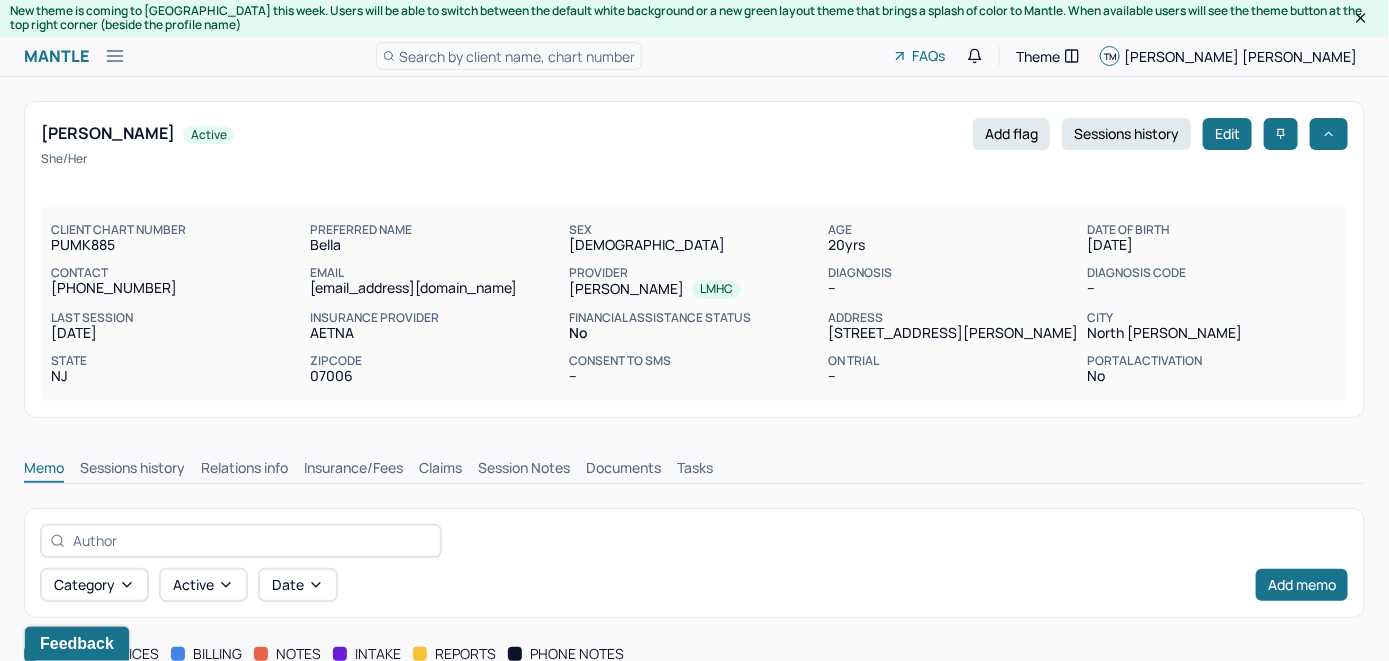 scroll, scrollTop: 0, scrollLeft: 0, axis: both 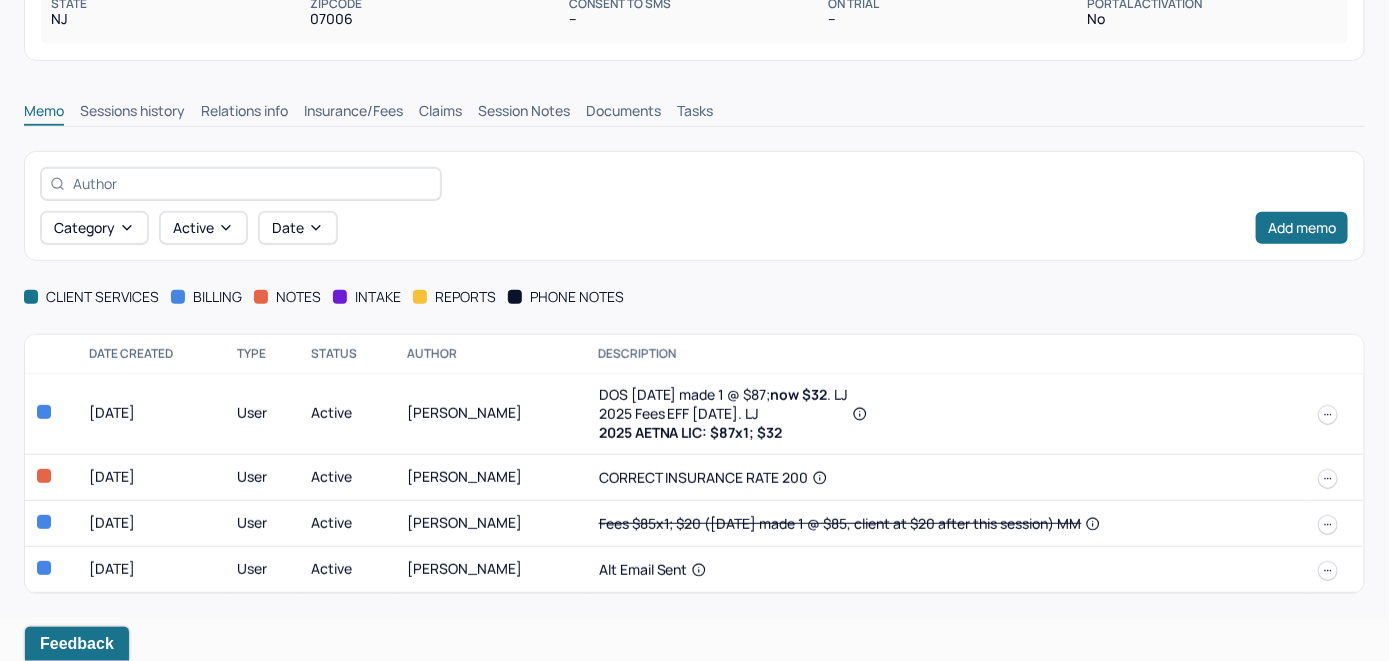 click on "Claims" at bounding box center [440, 113] 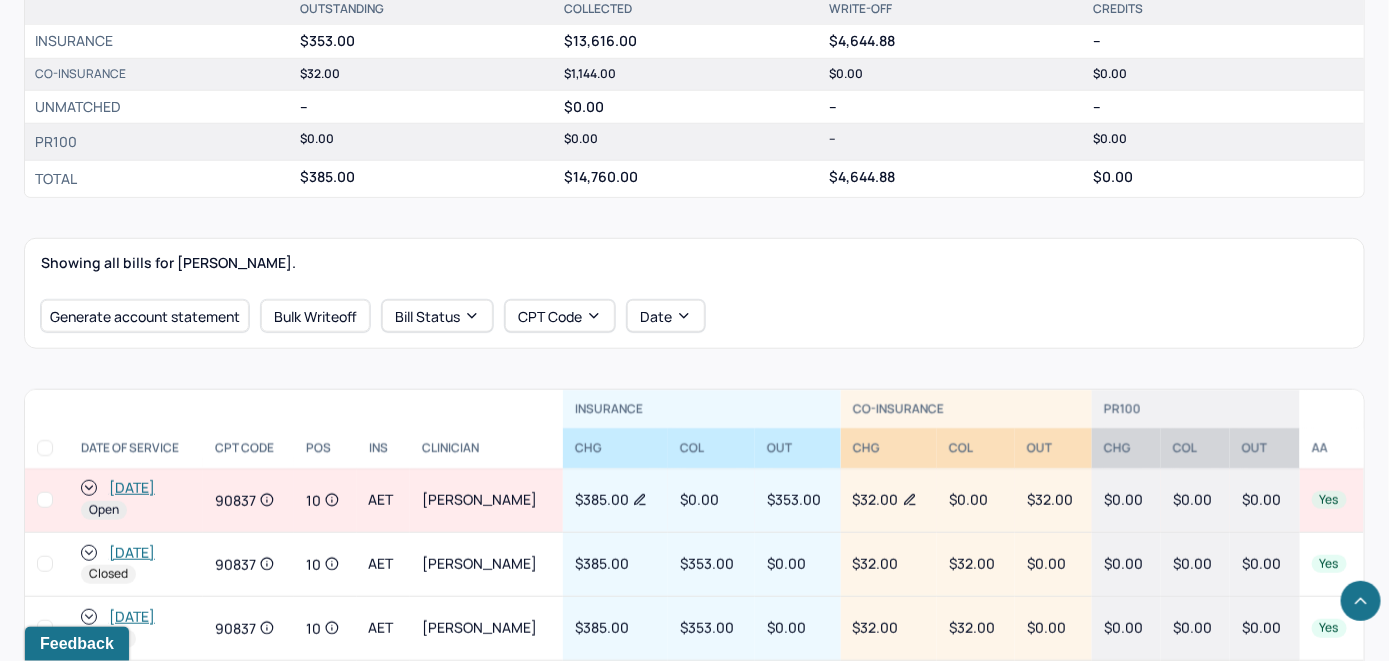 scroll, scrollTop: 757, scrollLeft: 0, axis: vertical 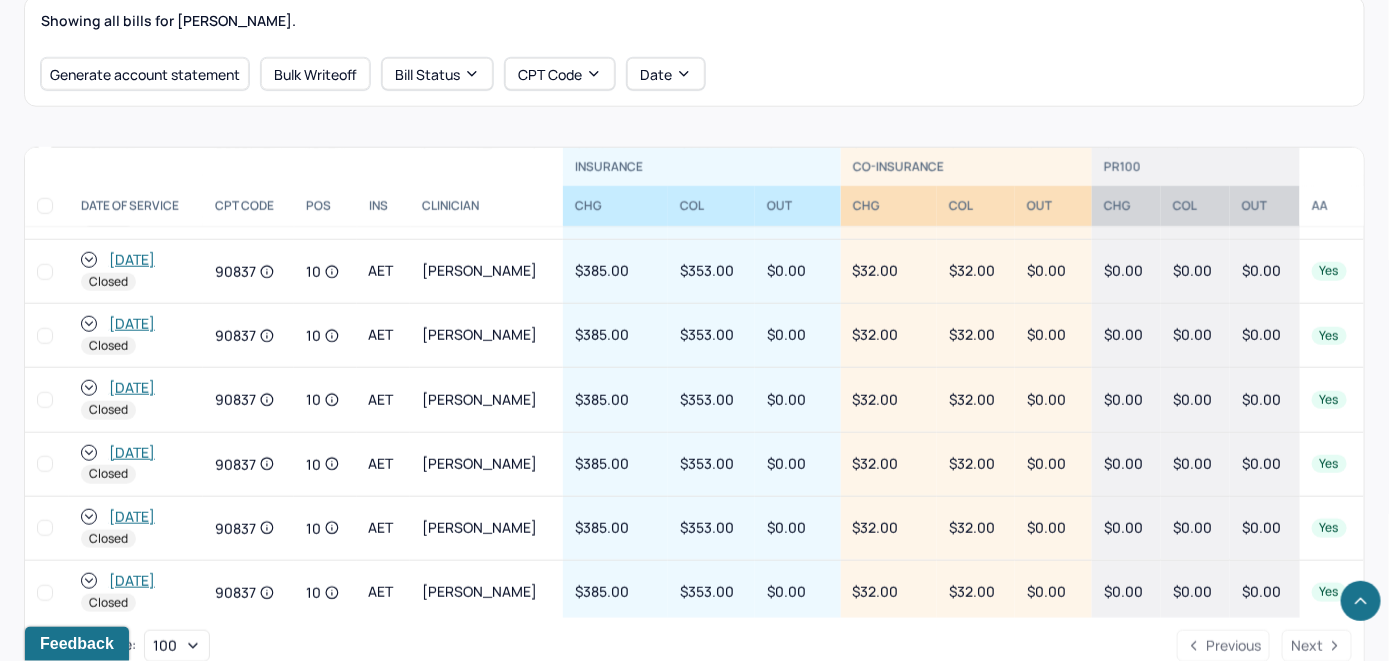 click on "PORRECA, ISABELLA active Add flag Edit she/her CLIENT CHART NUMBER PUMK885 PREFERRED NAME Bella SEX female AGE 20  yrs DATE OF BIRTH 06/20/2005  CONTACT (973) 865-1889 EMAIL porrecaisabella@gmail.com PROVIDER DAMIANO, KRISTINA LMHC DIAGNOSIS -- DIAGNOSIS CODE -- LAST SESSION 07/24/2025 insurance provider AETna FINANCIAL ASSISTANCE STATUS no Address 246 Smull Ave  City North Caldwell State NJ Zipcode 07006 Consent to Sms -- On Trial -- Portal Activation No Memo Sessions history Relations info Insurance/Fees Claims Session Notes Documents Tasks  OUTSTANDING COLLECTED WRITE-OFF CREDITS INSURANCE $353.00 $13,616.00 $4,644.88 -- CO-INSURANCE $32.00 $1,144.00 $0.00 $0.00 UNMATCHED -- $0.00 -- -- PR100 $0.00 $0.00 -- $0.00 Total $385.00 $14,760.00 $4,644.88 $0.00 Showing all bills for PORRECA, ISABELLA.  Generate account statement Bulk Writeoff Bill Status CPT Code Date INSURANCE CO-INSURANCE PR100 DATE OF SERVICE CPT CODE pos Ins CLINICIAN CHG COL OUT CHG COL OUT CHg COL OUT AA 07/24/2025 Open 90837 10 AET $385.00" at bounding box center [694, 152] 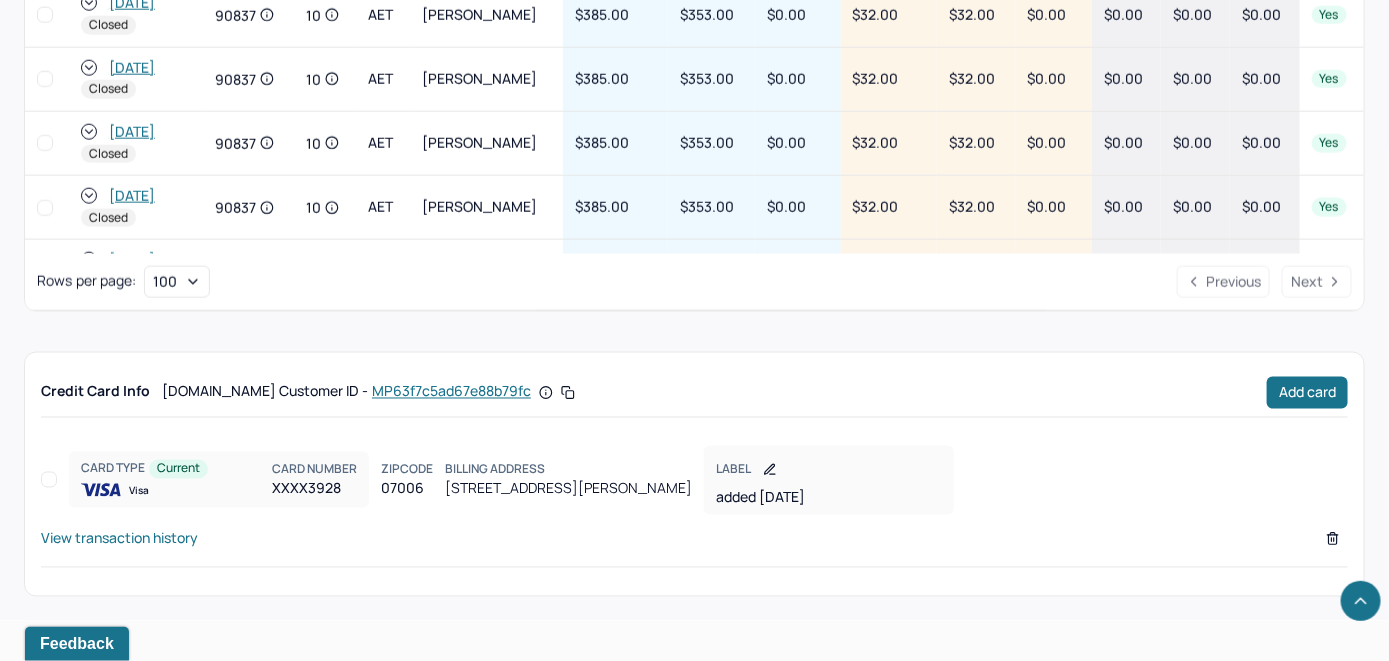 scroll, scrollTop: 0, scrollLeft: 0, axis: both 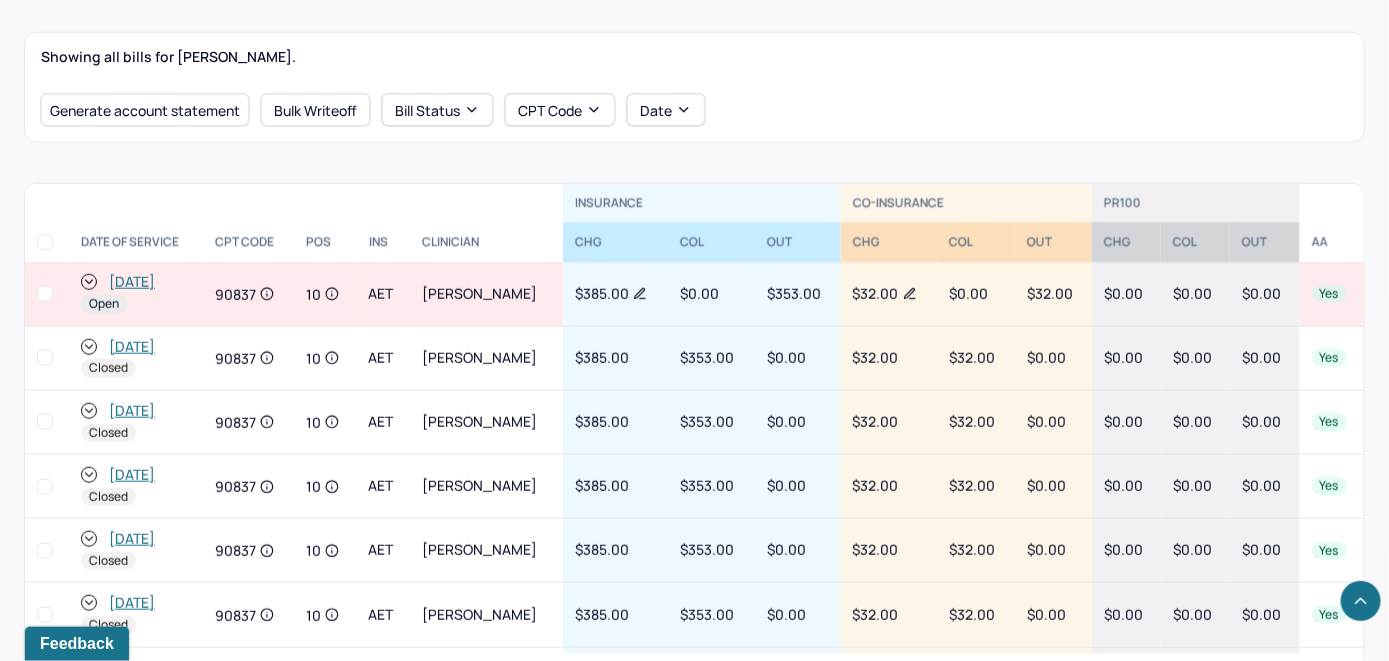 click on "[DATE]" at bounding box center [132, 282] 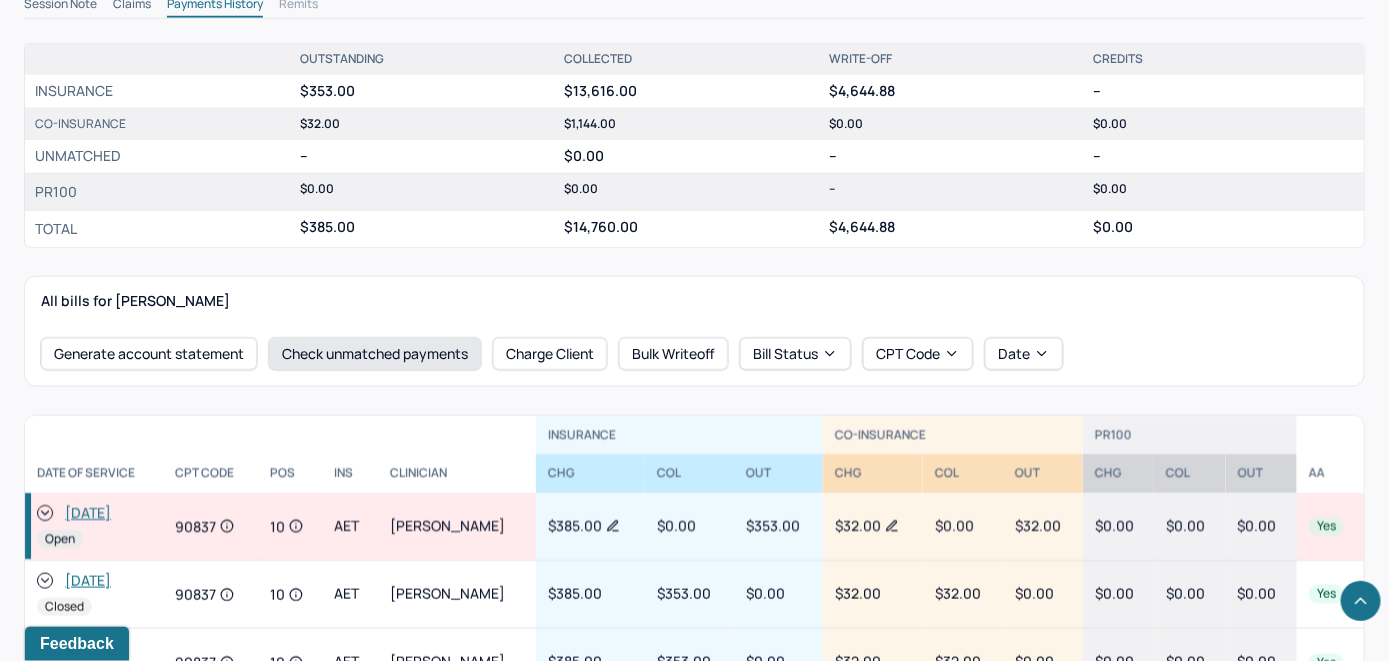 click on "Check unmatched payments" at bounding box center [375, 354] 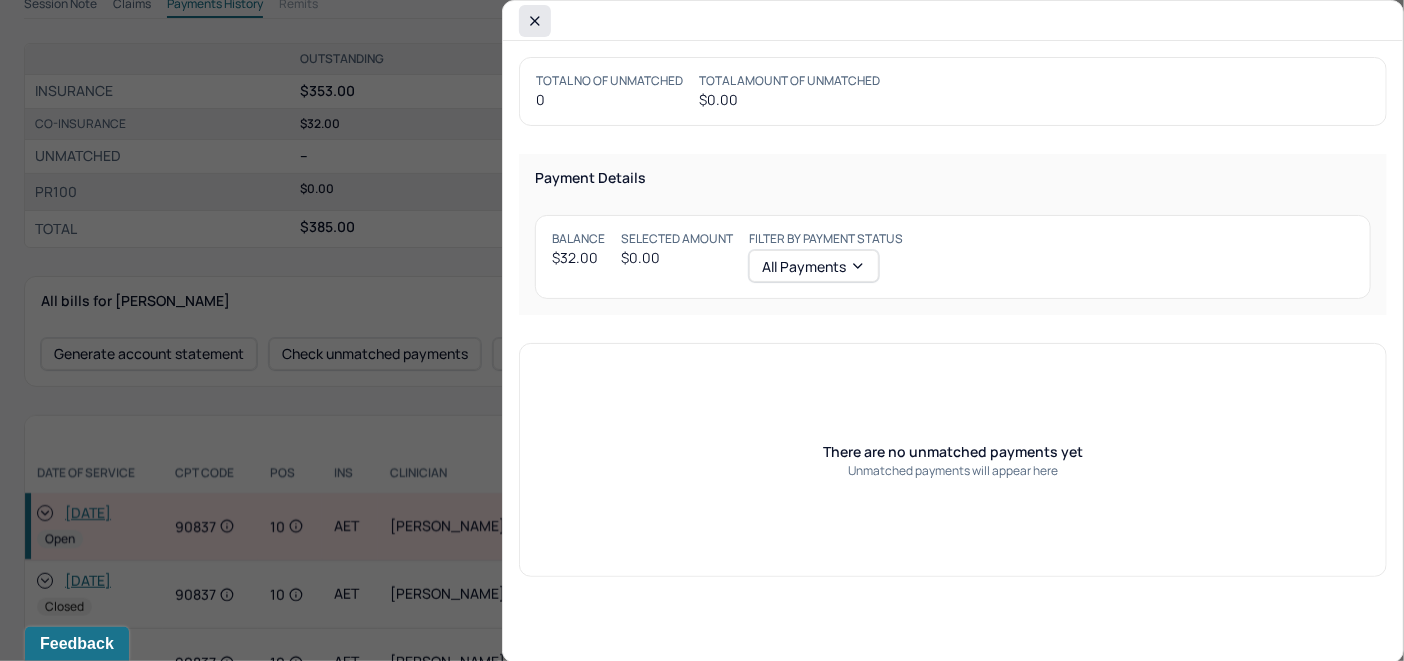 click 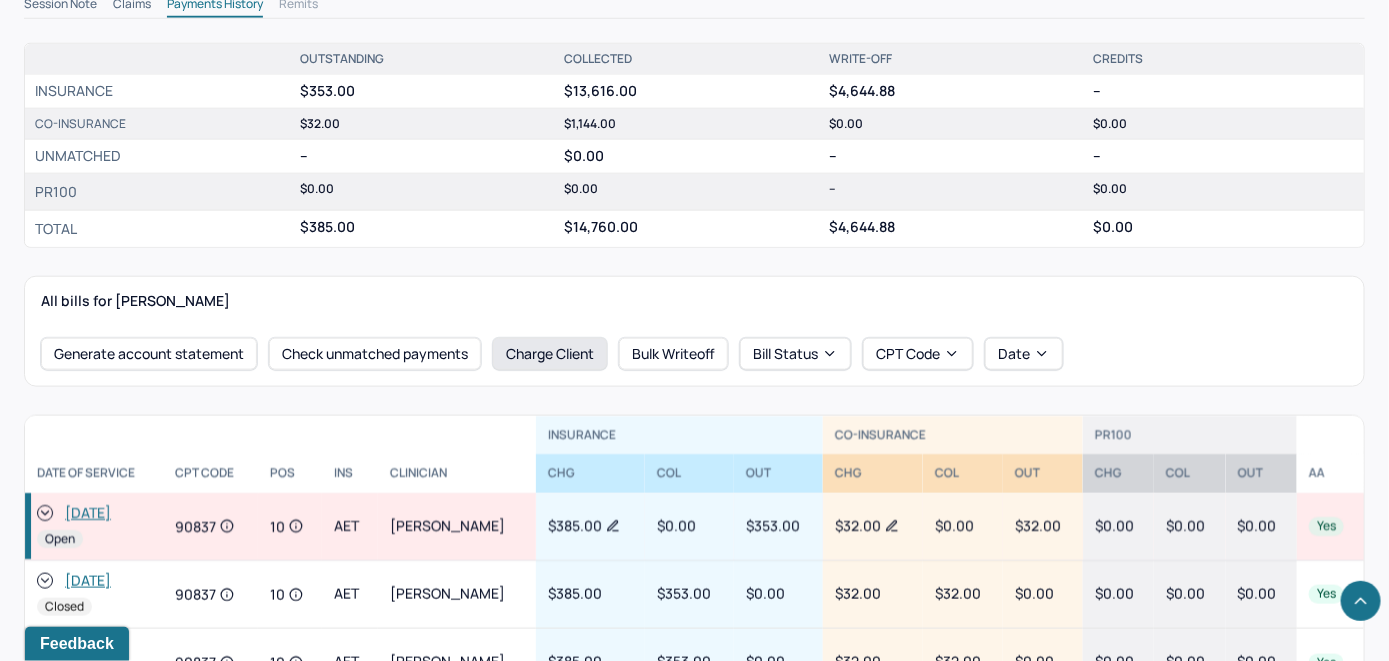 click on "Charge Client" at bounding box center (550, 354) 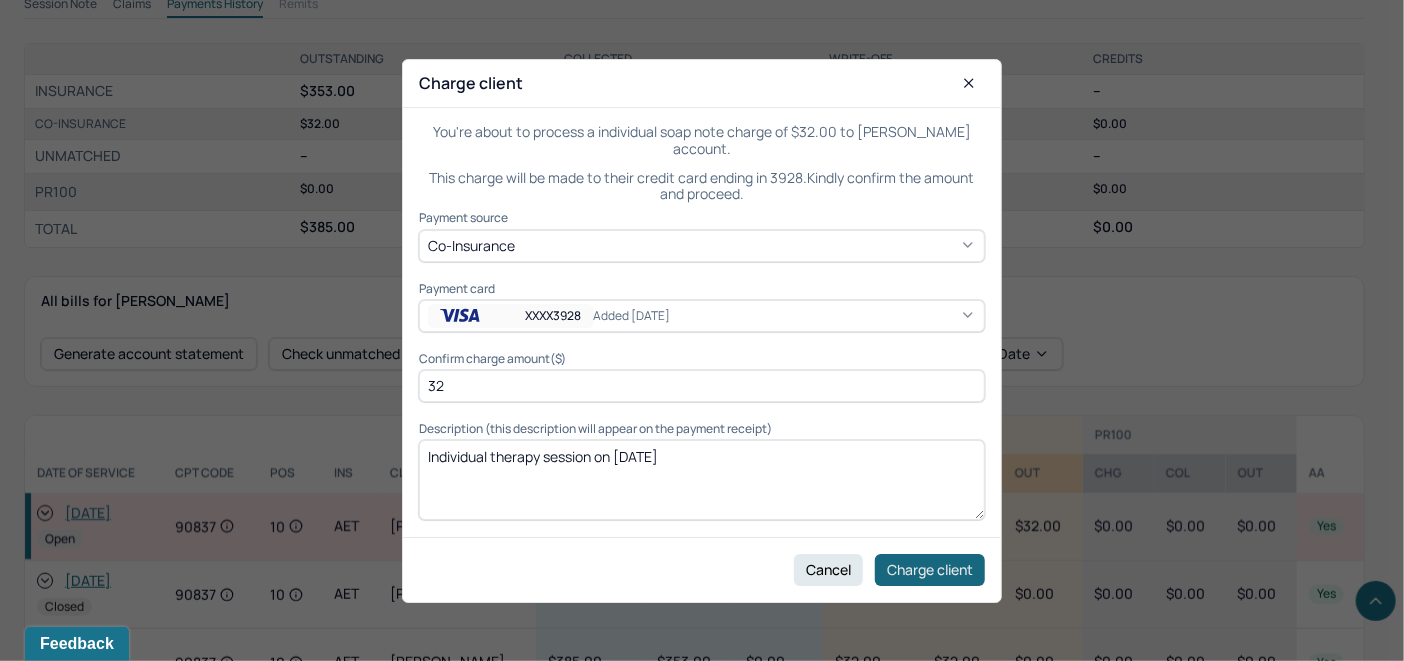 click on "Charge client" at bounding box center [930, 569] 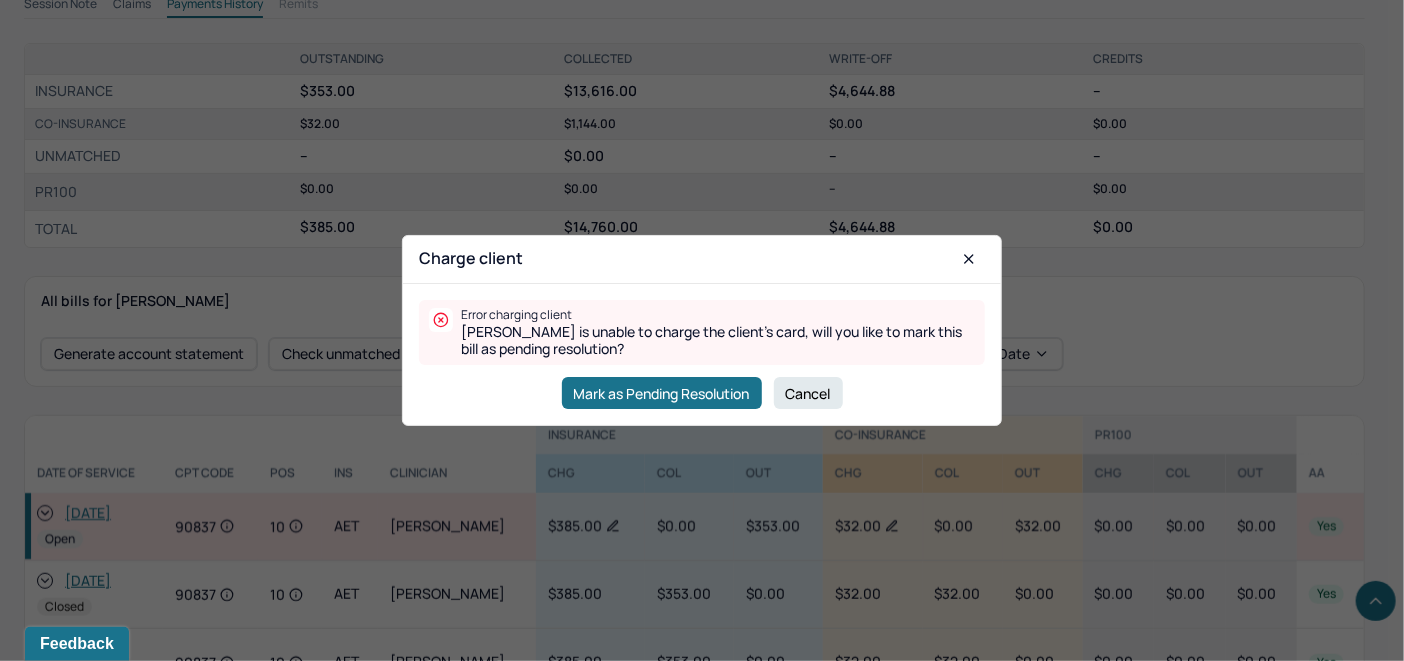click on "Mark as Pending Resolution Cancel" at bounding box center (702, 393) 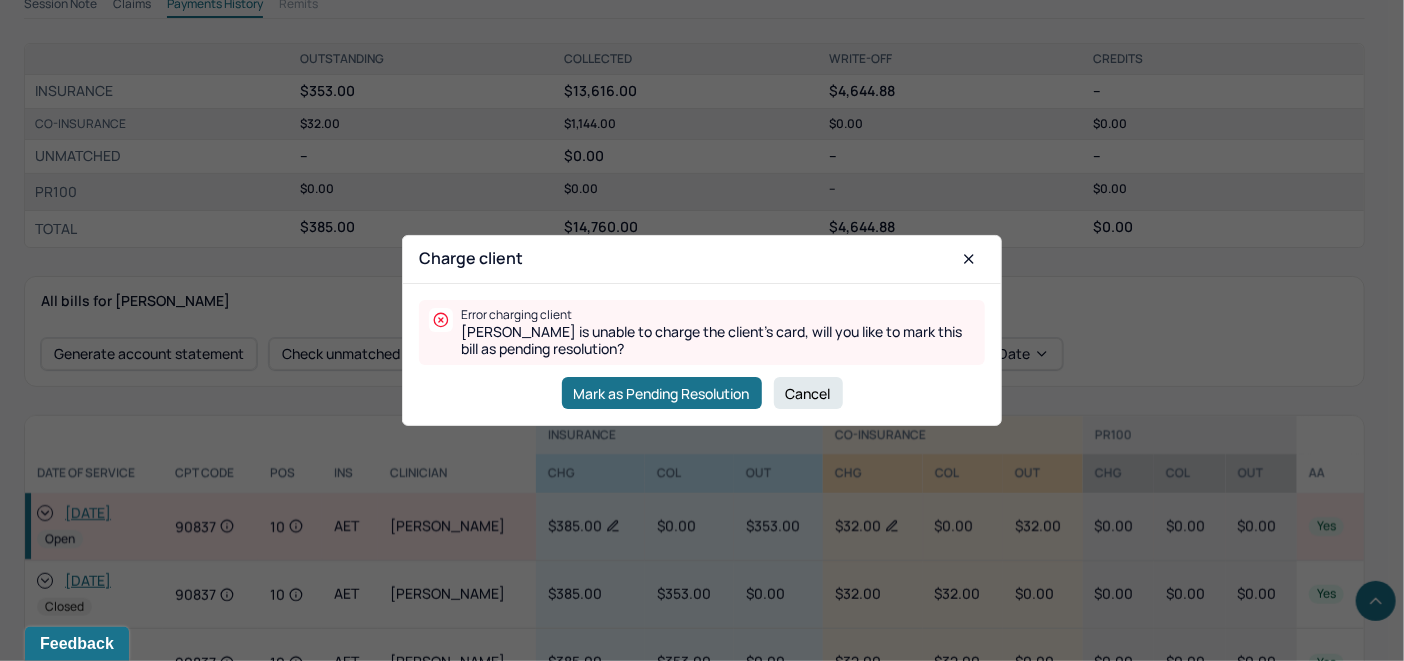 click on "Cancel" at bounding box center [808, 393] 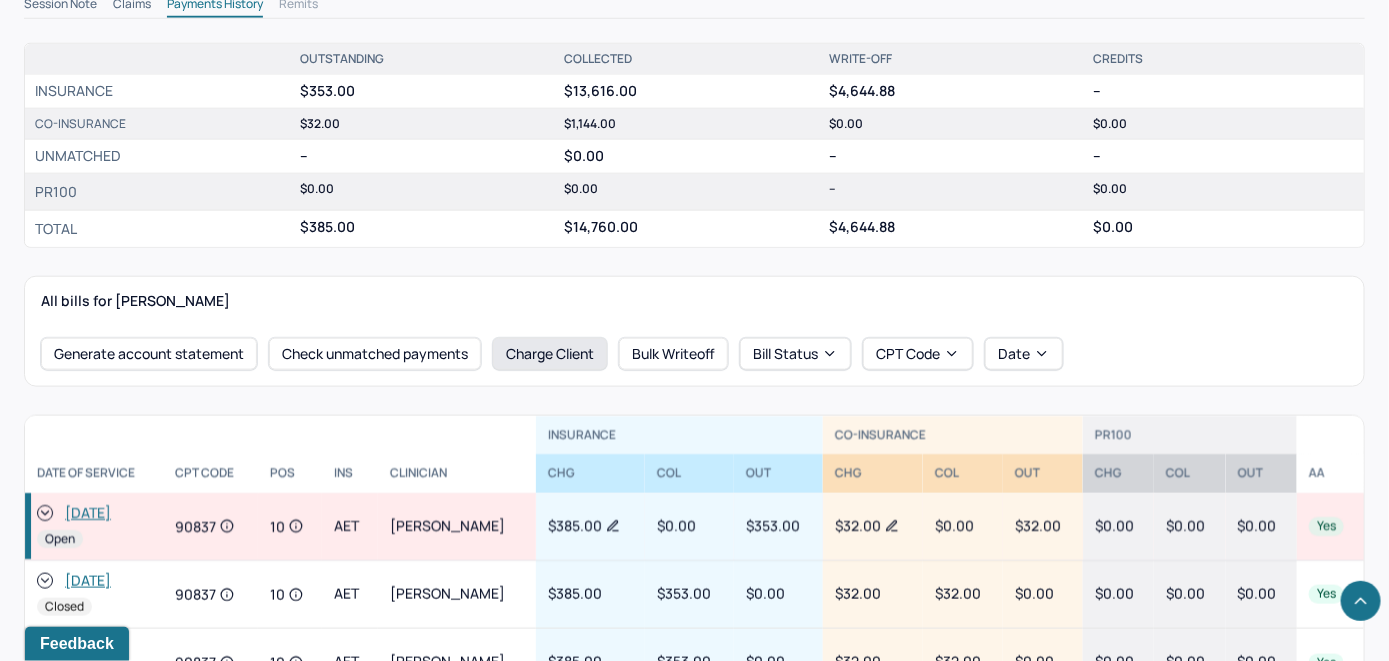 click on "Charge Client" at bounding box center [550, 354] 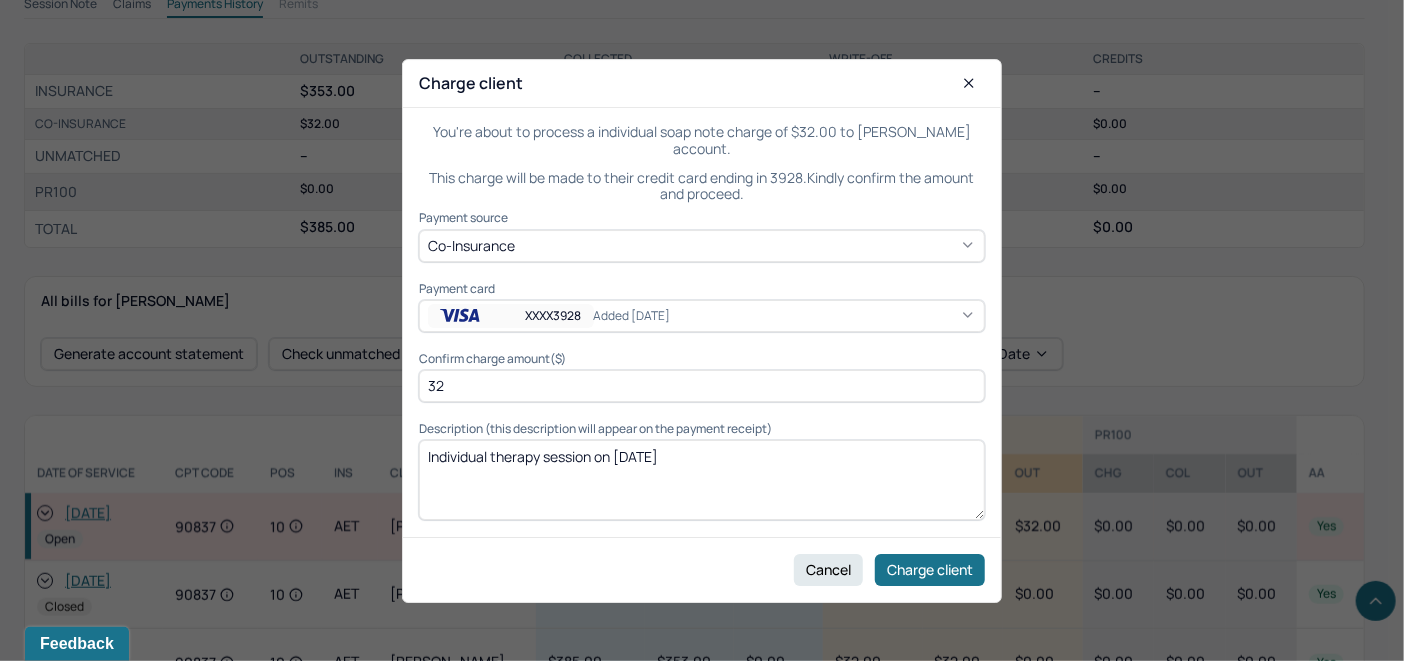 click 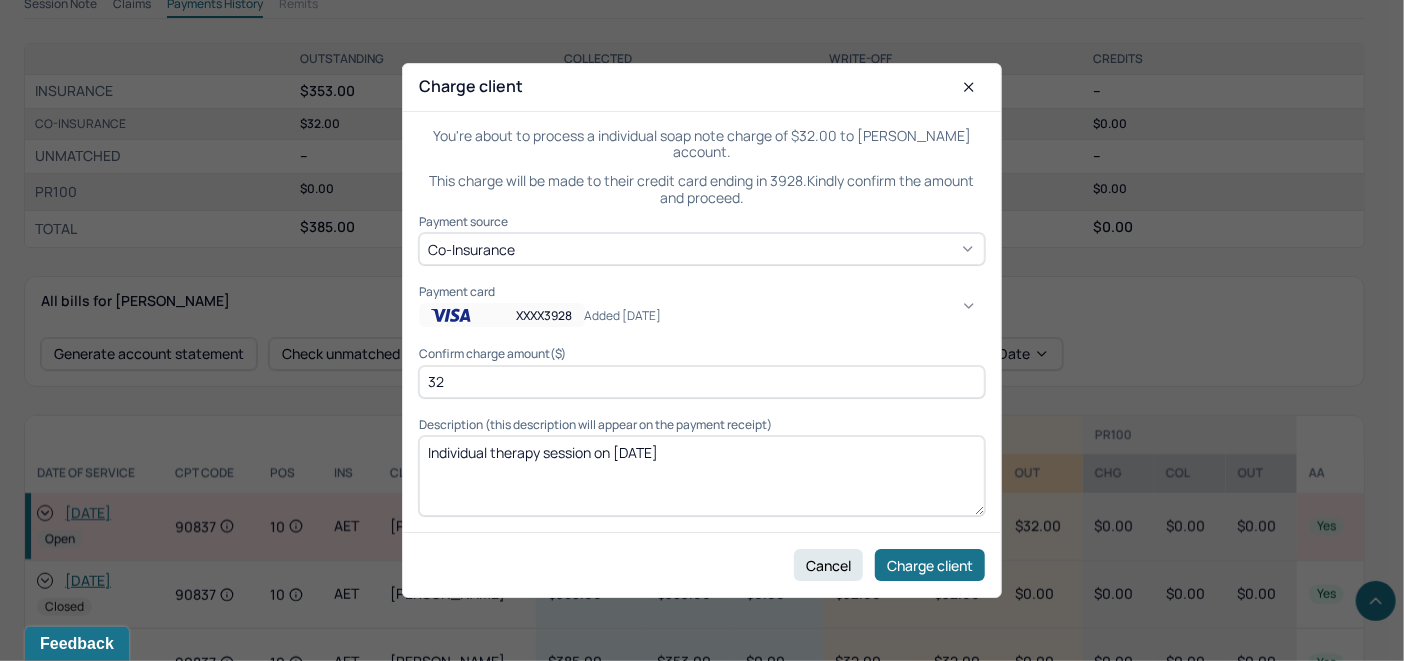 click on "added 7/2/25" at bounding box center [1042, 980] 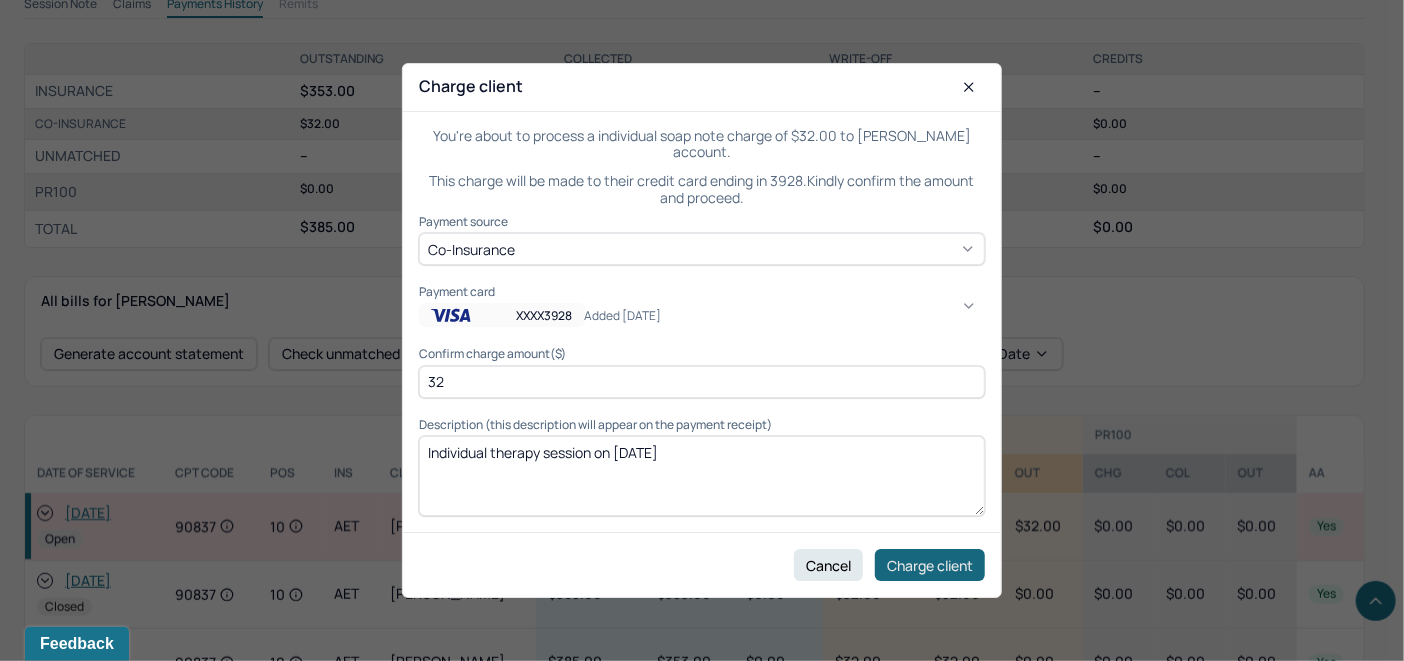 click on "Charge client" at bounding box center [930, 565] 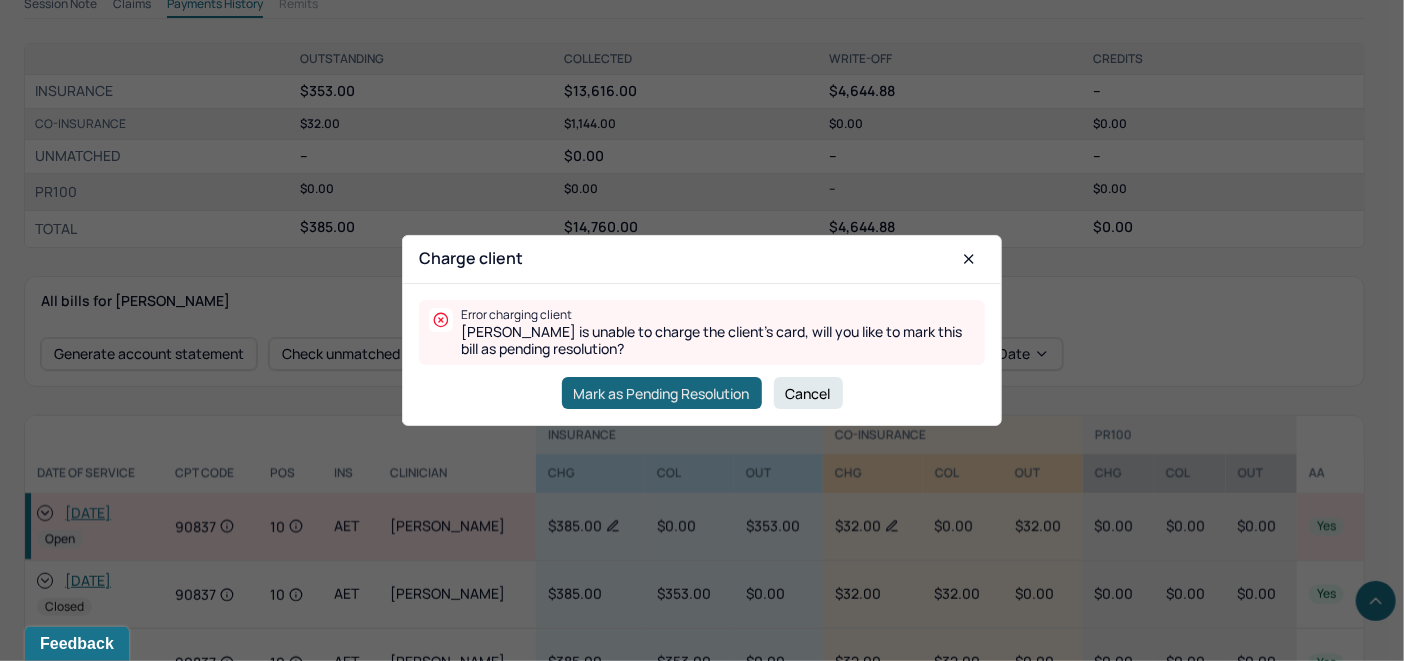 click on "Mark as Pending Resolution" at bounding box center [662, 393] 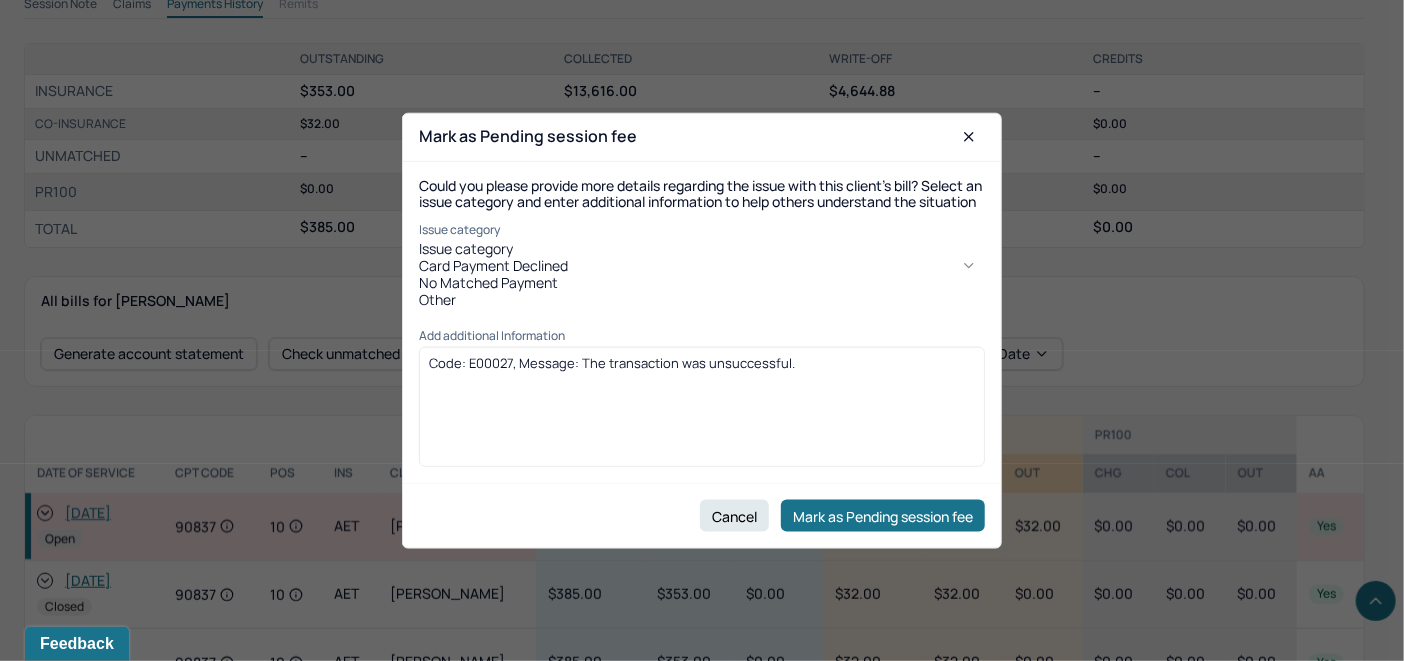 click on "Issue category" at bounding box center [702, 249] 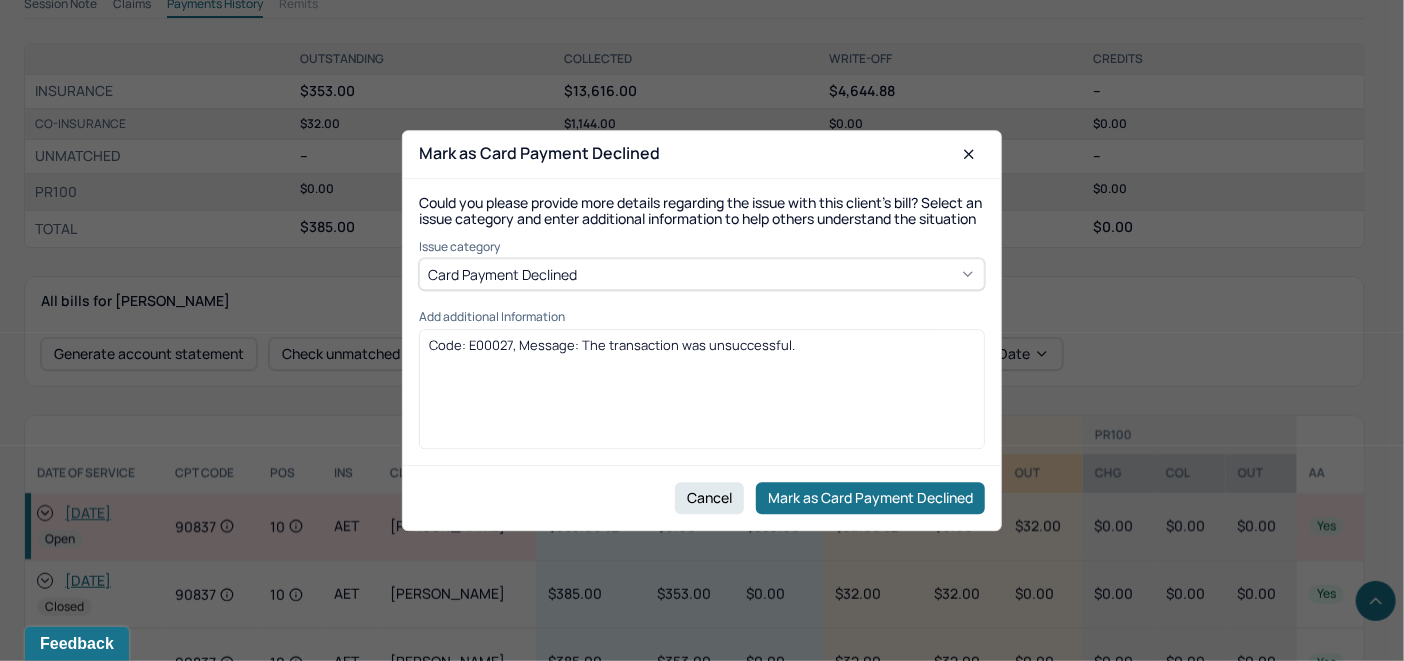 click on "Code: E00027, Message: The transaction was unsuccessful." at bounding box center (702, 345) 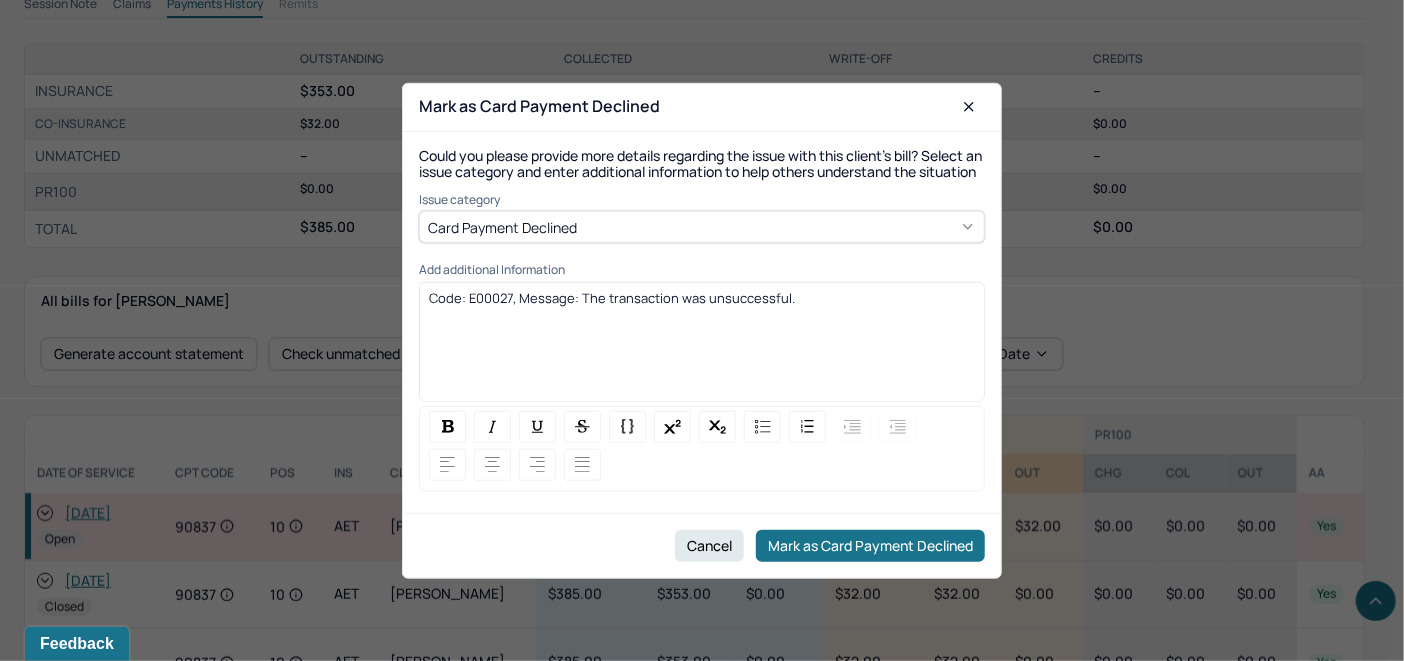 drag, startPoint x: 813, startPoint y: 312, endPoint x: 390, endPoint y: 336, distance: 423.6803 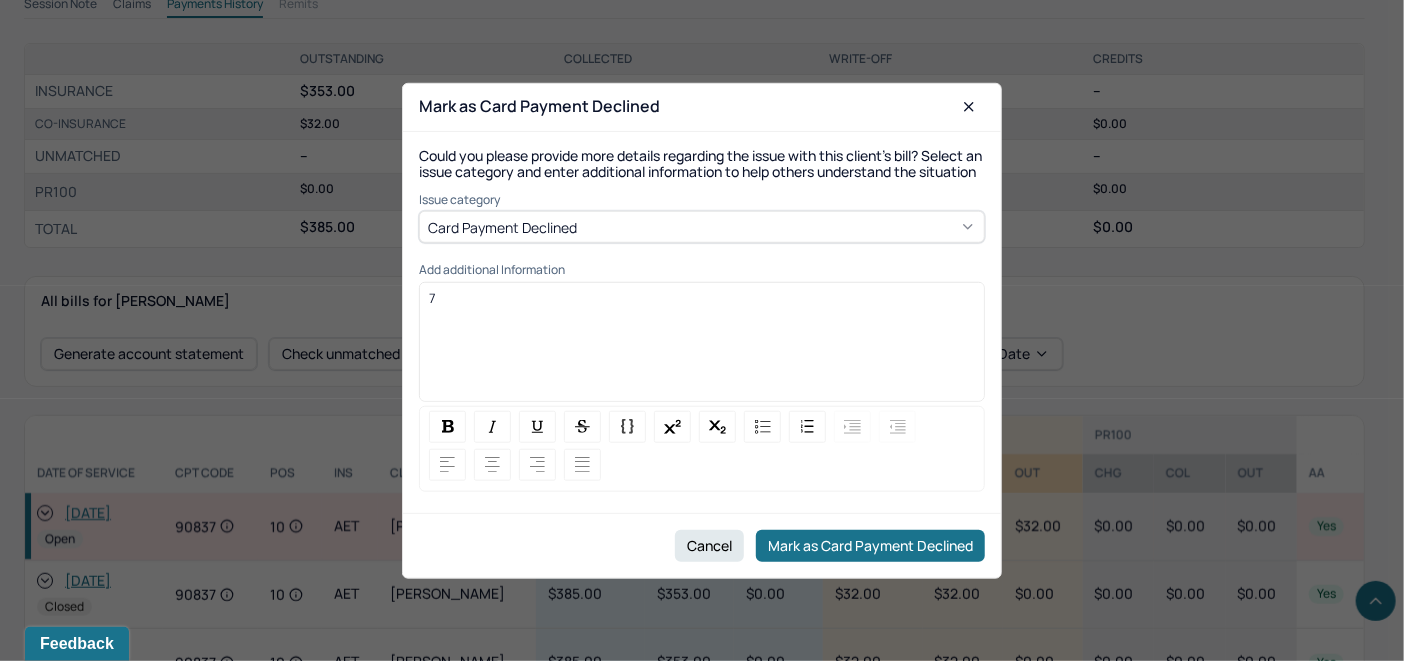 type 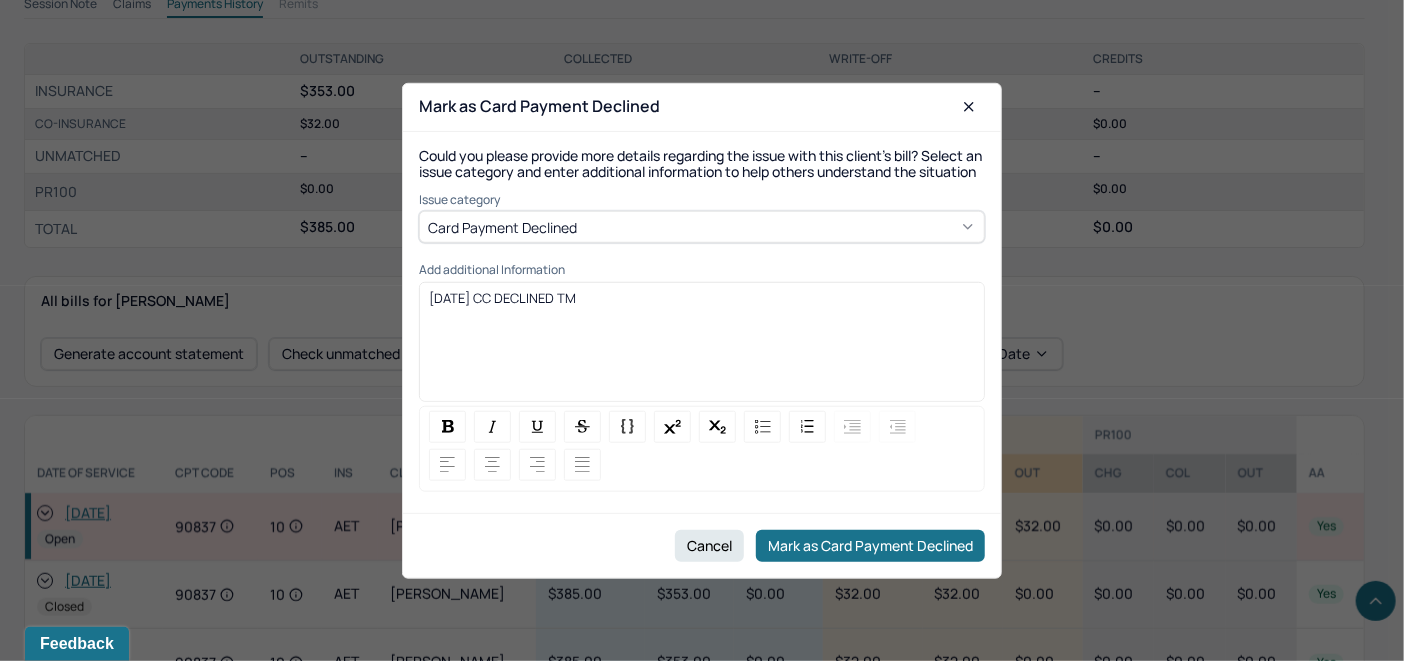 drag, startPoint x: 600, startPoint y: 297, endPoint x: 381, endPoint y: 313, distance: 219.5837 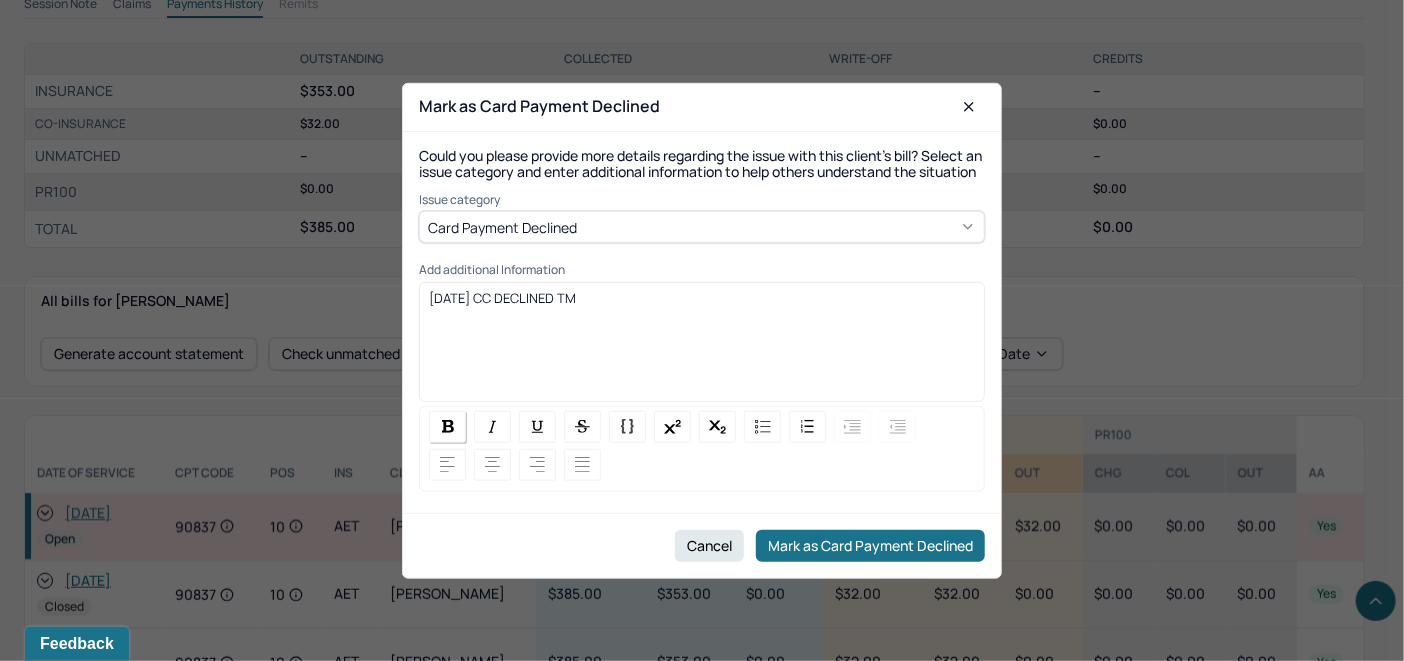 click at bounding box center [448, 426] 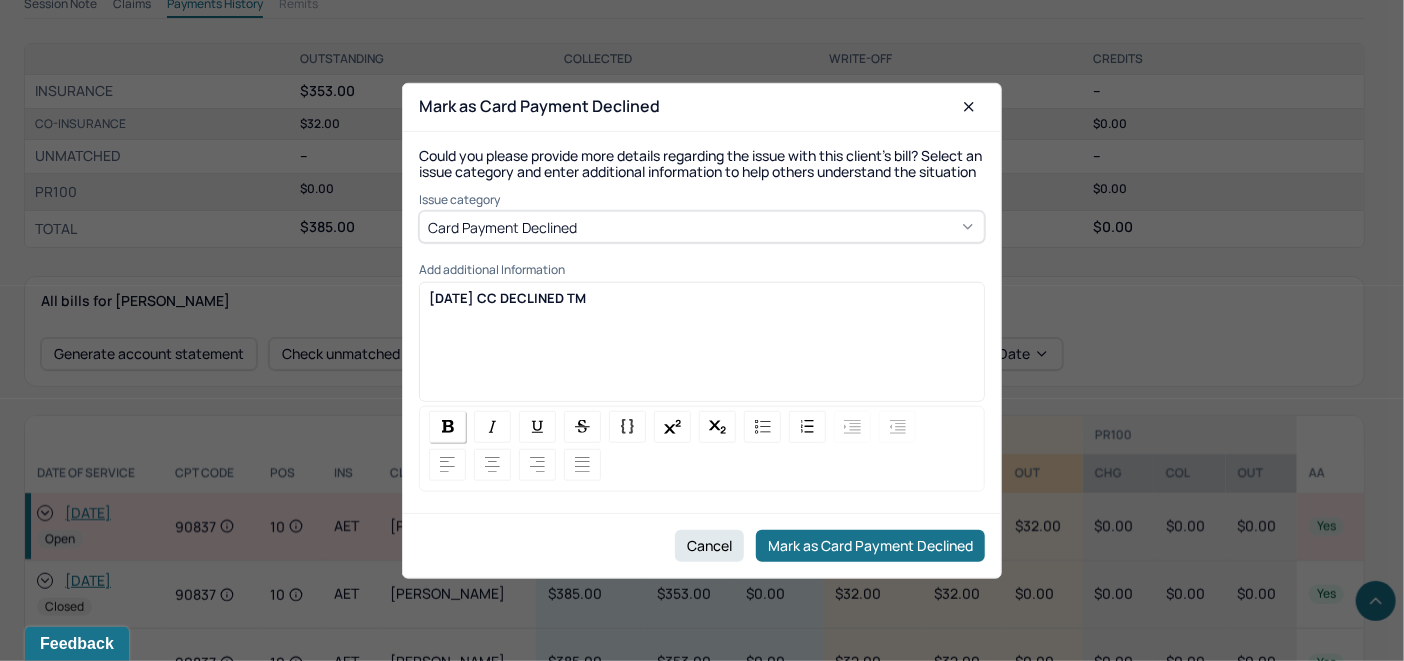 copy on "[DATE] CC DECLINED TM" 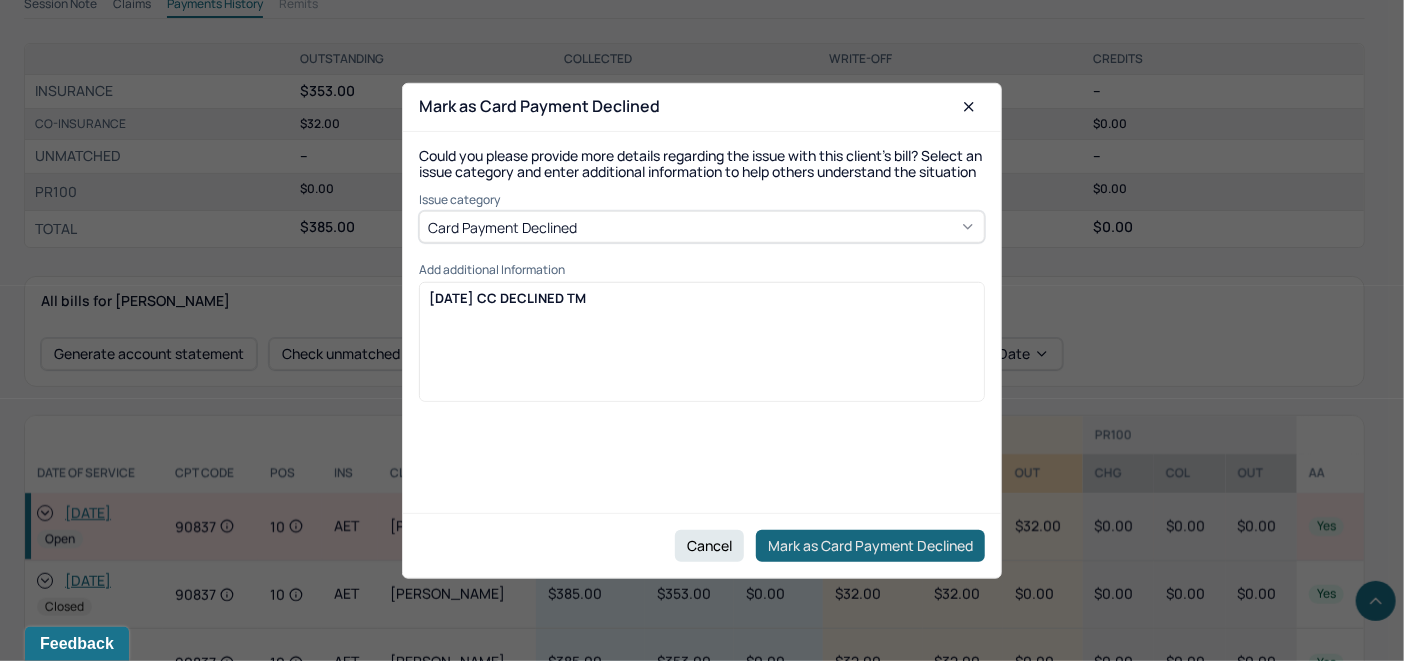 click on "Mark as Card Payment Declined" at bounding box center [870, 546] 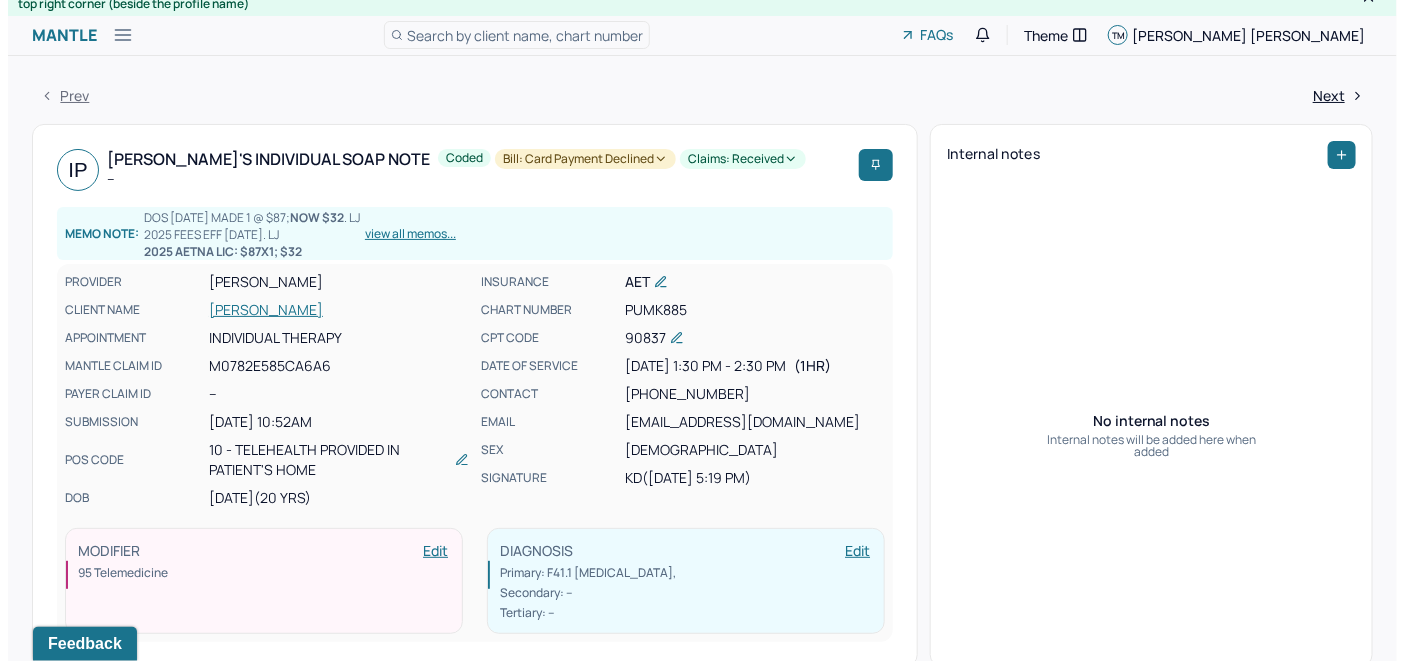 scroll, scrollTop: 0, scrollLeft: 0, axis: both 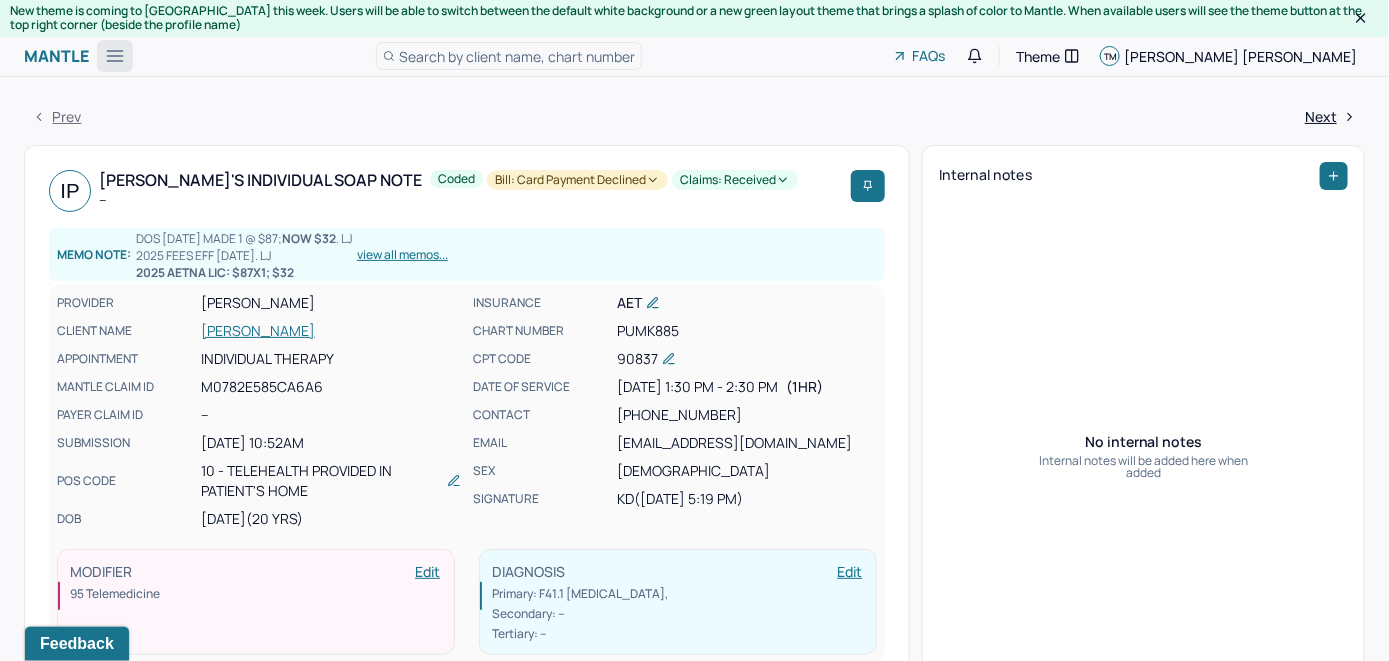 click 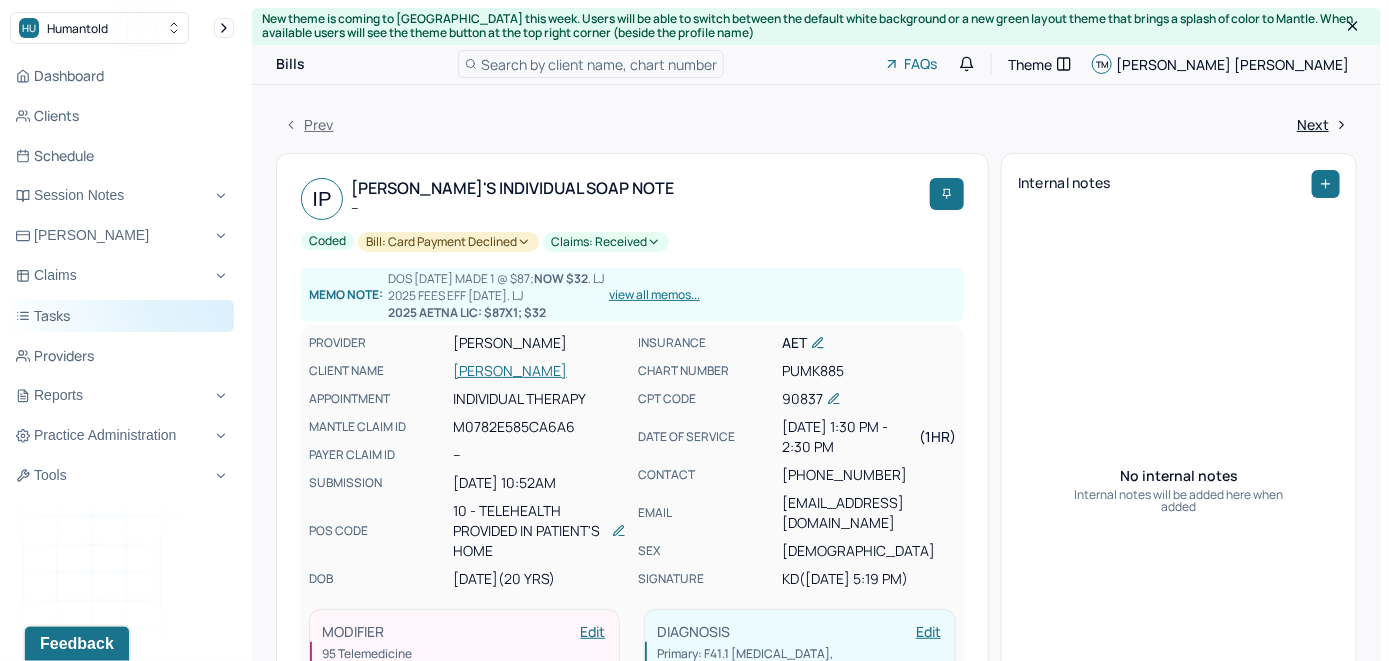 click on "Tasks" at bounding box center [122, 316] 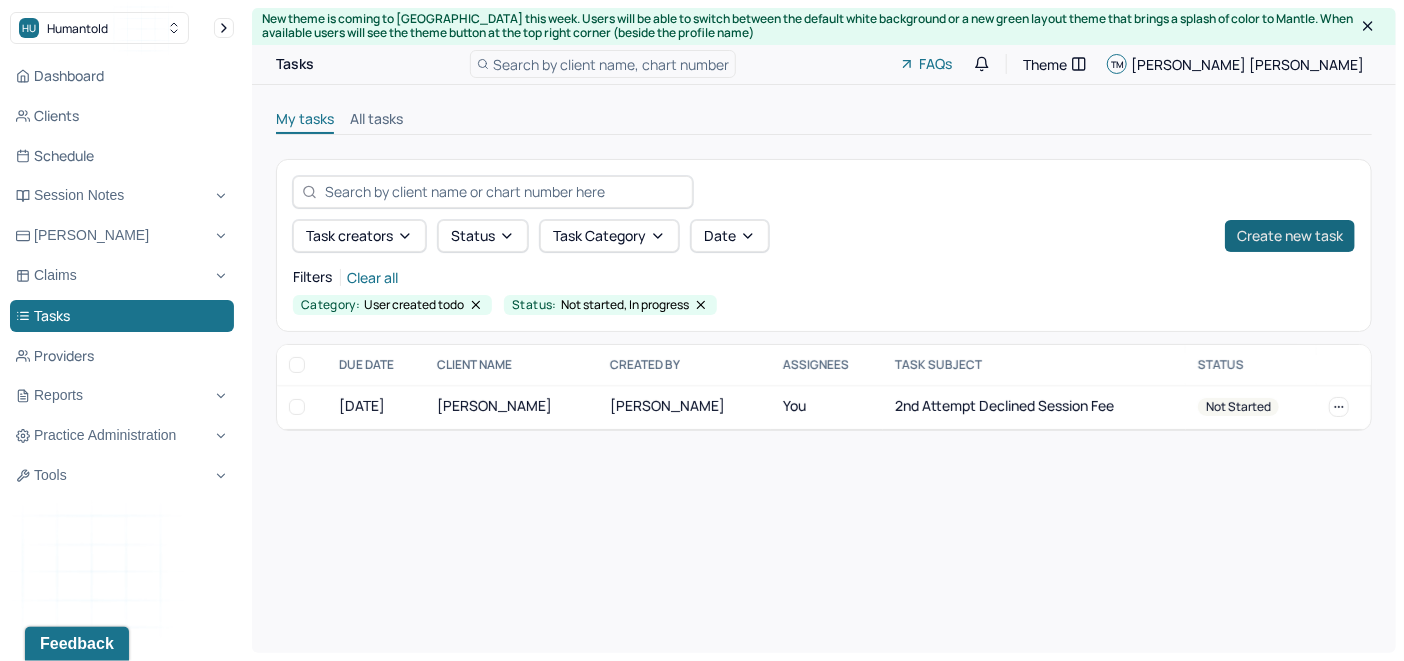 click on "Create new task" at bounding box center [1290, 236] 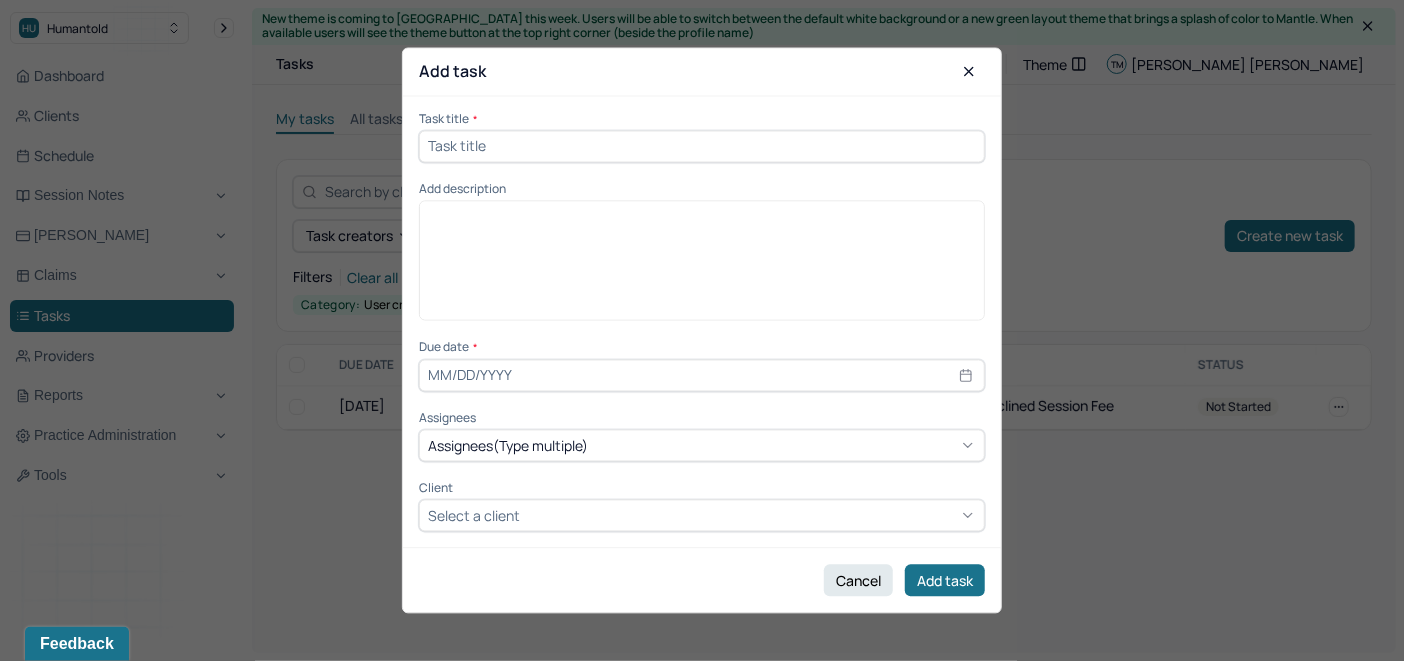 click at bounding box center (702, 146) 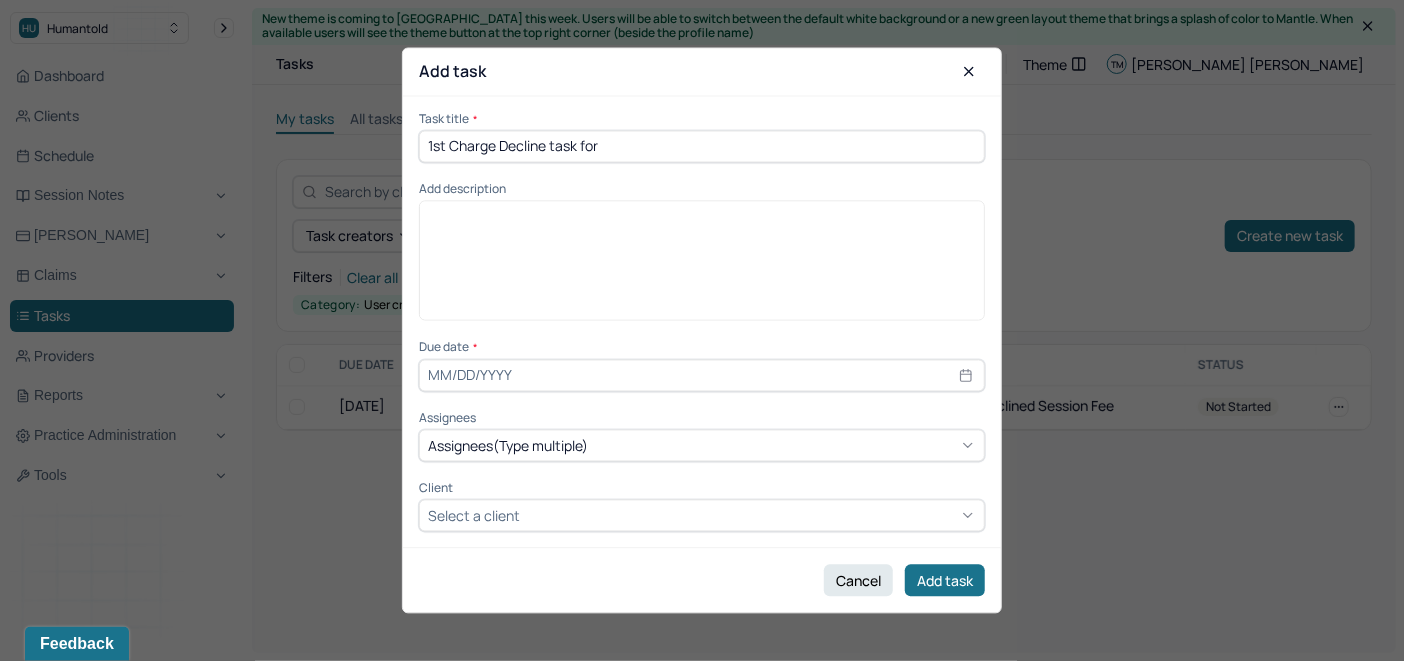 click on "1st Charge Decline task for" at bounding box center (702, 146) 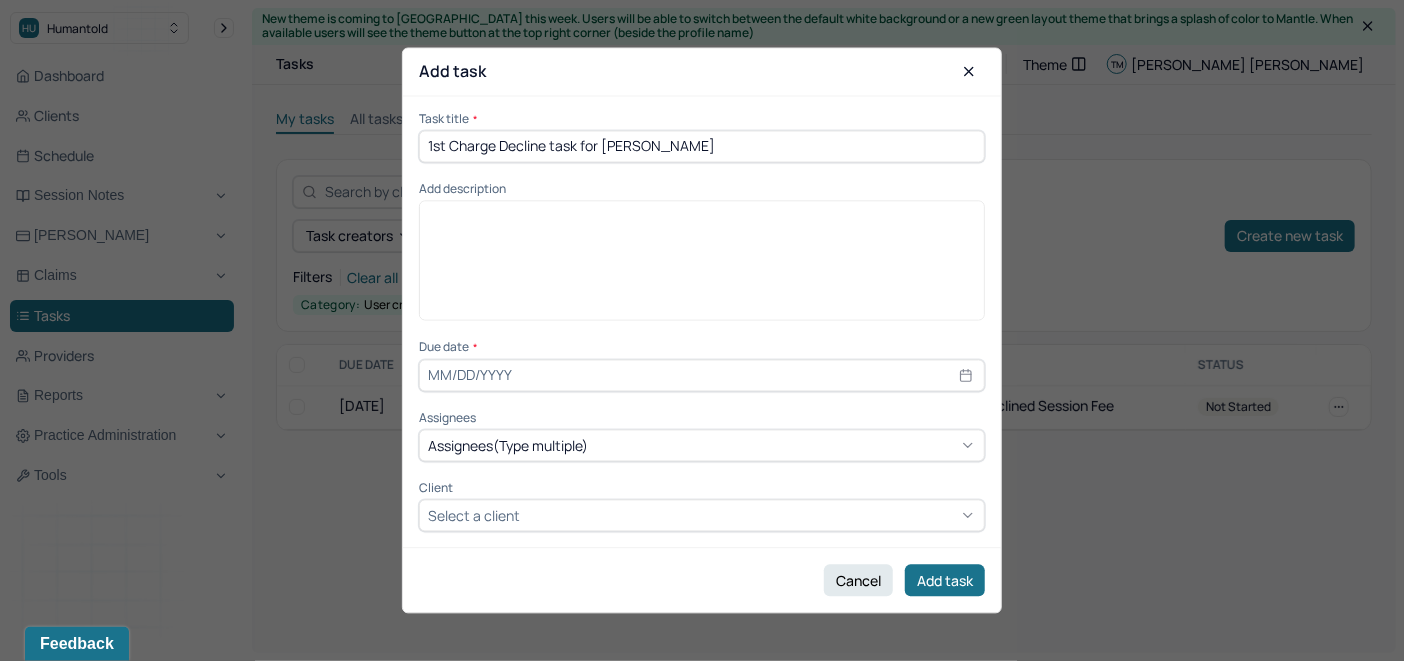 type on "1st Charge Decline task for Isabella Porreca" 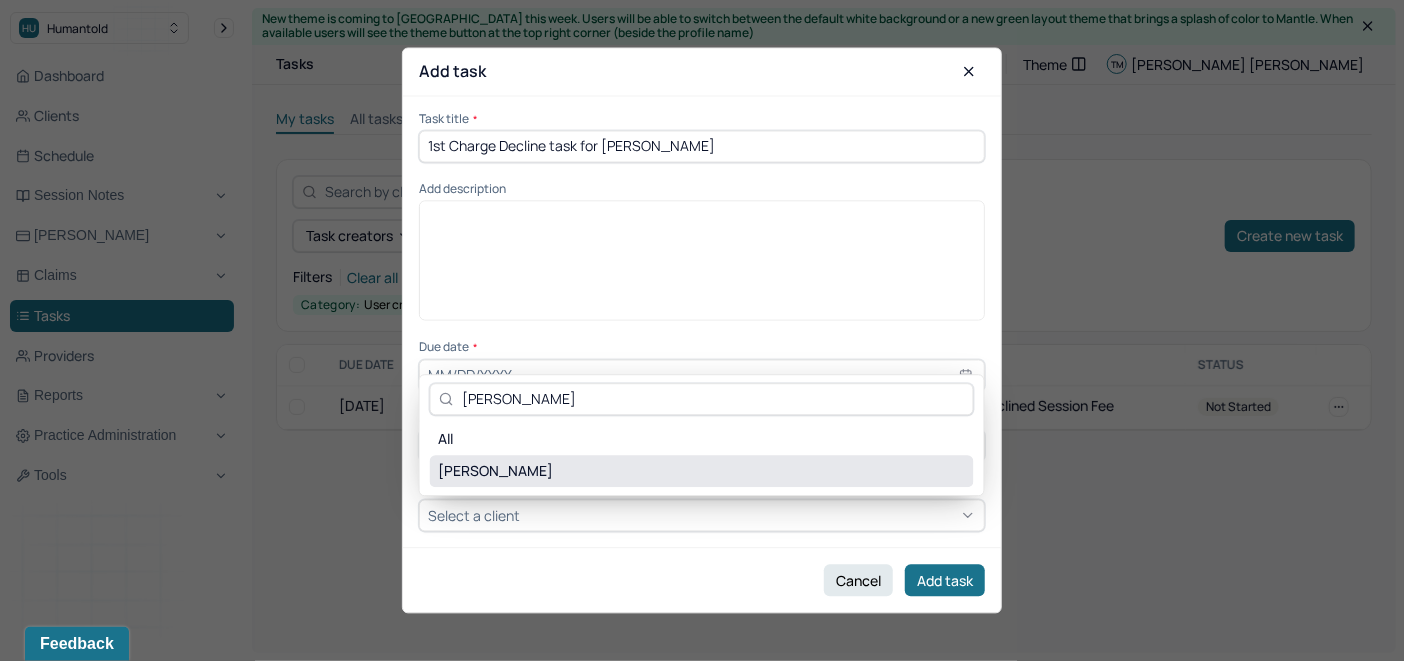 type on "Isabella Porreca" 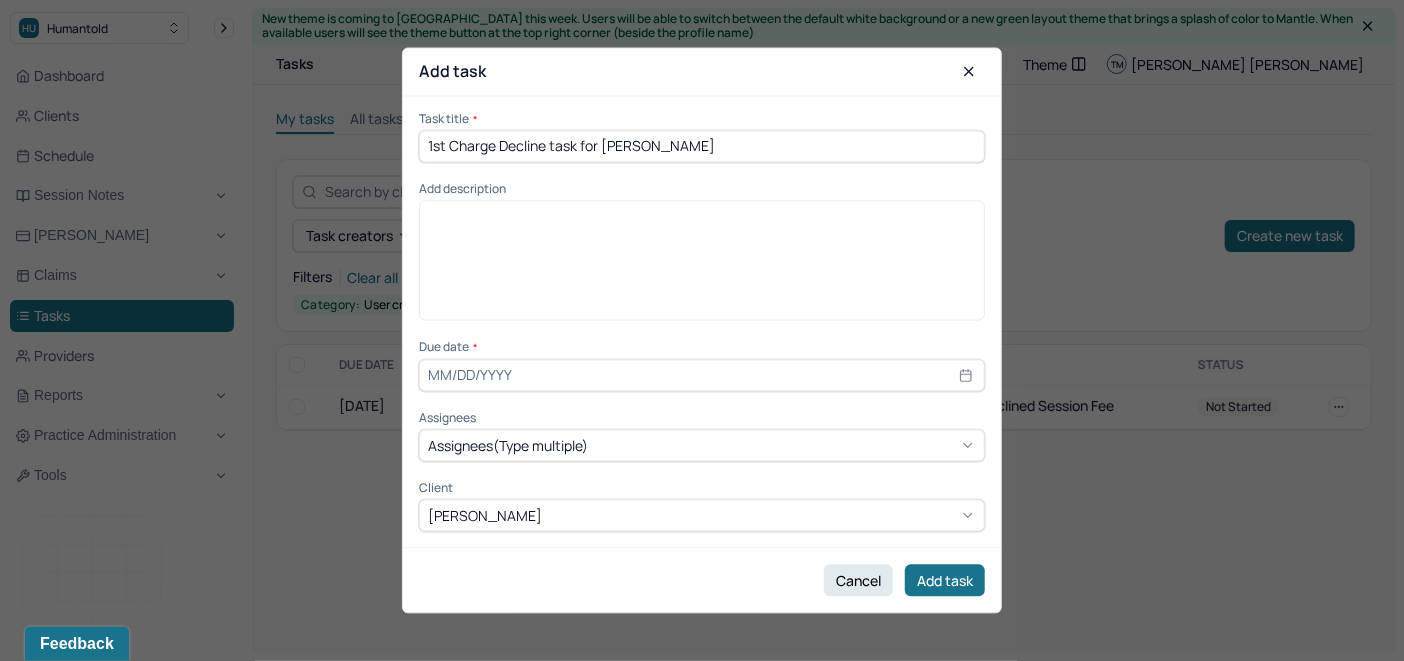click on "1st Charge Decline task for Isabella Porreca" at bounding box center [702, 146] 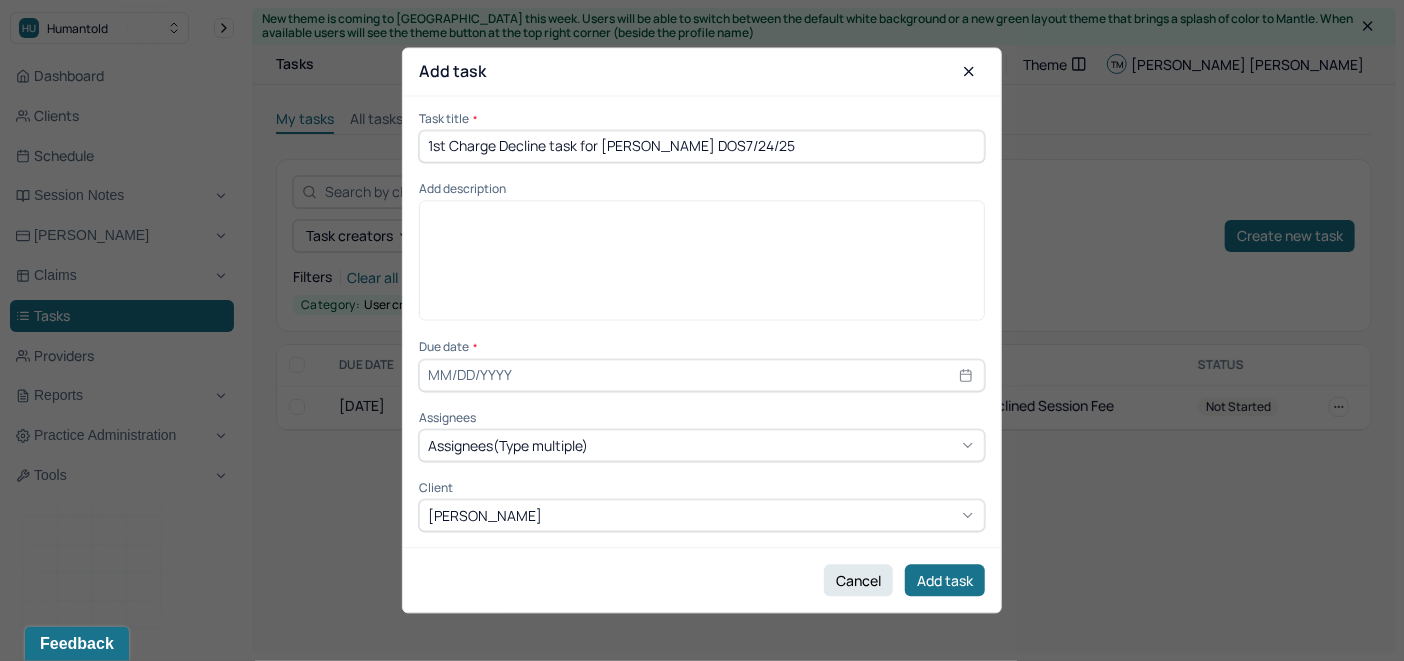 drag, startPoint x: 800, startPoint y: 148, endPoint x: 421, endPoint y: 174, distance: 379.89078 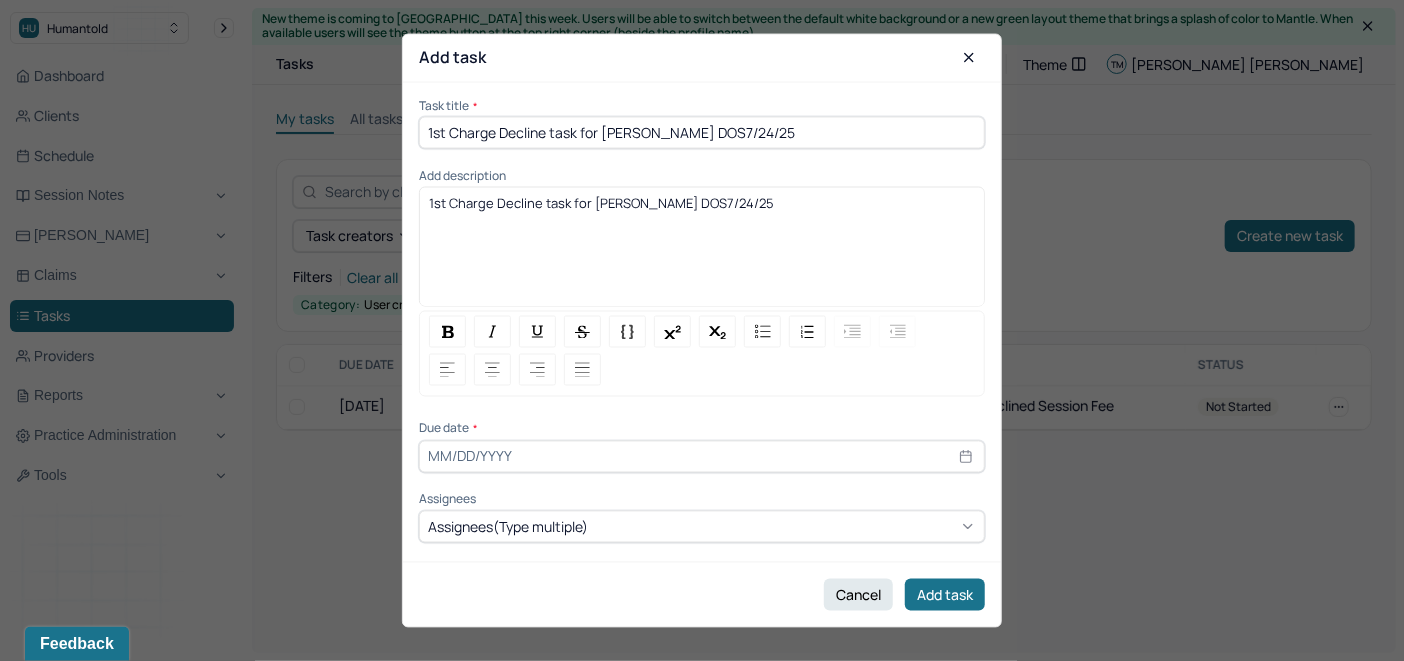 drag, startPoint x: 787, startPoint y: 206, endPoint x: 420, endPoint y: 226, distance: 367.54456 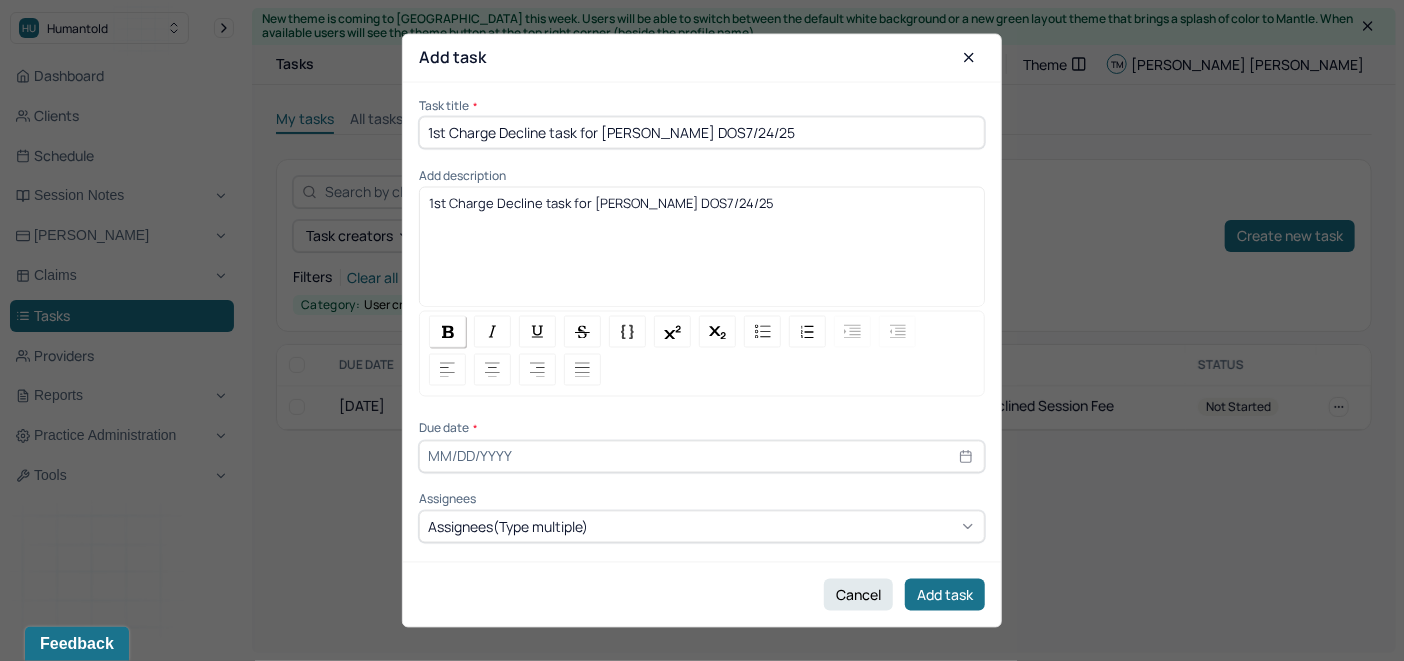 click at bounding box center [447, 332] 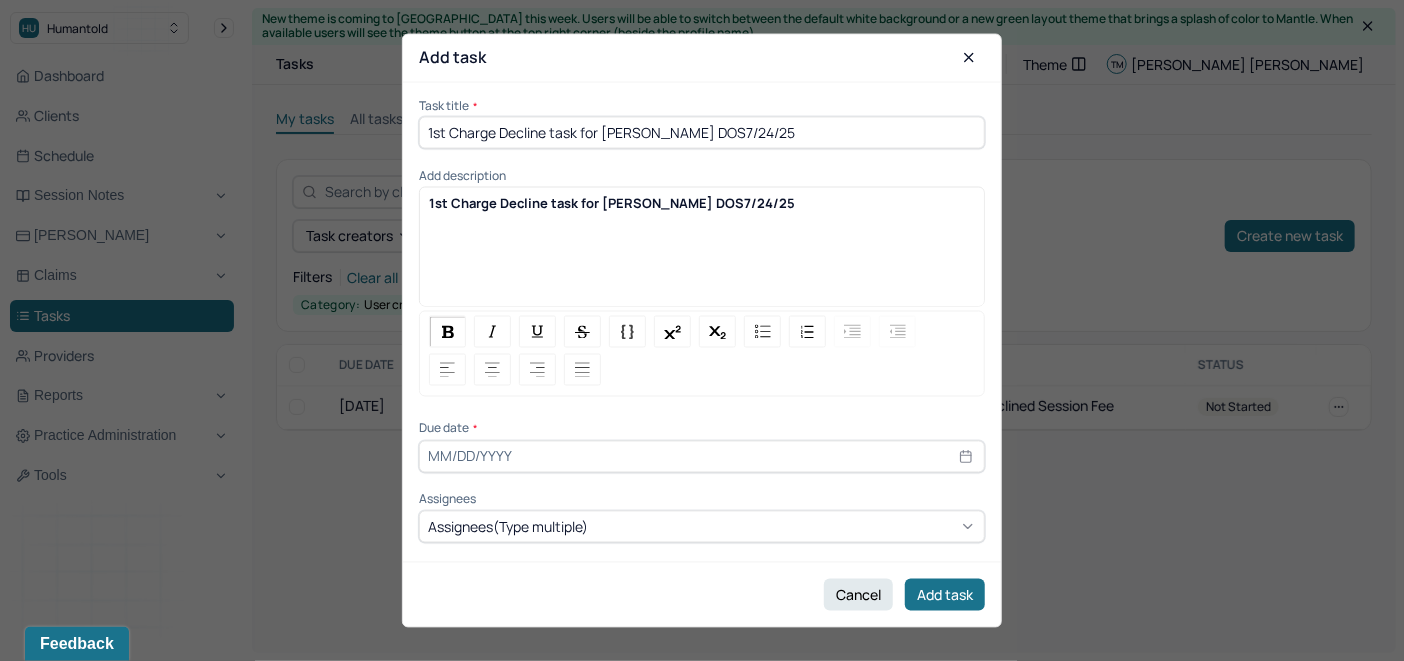 select on "6" 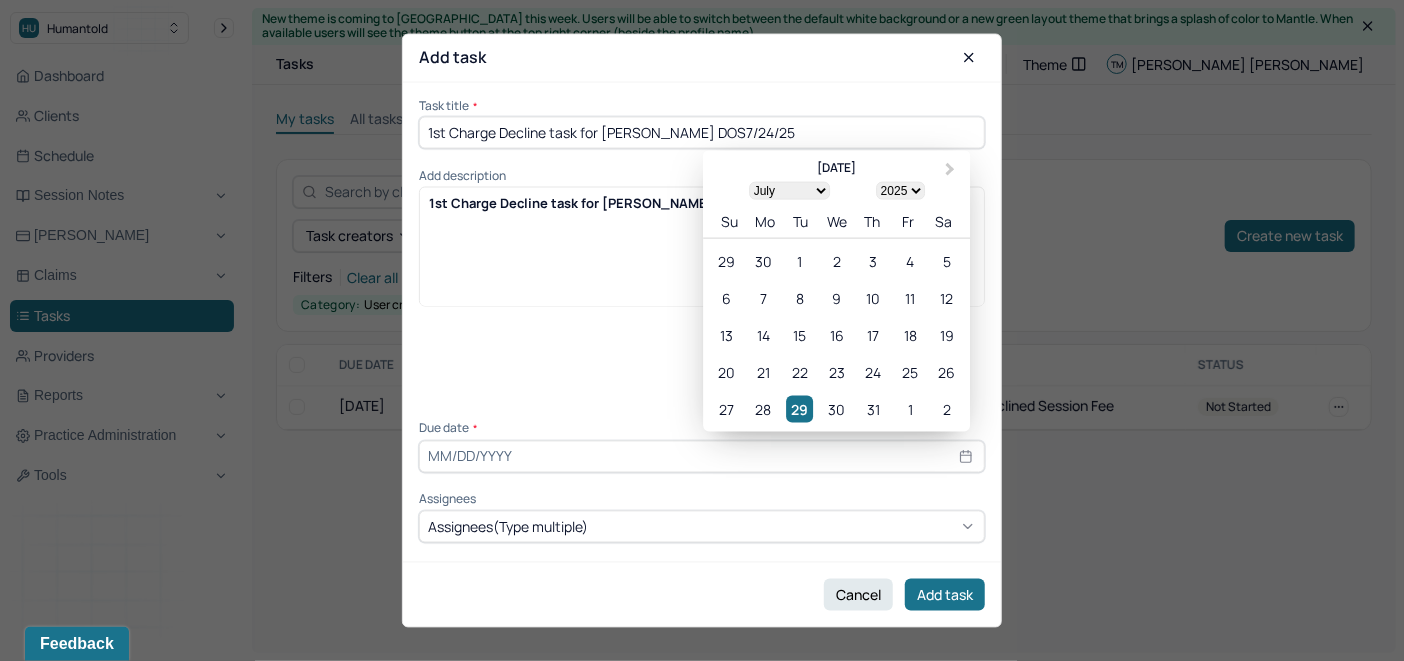 click at bounding box center [702, 456] 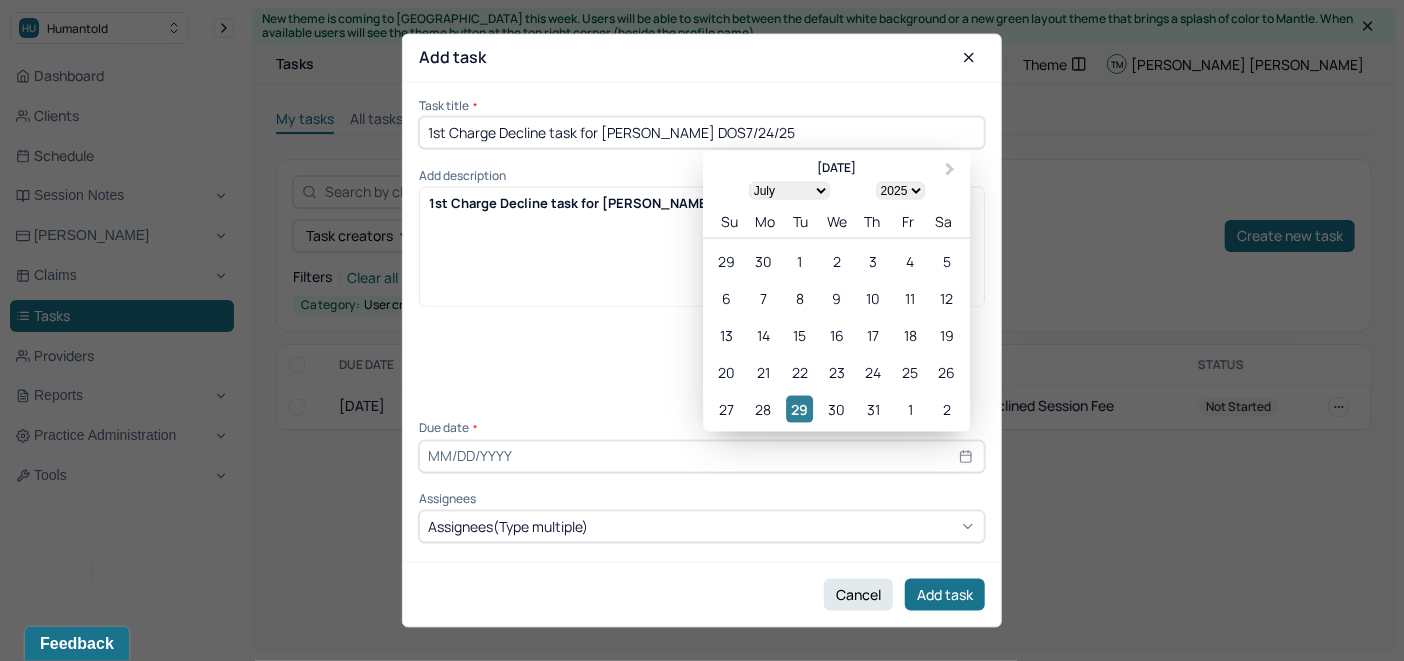 click on "29" at bounding box center [799, 408] 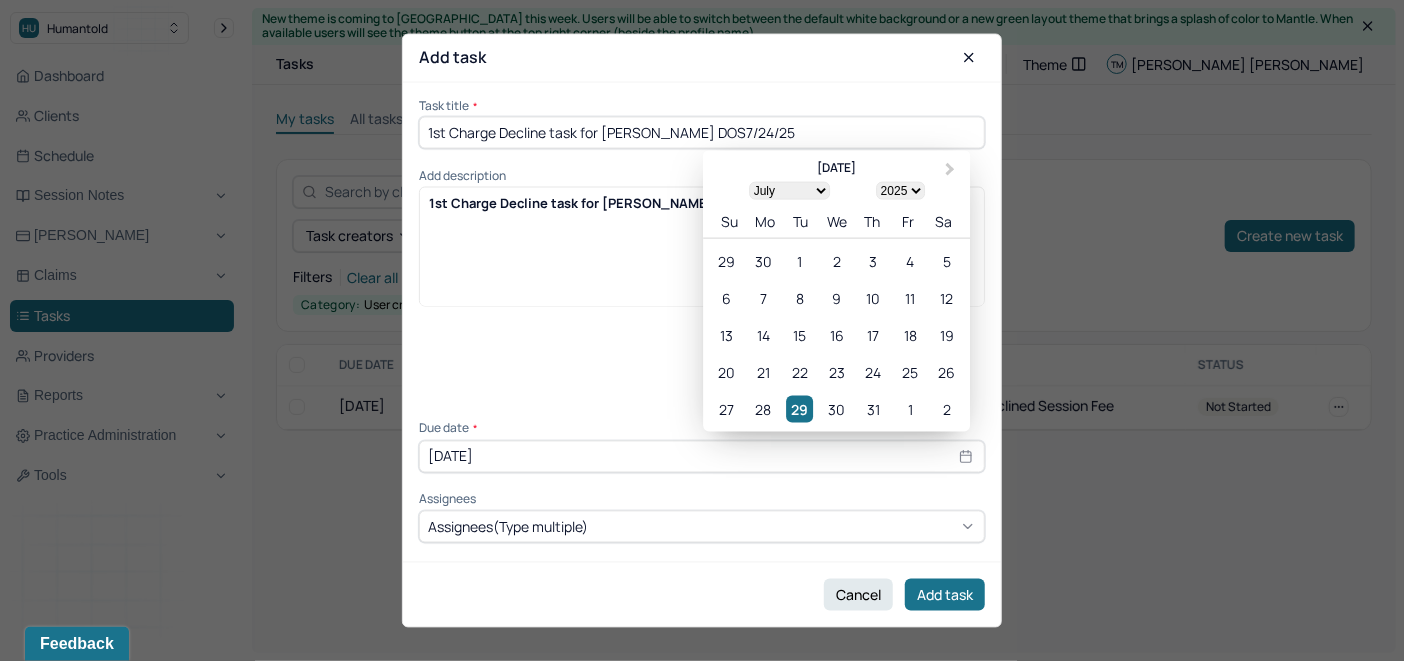 click on "Assignees(Type multiple)" at bounding box center [702, 527] 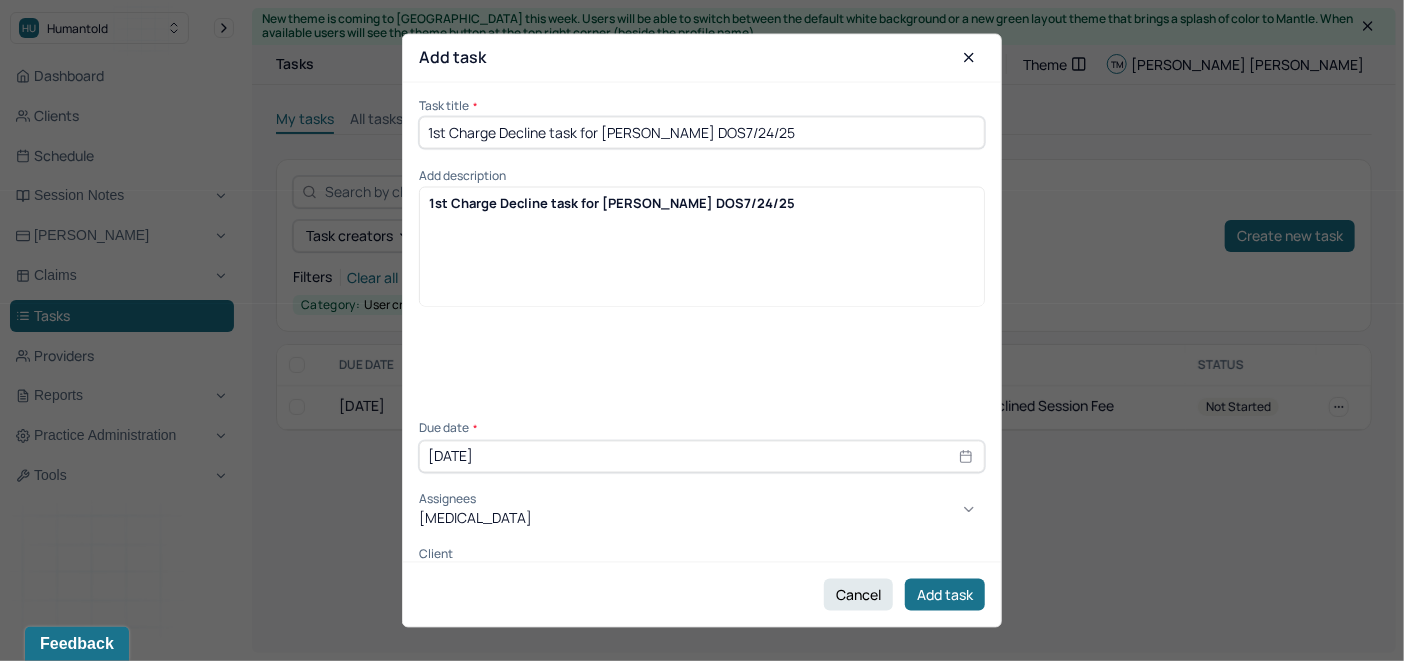 type on "ALLIE" 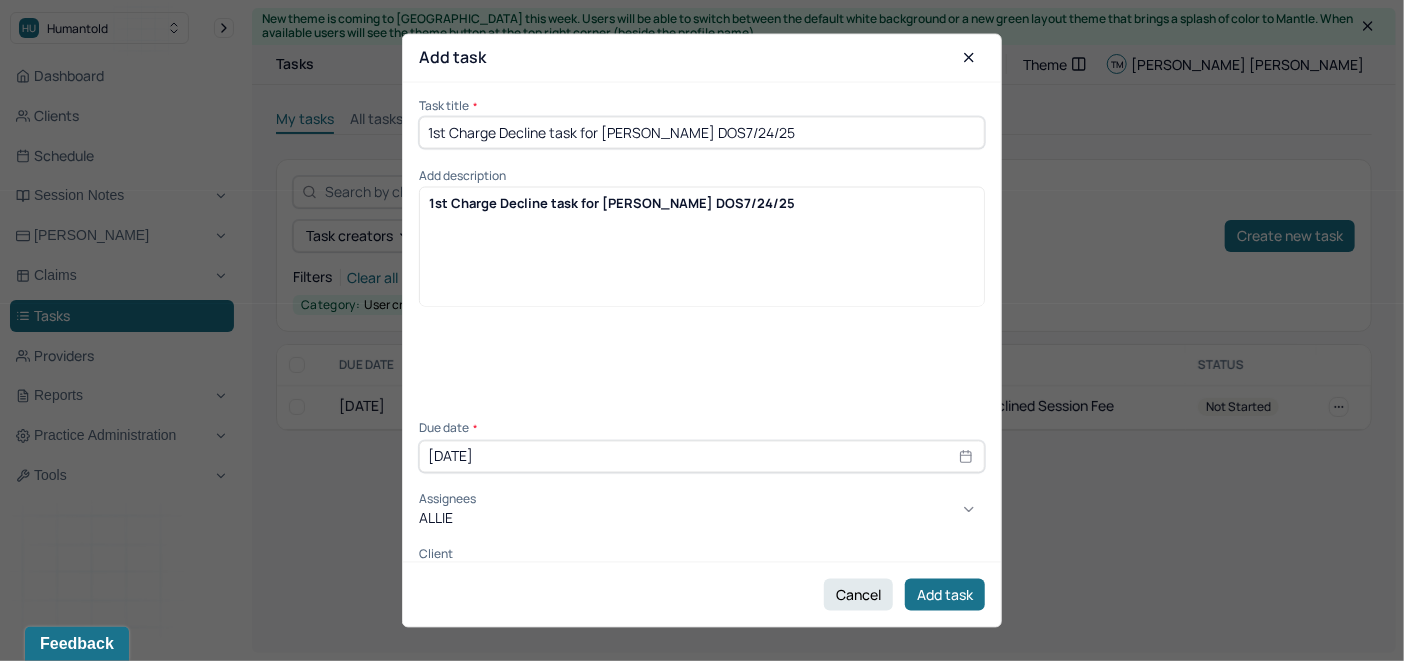 click on "[PERSON_NAME]" at bounding box center [702, 686] 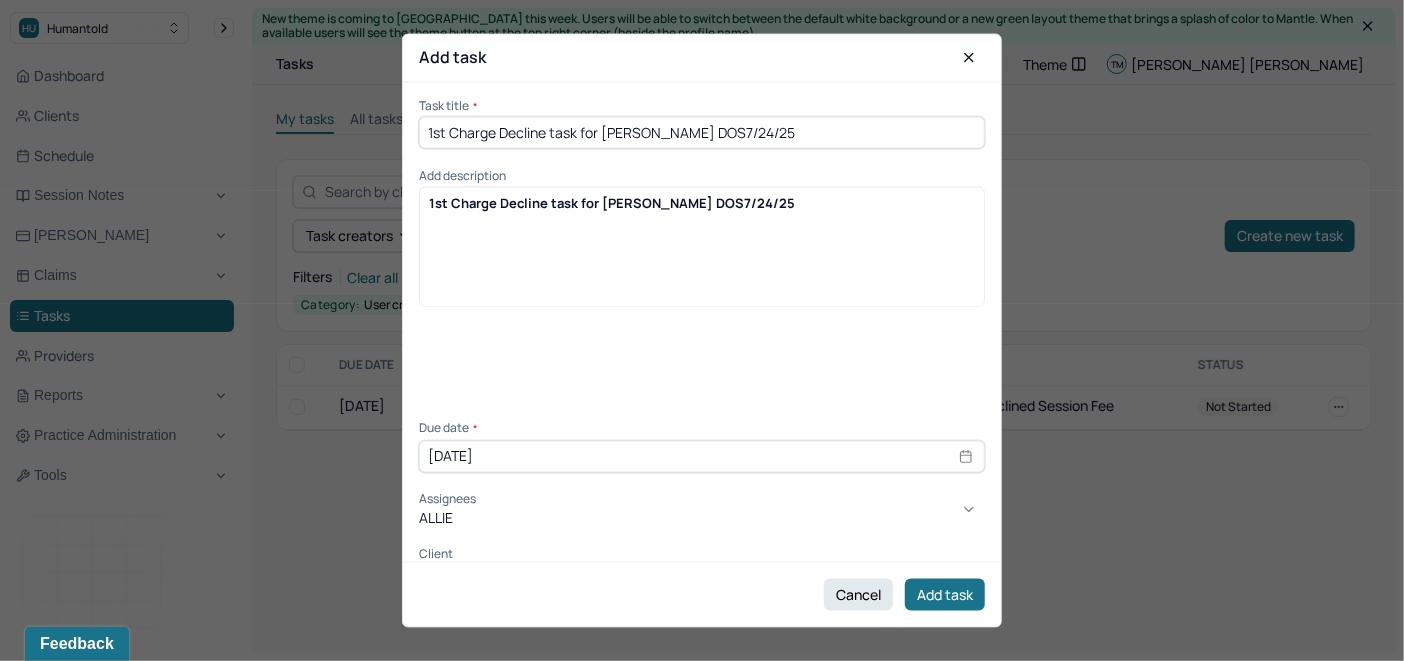 type 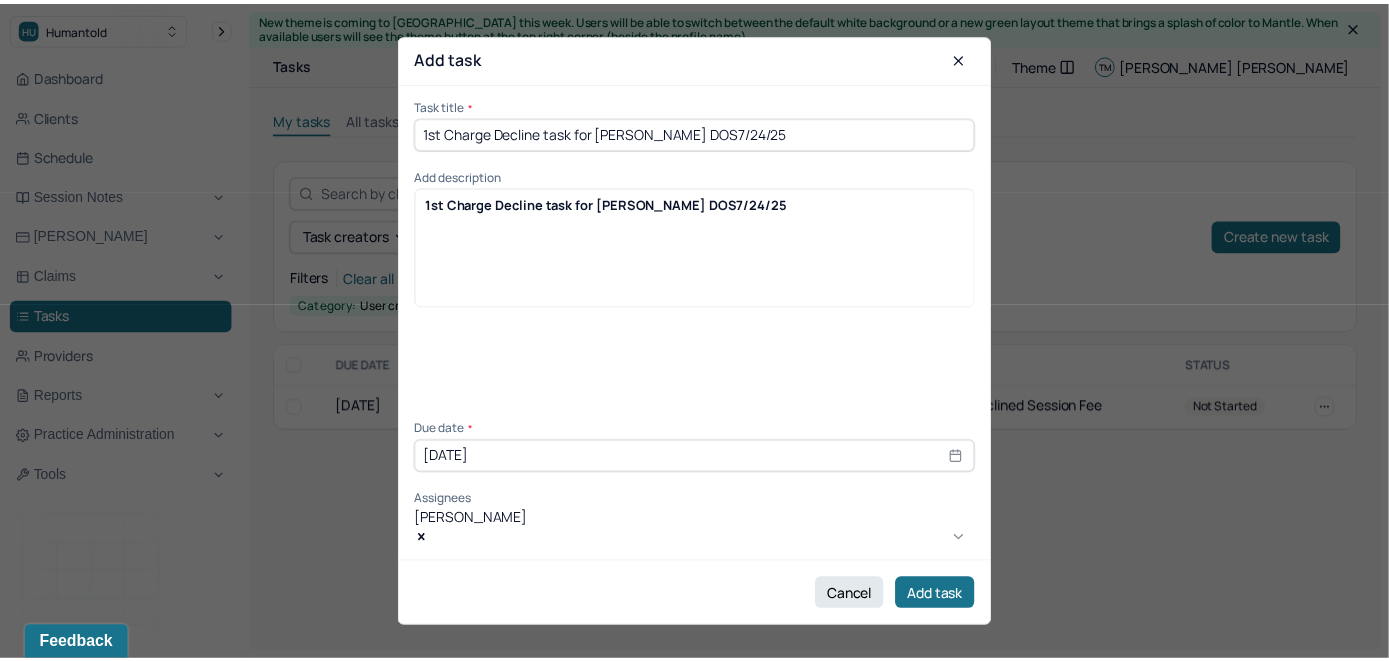 scroll, scrollTop: 70, scrollLeft: 0, axis: vertical 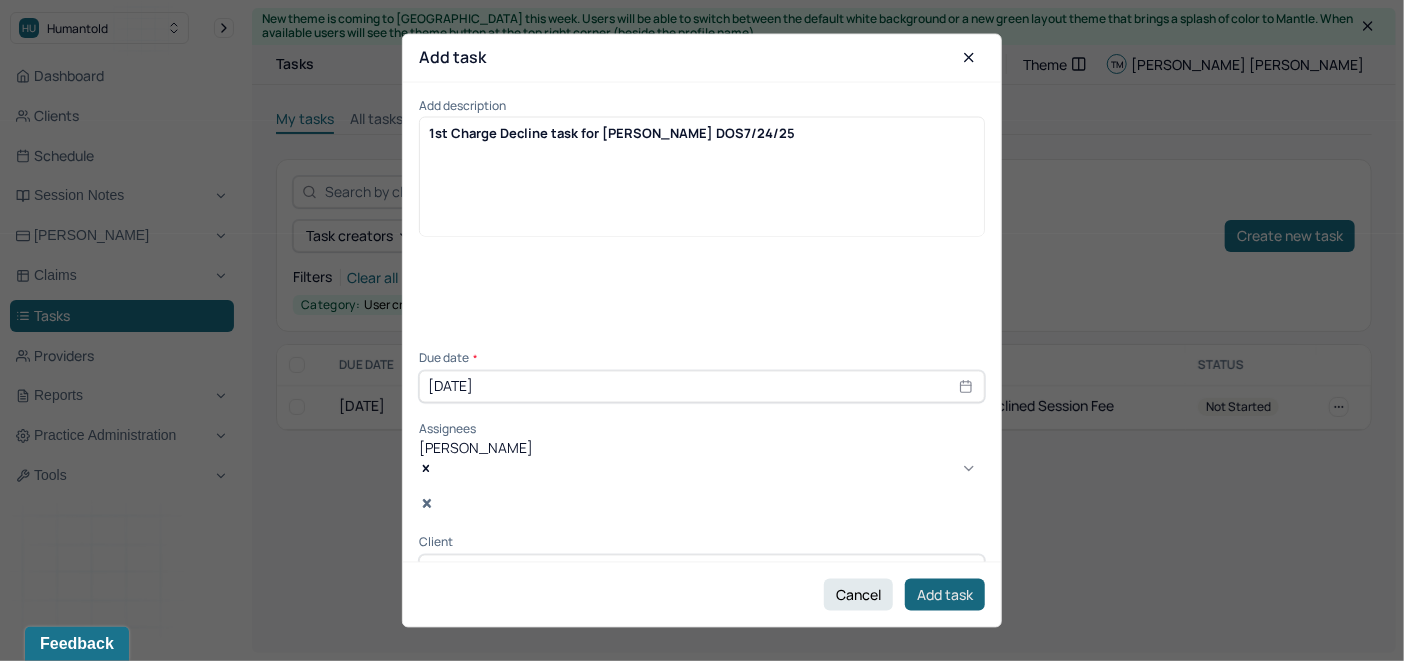 click on "Add task" at bounding box center (945, 595) 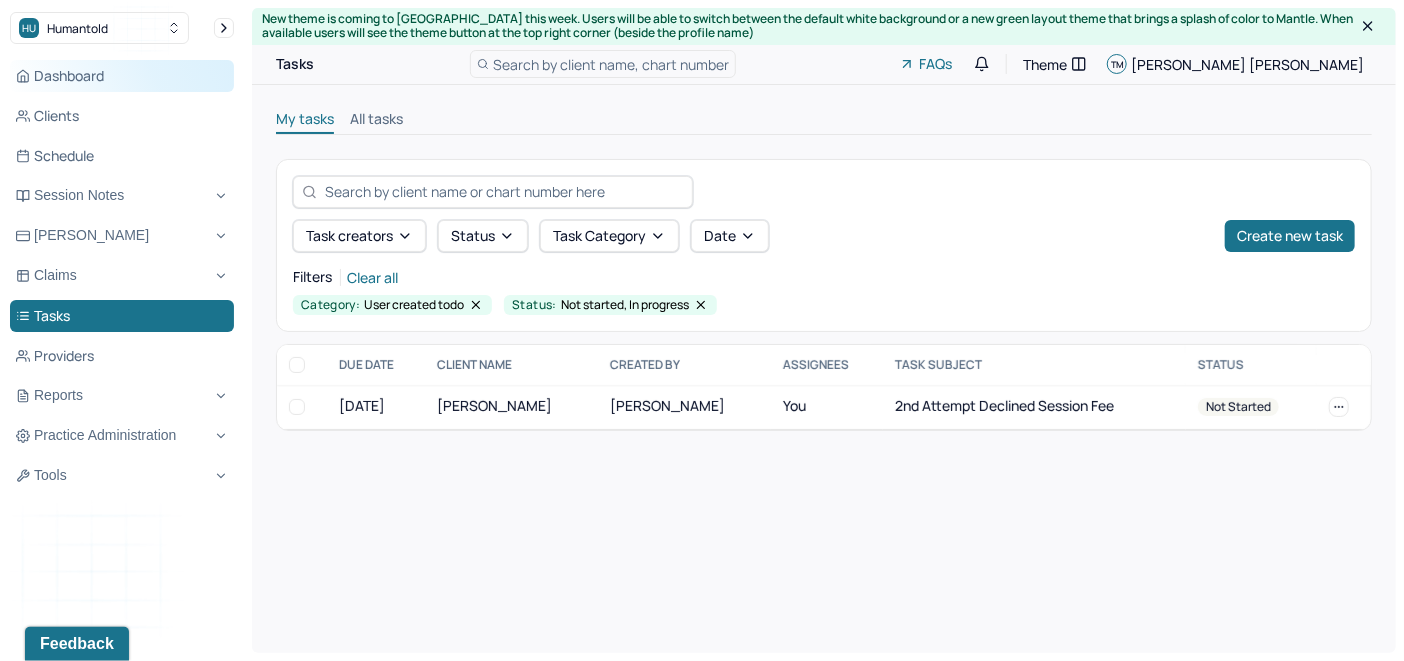 drag, startPoint x: 90, startPoint y: 75, endPoint x: 107, endPoint y: 73, distance: 17.117243 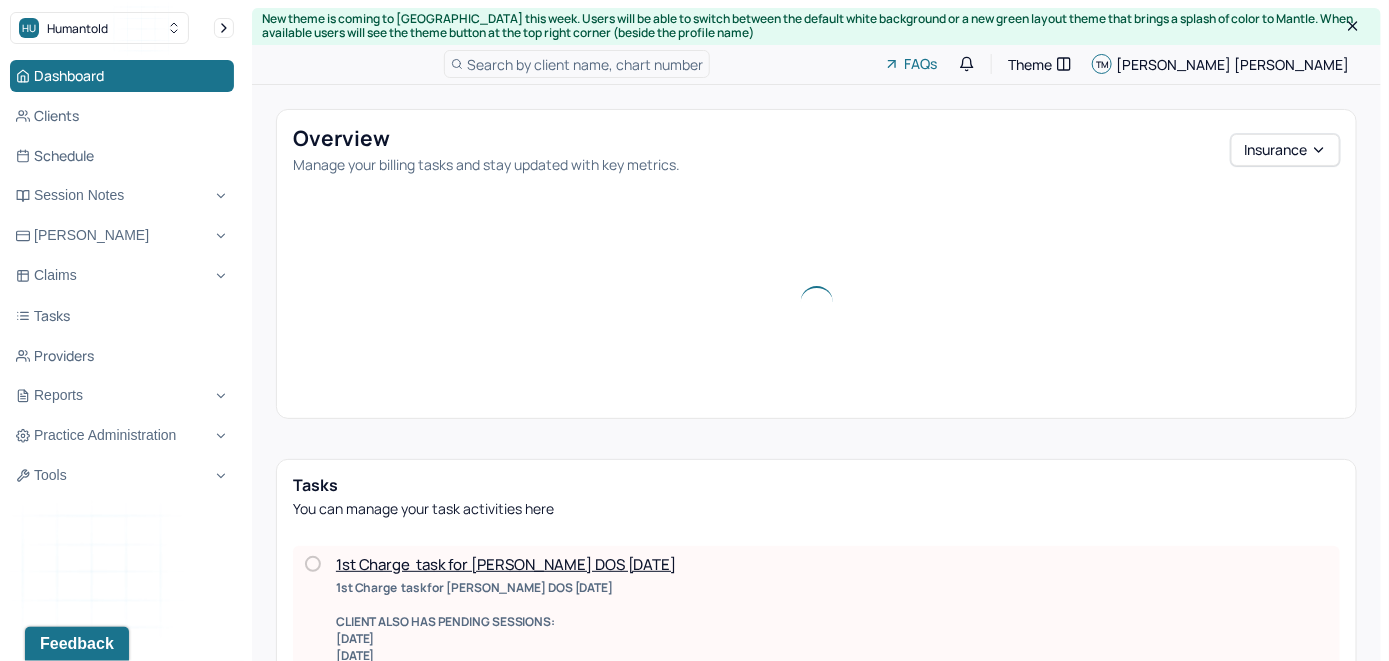 click on "Search by client name, chart number" at bounding box center [585, 64] 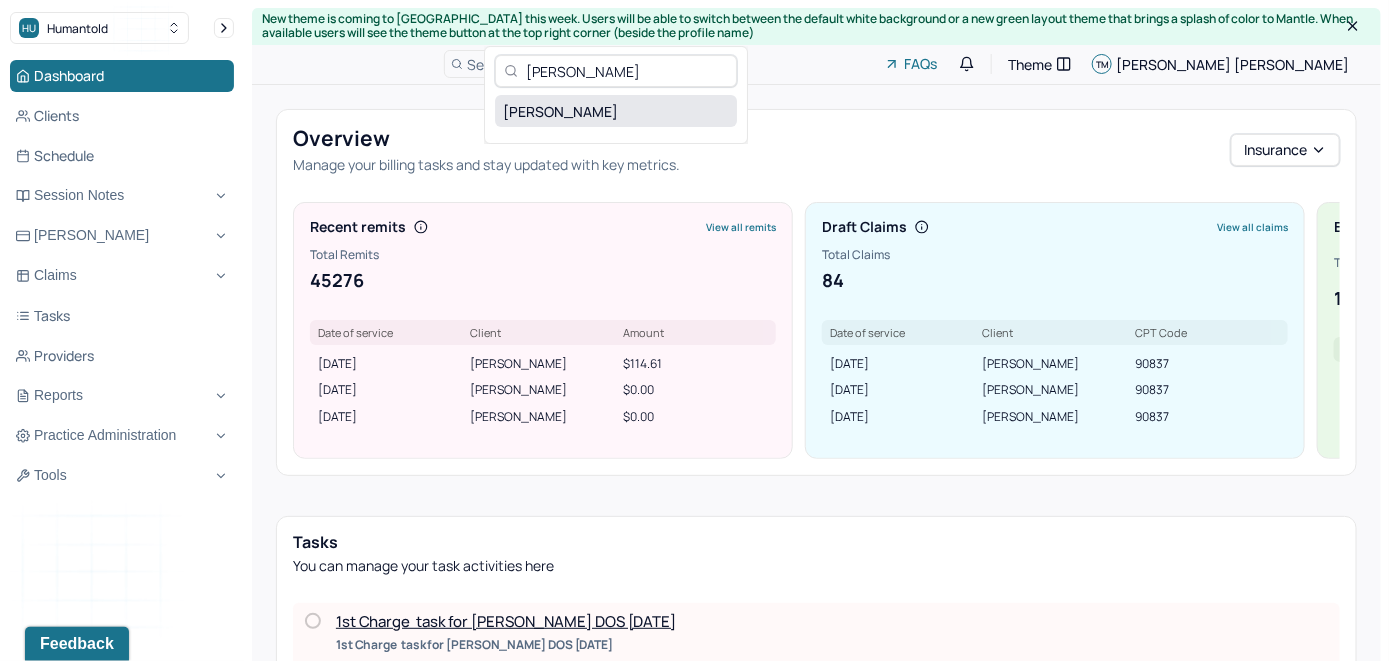 type on "James Gillis" 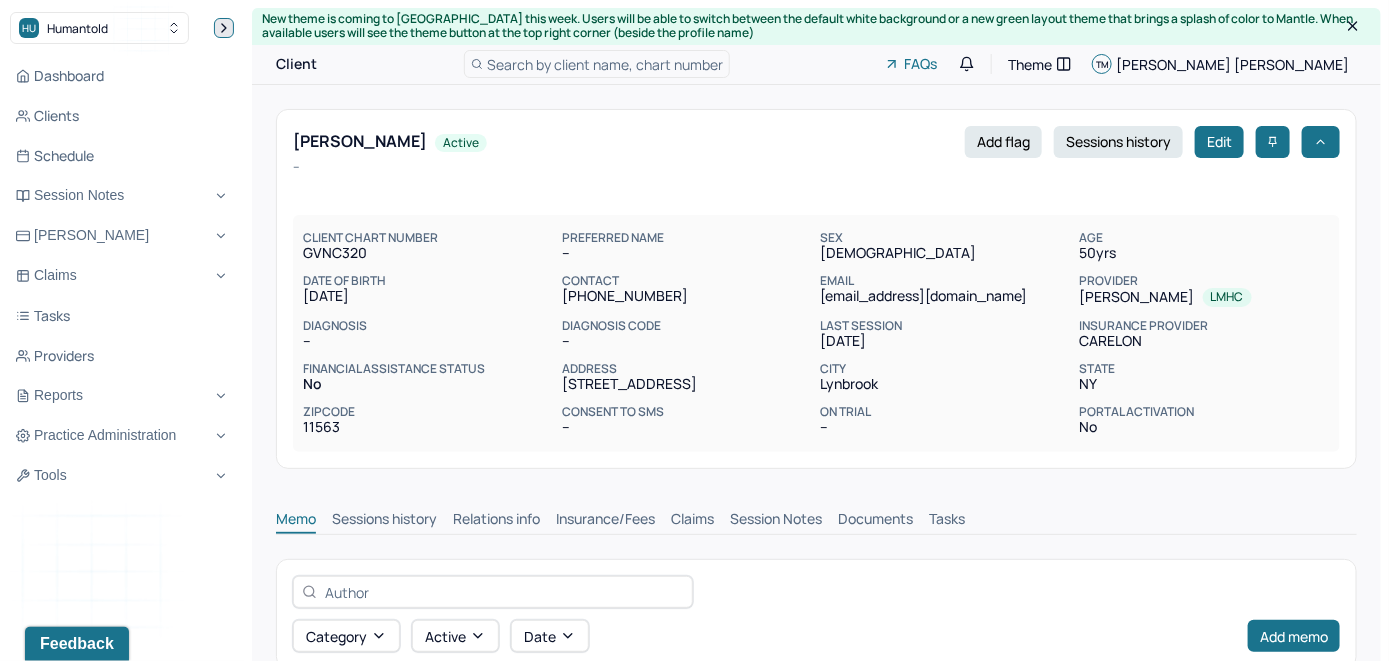click 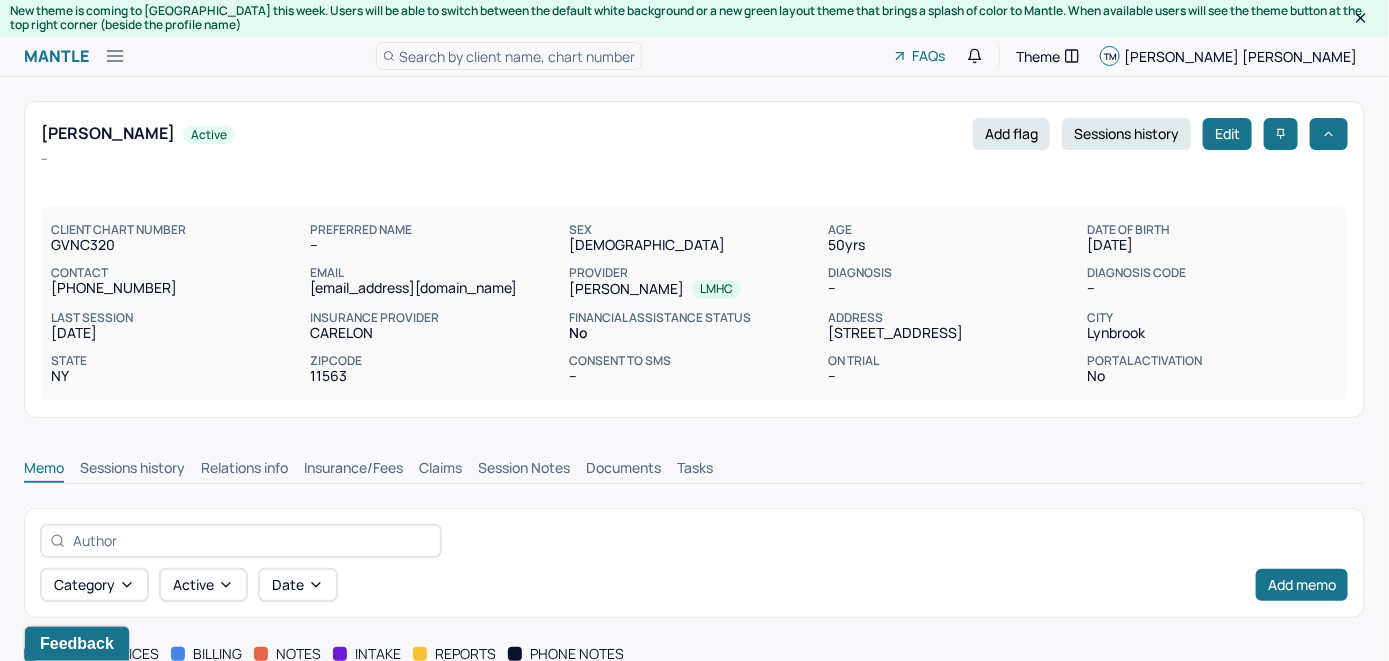 scroll, scrollTop: 0, scrollLeft: 0, axis: both 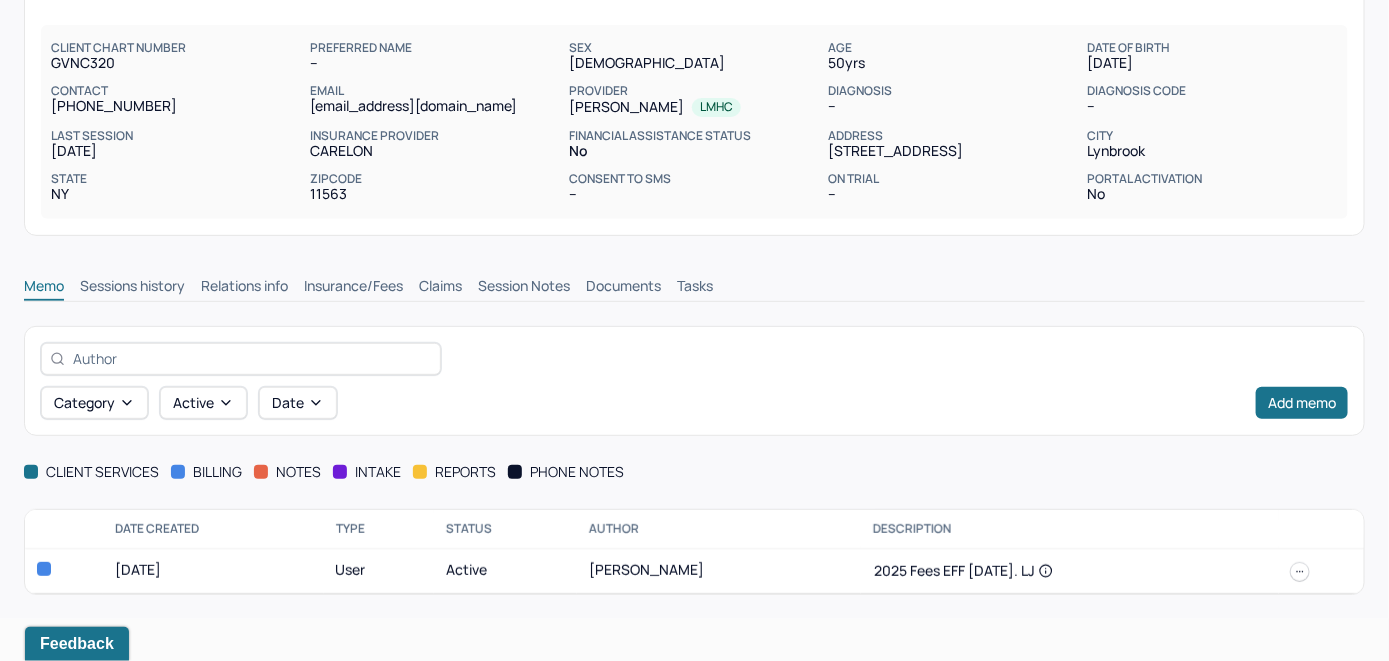 click on "Insurance/Fees" at bounding box center (353, 288) 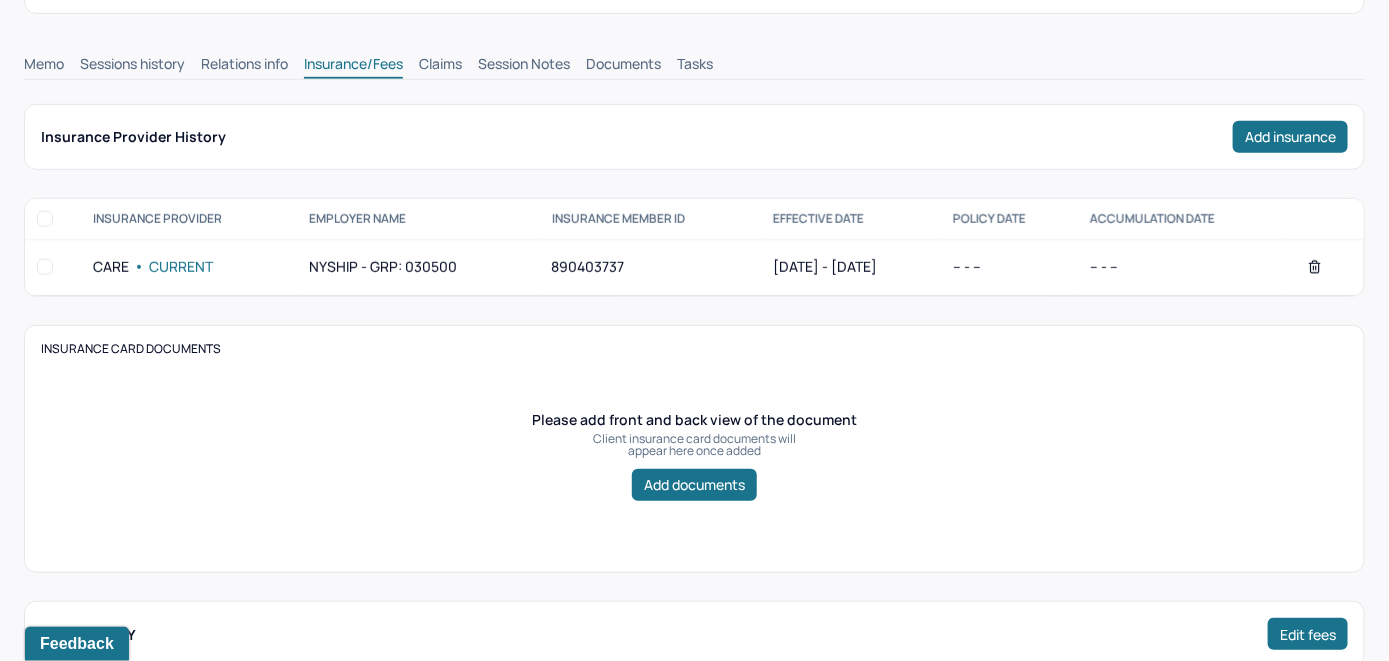scroll, scrollTop: 282, scrollLeft: 0, axis: vertical 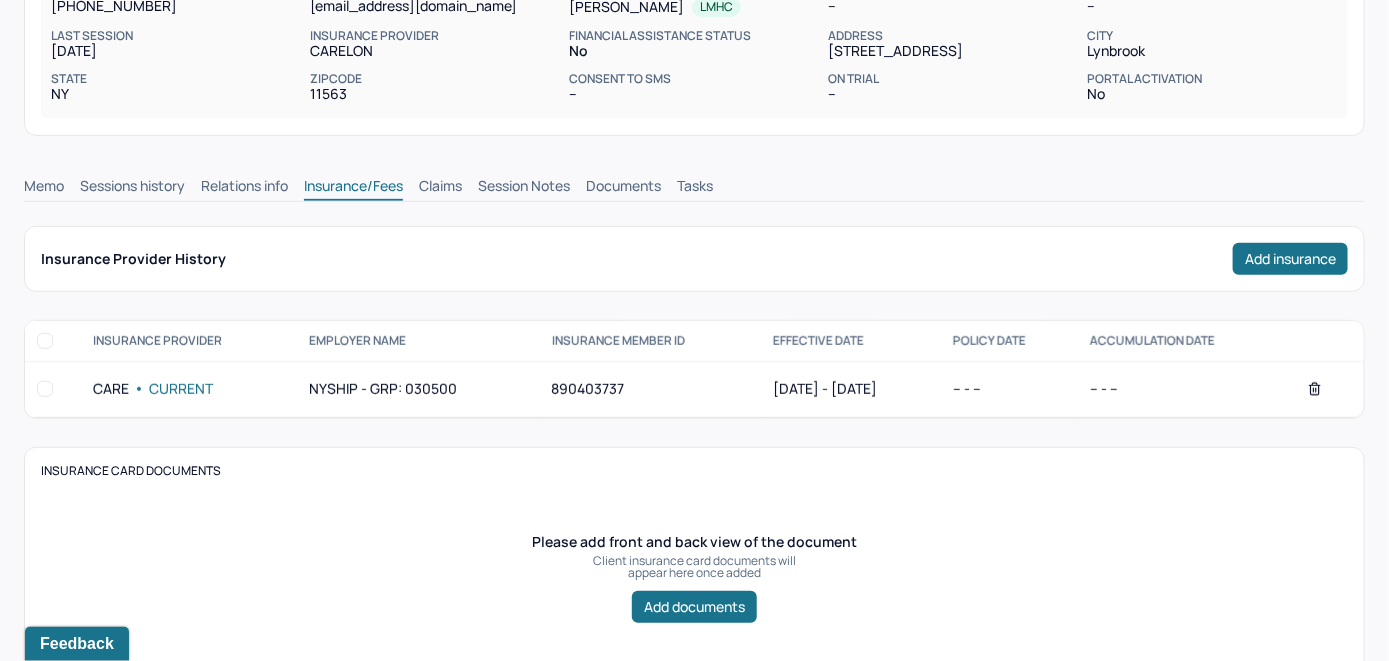 click on "Claims" at bounding box center (440, 188) 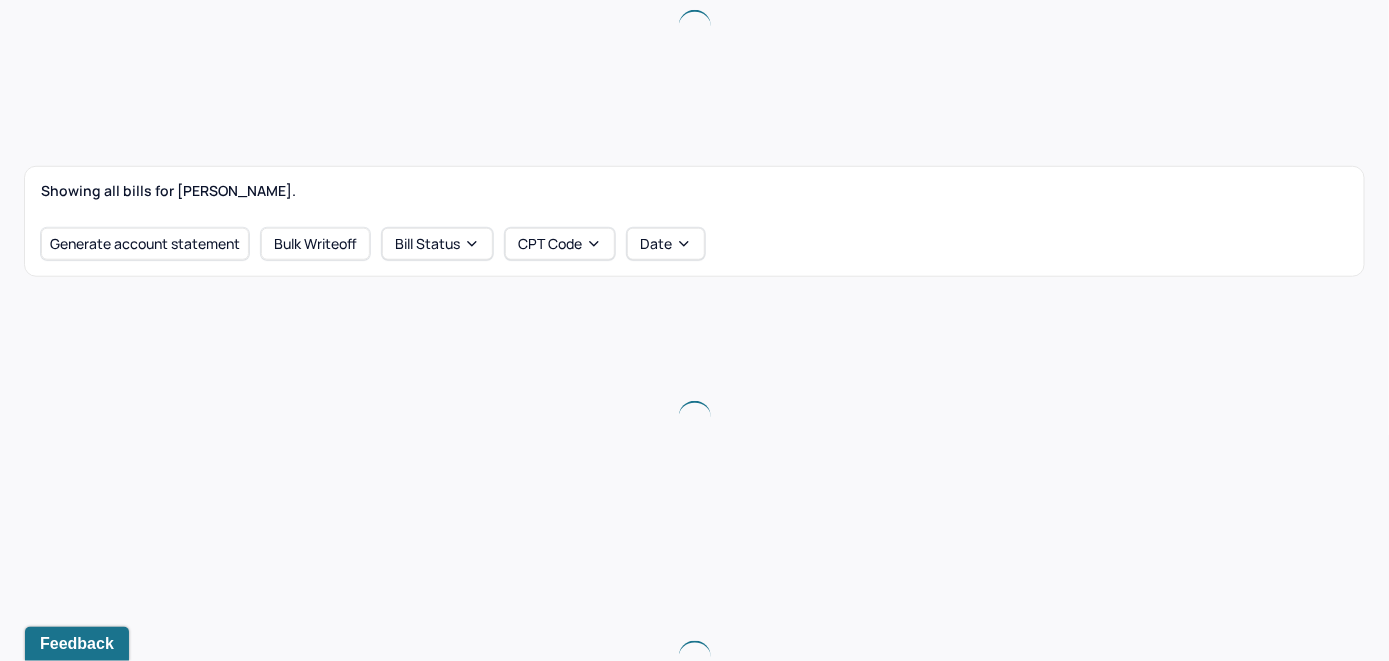 scroll, scrollTop: 743, scrollLeft: 0, axis: vertical 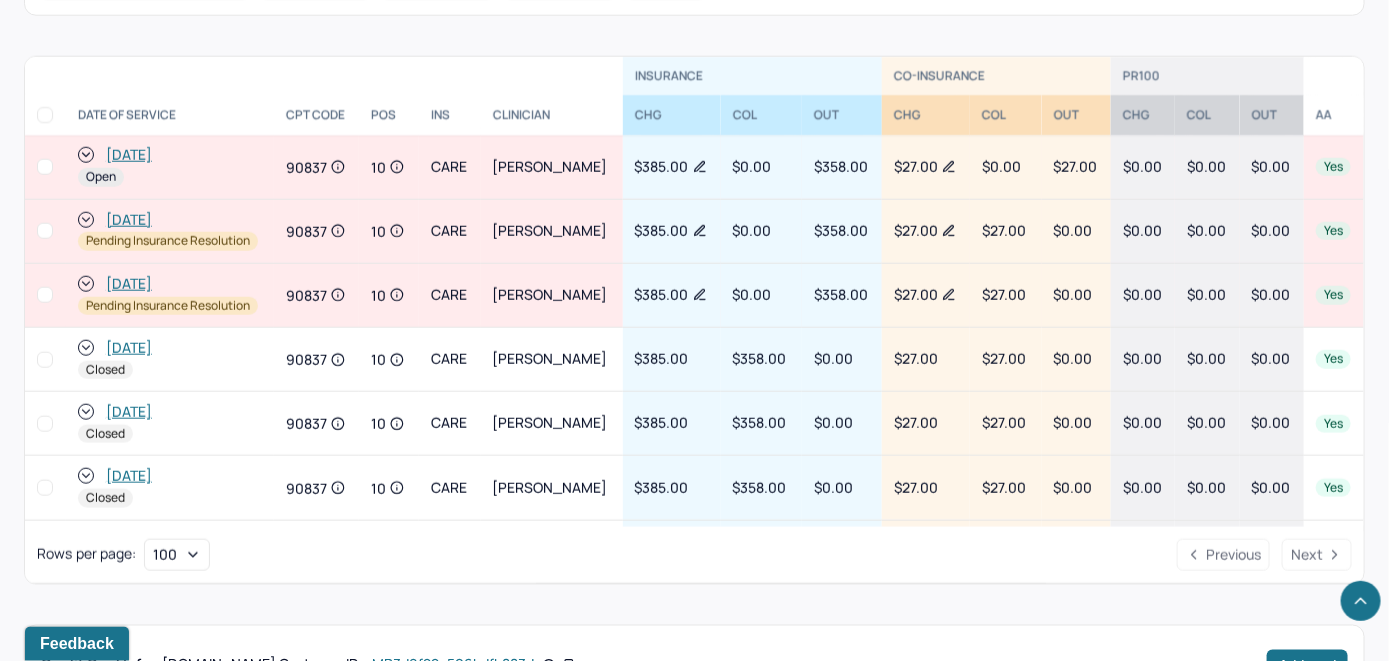 click on "[DATE]" at bounding box center (129, 155) 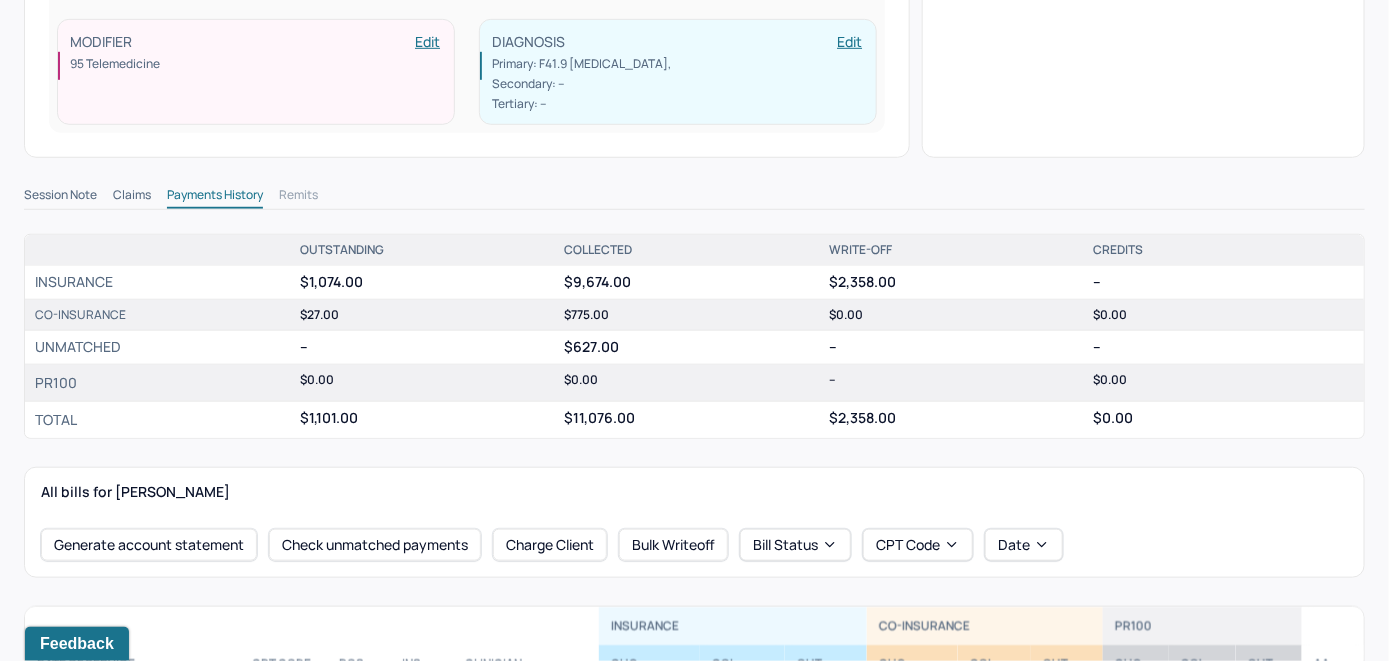 scroll, scrollTop: 500, scrollLeft: 0, axis: vertical 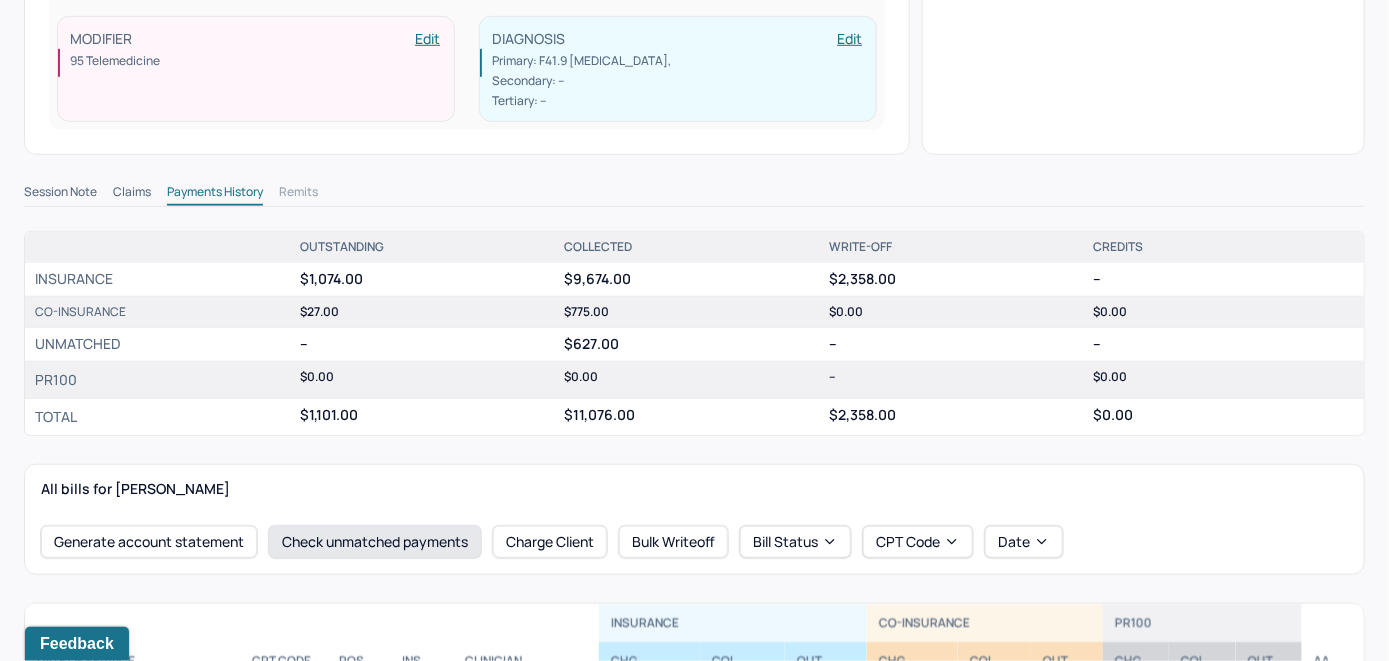 click on "Check unmatched payments" at bounding box center (375, 542) 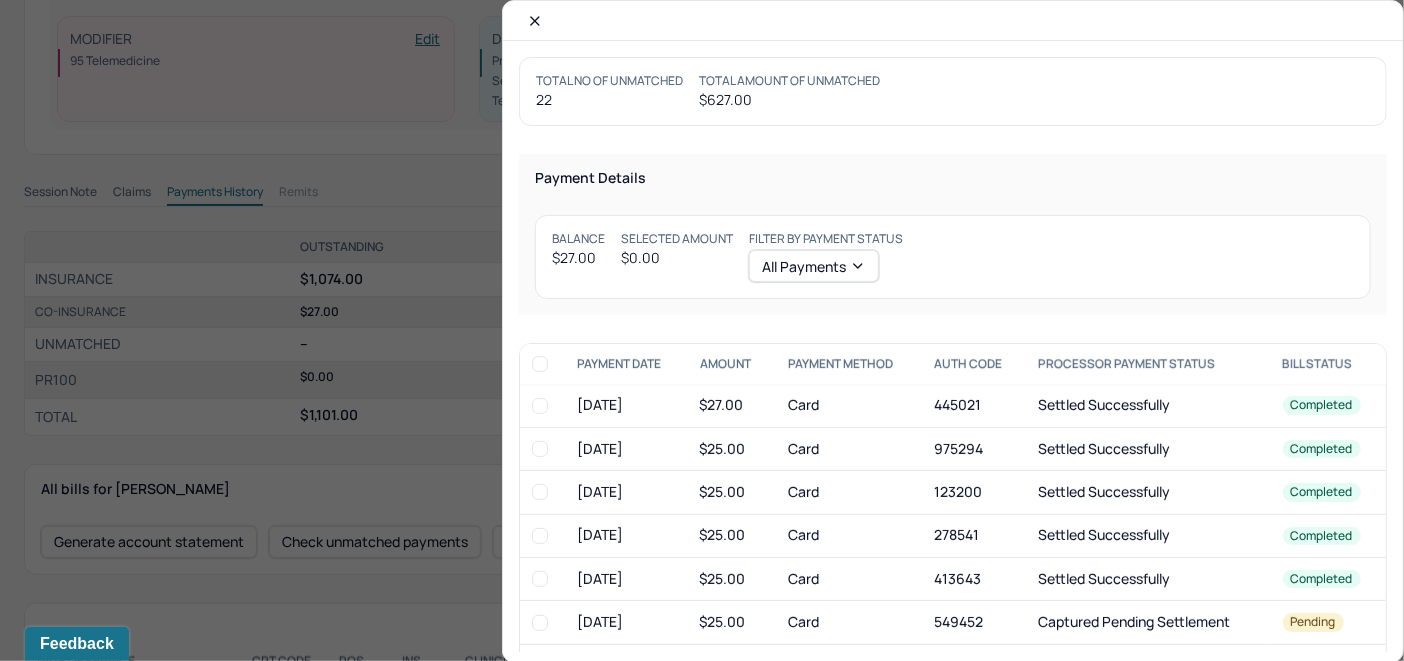 click at bounding box center (540, 406) 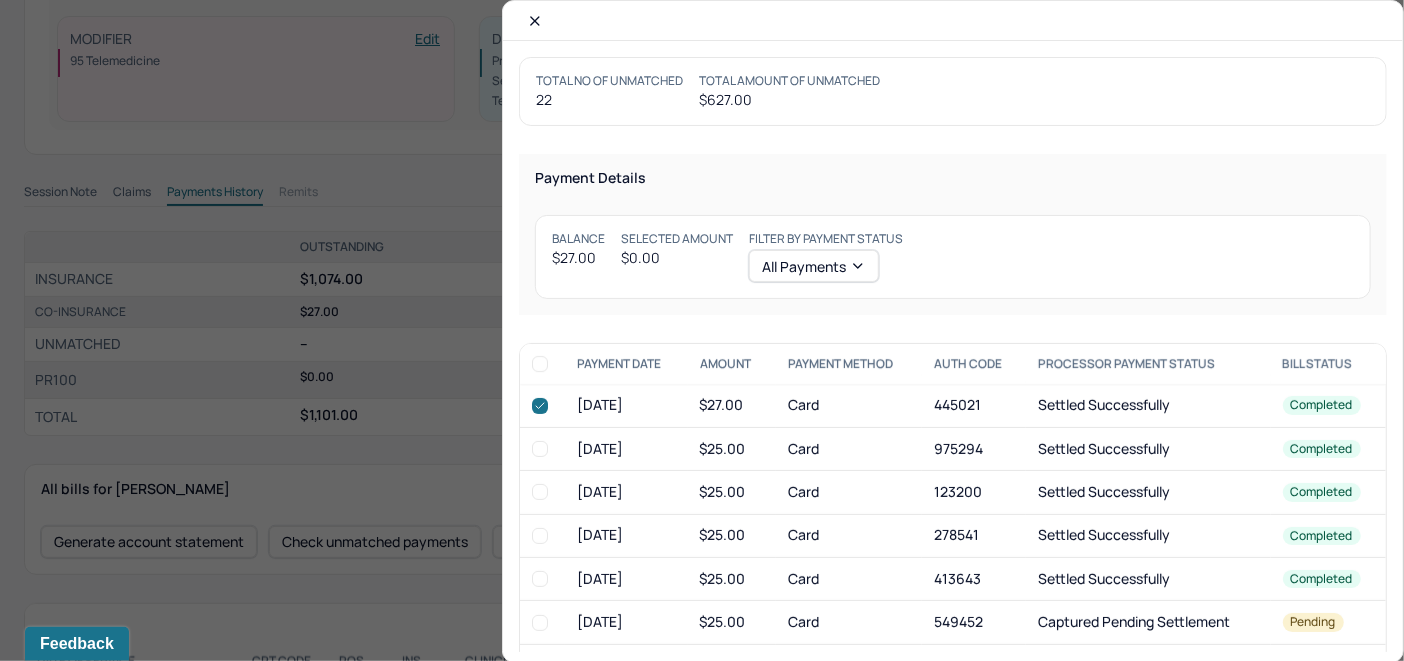 checkbox on "true" 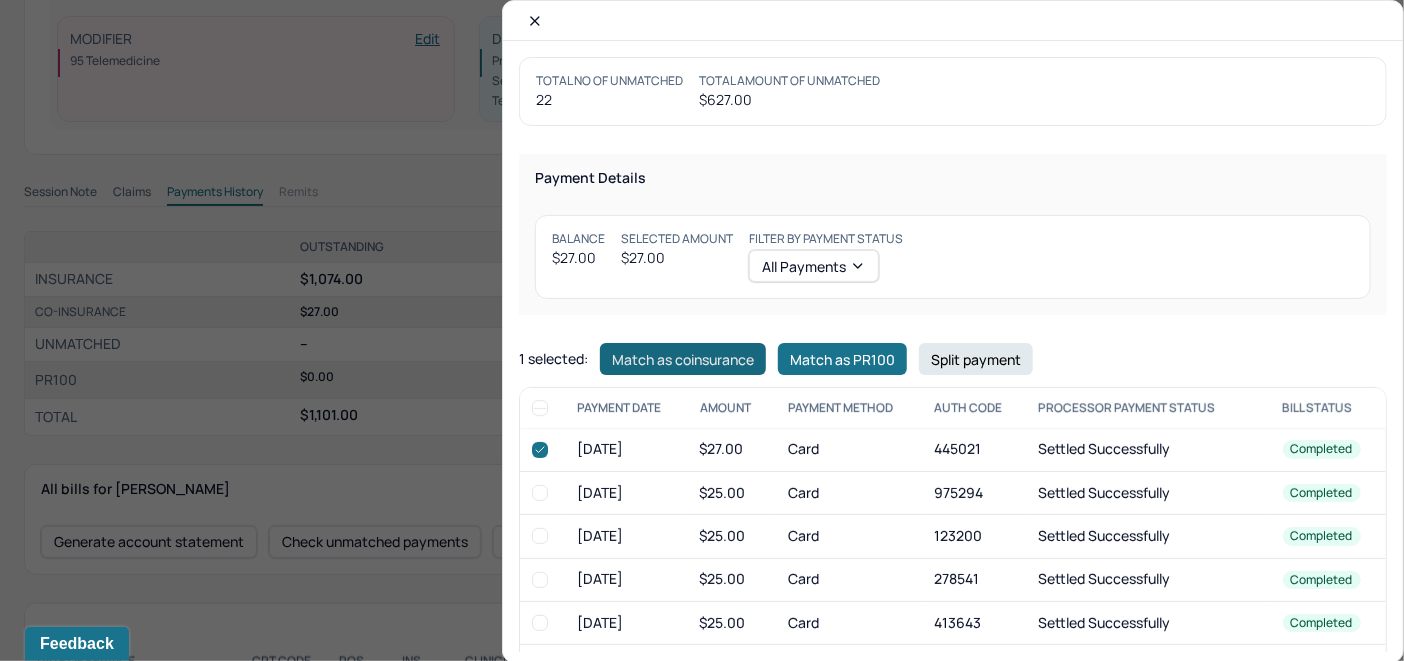 click on "Match as coinsurance" at bounding box center (683, 359) 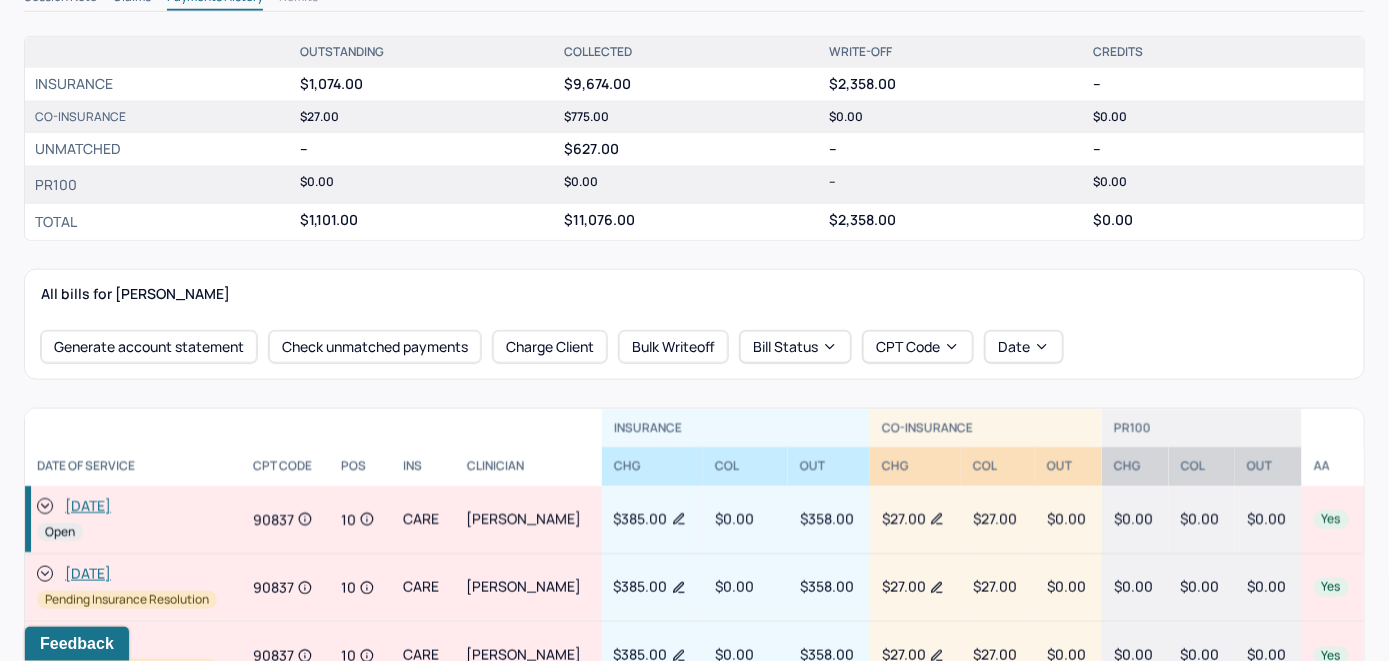 scroll, scrollTop: 700, scrollLeft: 0, axis: vertical 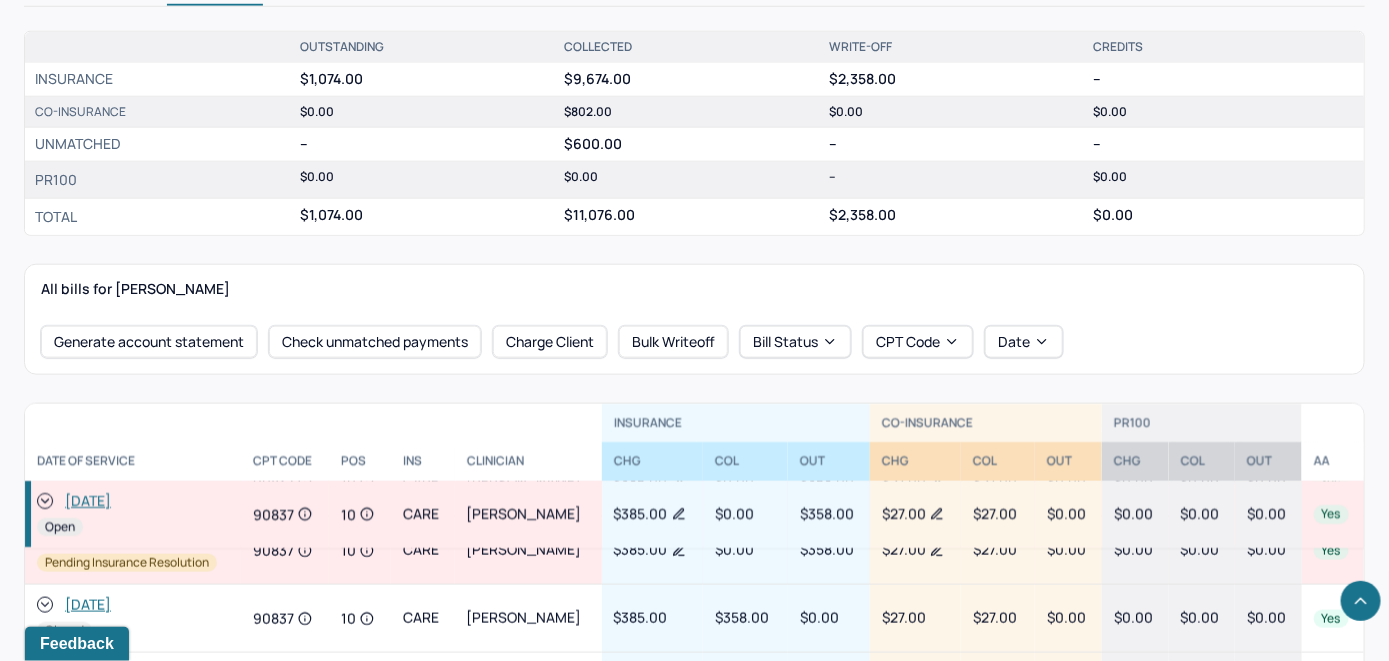 click 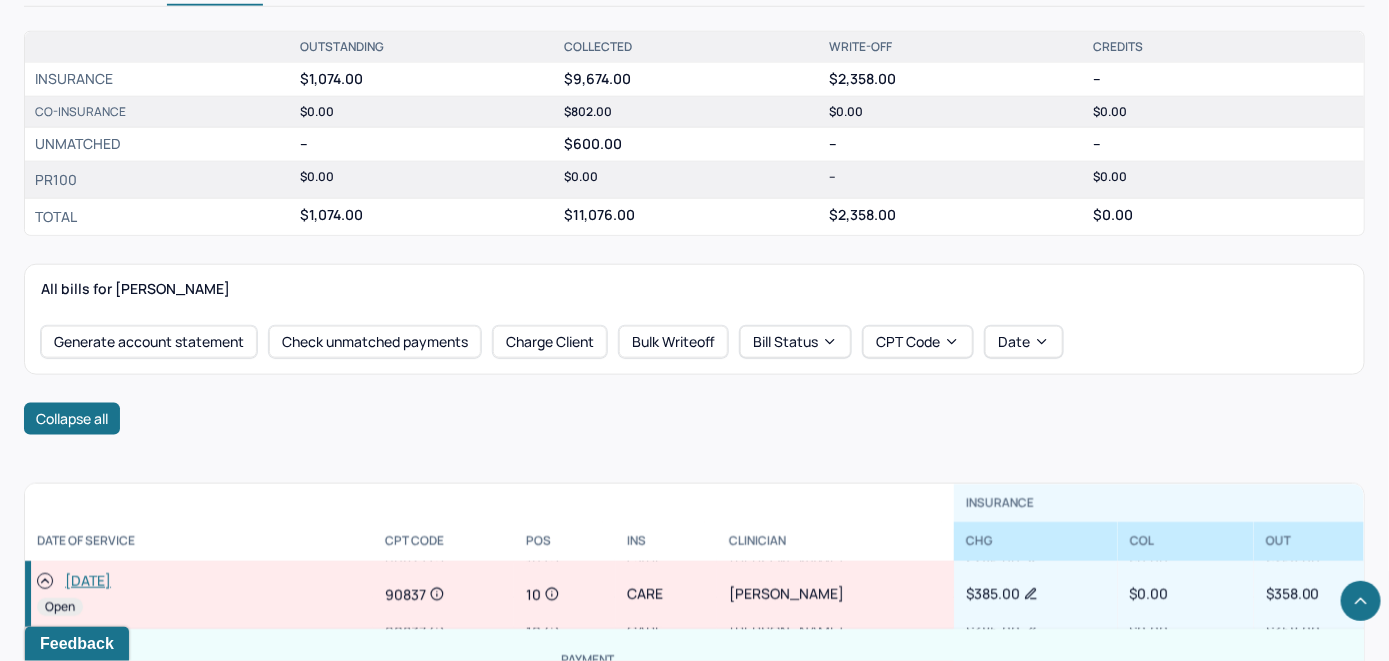 scroll, scrollTop: 321, scrollLeft: 0, axis: vertical 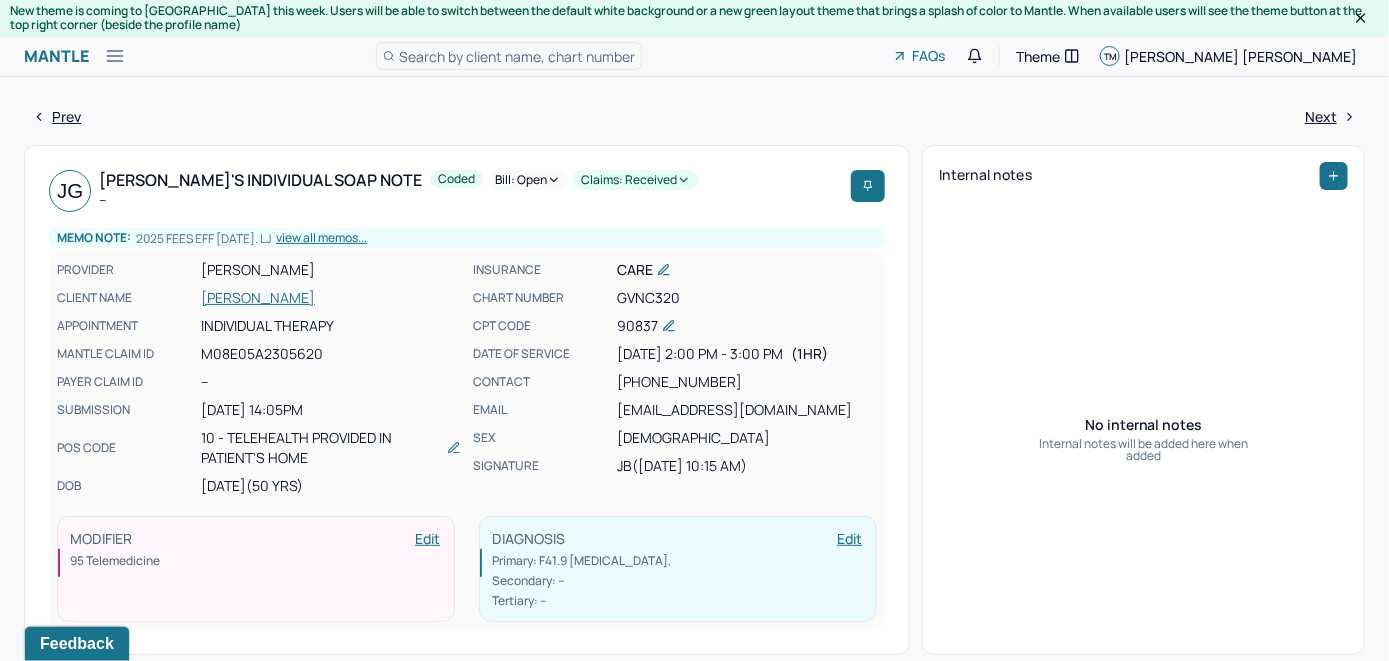 click on "Bill: Open" at bounding box center [528, 180] 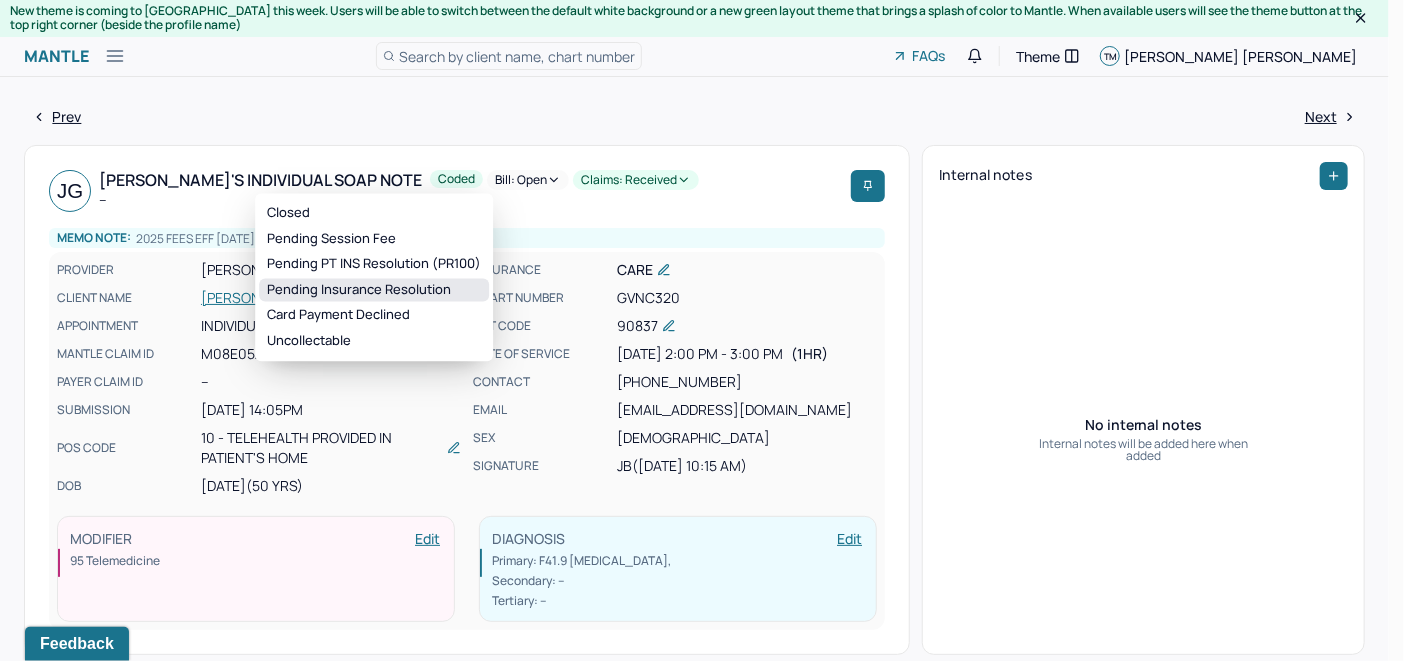 click on "Pending Insurance Resolution" at bounding box center (374, 290) 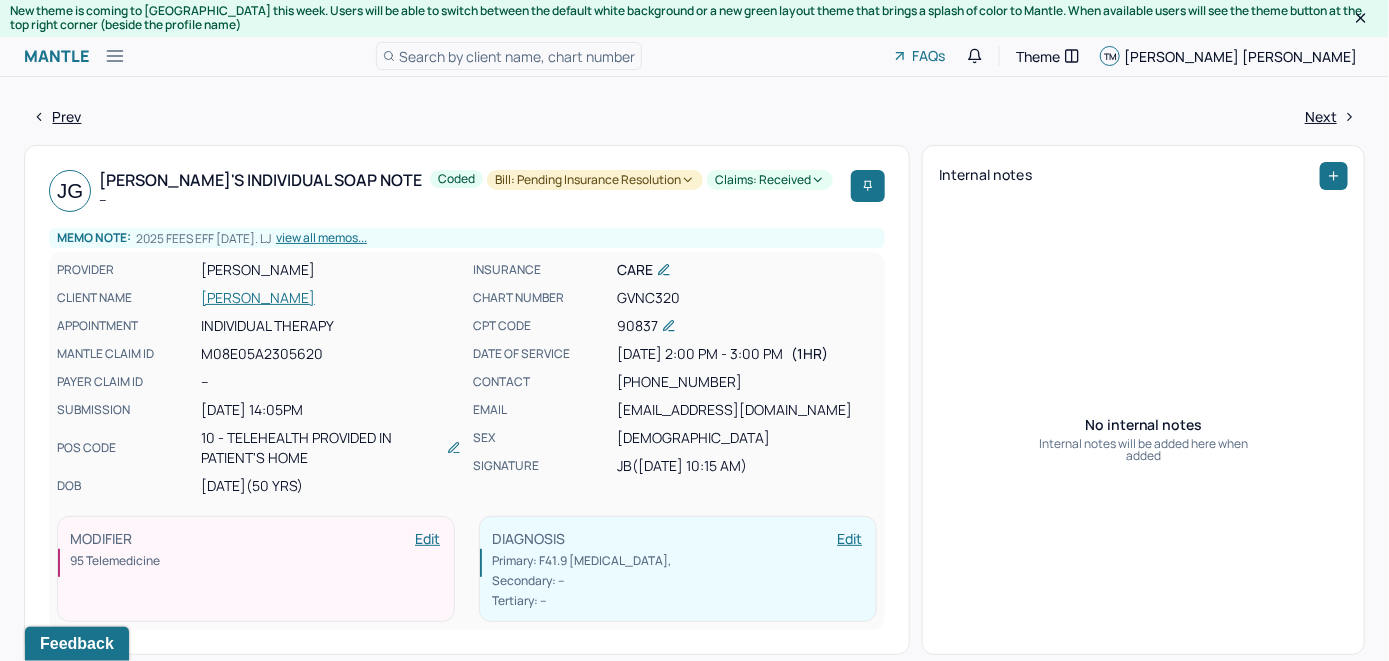click on "Search by client name, chart number" at bounding box center (517, 56) 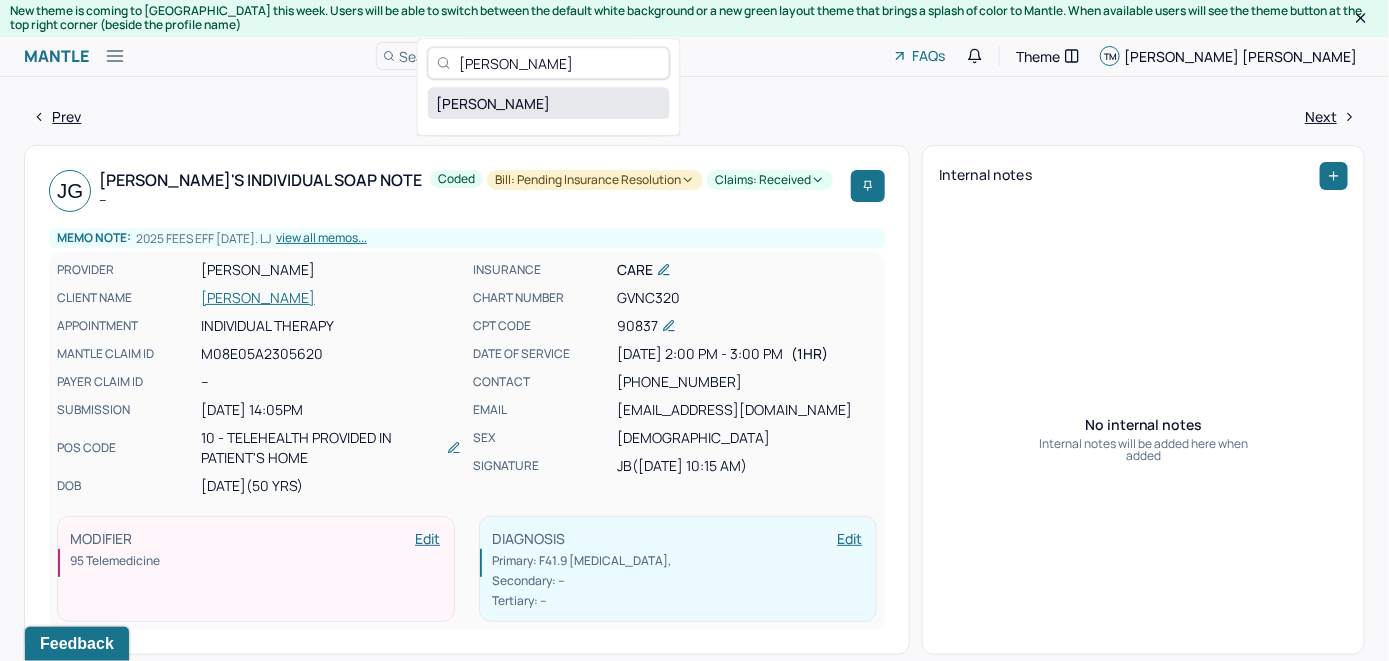 type on "James O'Neill" 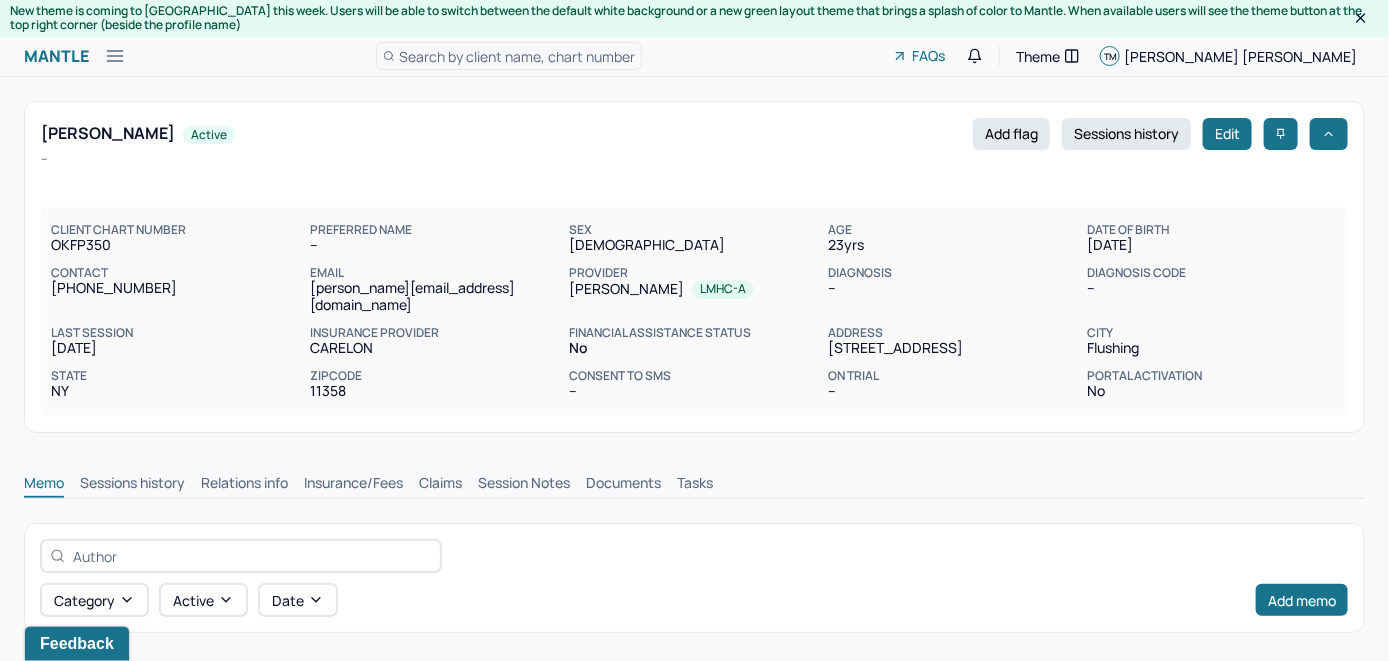 scroll, scrollTop: 0, scrollLeft: 0, axis: both 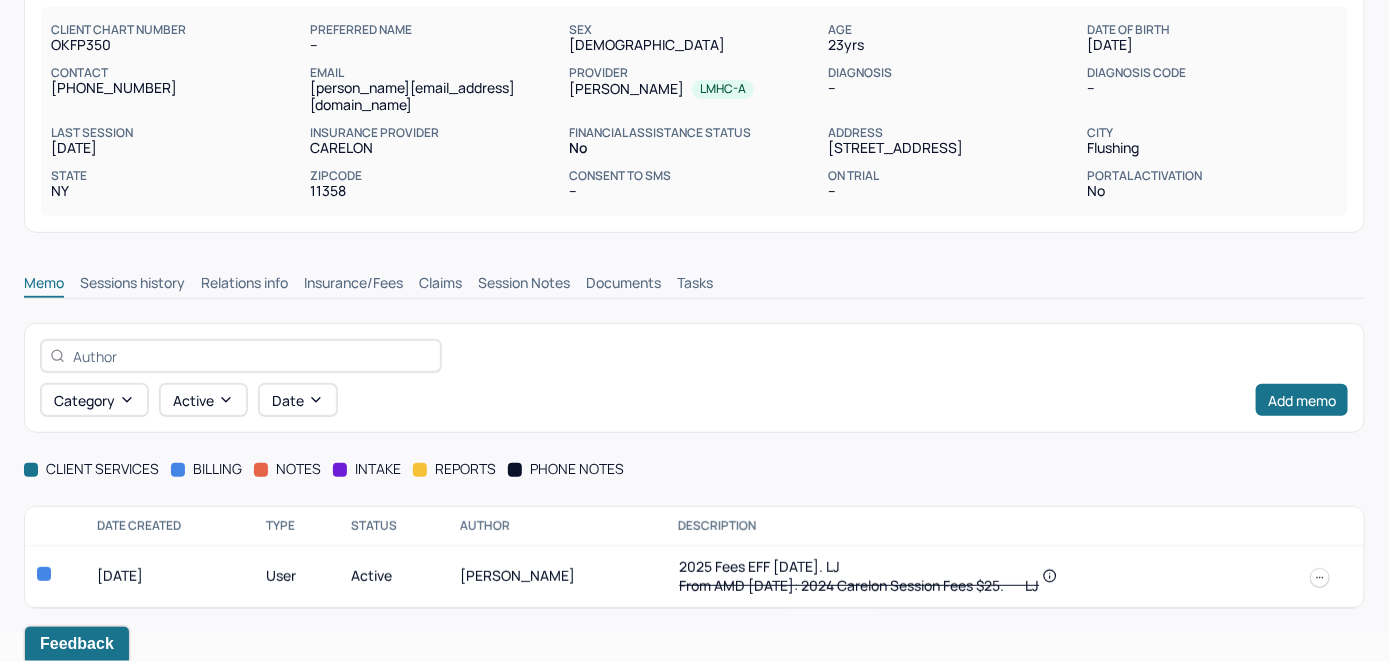 click on "Insurance/Fees" at bounding box center [353, 285] 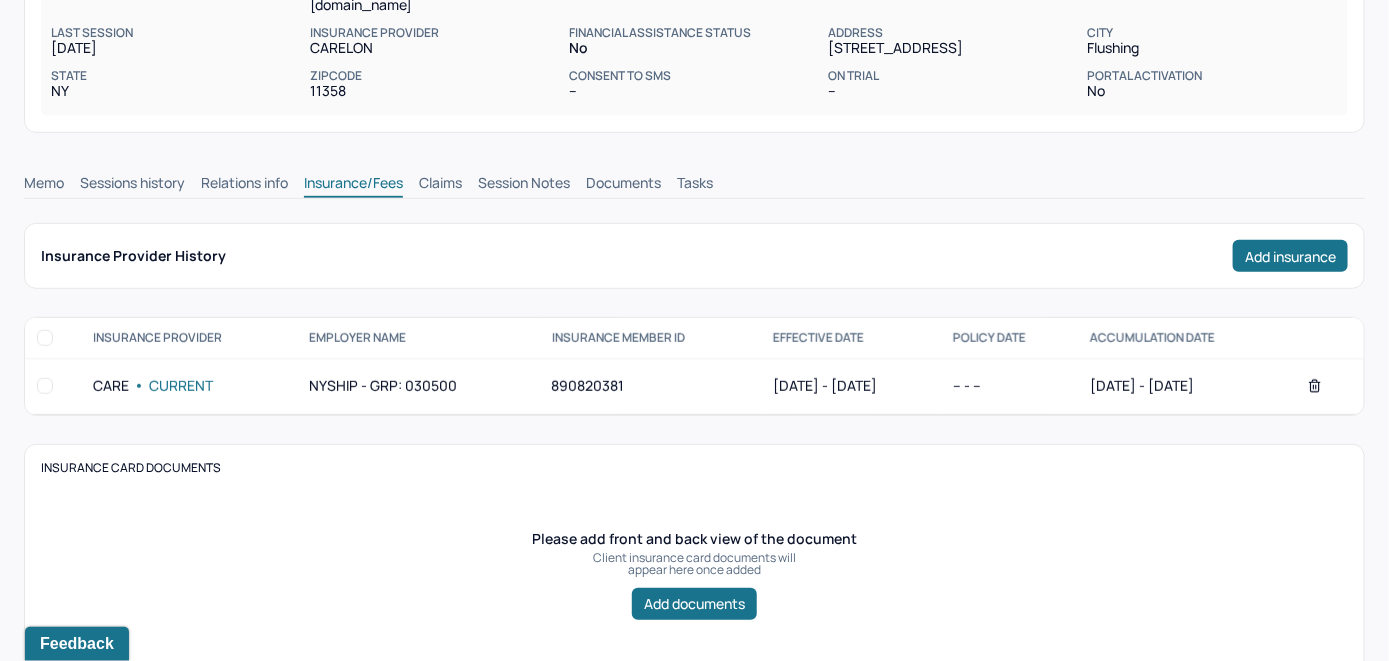 click on "Claims" at bounding box center (440, 185) 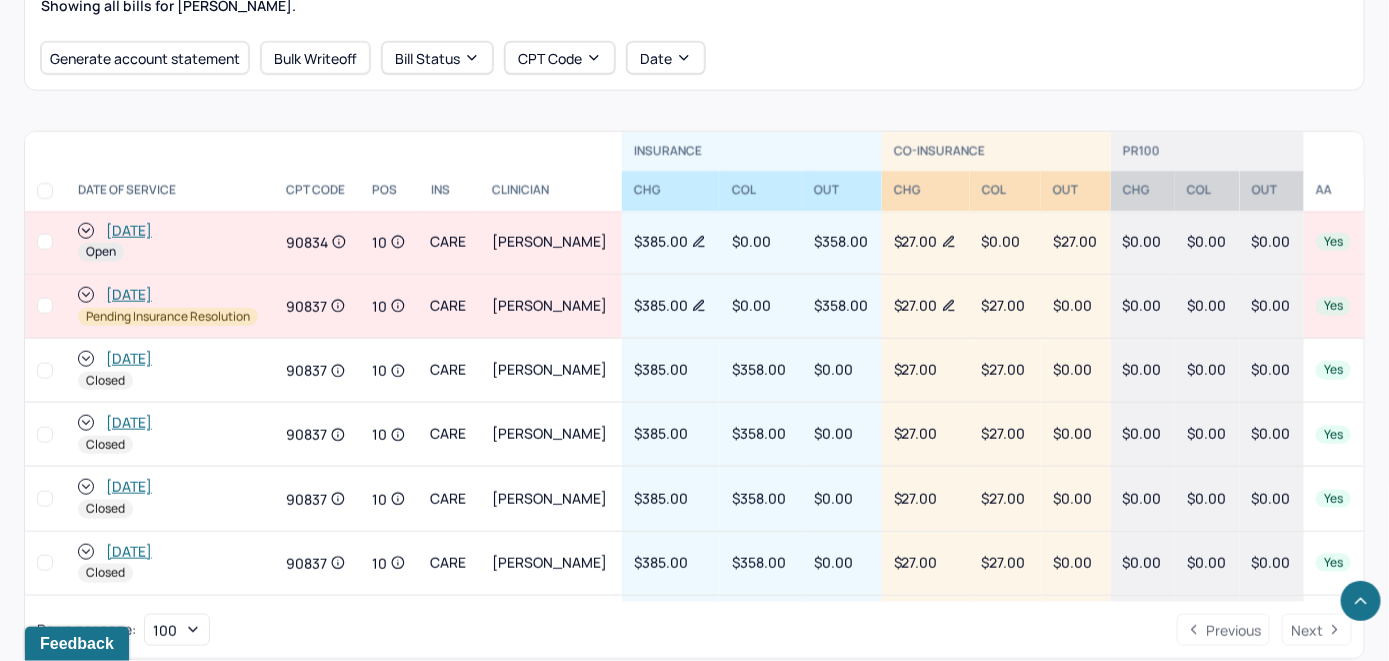 scroll, scrollTop: 792, scrollLeft: 0, axis: vertical 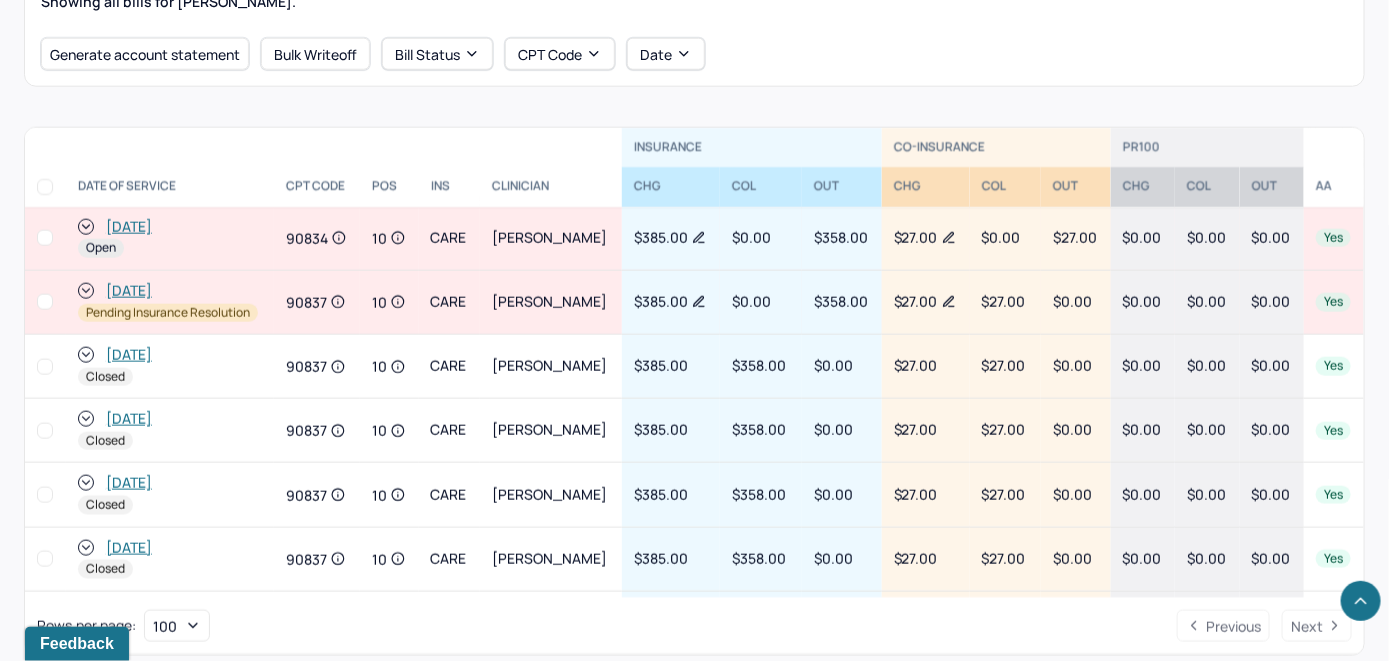 click on "Rows per page : 100 Previous Next" at bounding box center [694, 626] 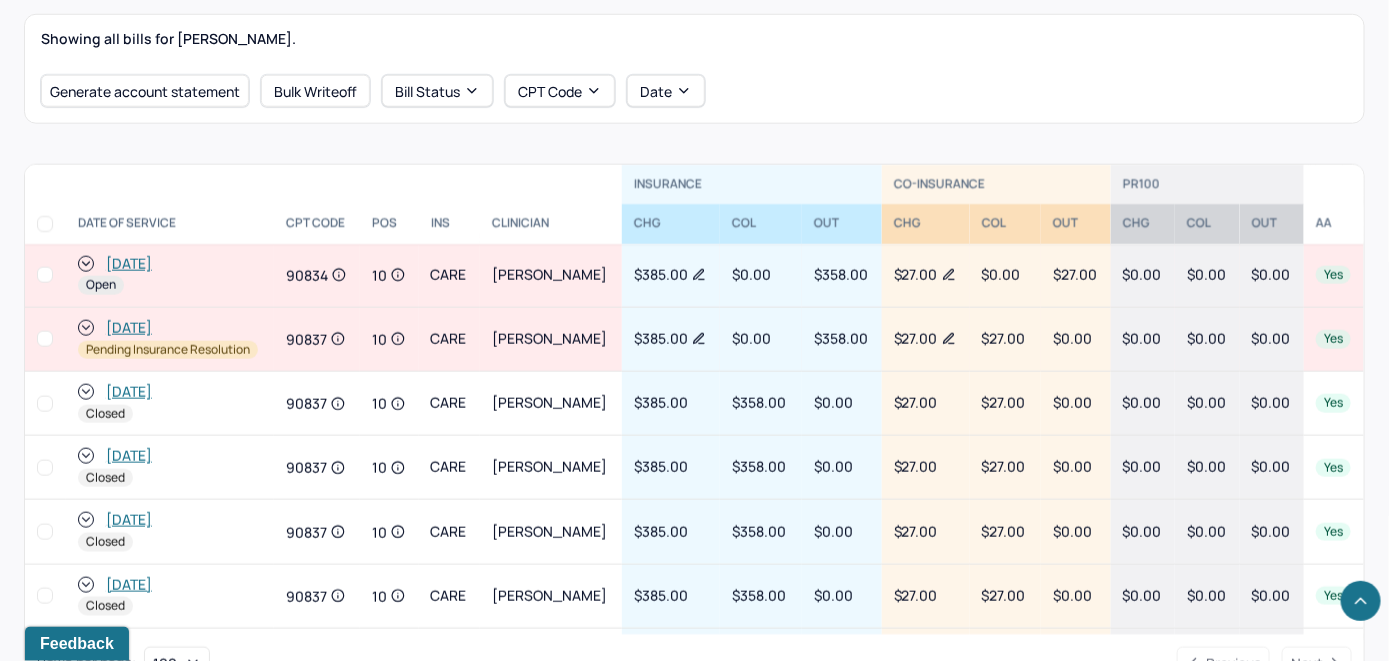 scroll, scrollTop: 721, scrollLeft: 0, axis: vertical 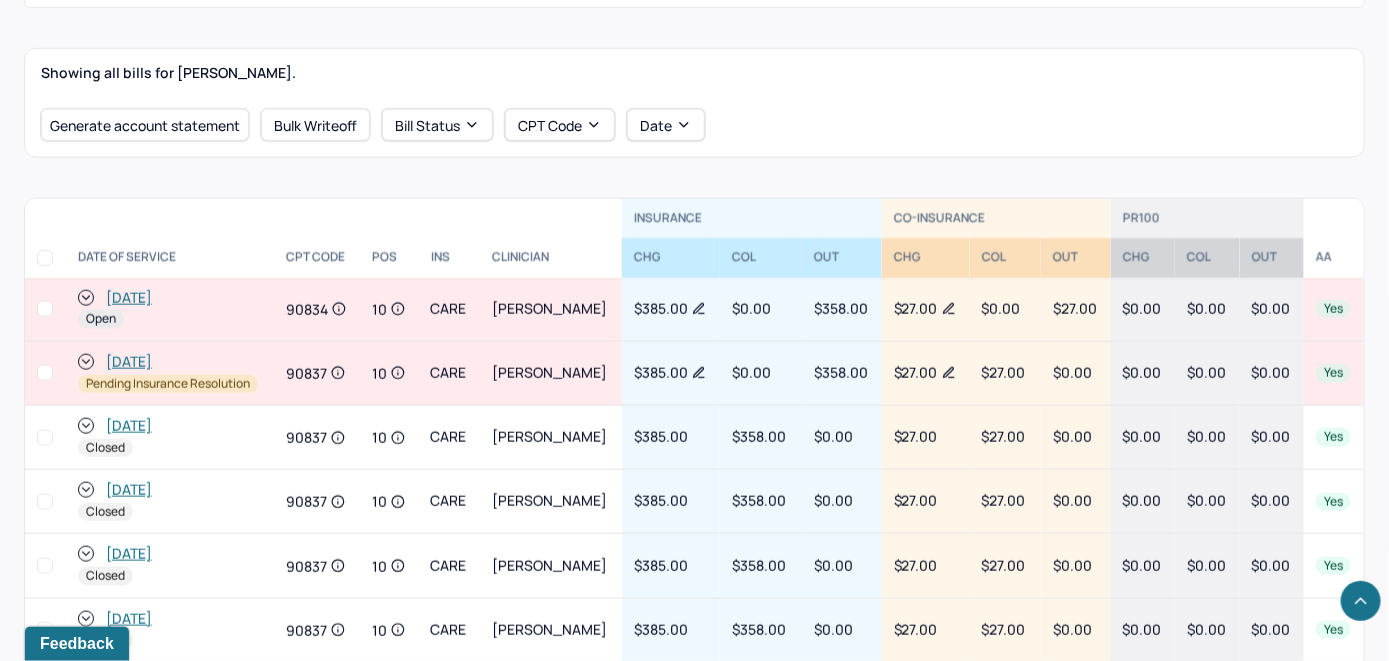 click on "[DATE]" at bounding box center (129, 298) 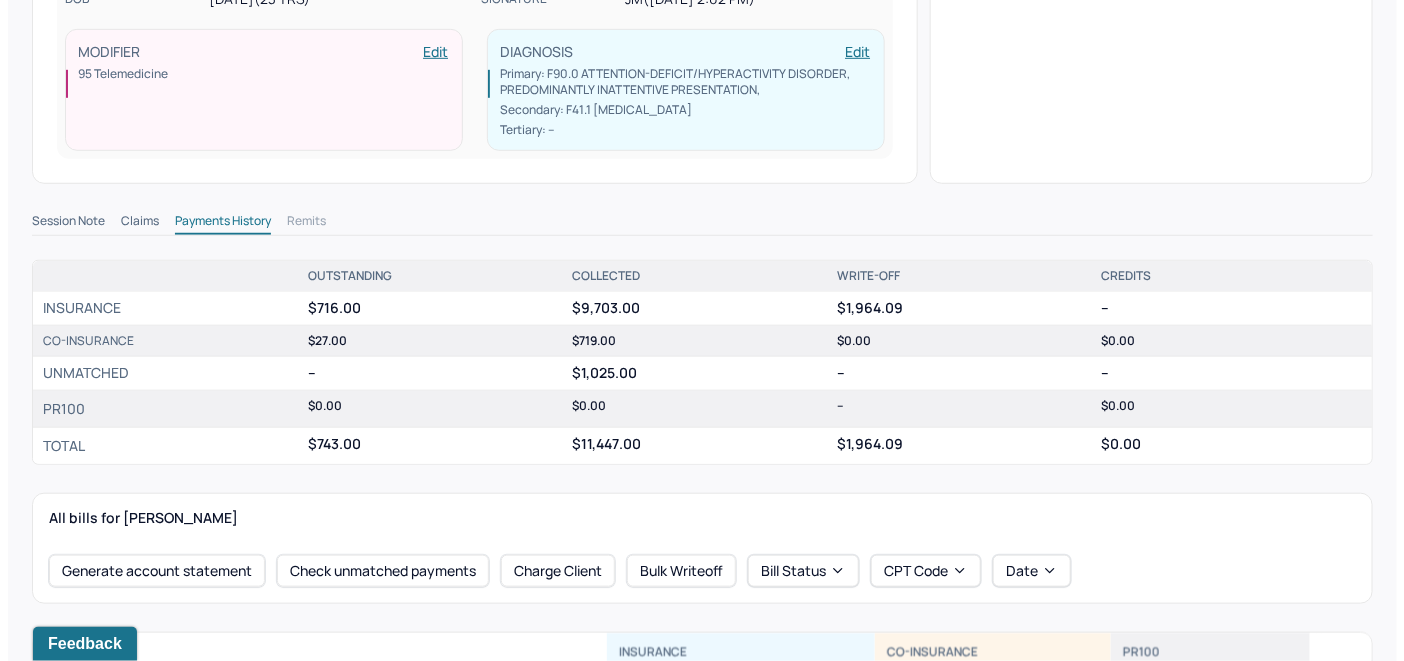 scroll, scrollTop: 600, scrollLeft: 0, axis: vertical 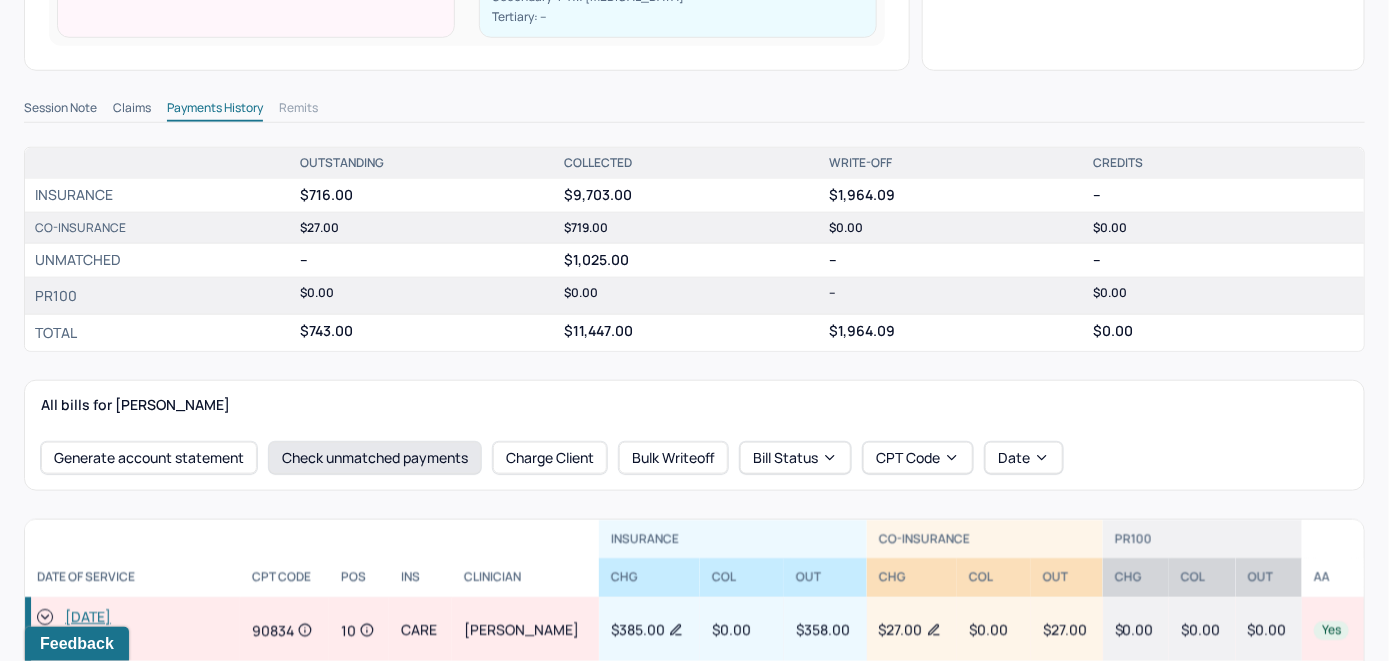 click on "Check unmatched payments" at bounding box center (375, 458) 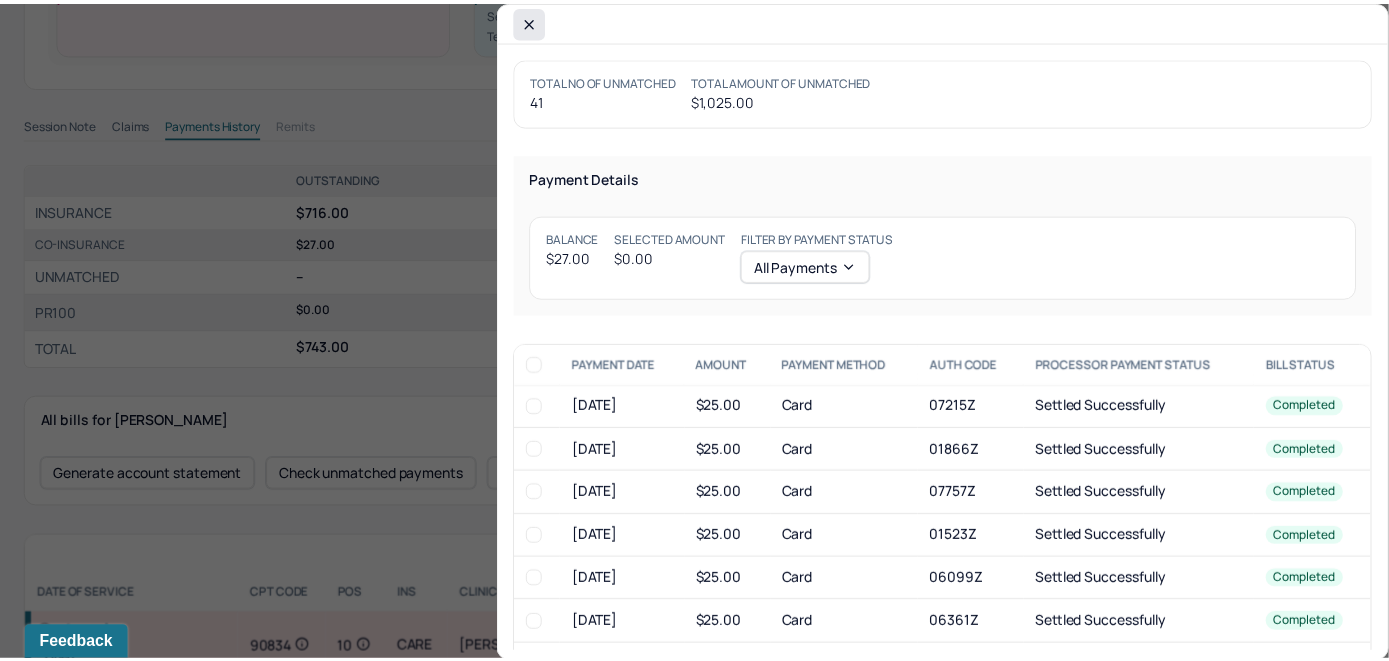scroll, scrollTop: 615, scrollLeft: 0, axis: vertical 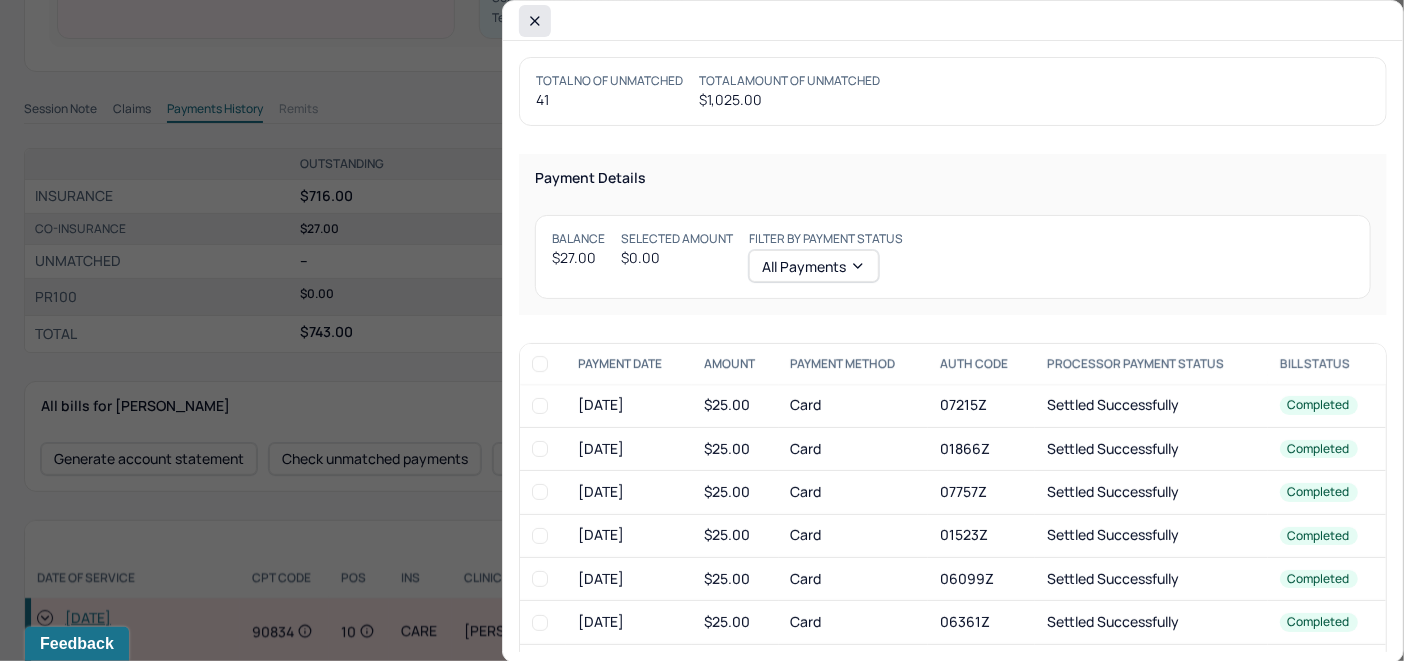 click 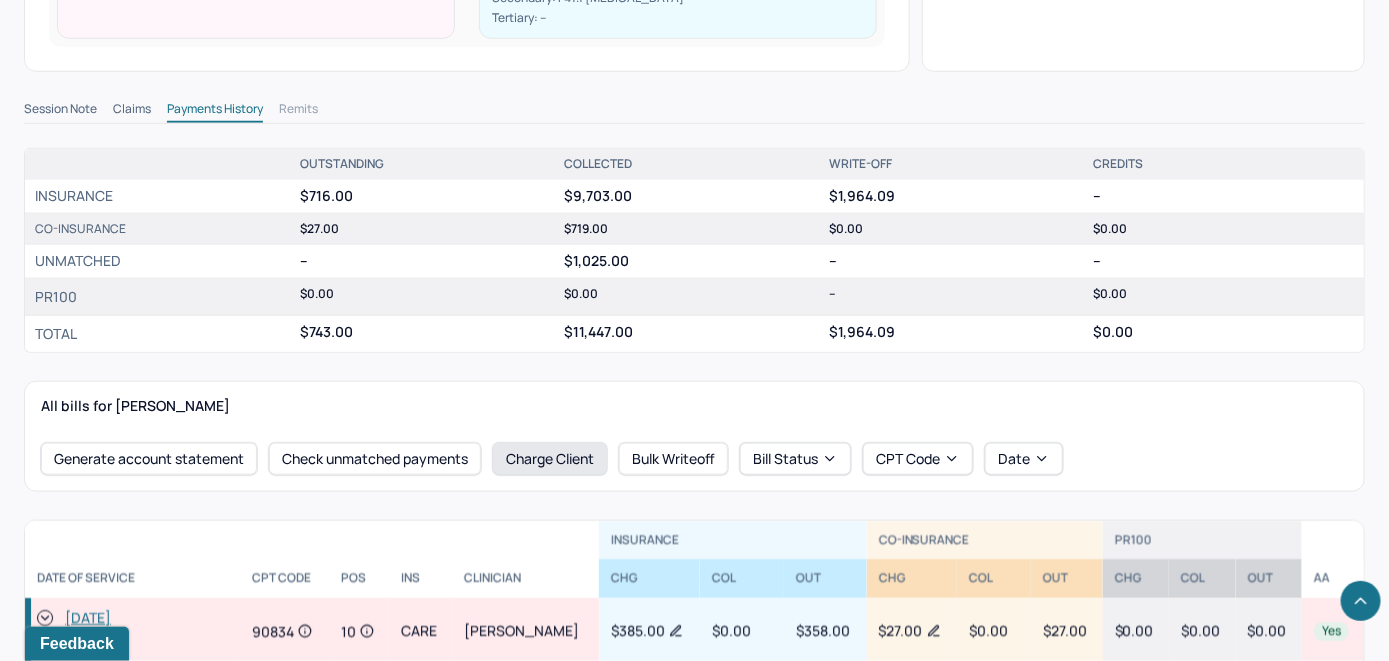 click on "Charge Client" at bounding box center (550, 459) 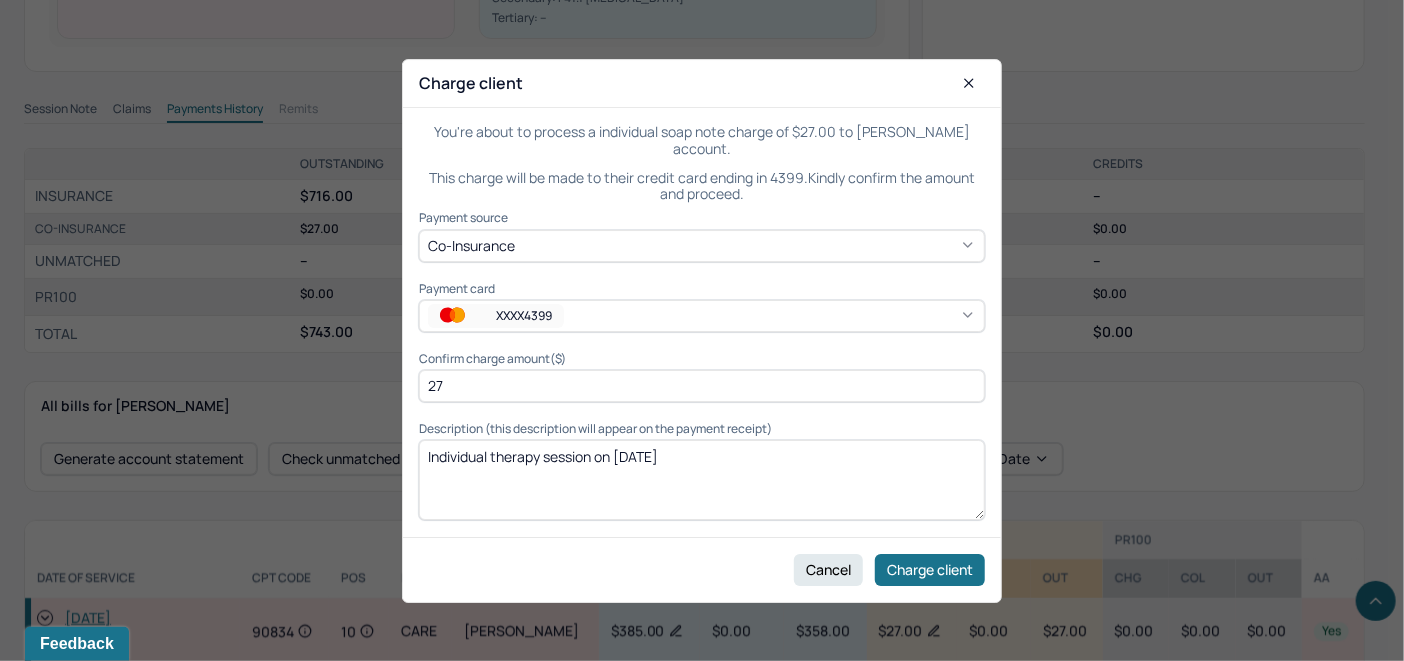 click 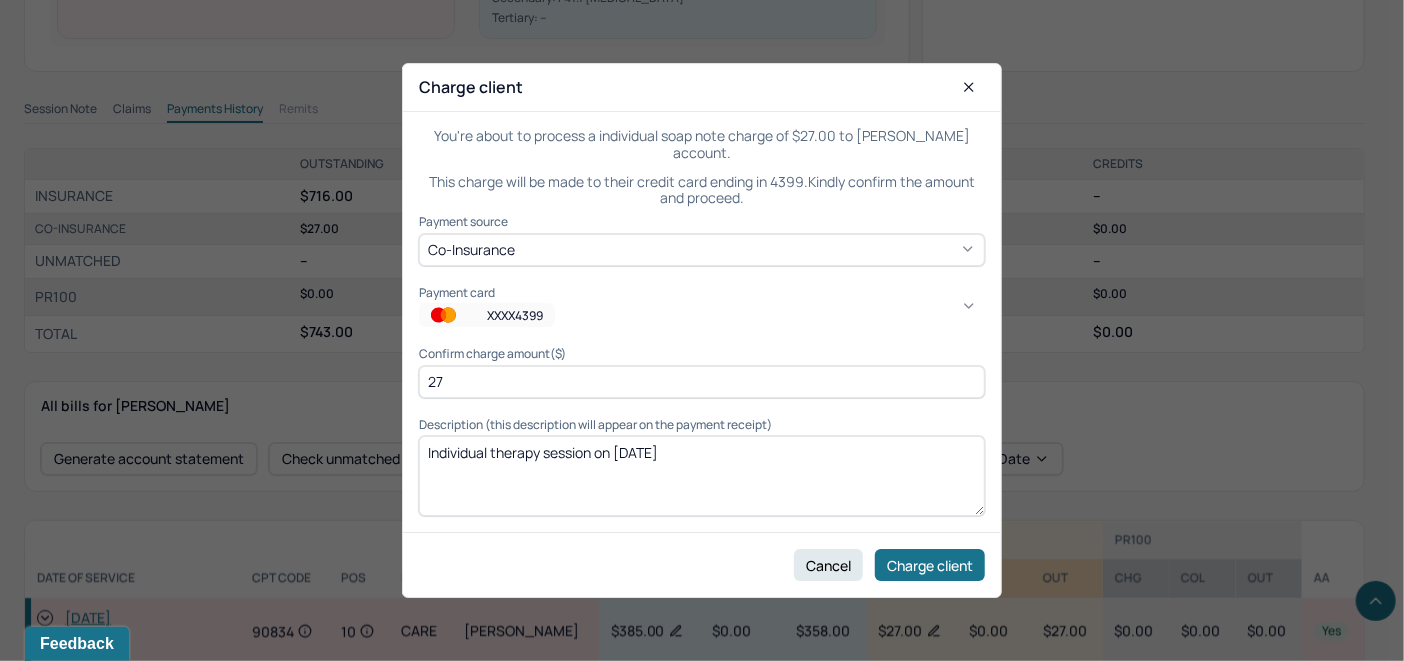 click on "XXXX4399" at bounding box center (694, 1085) 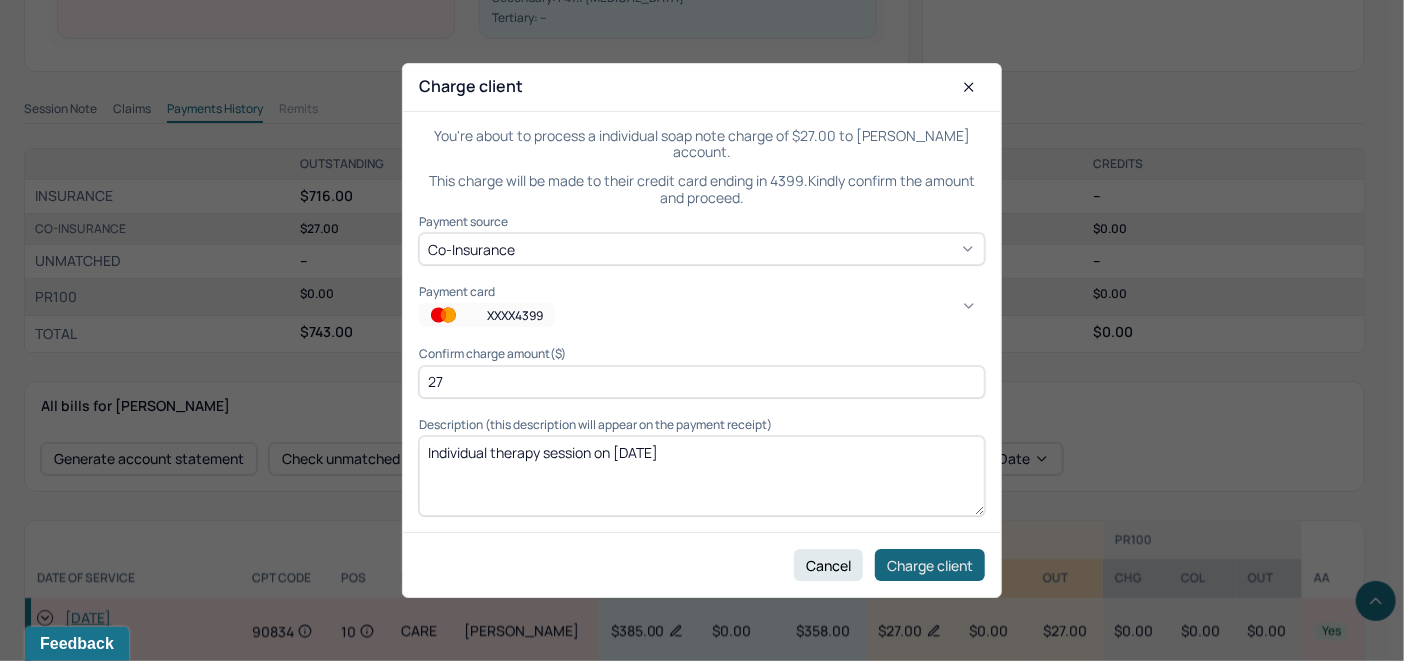 click on "Charge client" at bounding box center (930, 565) 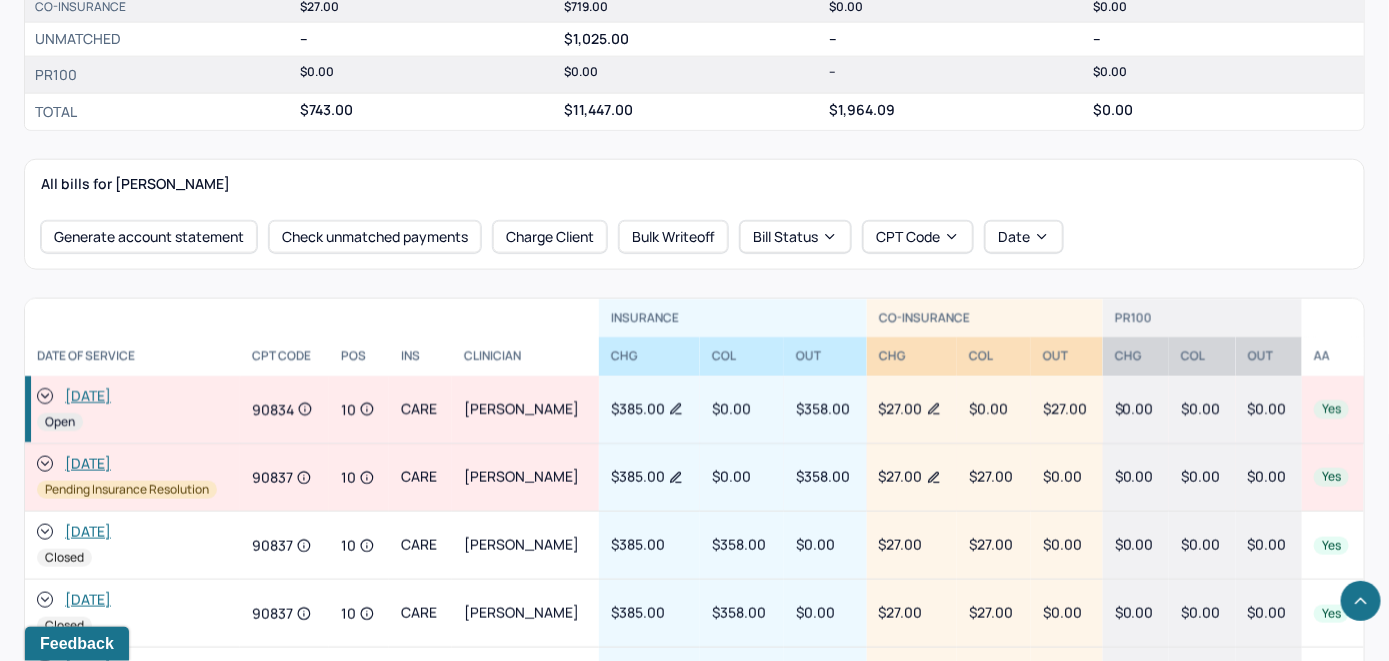 scroll, scrollTop: 915, scrollLeft: 0, axis: vertical 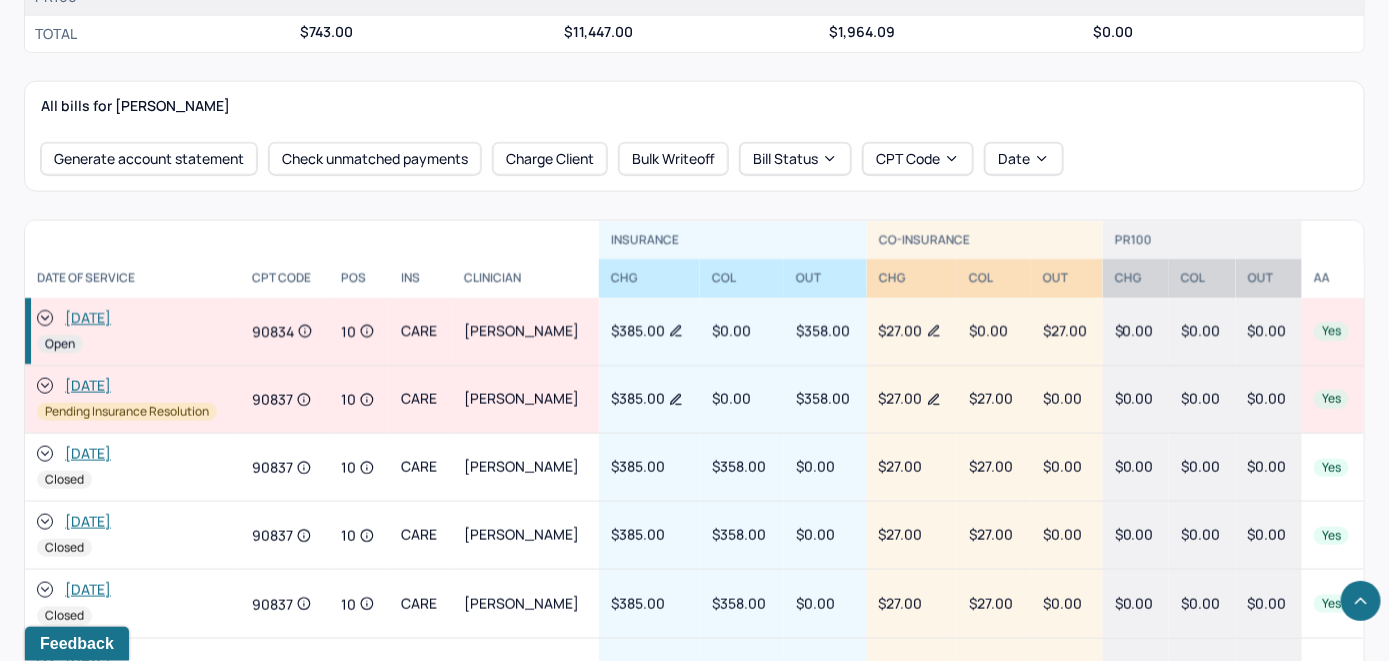 click 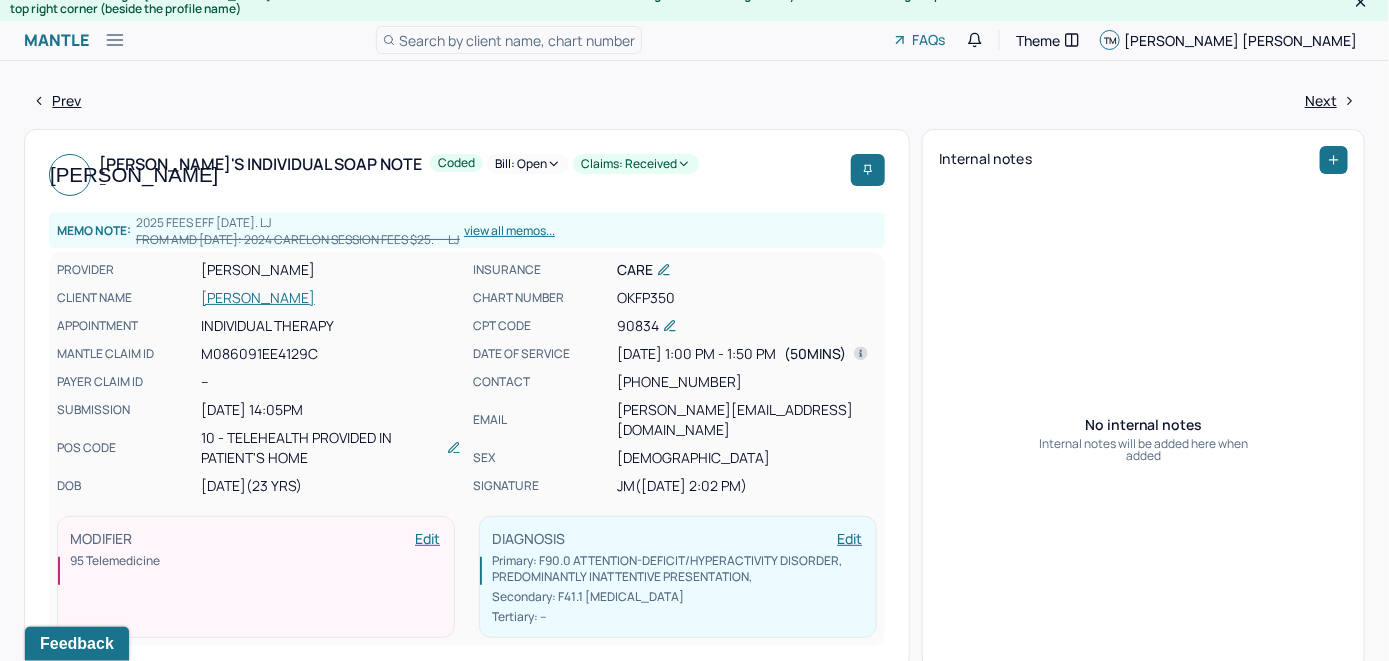 scroll, scrollTop: 15, scrollLeft: 0, axis: vertical 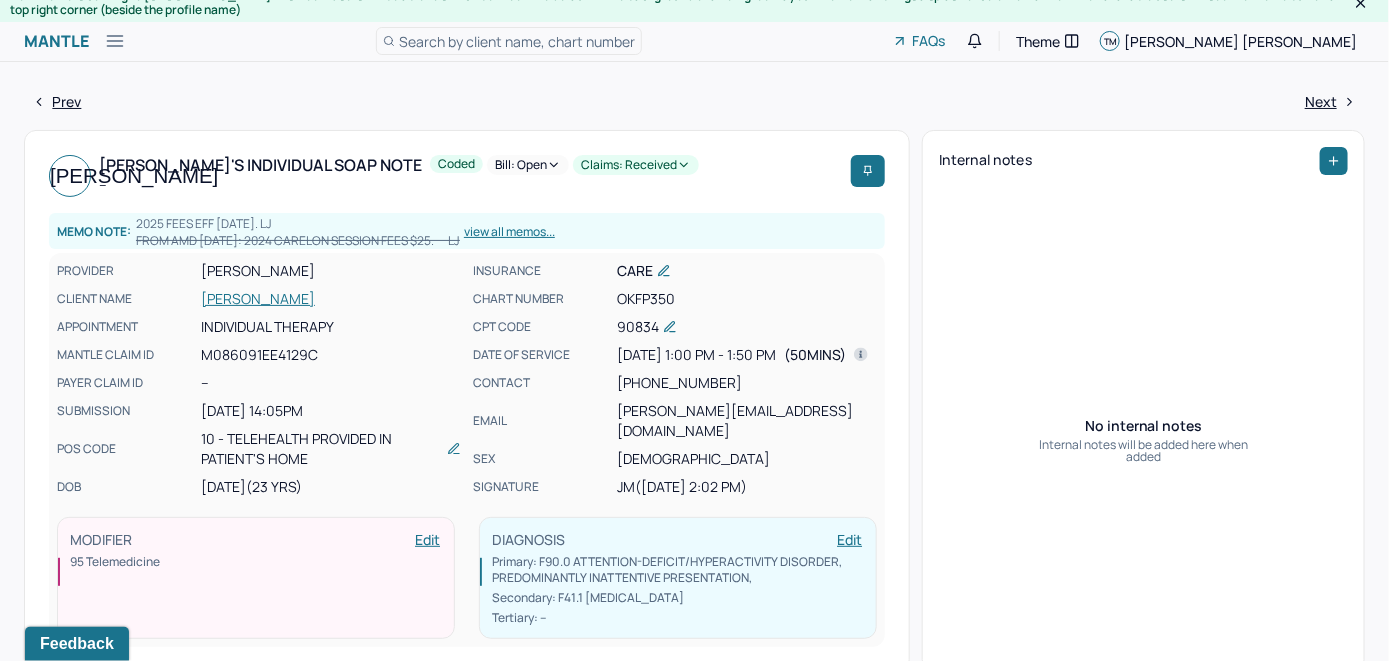 click on "Bill: Open" at bounding box center [528, 165] 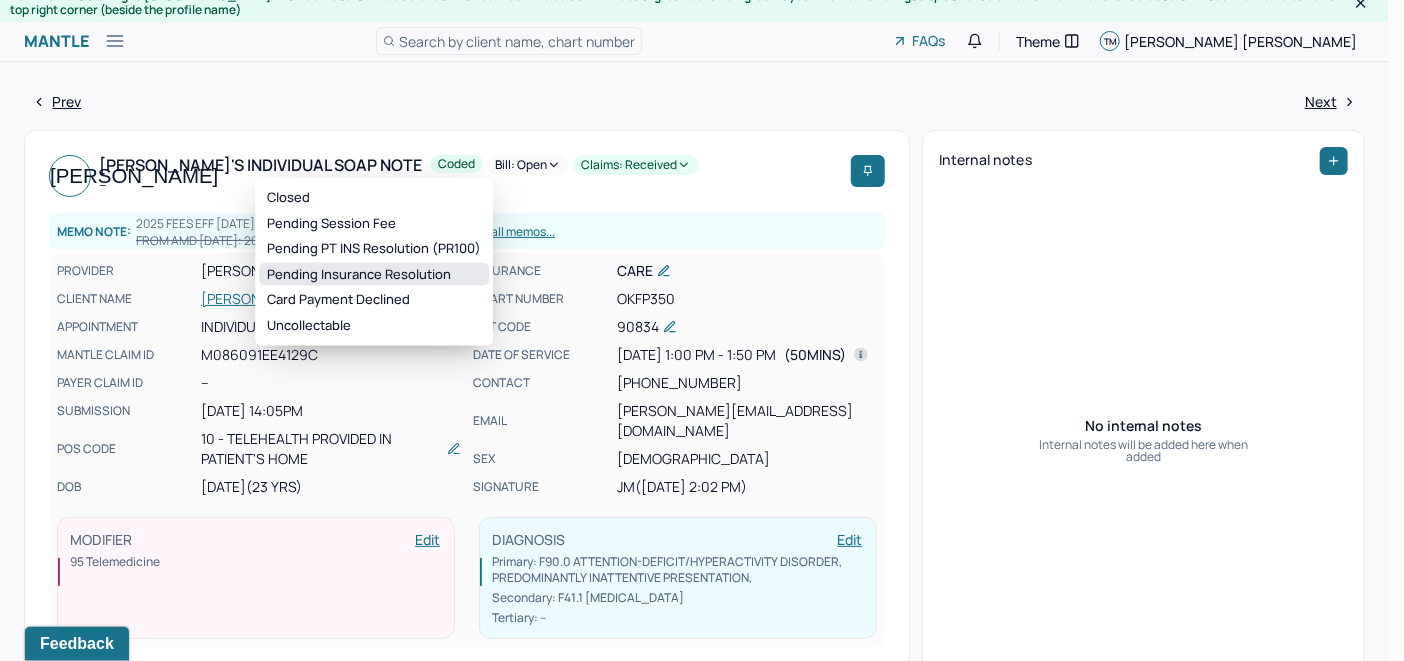 click on "Pending Insurance Resolution" at bounding box center (374, 274) 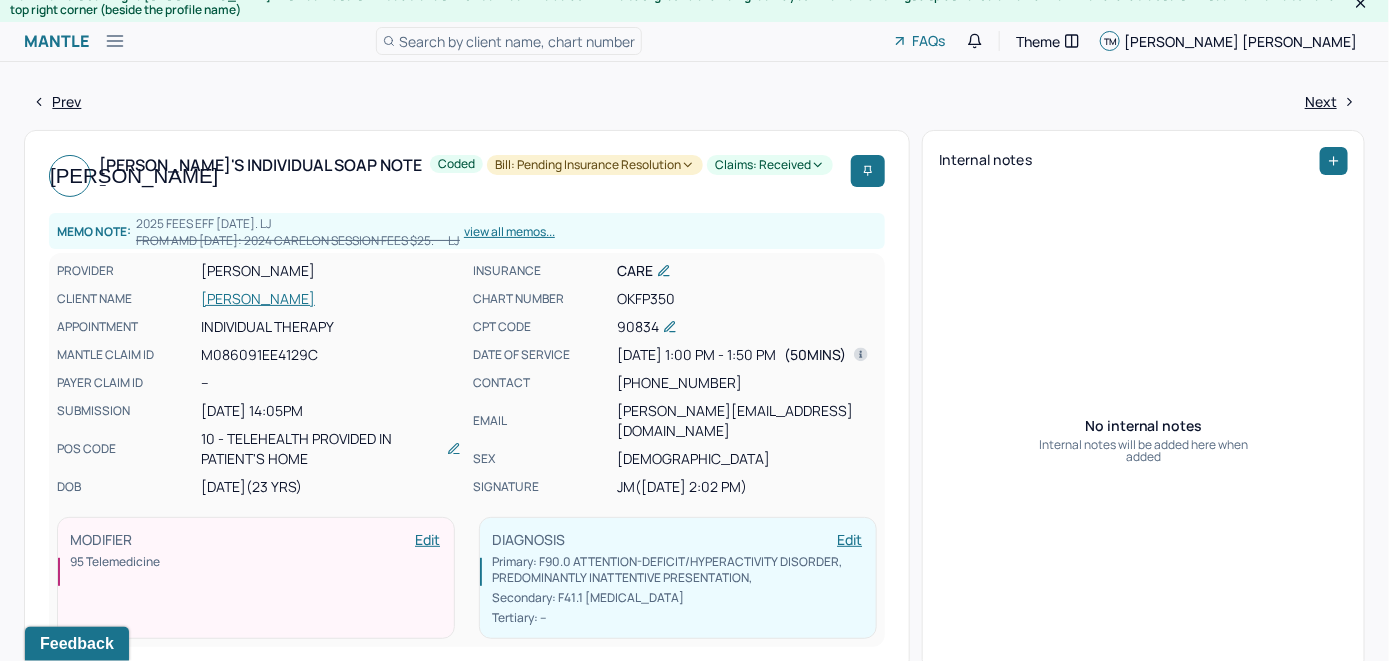 click on "Search by client name, chart number" at bounding box center [517, 41] 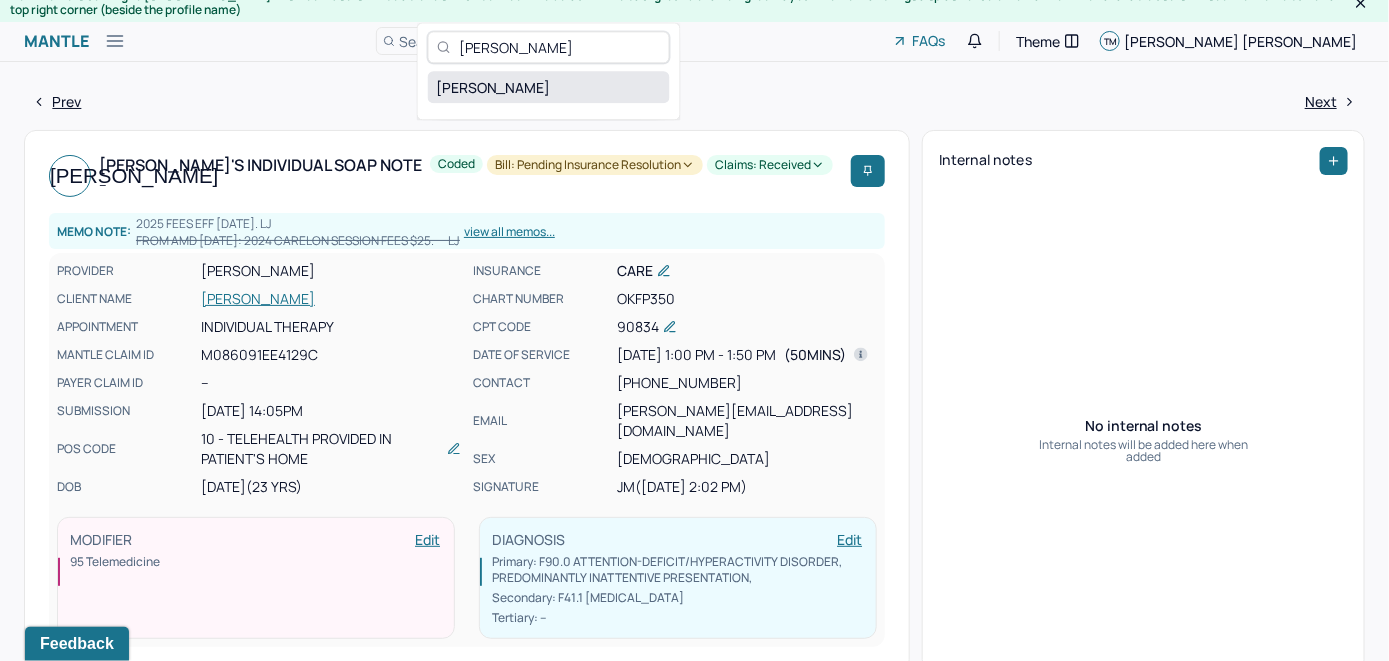 type on "Jasmin Grewal" 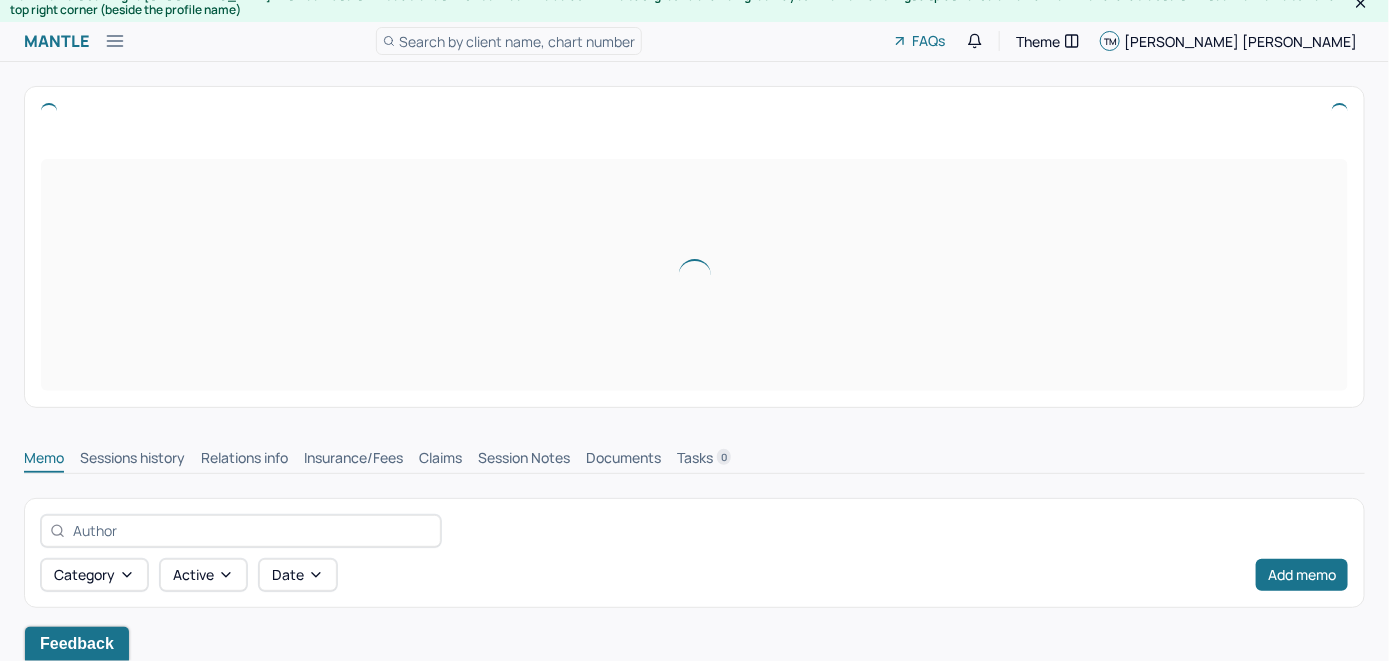 scroll, scrollTop: 0, scrollLeft: 0, axis: both 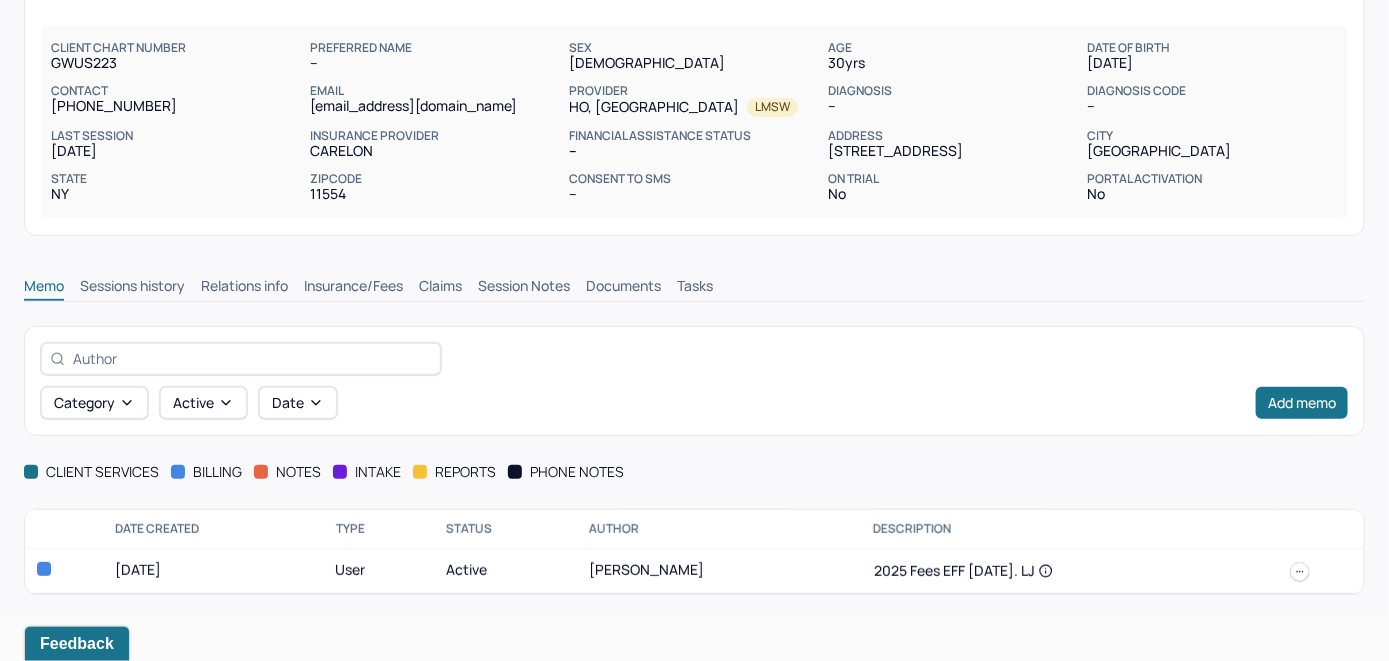 click on "Insurance/Fees" at bounding box center (353, 288) 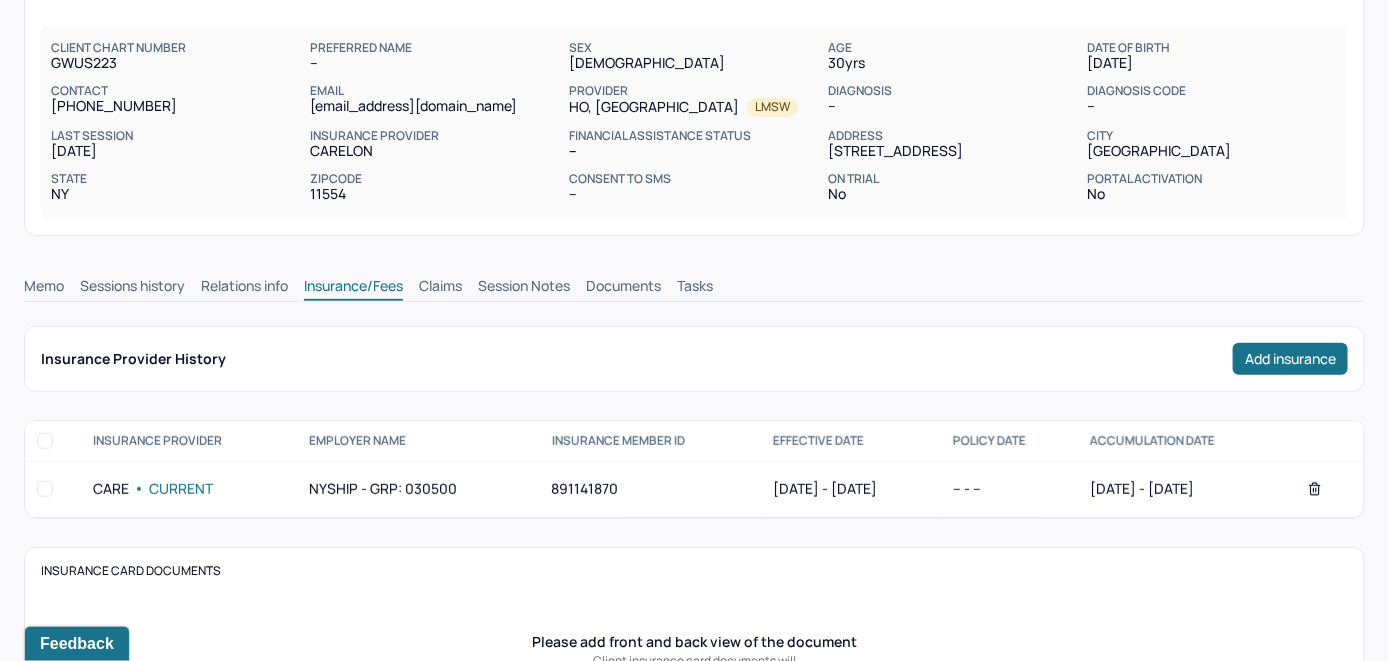 click on "Claims" at bounding box center [440, 288] 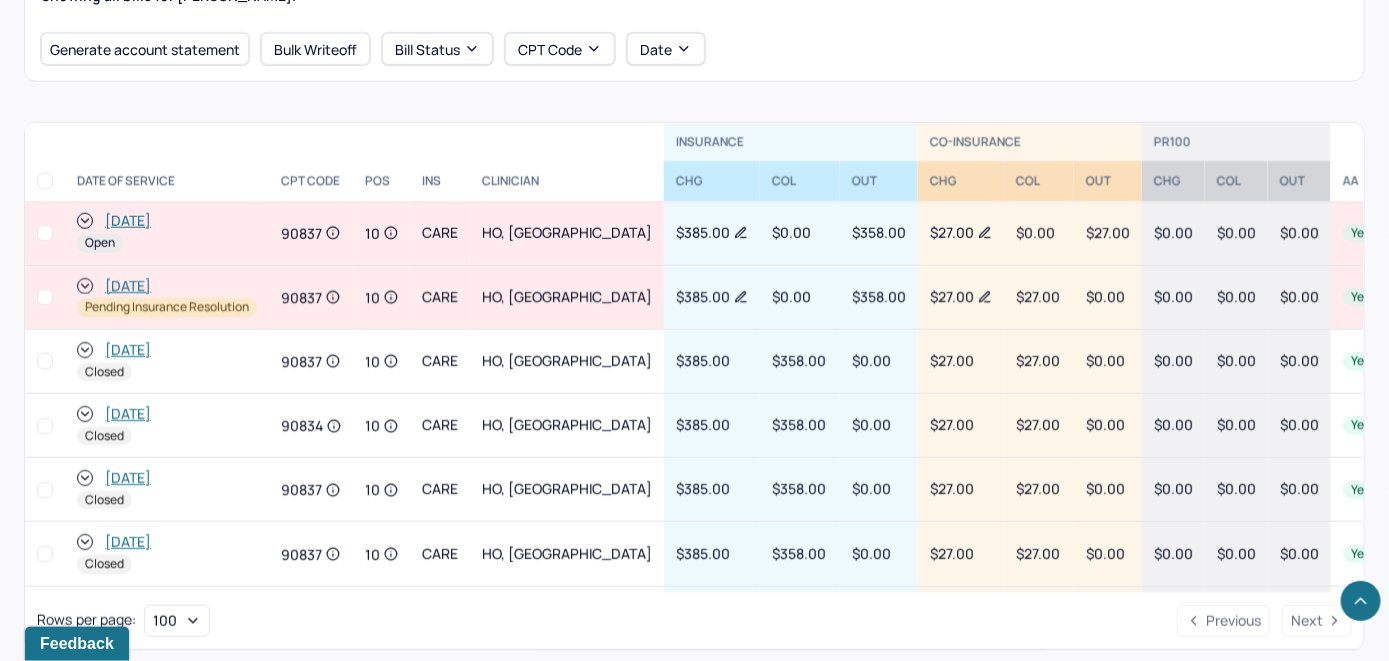 scroll, scrollTop: 786, scrollLeft: 0, axis: vertical 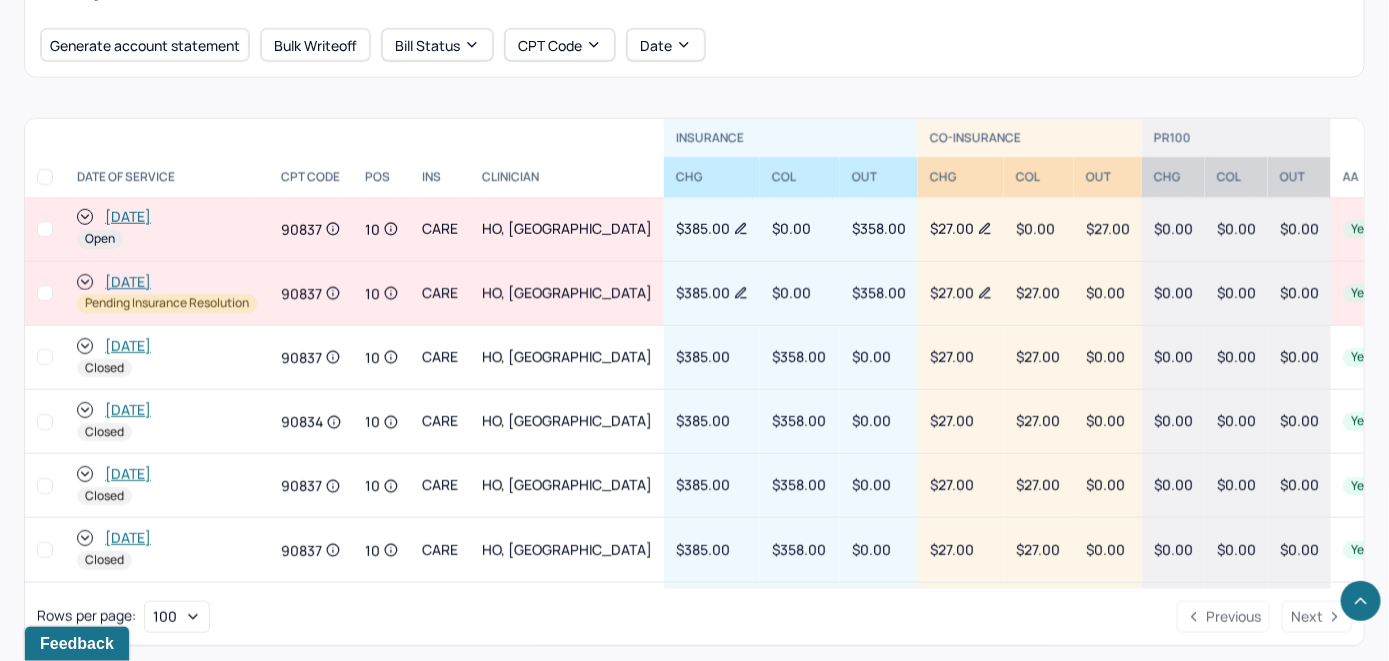 click on "[DATE]" at bounding box center (128, 217) 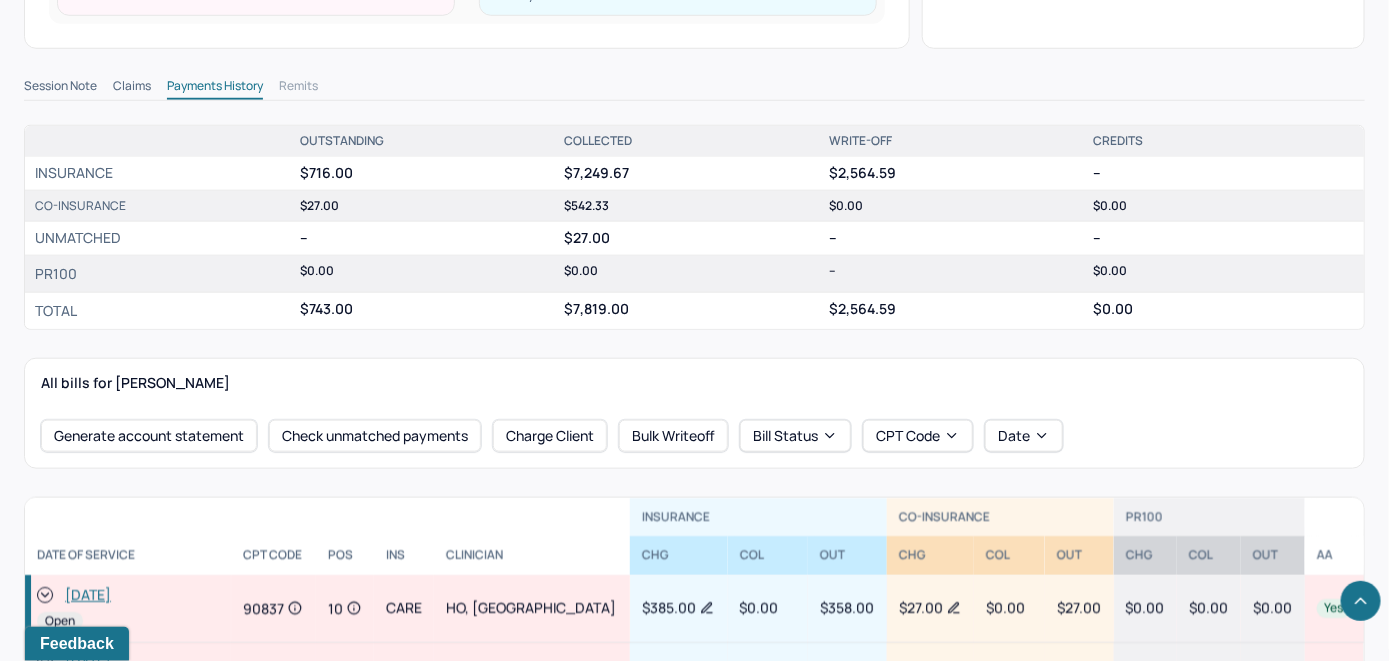 scroll, scrollTop: 800, scrollLeft: 0, axis: vertical 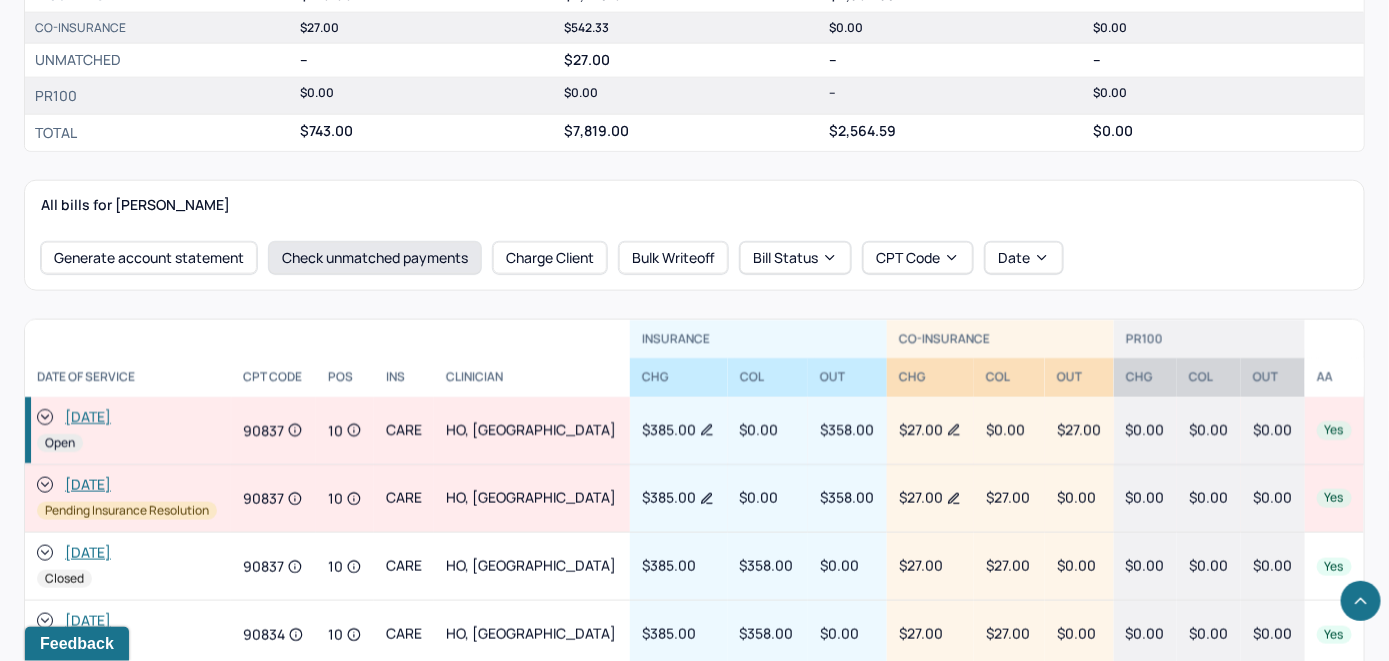 click on "Check unmatched payments" at bounding box center (375, 258) 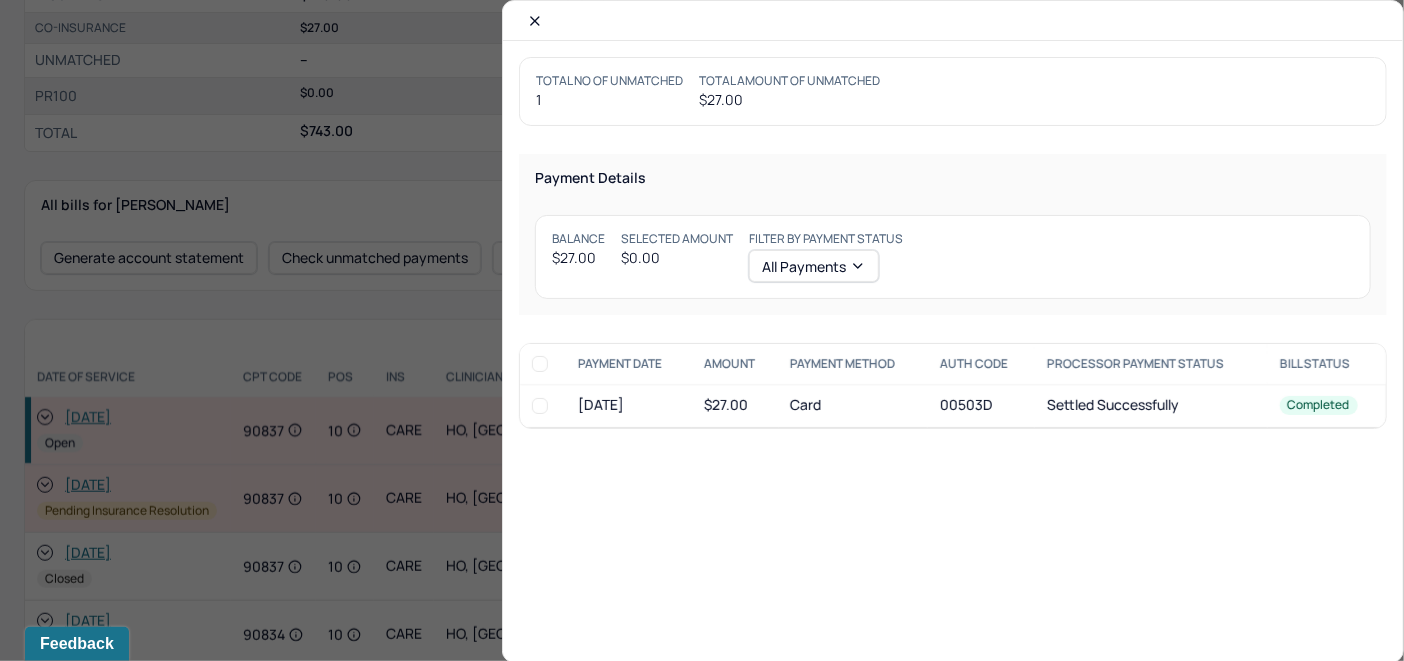 click at bounding box center [540, 406] 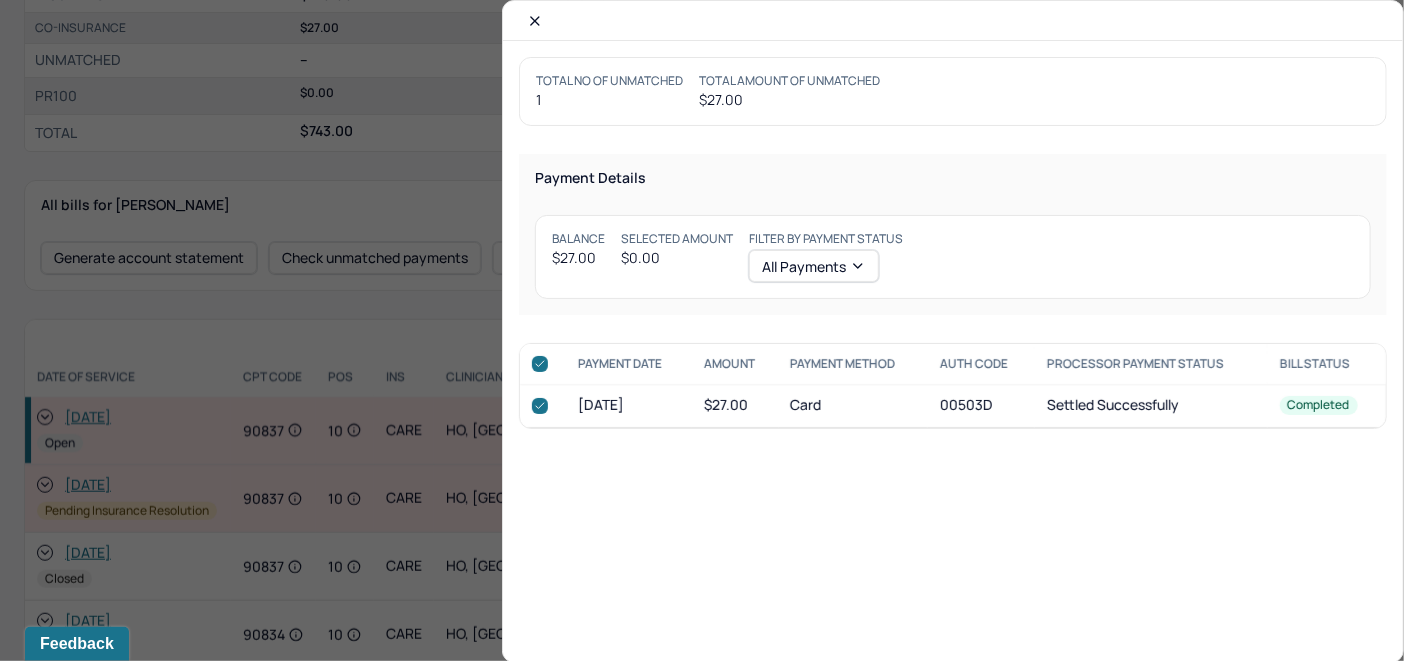 checkbox on "true" 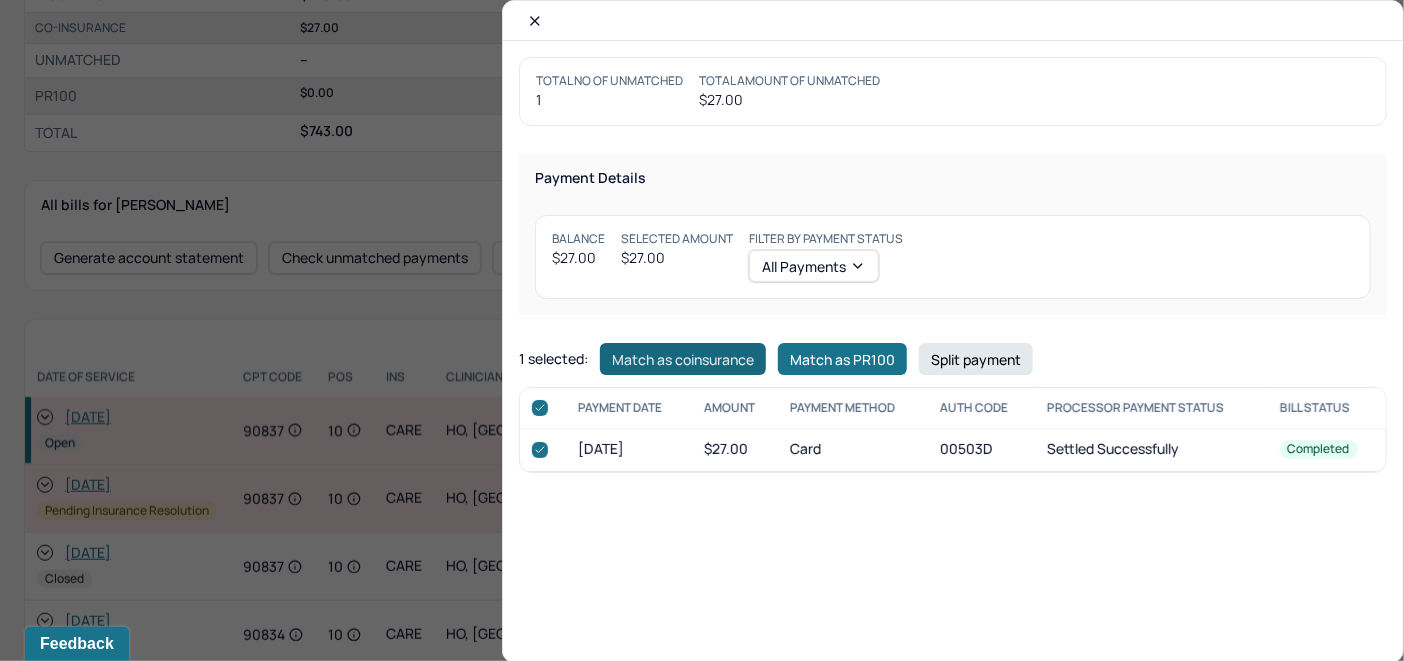 click on "Match as coinsurance" at bounding box center [683, 359] 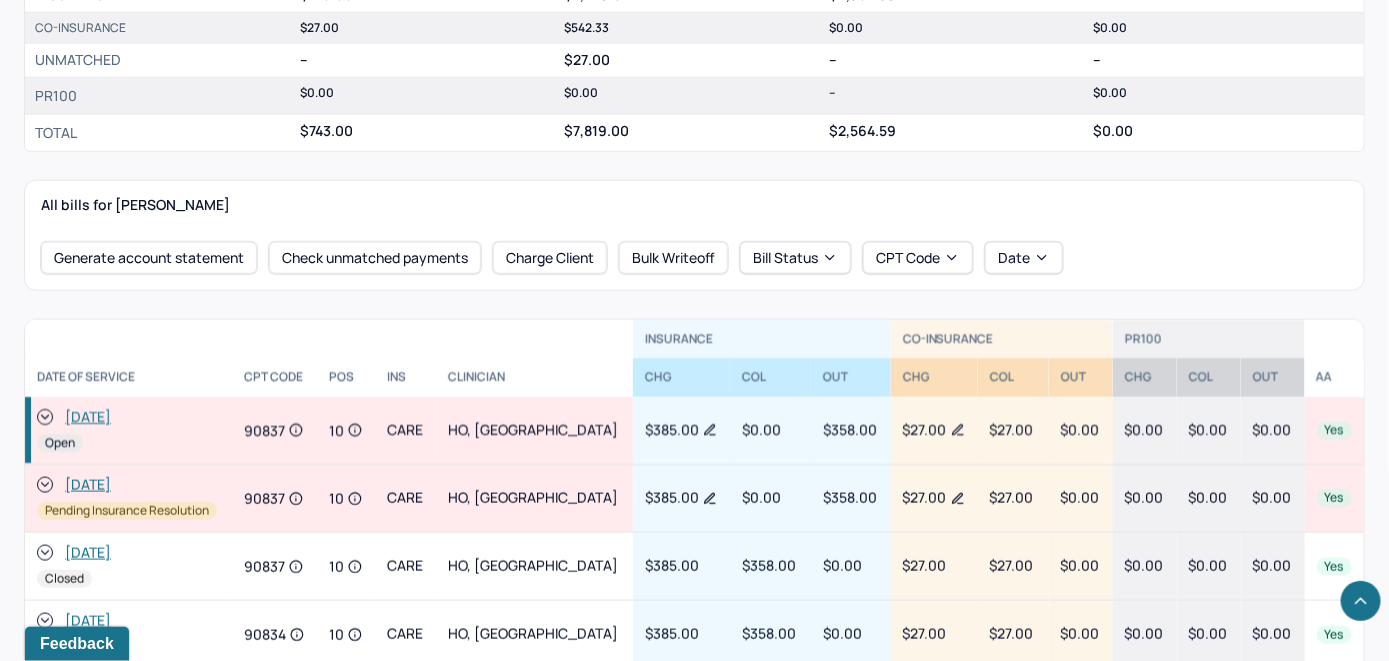 click 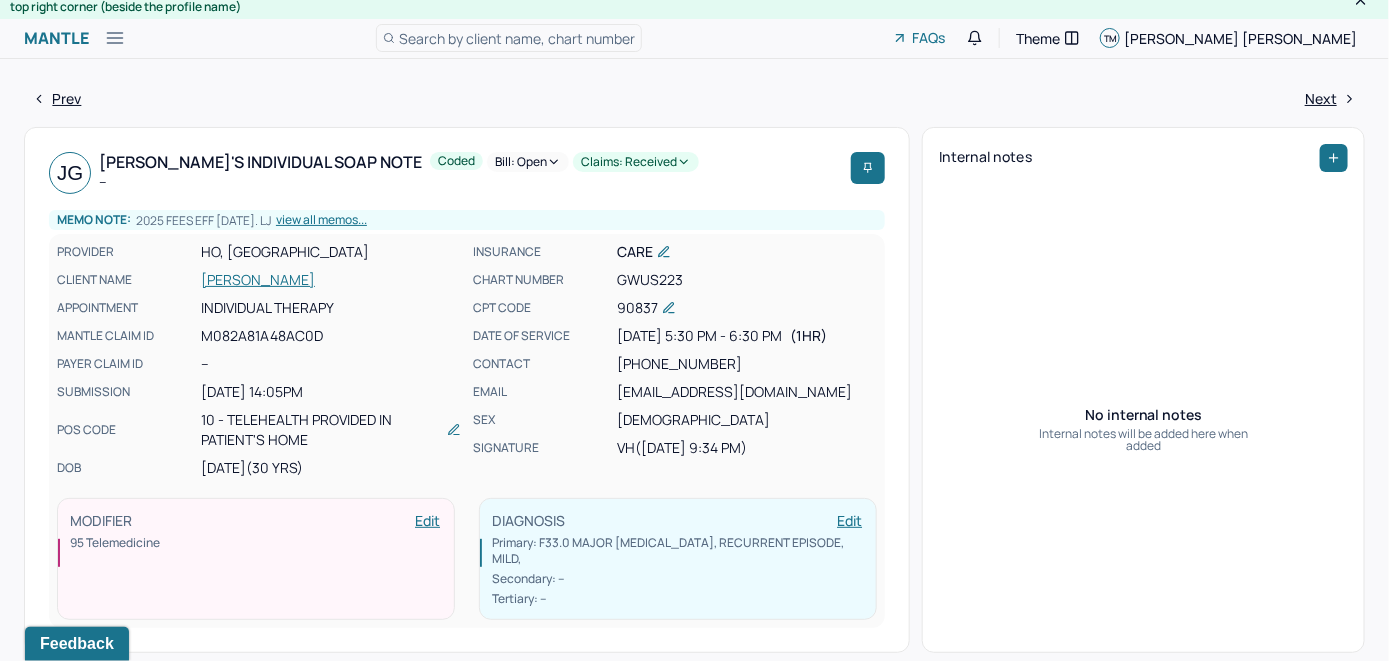 scroll, scrollTop: 0, scrollLeft: 0, axis: both 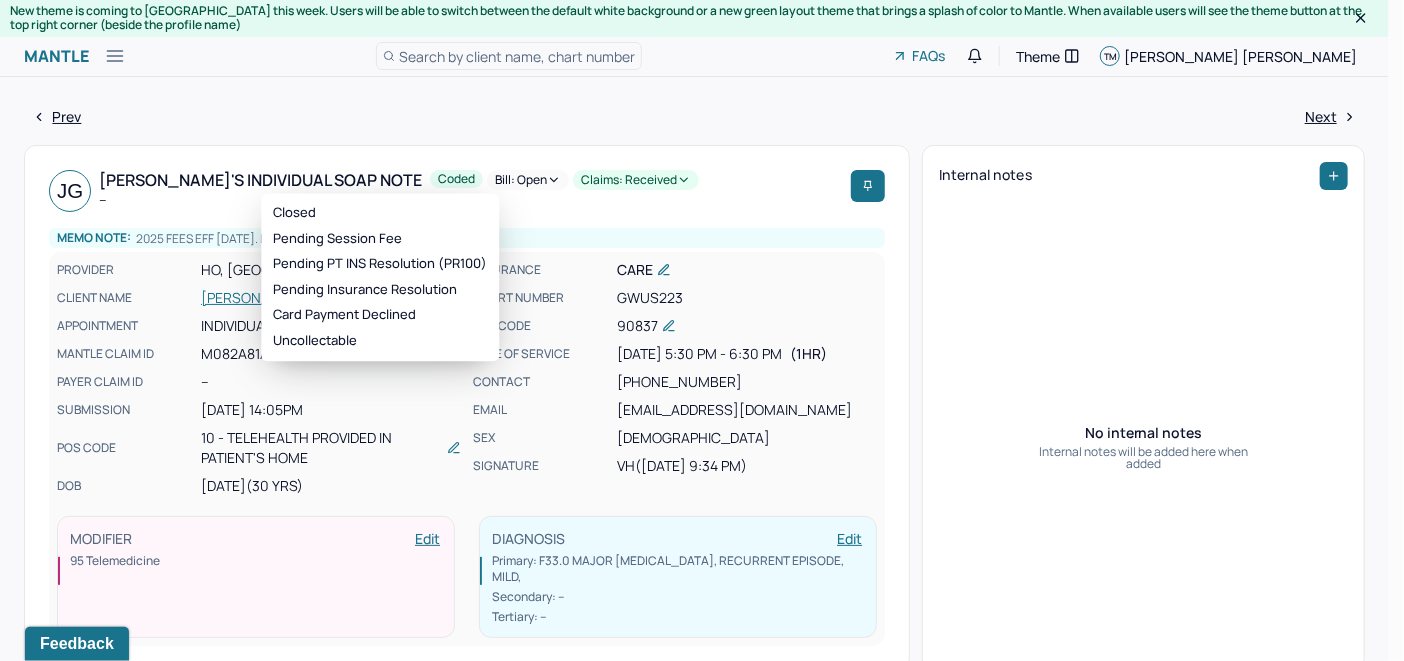 click on "Bill: Open" at bounding box center [528, 180] 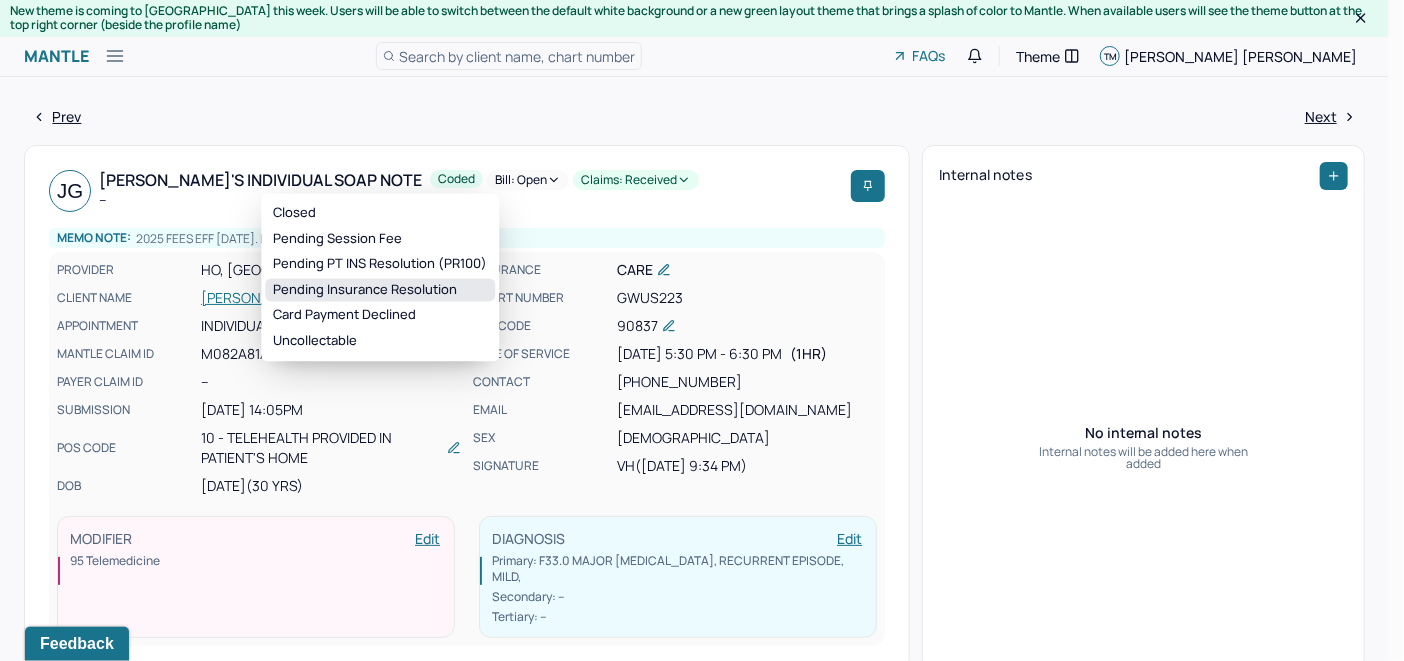 click on "Pending Insurance Resolution" at bounding box center (380, 290) 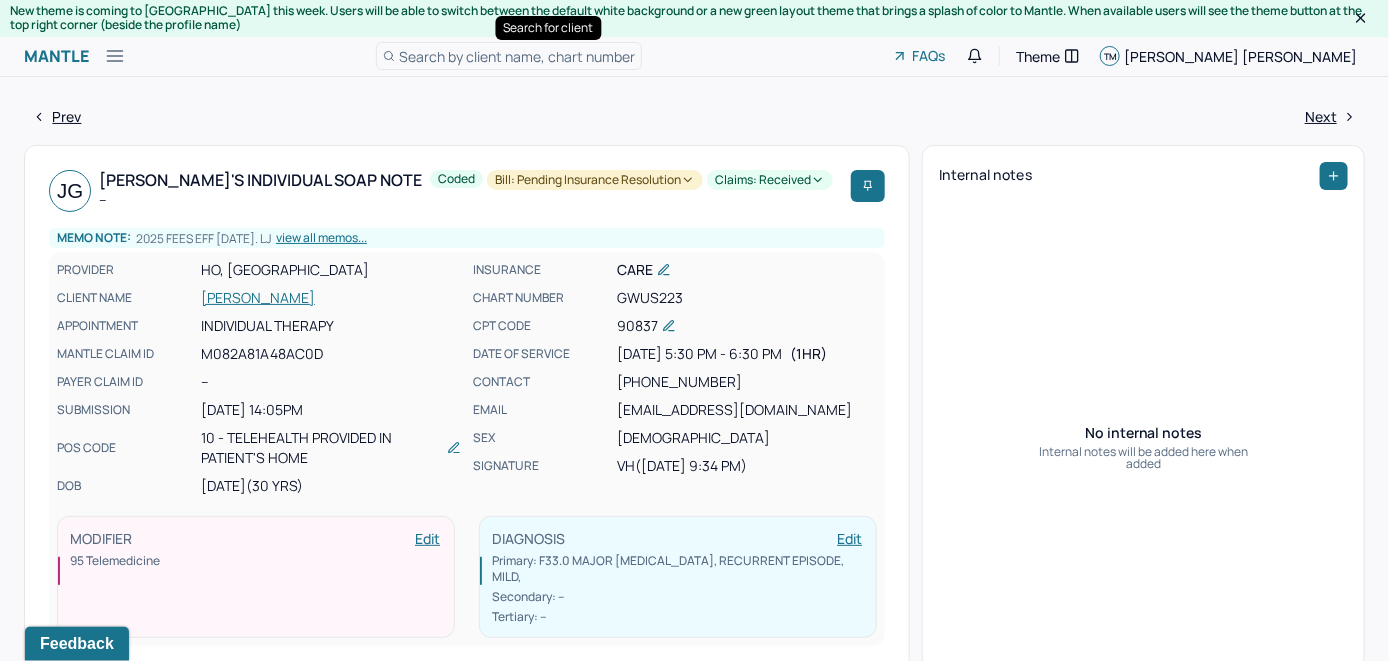 click on "Search by client name, chart number" at bounding box center [517, 56] 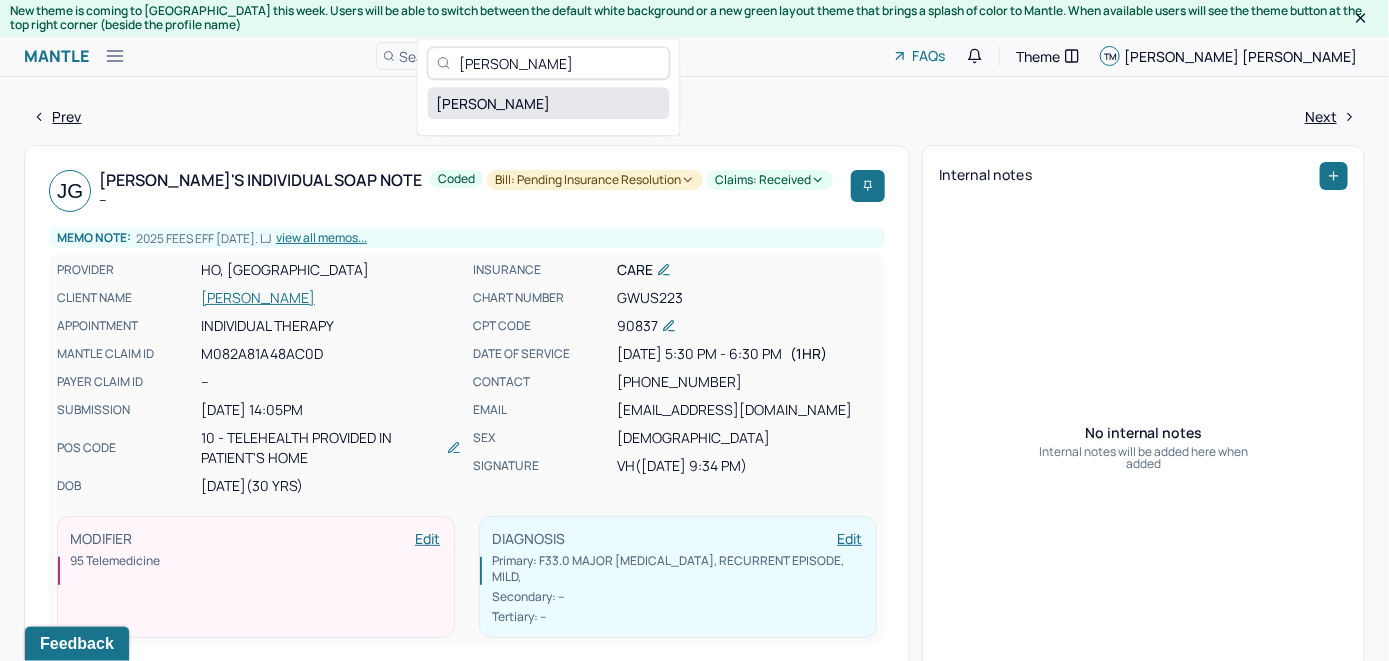 type on "Jasmine Francois" 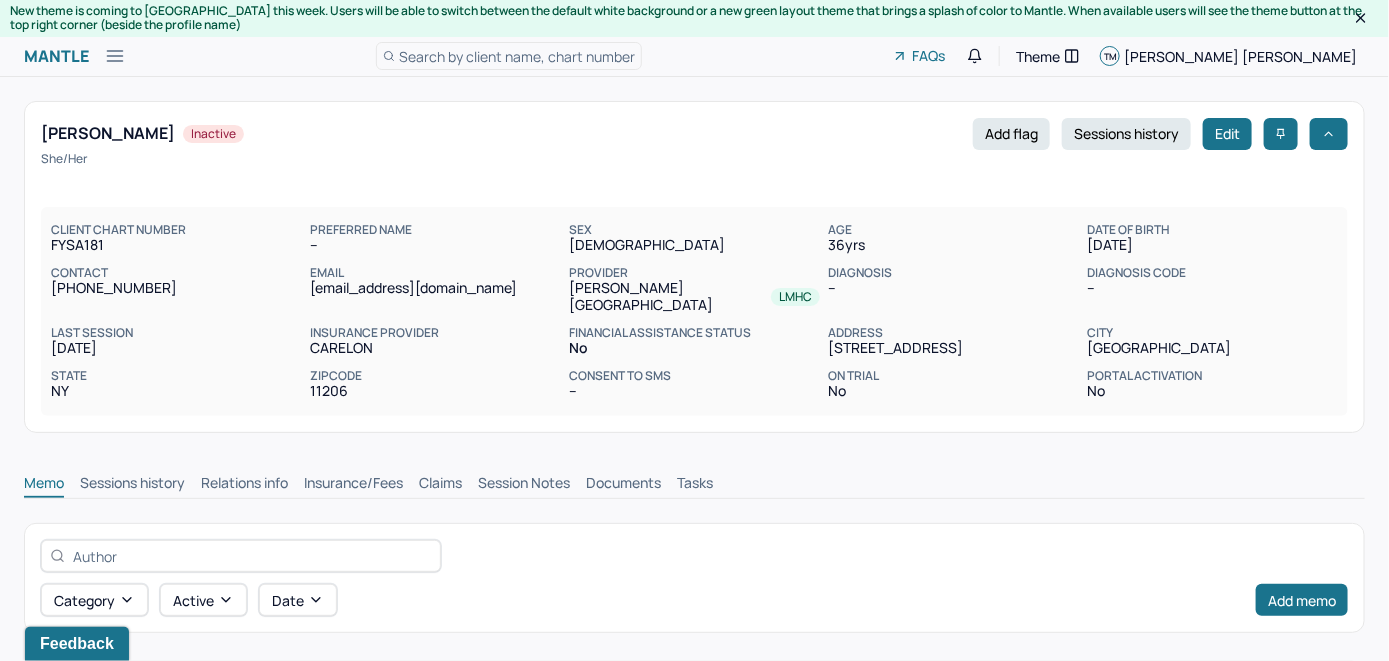scroll, scrollTop: 0, scrollLeft: 0, axis: both 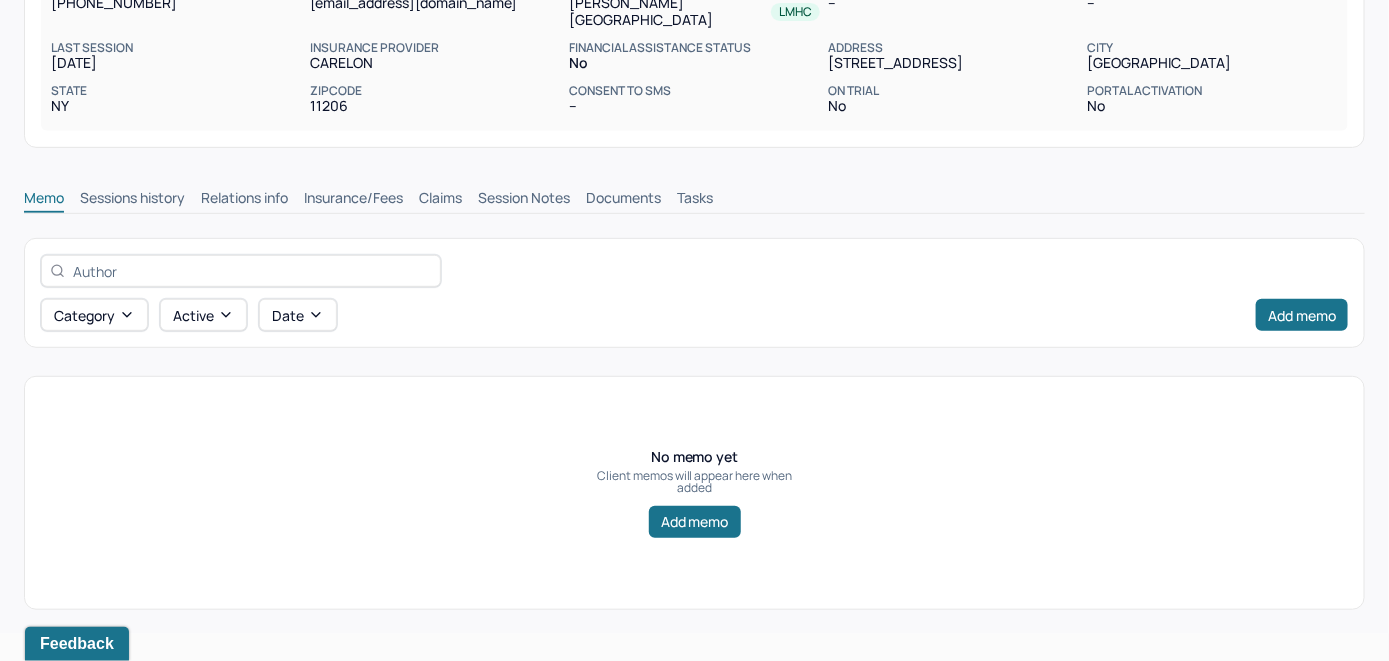 click on "Insurance/Fees" at bounding box center [353, 200] 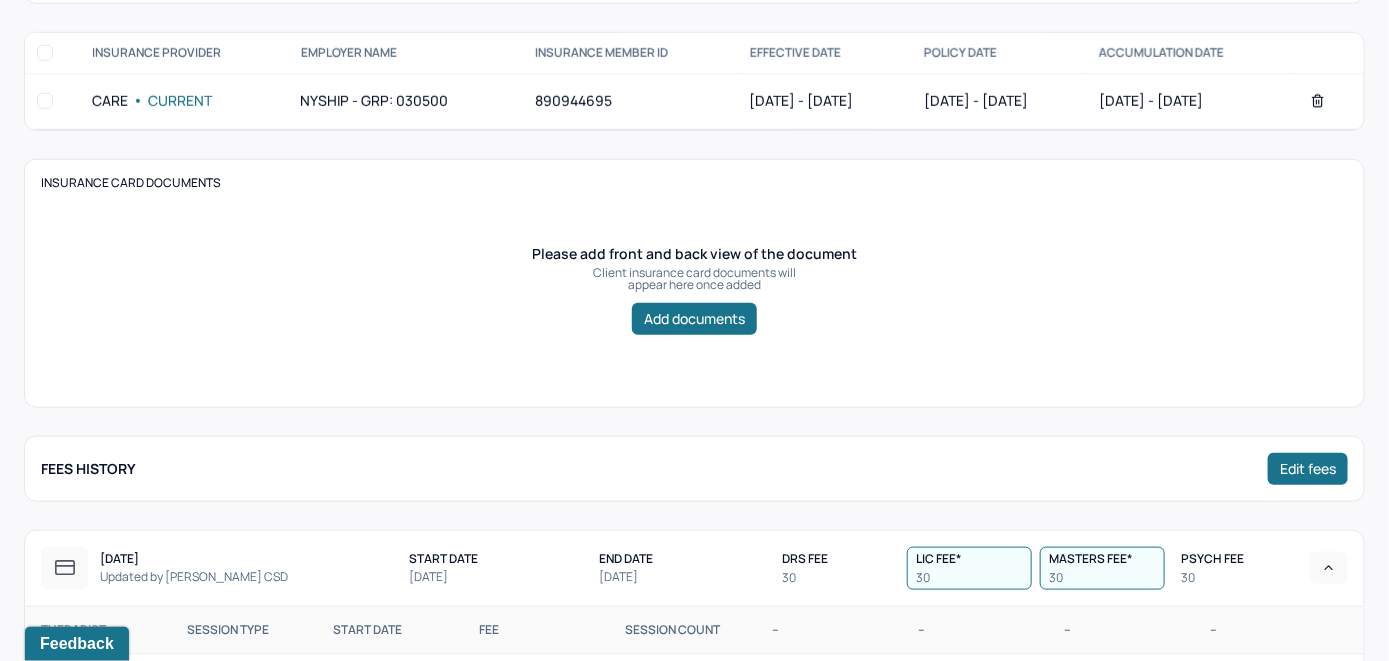 scroll, scrollTop: 385, scrollLeft: 0, axis: vertical 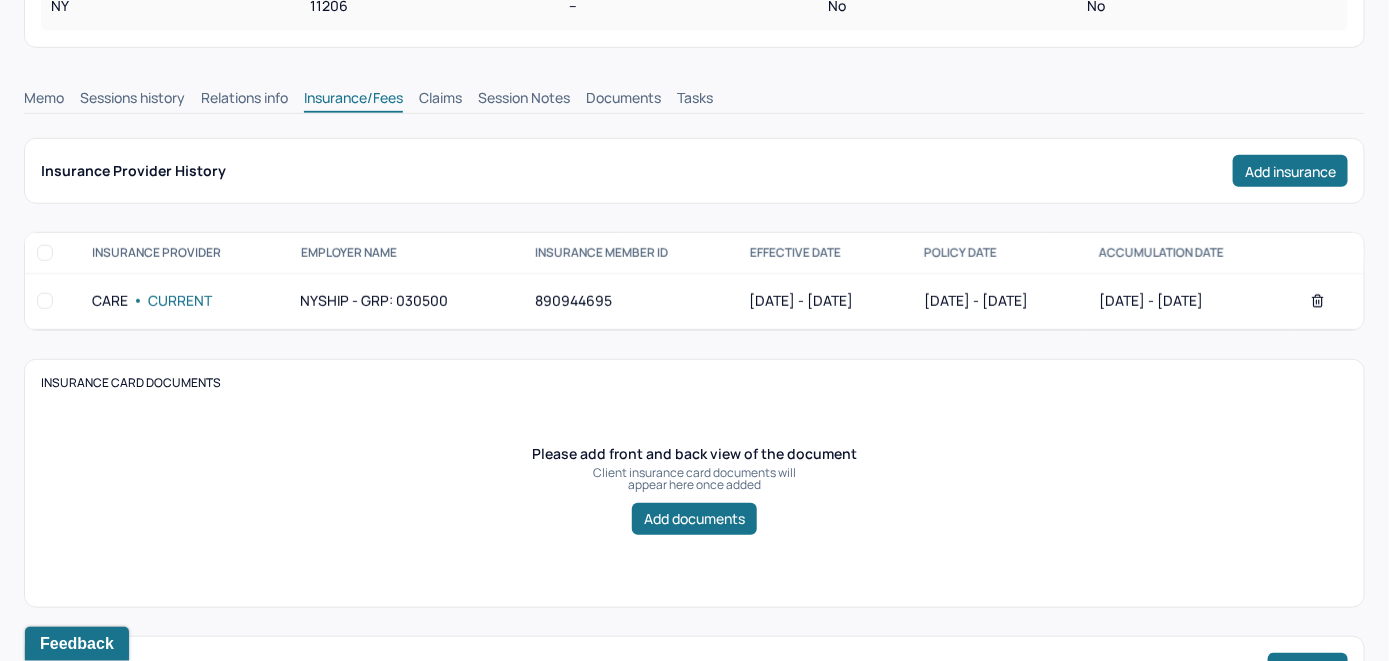 click on "Claims" at bounding box center (440, 100) 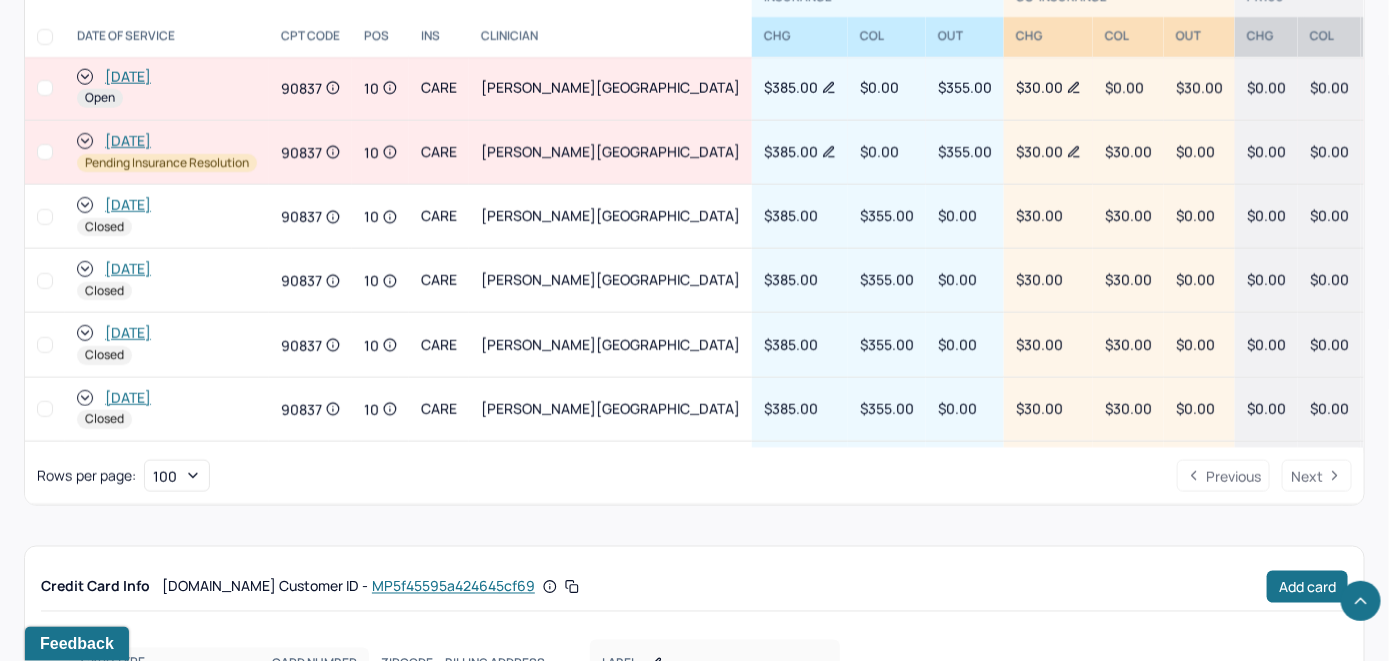 scroll, scrollTop: 756, scrollLeft: 0, axis: vertical 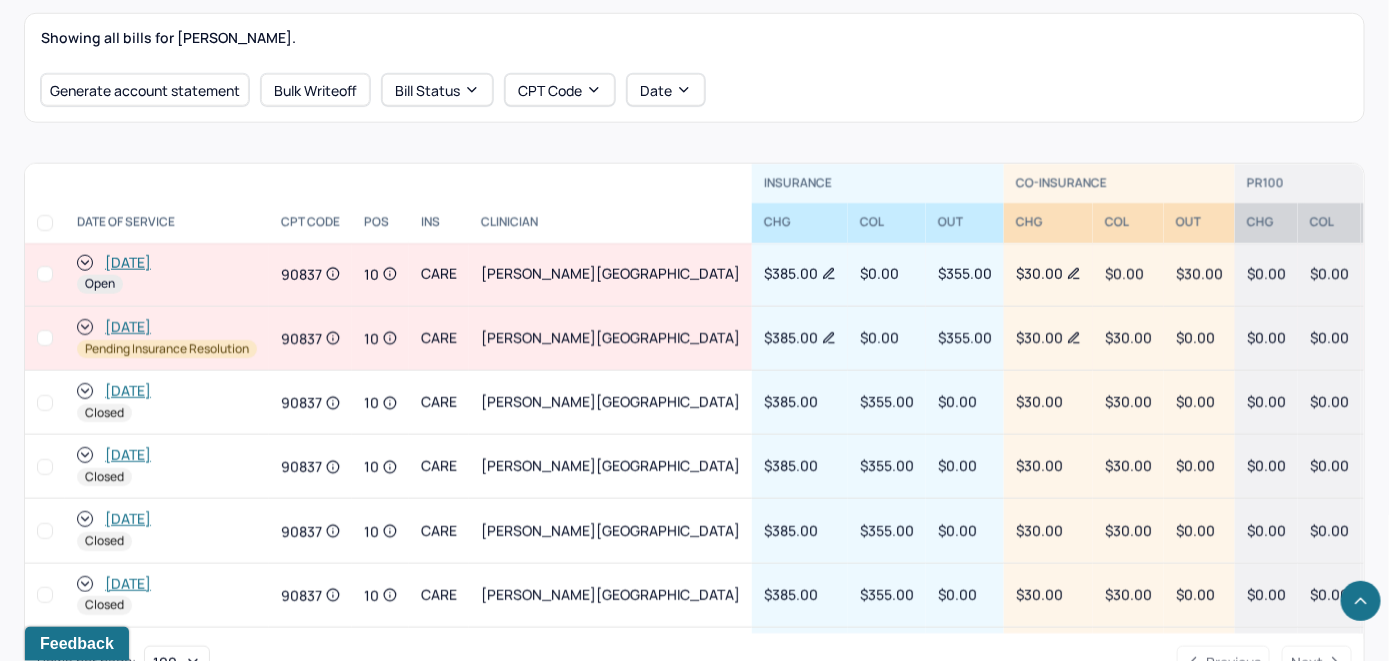 click on "[DATE]" at bounding box center (128, 263) 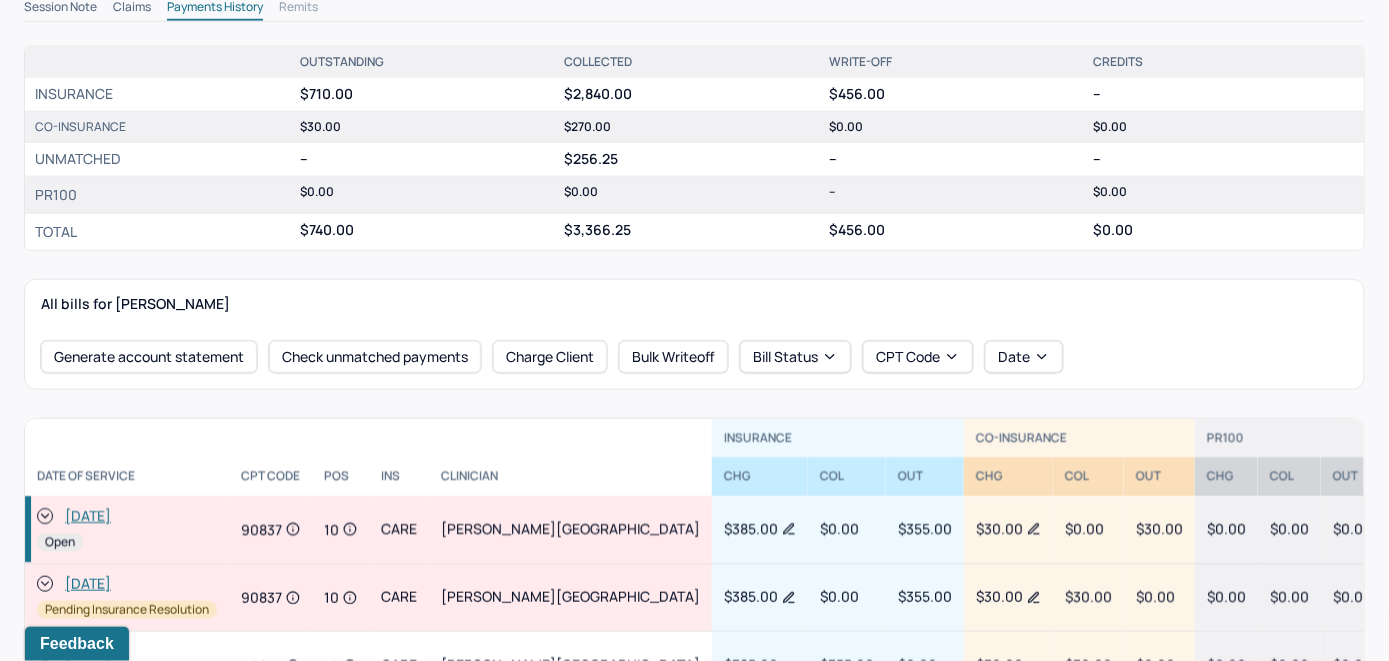 scroll, scrollTop: 800, scrollLeft: 0, axis: vertical 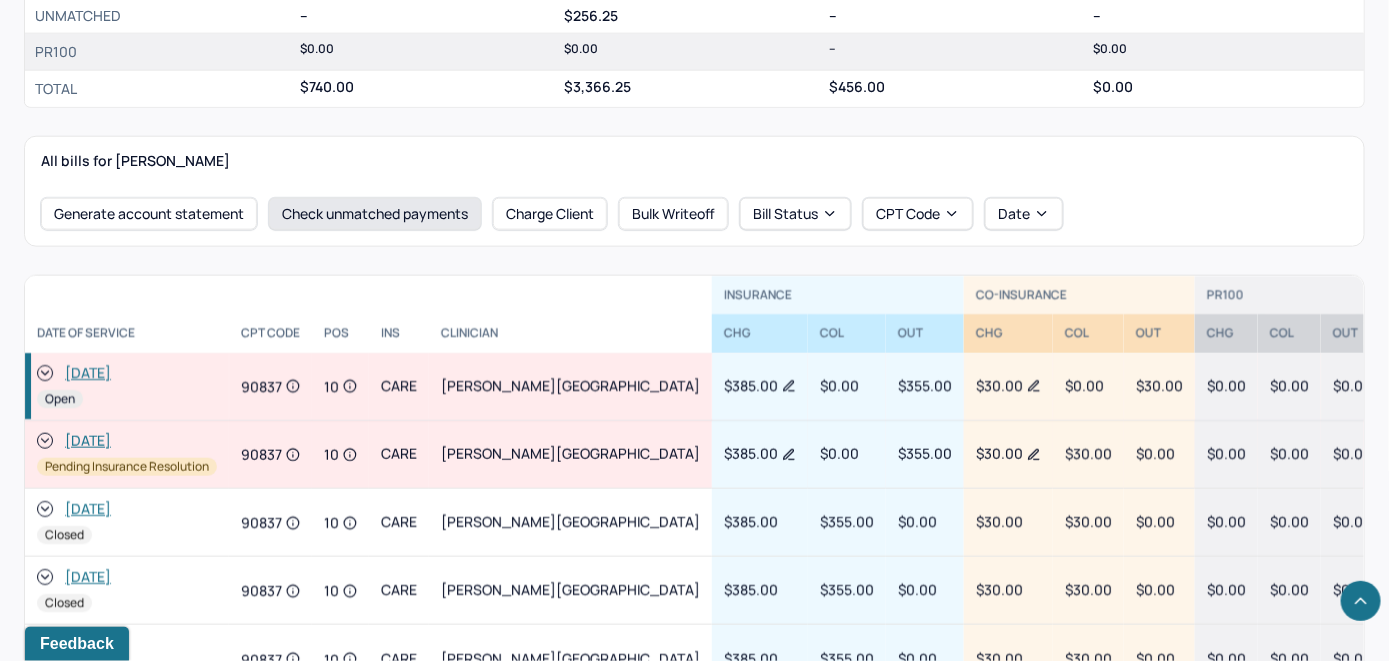 click on "Check unmatched payments" at bounding box center [375, 214] 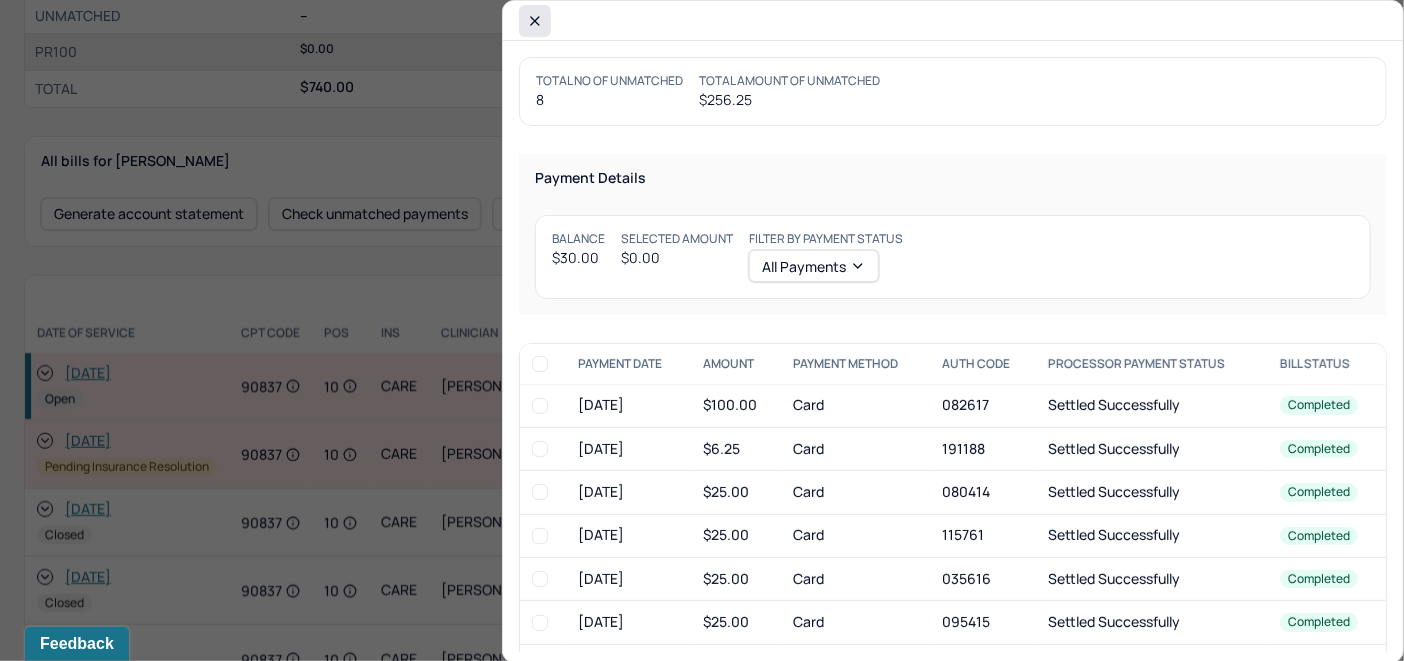 click 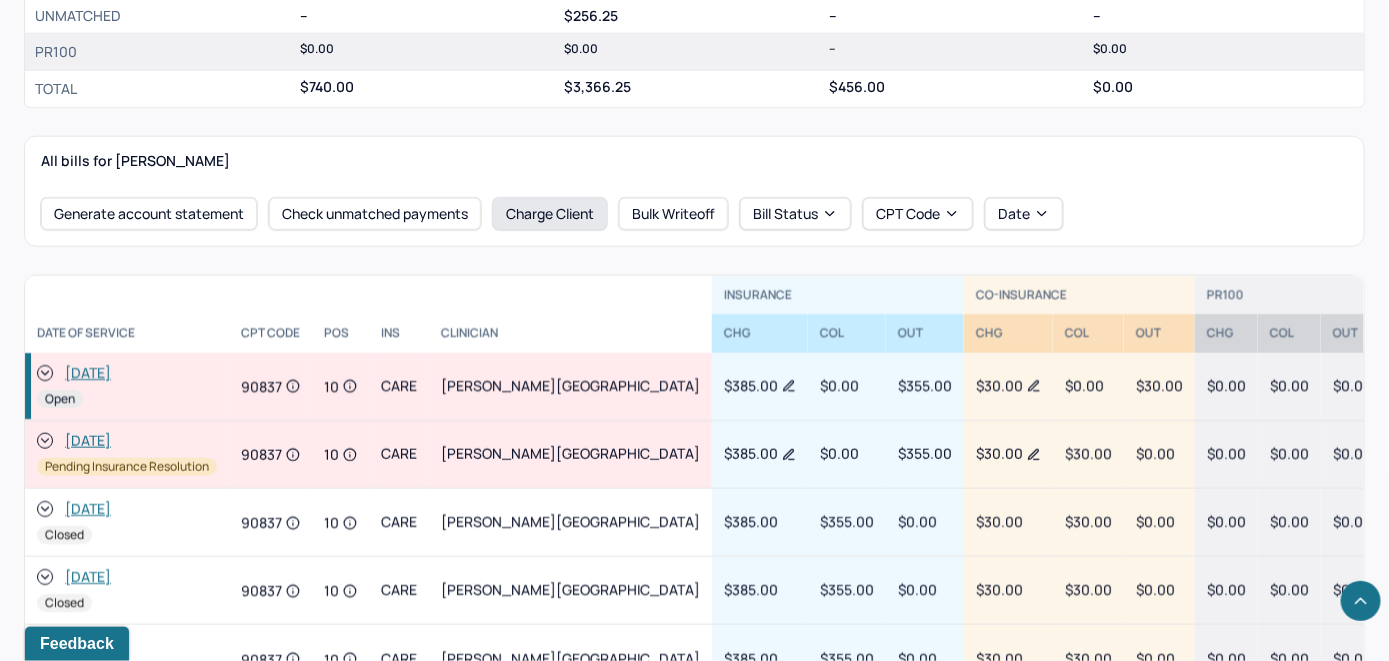 click on "Charge Client" at bounding box center (550, 214) 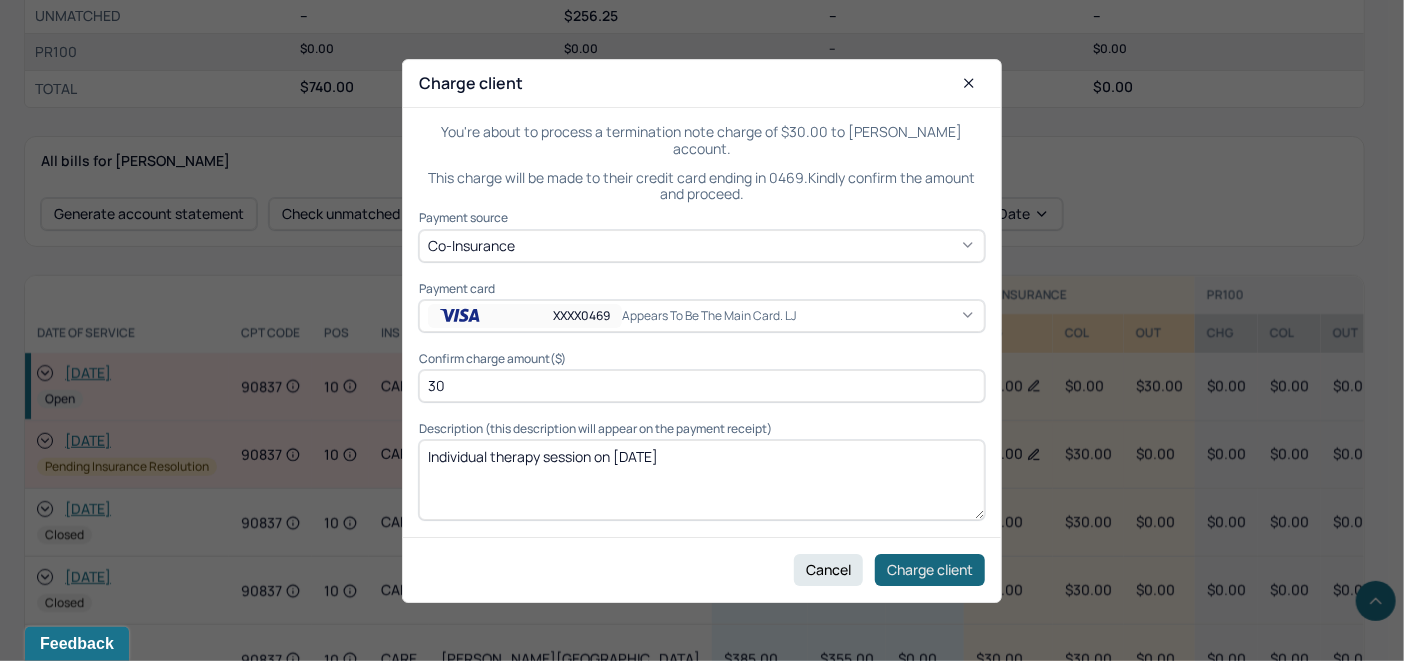 click on "Charge client" at bounding box center [930, 569] 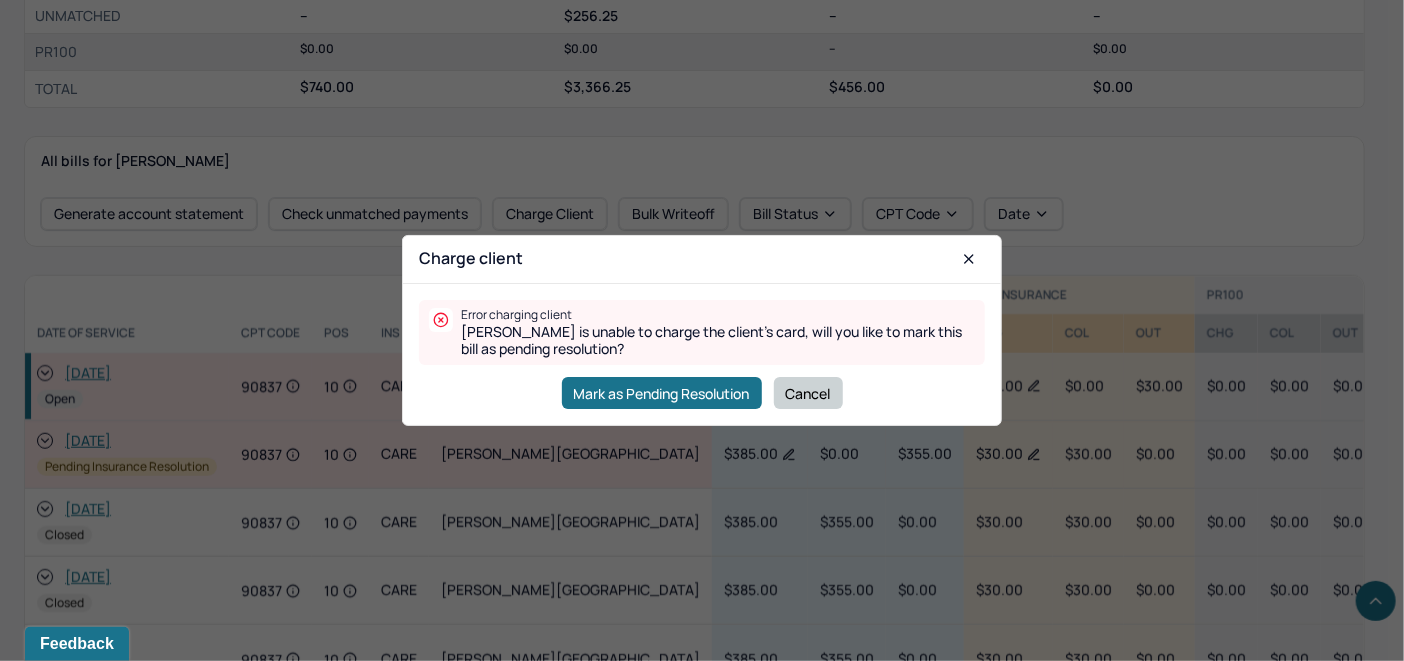 click on "Cancel" at bounding box center [808, 393] 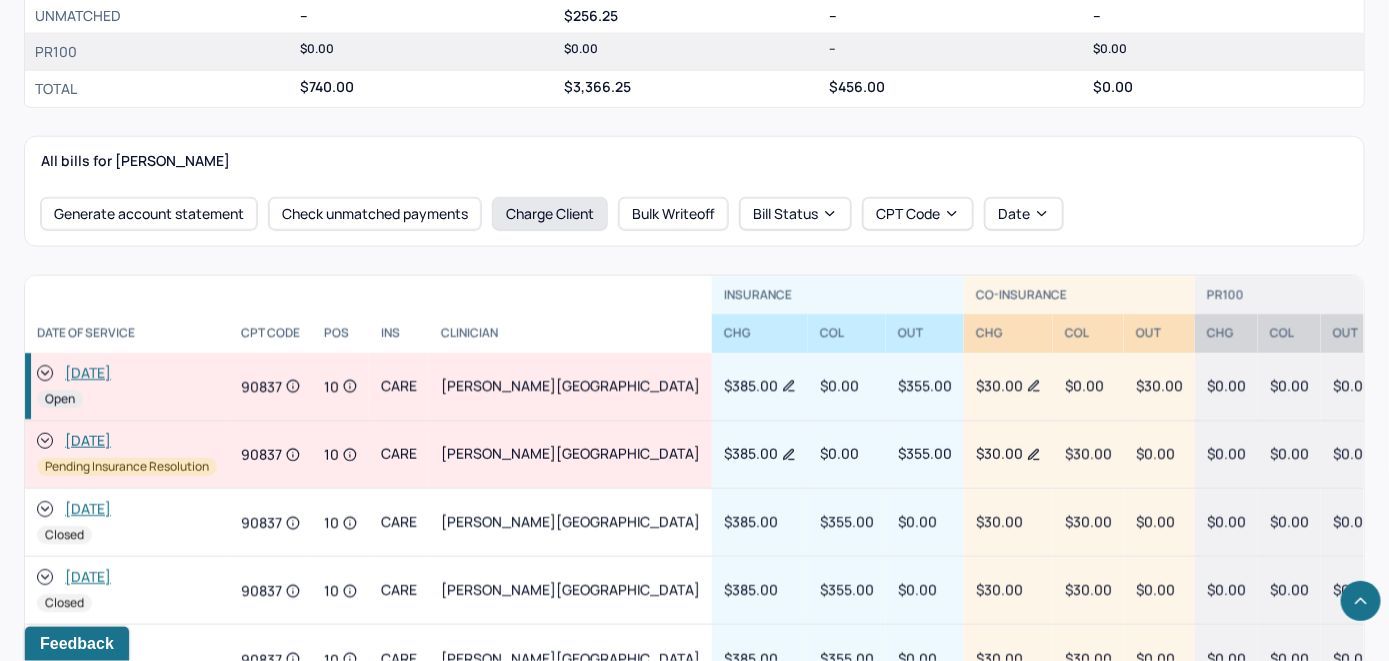 click on "Charge Client" at bounding box center [550, 214] 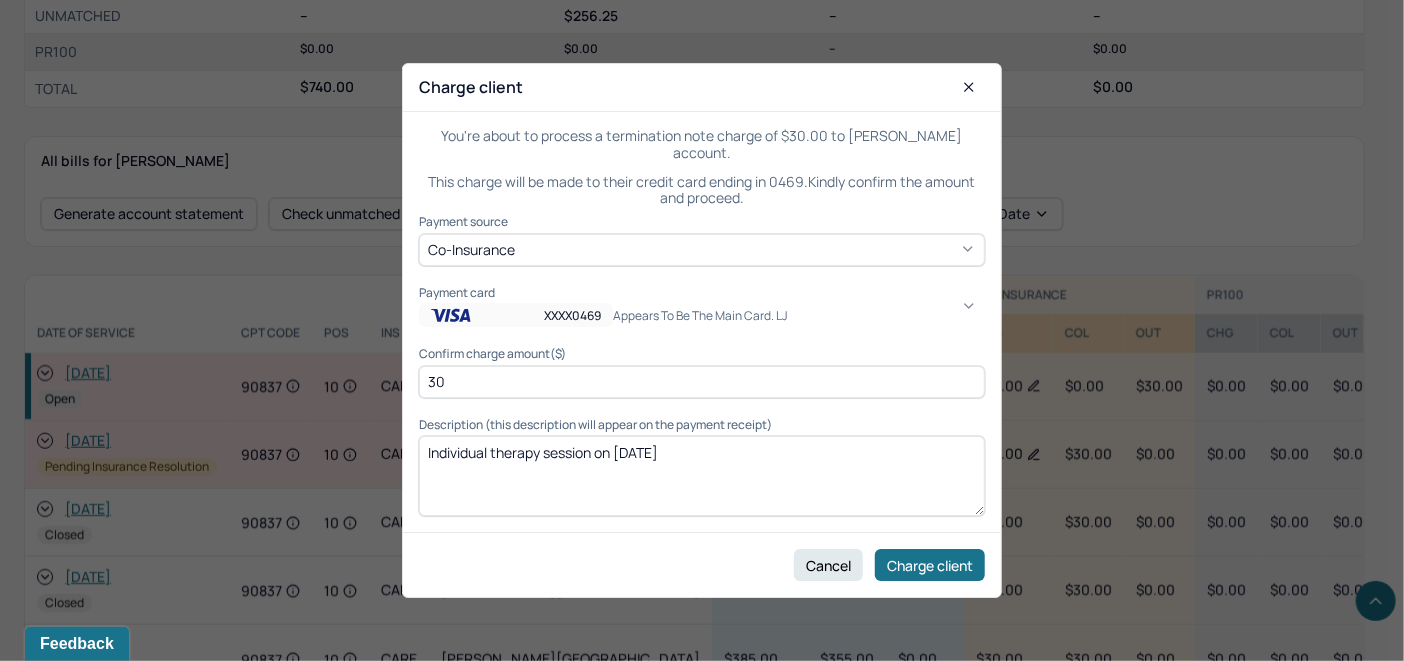 click 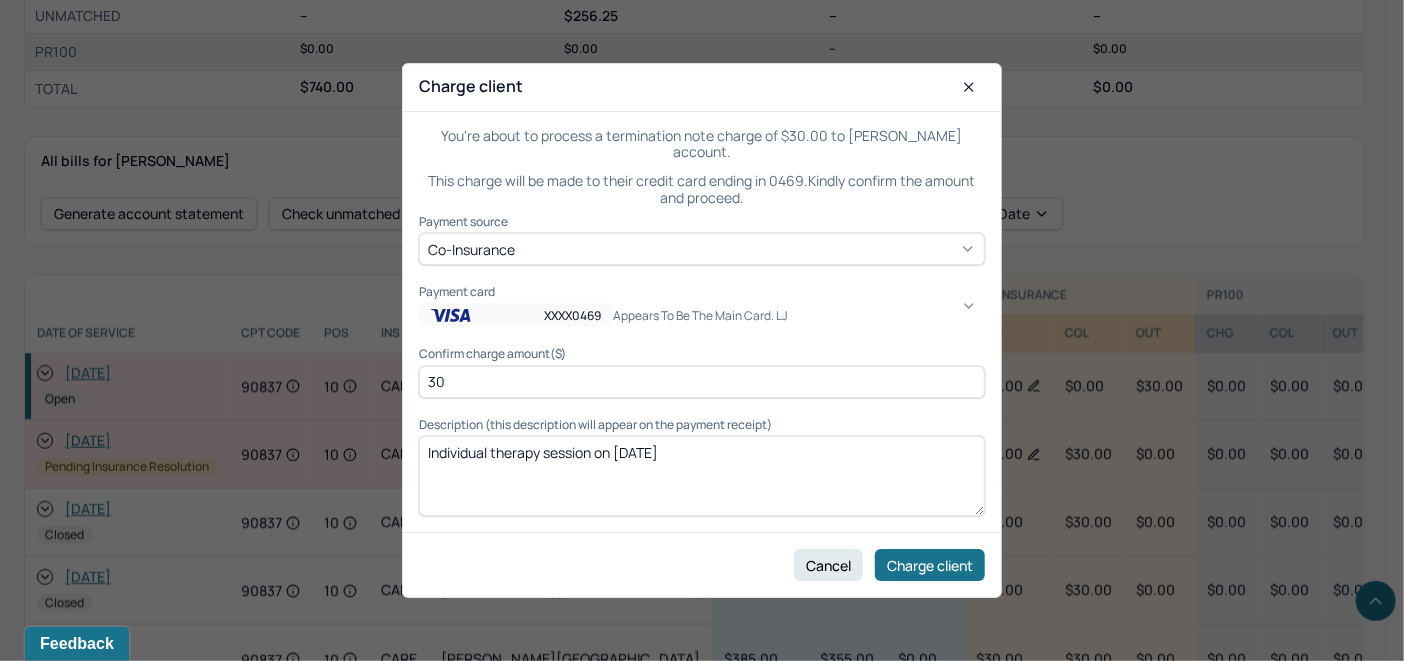 click on "Appears to be the main card. LJ" at bounding box center [1042, 912] 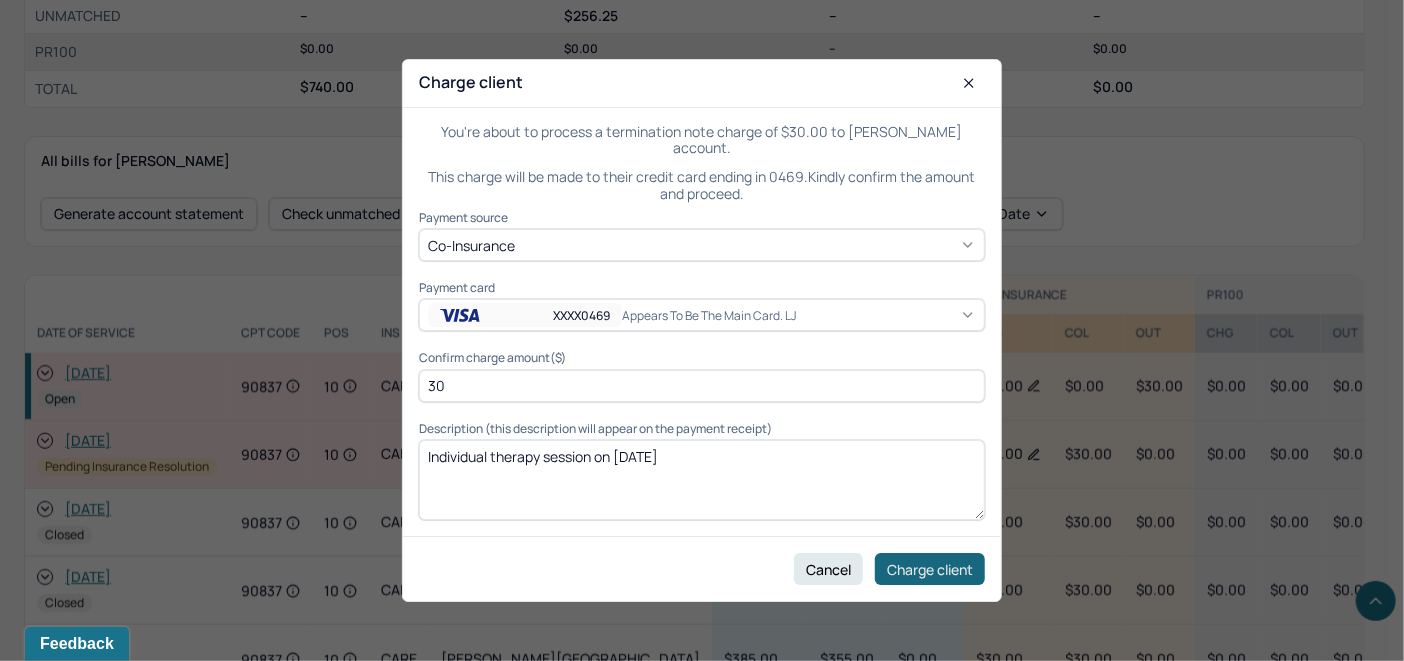 click on "Charge client" at bounding box center (930, 569) 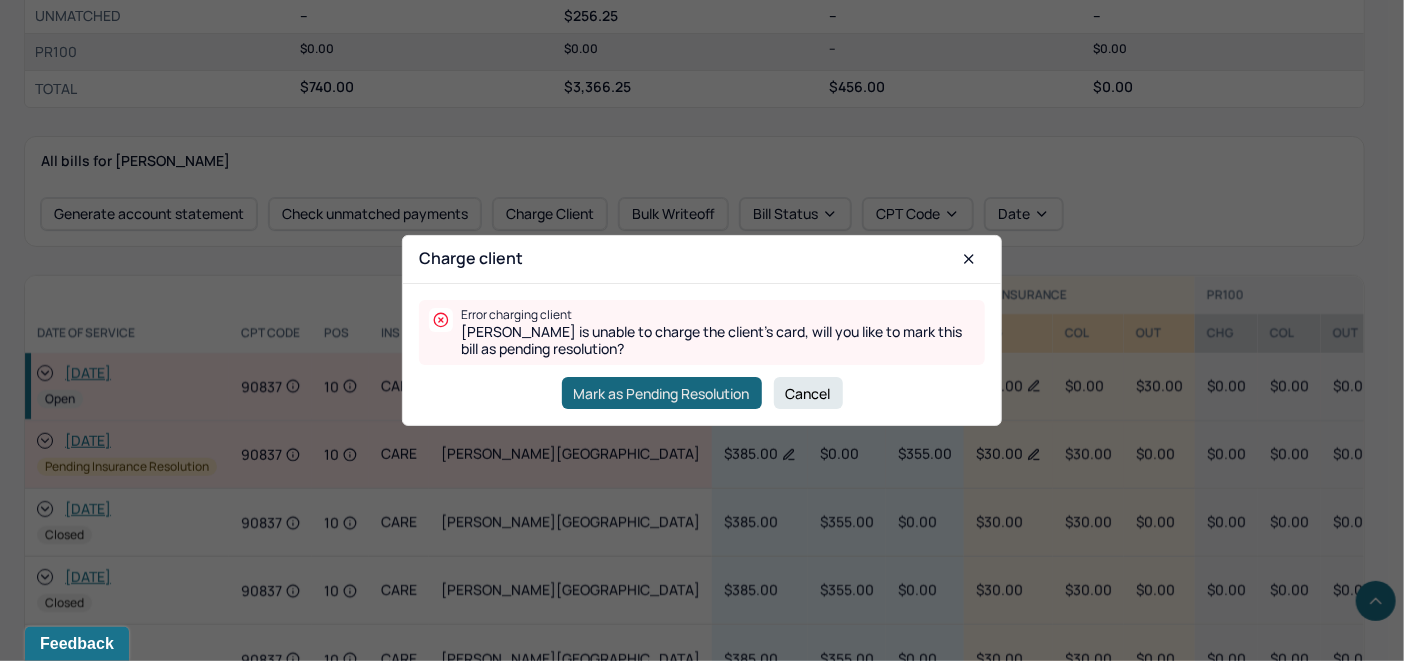 click on "Error charging client Mantle is unable to charge the client's card, will you like to mark this bill as pending resolution? Mark as Pending Resolution Cancel" at bounding box center [702, 355] 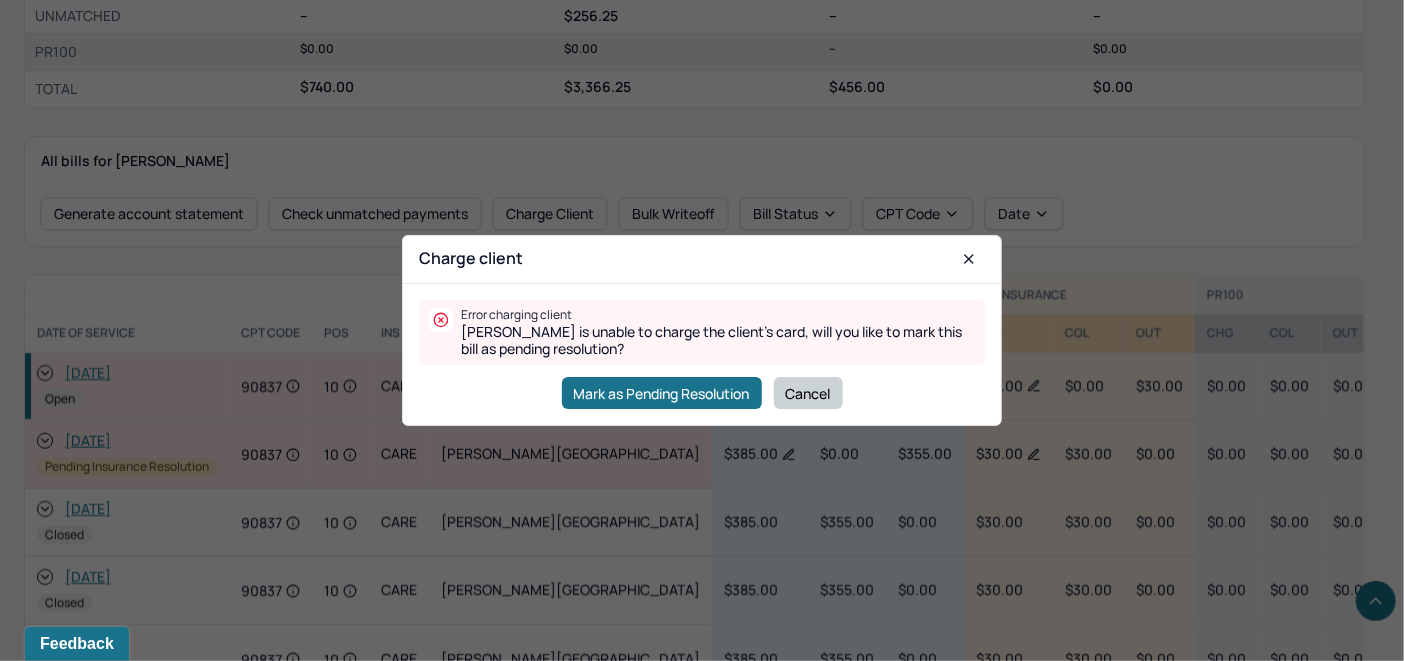 click on "Cancel" at bounding box center [808, 393] 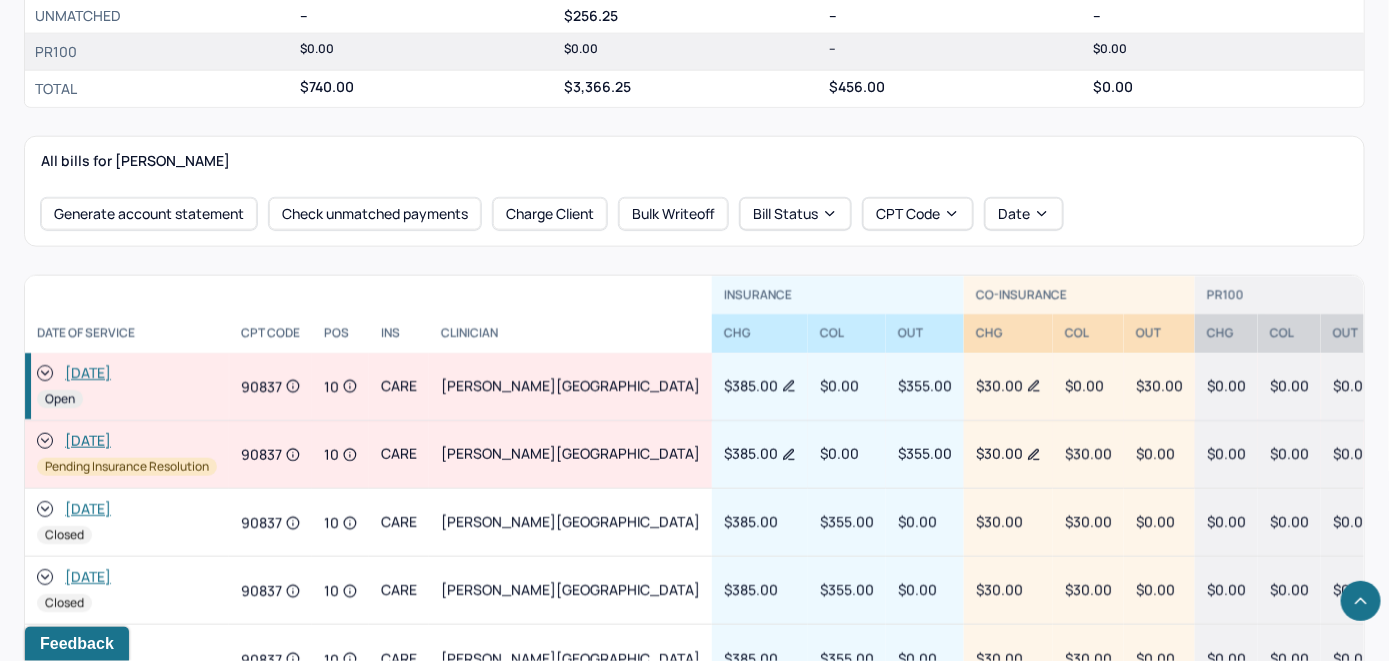 click on "[DATE]" at bounding box center (88, 373) 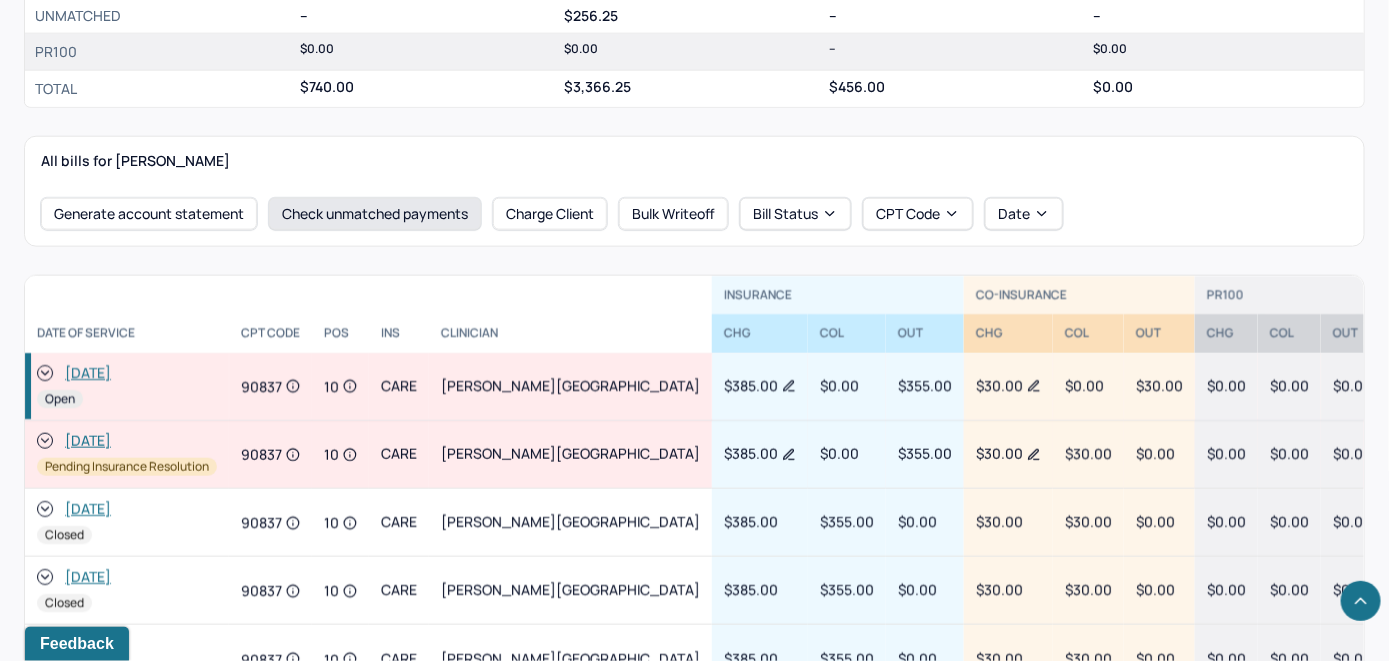 click on "Check unmatched payments" at bounding box center (375, 214) 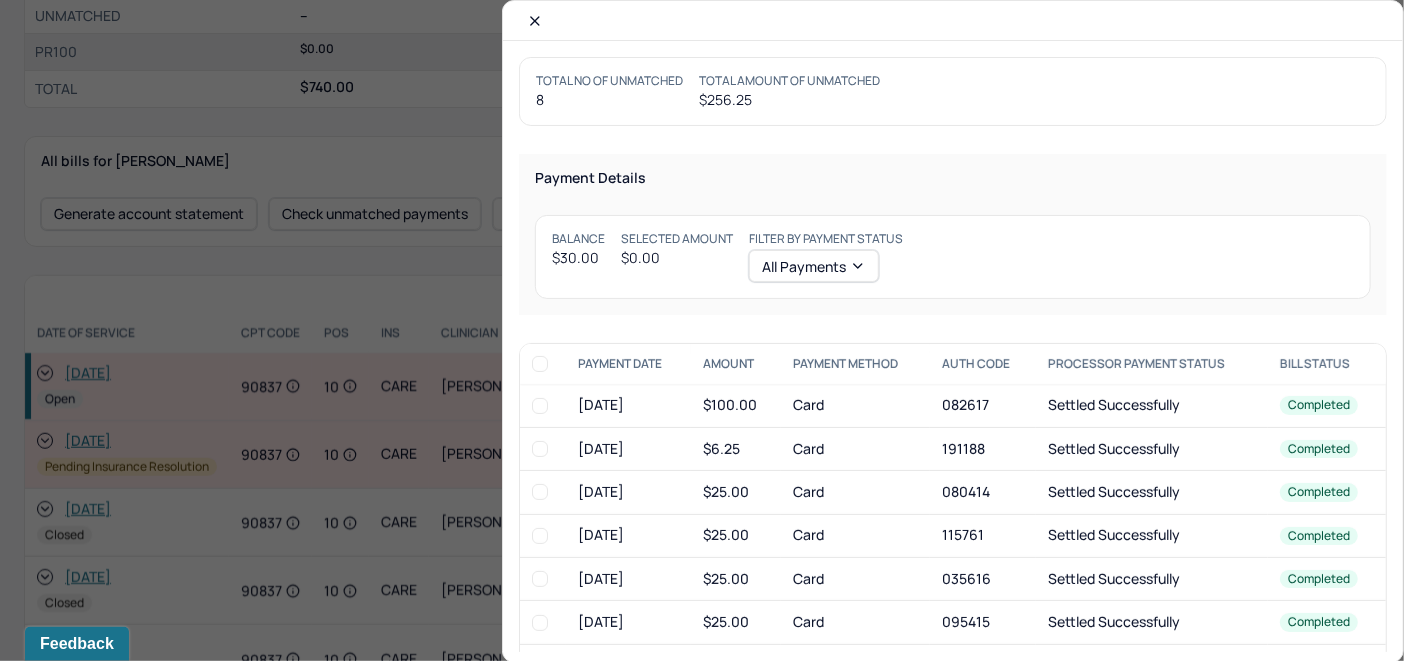 click at bounding box center (535, 21) 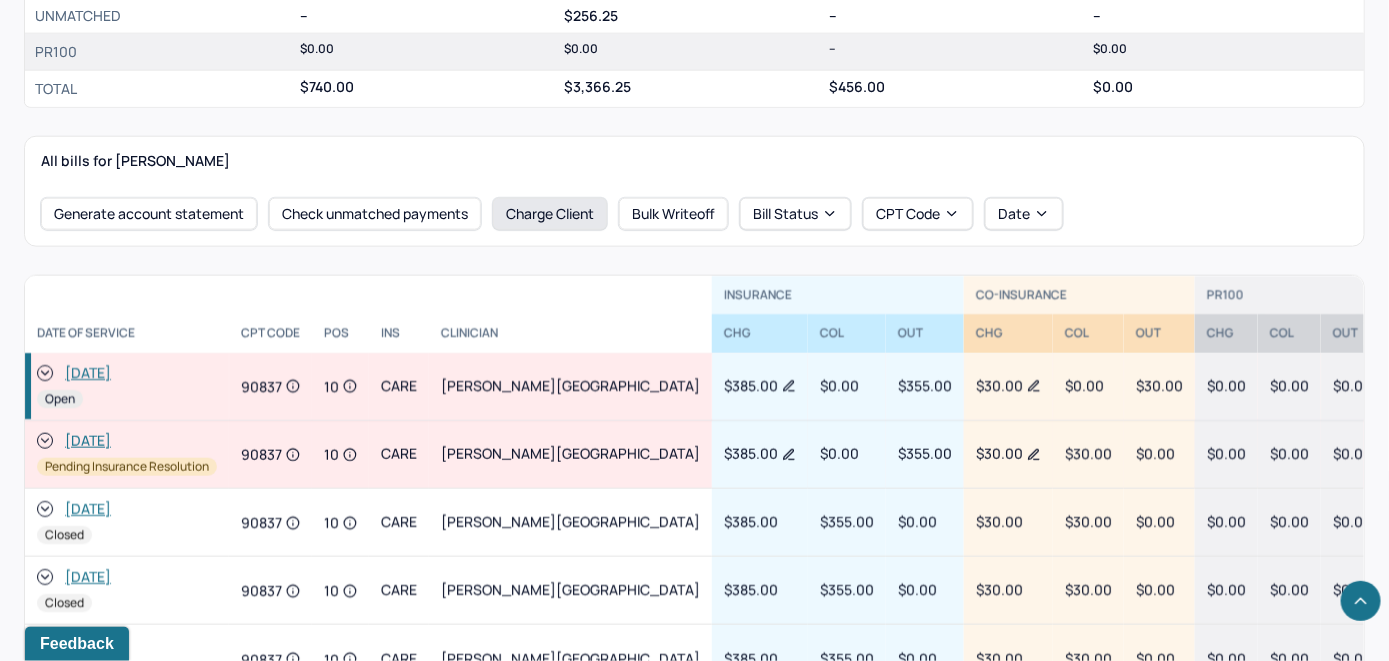 click on "Charge Client" at bounding box center (550, 214) 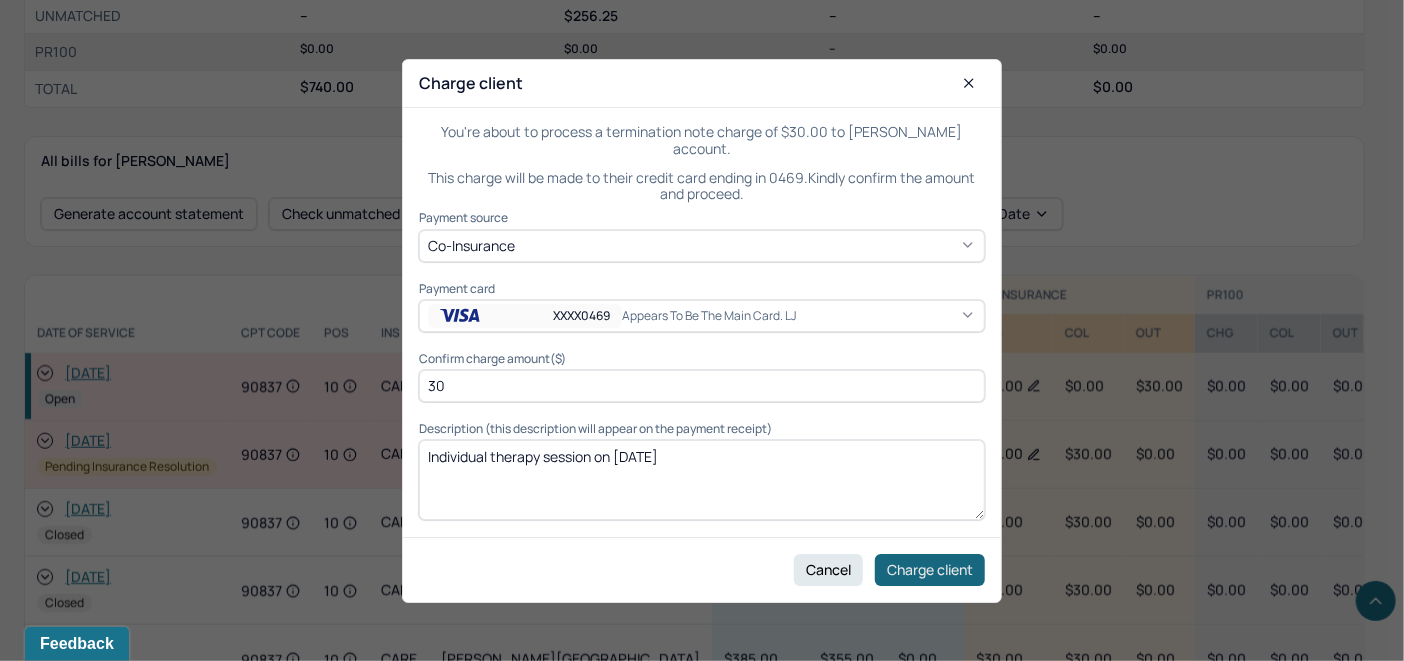 click on "Charge client" at bounding box center [930, 569] 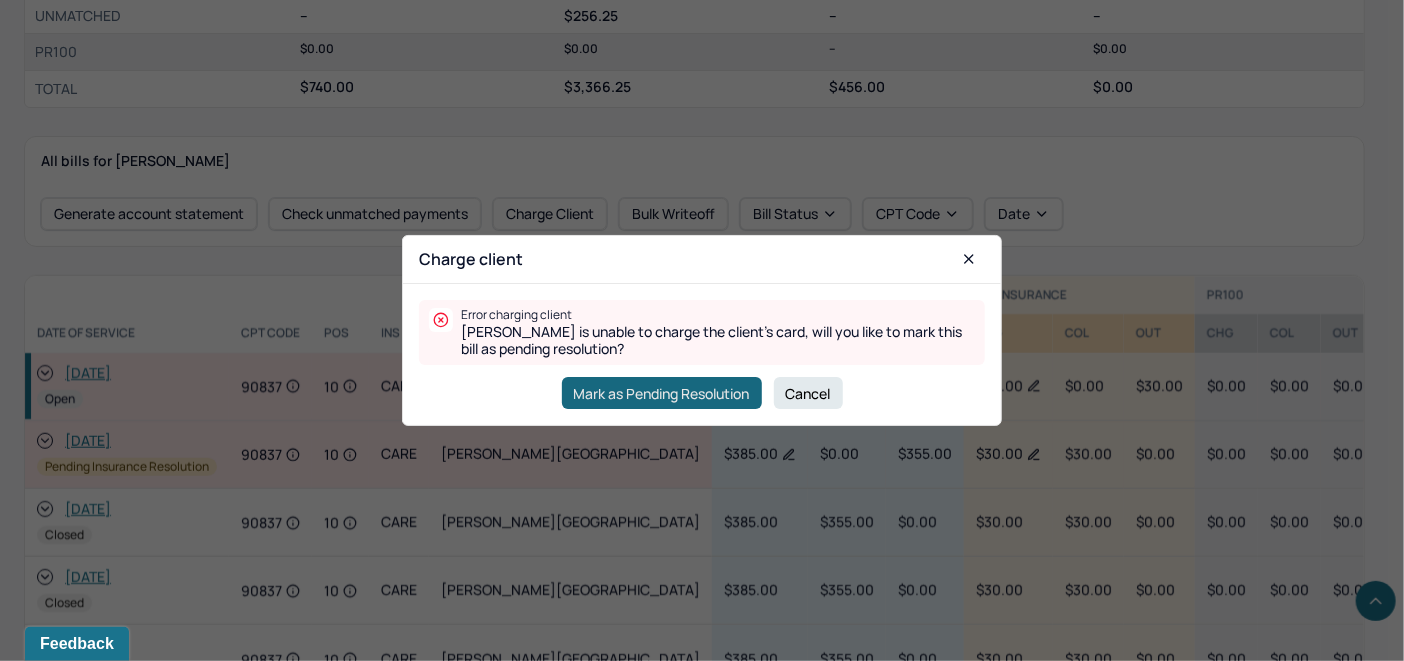 click on "Mark as Pending Resolution" at bounding box center [662, 393] 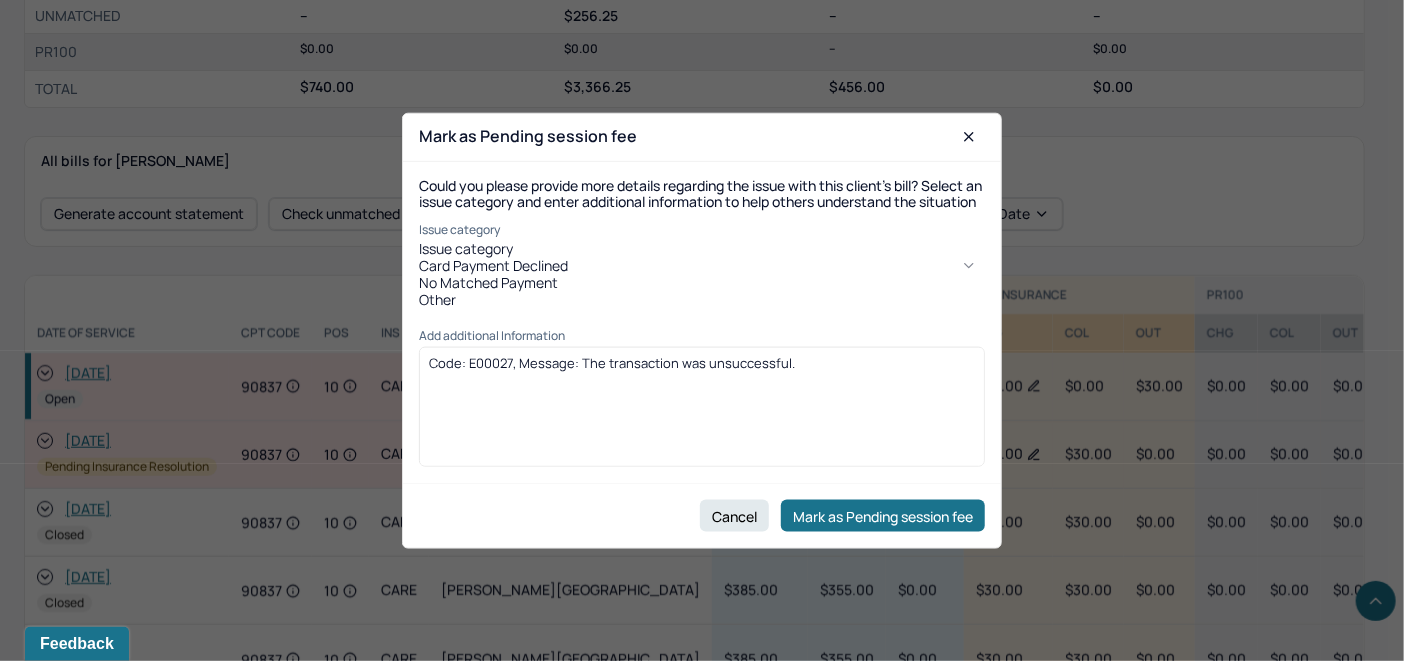 click on "Issue category" at bounding box center [702, 249] 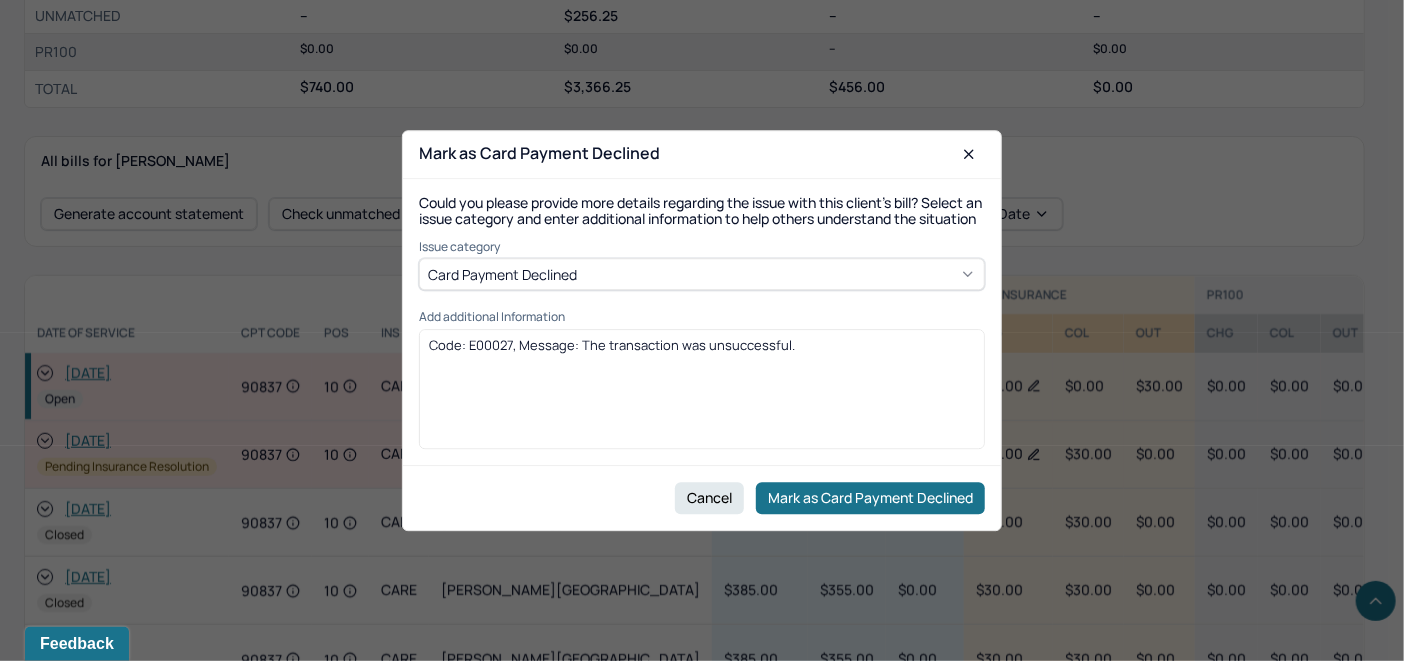 click on "Code: E00027, Message: The transaction was unsuccessful." at bounding box center [702, 345] 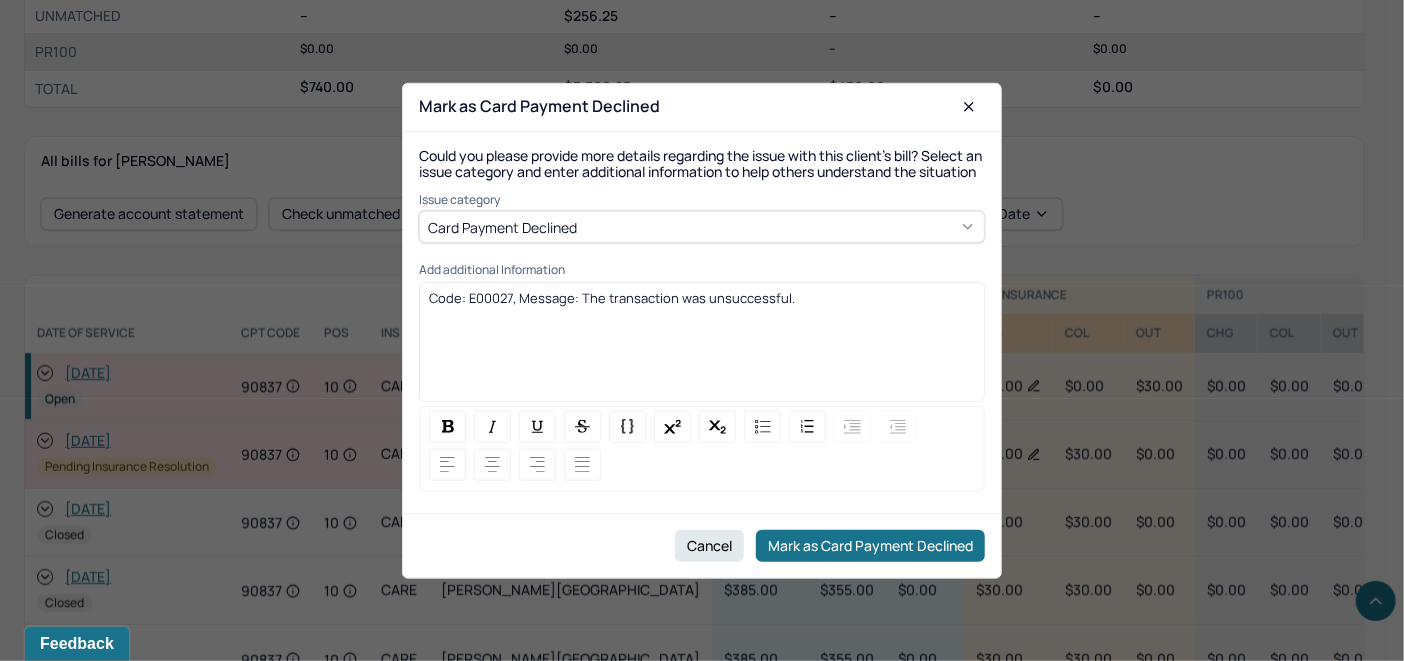 drag, startPoint x: 814, startPoint y: 315, endPoint x: 431, endPoint y: 337, distance: 383.63135 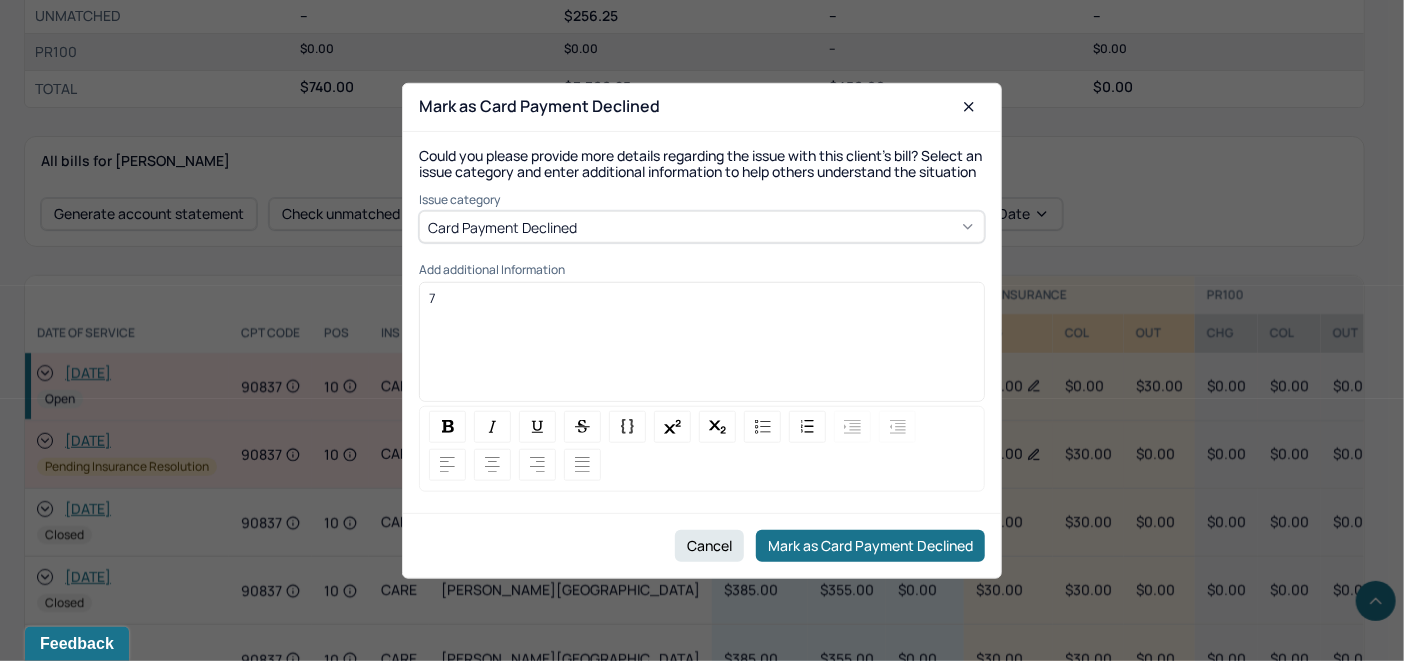 type 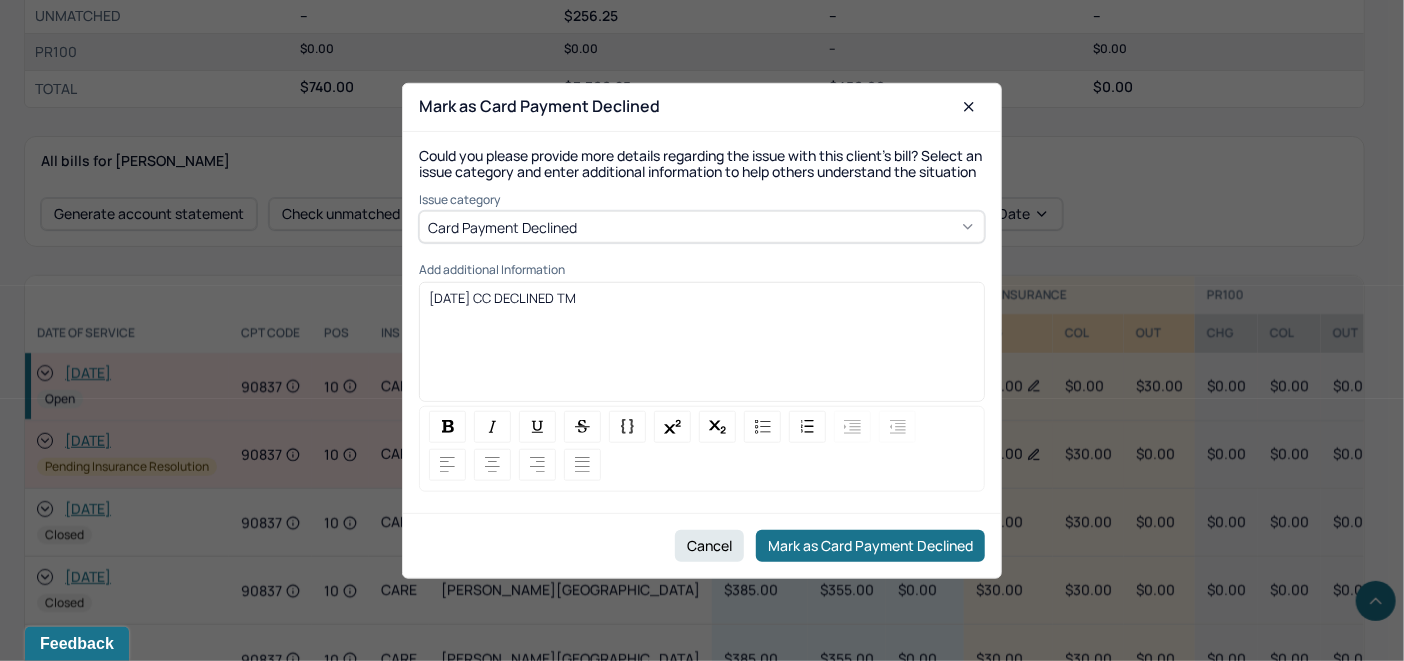 drag, startPoint x: 616, startPoint y: 305, endPoint x: 413, endPoint y: 323, distance: 203.79646 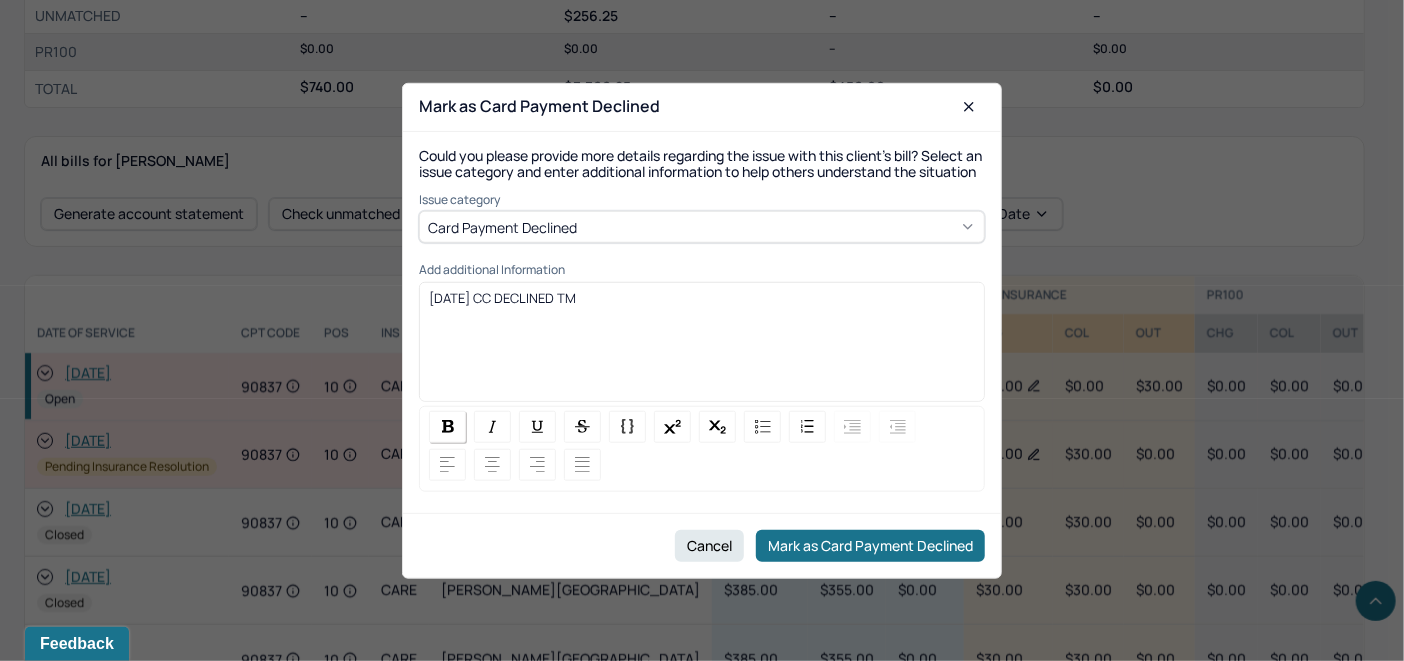 click at bounding box center (448, 426) 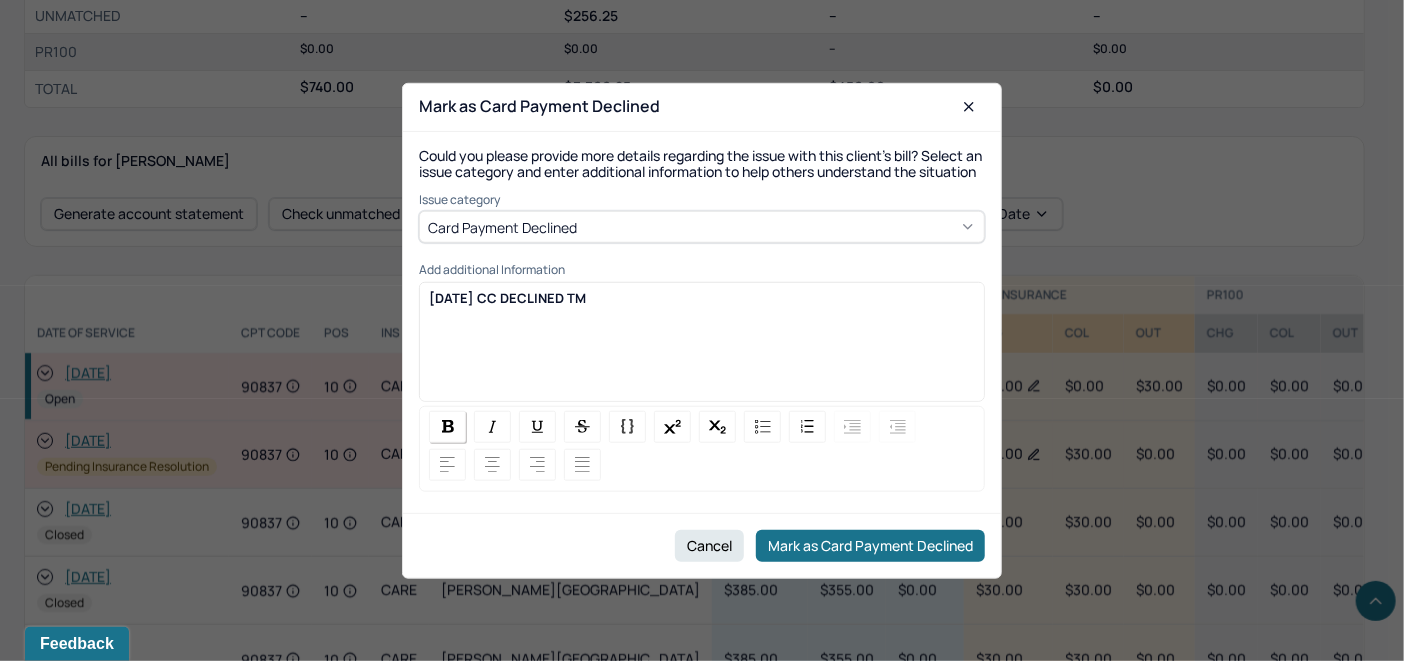 copy on "[DATE] CC DECLINED TM" 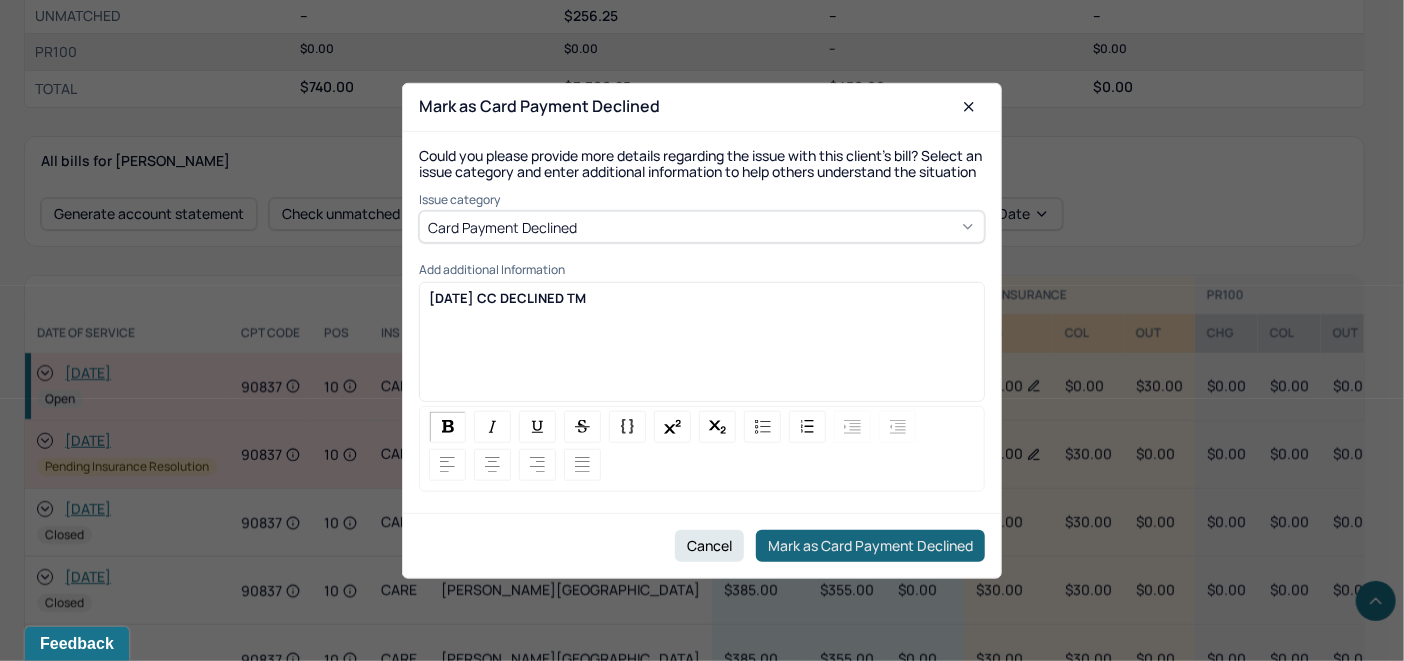 click on "Mark as Card Payment Declined" at bounding box center (870, 546) 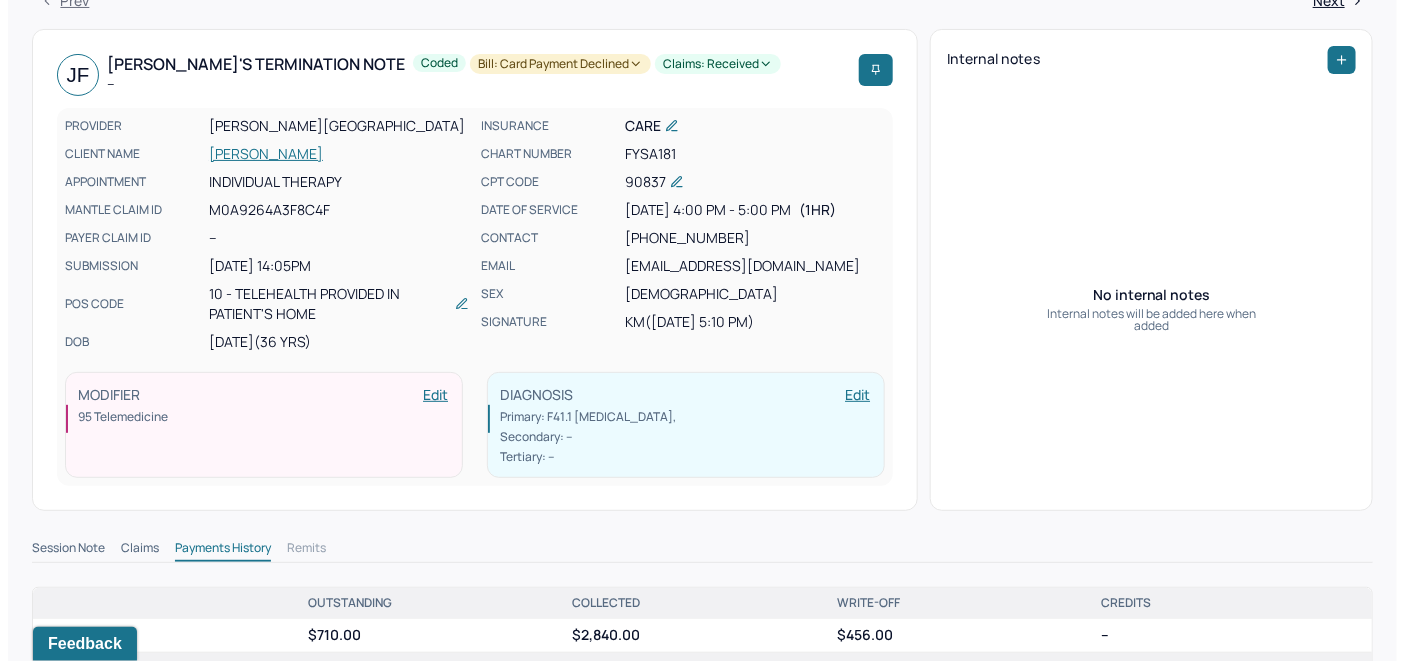 scroll, scrollTop: 0, scrollLeft: 0, axis: both 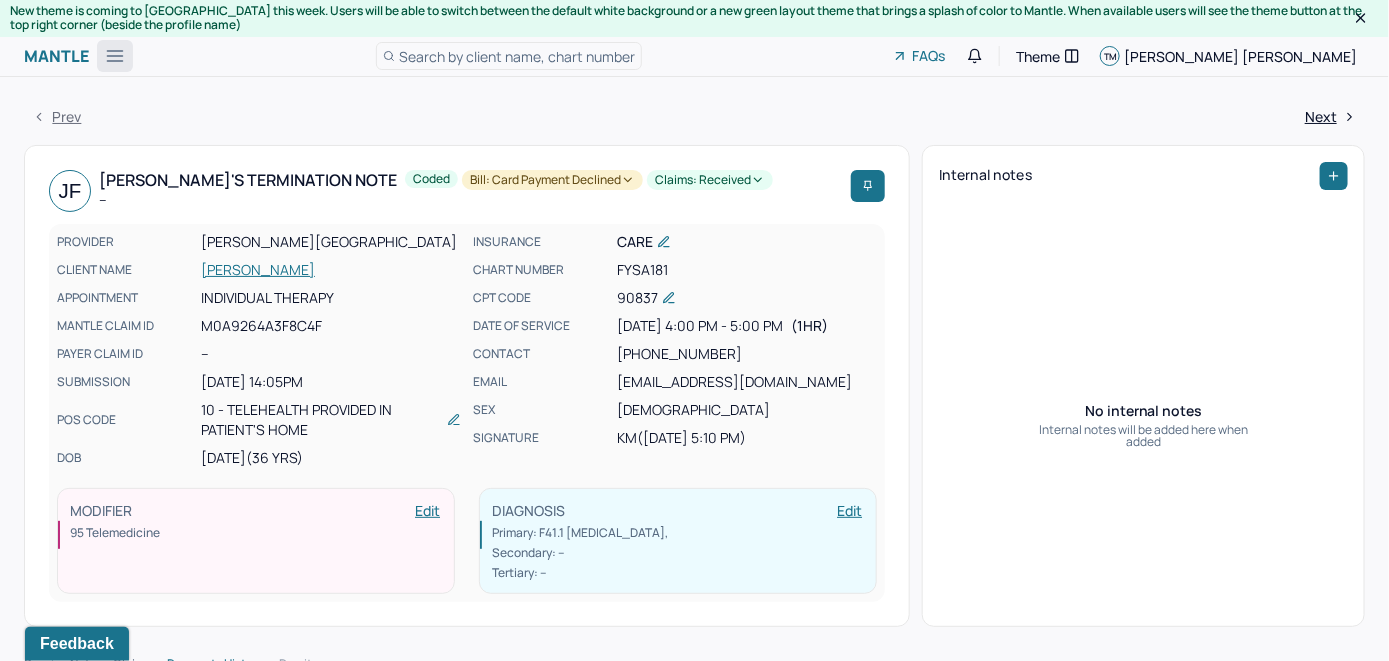 click 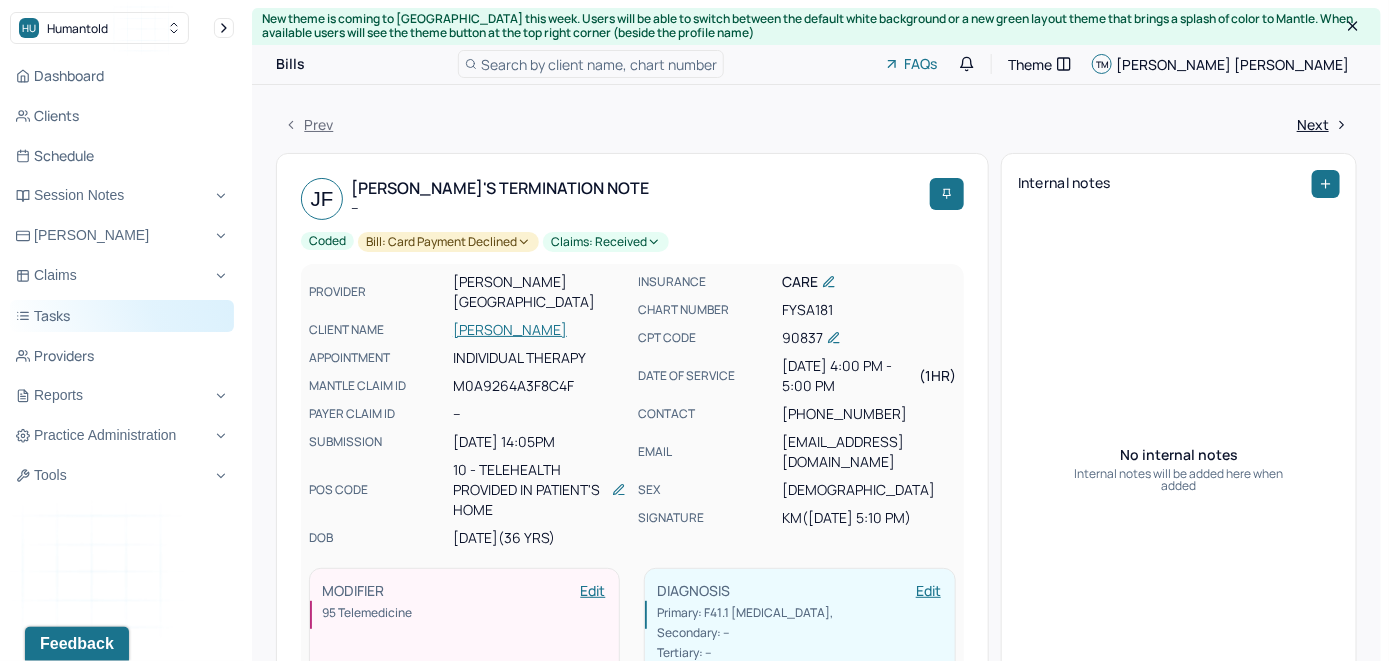 click on "Tasks" at bounding box center [122, 316] 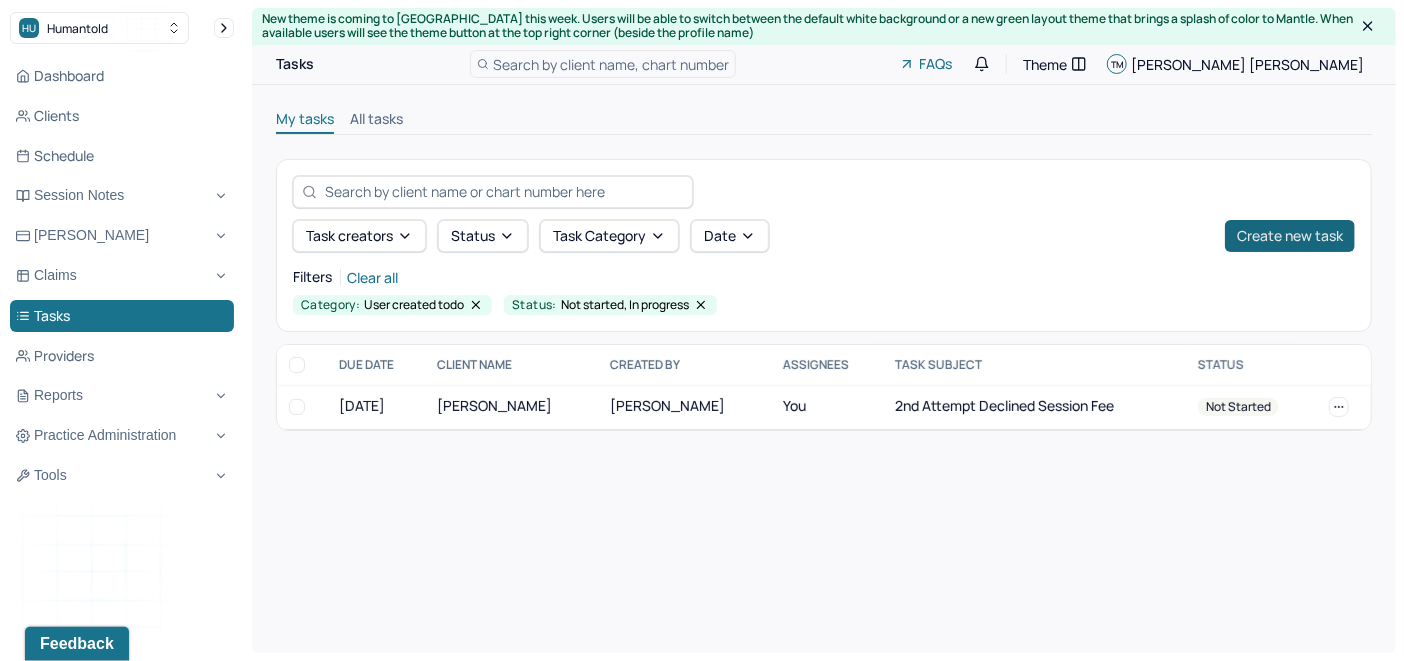 click on "Create new task" at bounding box center (1290, 236) 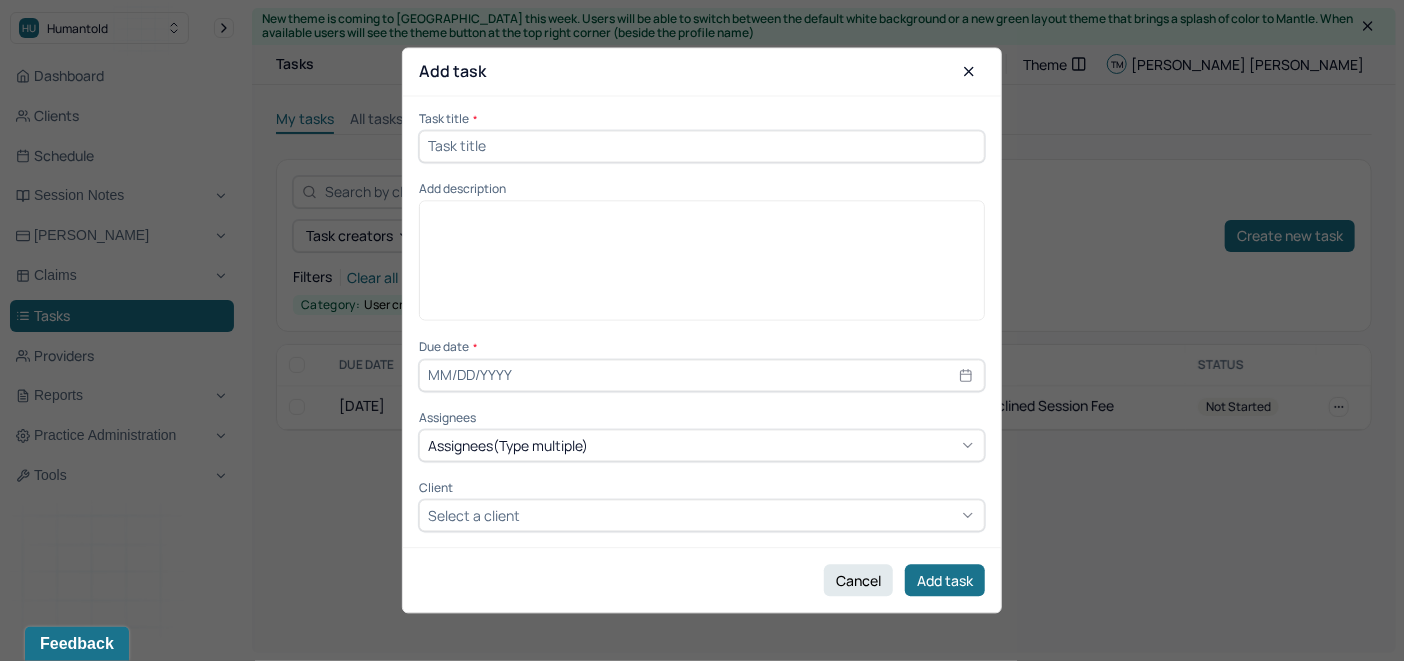 click on "Task title * Add description Due date * Assignees Assignees(Type multiple) Client Select a client" at bounding box center (702, 322) 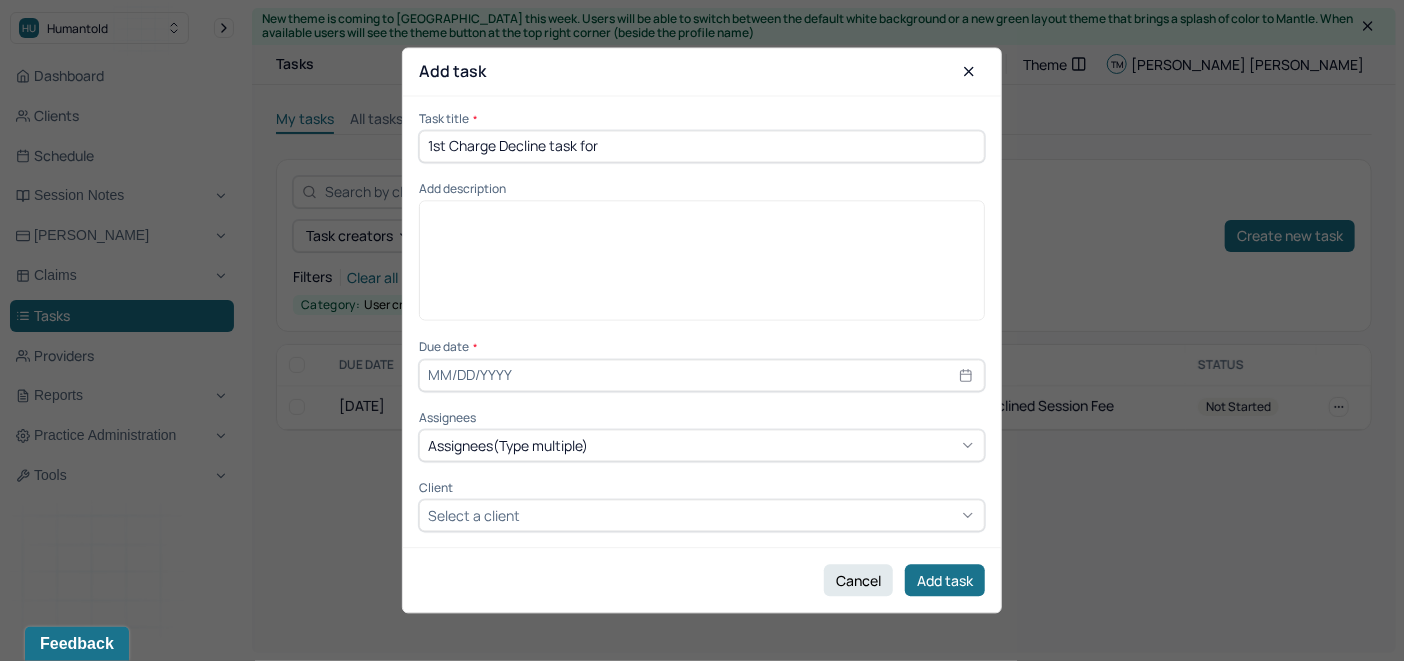 click on "1st Charge Decline task for" at bounding box center [702, 146] 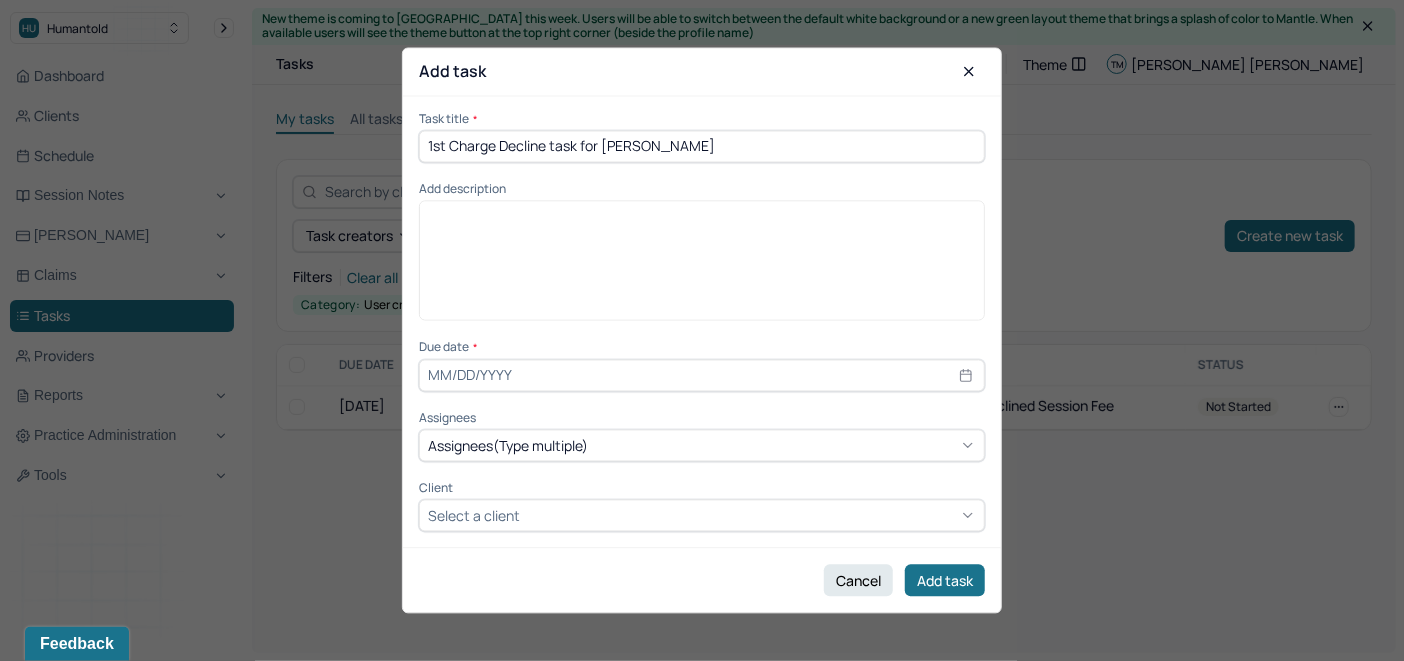 type on "1st Charge Decline task for Jasmine Francois" 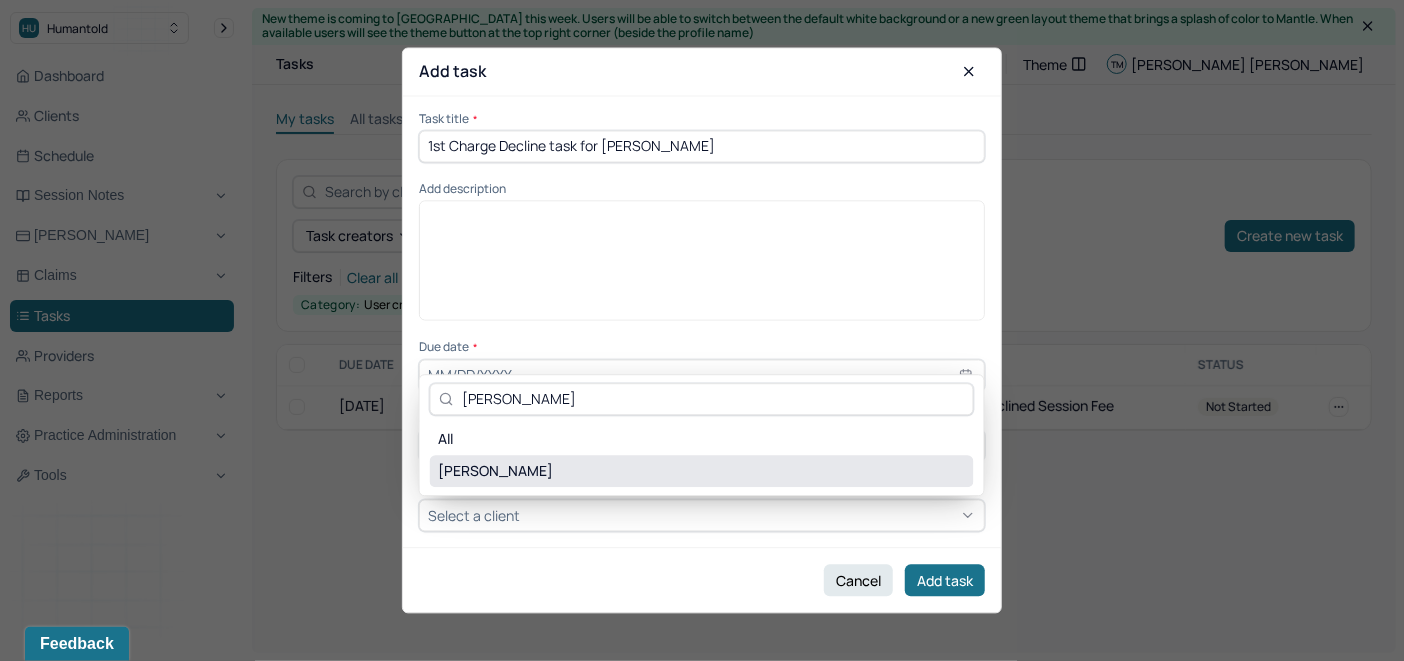 type on "Jasmine Francois" 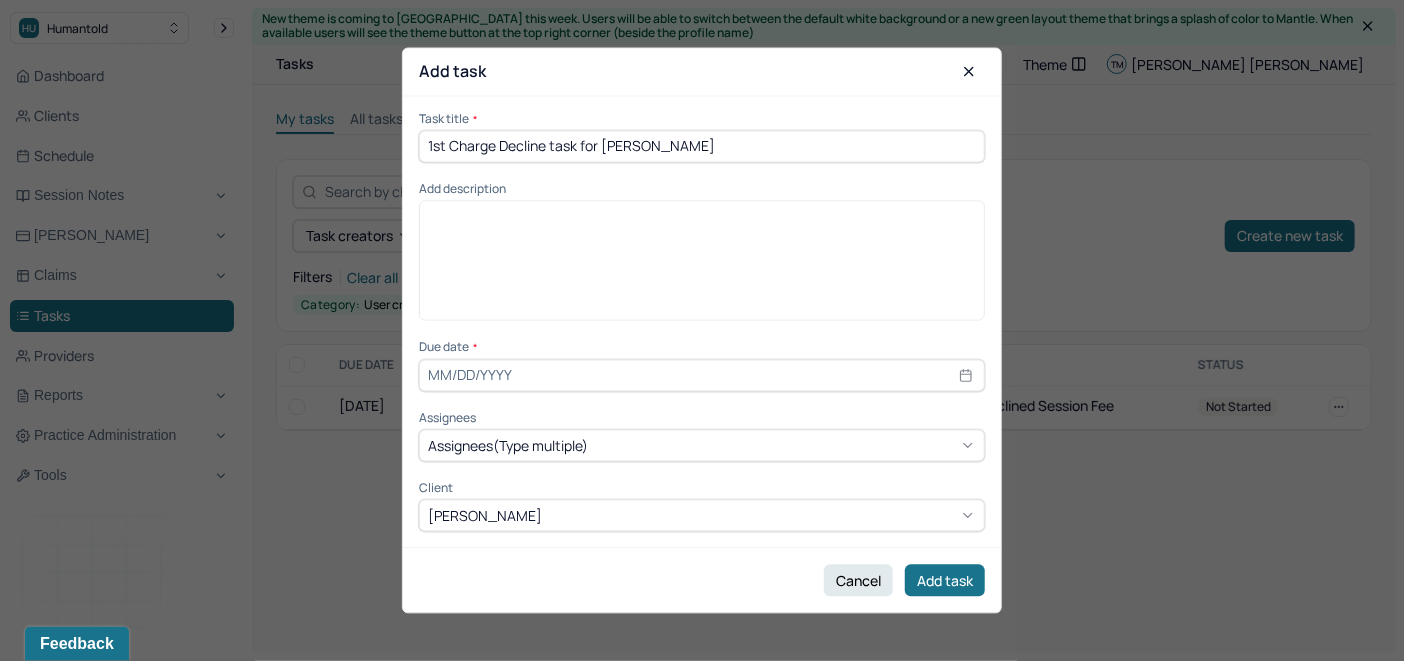 click on "1st Charge Decline task for Jasmine Francois" at bounding box center (702, 146) 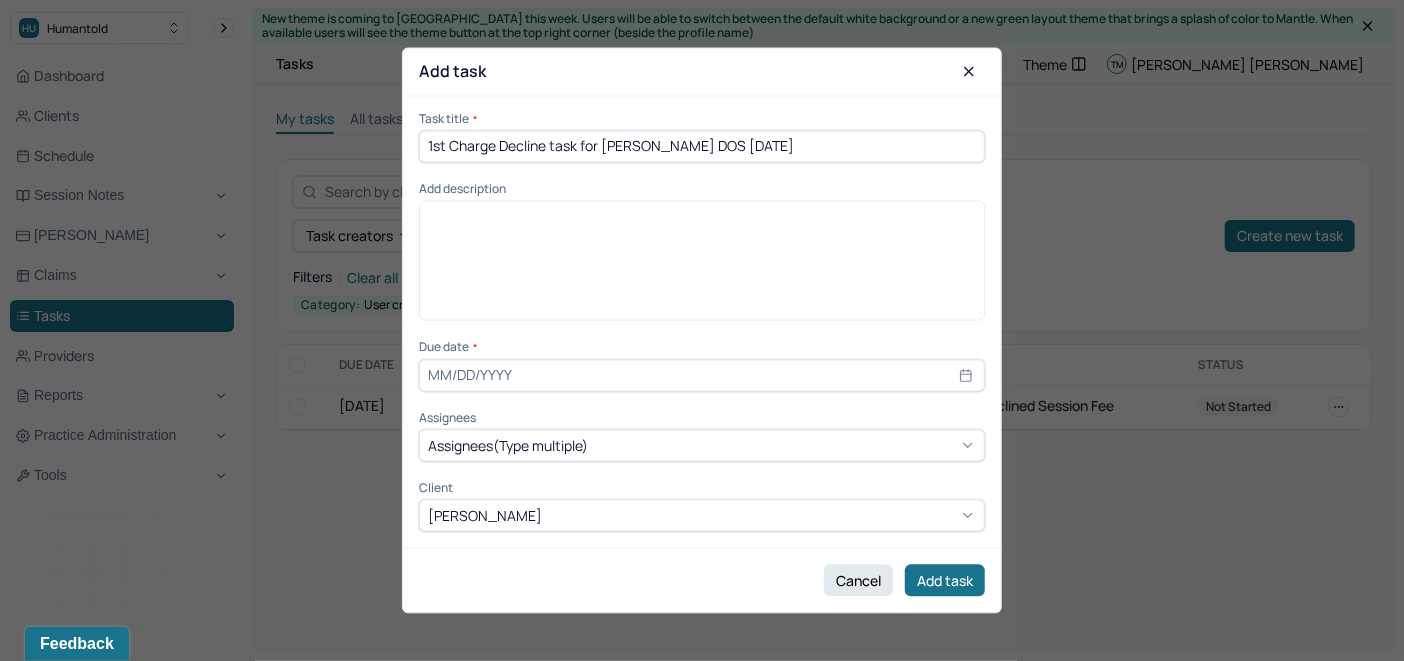 drag, startPoint x: 823, startPoint y: 151, endPoint x: 386, endPoint y: 161, distance: 437.1144 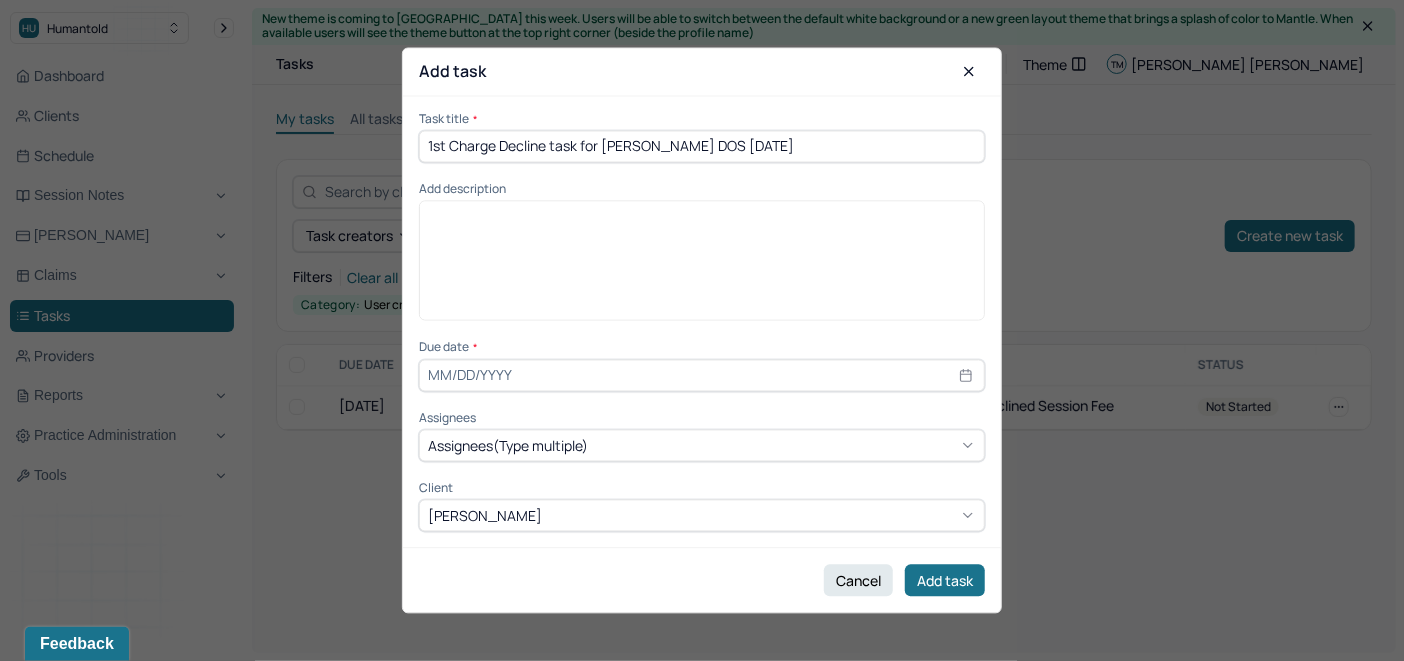 type on "1st Charge Decline task for Jasmine Francois DOS 7/24/25" 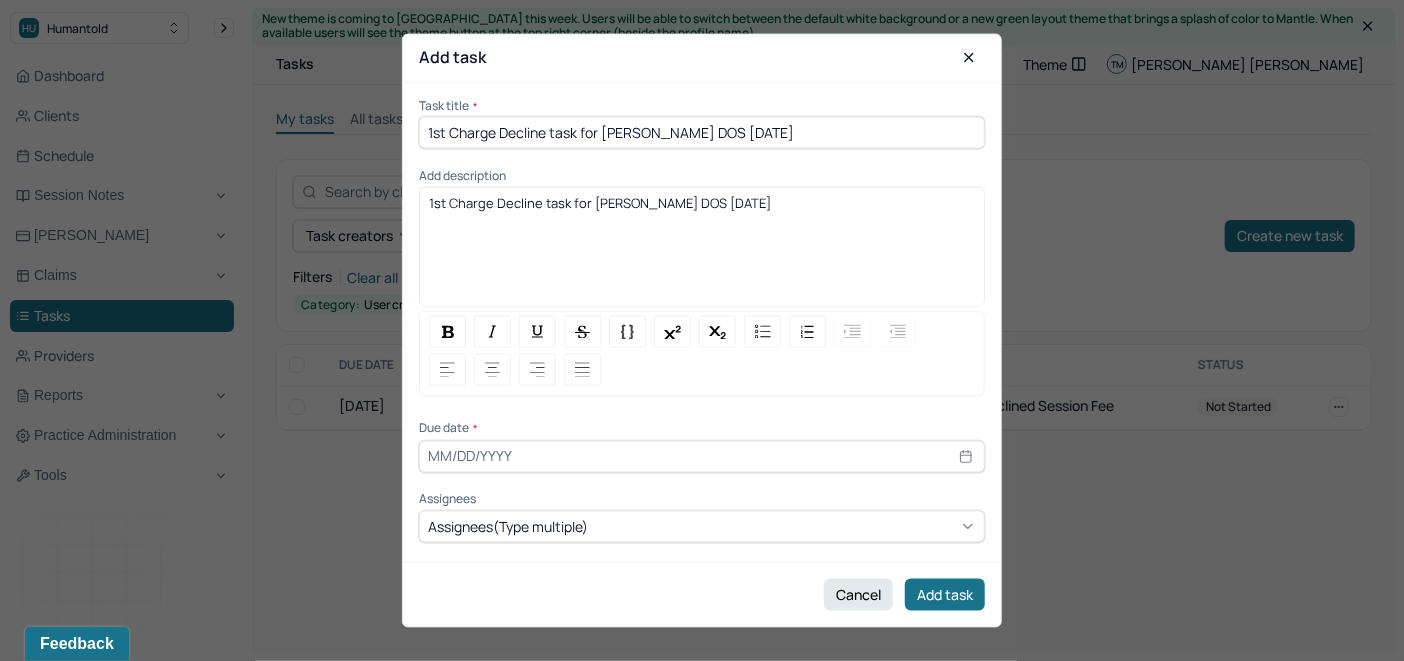 drag, startPoint x: 780, startPoint y: 211, endPoint x: 407, endPoint y: 213, distance: 373.00537 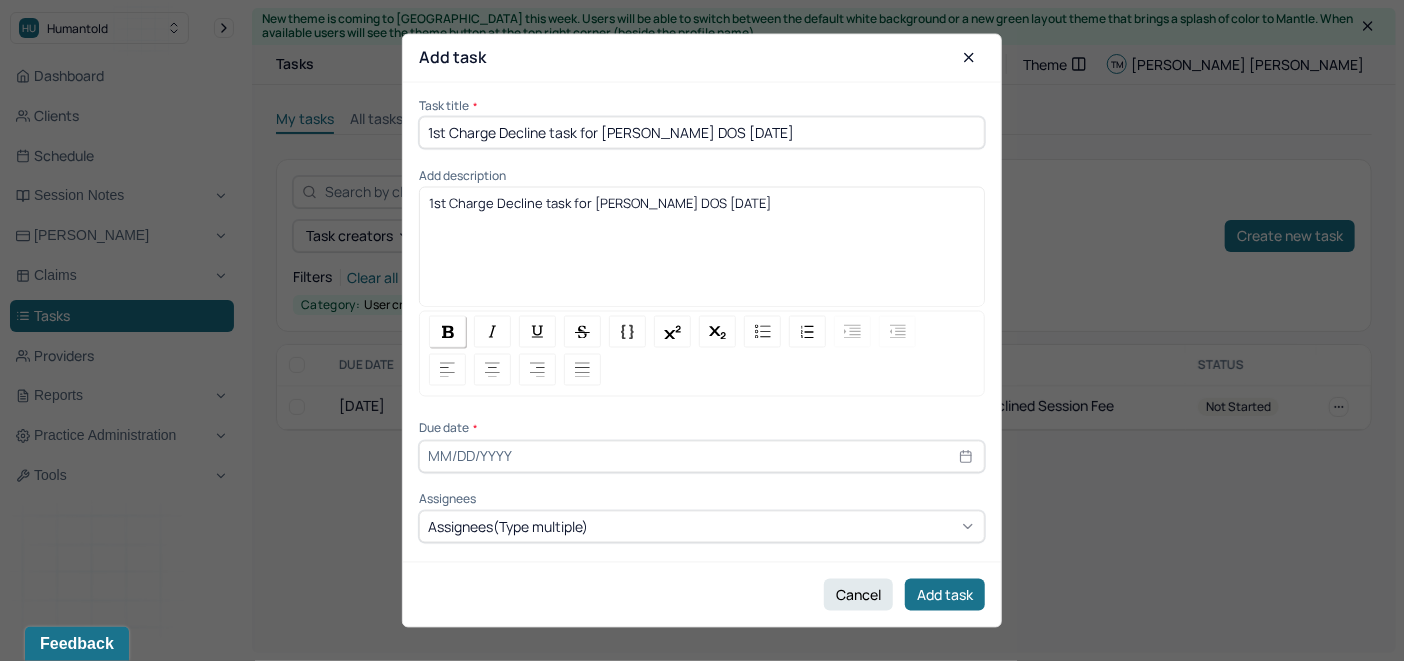 drag, startPoint x: 444, startPoint y: 329, endPoint x: 441, endPoint y: 341, distance: 12.369317 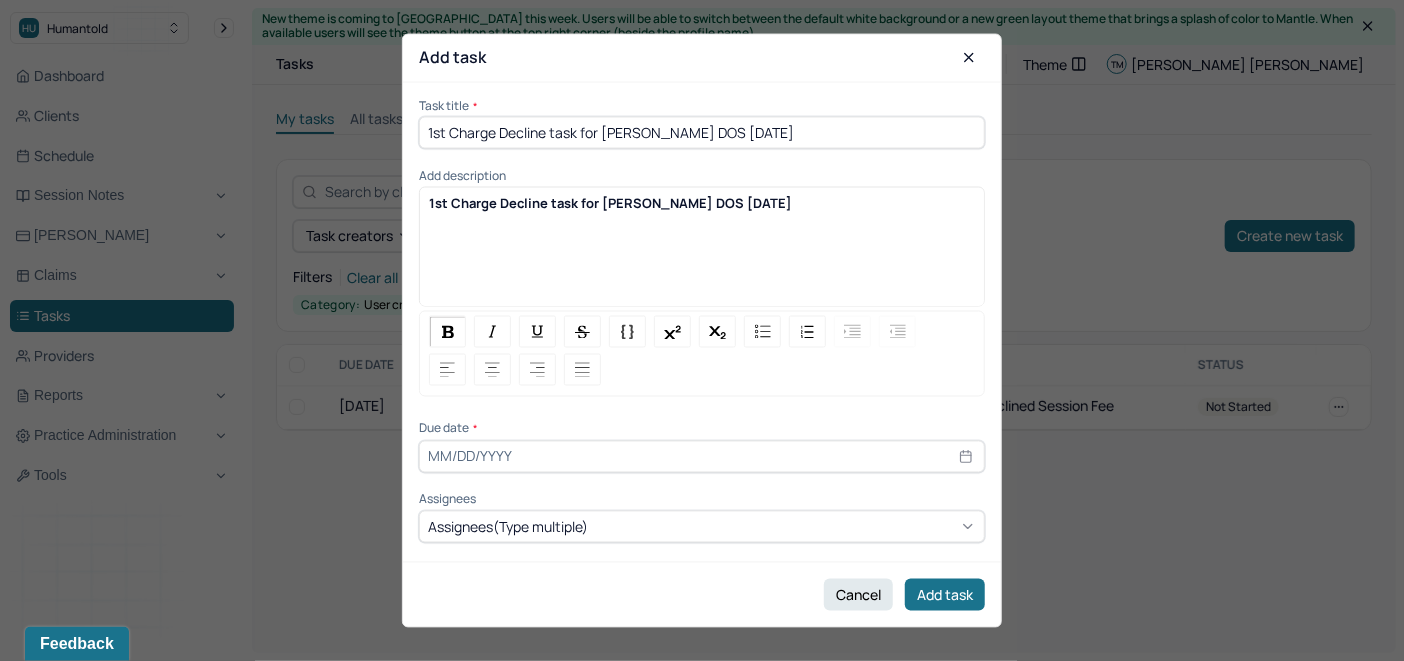 click at bounding box center (702, 456) 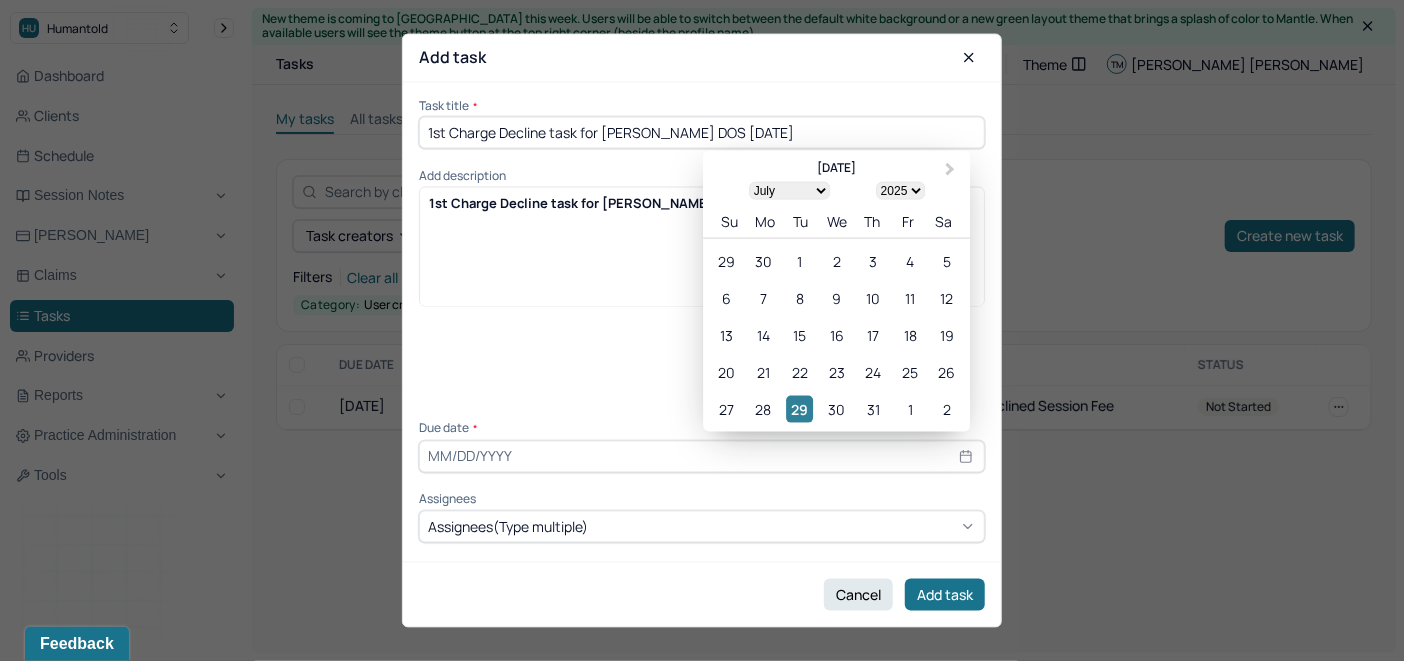 click on "29" at bounding box center (799, 408) 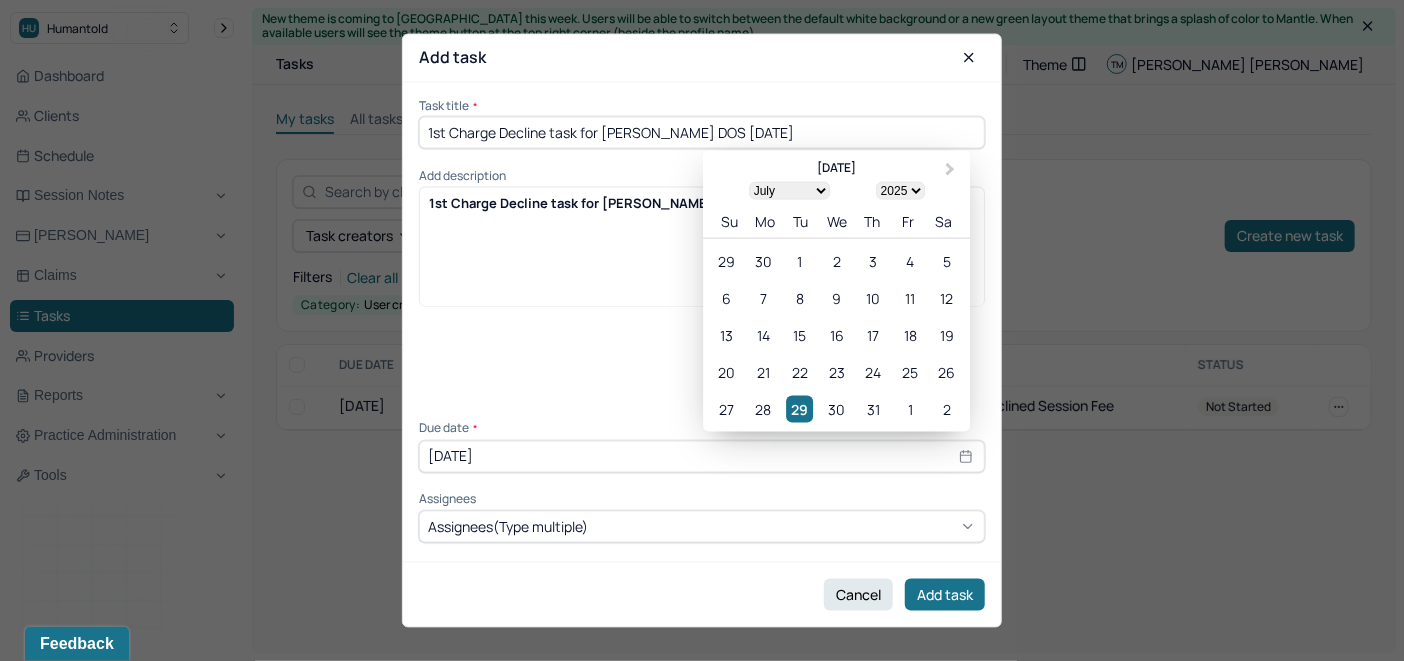 click on "Assignees(Type multiple)" at bounding box center (702, 527) 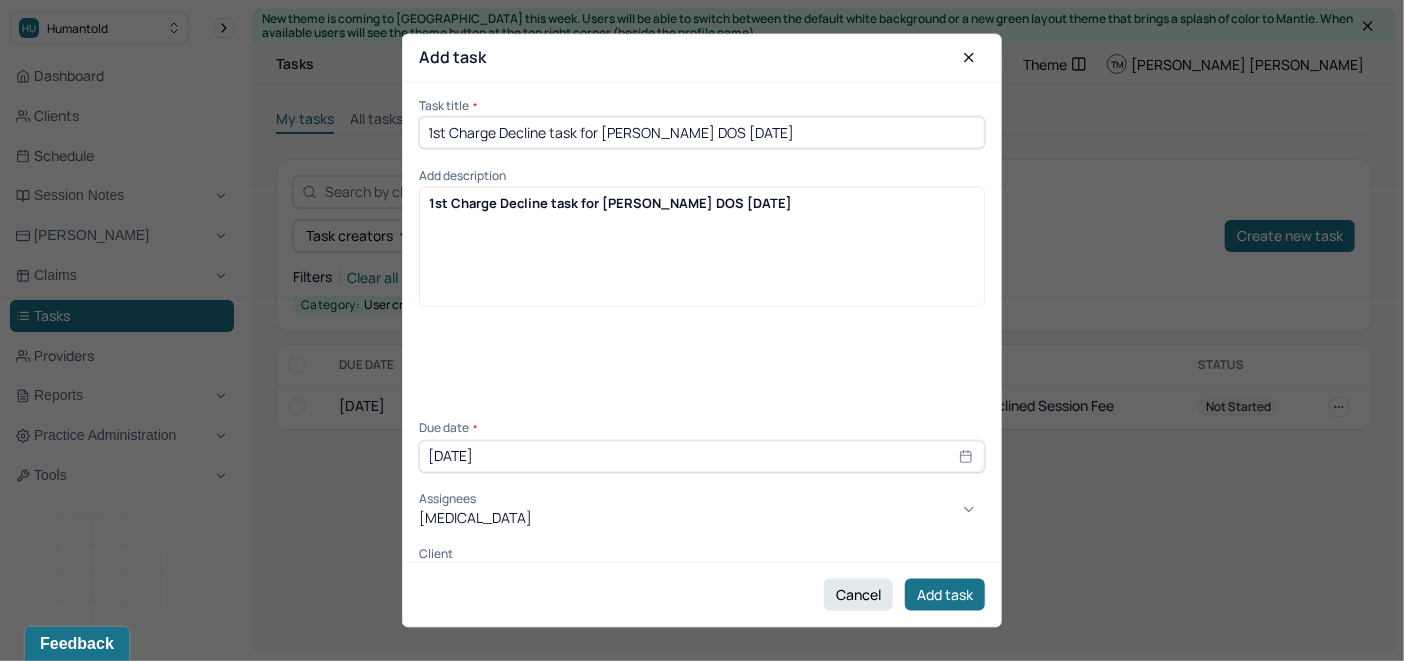 type on "ALLIE" 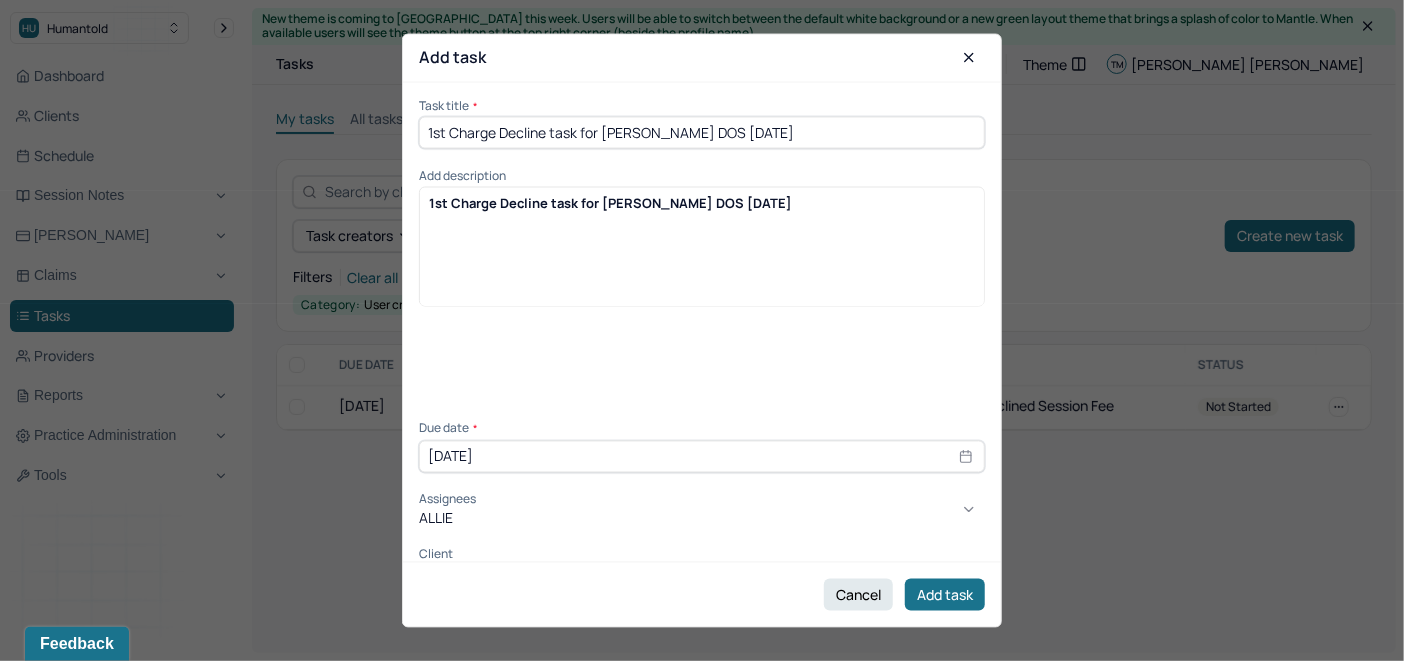 click on "Callie Karpman Allie Morales" at bounding box center [702, 678] 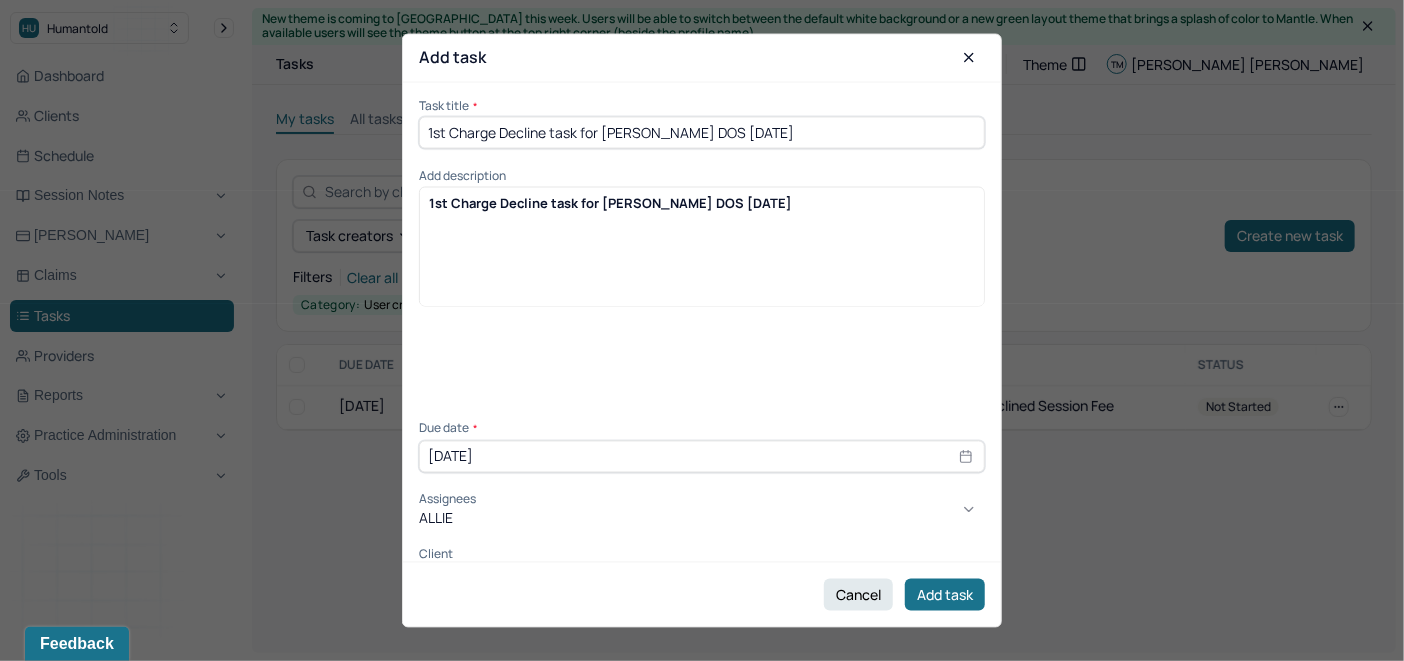 click on "[PERSON_NAME]" at bounding box center (702, 686) 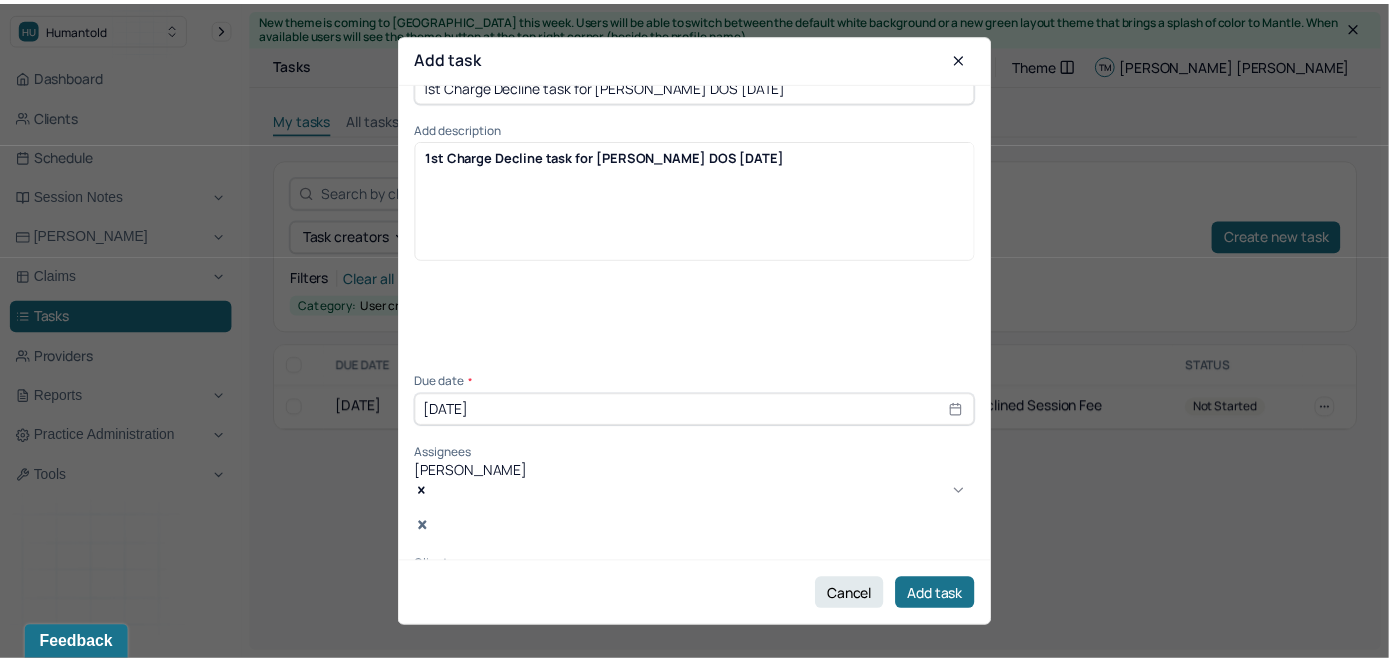 scroll, scrollTop: 70, scrollLeft: 0, axis: vertical 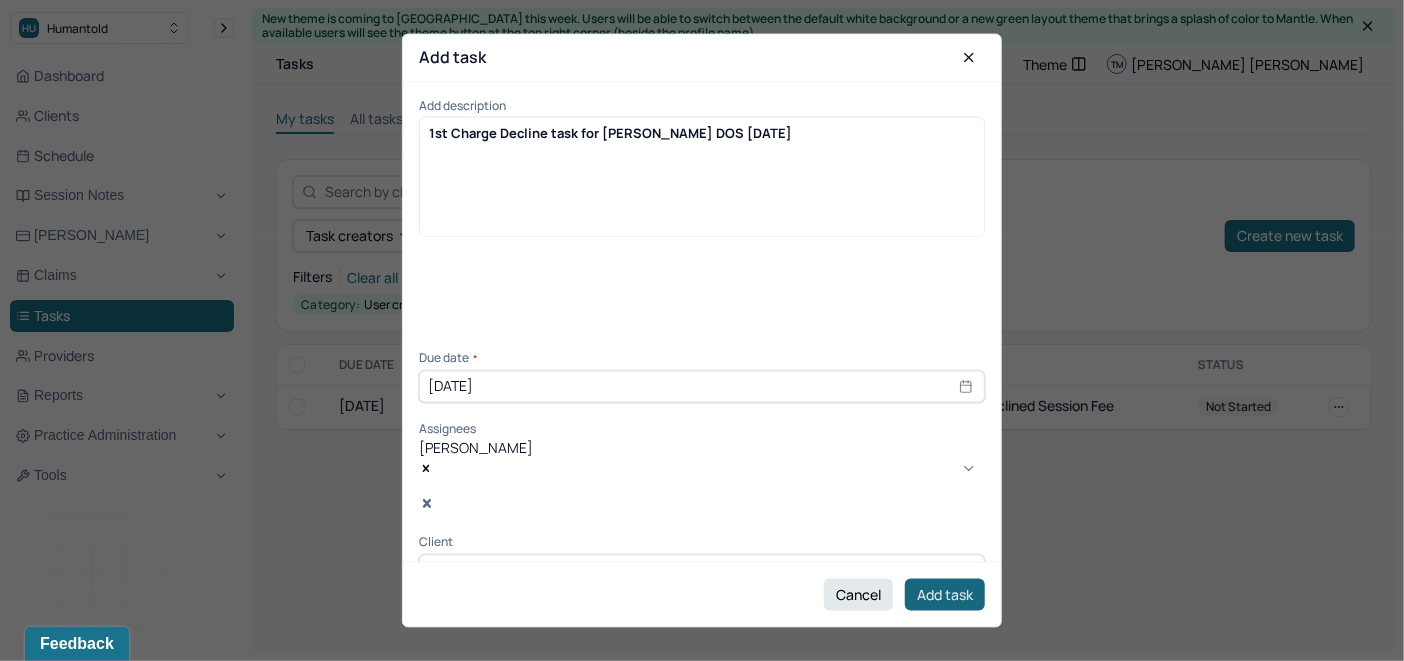 click on "Add task" at bounding box center [945, 595] 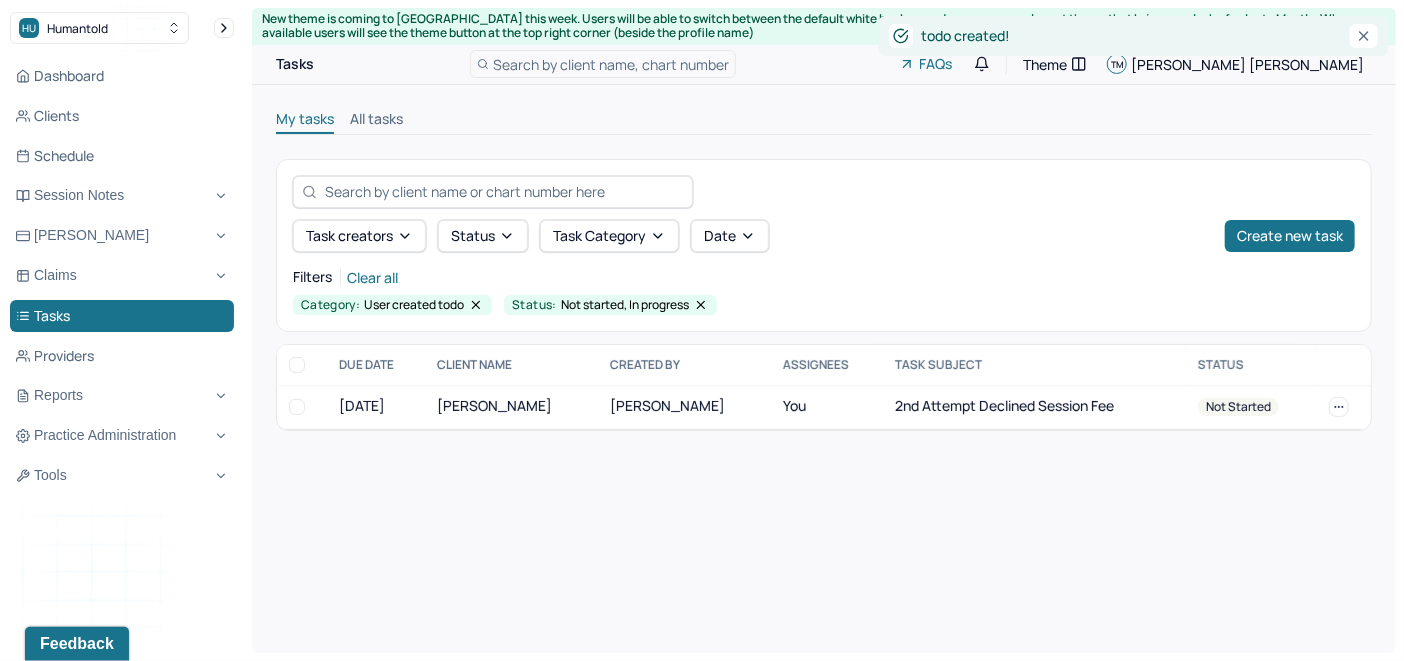 click on "All tasks" at bounding box center [376, 121] 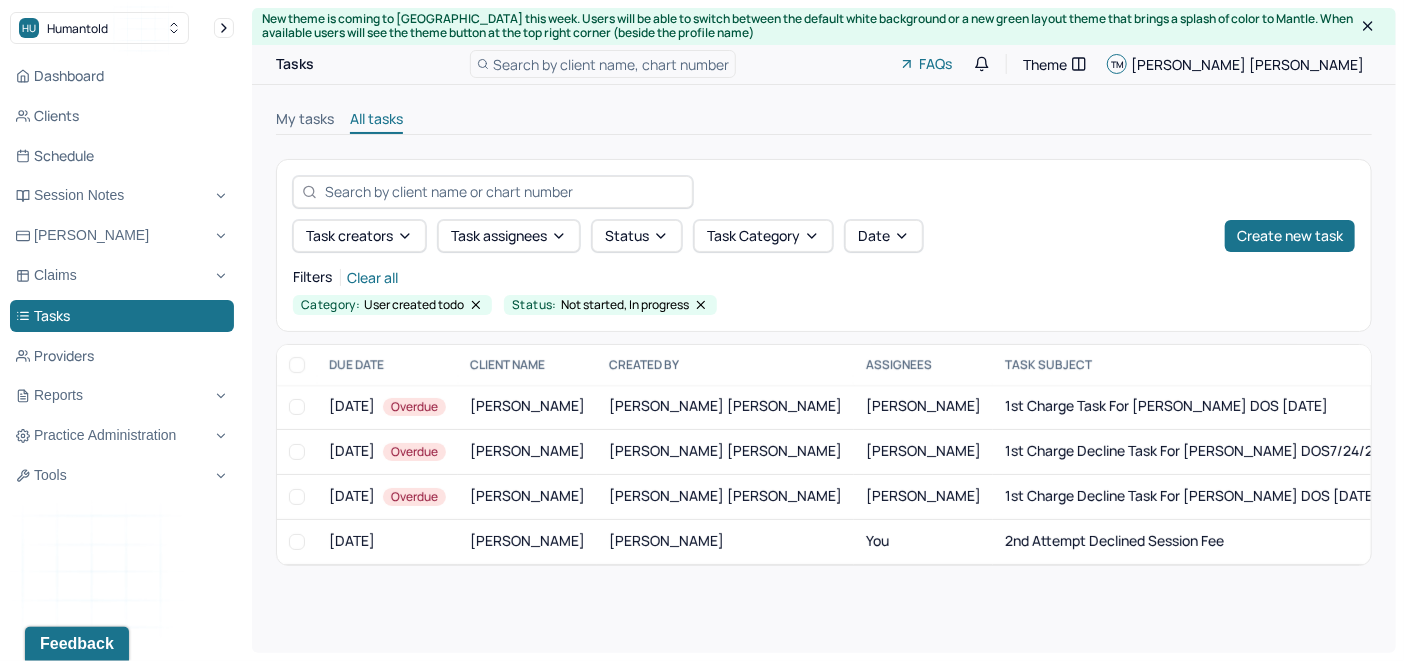 click on "Search by client name, chart number" at bounding box center (611, 64) 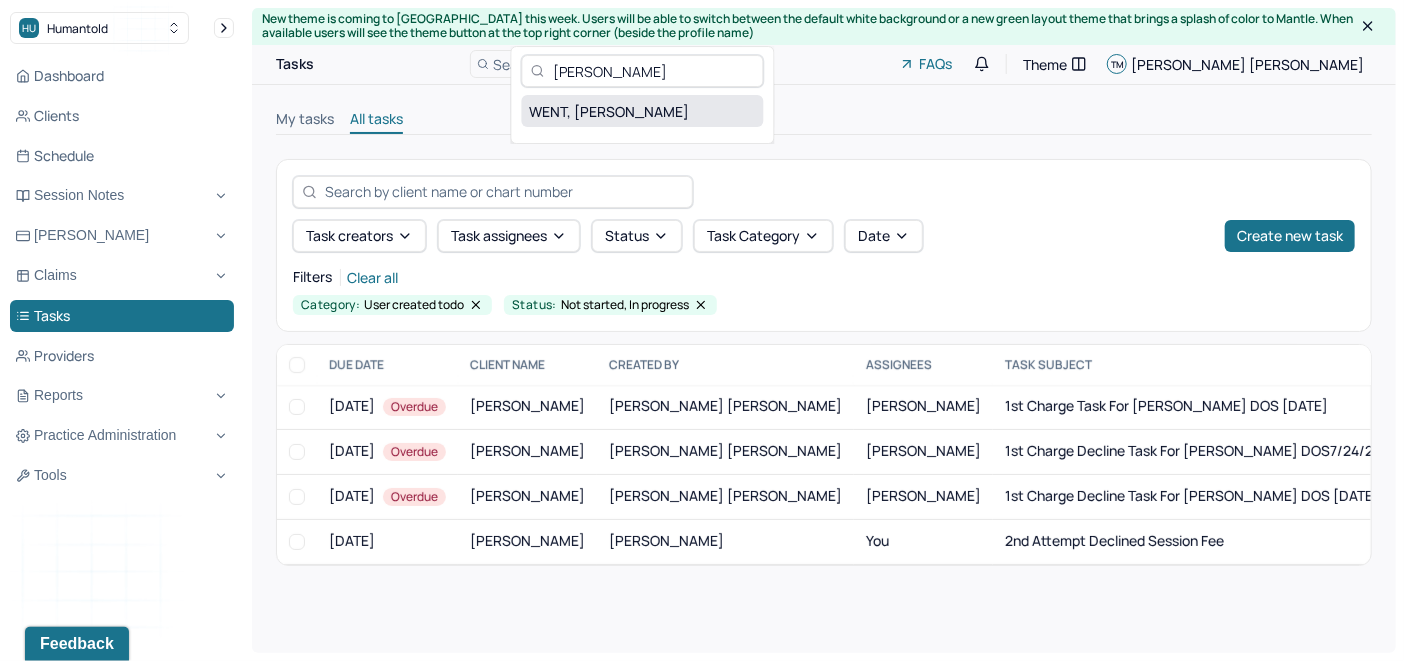 type on "Jason Went" 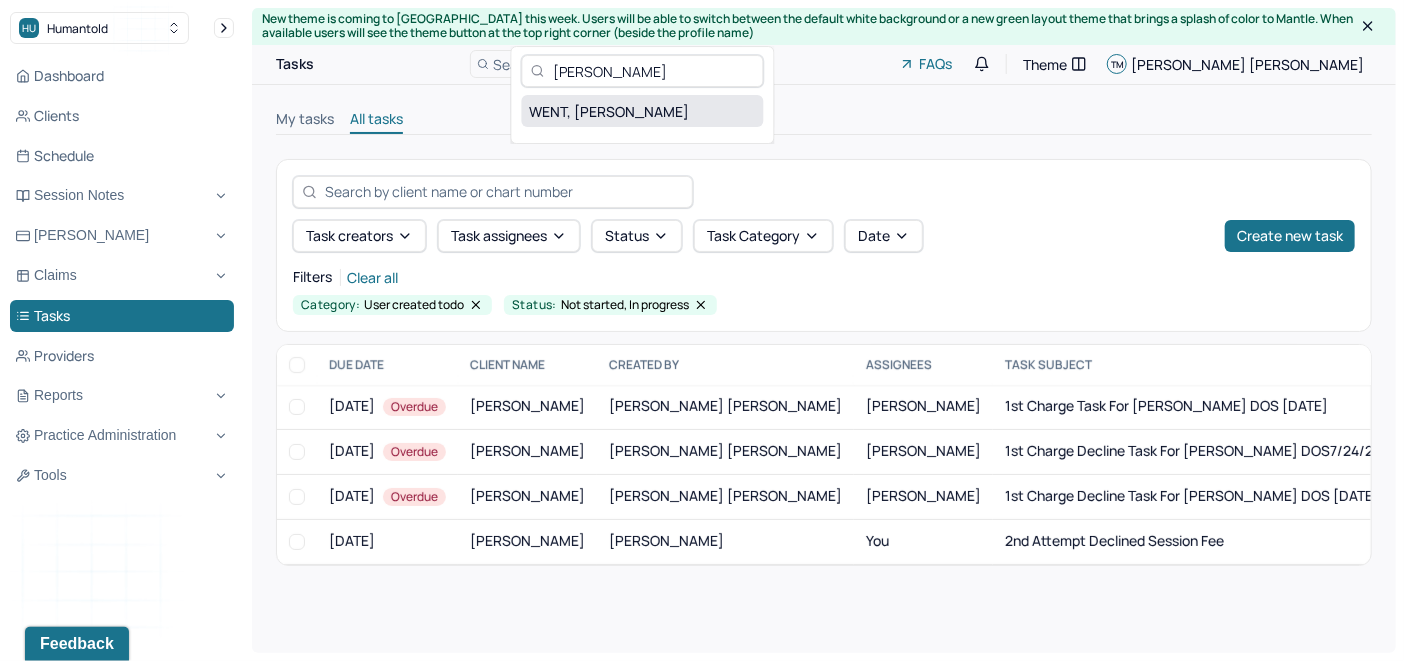 click on "WENT, JASON" at bounding box center [643, 111] 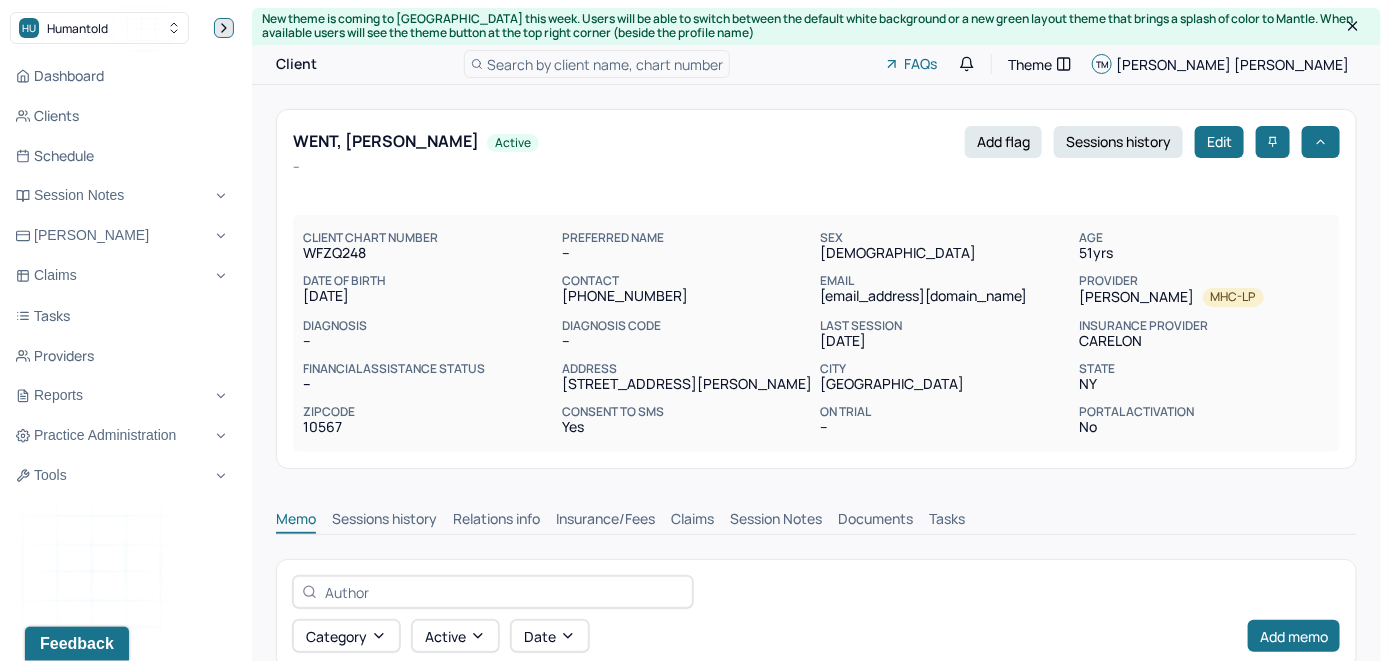 click 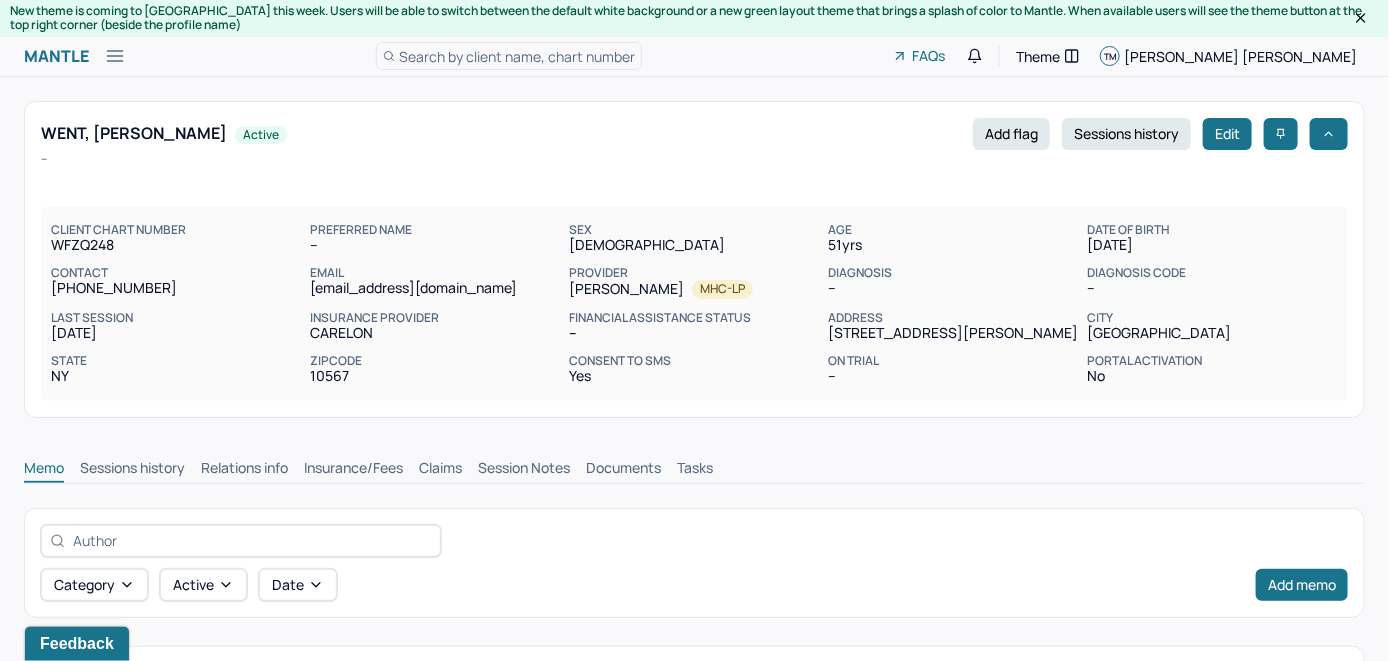 scroll, scrollTop: 0, scrollLeft: 0, axis: both 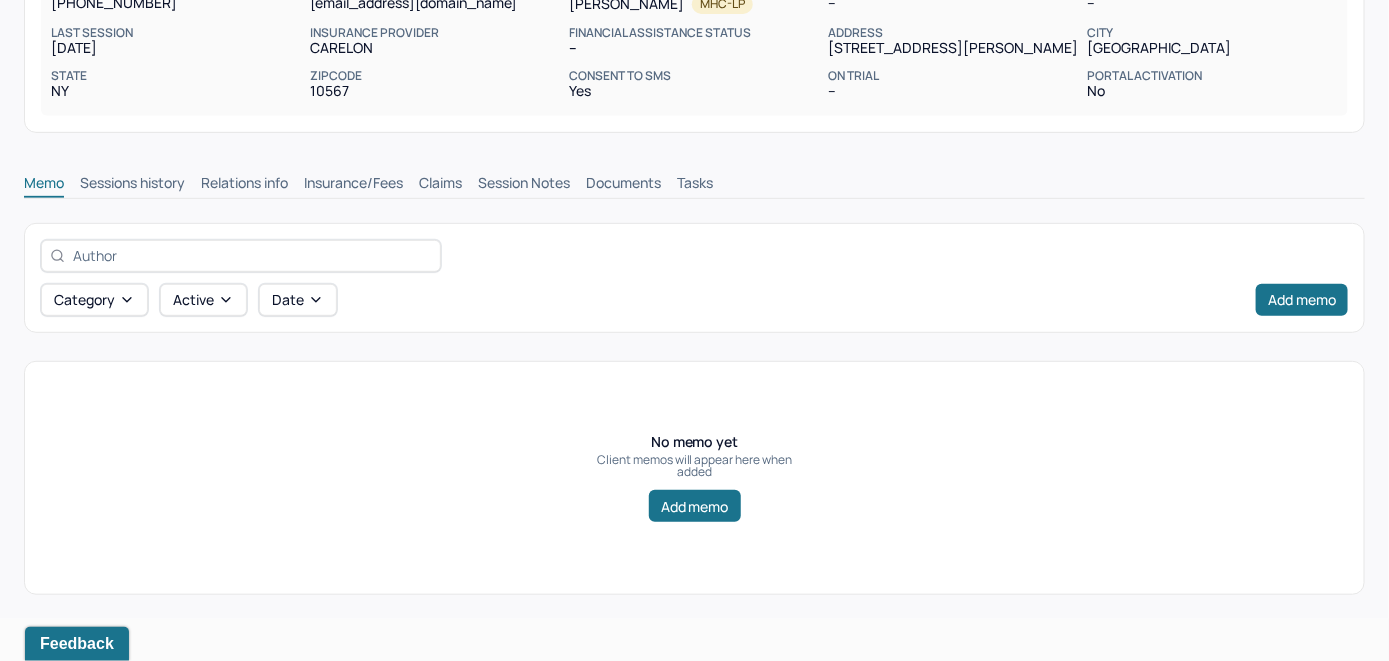 click on "Insurance/Fees" at bounding box center (353, 185) 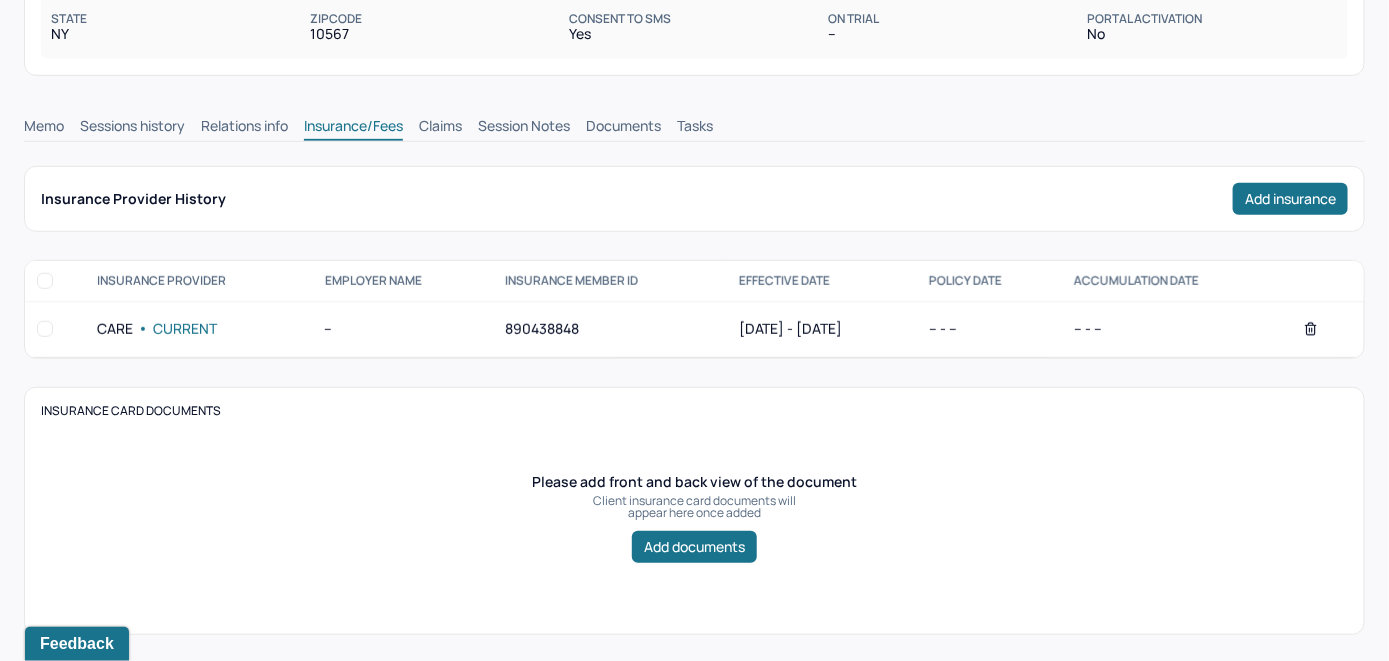 scroll, scrollTop: 85, scrollLeft: 0, axis: vertical 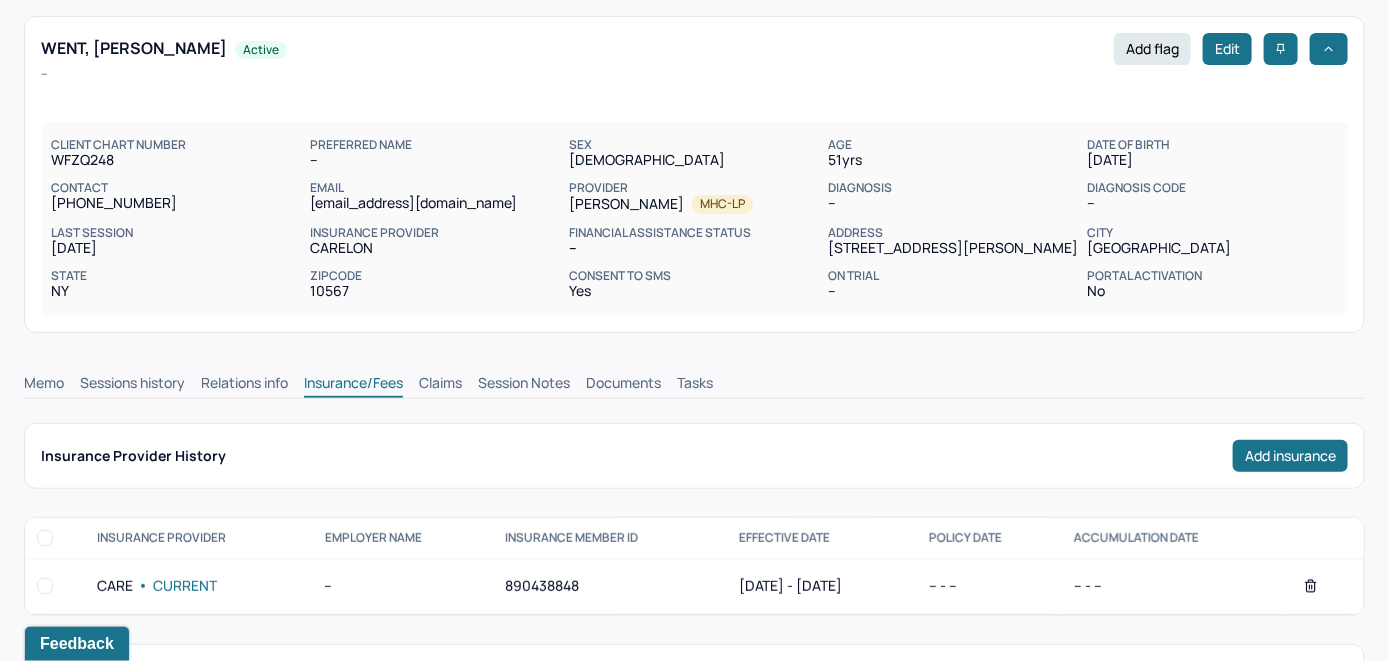 click on "Claims" at bounding box center [440, 385] 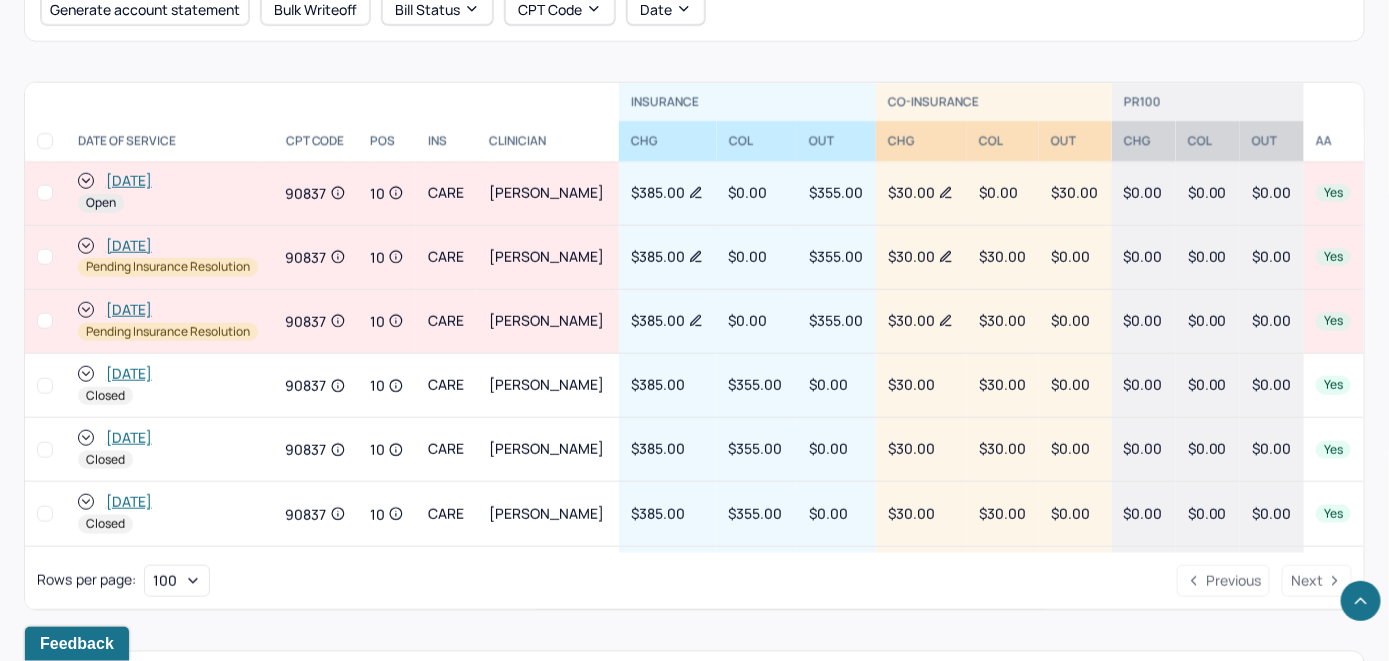 scroll, scrollTop: 821, scrollLeft: 0, axis: vertical 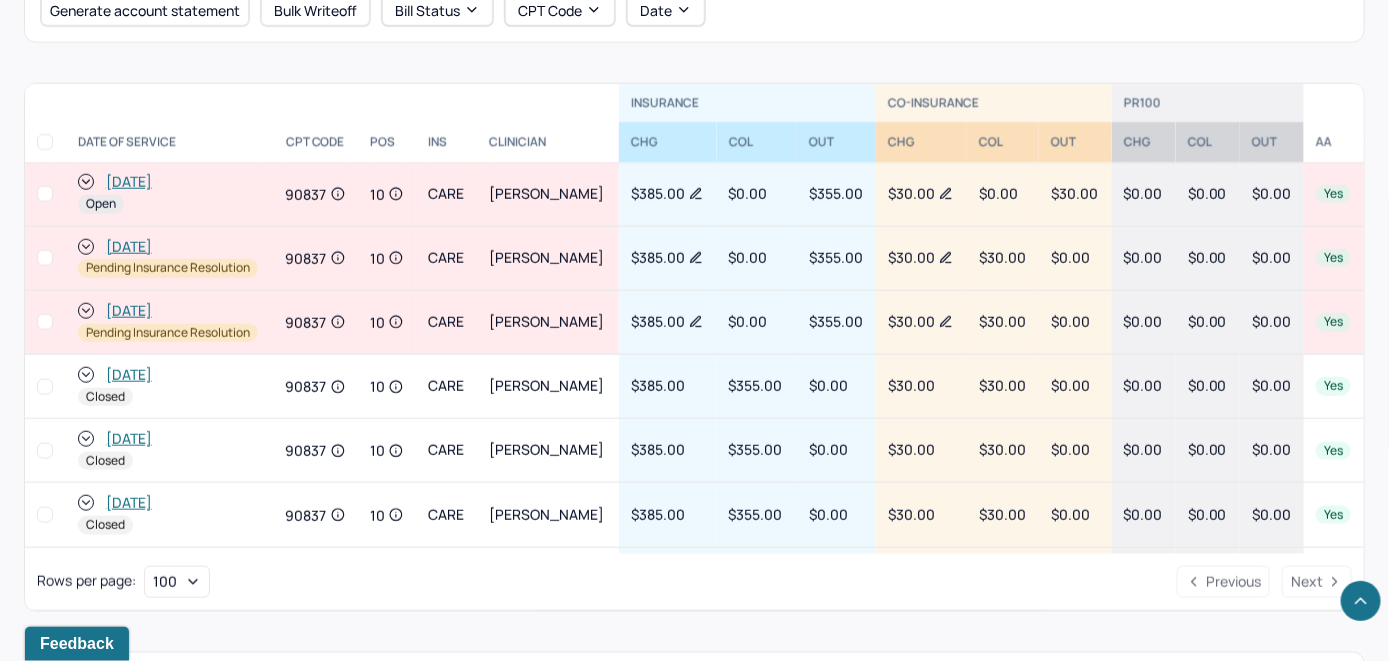click on "[DATE]" at bounding box center [129, 182] 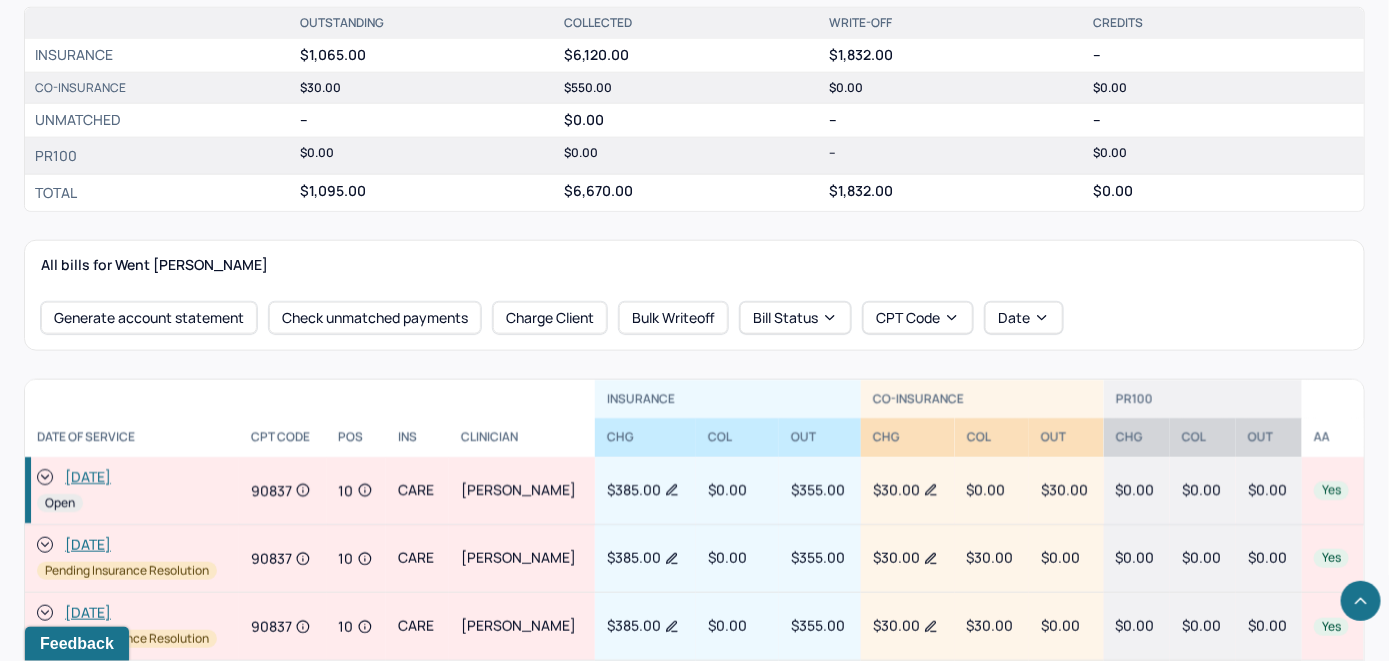 scroll, scrollTop: 700, scrollLeft: 0, axis: vertical 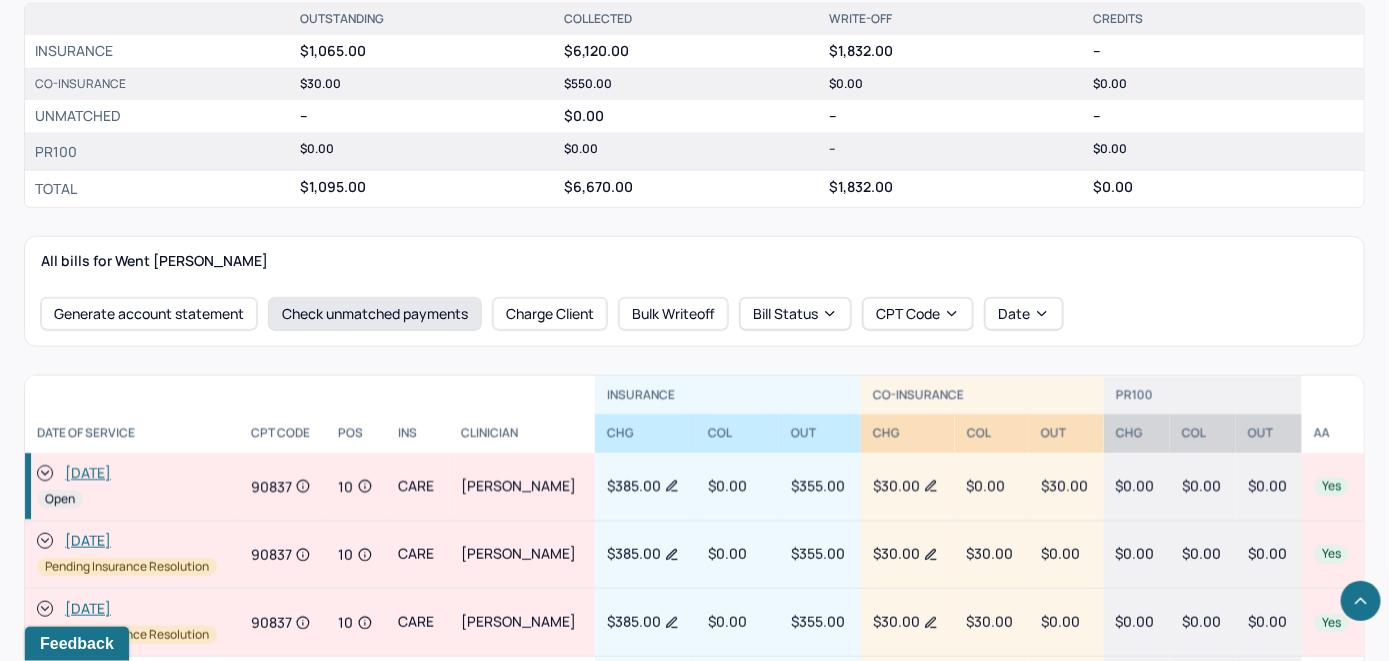 click on "Check unmatched payments" at bounding box center [375, 314] 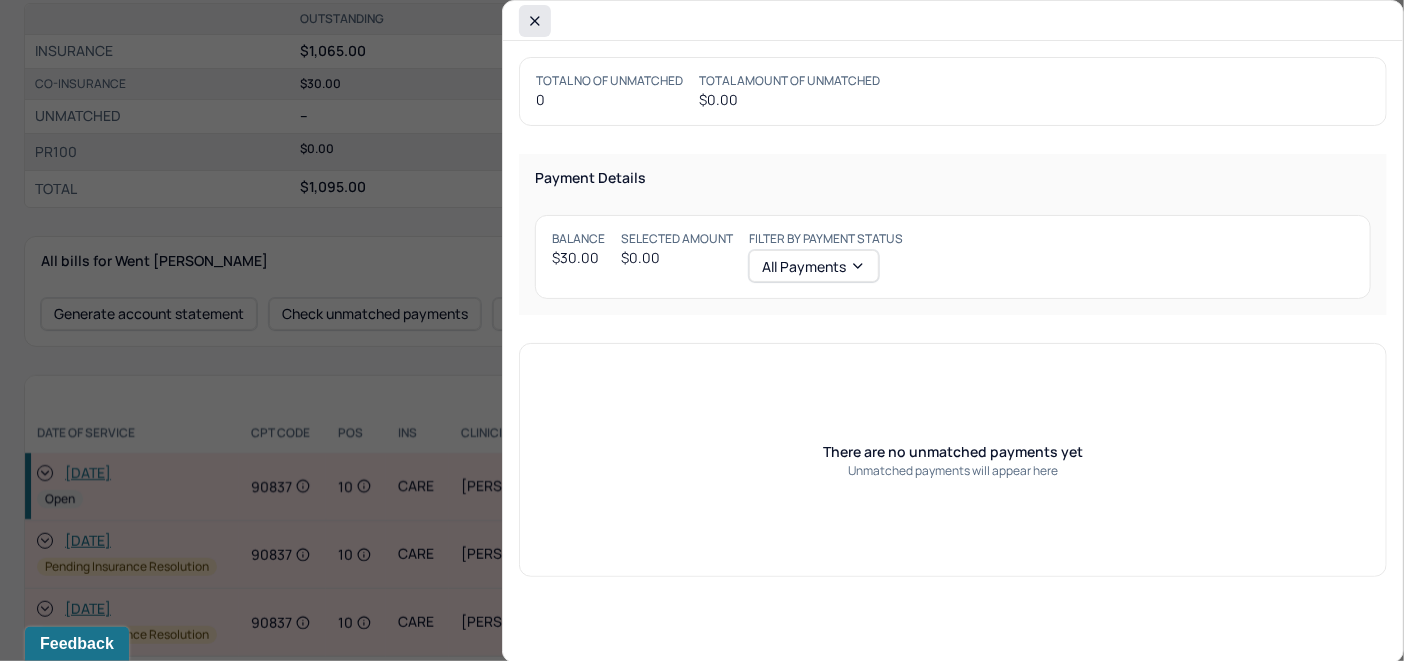 click 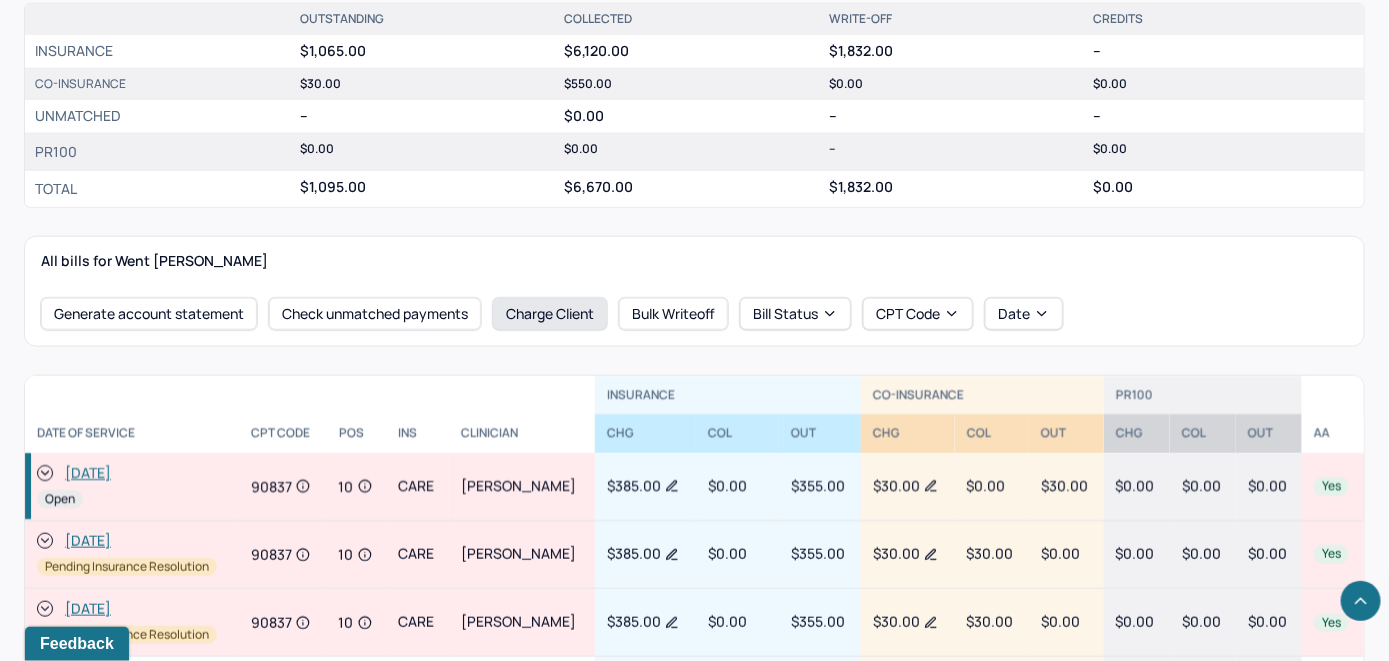 click on "Charge Client" at bounding box center [550, 314] 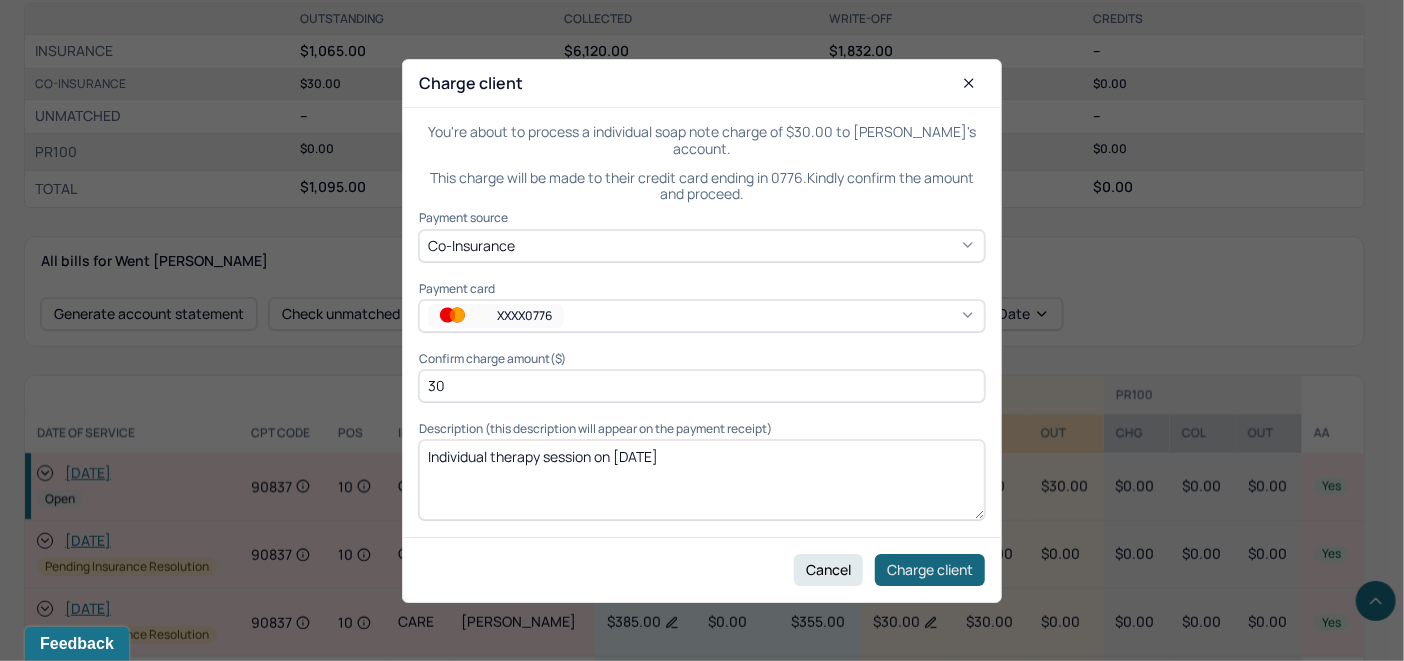 click on "Charge client" at bounding box center (930, 569) 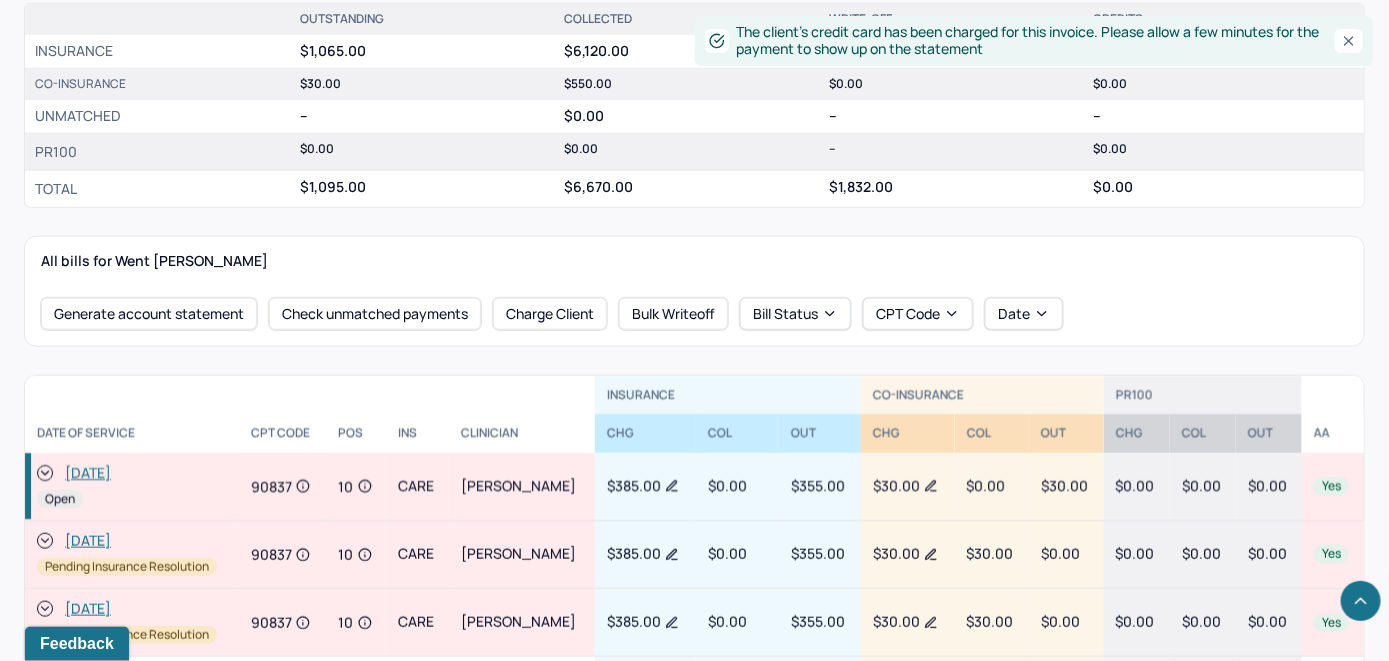 click at bounding box center [45, 473] 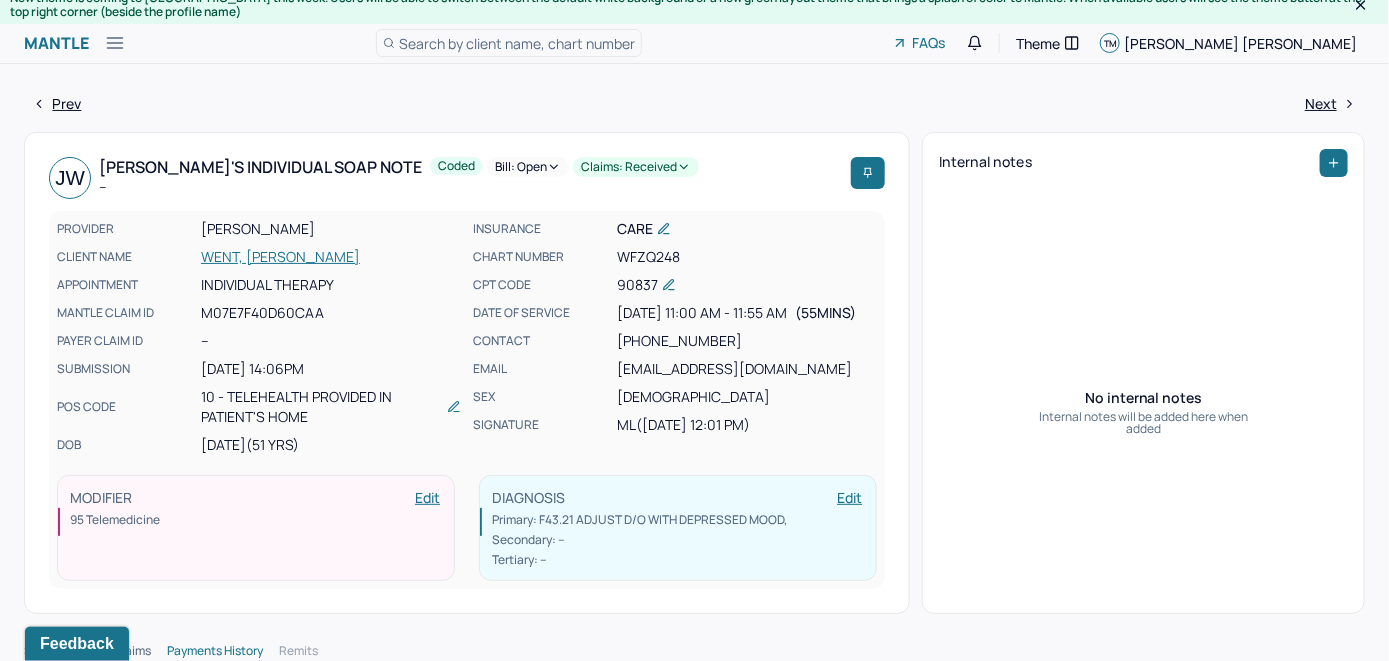 scroll, scrollTop: 0, scrollLeft: 0, axis: both 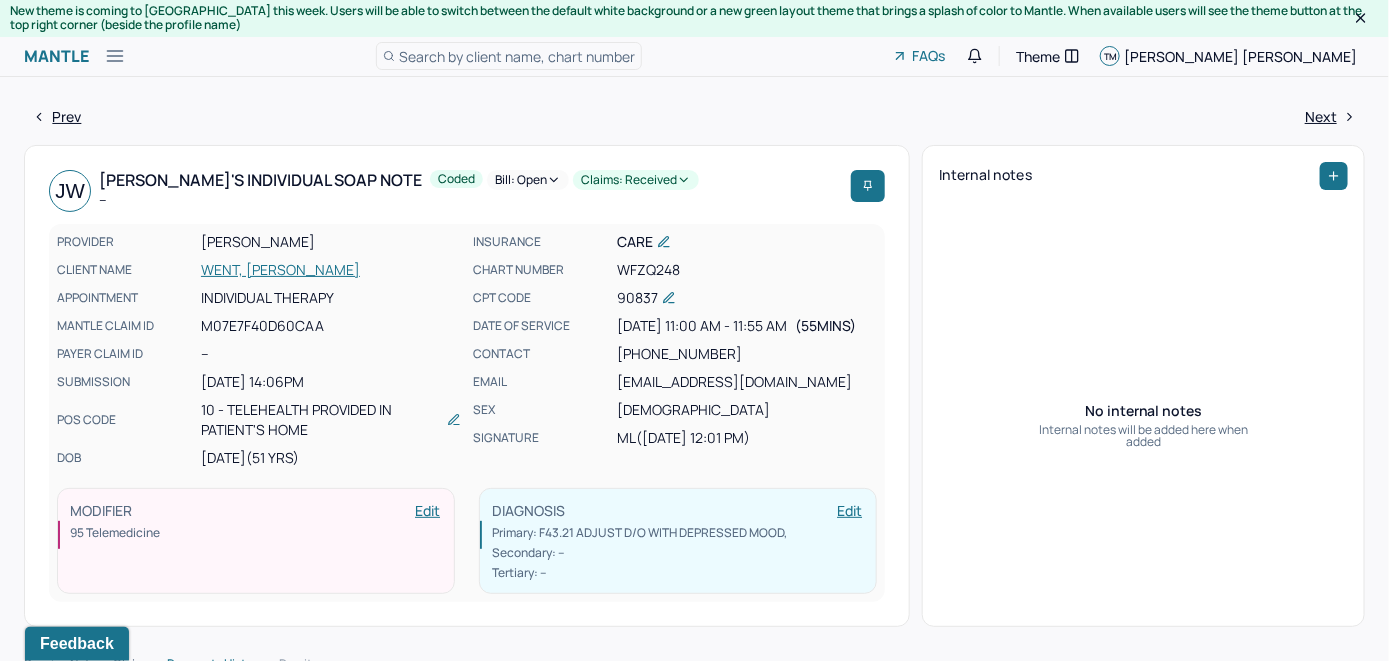 click on "Bill: Open" at bounding box center (528, 180) 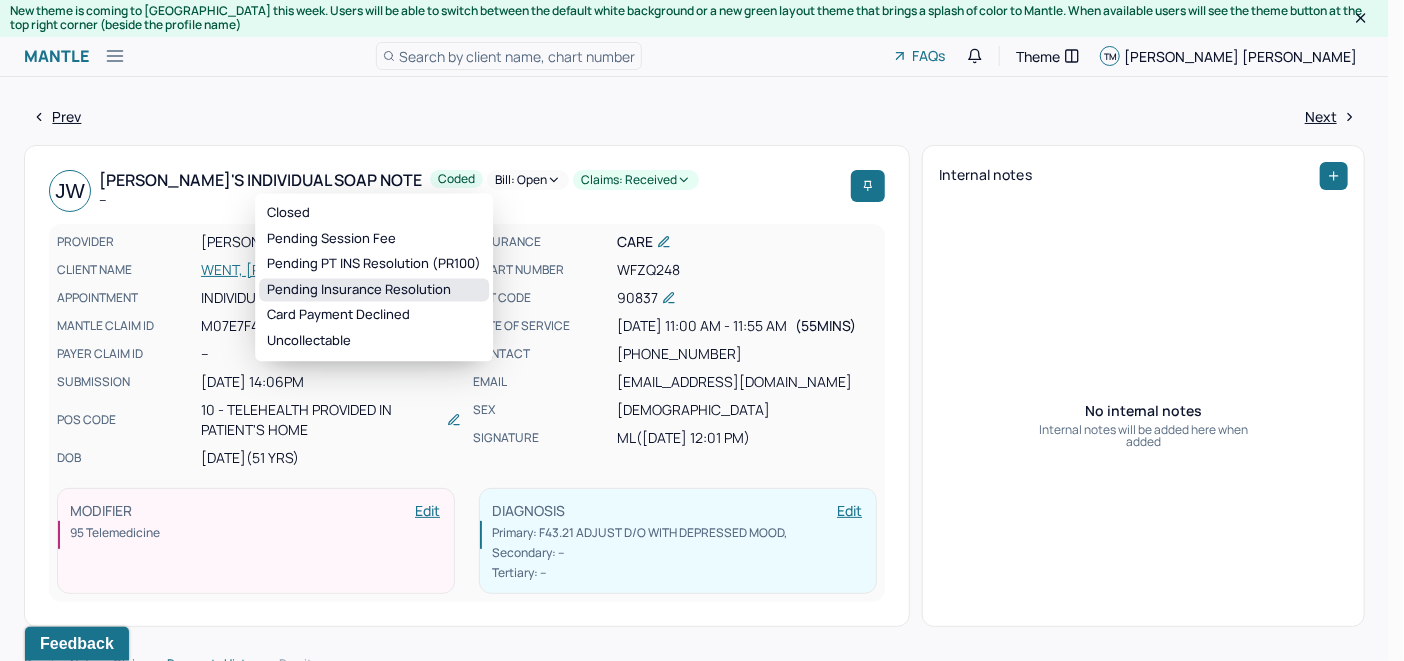 click on "Pending Insurance Resolution" at bounding box center (374, 290) 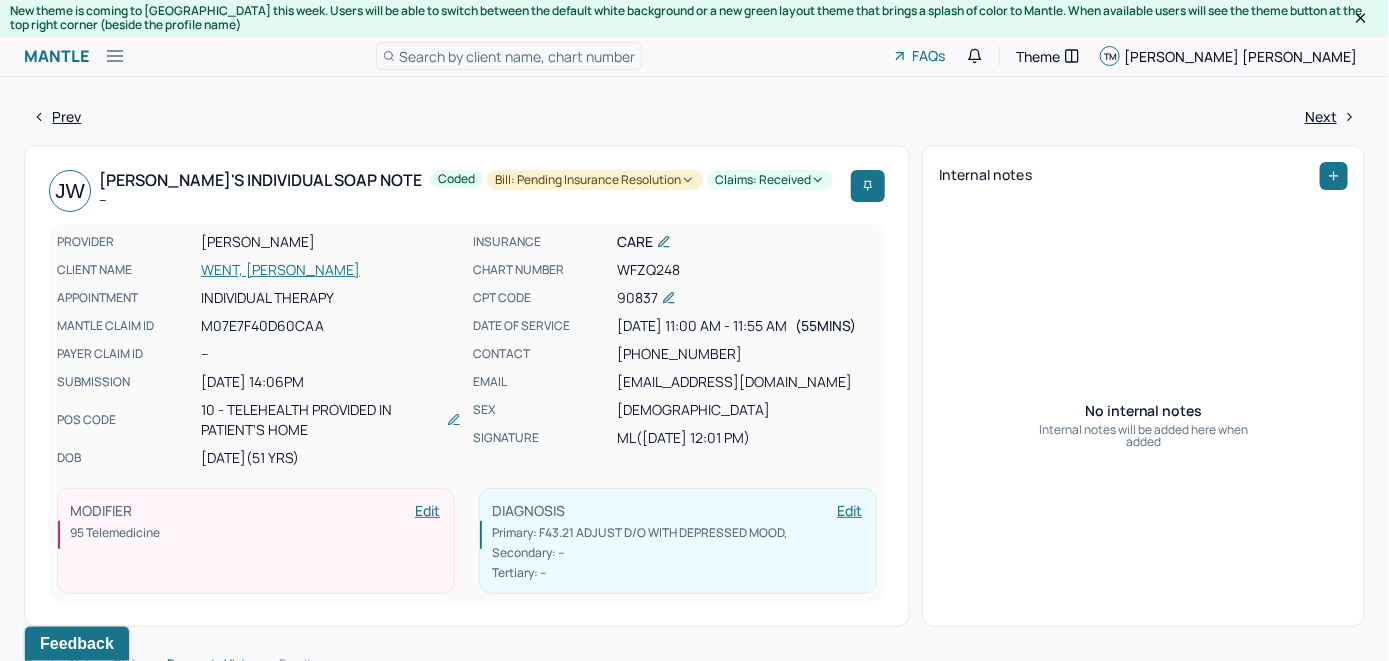 click on "Search by client name, chart number" at bounding box center [517, 56] 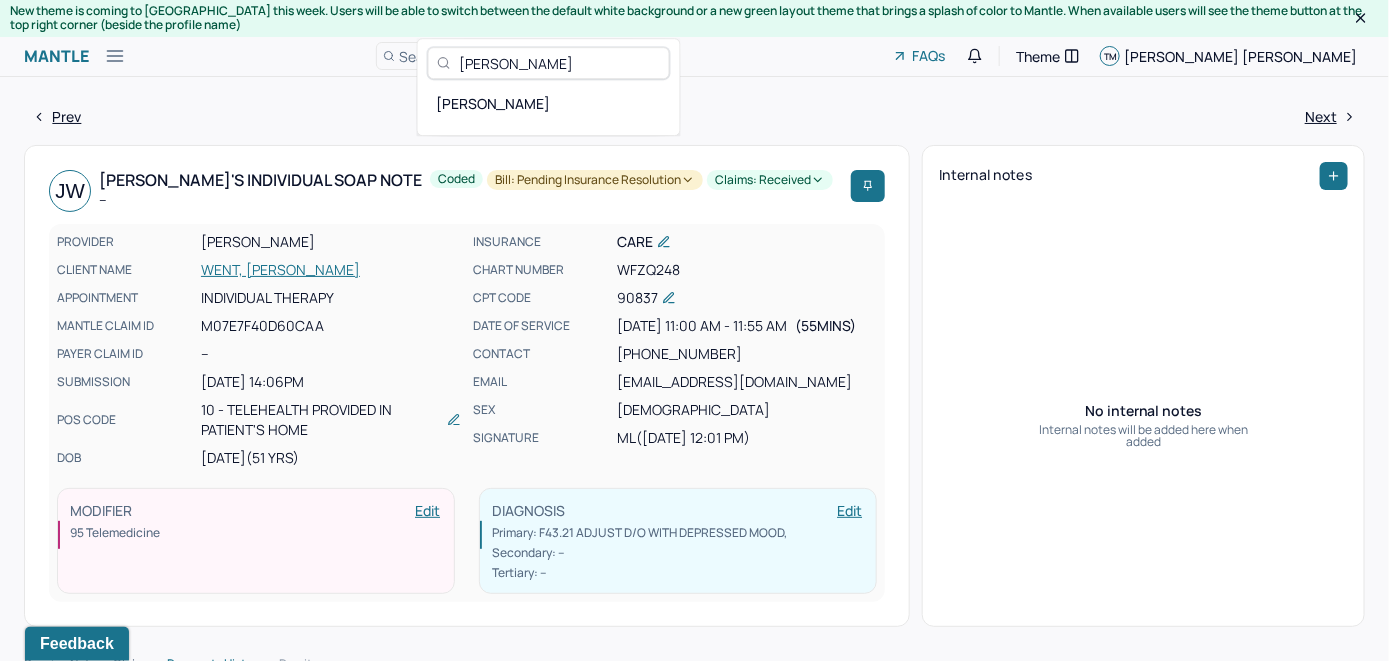 type on "Javed Jamwant" 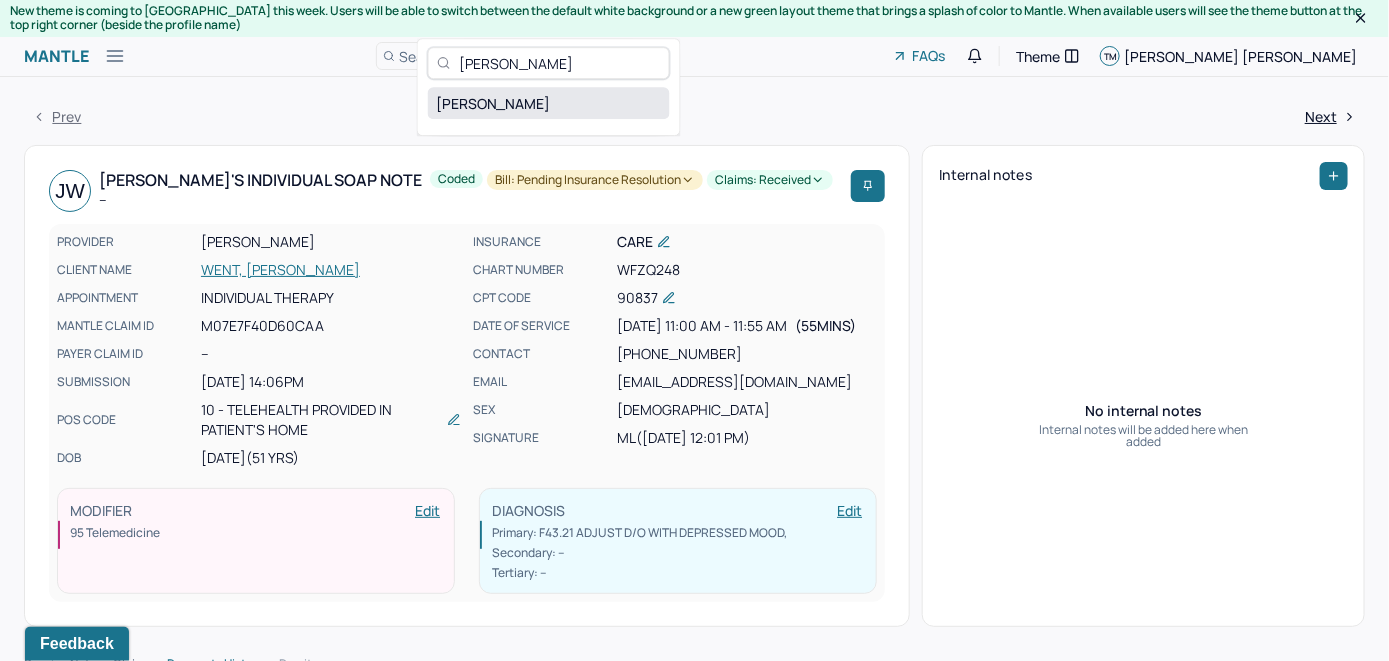 click on "JAMWANT, JAVED" at bounding box center [549, 103] 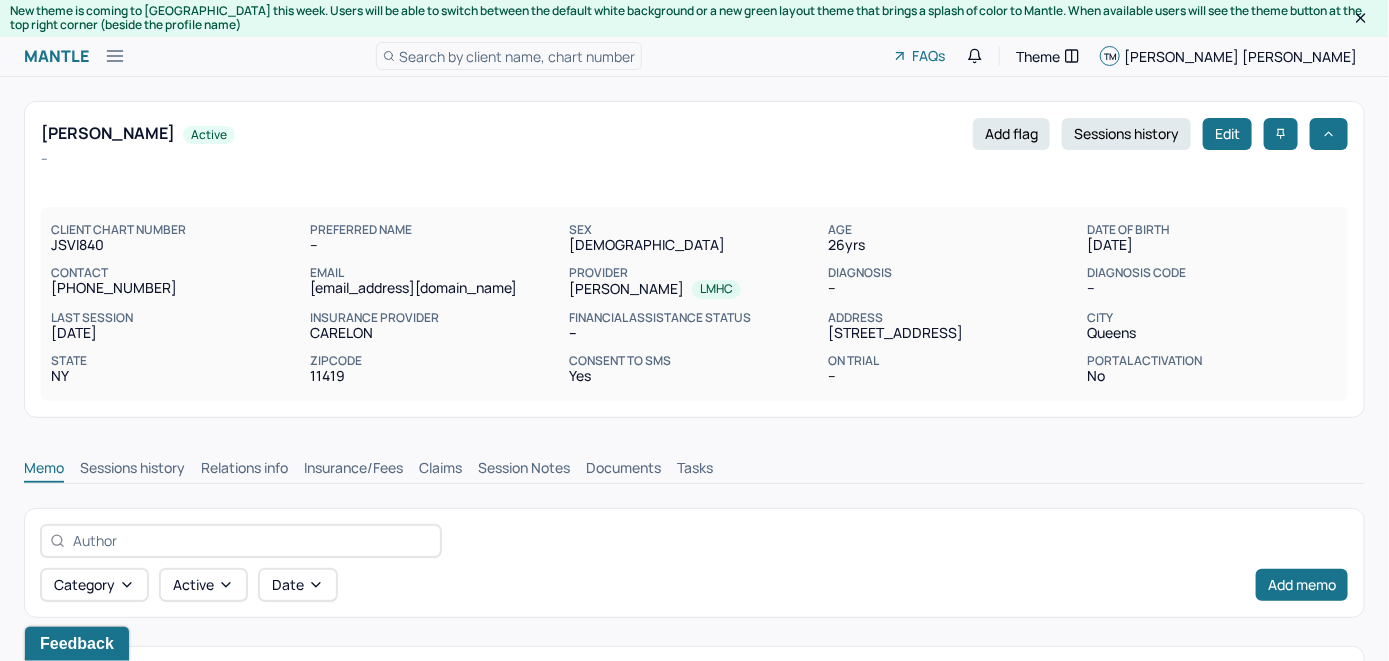scroll, scrollTop: 0, scrollLeft: 0, axis: both 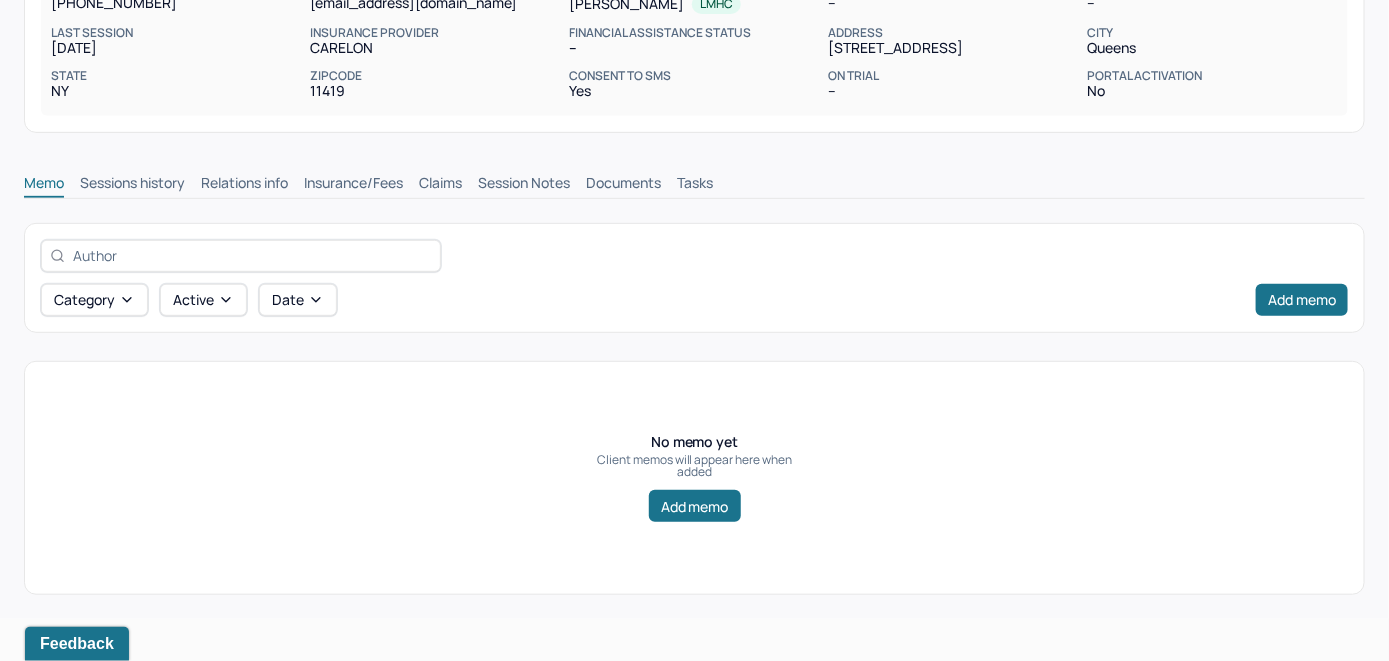 click on "Insurance/Fees" at bounding box center [353, 185] 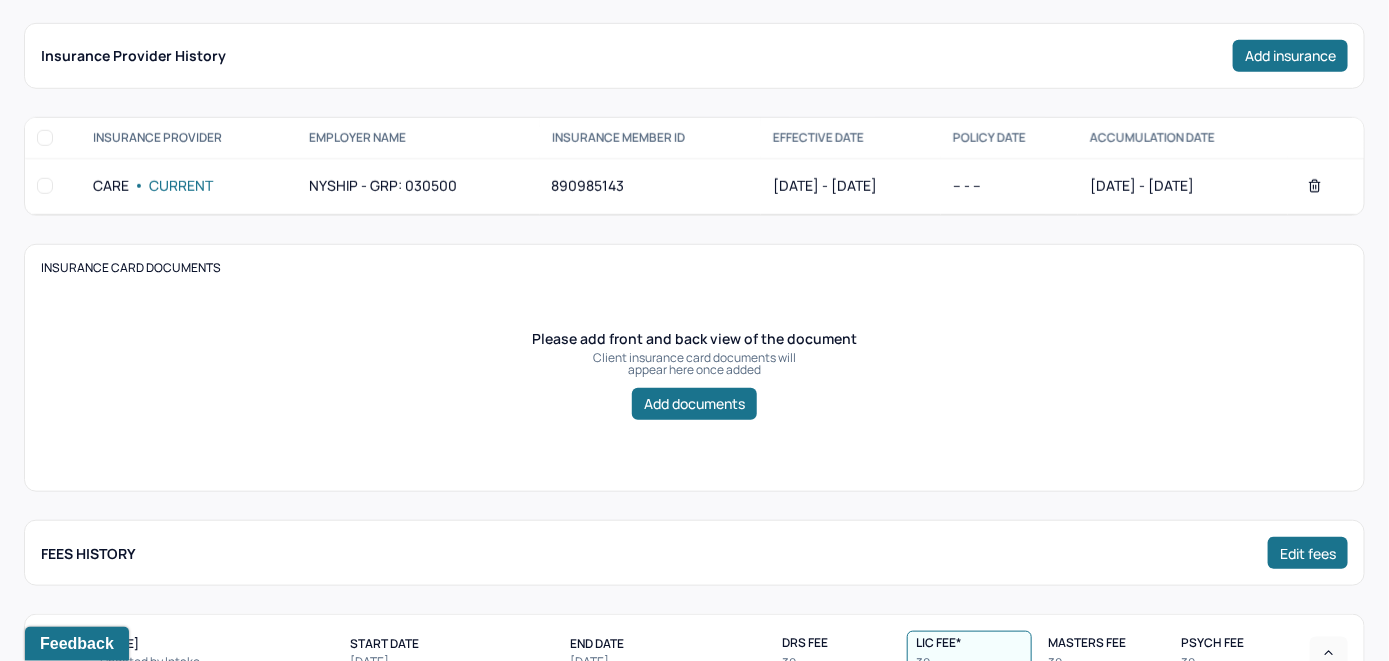 scroll, scrollTop: 285, scrollLeft: 0, axis: vertical 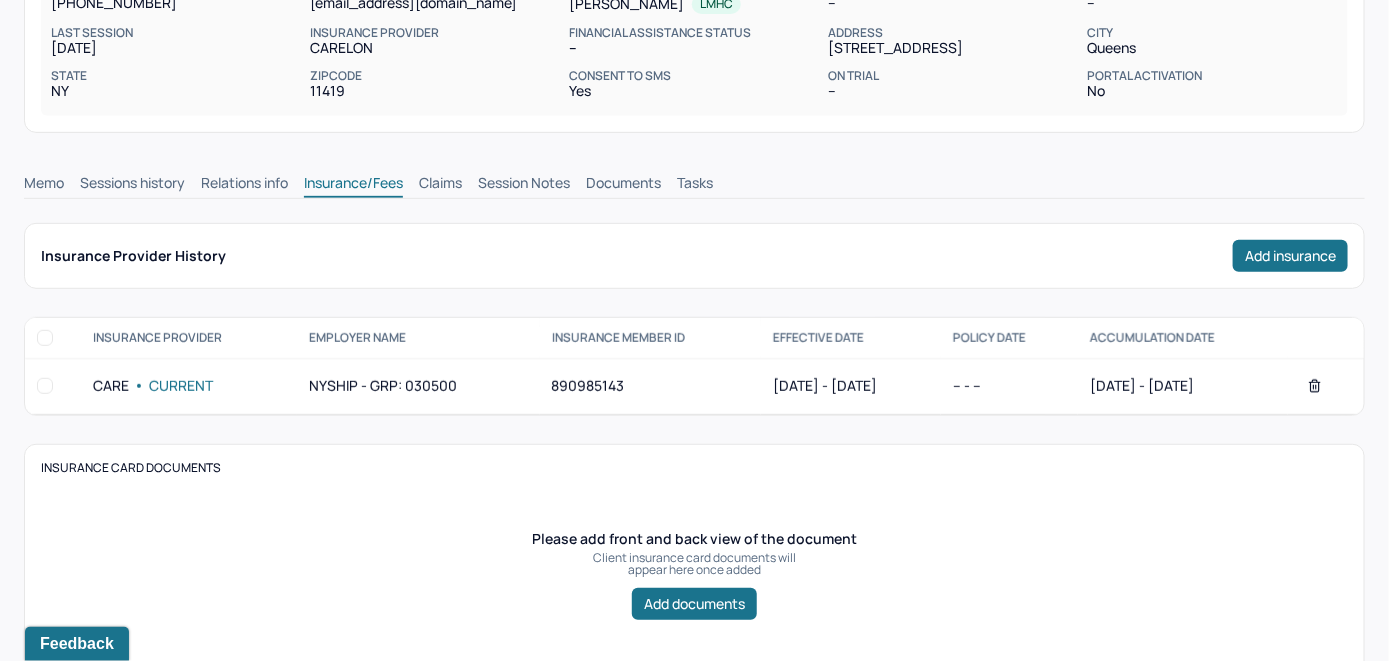 click on "Claims" at bounding box center (440, 185) 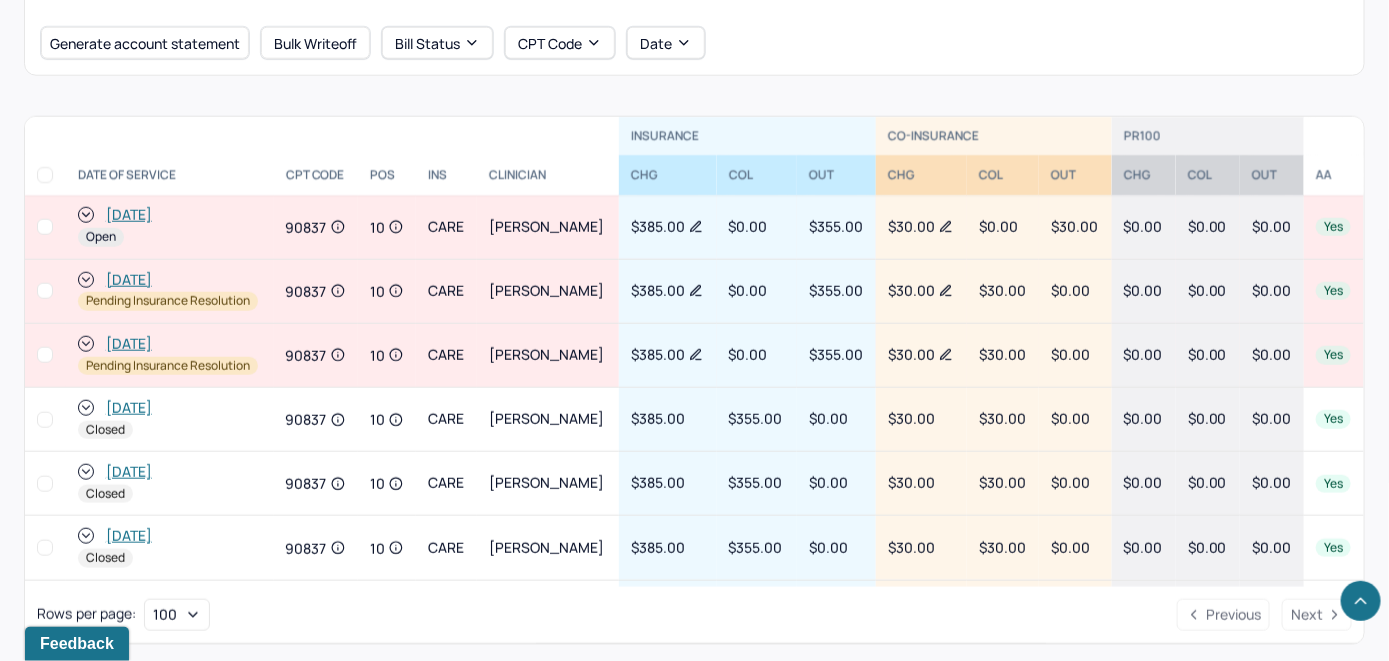 scroll, scrollTop: 792, scrollLeft: 0, axis: vertical 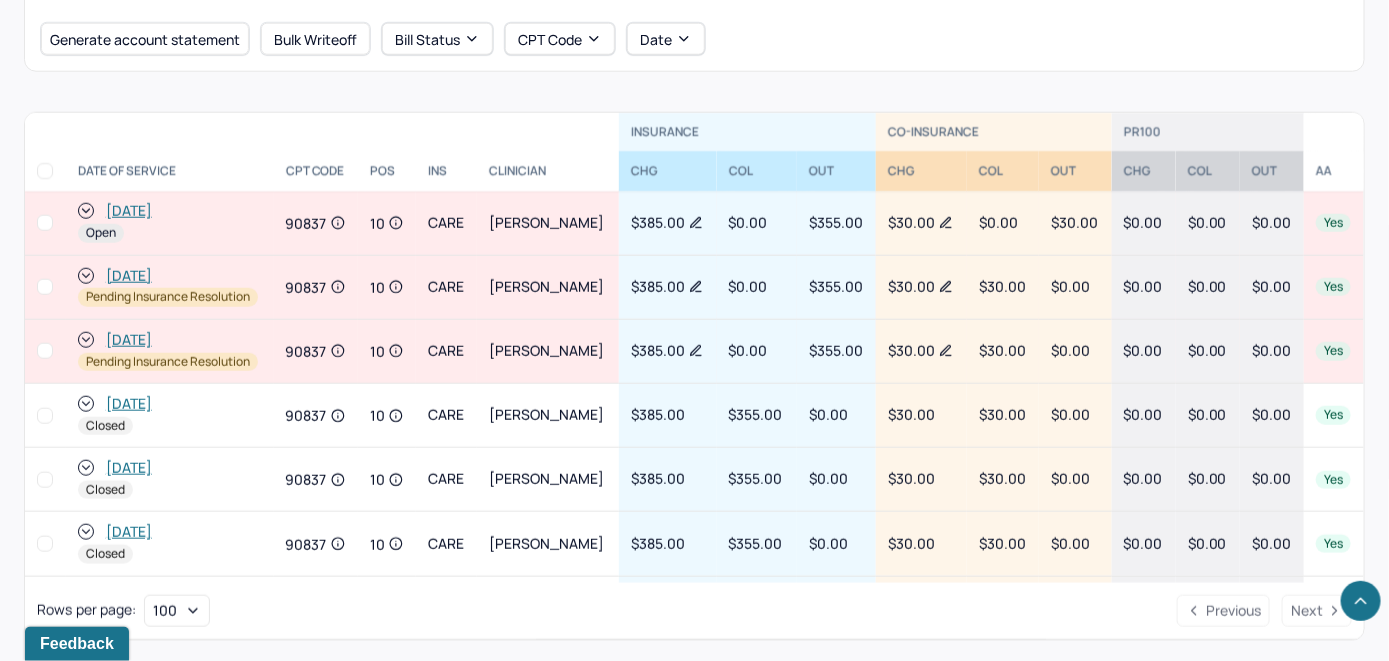 click on "Rows per page : 100 Previous Next" at bounding box center [694, 611] 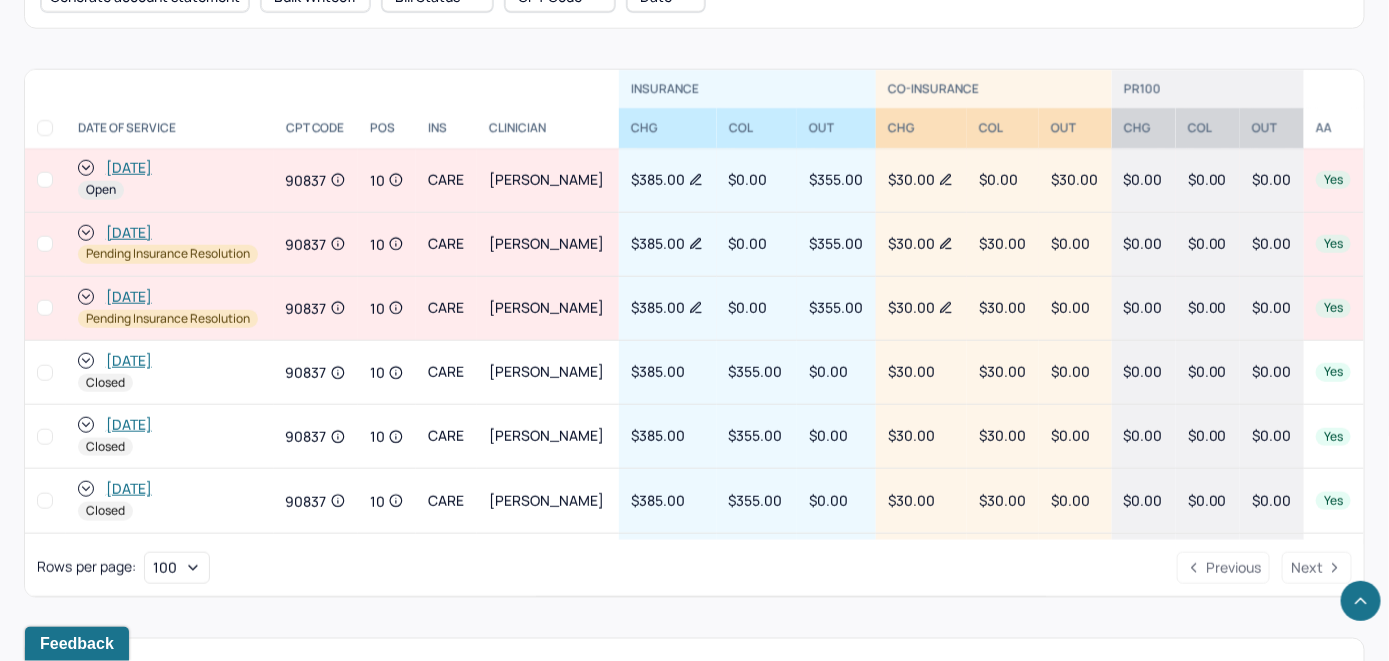 scroll, scrollTop: 821, scrollLeft: 0, axis: vertical 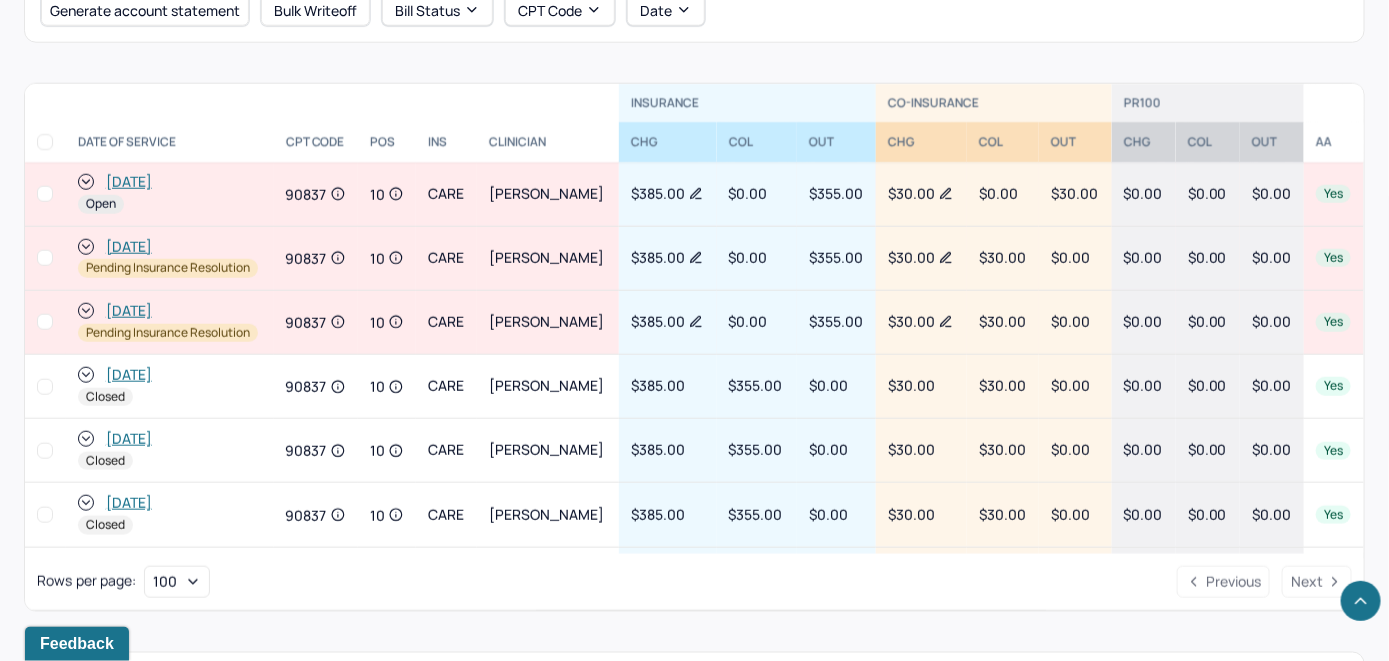 click on "[DATE]" at bounding box center [129, 182] 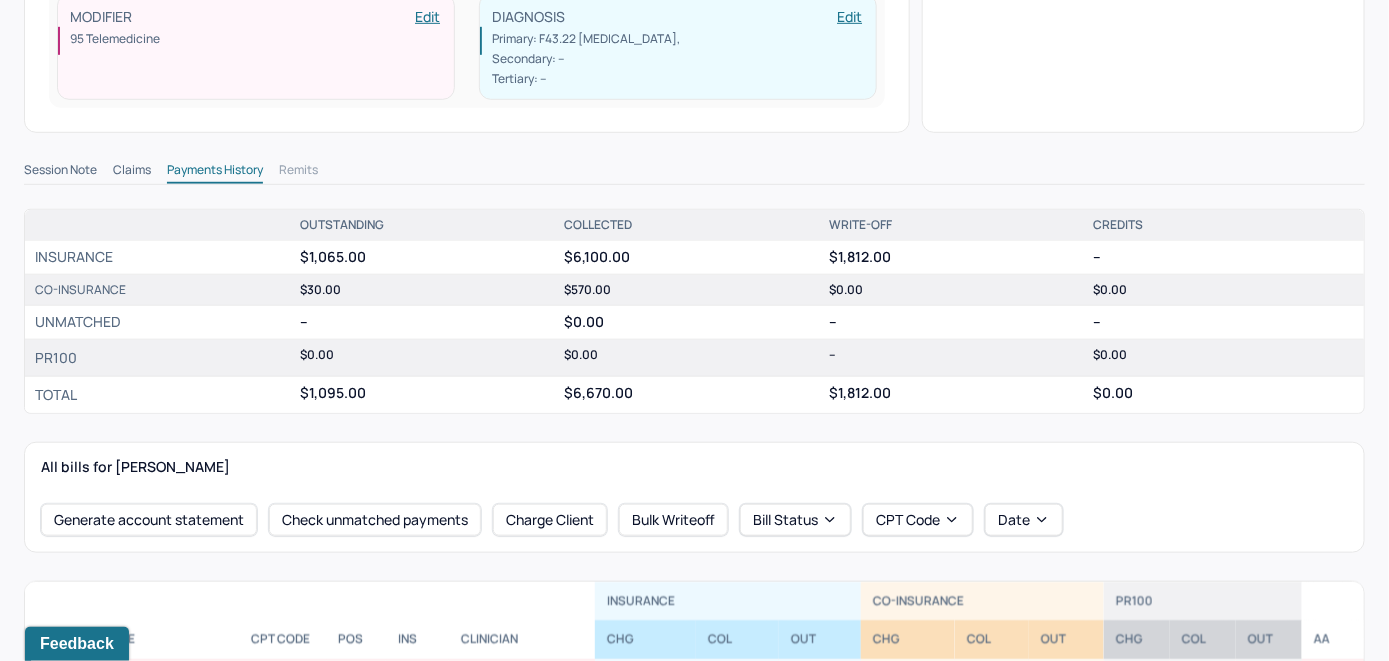 scroll, scrollTop: 500, scrollLeft: 0, axis: vertical 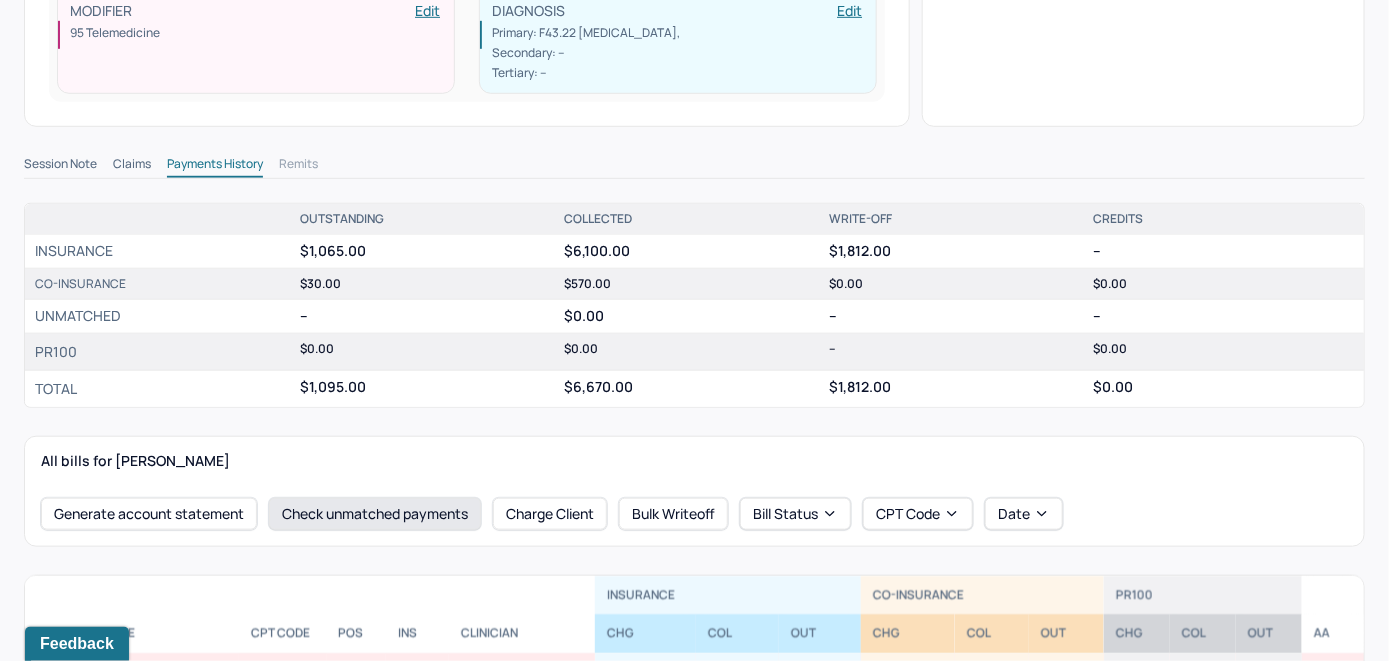 click on "Check unmatched payments" at bounding box center [375, 514] 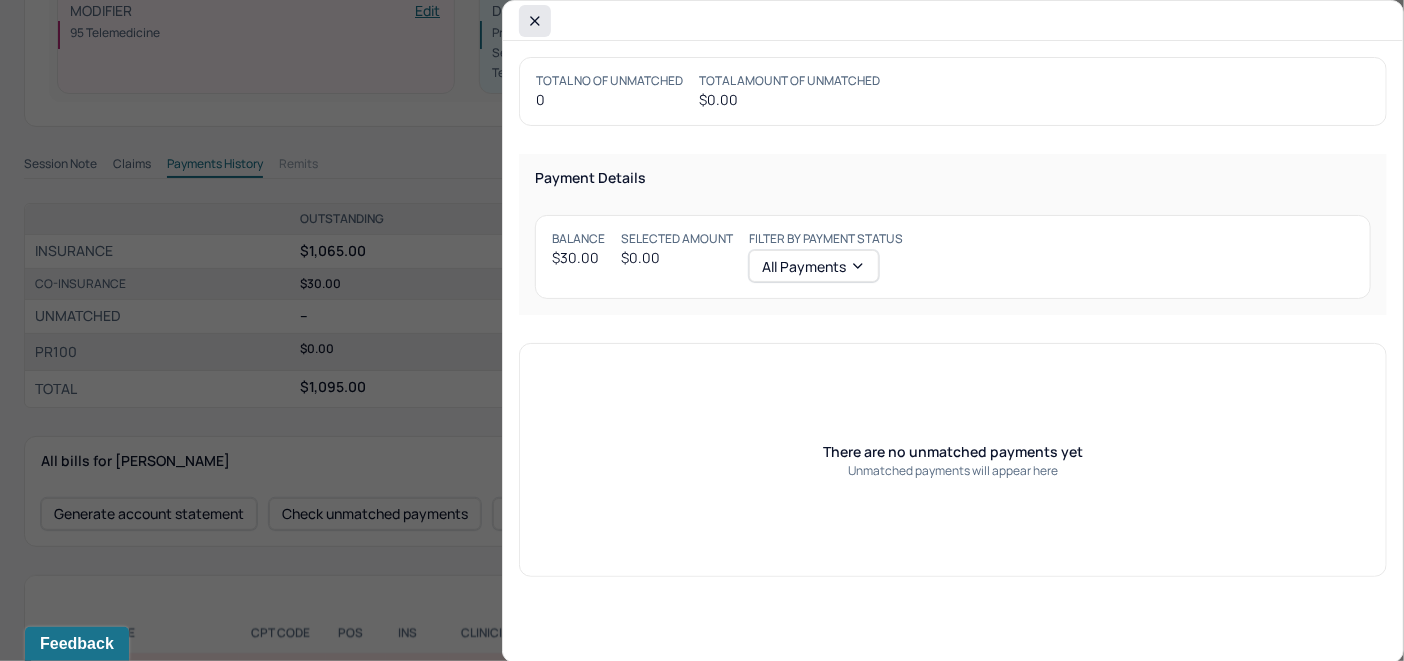click 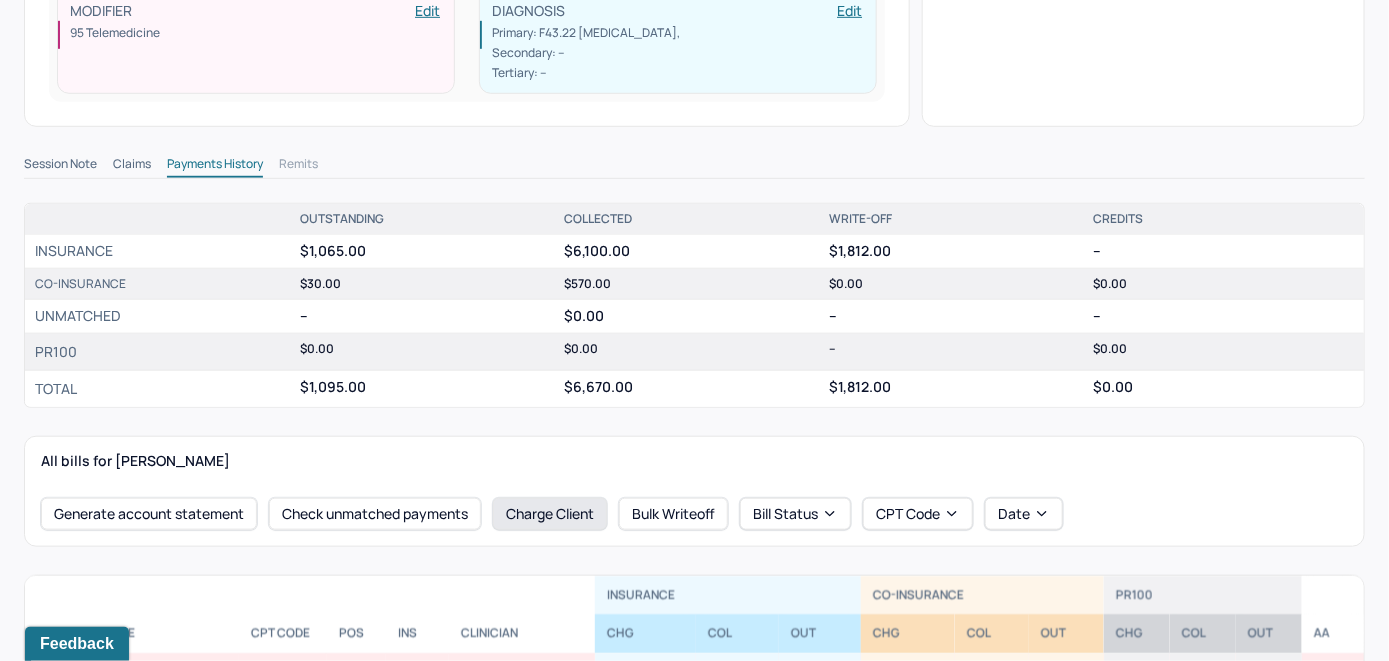 click on "Charge Client" at bounding box center [550, 514] 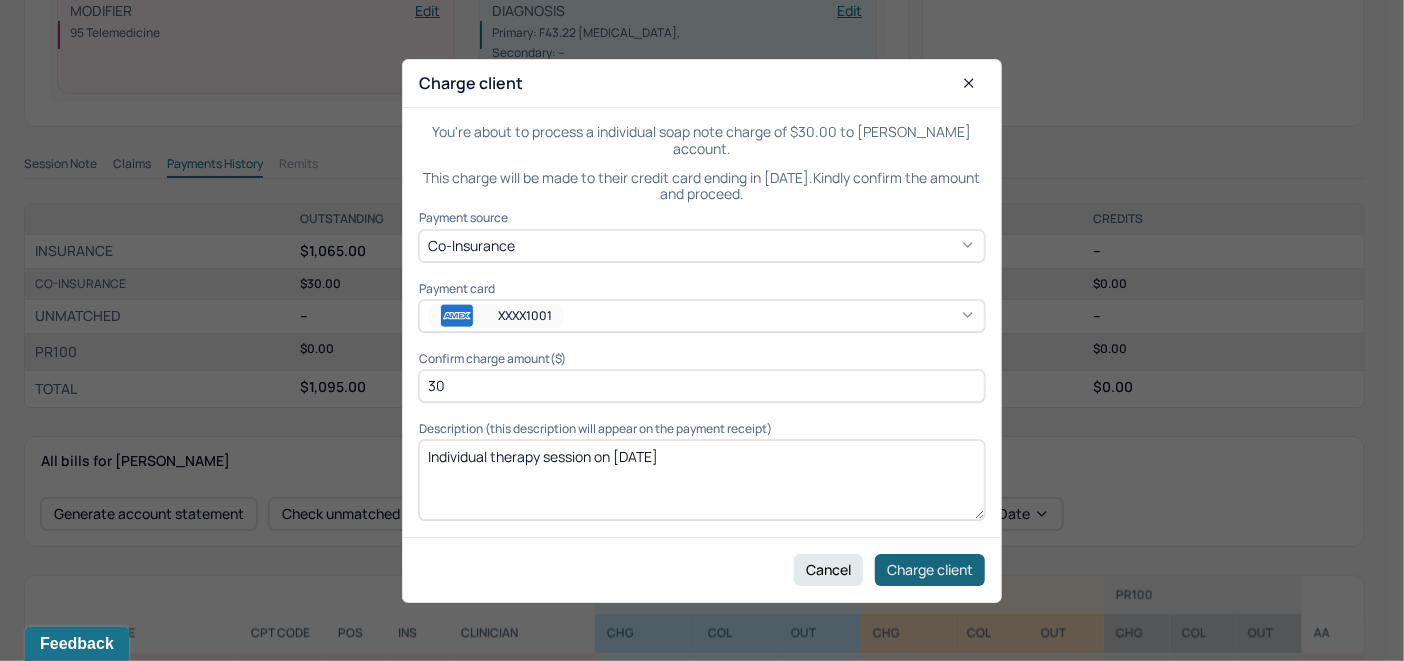 click on "Charge client" at bounding box center [930, 569] 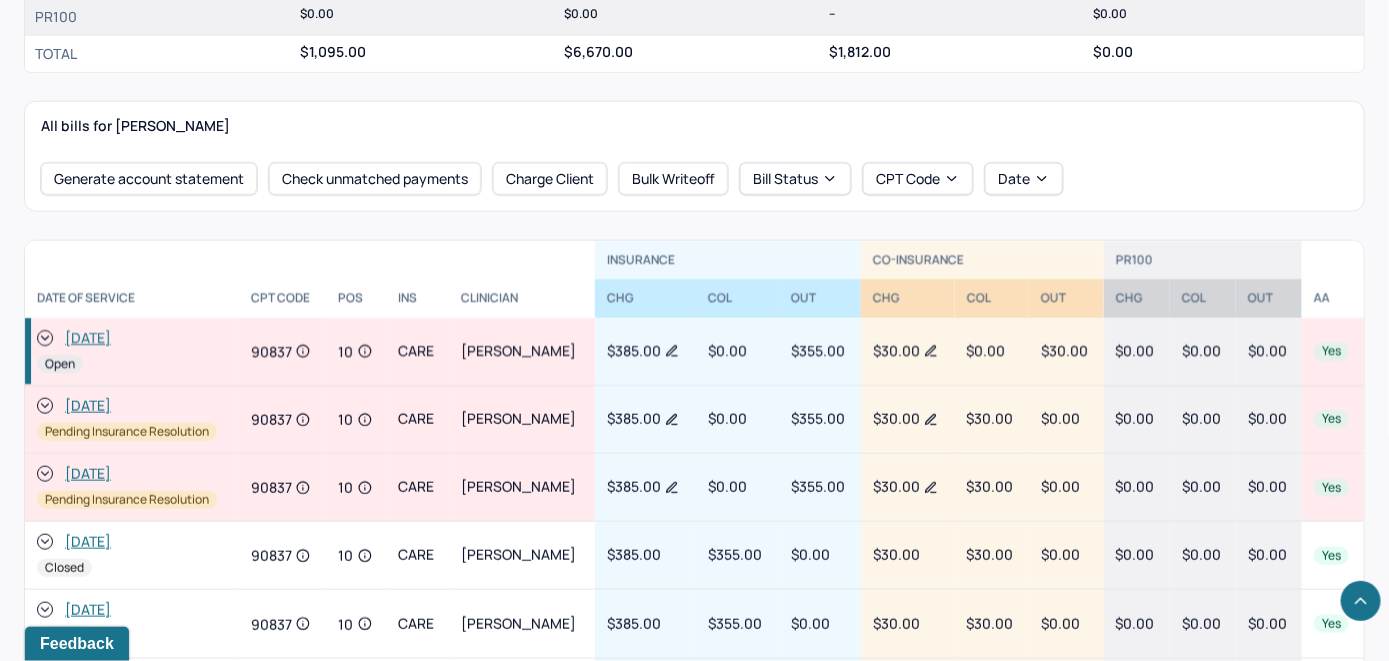 scroll, scrollTop: 900, scrollLeft: 0, axis: vertical 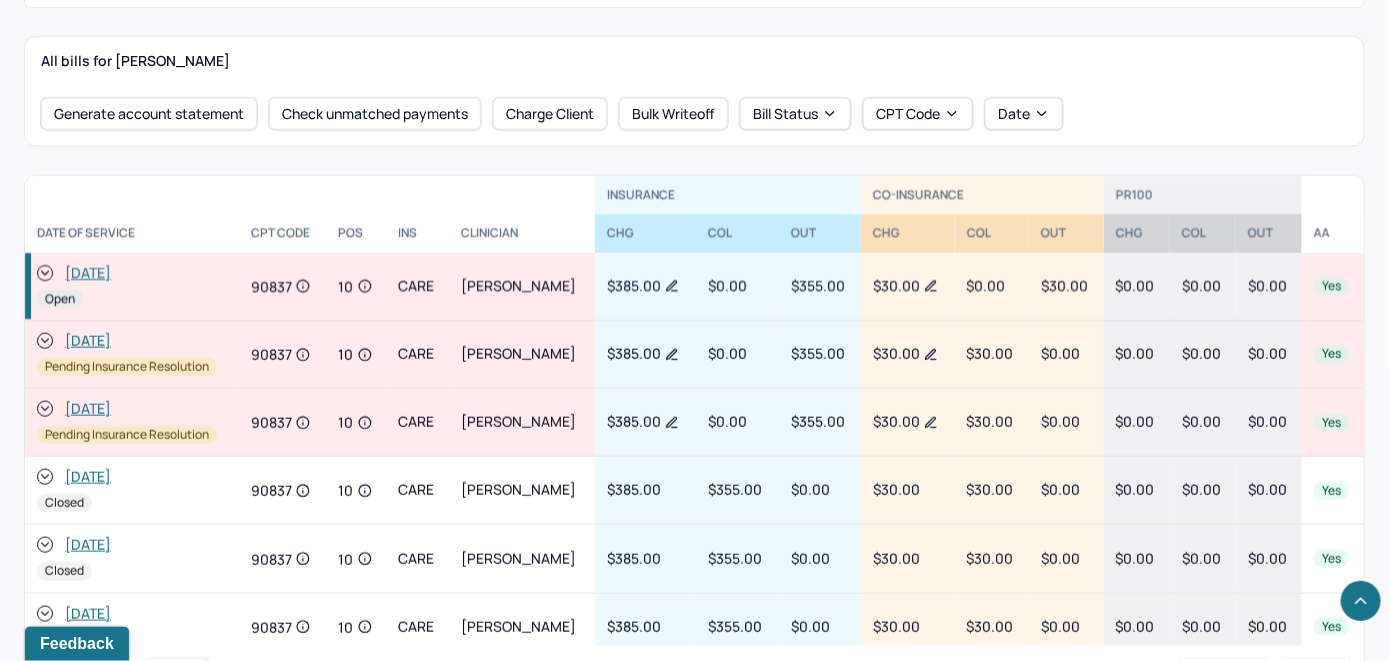 click 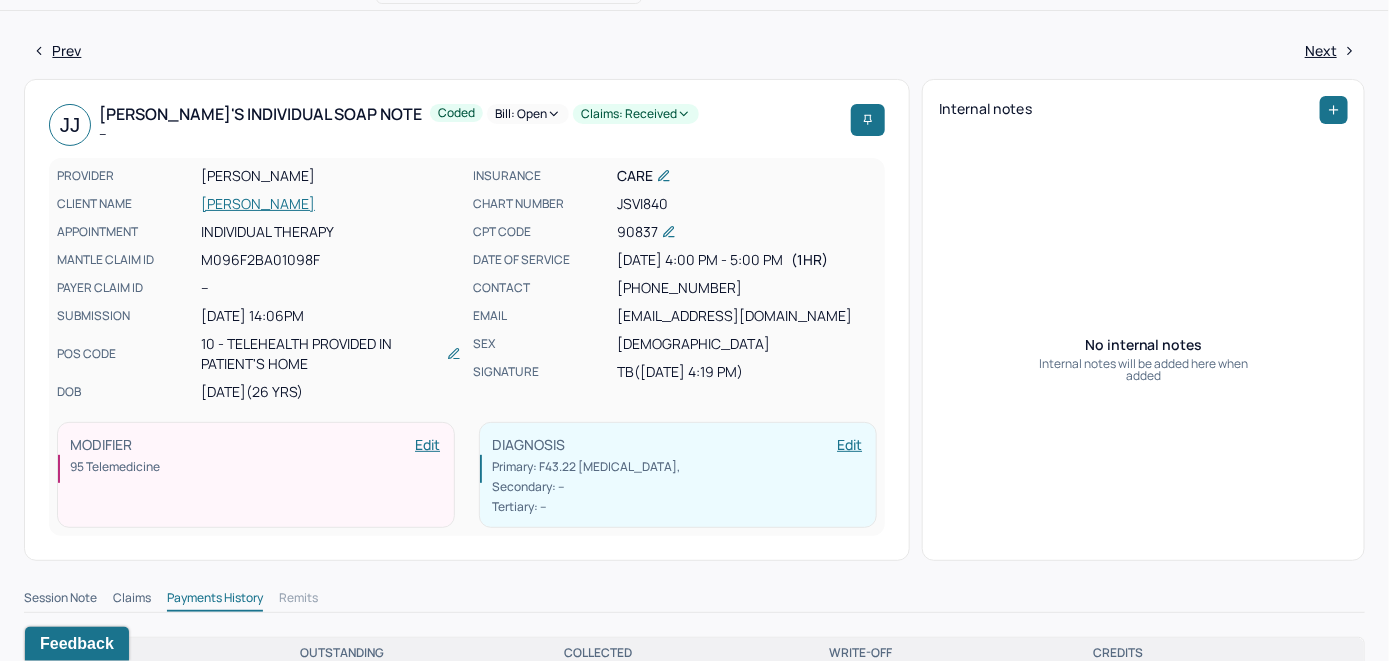 scroll, scrollTop: 0, scrollLeft: 0, axis: both 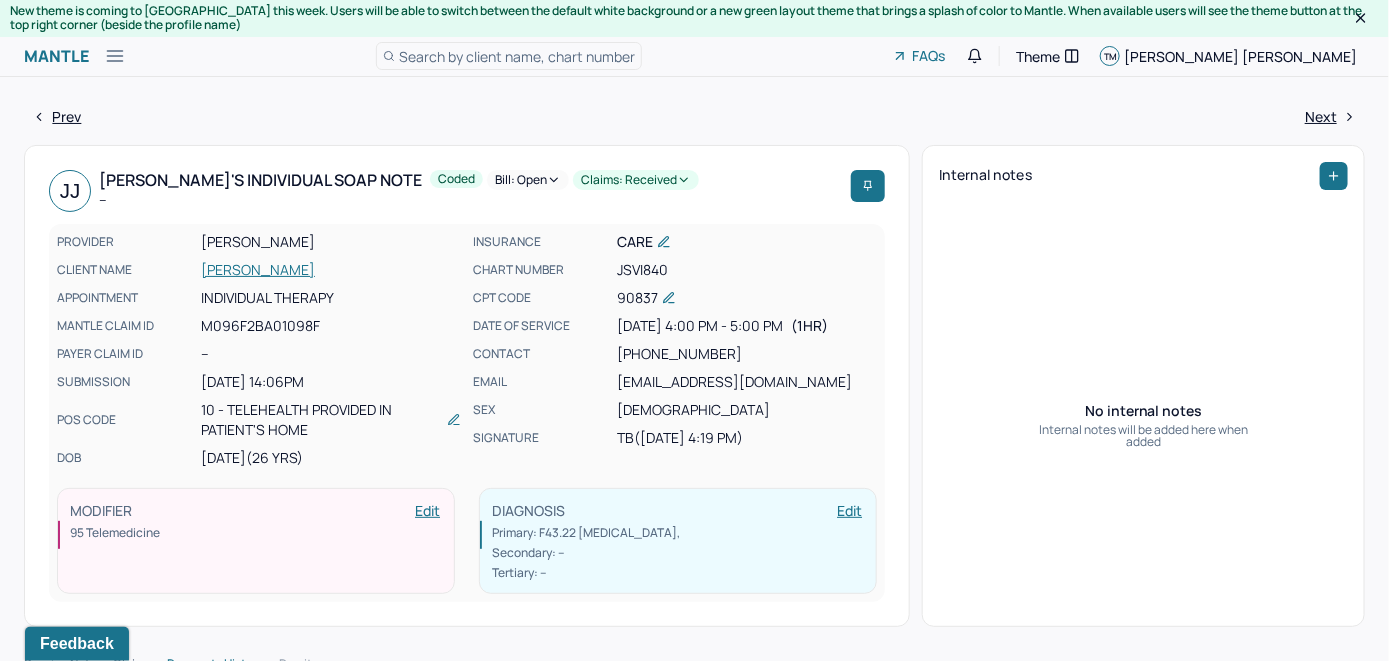 click on "Bill: Open" at bounding box center [528, 180] 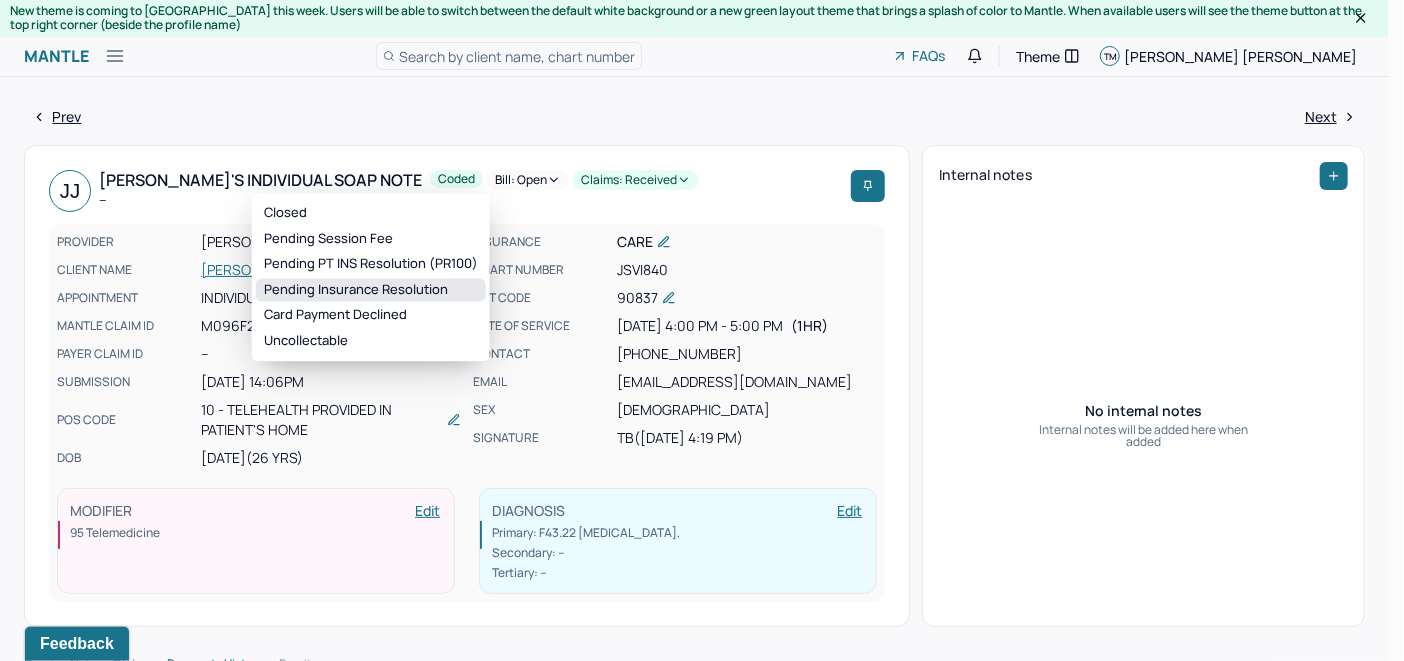click on "Pending Insurance Resolution" at bounding box center (371, 290) 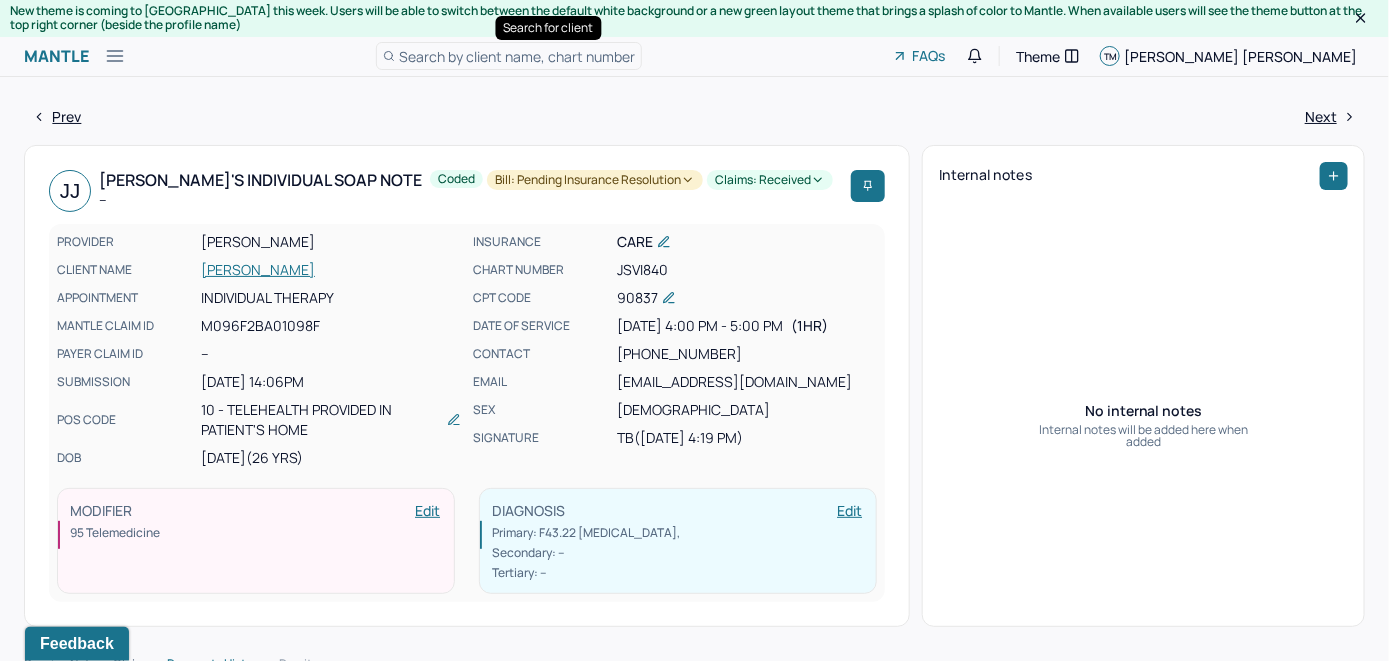 click on "Search by client name, chart number" at bounding box center [509, 56] 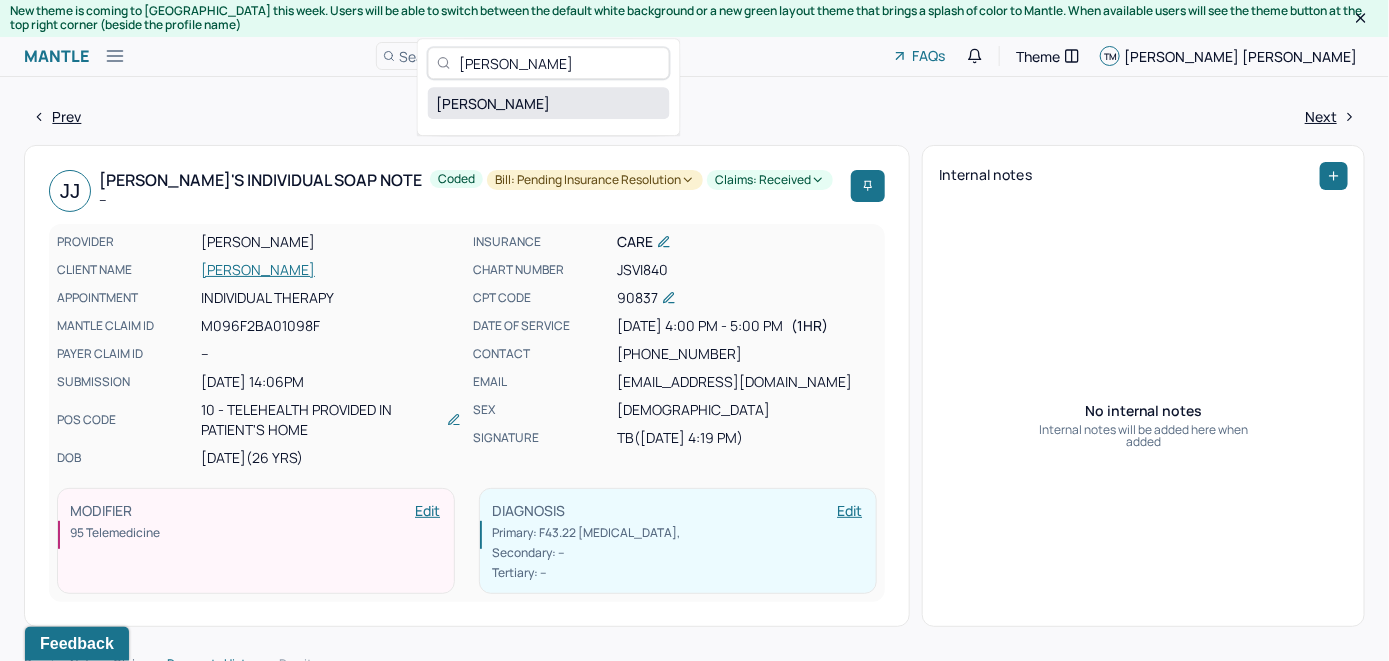 type on "Jennifer Mandrachia" 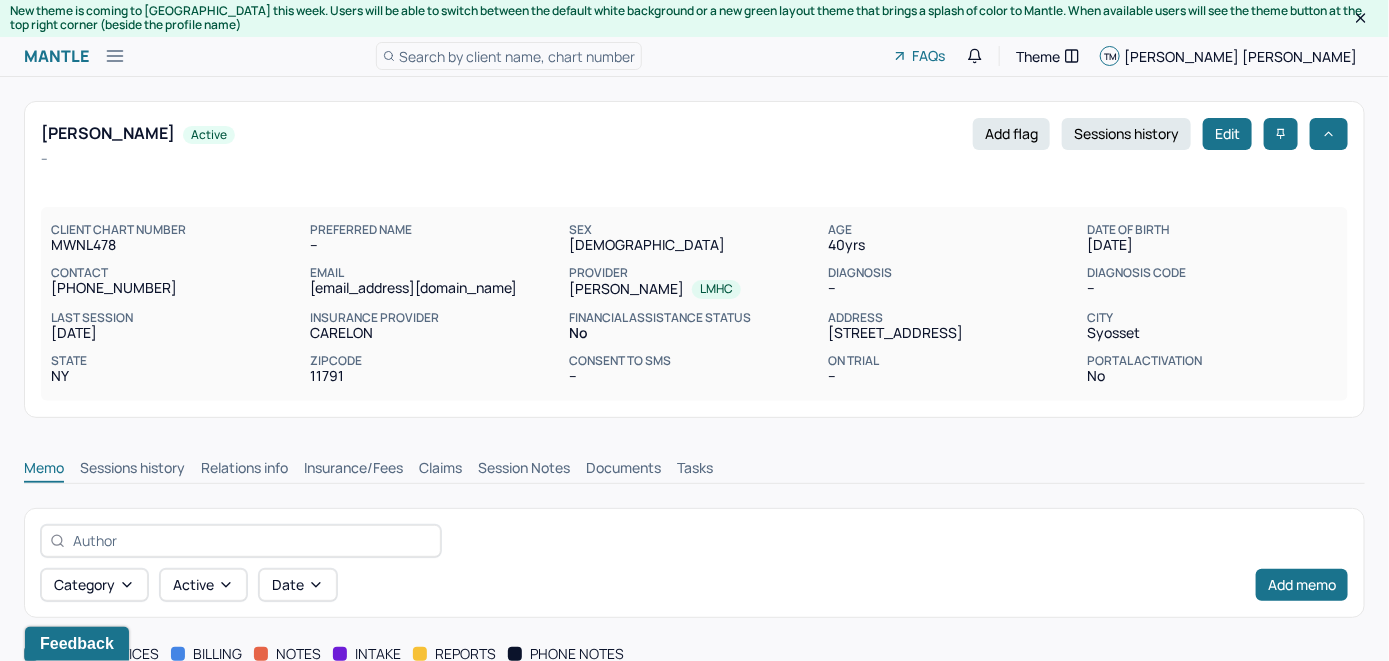 scroll, scrollTop: 0, scrollLeft: 0, axis: both 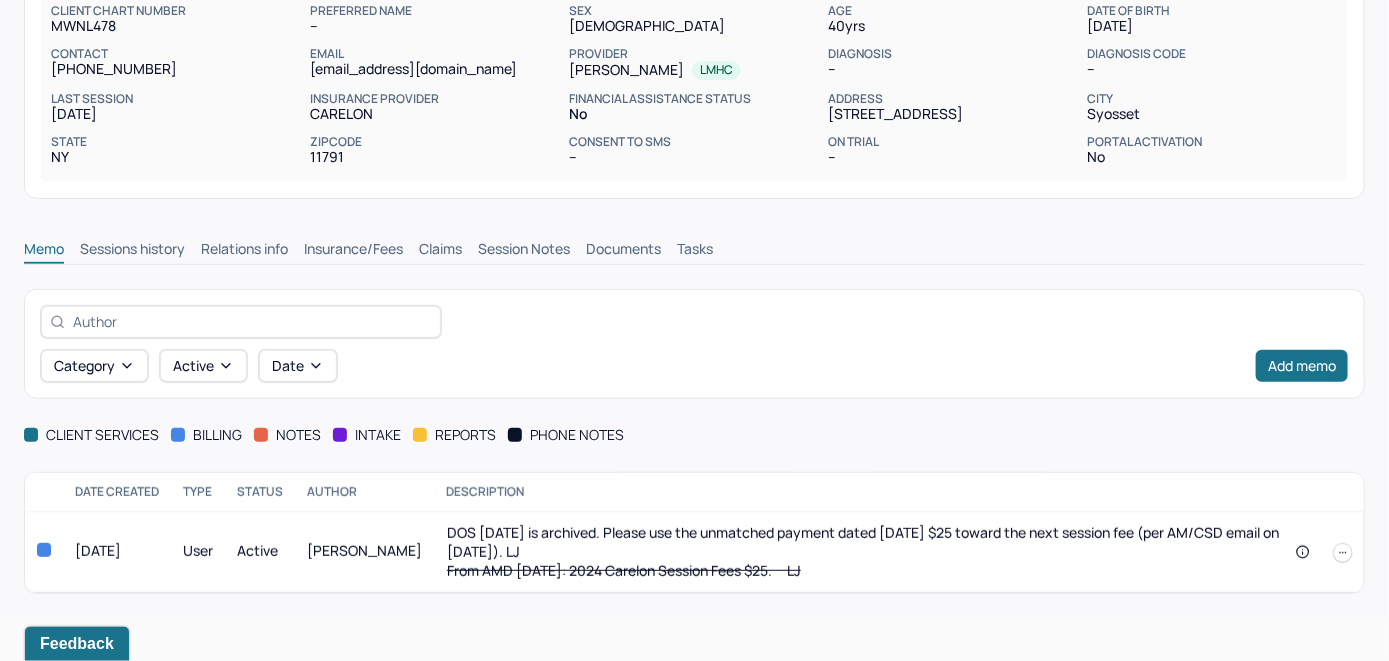 click on "Insurance/Fees" at bounding box center (353, 251) 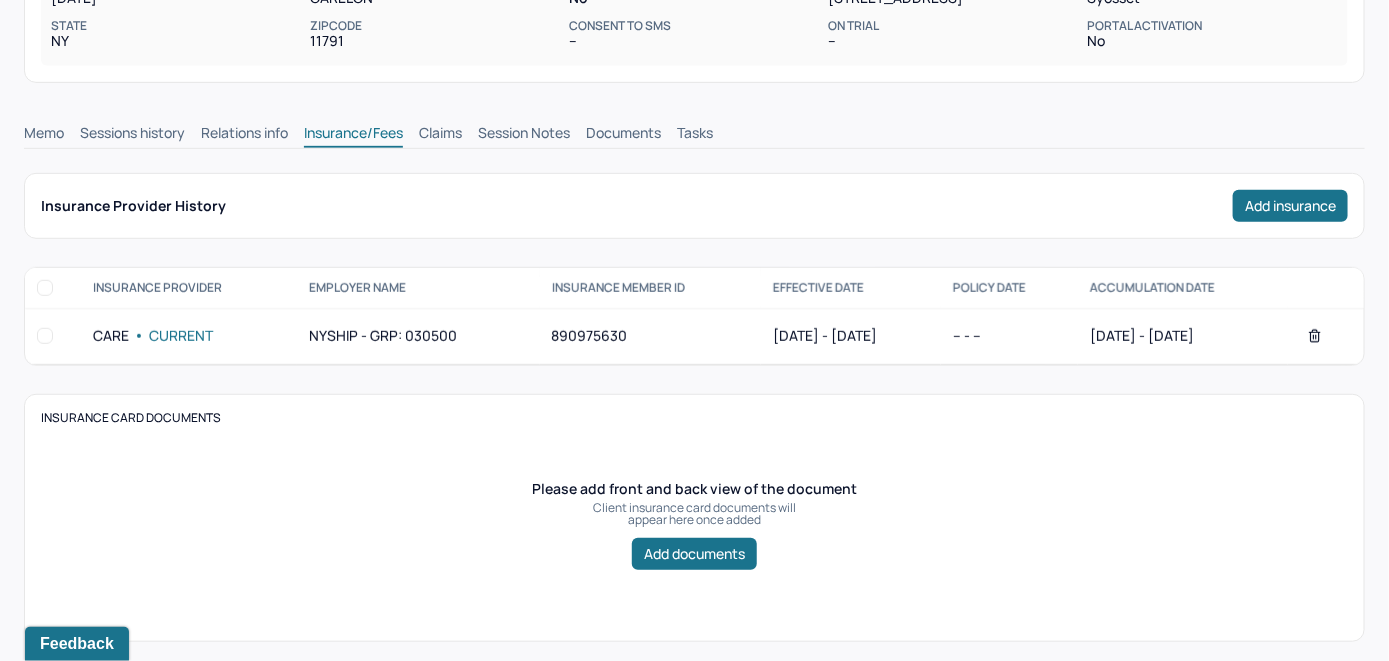 scroll, scrollTop: 319, scrollLeft: 0, axis: vertical 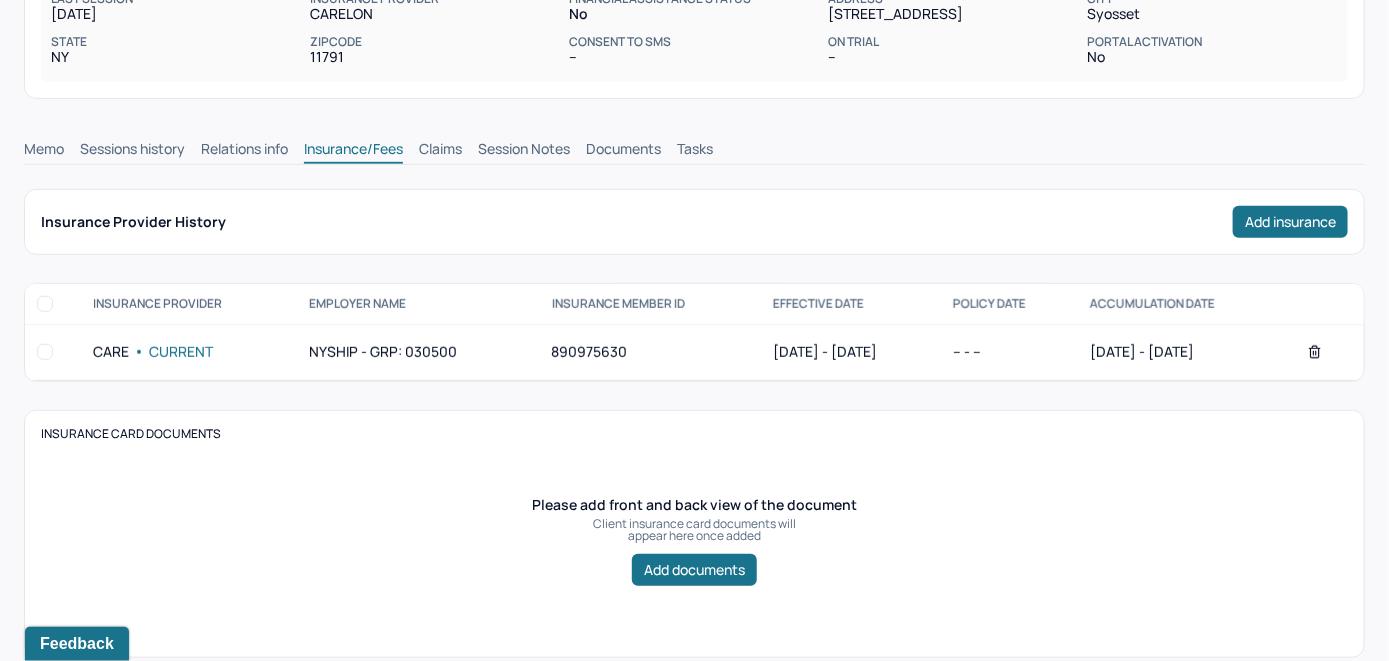 click on "Claims" at bounding box center [440, 151] 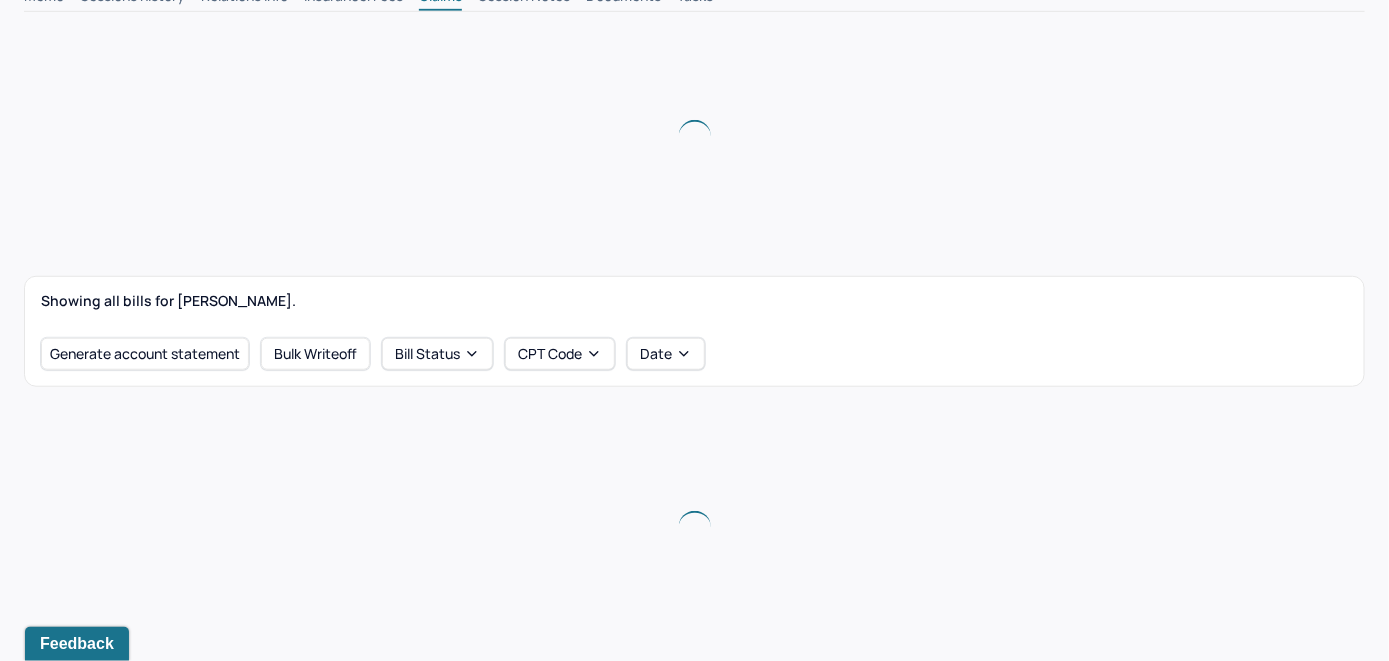 scroll, scrollTop: 519, scrollLeft: 0, axis: vertical 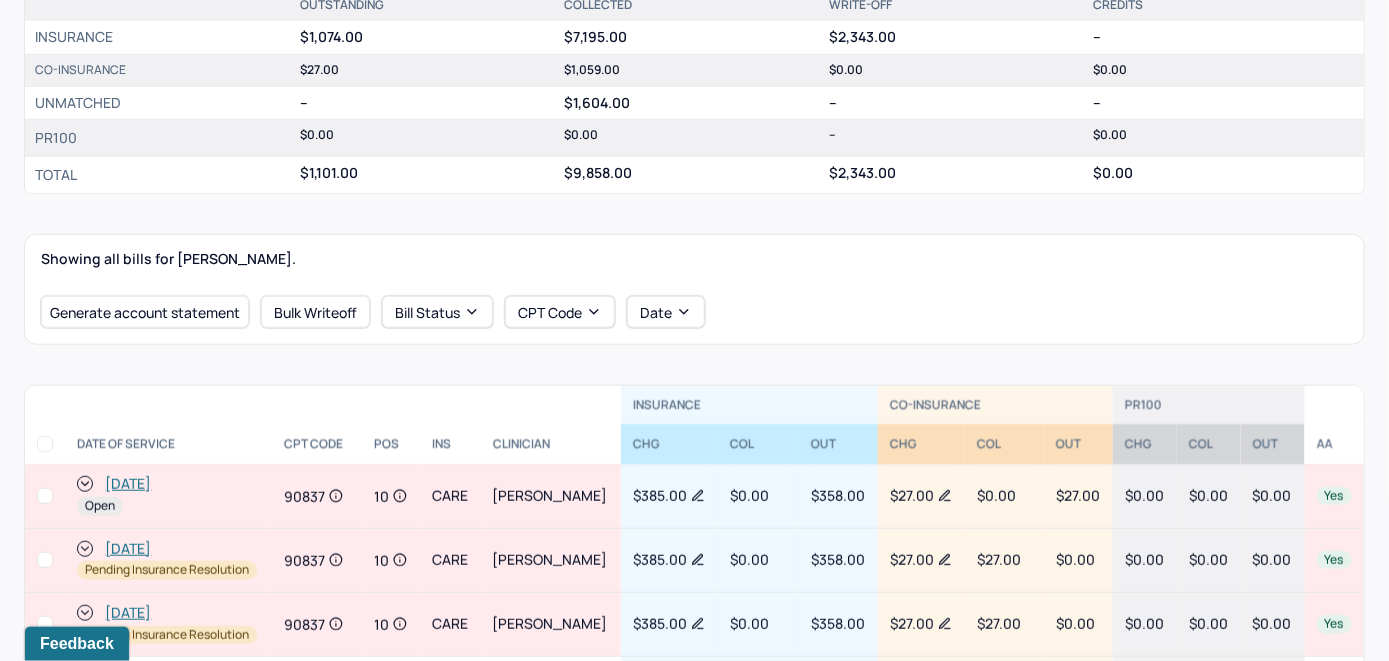 click on "[DATE]" at bounding box center [128, 484] 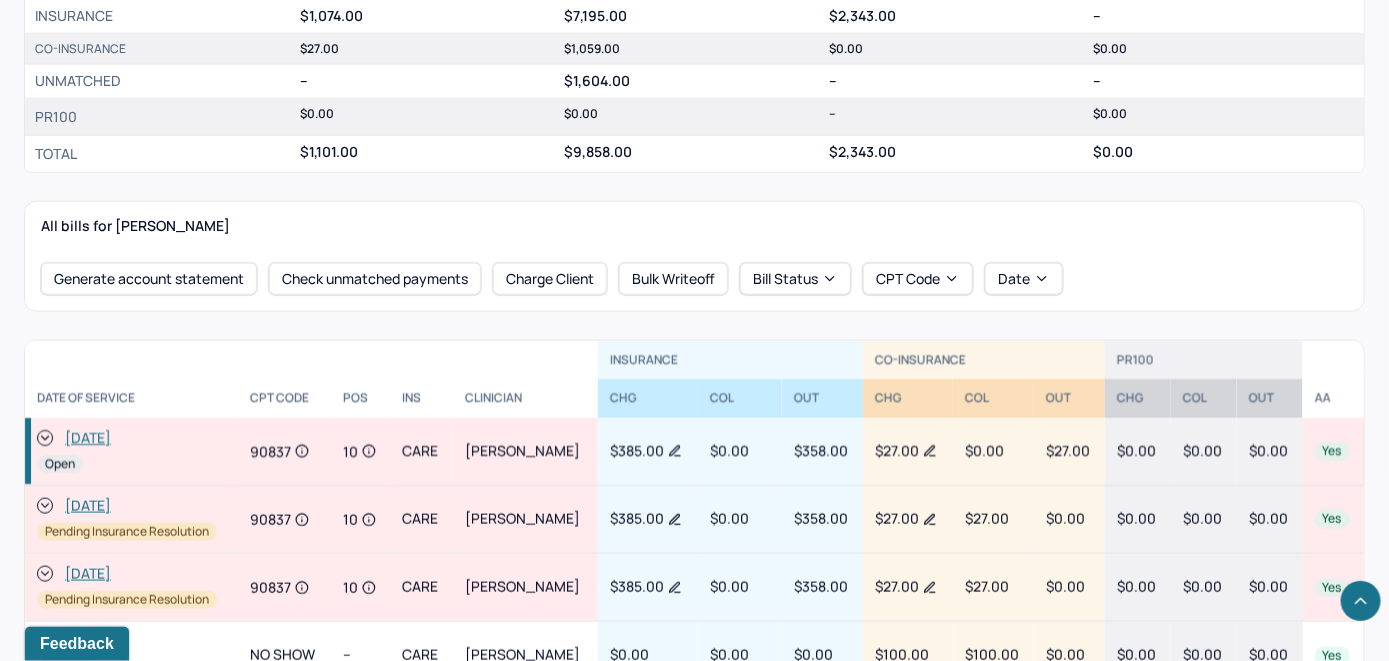 scroll, scrollTop: 800, scrollLeft: 0, axis: vertical 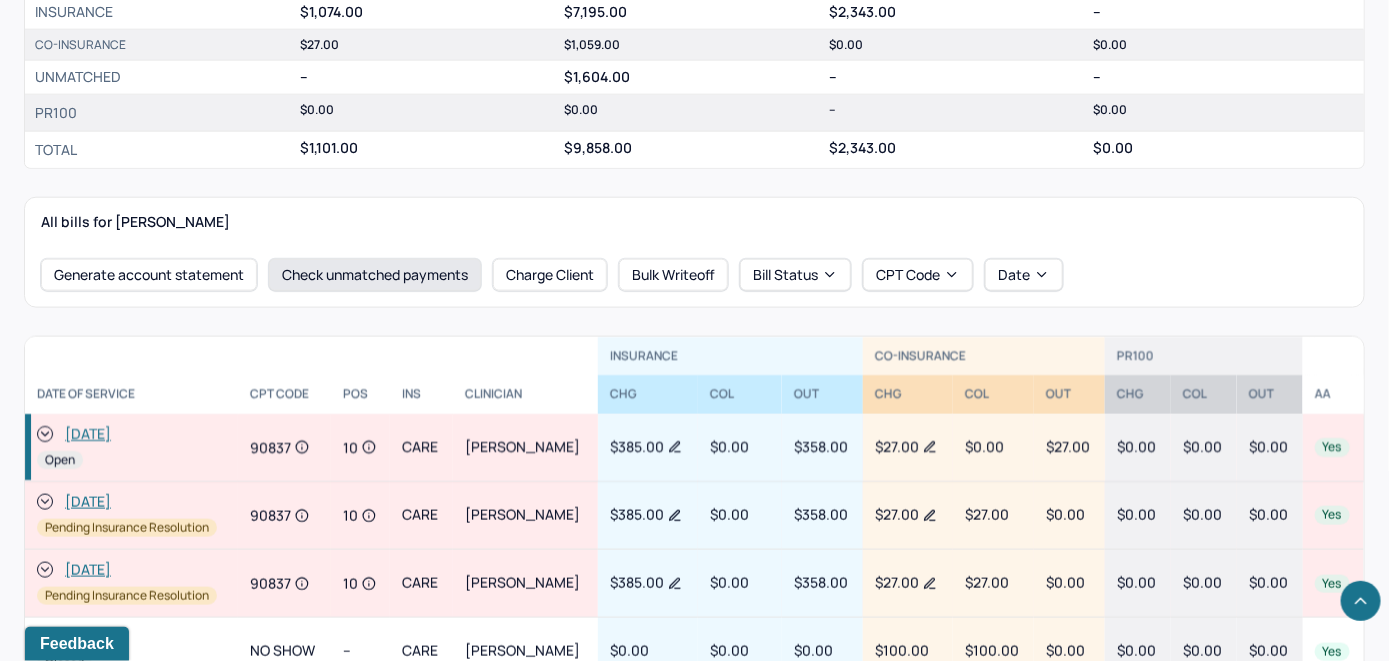 click on "Check unmatched payments" at bounding box center (375, 275) 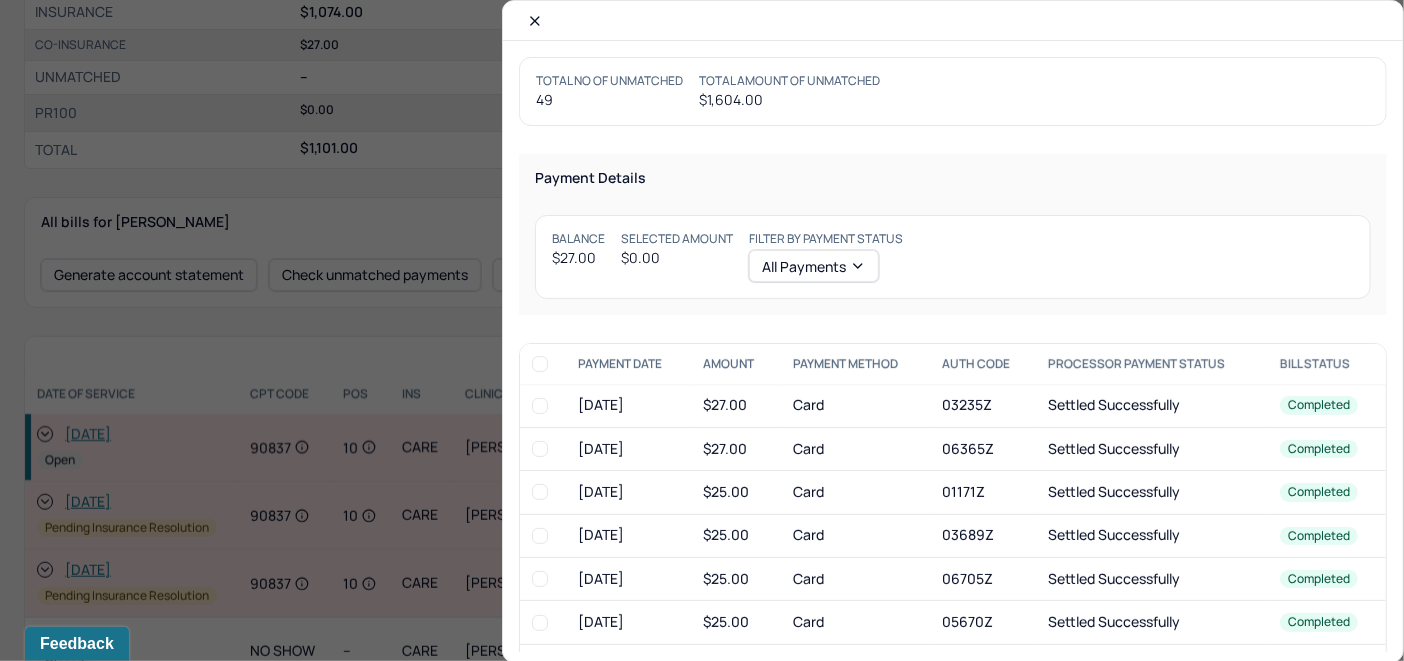 click at bounding box center (540, 406) 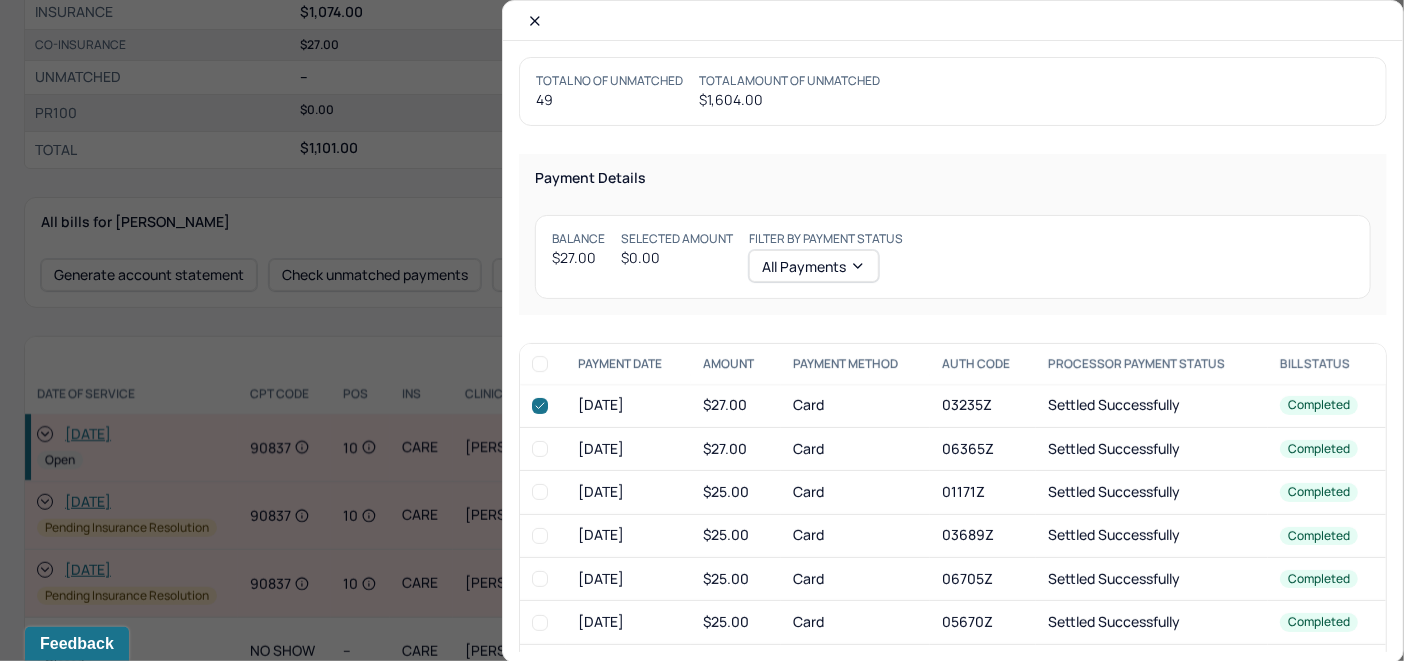 checkbox on "true" 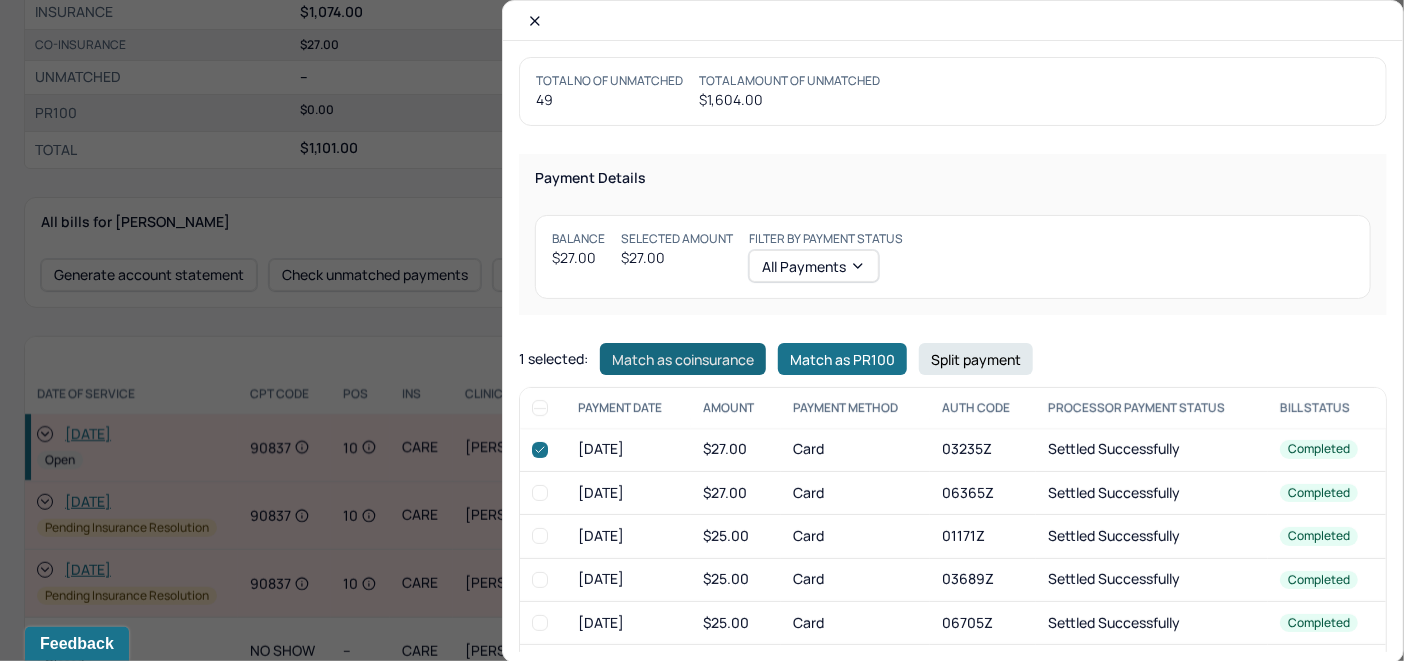 click on "Match as coinsurance" at bounding box center [683, 359] 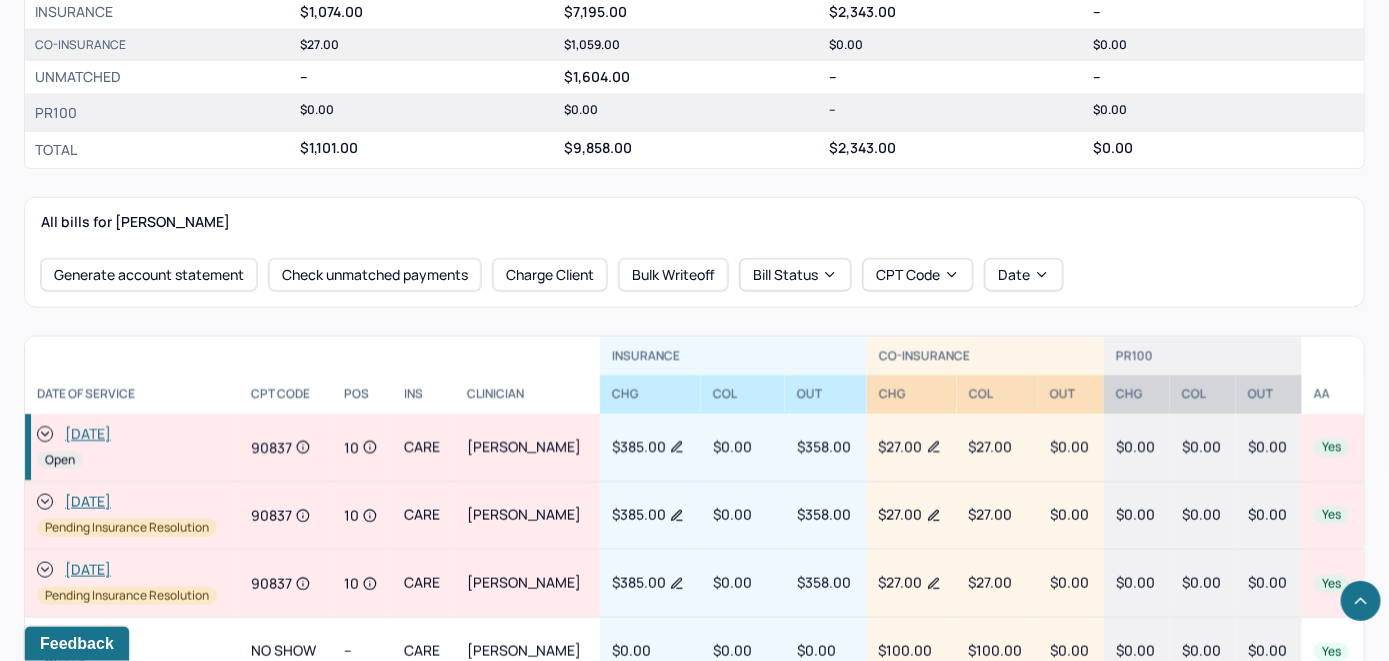 click at bounding box center (45, 434) 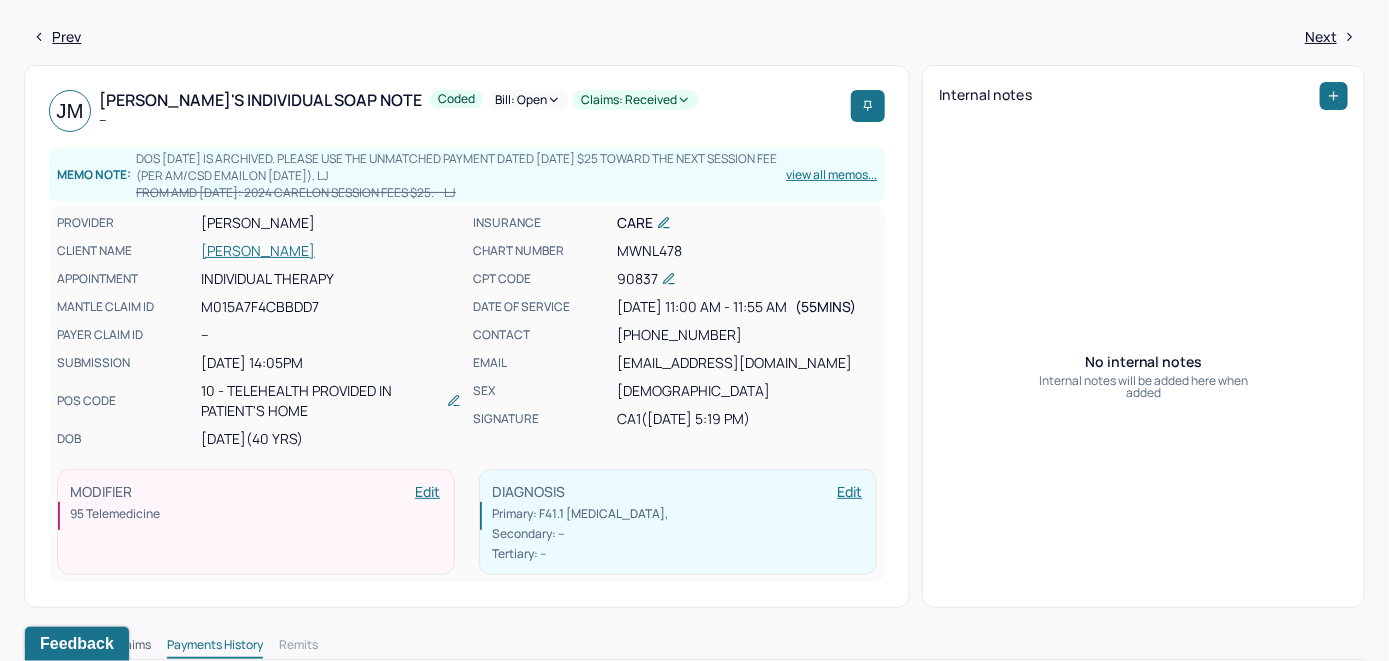 scroll, scrollTop: 0, scrollLeft: 0, axis: both 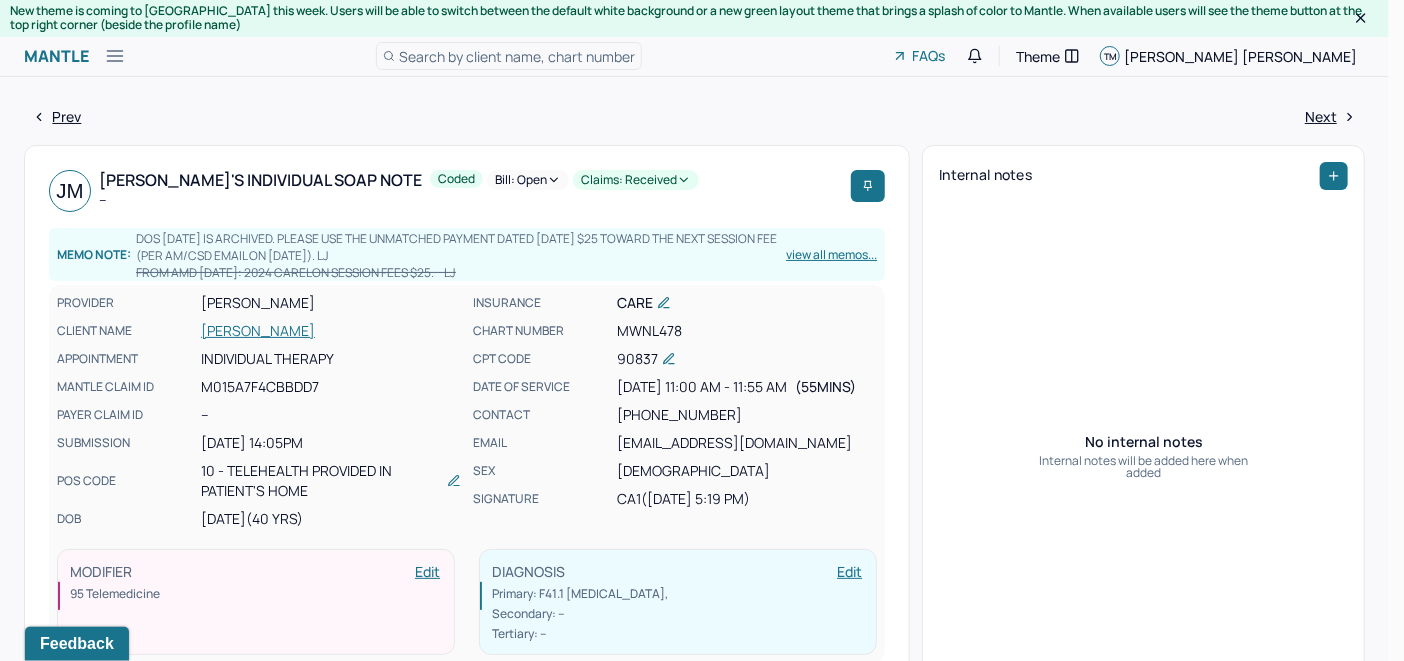 click on "Bill: Open" at bounding box center [528, 180] 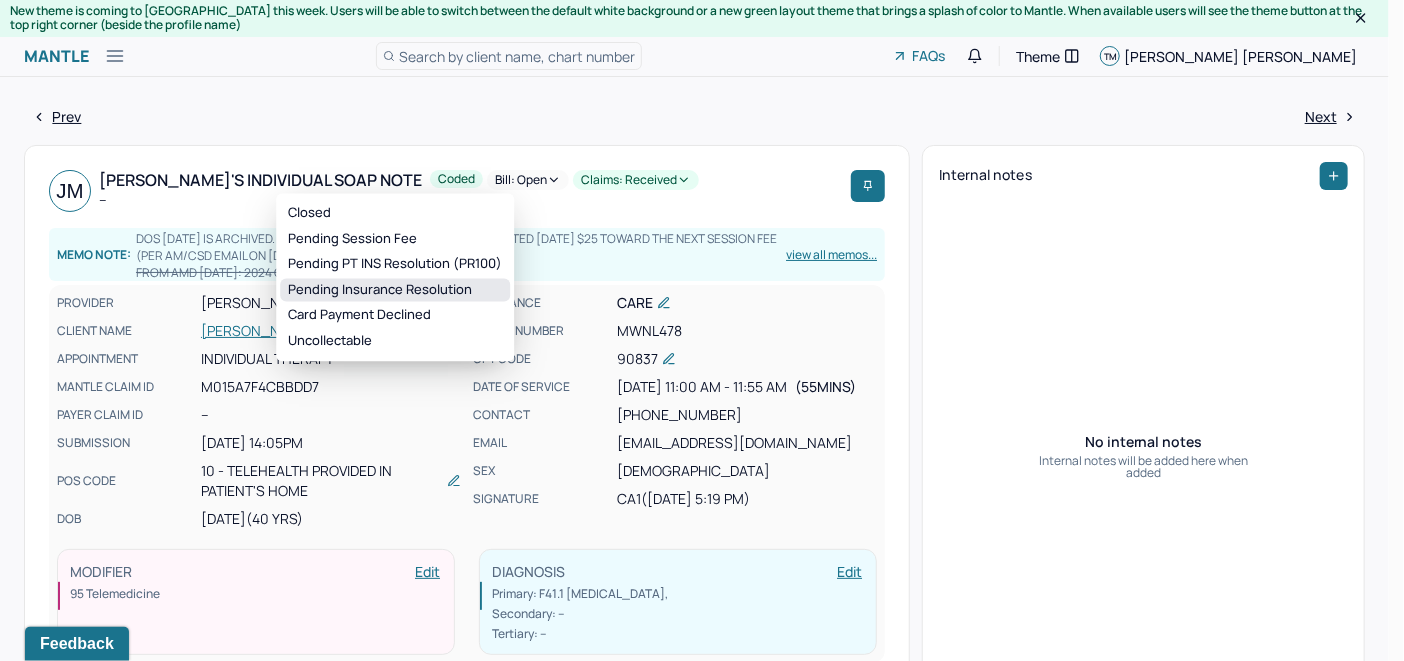 click on "Pending Insurance Resolution" at bounding box center [395, 290] 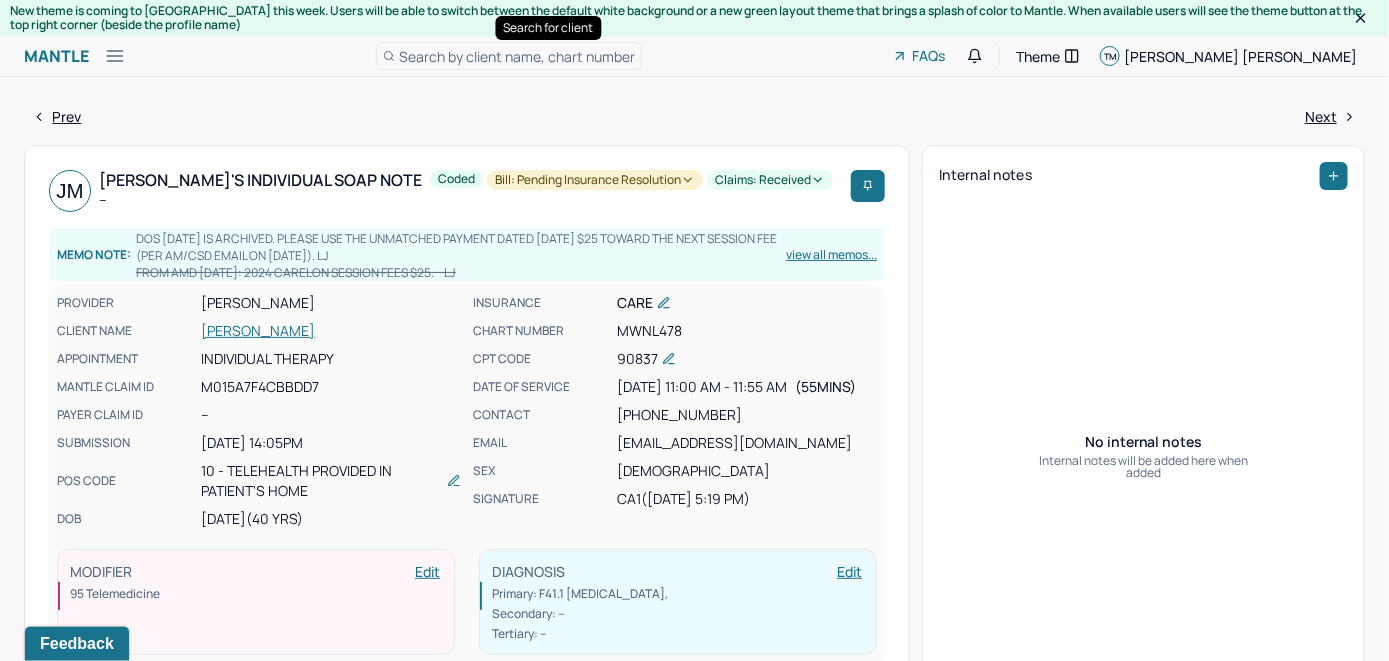 click on "Search by client name, chart number" at bounding box center [517, 56] 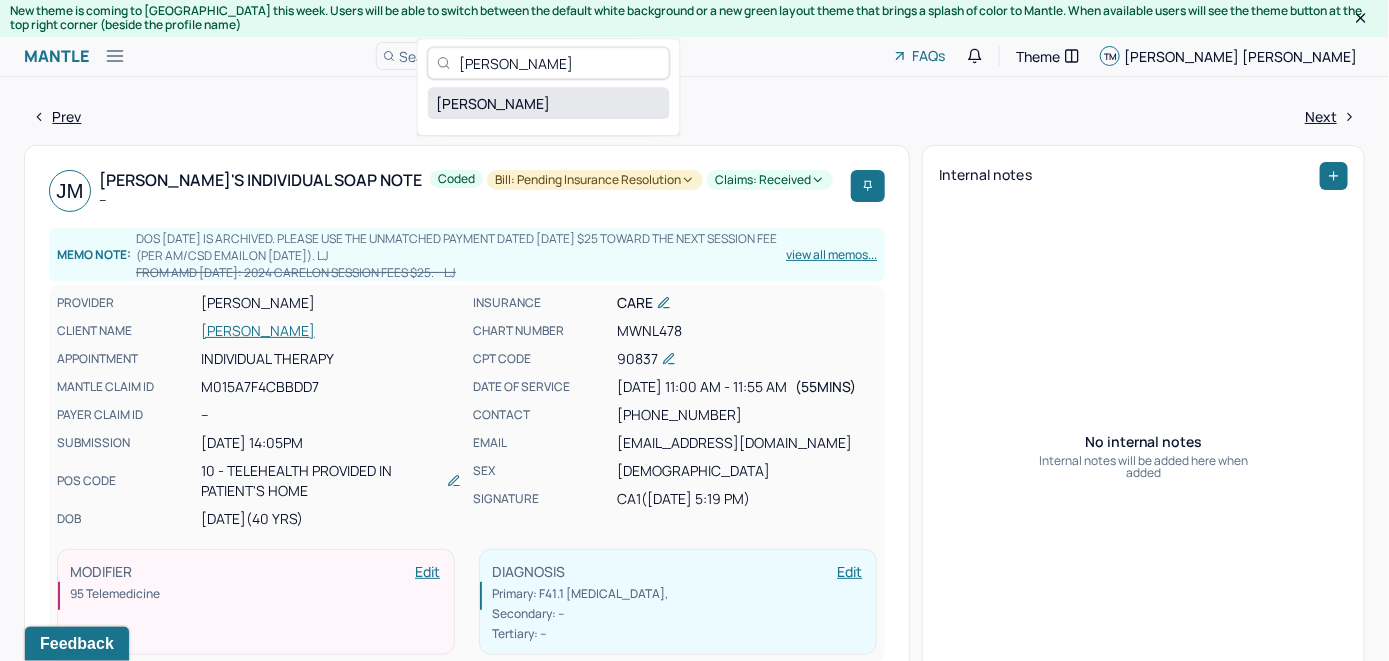 type on "Jessica Hicks" 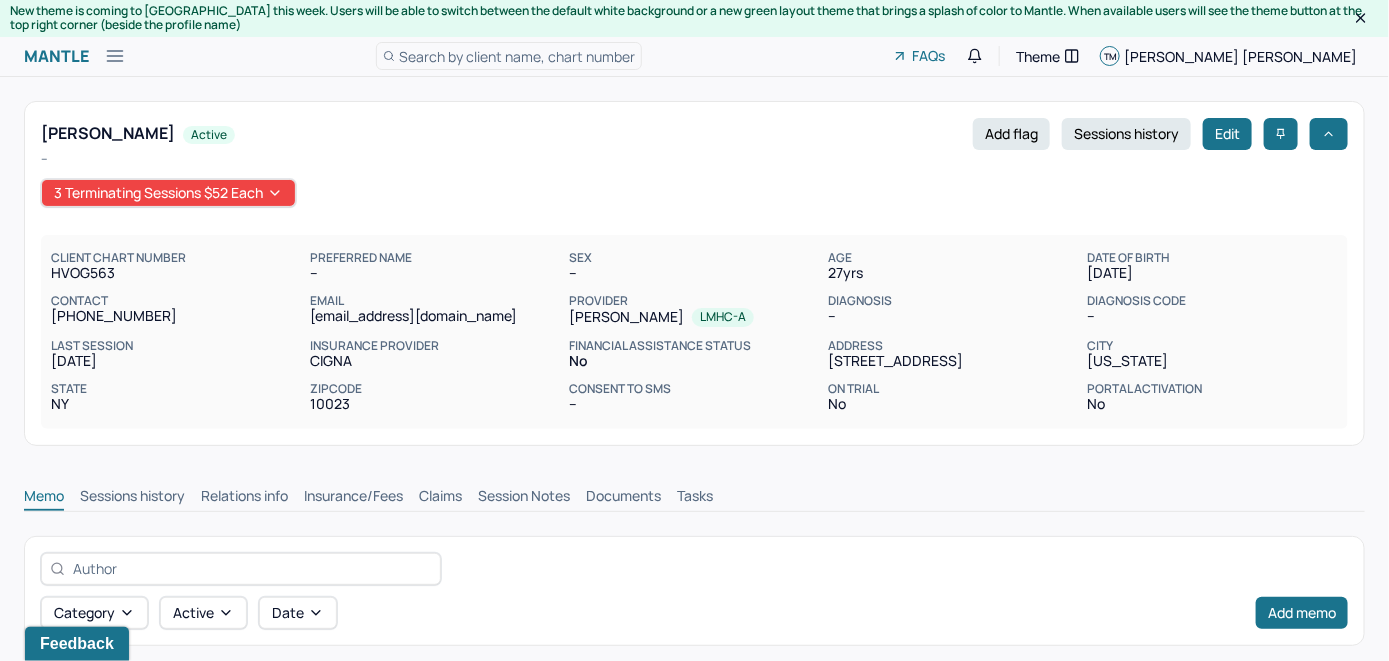 scroll, scrollTop: 0, scrollLeft: 0, axis: both 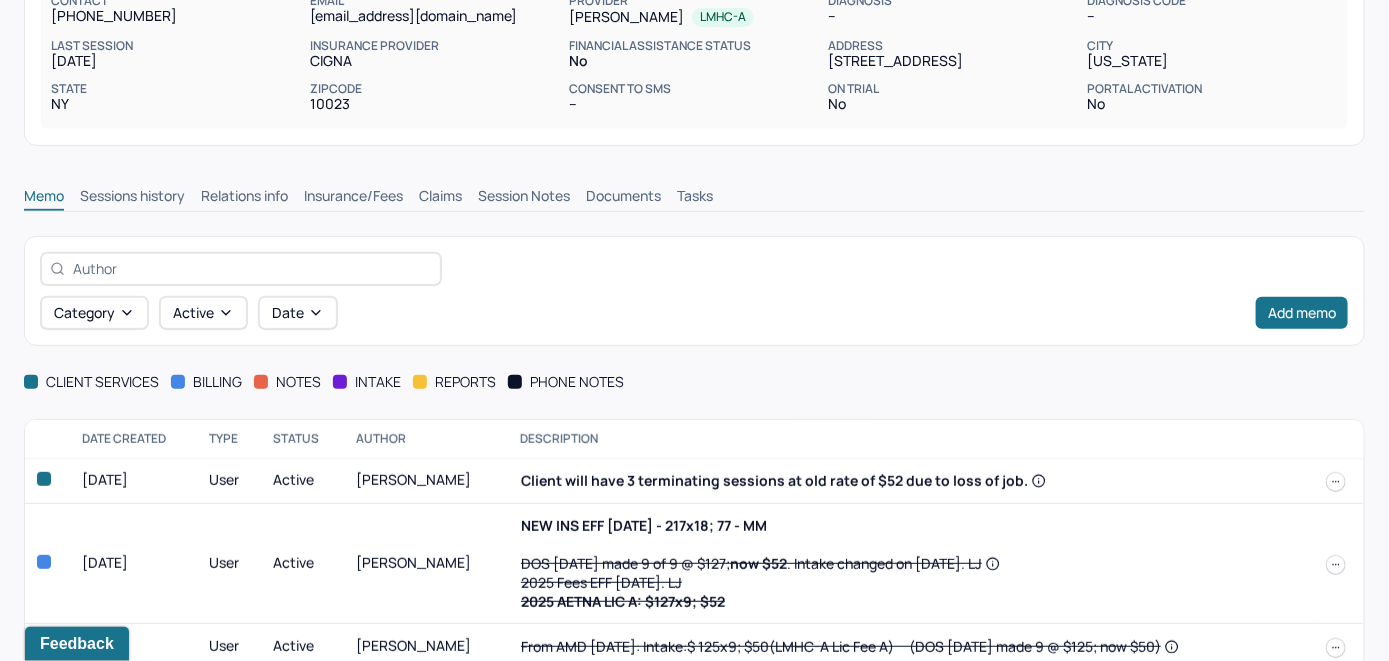 click on "Insurance/Fees" at bounding box center (353, 198) 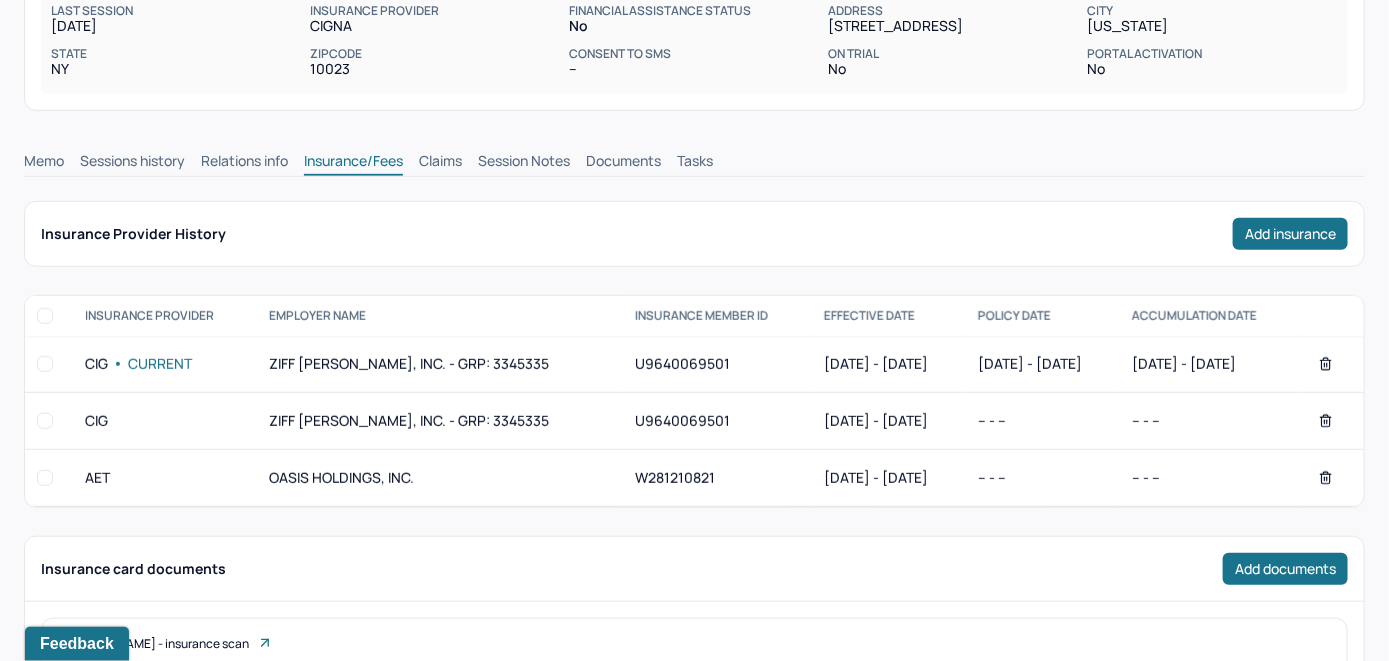 scroll, scrollTop: 300, scrollLeft: 0, axis: vertical 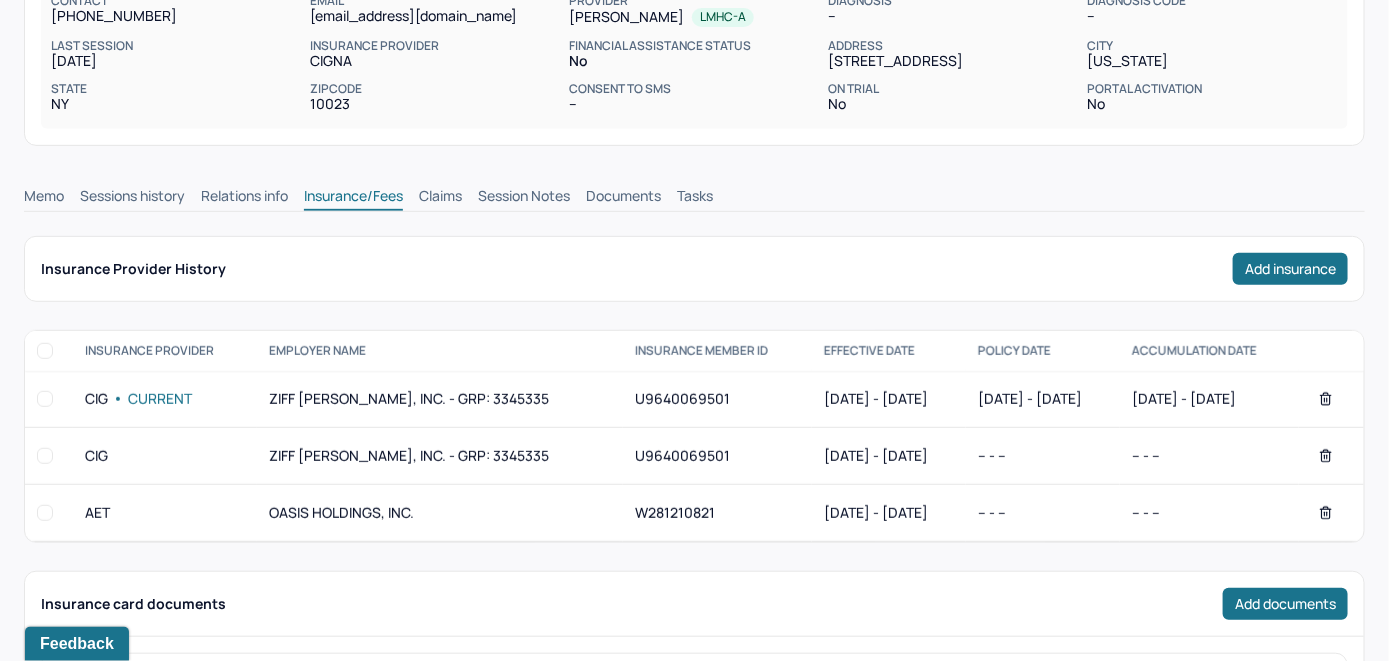 click on "Claims" at bounding box center [440, 198] 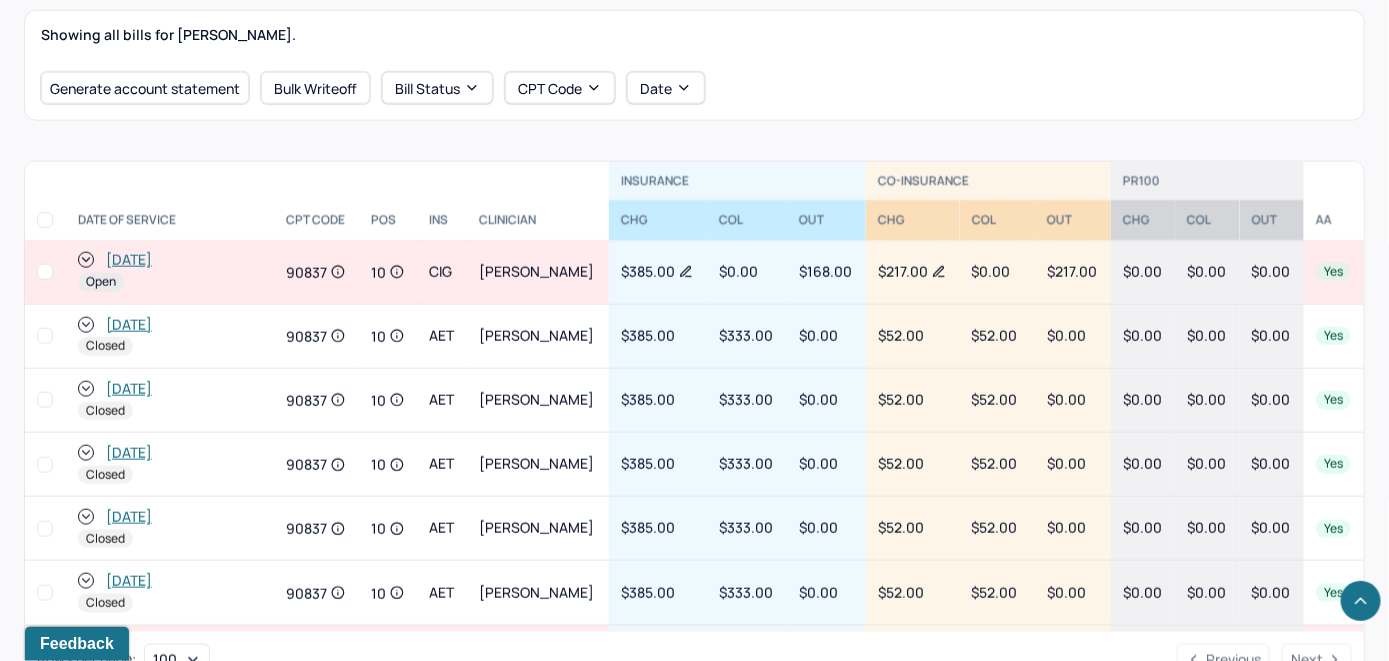scroll, scrollTop: 776, scrollLeft: 0, axis: vertical 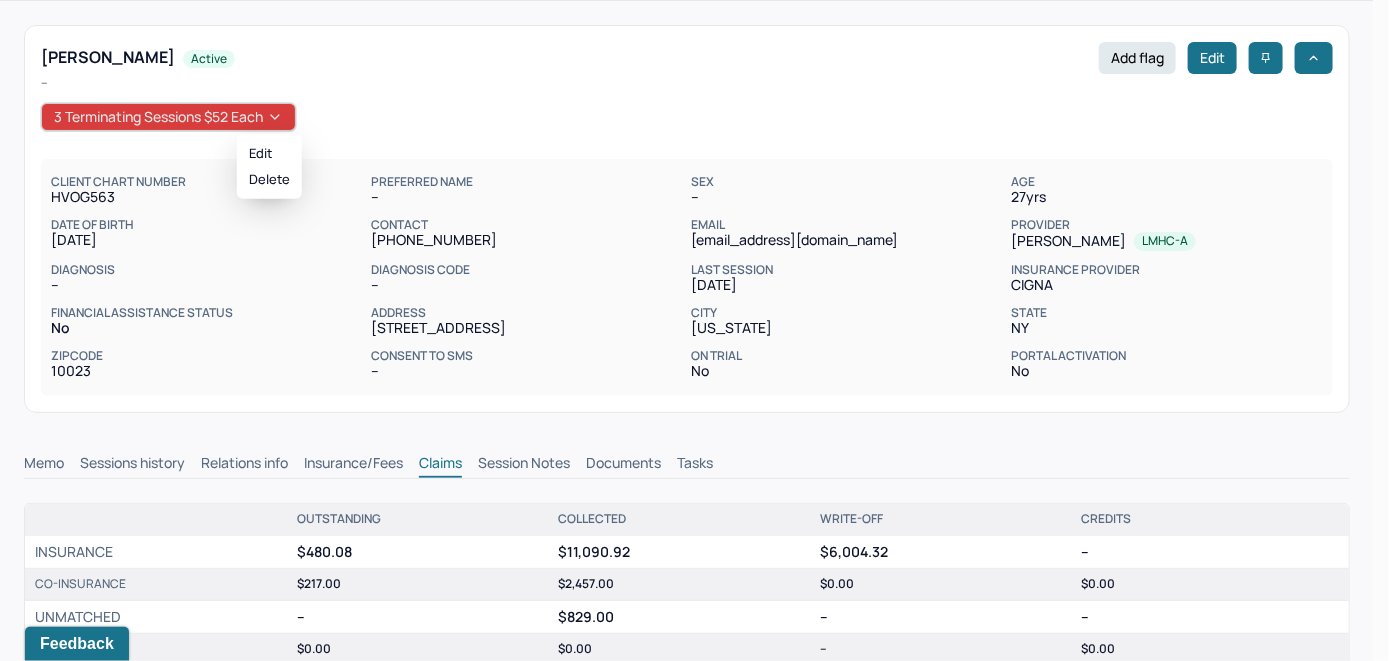 click on "3 Terminating Sessions $52 each" at bounding box center (168, 117) 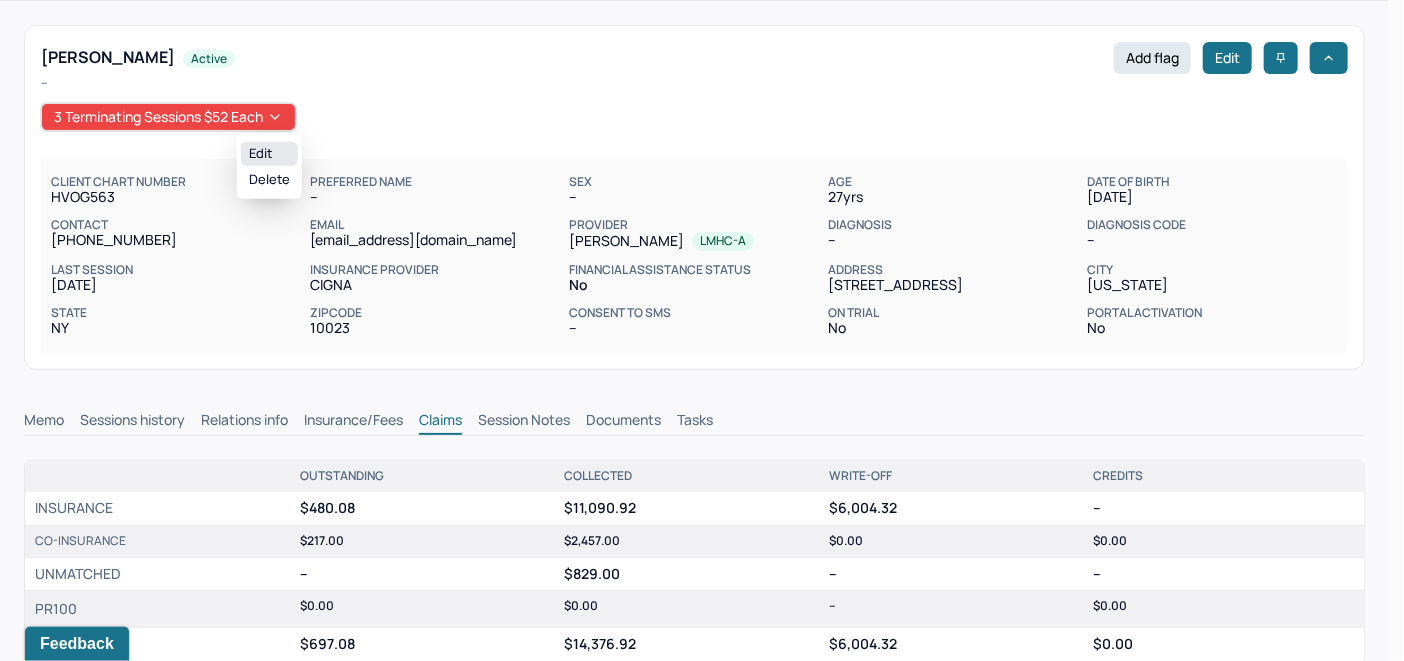 click on "Edit" at bounding box center [269, 154] 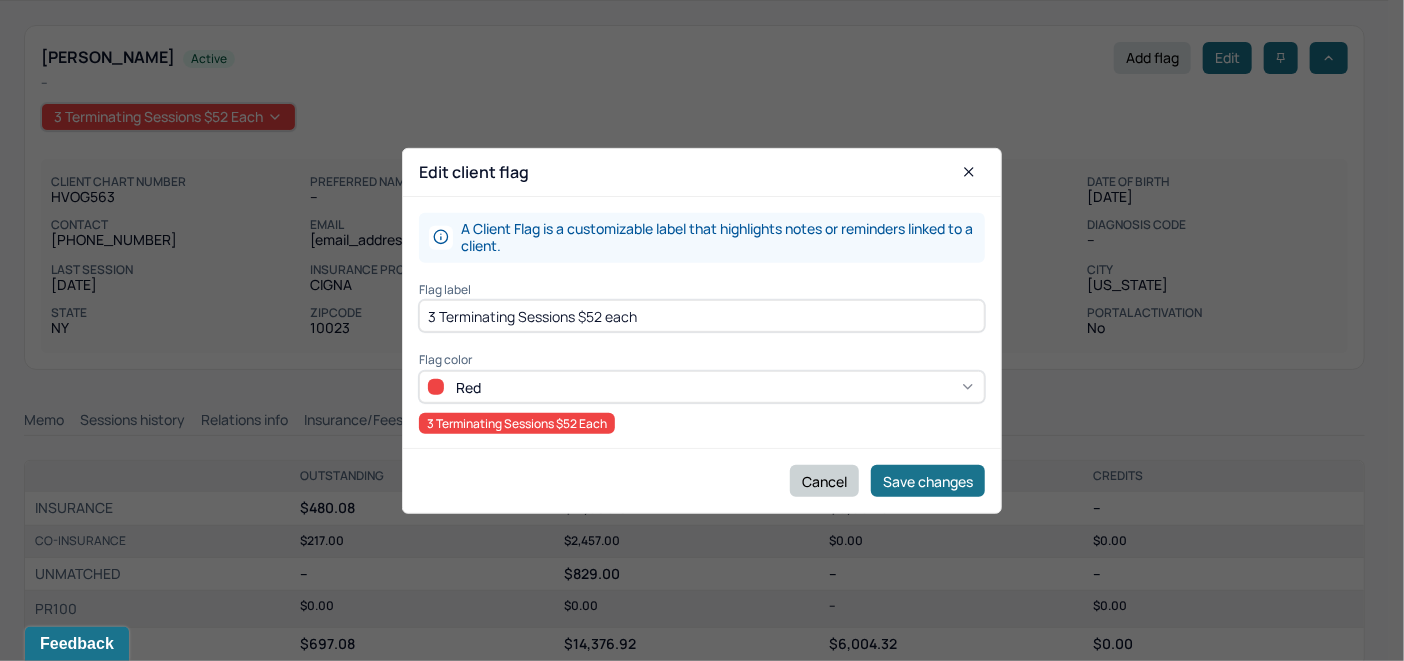 click on "Cancel" at bounding box center (824, 481) 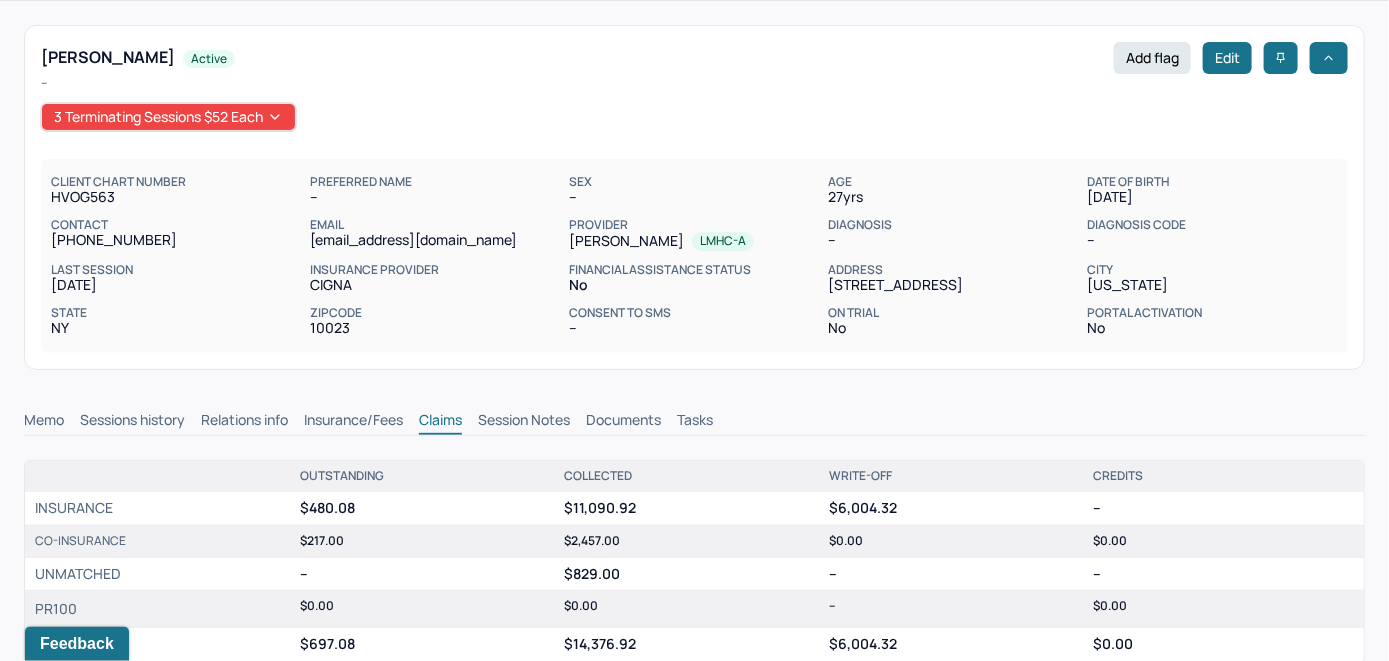 click on "Memo" at bounding box center (44, 422) 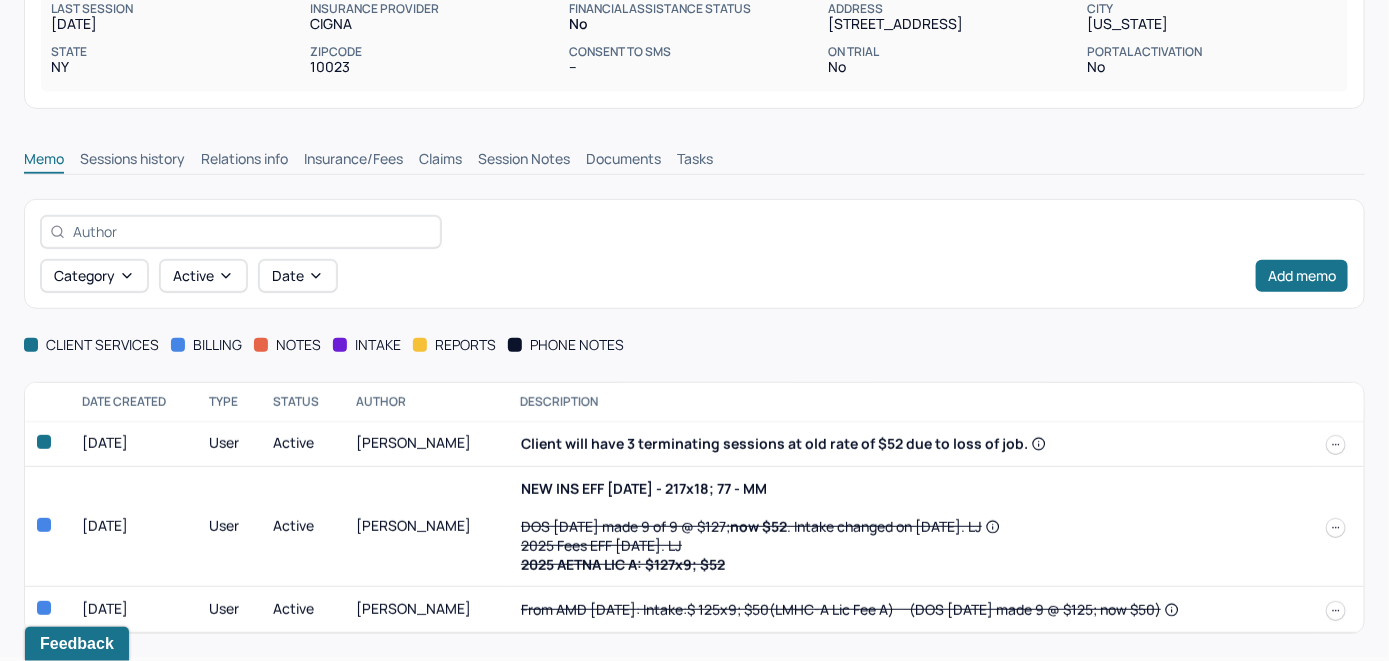 scroll, scrollTop: 376, scrollLeft: 0, axis: vertical 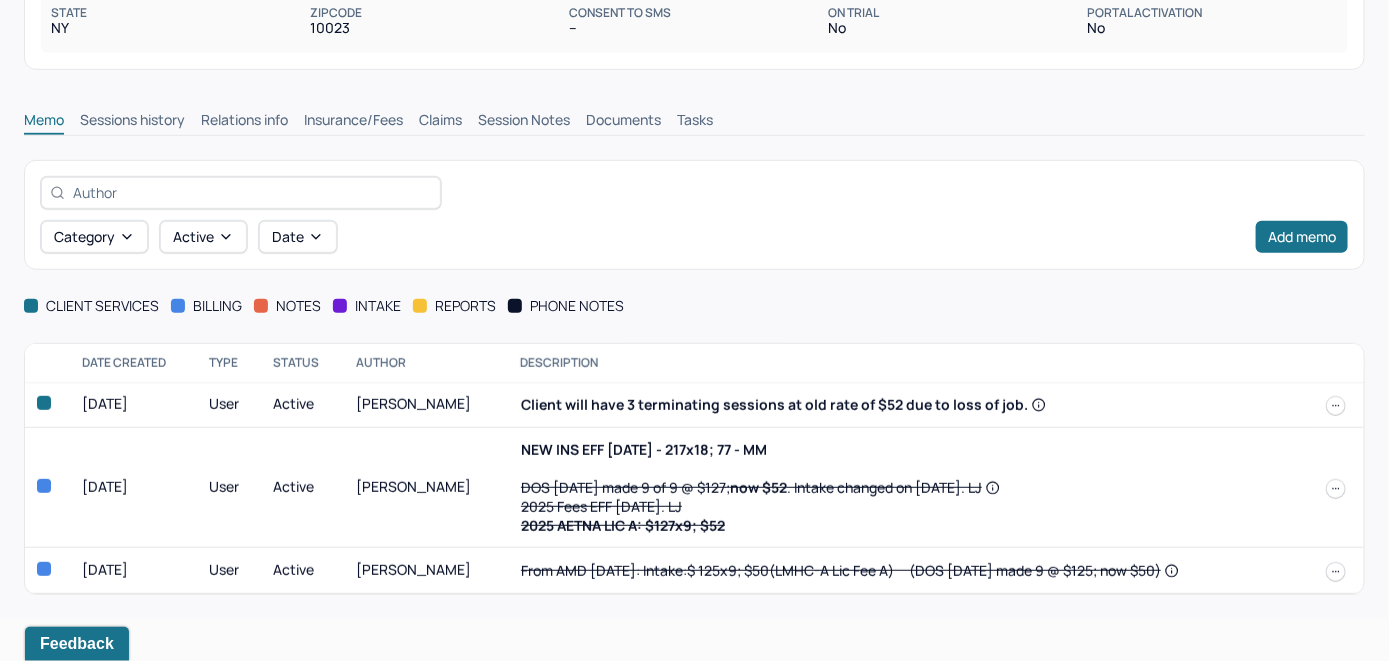 click on "Claims" at bounding box center (440, 122) 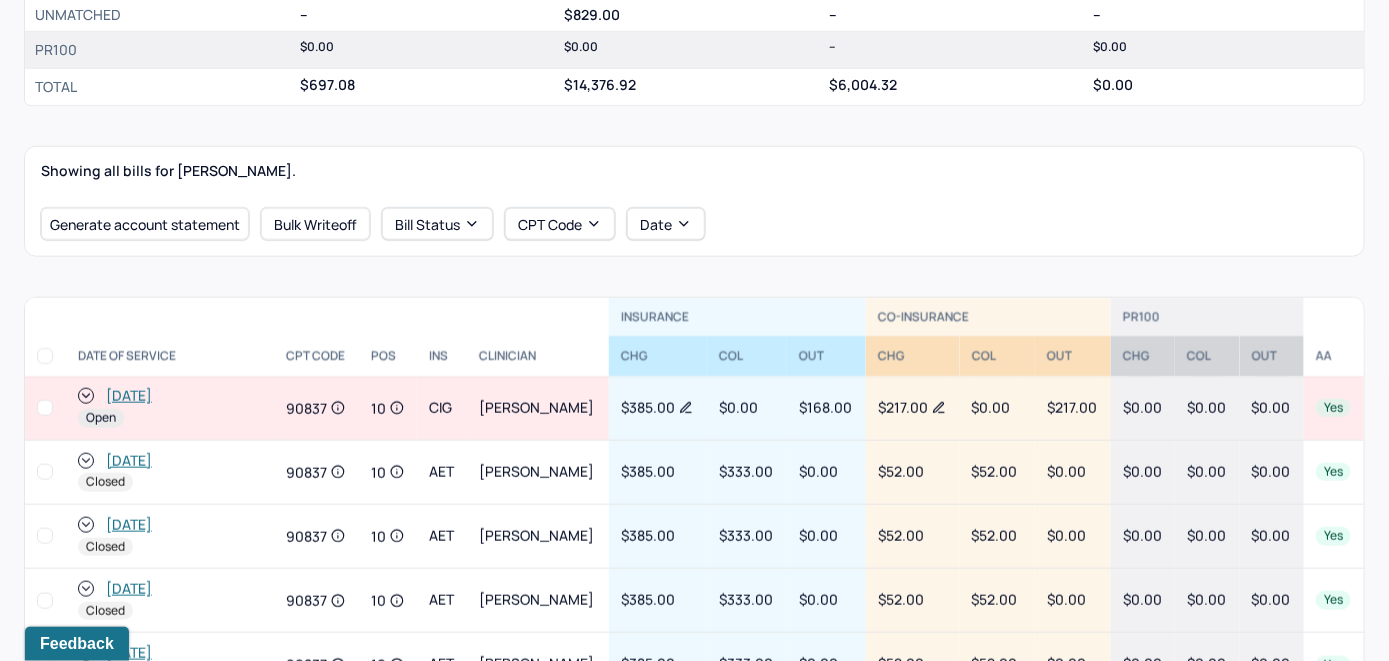 scroll, scrollTop: 676, scrollLeft: 0, axis: vertical 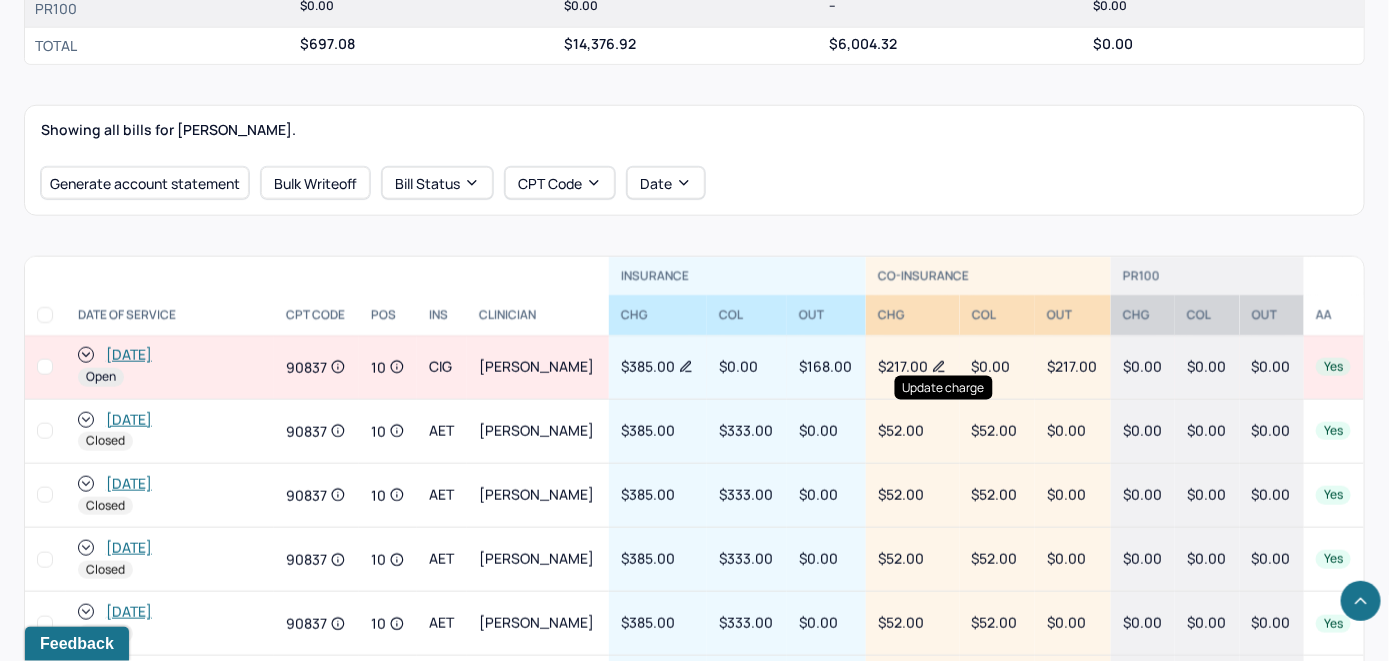 click 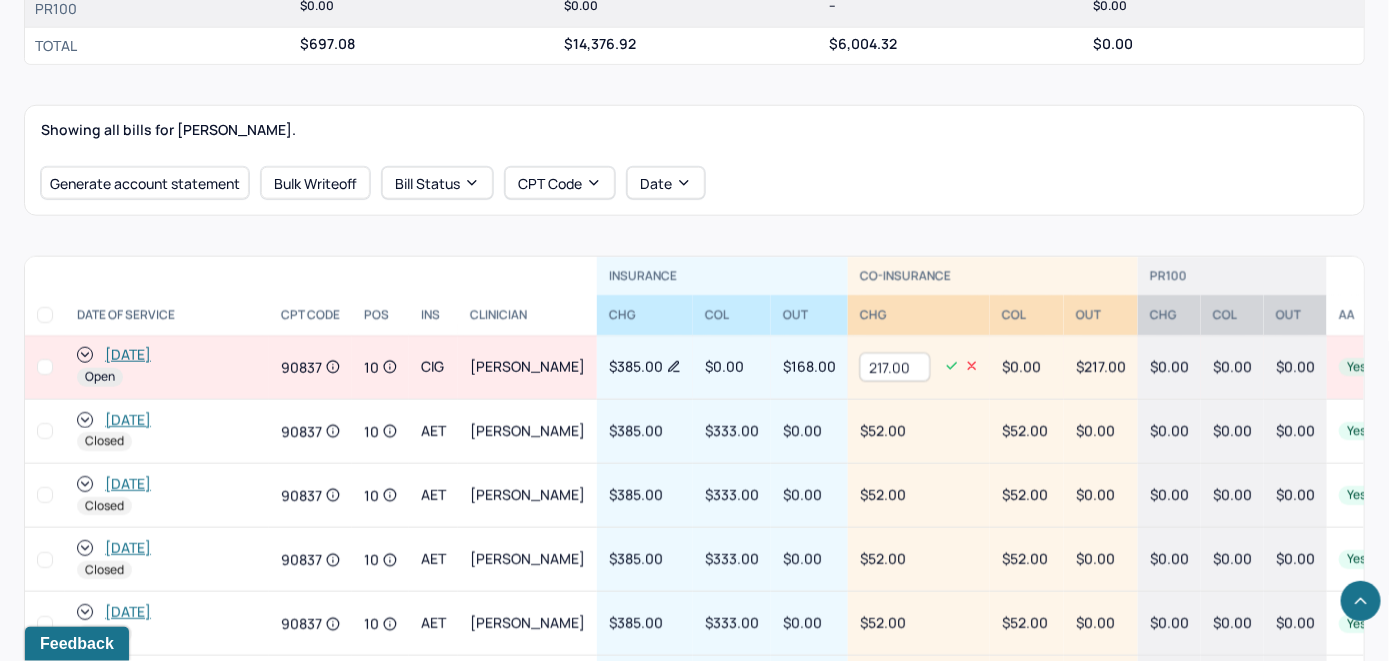 click on "217.00" at bounding box center [895, 367] 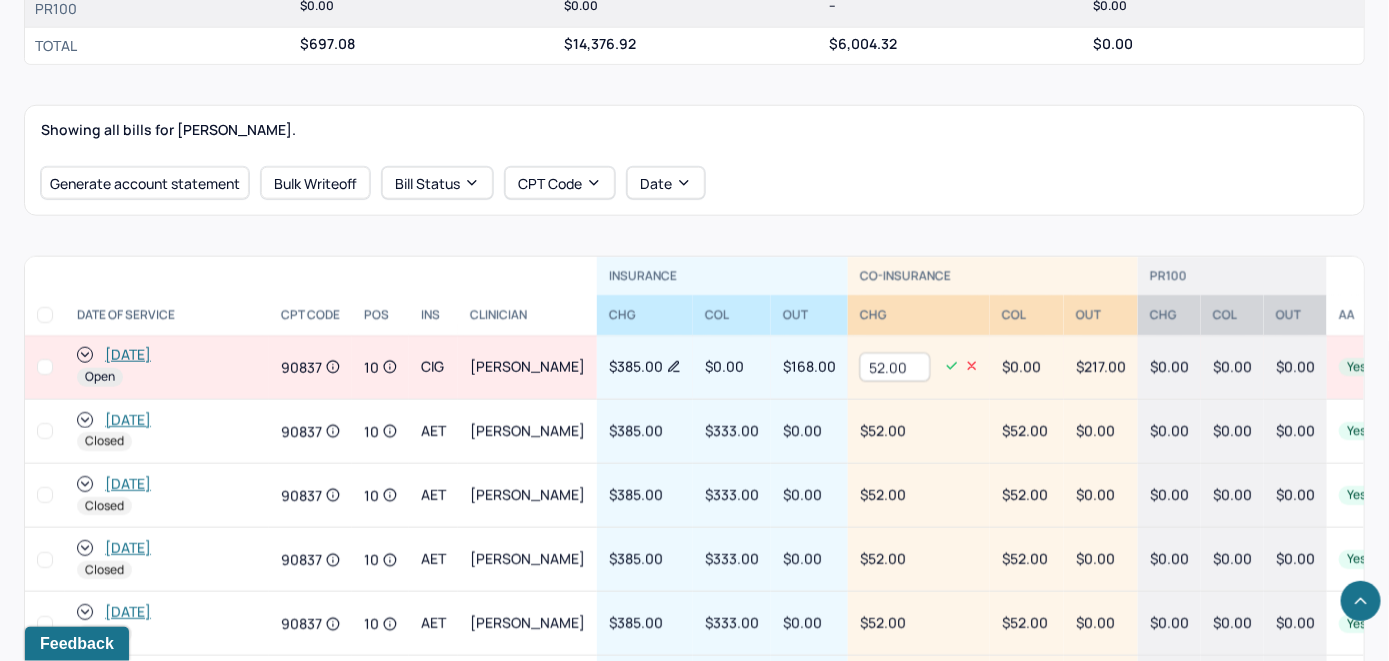 type on "52.00" 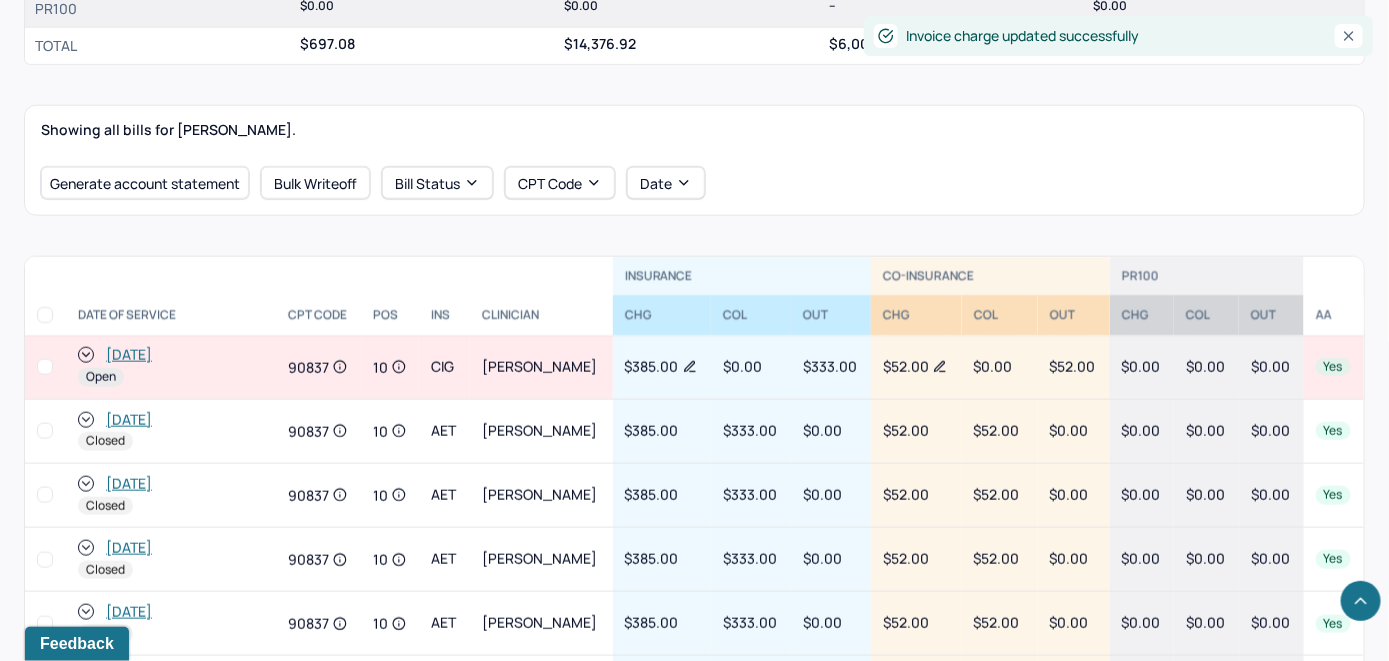 click on "[DATE]" at bounding box center [129, 355] 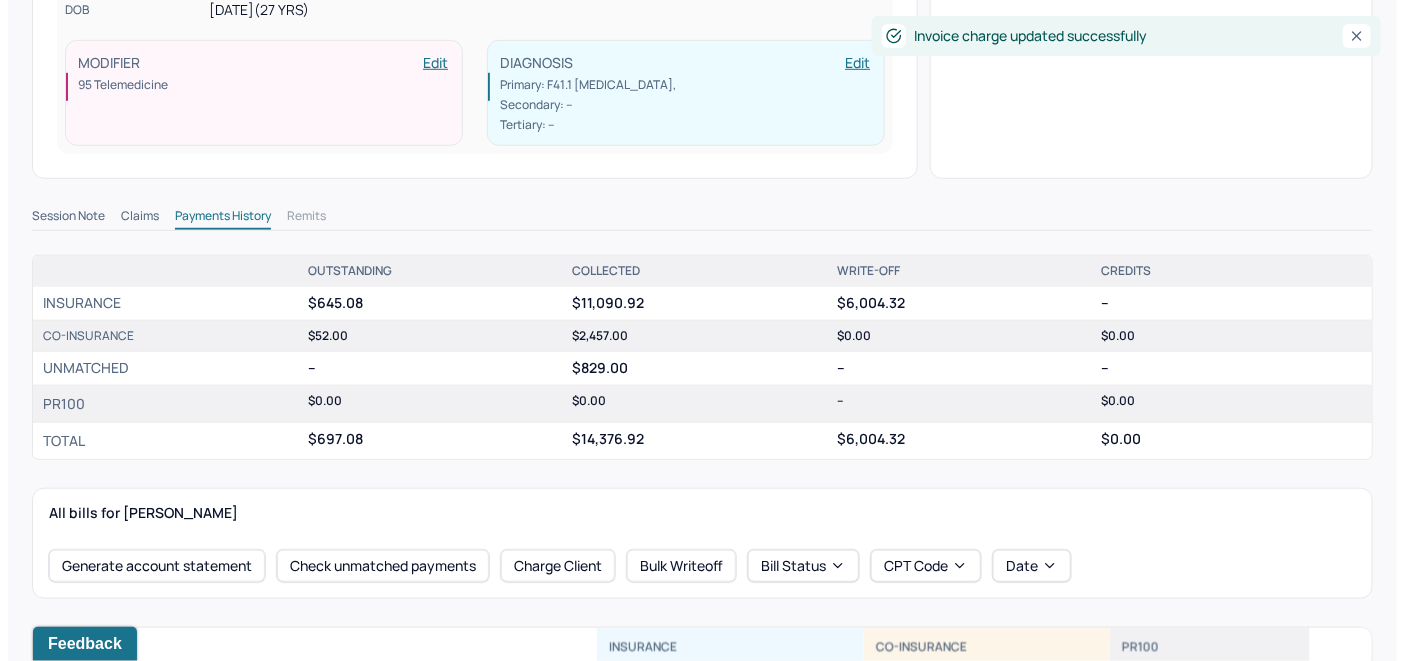scroll, scrollTop: 700, scrollLeft: 0, axis: vertical 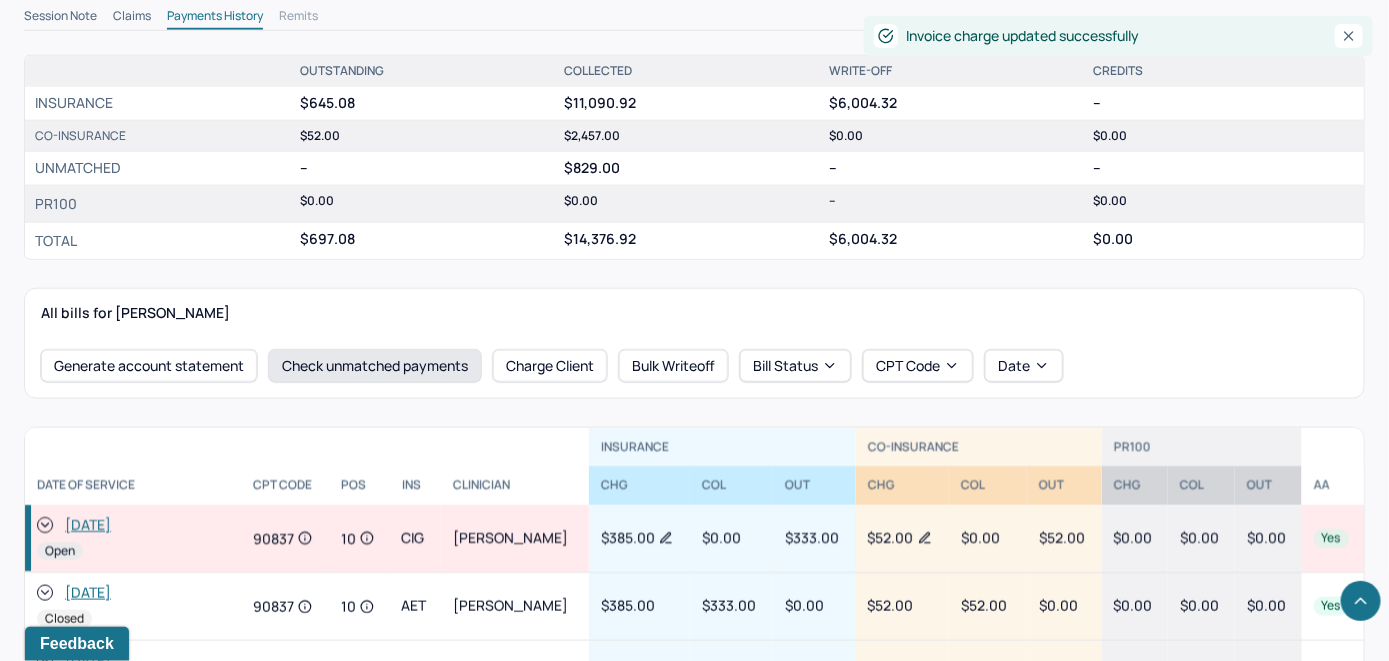click on "Check unmatched payments" at bounding box center (375, 366) 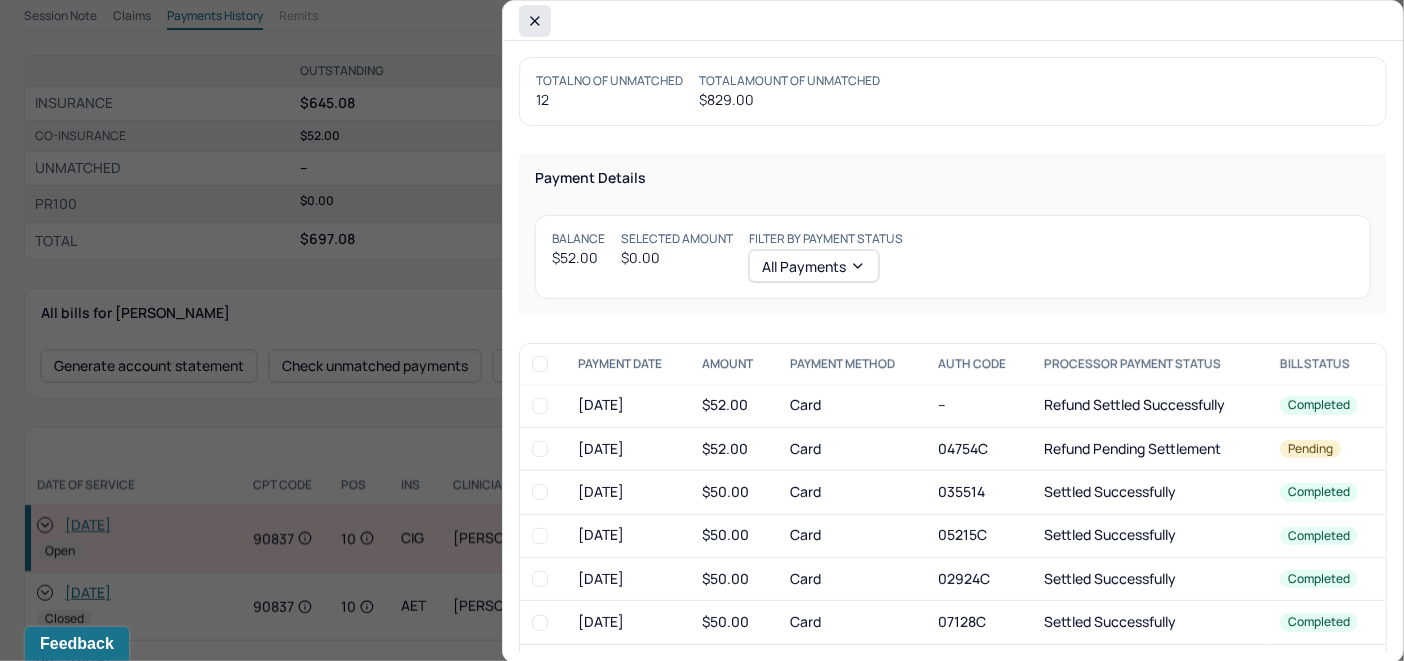 click 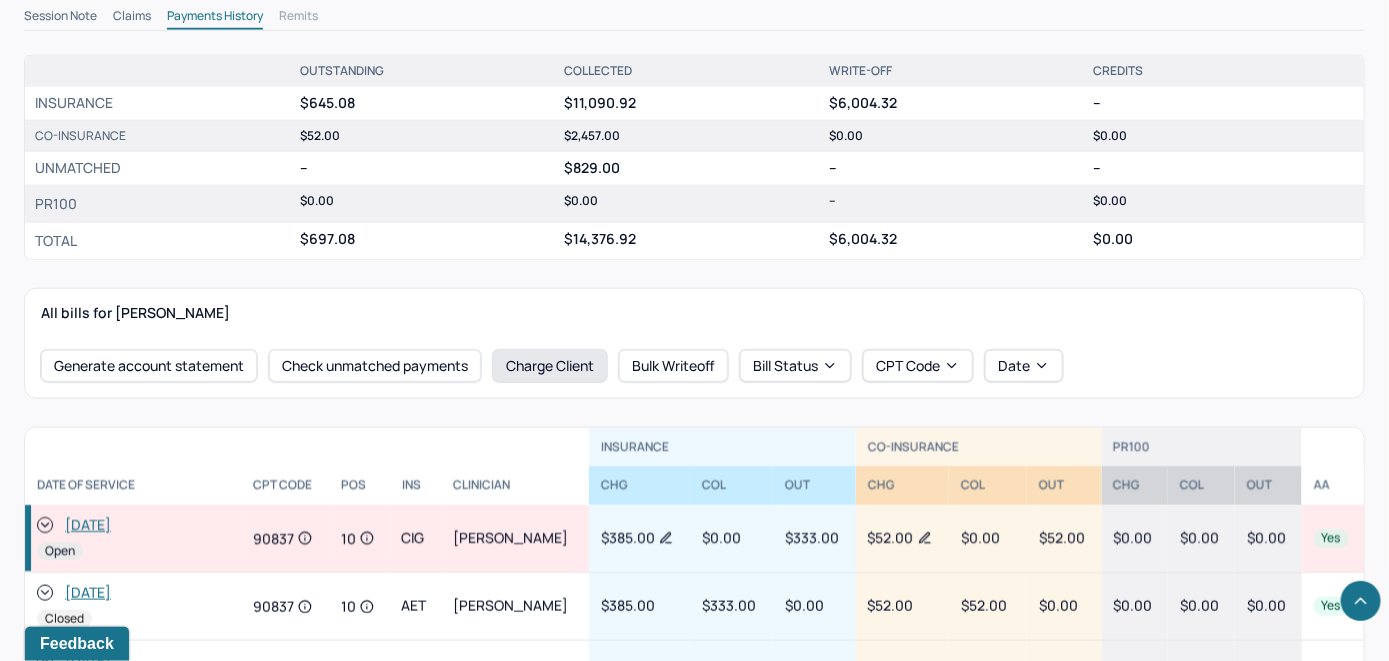 click on "Charge Client" at bounding box center [550, 366] 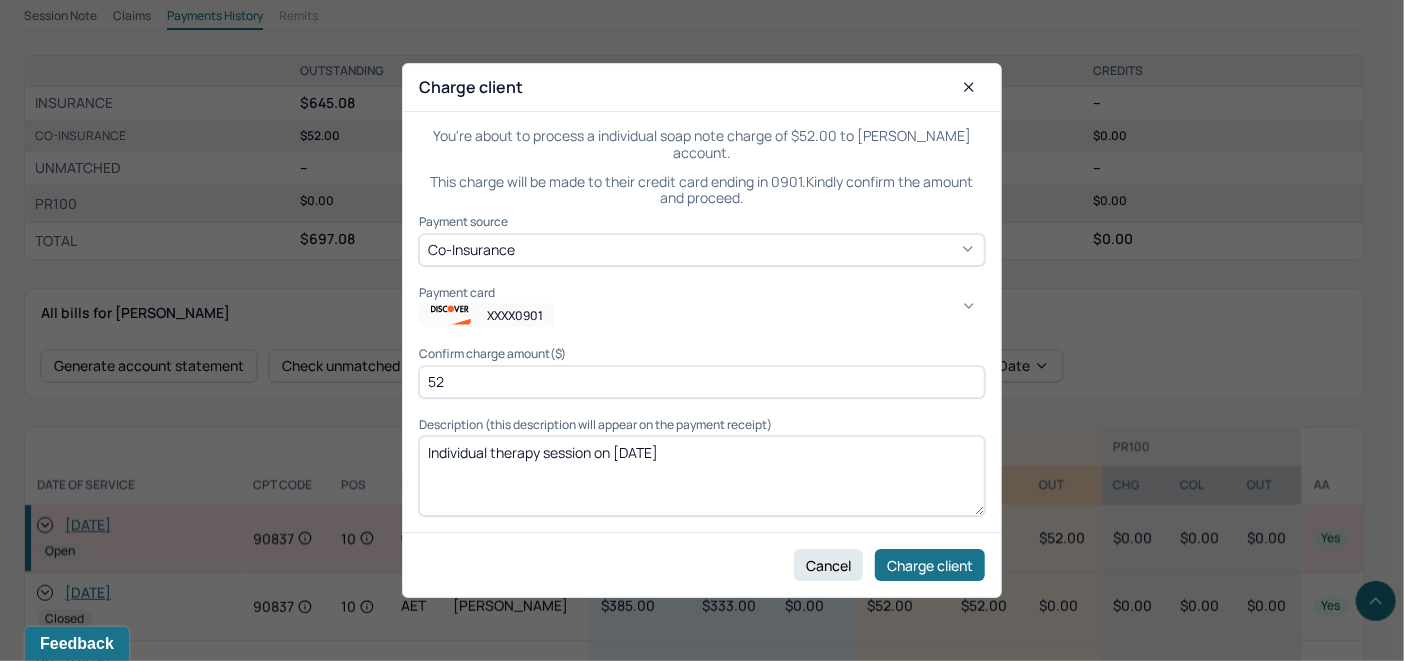 click 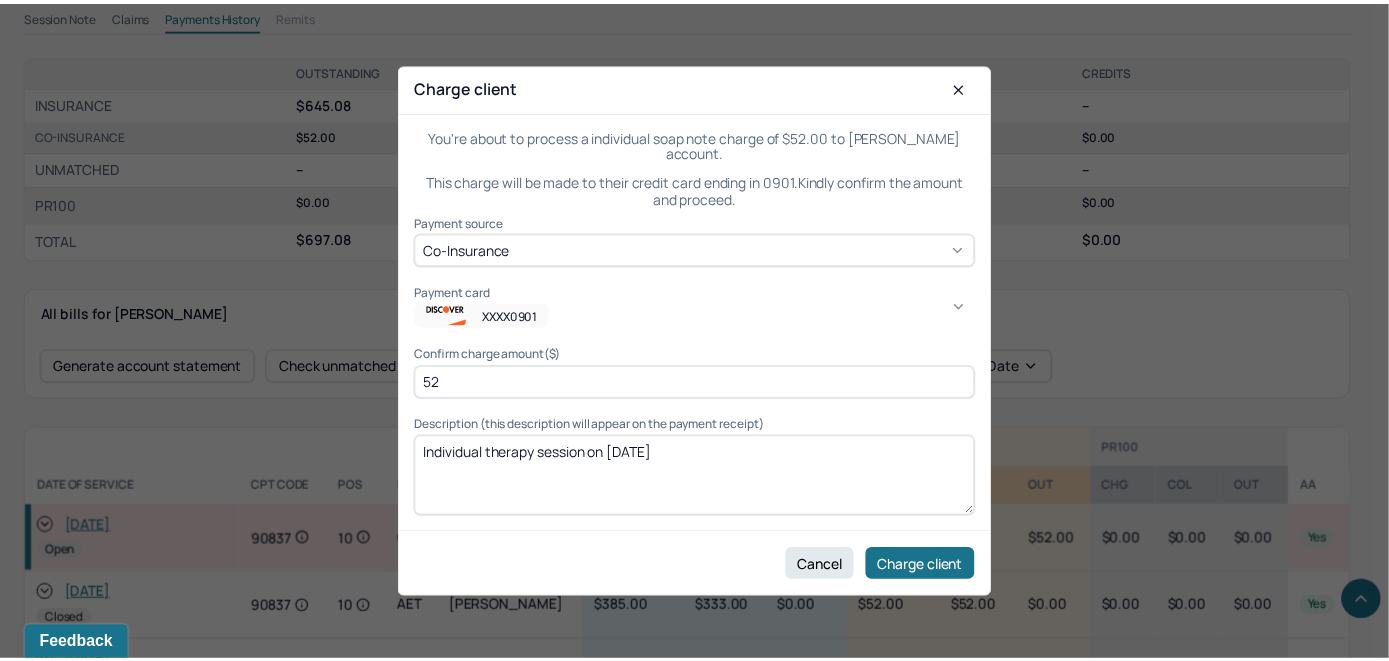 scroll, scrollTop: 188, scrollLeft: 0, axis: vertical 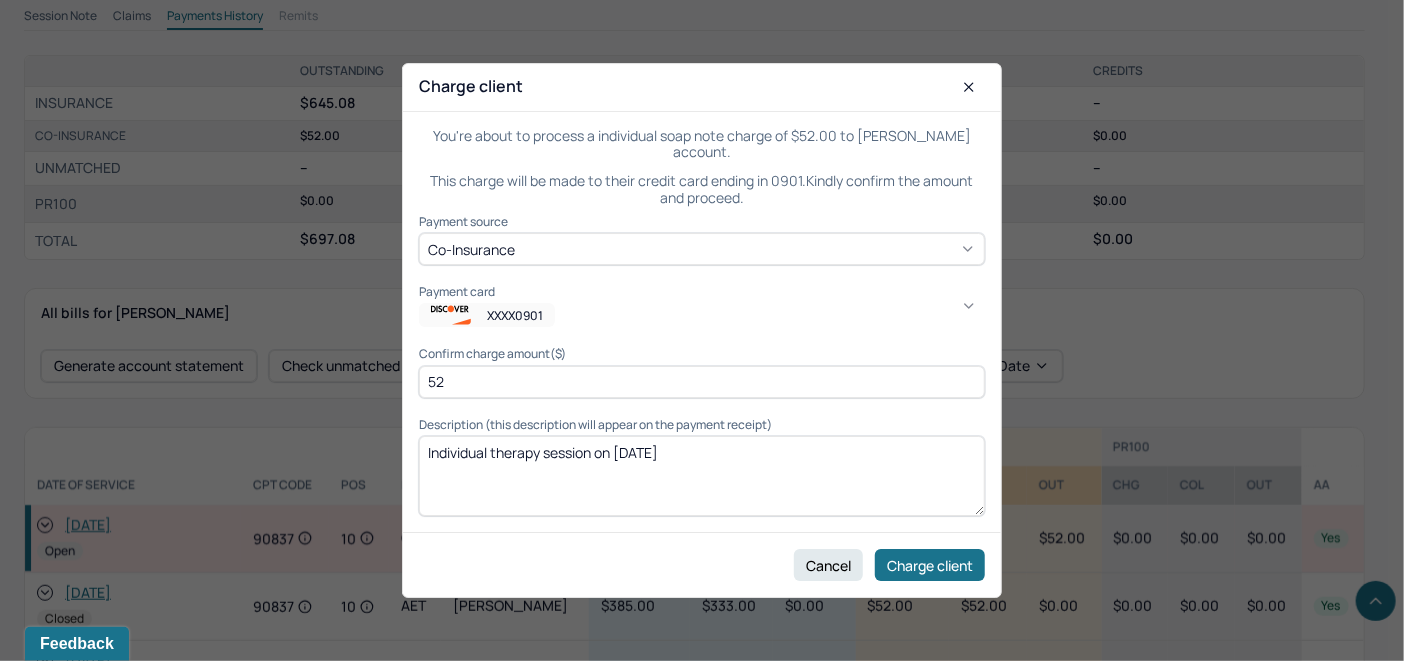 click on "This appears to be the main card that also lists the name & address information. LJ" at bounding box center [1042, 1160] 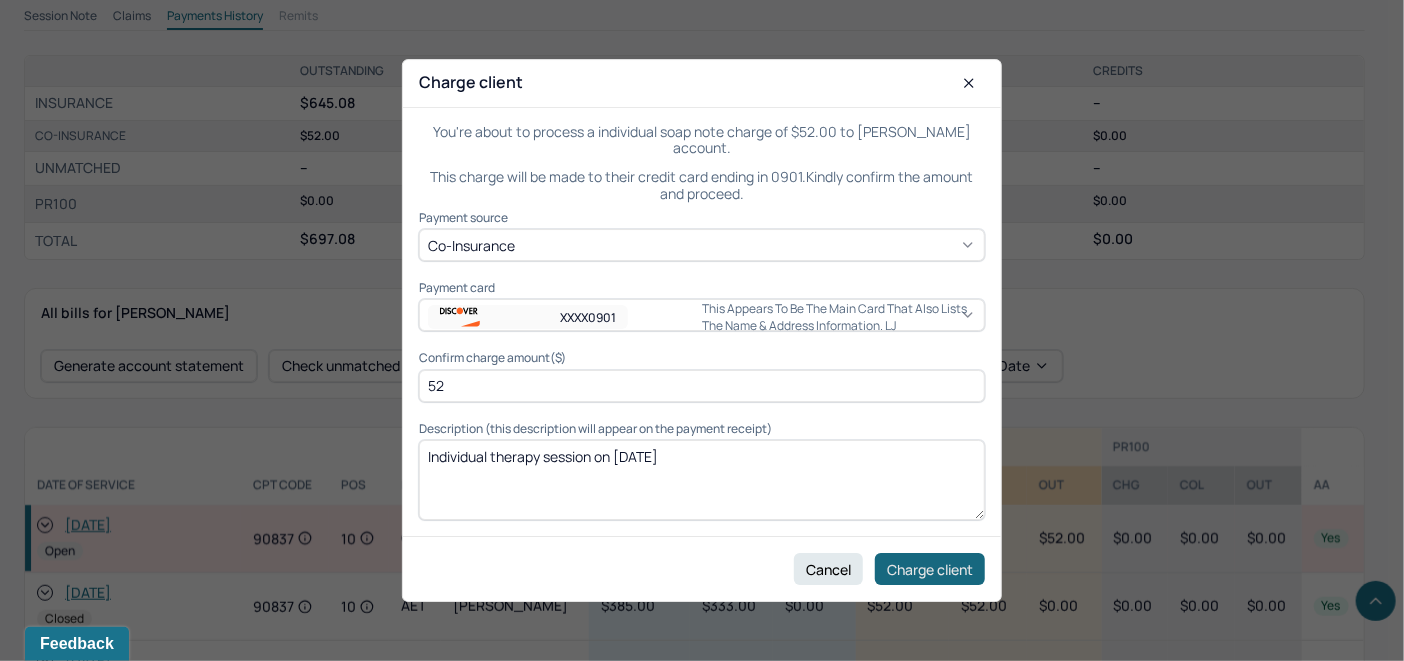 click on "Charge client" at bounding box center (930, 569) 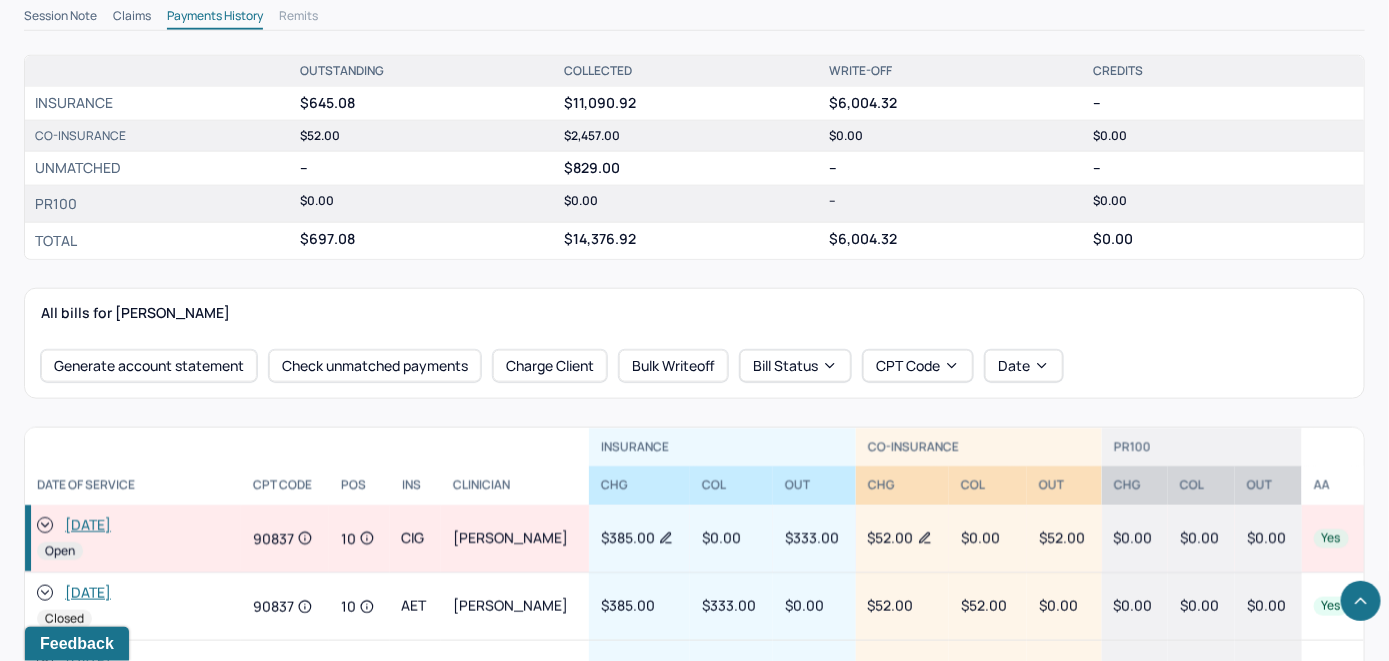 click on "[DATE] Open" at bounding box center [133, 539] 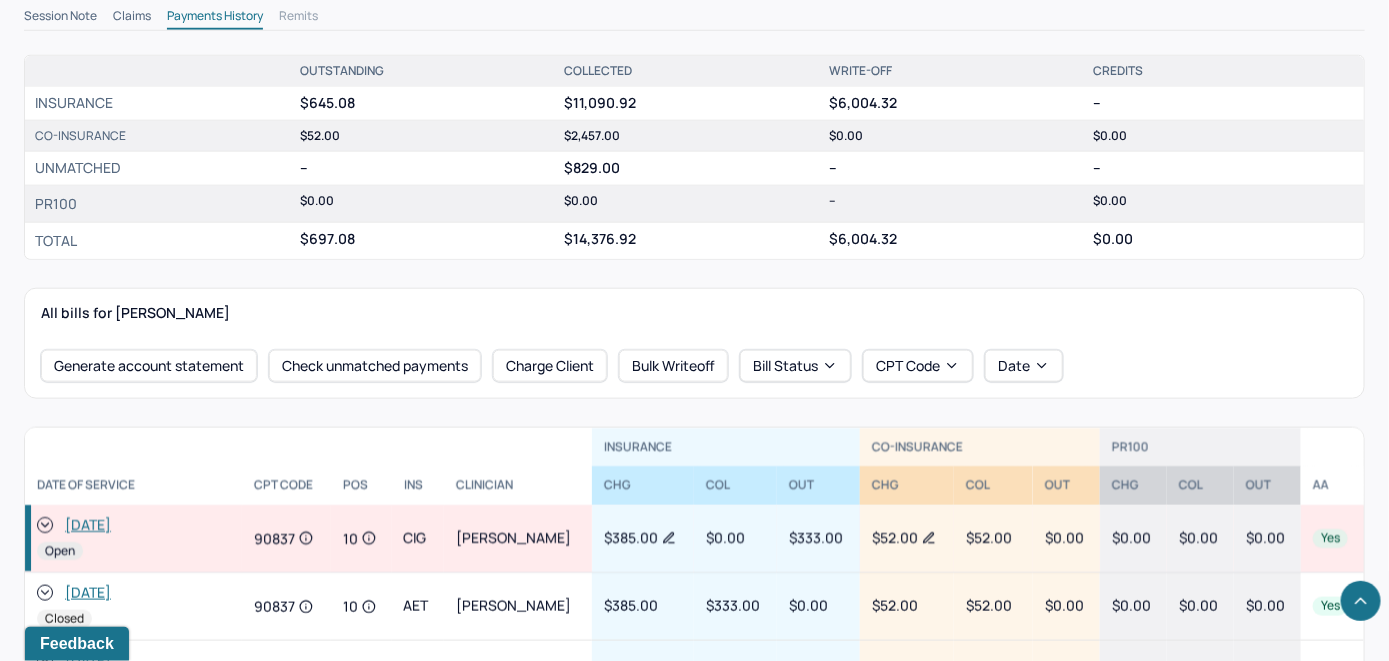 click 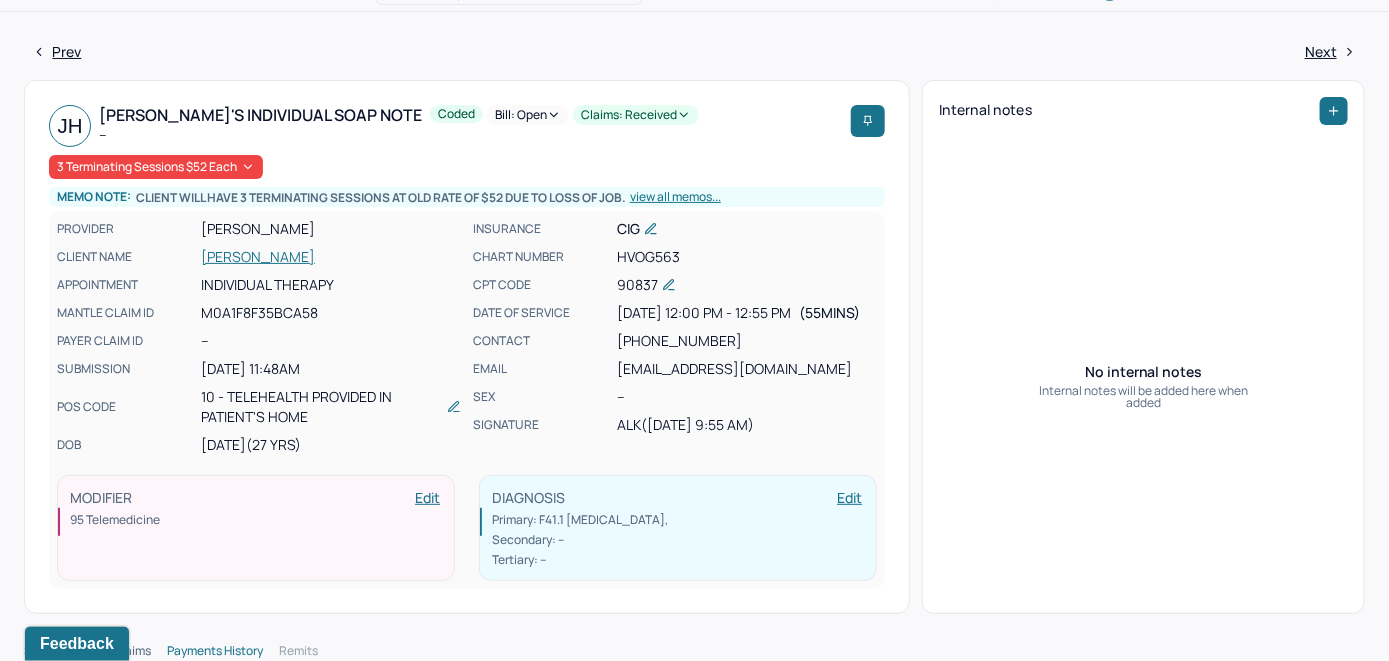 scroll, scrollTop: 0, scrollLeft: 0, axis: both 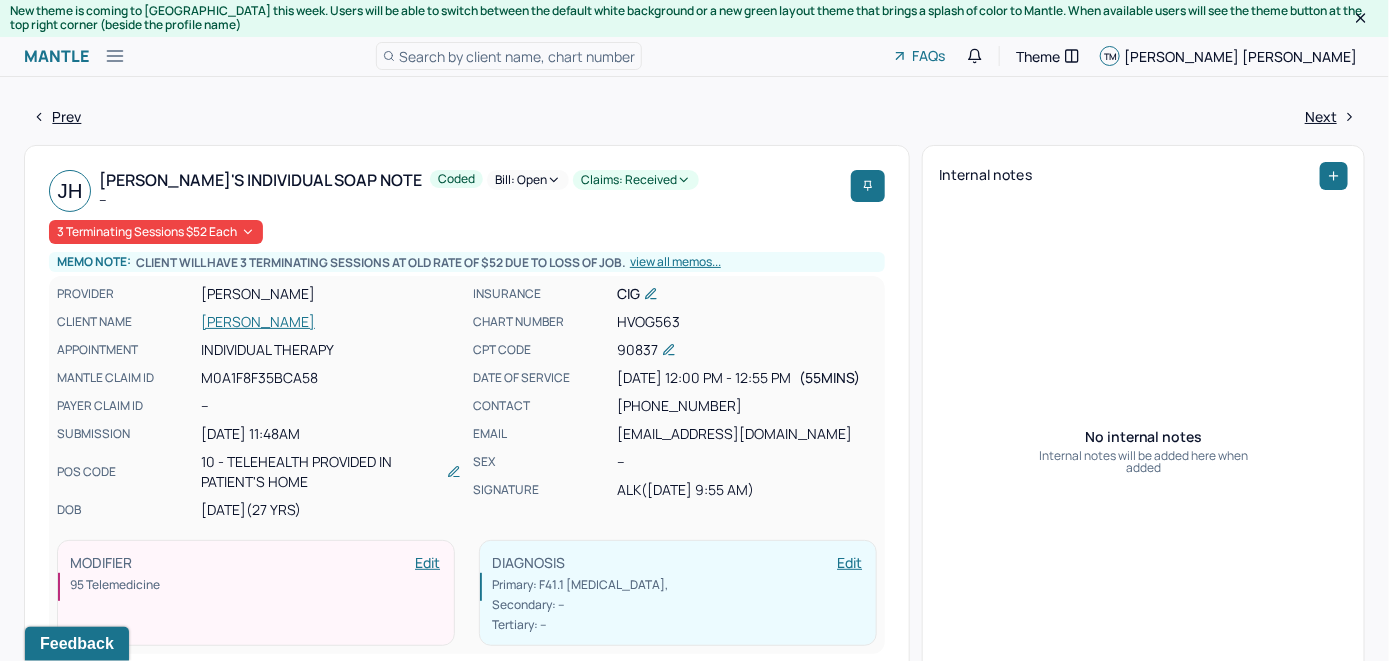 click on "Bill: Open" at bounding box center [528, 180] 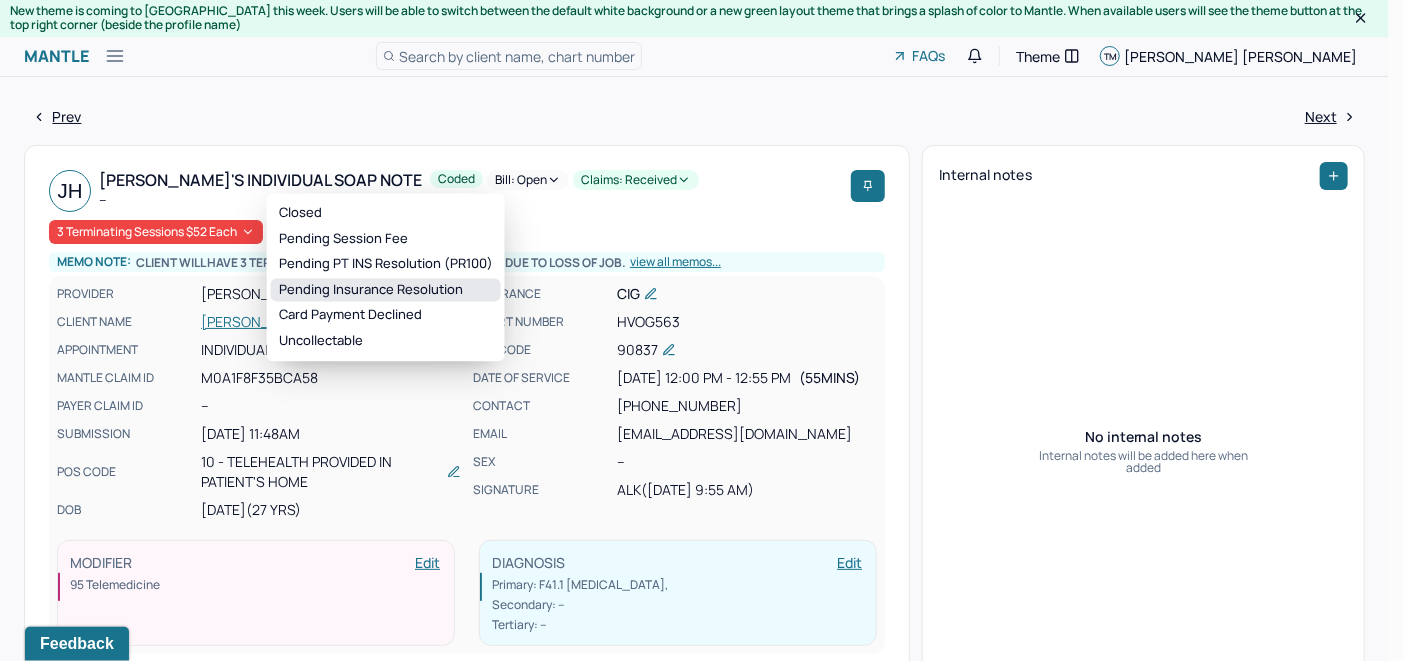 click on "Pending Insurance Resolution" at bounding box center [386, 290] 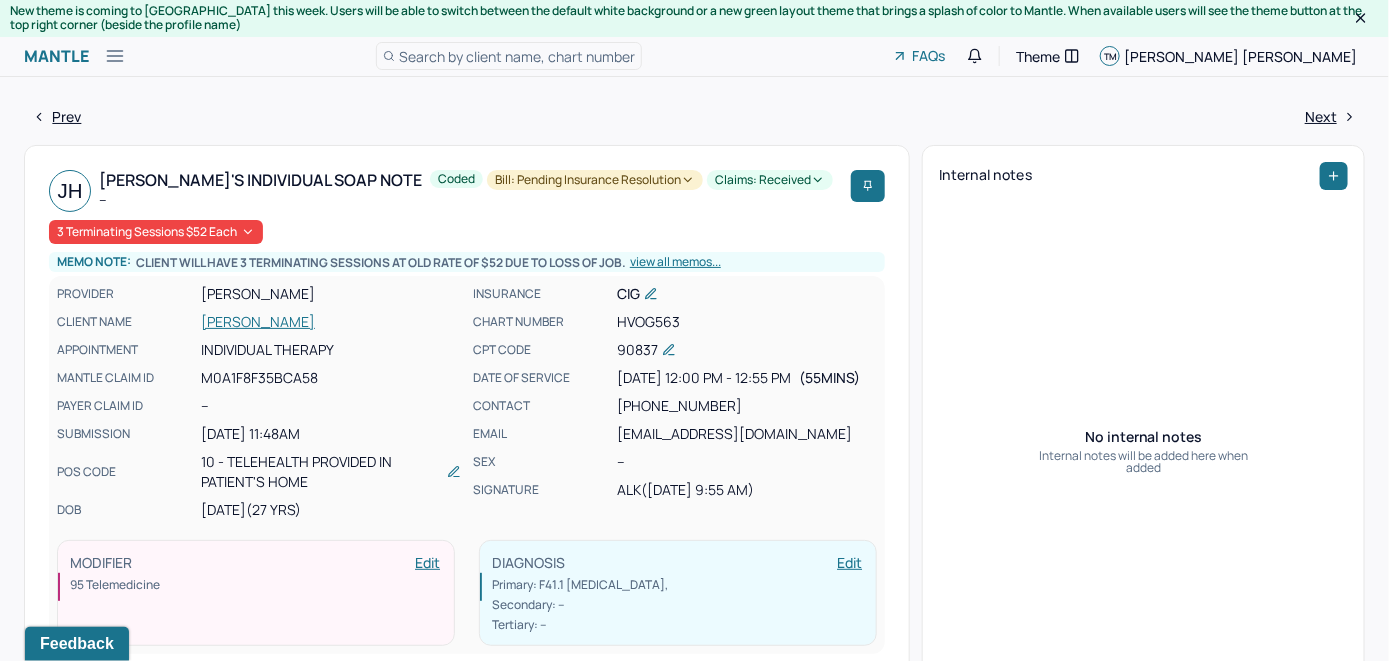 click on "HICKS, JESSICA" at bounding box center [331, 322] 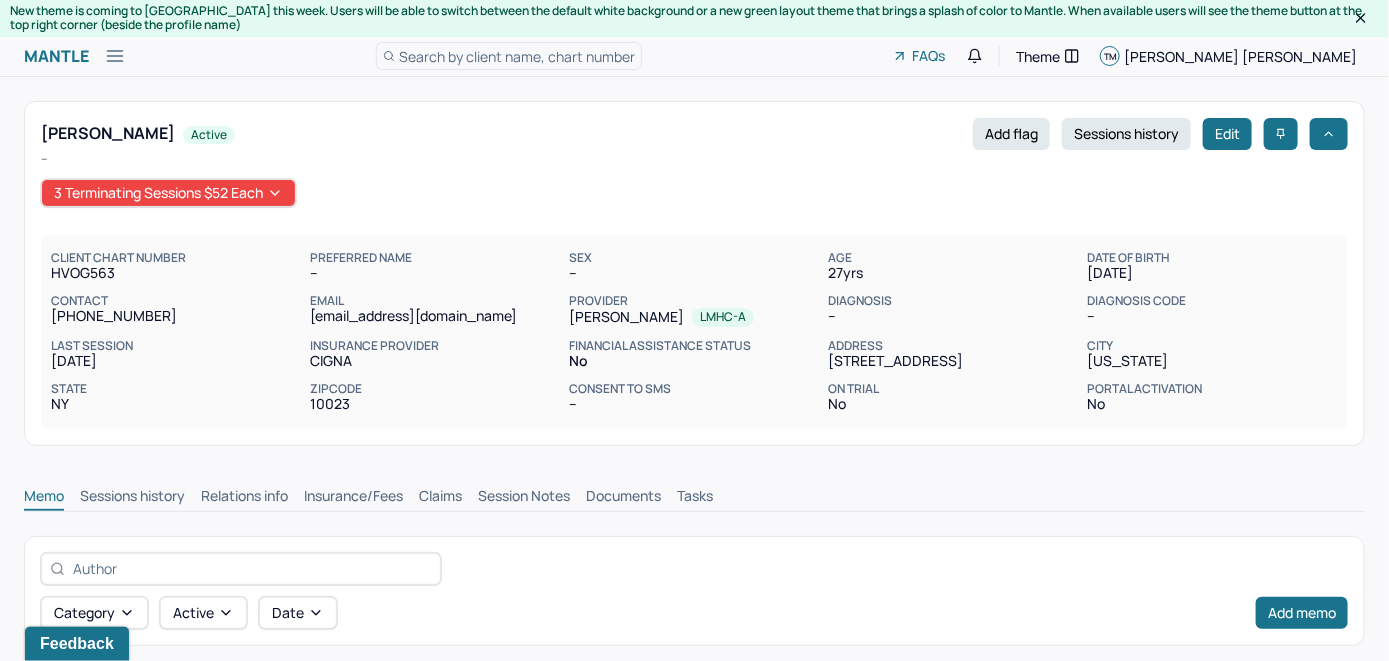 scroll, scrollTop: 0, scrollLeft: 0, axis: both 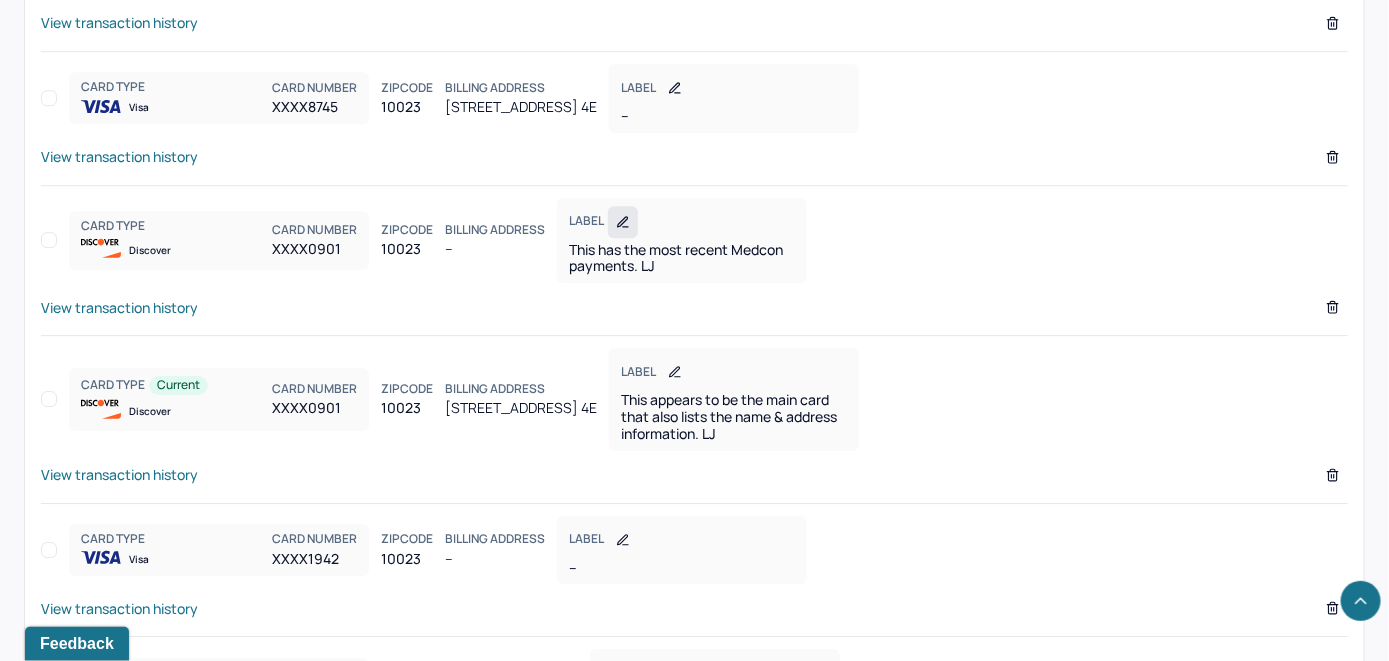 click 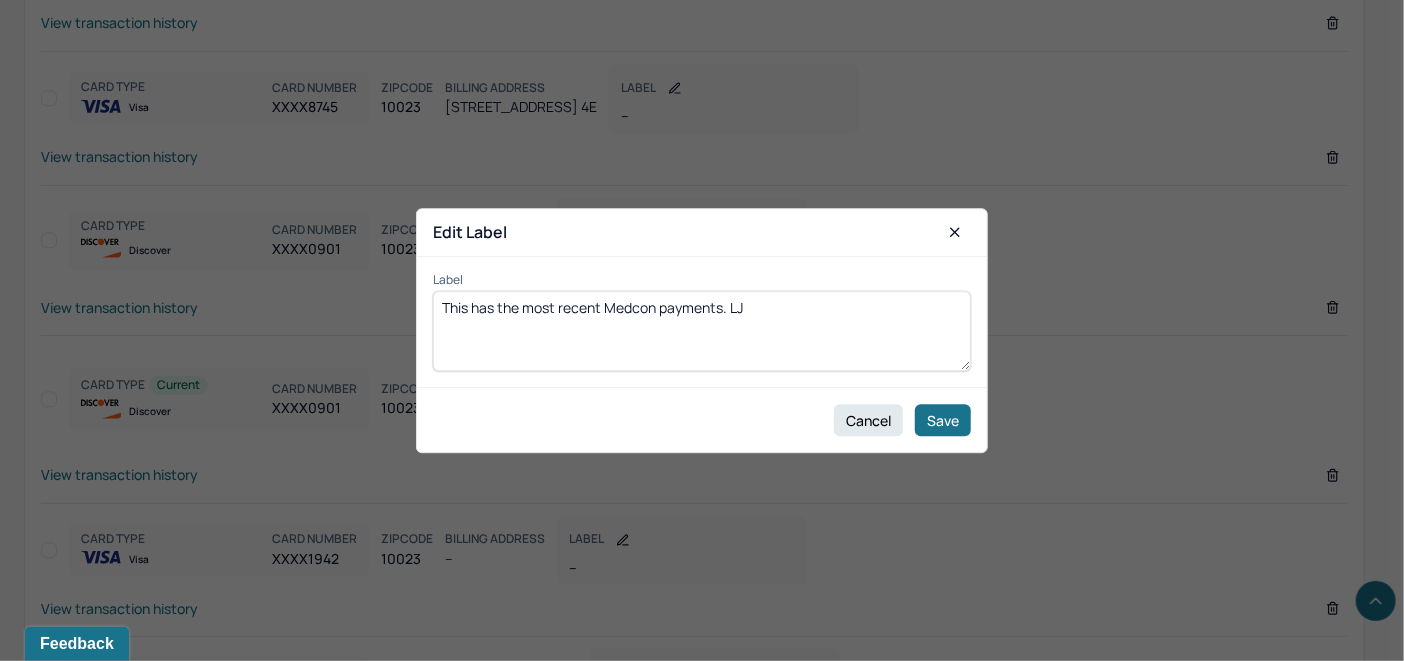 drag, startPoint x: 605, startPoint y: 306, endPoint x: 580, endPoint y: 316, distance: 26.925823 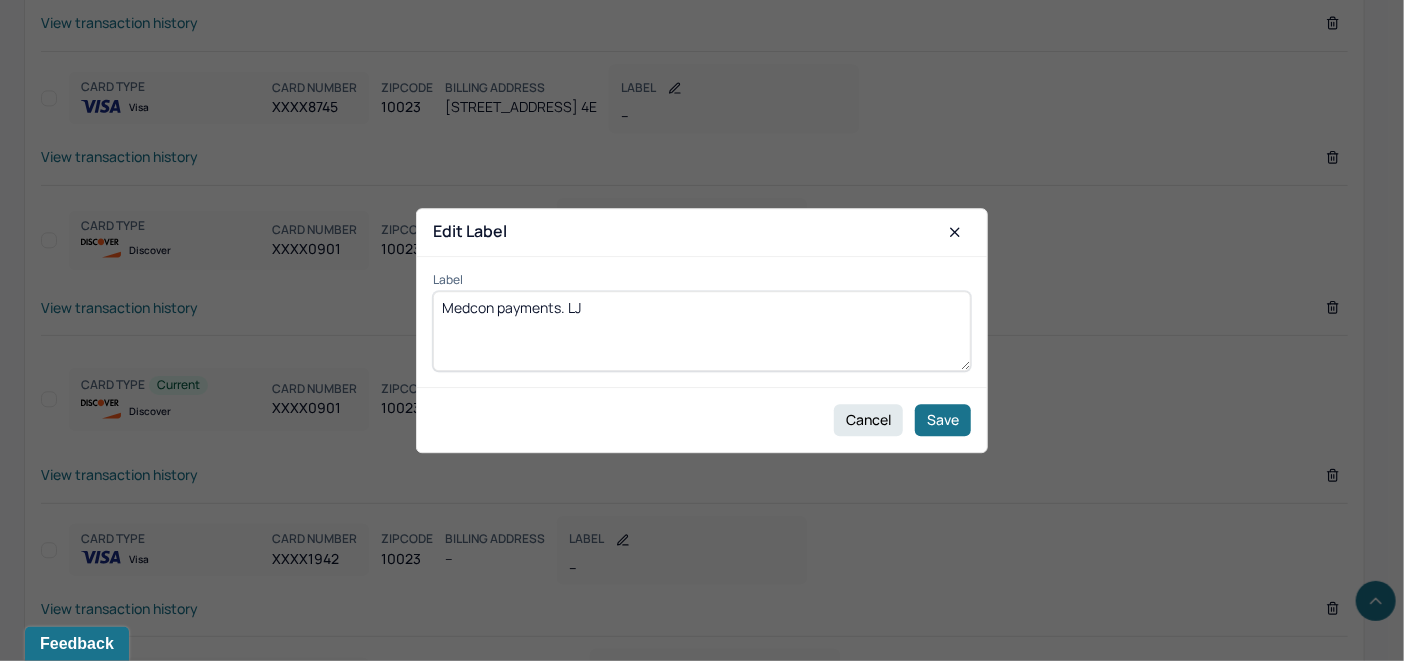 click on "This has the most recent Medcon payments. LJ" at bounding box center (702, 331) 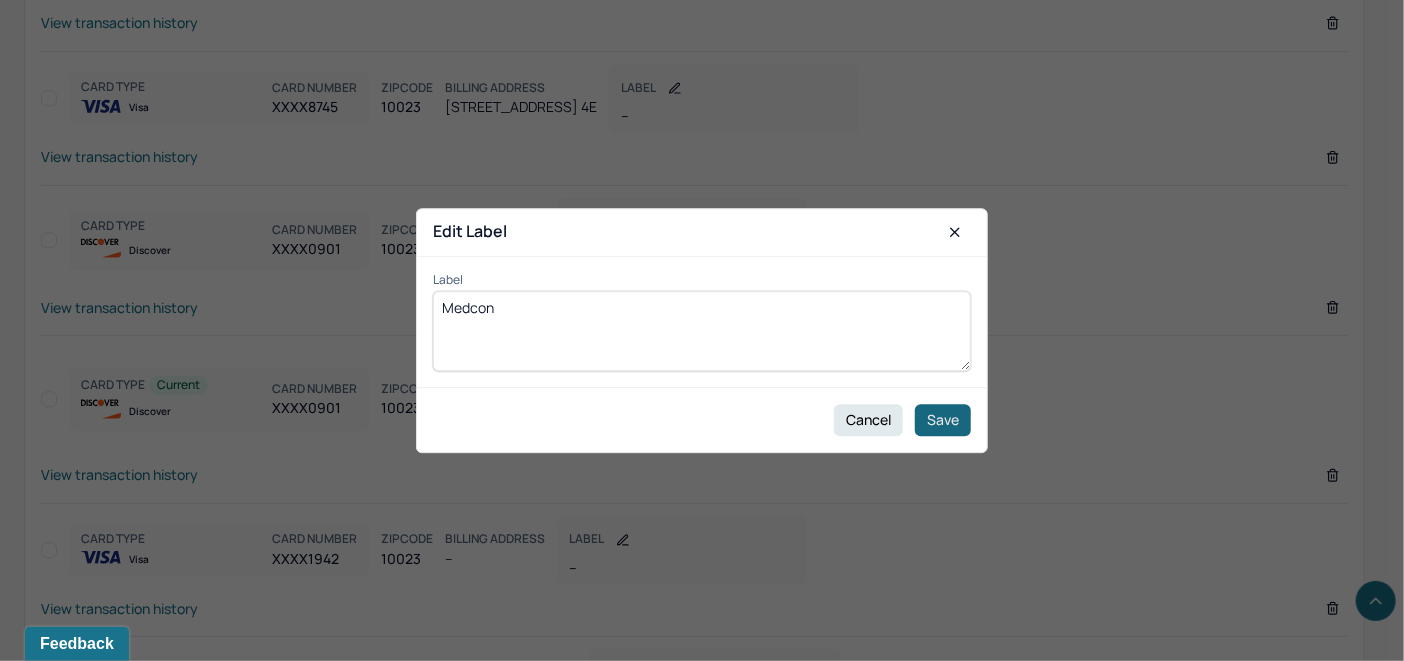 type on "Medcon" 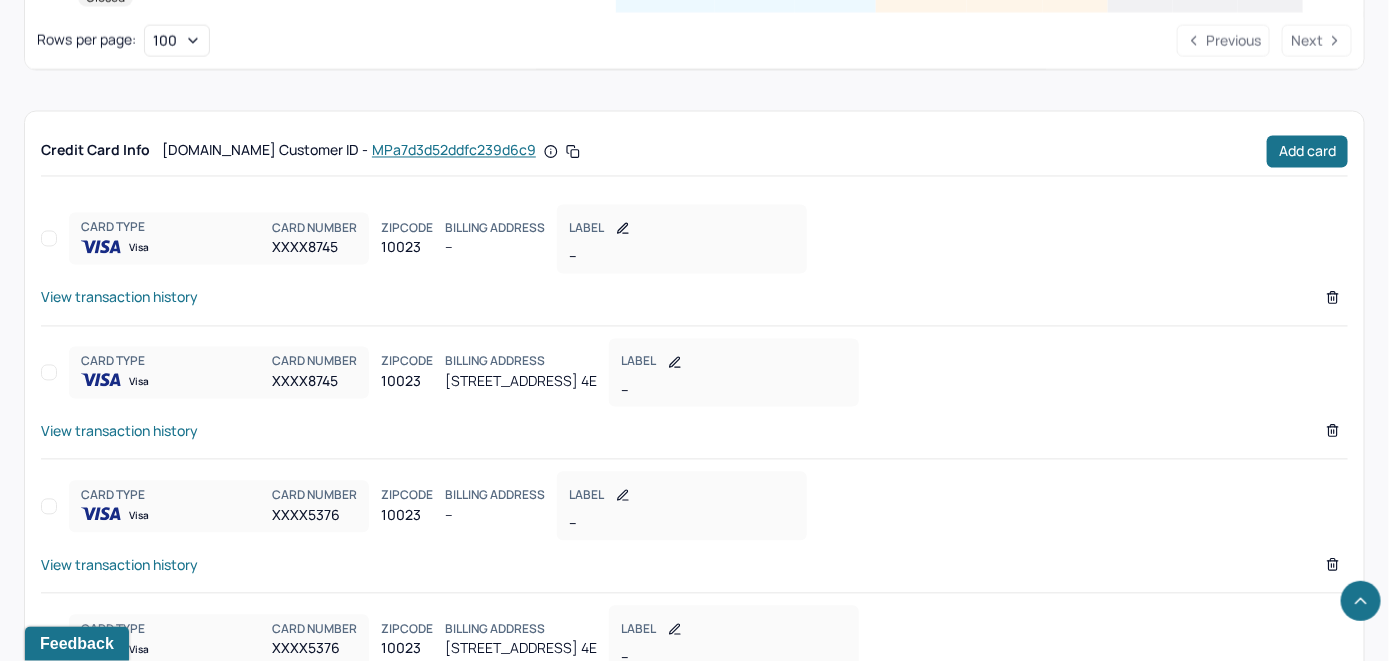 scroll, scrollTop: 1200, scrollLeft: 0, axis: vertical 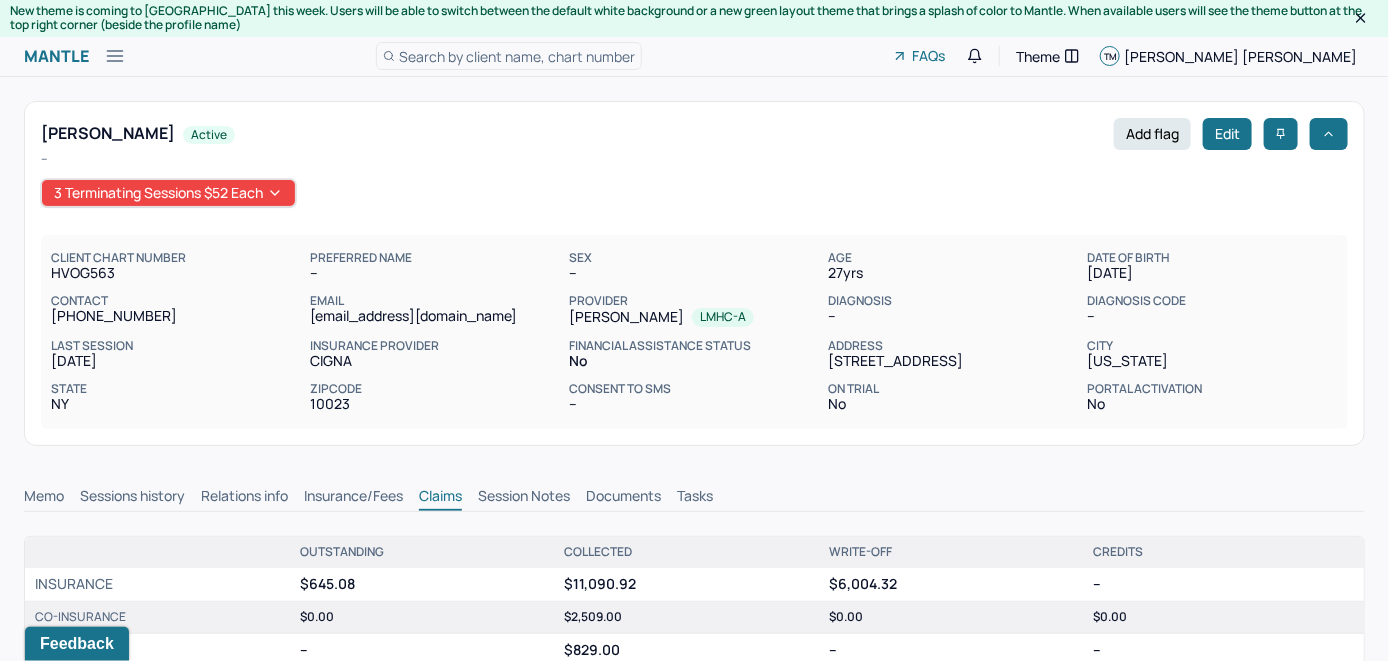 click on "Search by client name, chart number" at bounding box center [517, 56] 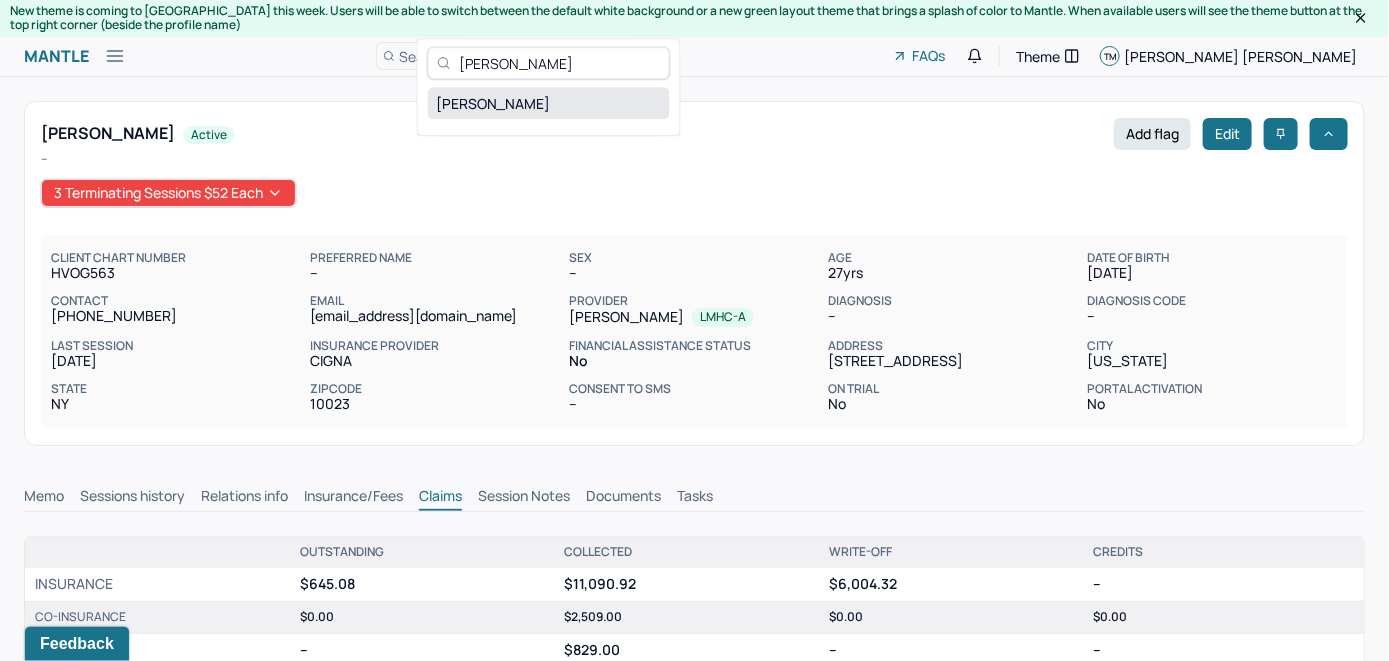type on "Jill Klein" 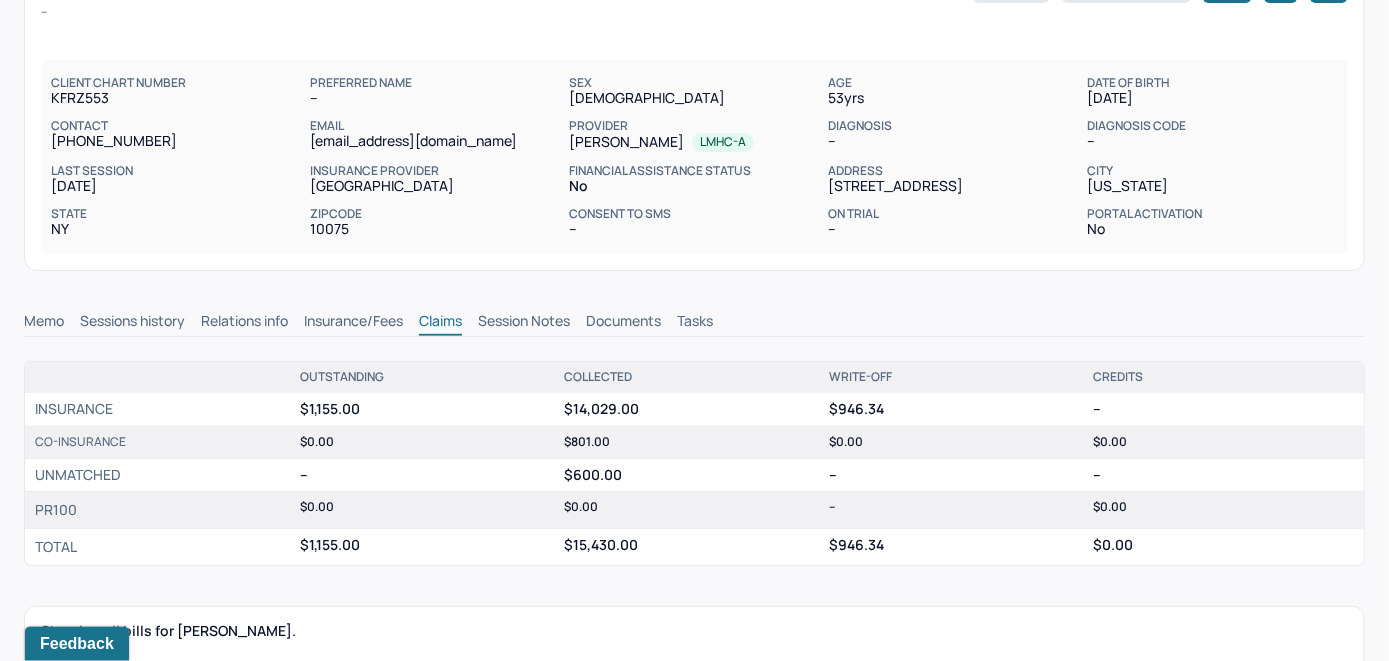 scroll, scrollTop: 200, scrollLeft: 0, axis: vertical 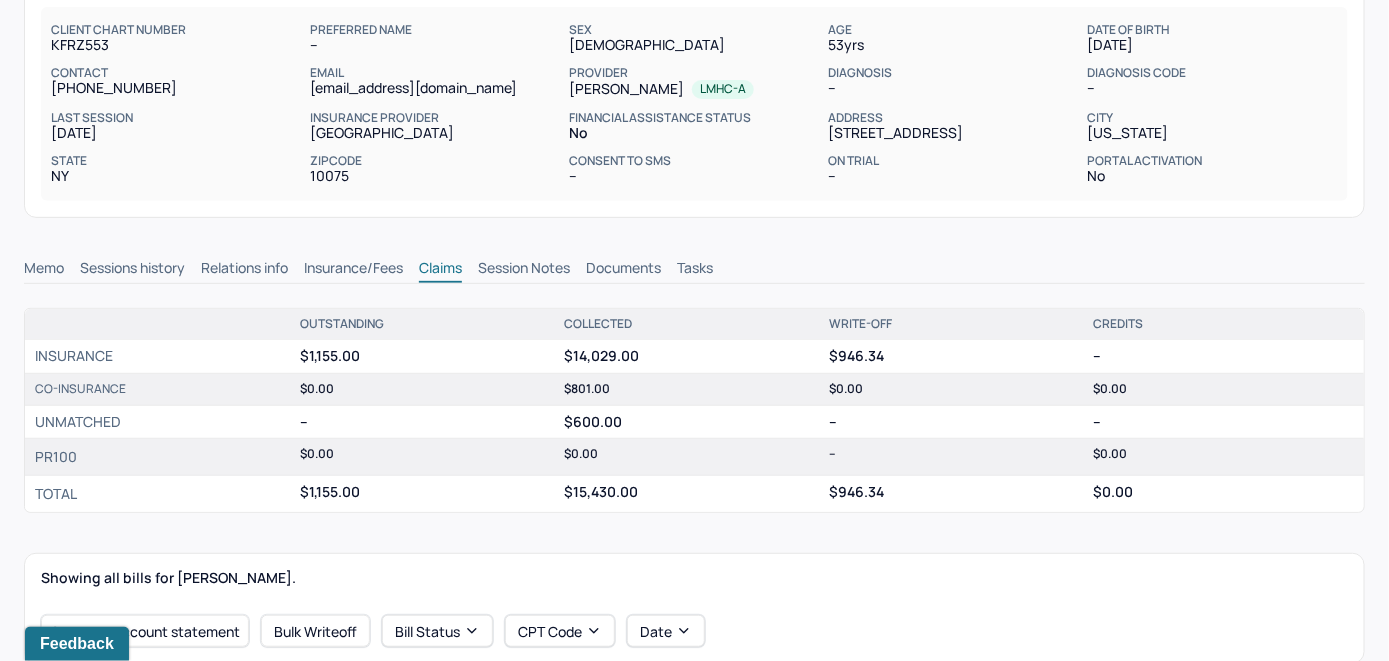 click on "Memo" at bounding box center (44, 270) 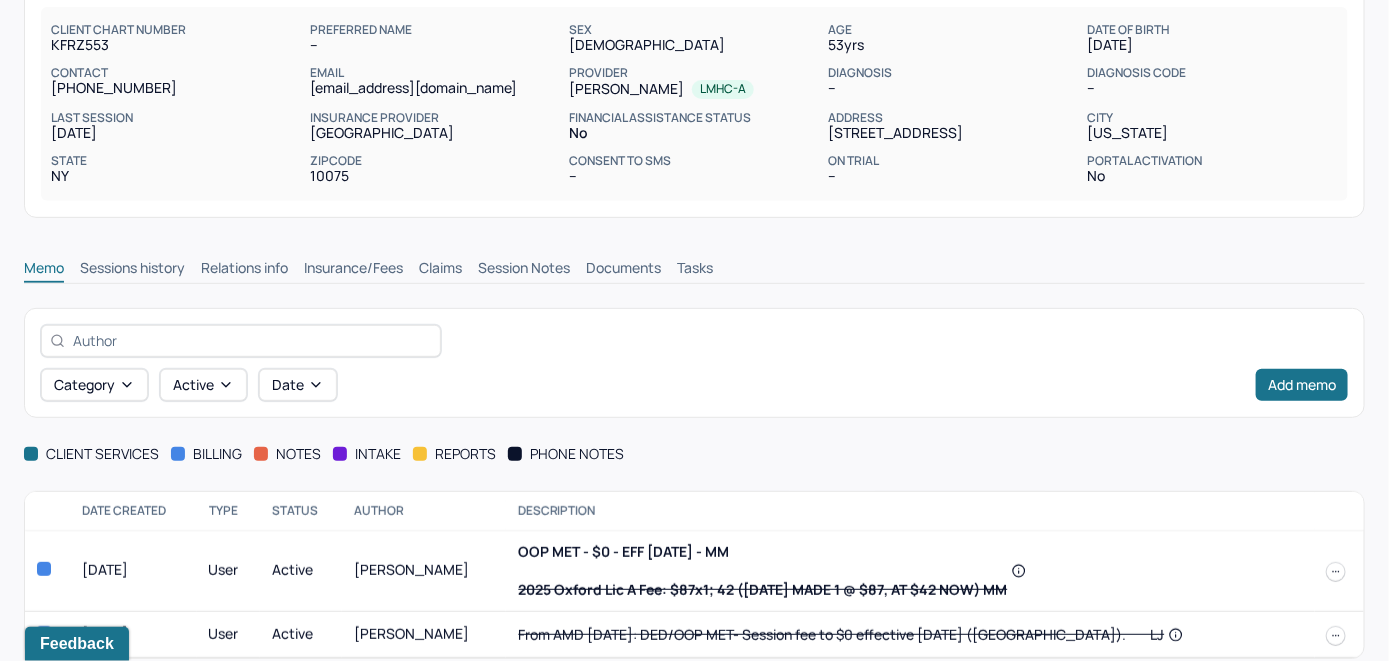 scroll, scrollTop: 264, scrollLeft: 0, axis: vertical 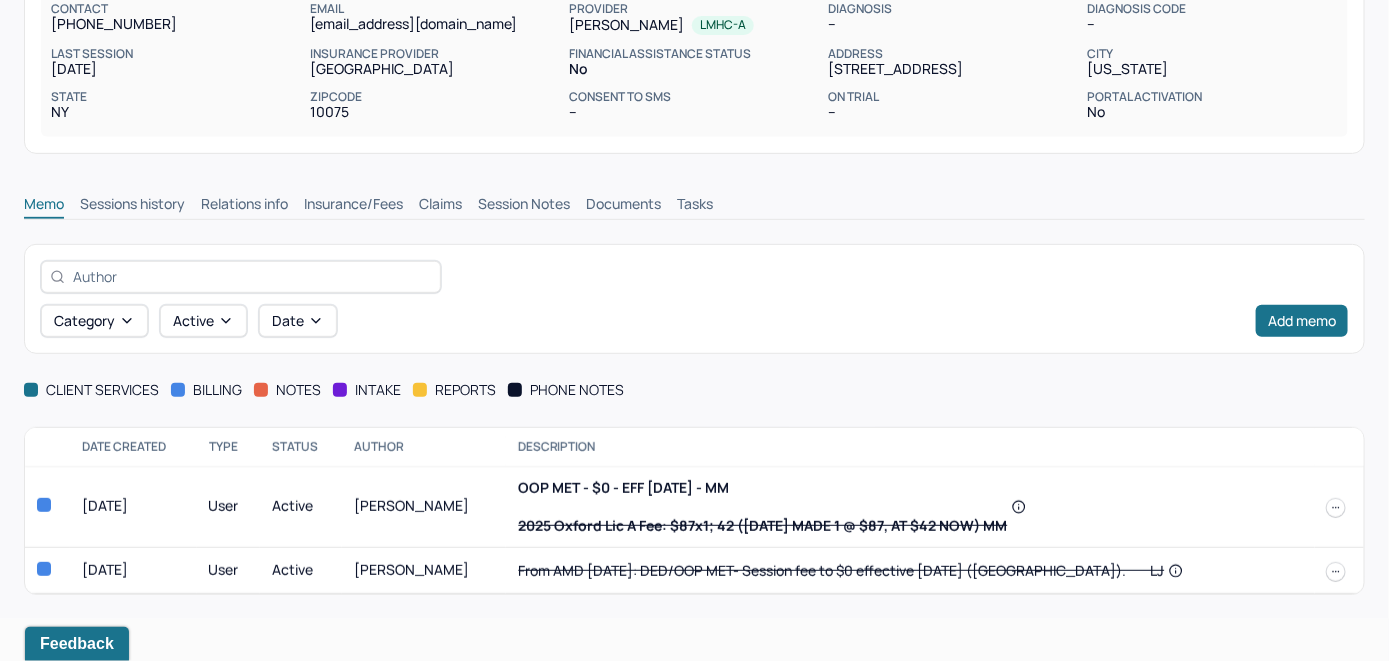 click on "Insurance/Fees" at bounding box center [353, 206] 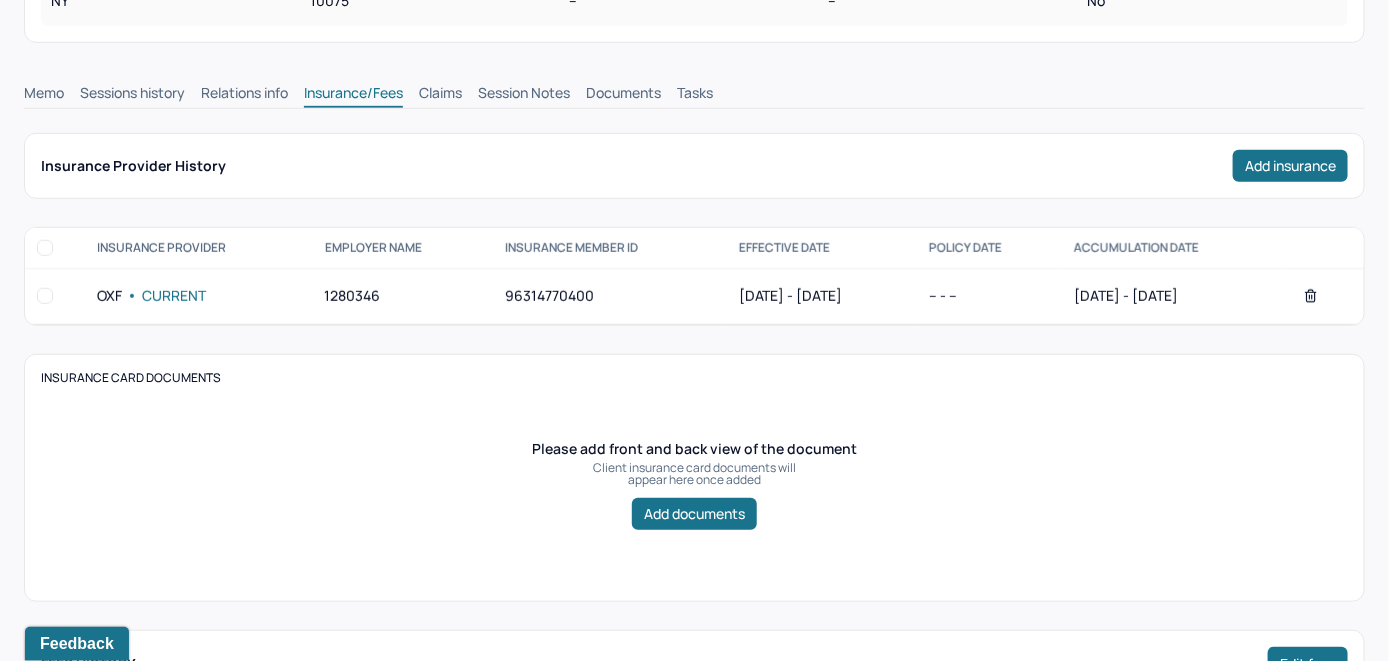 scroll, scrollTop: 264, scrollLeft: 0, axis: vertical 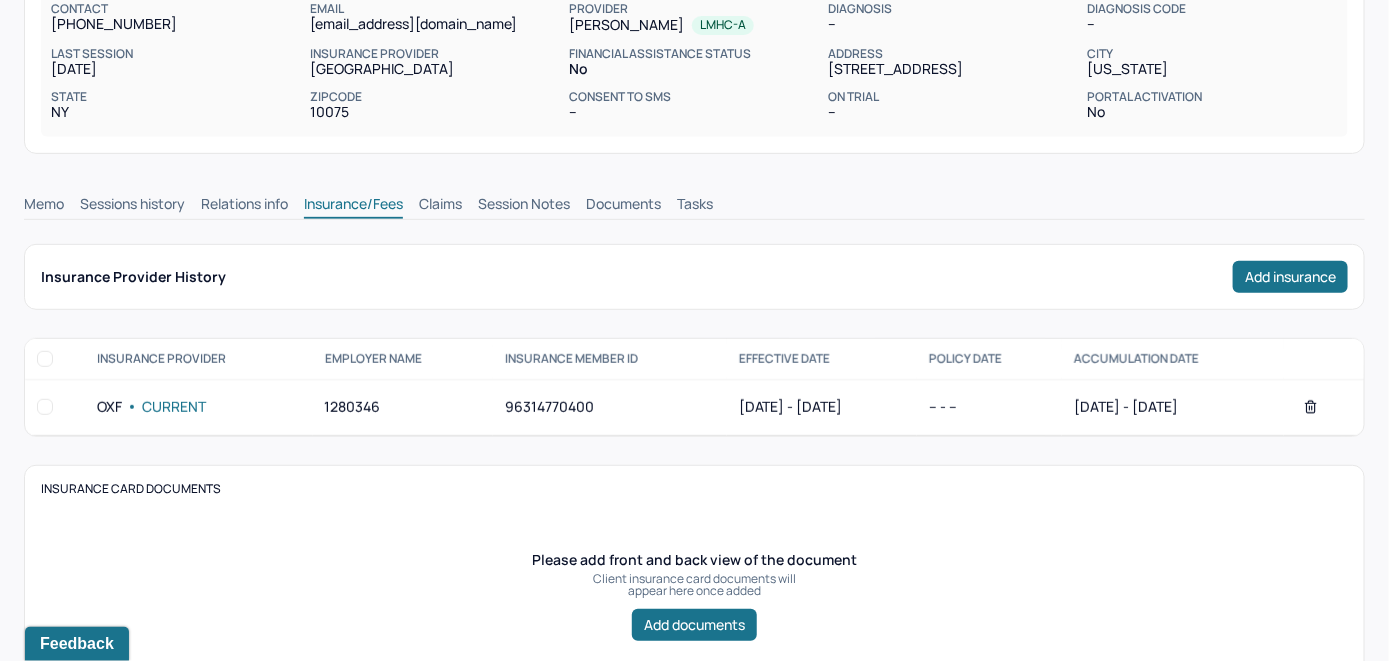 click on "Claims" at bounding box center [440, 206] 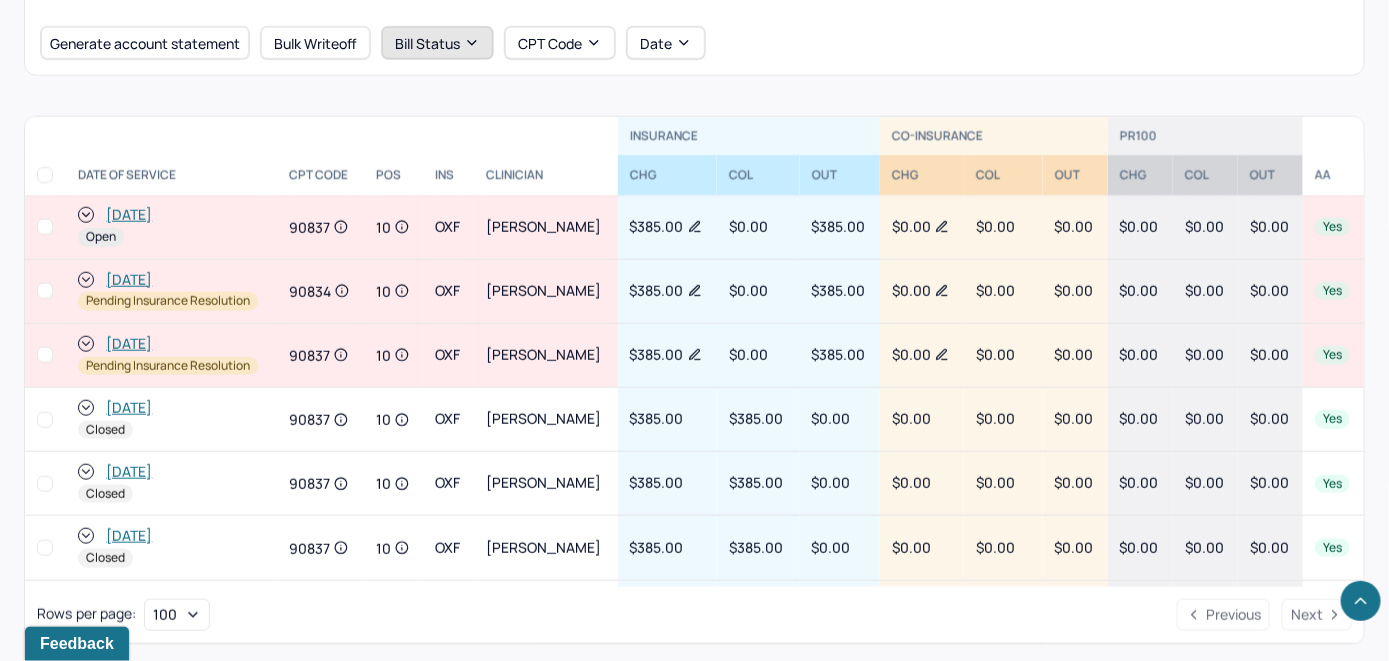 scroll, scrollTop: 864, scrollLeft: 0, axis: vertical 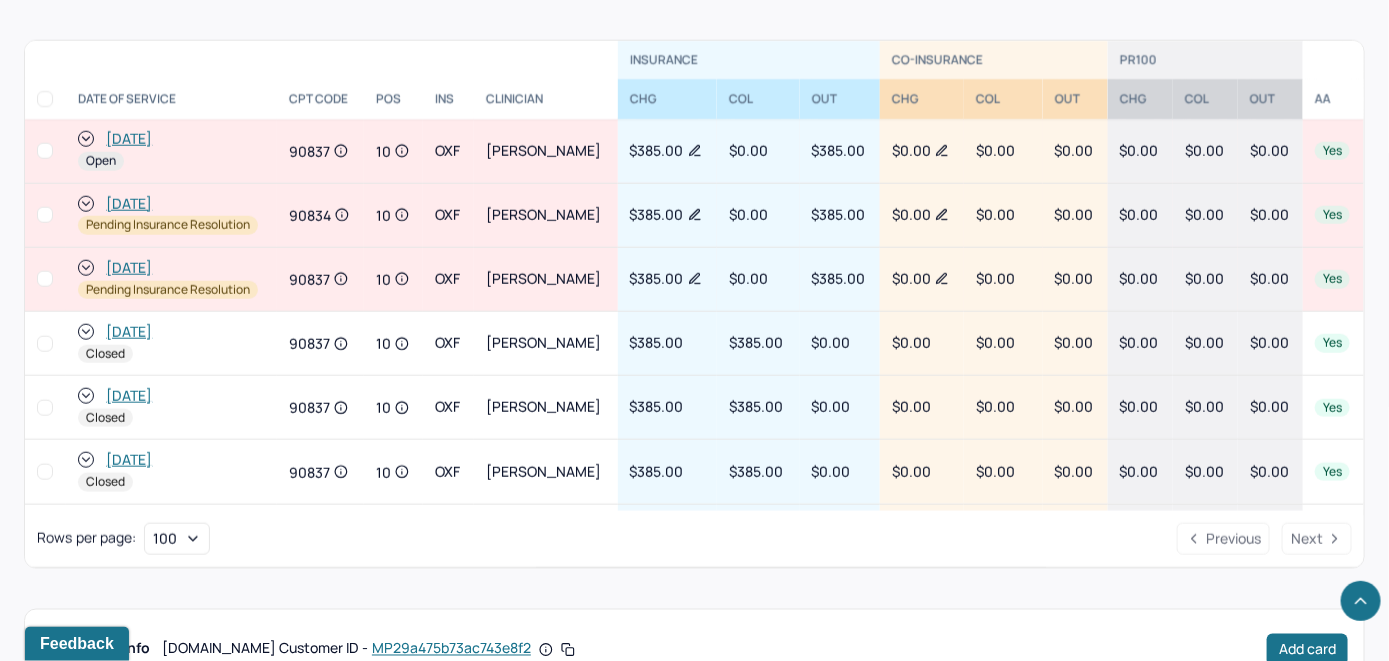 click on "[DATE]" at bounding box center [129, 139] 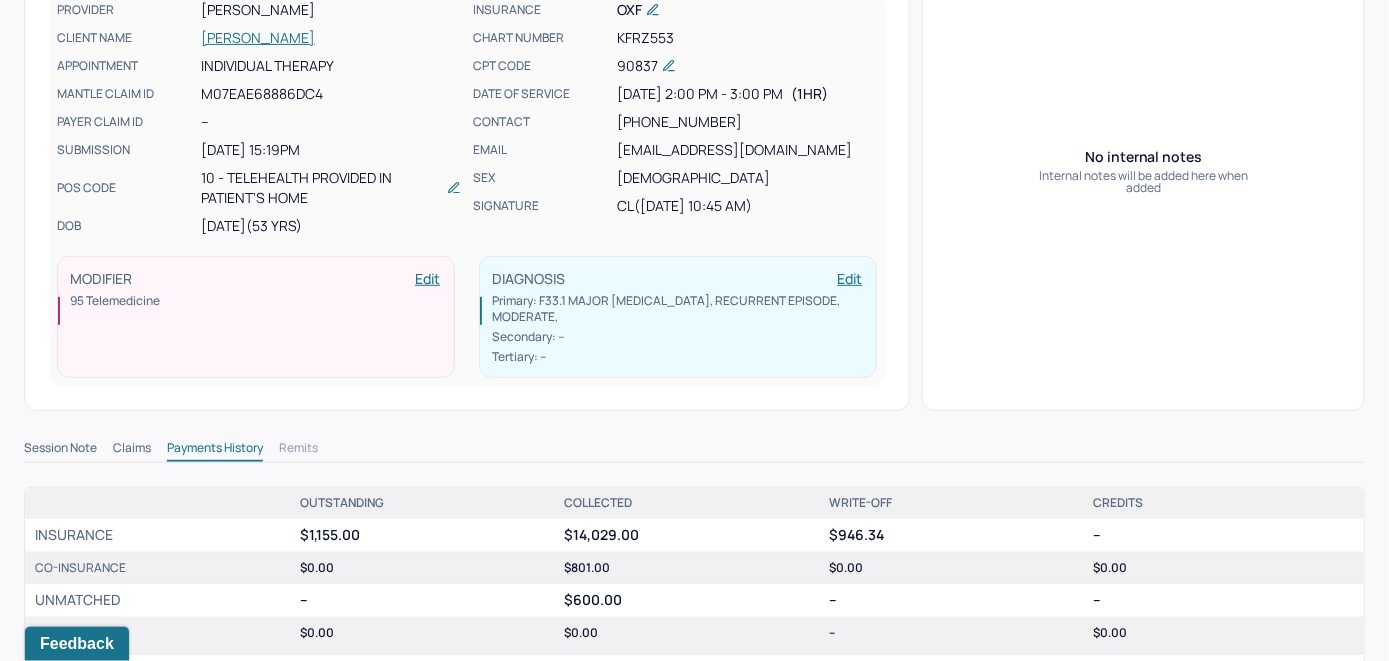 scroll, scrollTop: 0, scrollLeft: 0, axis: both 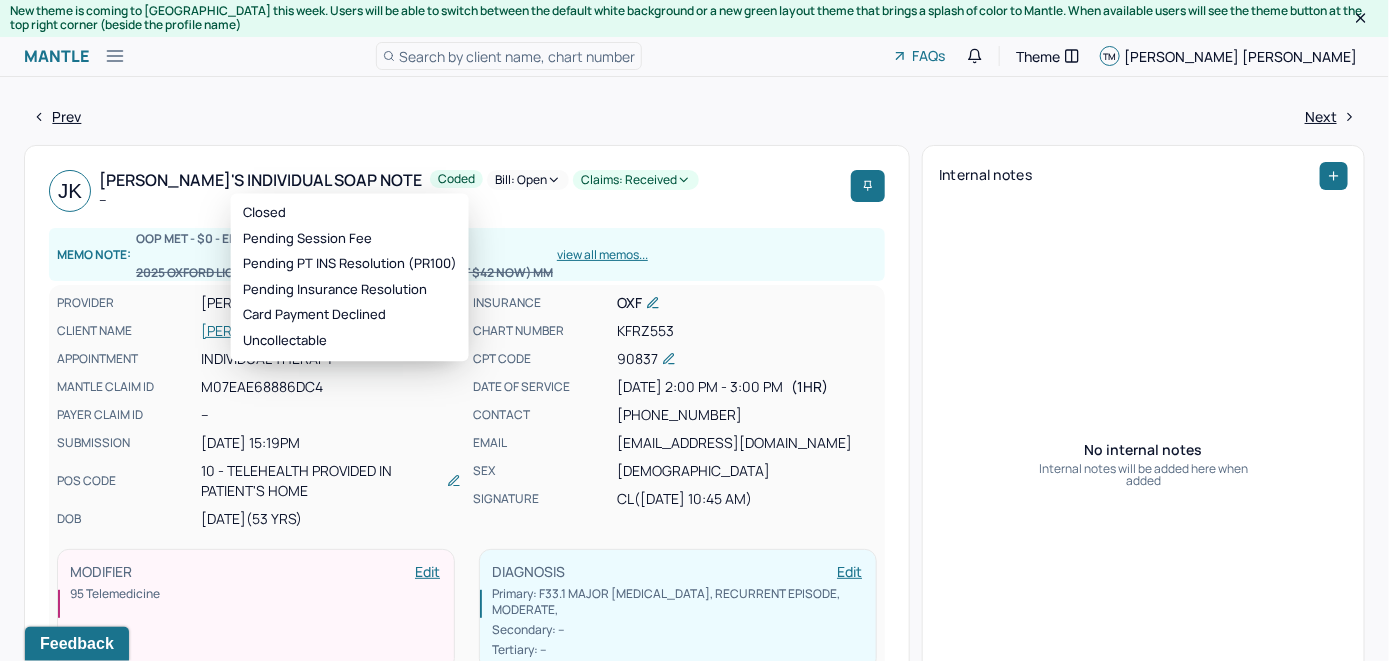 click on "Bill: Open" at bounding box center [528, 180] 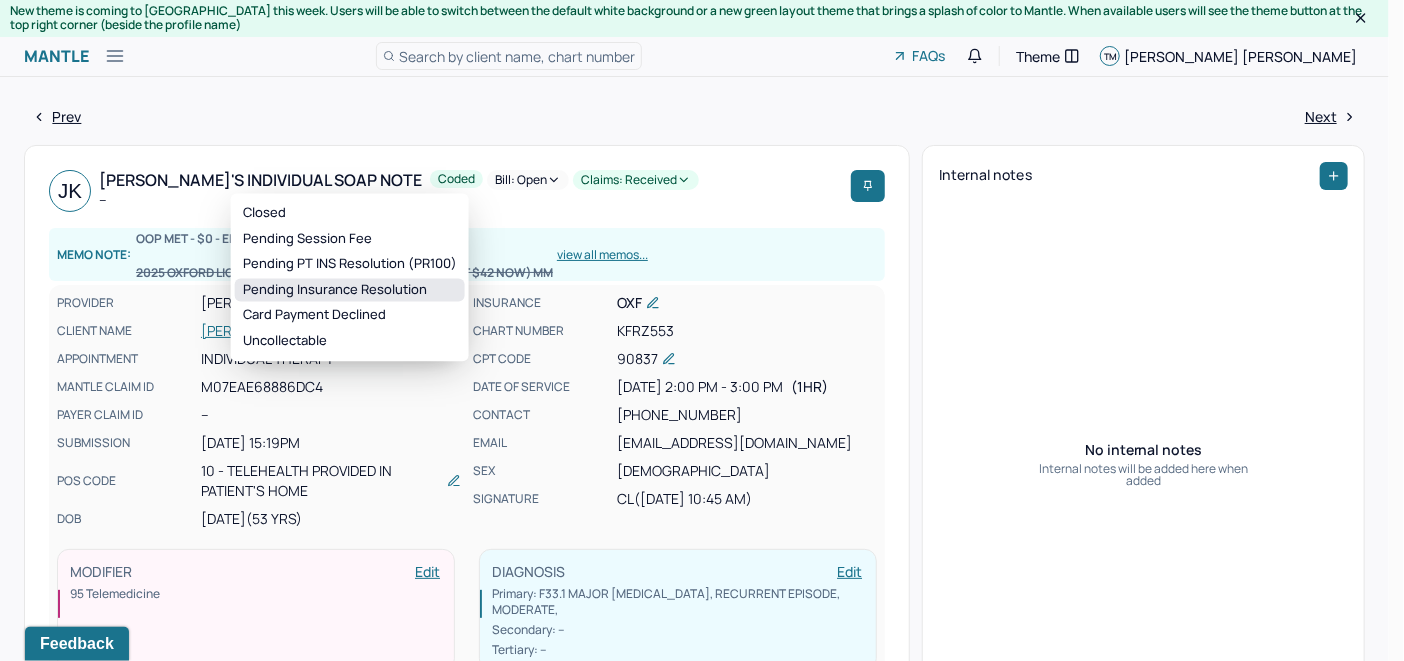 click on "Pending Insurance Resolution" at bounding box center (350, 290) 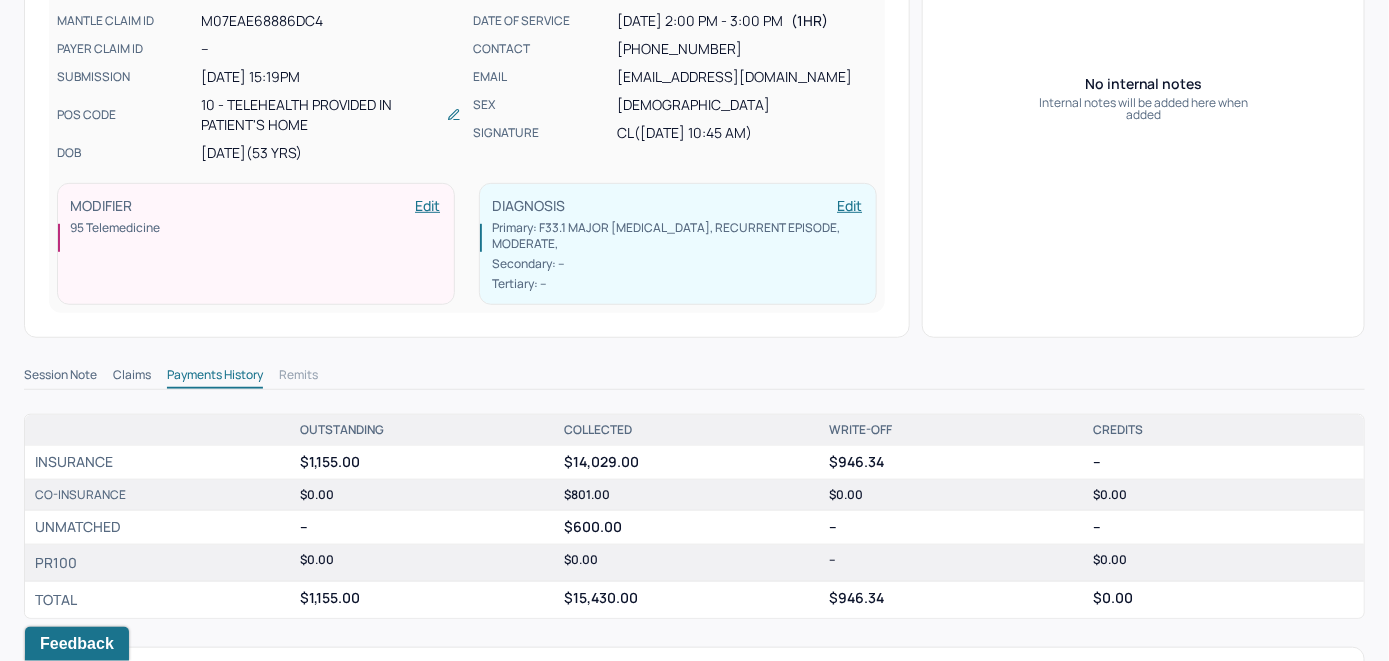 scroll, scrollTop: 0, scrollLeft: 0, axis: both 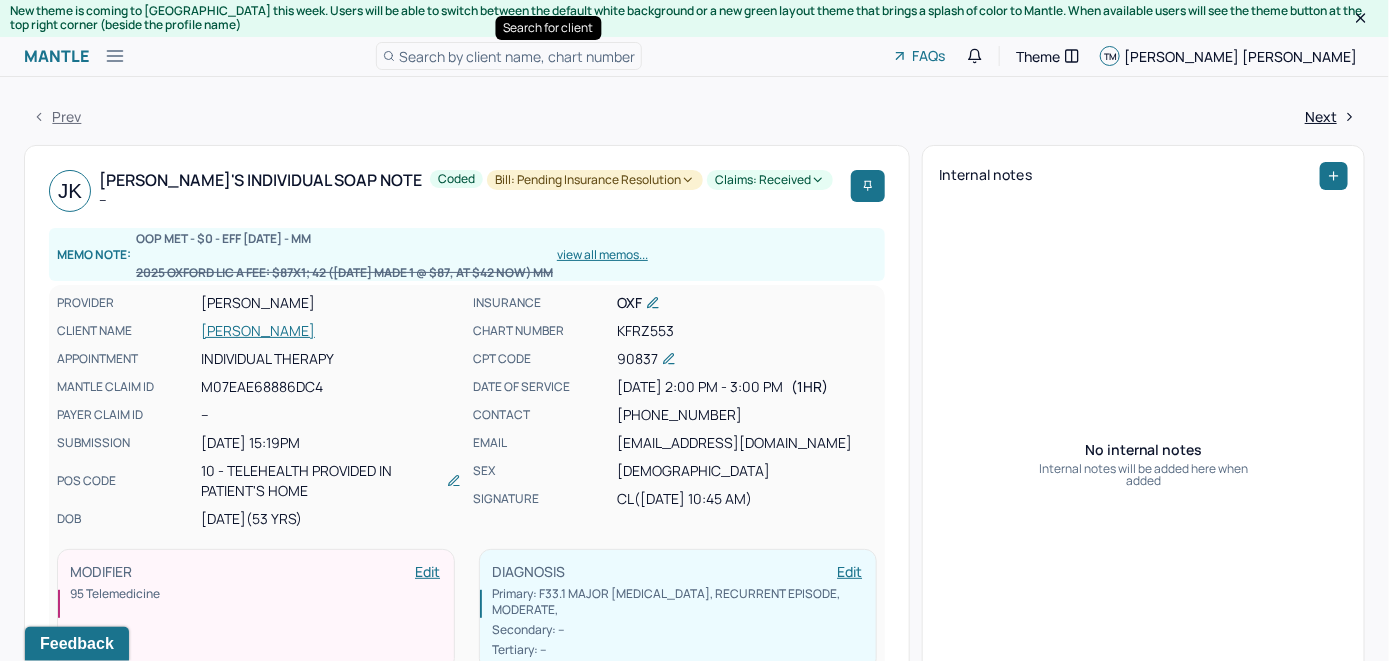click on "Search by client name, chart number" at bounding box center [517, 56] 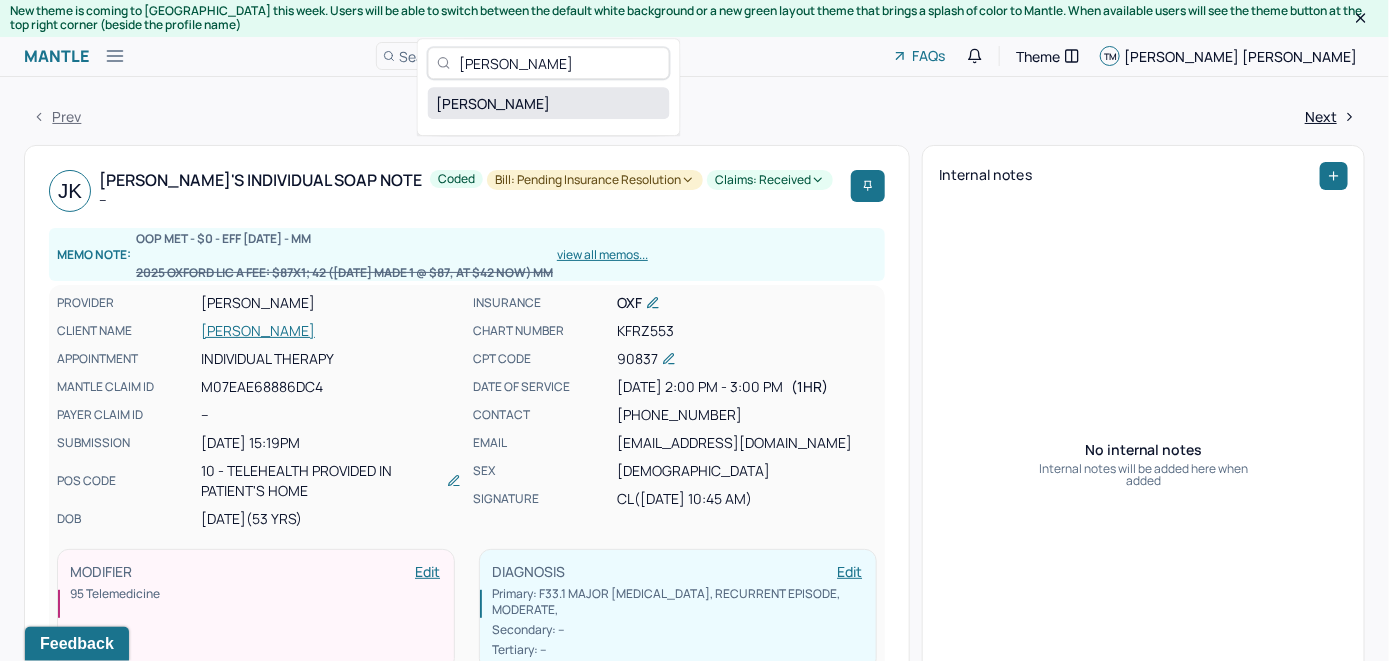 type on "John Bentley" 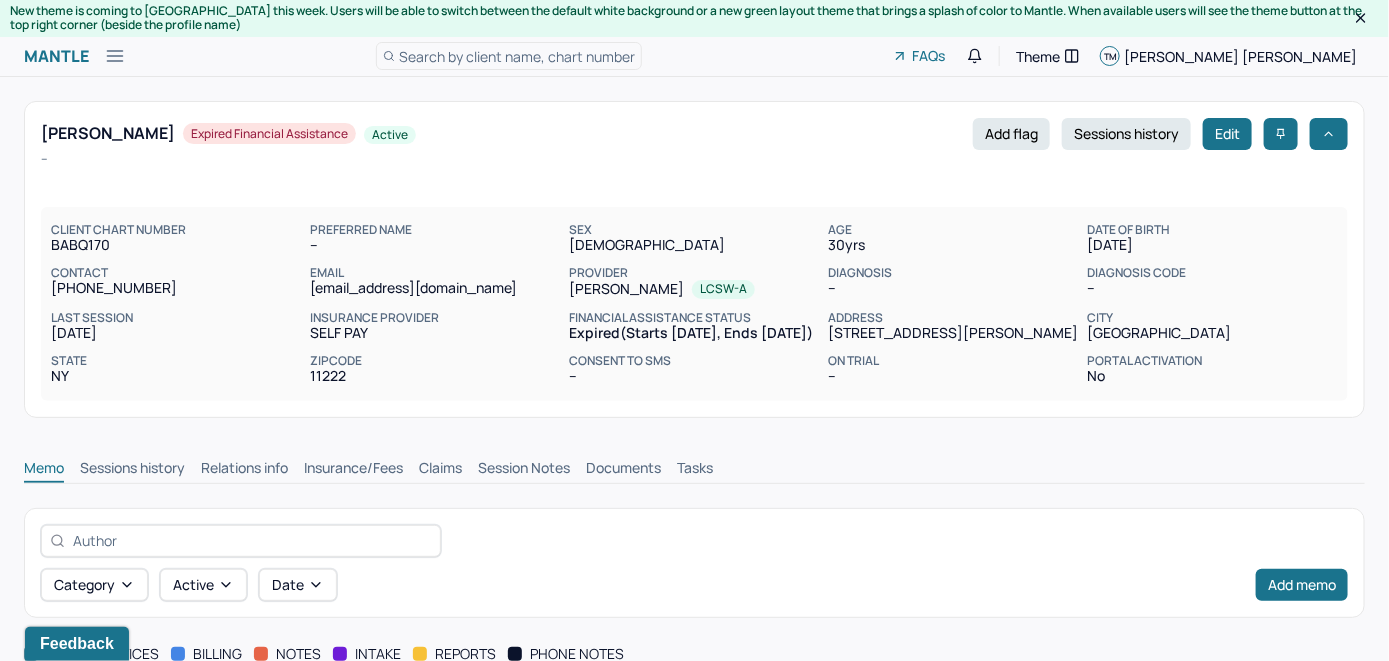 scroll, scrollTop: 0, scrollLeft: 0, axis: both 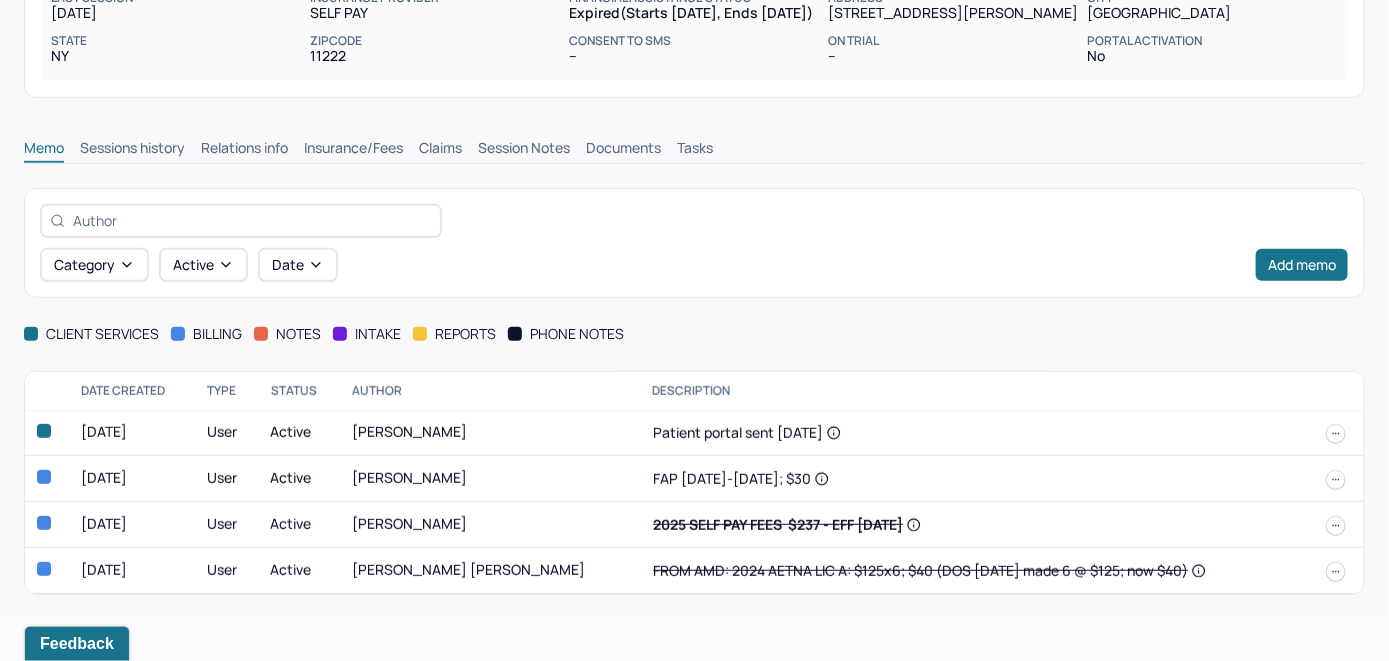 click 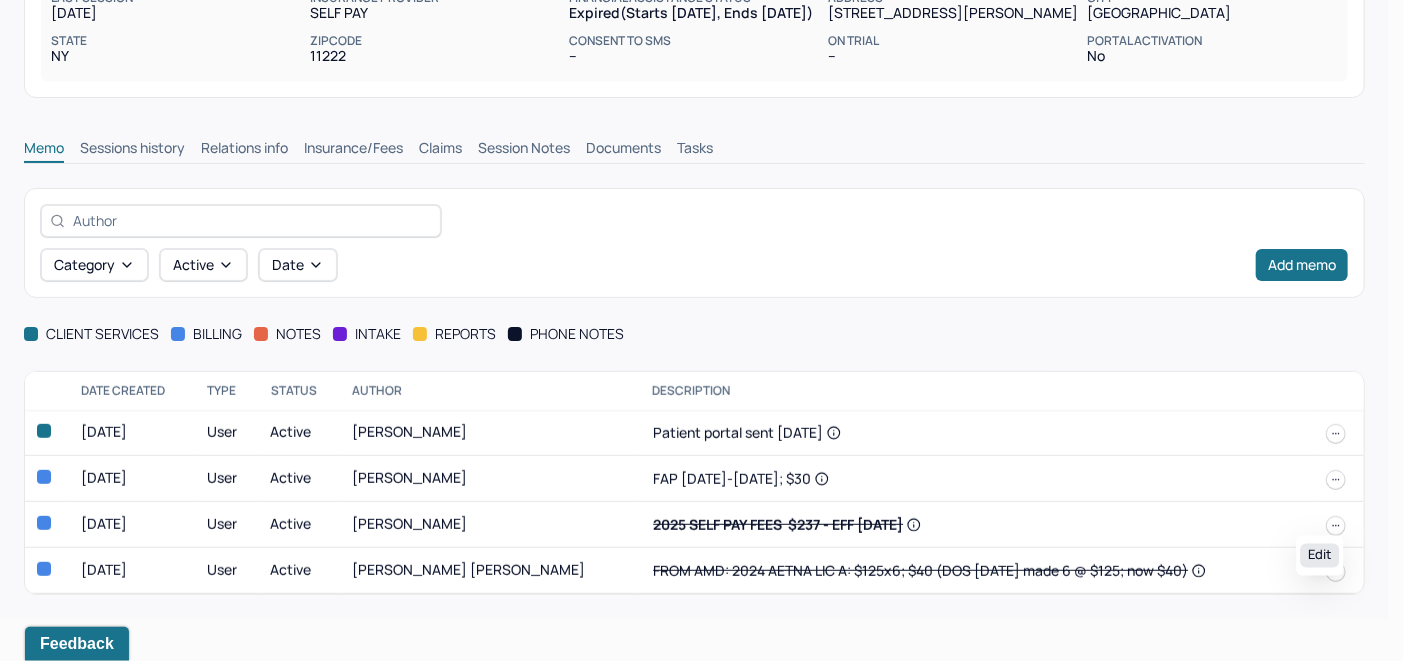 click on "Edit" at bounding box center (1319, 556) 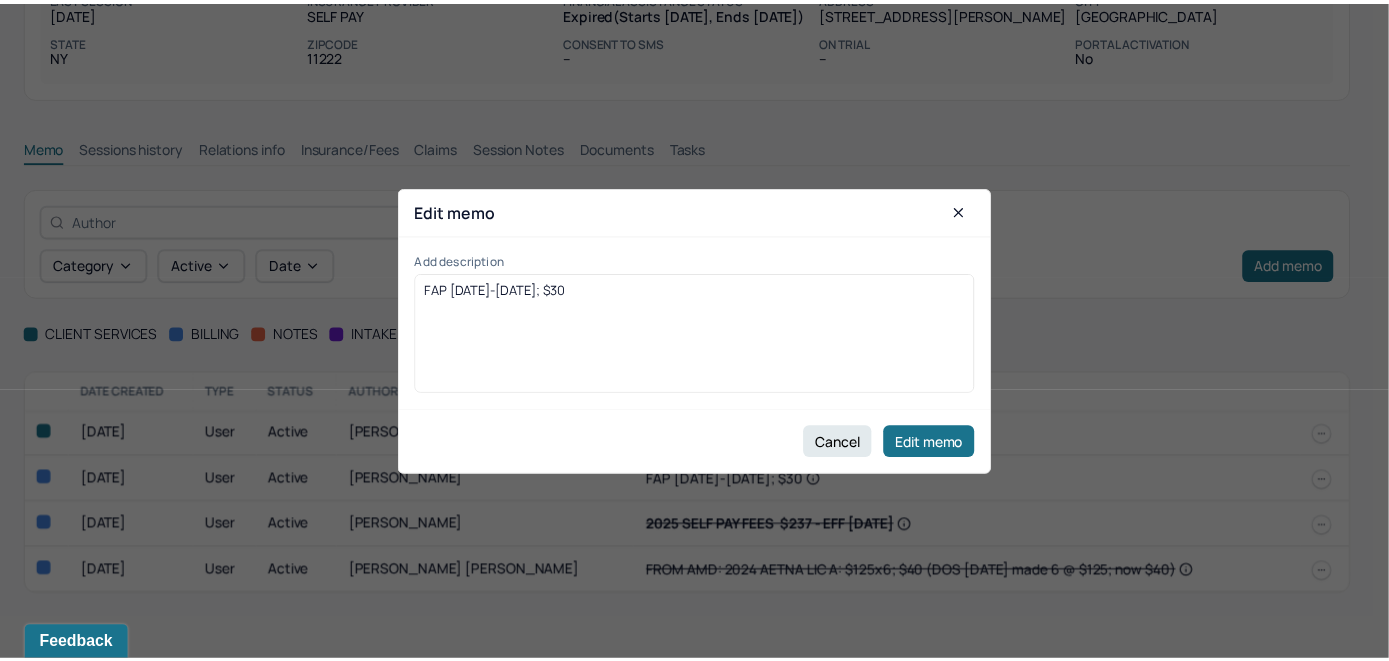 scroll, scrollTop: 293, scrollLeft: 0, axis: vertical 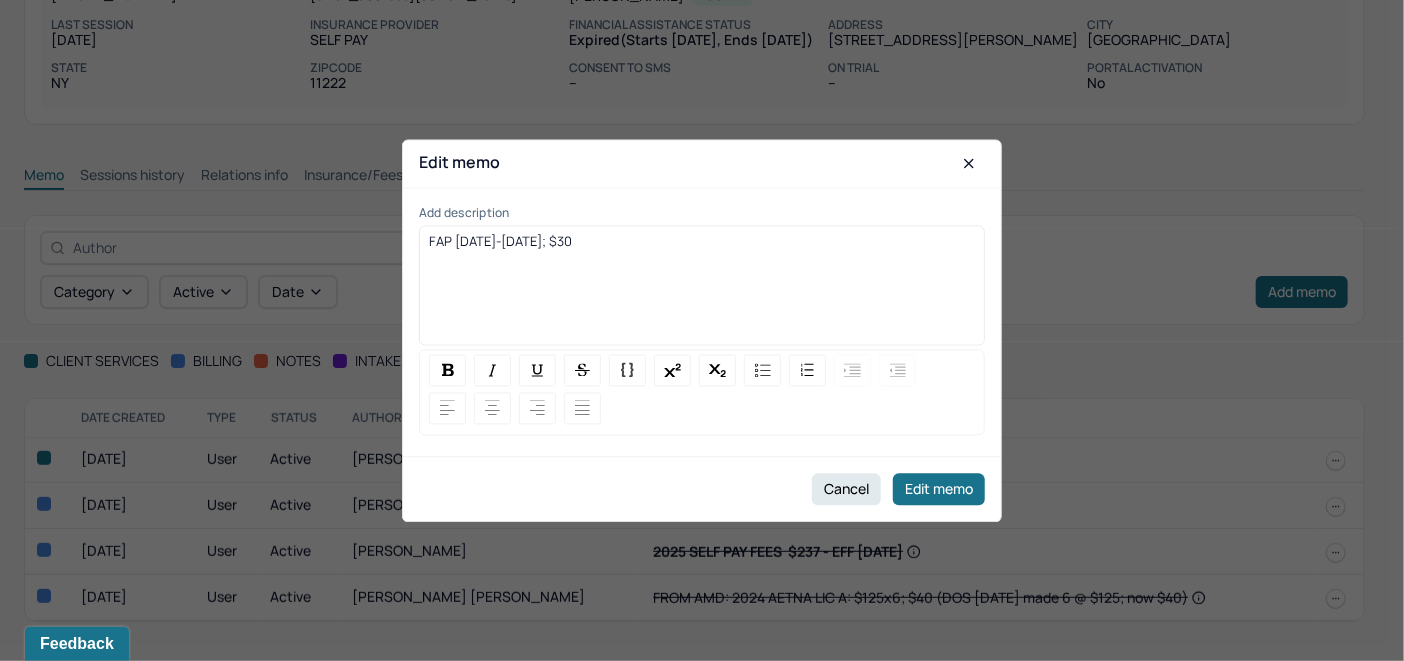 drag, startPoint x: 633, startPoint y: 296, endPoint x: 419, endPoint y: 254, distance: 218.08255 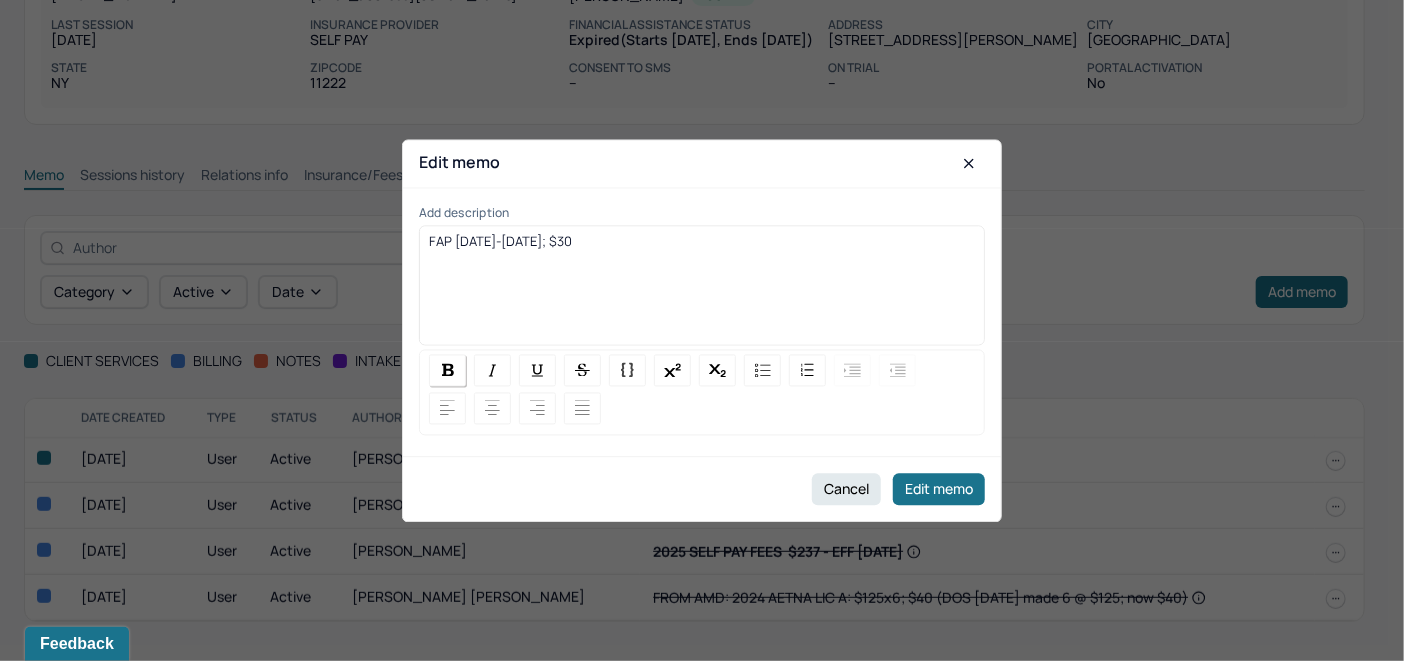 click at bounding box center (448, 370) 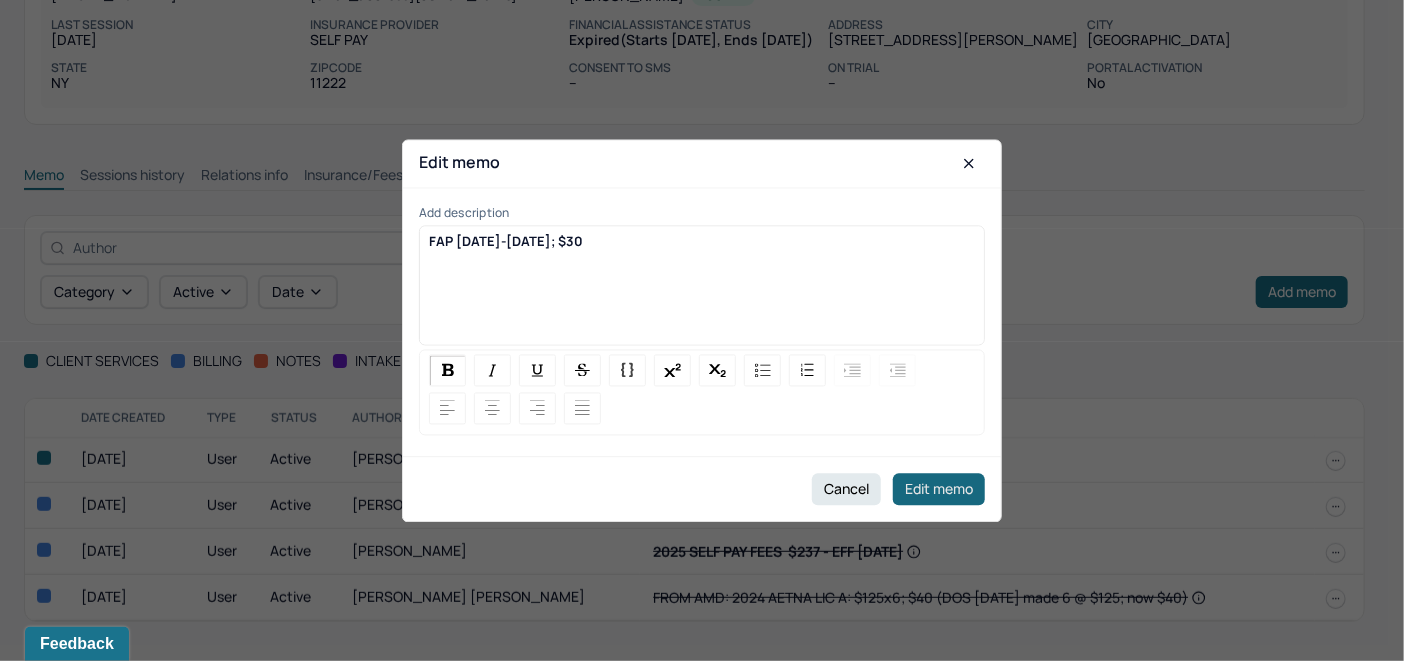 click on "Edit memo" at bounding box center [939, 489] 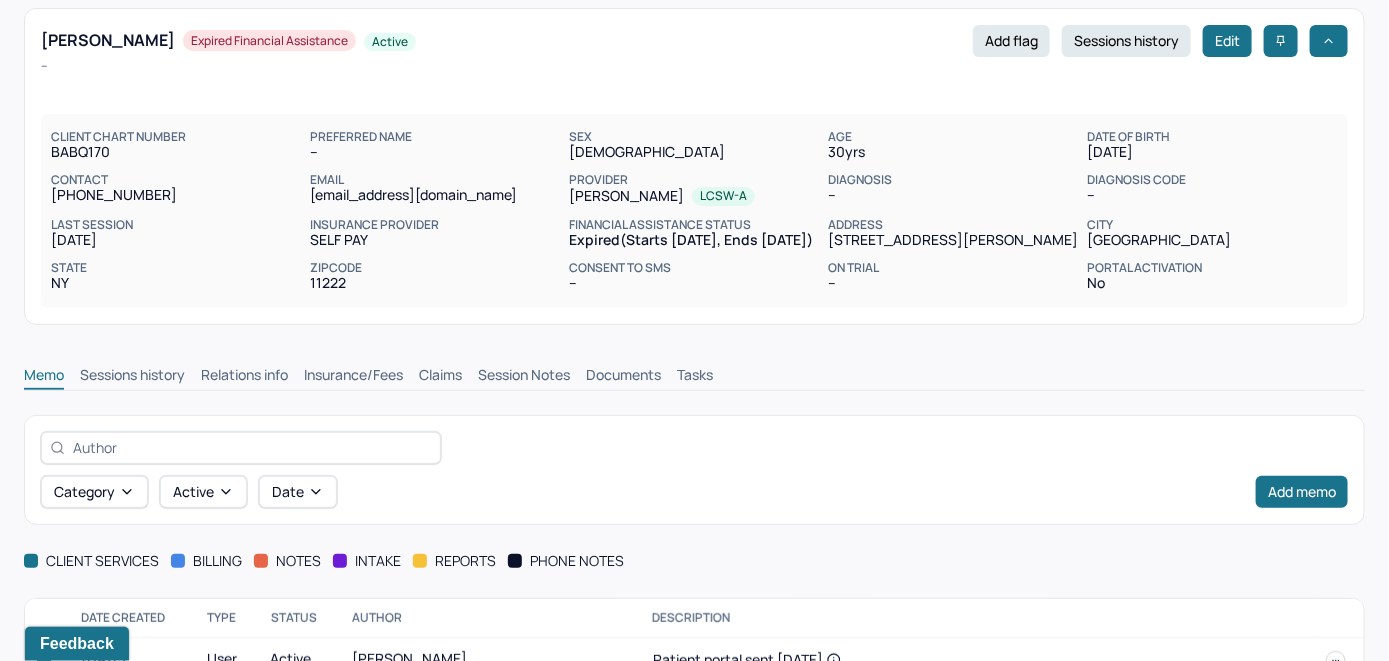scroll, scrollTop: 0, scrollLeft: 0, axis: both 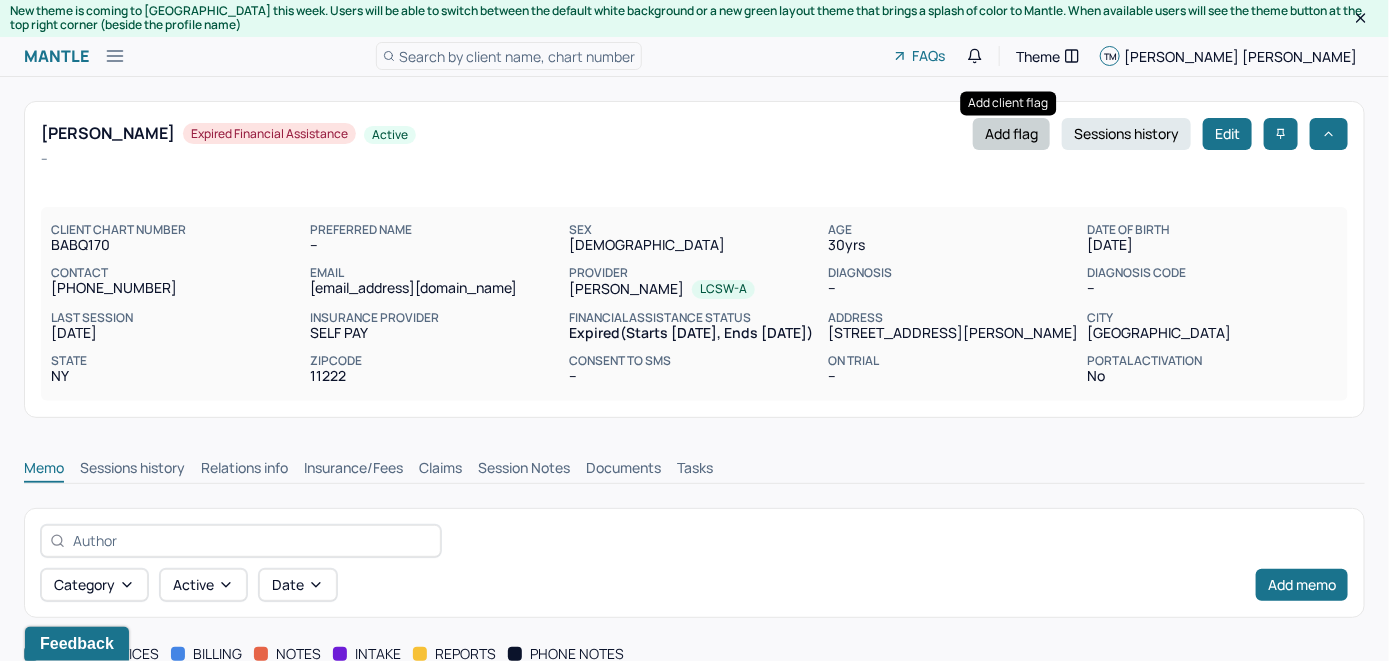 click on "Add flag" at bounding box center [1011, 134] 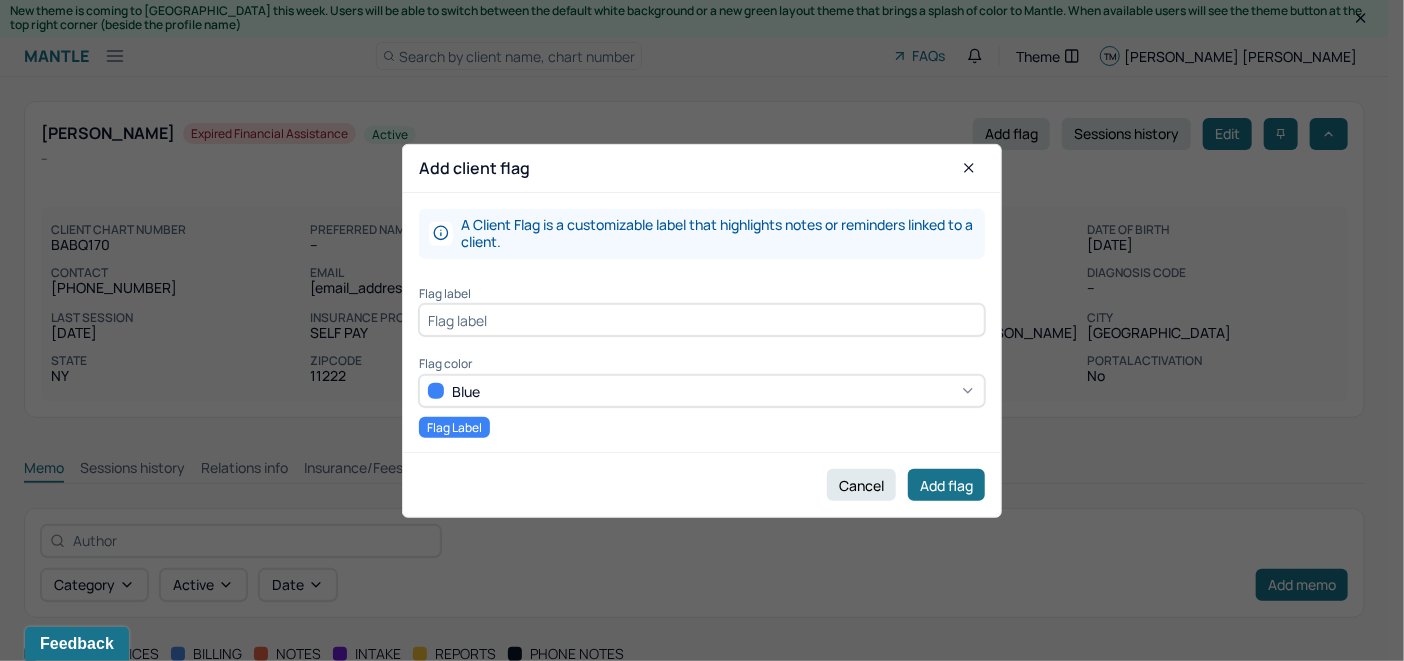 click 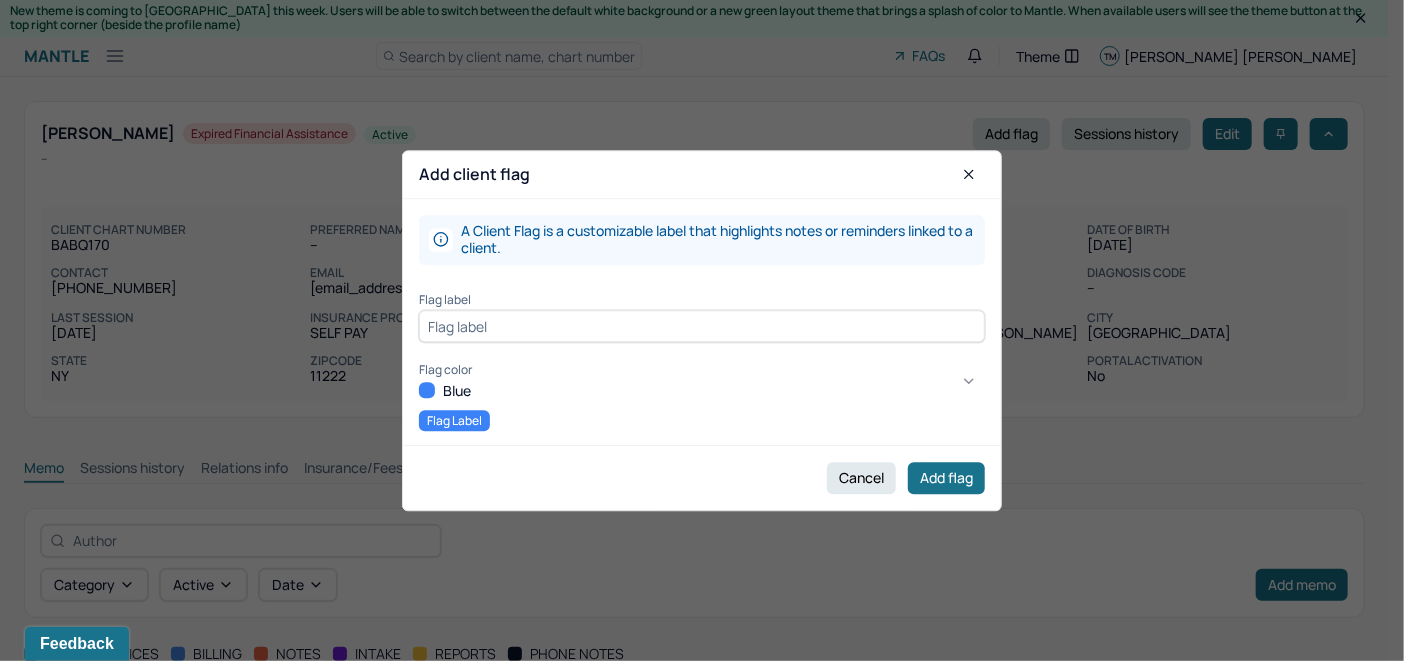 click on "Red" at bounding box center (694, 998) 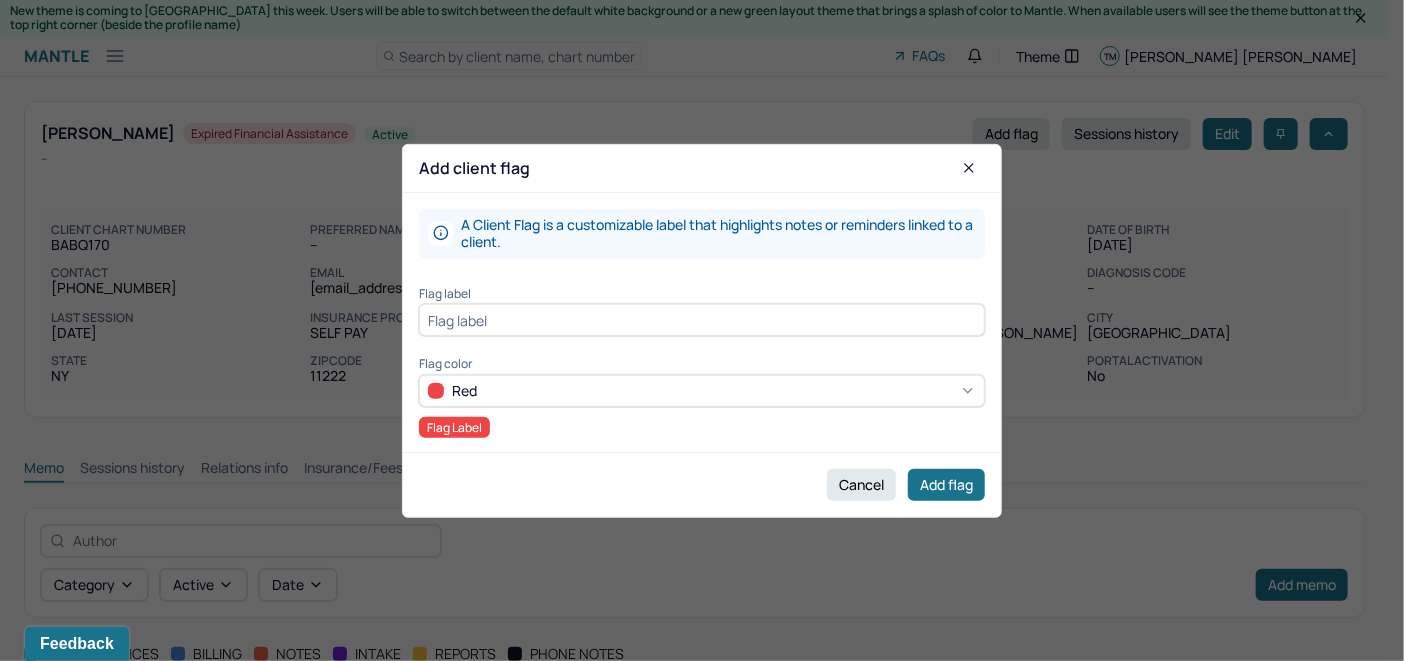 click at bounding box center (702, 320) 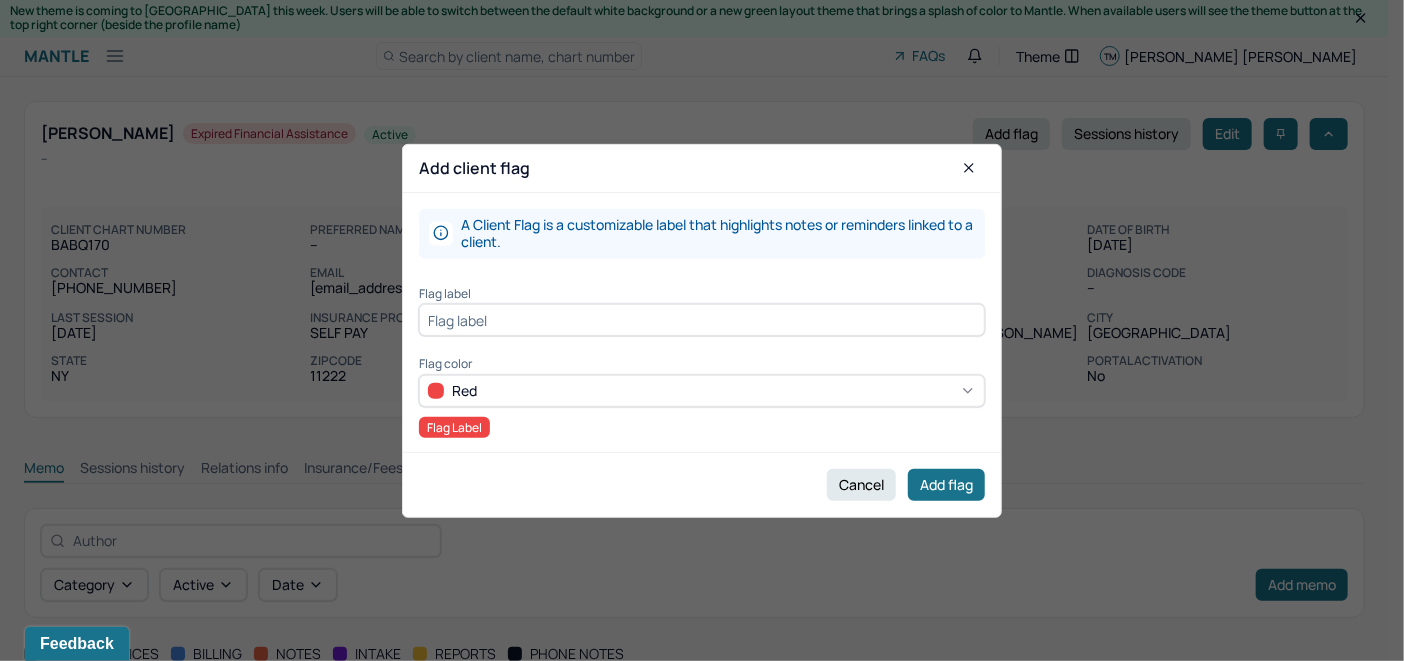 click at bounding box center [702, 320] 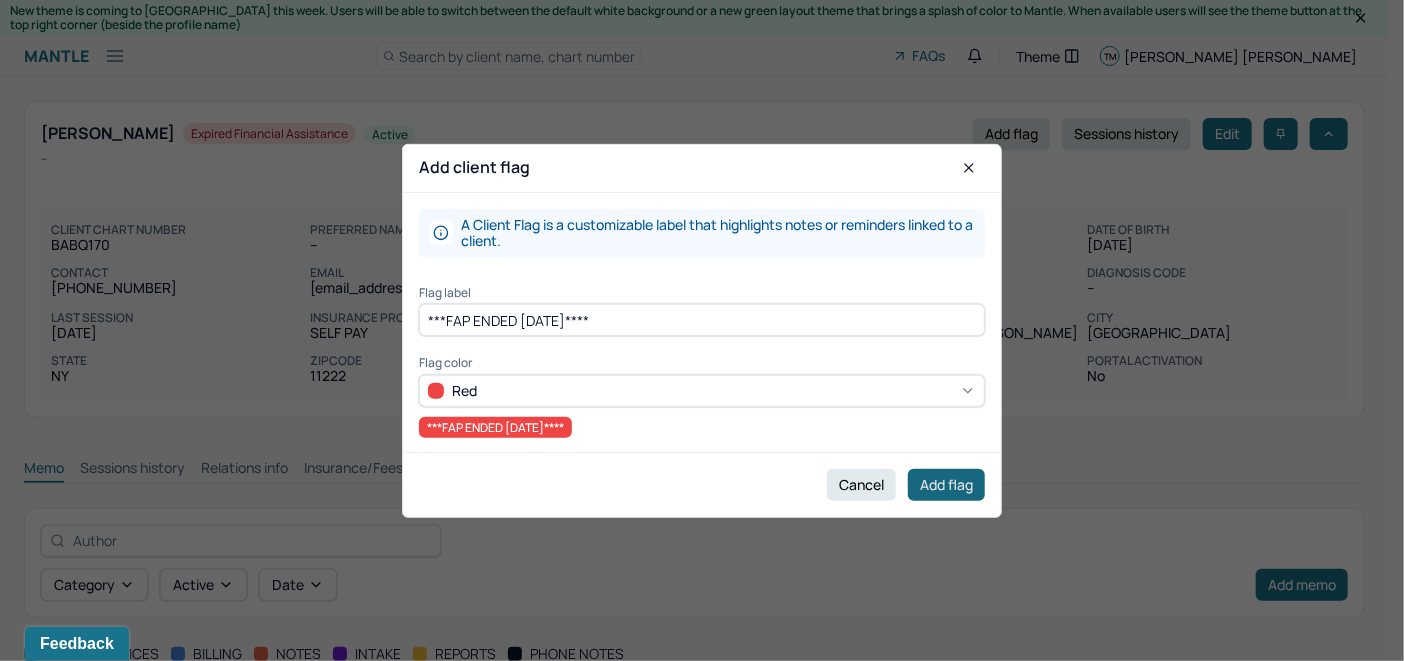 type on "***FAP ENDED 7/24/25****" 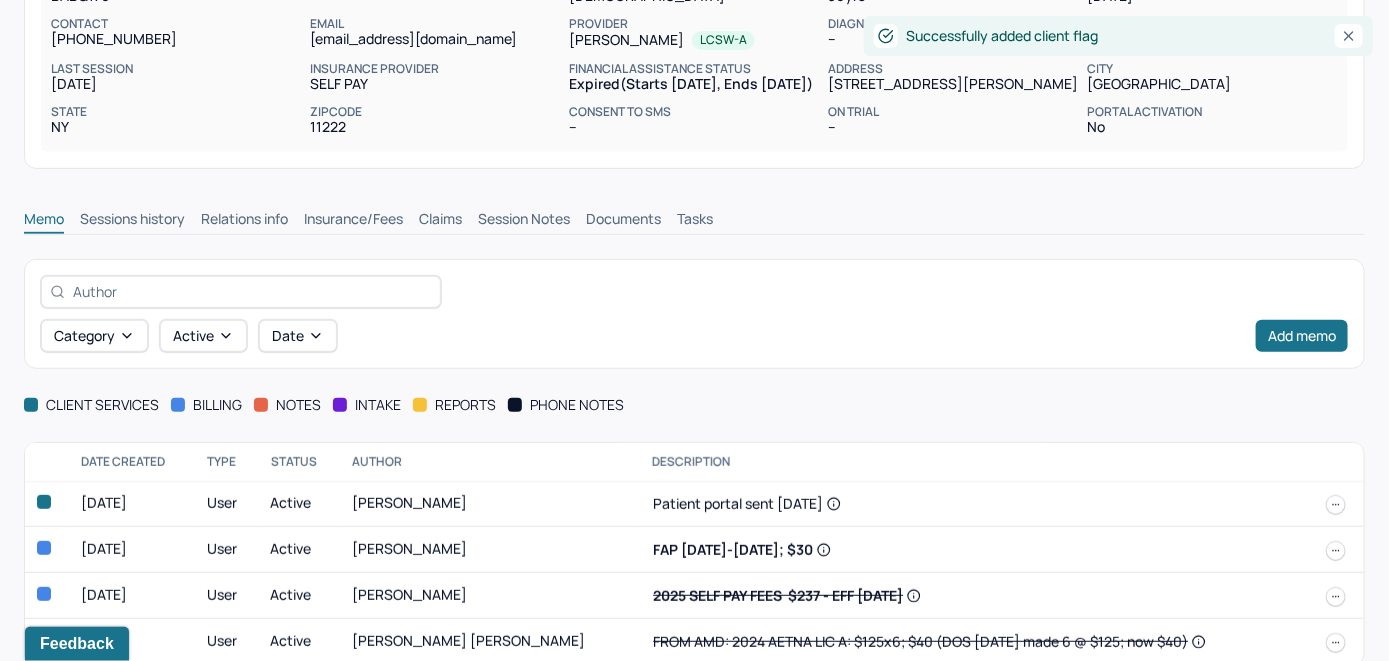 scroll, scrollTop: 348, scrollLeft: 0, axis: vertical 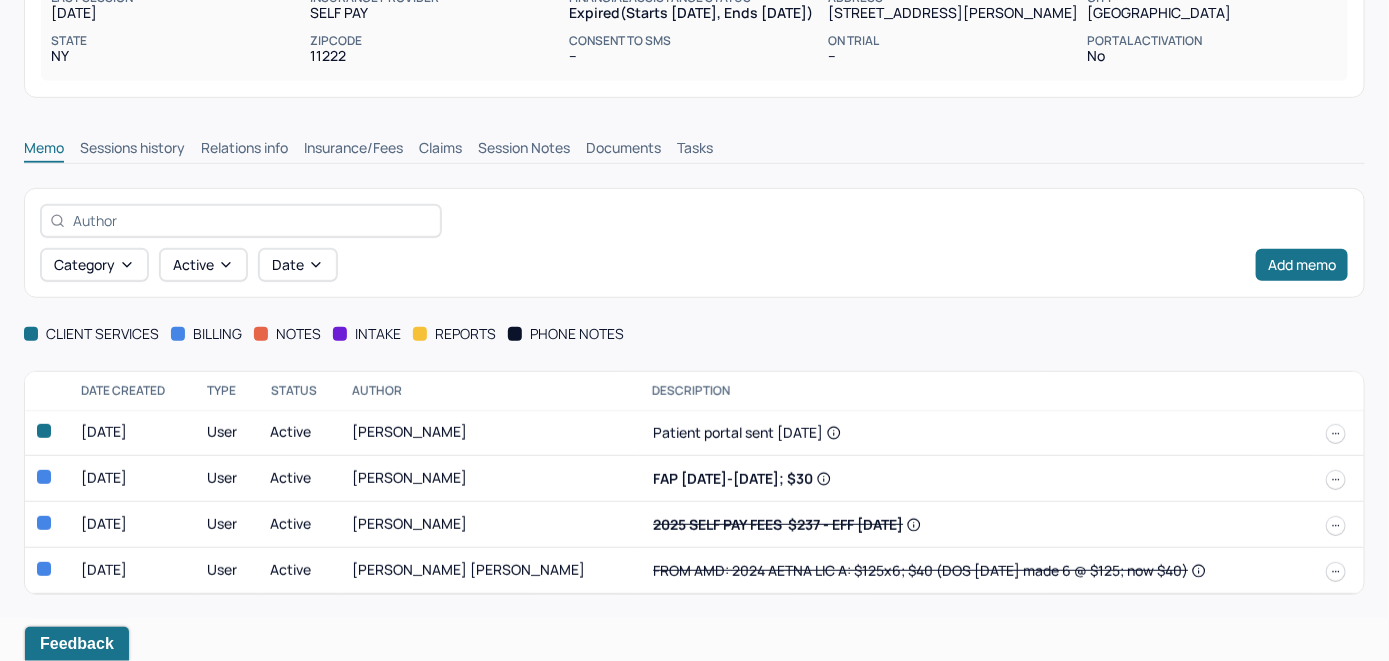 click on "Insurance/Fees" at bounding box center (353, 150) 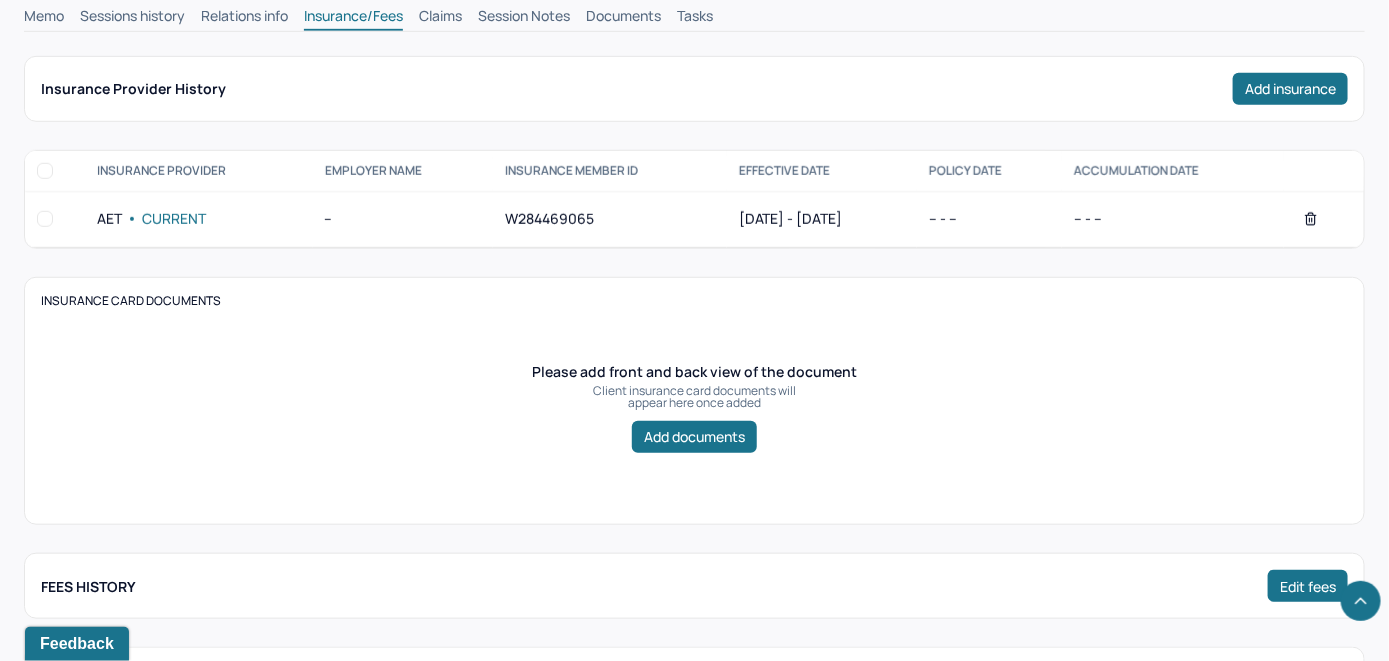 scroll, scrollTop: 448, scrollLeft: 0, axis: vertical 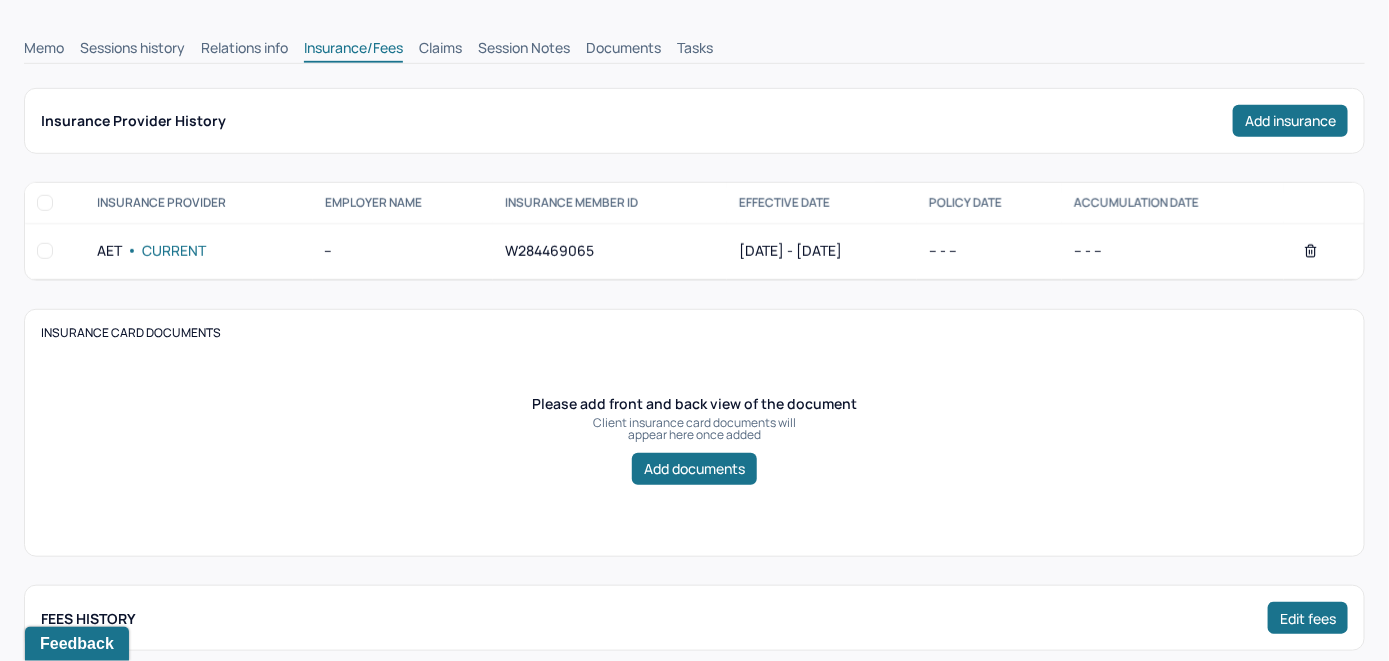 click on "Claims" at bounding box center (440, 50) 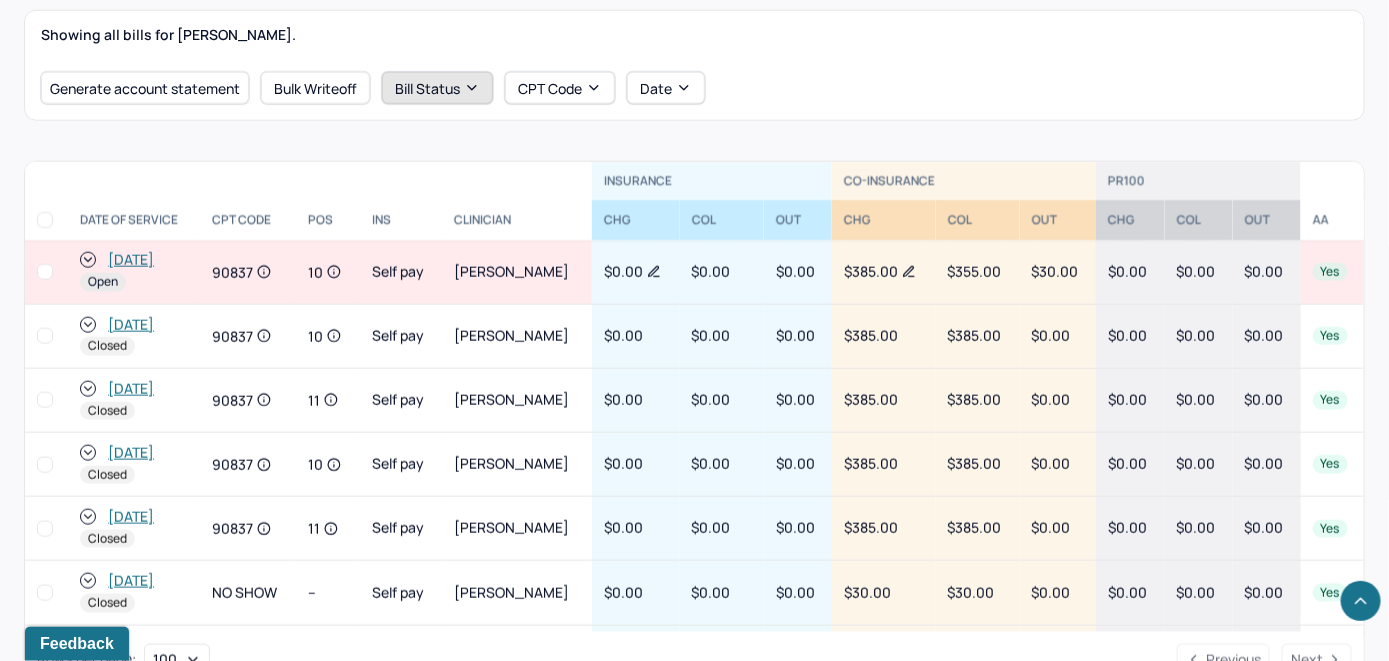 scroll, scrollTop: 776, scrollLeft: 0, axis: vertical 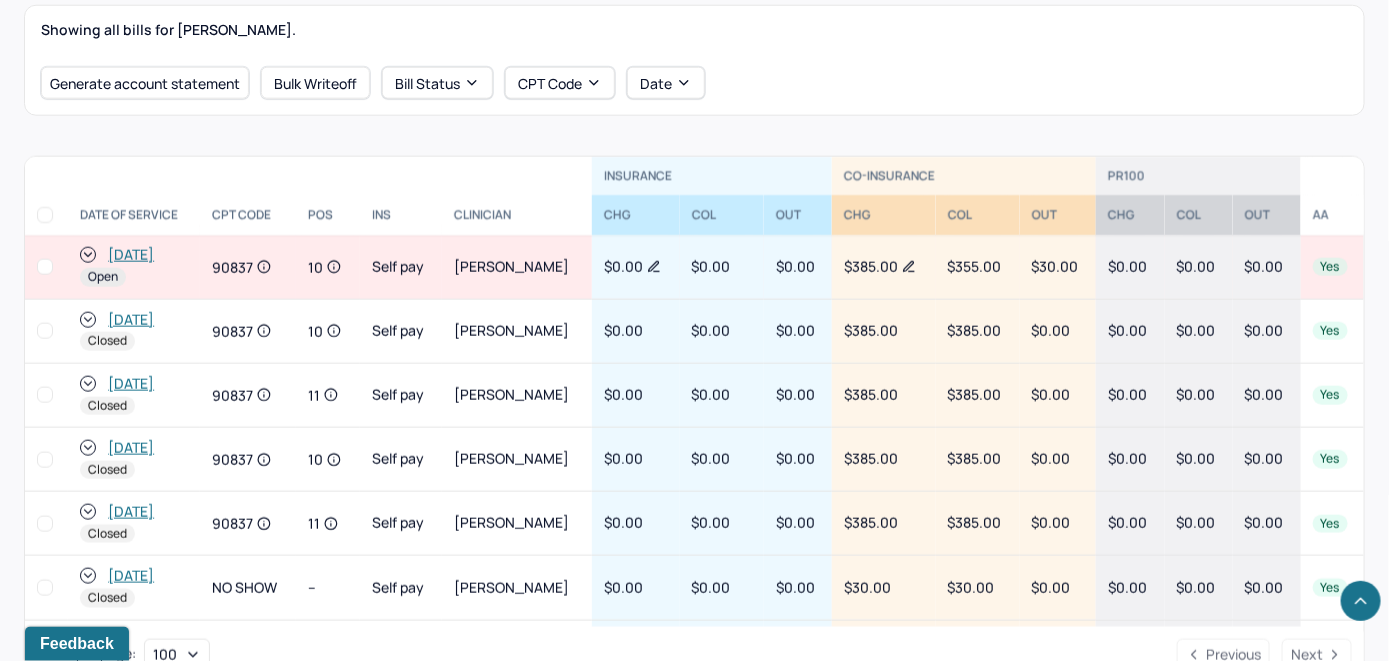click on "[DATE]" at bounding box center [131, 255] 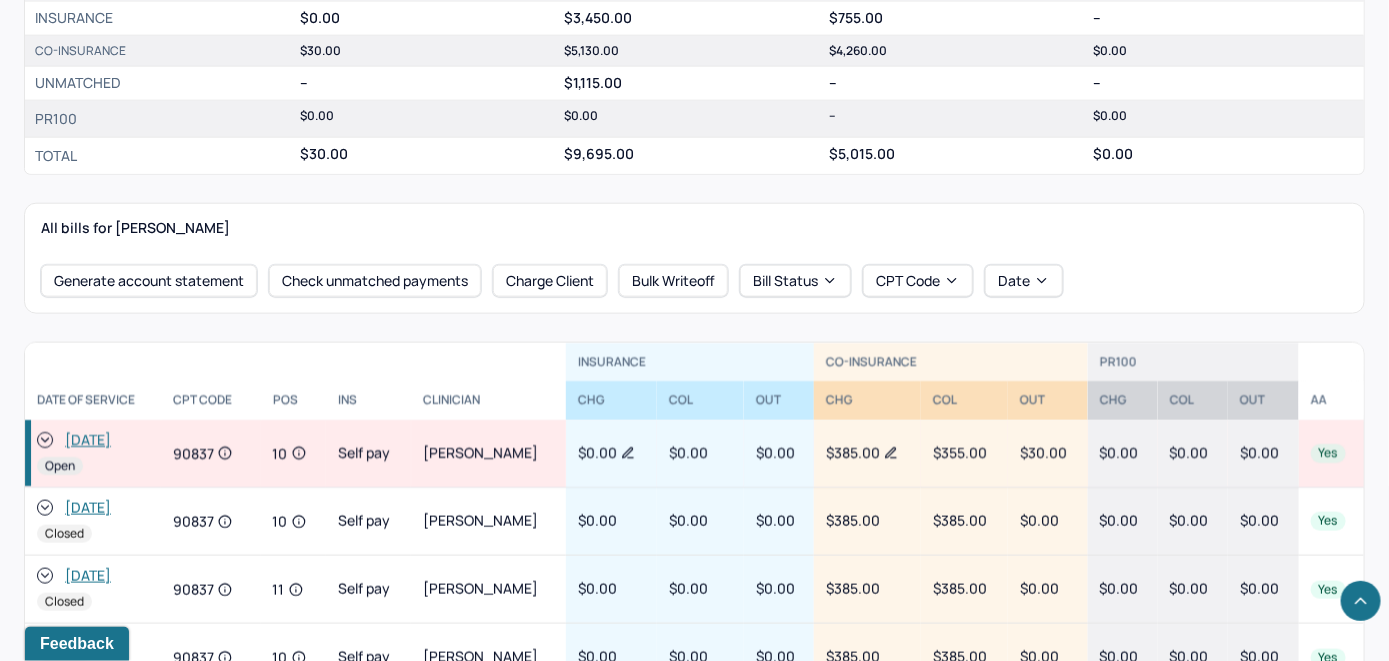 scroll, scrollTop: 800, scrollLeft: 0, axis: vertical 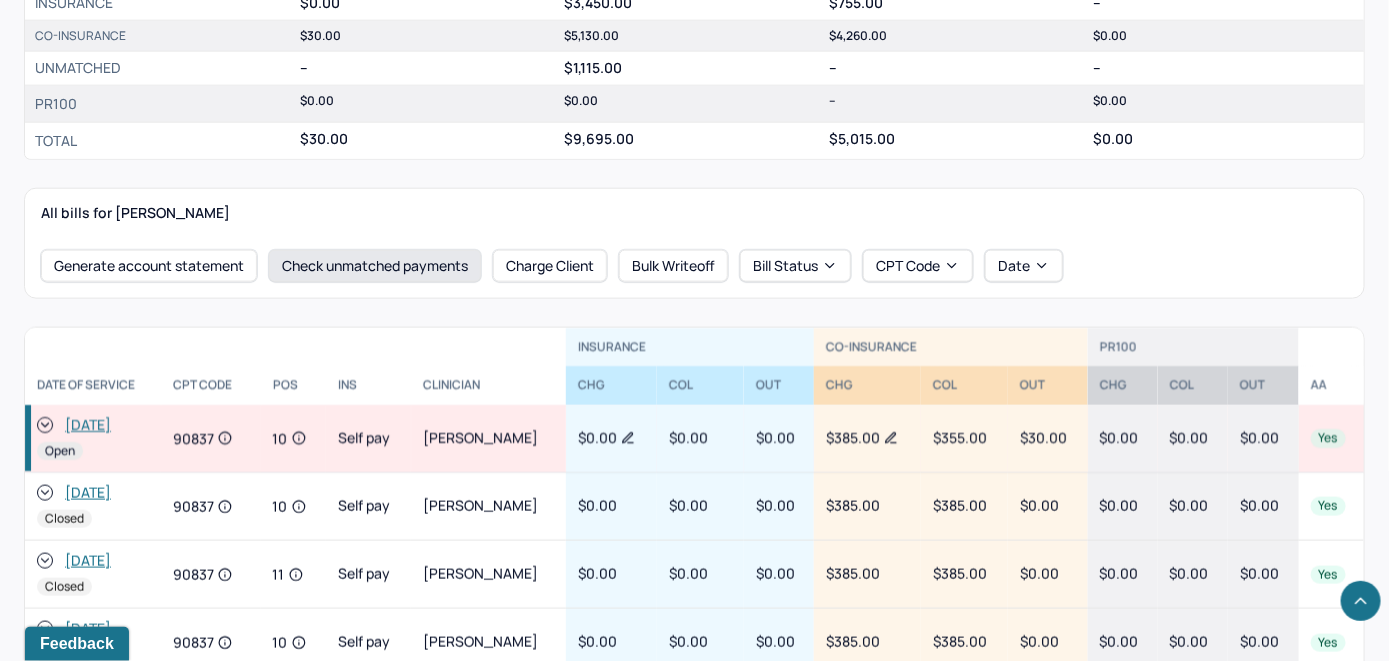 click on "Check unmatched payments" at bounding box center [375, 266] 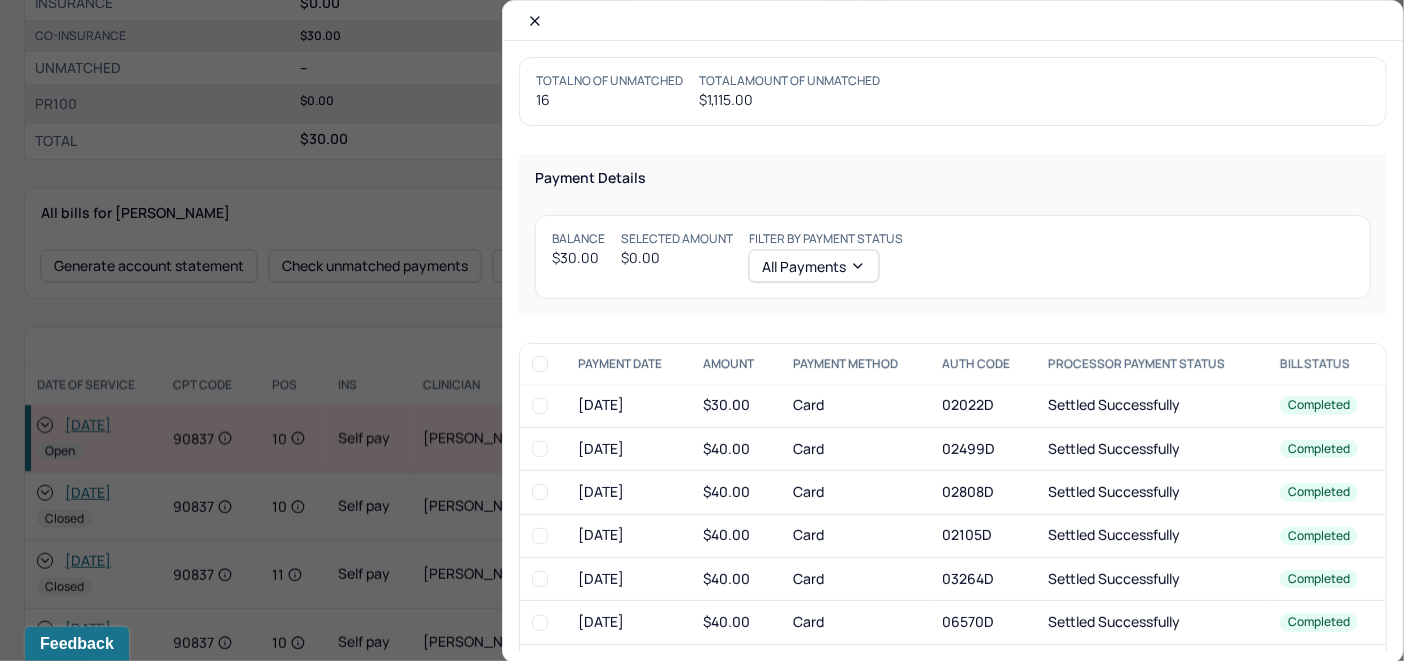 click at bounding box center [540, 406] 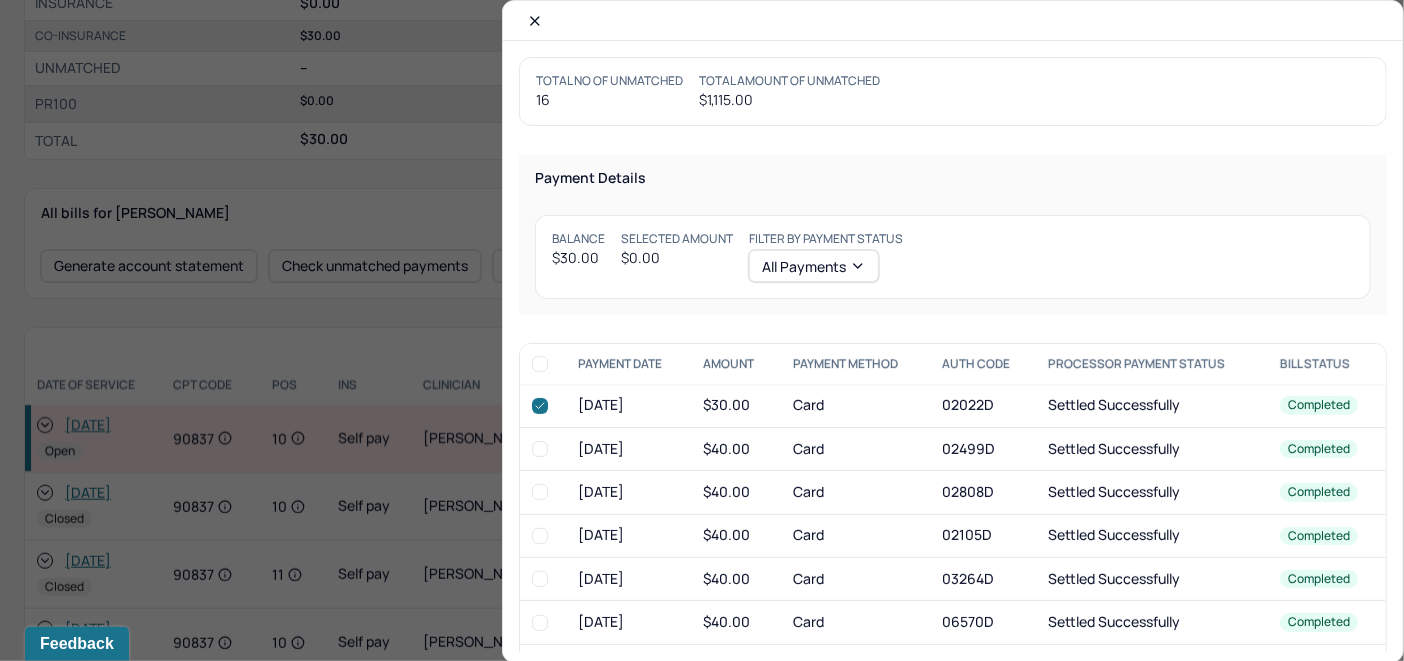 checkbox on "true" 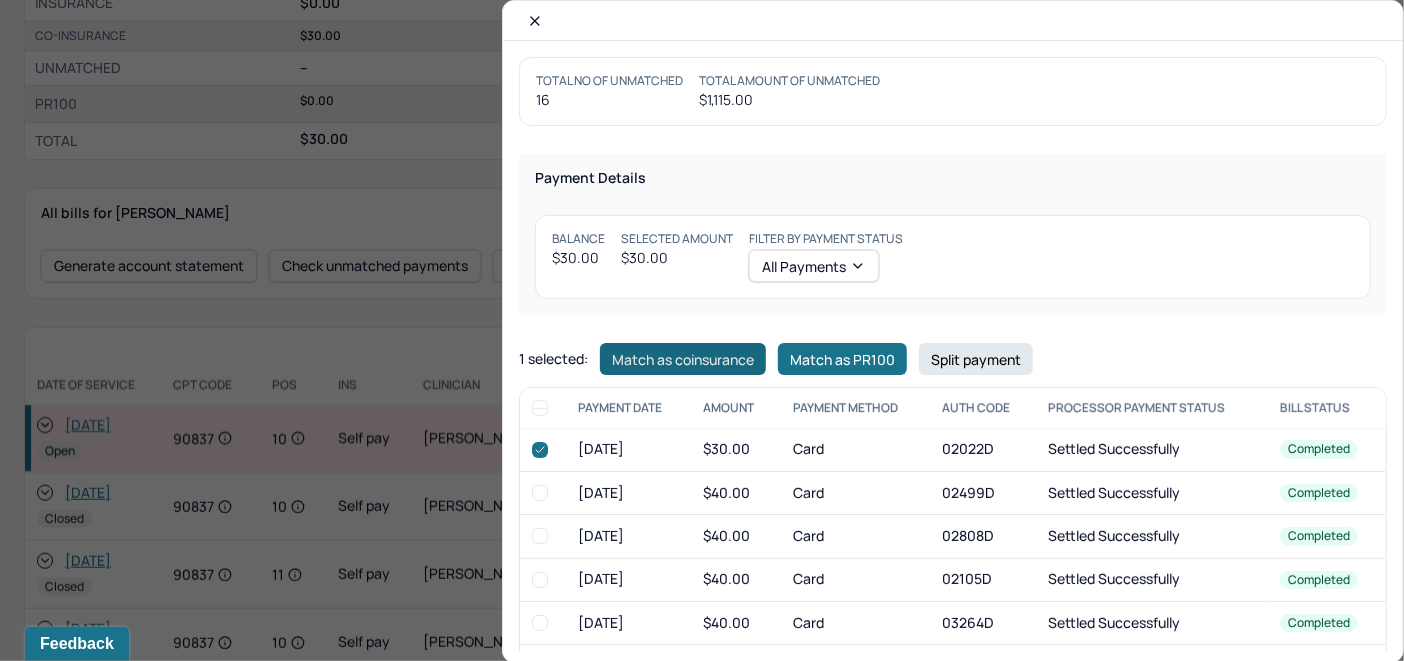 click on "Match as coinsurance" at bounding box center [683, 359] 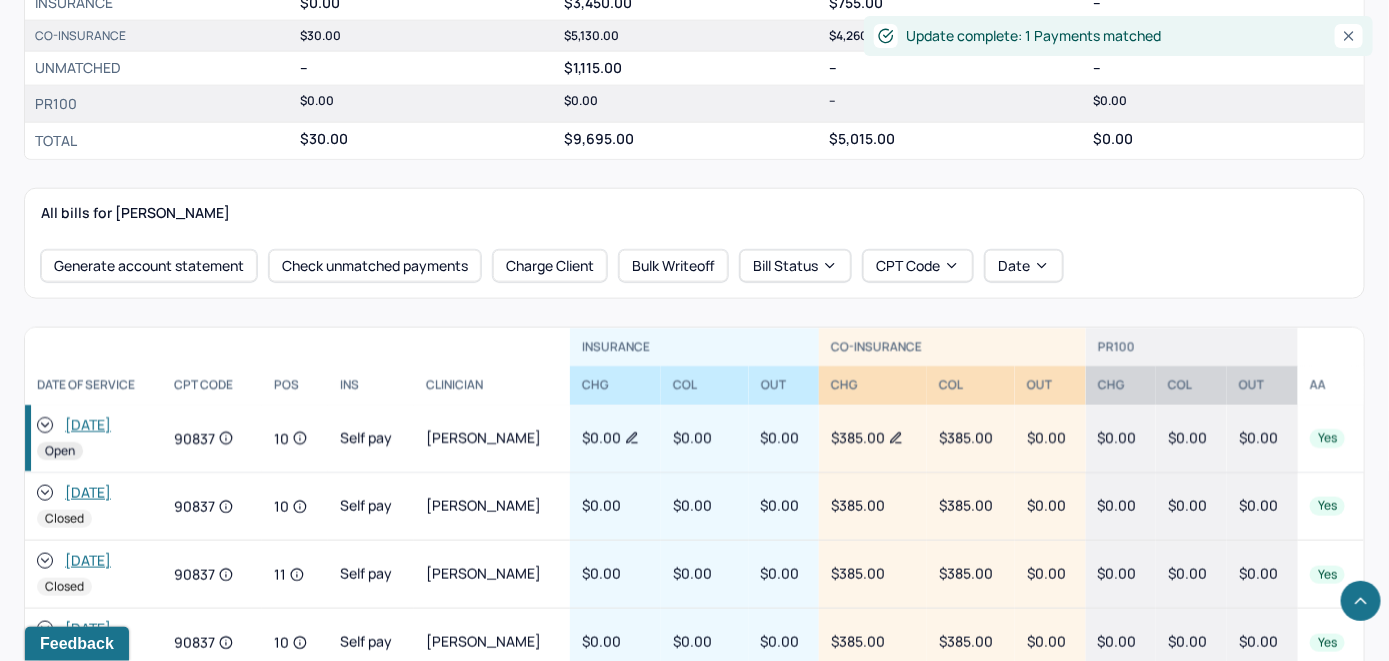 click 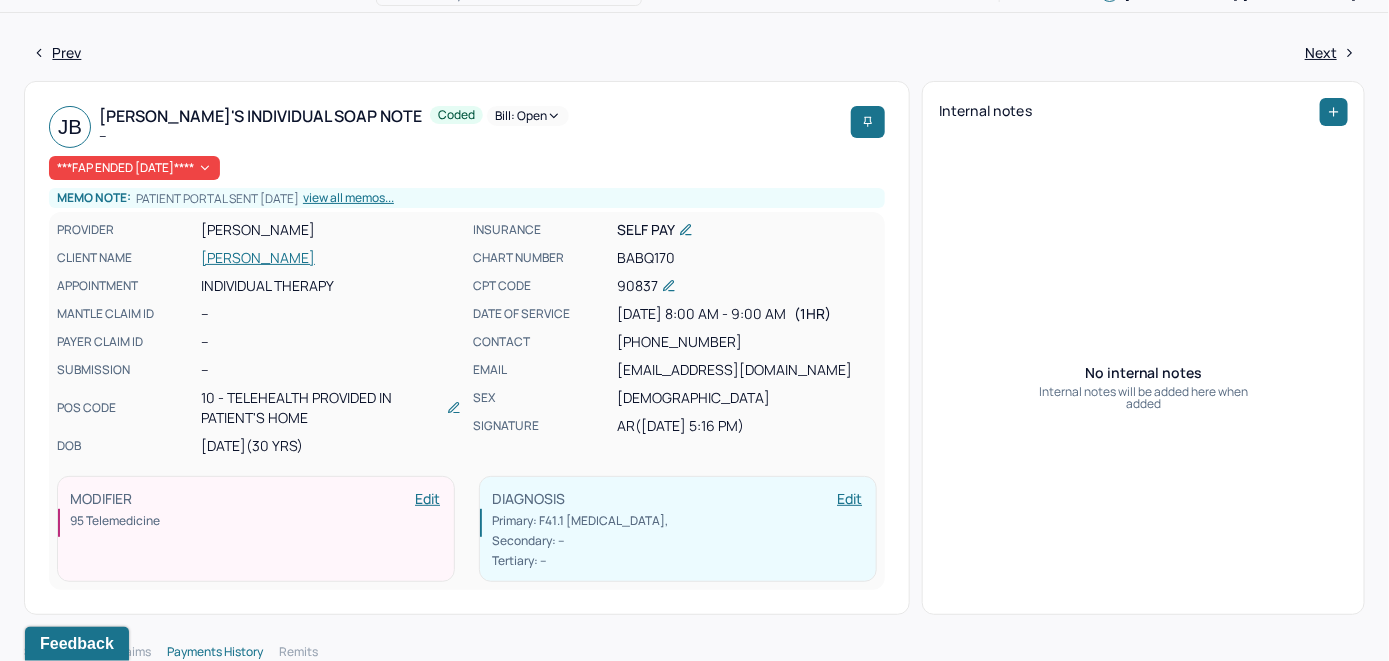 scroll, scrollTop: 0, scrollLeft: 0, axis: both 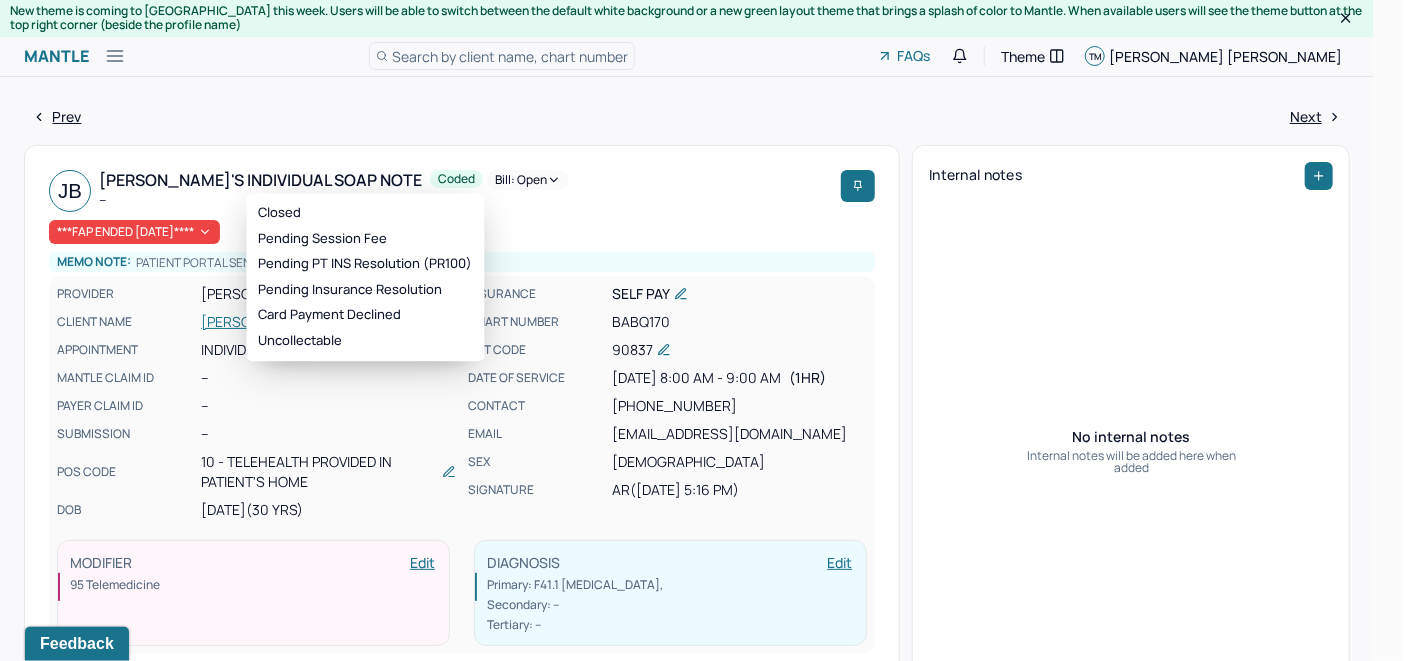 click on "Bill: Open" at bounding box center [528, 180] 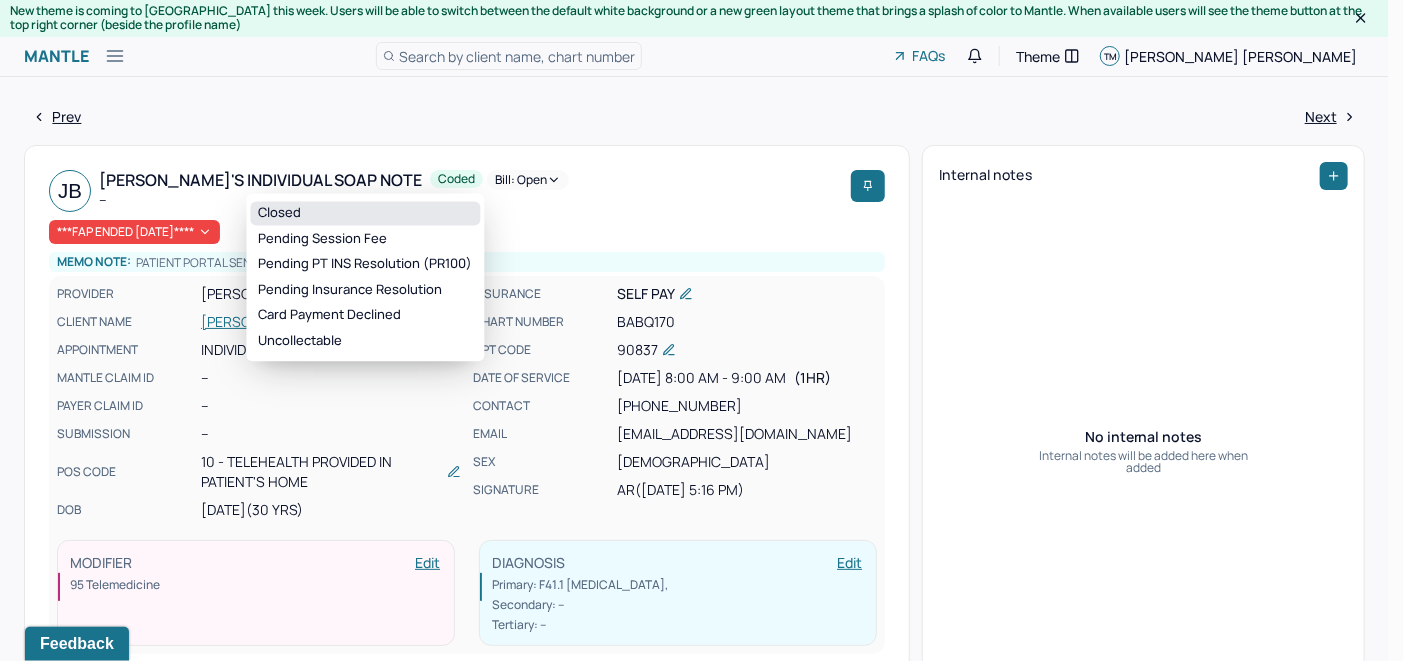 click on "Closed" at bounding box center (365, 213) 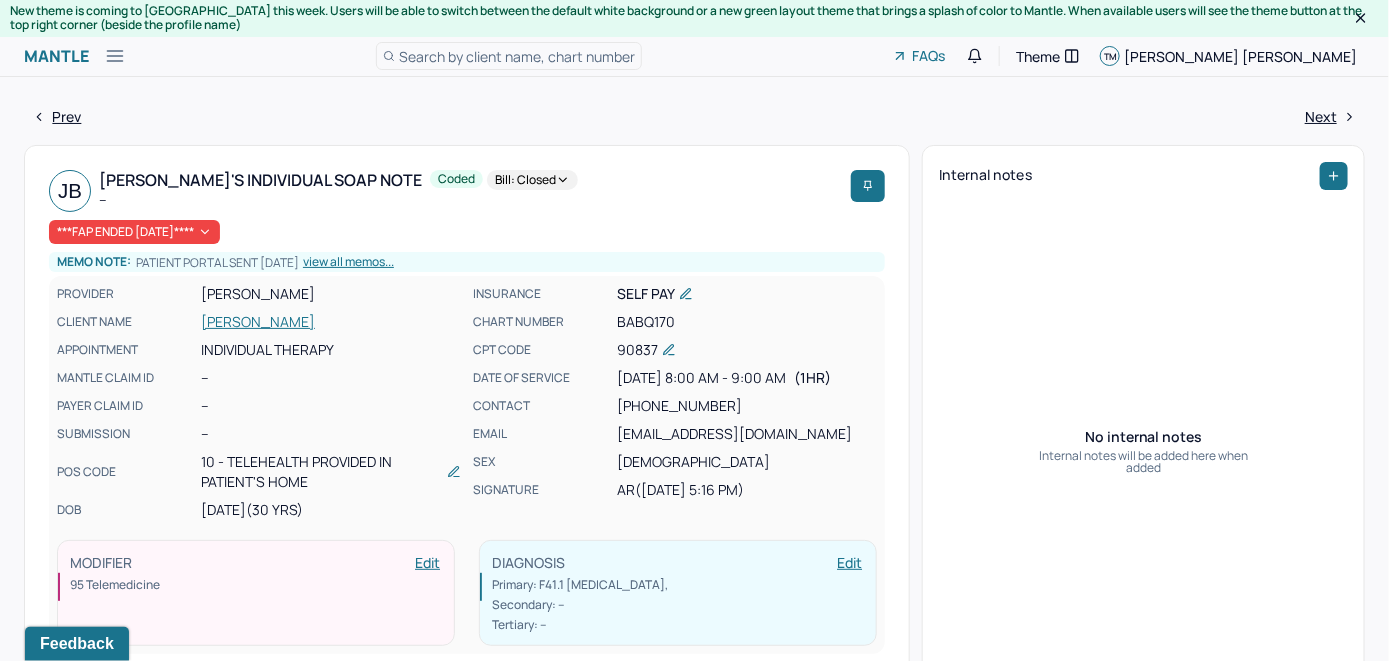 click on "BENTLEY, JOHN" at bounding box center (331, 322) 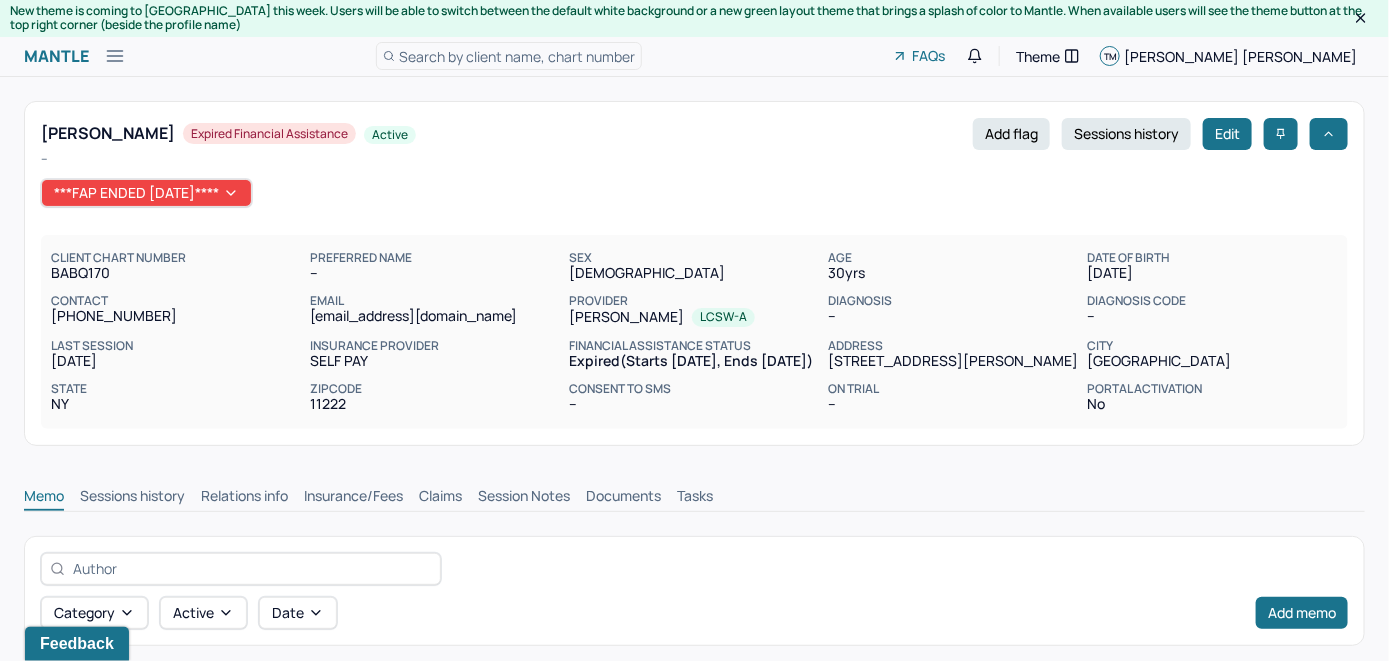 scroll, scrollTop: 0, scrollLeft: 0, axis: both 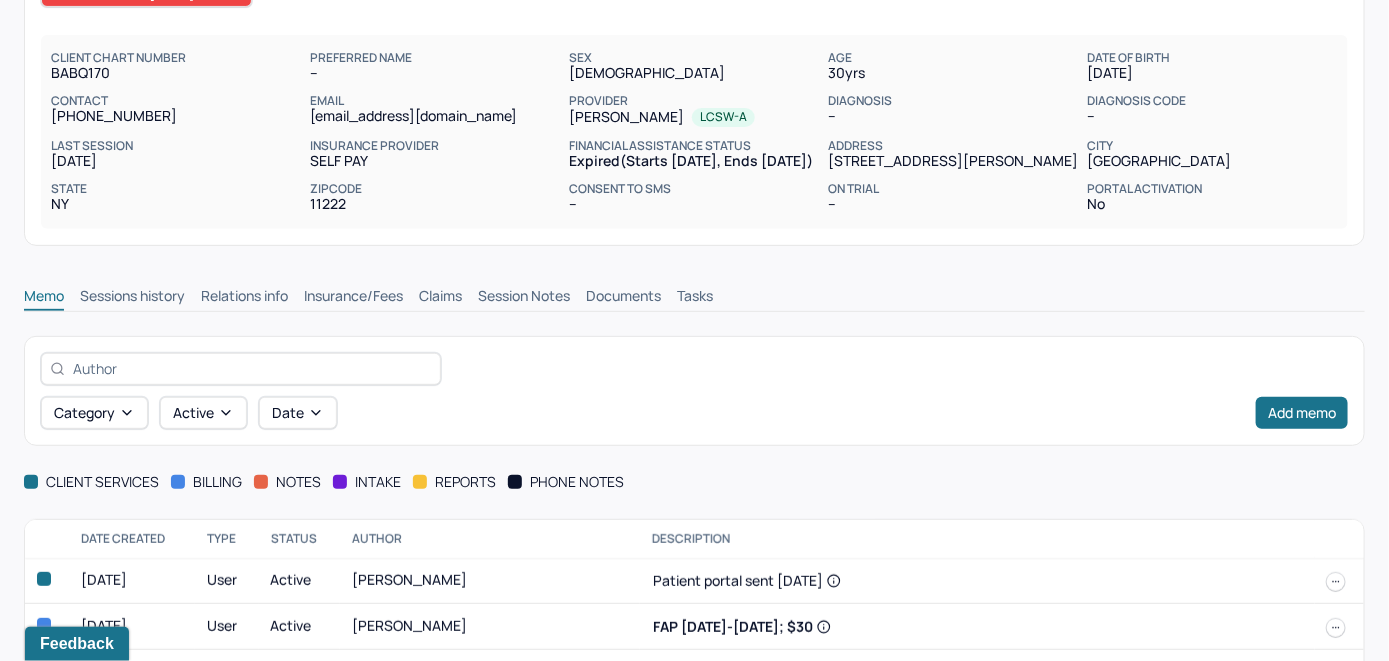 click on "Insurance/Fees" at bounding box center (353, 298) 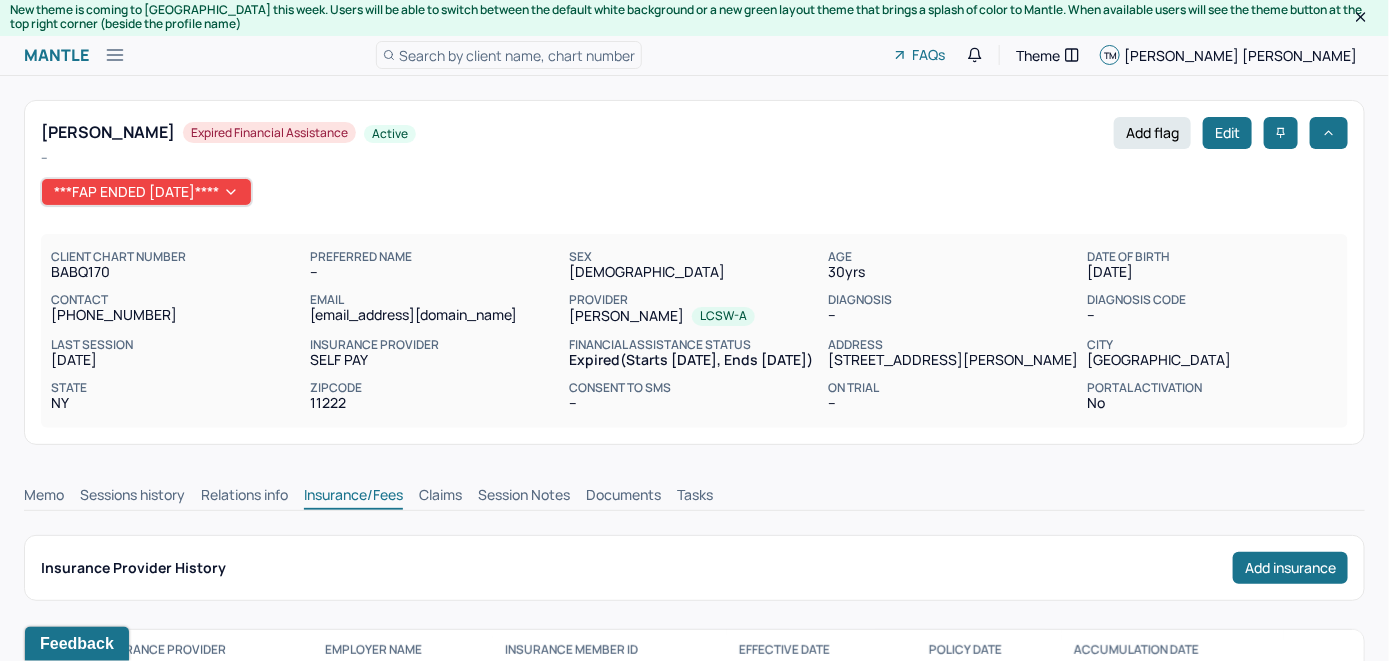 scroll, scrollTop: 0, scrollLeft: 0, axis: both 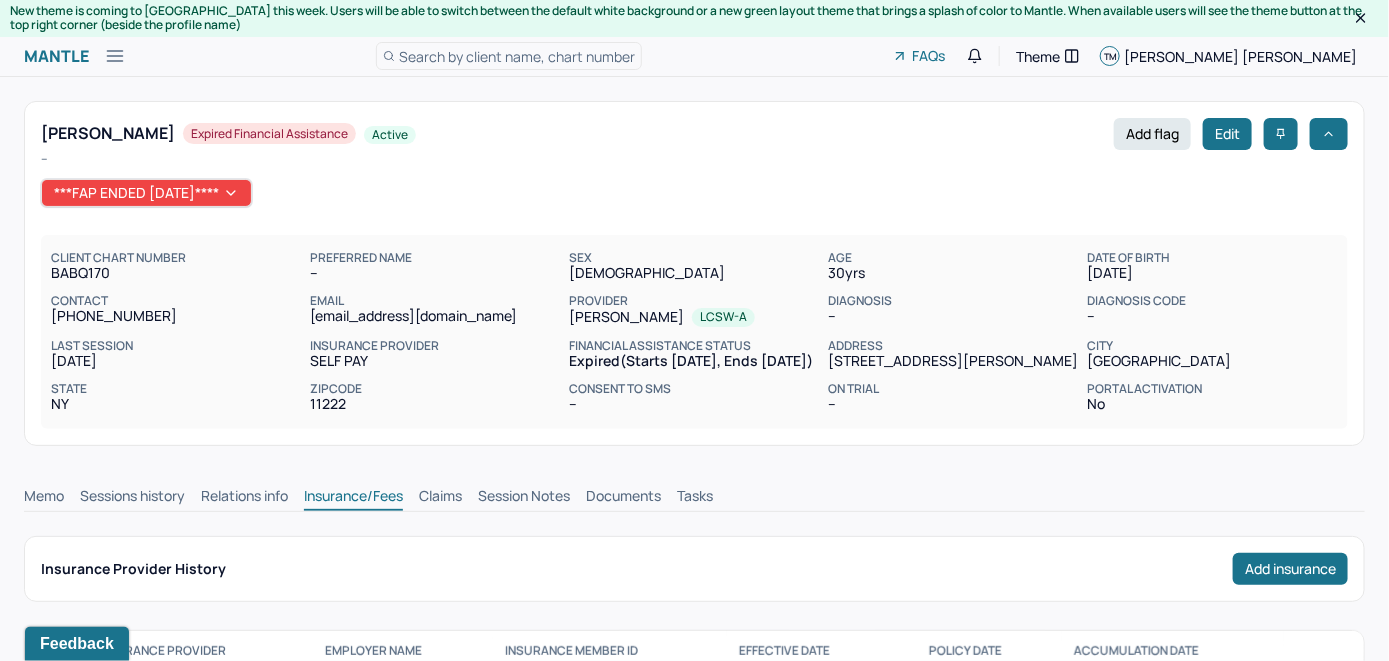 click on "Search by client name, chart number" at bounding box center [517, 56] 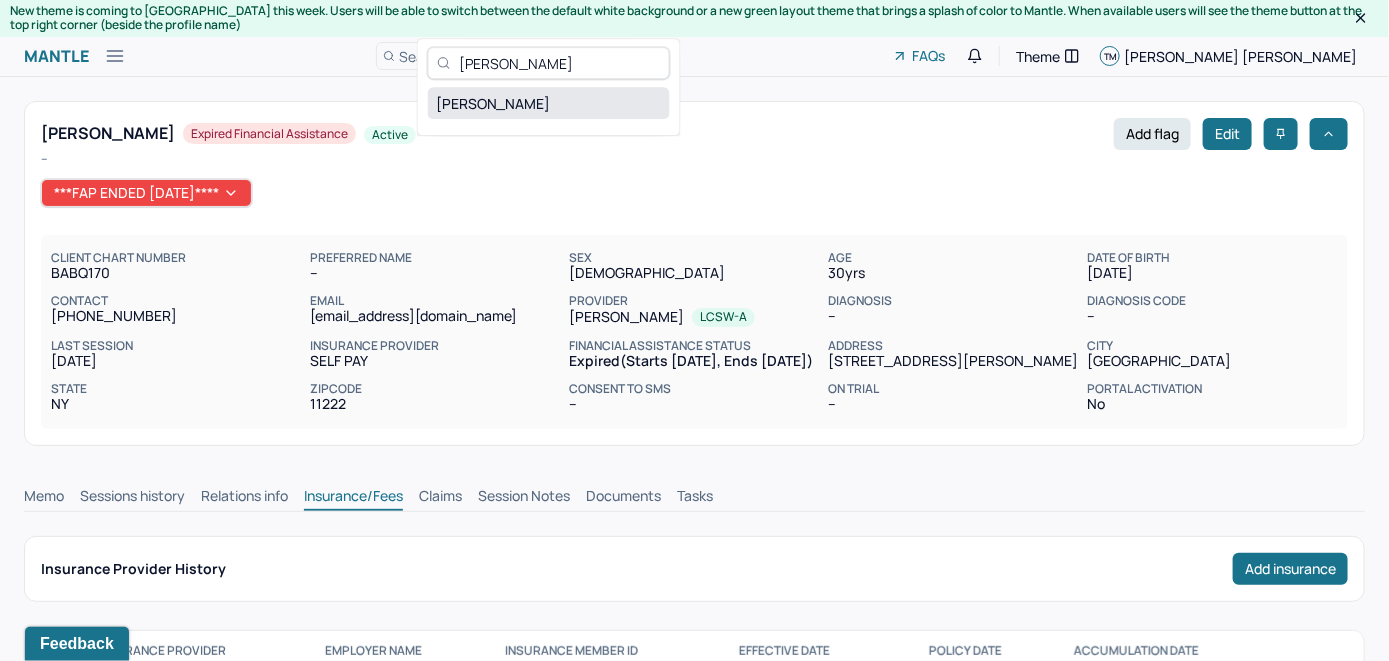 type on "Joseph Costello" 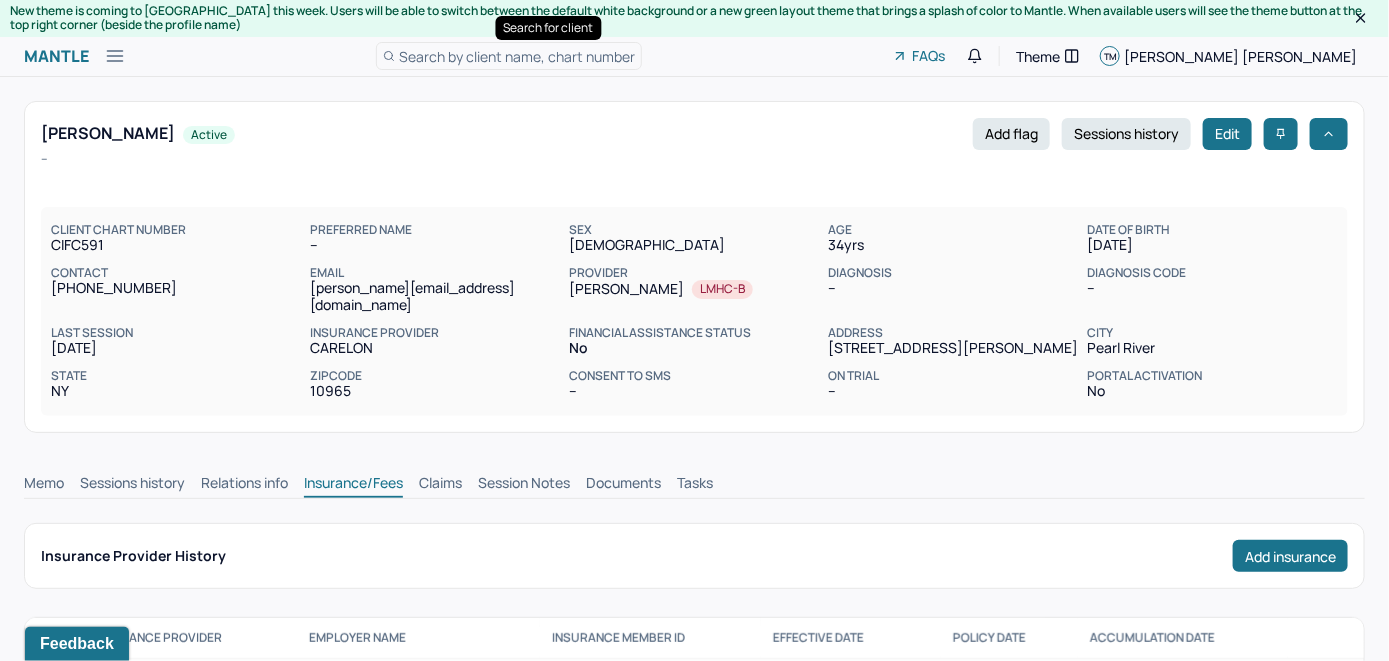 click on "Memo" at bounding box center [44, 485] 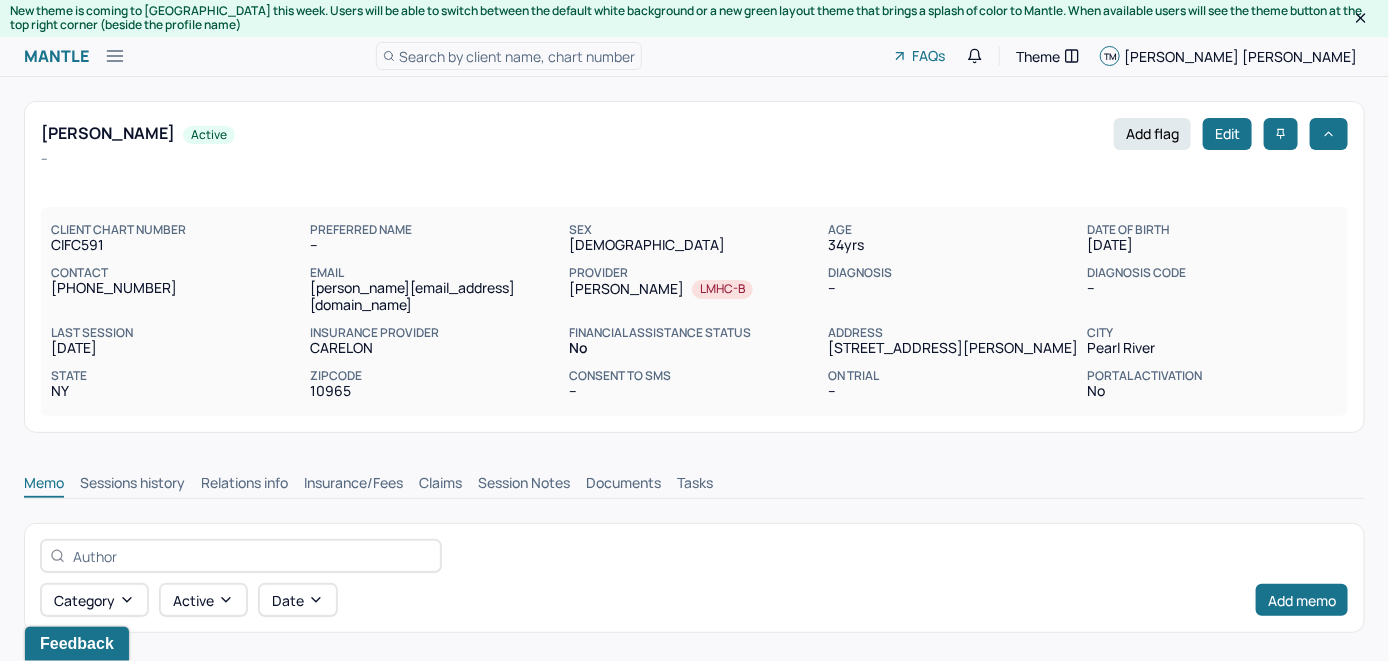 scroll, scrollTop: 182, scrollLeft: 0, axis: vertical 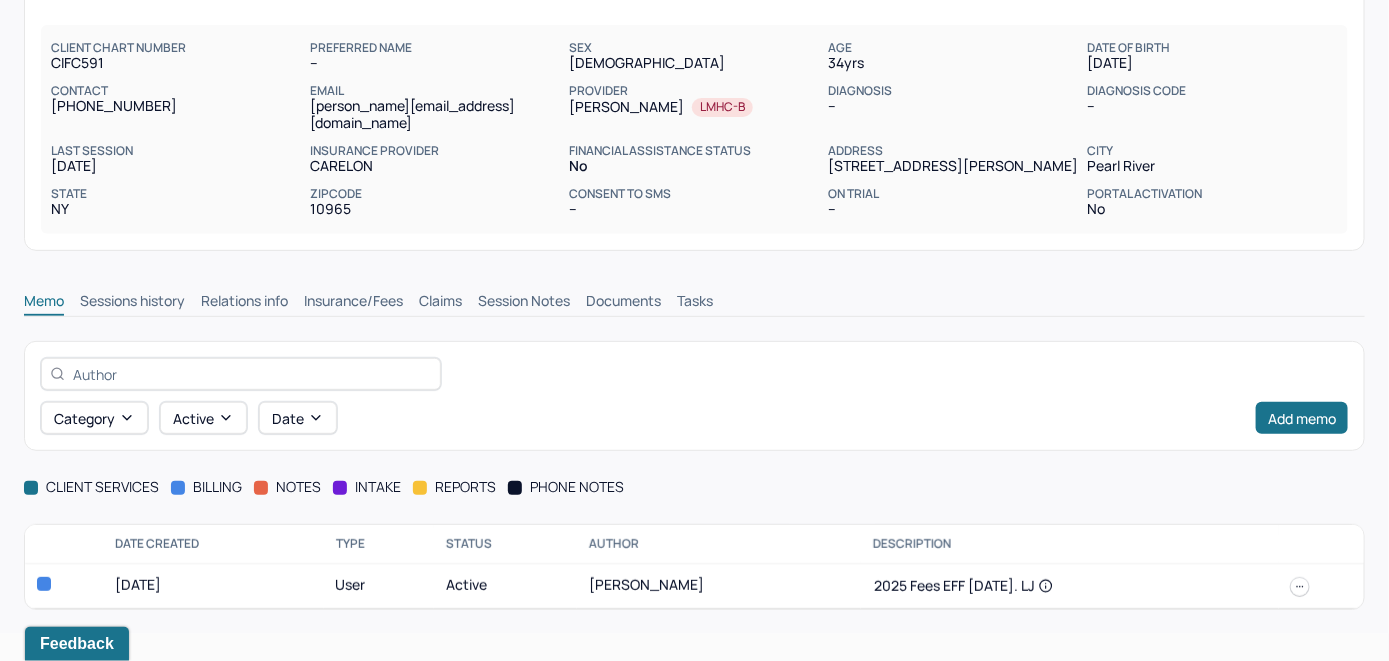 click on "Insurance/Fees" at bounding box center [353, 303] 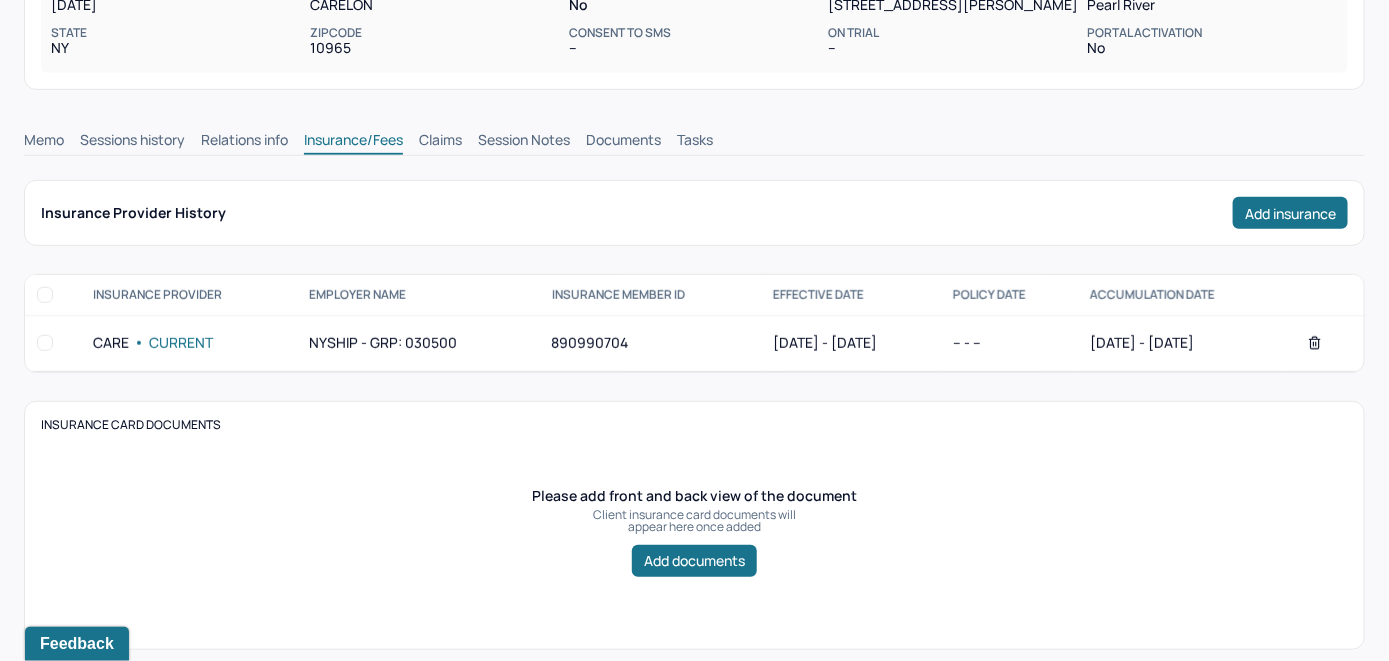scroll, scrollTop: 282, scrollLeft: 0, axis: vertical 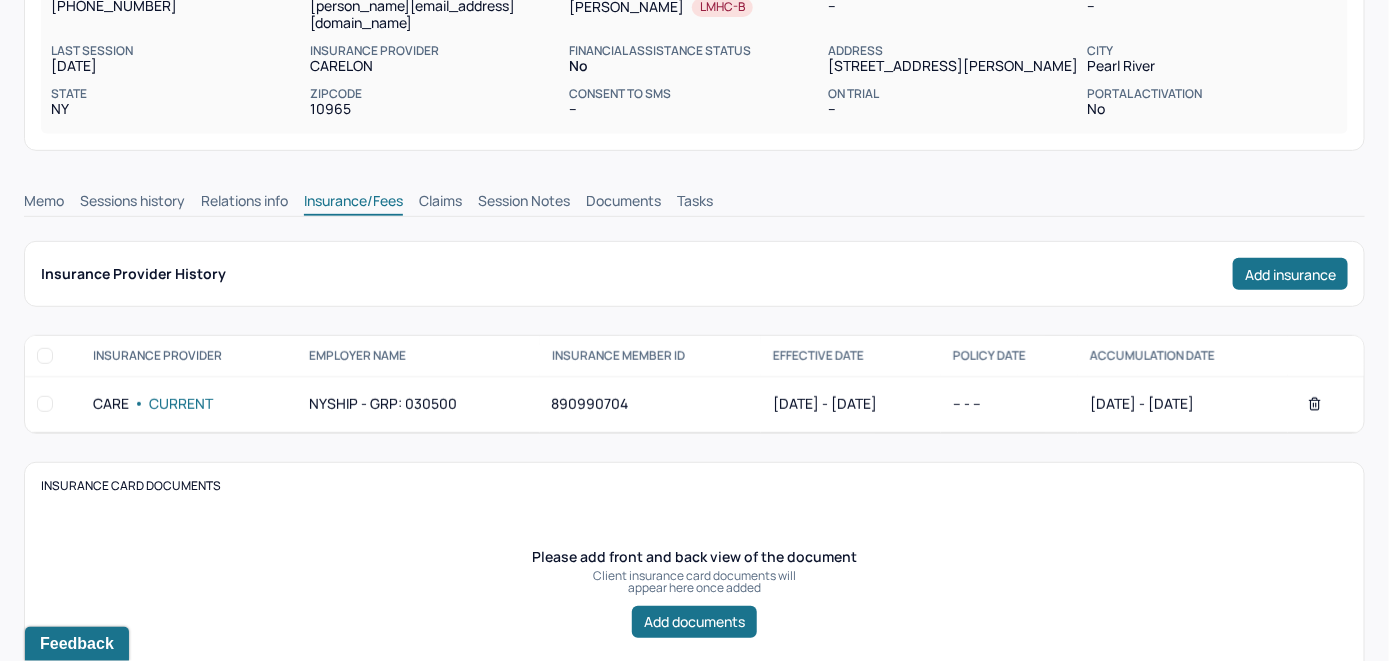 click on "Claims" at bounding box center (440, 203) 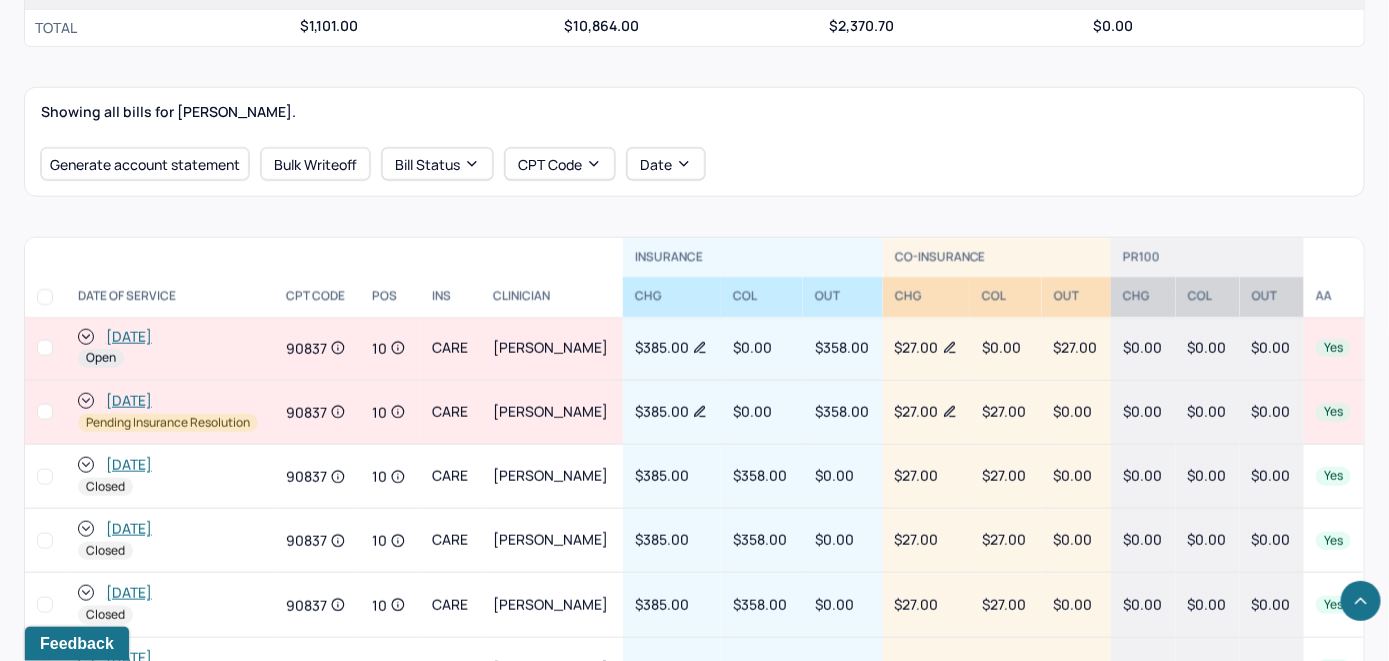 scroll, scrollTop: 686, scrollLeft: 0, axis: vertical 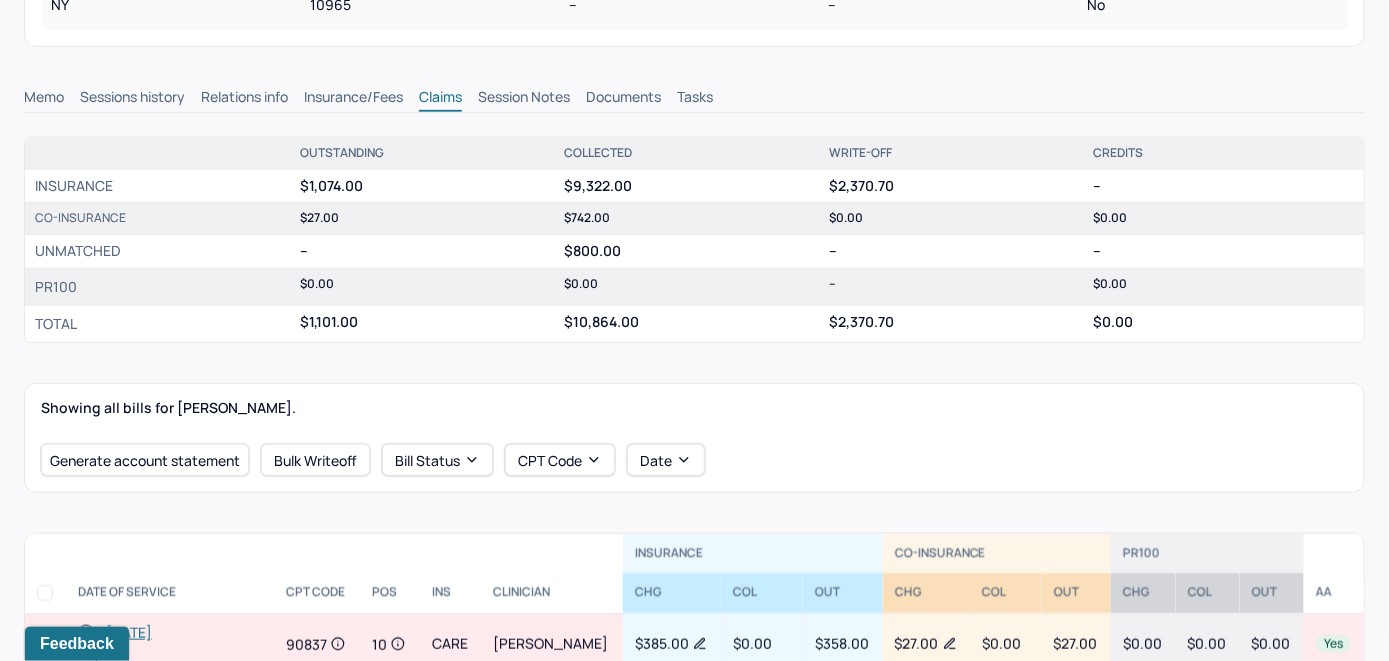click on "Insurance/Fees" at bounding box center (353, 99) 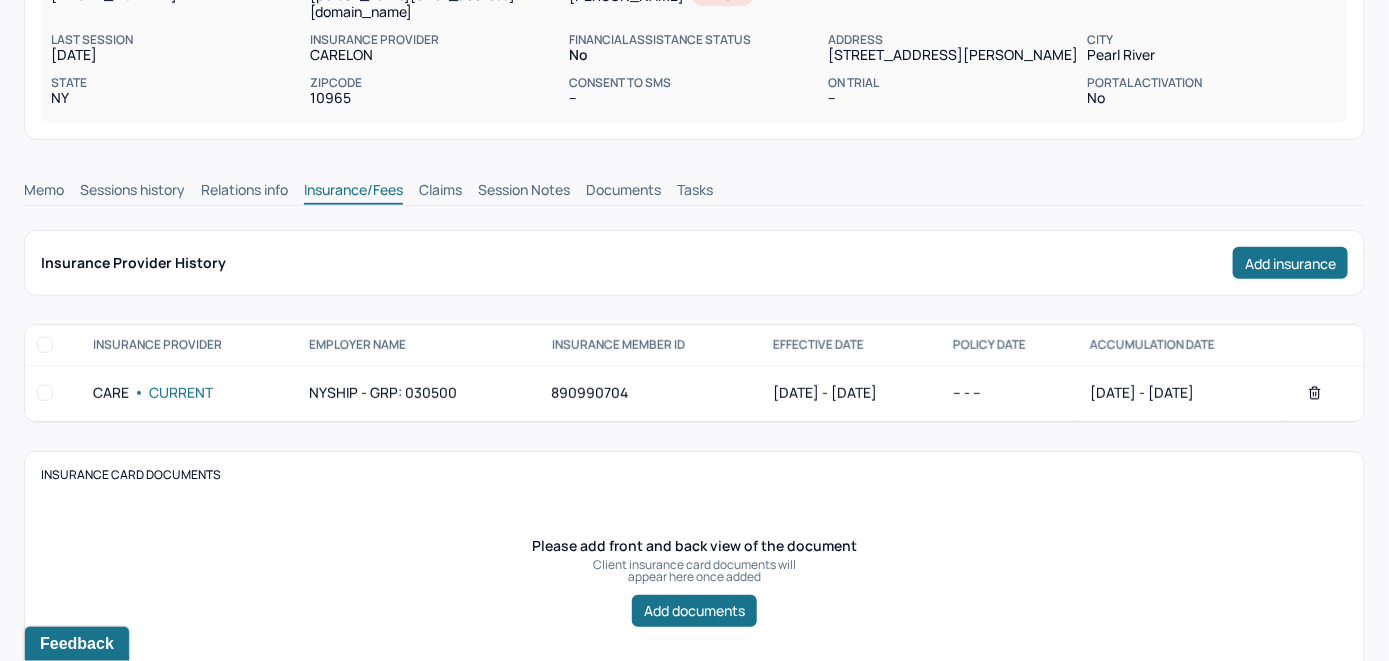 scroll, scrollTop: 186, scrollLeft: 0, axis: vertical 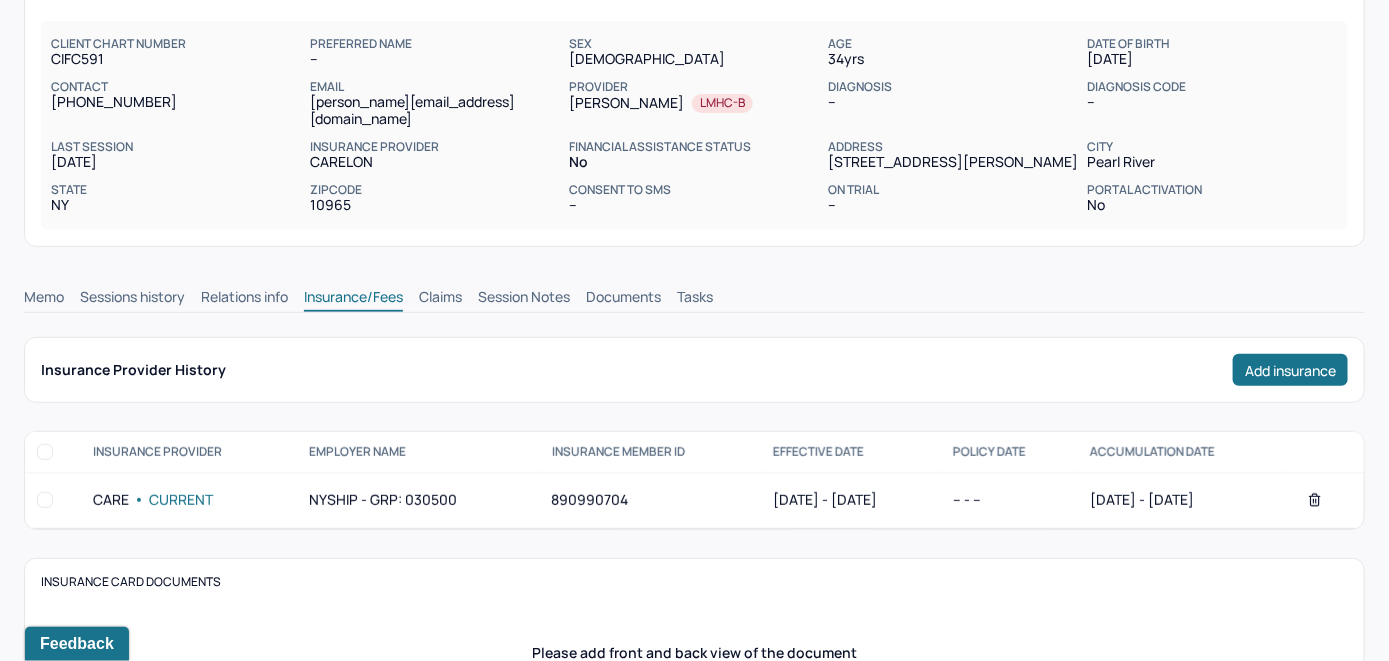 click on "Claims" at bounding box center (440, 299) 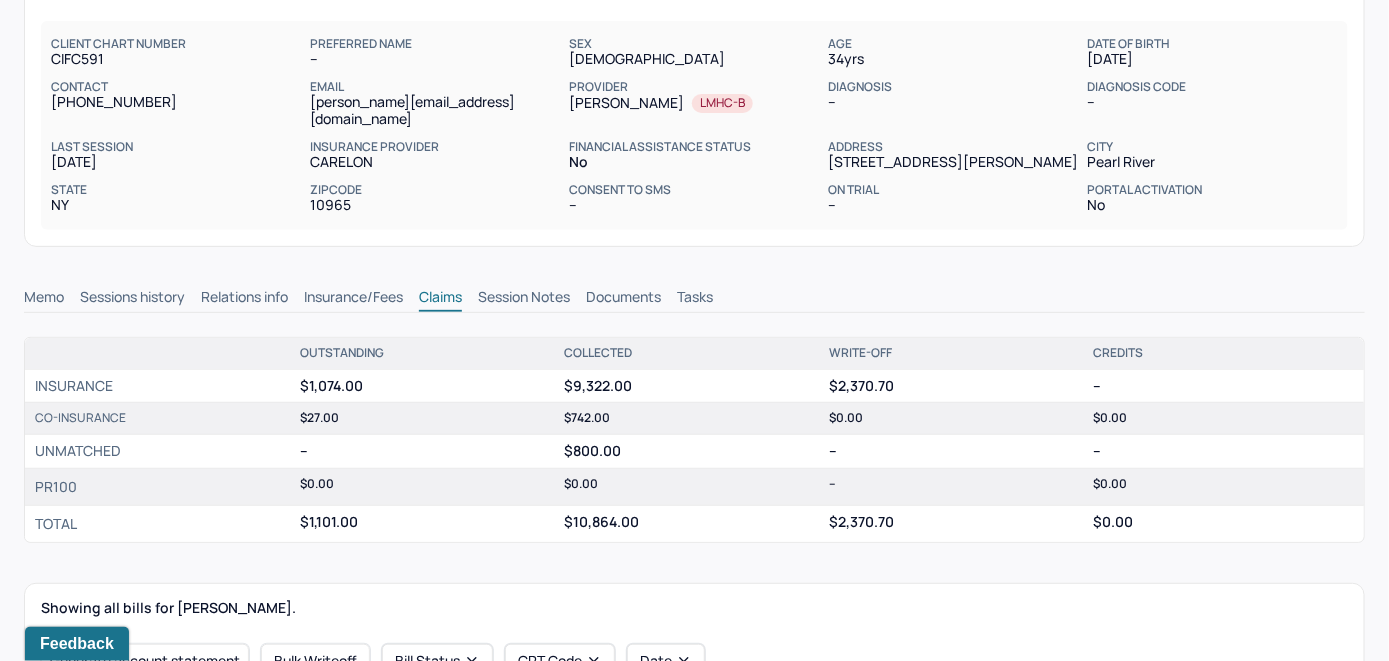click on "COSTELLO, JOSEPH active Add flag Edit -- CLIENT CHART NUMBER CIFC591 PREFERRED NAME -- SEX male AGE 34  yrs DATE OF BIRTH 08/09/1990  CONTACT (678) 446-2768 EMAIL joseph.costello99@gmail.com PROVIDER RELKIN, RACHEL LMHC-B DIAGNOSIS -- DIAGNOSIS CODE -- LAST SESSION 07/24/2025 insurance provider CARELON FINANCIAL ASSISTANCE STATUS no Address 121 Standish Drive City Pearl River State NY Zipcode 10965 Consent to Sms -- On Trial -- Portal Activation No Memo Sessions history Relations info Insurance/Fees Claims Session Notes Documents Tasks  OUTSTANDING COLLECTED WRITE-OFF CREDITS INSURANCE $1,074.00 $9,322.00 $2,370.70 -- CO-INSURANCE $27.00 $742.00 $0.00 $0.00 UNMATCHED -- $800.00 -- -- PR100 $0.00 $0.00 -- $0.00 Total $1,101.00 $10,864.00 $2,370.70 $0.00 Showing all bills for COSTELLO, JOSEPH.  Generate account statement Bulk Writeoff Bill Status CPT Code Date INSURANCE CO-INSURANCE PR100 DATE OF SERVICE CPT CODE pos Ins CLINICIAN CHG COL OUT CHG COL OUT CHg COL OUT AA 07/24/2025 Open 90837 10 CARE $385.00 Yes" at bounding box center (694, 798) 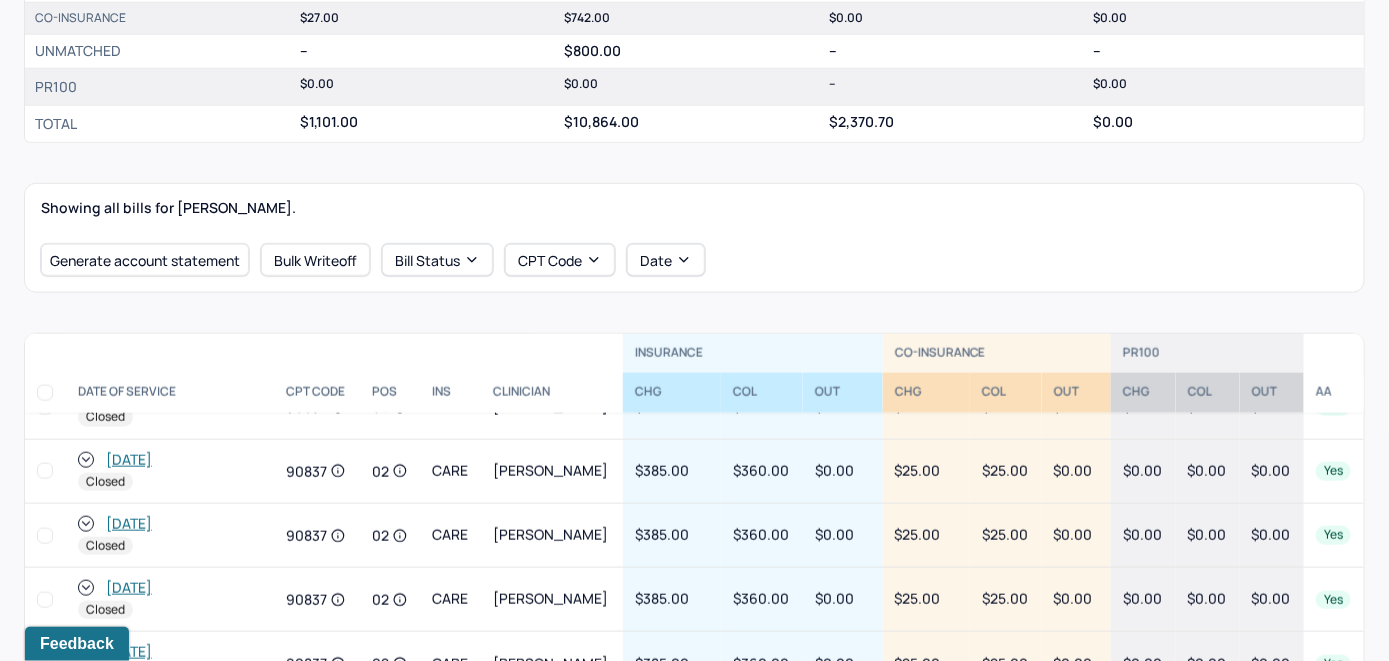 scroll, scrollTop: 1464, scrollLeft: 0, axis: vertical 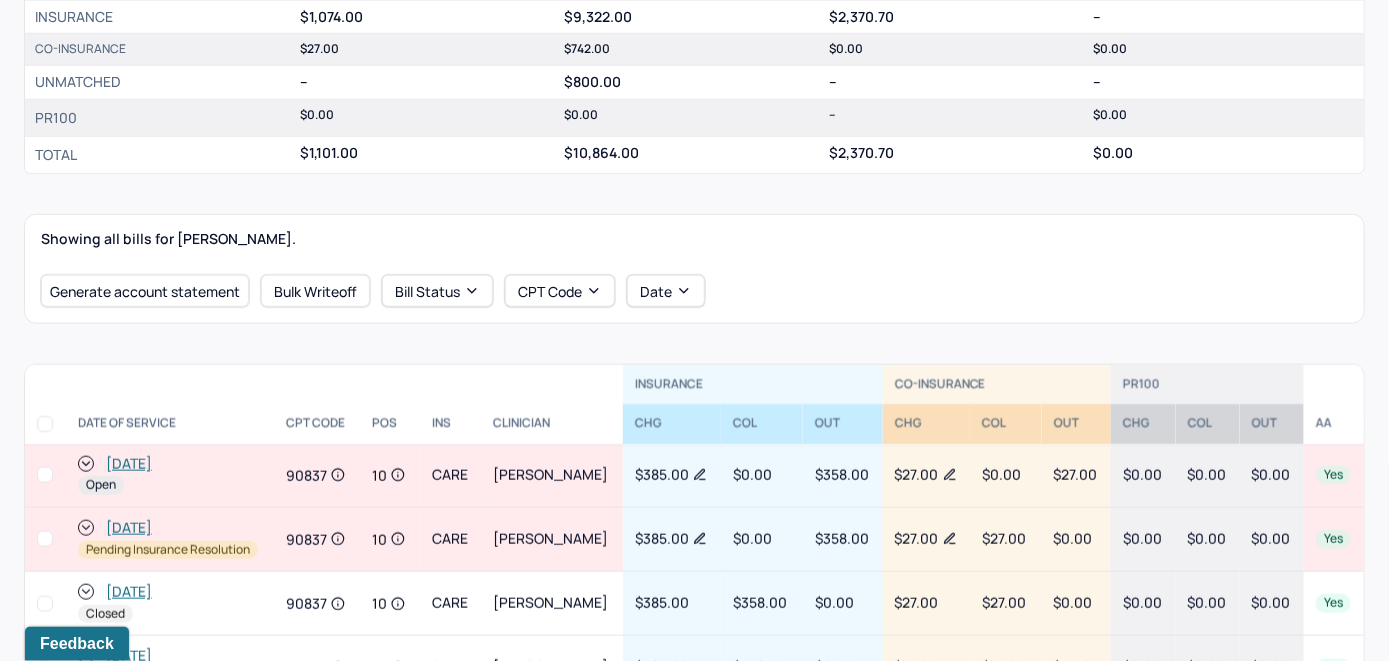 click on "[DATE]" at bounding box center (129, 464) 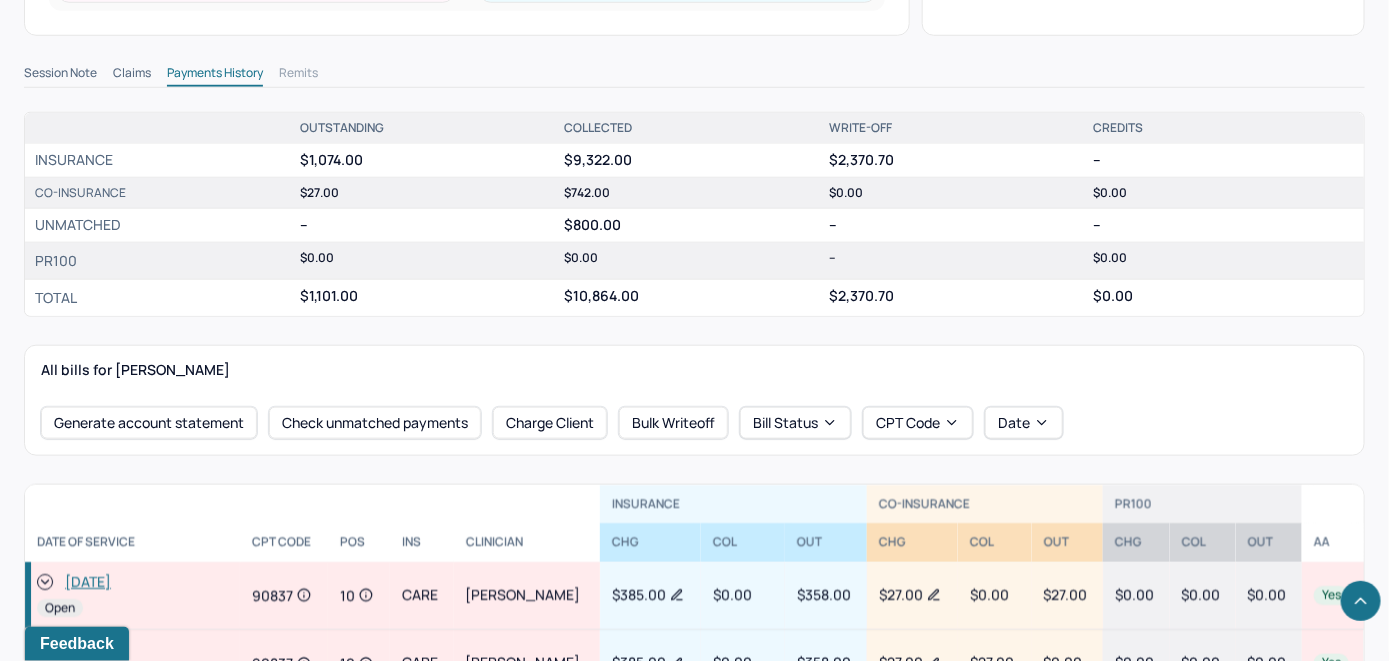 scroll, scrollTop: 635, scrollLeft: 0, axis: vertical 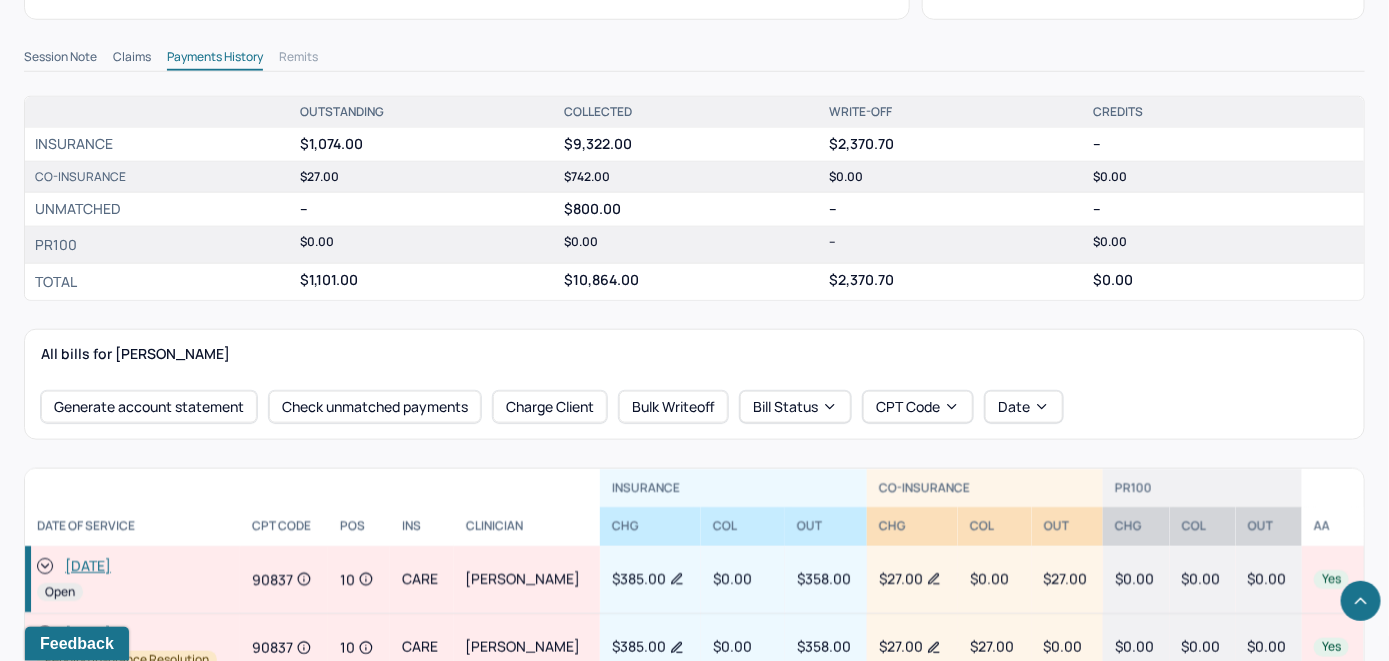 click on "[DATE]" at bounding box center [88, 566] 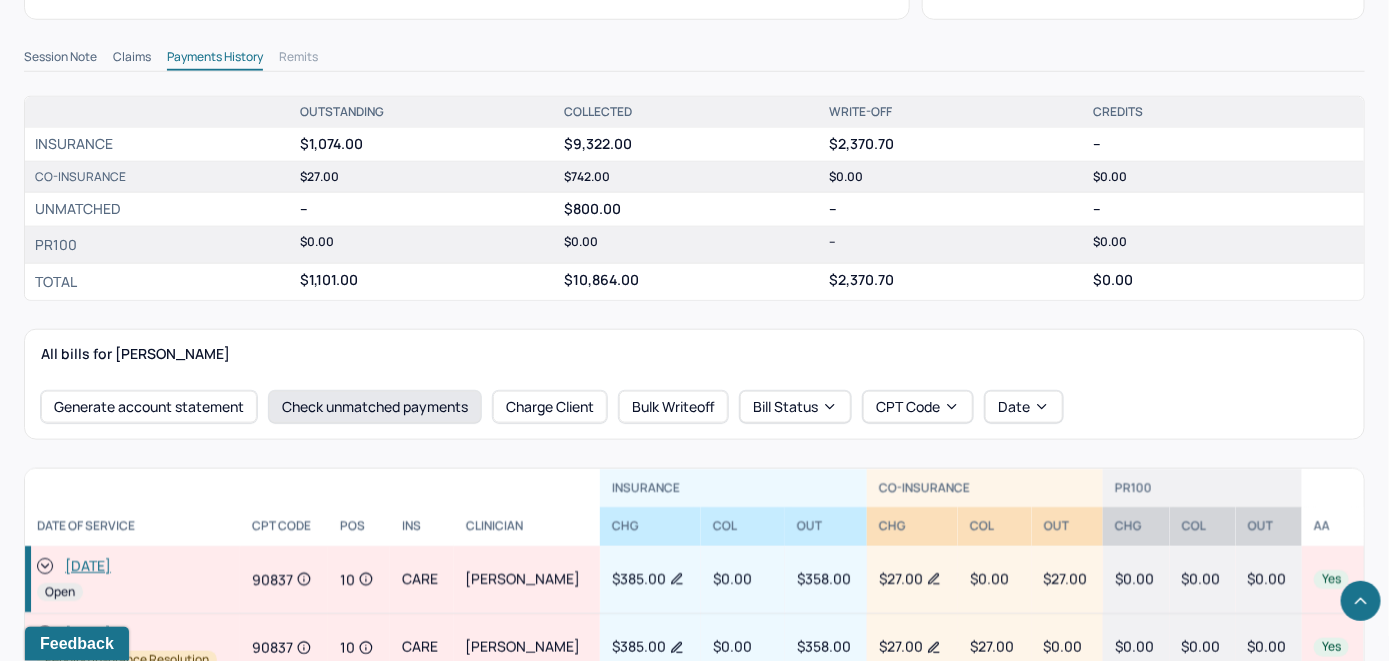 click on "Check unmatched payments" at bounding box center (375, 407) 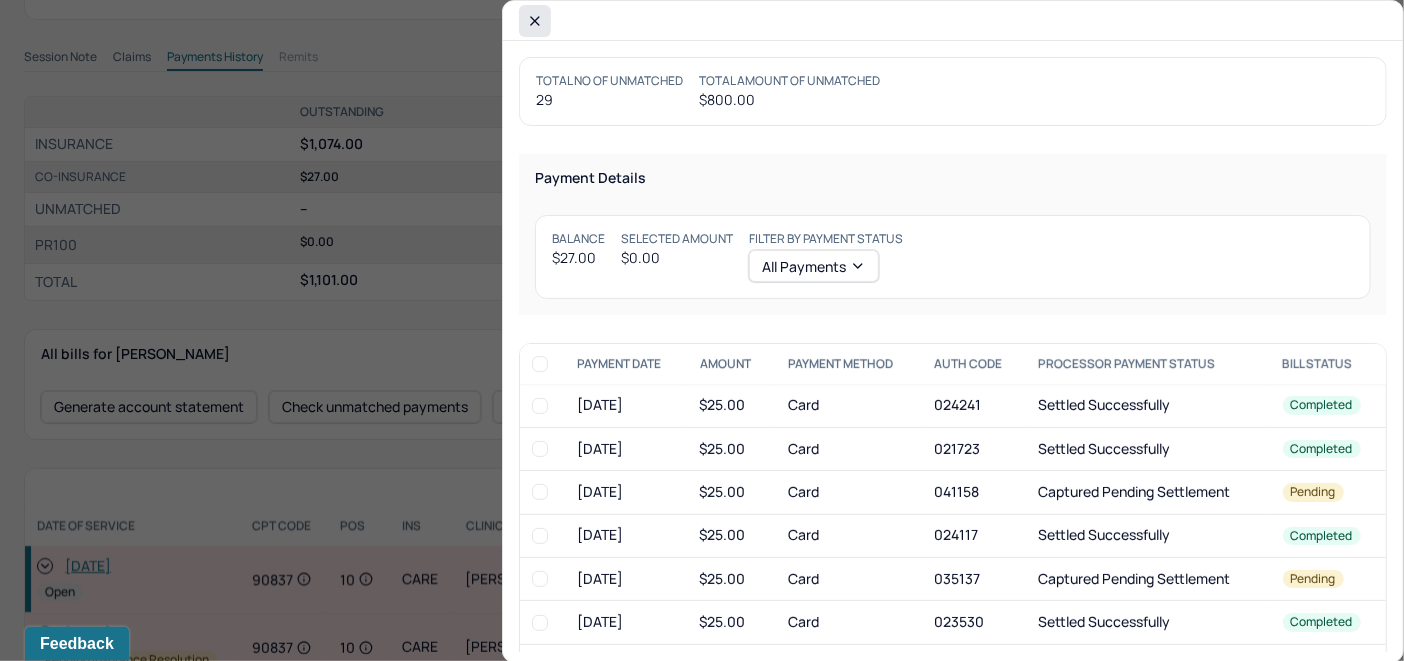 click 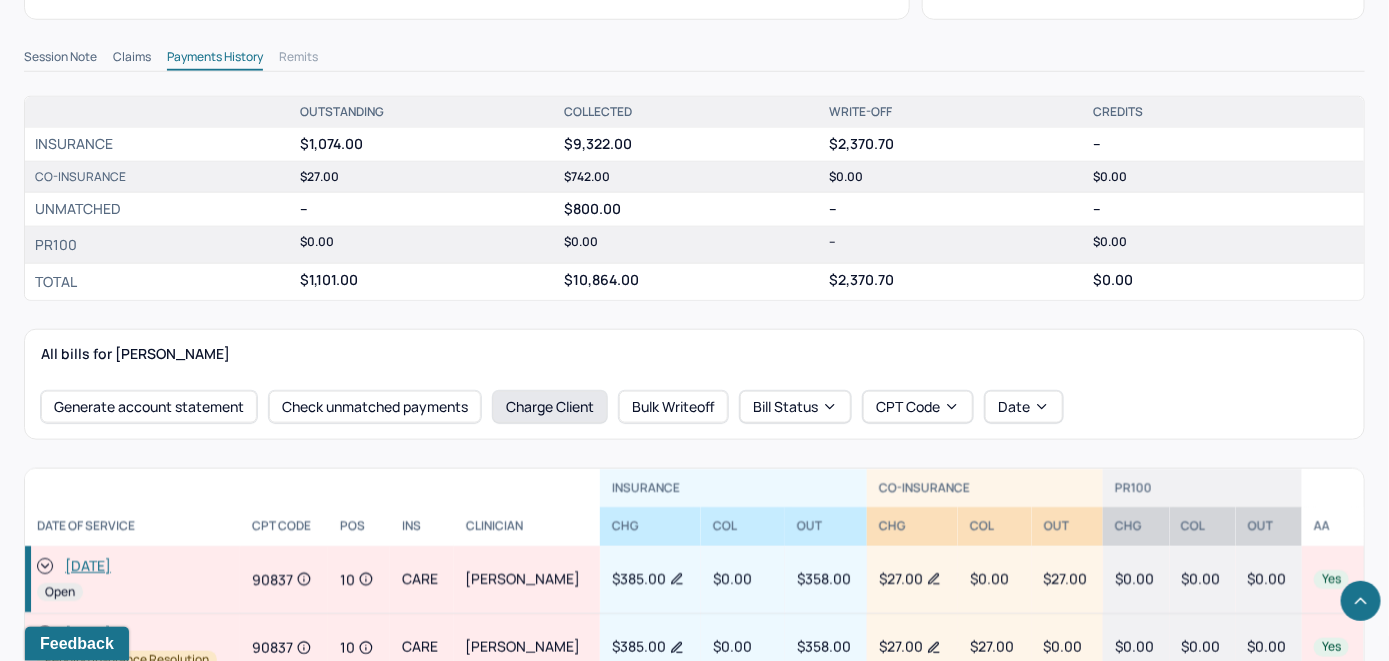 click on "Charge Client" at bounding box center [550, 407] 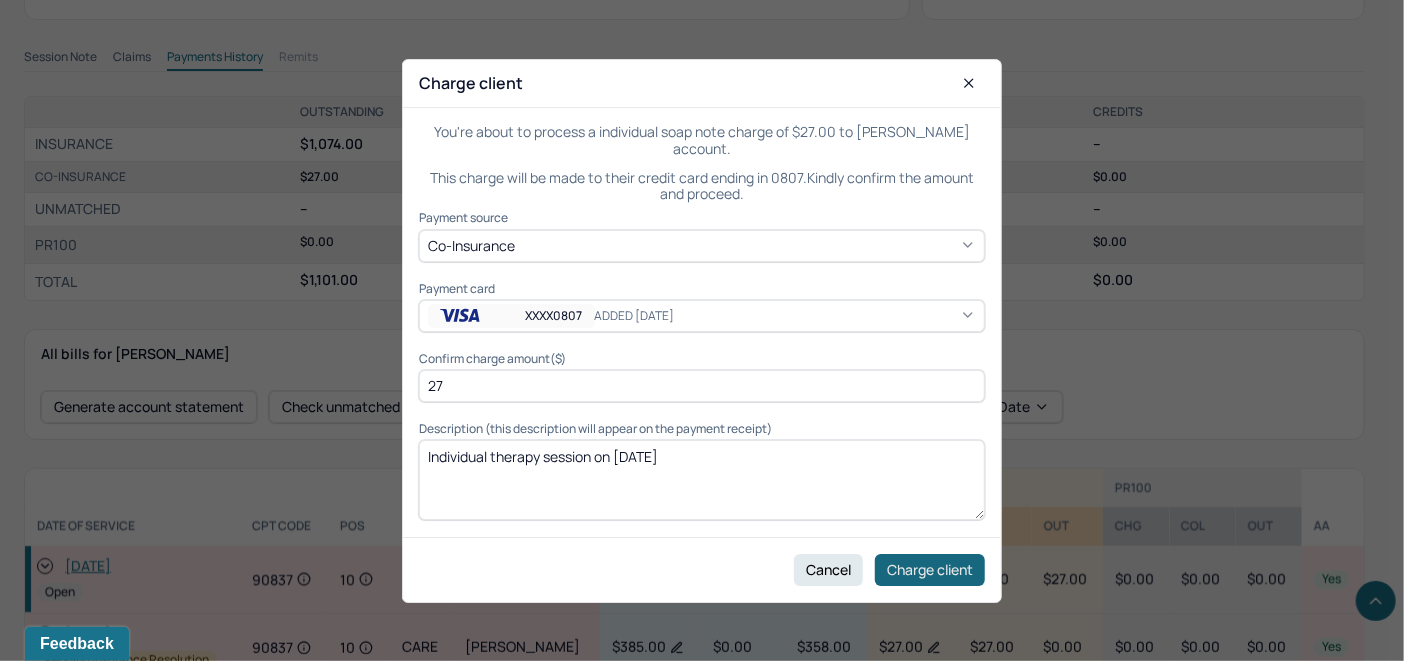 click on "Charge client" at bounding box center [930, 569] 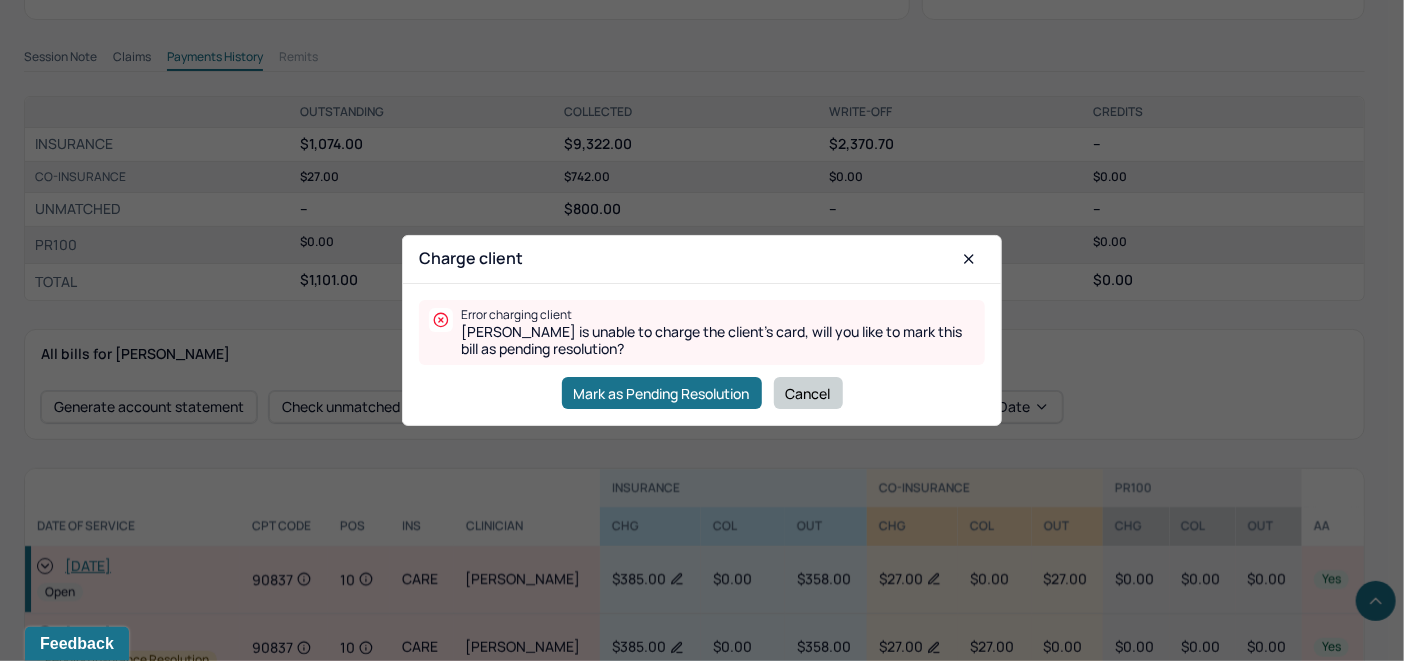 click on "Cancel" at bounding box center [808, 393] 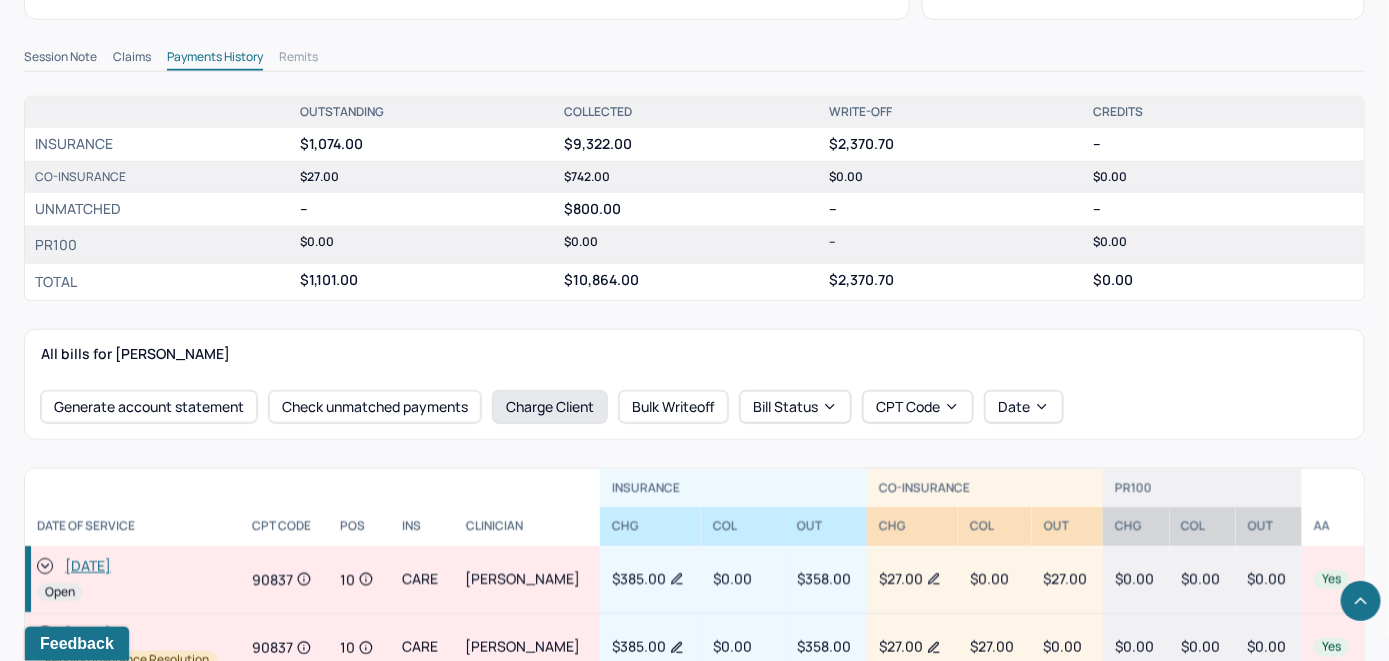 click on "Charge Client" at bounding box center [550, 407] 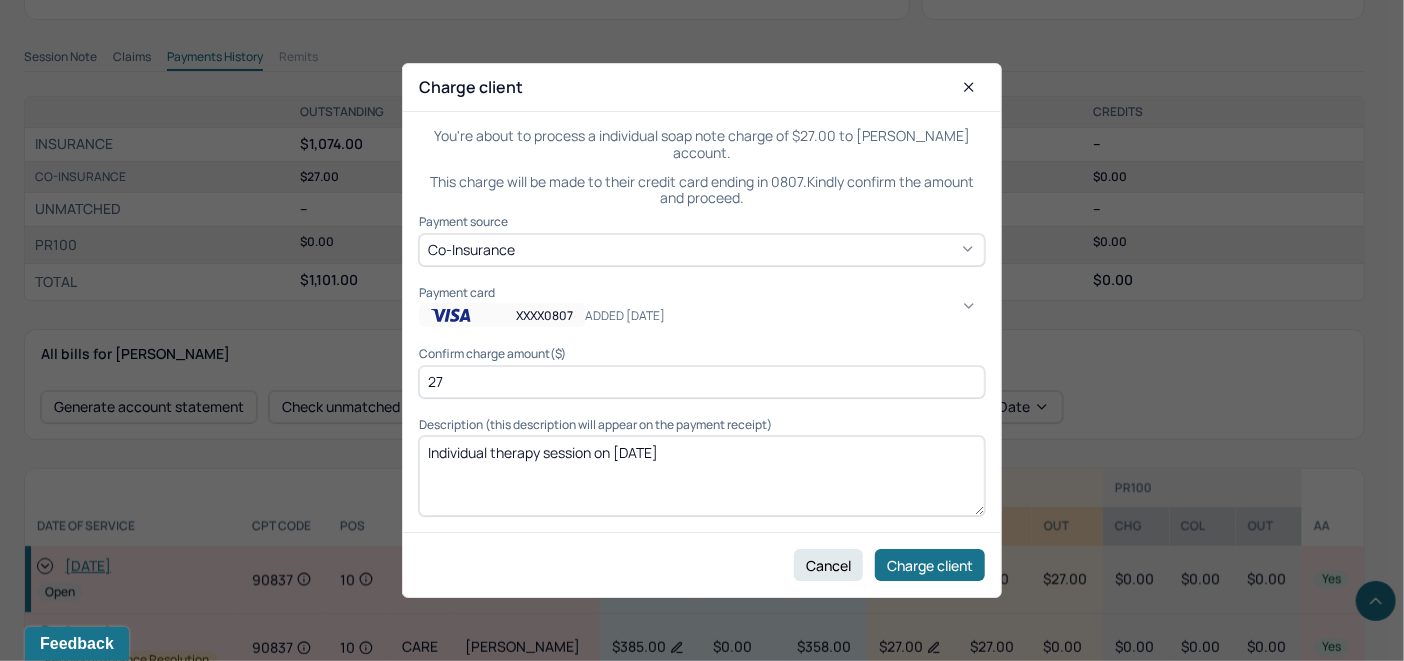 click 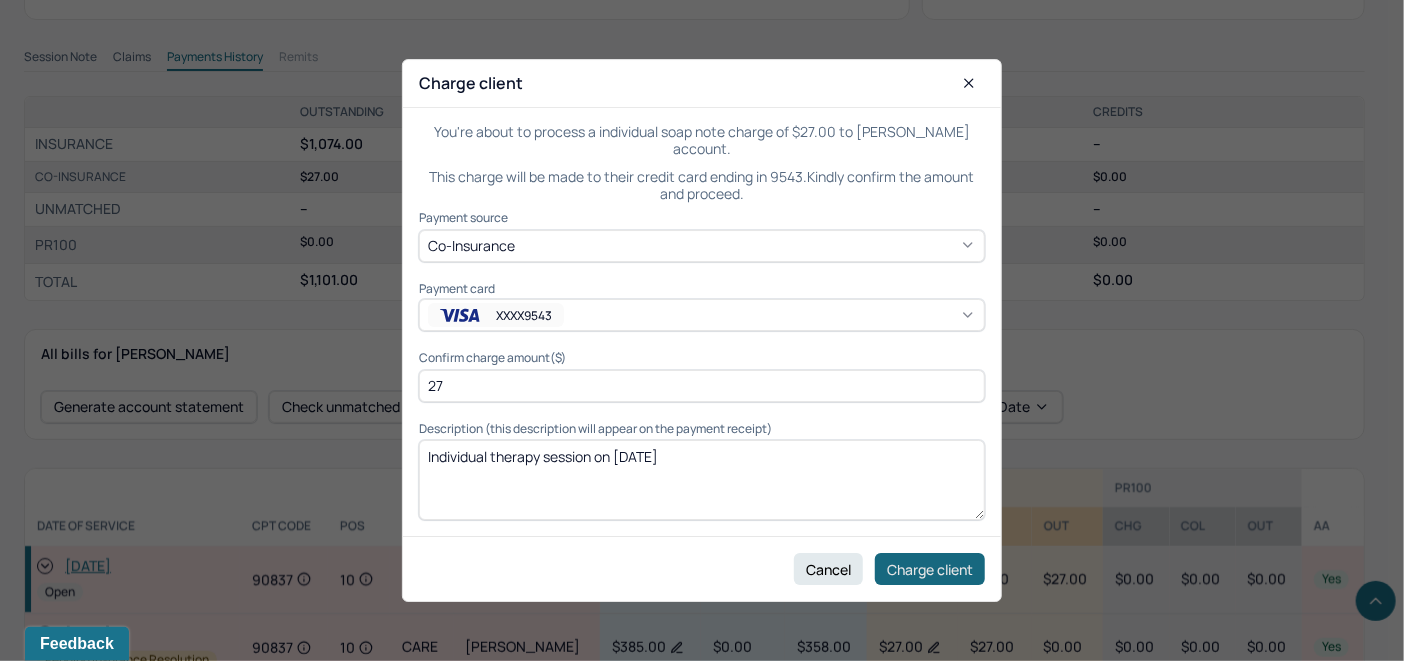 click on "Charge client" at bounding box center [930, 569] 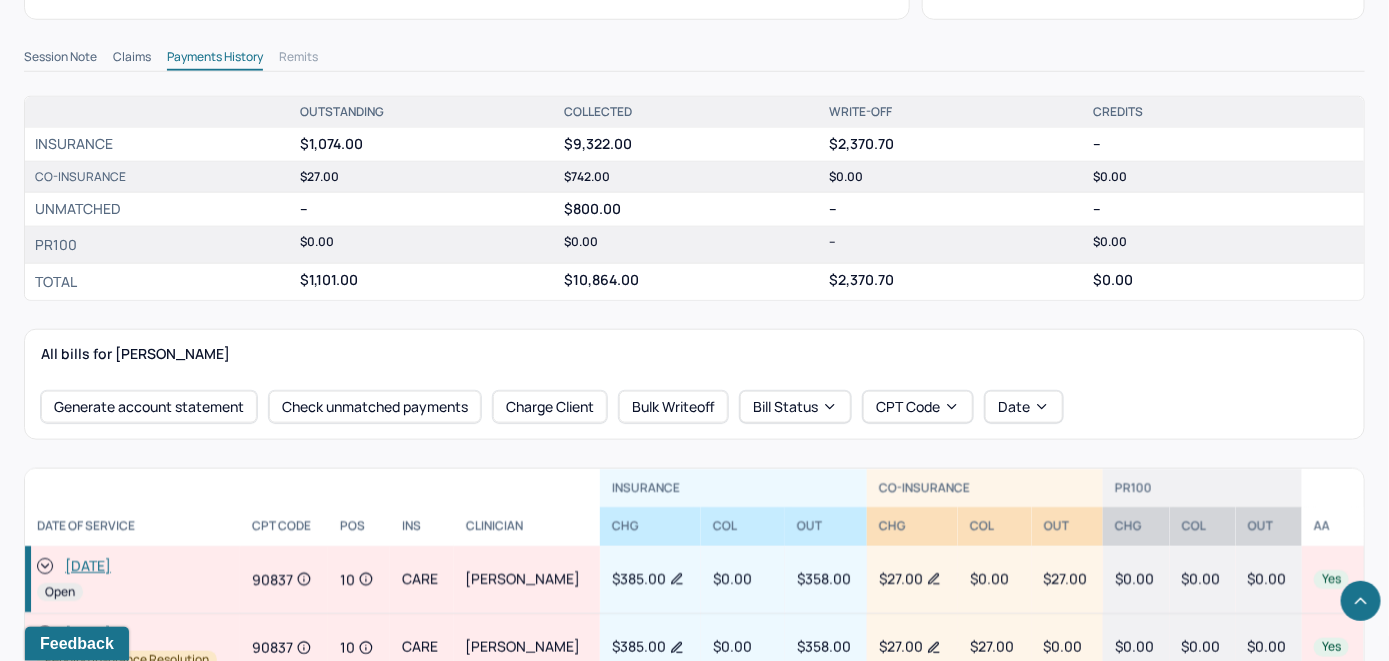 click 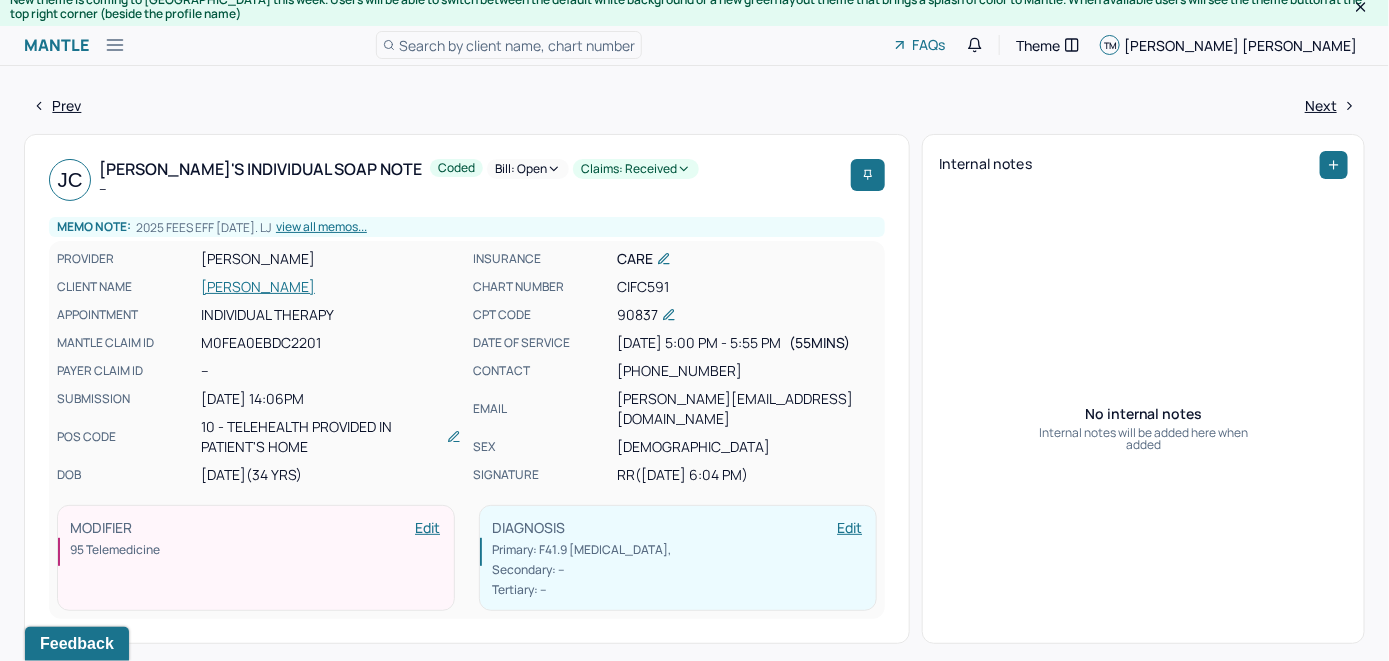 scroll, scrollTop: 0, scrollLeft: 0, axis: both 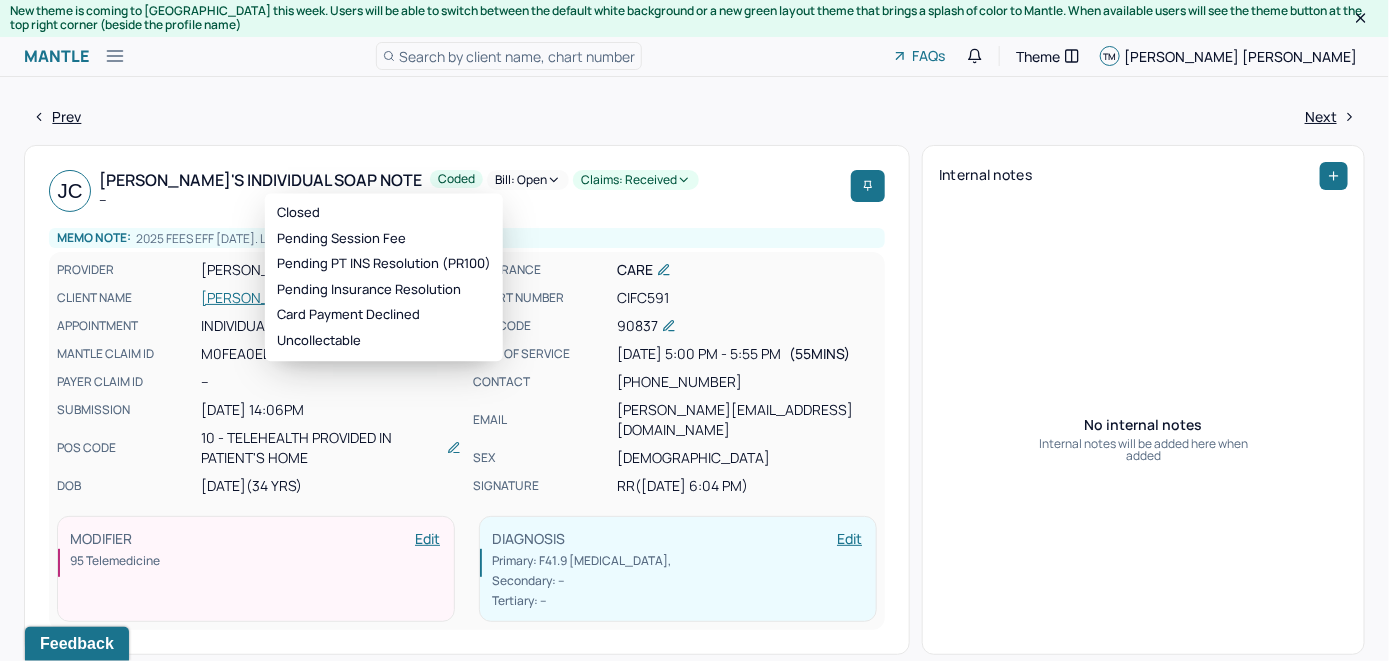 click on "Bill: Open" at bounding box center (528, 180) 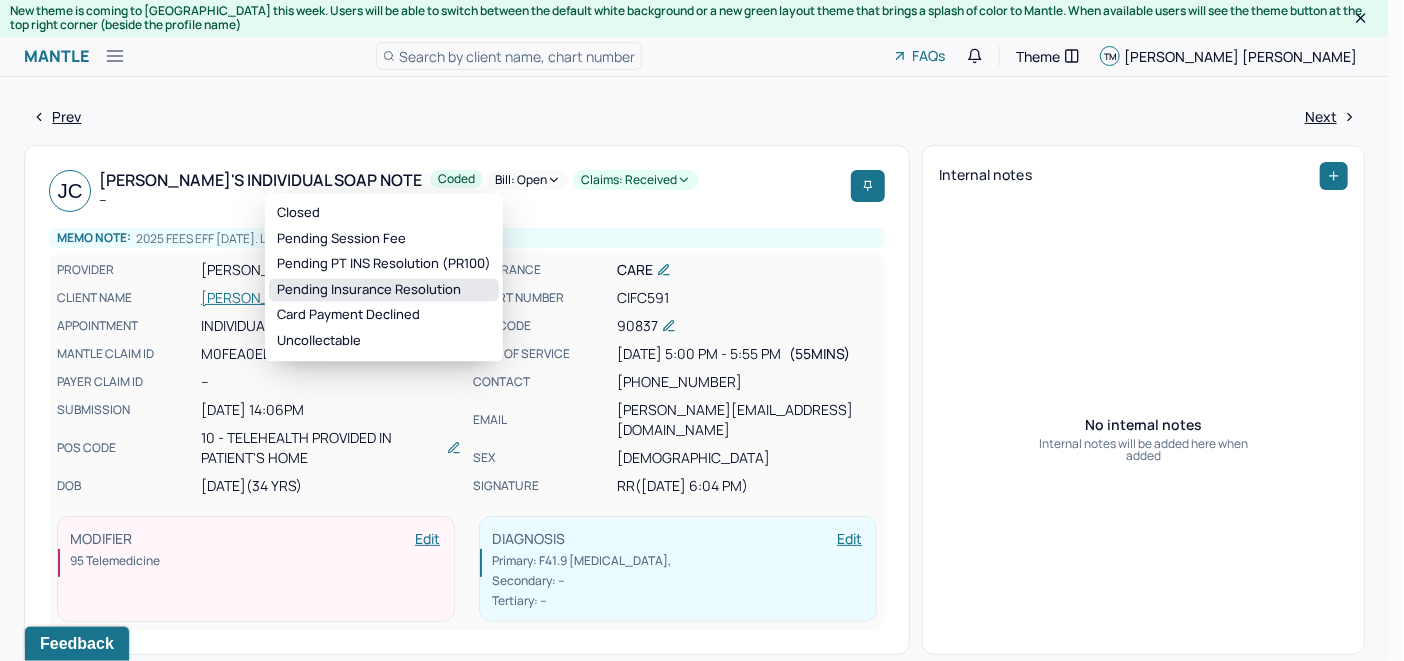 click on "Pending Insurance Resolution" at bounding box center (384, 290) 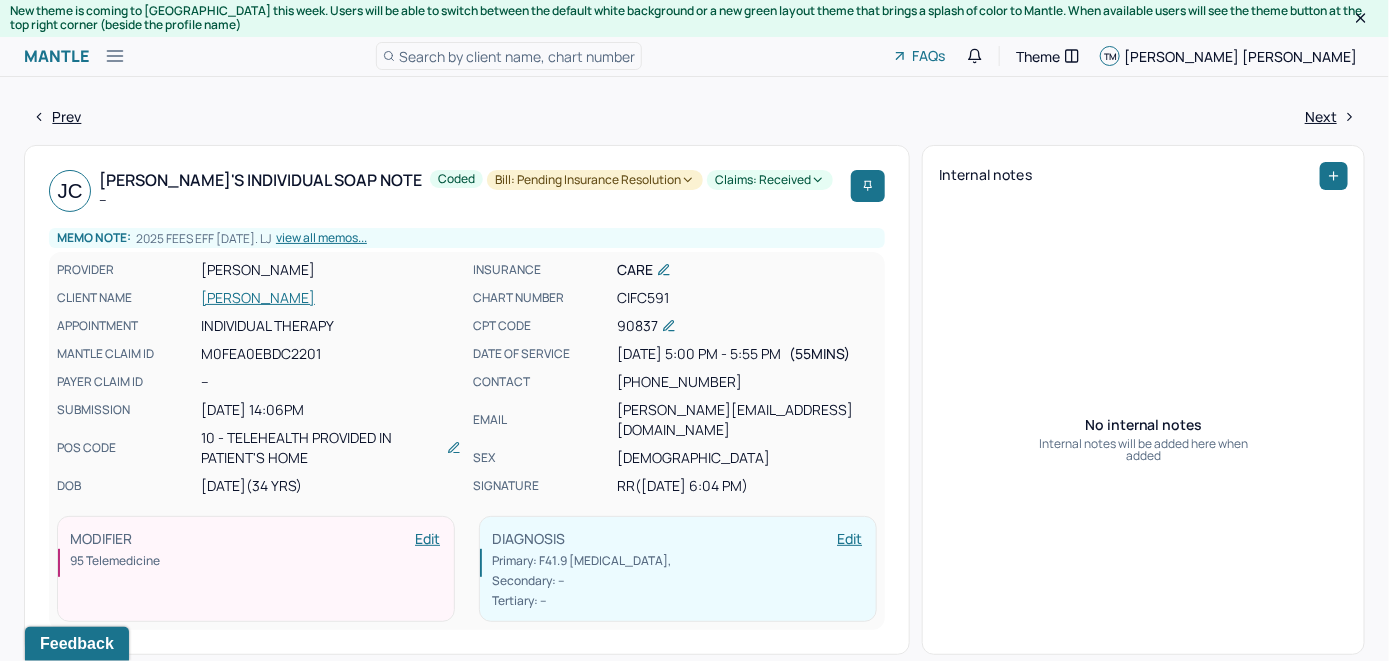 click on "COSTELLO, JOSEPH" at bounding box center [331, 298] 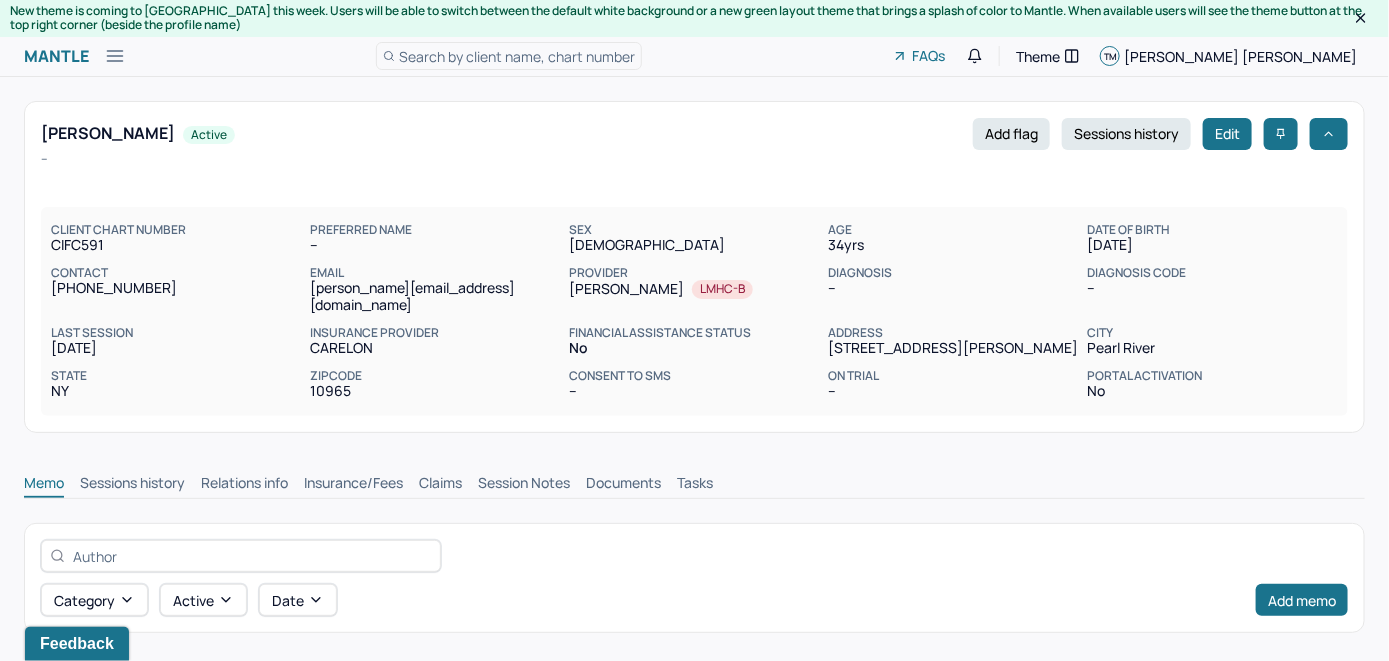 scroll, scrollTop: 0, scrollLeft: 0, axis: both 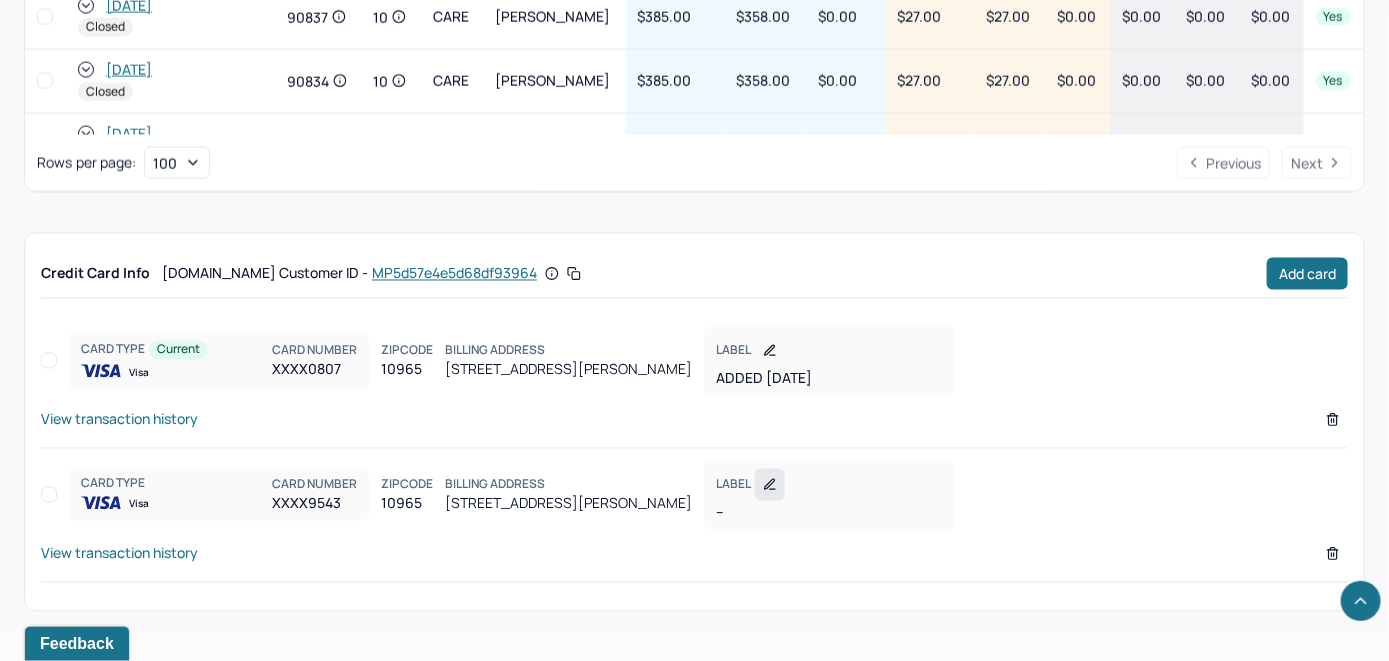 click 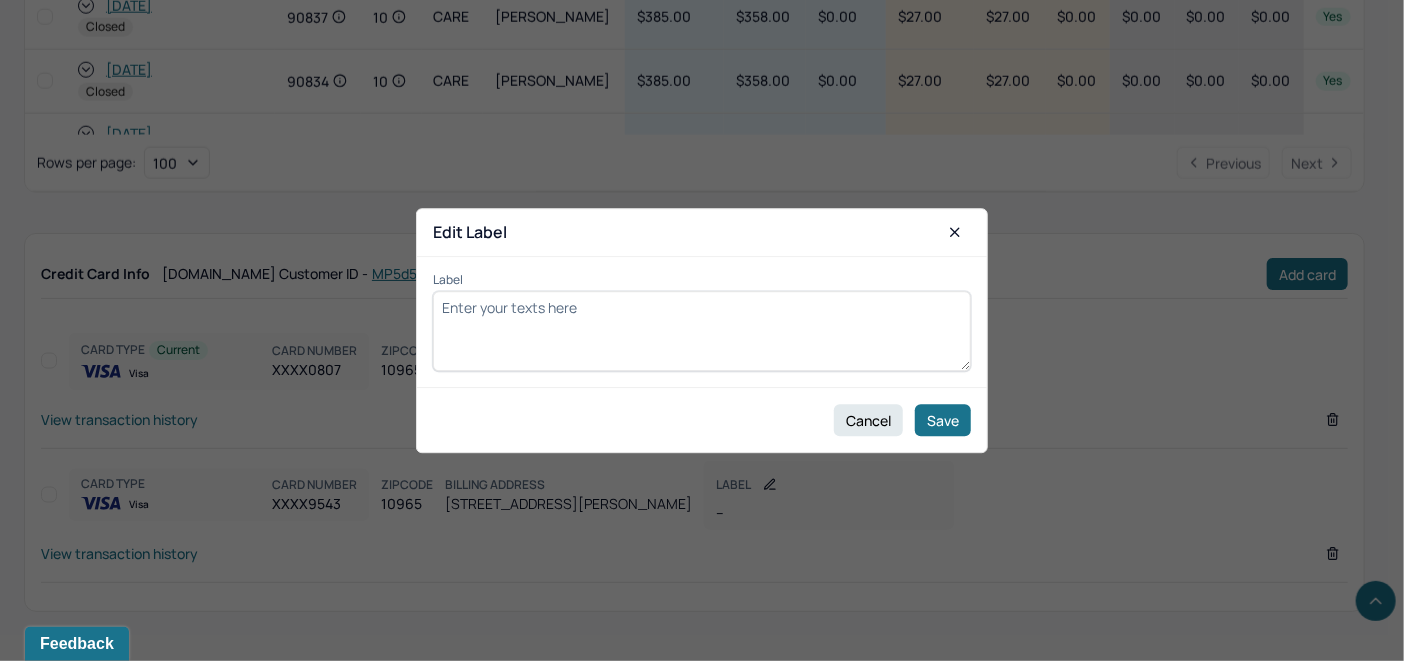 click on "Label" at bounding box center [702, 331] 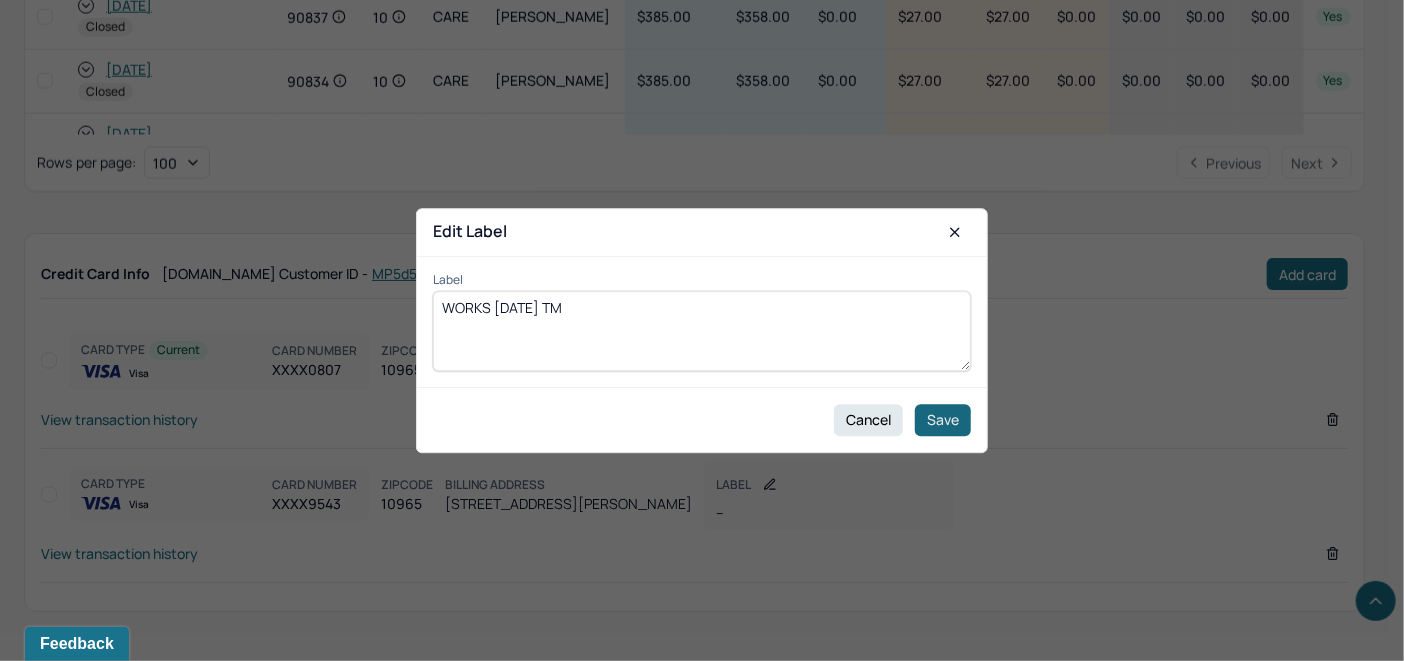 type on "WORKS 7/29/25 TM" 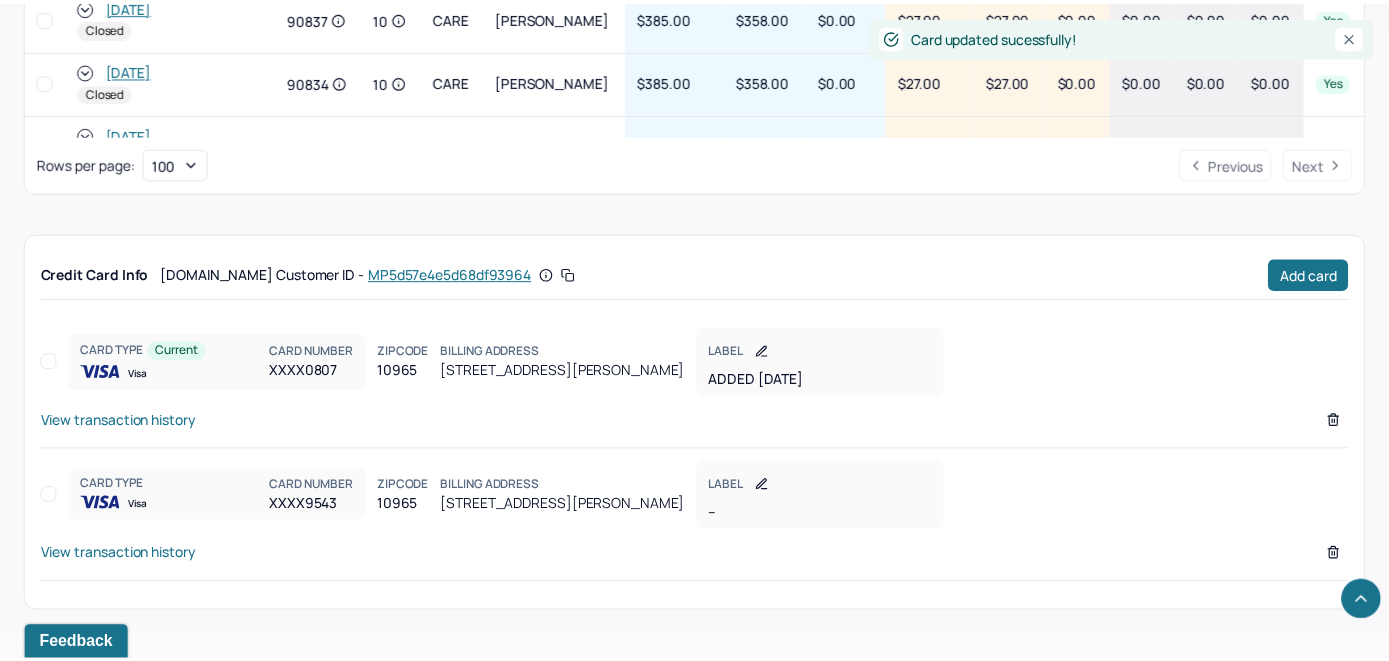 scroll, scrollTop: 1212, scrollLeft: 0, axis: vertical 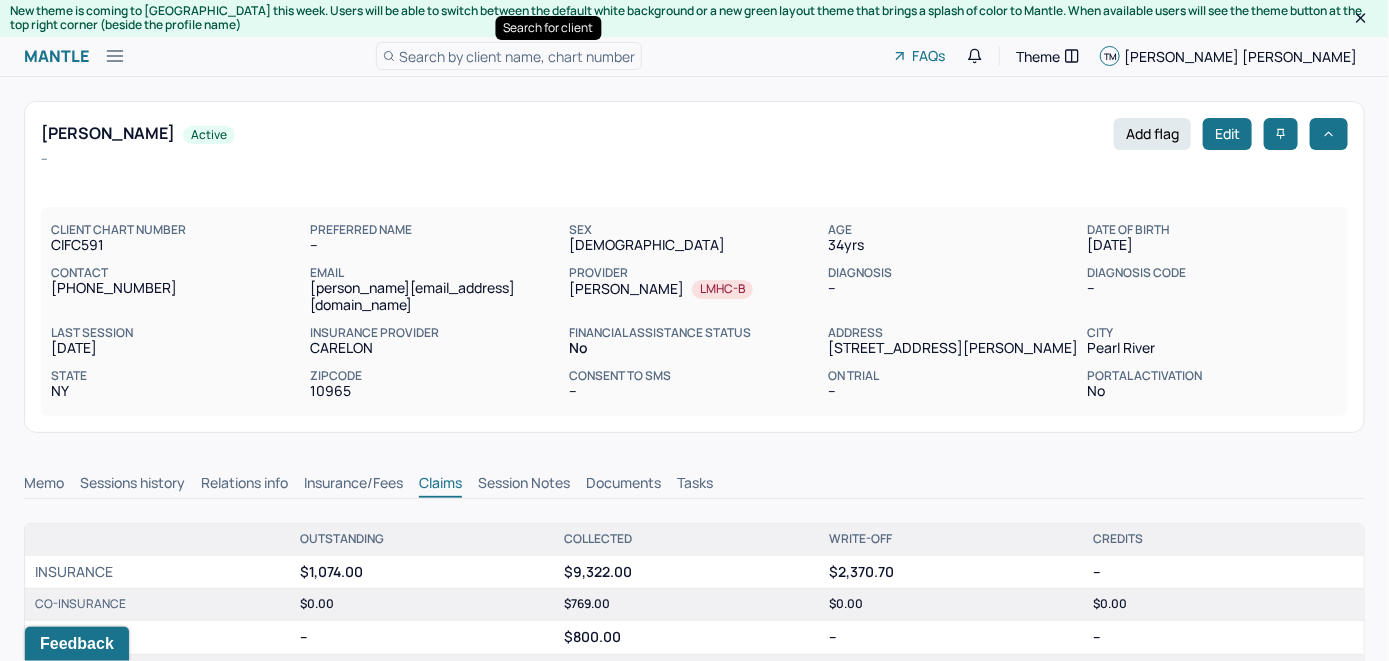 click on "Search by client name, chart number" at bounding box center [517, 56] 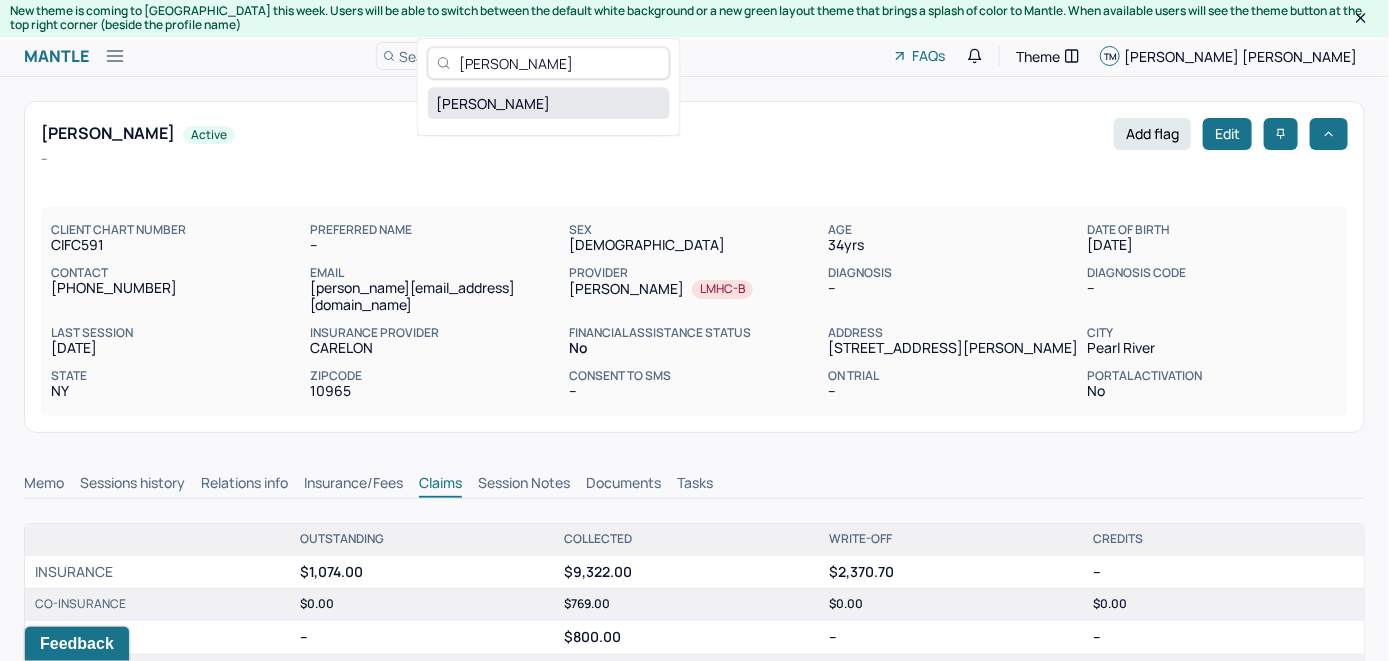 type on "Josephine Fazio" 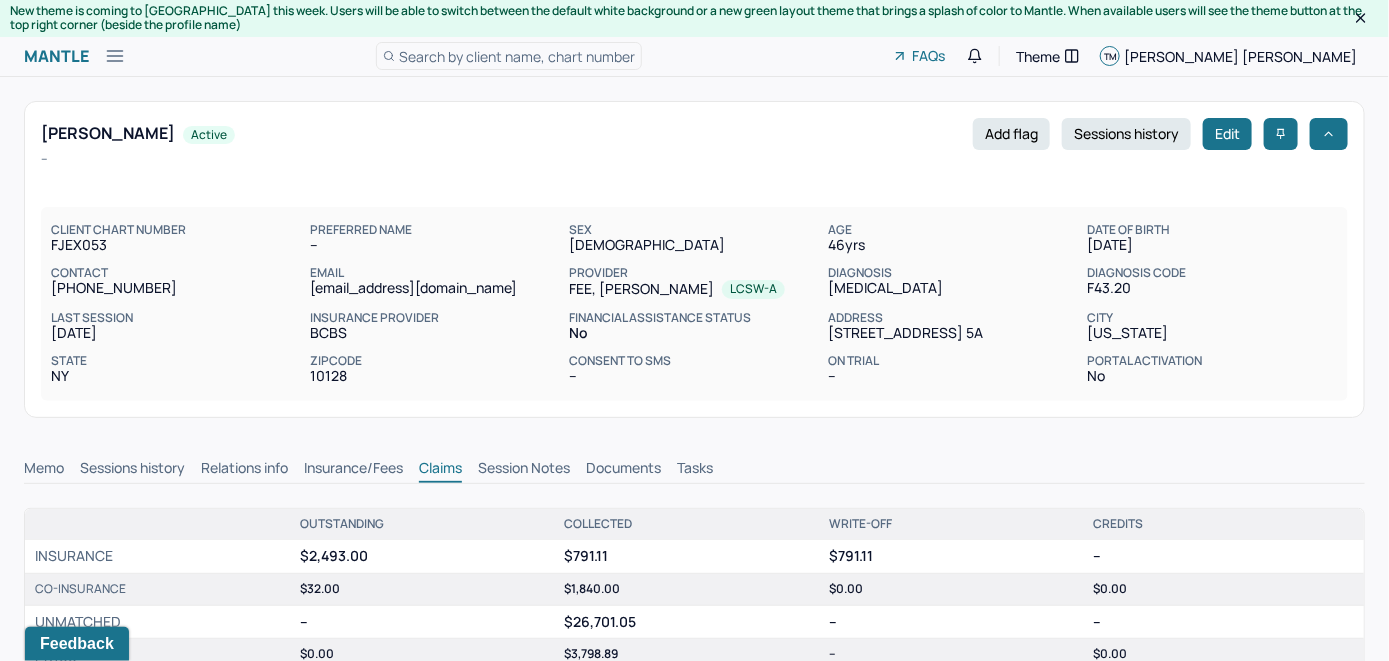 click on "Memo" at bounding box center [44, 470] 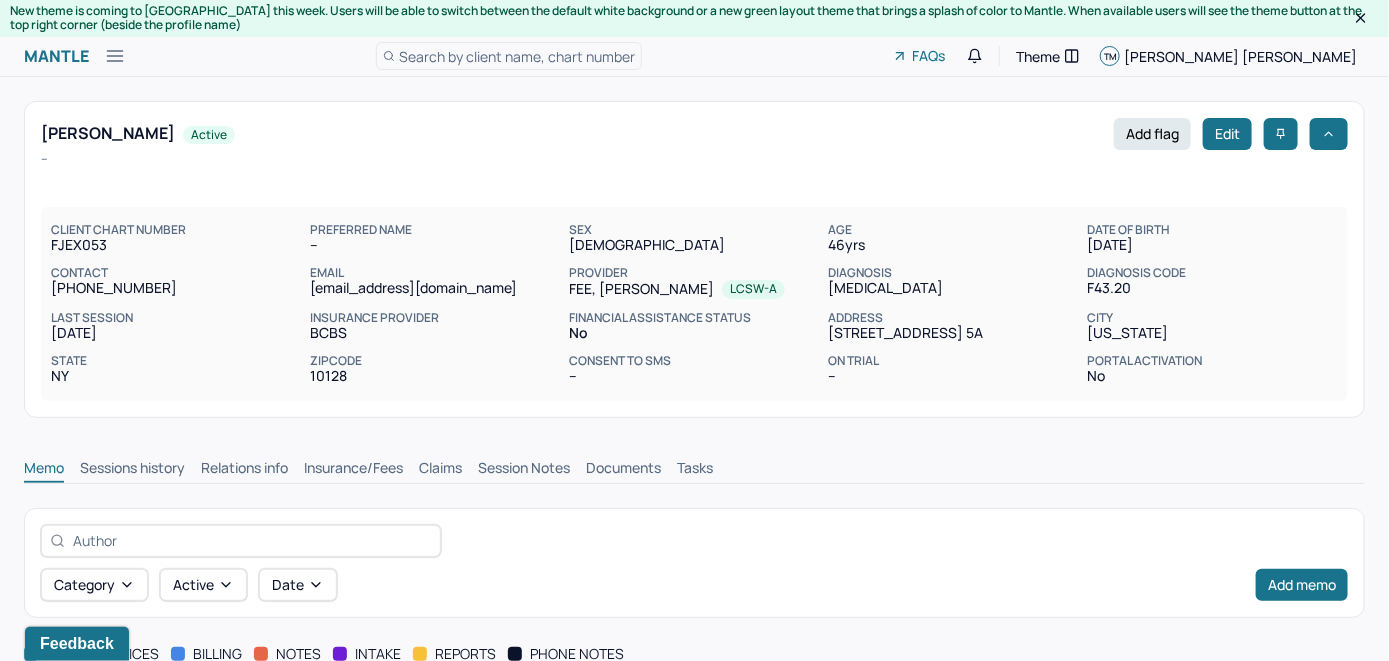 scroll, scrollTop: 0, scrollLeft: 0, axis: both 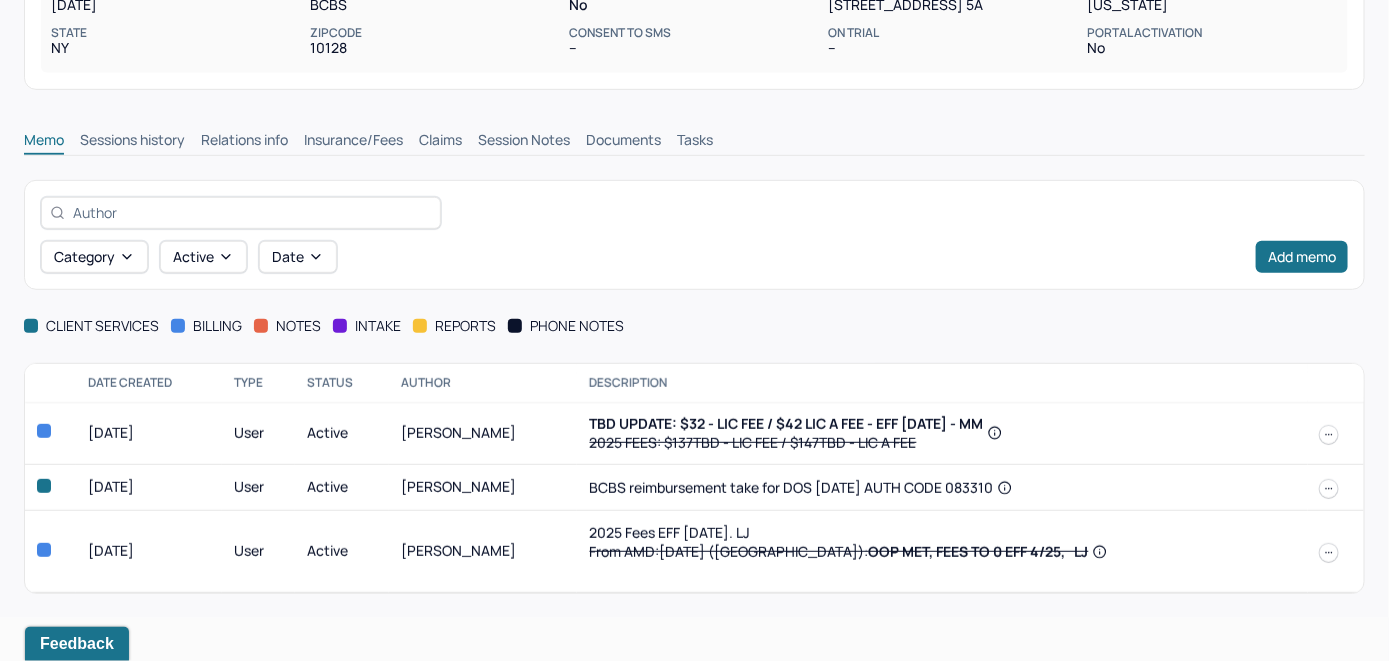 click on "Insurance/Fees" at bounding box center [353, 142] 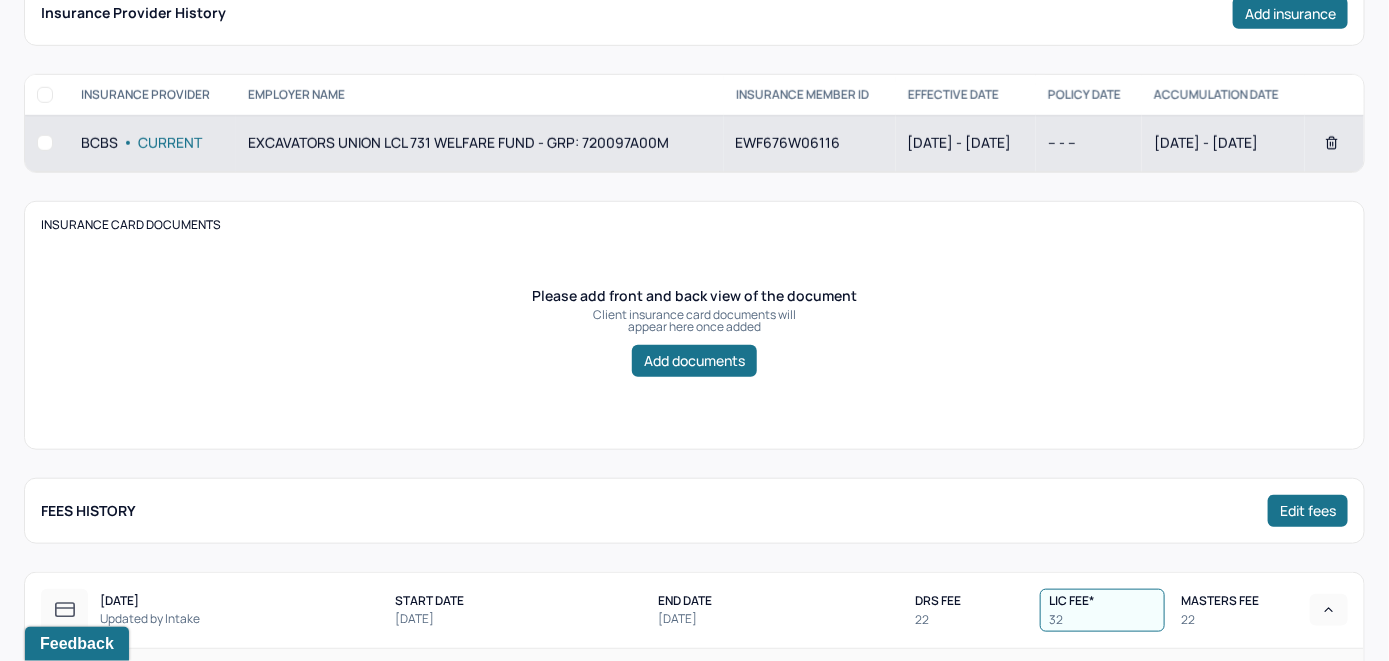 scroll, scrollTop: 291, scrollLeft: 0, axis: vertical 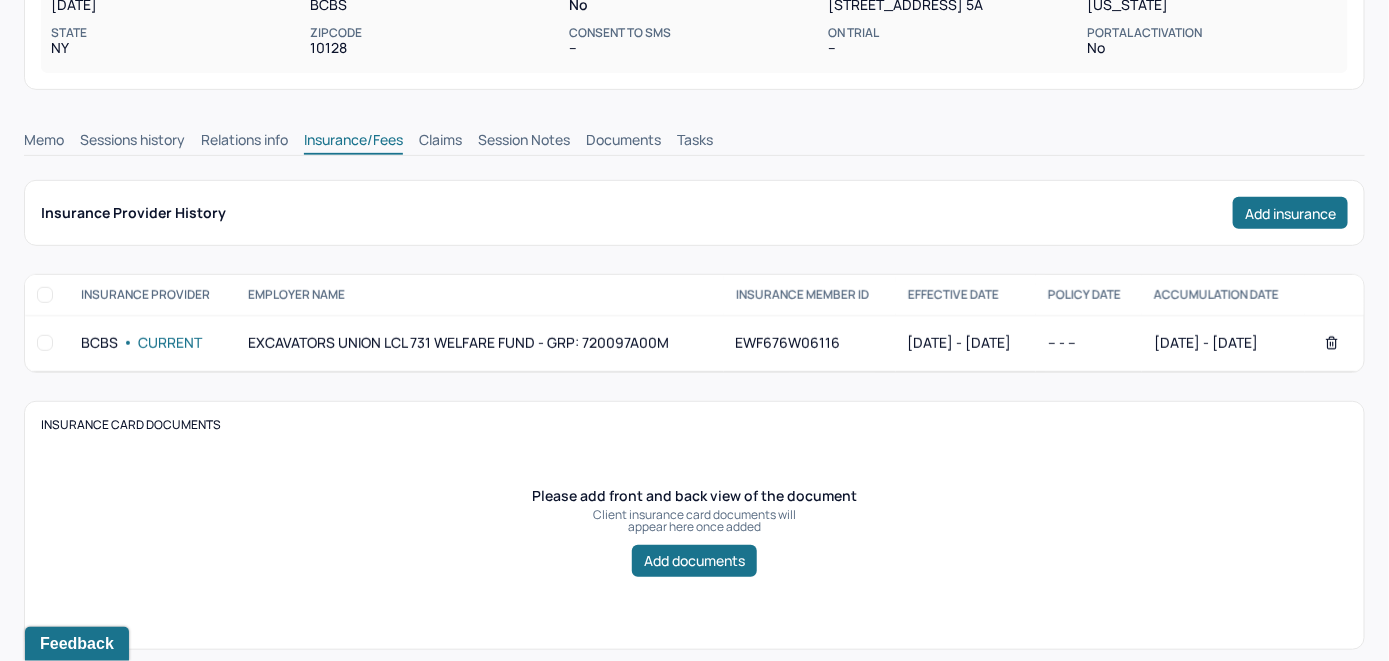 click on "Claims" at bounding box center [440, 142] 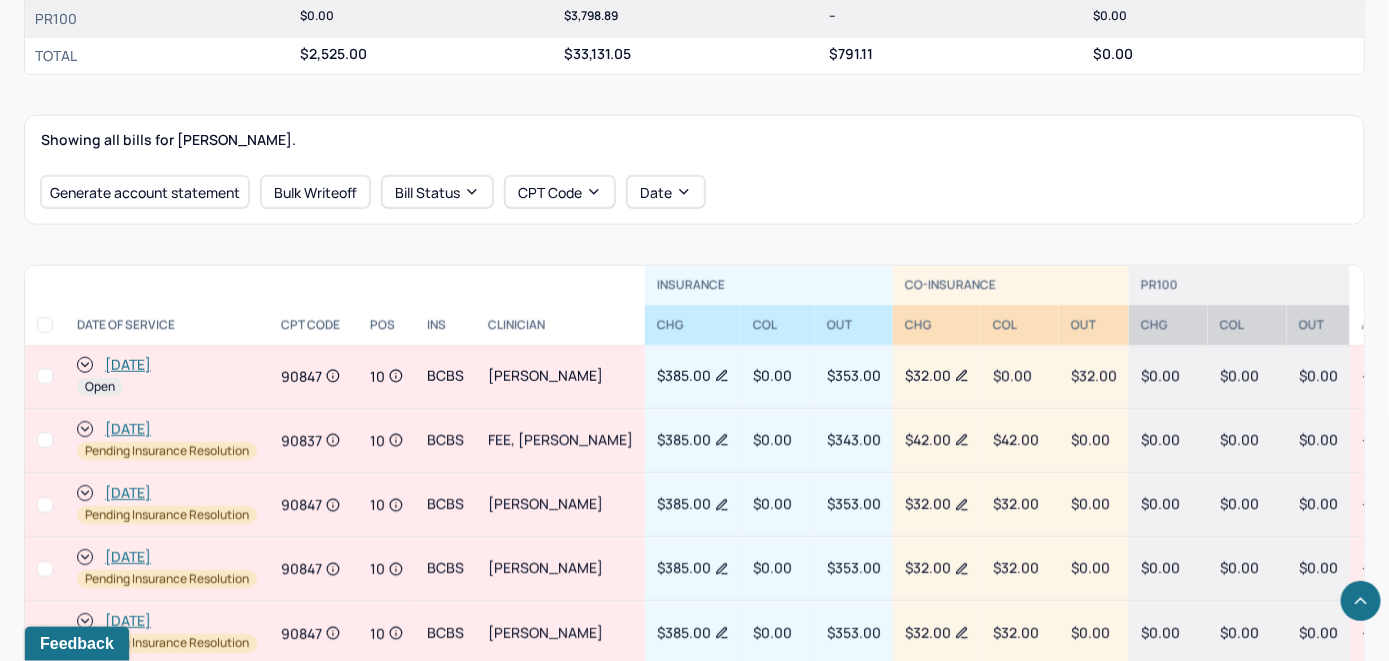 scroll, scrollTop: 691, scrollLeft: 0, axis: vertical 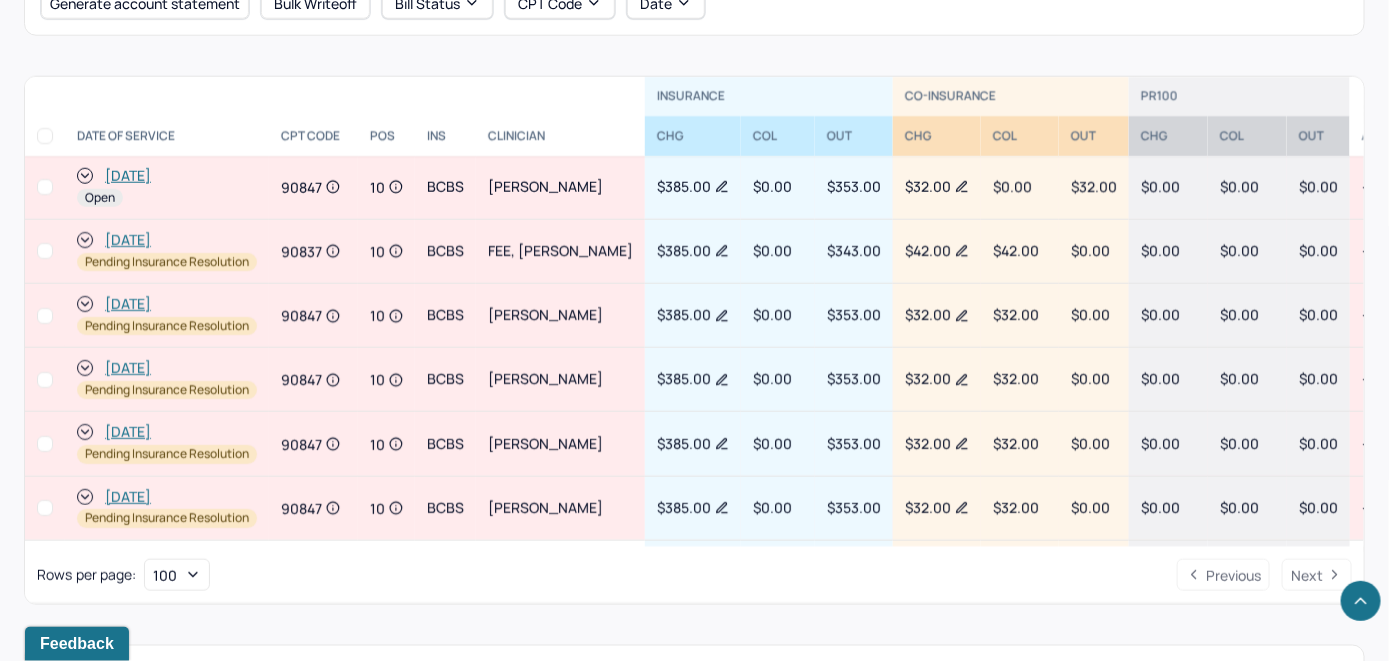 click on "[DATE]" at bounding box center (128, 176) 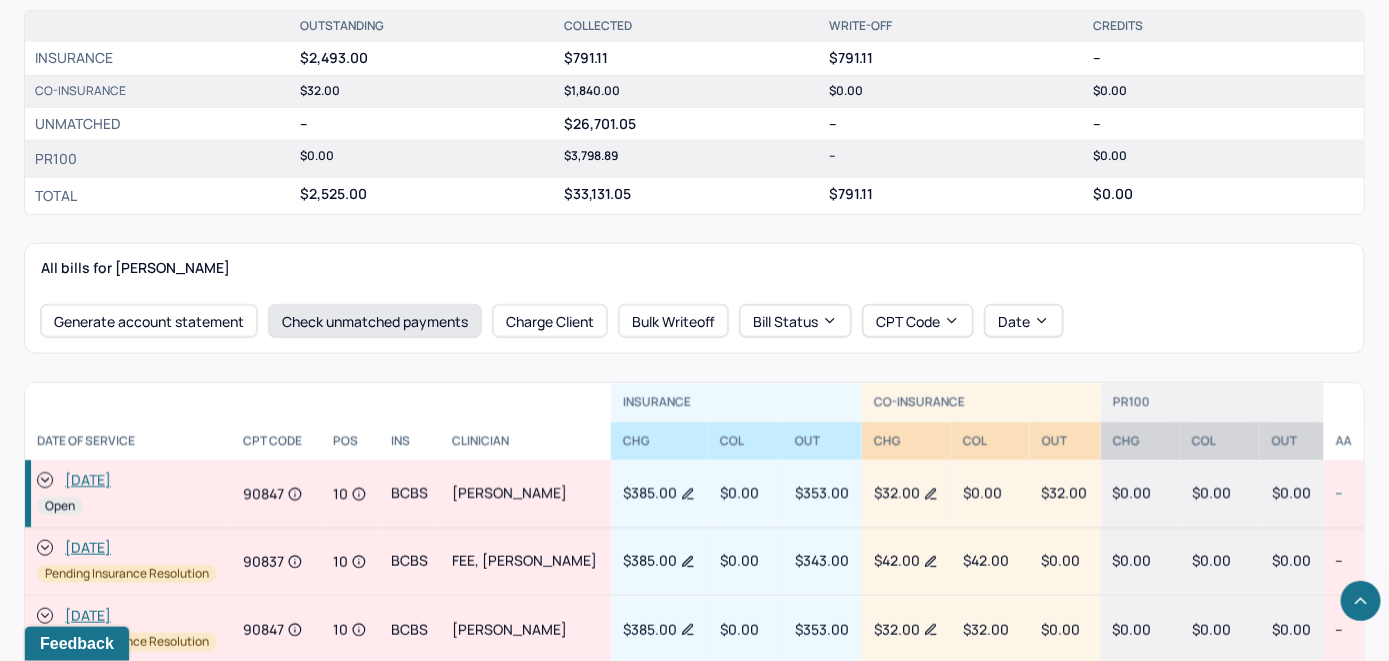 scroll, scrollTop: 742, scrollLeft: 0, axis: vertical 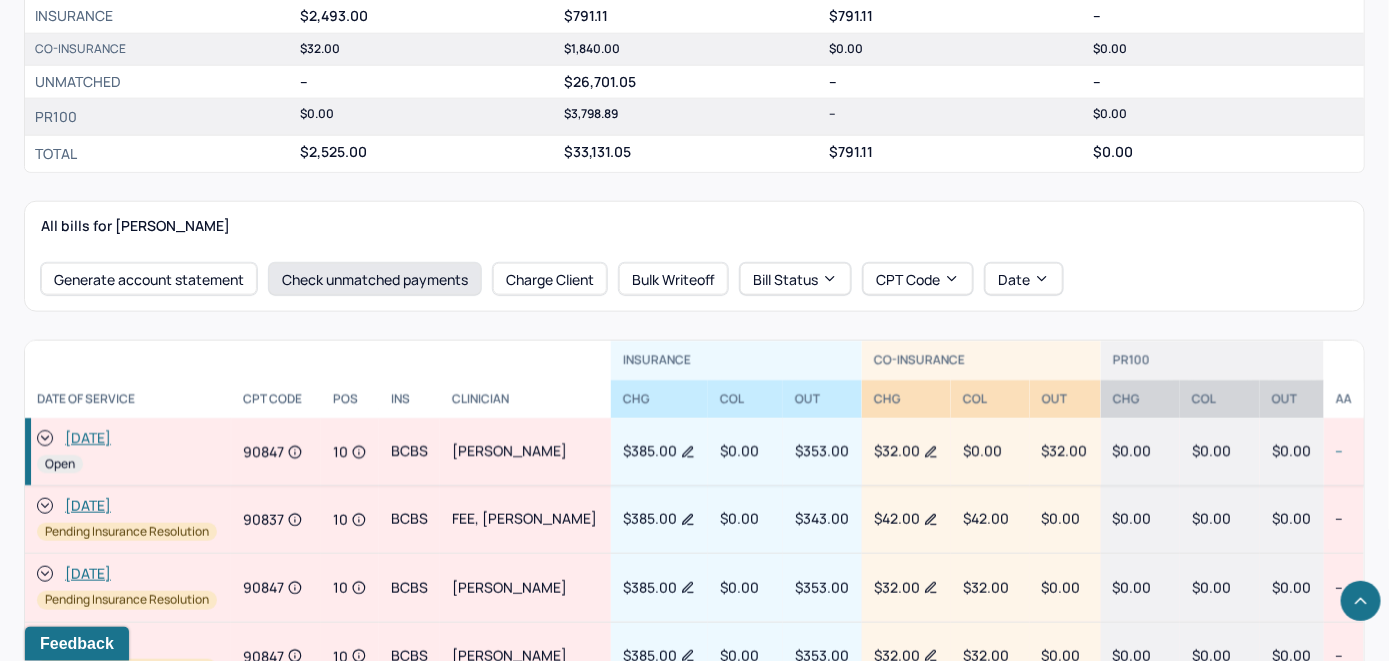 click on "Check unmatched payments" at bounding box center (375, 279) 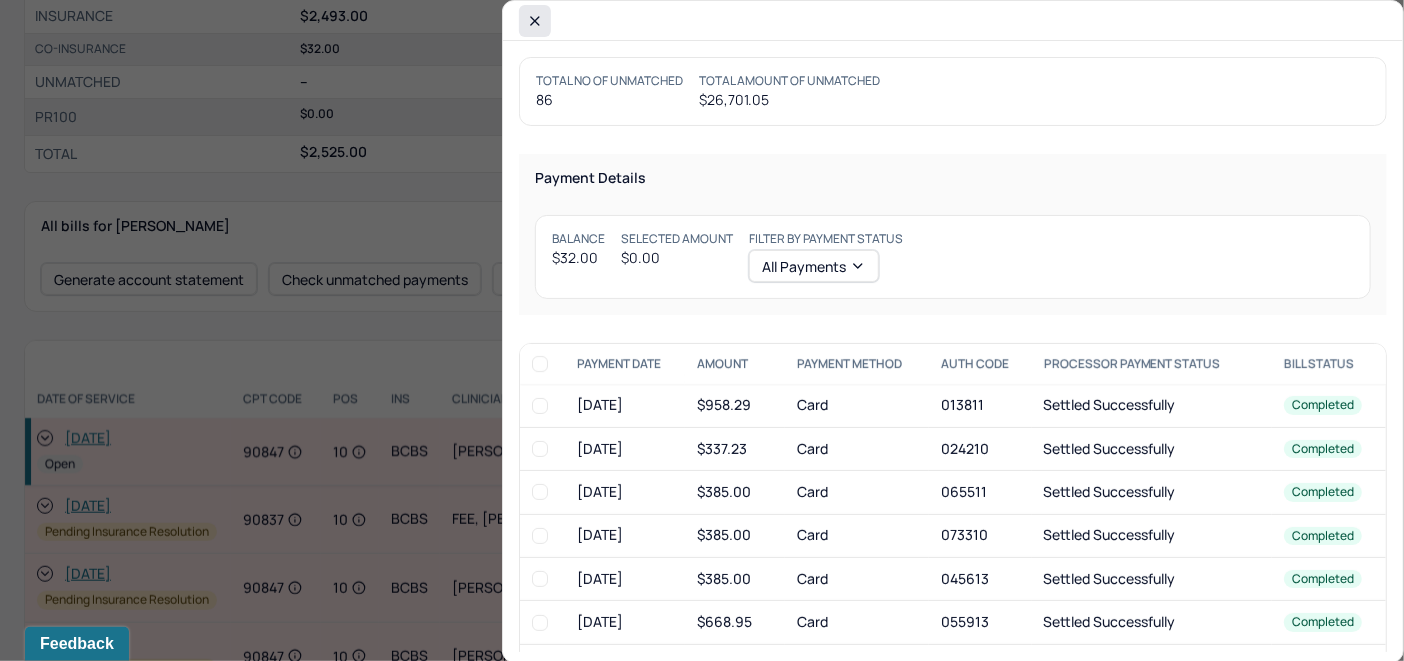 click at bounding box center (535, 21) 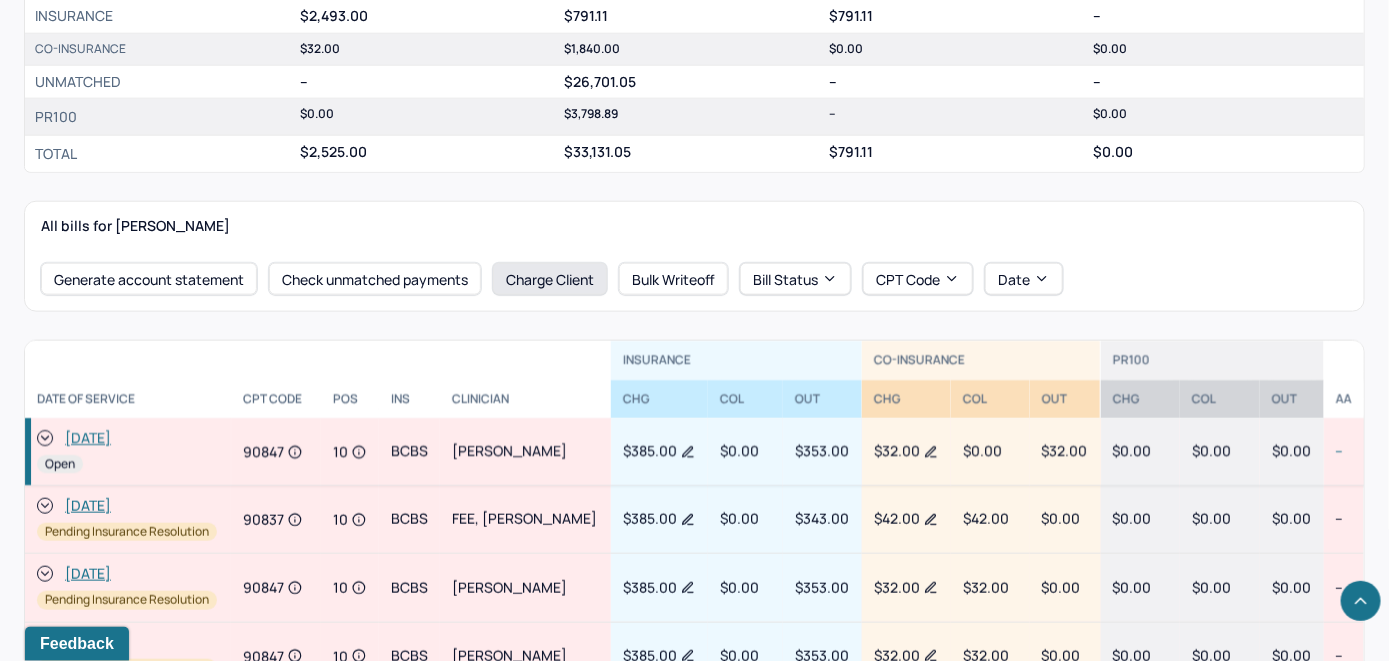 click on "Charge Client" at bounding box center [550, 279] 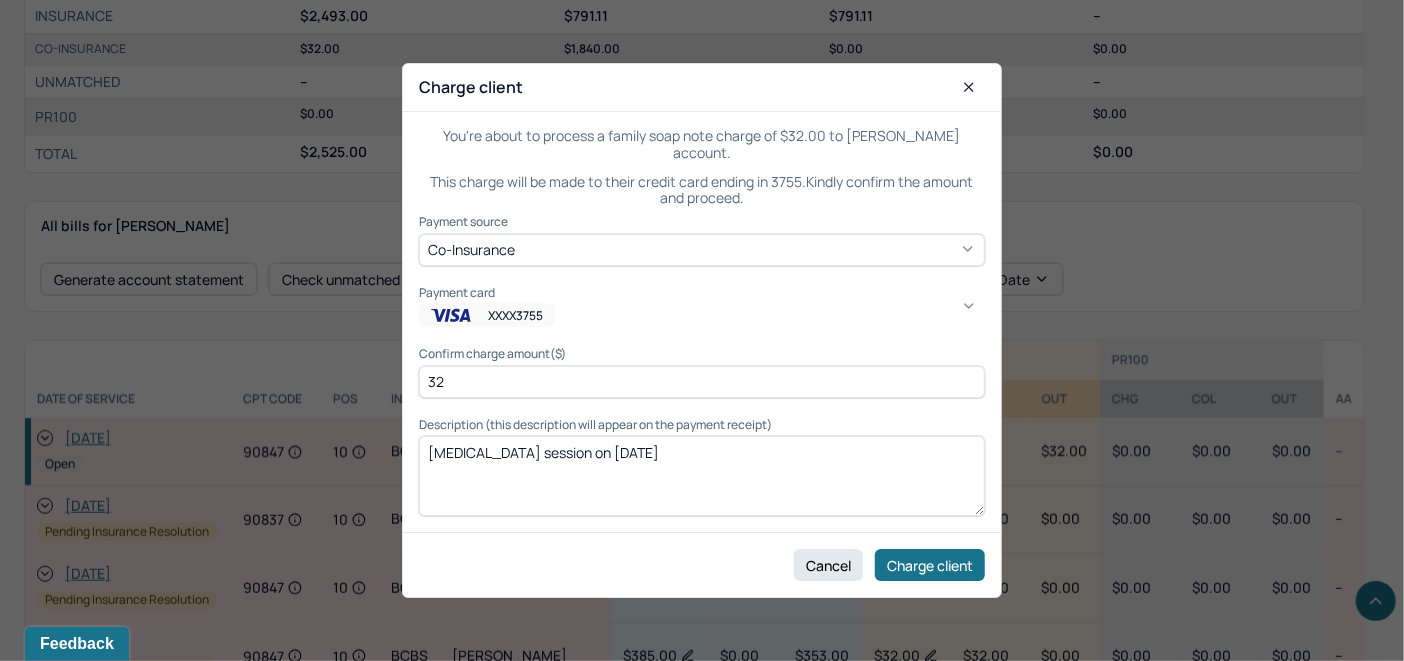 click 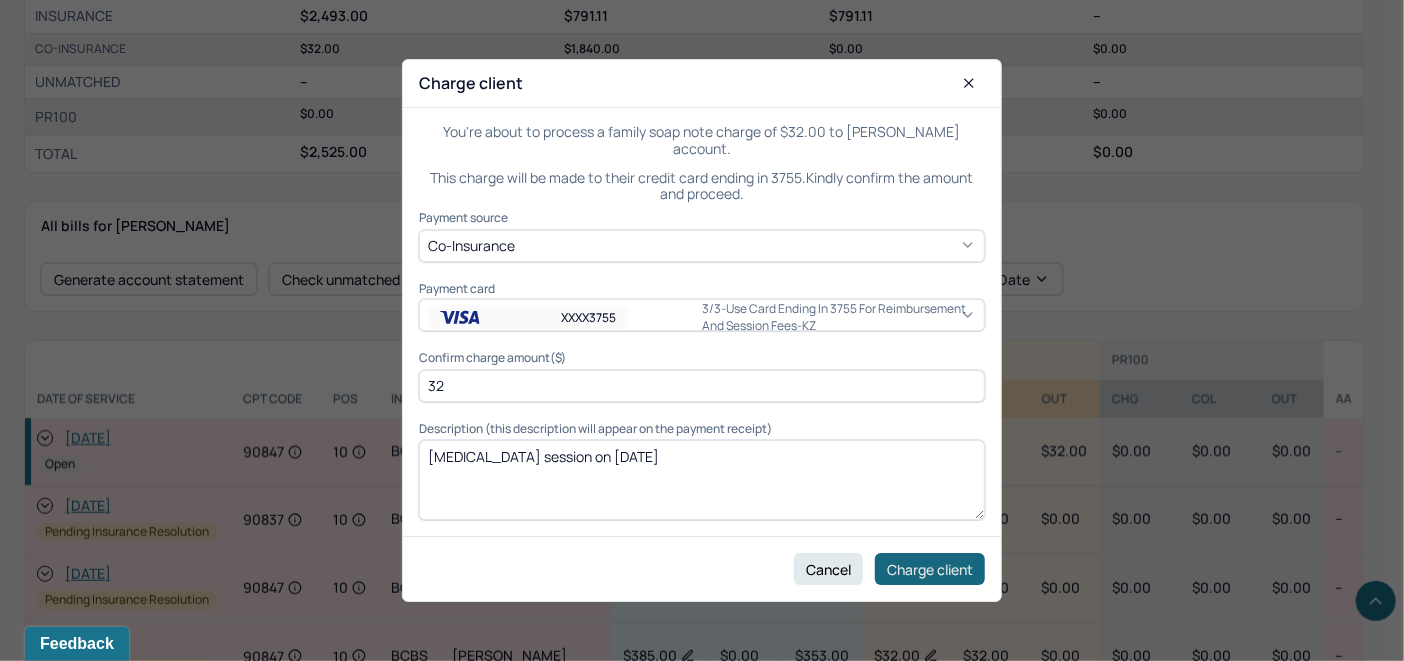 click on "Charge client" at bounding box center (930, 569) 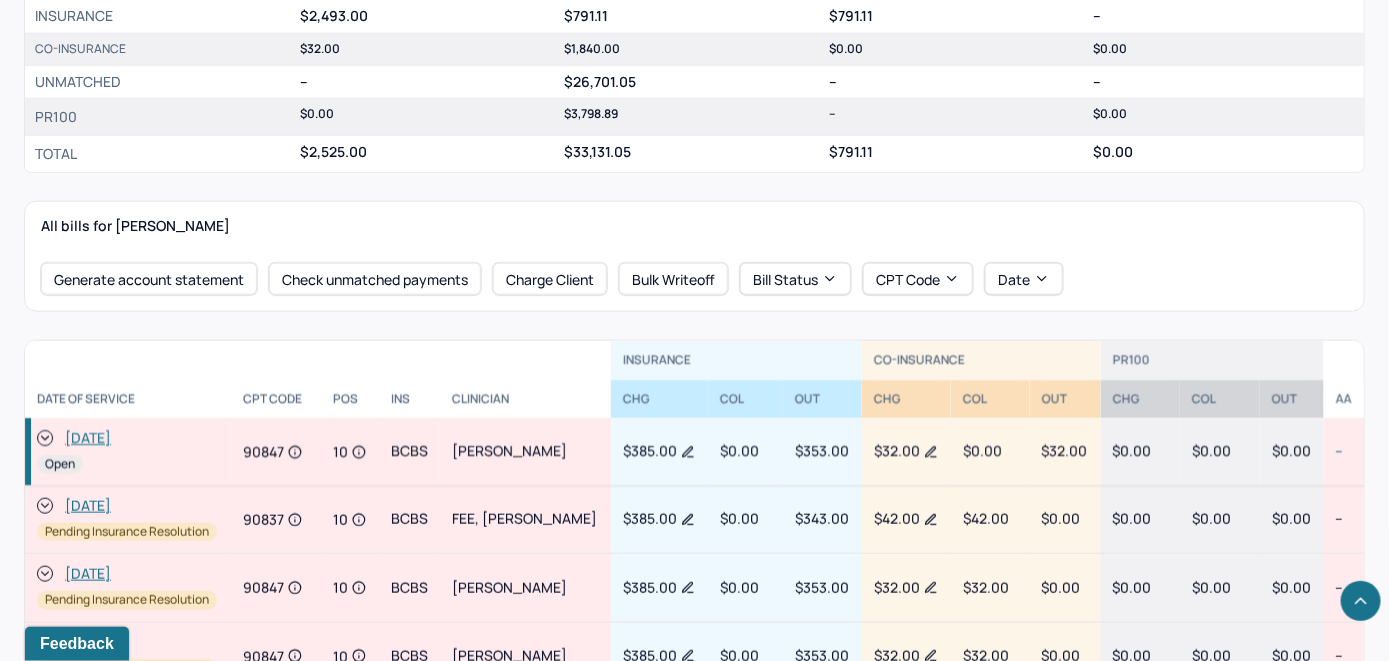 click 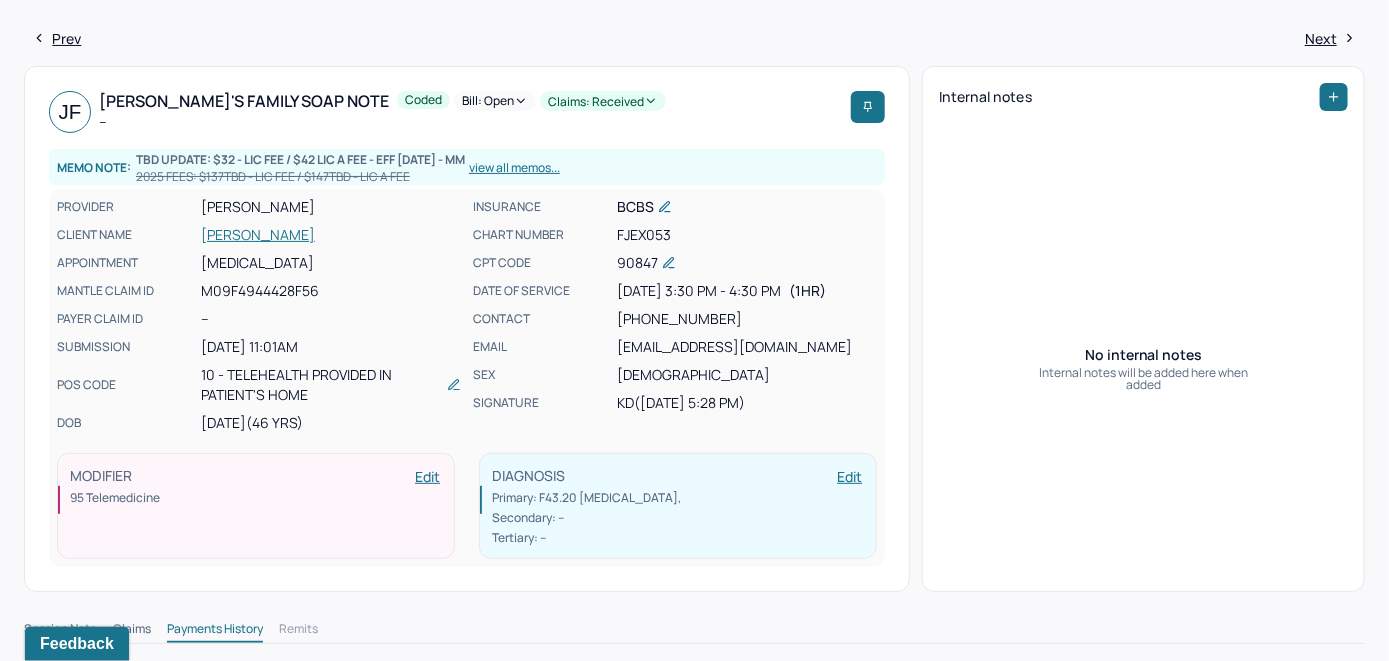 scroll, scrollTop: 0, scrollLeft: 0, axis: both 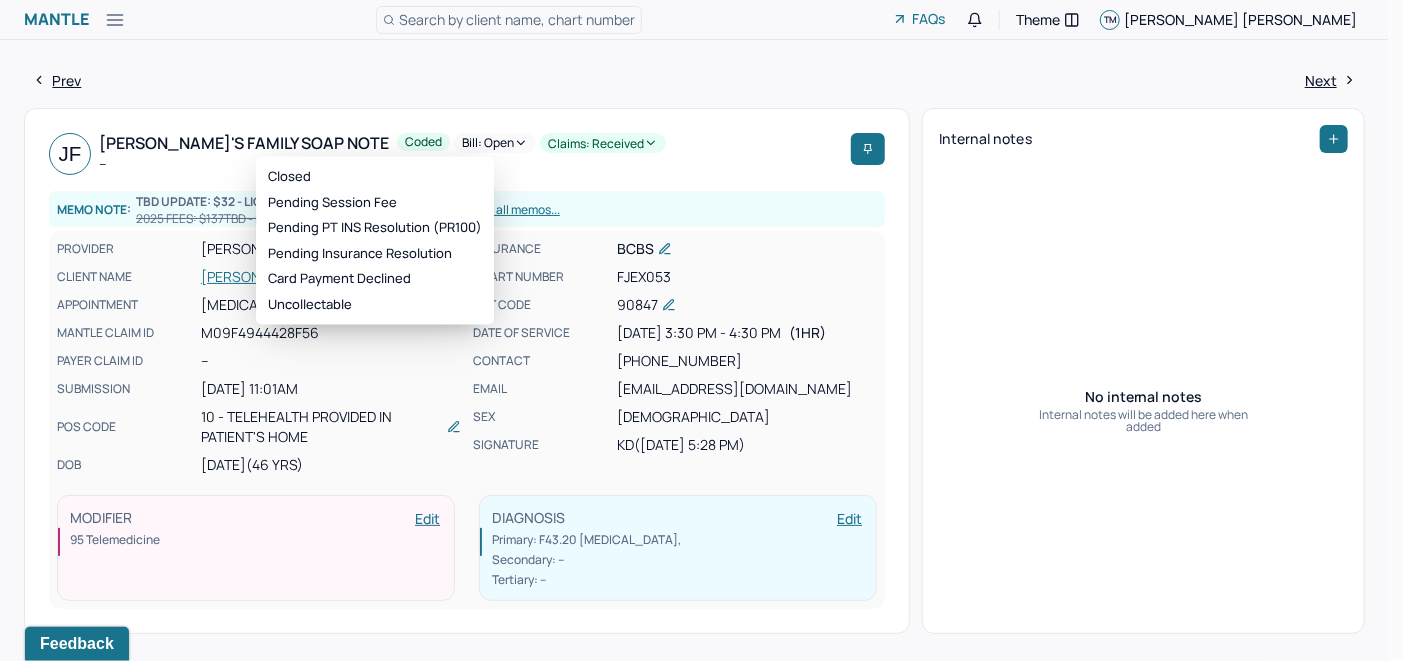 click on "Bill: Open" at bounding box center (495, 143) 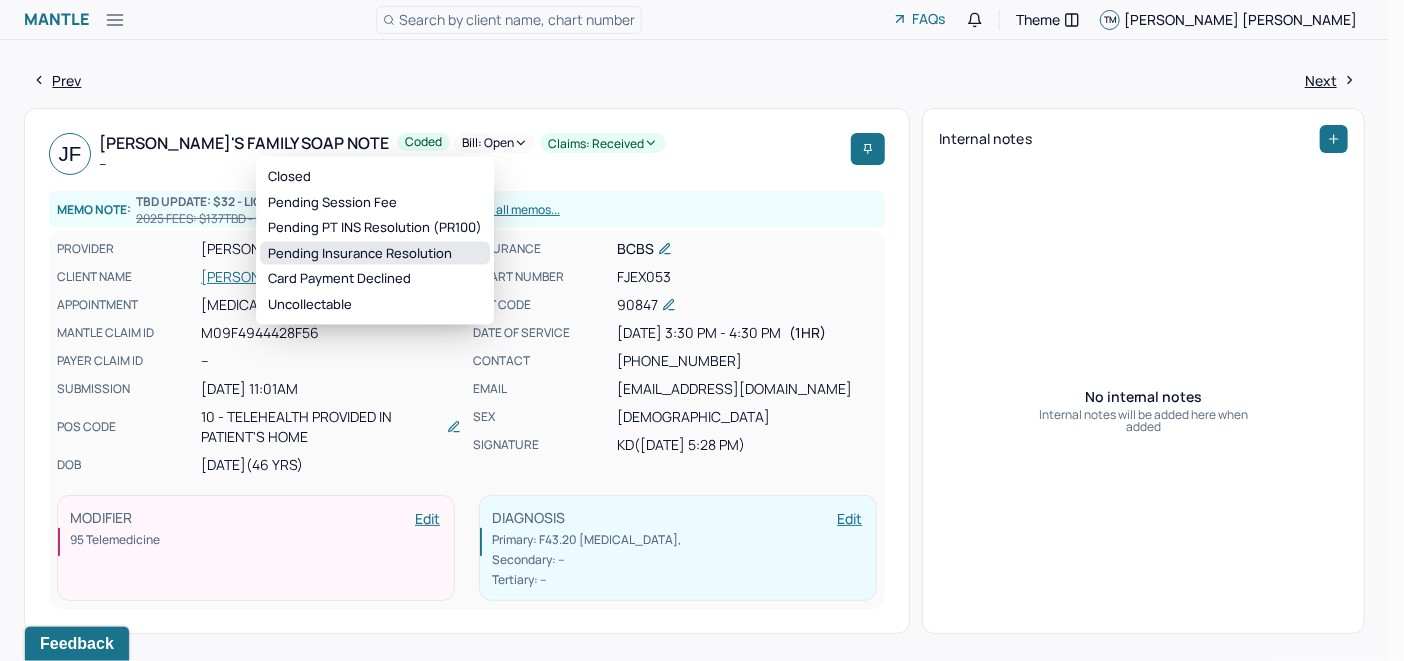 click on "Pending Insurance Resolution" at bounding box center [375, 253] 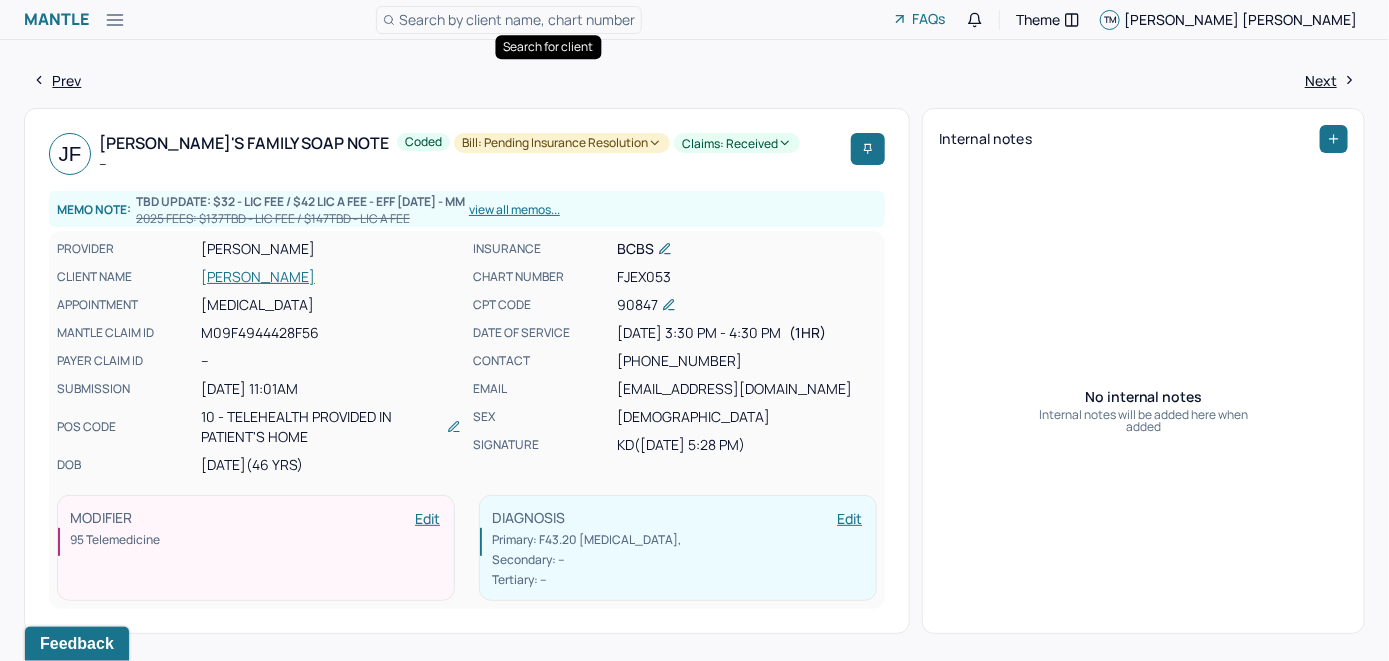click on "Search by client name, chart number" at bounding box center (517, 19) 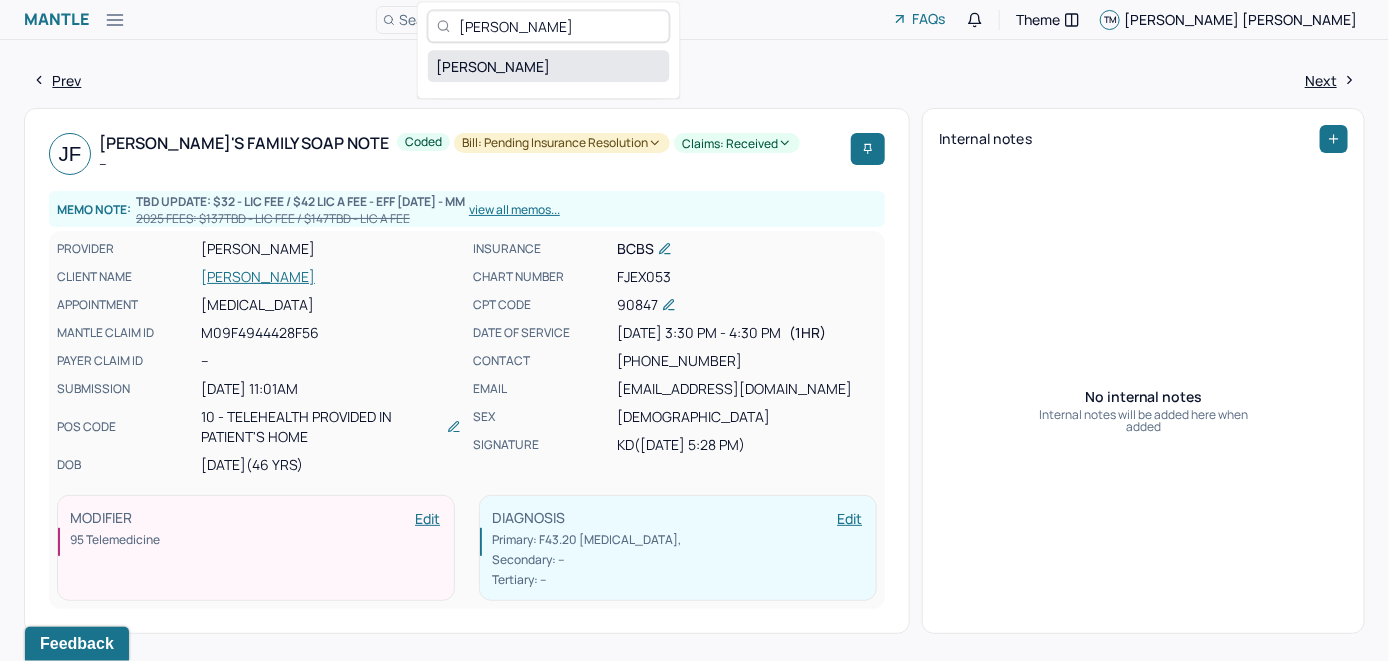 type on "Juanita Morse" 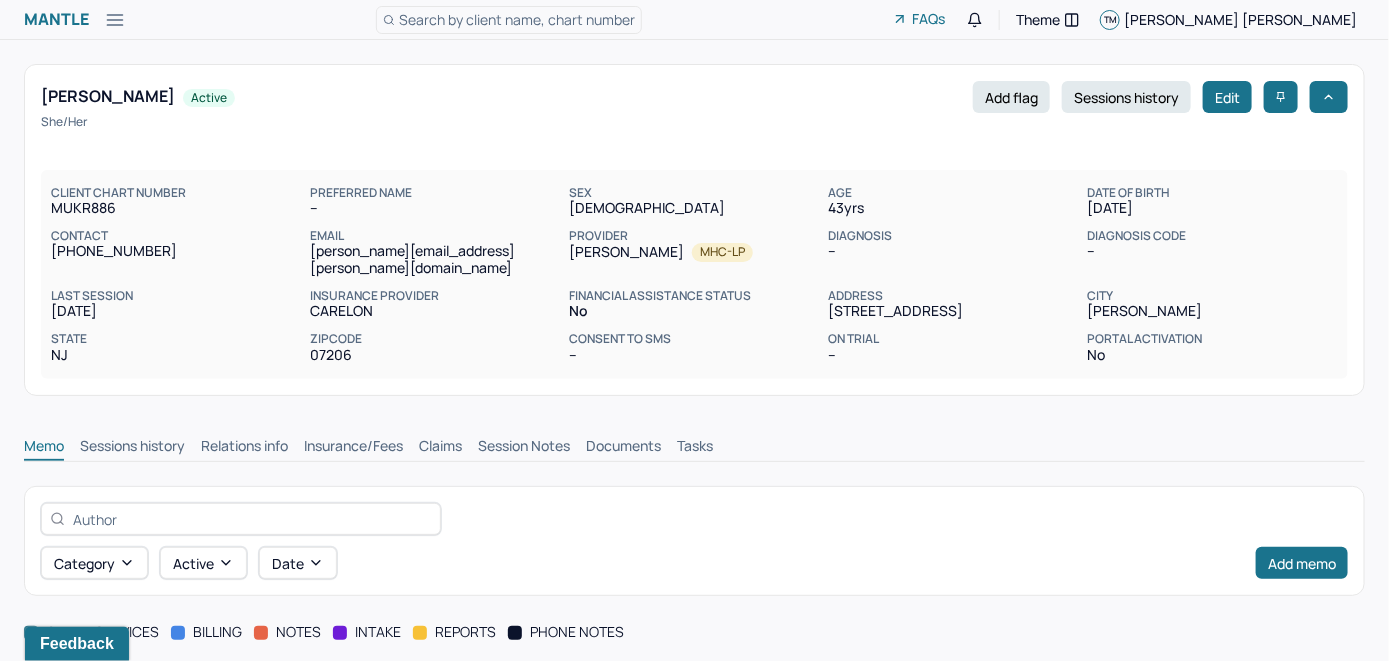 scroll, scrollTop: 0, scrollLeft: 0, axis: both 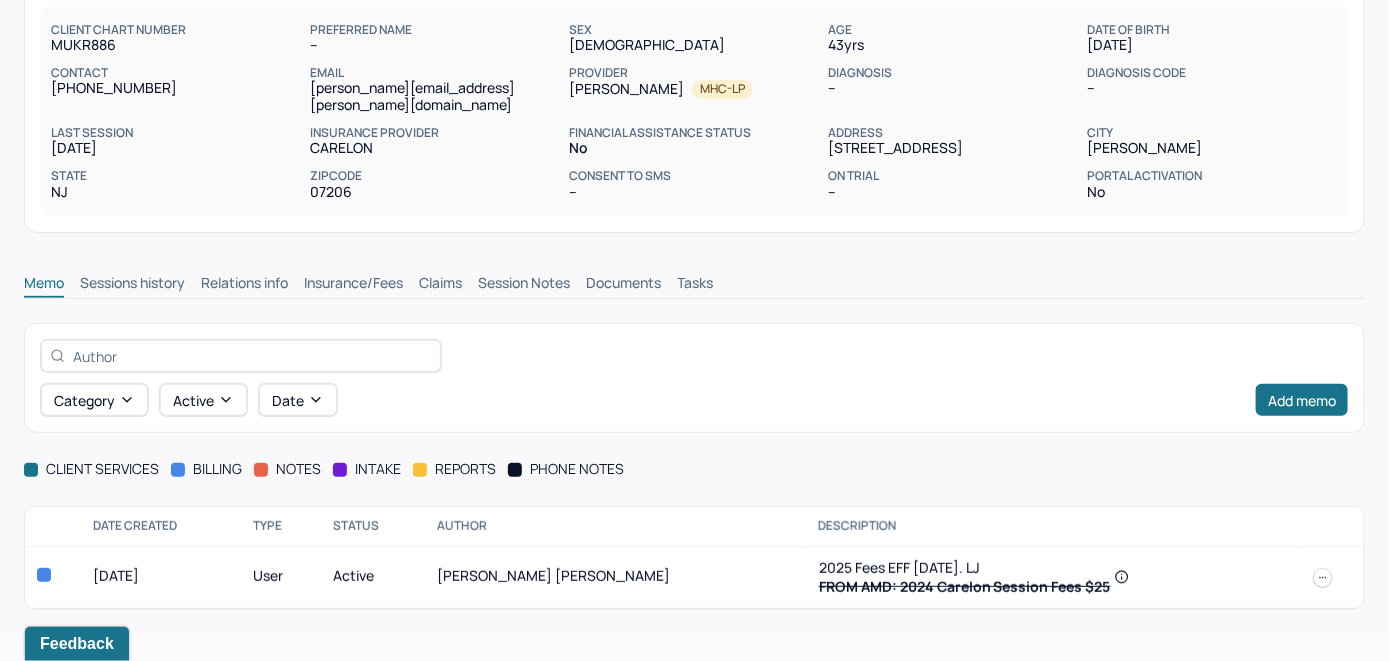 click on "Insurance/Fees" at bounding box center [353, 285] 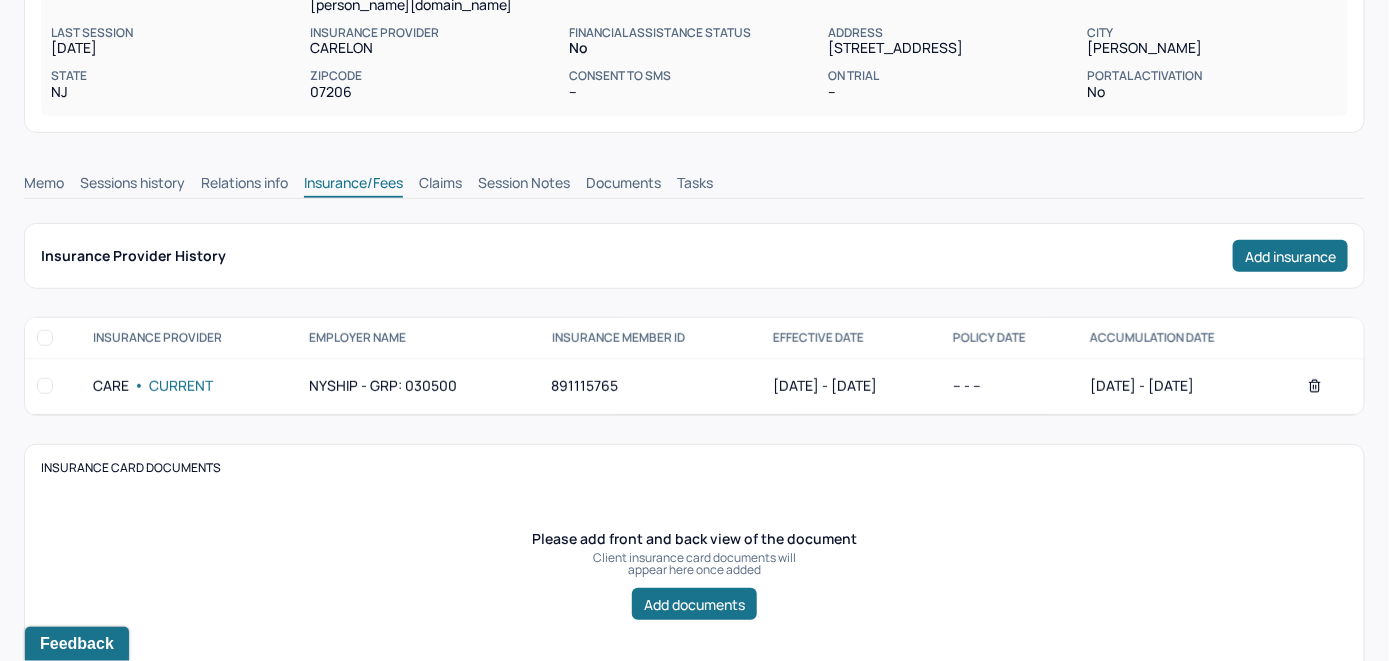 click on "Claims" at bounding box center (440, 185) 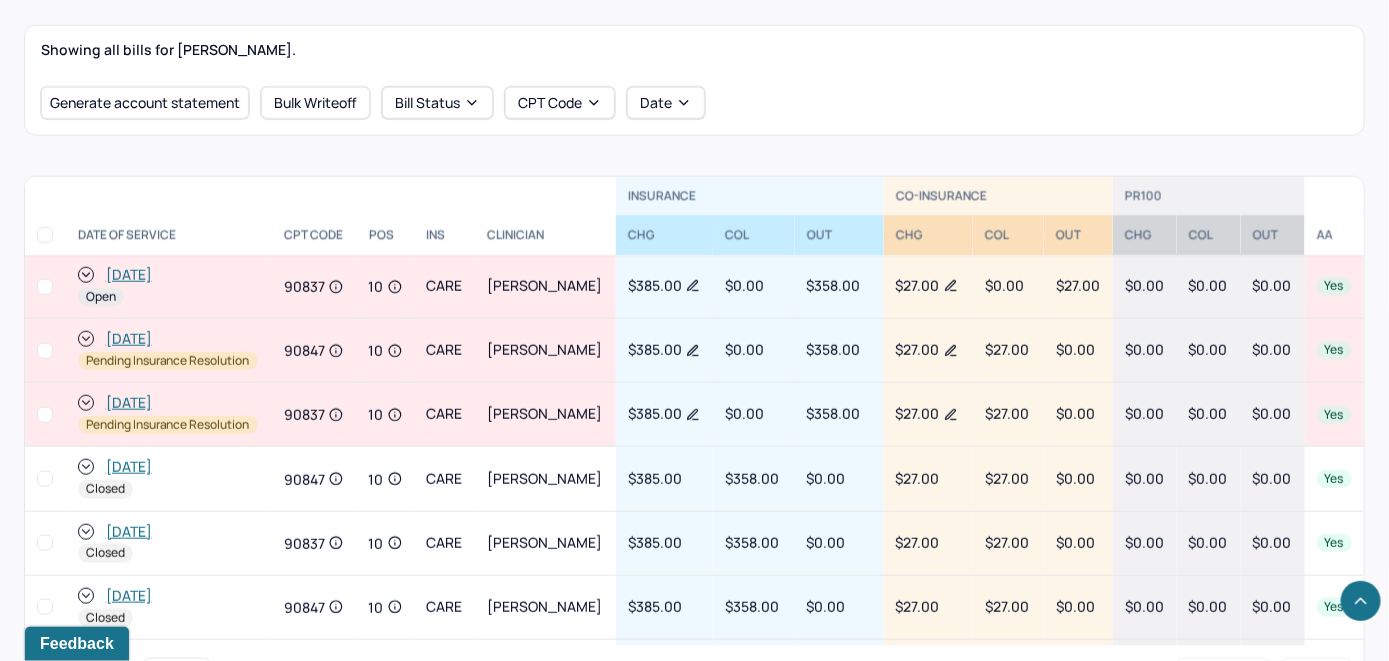 scroll, scrollTop: 711, scrollLeft: 0, axis: vertical 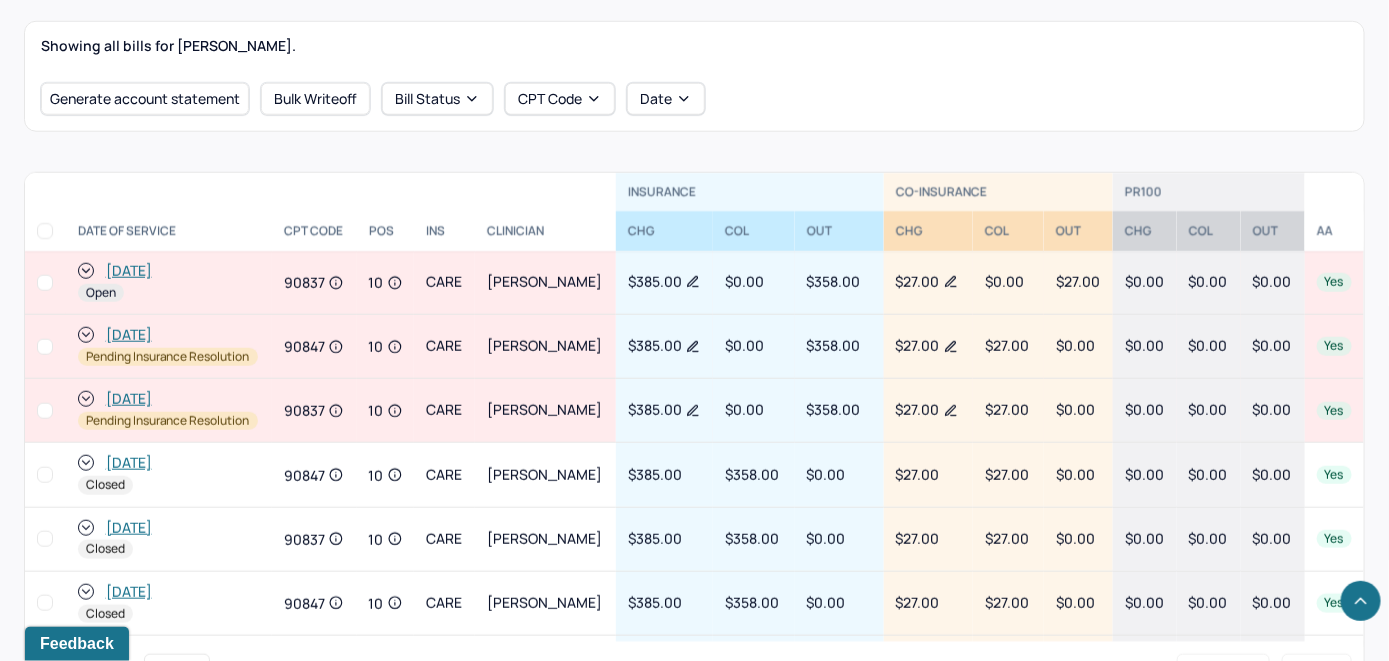 click on "[DATE]" at bounding box center [129, 271] 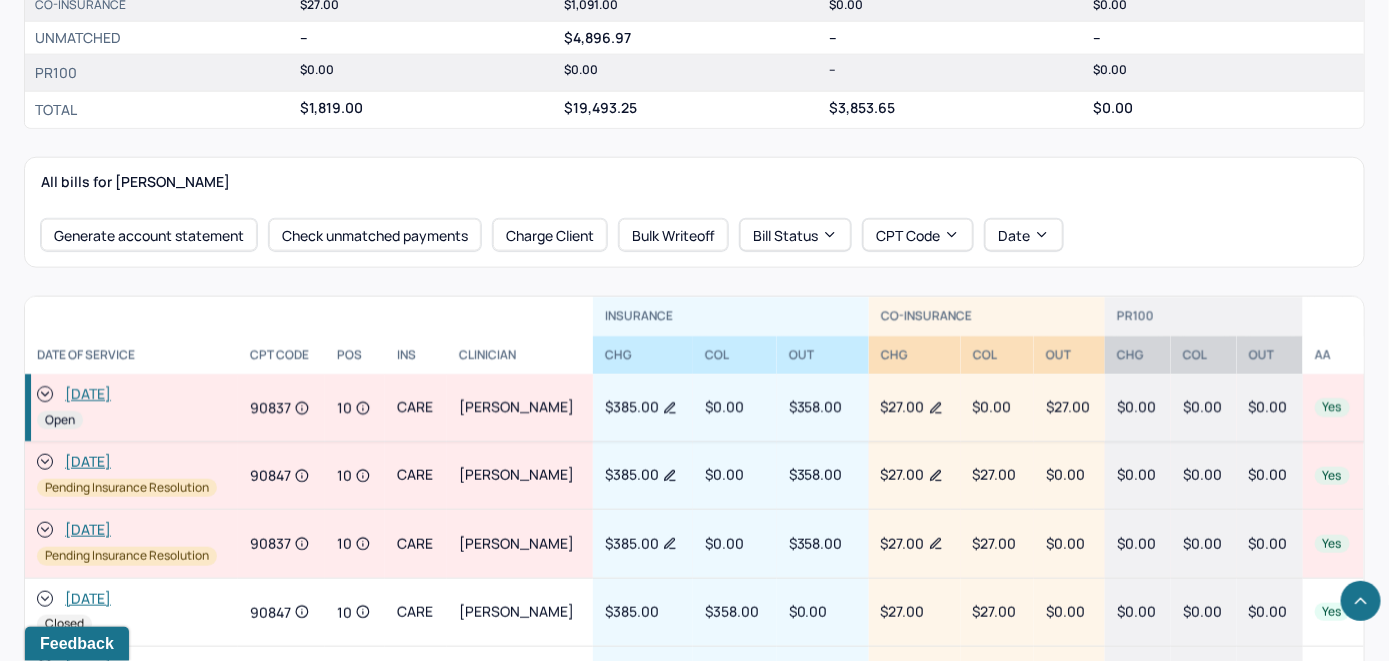 scroll, scrollTop: 800, scrollLeft: 0, axis: vertical 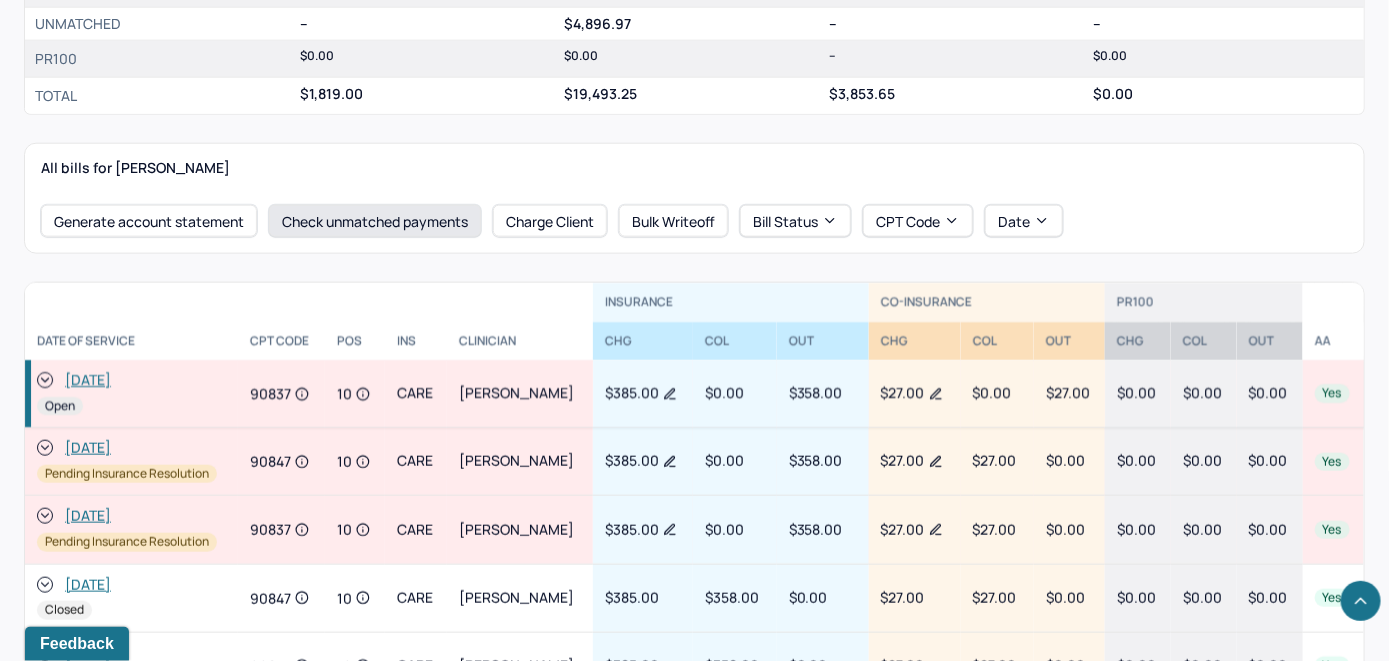 click on "Check unmatched payments" at bounding box center (375, 221) 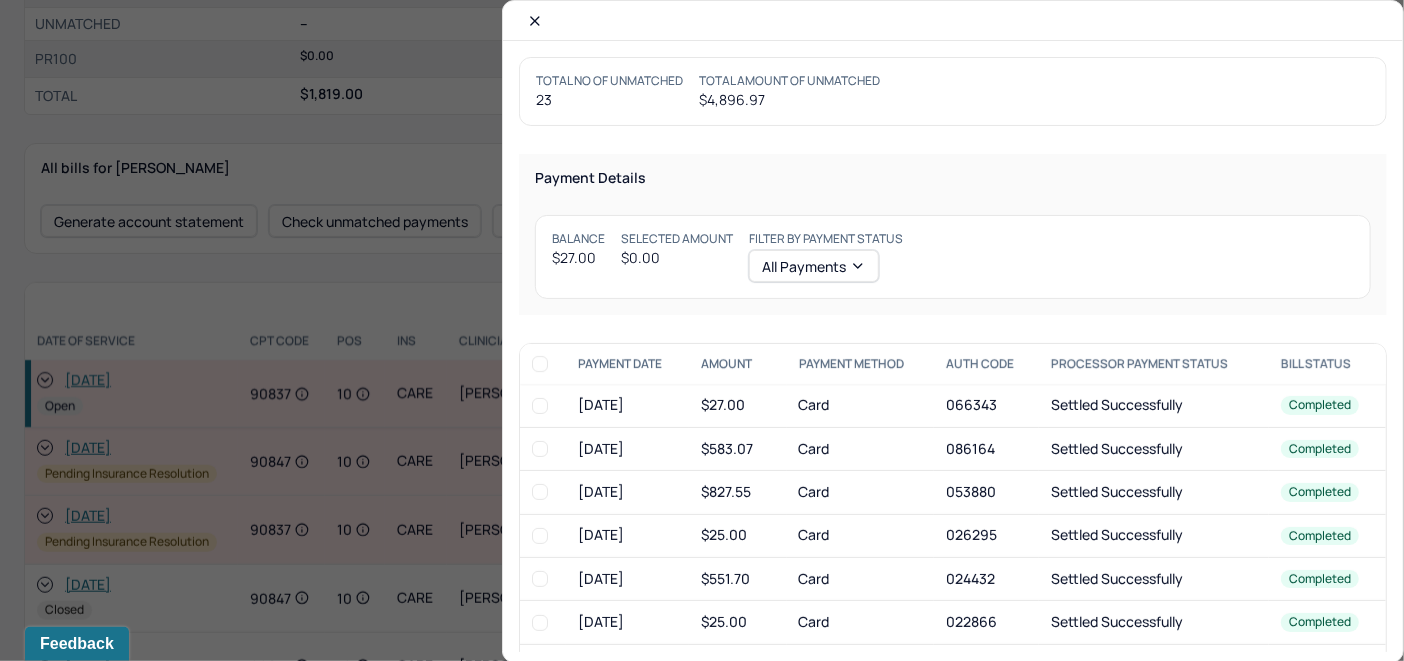 click at bounding box center [540, 406] 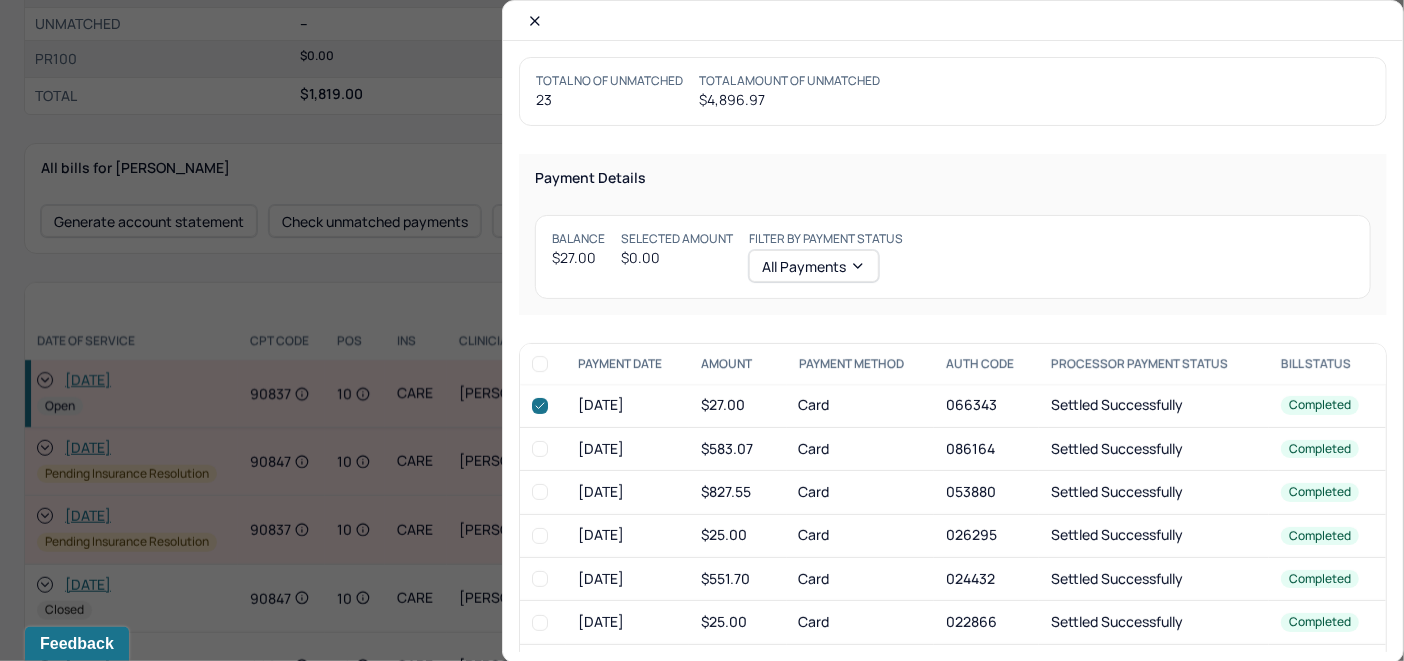 checkbox on "true" 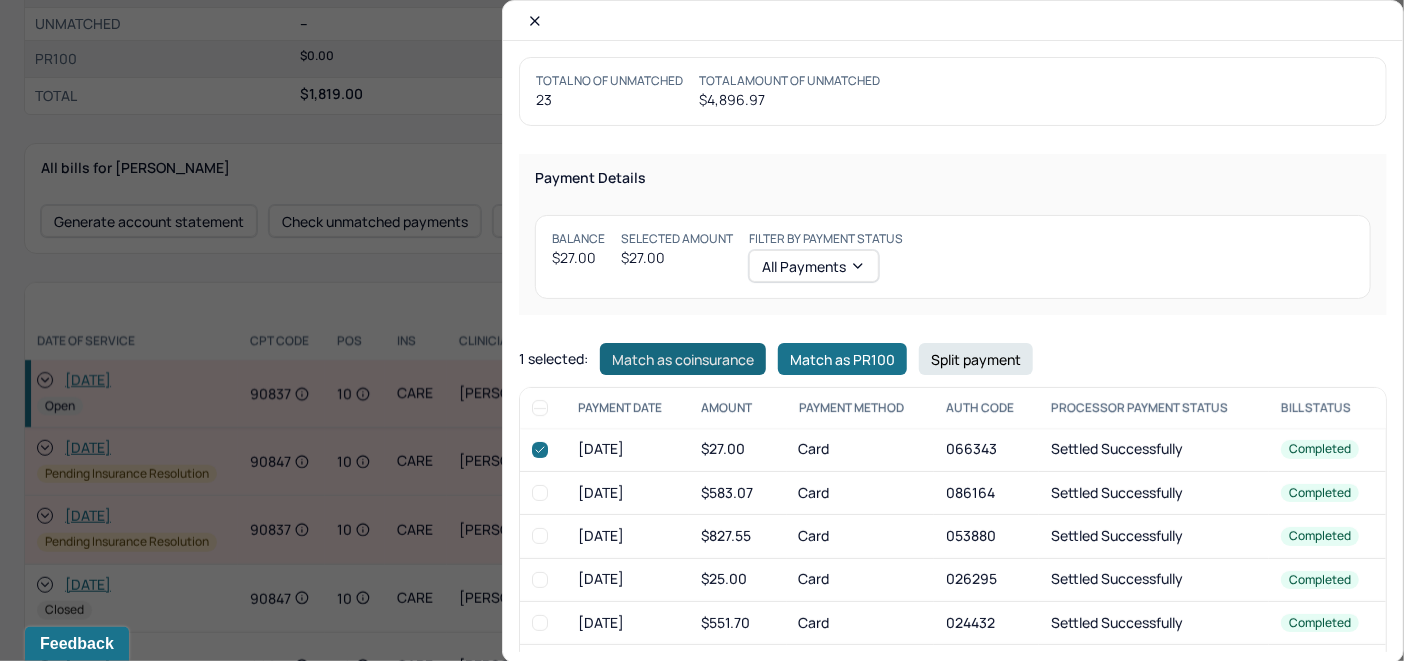 click on "Match as coinsurance" at bounding box center [683, 359] 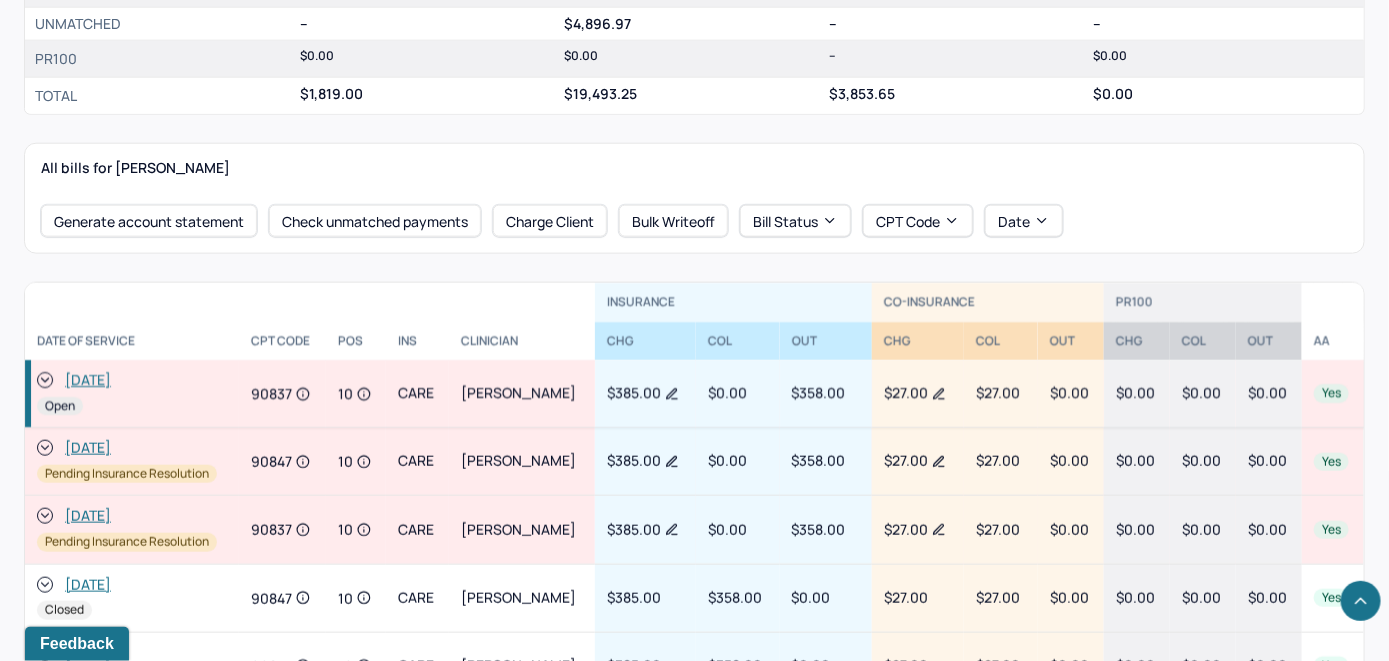click 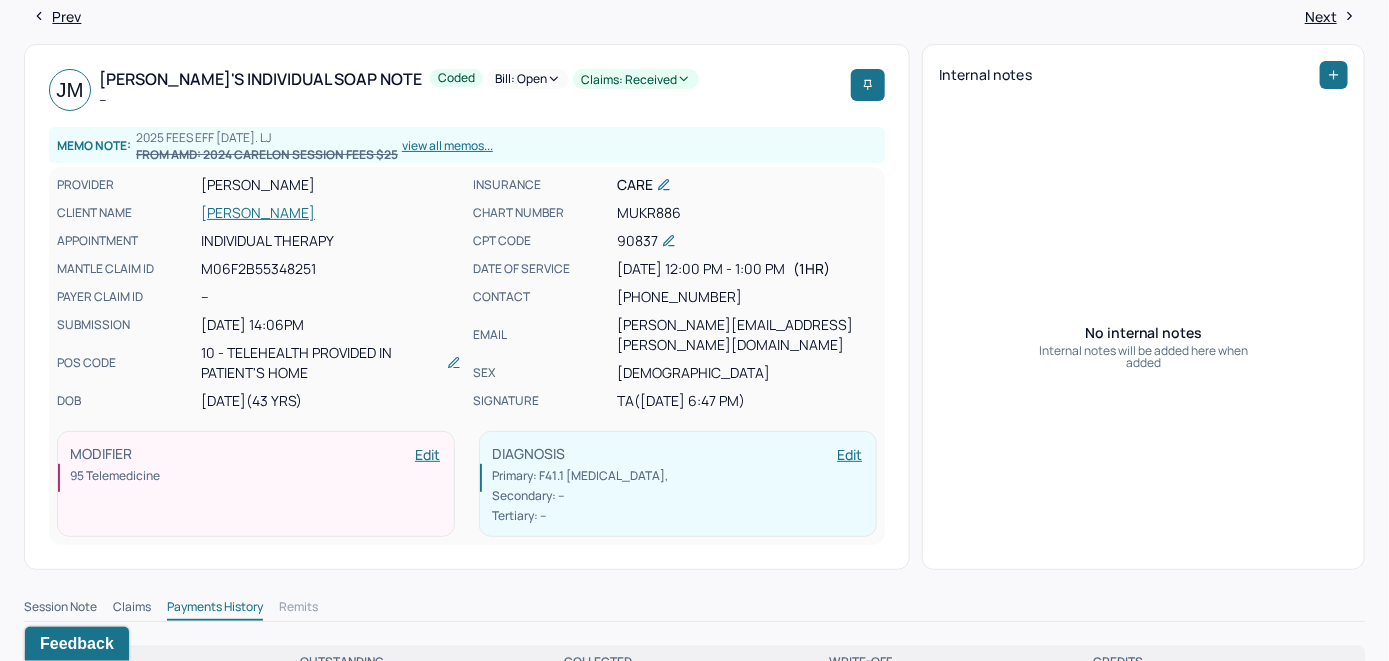 scroll, scrollTop: 0, scrollLeft: 0, axis: both 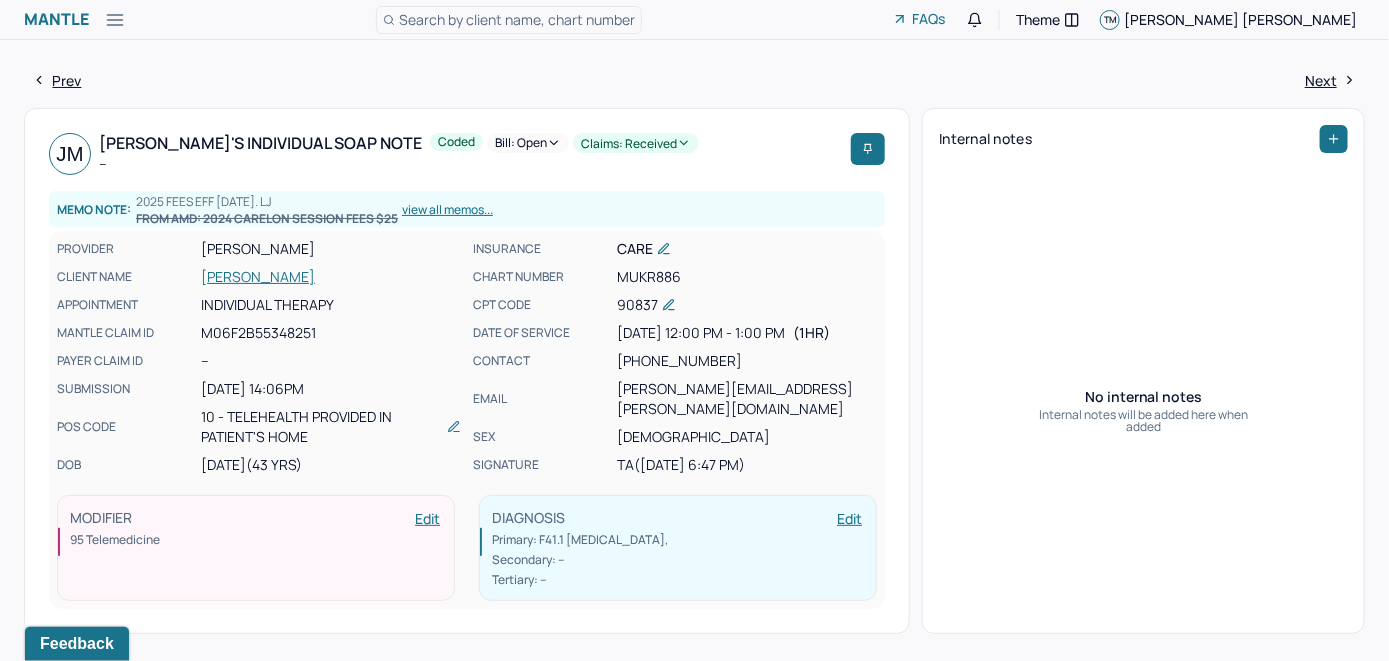click on "Bill: Open" at bounding box center (528, 143) 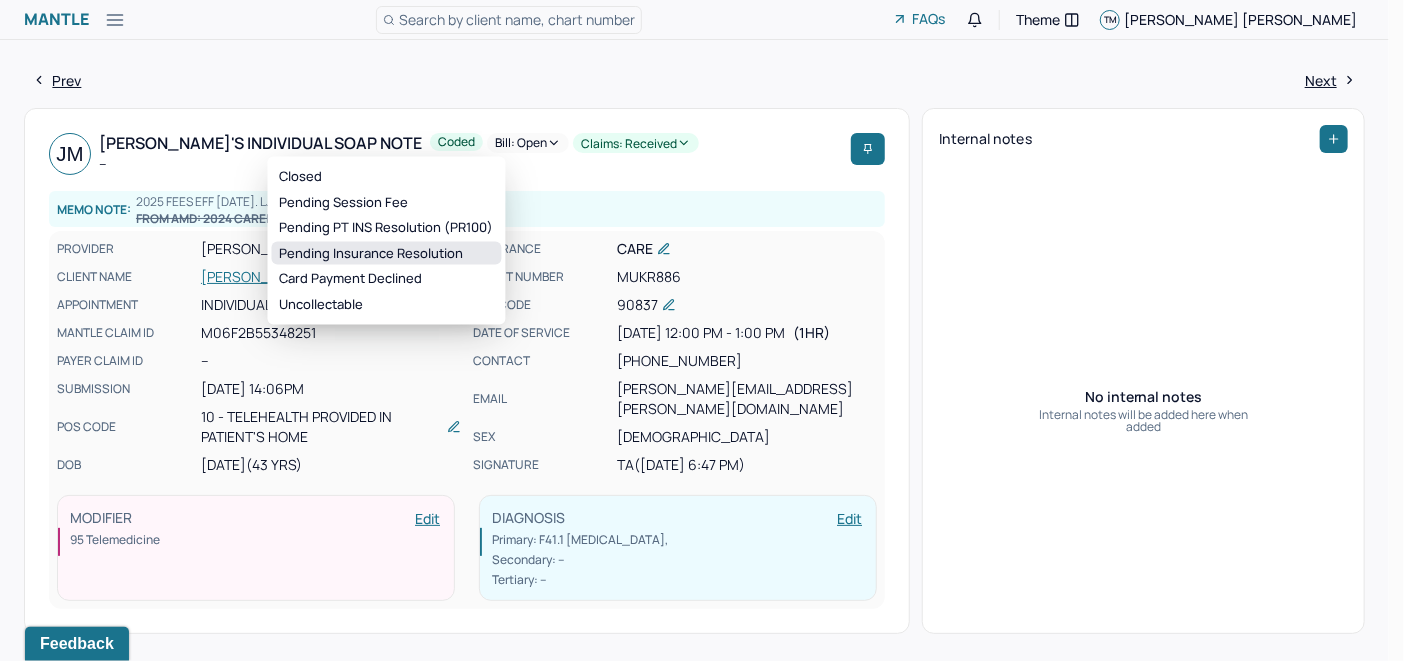 click on "Pending Insurance Resolution" at bounding box center (387, 253) 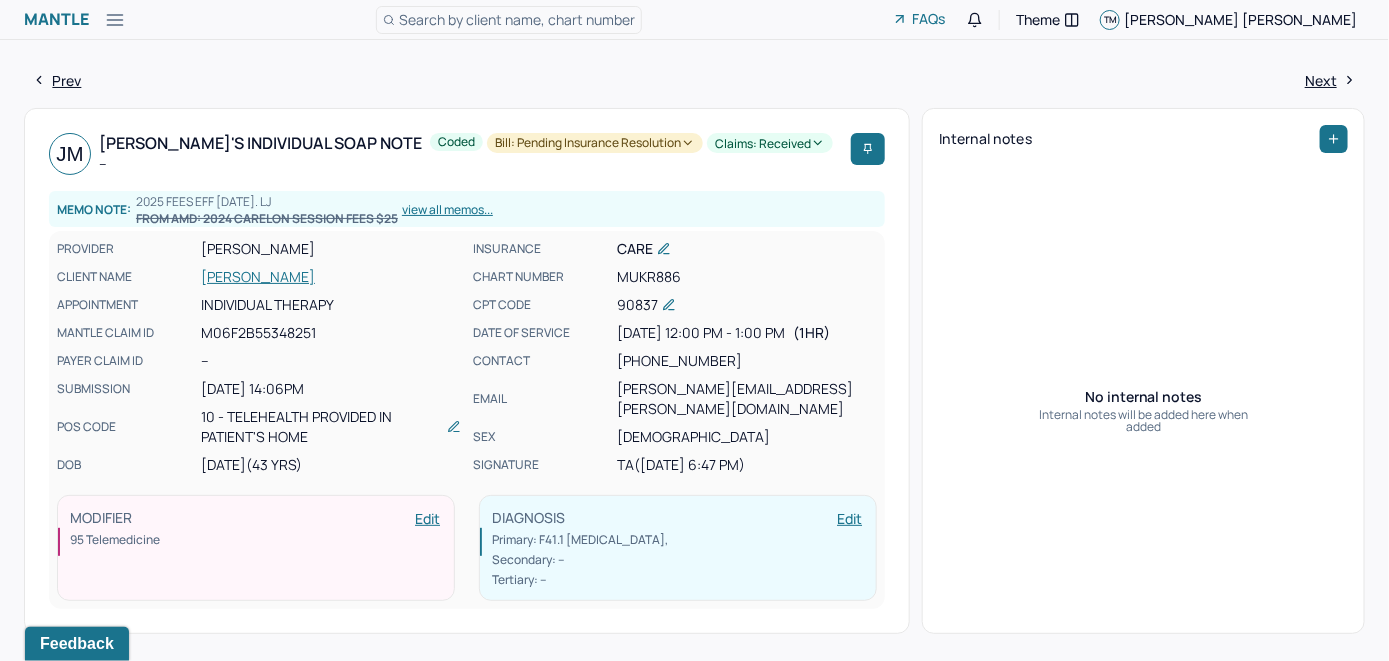 click on "Search by client name, chart number" at bounding box center [517, 19] 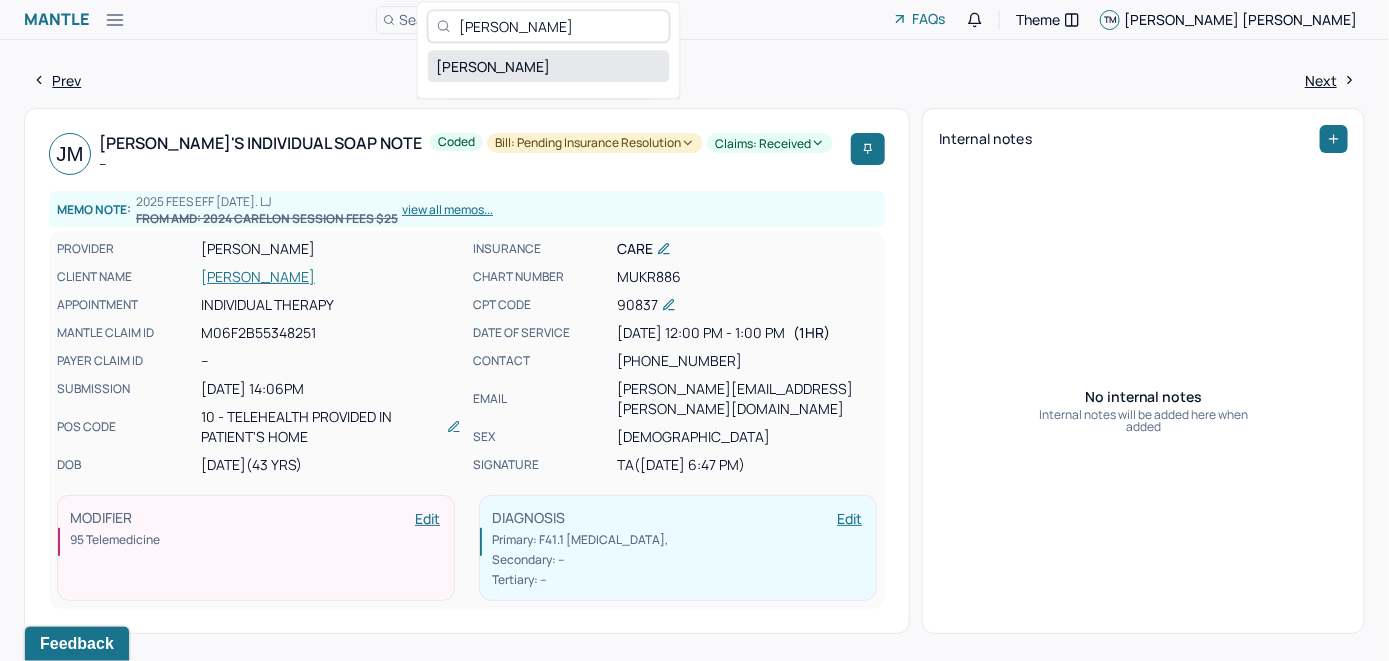 type on "Julia Wischnevsky" 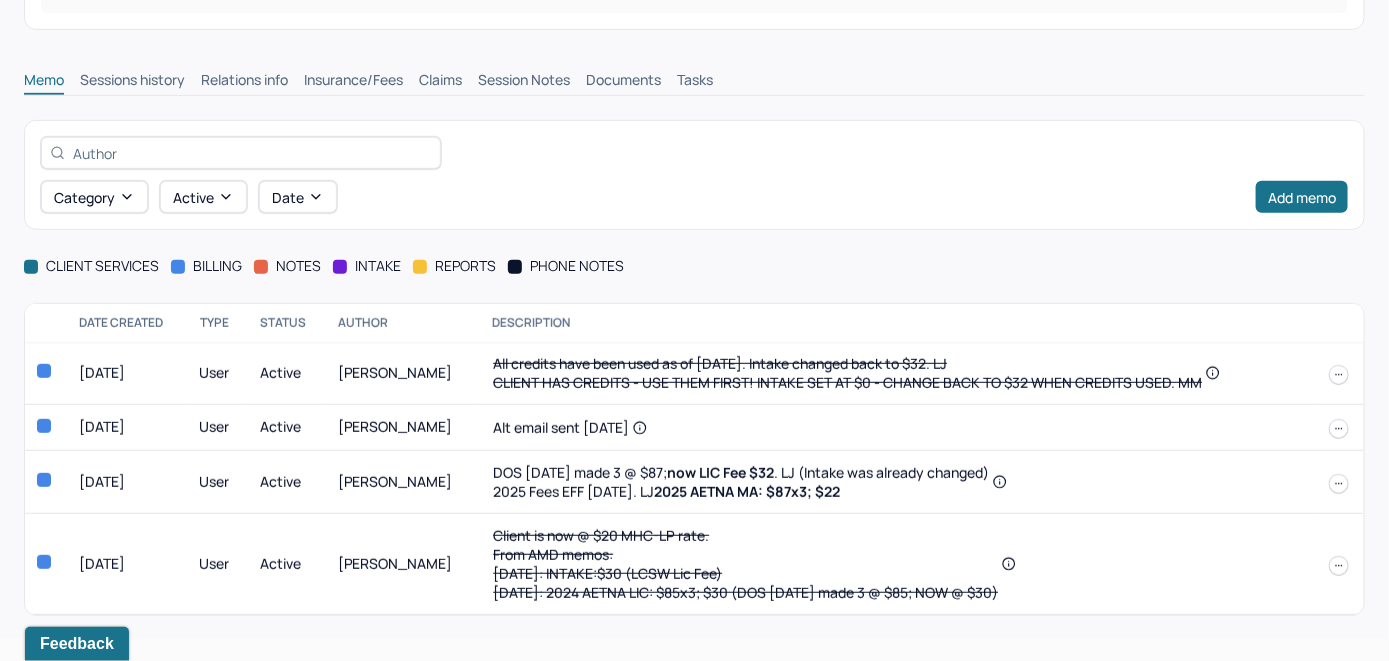 scroll, scrollTop: 393, scrollLeft: 0, axis: vertical 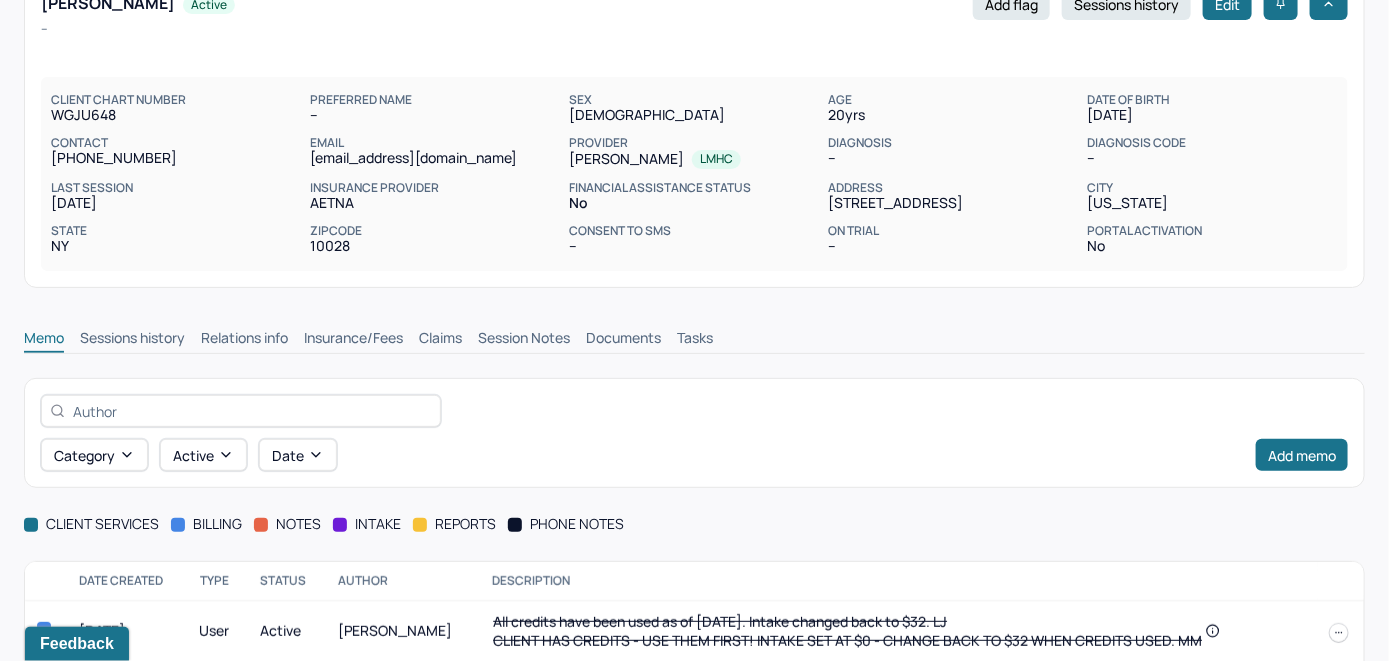 click on "Insurance/Fees" at bounding box center [353, 340] 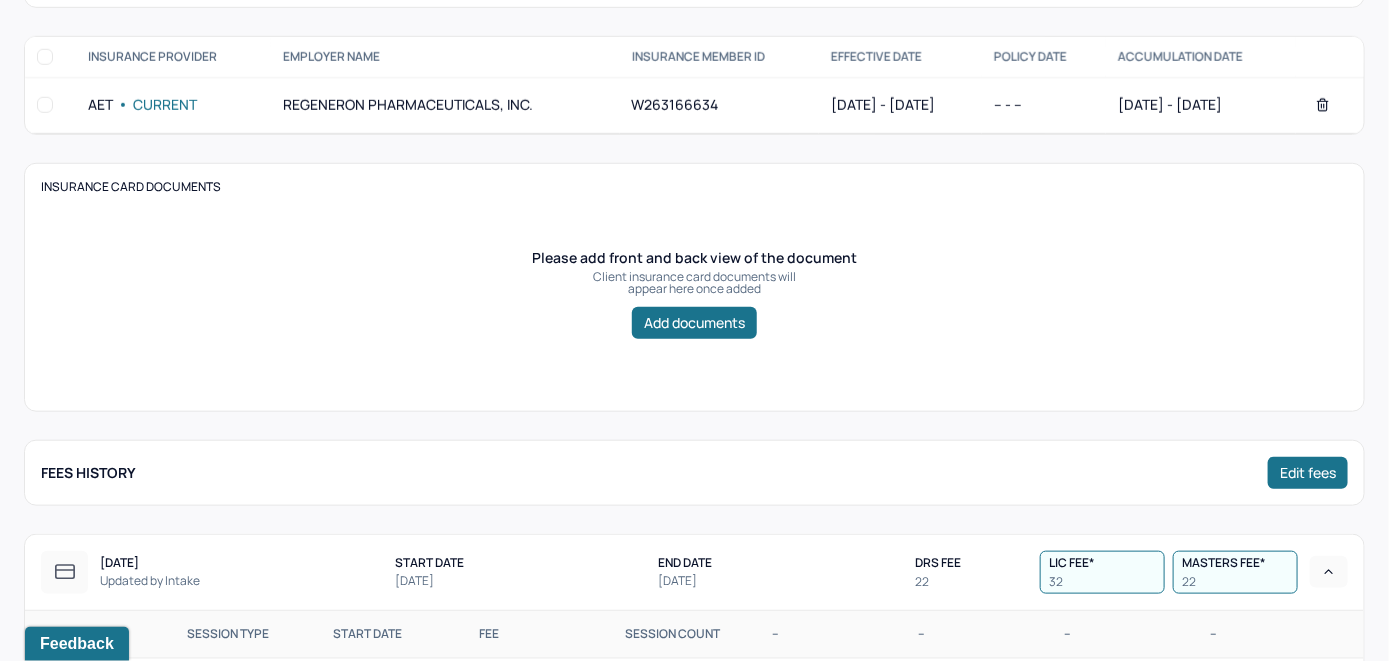 scroll, scrollTop: 393, scrollLeft: 0, axis: vertical 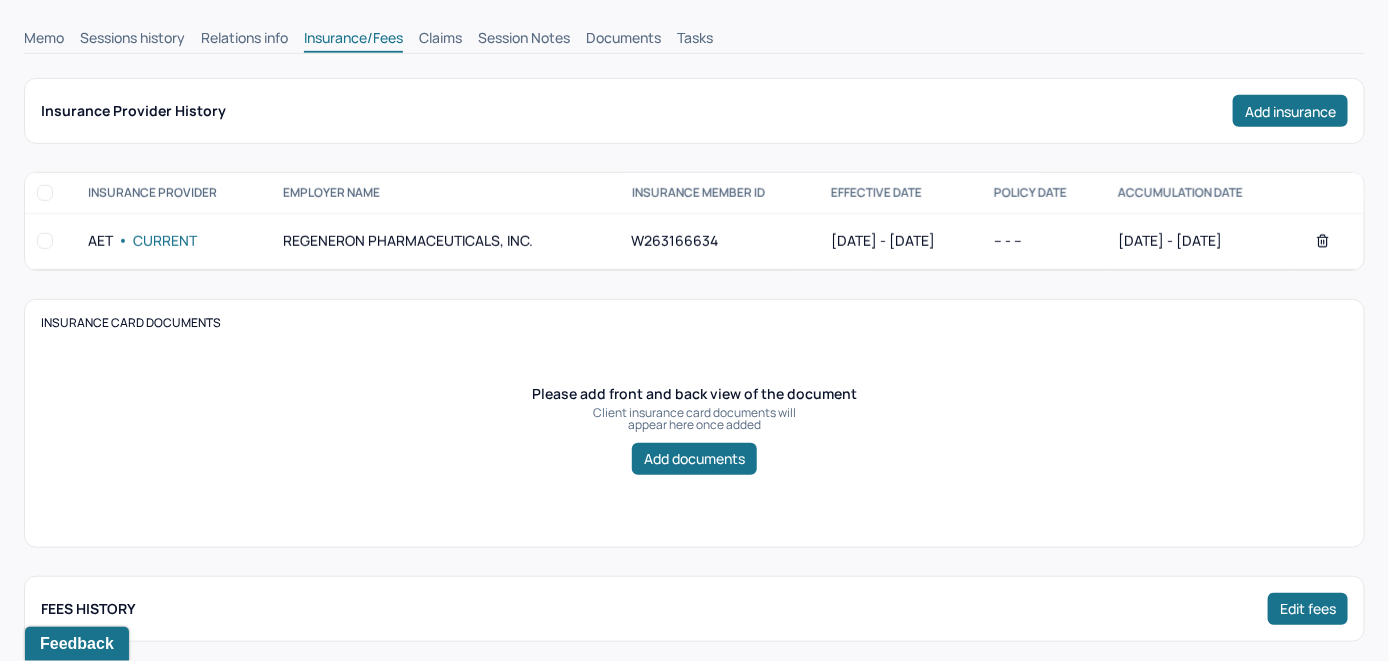 click on "Memo" at bounding box center [44, 40] 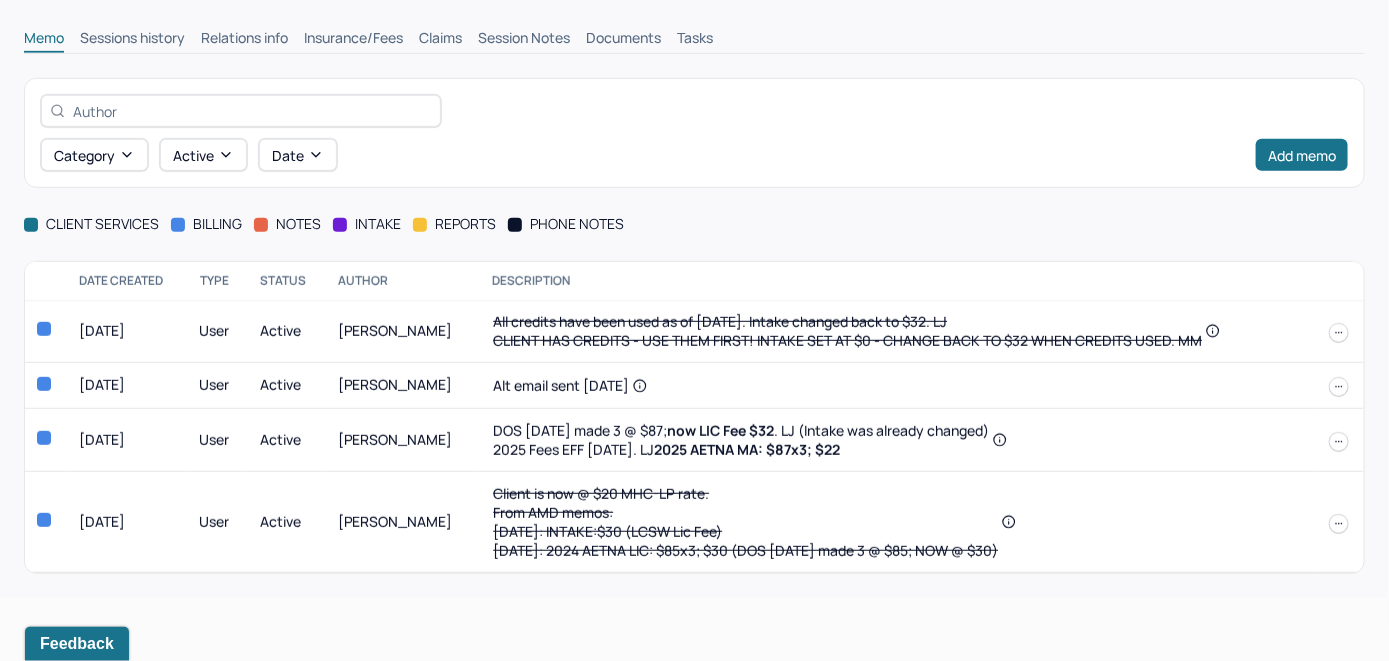 click on "Insurance/Fees" at bounding box center [353, 40] 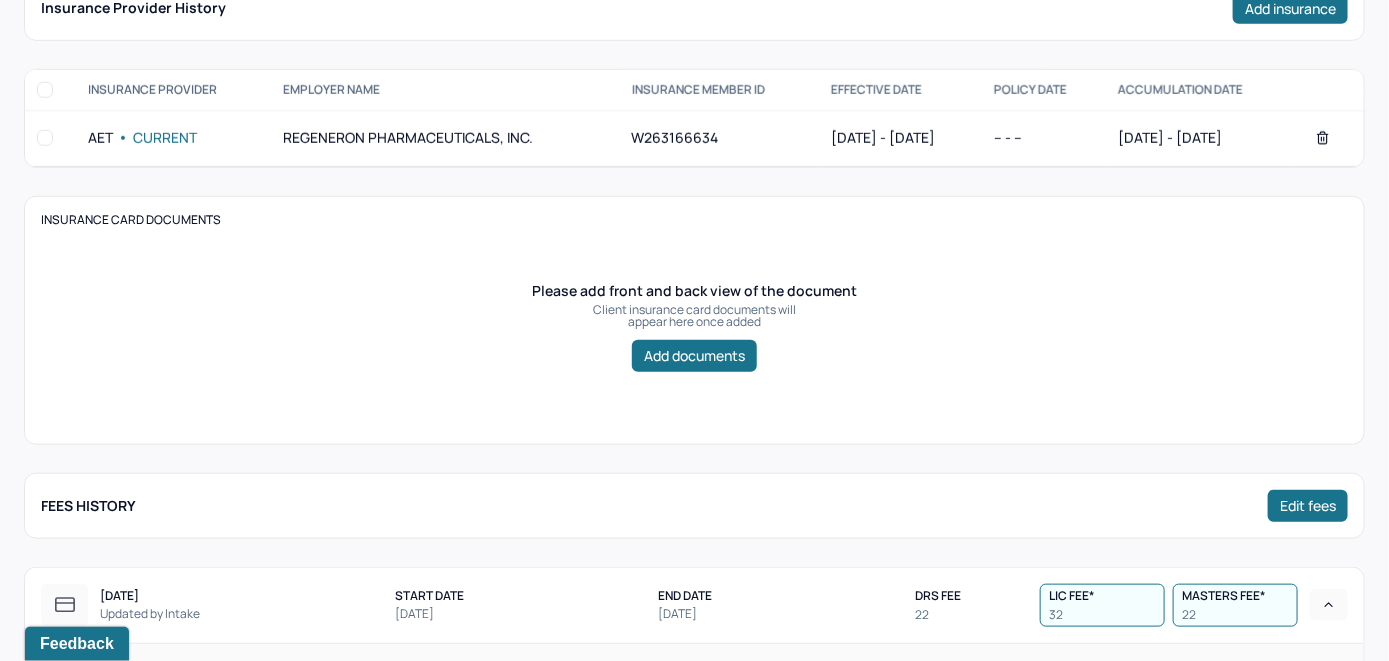 scroll, scrollTop: 393, scrollLeft: 0, axis: vertical 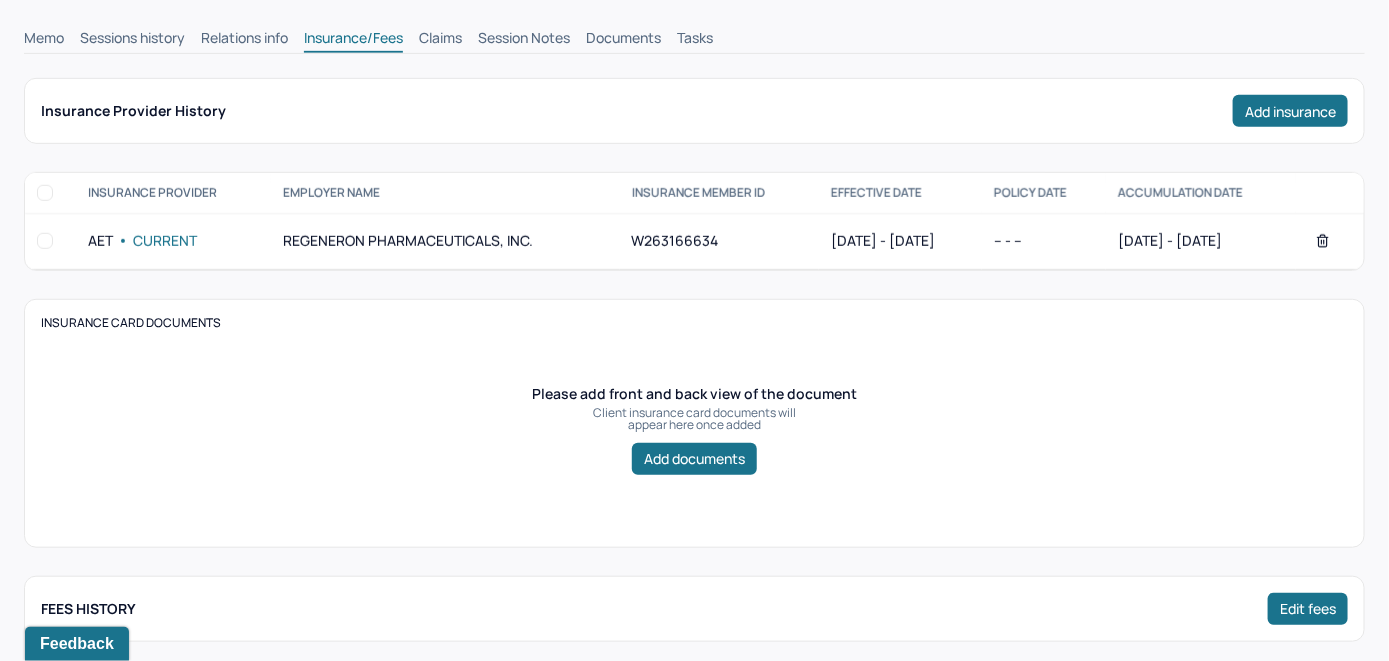 click on "Claims" at bounding box center (440, 40) 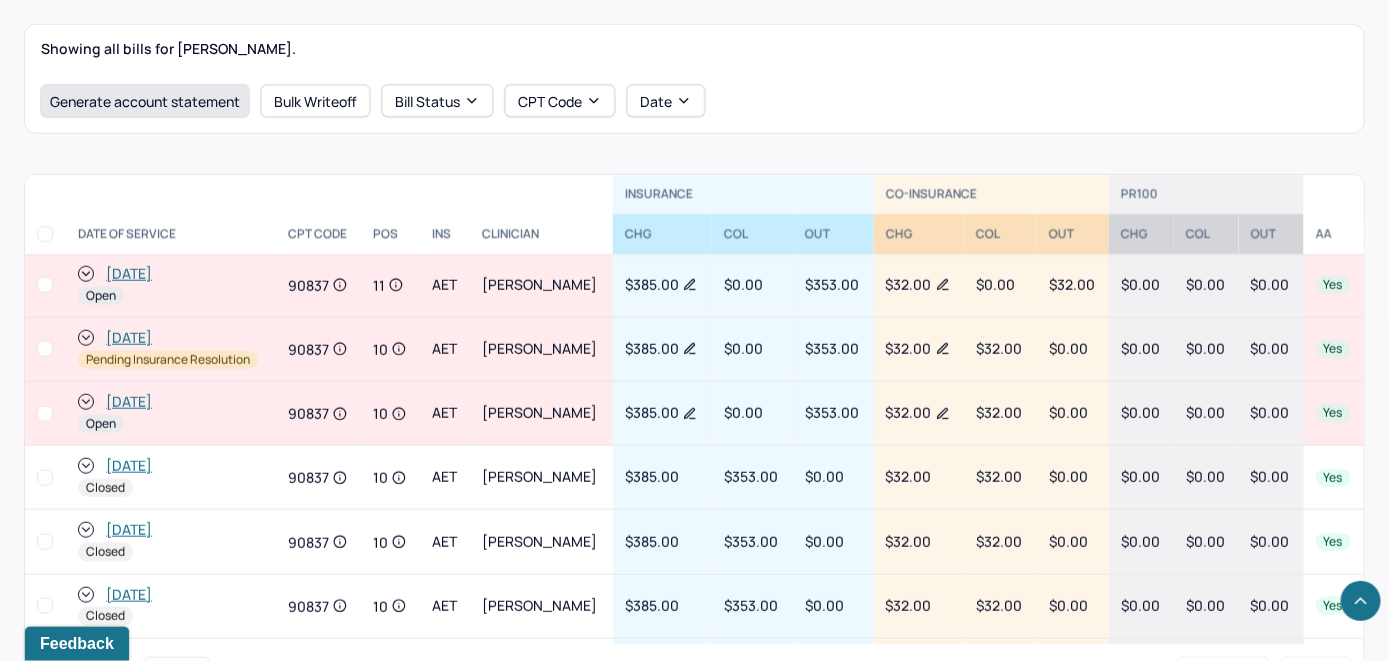 scroll, scrollTop: 698, scrollLeft: 0, axis: vertical 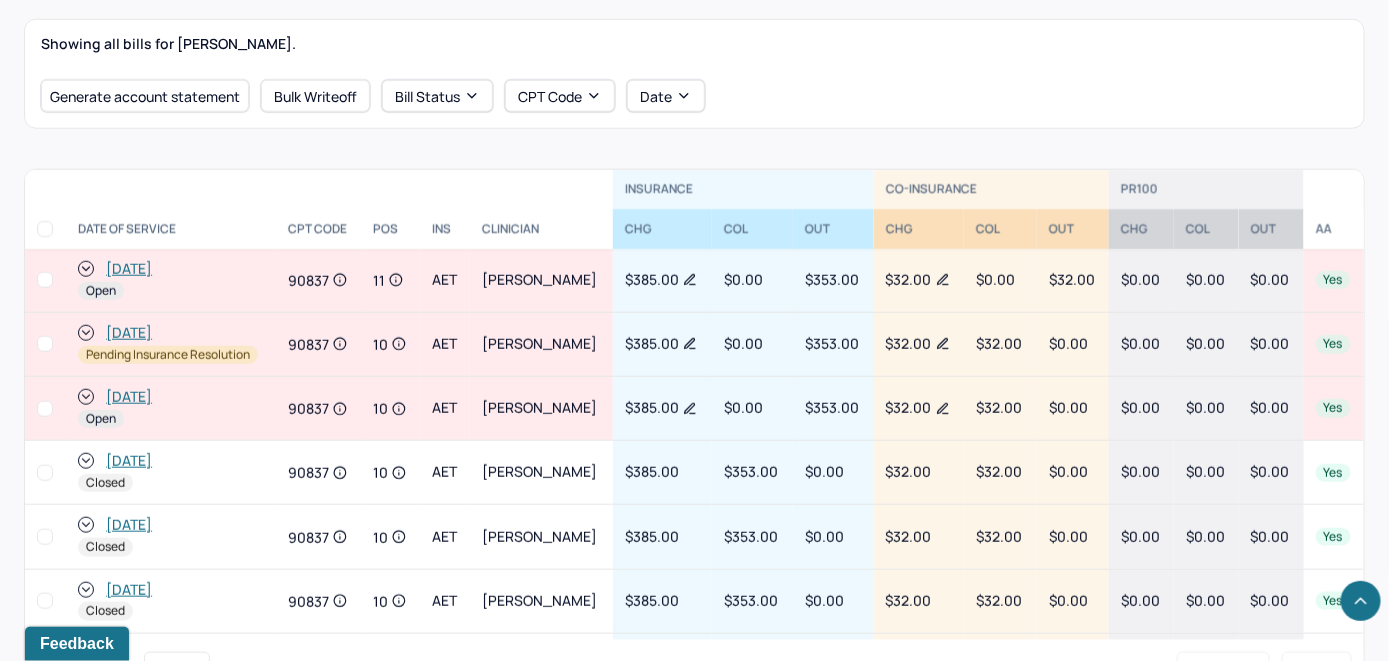 click on "[DATE]" at bounding box center (129, 269) 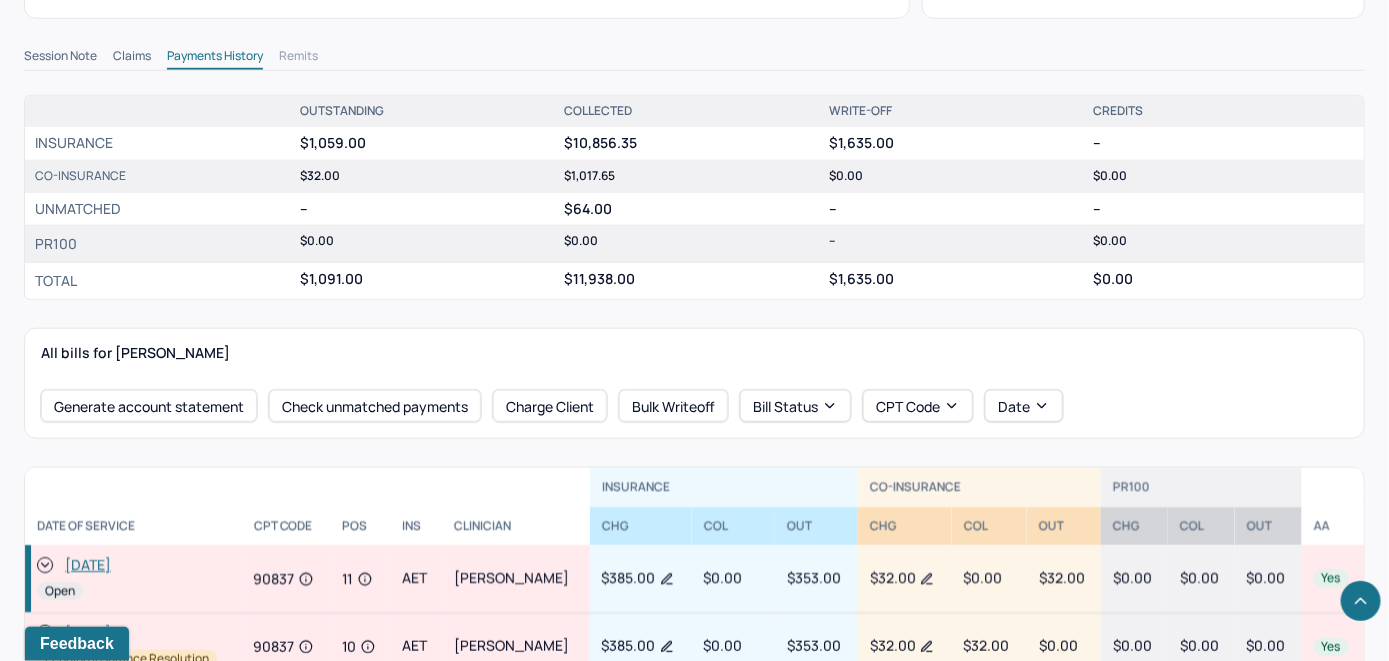 scroll, scrollTop: 700, scrollLeft: 0, axis: vertical 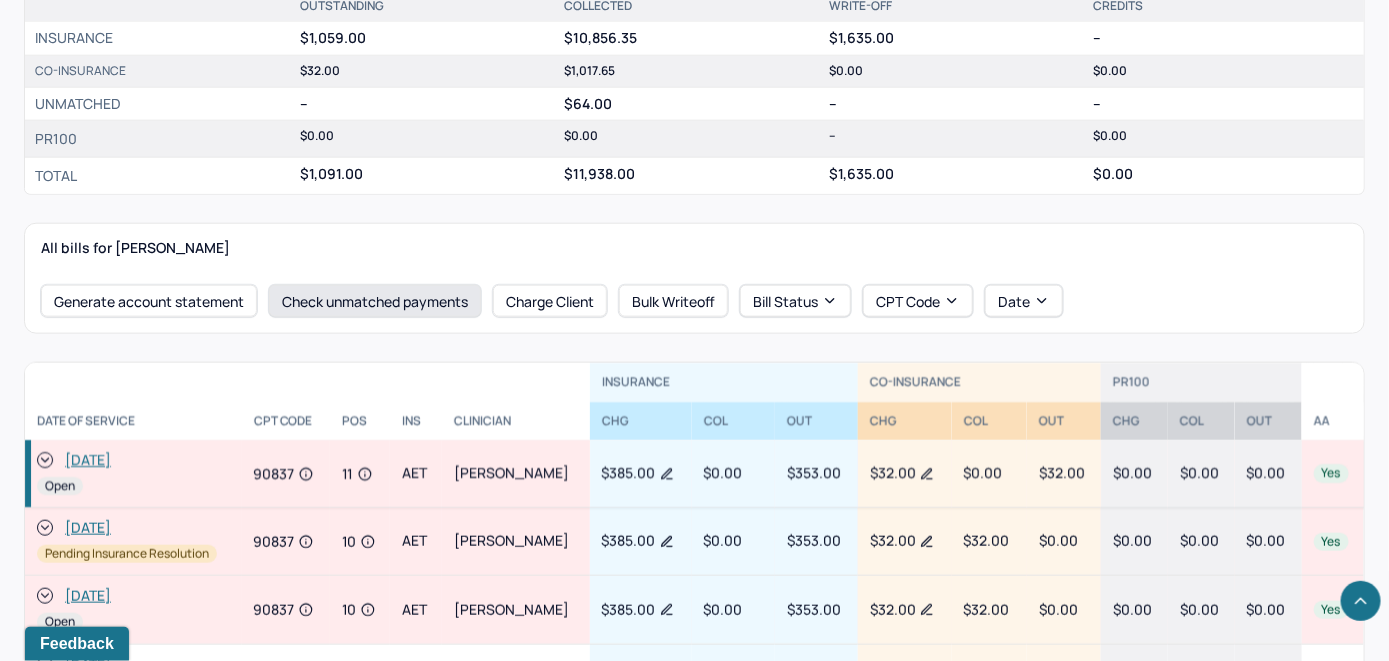 click on "Check unmatched payments" at bounding box center [375, 301] 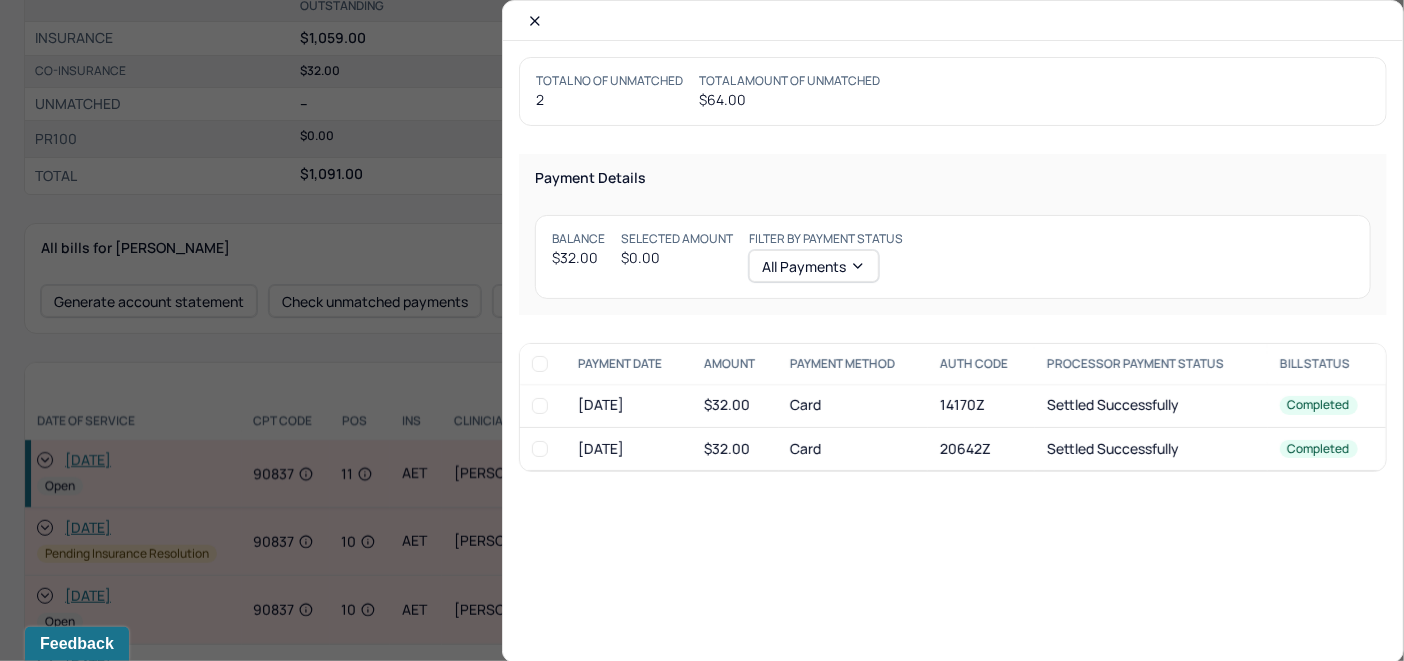 click at bounding box center (540, 449) 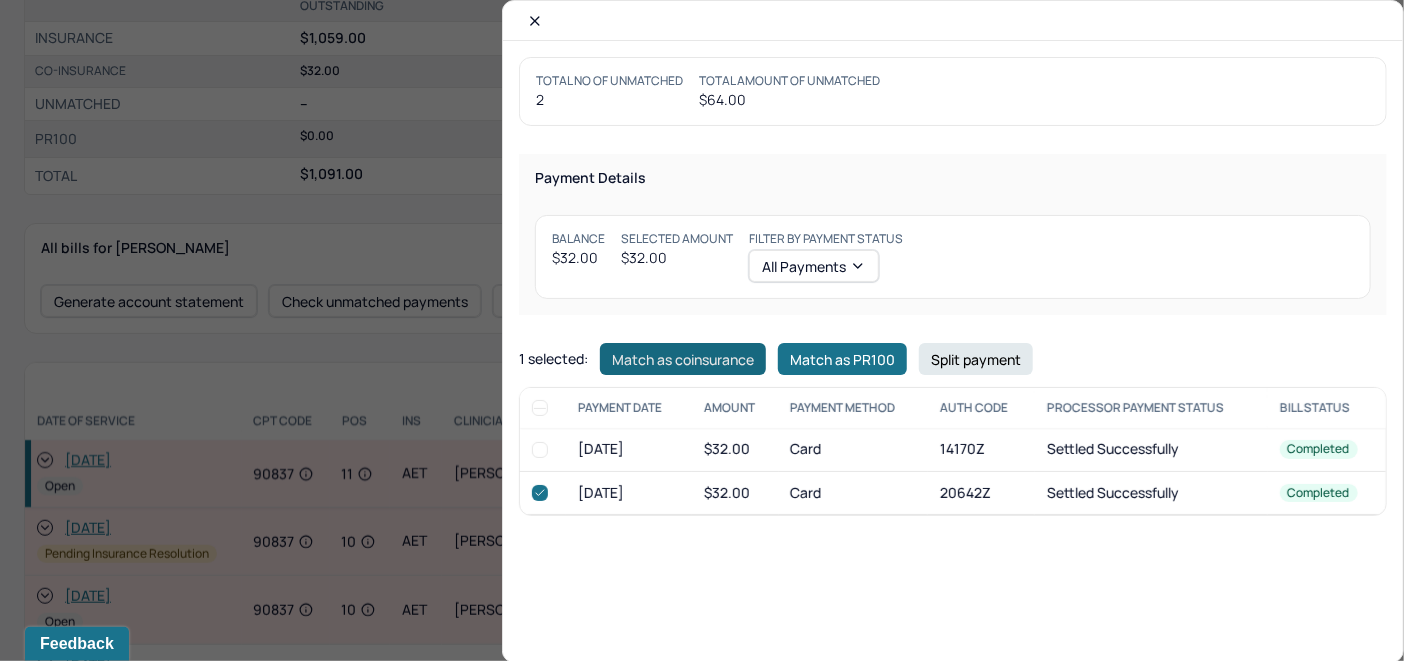 click on "Match as coinsurance" at bounding box center [683, 359] 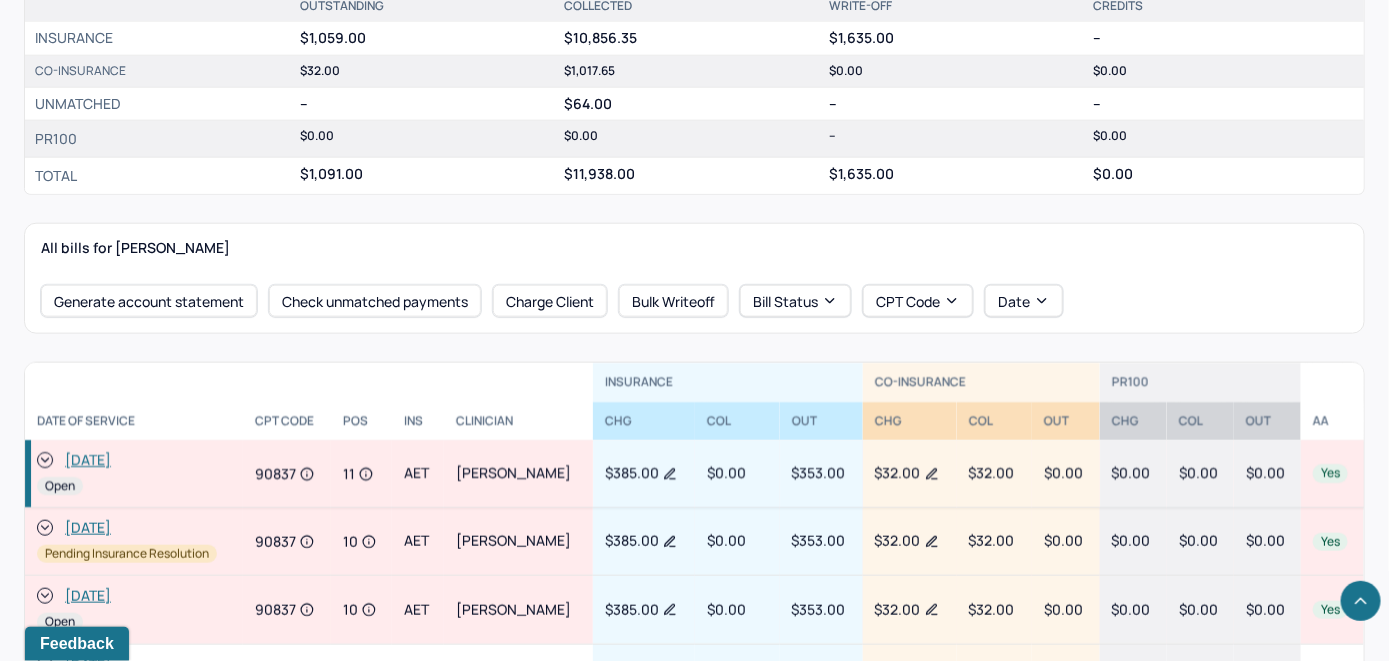 click 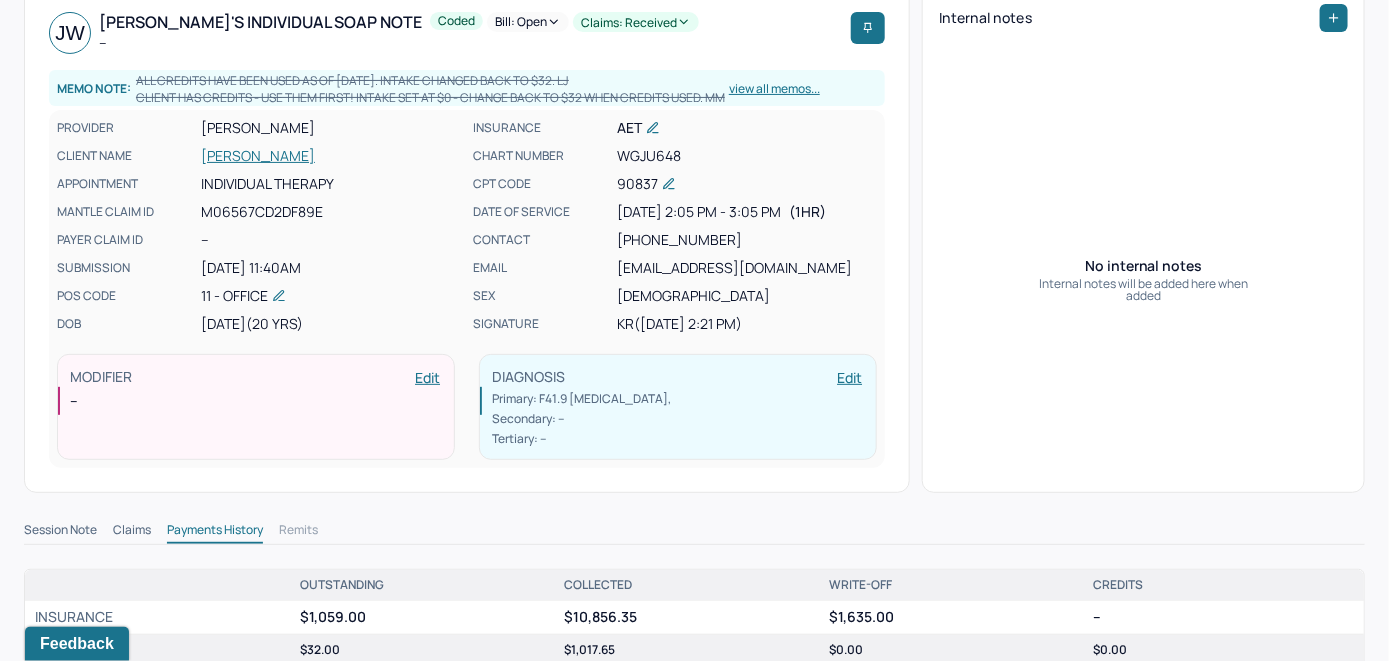 scroll, scrollTop: 0, scrollLeft: 0, axis: both 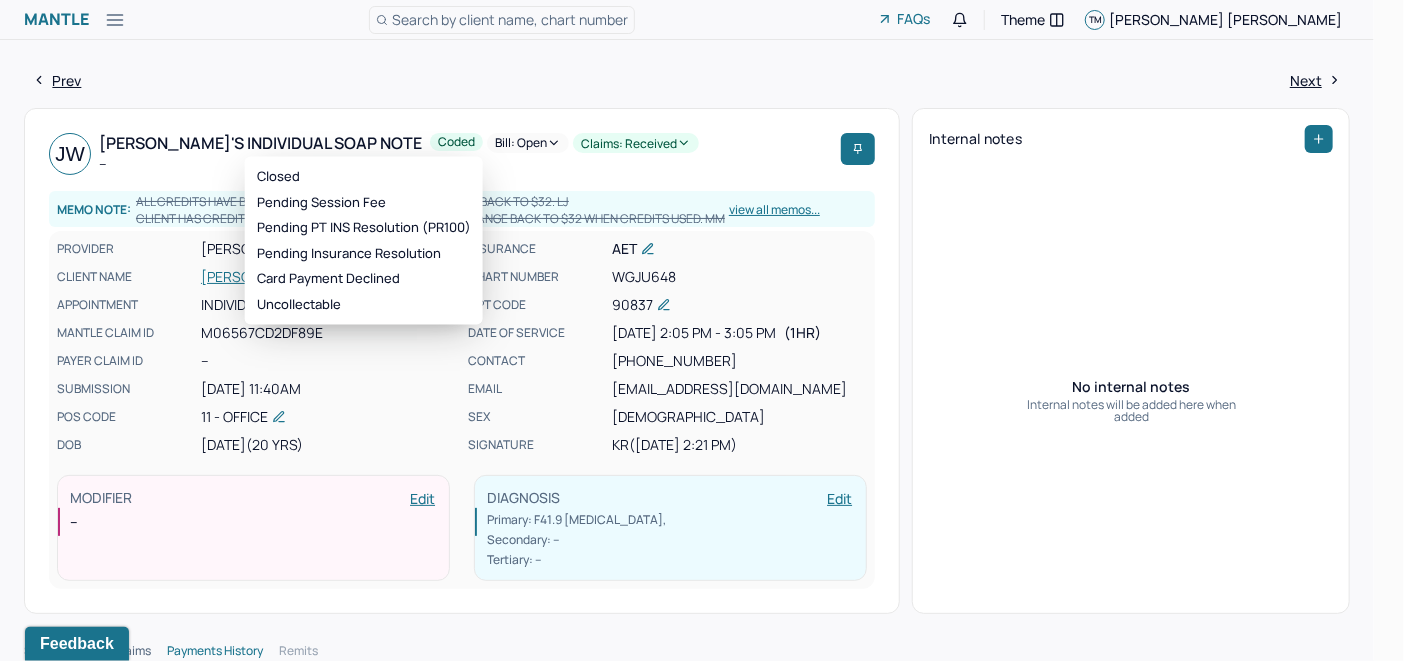 click on "Bill: Open" at bounding box center (528, 143) 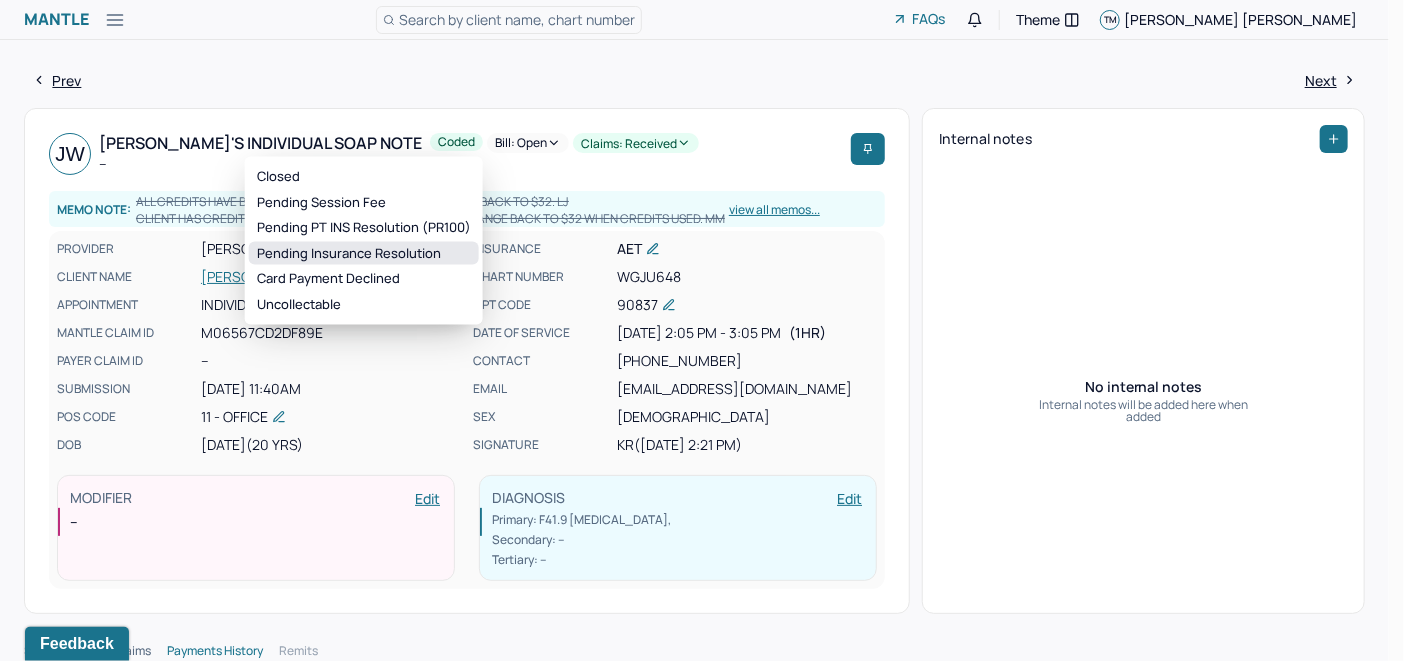 click on "Pending Insurance Resolution" at bounding box center (364, 253) 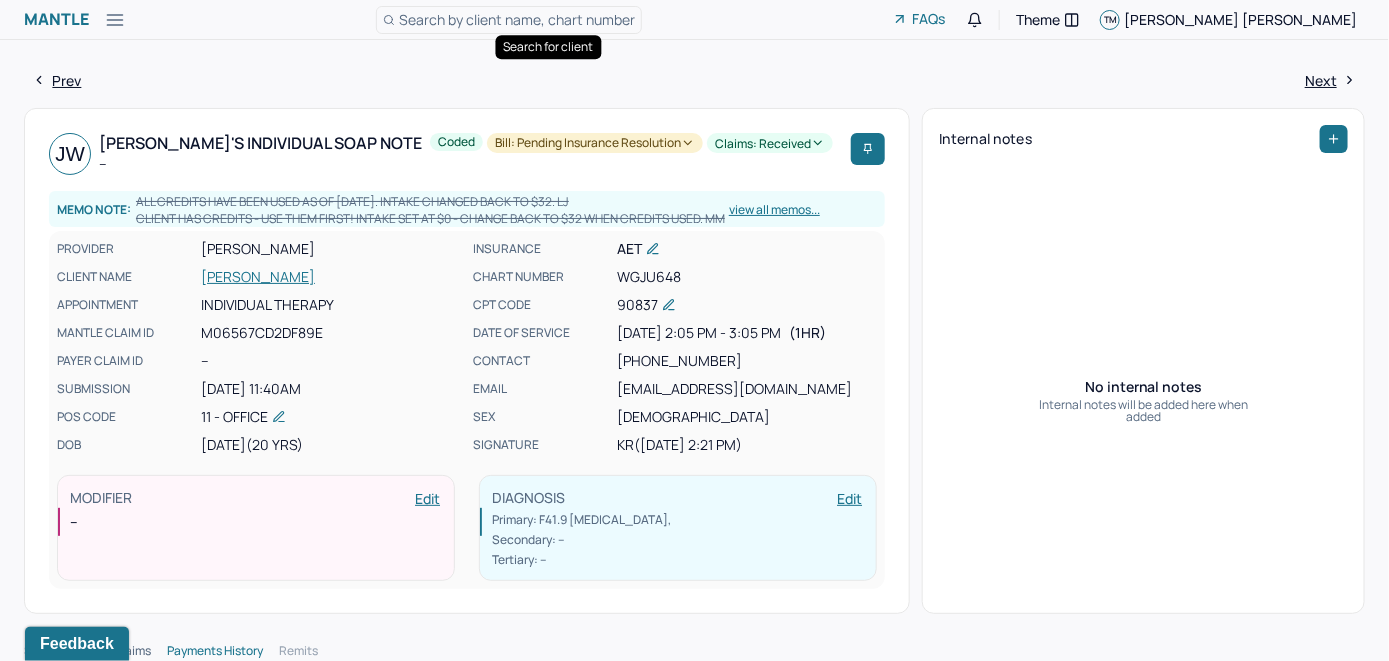 click on "Search by client name, chart number" at bounding box center [517, 19] 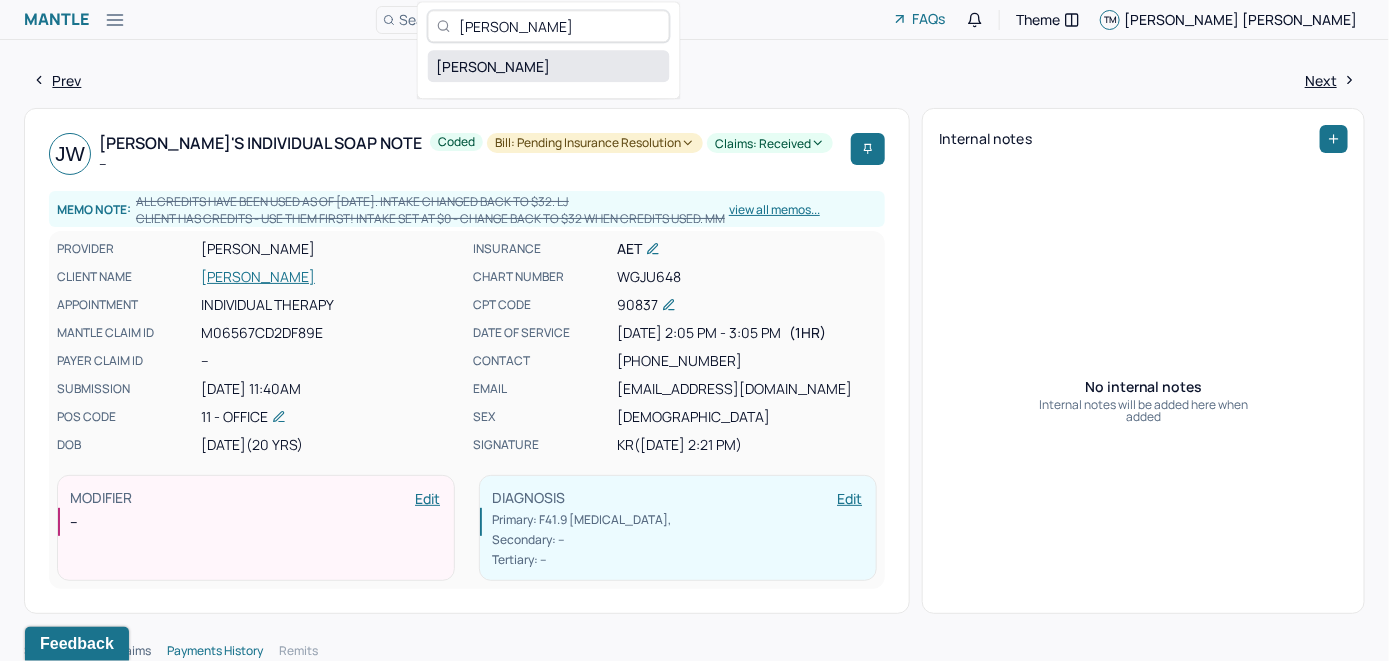 type on "Julianna Caruso" 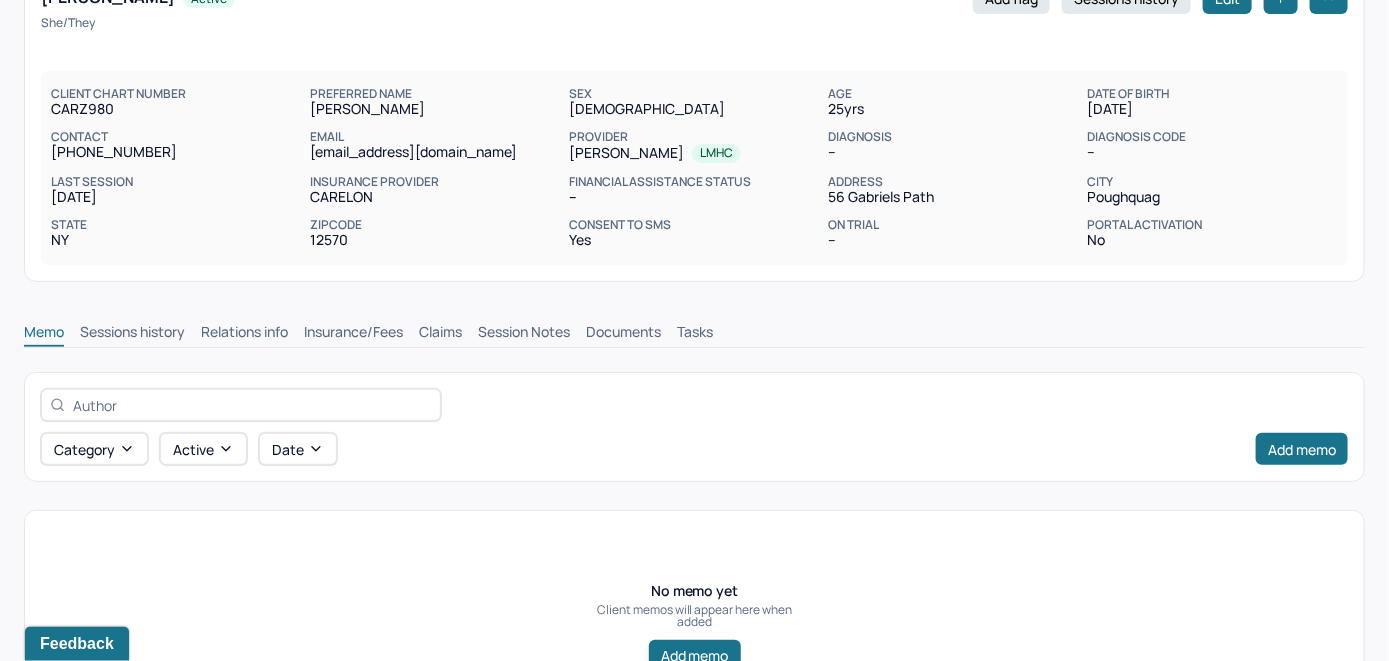 scroll, scrollTop: 248, scrollLeft: 0, axis: vertical 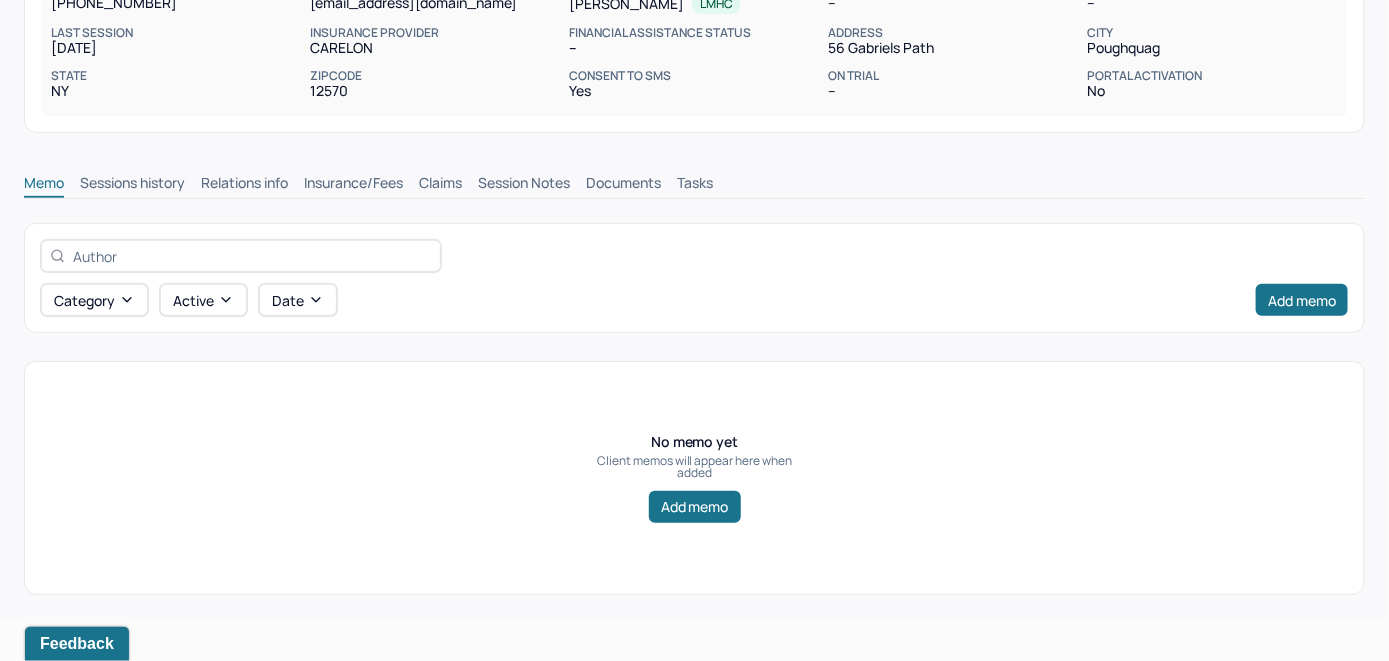 click on "Insurance/Fees" at bounding box center [353, 185] 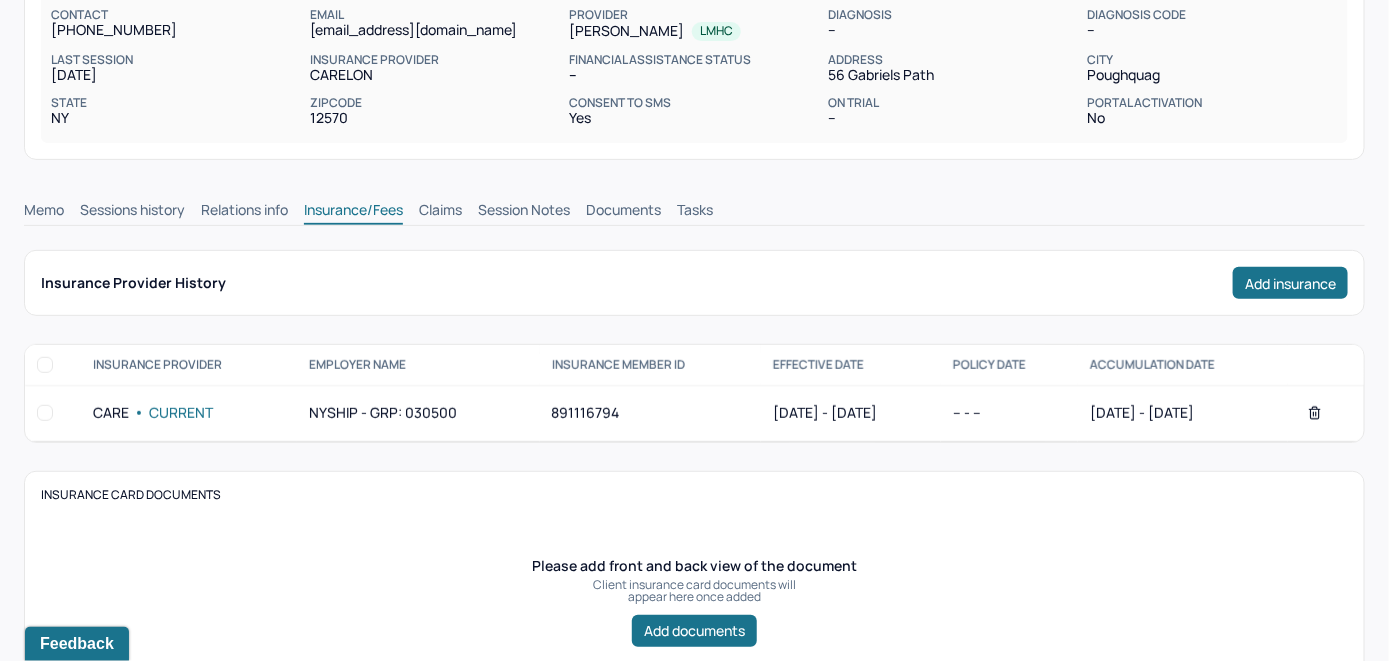 scroll, scrollTop: 248, scrollLeft: 0, axis: vertical 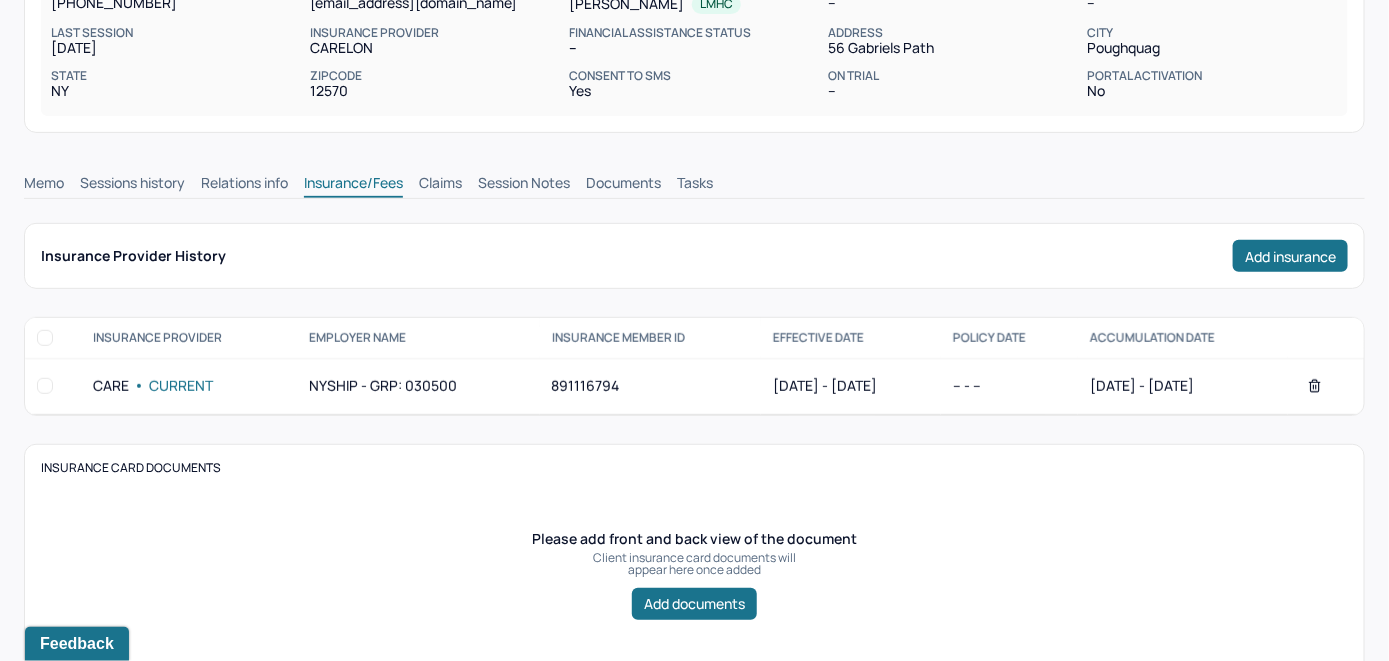 click on "Claims" at bounding box center [440, 185] 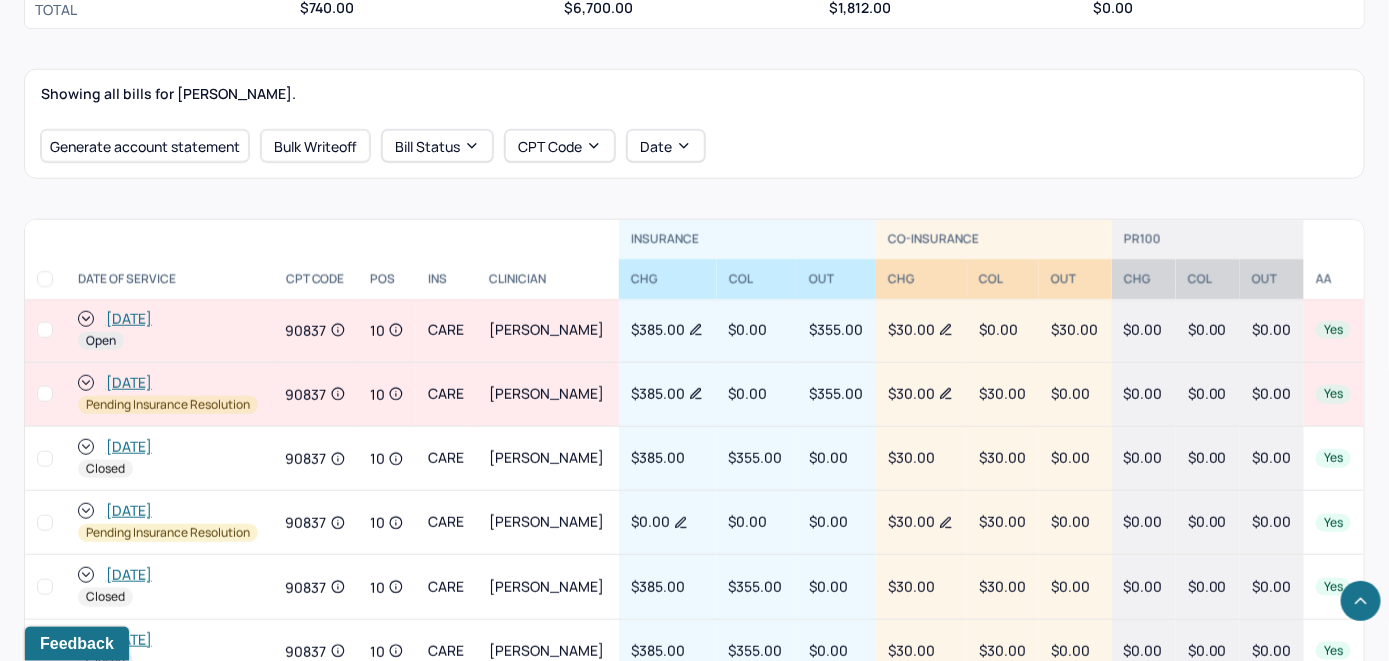 scroll, scrollTop: 652, scrollLeft: 0, axis: vertical 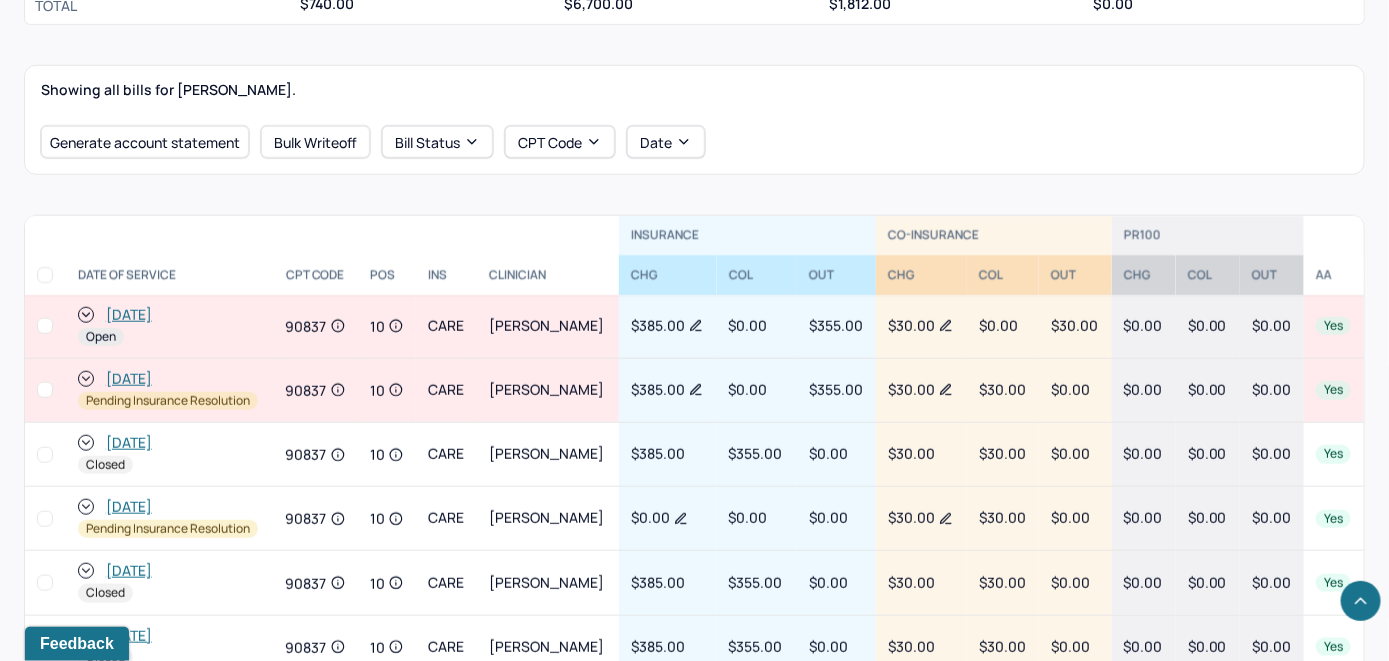 click on "[DATE]" at bounding box center [129, 315] 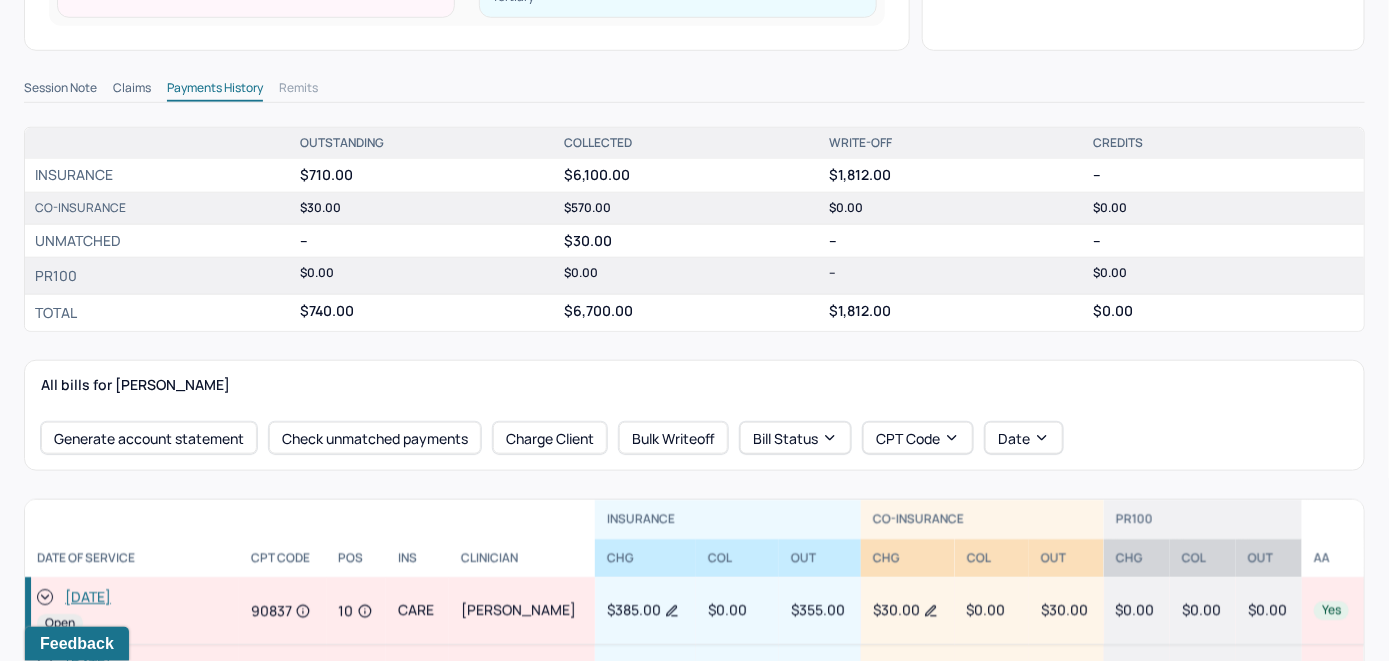scroll, scrollTop: 600, scrollLeft: 0, axis: vertical 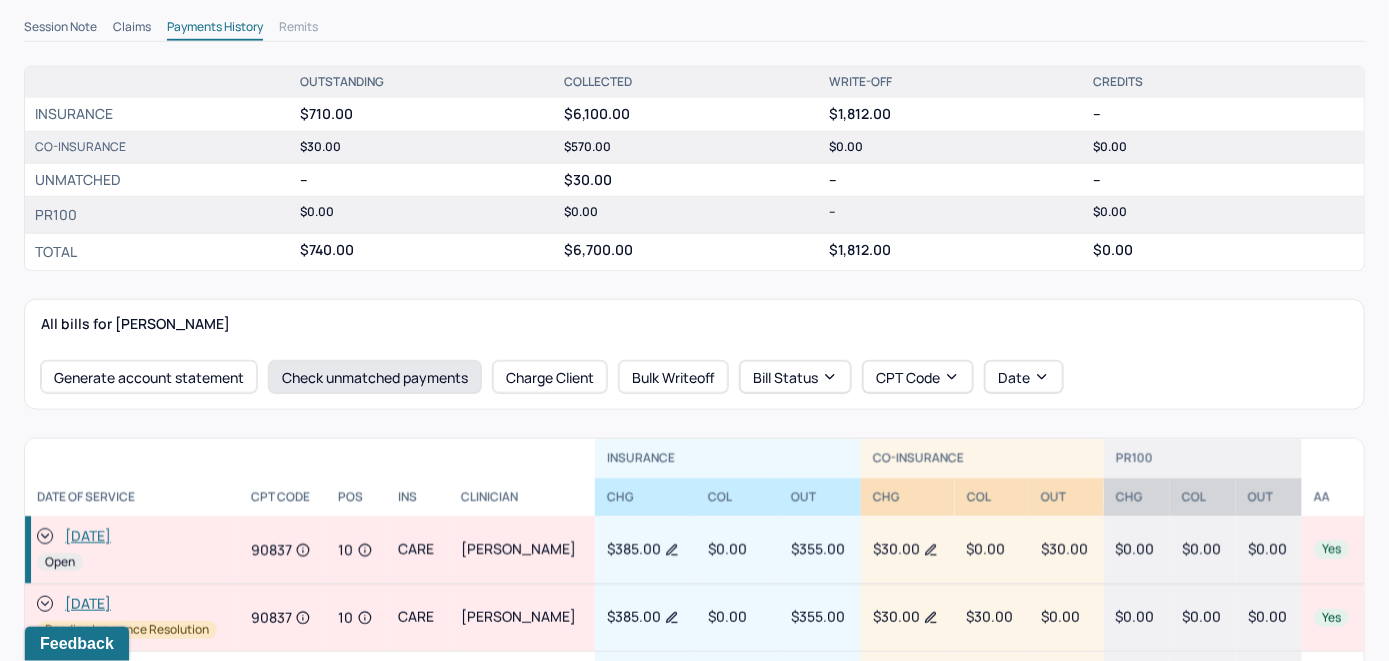click on "Check unmatched payments" at bounding box center (375, 377) 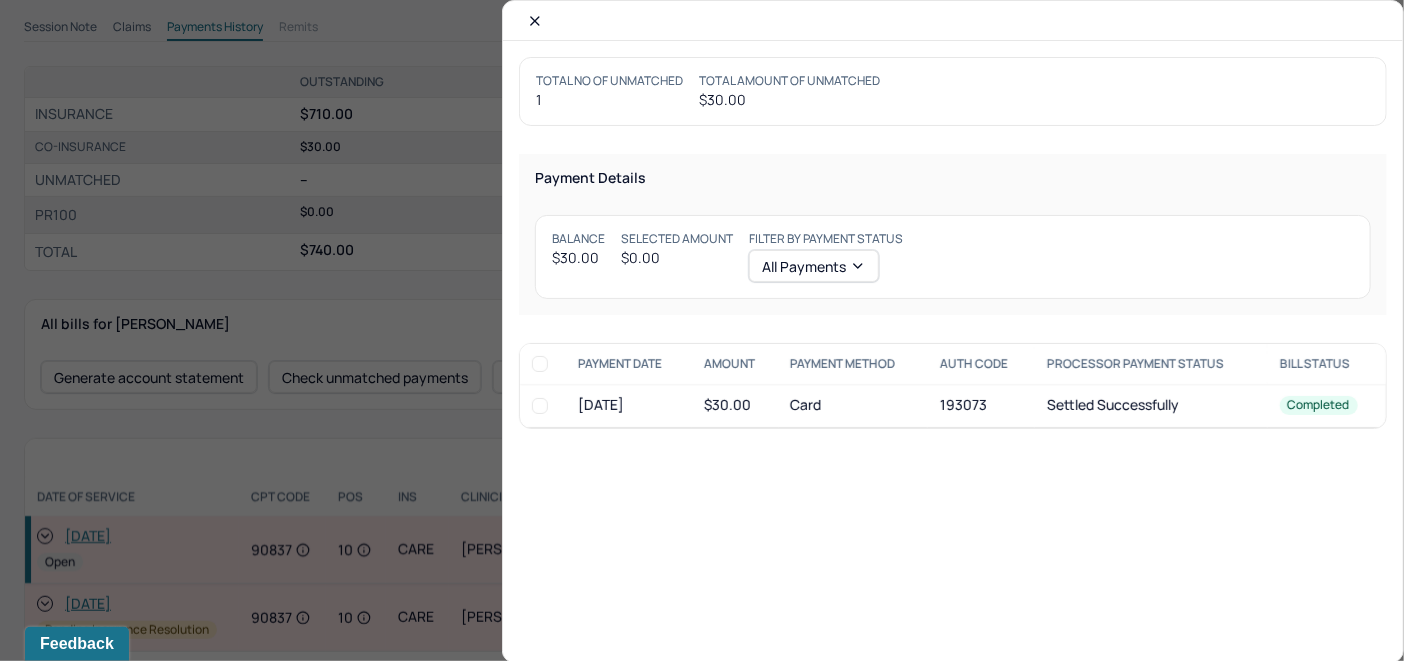 click at bounding box center [540, 406] 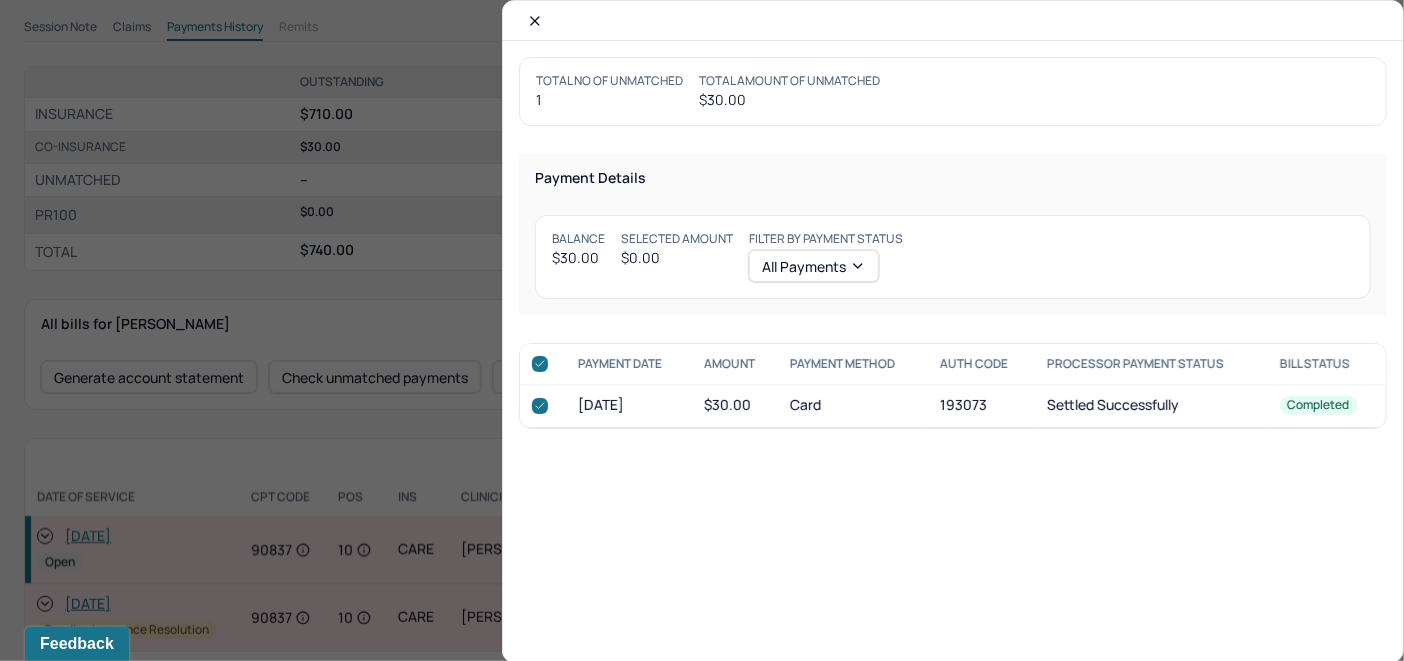 checkbox on "true" 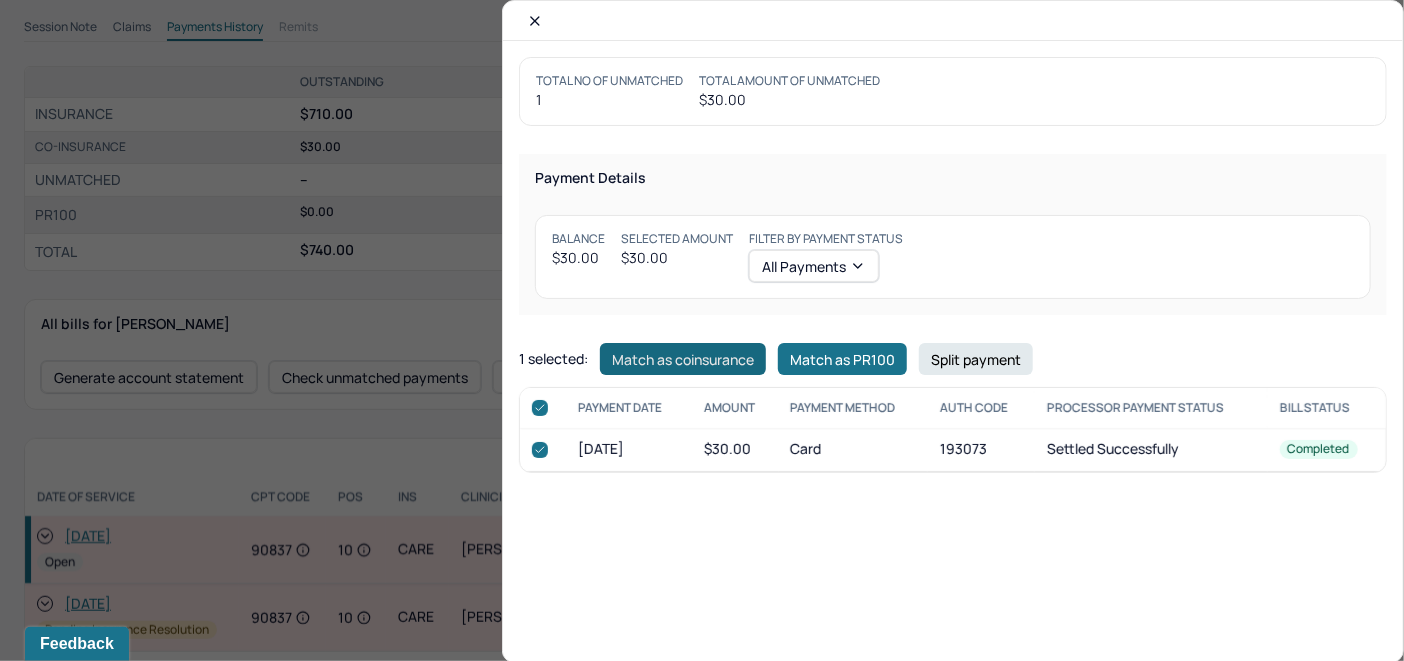 click on "Match as coinsurance" at bounding box center (683, 359) 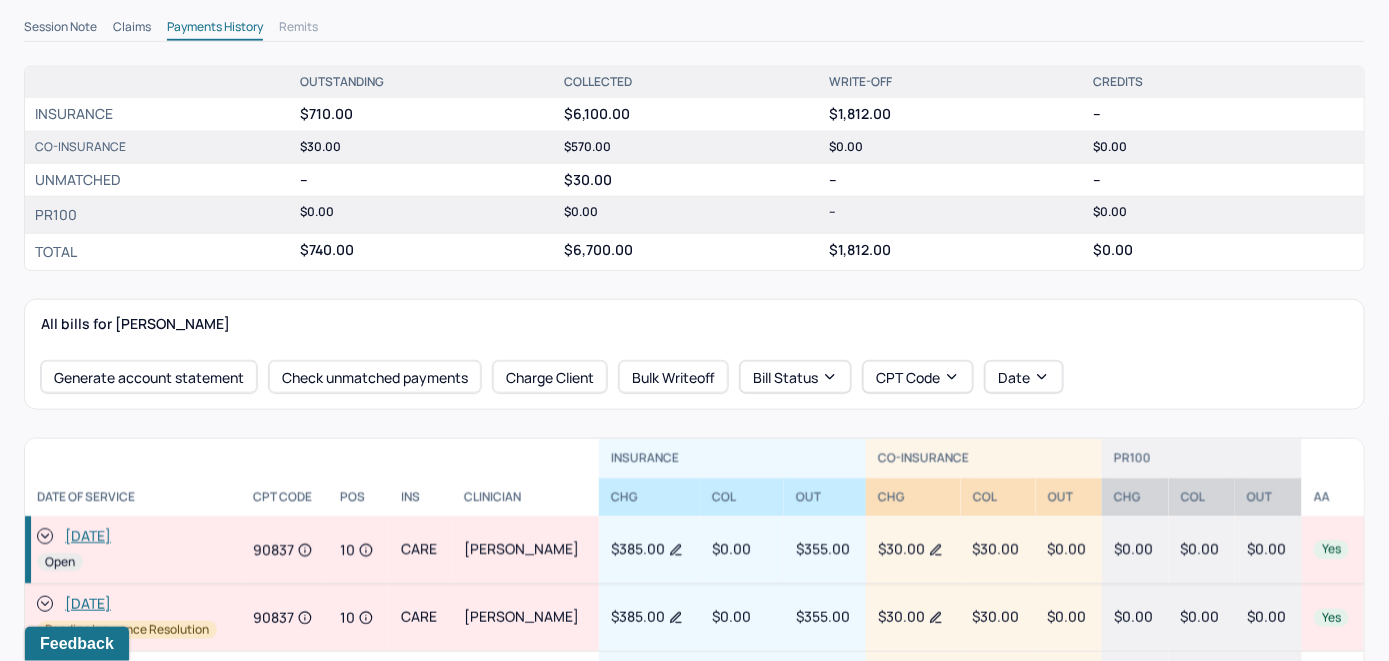 click 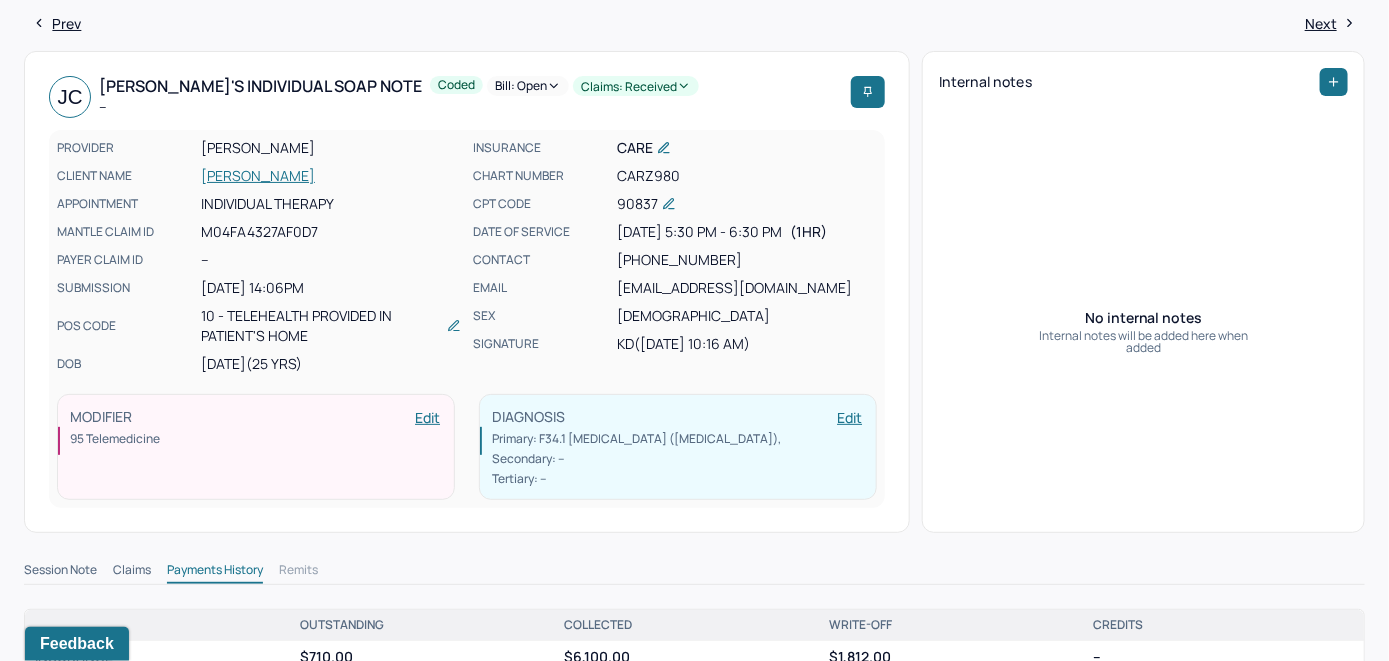 scroll, scrollTop: 0, scrollLeft: 0, axis: both 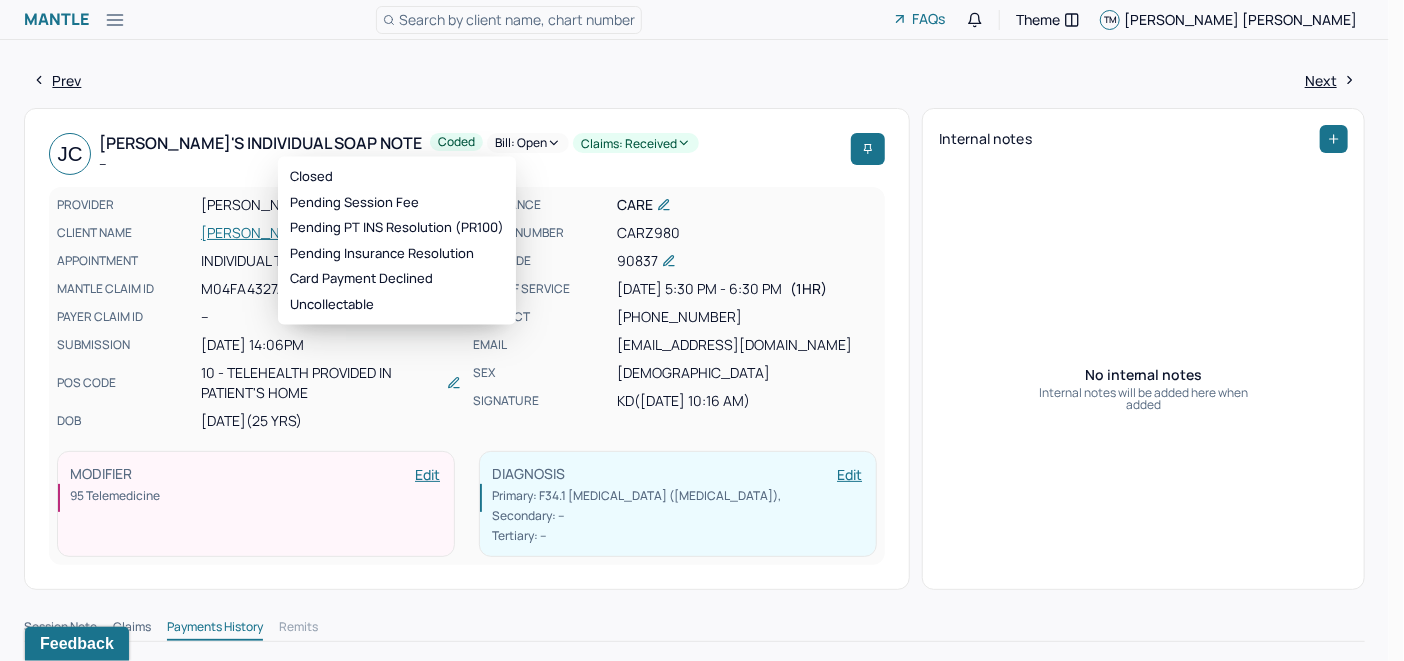click on "Bill: Open" at bounding box center [528, 143] 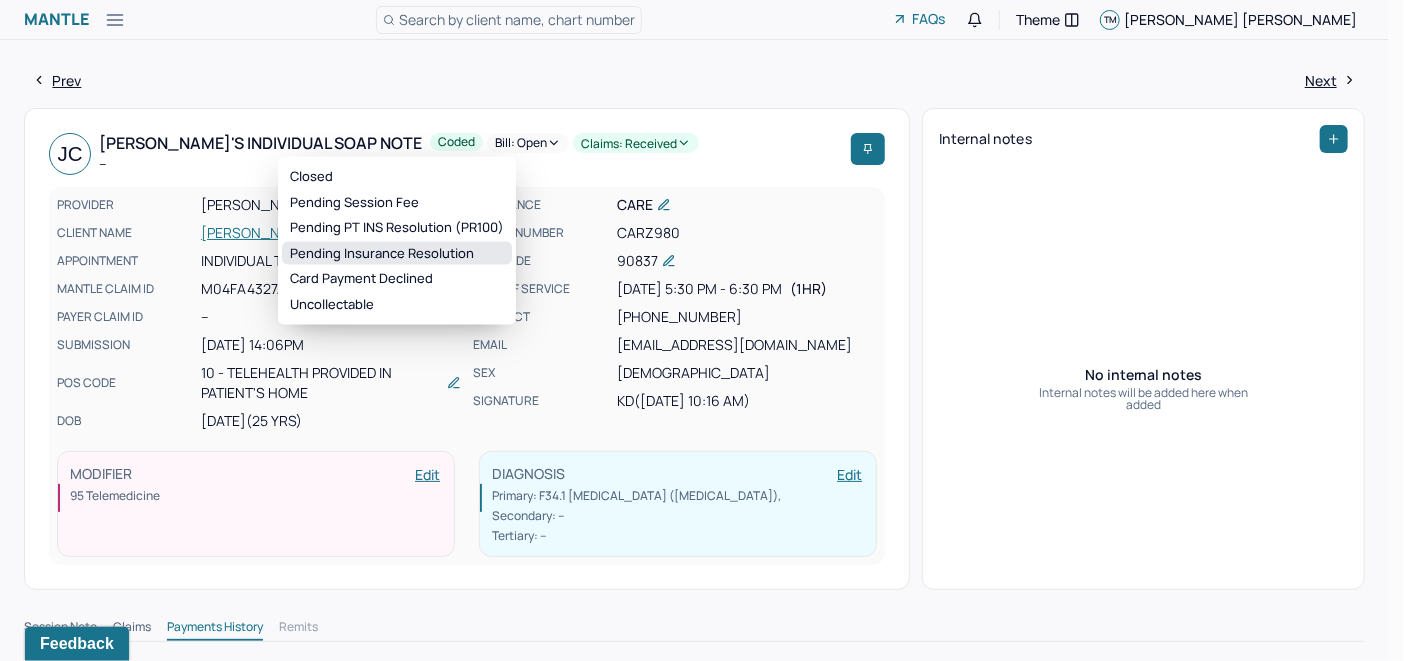click on "Pending Insurance Resolution" at bounding box center [397, 253] 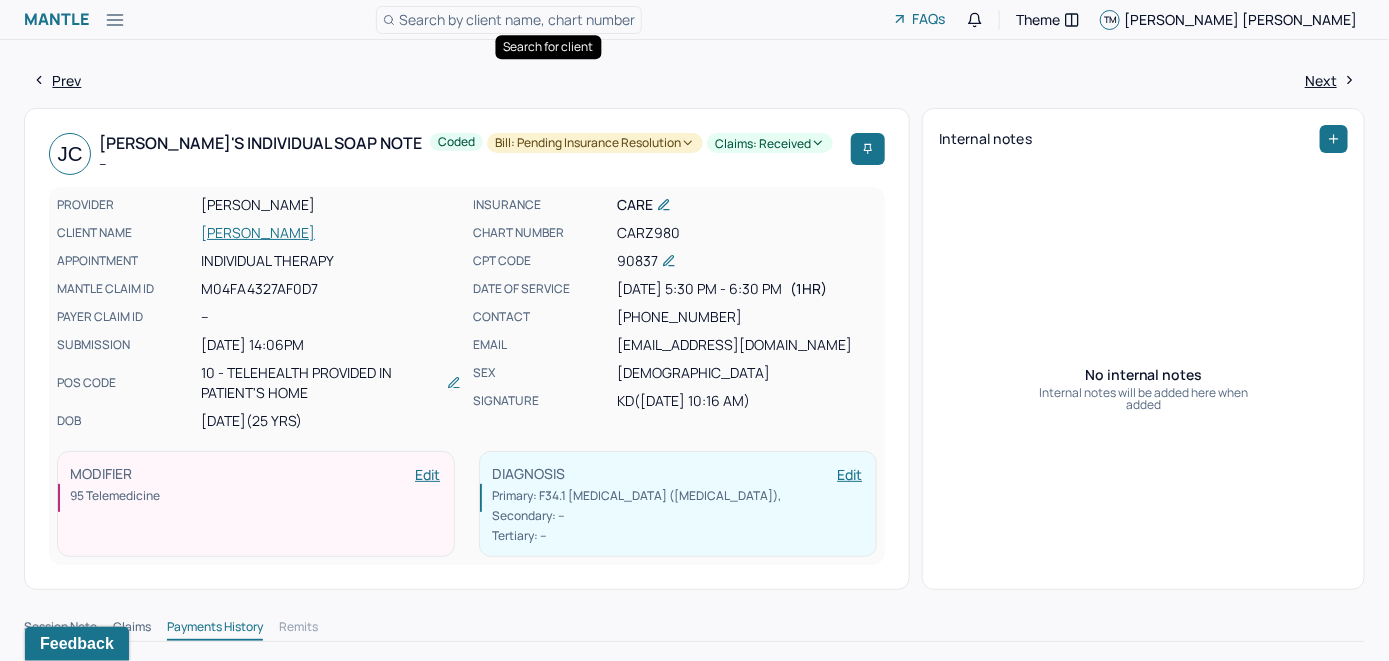 click on "Search by client name, chart number" at bounding box center (517, 19) 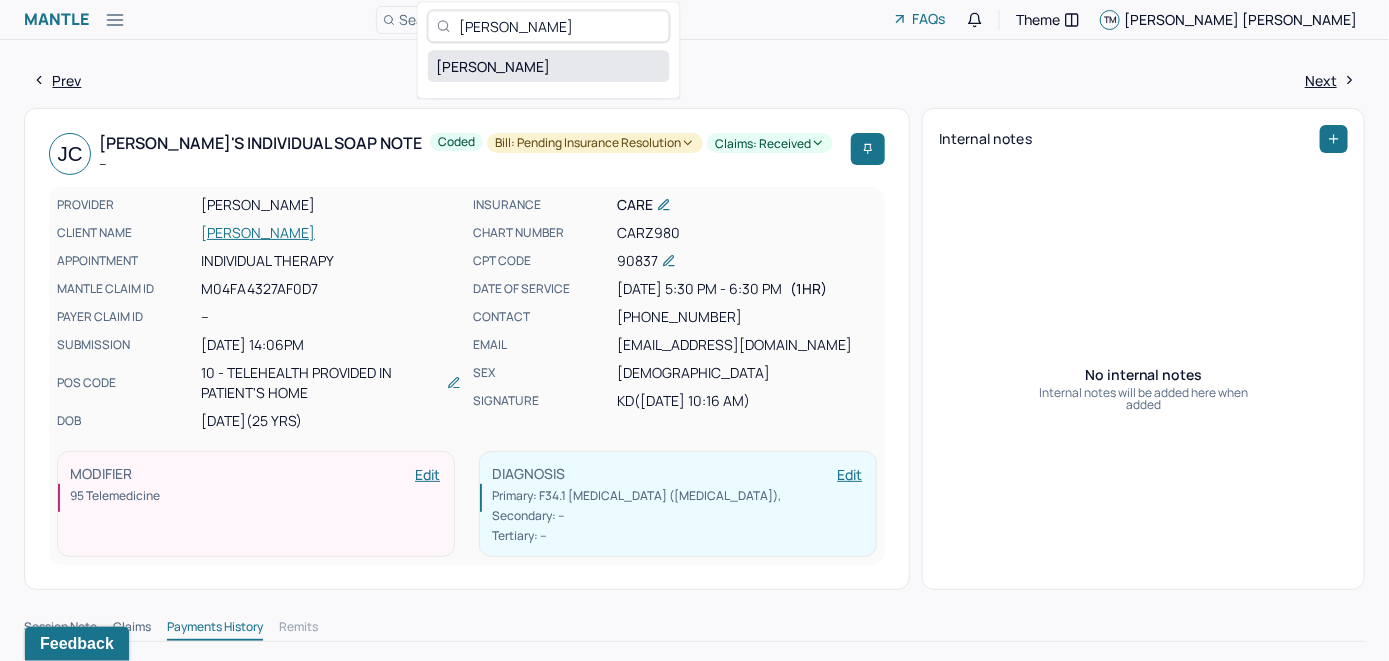 type on "Justin Carlson" 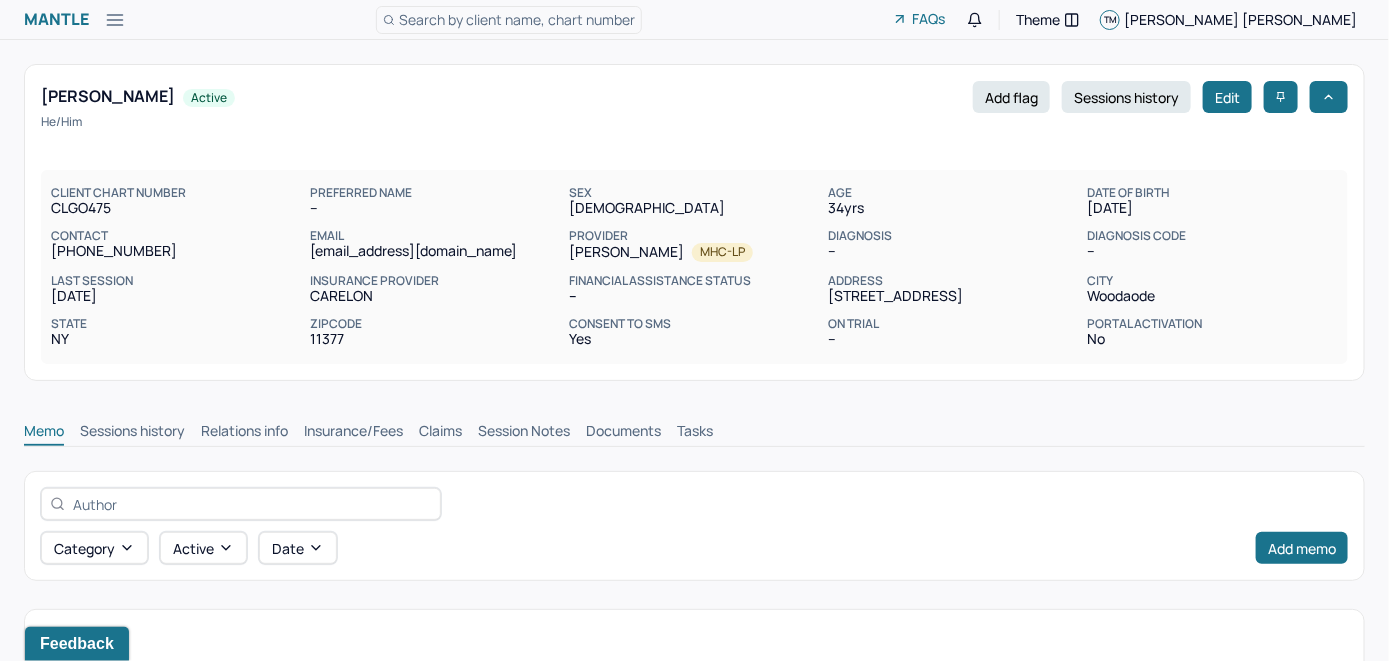 scroll, scrollTop: 0, scrollLeft: 0, axis: both 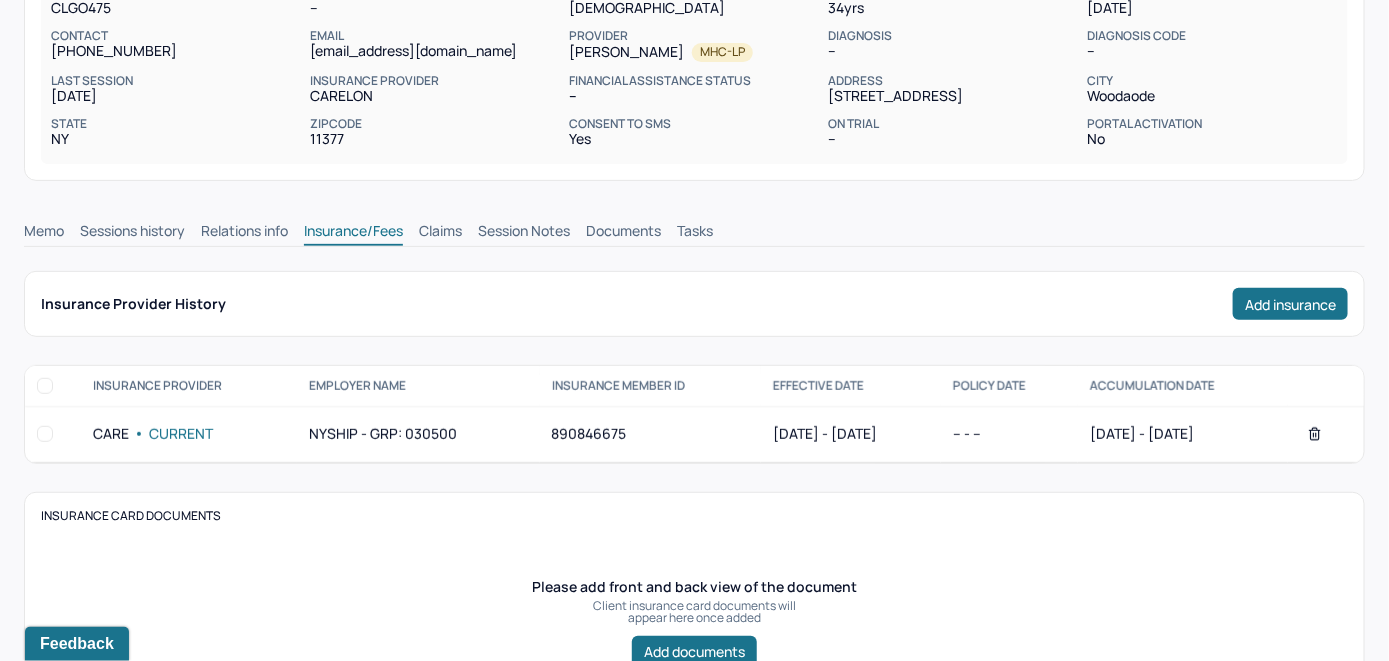 click on "Claims" at bounding box center [440, 233] 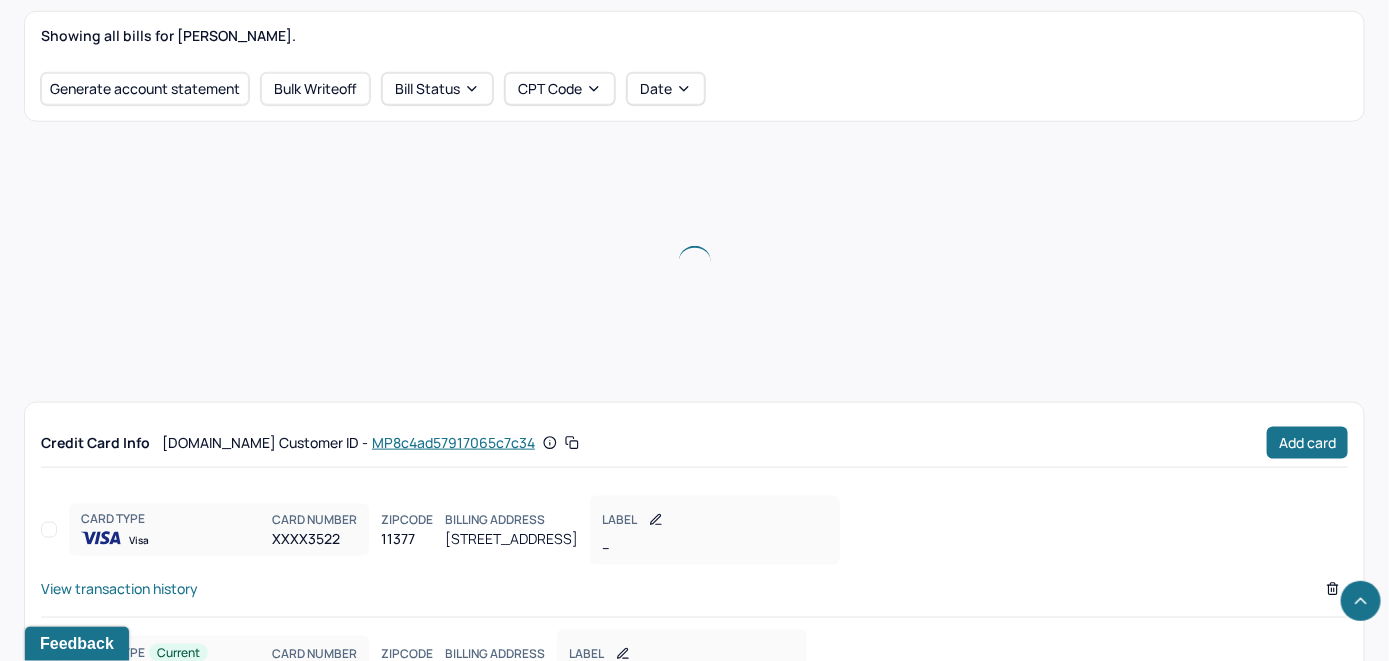 scroll, scrollTop: 704, scrollLeft: 0, axis: vertical 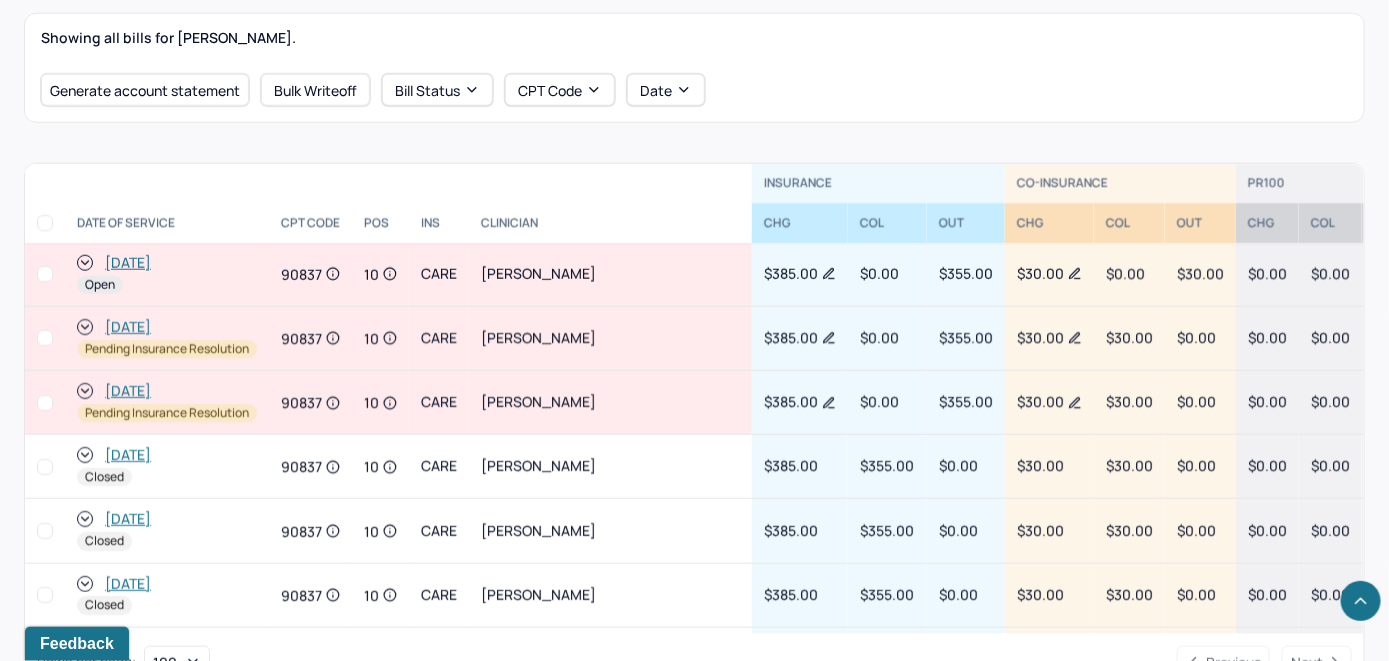 click on "[DATE]" at bounding box center [128, 263] 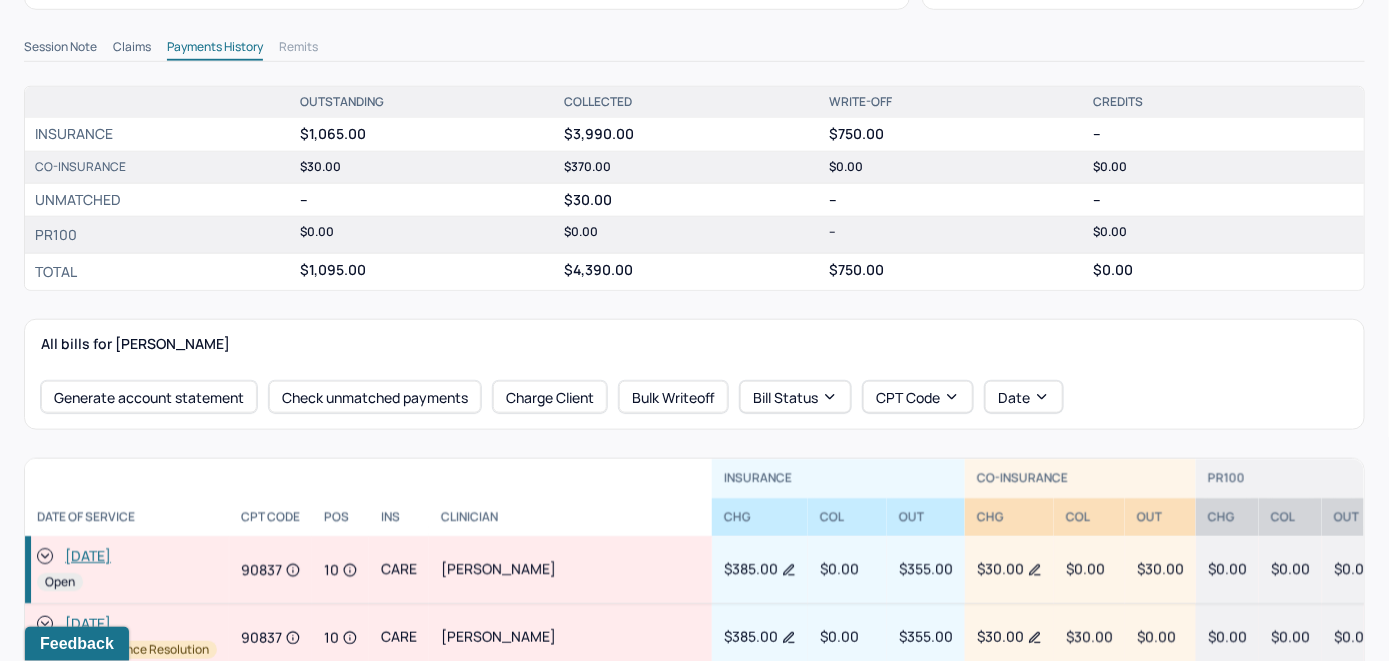 scroll, scrollTop: 600, scrollLeft: 0, axis: vertical 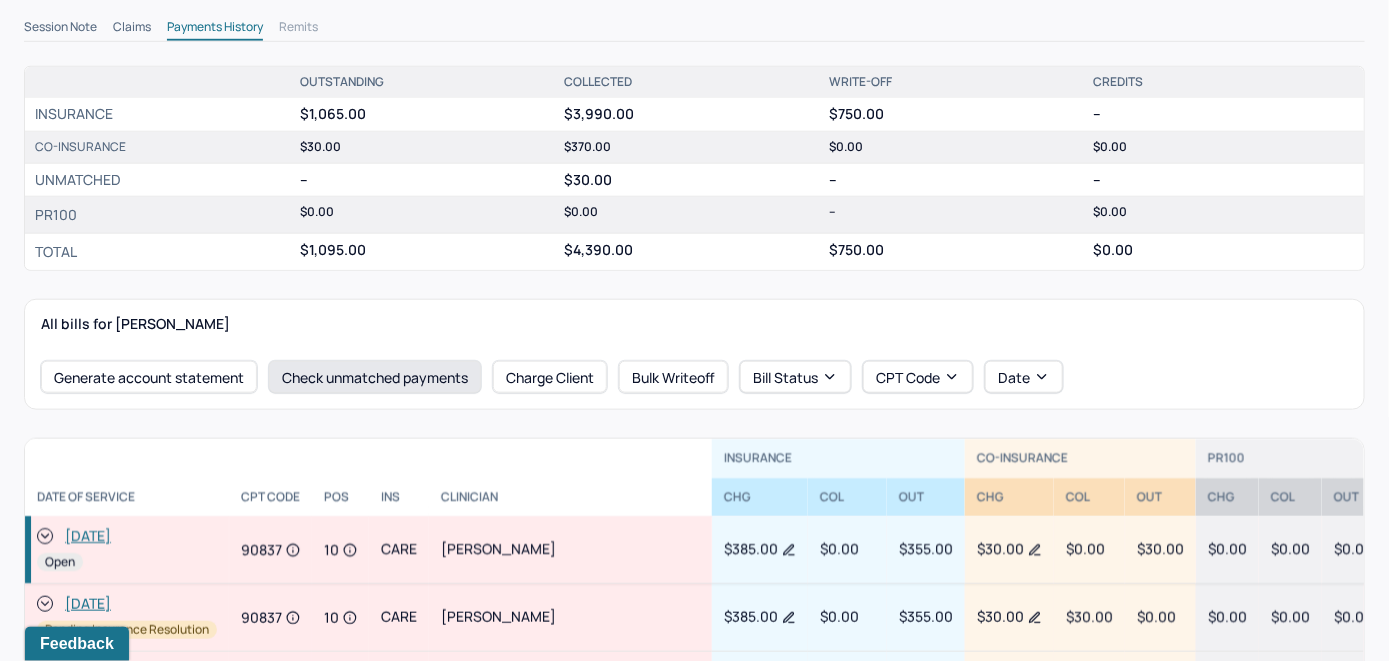 click on "Check unmatched payments" at bounding box center (375, 377) 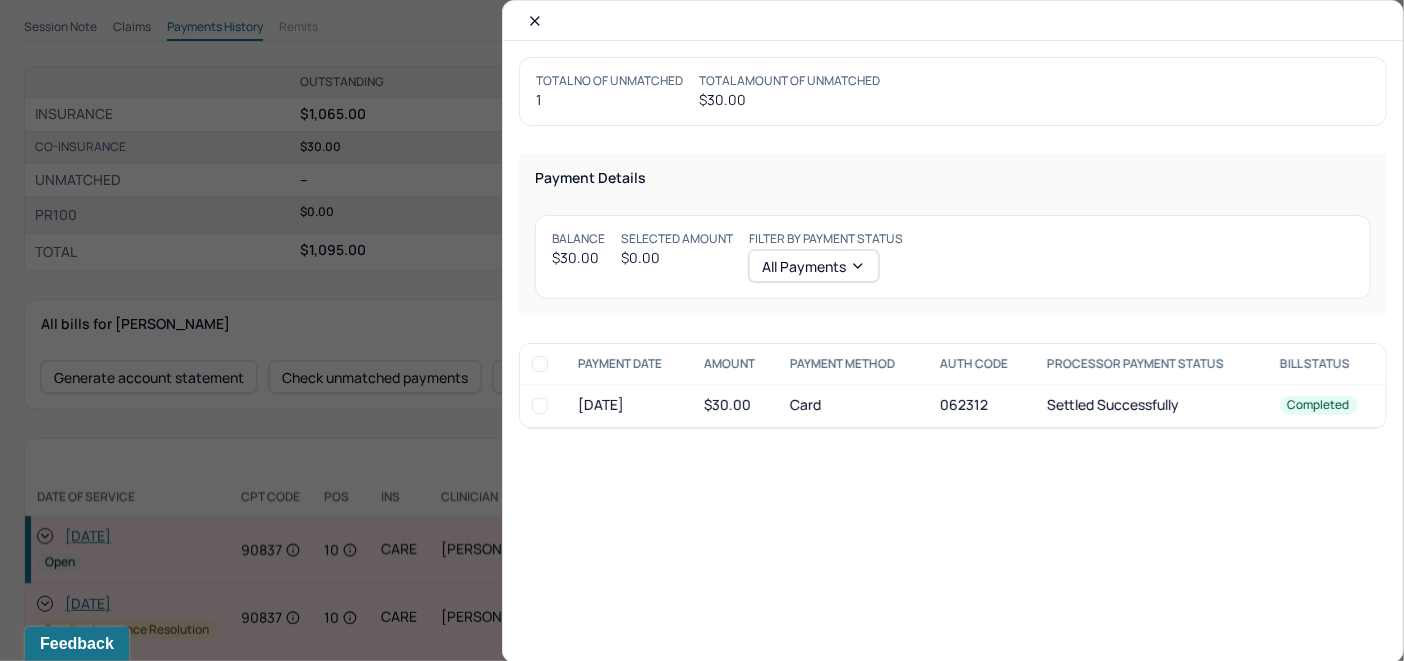click at bounding box center [540, 406] 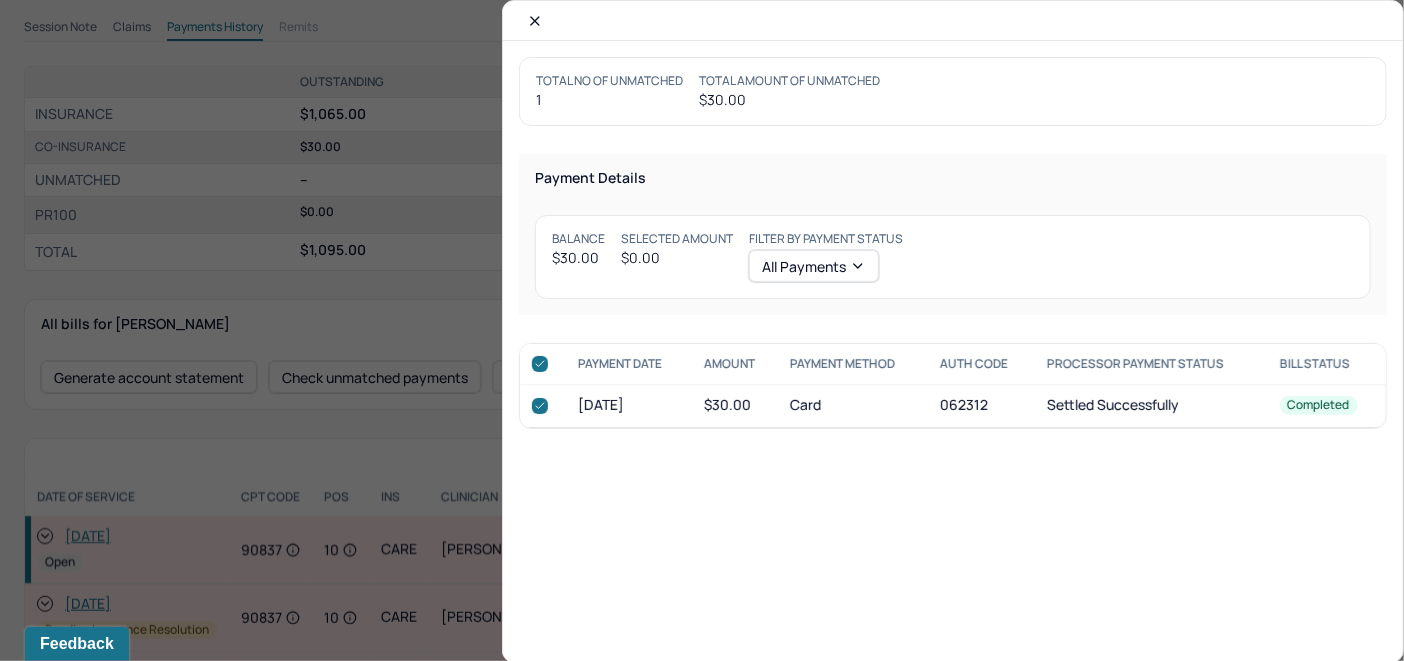 checkbox on "true" 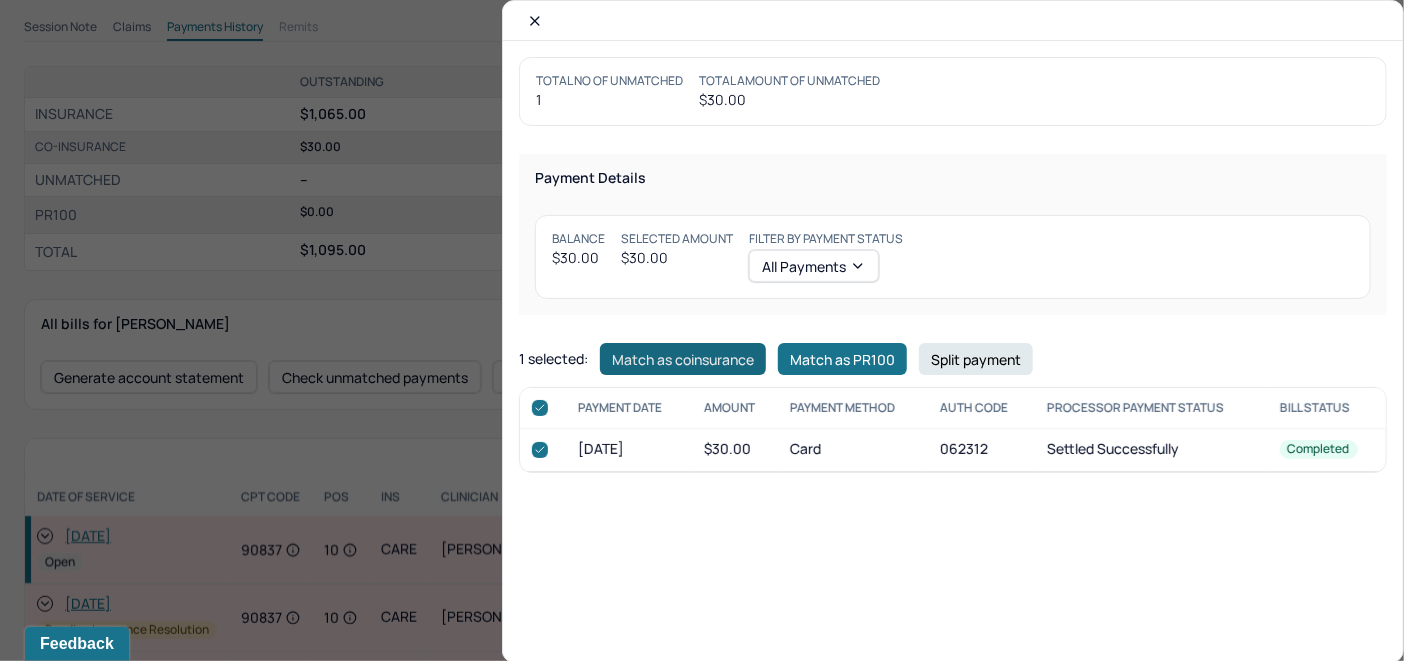 click on "Match as coinsurance" at bounding box center (683, 359) 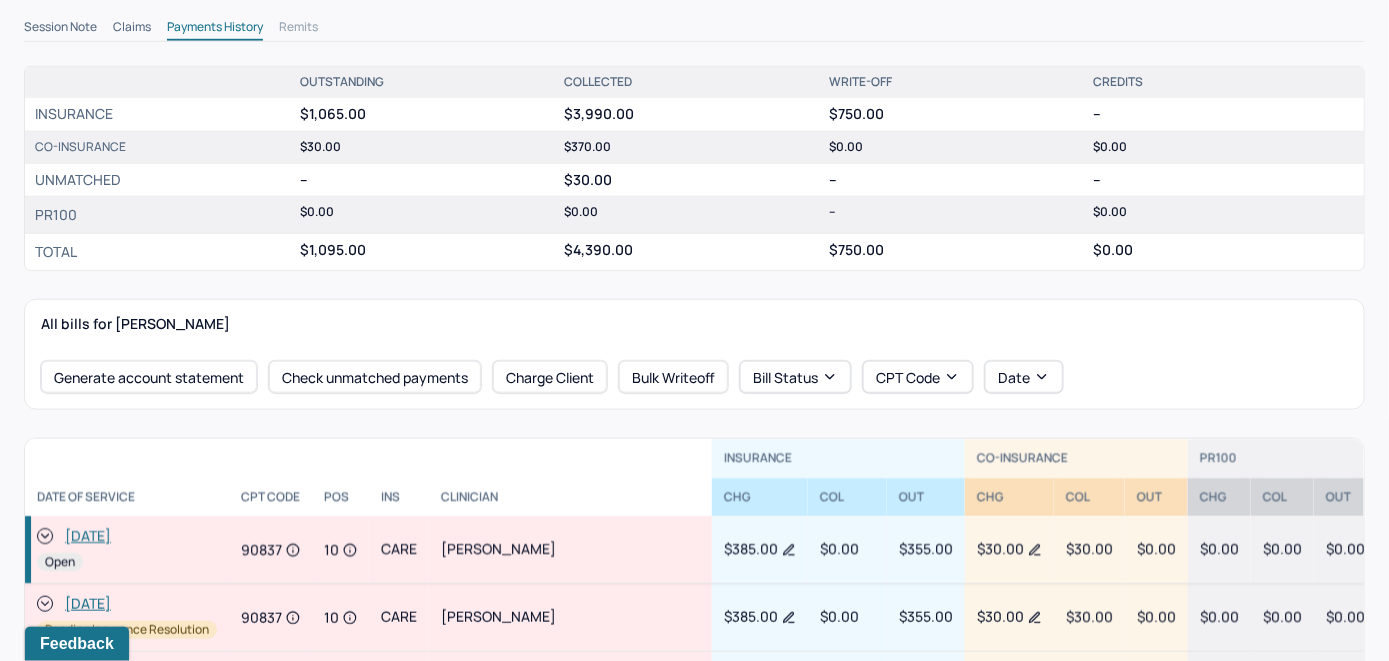 click 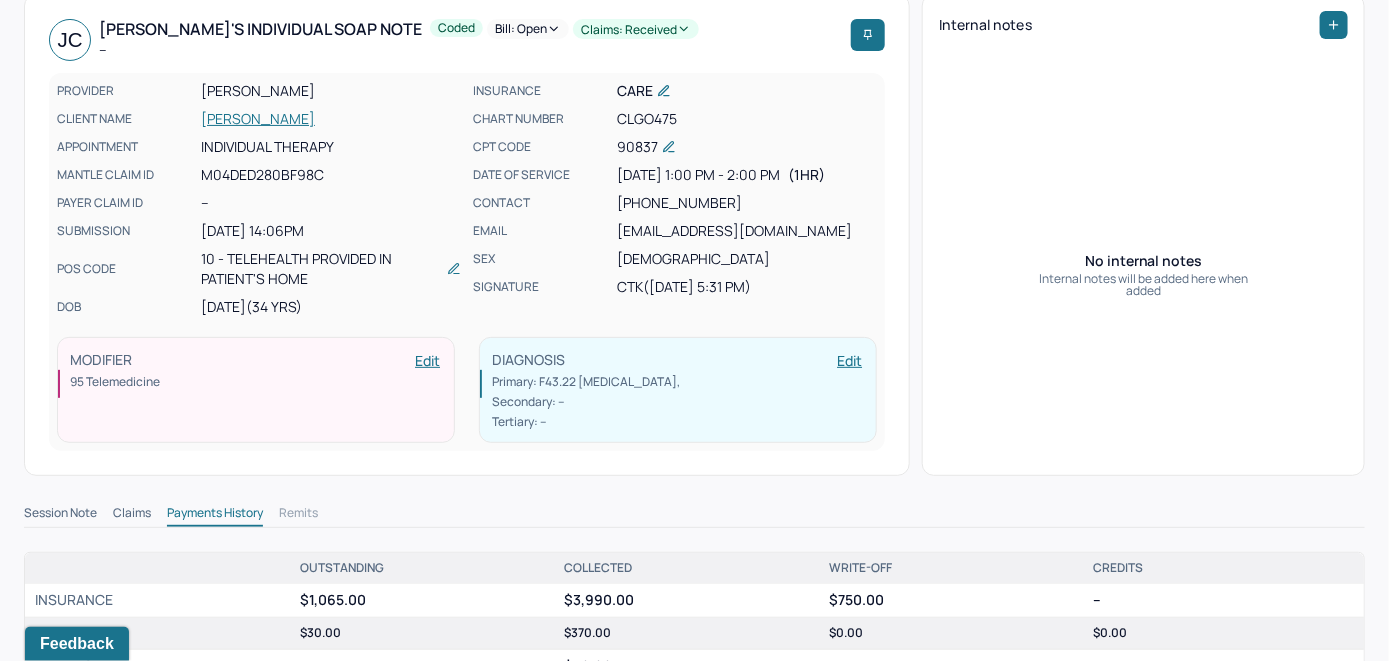 scroll, scrollTop: 0, scrollLeft: 0, axis: both 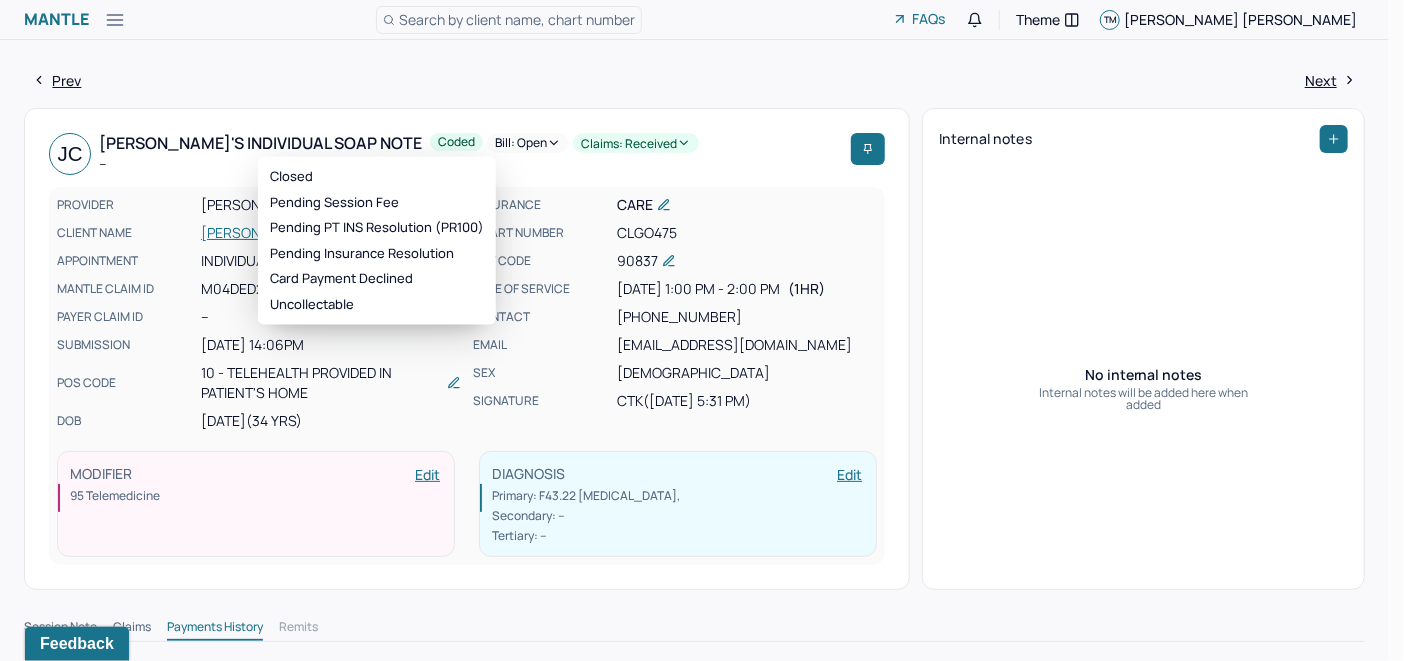 click on "Bill: Open" at bounding box center [528, 143] 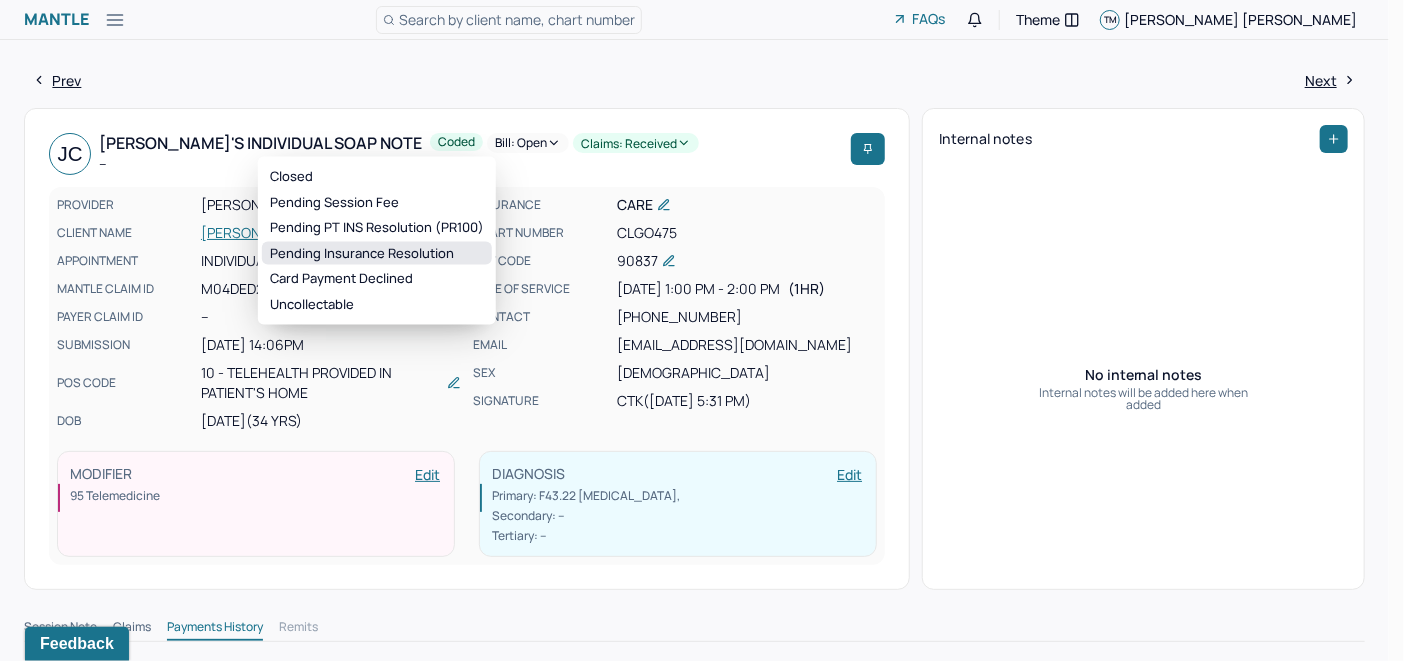 click on "Pending Insurance Resolution" at bounding box center (377, 253) 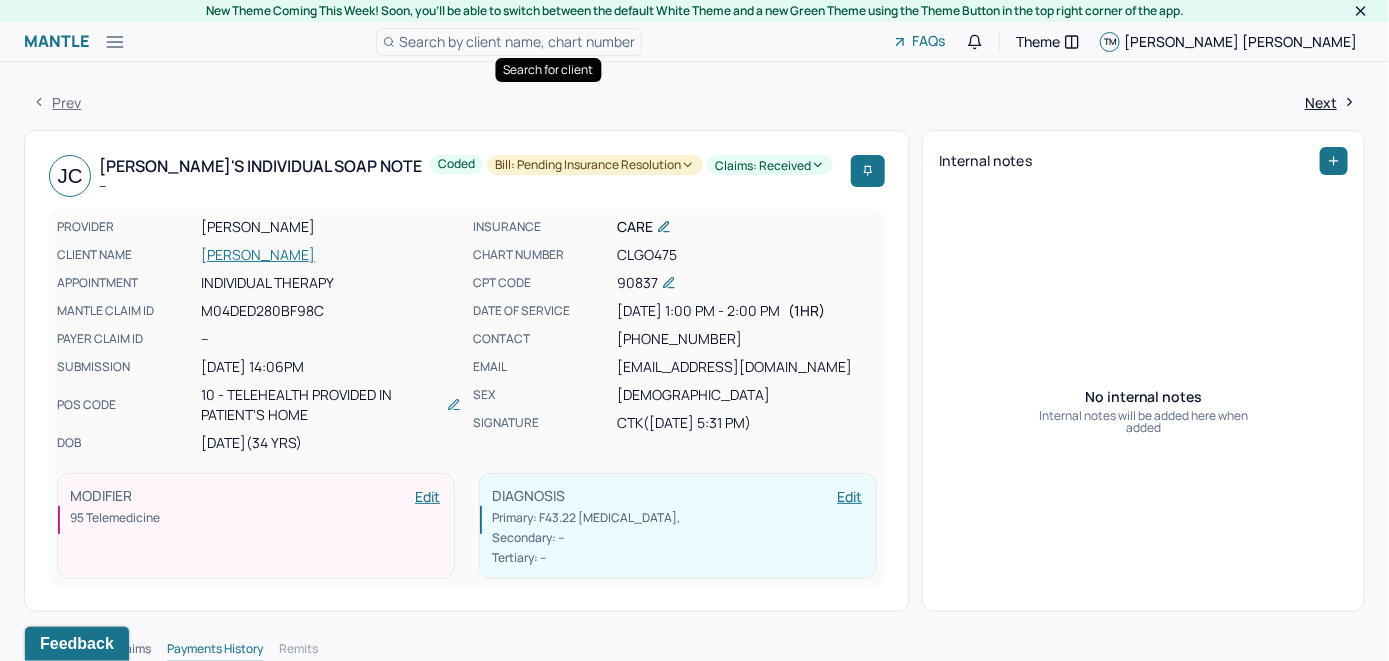 click on "Search by client name, chart number" at bounding box center [517, 41] 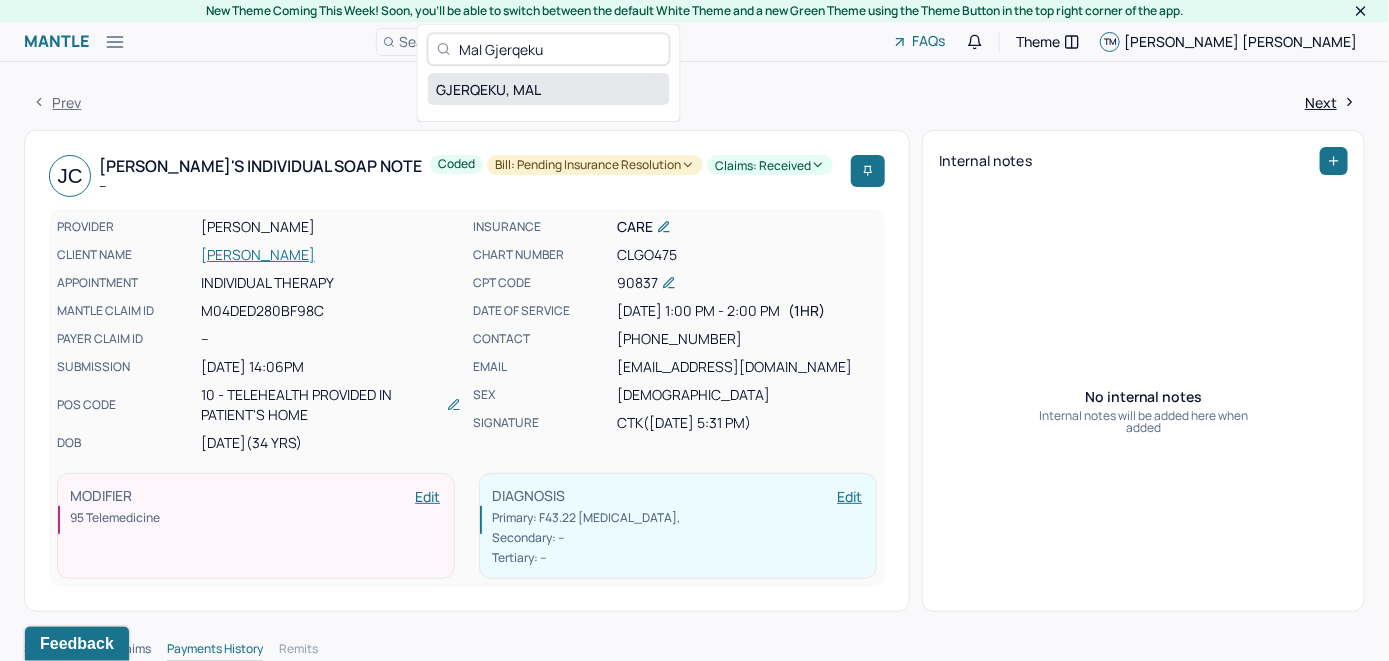 type on "Mal Gjerqeku" 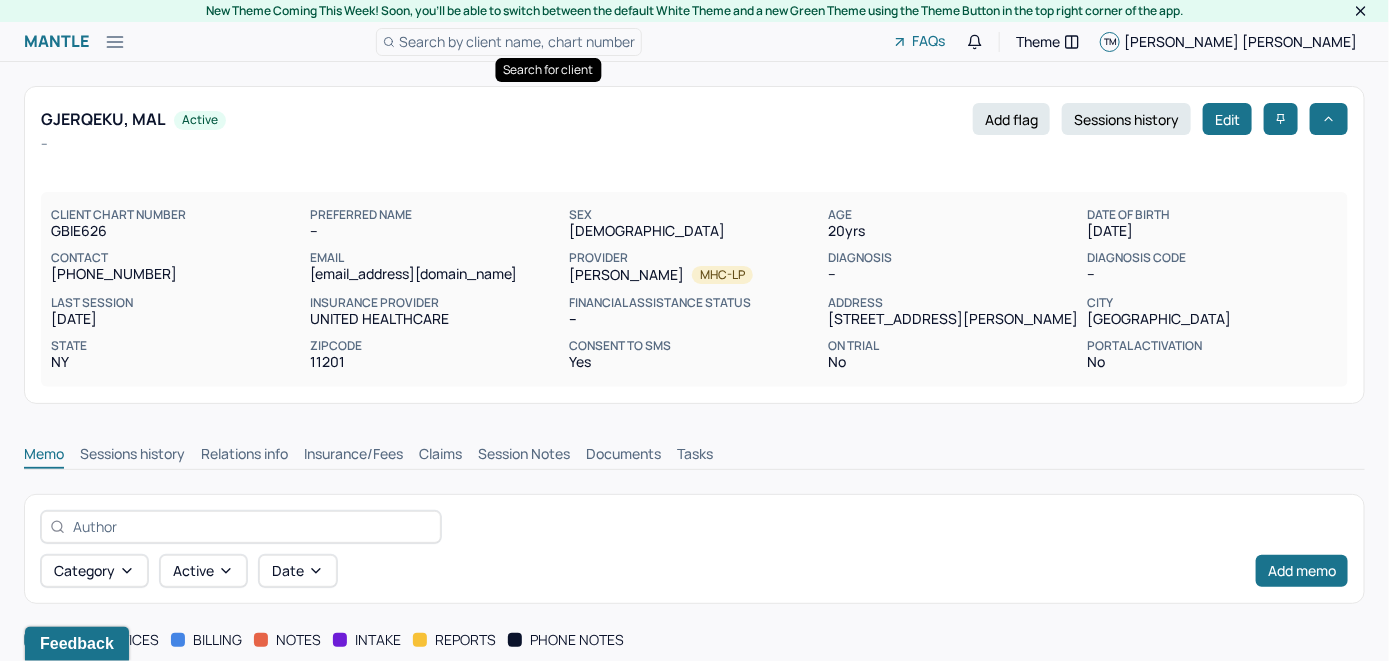click on "Search by client name, chart number" at bounding box center [517, 41] 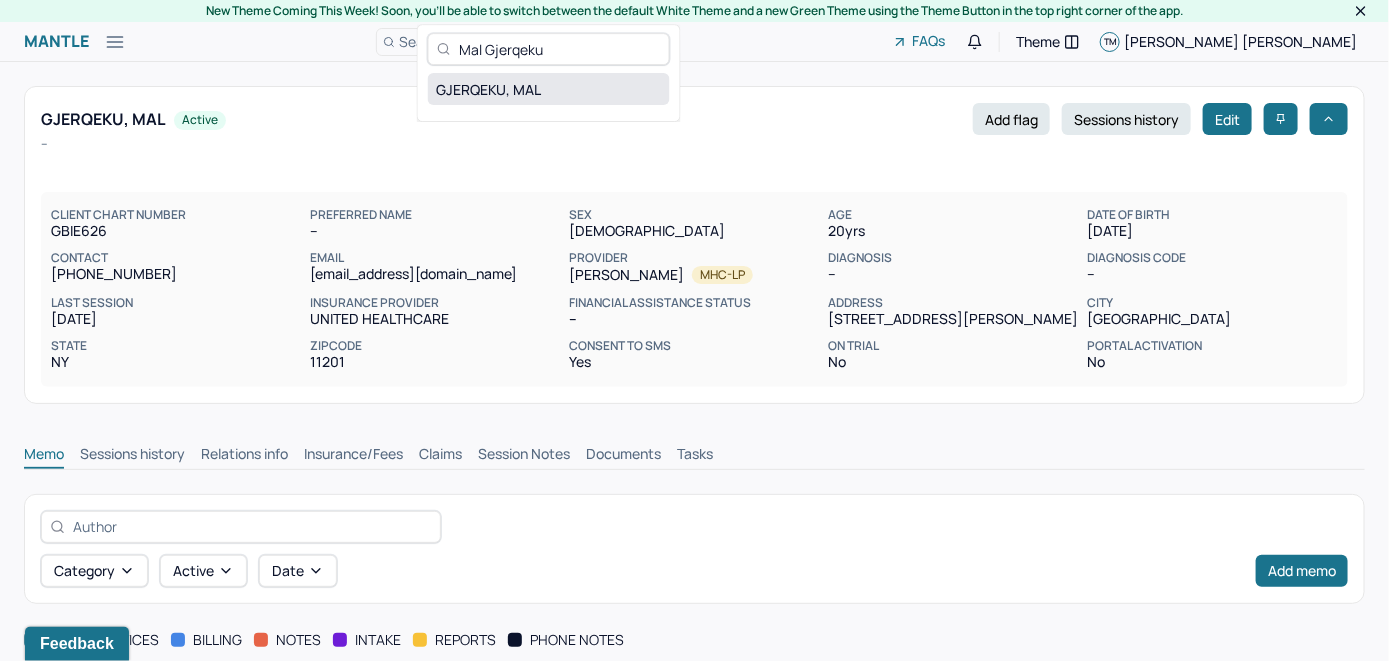 type on "Mal Gjerqeku" 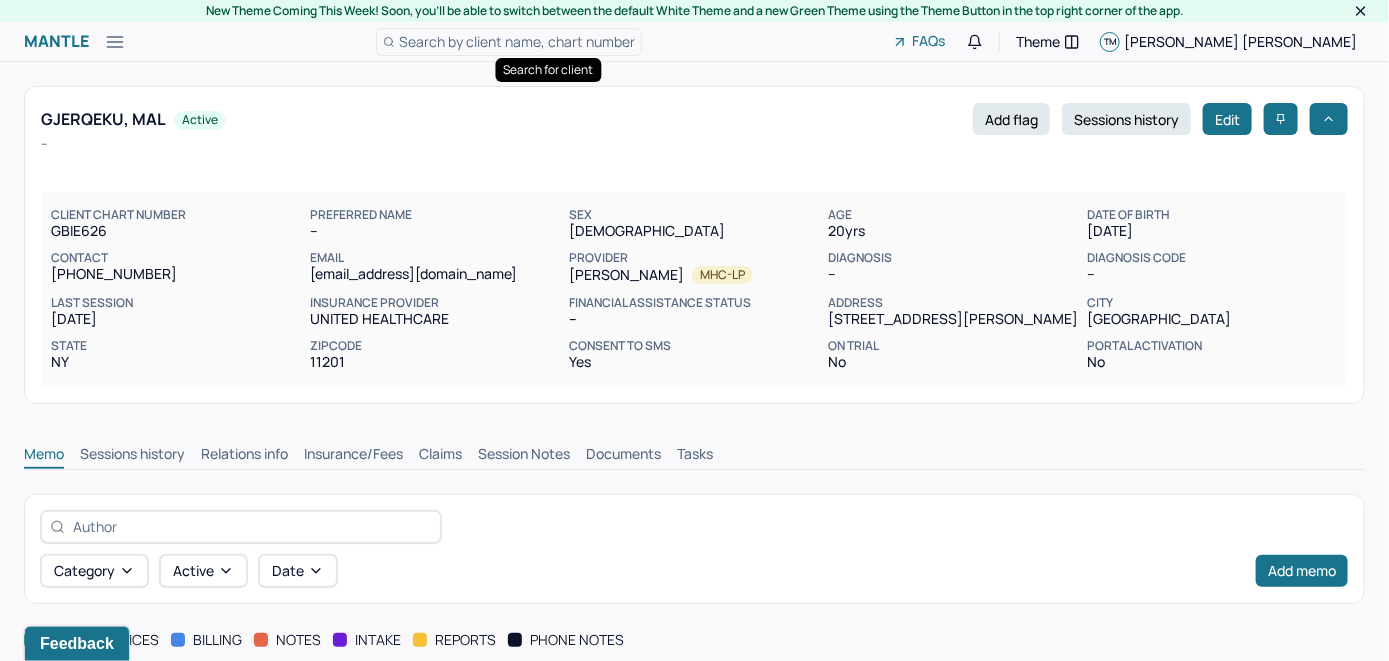 scroll, scrollTop: 0, scrollLeft: 0, axis: both 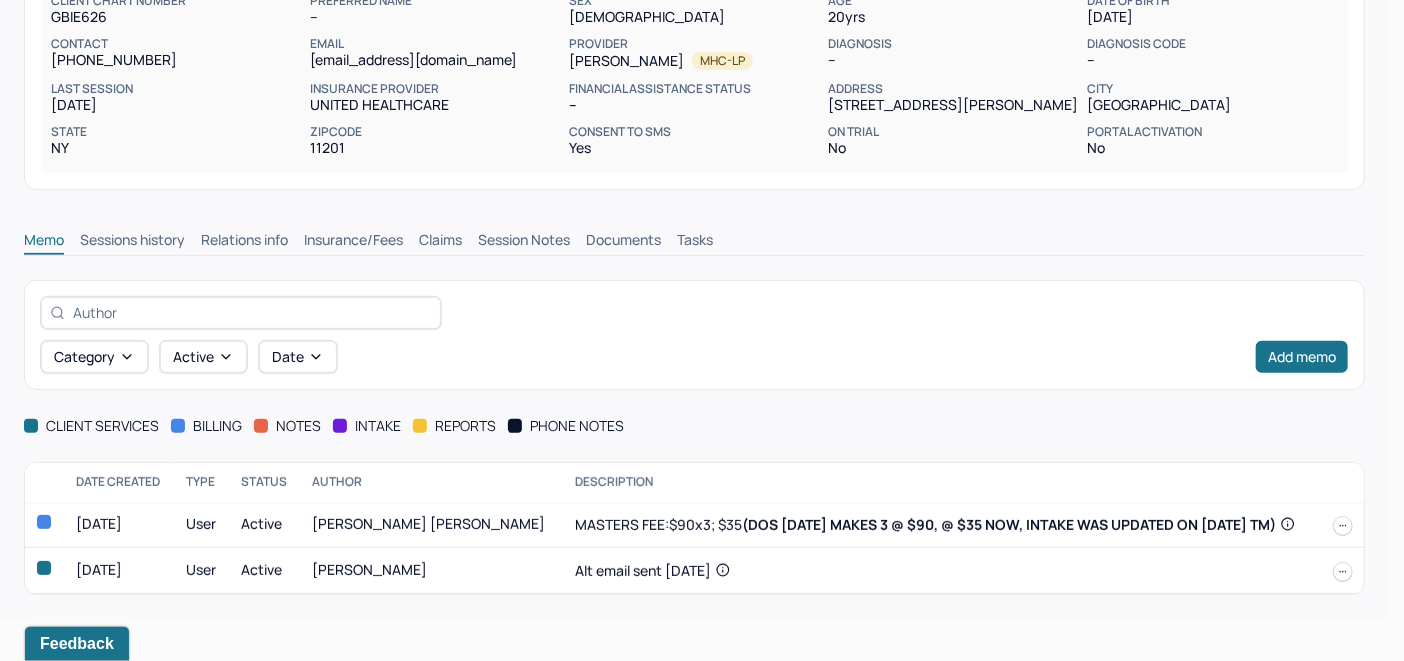 click at bounding box center (1343, 526) 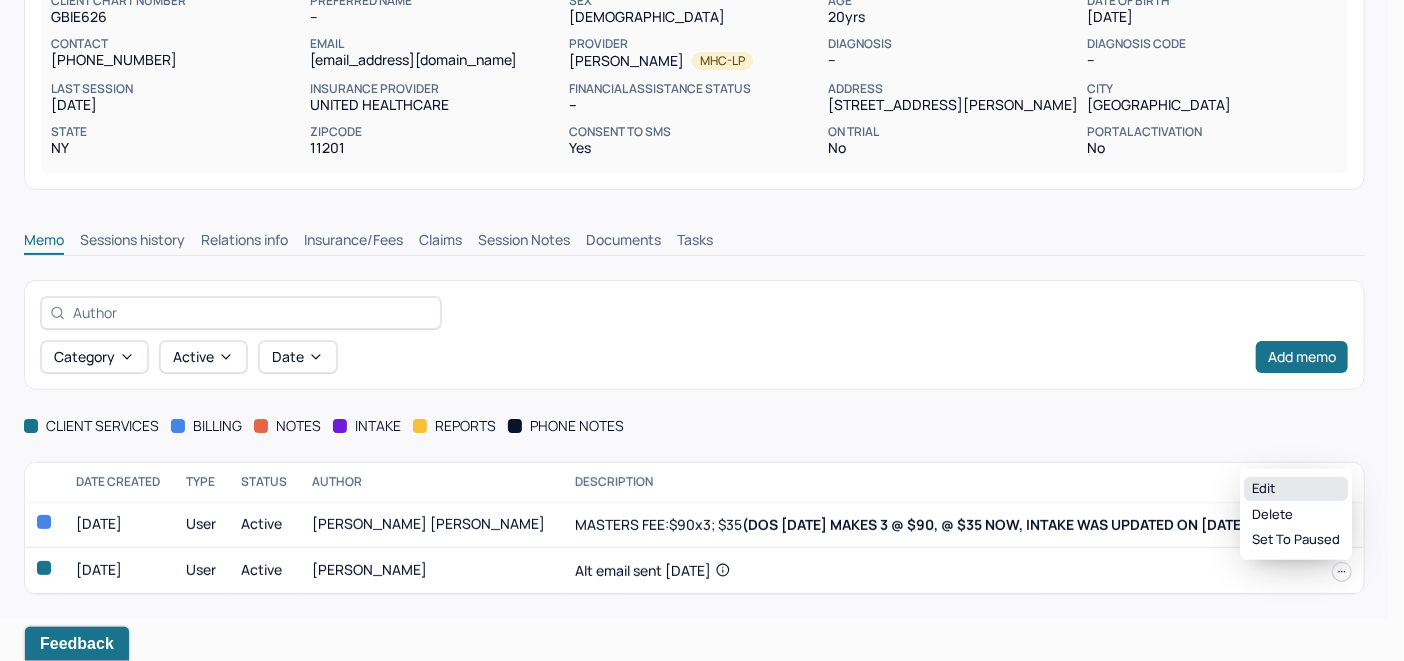 click on "Edit" at bounding box center [1296, 489] 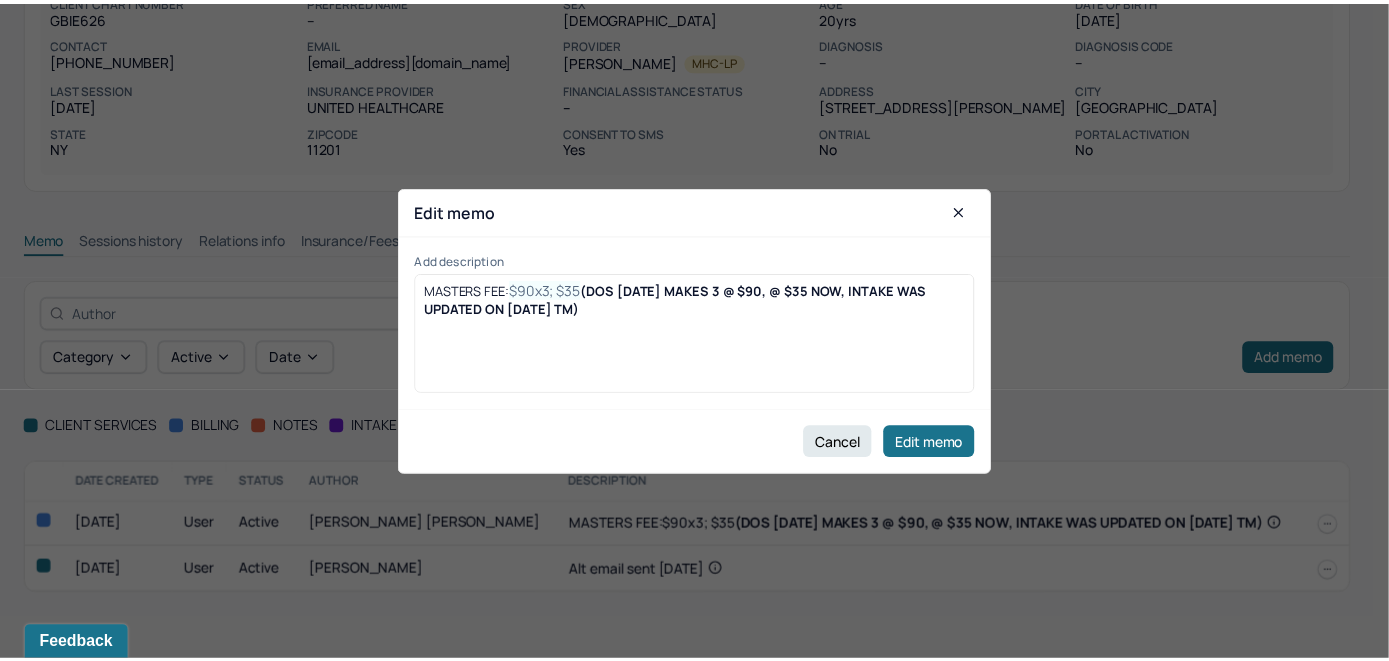 scroll, scrollTop: 171, scrollLeft: 0, axis: vertical 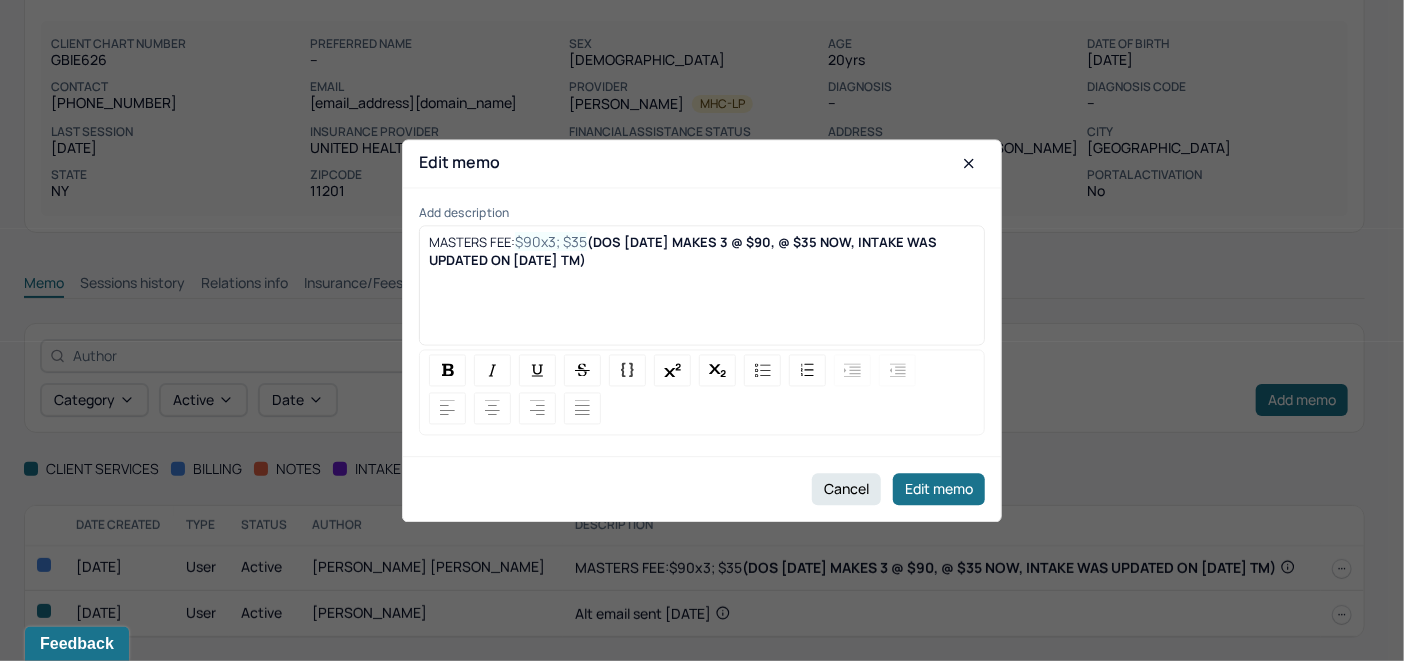 drag, startPoint x: 780, startPoint y: 286, endPoint x: 762, endPoint y: 286, distance: 18 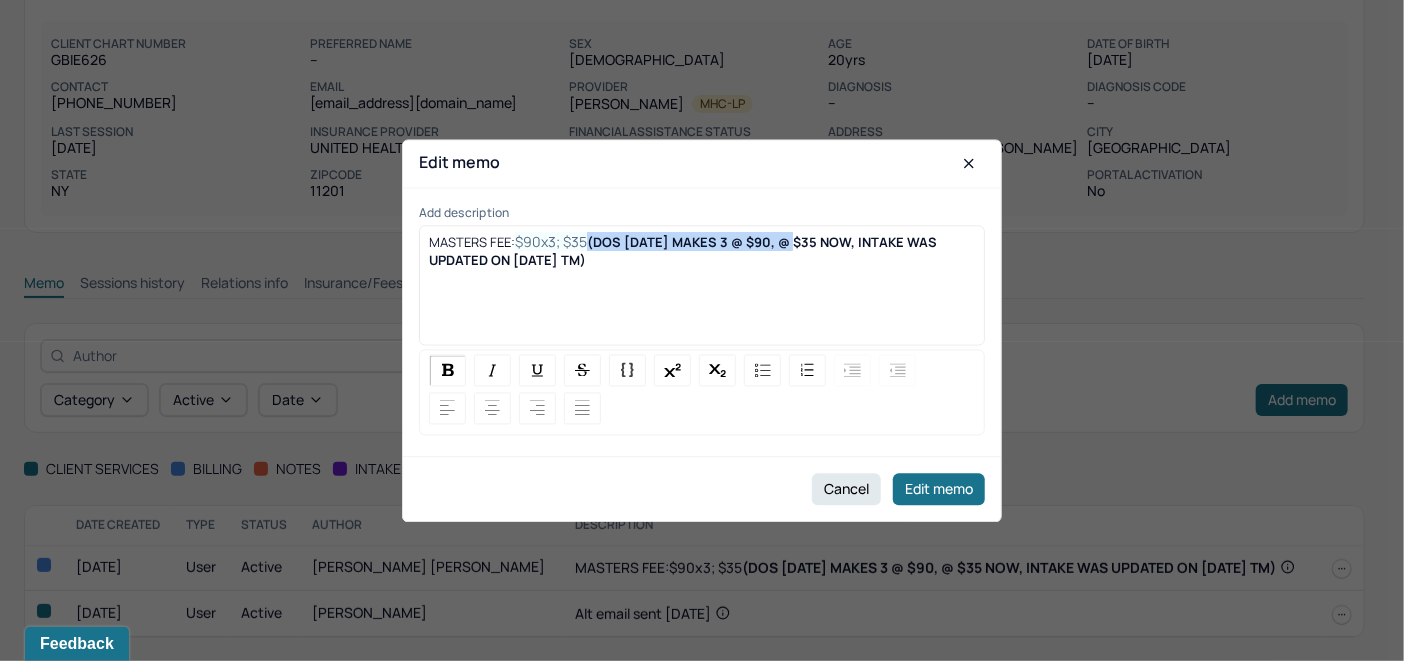 drag, startPoint x: 777, startPoint y: 244, endPoint x: 589, endPoint y: 241, distance: 188.02394 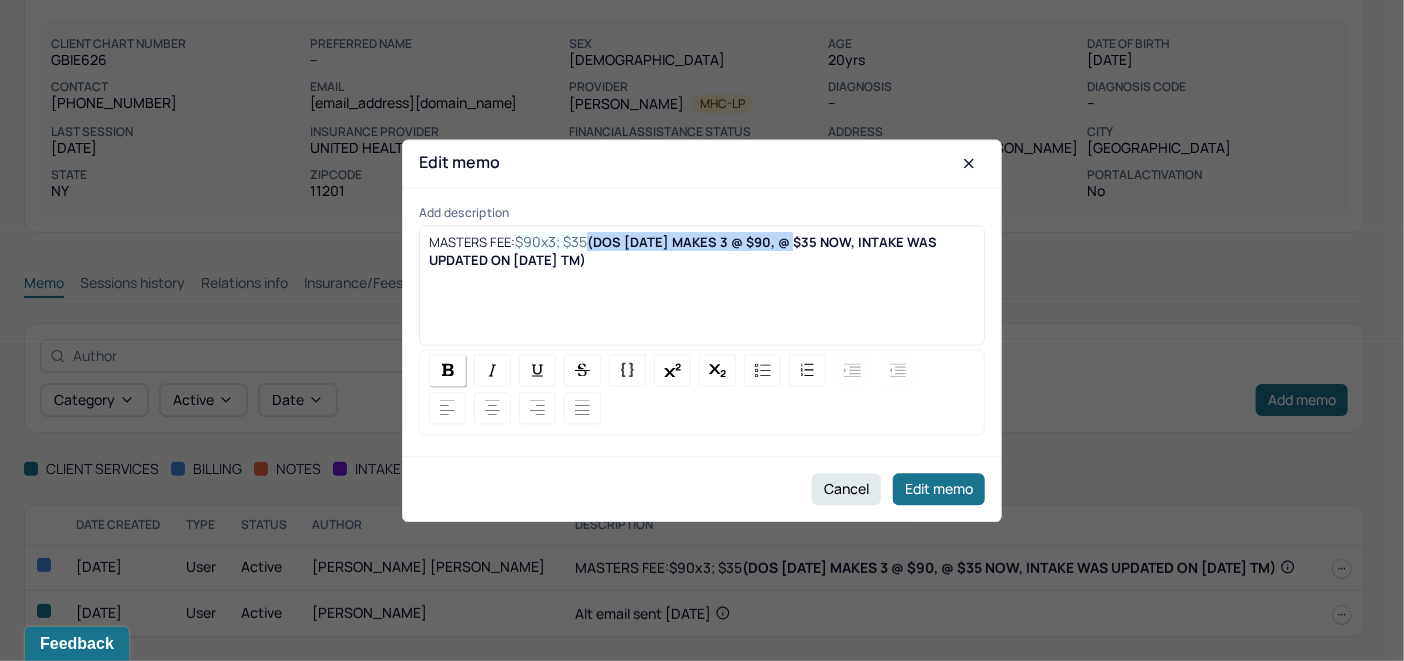 click at bounding box center [447, 370] 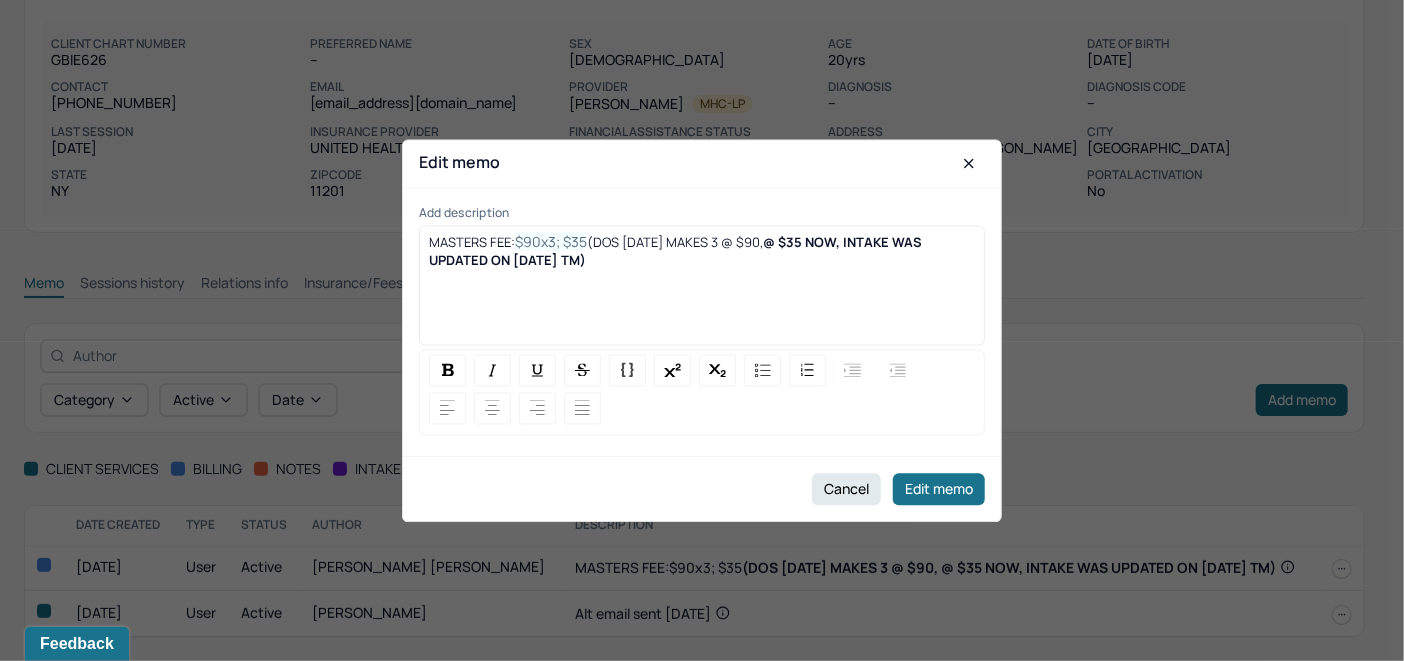 click on "MASTERS FEE:  $90x3; $35   (DOS 7/11/25 MAKES 3 @ $90,  @ $35 NOW, INTAKE WAS UPDATED ON 7/14/25 TM)" at bounding box center [702, 292] 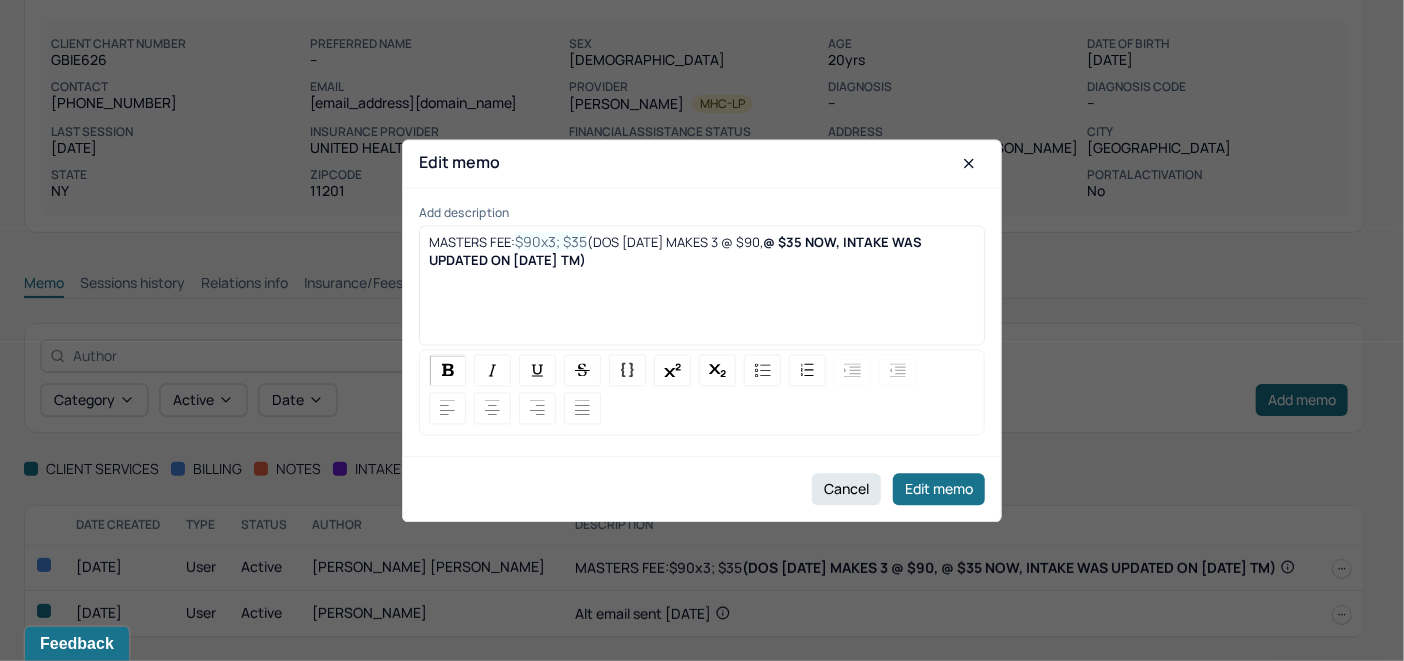 drag, startPoint x: 848, startPoint y: 241, endPoint x: 915, endPoint y: 268, distance: 72.235725 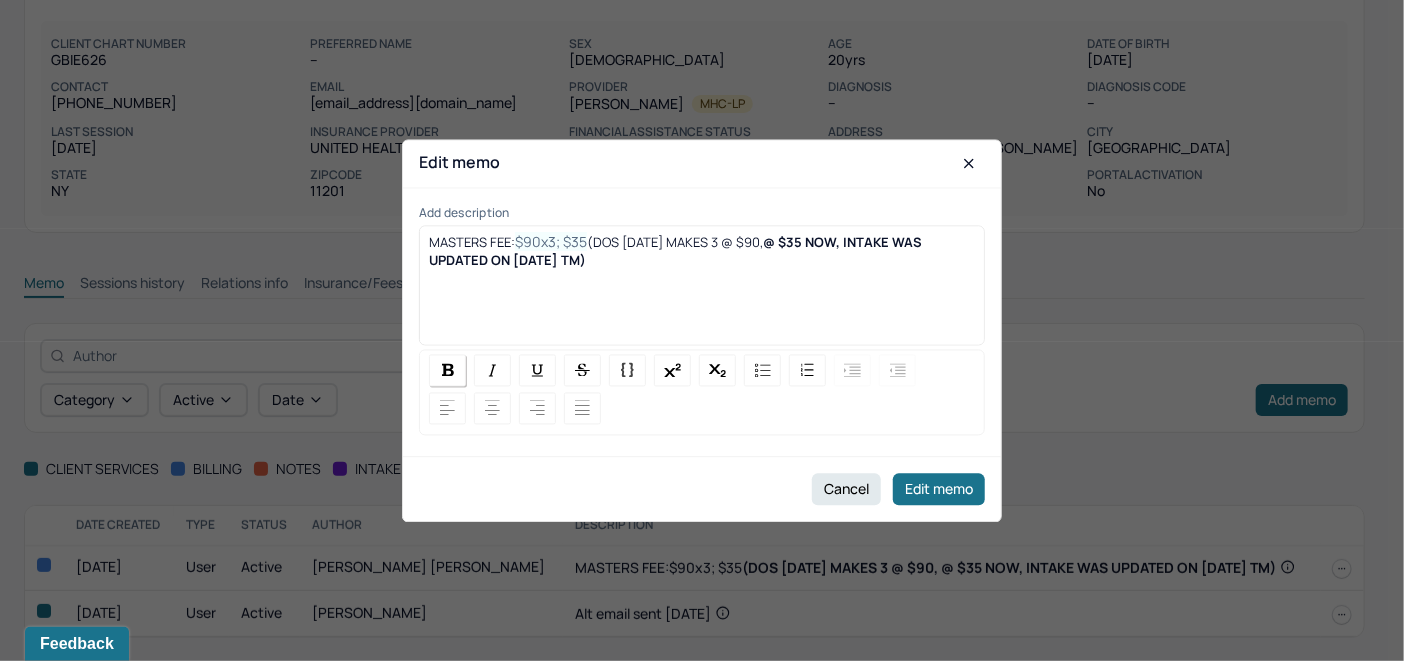 click at bounding box center [447, 370] 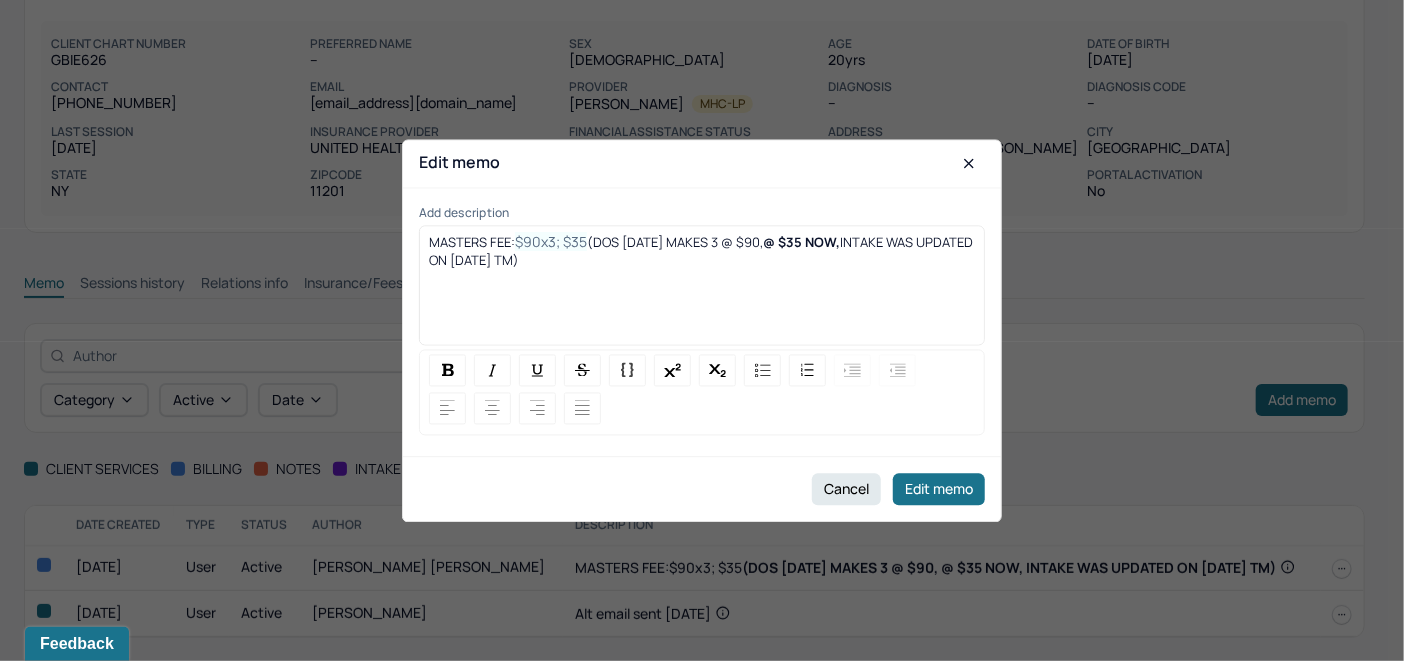 click on "MASTERS FEE:  $90x3; $35   (DOS 7/11/25 MAKES 3 @ $90,  @ $35 NOW,  INTAKE WAS UPDATED ON 7/14/25 TM)" at bounding box center (702, 292) 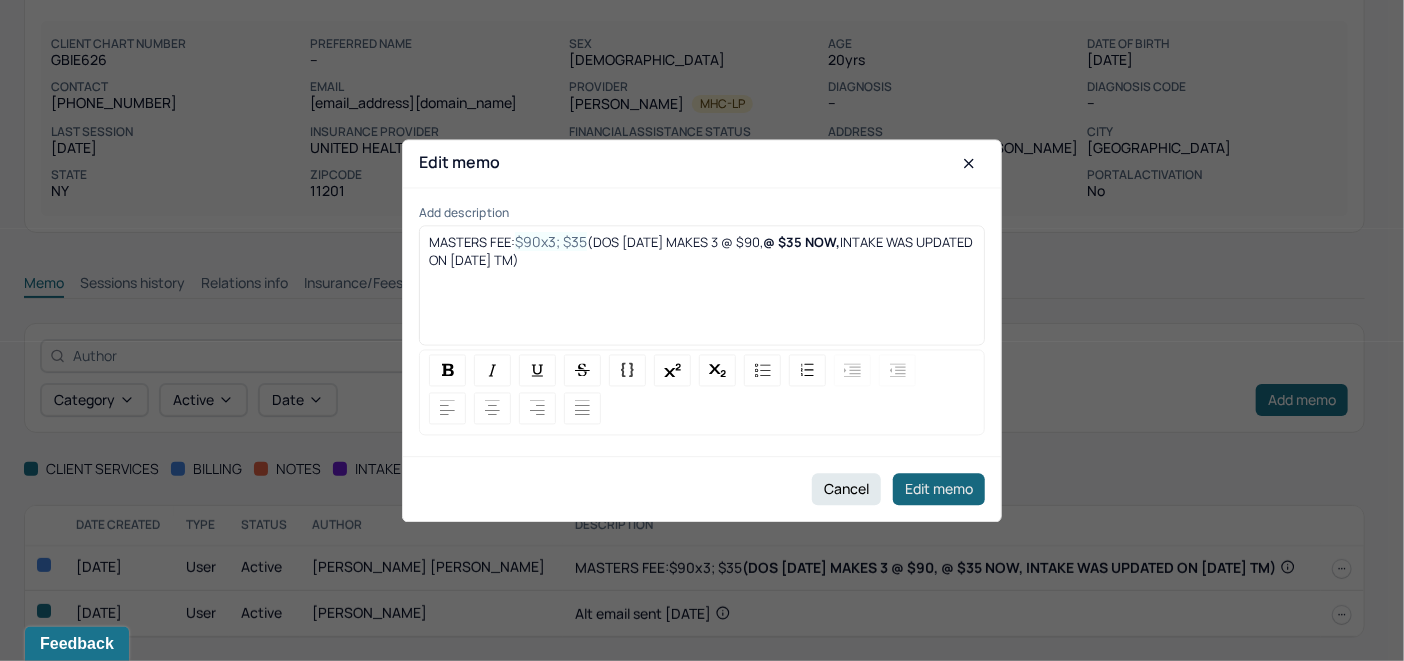 click on "Edit memo" at bounding box center (939, 489) 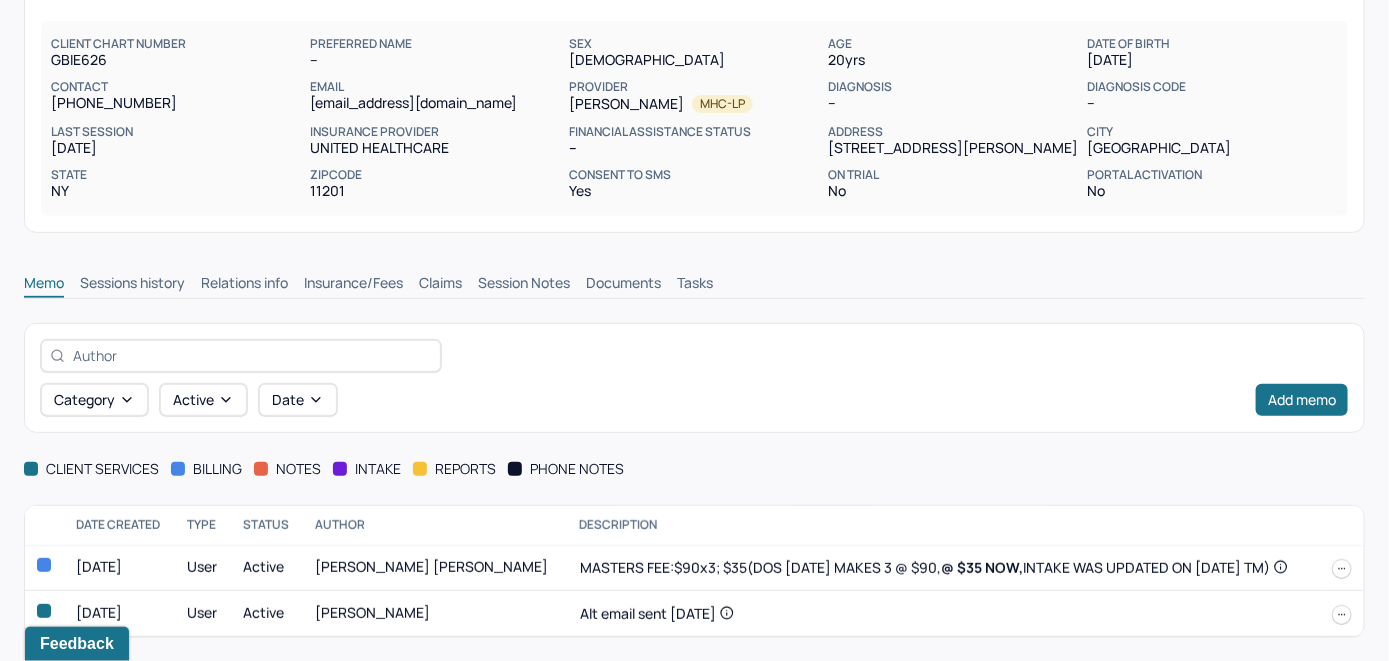 click on "Insurance/Fees" at bounding box center (353, 285) 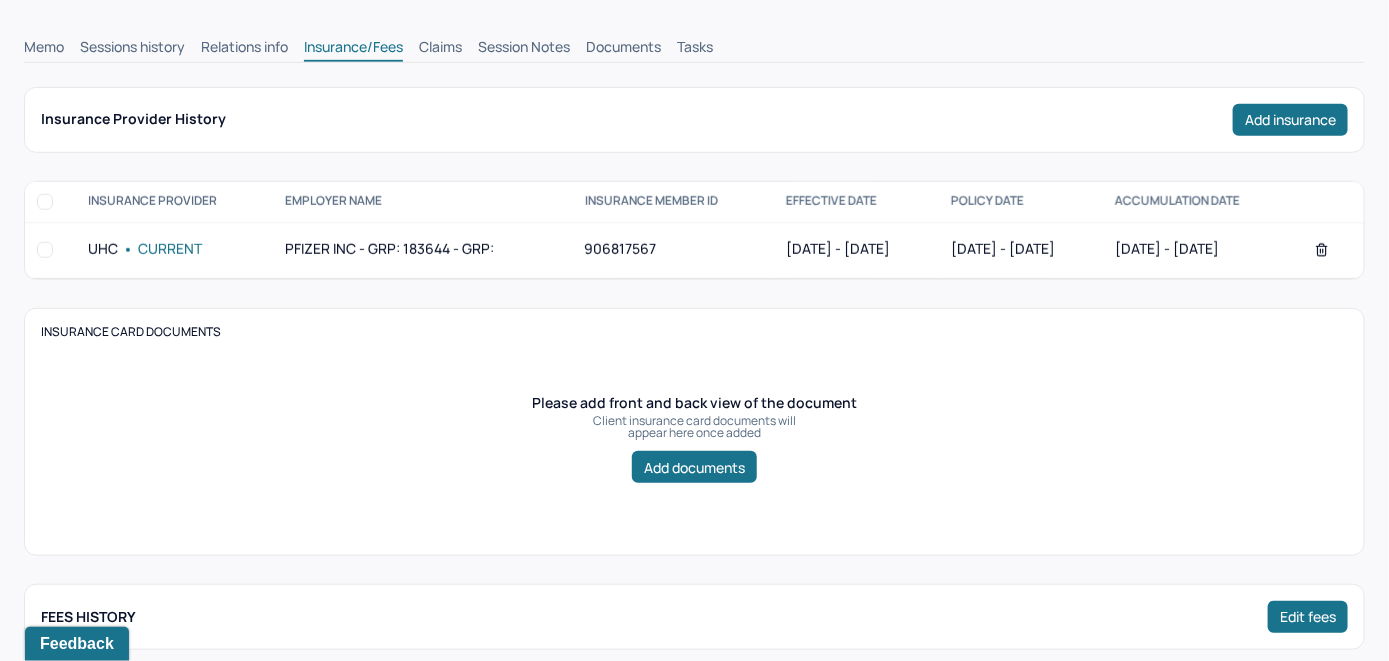 scroll, scrollTop: 471, scrollLeft: 0, axis: vertical 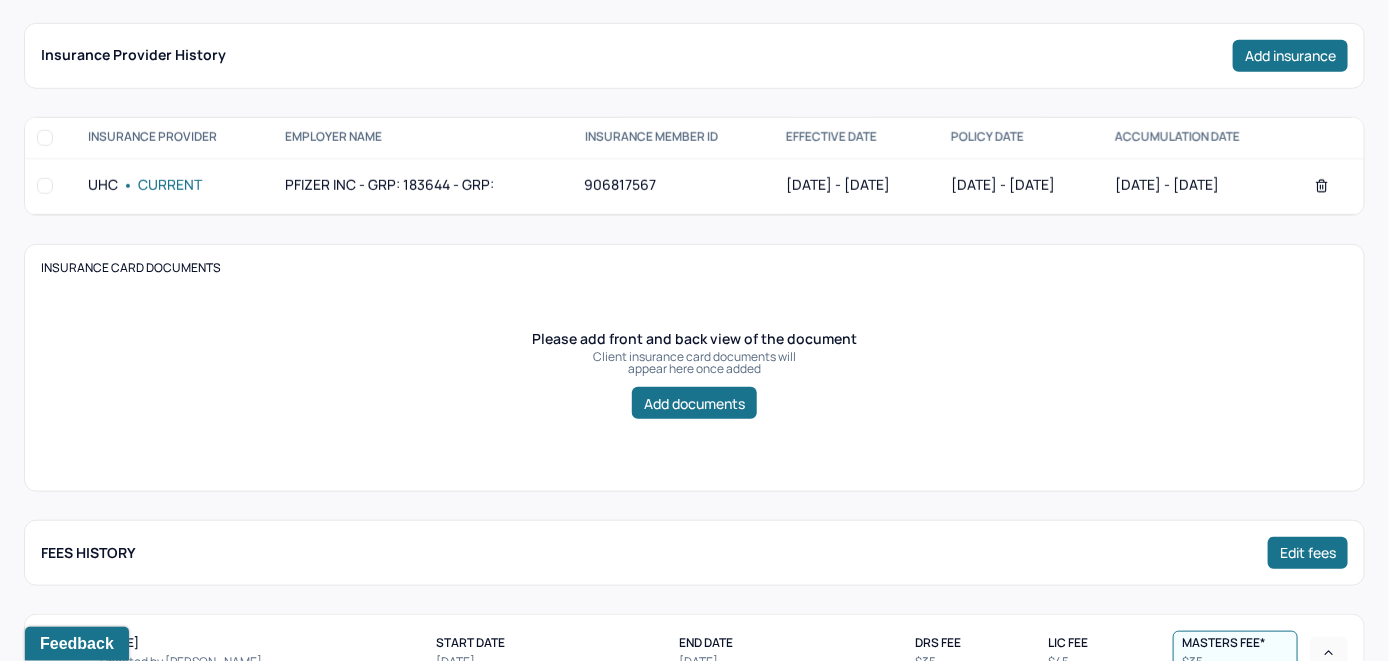click on "Memo" at bounding box center [44, -15] 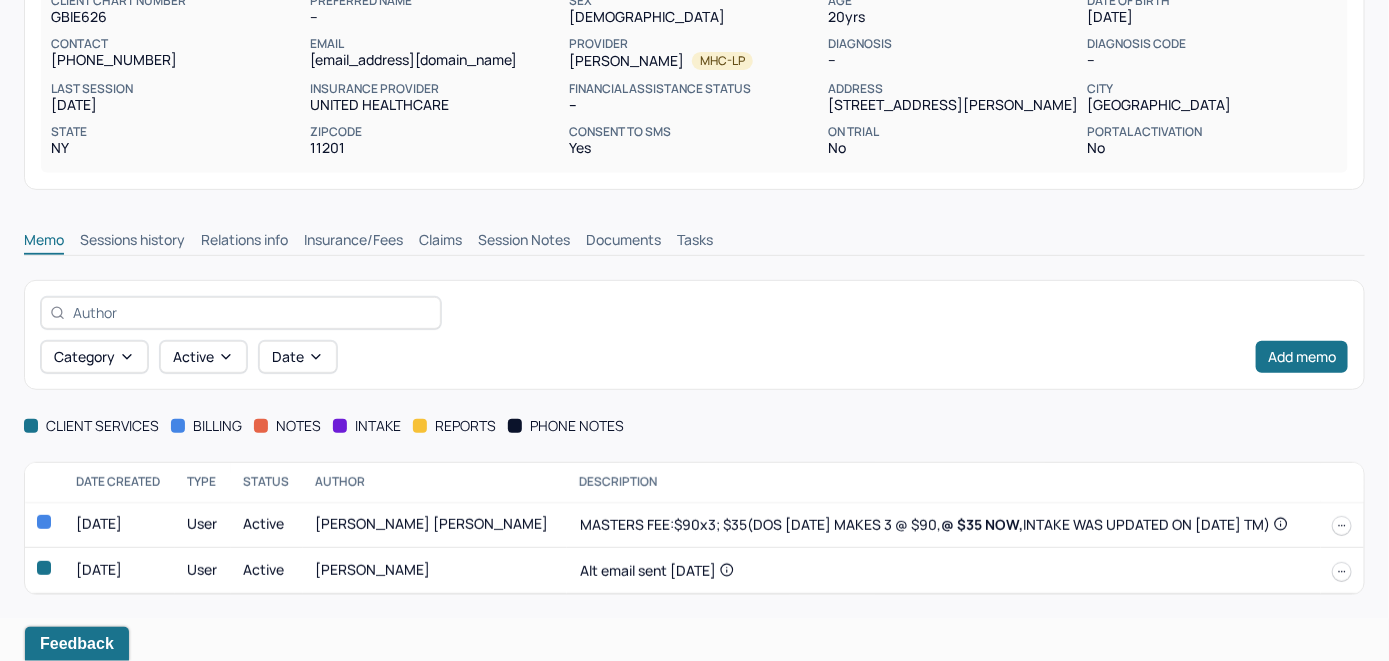 scroll, scrollTop: 214, scrollLeft: 0, axis: vertical 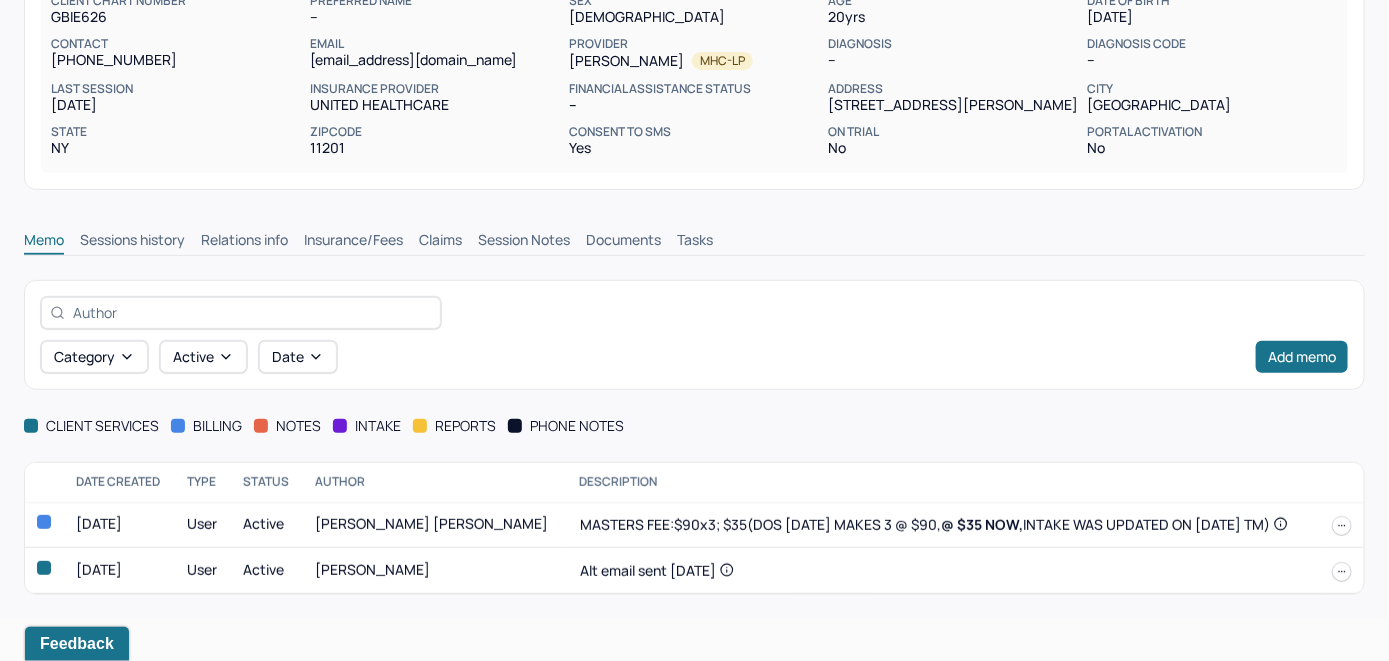 click on "Insurance/Fees" at bounding box center [353, 242] 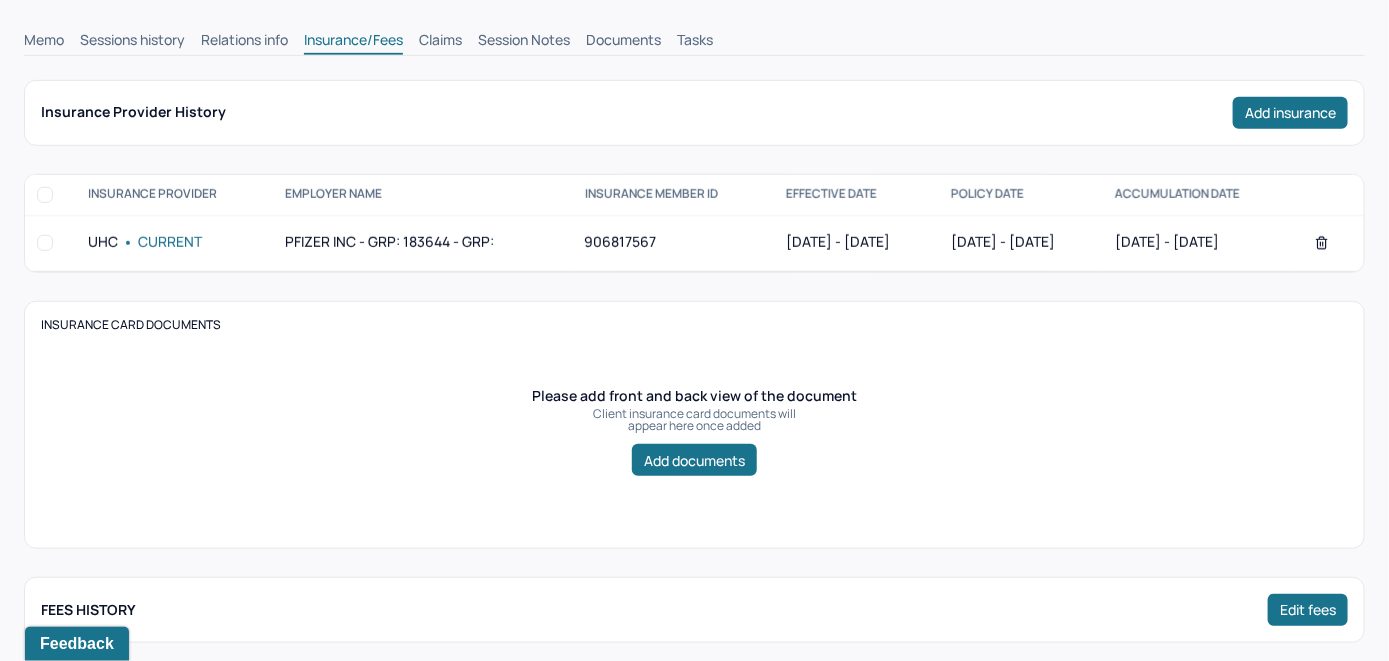 scroll, scrollTop: 214, scrollLeft: 0, axis: vertical 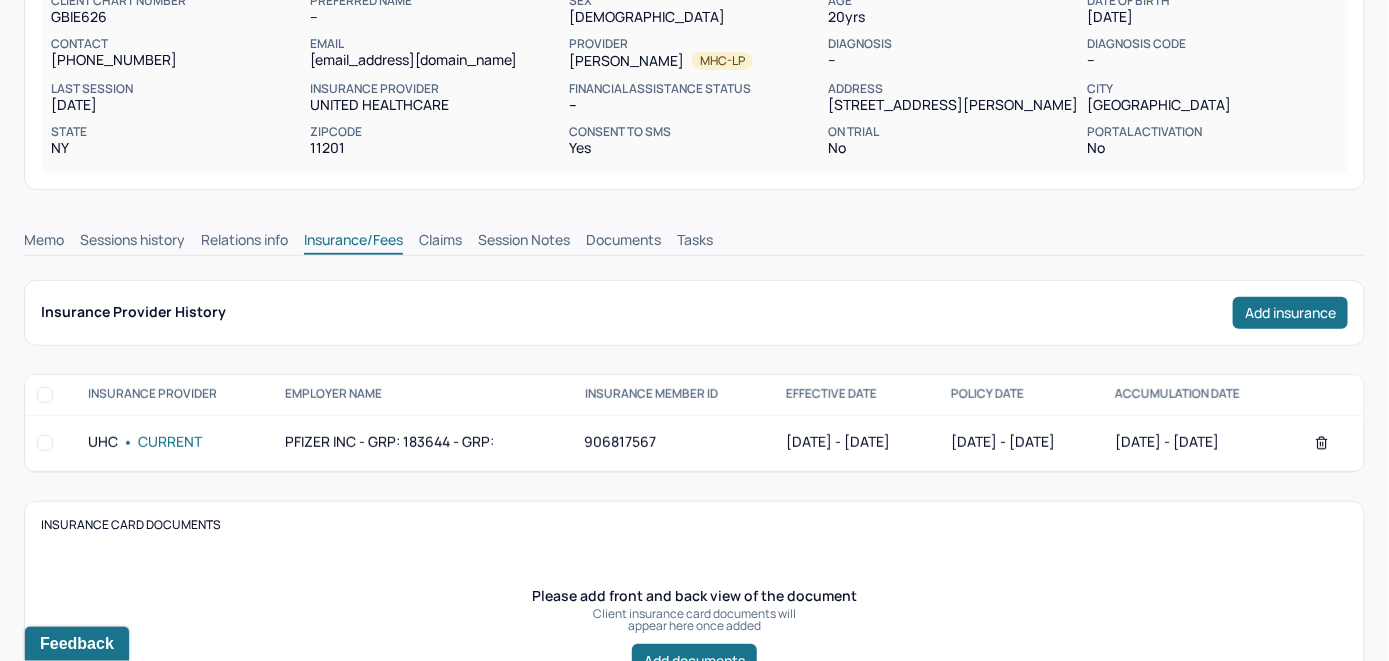 click on "Claims" at bounding box center [440, 242] 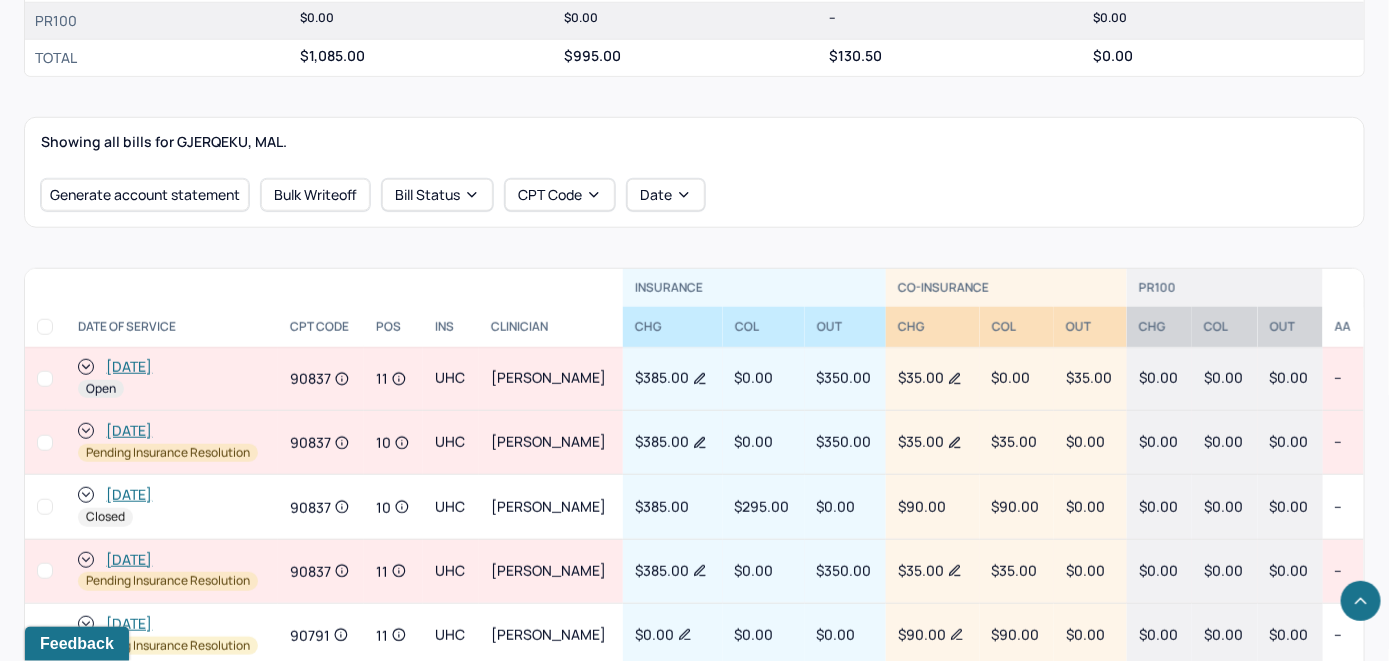 scroll, scrollTop: 599, scrollLeft: 0, axis: vertical 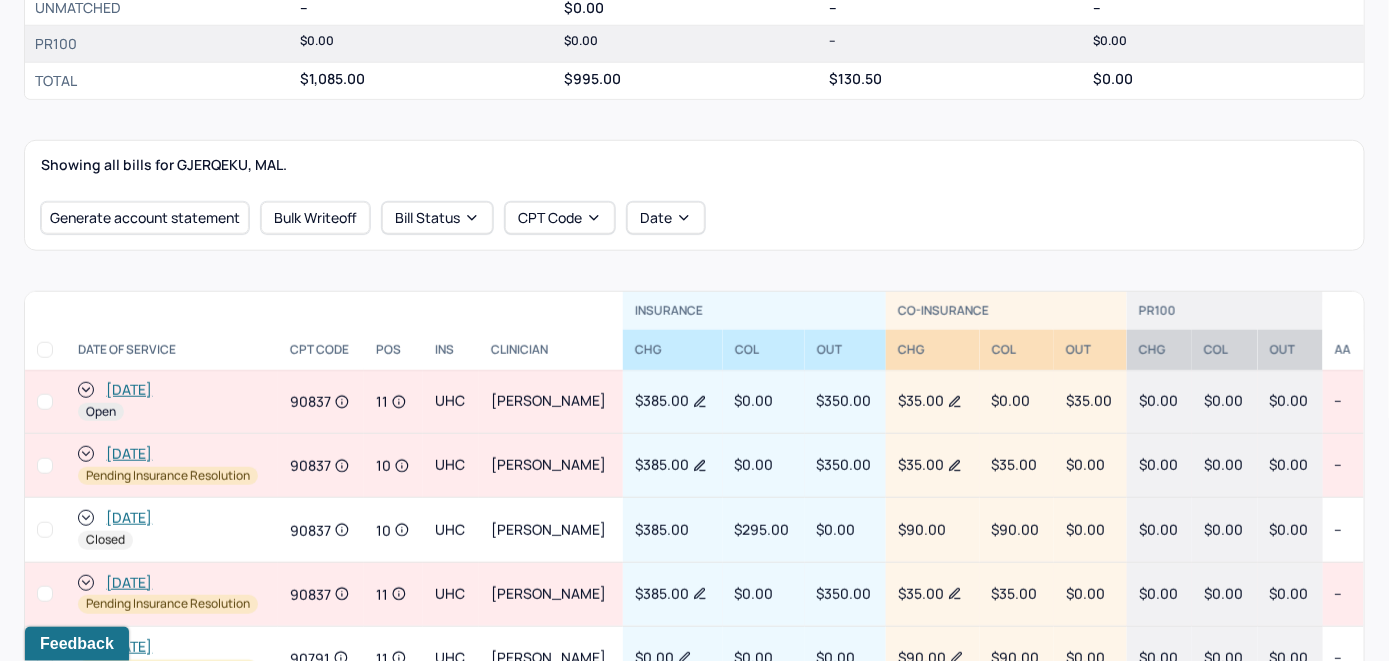 click on "[DATE]" at bounding box center (129, 390) 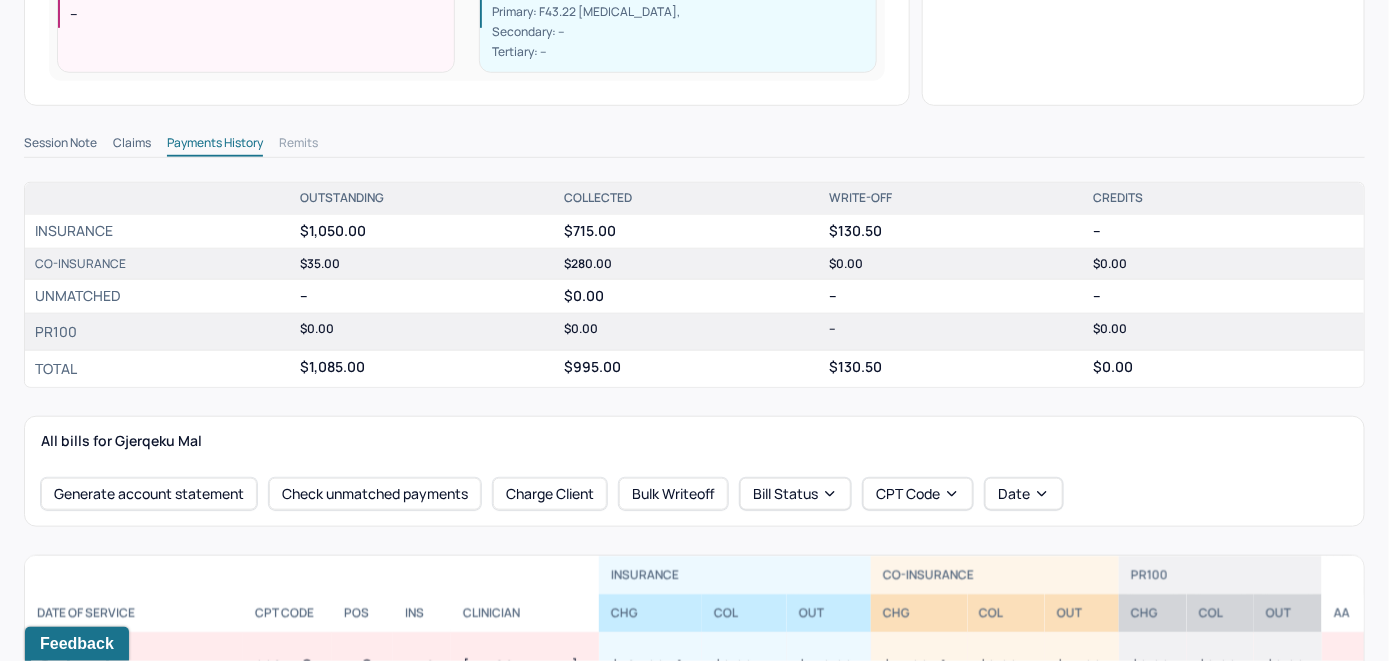 scroll, scrollTop: 600, scrollLeft: 0, axis: vertical 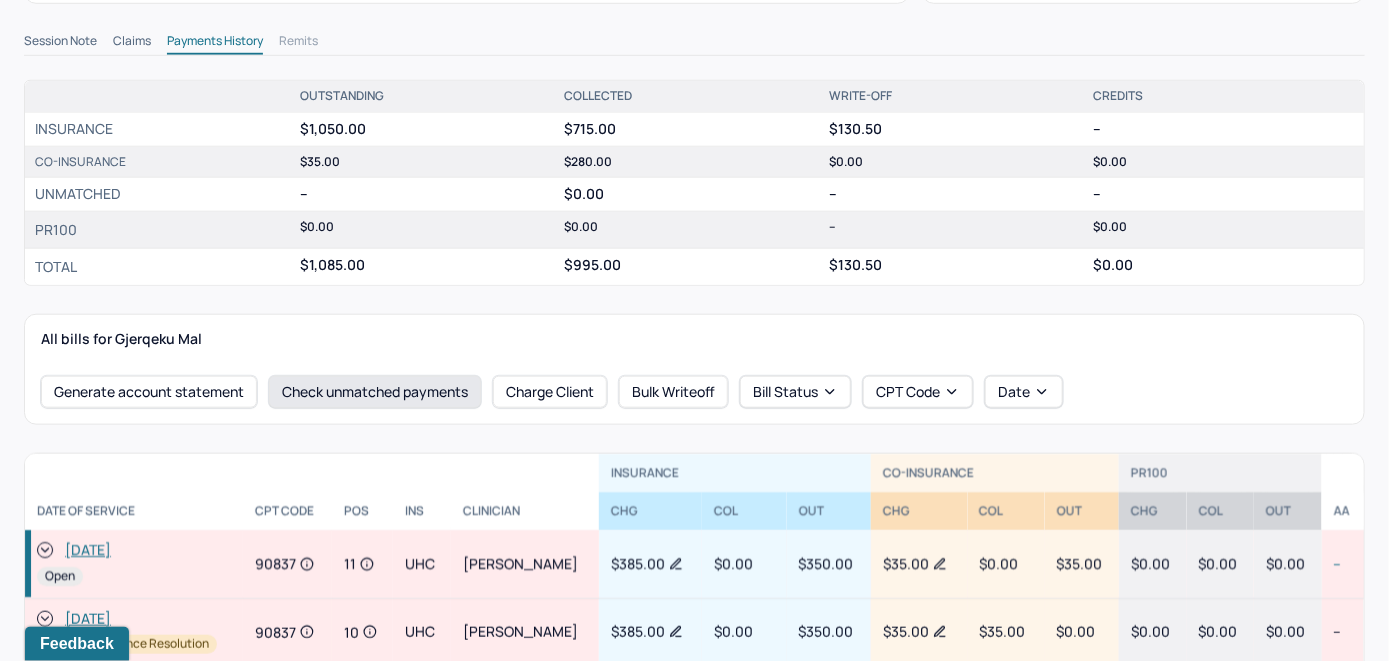 click on "Check unmatched payments" at bounding box center [375, 392] 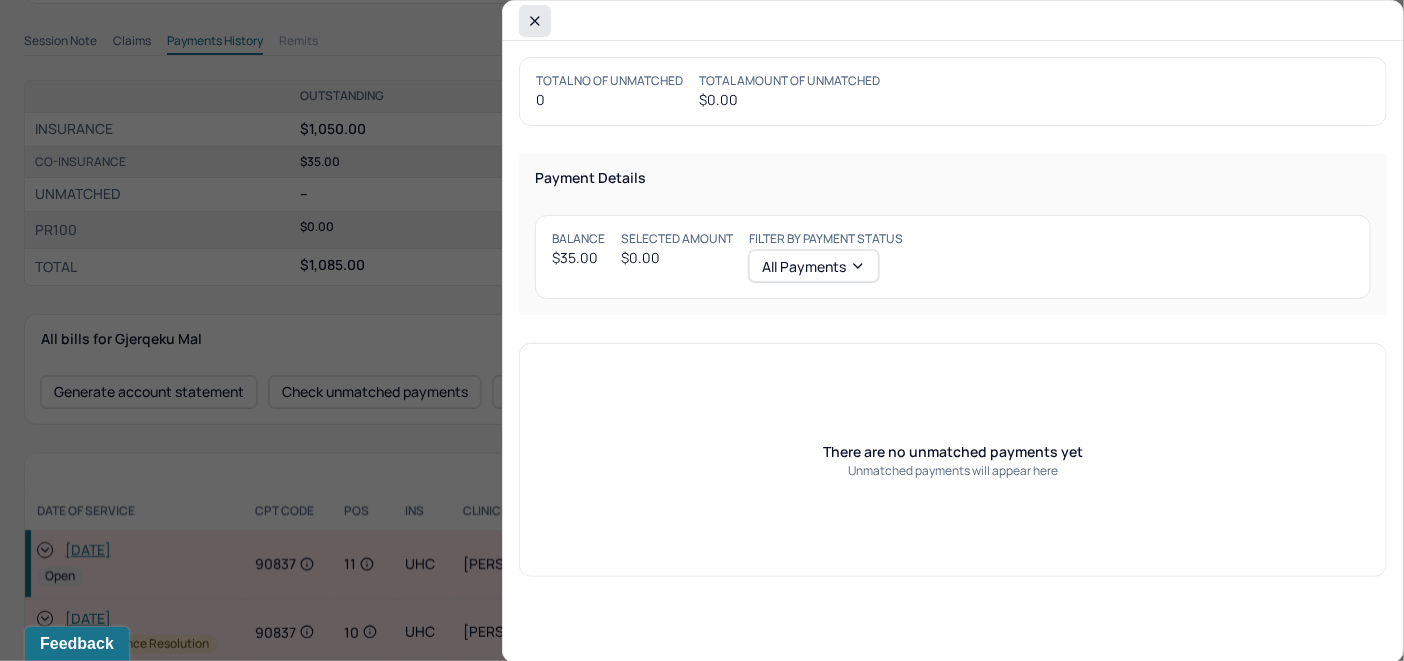 click 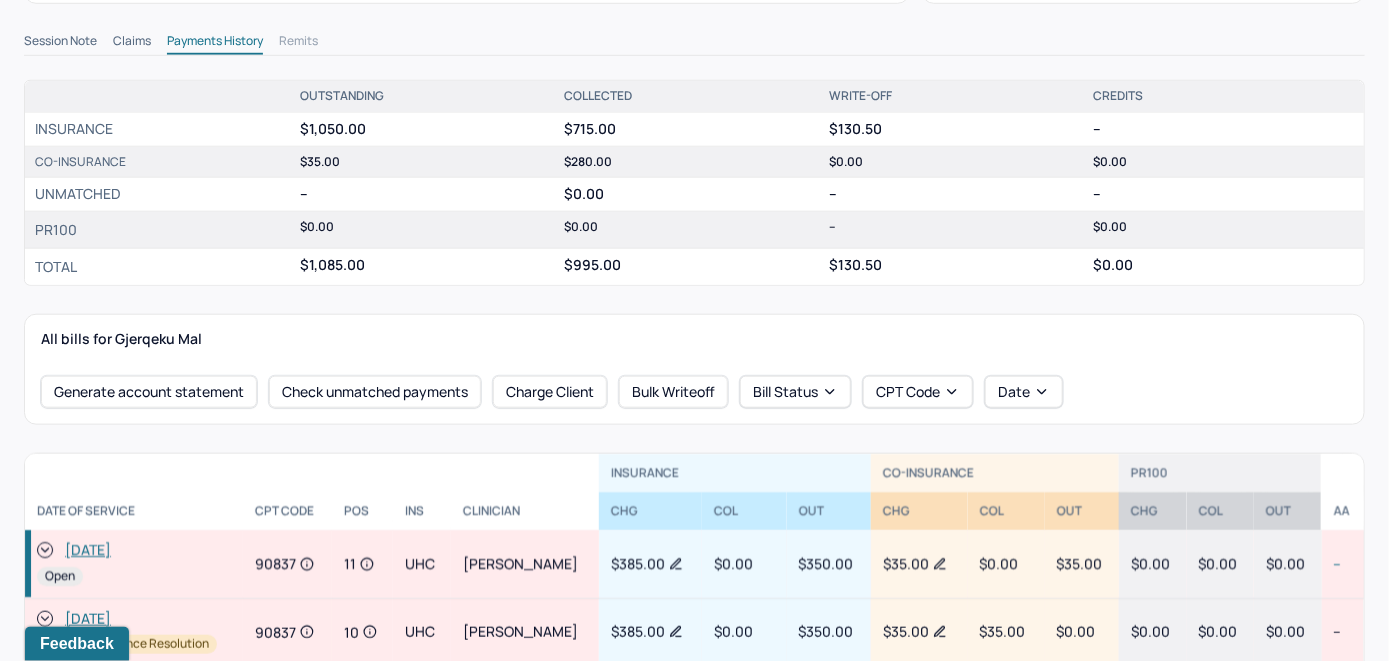 scroll, scrollTop: 616, scrollLeft: 0, axis: vertical 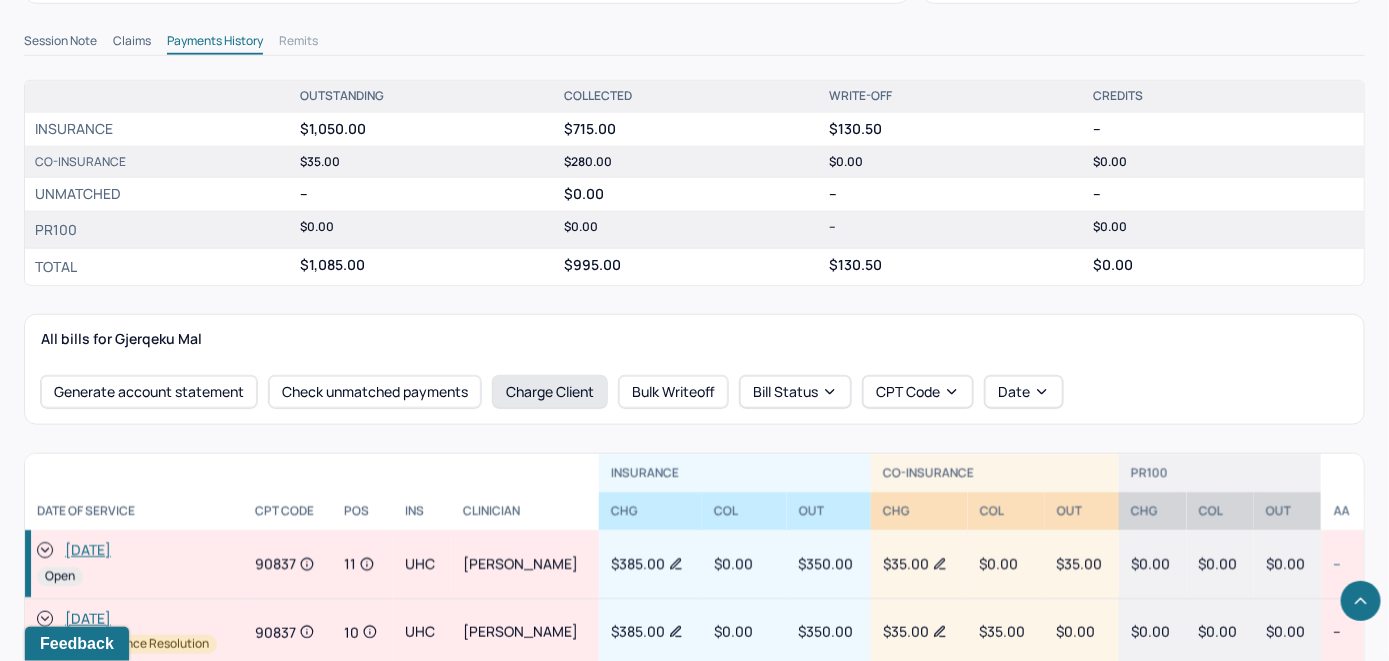 click on "Charge Client" at bounding box center (550, 392) 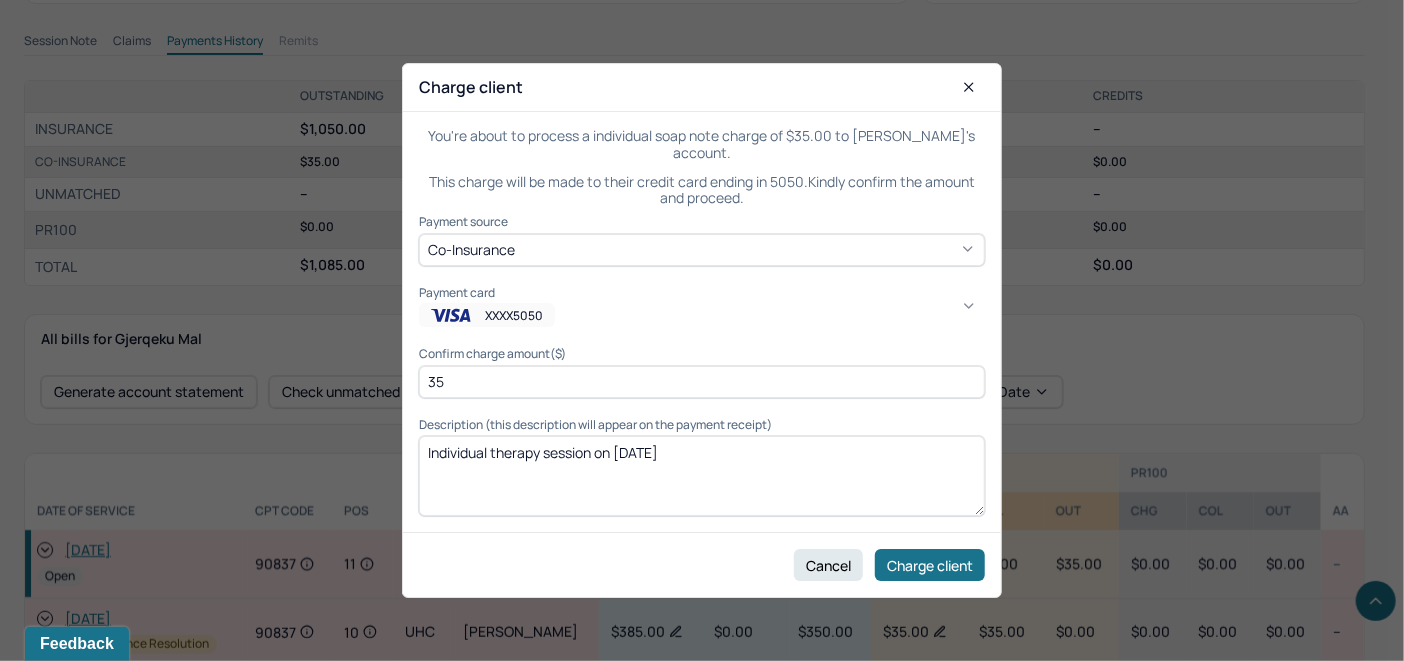 click on "XXXX5050" at bounding box center (702, 316) 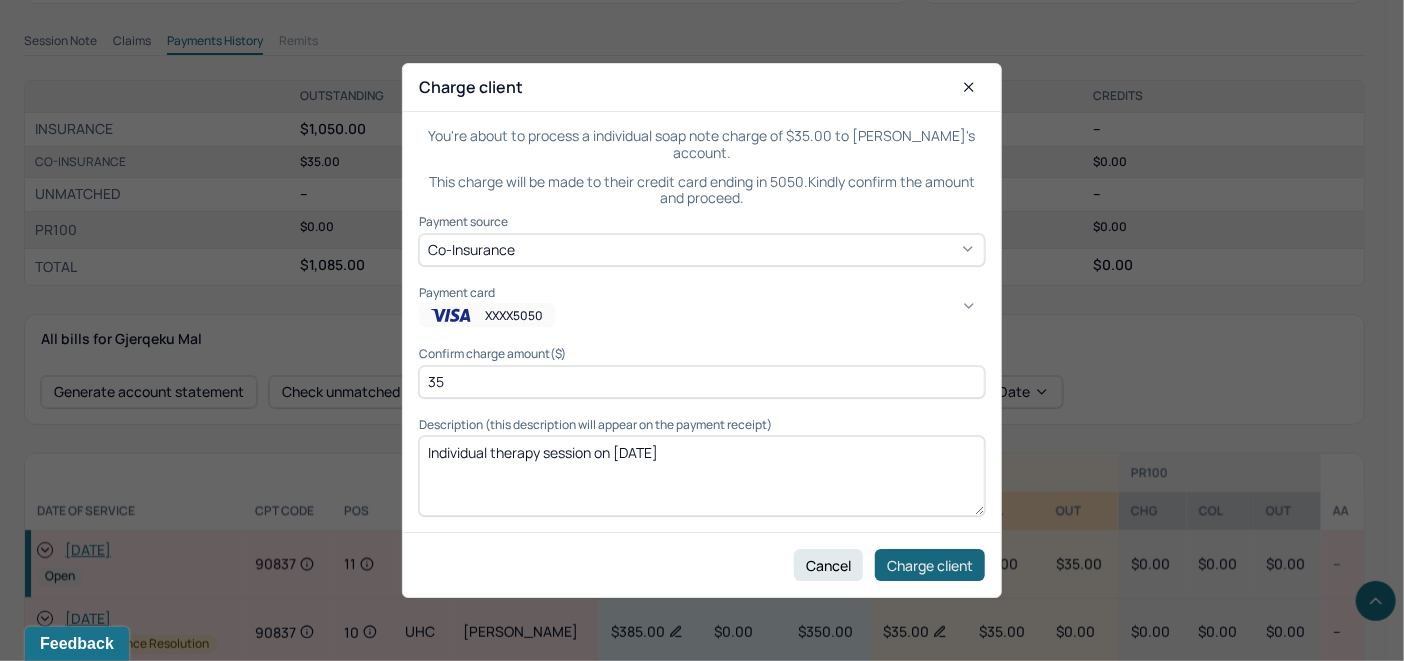 click on "Charge client" at bounding box center [930, 565] 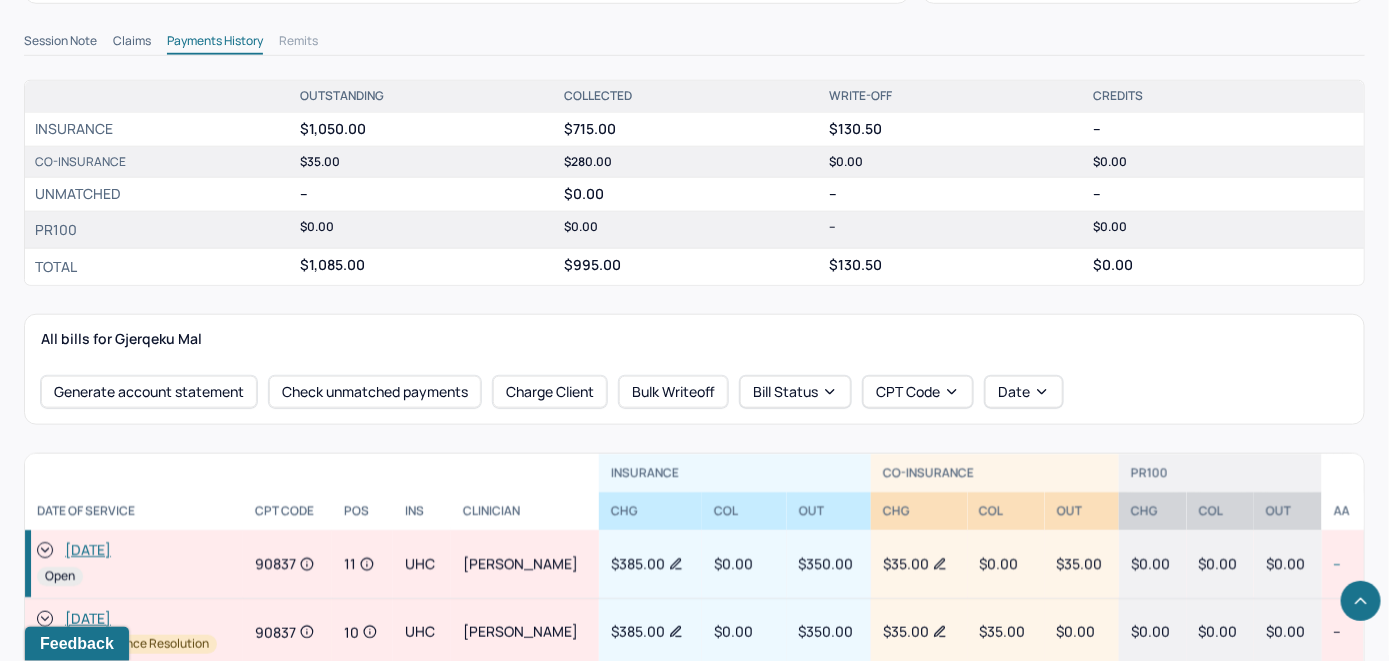 click 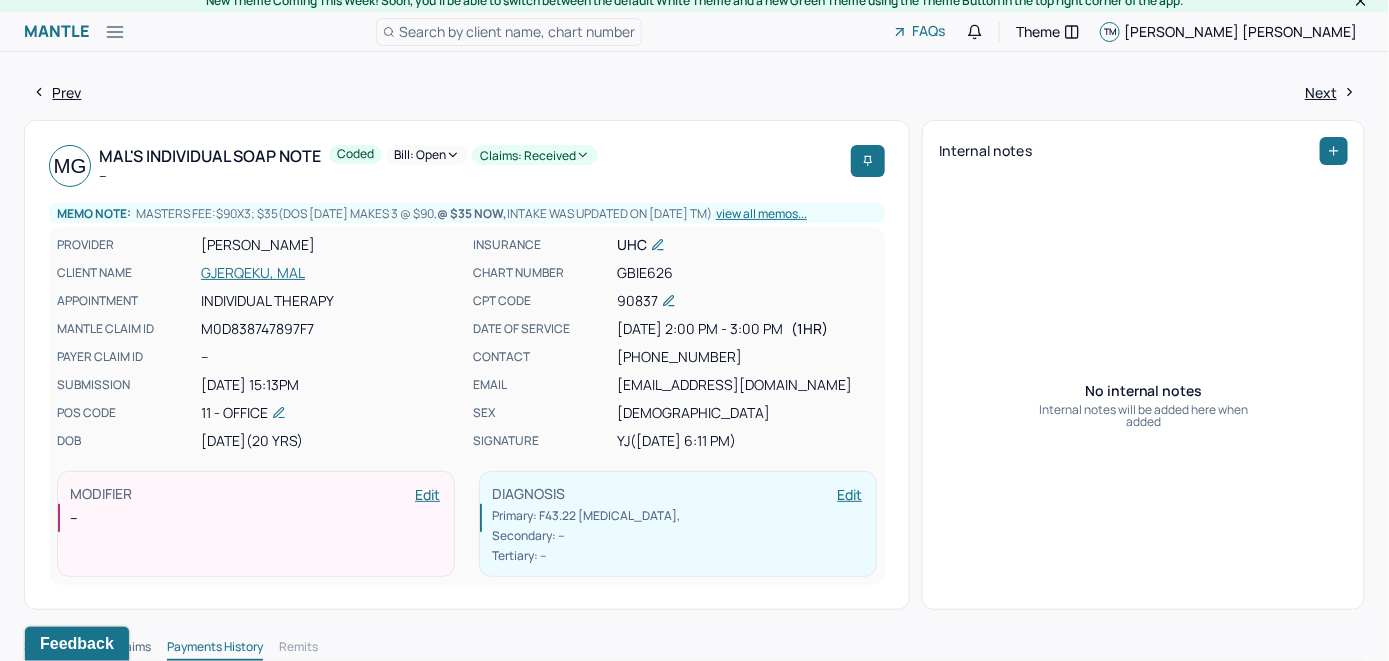 scroll, scrollTop: 0, scrollLeft: 0, axis: both 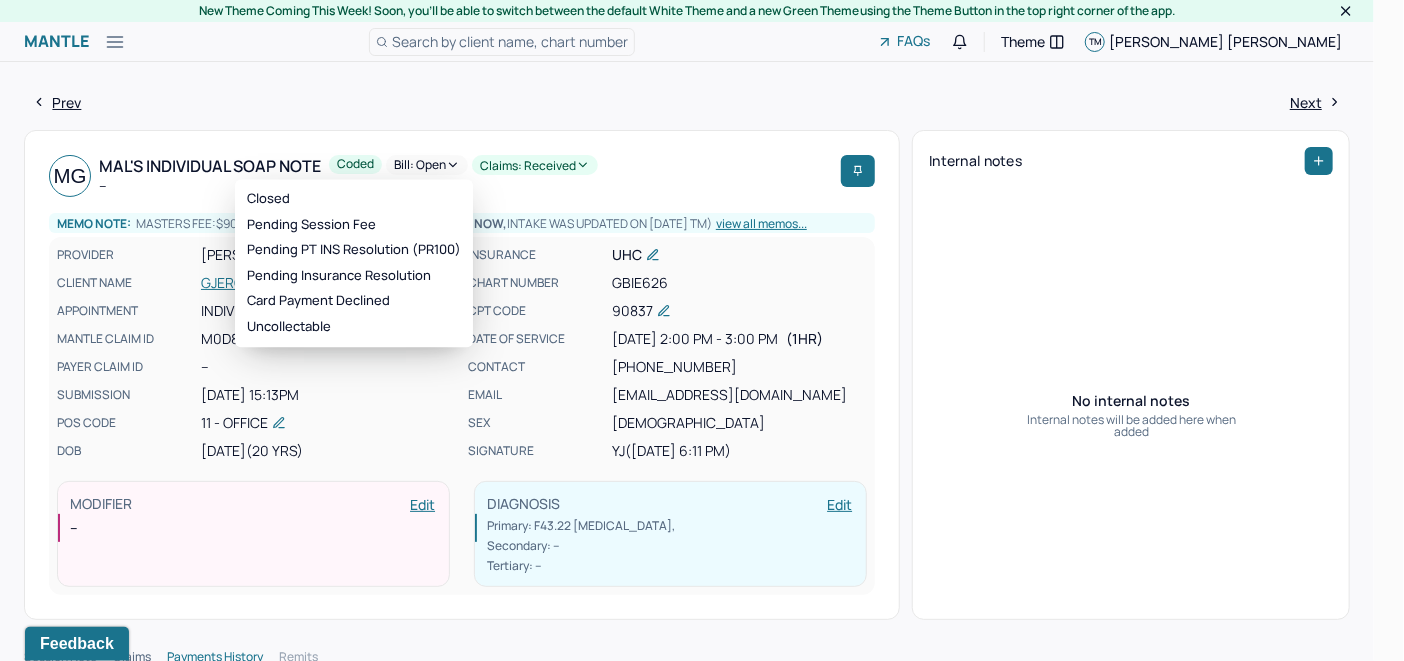 click on "Bill: Open" at bounding box center [427, 165] 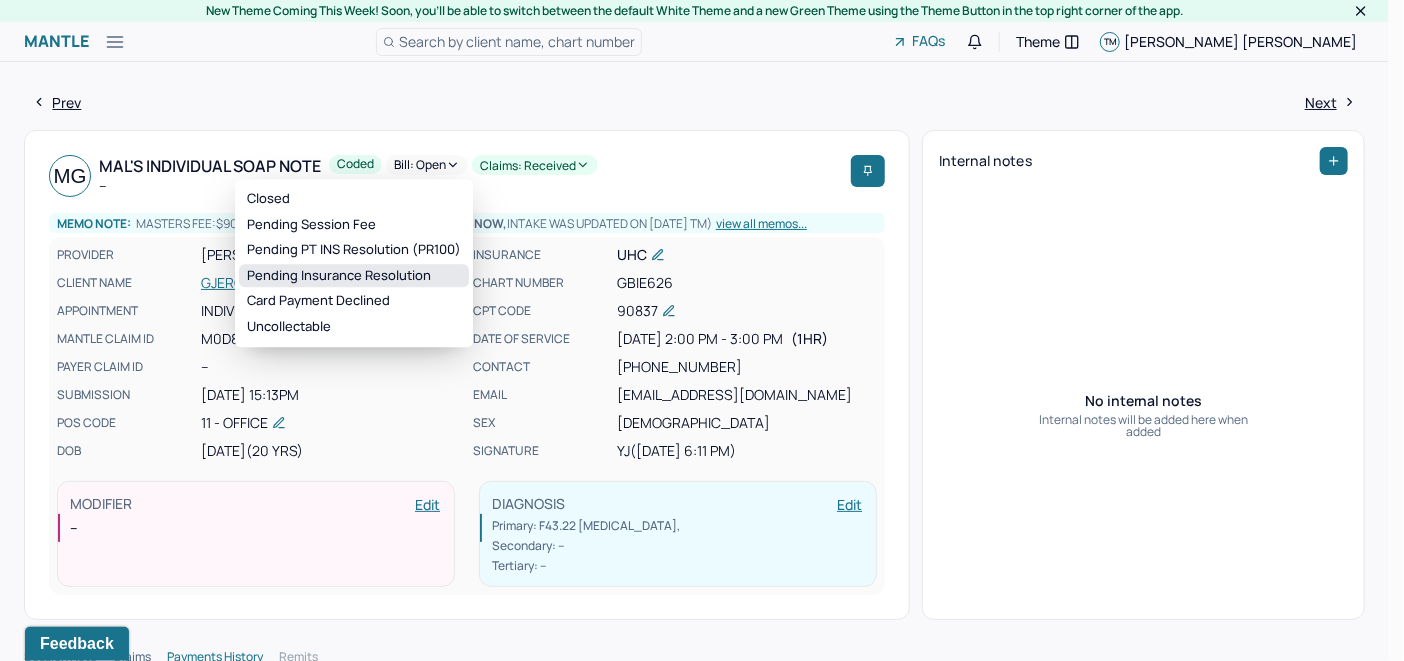 click on "Pending Insurance Resolution" at bounding box center [354, 276] 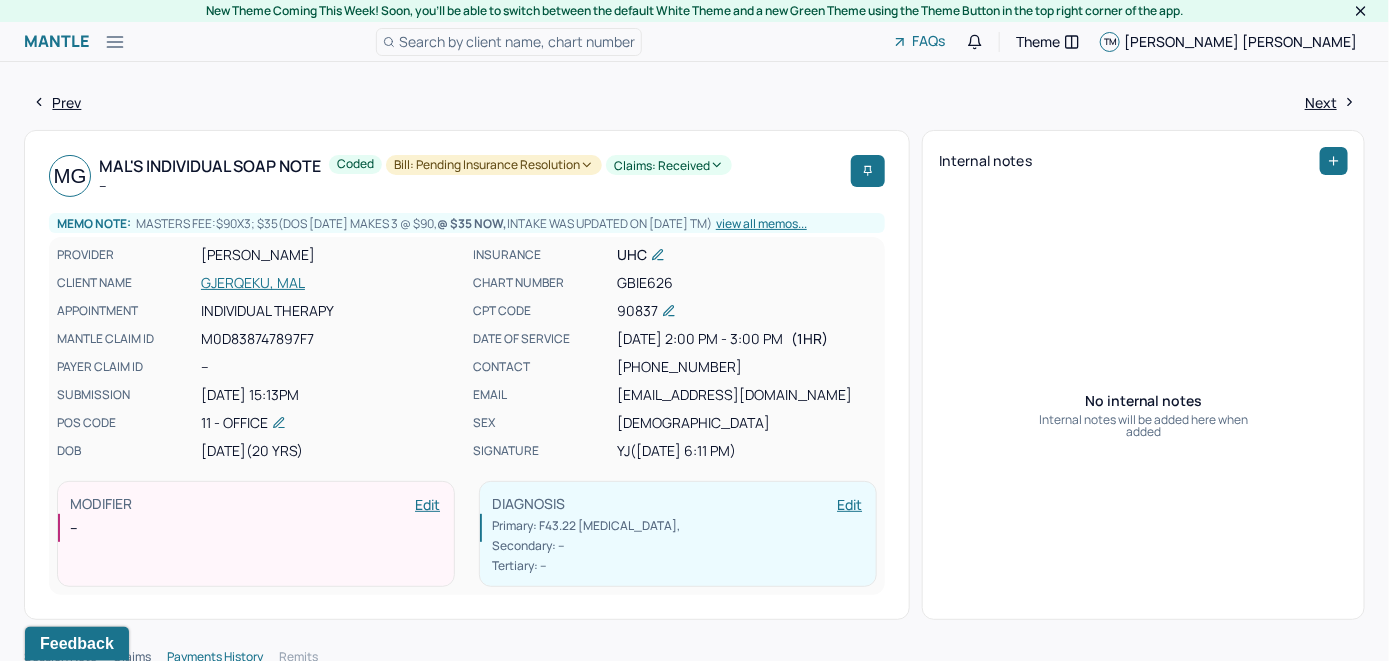 click on "Search by client name, chart number" at bounding box center (517, 41) 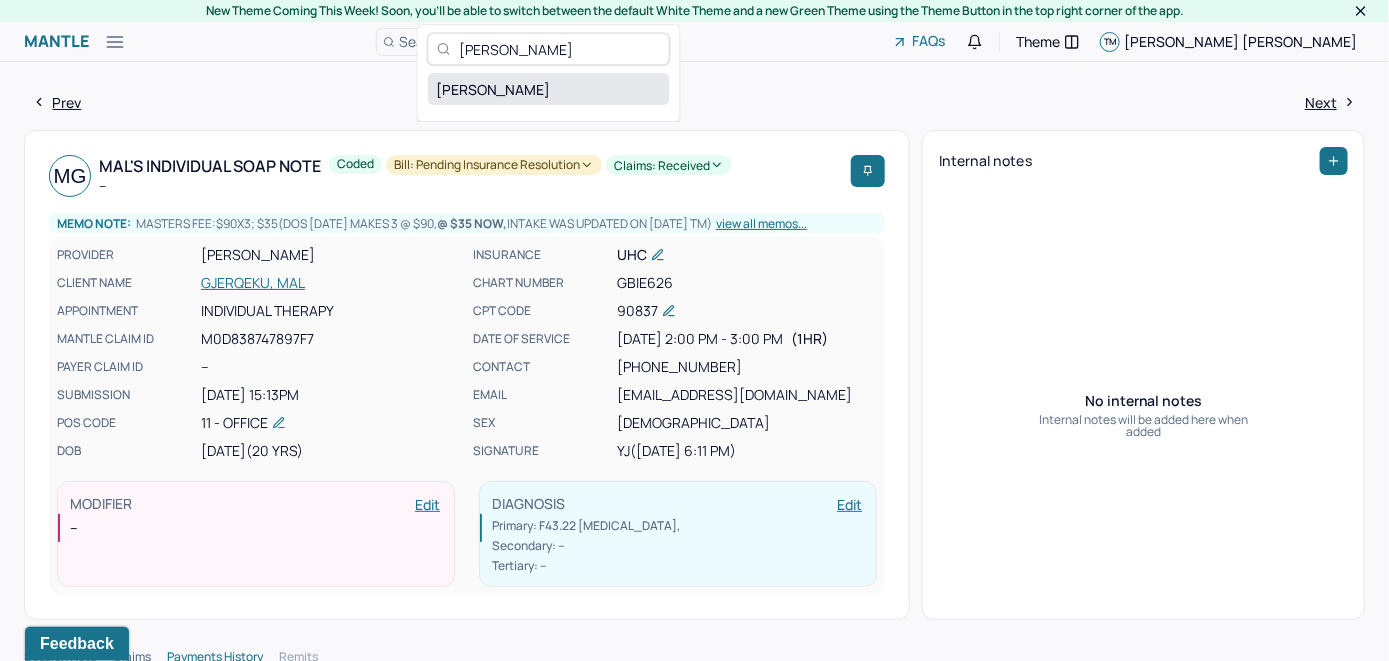 type on "Margaret Vogel" 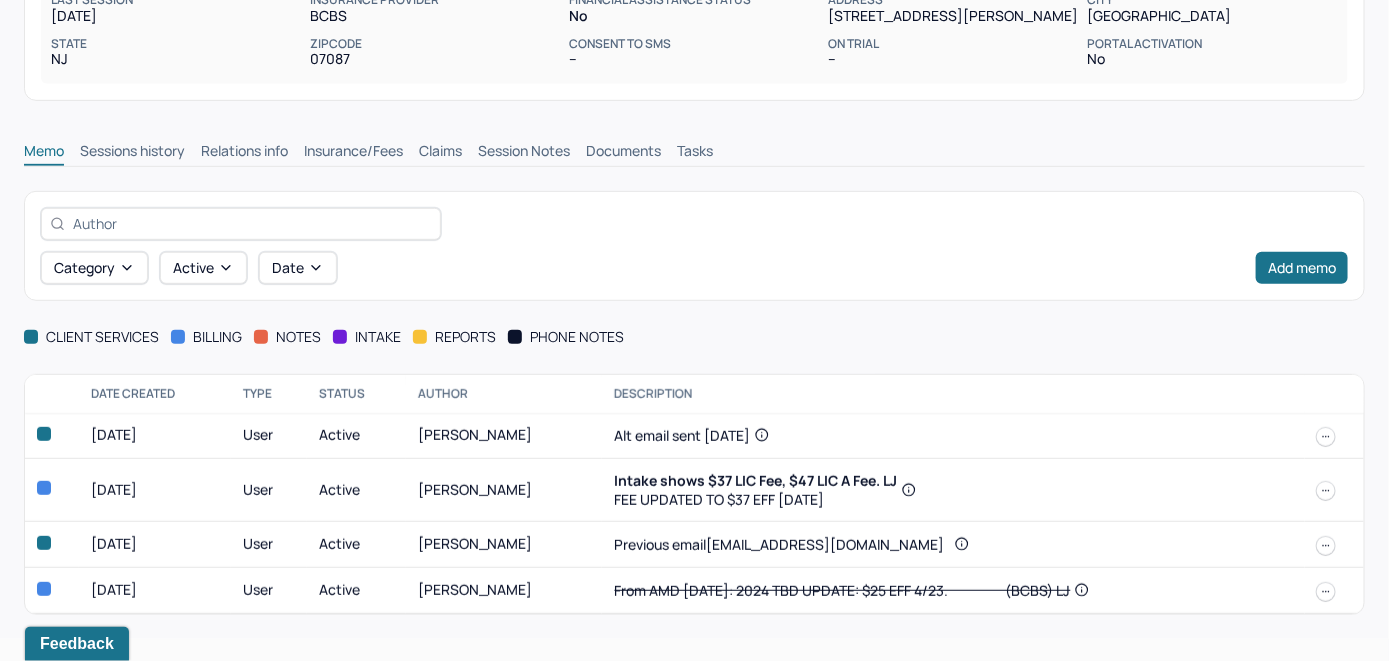 scroll, scrollTop: 323, scrollLeft: 0, axis: vertical 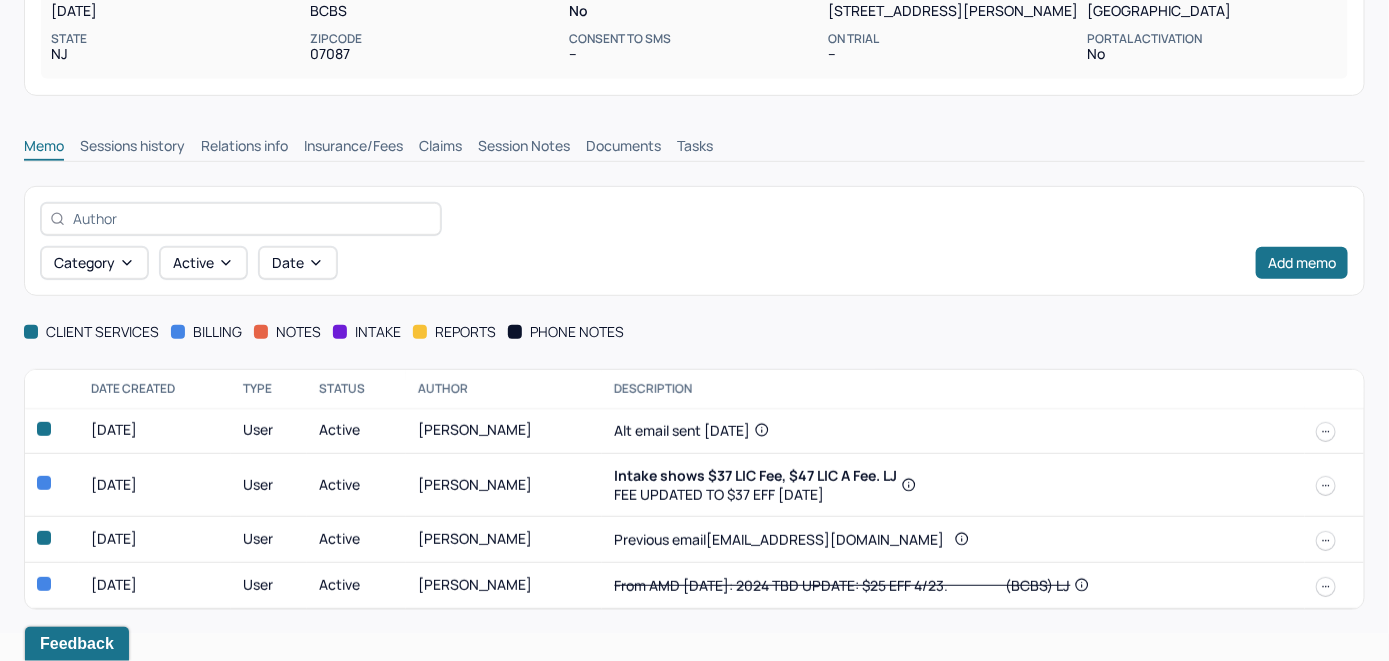 click on "Insurance/Fees" at bounding box center (353, 148) 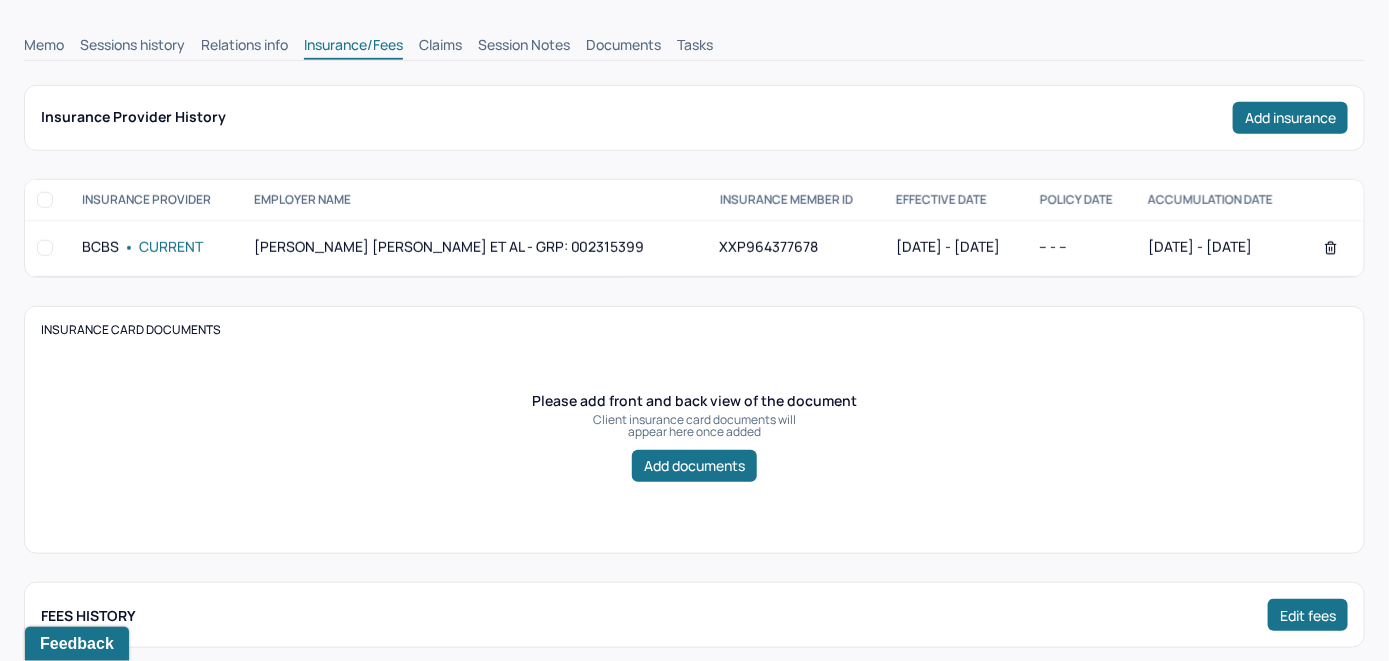 scroll, scrollTop: 323, scrollLeft: 0, axis: vertical 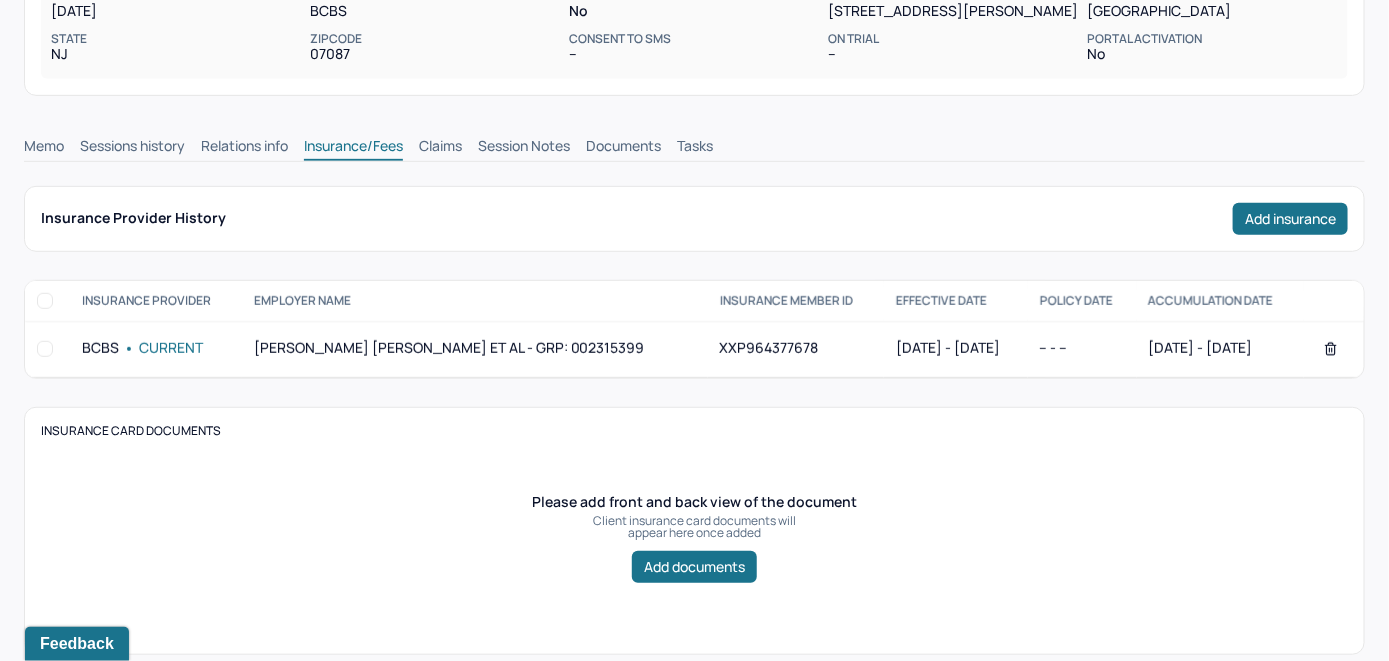click on "Claims" at bounding box center (440, 148) 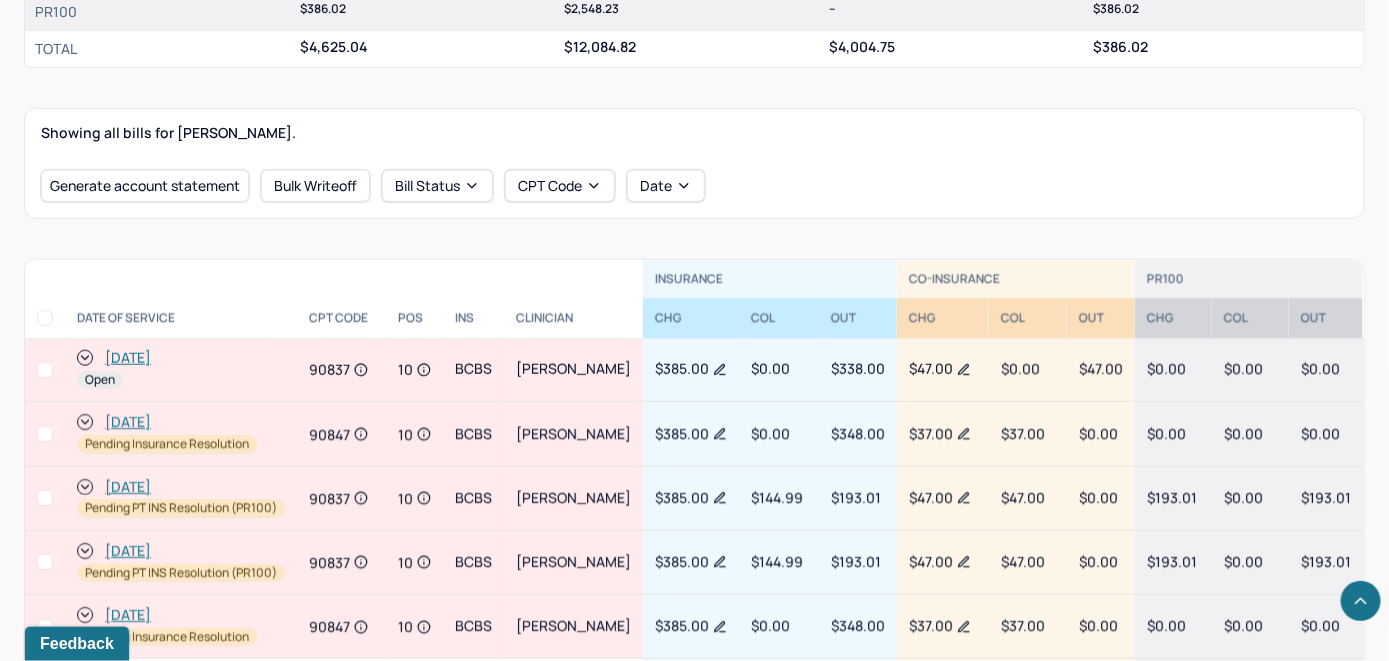 scroll, scrollTop: 543, scrollLeft: 0, axis: vertical 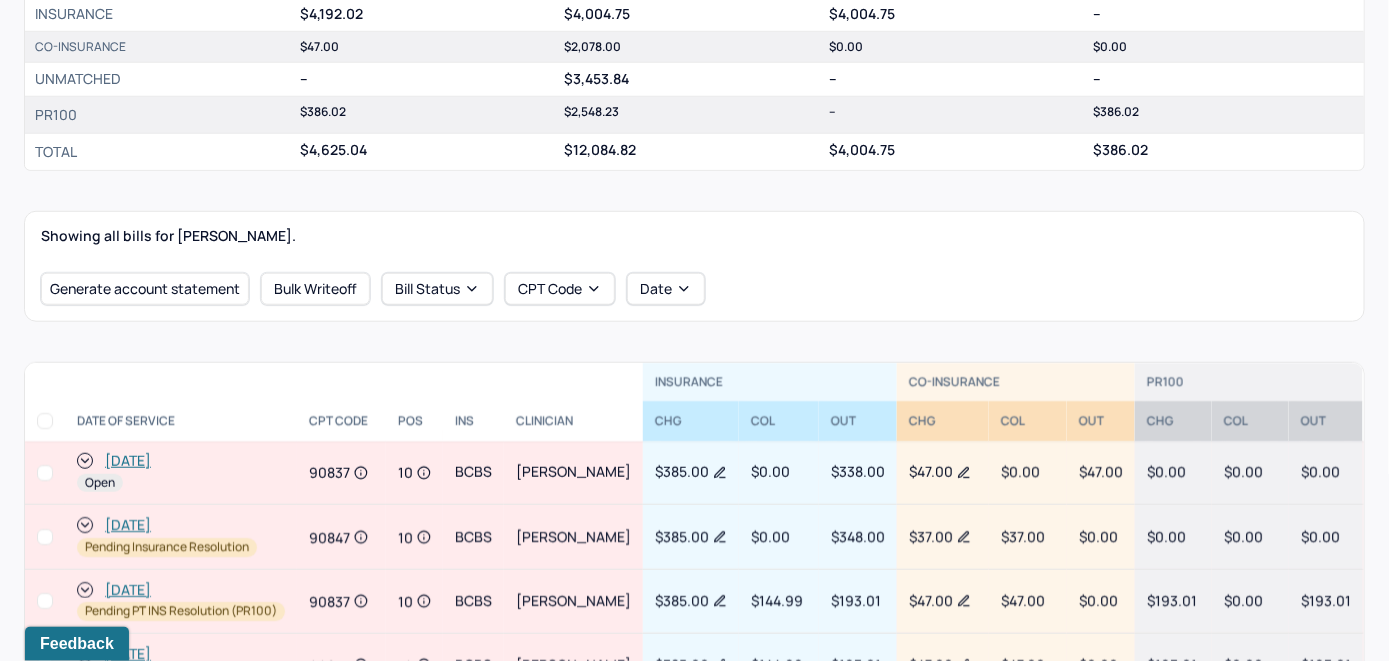 click on "[DATE]" at bounding box center [128, 461] 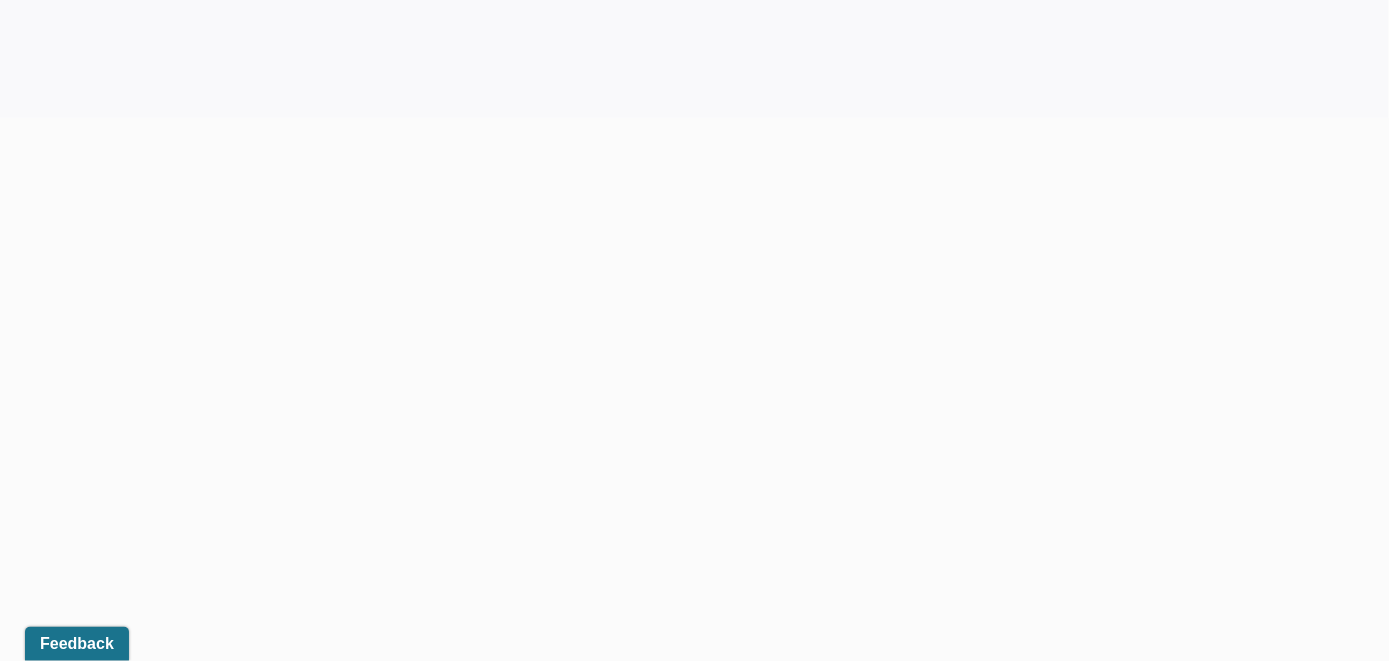 scroll, scrollTop: 0, scrollLeft: 0, axis: both 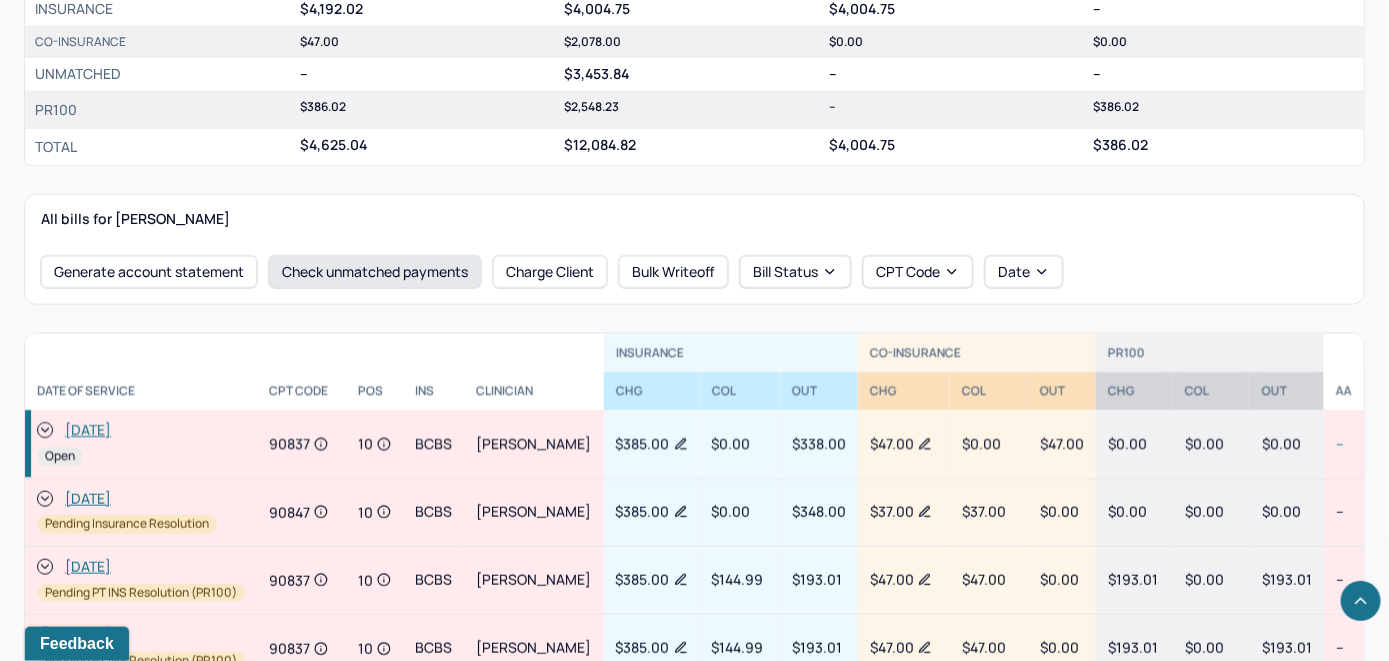 click on "Check unmatched payments" at bounding box center [375, 272] 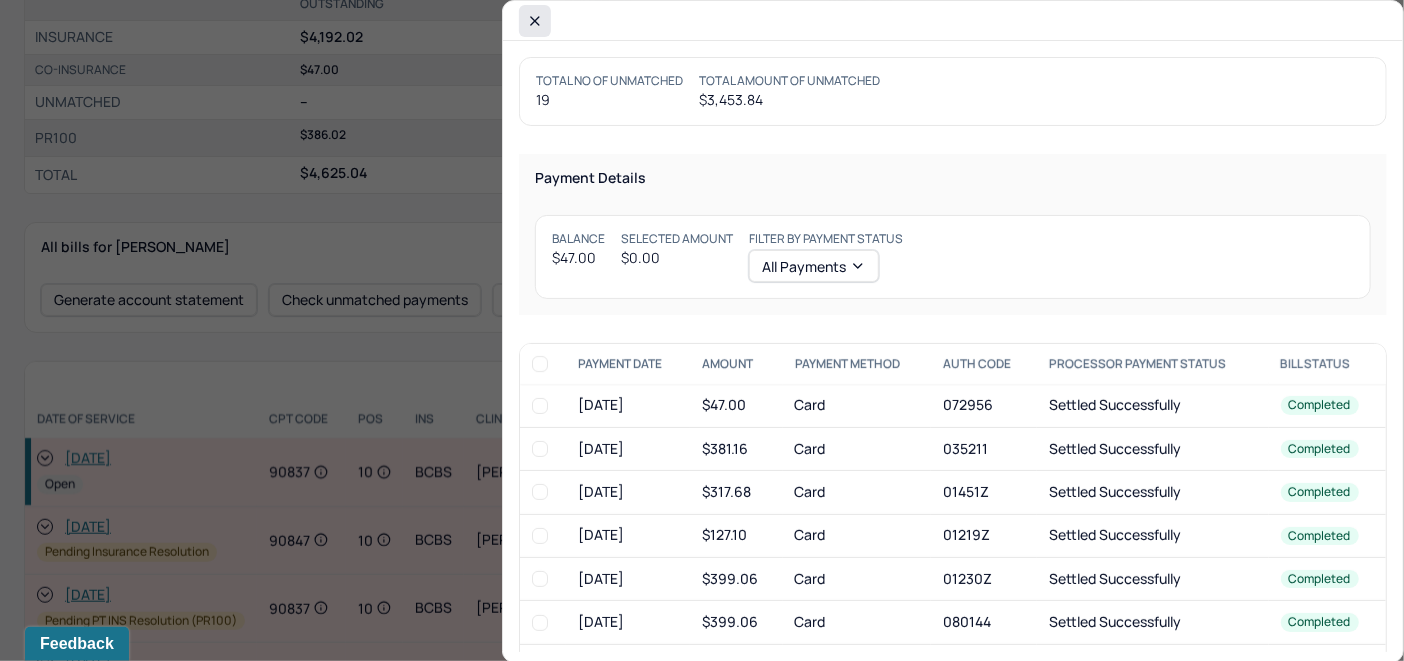 click 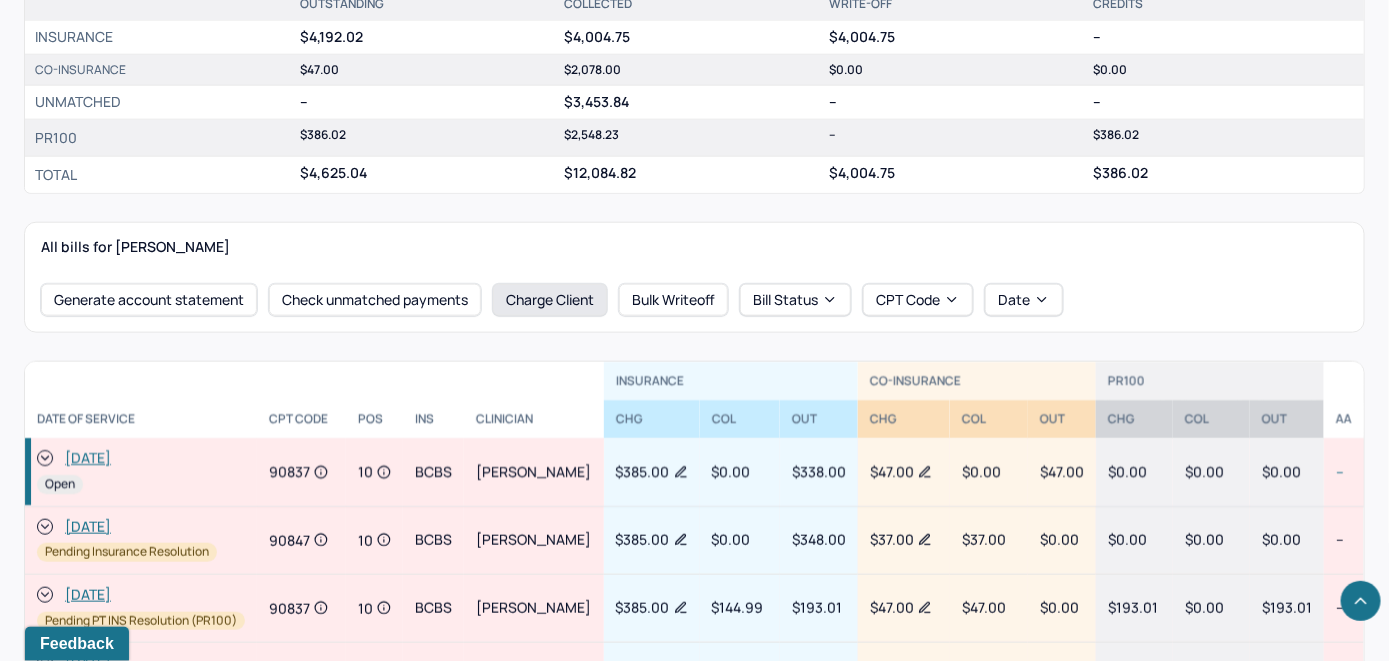click on "Charge Client" at bounding box center [550, 300] 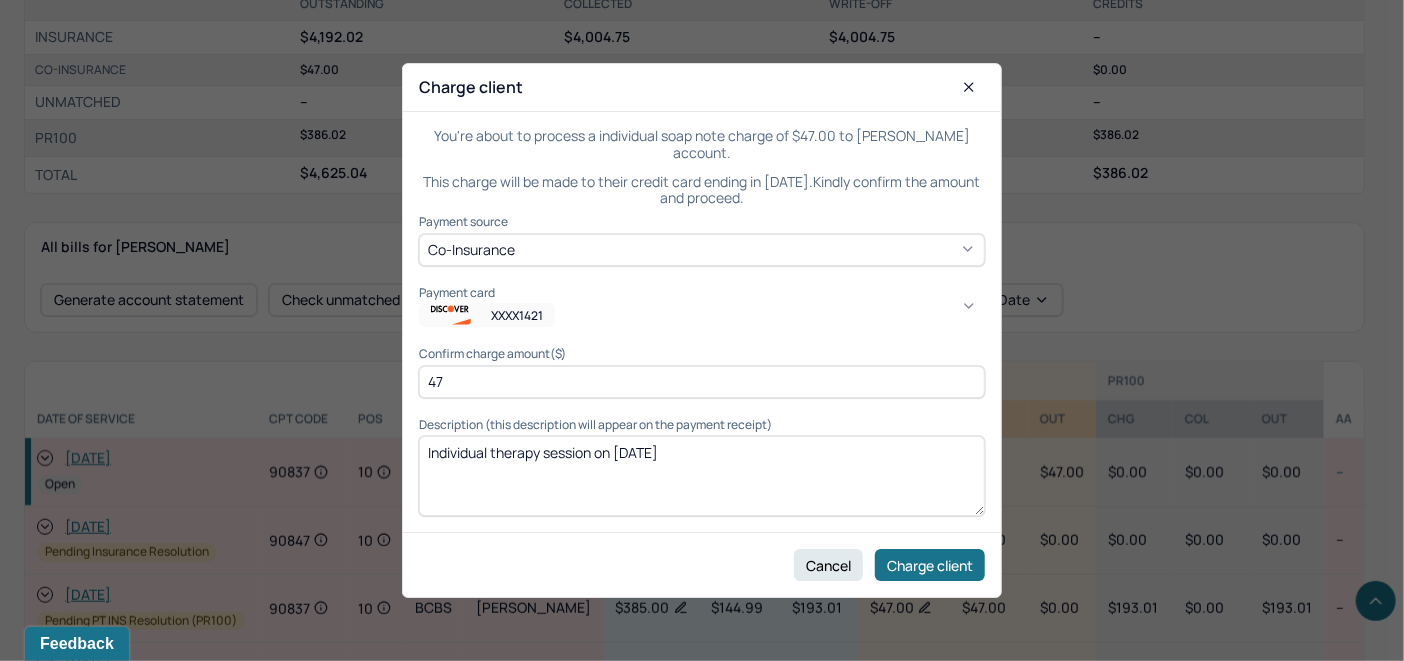 click 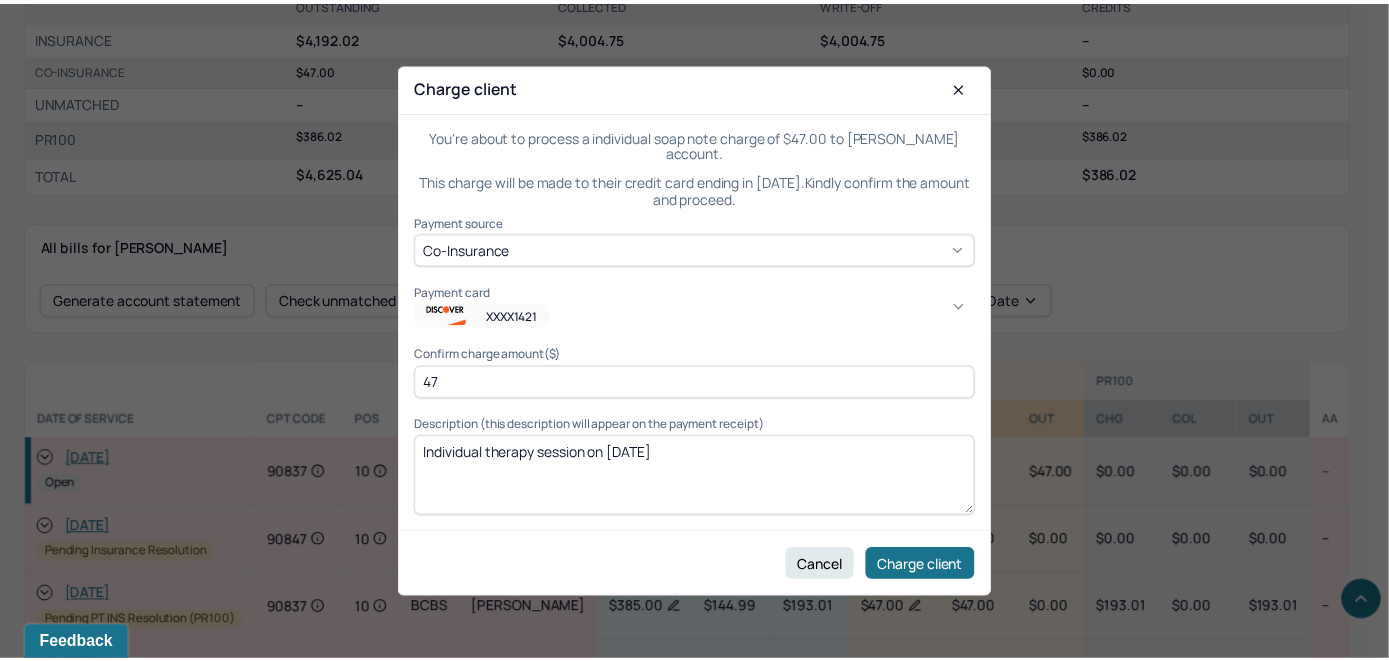 scroll, scrollTop: 200, scrollLeft: 0, axis: vertical 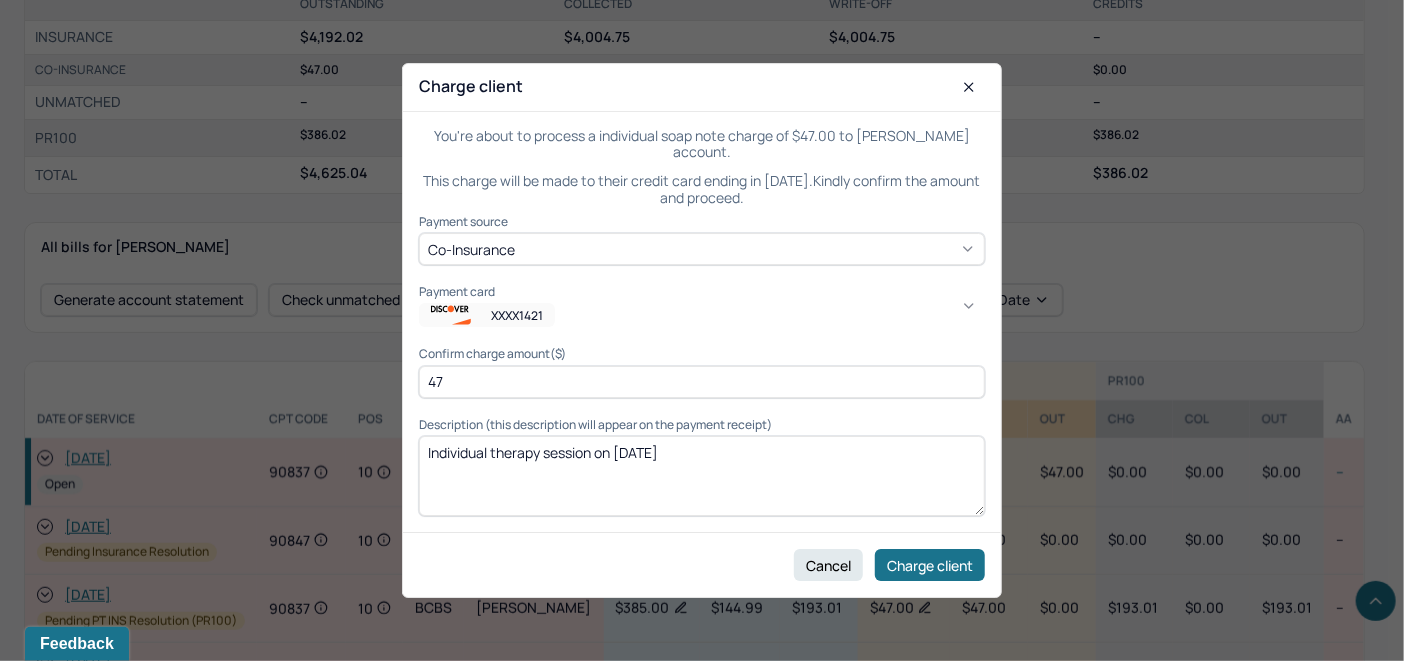 click on "Updated on 4/17/25" at bounding box center [1042, 1093] 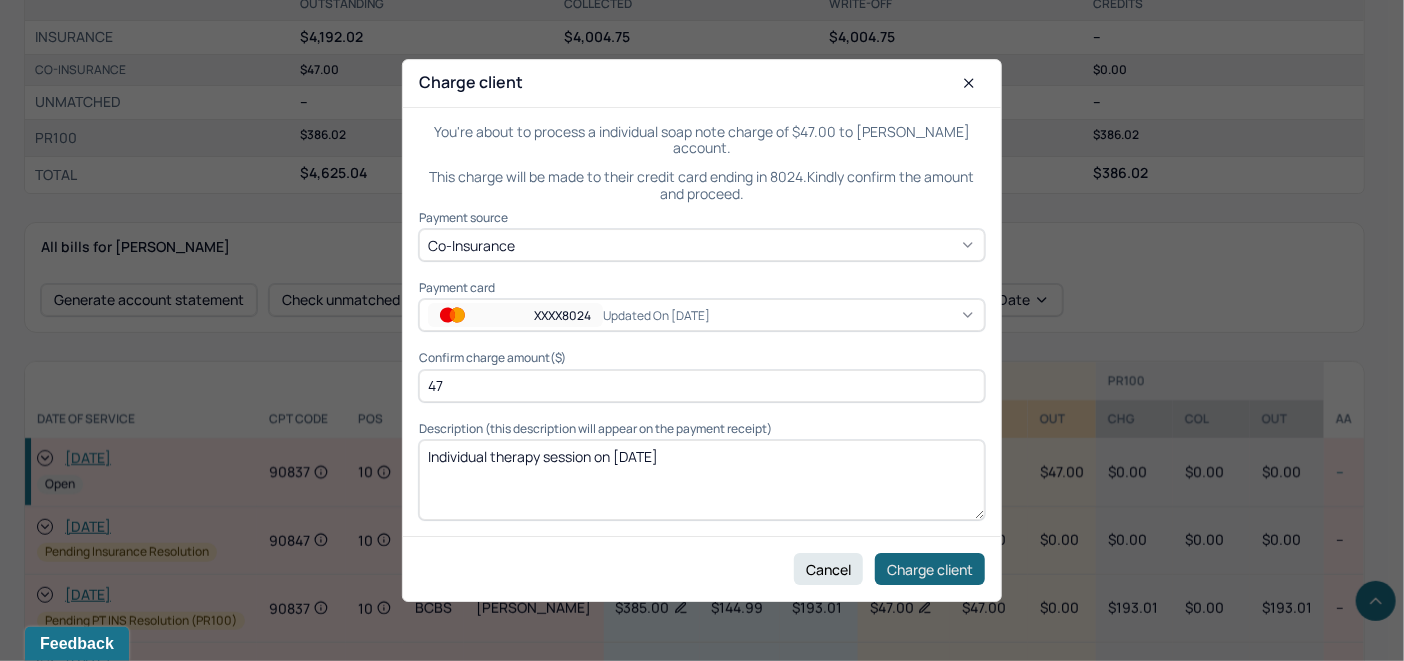 click on "Charge client" at bounding box center [930, 569] 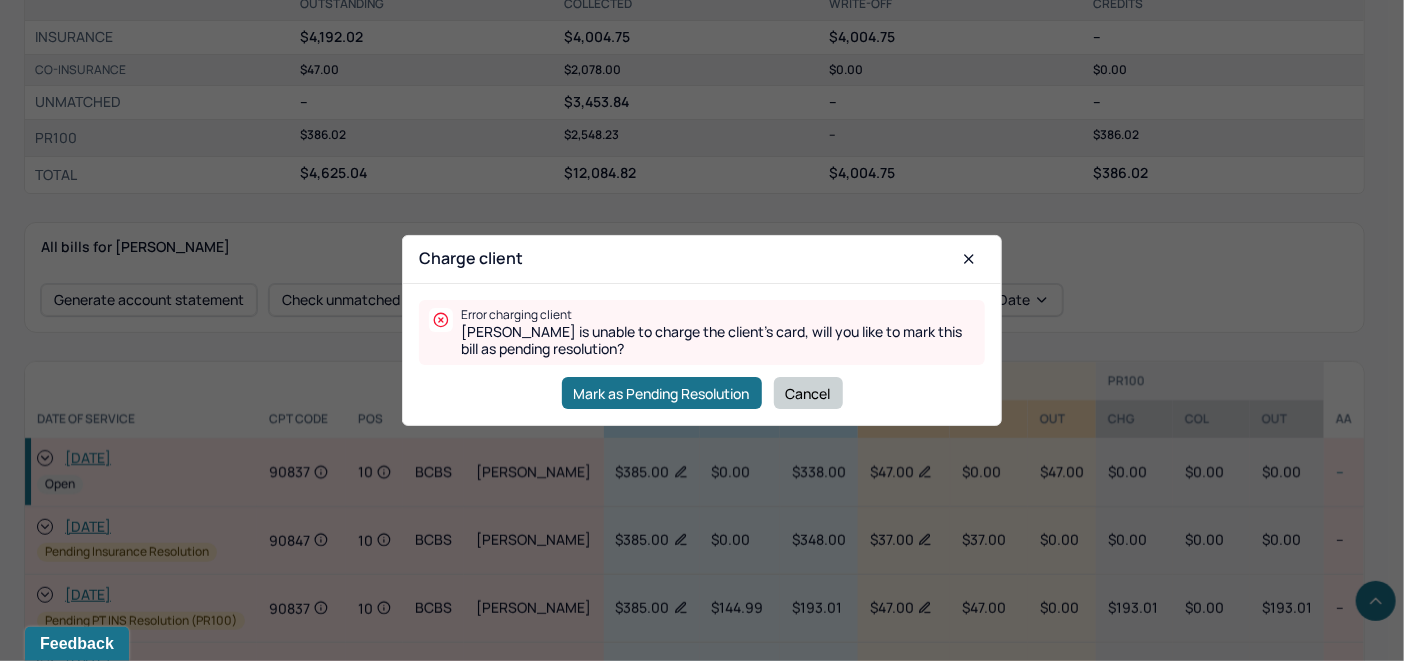 click on "Cancel" at bounding box center (808, 393) 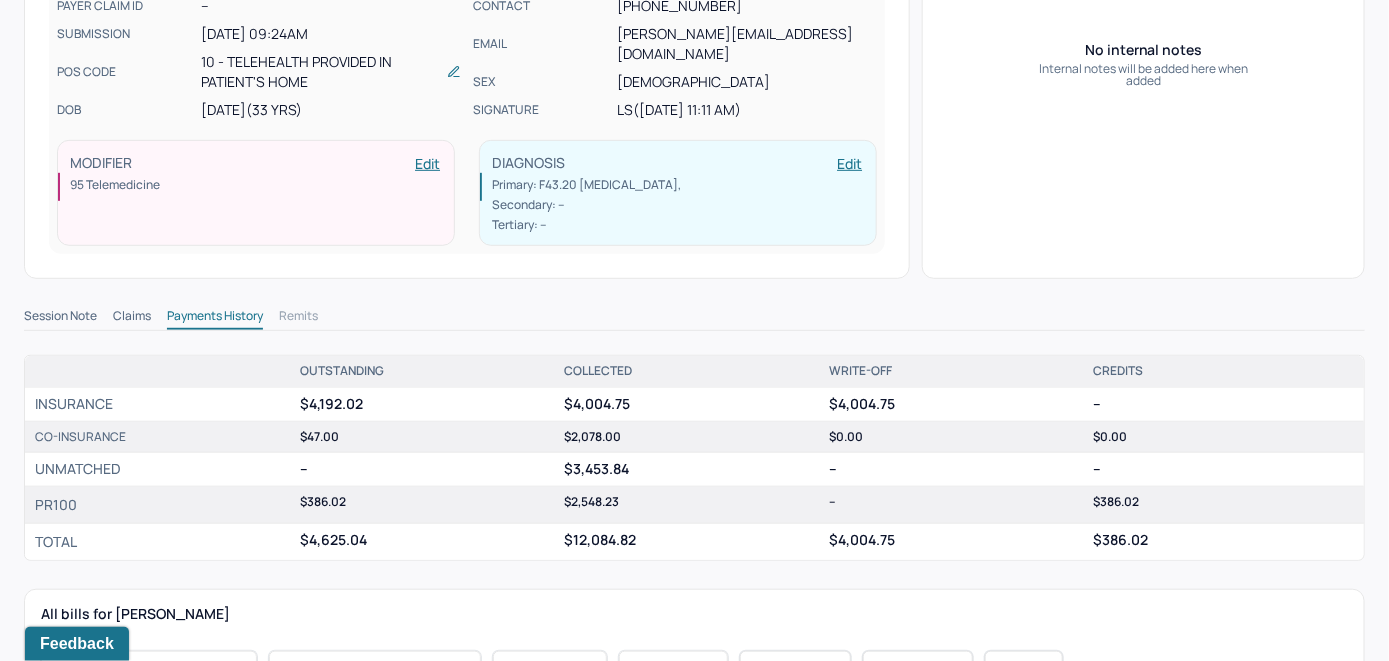 scroll, scrollTop: 228, scrollLeft: 0, axis: vertical 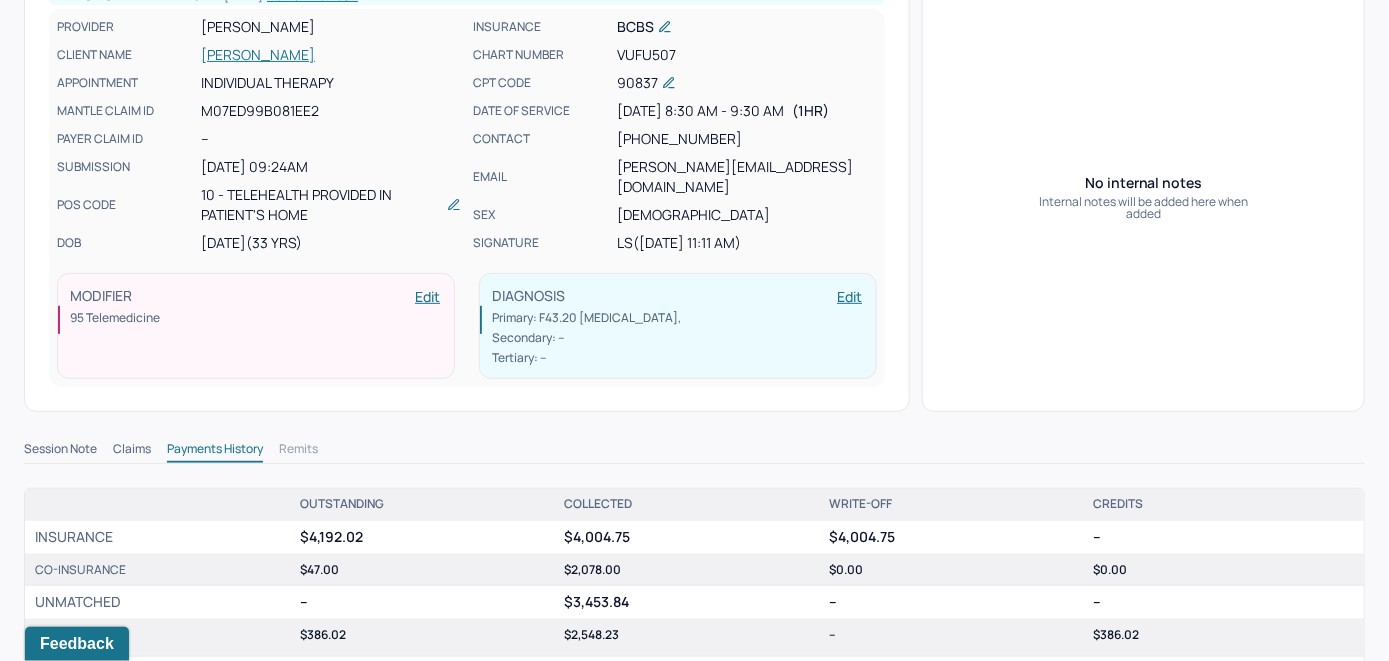 click on "VOGEL, MARGARET" at bounding box center (331, 55) 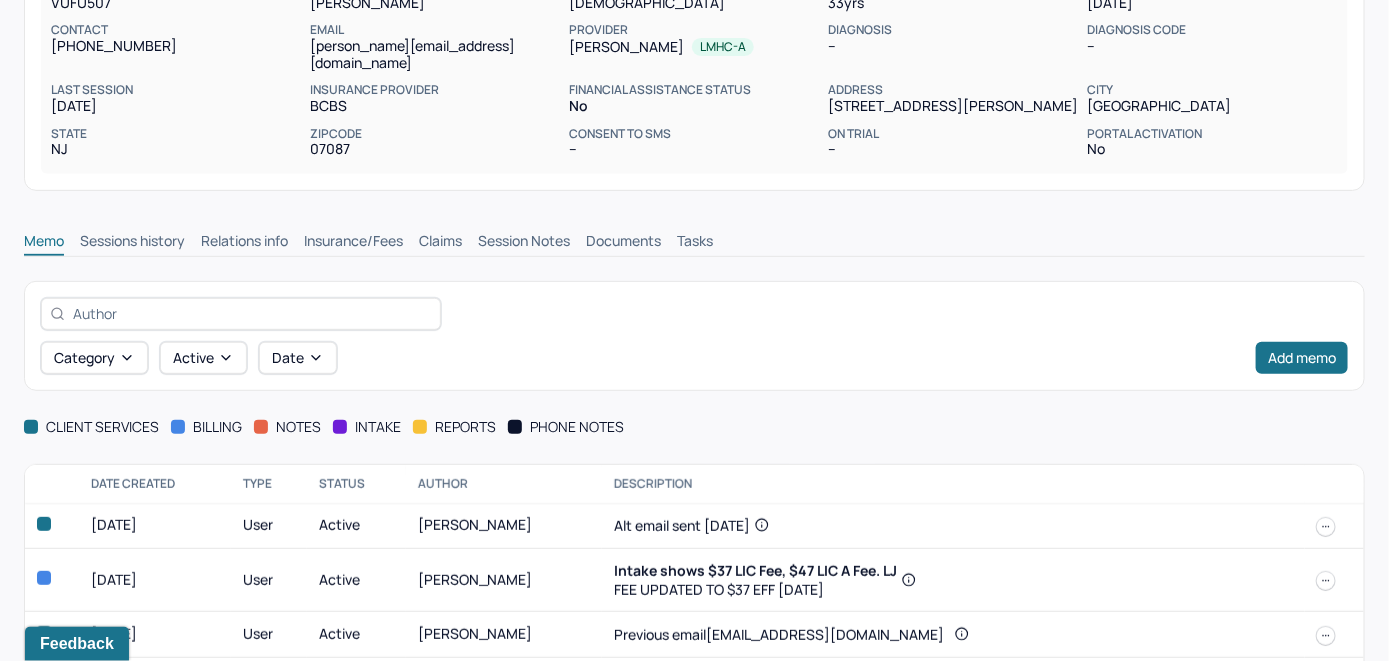 scroll, scrollTop: 165, scrollLeft: 0, axis: vertical 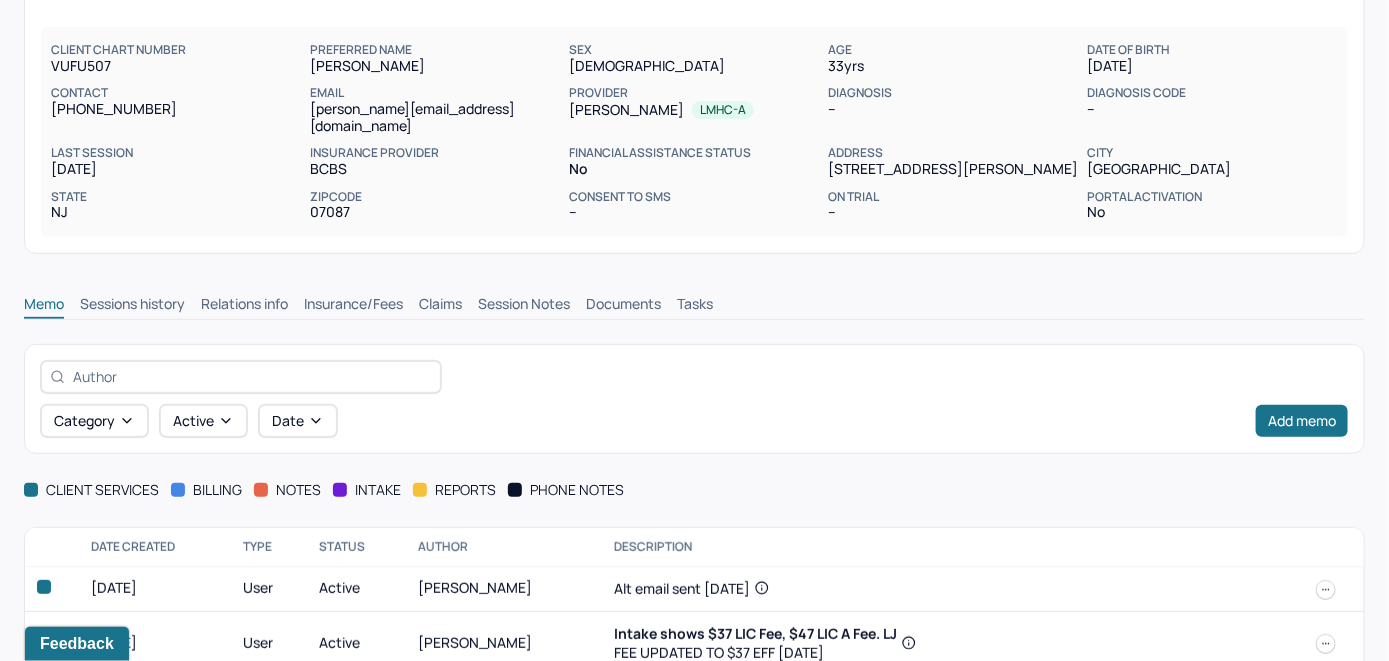 click on "Claims" at bounding box center [440, 306] 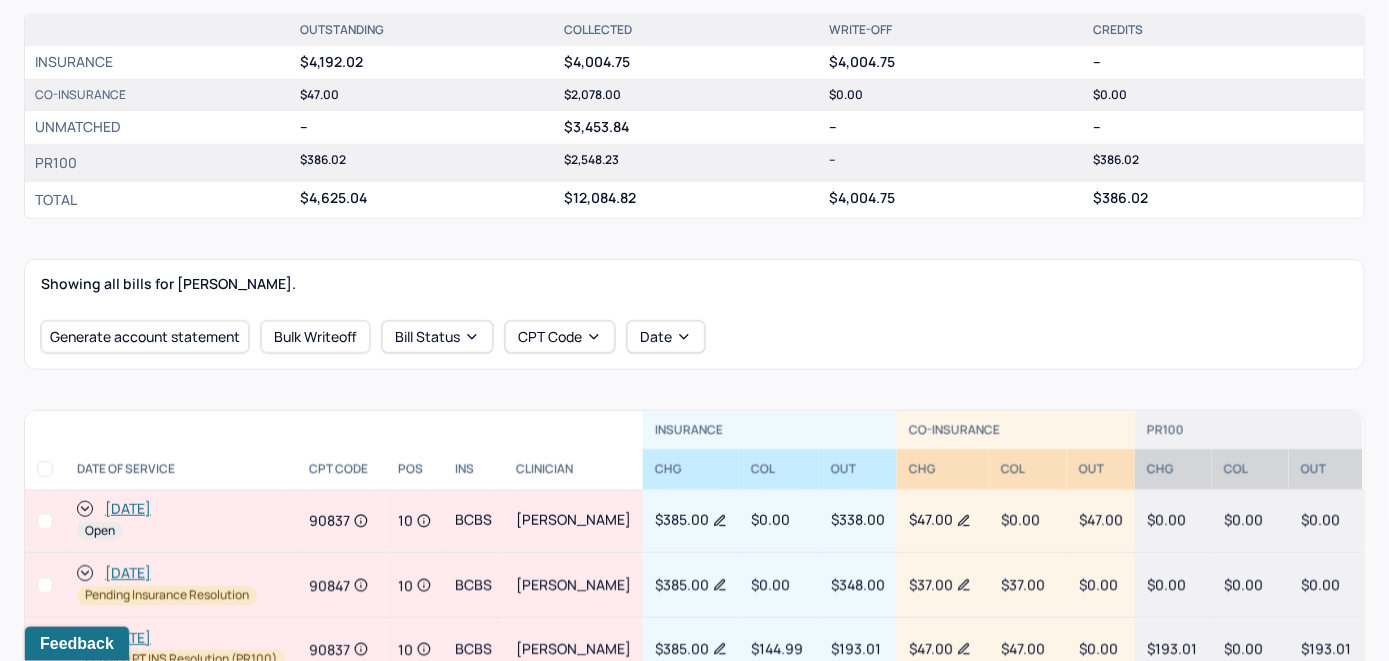 scroll, scrollTop: 665, scrollLeft: 0, axis: vertical 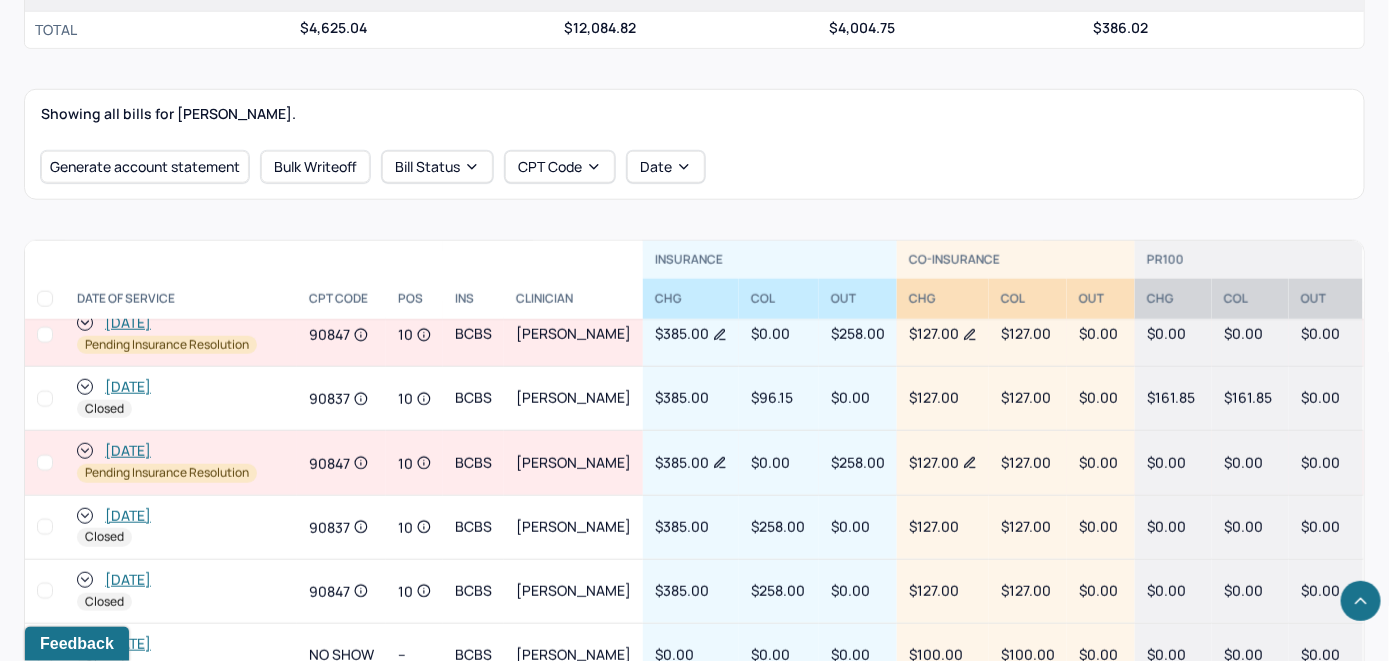 click on "Showing all bills for VOGEL, MARGARET.  Generate account statement Bulk Writeoff Bill Status CPT Code Date" at bounding box center (694, 144) 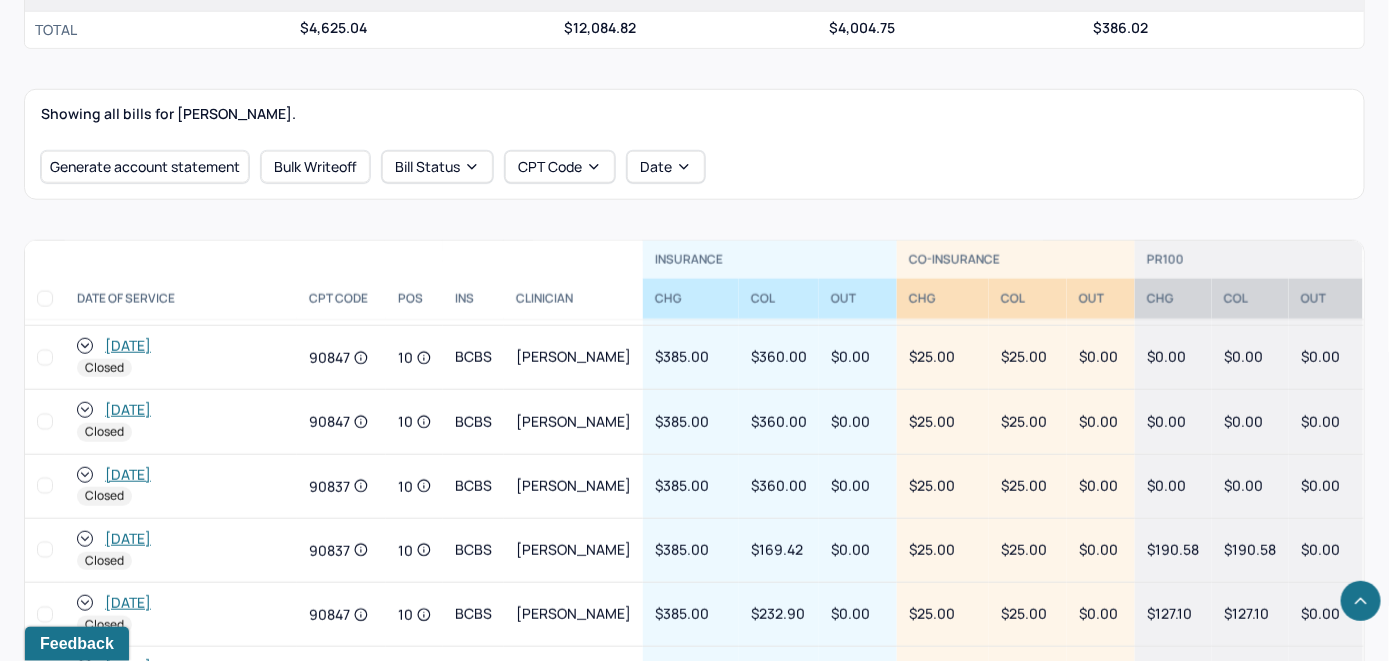 scroll, scrollTop: 1800, scrollLeft: 0, axis: vertical 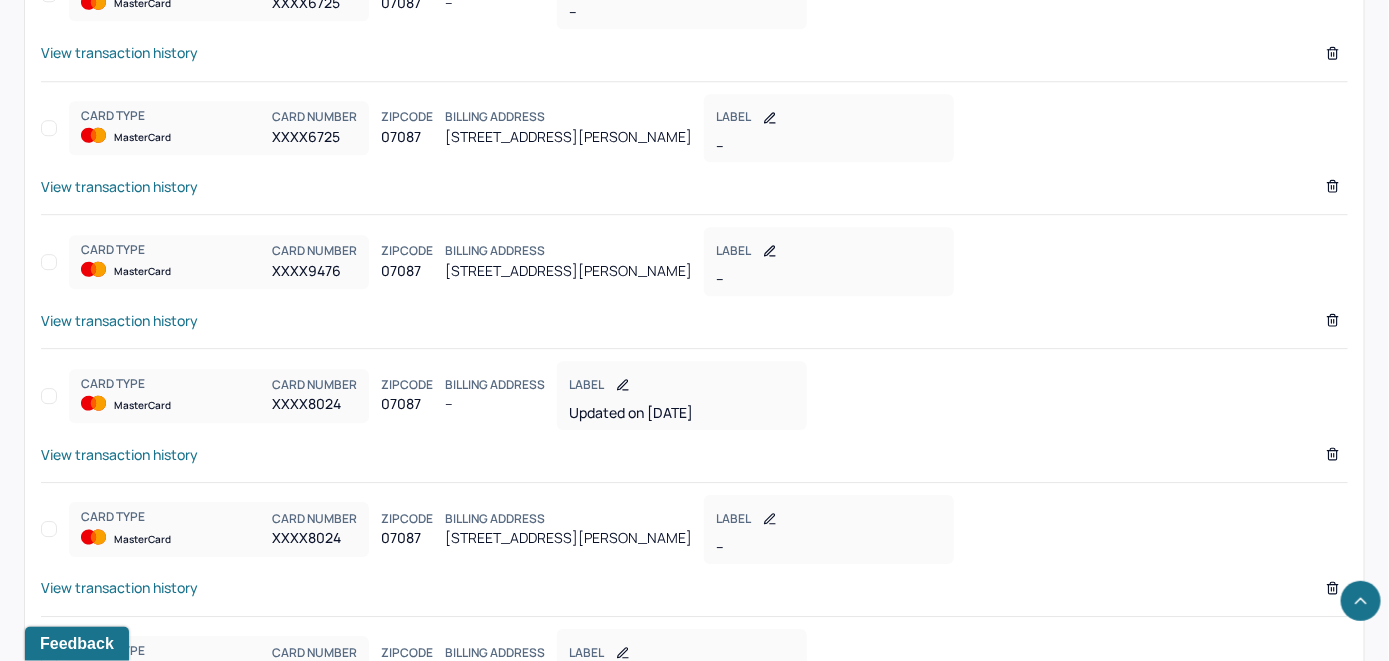 click on "View transaction history" at bounding box center [119, 454] 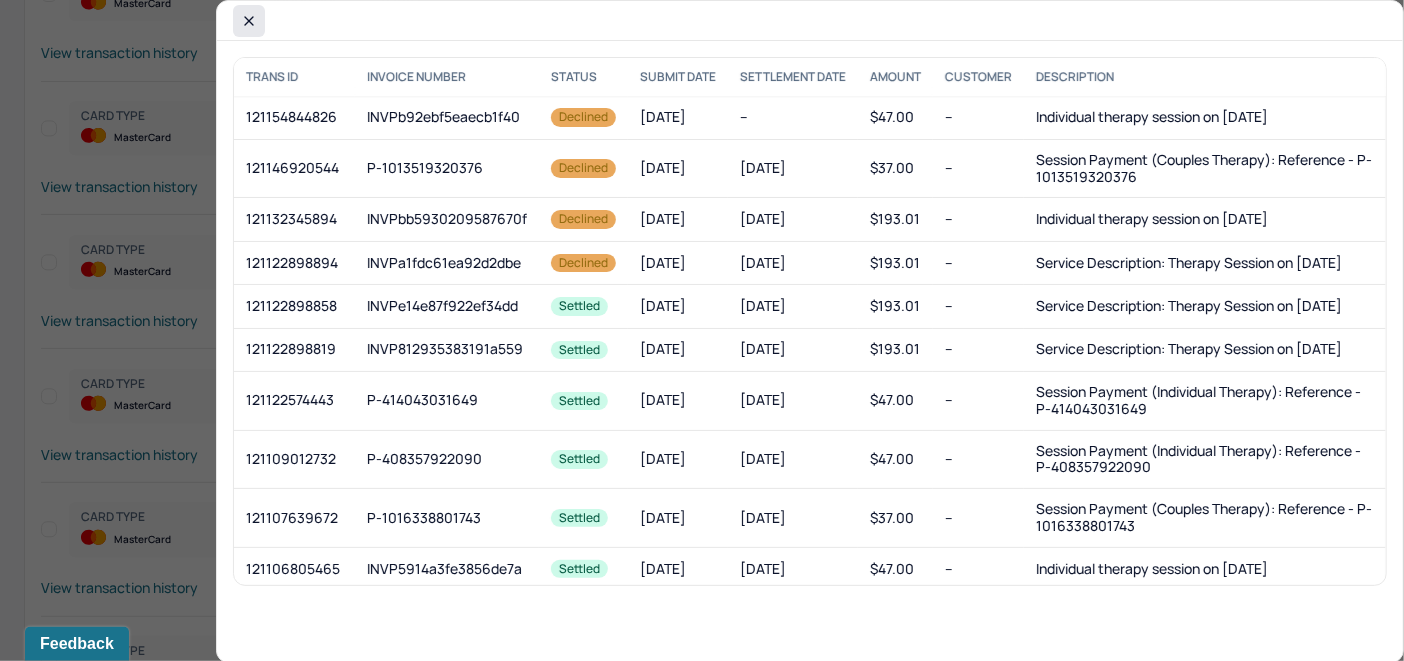click 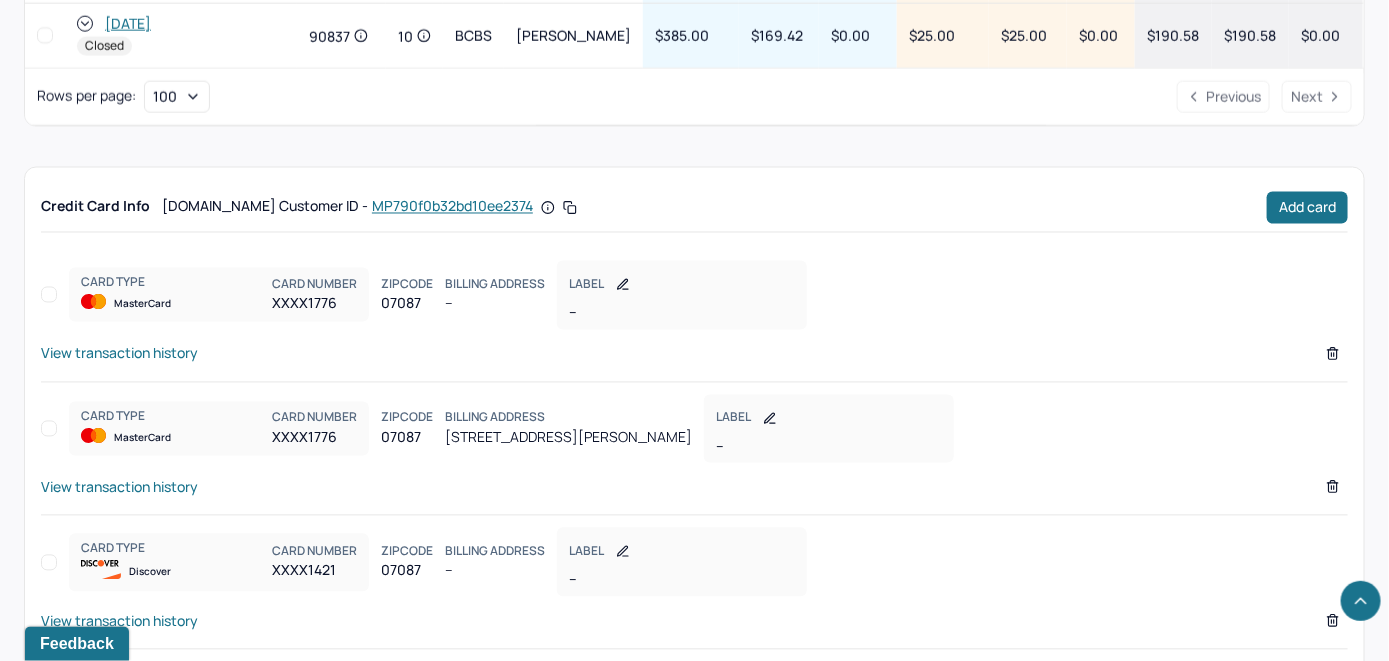 scroll, scrollTop: 1343, scrollLeft: 0, axis: vertical 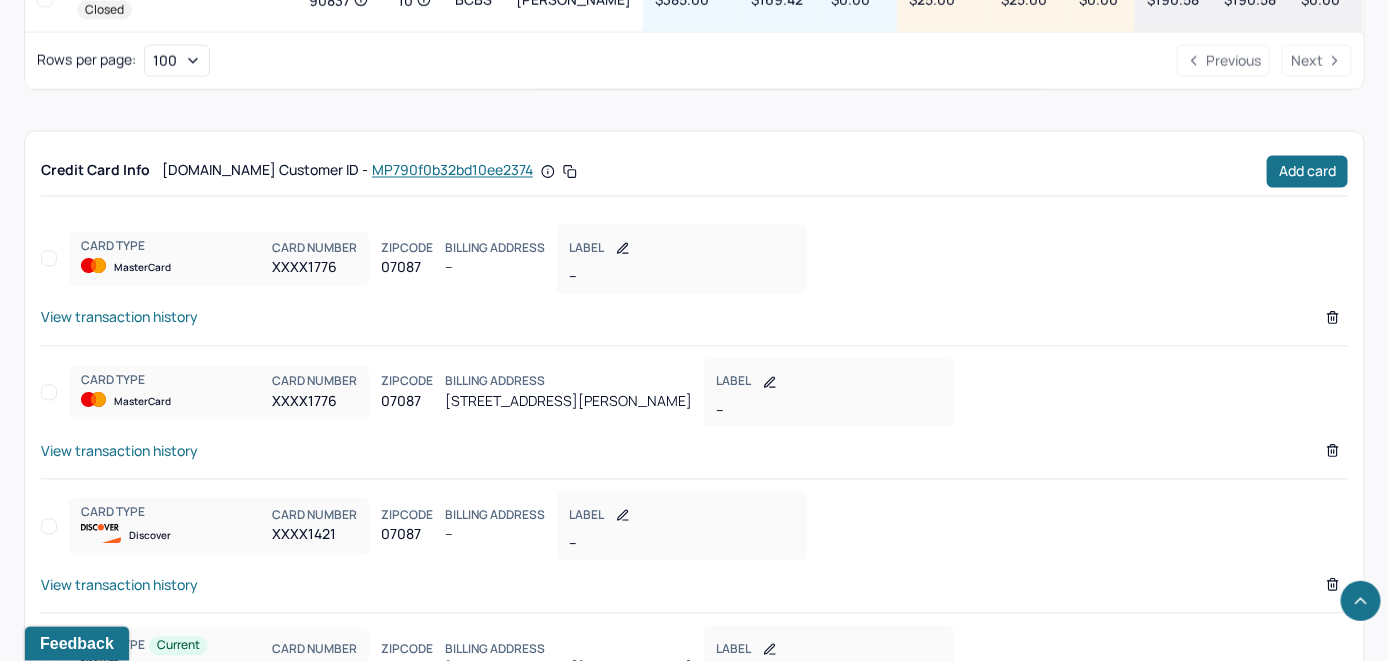 click on "View transaction history" at bounding box center (119, 451) 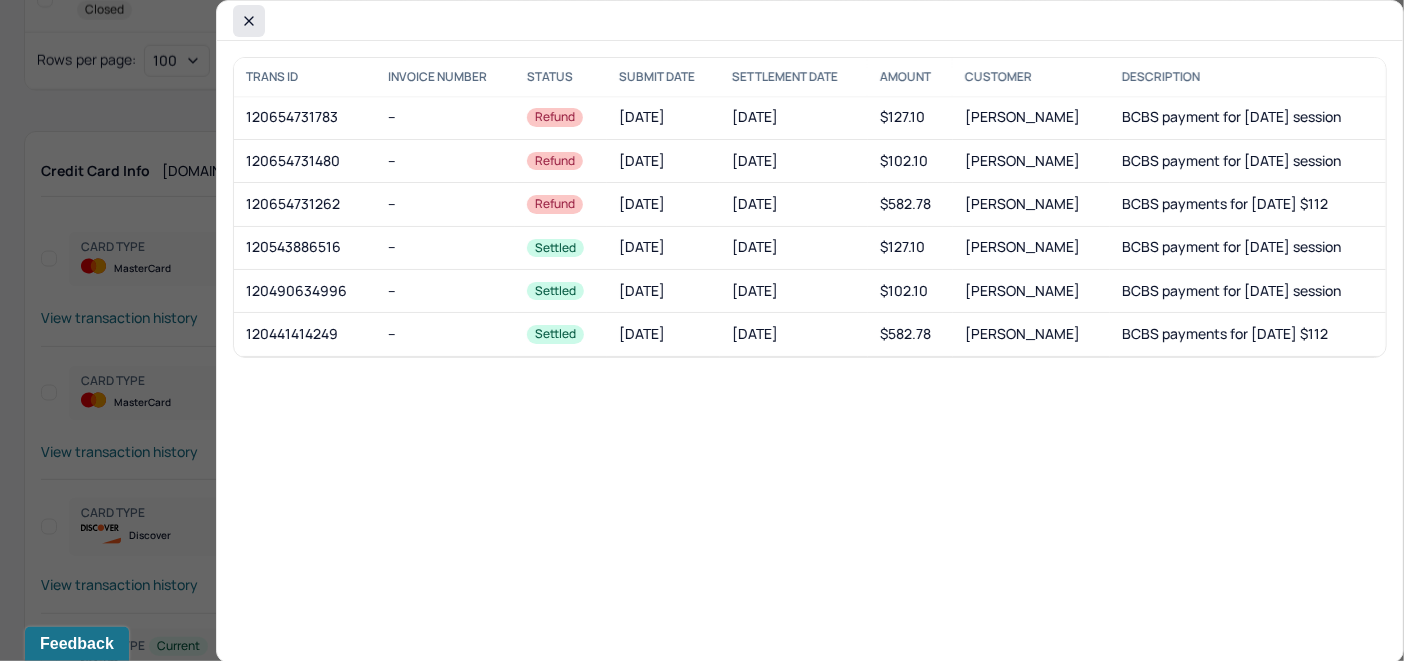click 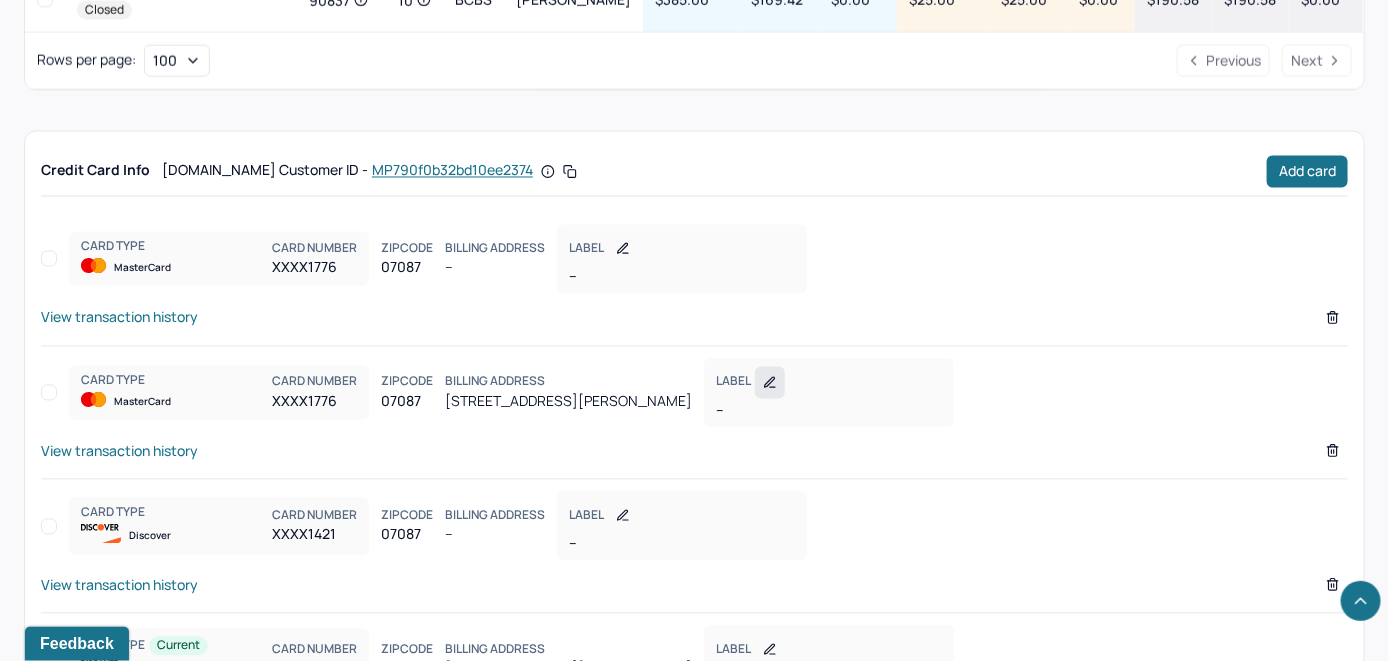 click 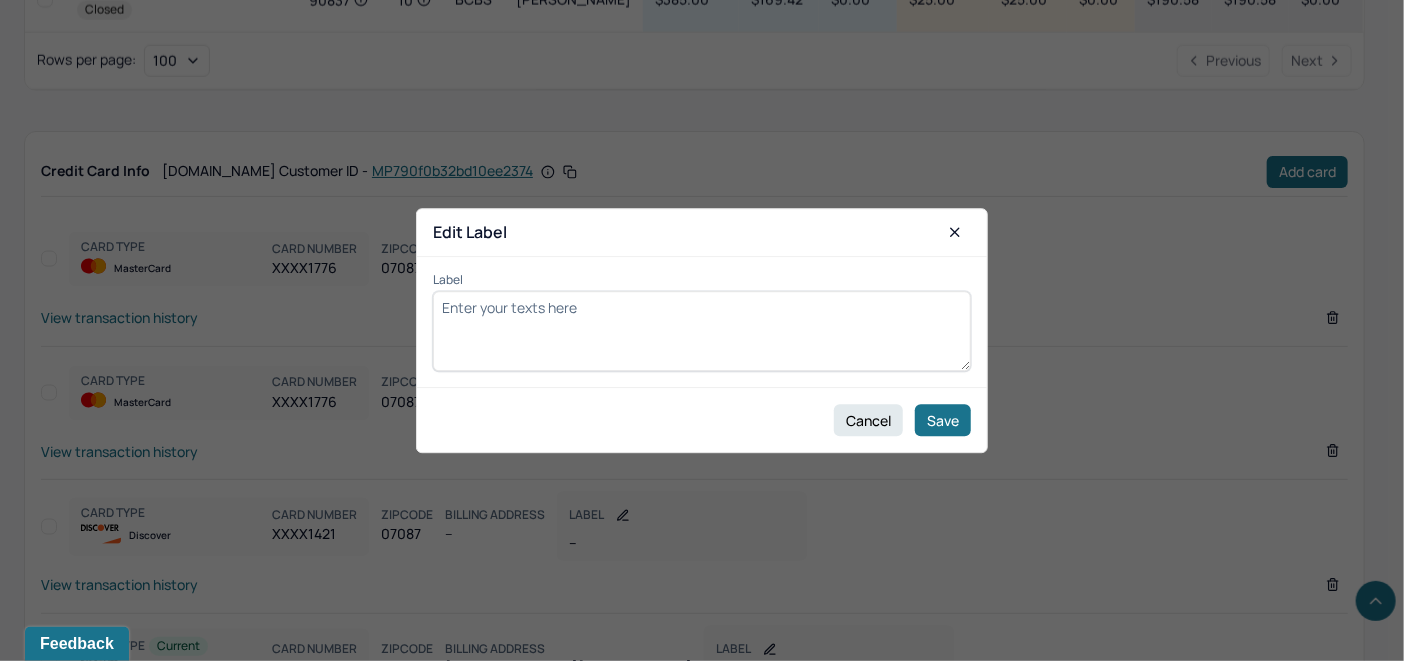 click on "Label" at bounding box center [702, 331] 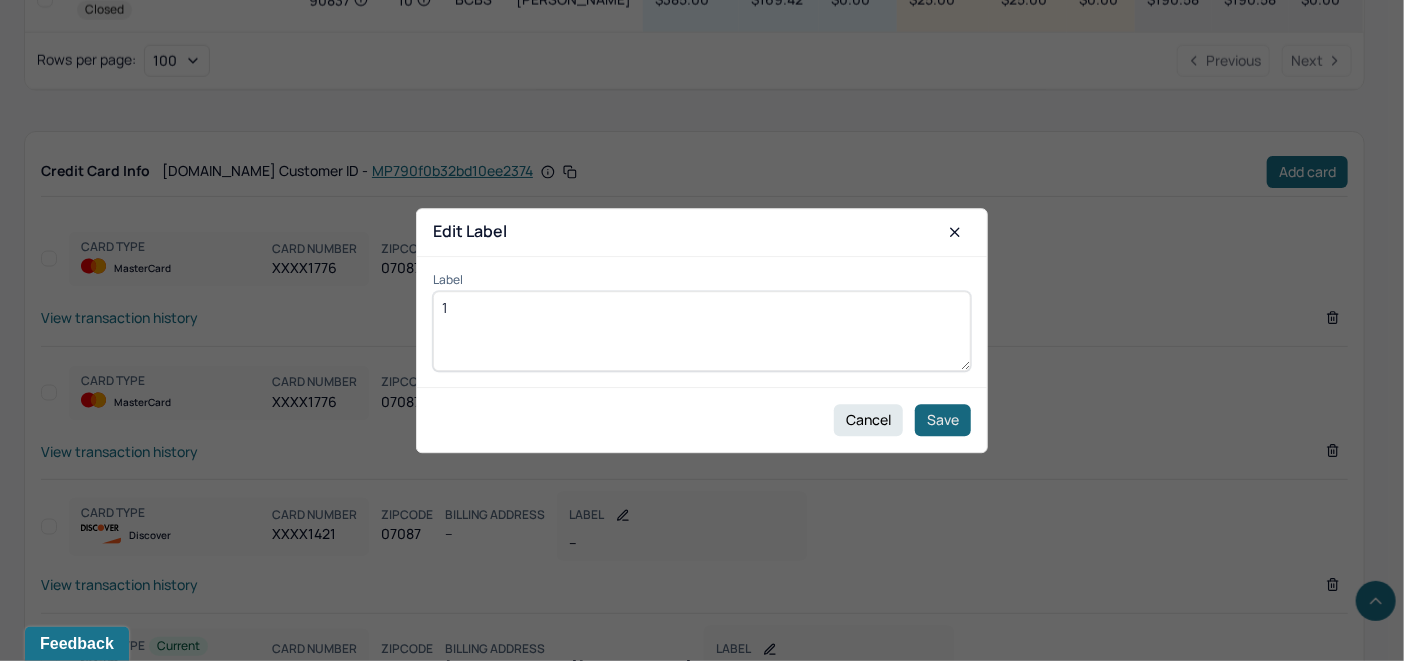 type on "1" 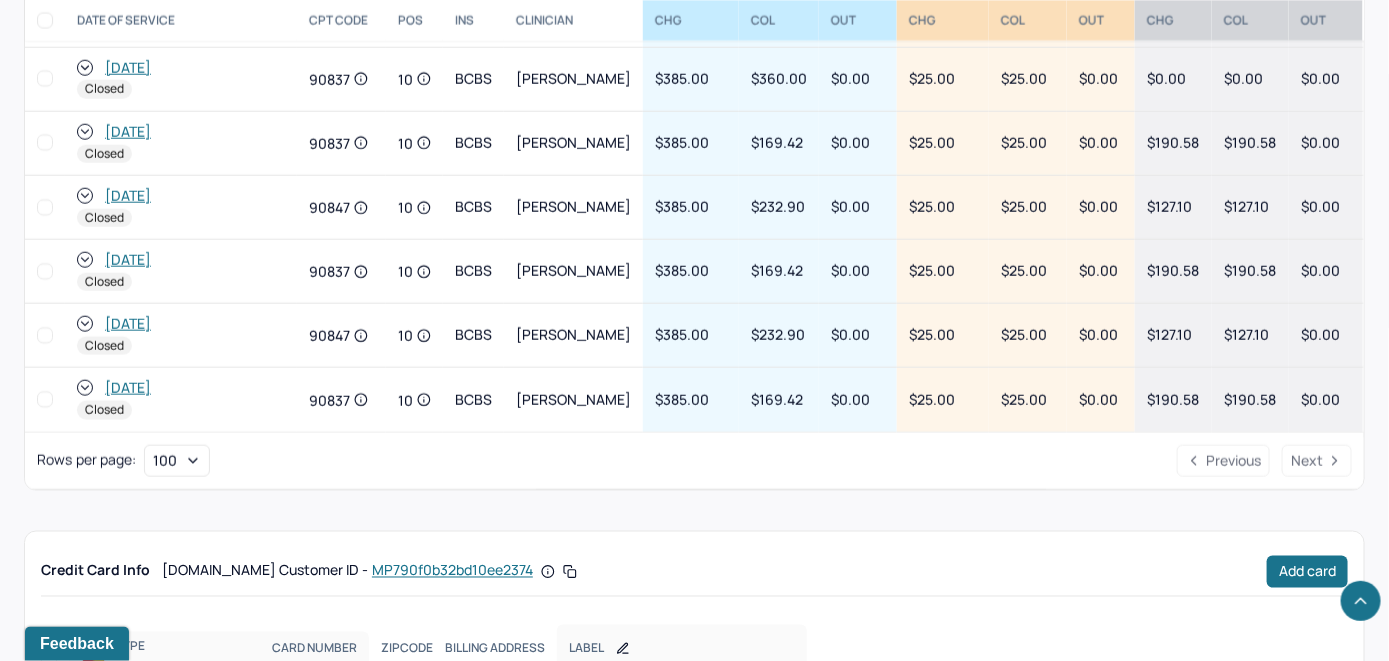 scroll, scrollTop: 843, scrollLeft: 0, axis: vertical 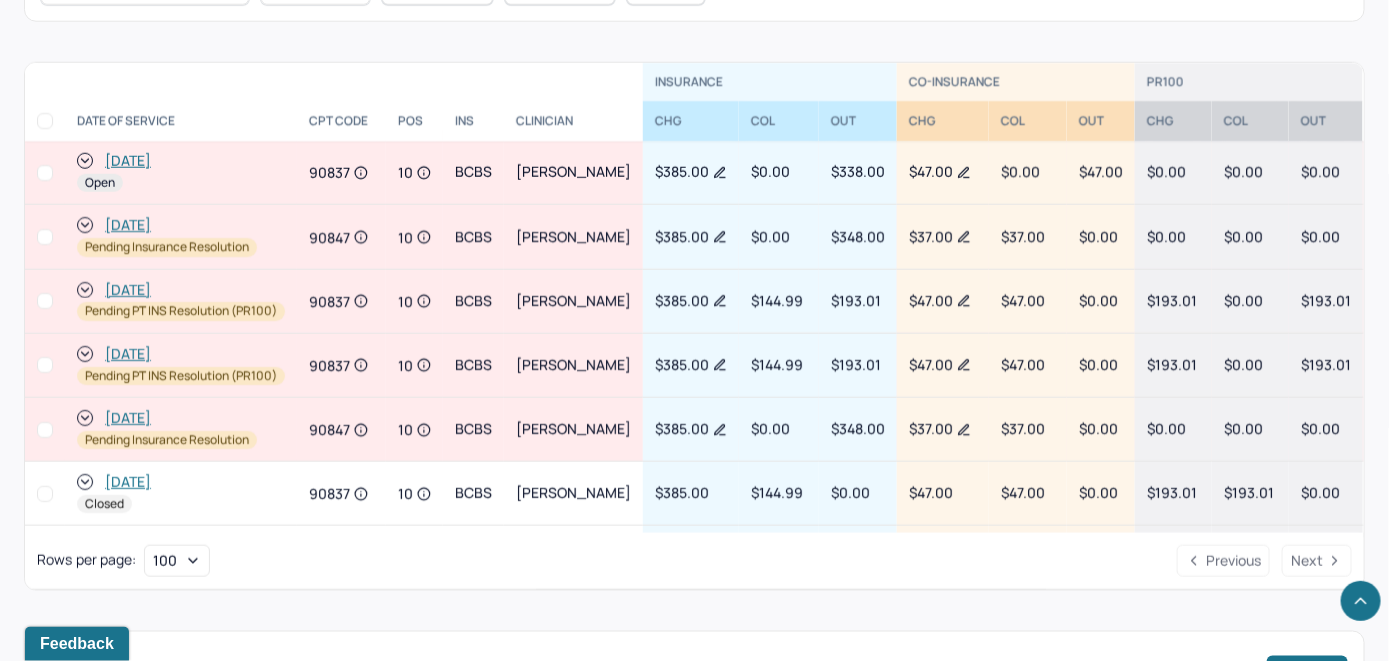 click on "[DATE]" at bounding box center [128, 161] 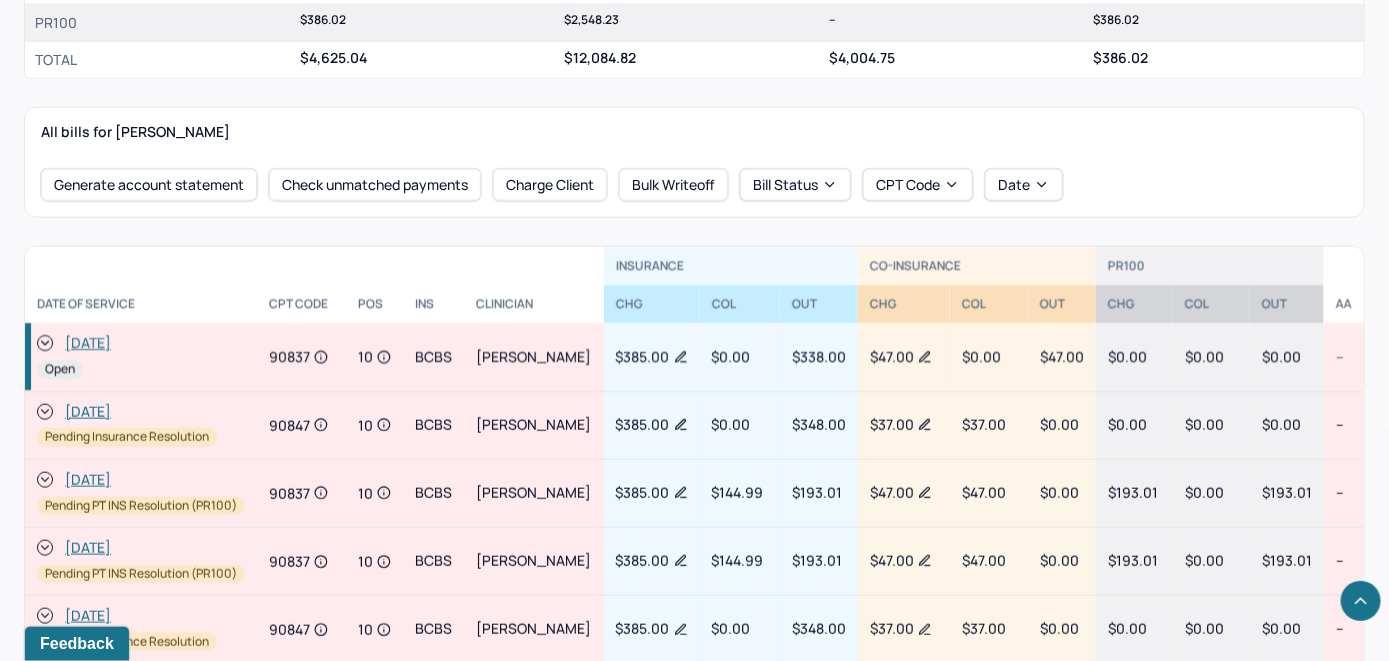 scroll, scrollTop: 781, scrollLeft: 0, axis: vertical 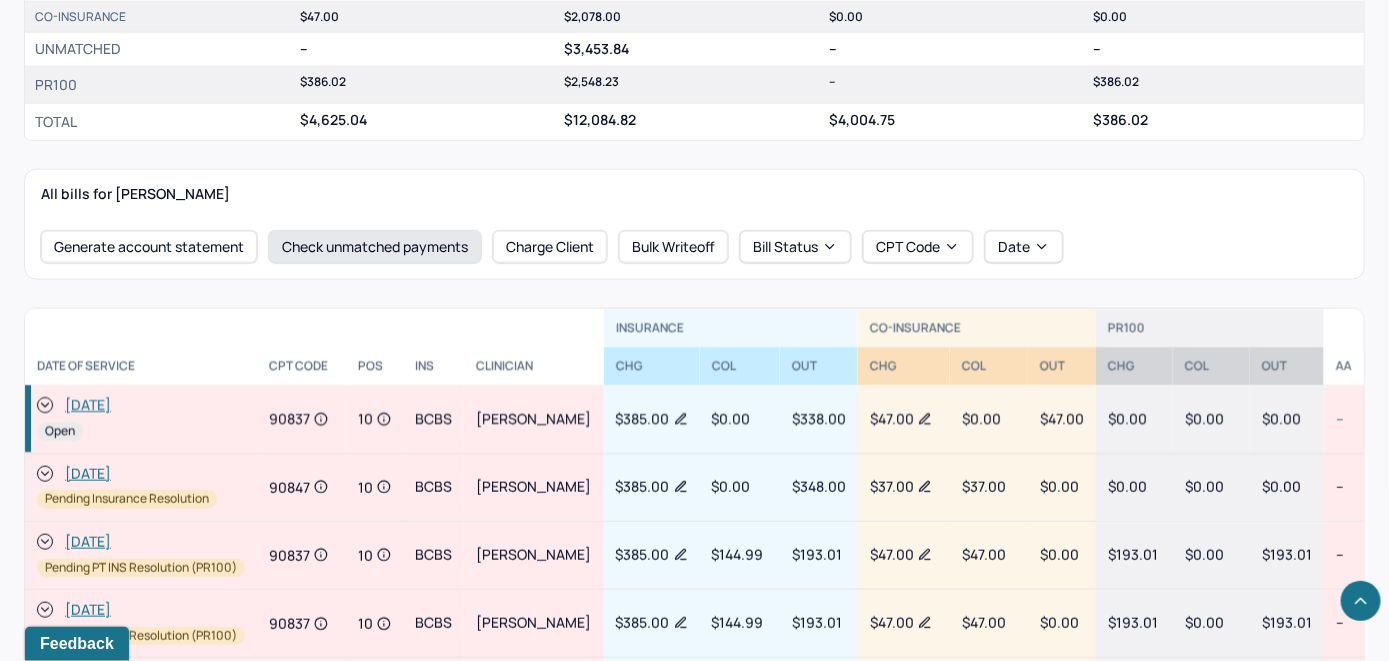 click on "Check unmatched payments" at bounding box center [375, 247] 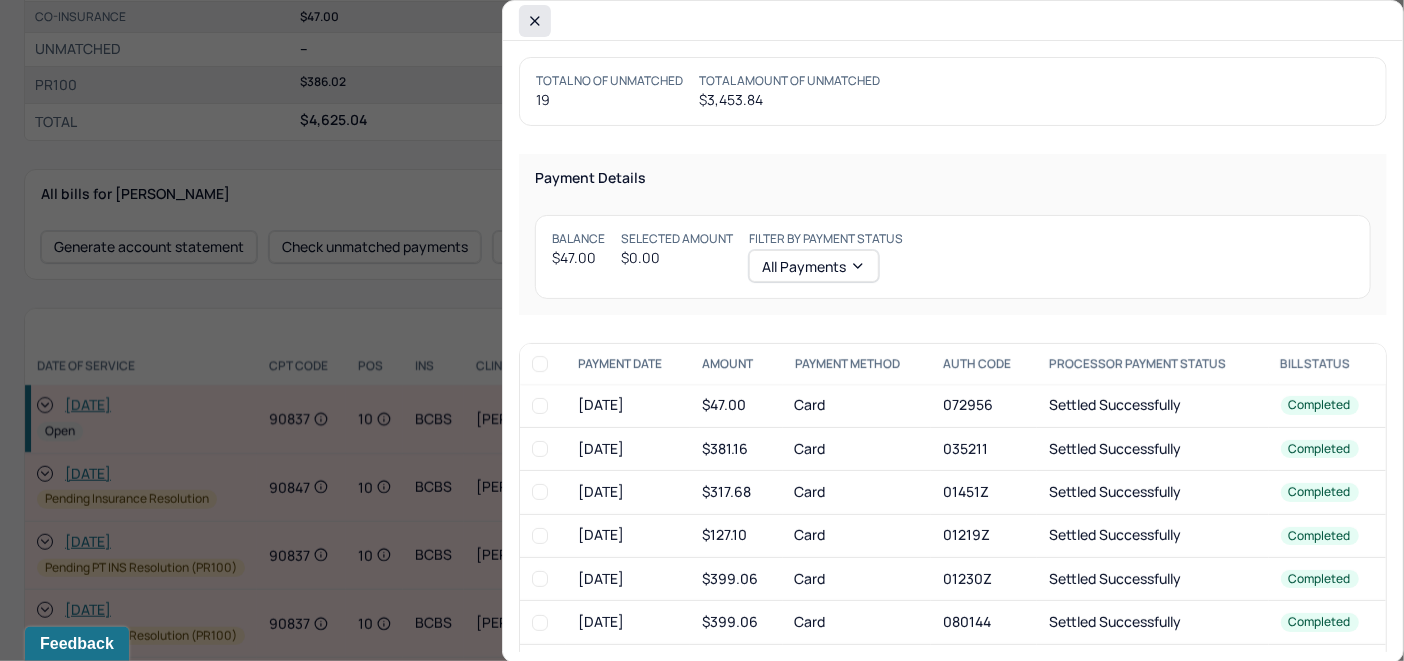 click 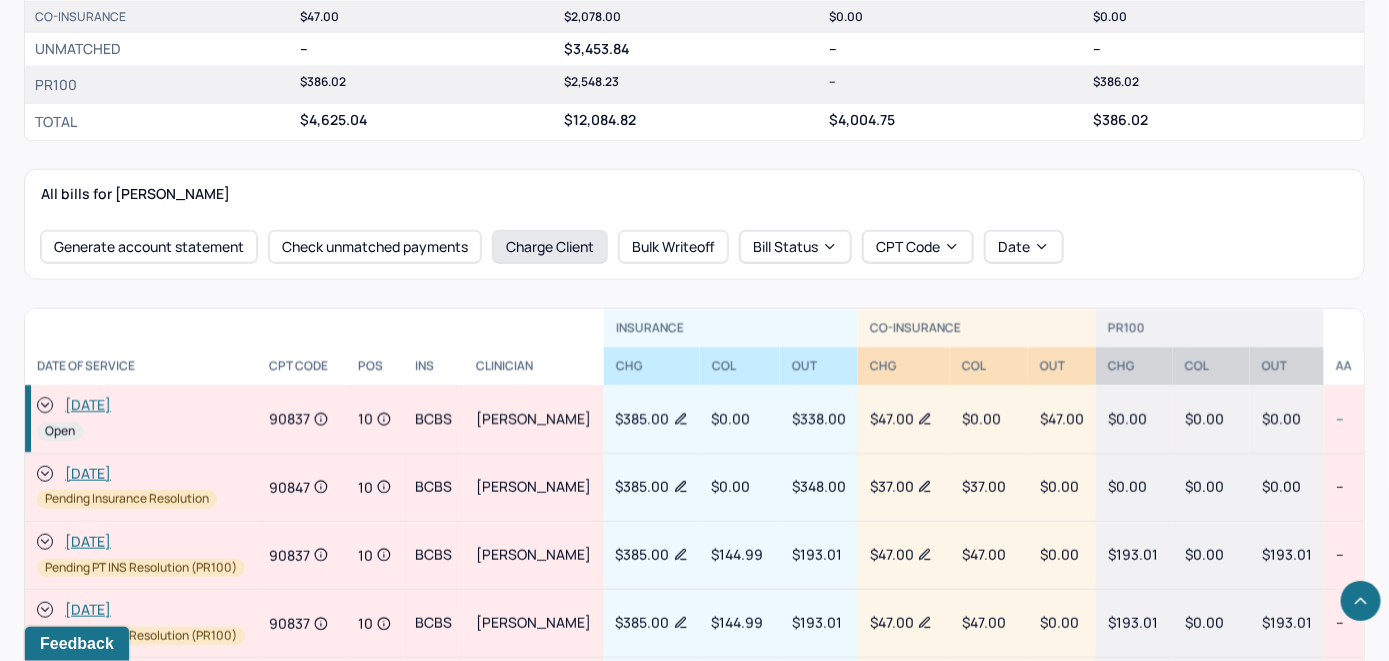 click on "Charge Client" at bounding box center [550, 247] 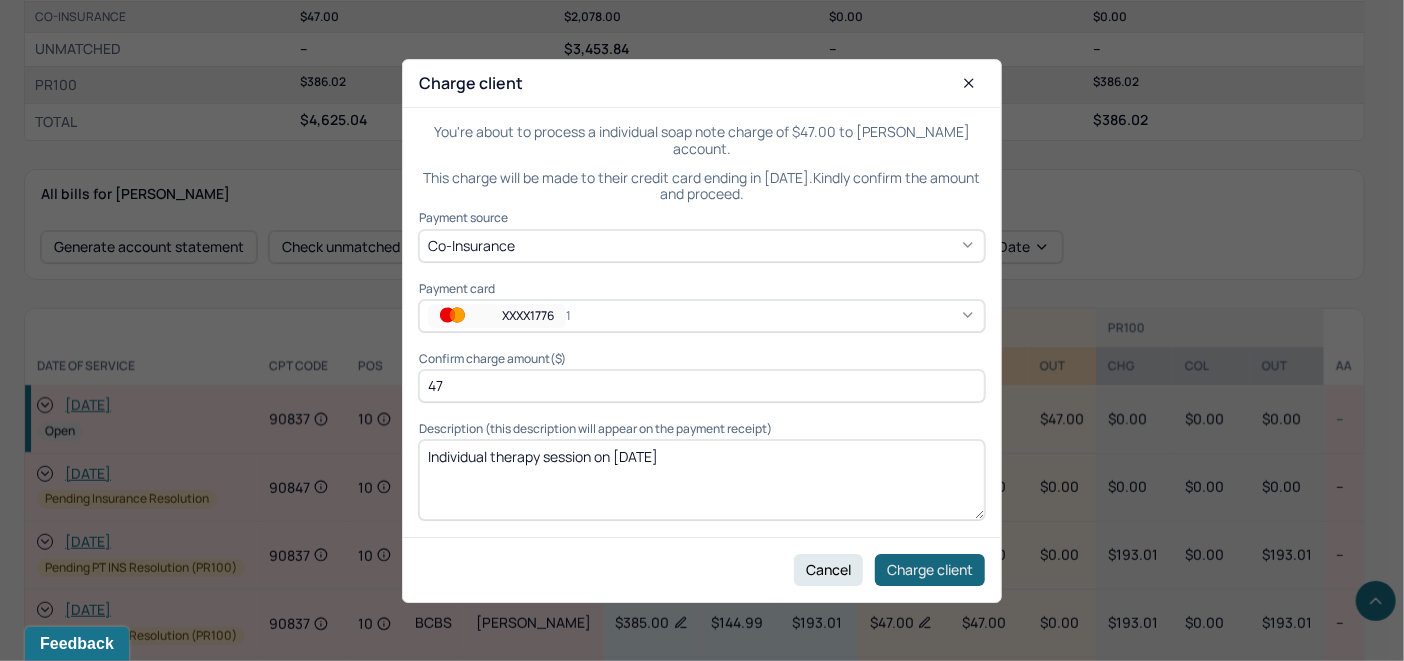 click on "Charge client" at bounding box center (930, 569) 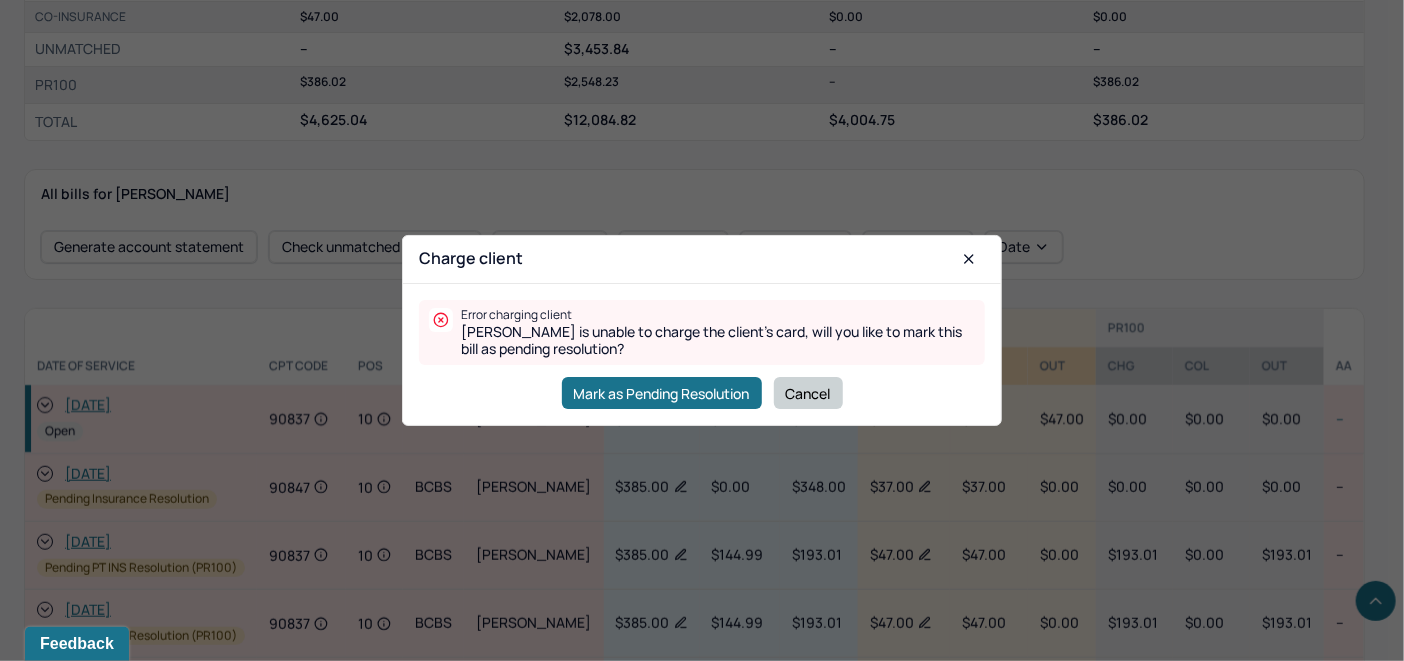 click on "Cancel" at bounding box center (808, 393) 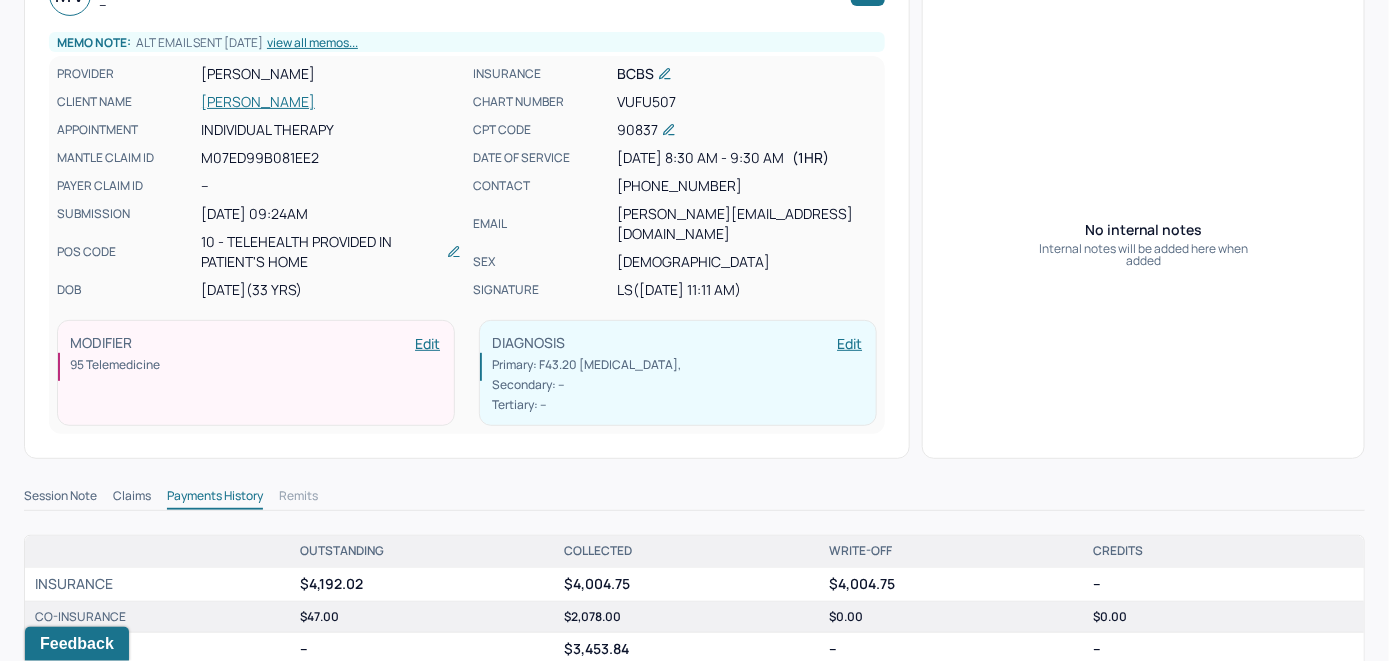 click on "VOGEL, MARGARET" at bounding box center (331, 102) 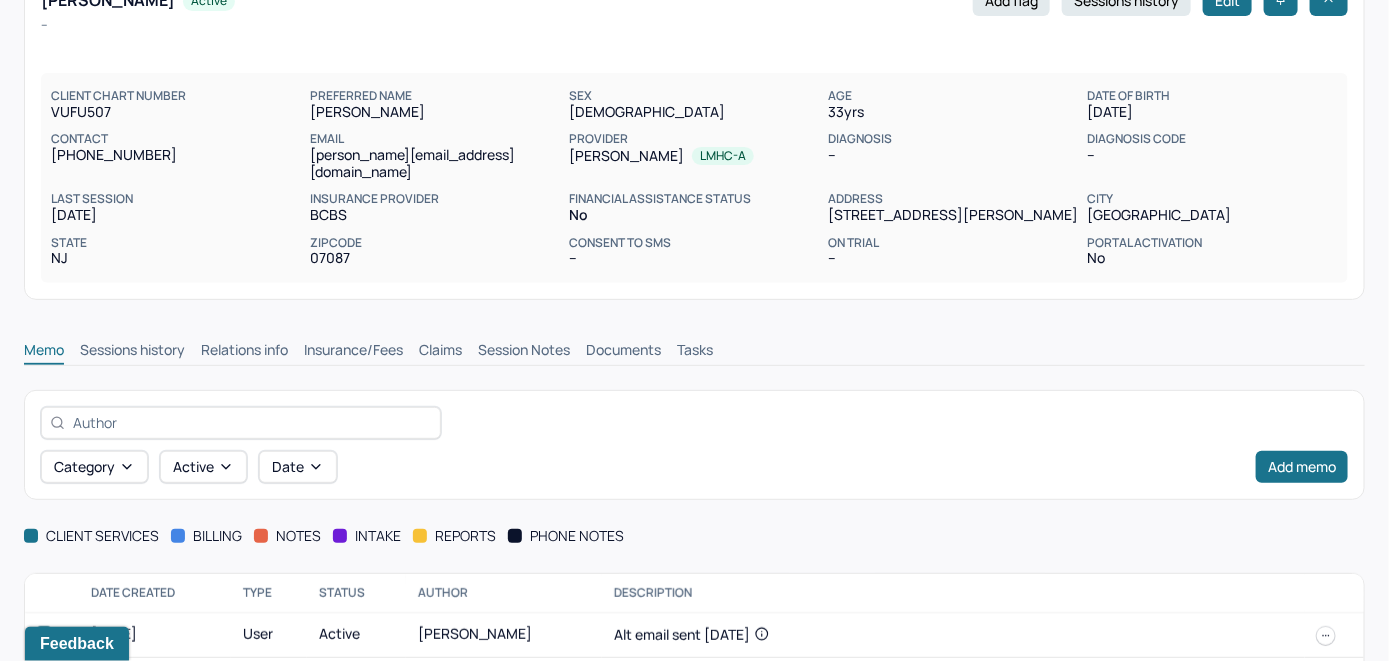 click on "Claims" at bounding box center (440, 352) 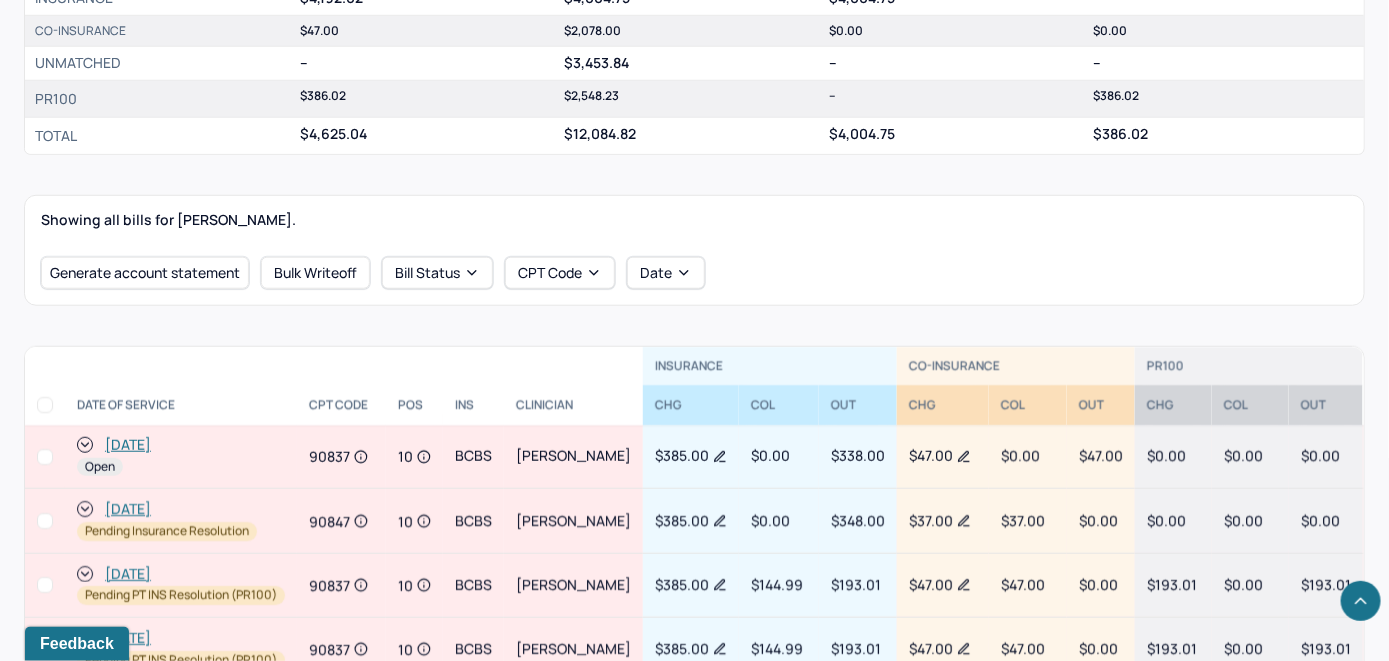 scroll, scrollTop: 719, scrollLeft: 0, axis: vertical 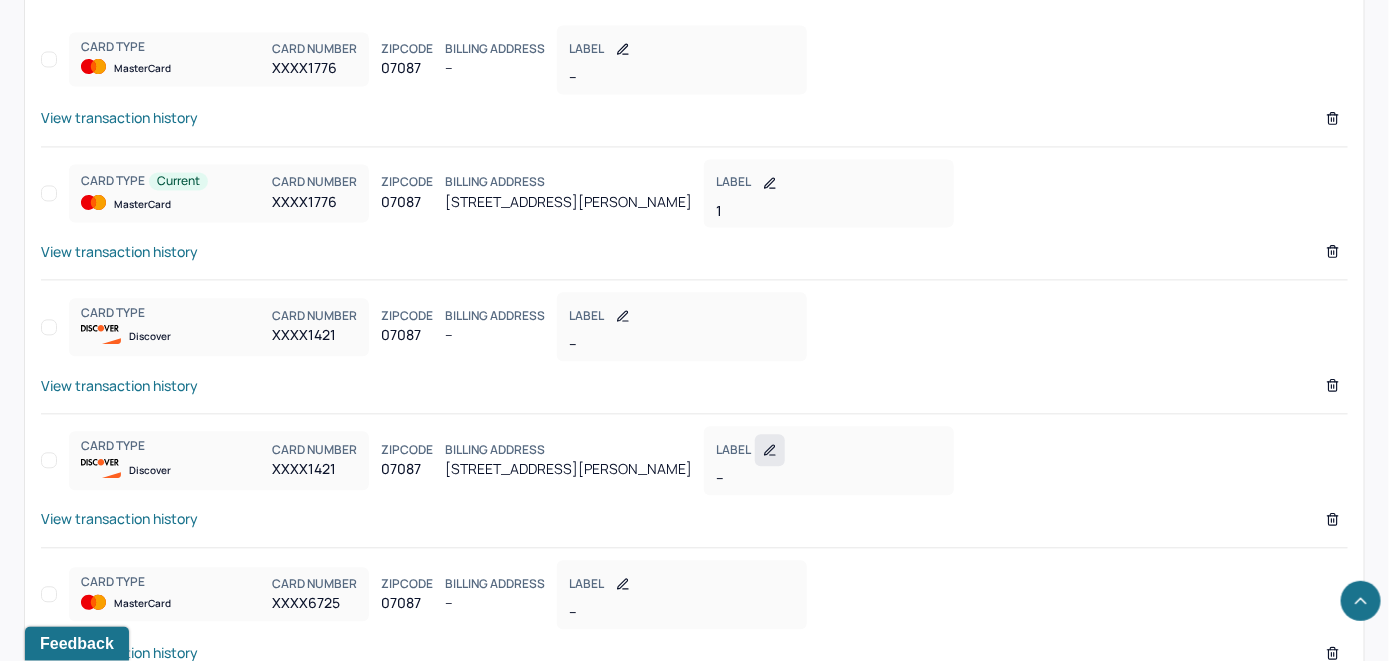 click 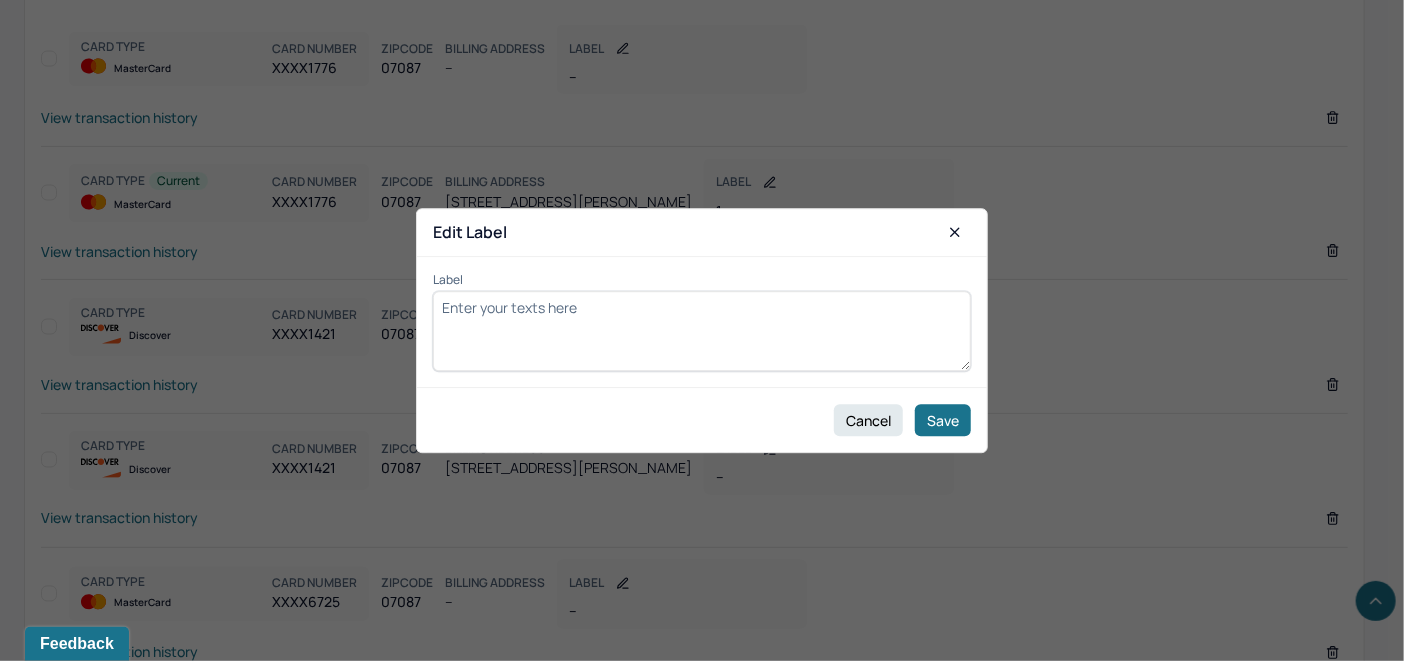 click on "Label" at bounding box center (702, 331) 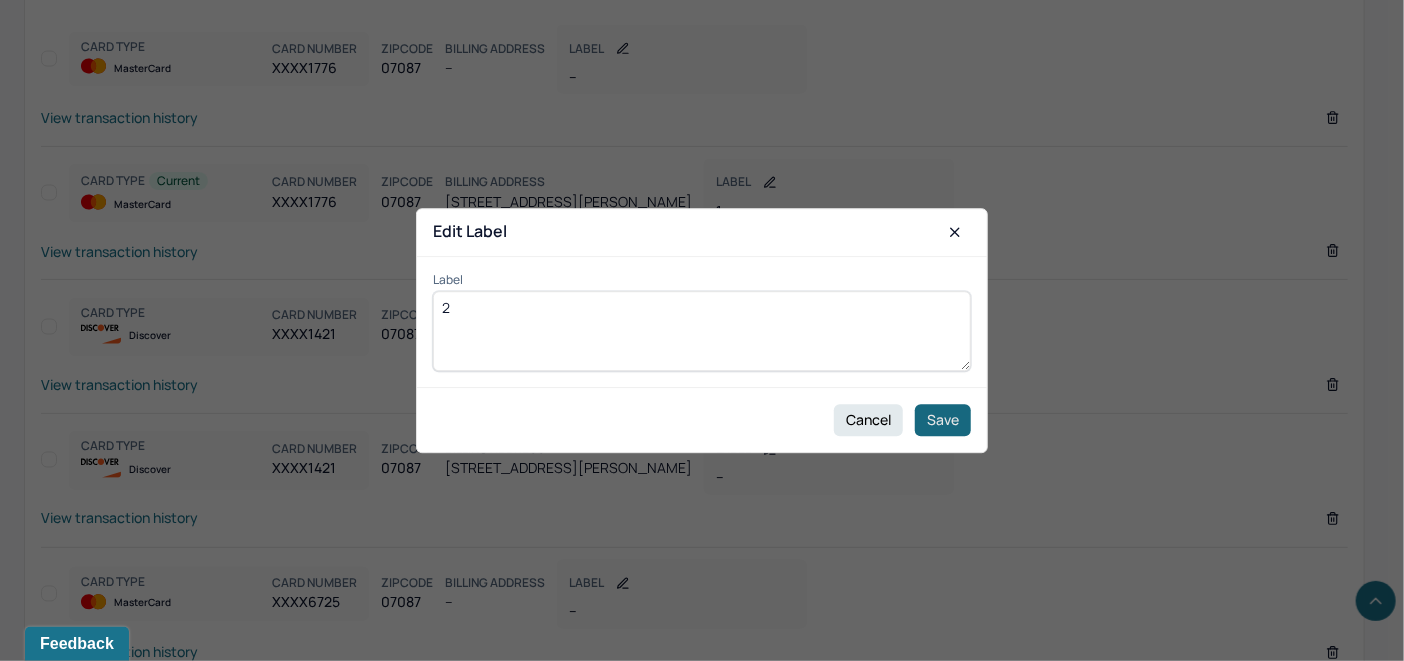 type on "2" 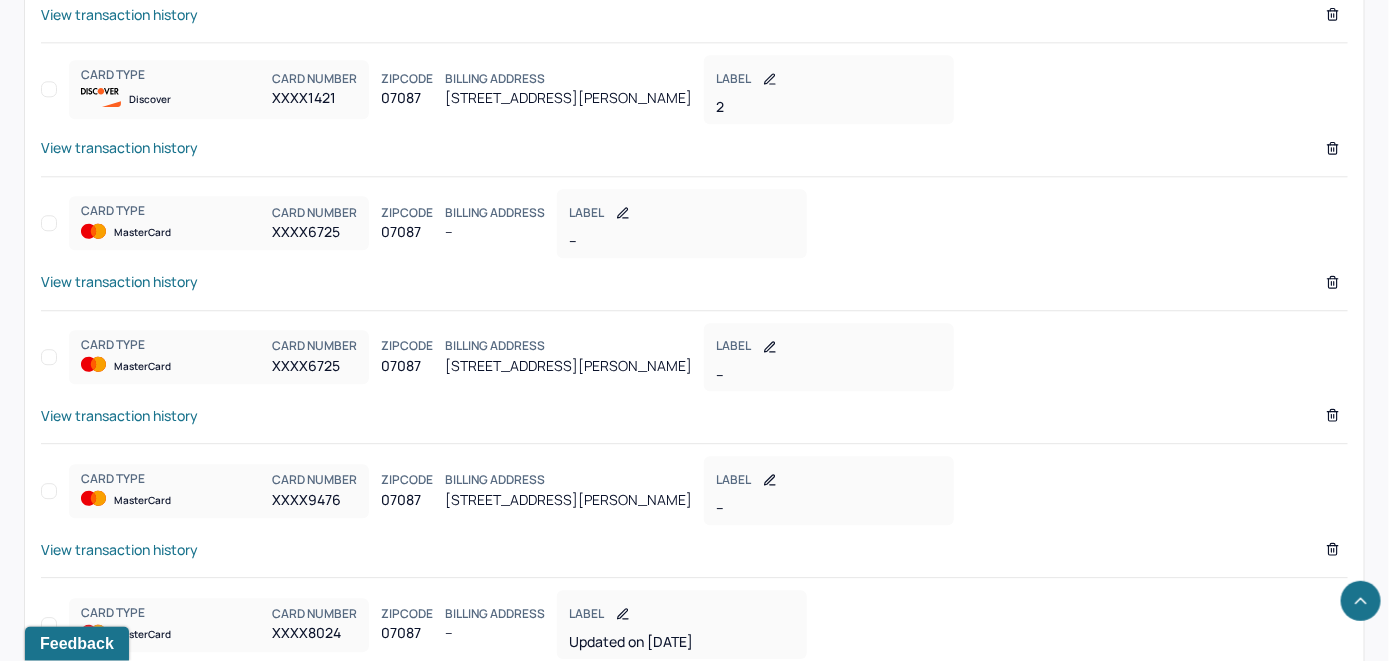 scroll, scrollTop: 1943, scrollLeft: 0, axis: vertical 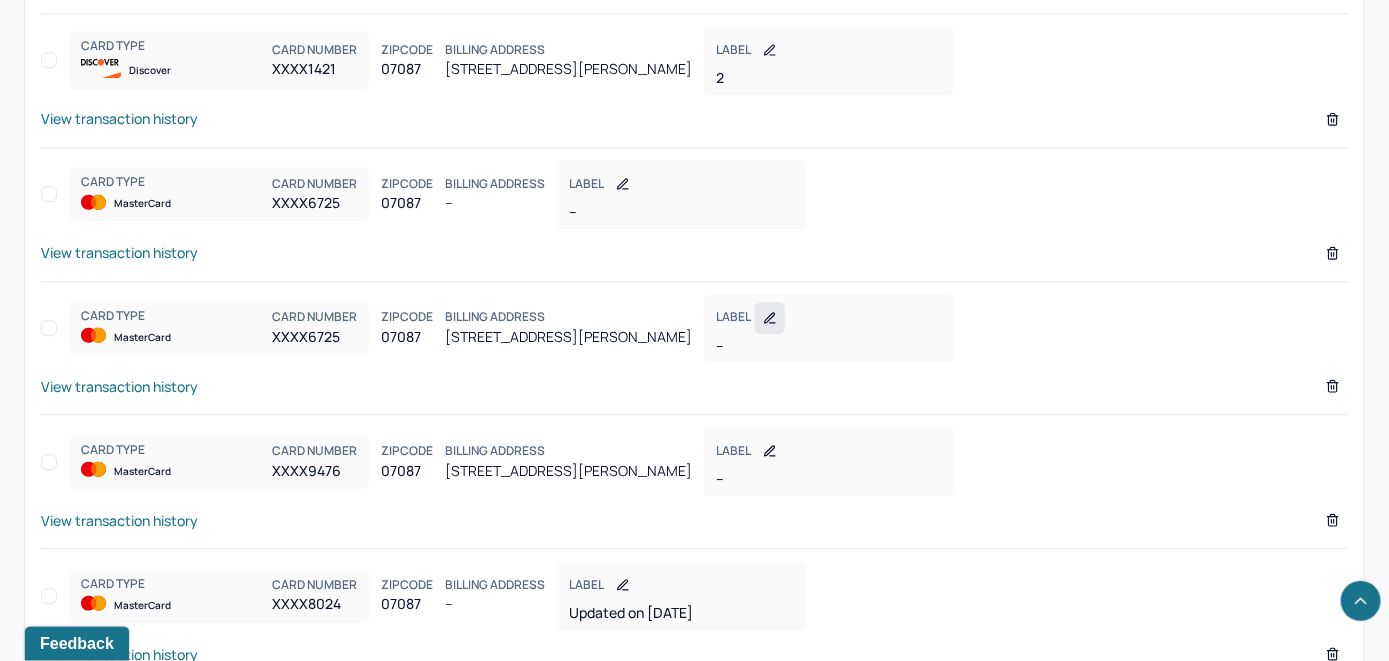 click 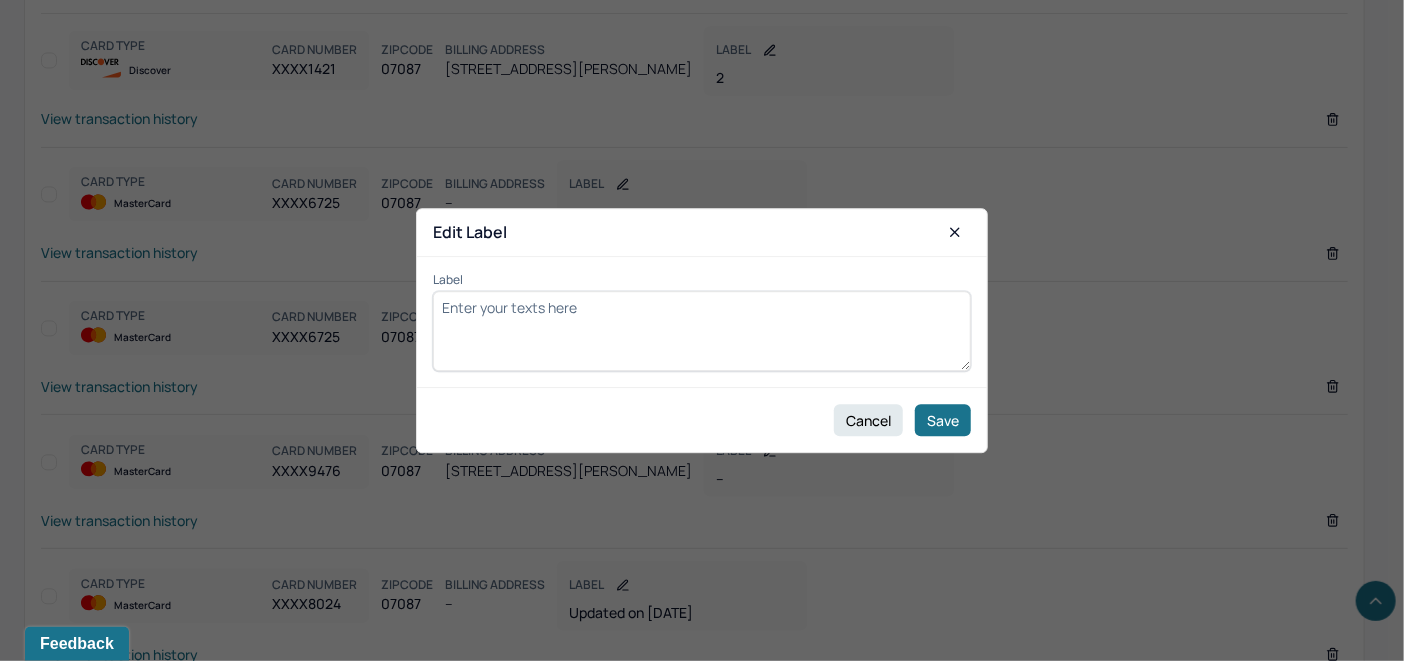 click on "Label" at bounding box center (702, 331) 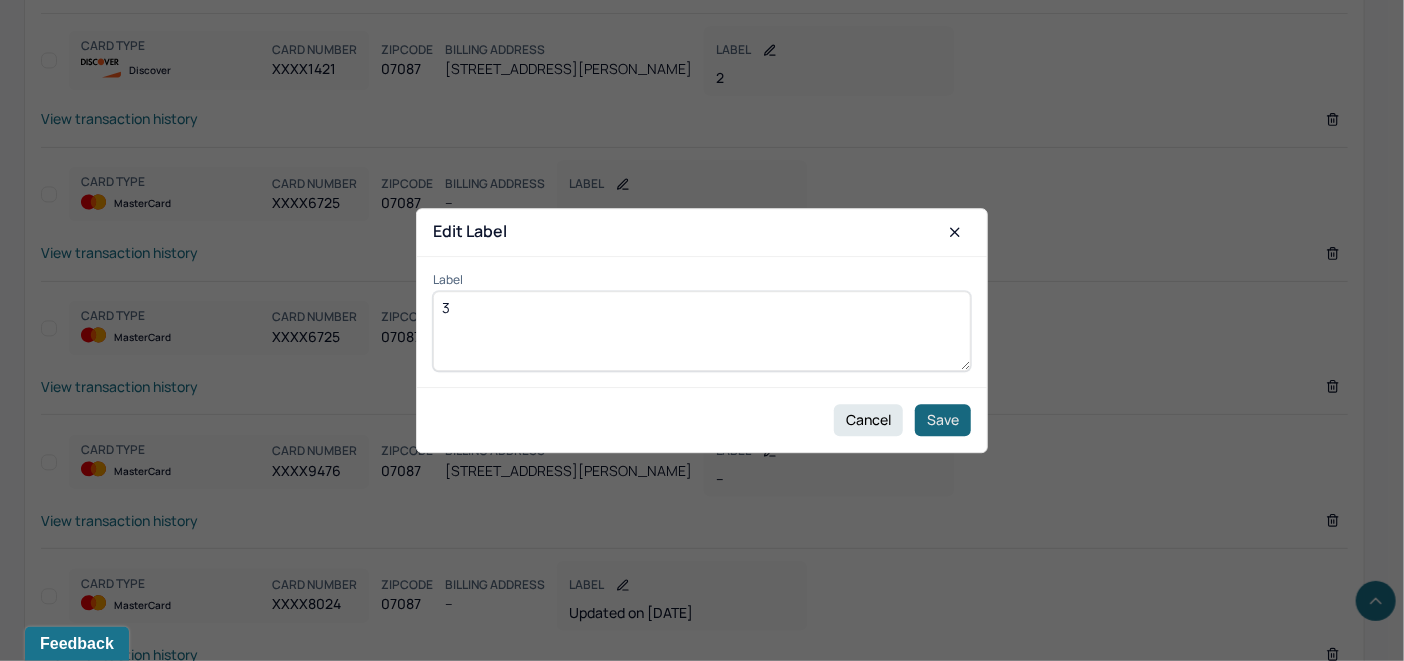 type on "3" 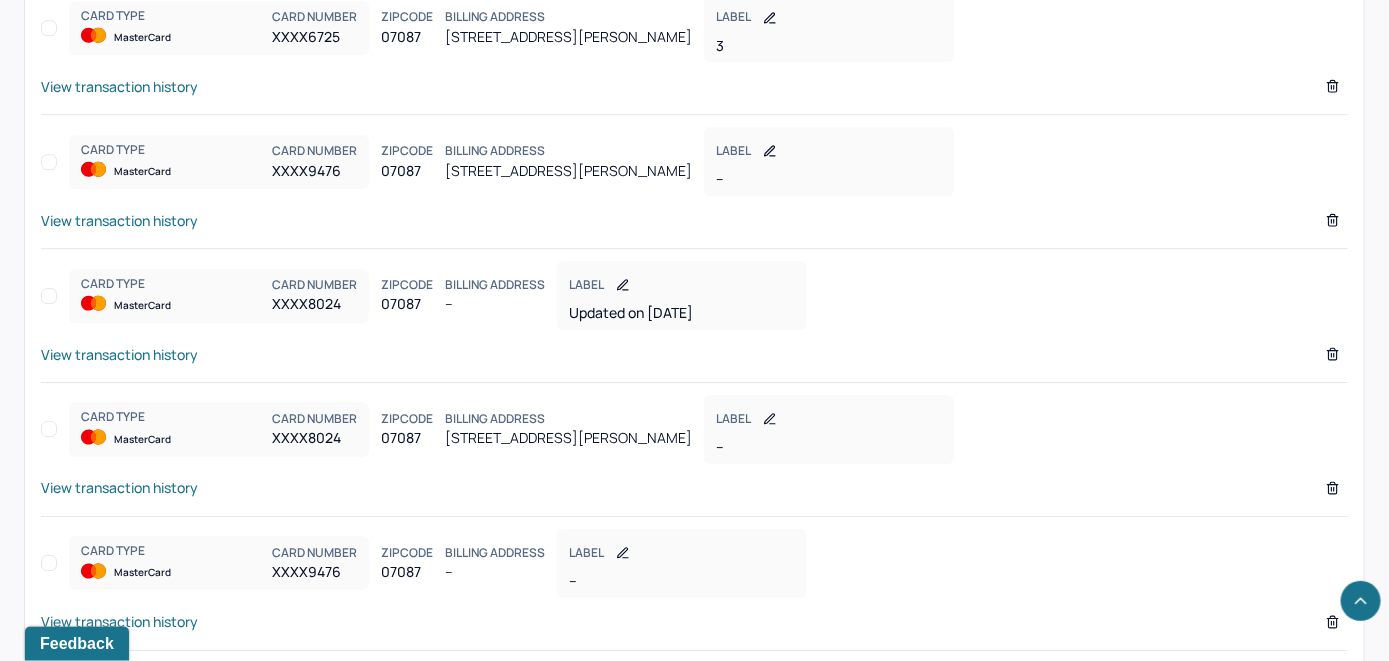 scroll, scrollTop: 2343, scrollLeft: 0, axis: vertical 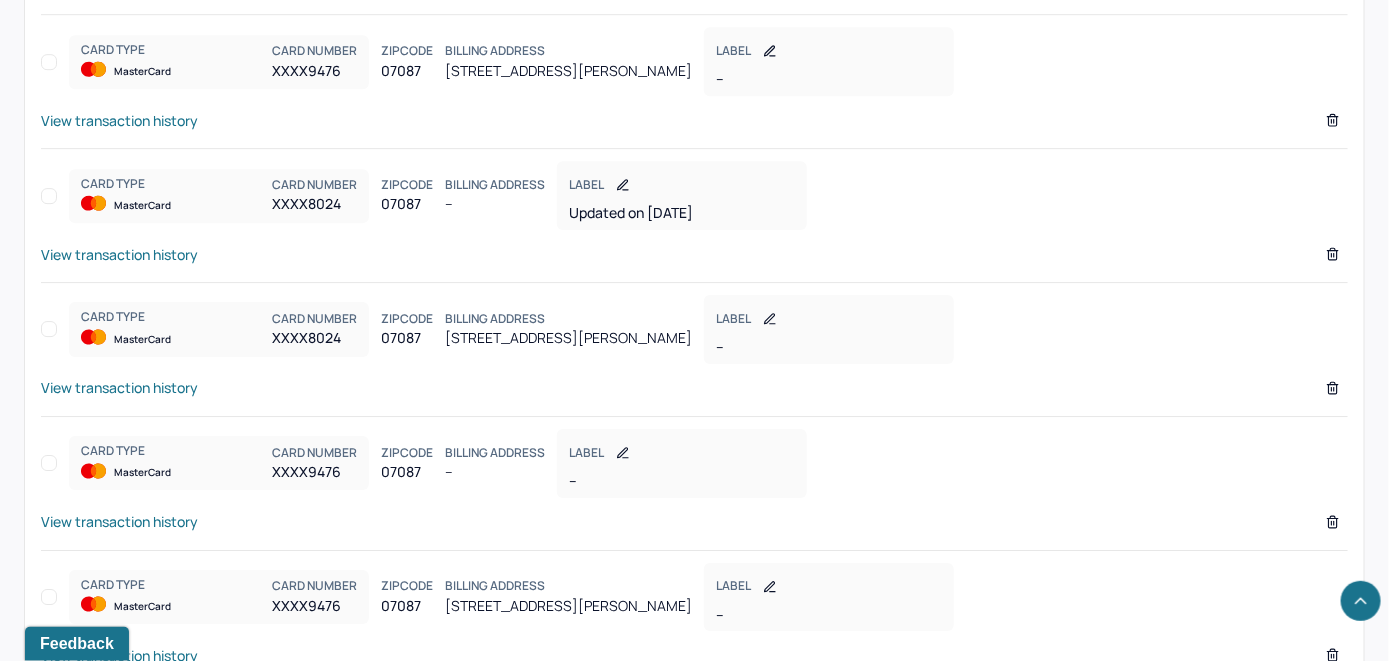 click on "View transaction history" at bounding box center [694, 394] 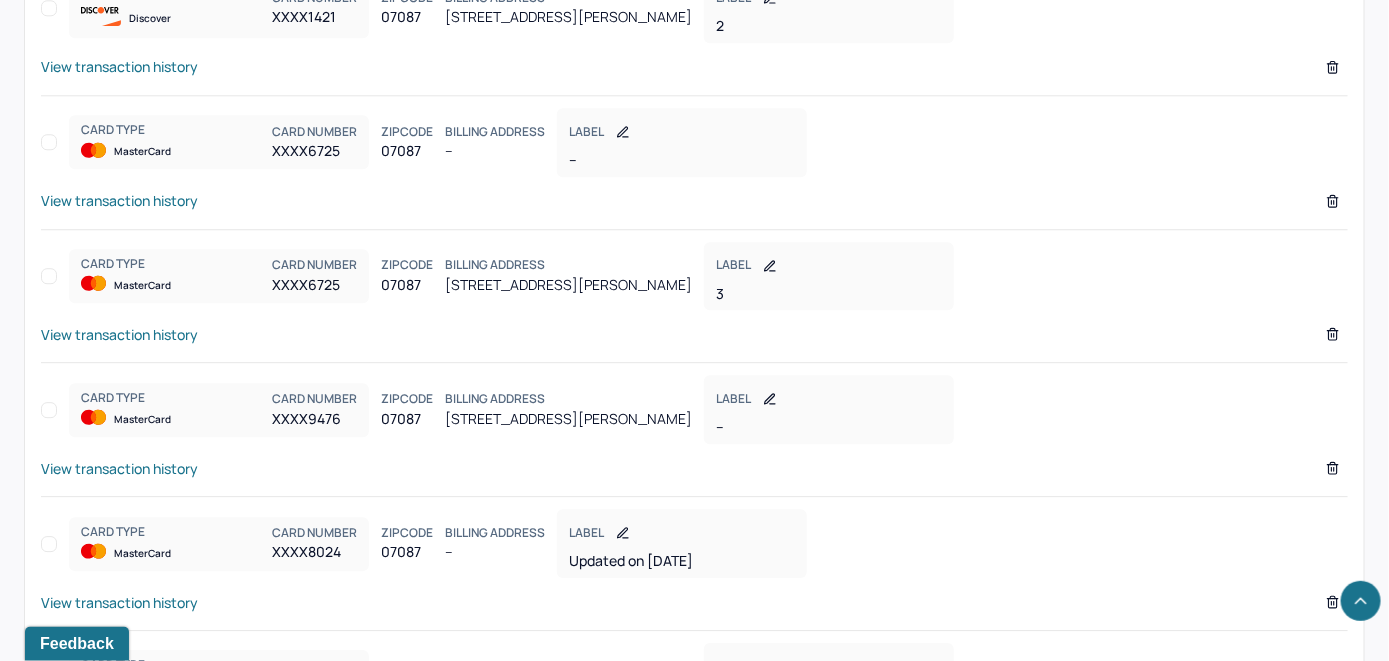 scroll, scrollTop: 2043, scrollLeft: 0, axis: vertical 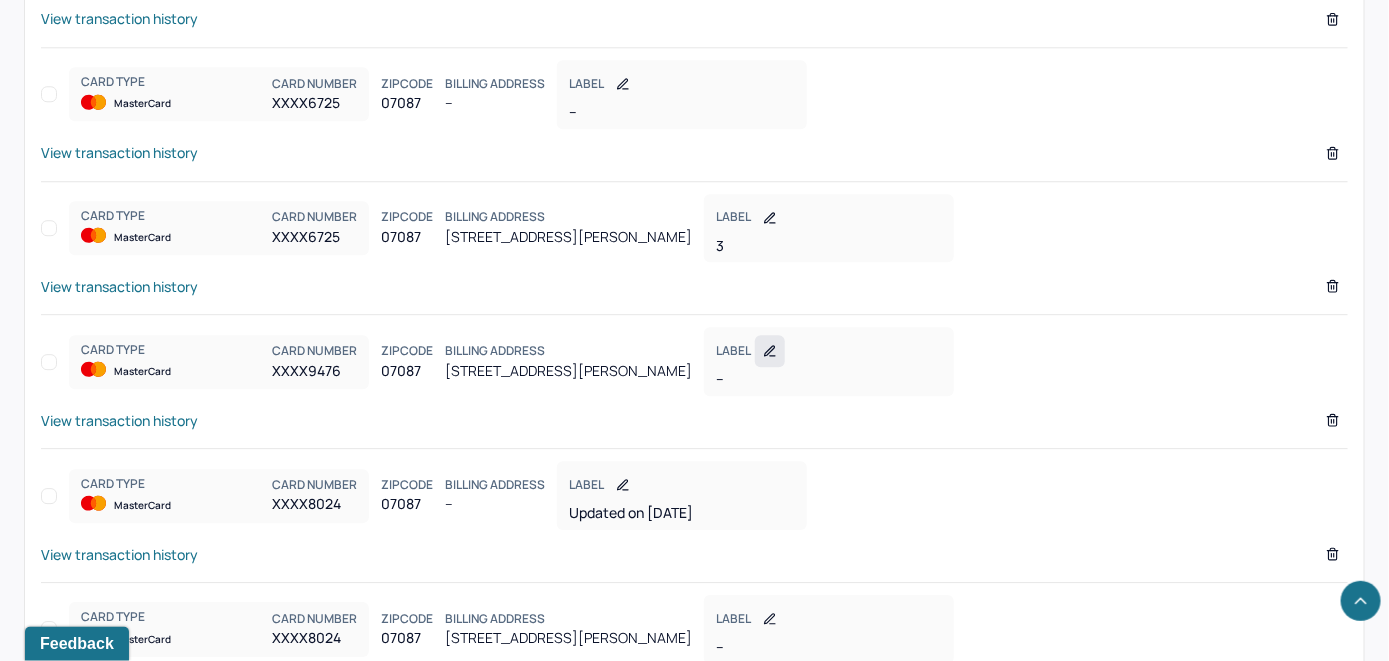 click 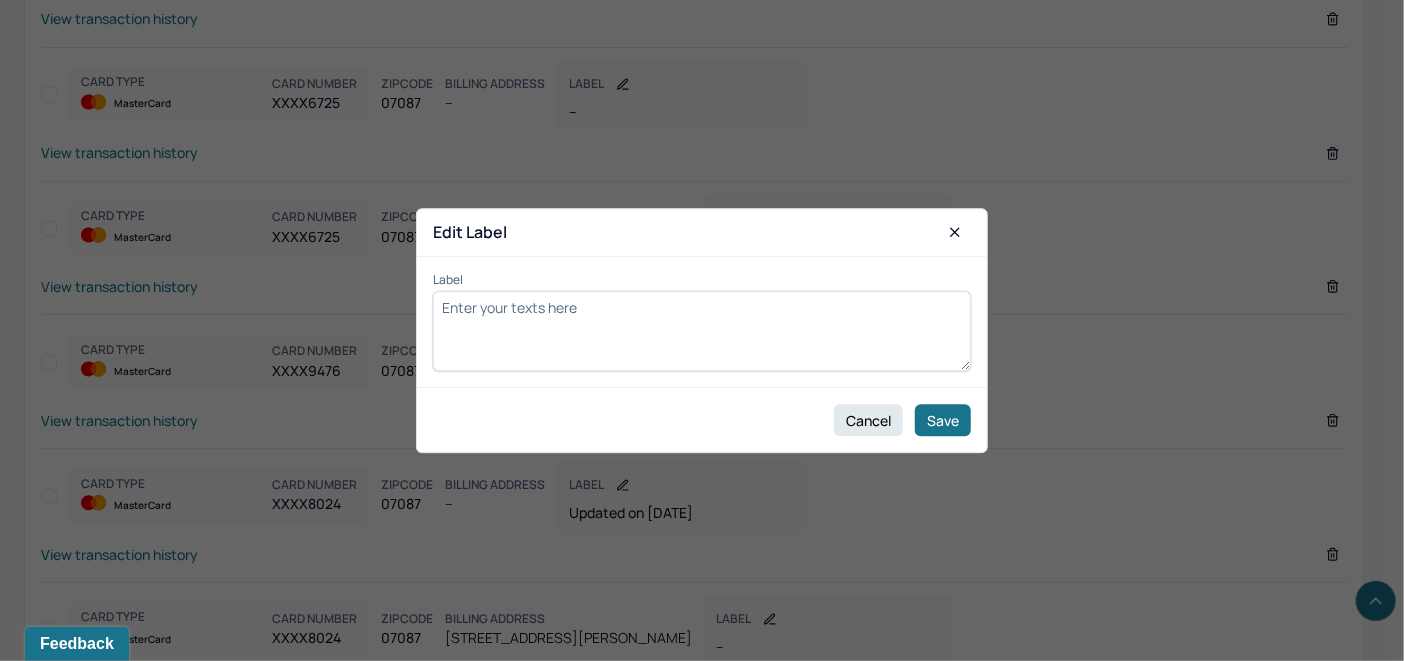 click on "Label" at bounding box center (702, 331) 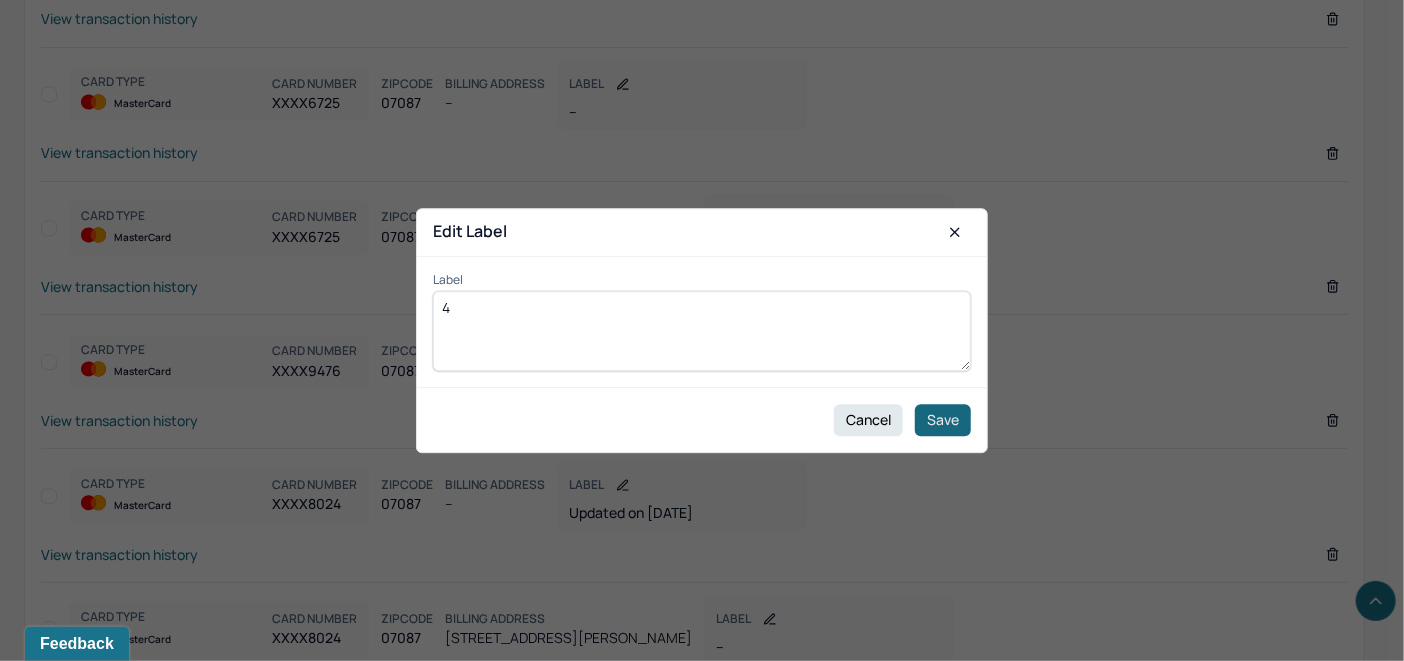 type on "4" 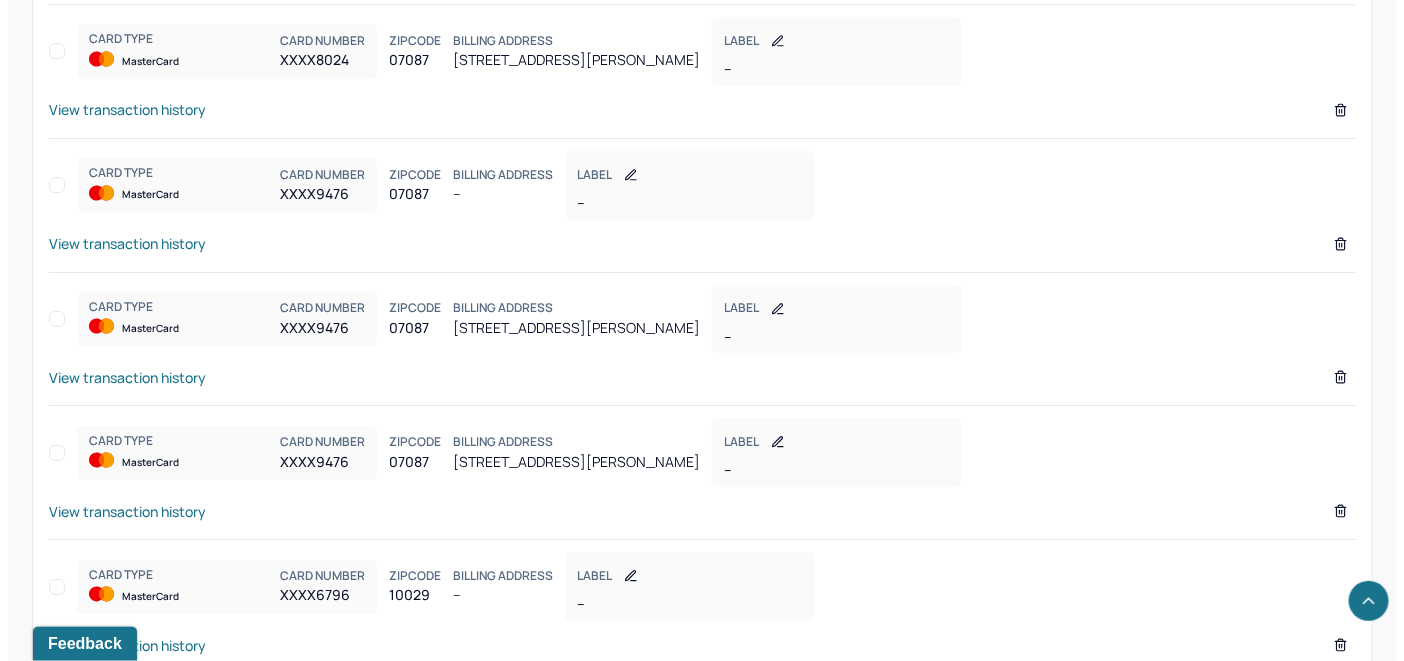 scroll, scrollTop: 2843, scrollLeft: 0, axis: vertical 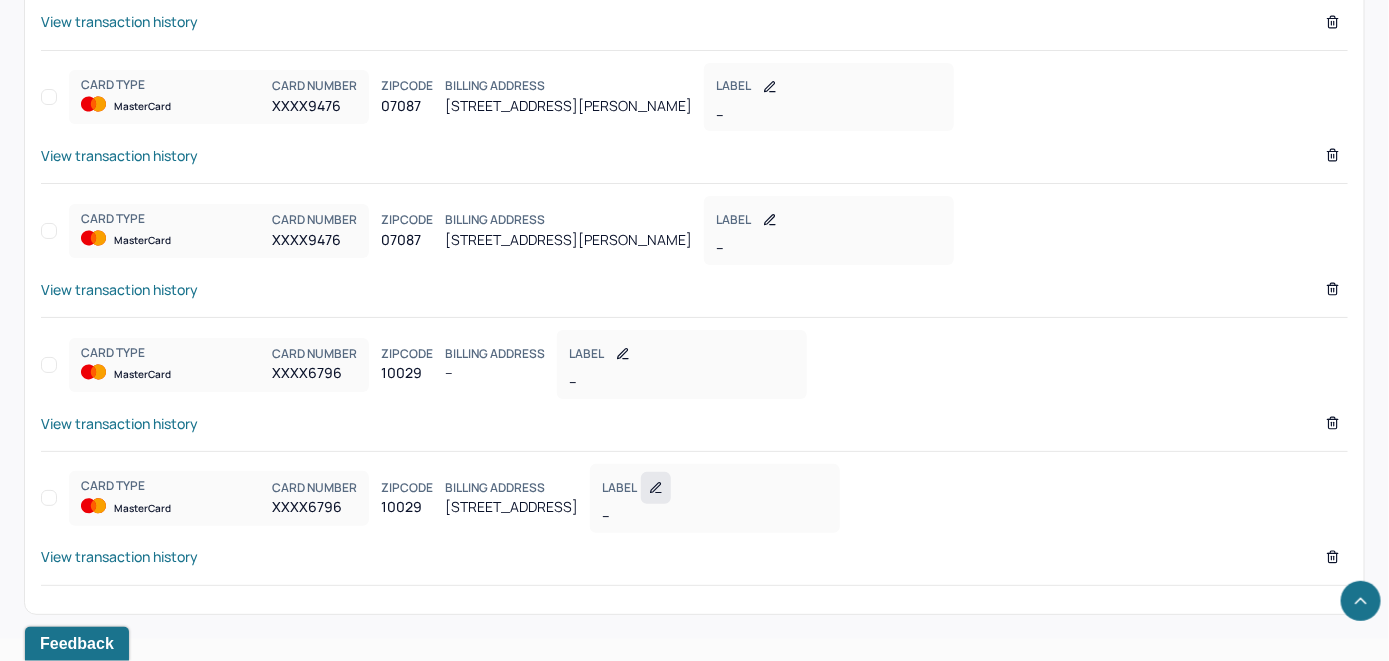 click 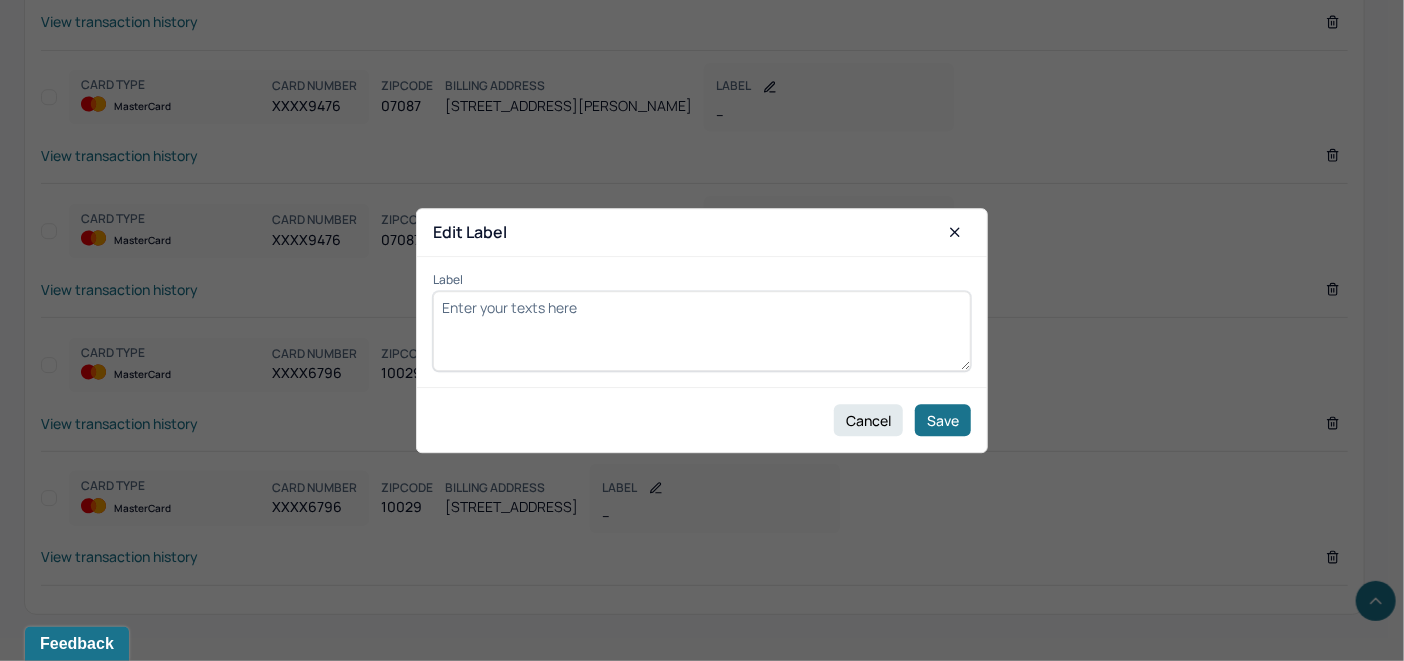 click on "Label" at bounding box center (702, 331) 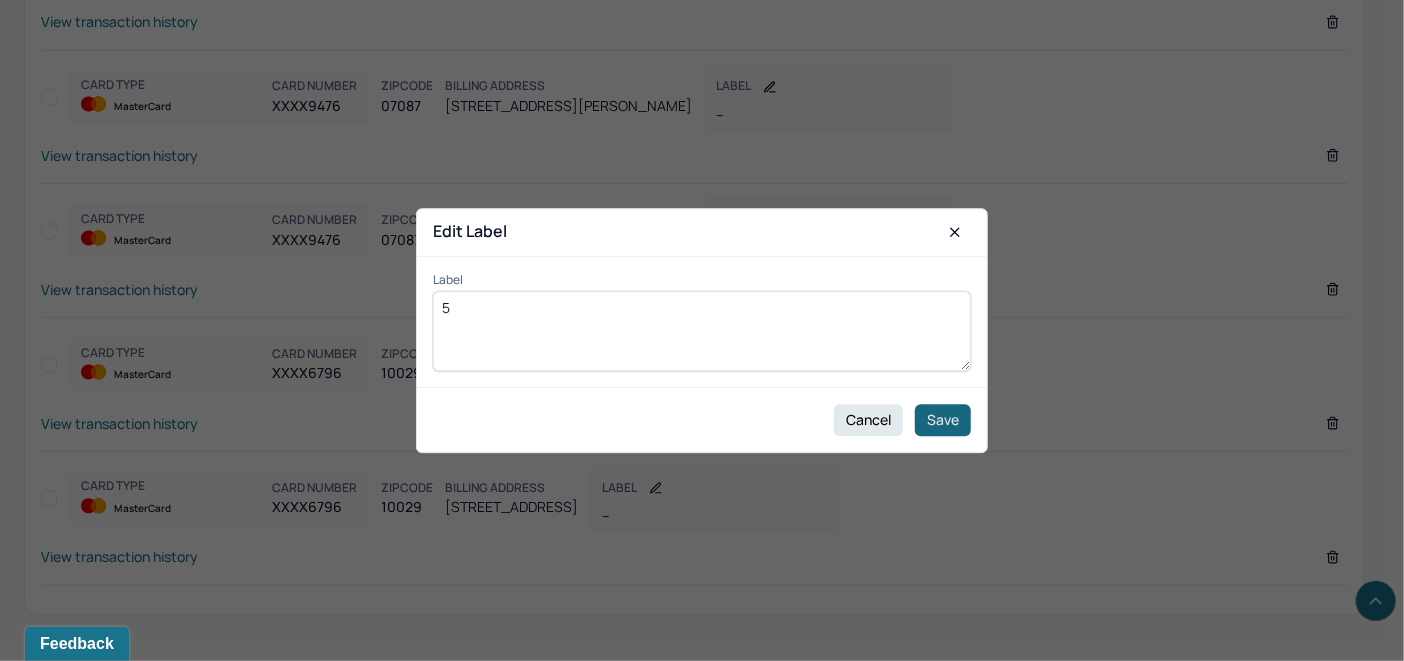 type on "5" 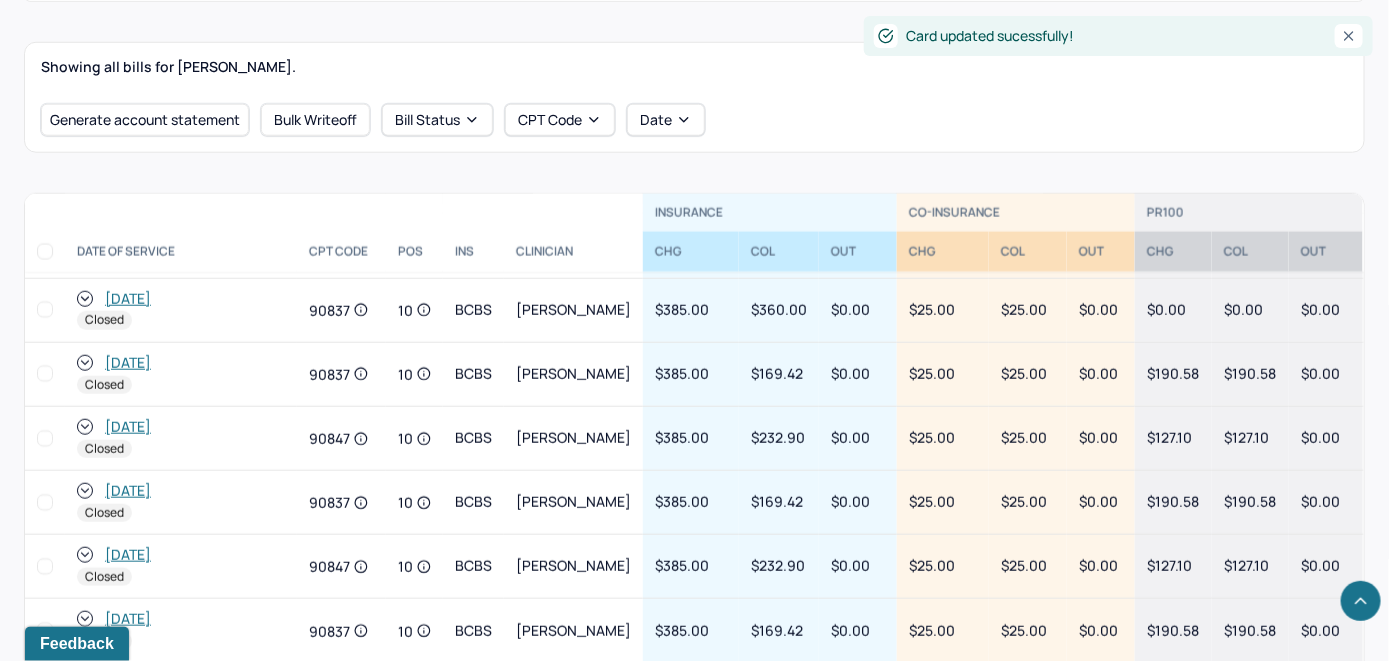 scroll, scrollTop: 600, scrollLeft: 0, axis: vertical 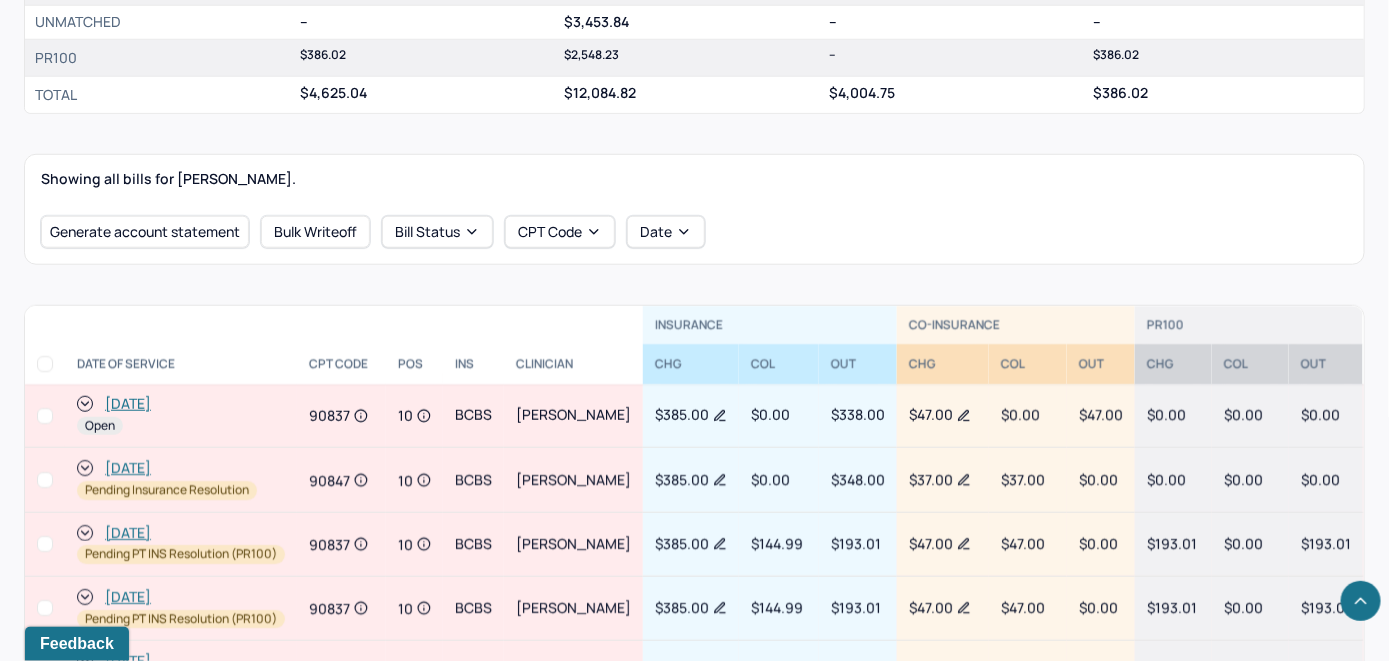 click on "[DATE]" at bounding box center (128, 404) 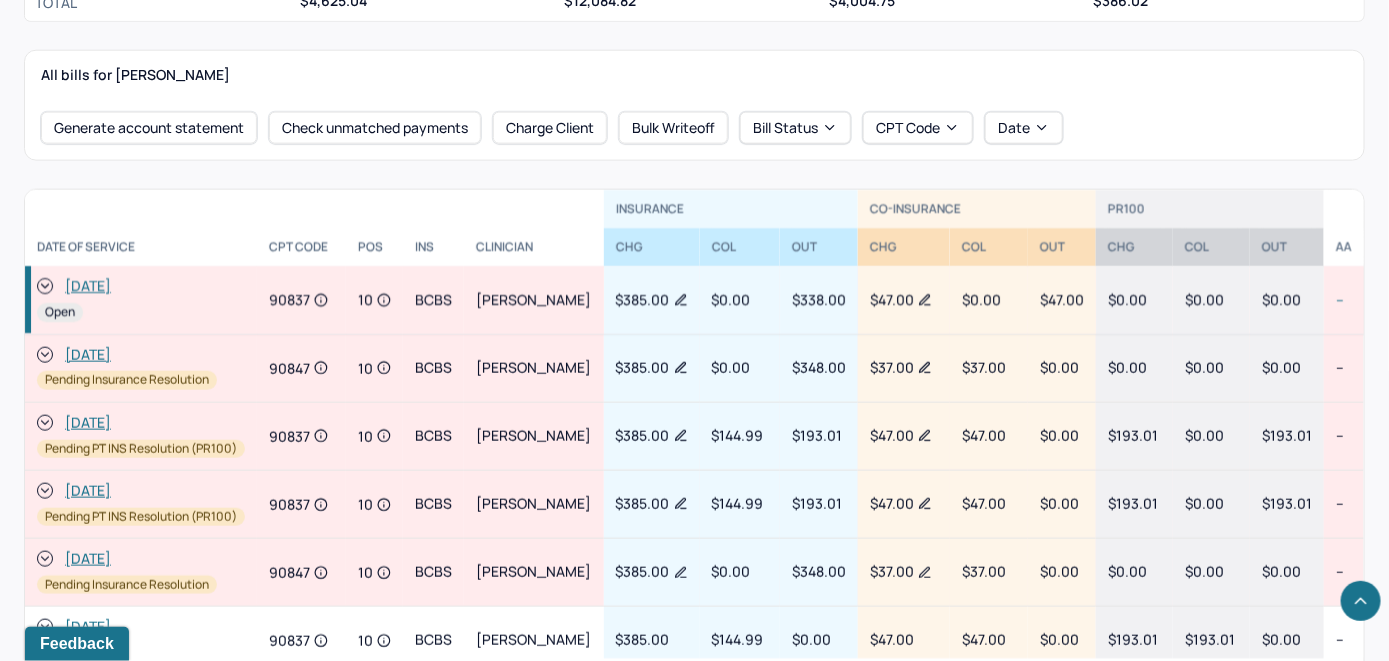 scroll, scrollTop: 800, scrollLeft: 0, axis: vertical 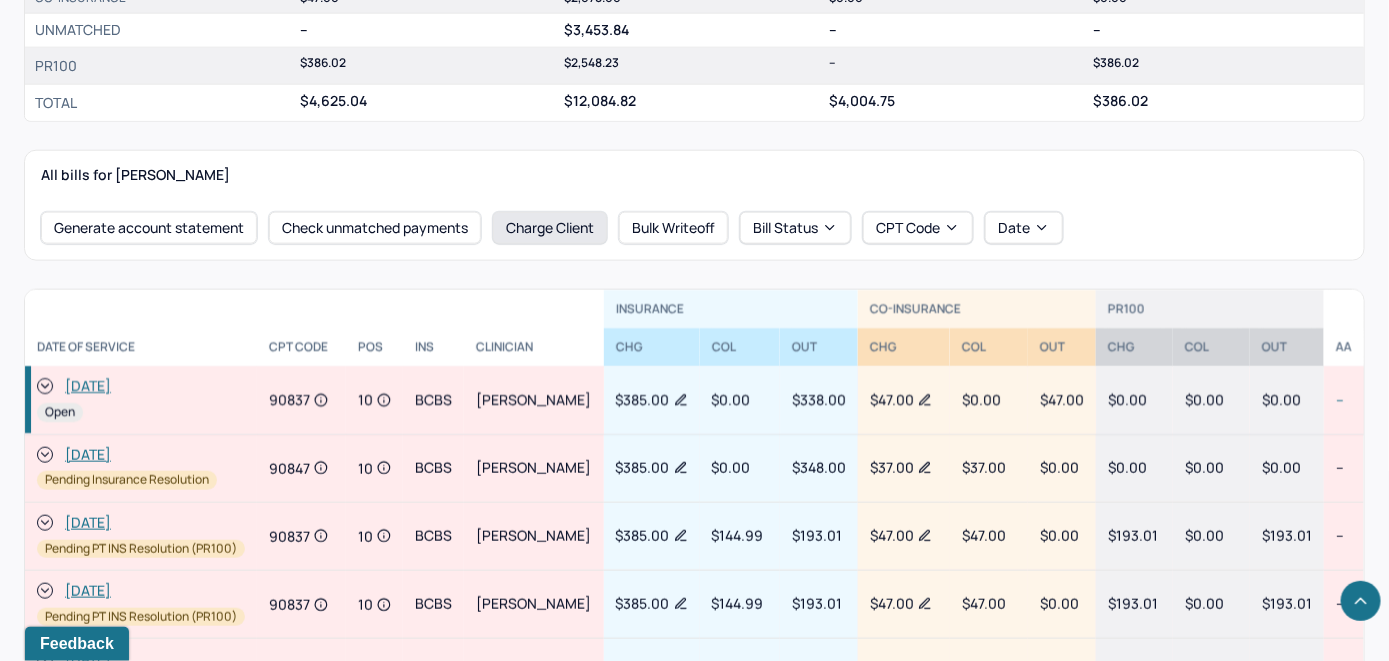 click on "Charge Client" at bounding box center [550, 228] 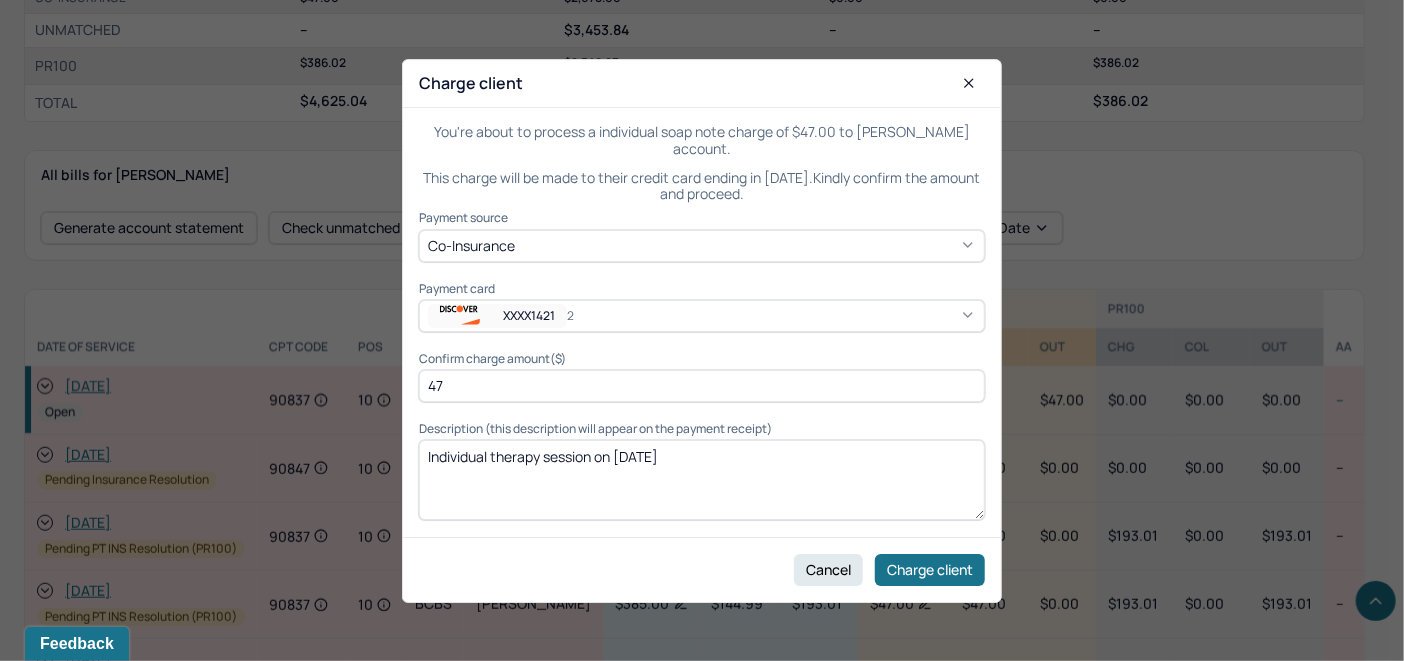 click 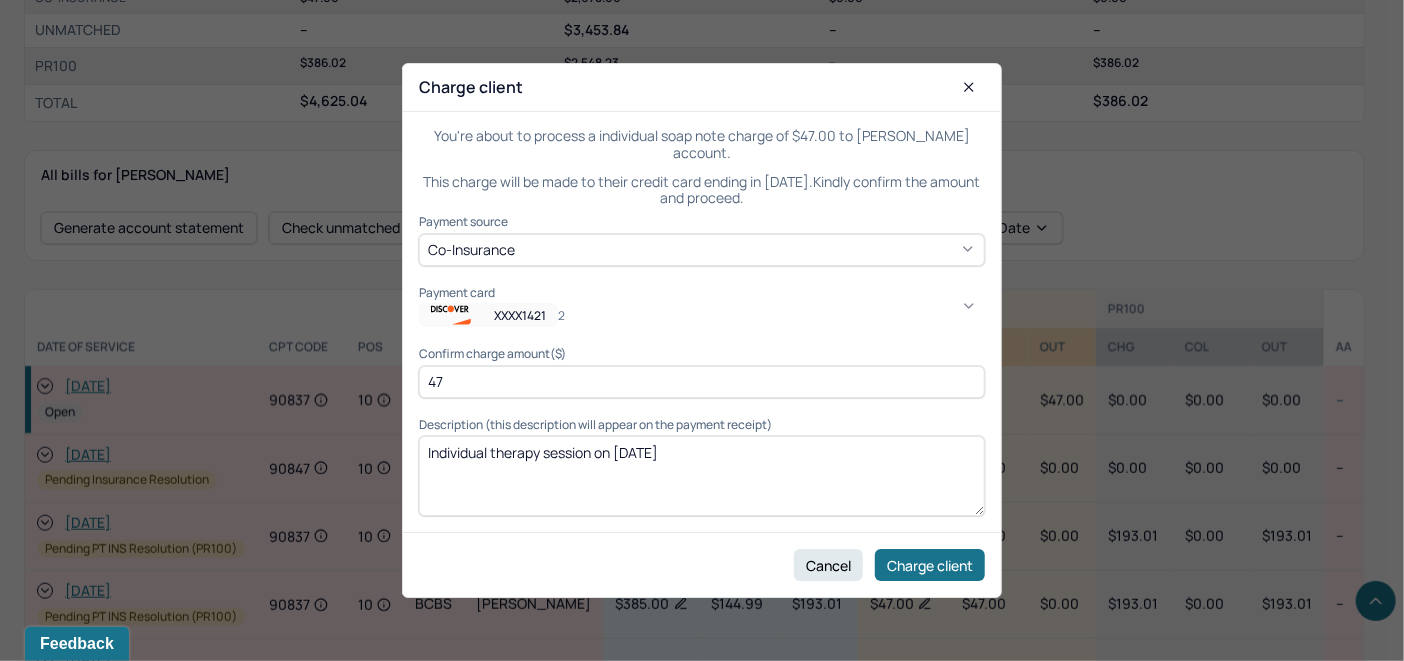 click on "1" at bounding box center [1042, 877] 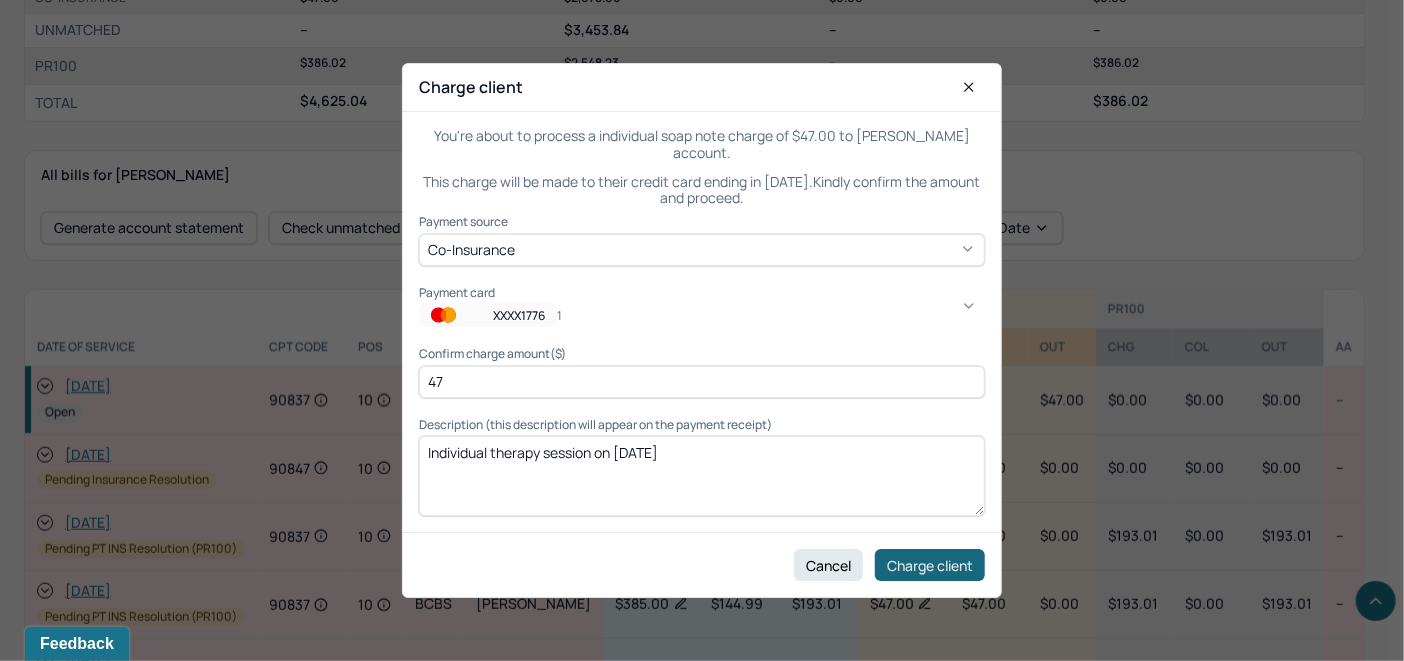 click on "Charge client" at bounding box center [930, 565] 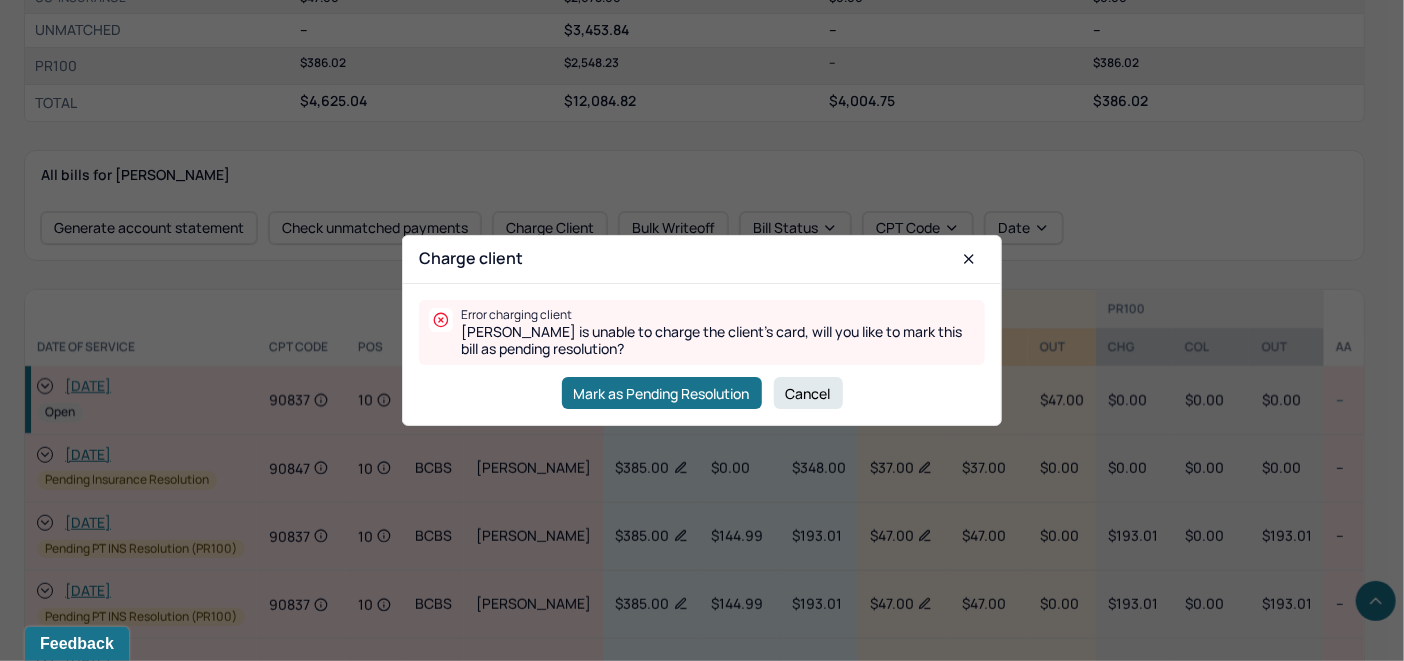 click on "Cancel" at bounding box center (808, 393) 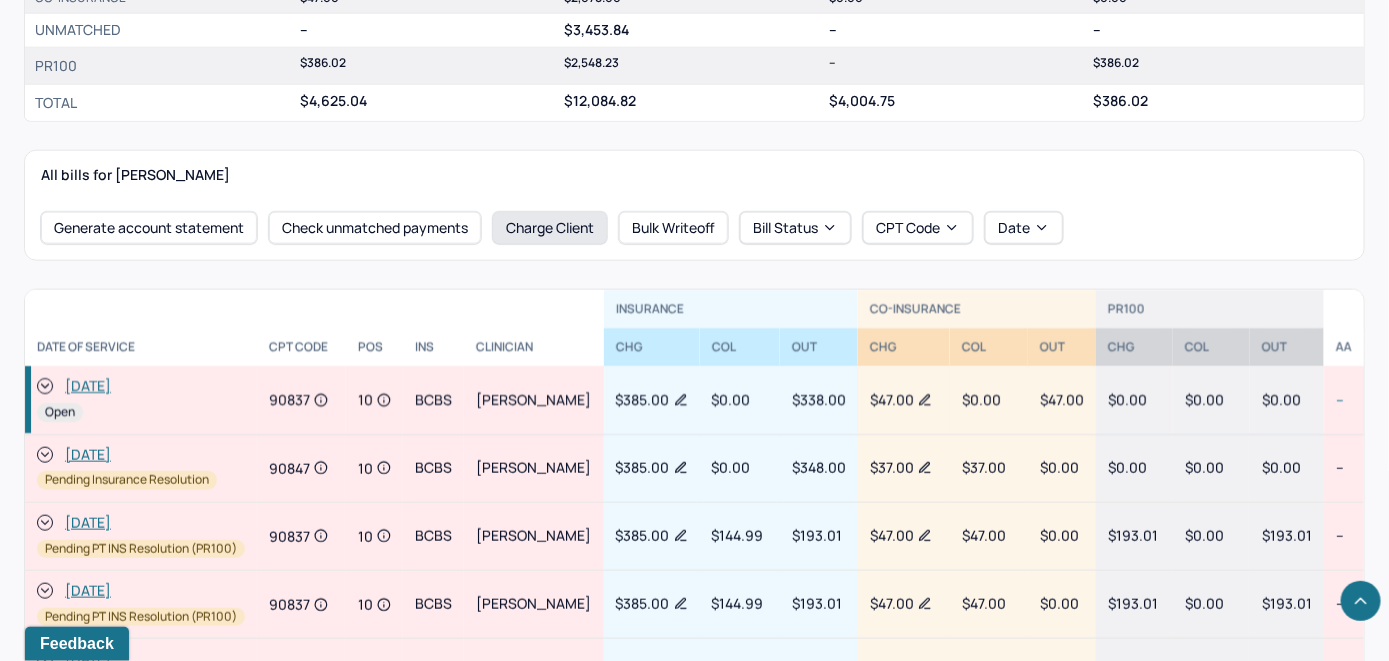 click on "Charge Client" at bounding box center [550, 228] 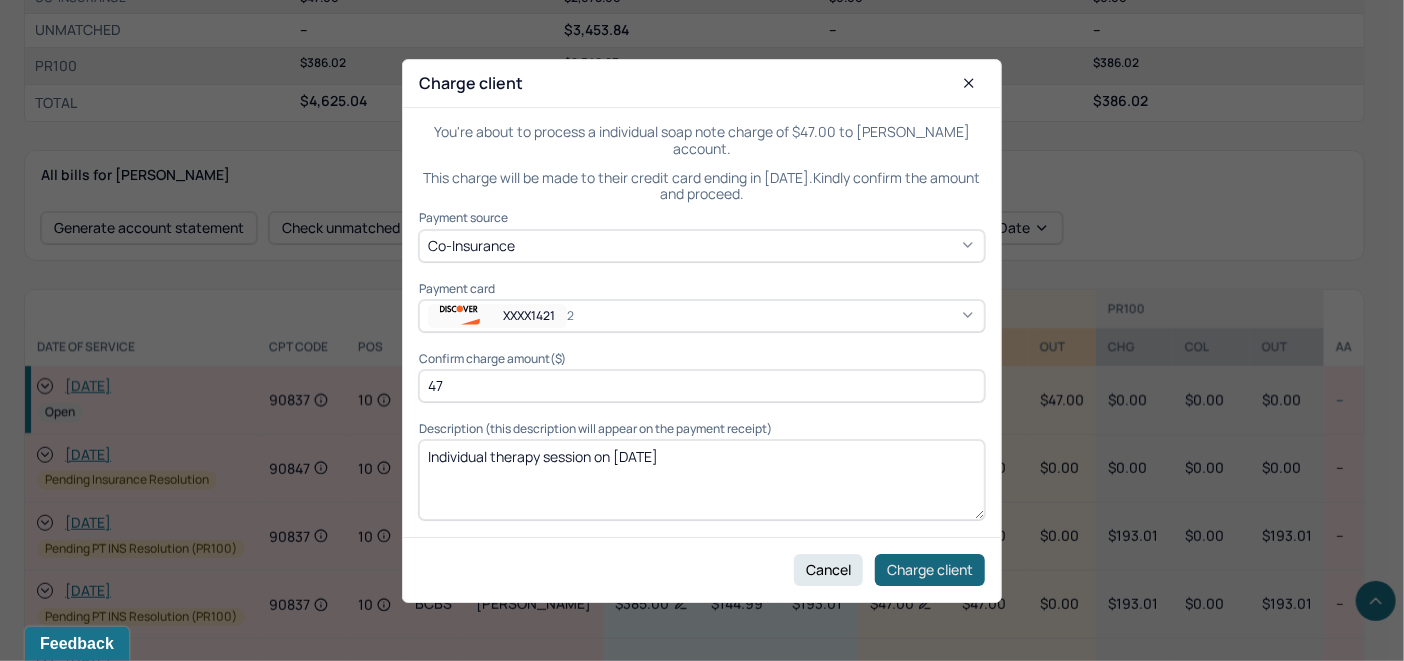 click on "Charge client" at bounding box center (930, 569) 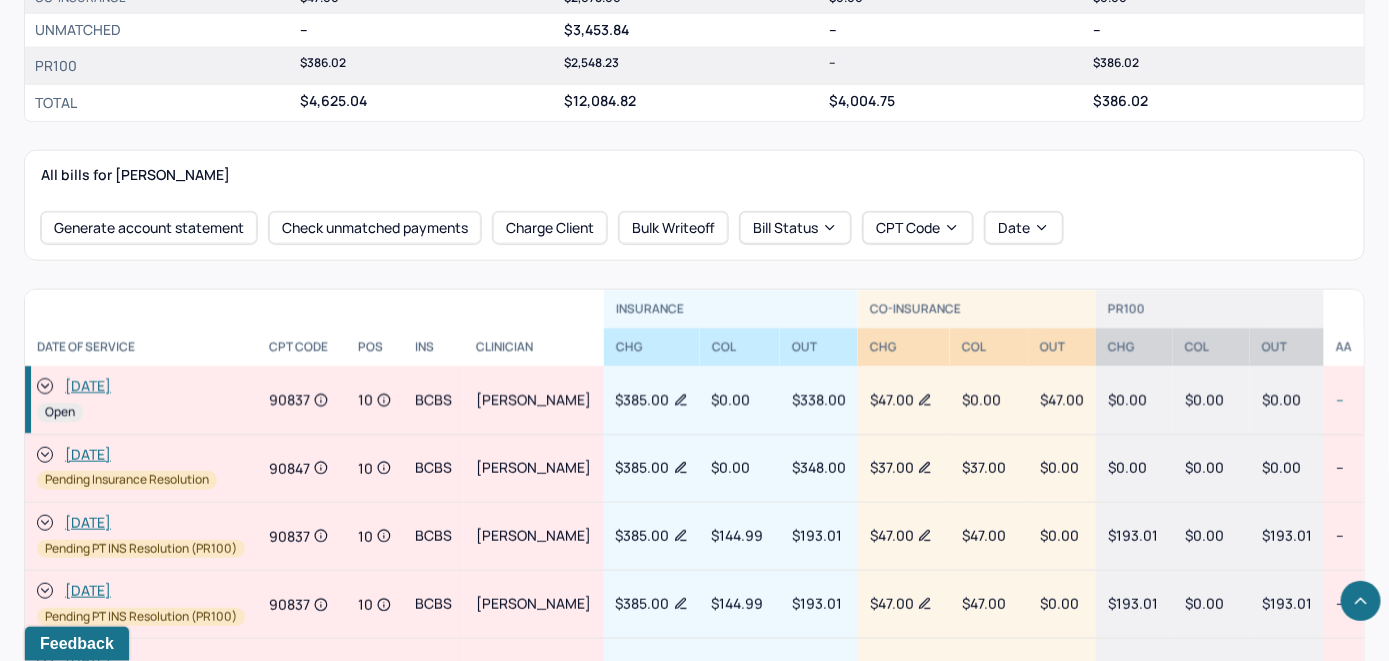 click 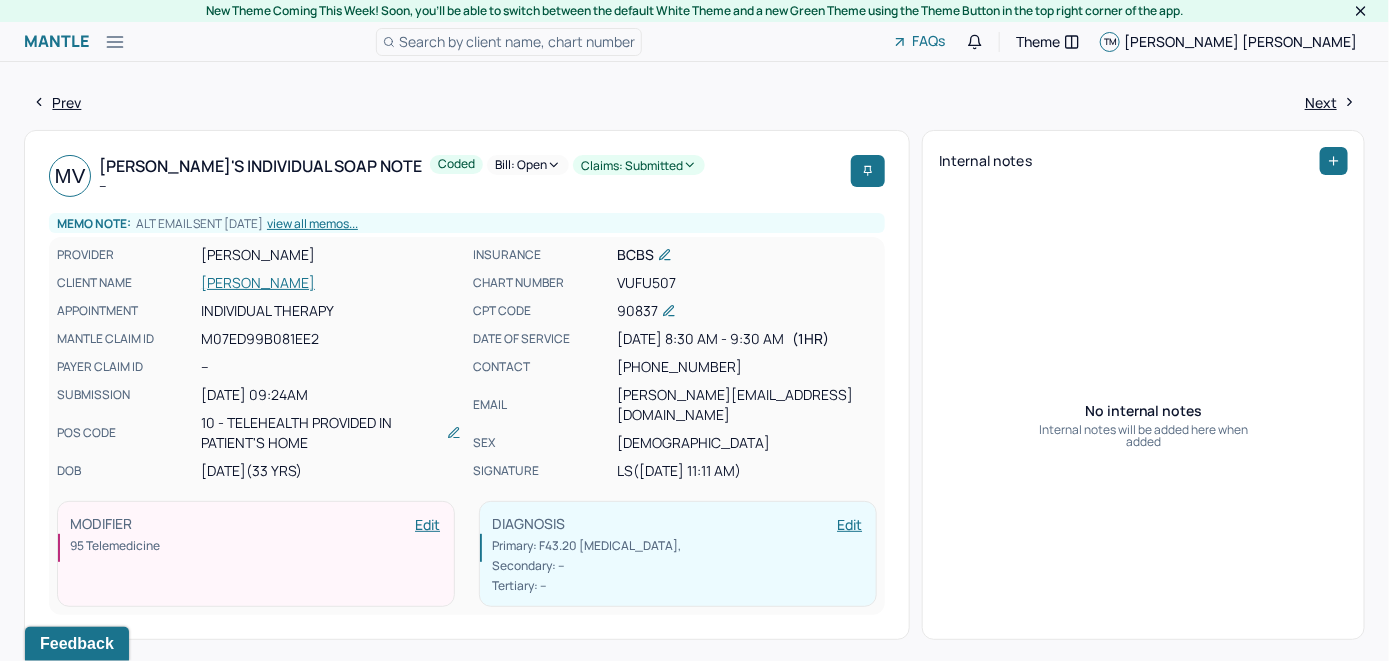 scroll, scrollTop: 0, scrollLeft: 0, axis: both 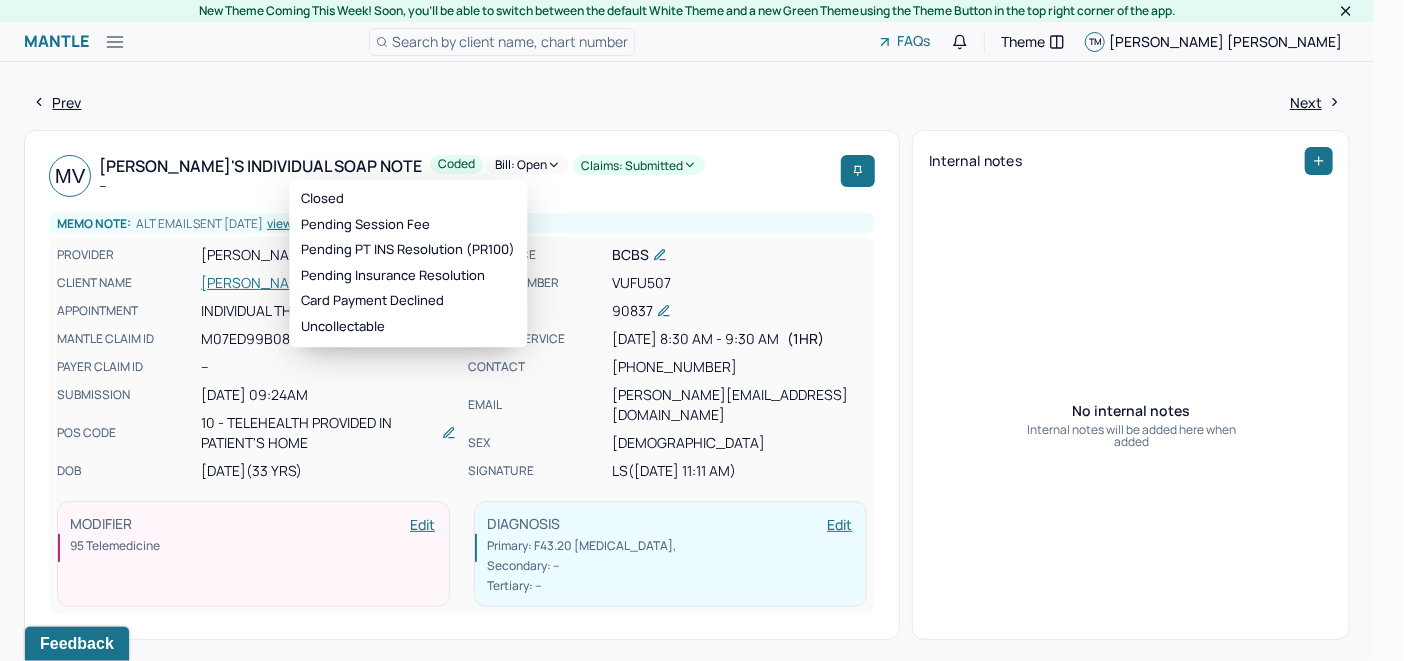 click on "Bill: Open" at bounding box center [528, 165] 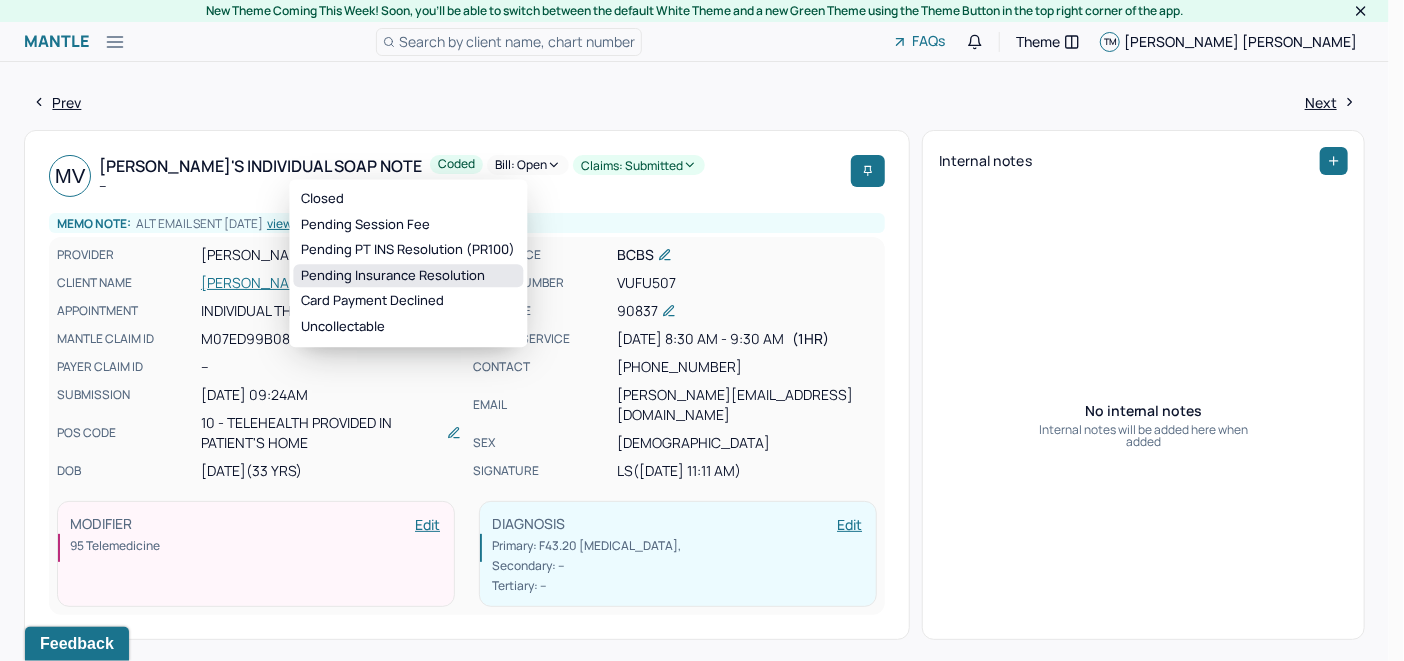 click on "Pending Insurance Resolution" at bounding box center (408, 276) 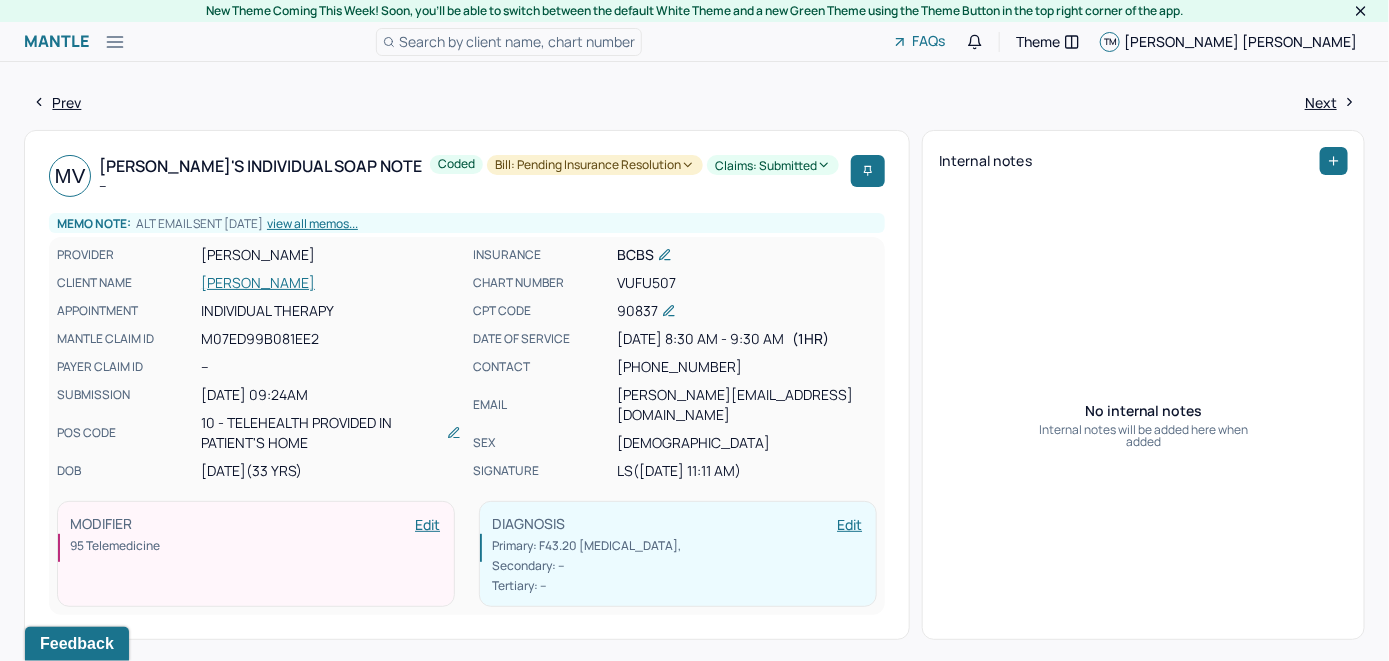click on "VOGEL, MARGARET" at bounding box center (331, 283) 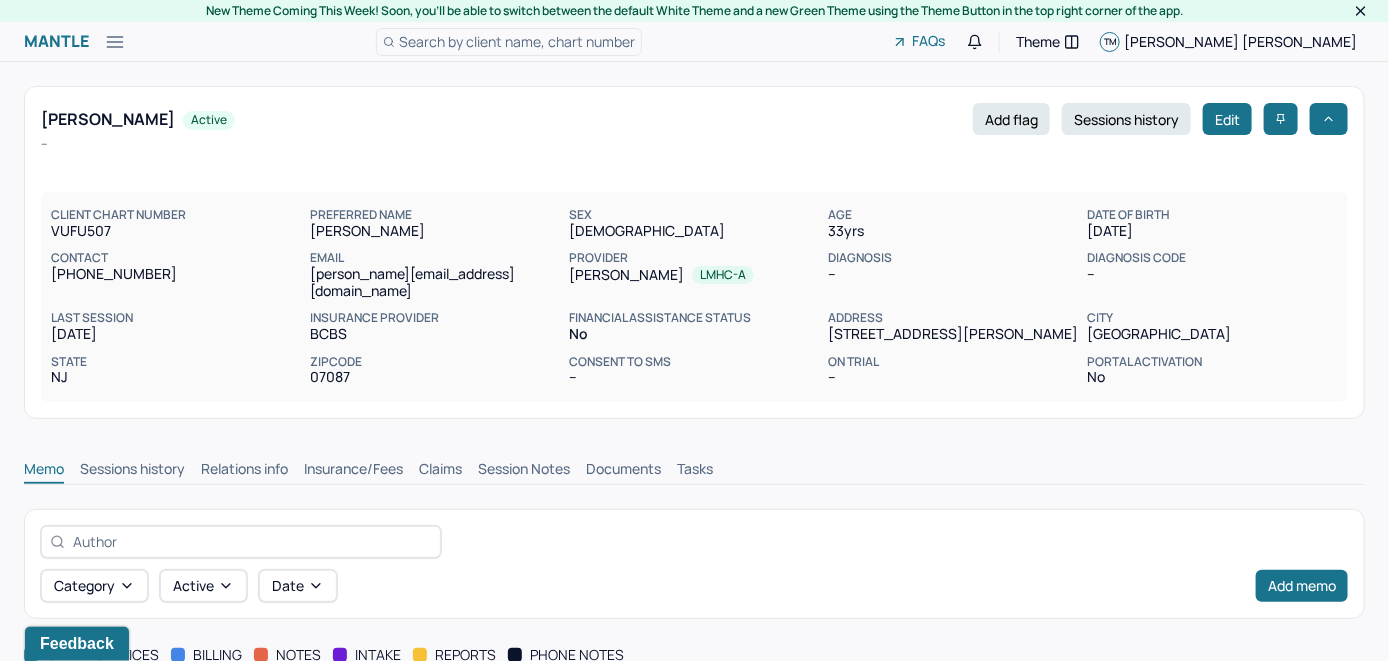click on "Claims" at bounding box center (440, 471) 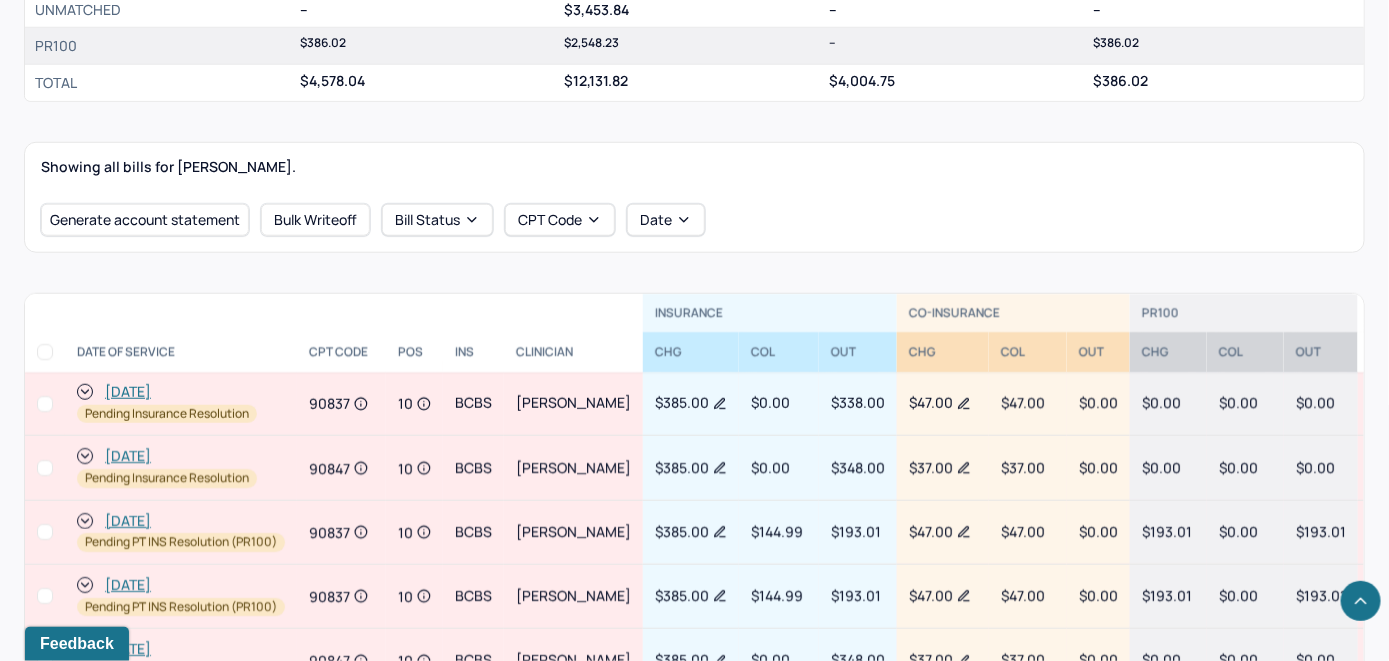 scroll, scrollTop: 800, scrollLeft: 0, axis: vertical 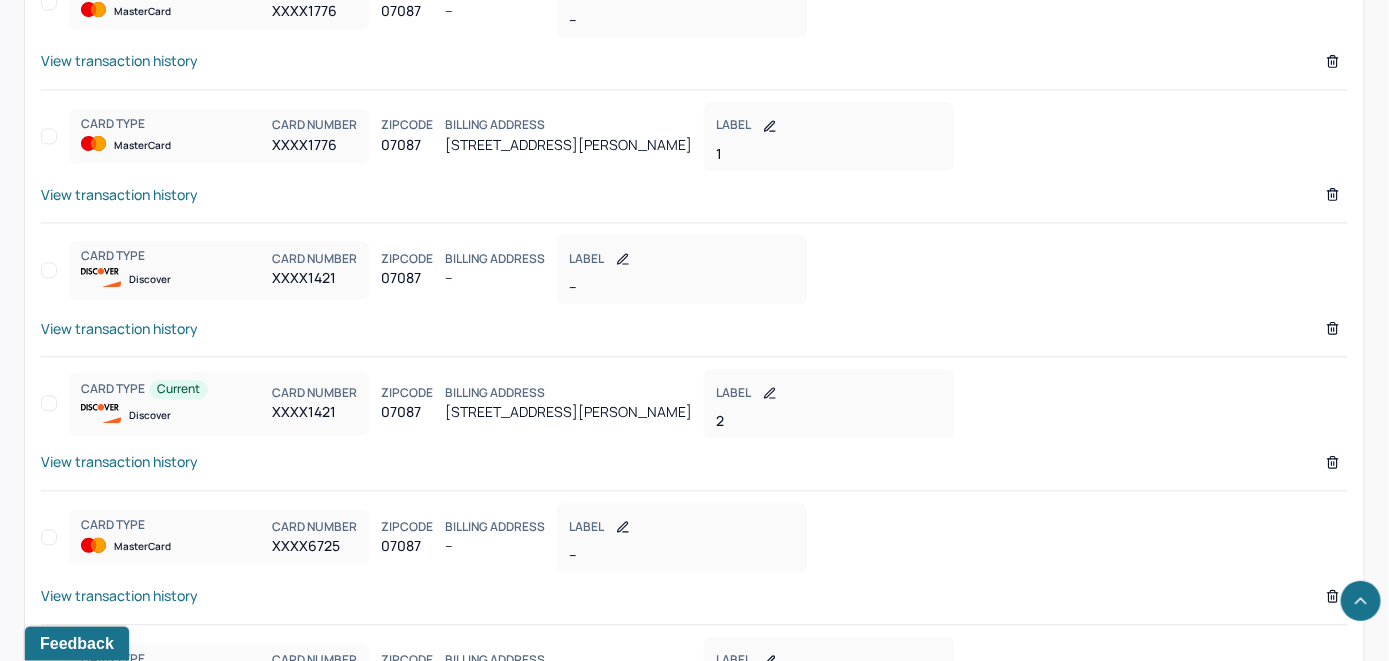 click on "View transaction history" at bounding box center [119, 461] 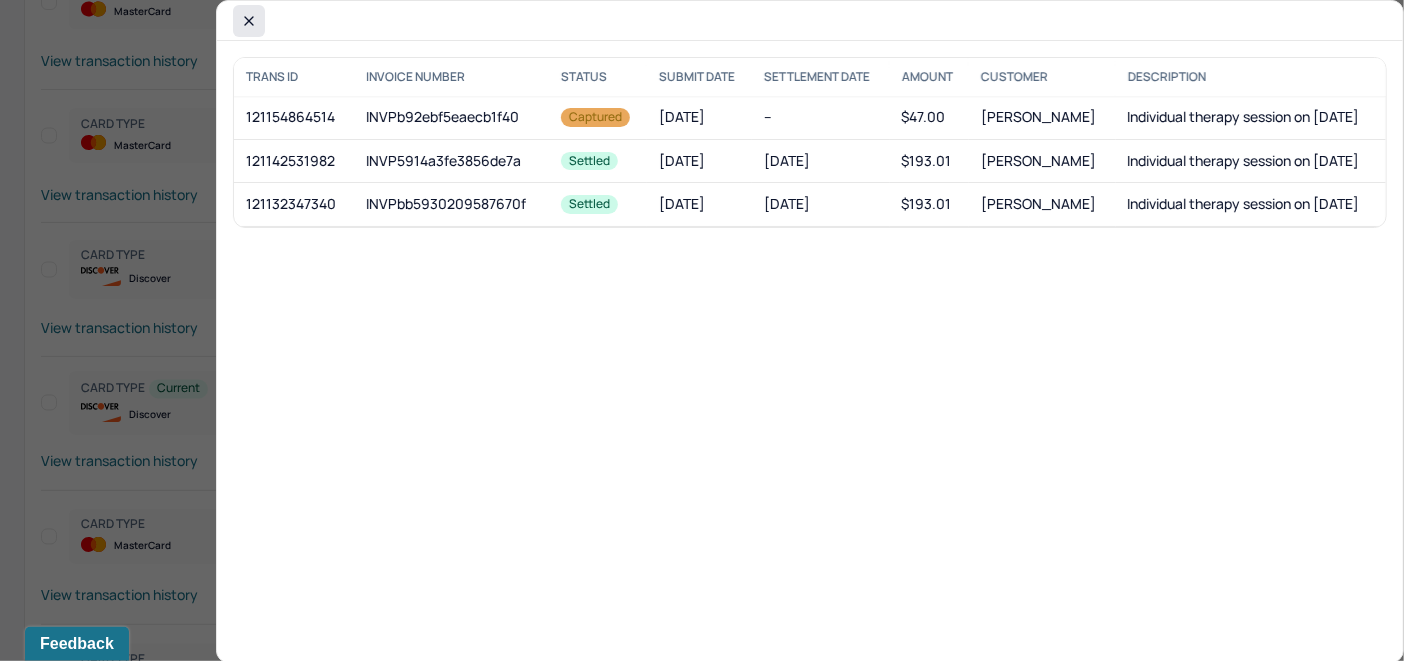click 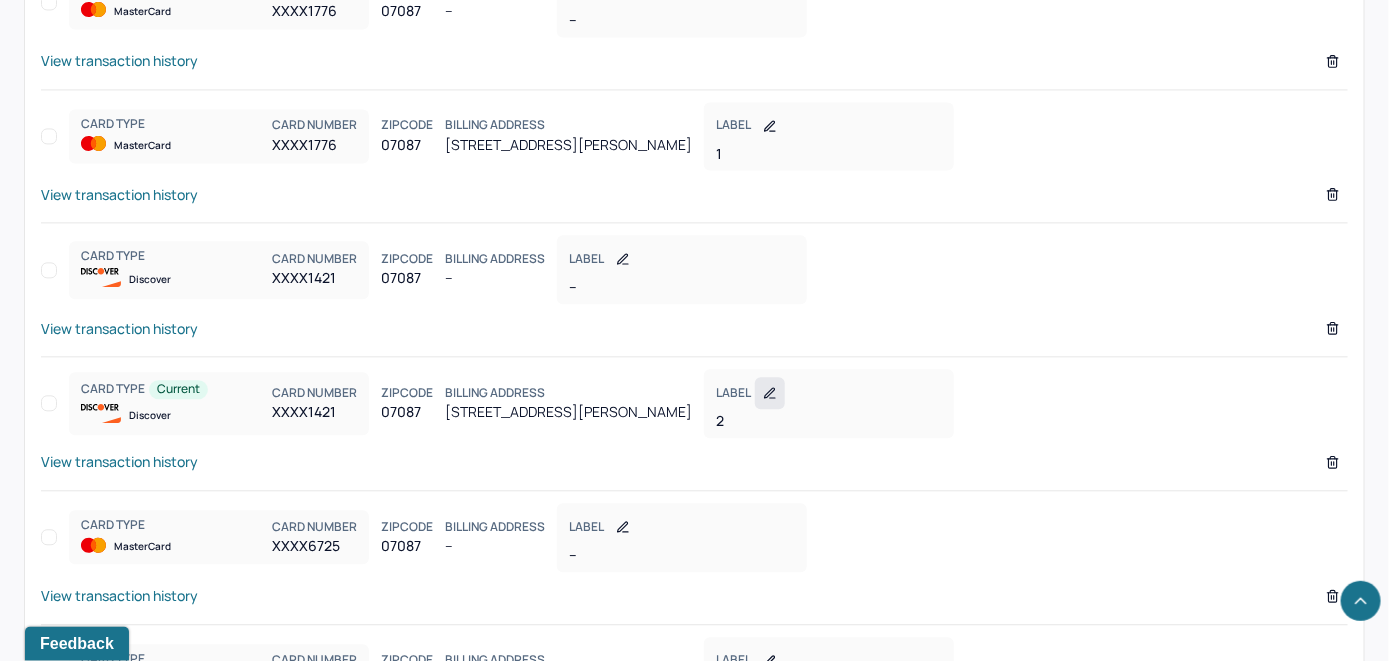click 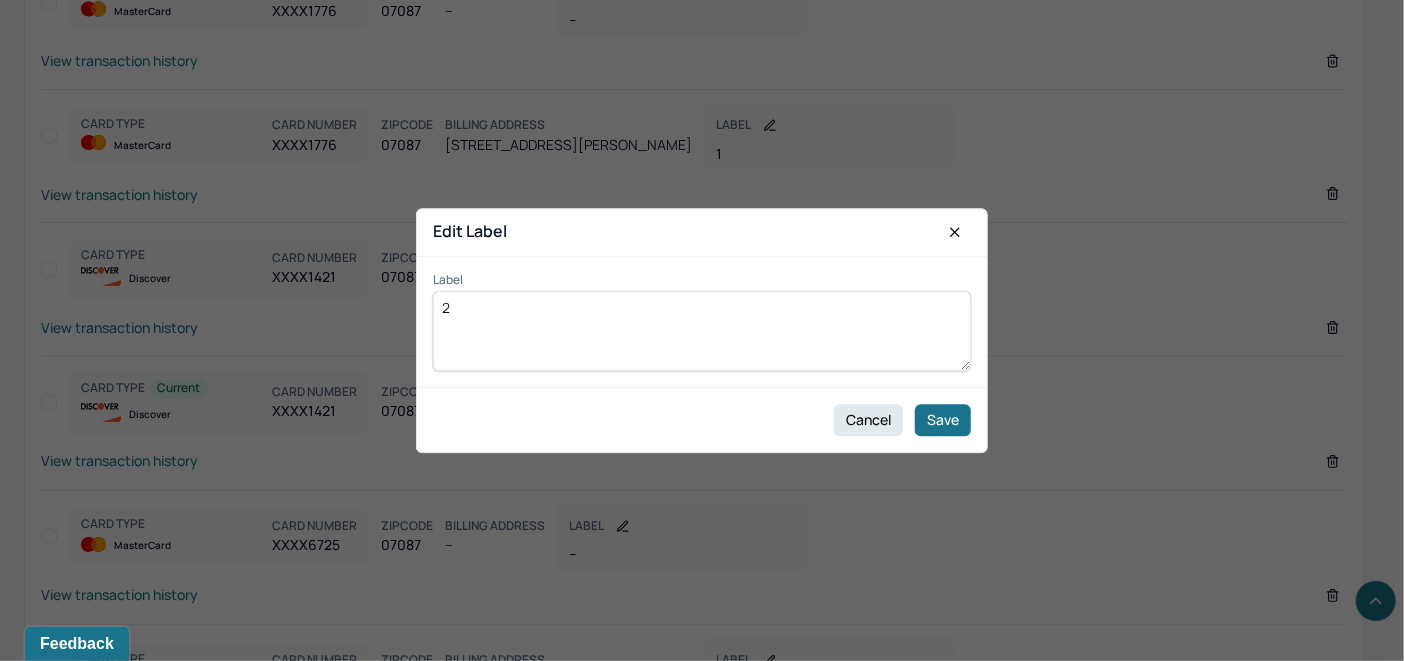 drag, startPoint x: 575, startPoint y: 321, endPoint x: 428, endPoint y: 310, distance: 147.411 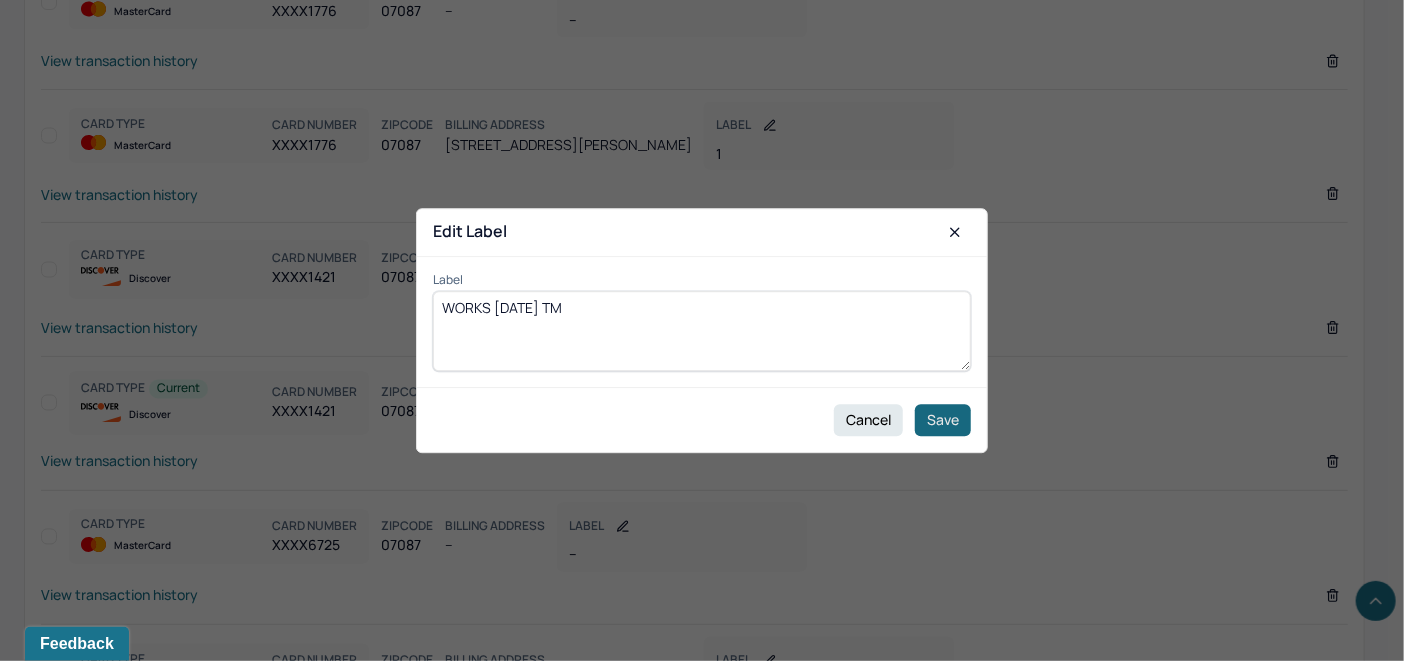 type on "WORKS 7/29/25 TM" 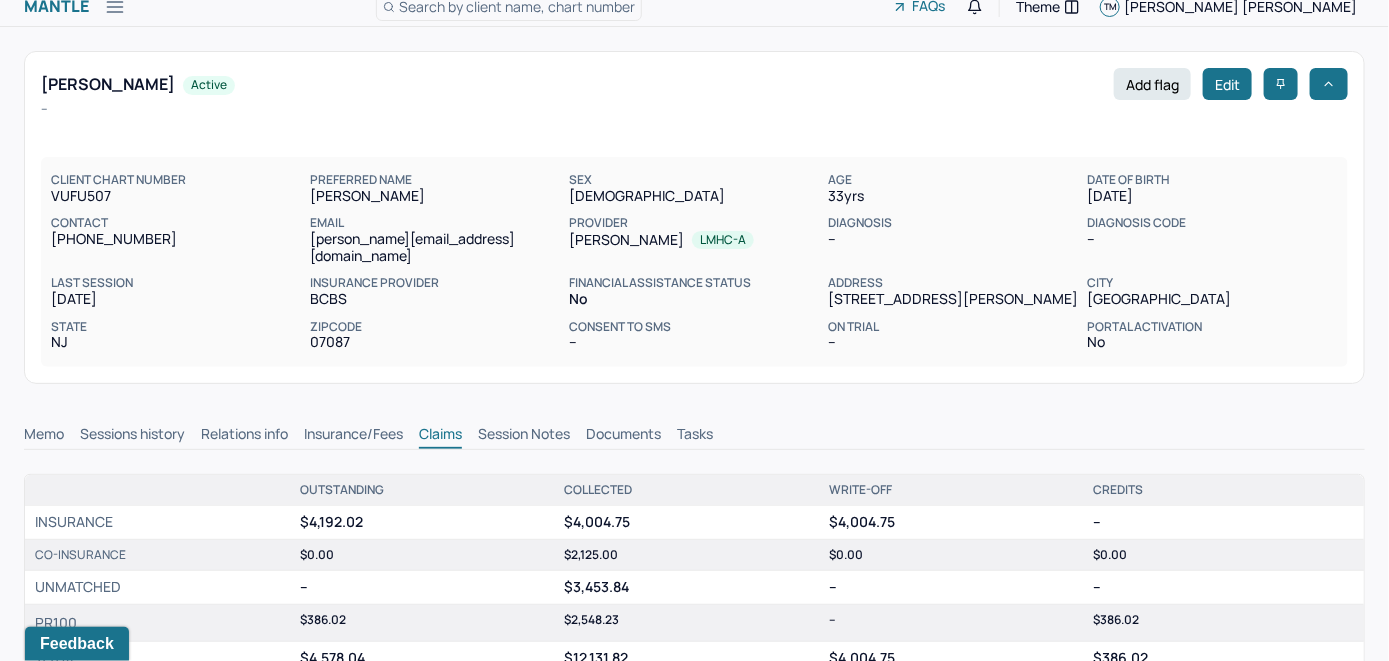 scroll, scrollTop: 0, scrollLeft: 0, axis: both 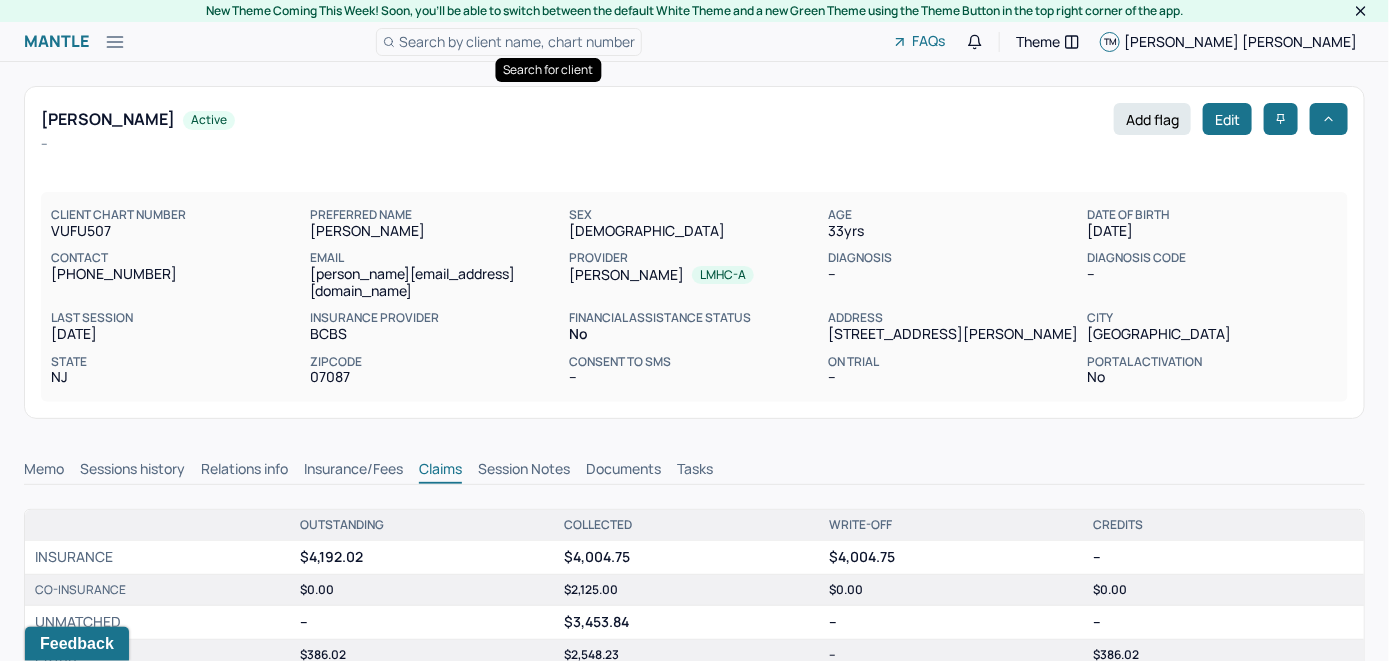 click on "Search by client name, chart number" at bounding box center (517, 41) 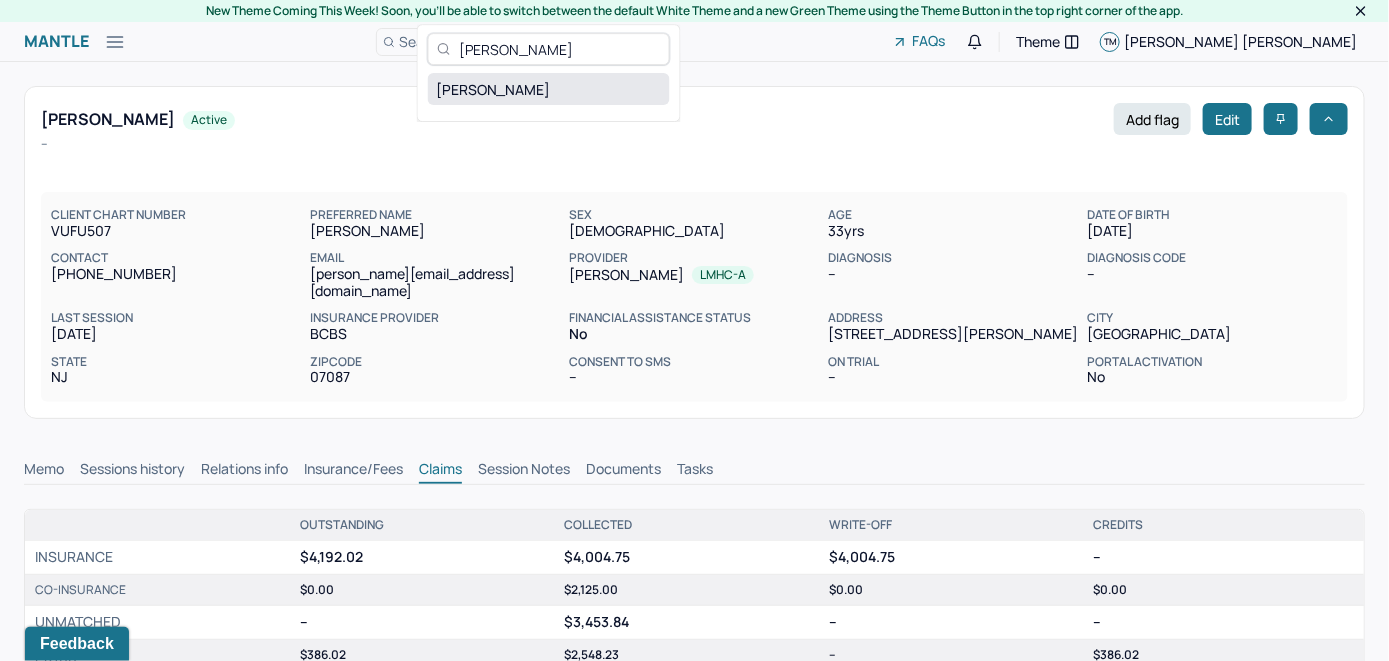 type on "Marion Harper" 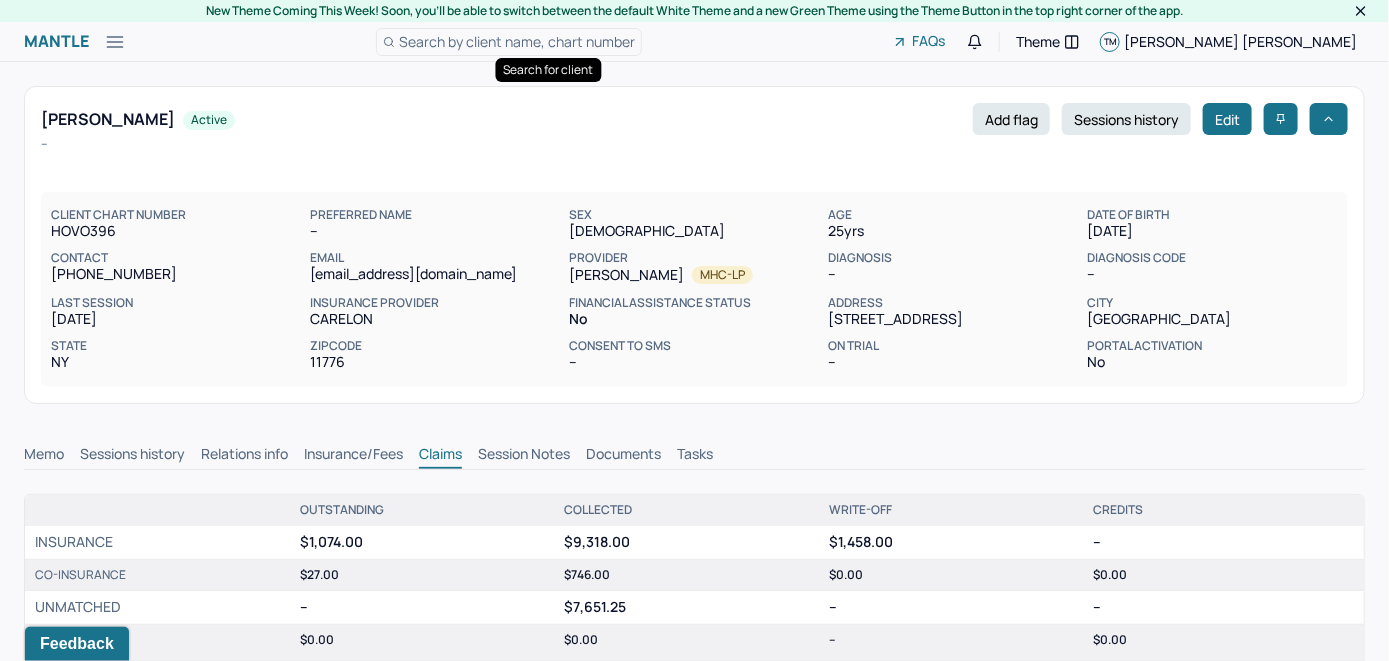 click on "Memo" at bounding box center [44, 456] 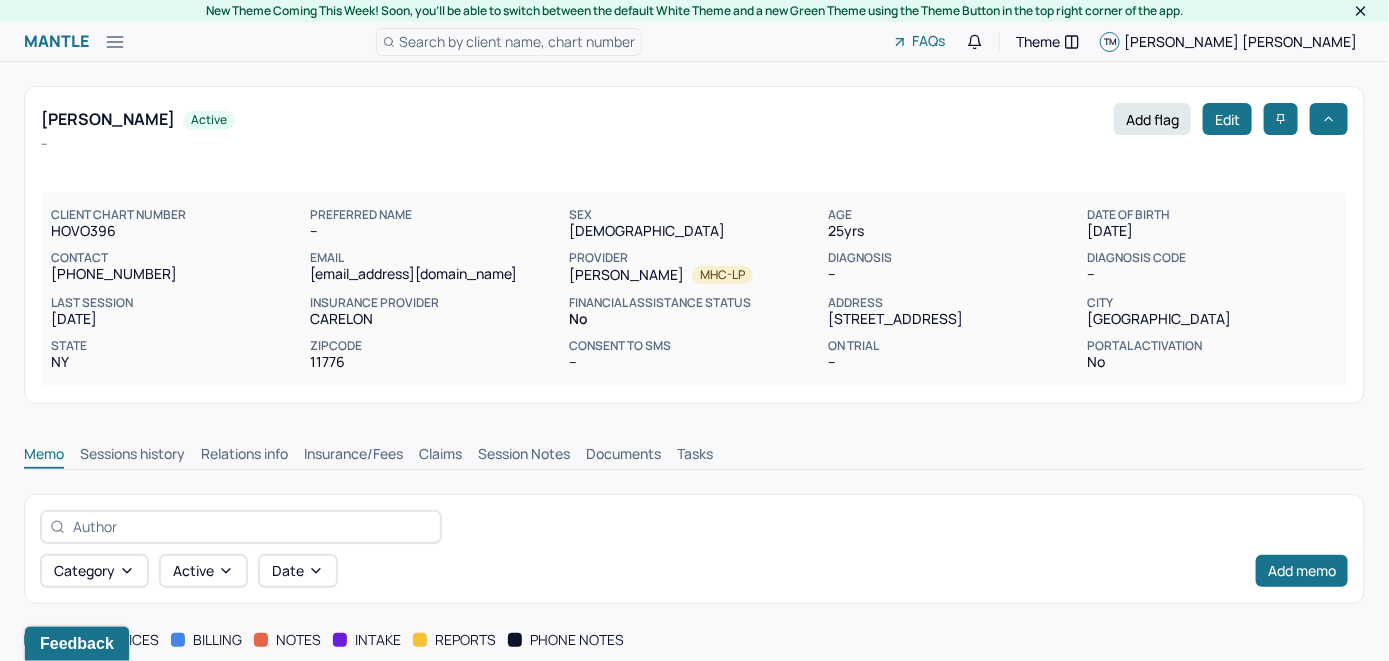 scroll, scrollTop: 0, scrollLeft: 0, axis: both 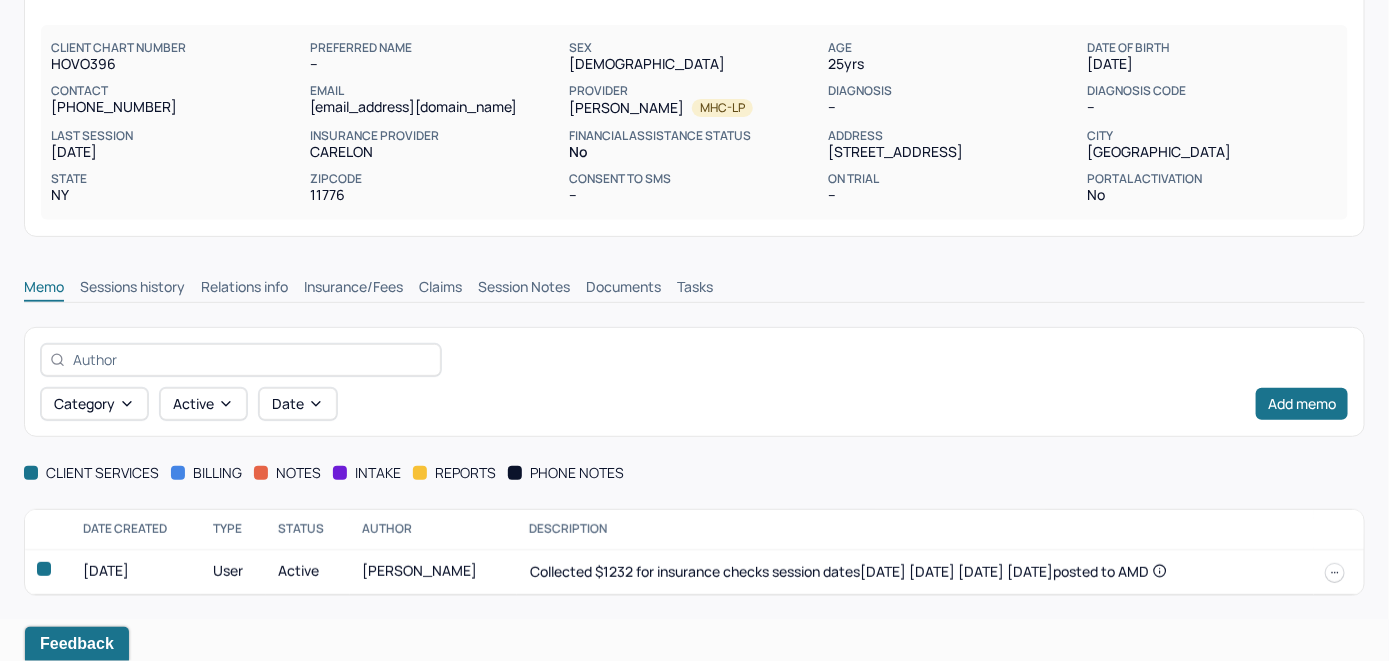 click on "Insurance/Fees" at bounding box center [353, 289] 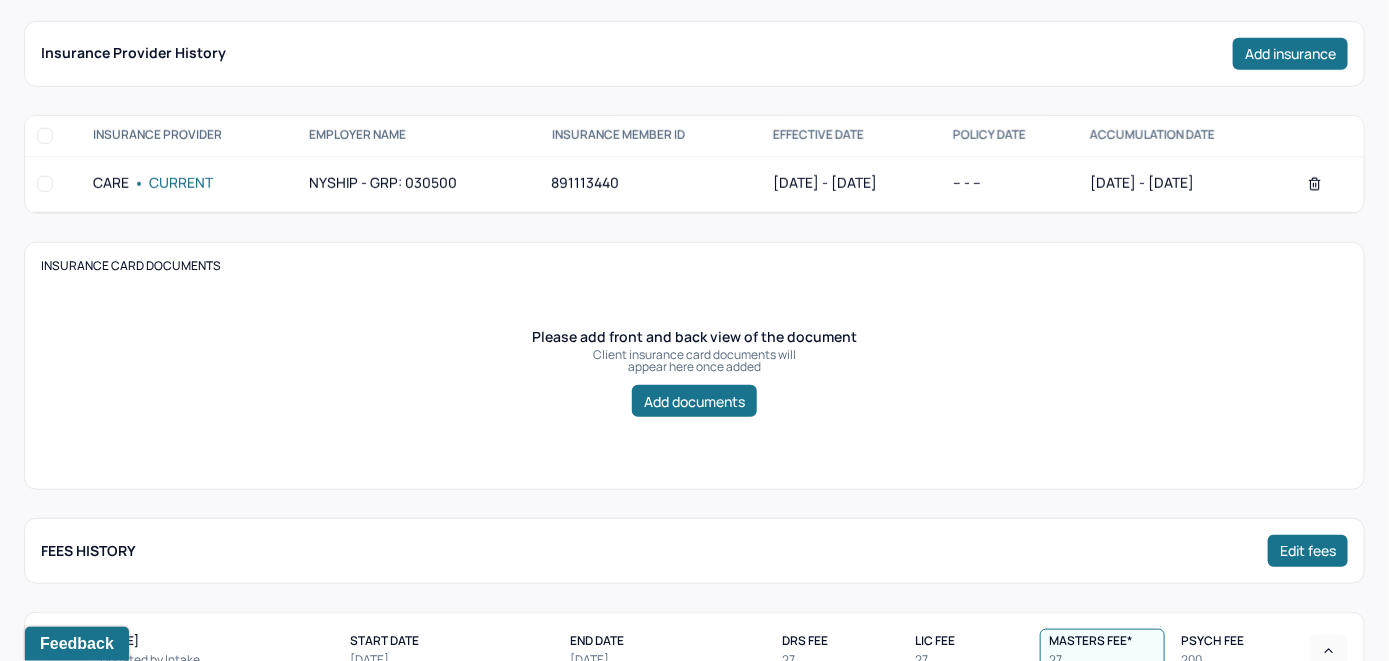 scroll, scrollTop: 467, scrollLeft: 0, axis: vertical 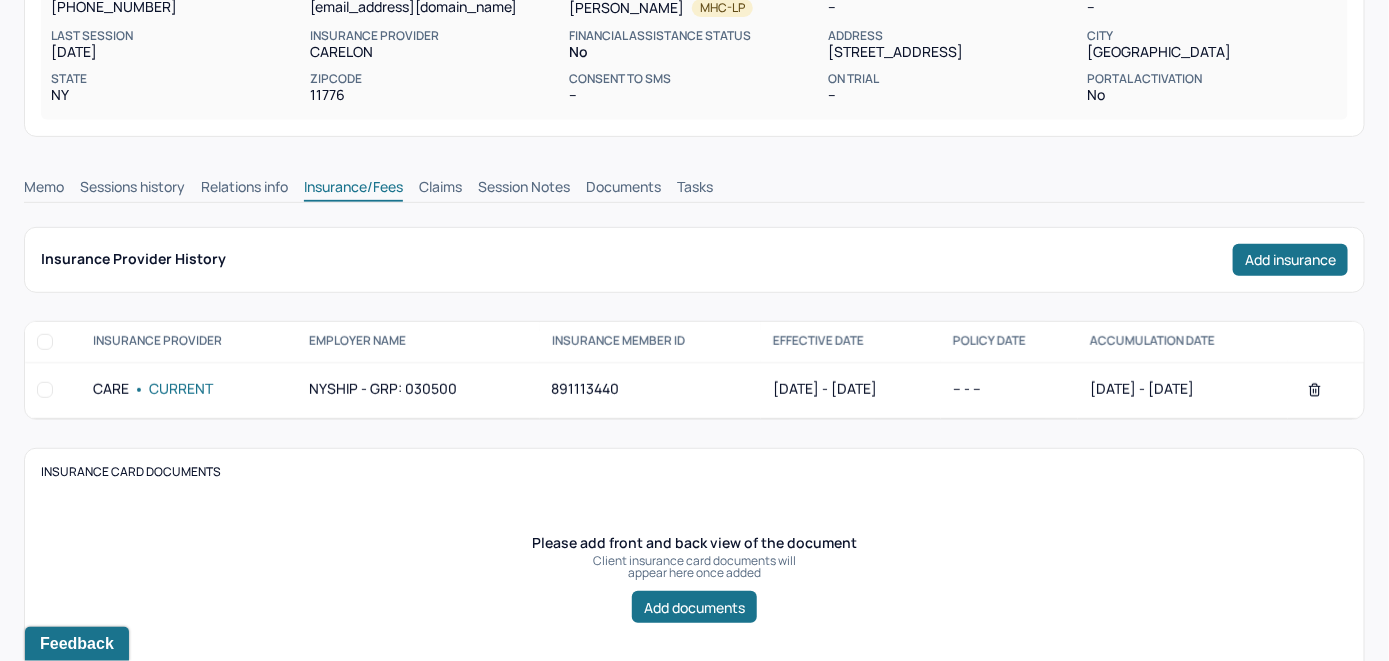 click on "Claims" at bounding box center [440, 189] 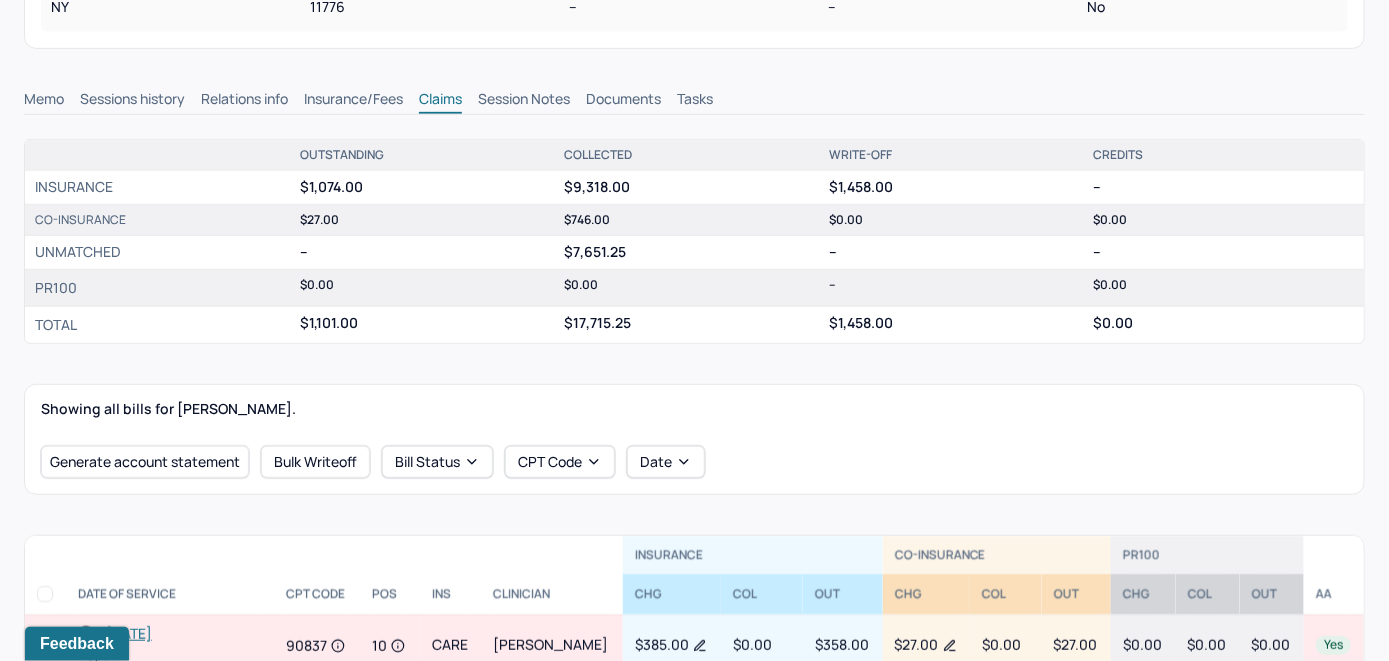 scroll, scrollTop: 467, scrollLeft: 0, axis: vertical 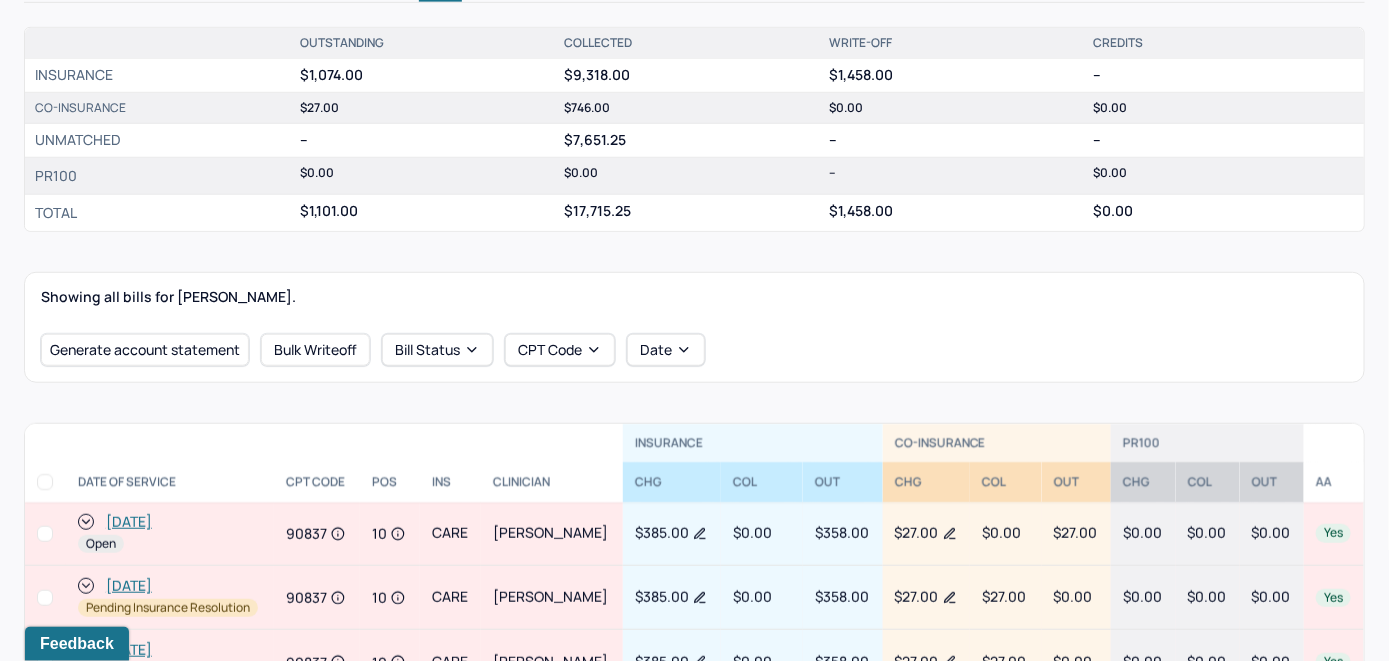 click on "[DATE]" at bounding box center [129, 522] 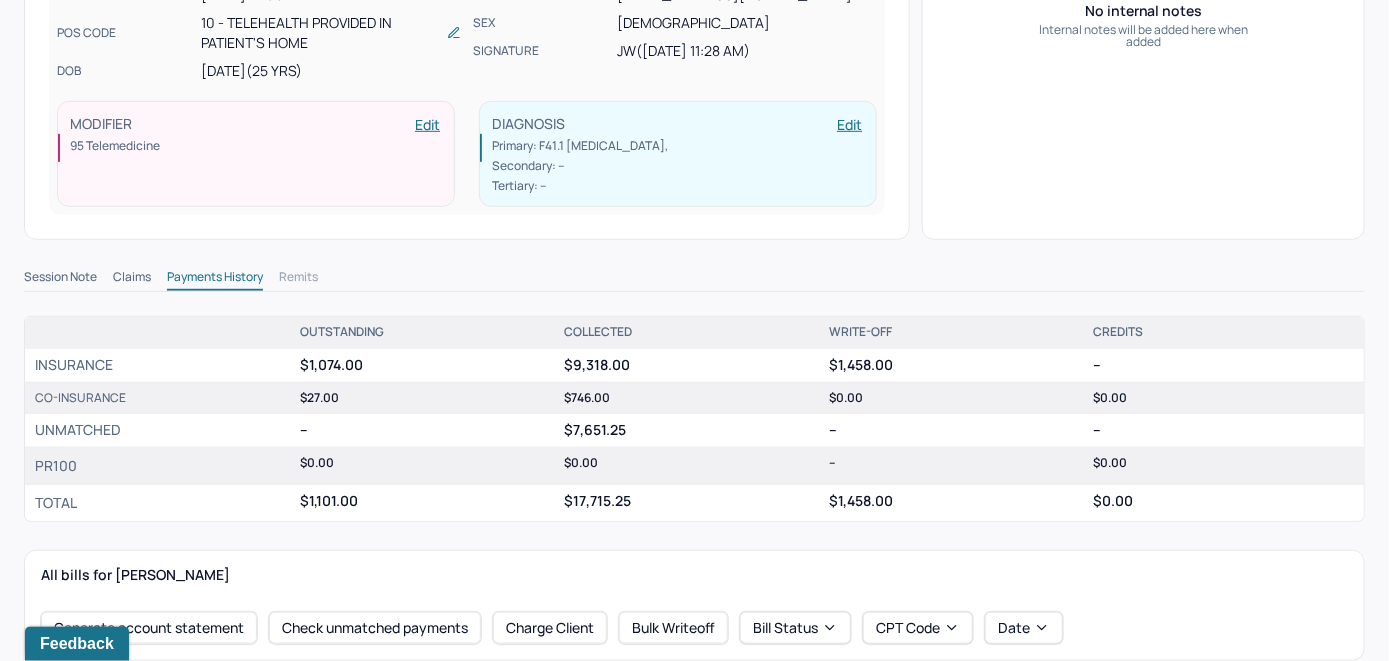 scroll, scrollTop: 600, scrollLeft: 0, axis: vertical 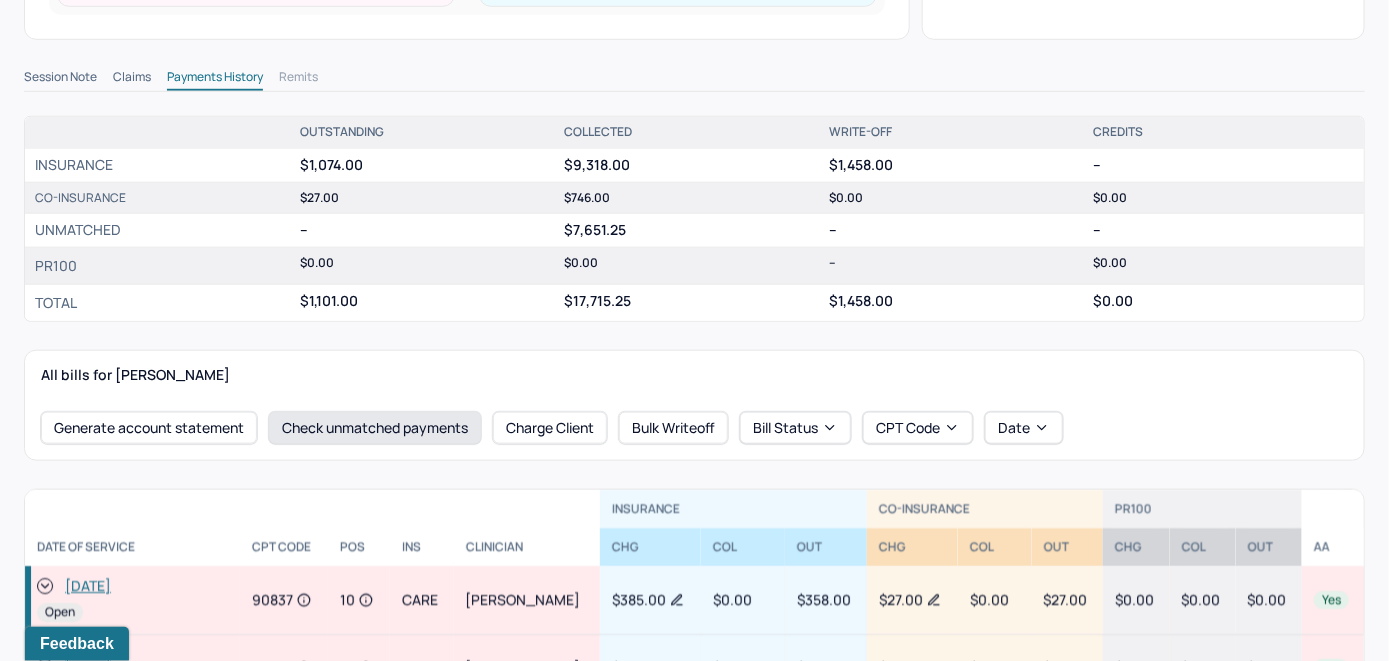 click on "Check unmatched payments" at bounding box center (375, 428) 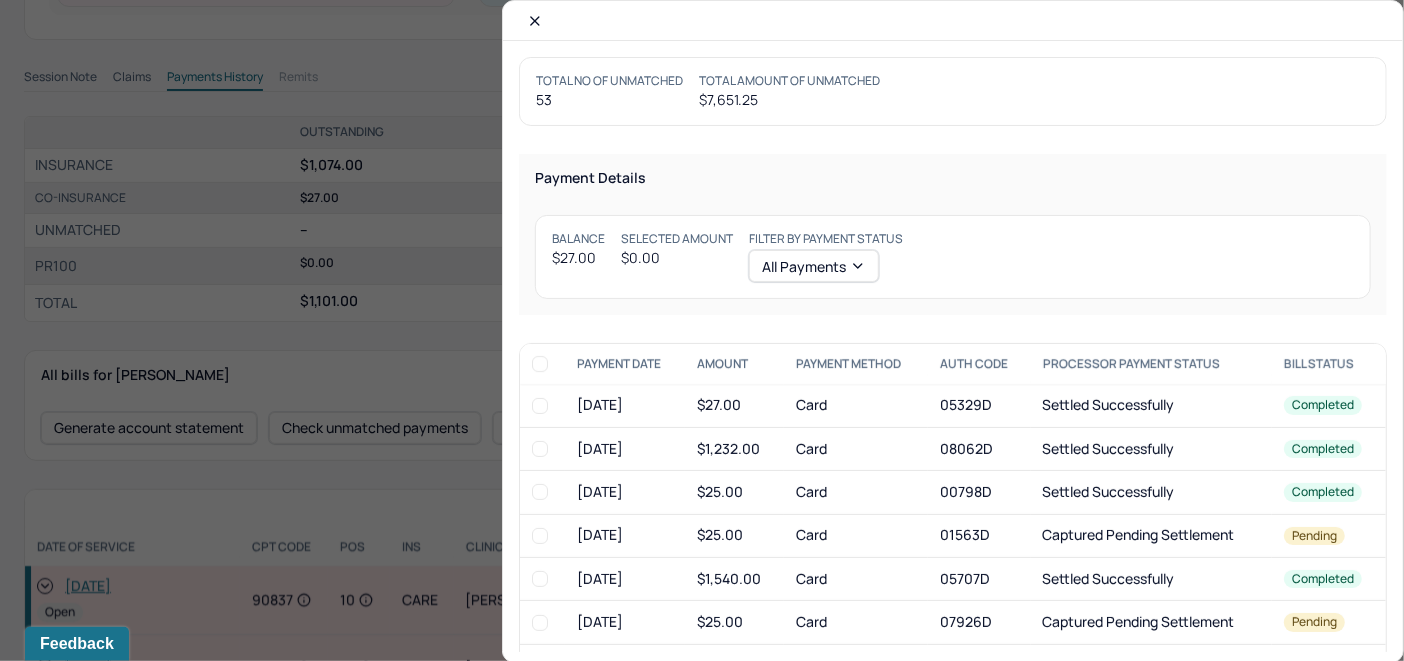 click at bounding box center (540, 406) 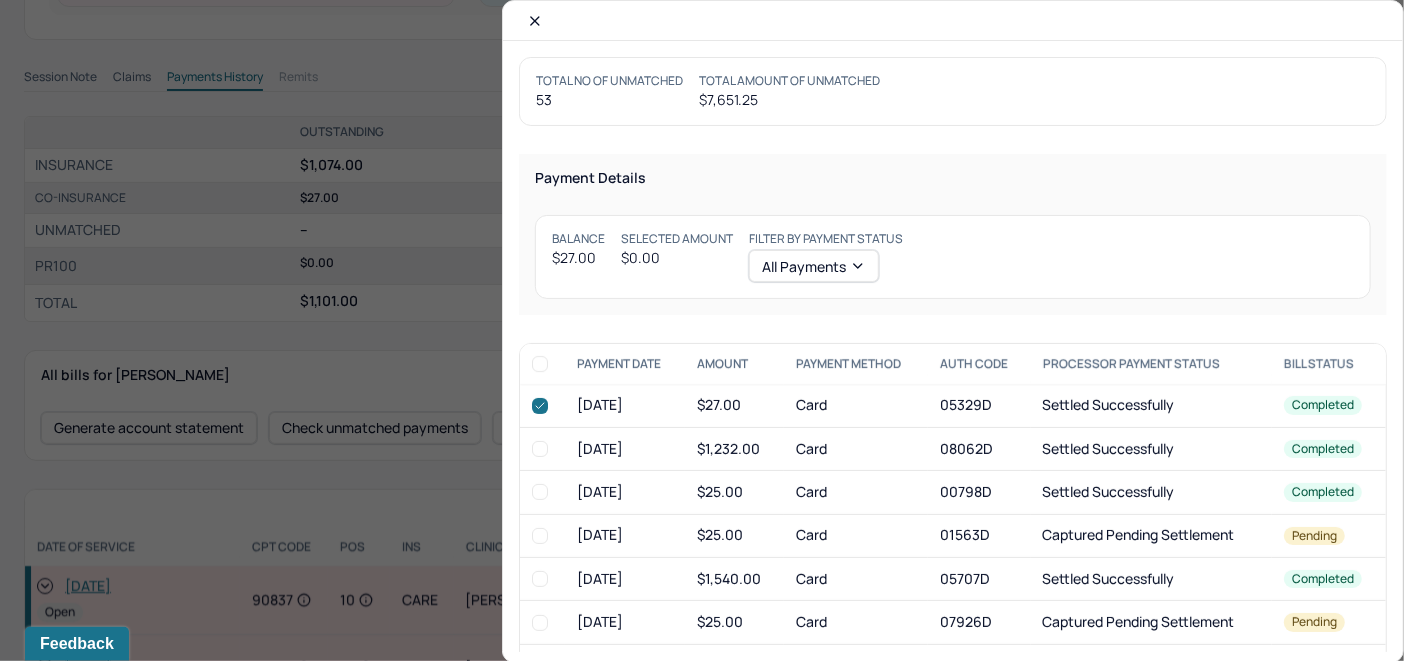 checkbox on "true" 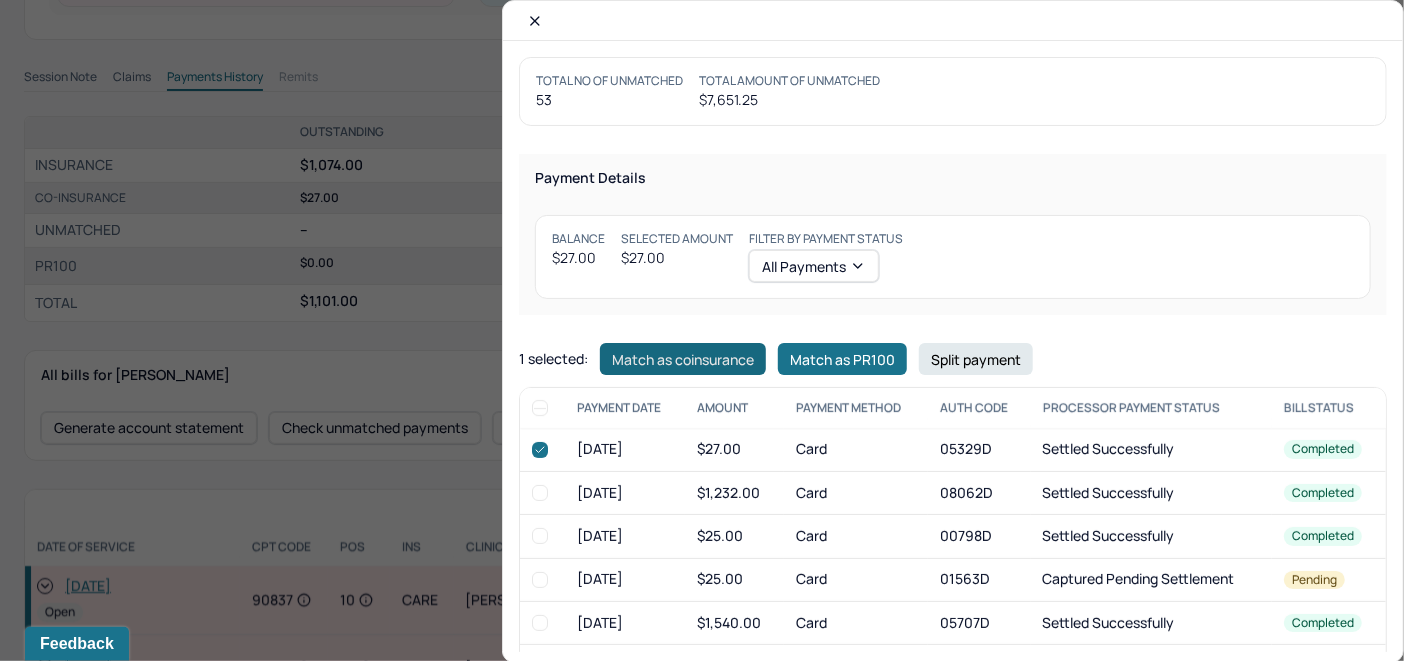 click on "Match as coinsurance" at bounding box center [683, 359] 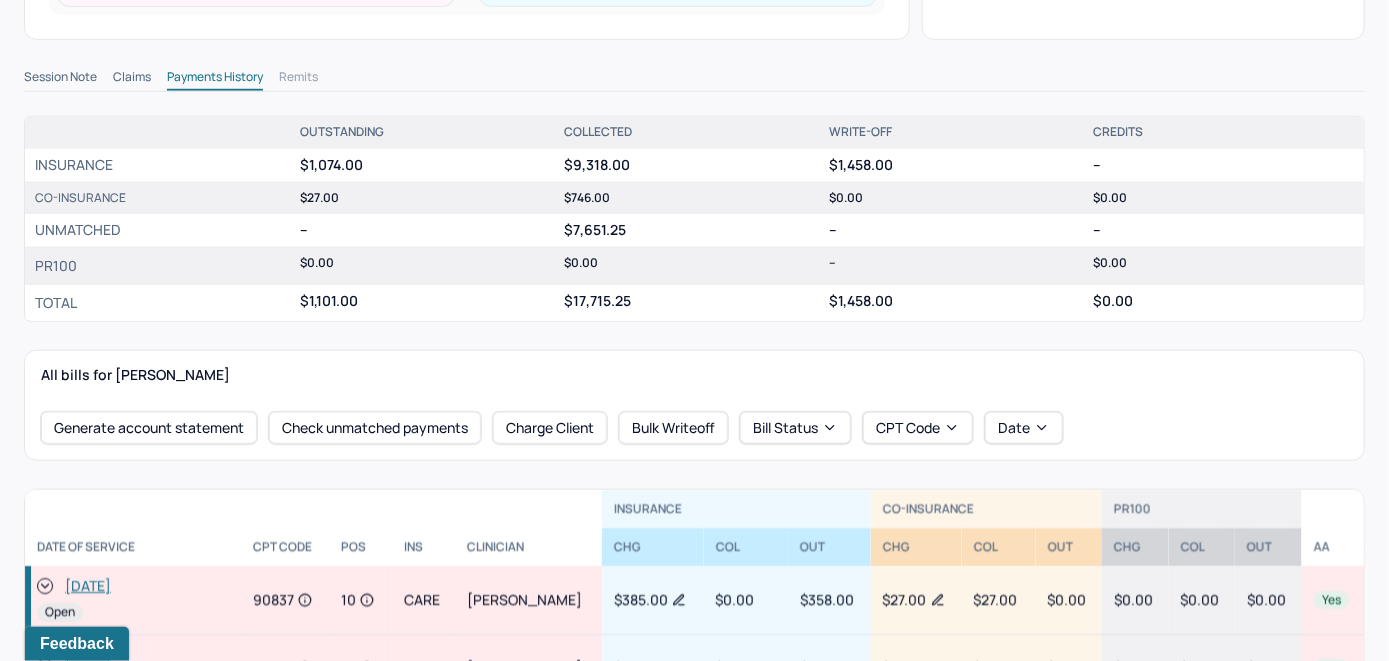 click 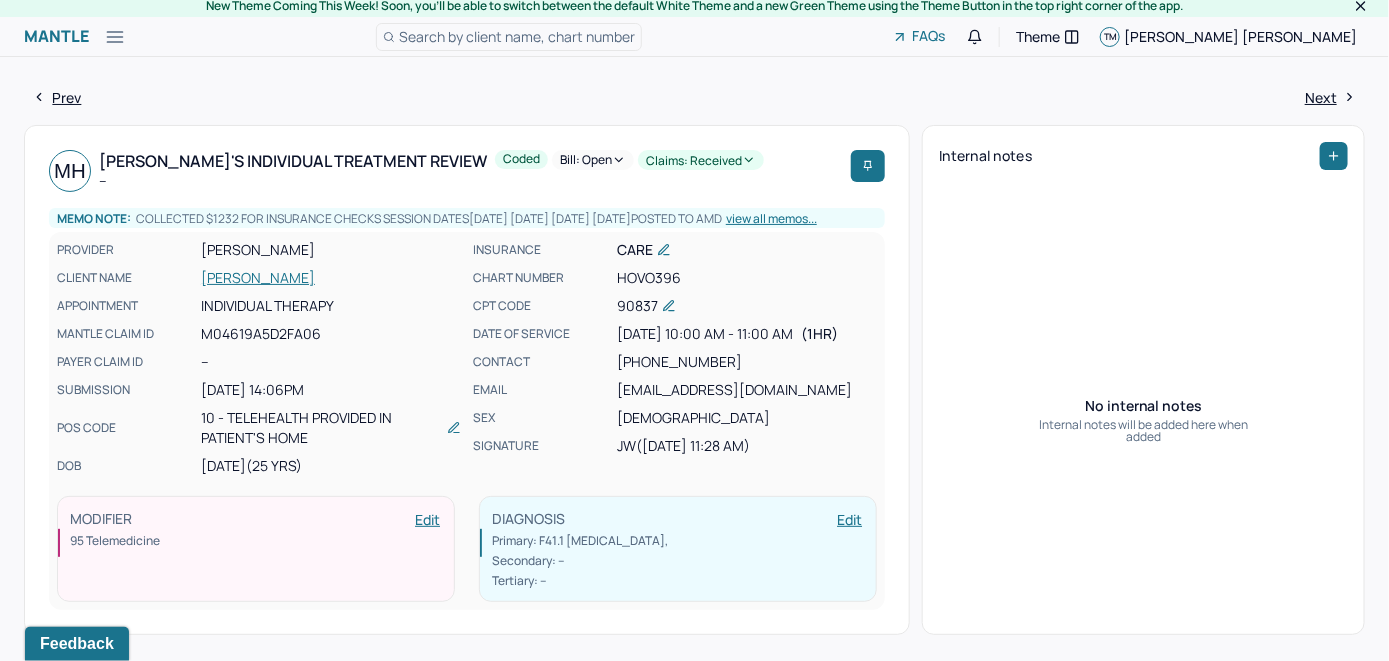 scroll, scrollTop: 0, scrollLeft: 0, axis: both 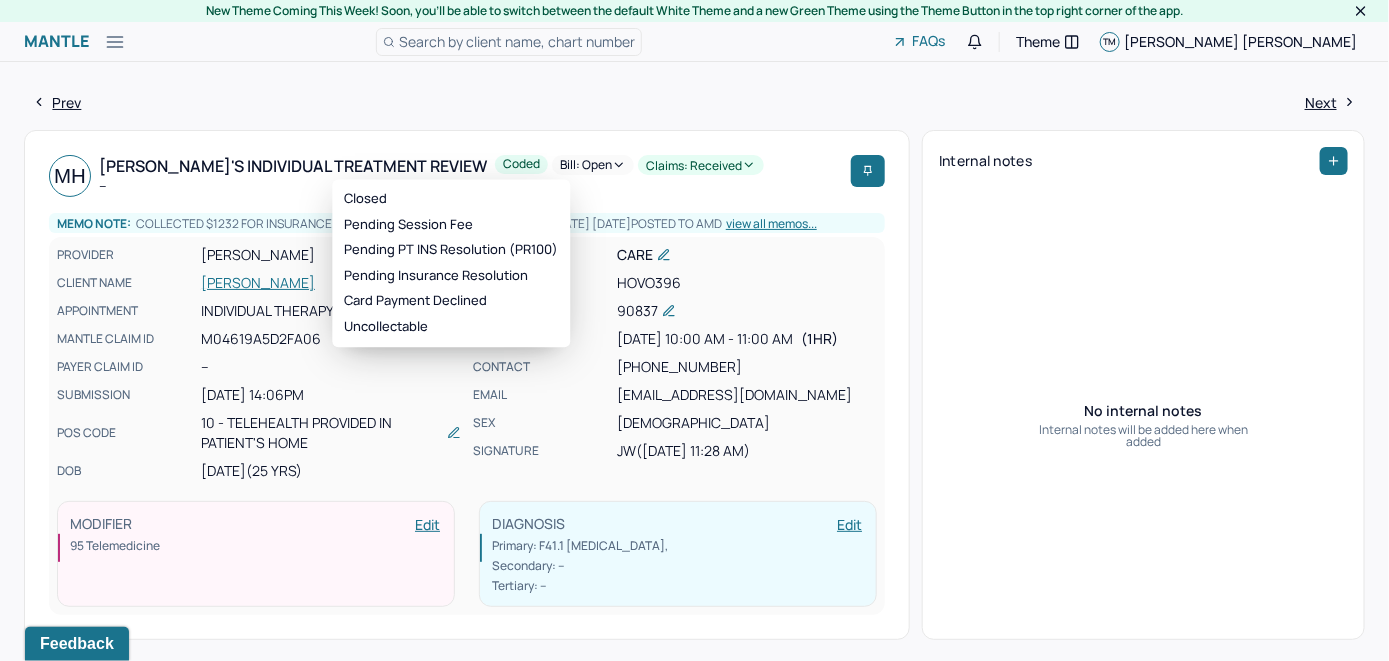 click on "Bill: Open" at bounding box center (593, 165) 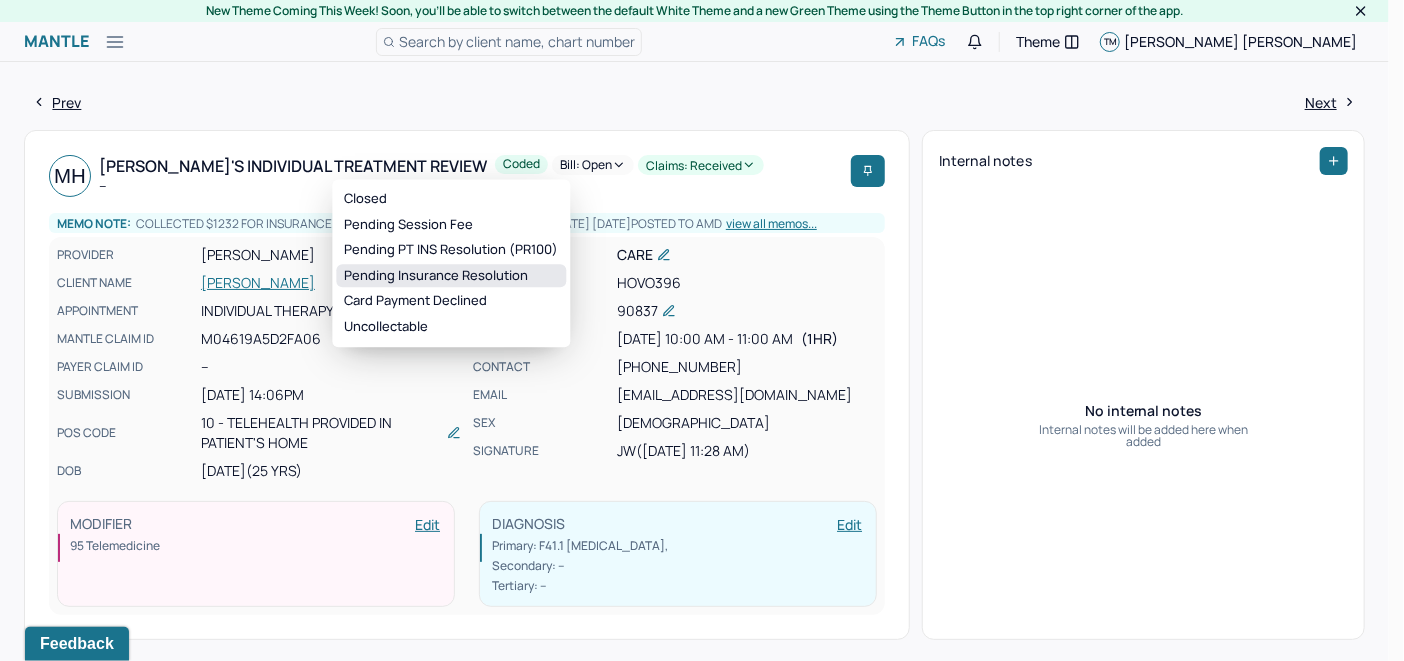 click on "Pending Insurance Resolution" at bounding box center [451, 276] 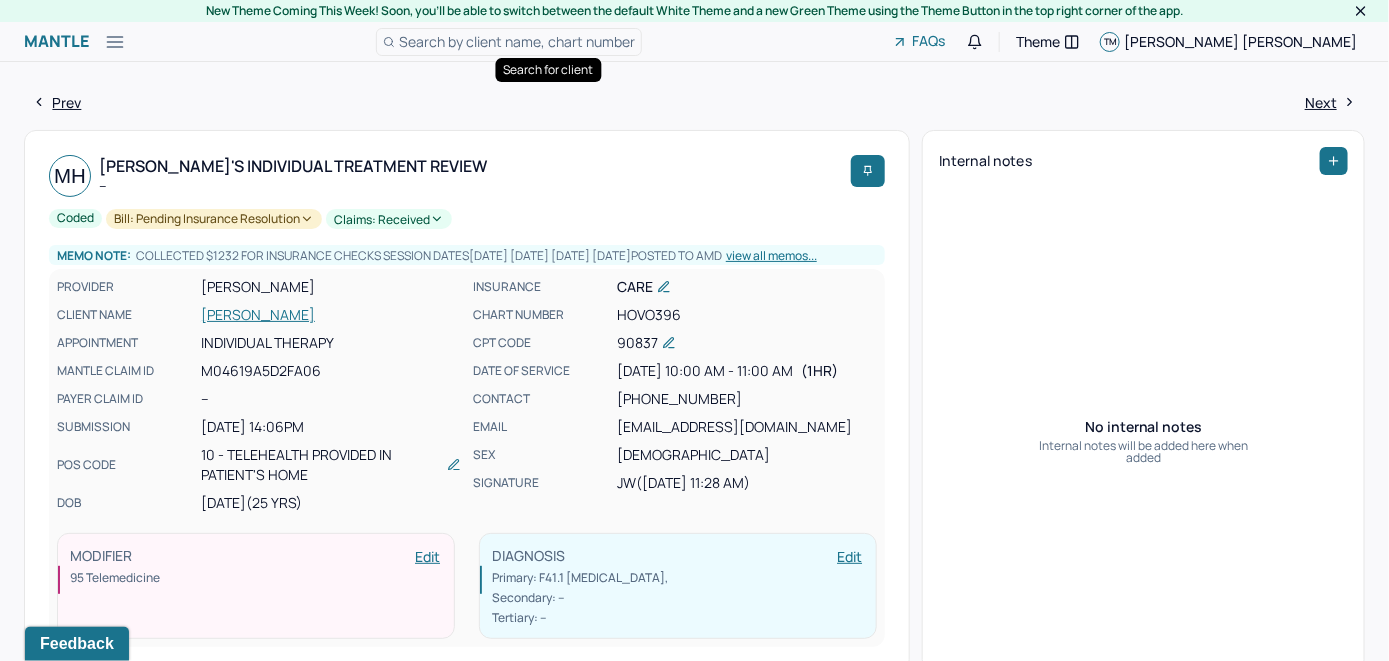 click on "Search by client name, chart number" at bounding box center [517, 41] 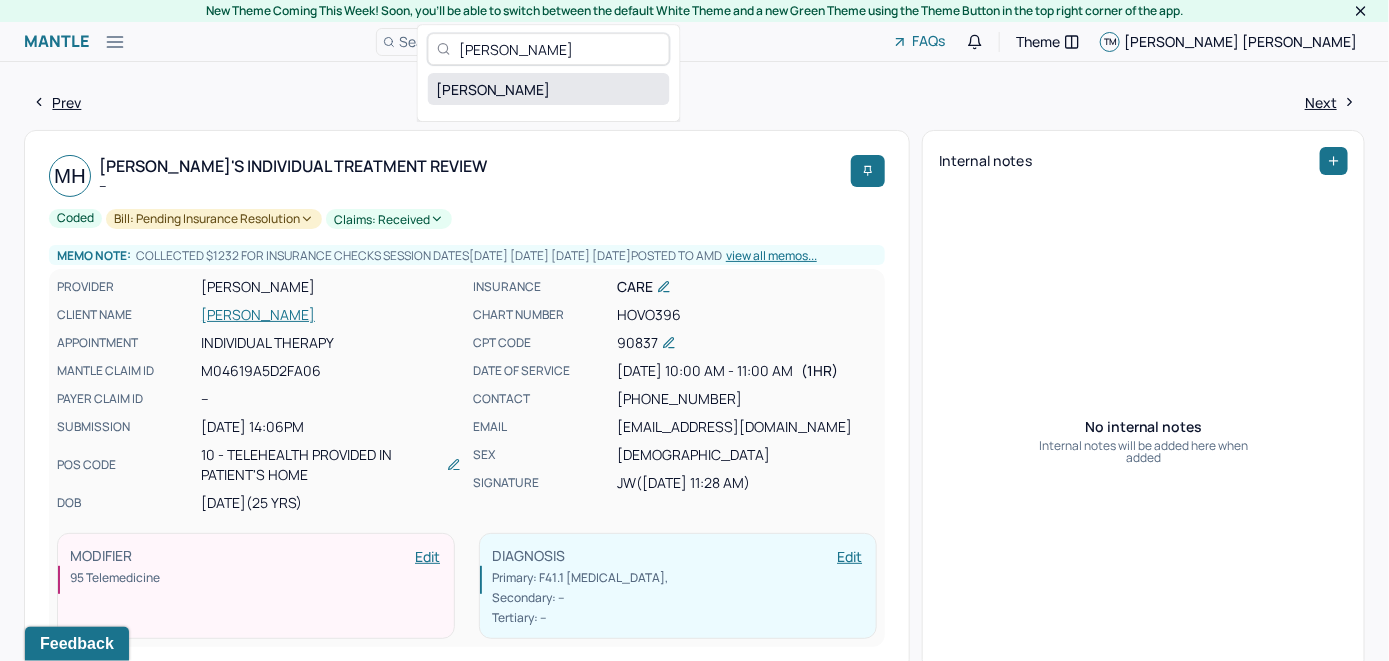 type on "Marsha Yuan" 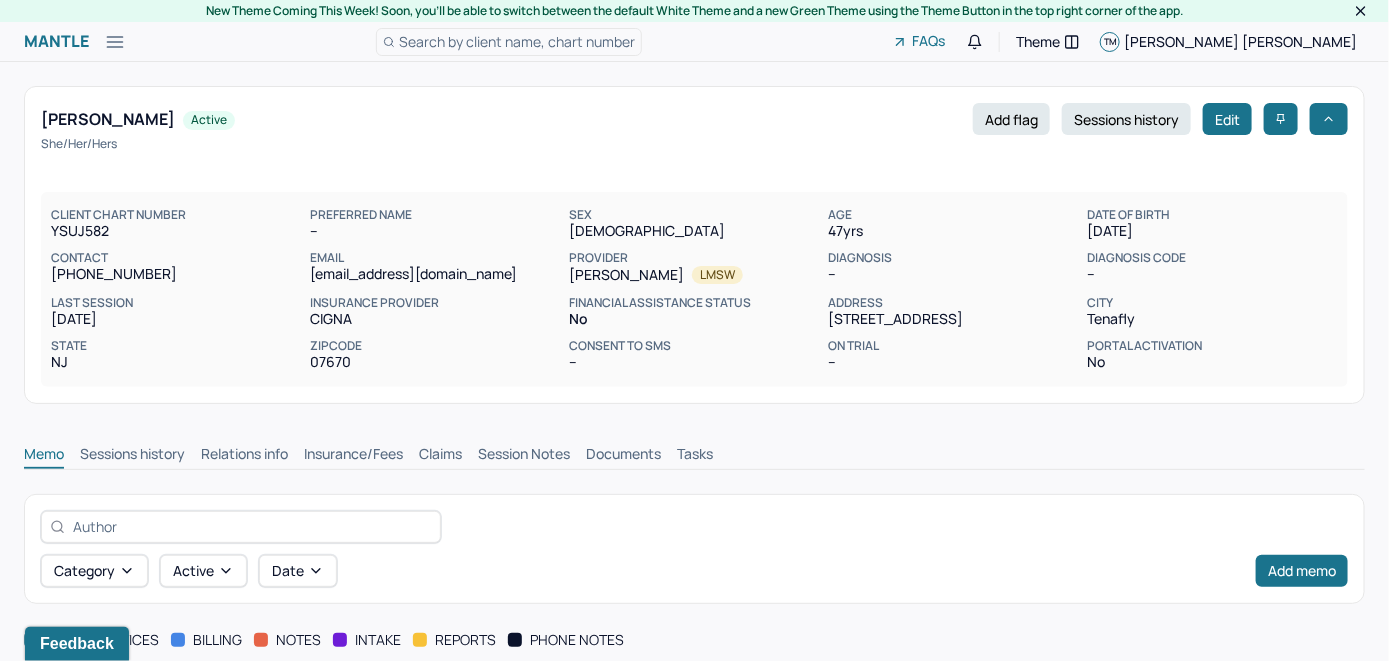 scroll, scrollTop: 0, scrollLeft: 0, axis: both 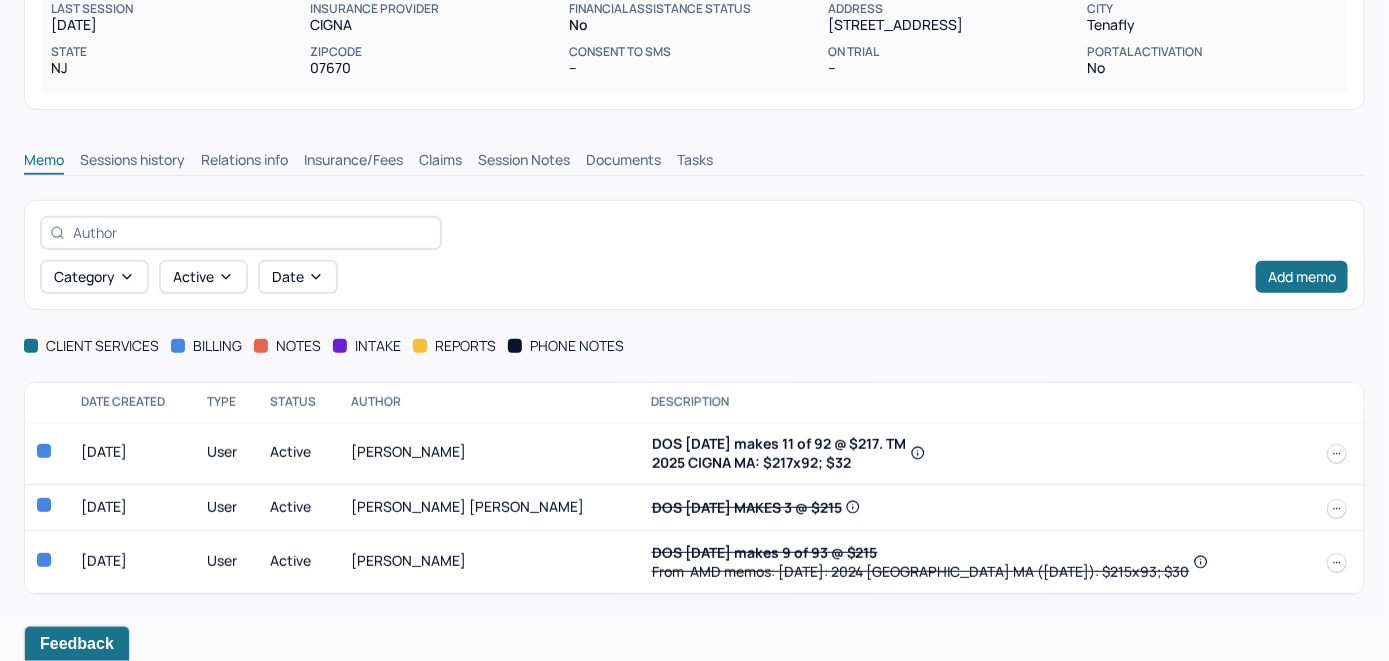 click on "Insurance/Fees" at bounding box center [353, 162] 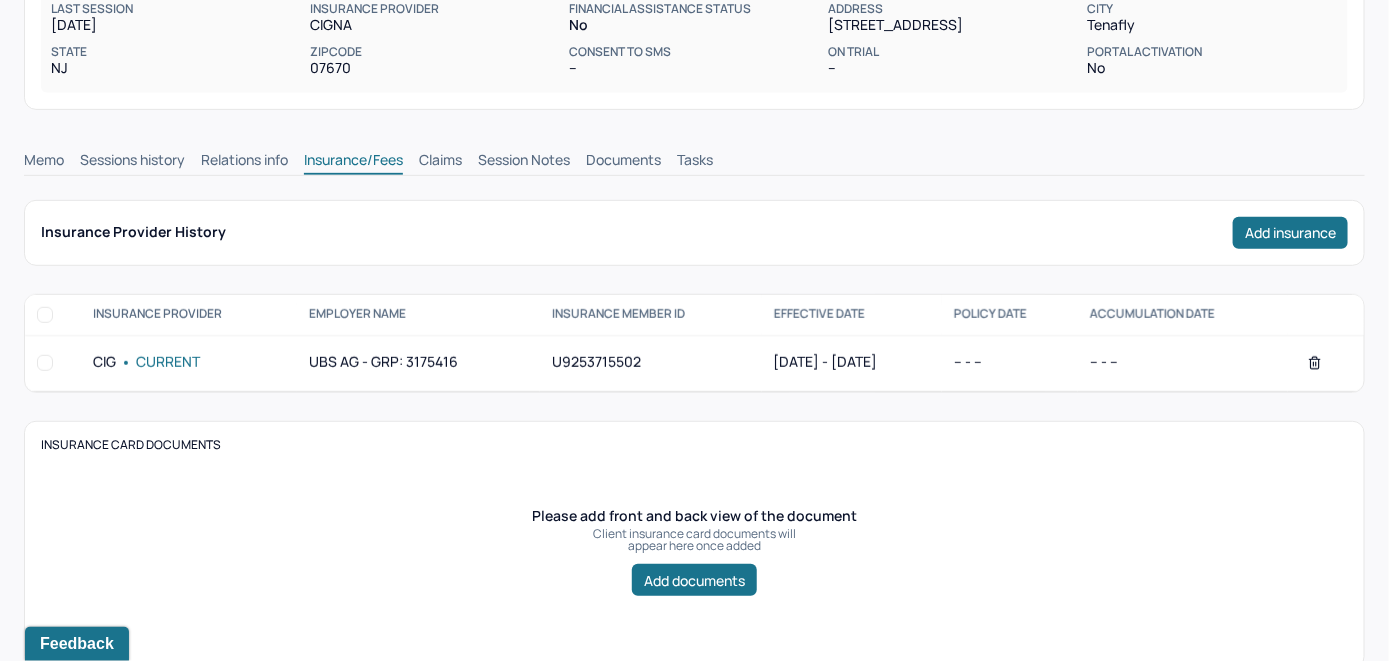 click on "Claims" at bounding box center (440, 162) 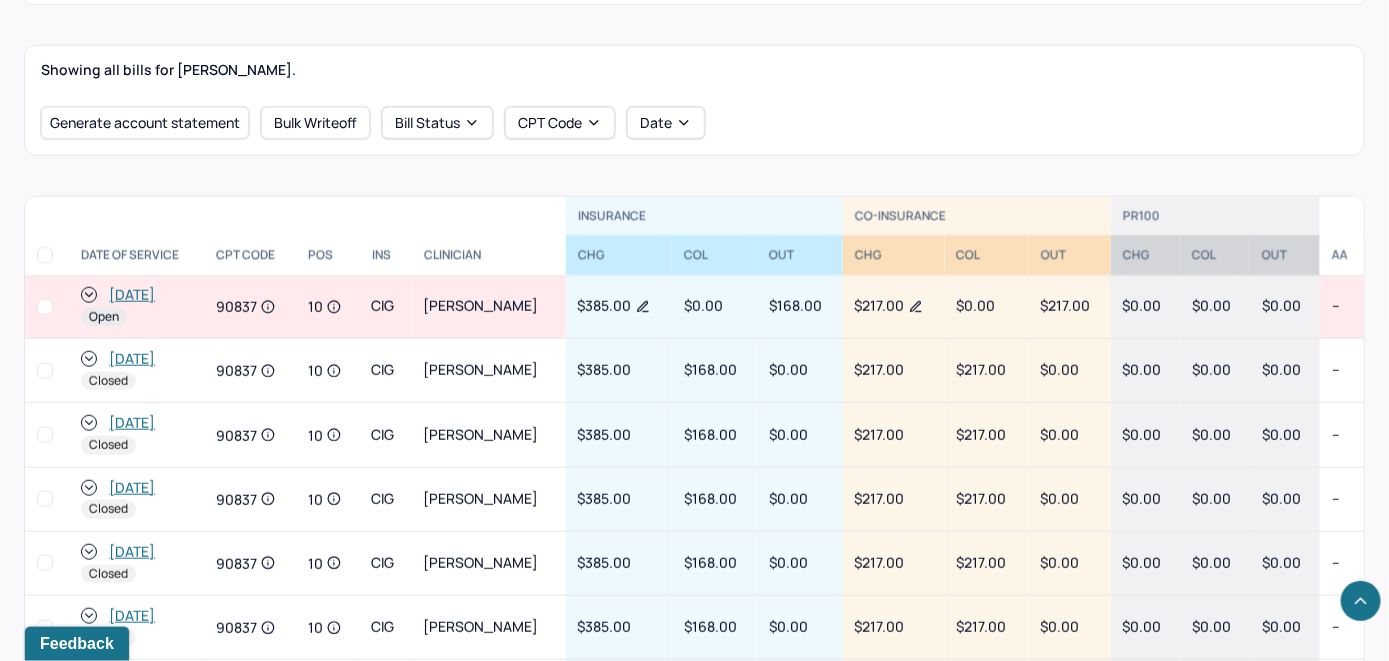 scroll, scrollTop: 699, scrollLeft: 0, axis: vertical 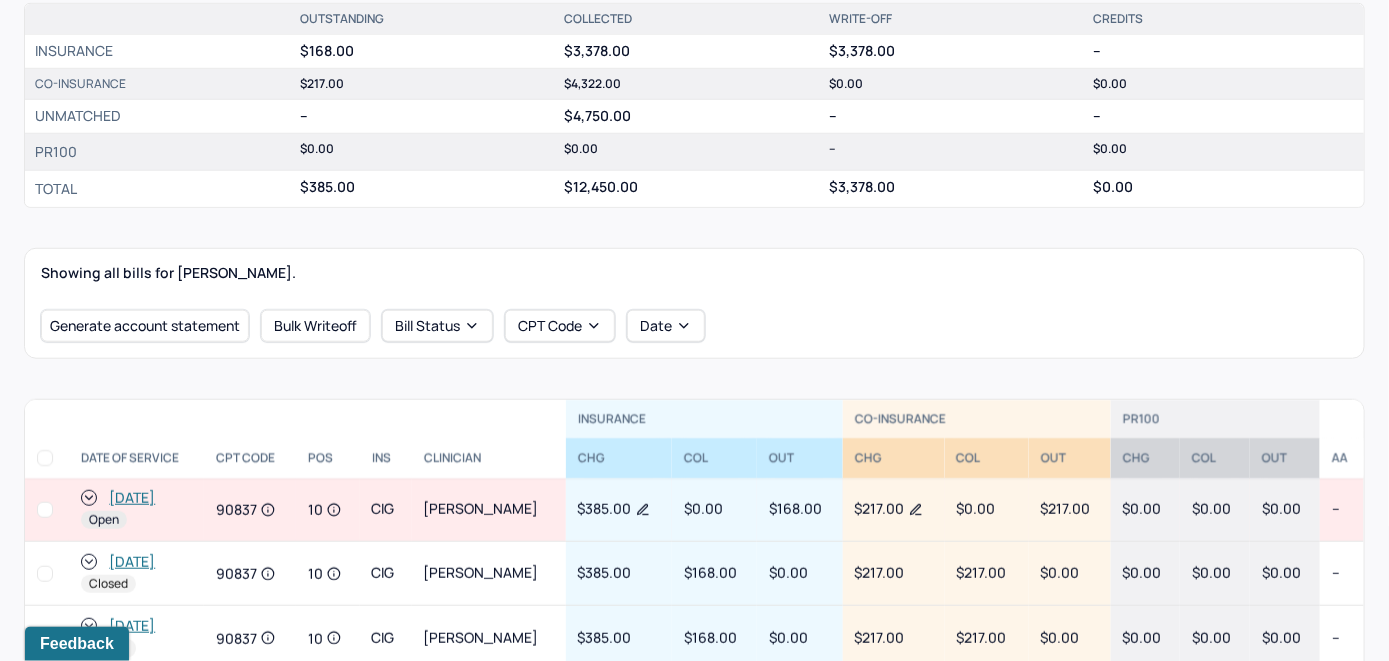 click on "[DATE]" at bounding box center (132, 498) 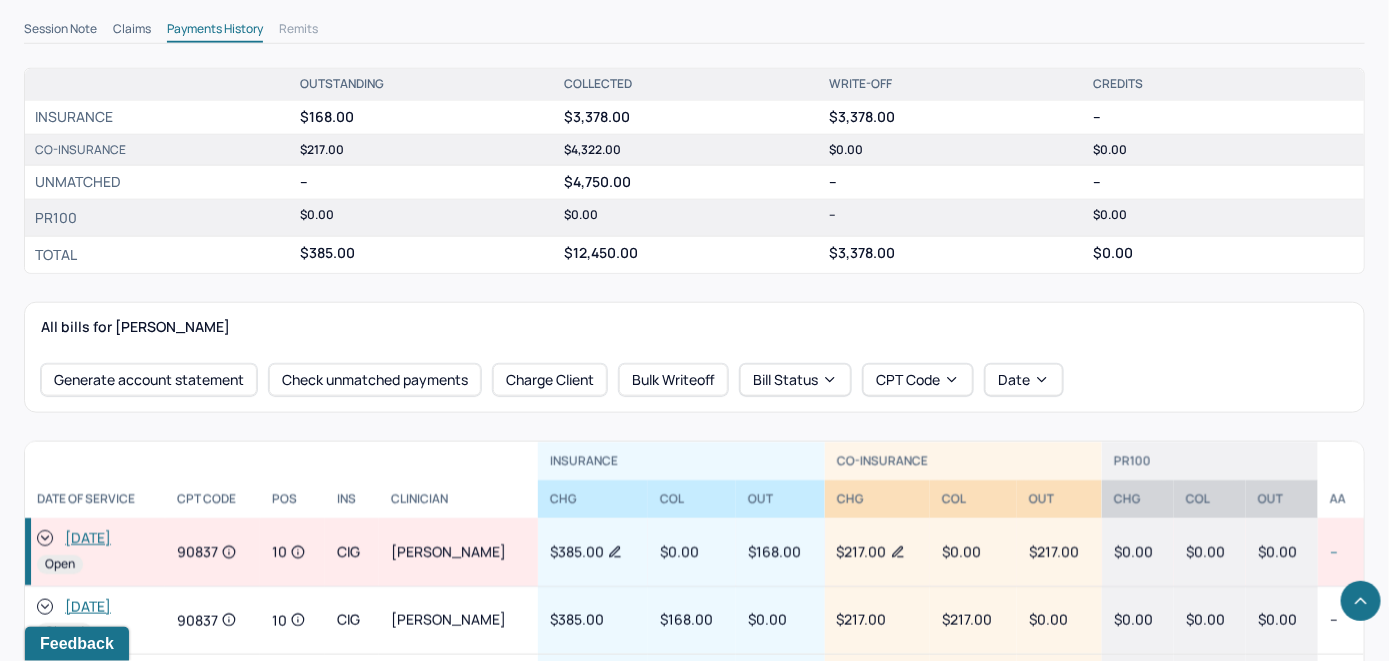 scroll, scrollTop: 700, scrollLeft: 0, axis: vertical 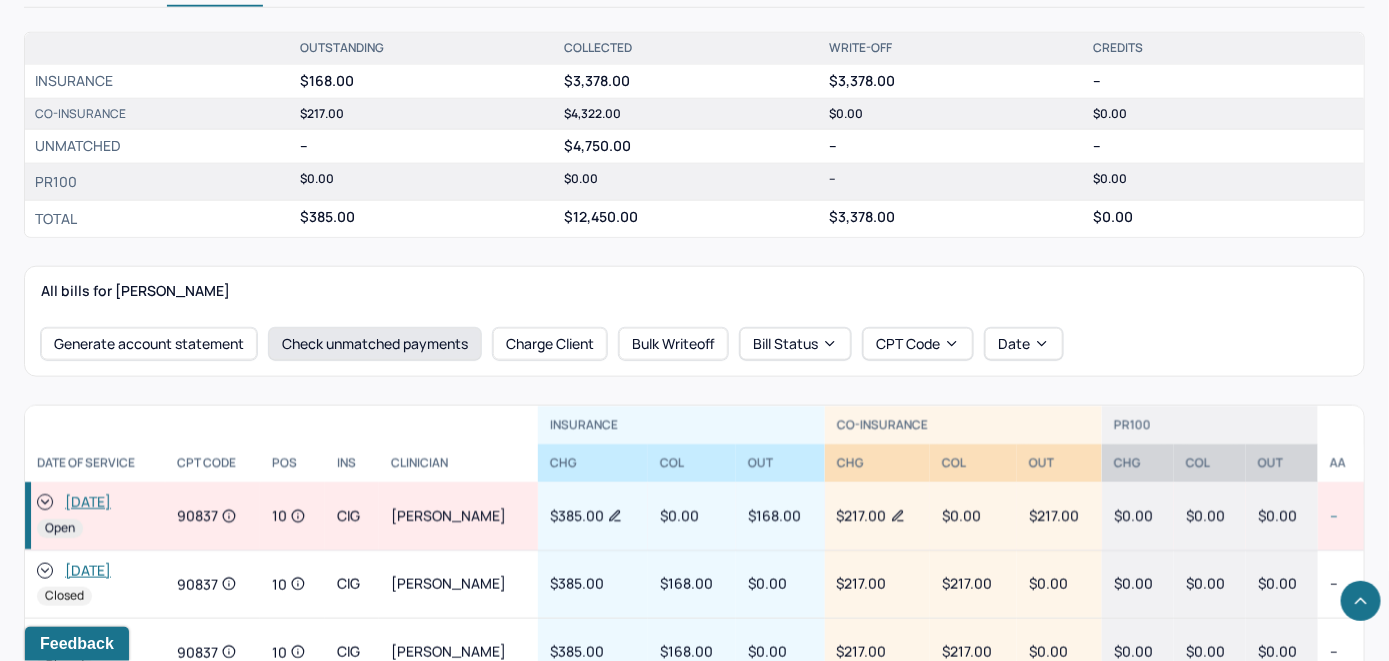 click on "Check unmatched payments" at bounding box center (375, 344) 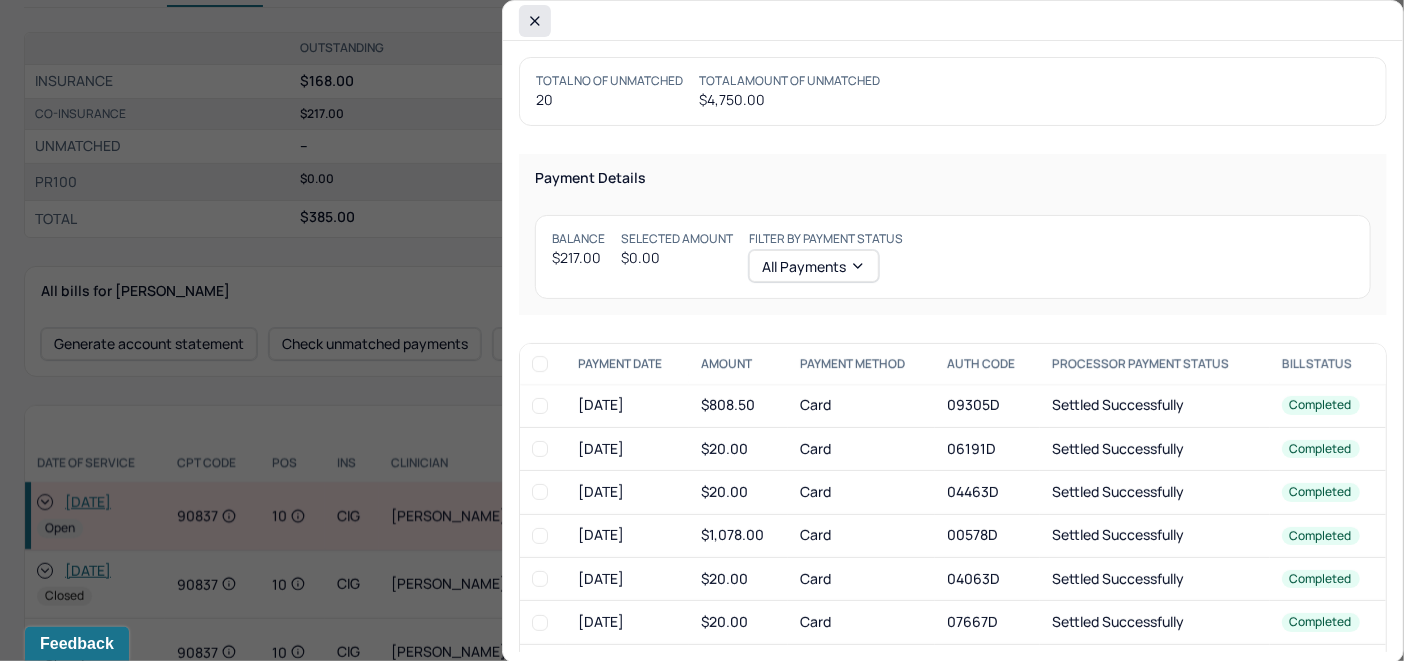 click at bounding box center (535, 21) 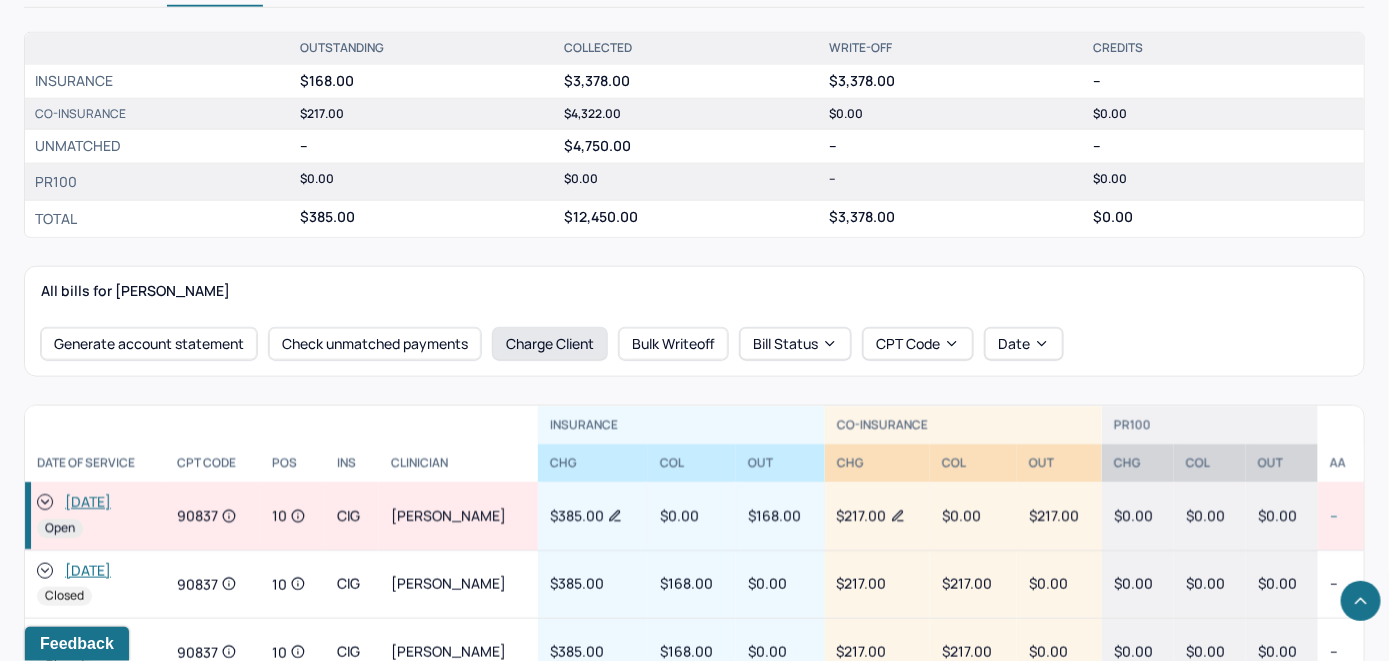click on "Charge Client" at bounding box center (550, 344) 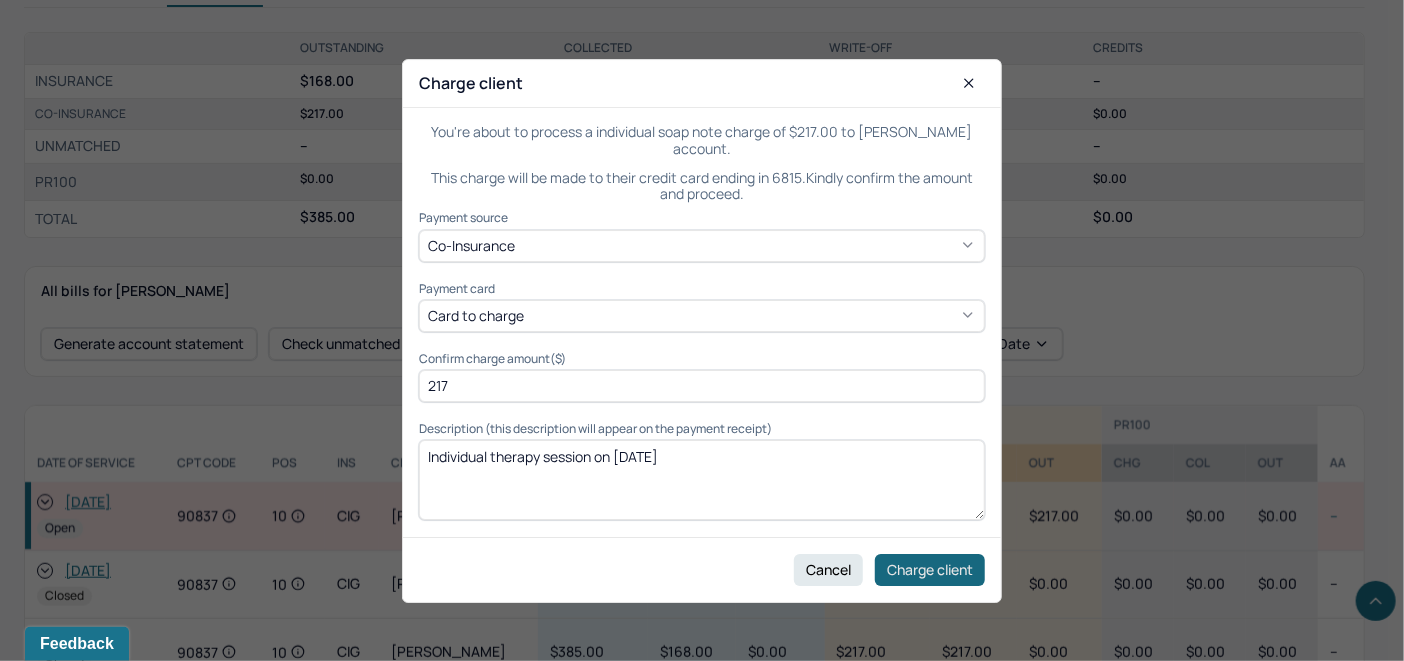 click on "Charge client" at bounding box center [930, 569] 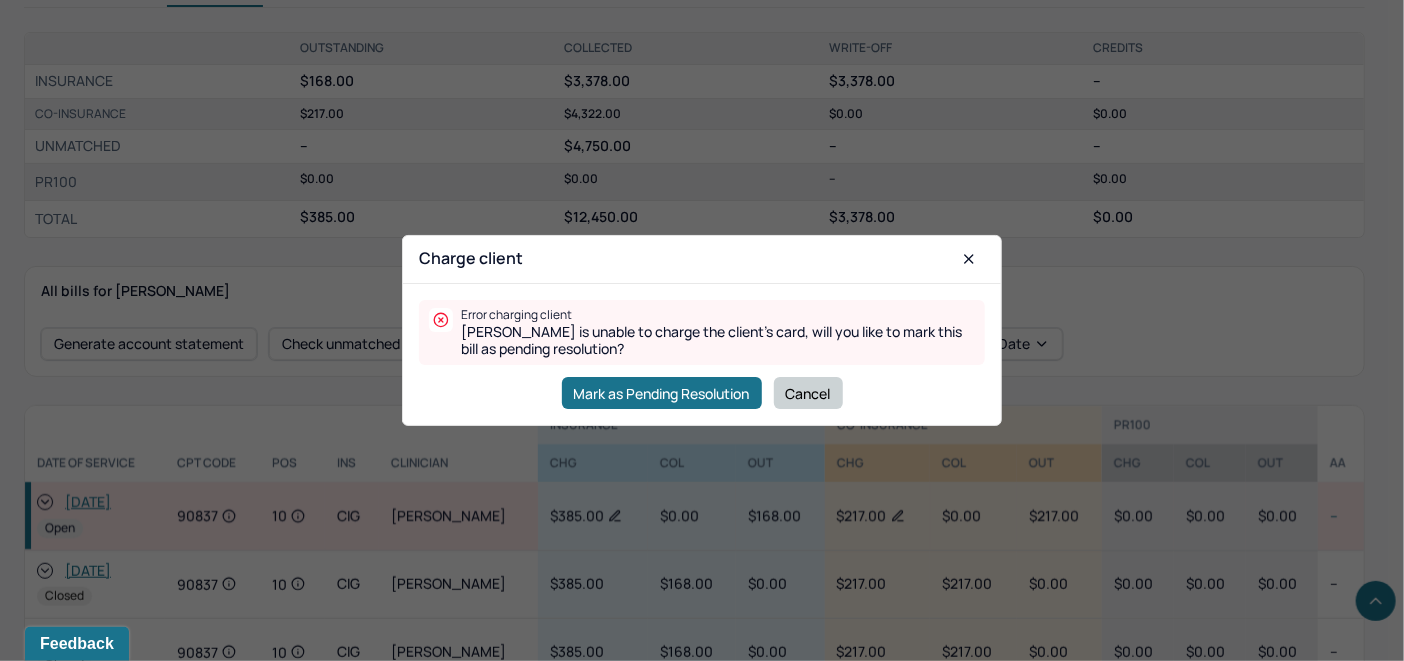 click on "Cancel" at bounding box center (808, 393) 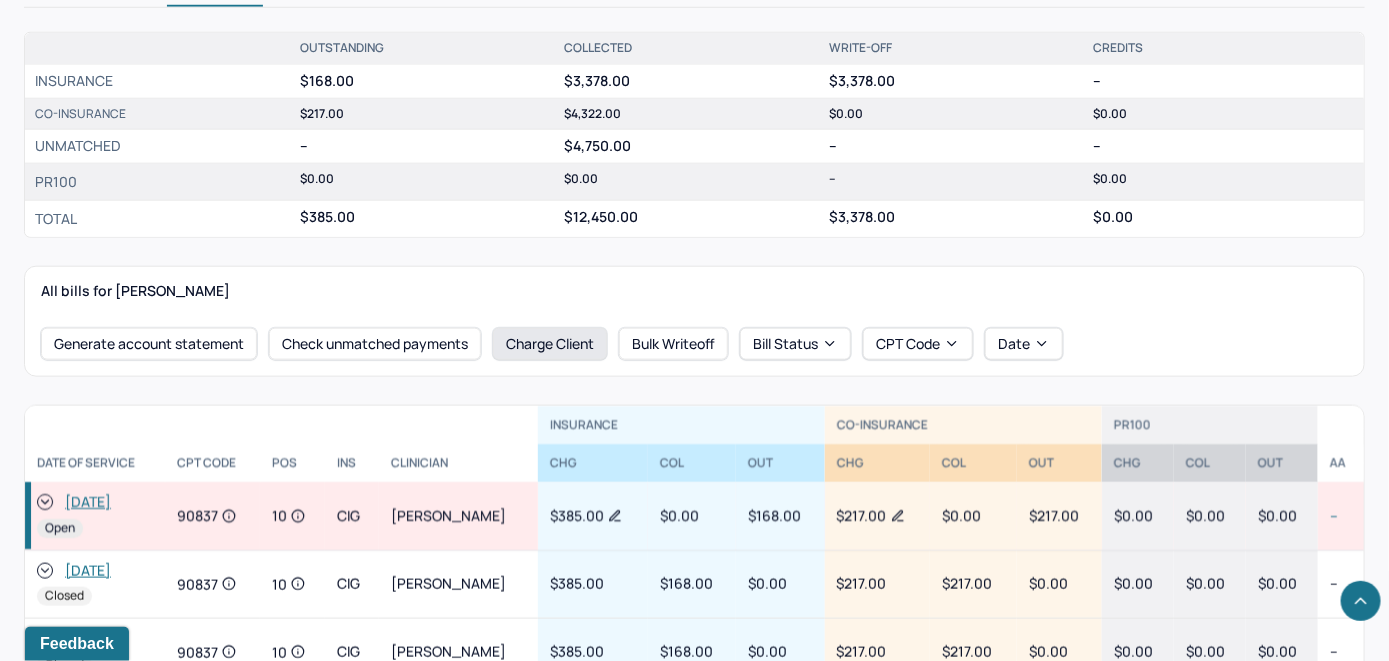 click on "Charge Client" at bounding box center (550, 344) 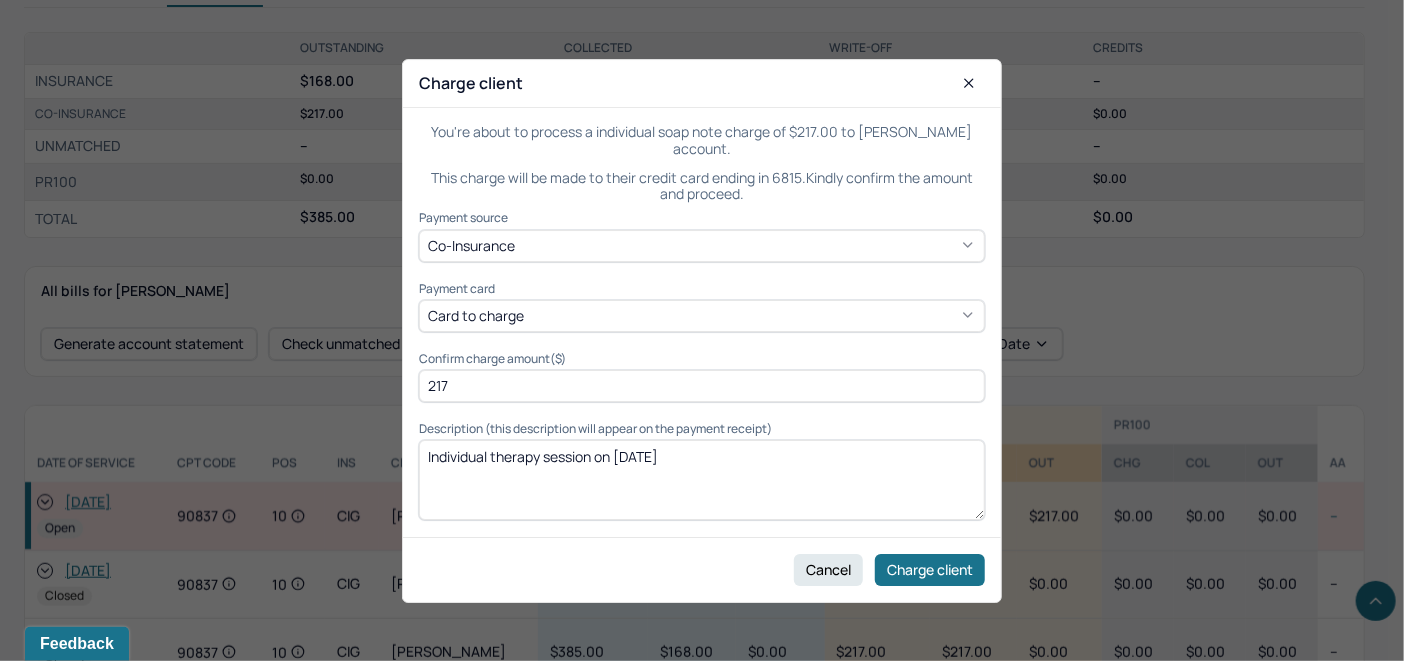 click on "Card to charge" at bounding box center [702, 316] 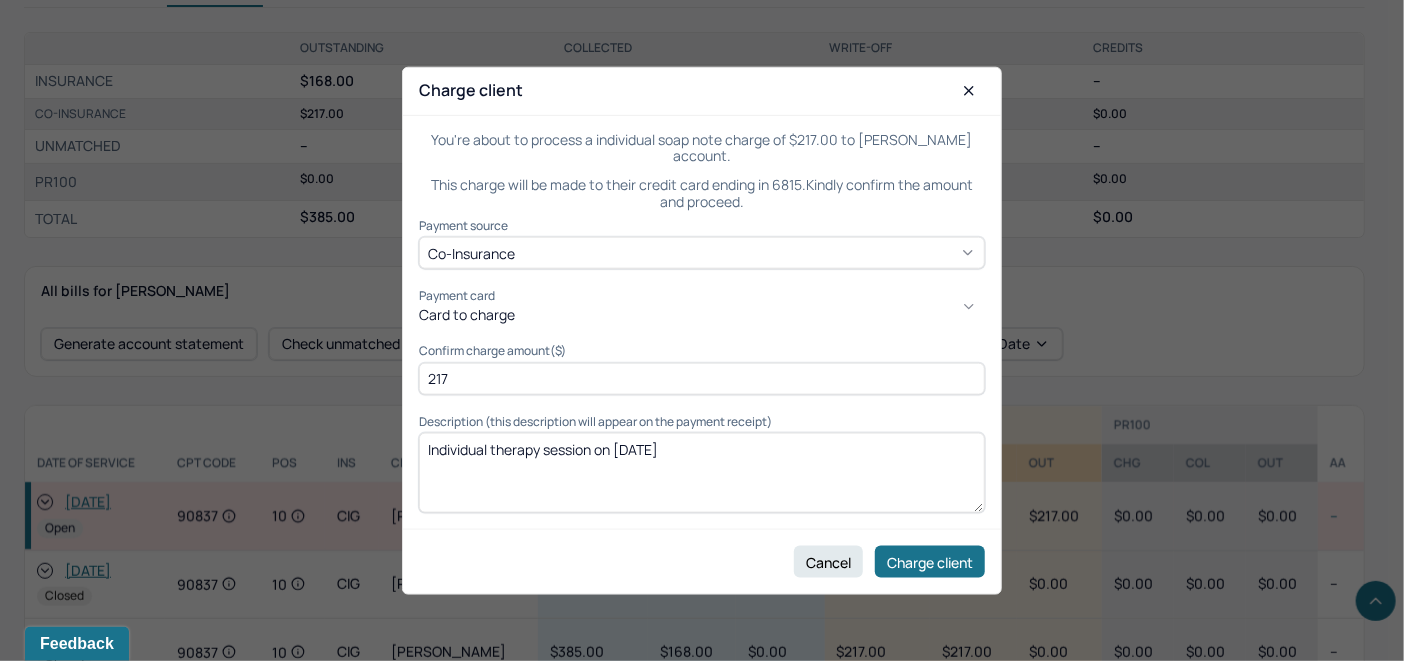 click on "This one lists the name and addrss." at bounding box center [1042, 993] 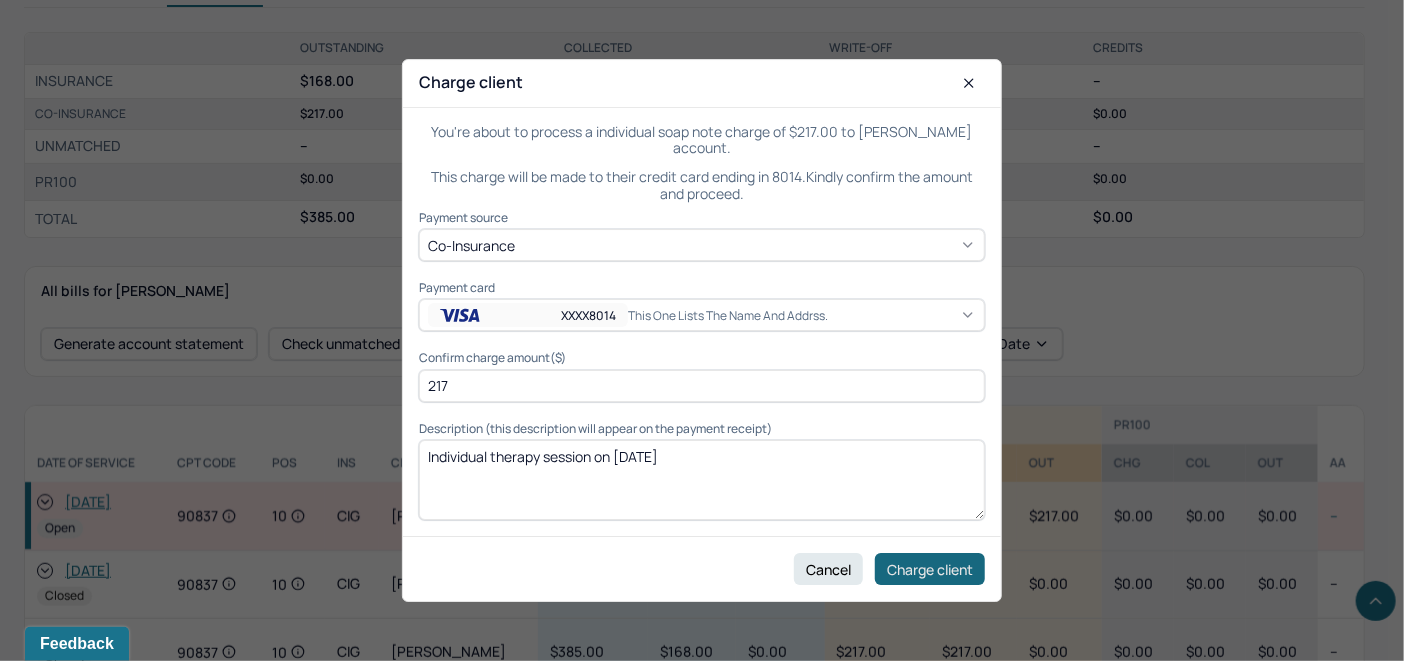 click on "Charge client" at bounding box center (930, 569) 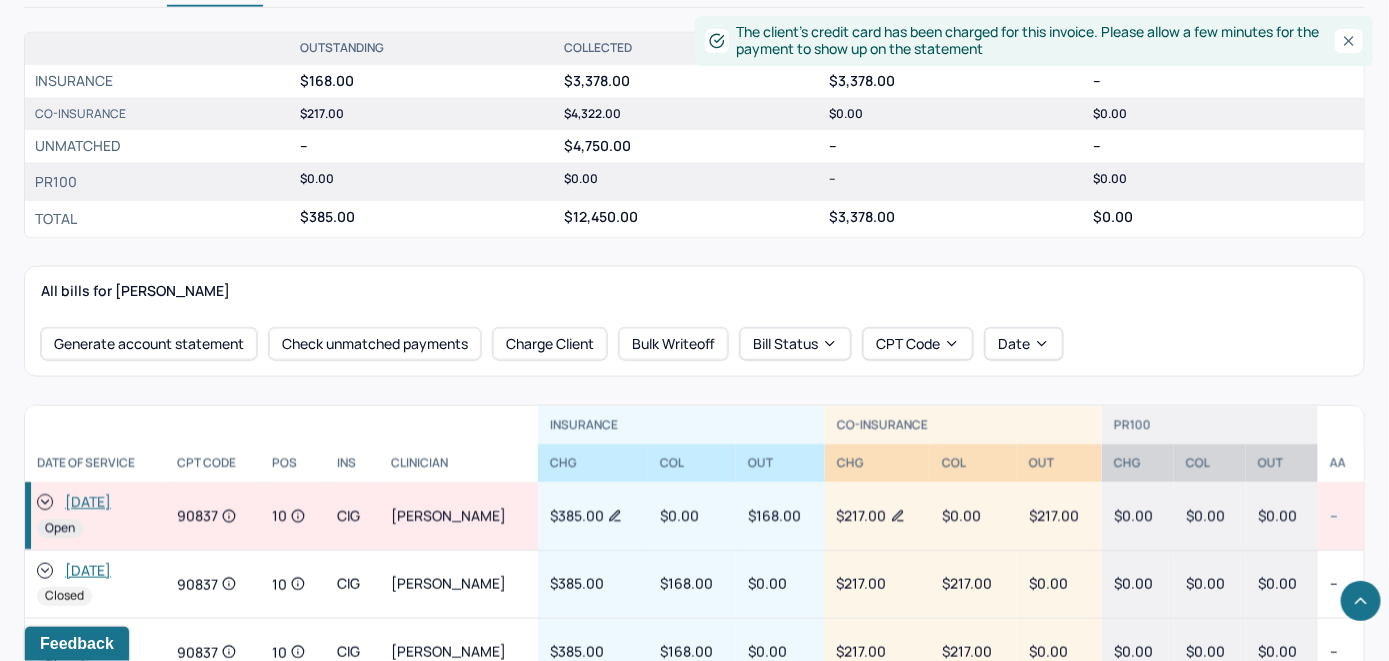 click 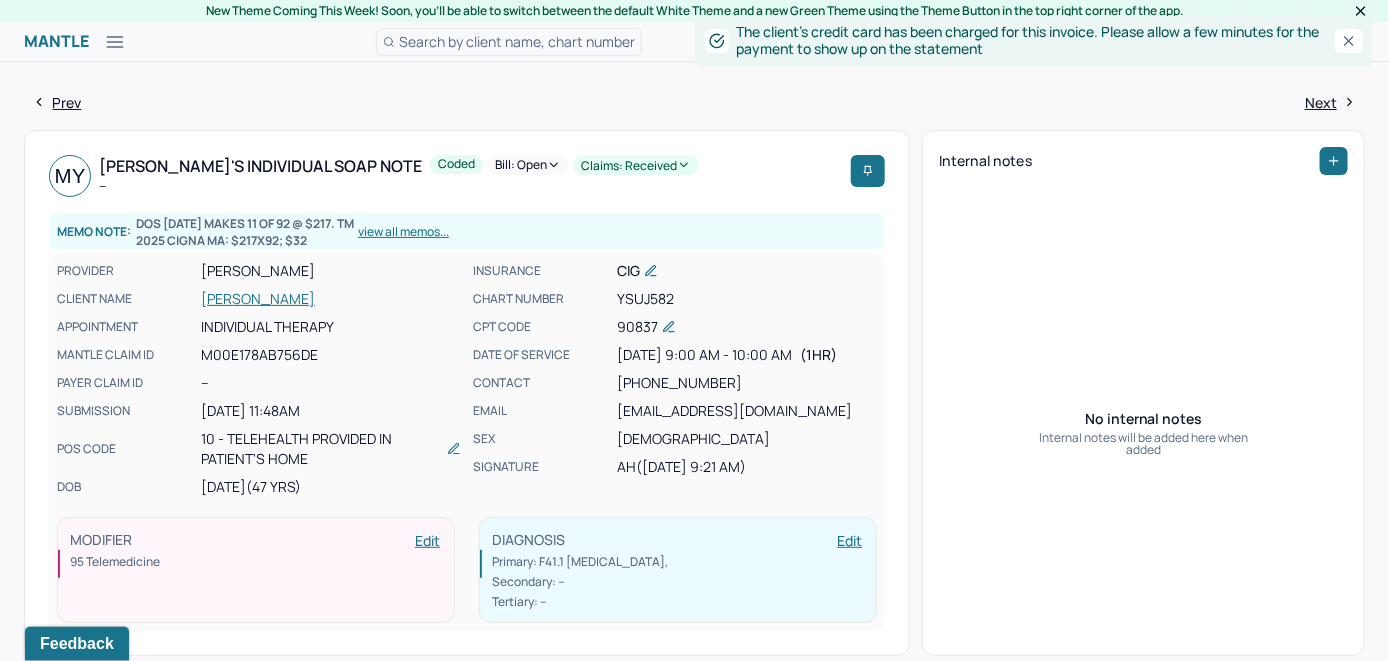 scroll, scrollTop: 0, scrollLeft: 0, axis: both 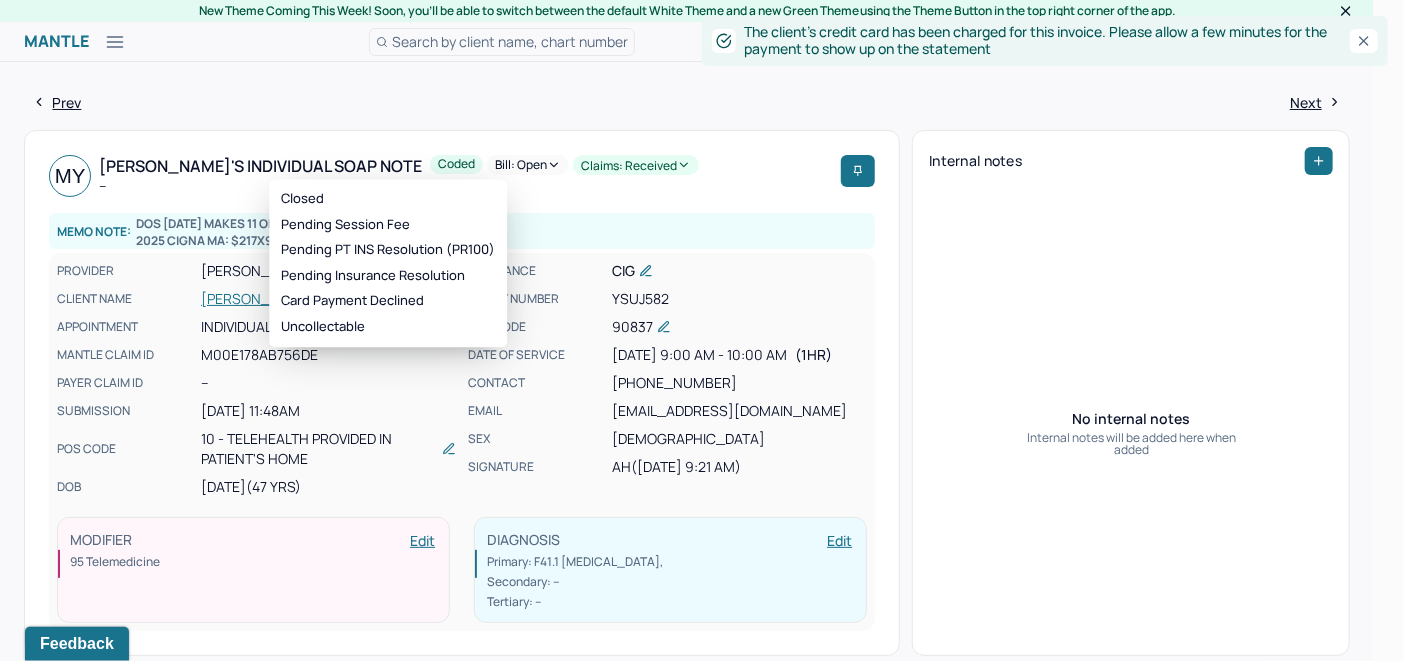 click on "Bill: Open" at bounding box center [528, 165] 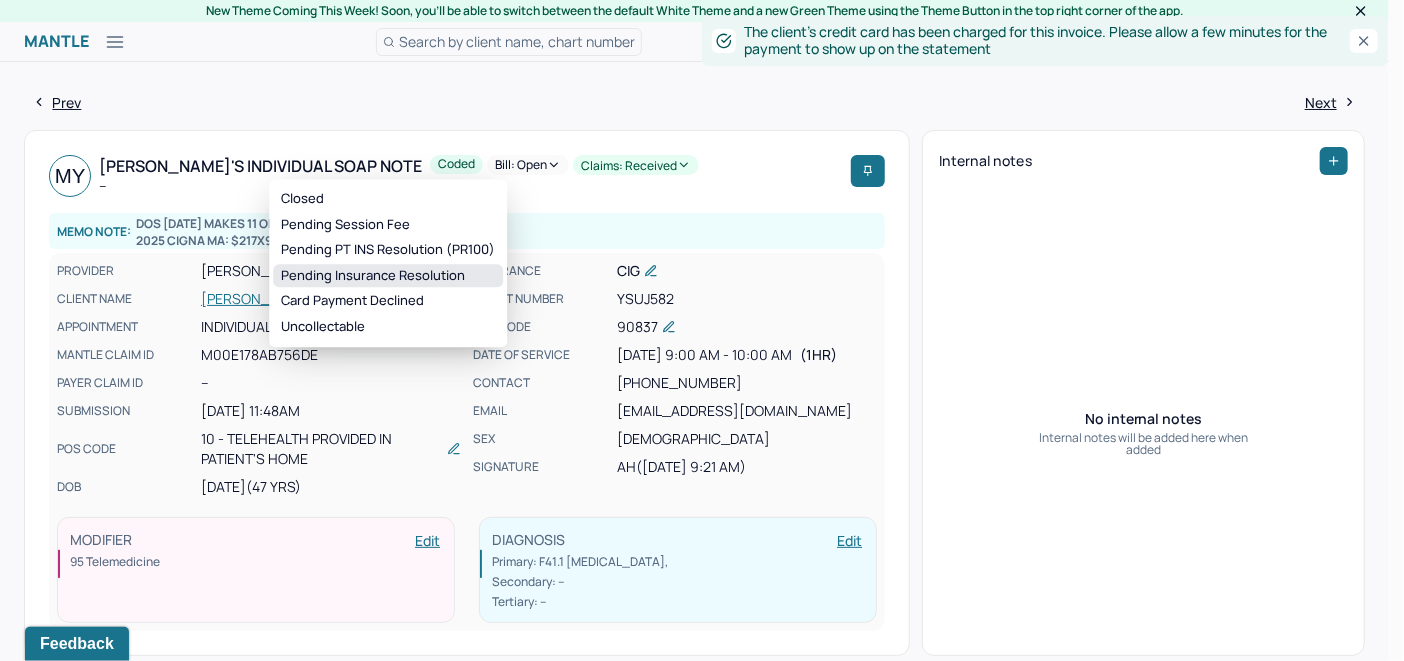 click on "Pending Insurance Resolution" at bounding box center (388, 276) 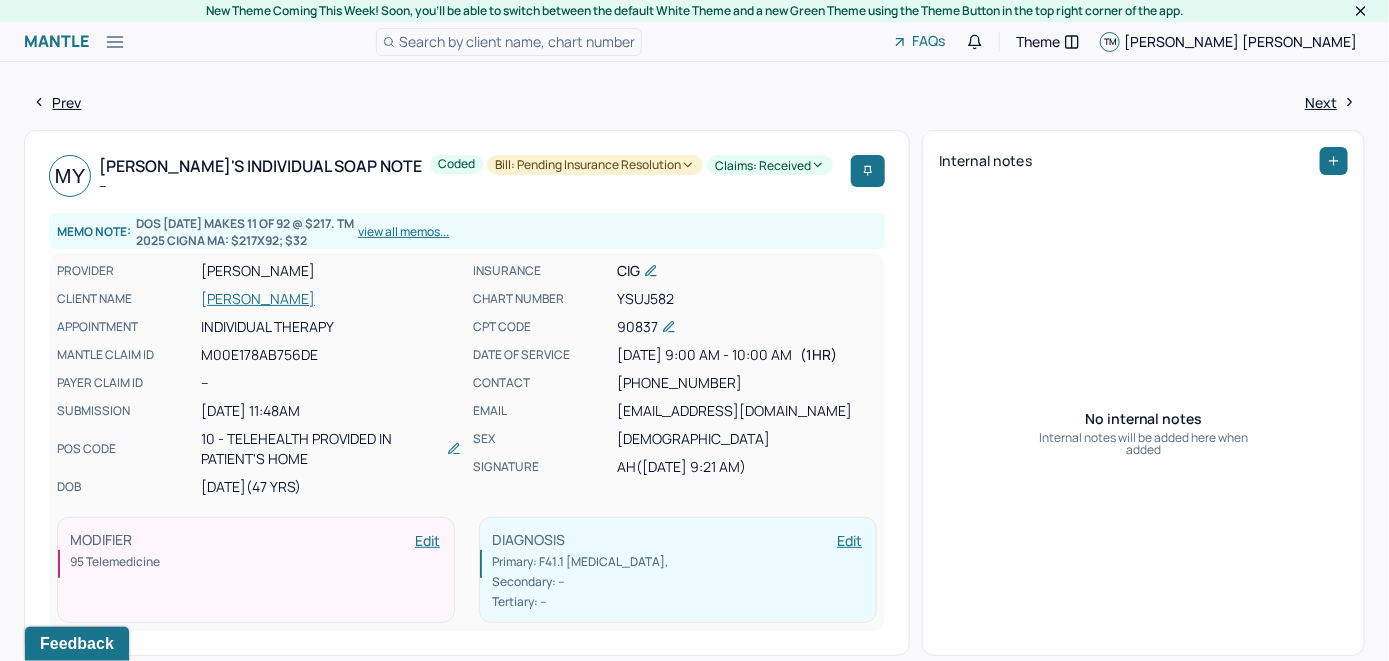 click on "YUAN, MARSHA" at bounding box center [331, 299] 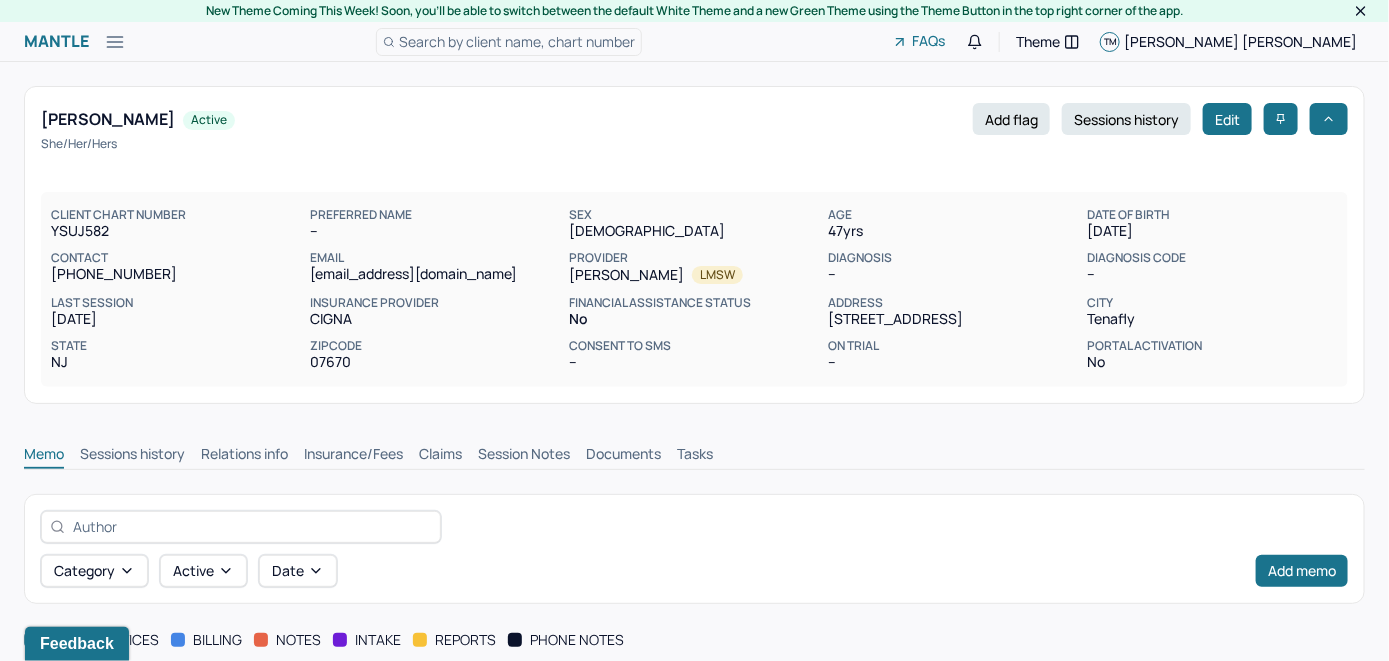 scroll, scrollTop: 0, scrollLeft: 0, axis: both 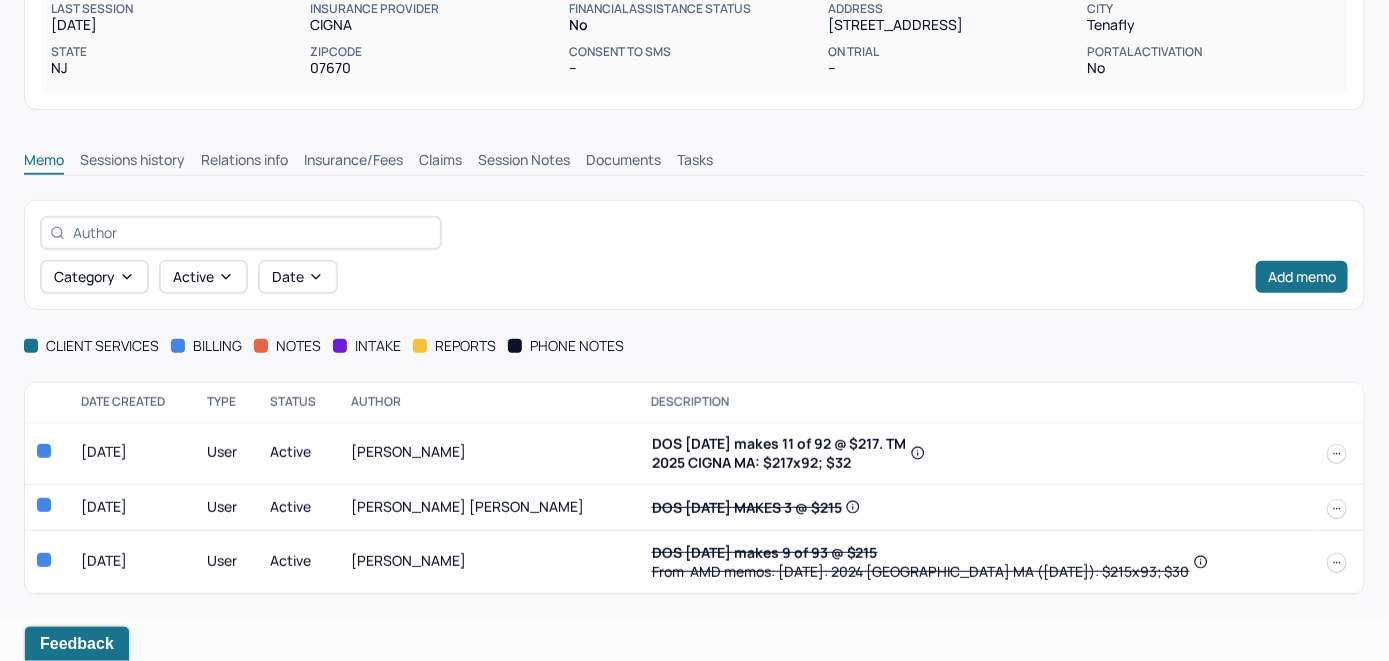 click at bounding box center [1337, 454] 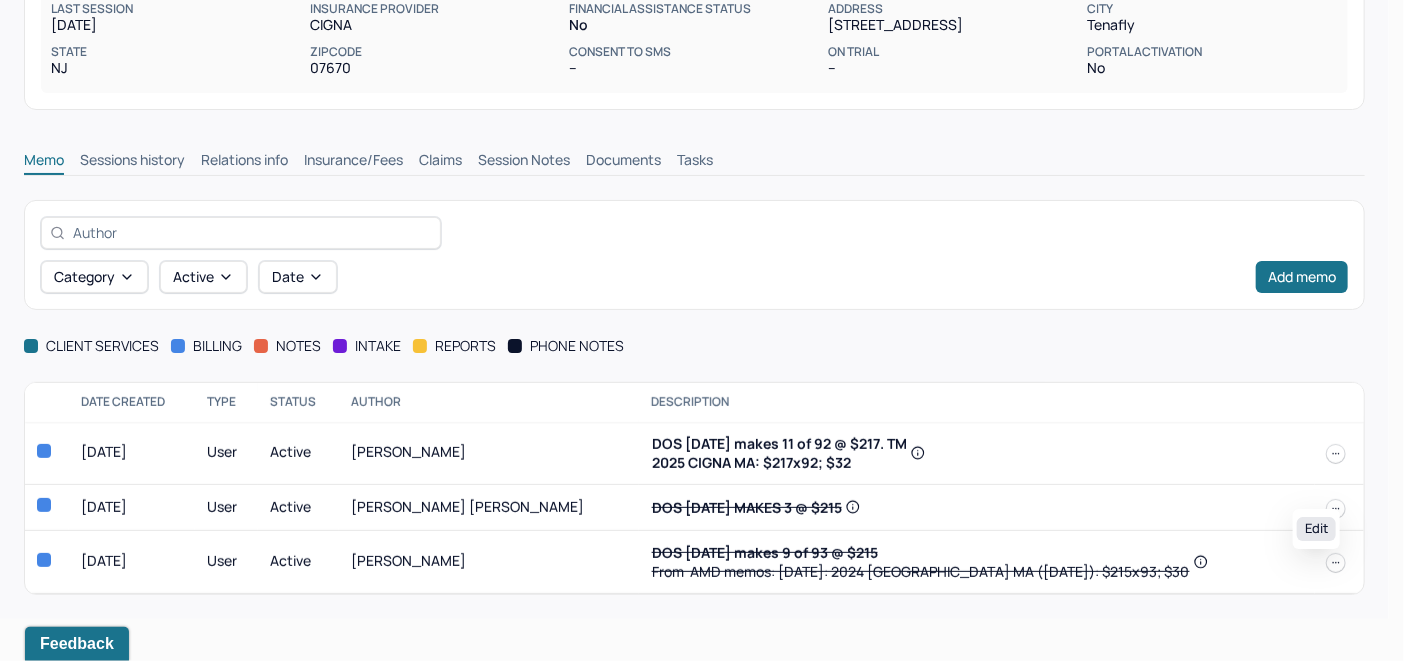 click on "Edit" at bounding box center (1316, 529) 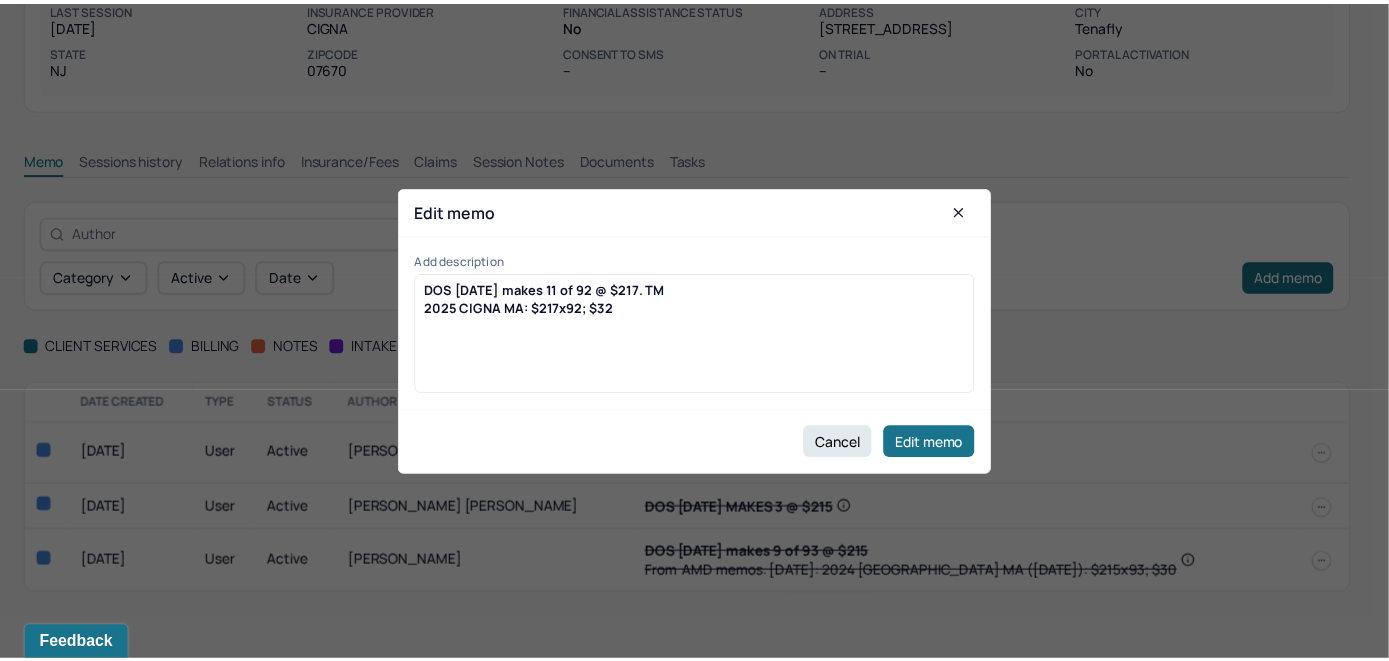 scroll, scrollTop: 251, scrollLeft: 0, axis: vertical 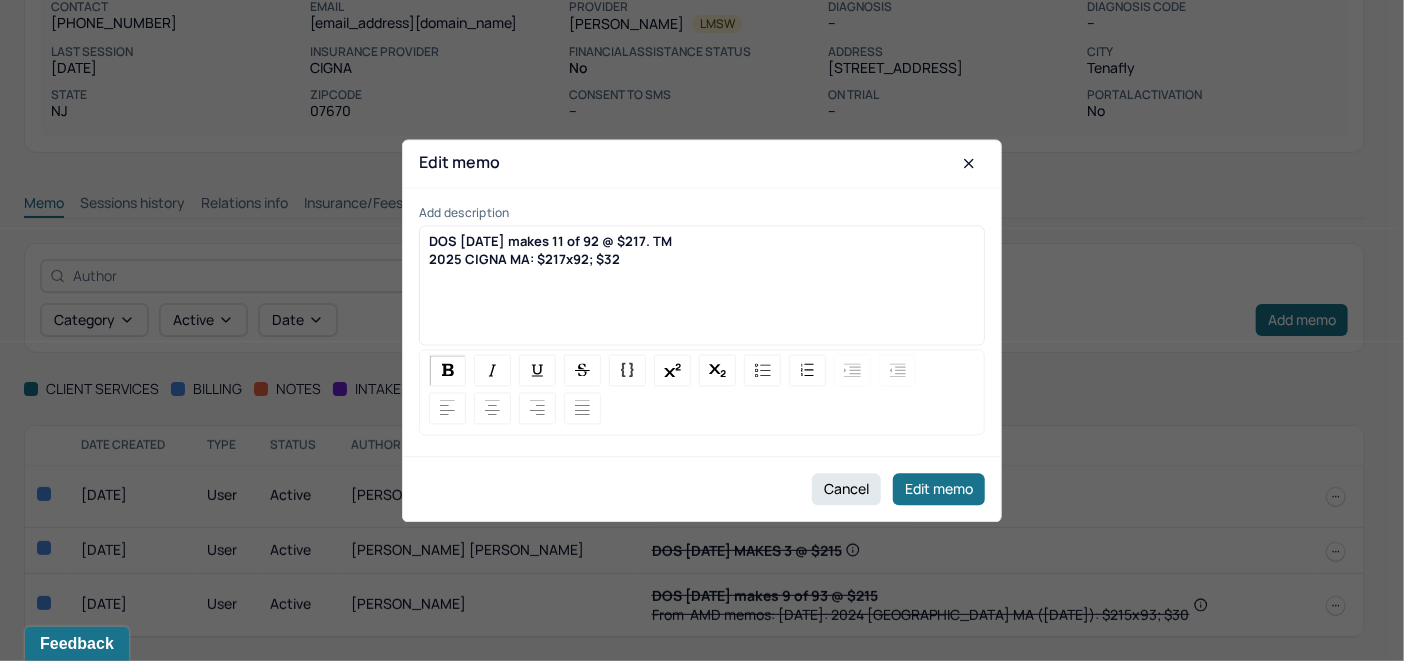 click on "DOS 6/26/2025 makes 11 of 92 @ $217. TM 2025 CIGNA MA: $217x92; $32" at bounding box center (702, 292) 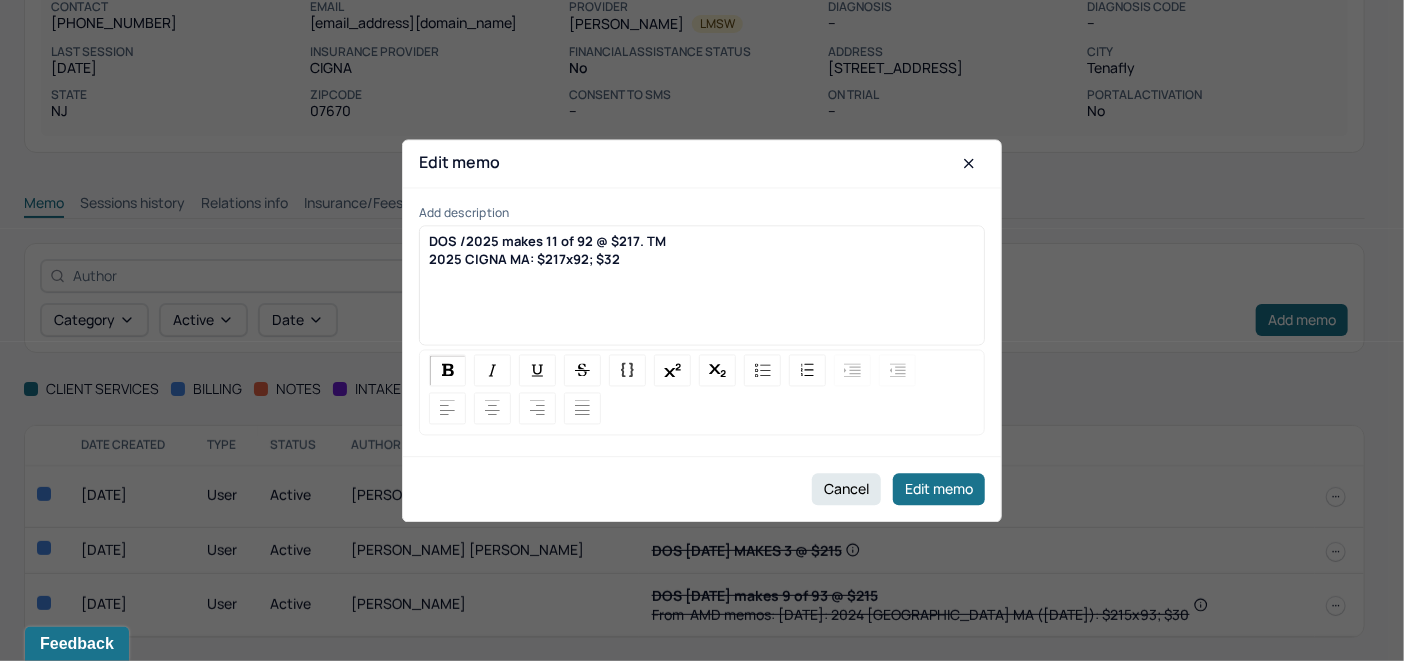 type 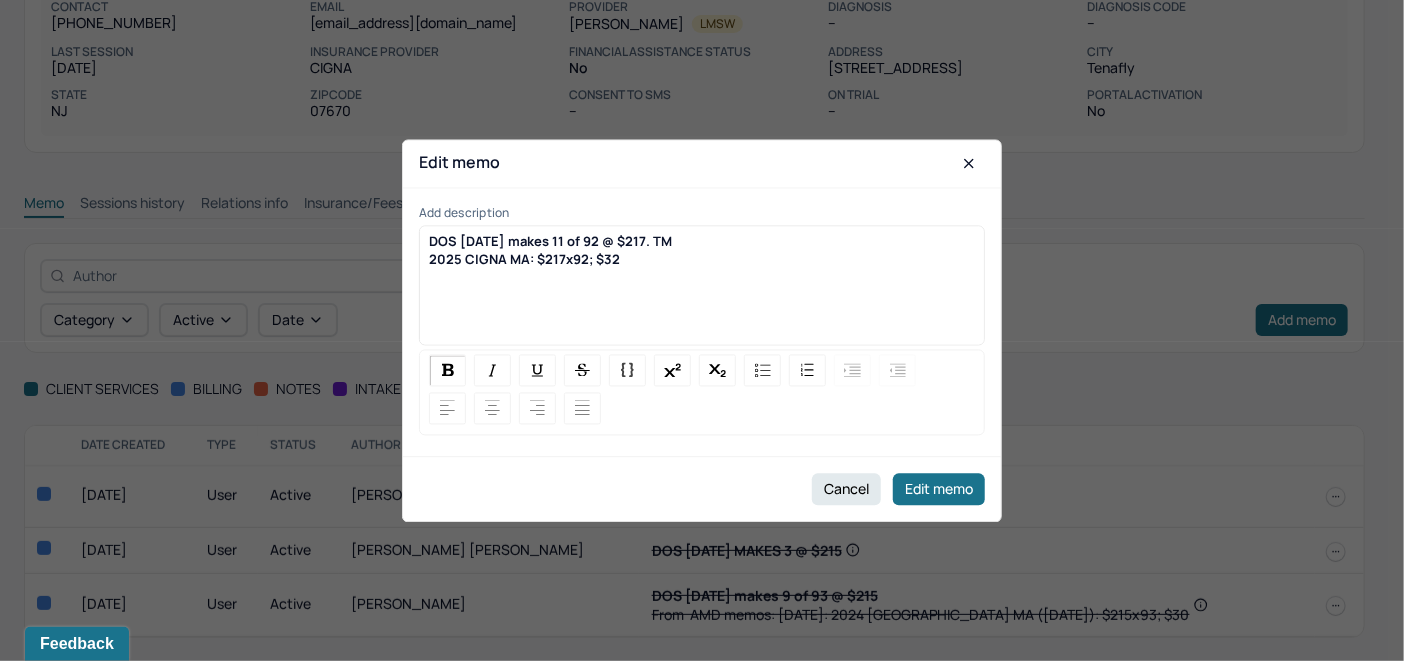 click on "DOS 7/25/2025 makes 11 of 92 @ $217. TM" at bounding box center [550, 241] 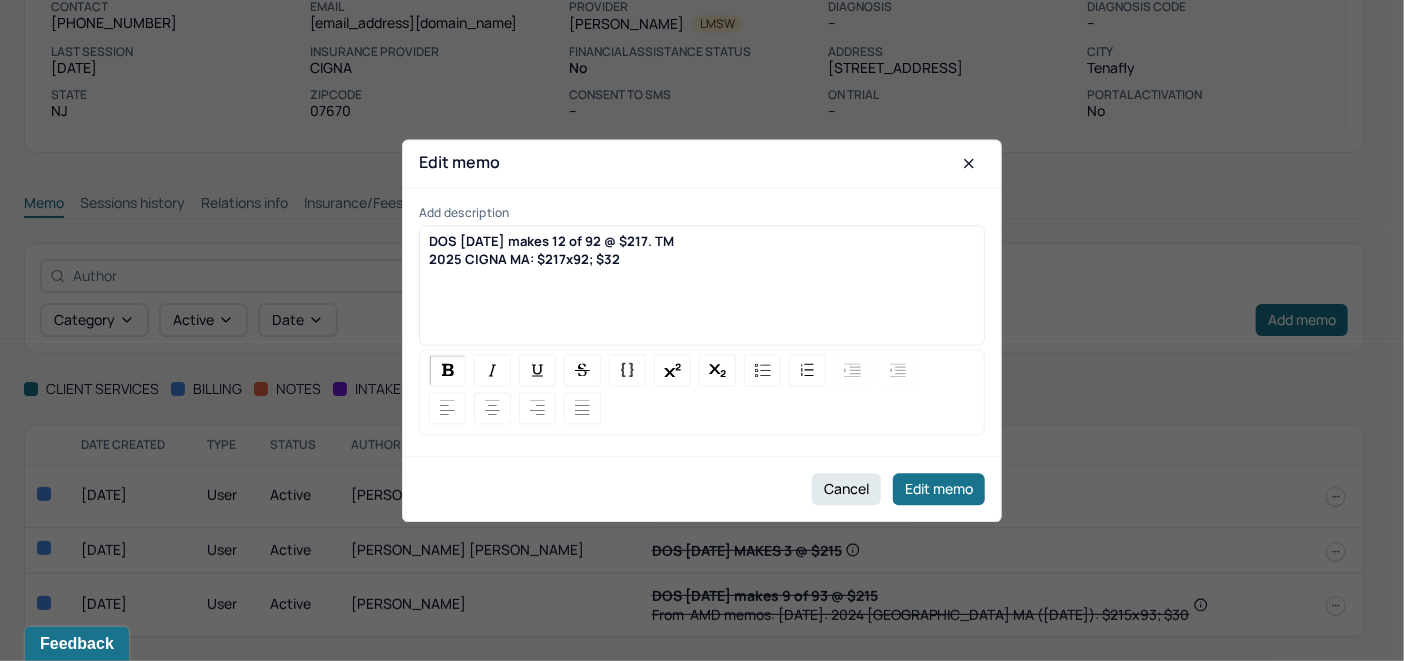 click on "DOS 7/25/2025 makes 12 of 92 @ $217. TM" at bounding box center (702, 241) 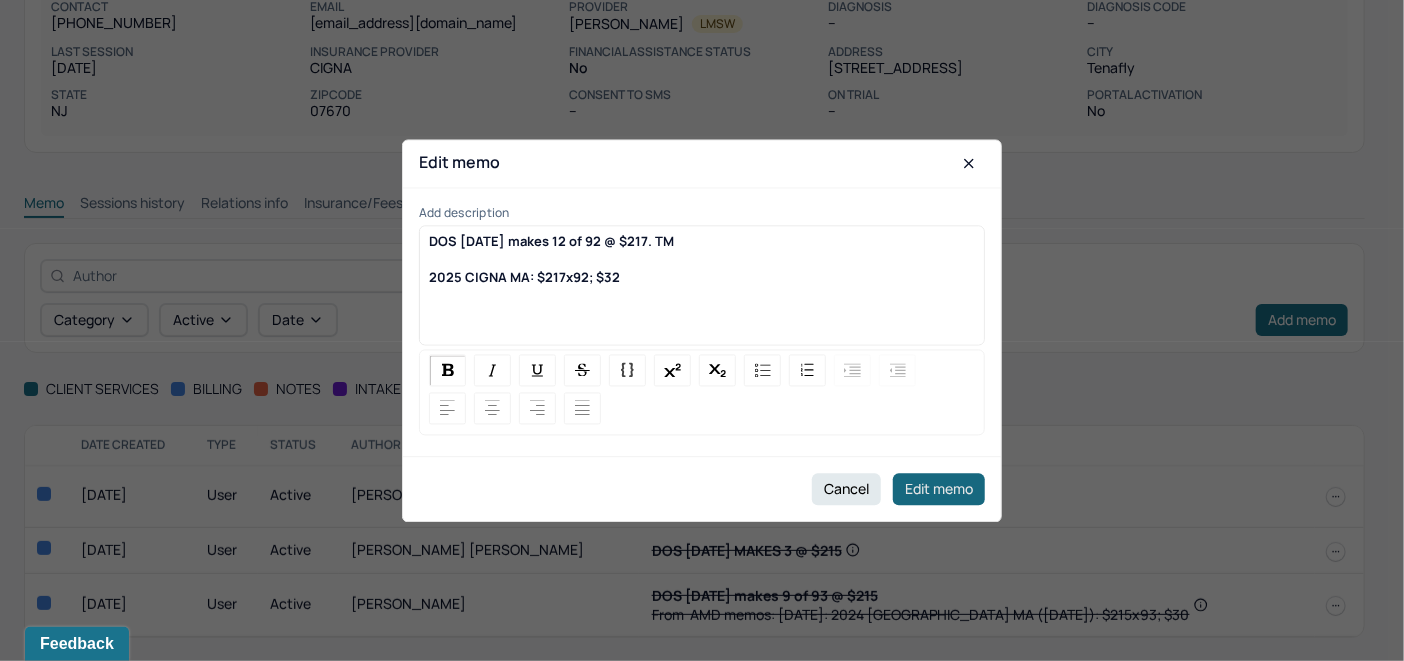 click on "Edit memo" at bounding box center [939, 489] 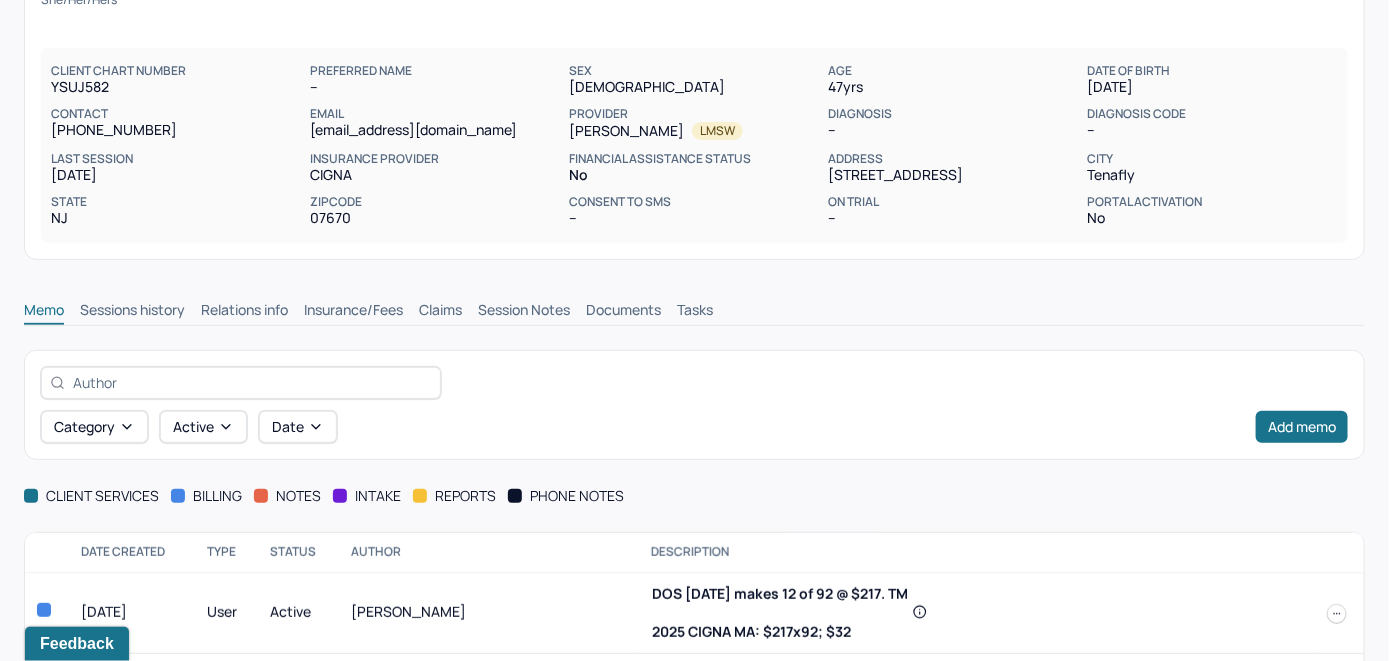 scroll, scrollTop: 0, scrollLeft: 0, axis: both 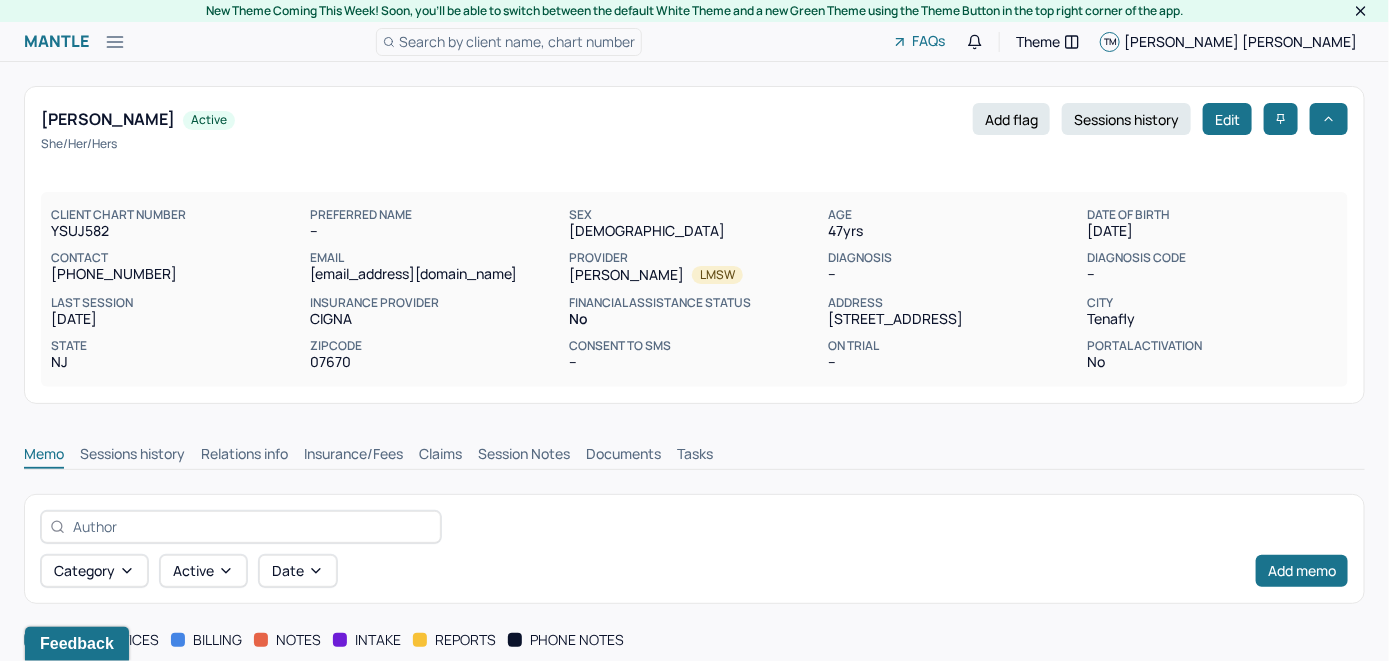 click on "Search by client name, chart number" at bounding box center [517, 41] 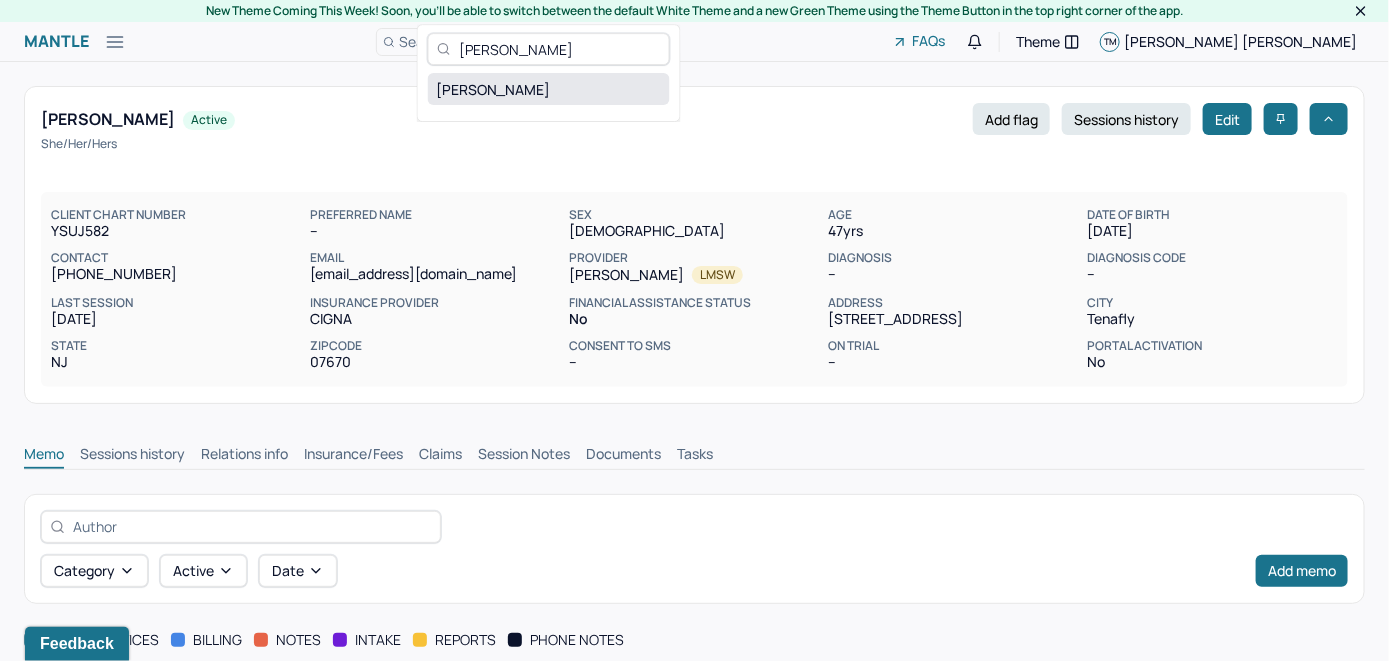 type on "Mary LaMotta" 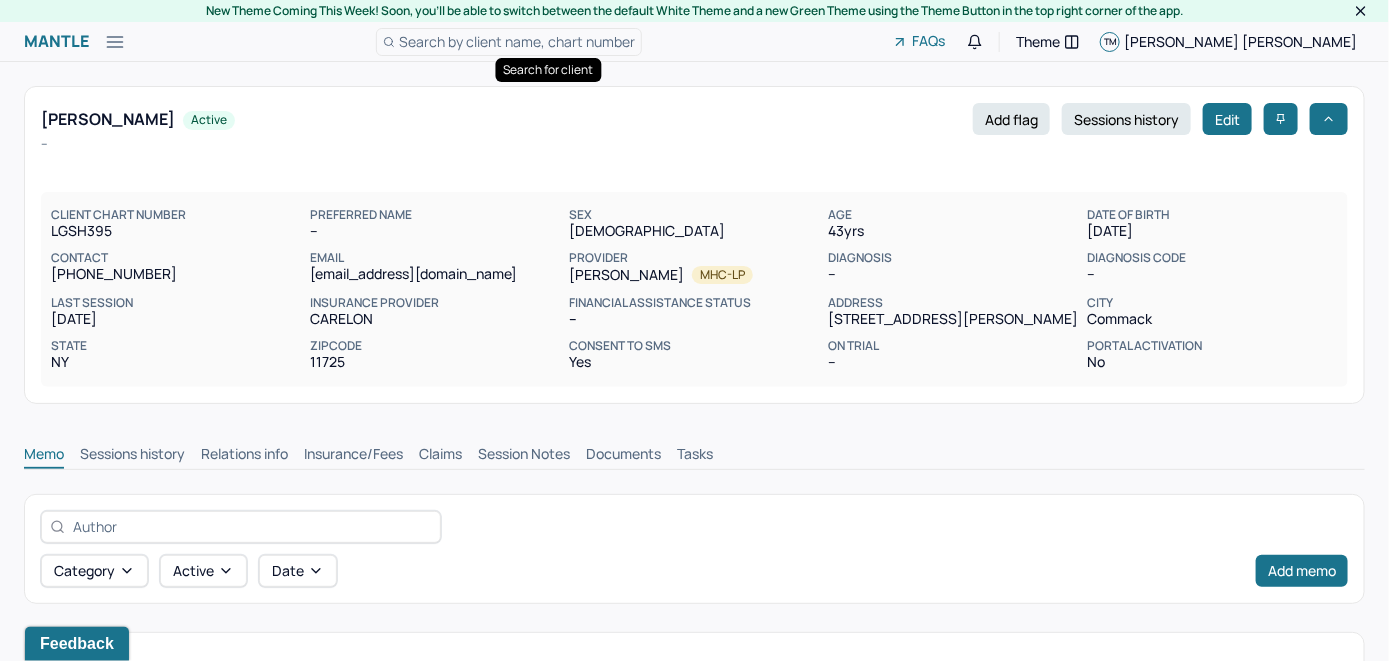 scroll, scrollTop: 0, scrollLeft: 0, axis: both 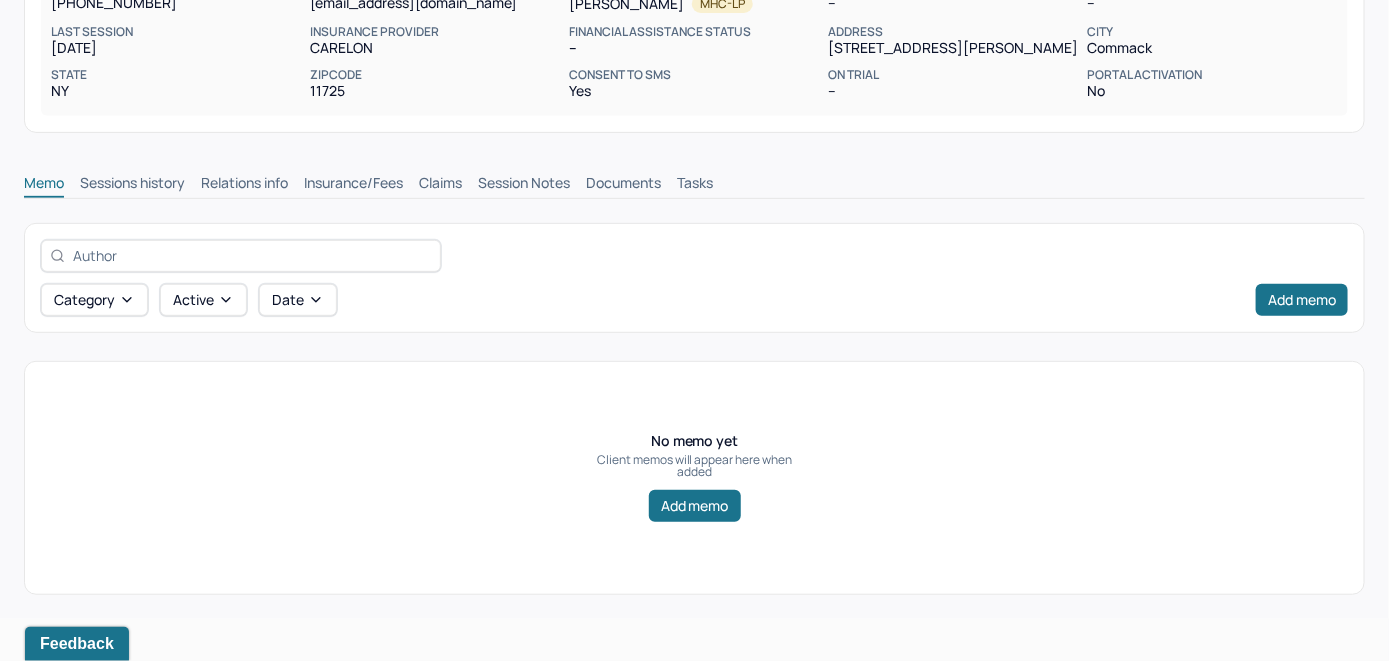 click on "Insurance/Fees" at bounding box center (353, 185) 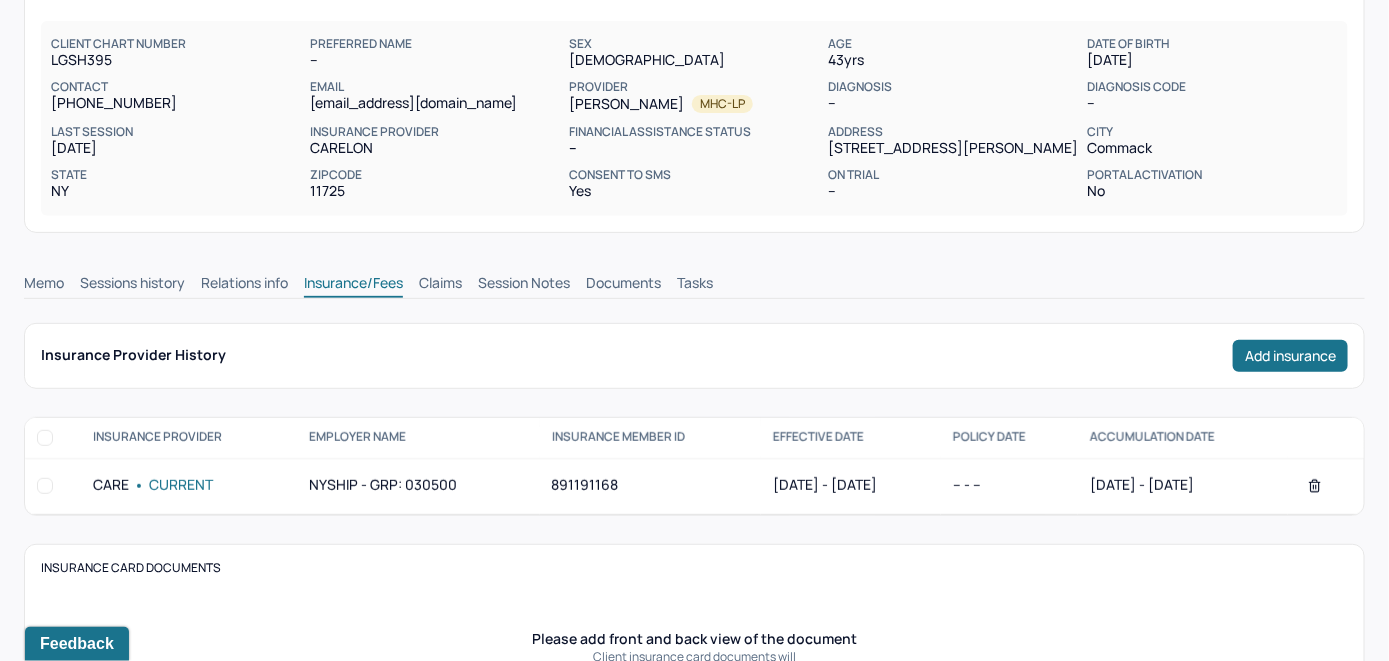 click on "Claims" at bounding box center [440, 285] 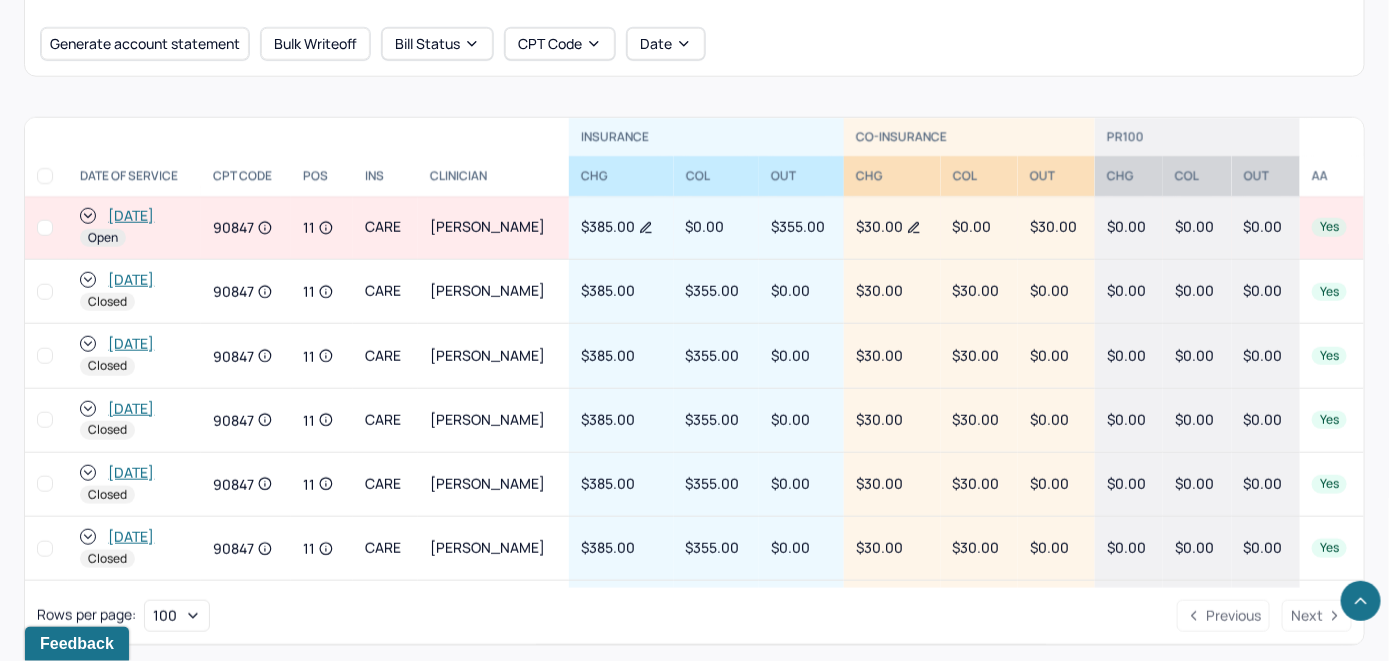 scroll, scrollTop: 778, scrollLeft: 0, axis: vertical 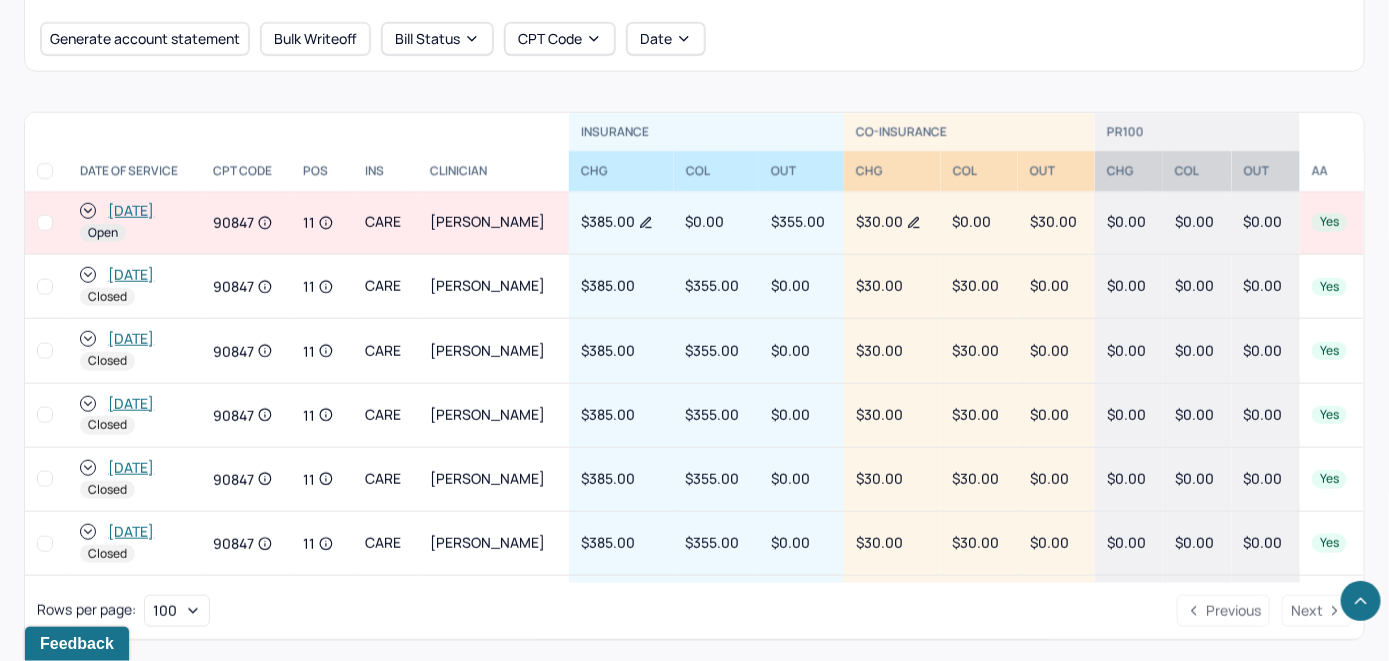 click on "Showing all bills for LAMOTTA, MARY.  Generate account statement Bulk Writeoff Bill Status CPT Code Date" at bounding box center (694, 16) 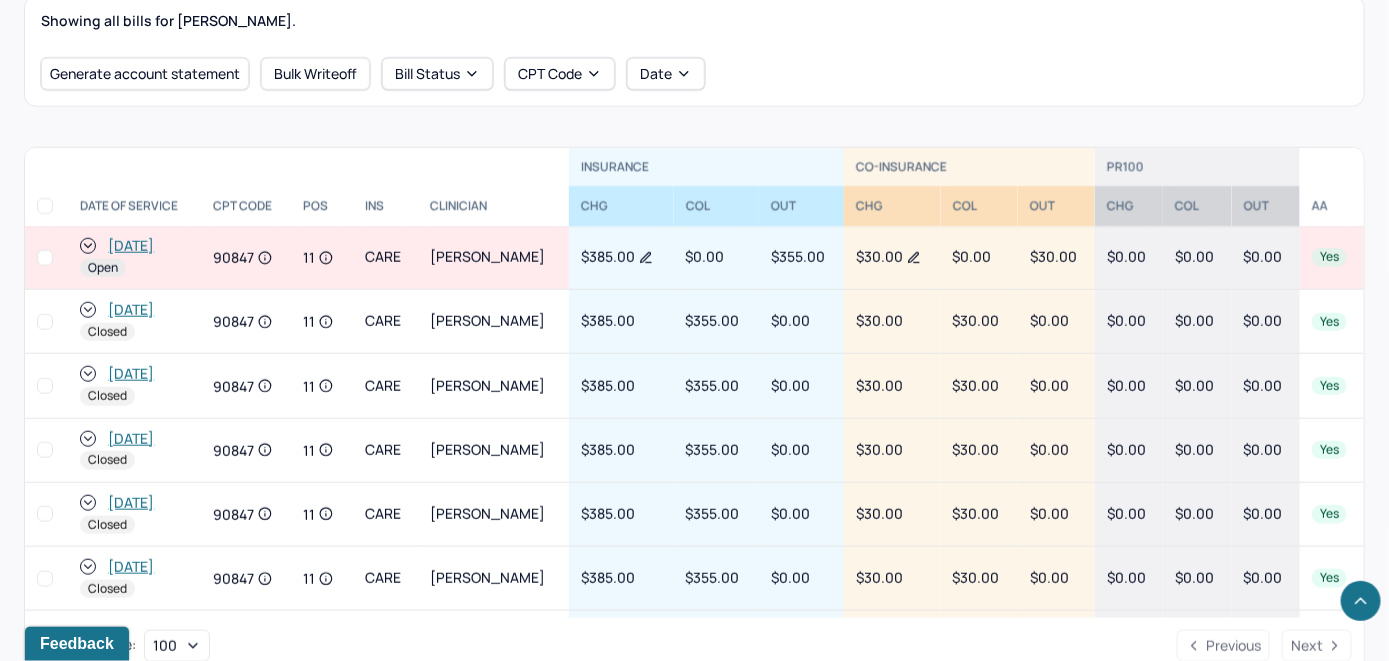 scroll, scrollTop: 607, scrollLeft: 0, axis: vertical 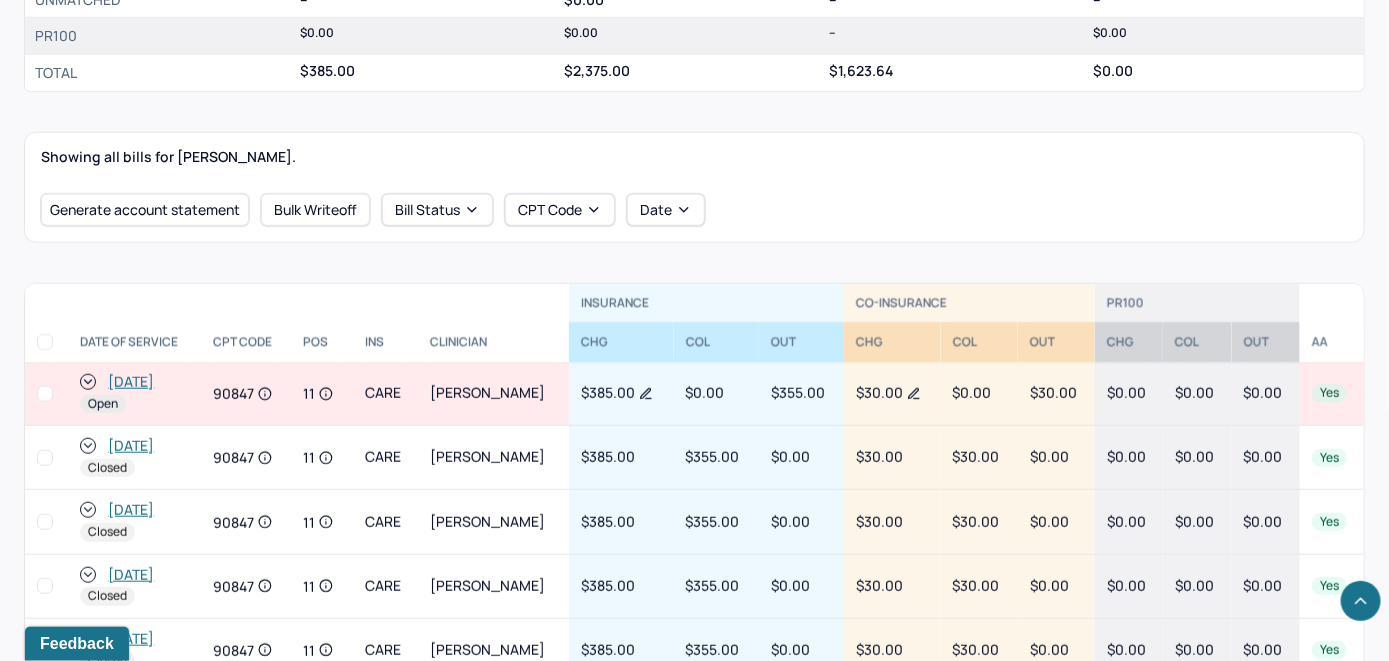 click on "[DATE]" at bounding box center (131, 382) 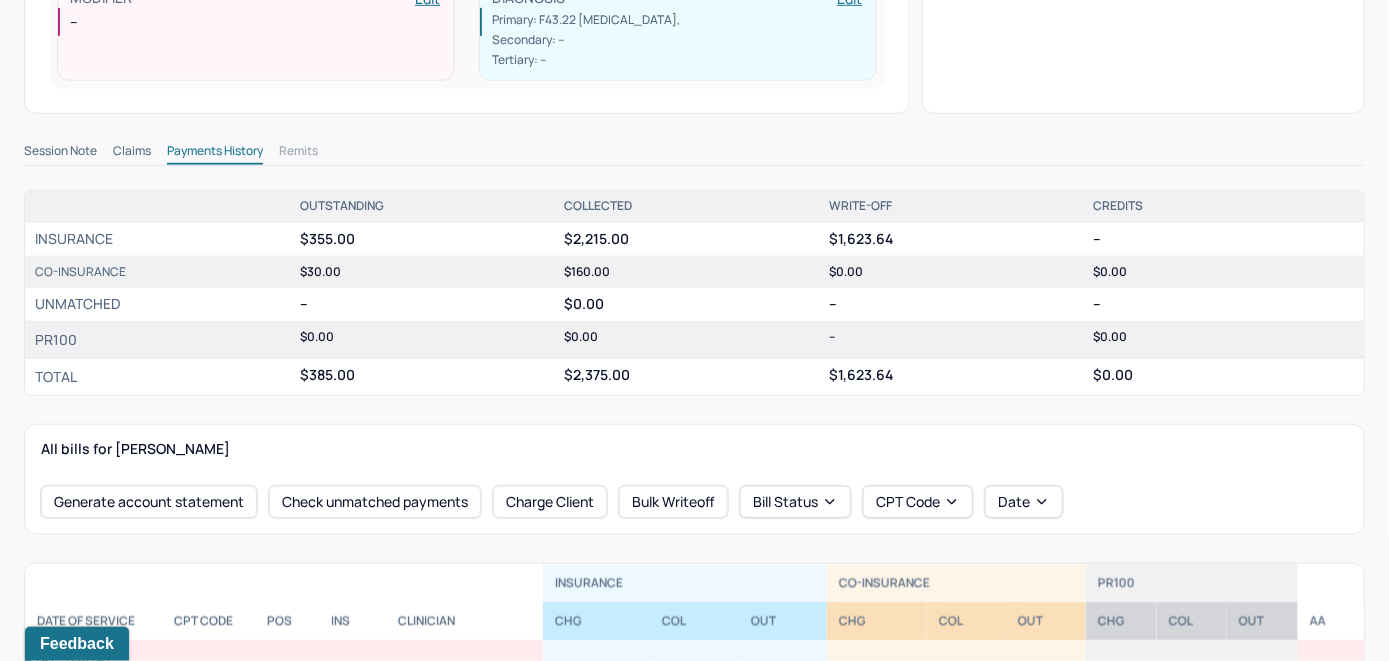 scroll, scrollTop: 500, scrollLeft: 0, axis: vertical 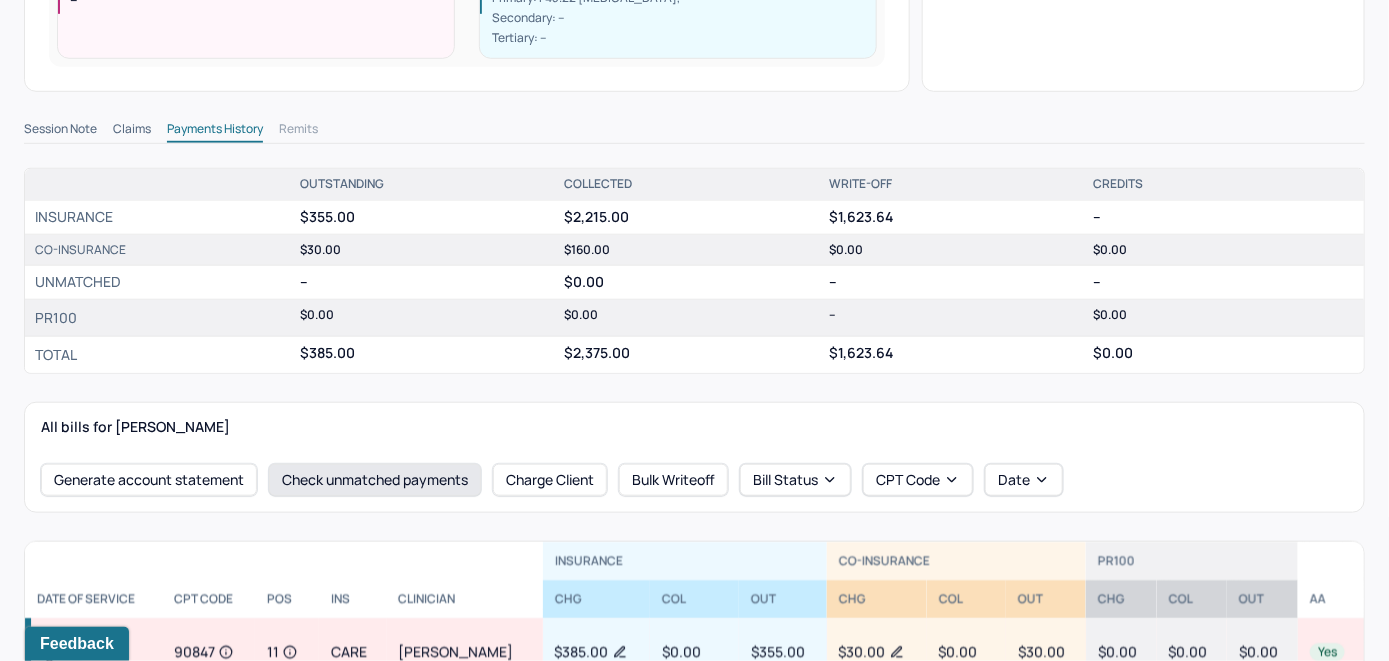 click on "Check unmatched payments" at bounding box center [375, 480] 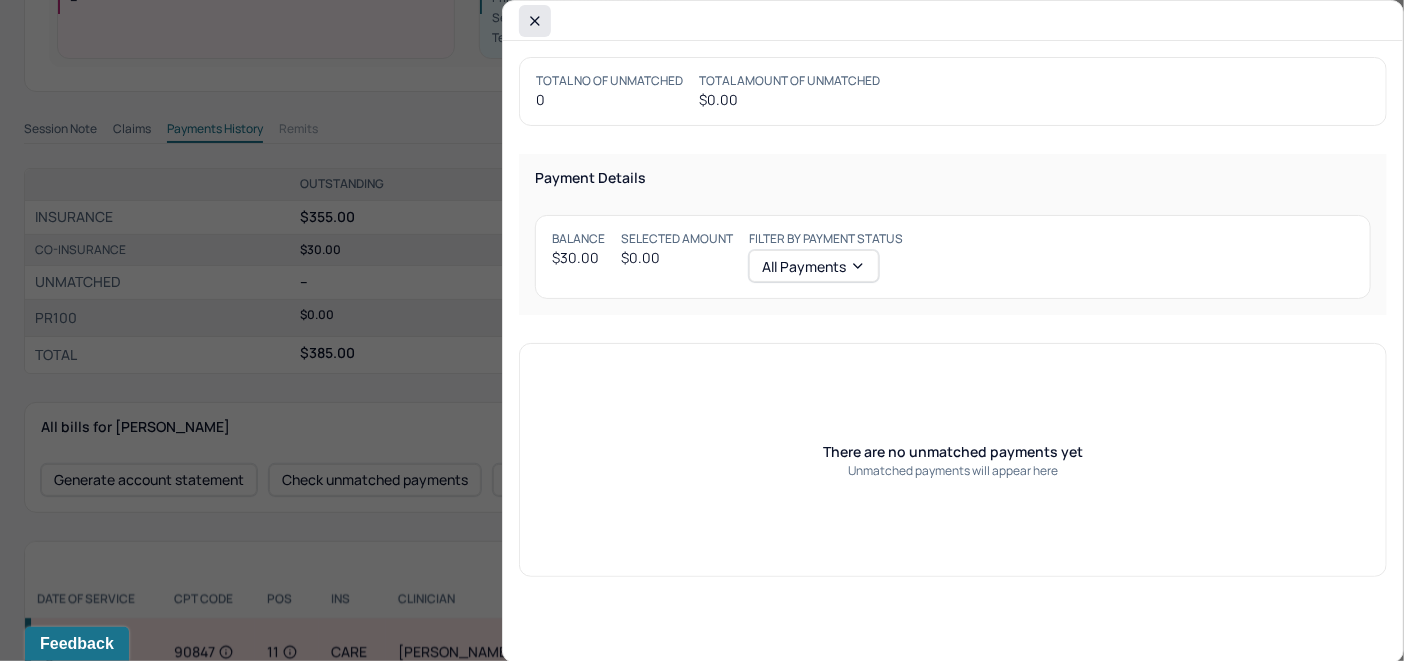 click 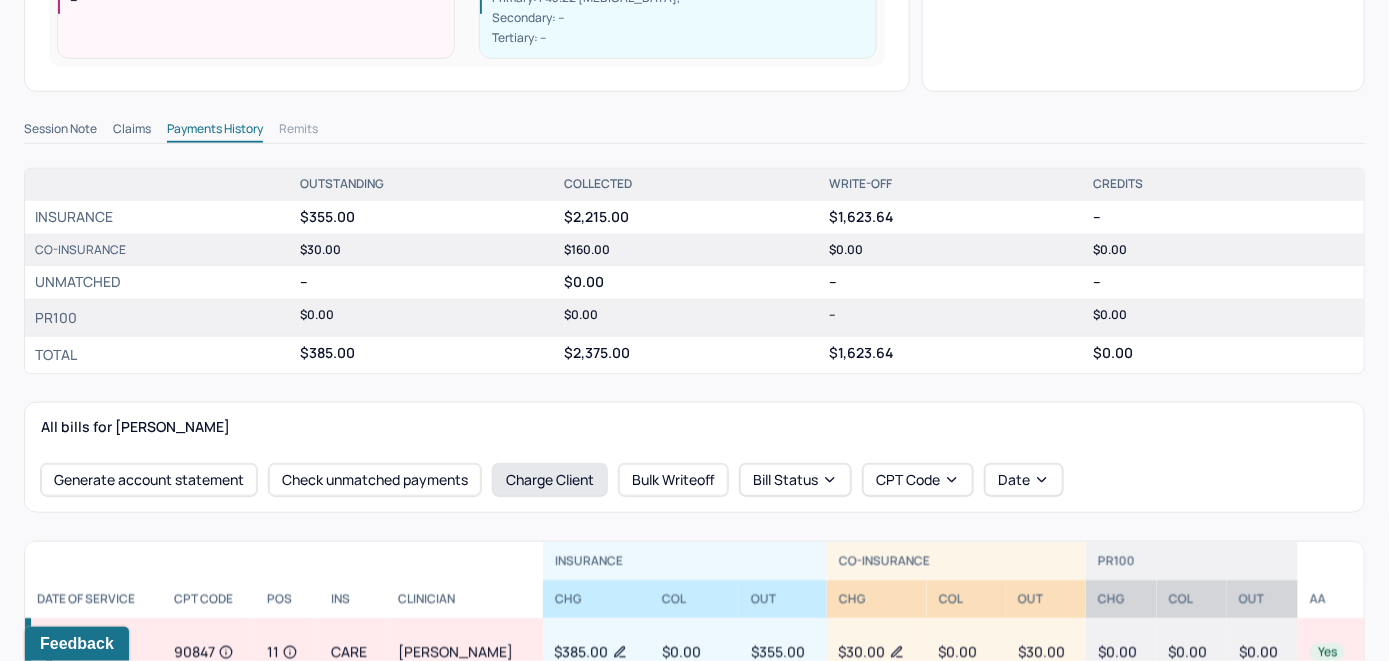 click on "Charge Client" at bounding box center (550, 480) 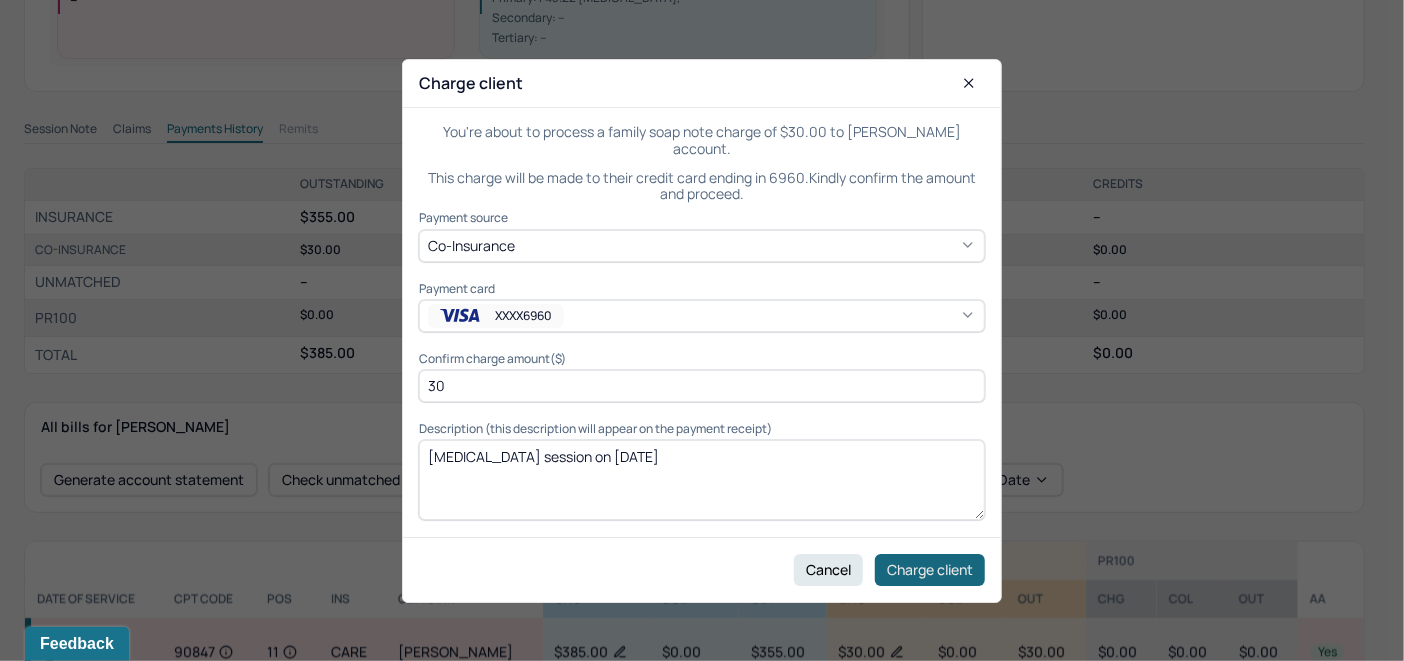 click on "Charge client" at bounding box center (930, 569) 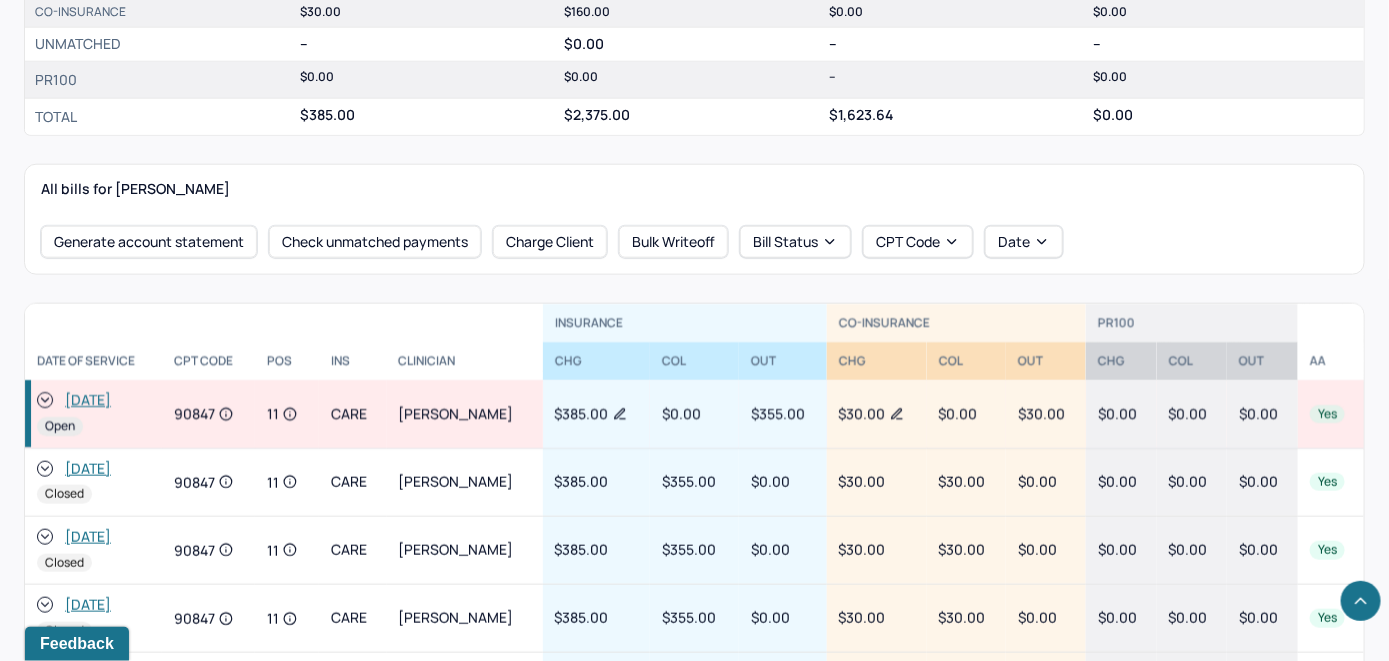 scroll, scrollTop: 800, scrollLeft: 0, axis: vertical 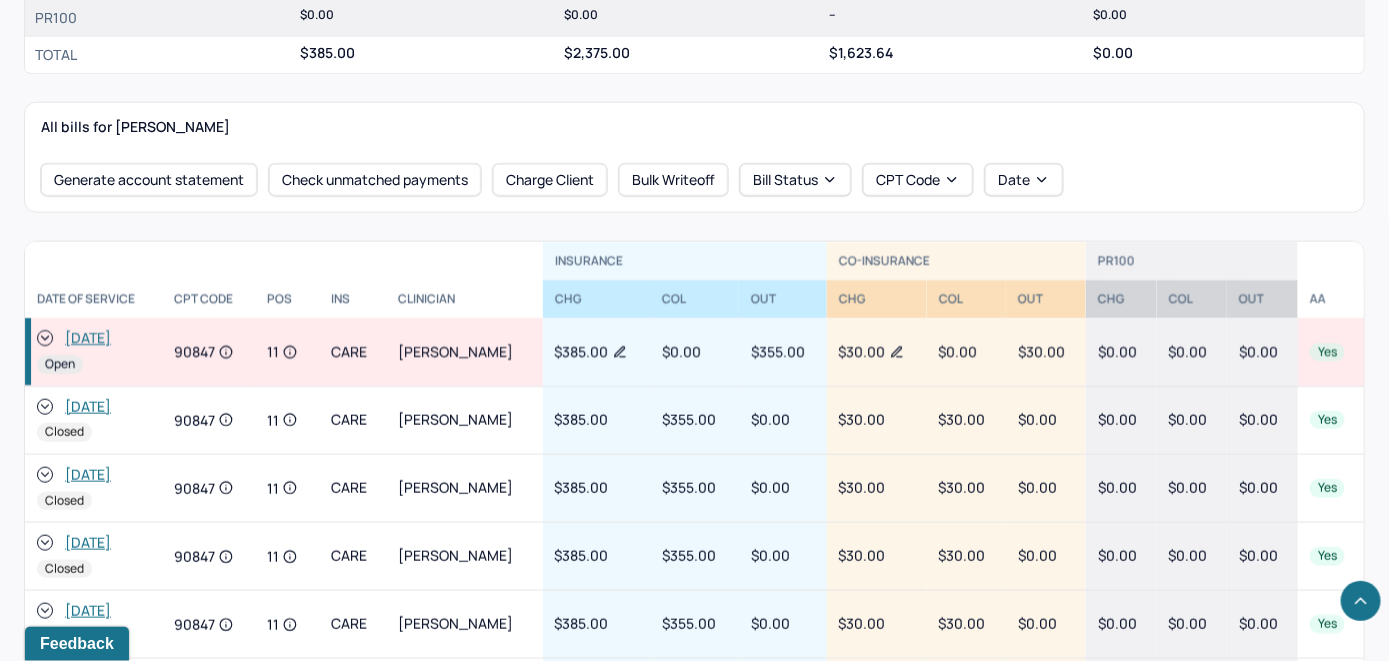 click 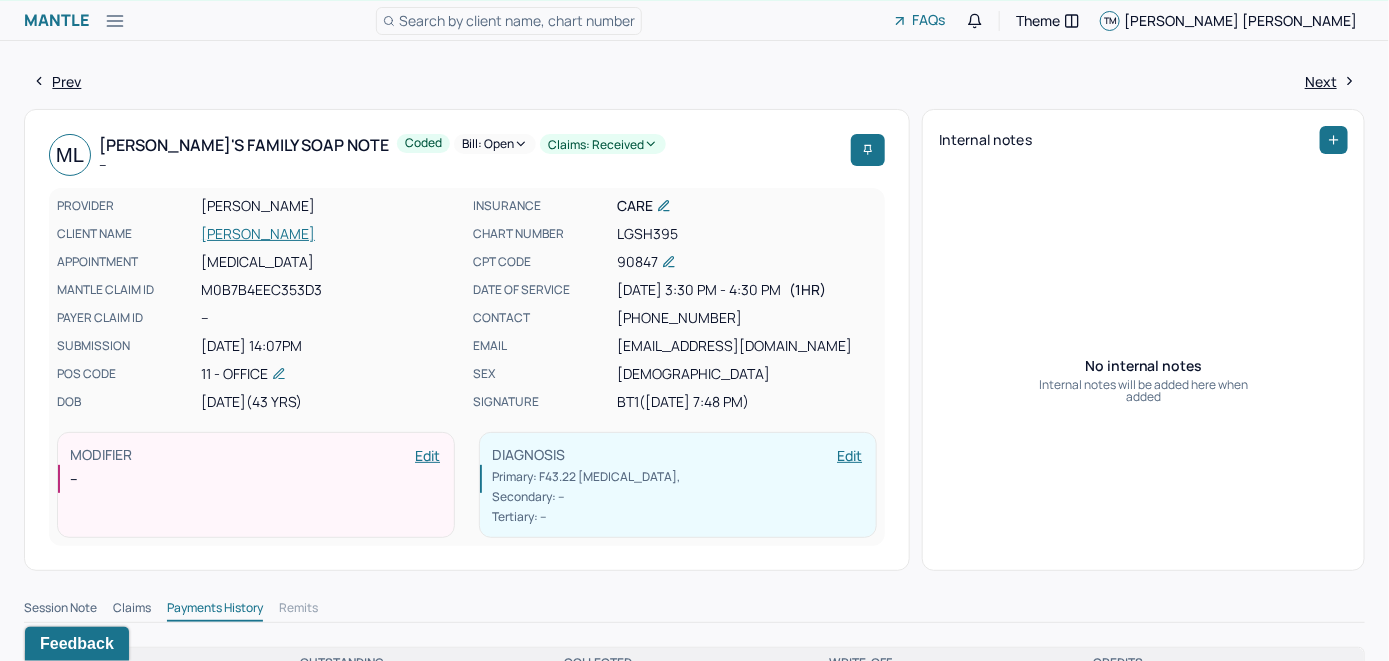 scroll, scrollTop: 0, scrollLeft: 0, axis: both 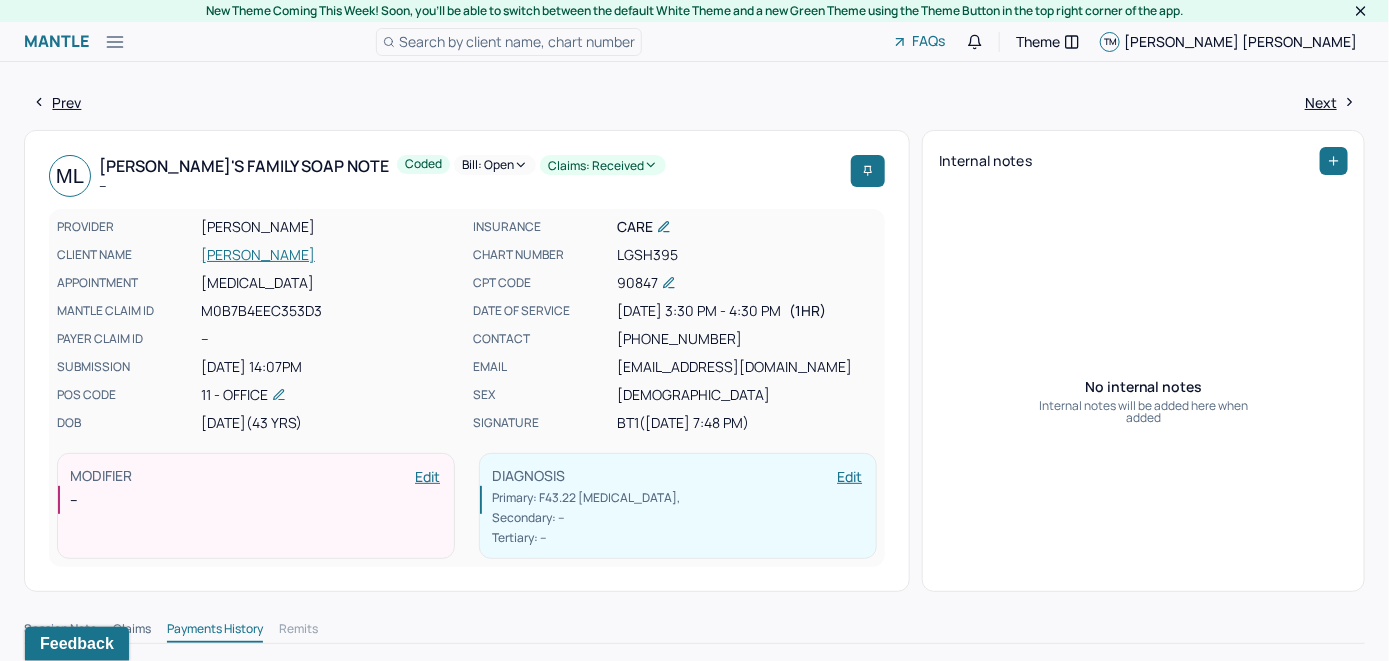 click on "Bill: Open" at bounding box center [495, 165] 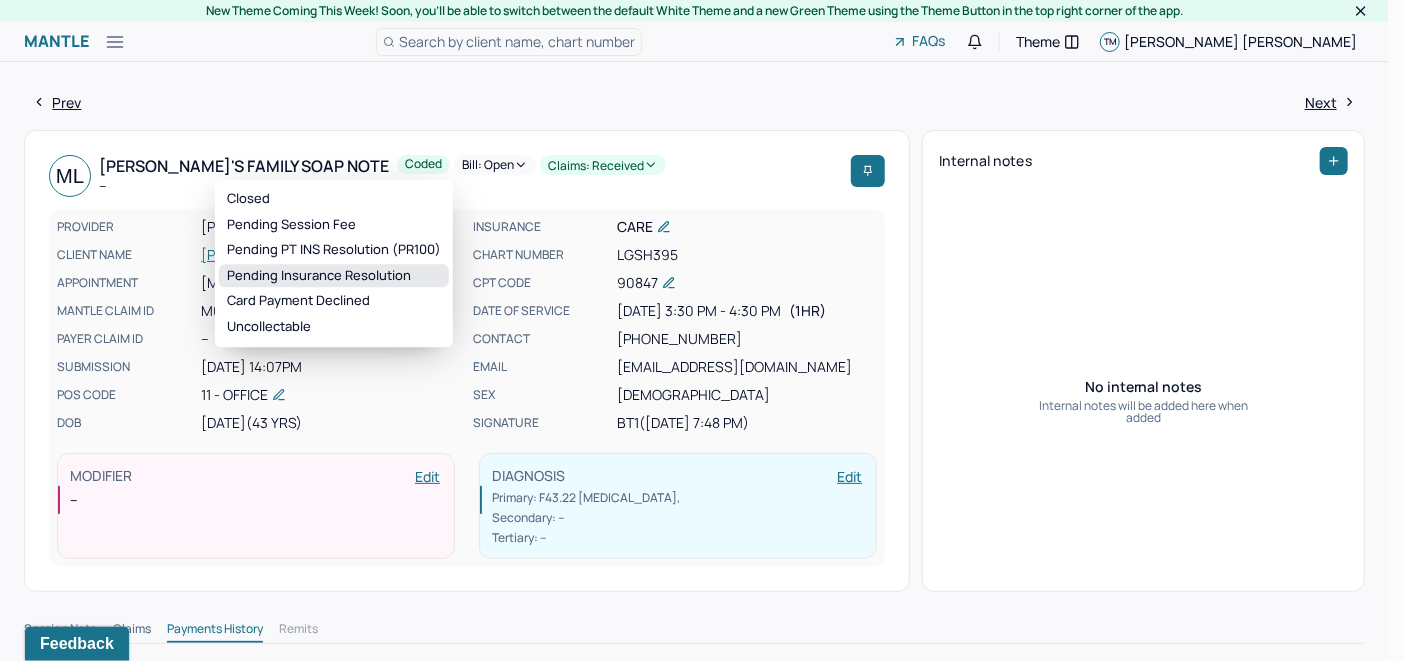 click on "Pending Insurance Resolution" at bounding box center (334, 276) 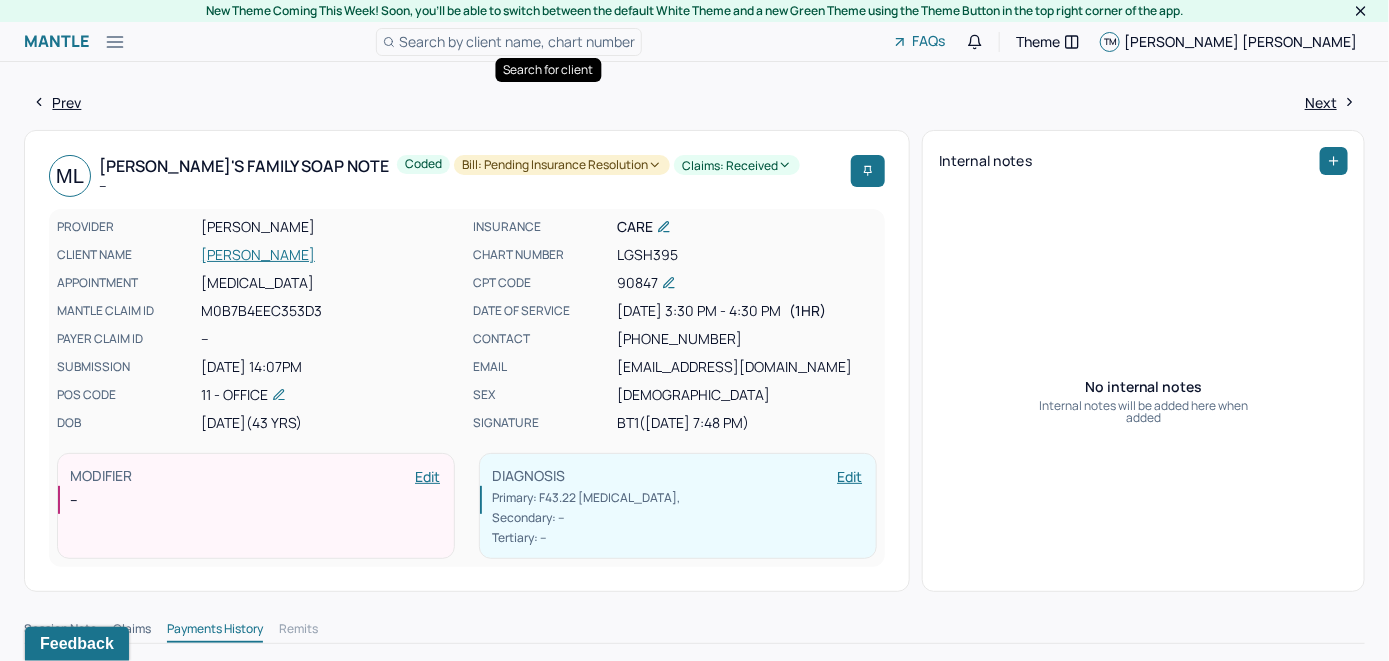 click on "Search by client name, chart number" at bounding box center [517, 41] 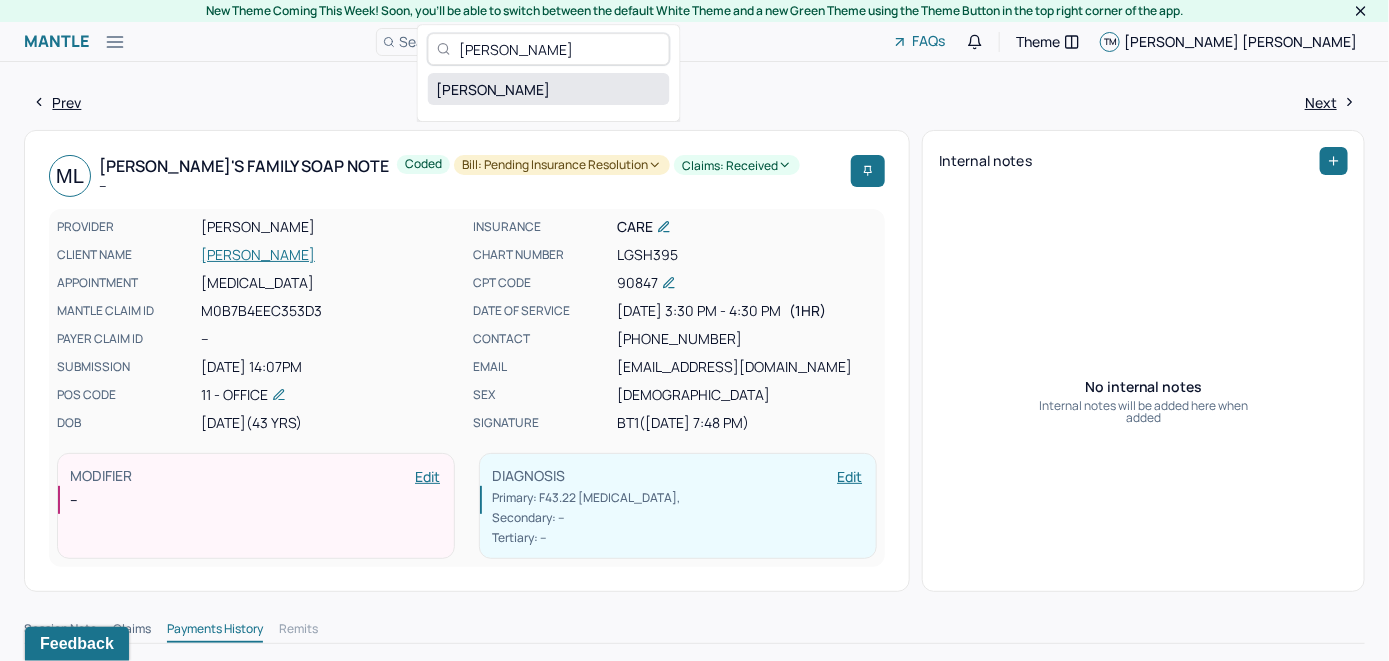 type on "Maryam Ahmad" 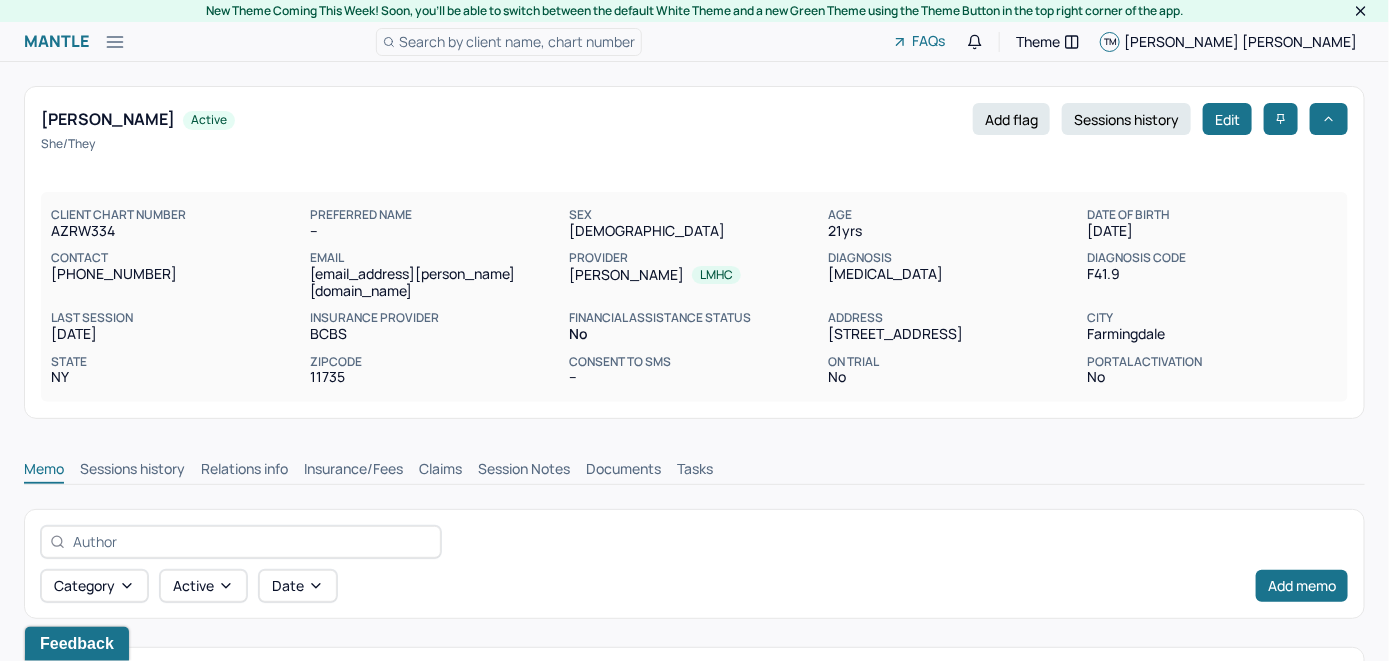 scroll, scrollTop: 0, scrollLeft: 0, axis: both 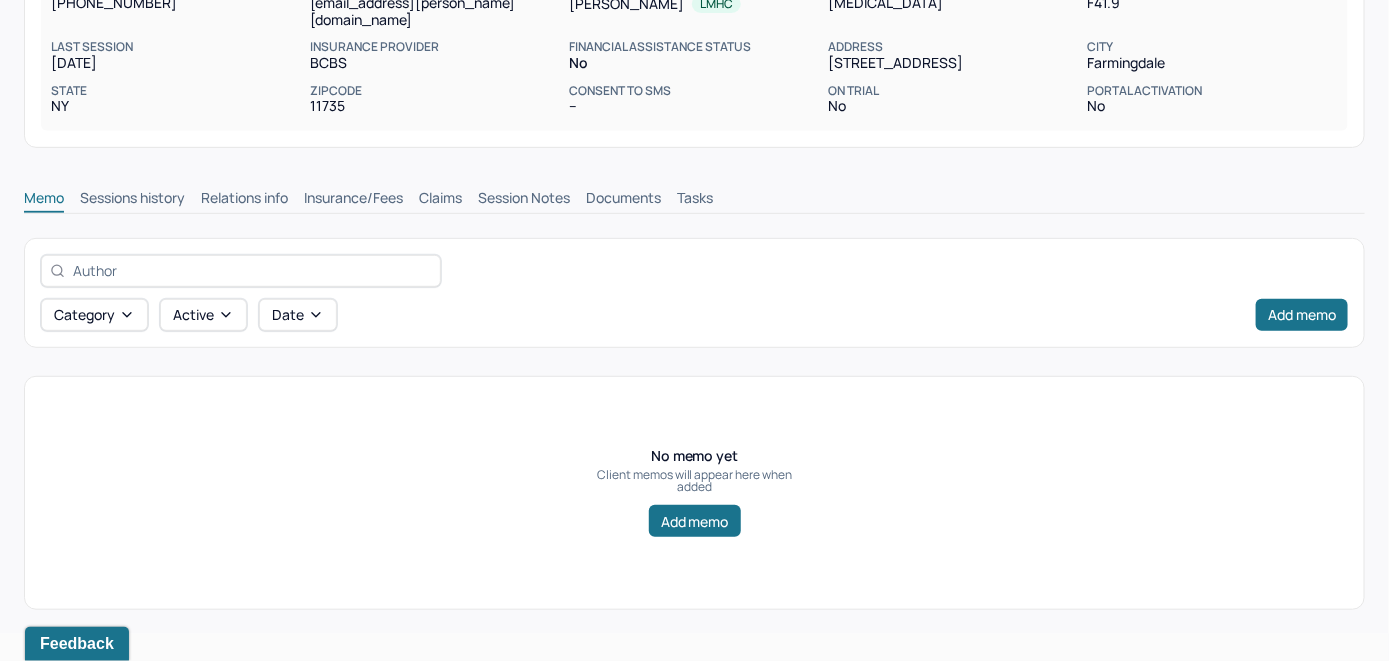 click on "Insurance/Fees" at bounding box center [353, 200] 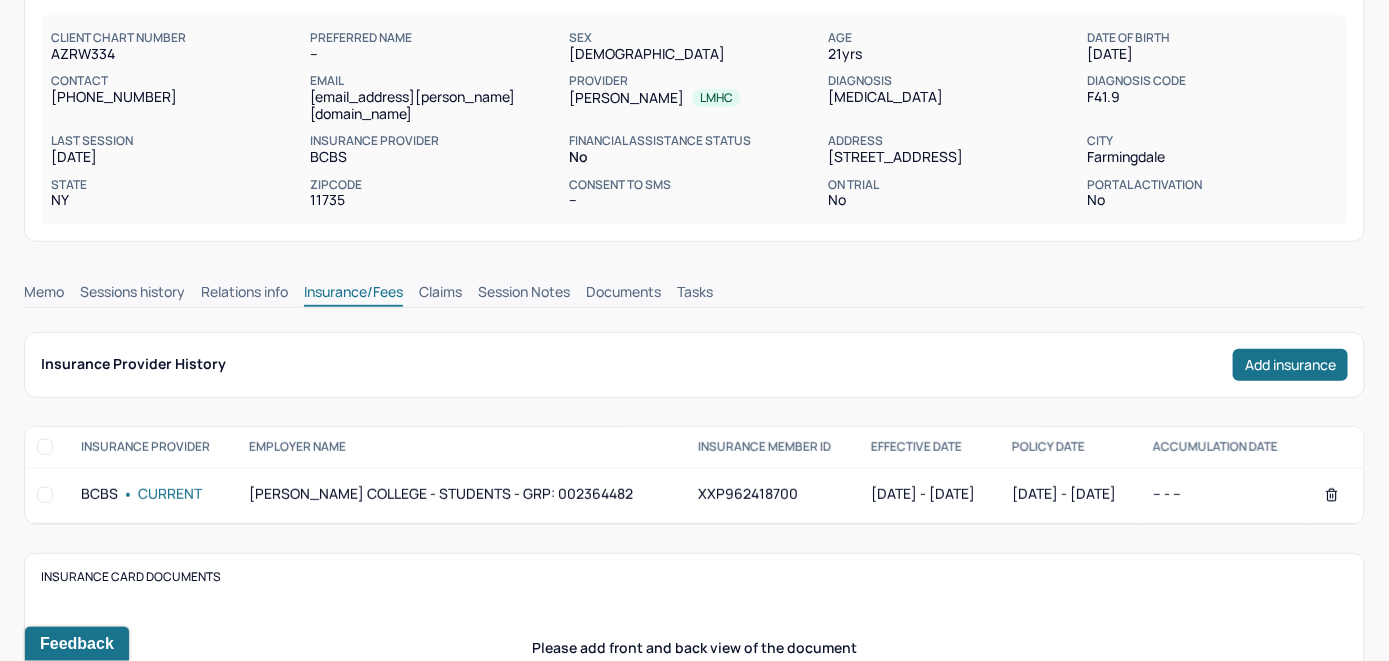 scroll, scrollTop: 171, scrollLeft: 0, axis: vertical 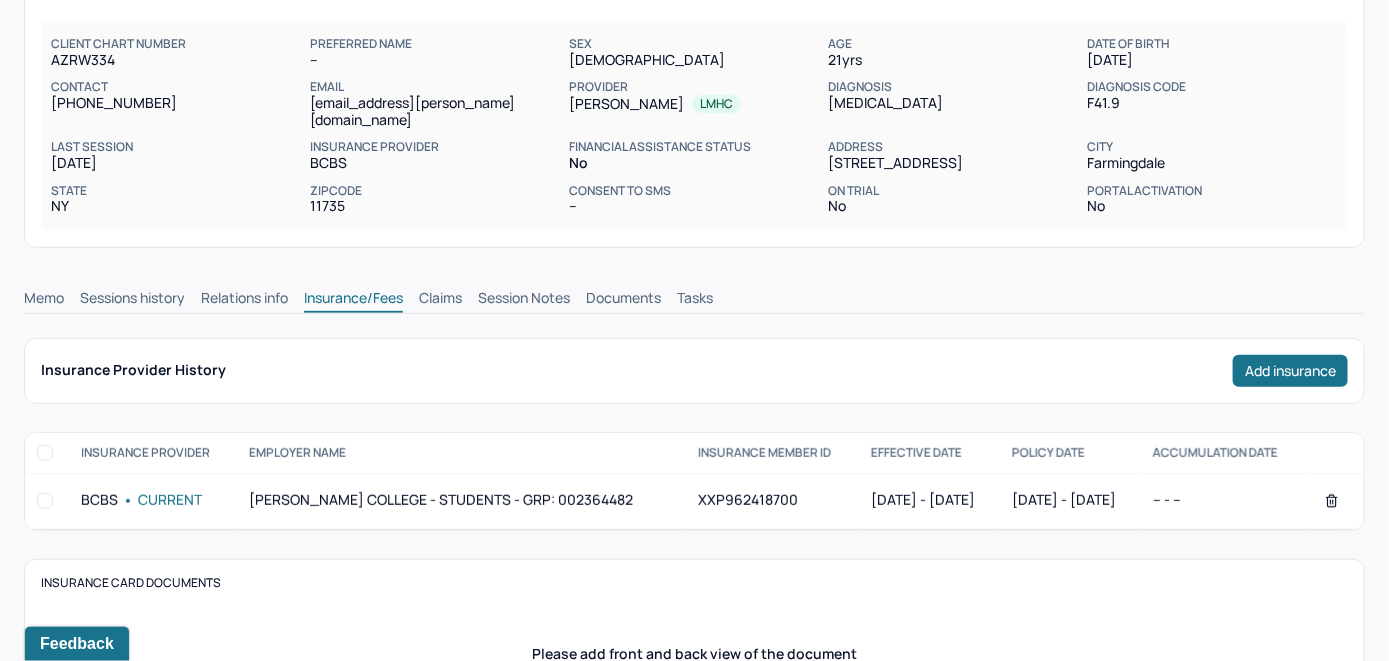 click on "Claims" at bounding box center (440, 300) 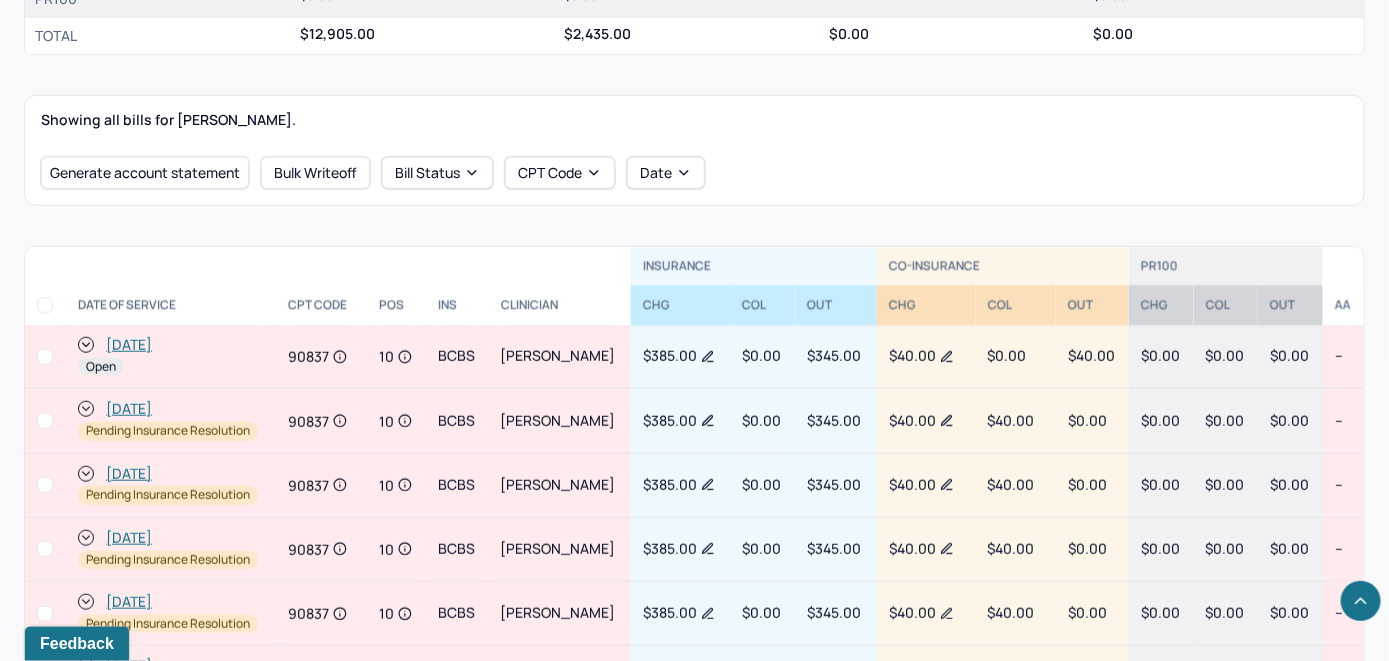 scroll, scrollTop: 671, scrollLeft: 0, axis: vertical 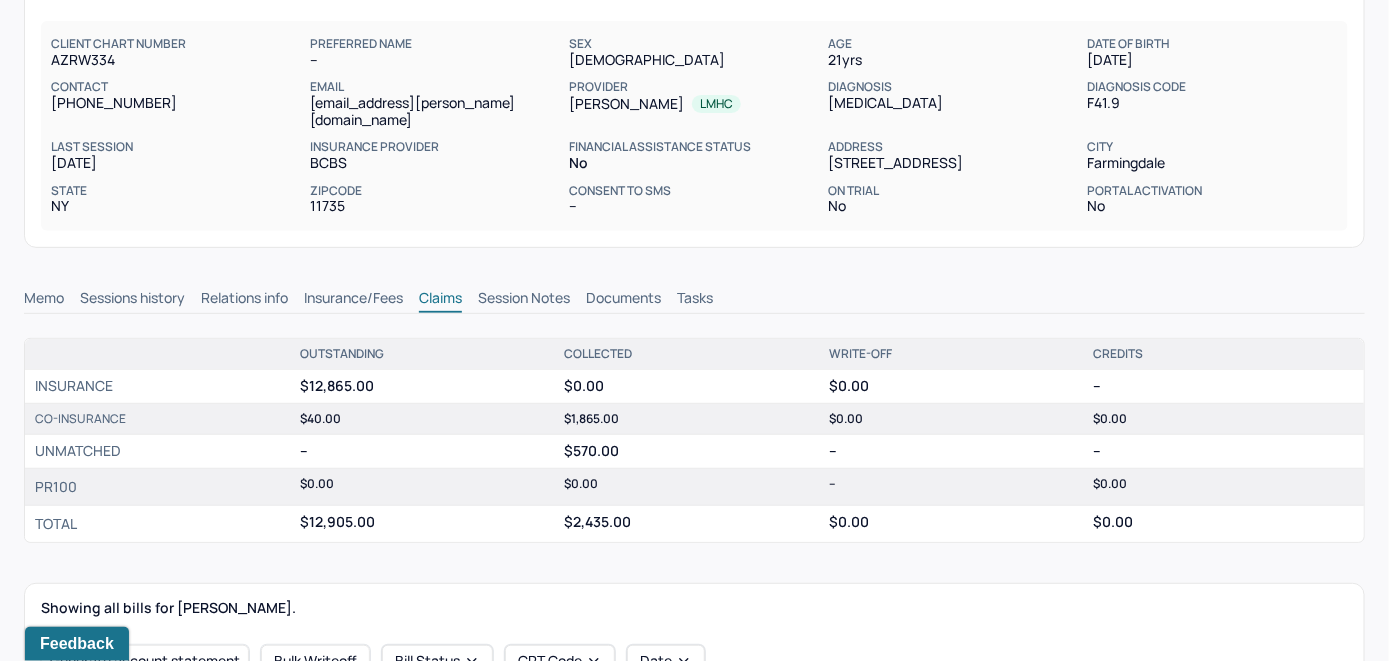 click on "Session Notes" at bounding box center (524, 300) 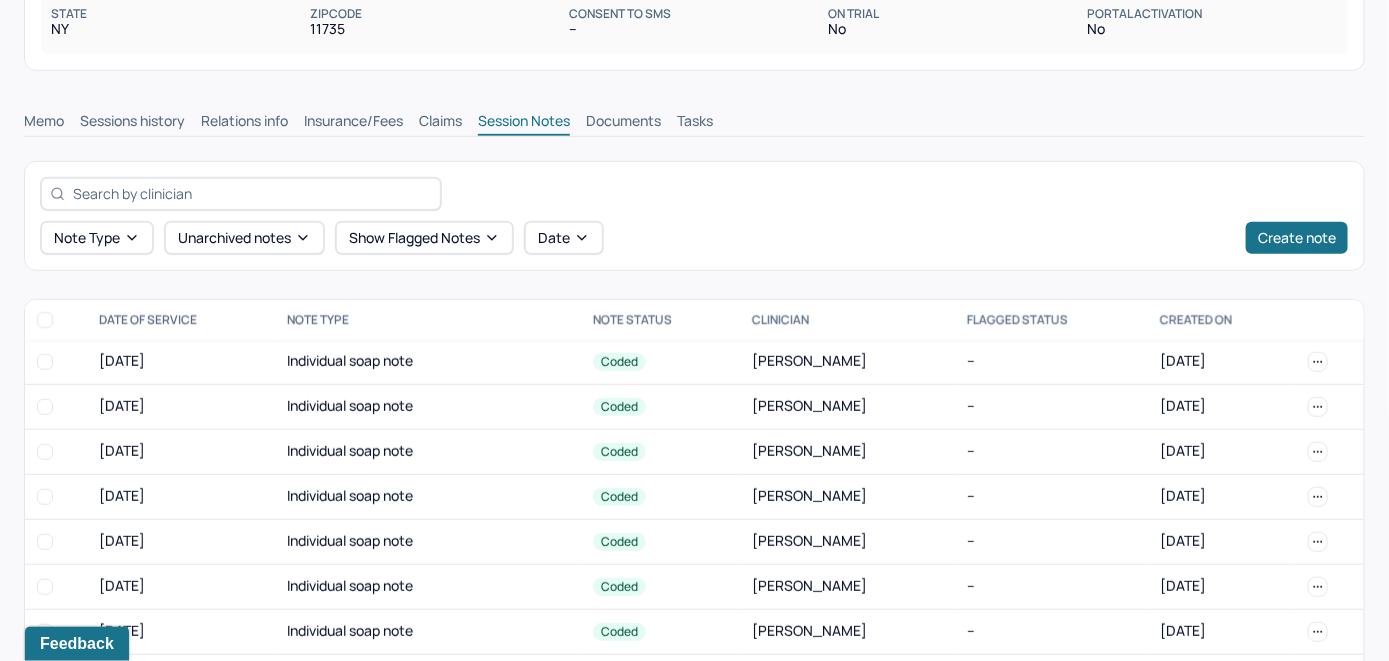 scroll, scrollTop: 371, scrollLeft: 0, axis: vertical 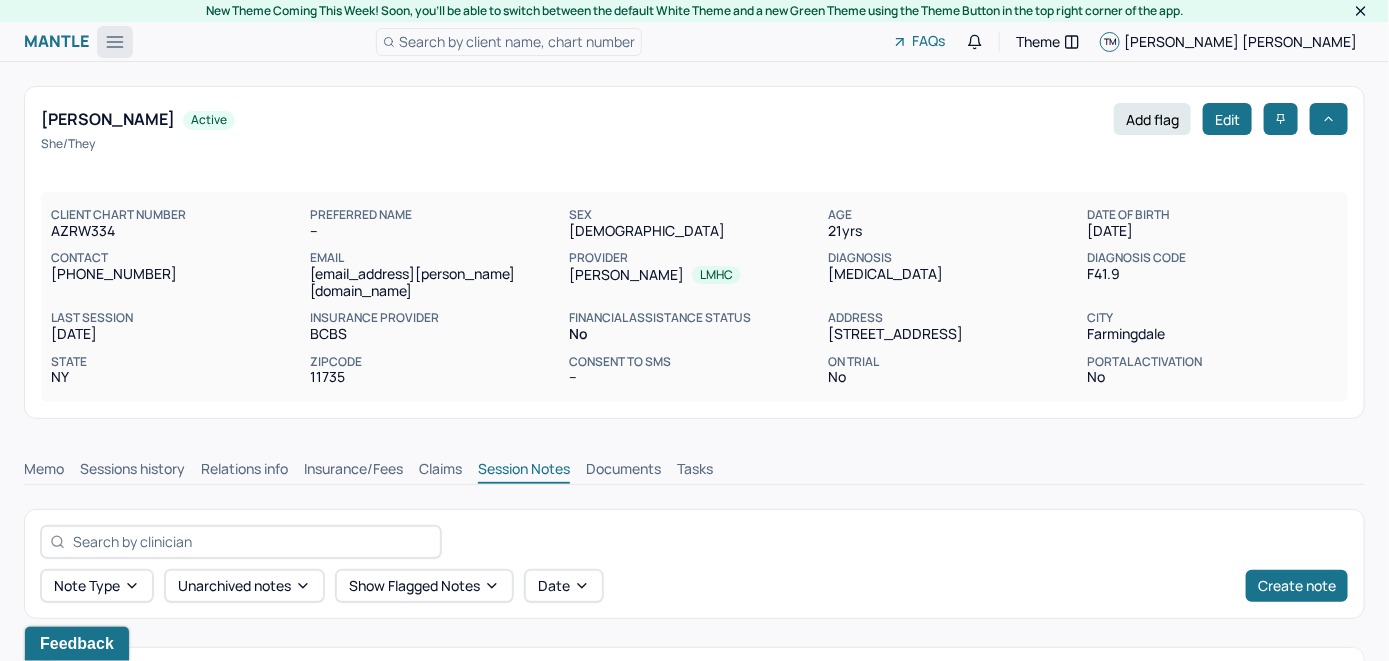click 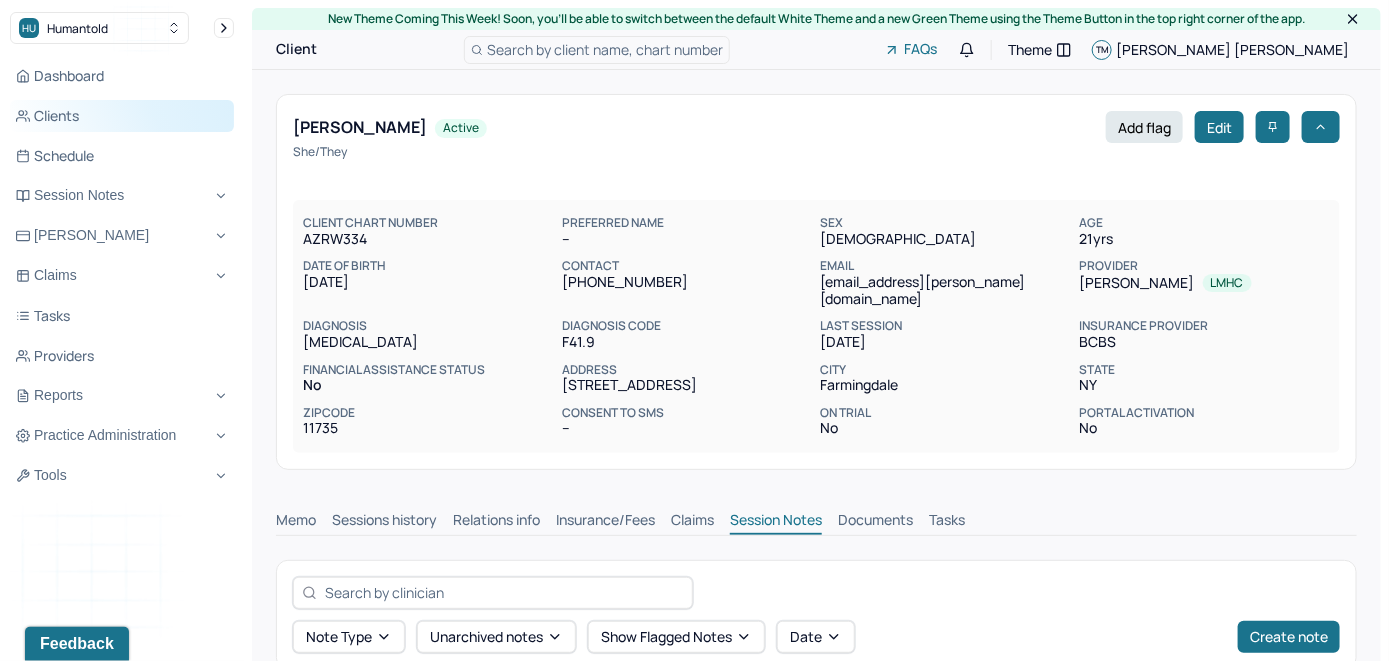 click on "Clients" at bounding box center [122, 116] 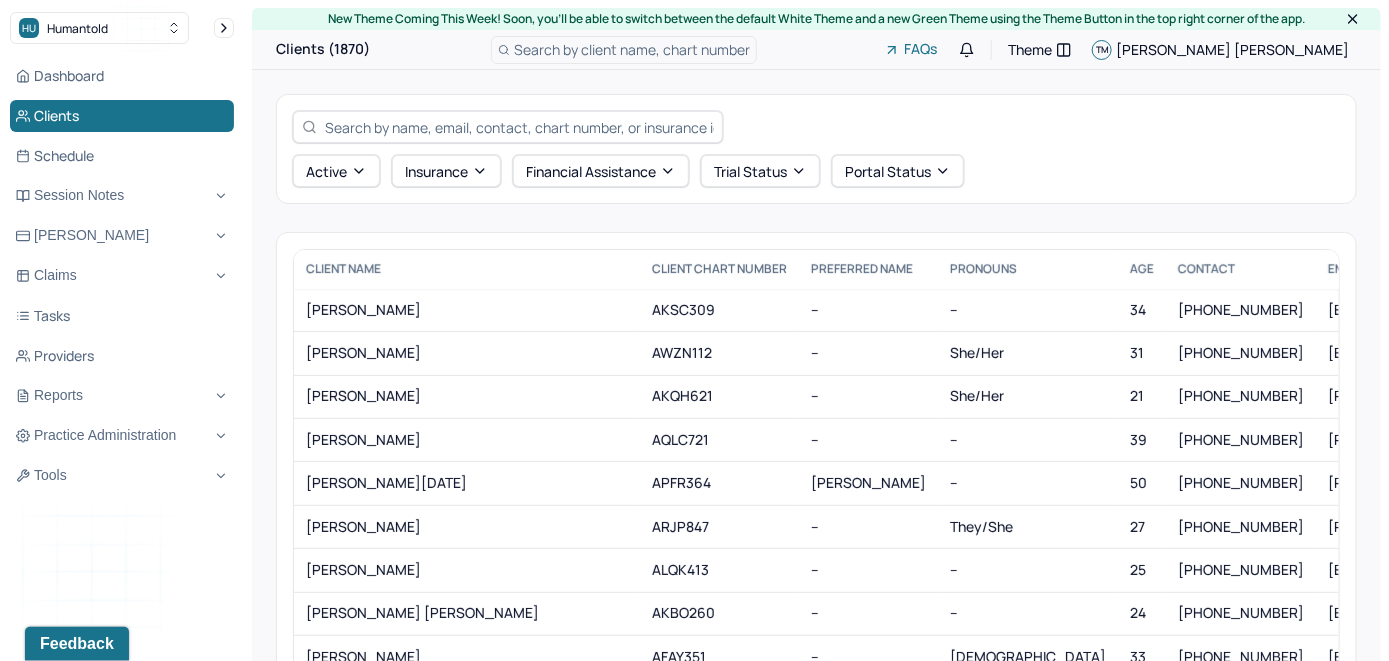 click on "Search by client name, chart number" at bounding box center [632, 49] 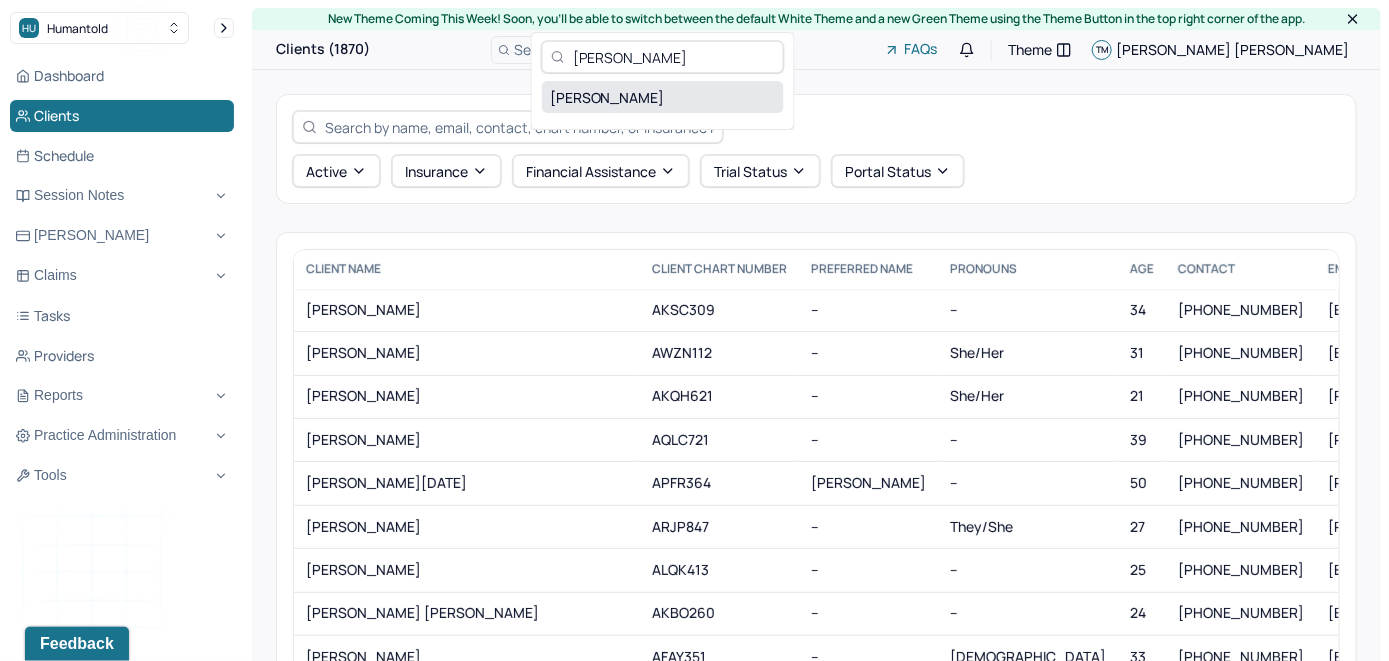 type on "Matthew Parayil" 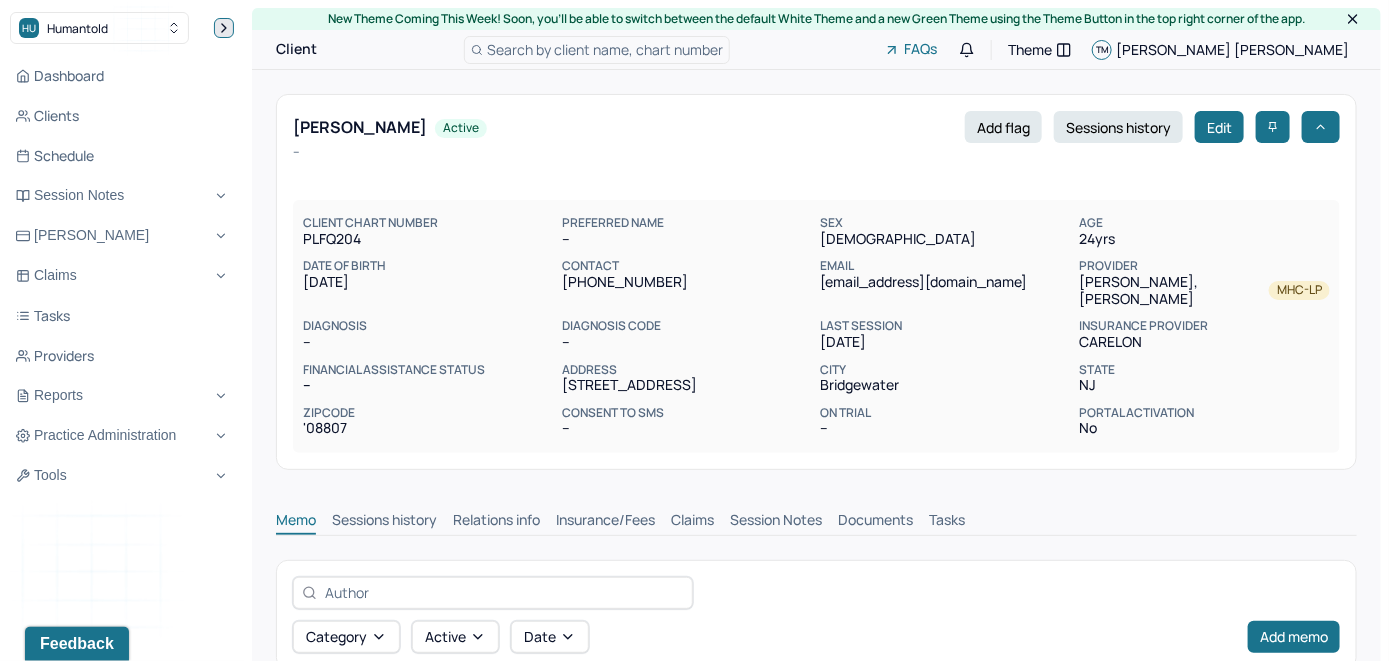 click 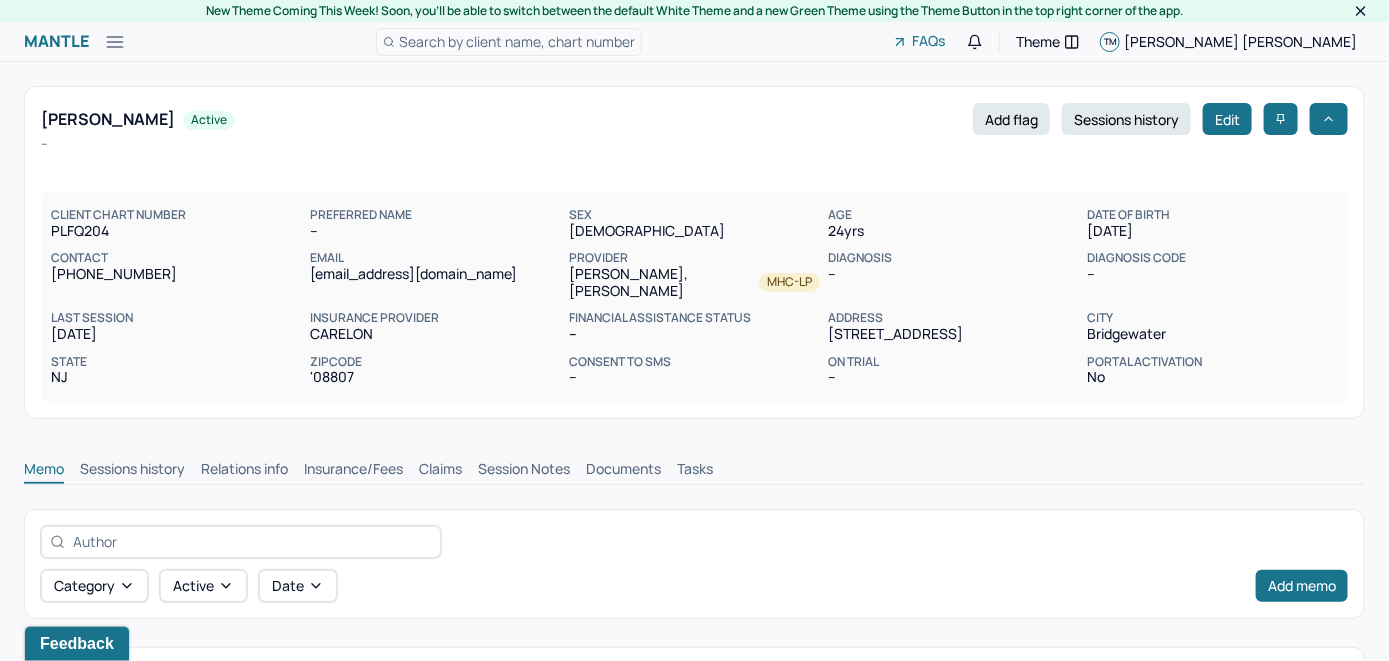 scroll, scrollTop: 0, scrollLeft: 0, axis: both 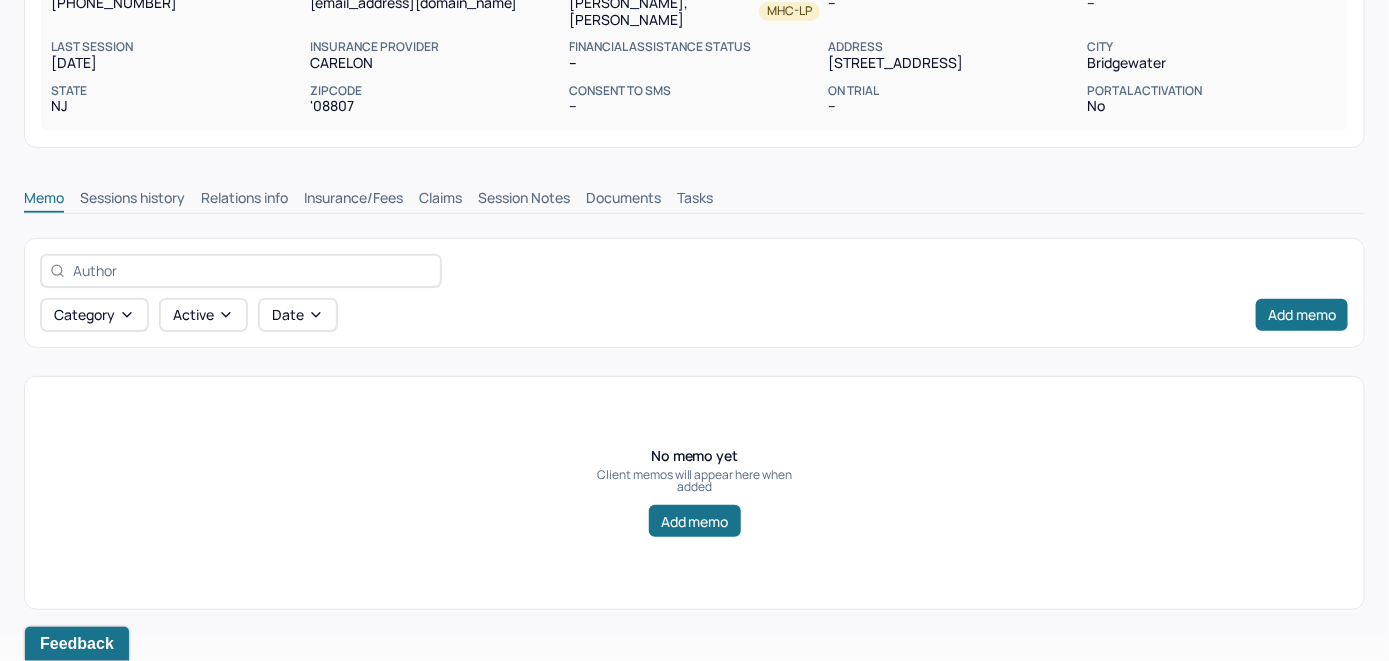 click on "Insurance/Fees" at bounding box center [353, 200] 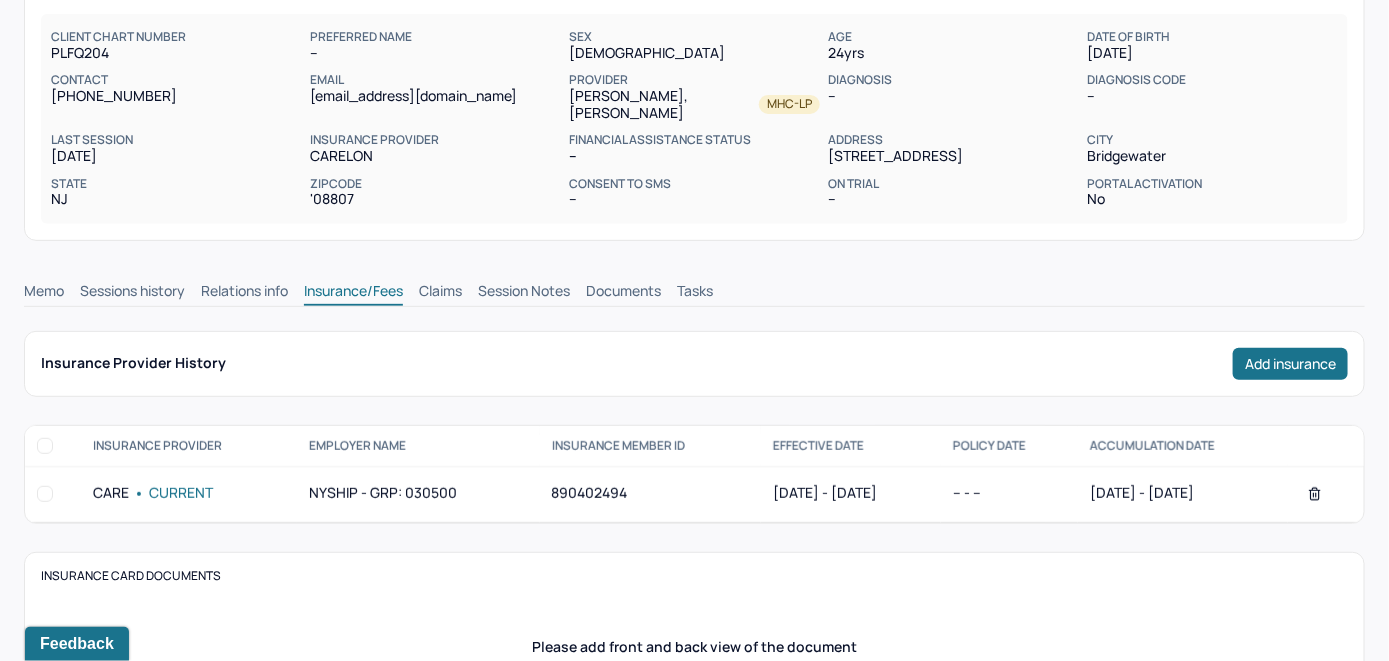 scroll, scrollTop: 171, scrollLeft: 0, axis: vertical 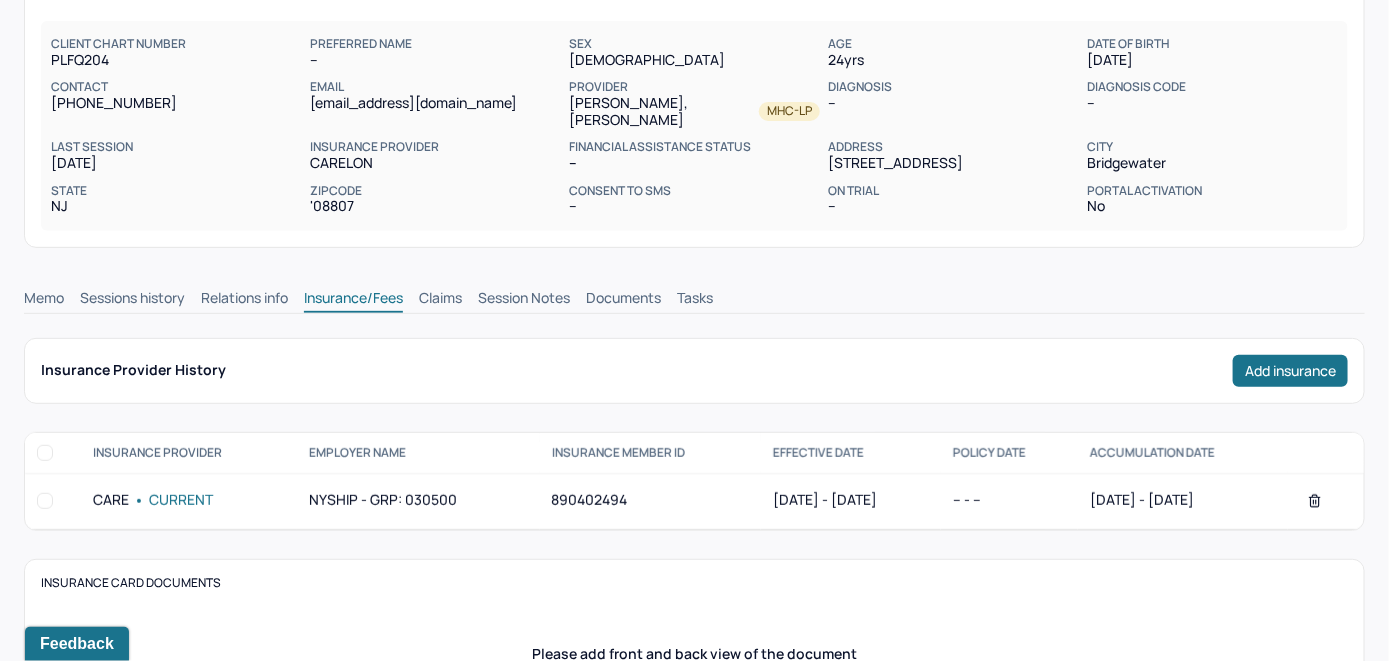 click on "Memo" at bounding box center [44, 300] 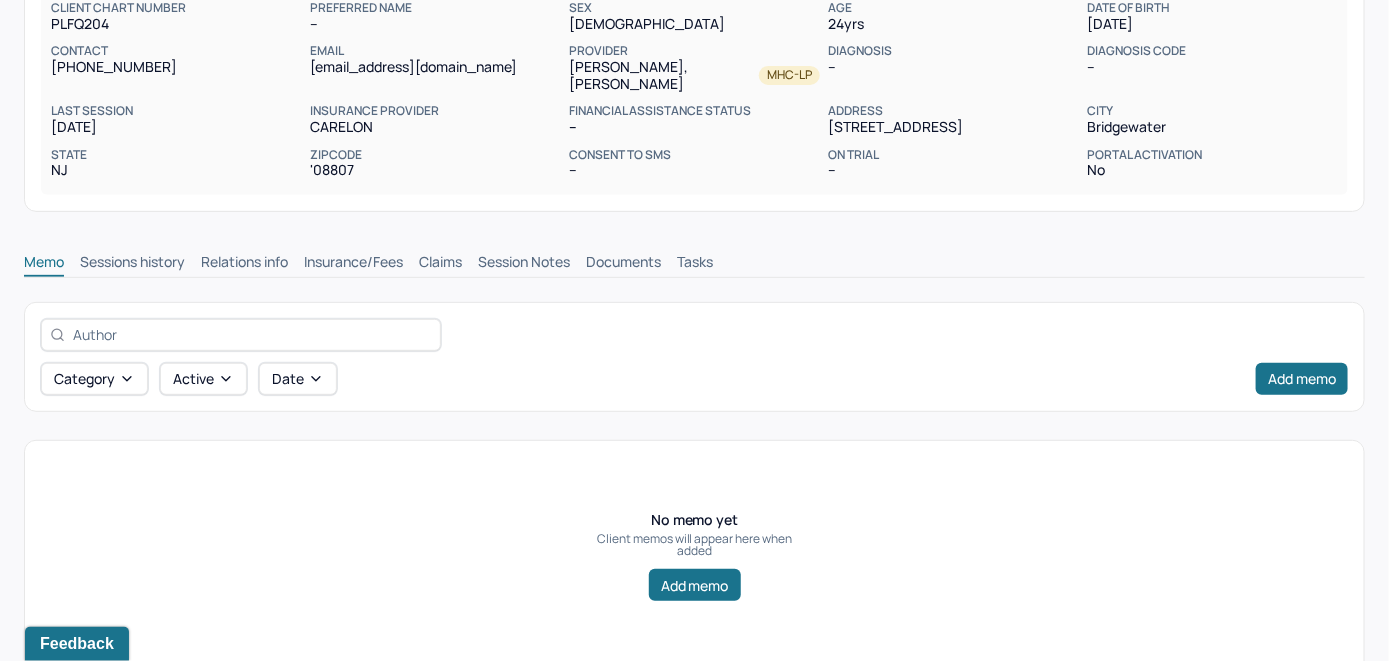 scroll, scrollTop: 171, scrollLeft: 0, axis: vertical 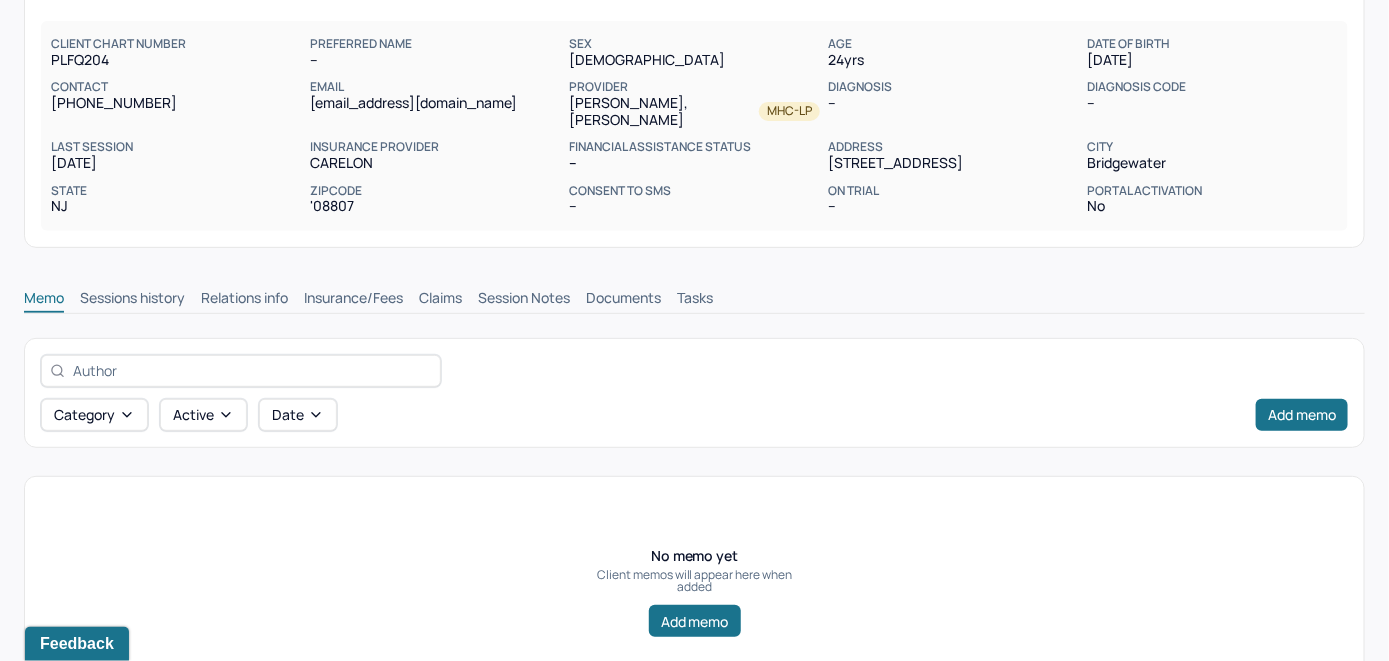 click on "Insurance/Fees" at bounding box center [353, 300] 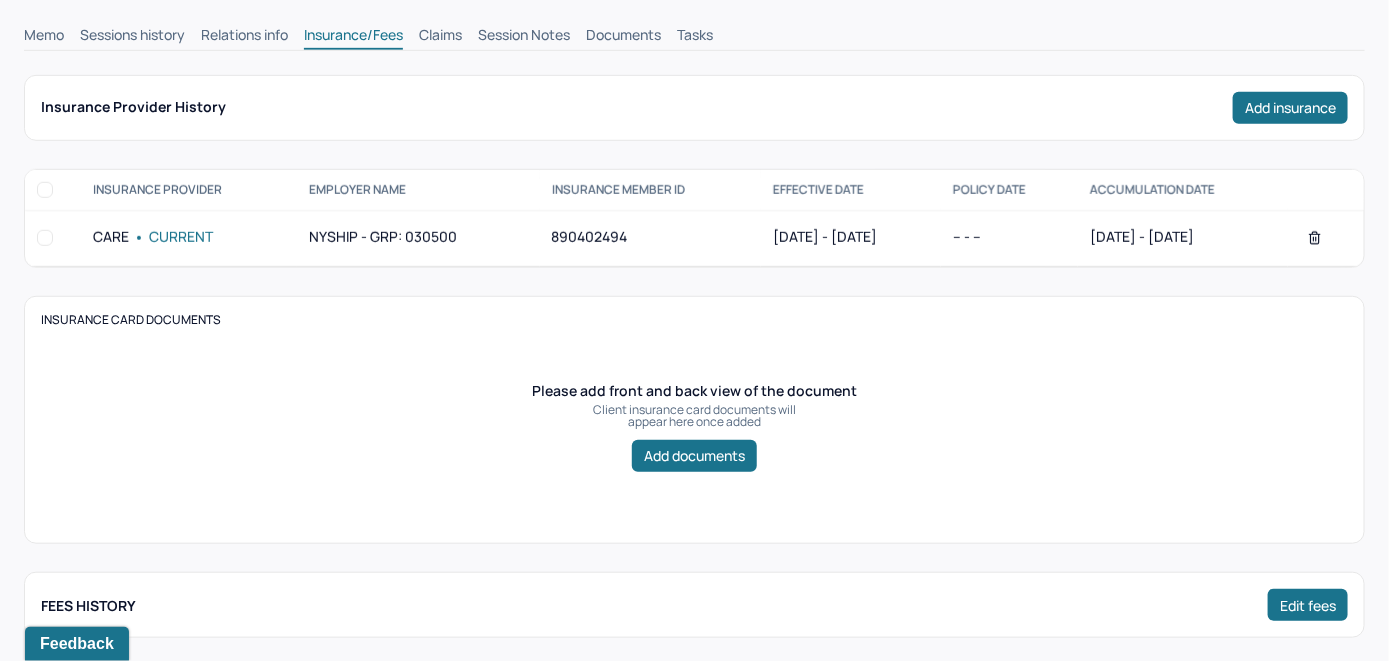 scroll, scrollTop: 471, scrollLeft: 0, axis: vertical 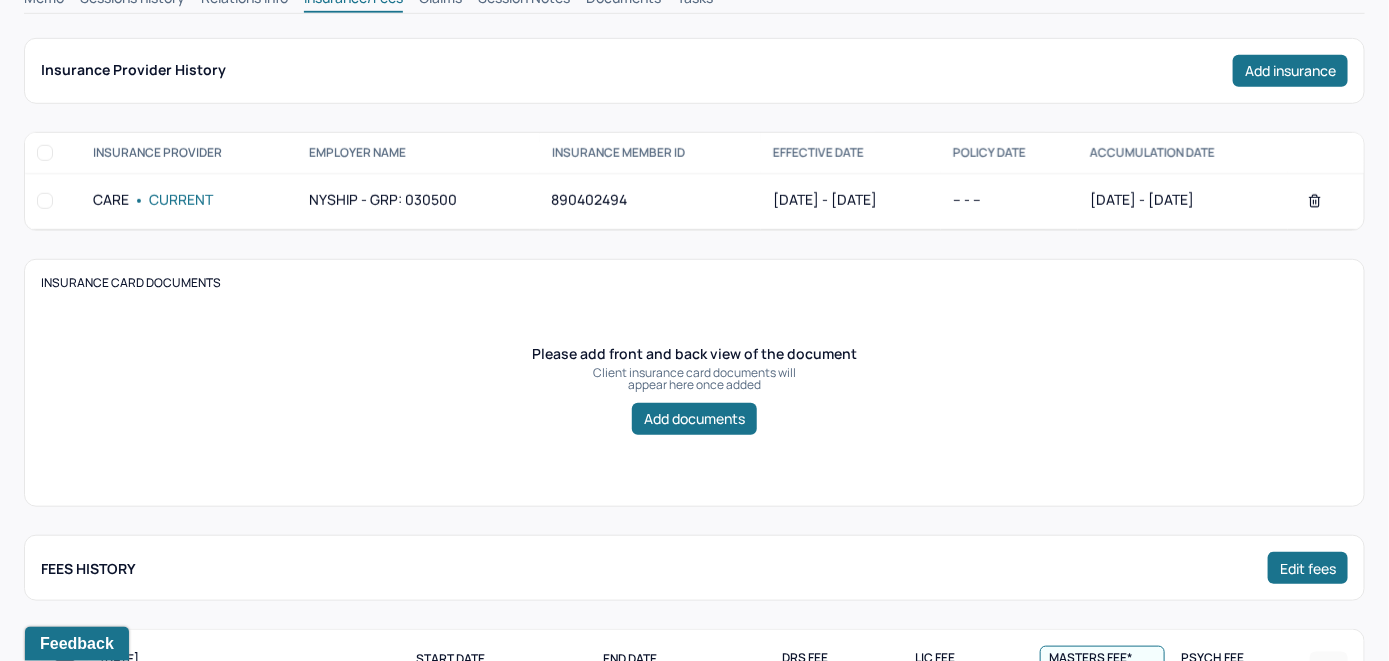click on "Claims" at bounding box center [440, 0] 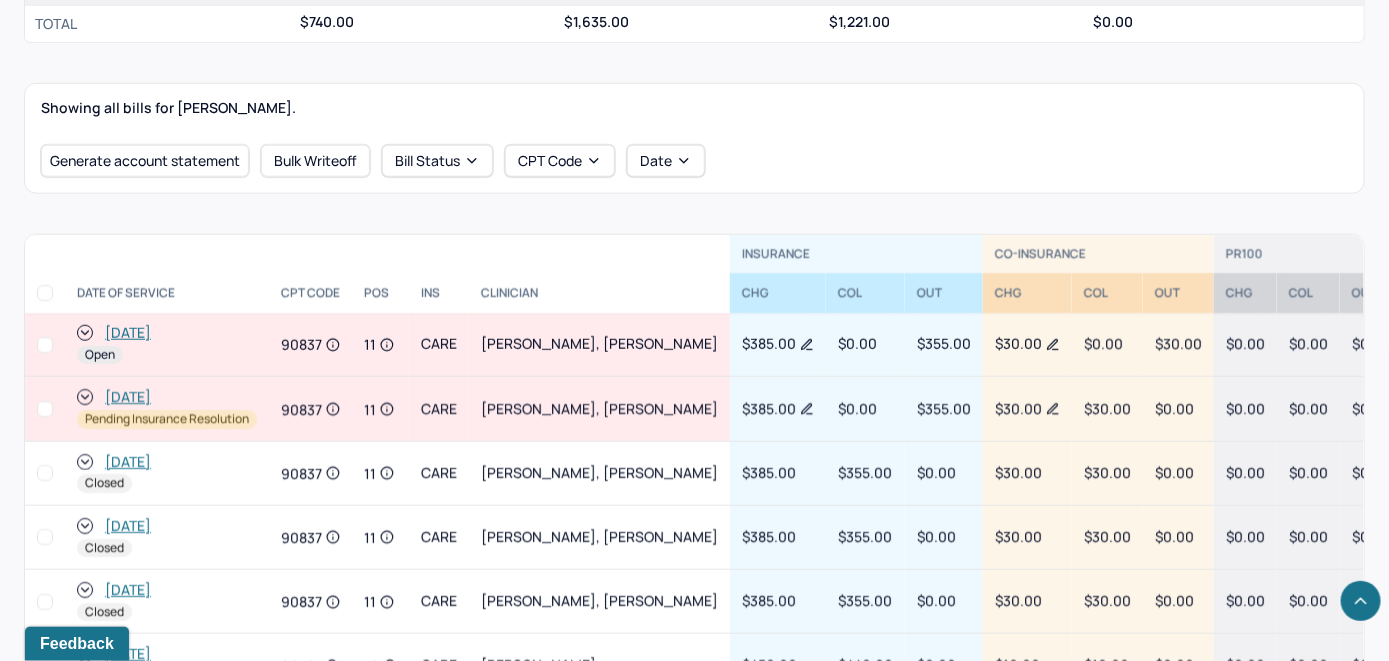 scroll, scrollTop: 599, scrollLeft: 0, axis: vertical 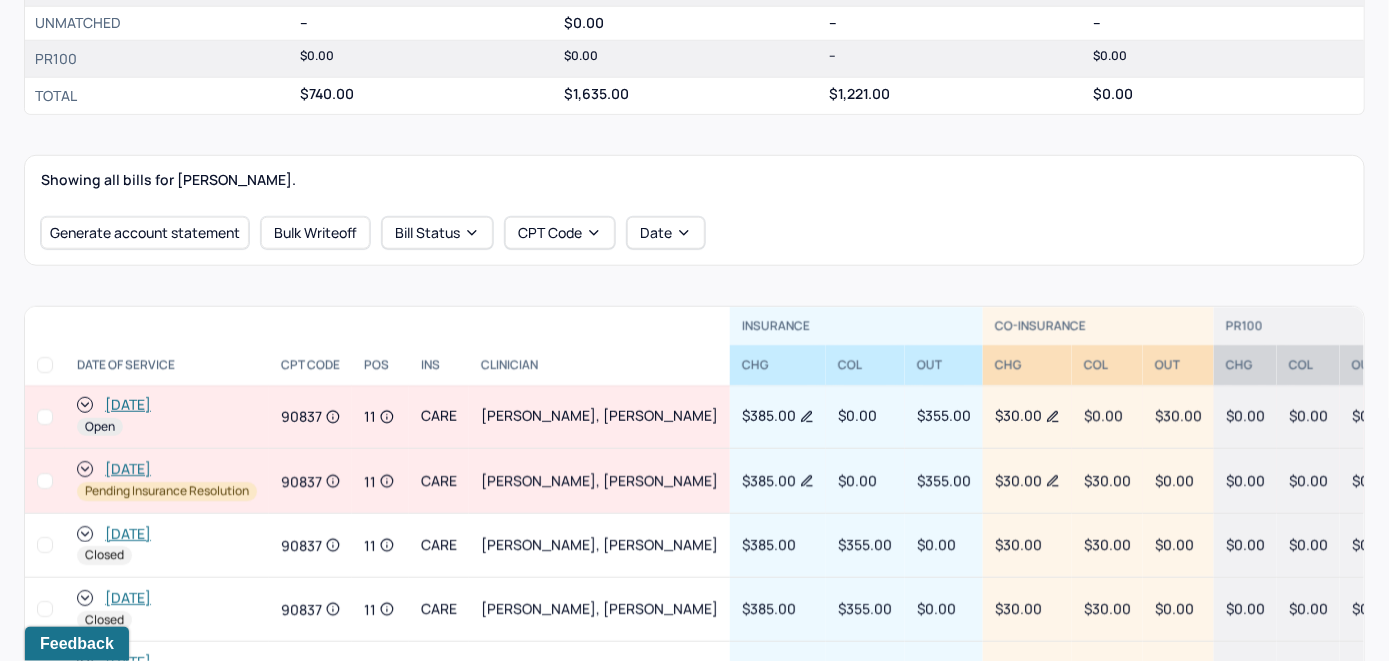 click on "[DATE]" at bounding box center [128, 405] 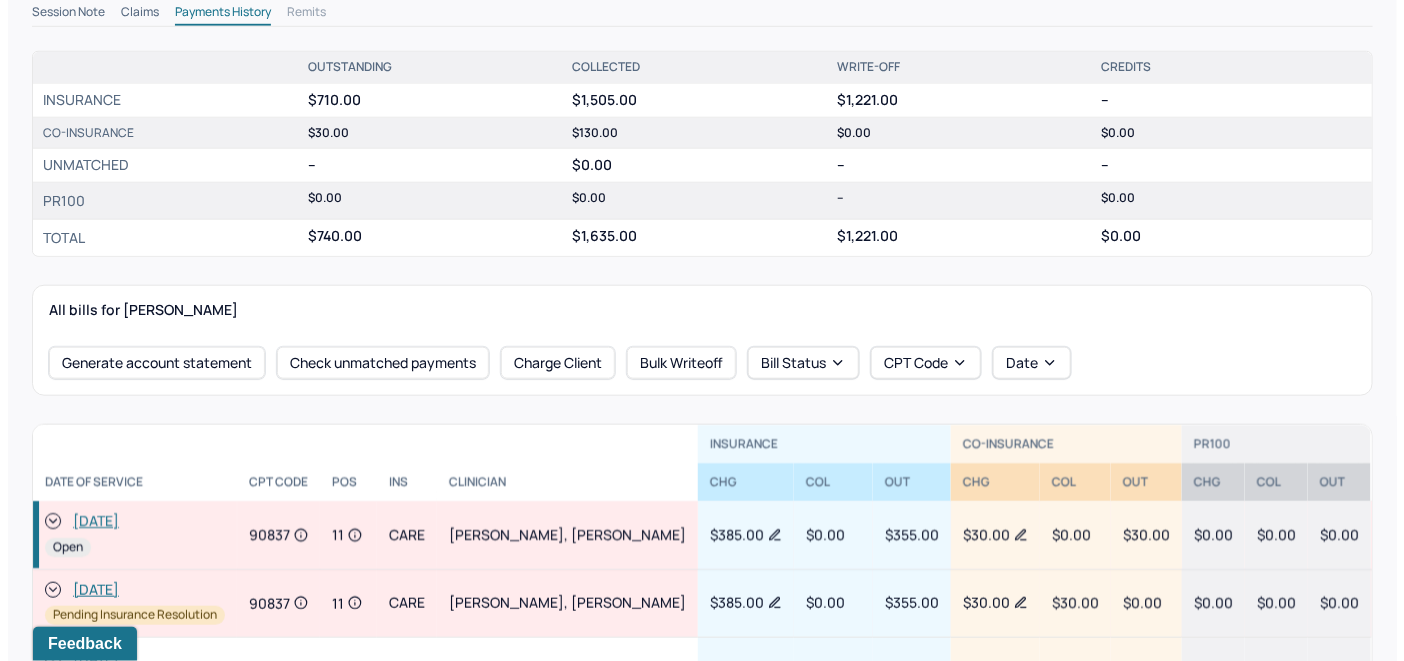 scroll, scrollTop: 700, scrollLeft: 0, axis: vertical 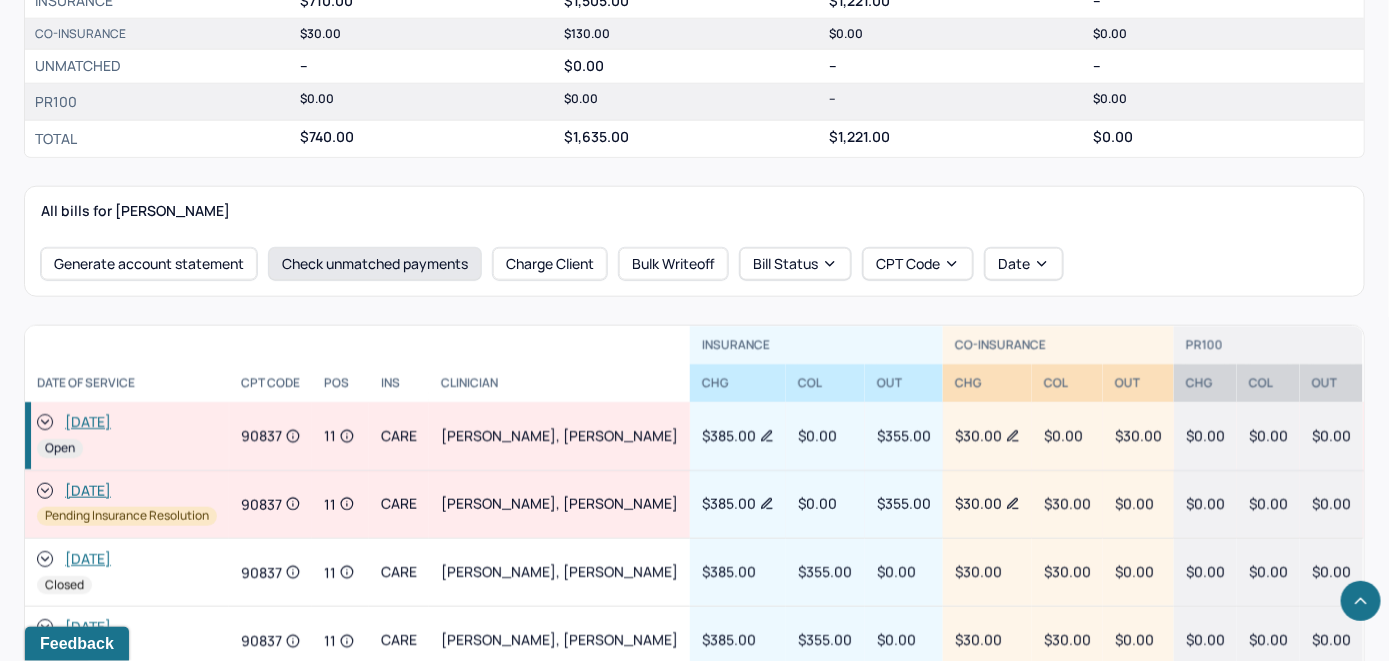 click on "Check unmatched payments" at bounding box center (375, 264) 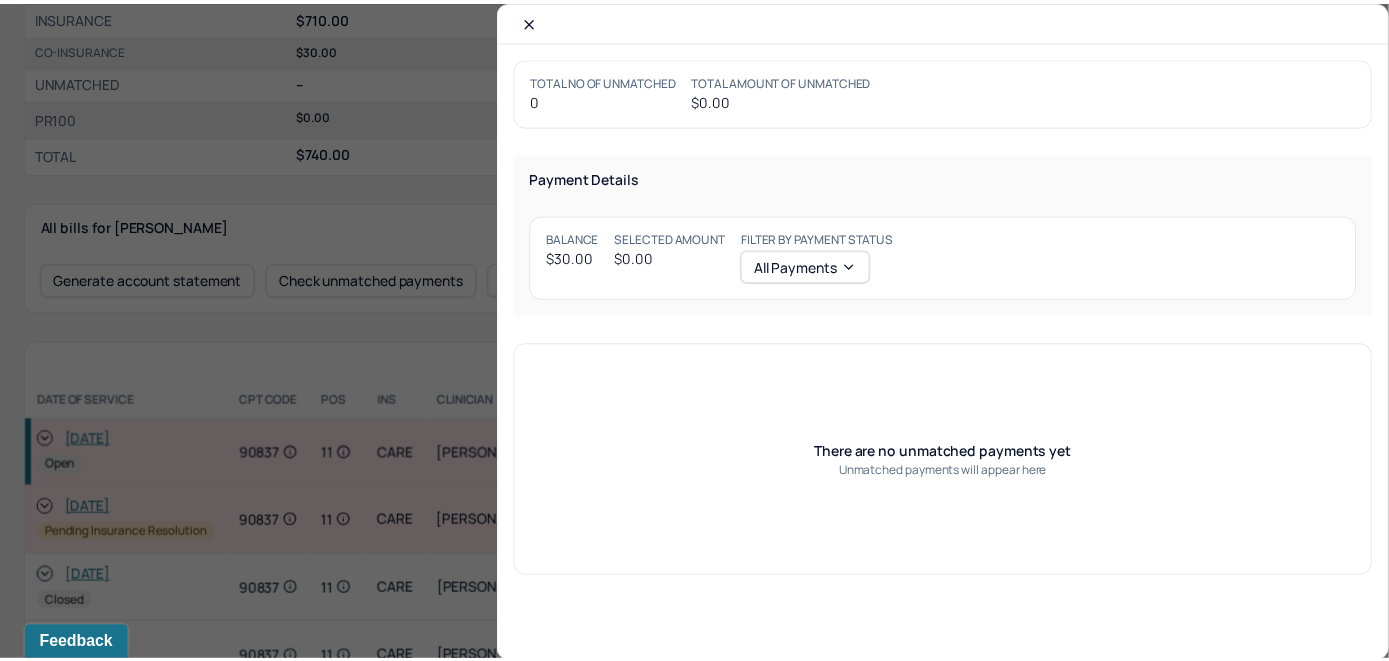 scroll, scrollTop: 715, scrollLeft: 0, axis: vertical 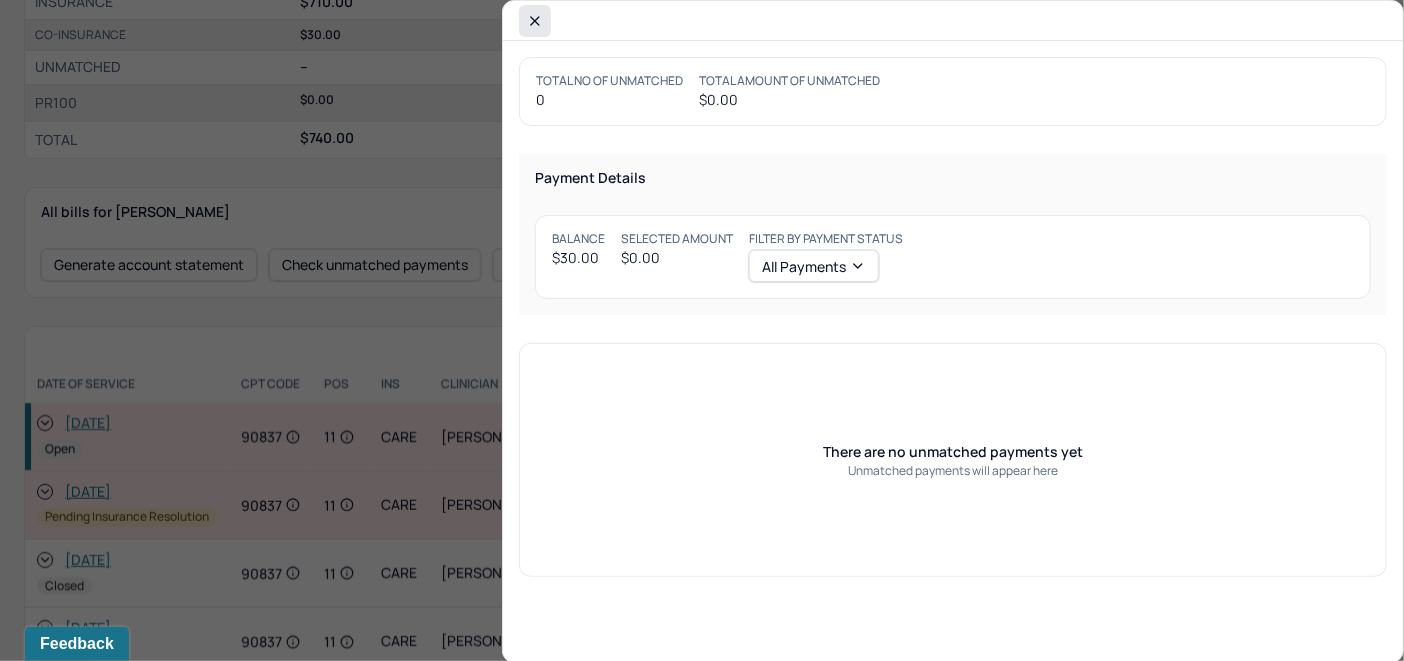 click 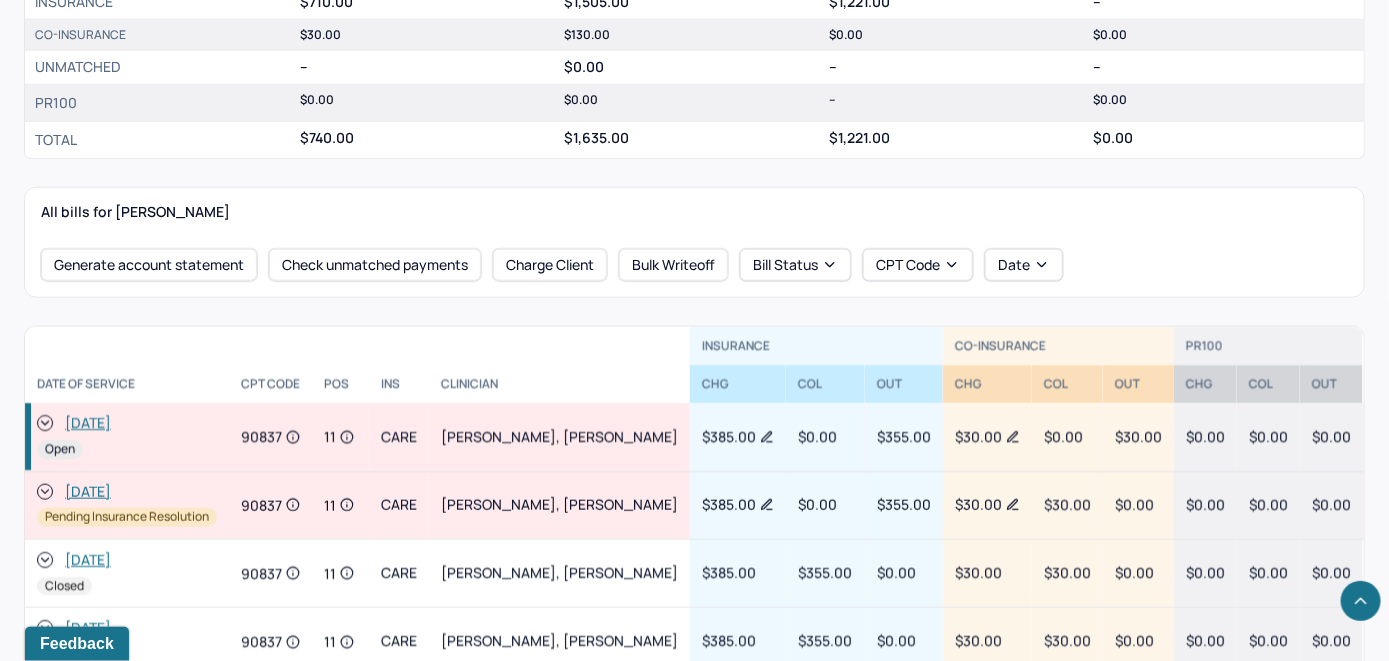 click 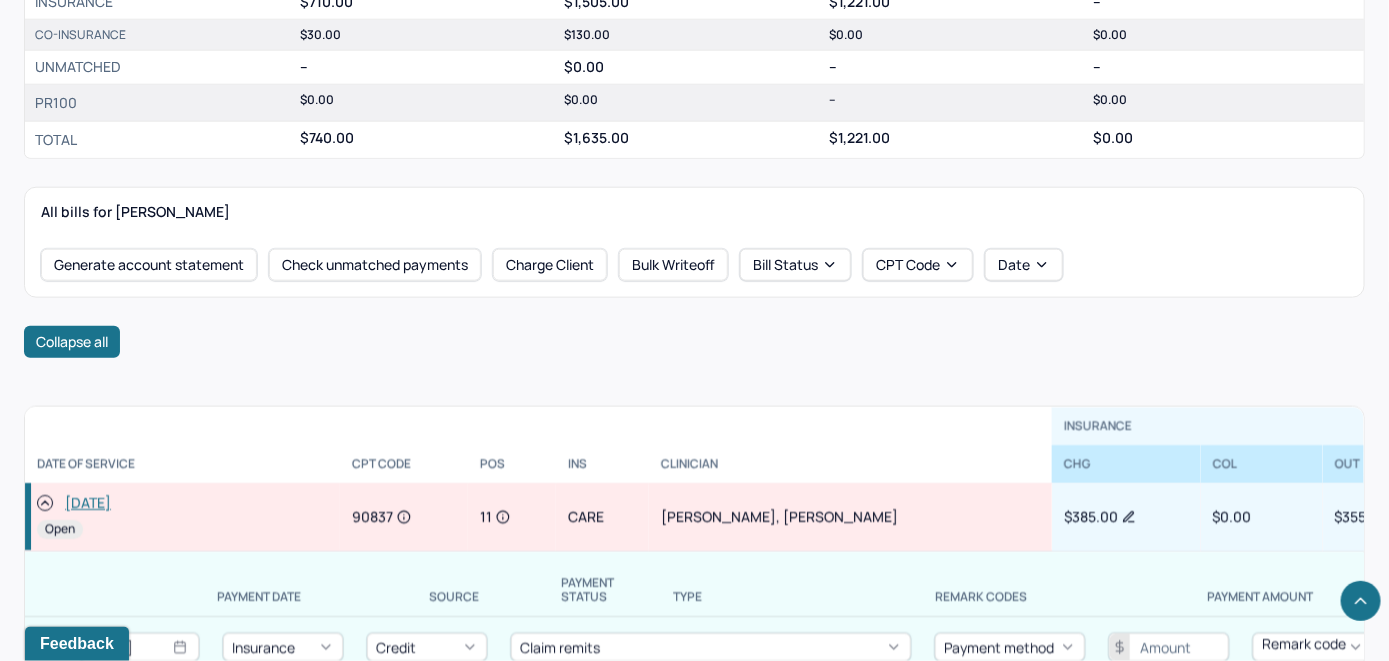 scroll, scrollTop: 815, scrollLeft: 0, axis: vertical 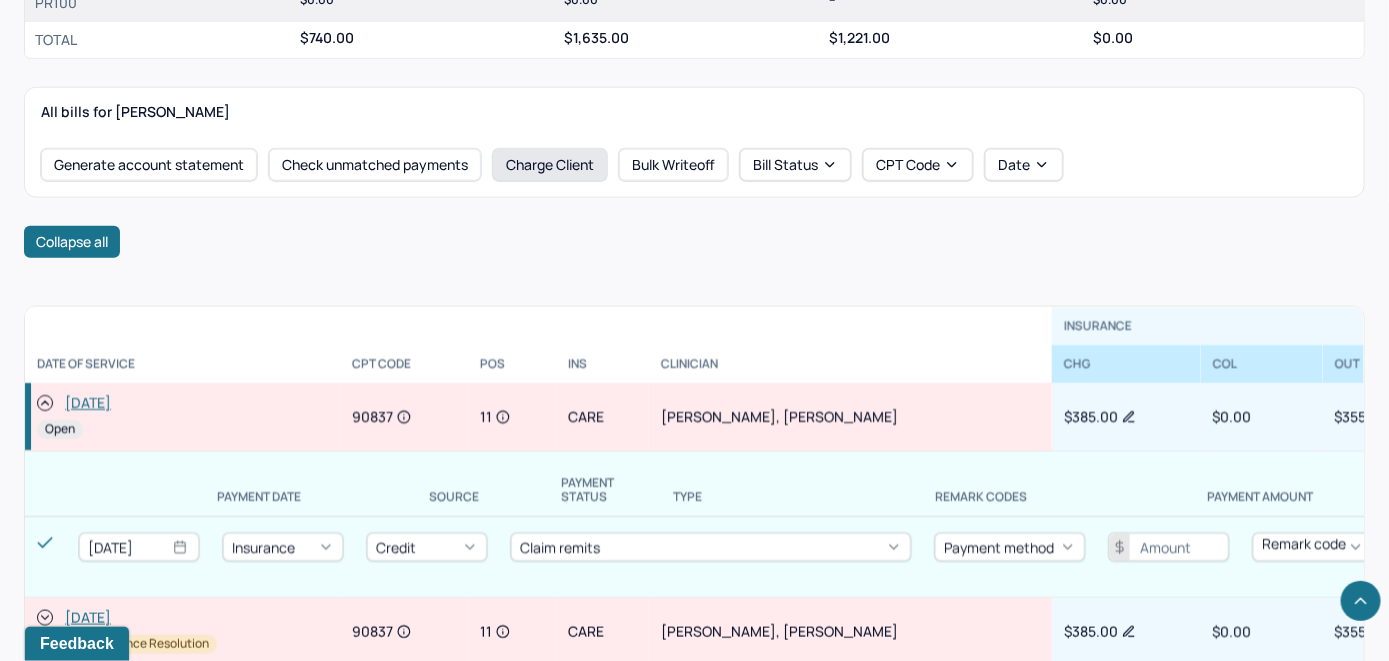 click on "Charge Client" at bounding box center (550, 165) 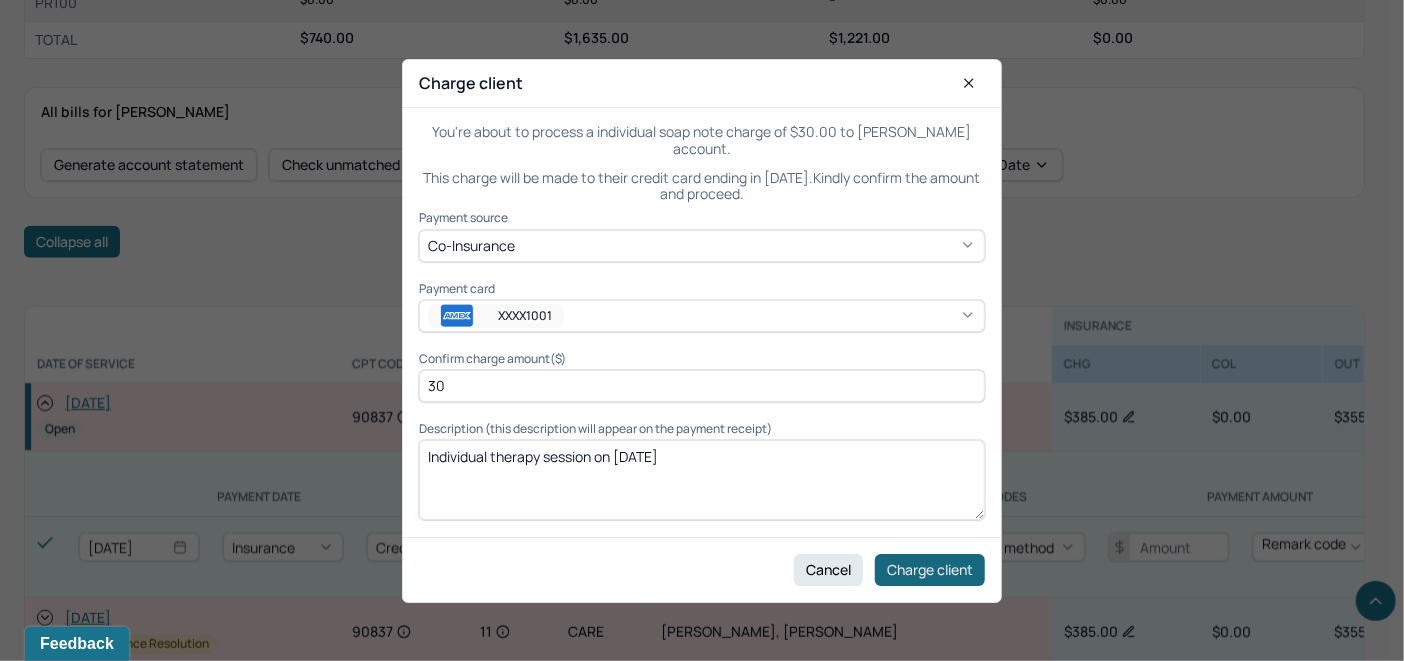 click on "Charge client" at bounding box center [930, 569] 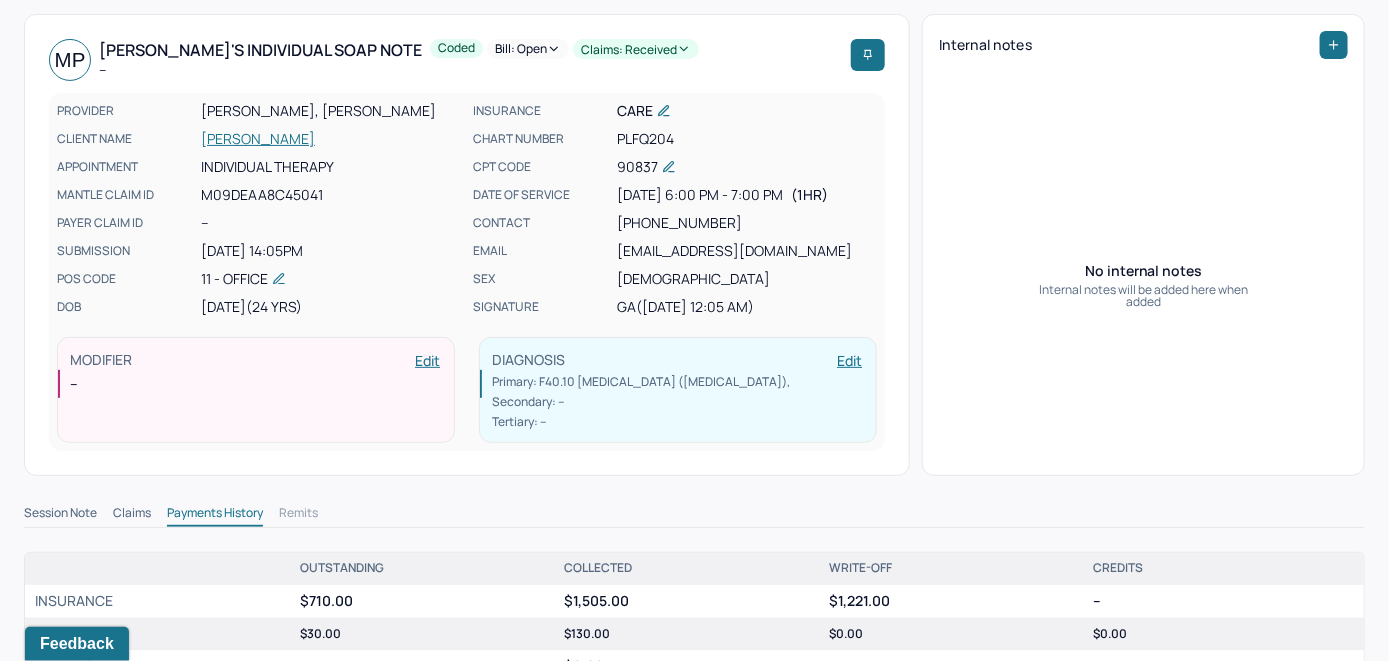 scroll, scrollTop: 0, scrollLeft: 0, axis: both 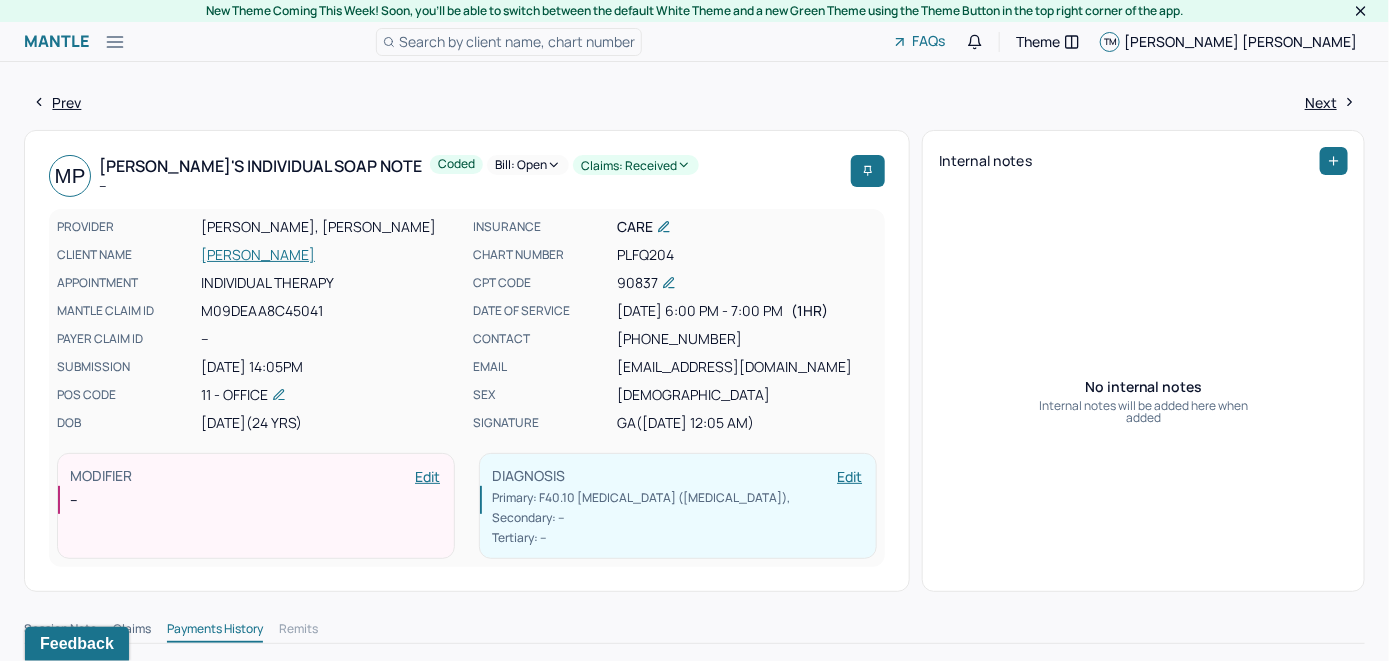 click on "Bill: Open" at bounding box center [528, 165] 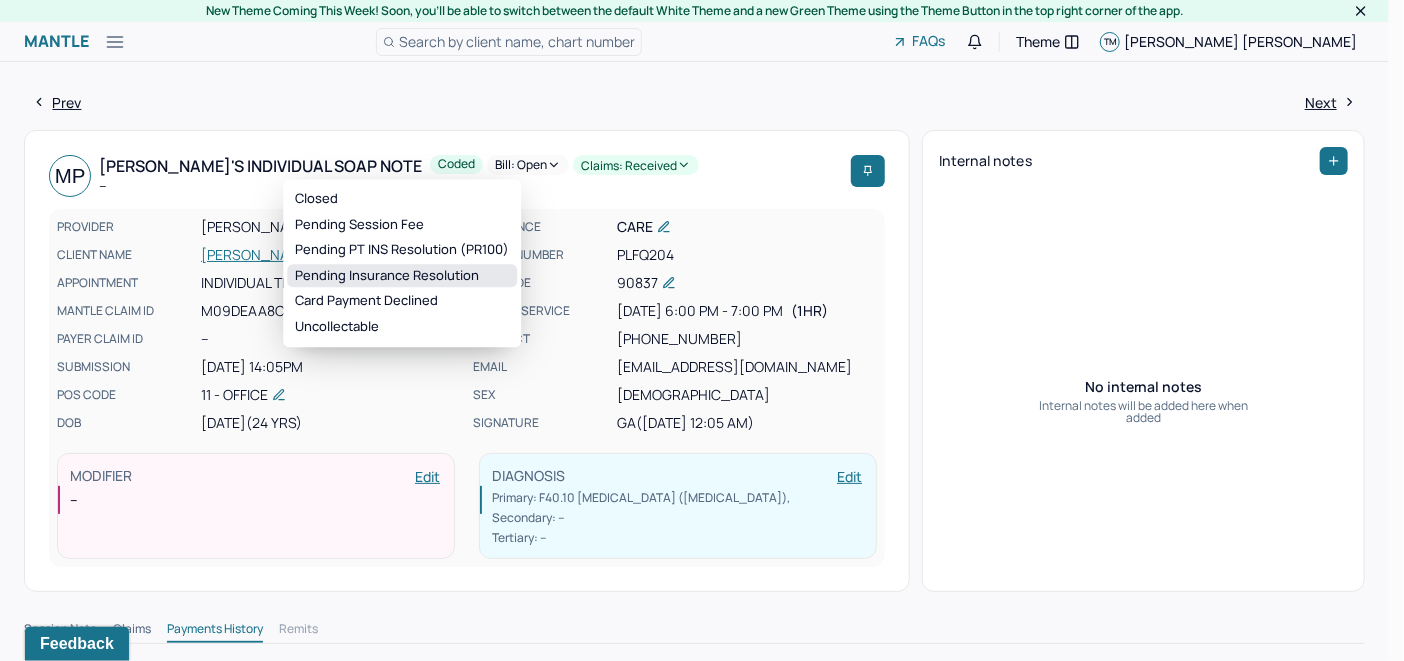 click on "Pending Insurance Resolution" at bounding box center (402, 276) 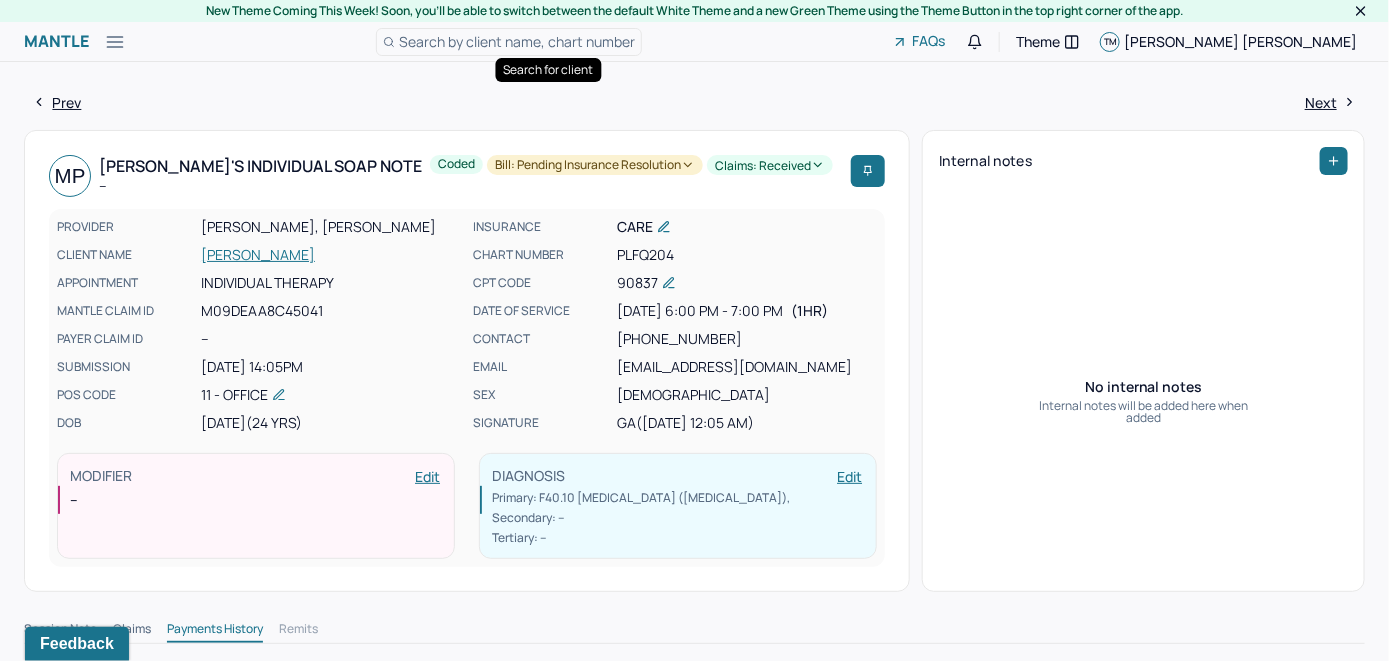 click on "Search by client name, chart number" at bounding box center (517, 41) 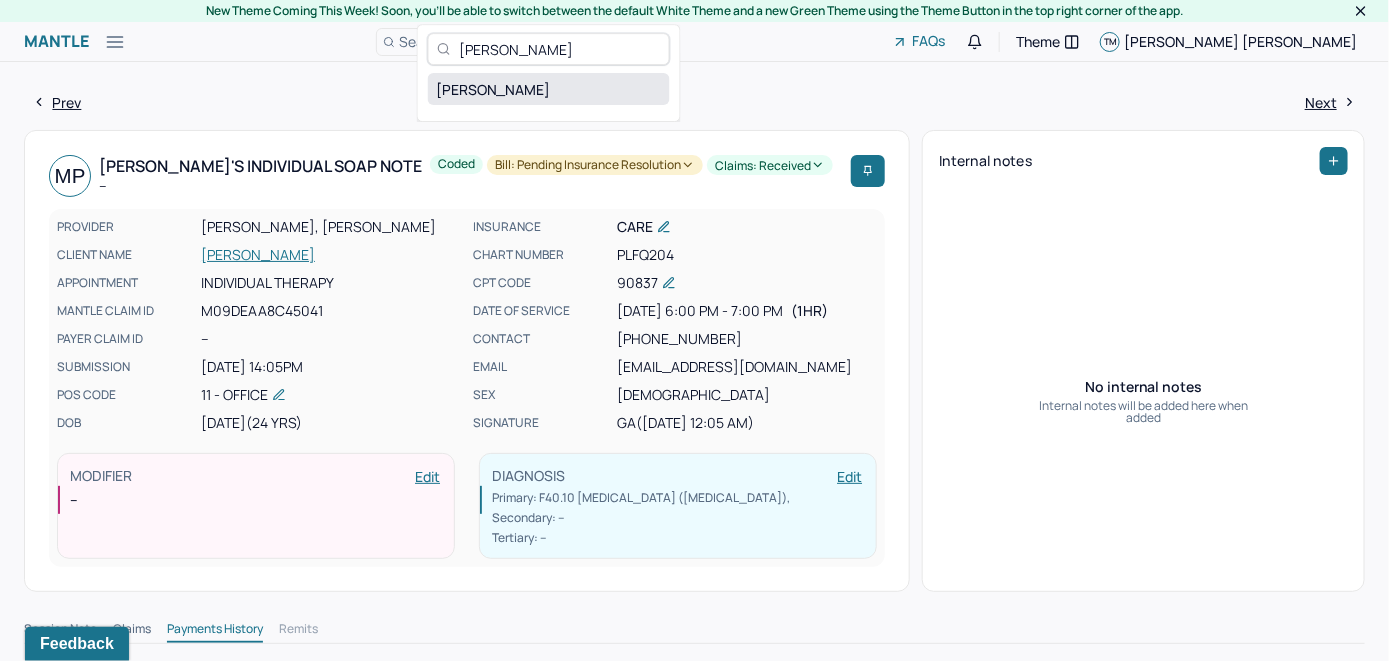 type on "Maryam Ahmad" 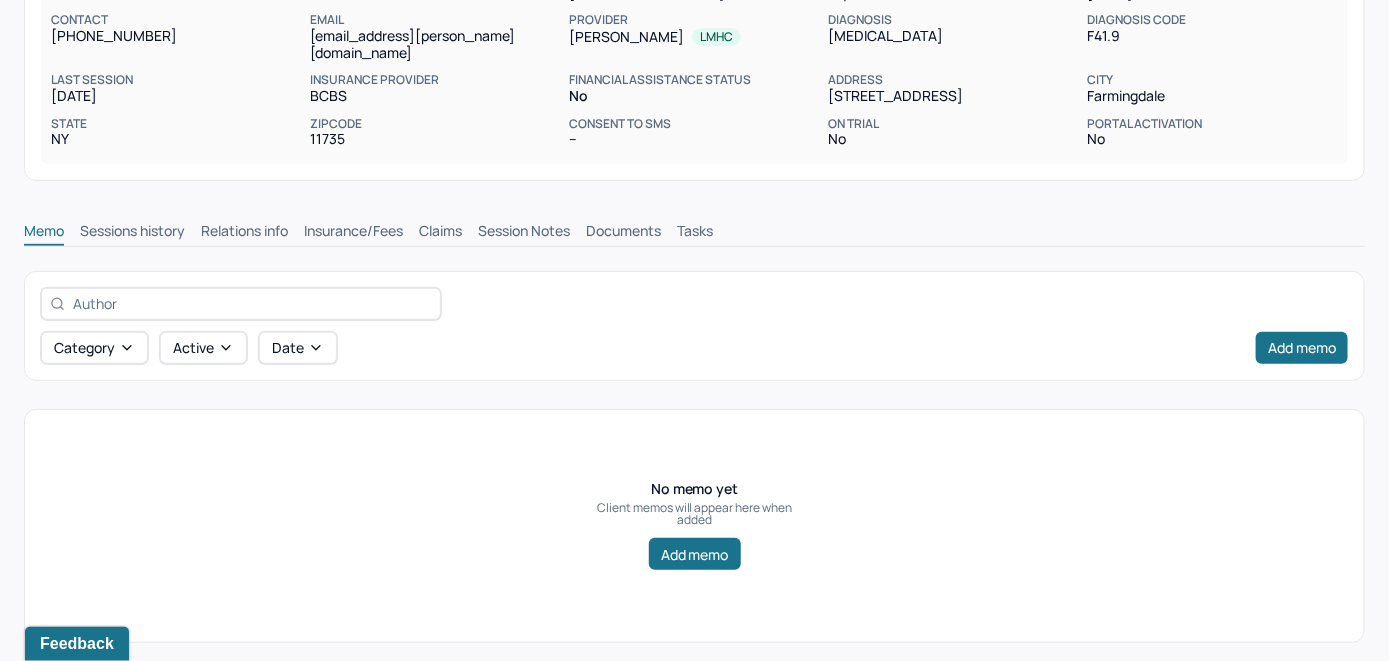 scroll, scrollTop: 271, scrollLeft: 0, axis: vertical 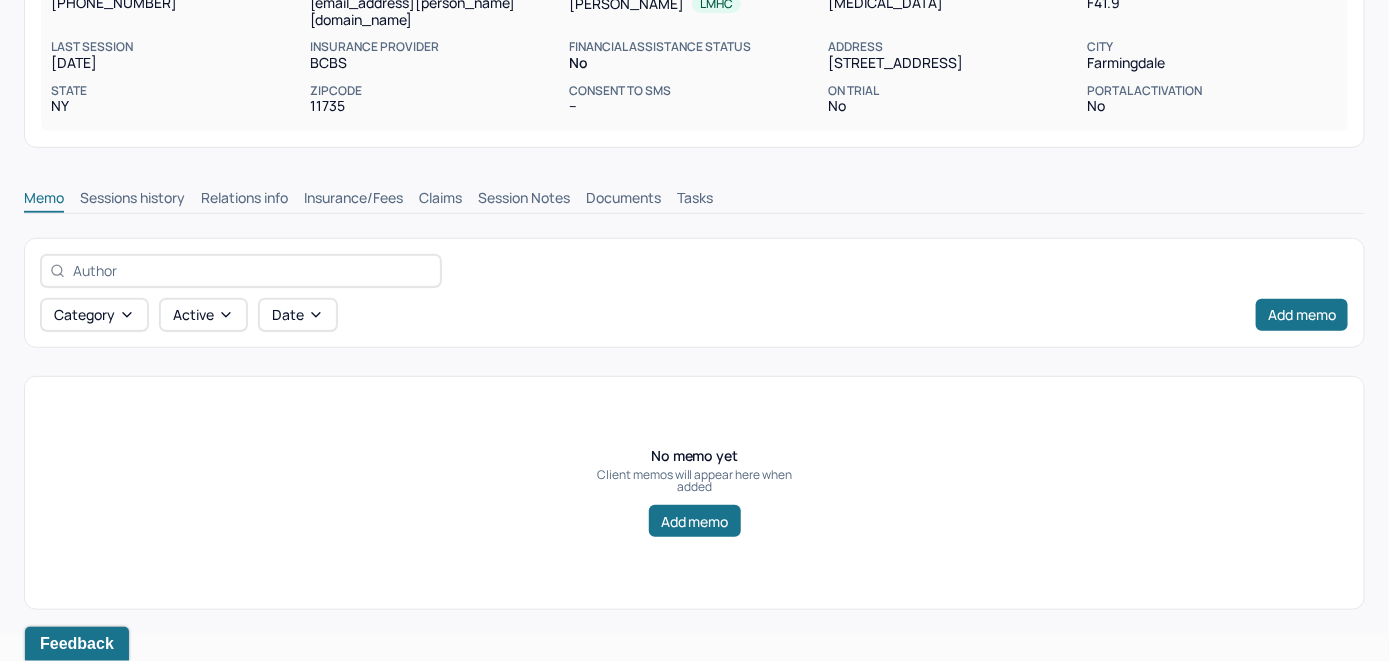 click on "Claims" at bounding box center [440, 200] 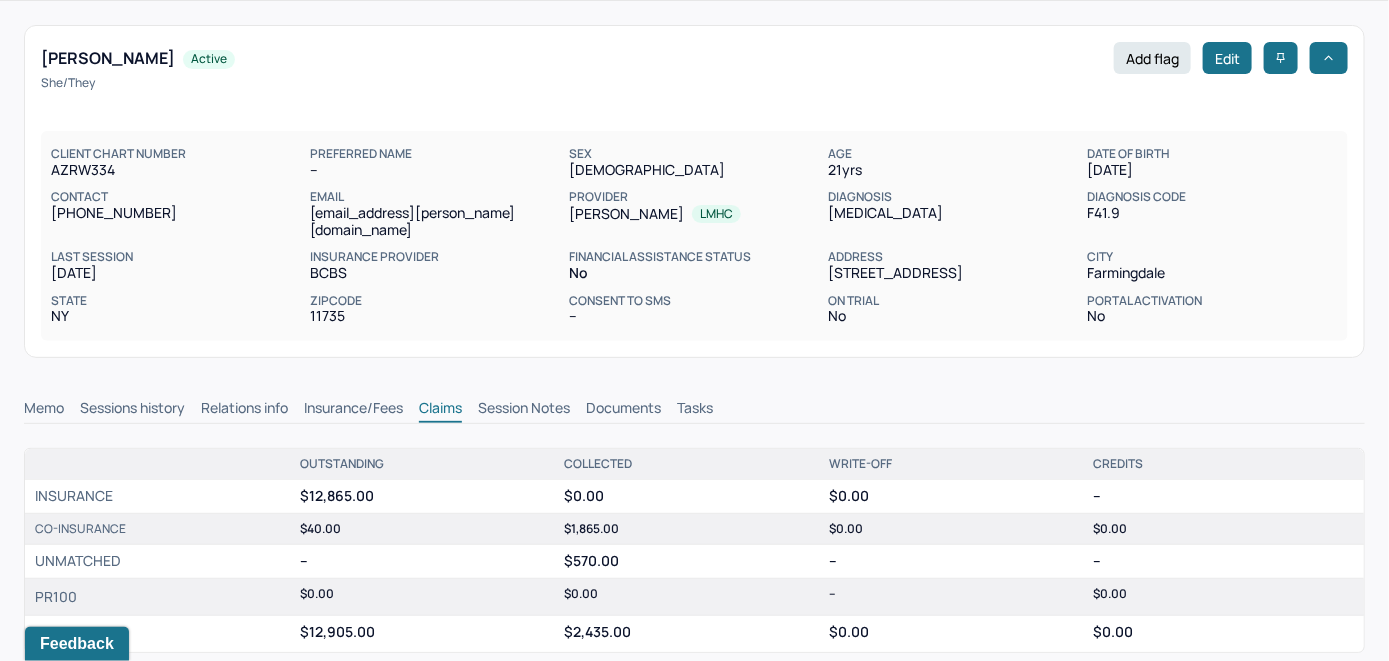 scroll, scrollTop: 0, scrollLeft: 0, axis: both 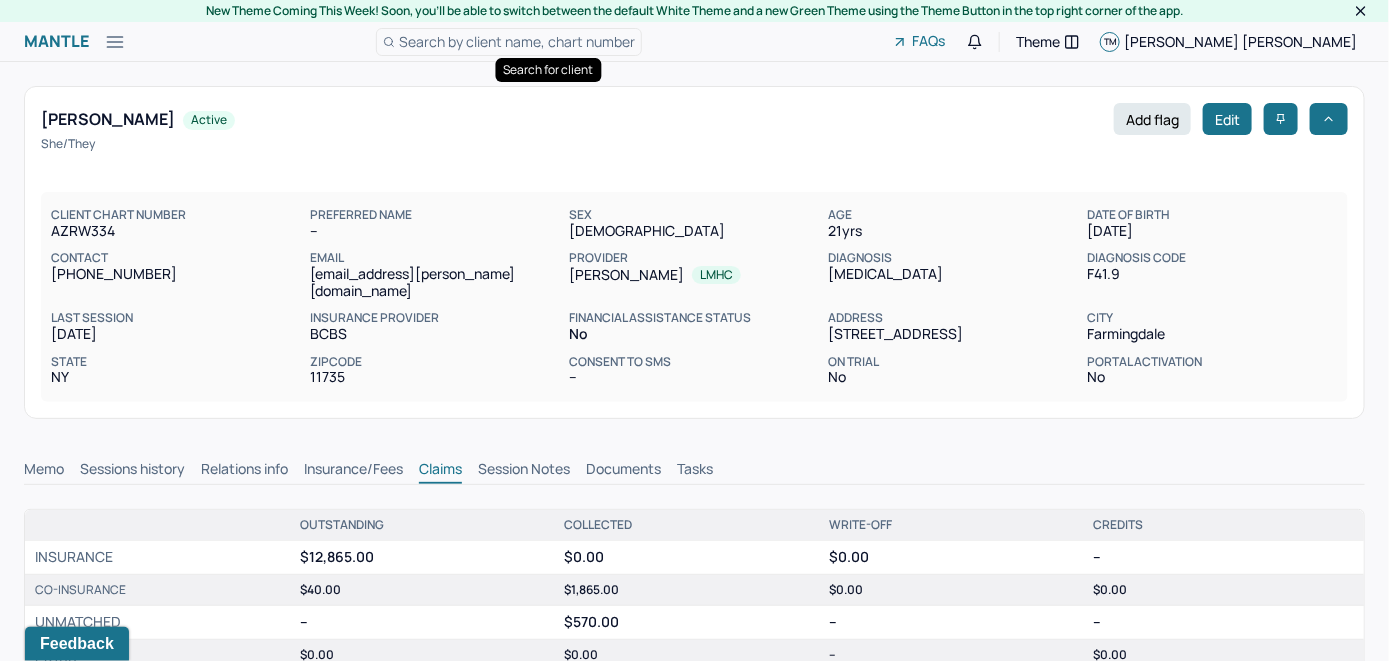 click on "Search by client name, chart number" at bounding box center [517, 41] 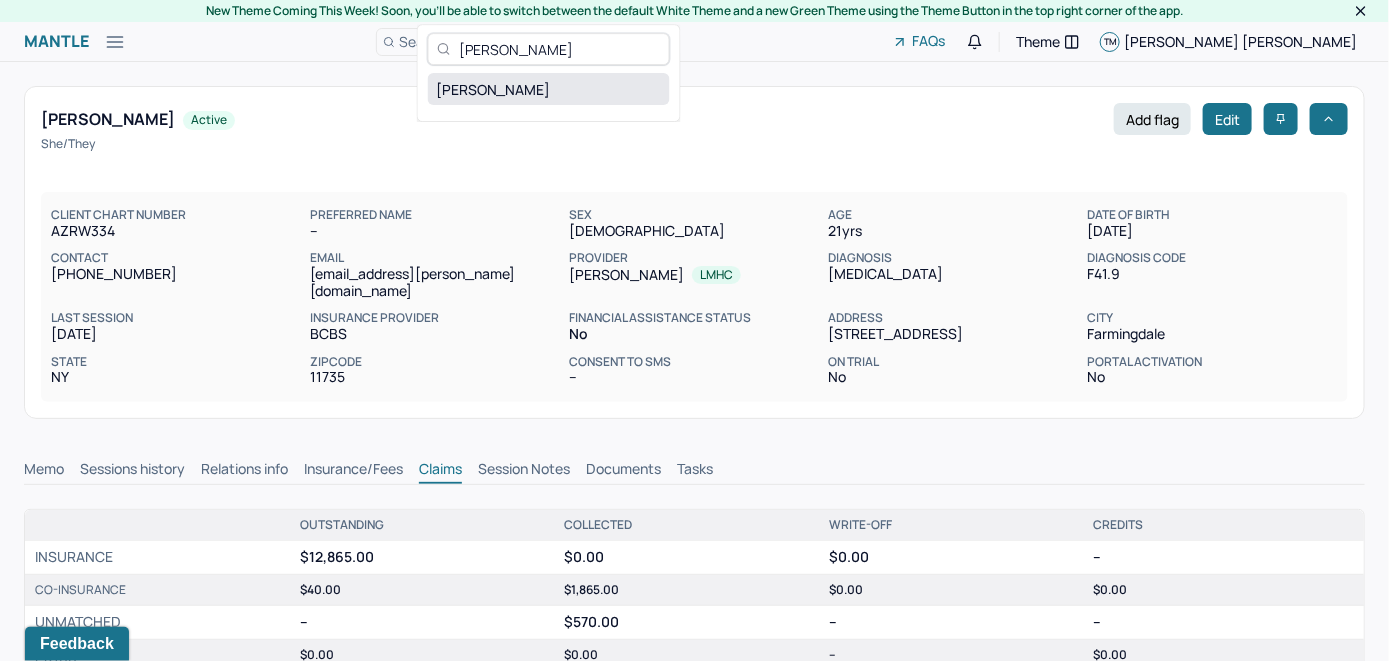 type on "Megan Vidovich" 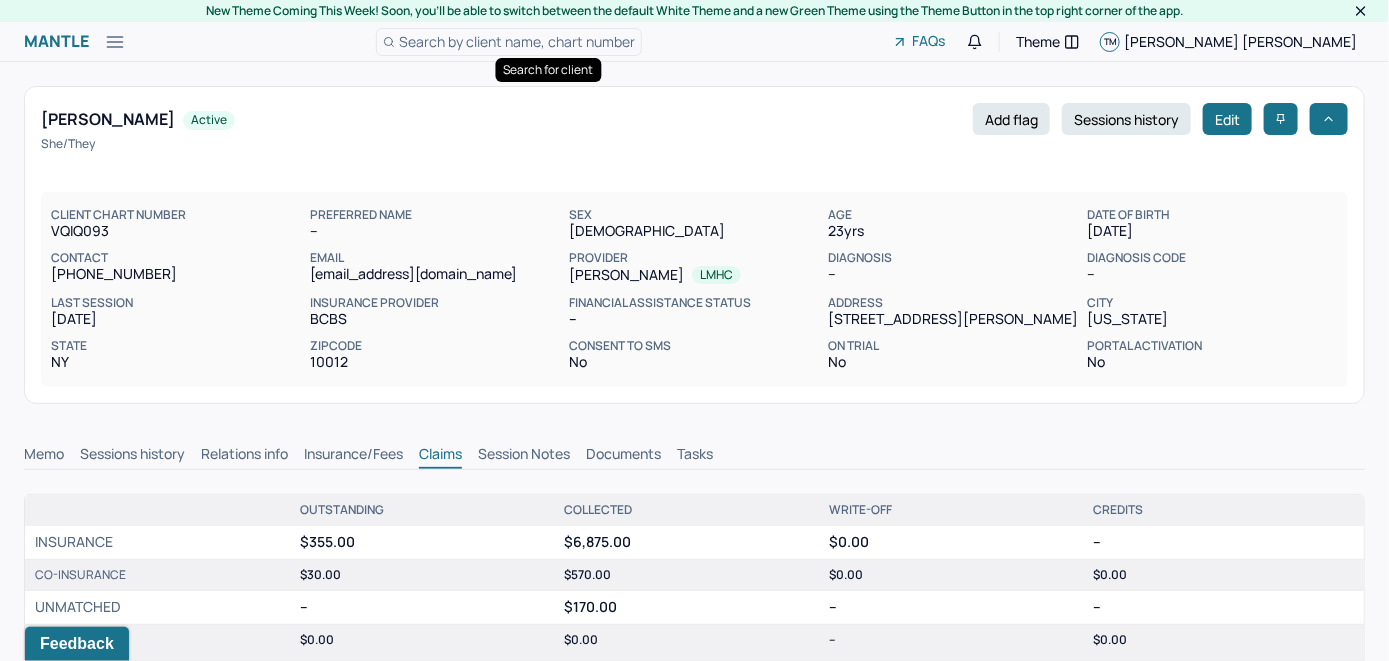 scroll, scrollTop: 0, scrollLeft: 0, axis: both 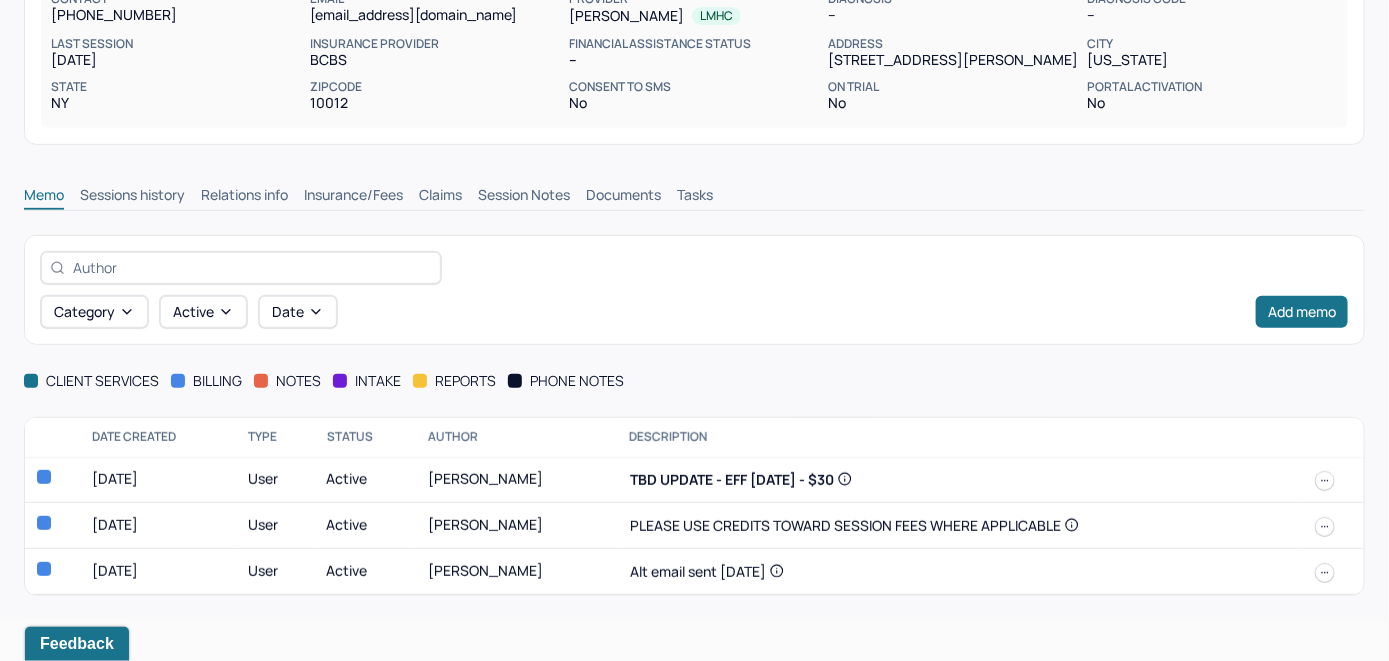 click on "Insurance/Fees" at bounding box center (353, 197) 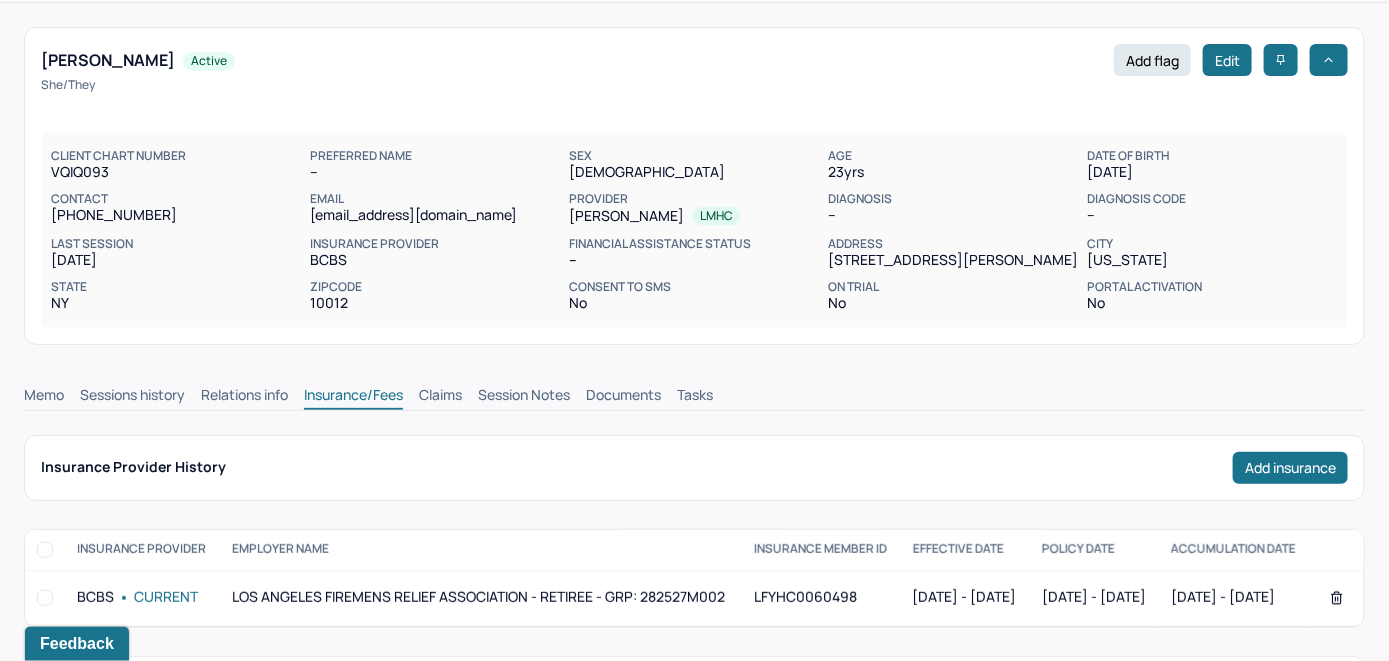scroll, scrollTop: 0, scrollLeft: 0, axis: both 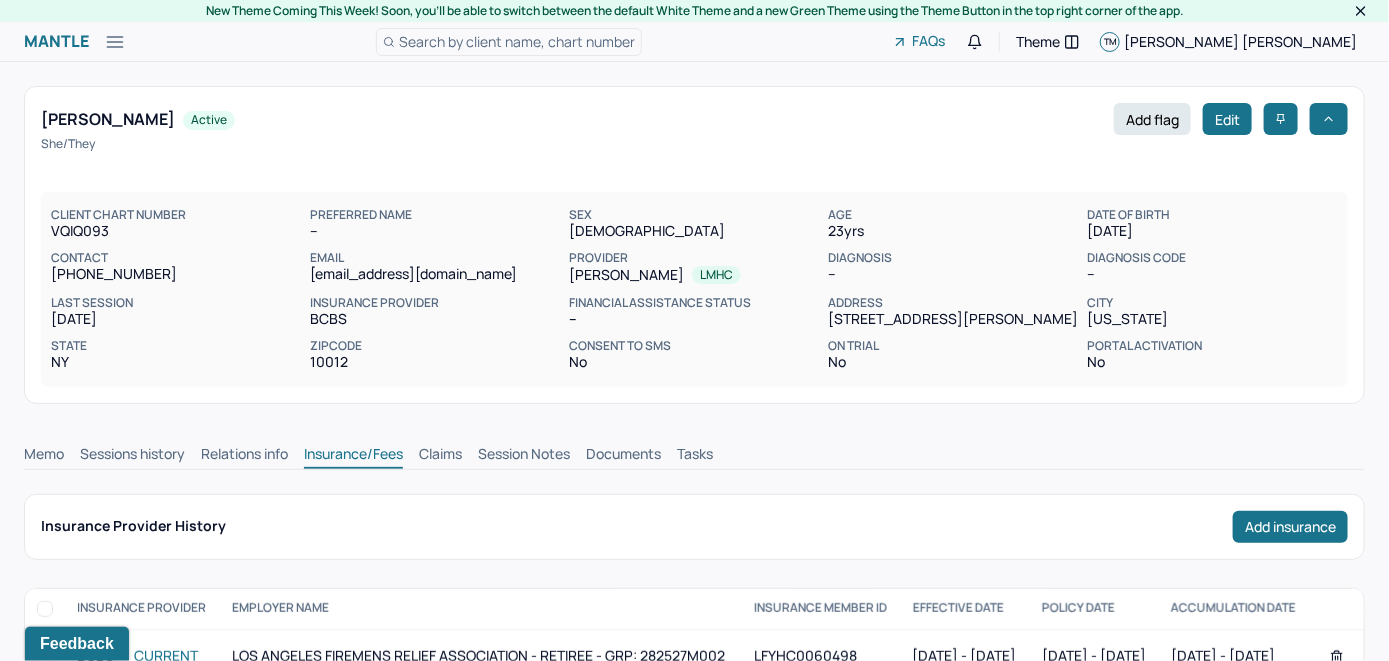 click on "Memo" at bounding box center (44, 456) 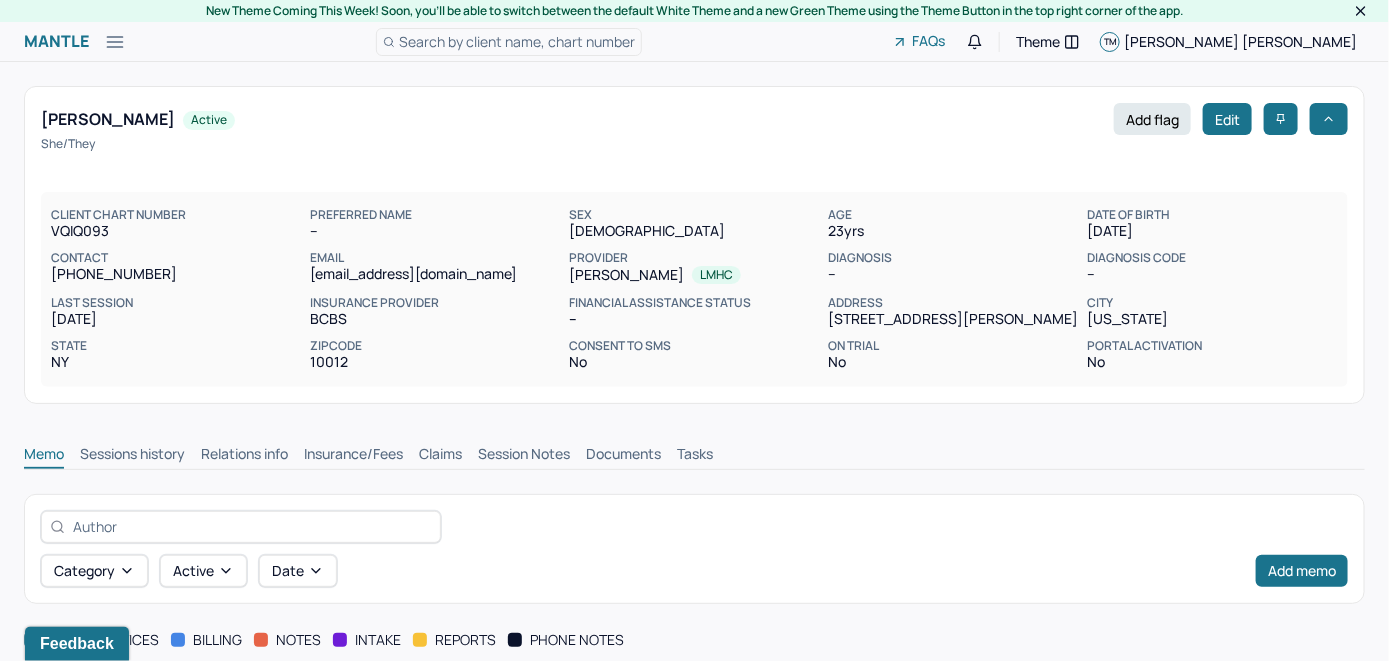 scroll, scrollTop: 0, scrollLeft: 0, axis: both 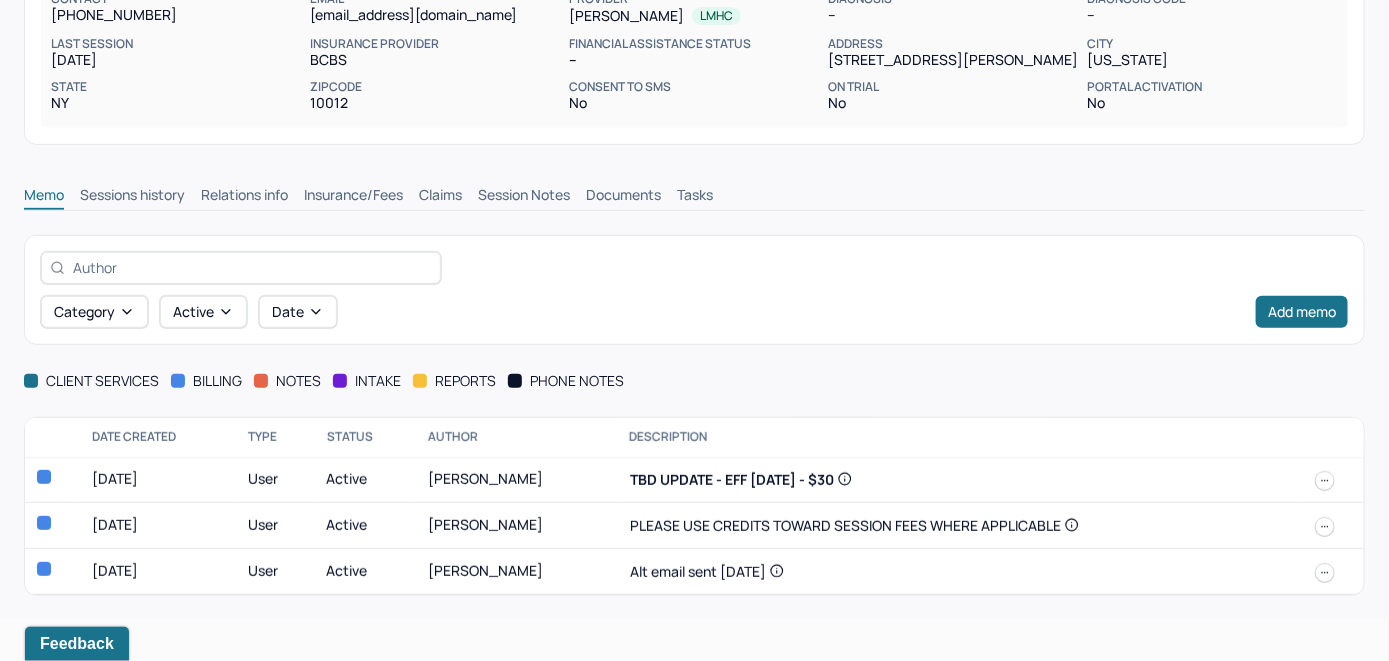 click on "Insurance/Fees" at bounding box center (353, 197) 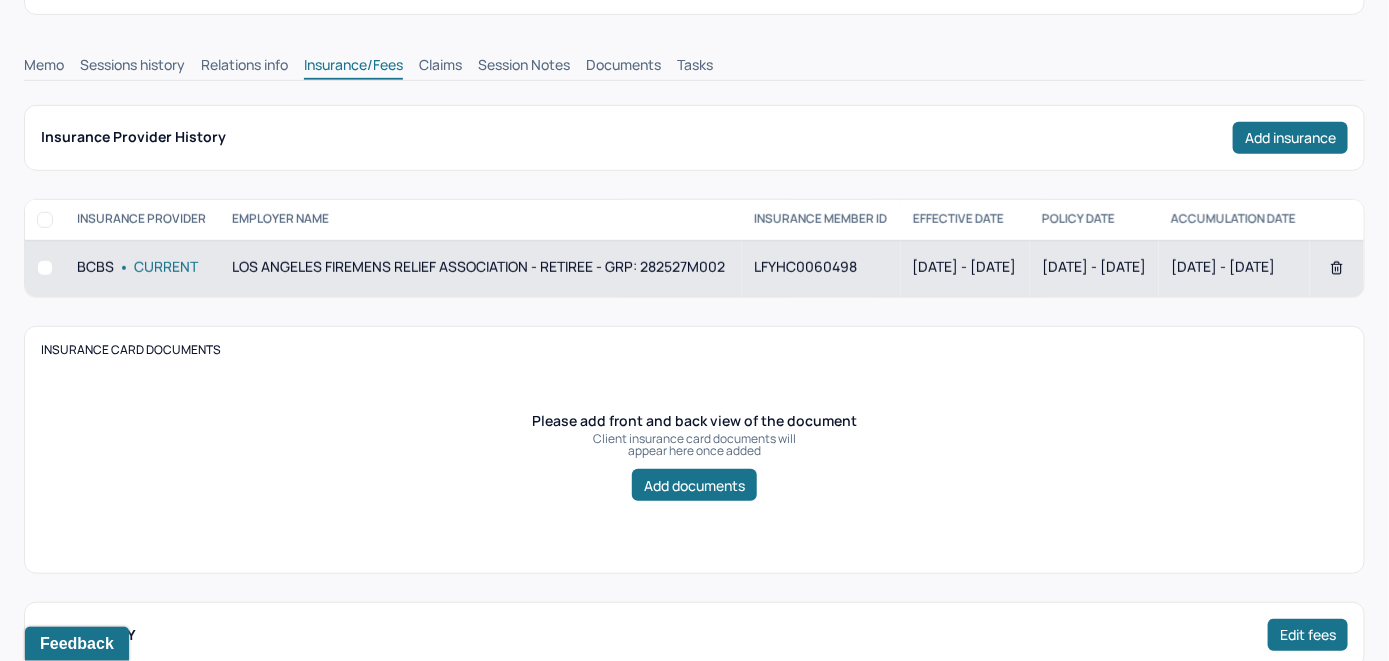 scroll, scrollTop: 373, scrollLeft: 0, axis: vertical 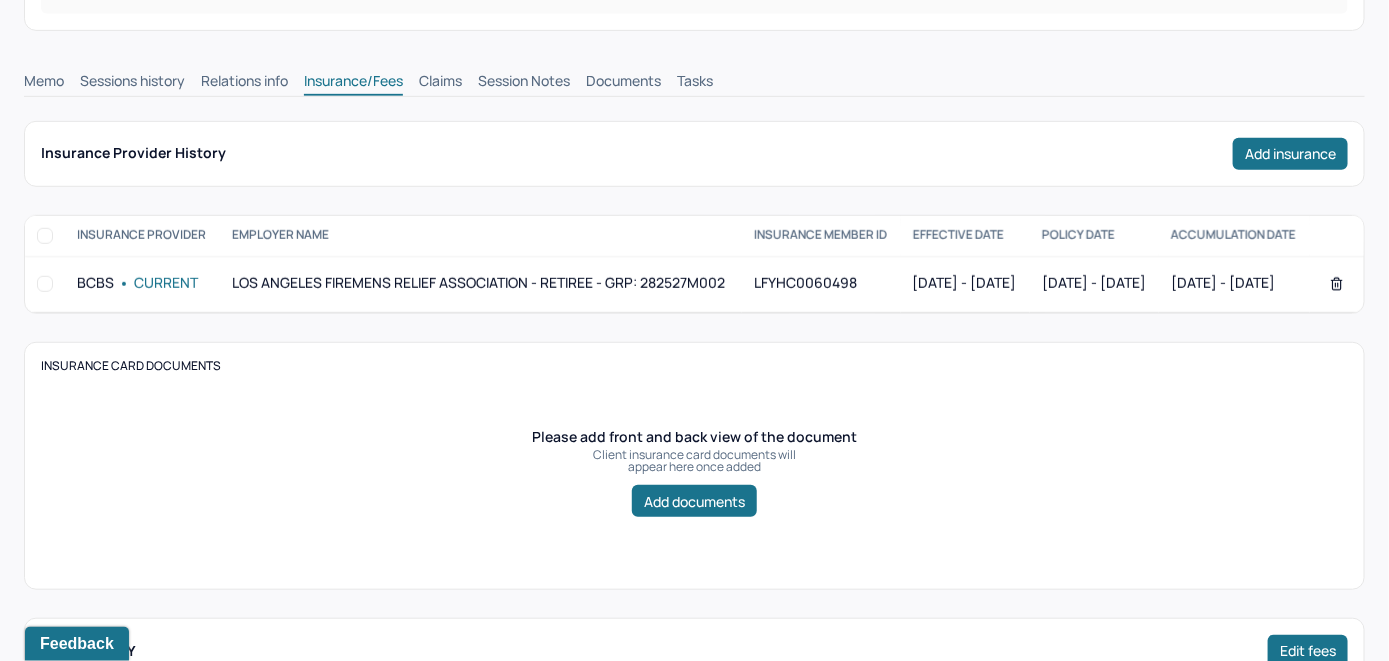 click on "Claims" at bounding box center [440, 83] 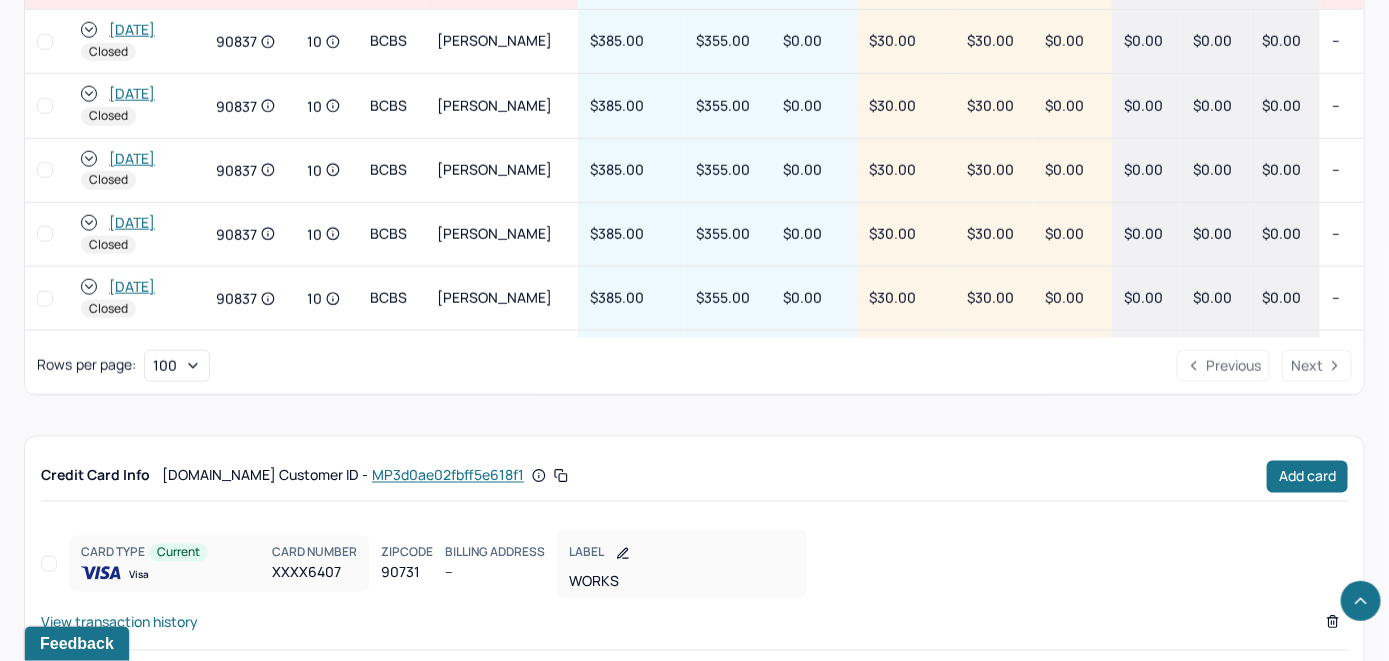 scroll, scrollTop: 874, scrollLeft: 0, axis: vertical 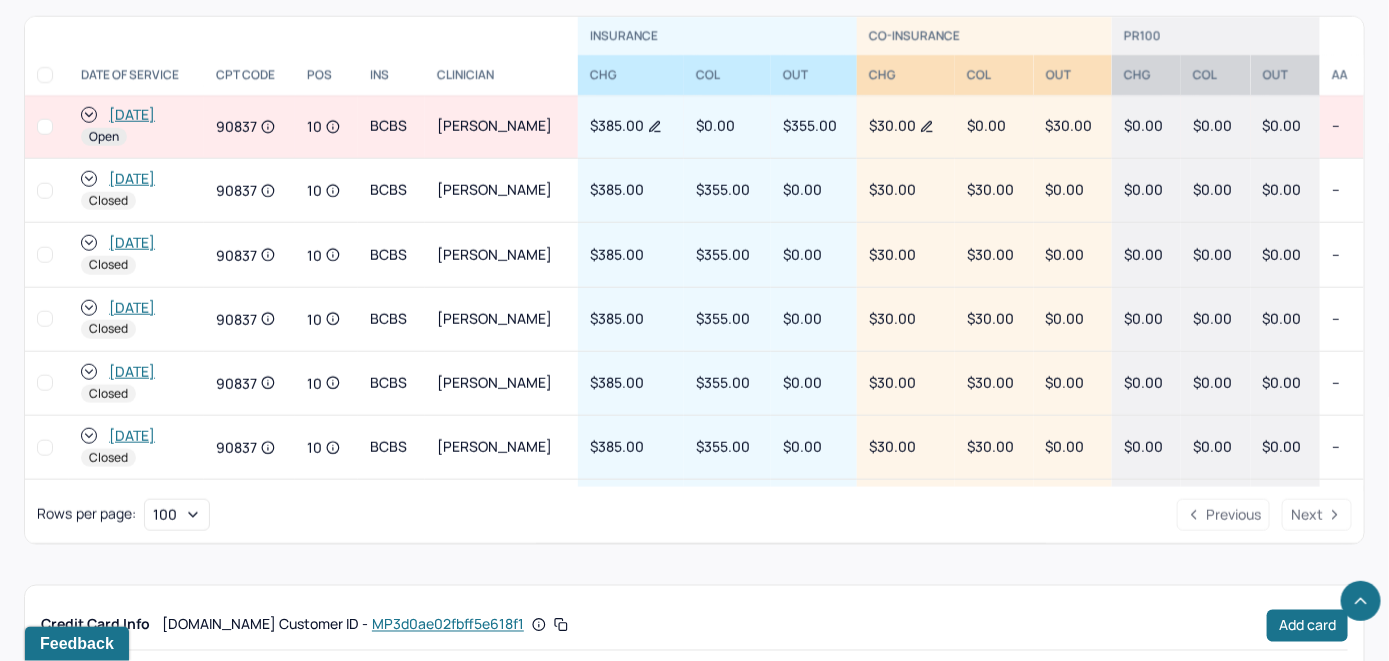 click on "[DATE]" at bounding box center (132, 115) 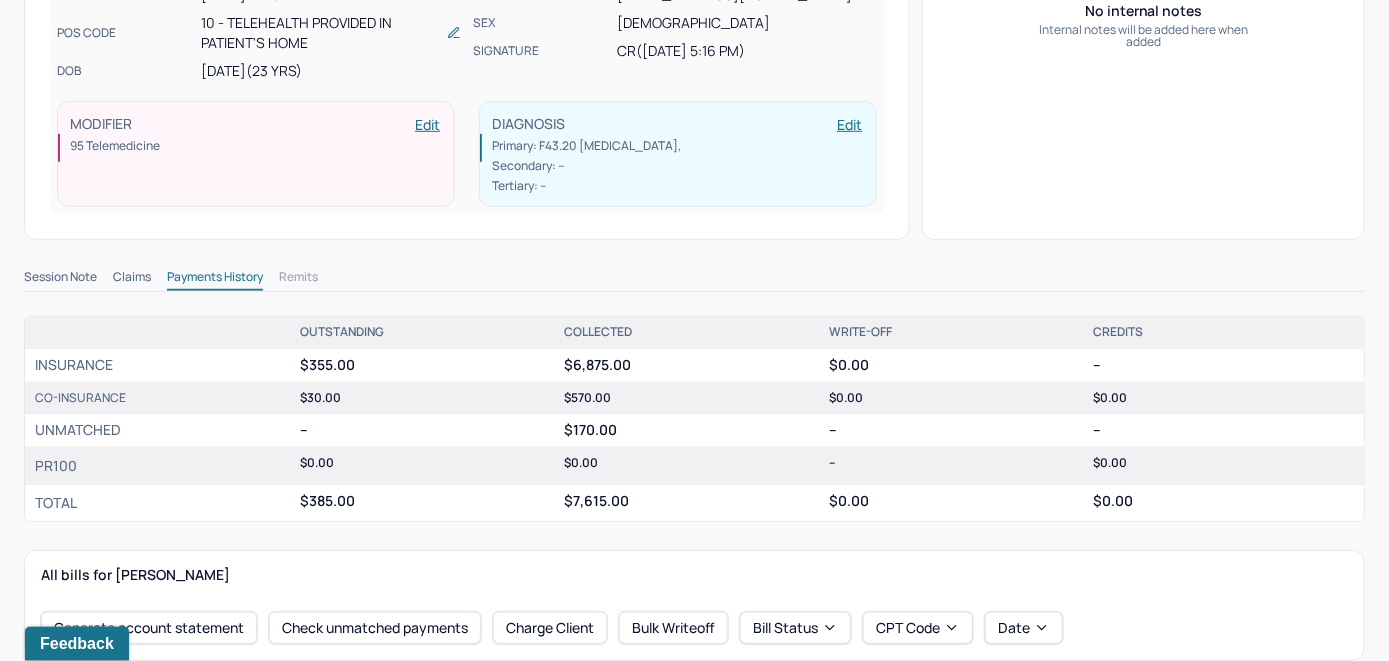 scroll, scrollTop: 600, scrollLeft: 0, axis: vertical 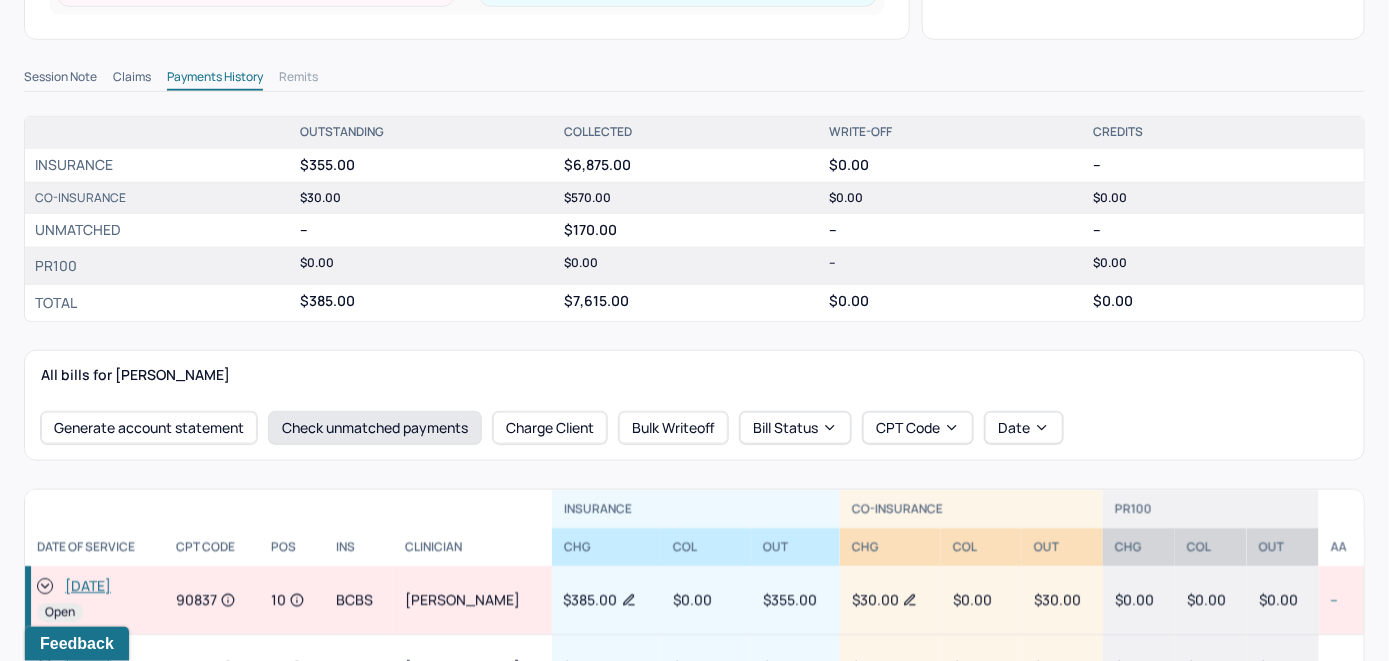 click on "Check unmatched payments" at bounding box center [375, 428] 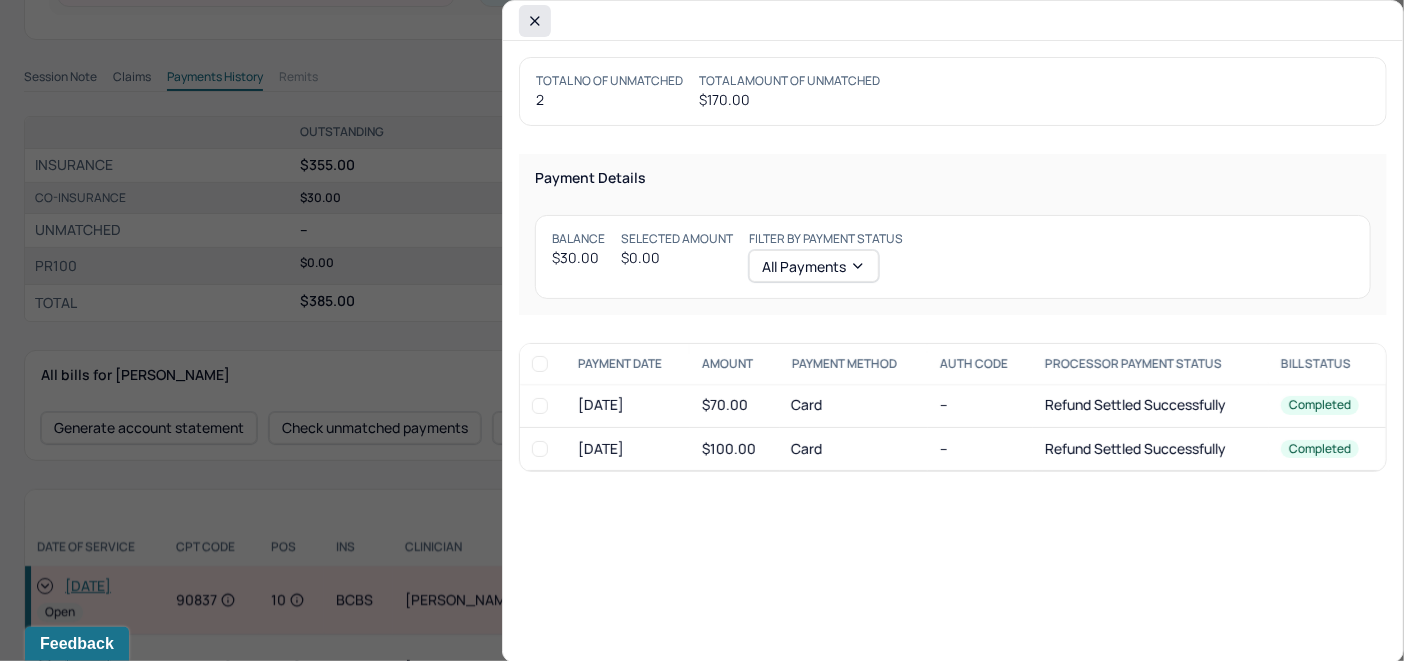 click 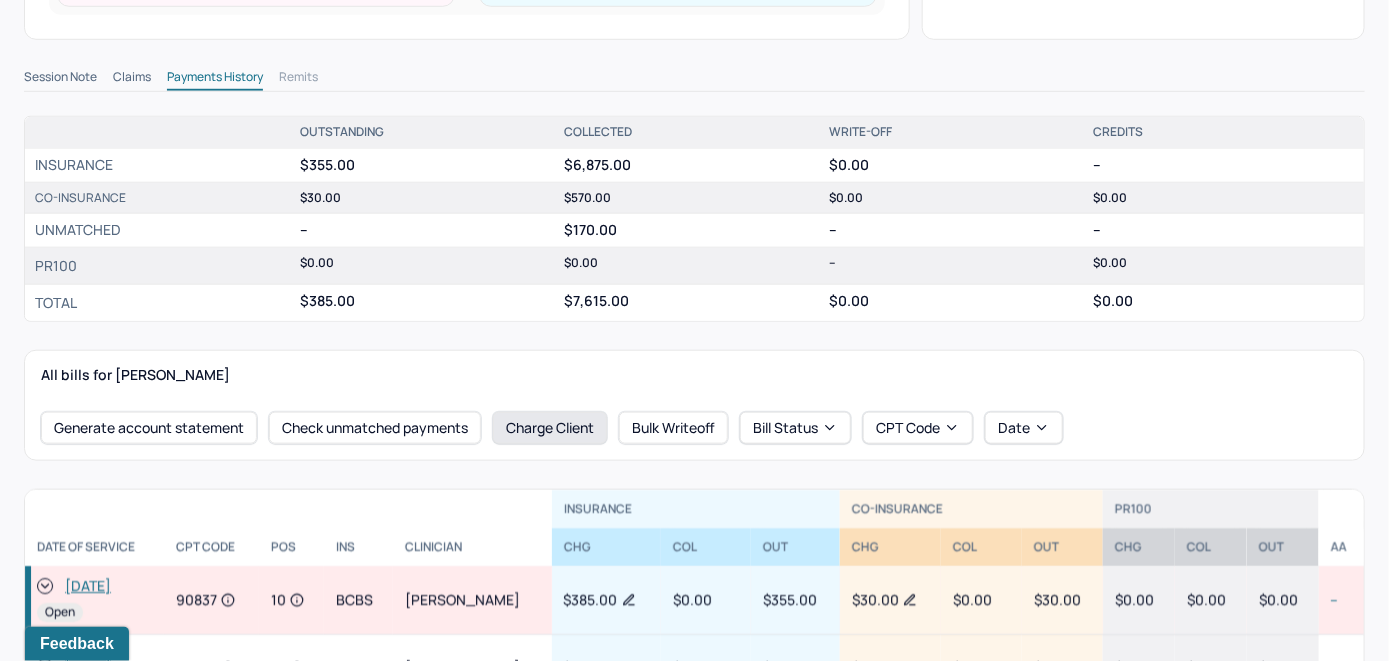 click on "Charge Client" at bounding box center (550, 428) 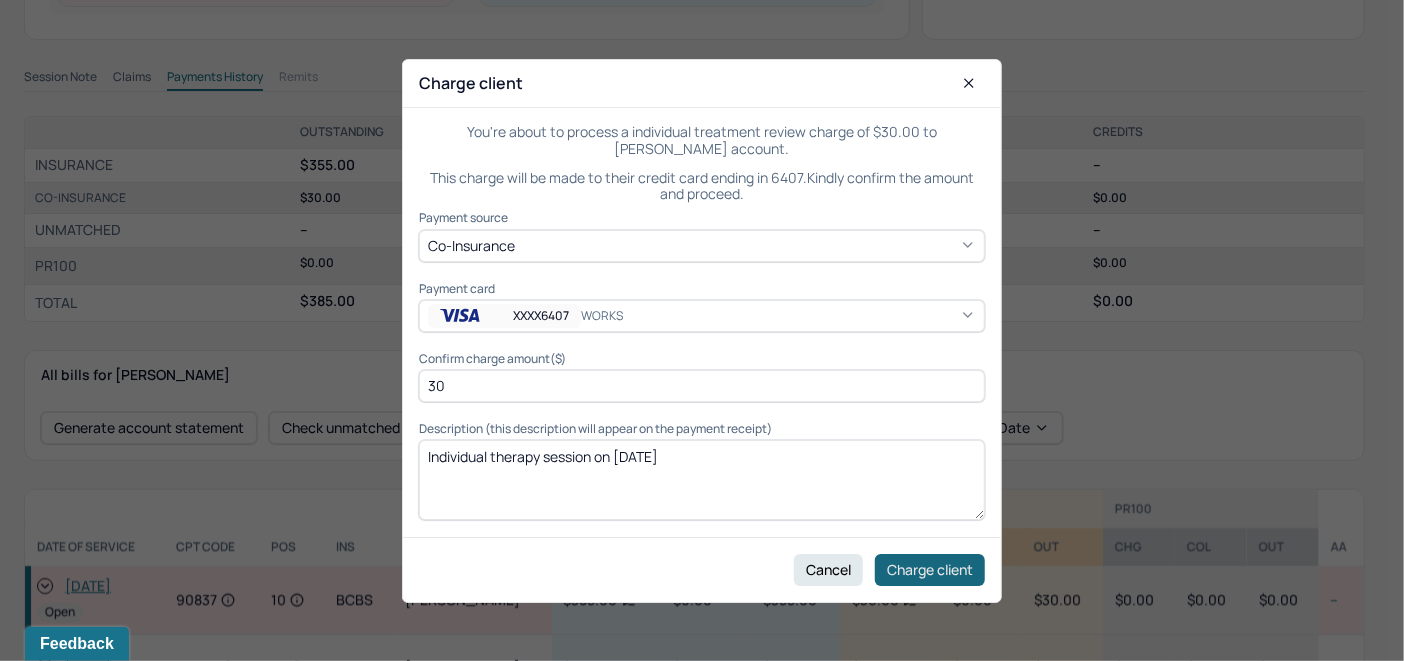 click on "Charge client" at bounding box center [930, 569] 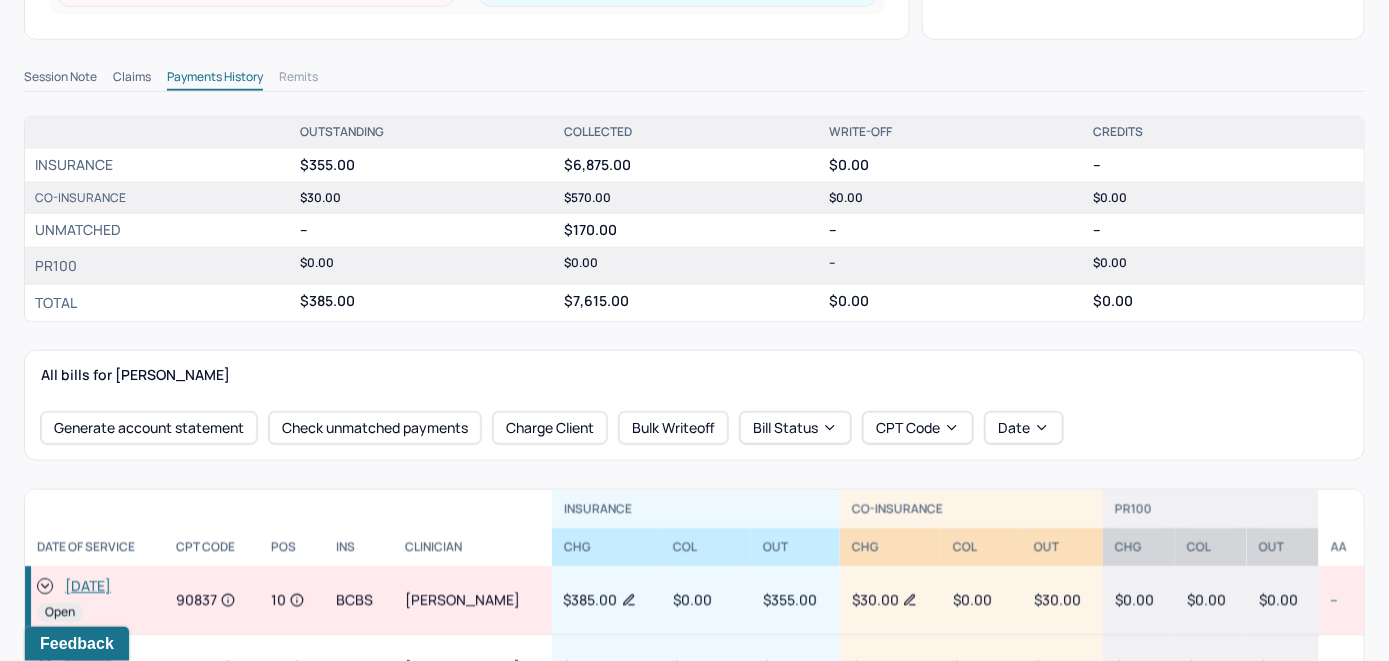 click 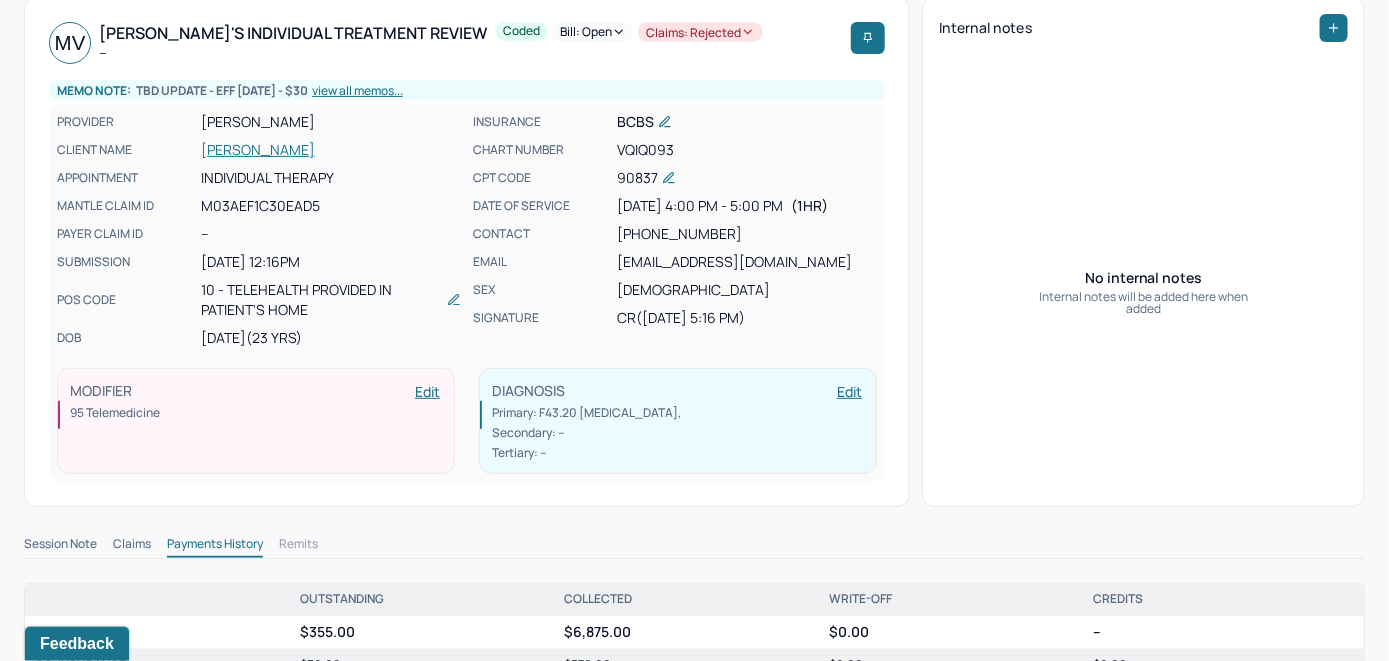 scroll, scrollTop: 0, scrollLeft: 0, axis: both 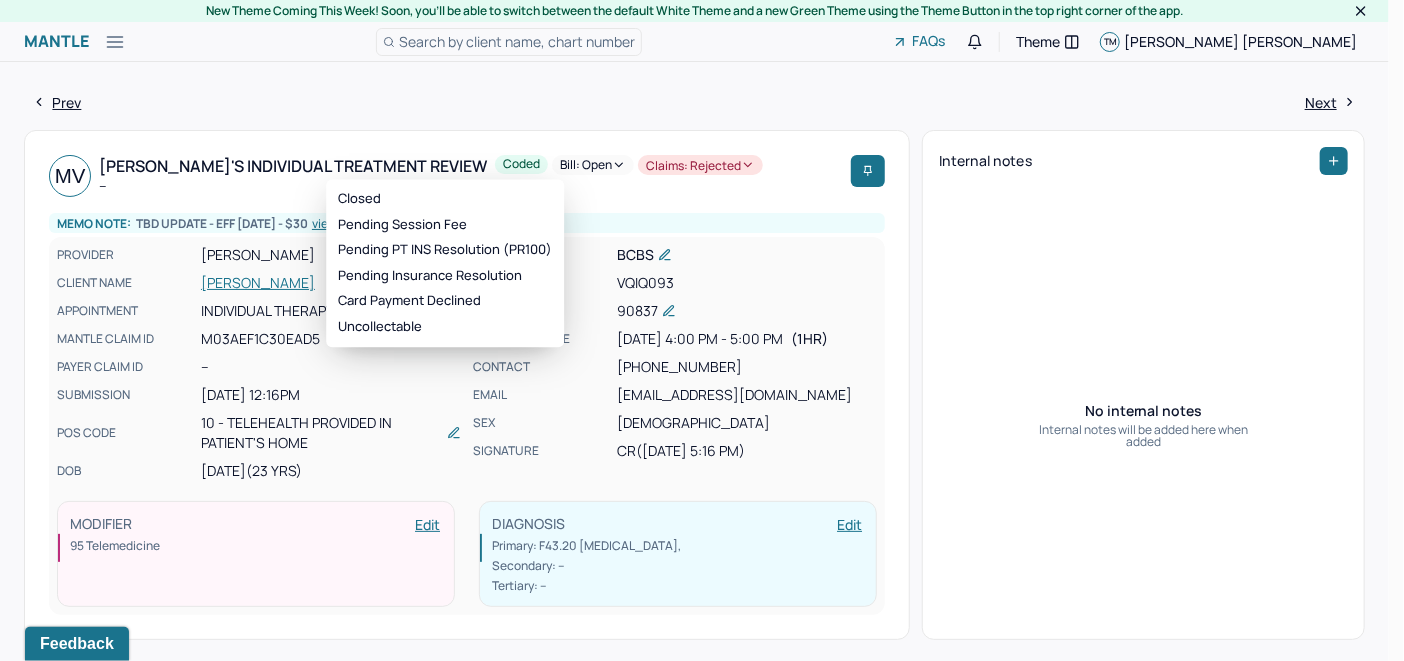 click on "Bill: Open" at bounding box center [593, 165] 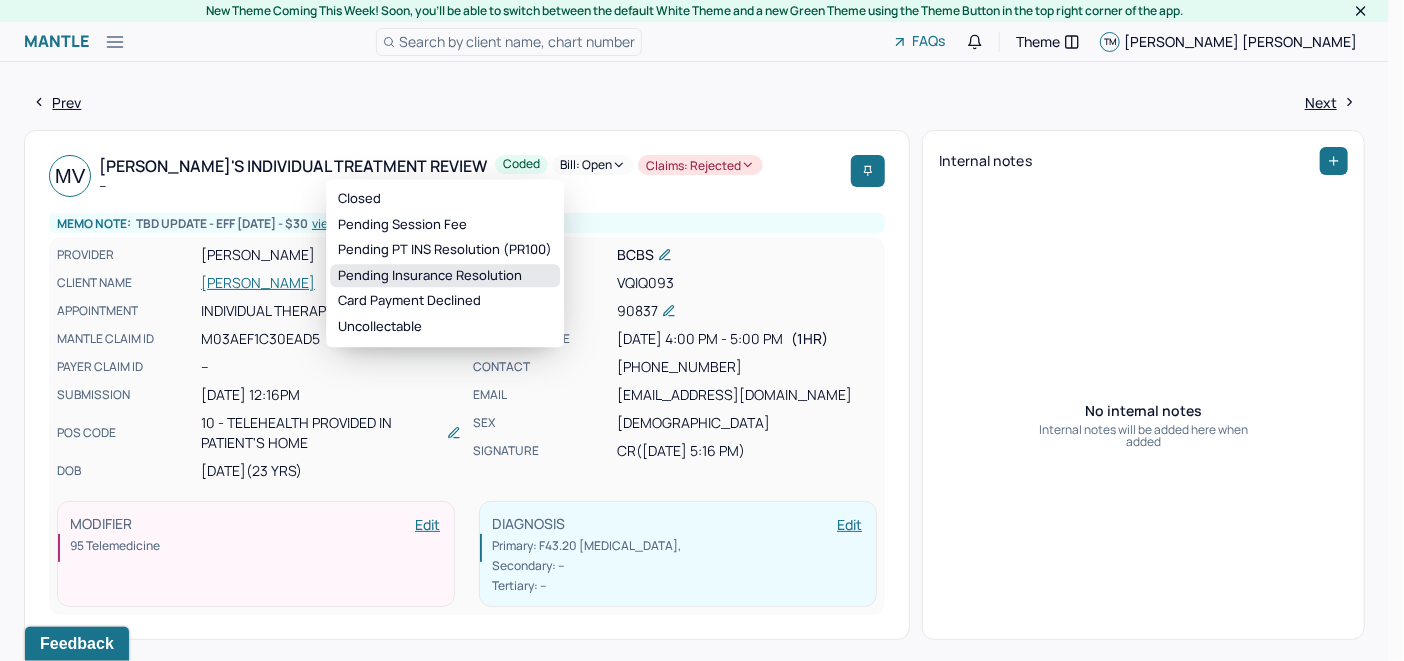 click on "Pending Insurance Resolution" at bounding box center (445, 276) 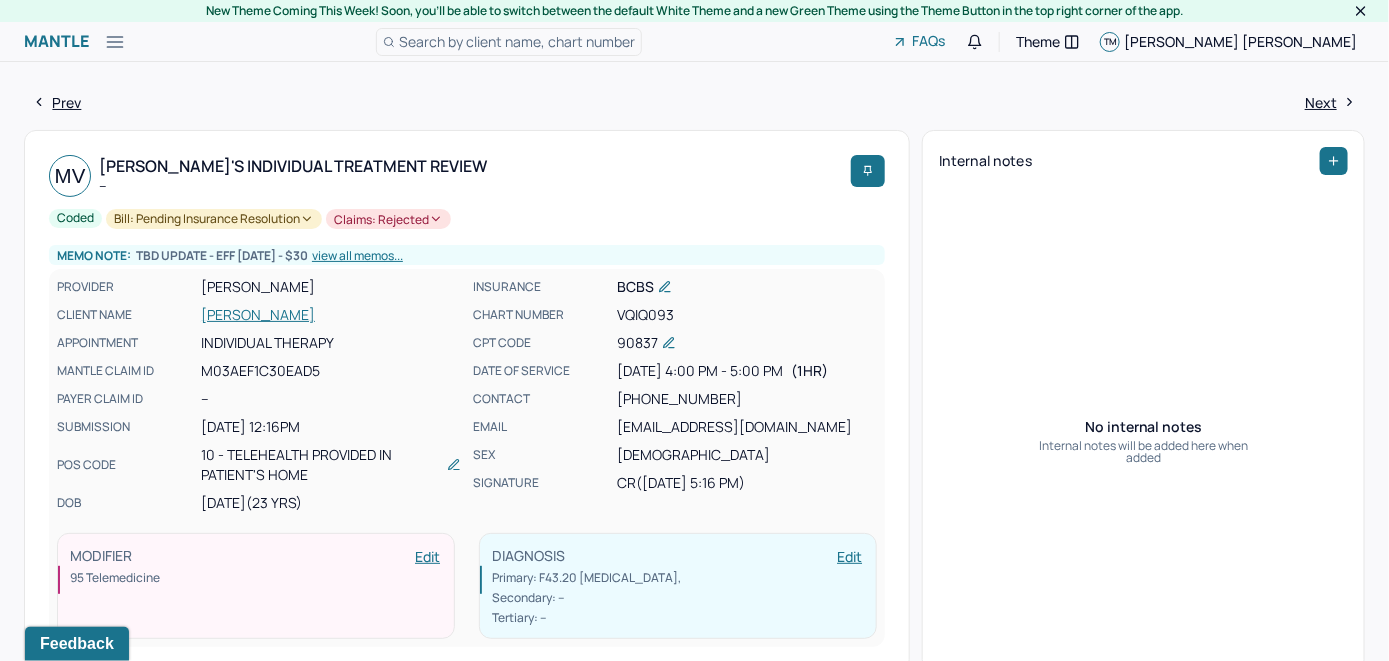 click on "VIDOVICH, MEGAN" at bounding box center [331, 315] 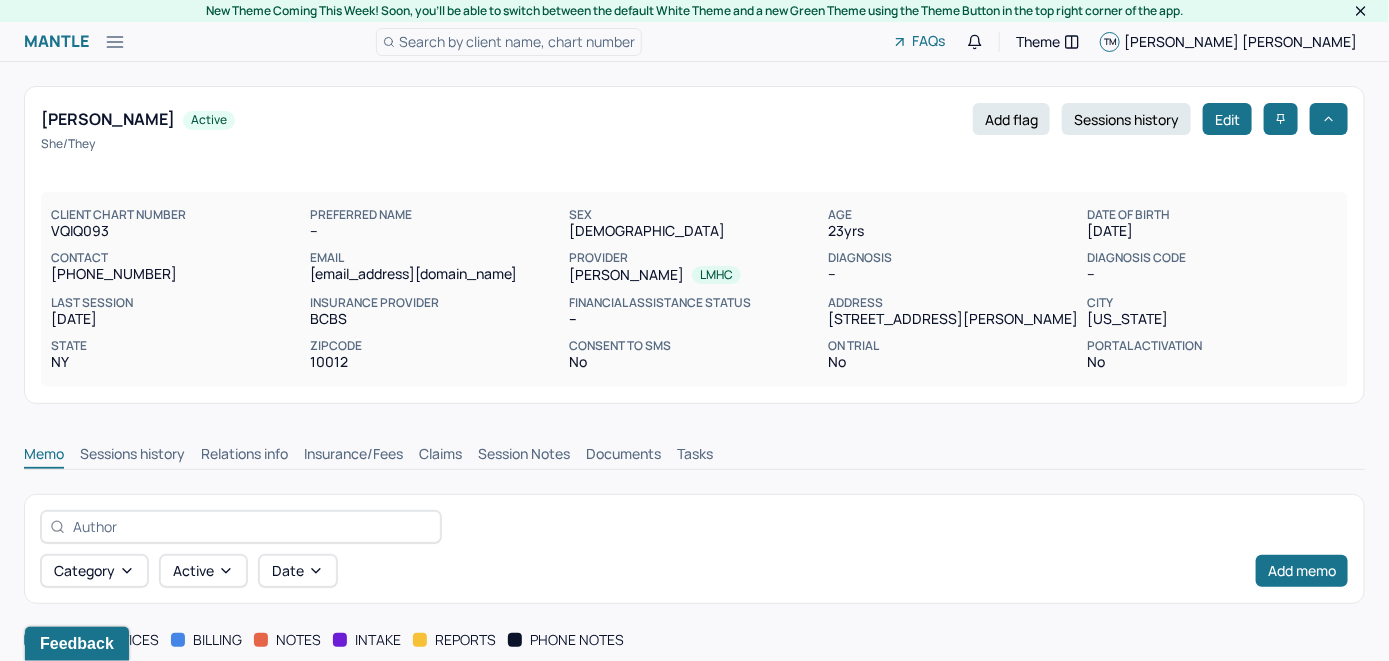 scroll, scrollTop: 0, scrollLeft: 0, axis: both 